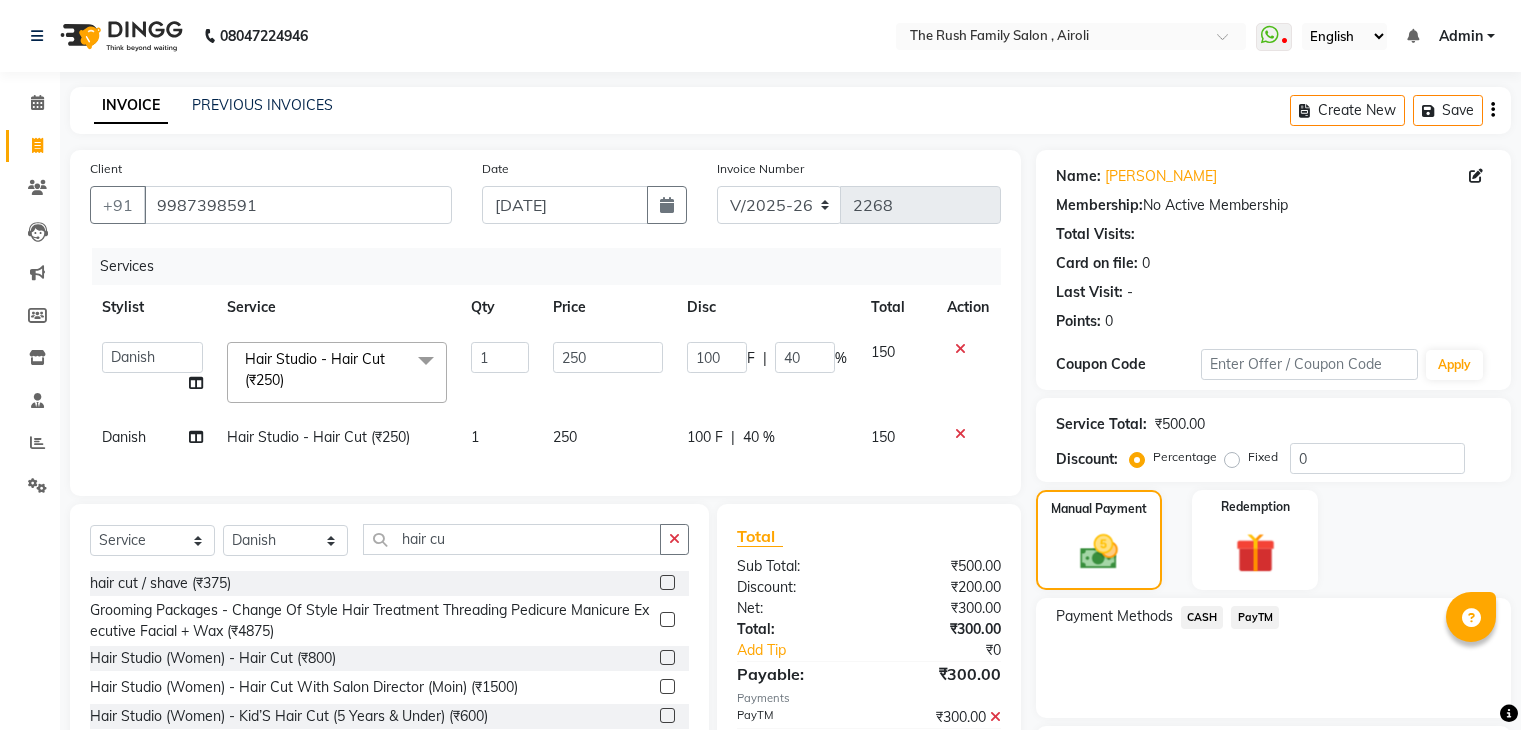 select on "5419" 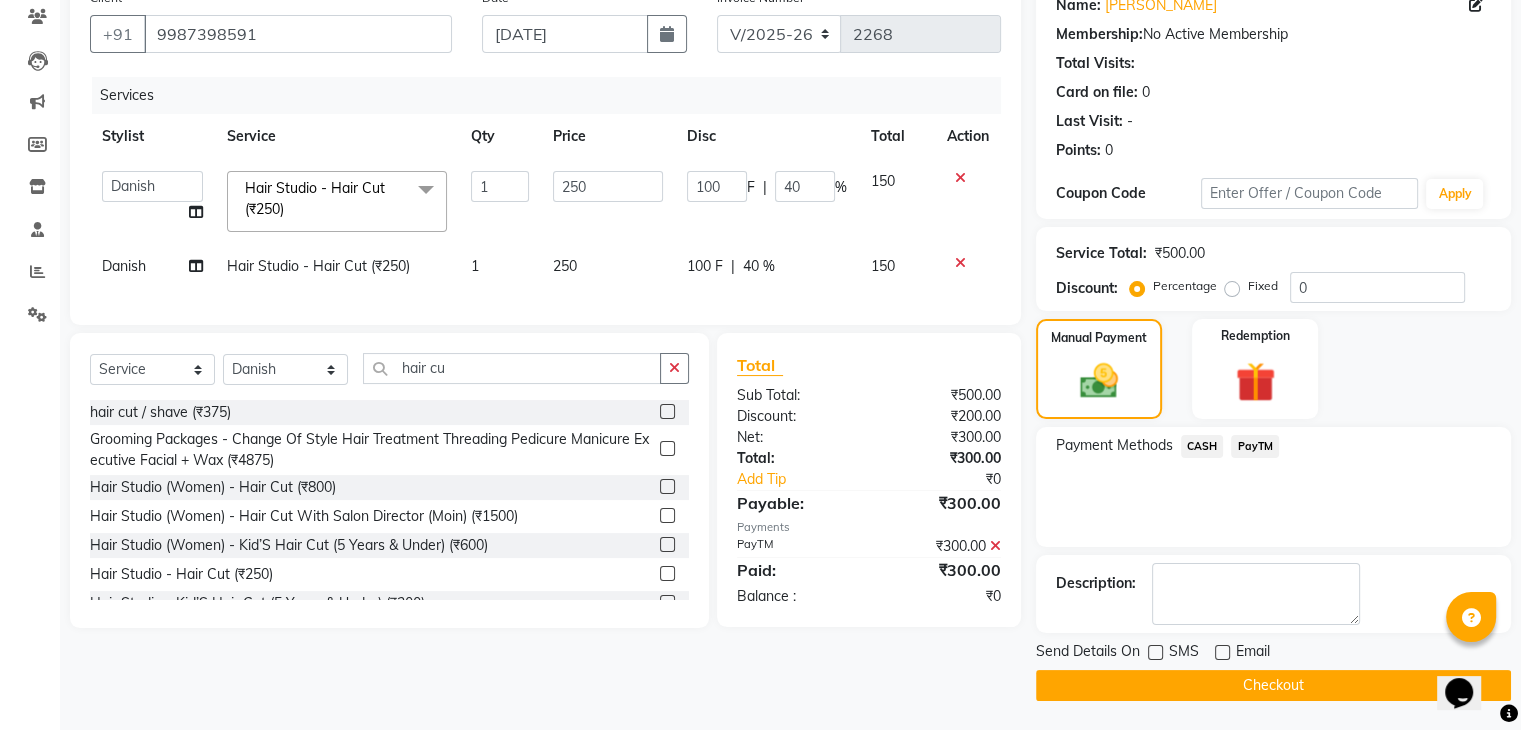 scroll, scrollTop: 0, scrollLeft: 0, axis: both 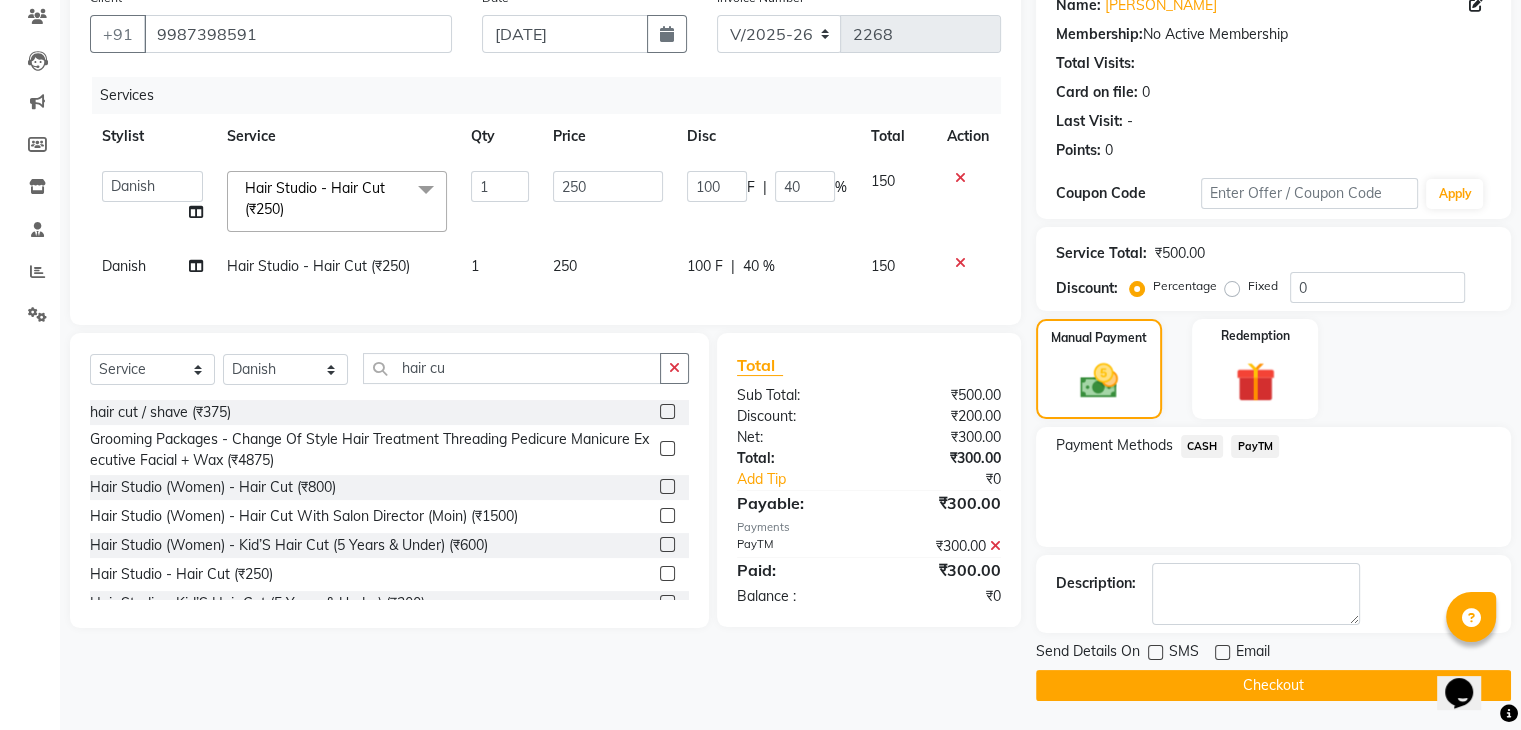 click on "Checkout" 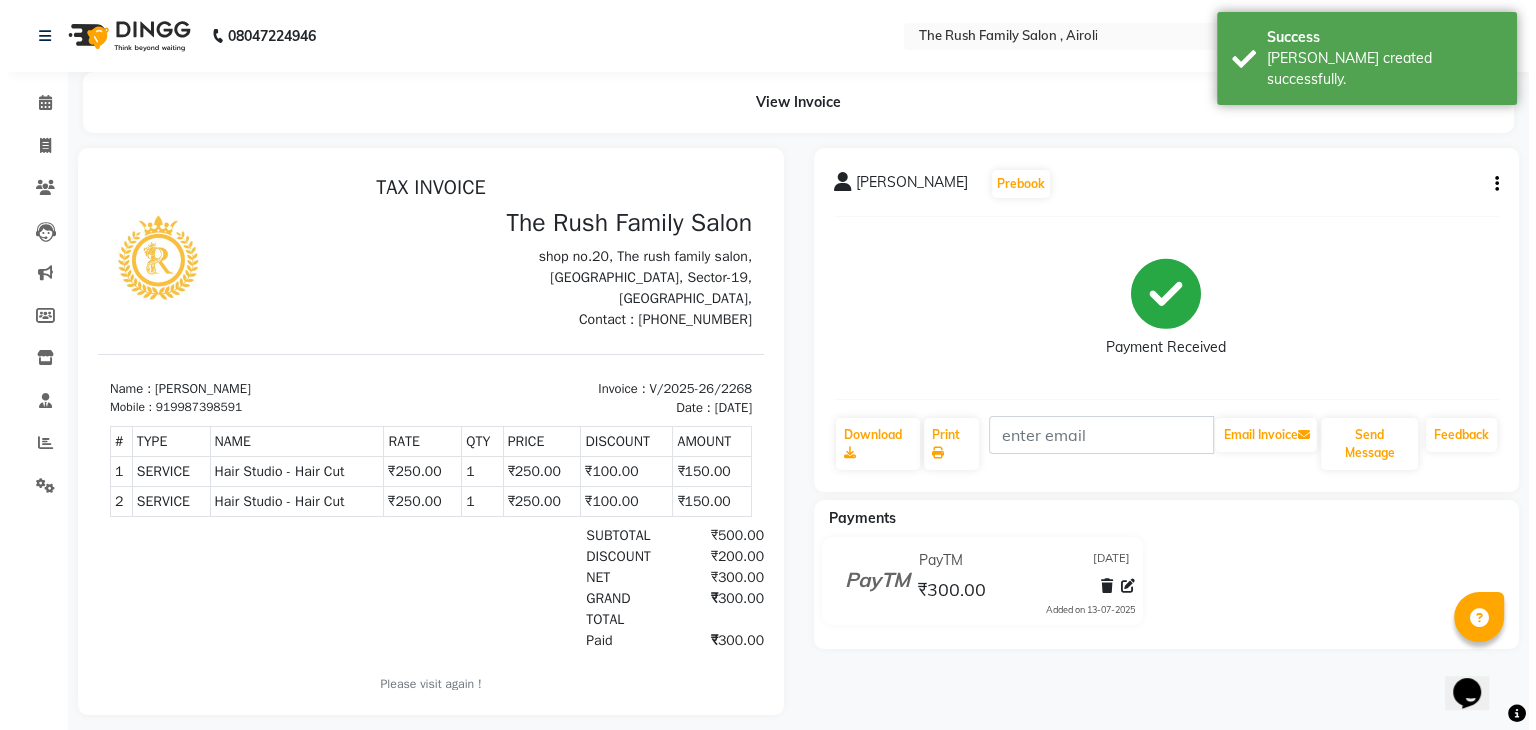 scroll, scrollTop: 0, scrollLeft: 0, axis: both 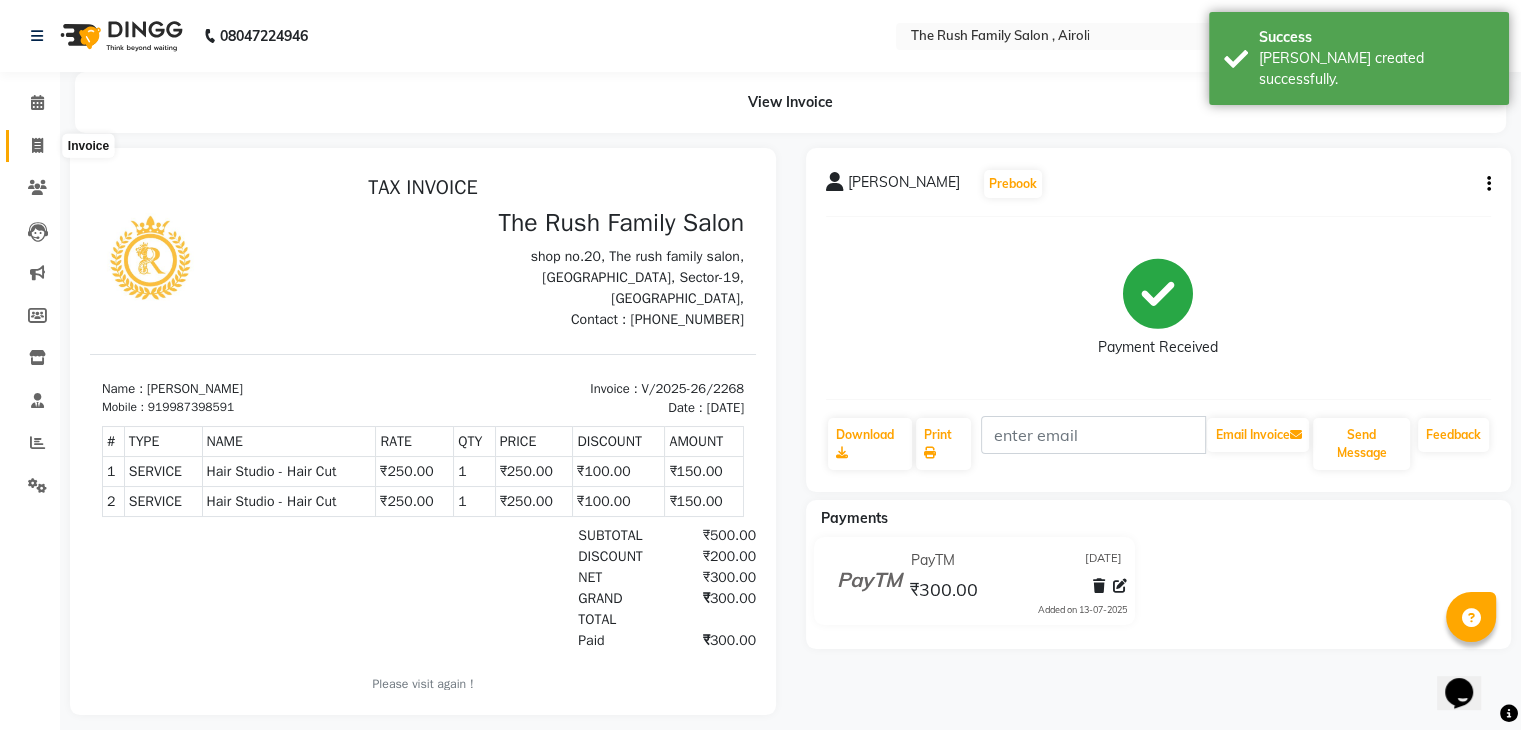 click 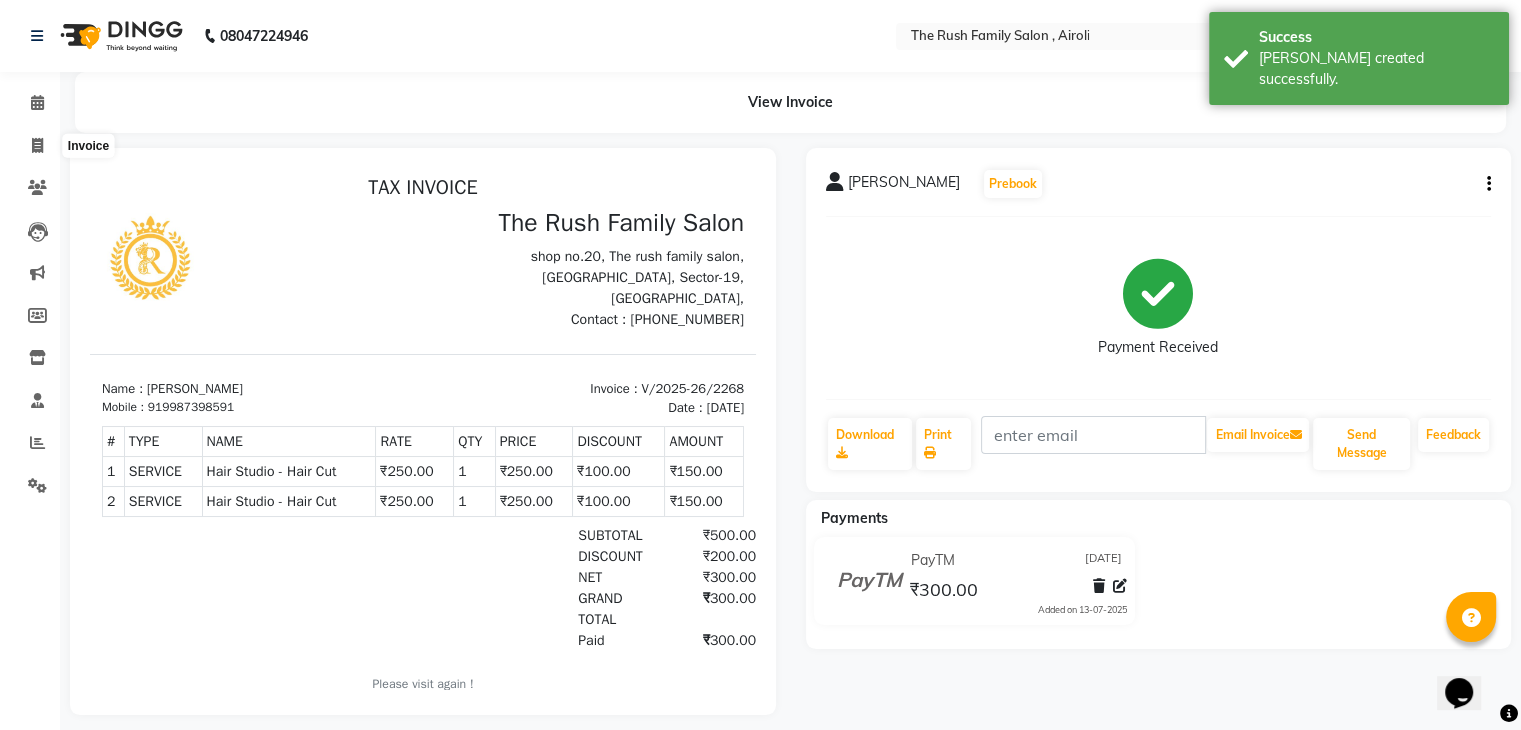 select on "5419" 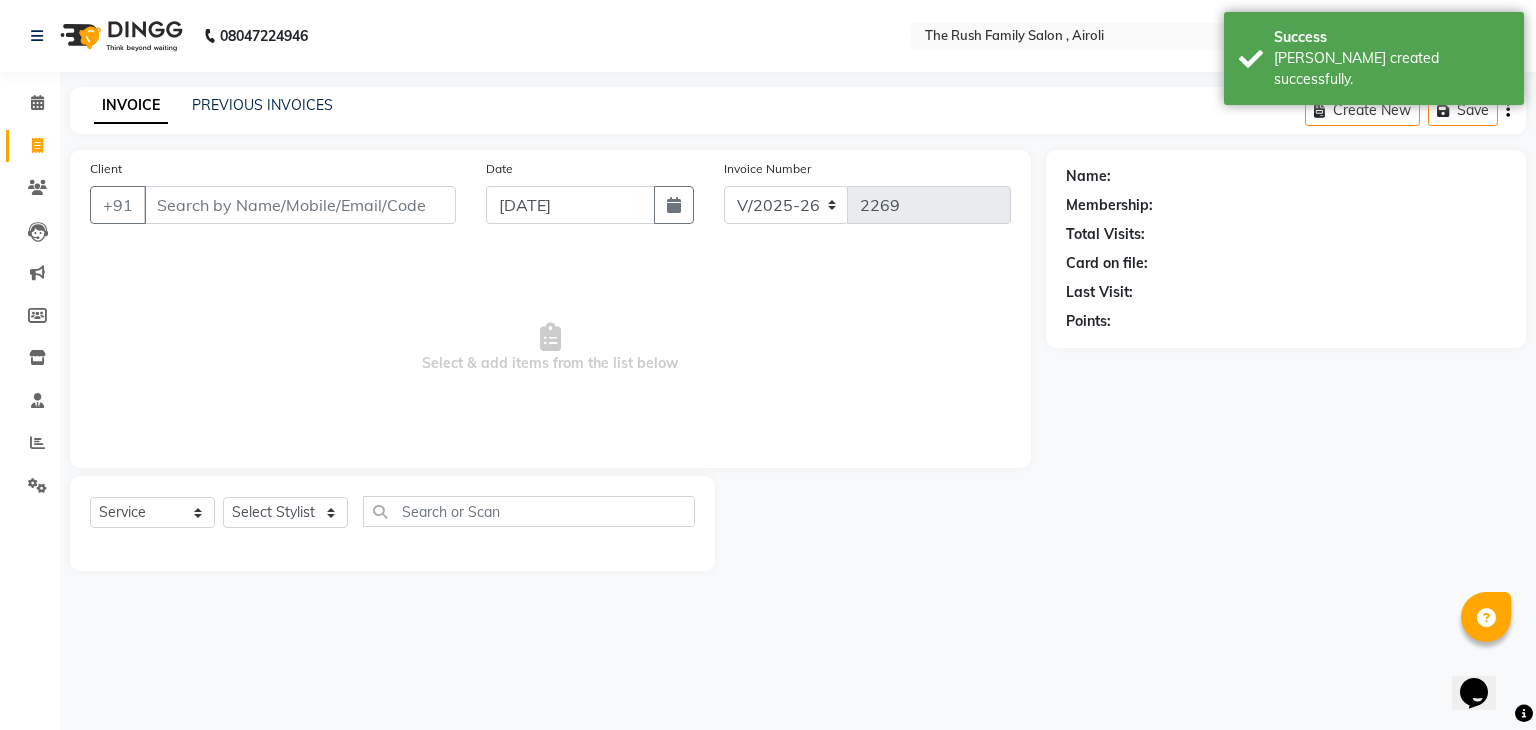 click on "Client" at bounding box center [300, 205] 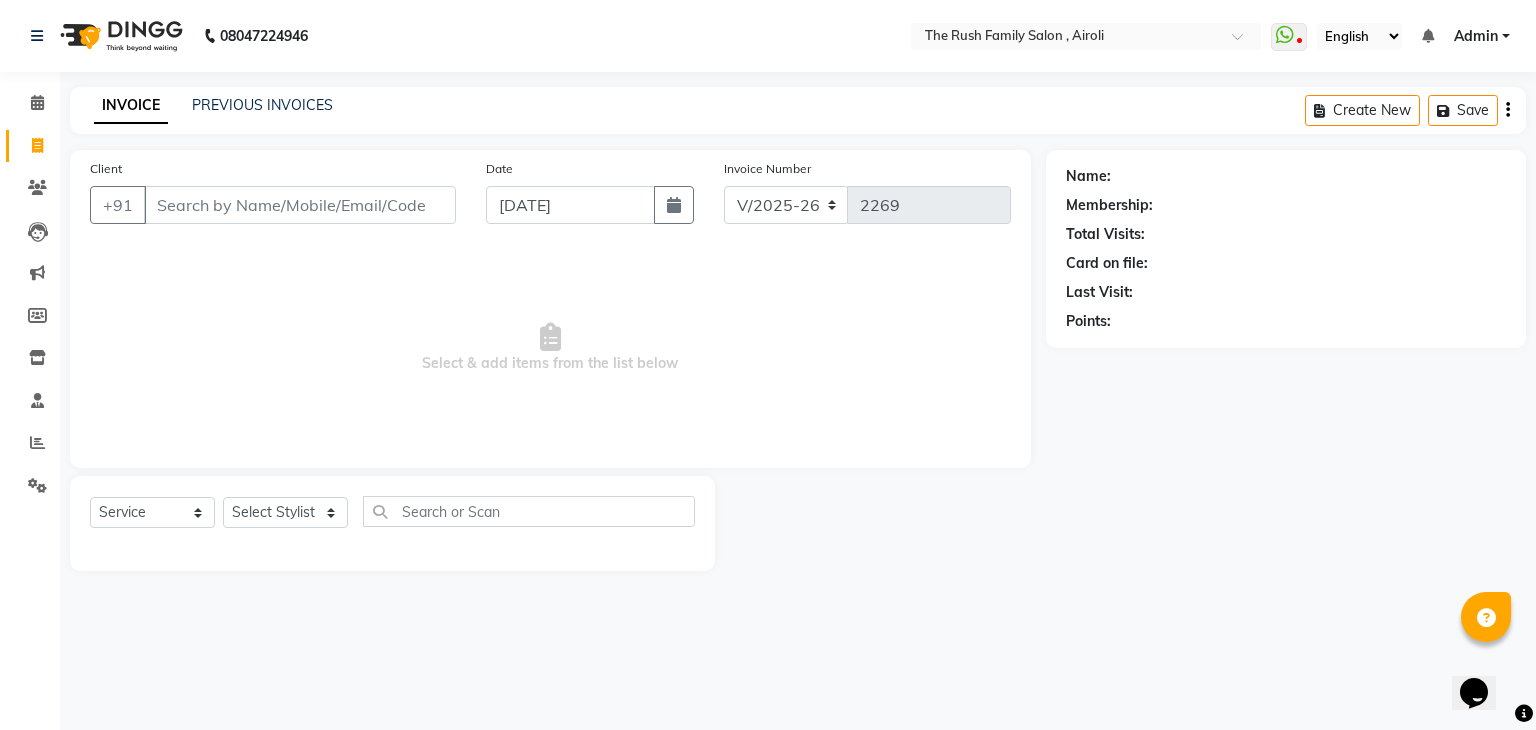 click on "Client" at bounding box center (300, 205) 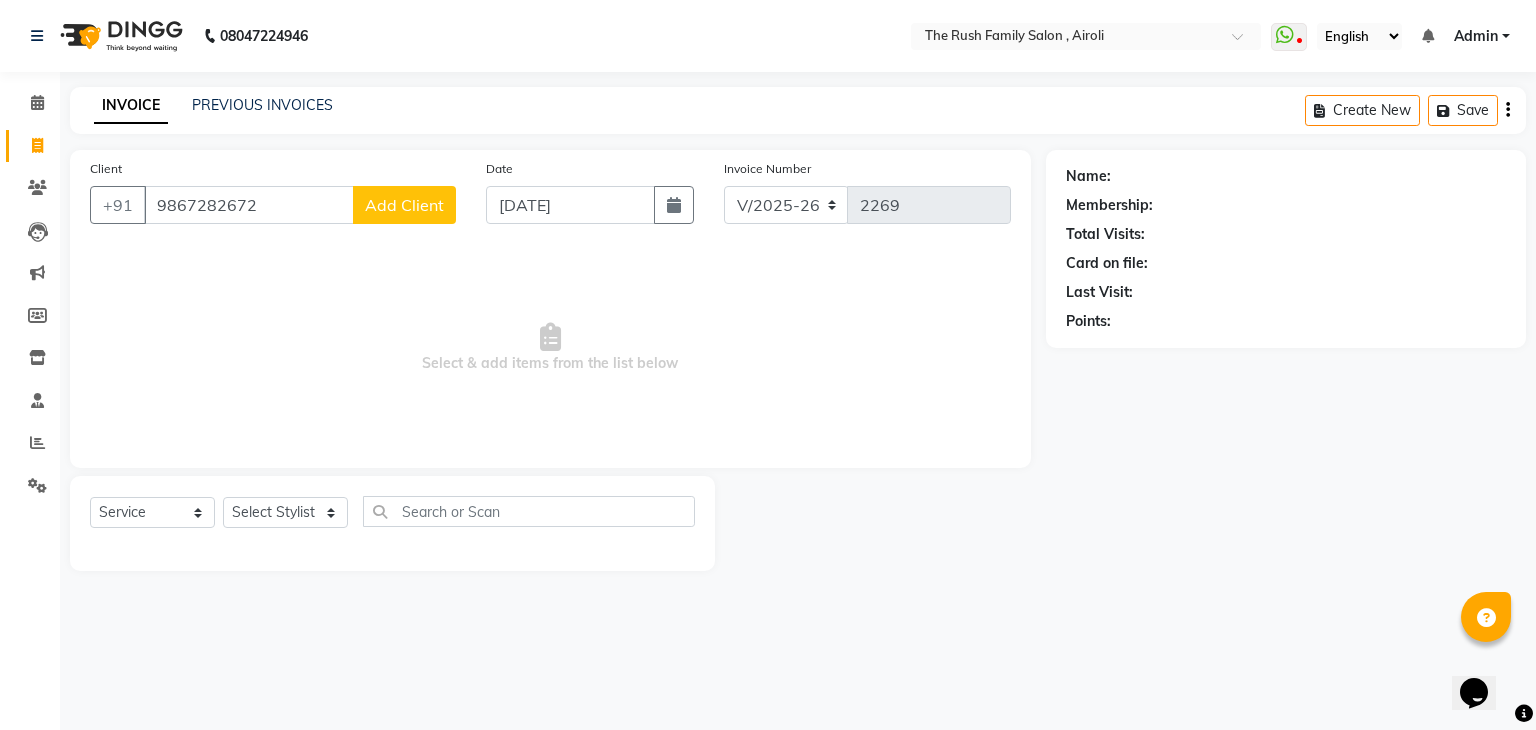 type on "9867282672" 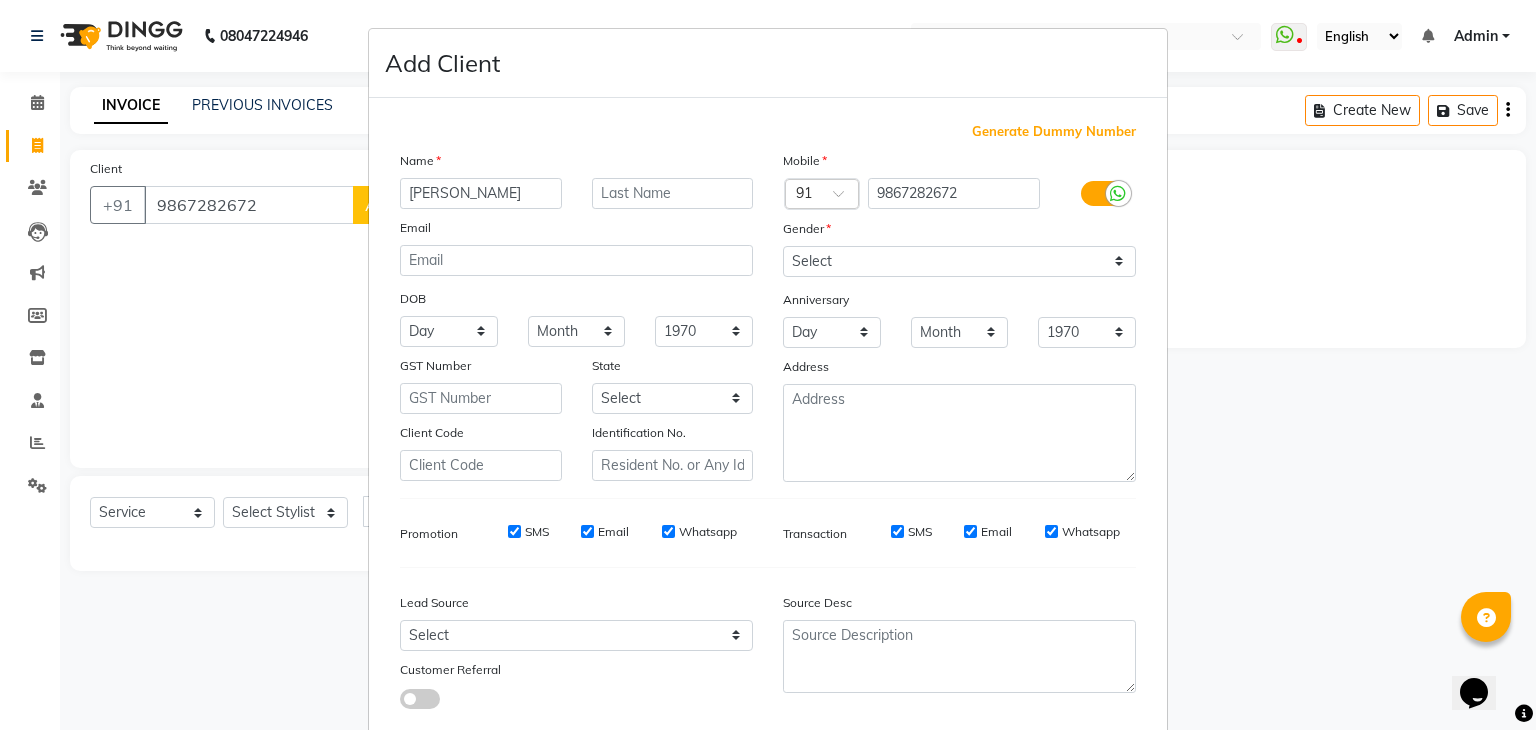 type on "[PERSON_NAME]" 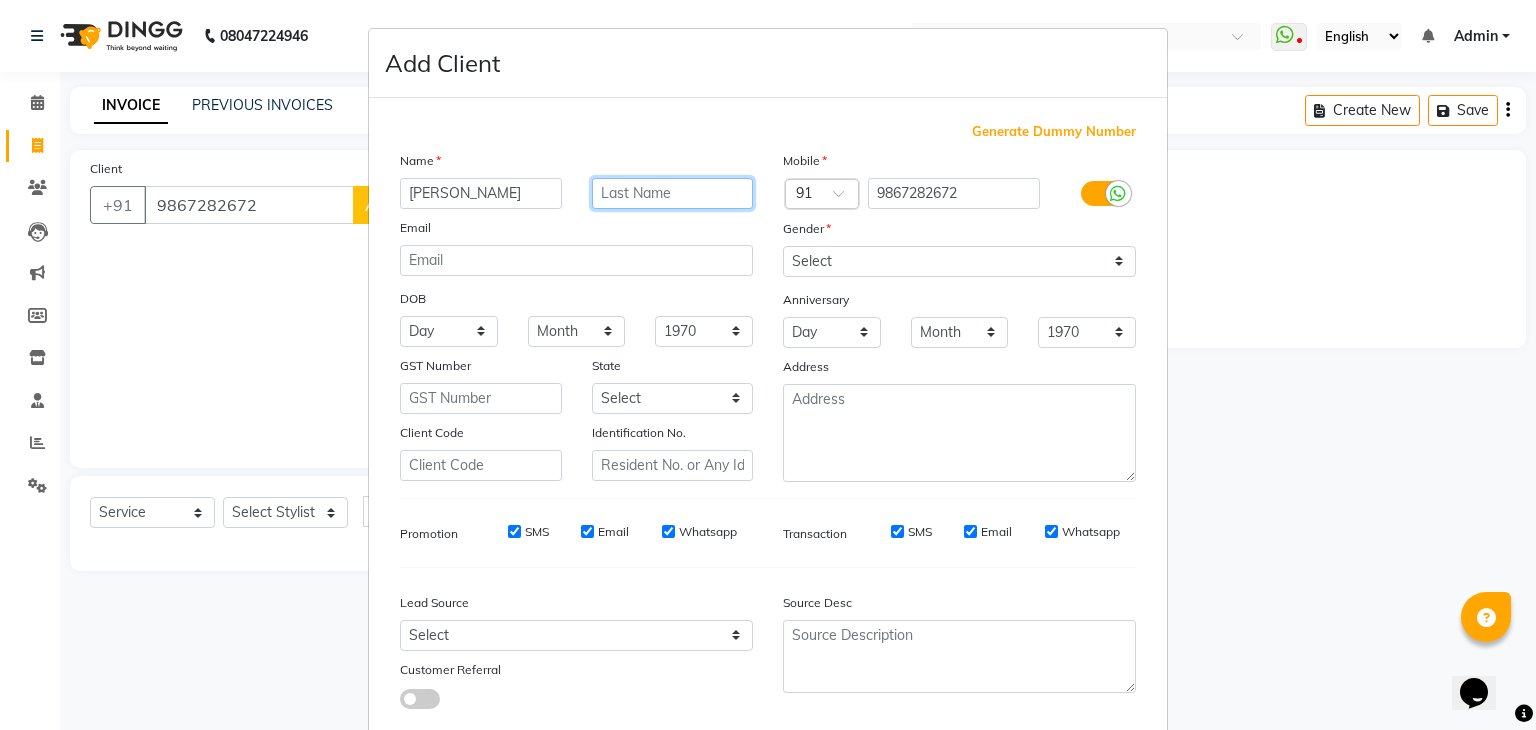 click at bounding box center (673, 193) 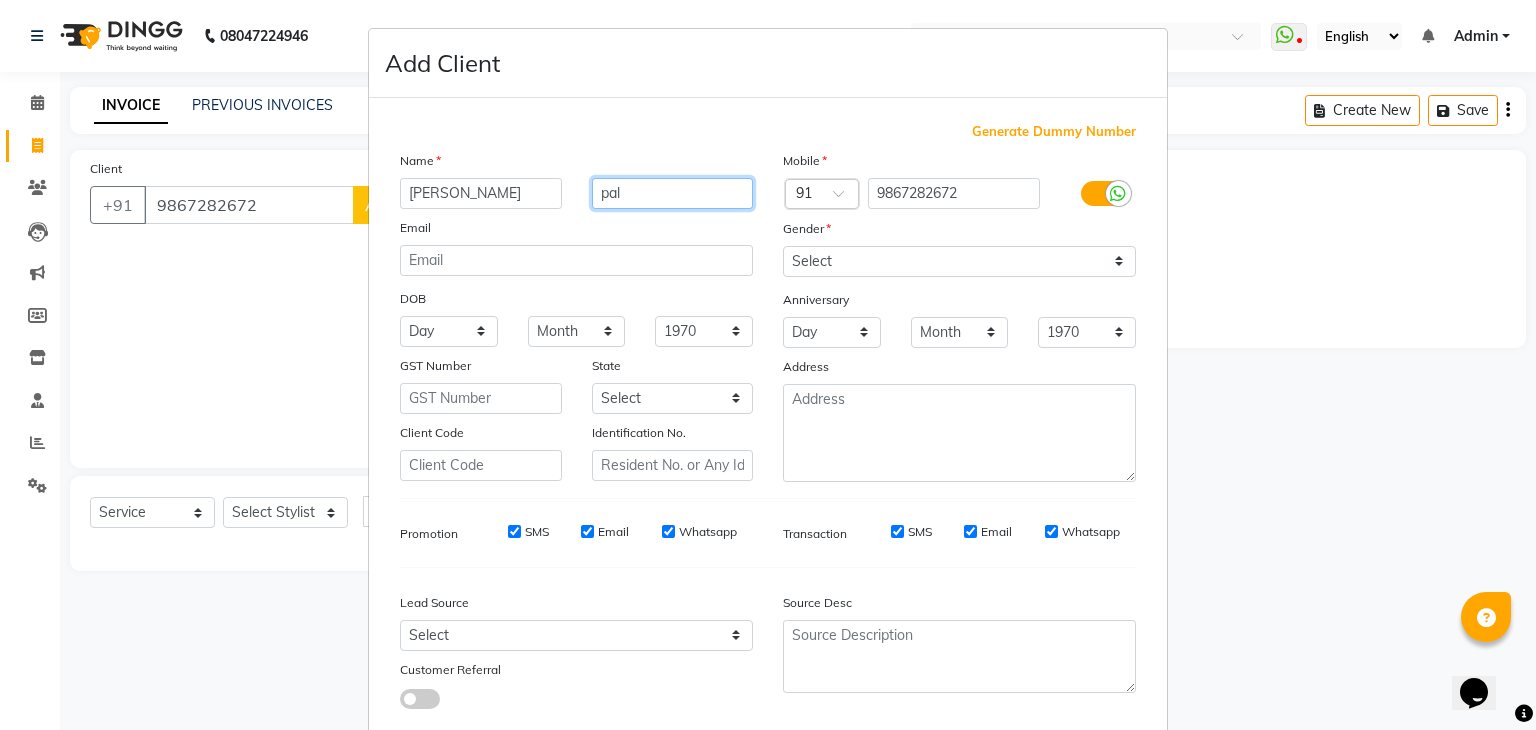 type on "pal" 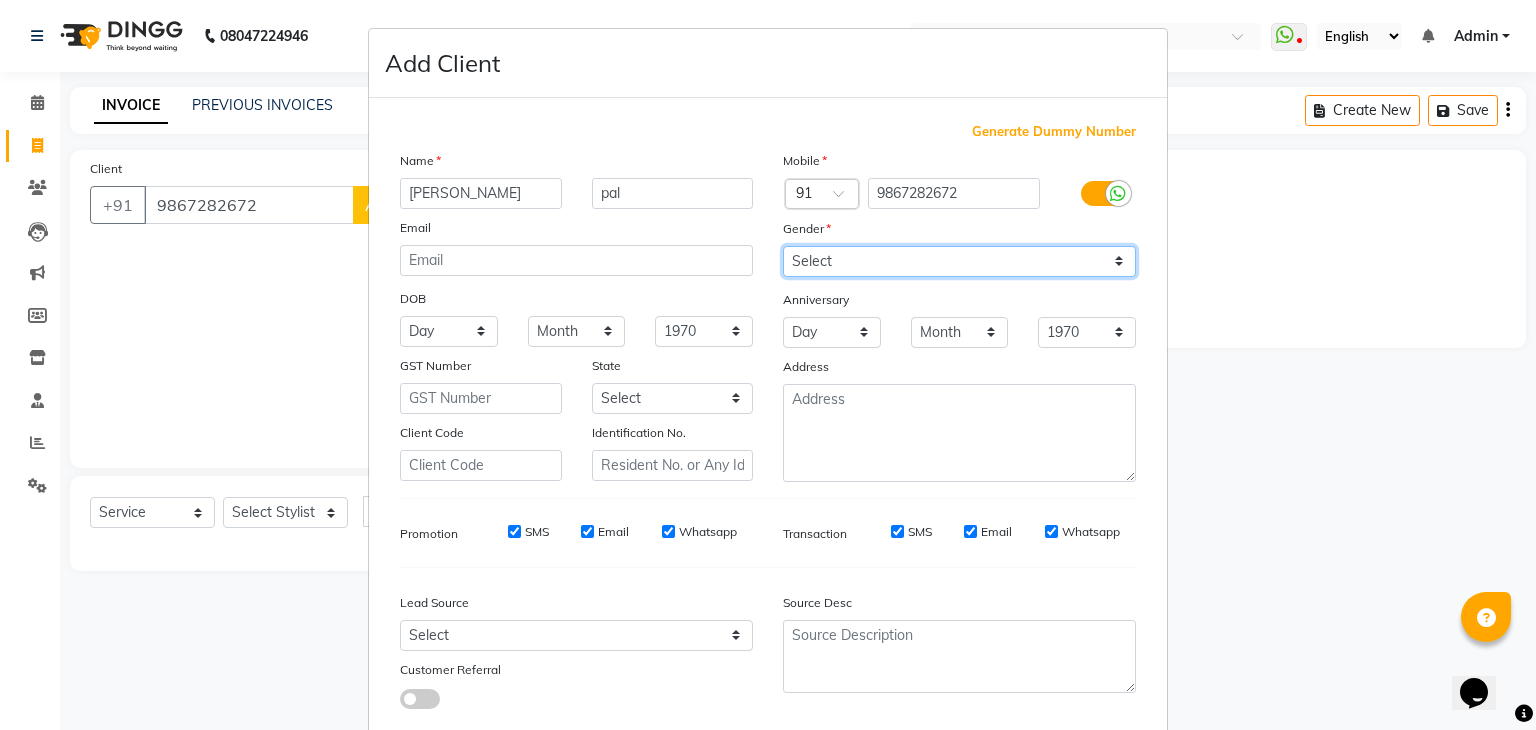 drag, startPoint x: 868, startPoint y: 255, endPoint x: 824, endPoint y: 342, distance: 97.49359 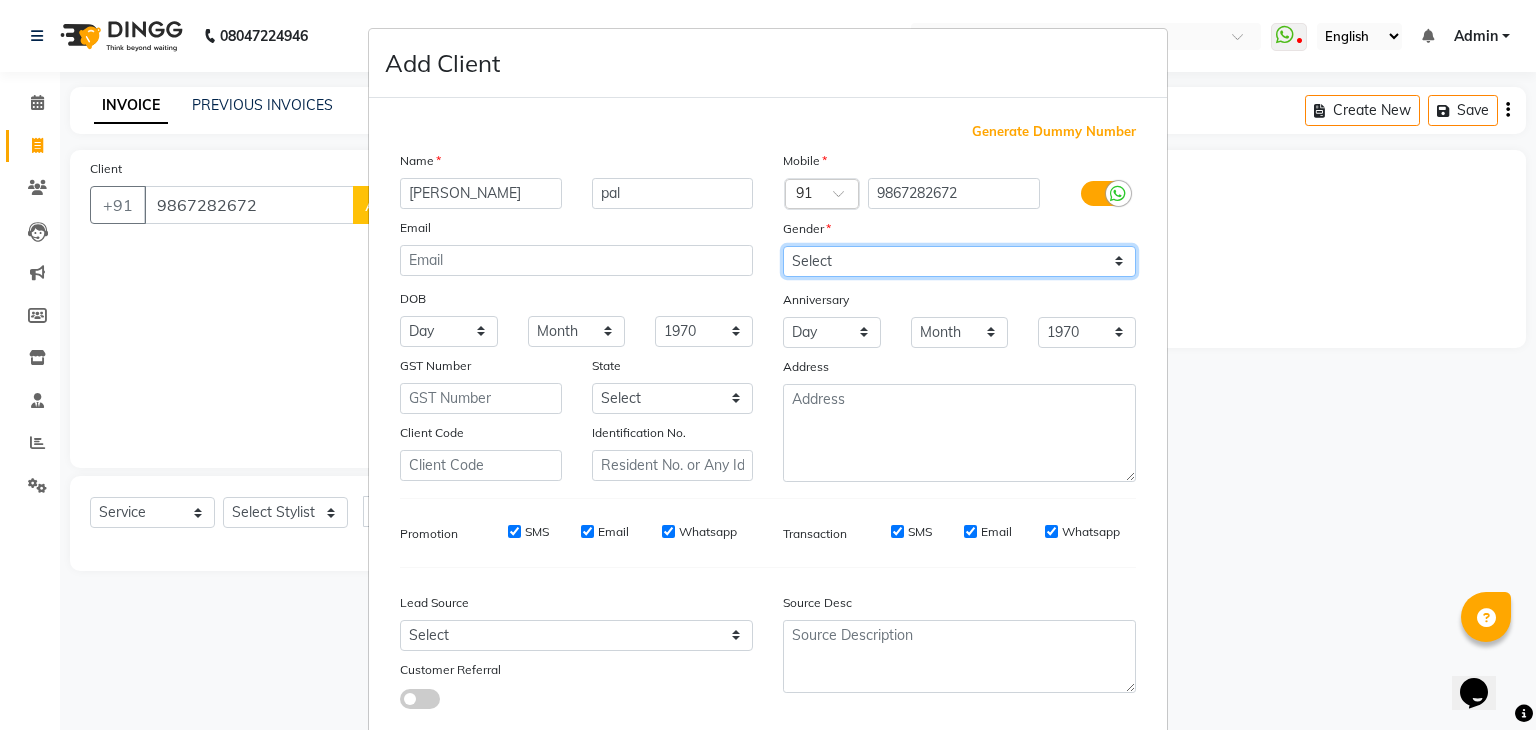 click on "Mobile Country Code × 91 9867282672 Gender Select Male Female Other Prefer Not To Say Anniversary Day 01 02 03 04 05 06 07 08 09 10 11 12 13 14 15 16 17 18 19 20 21 22 23 24 25 26 27 28 29 30 31 Month January February March April May June July August September October November December 1970 1971 1972 1973 1974 1975 1976 1977 1978 1979 1980 1981 1982 1983 1984 1985 1986 1987 1988 1989 1990 1991 1992 1993 1994 1995 1996 1997 1998 1999 2000 2001 2002 2003 2004 2005 2006 2007 2008 2009 2010 2011 2012 2013 2014 2015 2016 2017 2018 2019 2020 2021 2022 2023 2024 2025 Address" at bounding box center [959, 316] 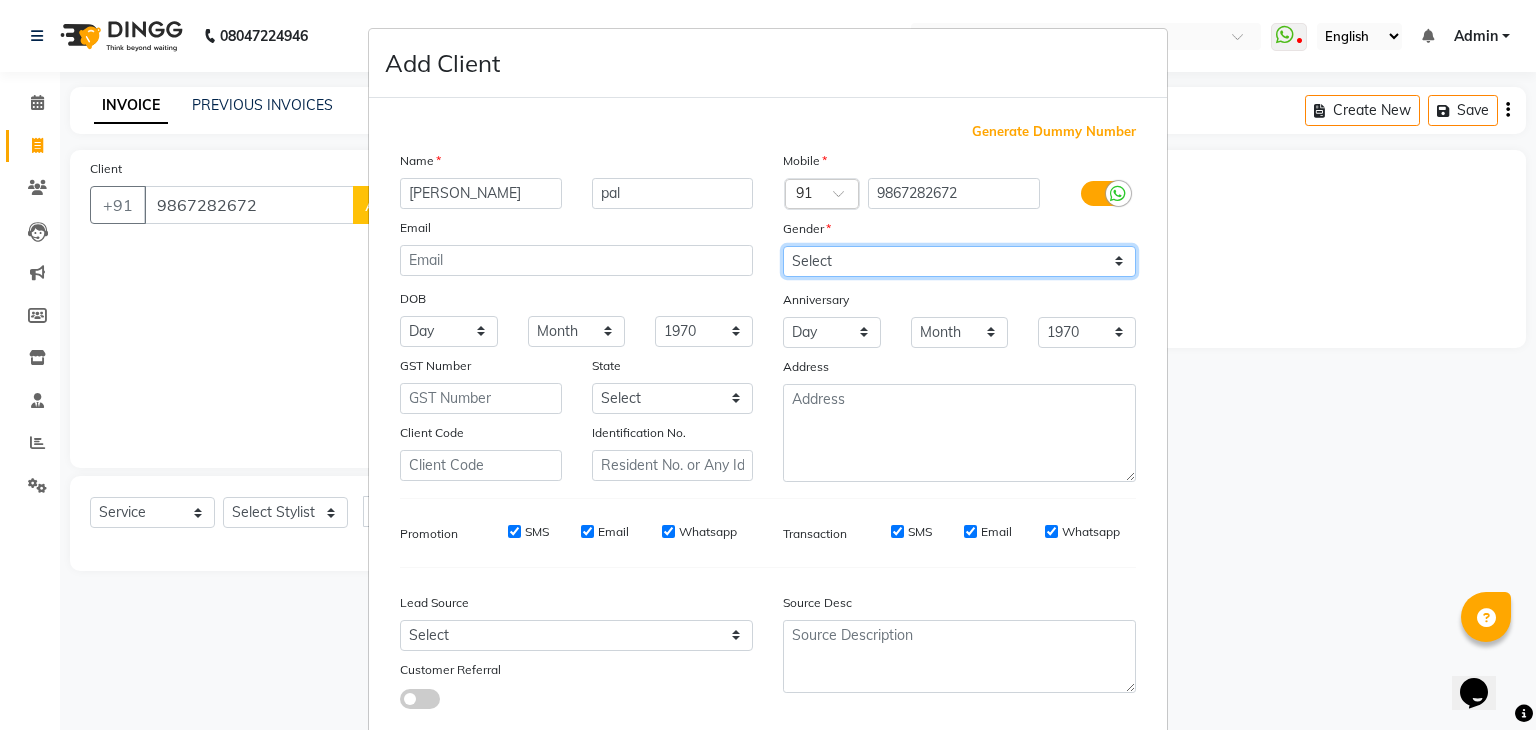 click on "Select Male Female Other Prefer Not To Say" at bounding box center (959, 261) 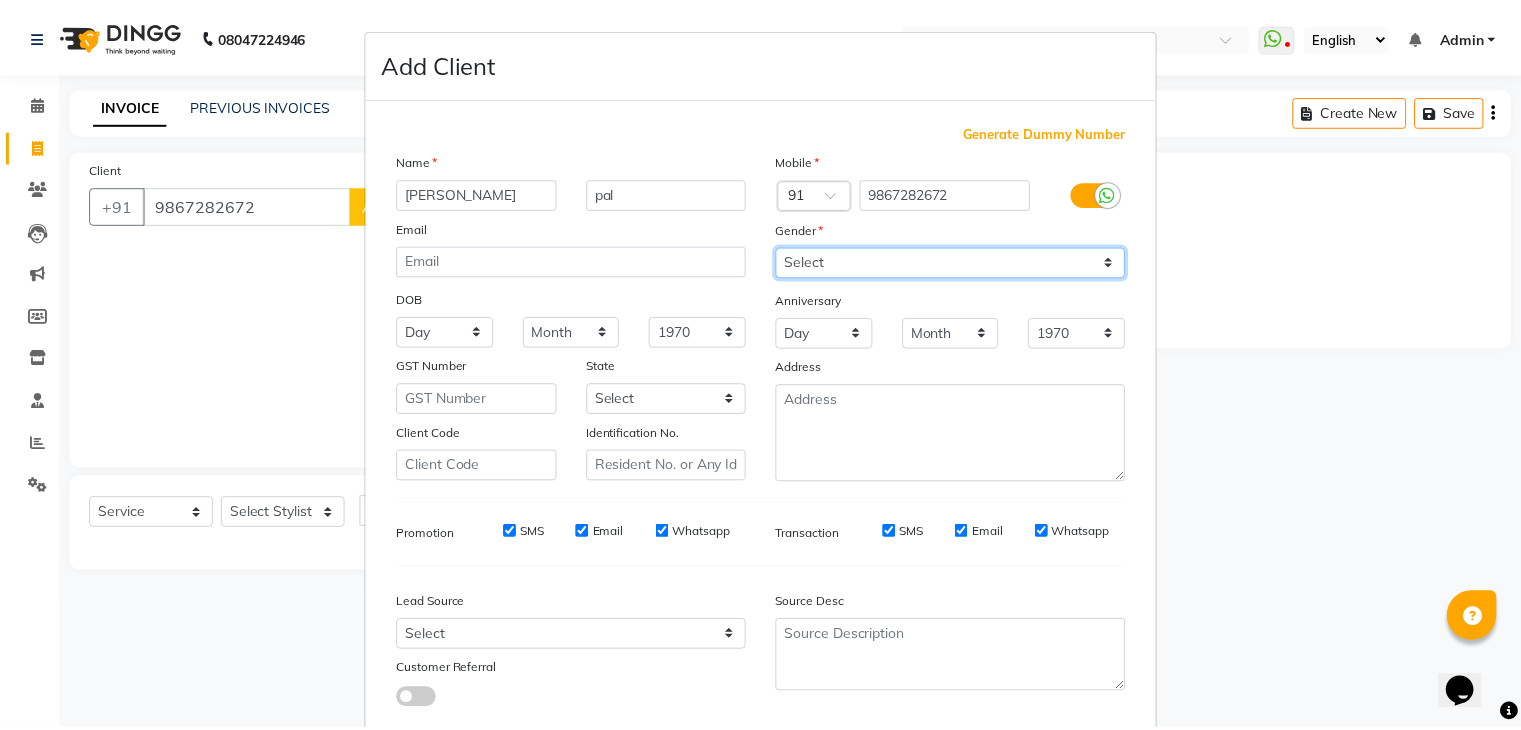 scroll, scrollTop: 127, scrollLeft: 0, axis: vertical 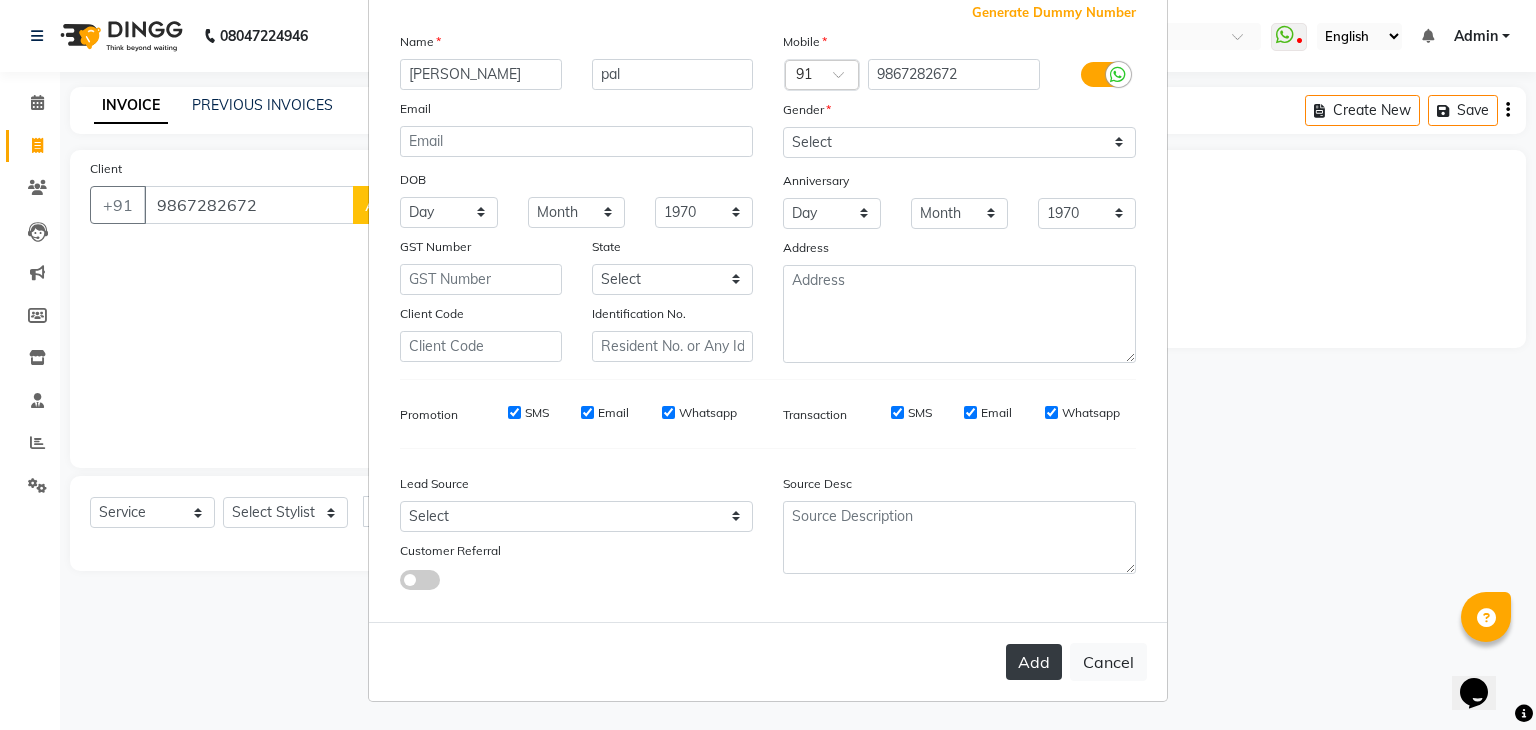 click on "Add" at bounding box center (1034, 662) 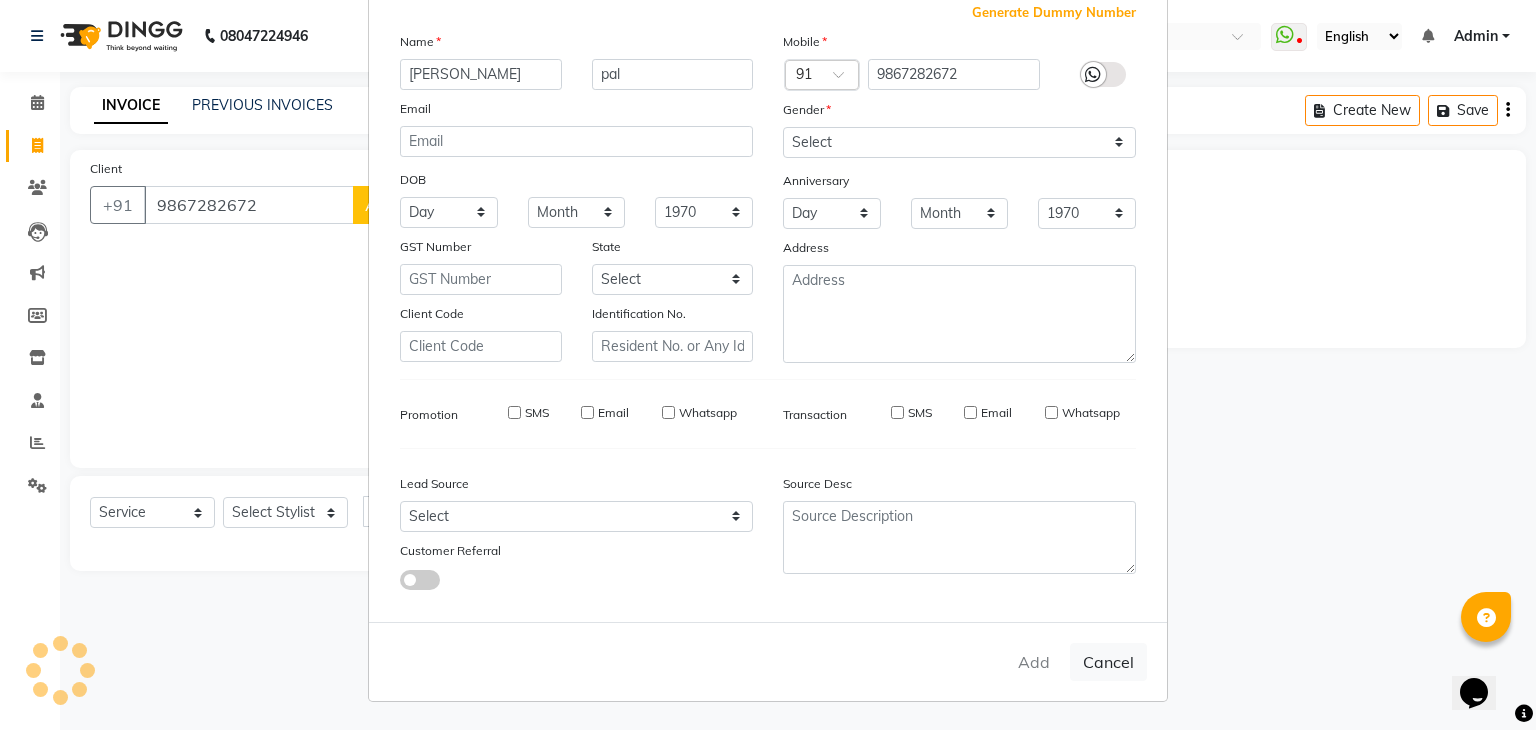 type 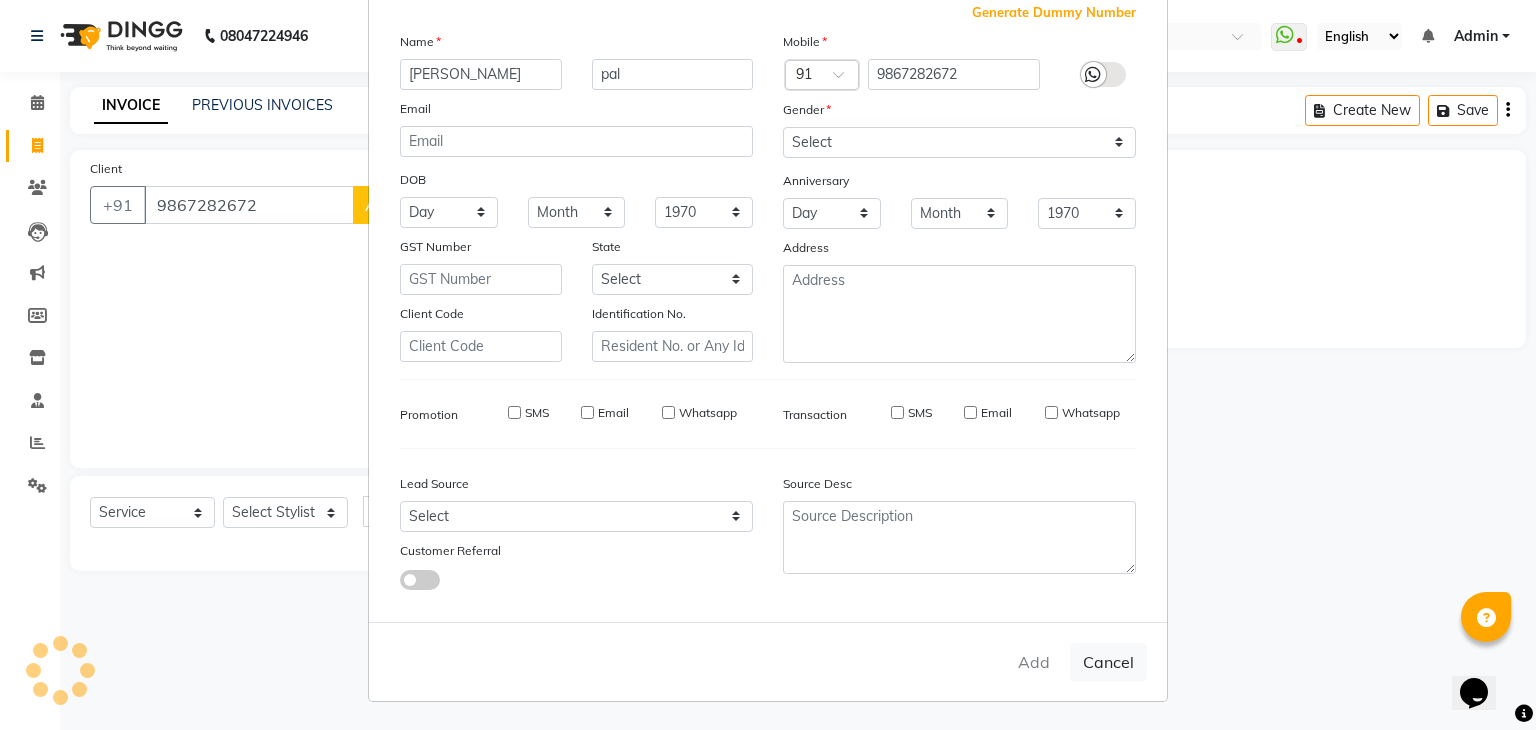 type 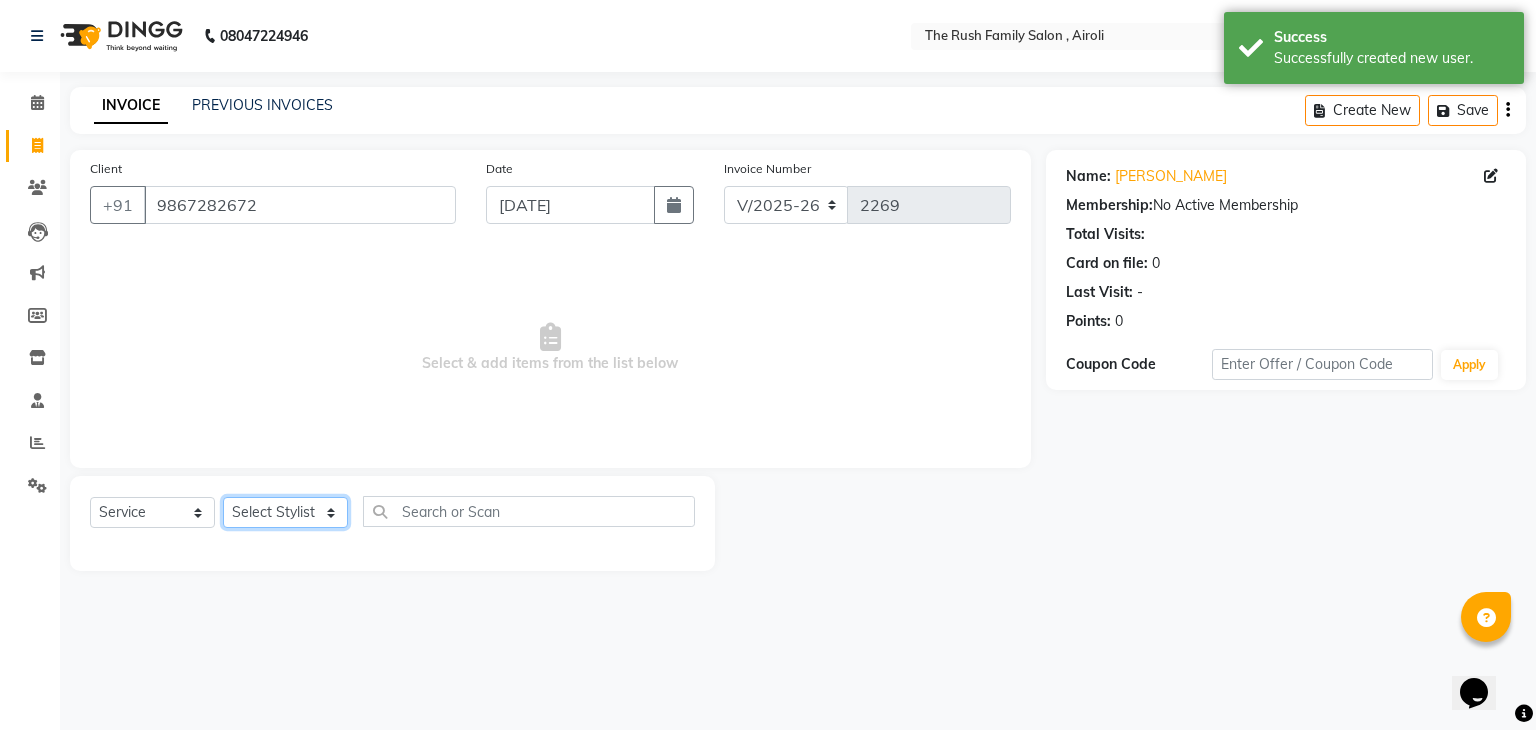 click on "Select Stylist [PERSON_NAME] Guddi [PERSON_NAME]   [PERSON_NAME] [PERSON_NAME]" 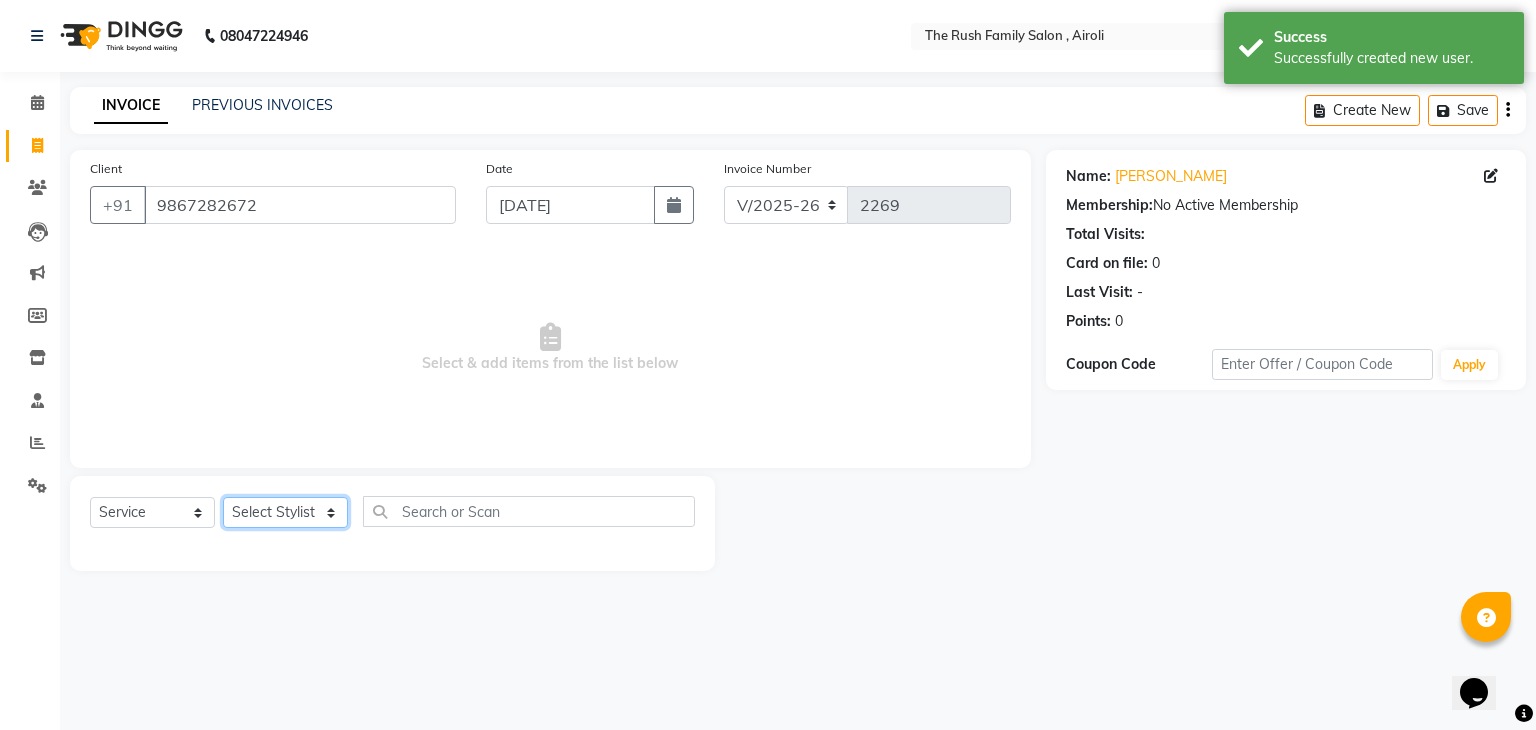 select on "68107" 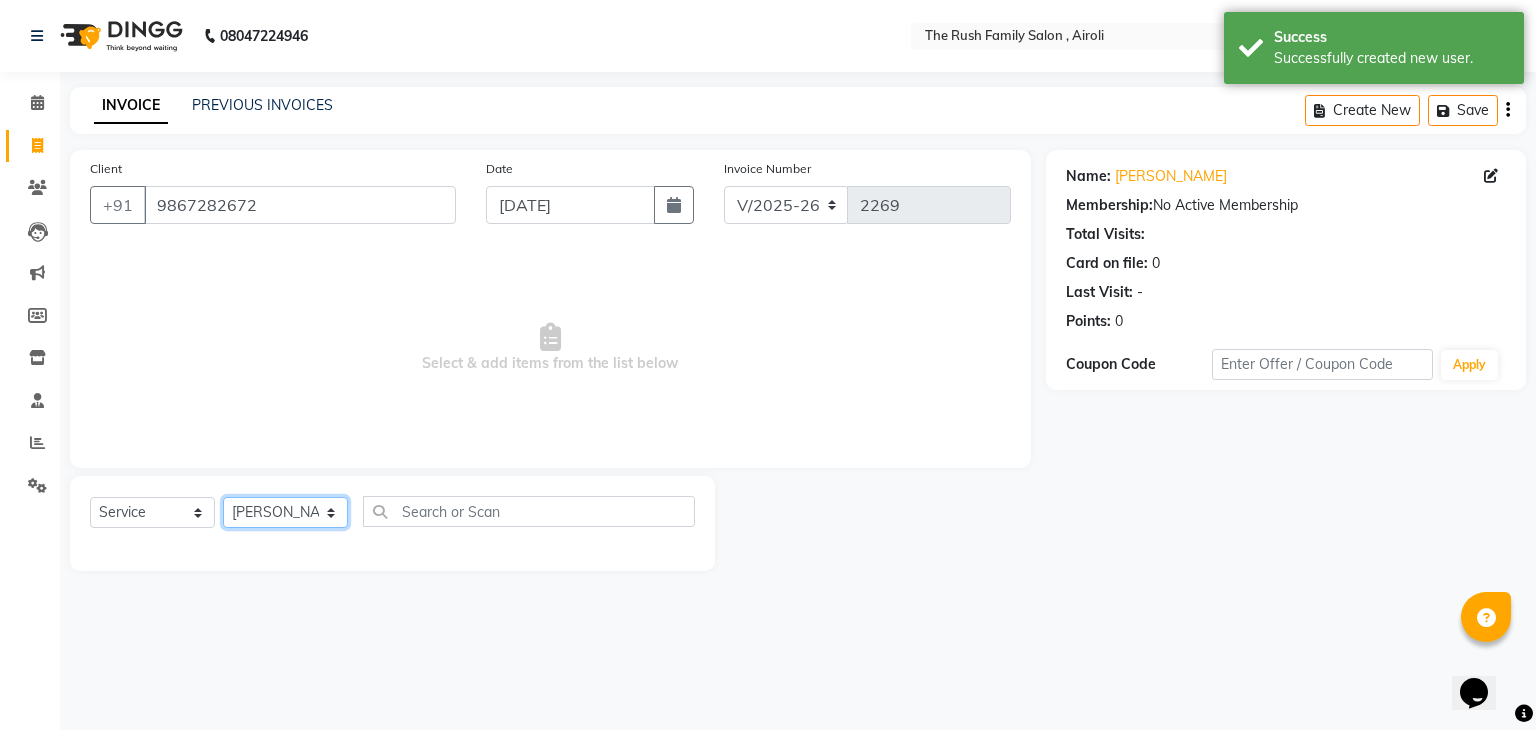 click on "Select Stylist [PERSON_NAME] Guddi [PERSON_NAME]   [PERSON_NAME] [PERSON_NAME]" 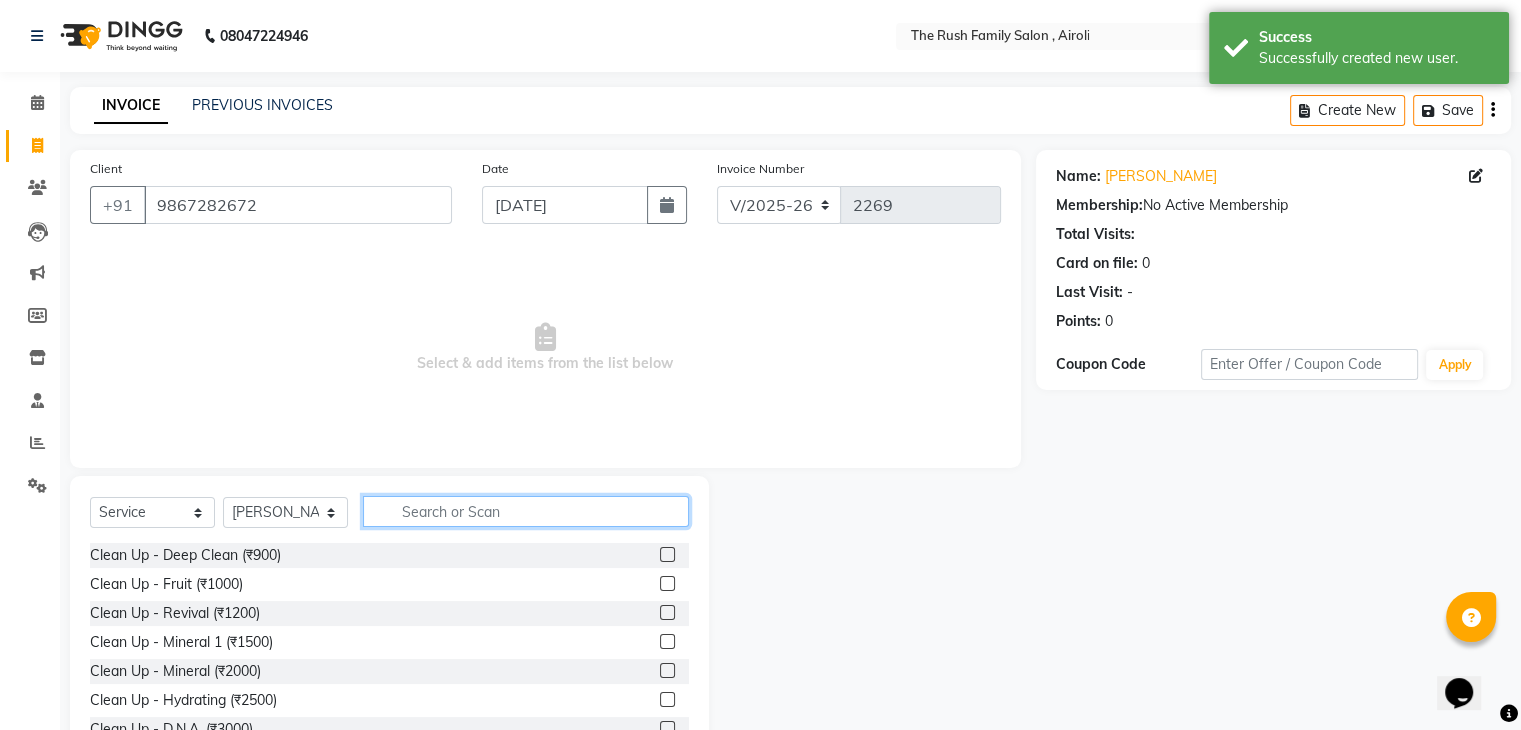 click 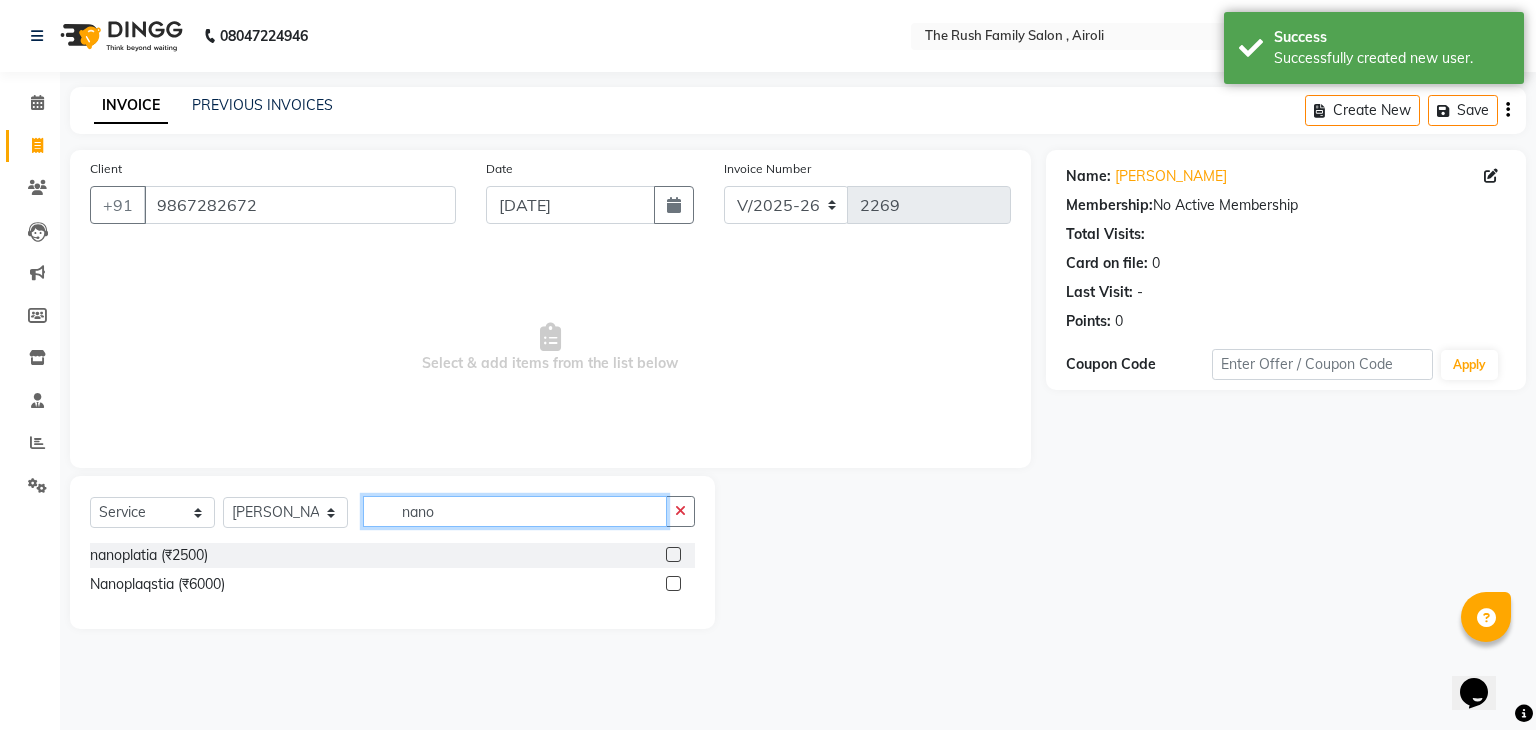 type on "nano" 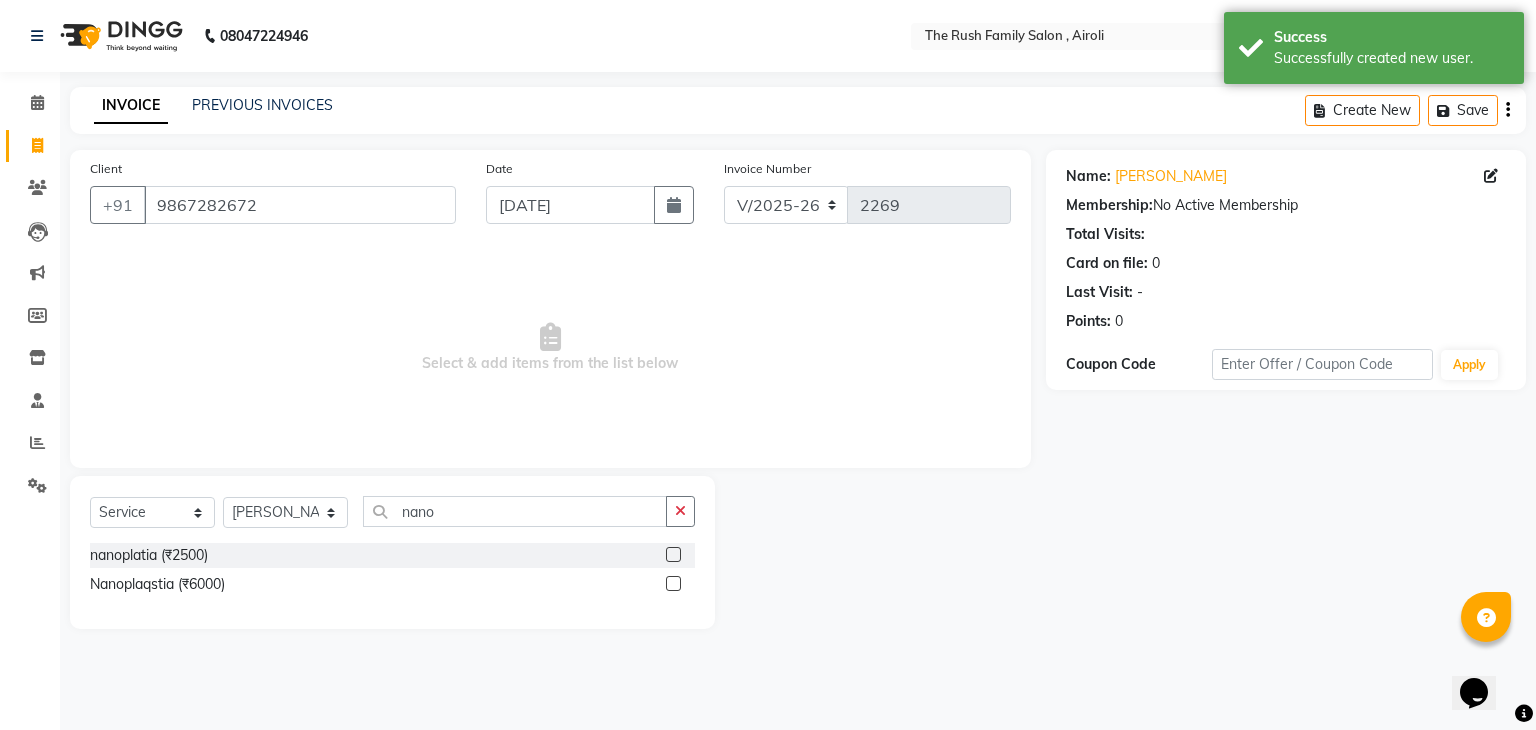 click 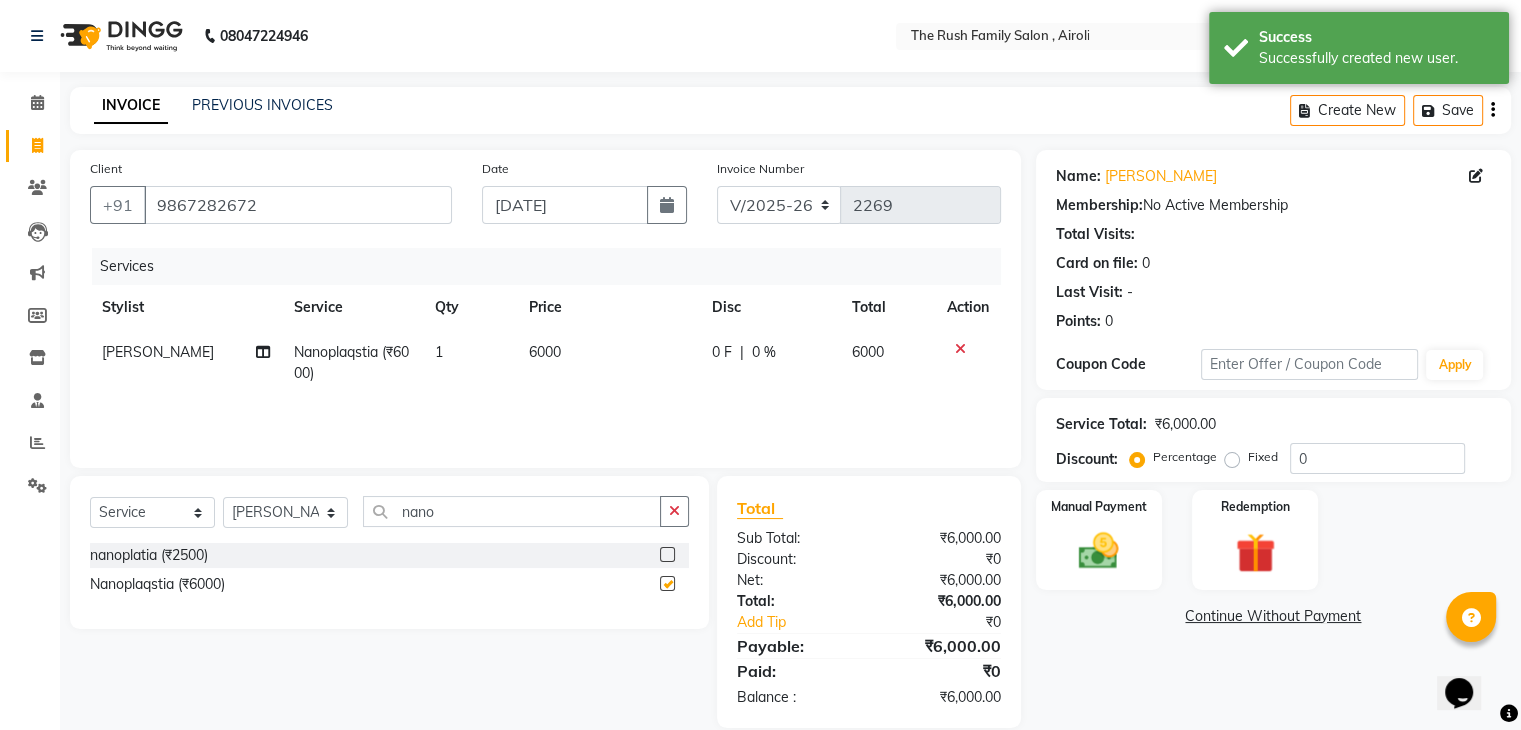 checkbox on "false" 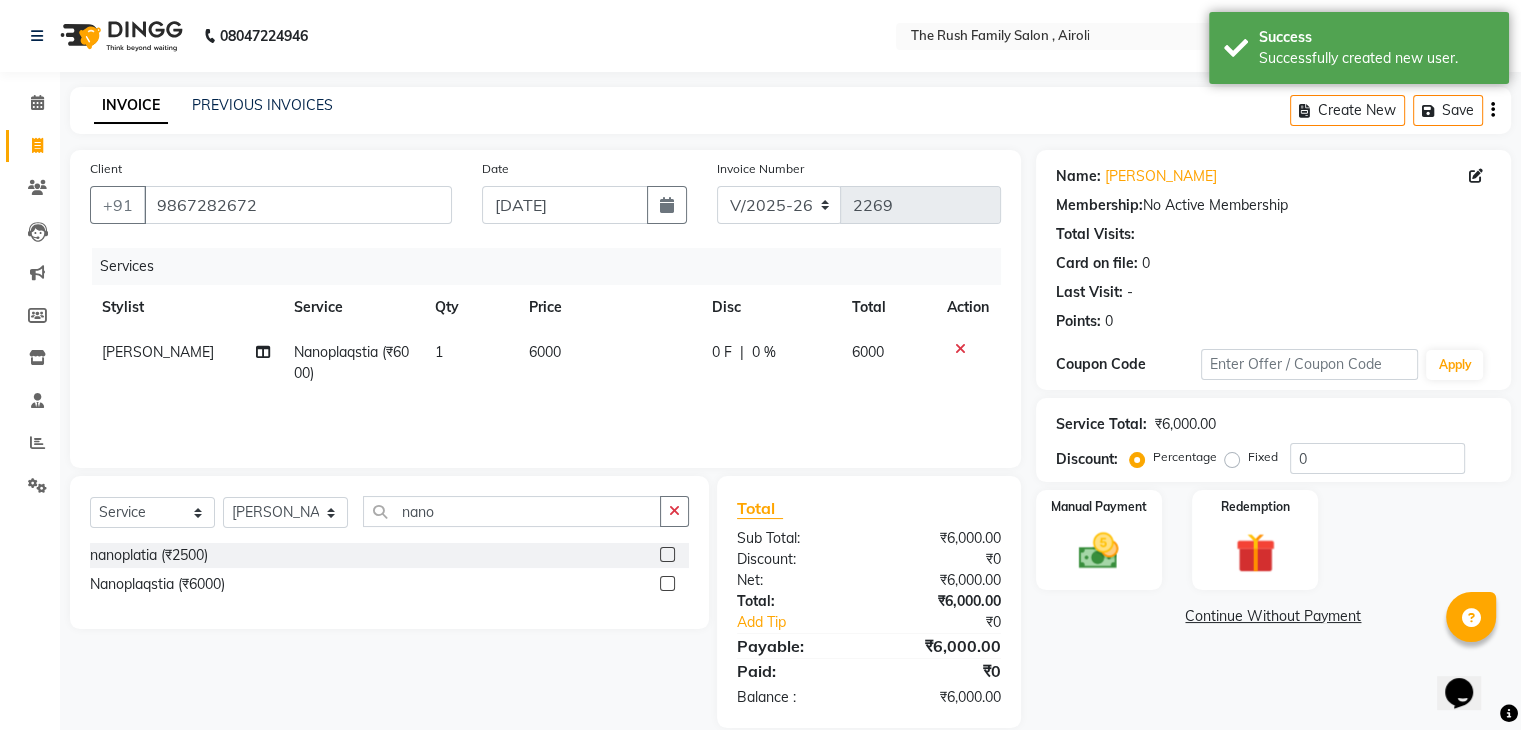 click on "6000" 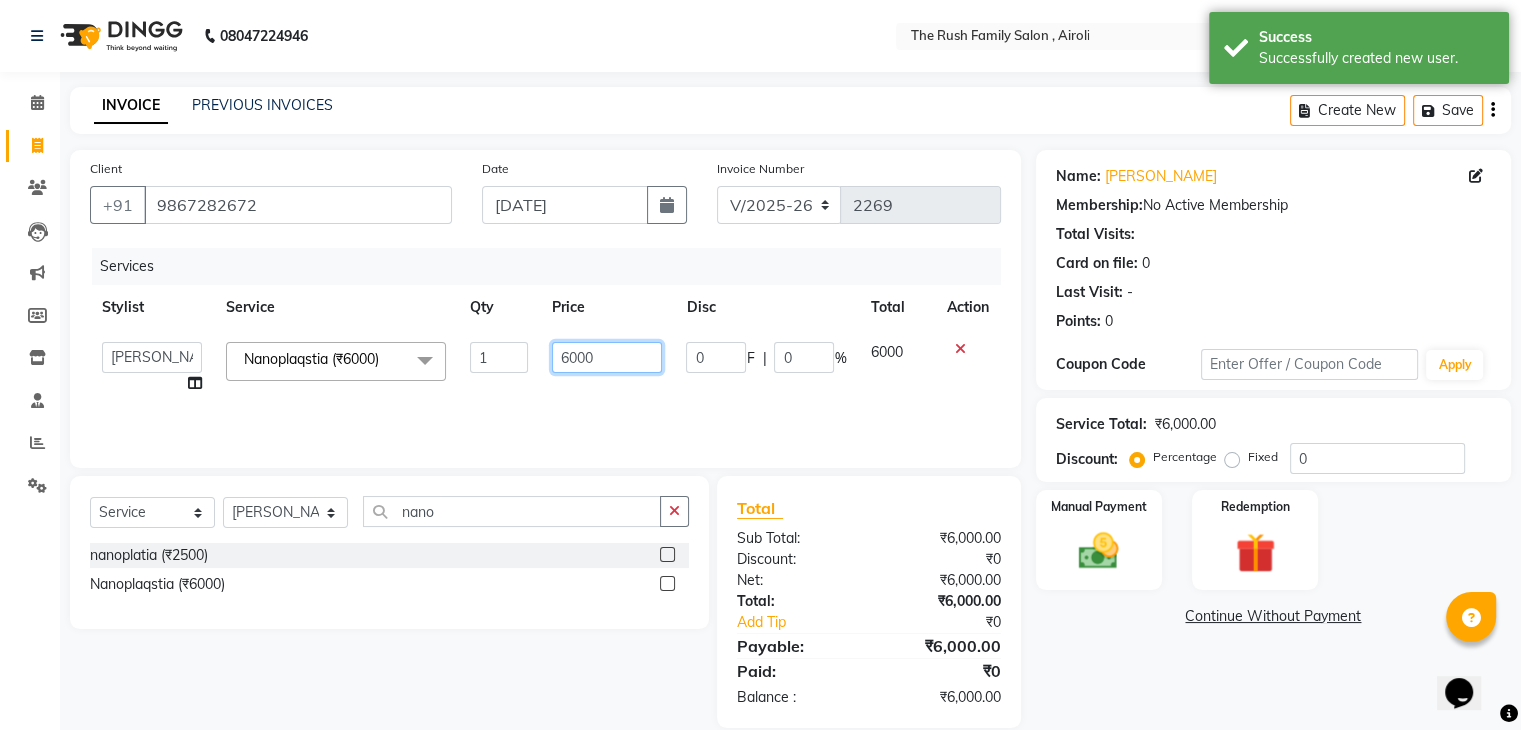 click on "6000" 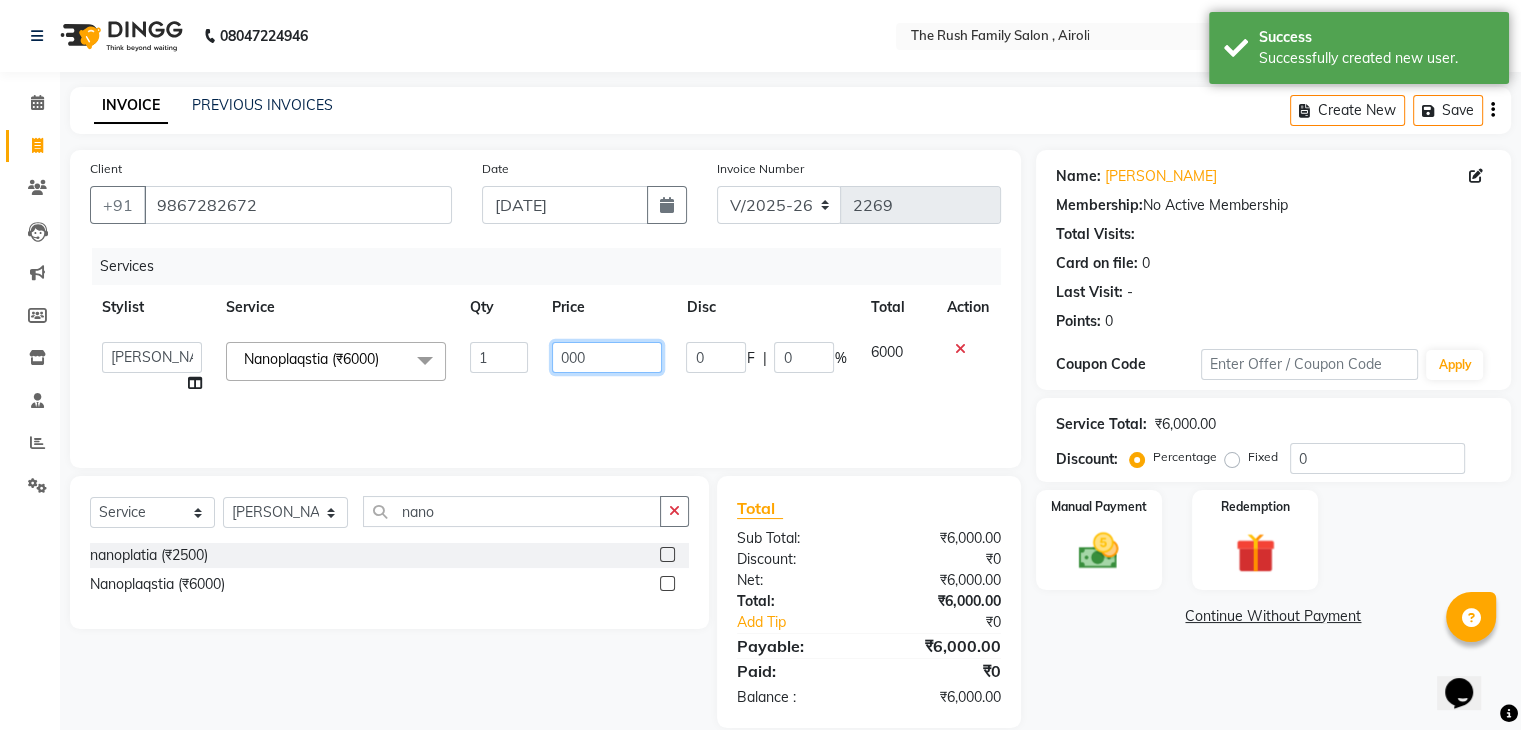 type on "8000" 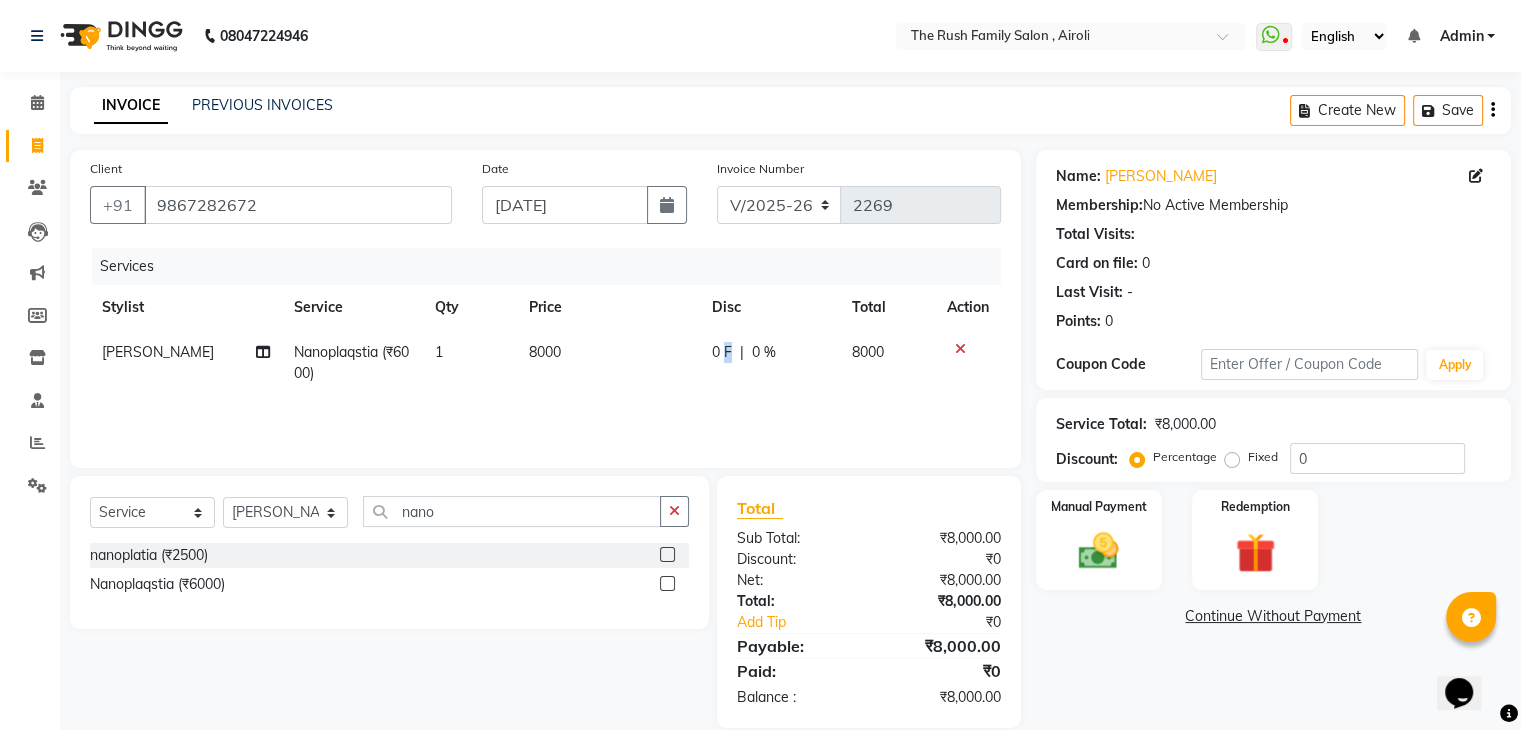 click on "0 F" 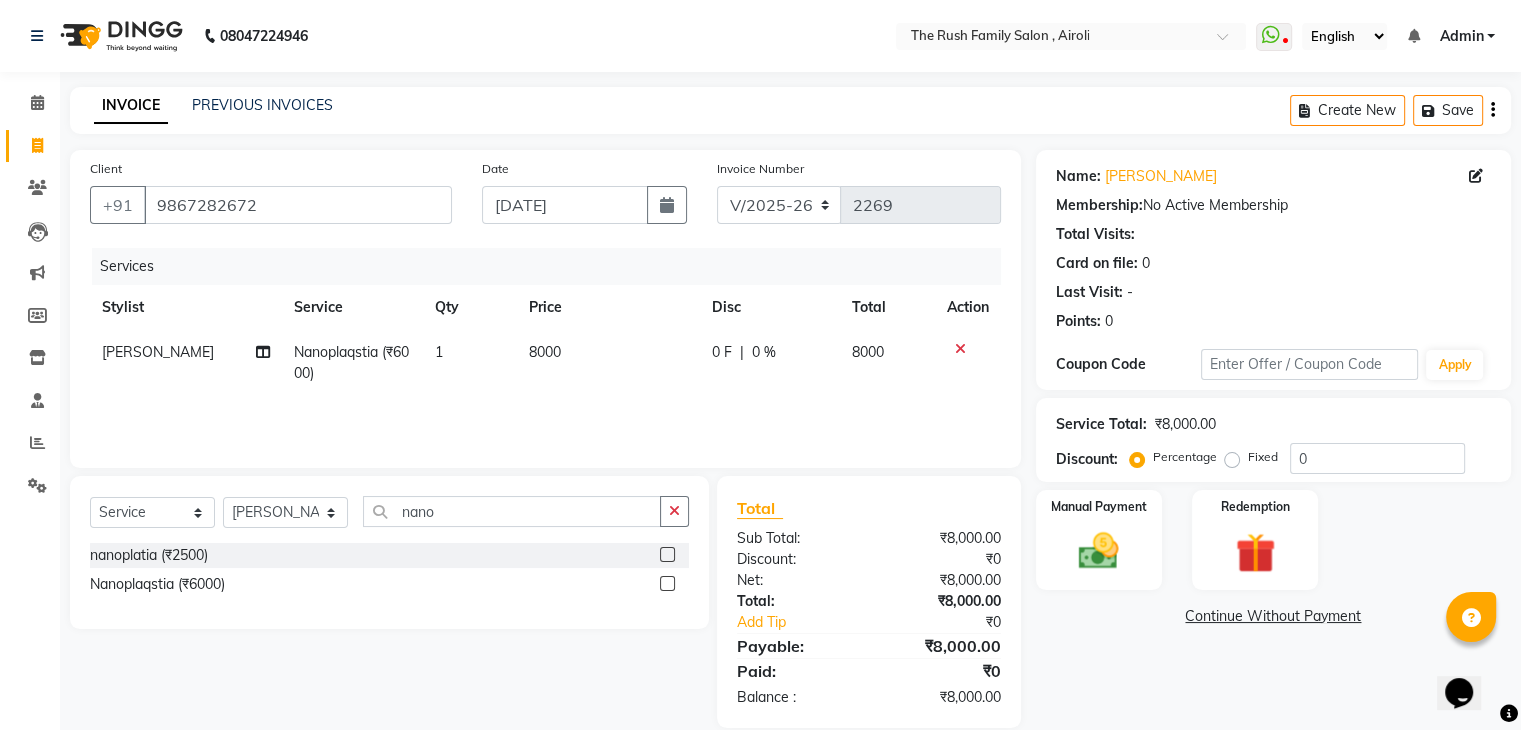 select on "68107" 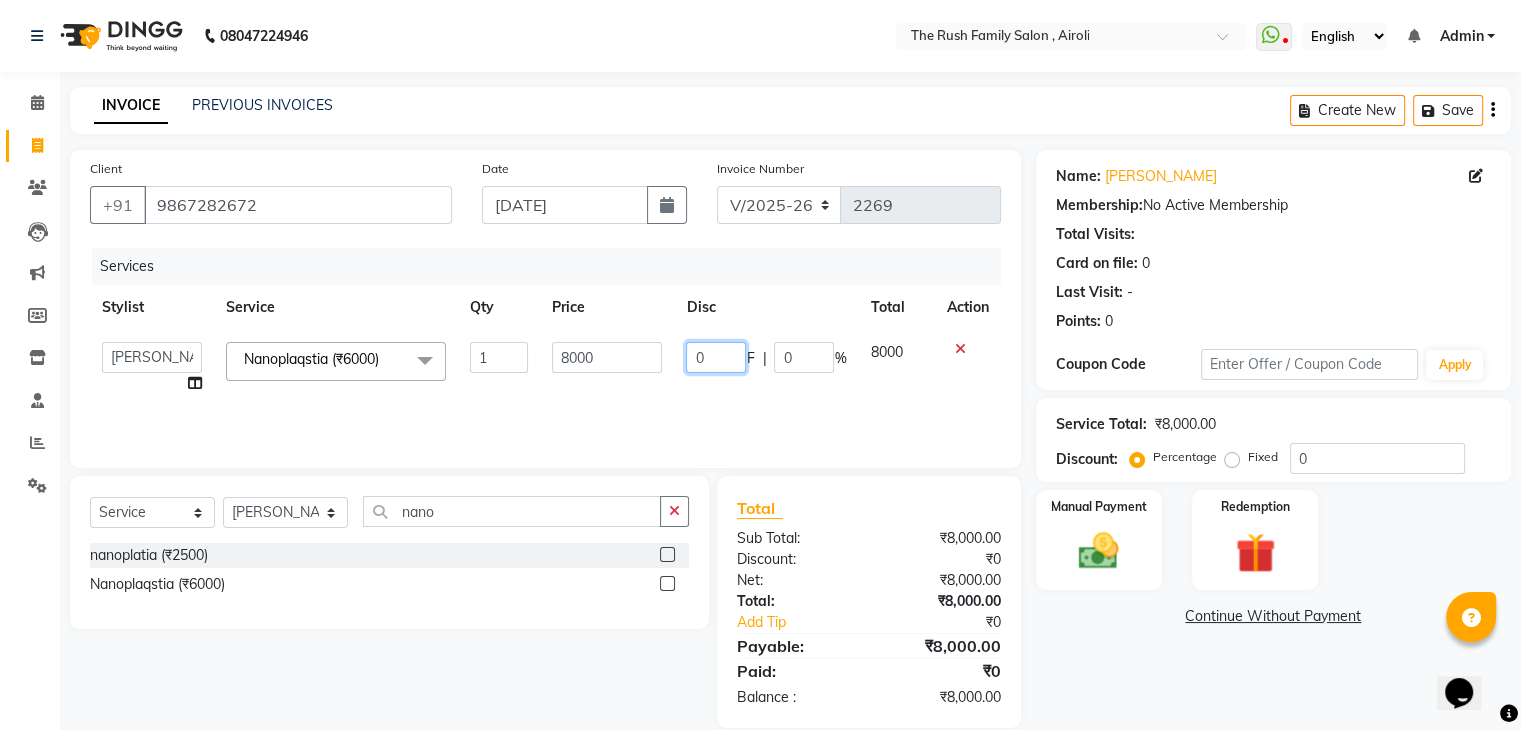 click on "0" 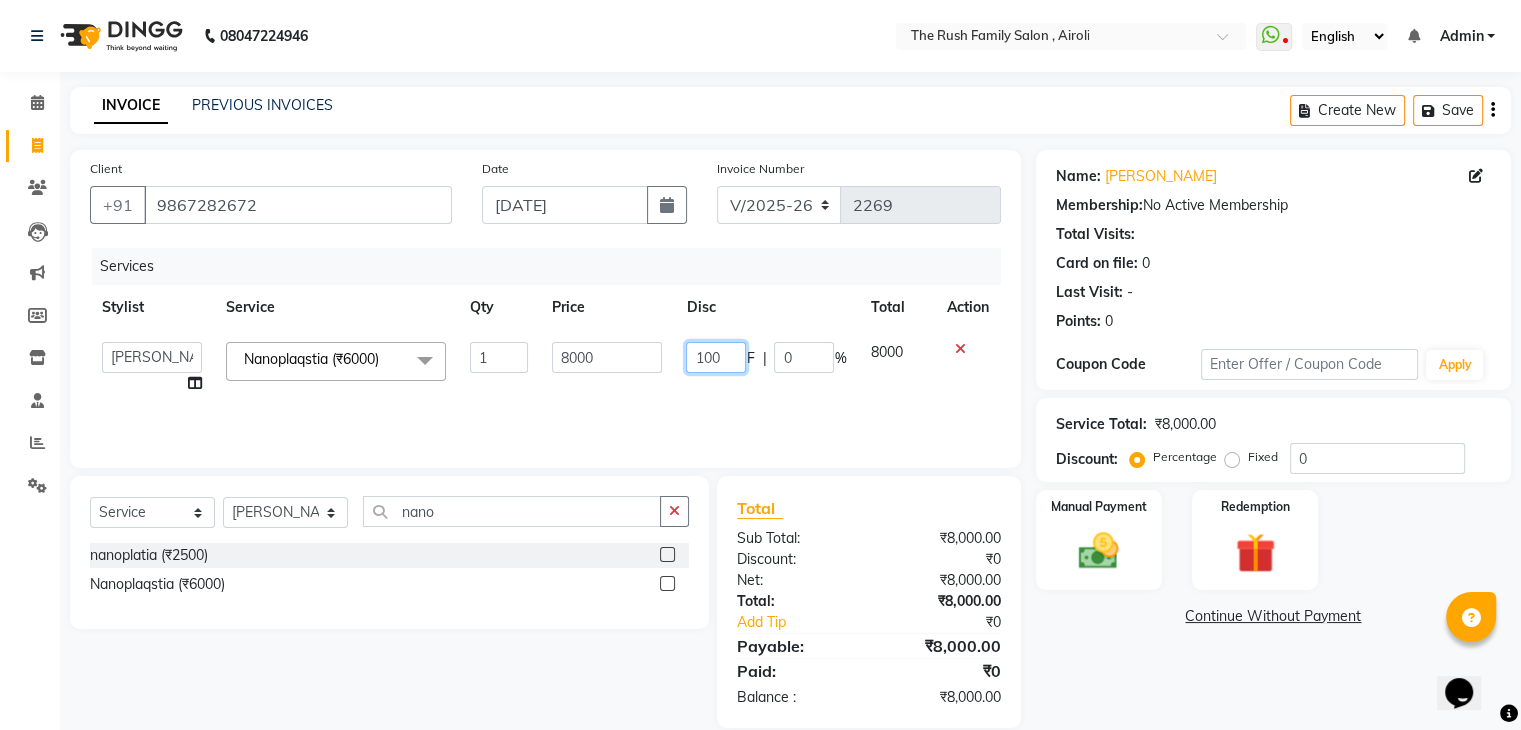 type on "1000" 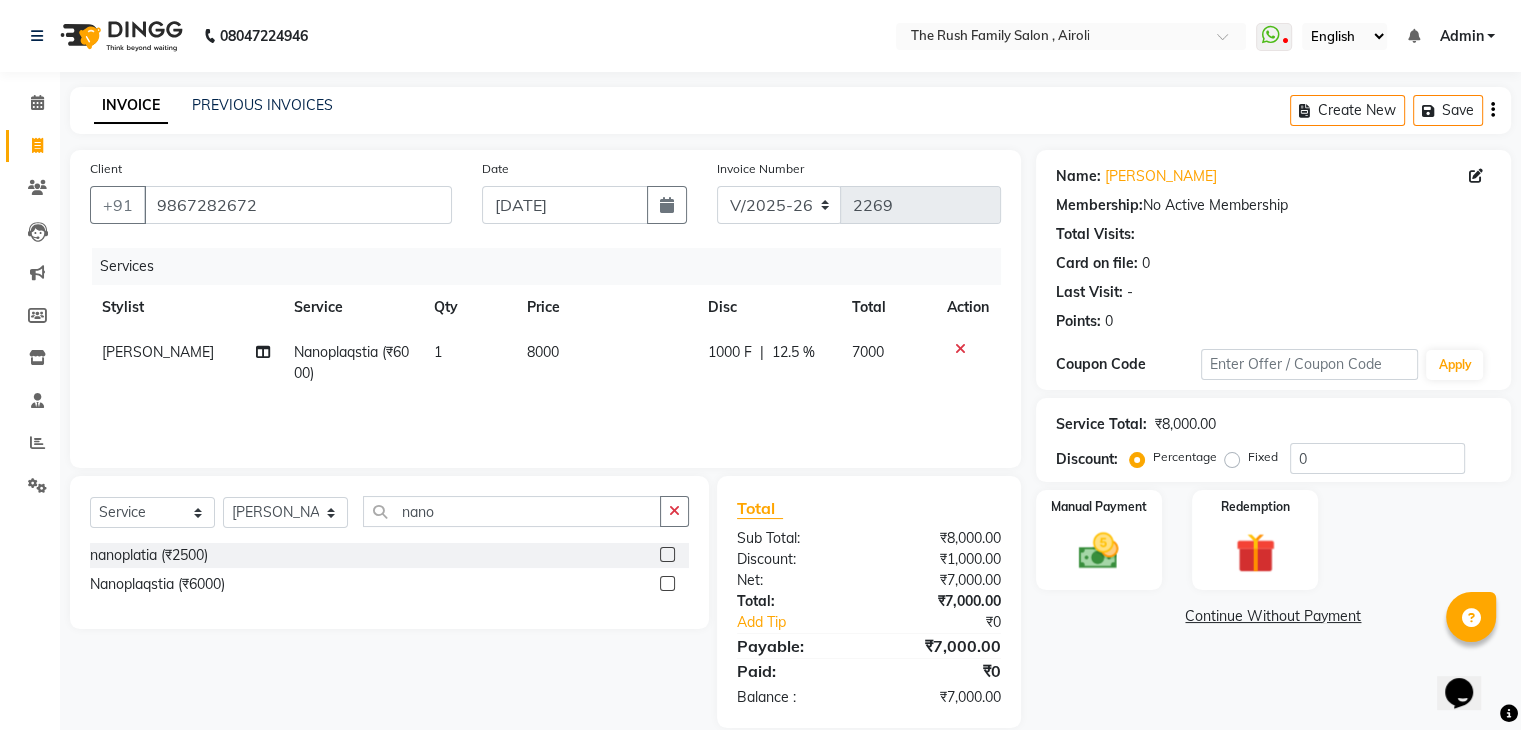 click on "1000 F | 12.5 %" 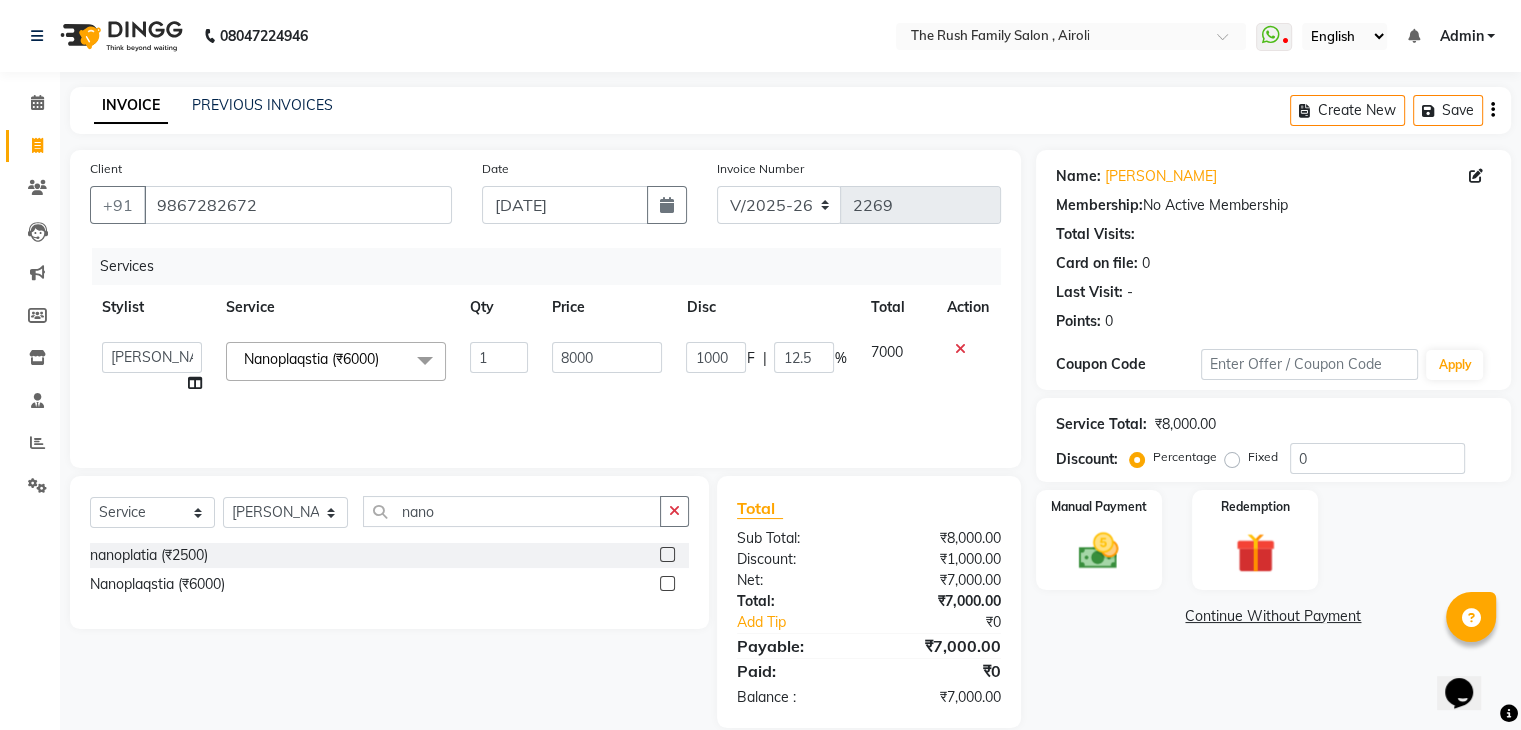 scroll, scrollTop: 28, scrollLeft: 0, axis: vertical 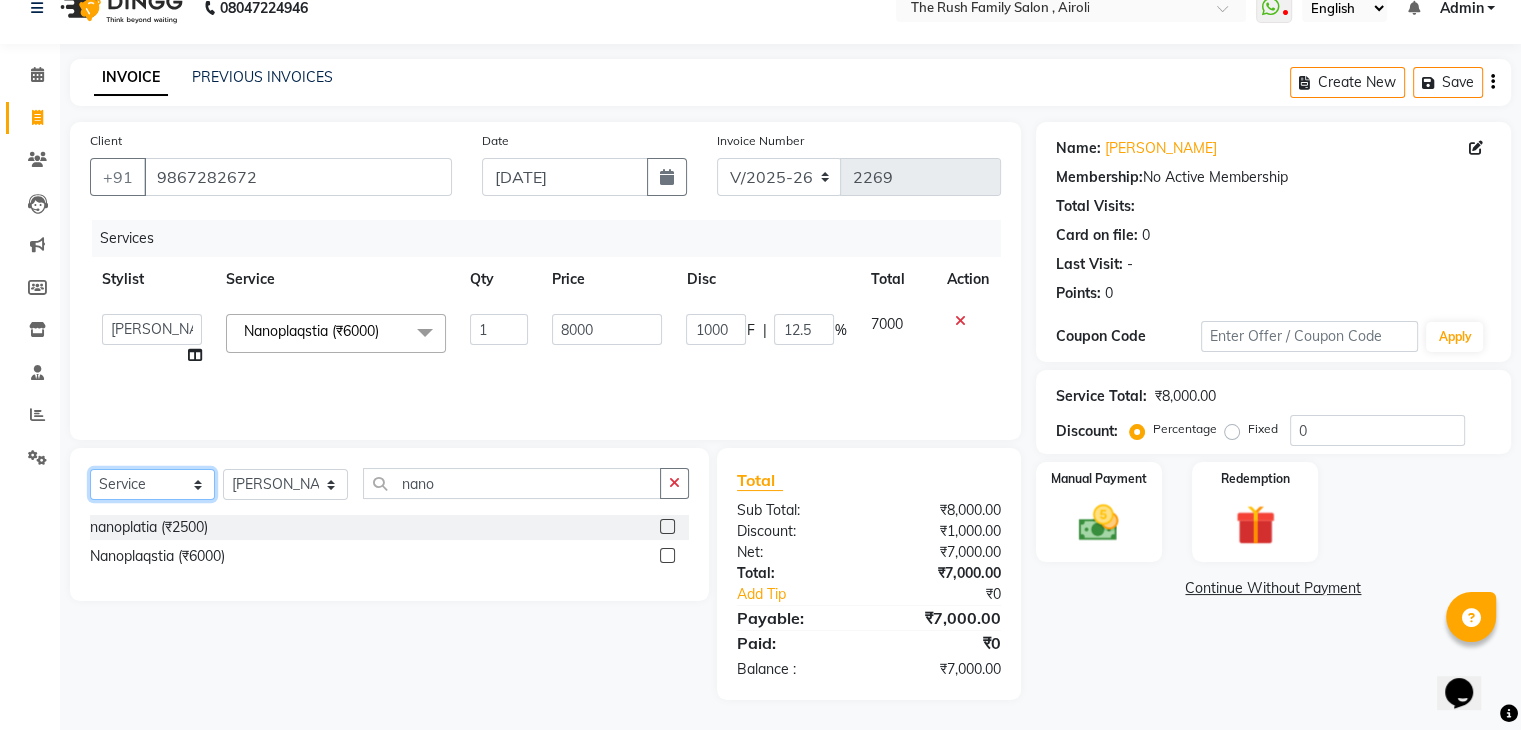 click on "Select  Service  Product  Membership  Package Voucher Prepaid Gift Card" 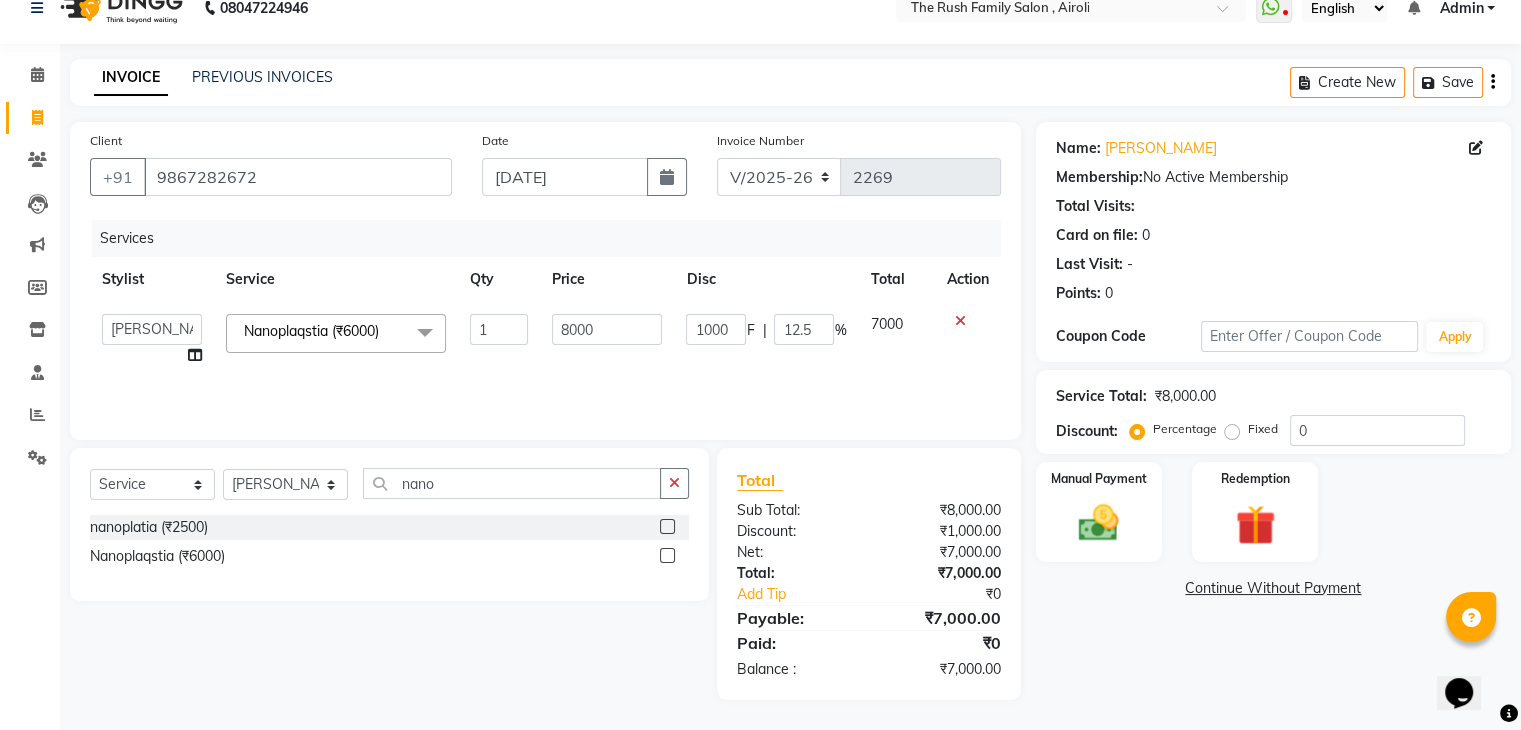 click on "Select  Service  Product  Membership  Package Voucher Prepaid Gift Card  Select Stylist Ajaz Danish Guddi Jayesh  mumtaz   nishu Riya    Rush Swati nano nanoplatia (₹2500)  Nanoplaqstia (₹6000)" 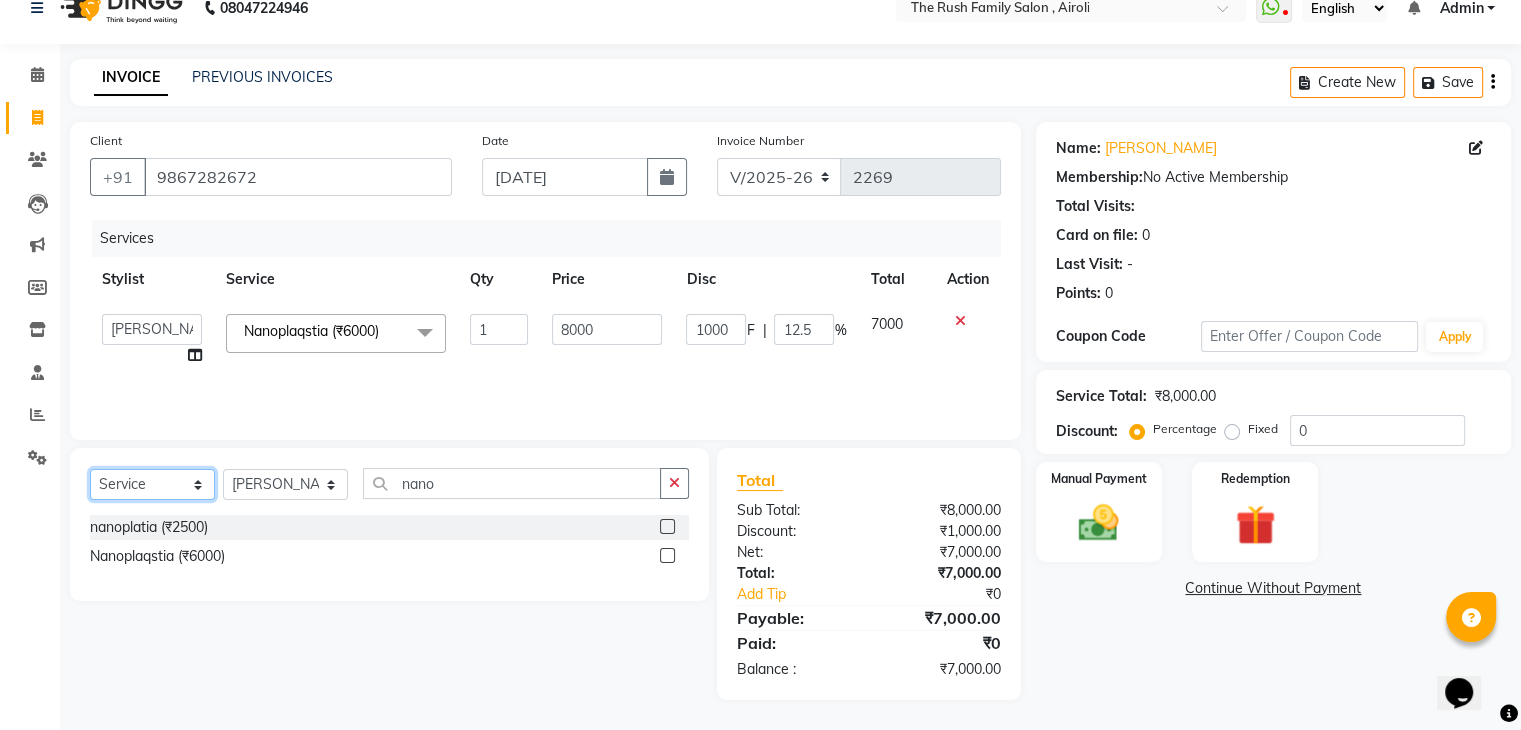 click on "Select  Service  Product  Membership  Package Voucher Prepaid Gift Card" 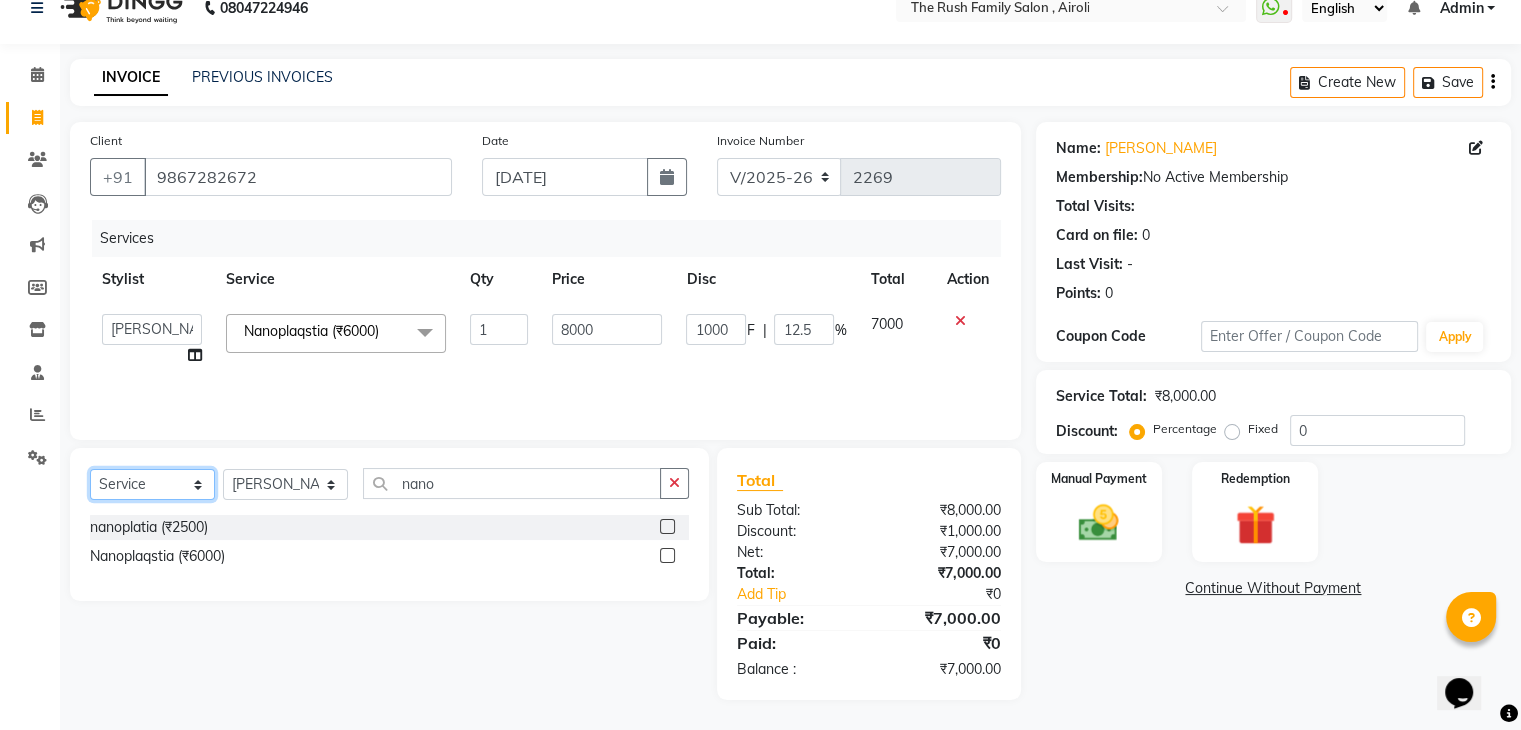 select on "product" 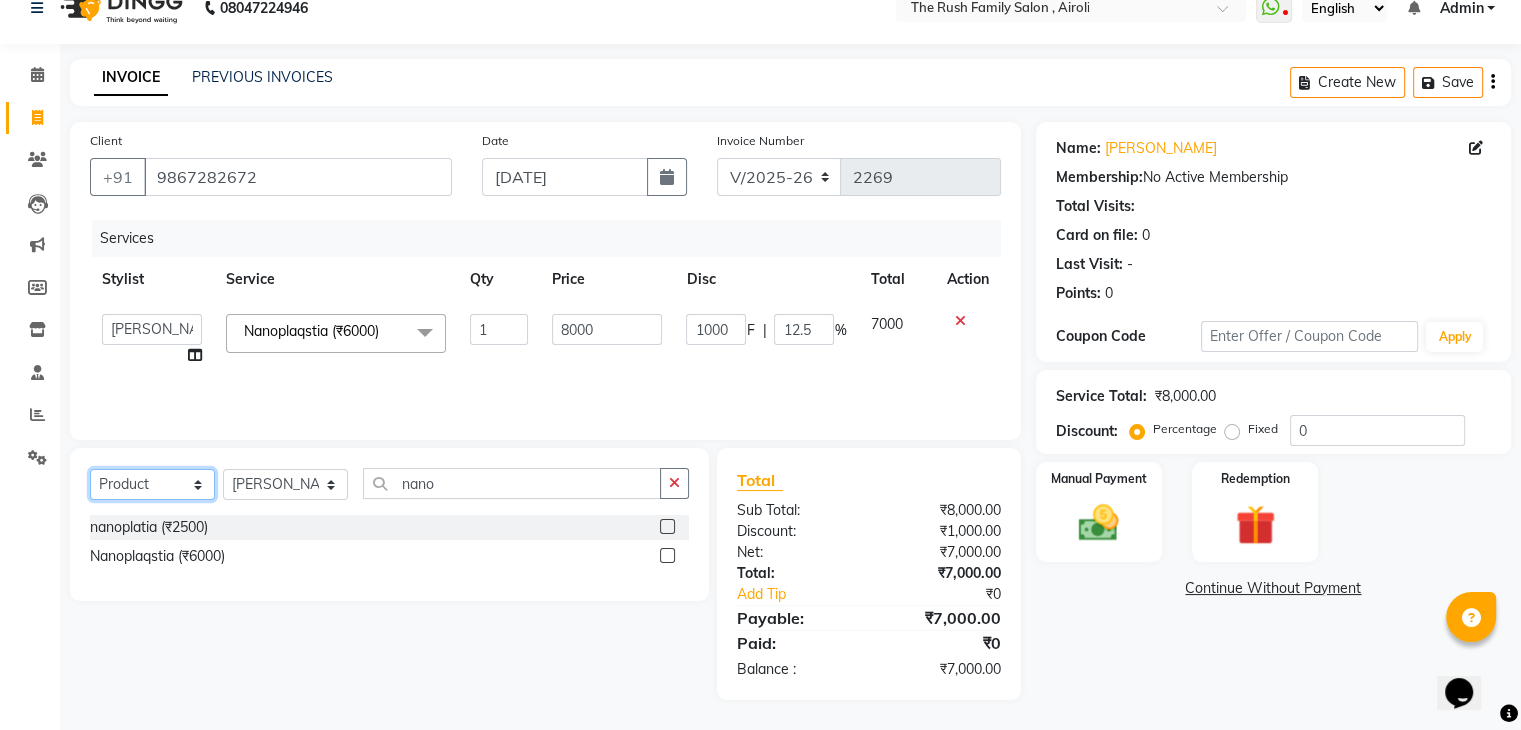click on "Select  Service  Product  Membership  Package Voucher Prepaid Gift Card" 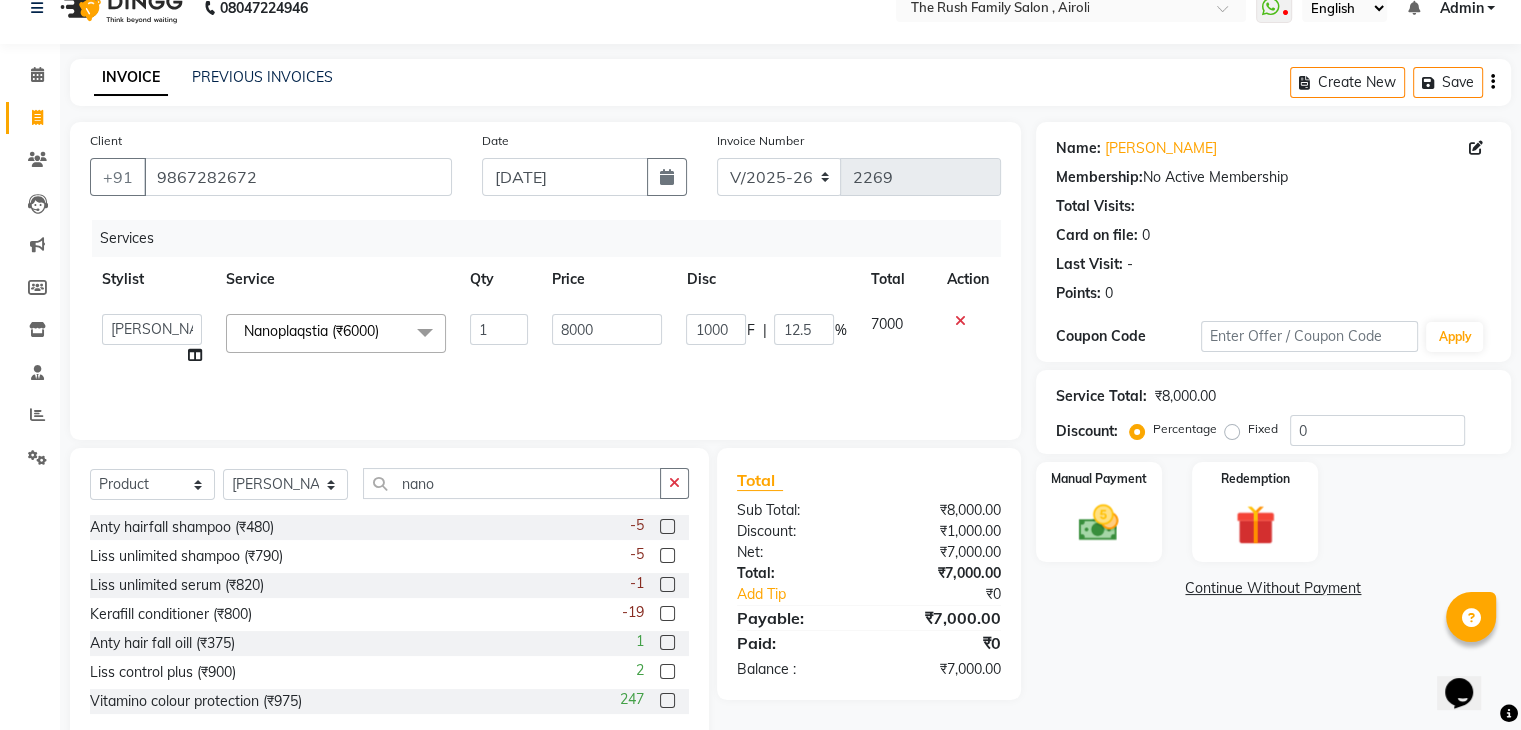 drag, startPoint x: 443, startPoint y: 462, endPoint x: 462, endPoint y: 475, distance: 23.021729 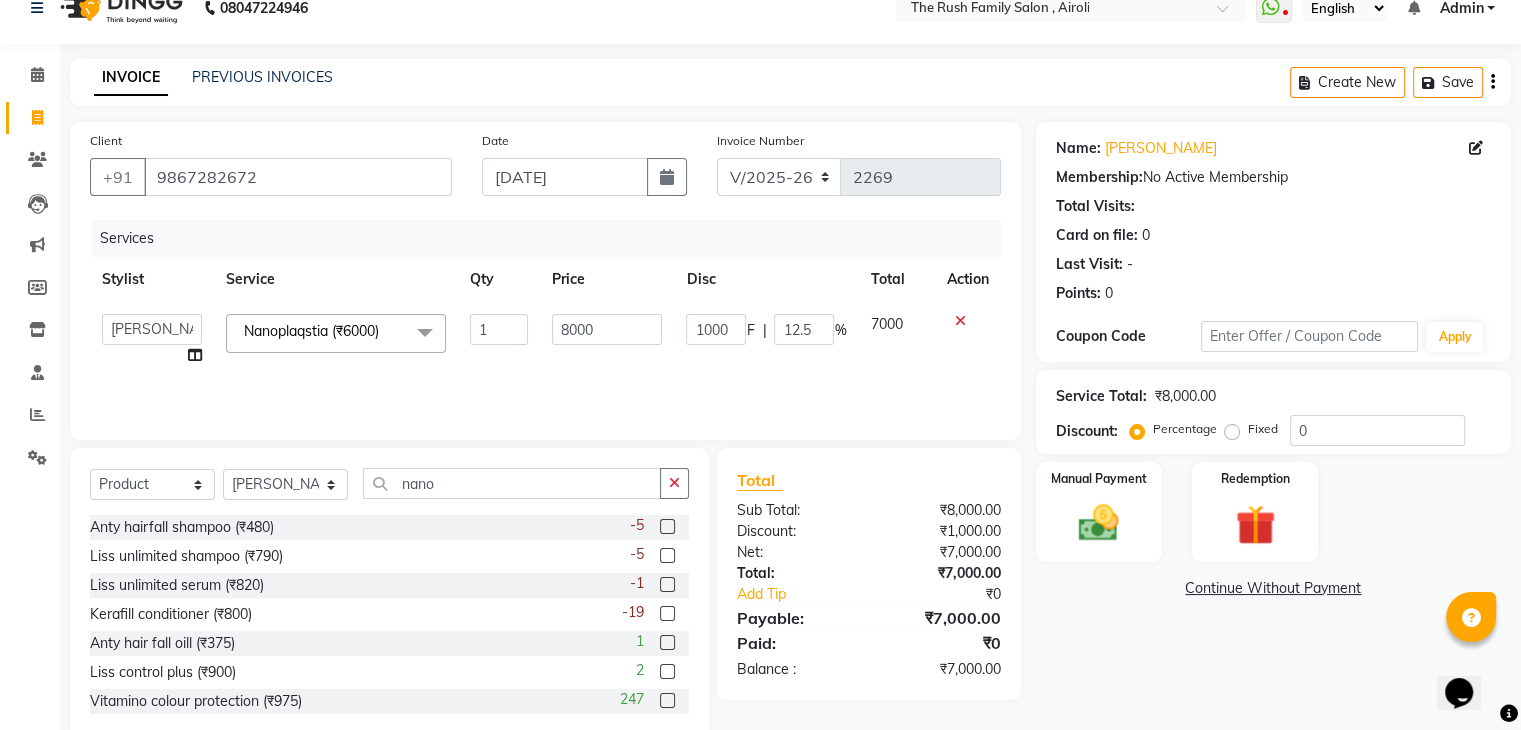 click on "Select  Service  Product  Membership  Package Voucher Prepaid Gift Card  Select Stylist Ajaz Danish Guddi Jayesh  mumtaz   nishu Riya    Rush Swati nano Anty hairfall shampoo (₹480)  -5 Liss unlimited shampoo (₹790)  -5 Liss unlimited serum (₹820)  -1 Kerafill conditioner (₹800)  -19 Anty hair fall oill (₹375)  1 Liss control plus (₹900)  2 Vitamino colour protection (₹975)  247 Liquid protein  (₹825)  0 Liss unlimited masque (₹975)  2 strx colour (₹220)  60 scalp advance (₹1190)  2 hand gloves (₹100)  5 Gp Acai oil 100ml (₹1200)  0 Loreal hair spa (₹800)  32 Regular shampoo (₹1200)  5 blonder (₹11111)  1 Ola plex [meni pedi kit] (₹345)  96 Ola plex trearment (₹30932)  3 Kerafill conditiner (₹799)  25 Ola plex shampoo (₹3200)  2 Xtenso (₹1190)  0 Ola plex conditioner (₹3200)  2 stx colour [ 3]  (₹200)  12 Age renewal cream  (₹350)  1 Natures face serum (₹600)  96 Reachpeel massage cream (₹500)  1 N plus facial kit (₹3800)  1 59 hair clip[ stil] (₹200)  5" 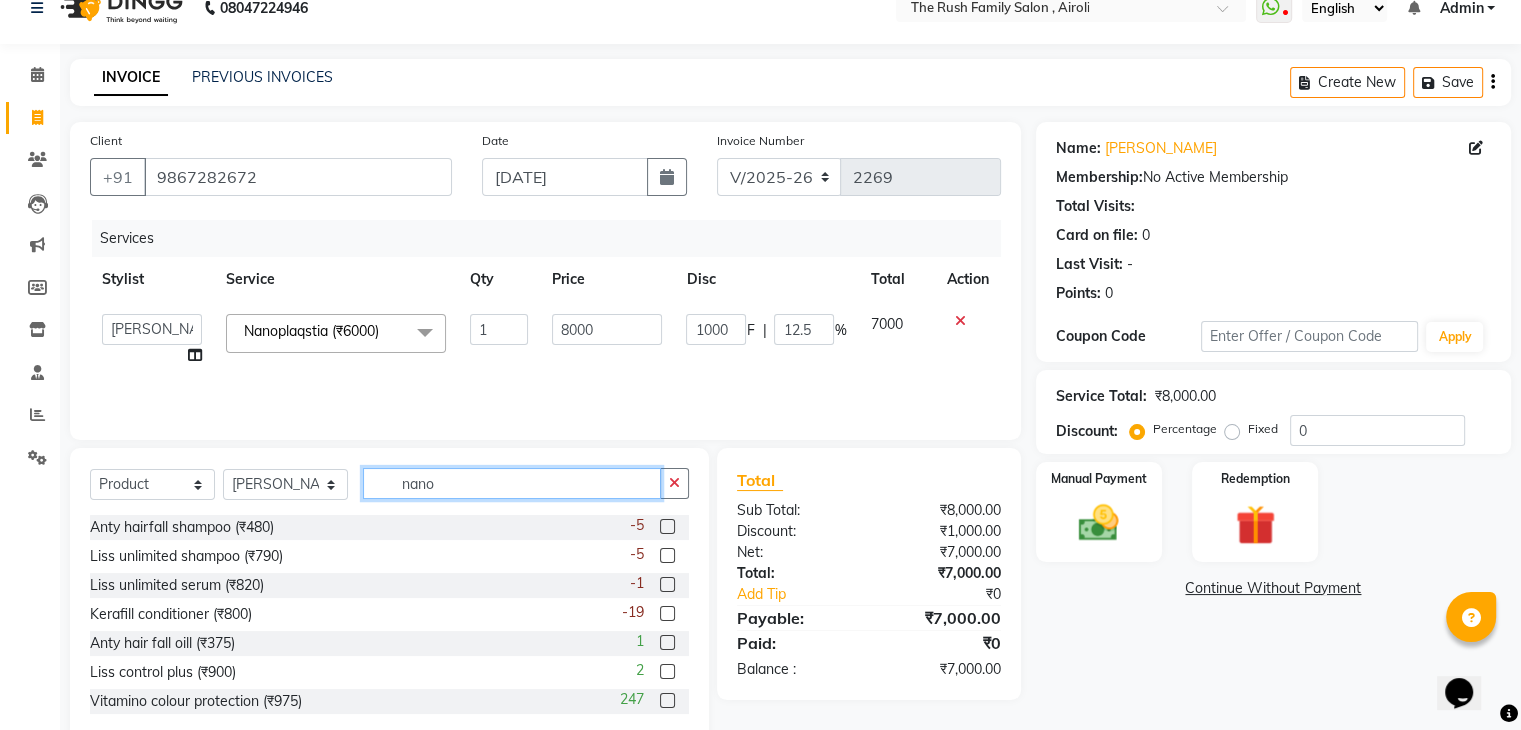 click on "nano" 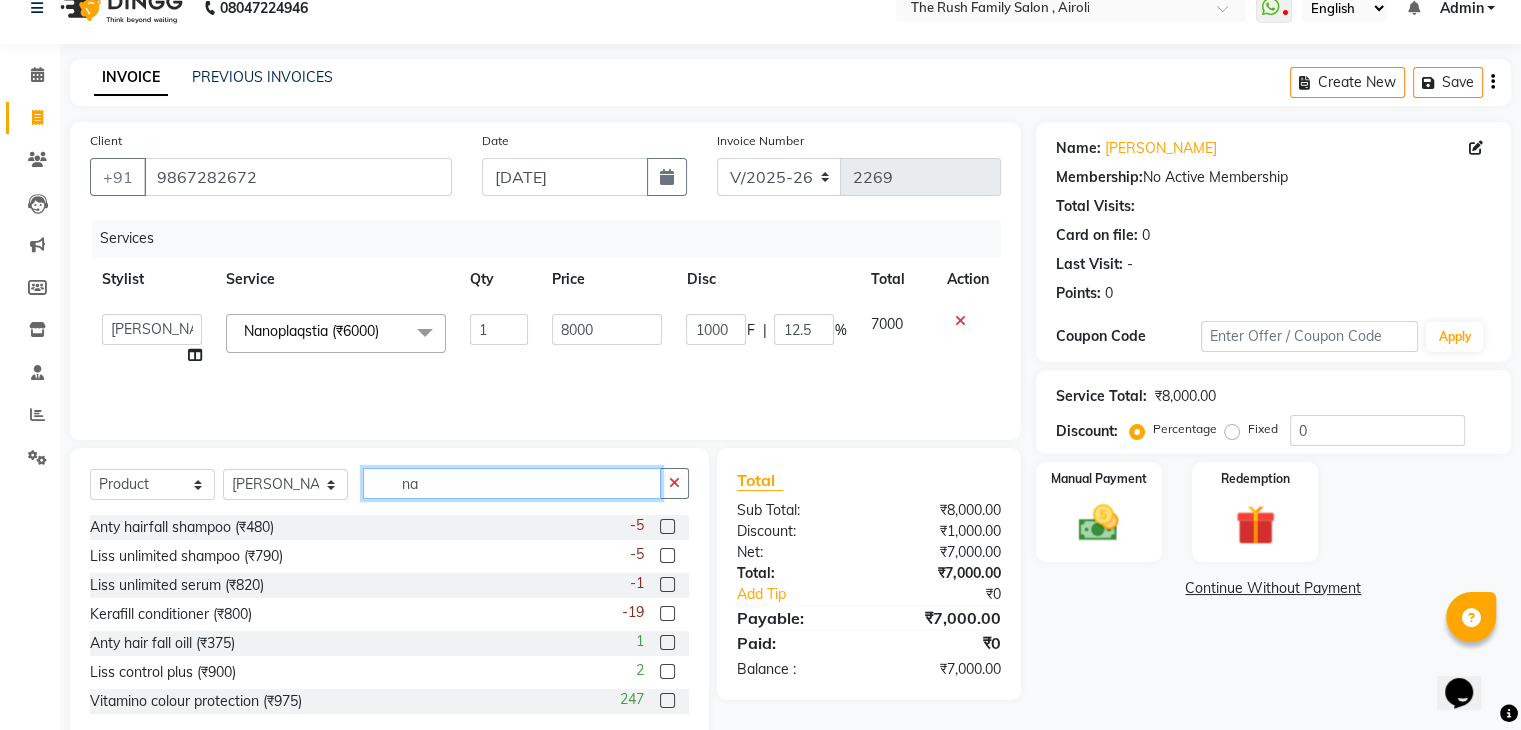 type on "n" 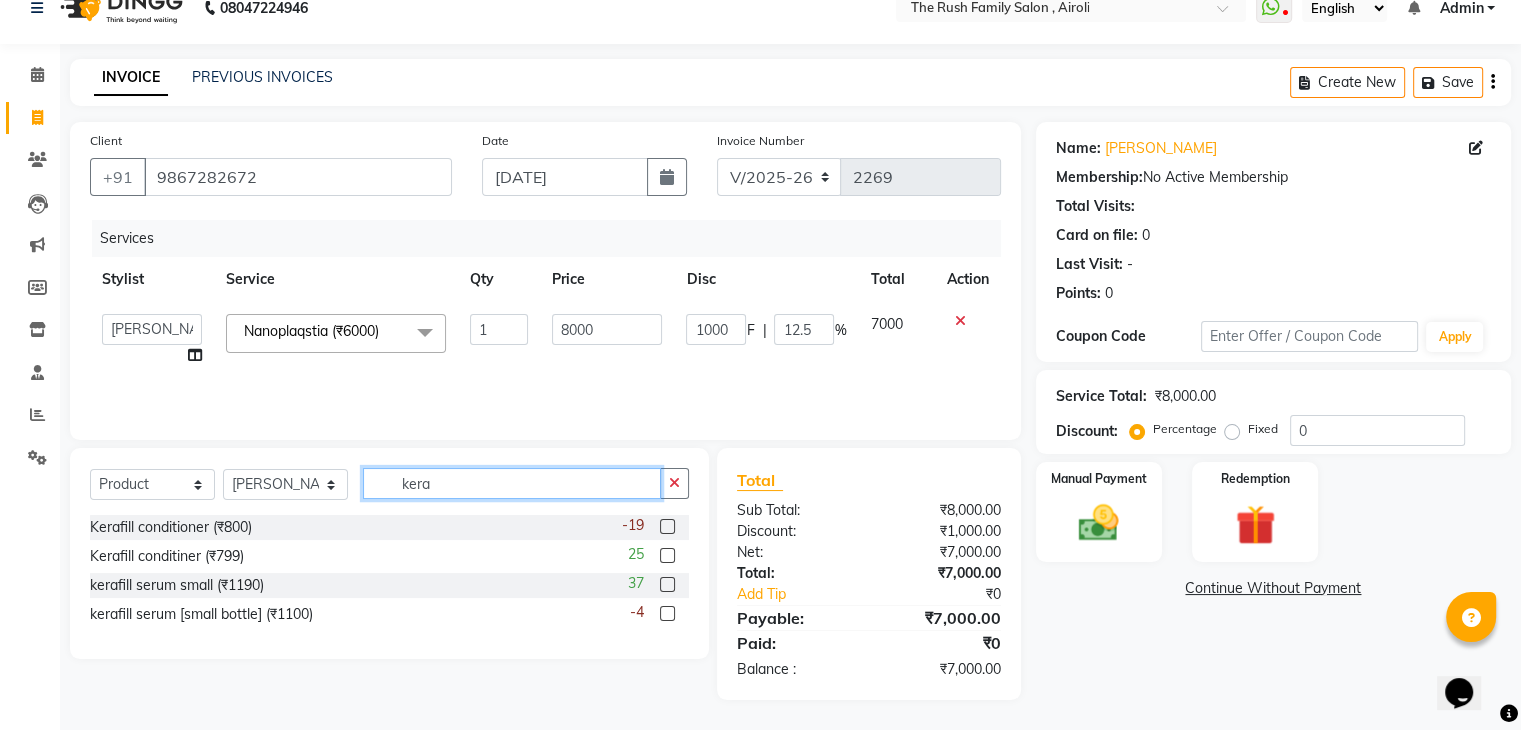 type on "kera" 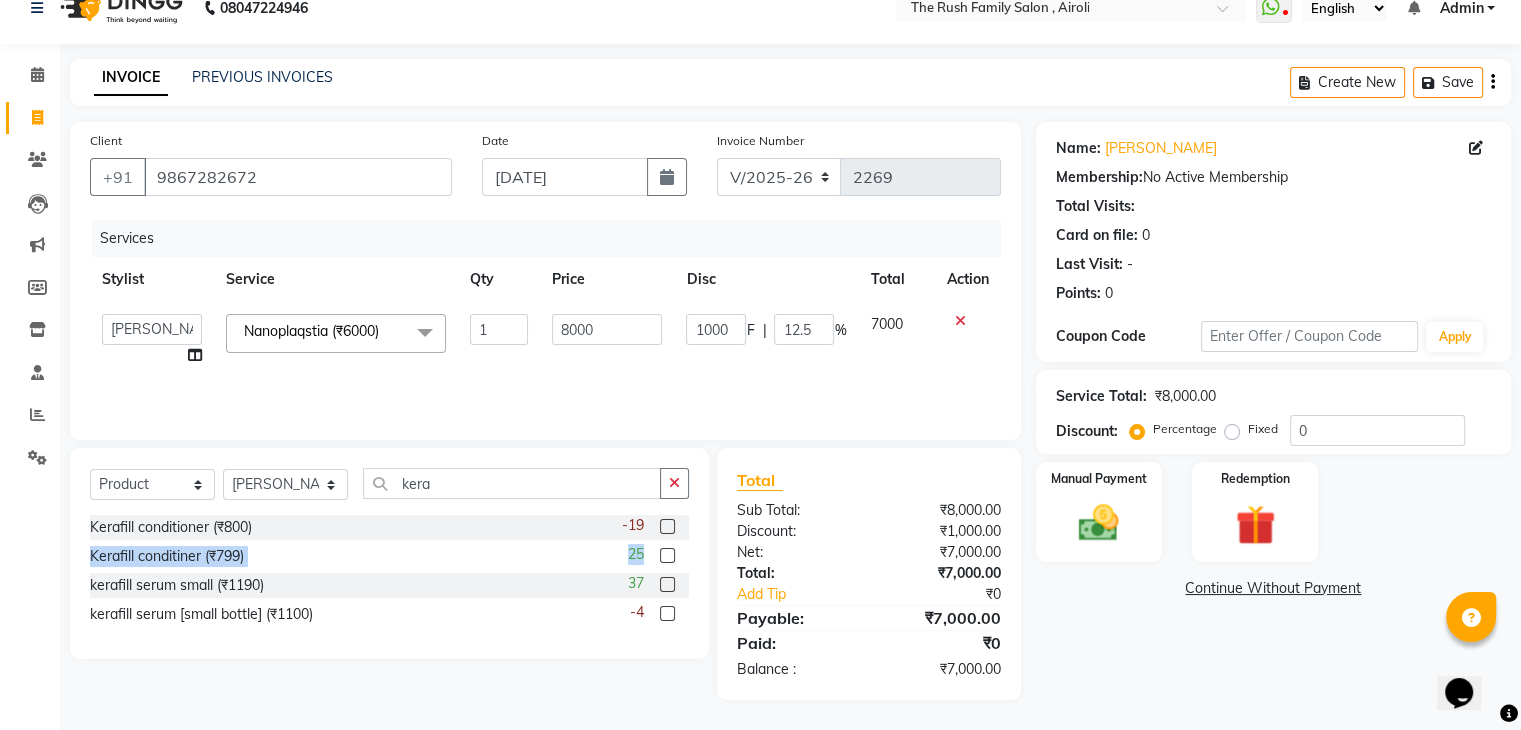 drag, startPoint x: 662, startPoint y: 527, endPoint x: 666, endPoint y: 556, distance: 29.274563 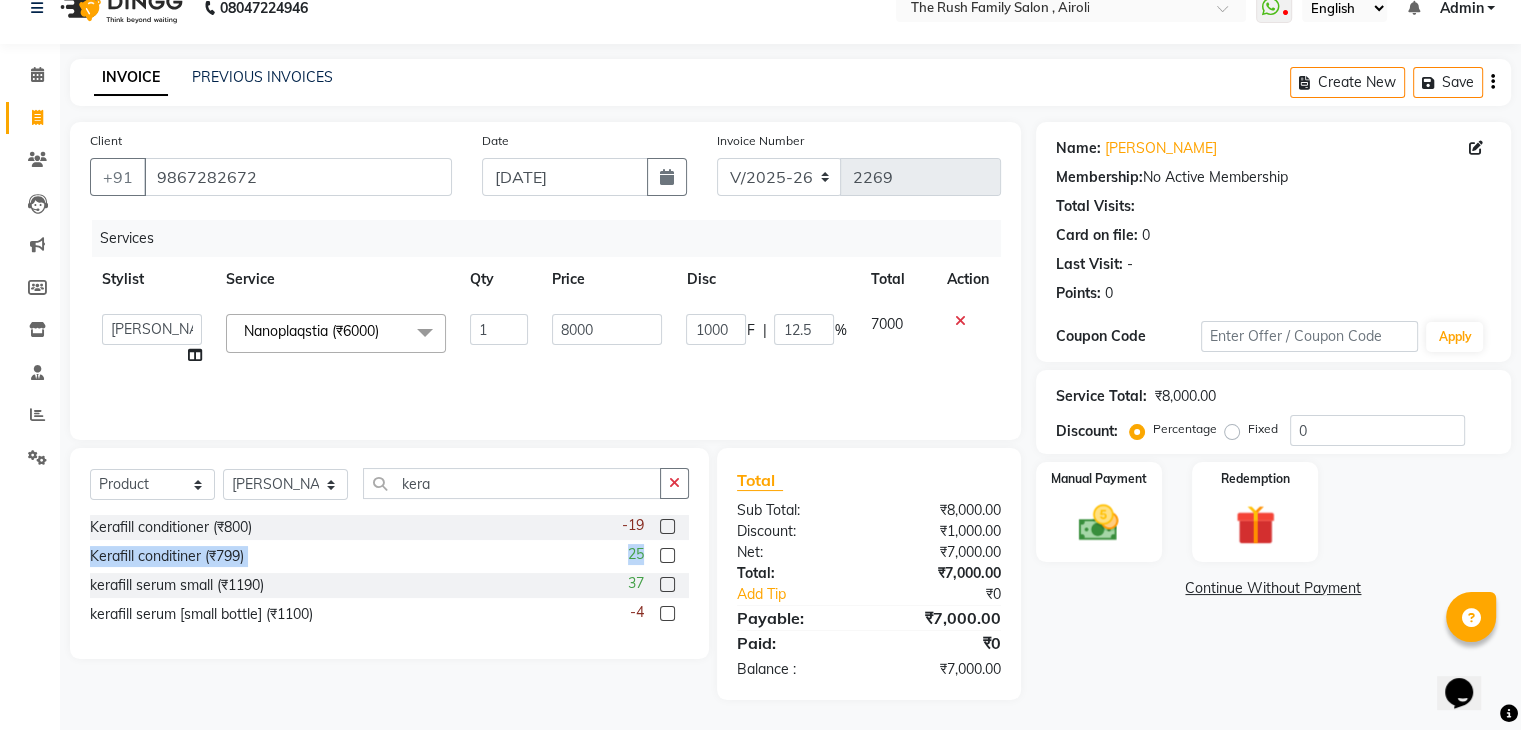click on "Kerafill conditioner (₹800)  -19 Kerafill conditiner (₹799)  25 kerafill serum small (₹1190)  37 kerafill serum [small bottle] (₹1100)  -4" 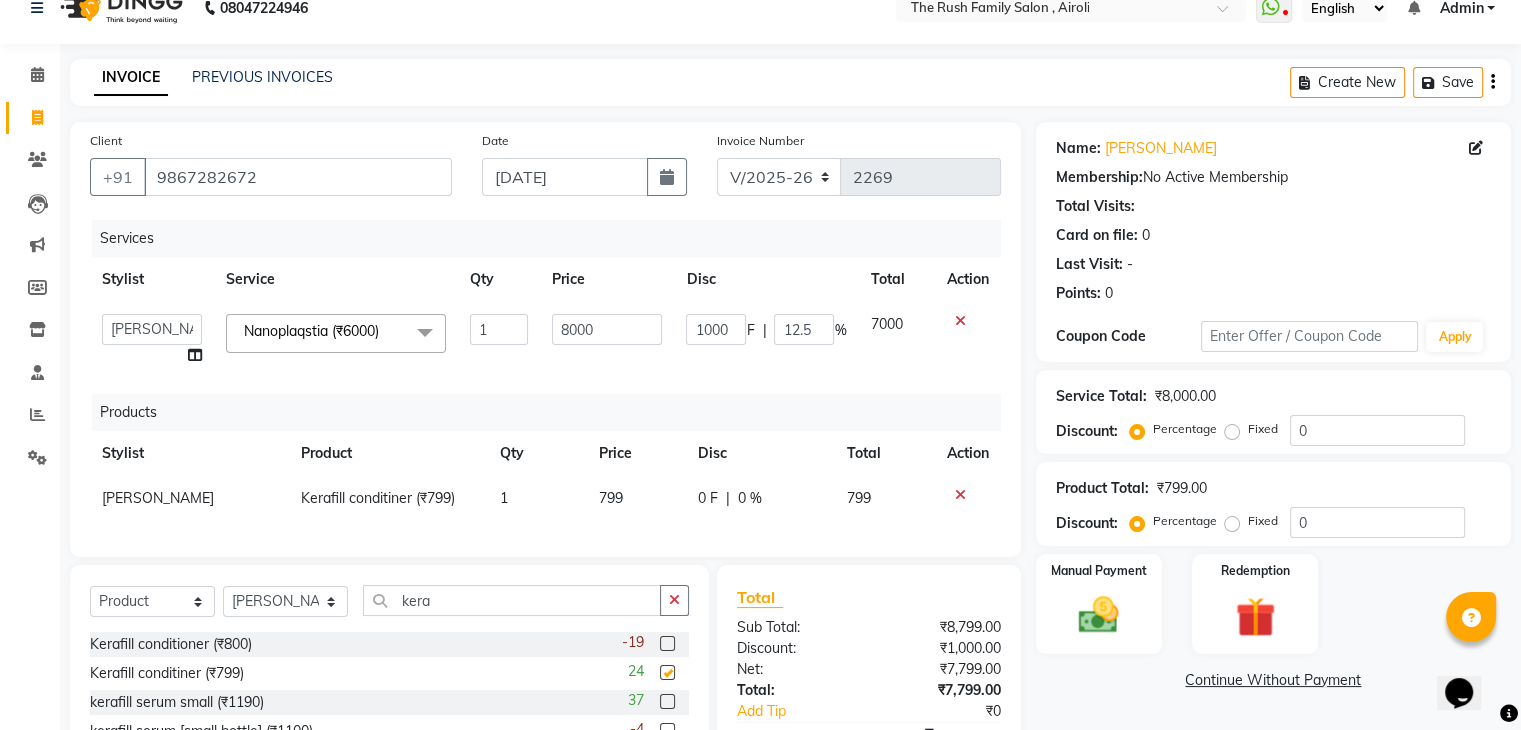 checkbox on "false" 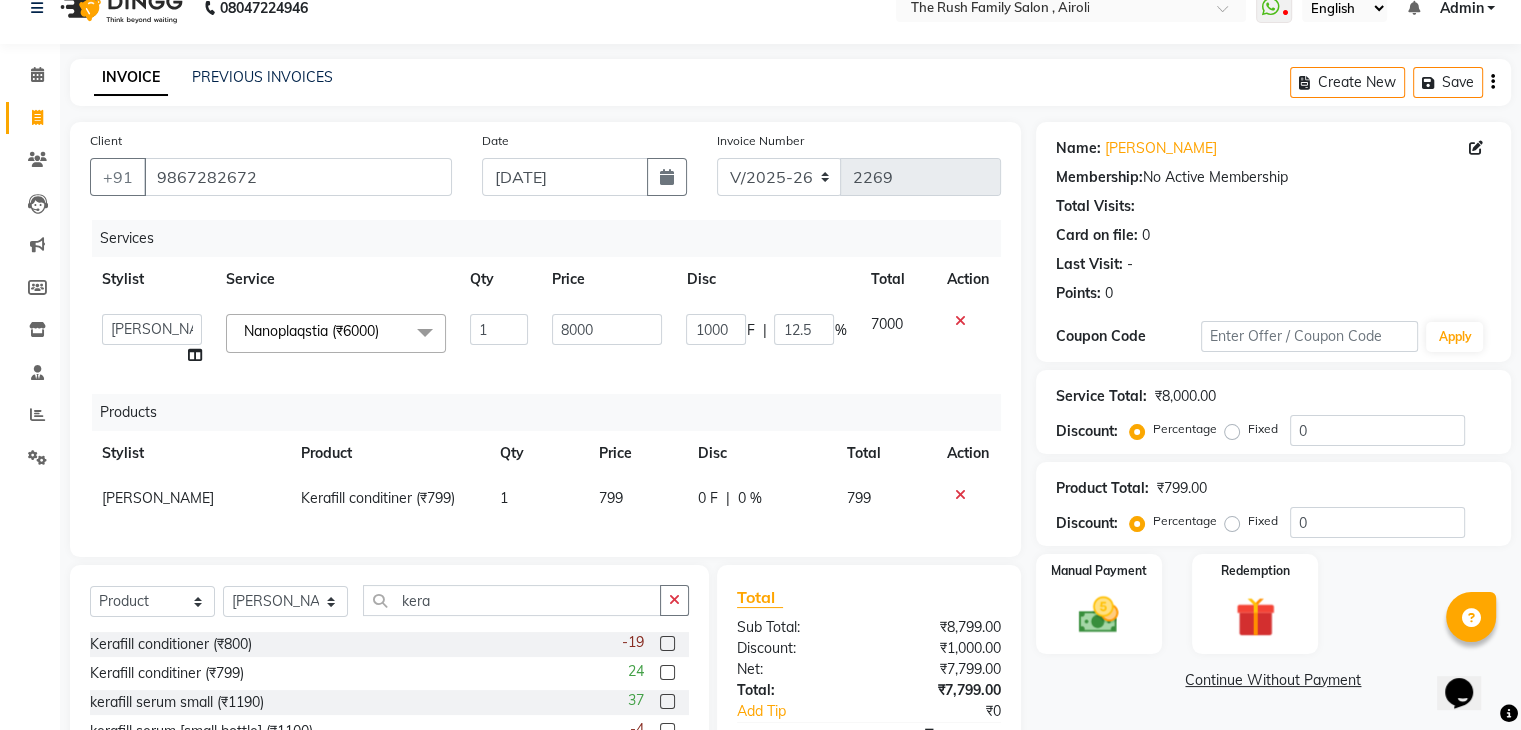 click 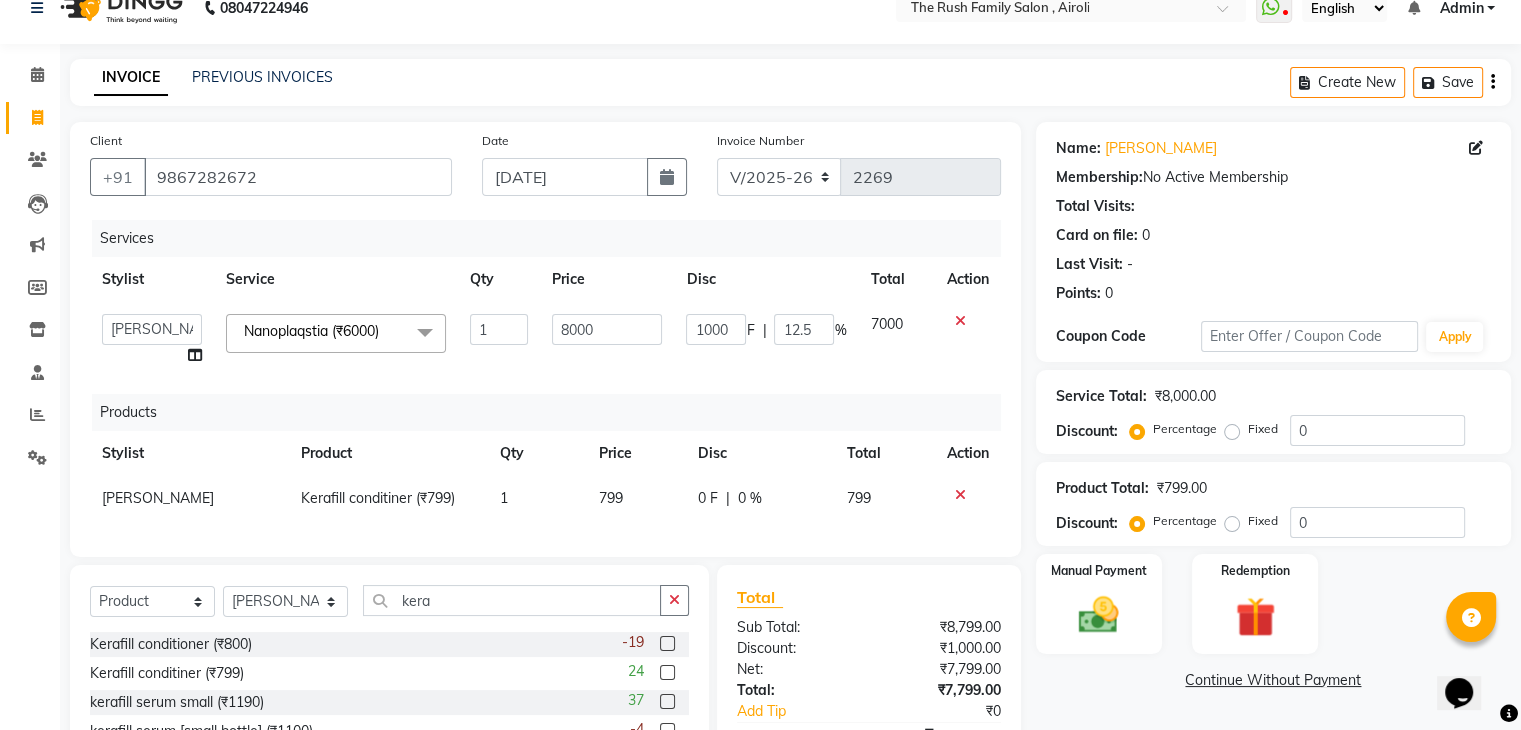 click at bounding box center [666, 644] 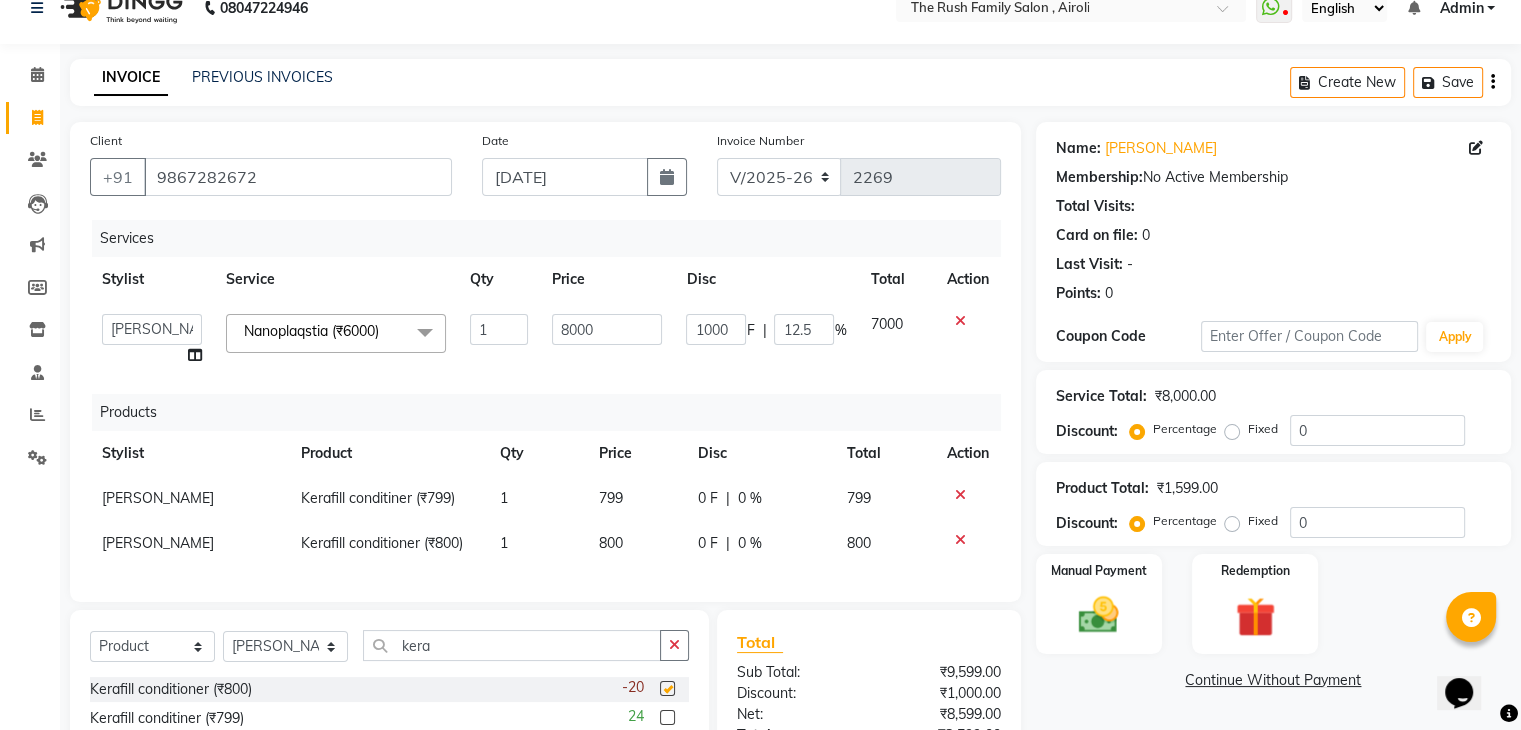 checkbox on "false" 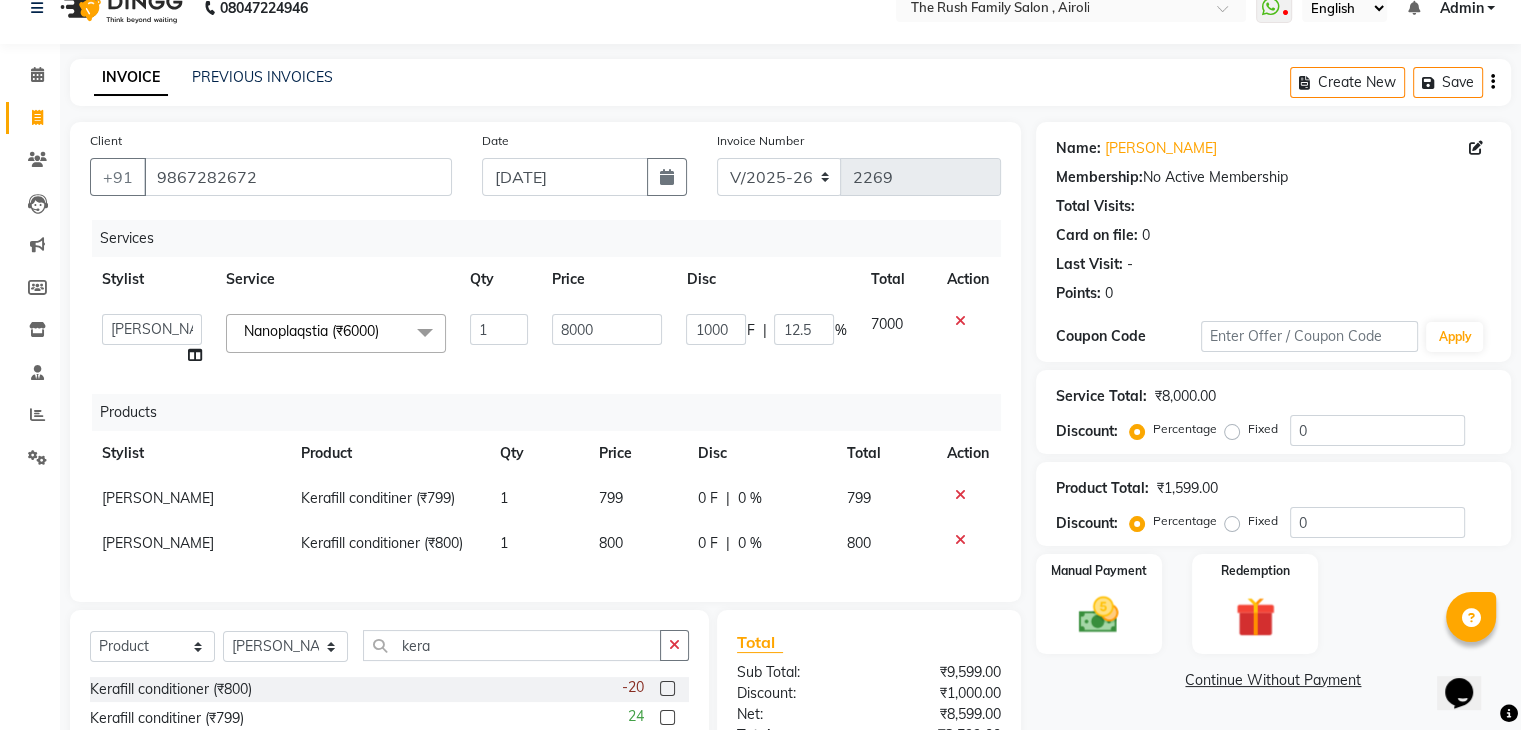 click on "799" 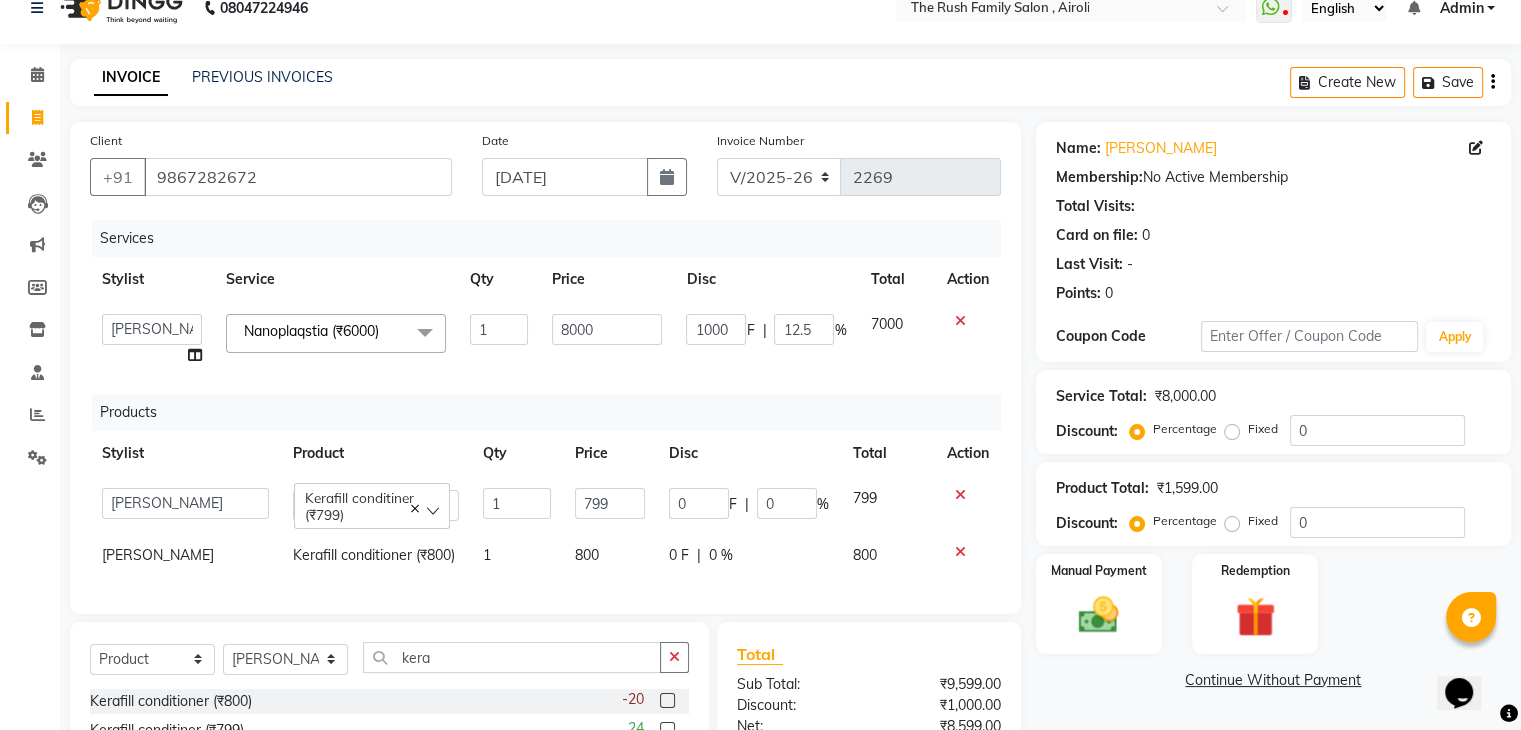 click on "0 F | 0 %" 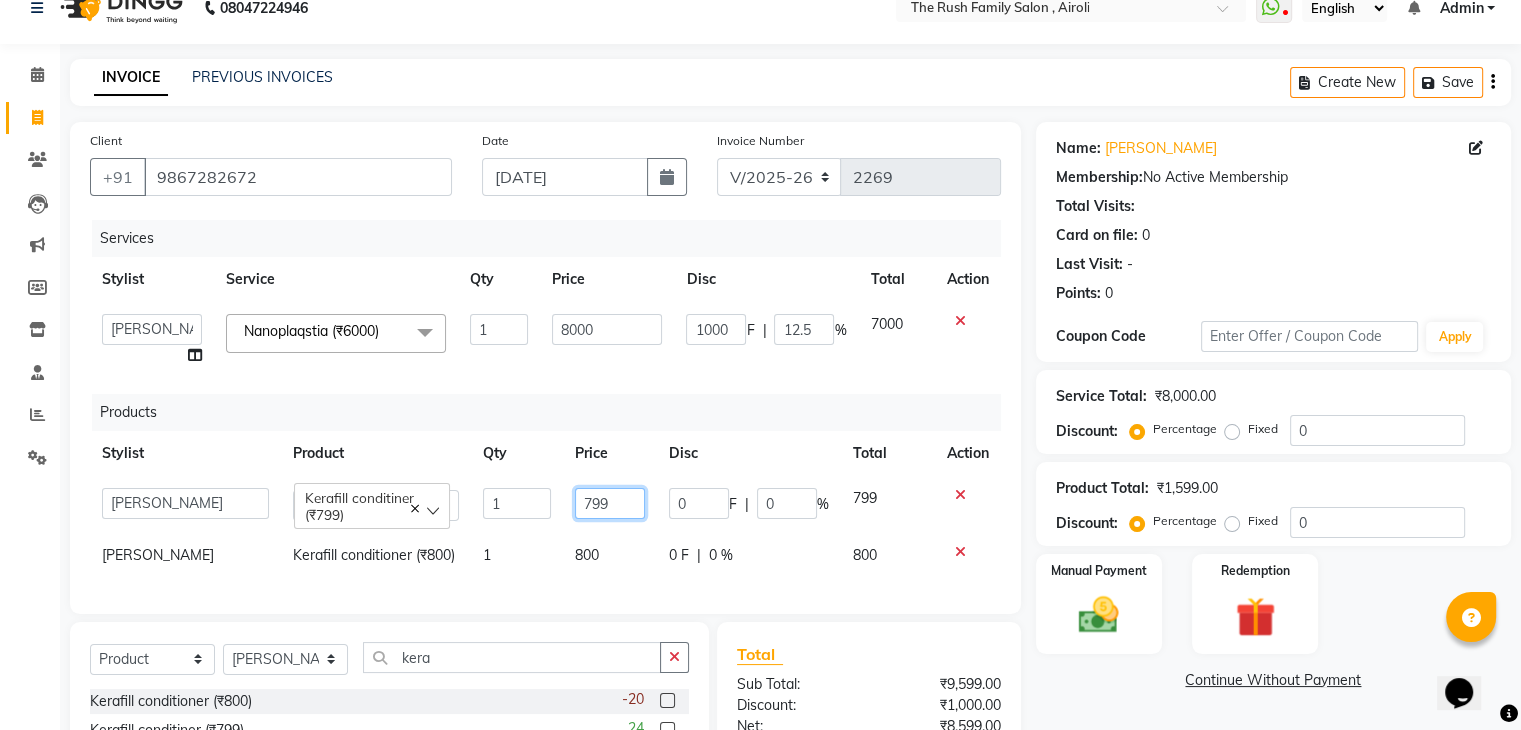 click on "799" 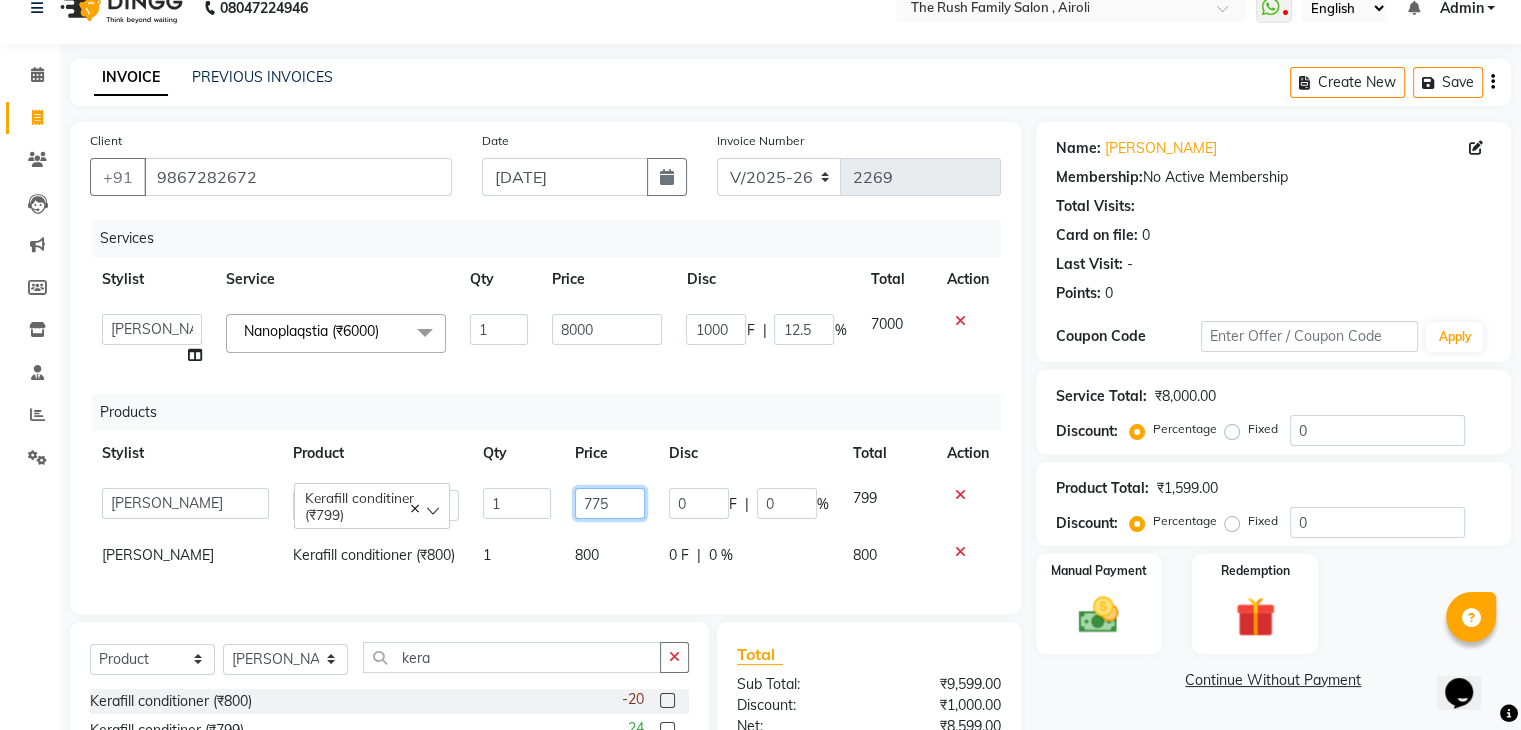 type on "7750" 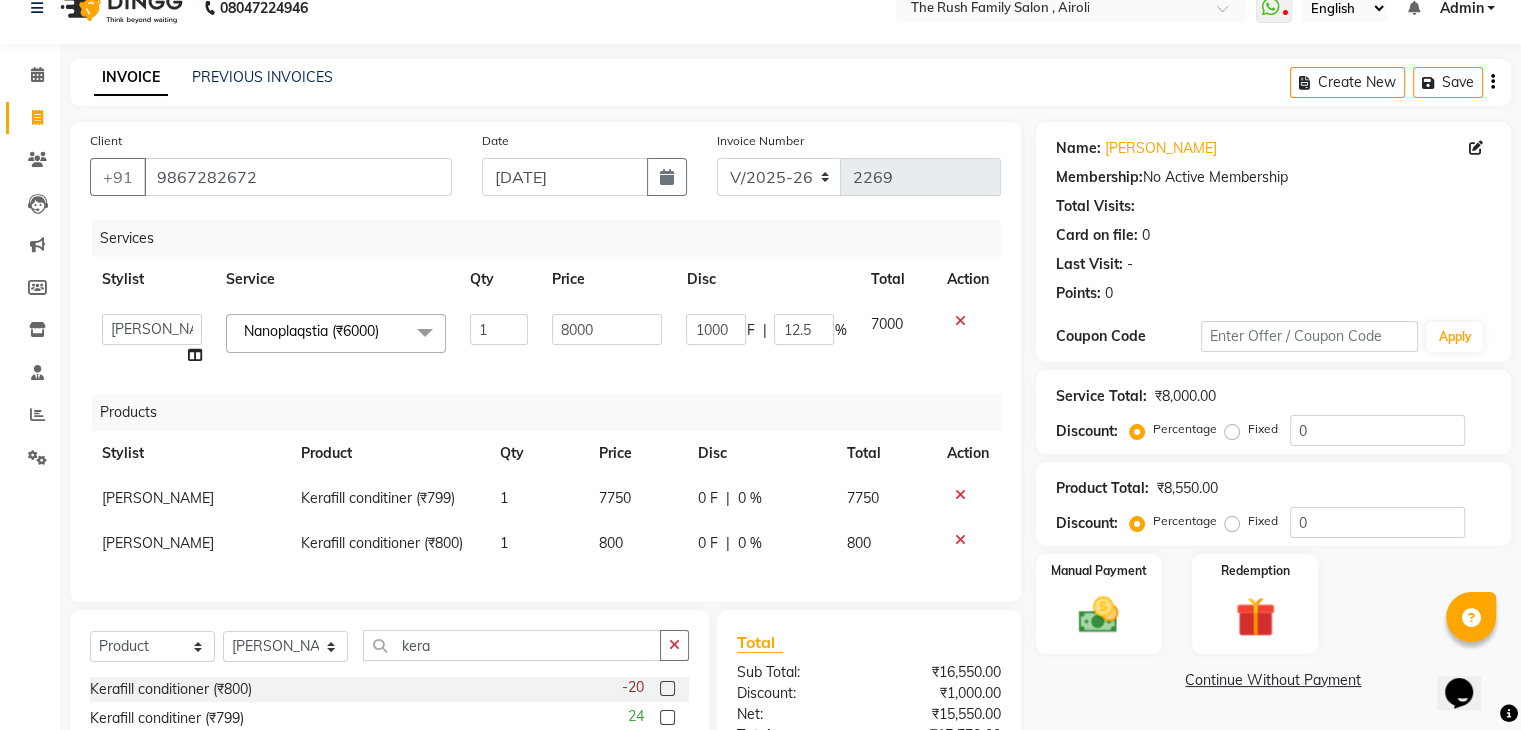 click on "Jayesh Kerafill conditiner (₹799) 1 7750 0 F | 0 % 7750 Jayesh Kerafill conditioner (₹800) 1 800 0 F | 0 % 800" 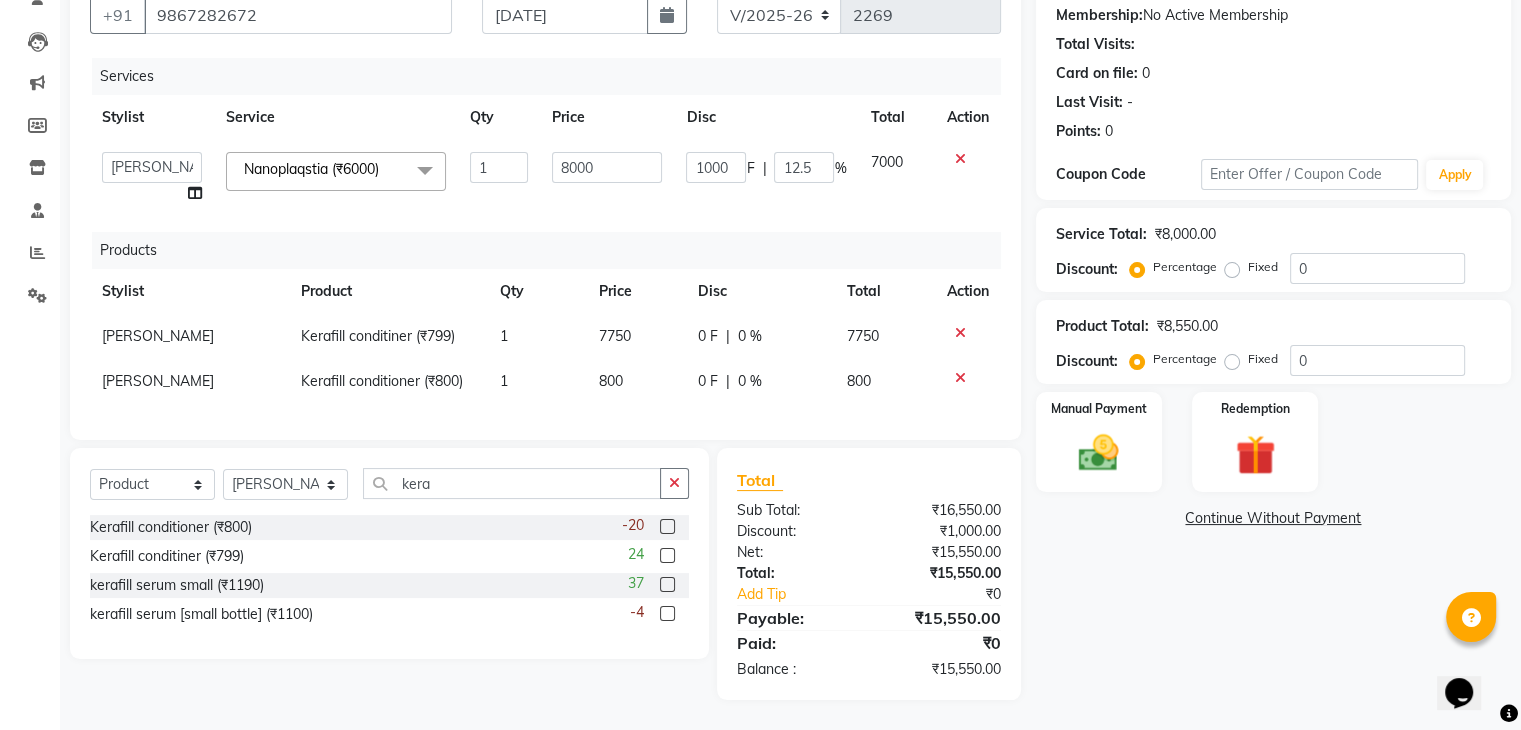 scroll, scrollTop: 192, scrollLeft: 0, axis: vertical 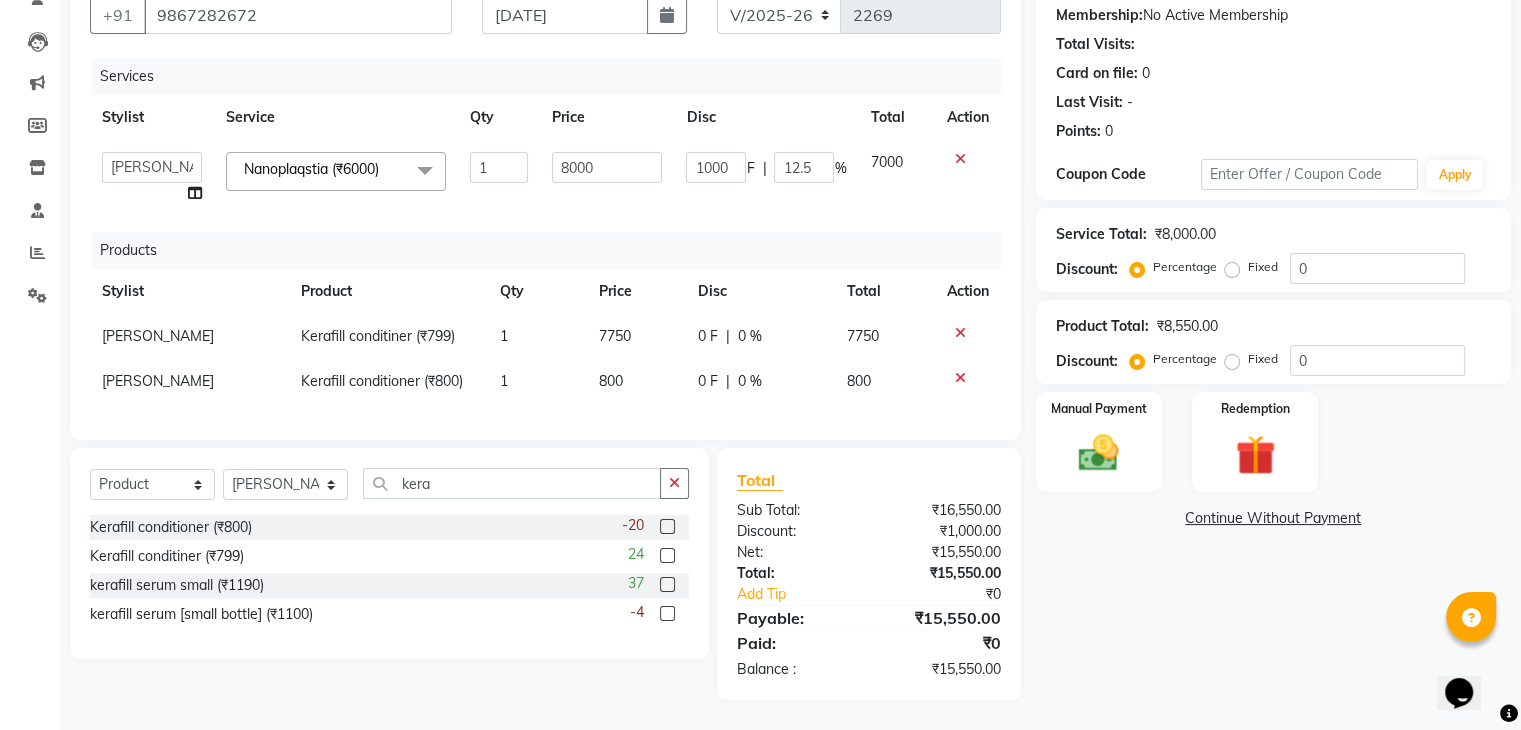 select on "68107" 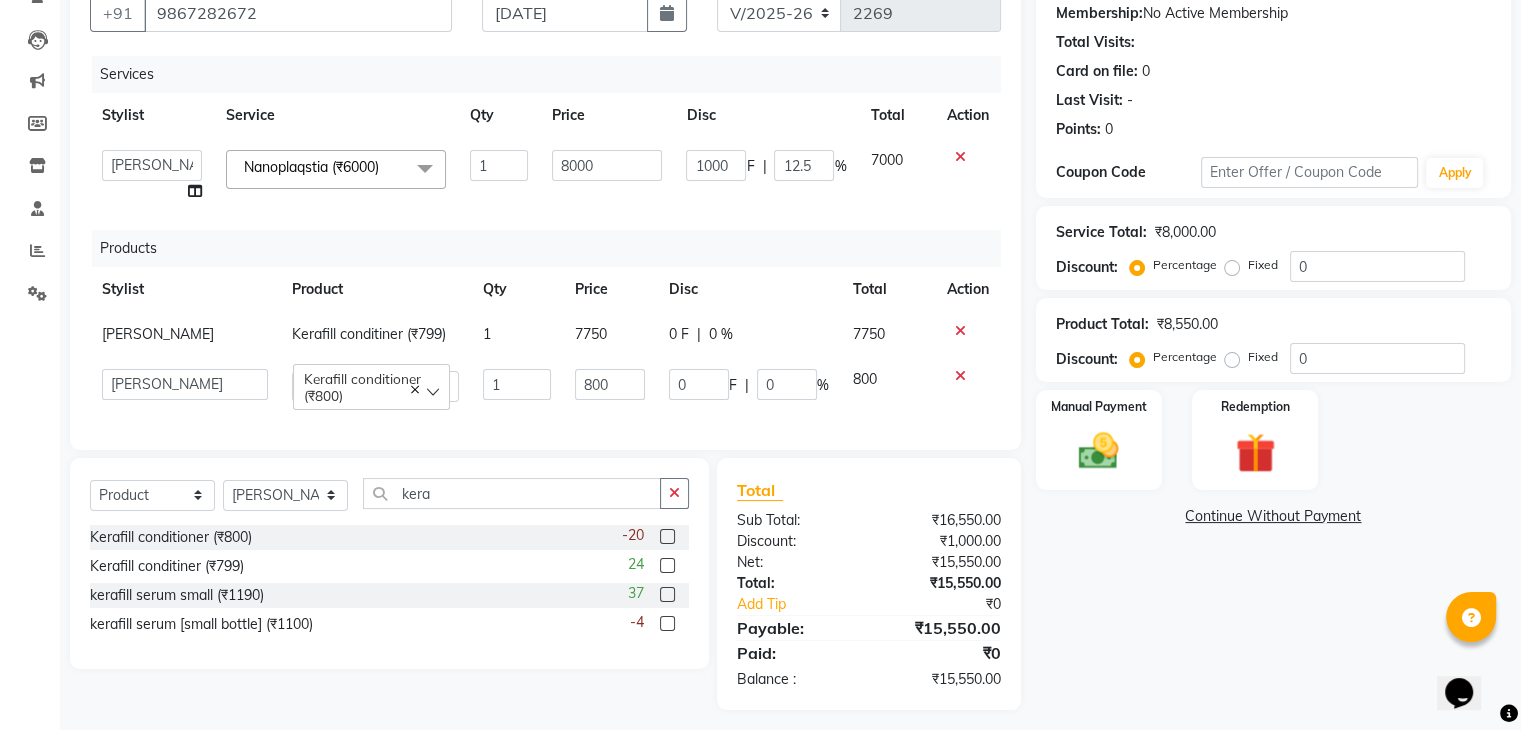 click on "7750" 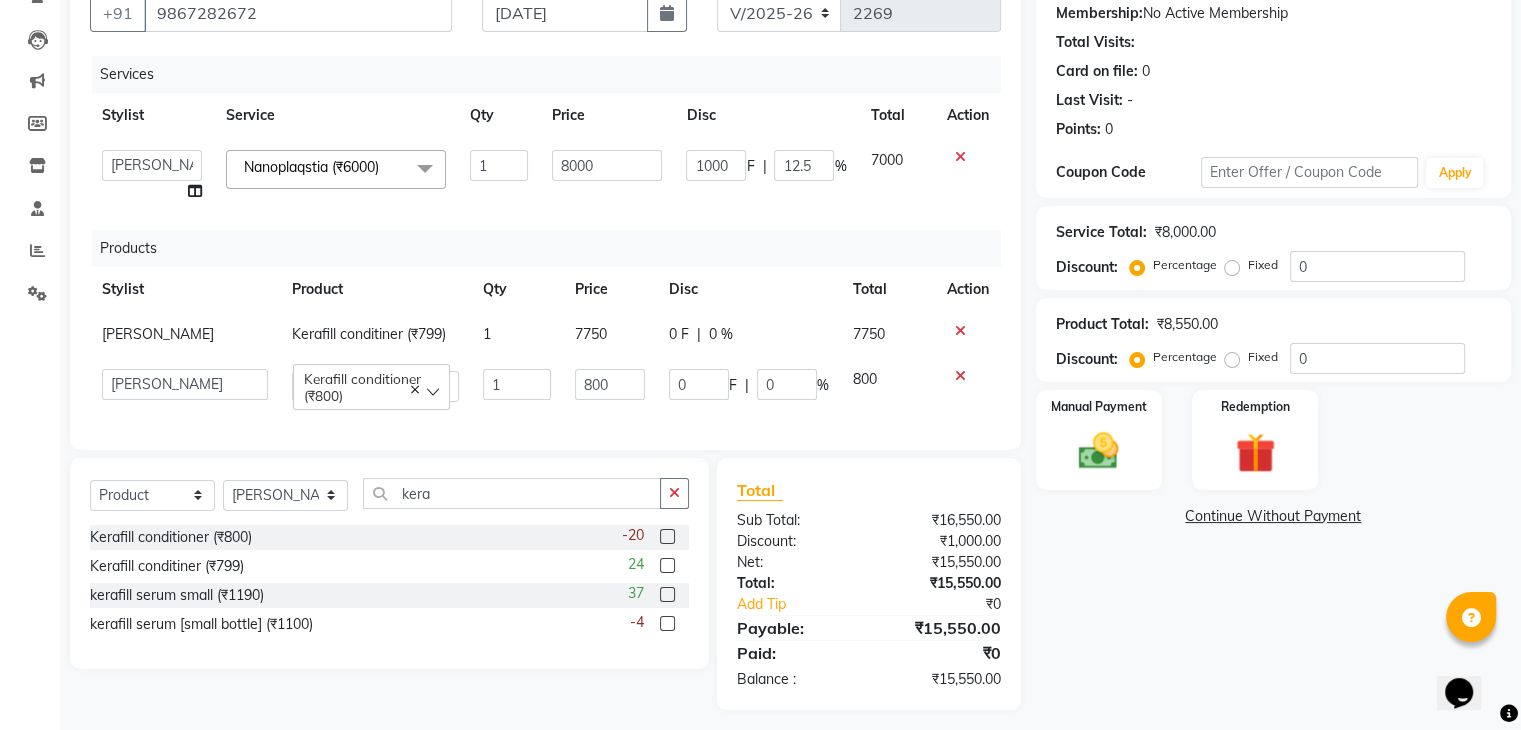select on "68107" 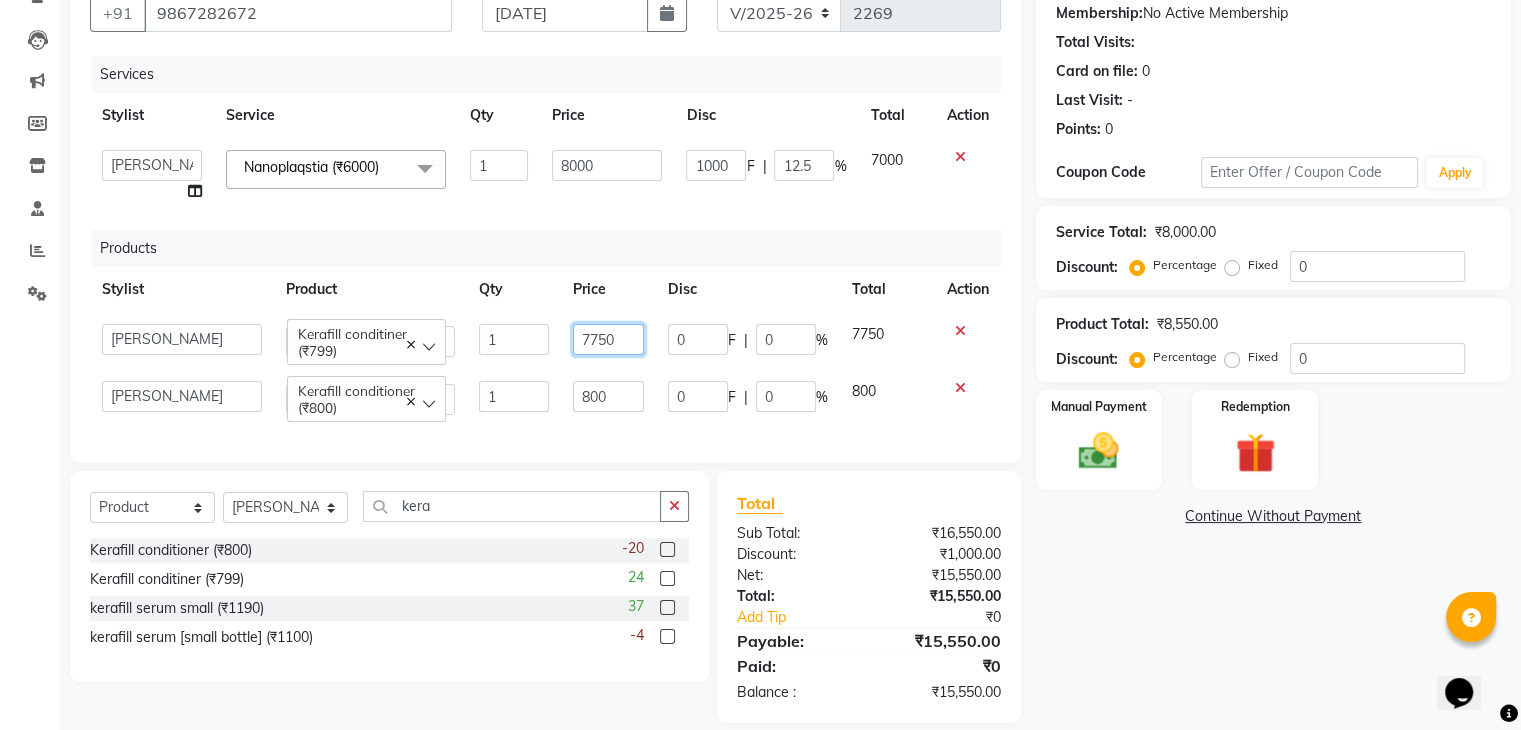 click on "7750" 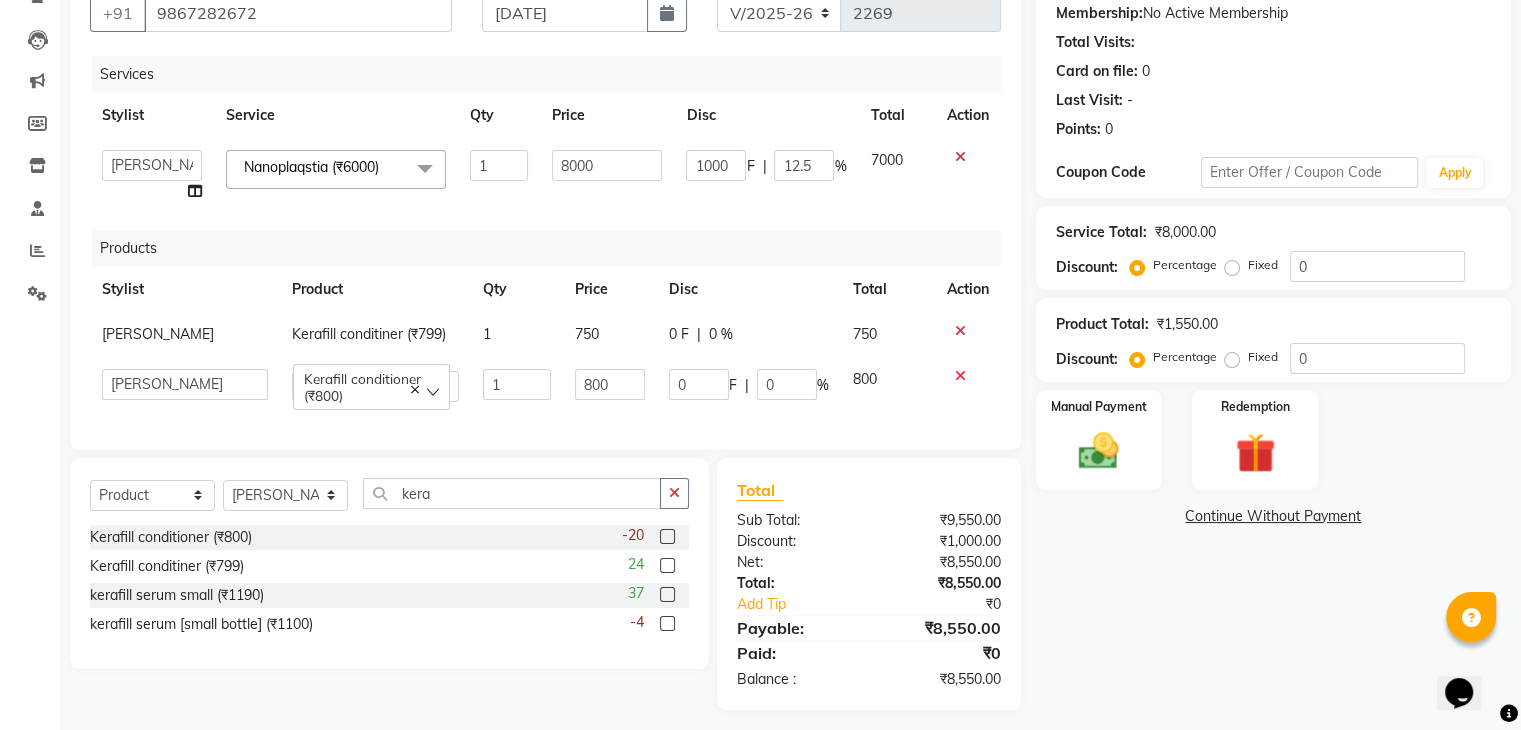click on "Disc" 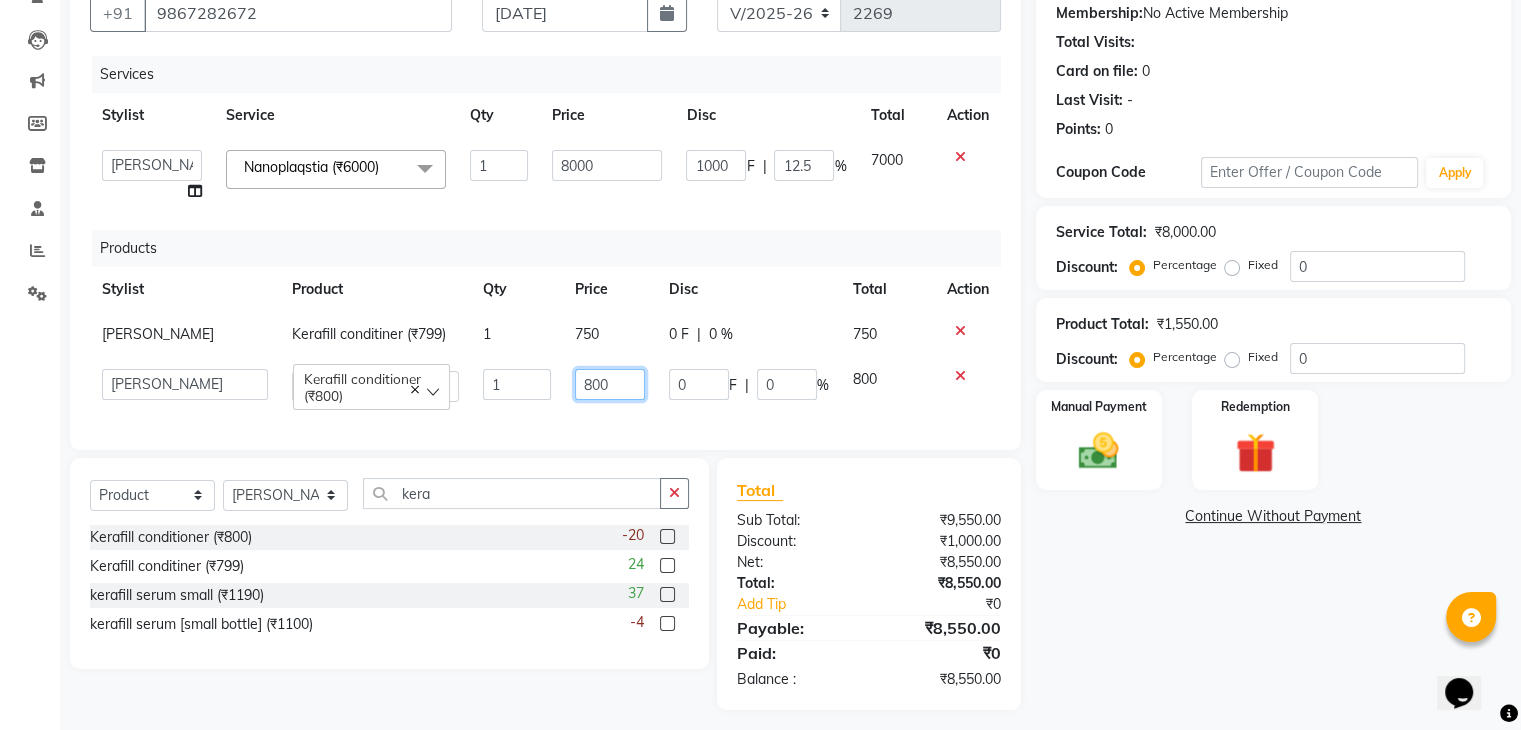 click on "800" 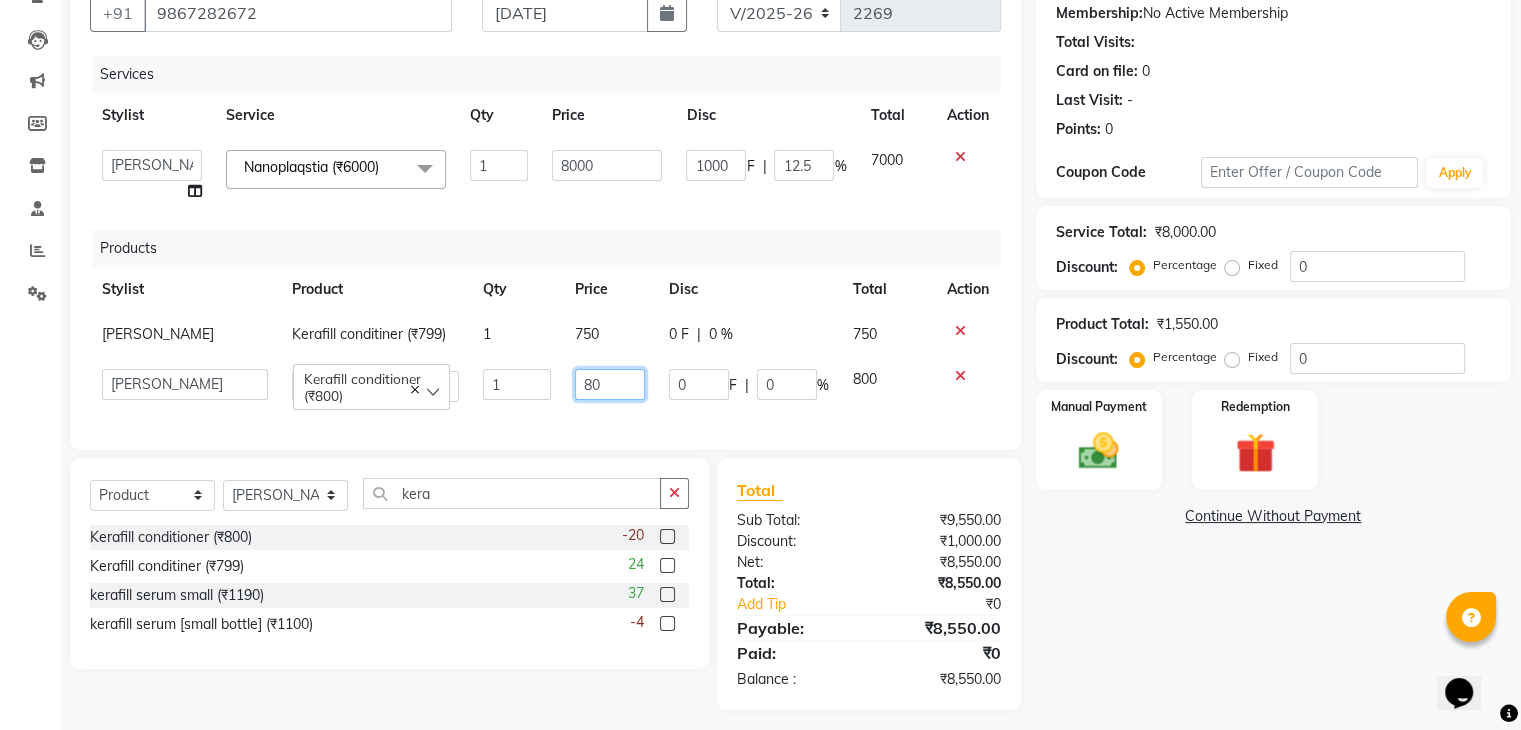 type on "8" 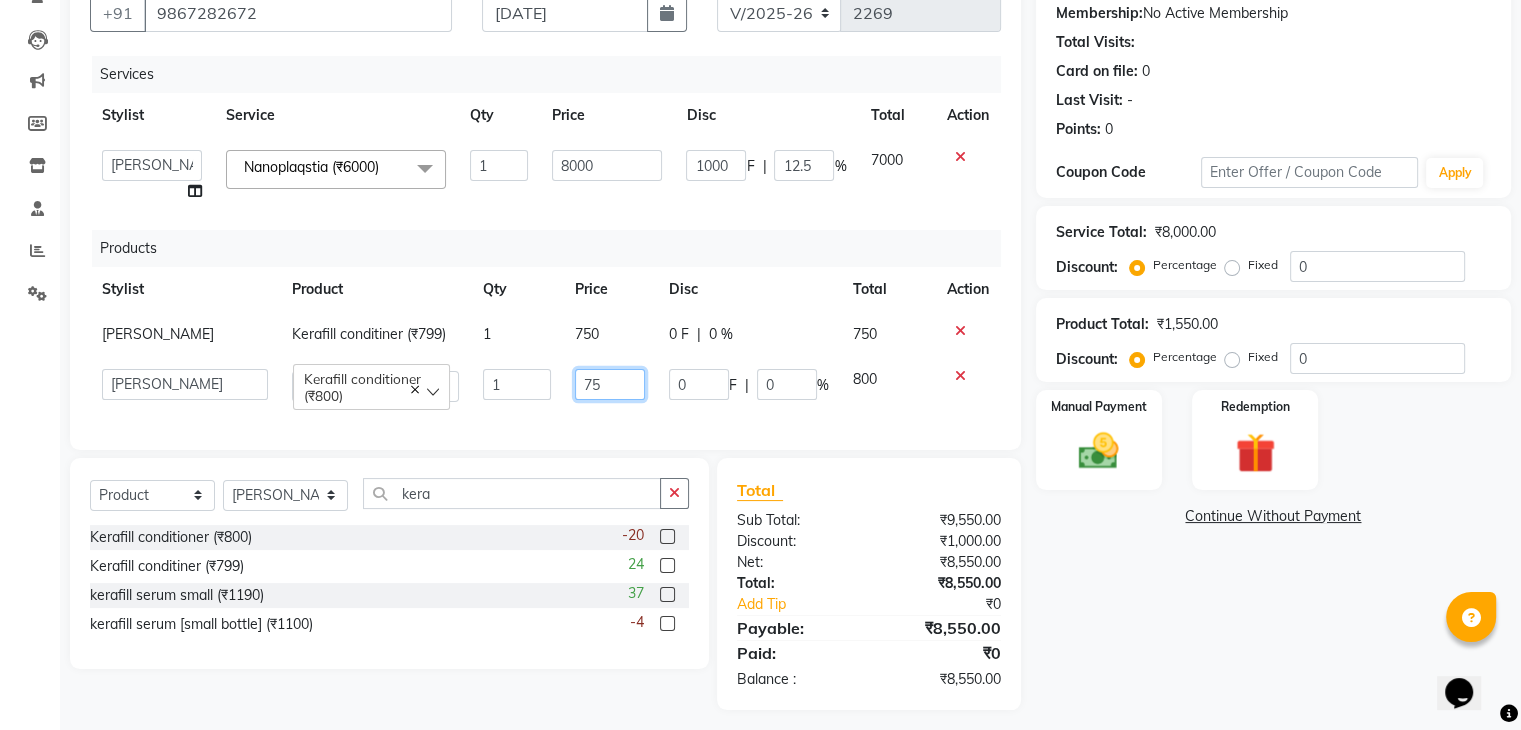 type on "750" 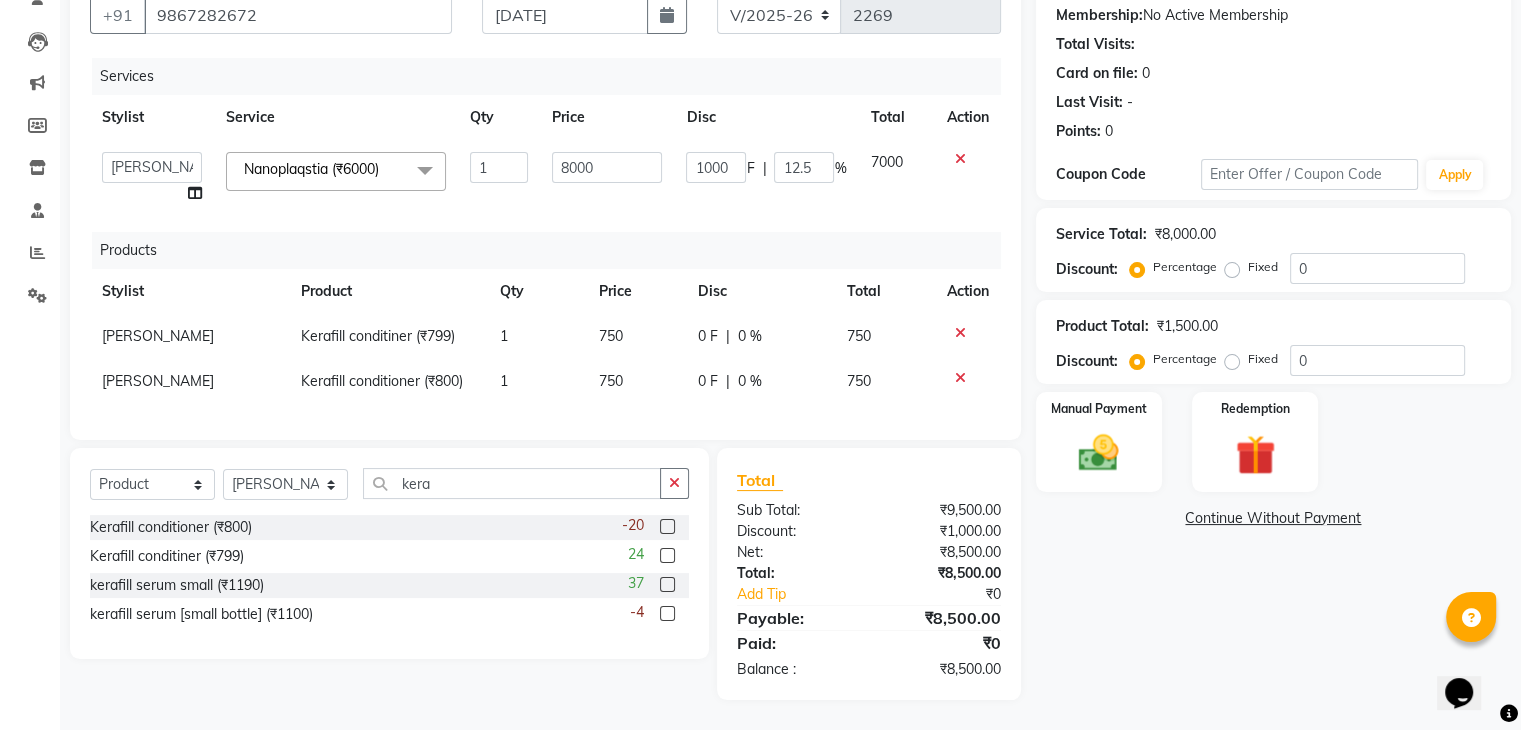 click on "Services Stylist Service Qty Price Disc Total Action  Ajaz   Danish   Guddi   Jayesh    mumtaz     nishu   Riya      Rush   Swati  Nanoplaqstia (₹6000)  x Clean Up - Deep Clean (₹900) Clean Up - Fruit (₹1000) Clean Up - Revival (₹1200) Clean Up - Mineral 1 (₹1500) Clean Up - Mineral (₹2000) Clean Up - Hydrating (₹2500) Clean Up - D.N.A. (₹3000) lice treatment (₹2000) power dose [per bottle ] (₹500) pigmantation facial (₹1000) protein spa (₹2500) Bota smooth (₹8000) Bota smooth  (₹10000) bota smooth (₹6500) Protein hair spa (₹1600) nanoplatia (₹2500) Hair protein spa (₹2000) Protein spaa (₹3500) Foot spa (₹800) Protein spa (₹3000) Nose pill off (₹250) hair spa dandruff treatment (₹3500) Threading/upl (₹70) Threading /Forhead /upl (₹90) Botosmooth (₹7000) Pigmentation treatment (₹3000) Hydra  facial (₹7000) hair cut / shave (₹375) Pill off upl (₹50) Advance payment (₹600) Diamond clean up (₹1200) Botoplatia  (₹4600) hair colour (₹1200) 1 8000" 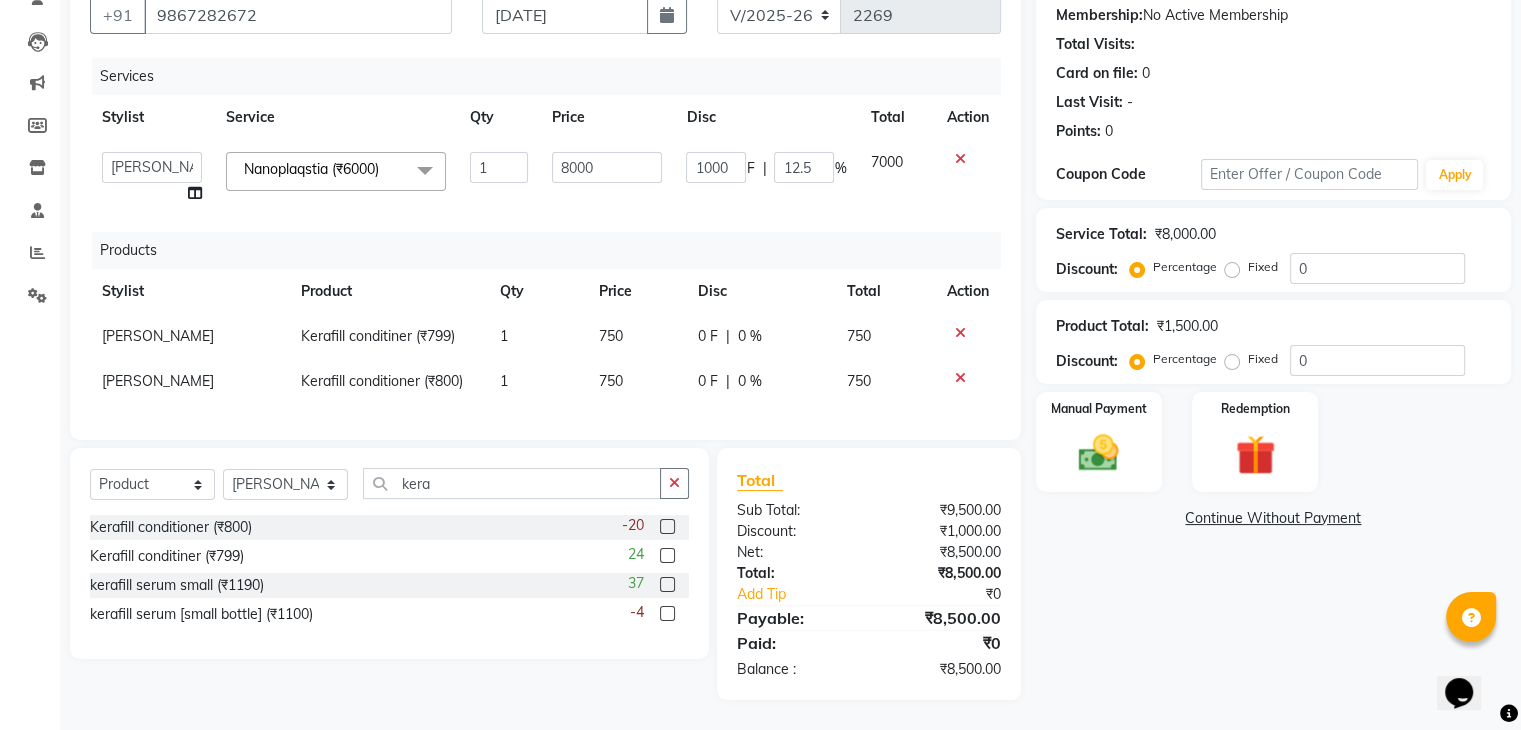 scroll, scrollTop: 206, scrollLeft: 0, axis: vertical 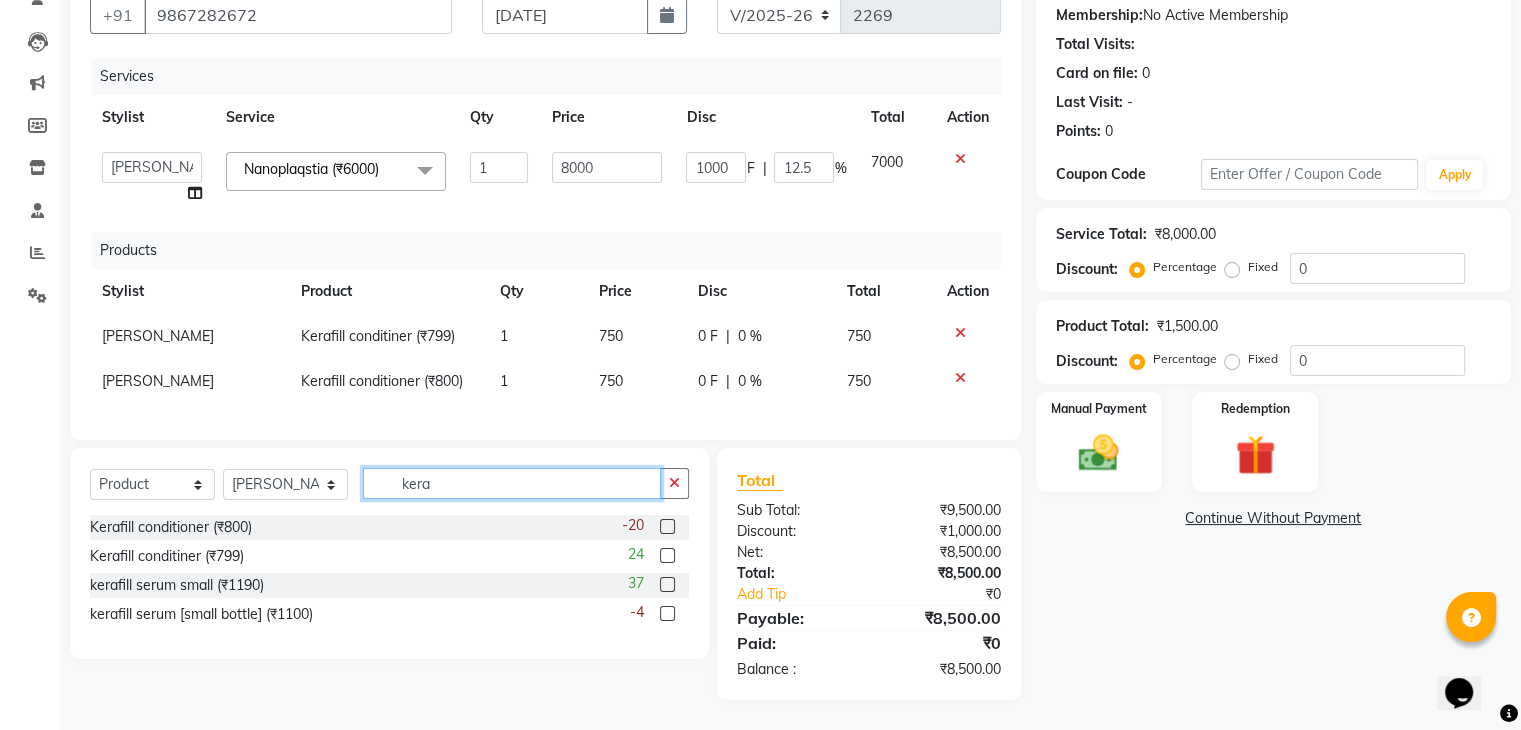 click on "kera" 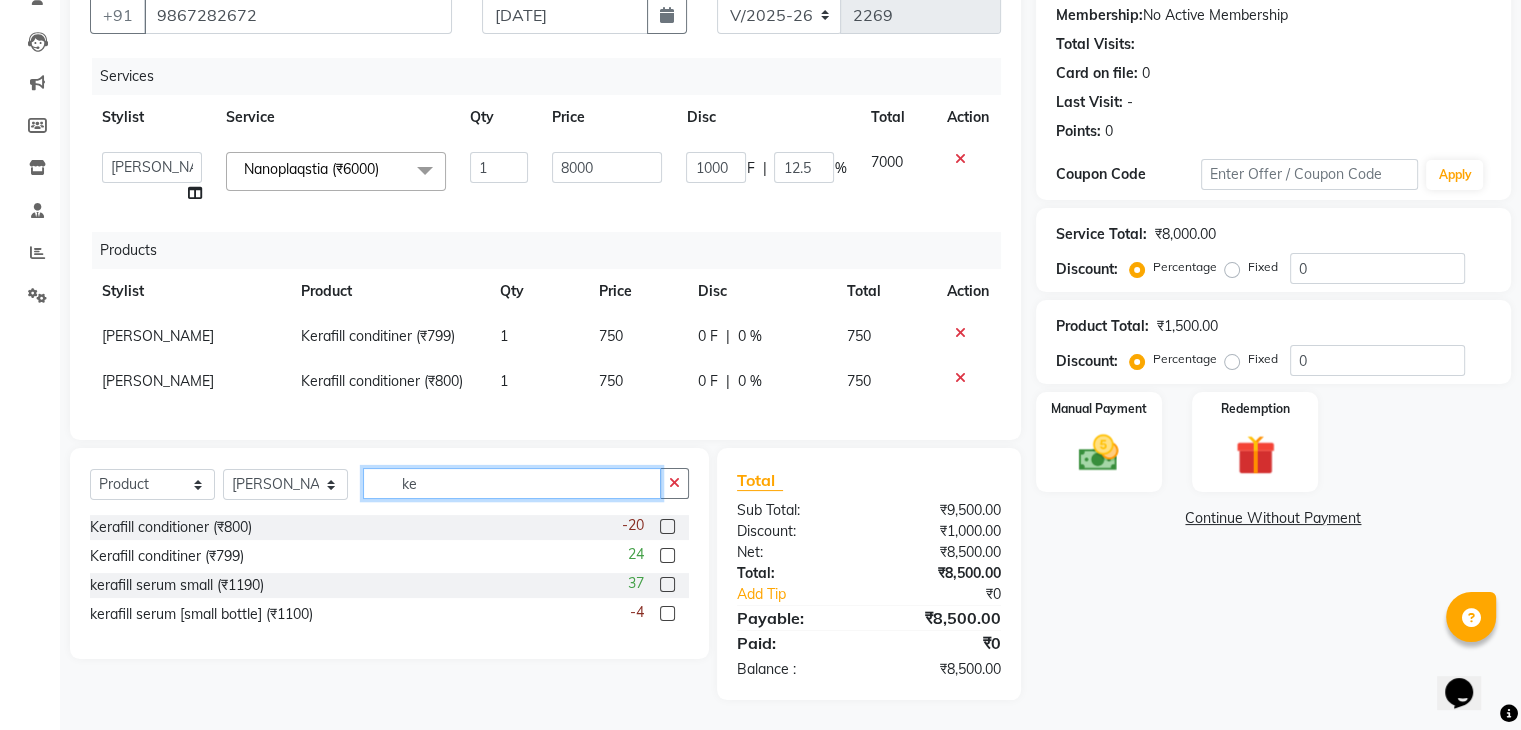 type on "k" 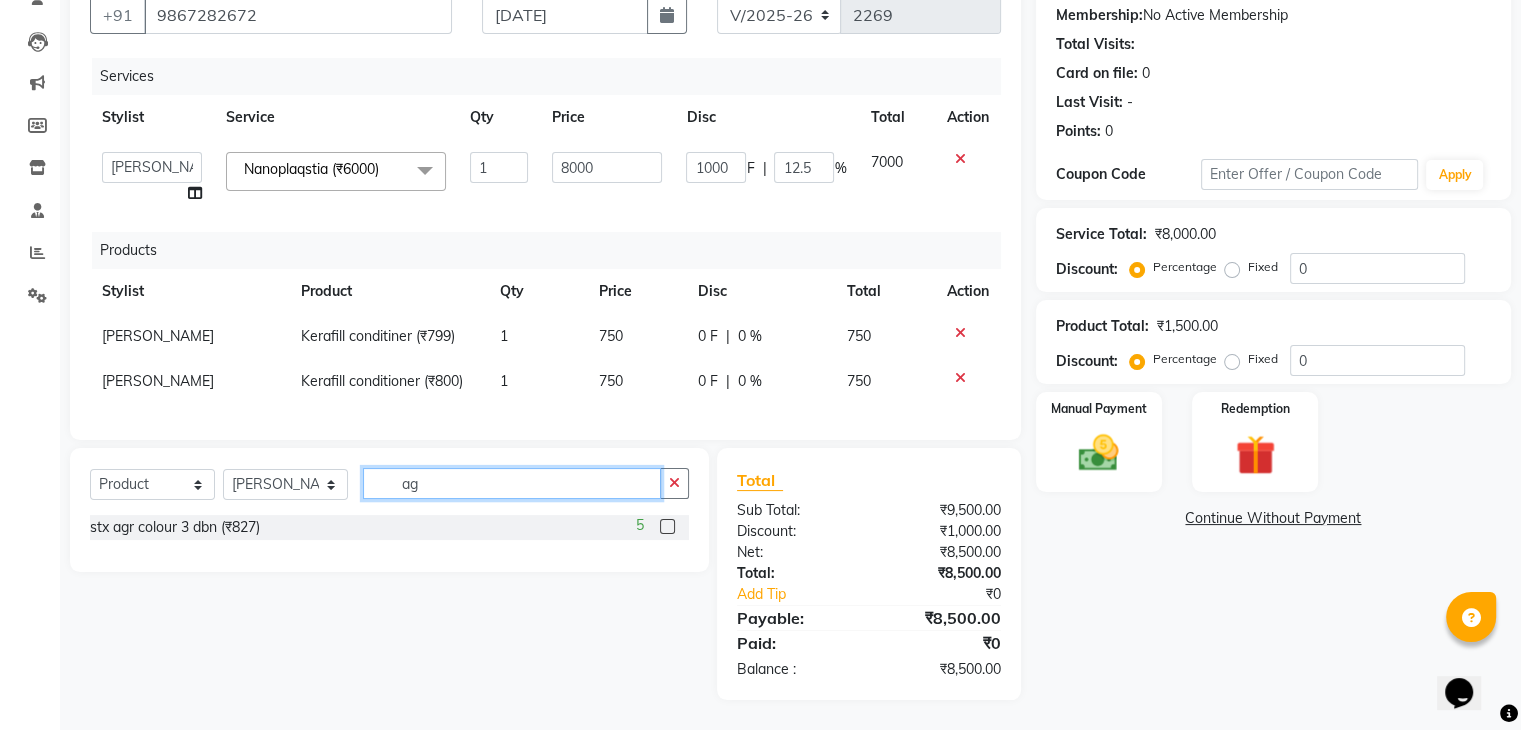 type on "a" 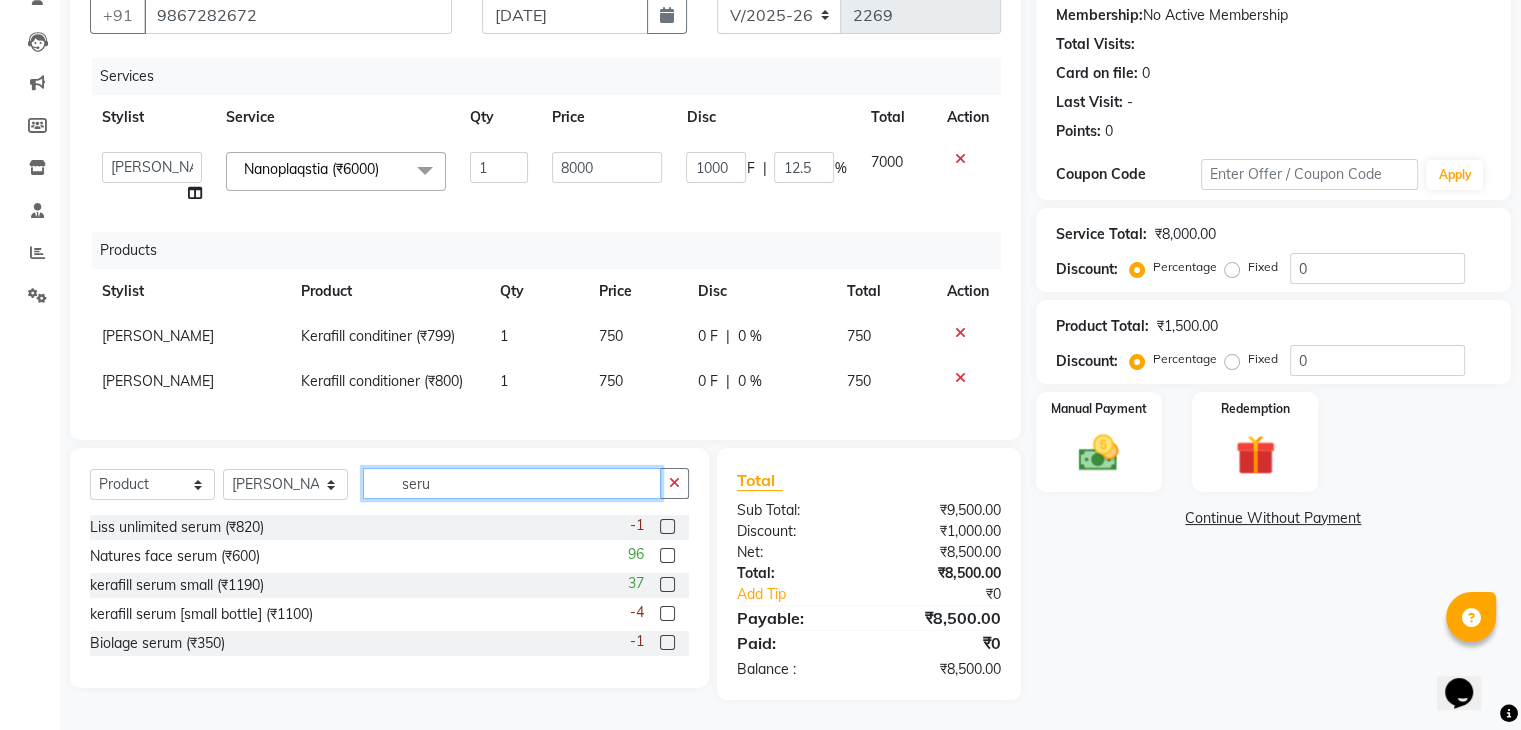 type on "seru" 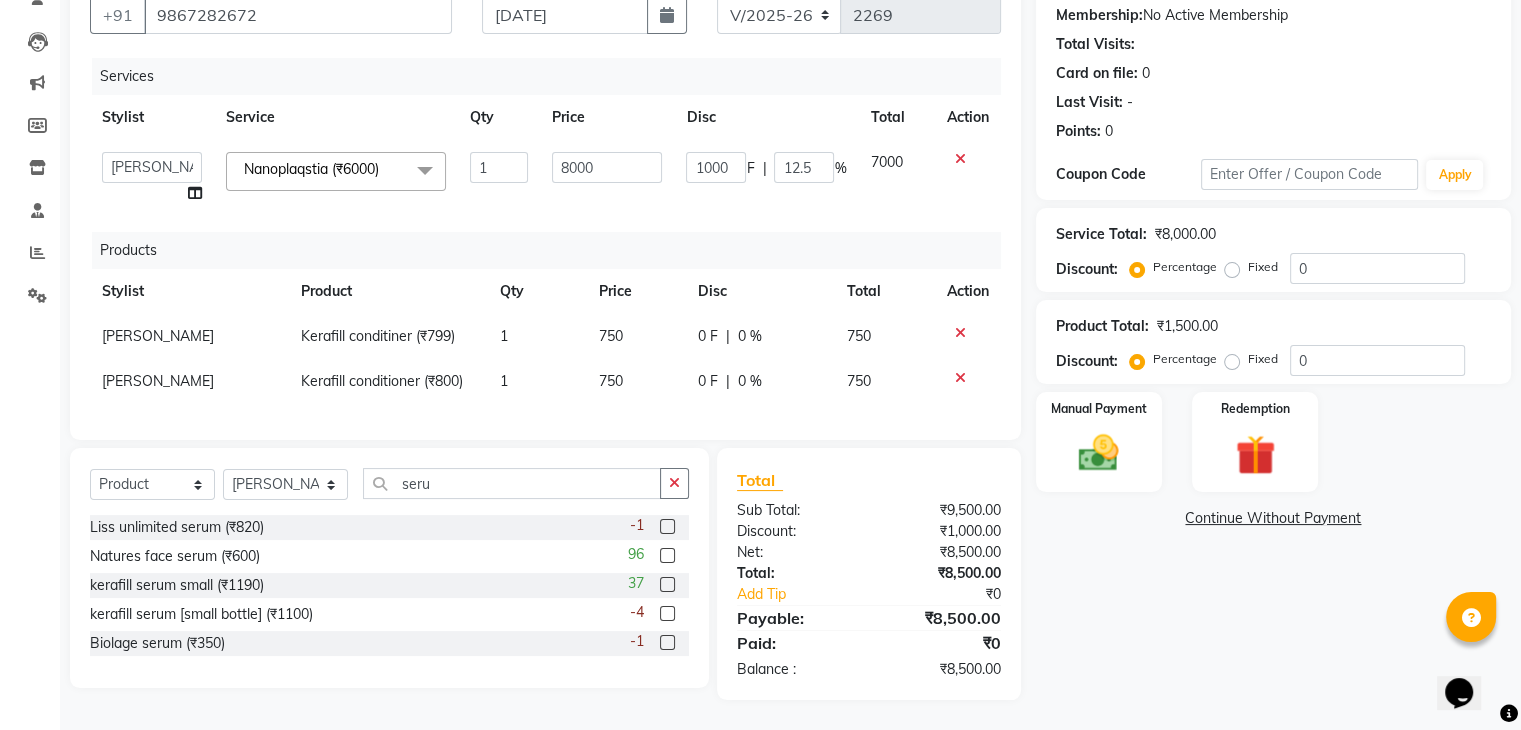 click 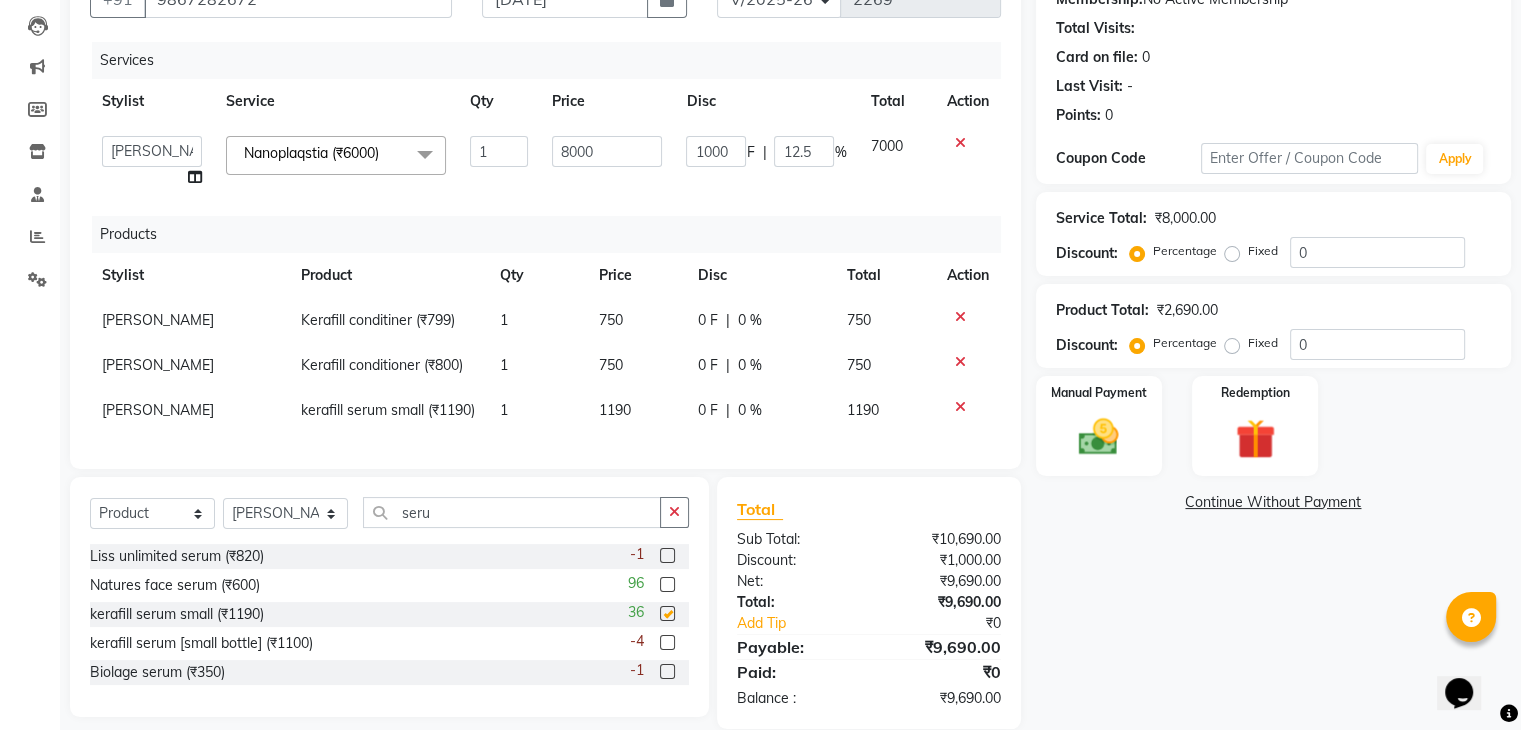 checkbox on "false" 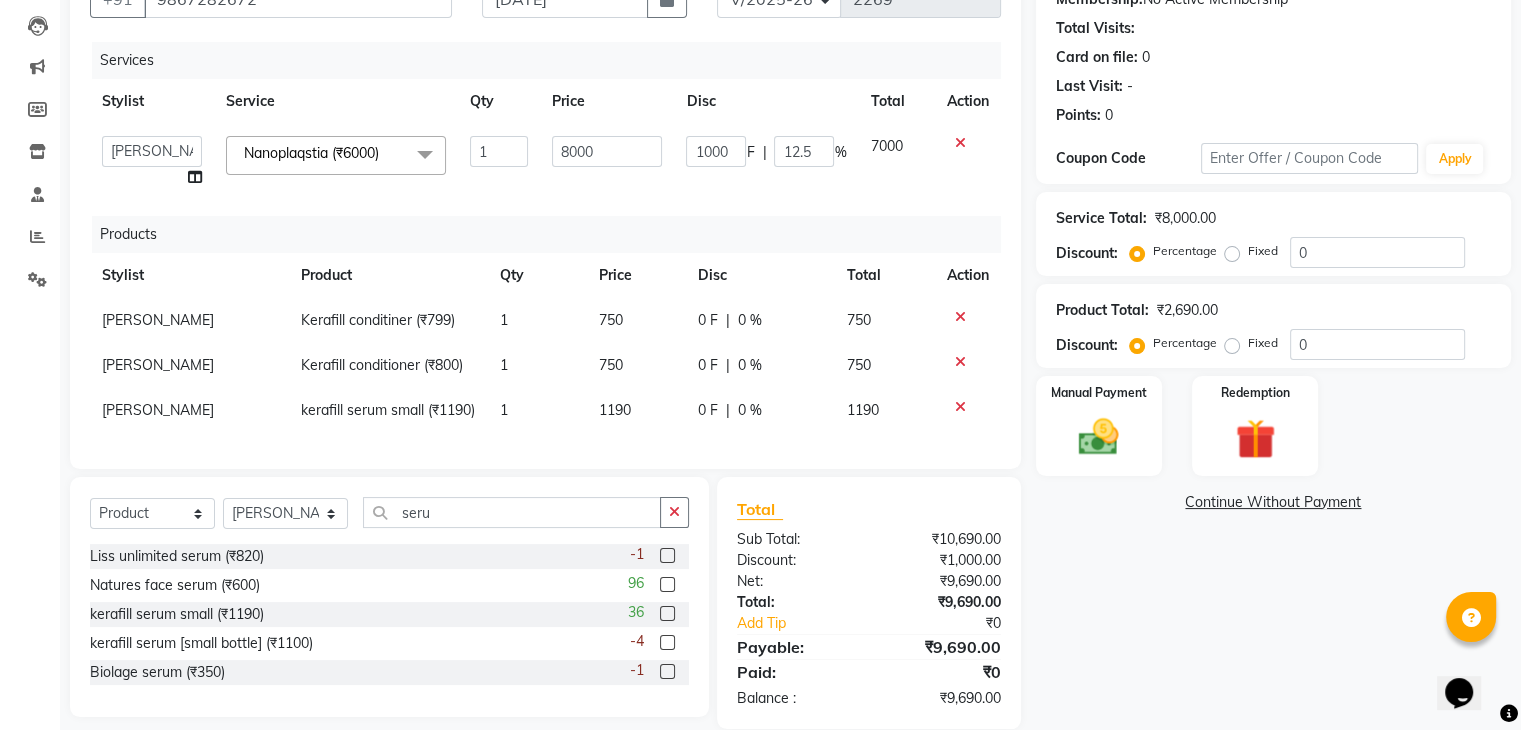 click on "1190" 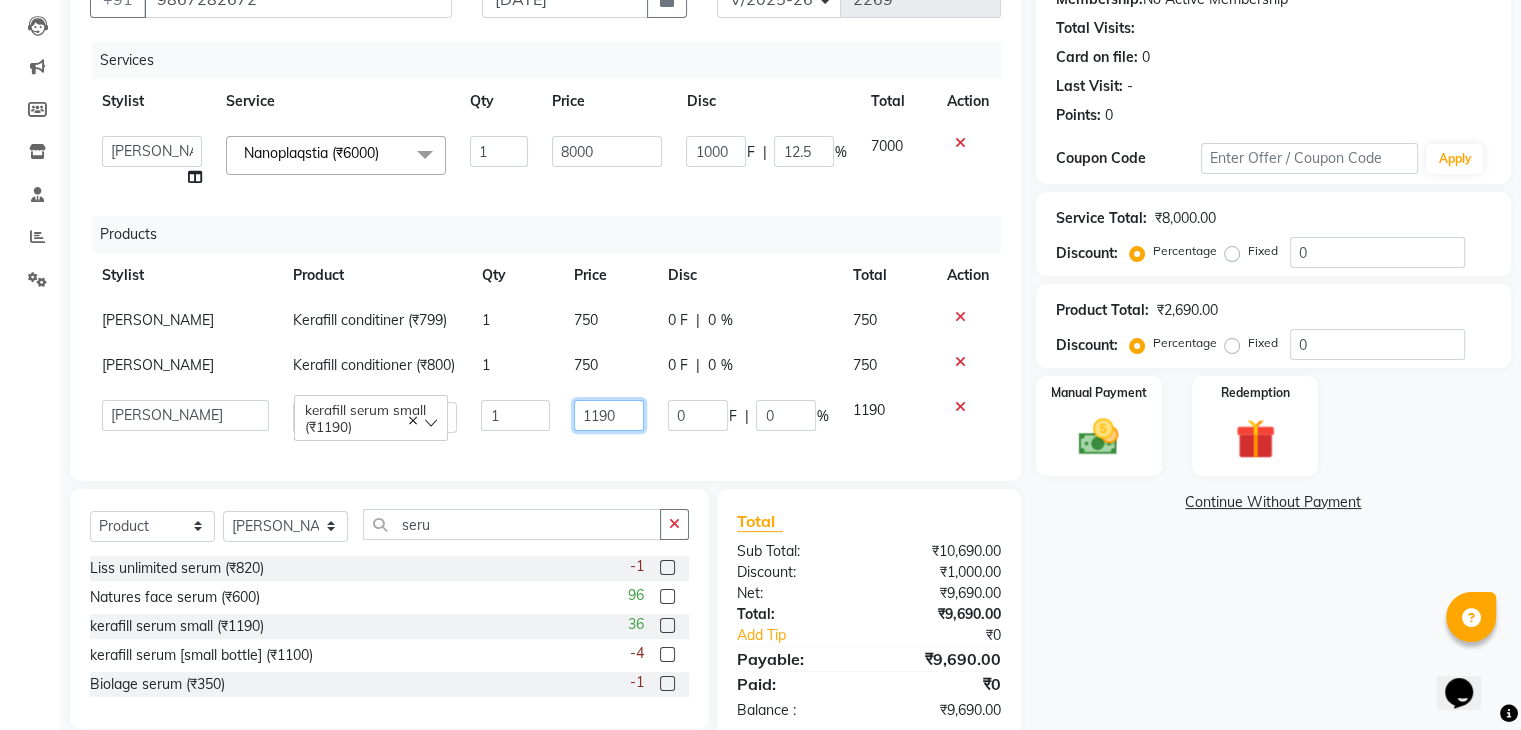 drag, startPoint x: 647, startPoint y: 413, endPoint x: 698, endPoint y: 409, distance: 51.156624 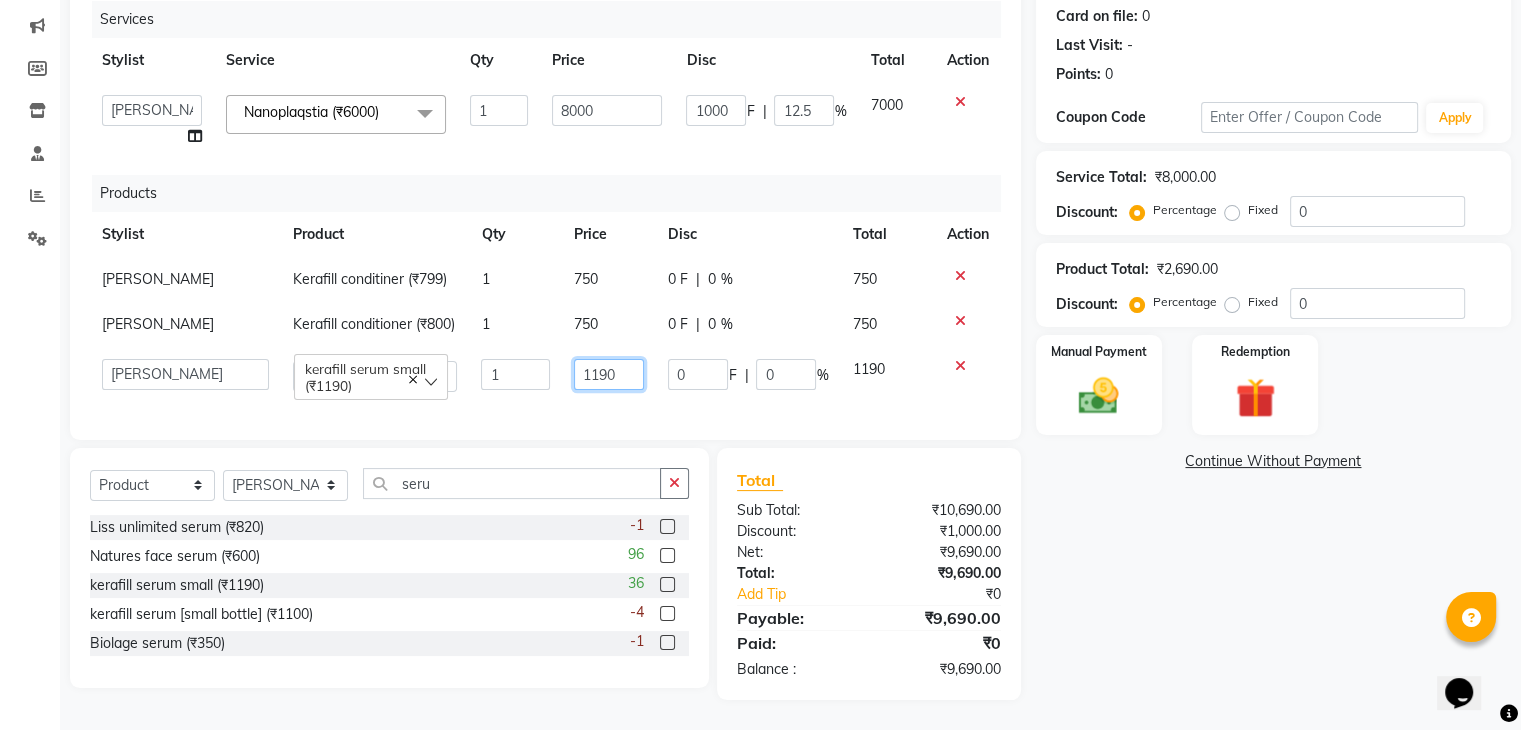 scroll, scrollTop: 264, scrollLeft: 0, axis: vertical 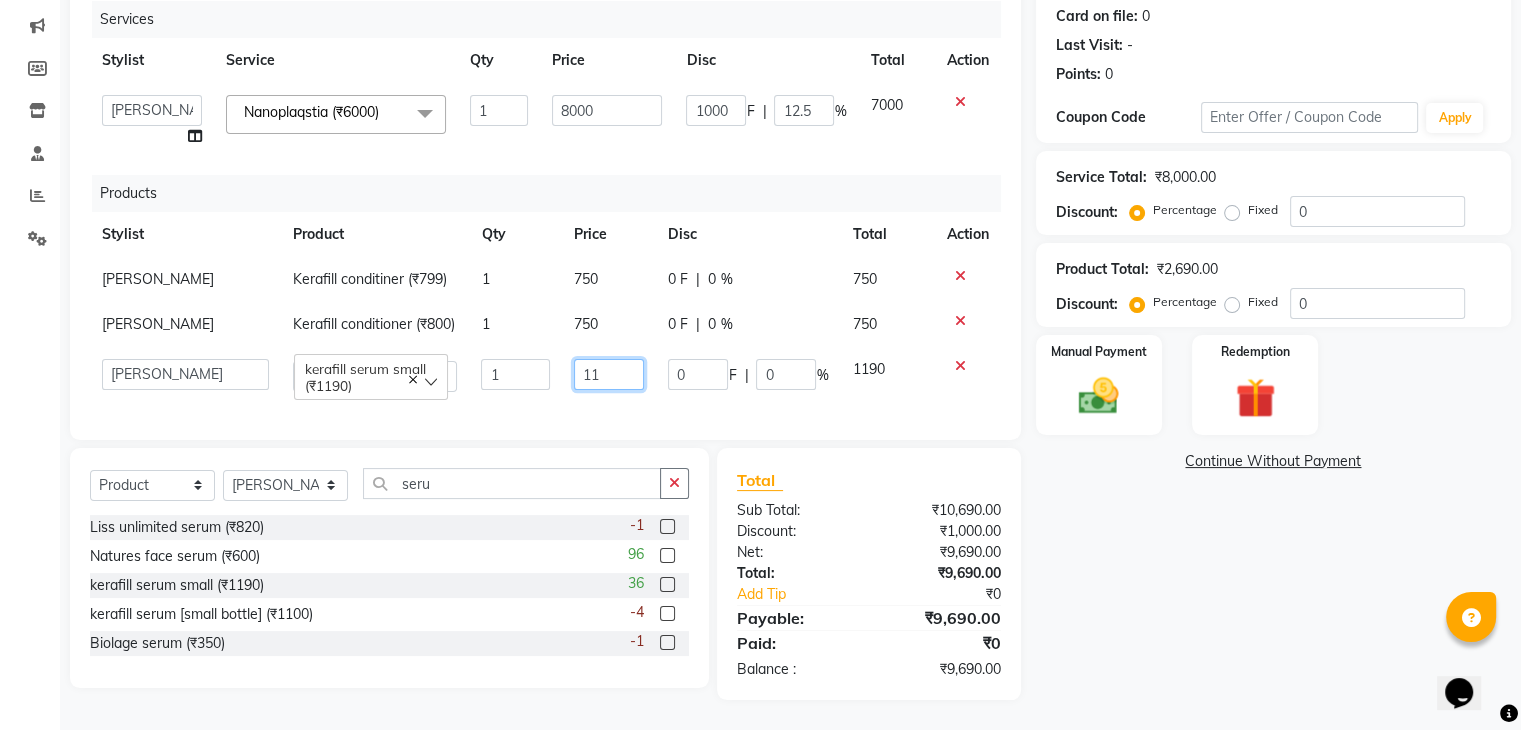 type on "1" 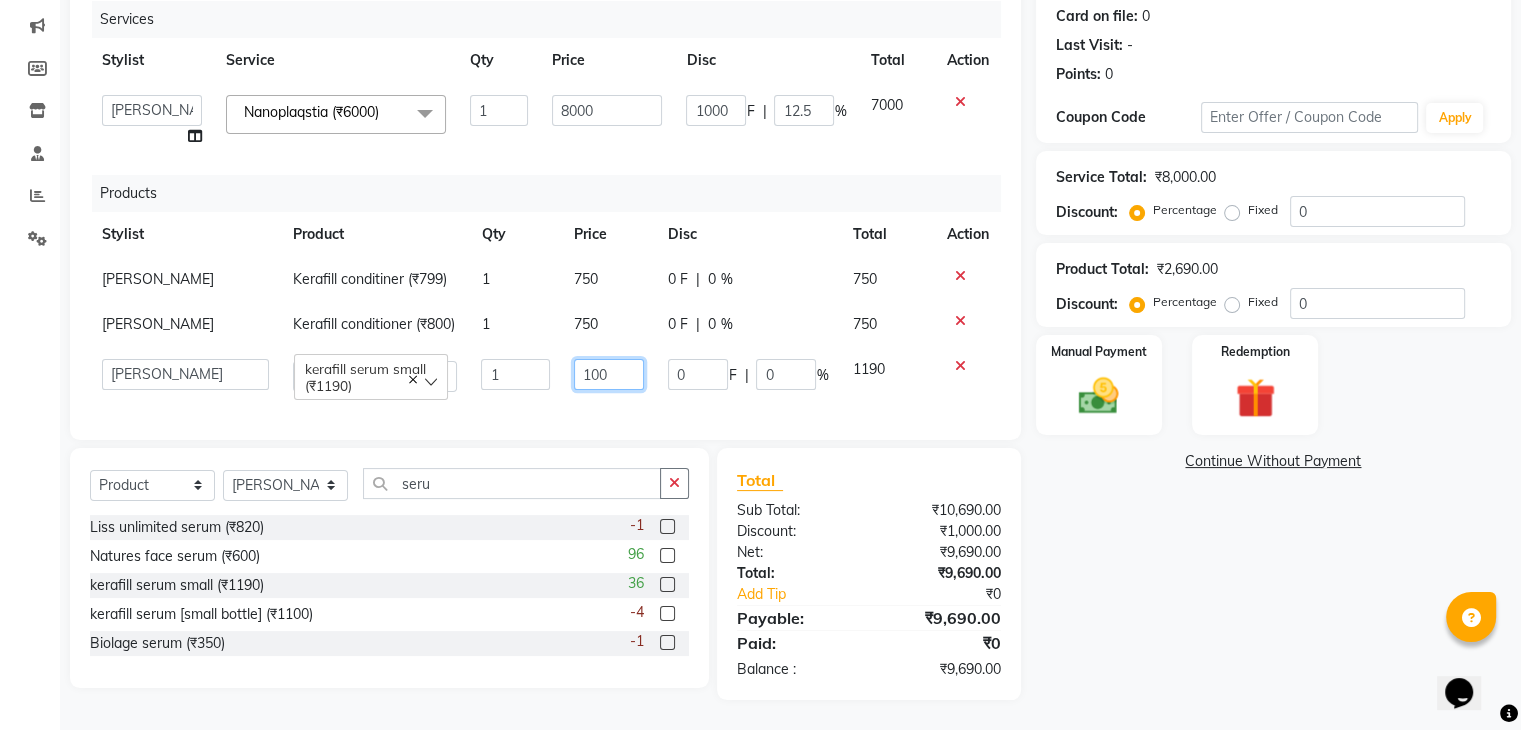 type on "1000" 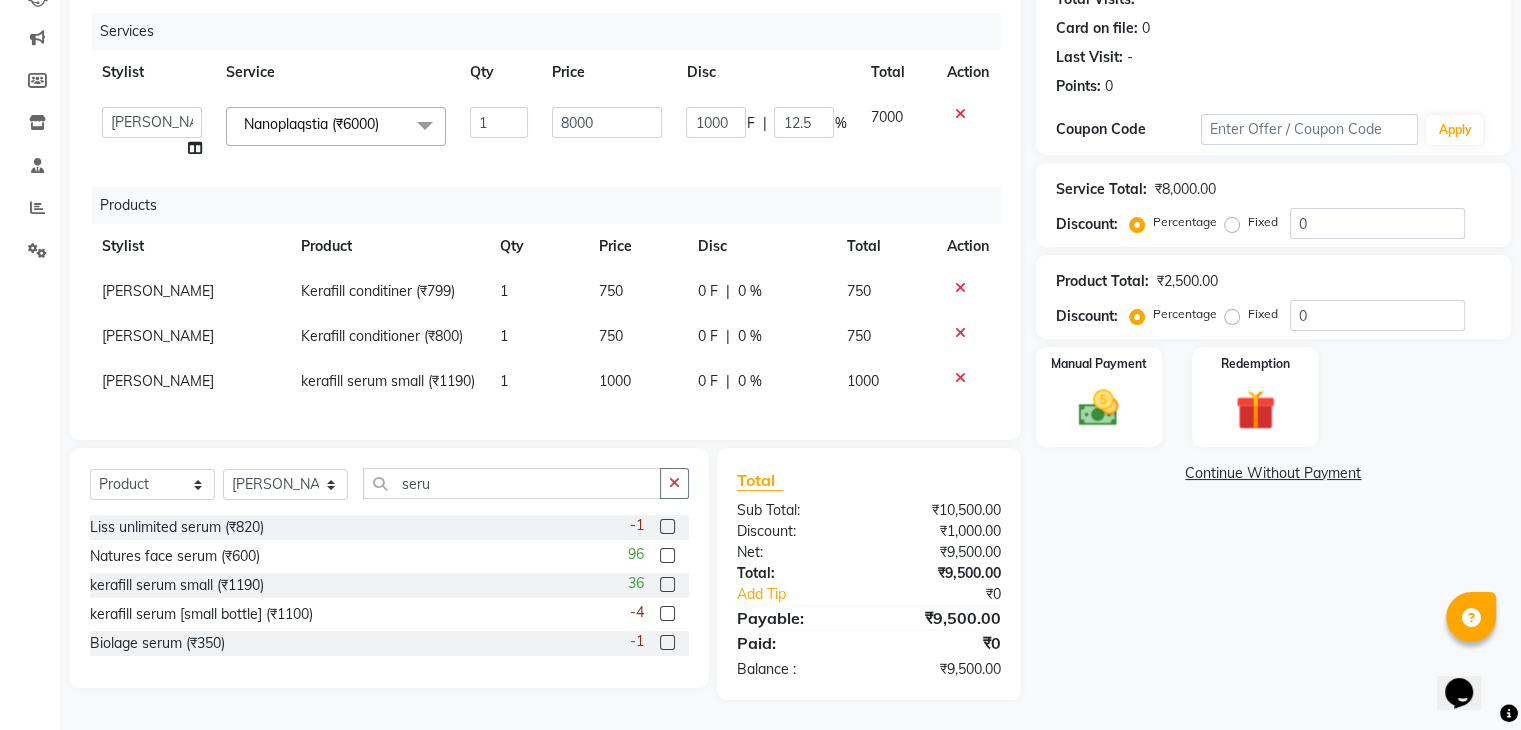 click on "1000" 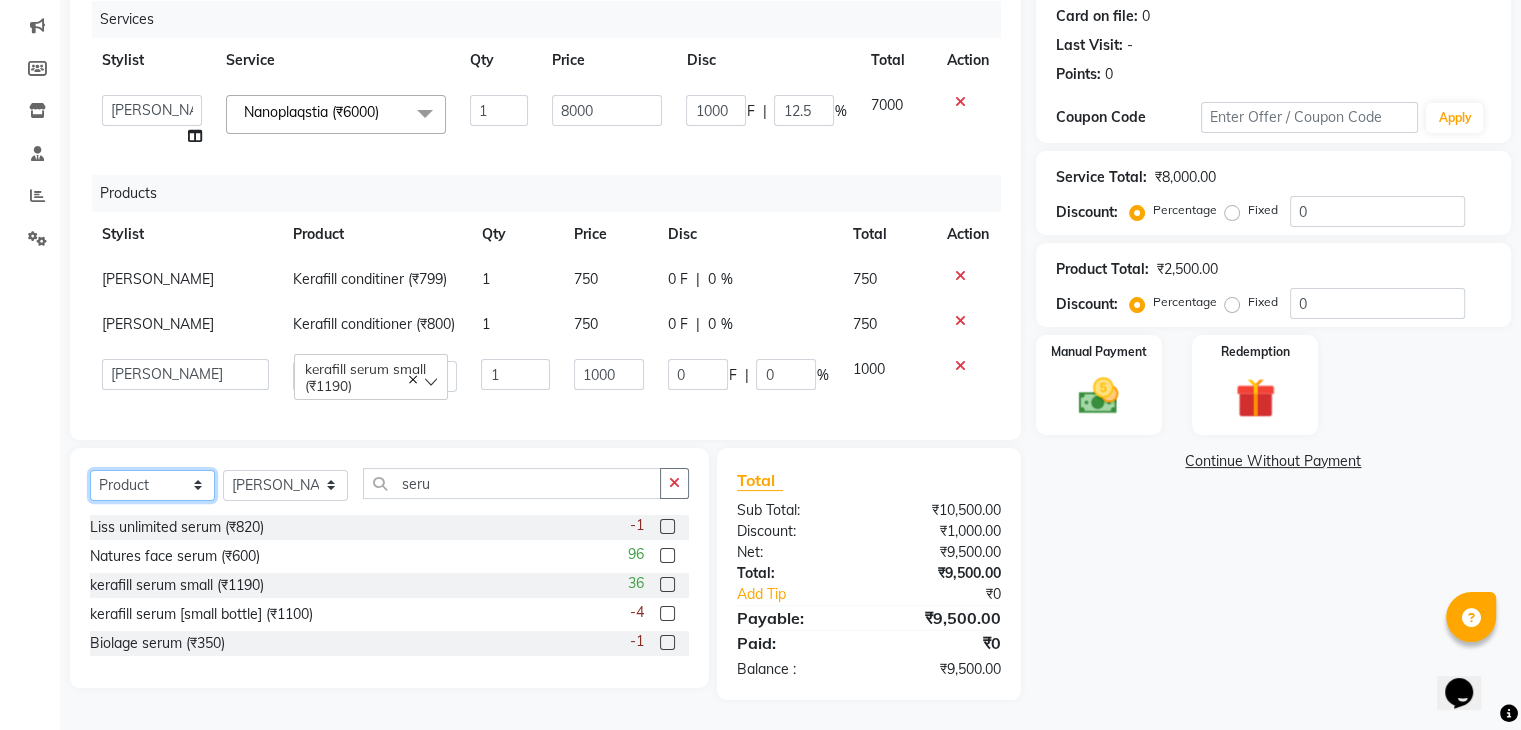 drag, startPoint x: 202, startPoint y: 492, endPoint x: 162, endPoint y: 597, distance: 112.36102 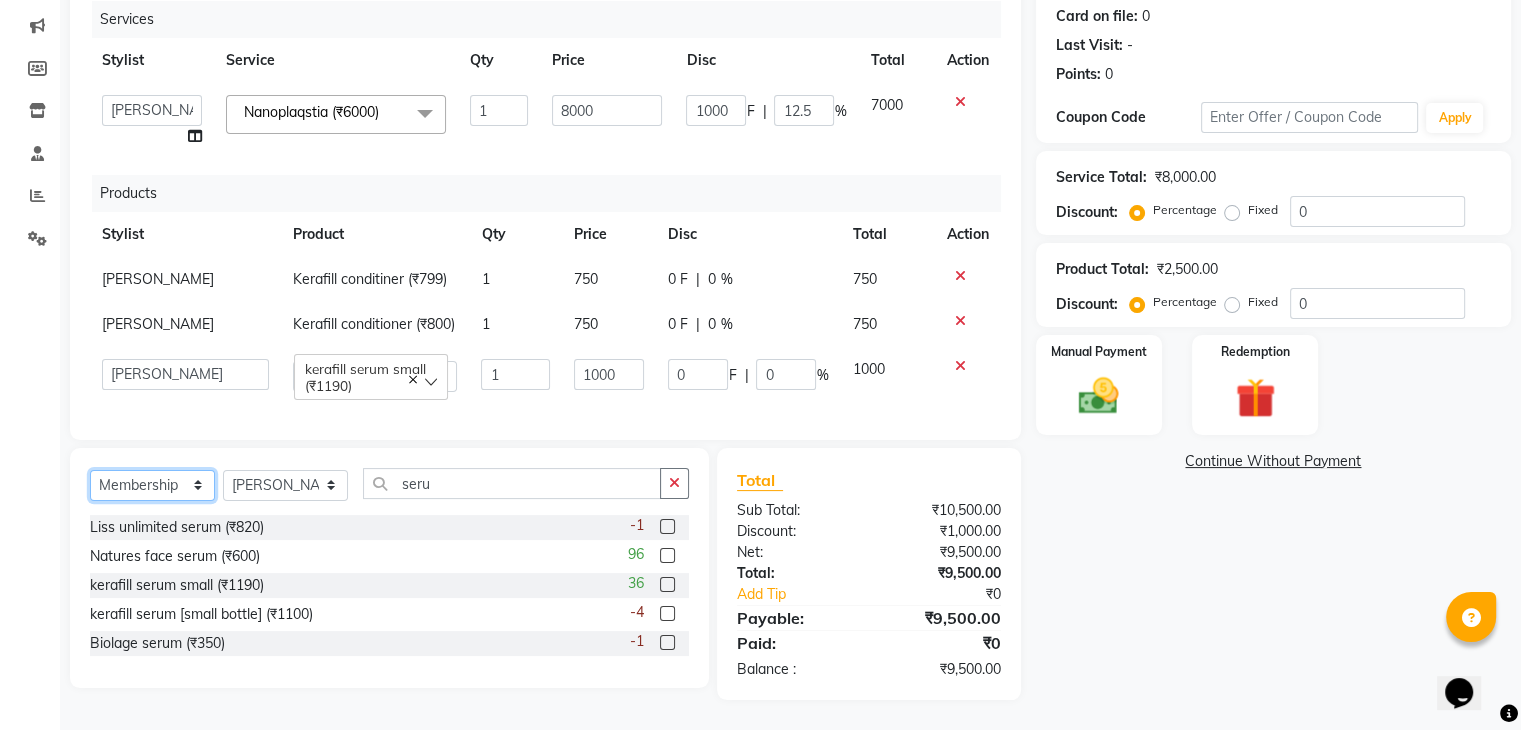 click on "Select  Service  Product  Membership  Package Voucher Prepaid Gift Card" 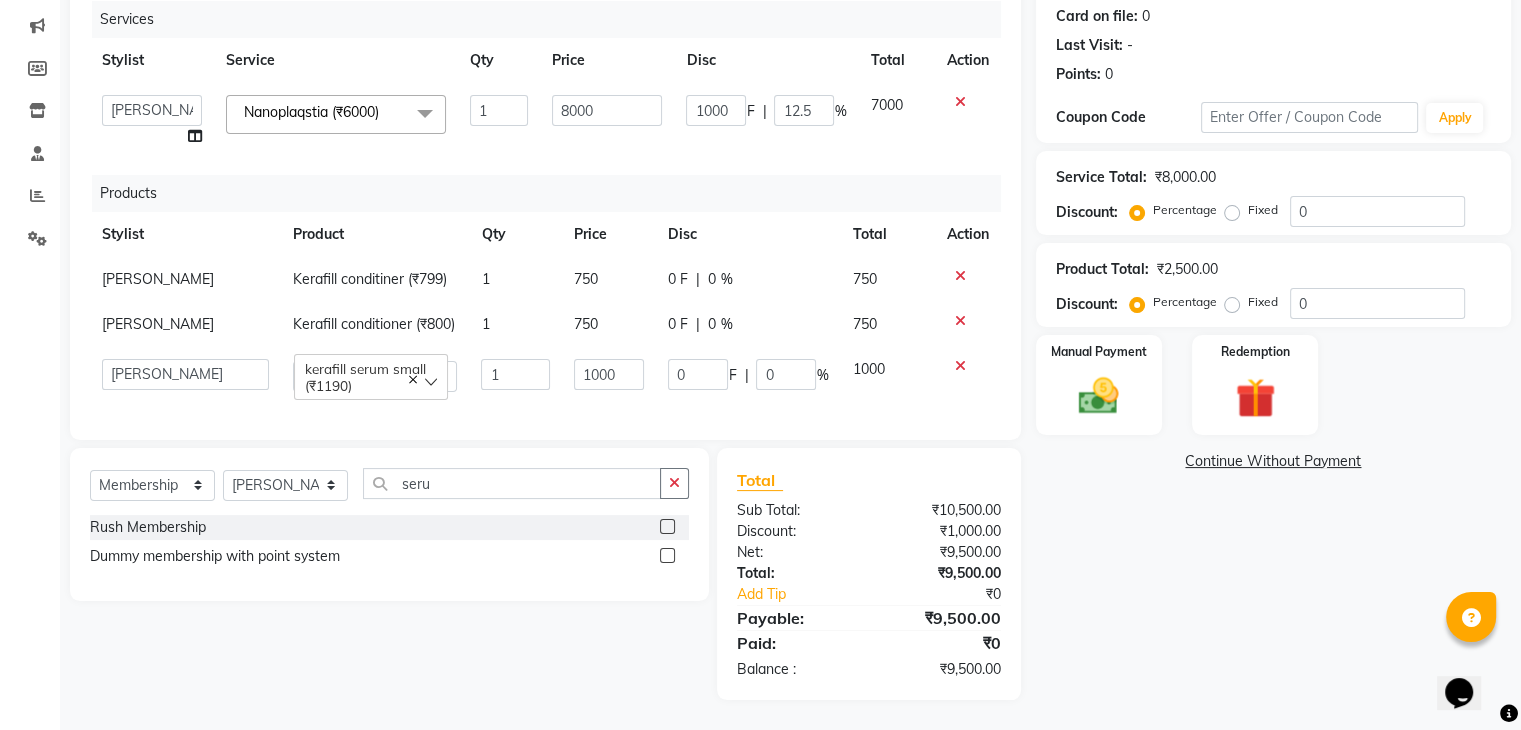 click 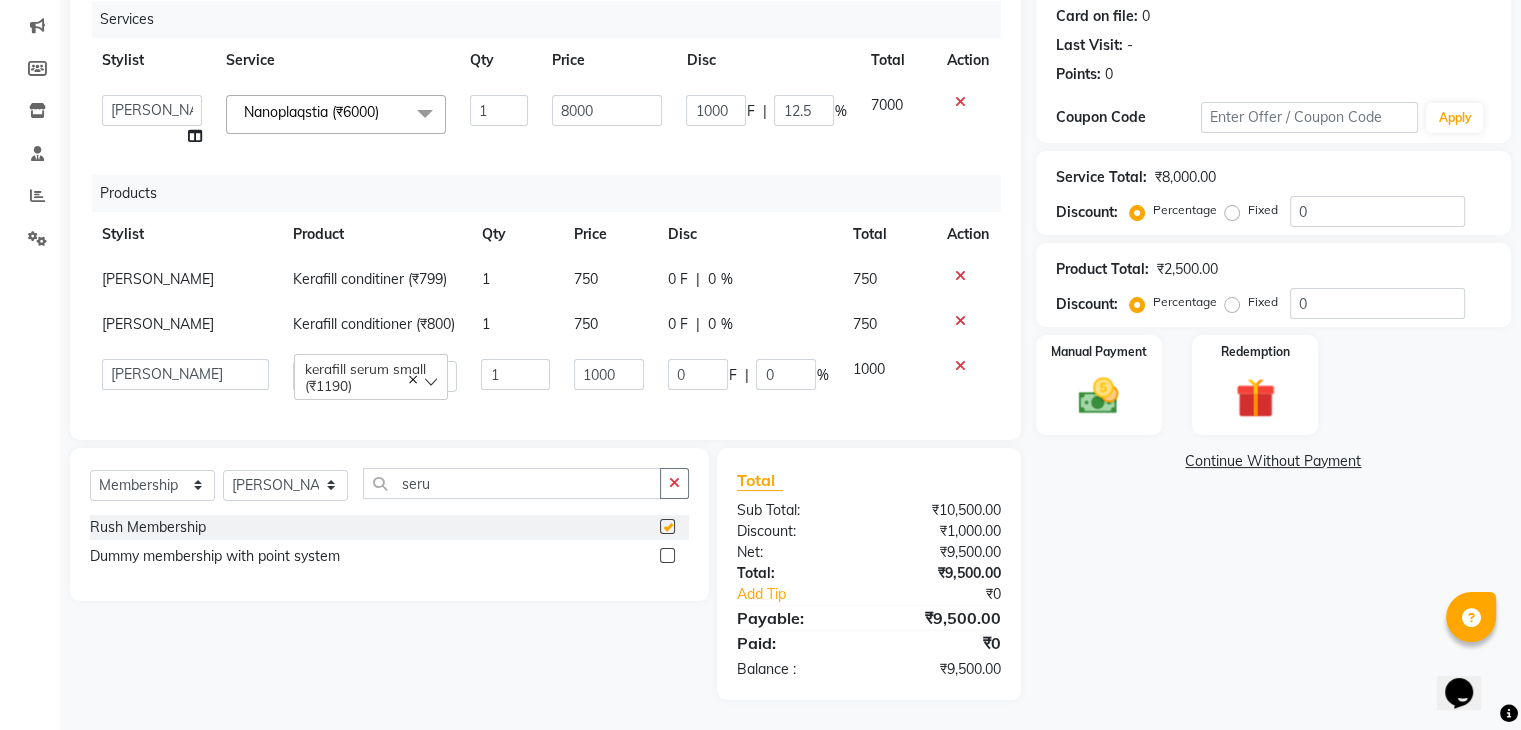 select on "select" 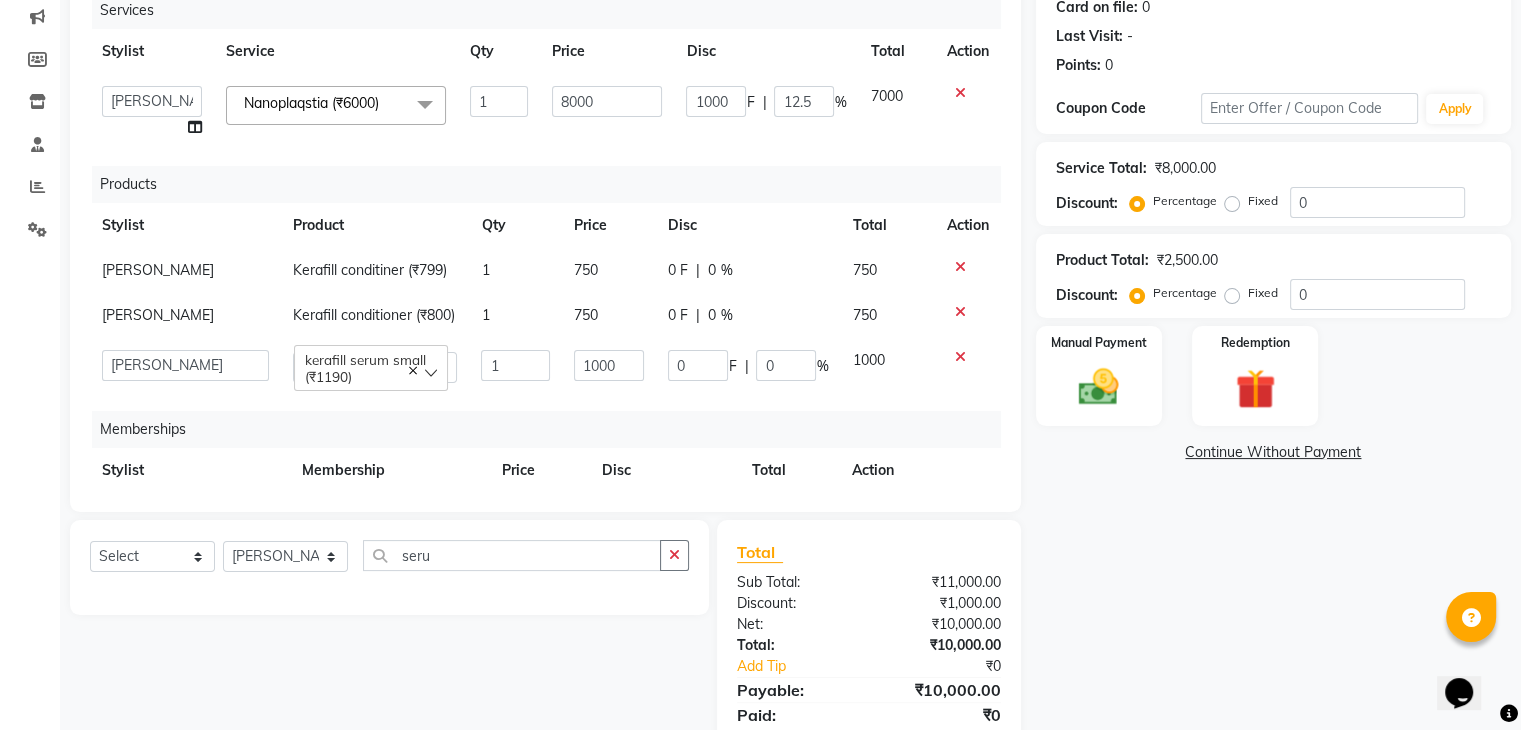 scroll, scrollTop: 328, scrollLeft: 0, axis: vertical 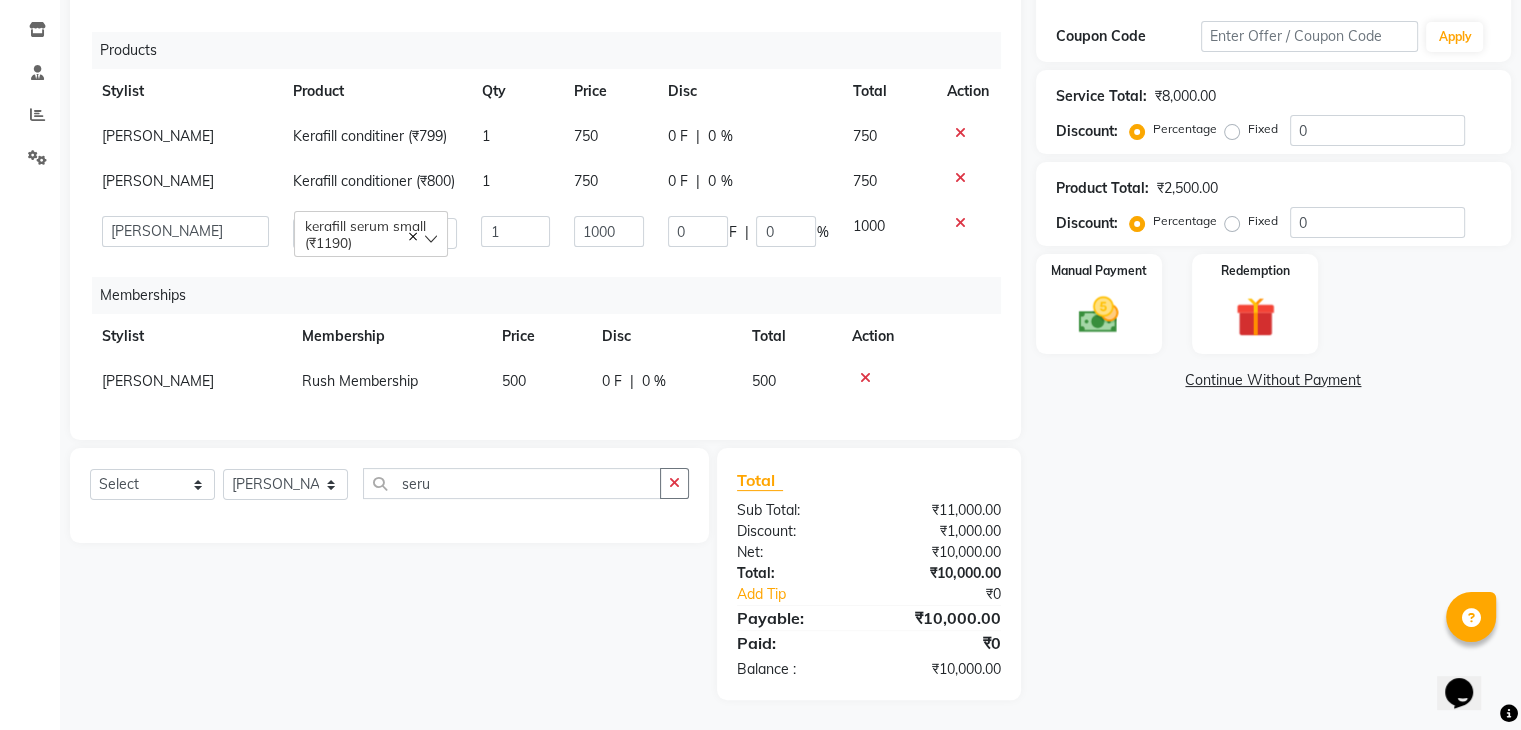 click 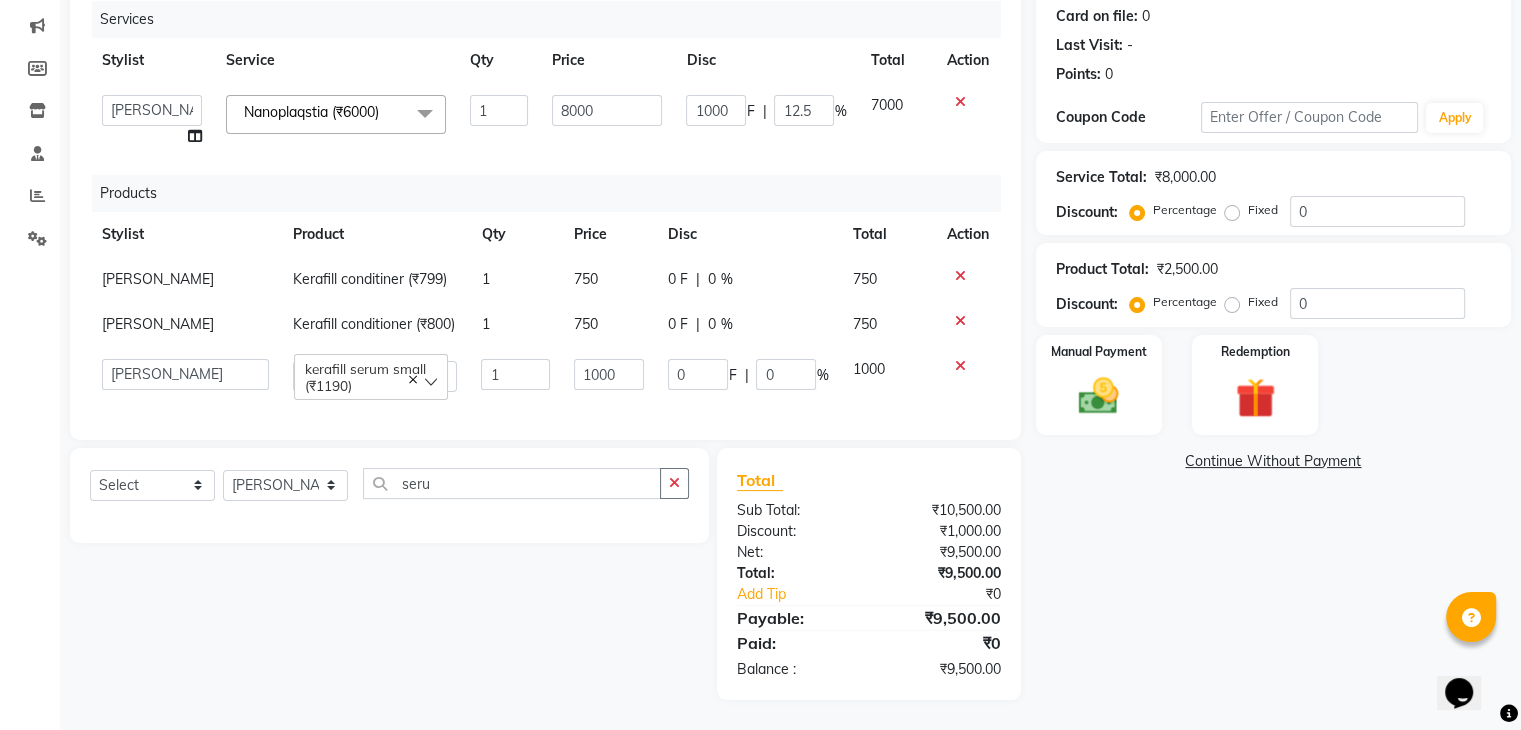 scroll, scrollTop: 249, scrollLeft: 0, axis: vertical 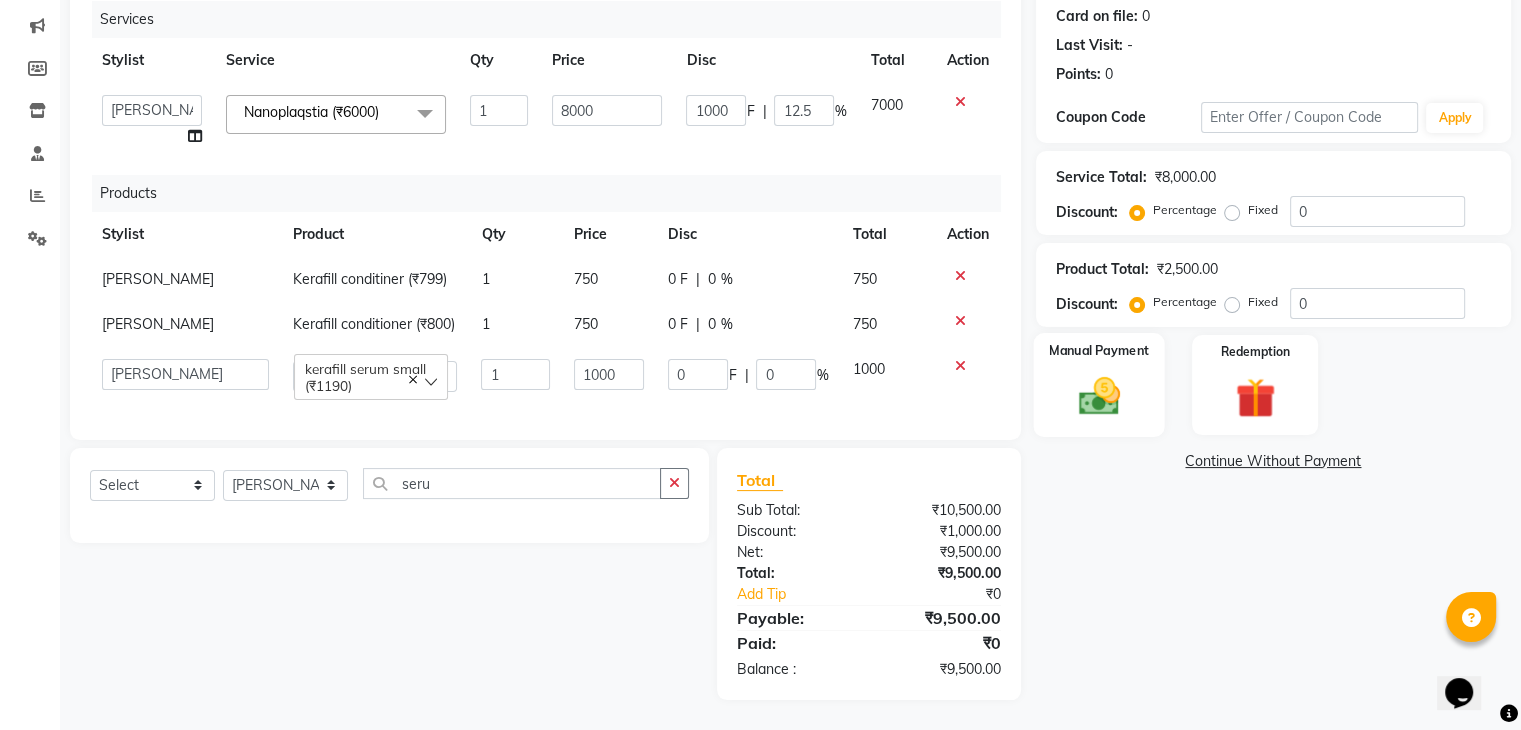 click 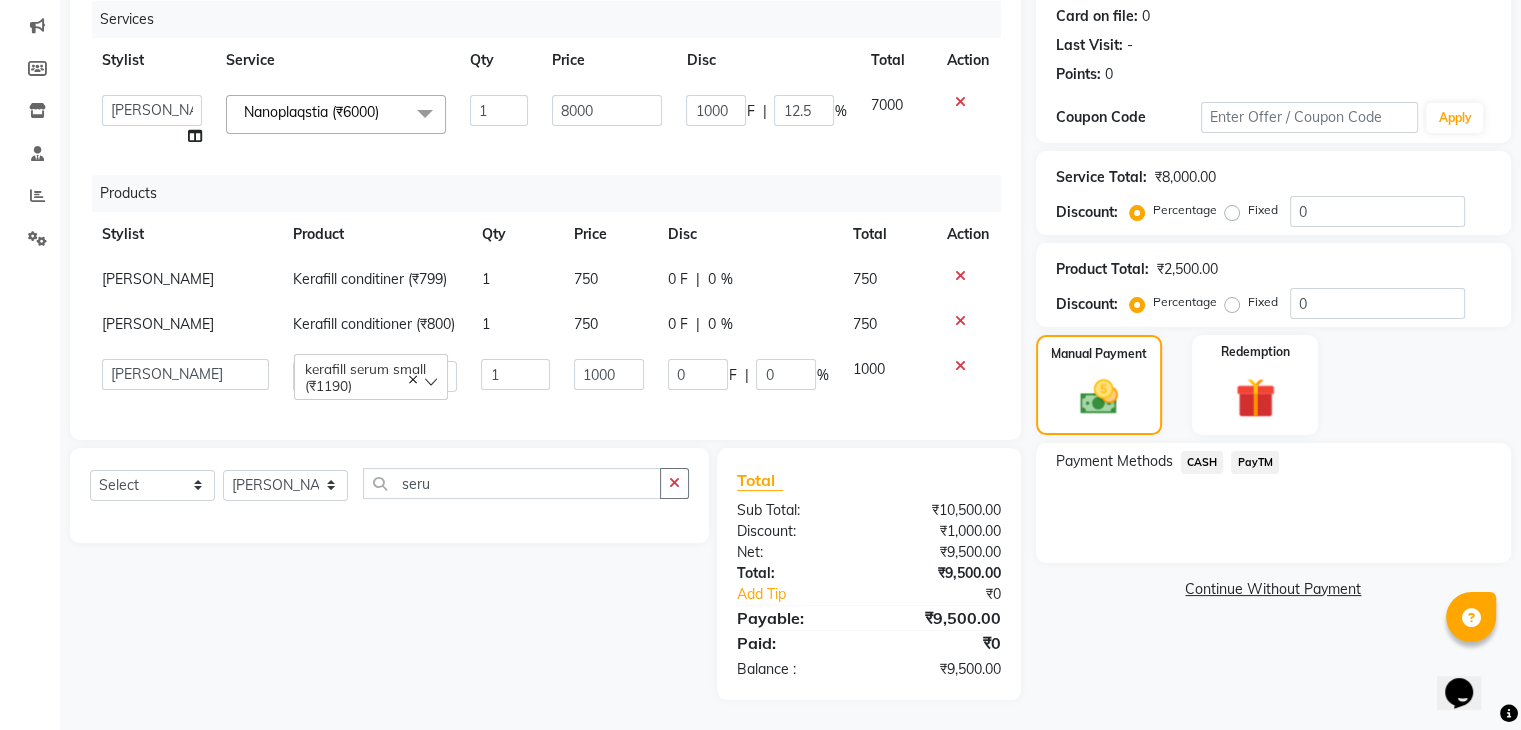 click on "PayTM" 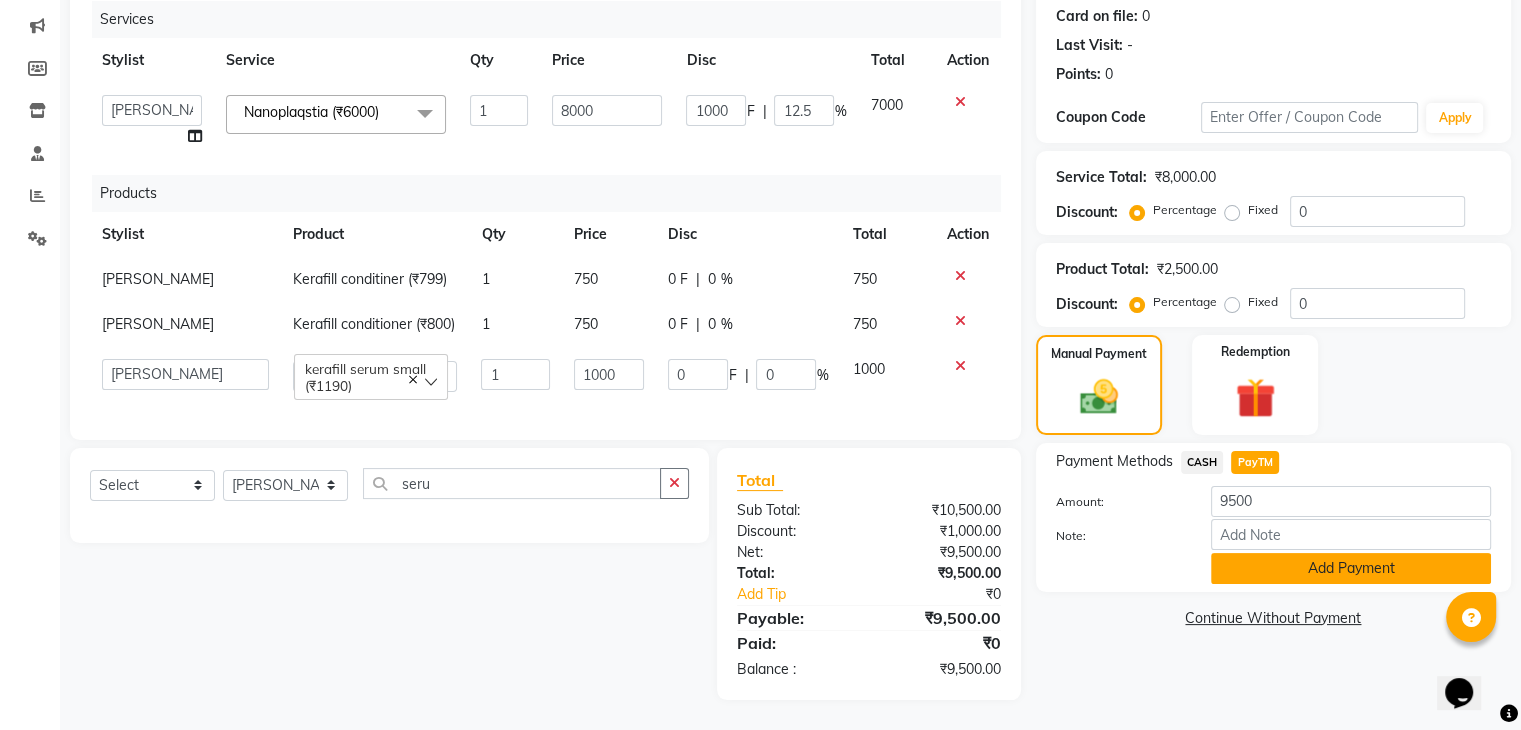 click on "Add Payment" 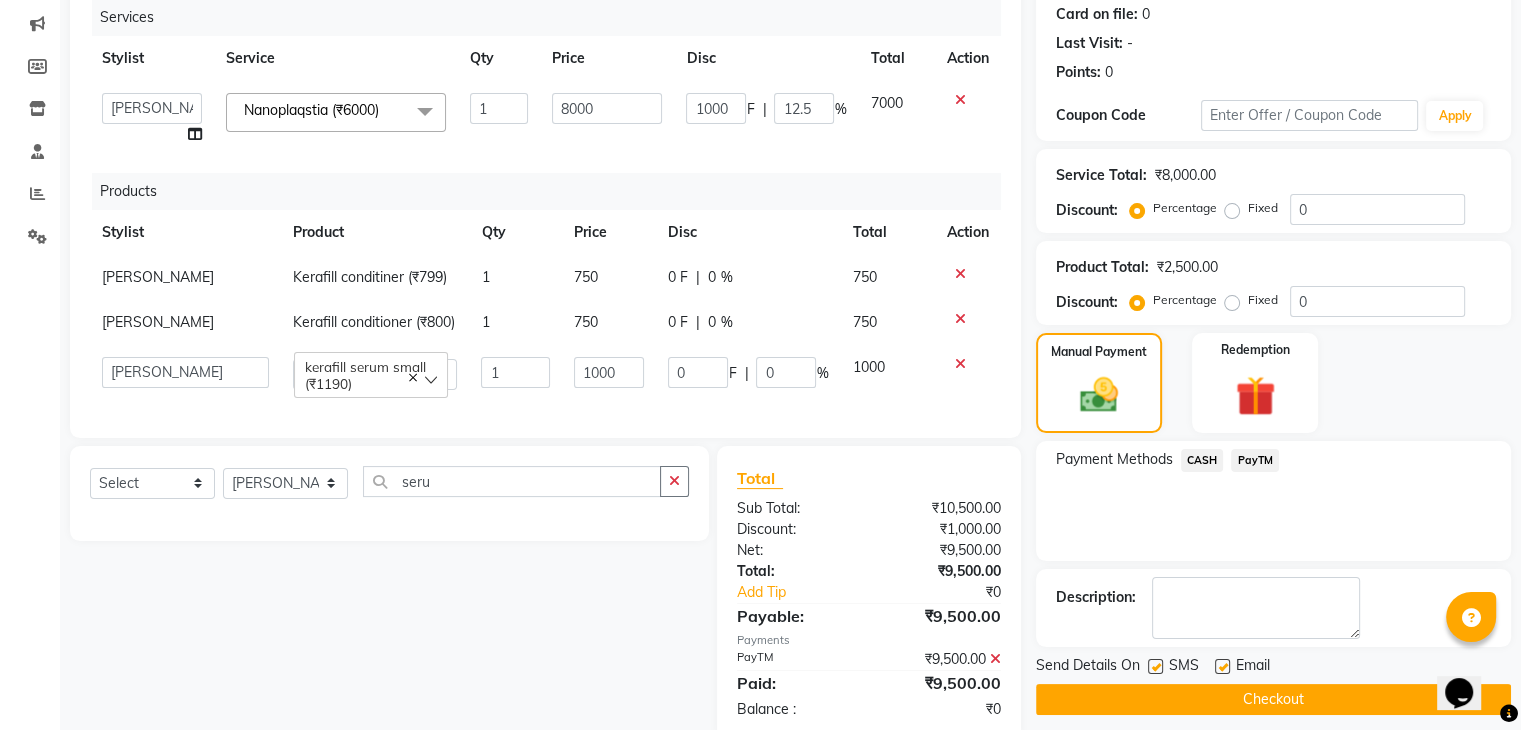 scroll, scrollTop: 291, scrollLeft: 0, axis: vertical 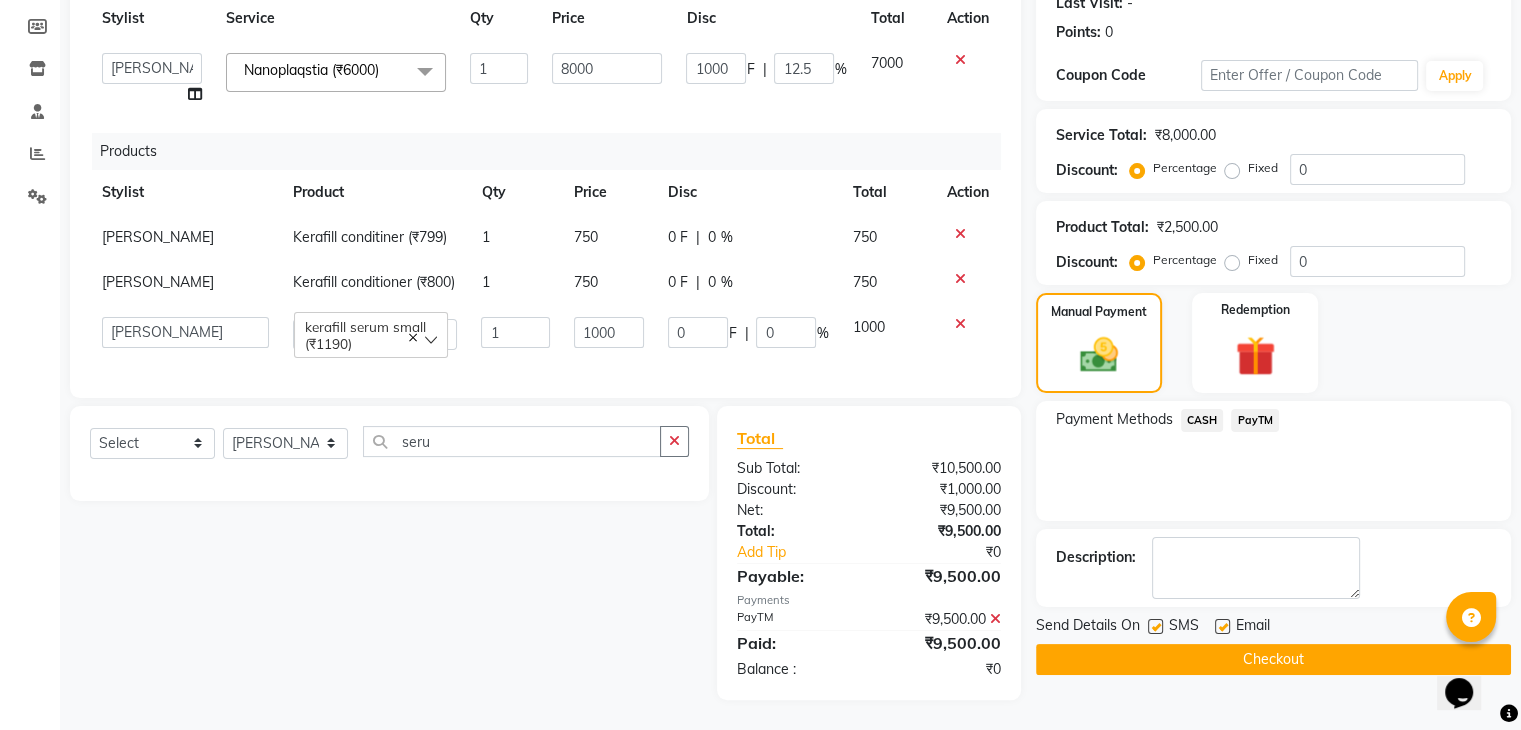 click 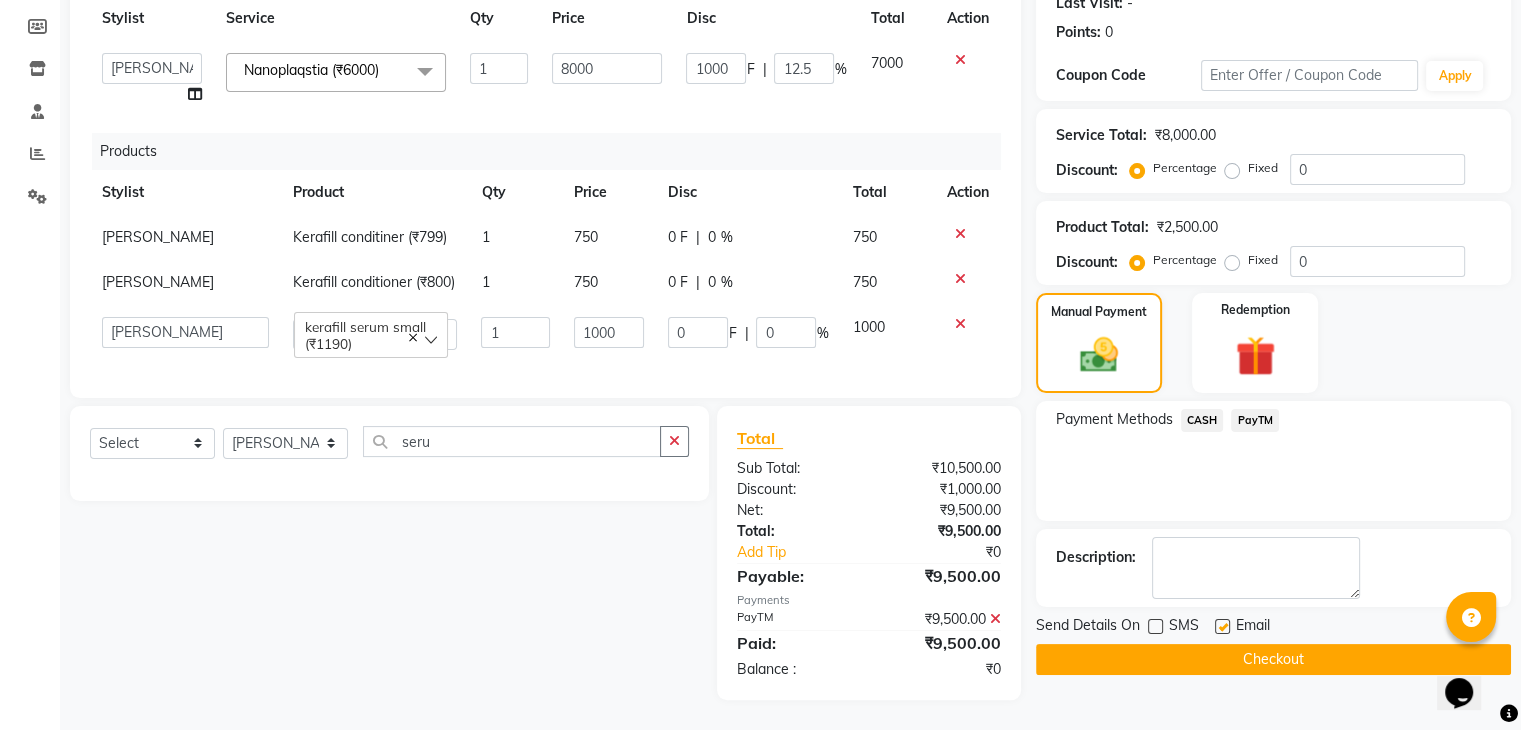 click 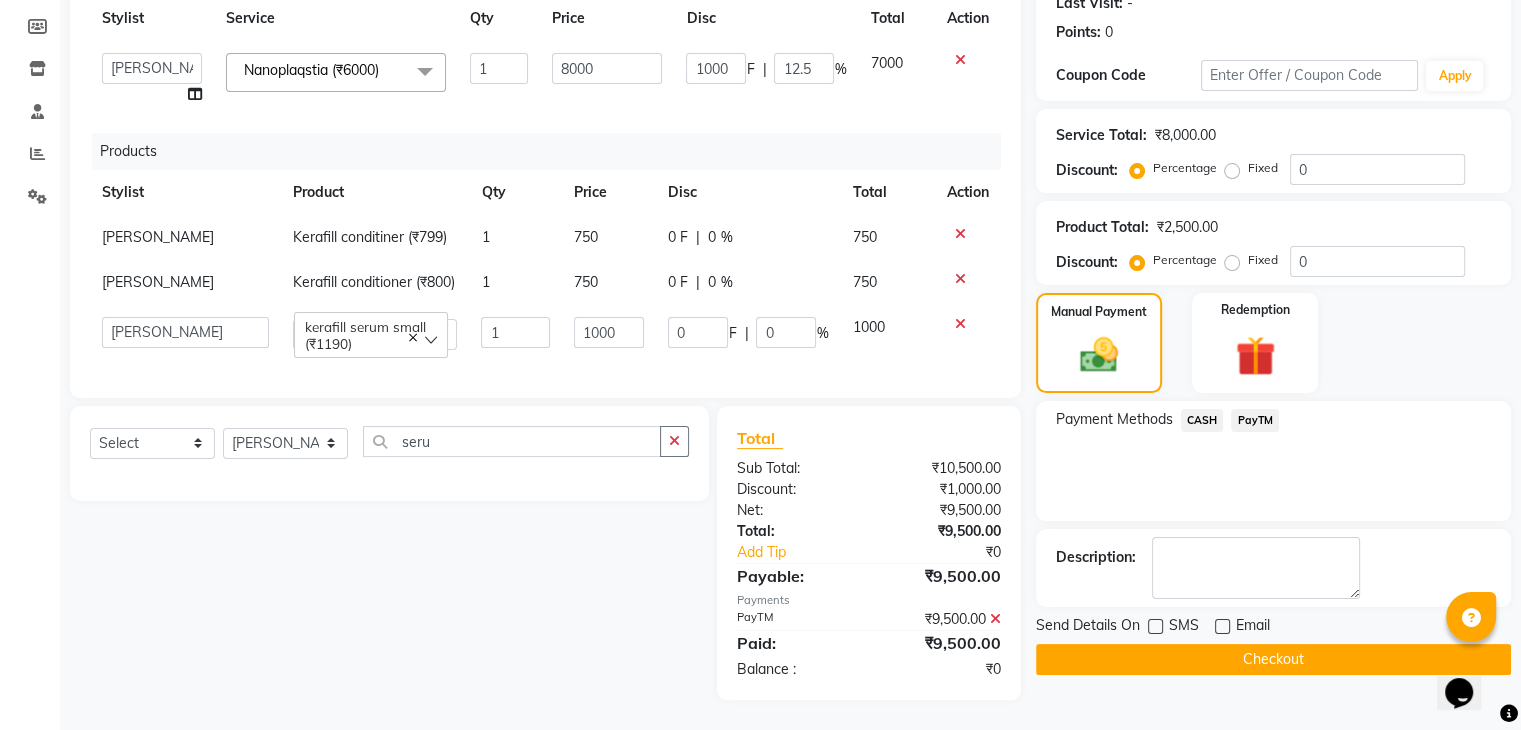 click on "Checkout" 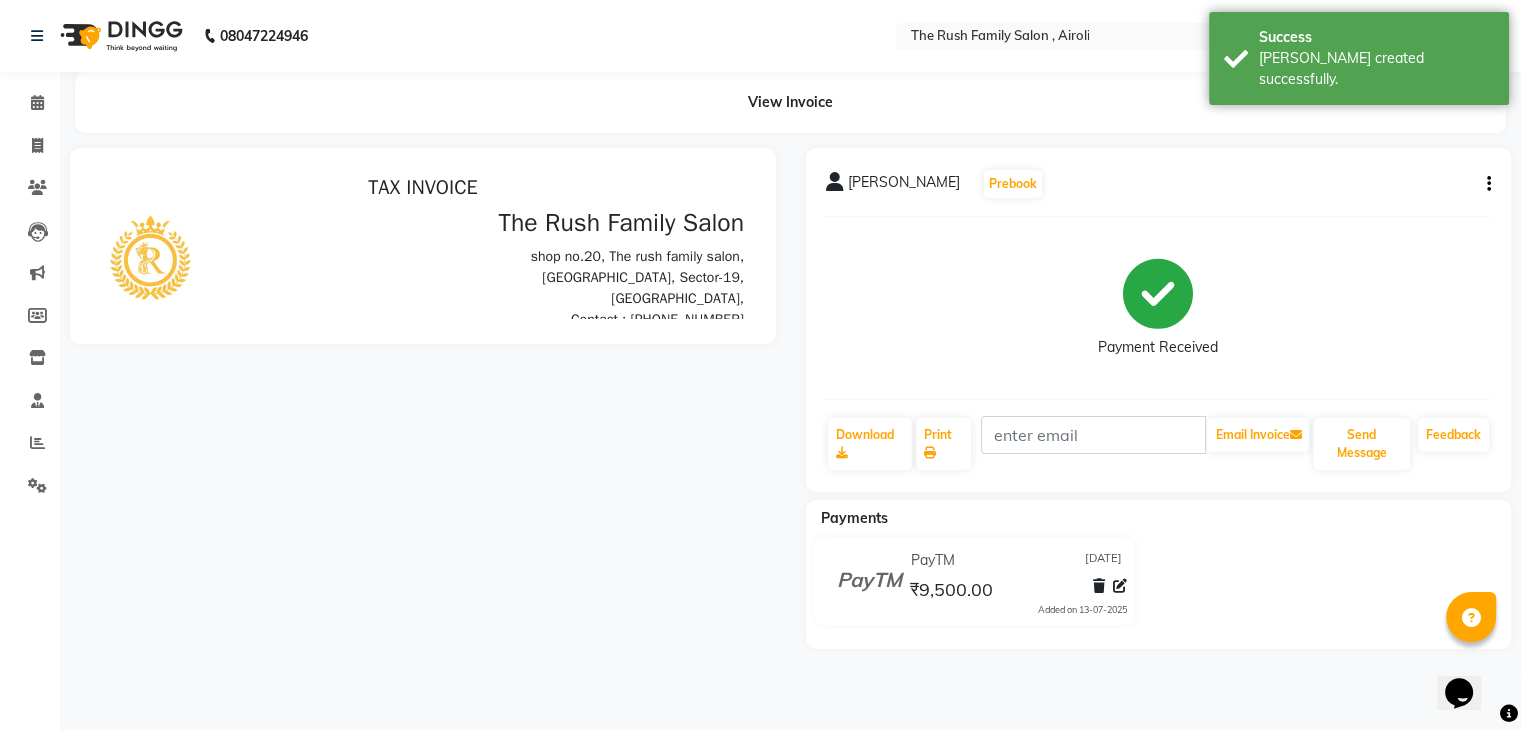 scroll, scrollTop: 0, scrollLeft: 0, axis: both 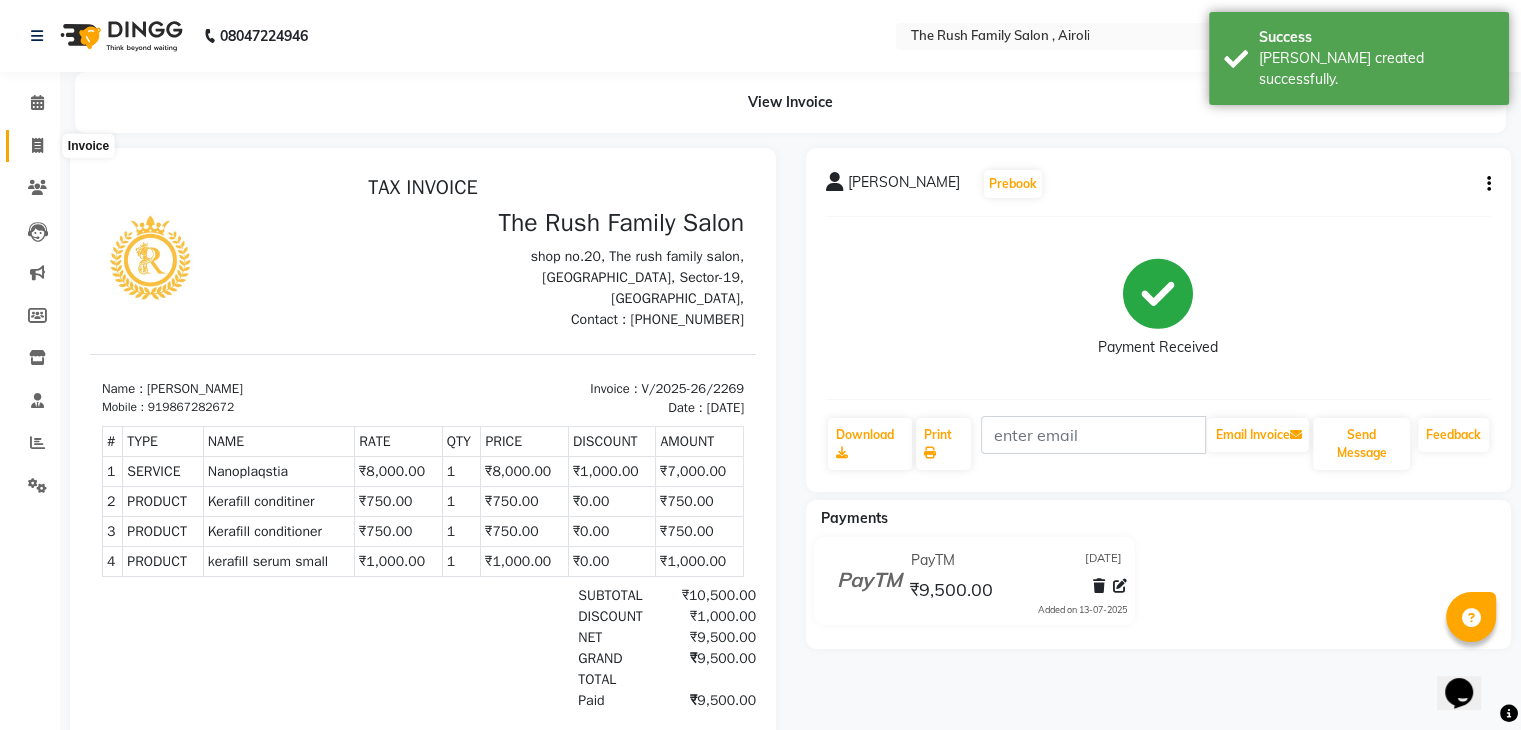 click 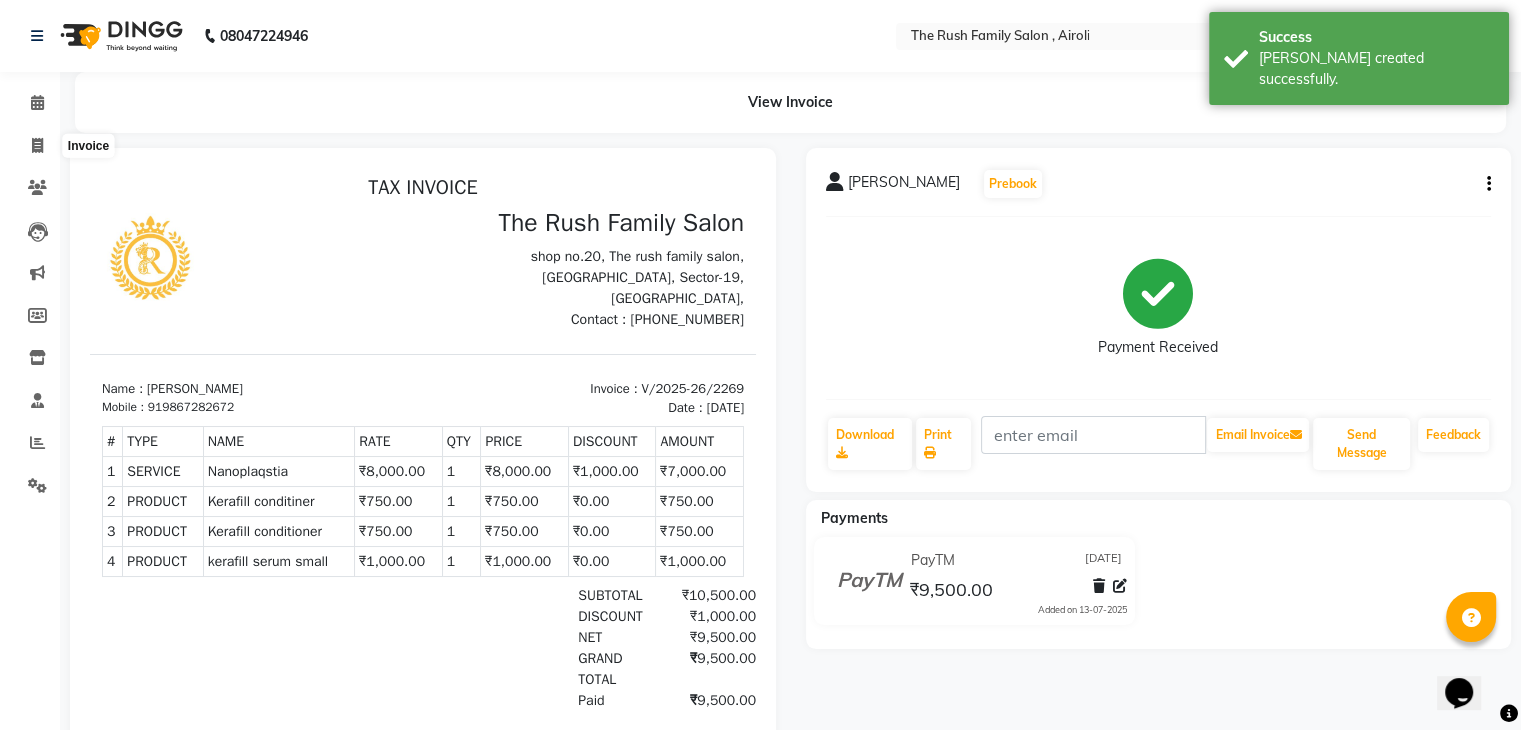 select on "5419" 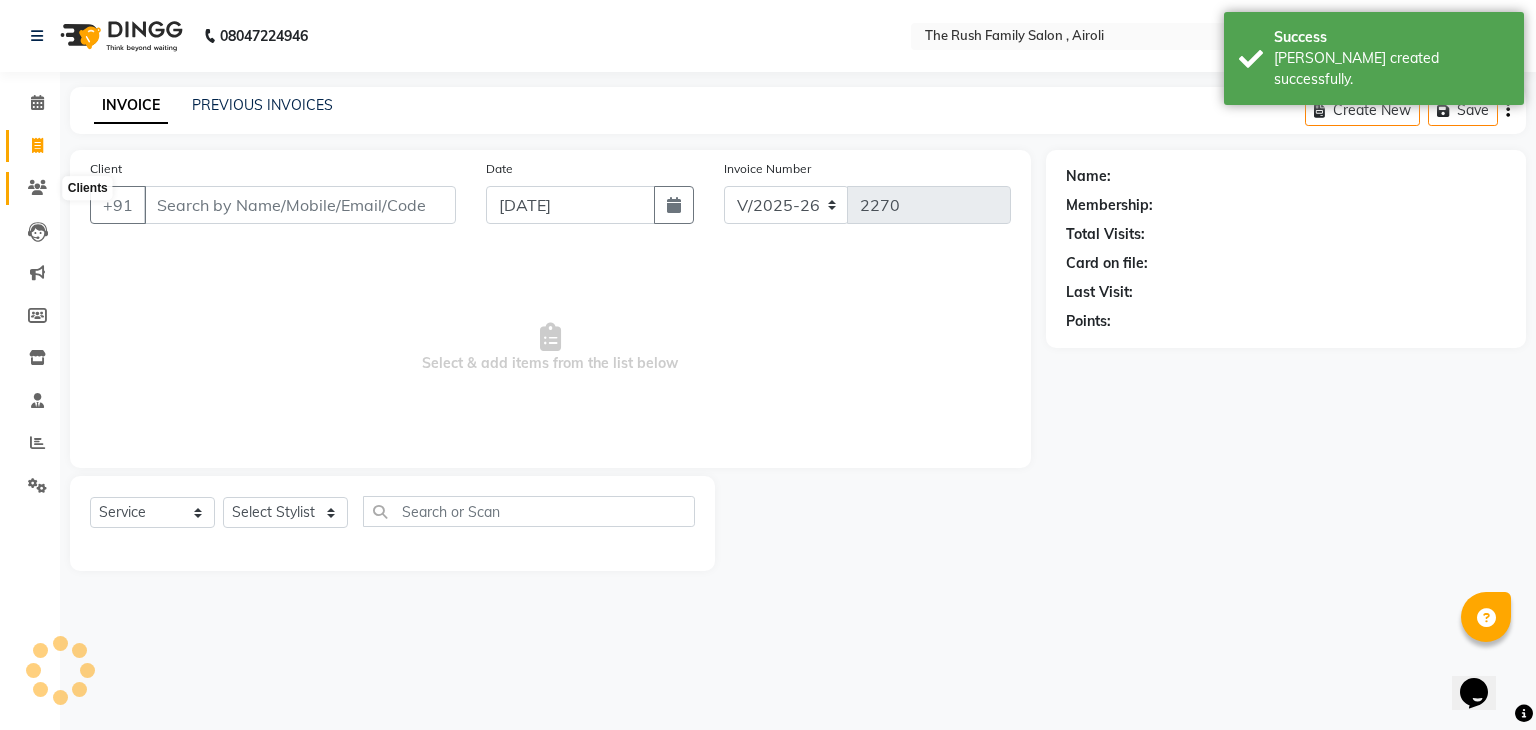 click 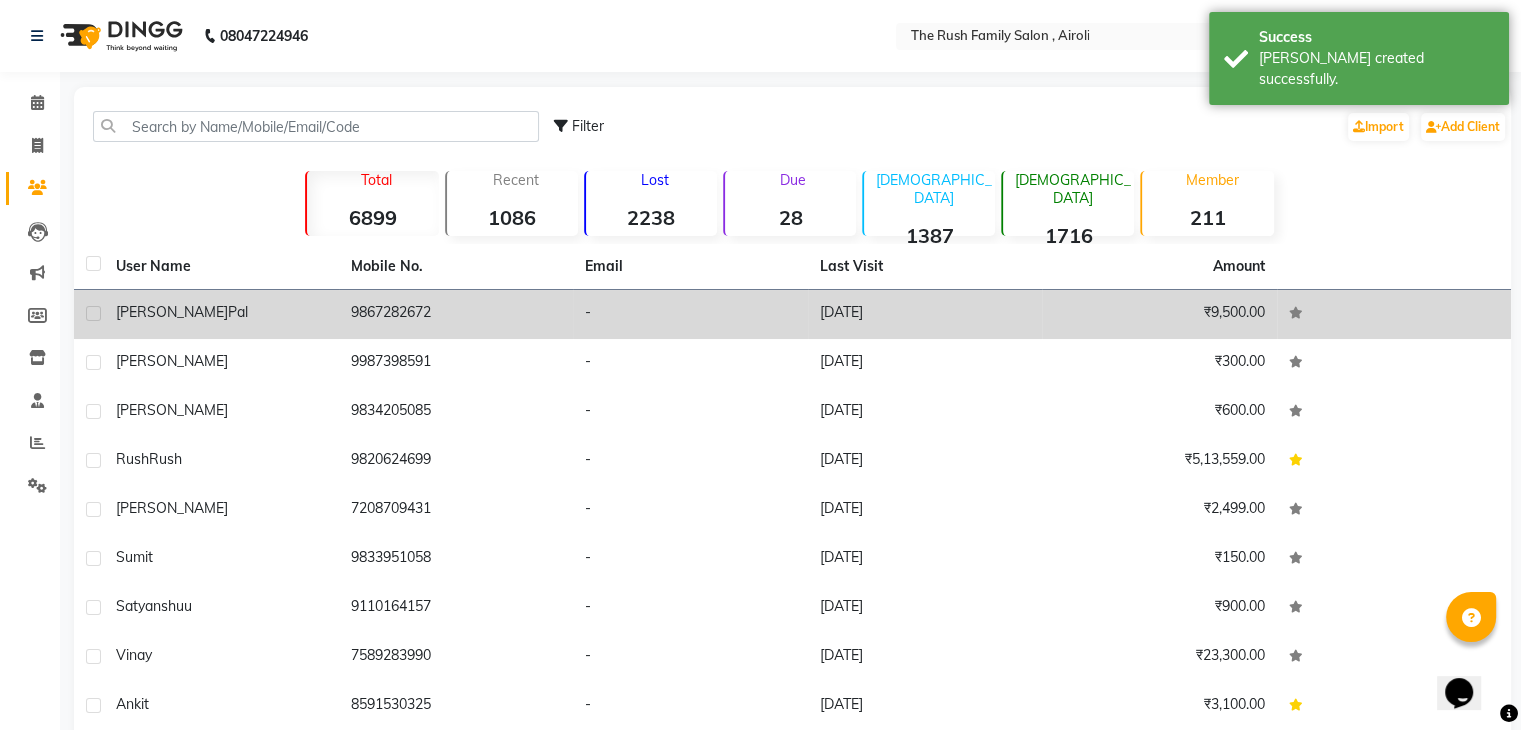 click on "9867282672" 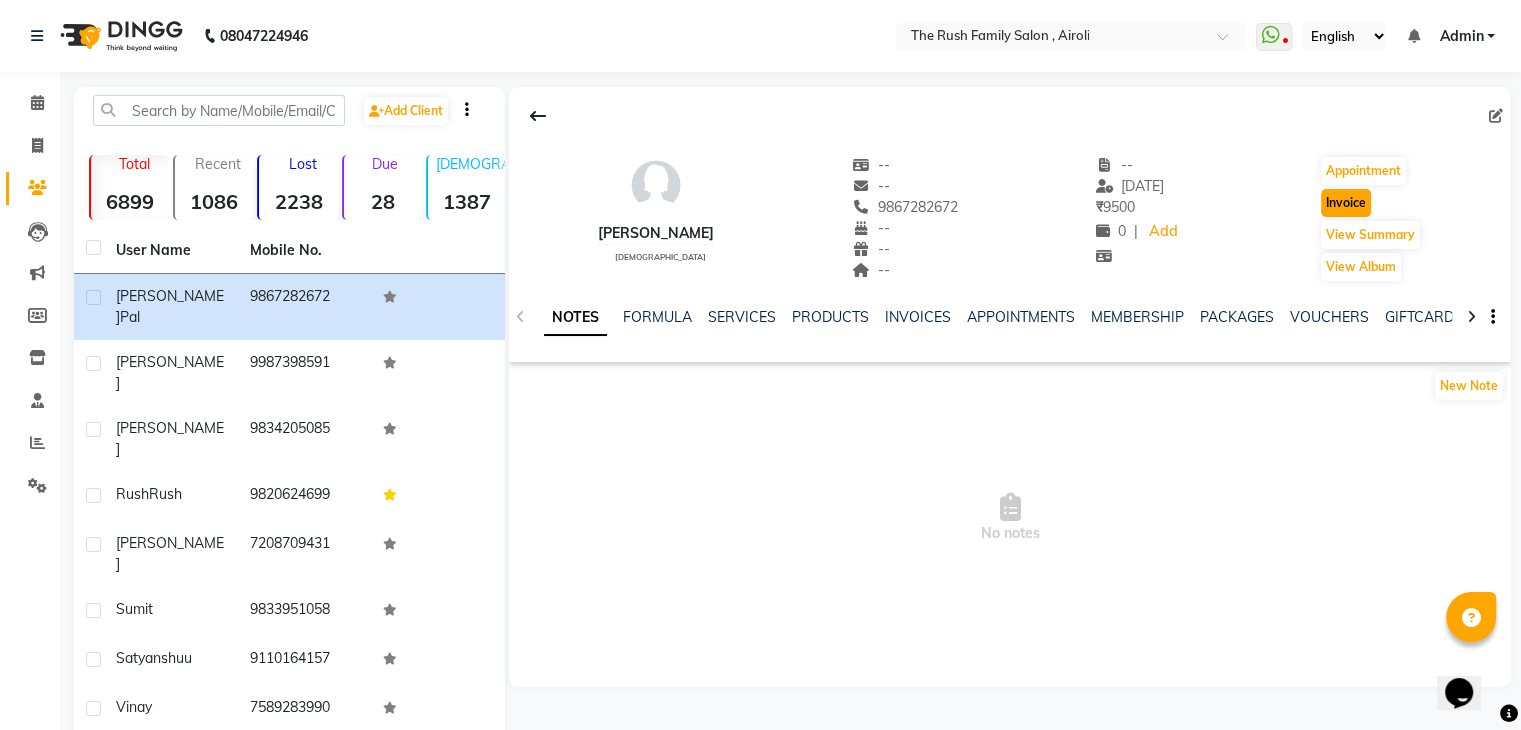 click on "Invoice" 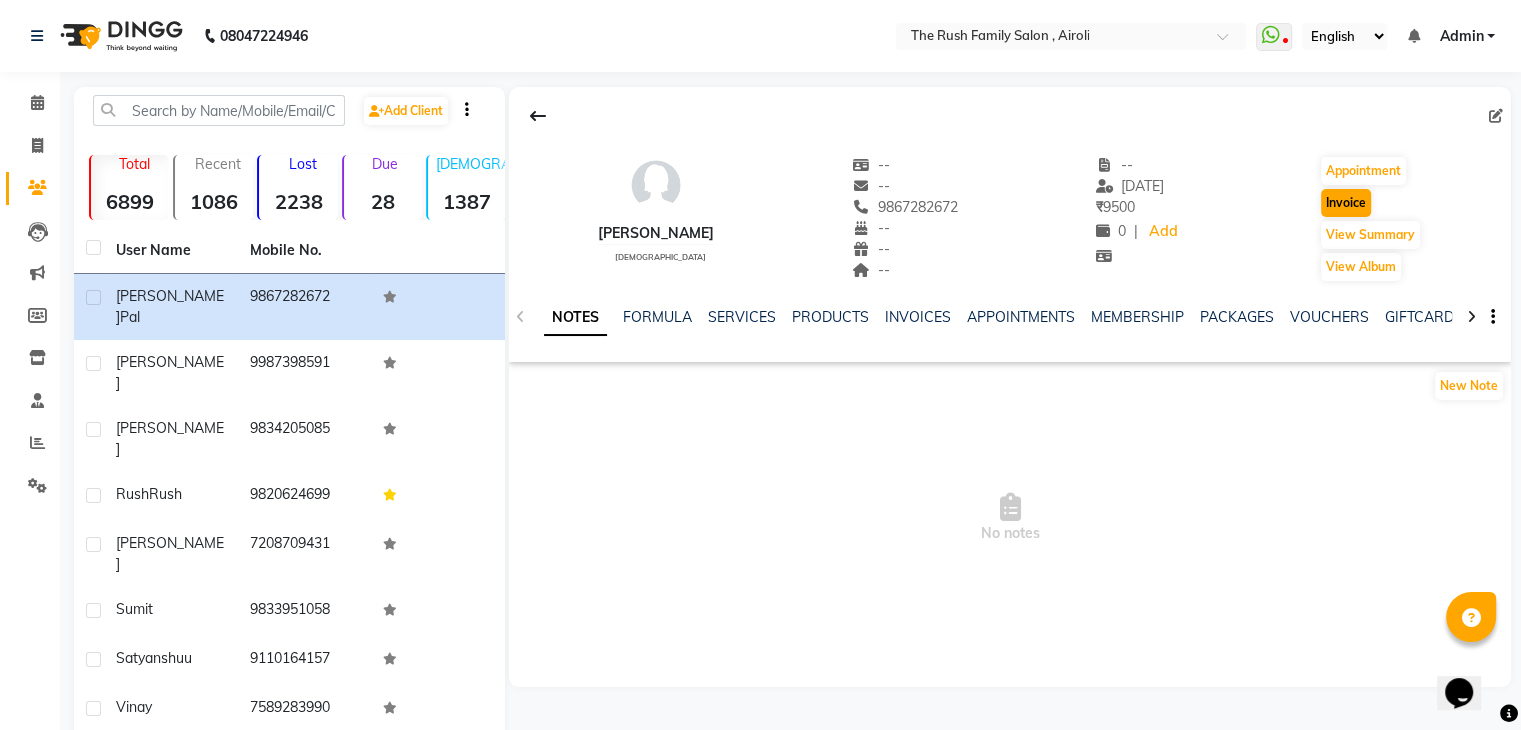 select on "5419" 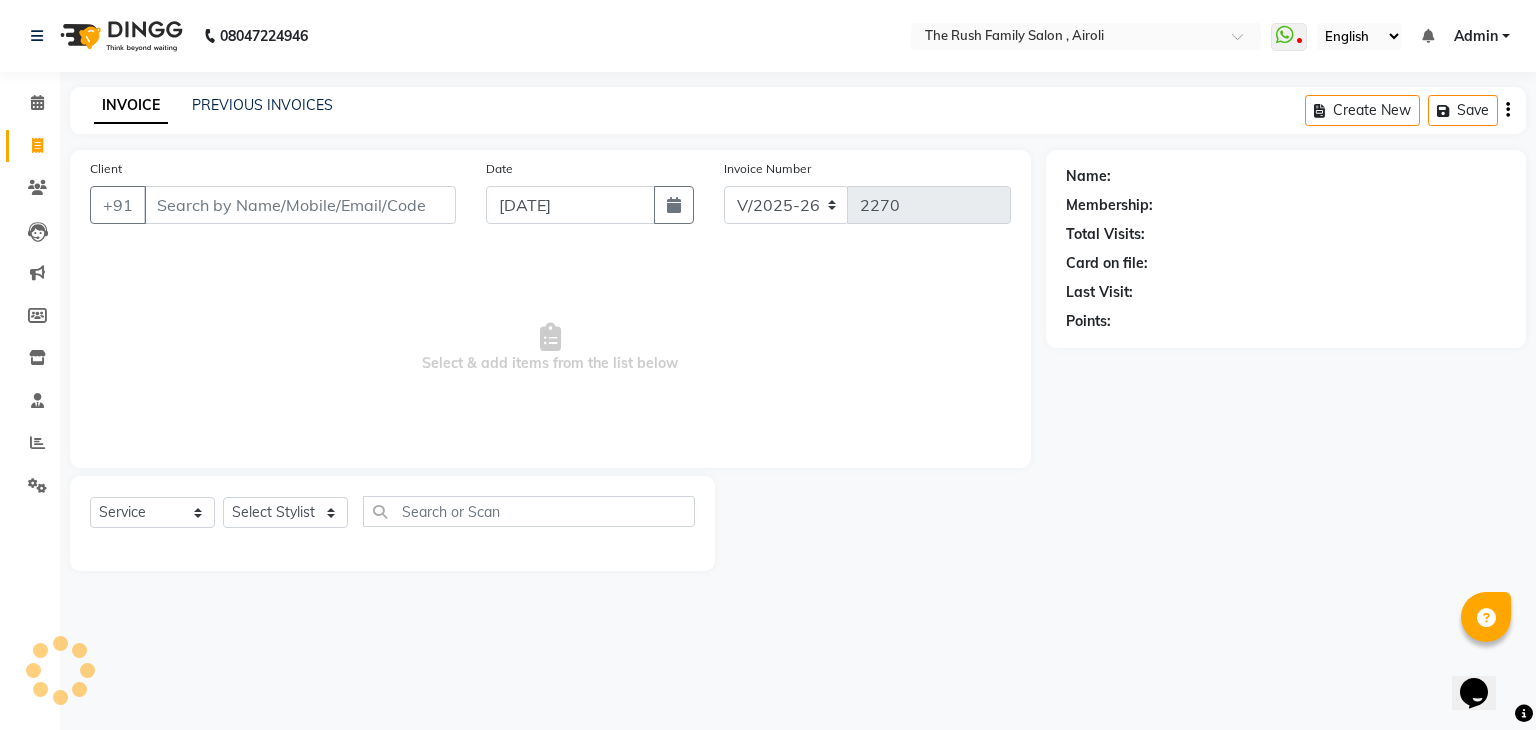 type on "9867282672" 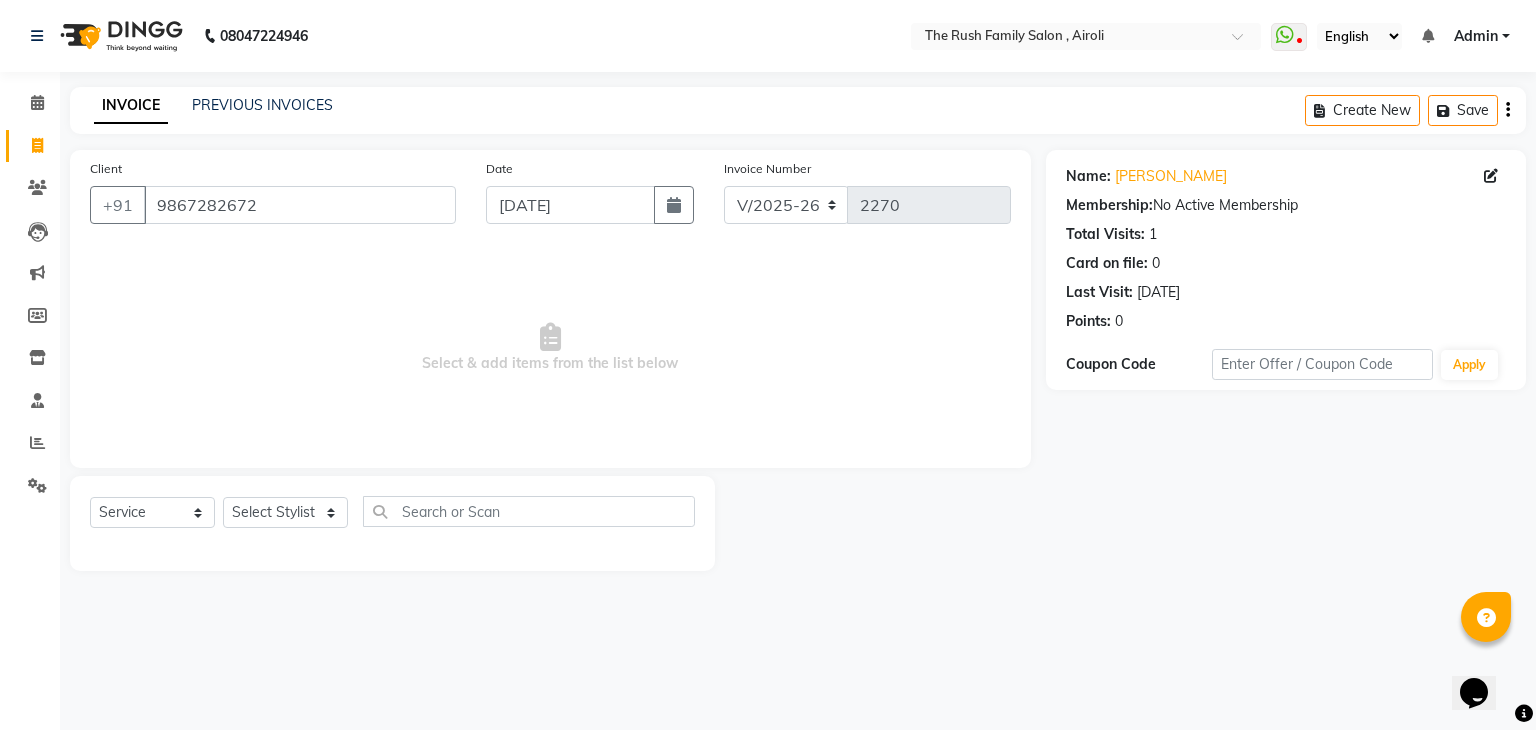 click on "Select & add items from the list below" at bounding box center (550, 348) 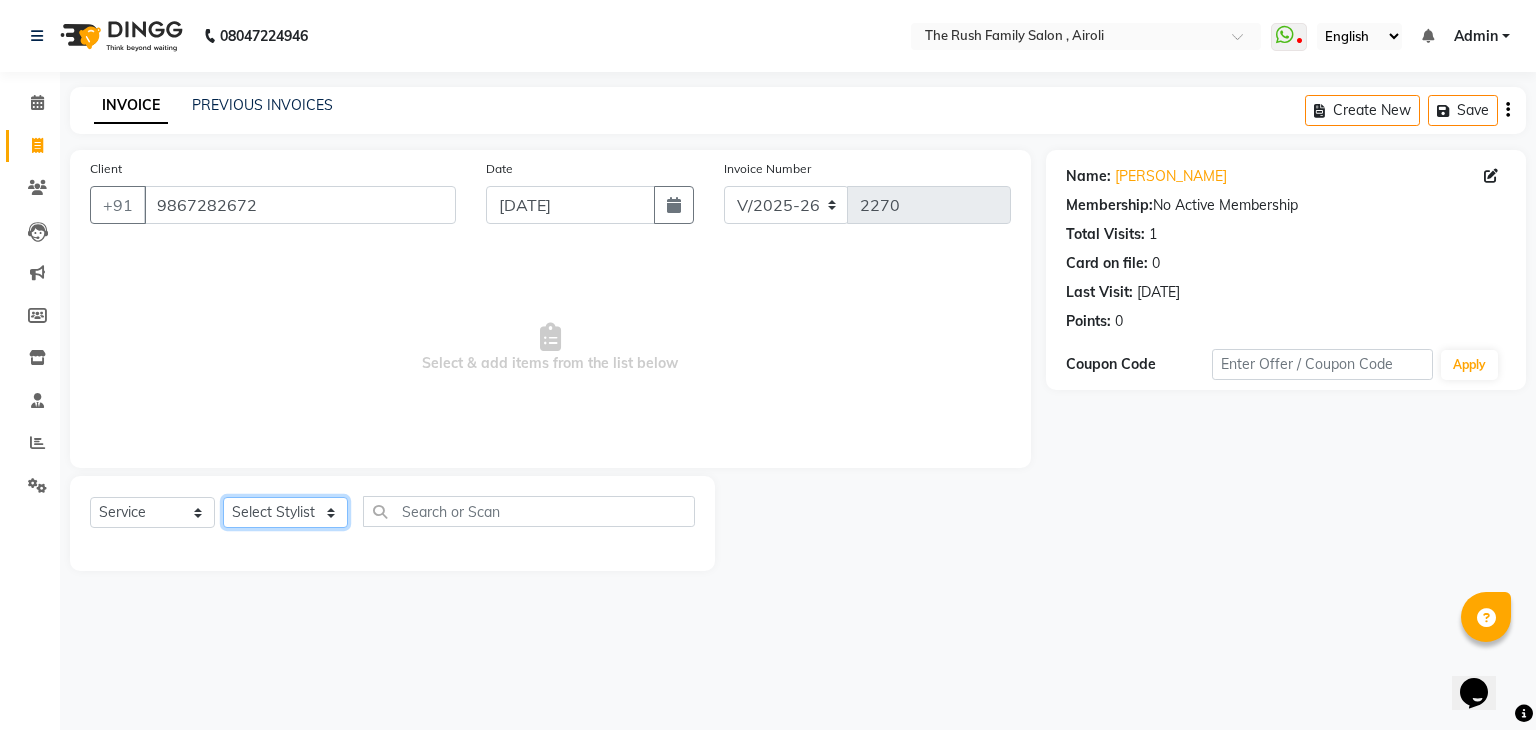 click on "Select Stylist Ajaz Danish Guddi Jayesh  mumtaz   nishu Riya    Rush Swati" 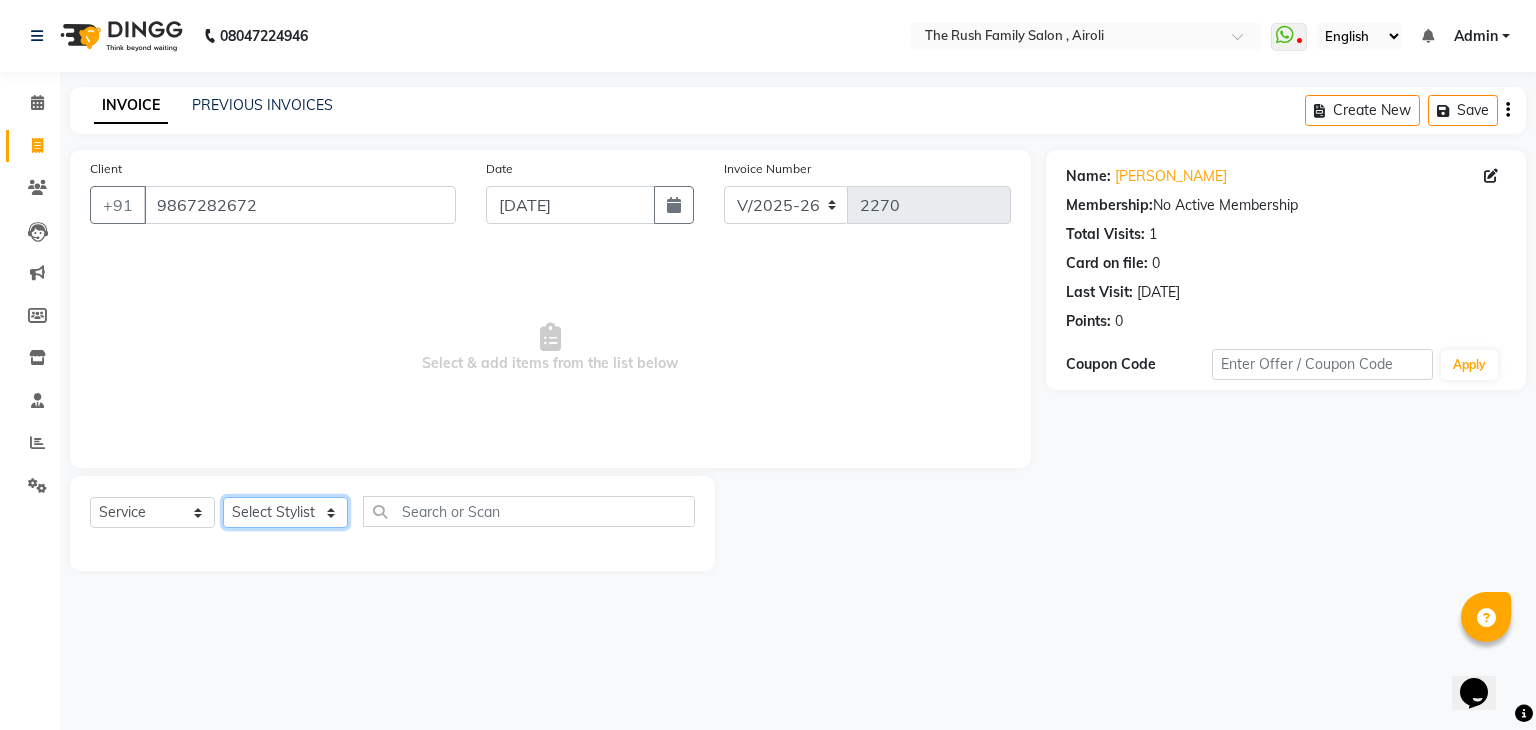 select on "37514" 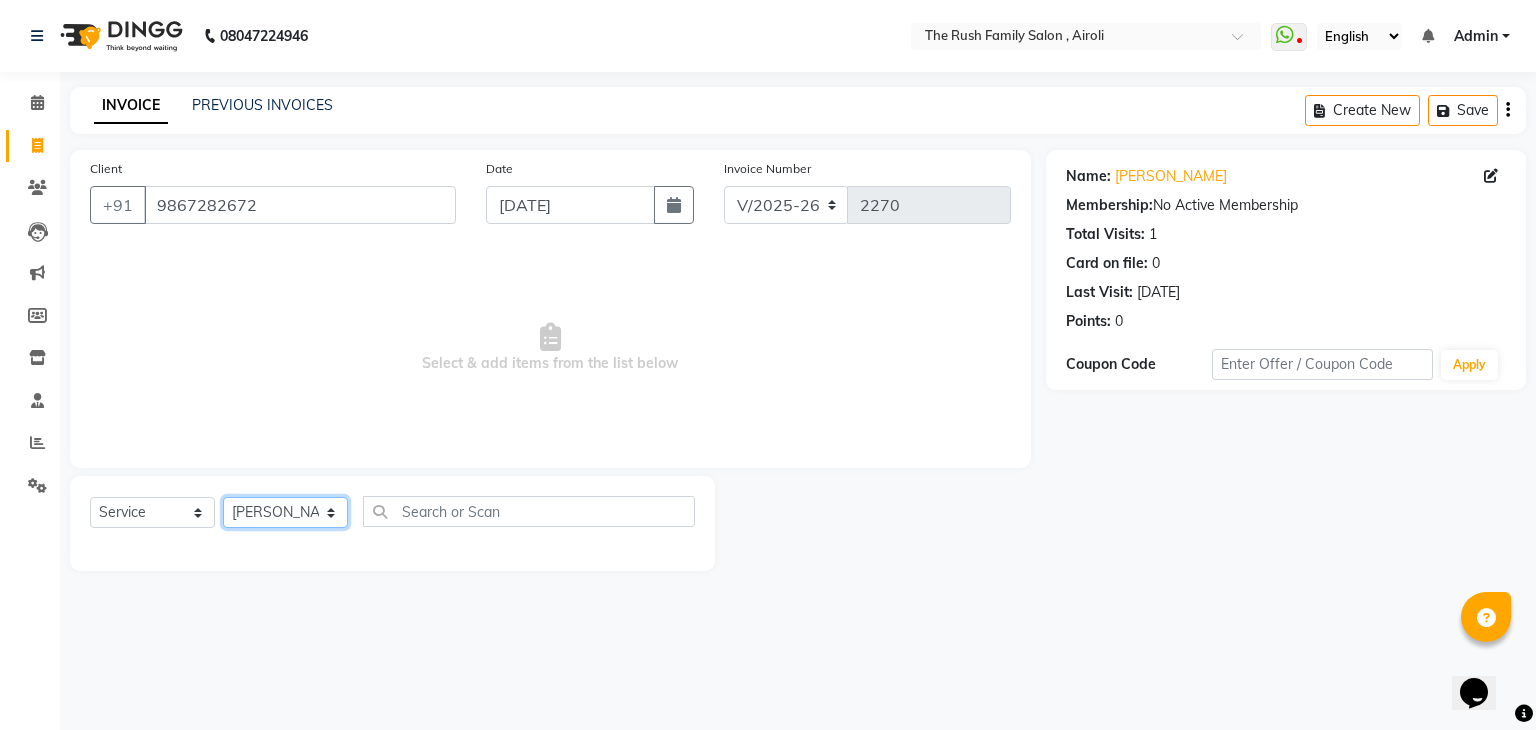 click on "Select Stylist Ajaz Danish Guddi Jayesh  mumtaz   nishu Riya    Rush Swati" 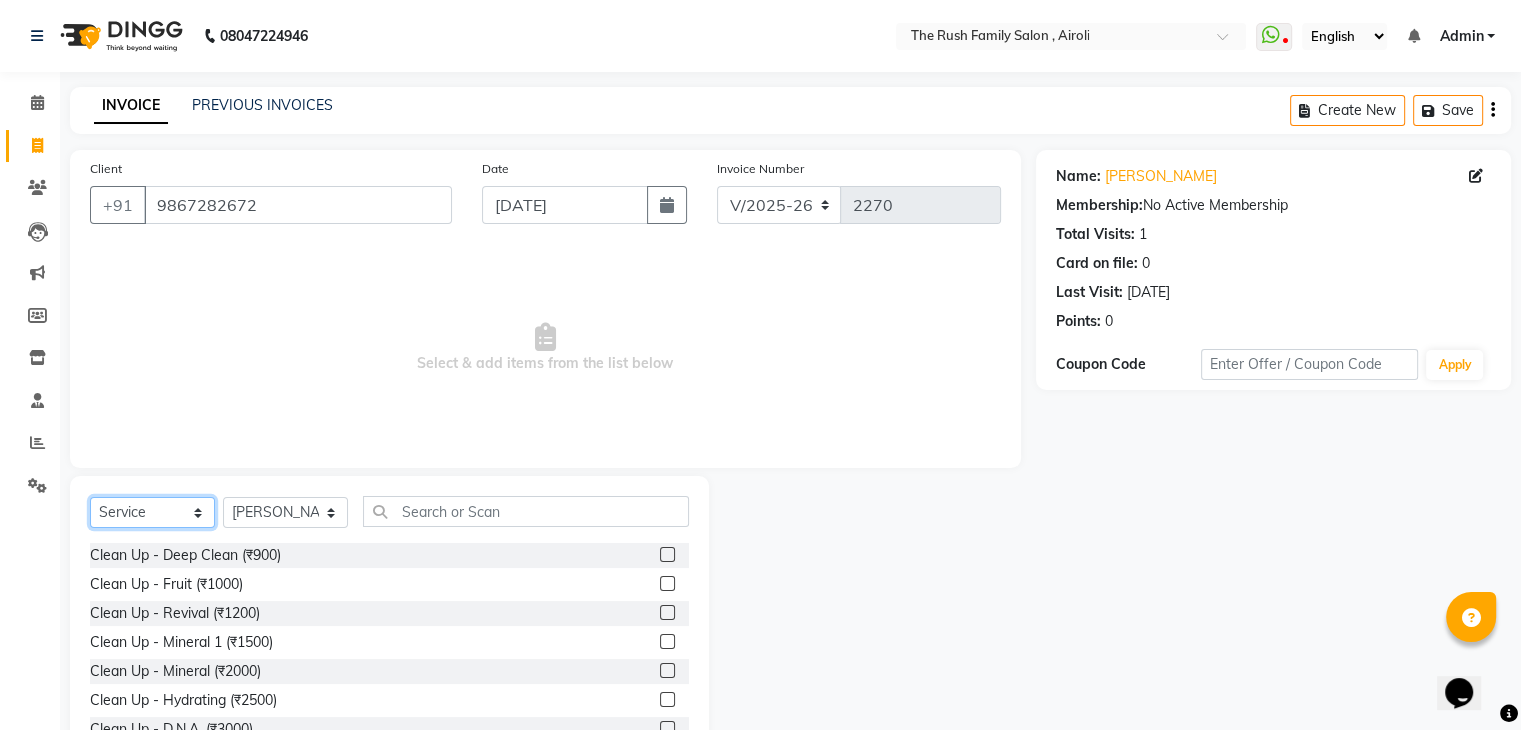 click on "Select  Service  Product  Membership  Package Voucher Prepaid Gift Card" 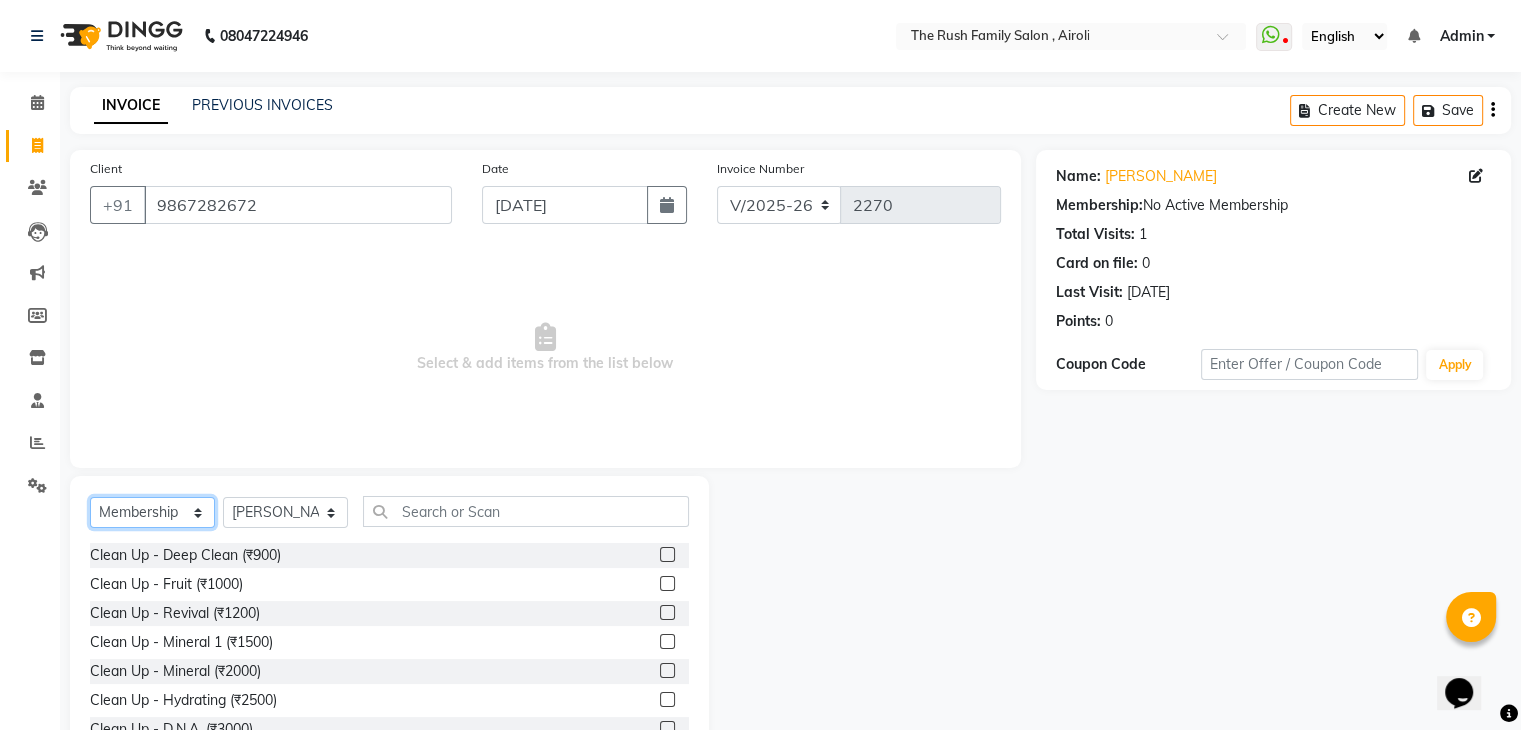 click on "Select  Service  Product  Membership  Package Voucher Prepaid Gift Card" 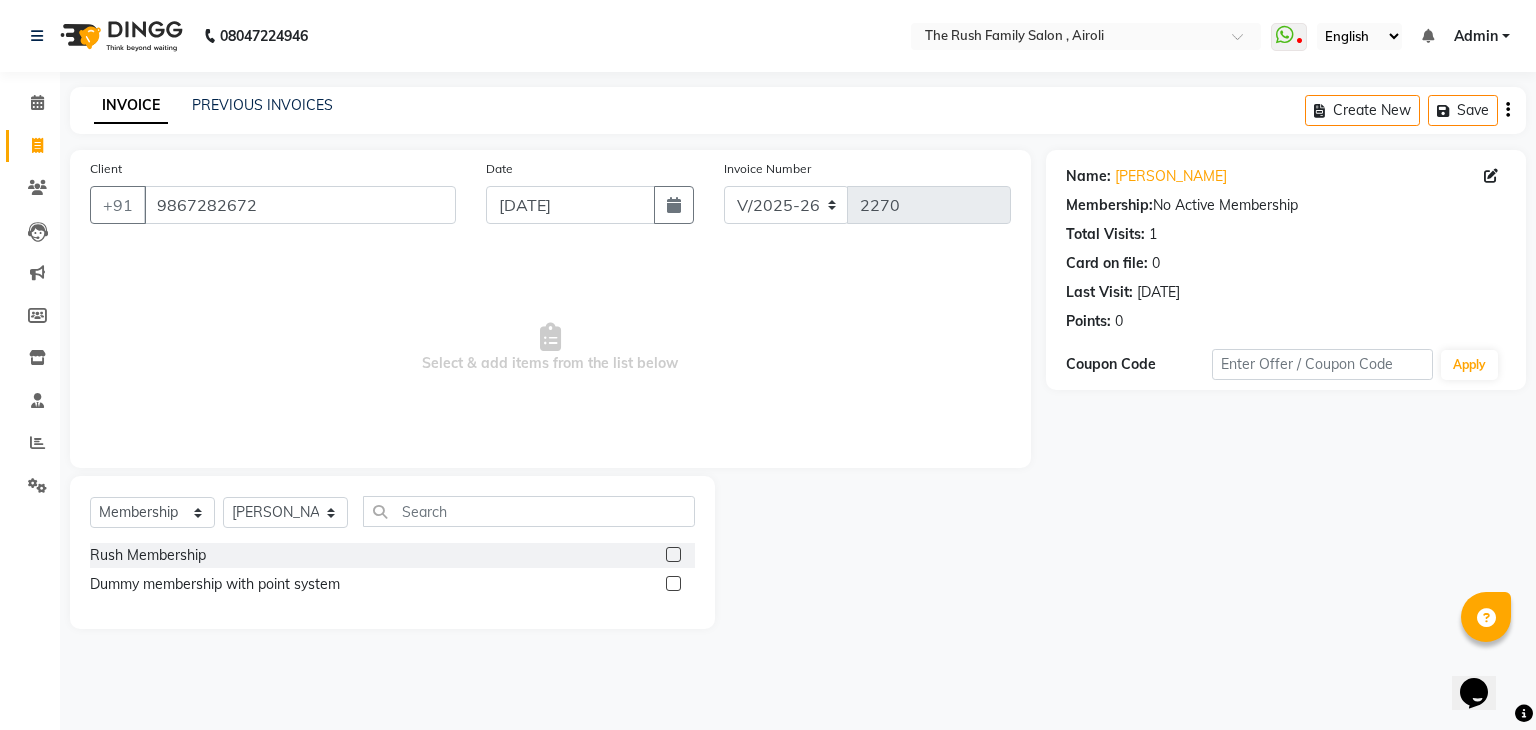 click 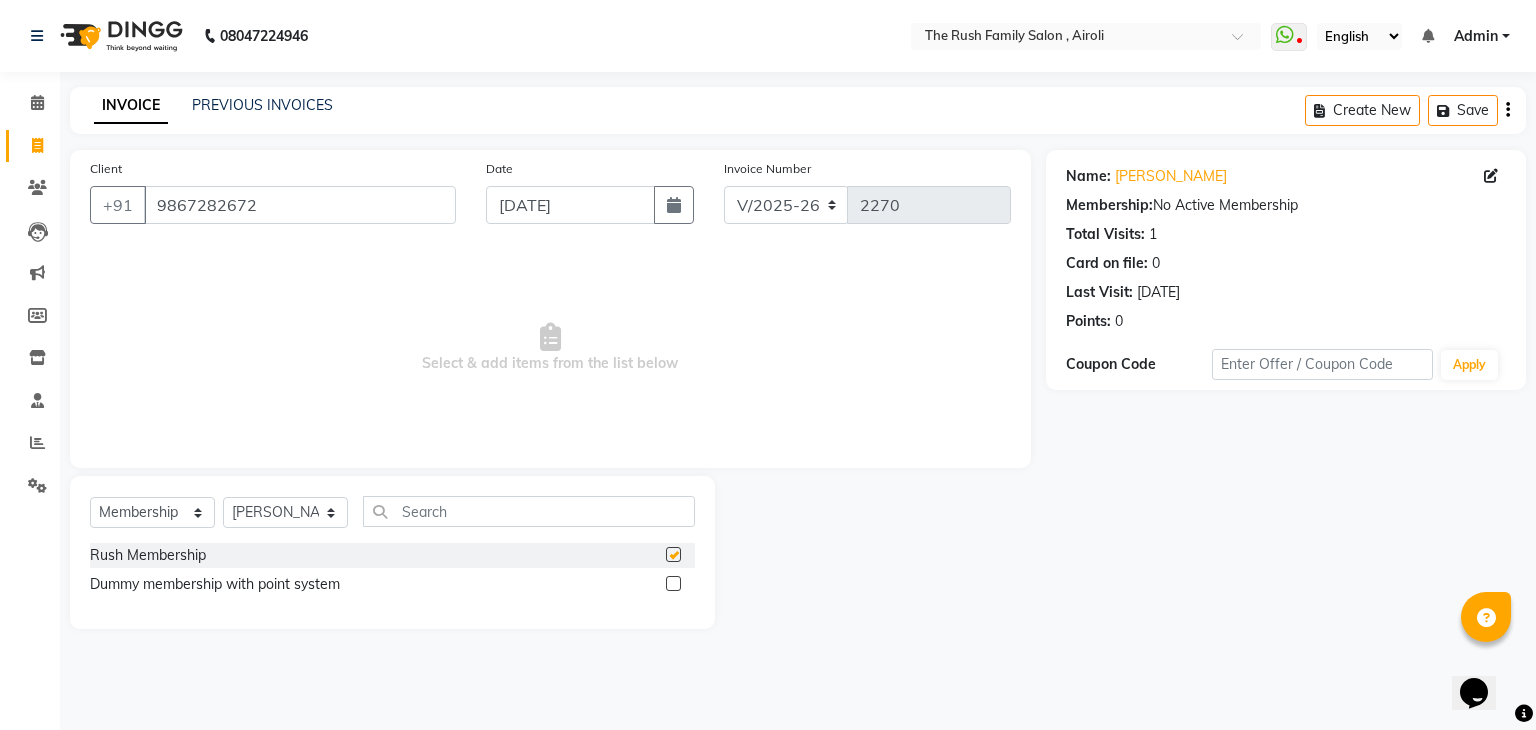 select on "select" 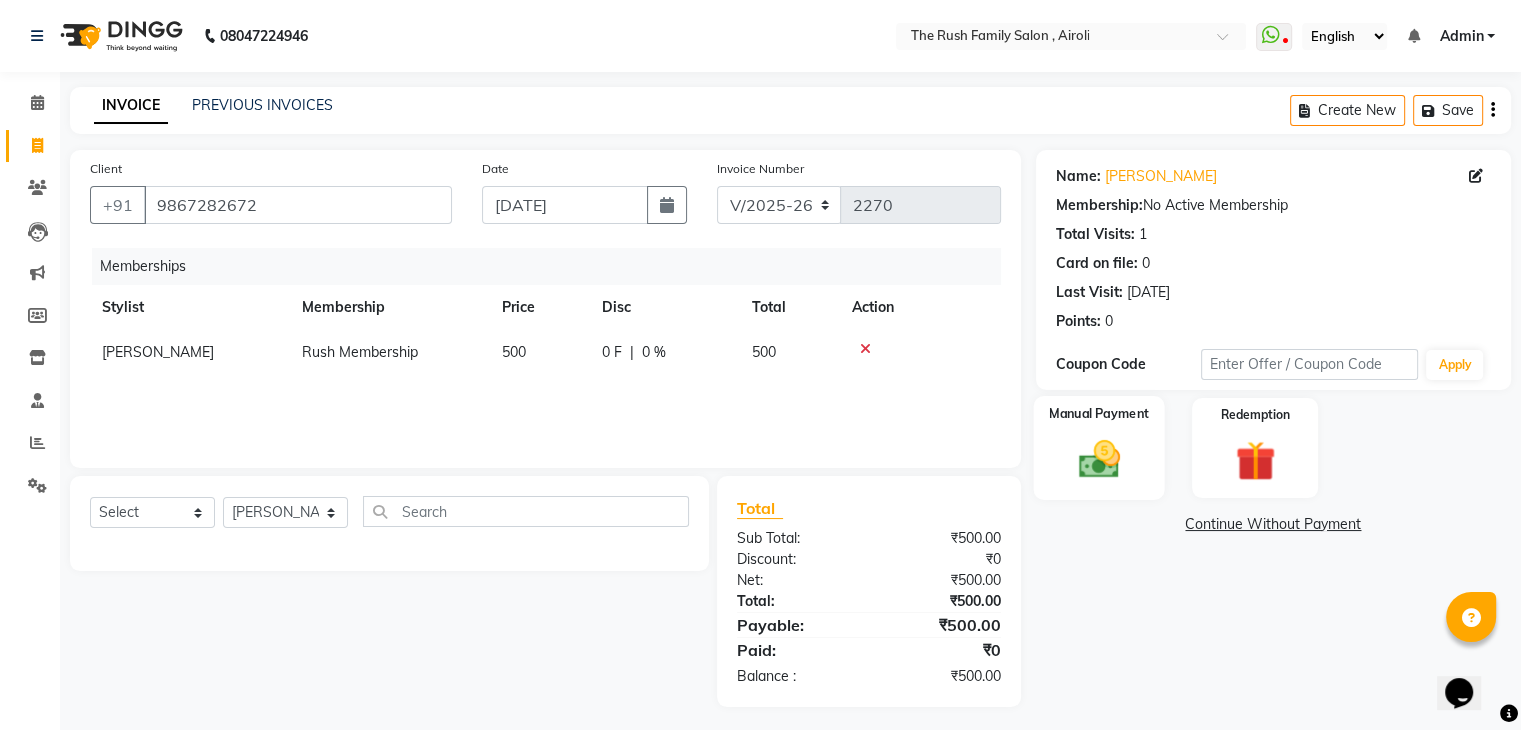 click 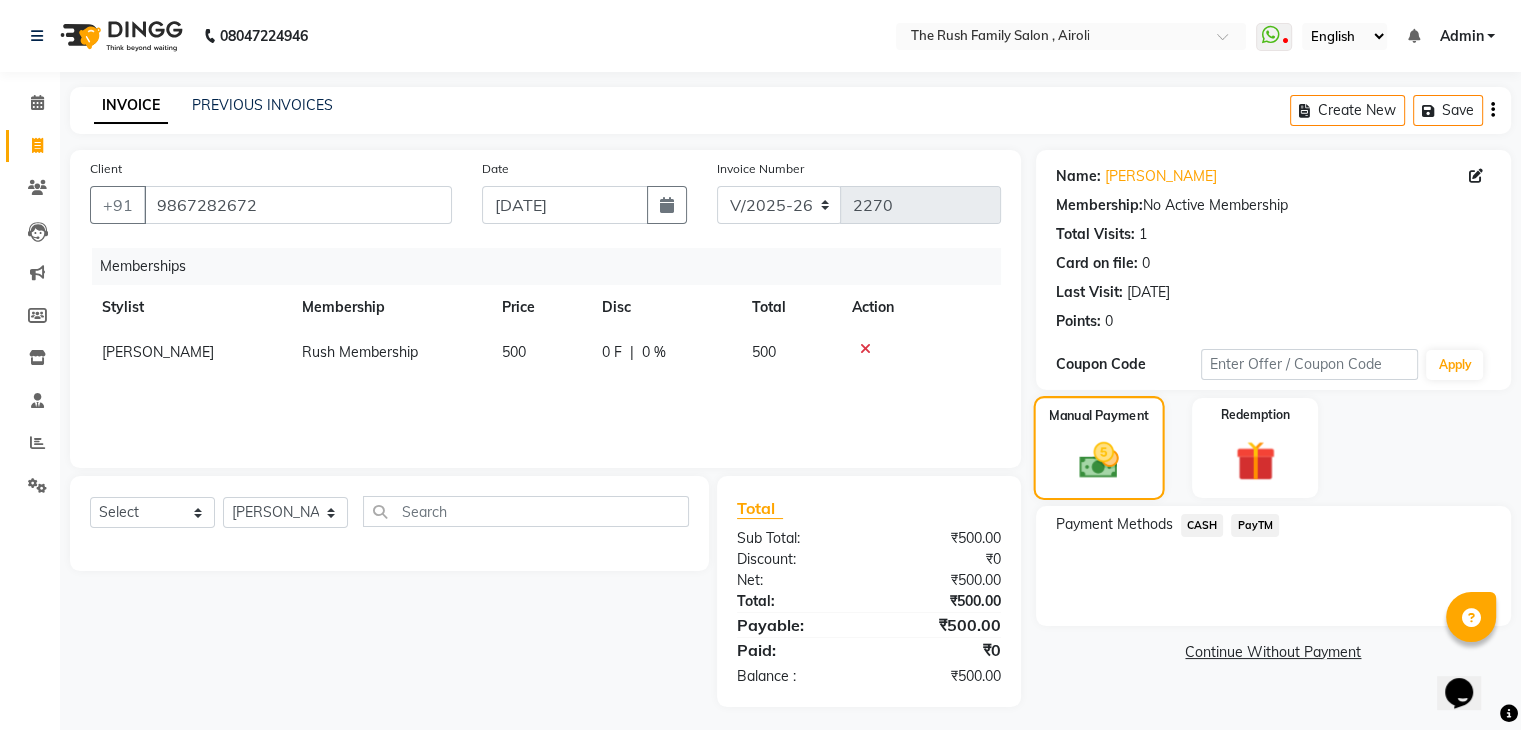 click 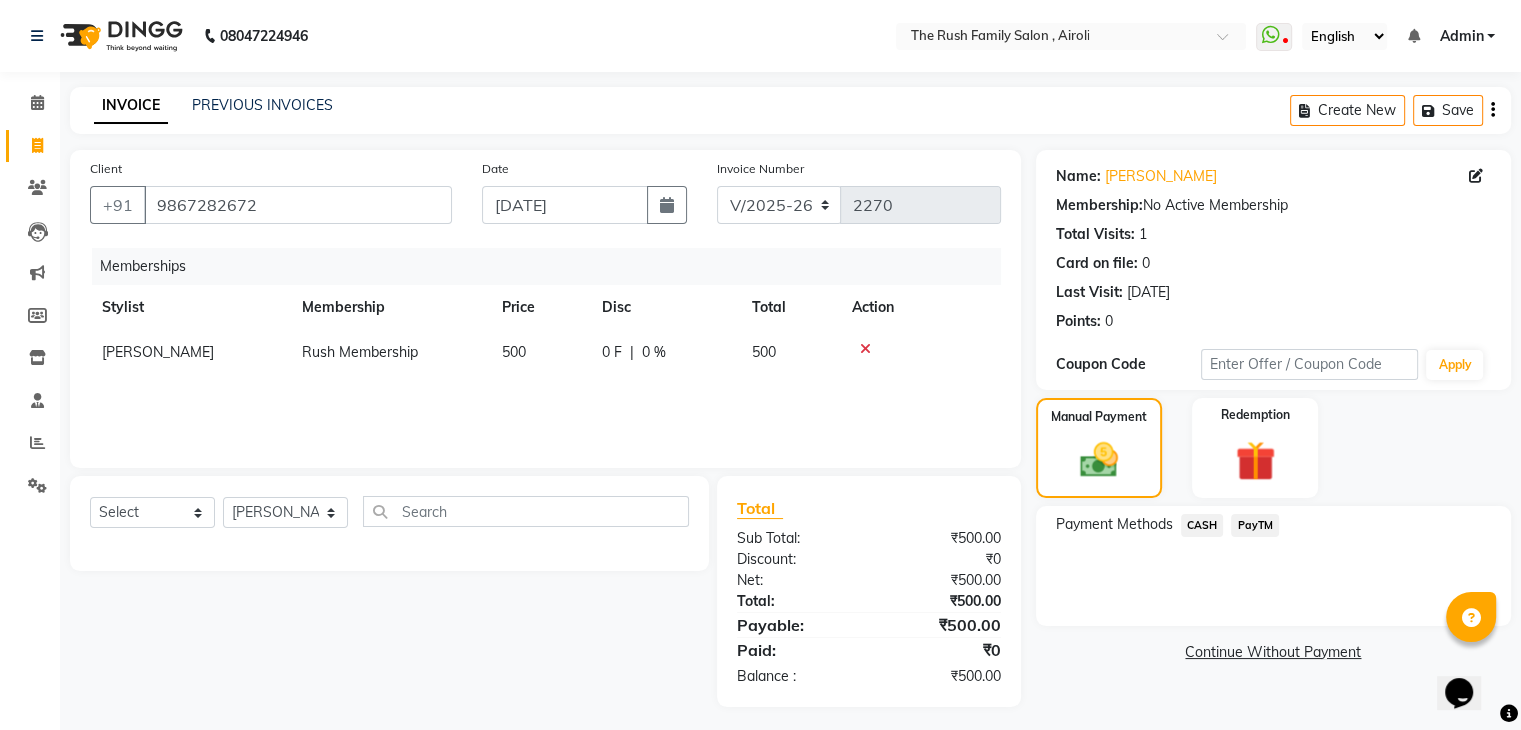 click on "PayTM" 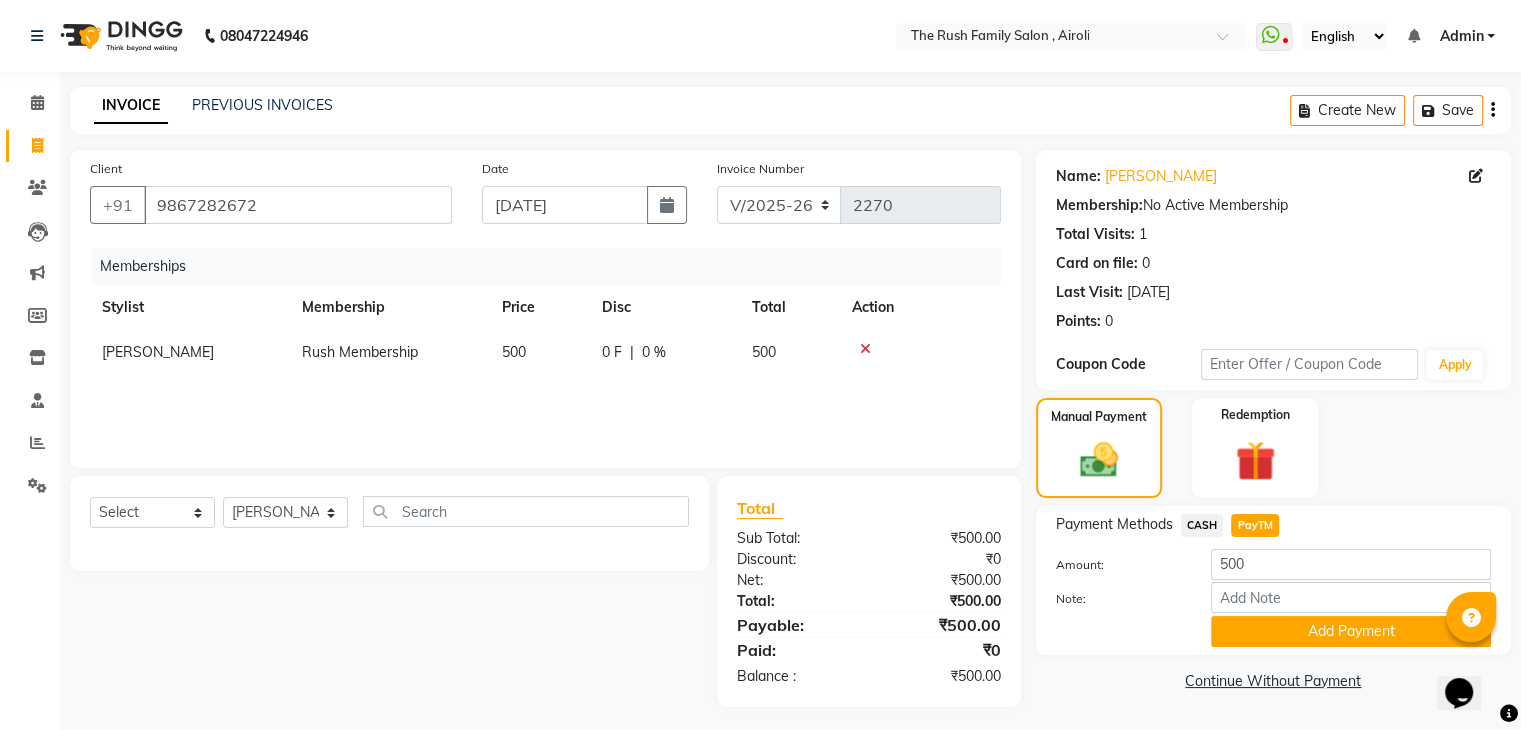 scroll, scrollTop: 8, scrollLeft: 0, axis: vertical 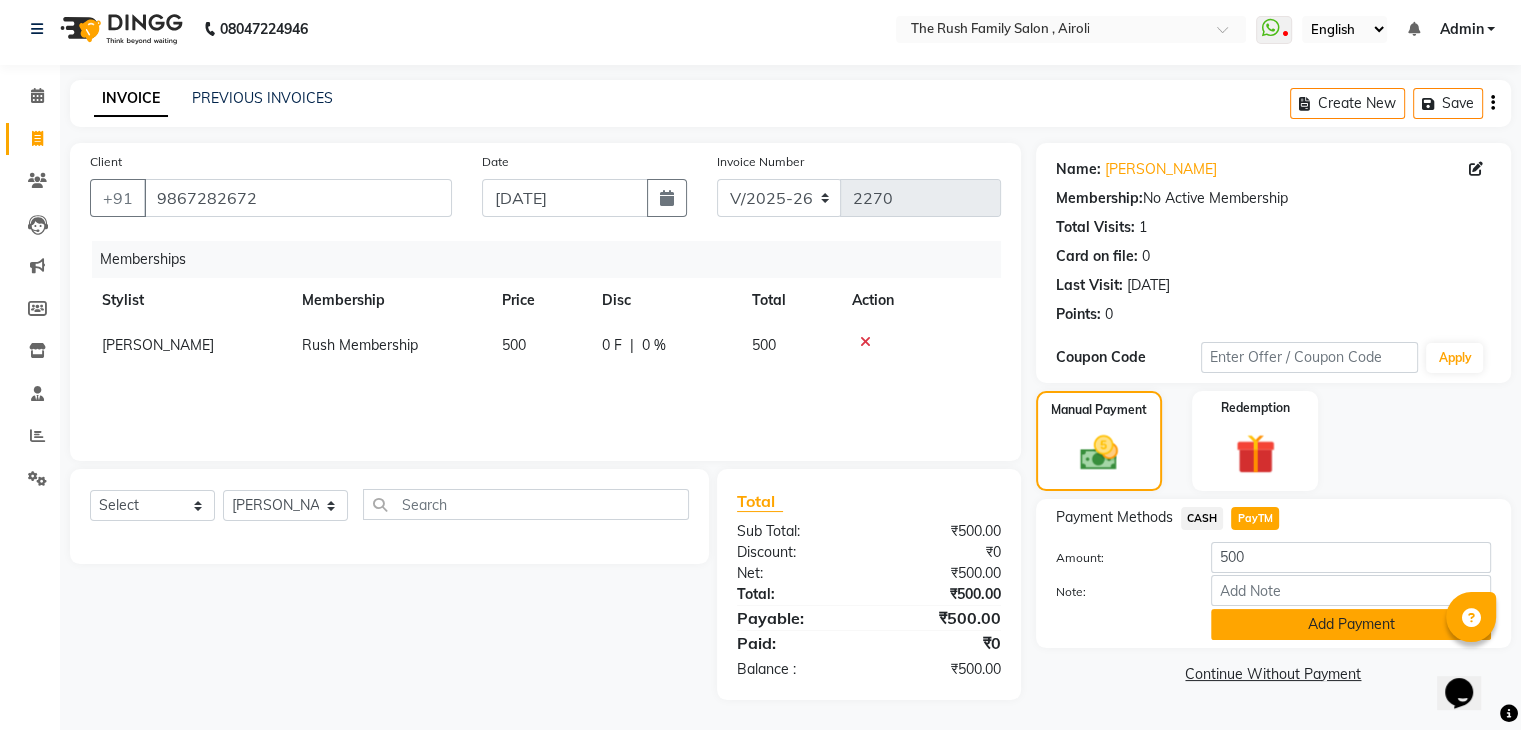 click on "Add Payment" 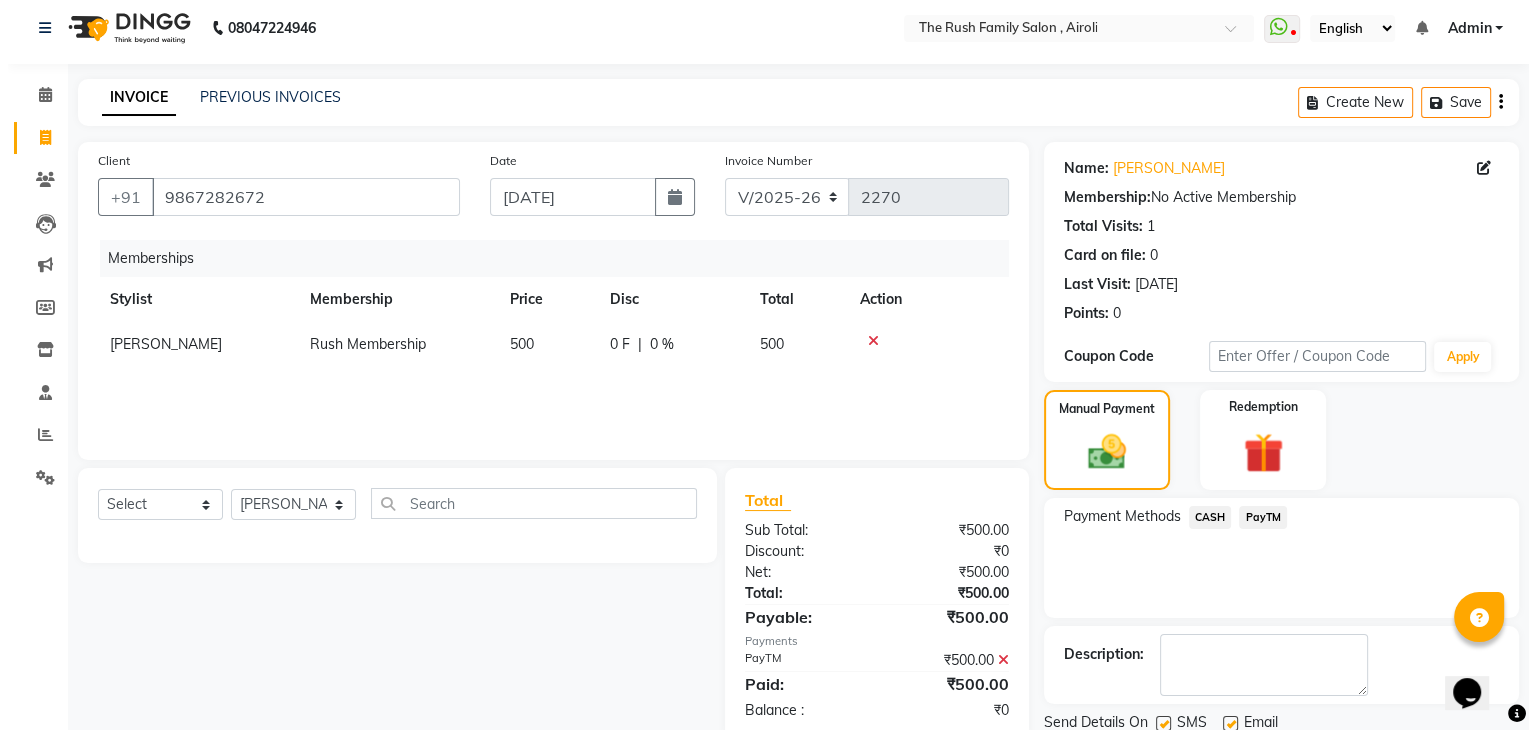 scroll, scrollTop: 79, scrollLeft: 0, axis: vertical 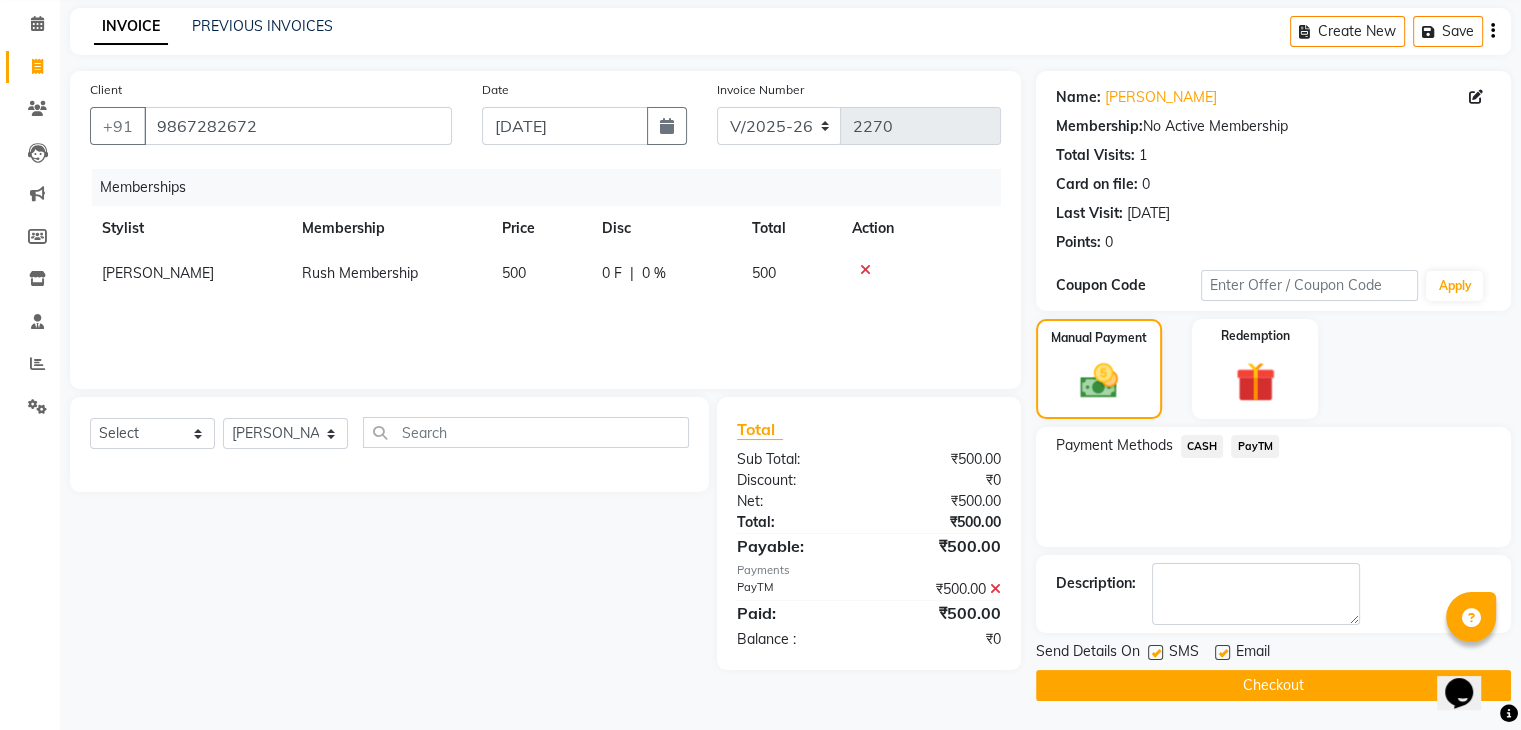 click 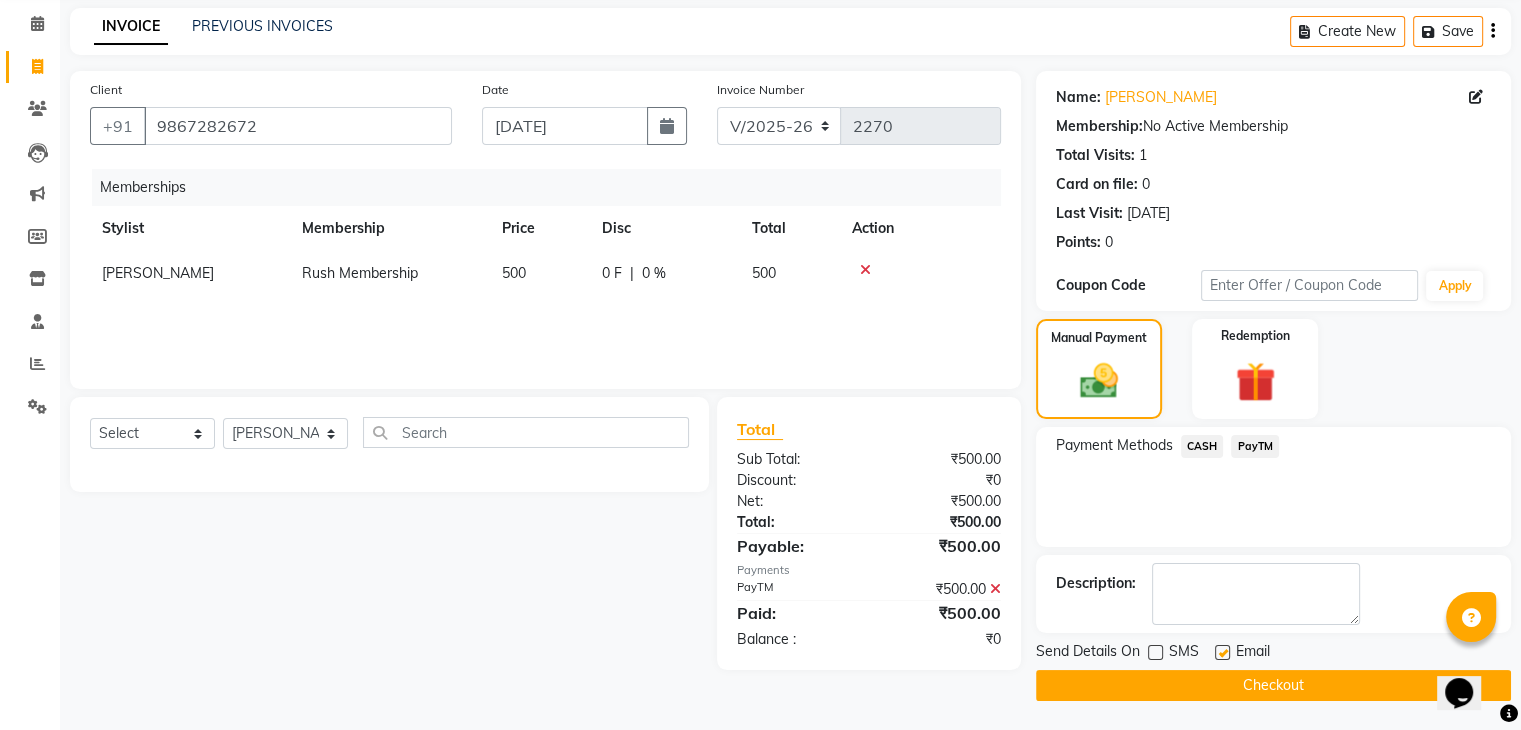 click 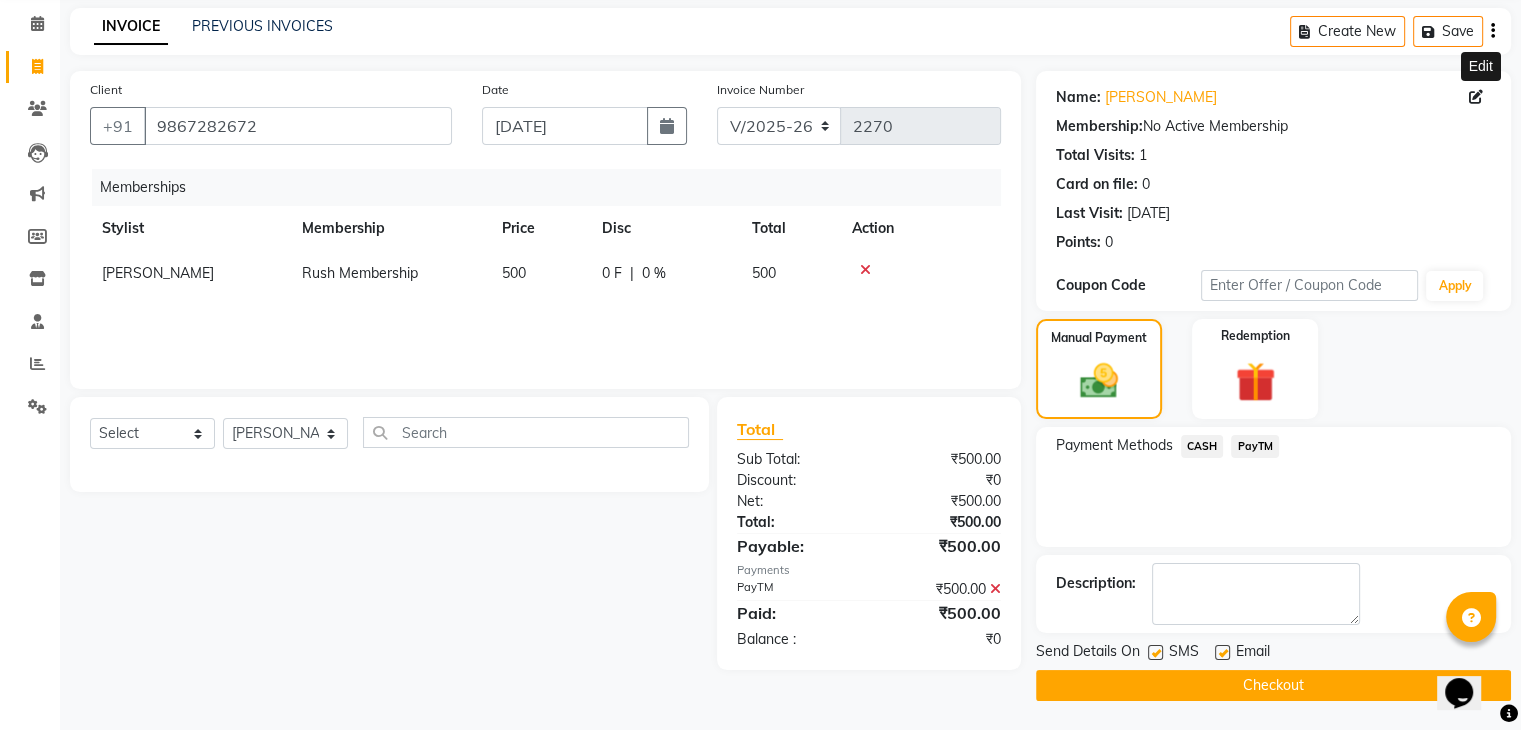 click 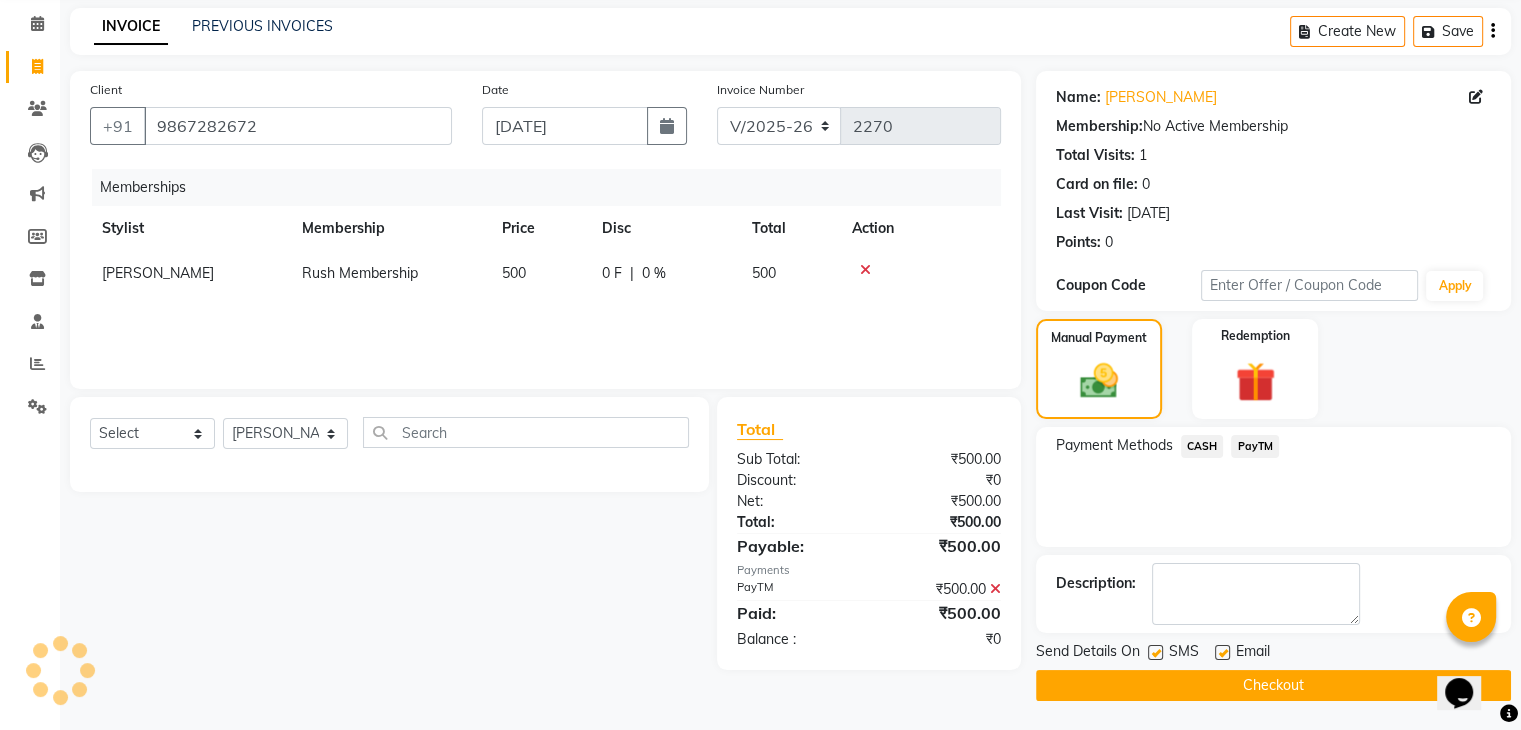 select on "female" 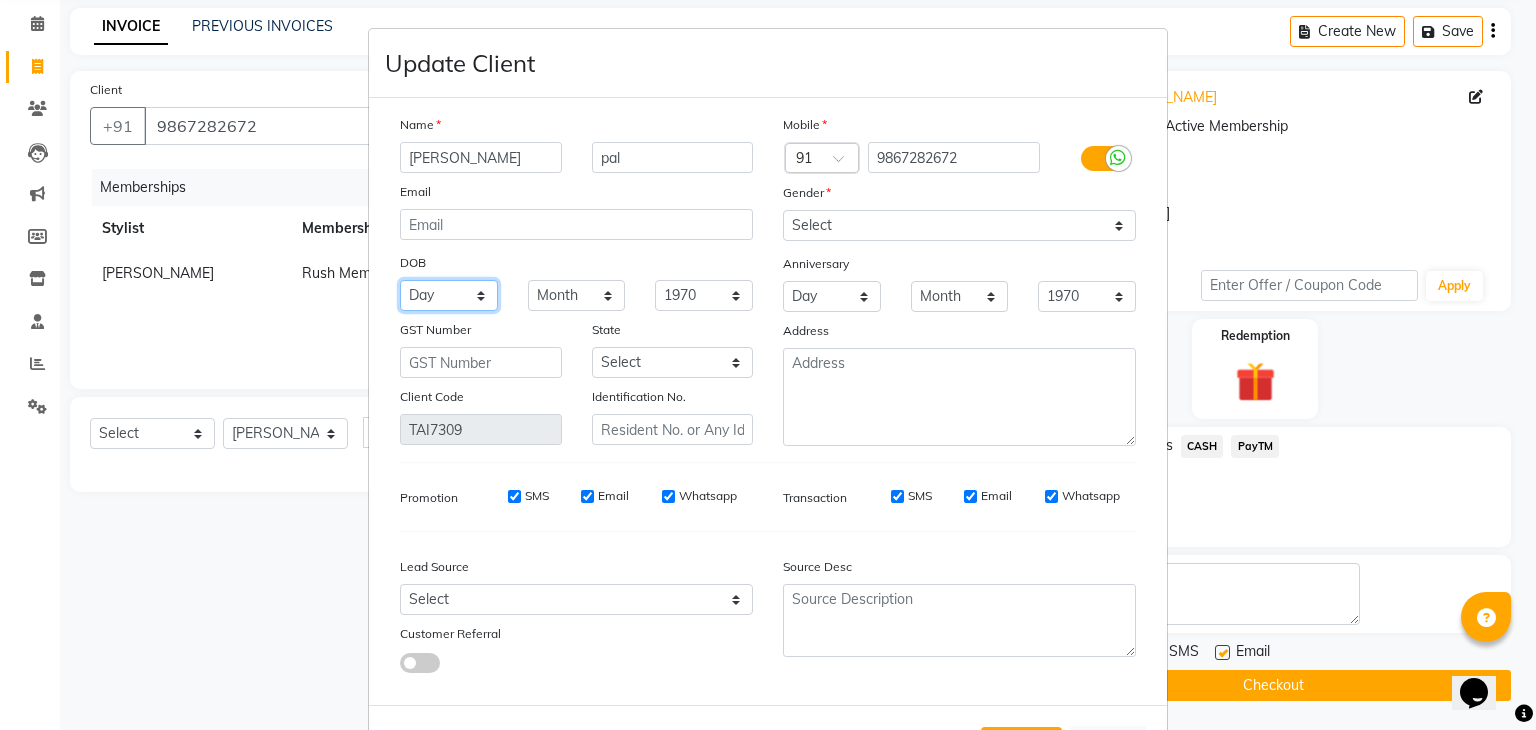 click on "Day 01 02 03 04 05 06 07 08 09 10 11 12 13 14 15 16 17 18 19 20 21 22 23 24 25 26 27 28 29 30 31" at bounding box center [449, 295] 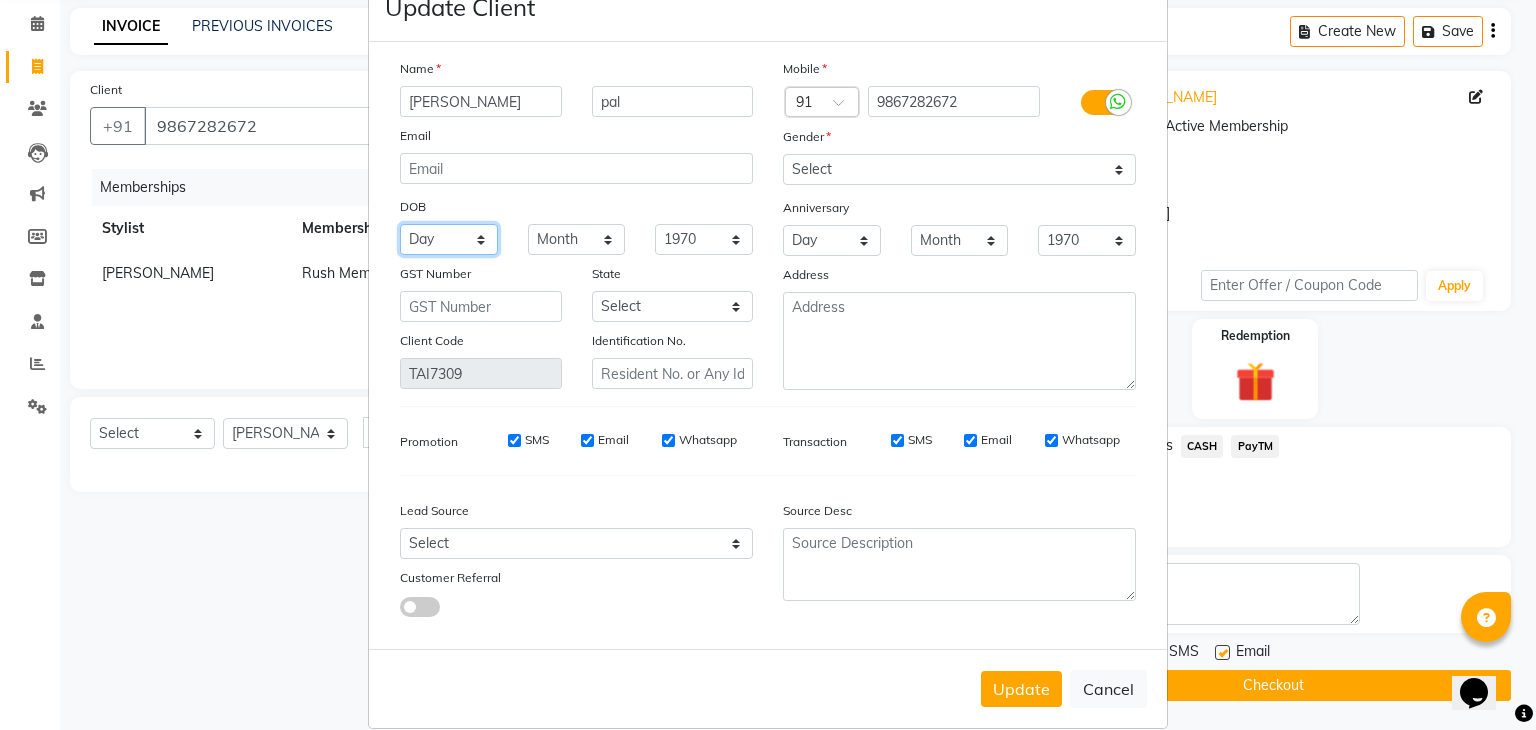 scroll, scrollTop: 64, scrollLeft: 0, axis: vertical 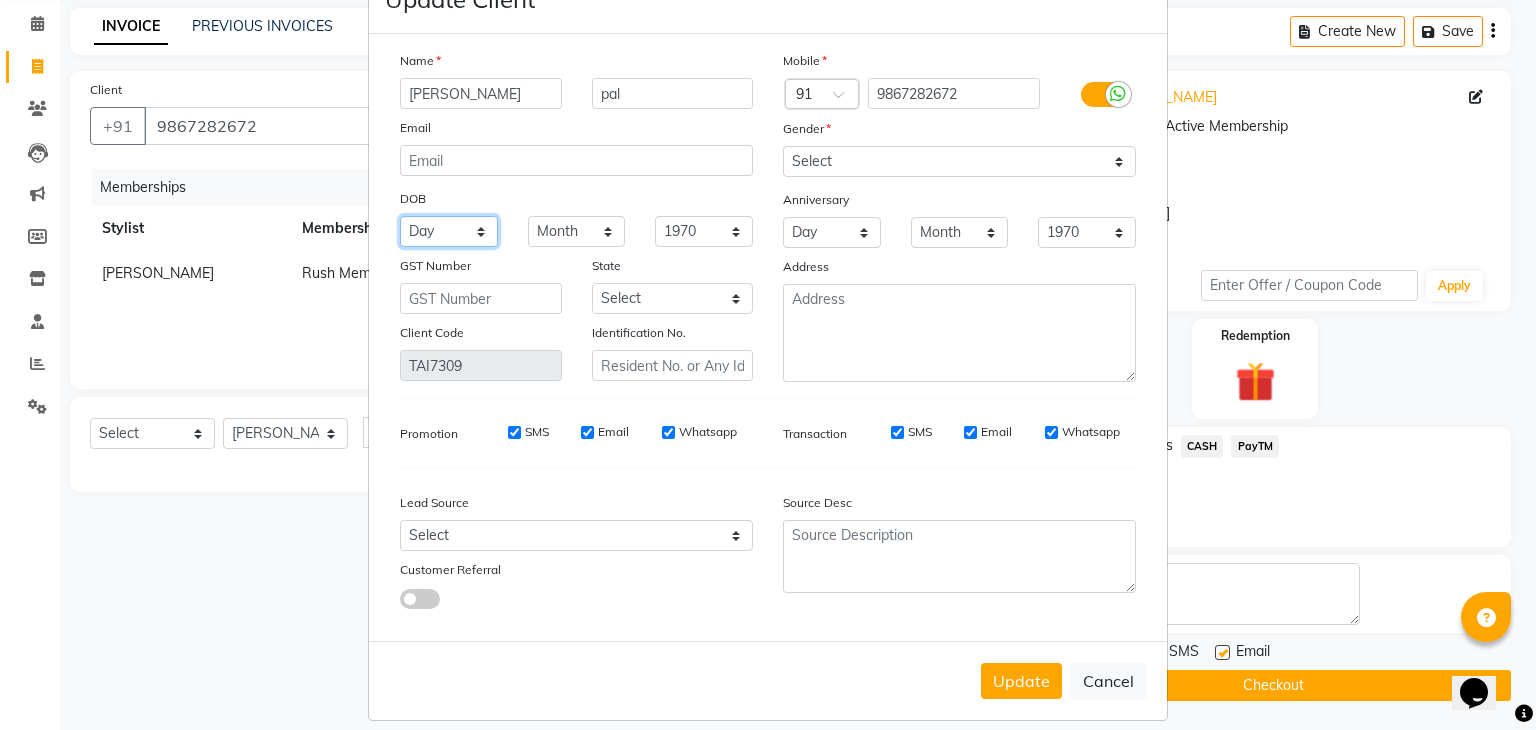 click on "Day 01 02 03 04 05 06 07 08 09 10 11 12 13 14 15 16 17 18 19 20 21 22 23 24 25 26 27 28 29 30 31" at bounding box center [449, 231] 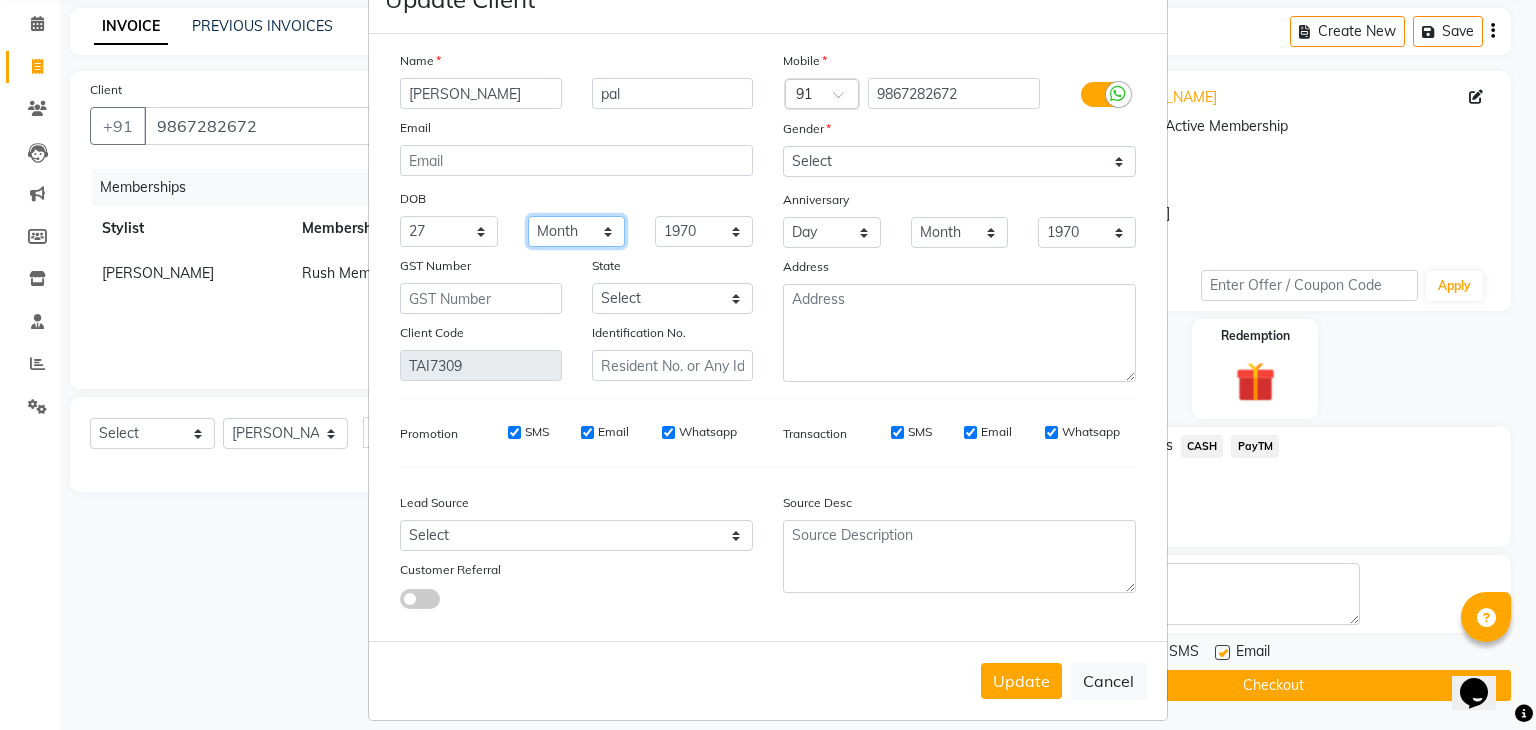 click on "Month January February March April May June July August September October November December" at bounding box center (577, 231) 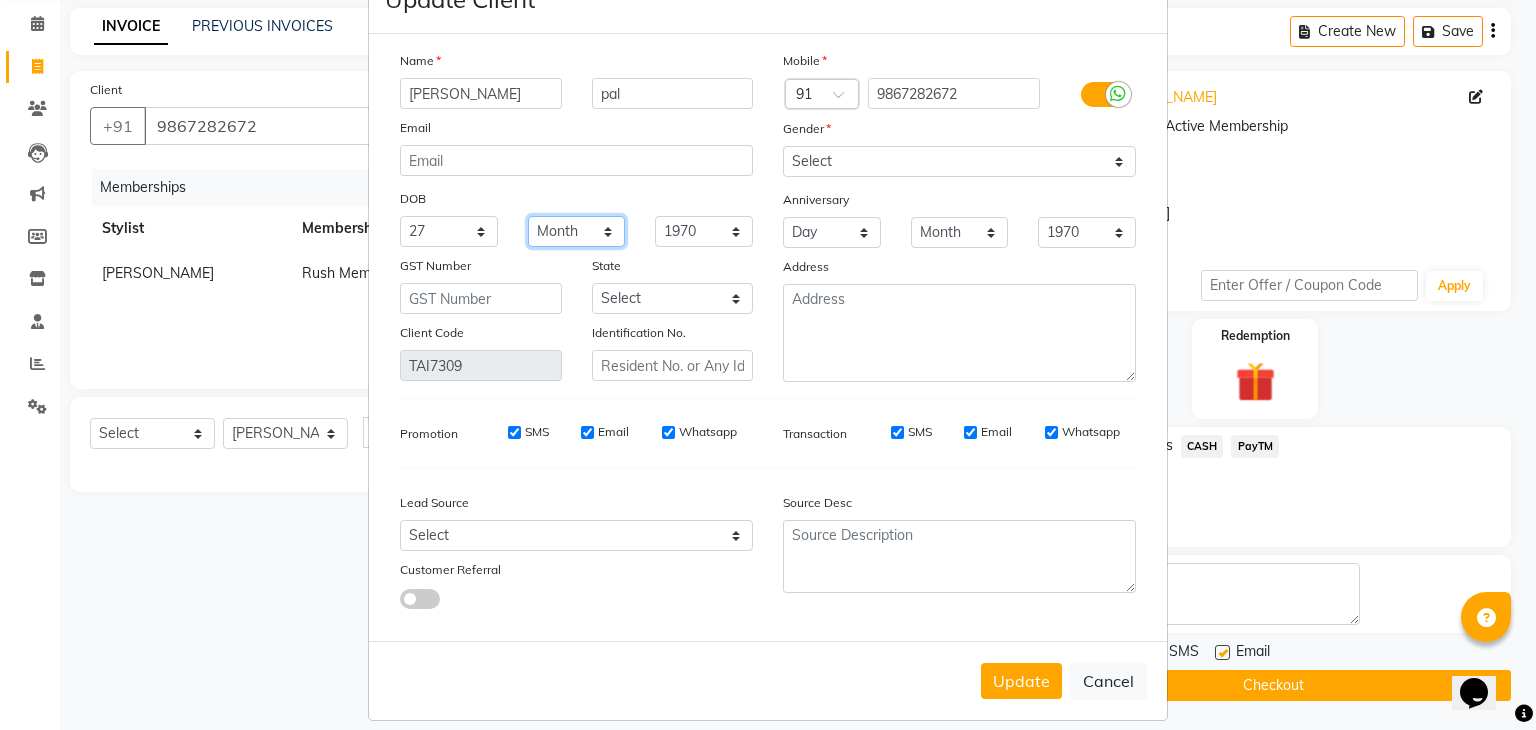 select on "07" 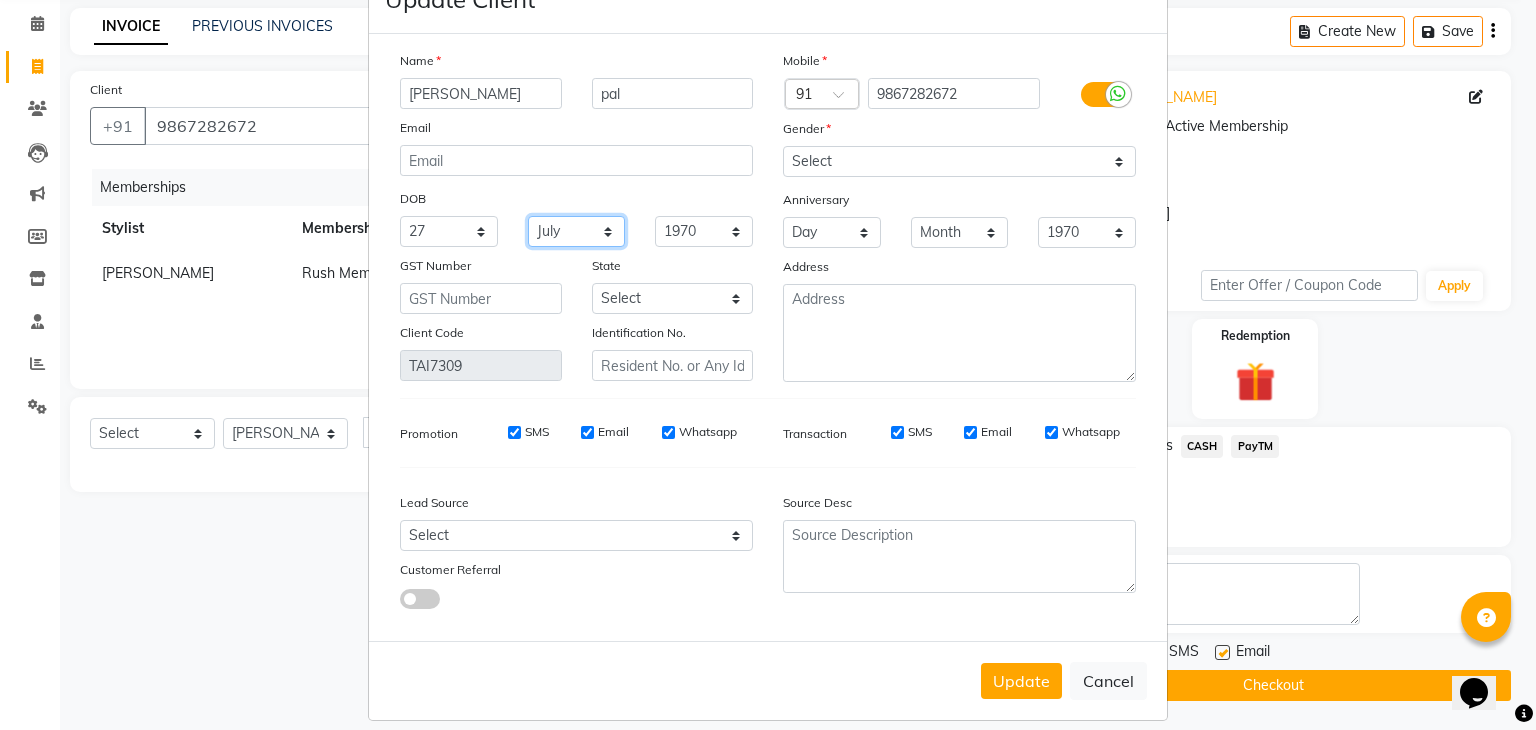 click on "Month January February March April May June July August September October November December" at bounding box center (577, 231) 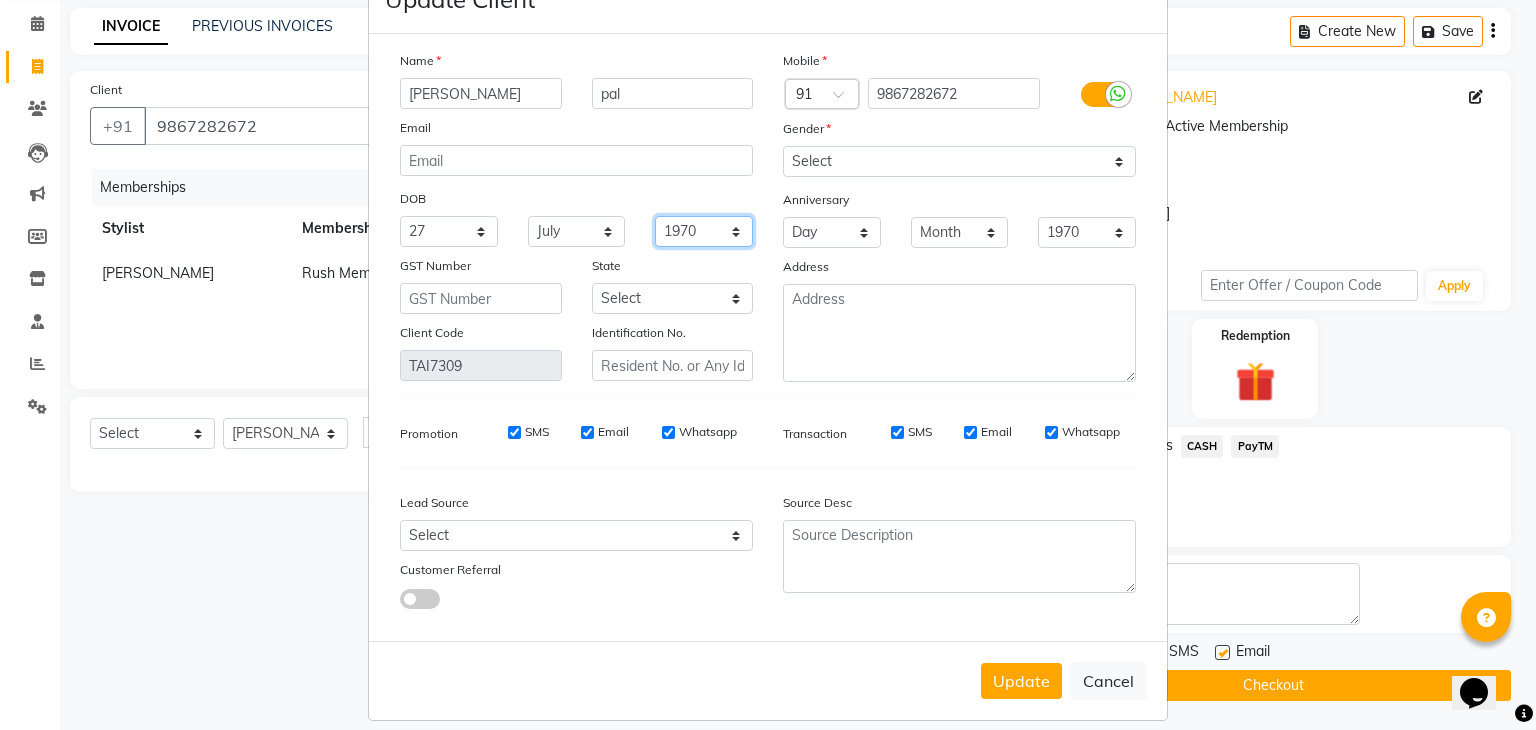 drag, startPoint x: 720, startPoint y: 235, endPoint x: 663, endPoint y: 345, distance: 123.89108 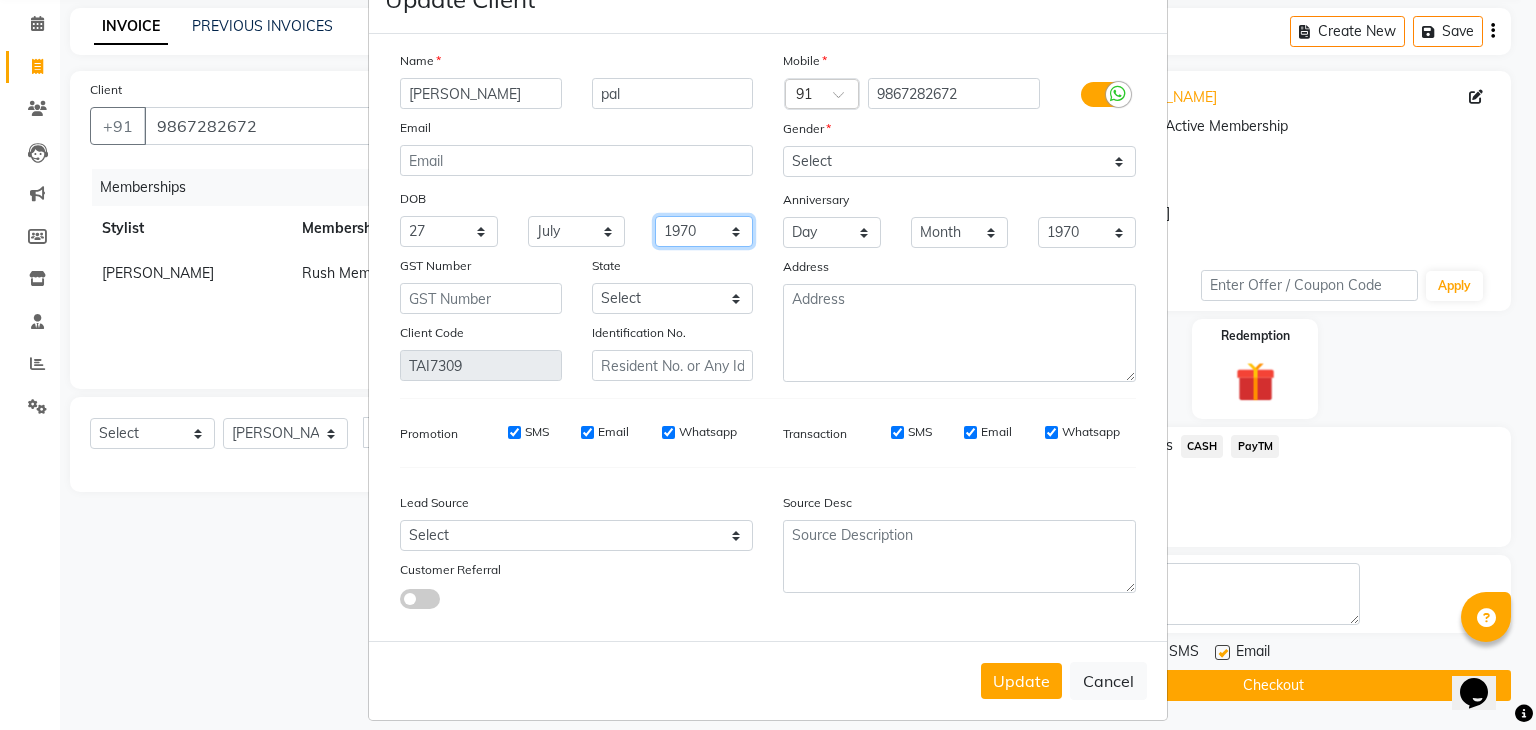 select on "1991" 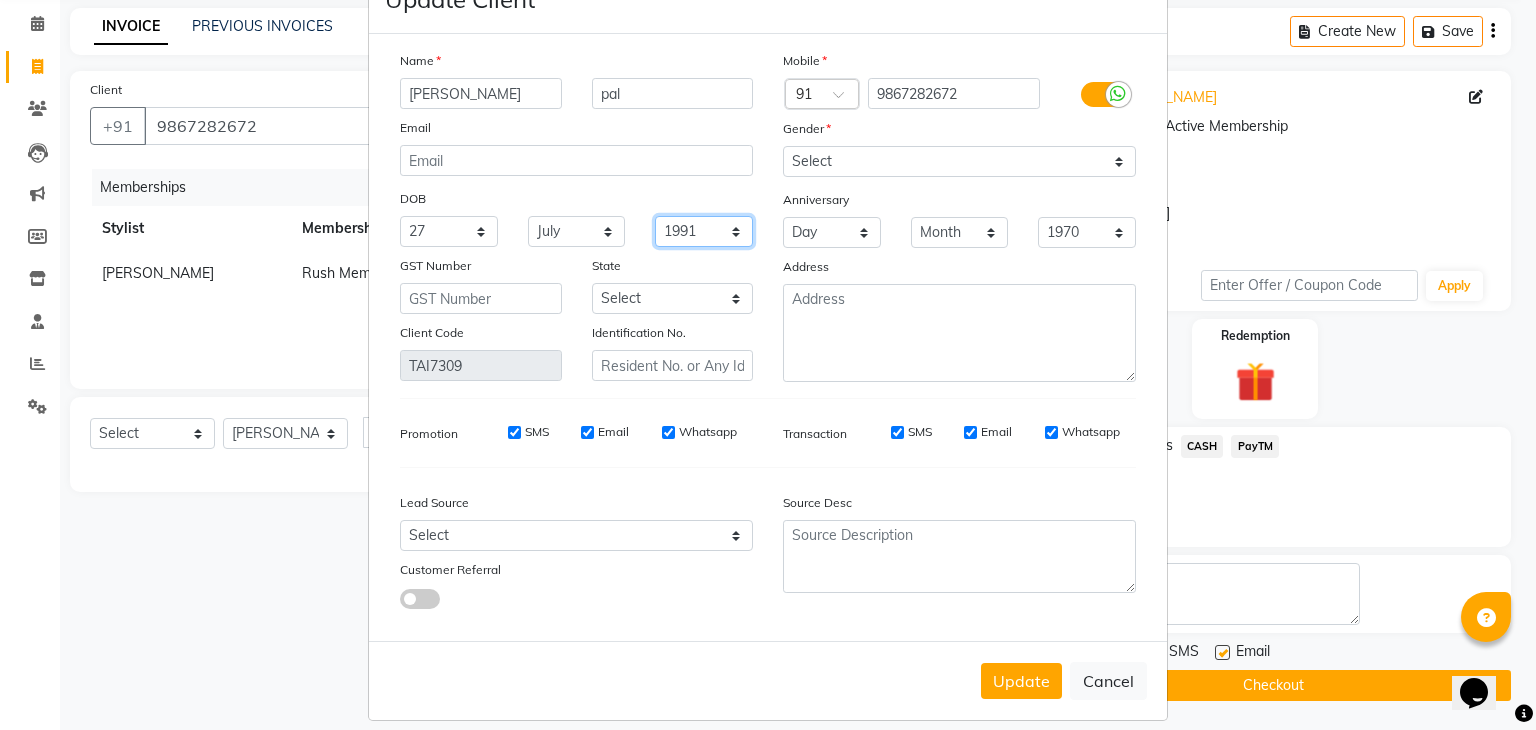 click on "1940 1941 1942 1943 1944 1945 1946 1947 1948 1949 1950 1951 1952 1953 1954 1955 1956 1957 1958 1959 1960 1961 1962 1963 1964 1965 1966 1967 1968 1969 1970 1971 1972 1973 1974 1975 1976 1977 1978 1979 1980 1981 1982 1983 1984 1985 1986 1987 1988 1989 1990 1991 1992 1993 1994 1995 1996 1997 1998 1999 2000 2001 2002 2003 2004 2005 2006 2007 2008 2009 2010 2011 2012 2013 2014 2015 2016 2017 2018 2019 2020 2021 2022 2023 2024" at bounding box center (704, 231) 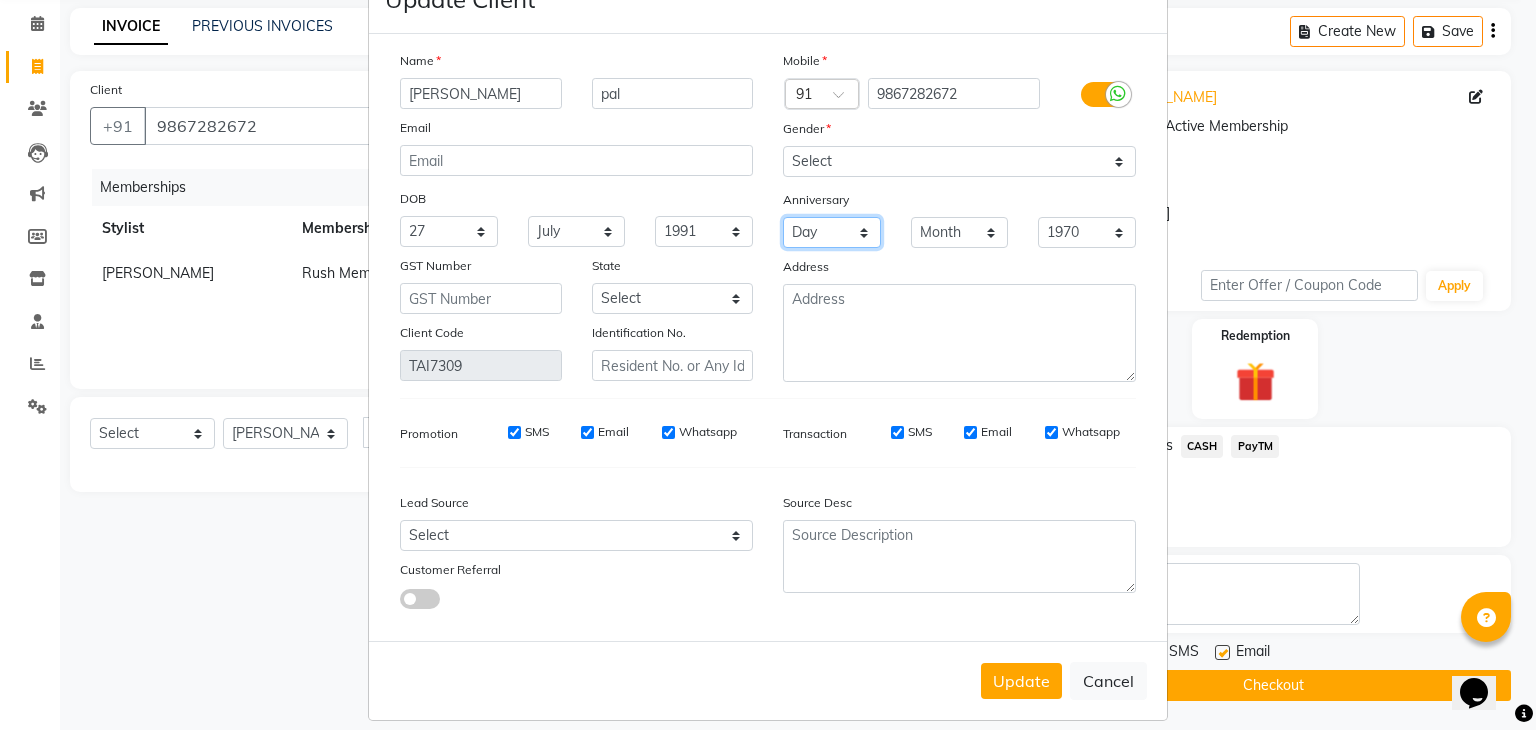 click on "Day 01 02 03 04 05 06 07 08 09 10 11 12 13 14 15 16 17 18 19 20 21 22 23 24 25 26 27 28 29 30 31" at bounding box center (832, 232) 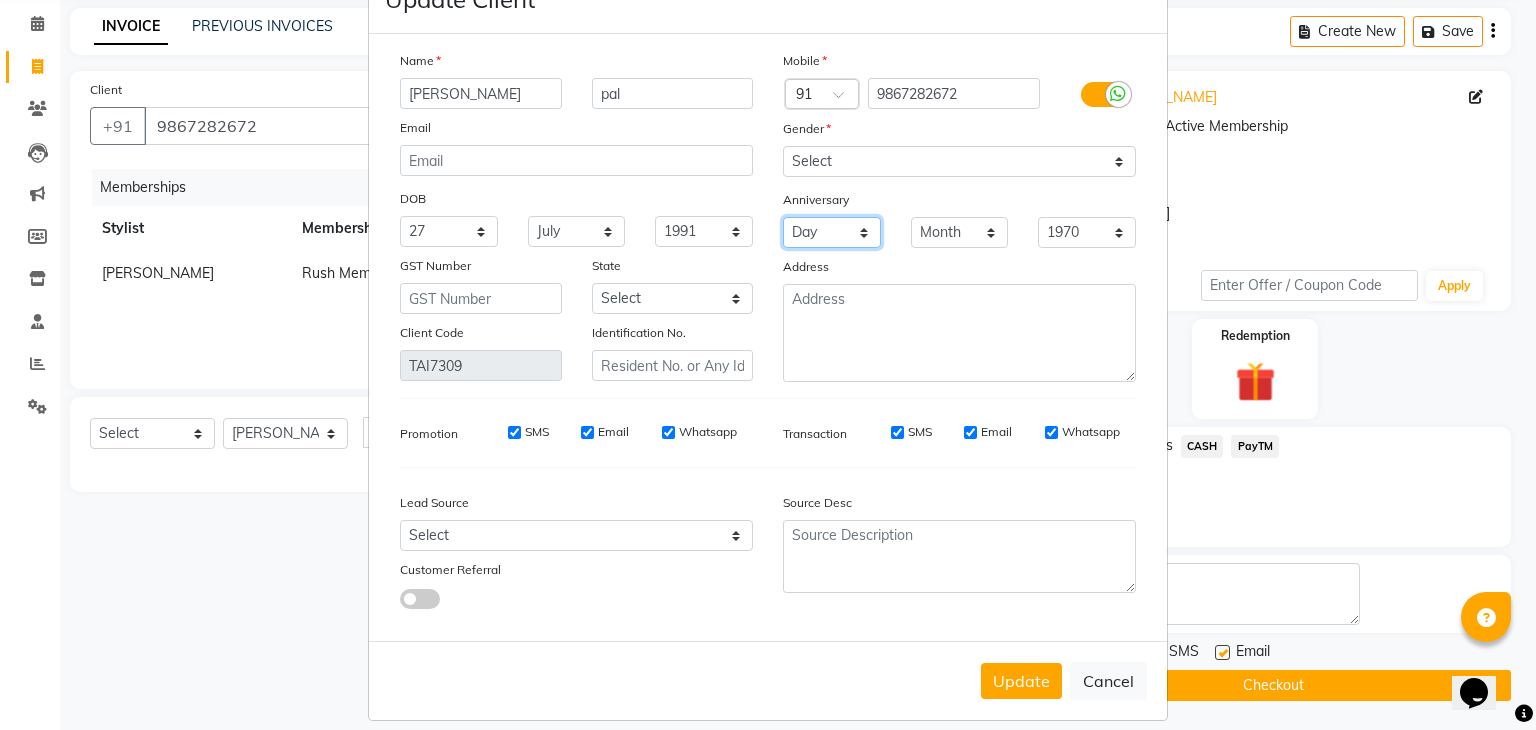 select on "26" 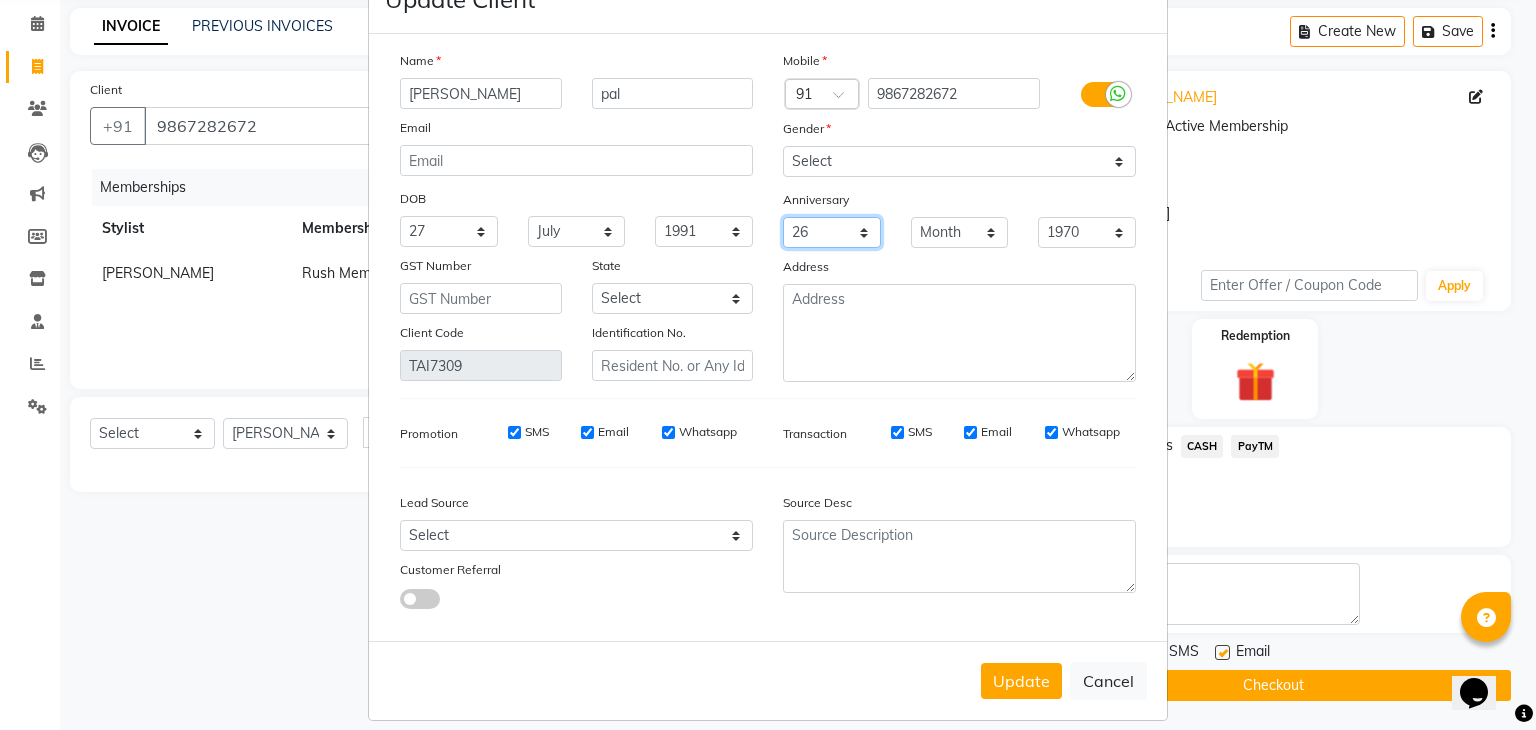 click on "Day 01 02 03 04 05 06 07 08 09 10 11 12 13 14 15 16 17 18 19 20 21 22 23 24 25 26 27 28 29 30 31" at bounding box center (832, 232) 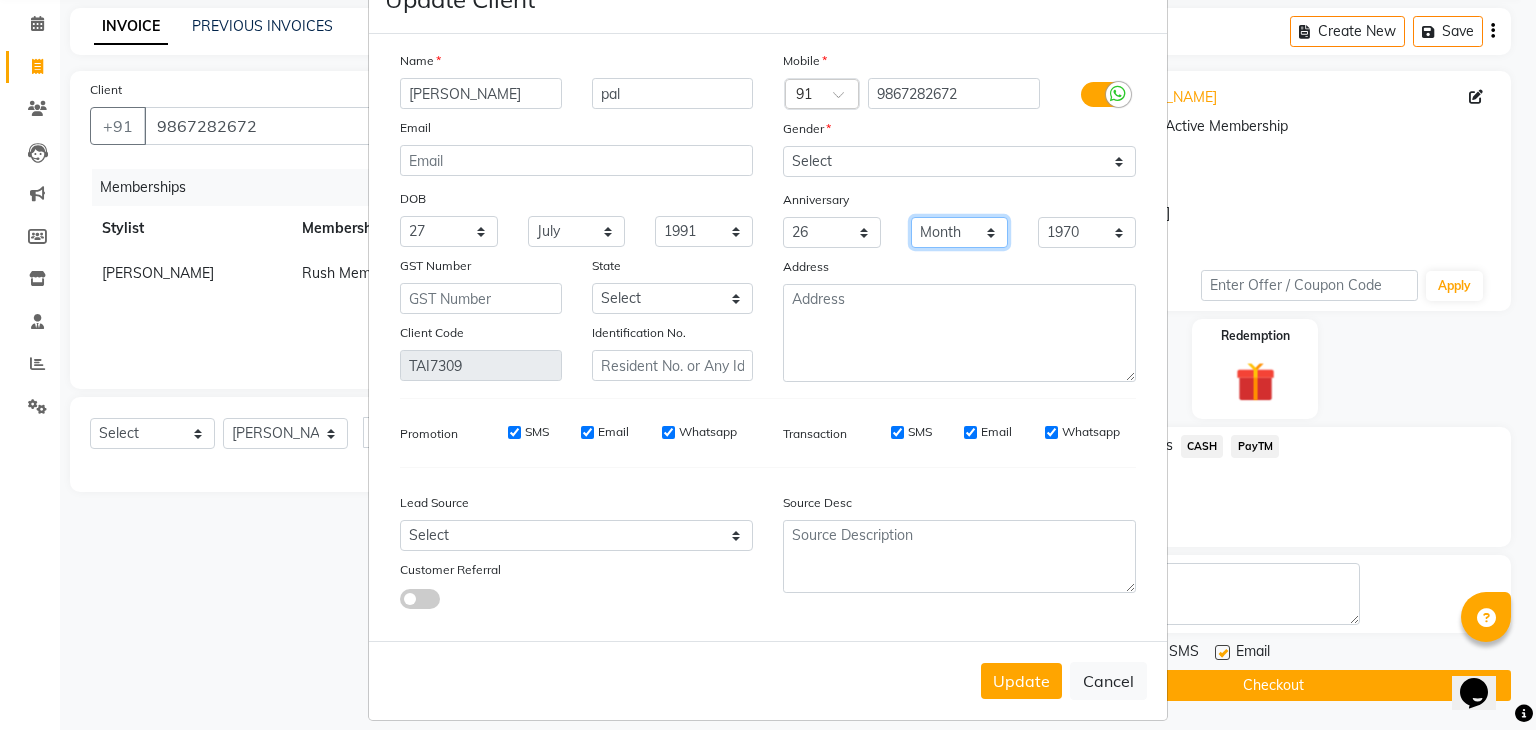 click on "Month January February March April May June July August September October November December" at bounding box center (960, 232) 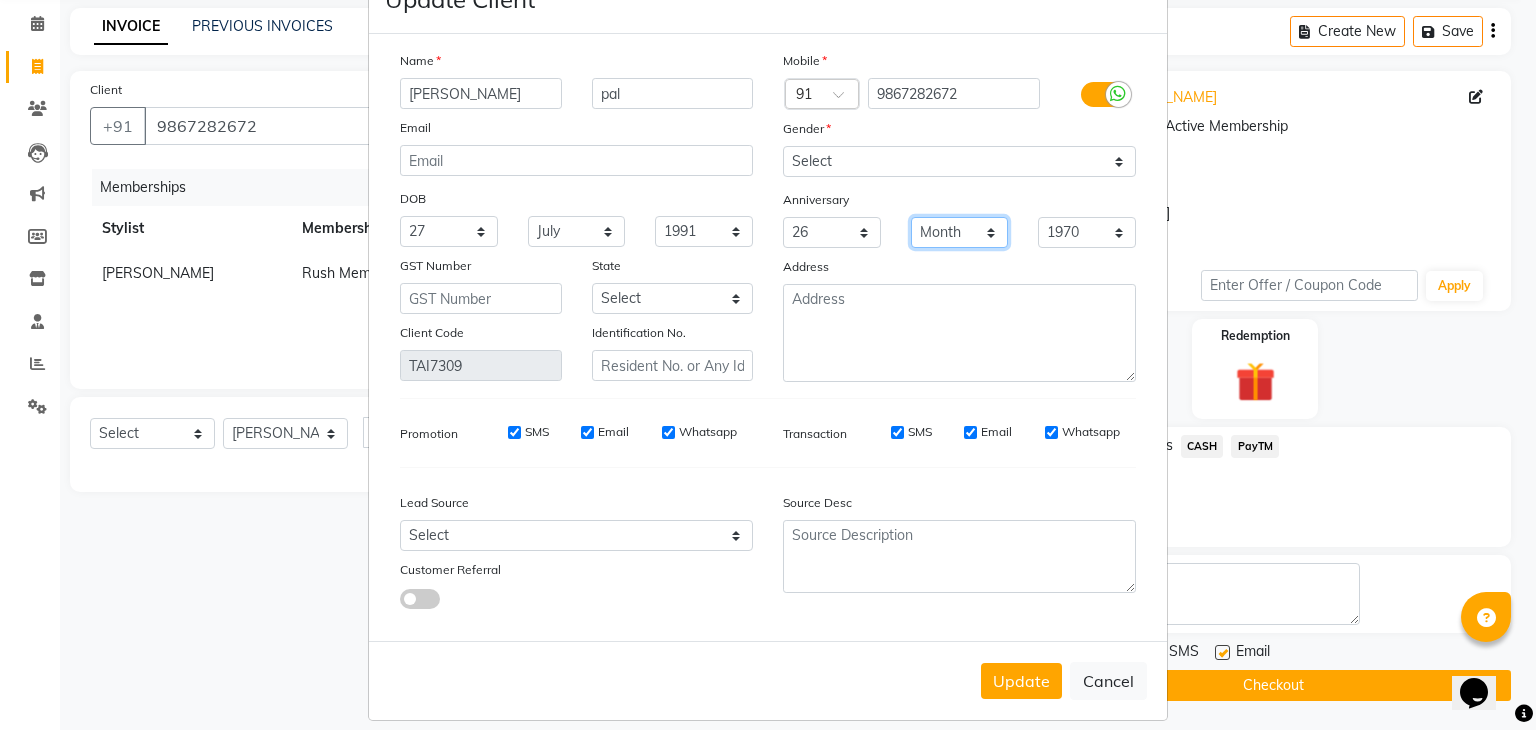 select on "04" 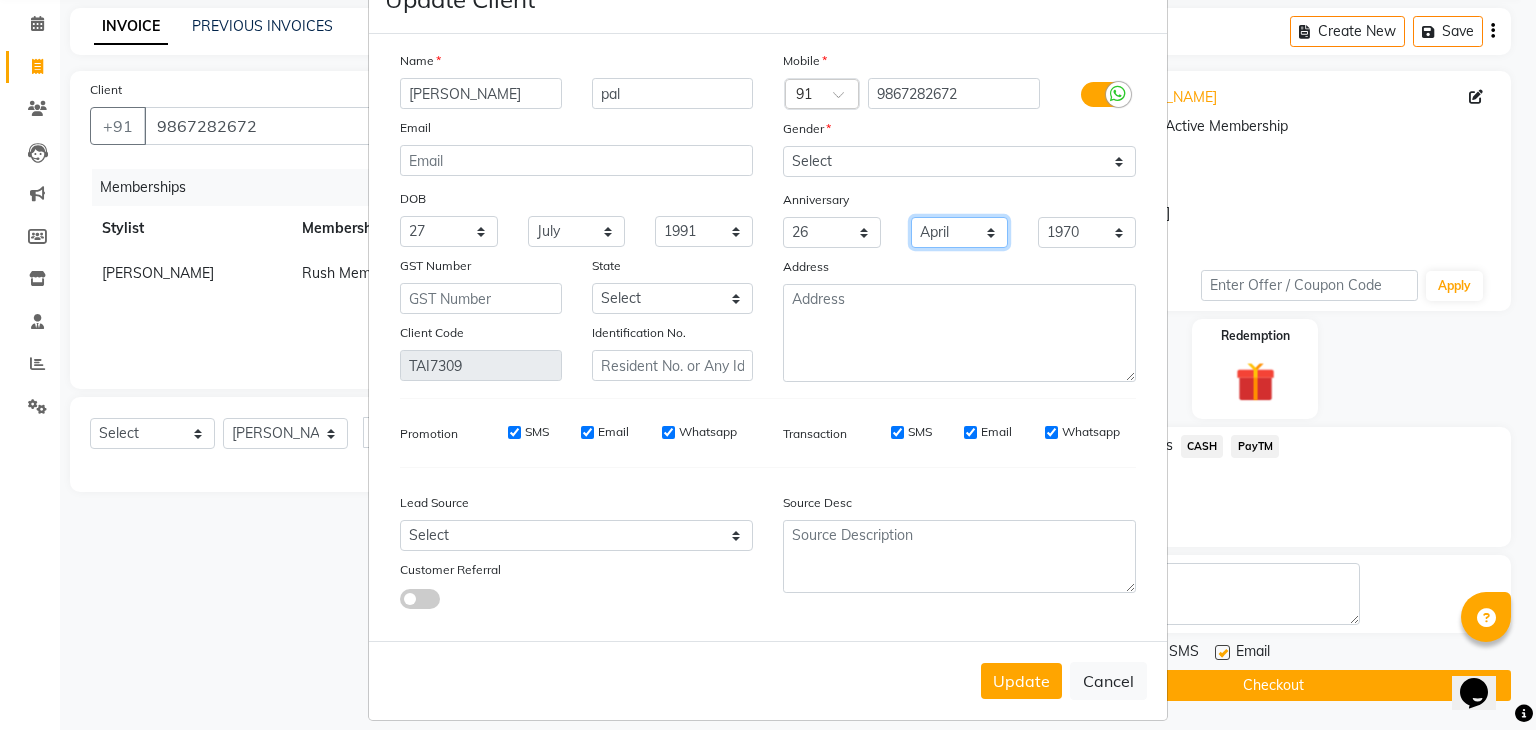 click on "Month January February March April May June July August September October November December" at bounding box center [960, 232] 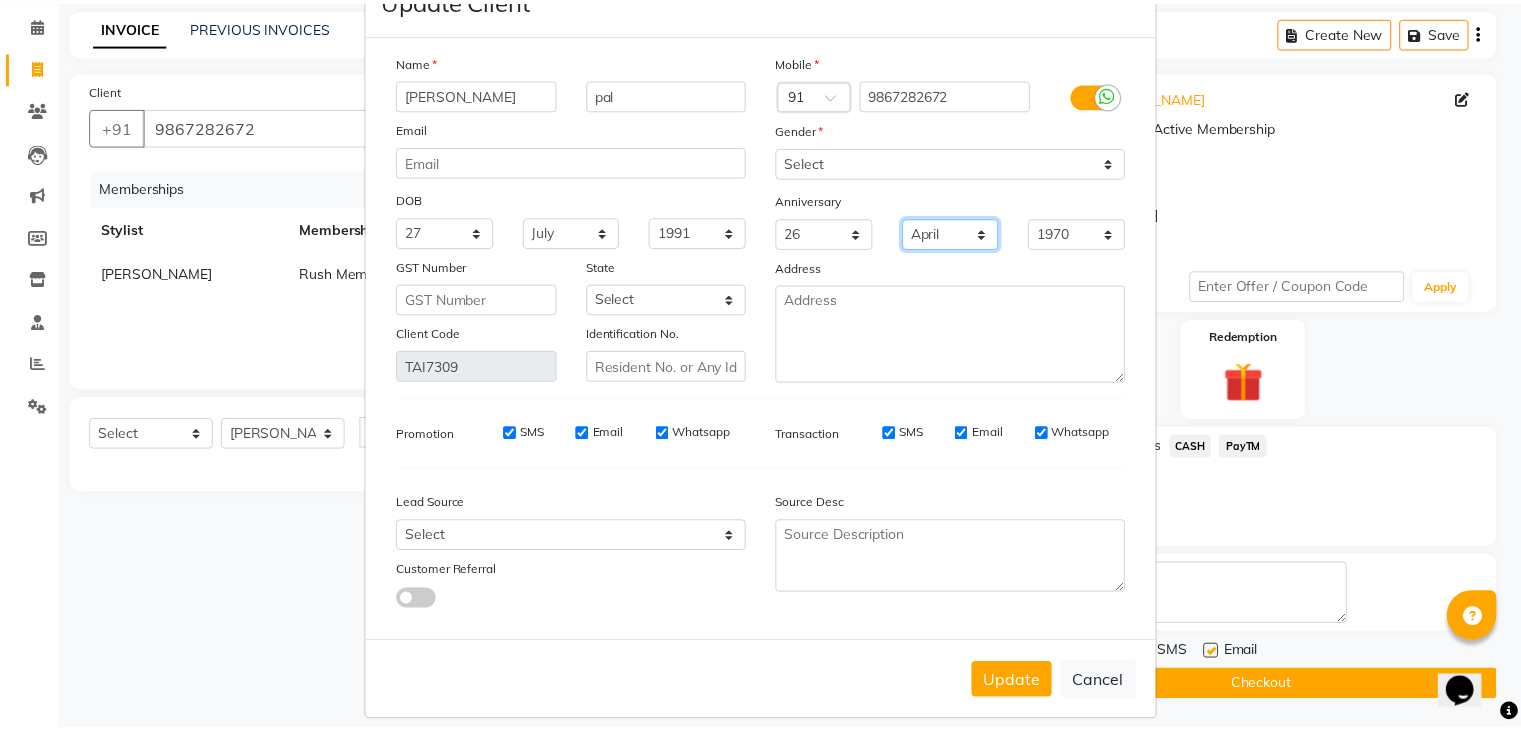 scroll, scrollTop: 92, scrollLeft: 0, axis: vertical 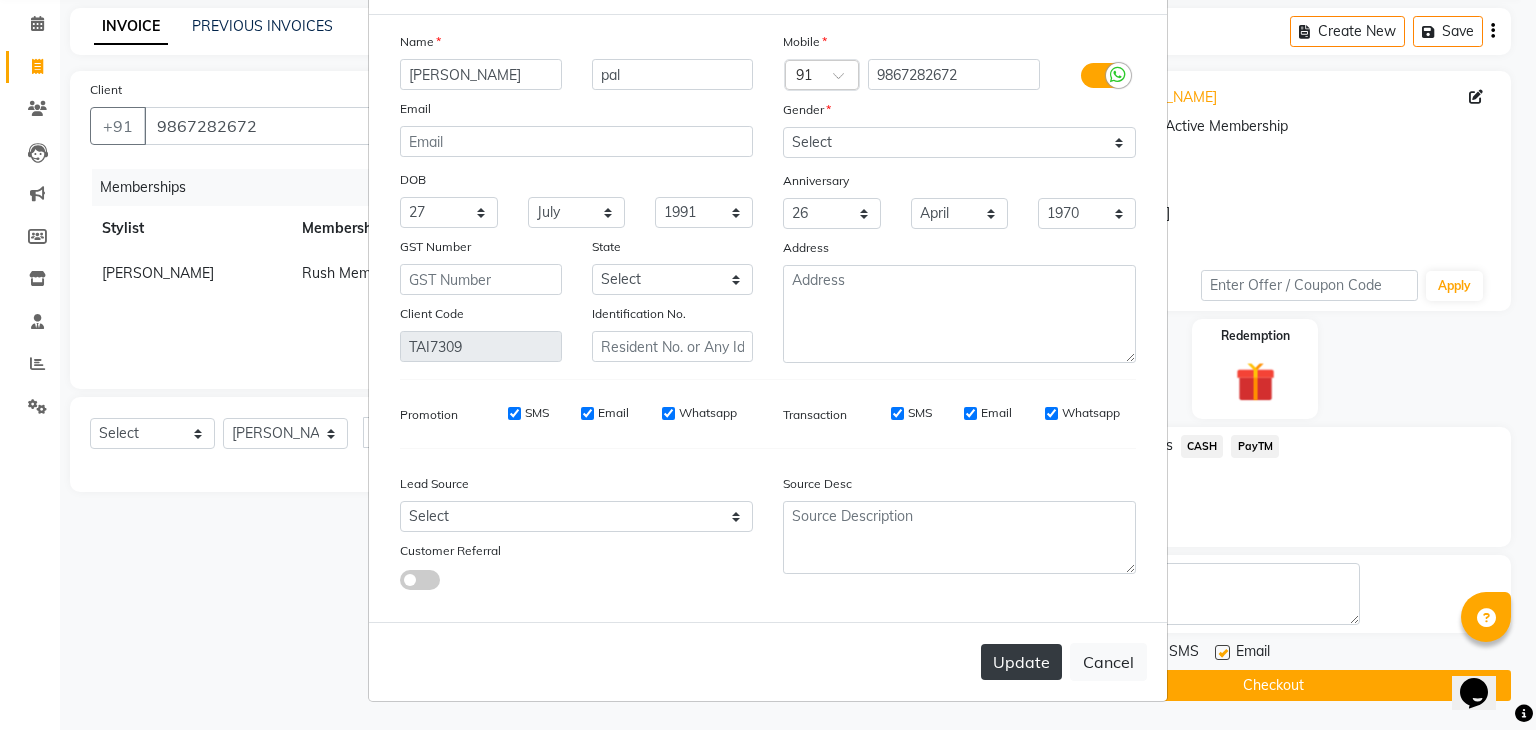 click on "Update" at bounding box center [1021, 662] 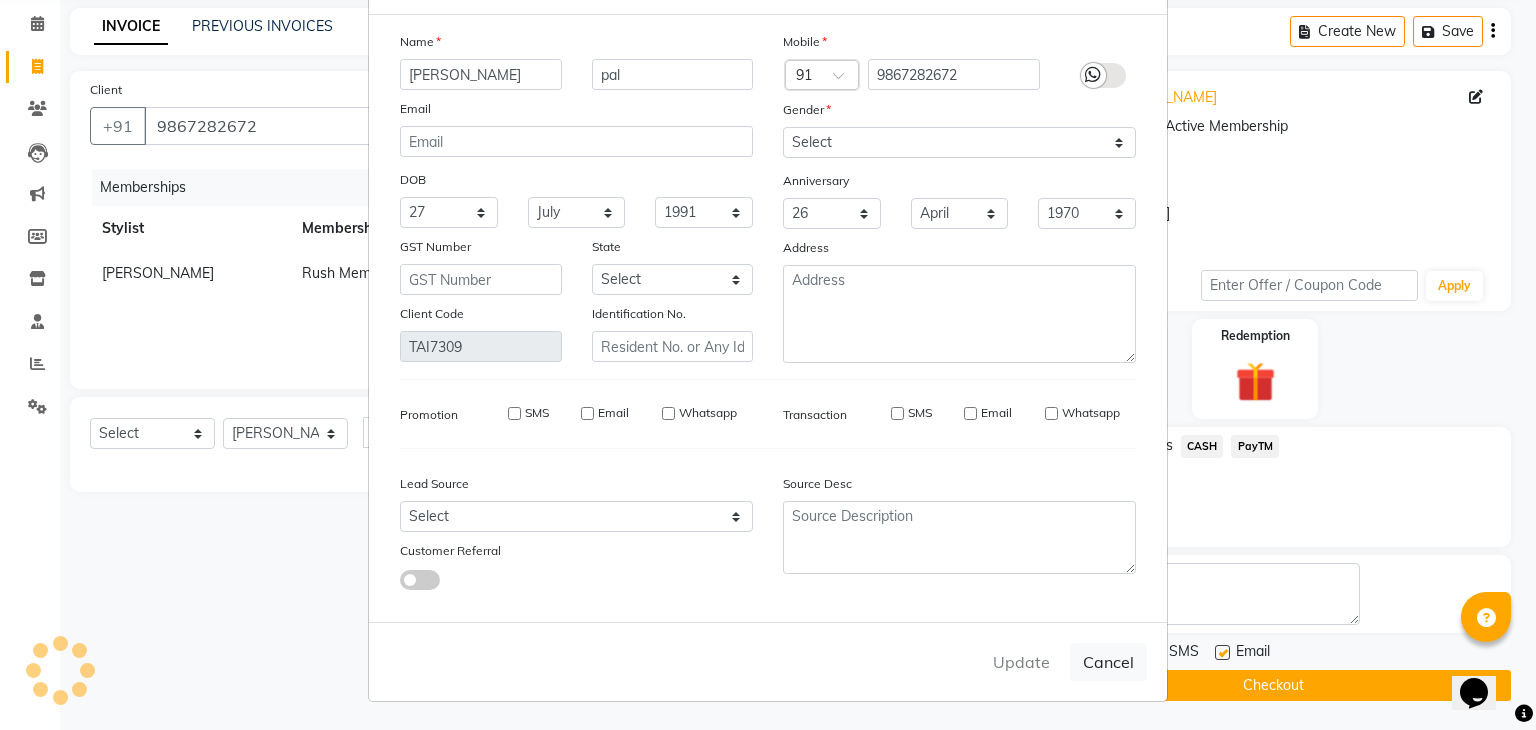 type 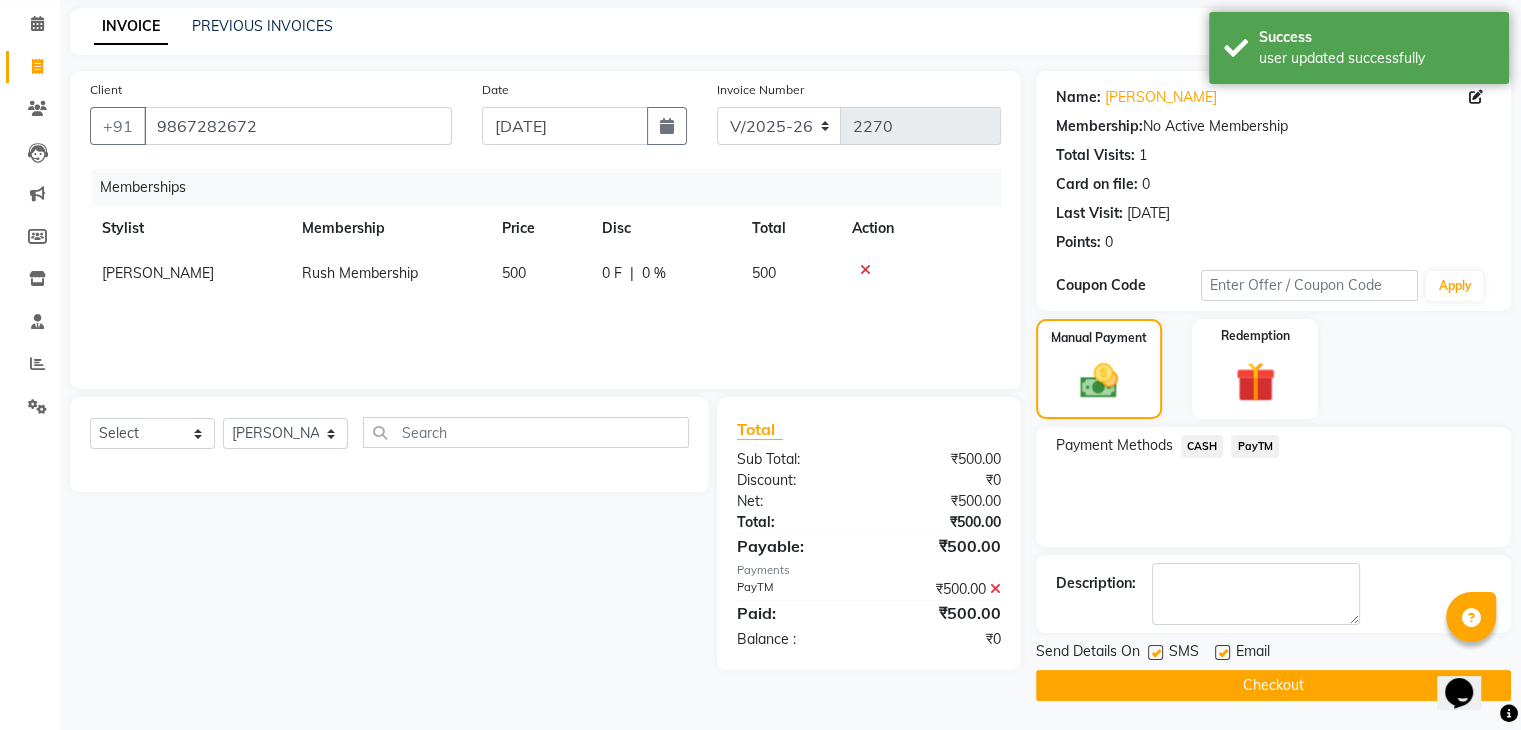 click on "Checkout" 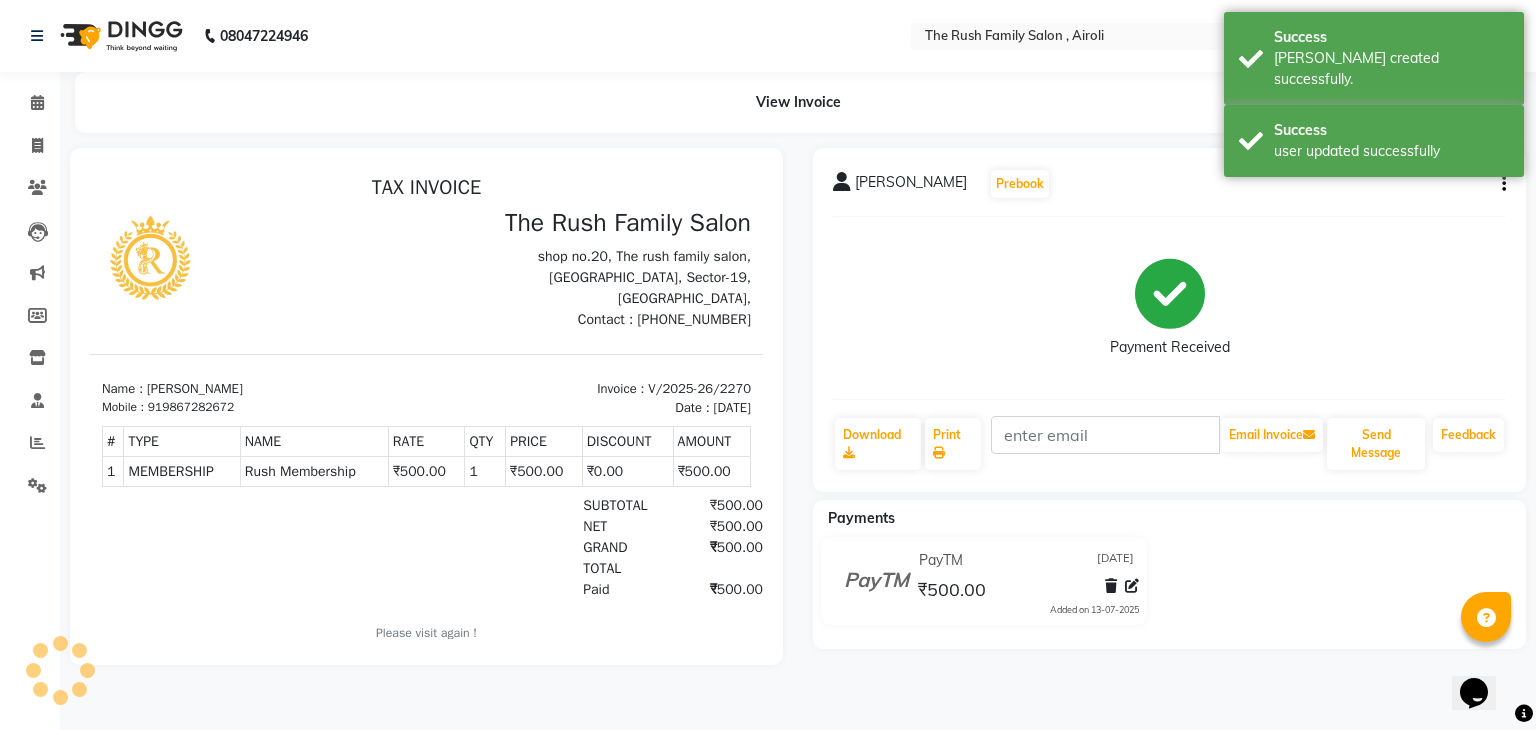 scroll, scrollTop: 0, scrollLeft: 0, axis: both 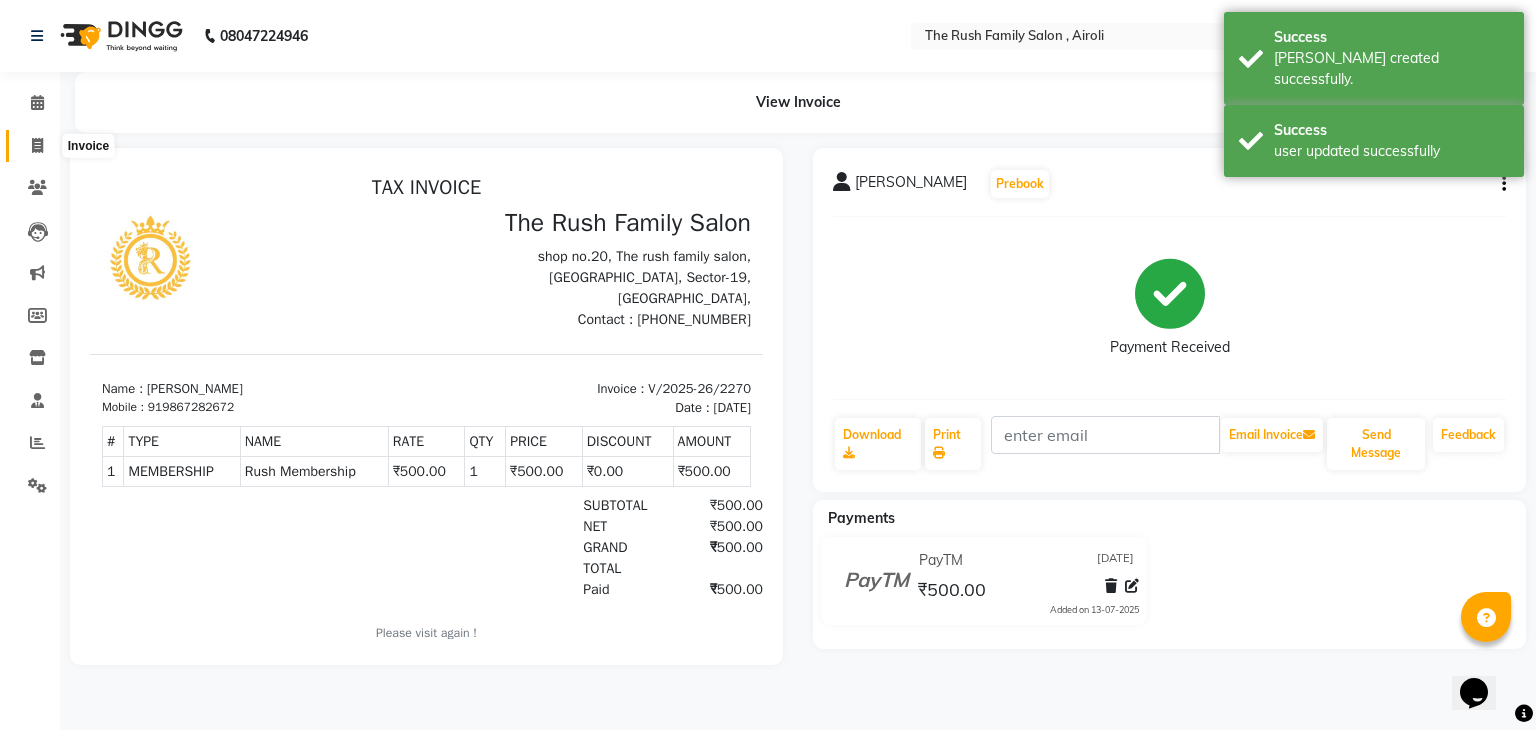 click 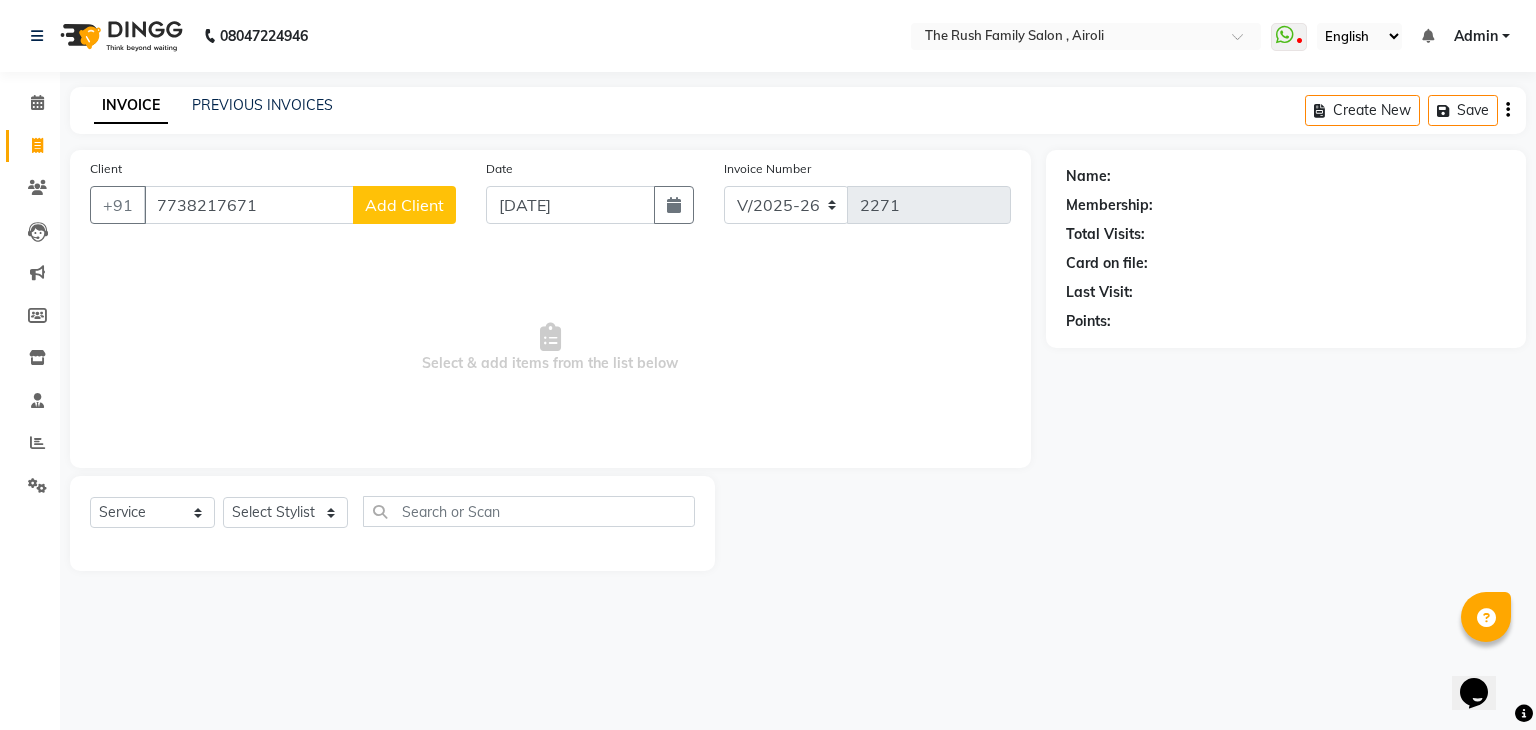 type on "7738217671" 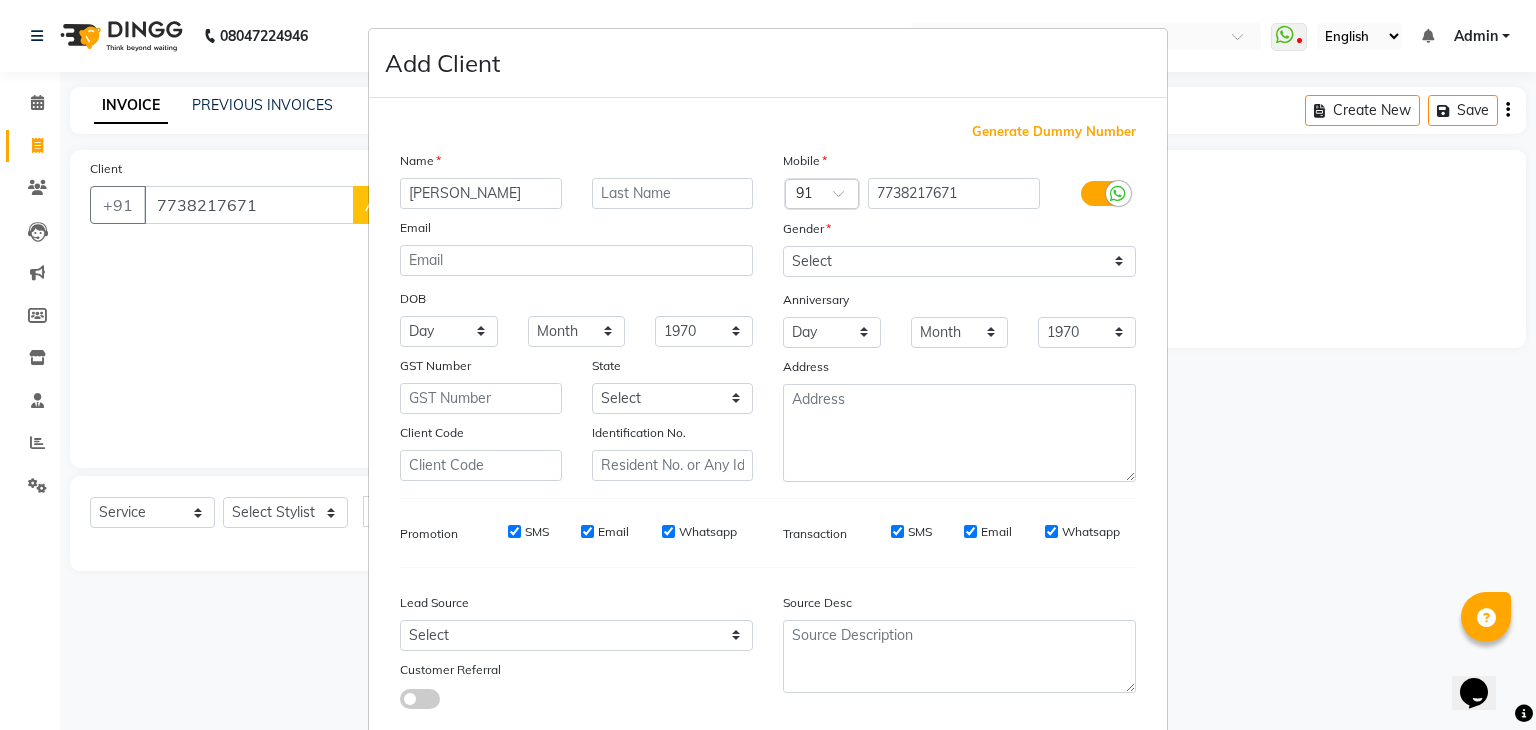 type on "Avitesh" 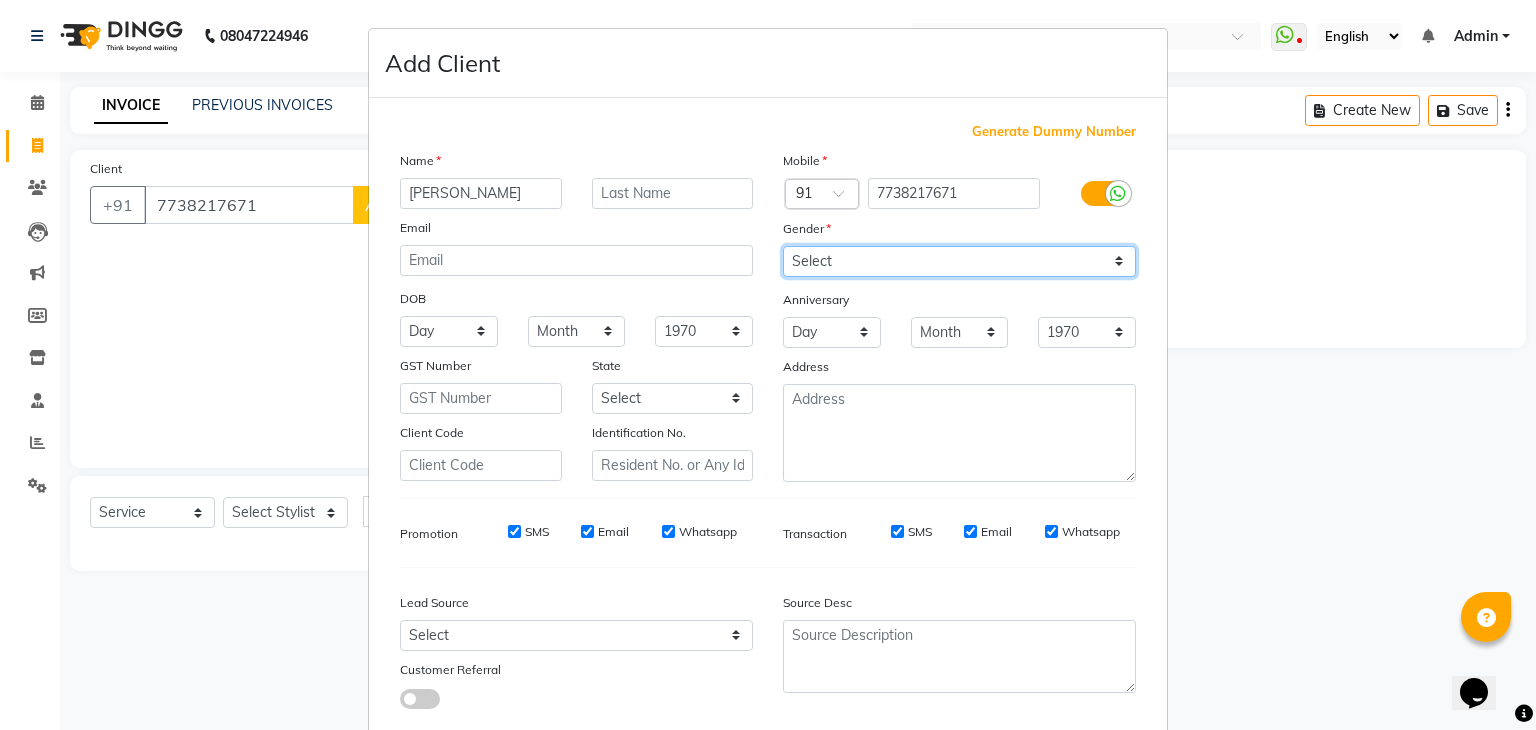 click on "Select Male Female Other Prefer Not To Say" at bounding box center [959, 261] 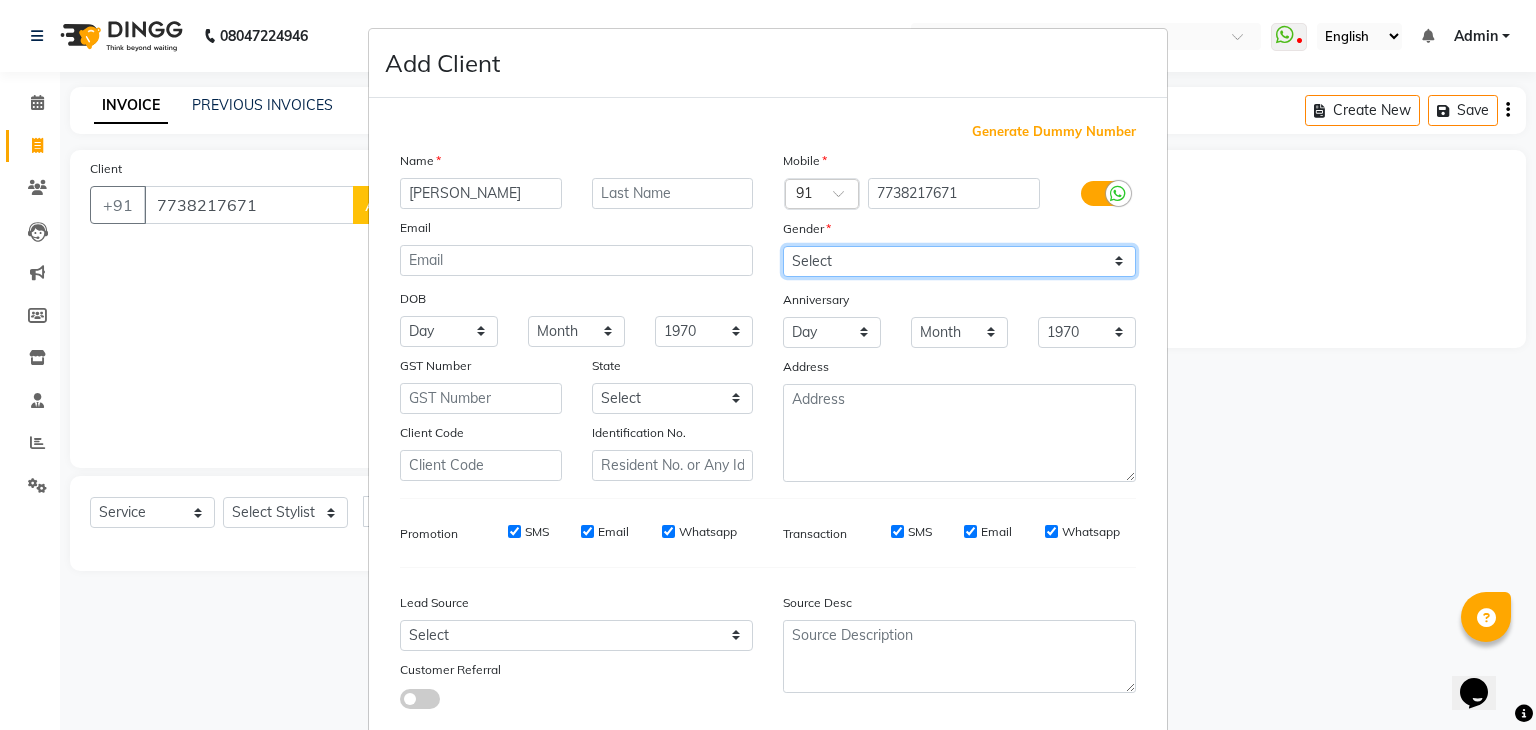 select on "male" 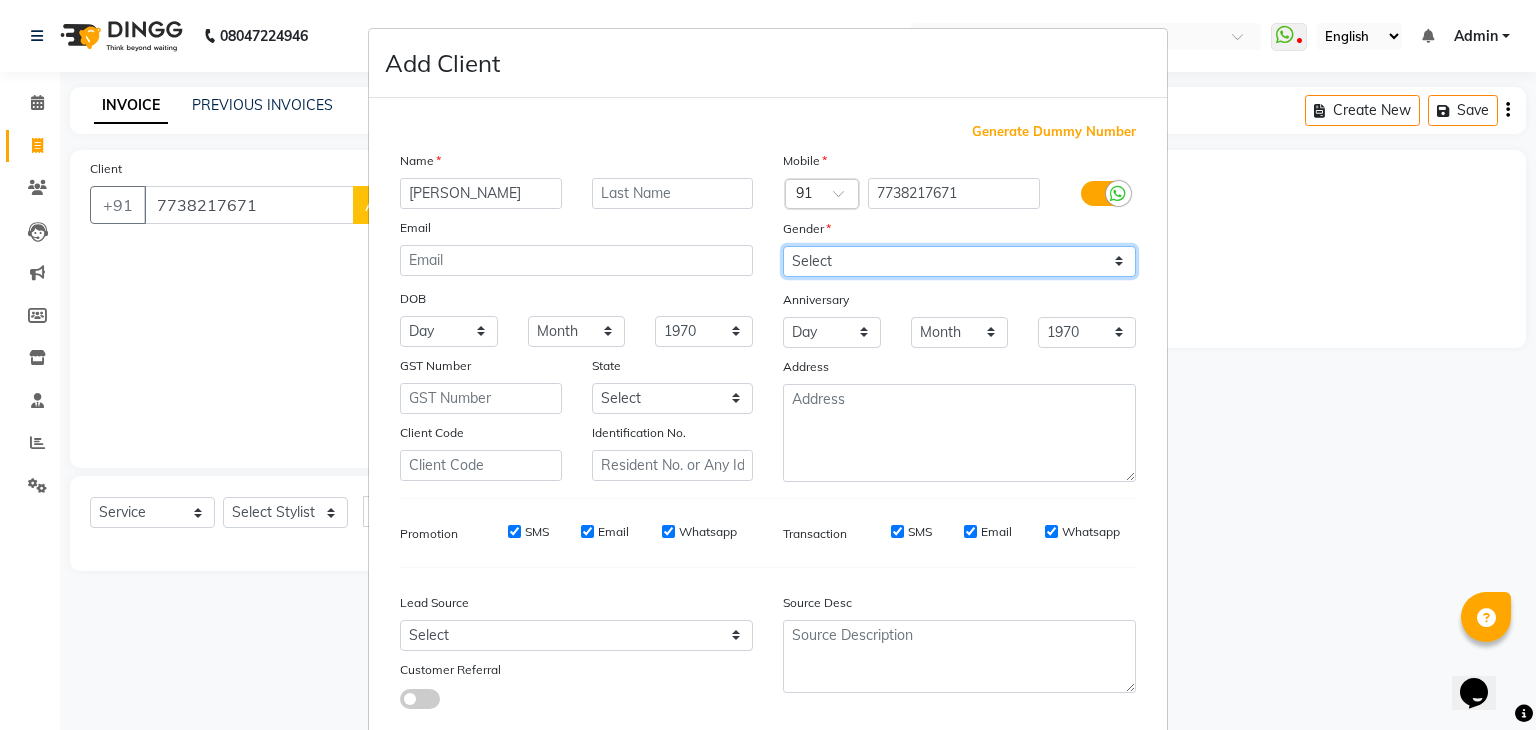click on "Select Male Female Other Prefer Not To Say" at bounding box center (959, 261) 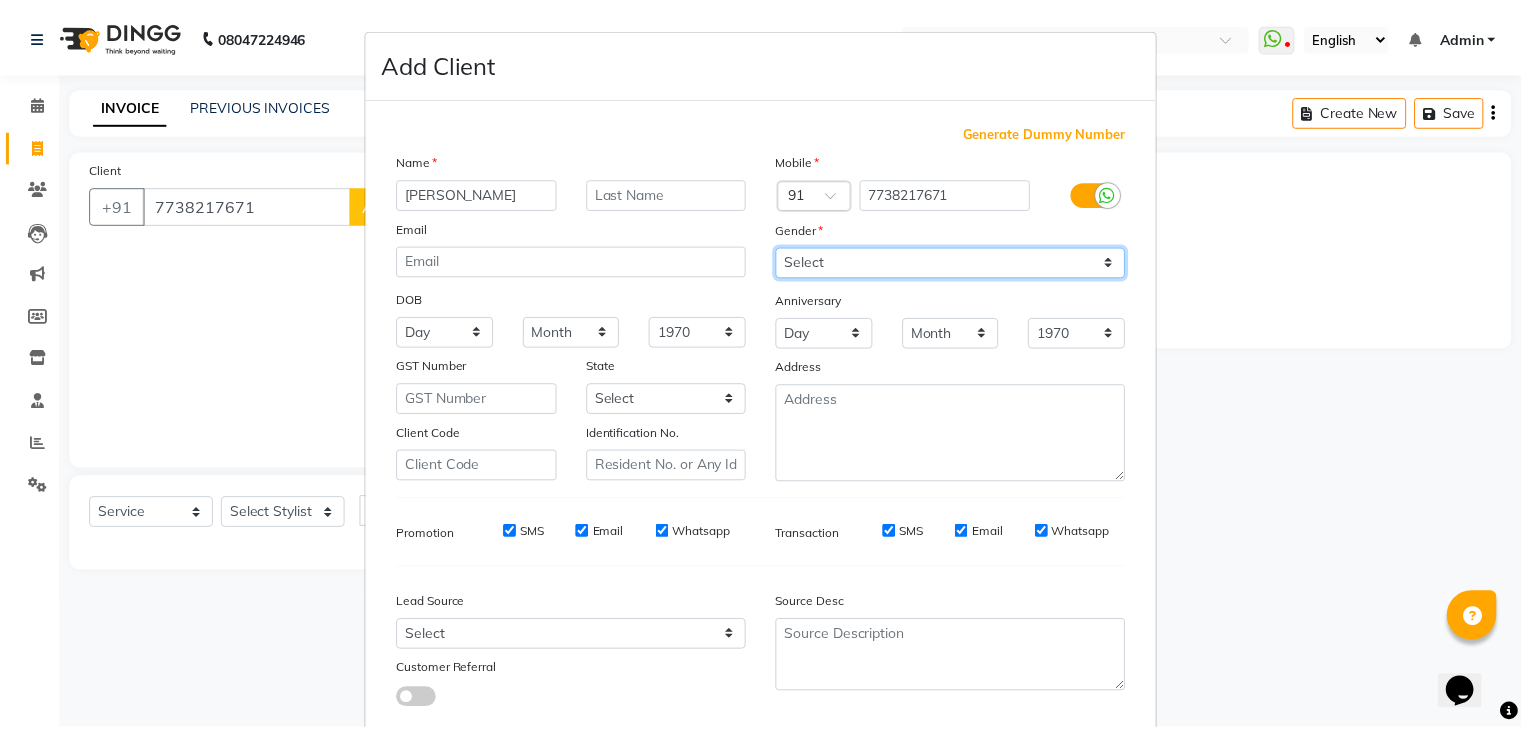 scroll, scrollTop: 127, scrollLeft: 0, axis: vertical 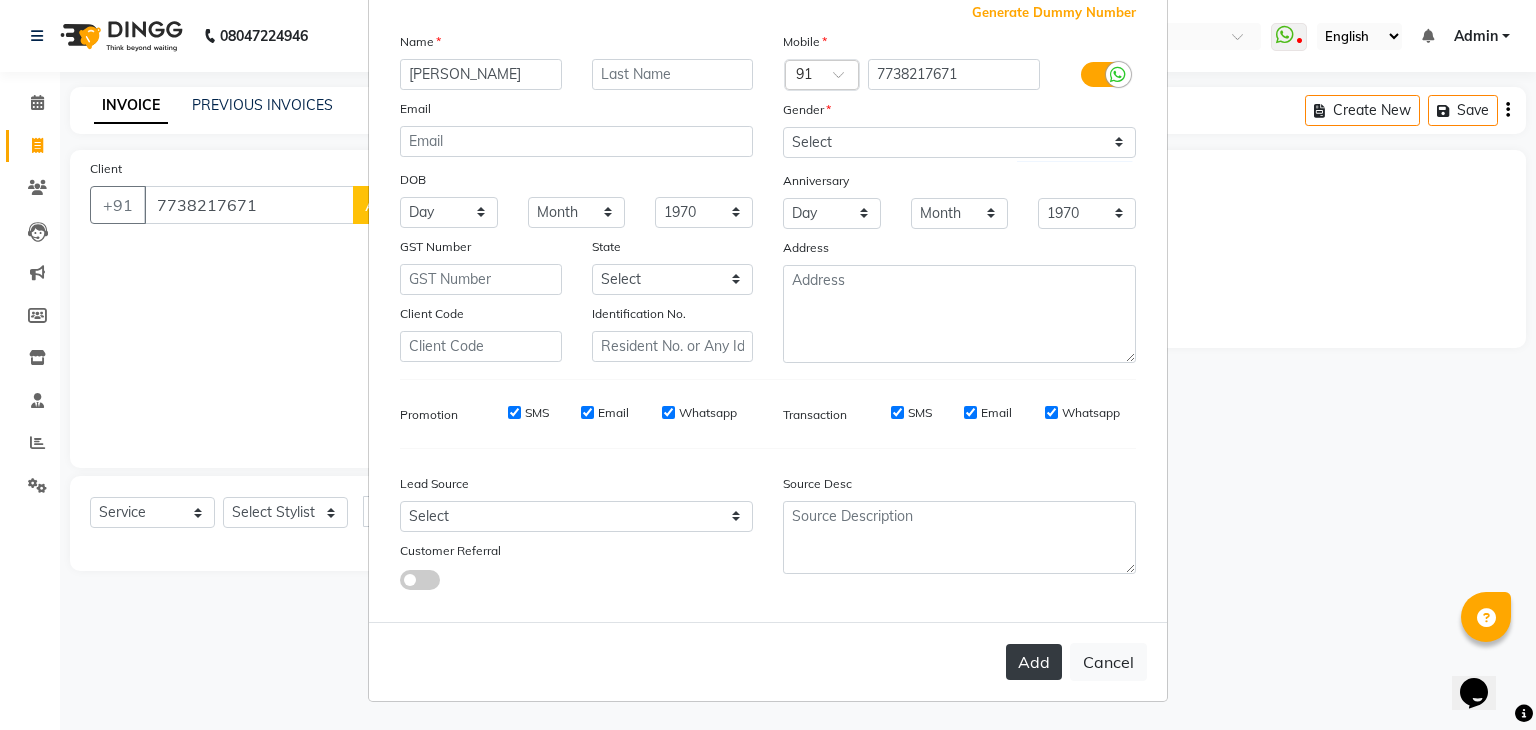 click on "Add" at bounding box center [1034, 662] 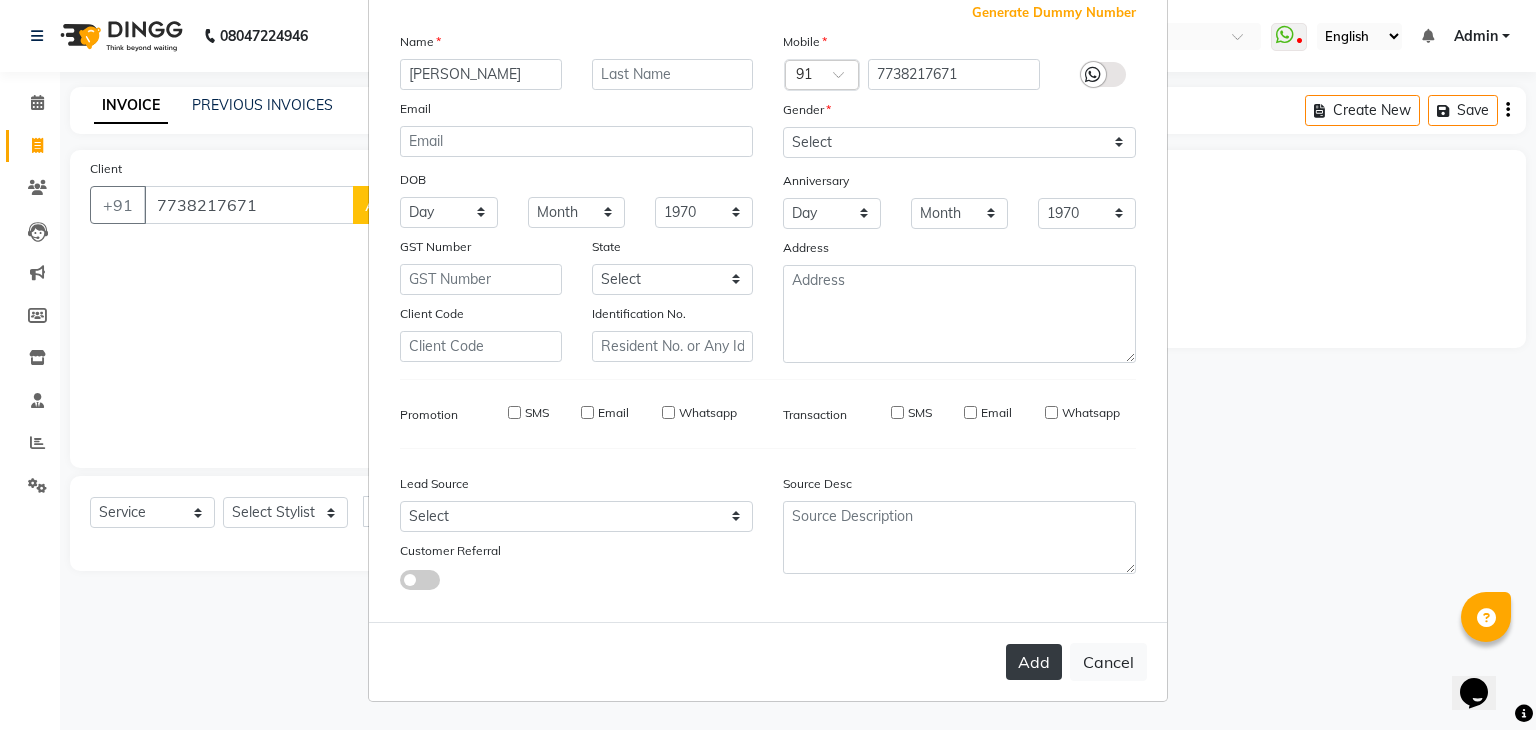 type 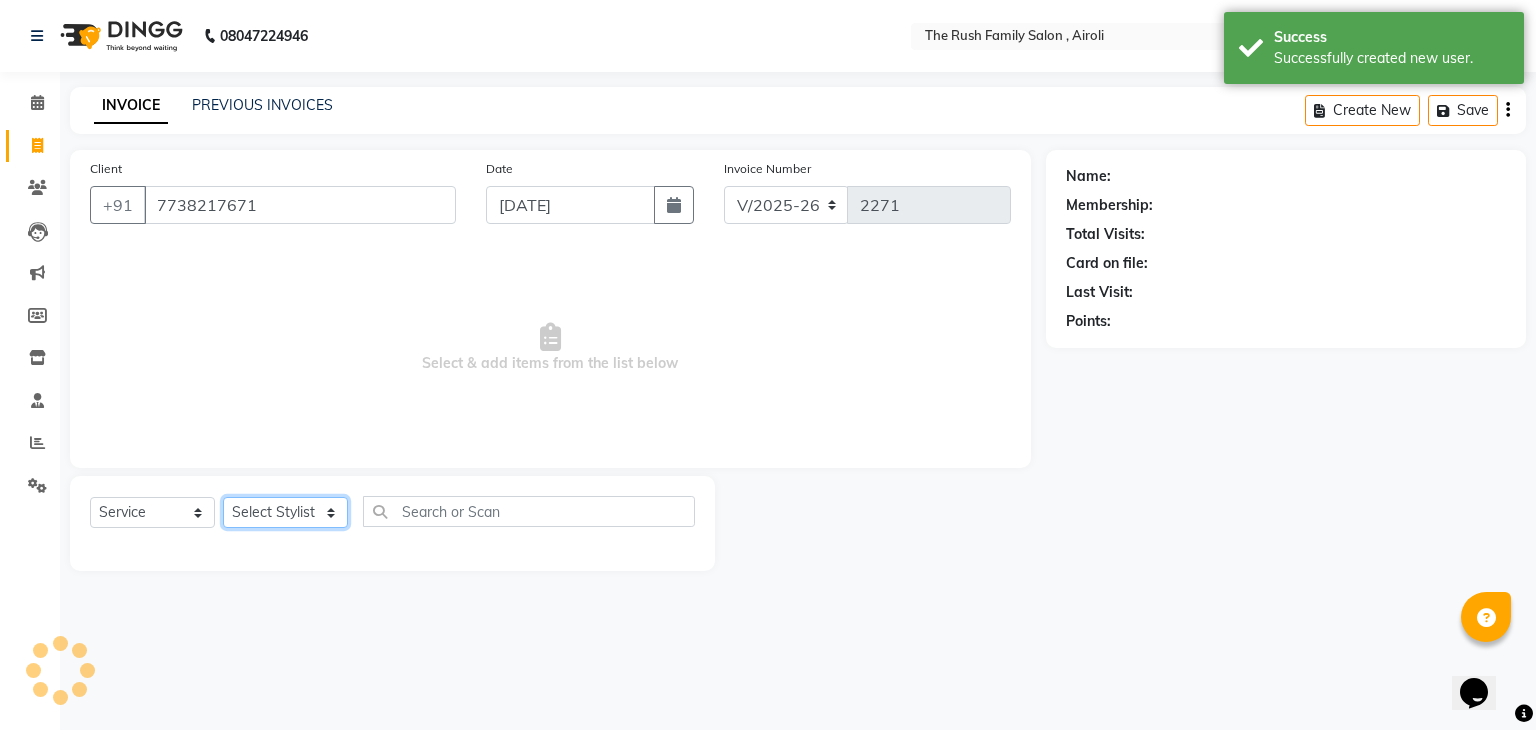 click on "Select Stylist Ajaz Danish Guddi Jayesh  mumtaz   nishu Riya    Rush Swati" 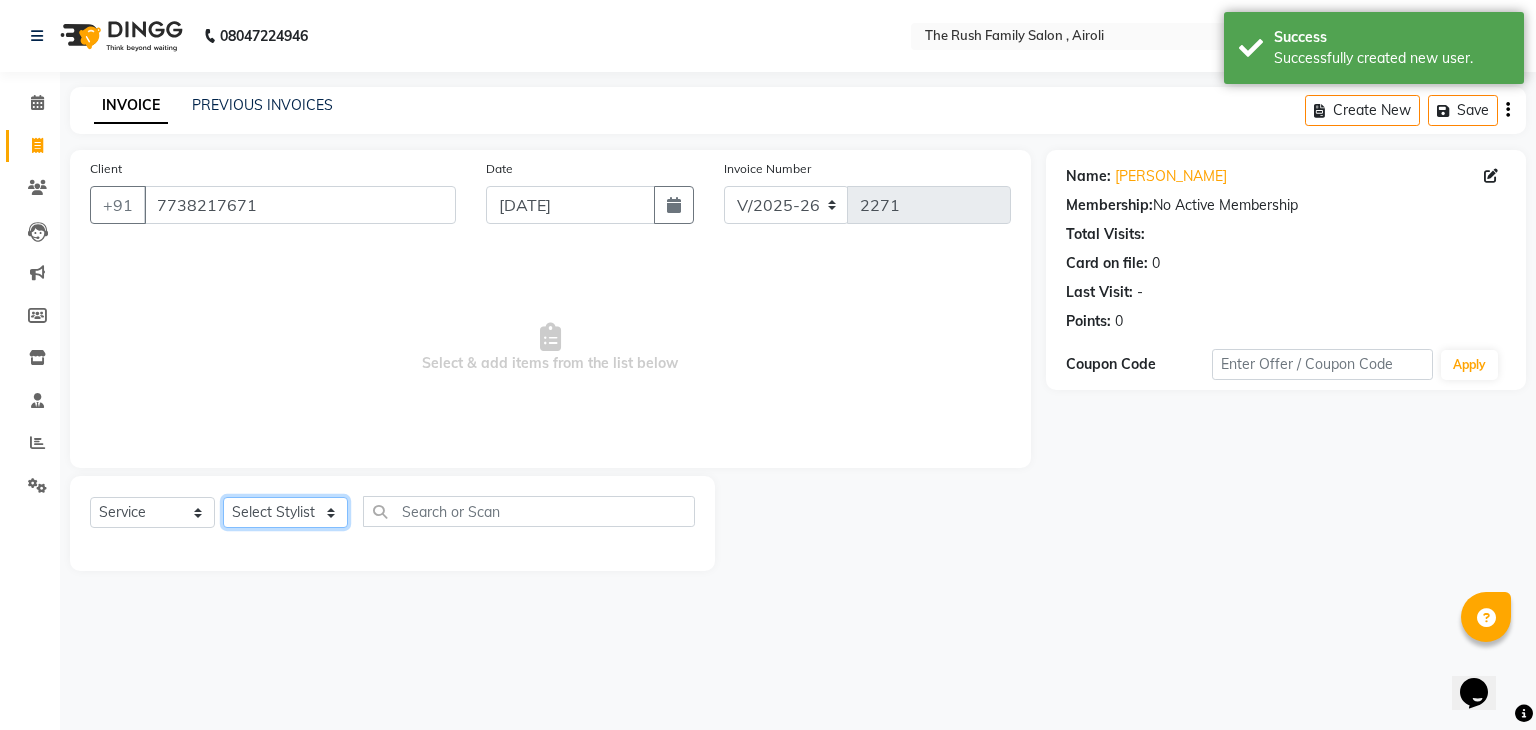 select on "65380" 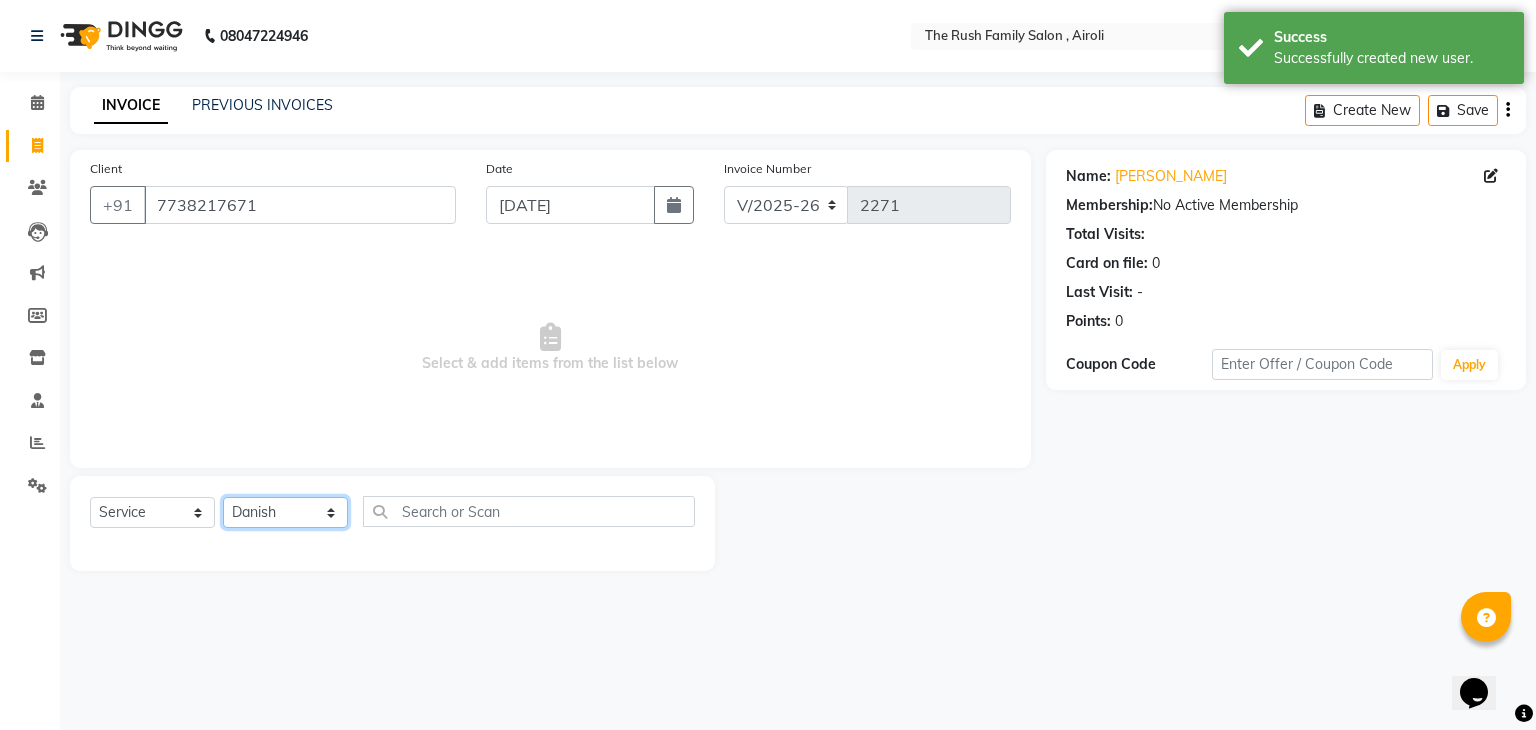 click on "Select Stylist Ajaz Danish Guddi Jayesh  mumtaz   nishu Riya    Rush Swati" 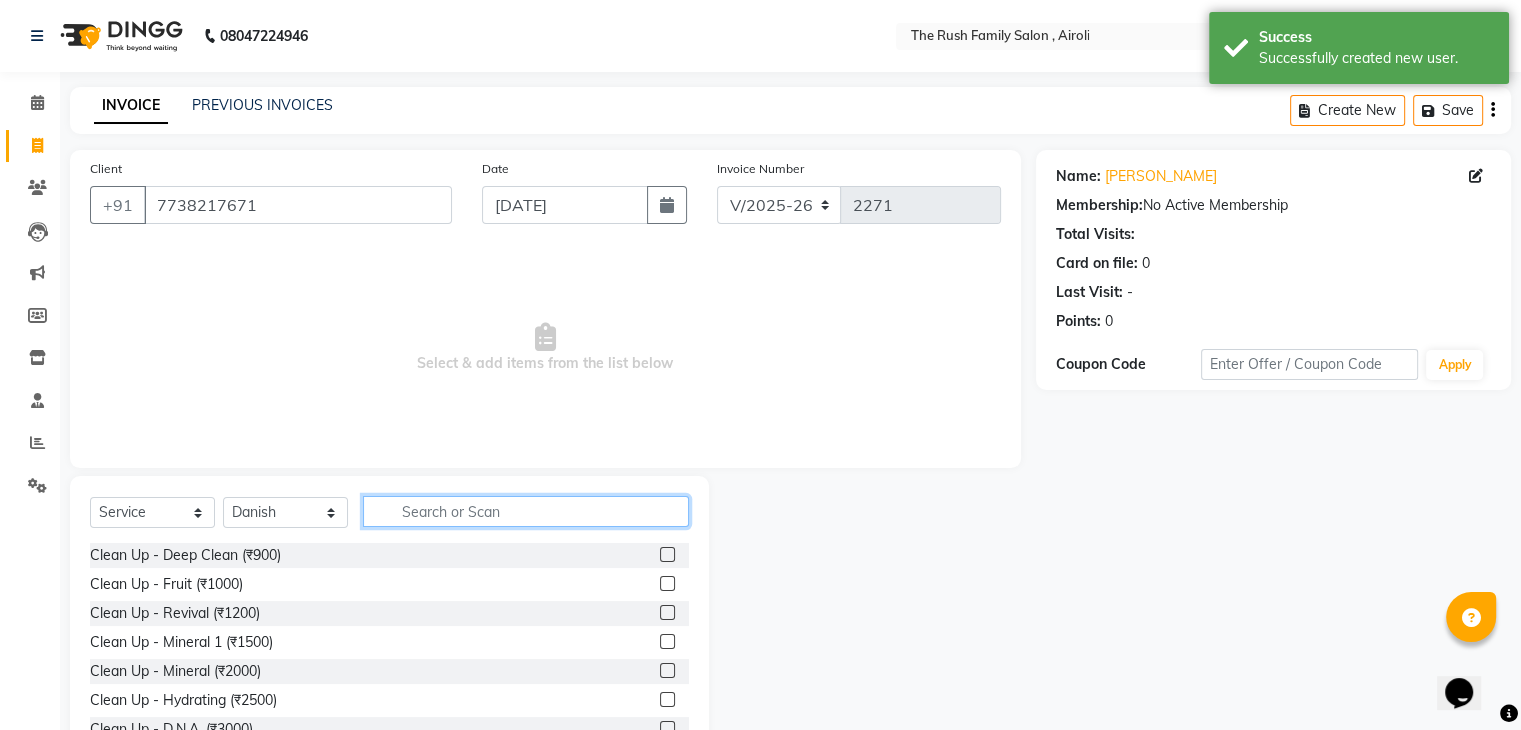 click 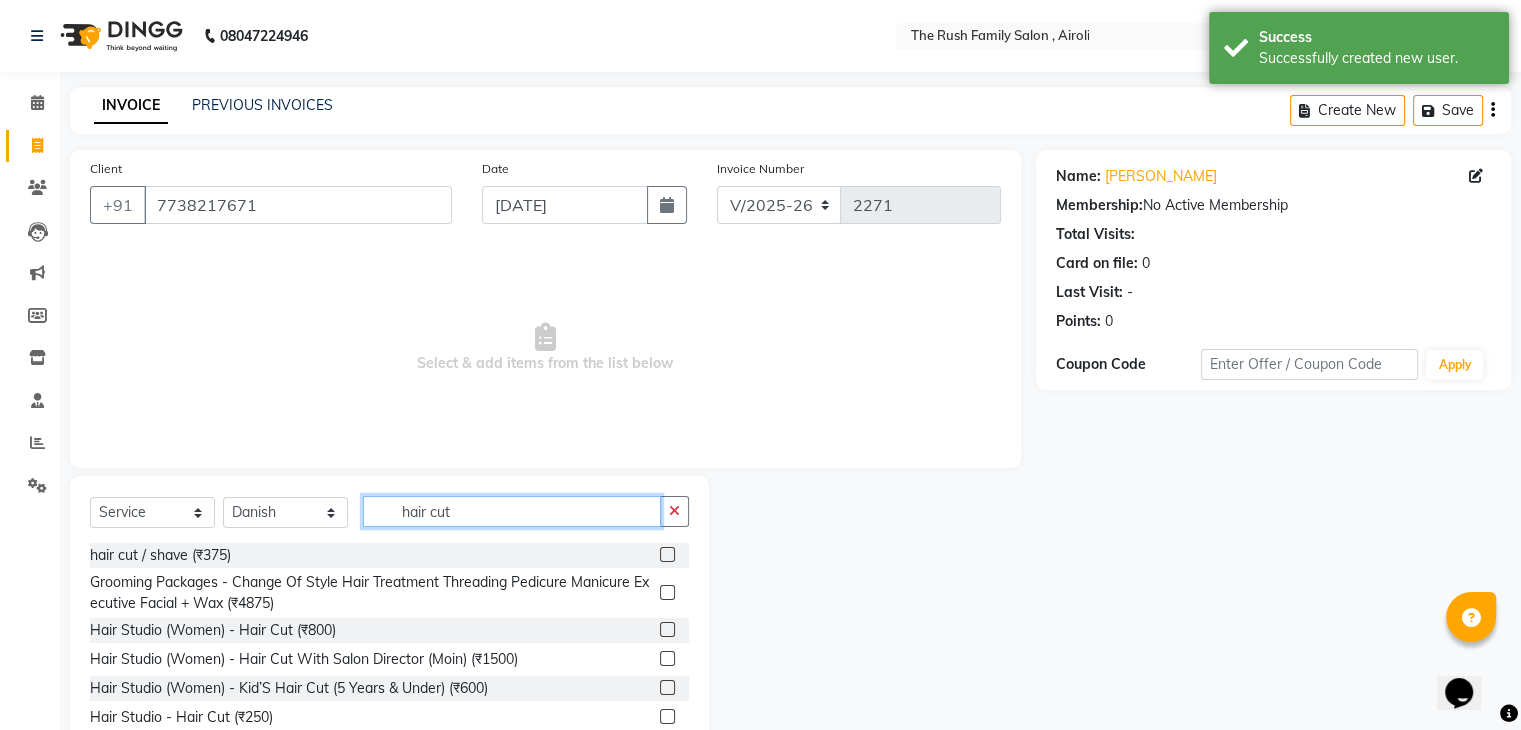 type on "hair cut" 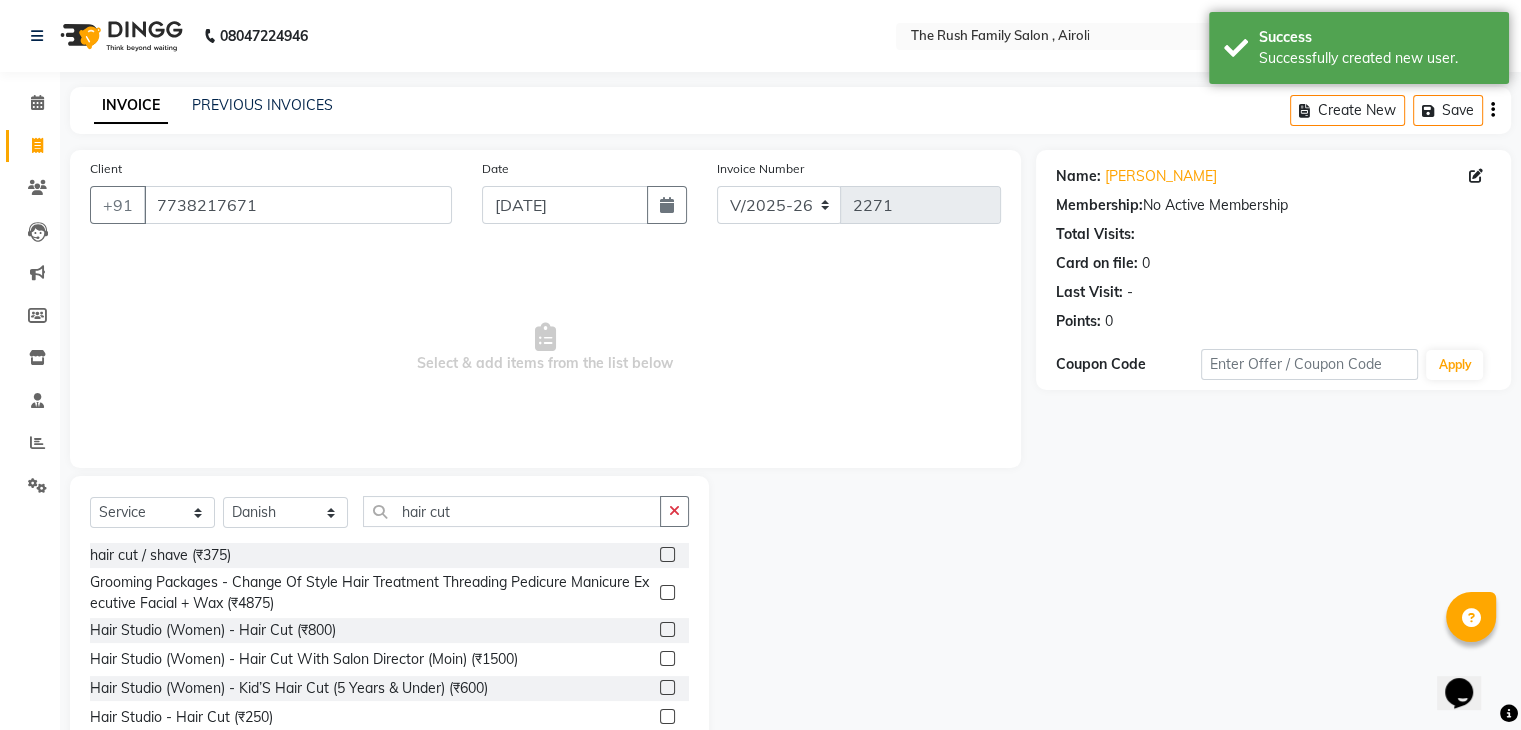 click 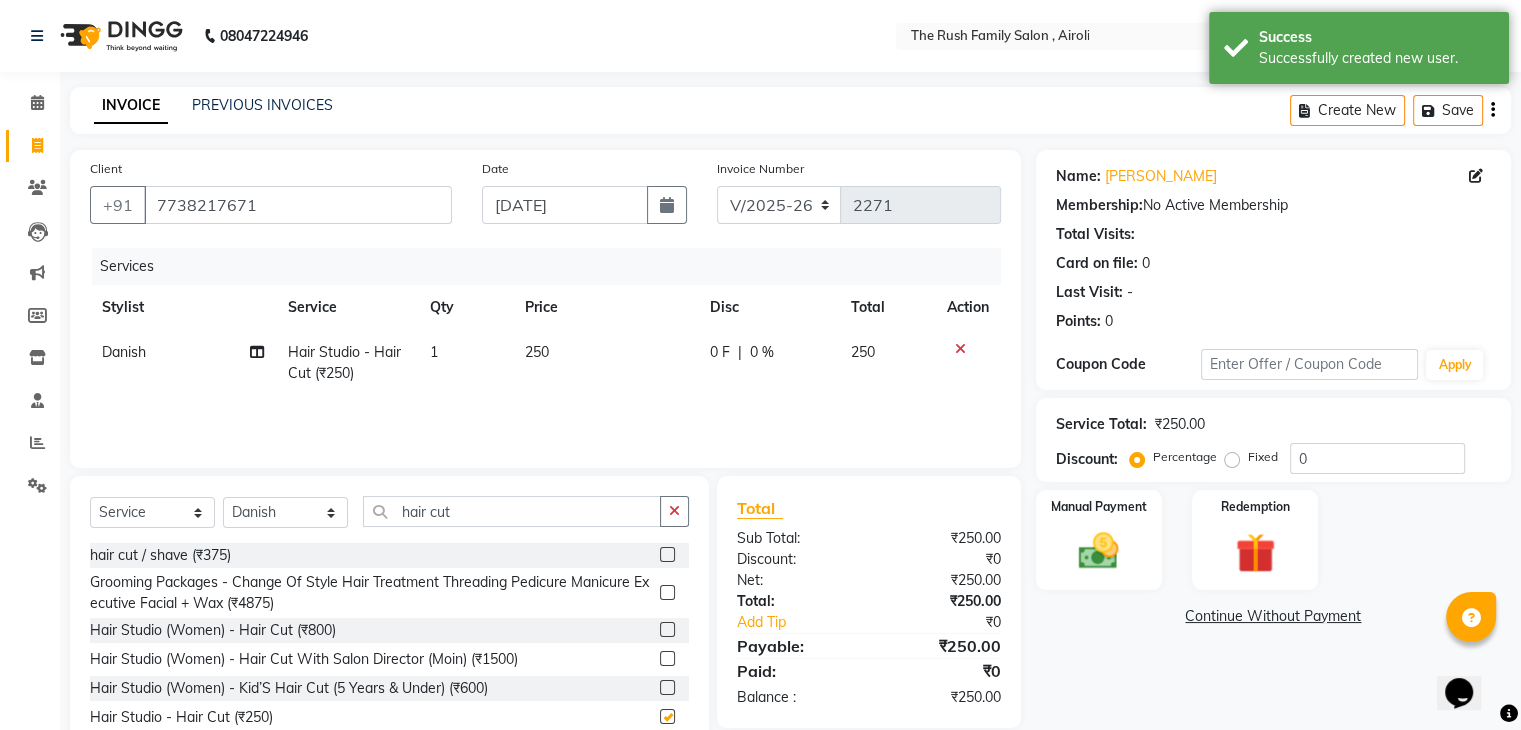 checkbox on "false" 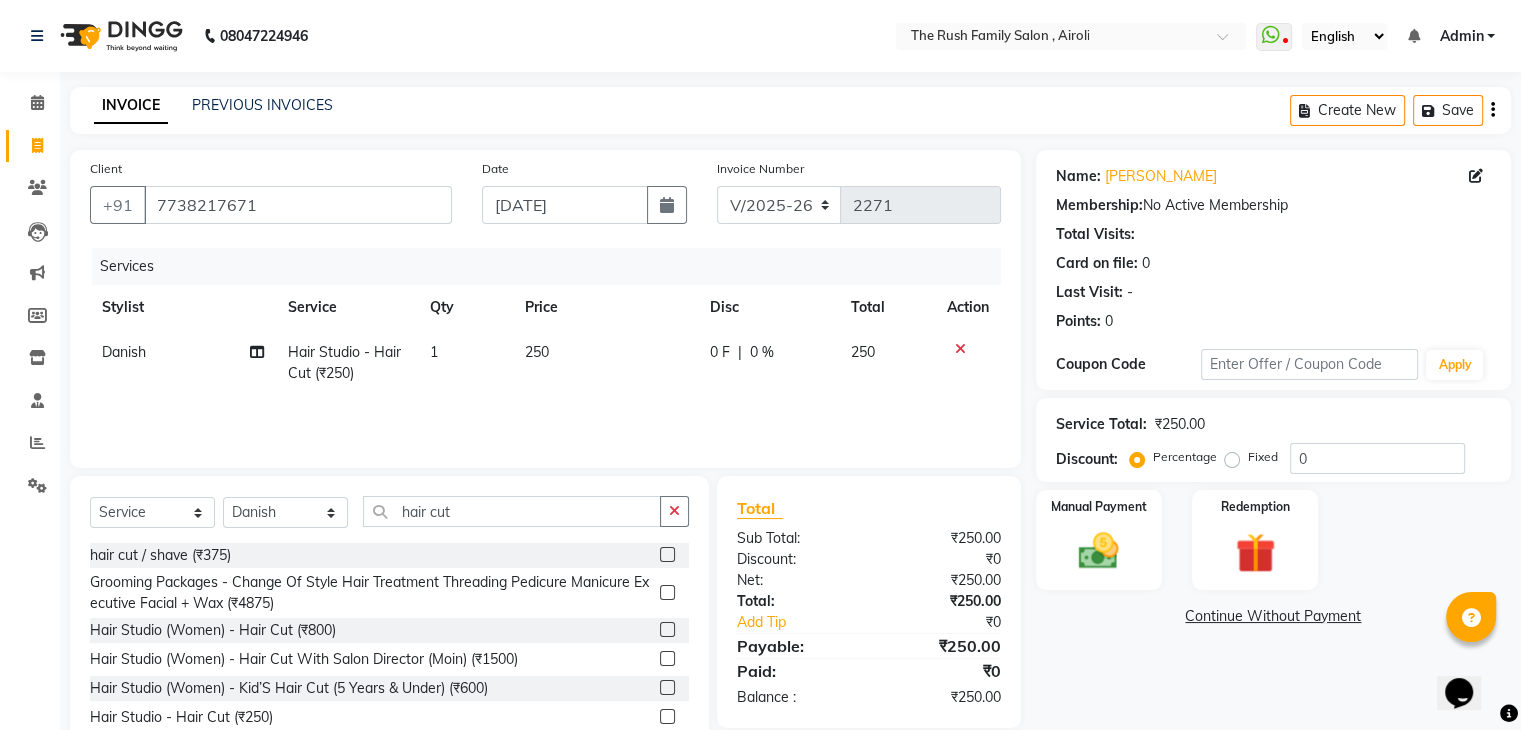 click on "250" 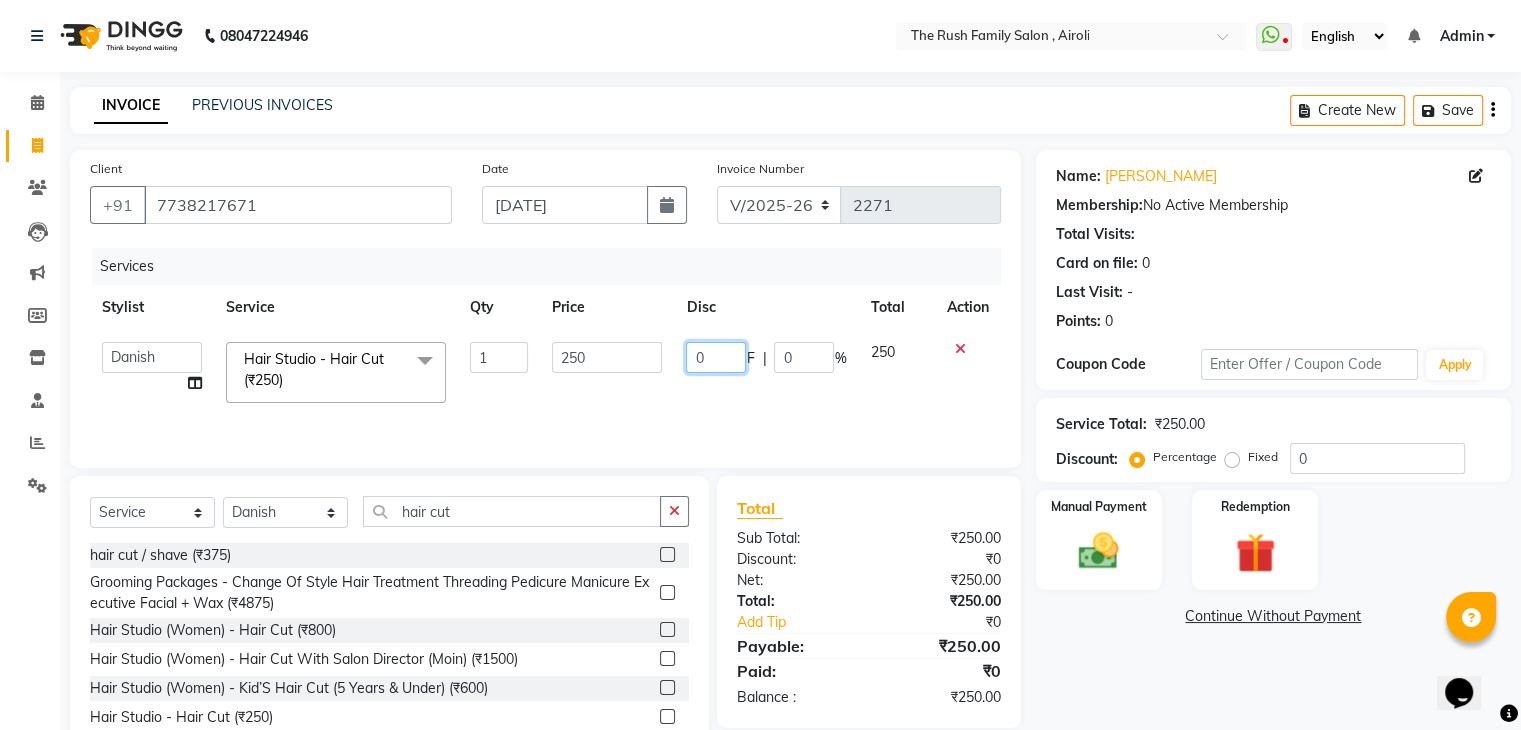 click on "0" 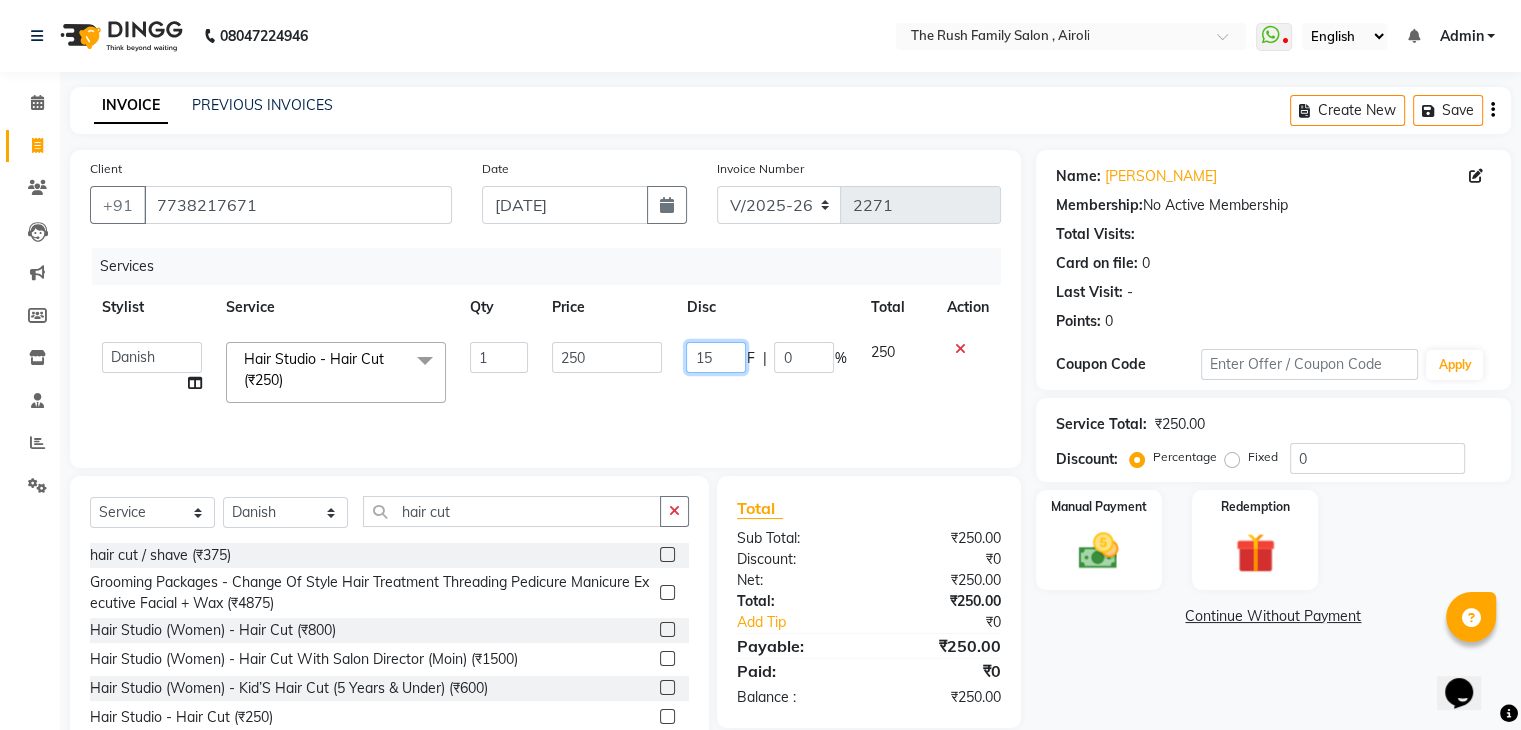 type on "151" 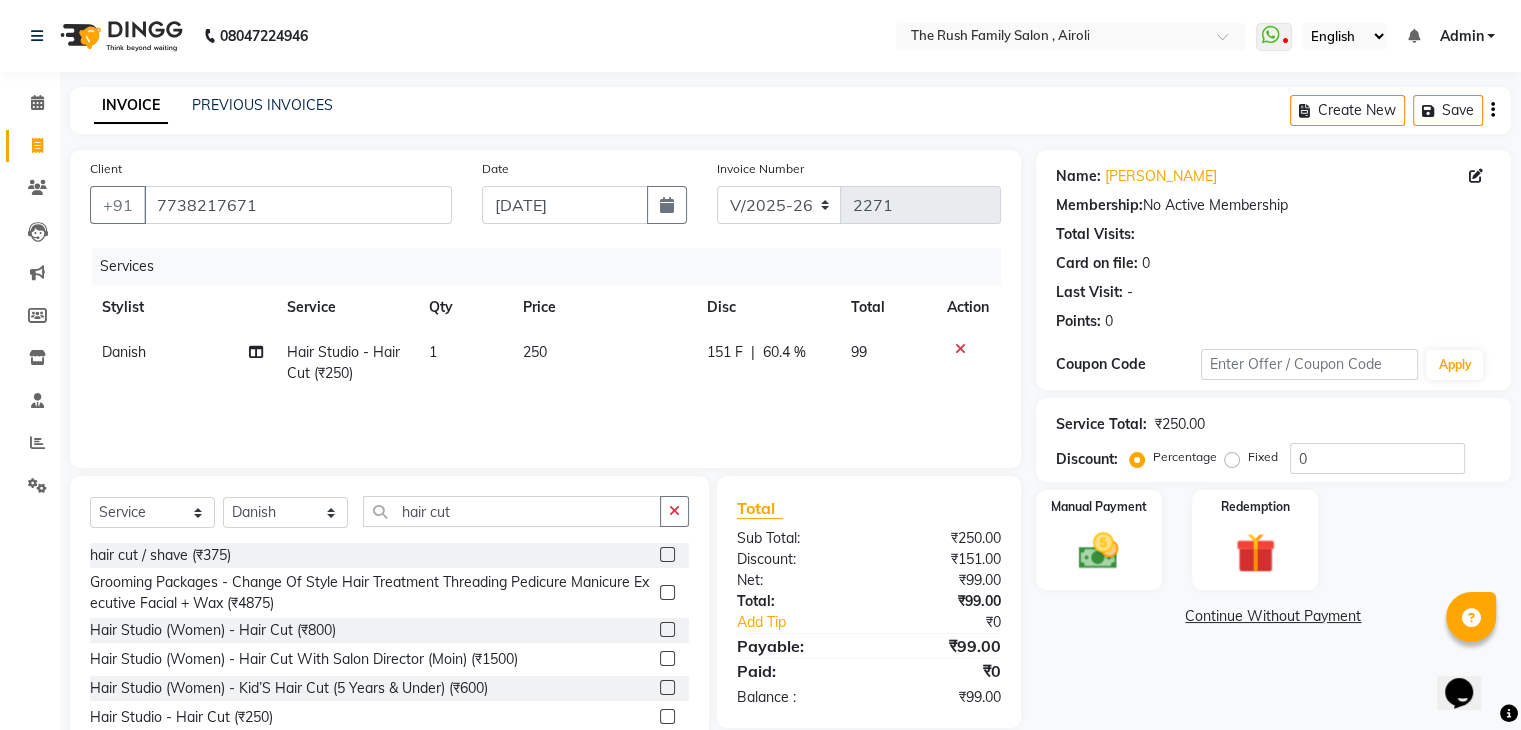 click on "Services Stylist Service Qty Price Disc Total Action Danish Hair Studio - Hair Cut (₹250) 1 250 151 F | 60.4 % 99" 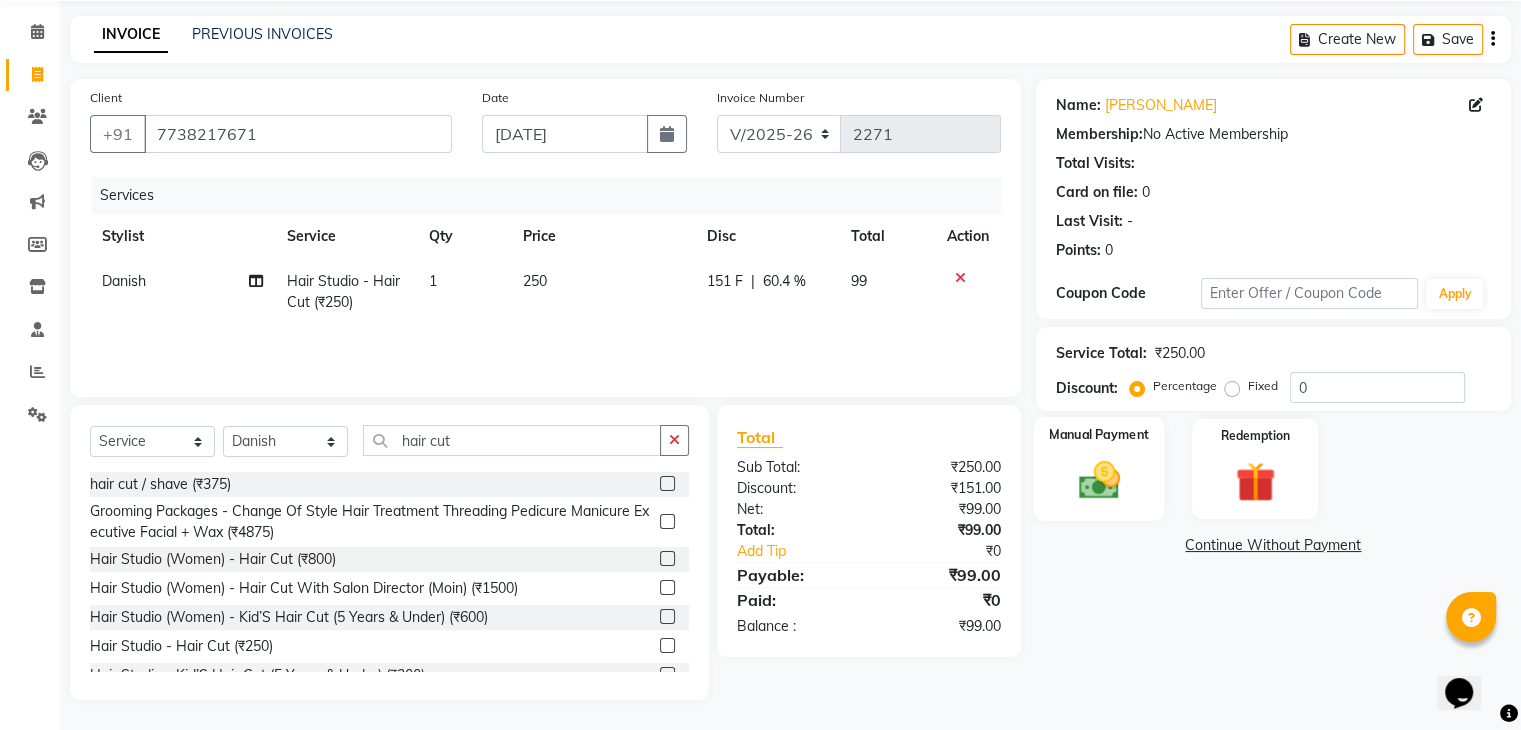 click 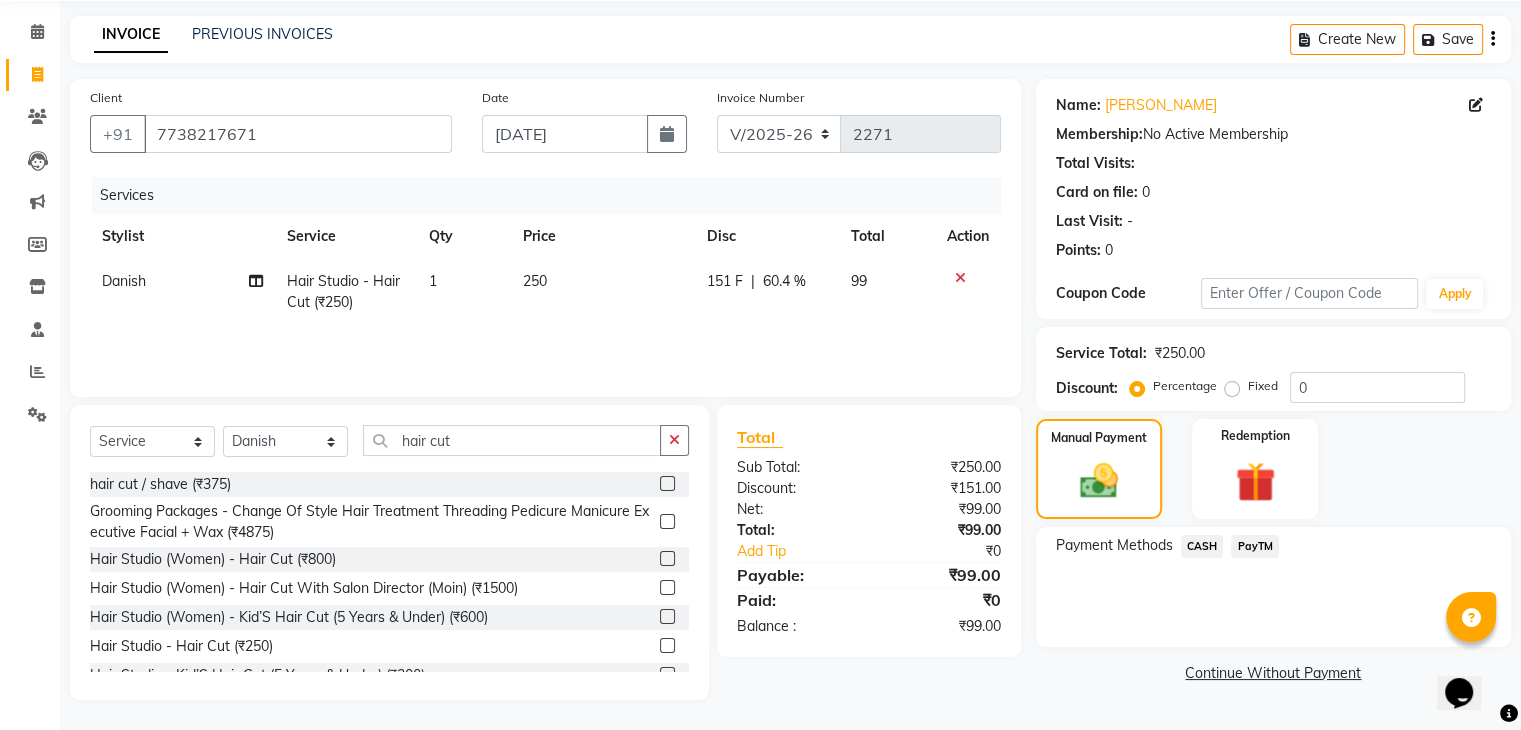 click on "PayTM" 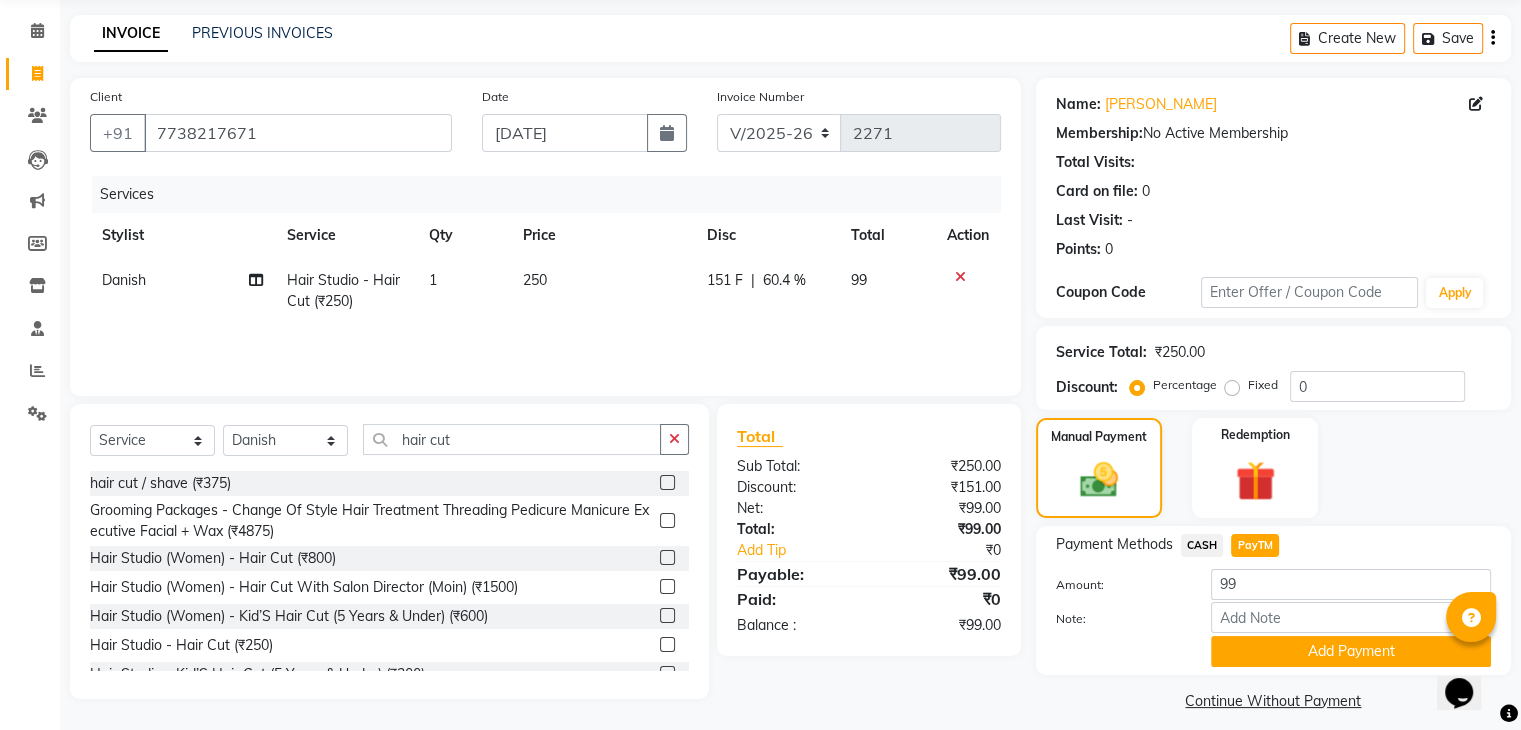 scroll, scrollTop: 89, scrollLeft: 0, axis: vertical 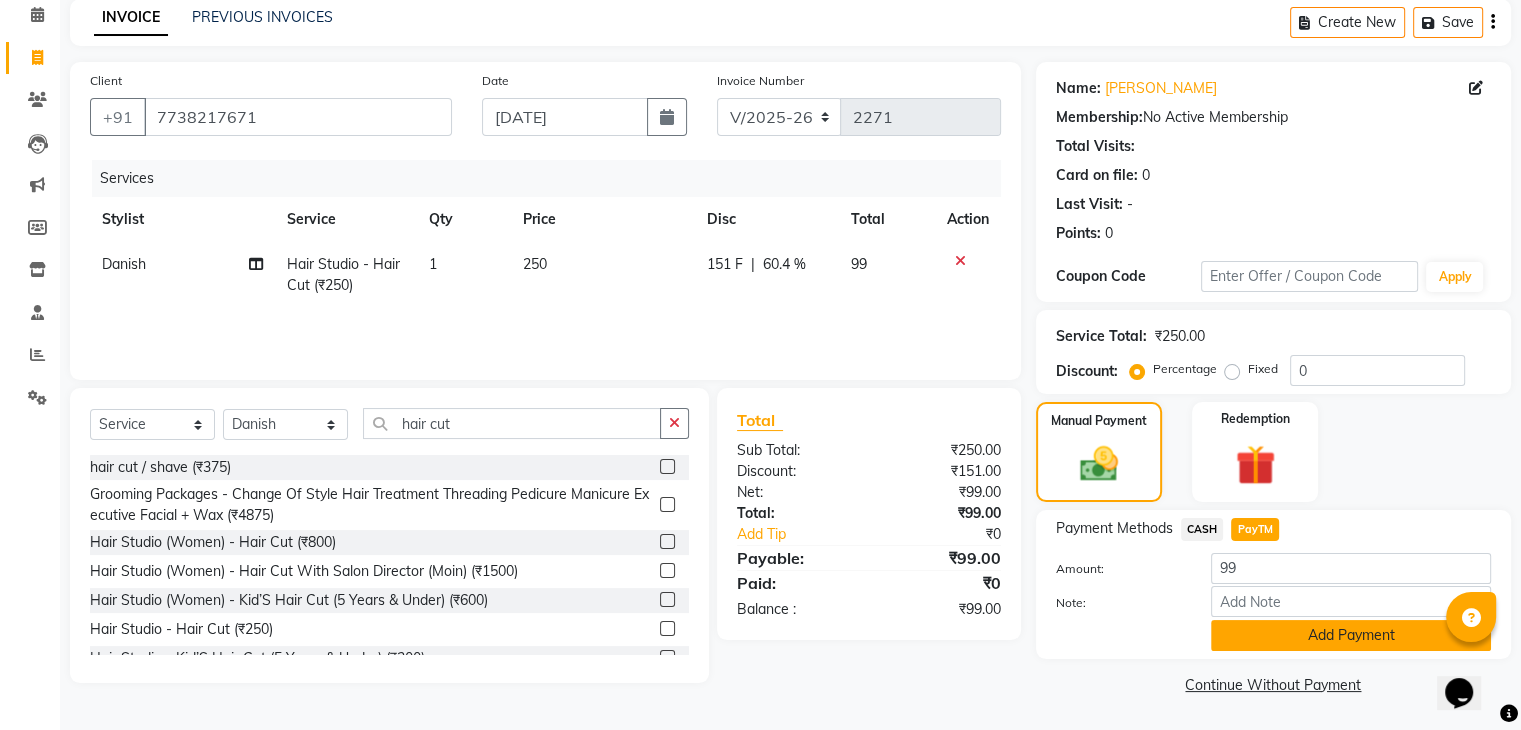 click on "Add Payment" 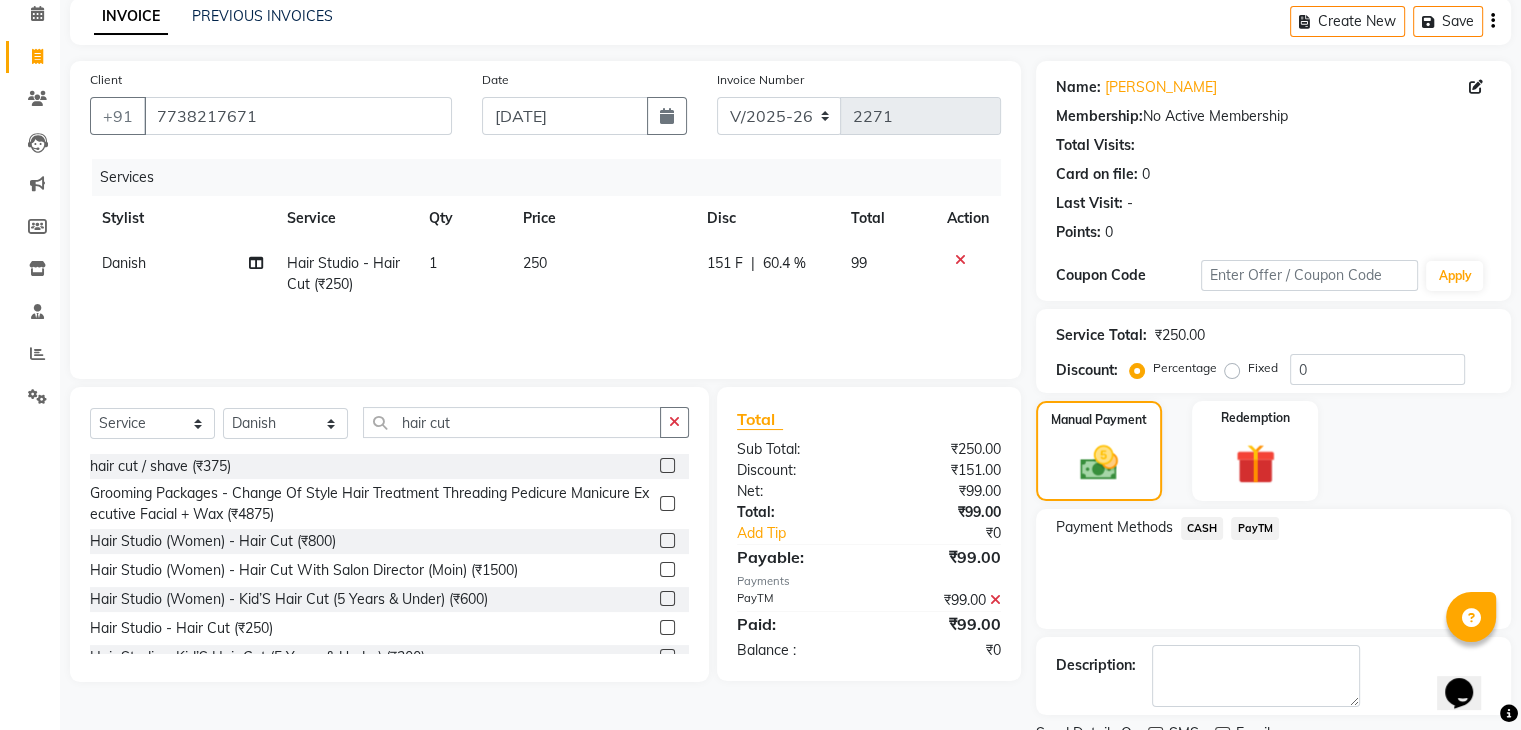 scroll, scrollTop: 171, scrollLeft: 0, axis: vertical 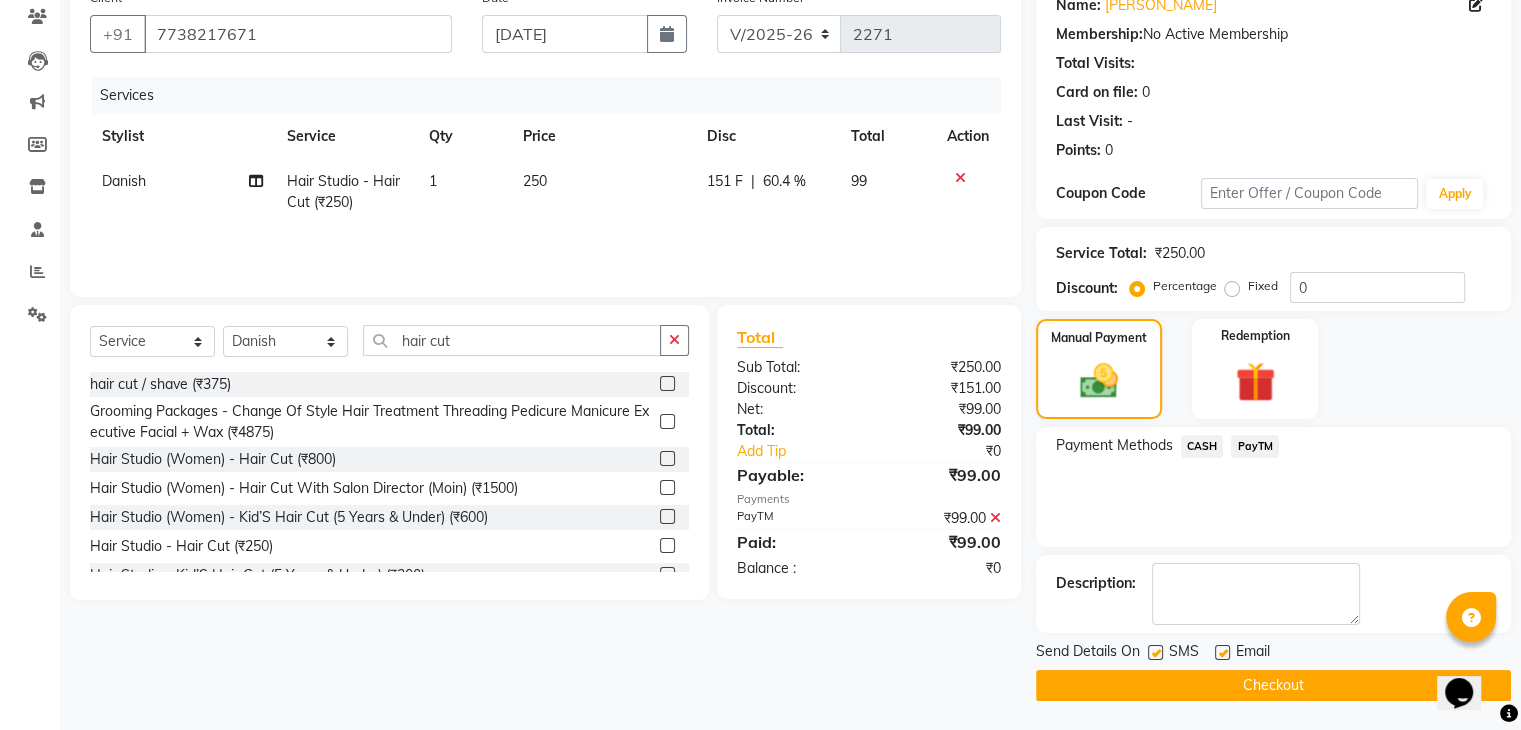 click 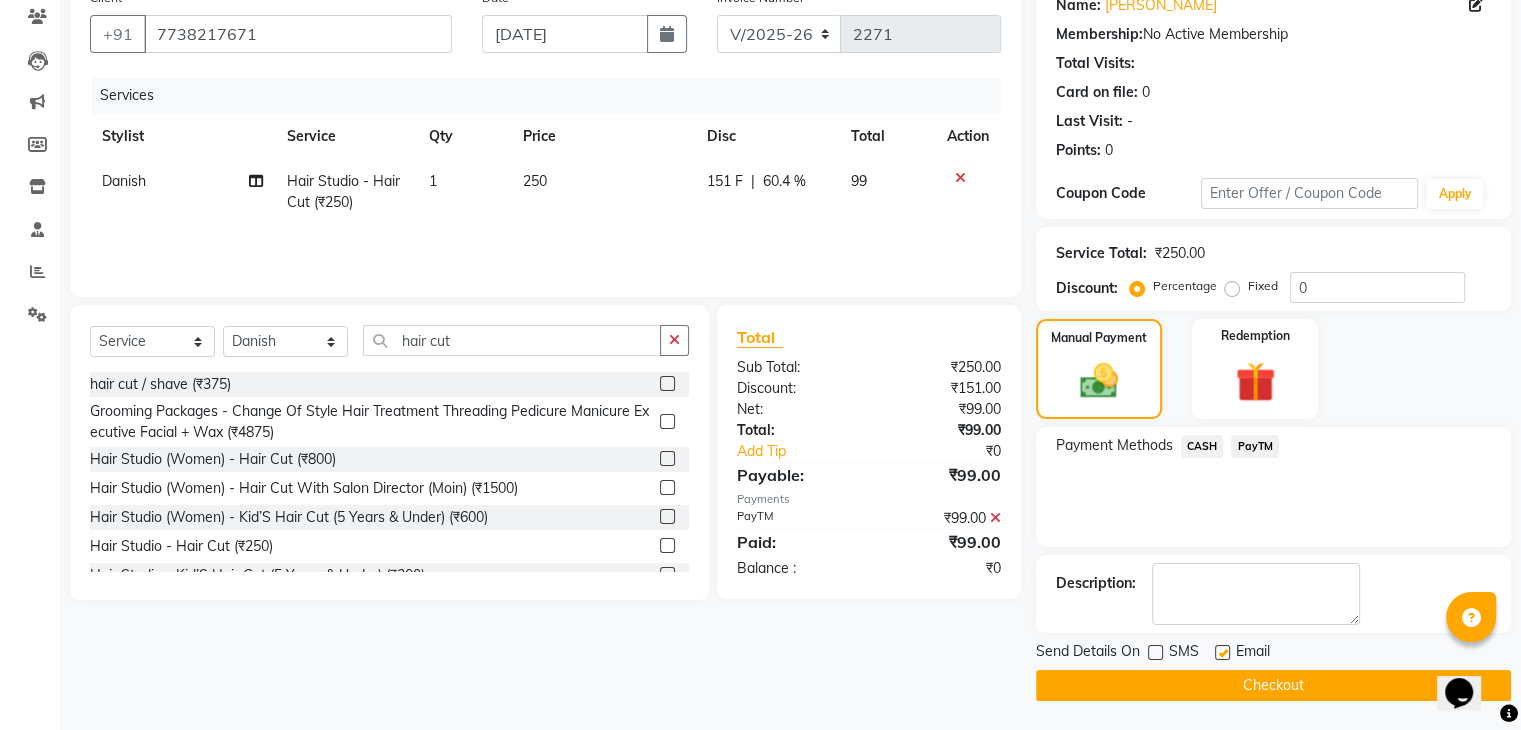 click 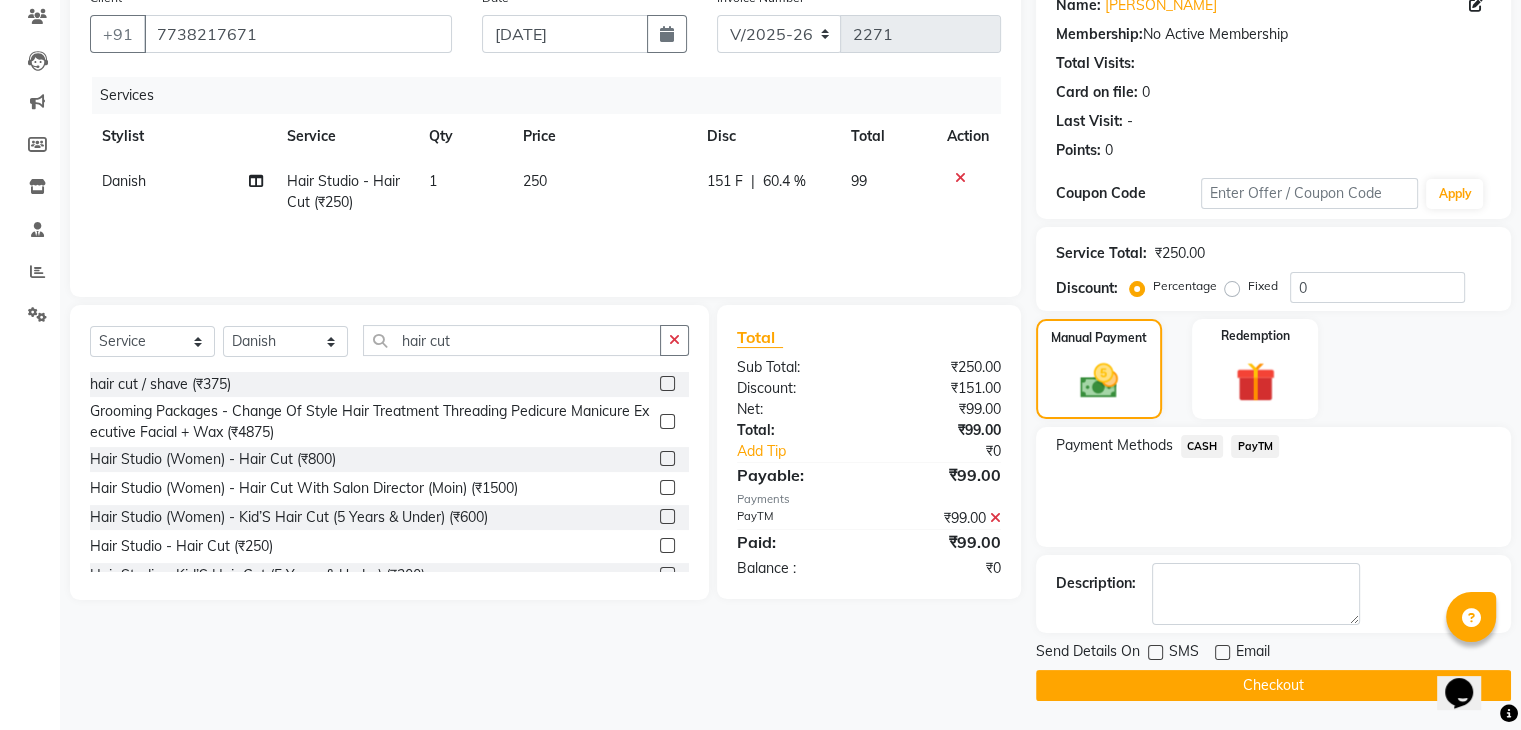 click on "Checkout" 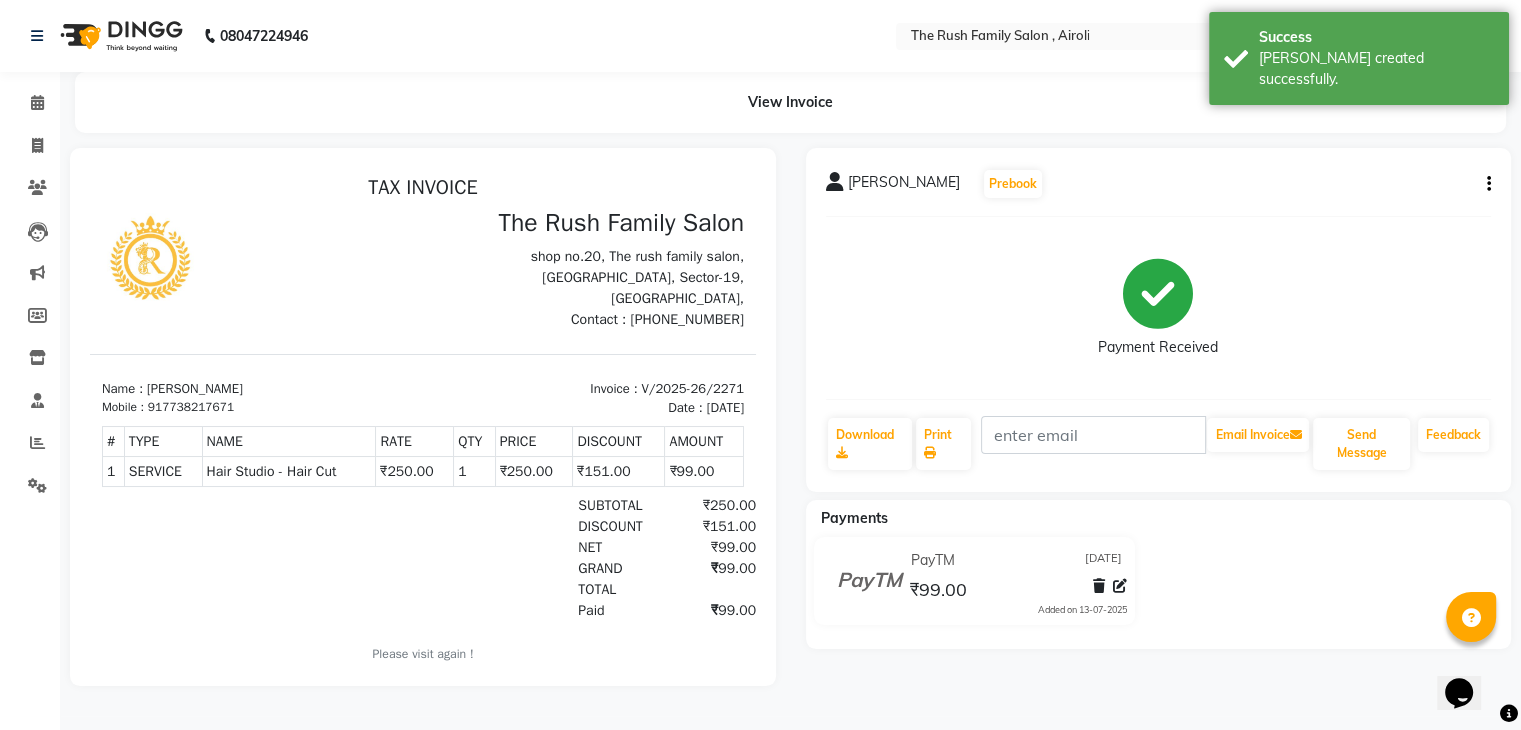 scroll, scrollTop: 0, scrollLeft: 0, axis: both 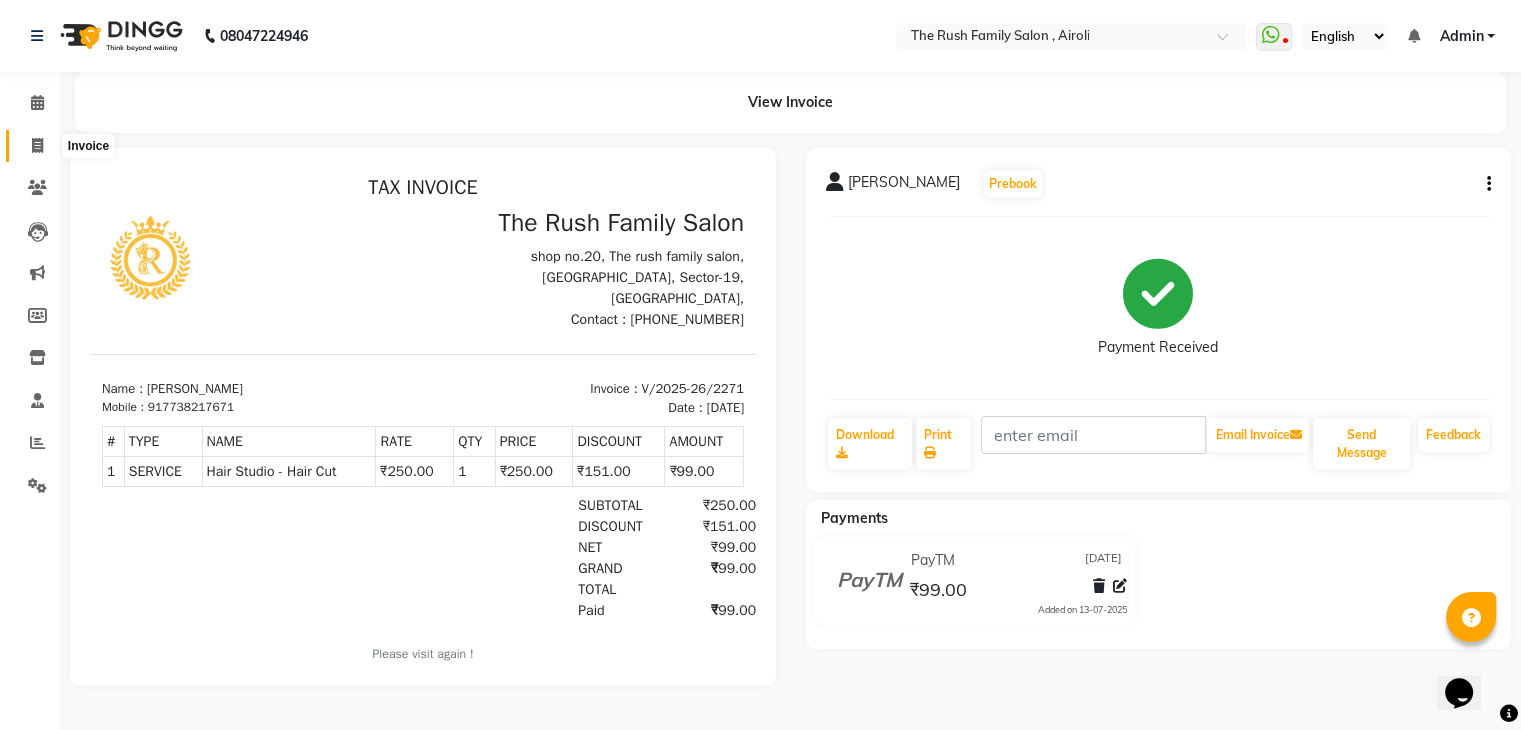 click 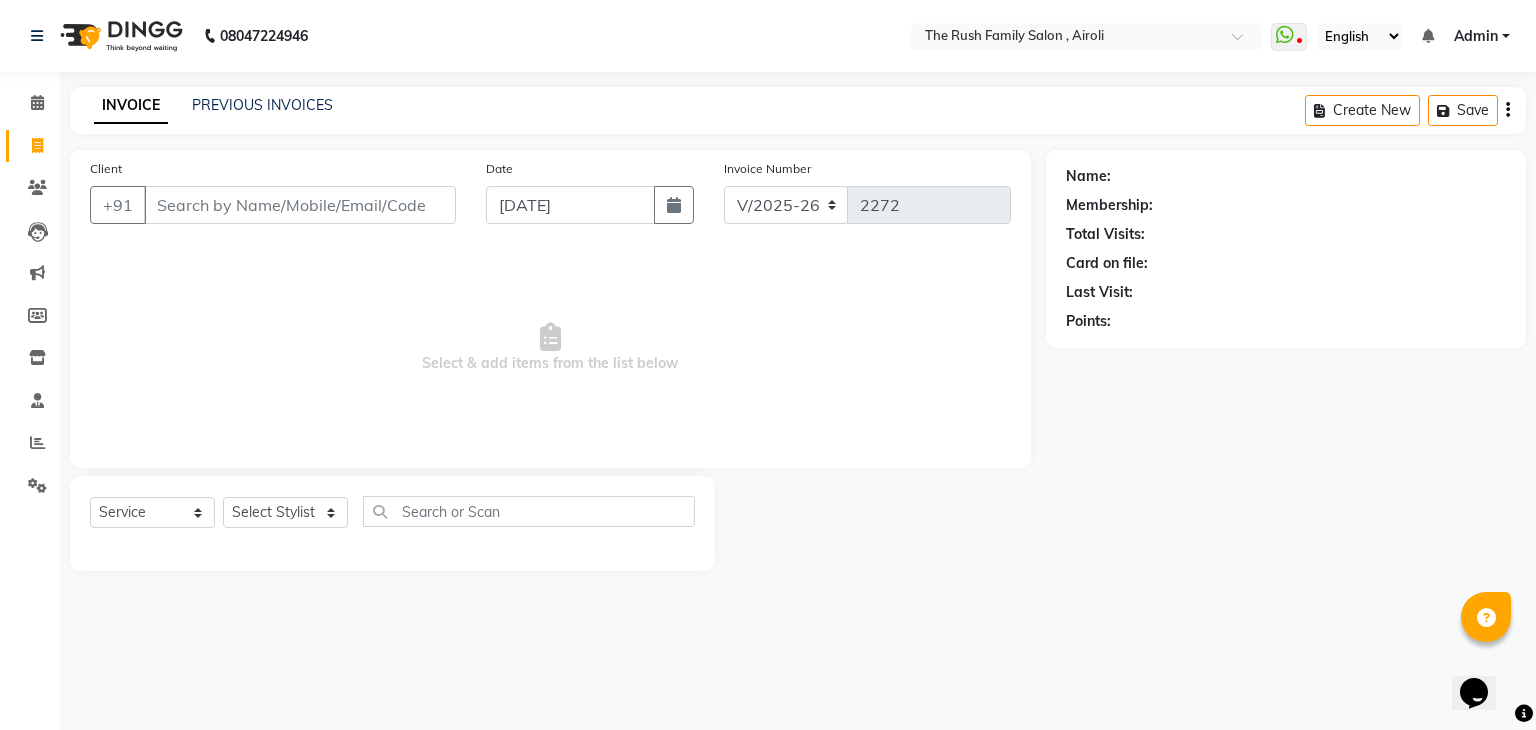 click on "Client" at bounding box center [300, 205] 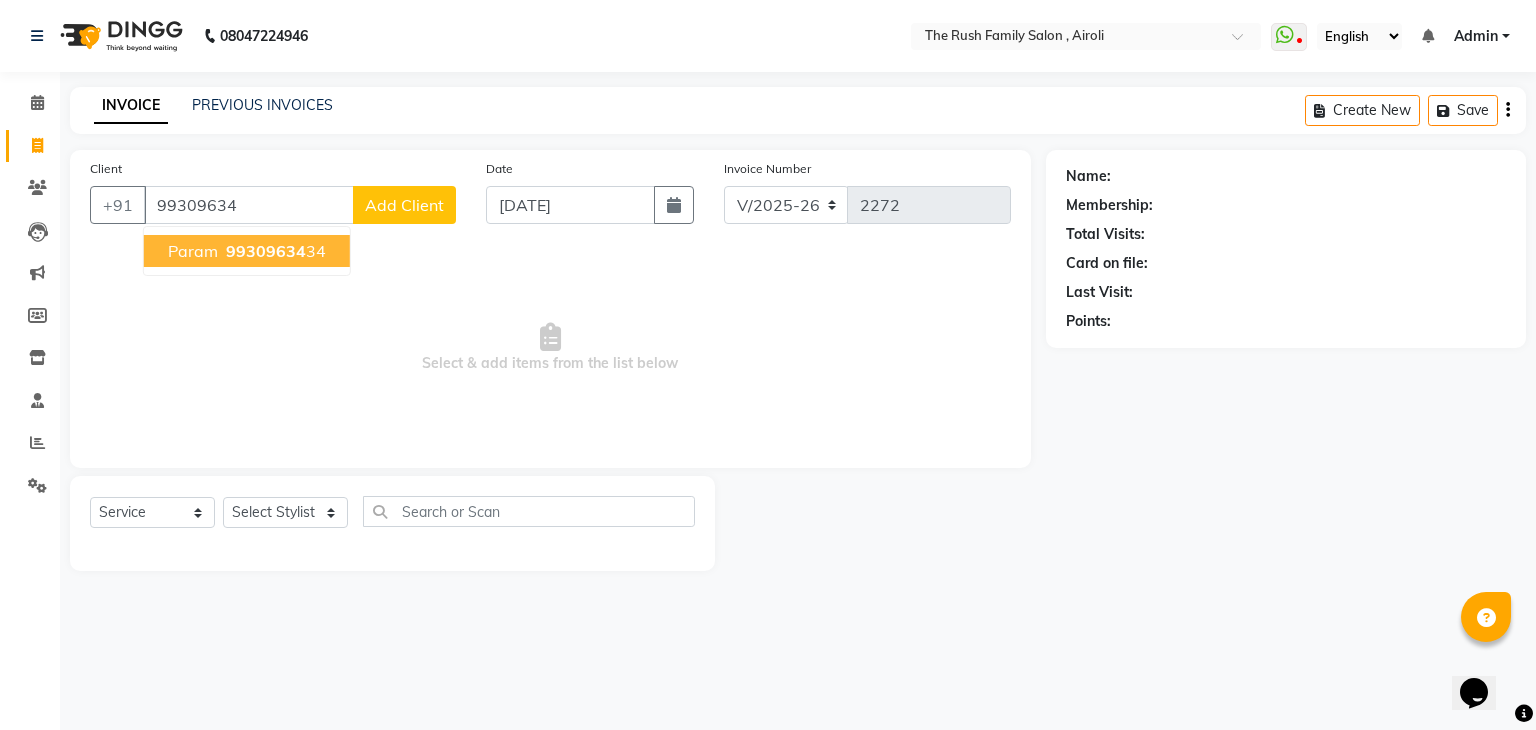 click on "99309634" at bounding box center (266, 251) 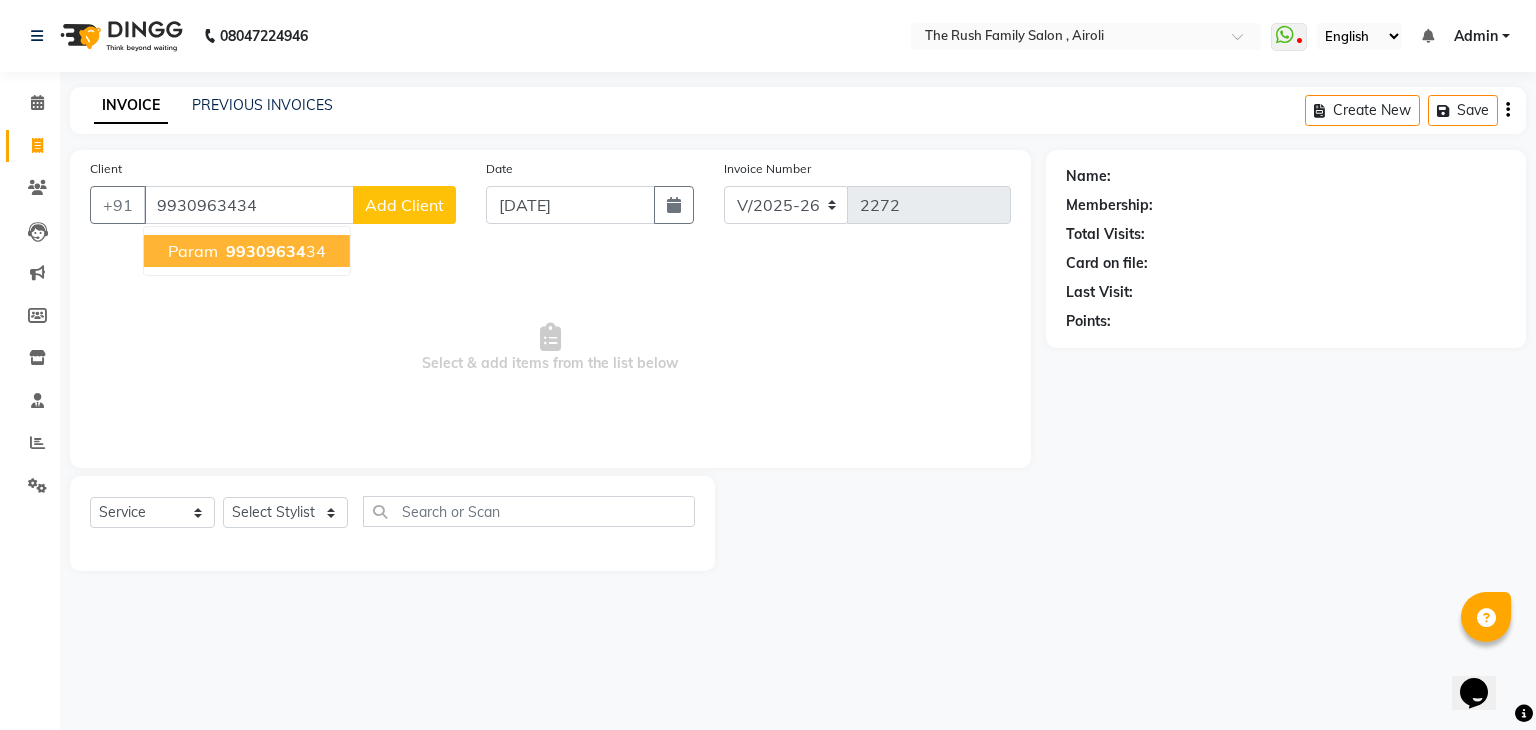 type on "9930963434" 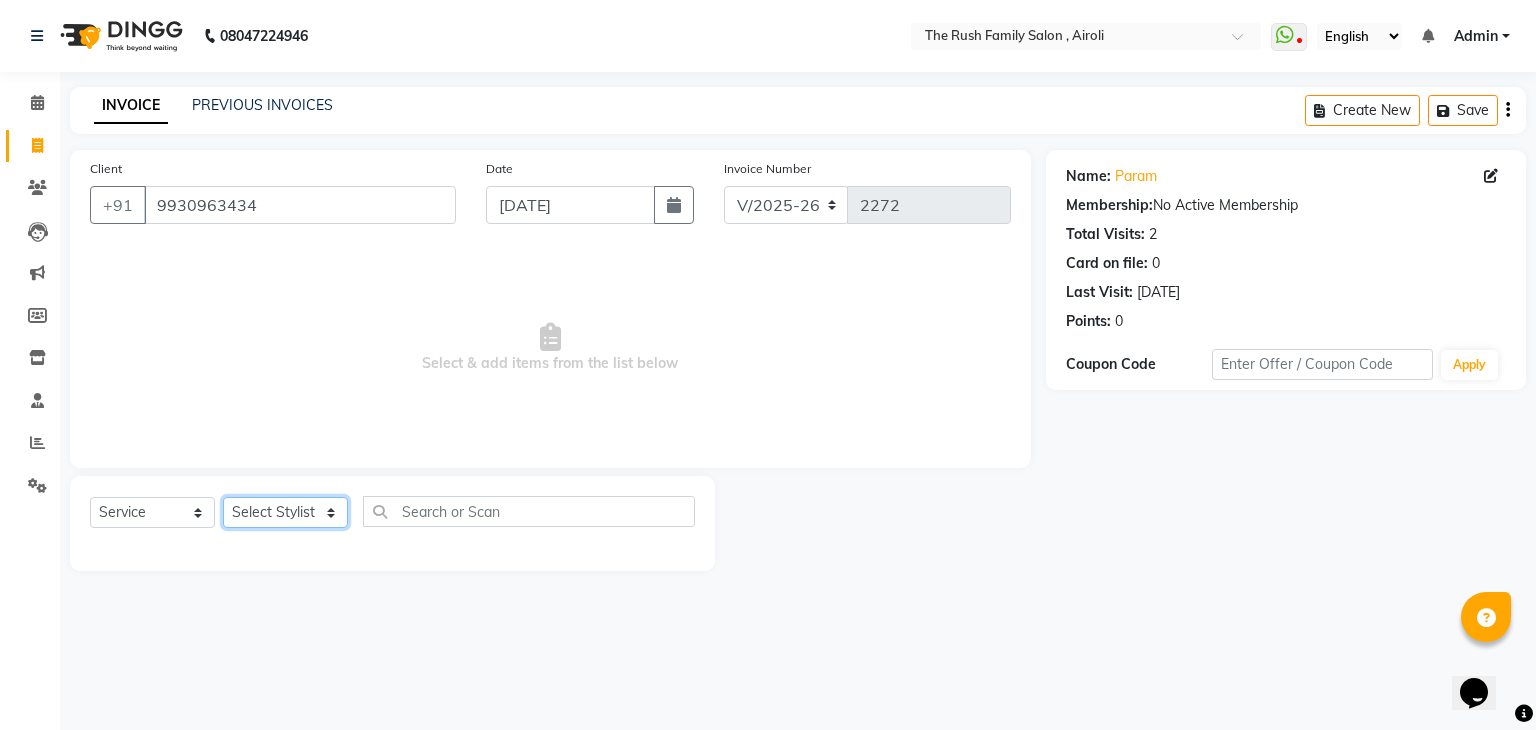 click on "Select Stylist Ajaz Danish Guddi Jayesh  mumtaz   nishu Riya    Rush Swati" 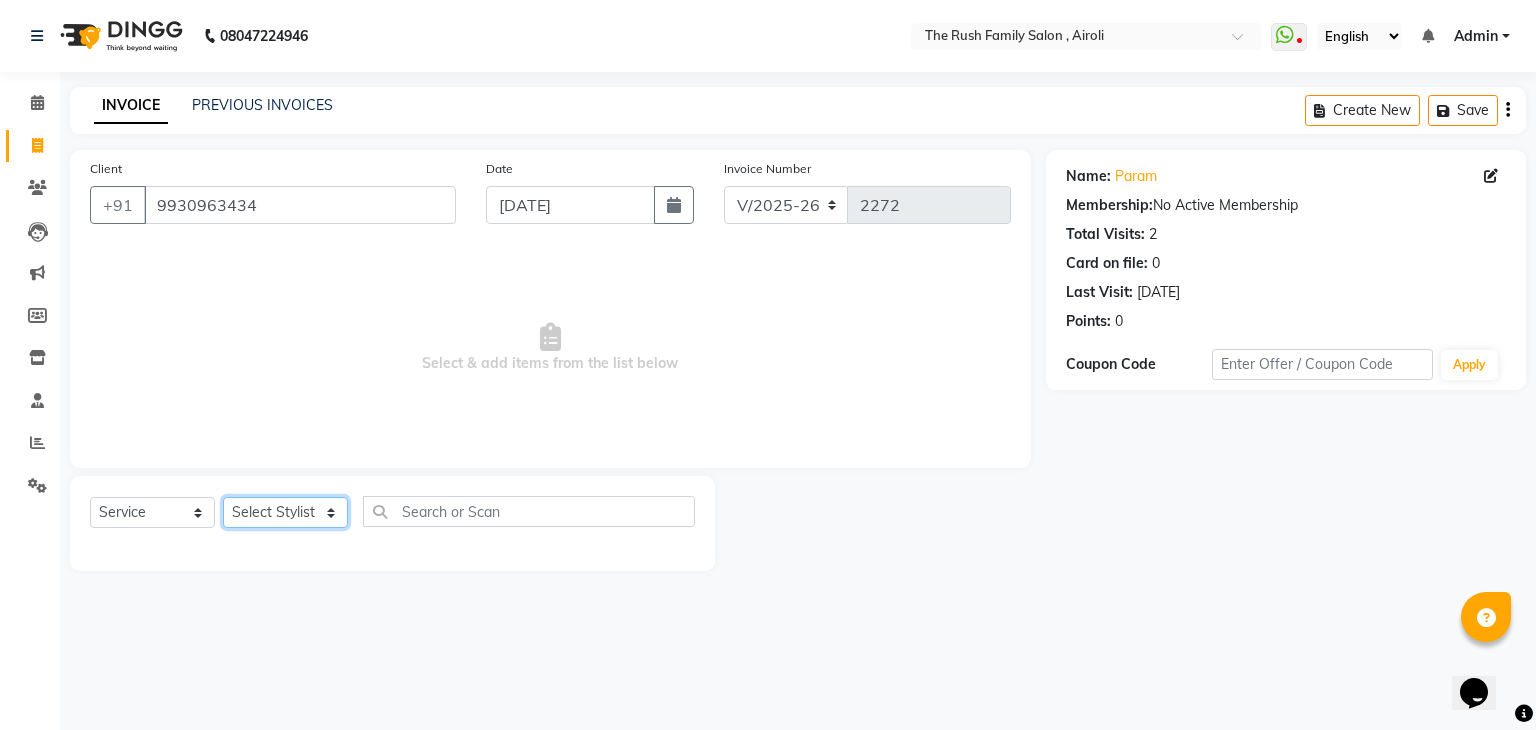 select on "53300" 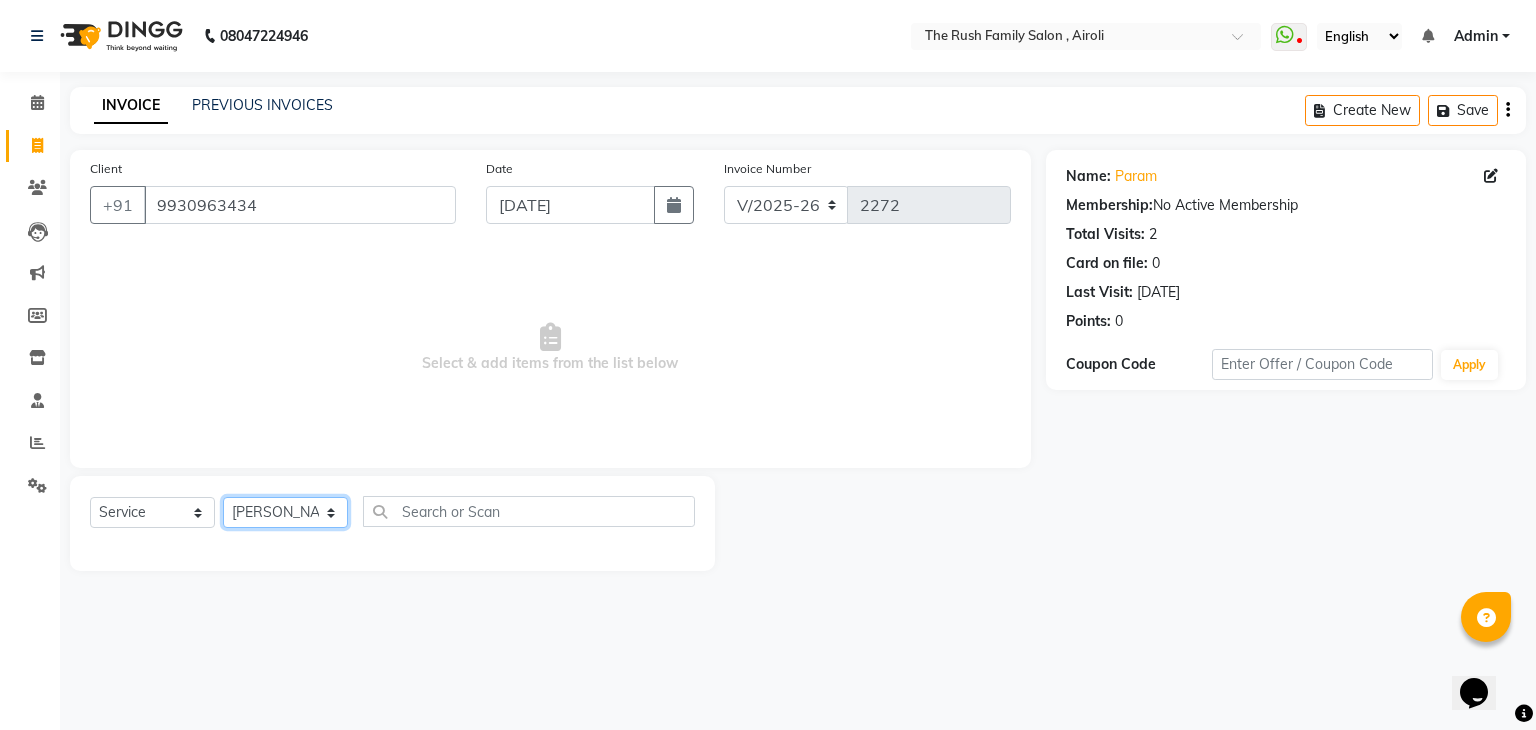 click on "Select Stylist Ajaz Danish Guddi Jayesh  mumtaz   nishu Riya    Rush Swati" 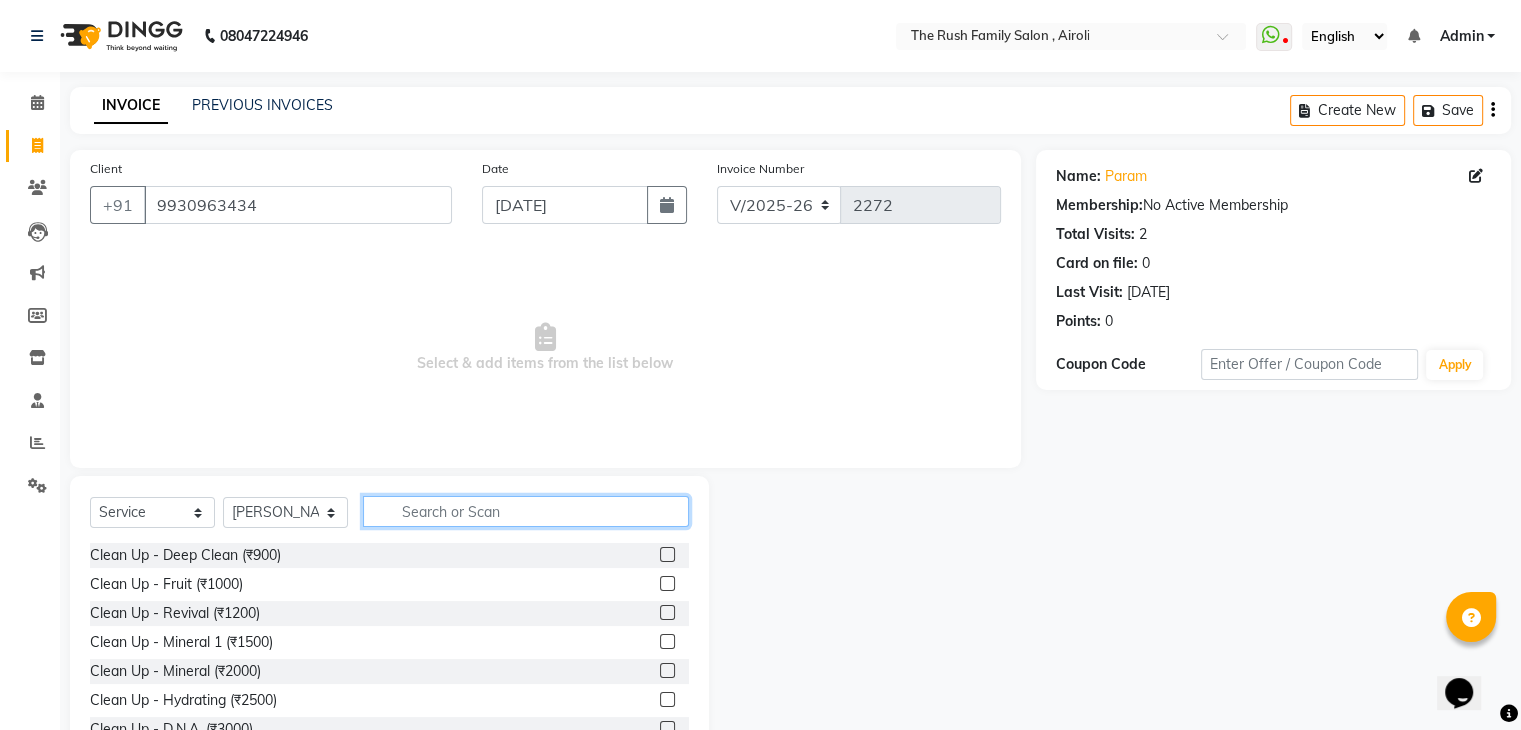 click 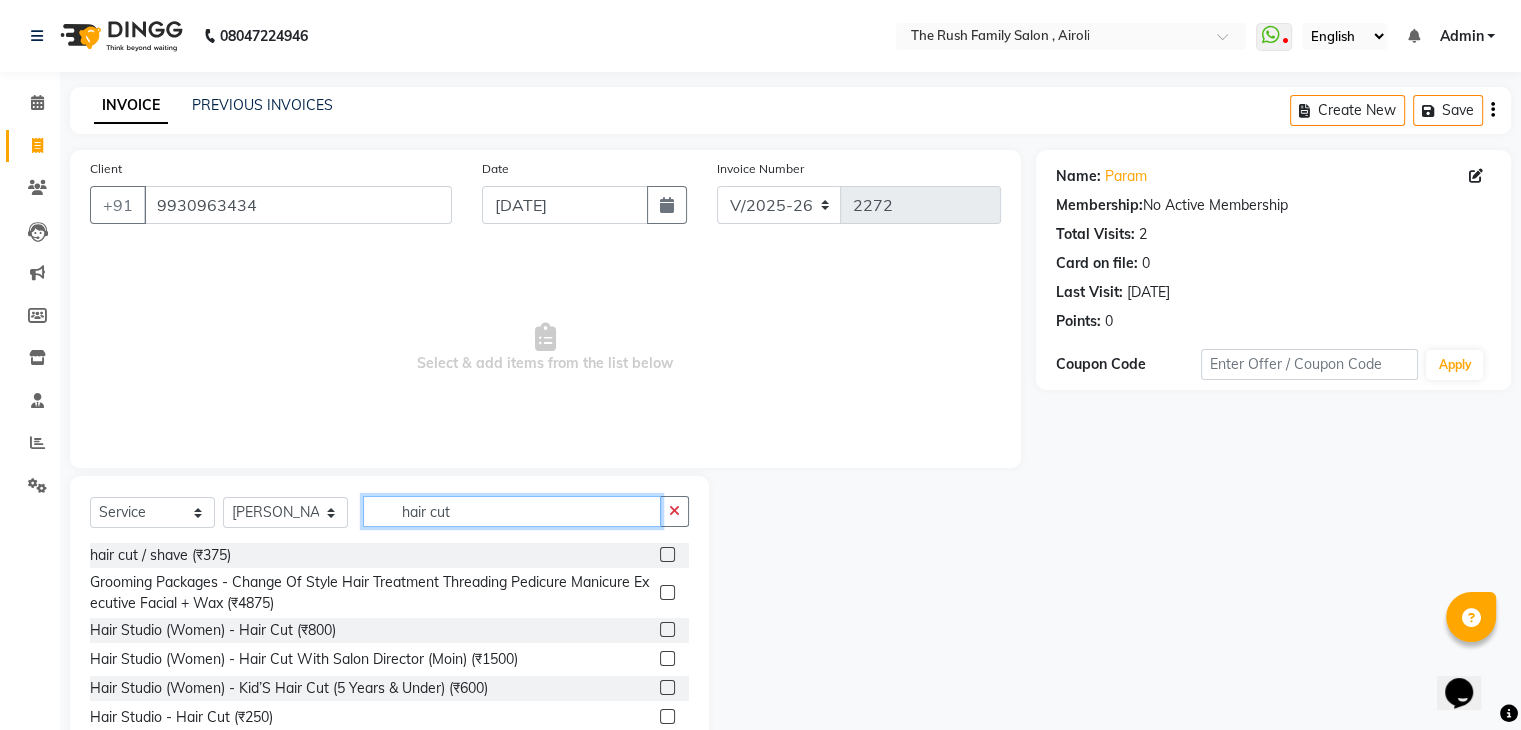 type on "hair cut" 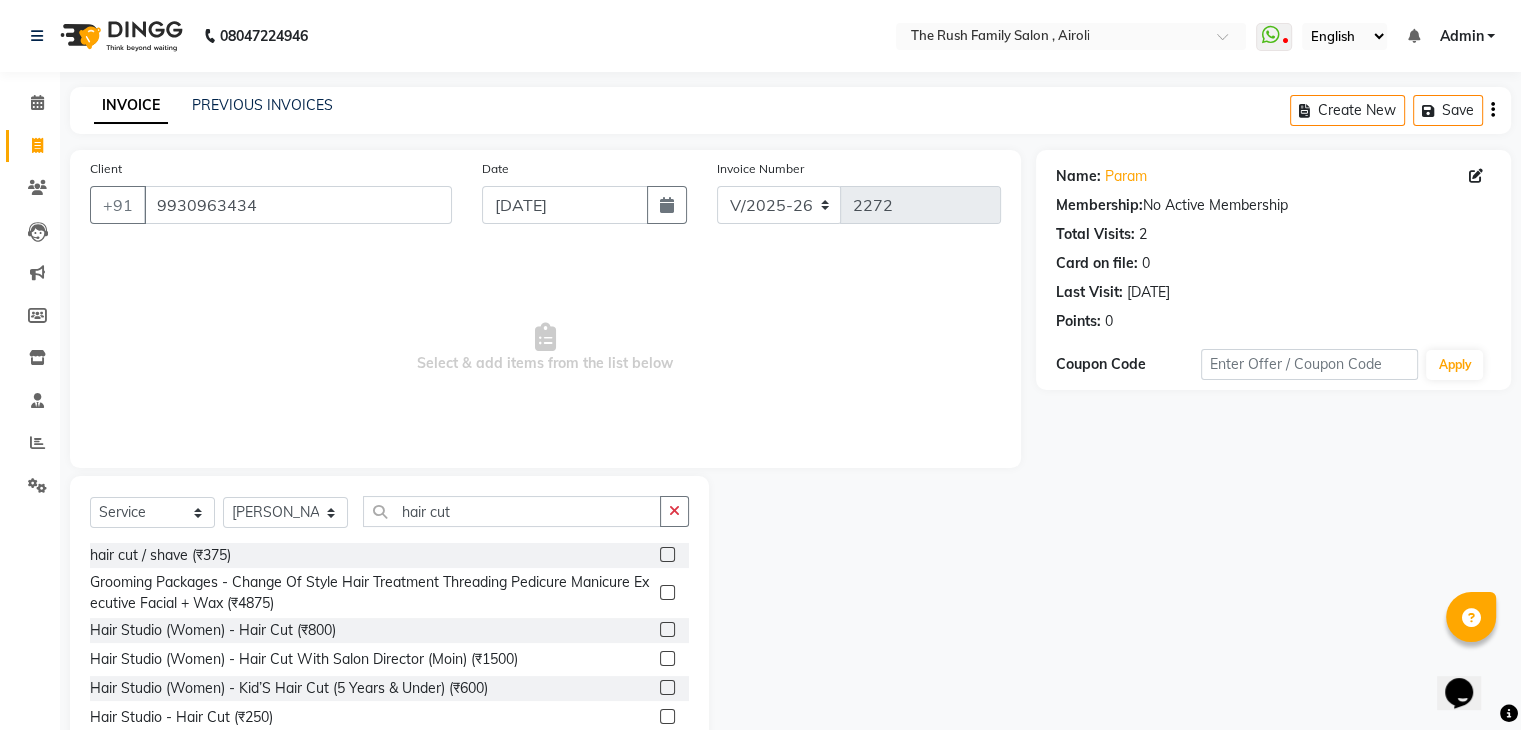 click 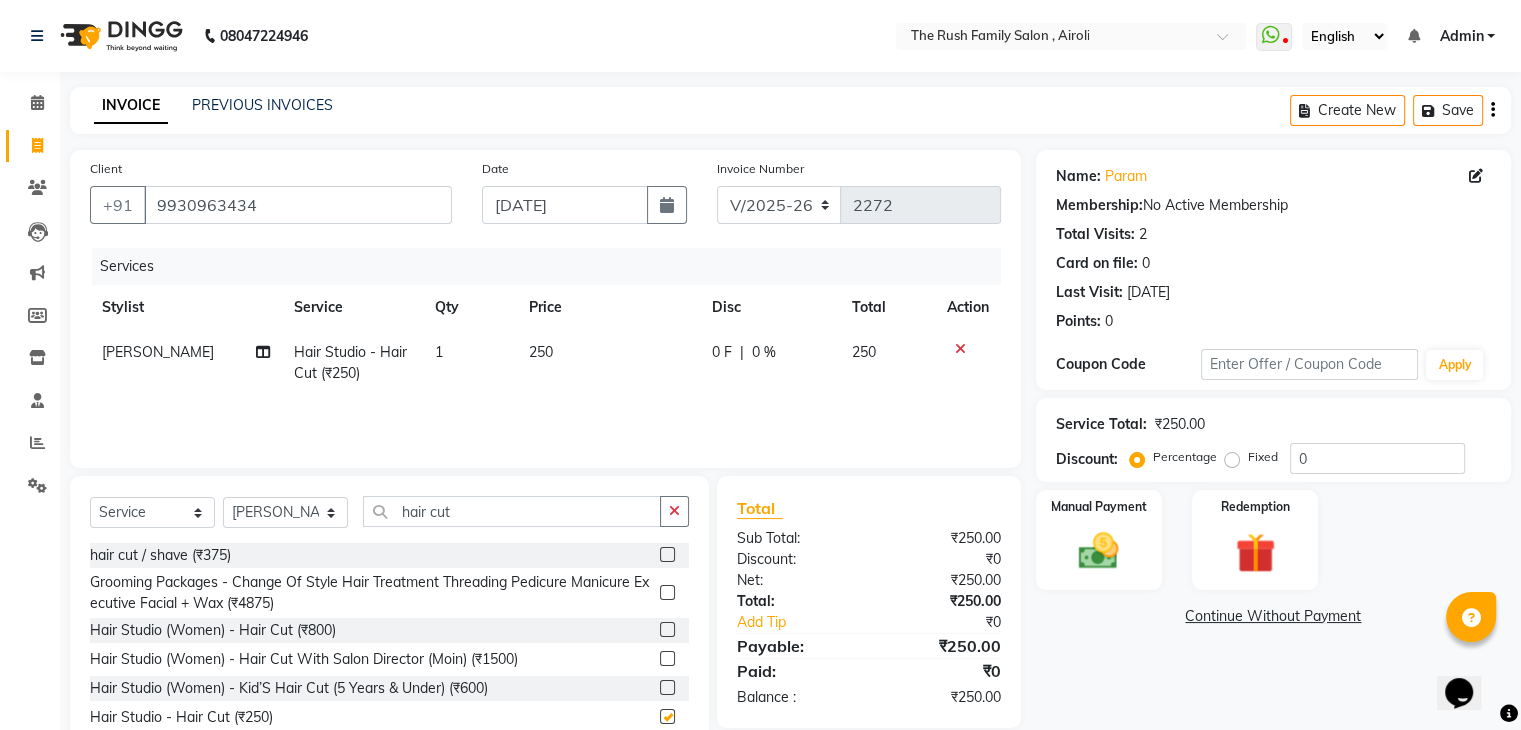 checkbox on "false" 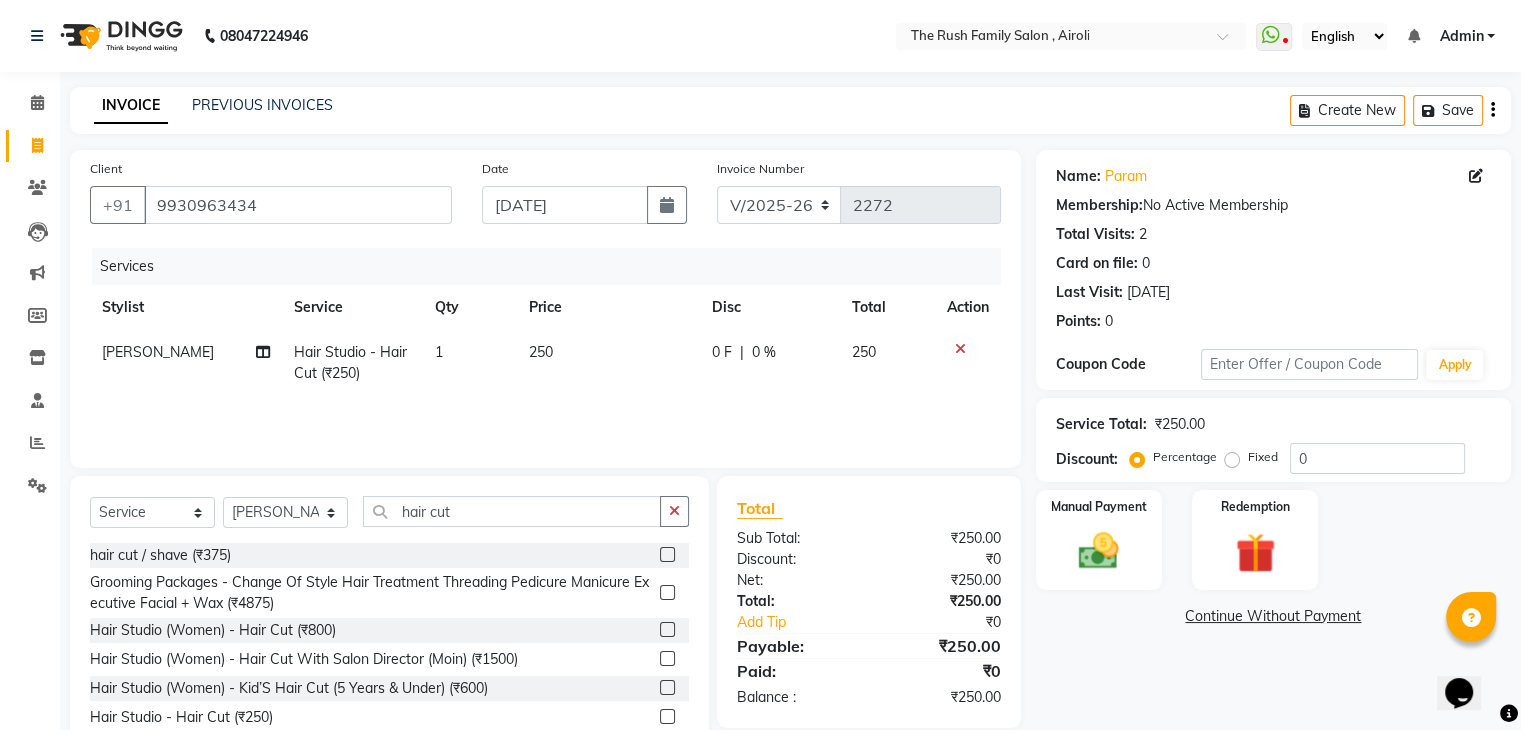 click on "250" 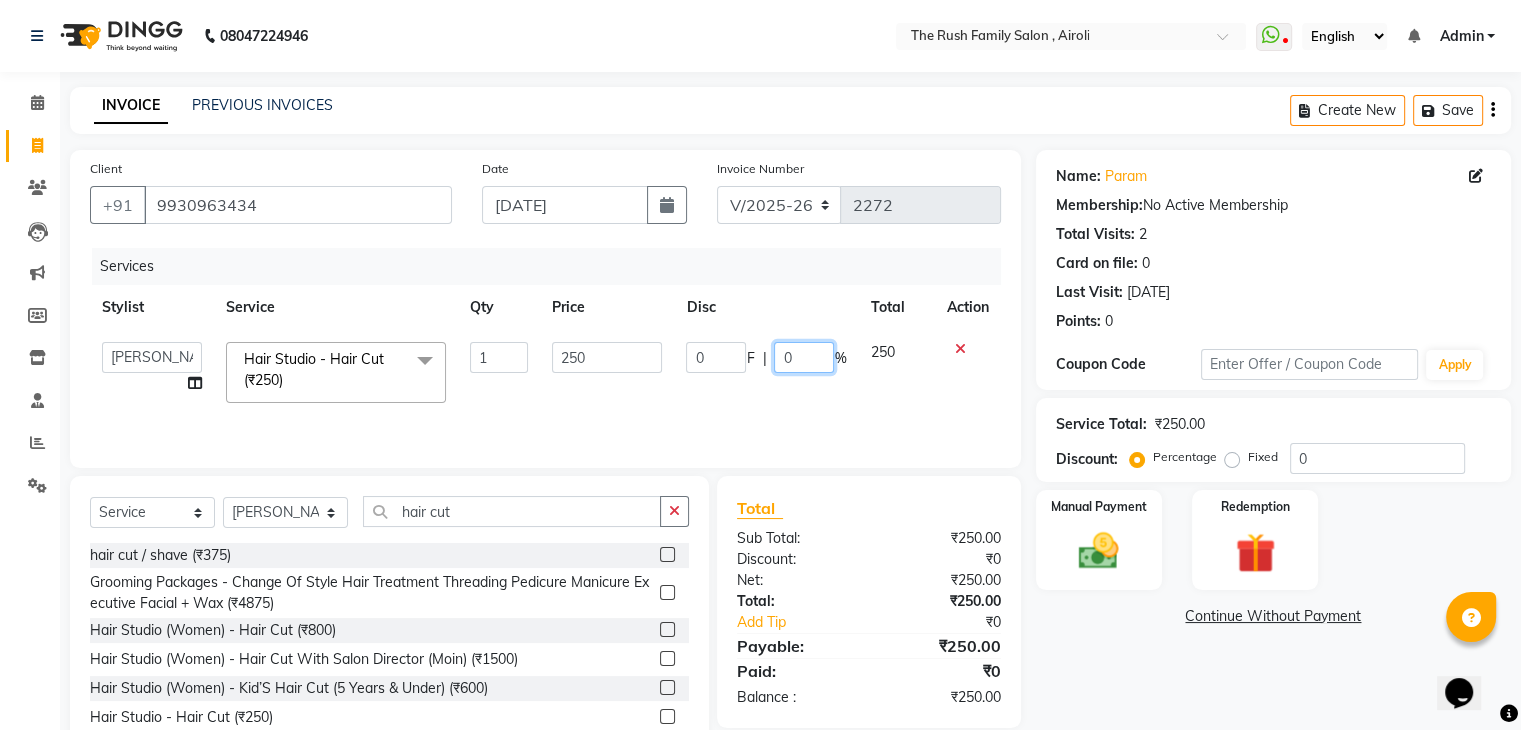 click on "0" 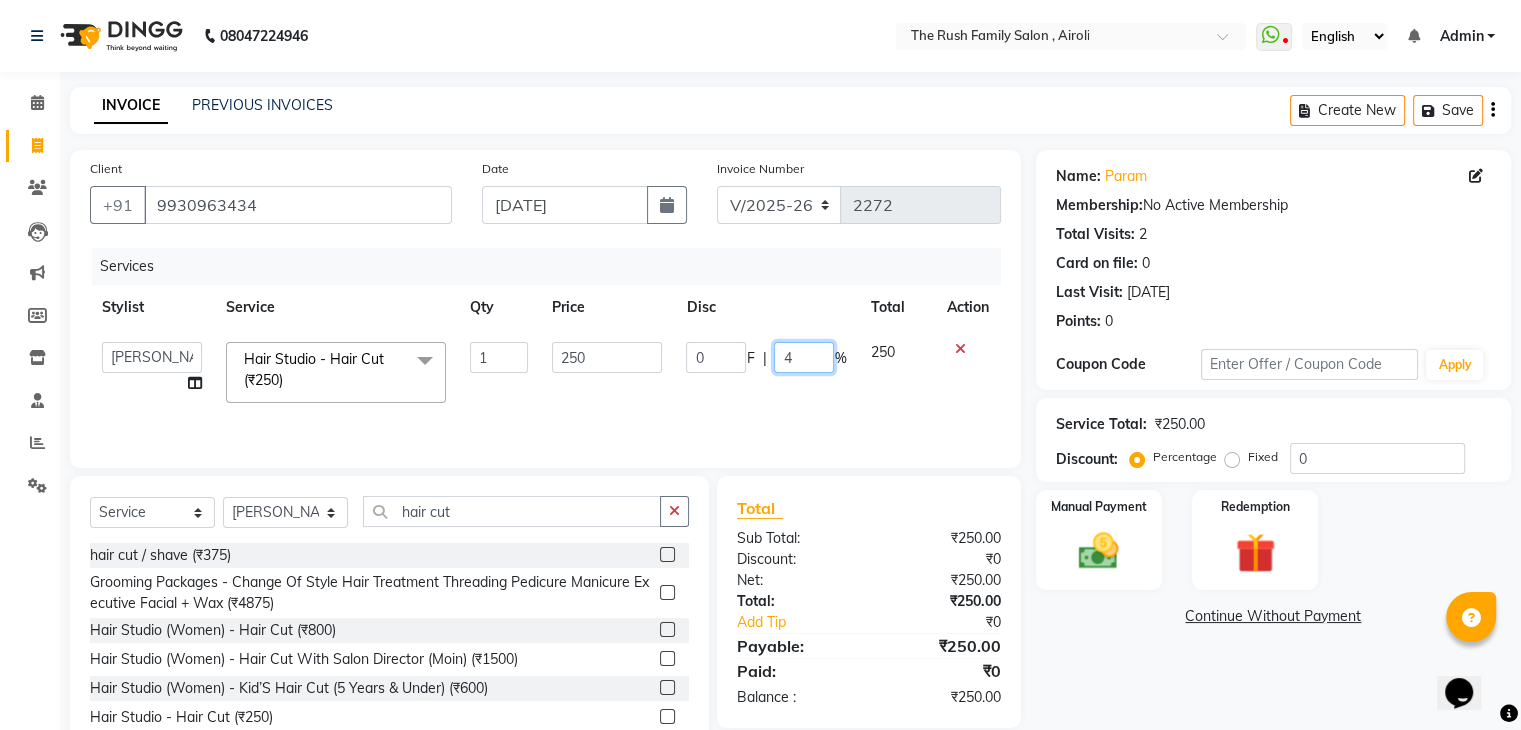 type on "40" 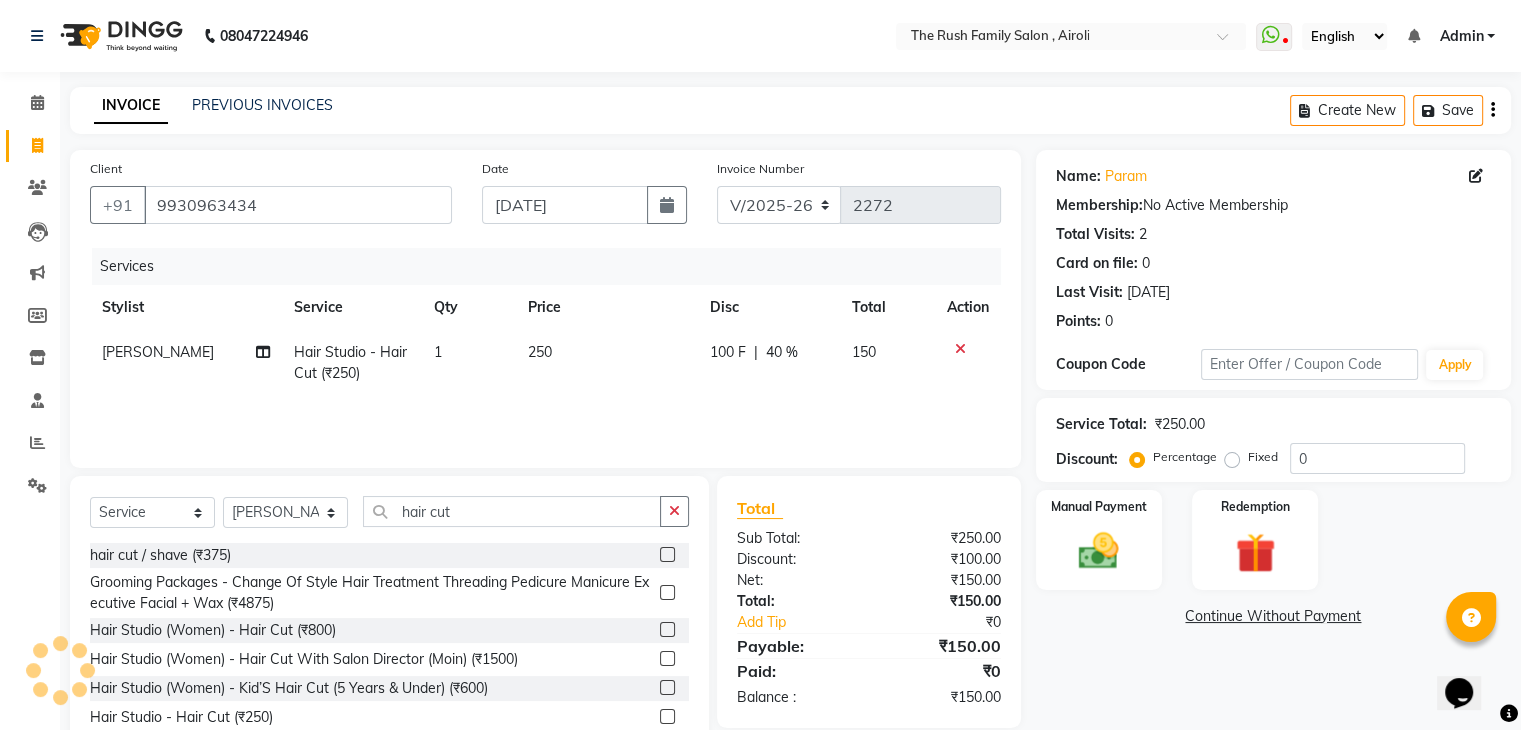 click on "150" 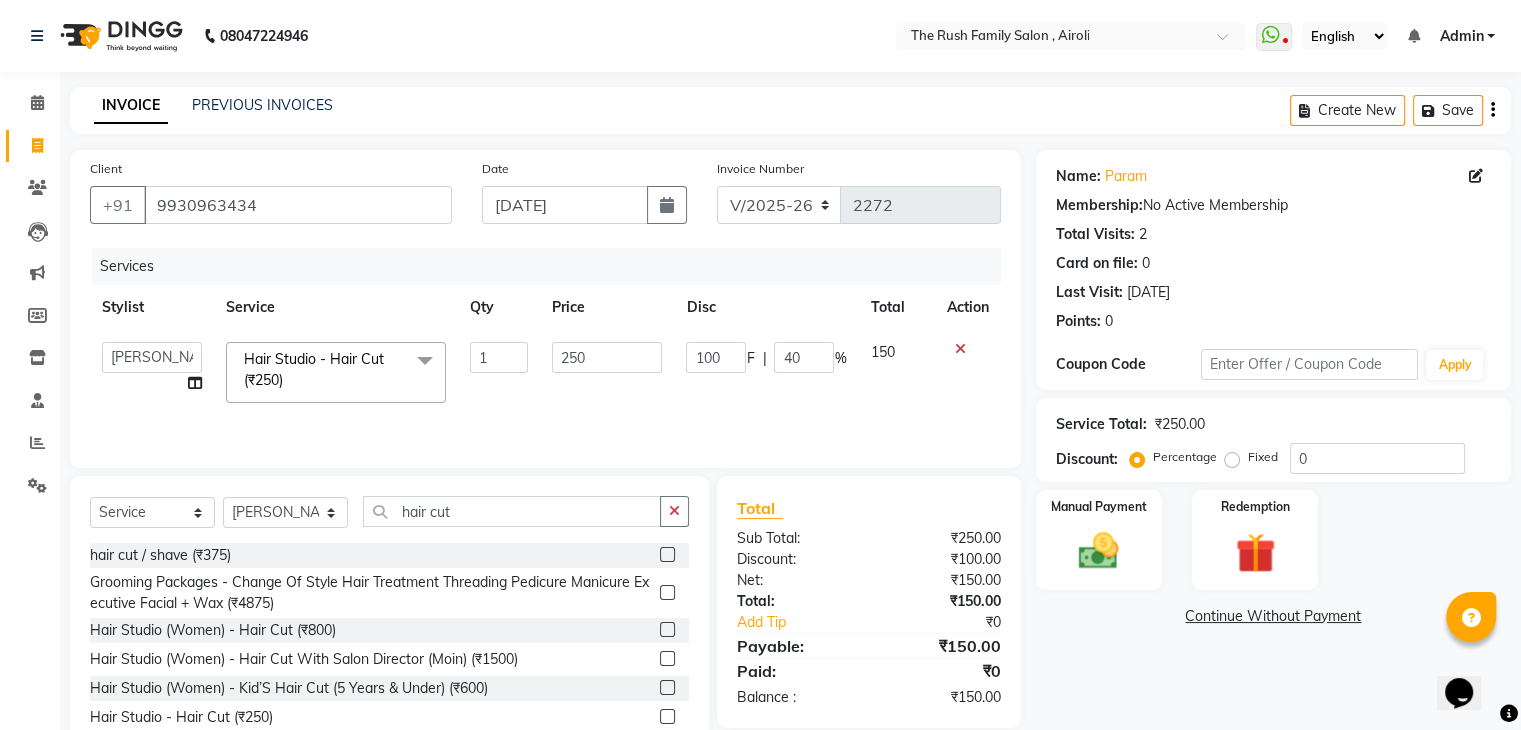 scroll, scrollTop: 72, scrollLeft: 0, axis: vertical 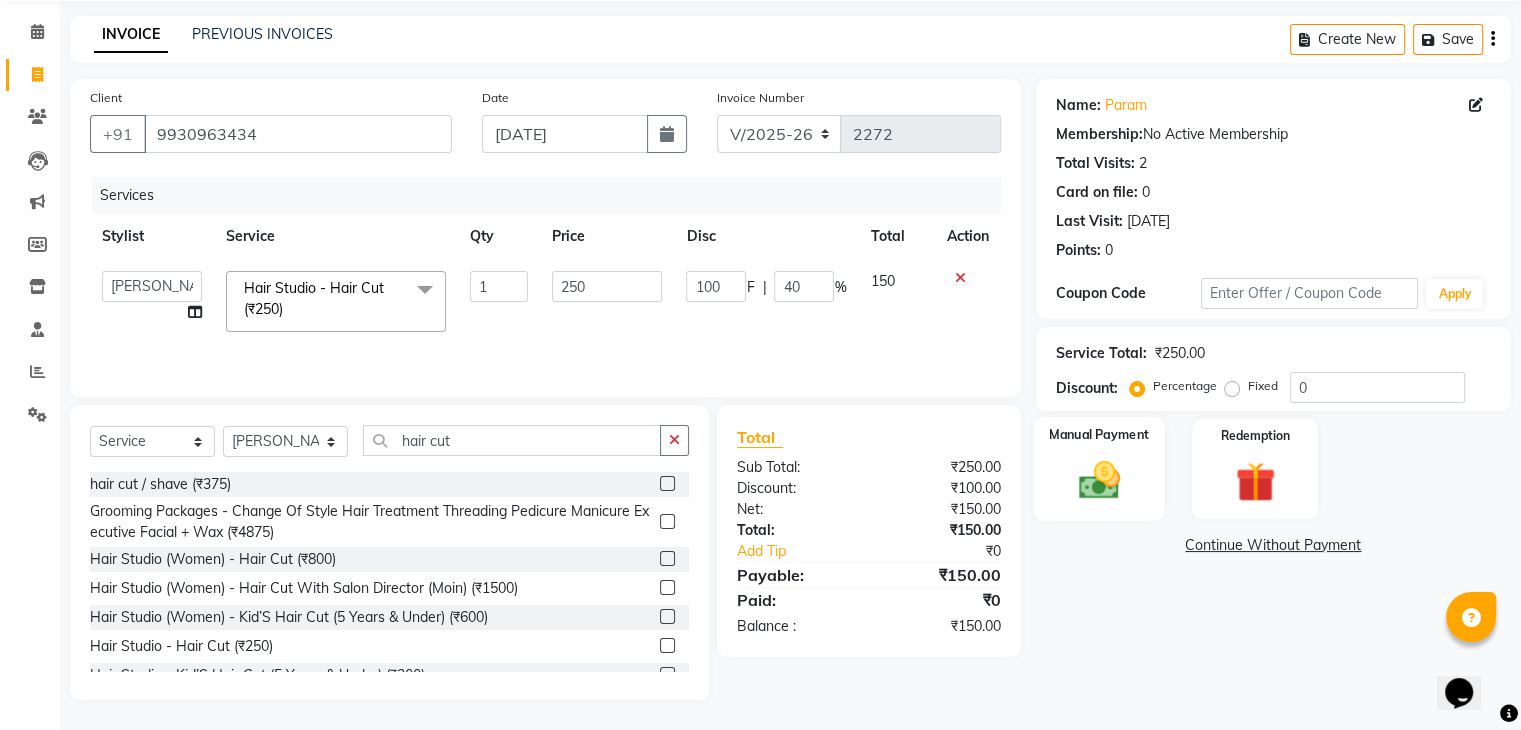click on "Manual Payment" 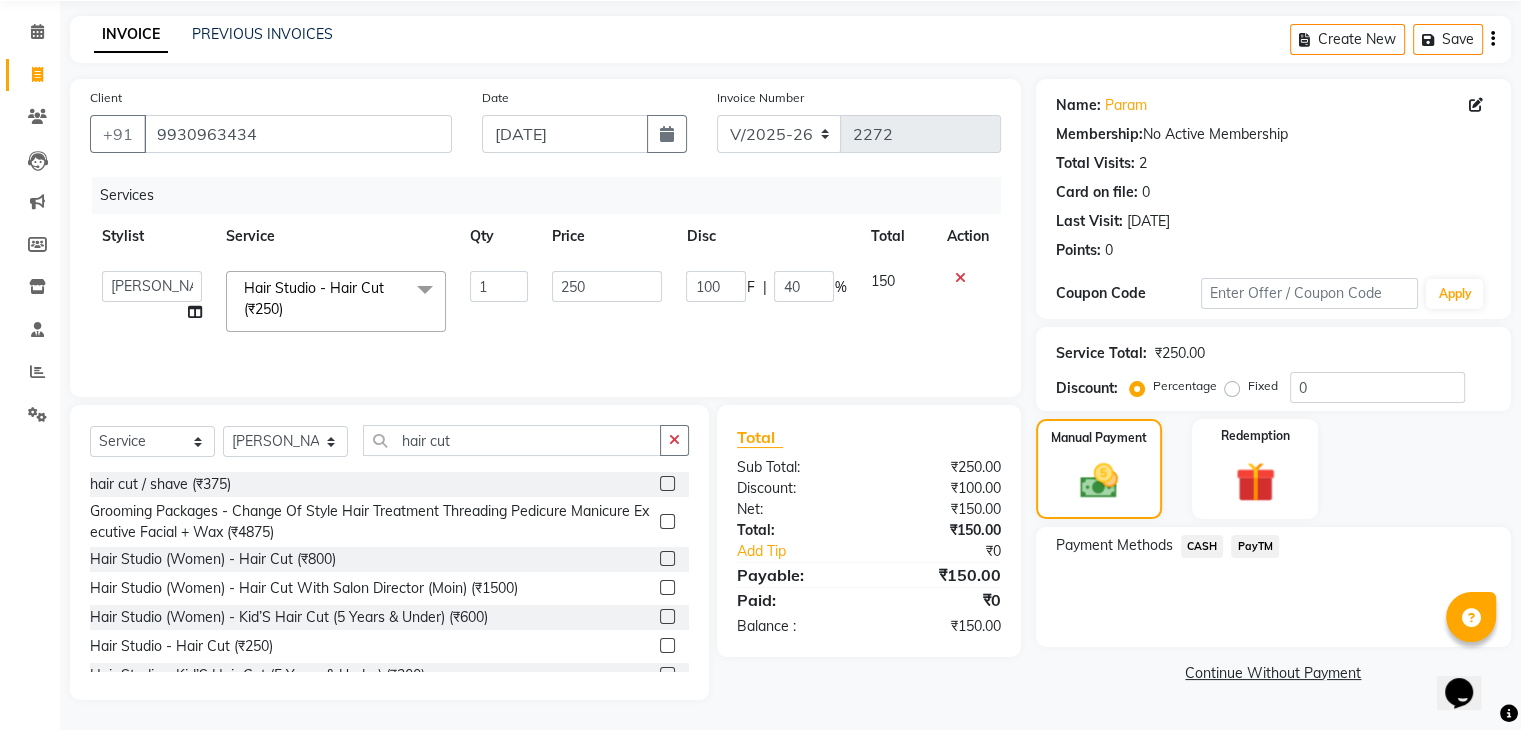 click on "PayTM" 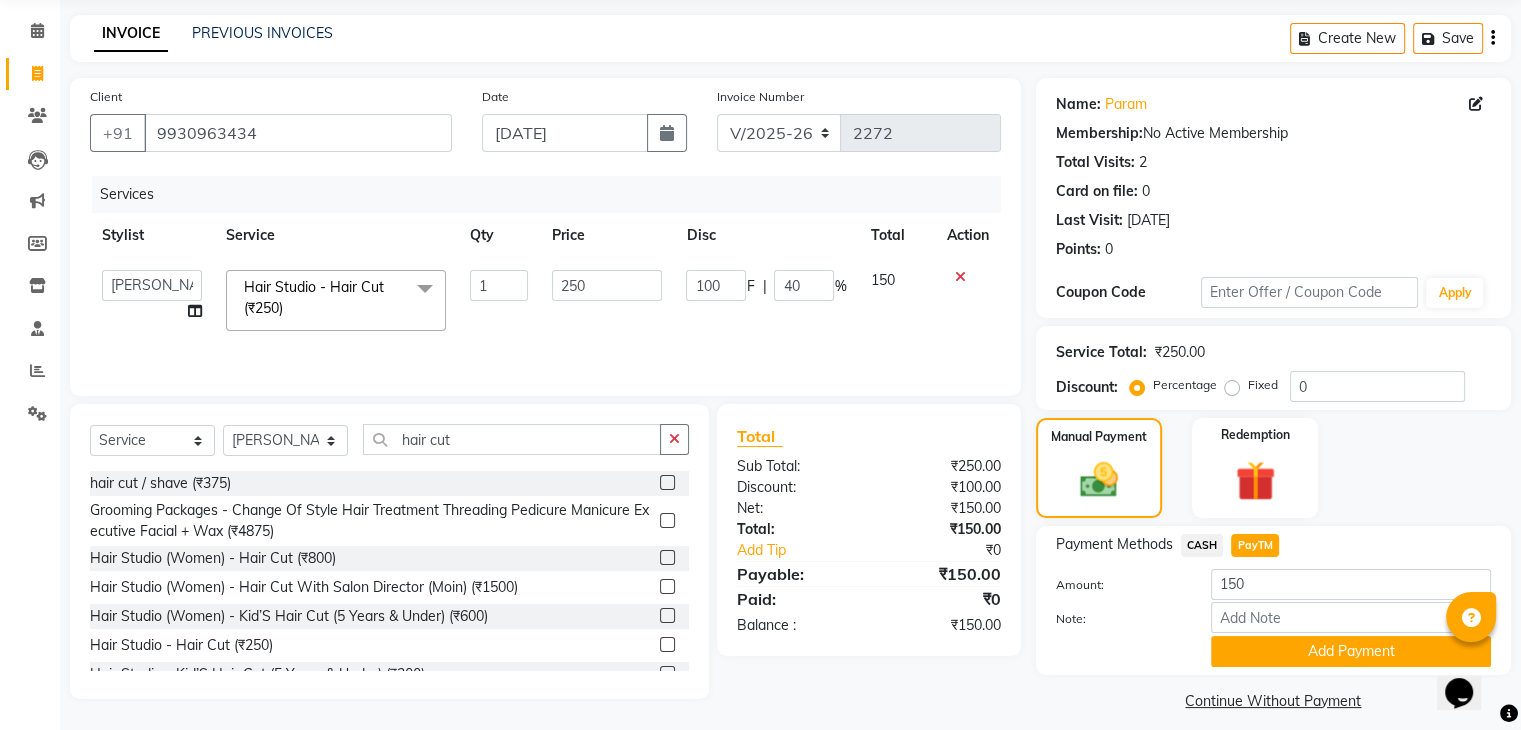 scroll, scrollTop: 89, scrollLeft: 0, axis: vertical 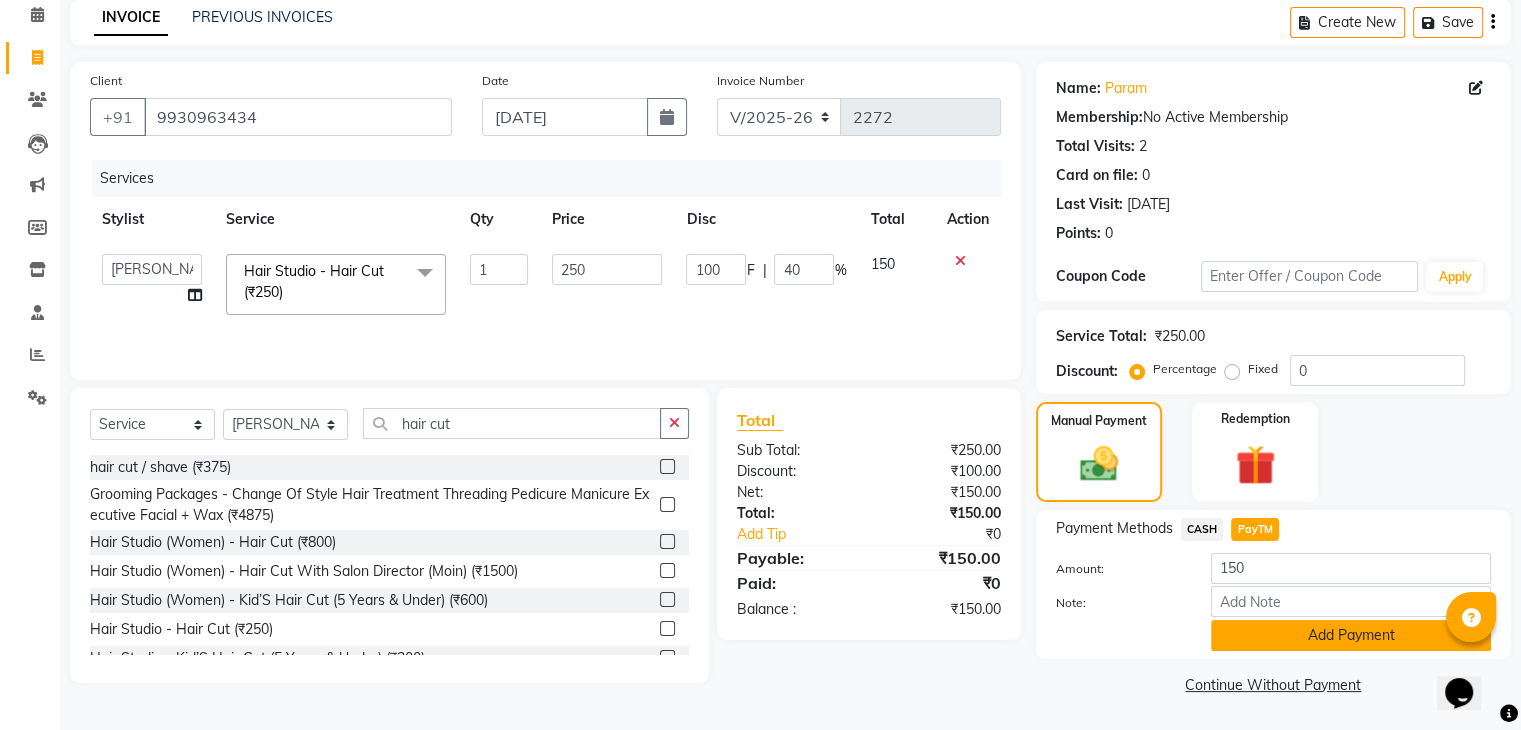 click on "Add Payment" 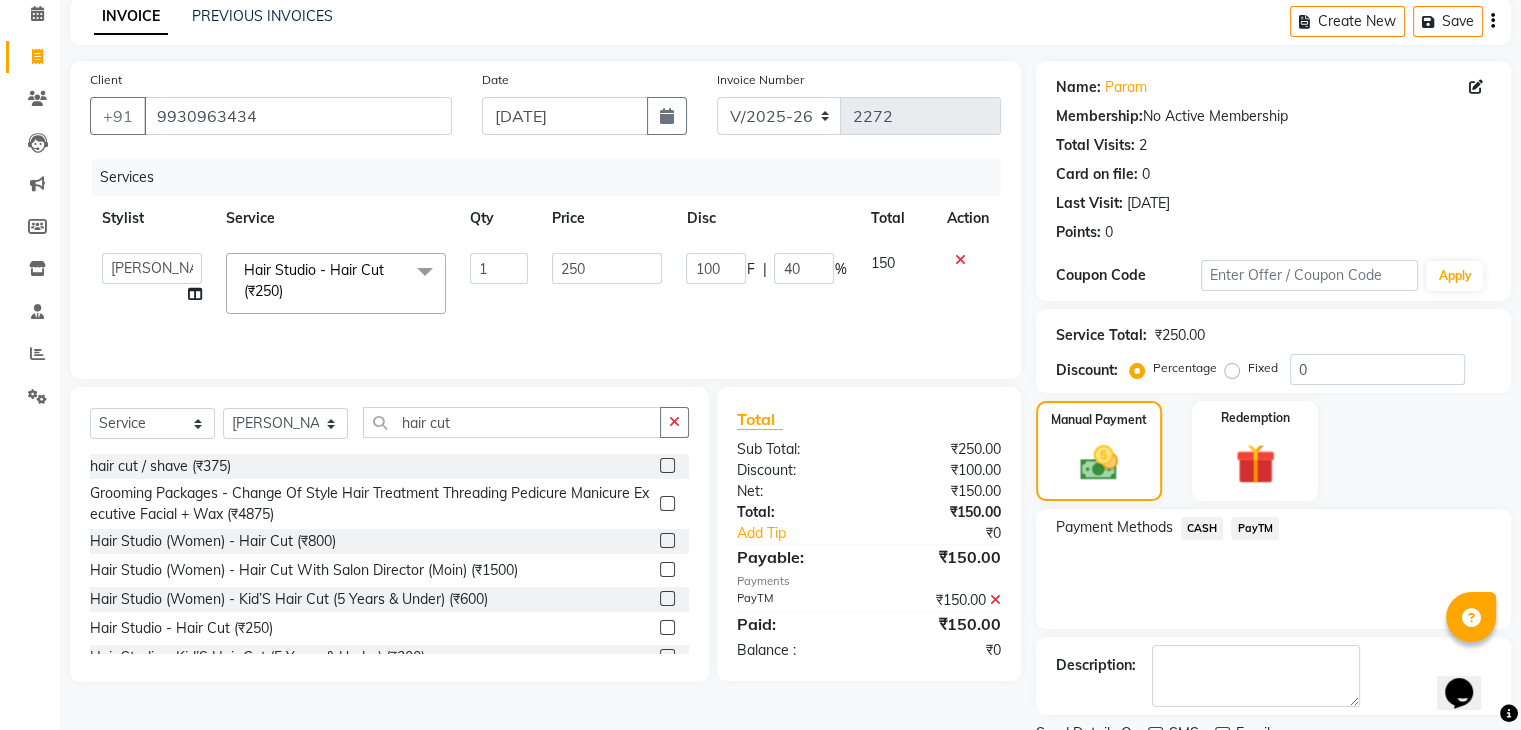 scroll, scrollTop: 171, scrollLeft: 0, axis: vertical 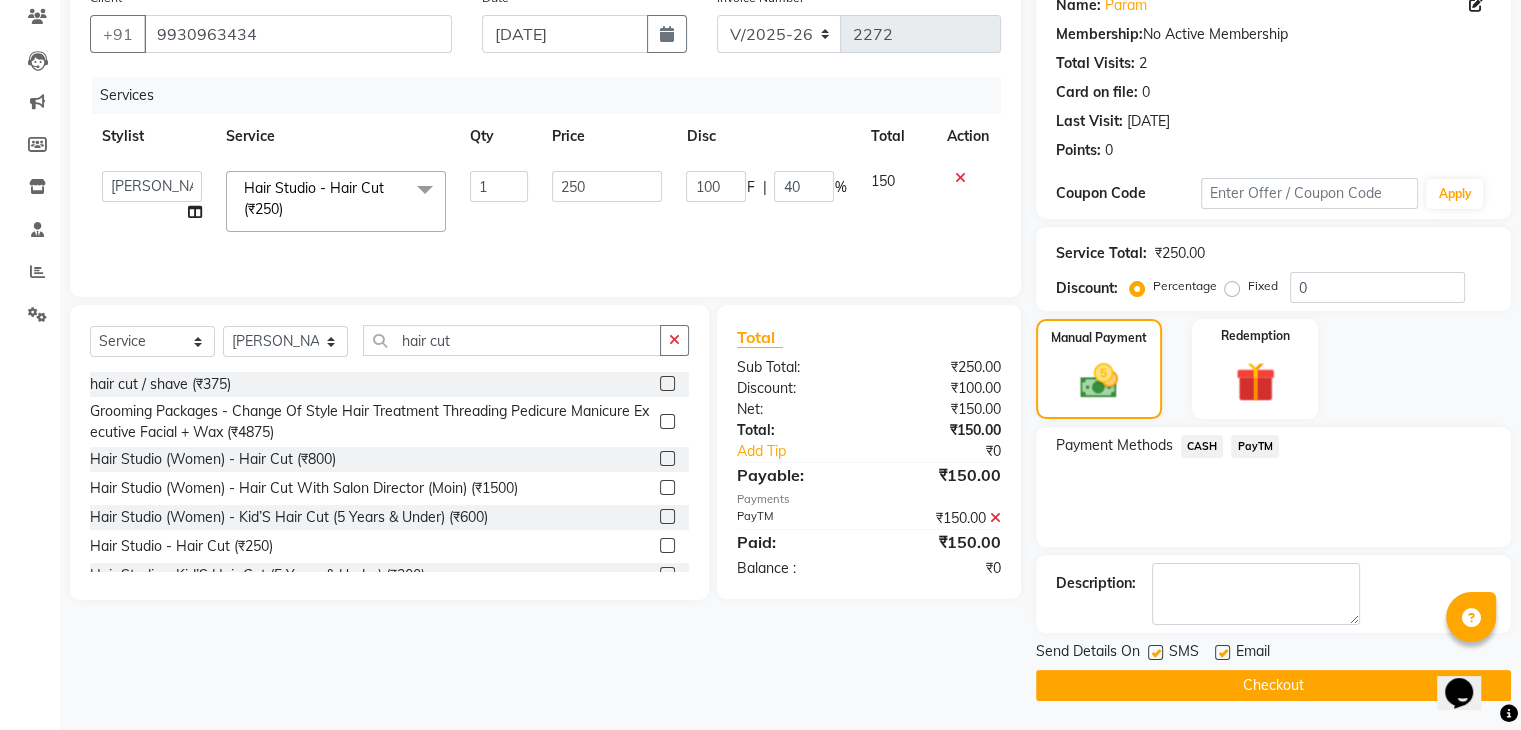click 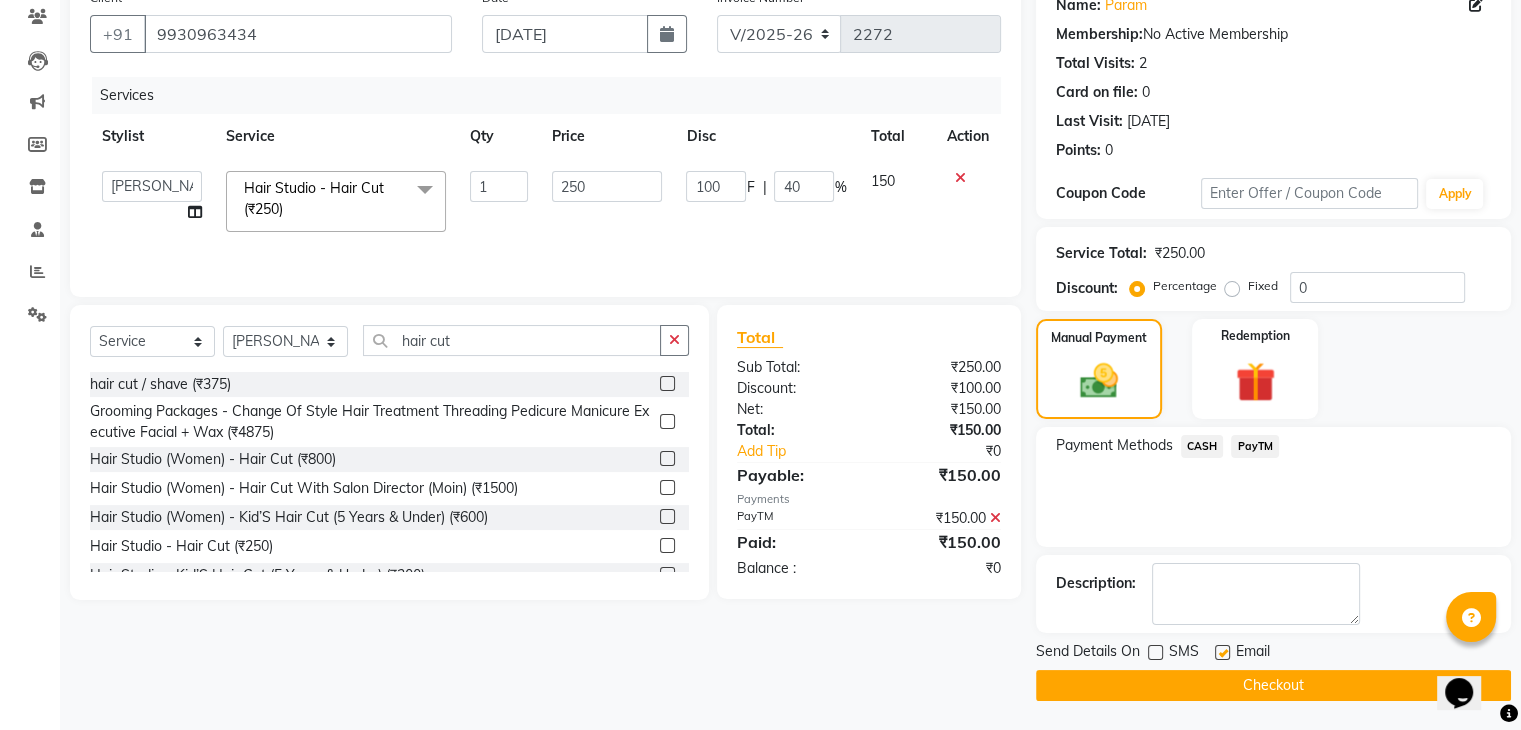 click 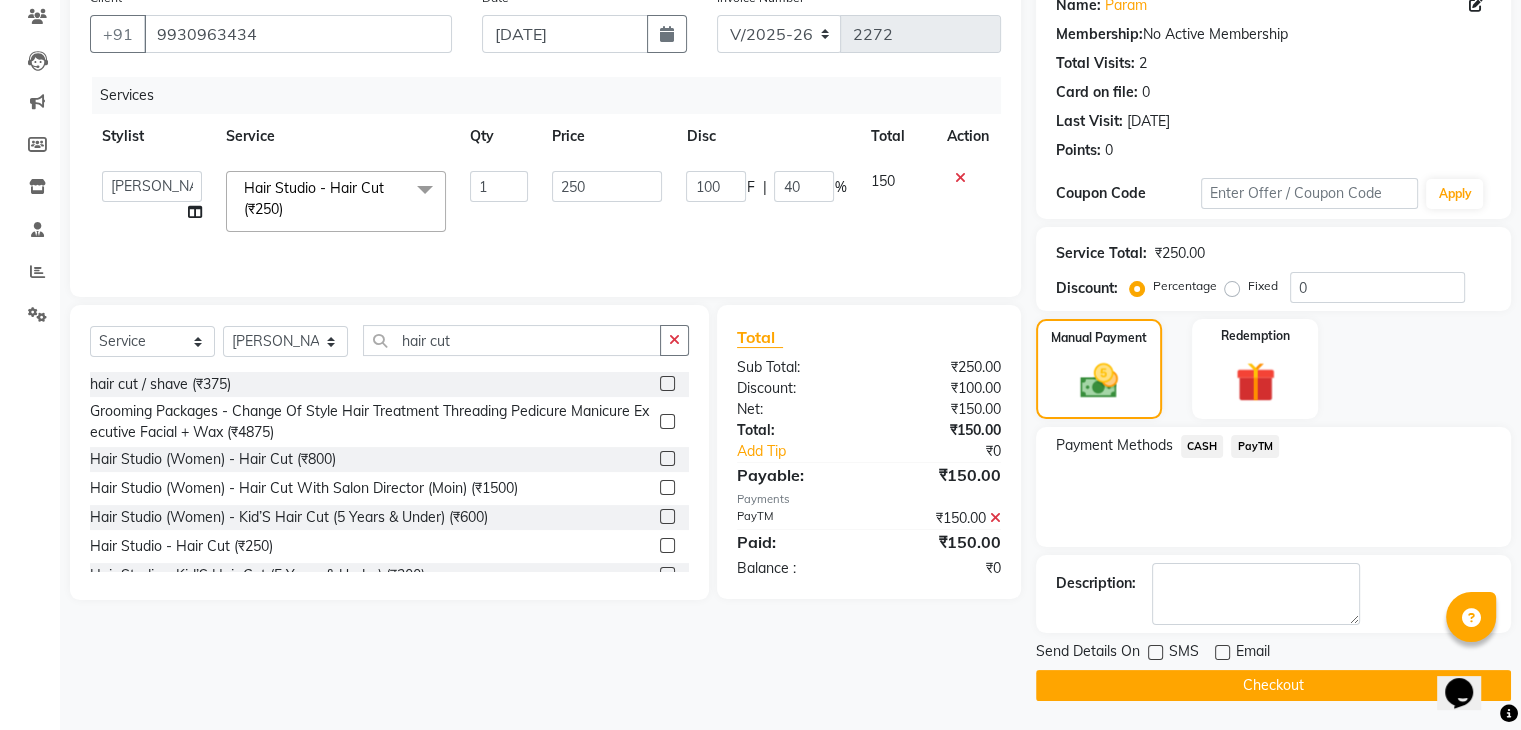 click on "Checkout" 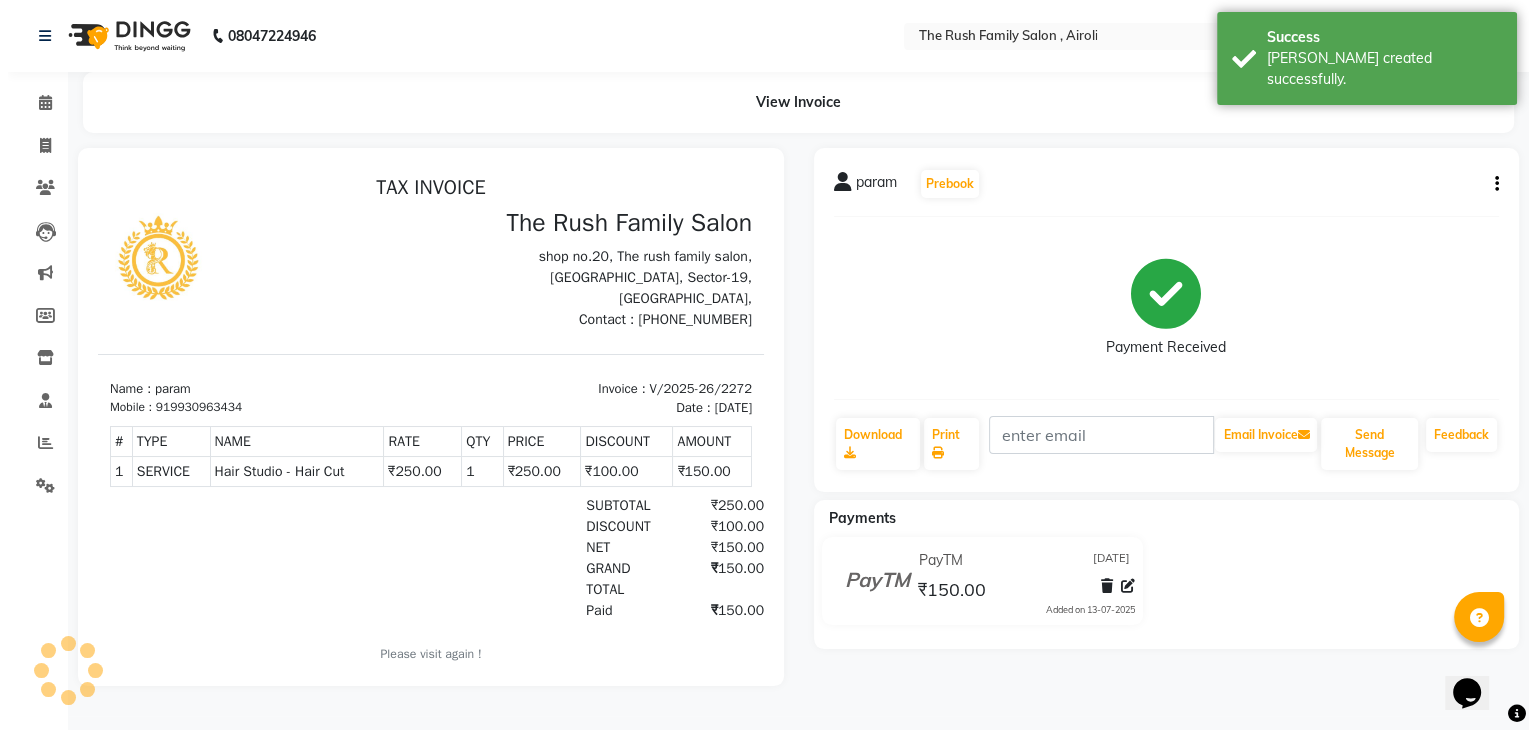 scroll, scrollTop: 0, scrollLeft: 0, axis: both 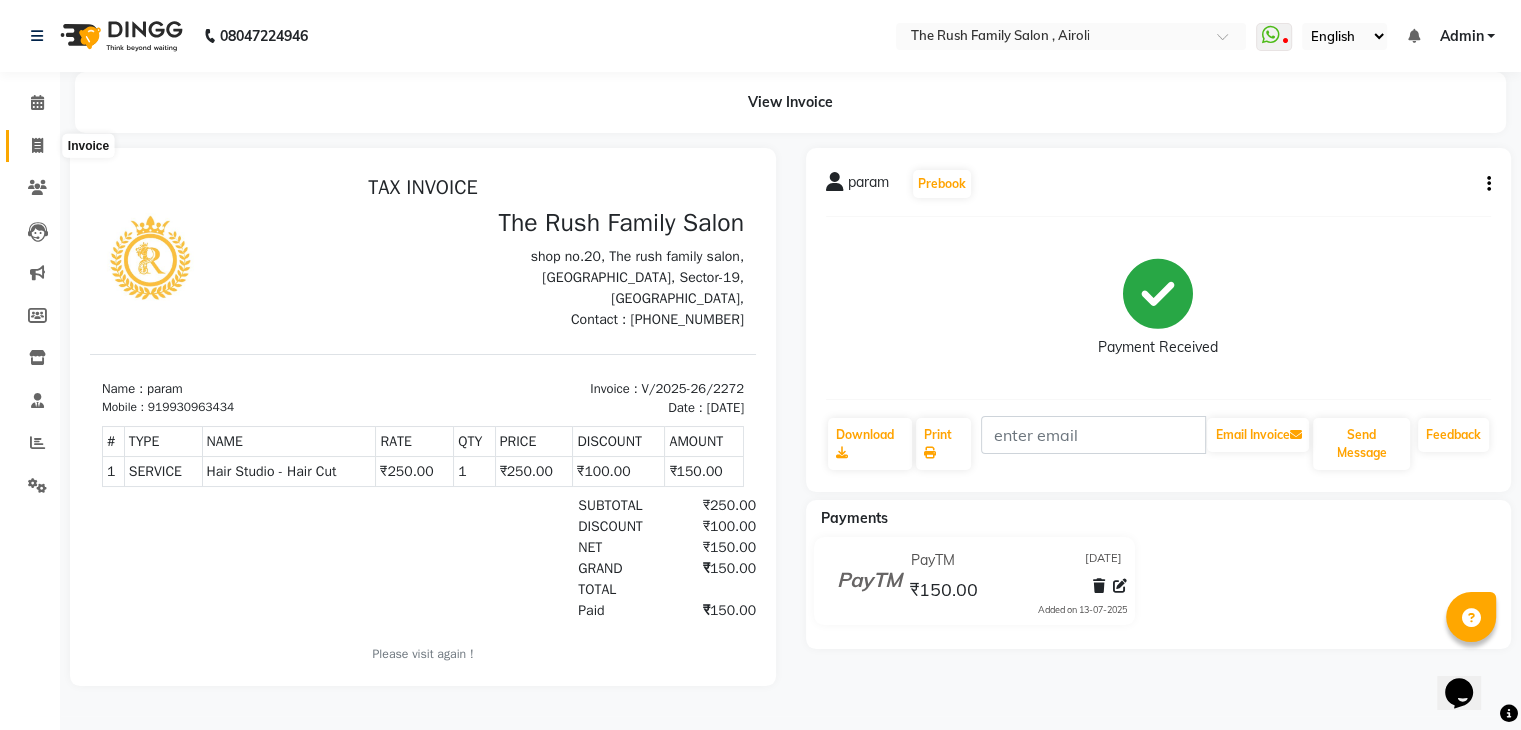 click 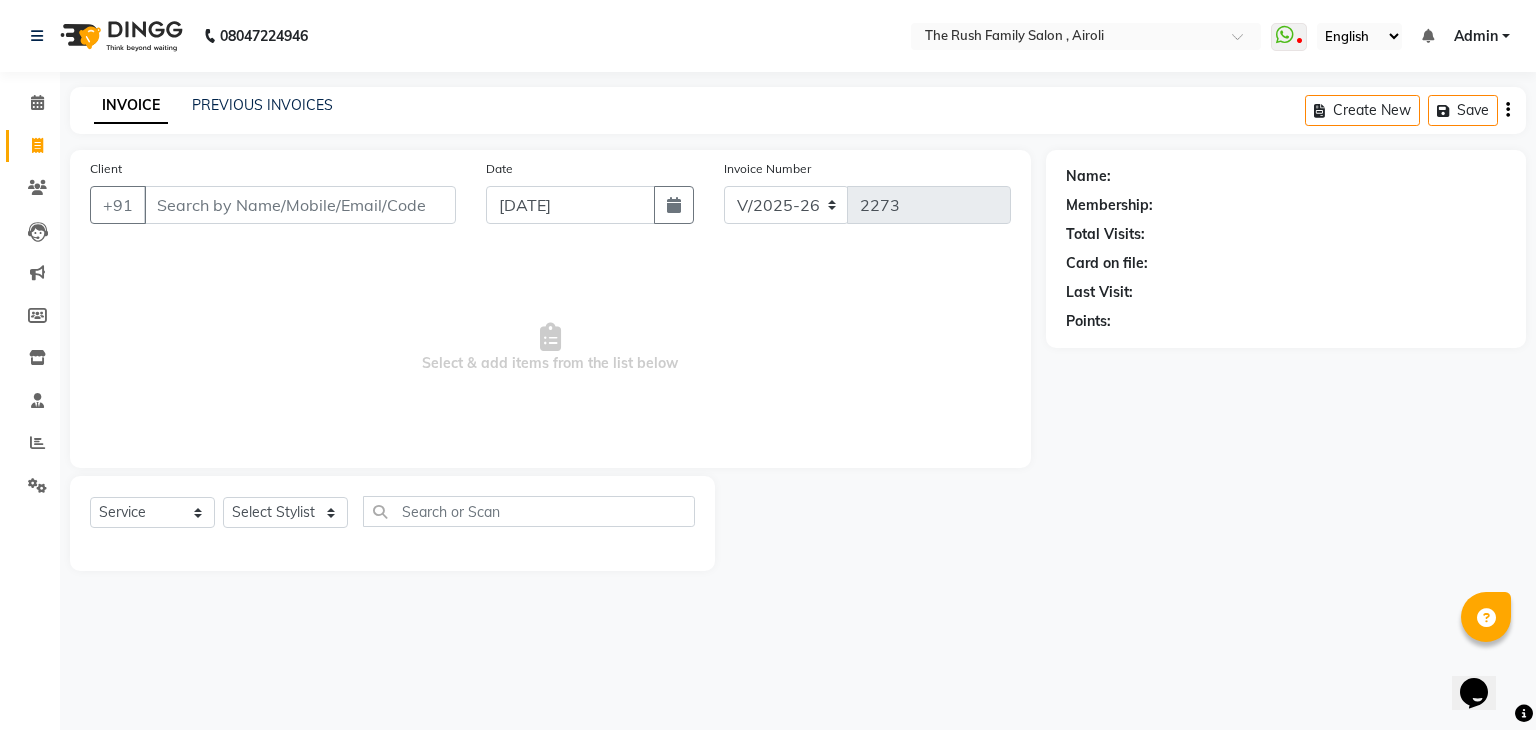 click on "Client" at bounding box center [300, 205] 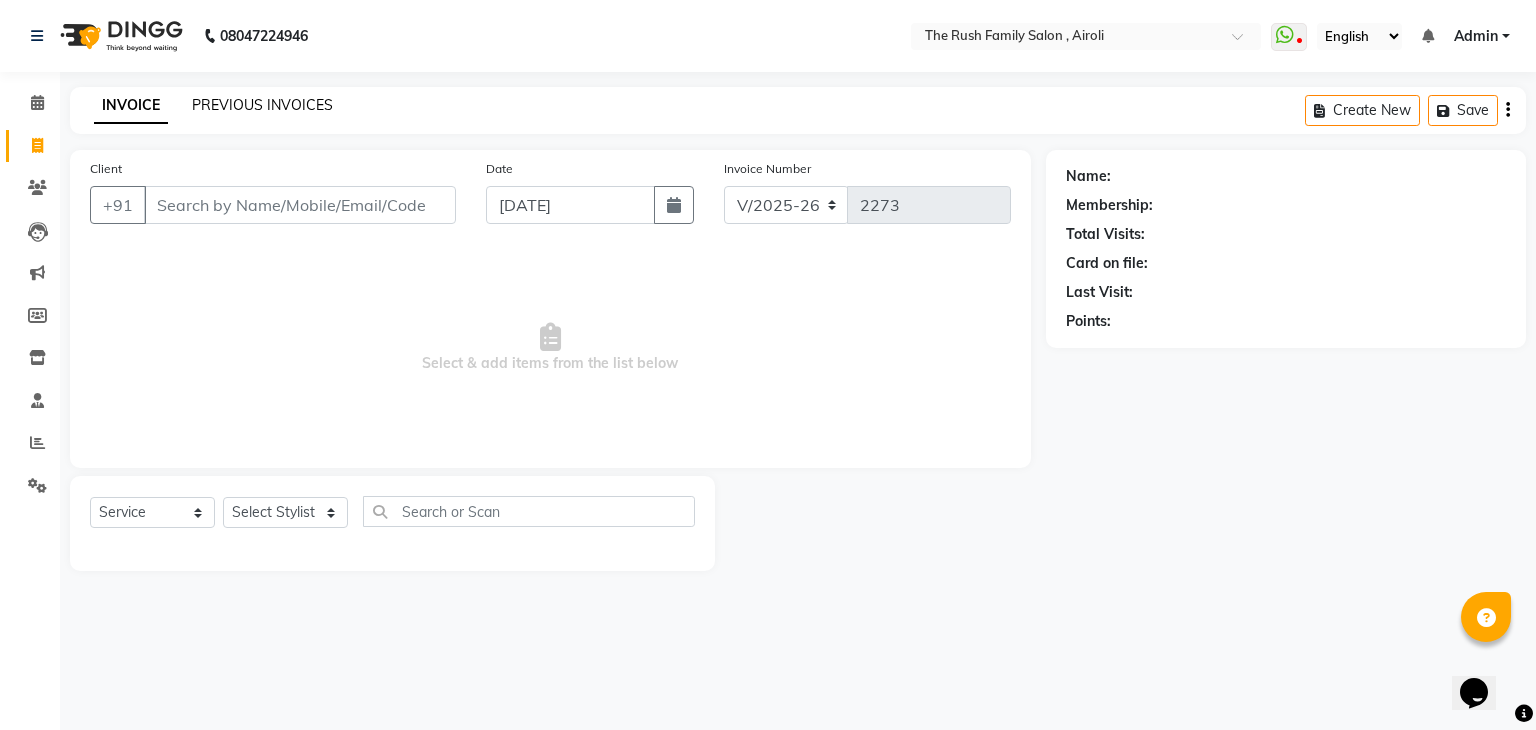 click on "PREVIOUS INVOICES" 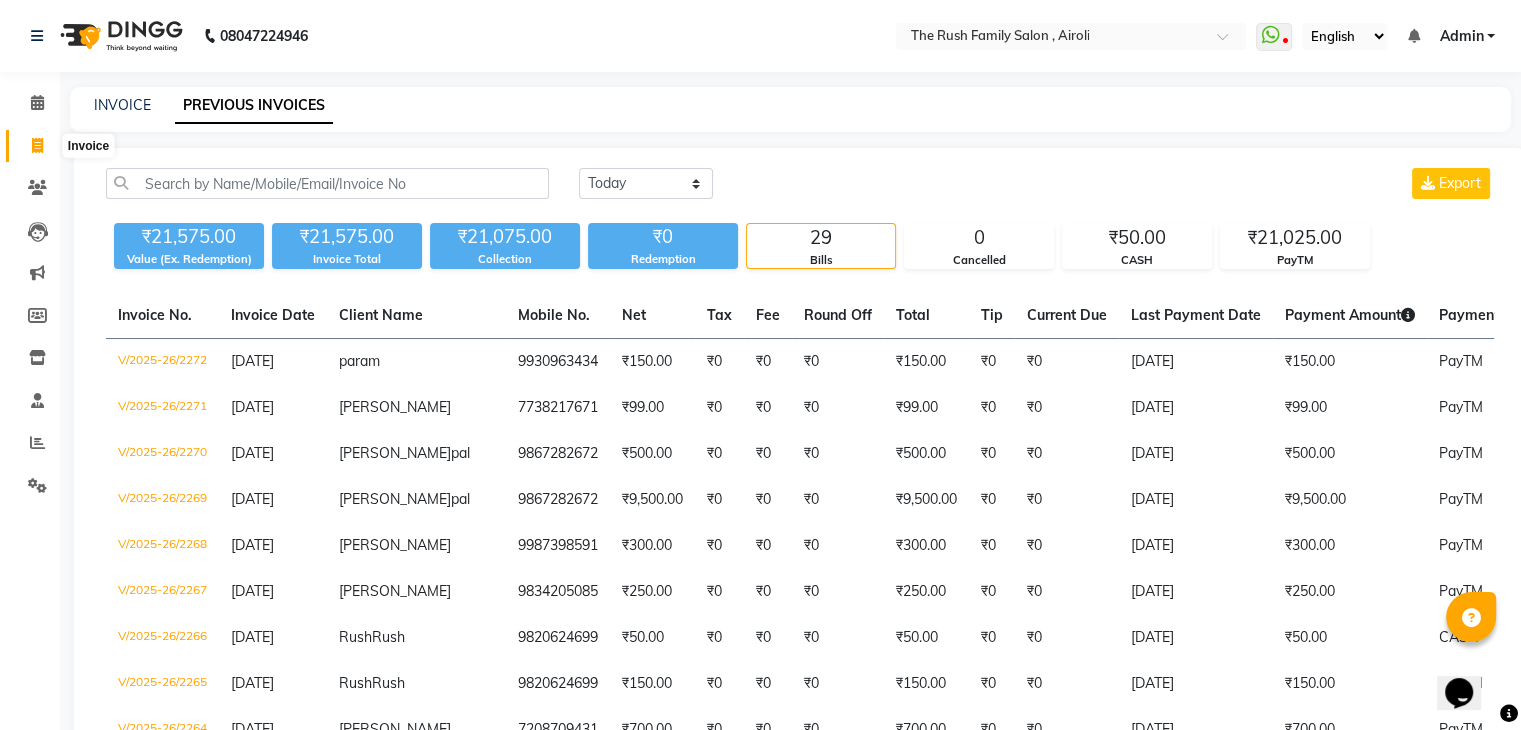 click 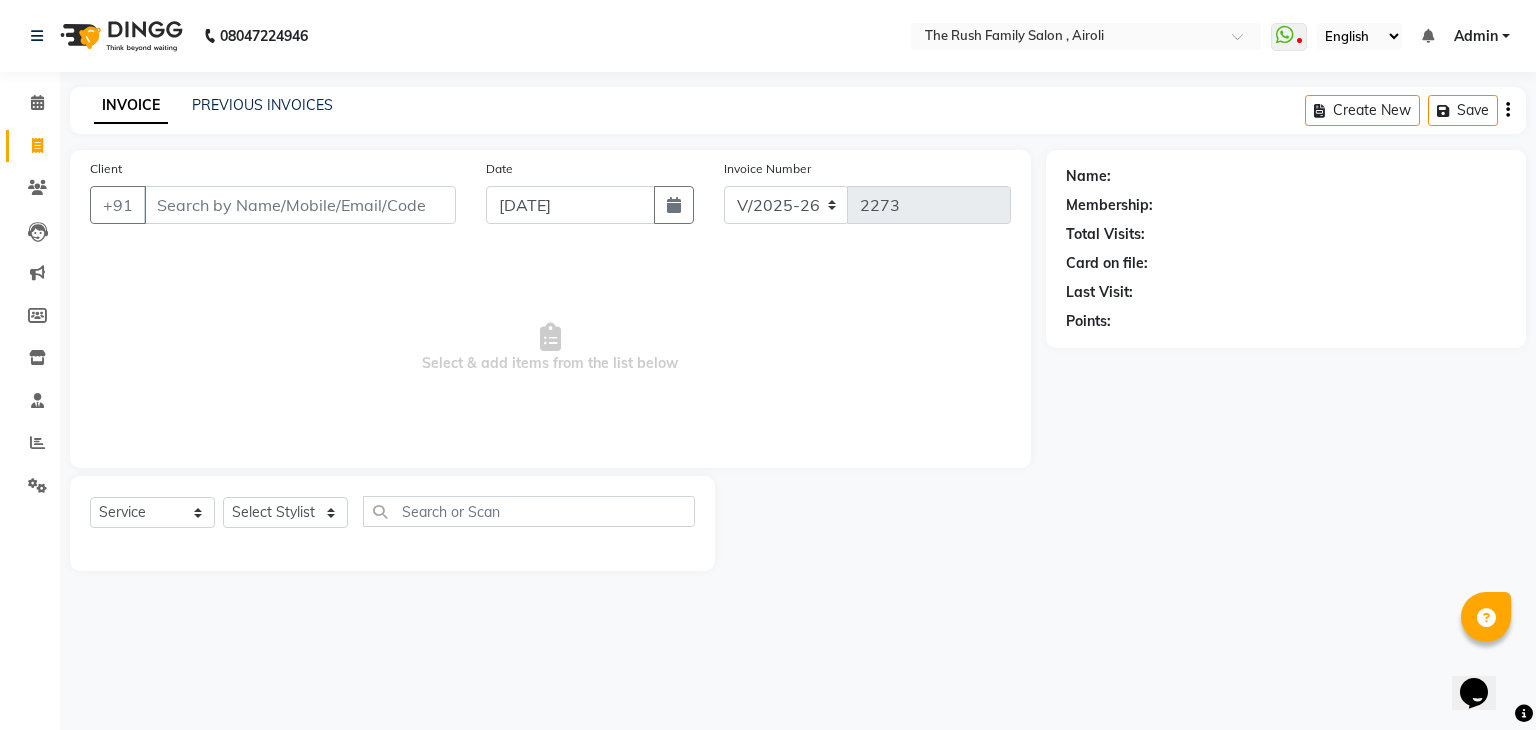 click on "Client" at bounding box center [300, 205] 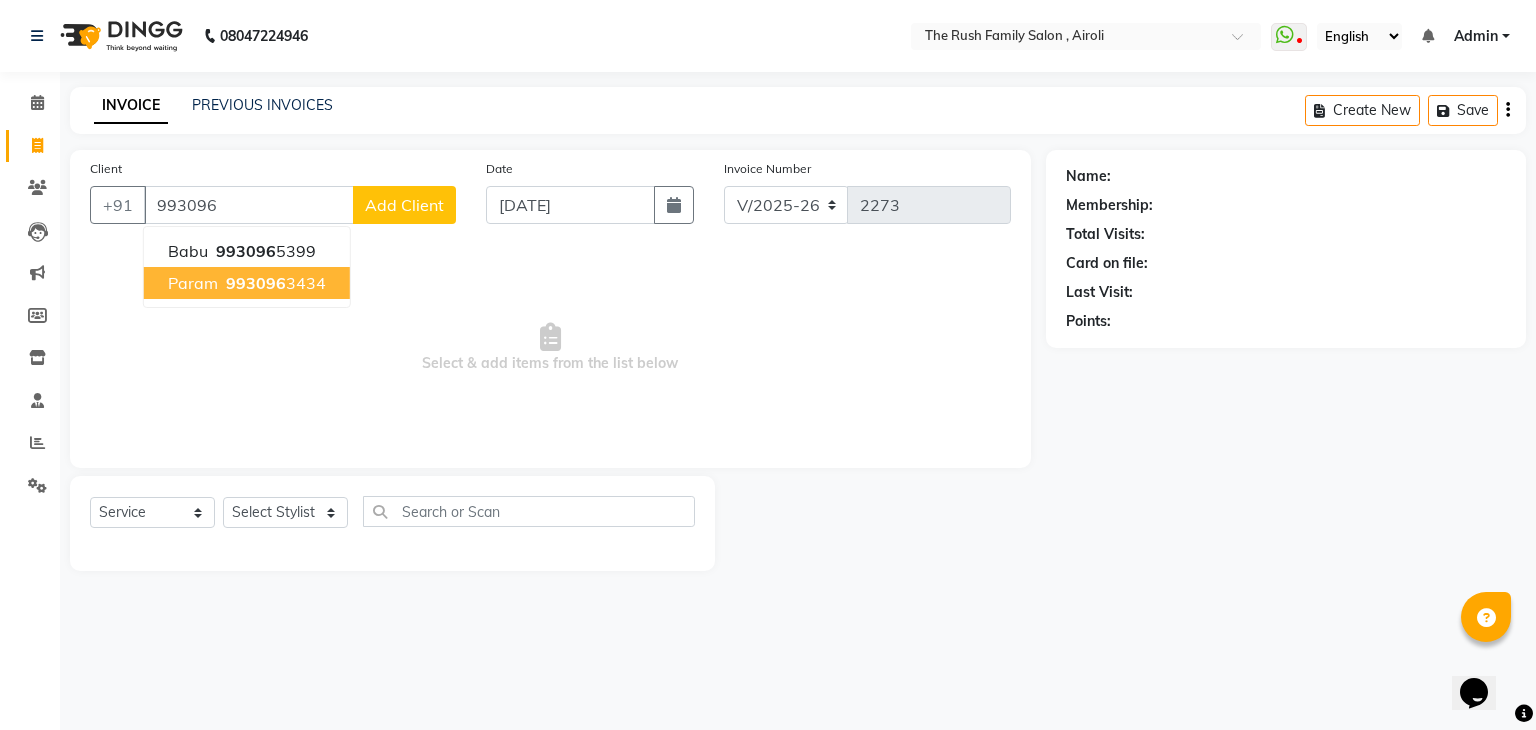 click on "param   993096 3434" at bounding box center [247, 283] 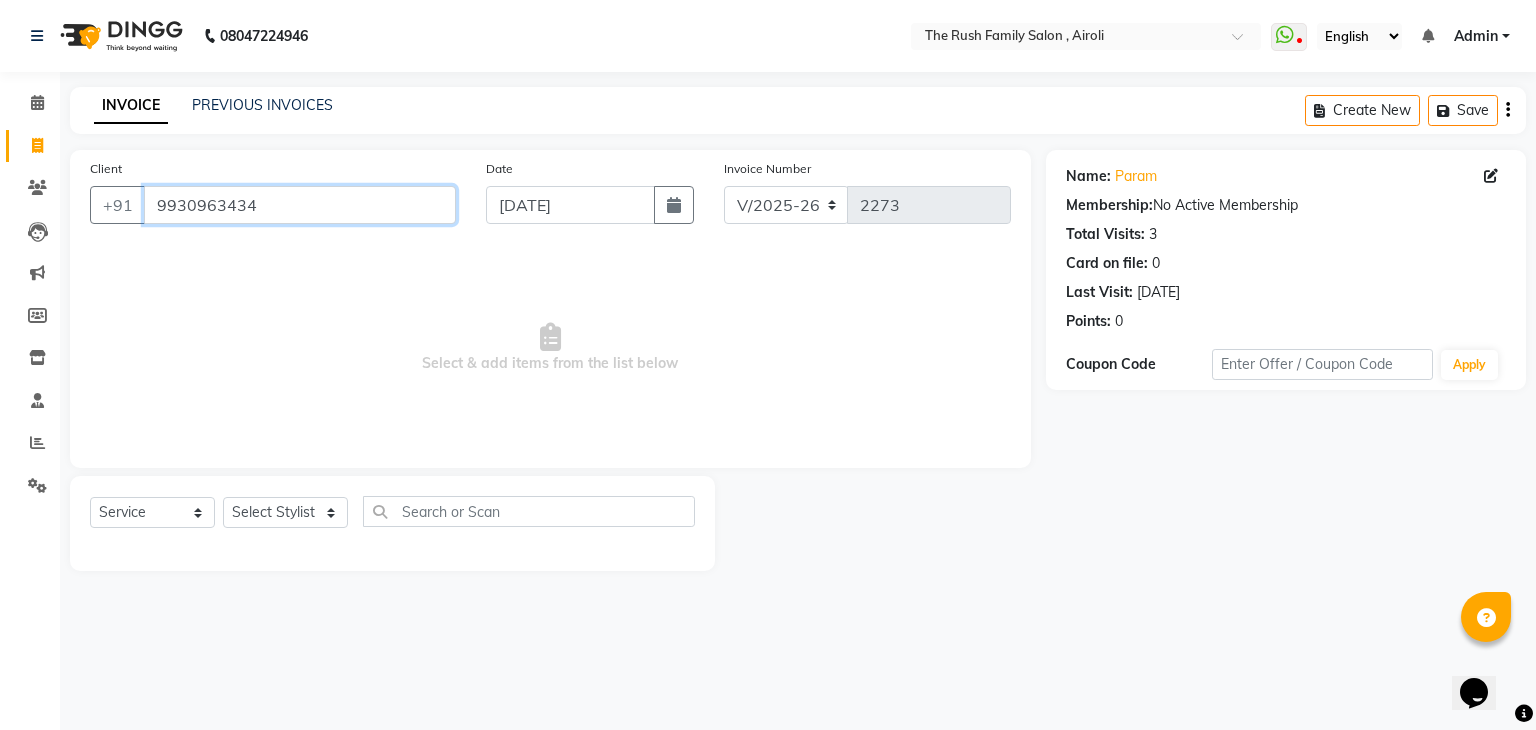 click on "9930963434" at bounding box center (300, 205) 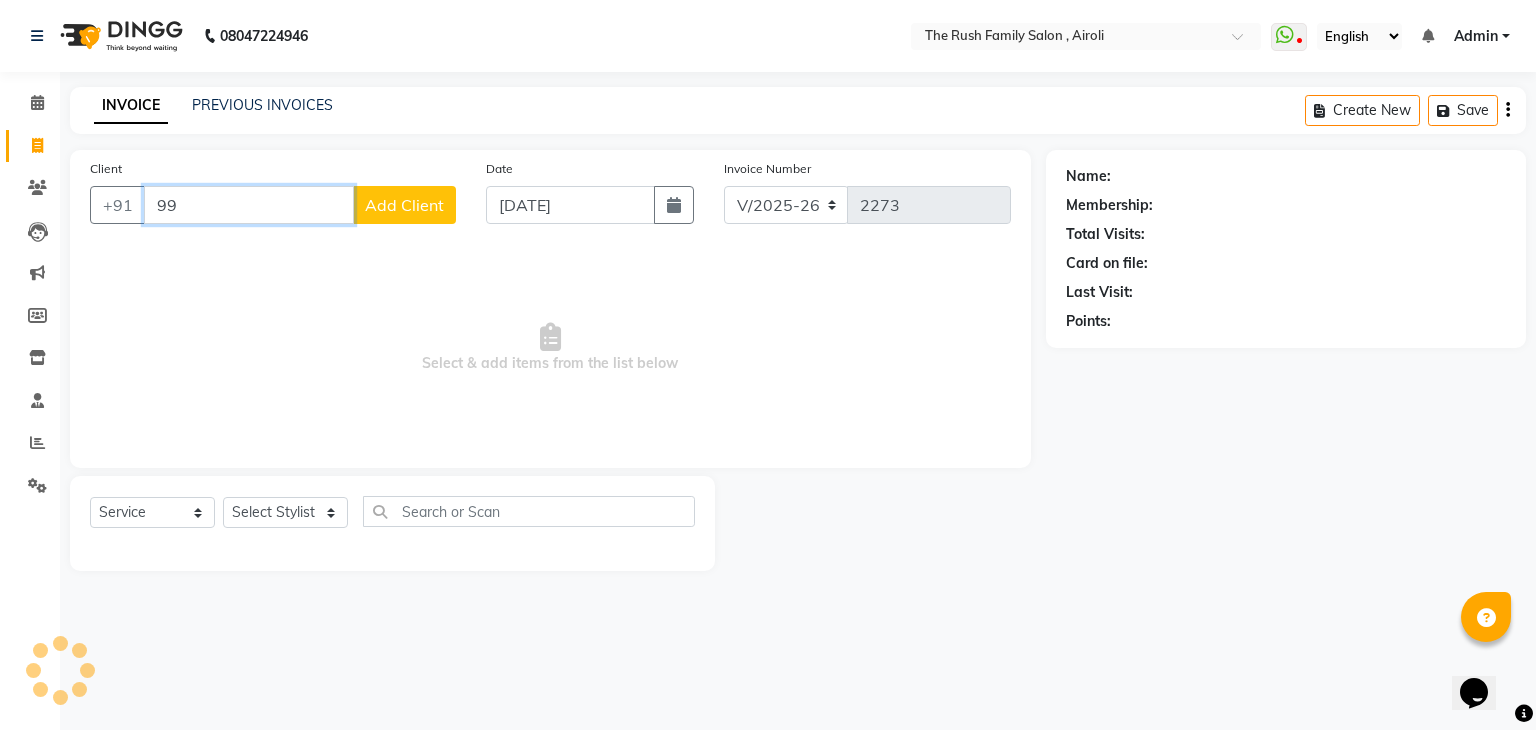 type on "9" 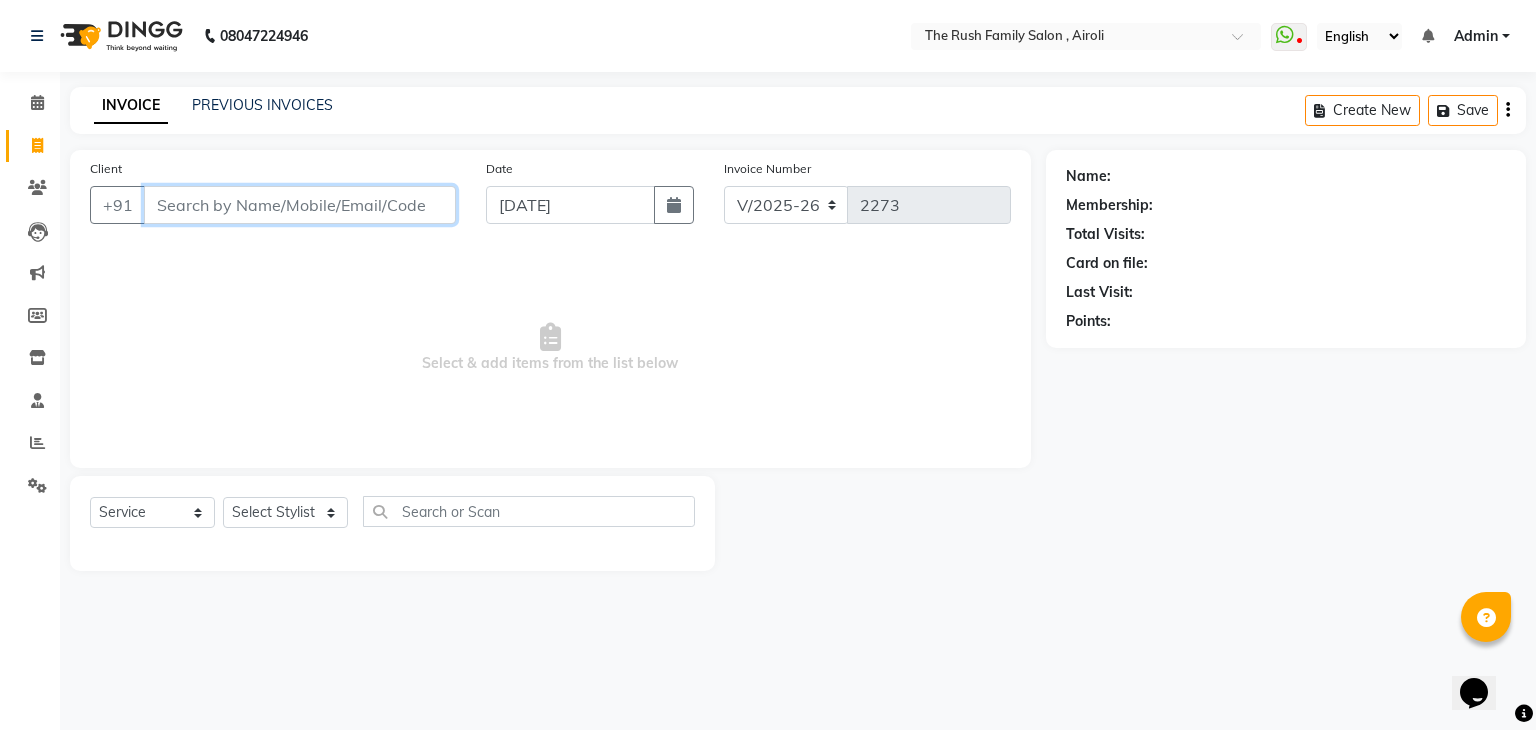 click on "Client" at bounding box center (300, 205) 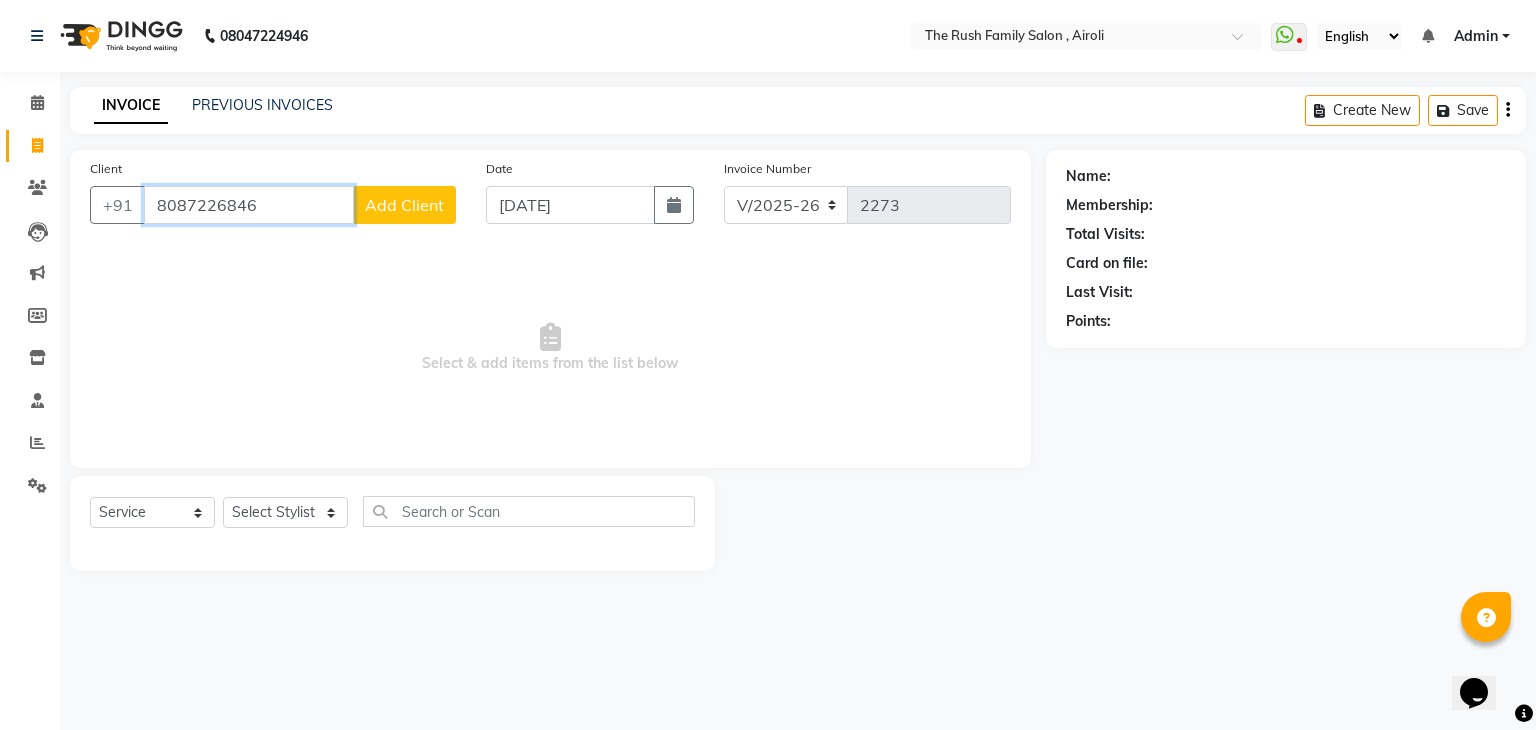 type on "8087226846" 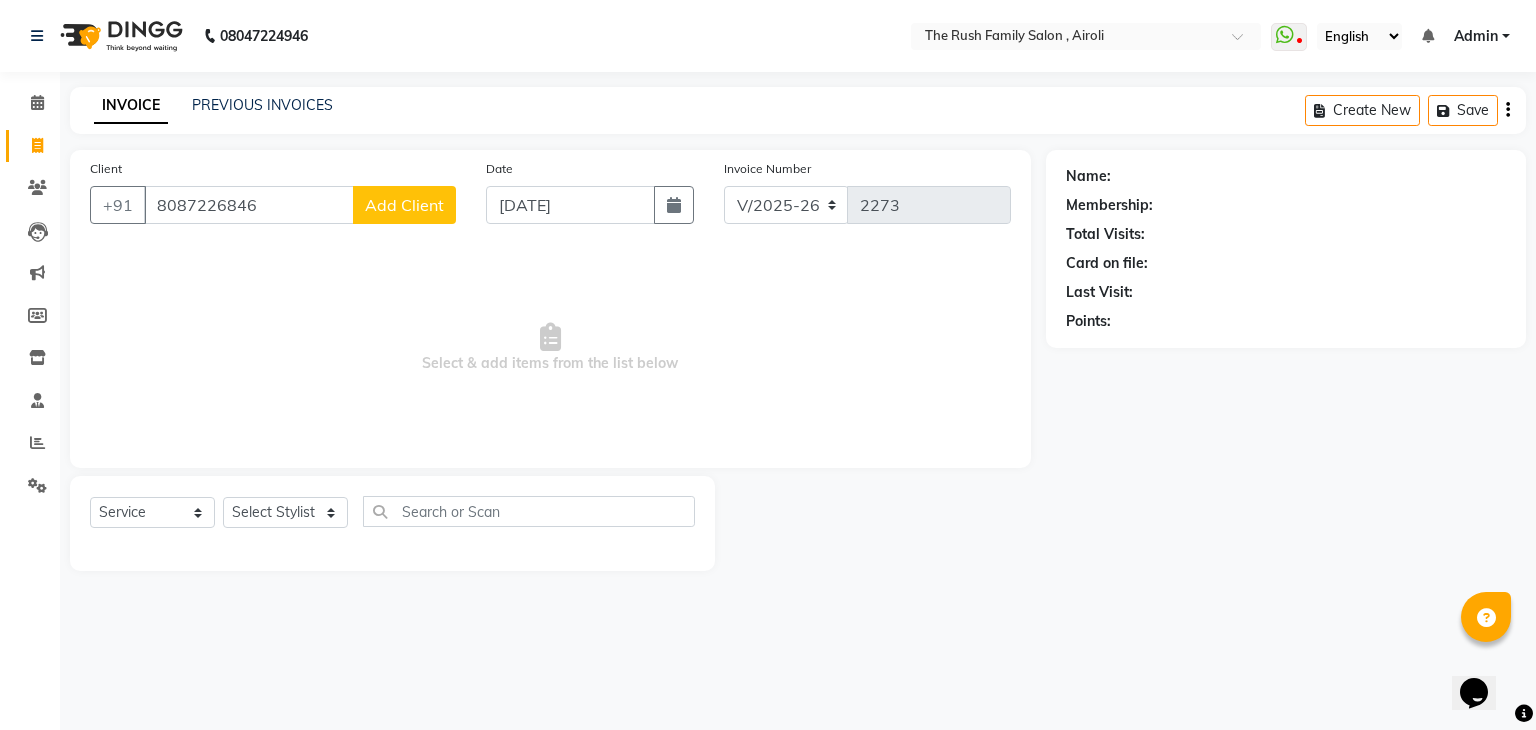 click on "Add Client" 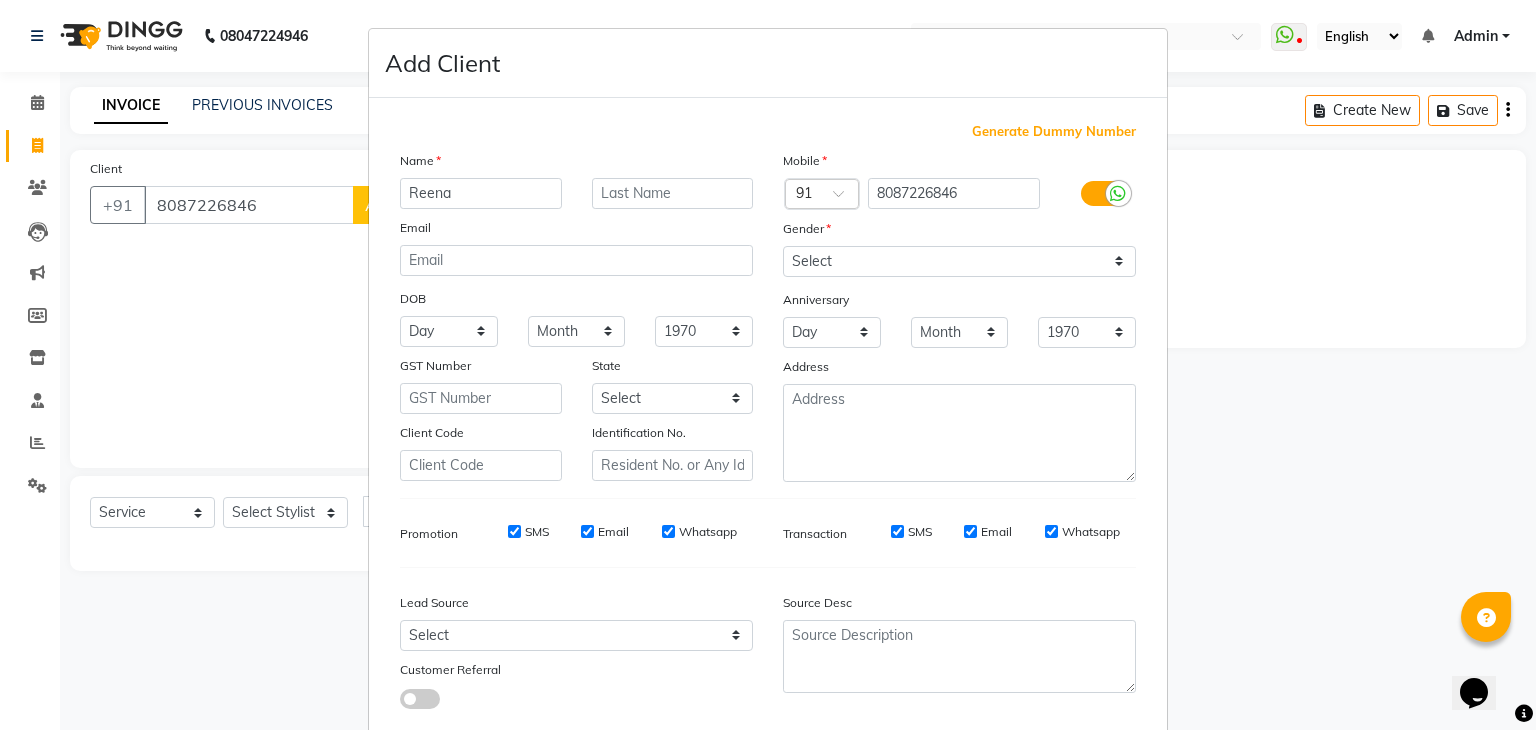 type on "Reena" 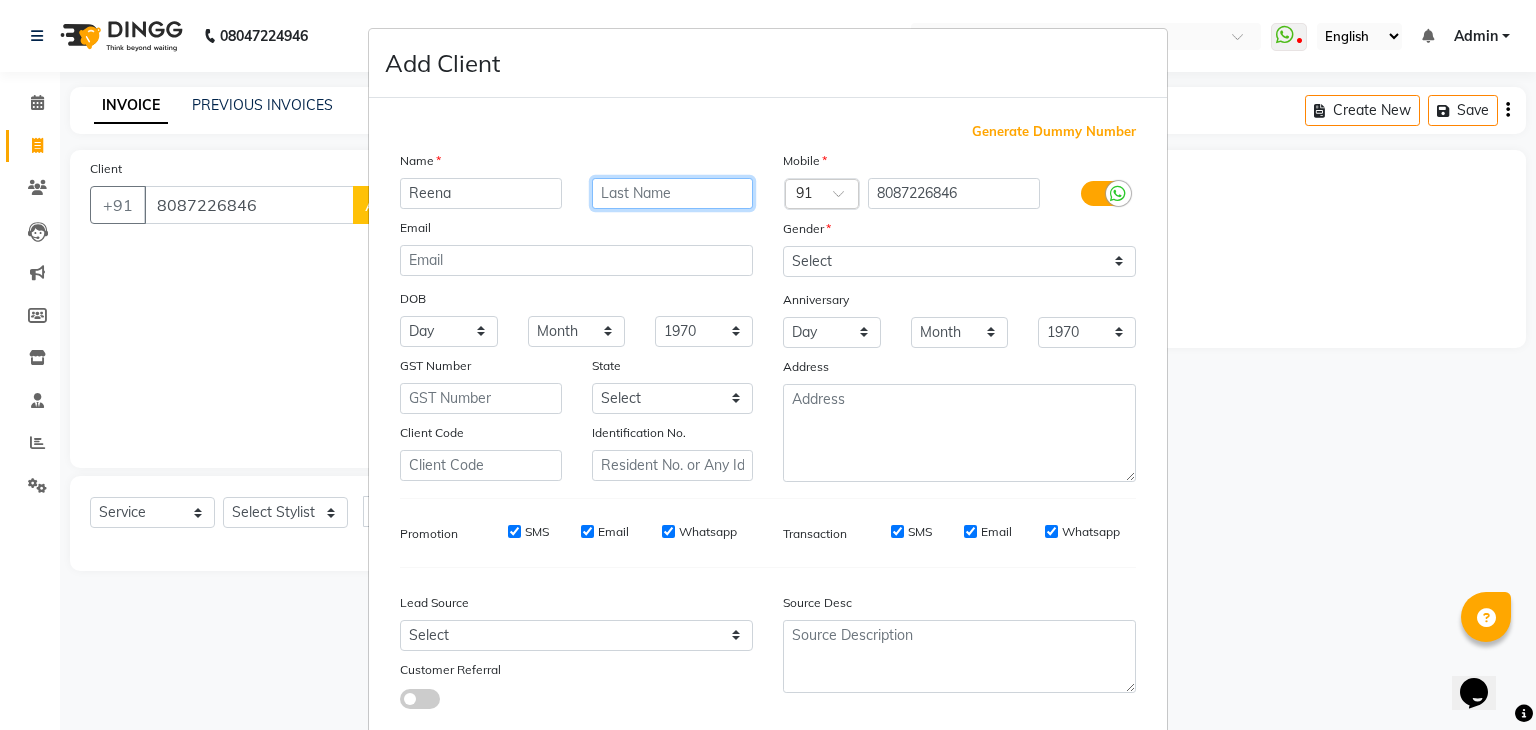 click at bounding box center [673, 193] 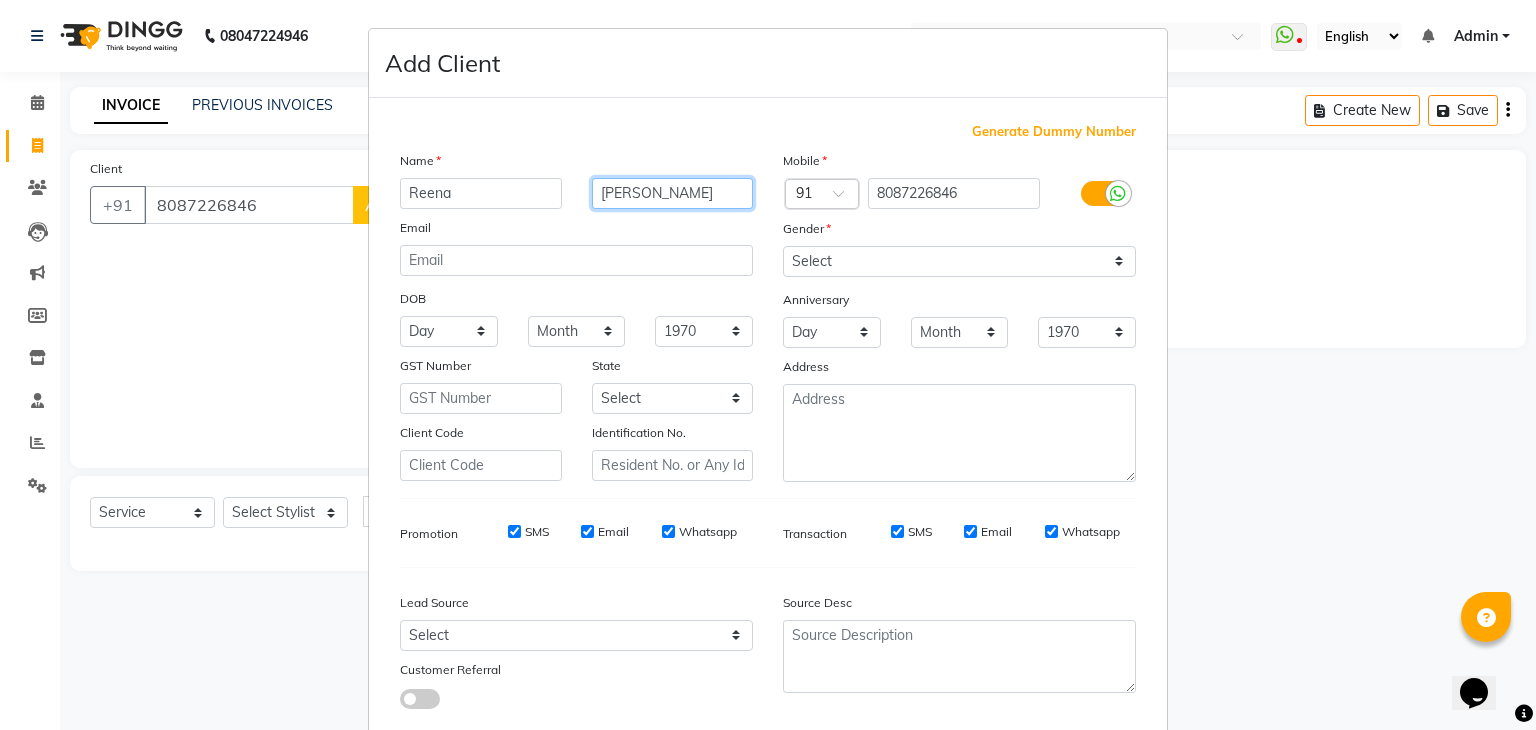 type on "manmohan" 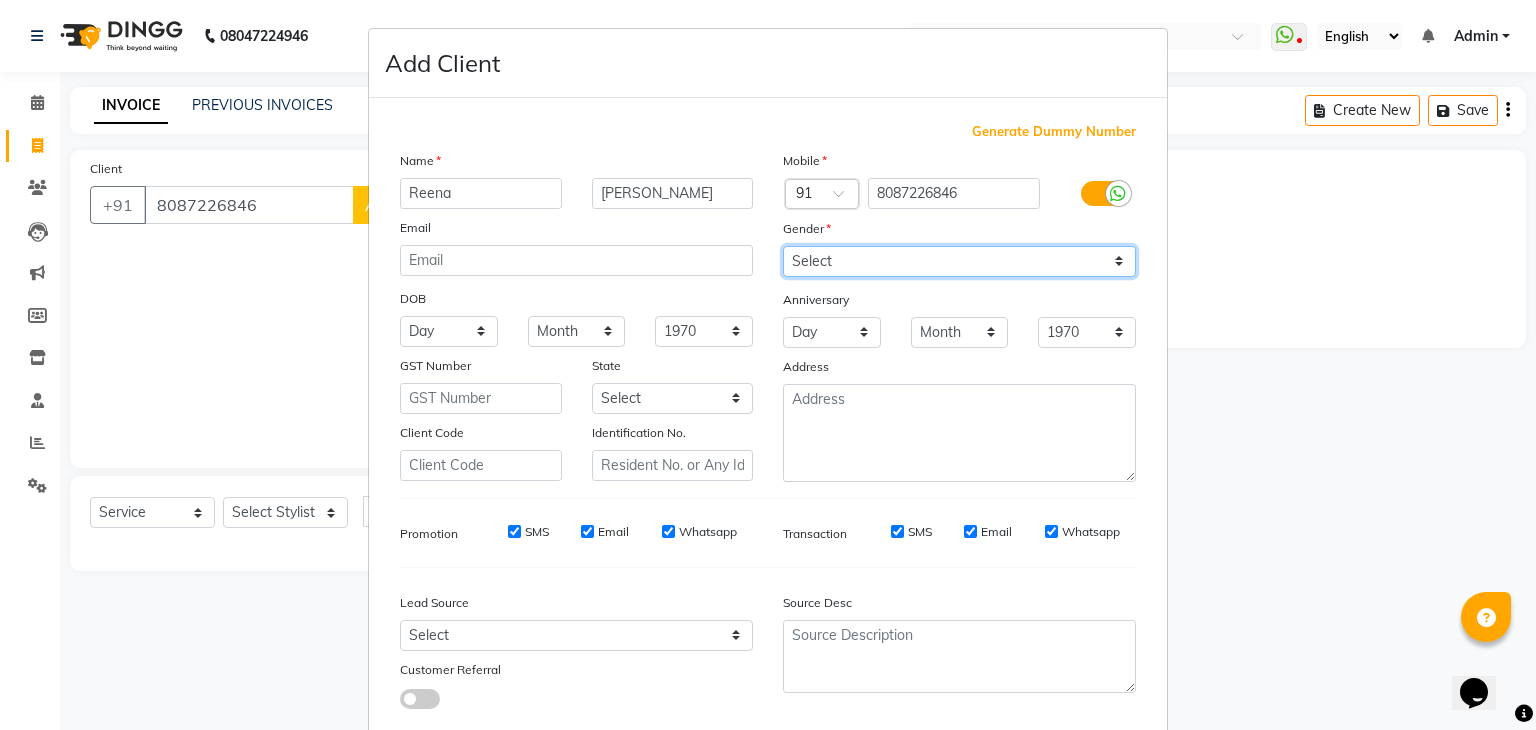 click on "Select Male Female Other Prefer Not To Say" at bounding box center [959, 261] 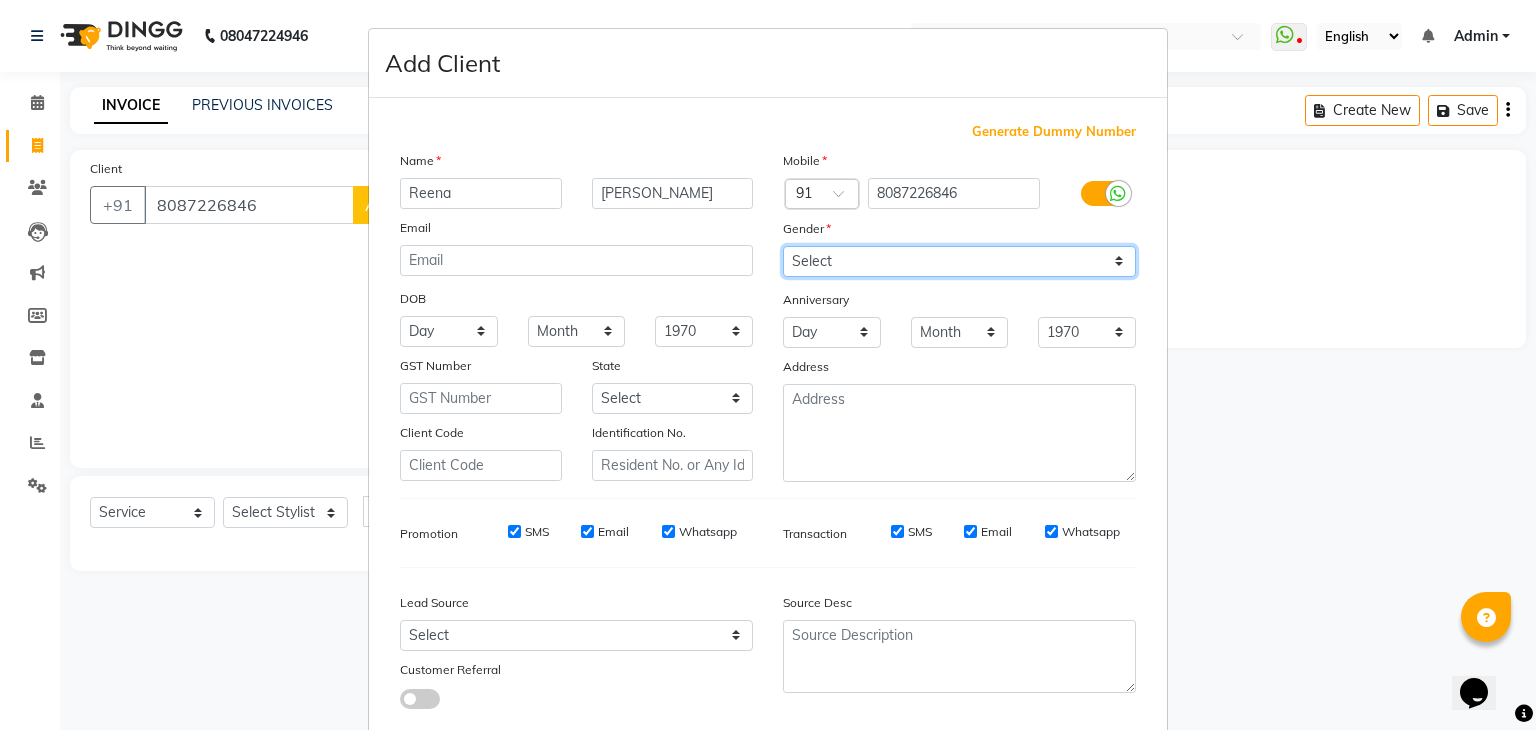 select on "male" 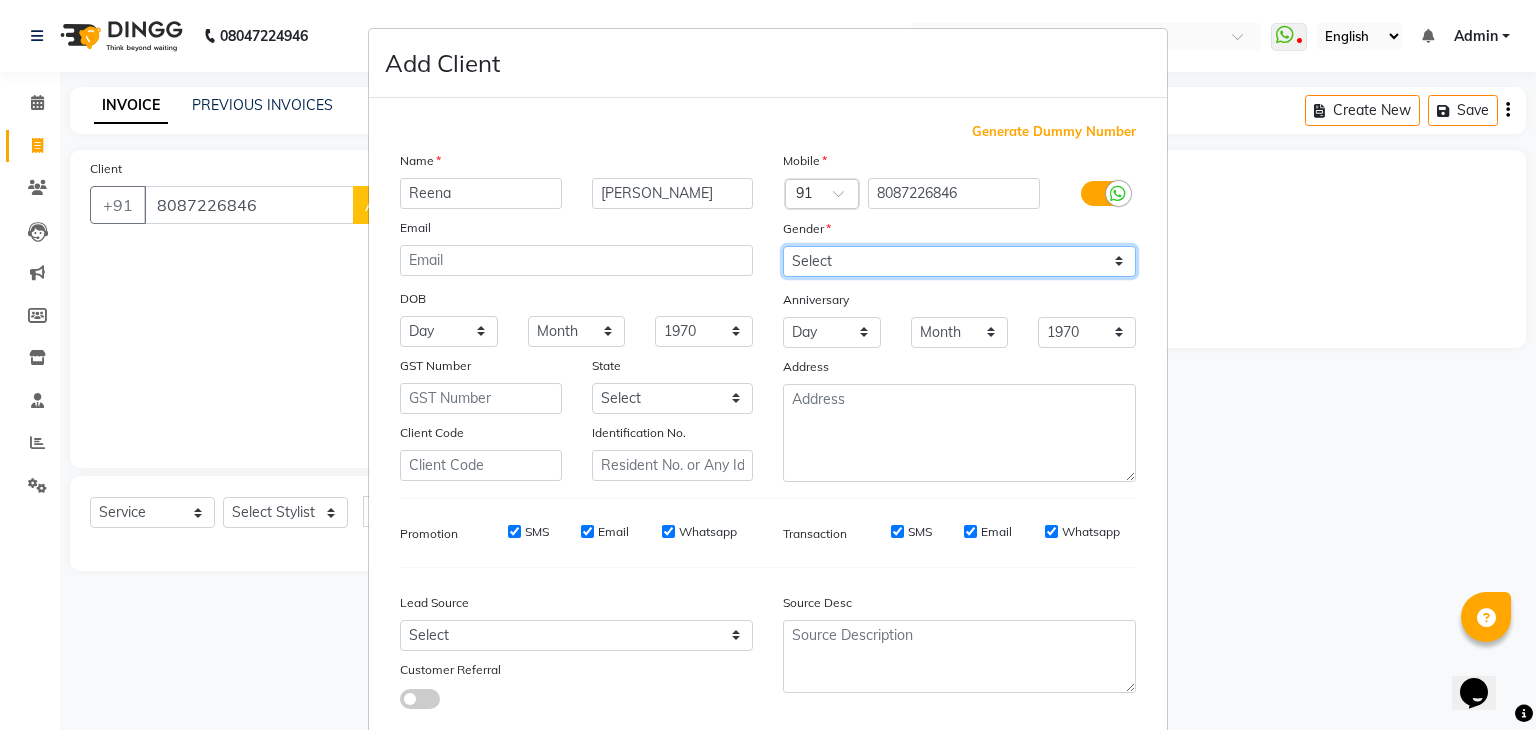 click on "Select Male Female Other Prefer Not To Say" at bounding box center [959, 261] 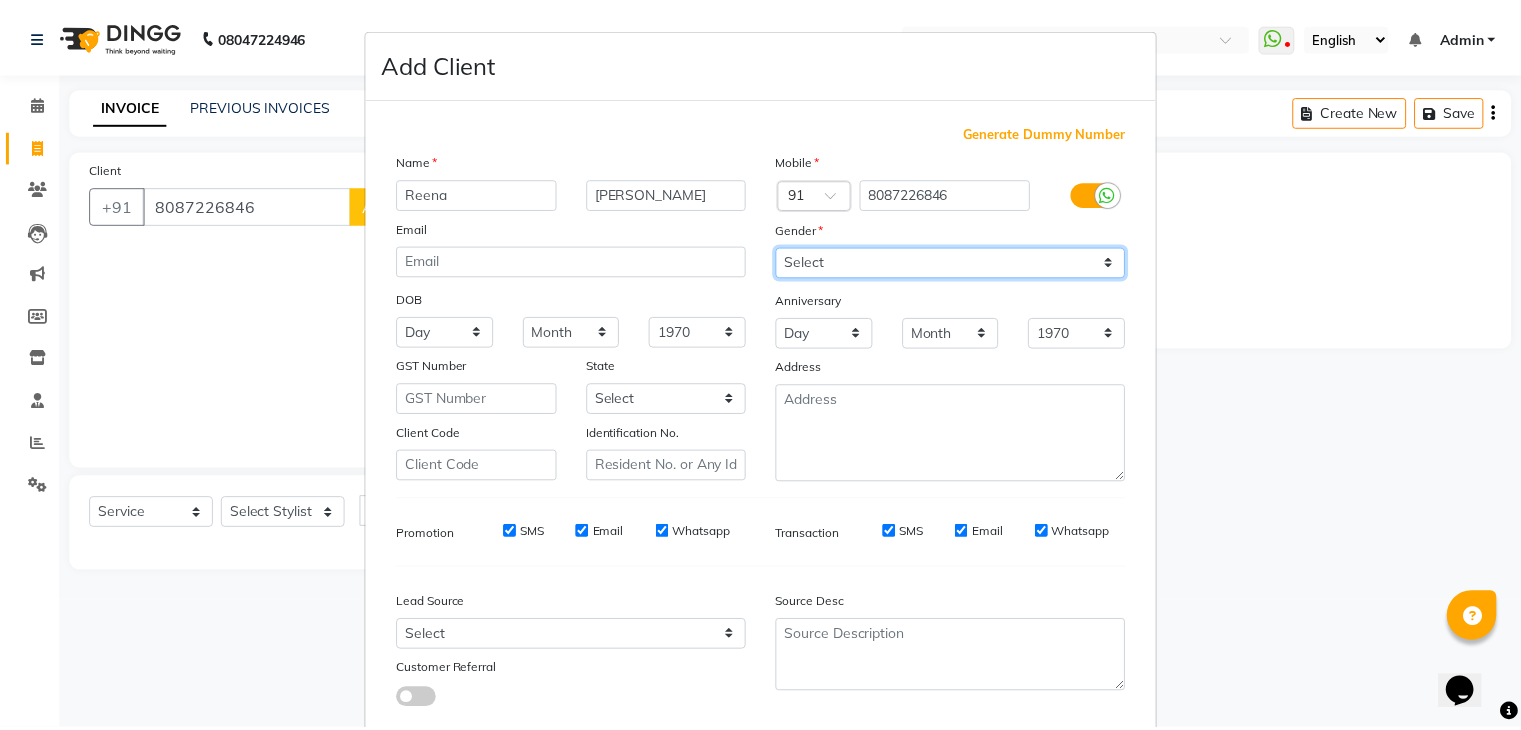 scroll, scrollTop: 127, scrollLeft: 0, axis: vertical 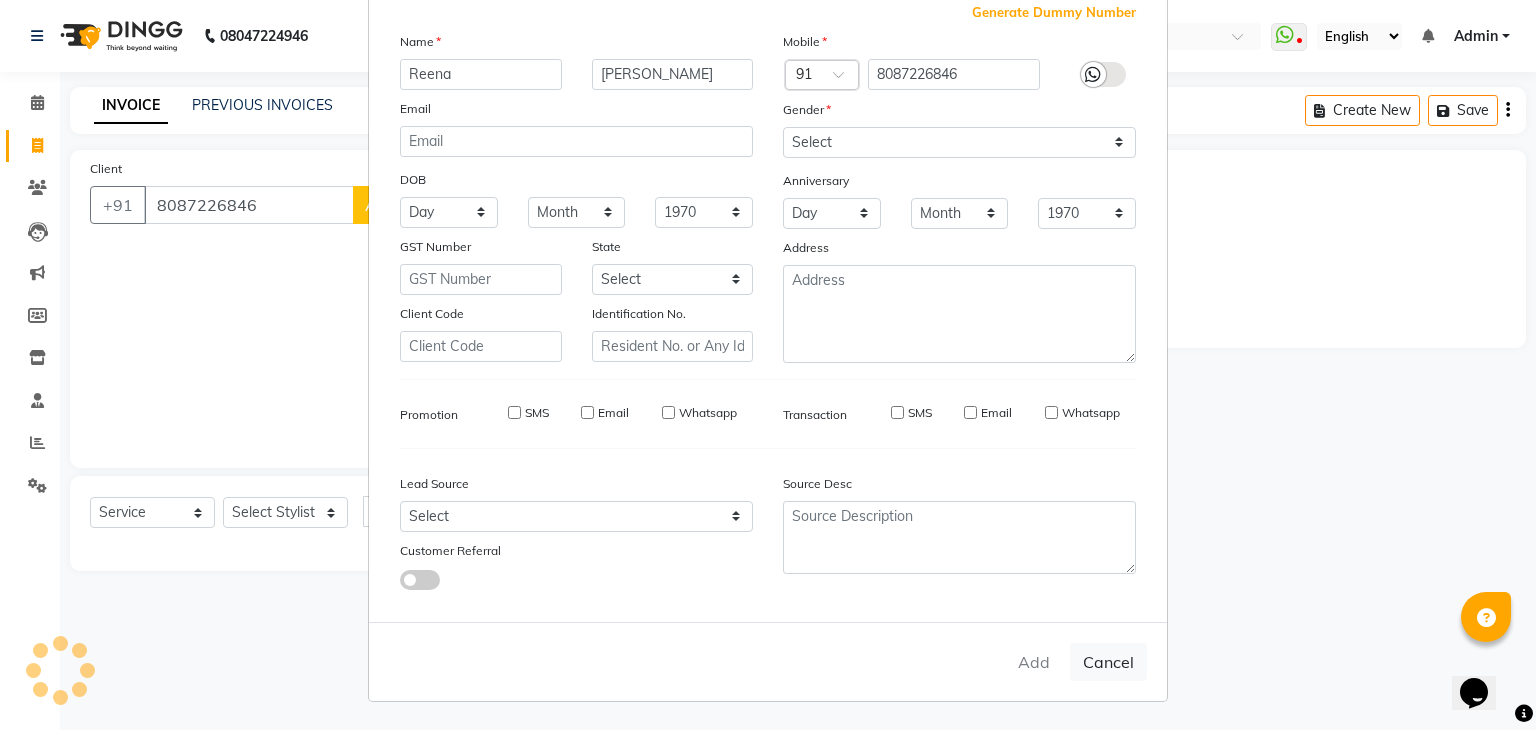 type 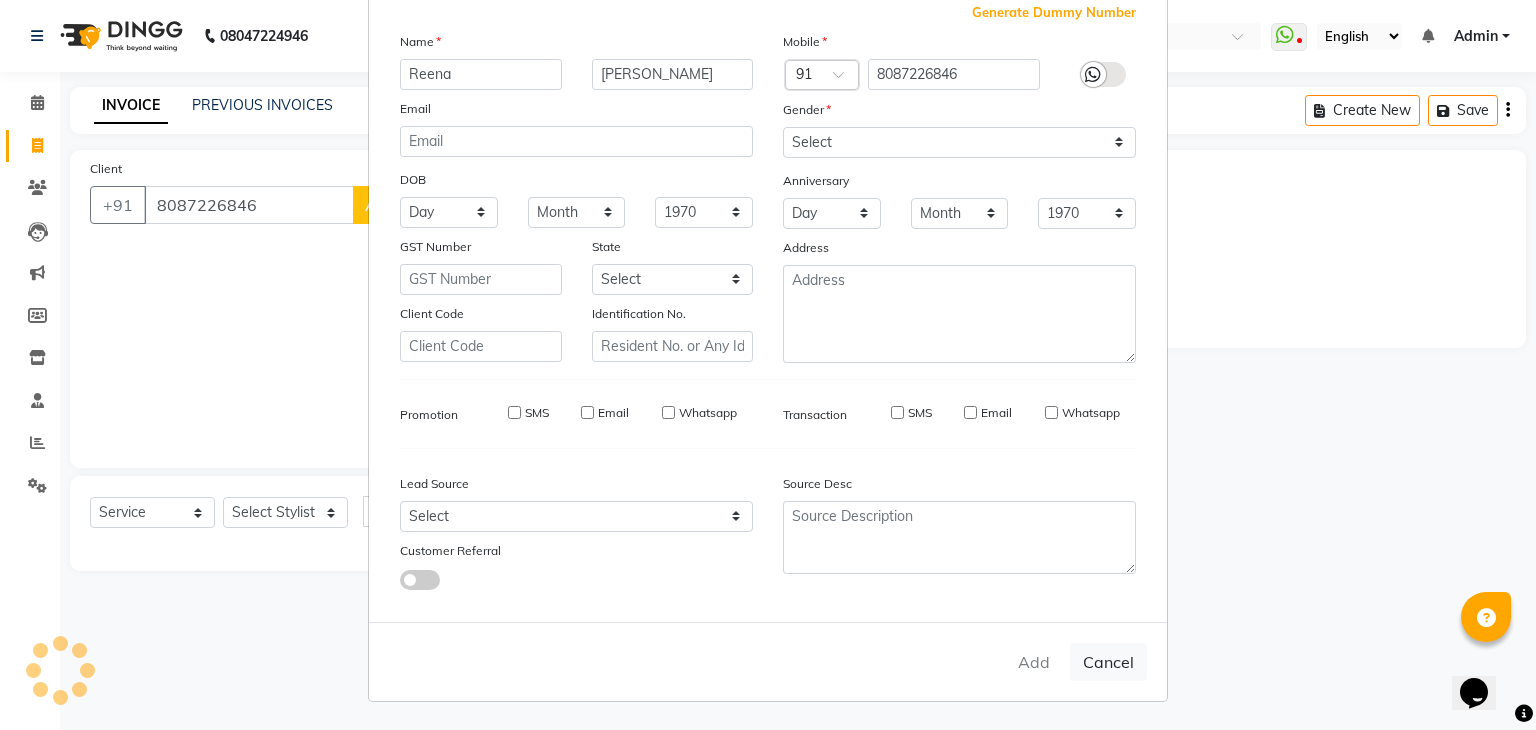 type 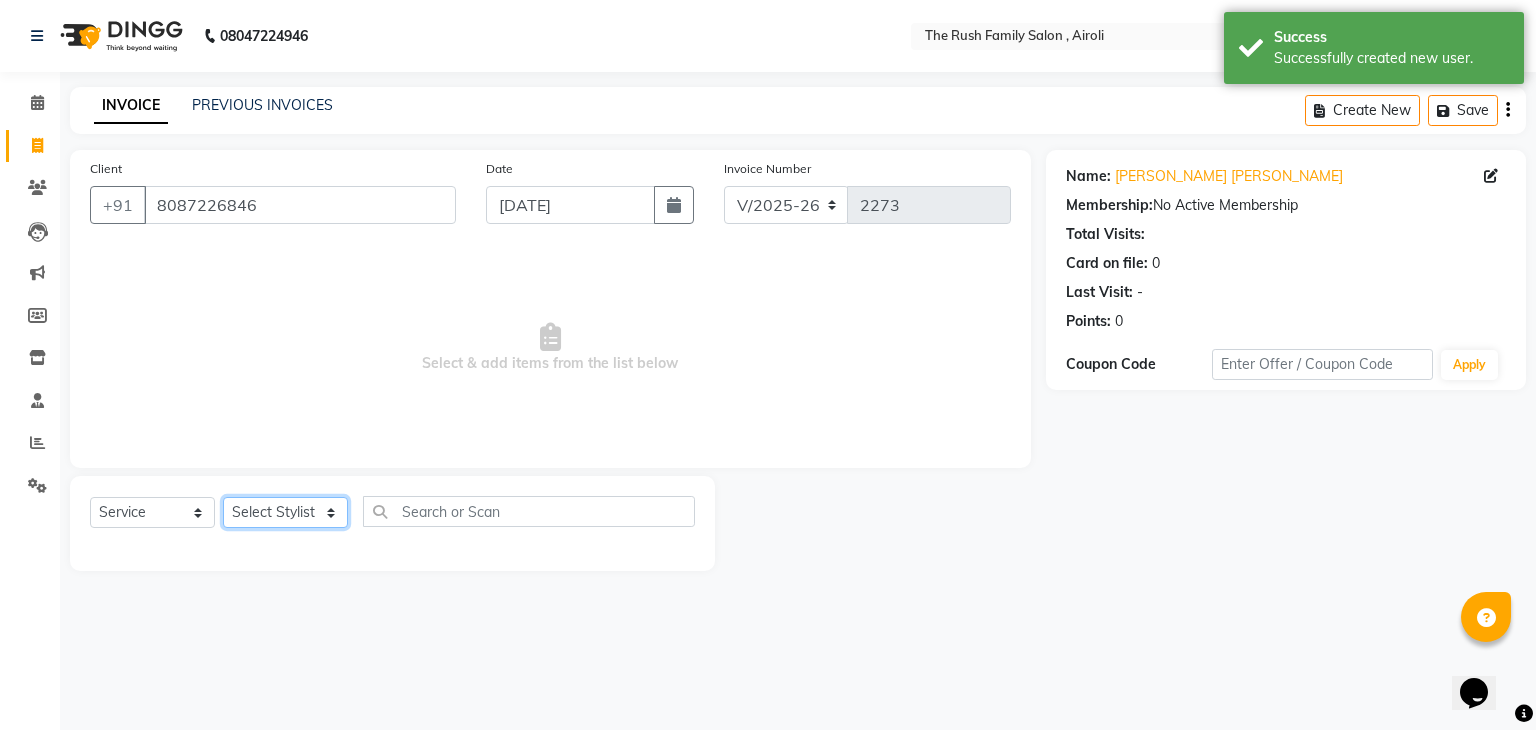 click on "Select Stylist Ajaz Danish Guddi Jayesh  mumtaz   nishu Riya    Rush Swati" 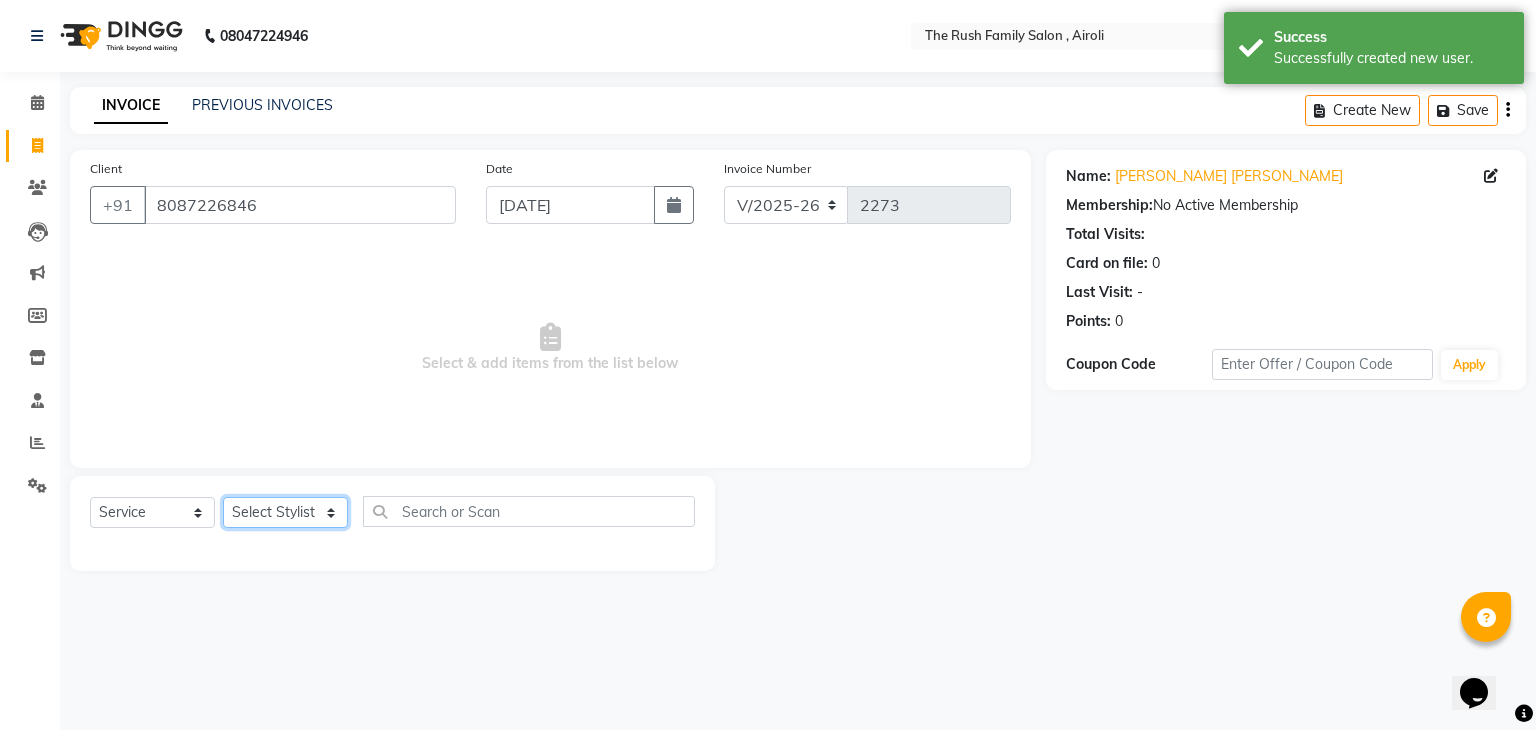 select on "68107" 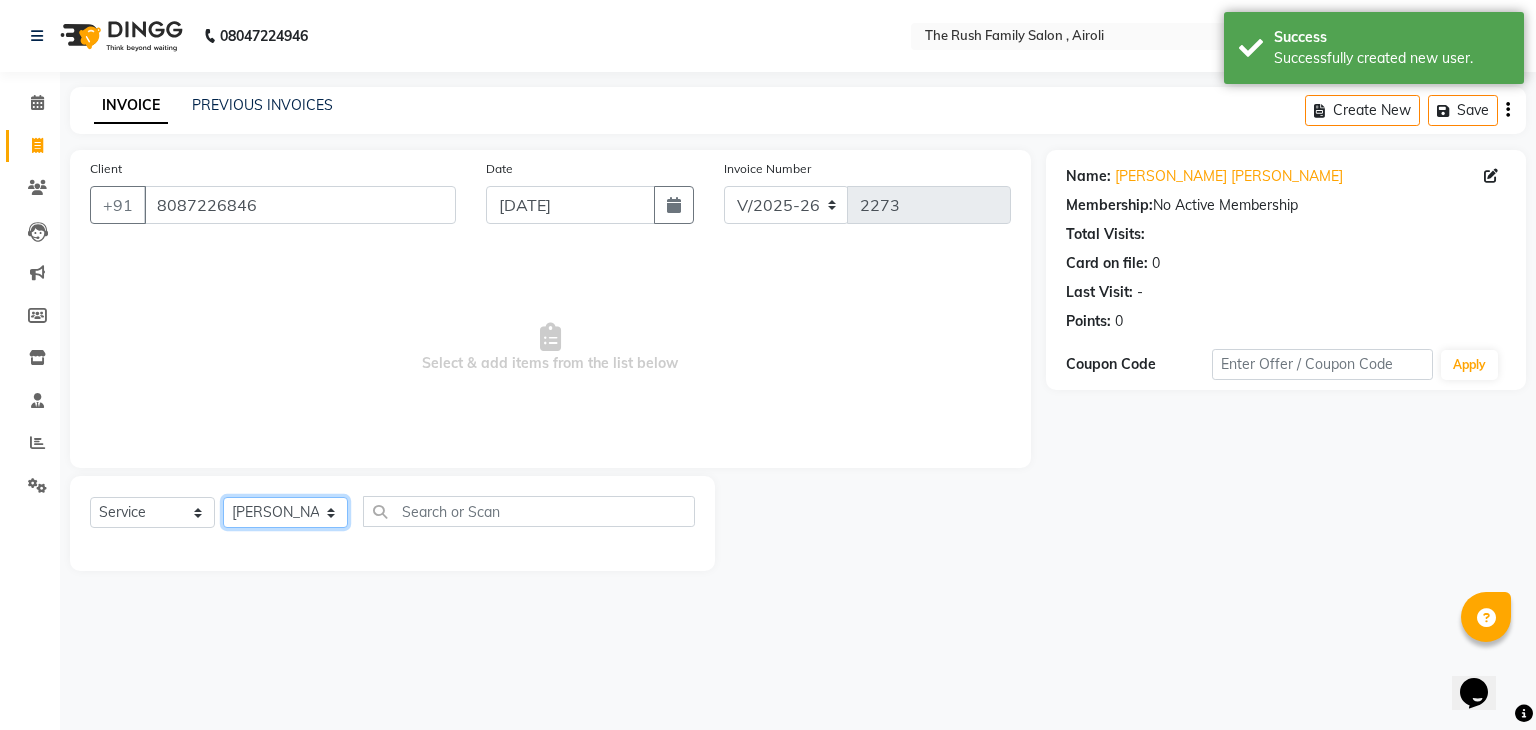 click on "Select Stylist Ajaz Danish Guddi Jayesh  mumtaz   nishu Riya    Rush Swati" 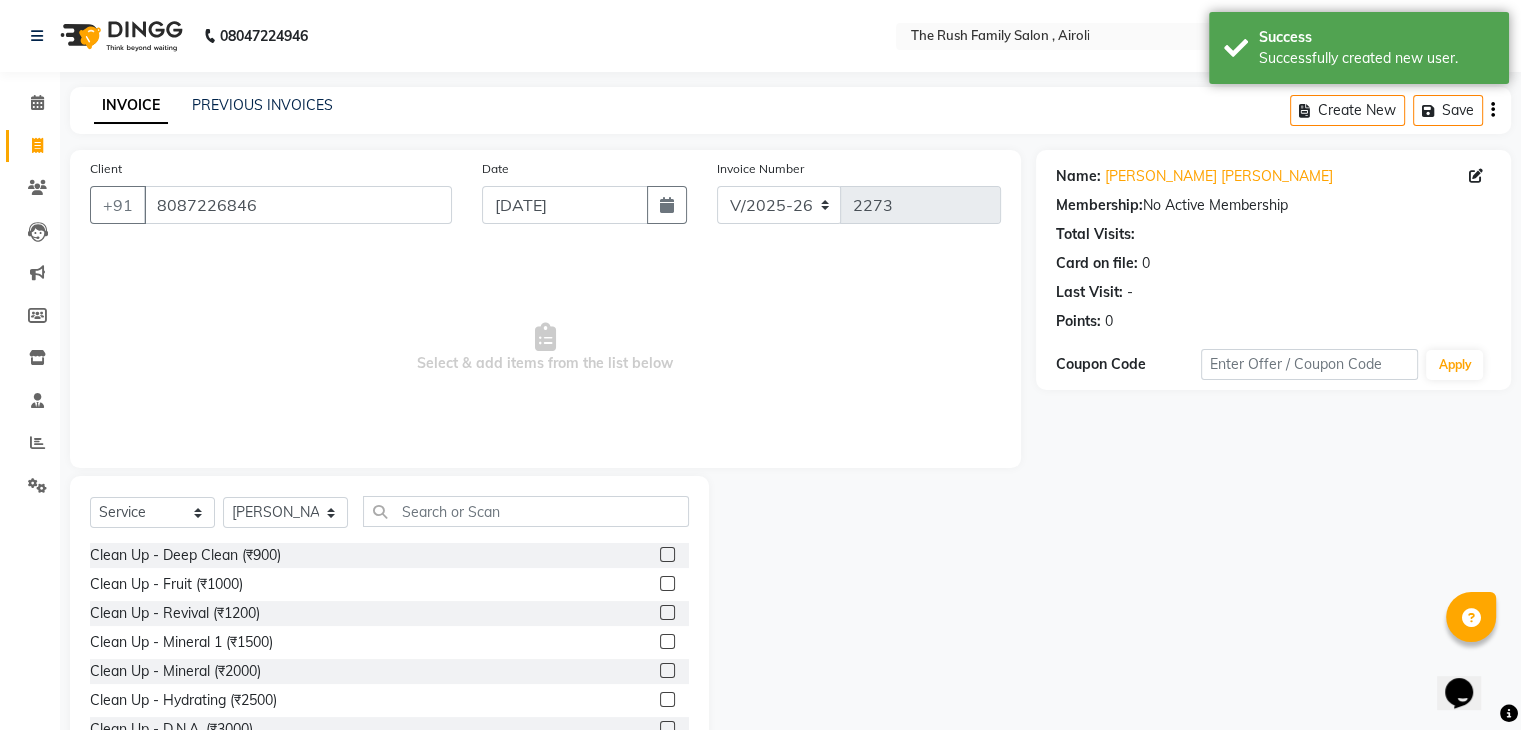click on "Select & add items from the list below" at bounding box center (545, 348) 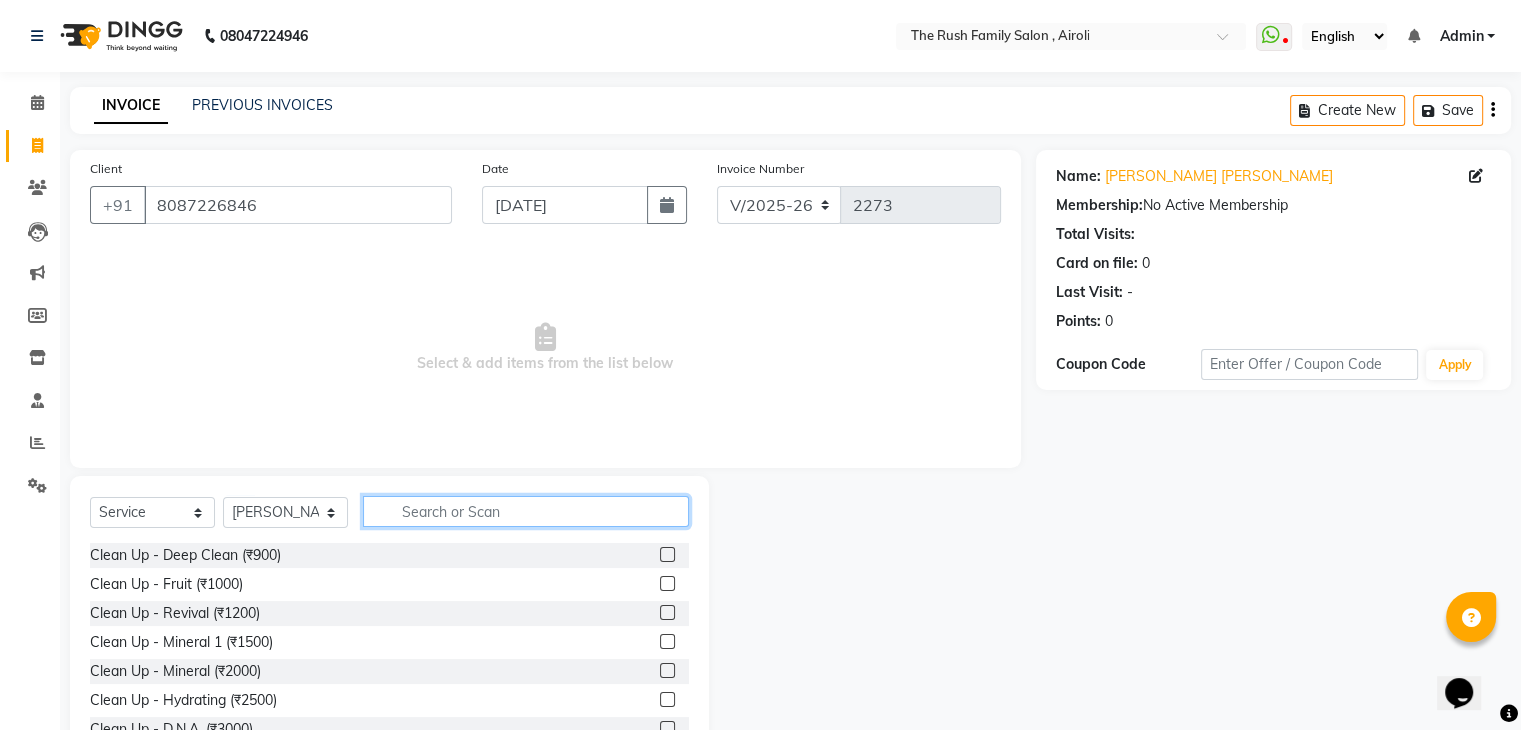click 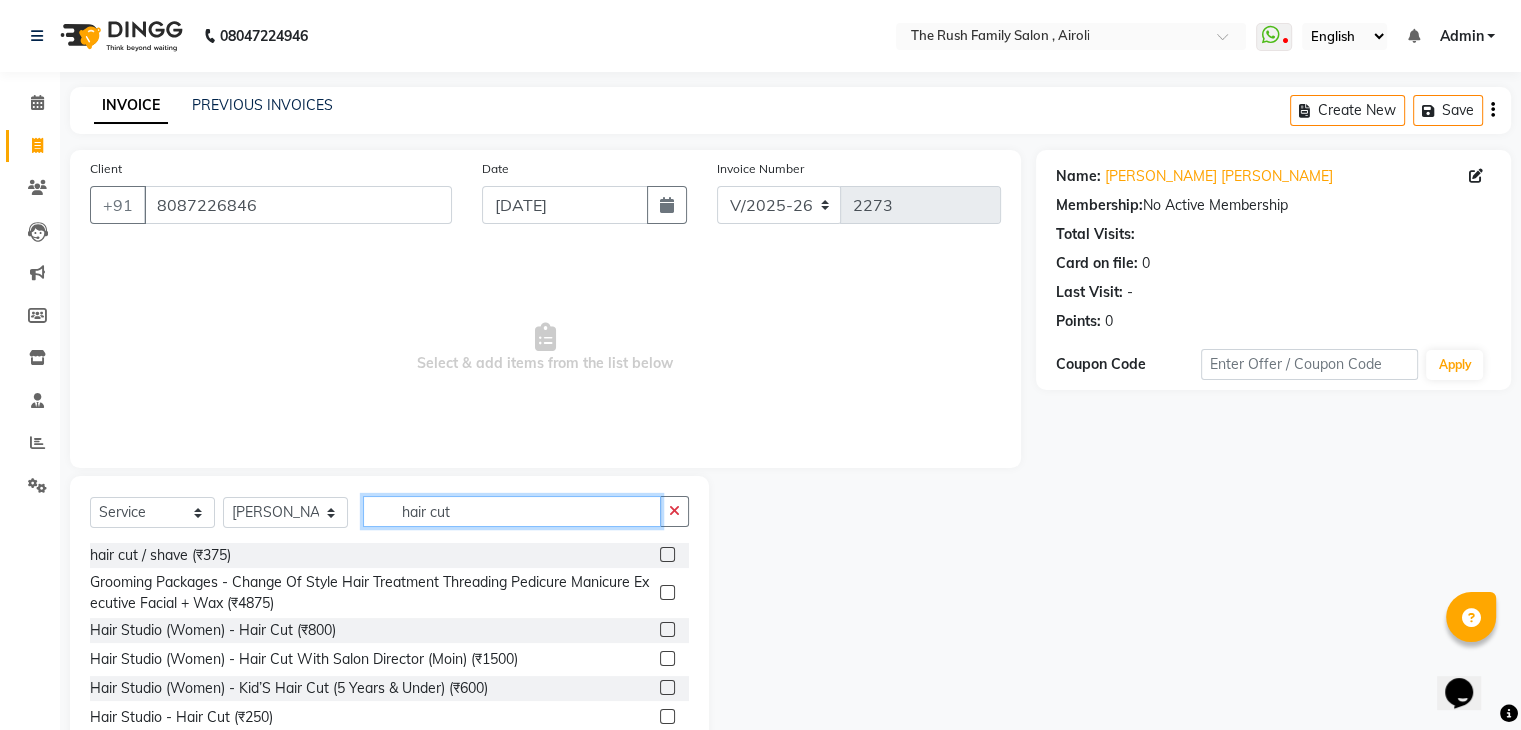 type on "hair cut" 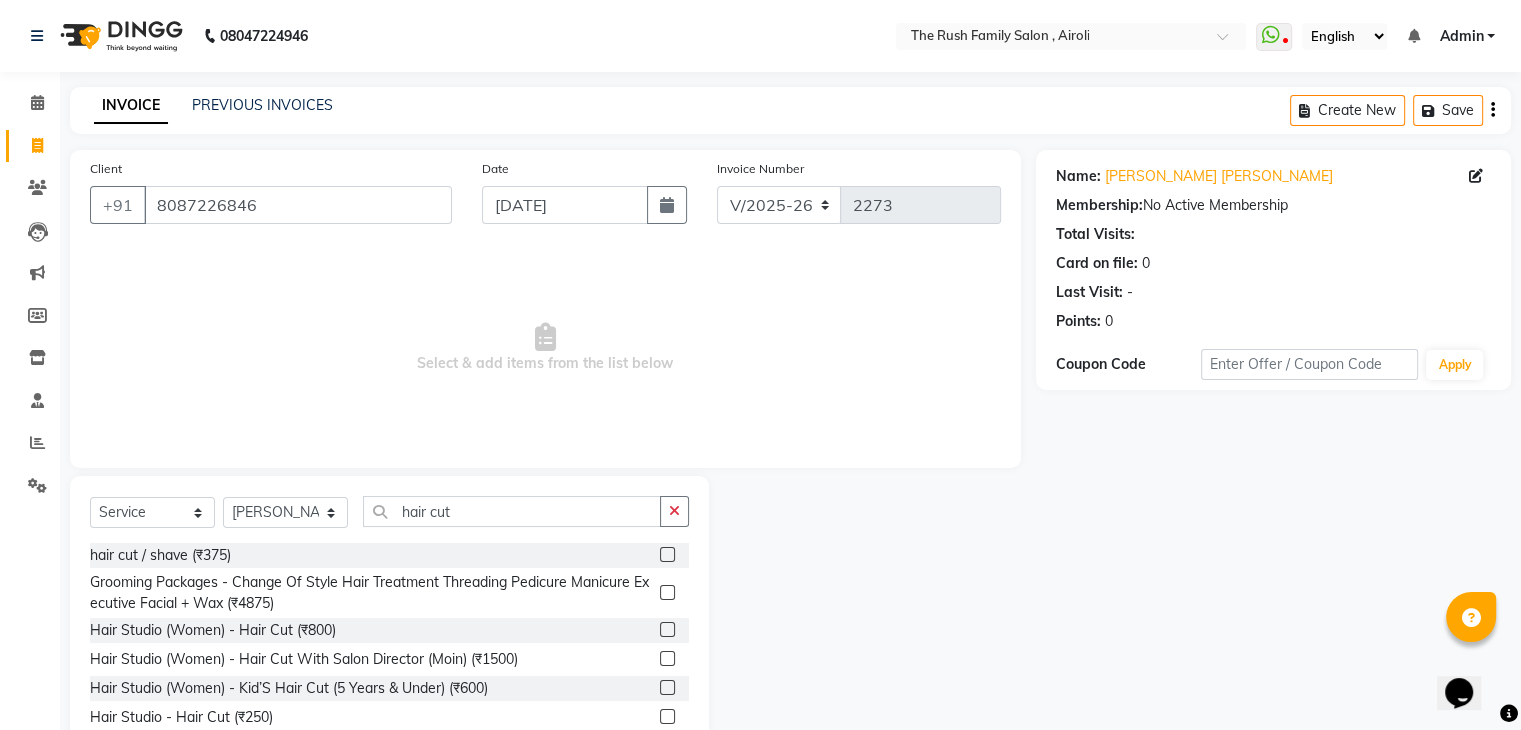 click 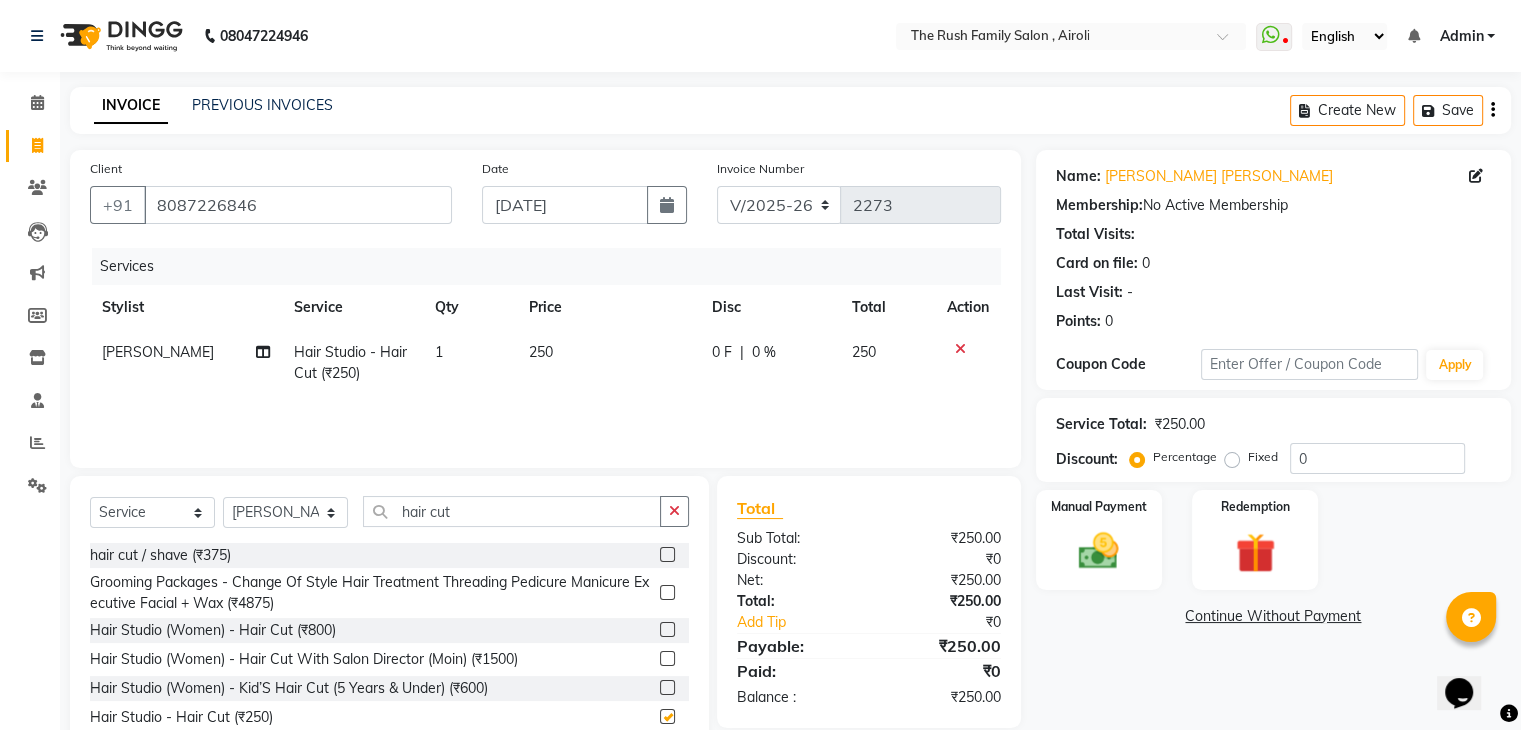 checkbox on "false" 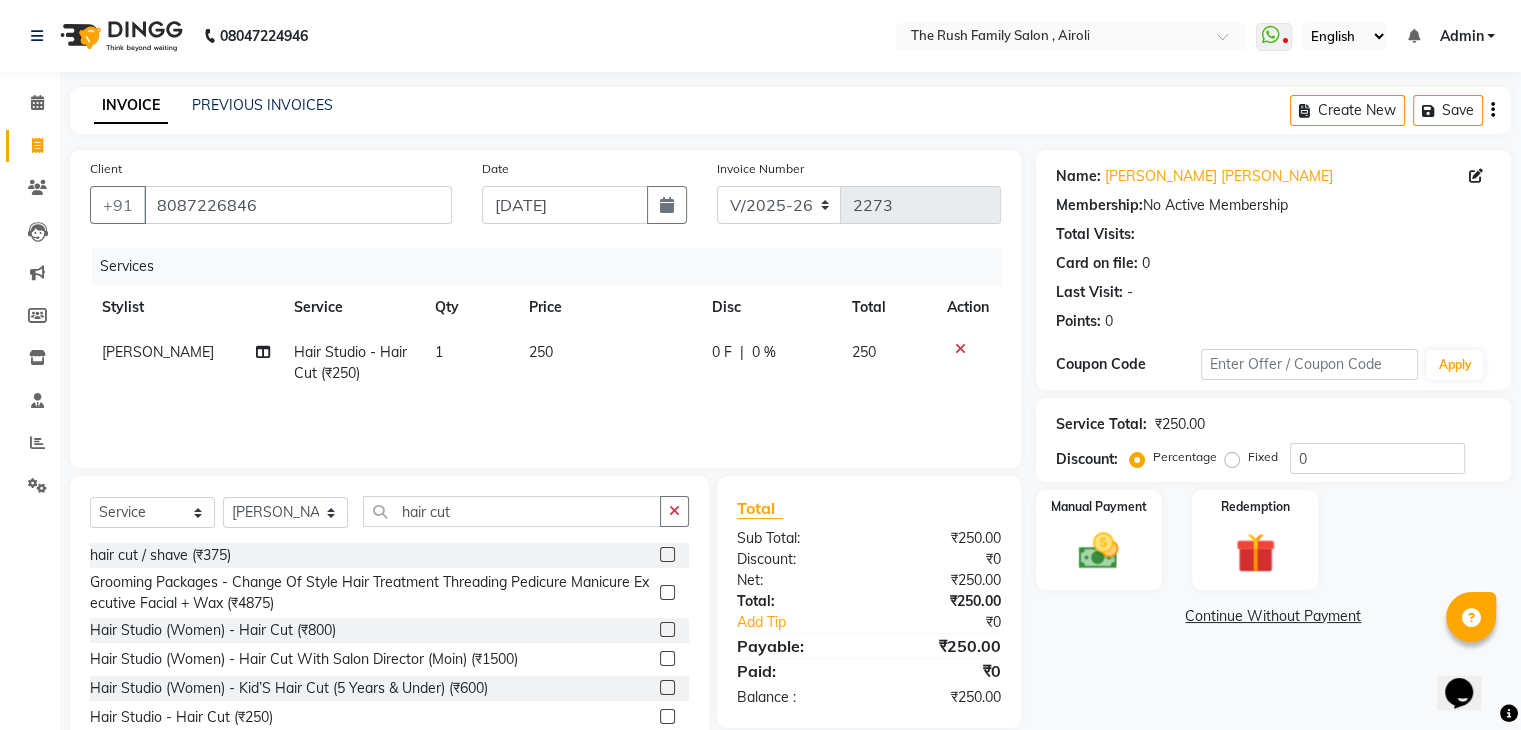 click on "250" 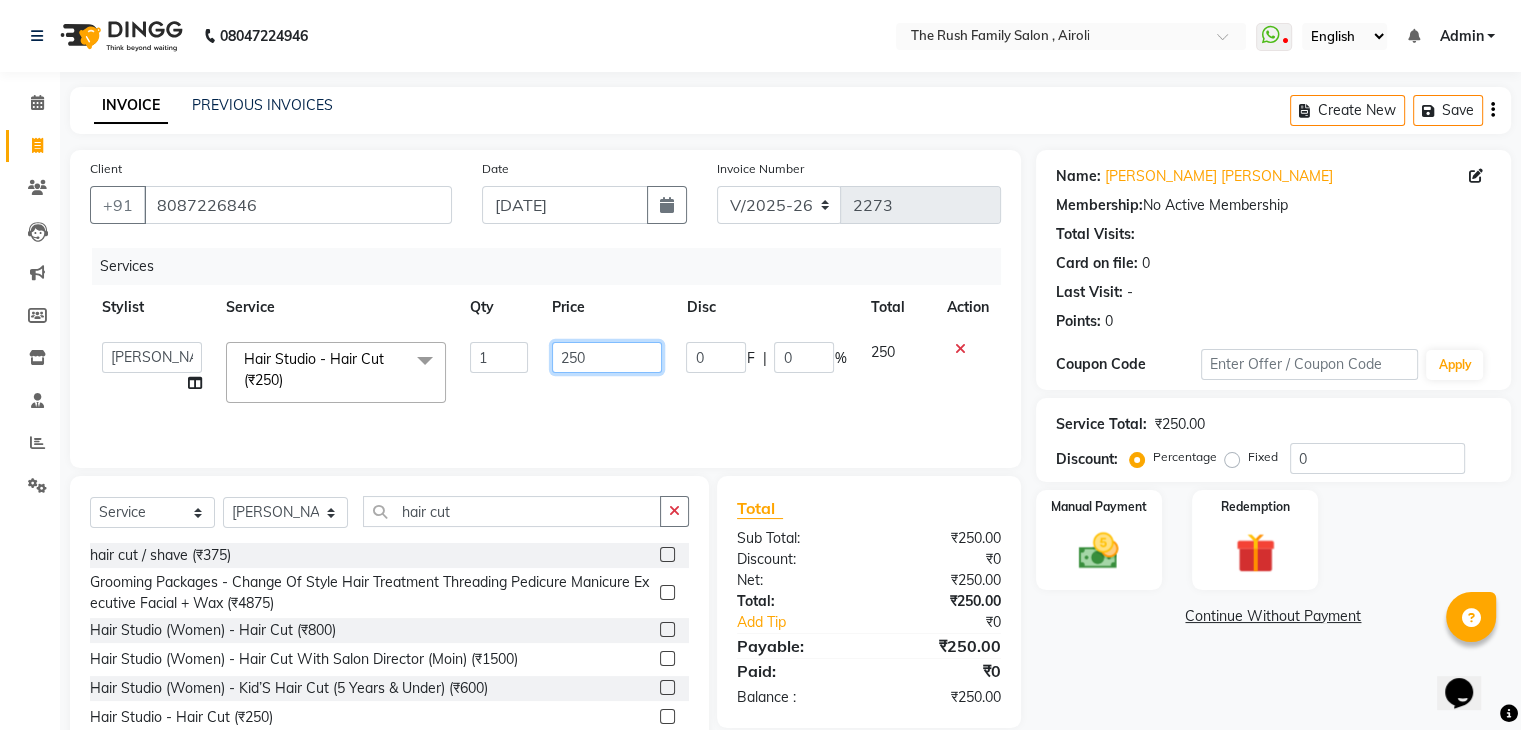click on "250" 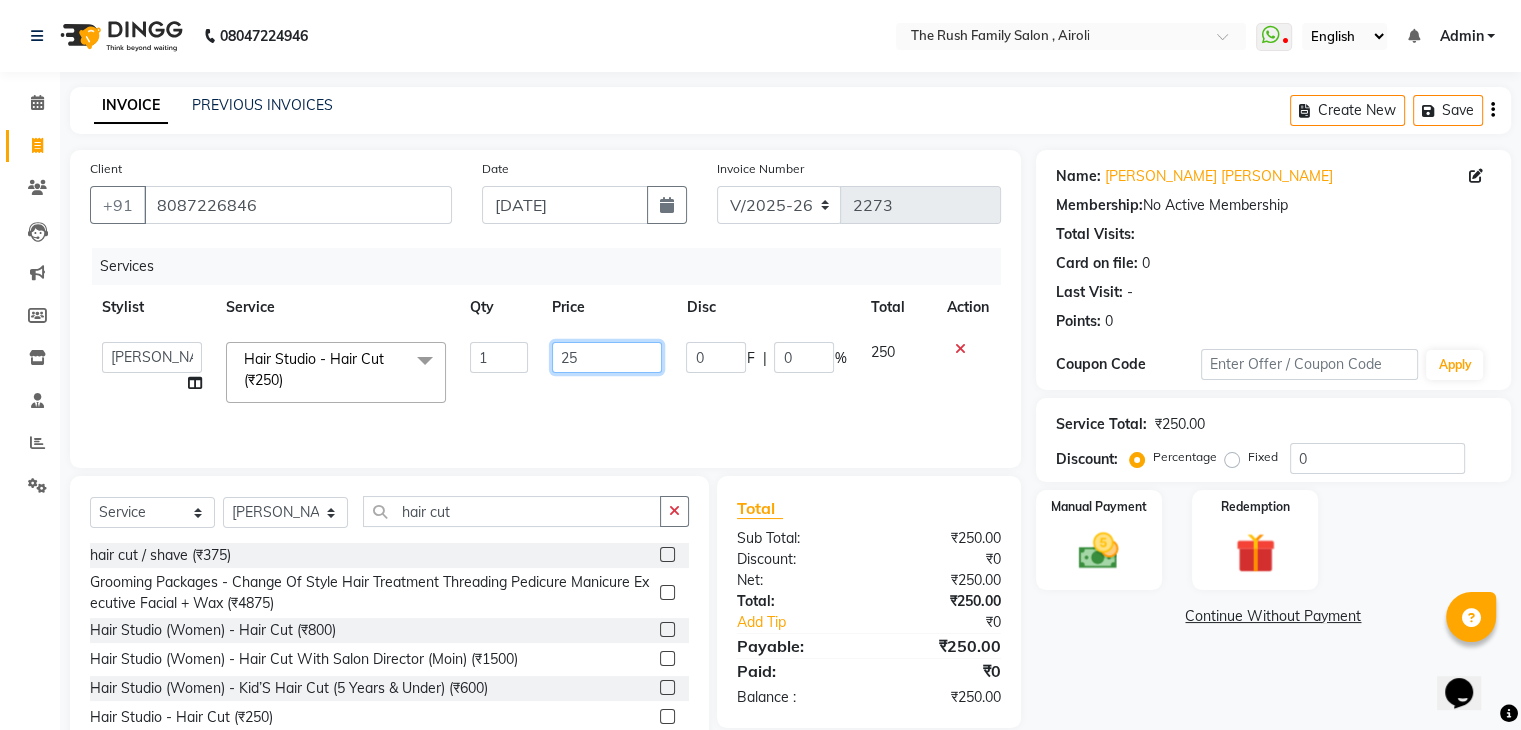 type on "2" 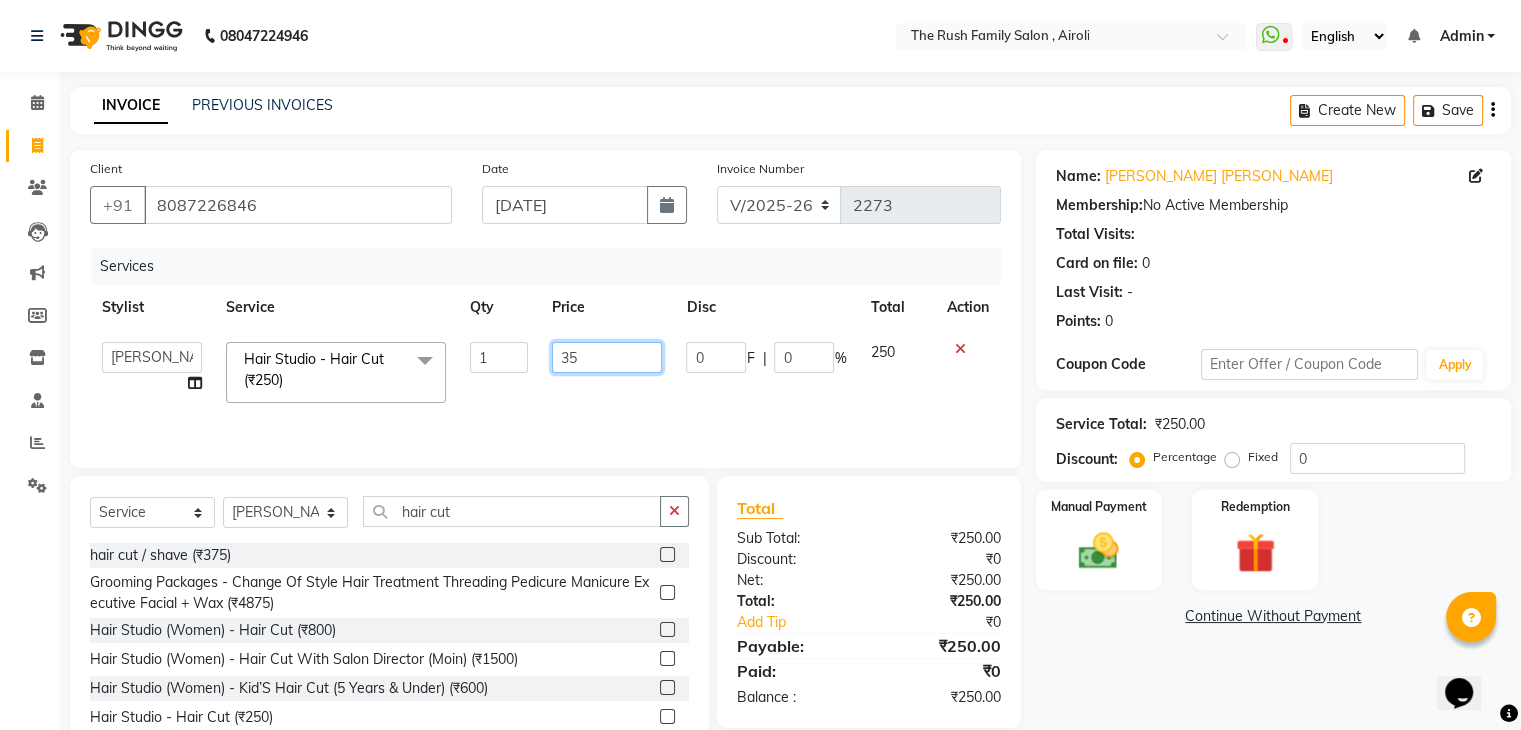 type on "350" 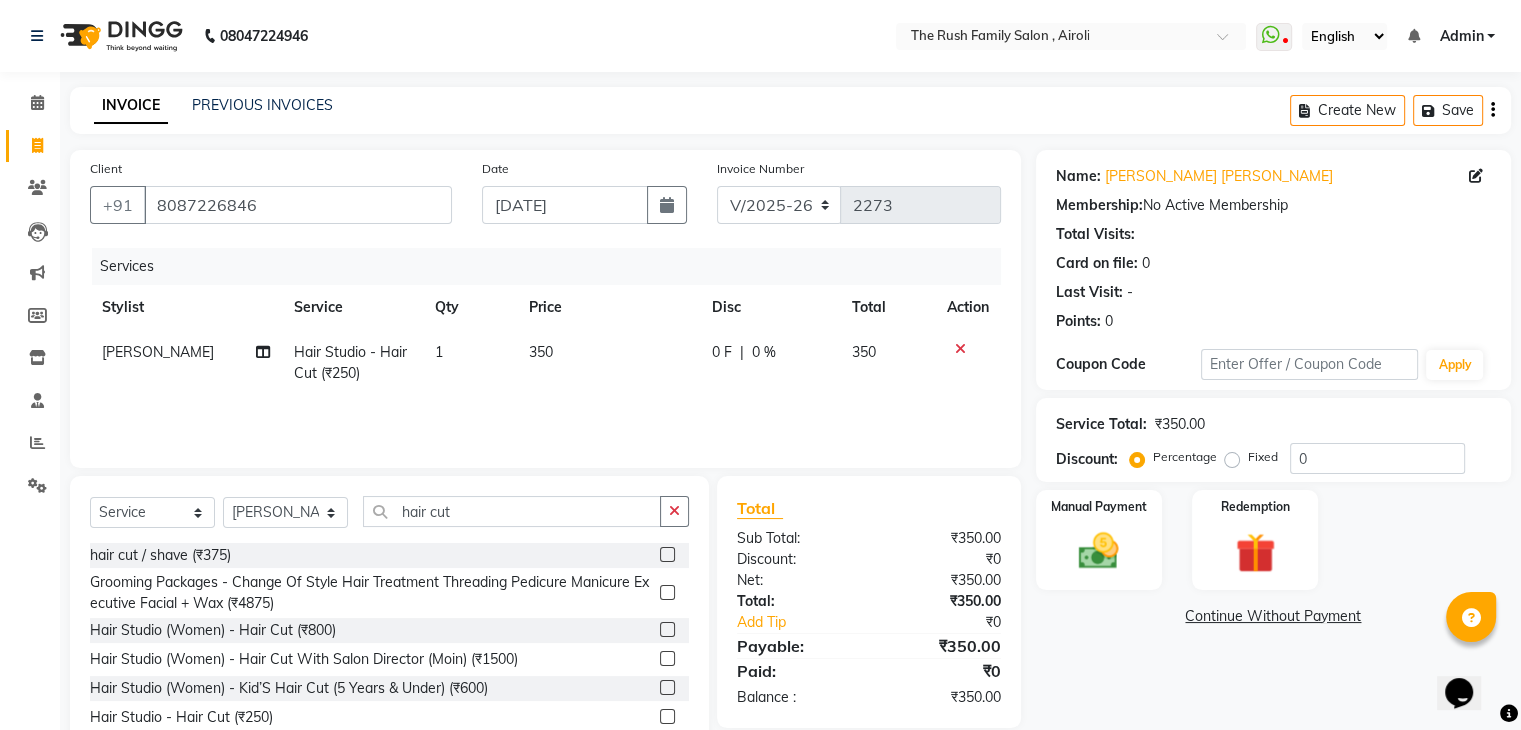 click on "0 F | 0 %" 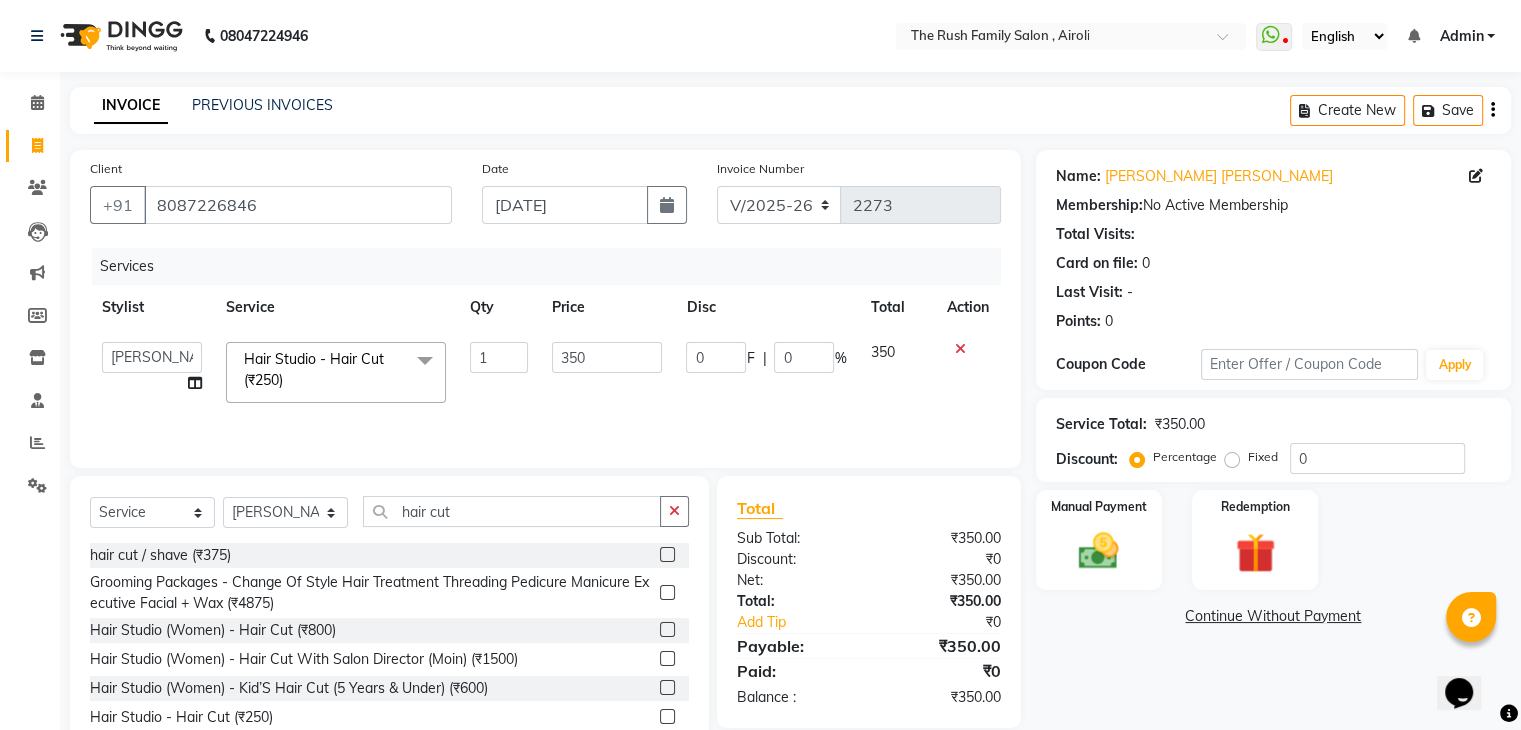 click 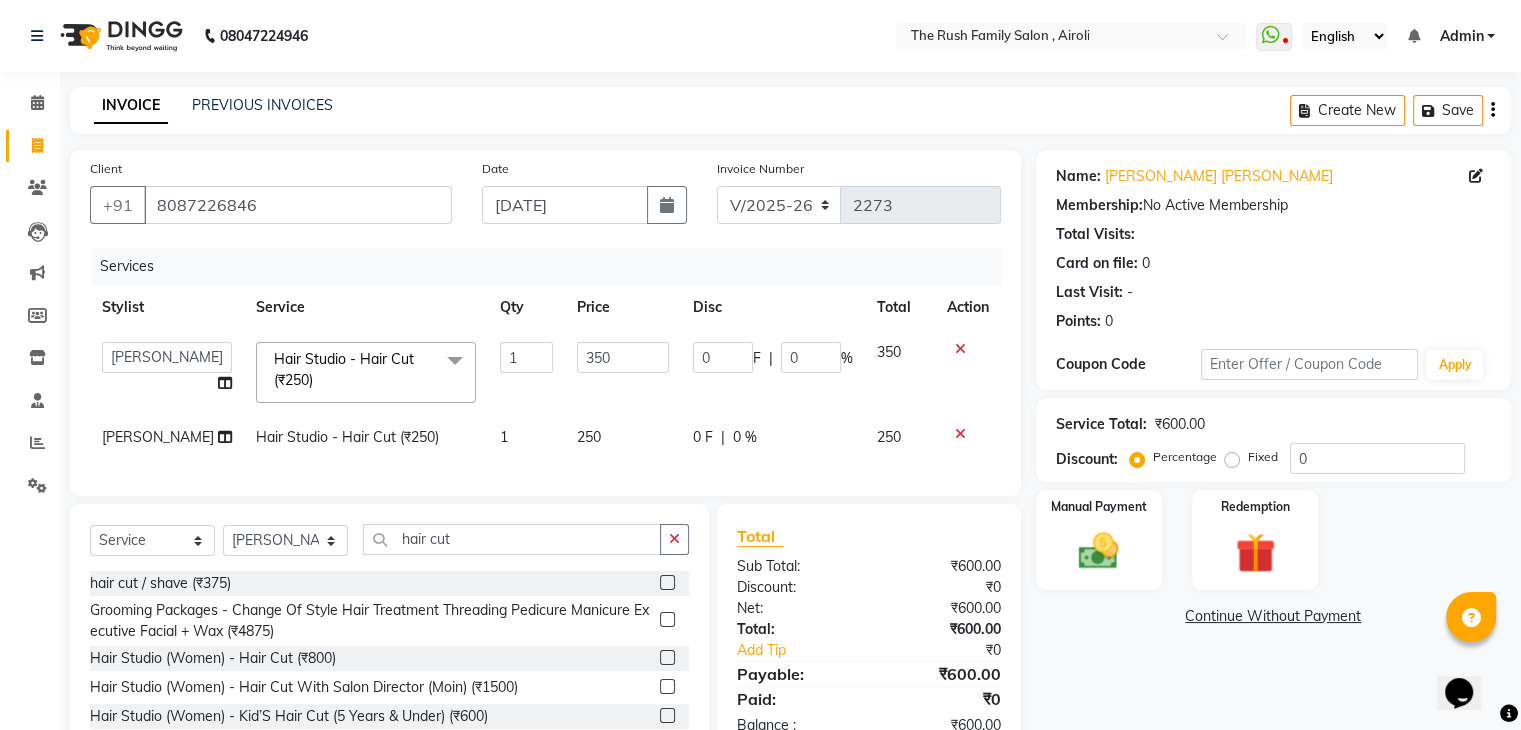 checkbox on "false" 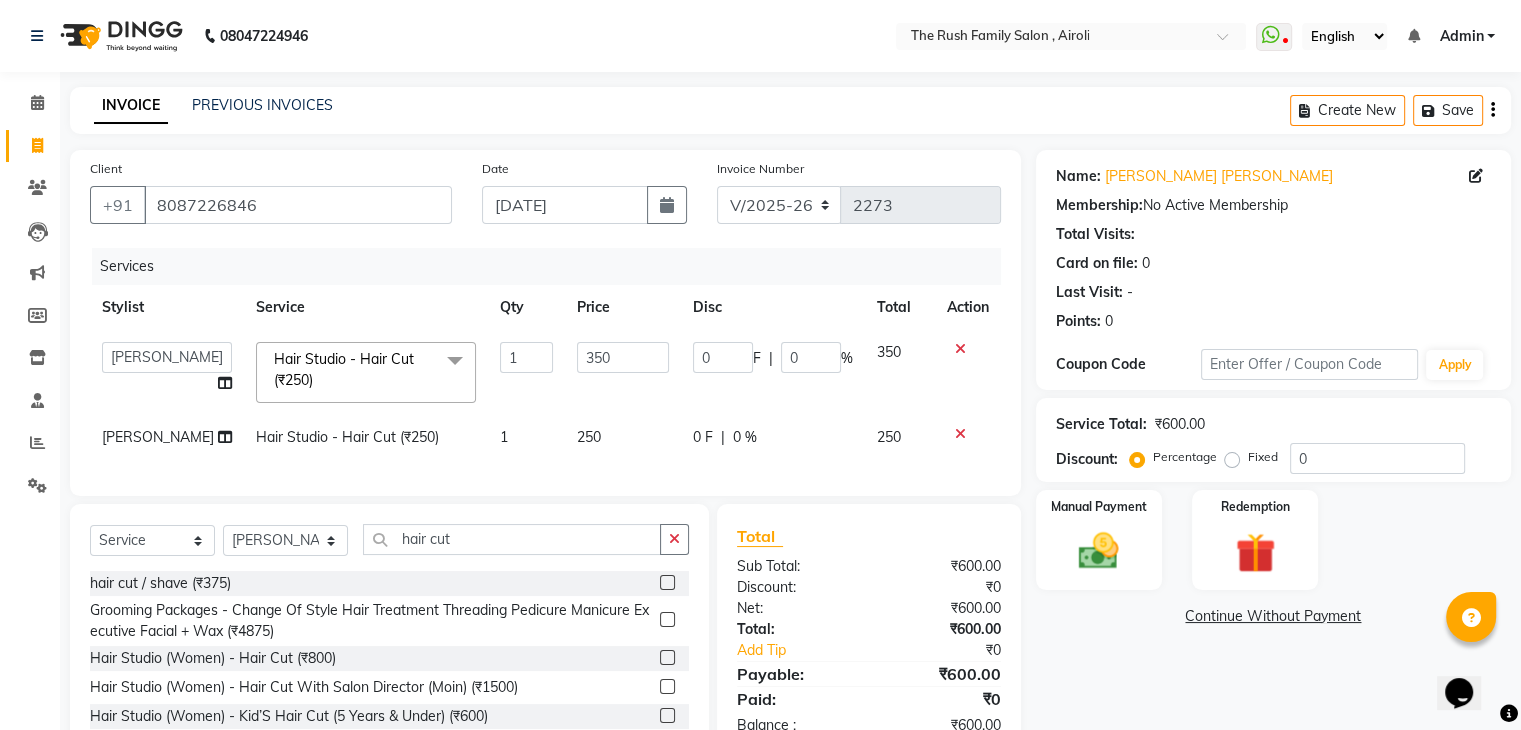 click on "0 F | 0 %" 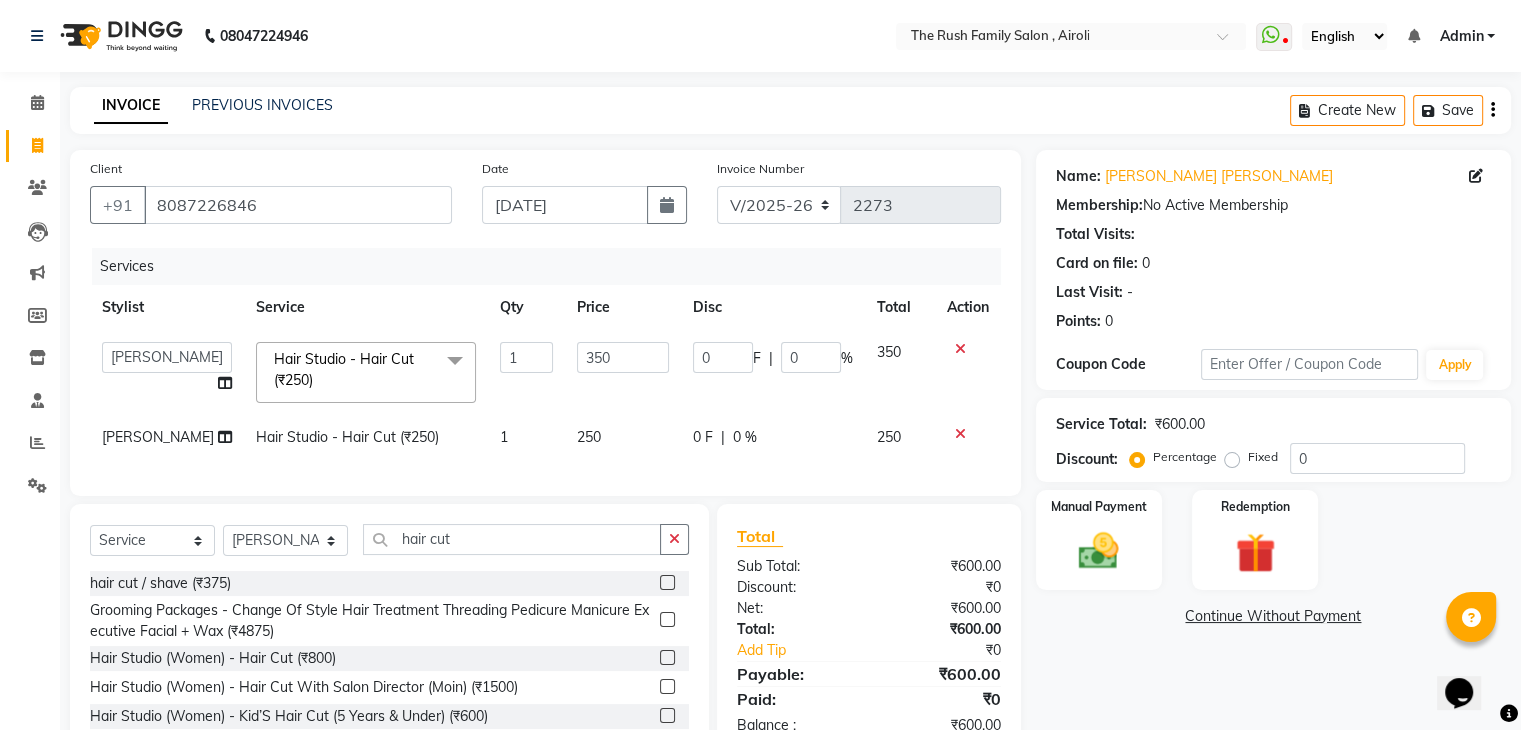 select on "68107" 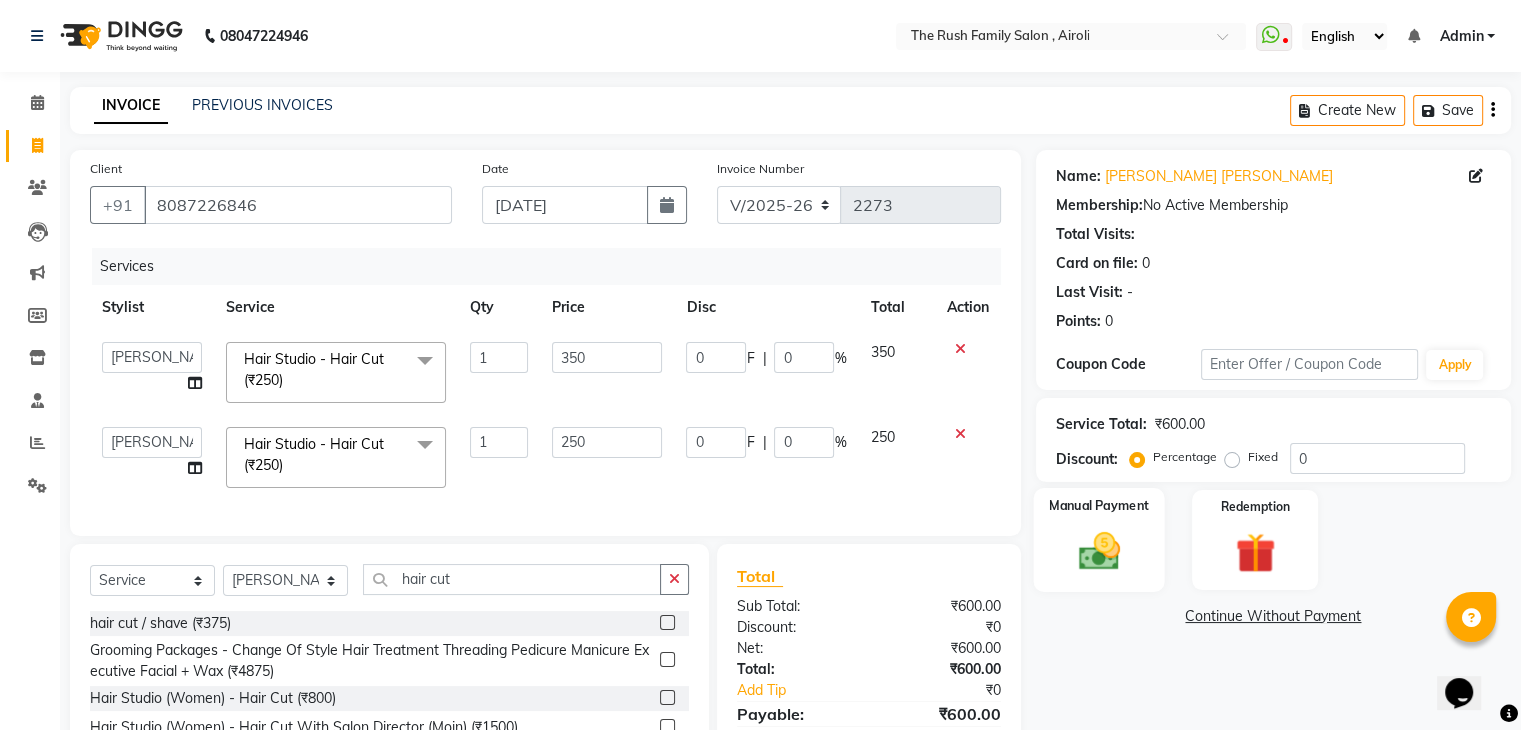 click 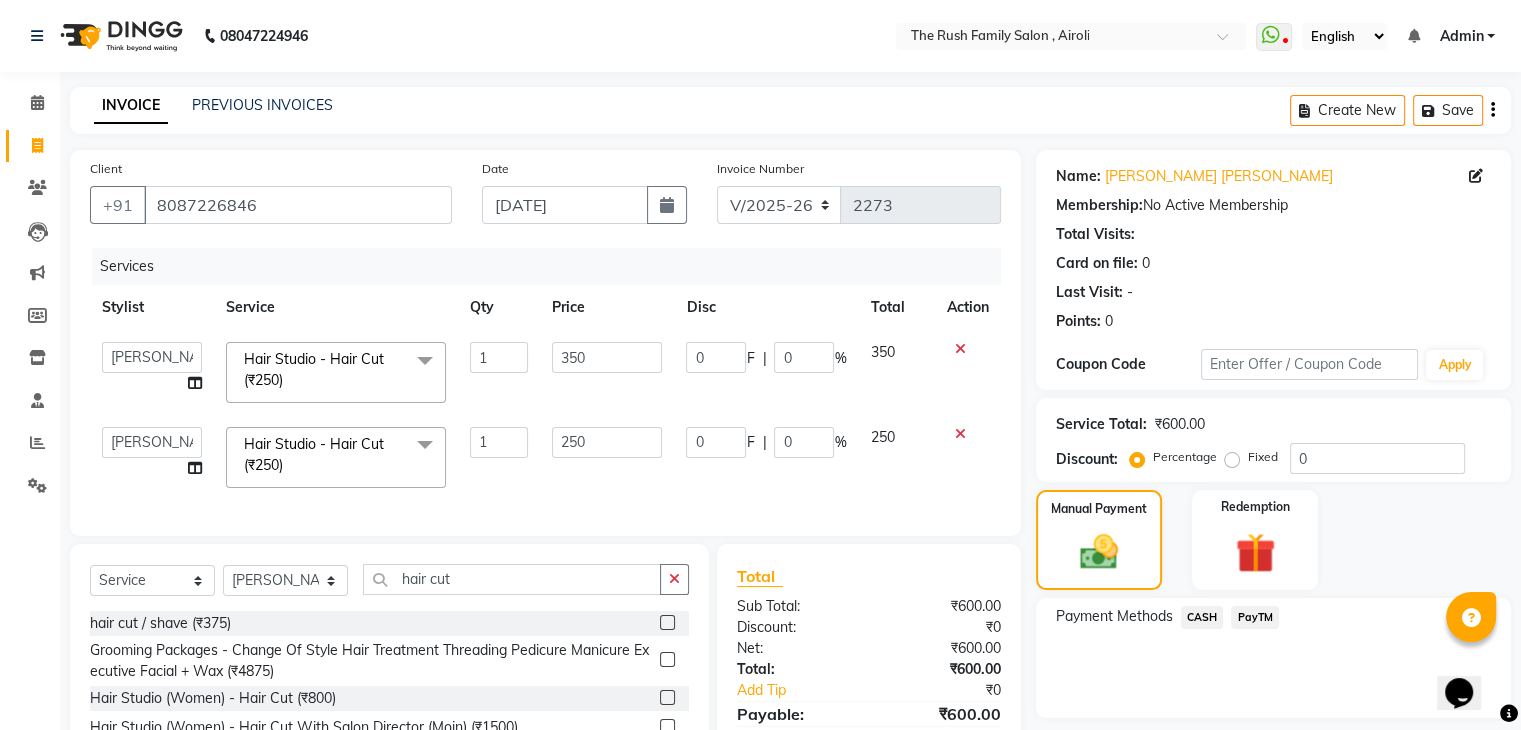 click on "PayTM" 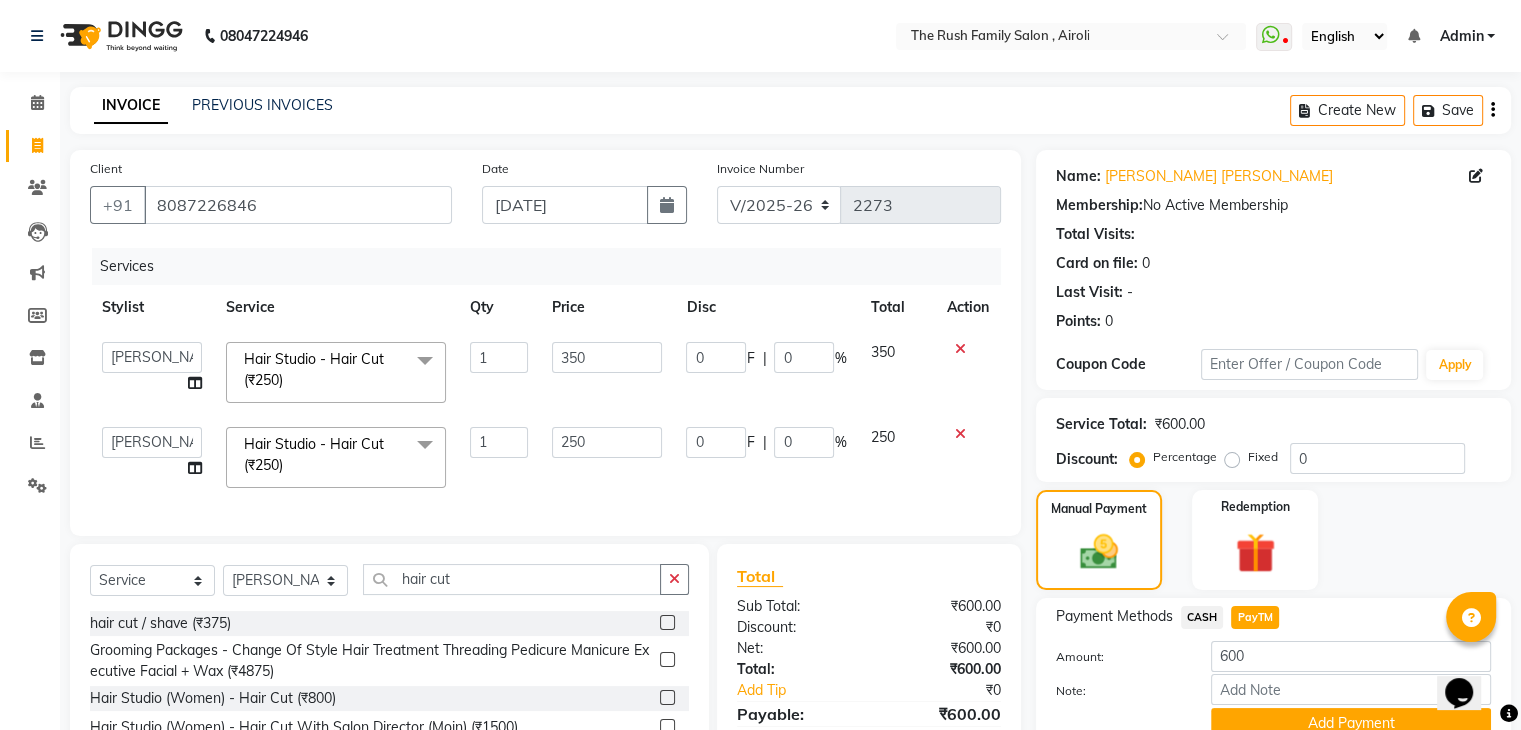 scroll, scrollTop: 154, scrollLeft: 0, axis: vertical 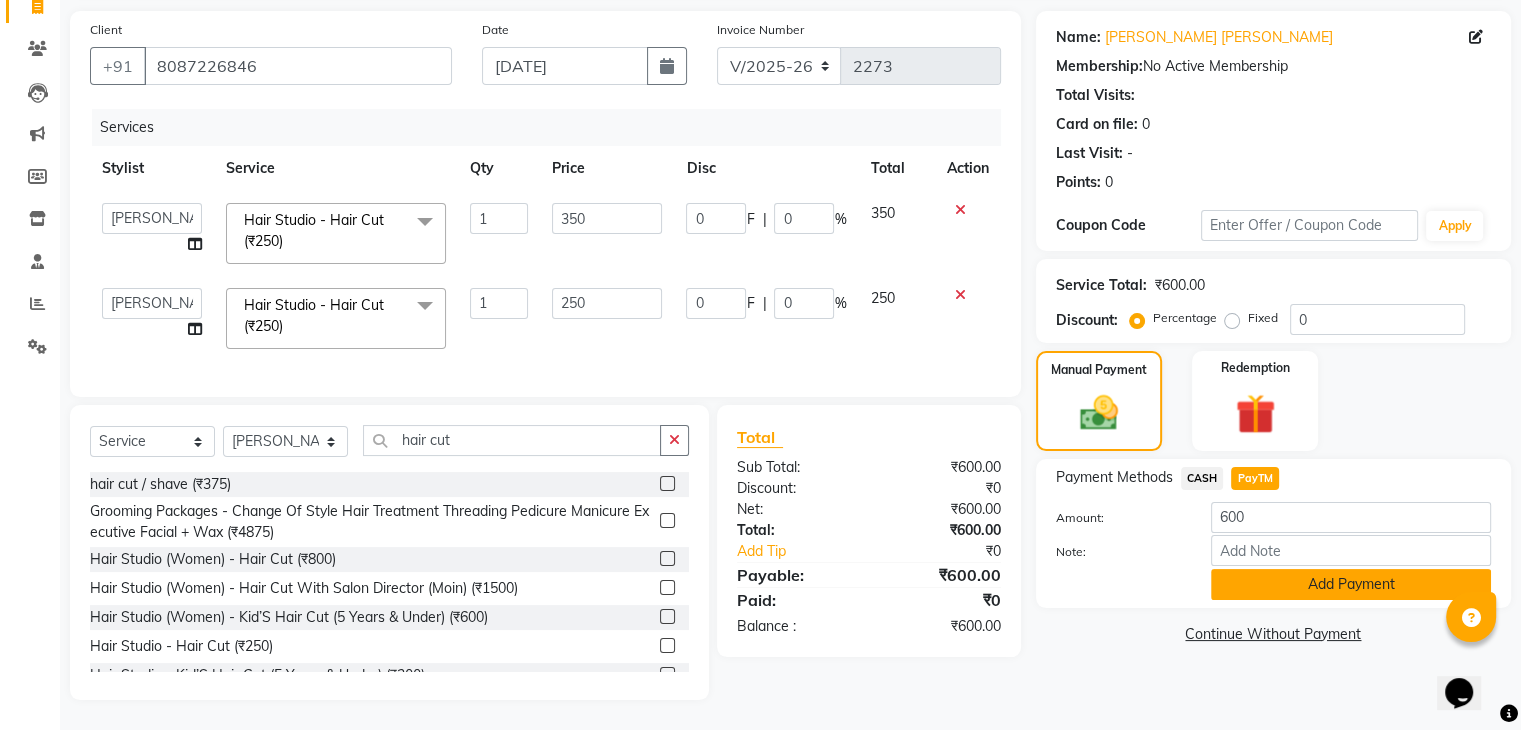 click on "Add Payment" 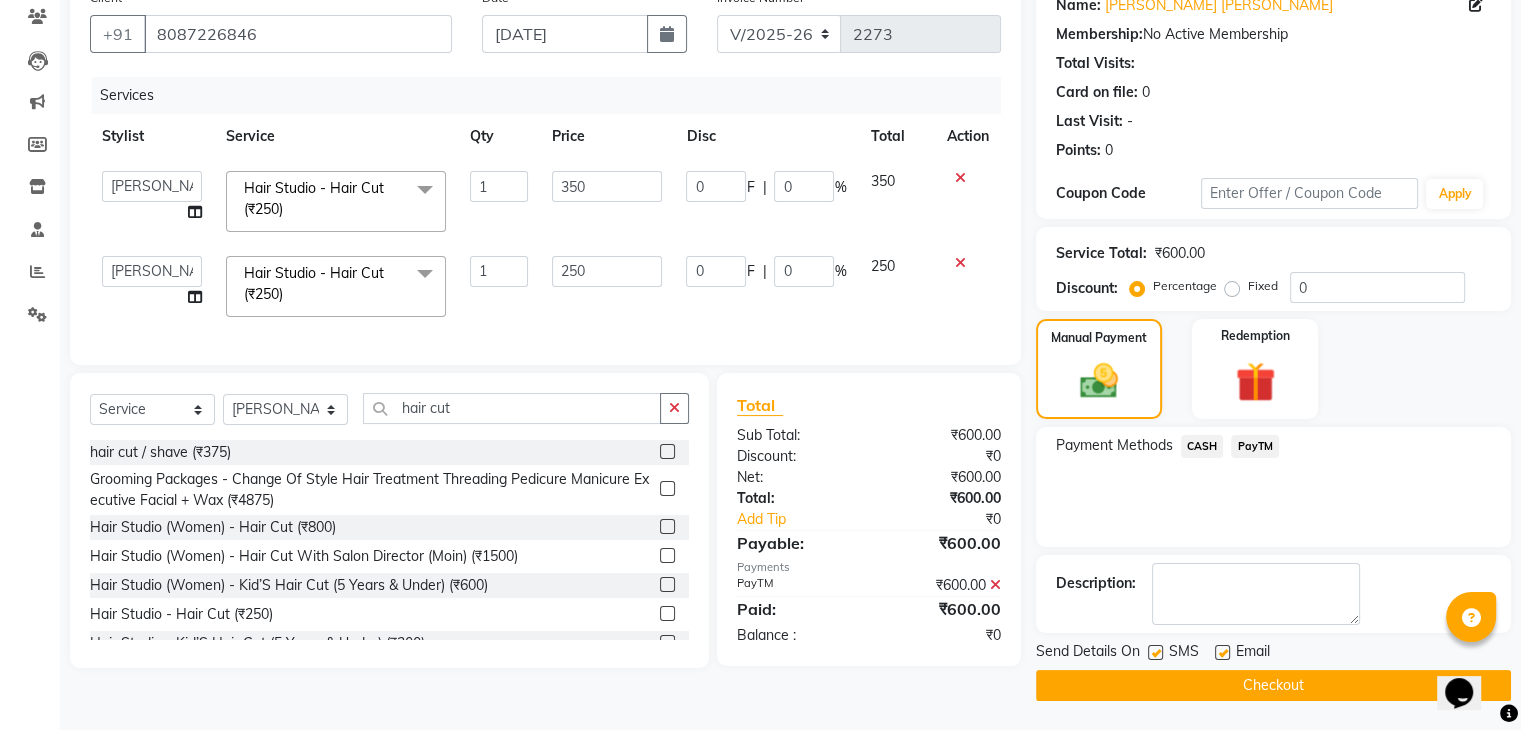 click 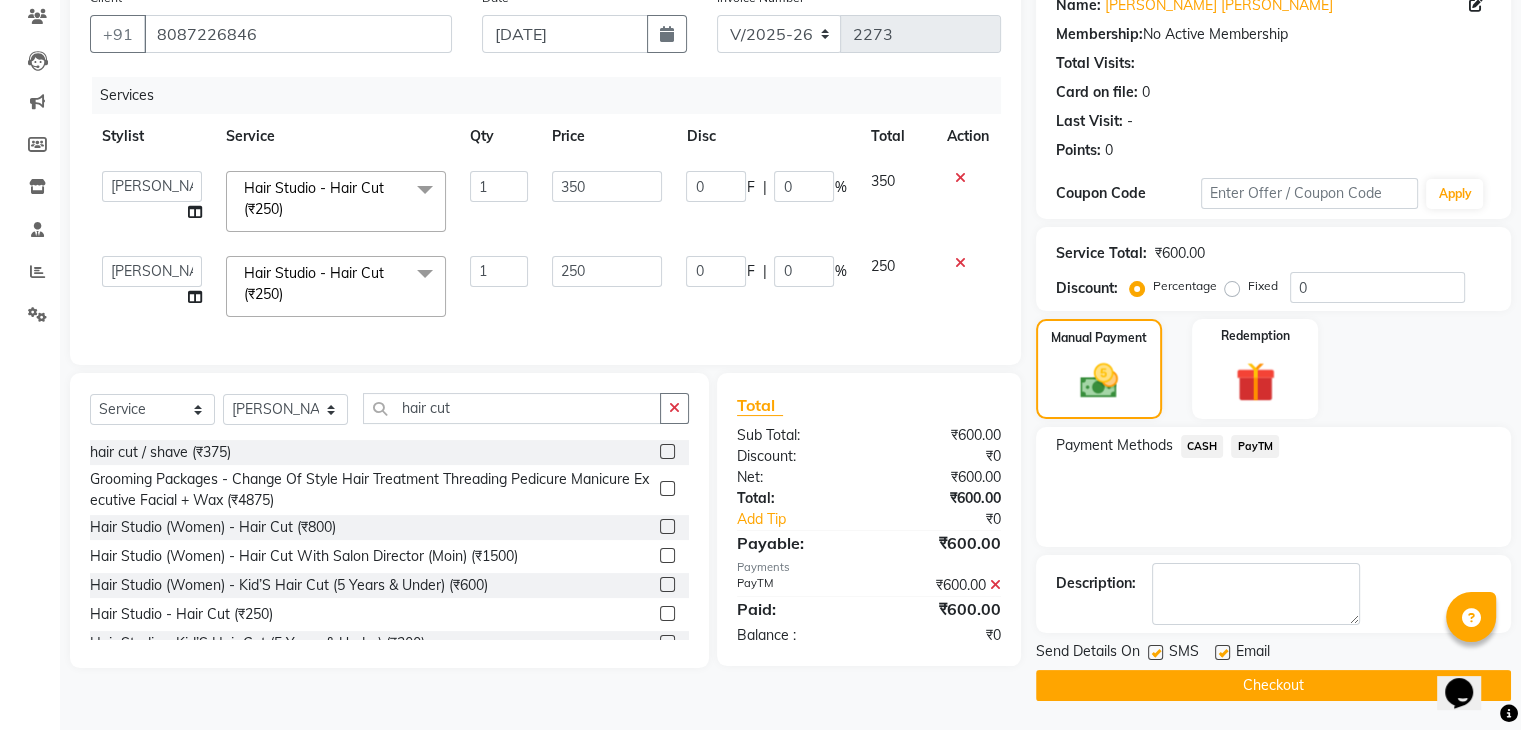click at bounding box center (1154, 653) 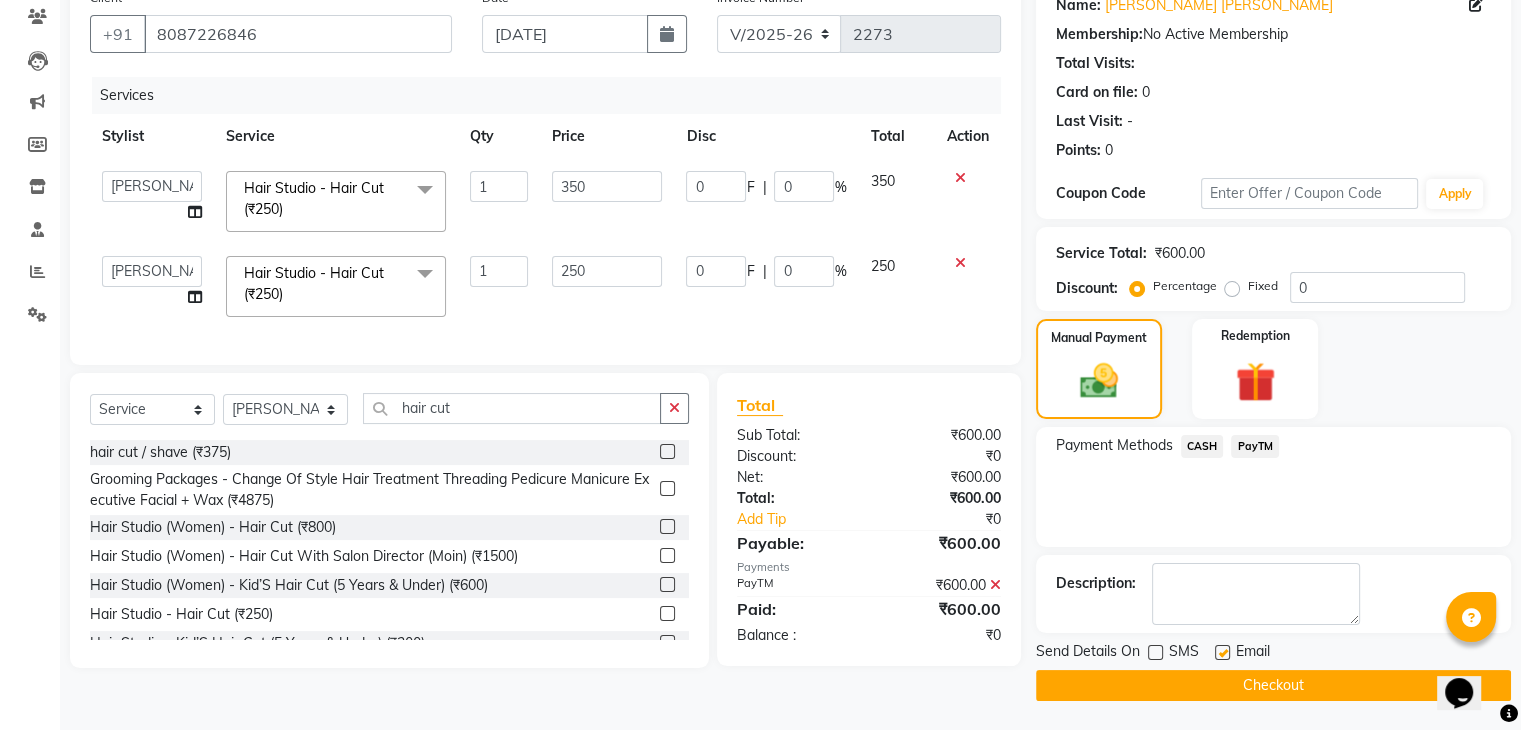click 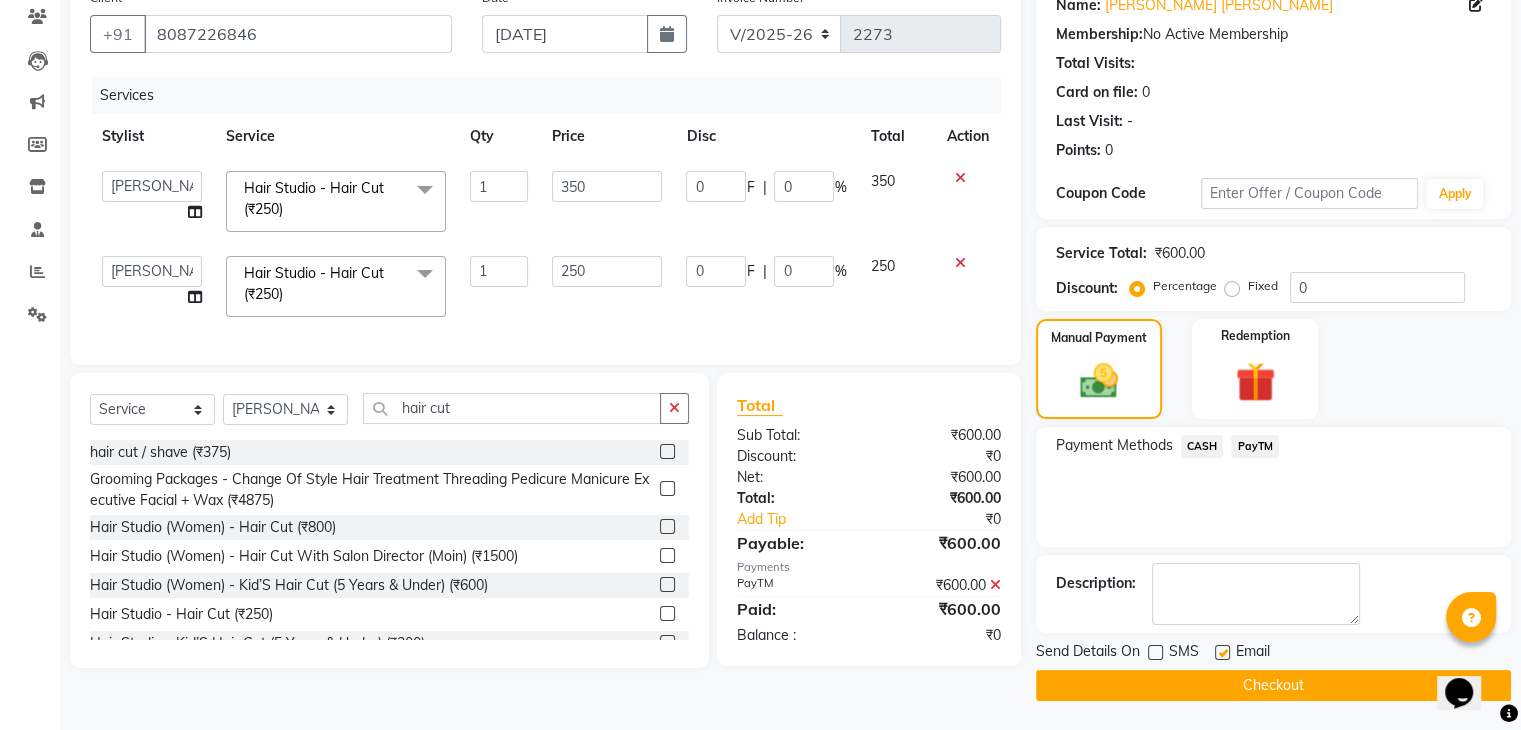 click at bounding box center (1221, 653) 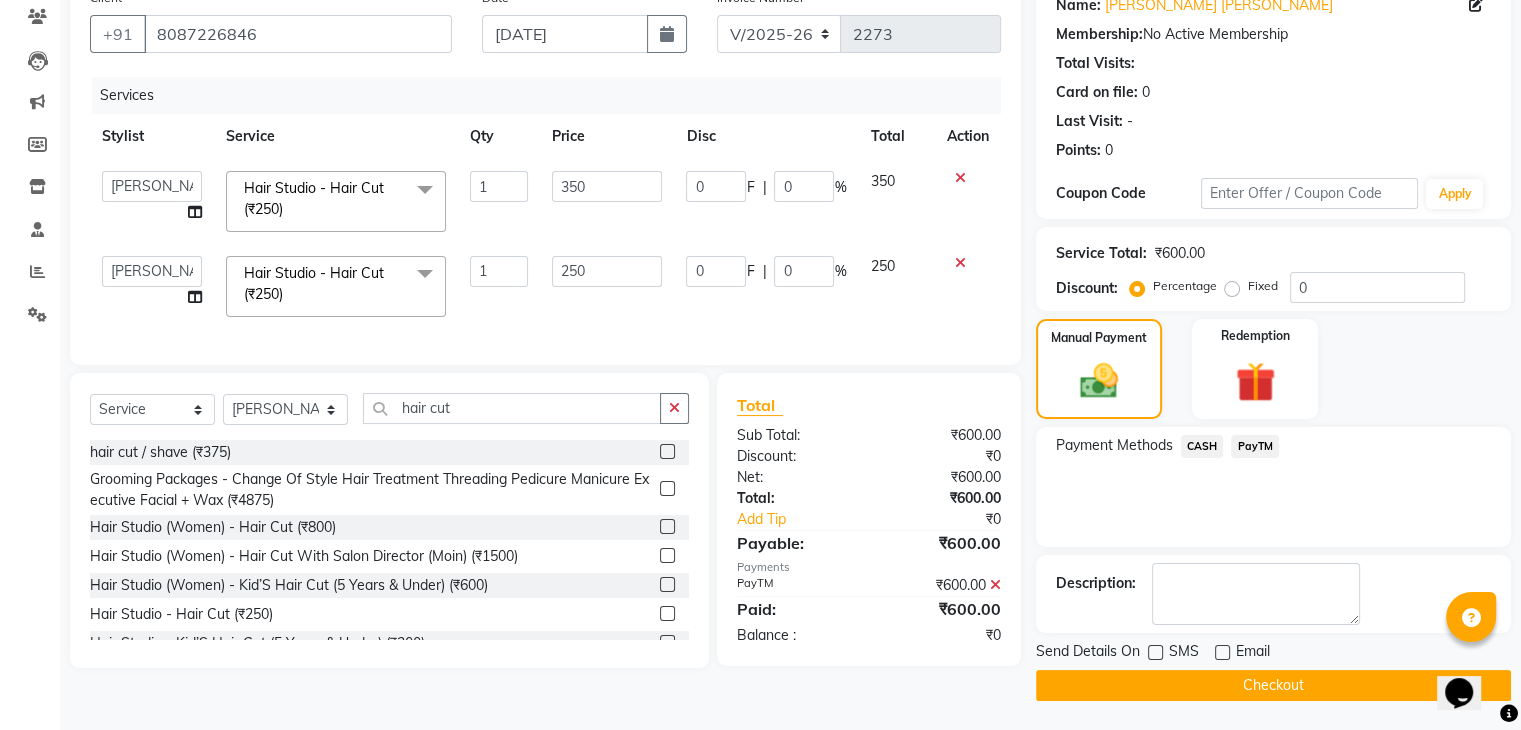 click on "Checkout" 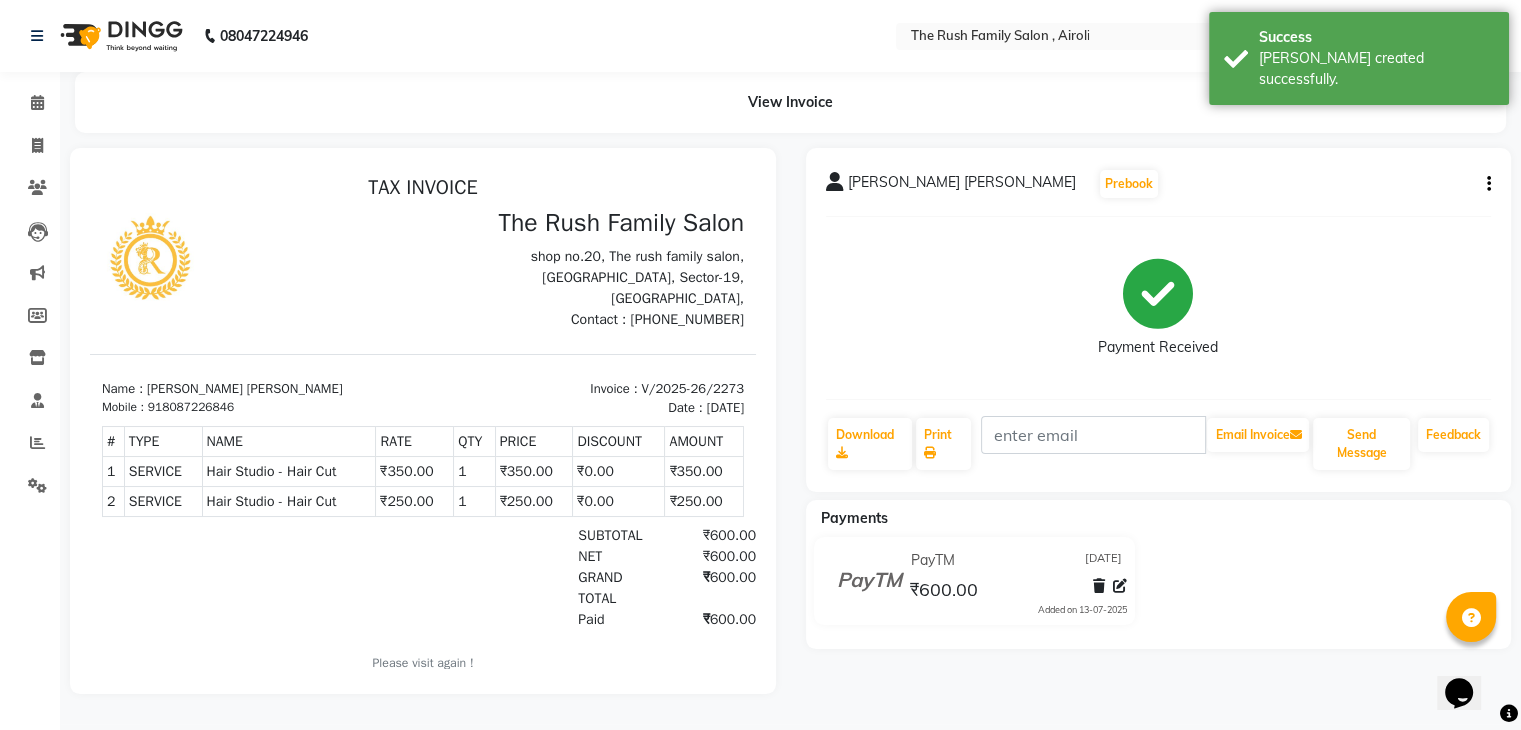 scroll, scrollTop: 0, scrollLeft: 0, axis: both 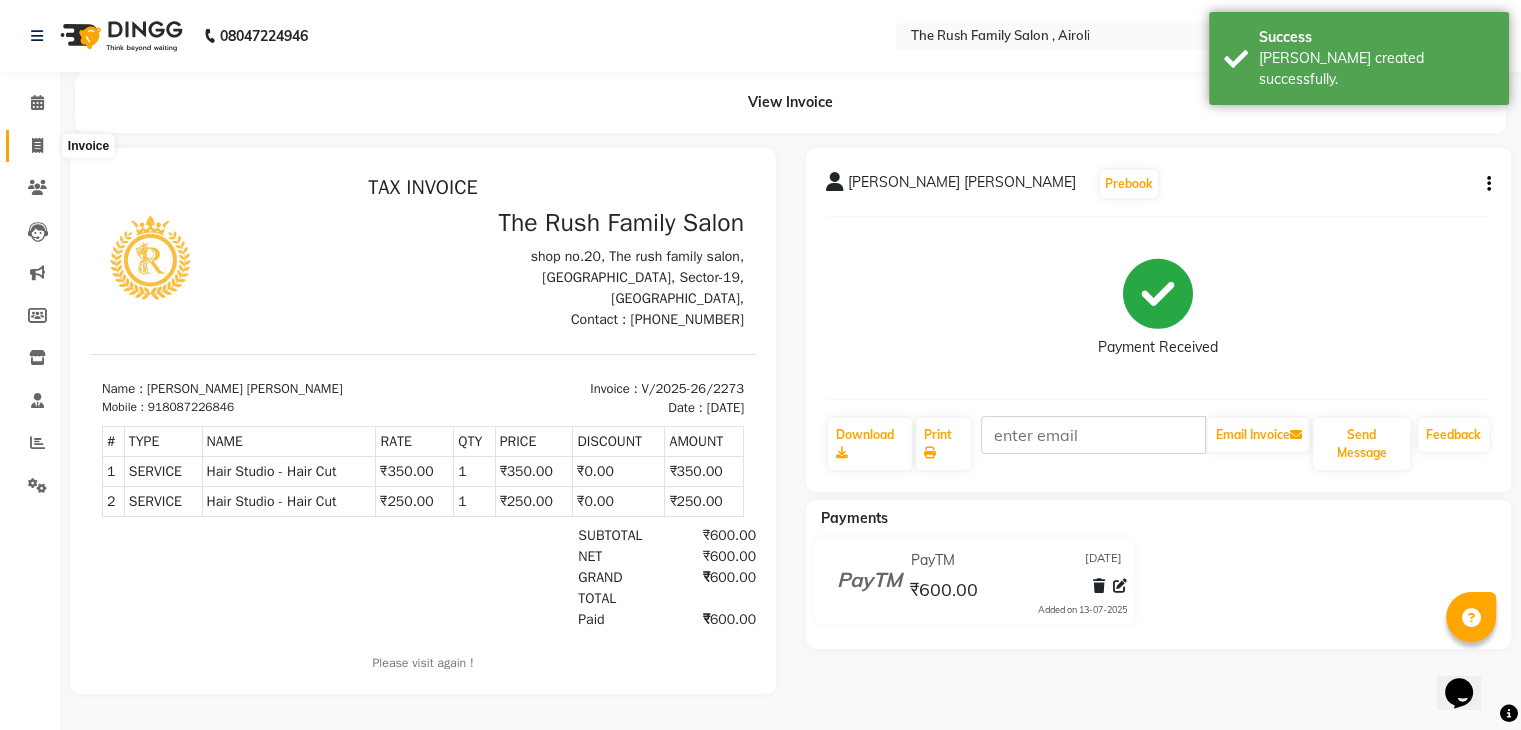 click 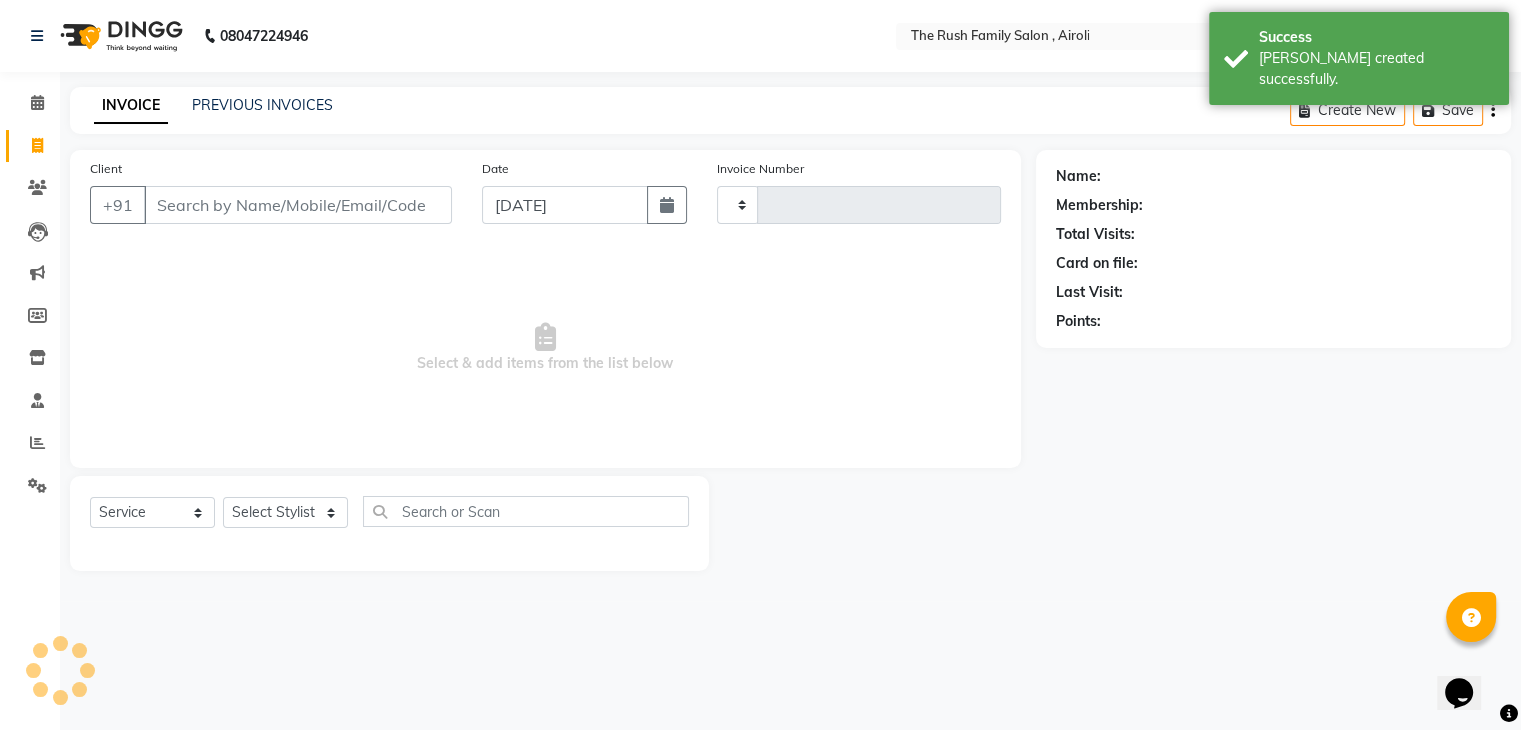 type on "2274" 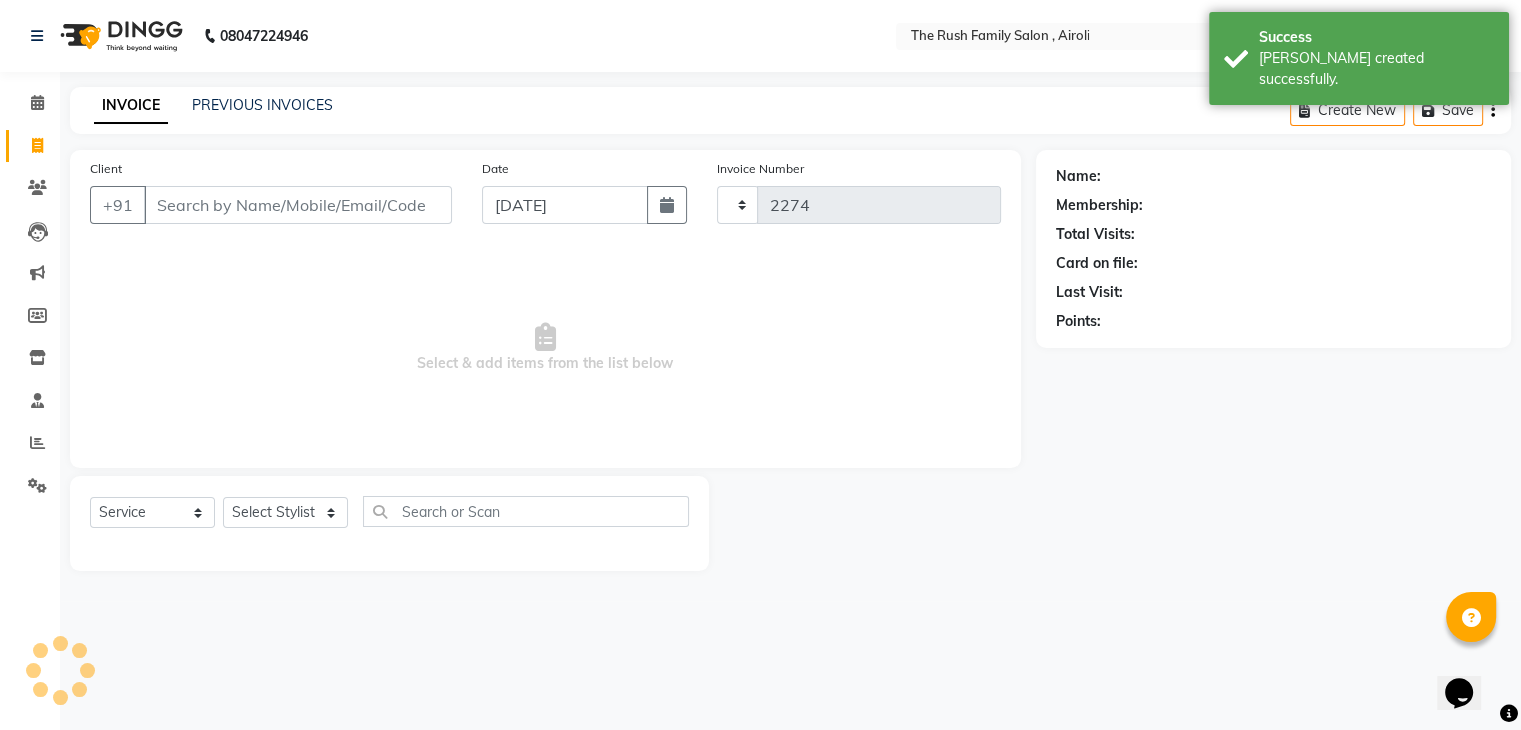 select on "5419" 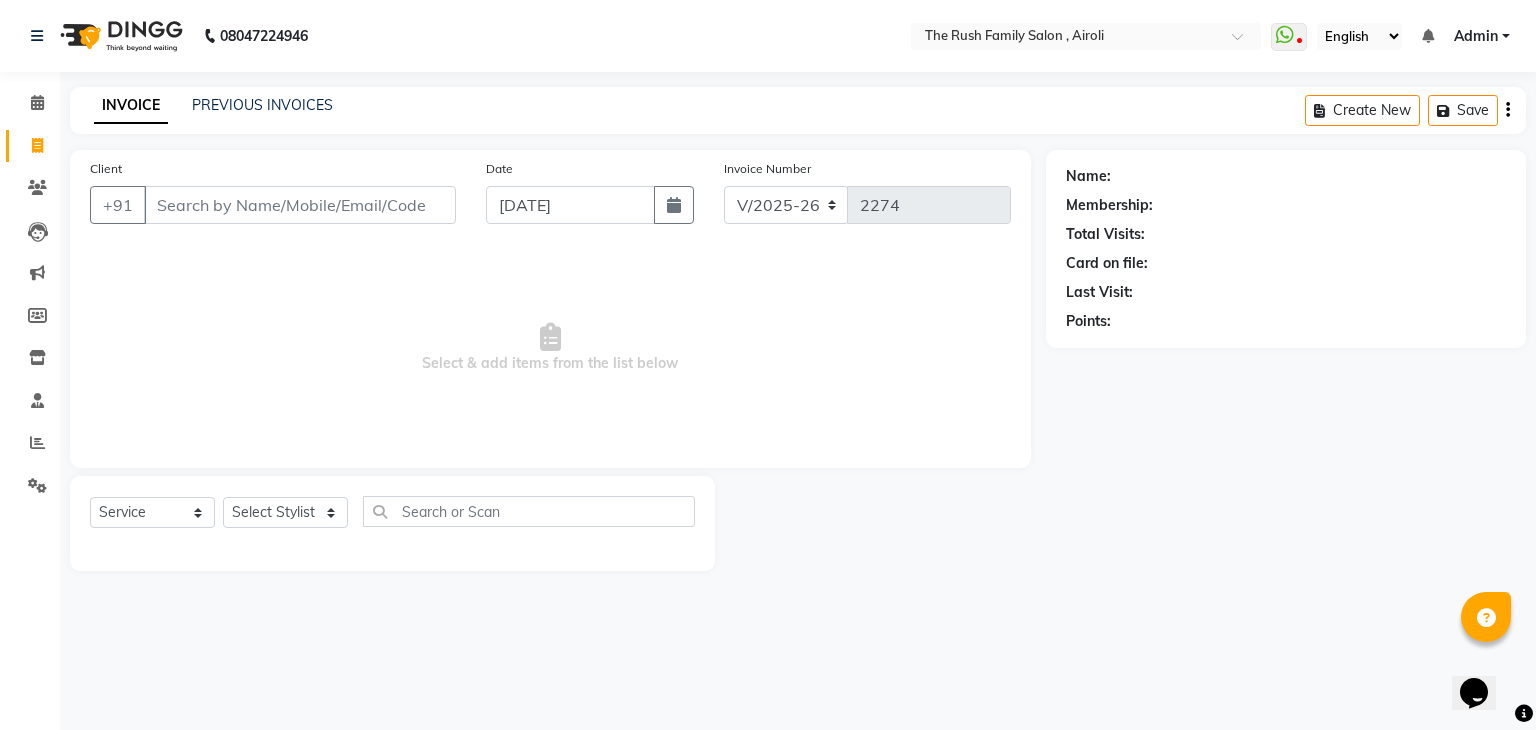 click on "Client" at bounding box center [300, 205] 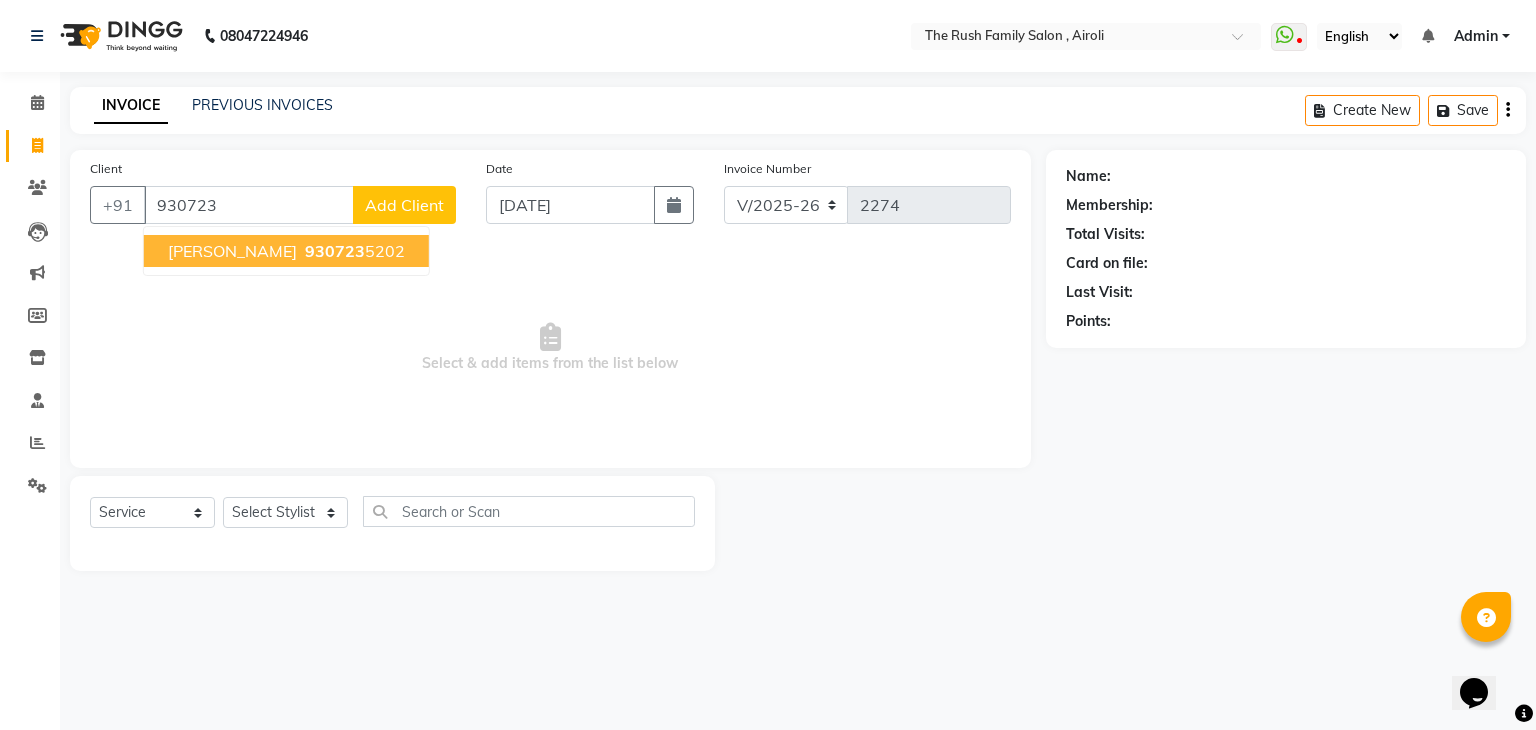 click on "930723 5202" at bounding box center [353, 251] 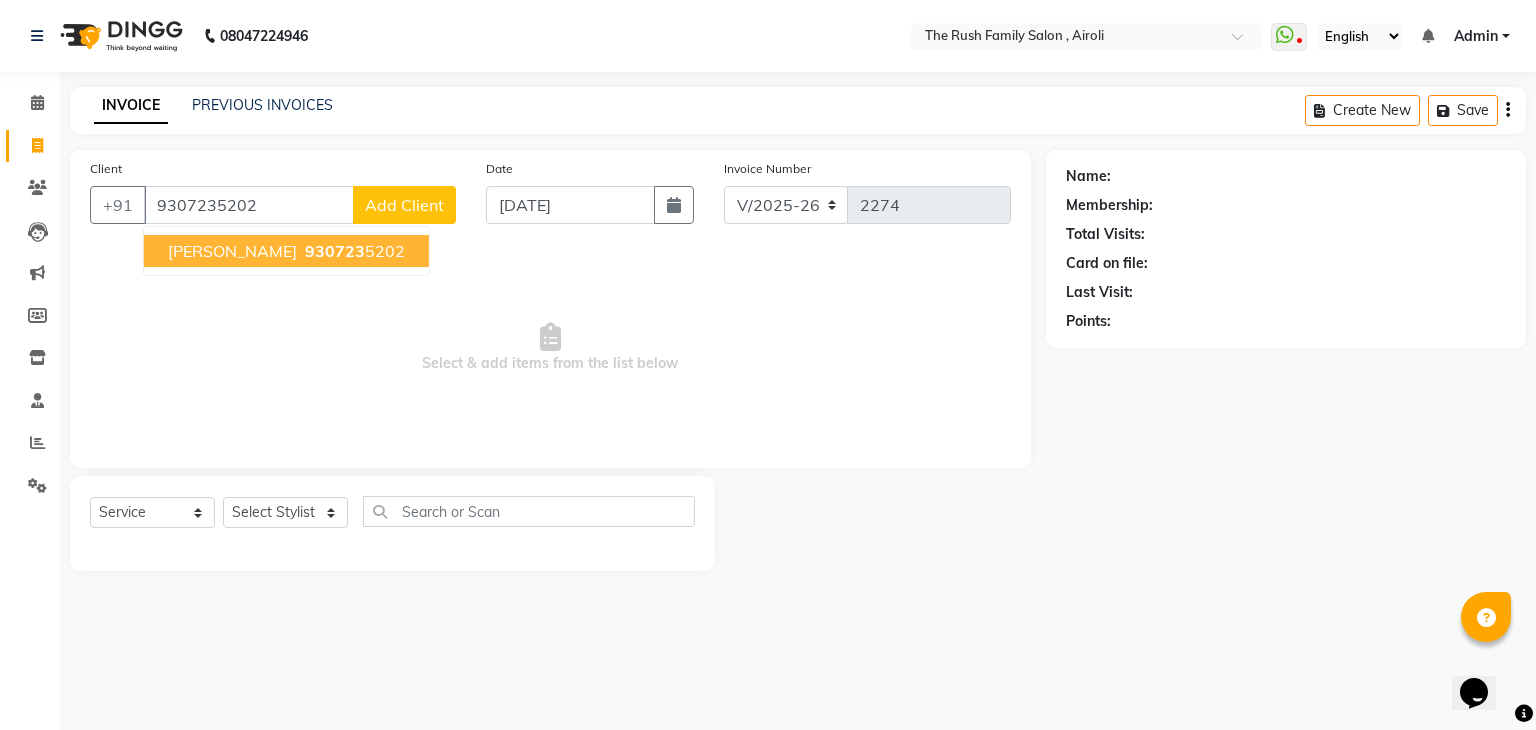 type on "9307235202" 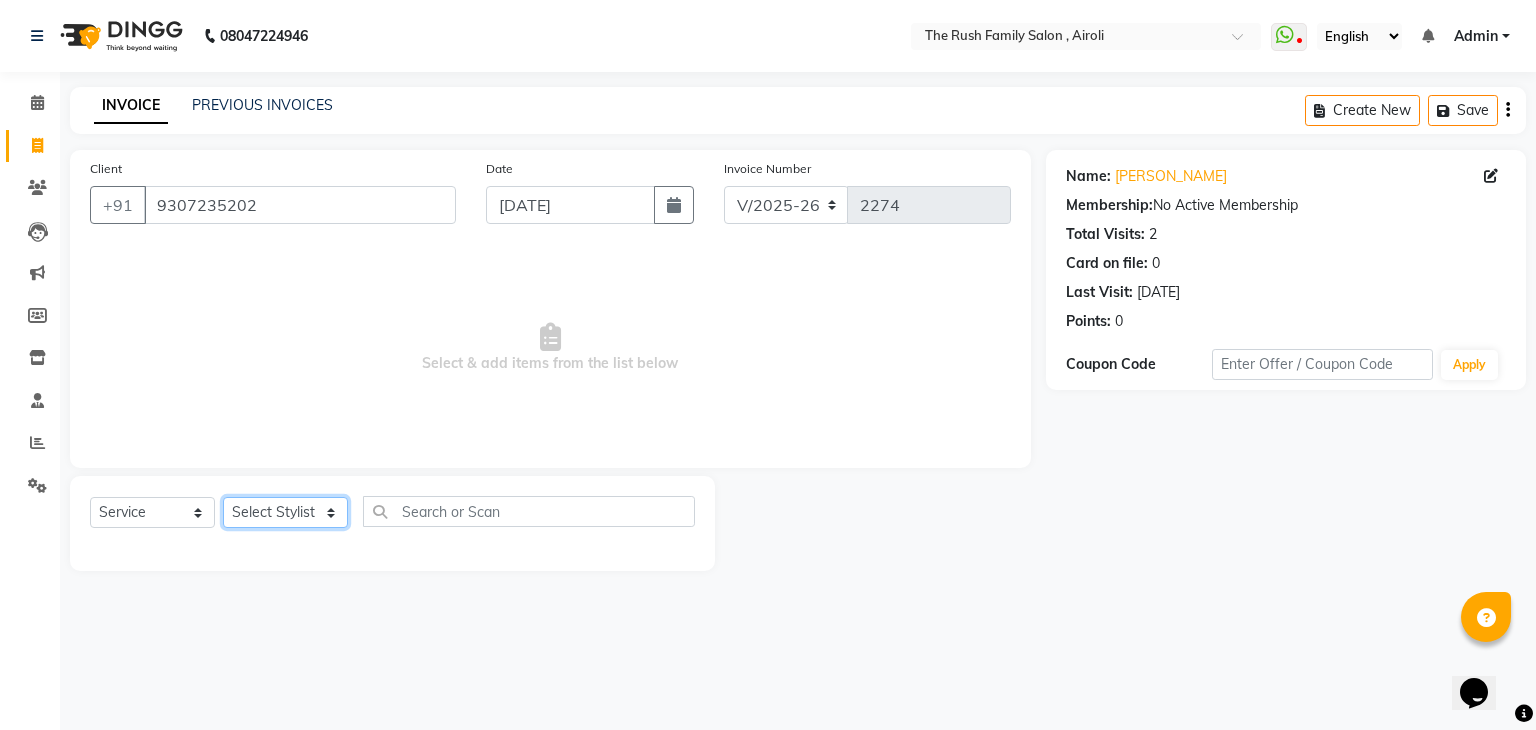 drag, startPoint x: 321, startPoint y: 515, endPoint x: 262, endPoint y: 324, distance: 199.90498 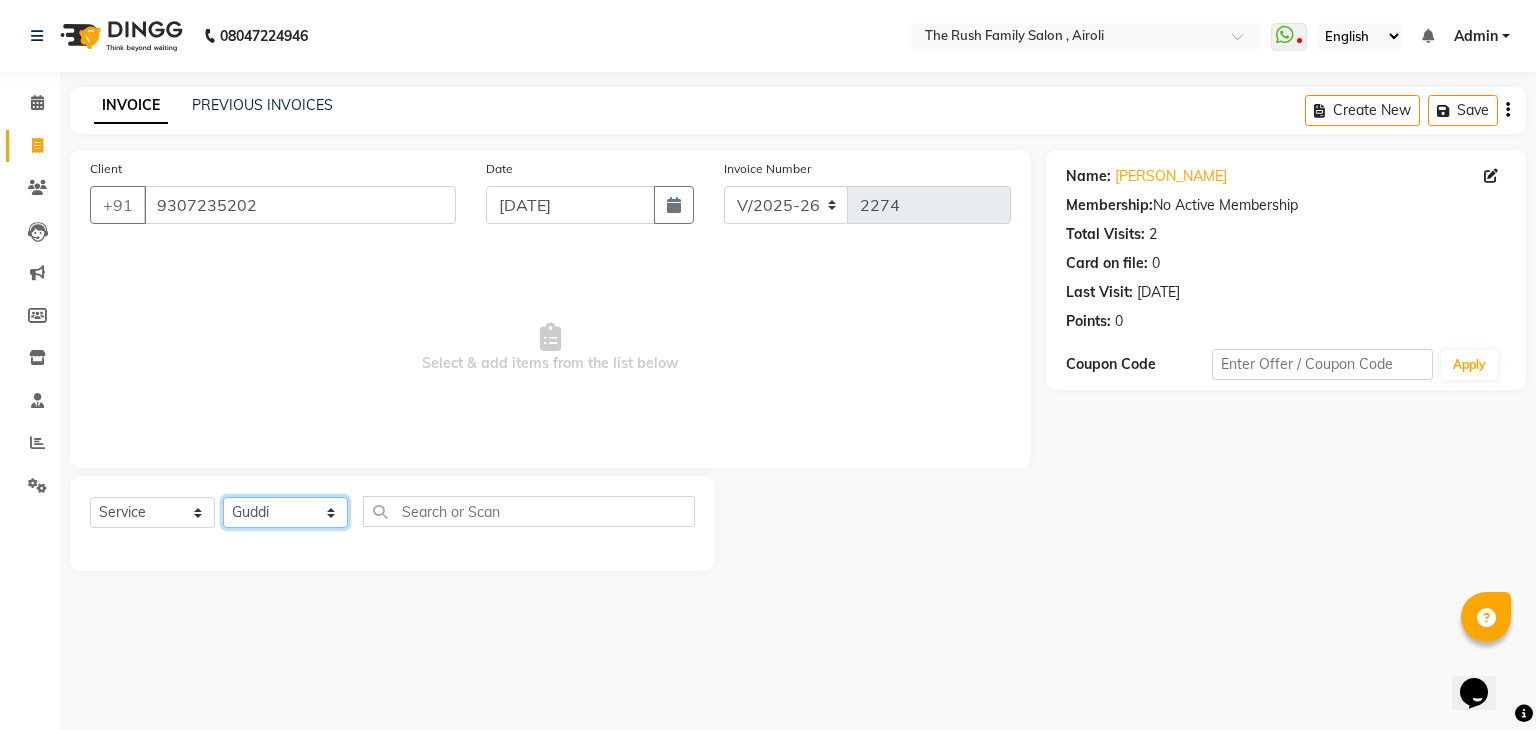 click on "Select Stylist Ajaz Danish Guddi Jayesh  mumtaz   nishu Riya    Rush Swati" 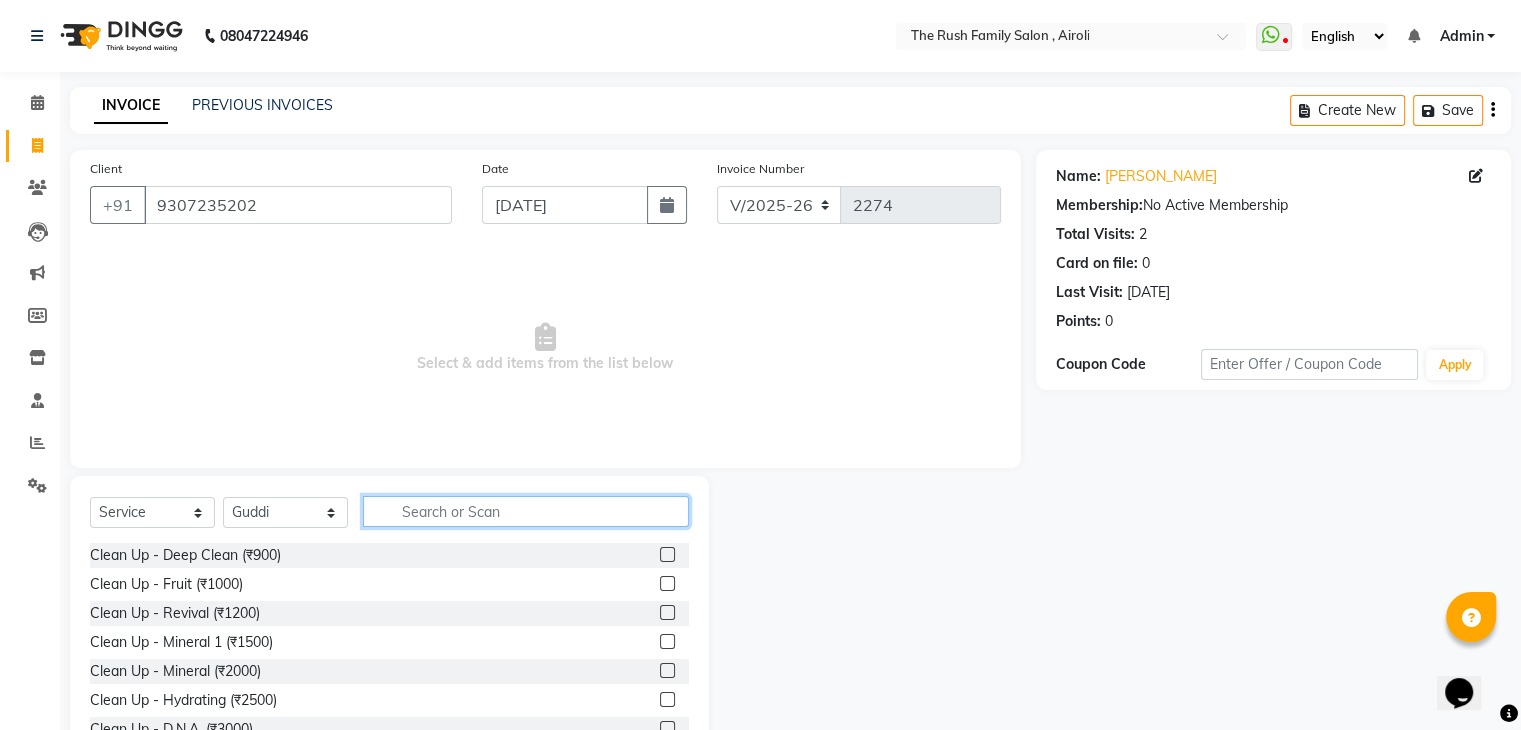 click 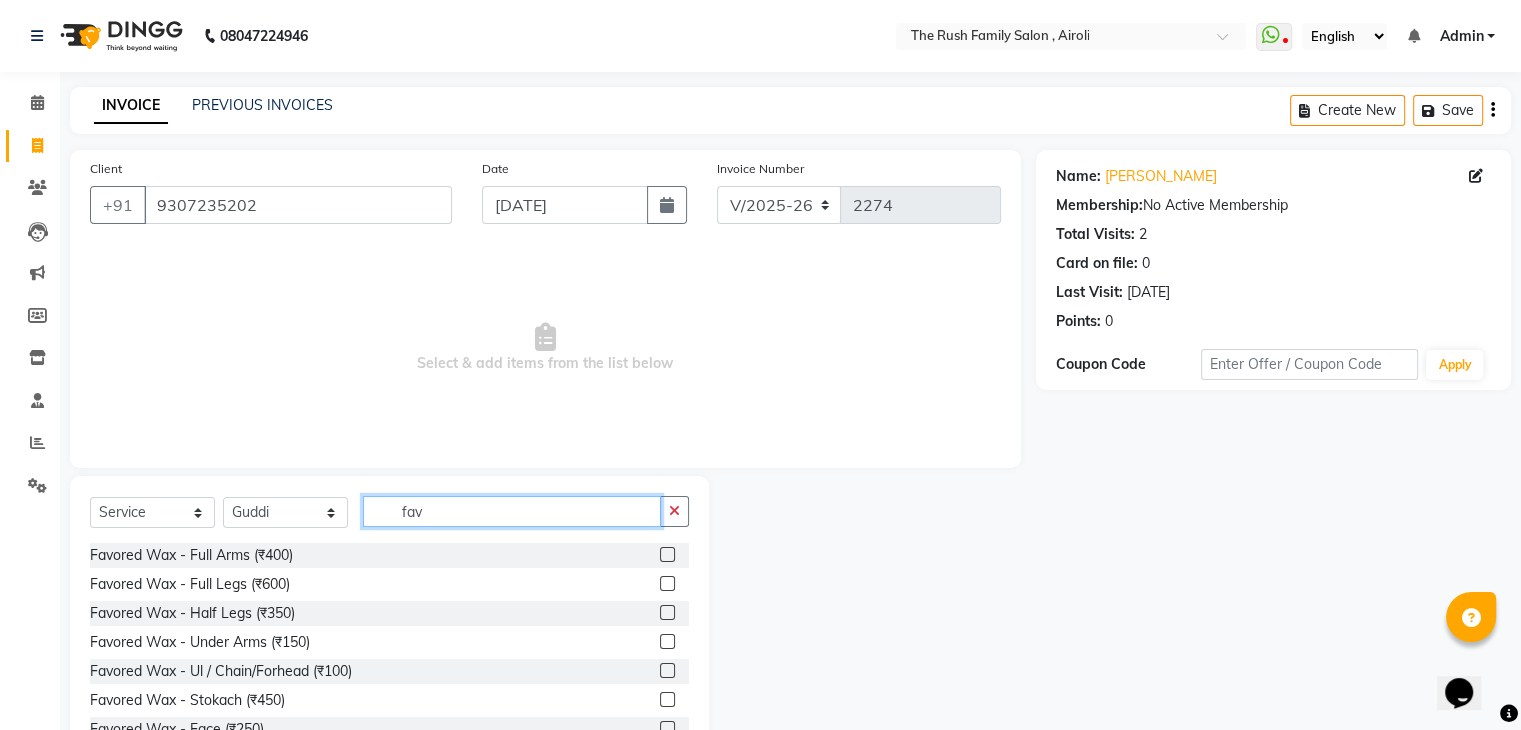 type on "fav" 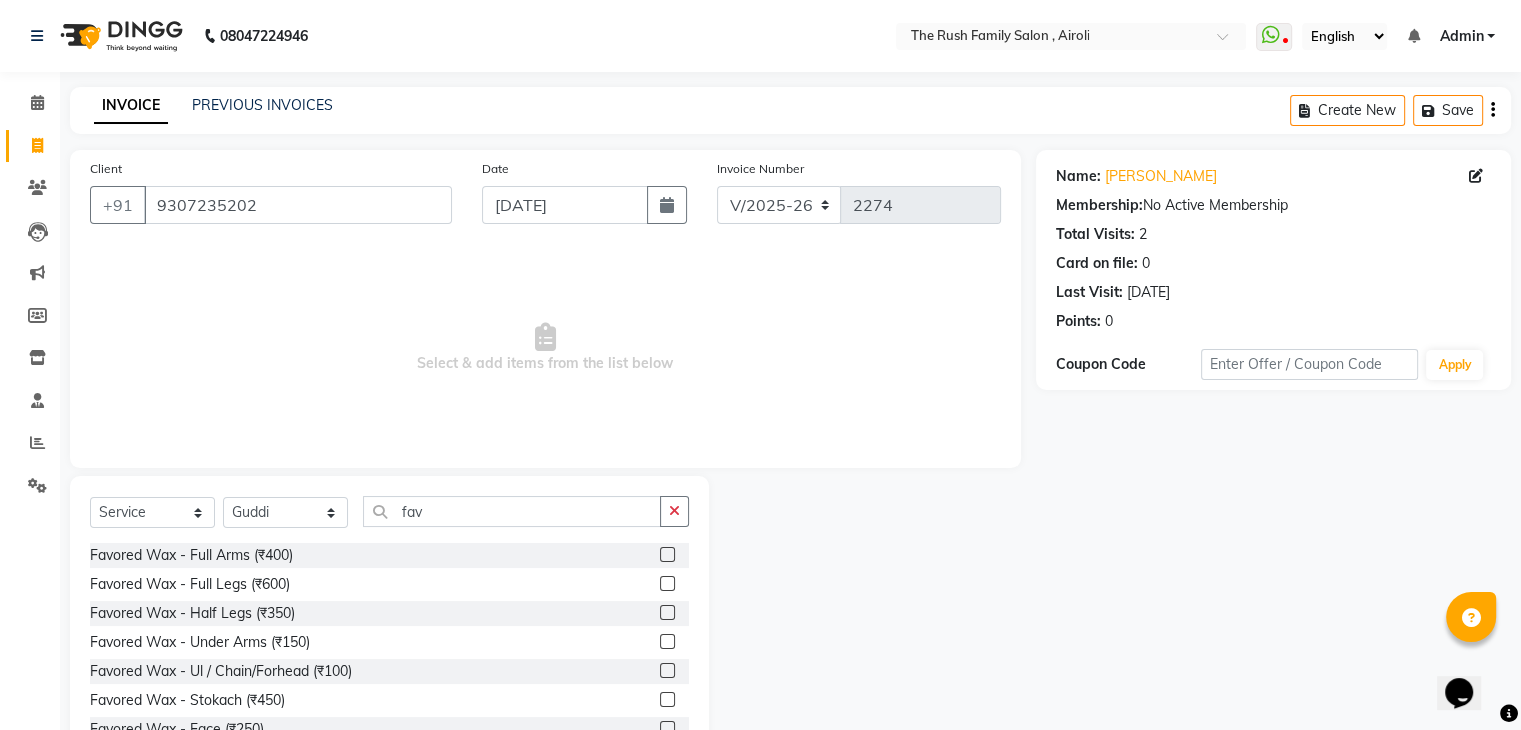 click 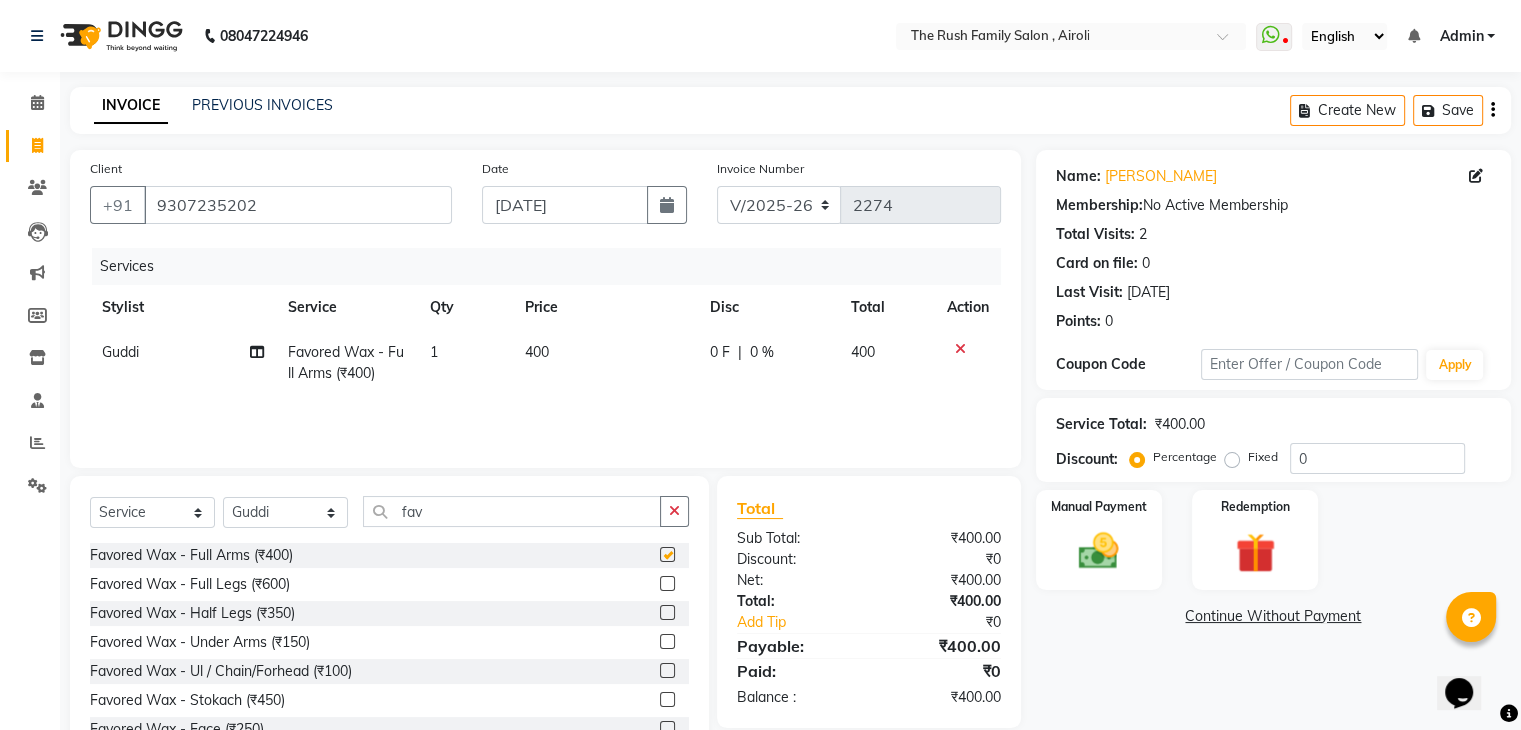 checkbox on "false" 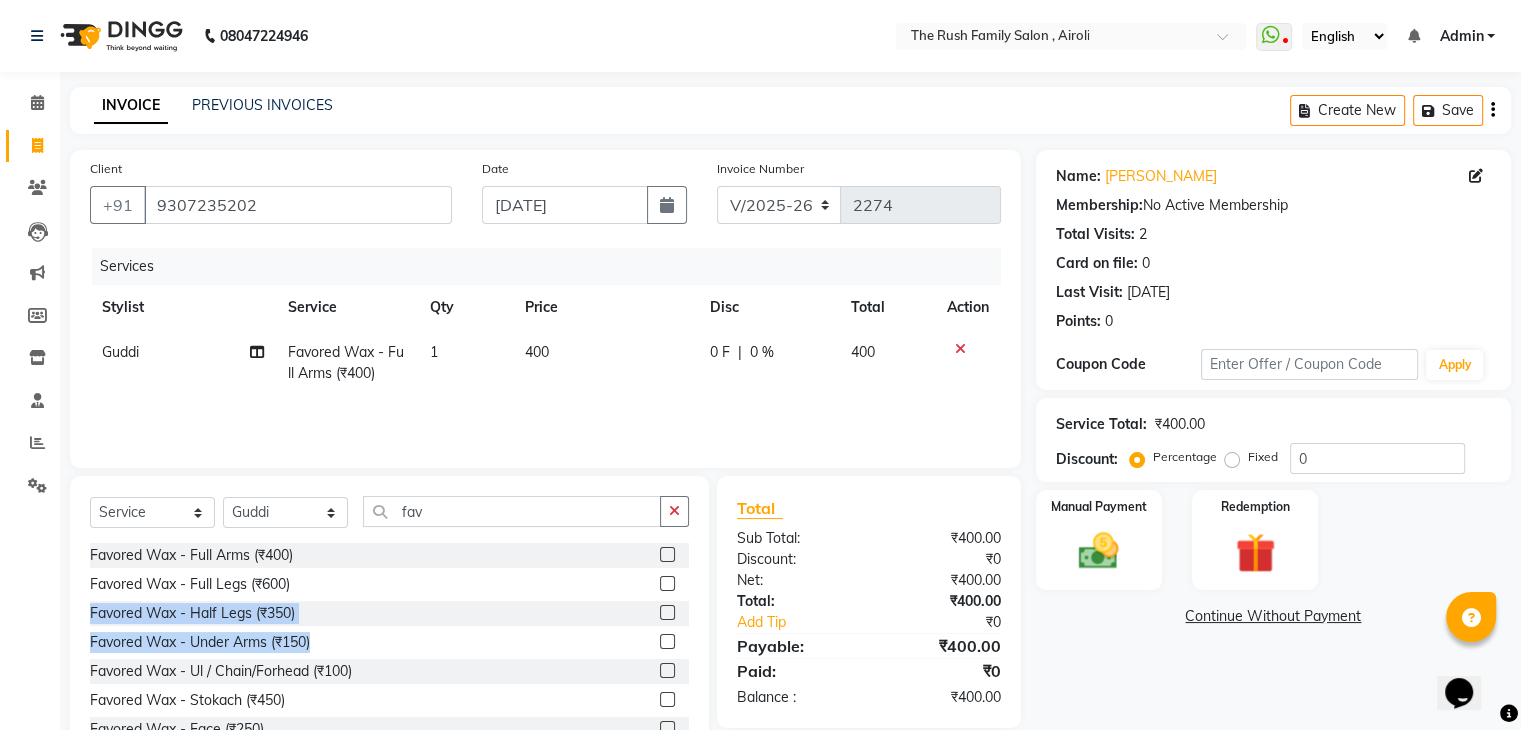 drag, startPoint x: 648, startPoint y: 633, endPoint x: 651, endPoint y: 581, distance: 52.086468 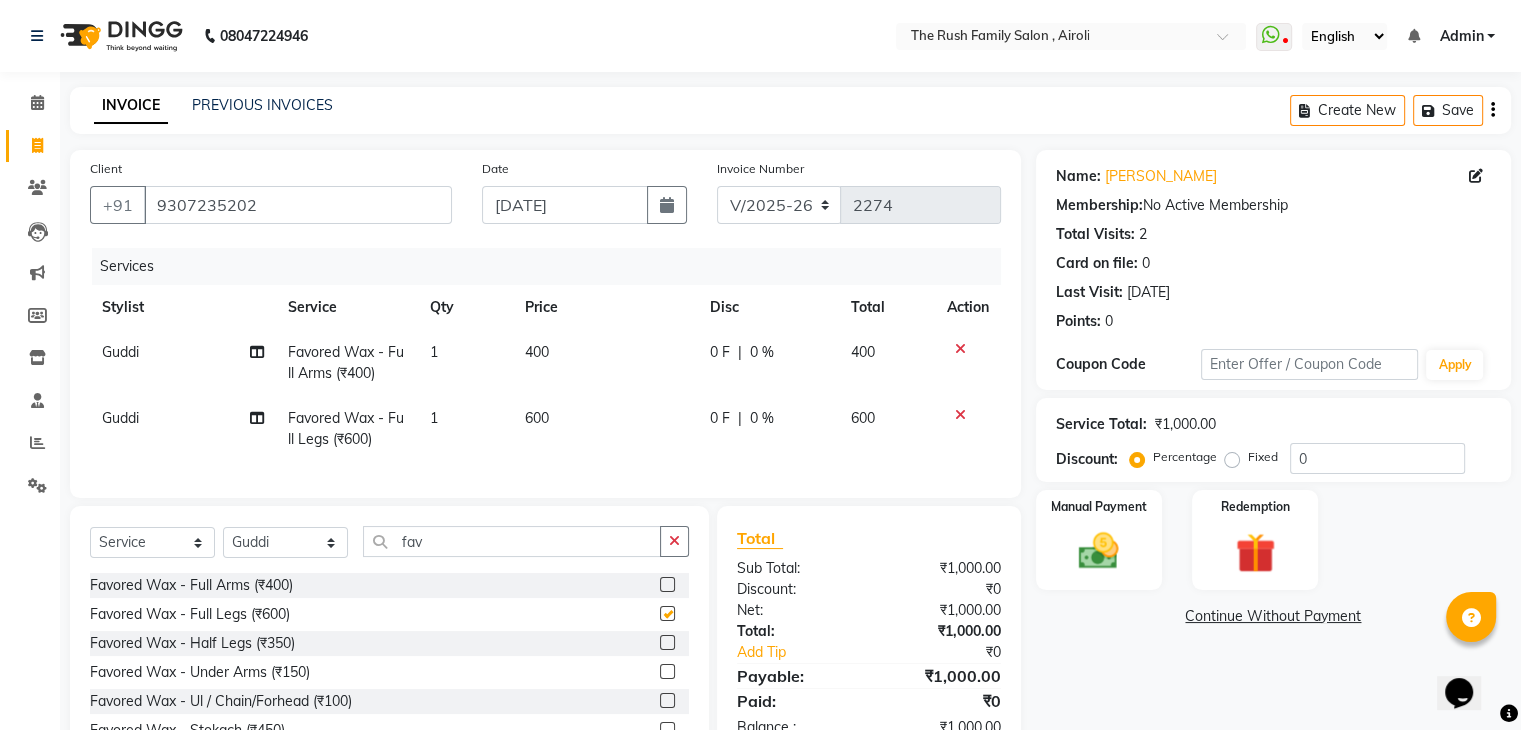 checkbox on "false" 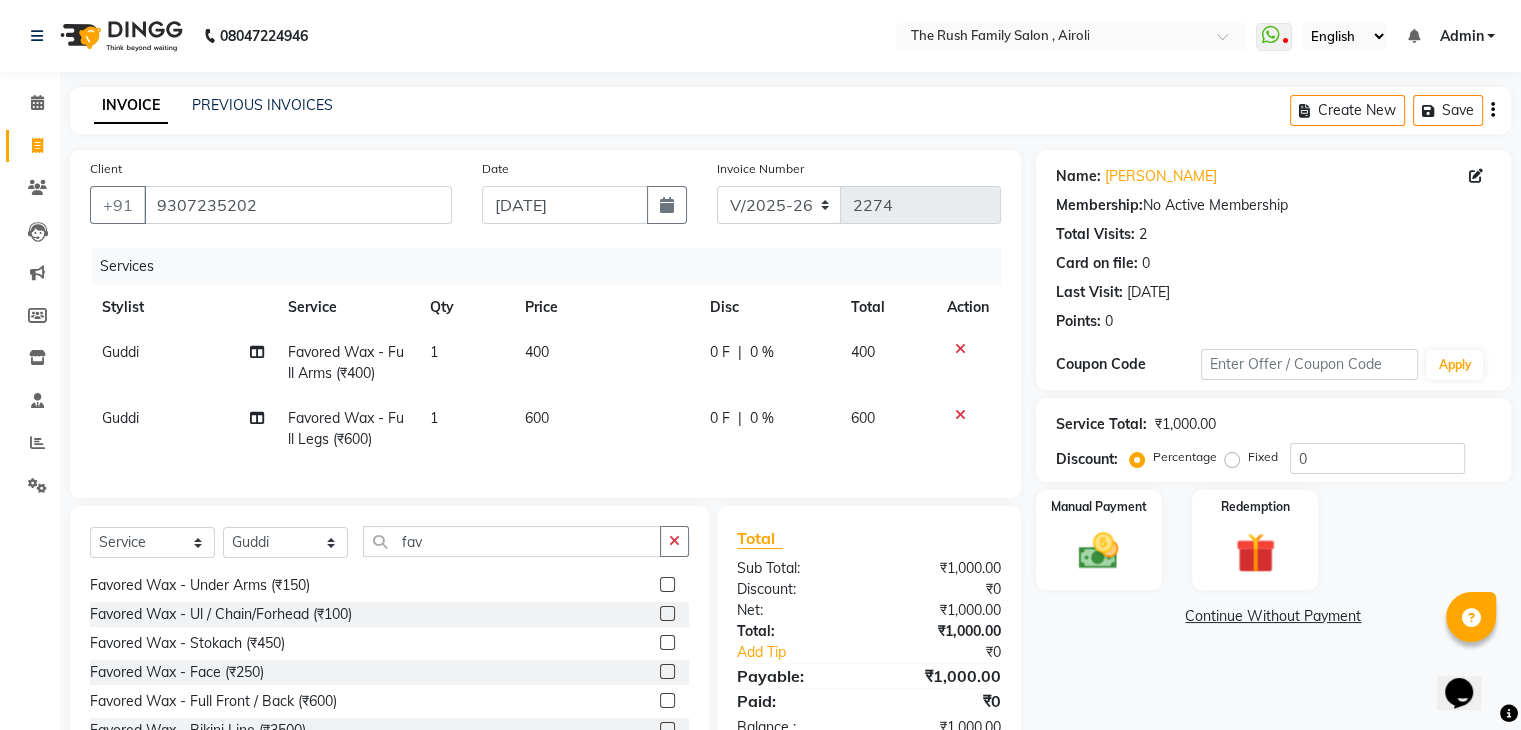 scroll, scrollTop: 90, scrollLeft: 0, axis: vertical 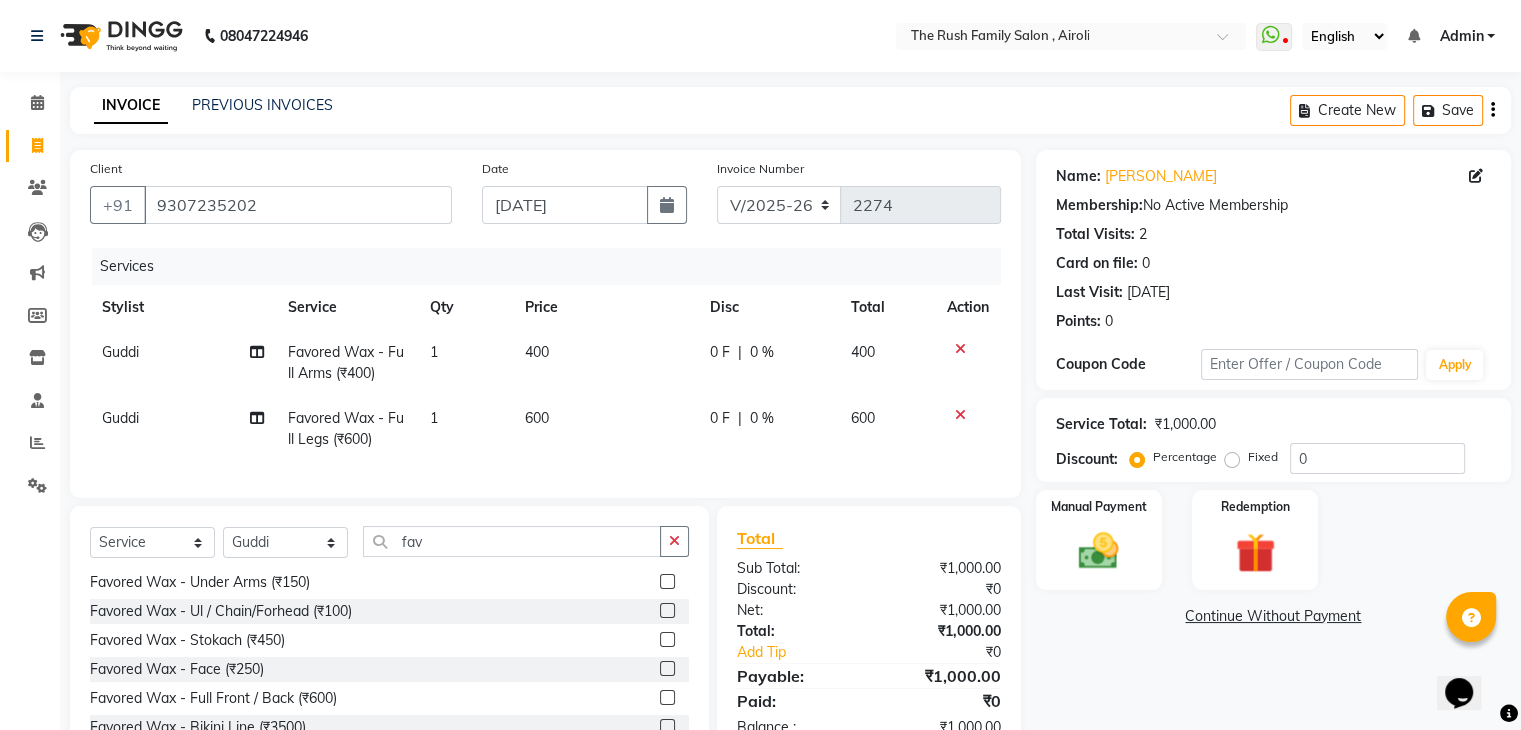 click 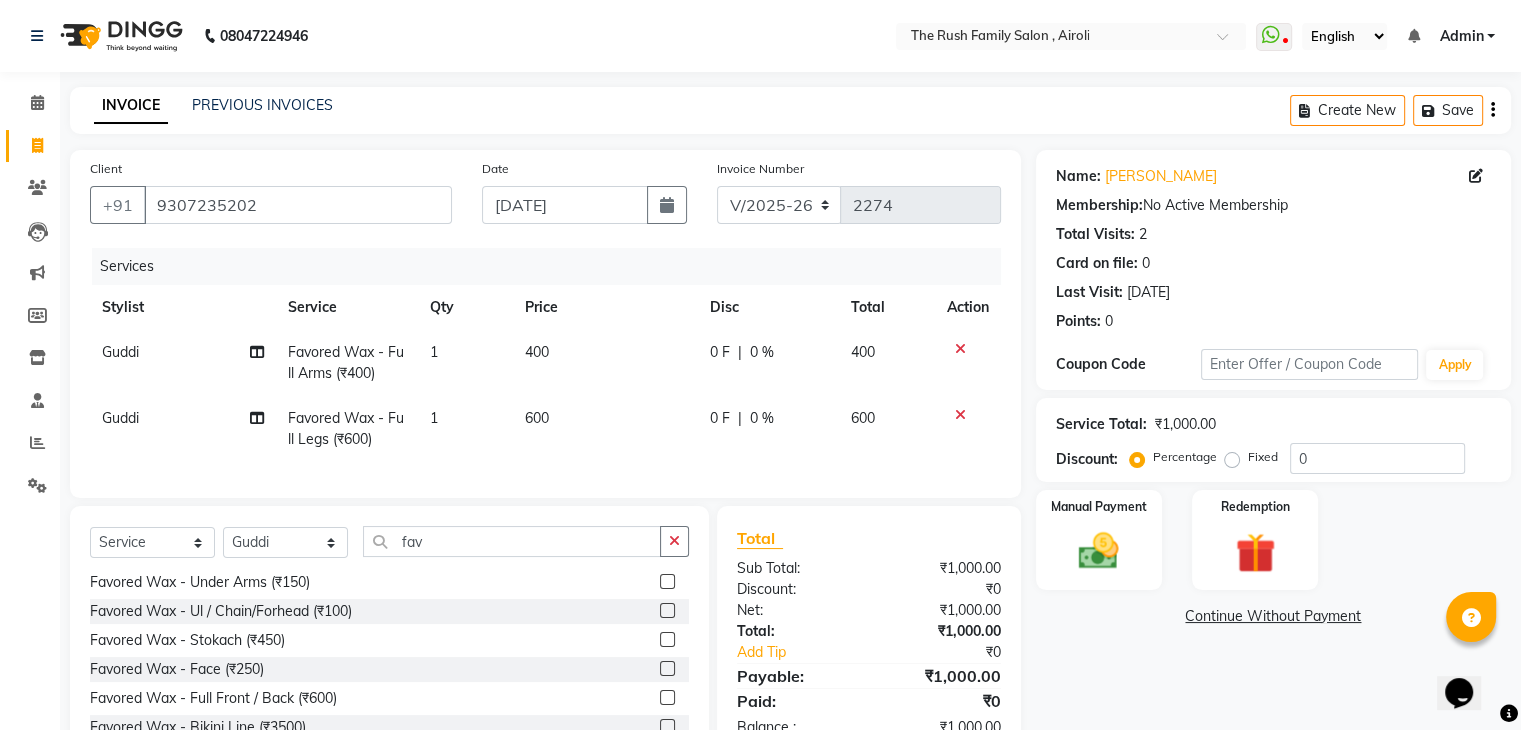 click at bounding box center (666, 698) 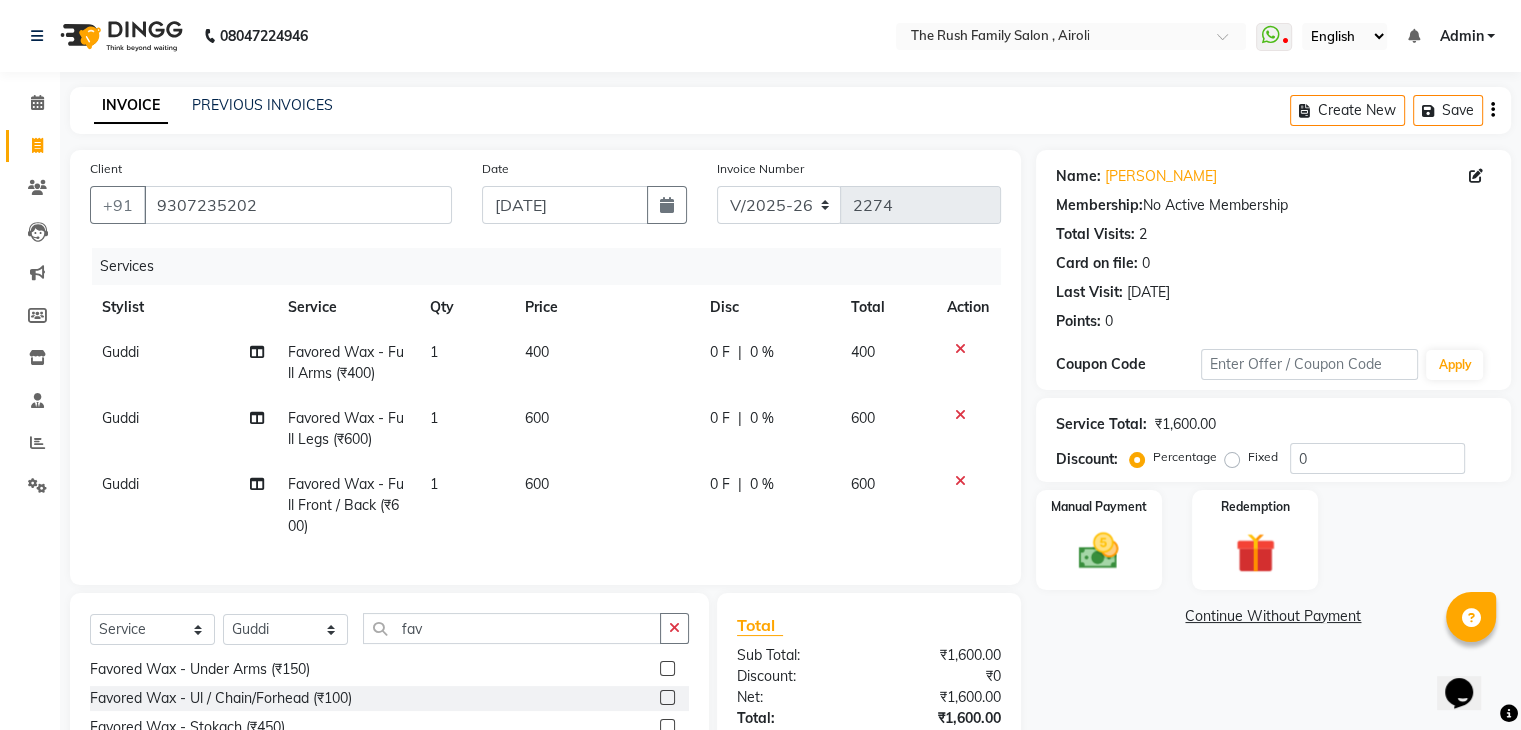checkbox on "false" 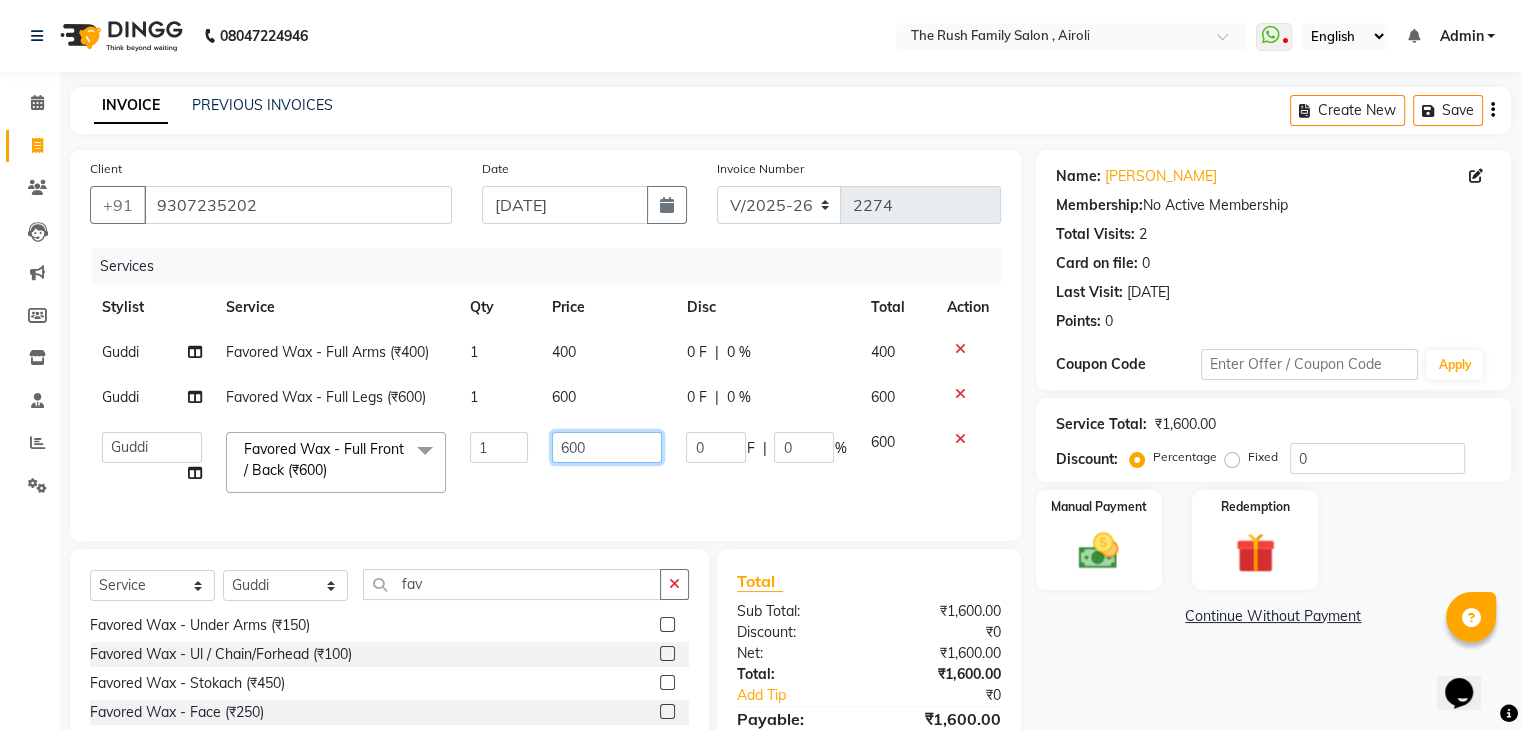 click on "600" 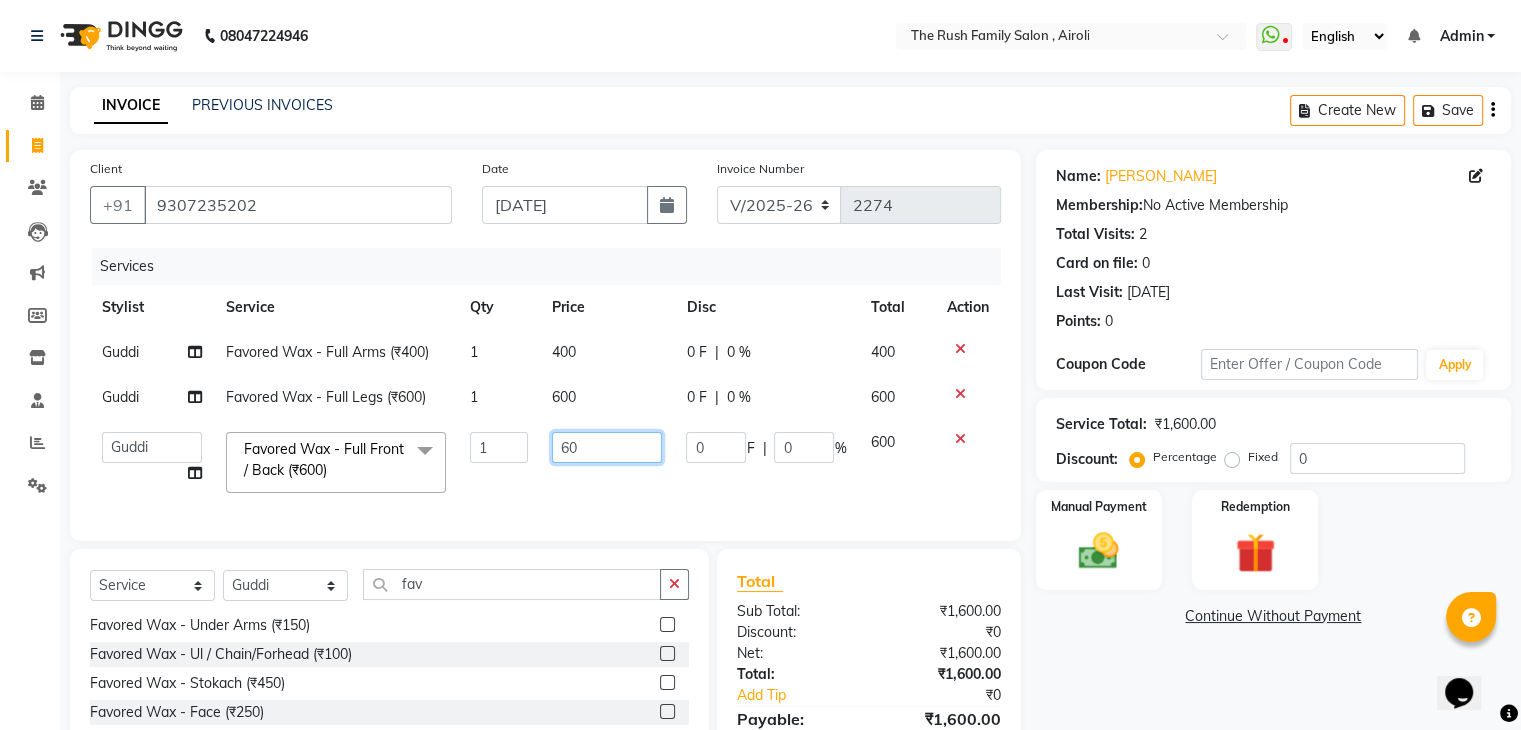 type on "6" 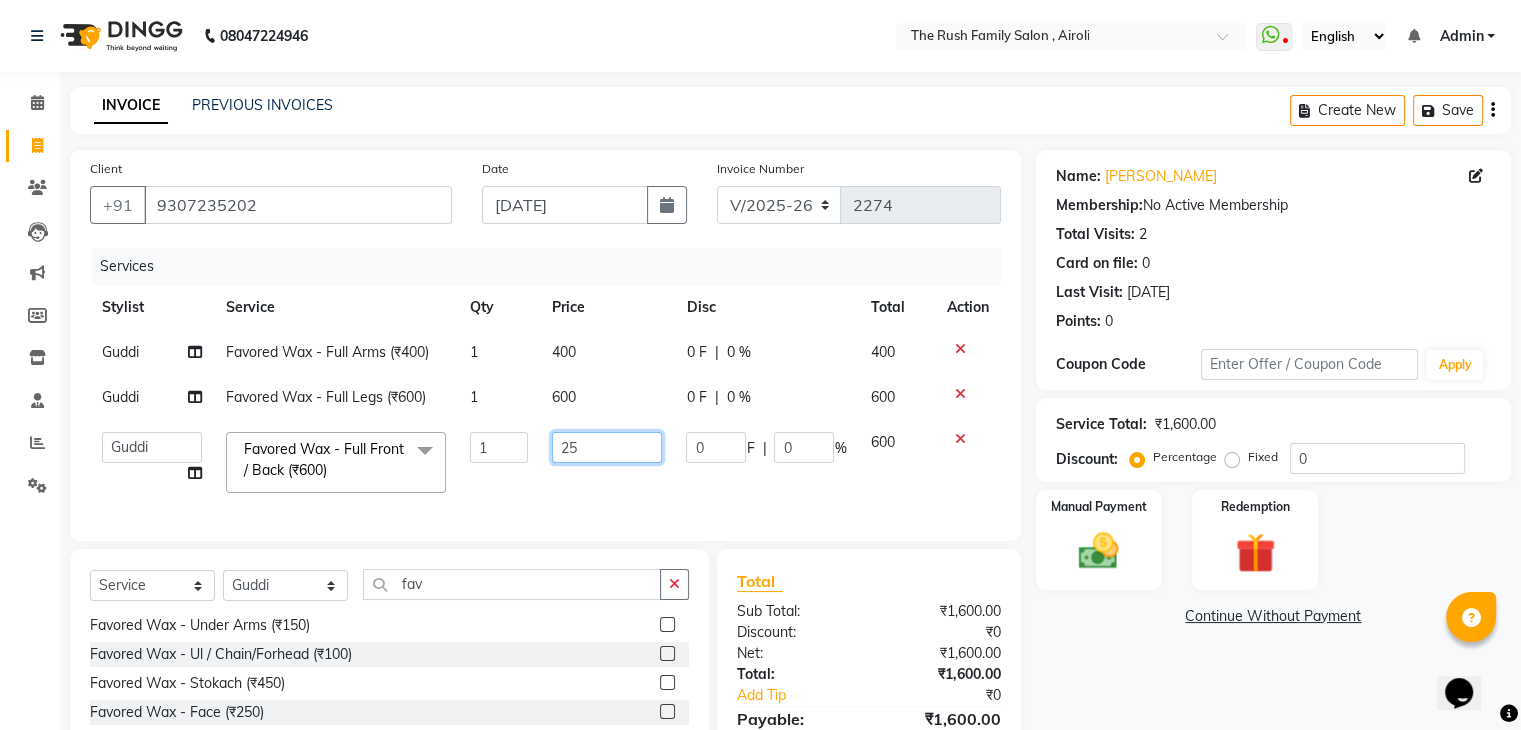 type on "250" 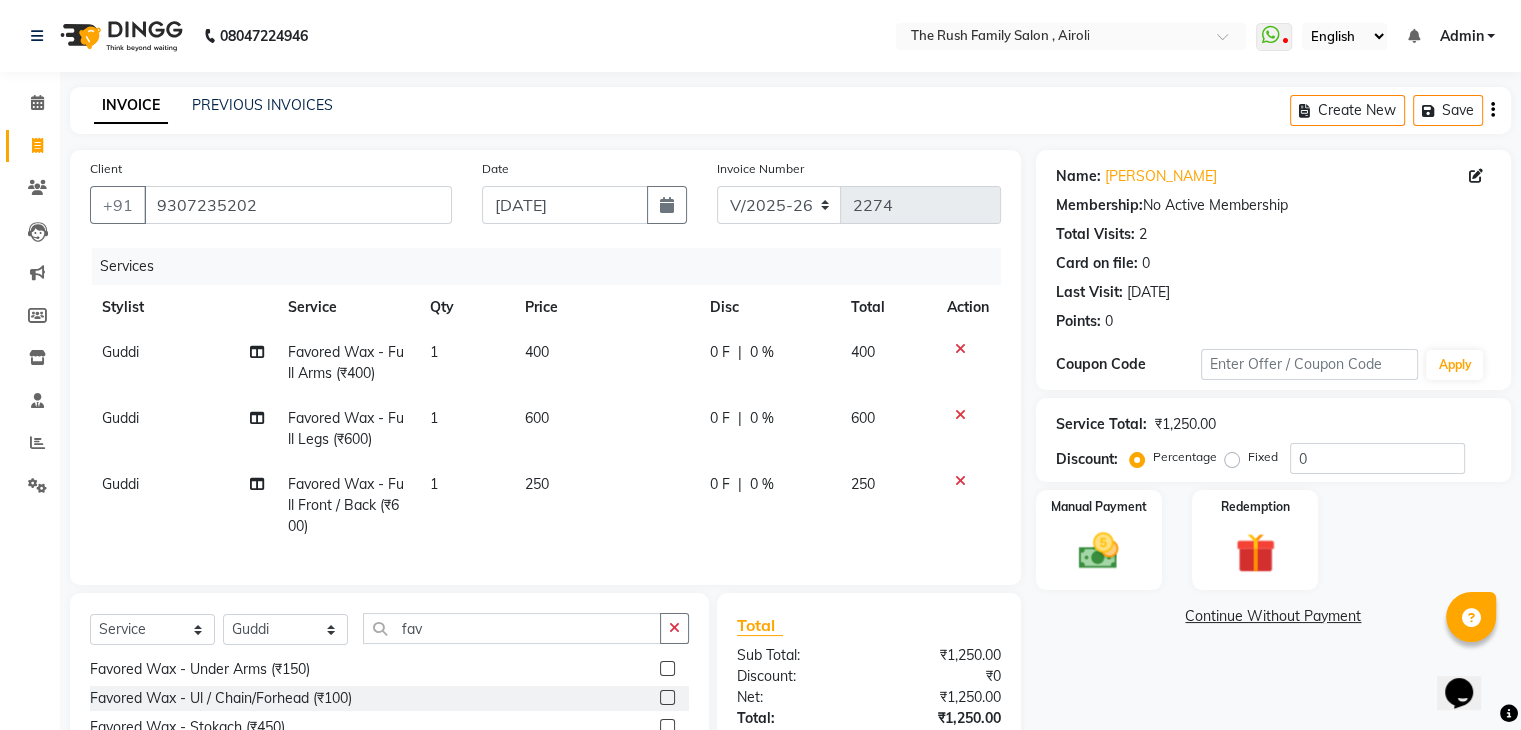 click on "Guddi Favored Wax - Full Arms (₹400) 1 400 0 F | 0 % 400 Guddi Favored Wax - Full Legs (₹600) 1 600 0 F | 0 % 600 Guddi Favored Wax - Full Front / Back (₹600) 1 250 0 F | 0 % 250" 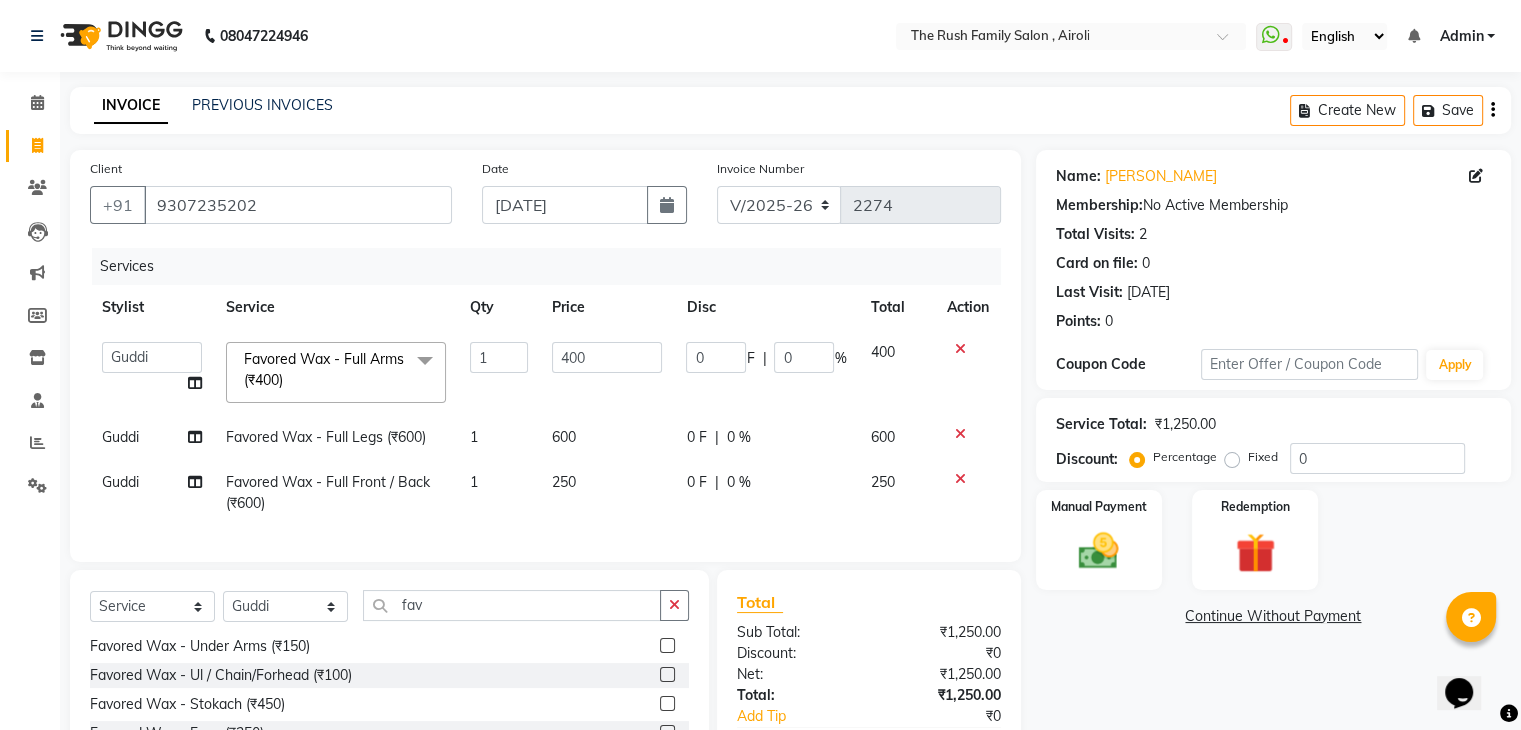 click on "0 F | 0 %" 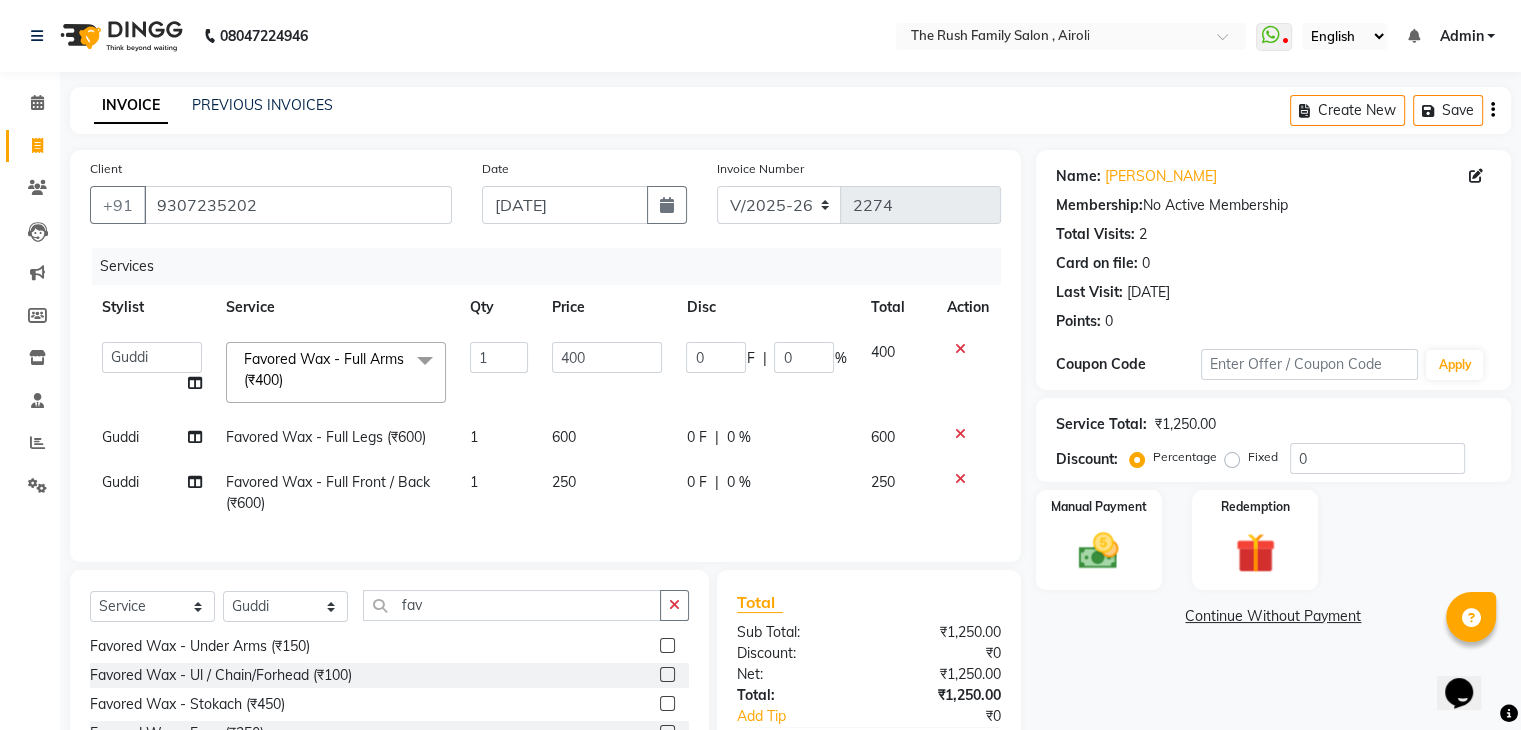 click on "0 F | 0 %" 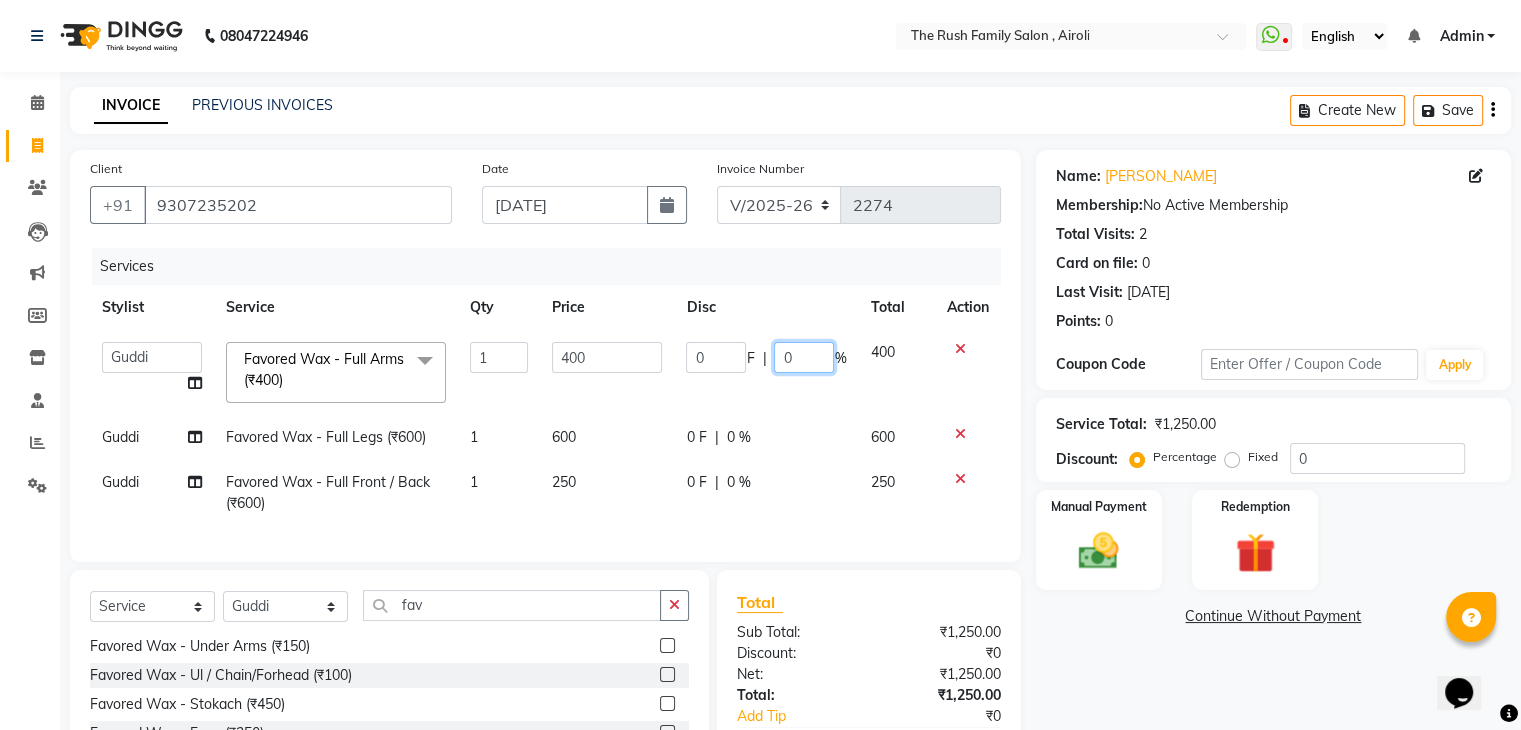 click on "0" 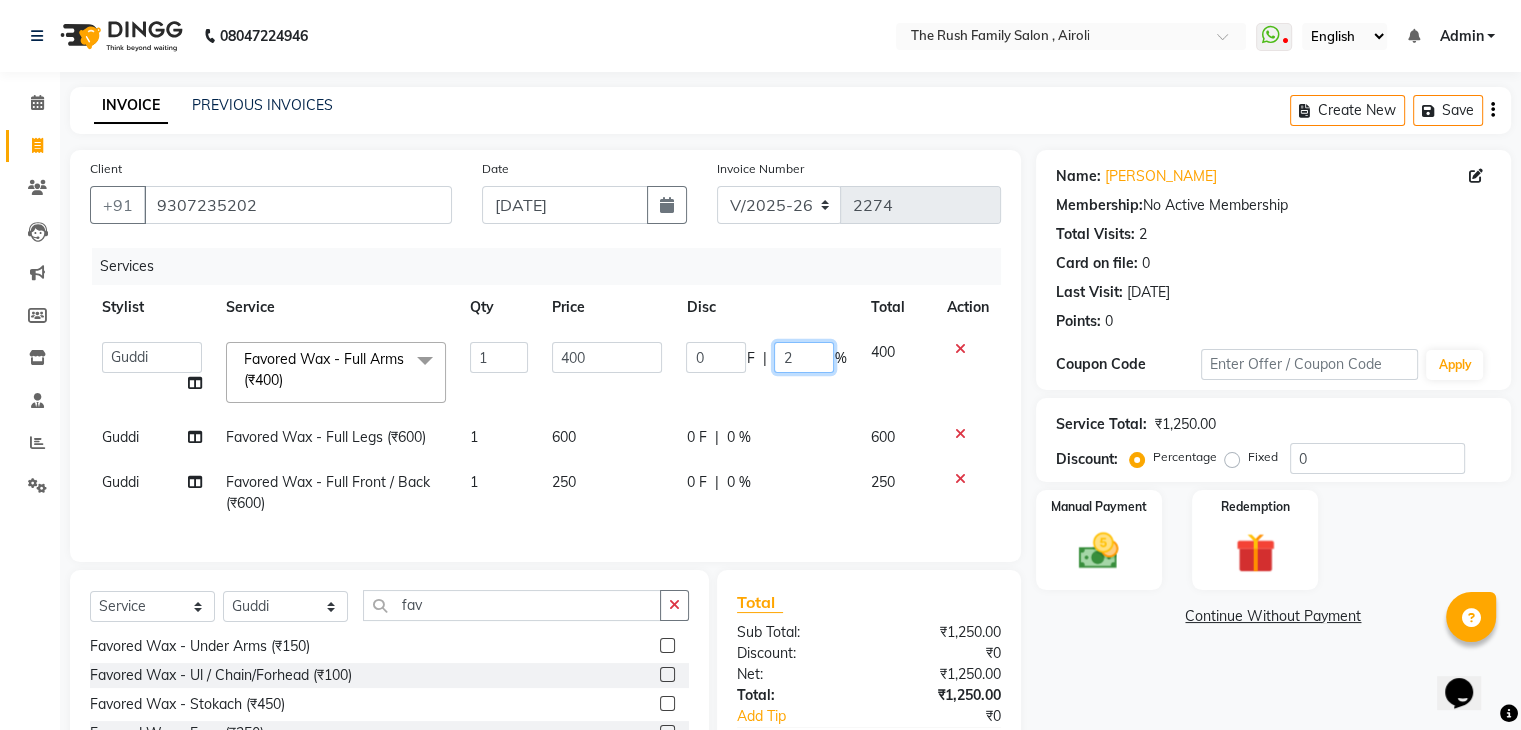 type on "20" 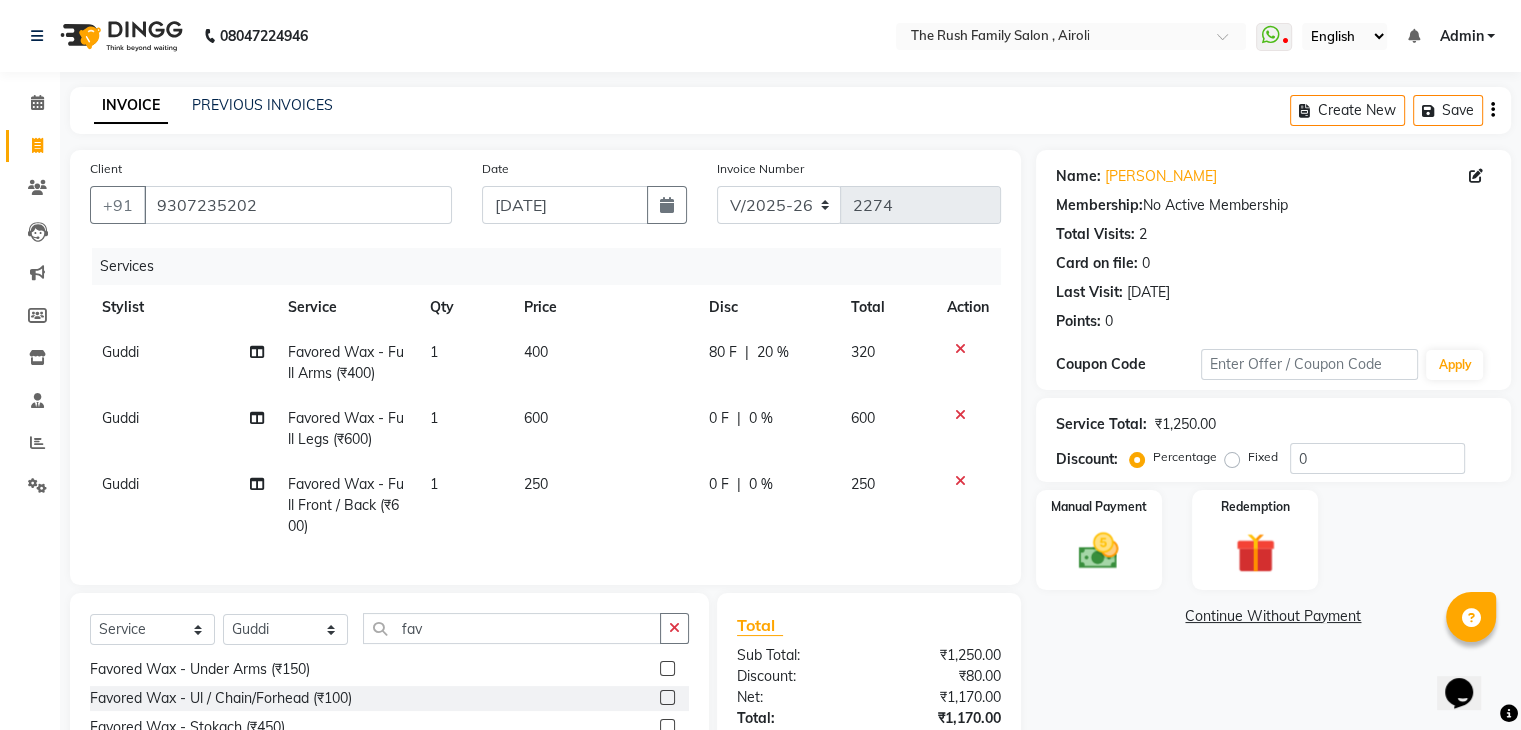 drag, startPoint x: 830, startPoint y: 405, endPoint x: 785, endPoint y: 412, distance: 45.54119 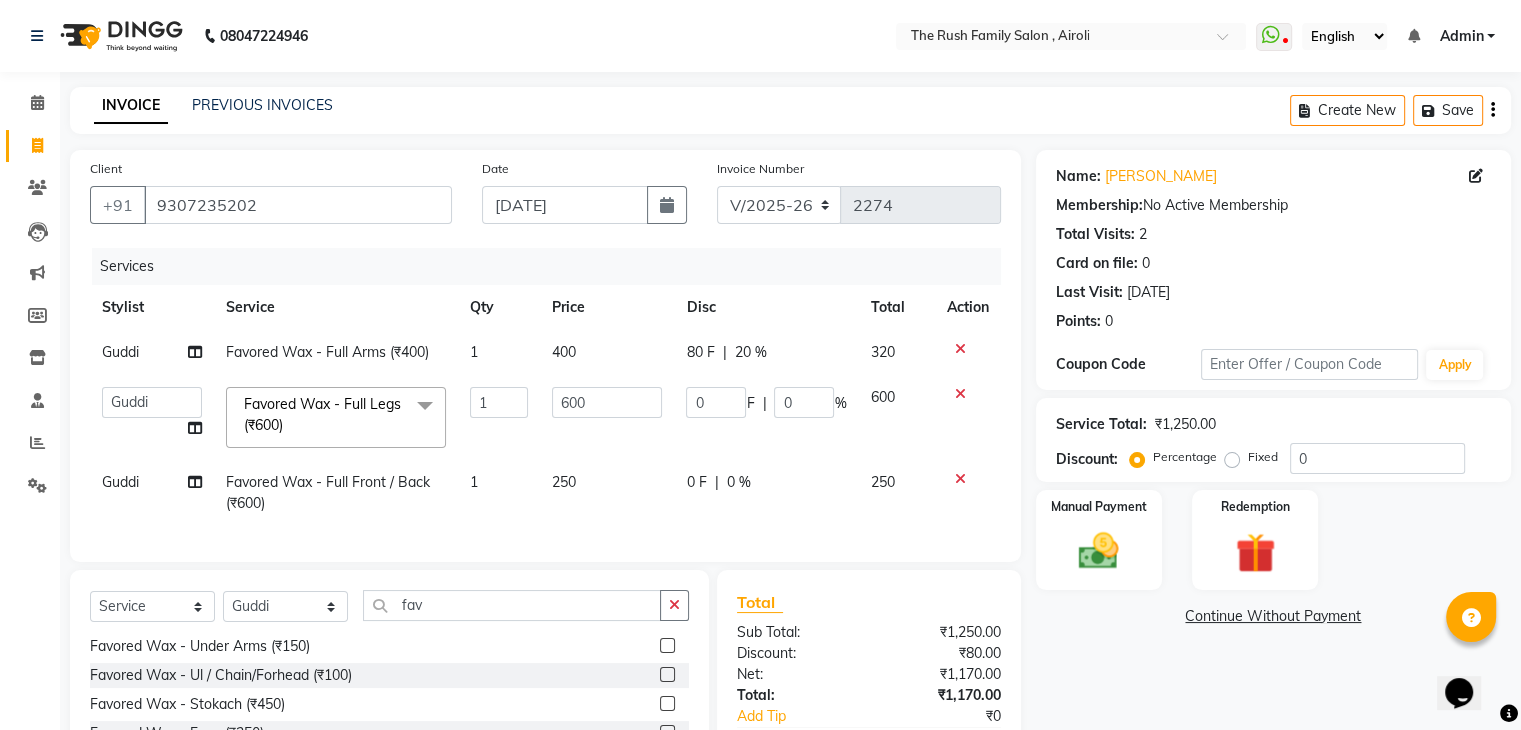 click on "0" 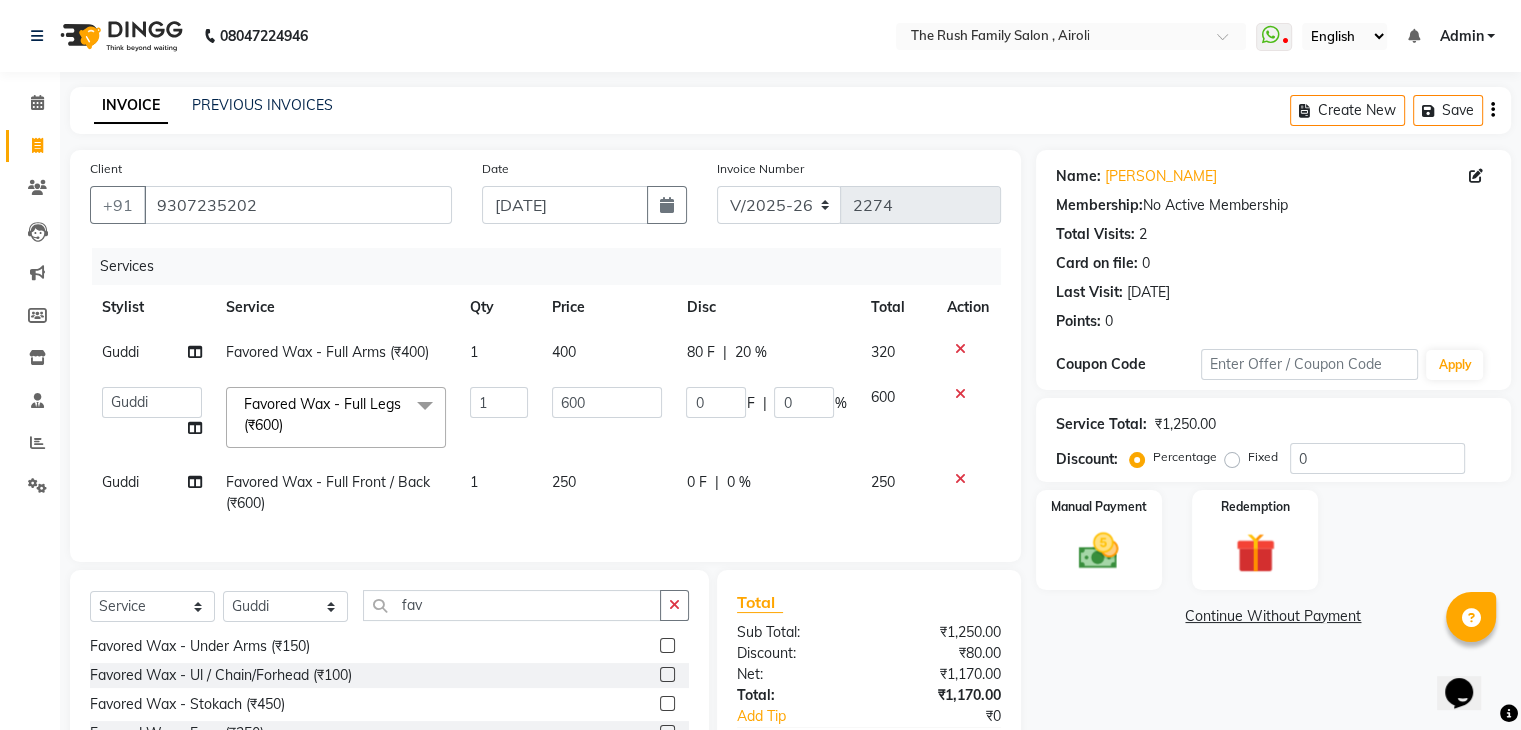 click on "0" 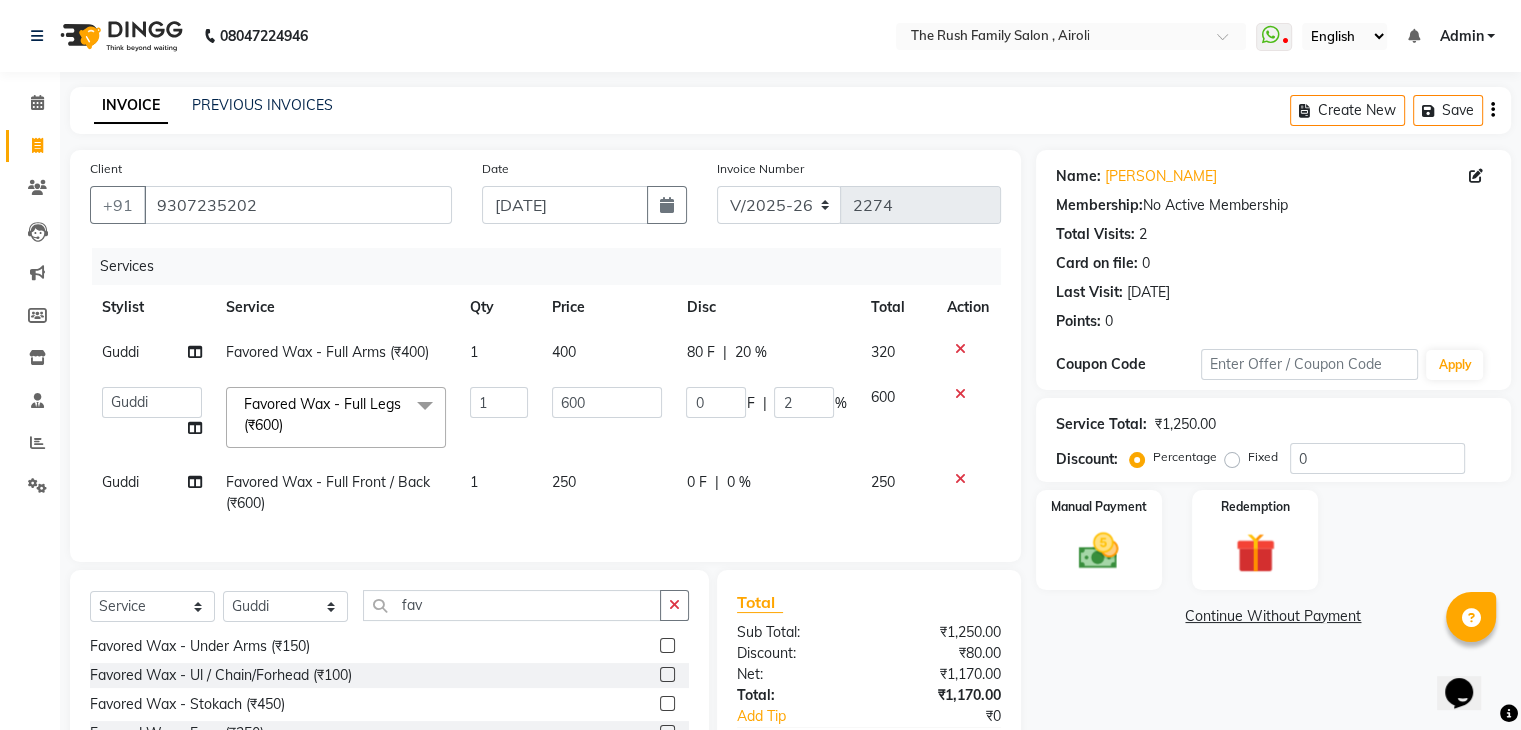 type on "20" 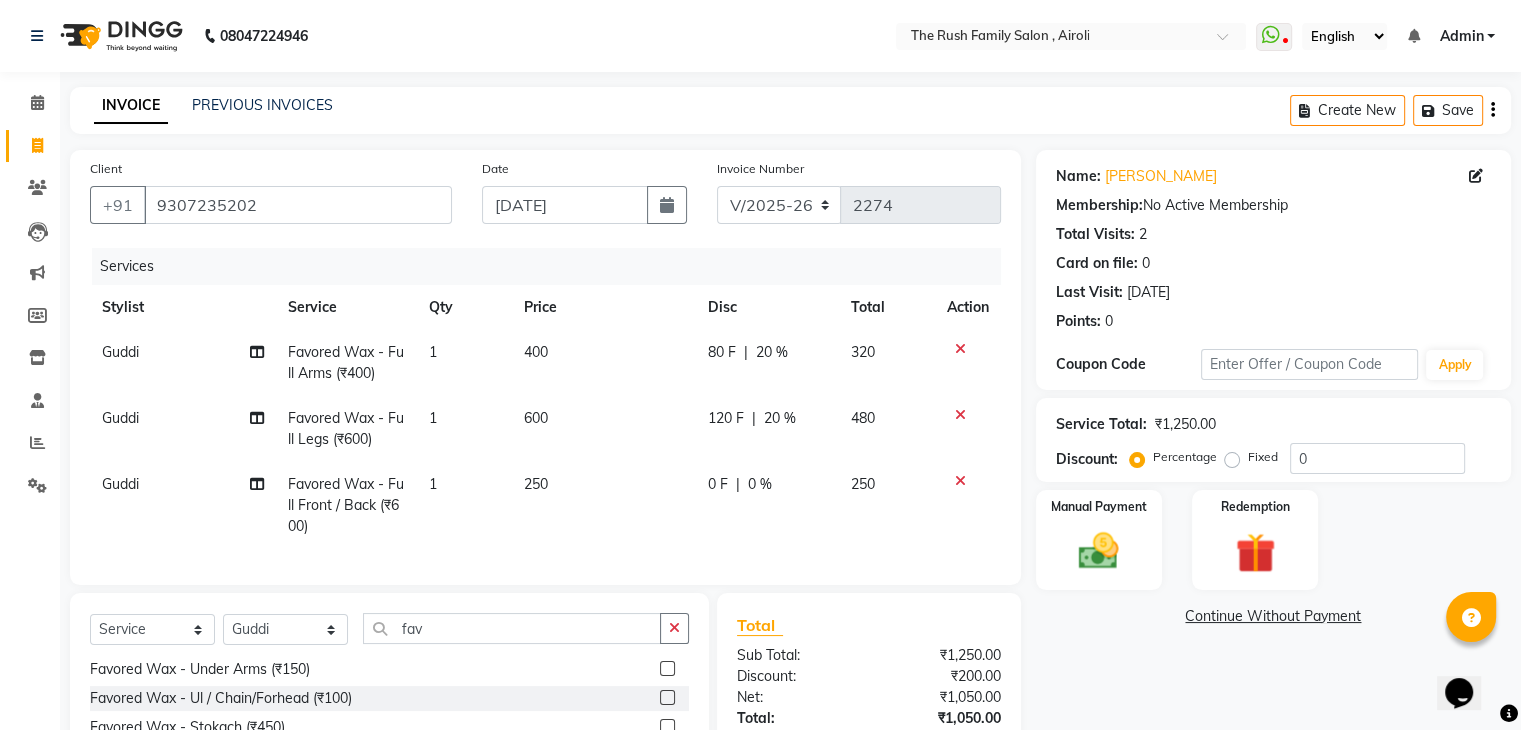 click on "480" 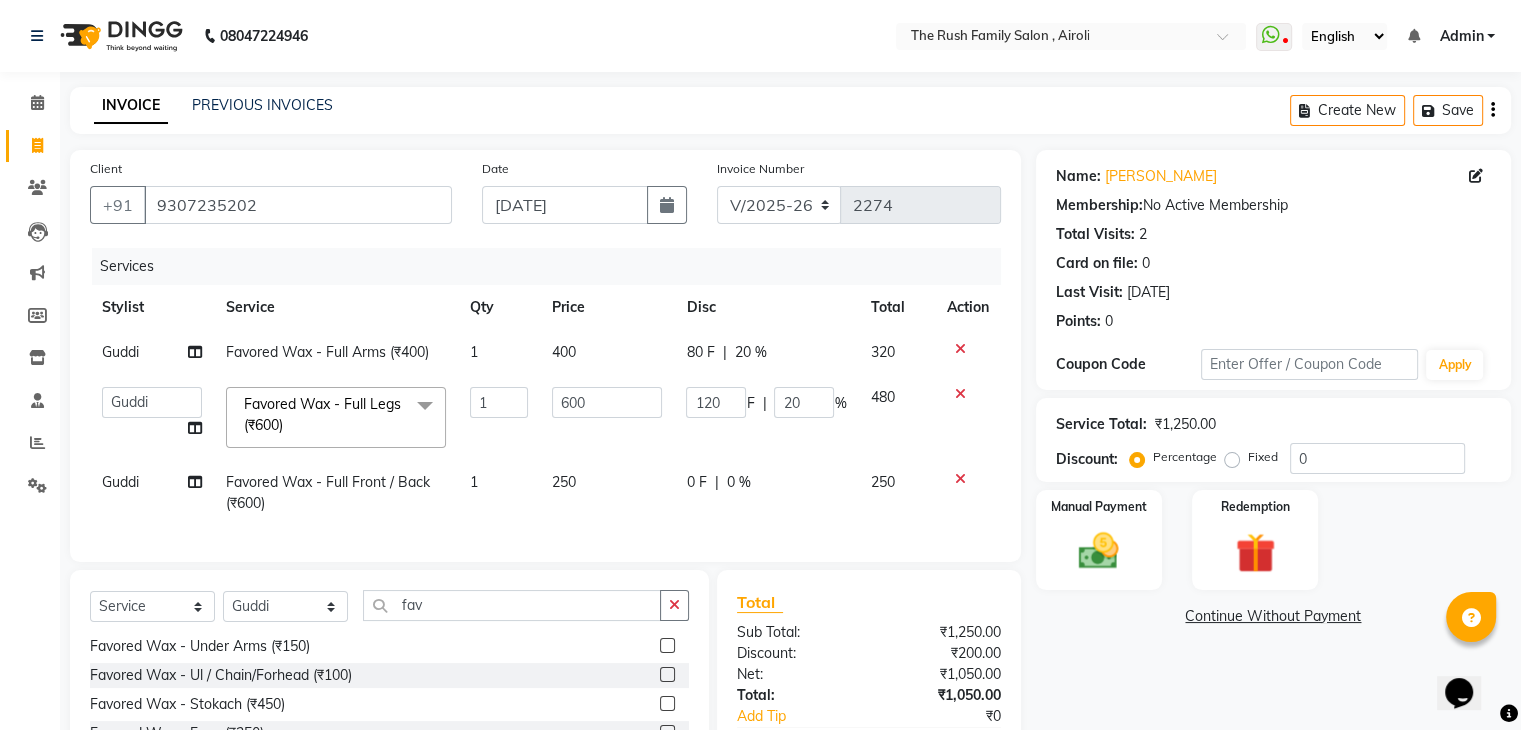 scroll, scrollTop: 0, scrollLeft: 14, axis: horizontal 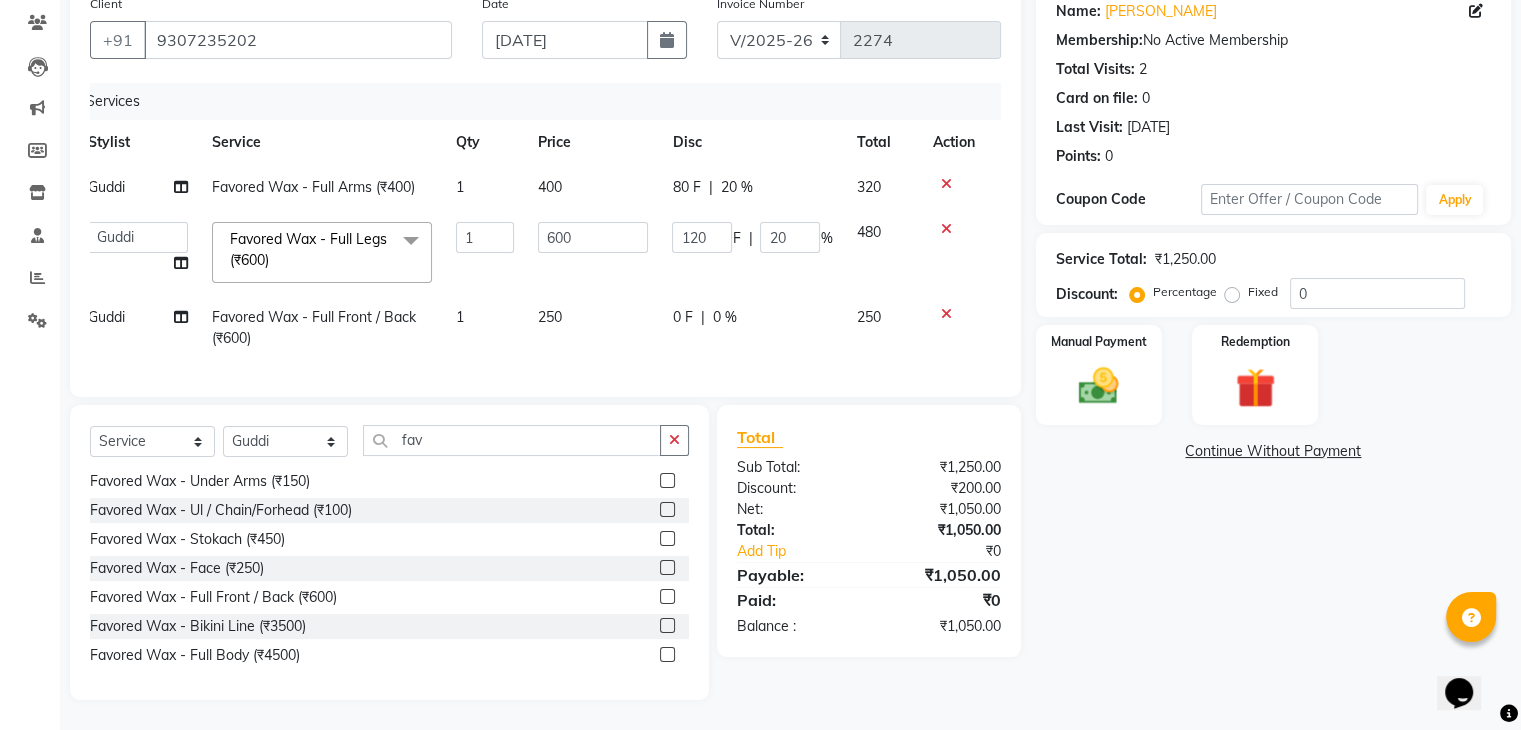 click on "250" 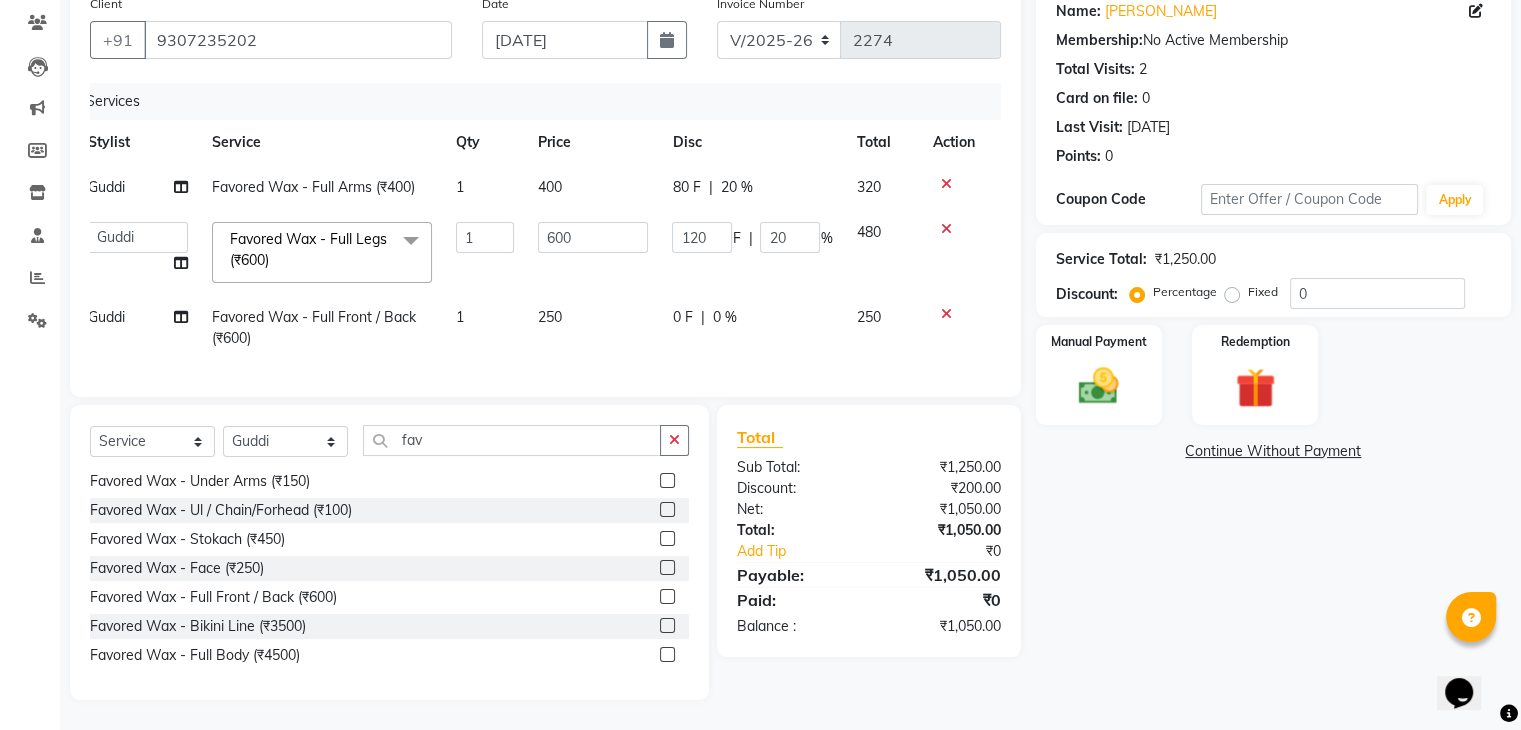 select on "60158" 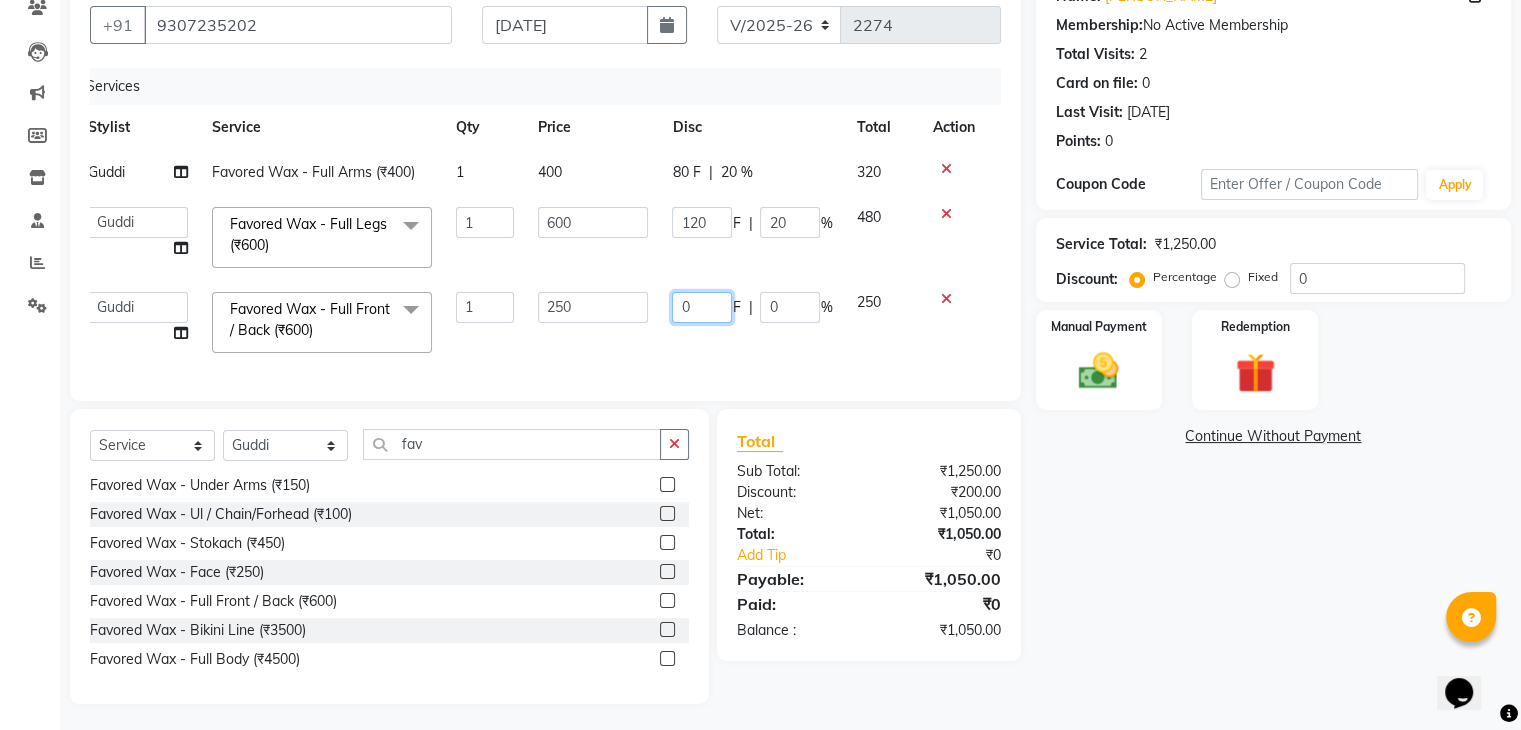 click on "0" 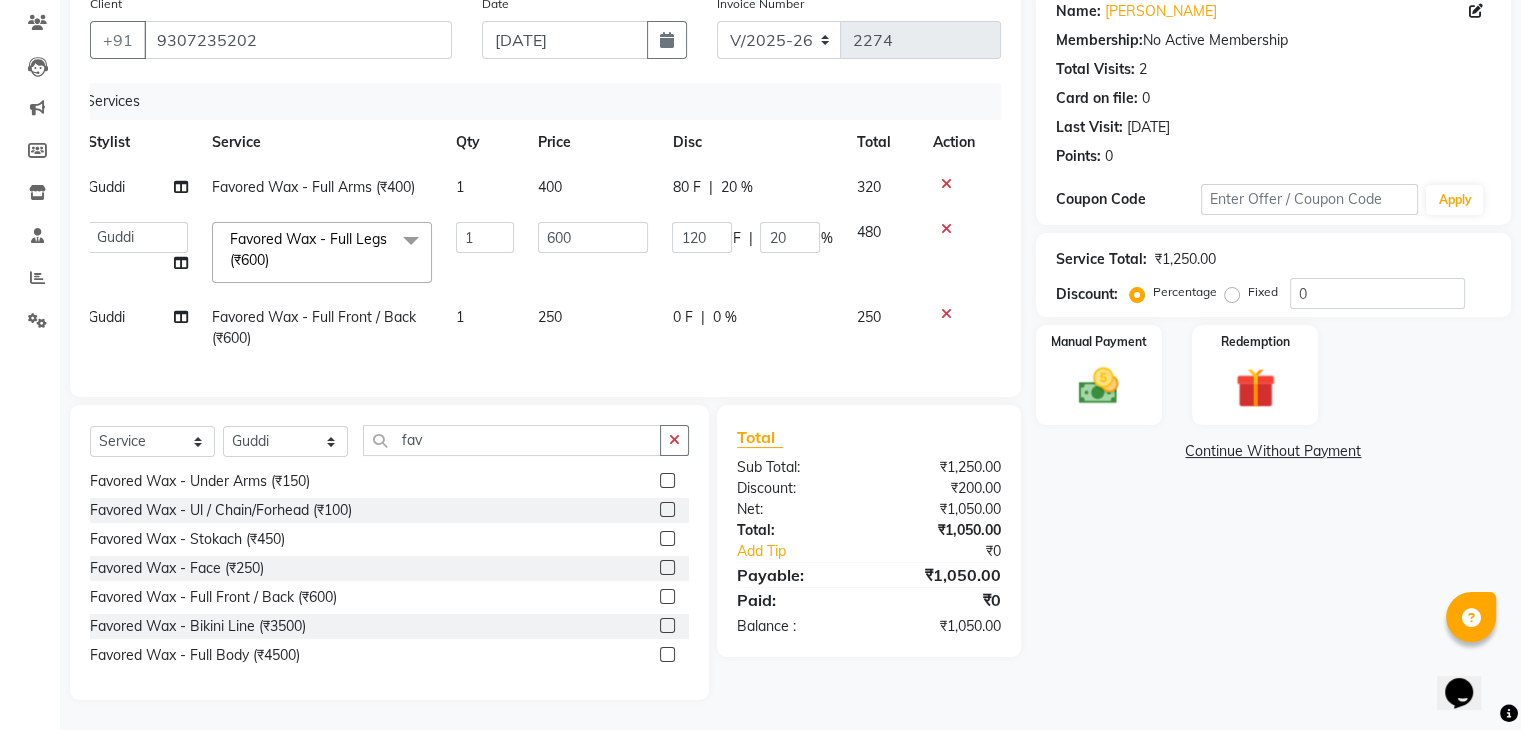 click on "0 F | 0 %" 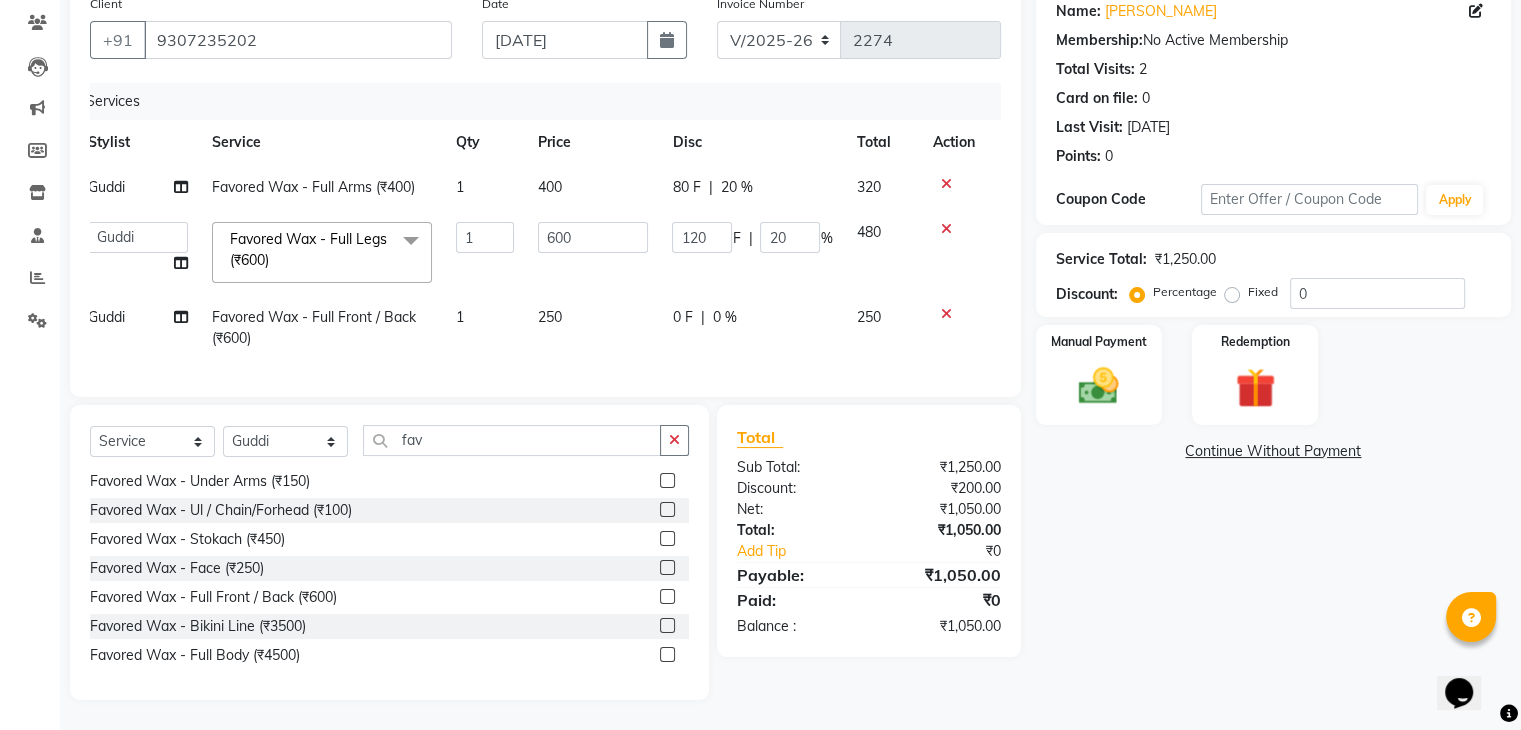 select on "60158" 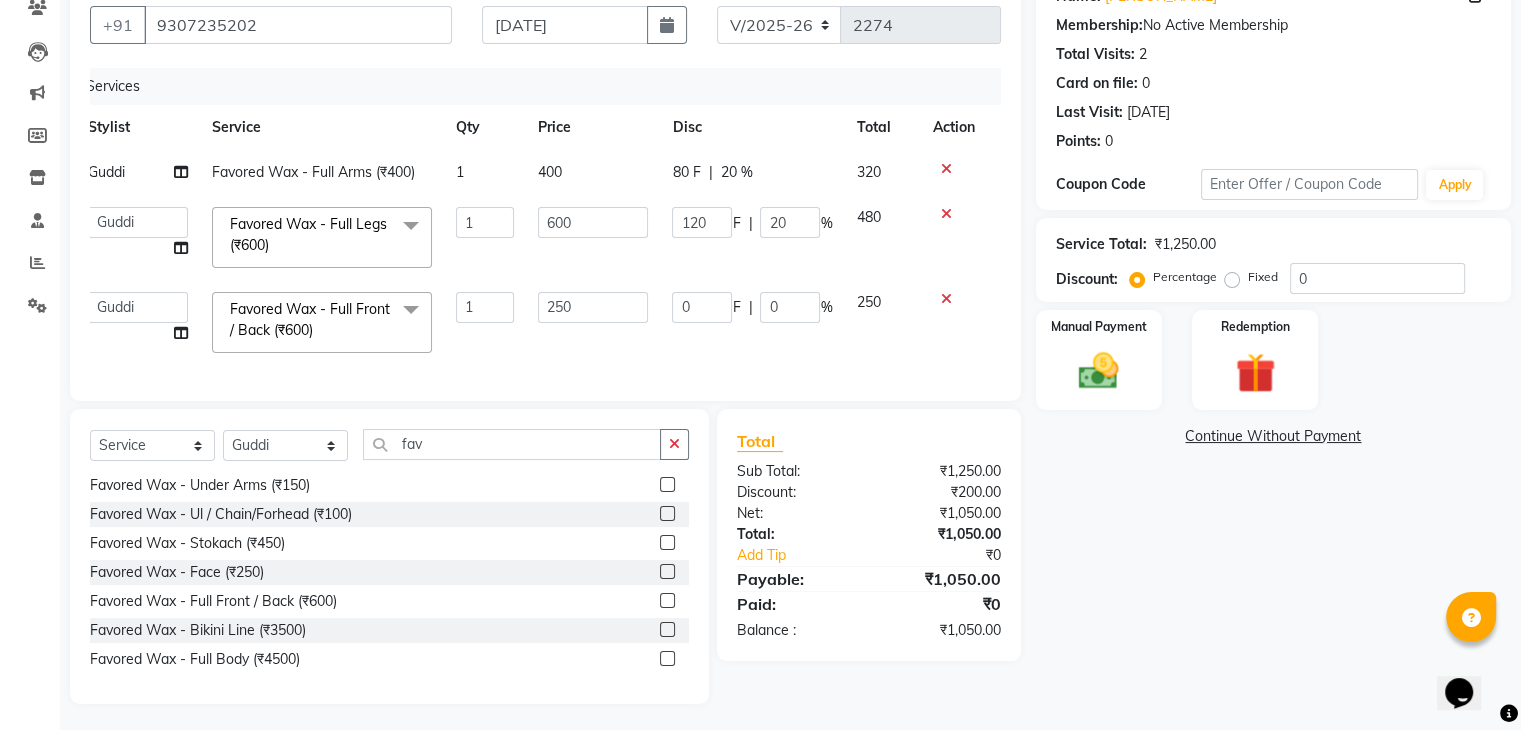 click on "0" 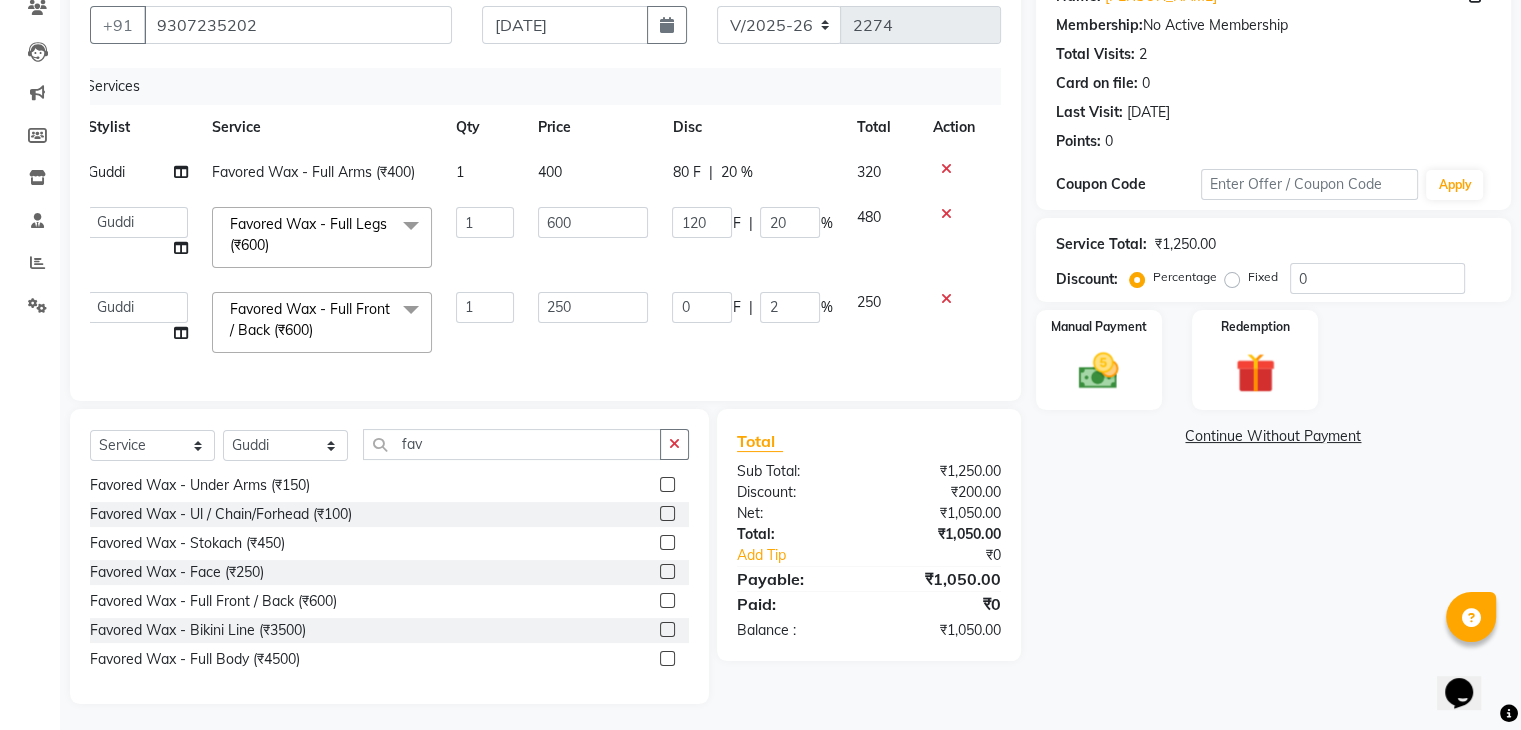 type on "20" 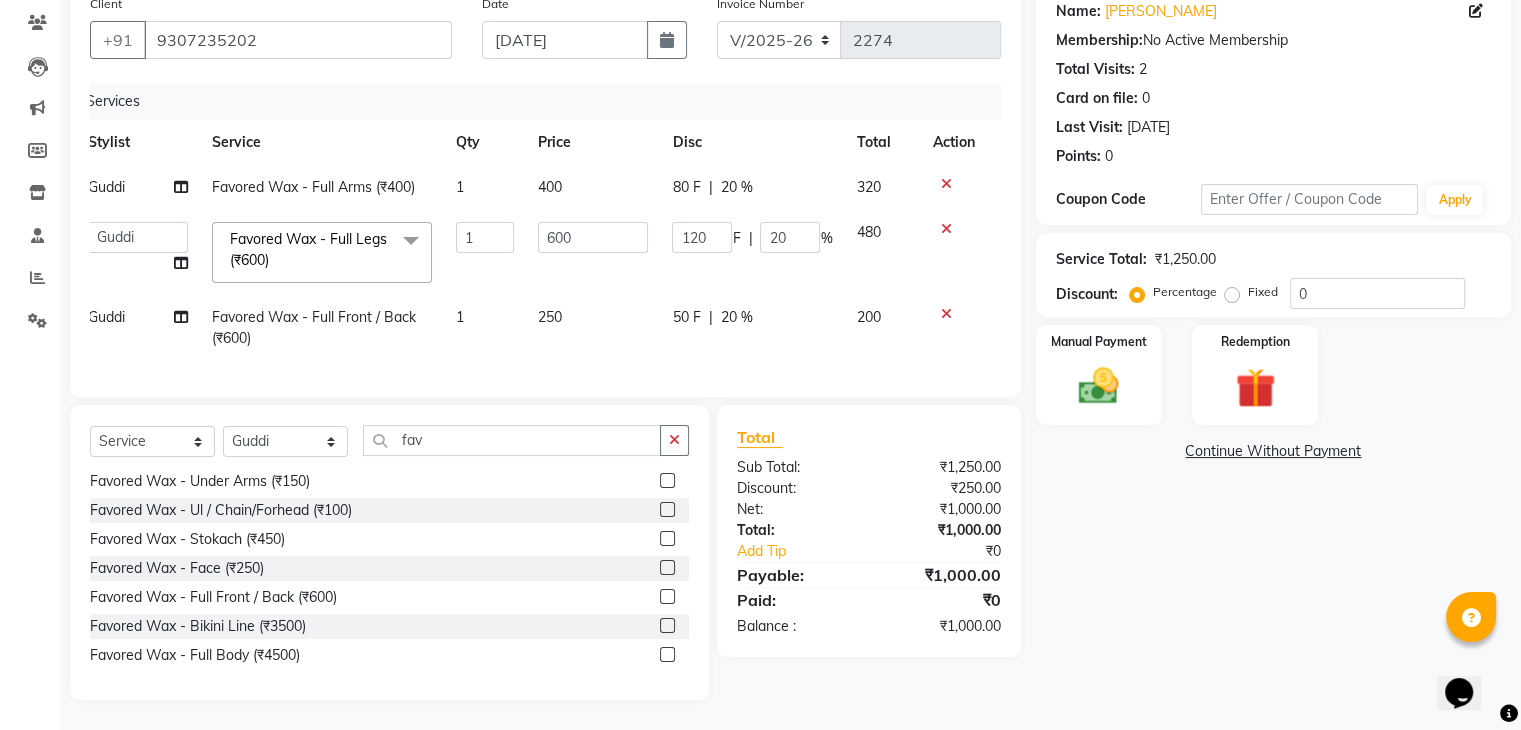 click on "200" 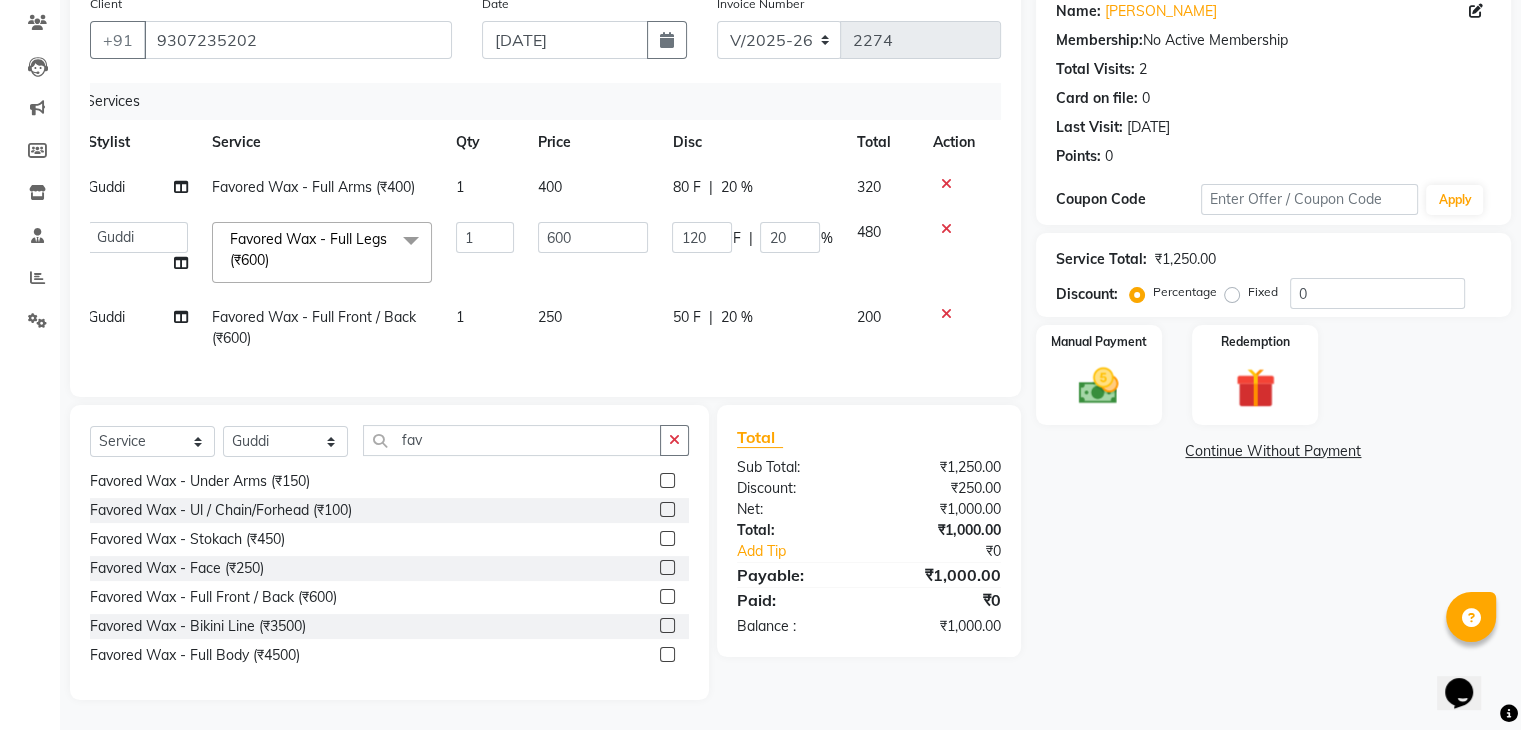 select on "60158" 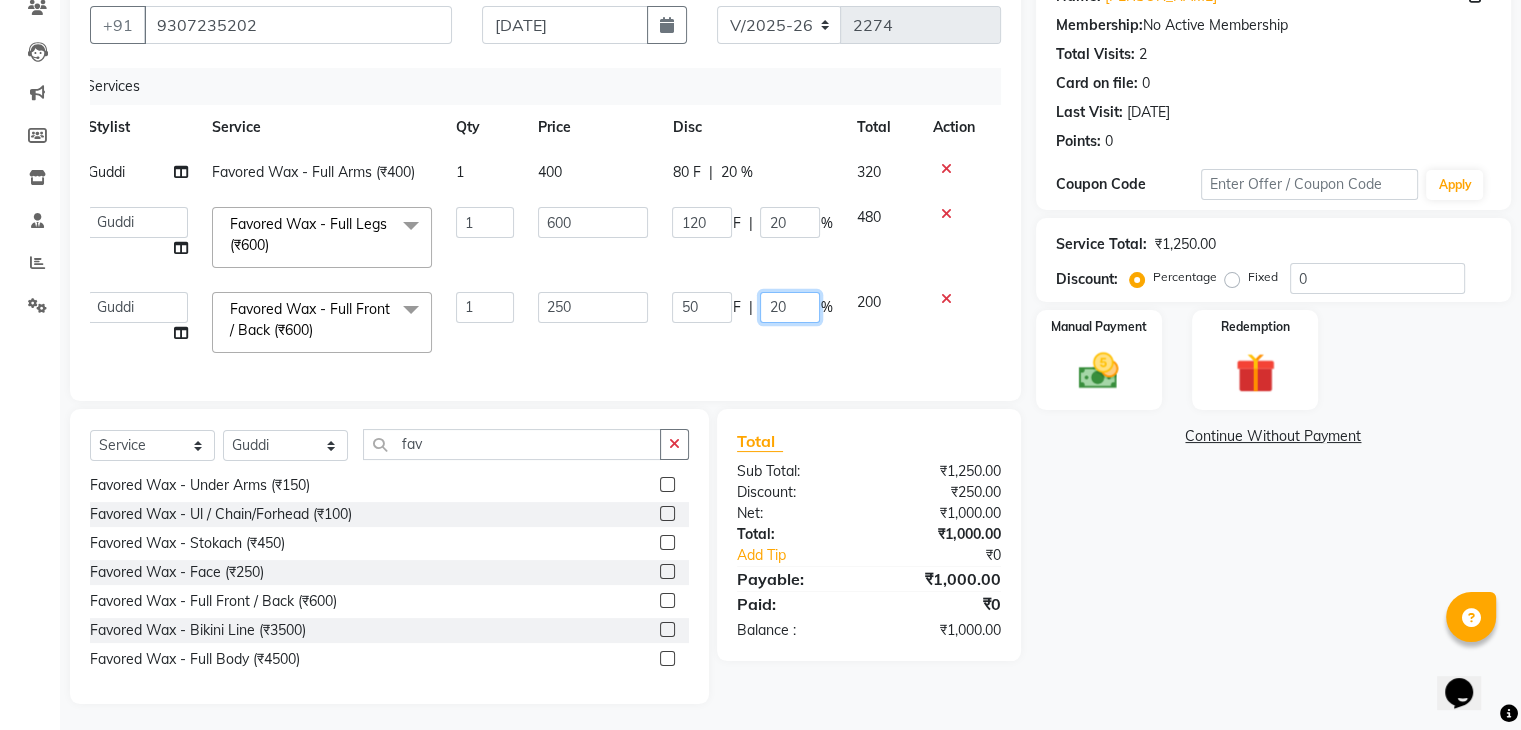 click on "20" 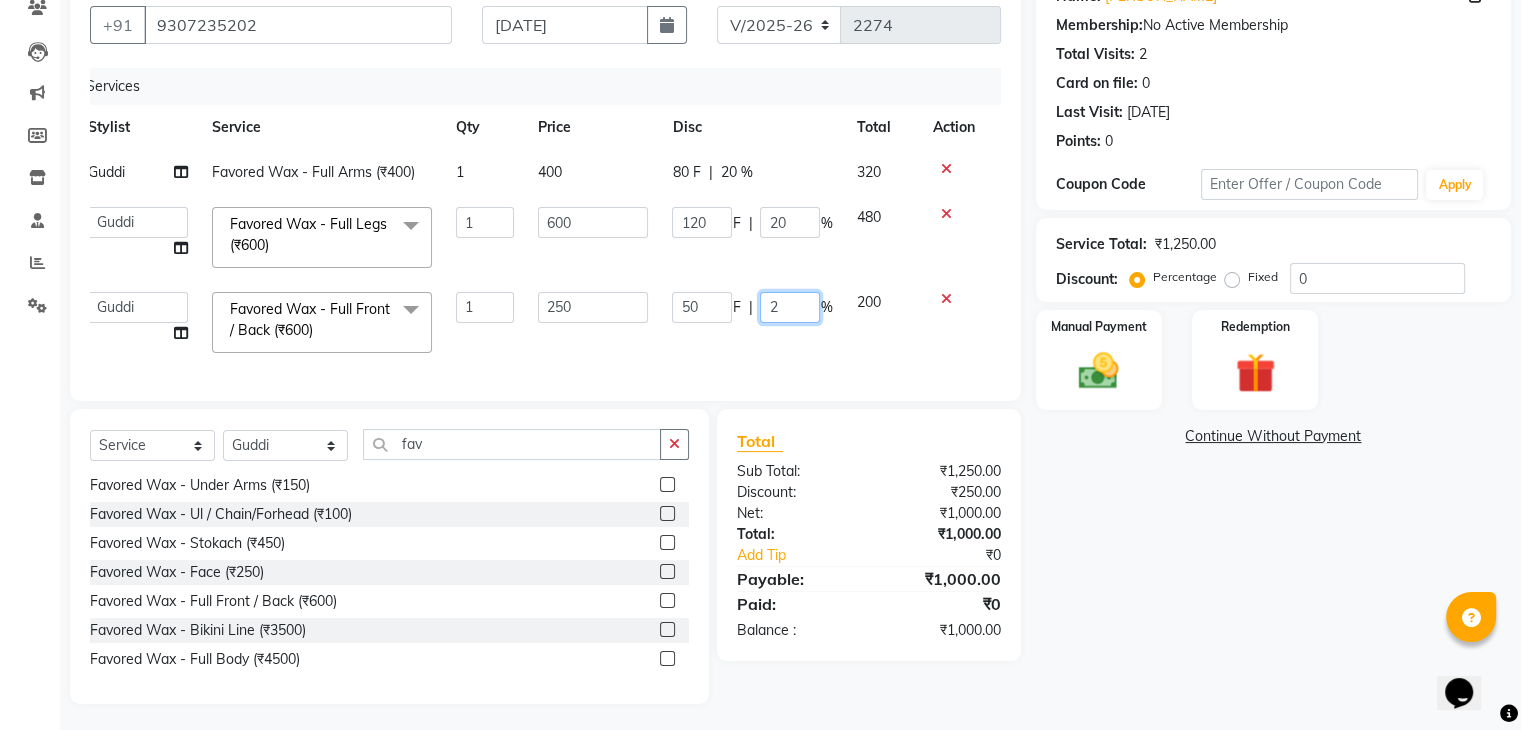 type 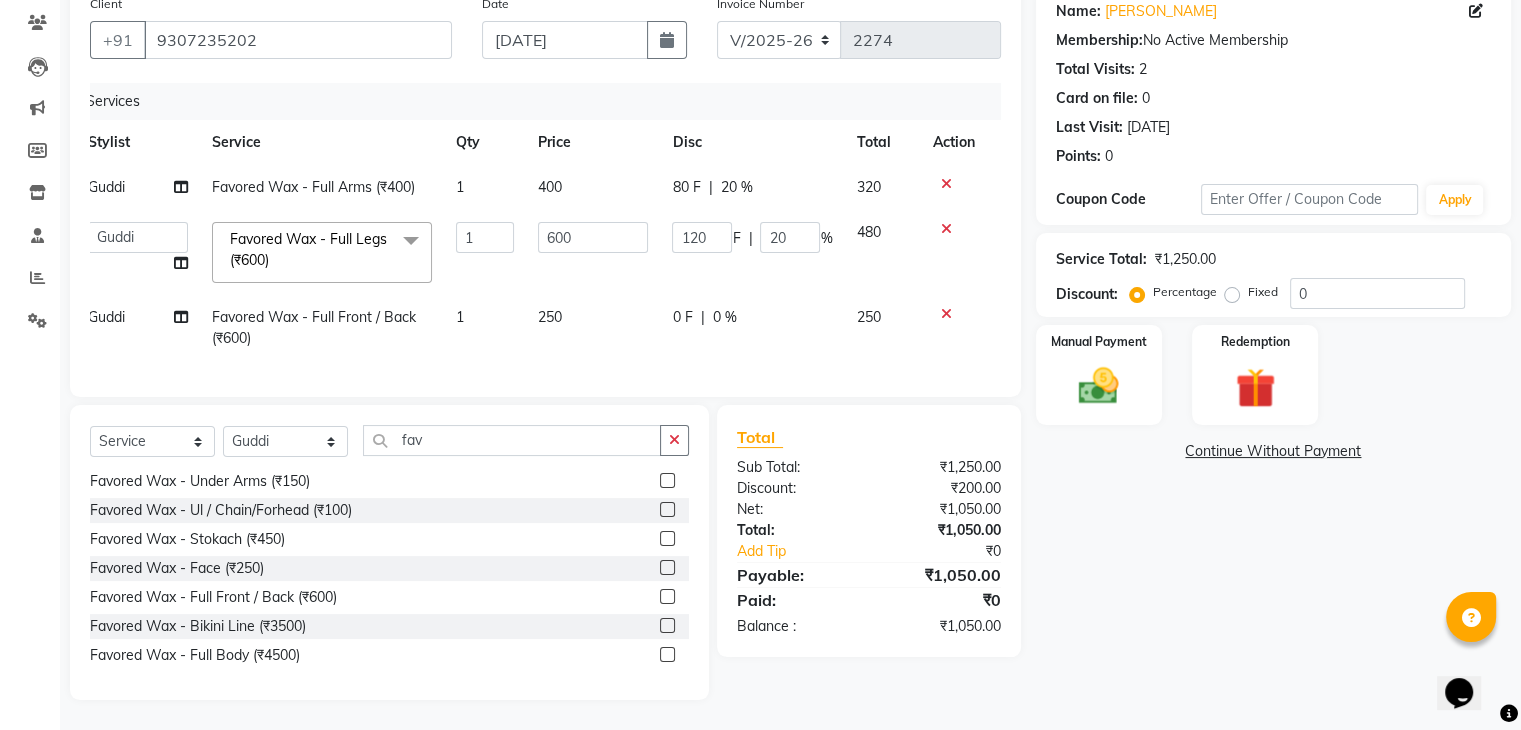 click on "250" 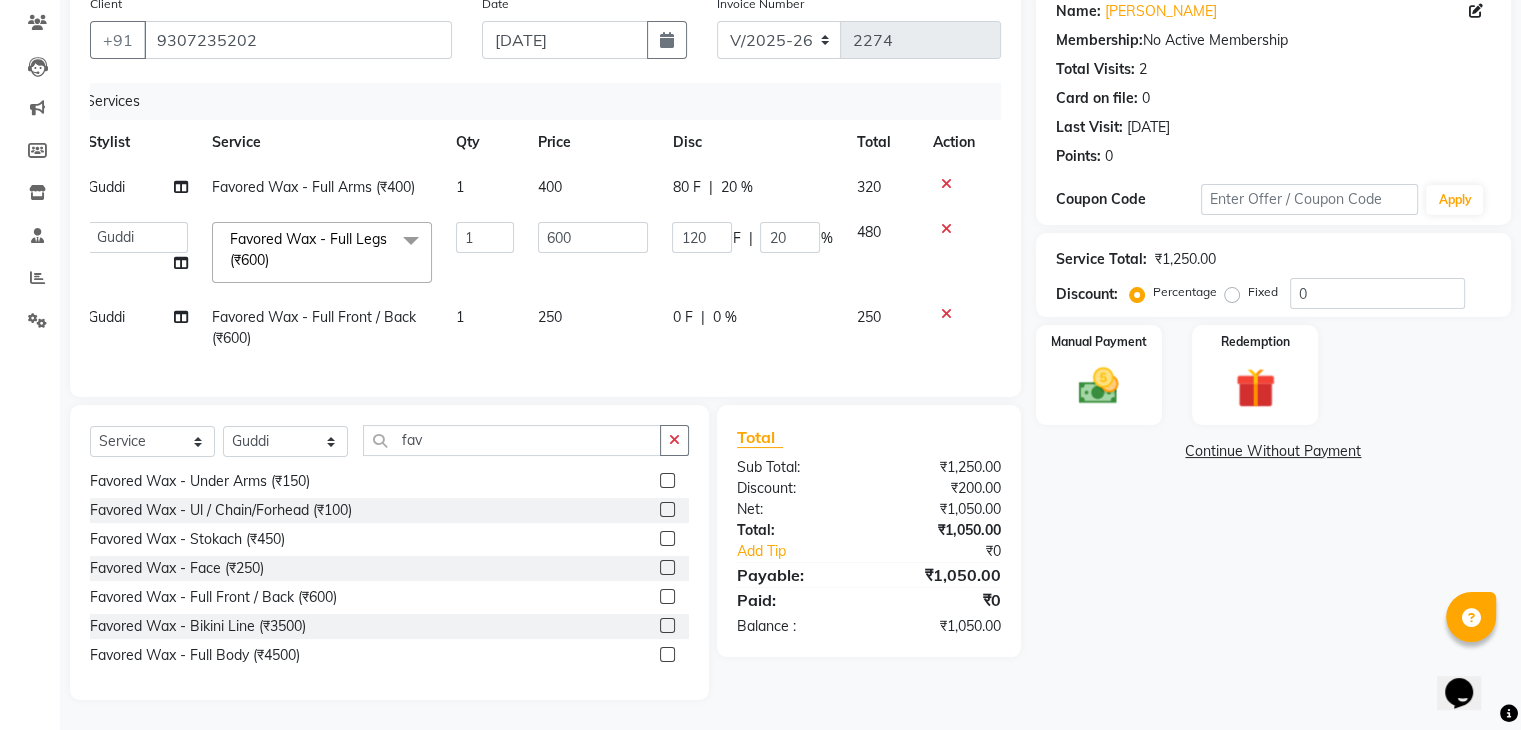 select on "60158" 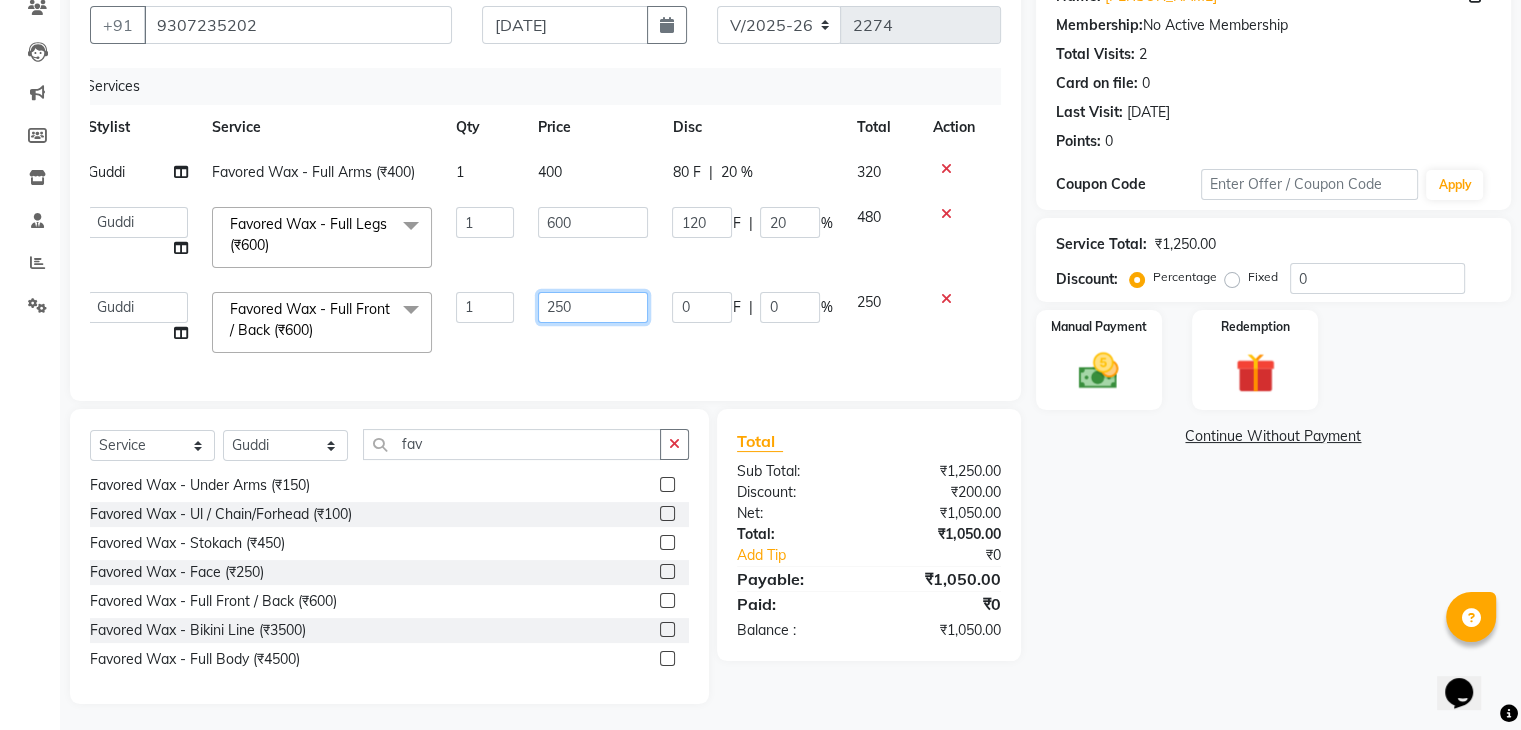 click on "250" 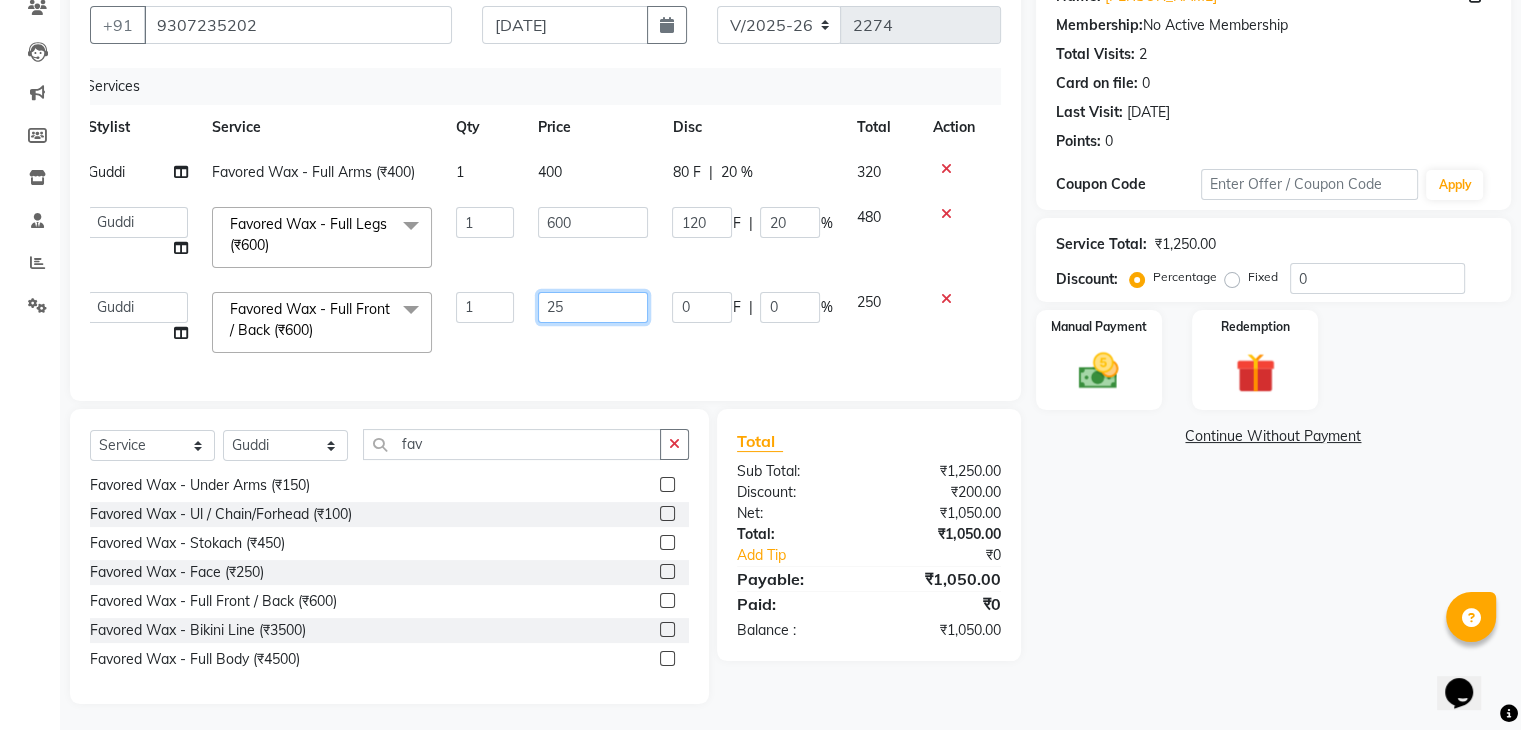type on "2" 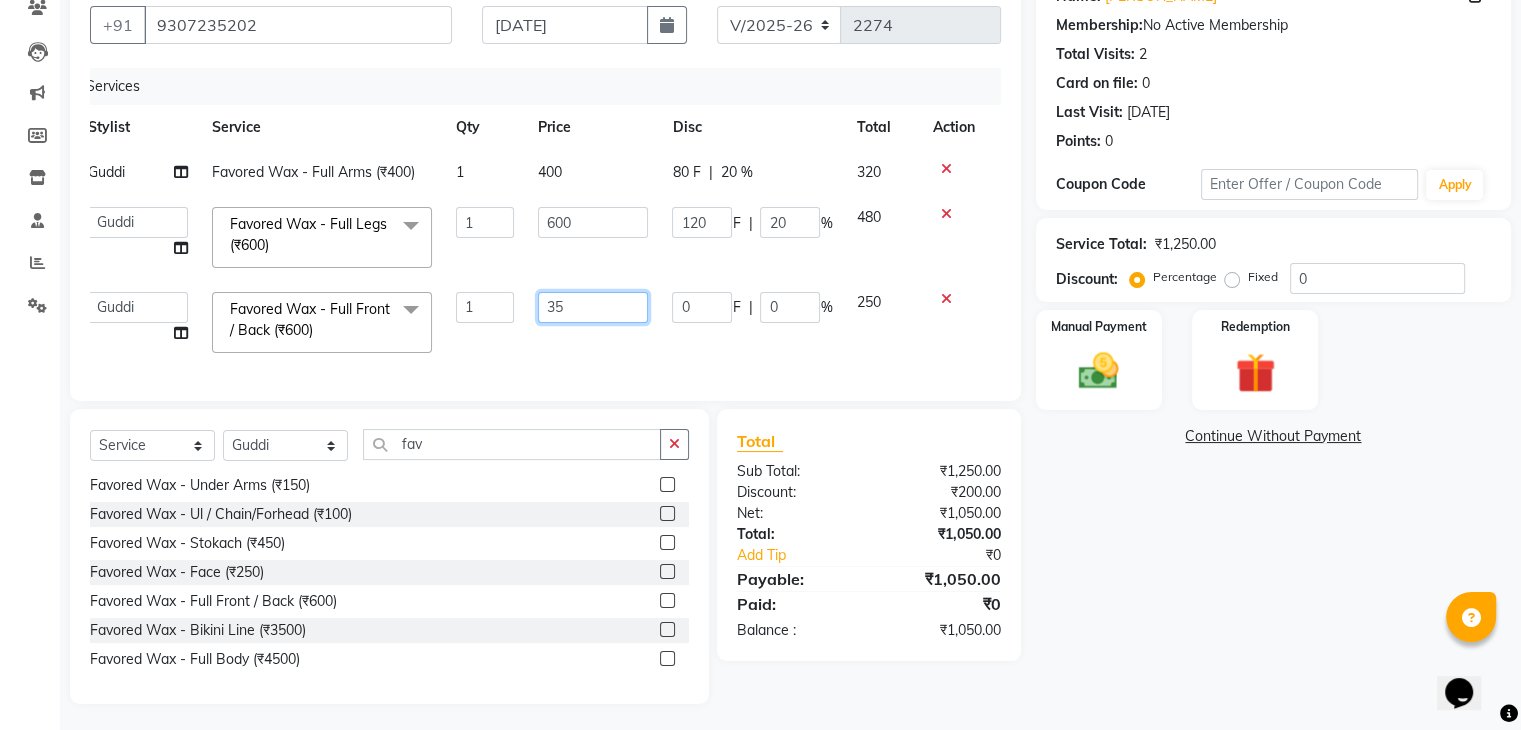 type on "350" 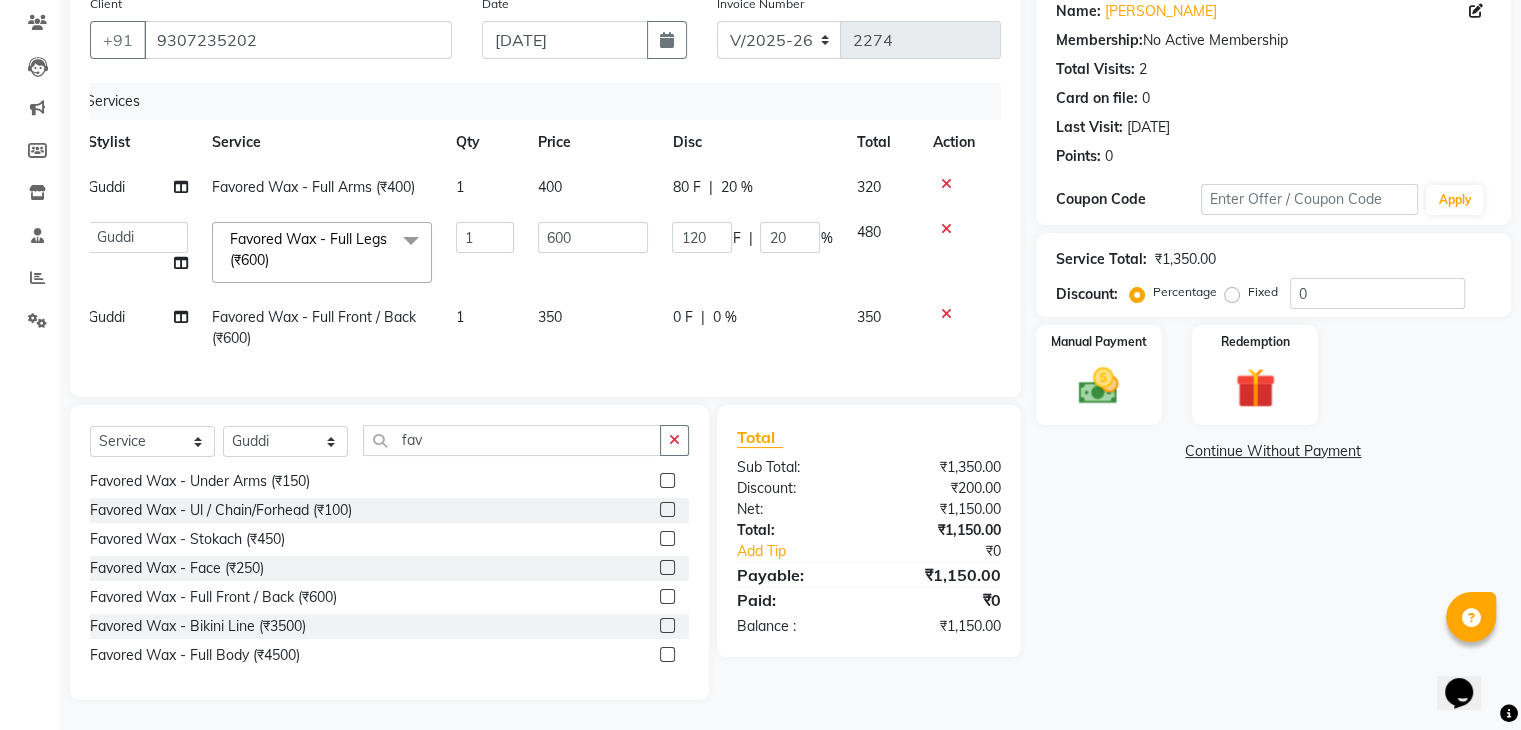 click 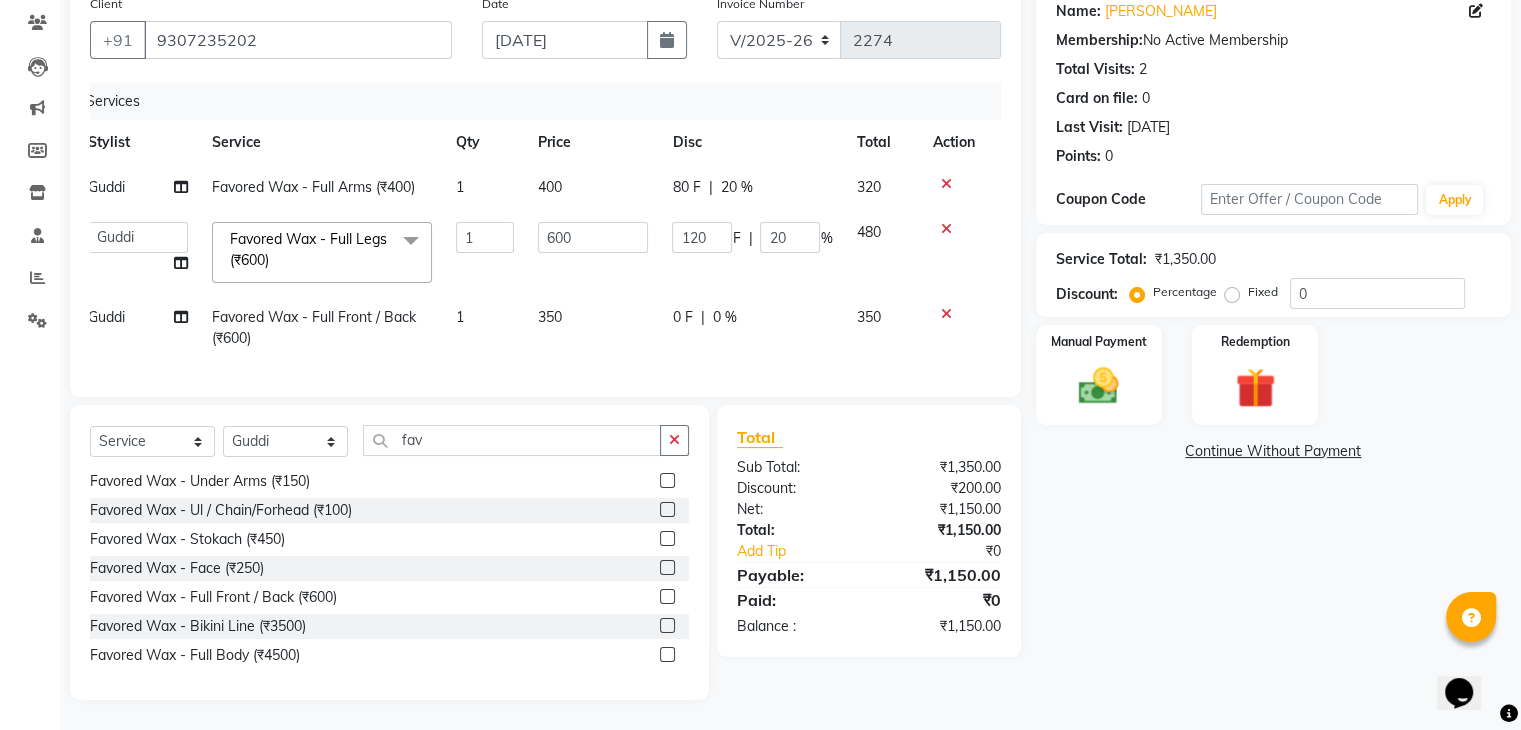 click at bounding box center (666, 481) 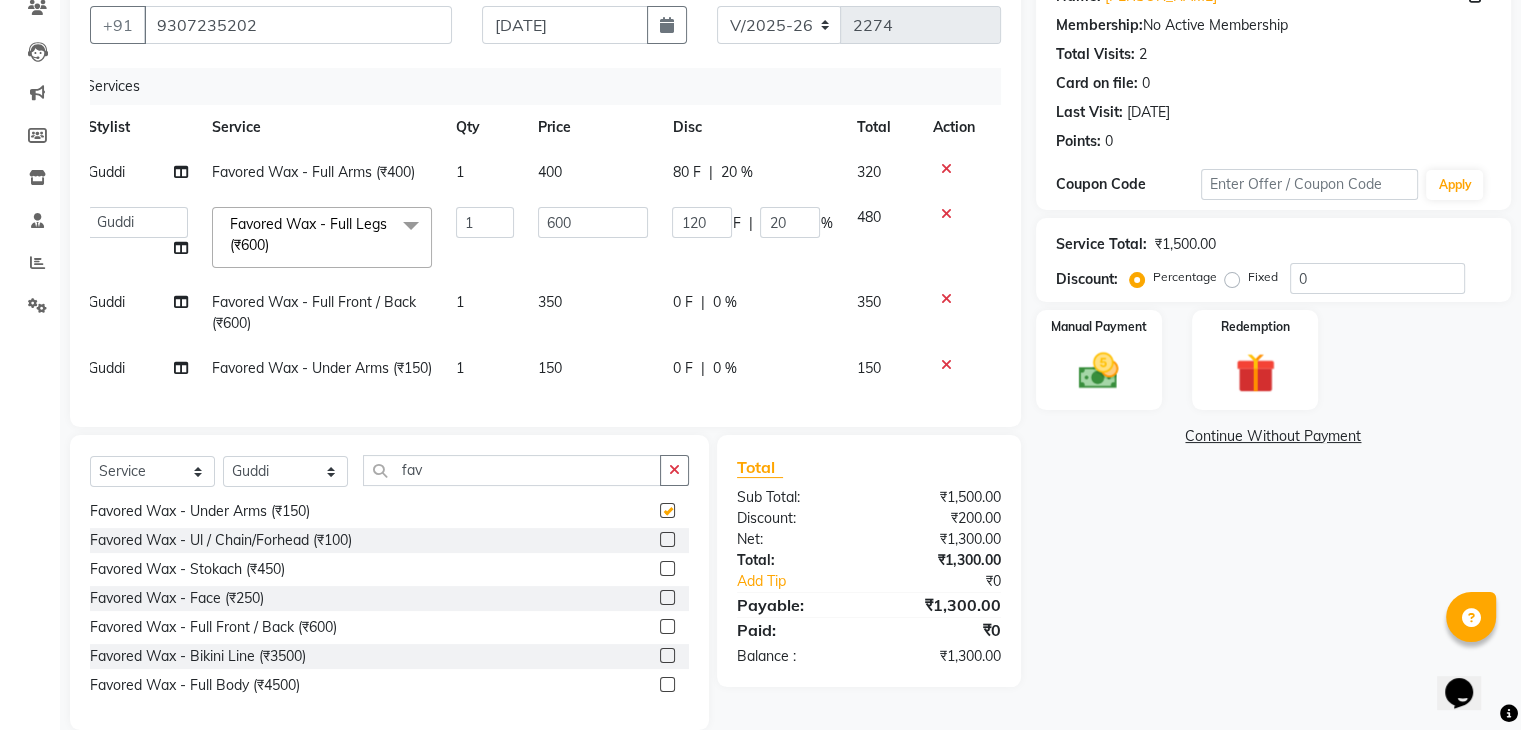 checkbox on "false" 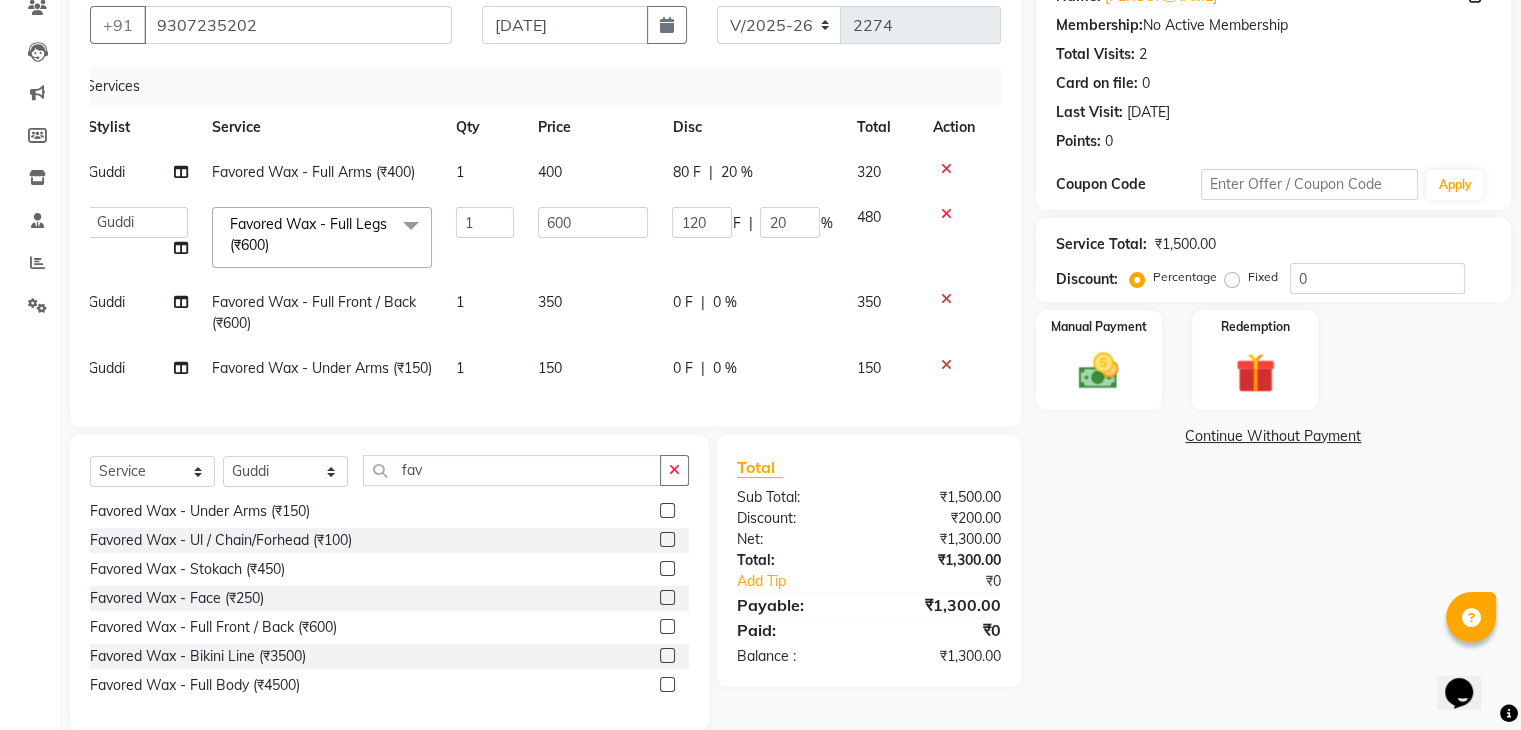click on "0 F | 0 %" 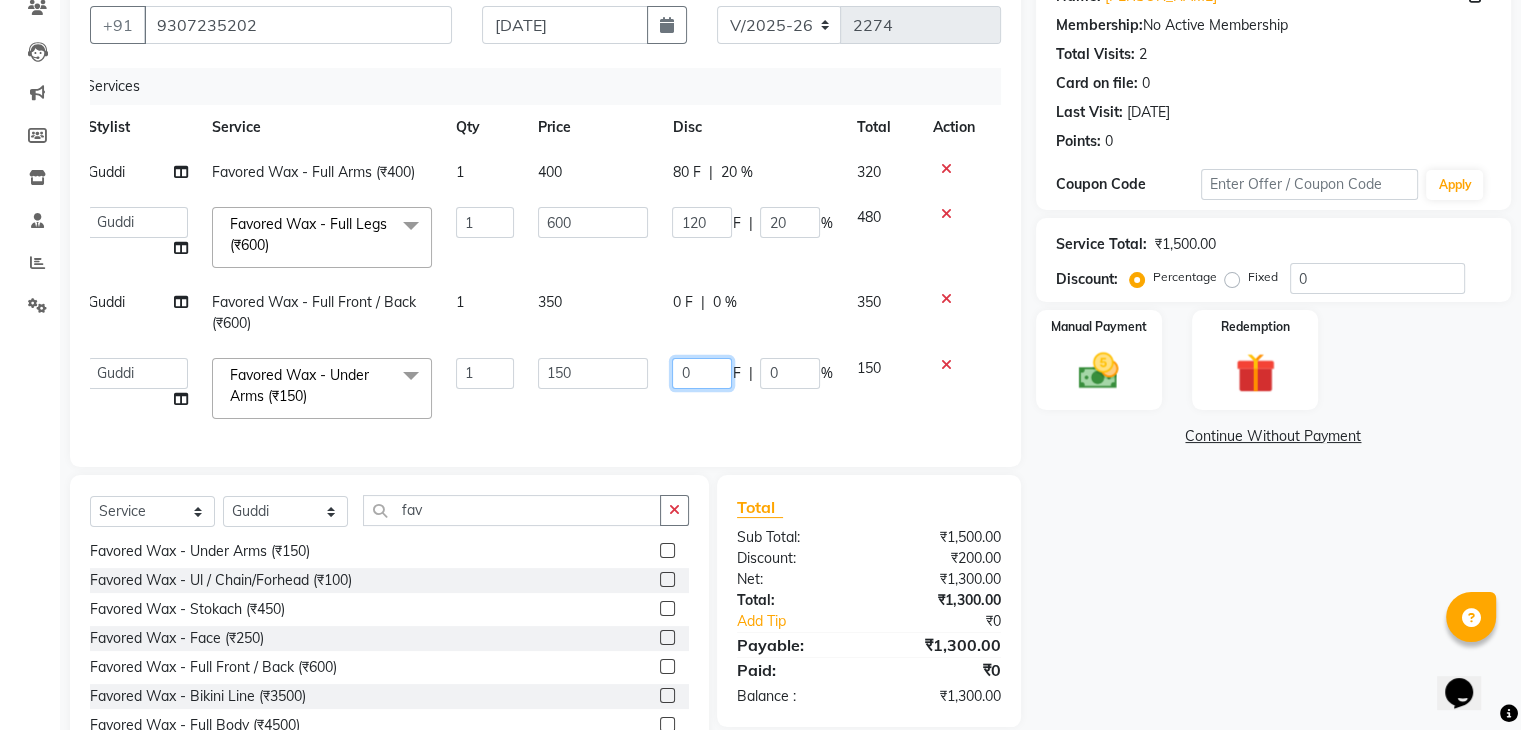 click on "0" 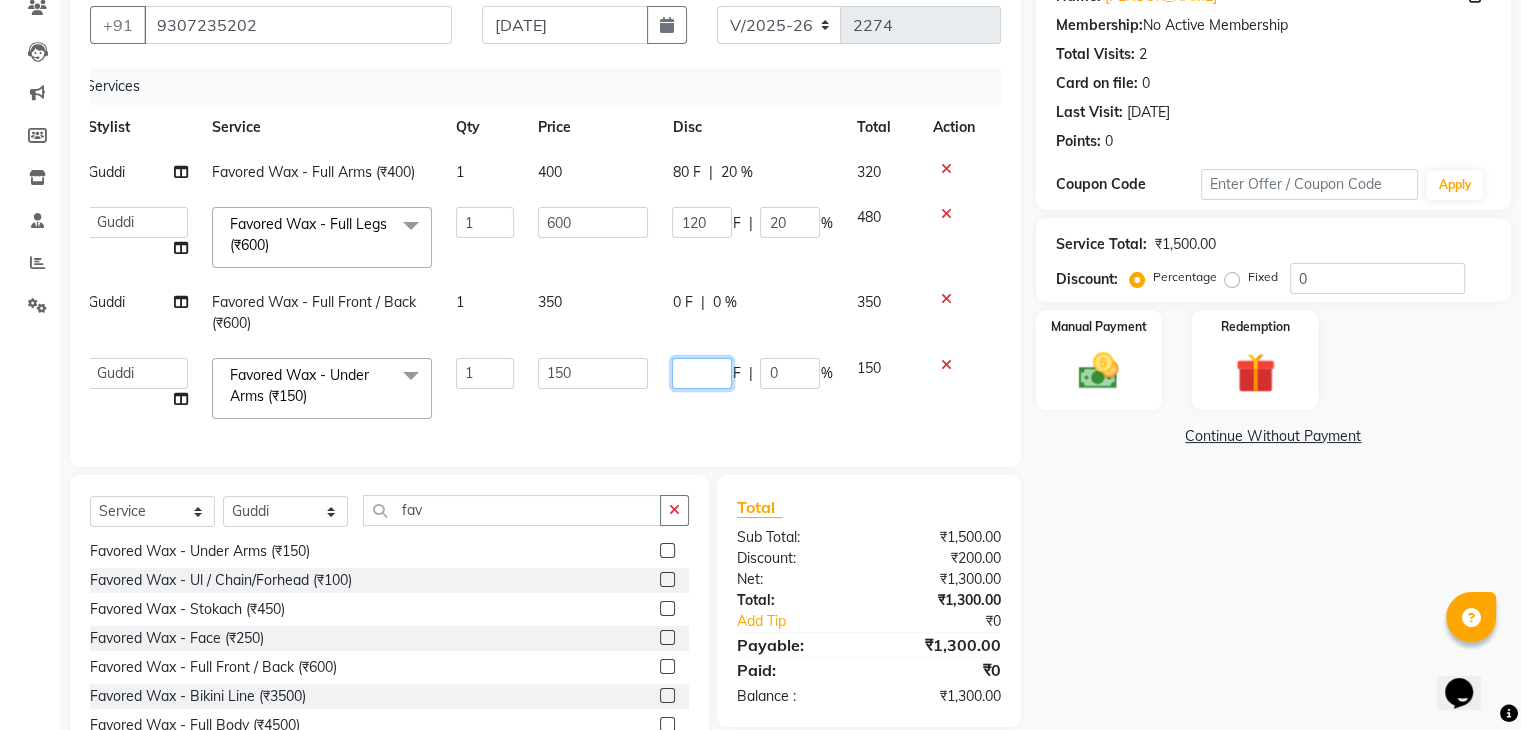 type on "1" 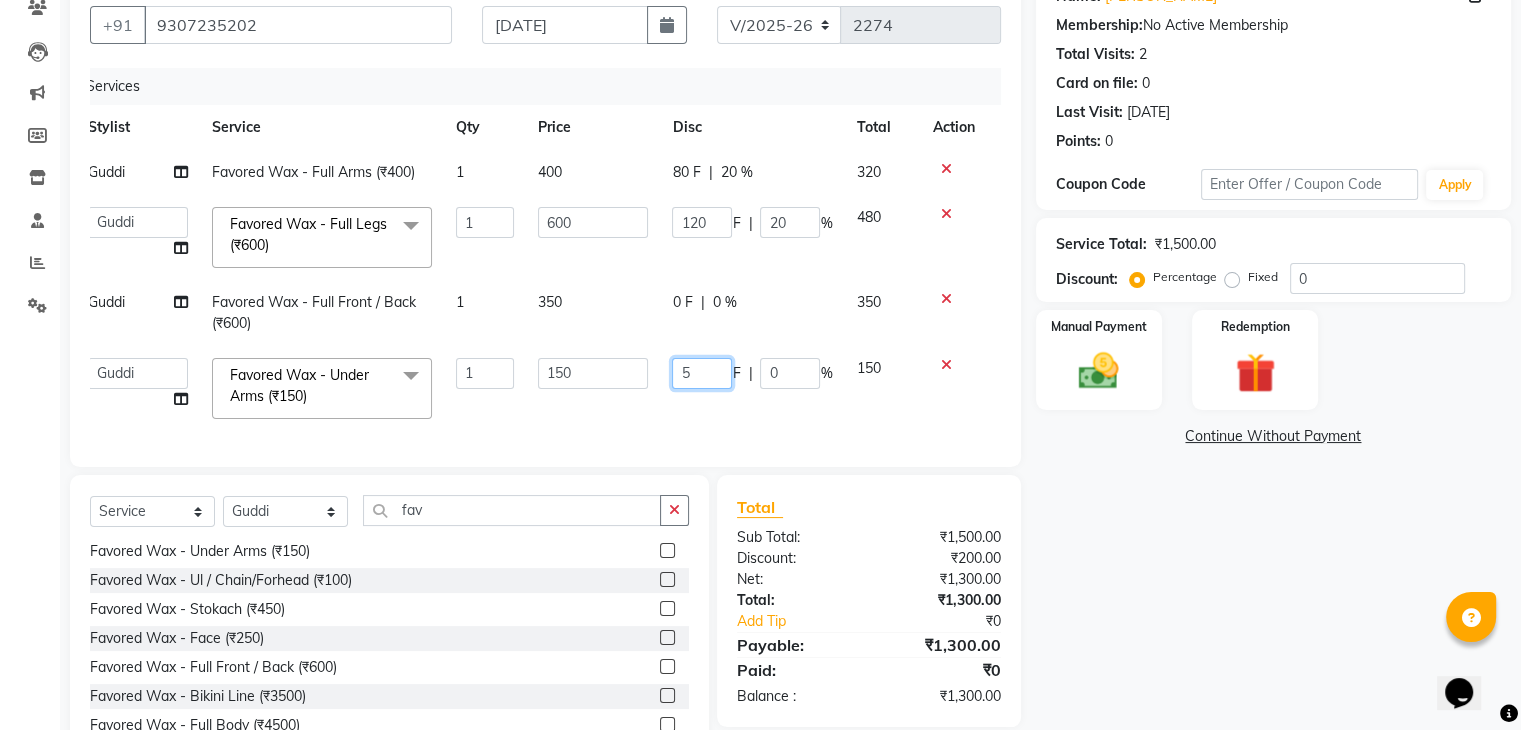 type on "50" 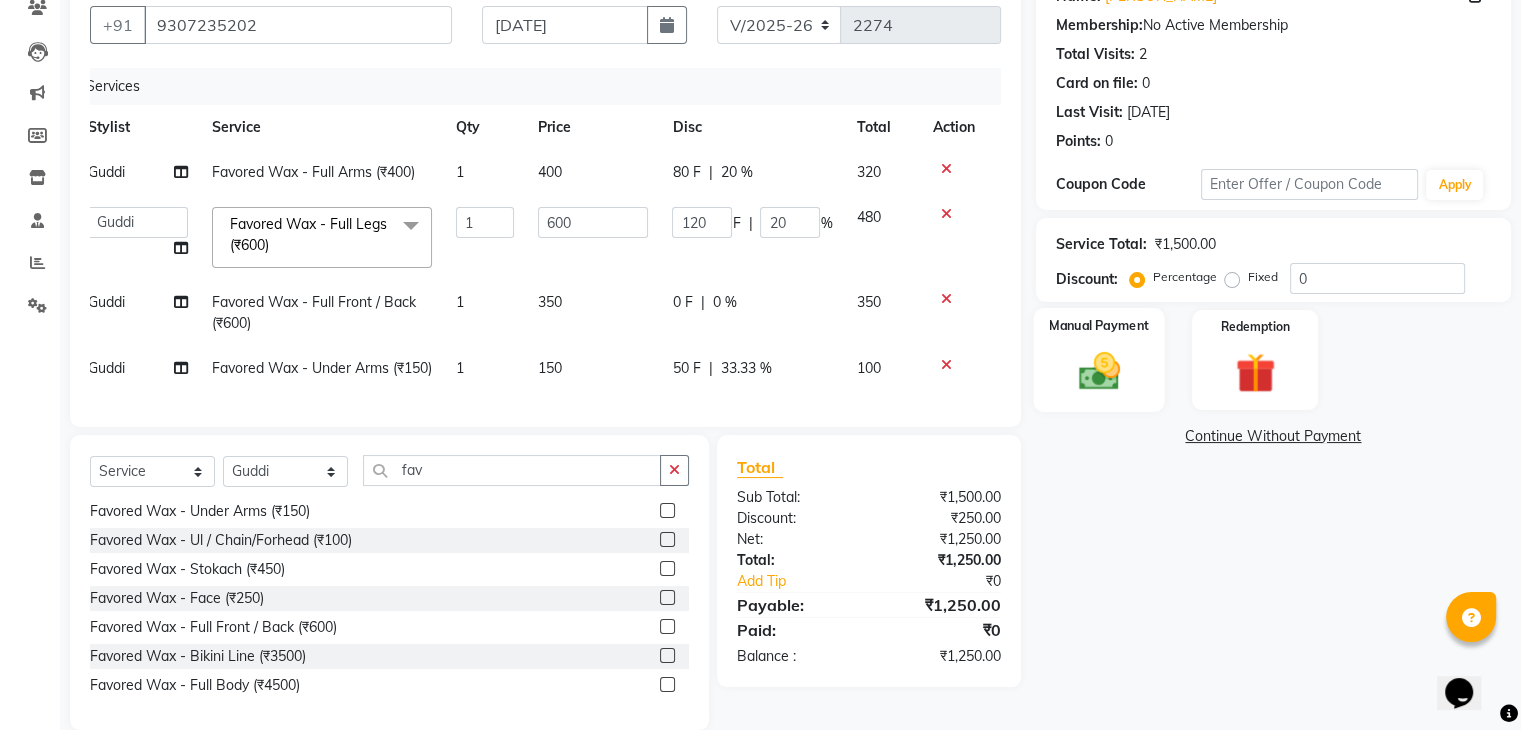 click 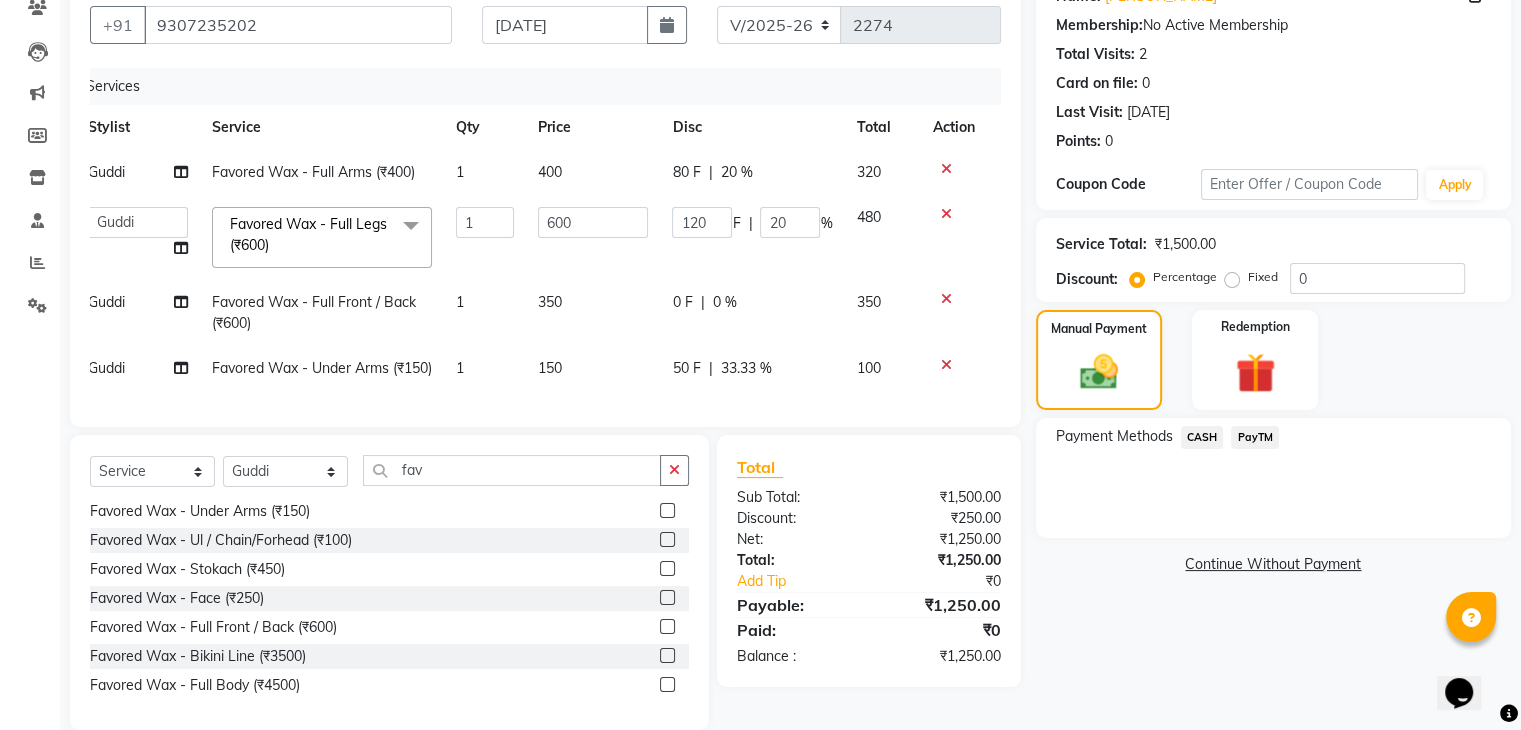 click on "PayTM" 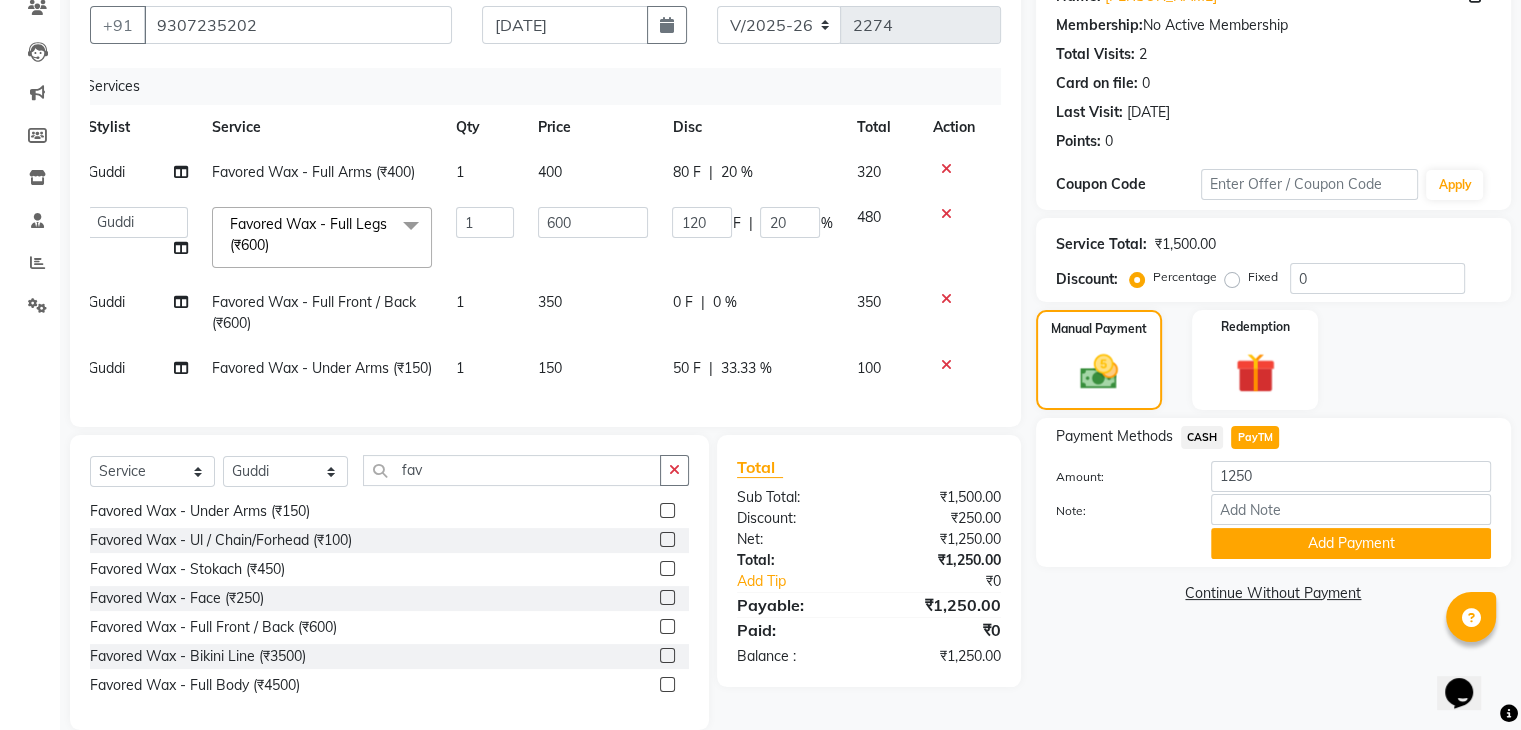 scroll, scrollTop: 247, scrollLeft: 0, axis: vertical 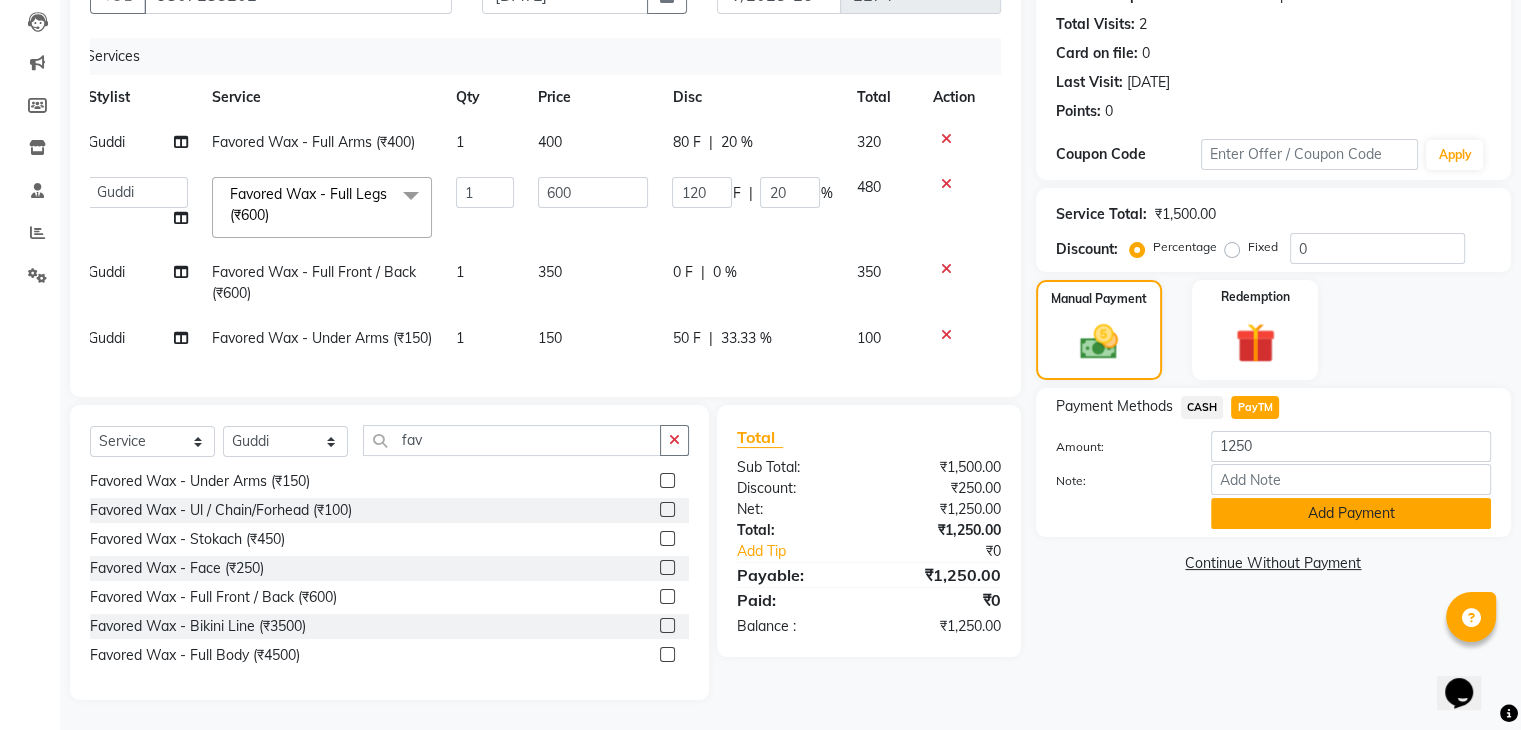 click on "Add Payment" 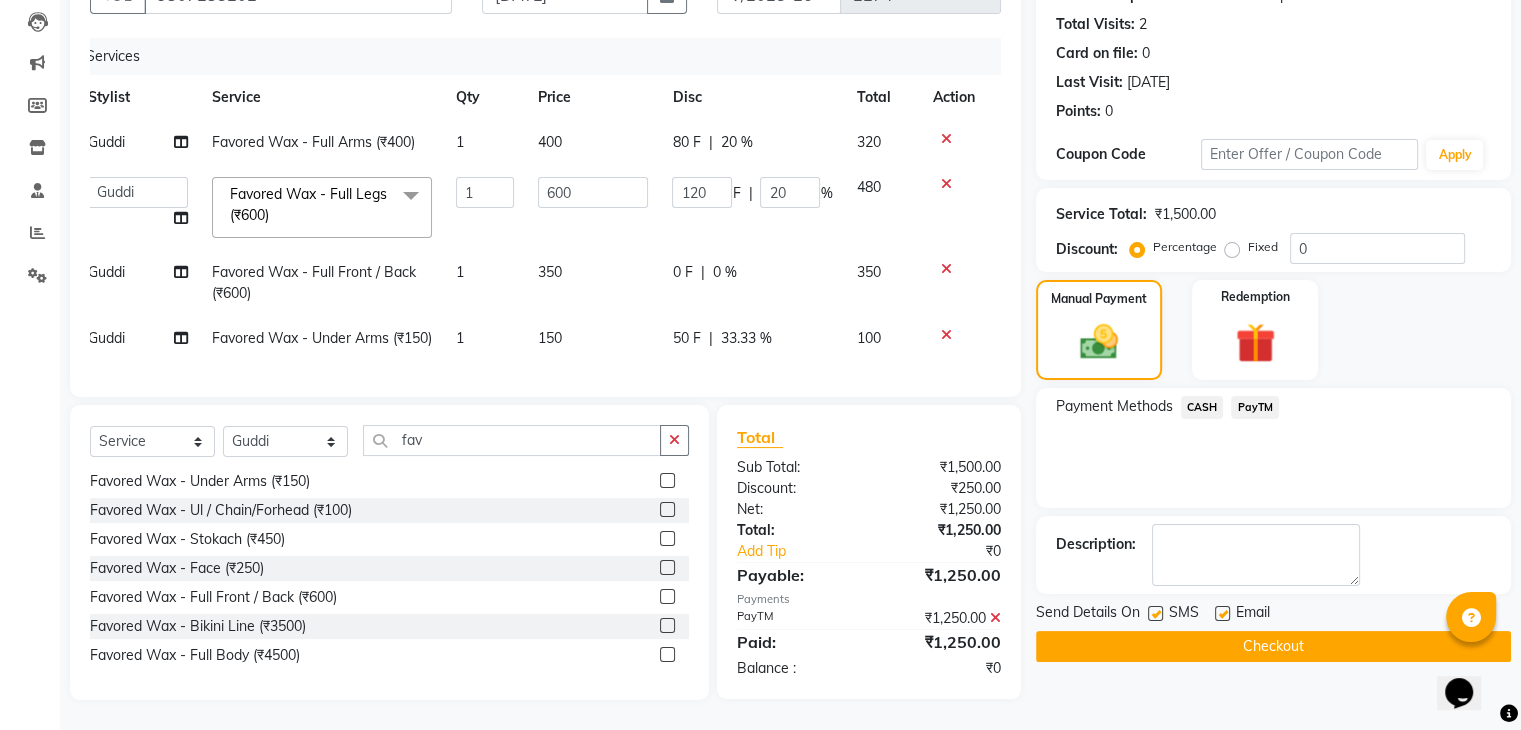 click 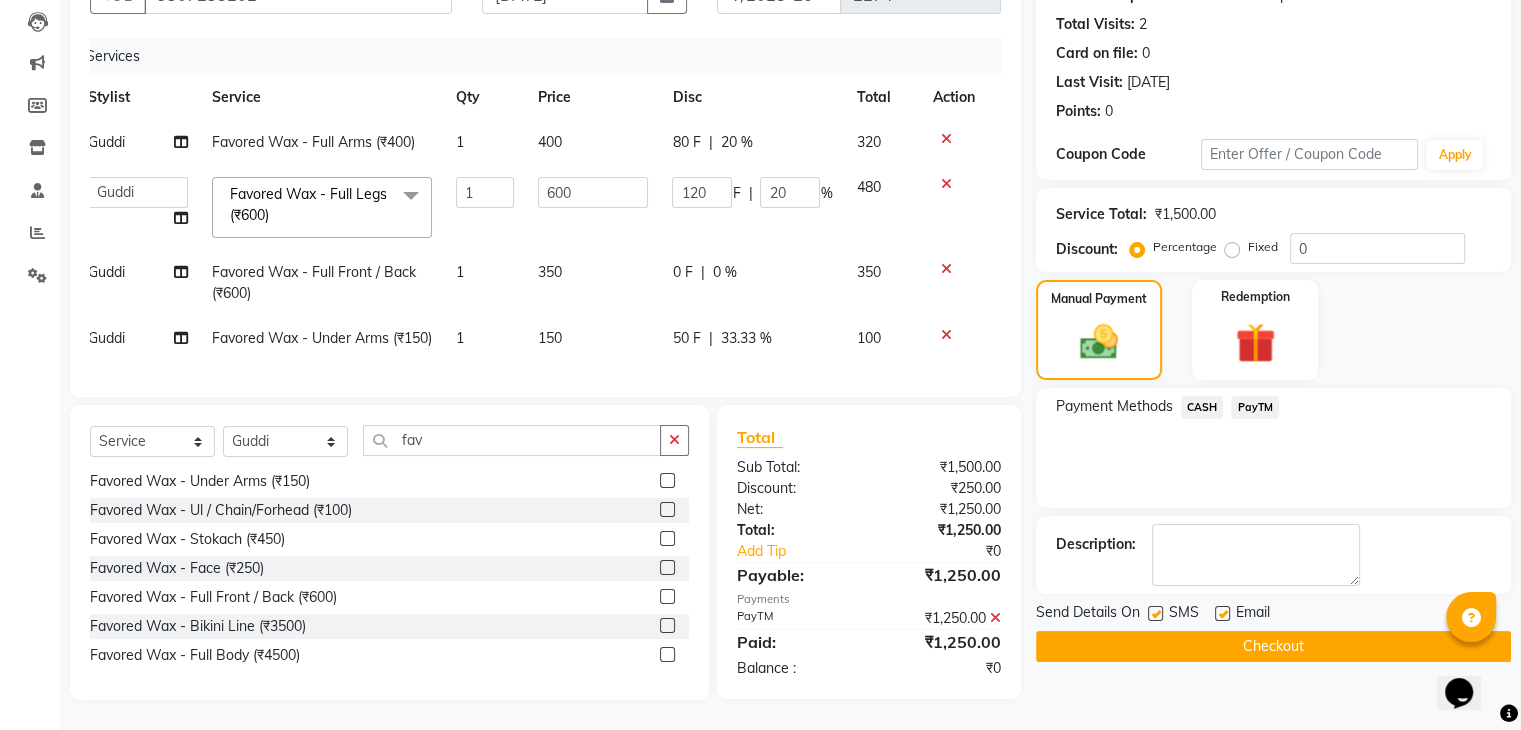 click at bounding box center [1154, 614] 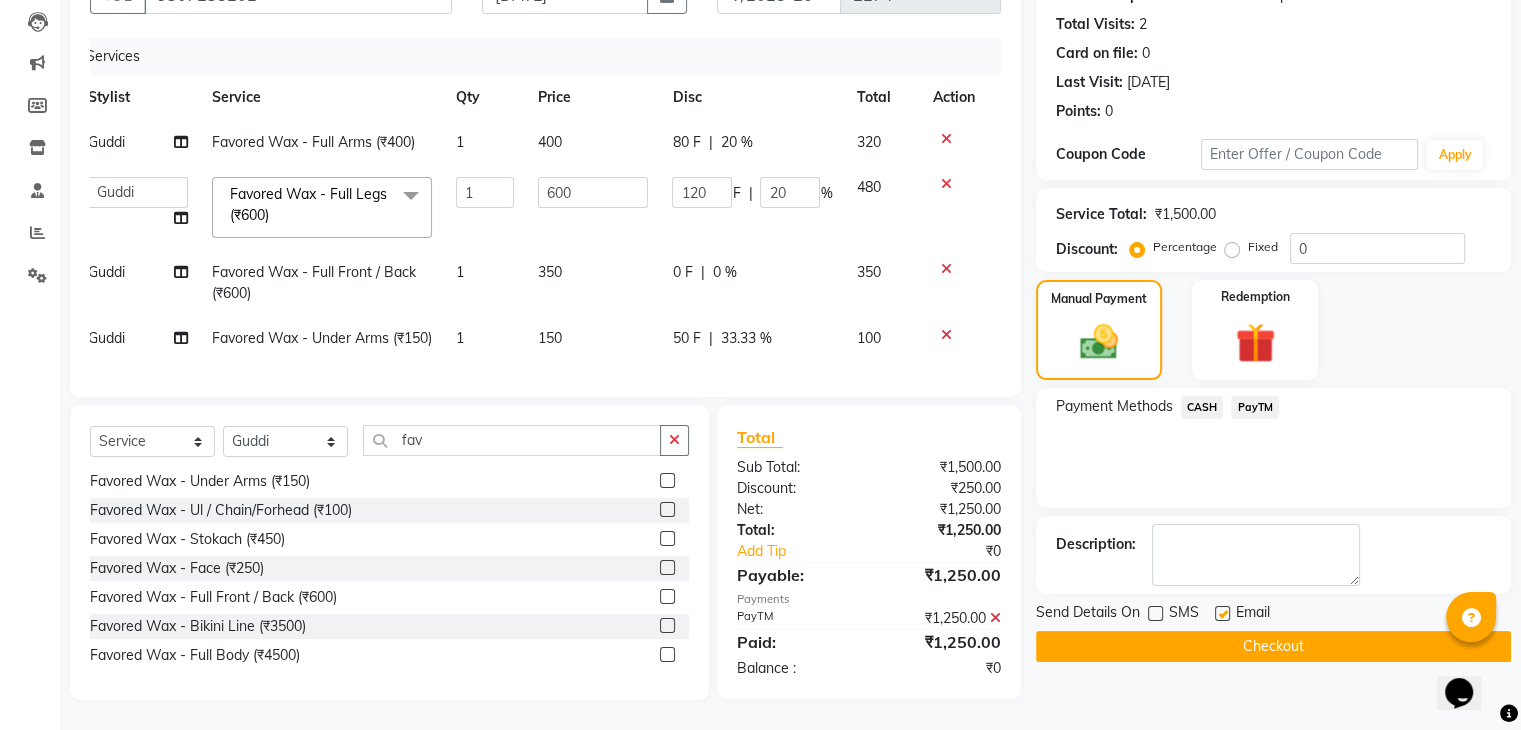 click 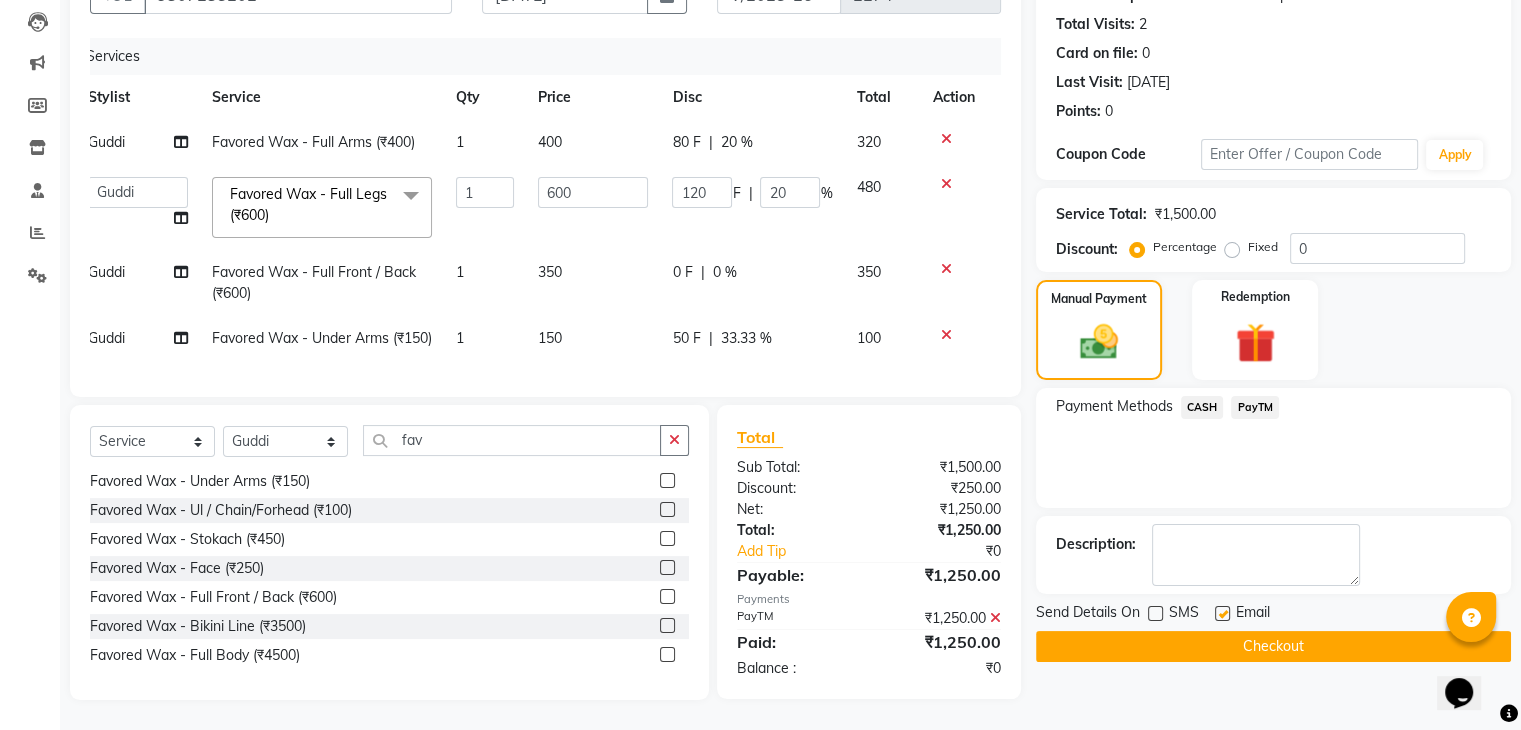 click at bounding box center (1221, 614) 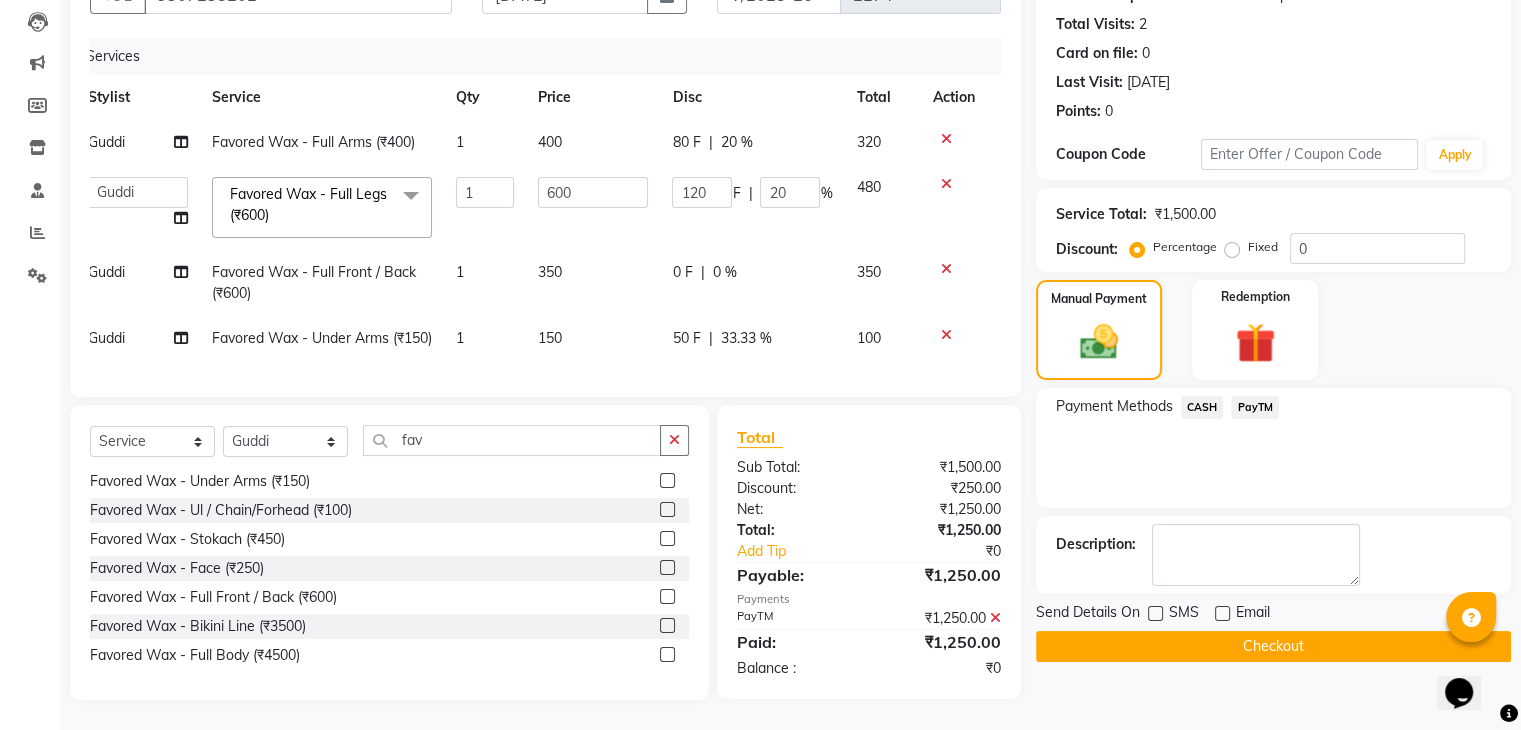 click on "Checkout" 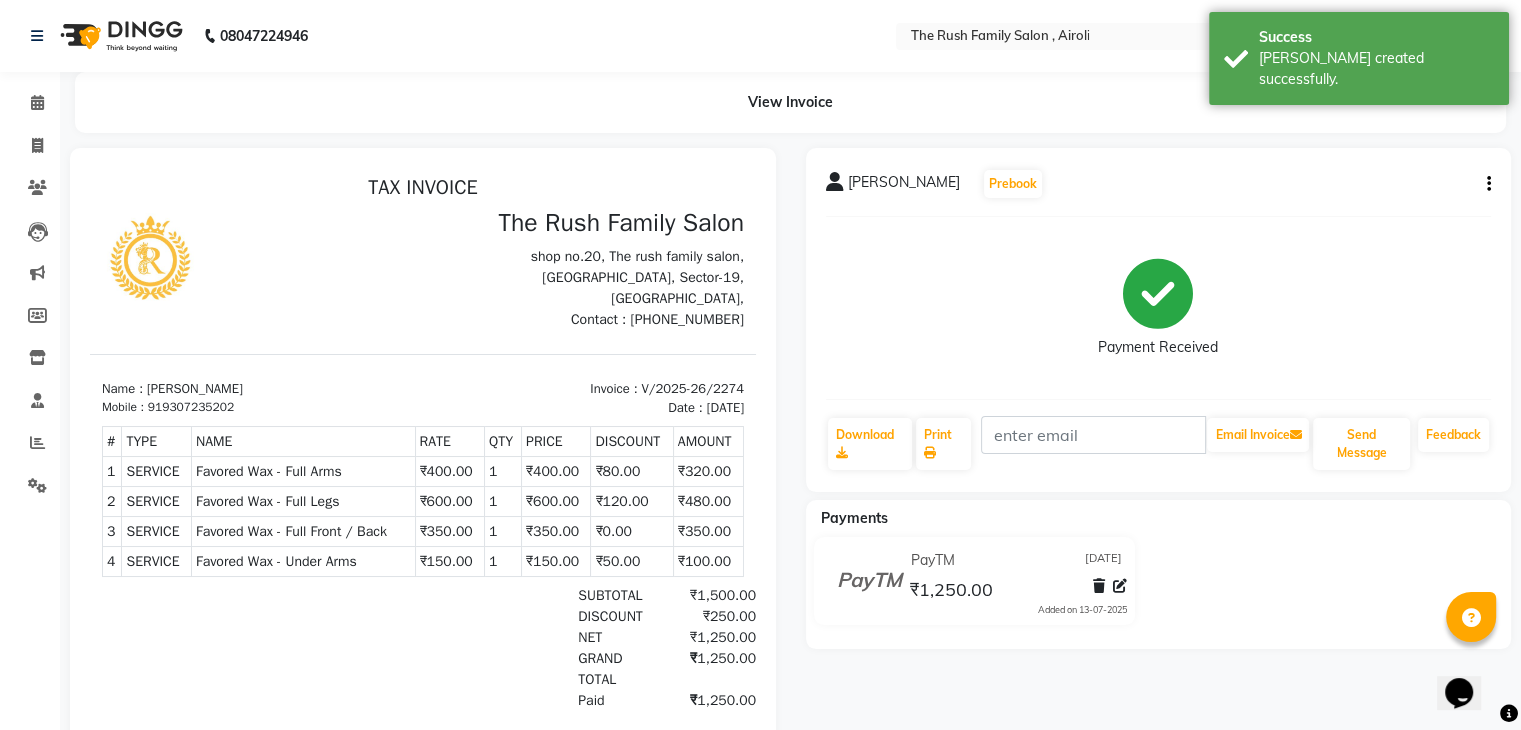 scroll, scrollTop: 0, scrollLeft: 0, axis: both 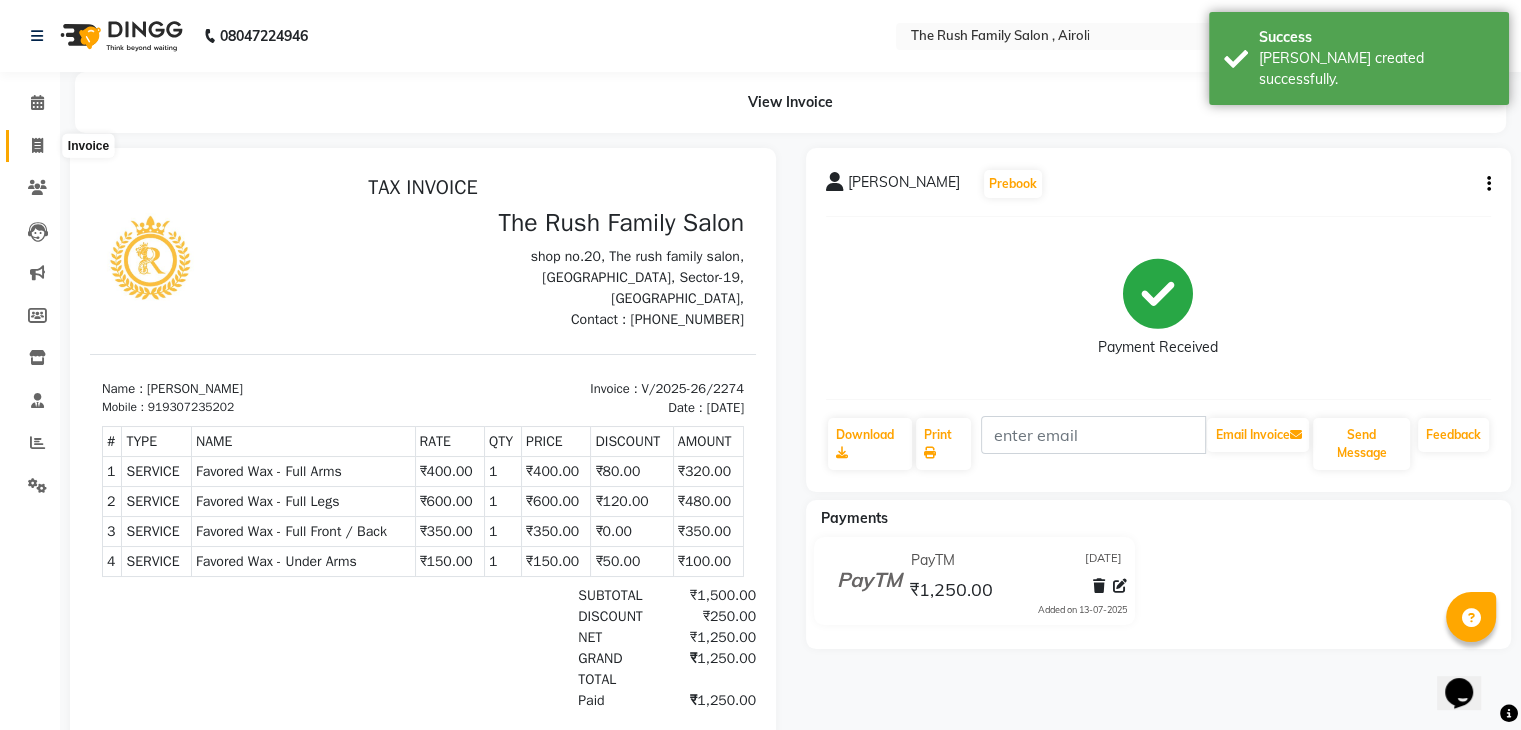 click 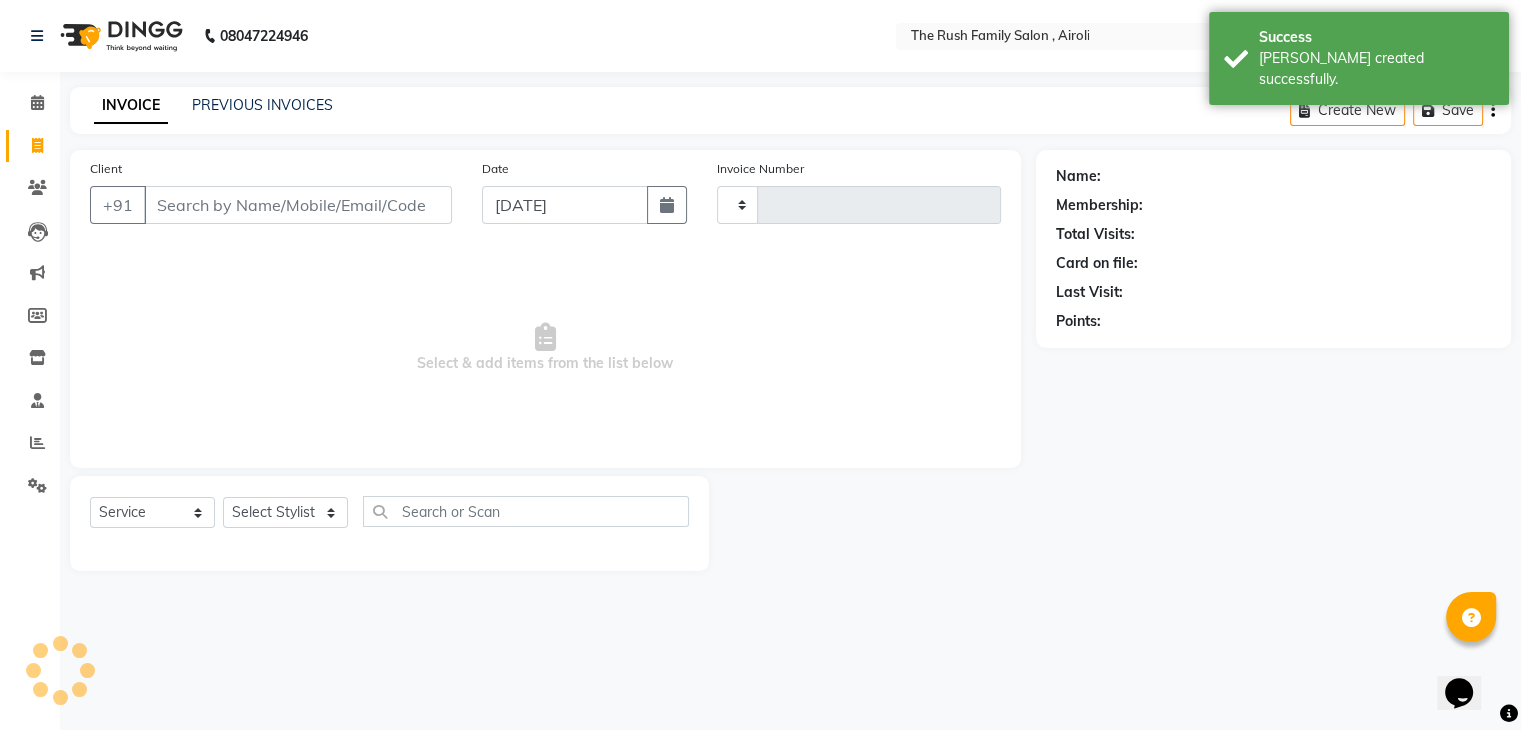 type on "2275" 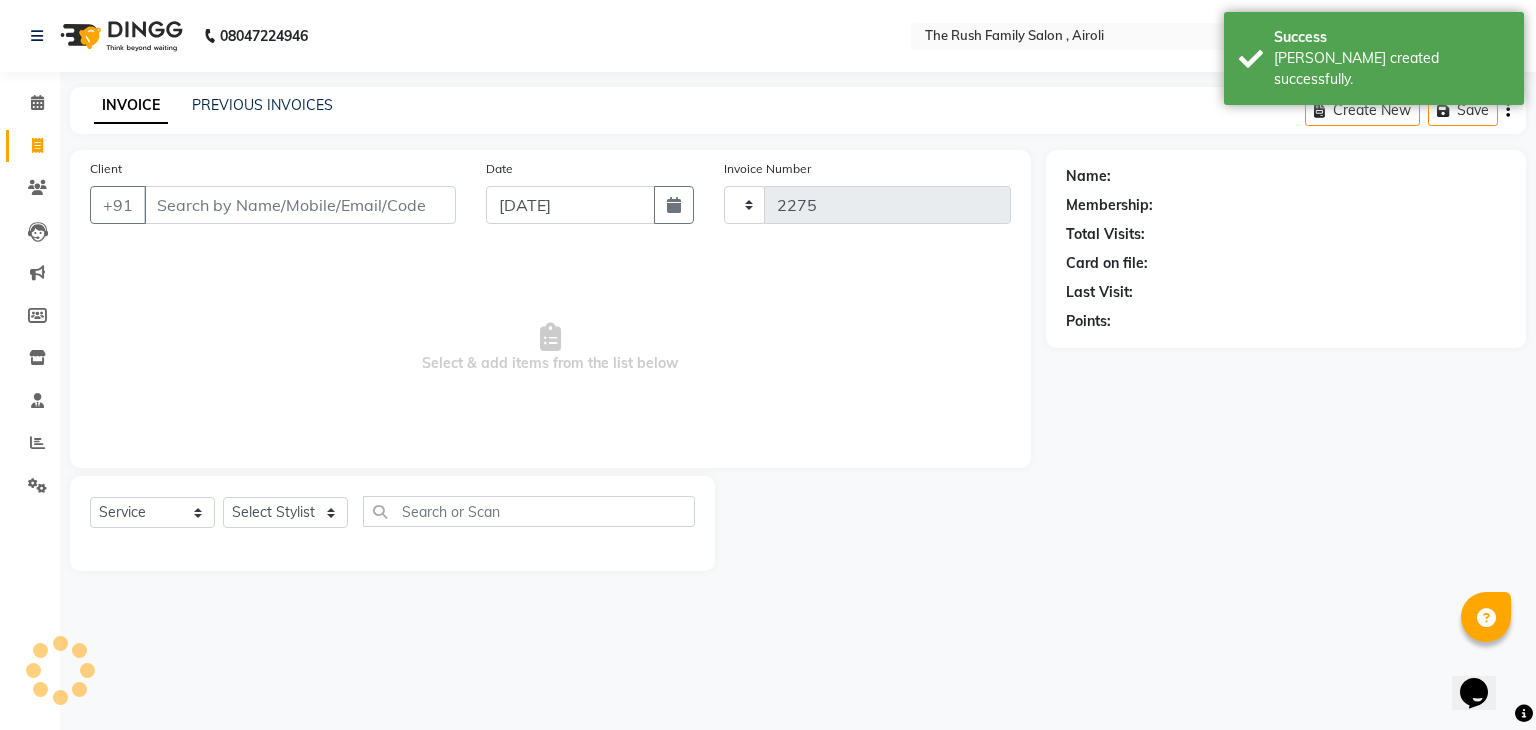 select on "5419" 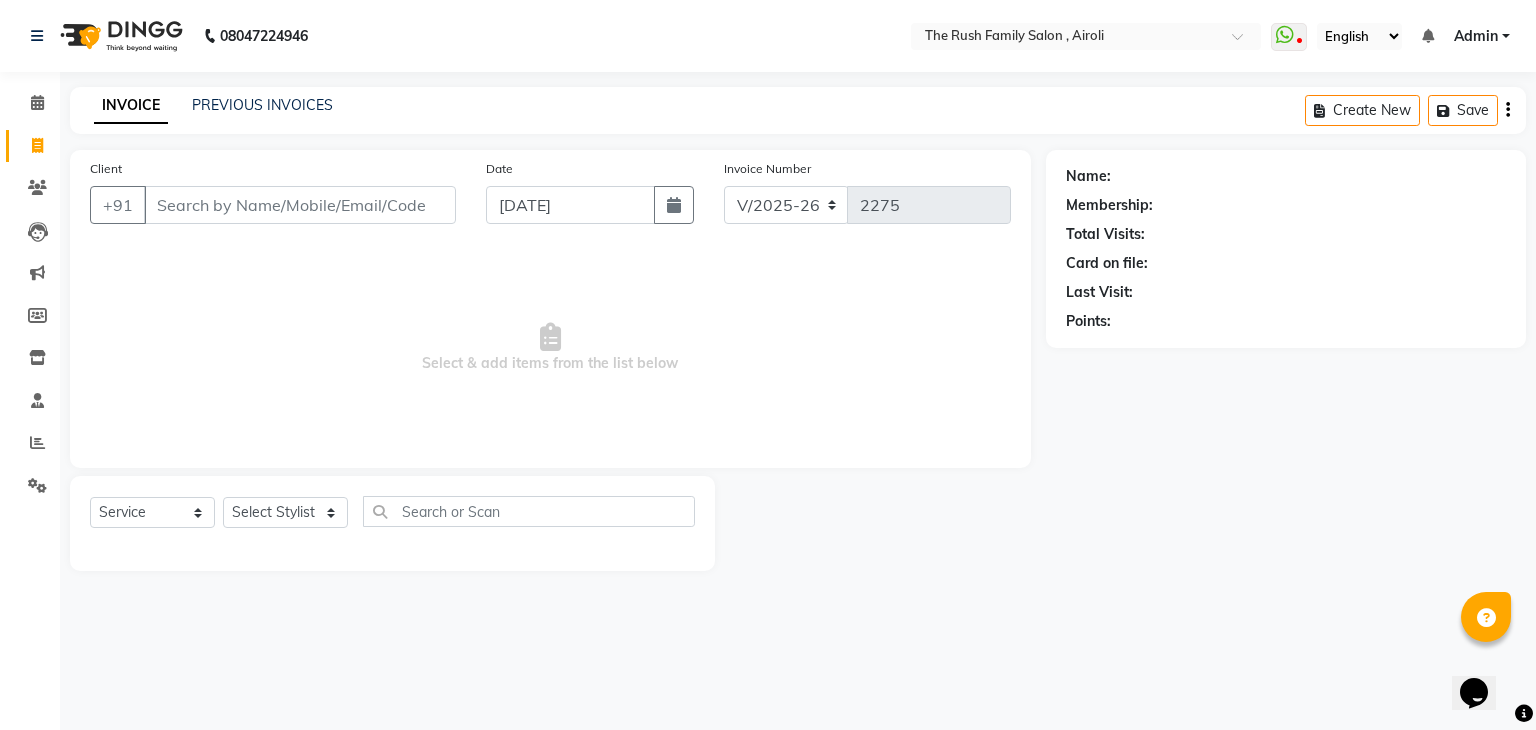 click on "Client" at bounding box center [300, 205] 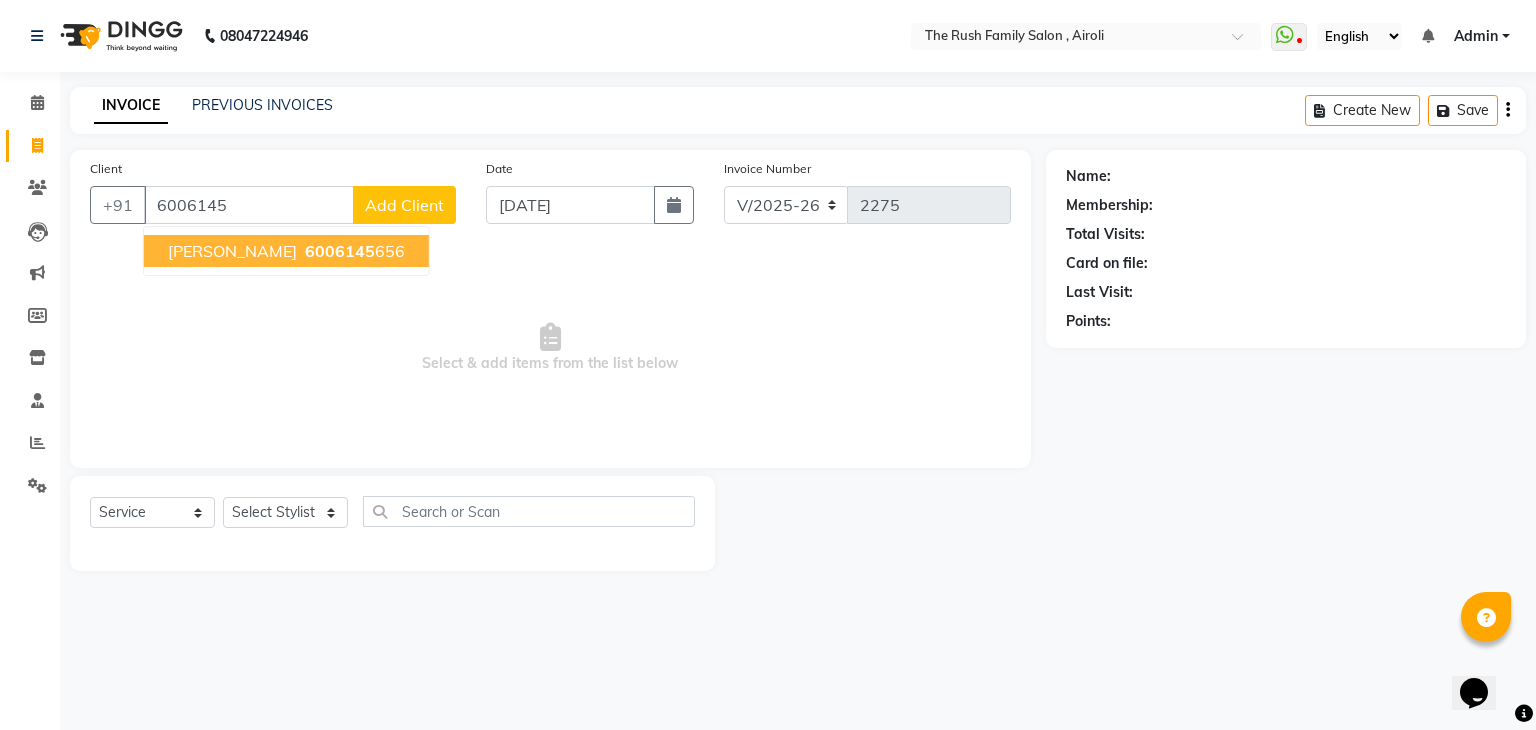 click on "6006145" at bounding box center [340, 251] 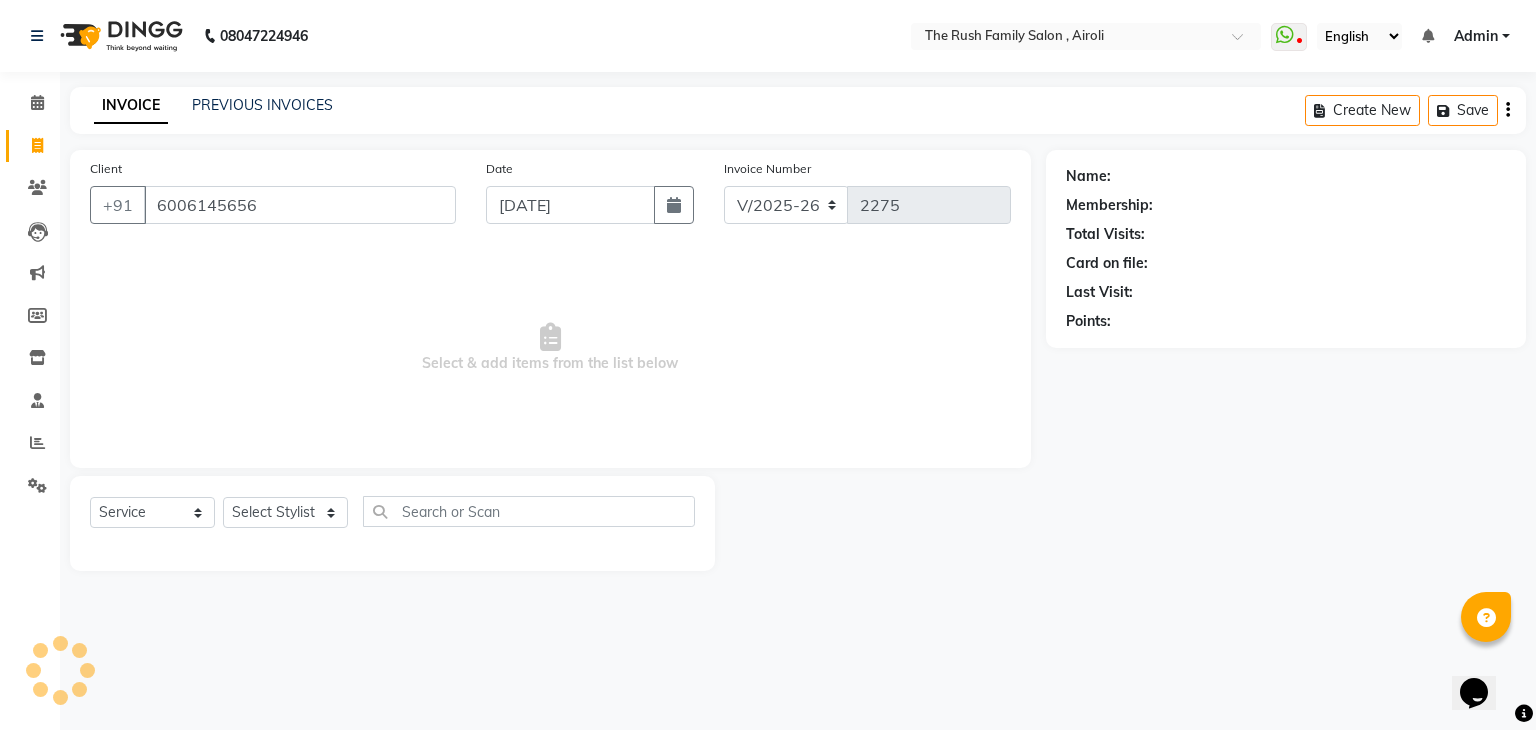 type on "6006145656" 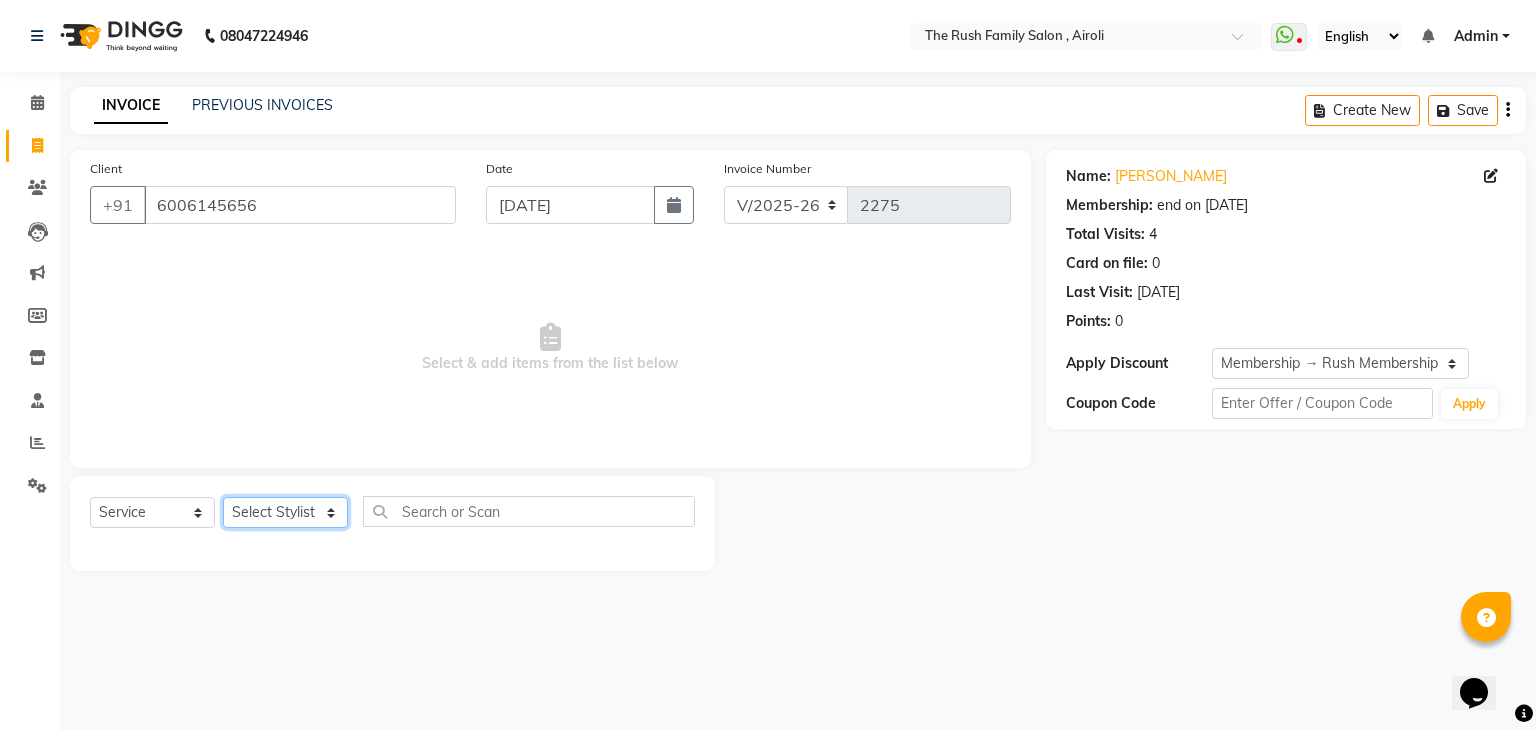 click on "Select Stylist Ajaz Danish Guddi Jayesh  mumtaz   nishu Riya    Rush Swati" 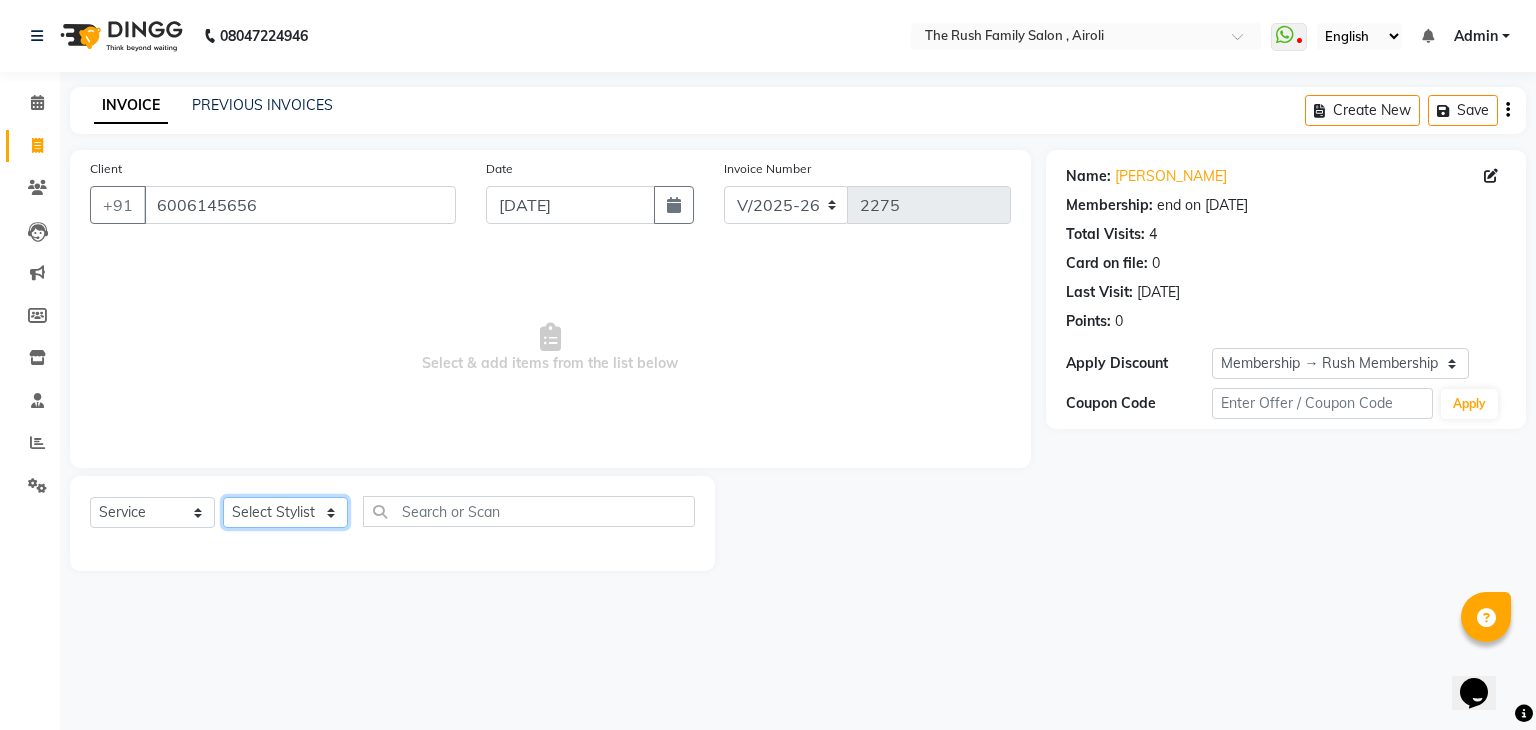 select on "42200" 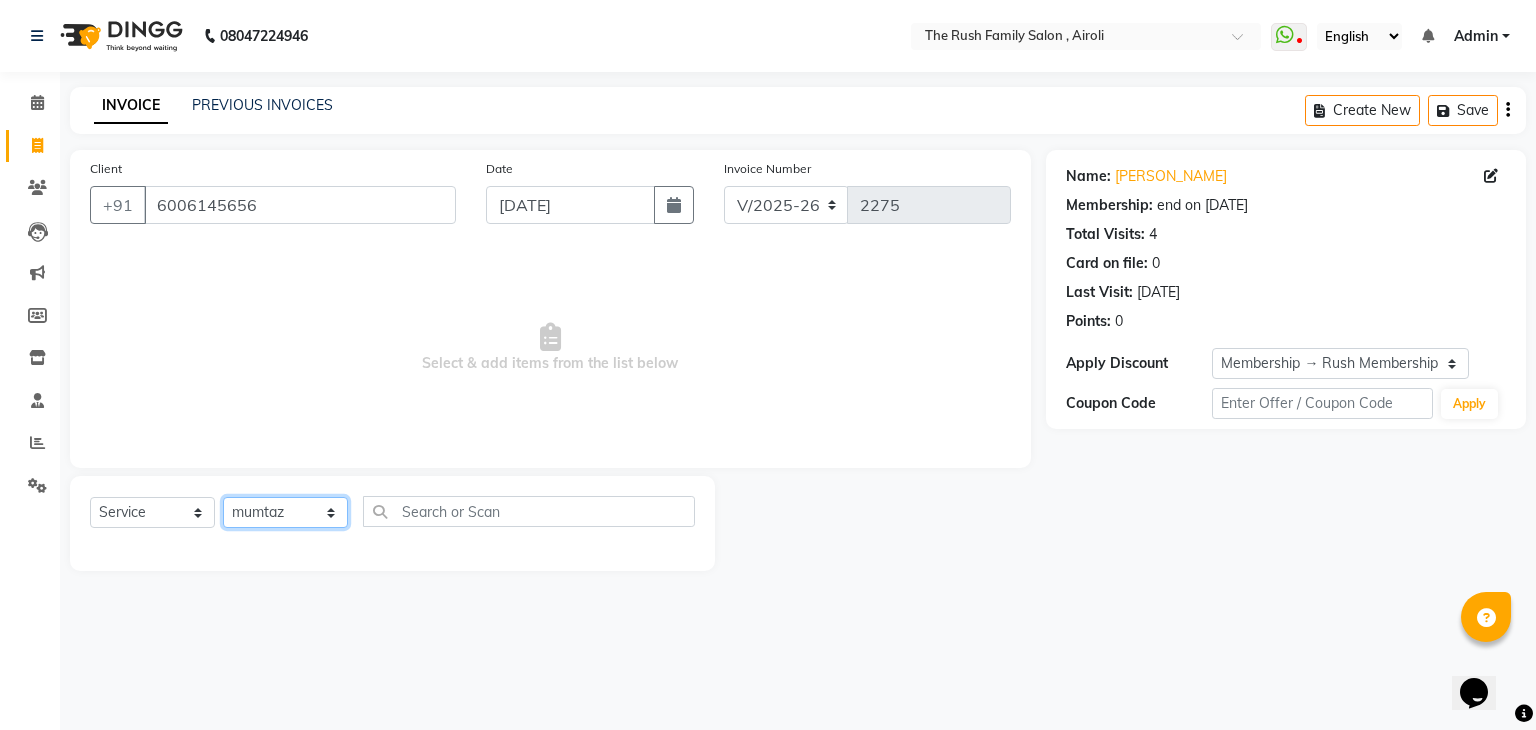 click on "Select Stylist Ajaz Danish Guddi Jayesh  mumtaz   nishu Riya    Rush Swati" 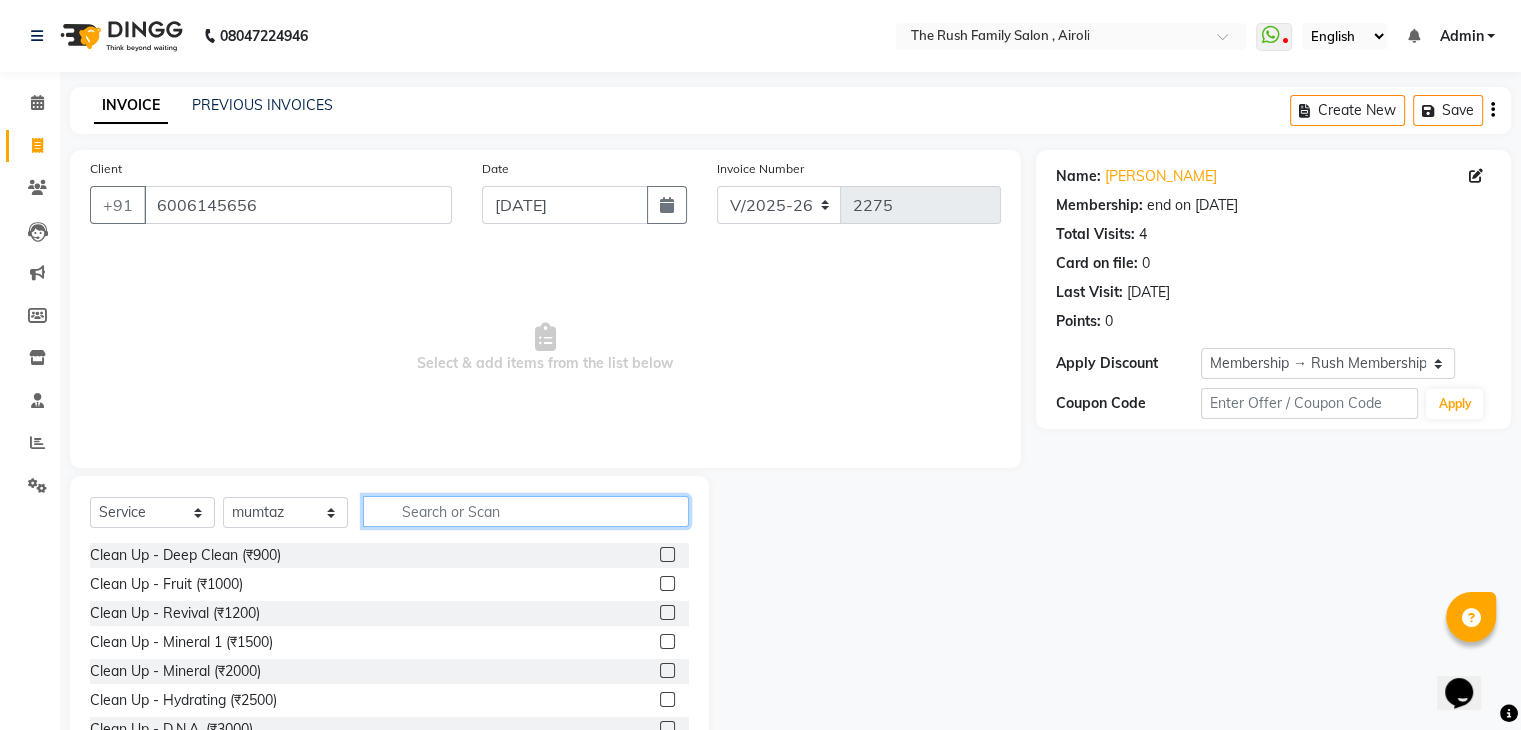 click 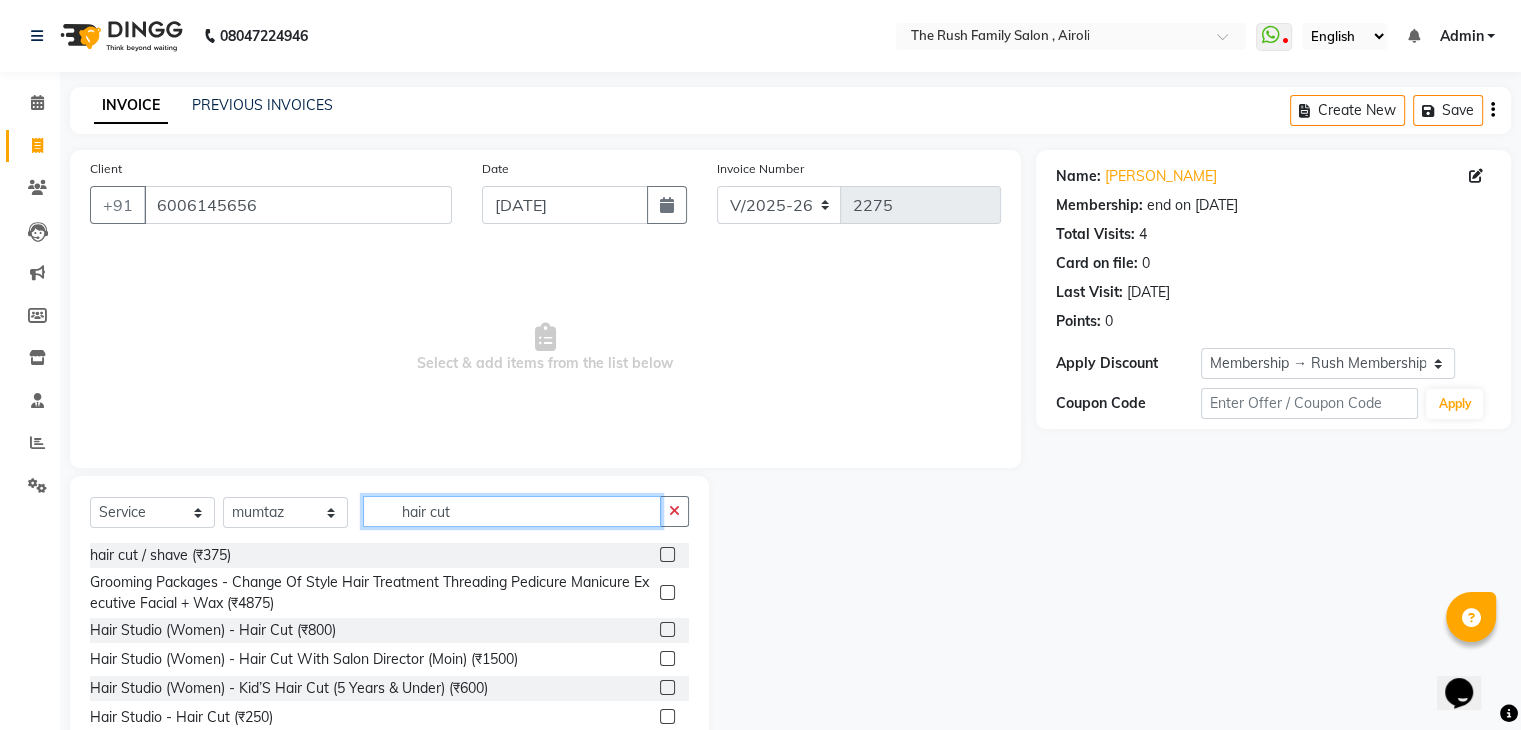 type on "hair cut" 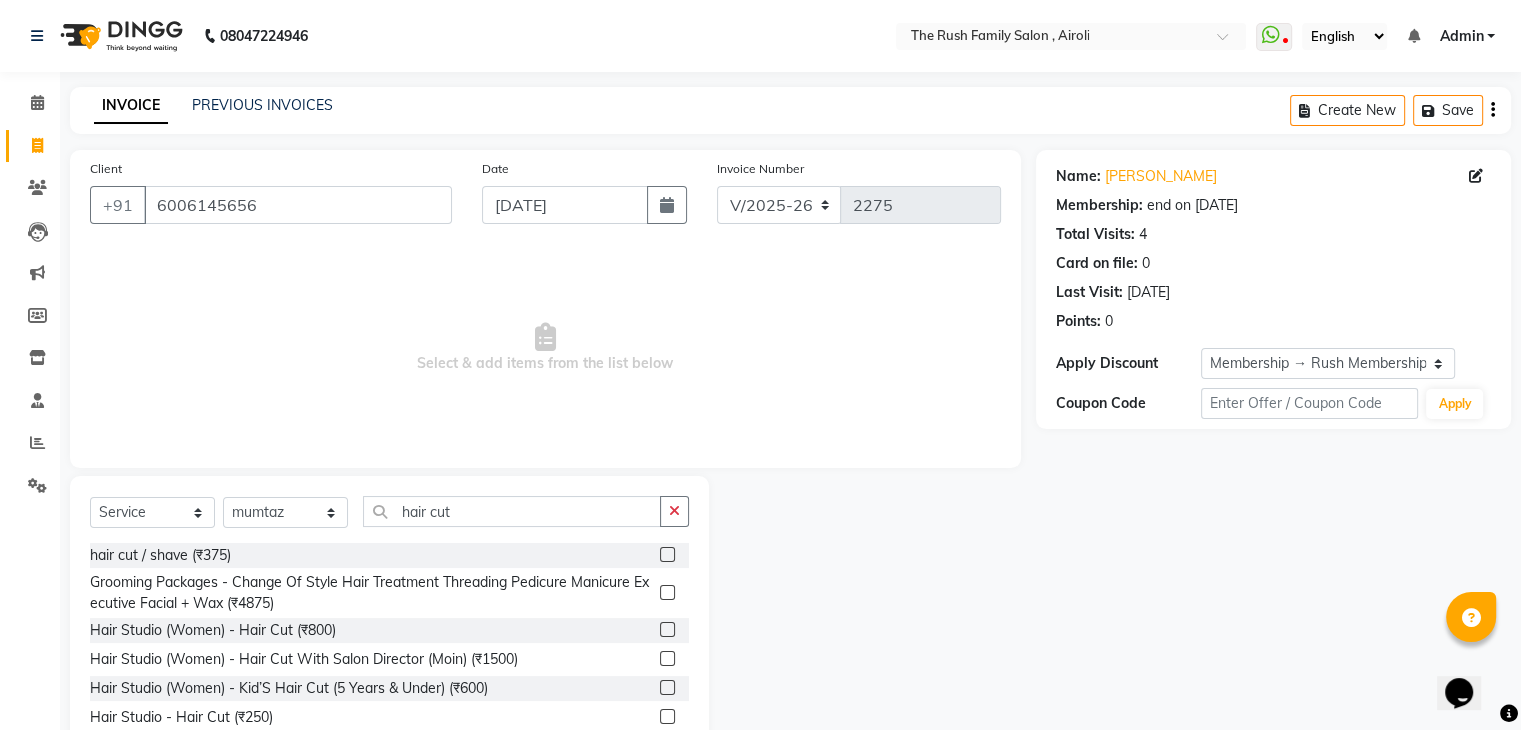 click 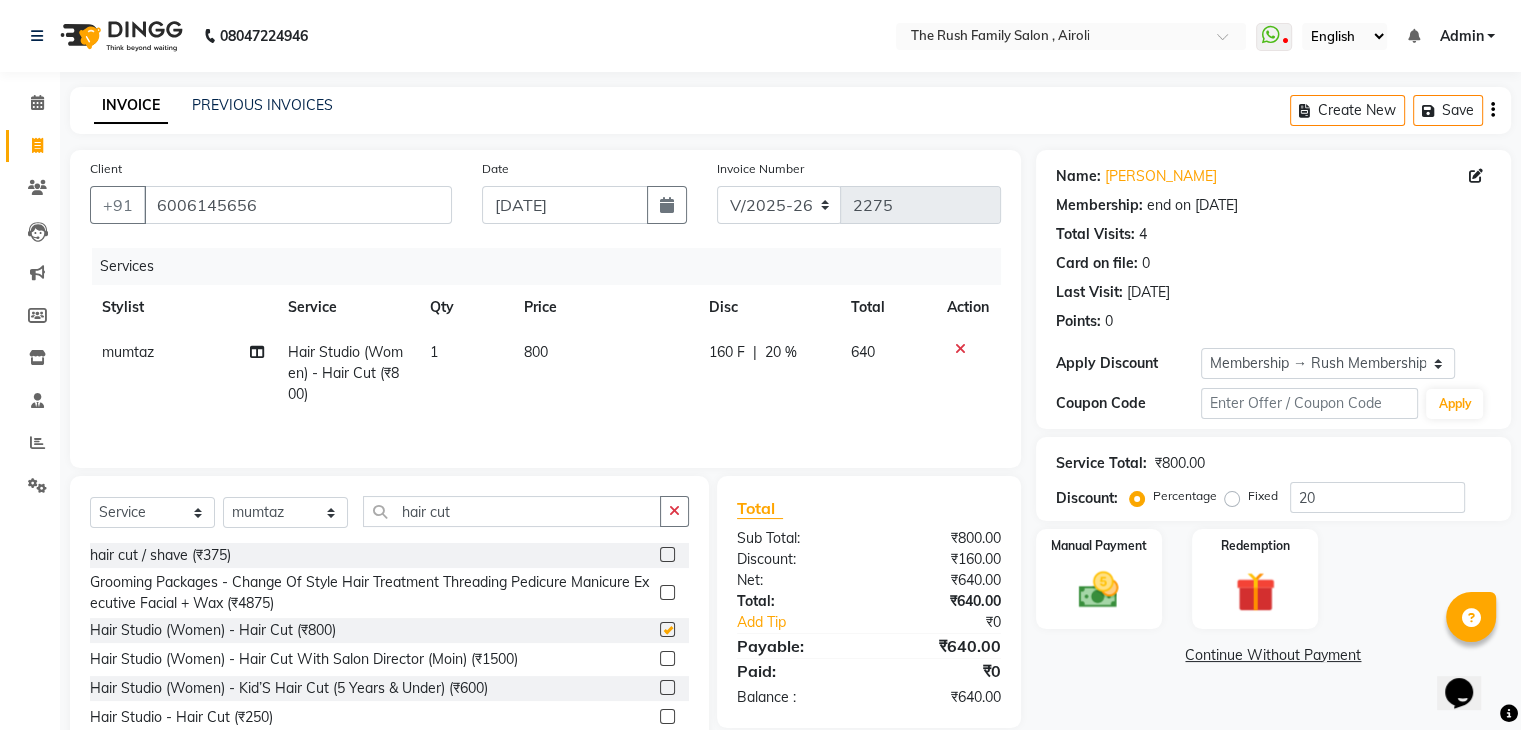 checkbox on "false" 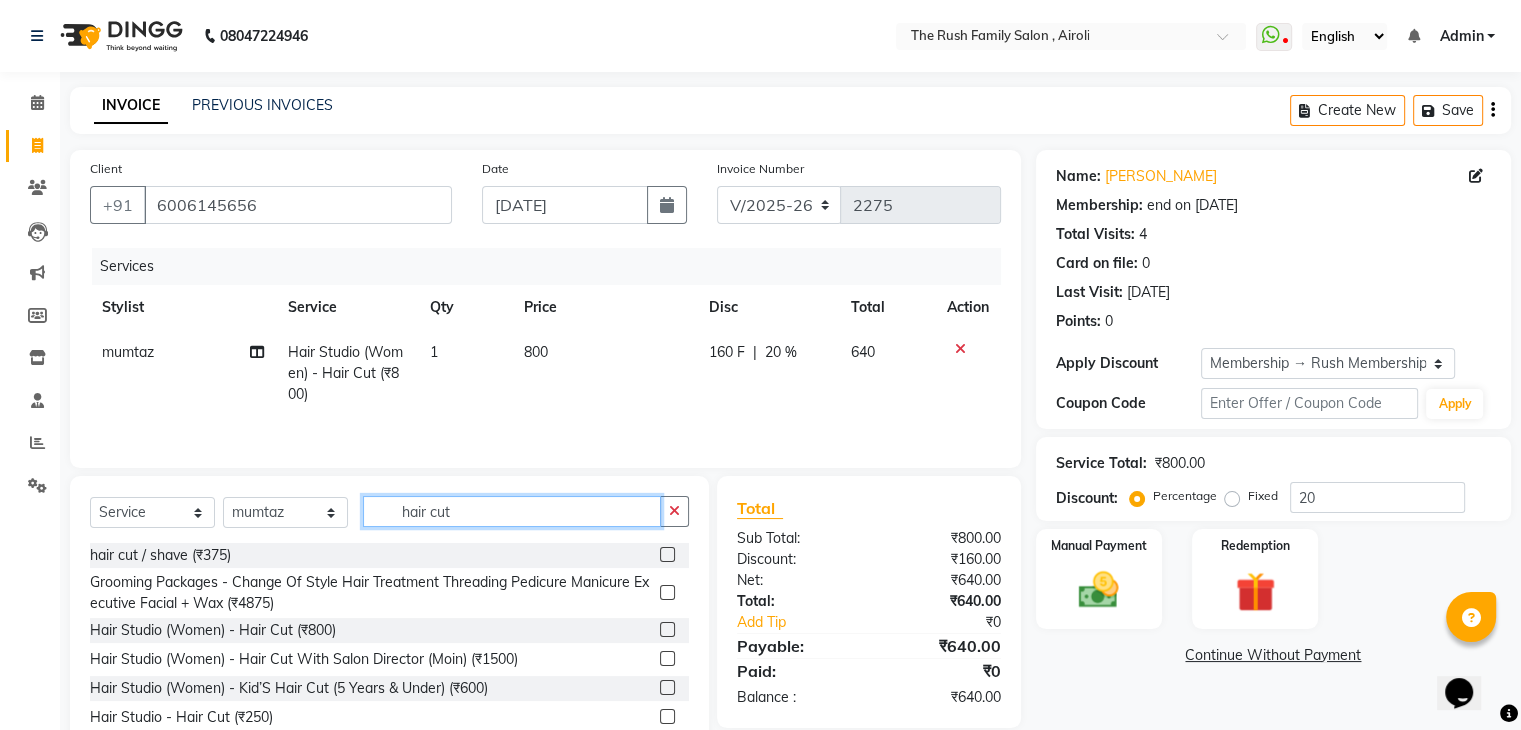click on "hair cut" 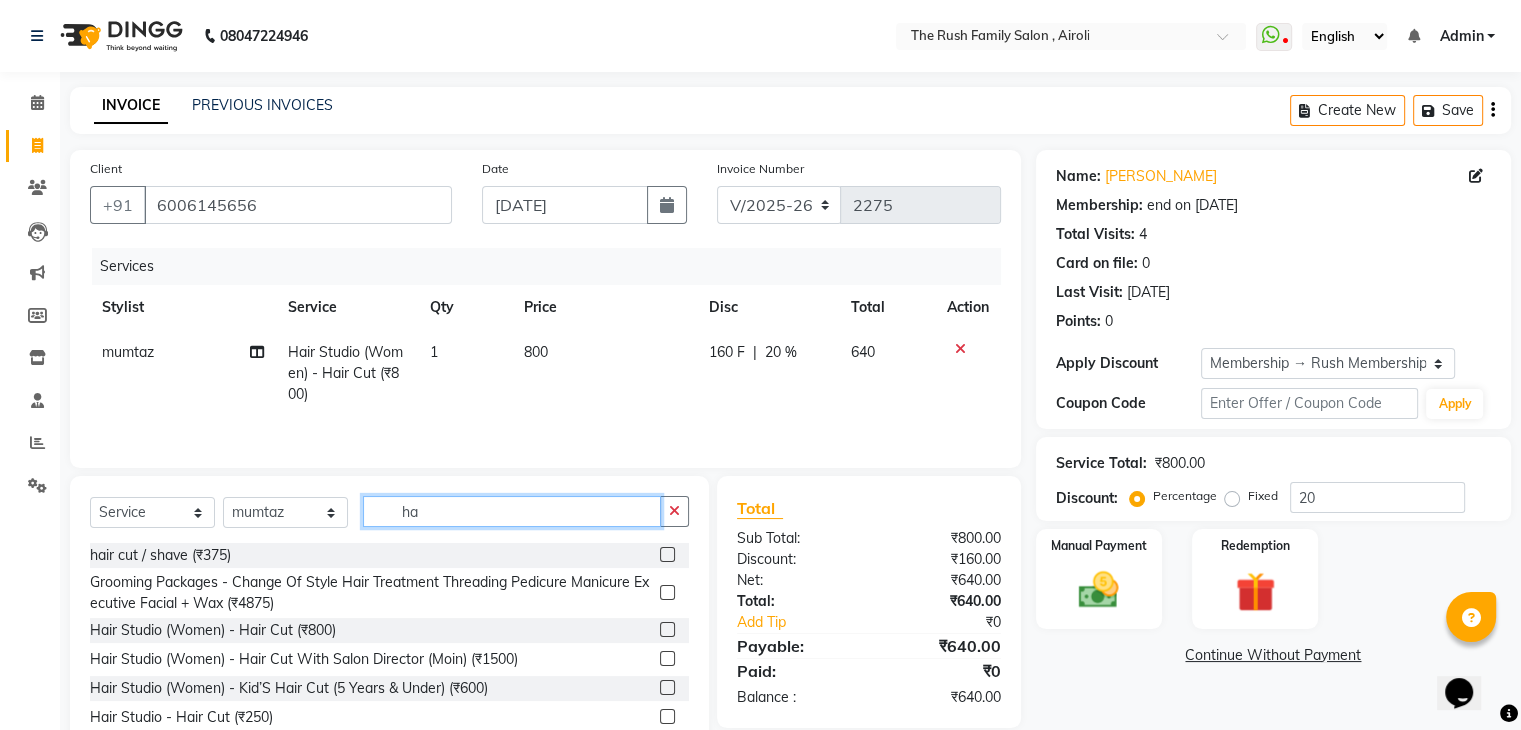 type on "h" 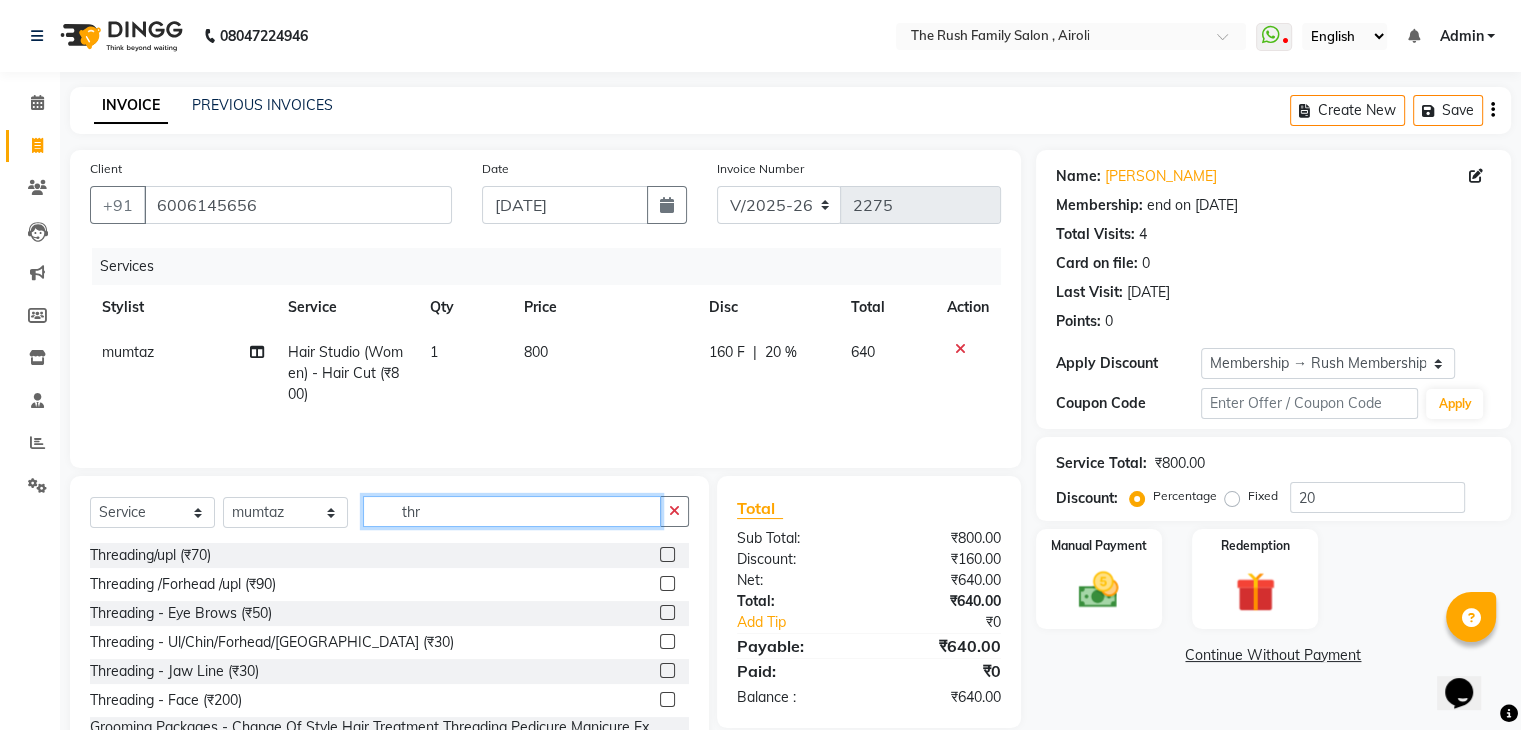 type on "thr" 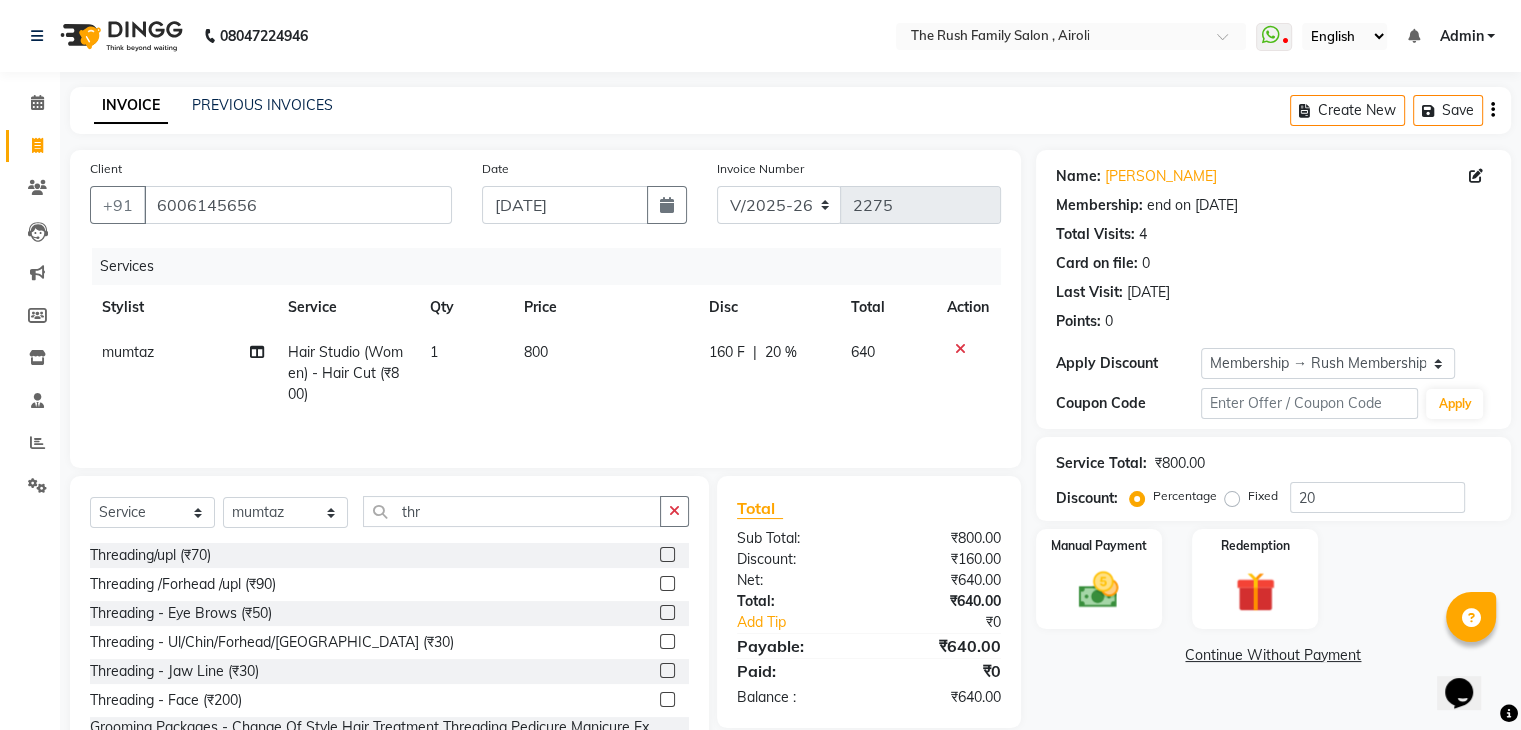 click 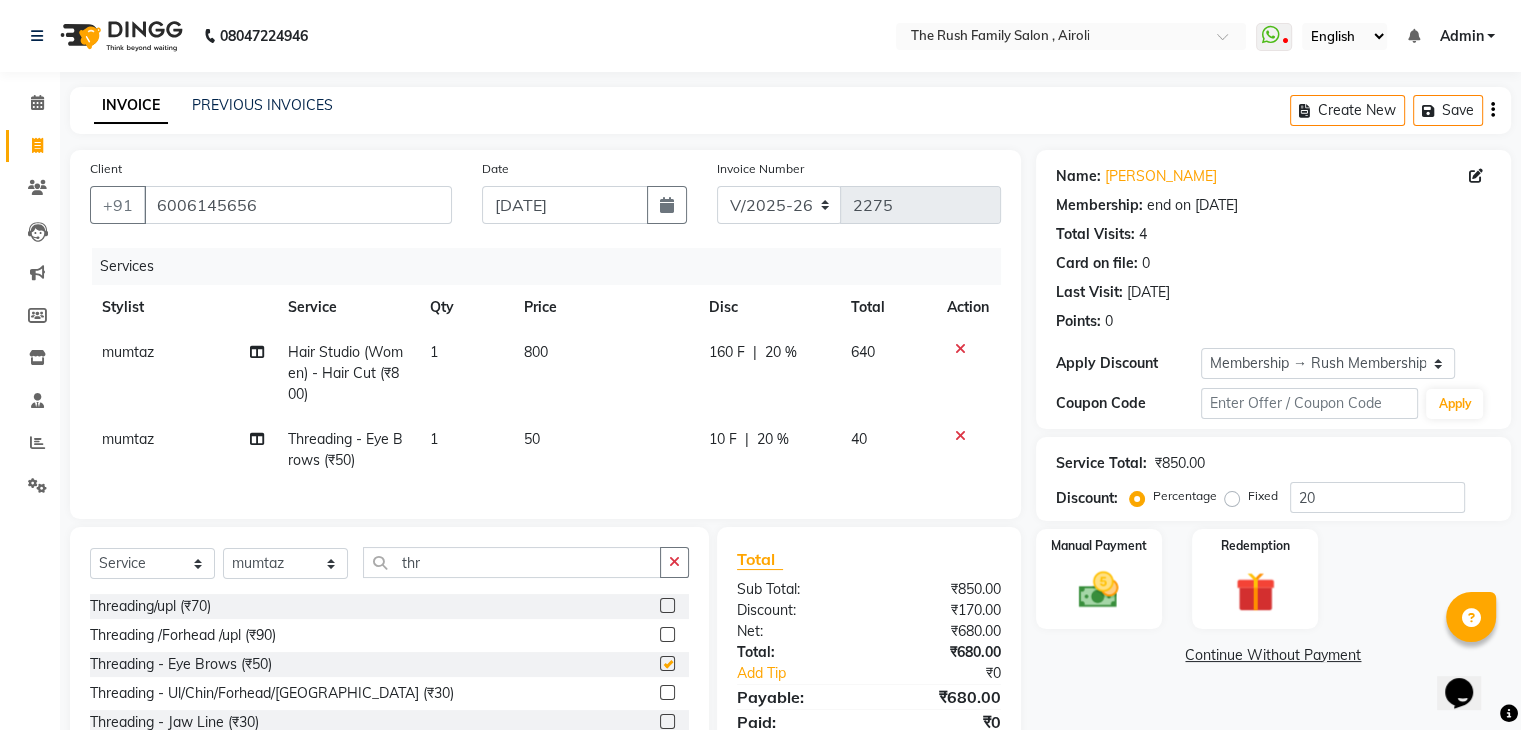 checkbox on "false" 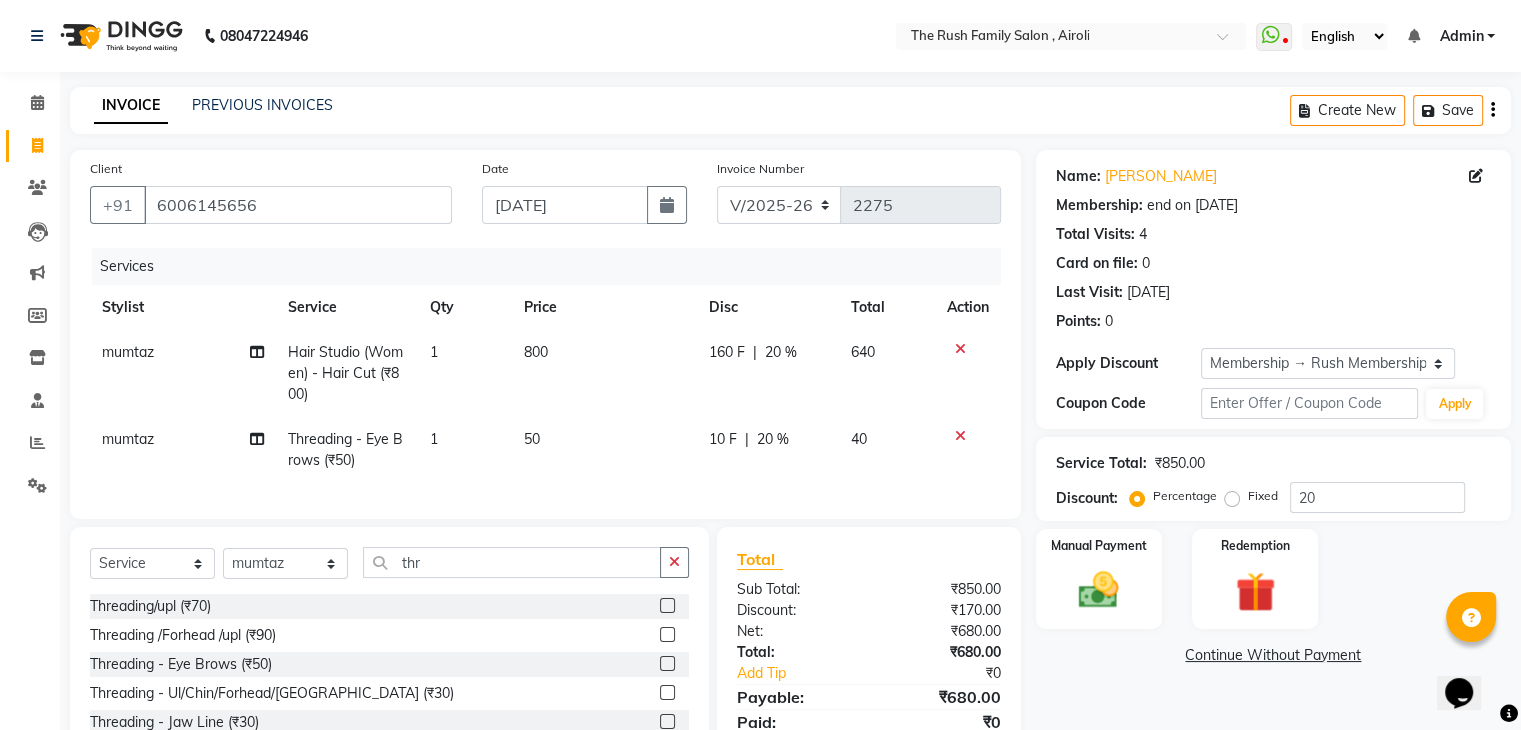 click on "mumtaz" 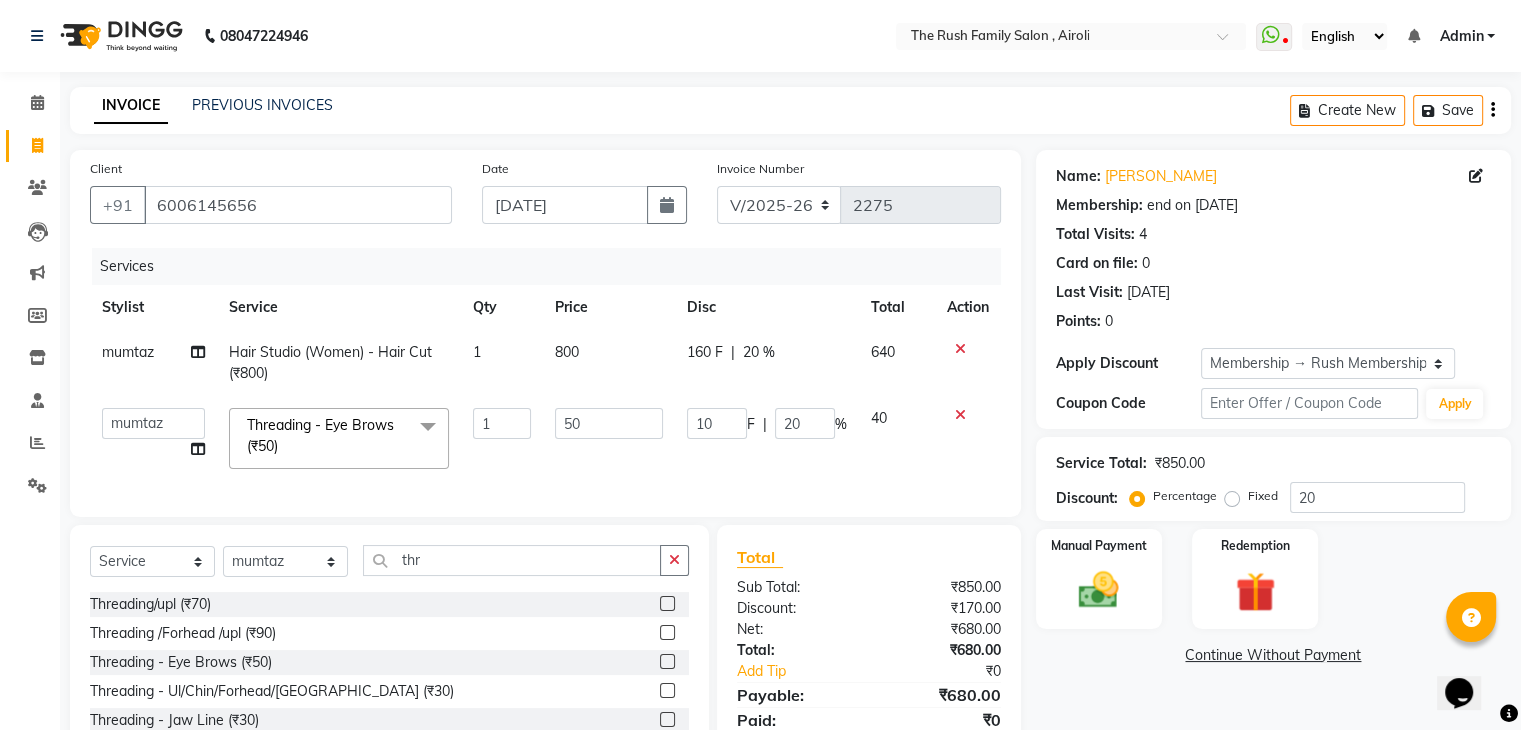 click on "Ajaz   Danish   Guddi   Jayesh    mumtaz     nishu   Riya      Rush   Swati" 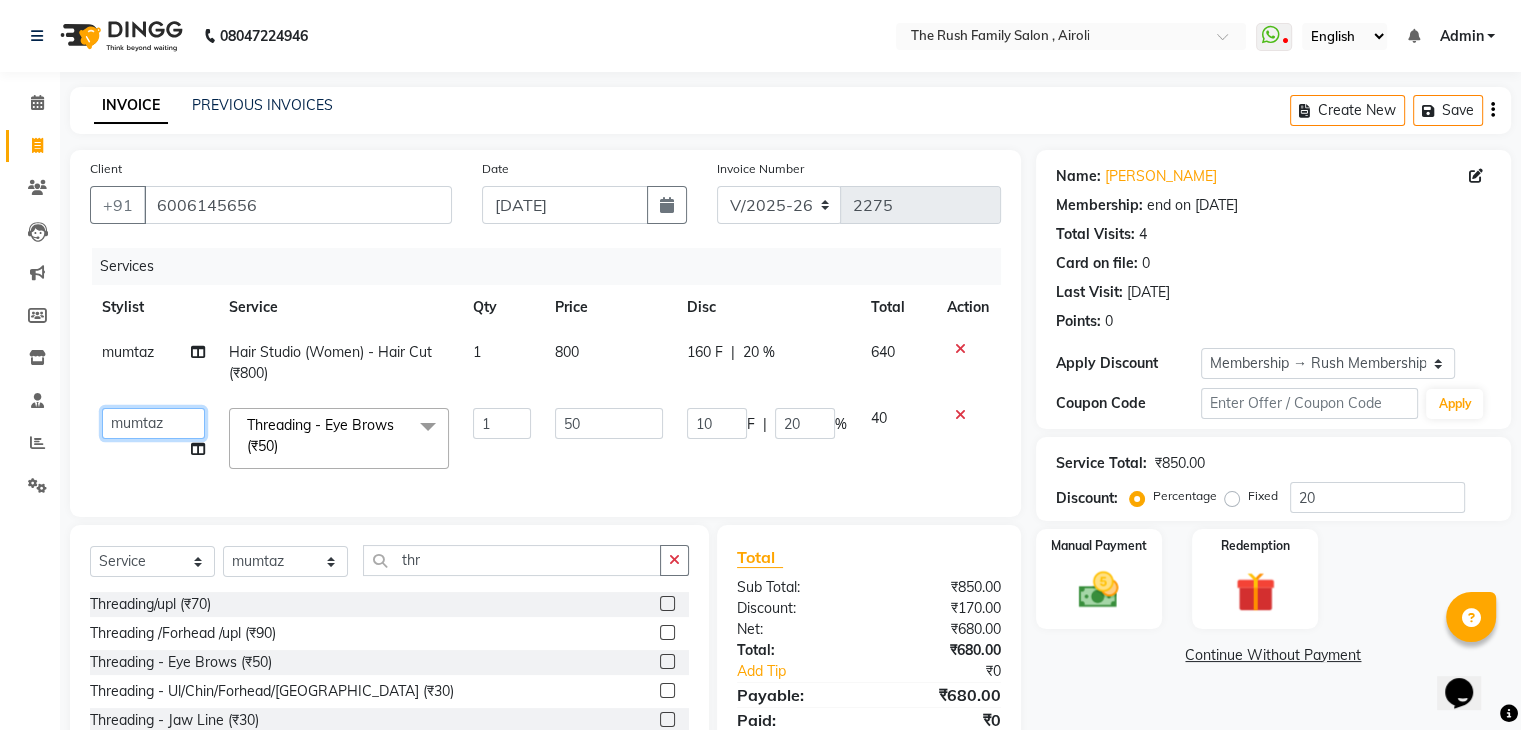 click on "Ajaz   Danish   Guddi   Jayesh    mumtaz     nishu   Riya      Rush   Swati" 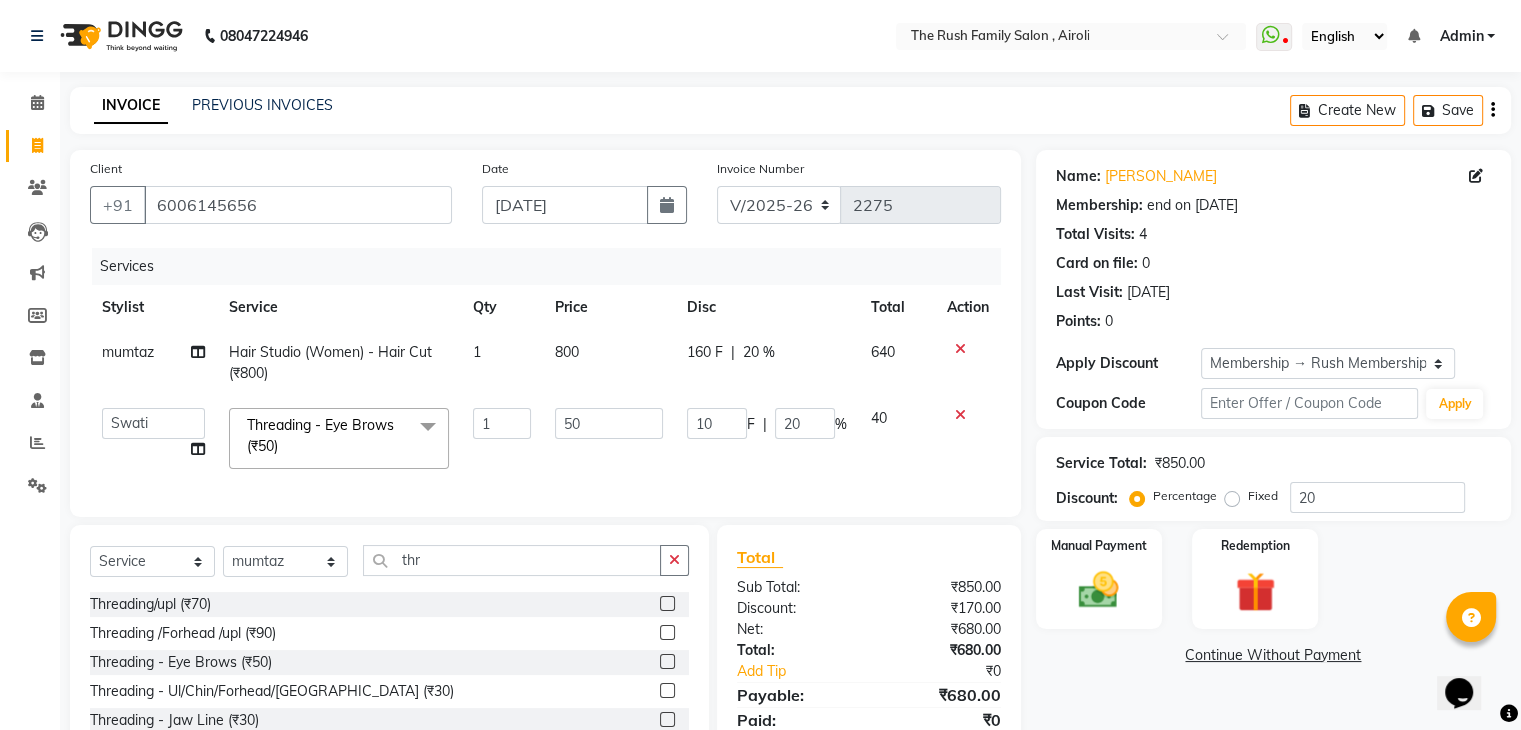 select on "77430" 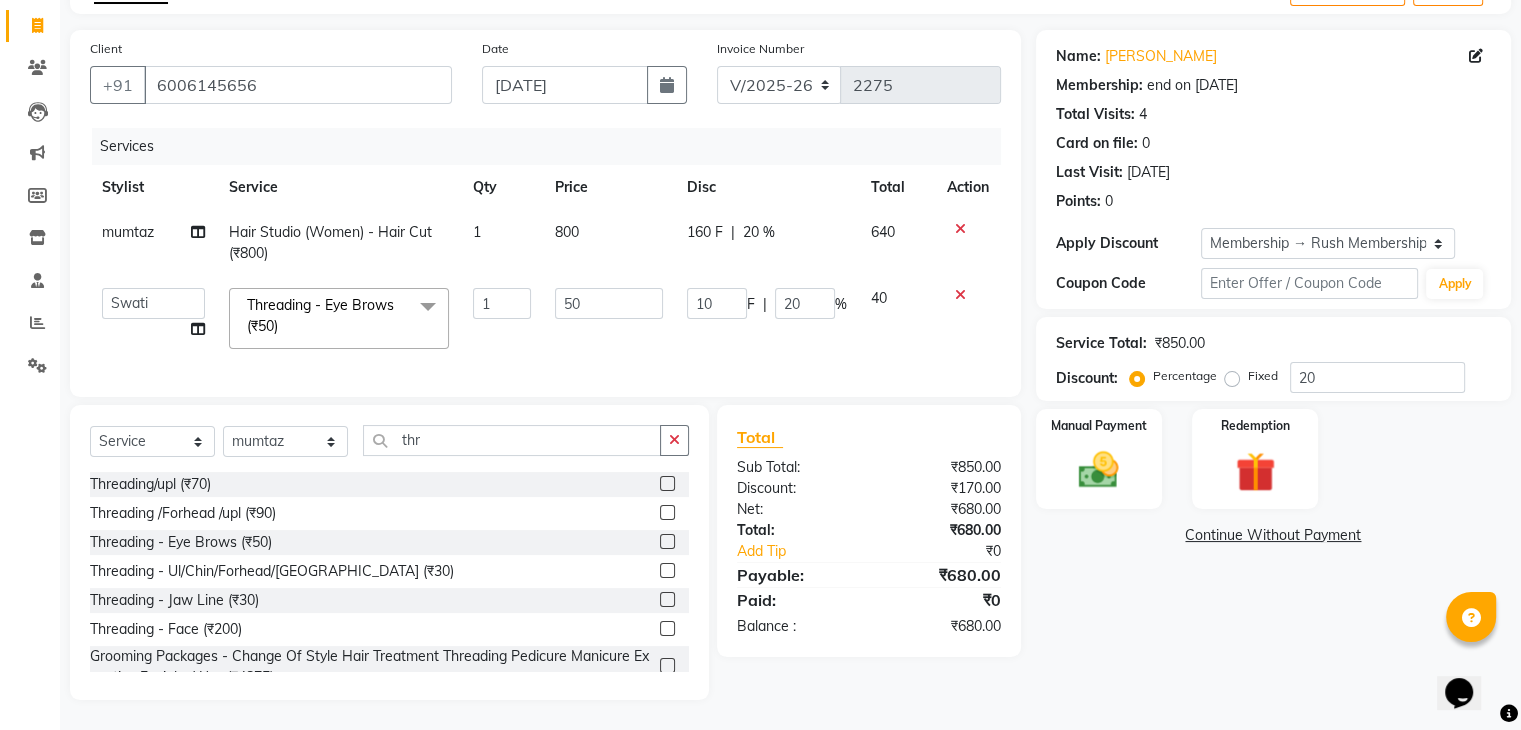 click on "160 F | 20 %" 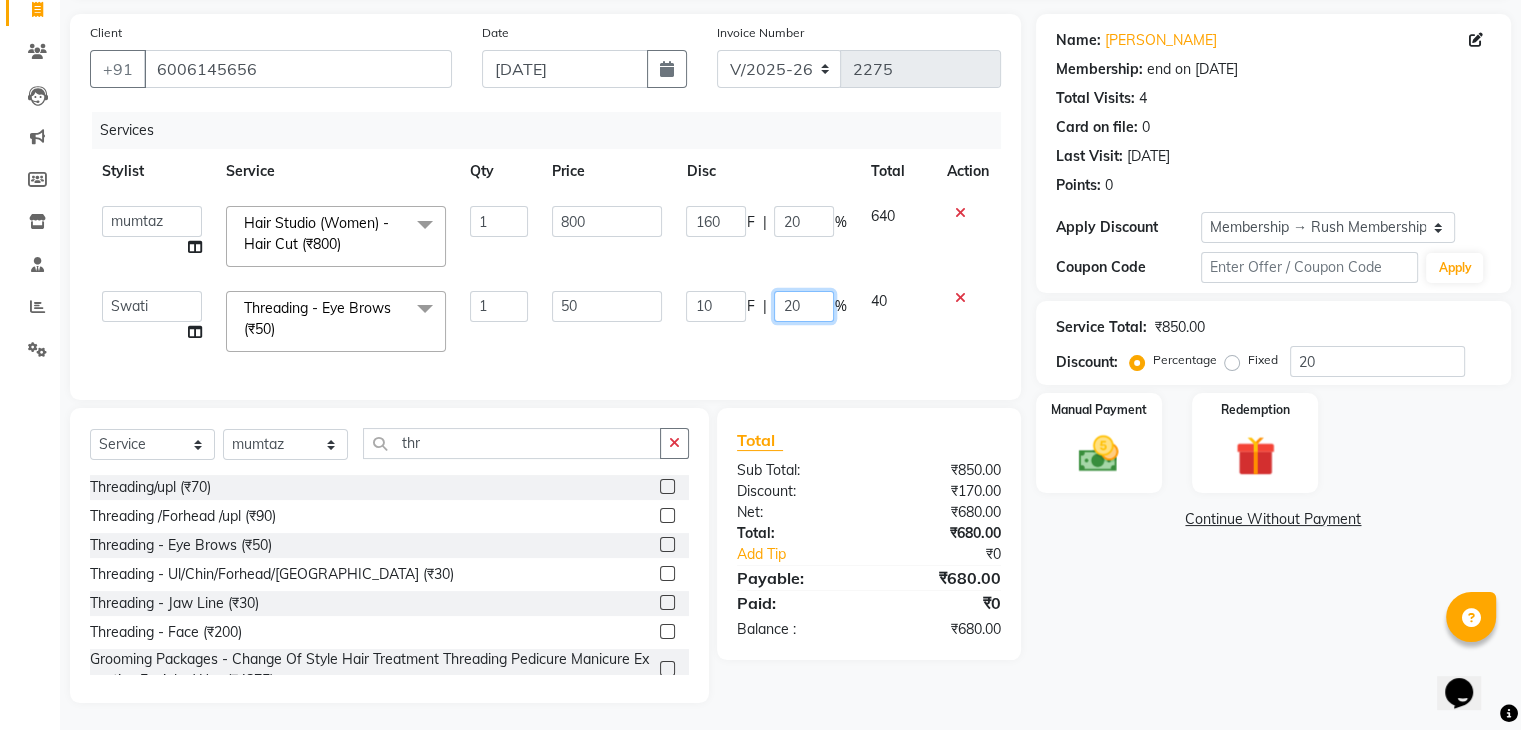click on "20" 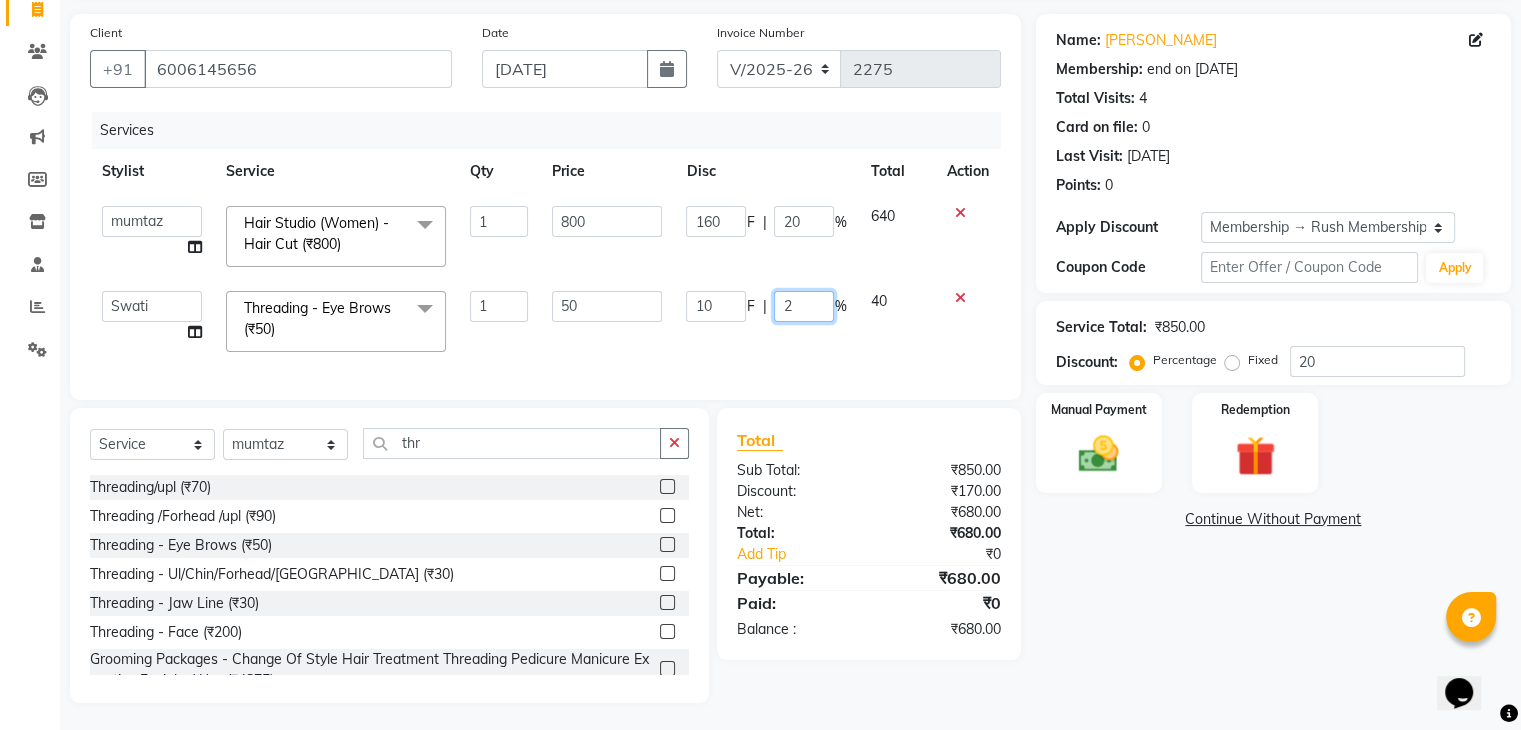 type 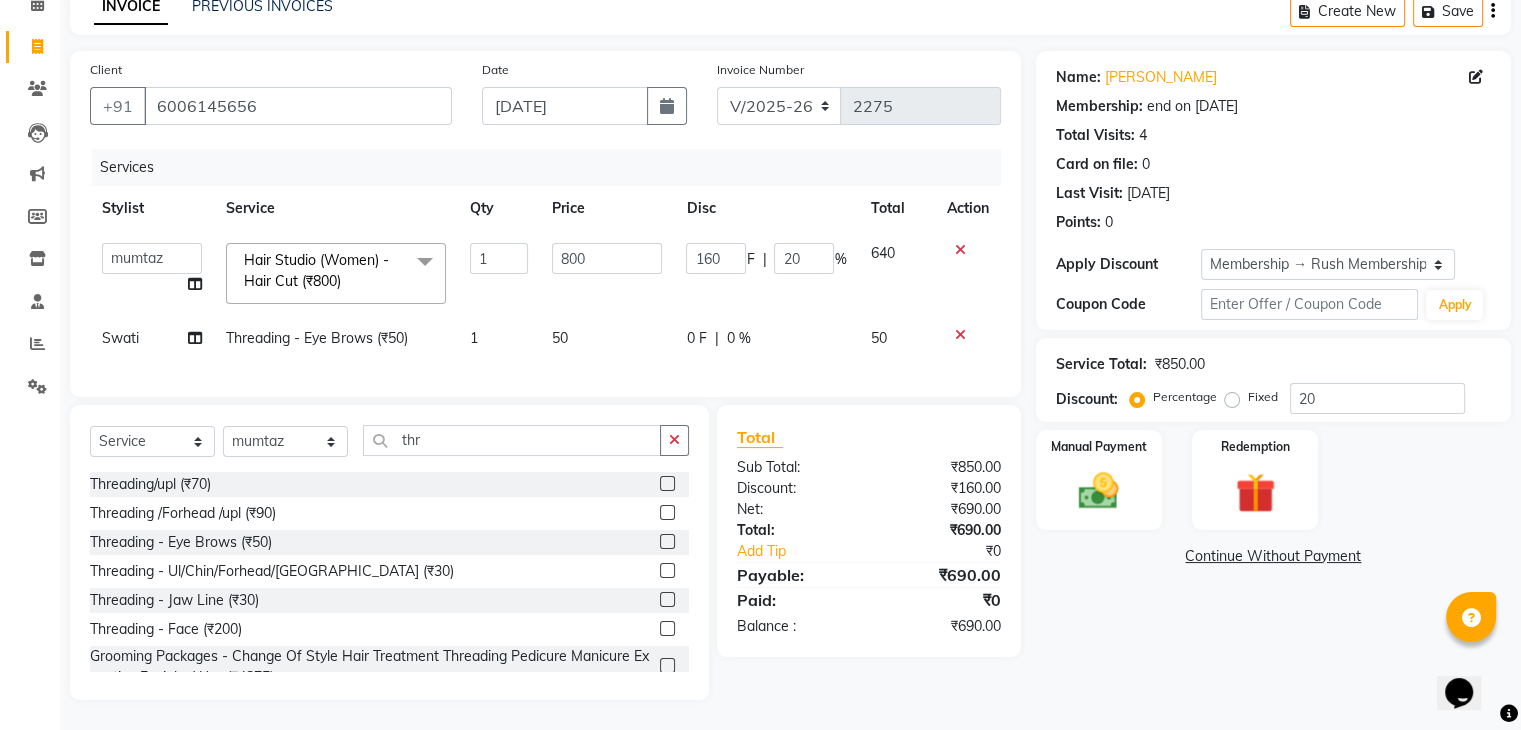 click on "50" 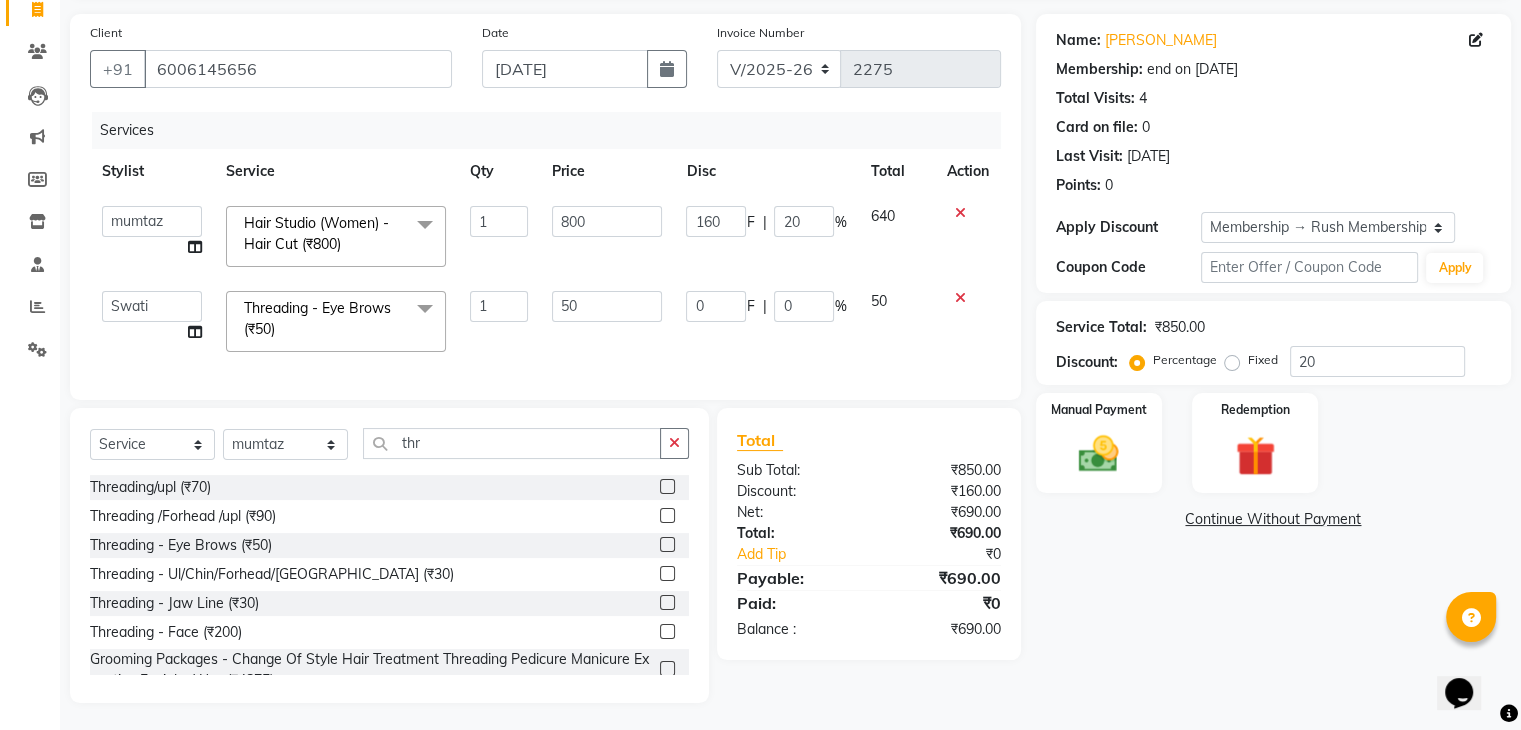 scroll, scrollTop: 154, scrollLeft: 0, axis: vertical 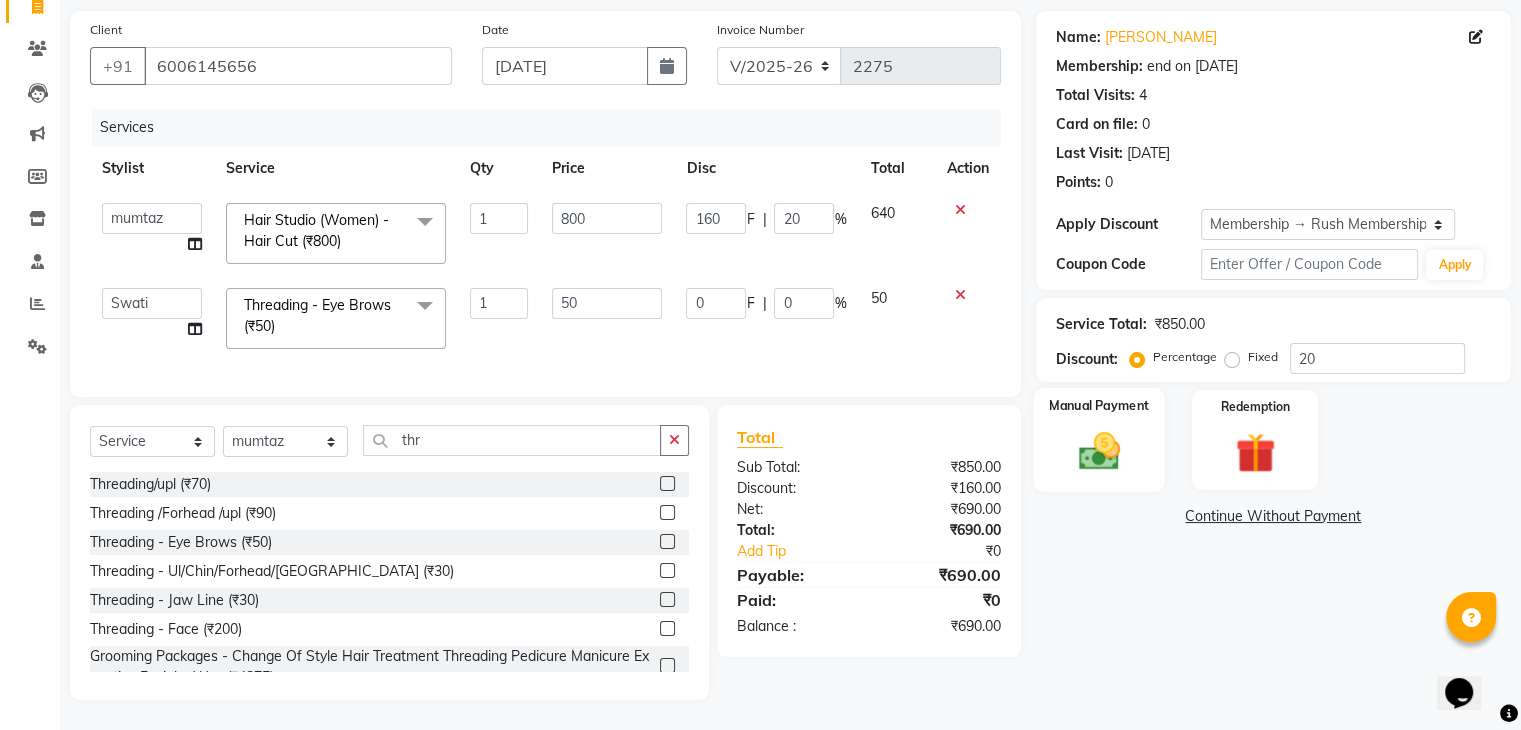click 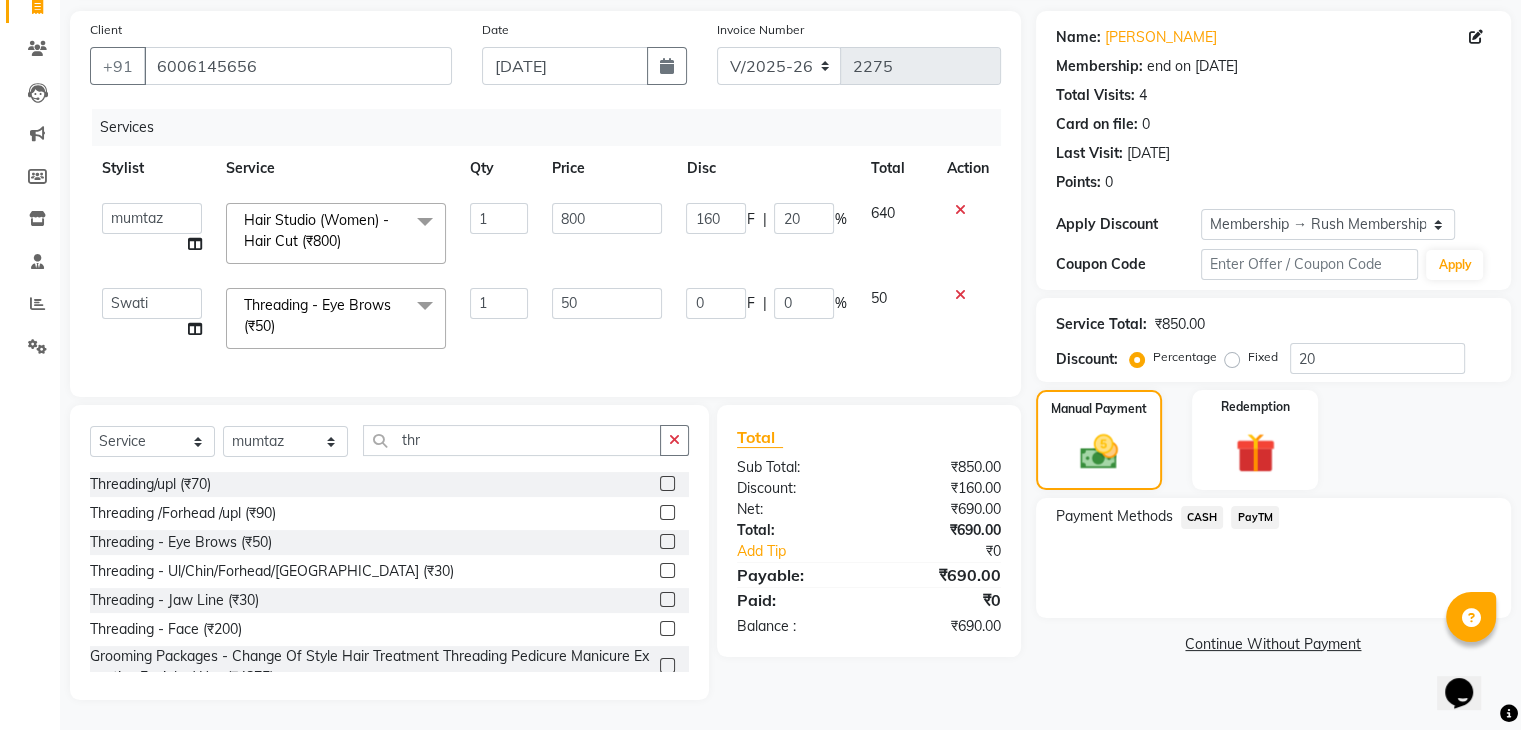 click on "PayTM" 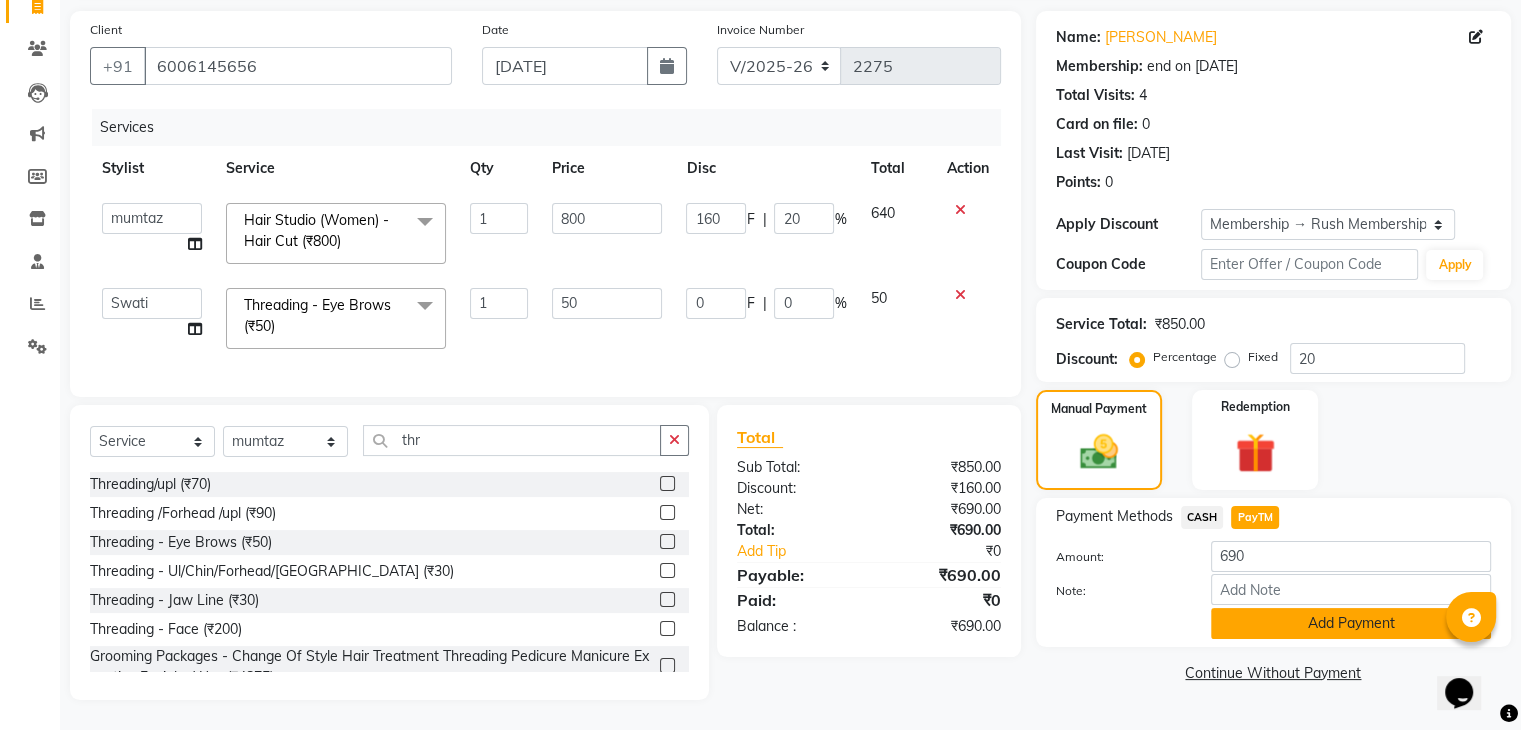 click on "Add Payment" 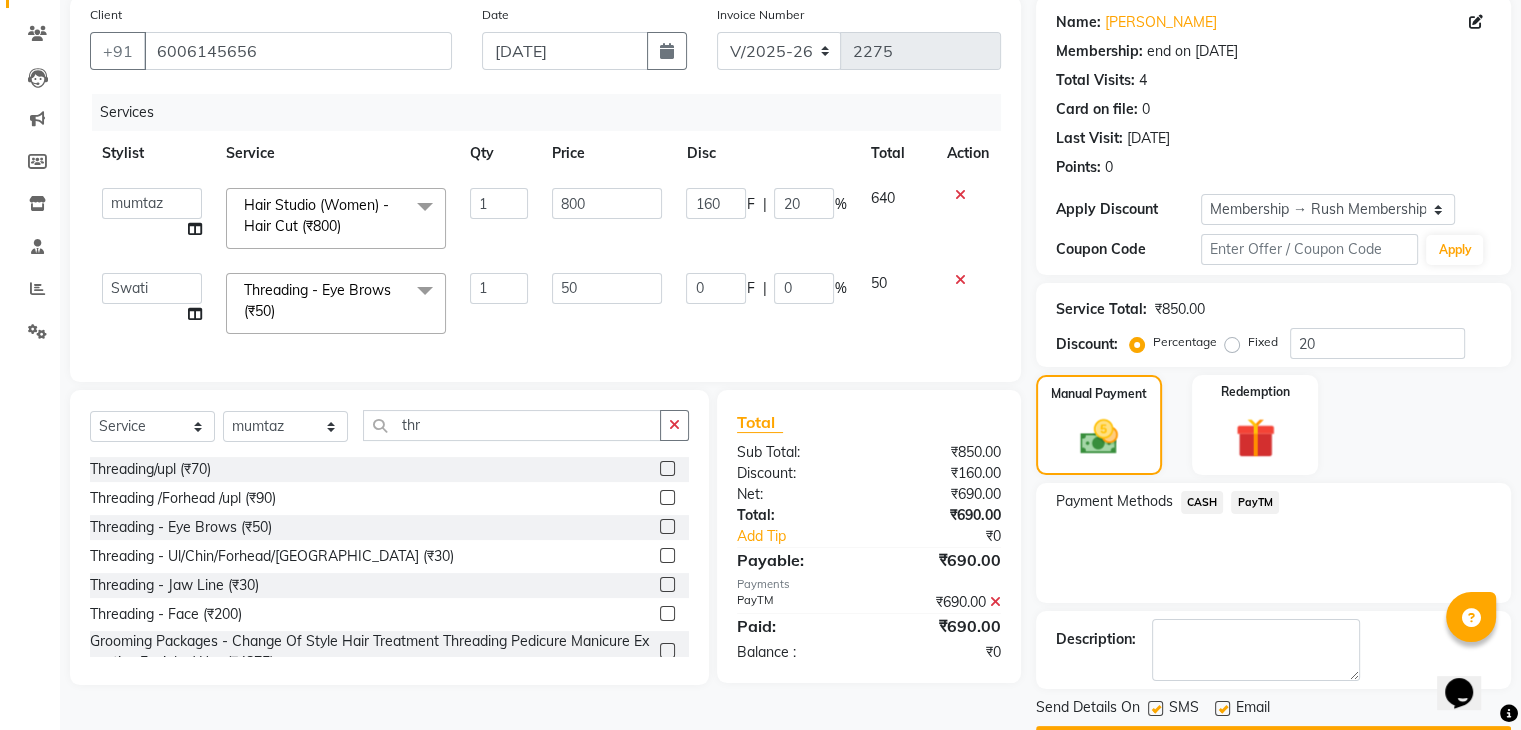 scroll, scrollTop: 209, scrollLeft: 0, axis: vertical 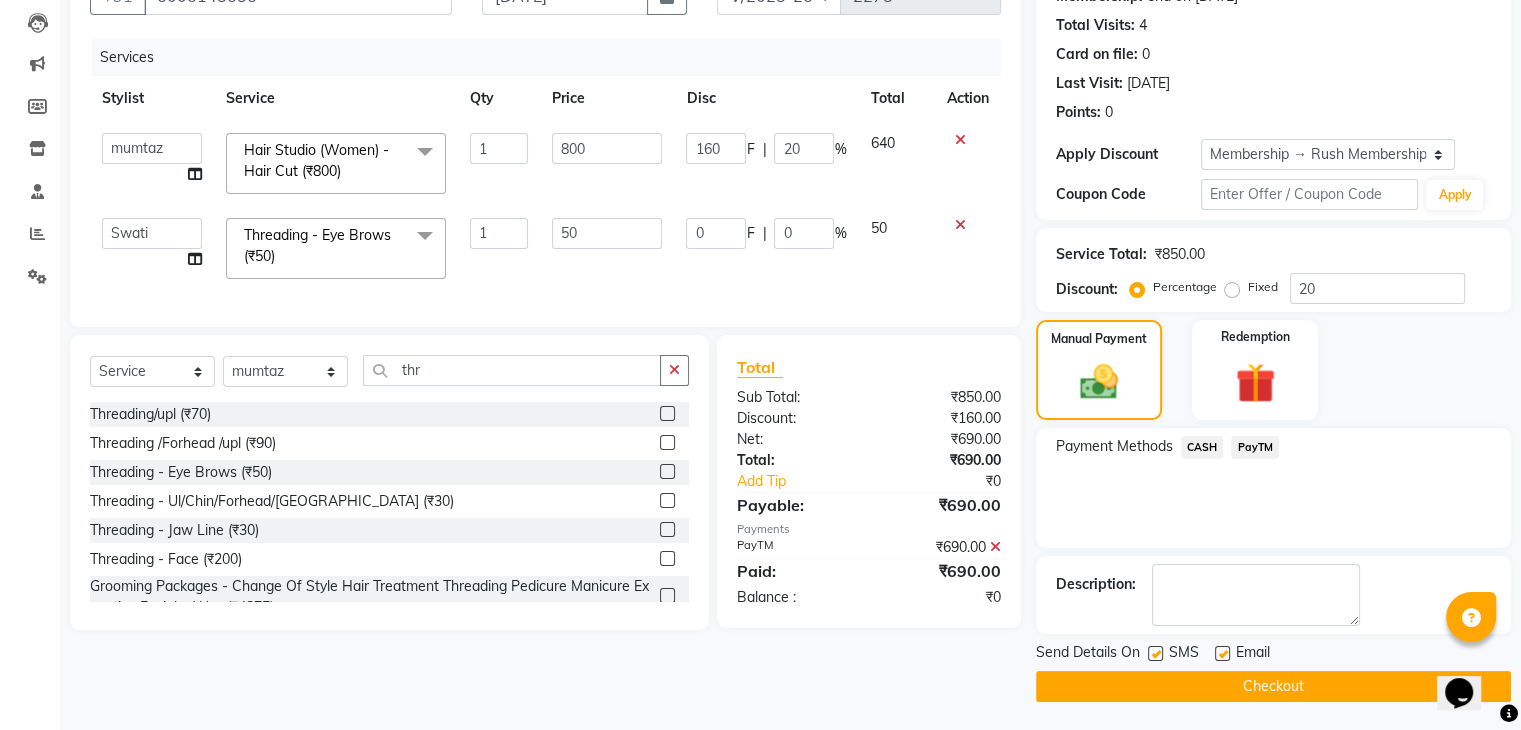 click 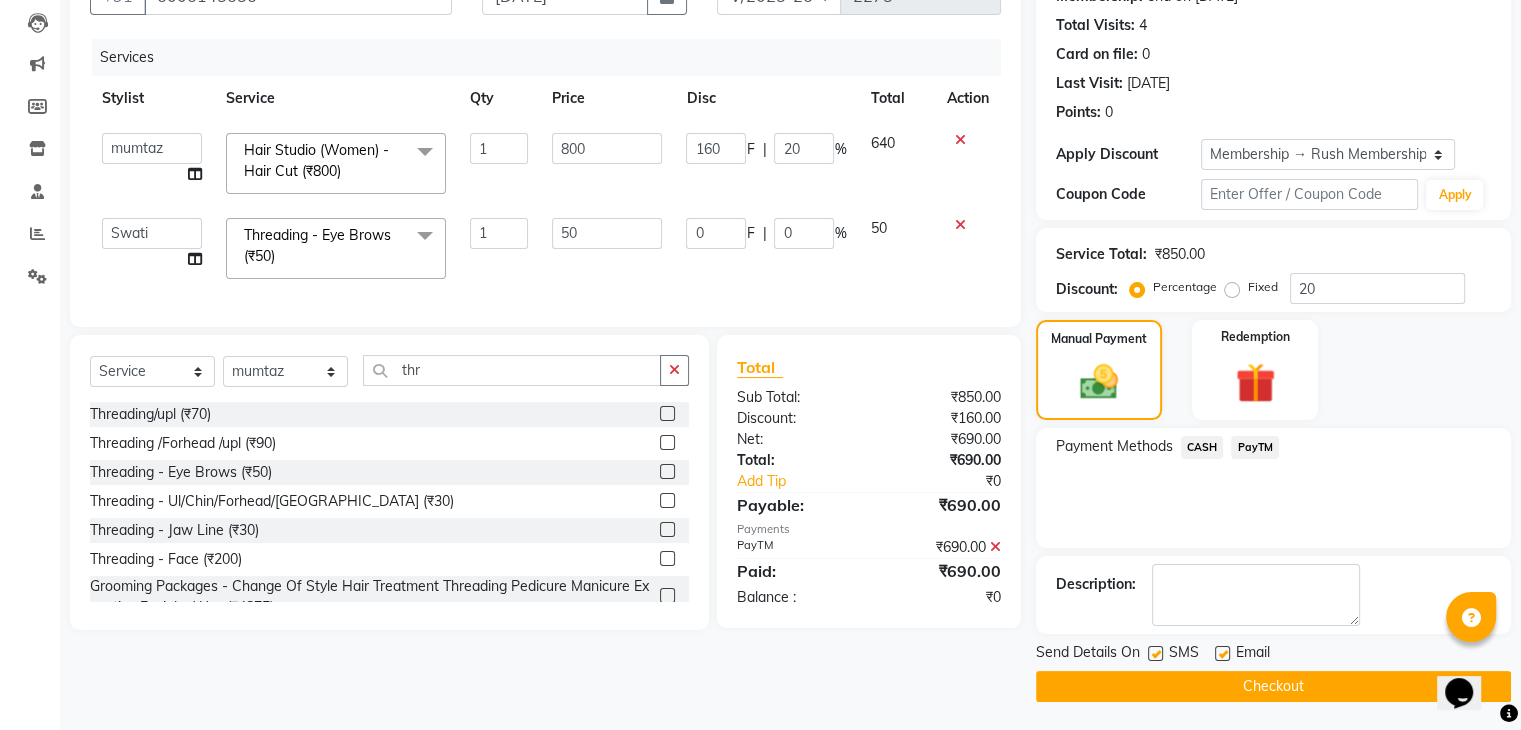 click at bounding box center (1154, 654) 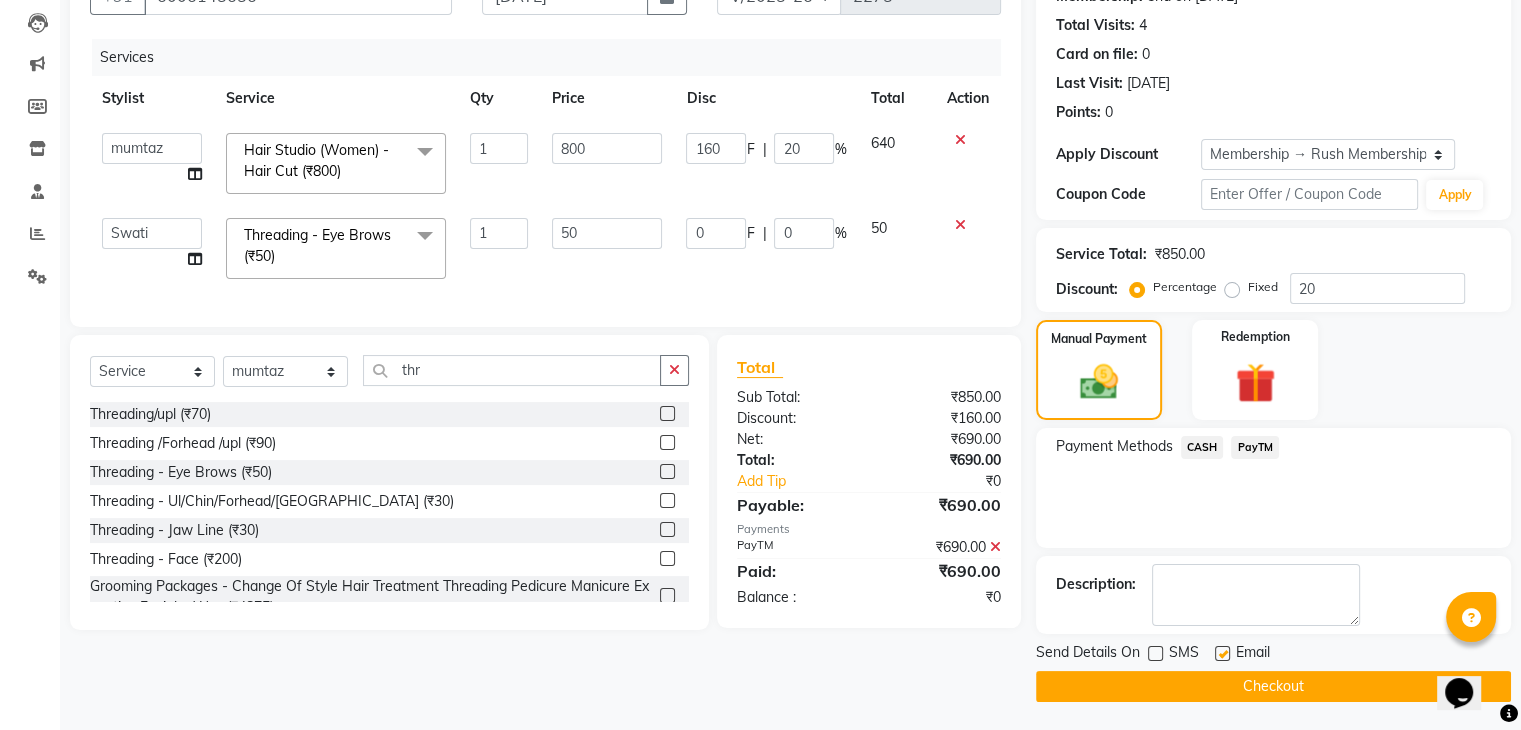 click 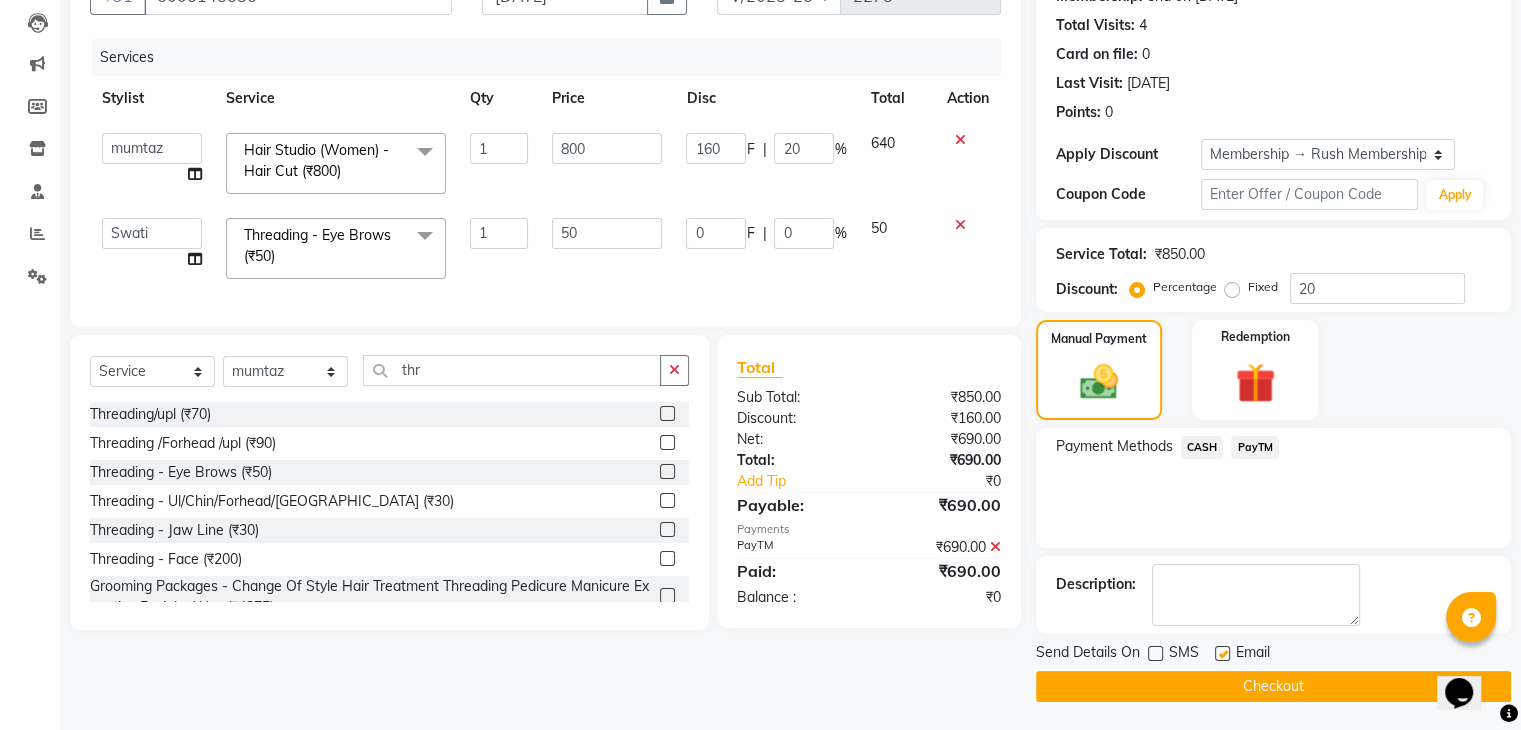 click at bounding box center [1221, 654] 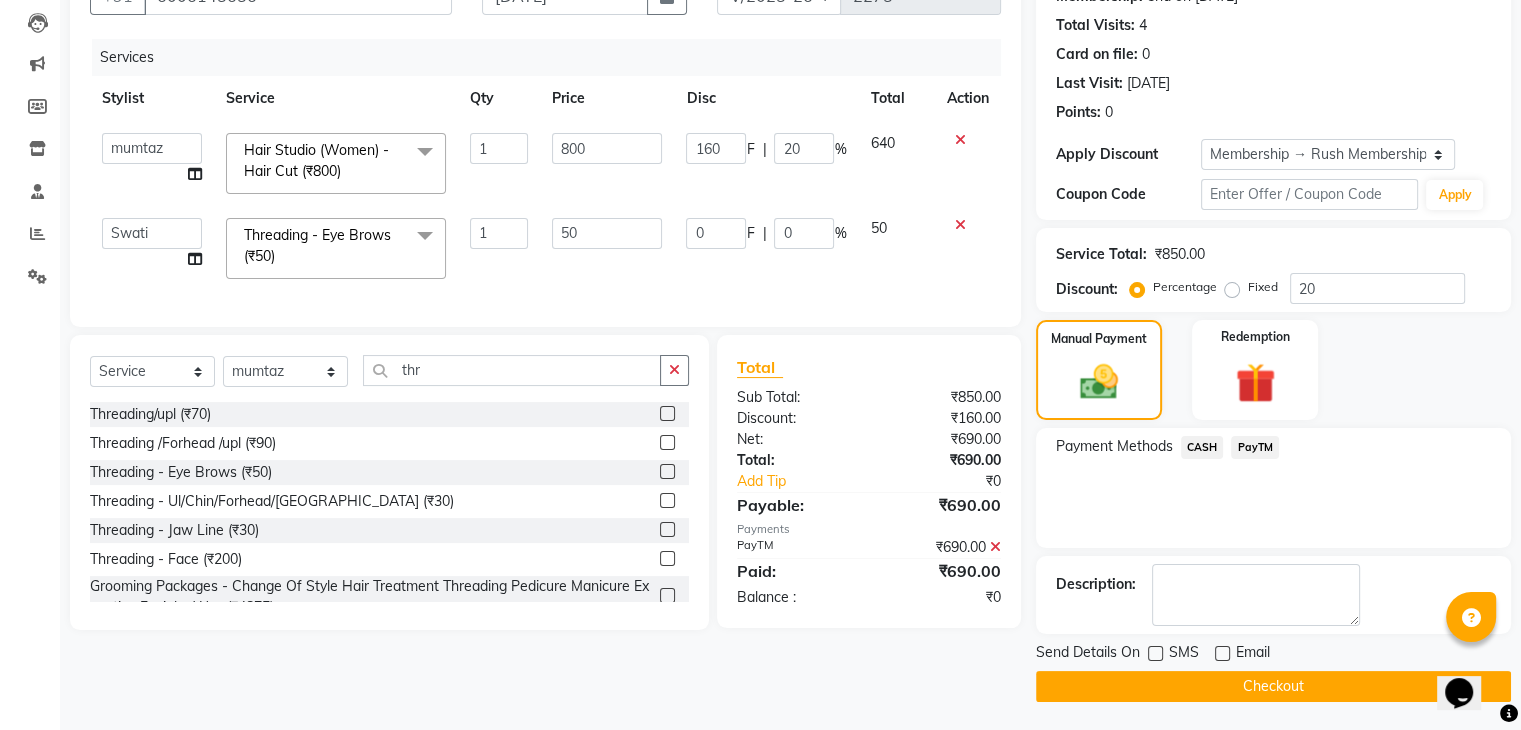 click on "Checkout" 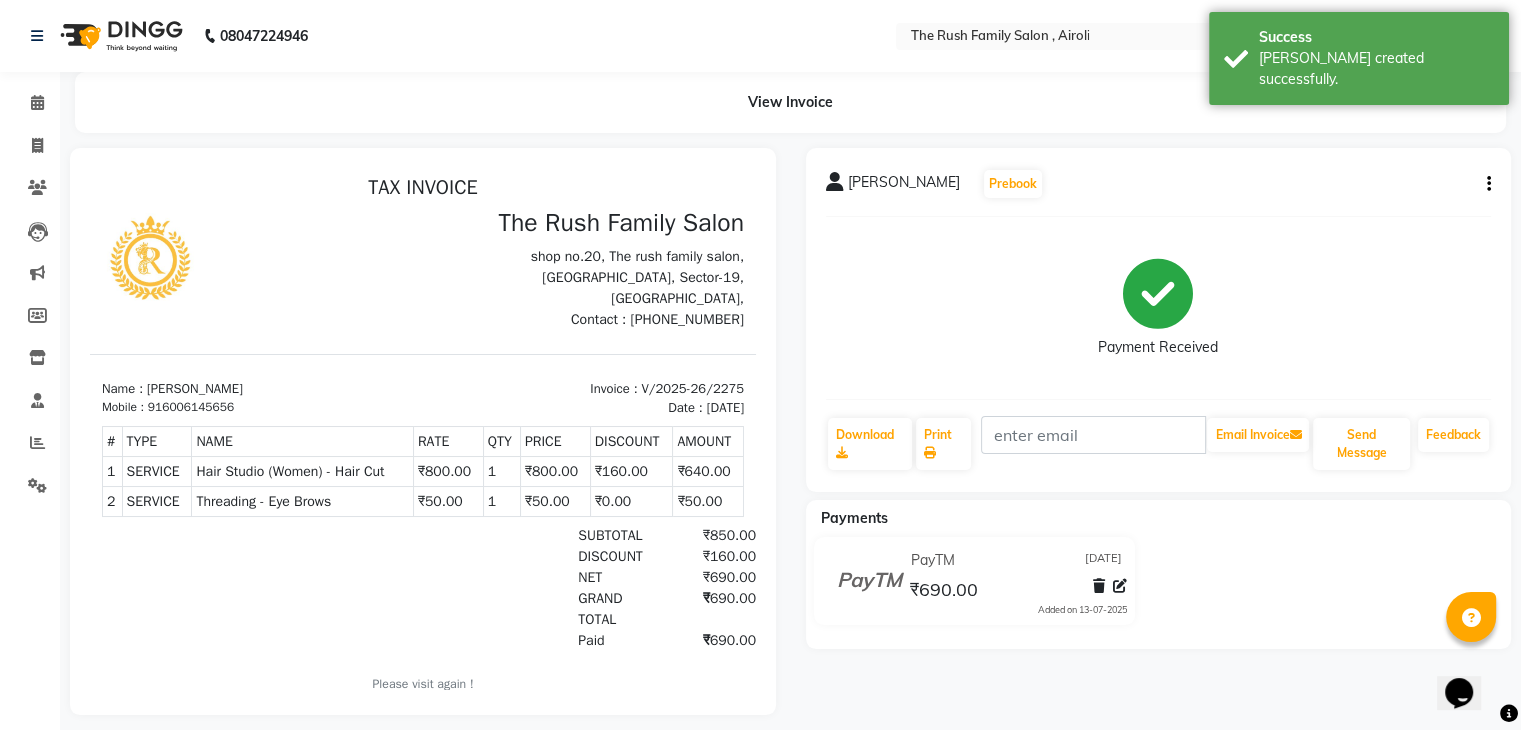 scroll, scrollTop: 0, scrollLeft: 0, axis: both 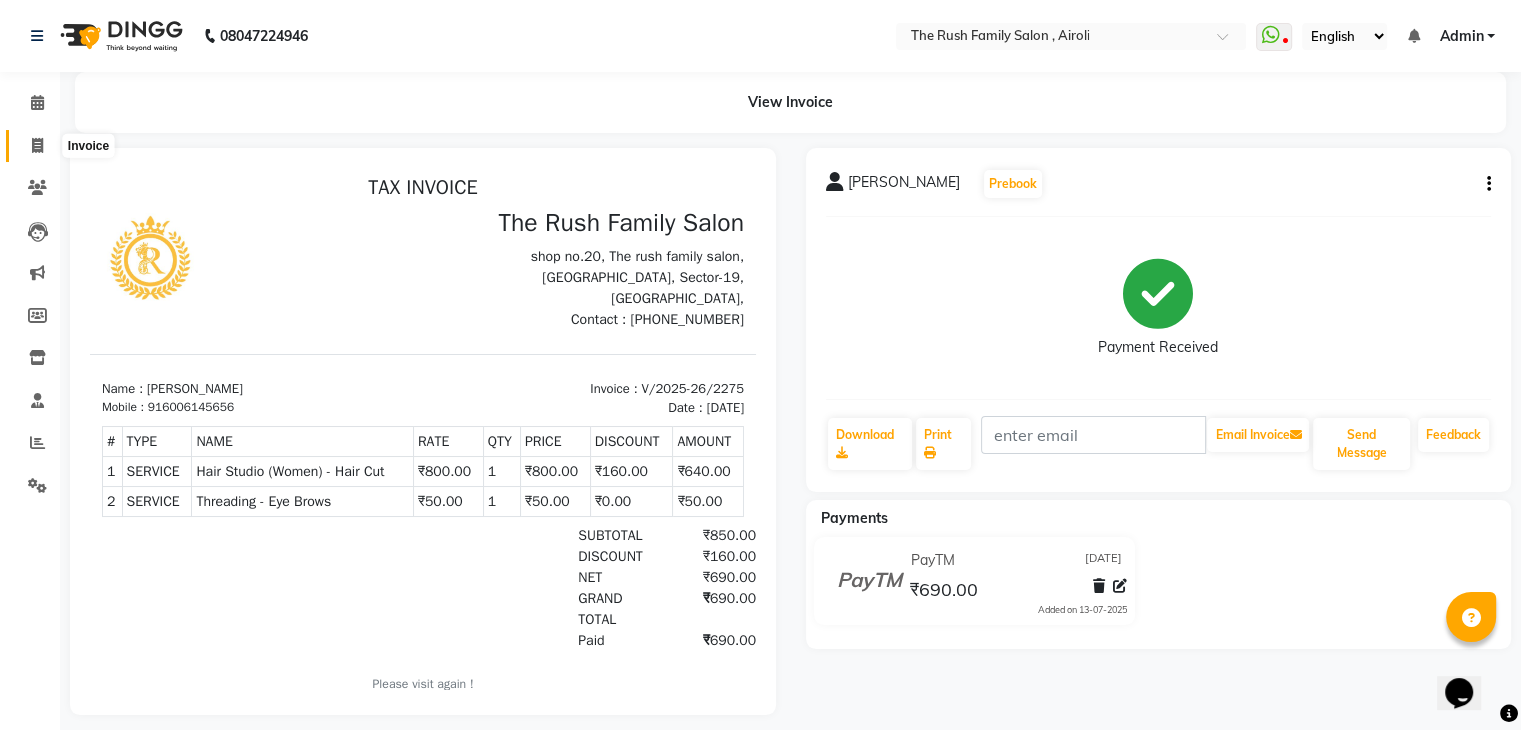 click 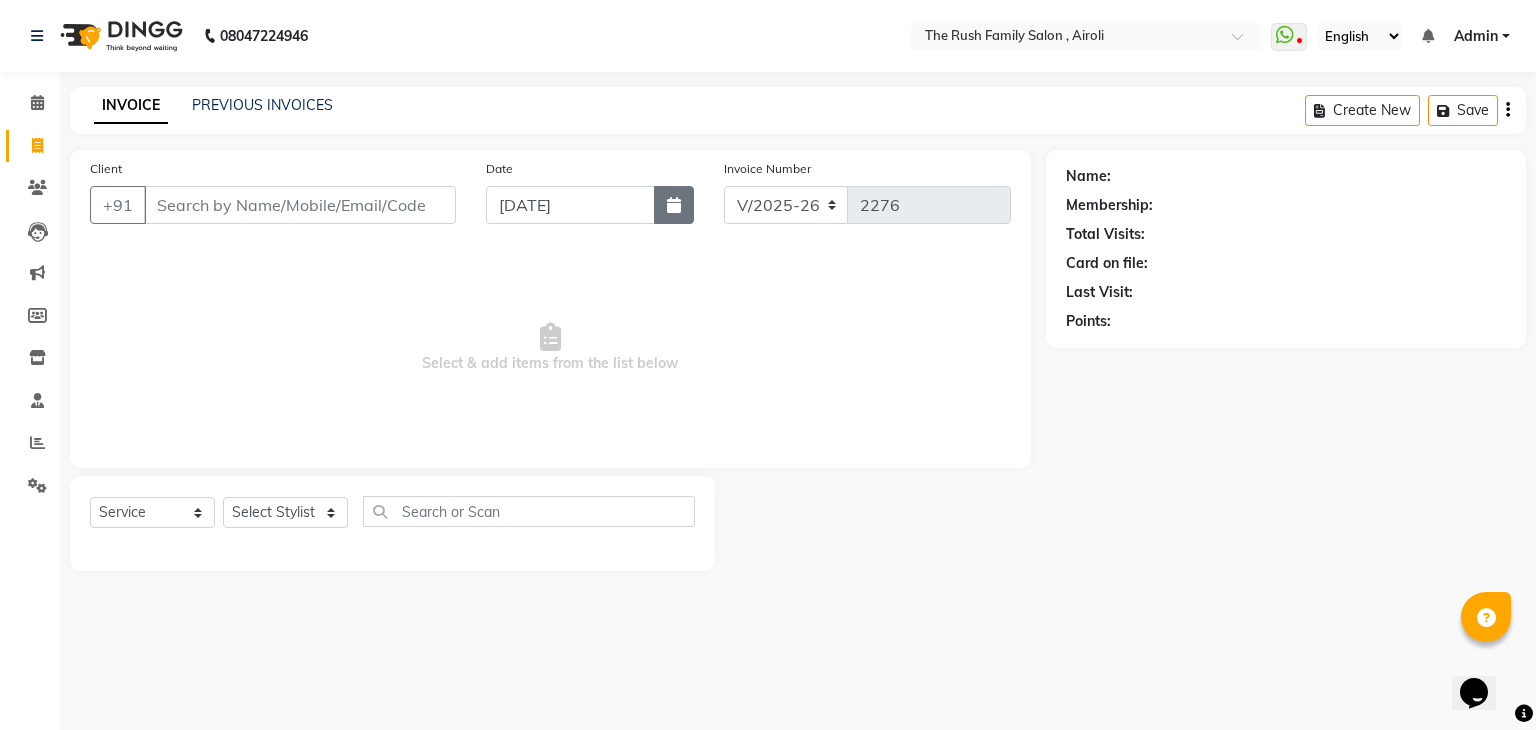 click 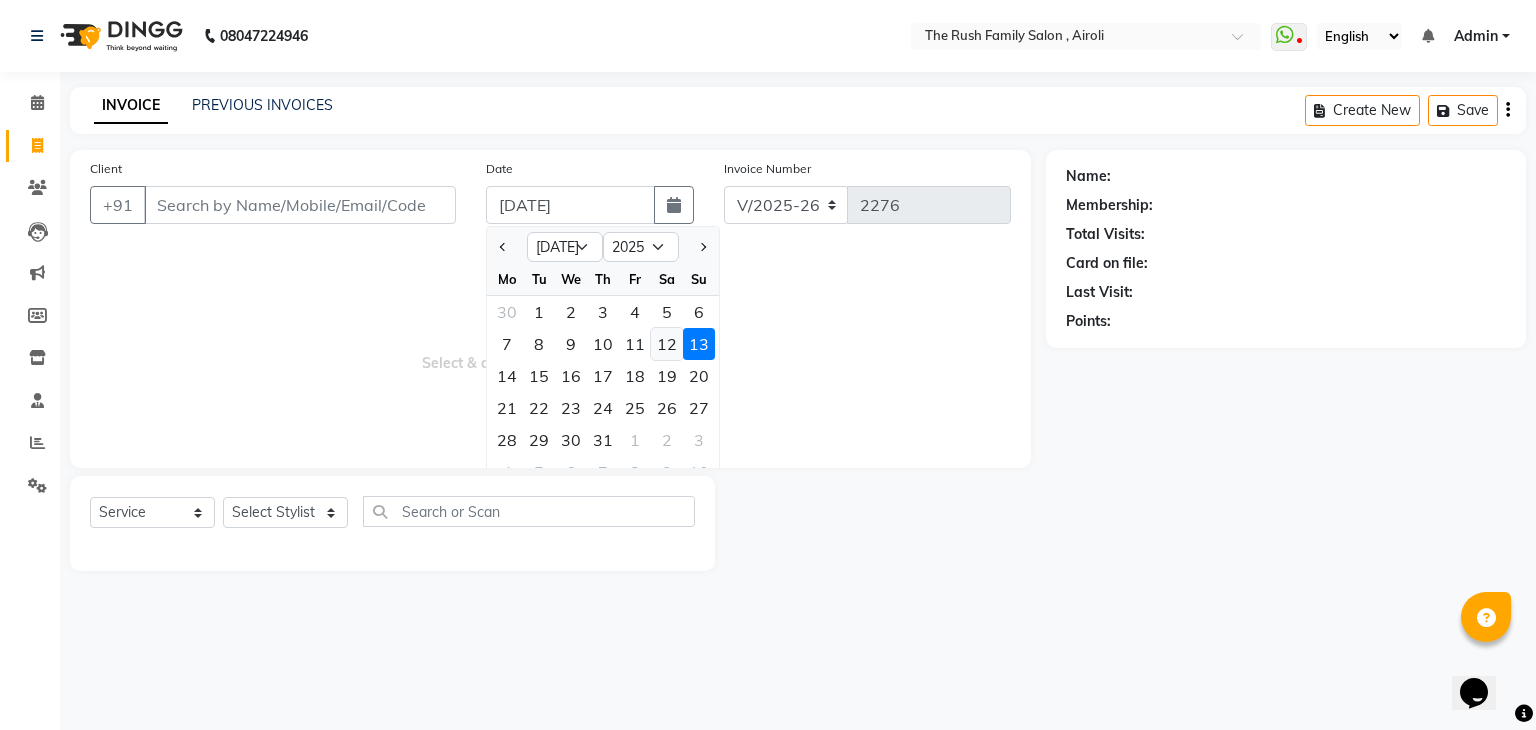 click on "12" 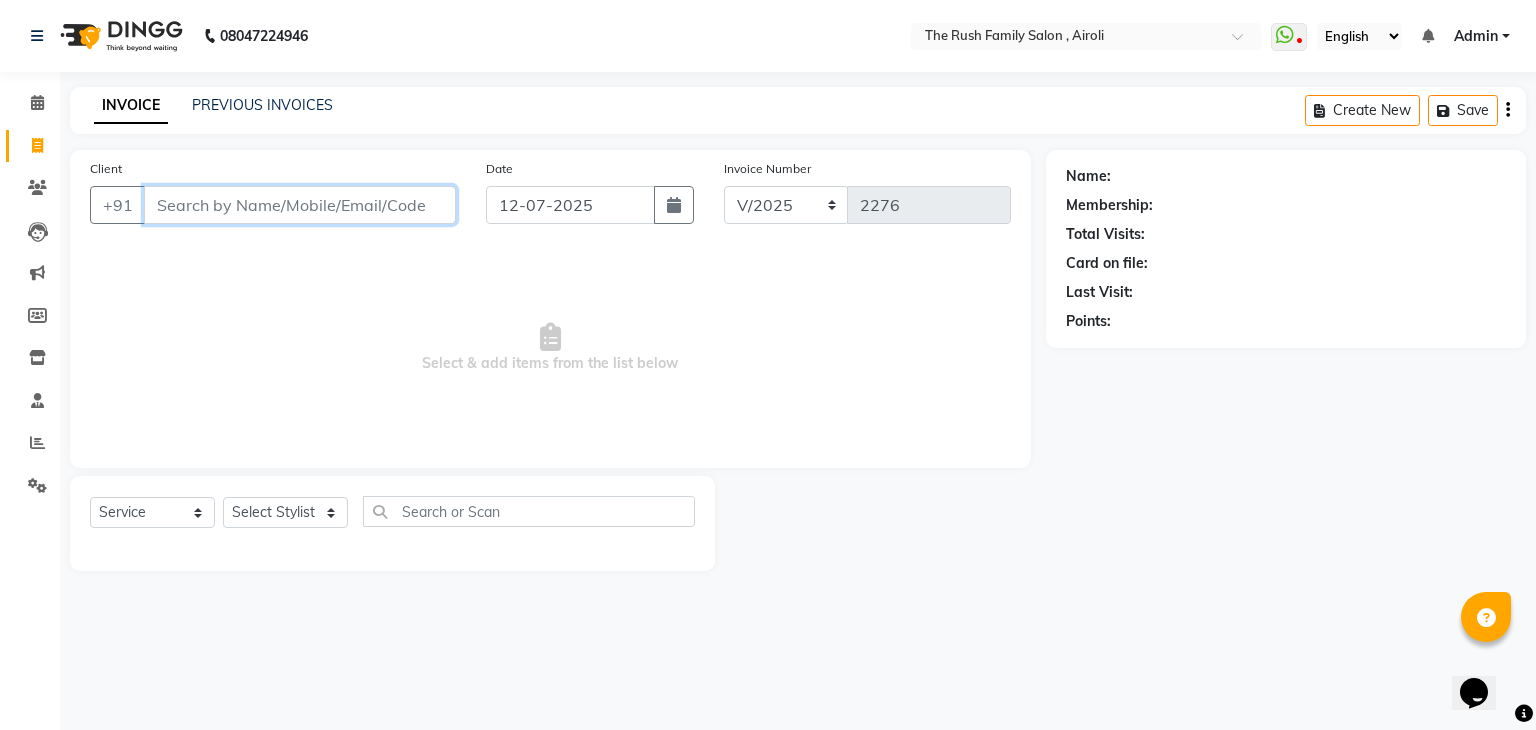 click on "Client" at bounding box center (300, 205) 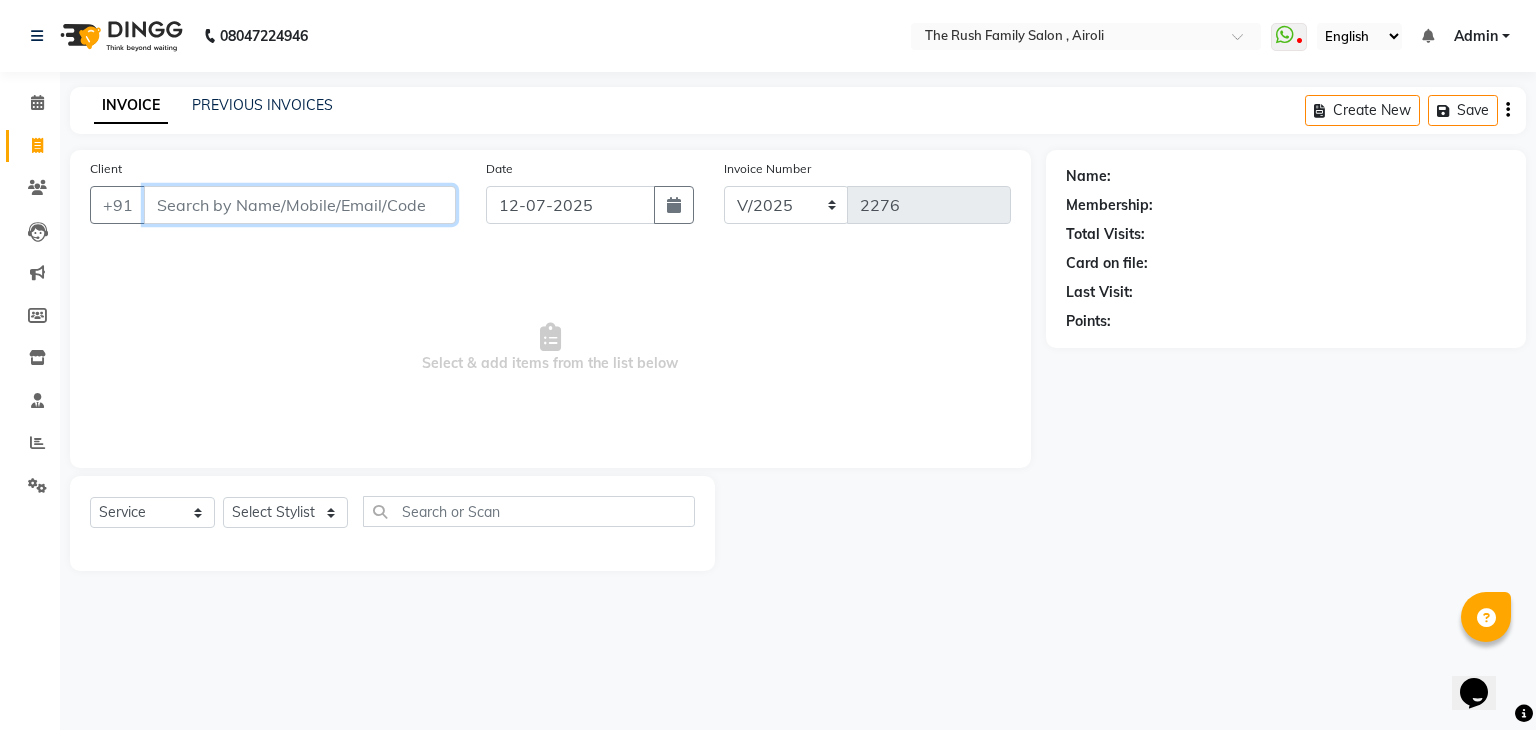 click on "Client" at bounding box center [300, 205] 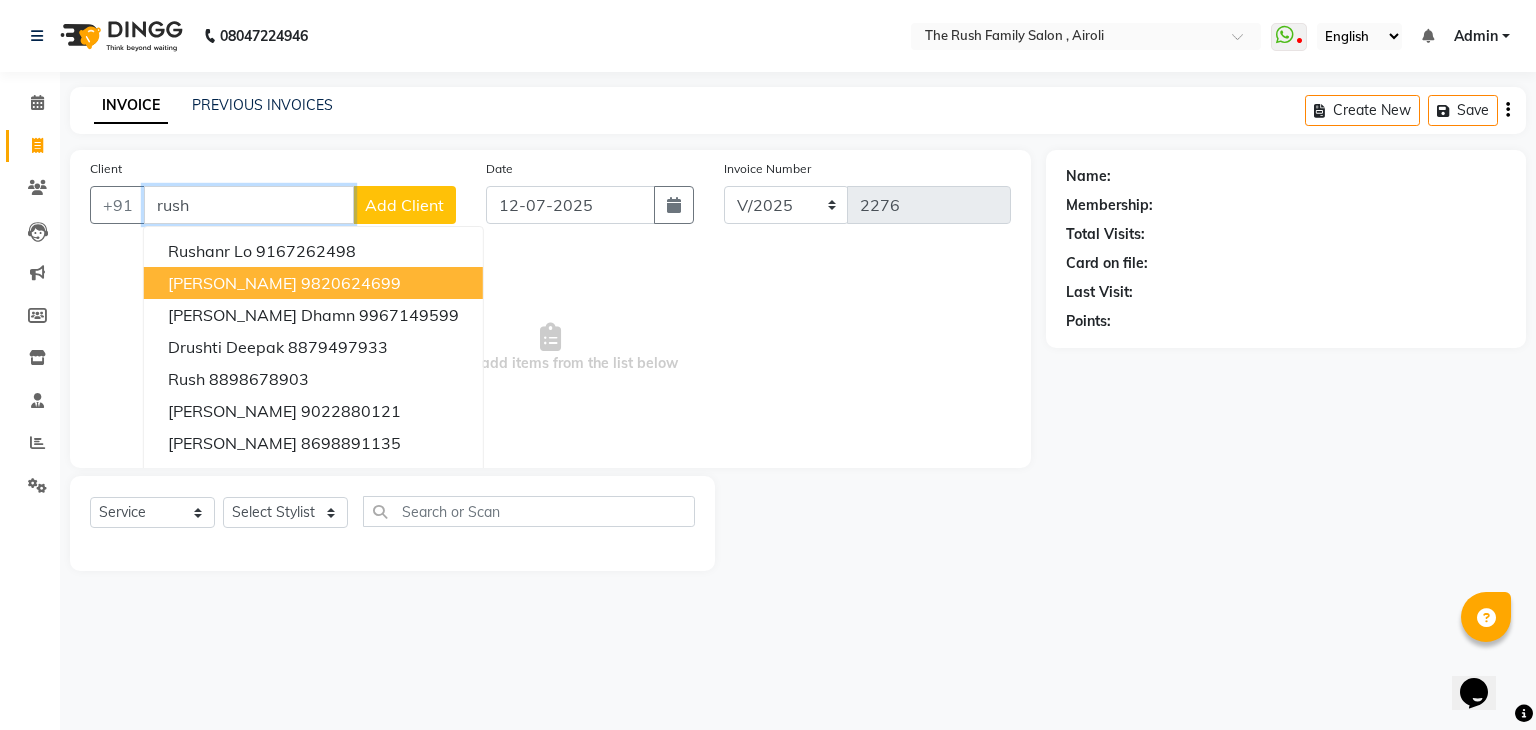click on "9820624699" at bounding box center (351, 283) 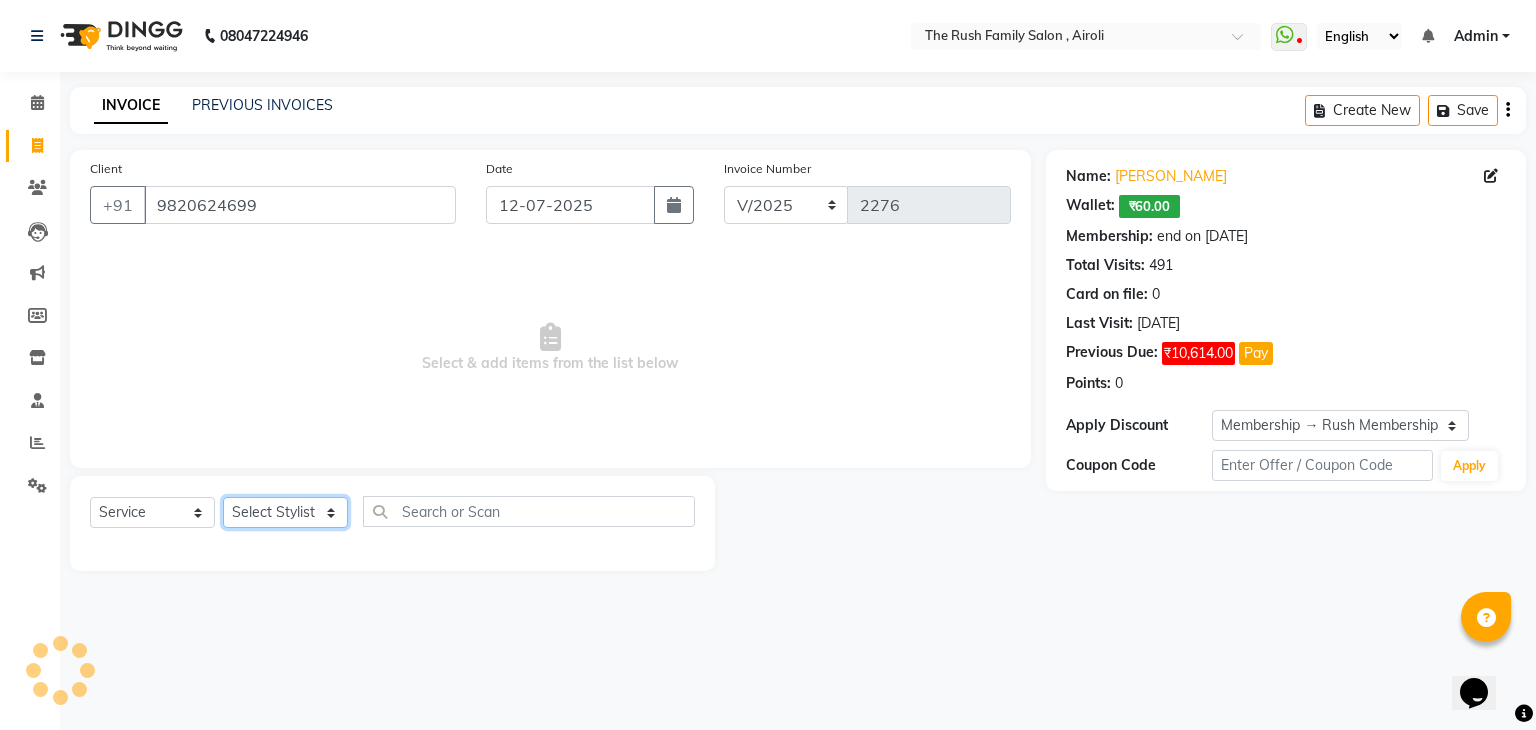 click on "Select Stylist Ajaz Danish Guddi Jayesh  mumtaz   nishu Riya    Rush Swati" 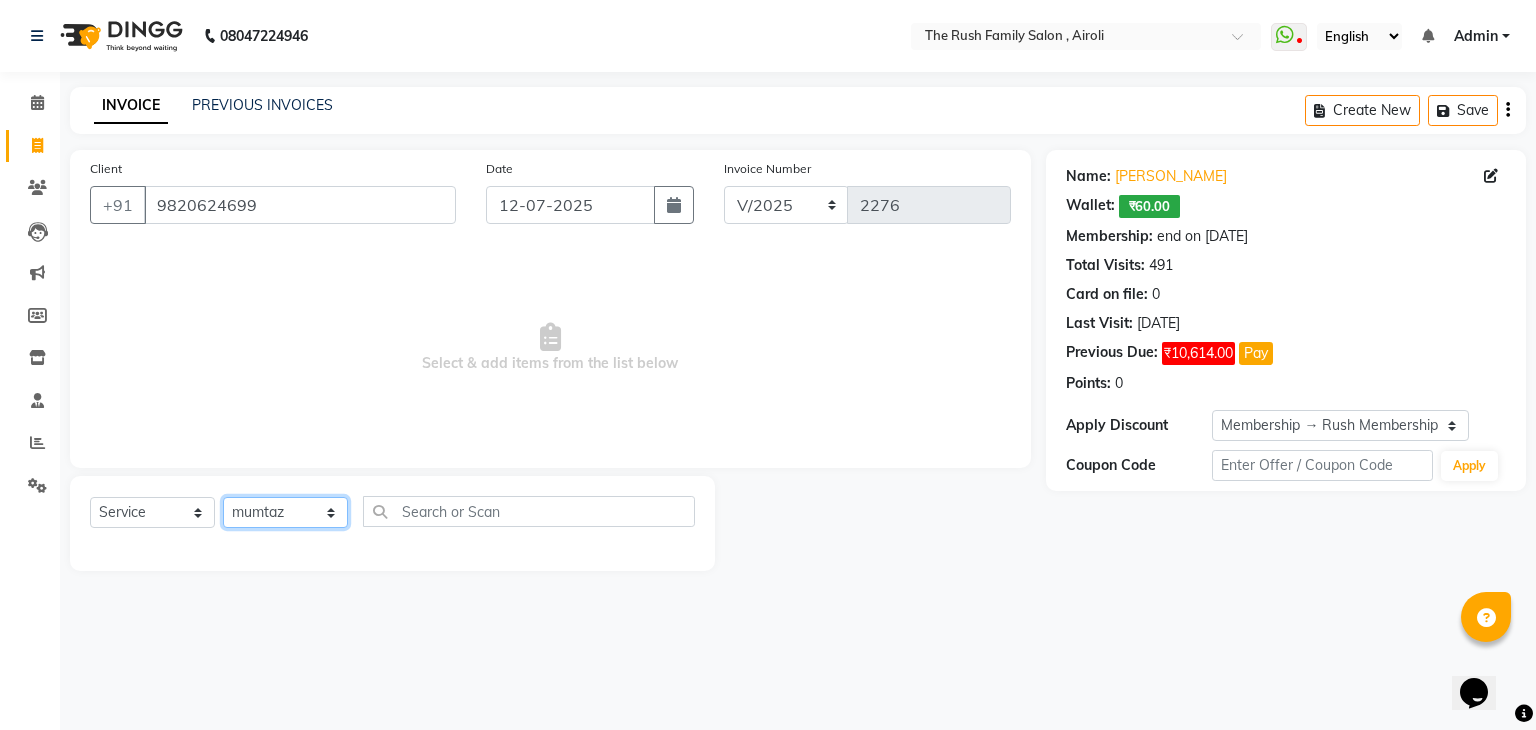click on "Select Stylist Ajaz Danish Guddi Jayesh  mumtaz   nishu Riya    Rush Swati" 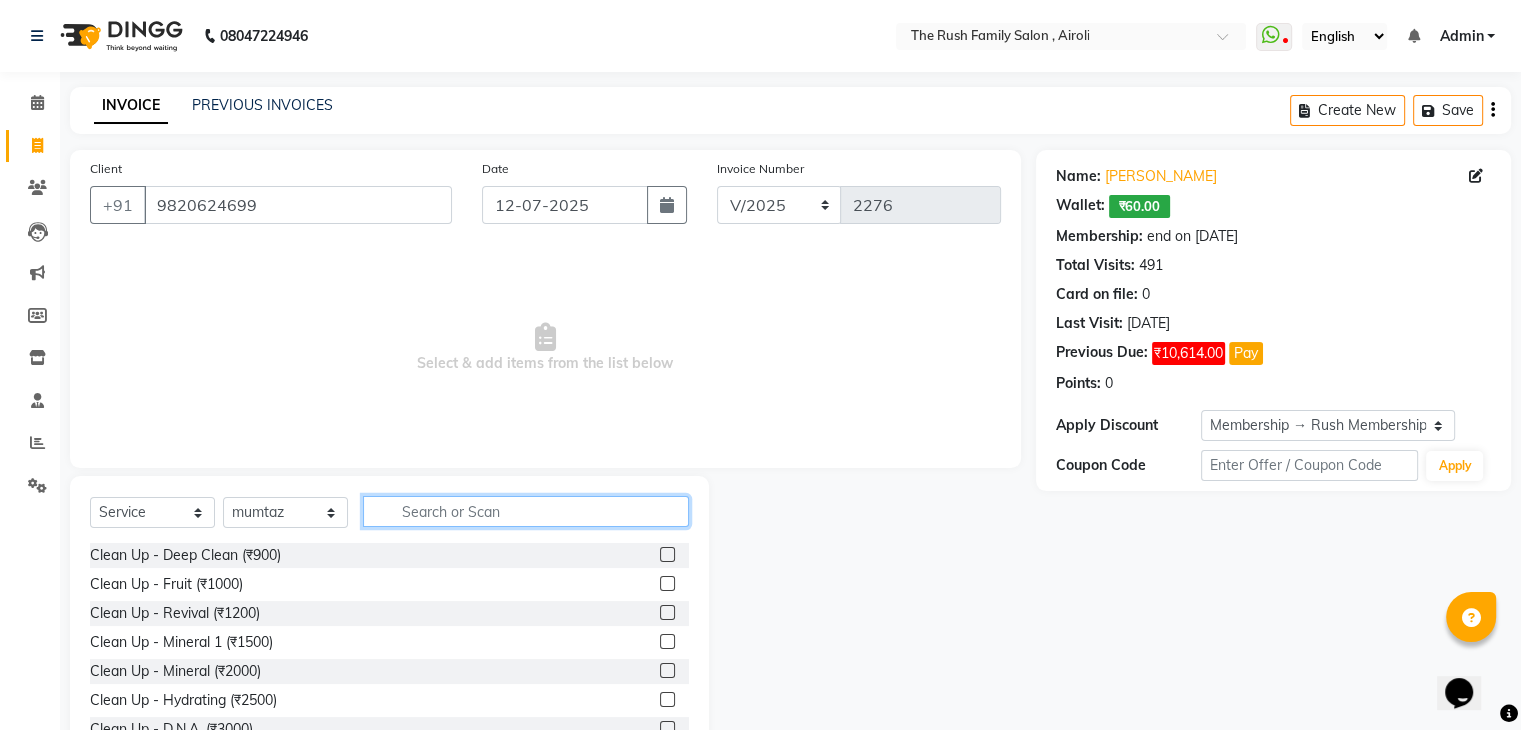 click 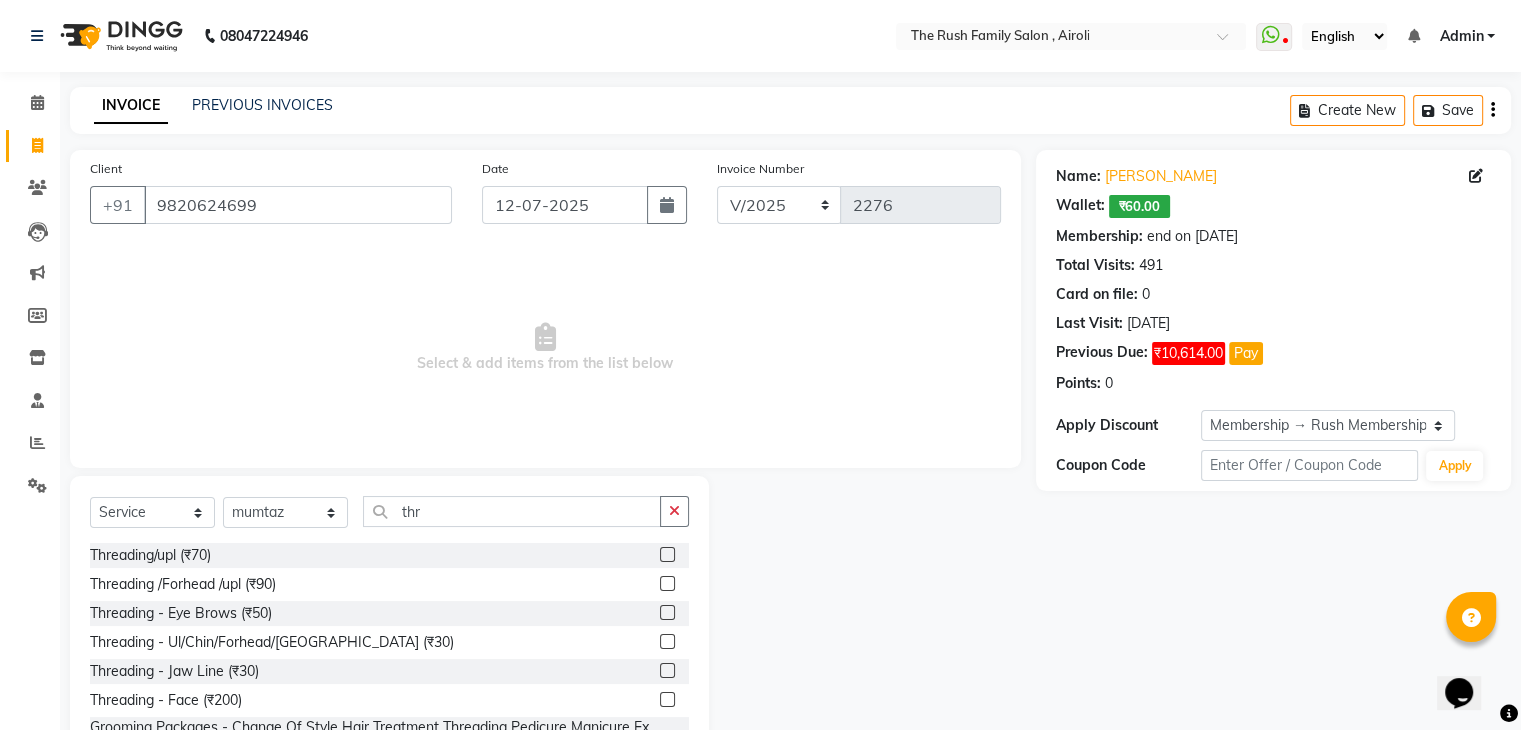 click 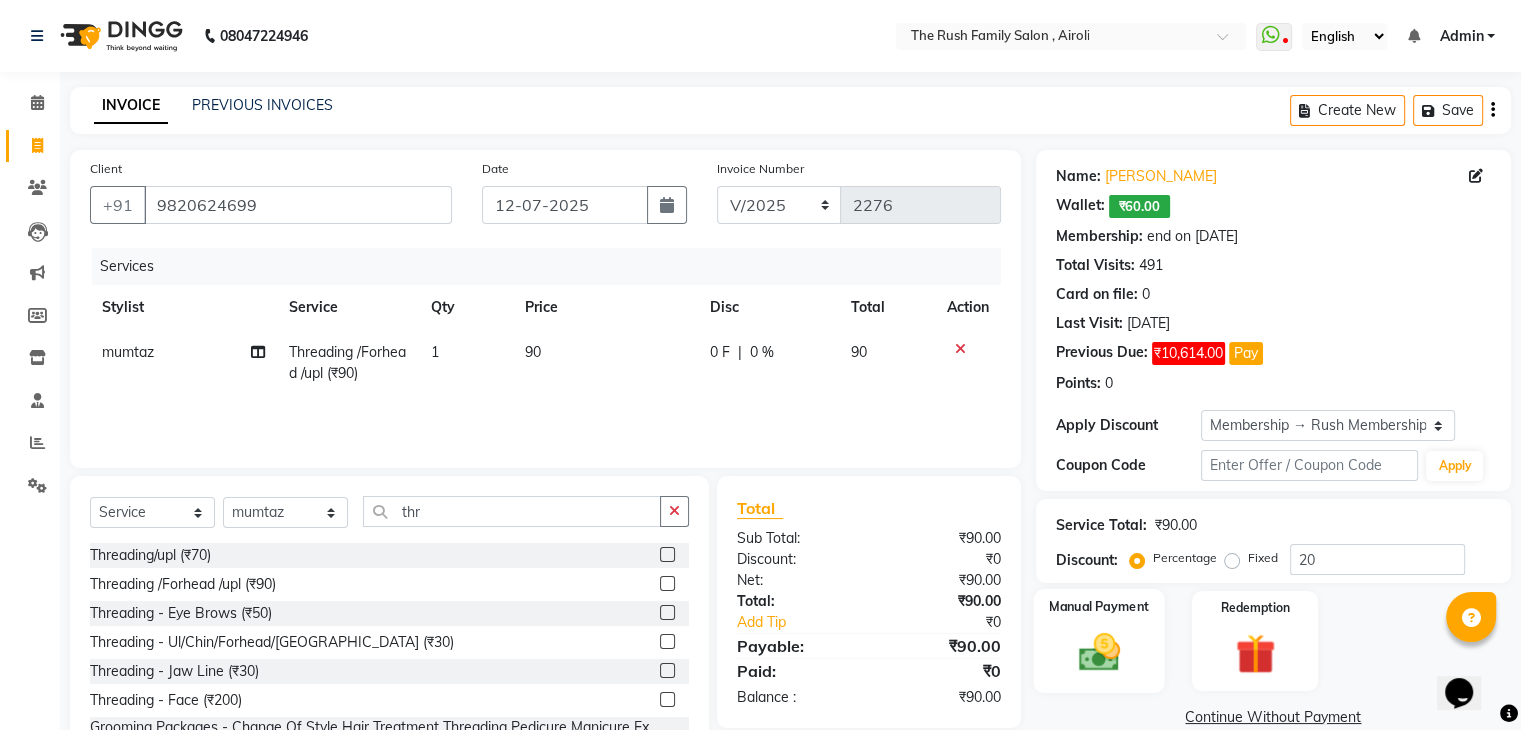 click on "Manual Payment" 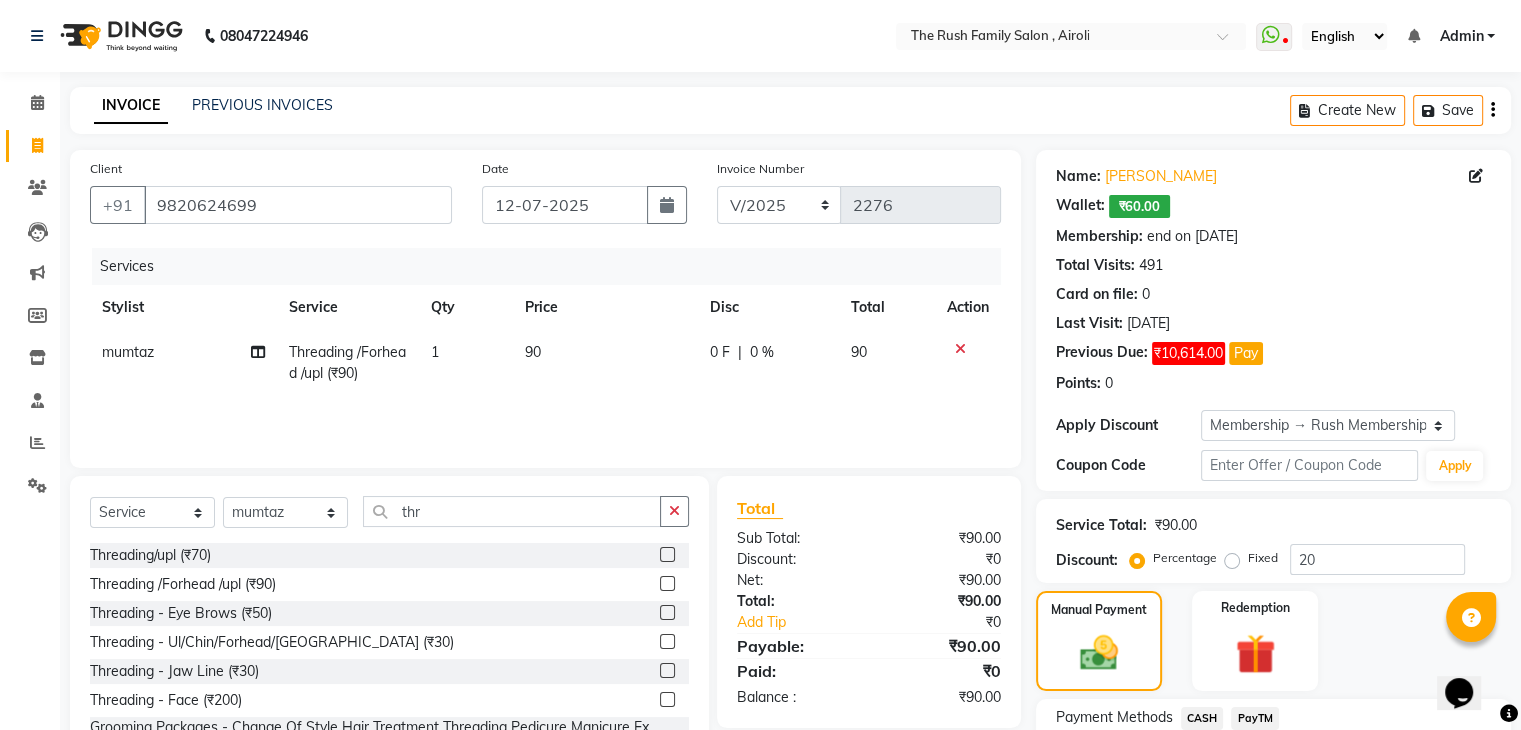 click on "PayTM" 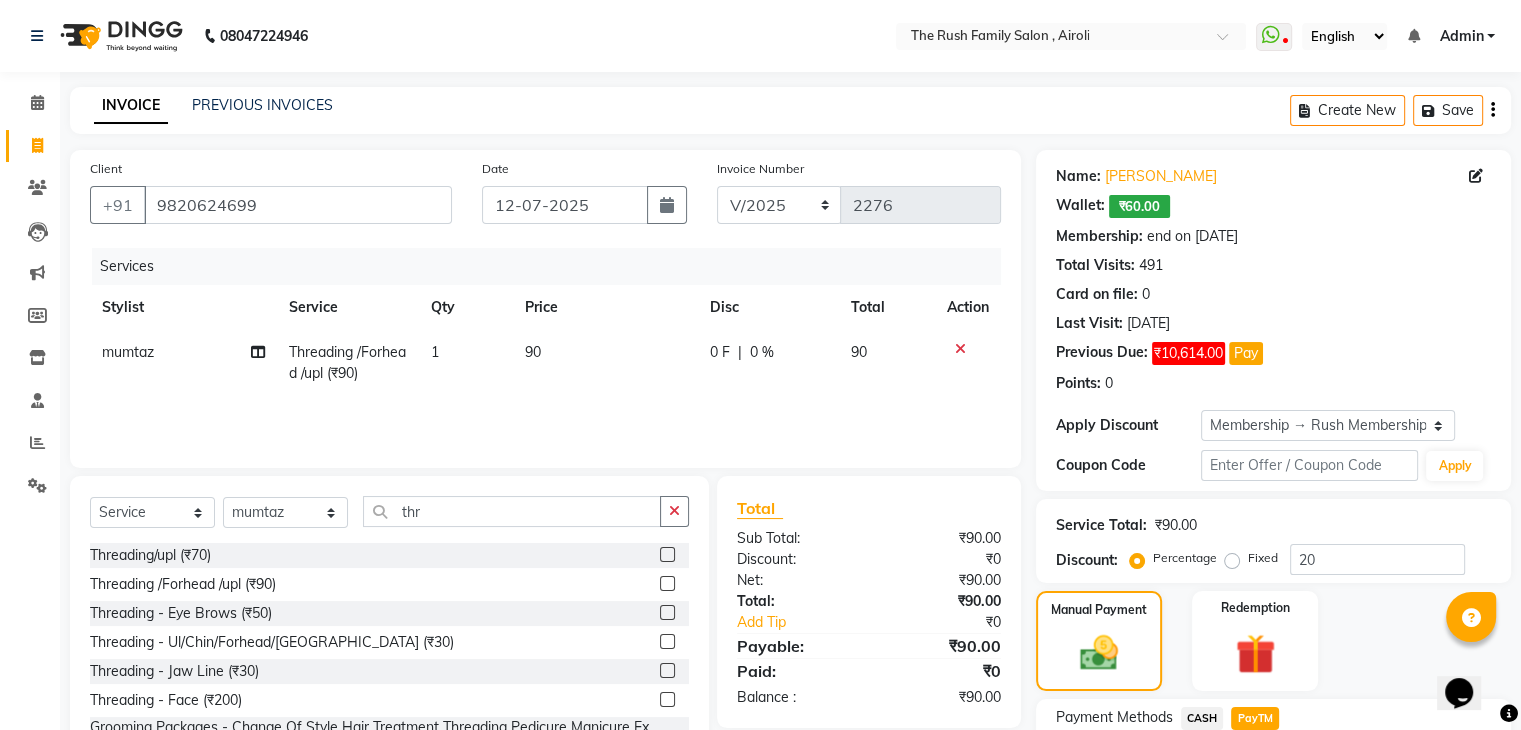 scroll, scrollTop: 190, scrollLeft: 0, axis: vertical 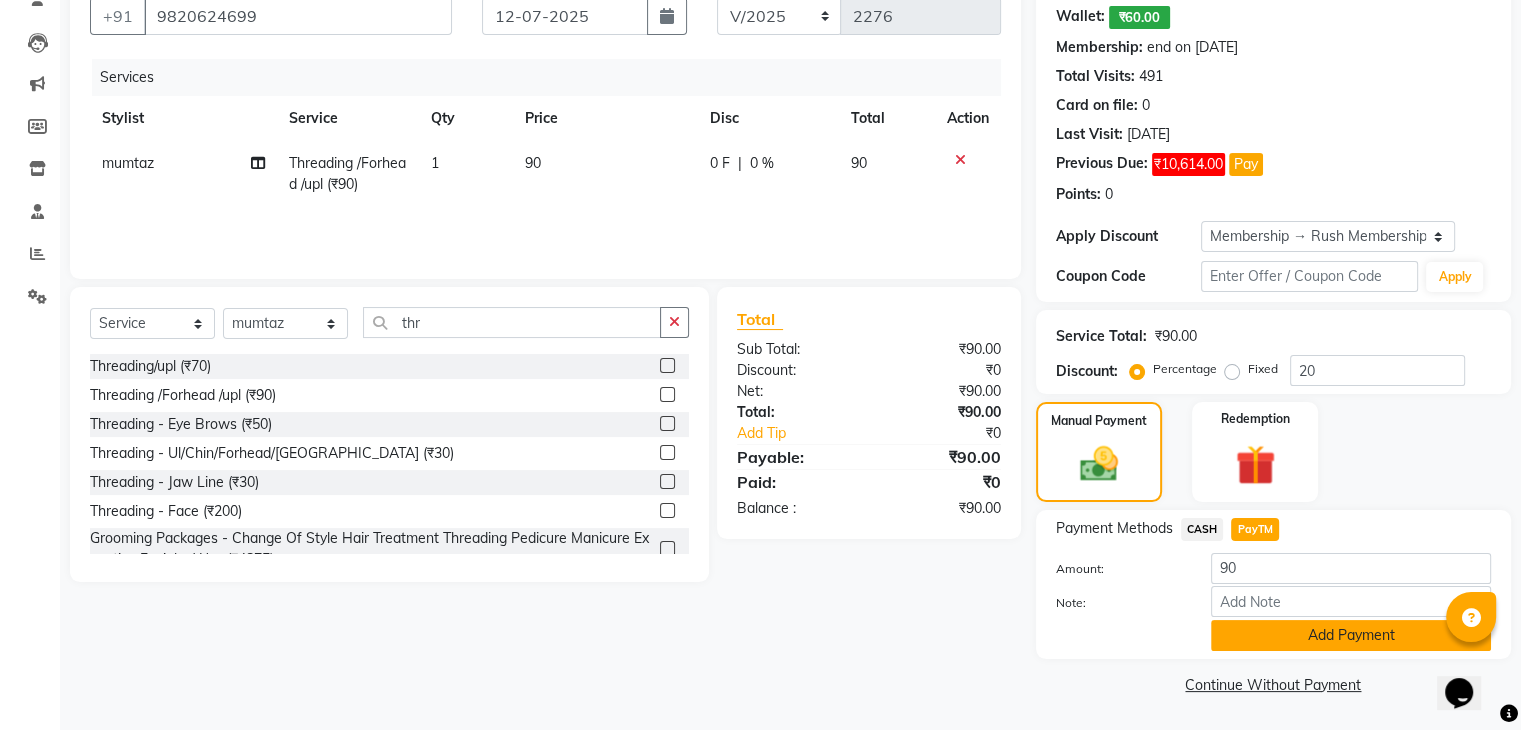 click on "Add Payment" 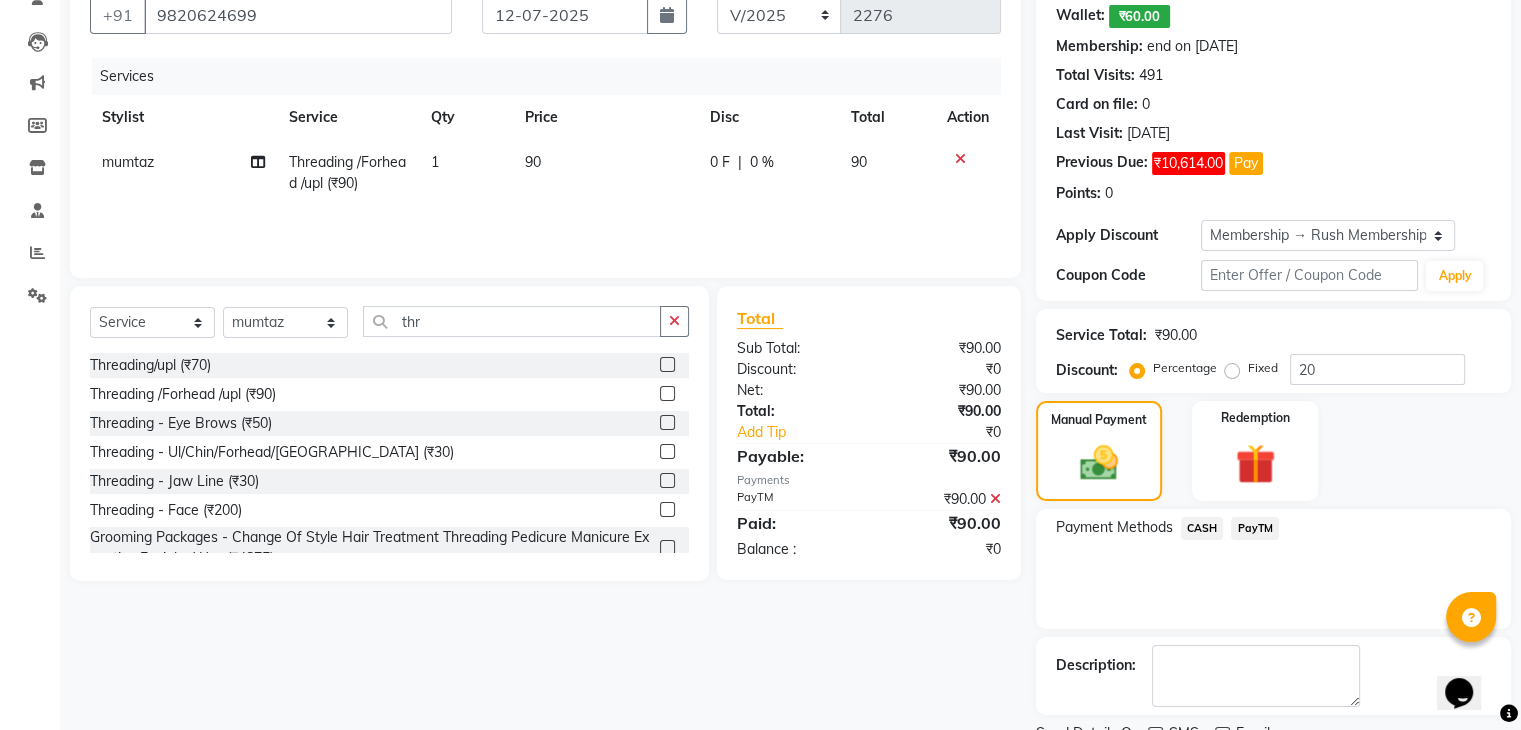 scroll, scrollTop: 272, scrollLeft: 0, axis: vertical 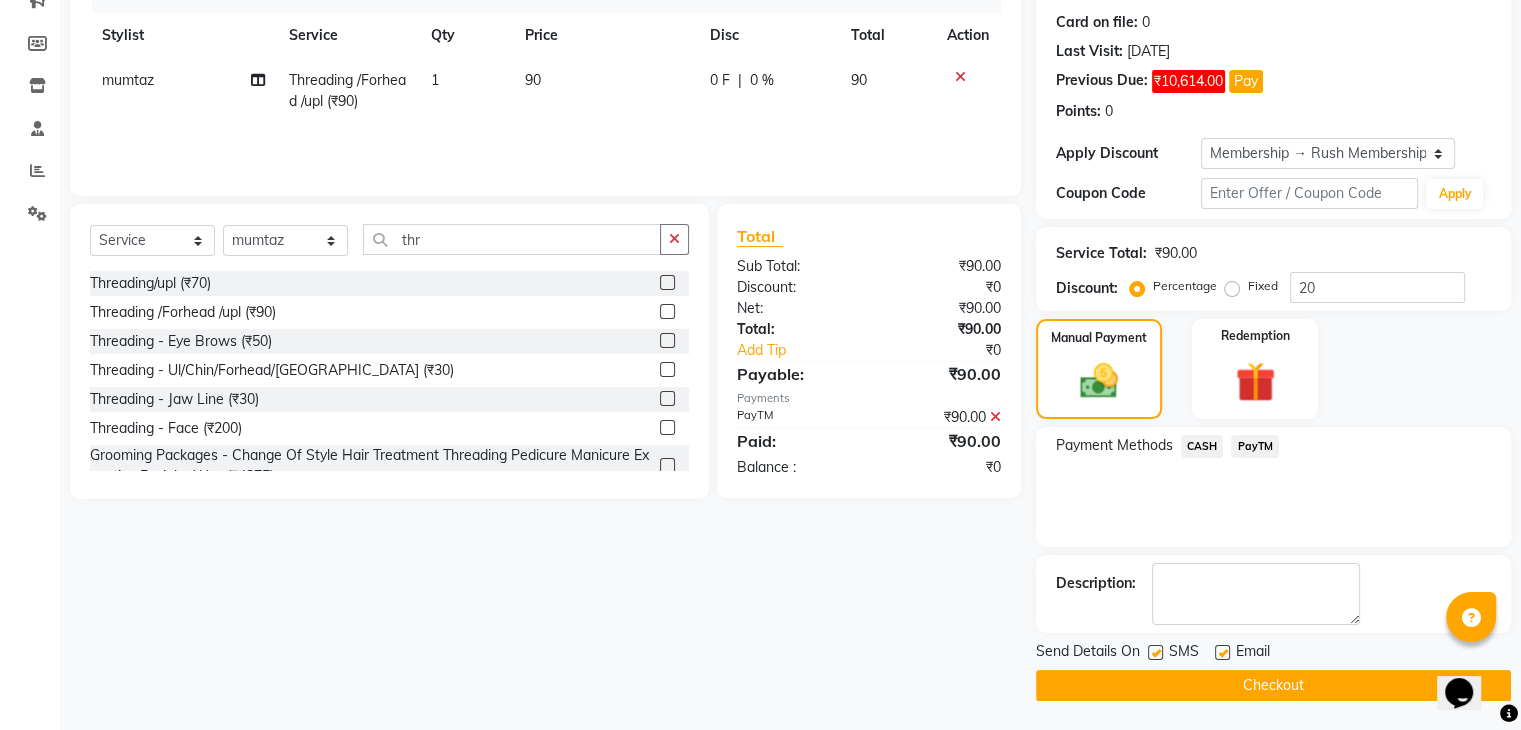 click 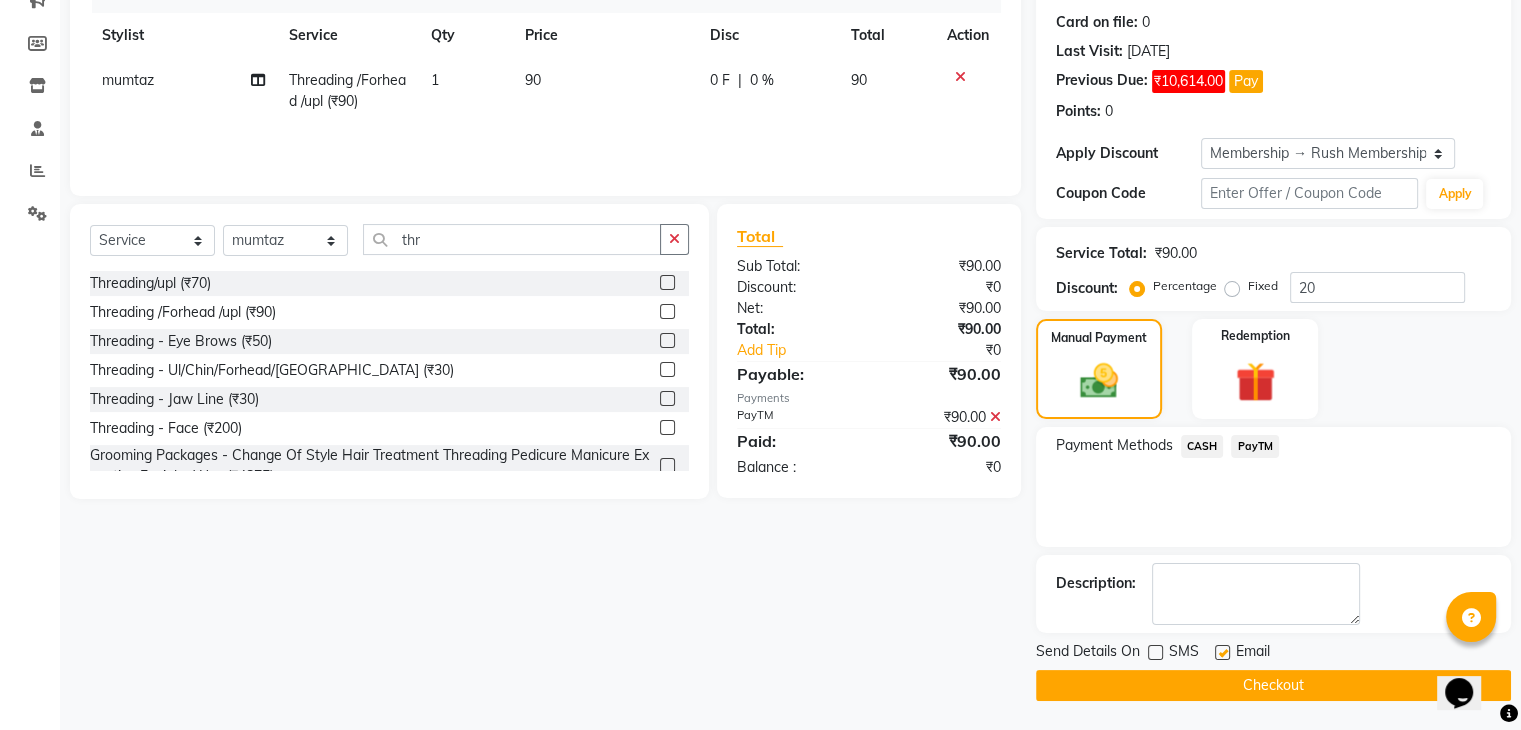 click 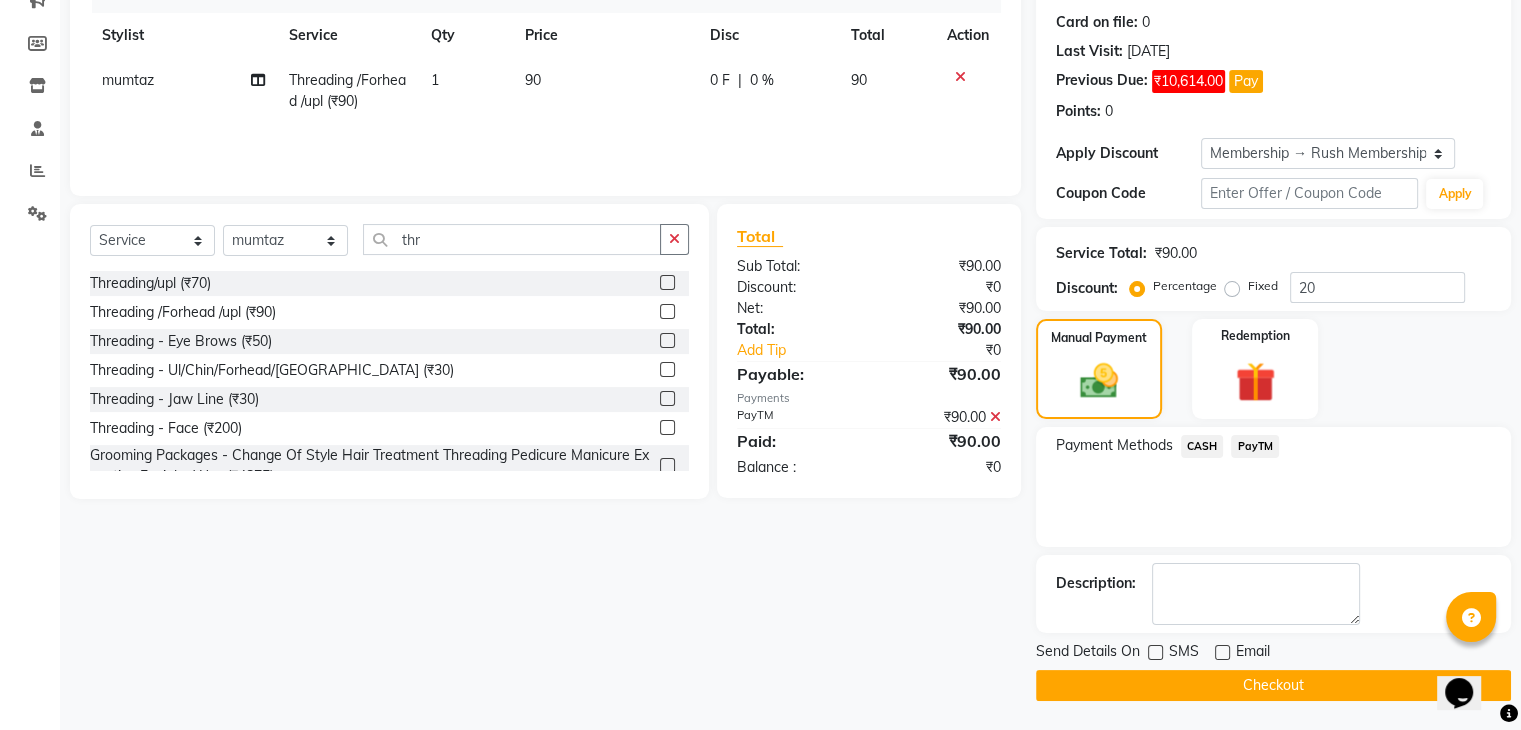 click on "Checkout" 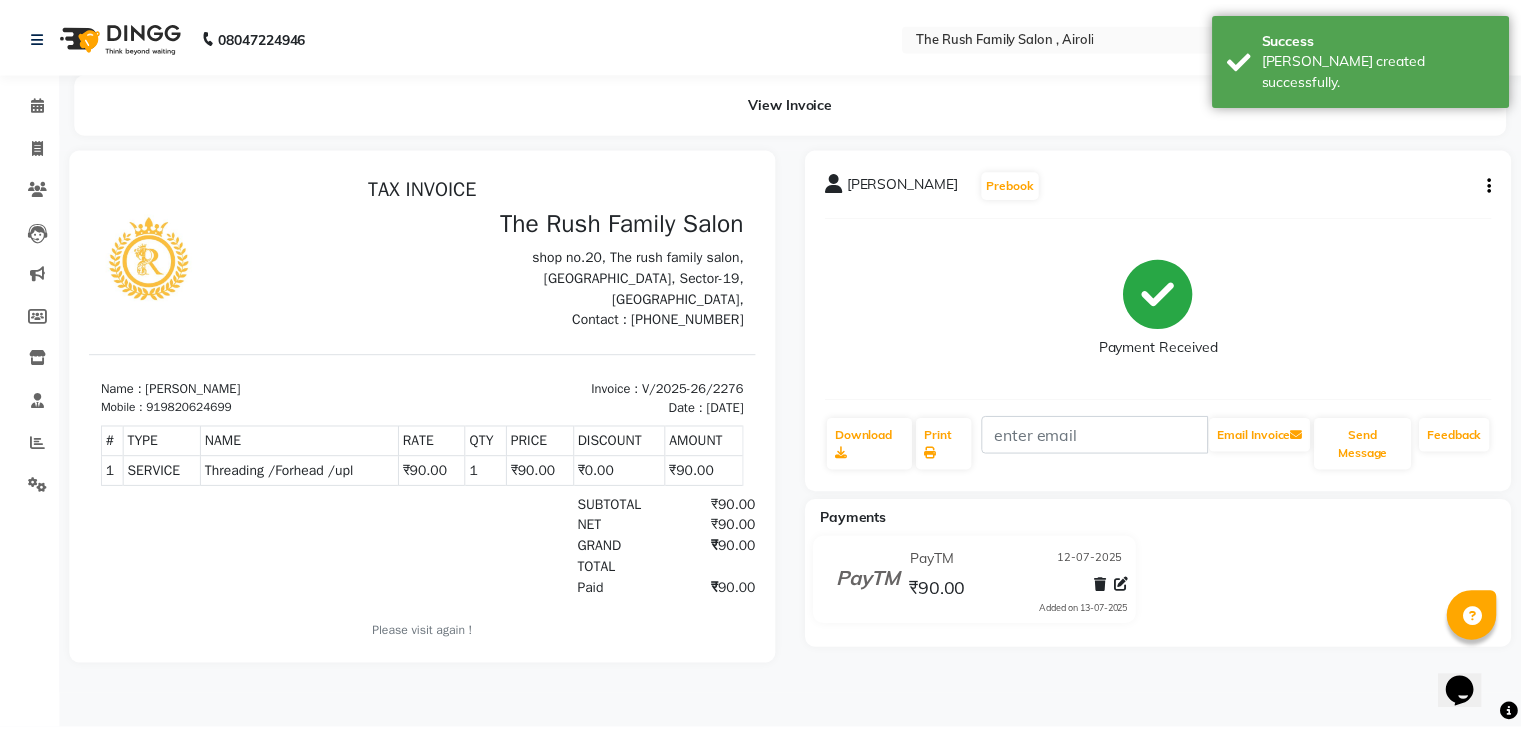 scroll, scrollTop: 0, scrollLeft: 0, axis: both 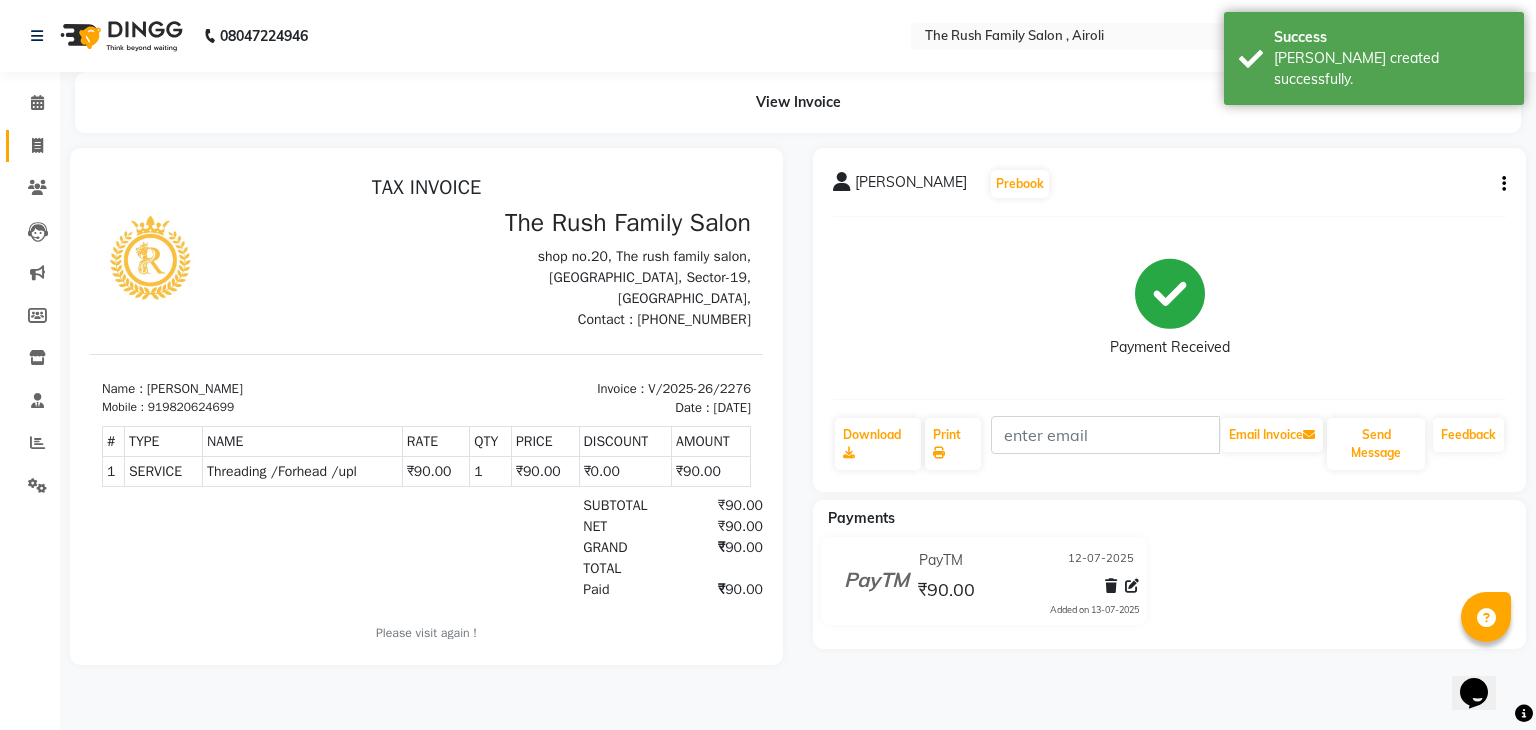 click on "Invoice" 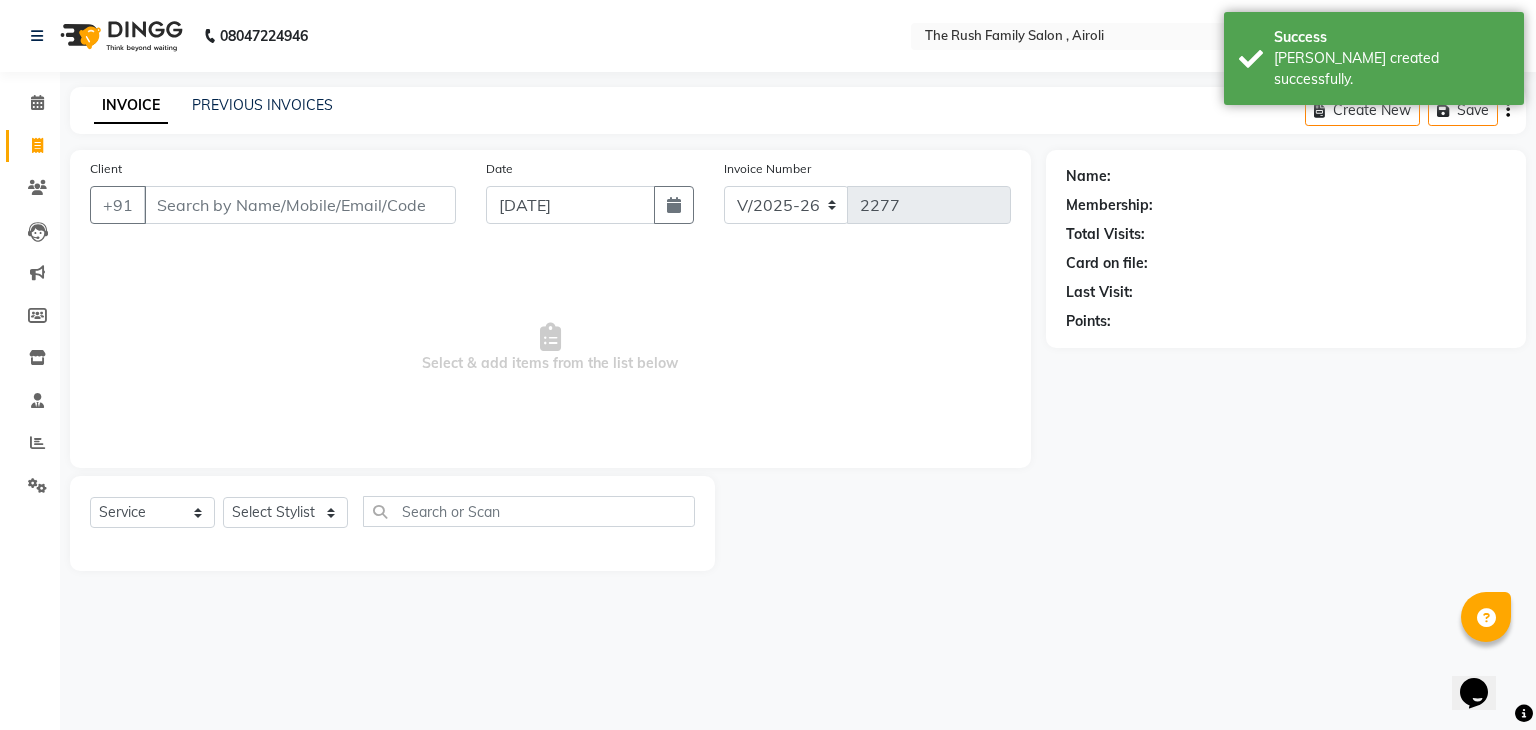 click on "Client" at bounding box center [300, 205] 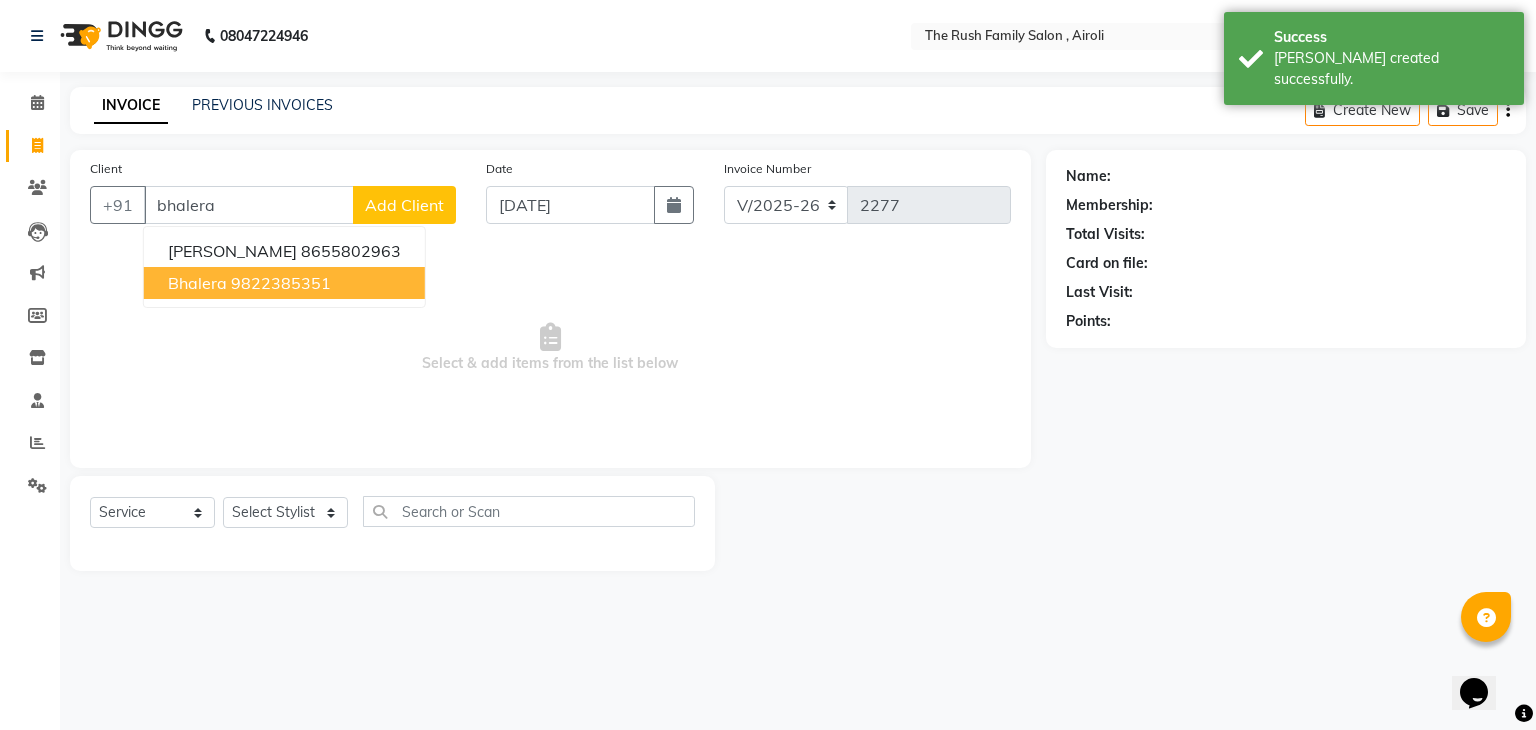 click on "9822385351" at bounding box center (281, 283) 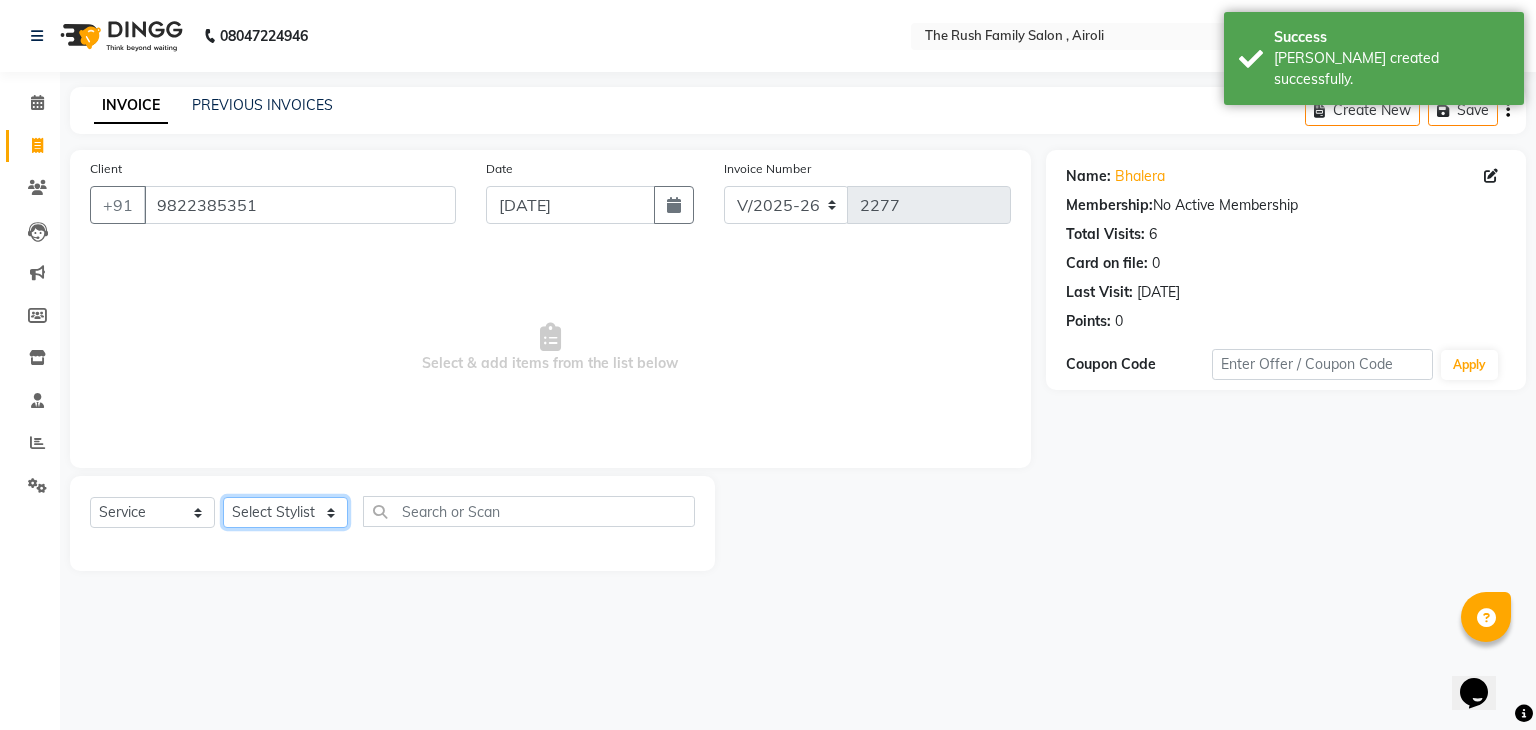 click on "Select Stylist Ajaz Danish Guddi Jayesh  mumtaz   nishu Riya    Rush Swati" 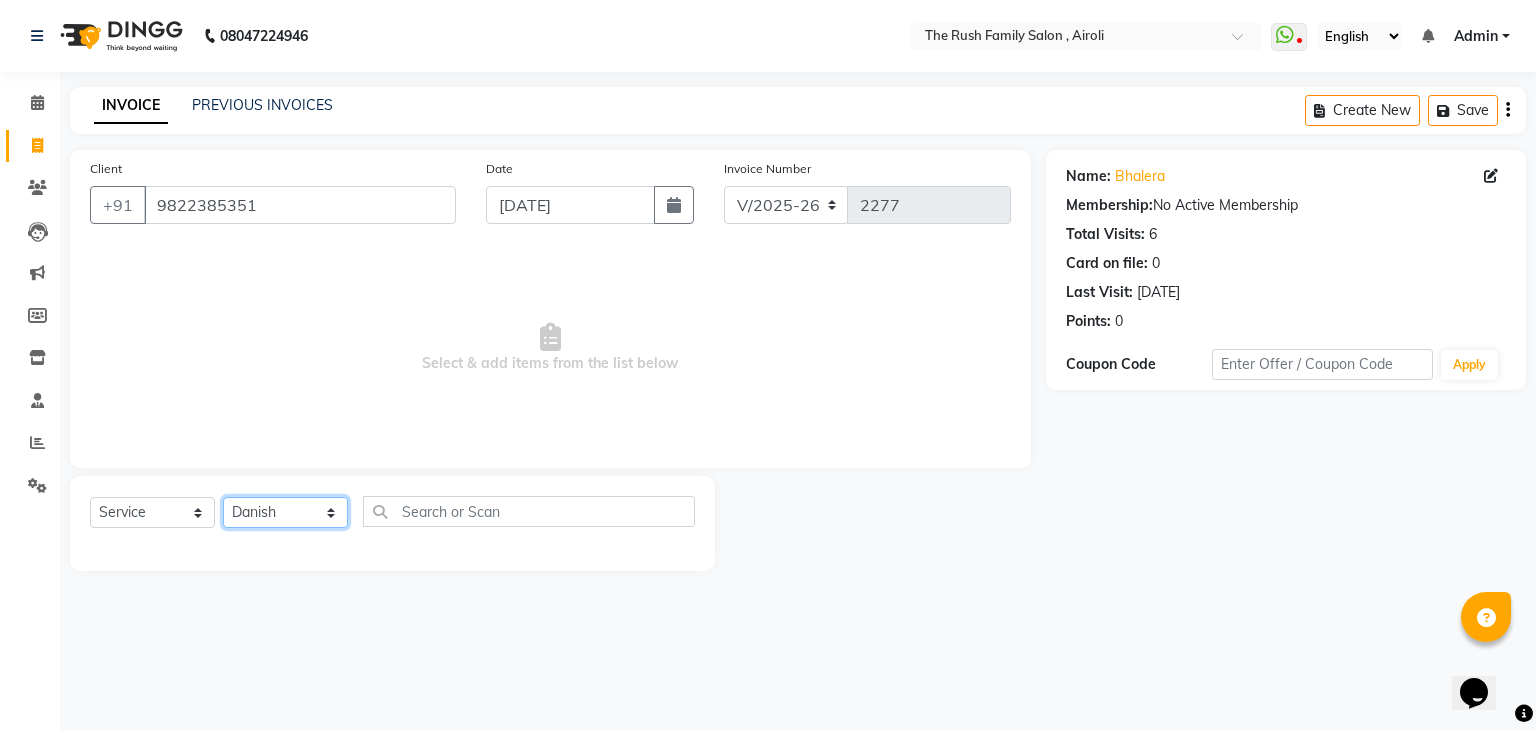 click on "Select Stylist Ajaz Danish Guddi Jayesh  mumtaz   nishu Riya    Rush Swati" 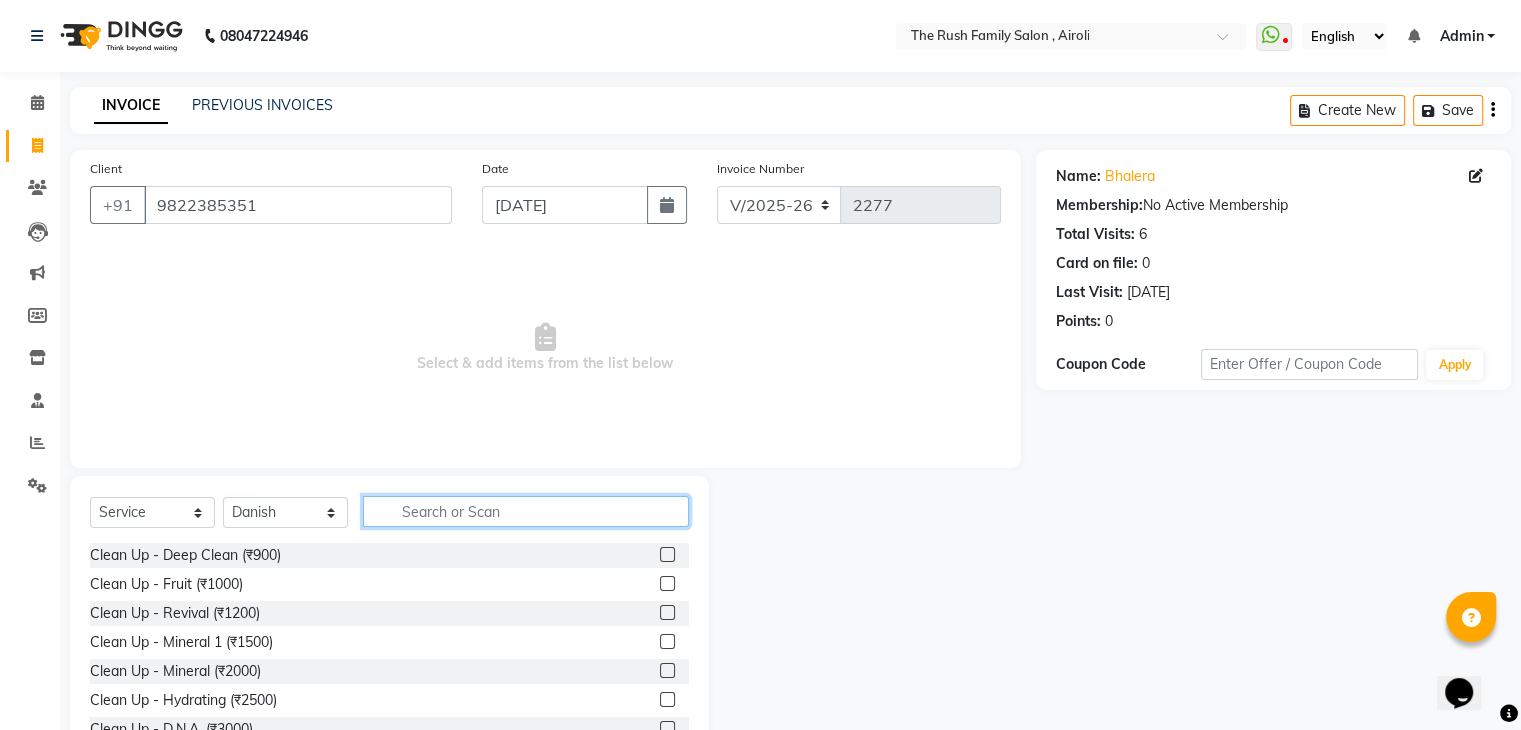 click 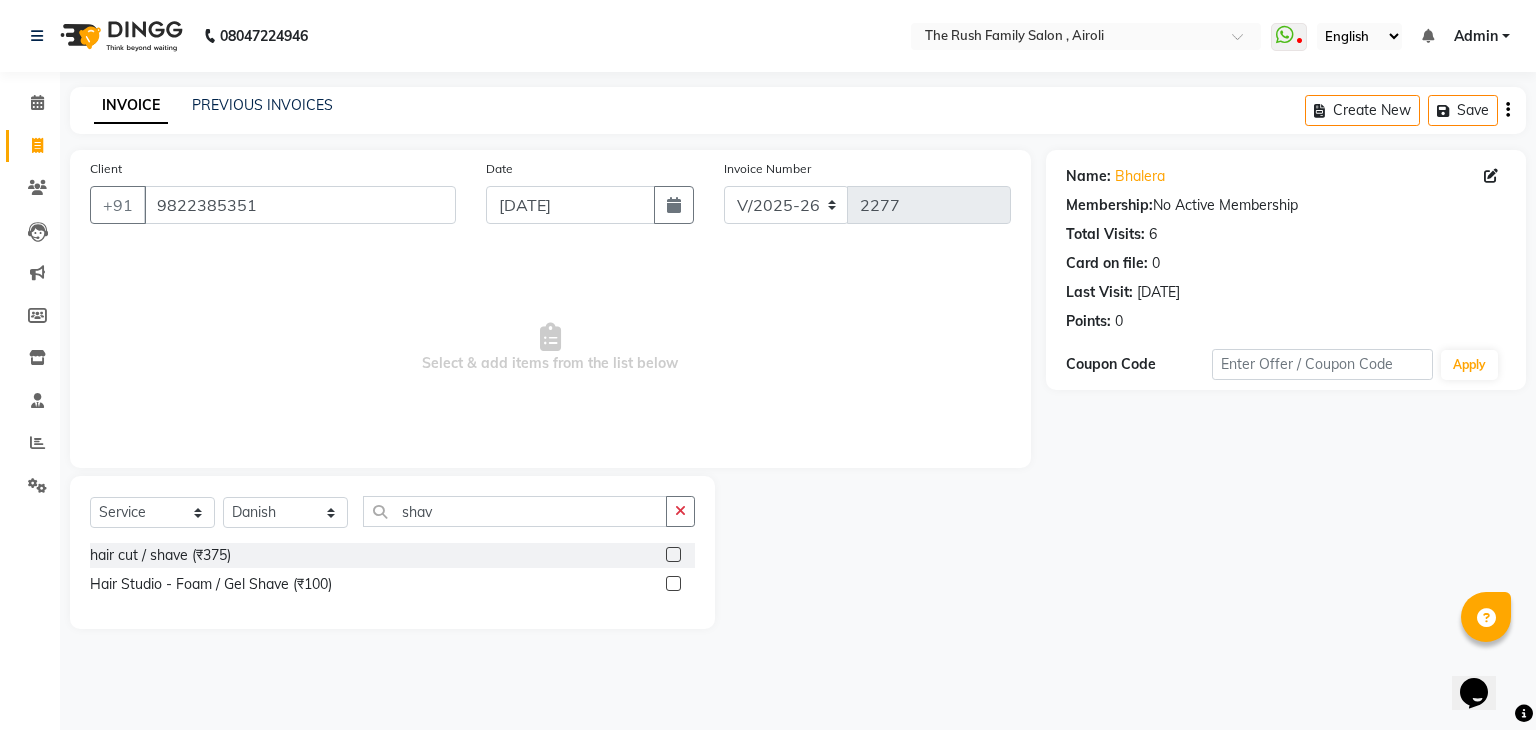 click 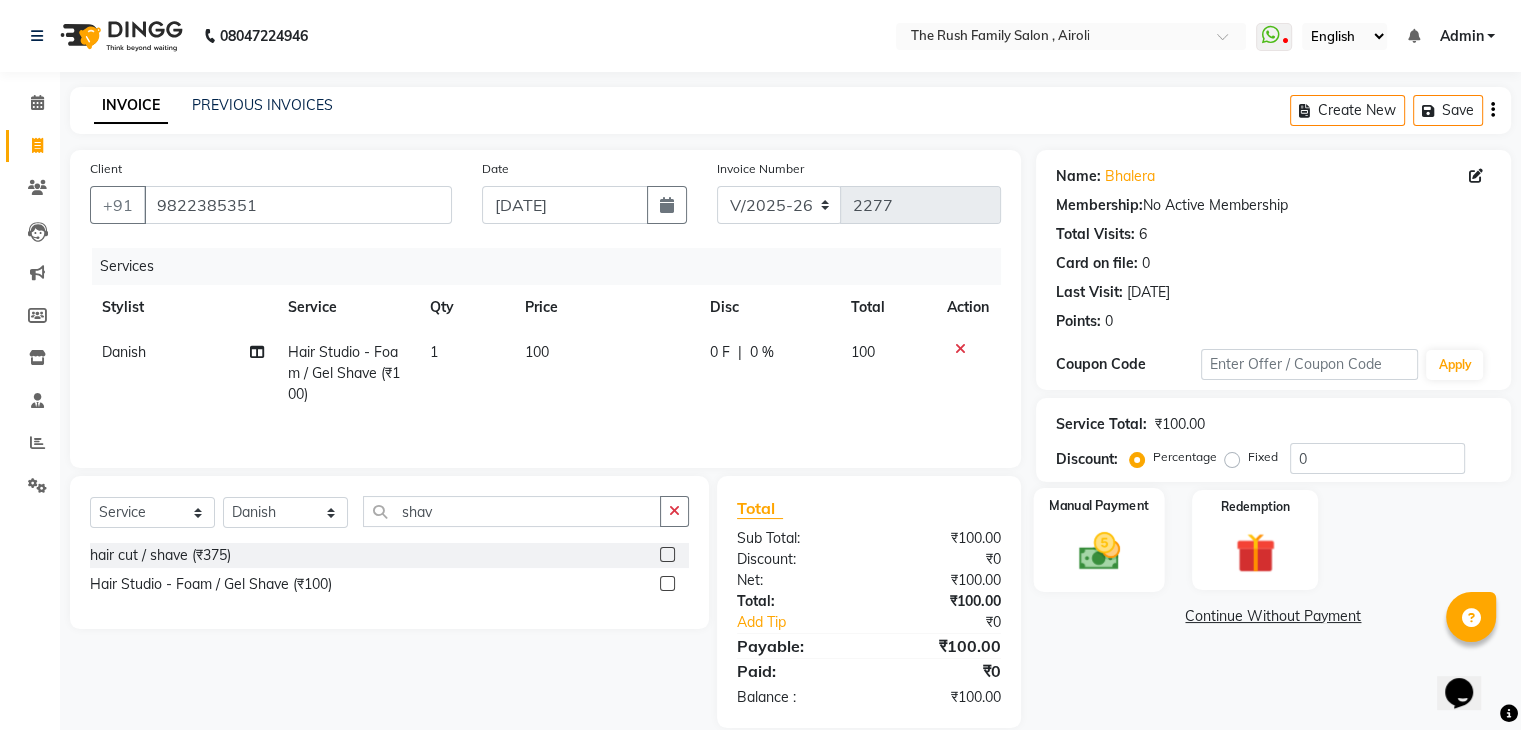 click 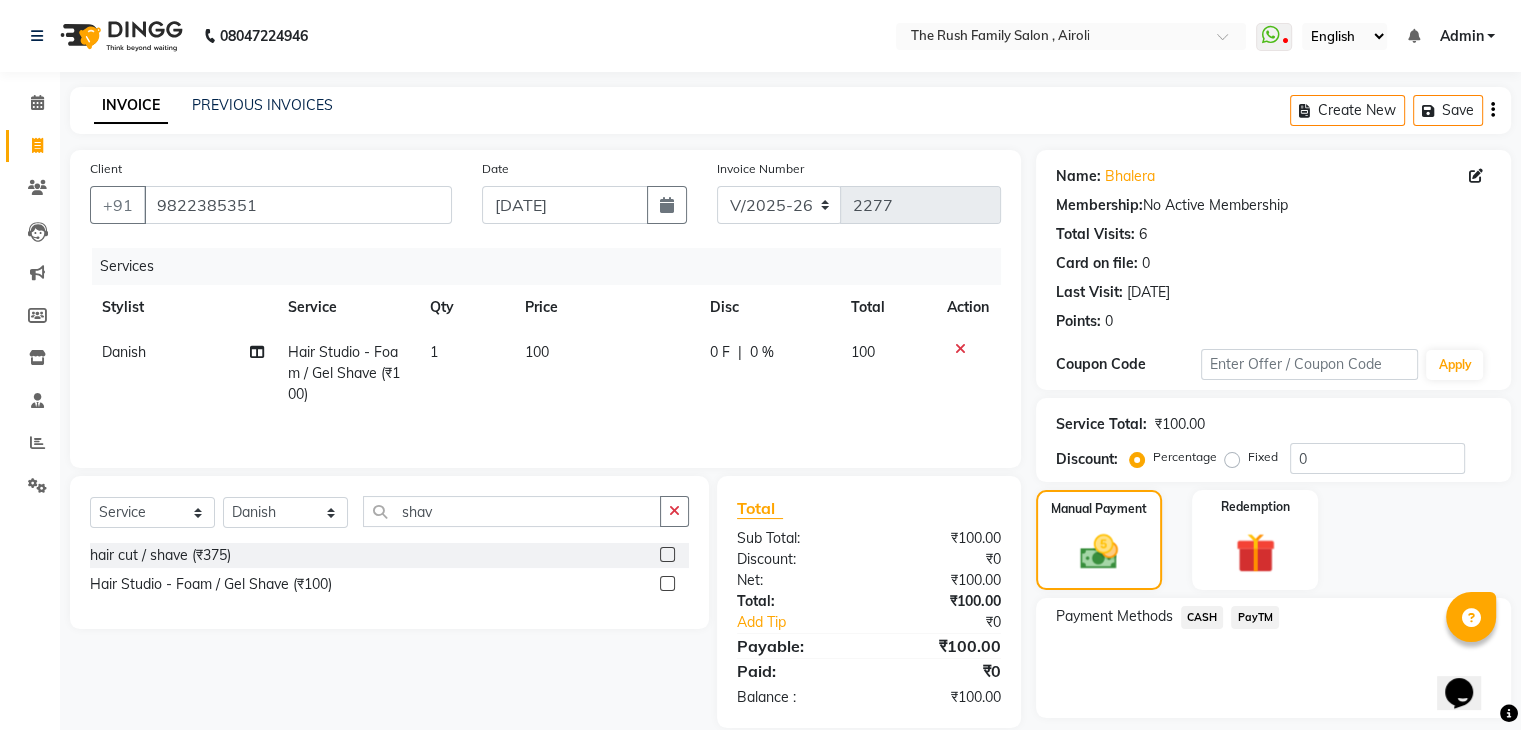 click on "PayTM" 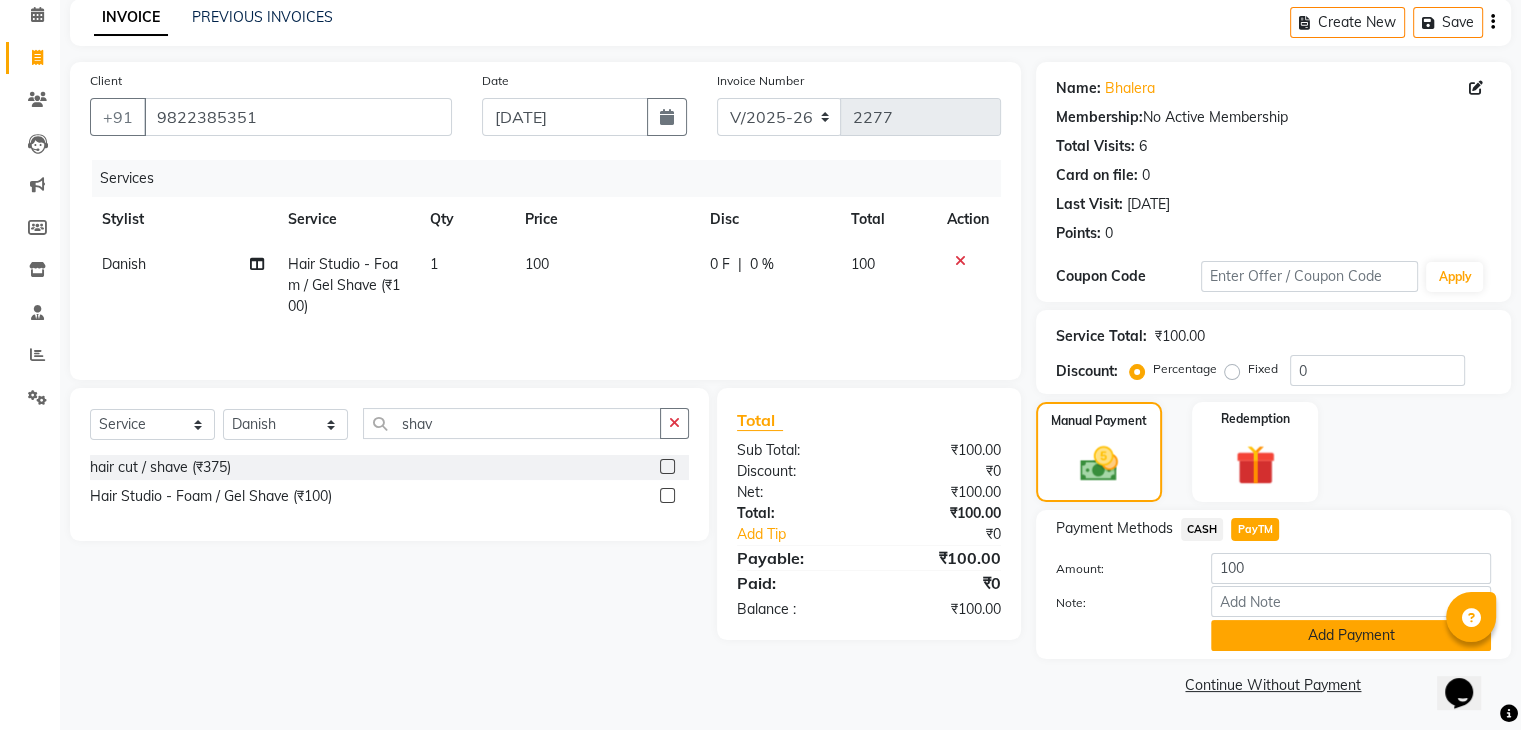 click on "Add Payment" 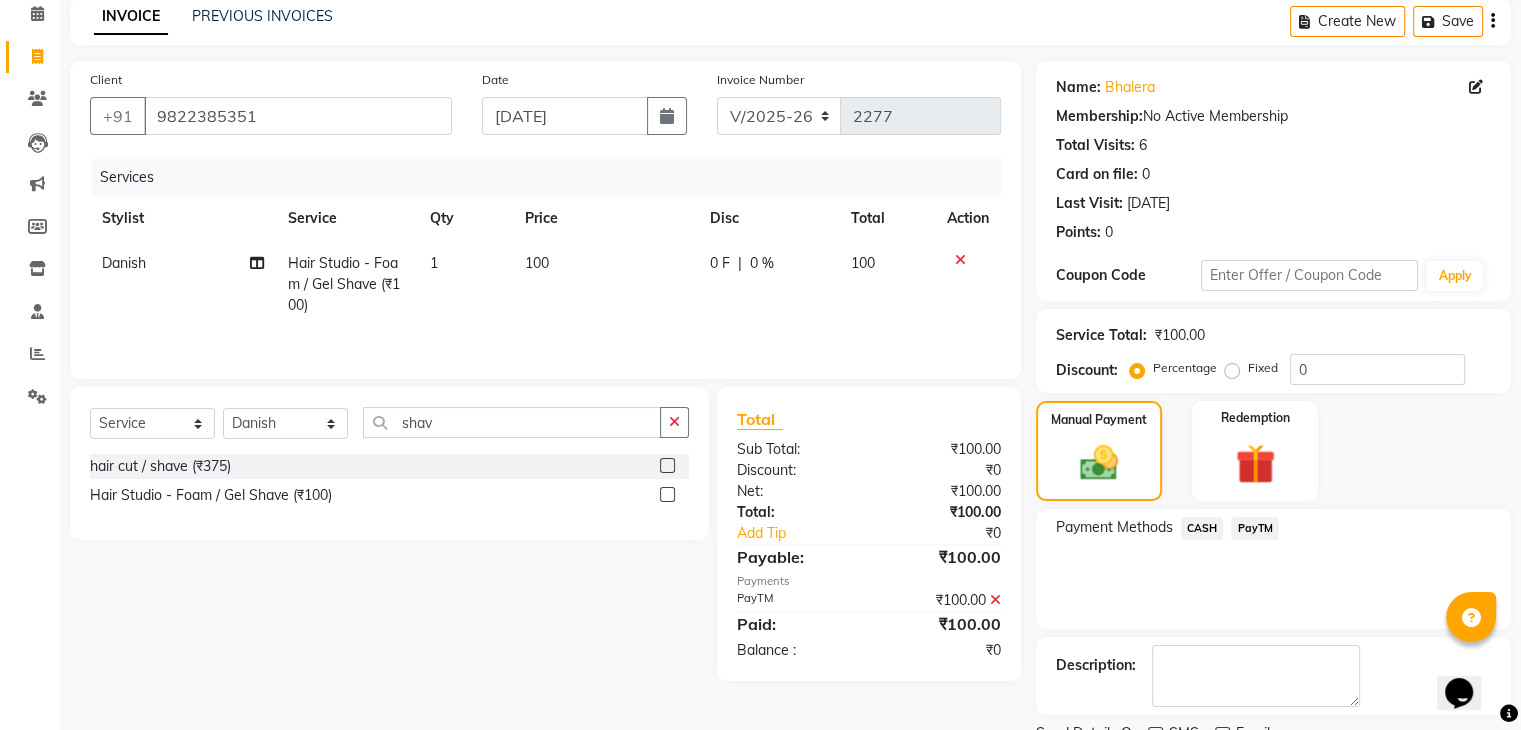 scroll, scrollTop: 171, scrollLeft: 0, axis: vertical 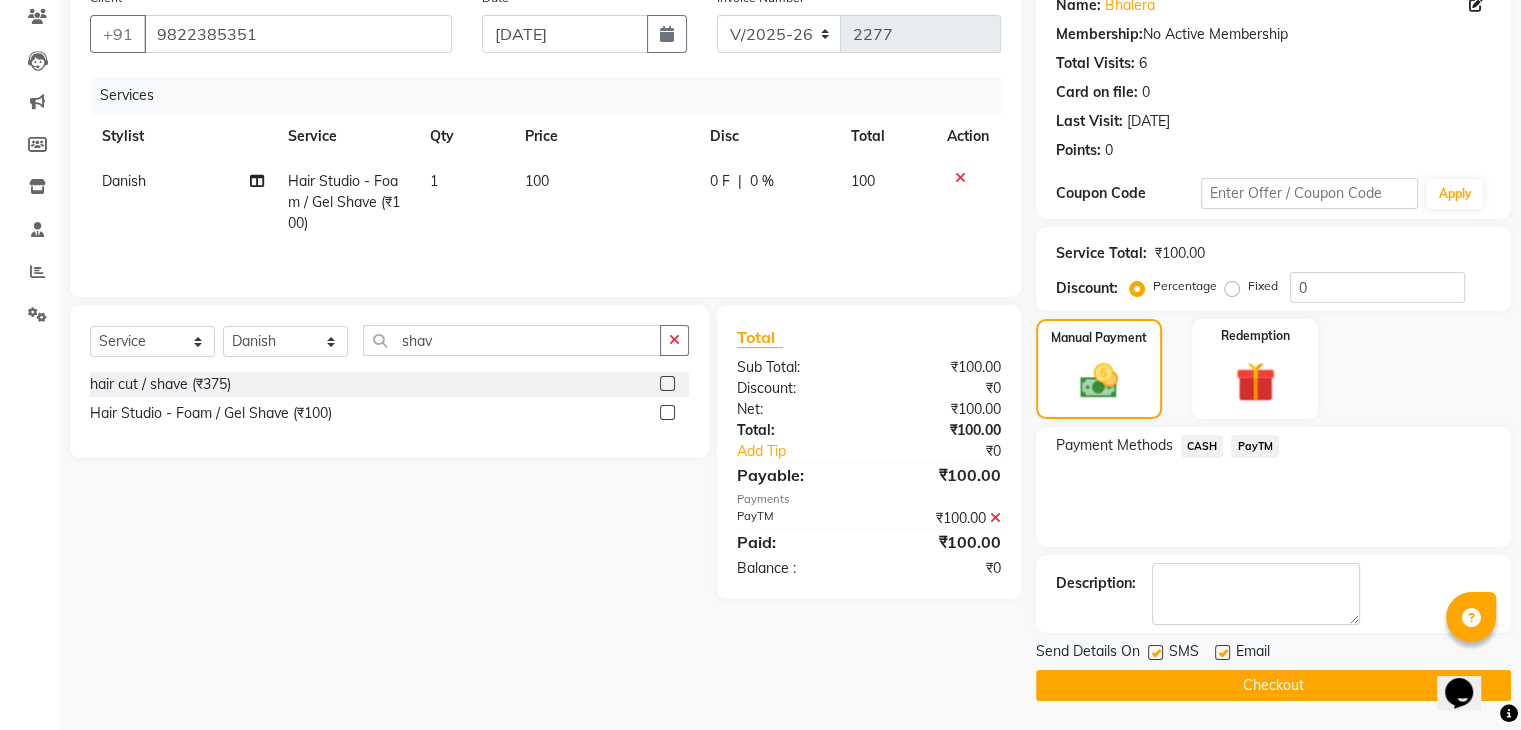click 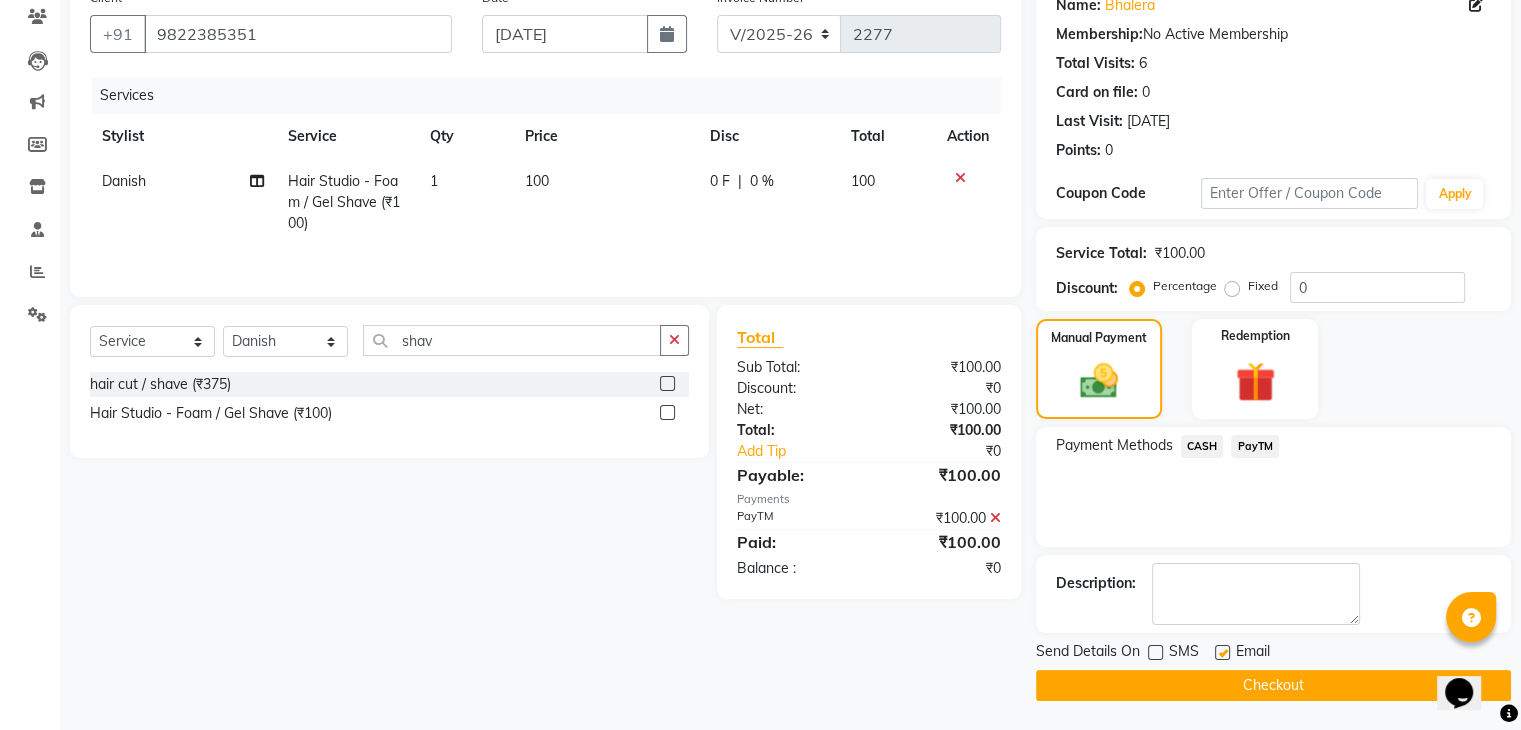 click 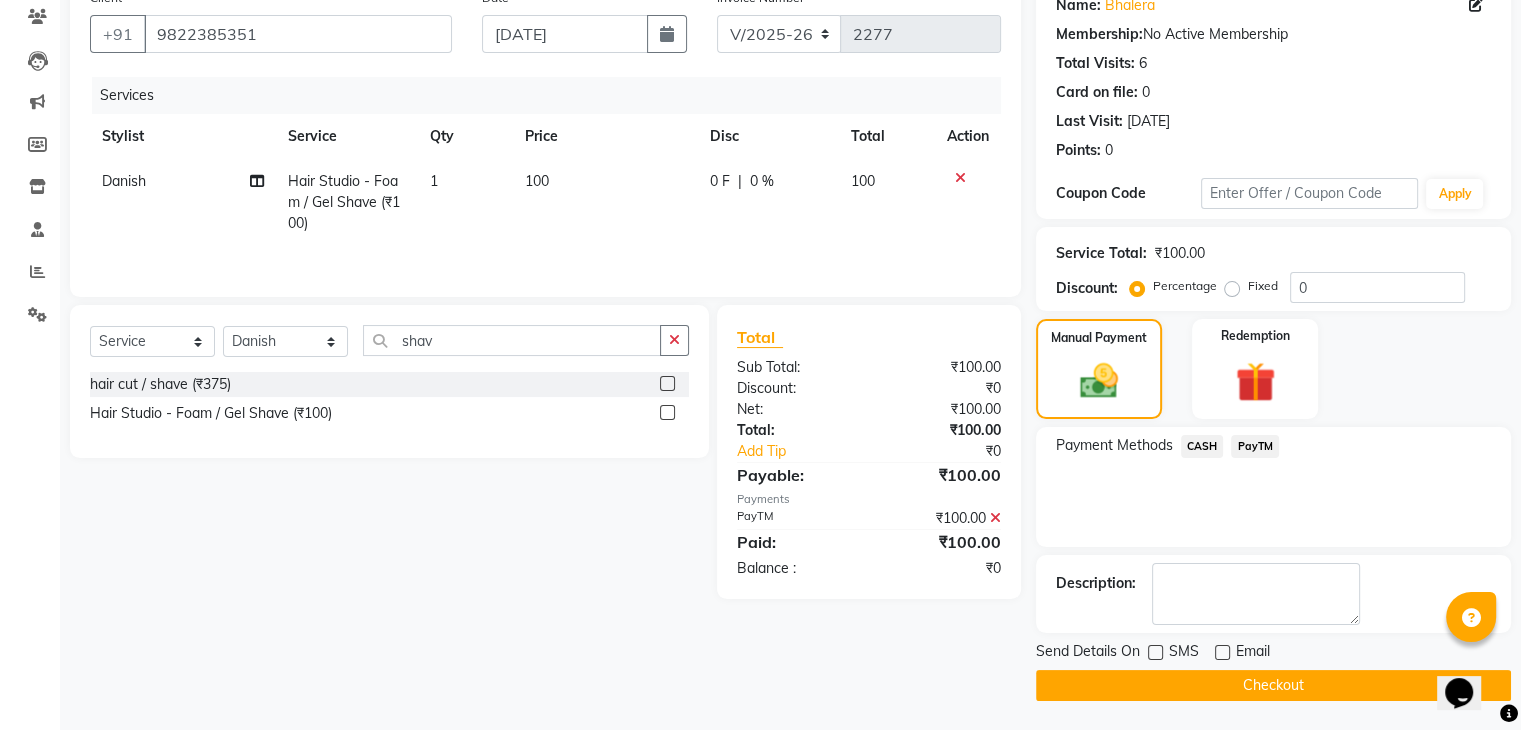 click on "Checkout" 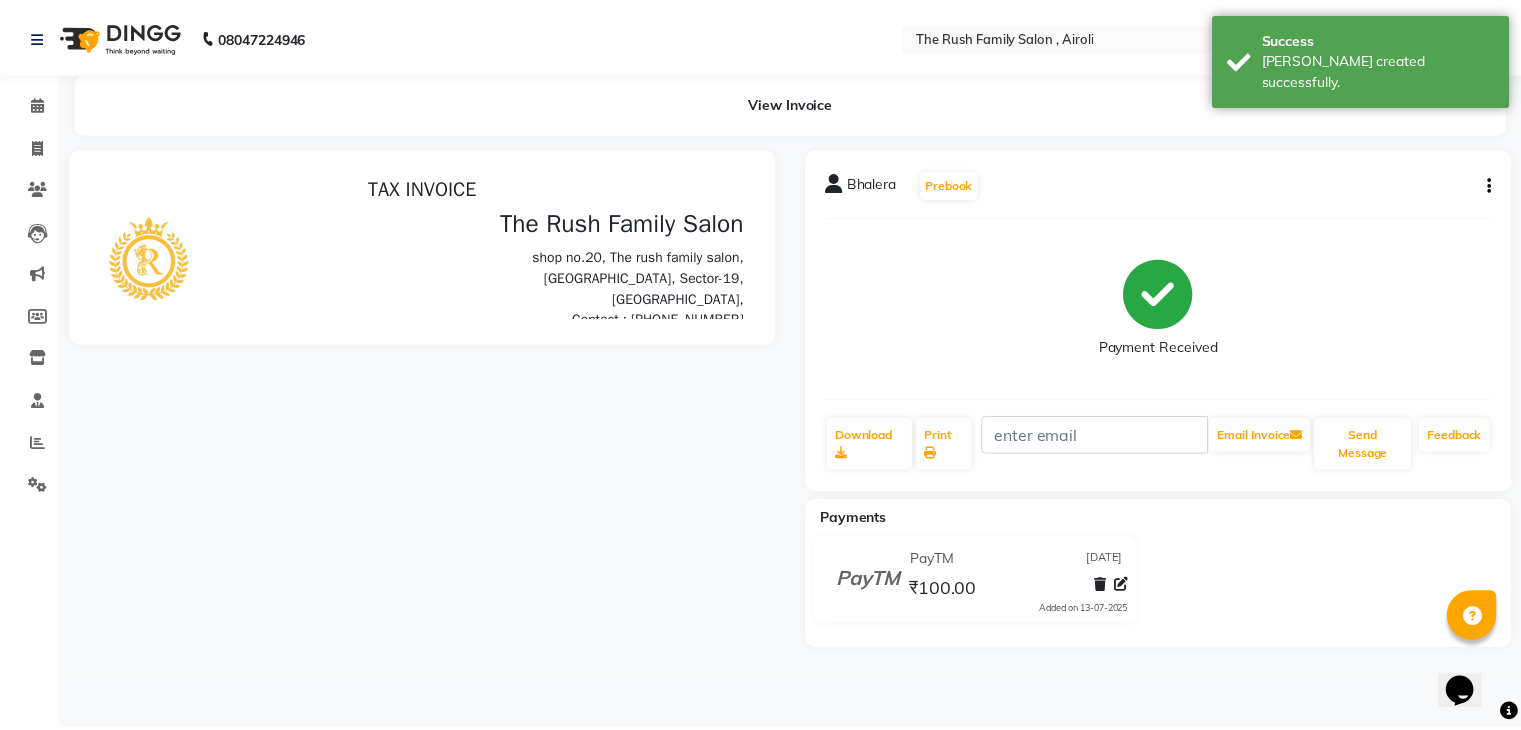 scroll, scrollTop: 0, scrollLeft: 0, axis: both 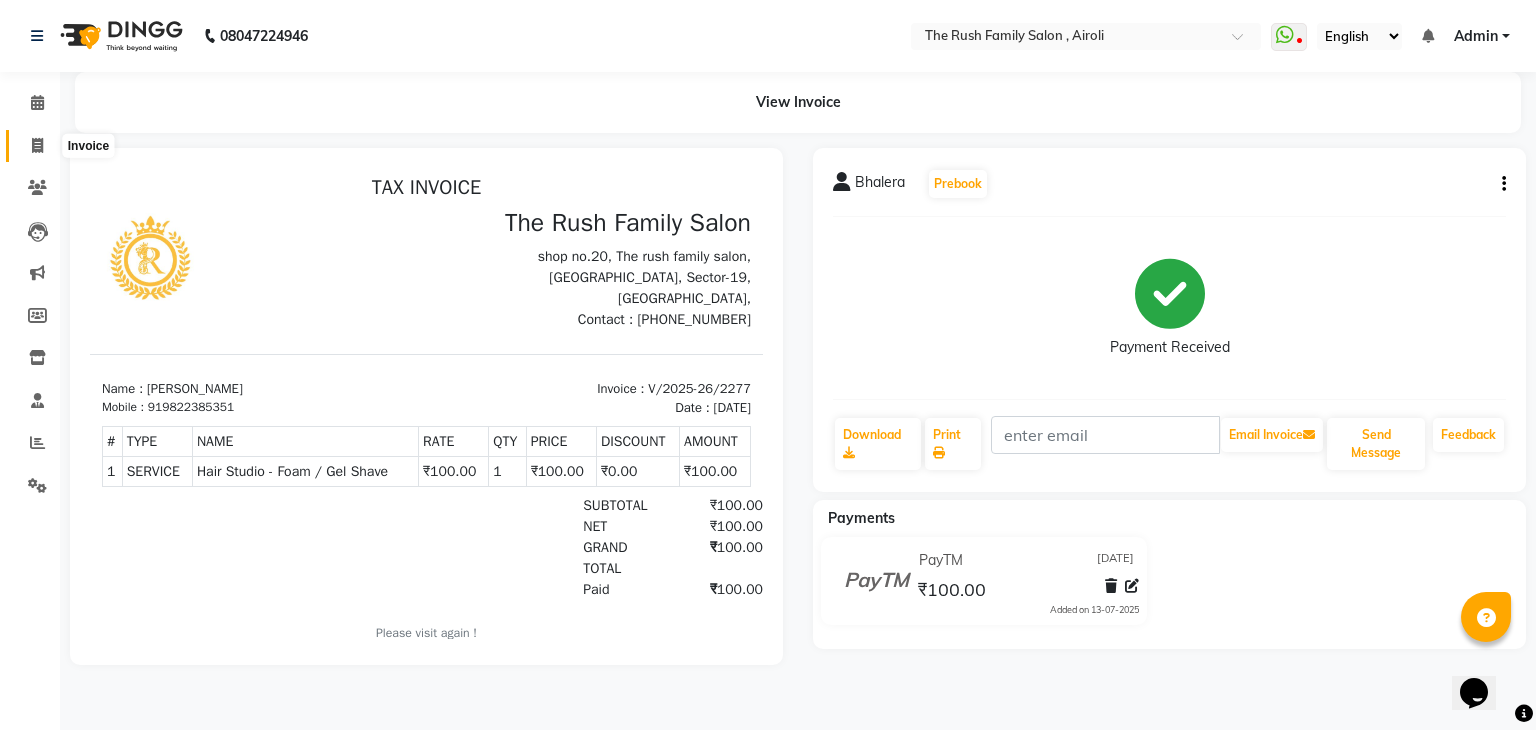 click 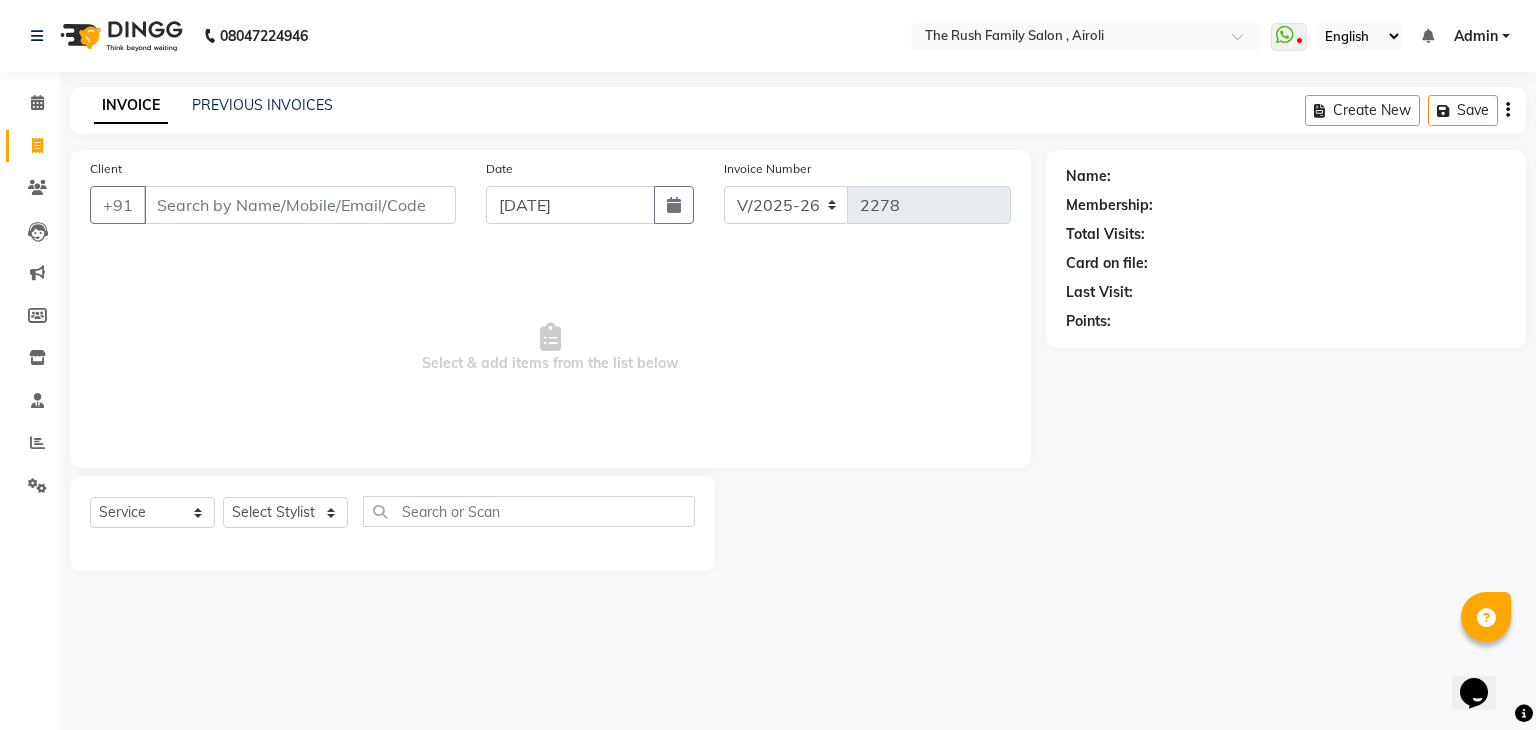 click on "Client" at bounding box center [300, 205] 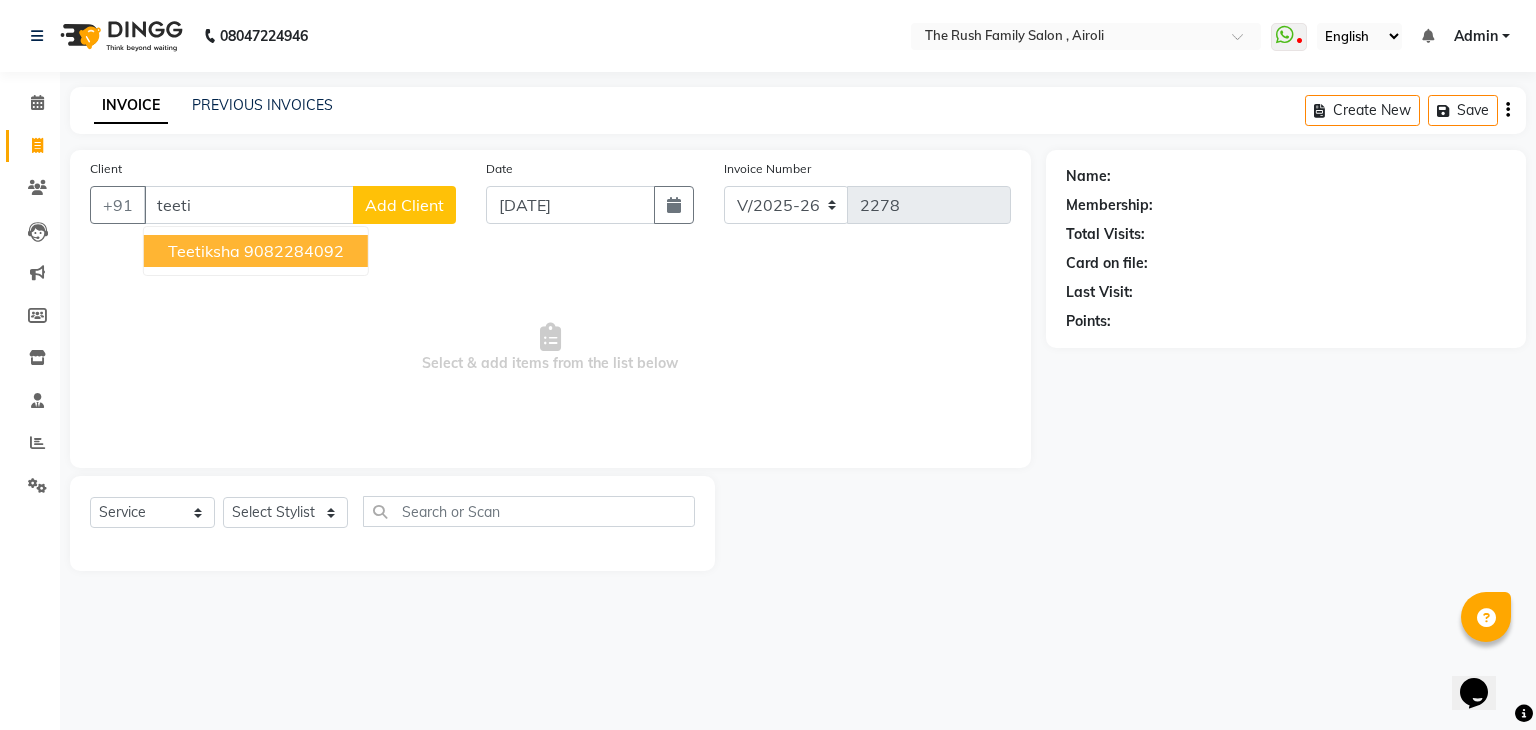 click on "teetiksha  9082284092" at bounding box center [256, 251] 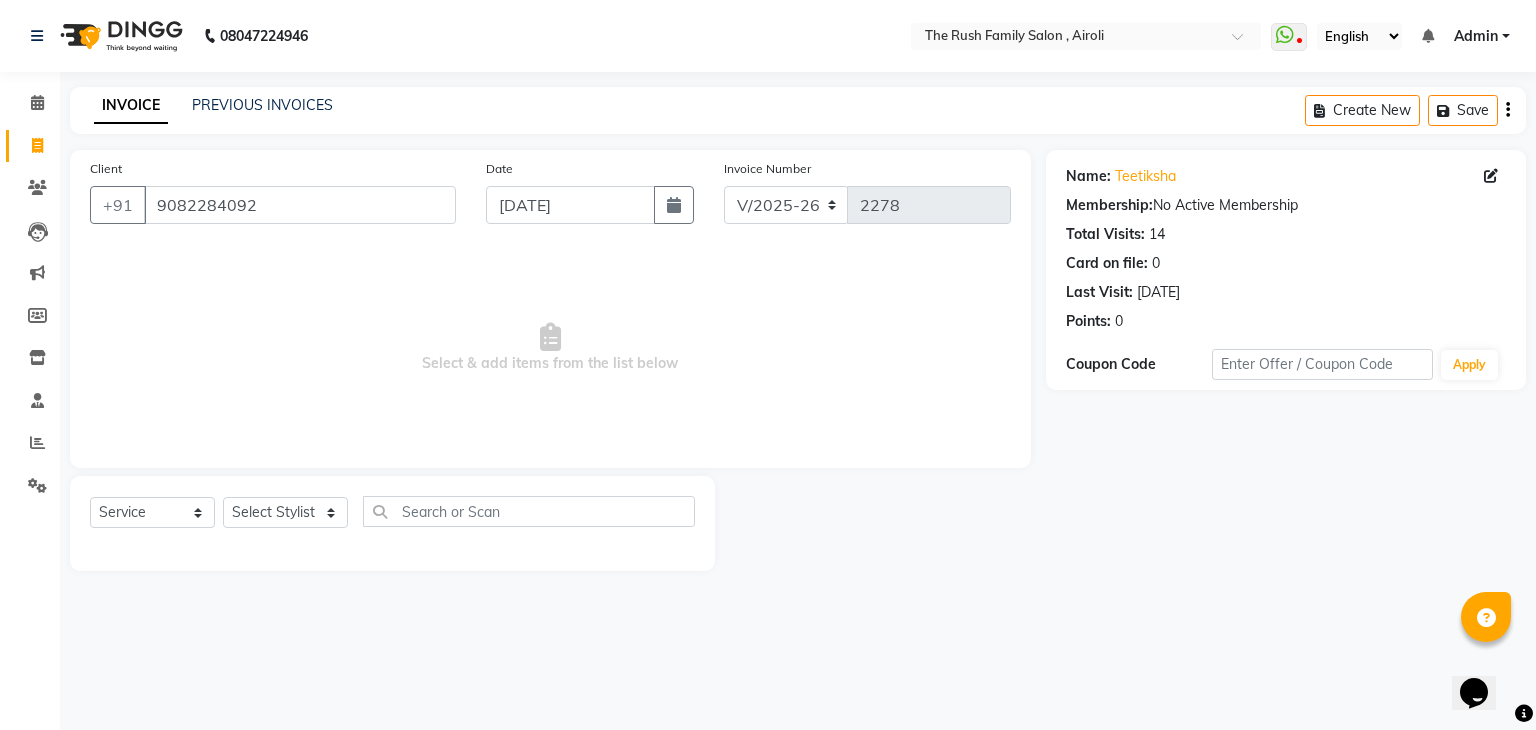 click on "Select  Service  Product  Membership  Package Voucher Prepaid Gift Card  Select Stylist Ajaz Danish Guddi Jayesh  mumtaz   nishu Riya    Rush Swati" 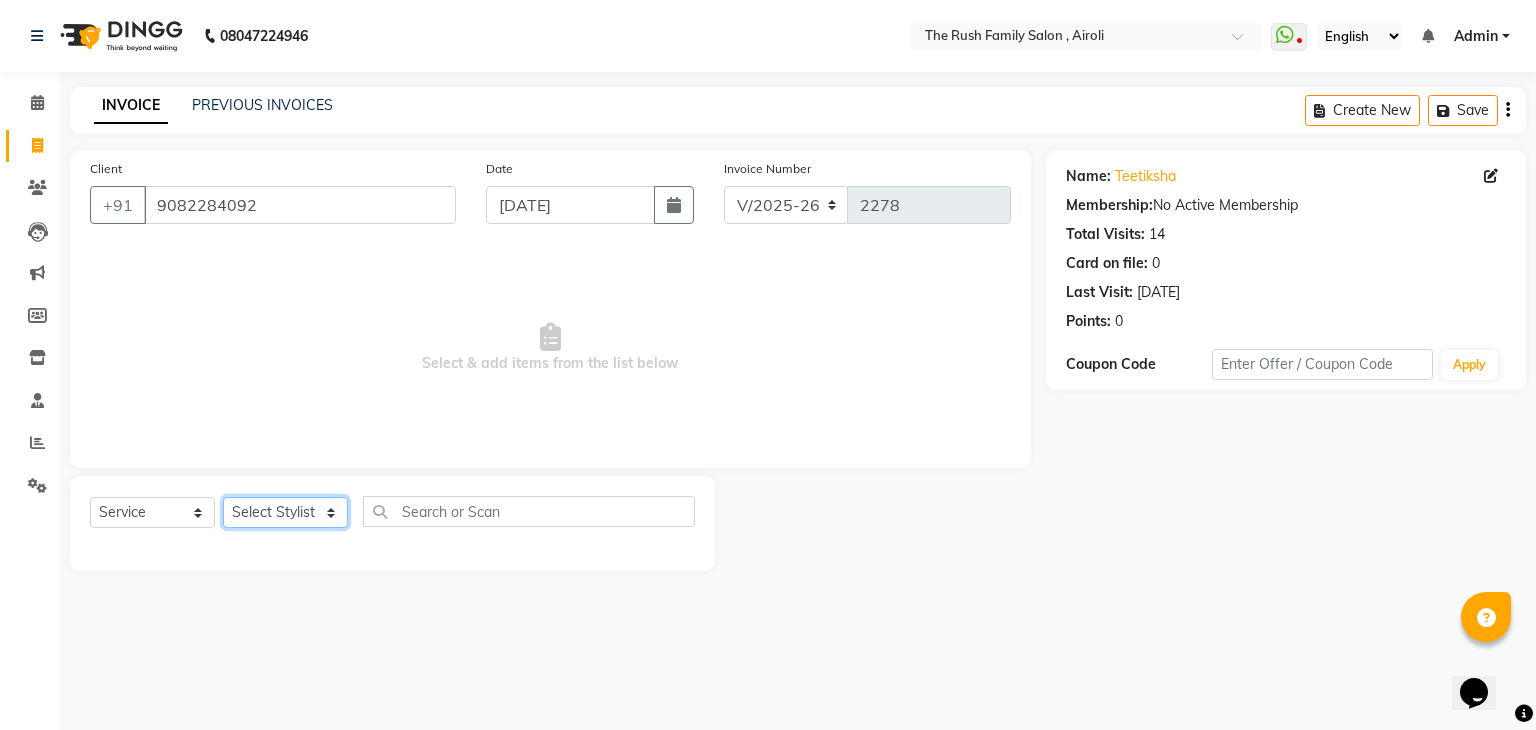 click on "Select Stylist Ajaz Danish Guddi Jayesh  mumtaz   nishu Riya    Rush Swati" 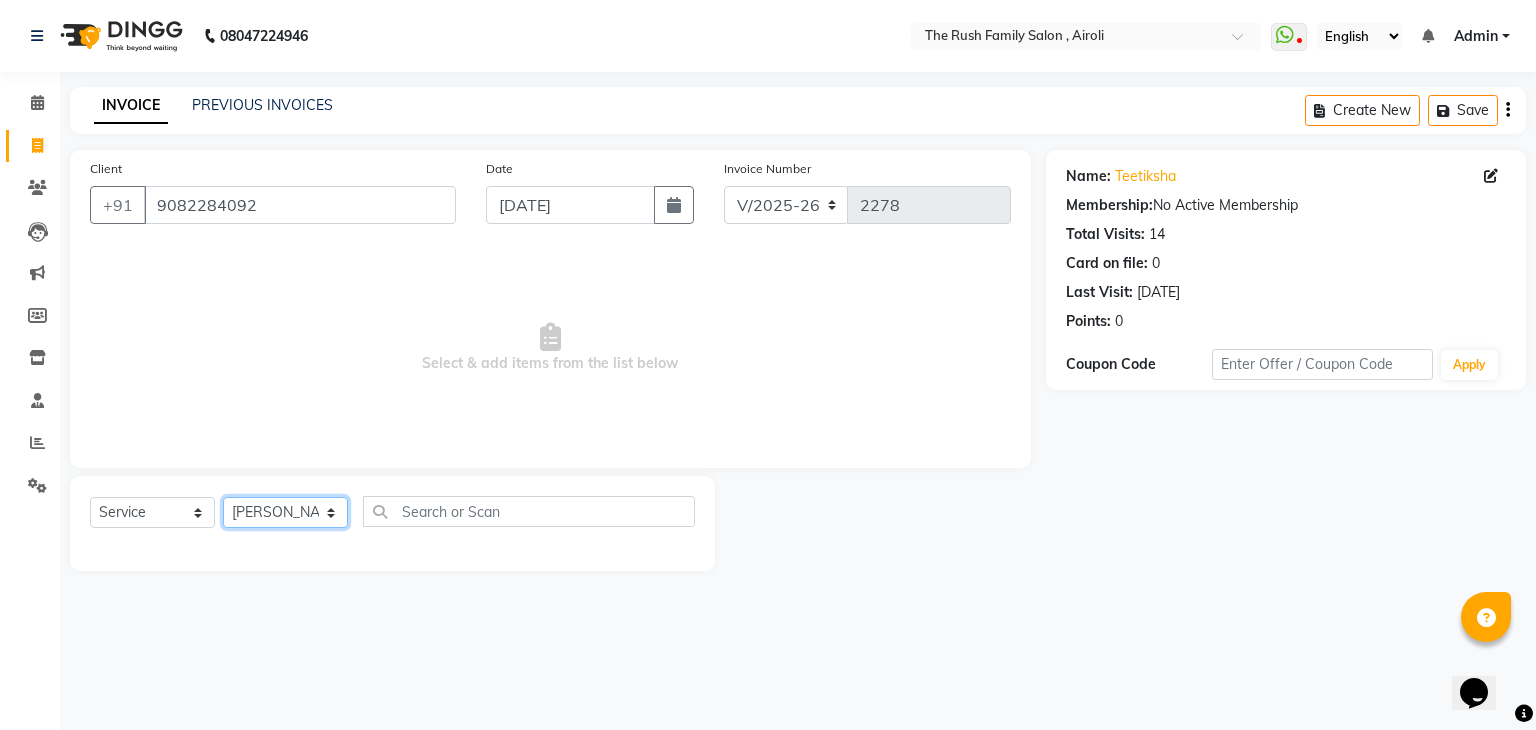click on "Select Stylist Ajaz Danish Guddi Jayesh  mumtaz   nishu Riya    Rush Swati" 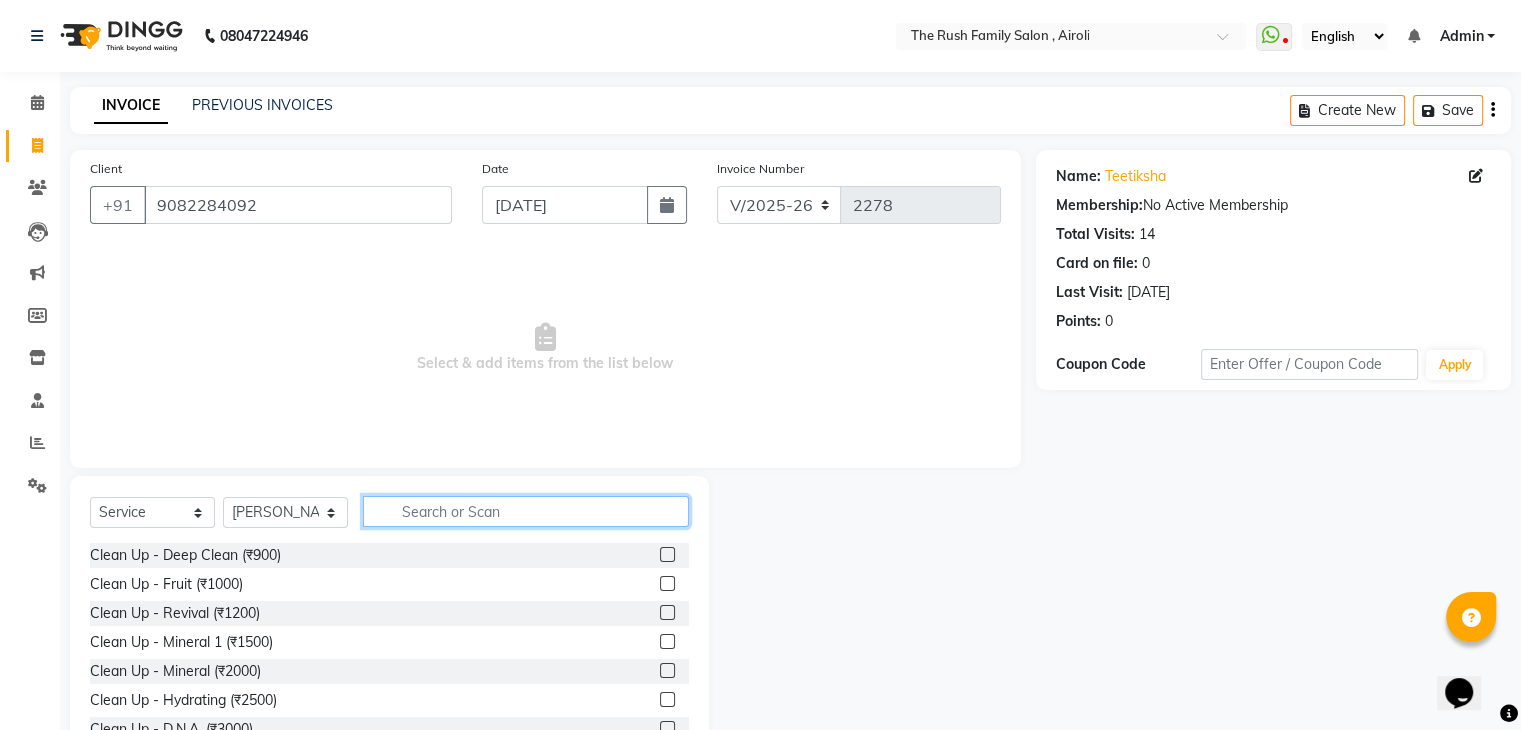 click 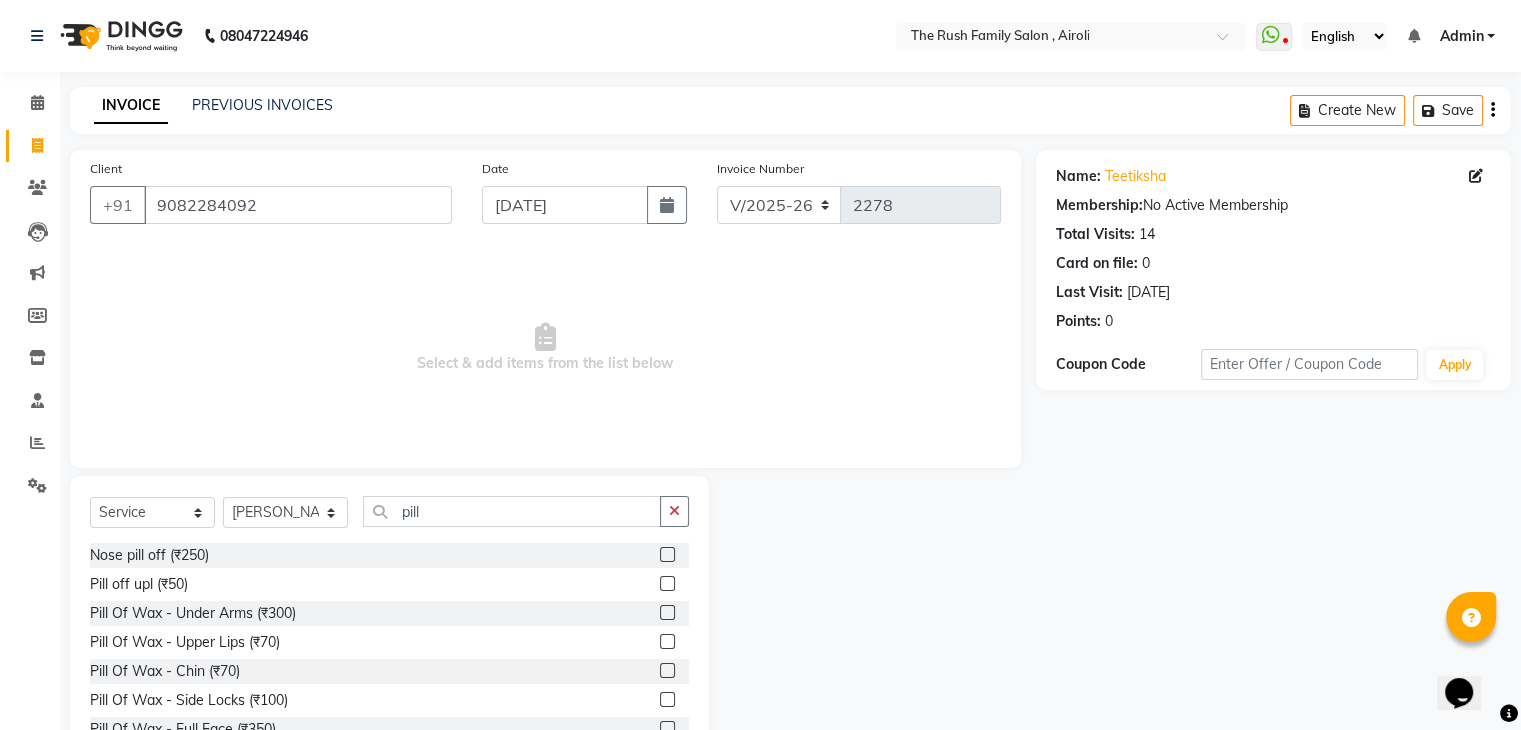 click 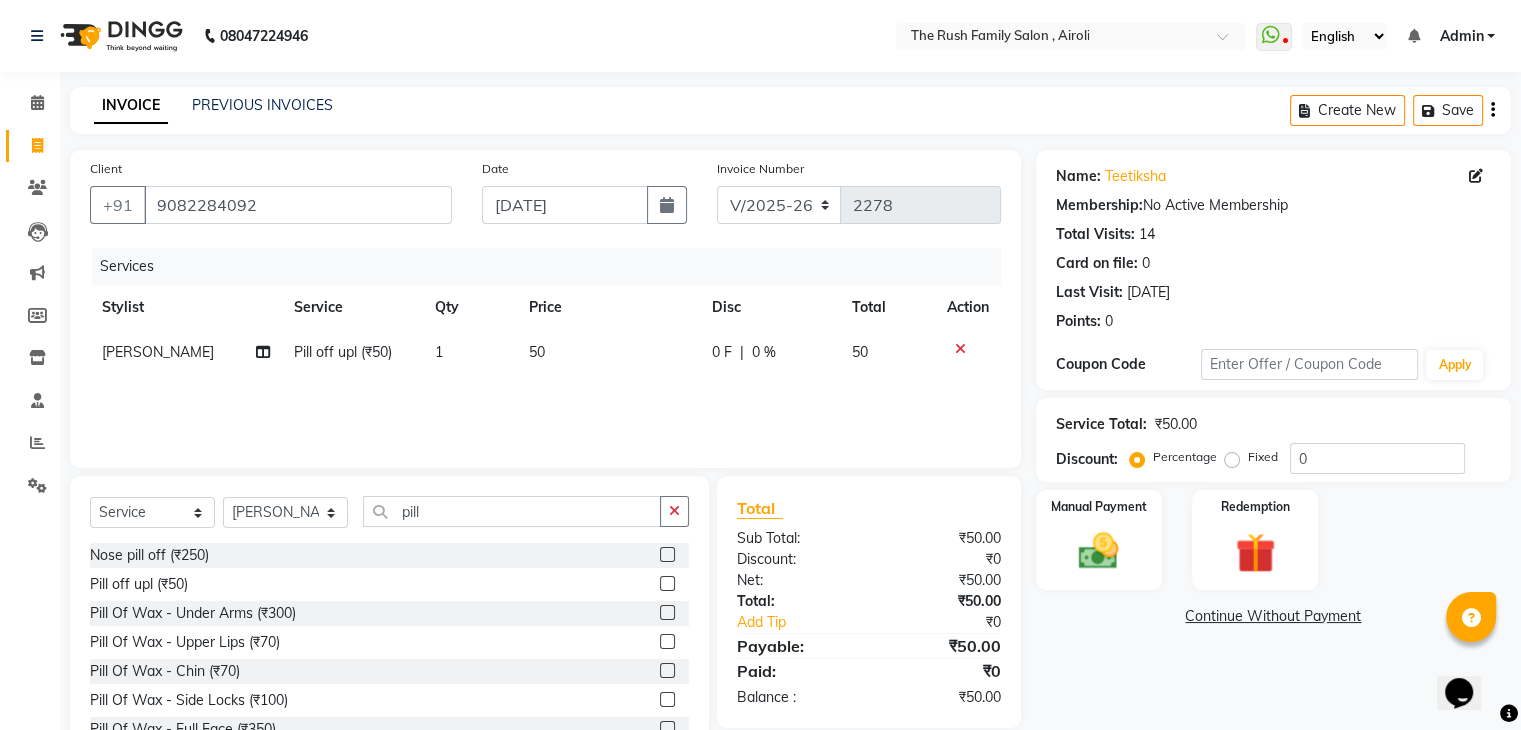 click on "0 F" 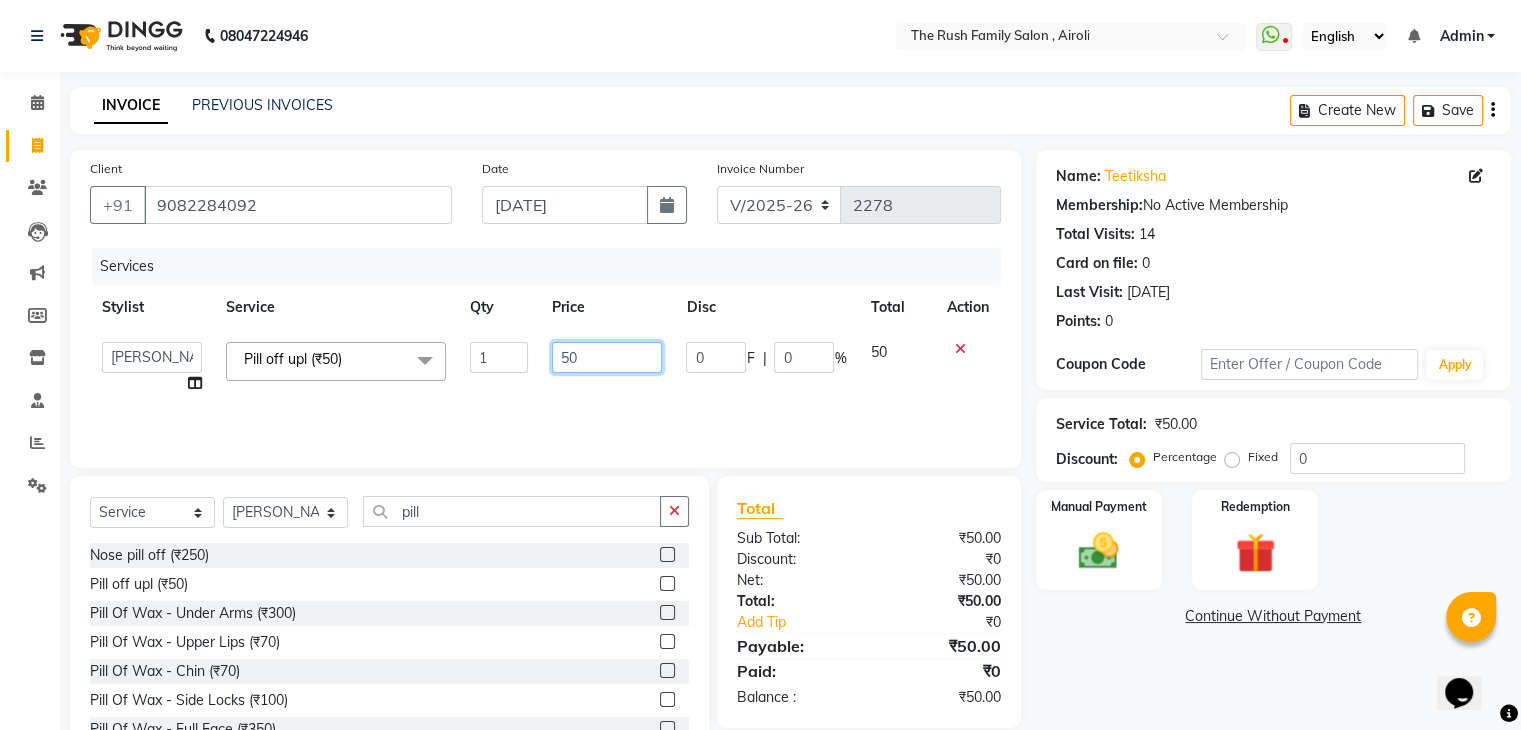 click on "50" 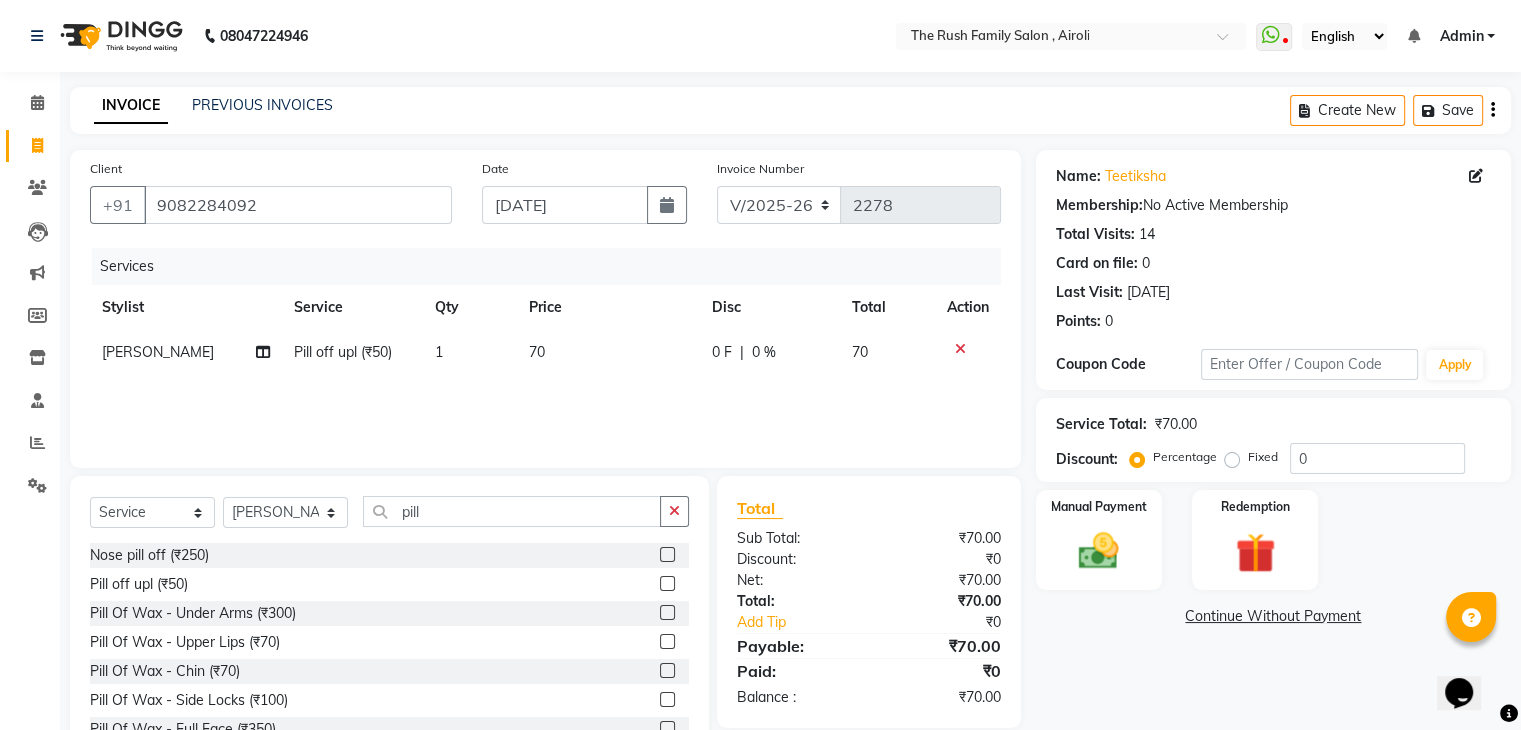 click on "Services Stylist Service Qty Price Disc Total Action   nishu Pill off upl (₹50) 1 70 0 F | 0 % 70" 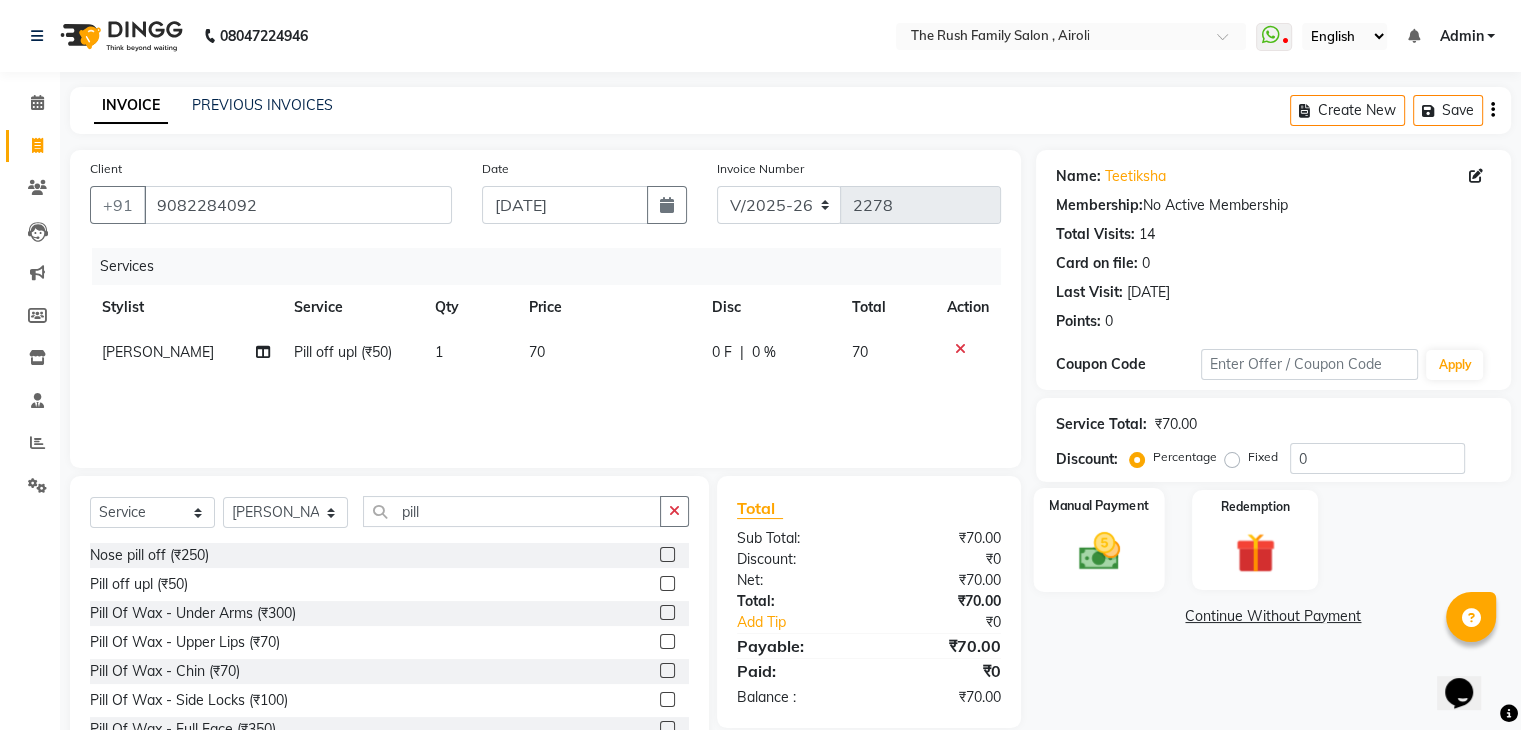 click on "Manual Payment" 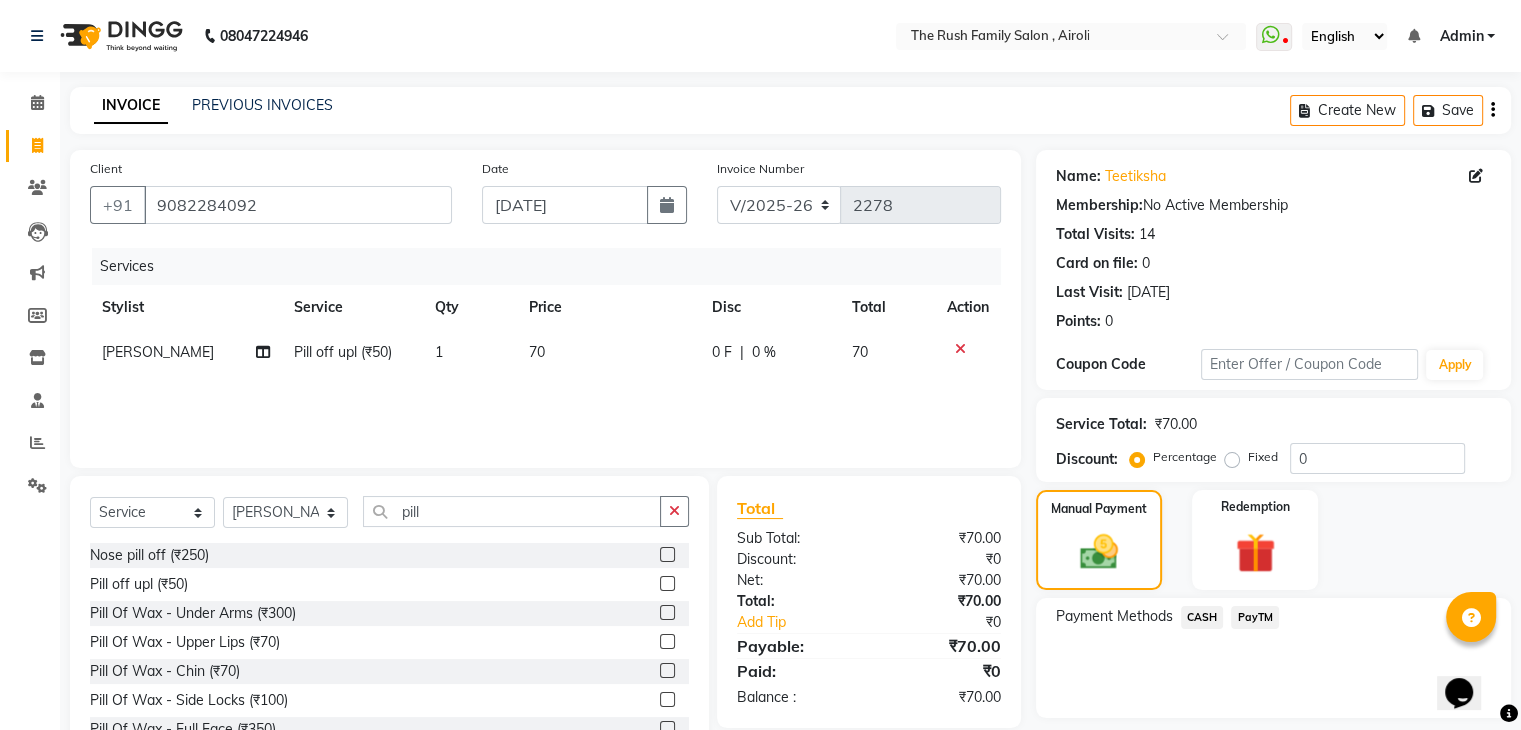click on "PayTM" 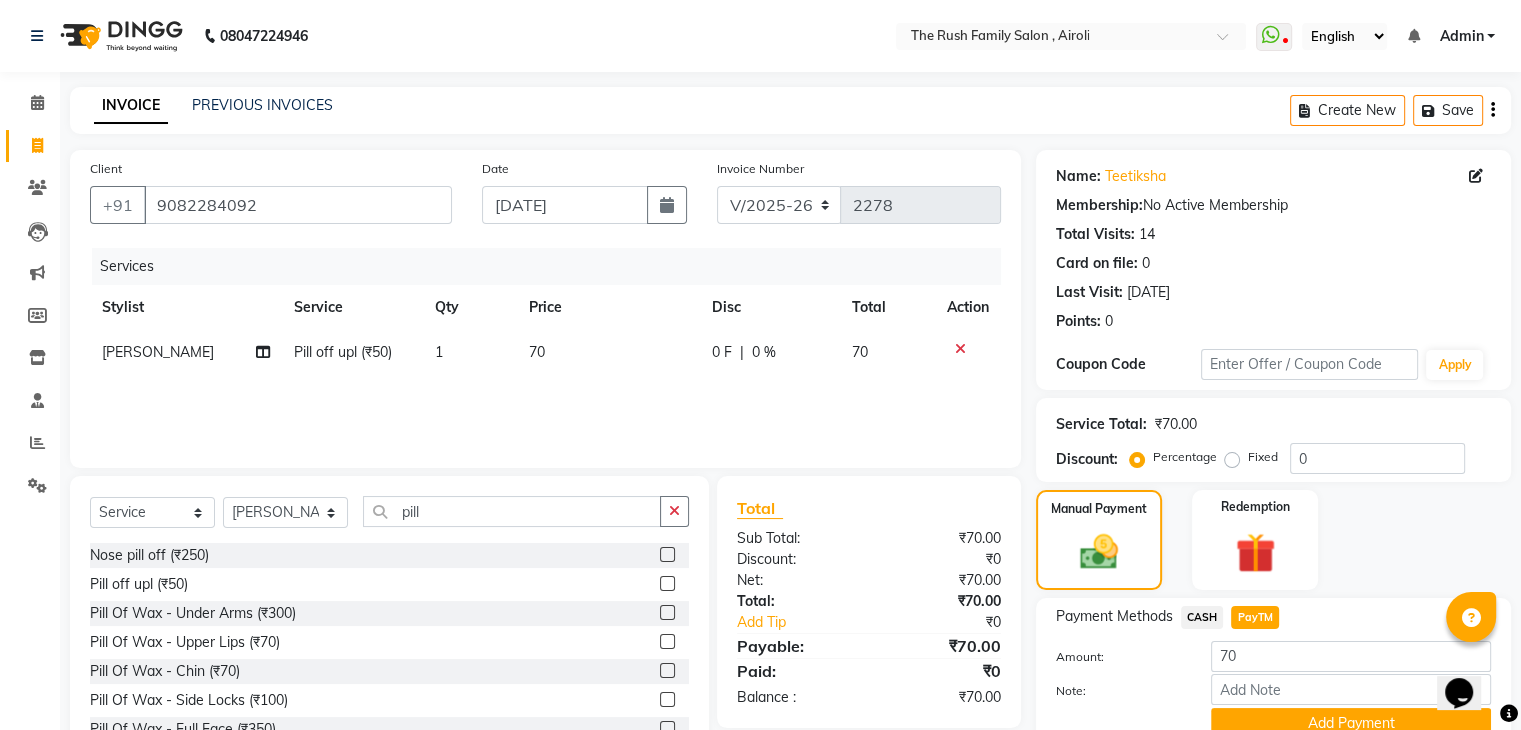 scroll, scrollTop: 89, scrollLeft: 0, axis: vertical 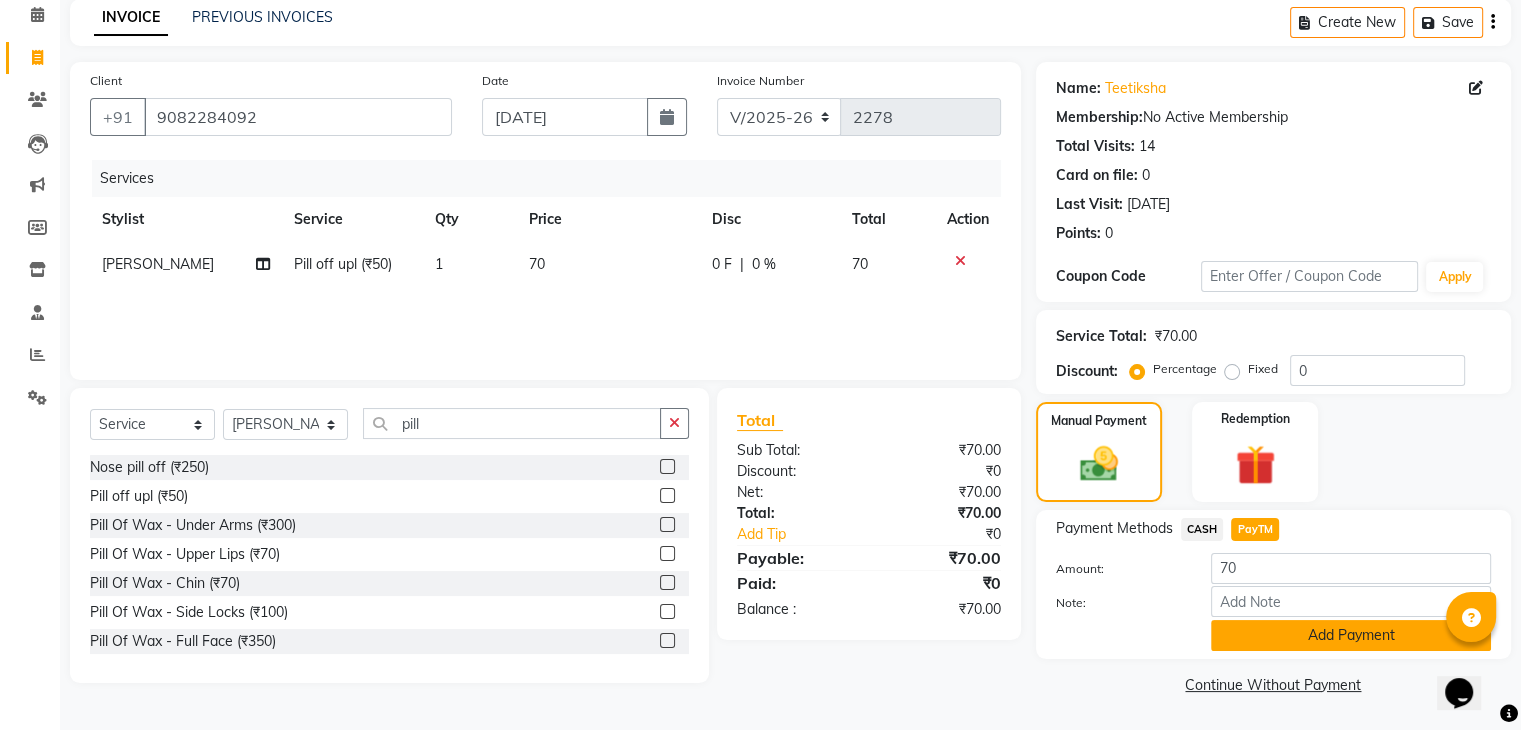 click on "Add Payment" 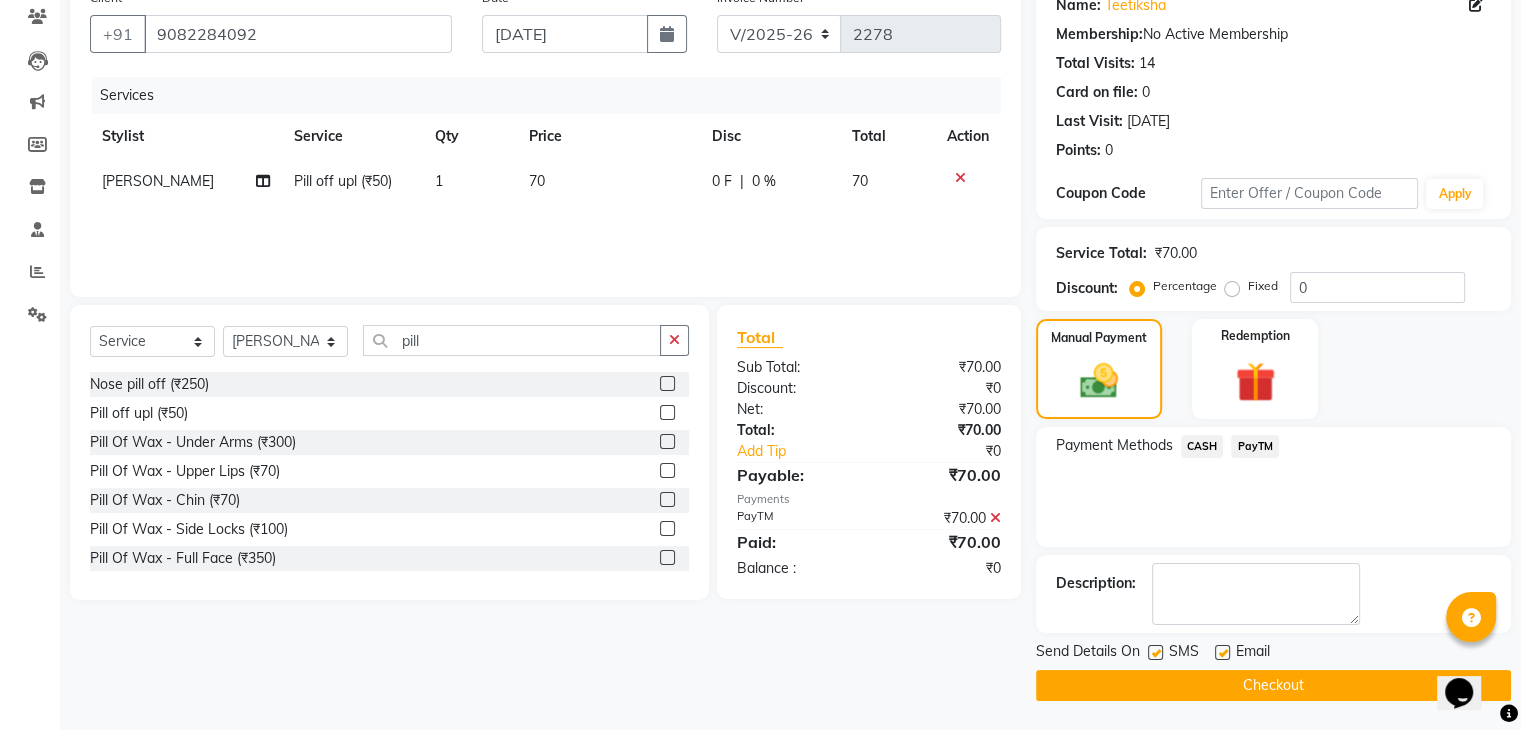 click on "SMS" 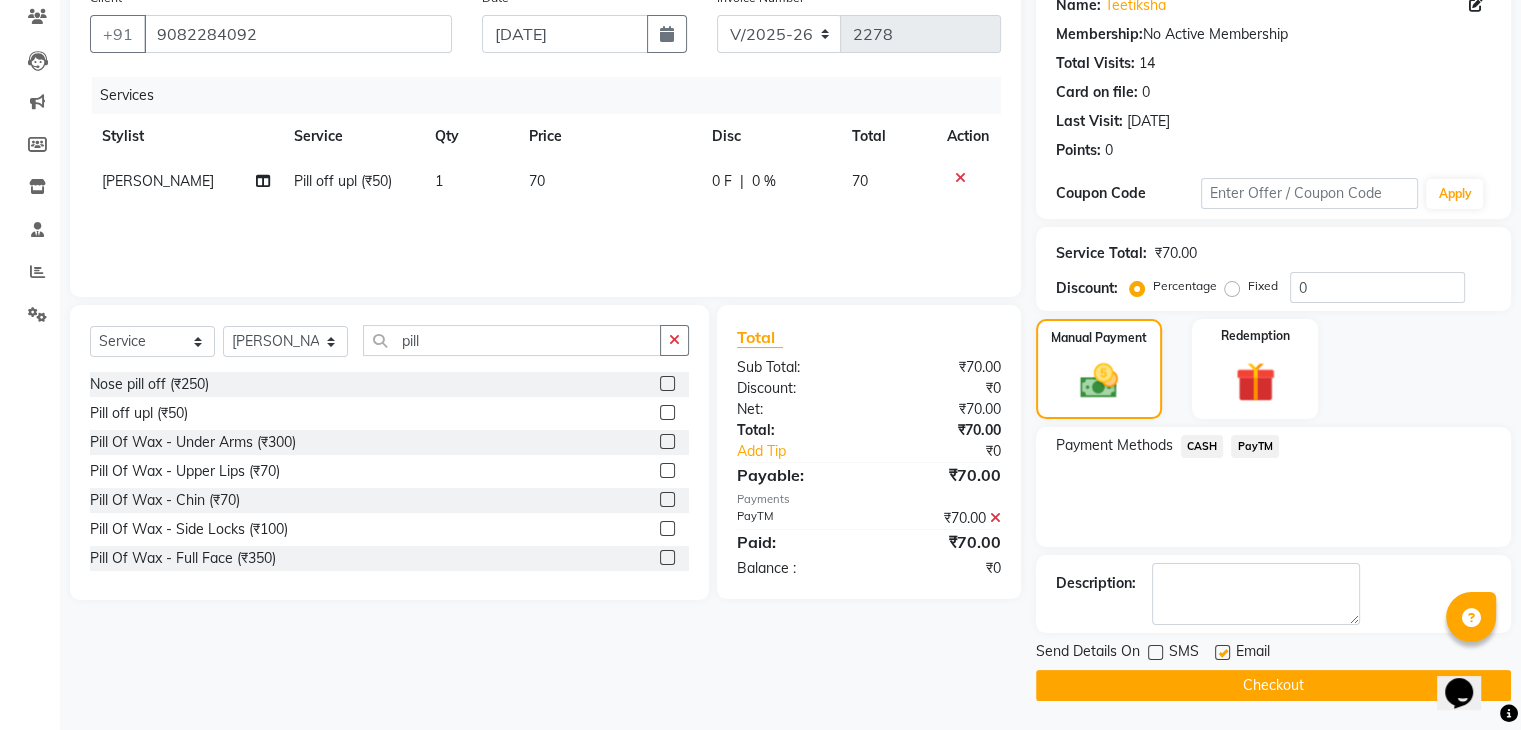 click 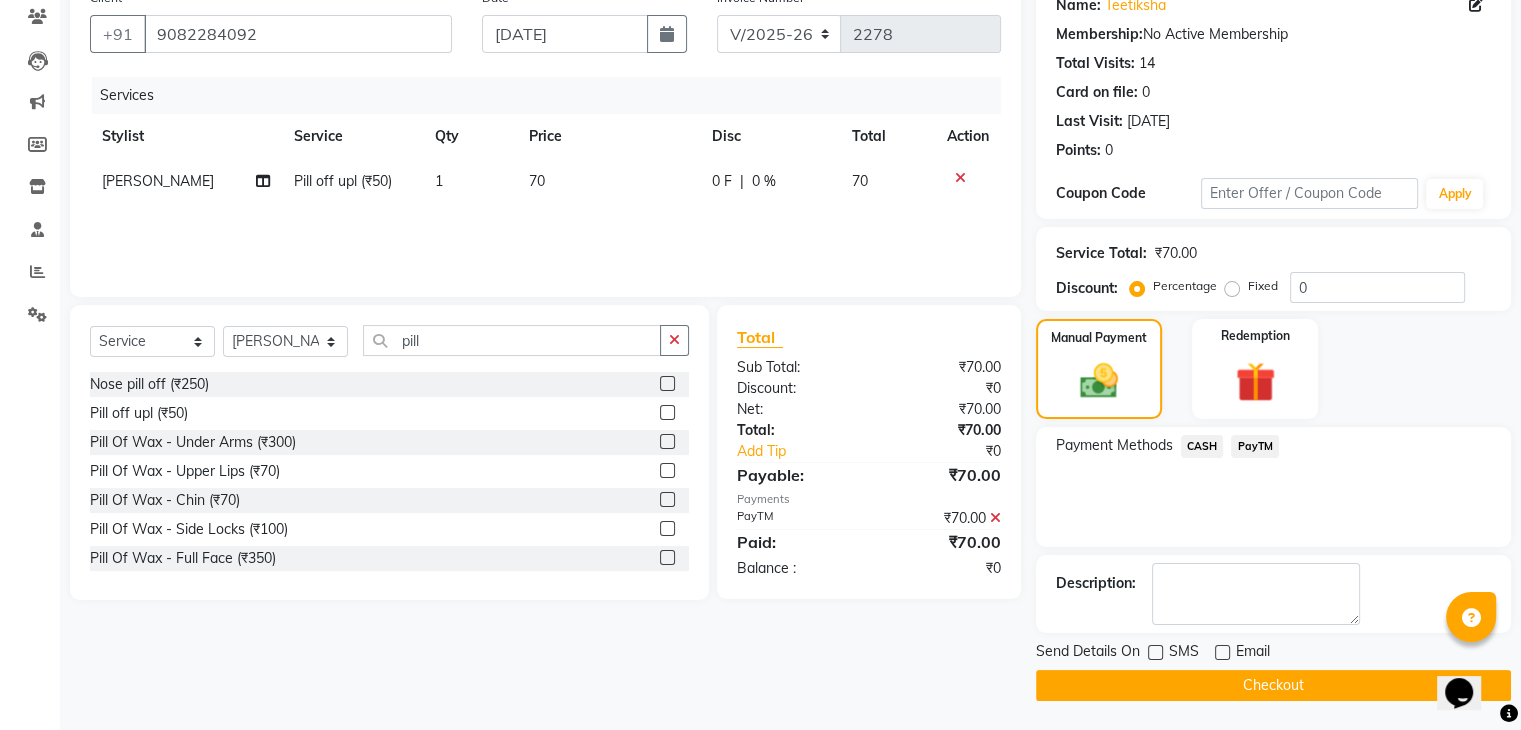 click on "Checkout" 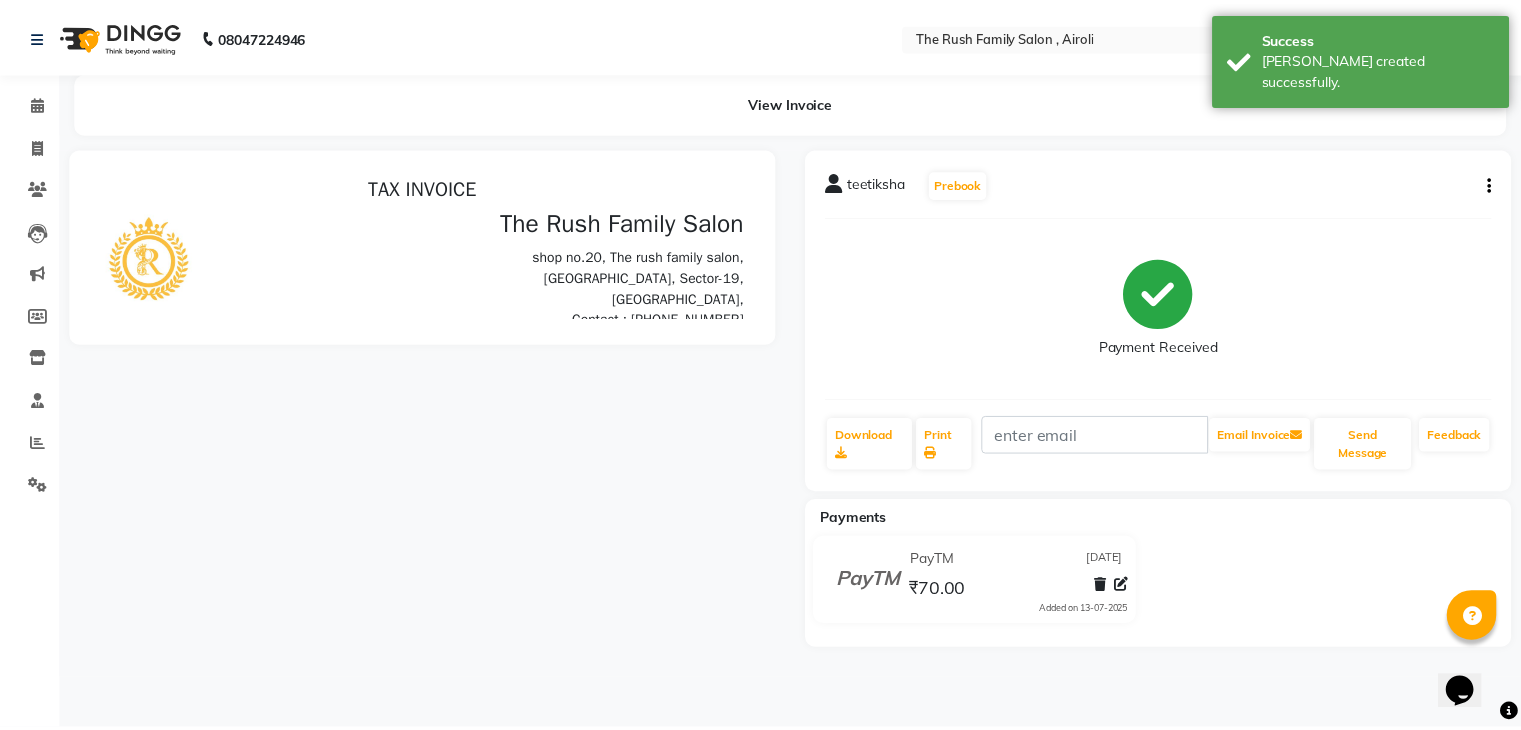 scroll, scrollTop: 0, scrollLeft: 0, axis: both 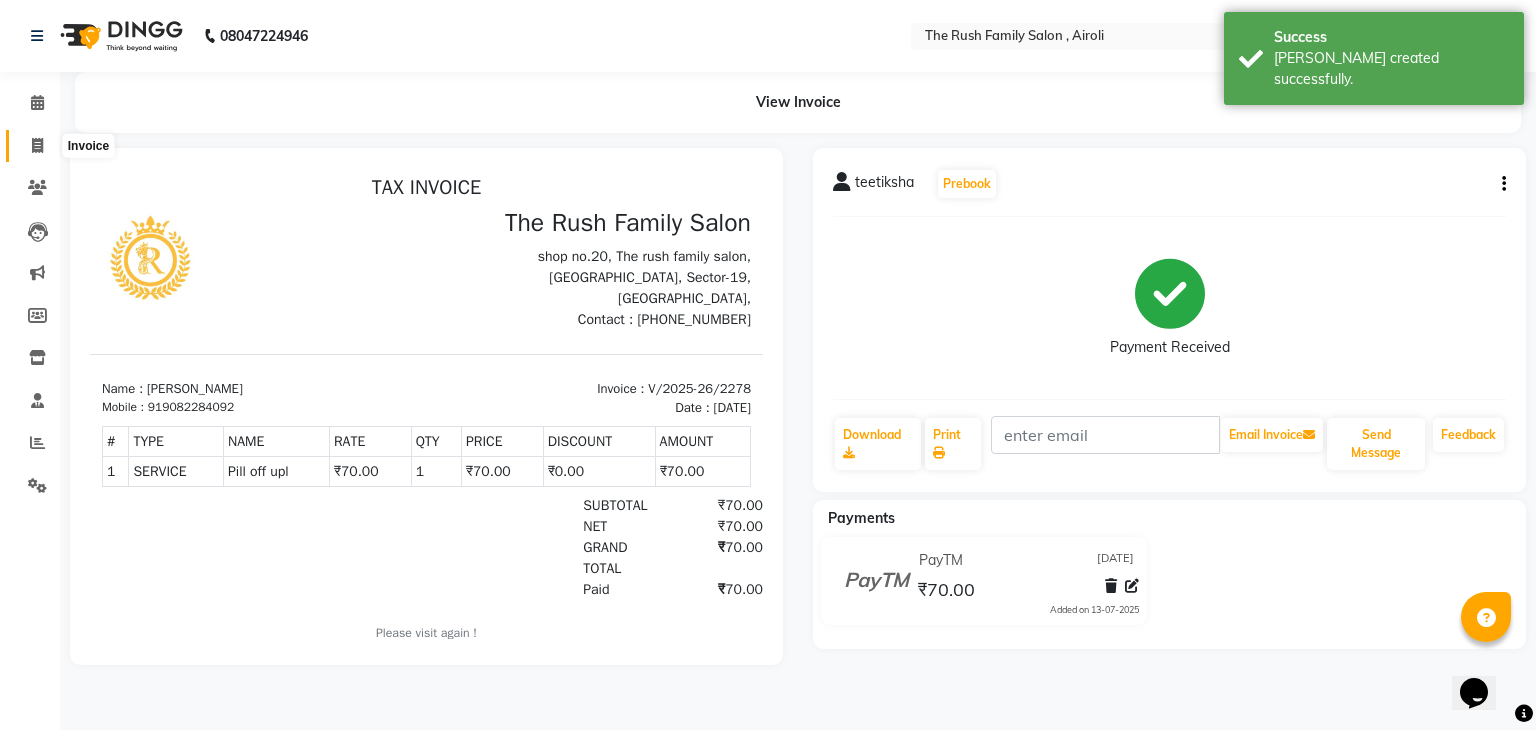 click 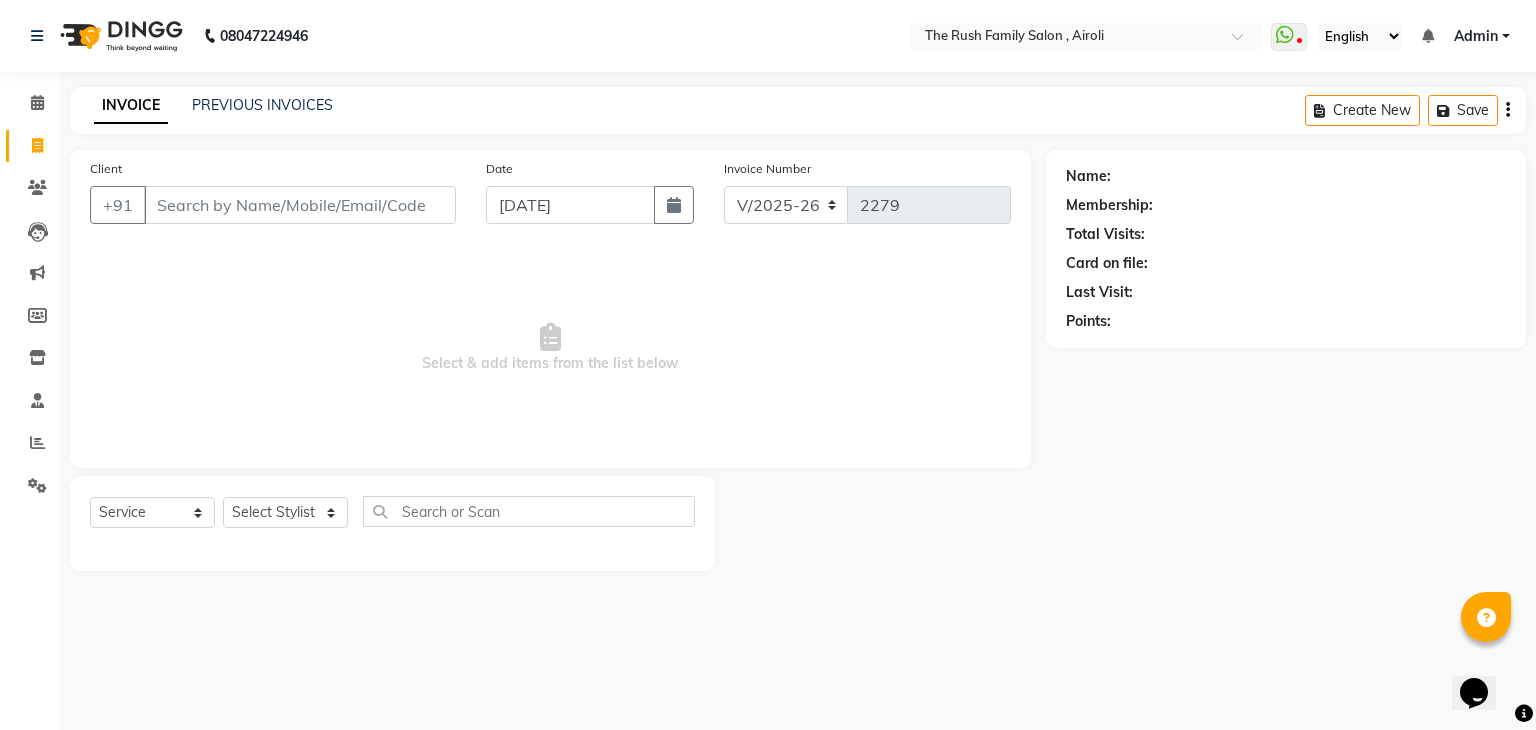 click on "Client +91" 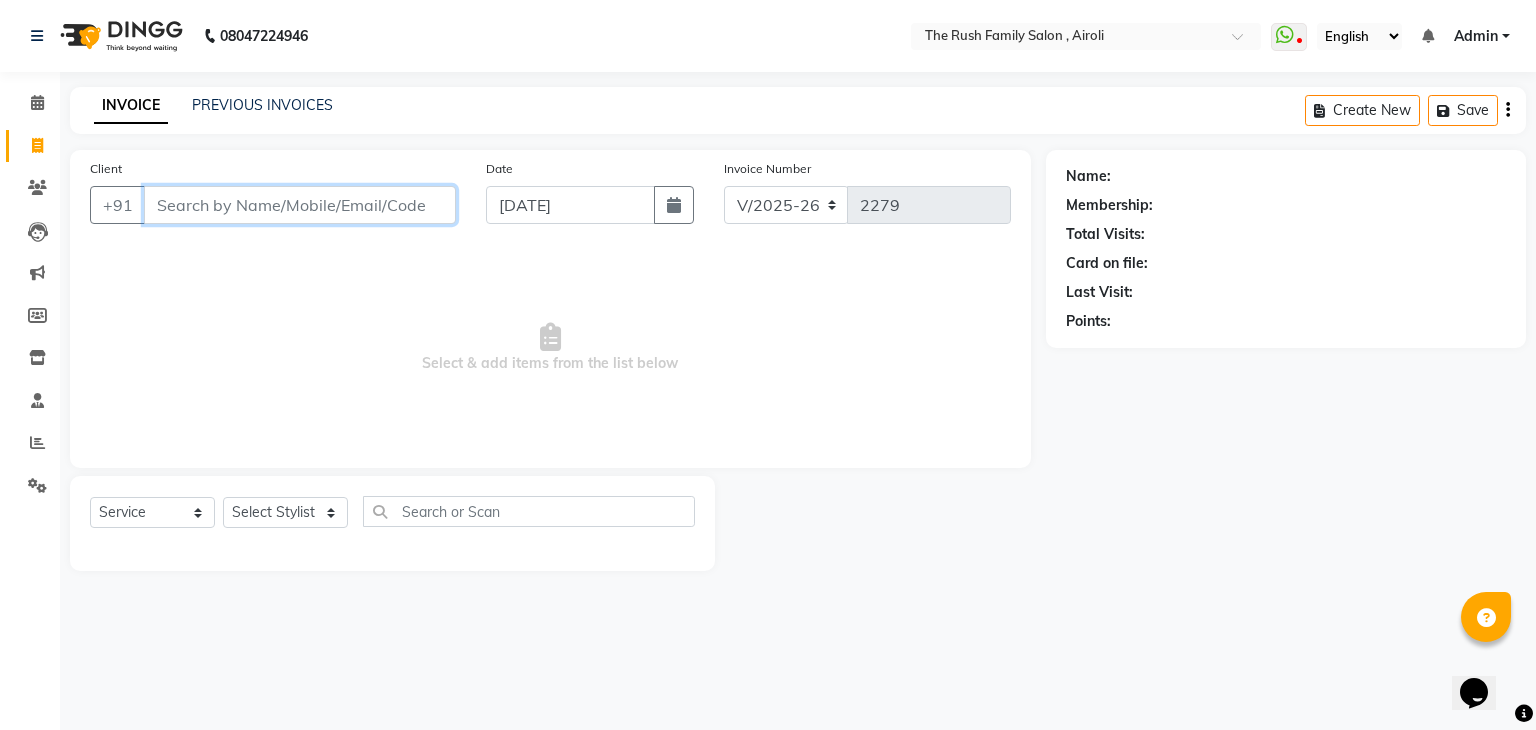 click on "Client" at bounding box center (300, 205) 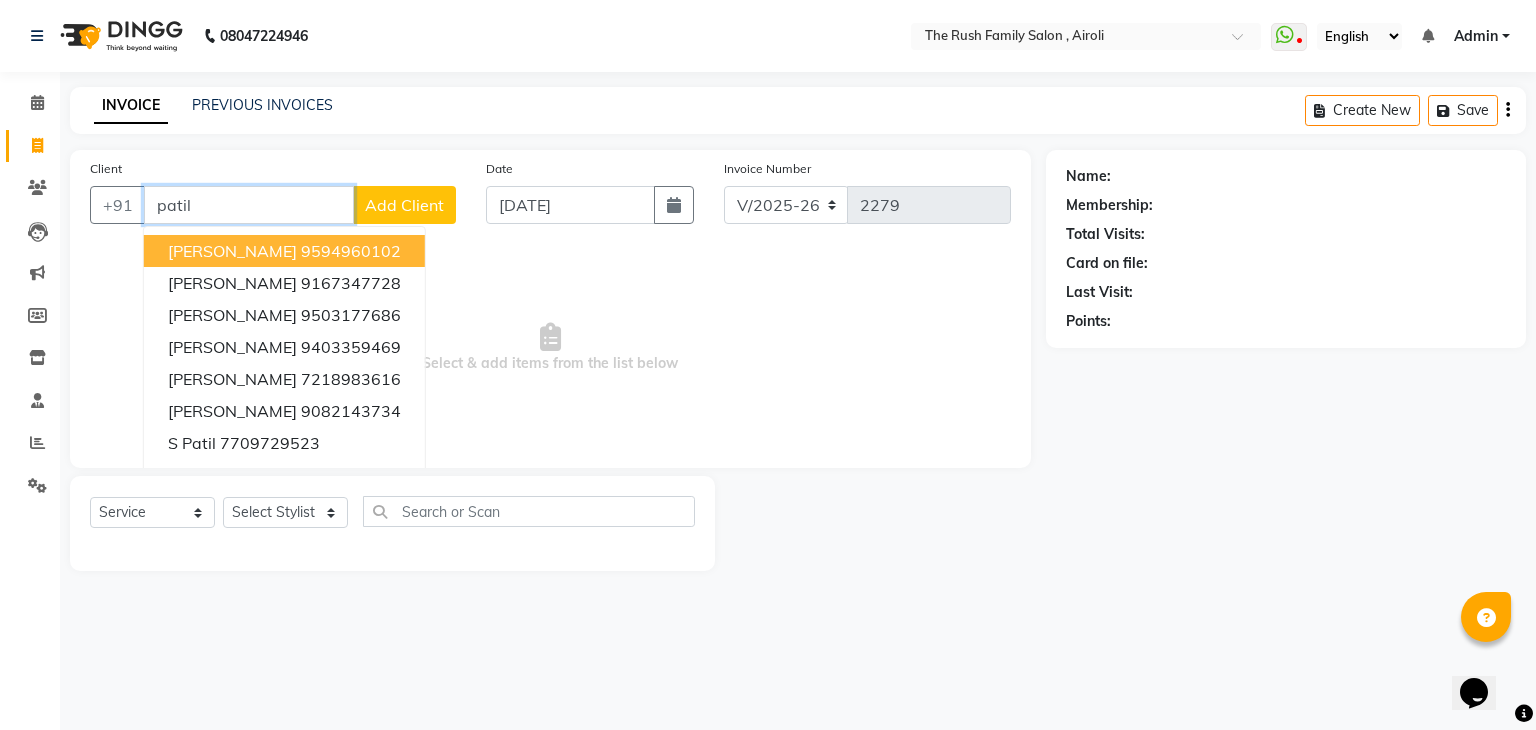 click on "patil" at bounding box center (249, 205) 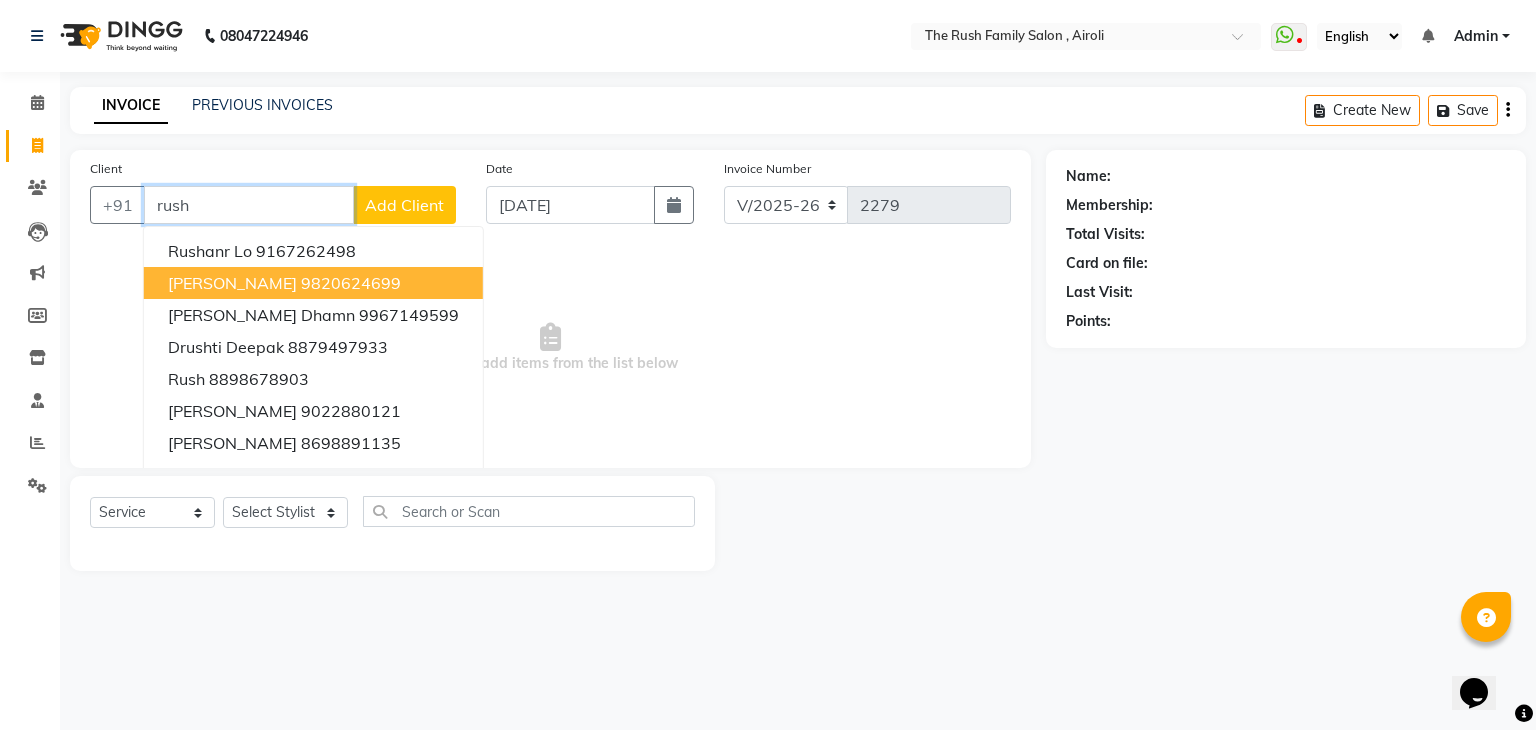 click on "9820624699" at bounding box center [351, 283] 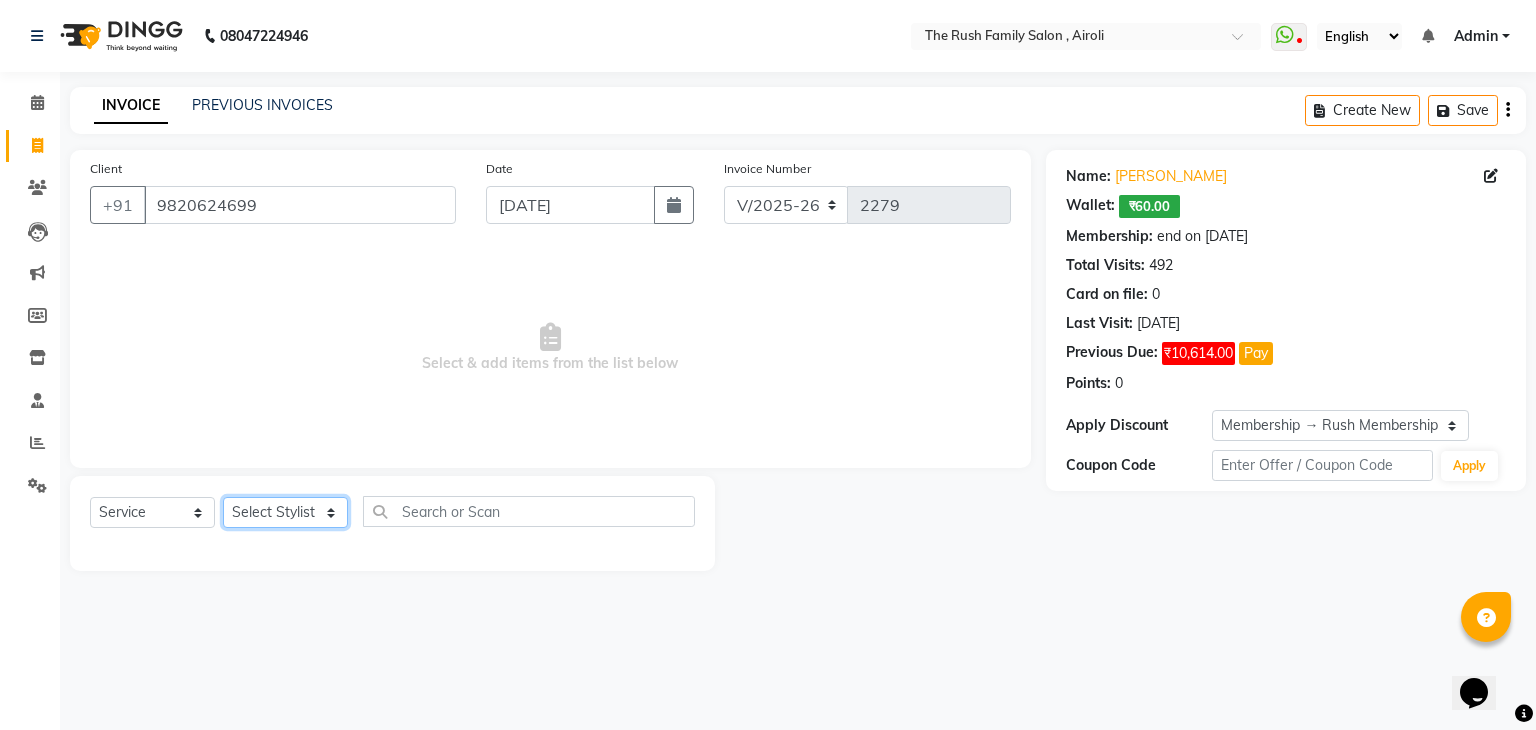 click on "Select Stylist Ajaz Danish Guddi Jayesh  mumtaz   nishu Riya    Rush Swati" 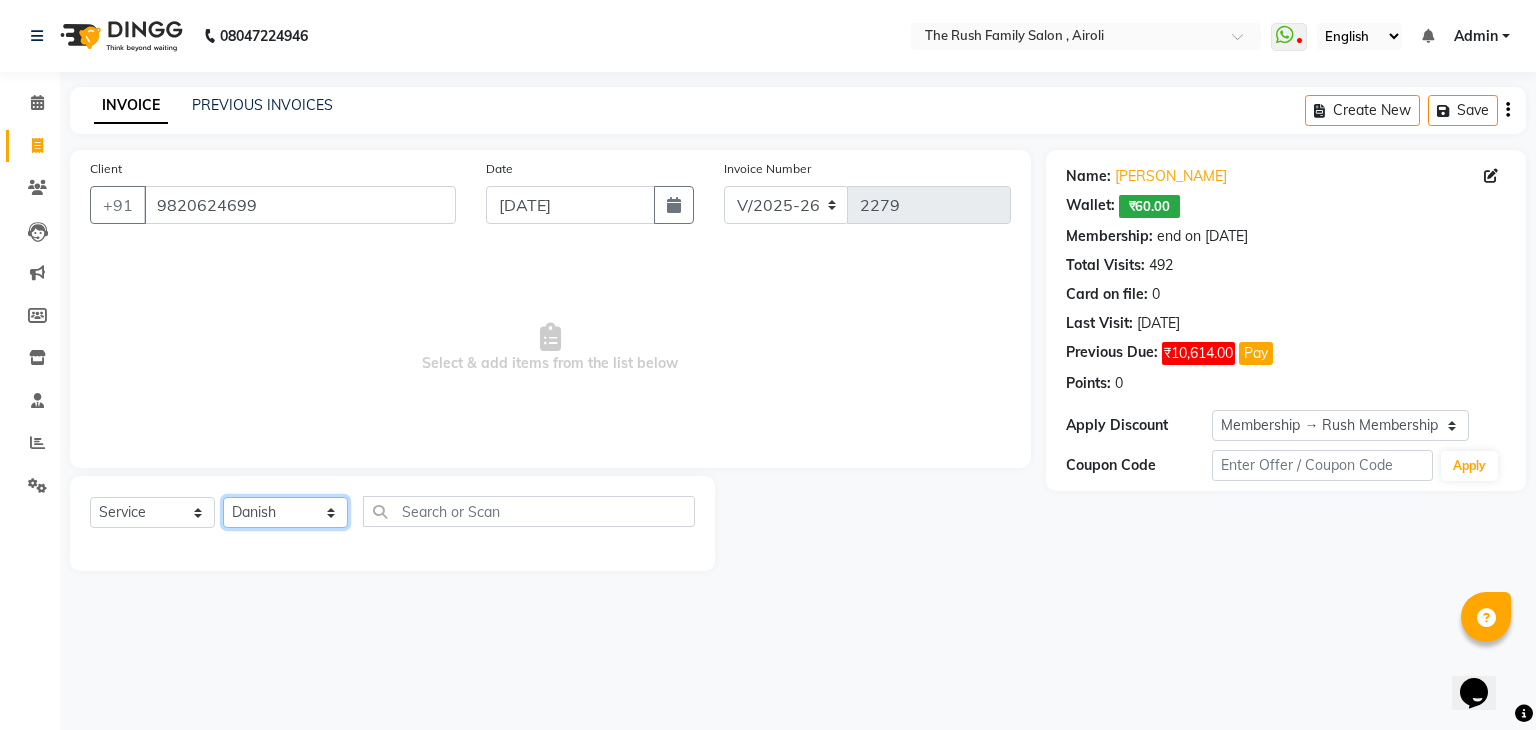 click on "Select Stylist Ajaz Danish Guddi Jayesh  mumtaz   nishu Riya    Rush Swati" 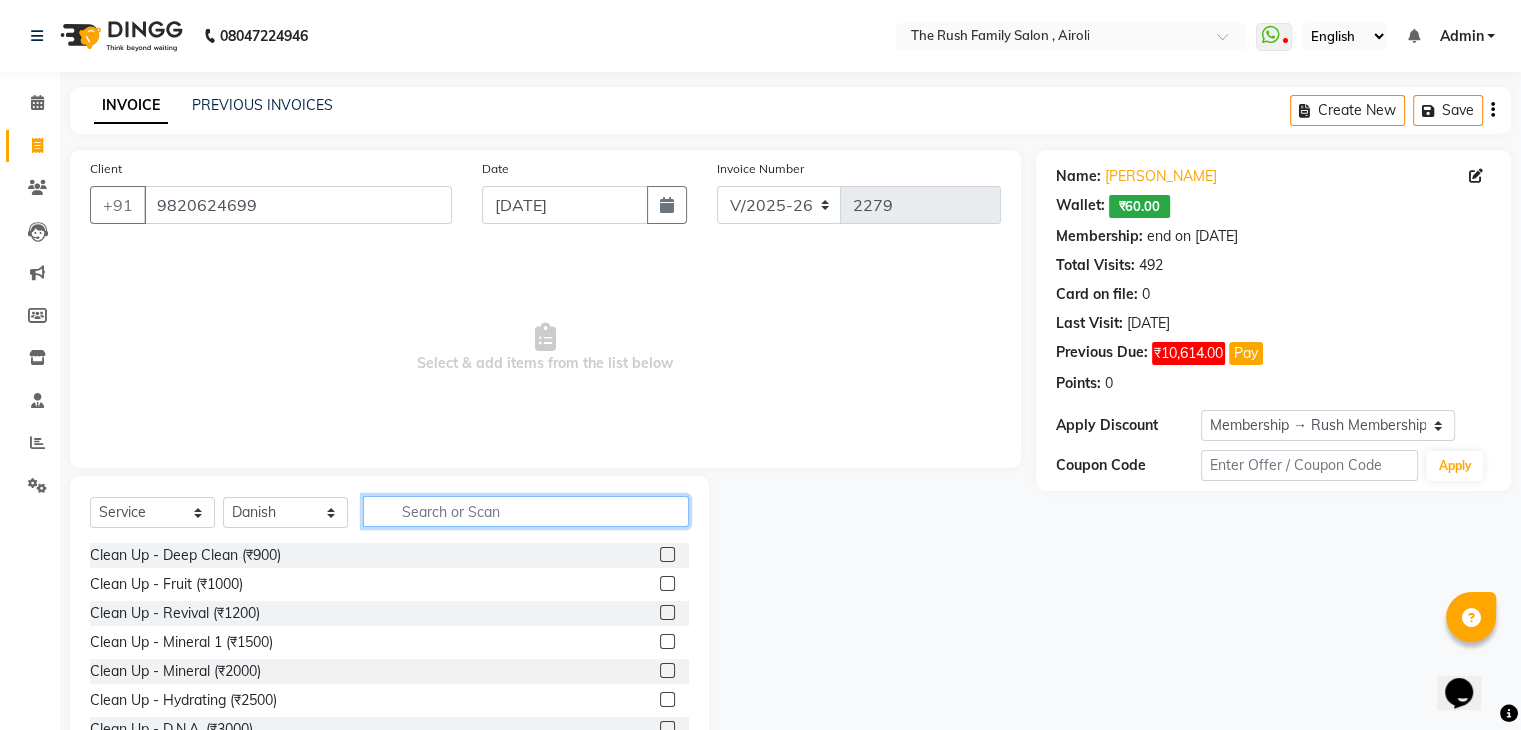click 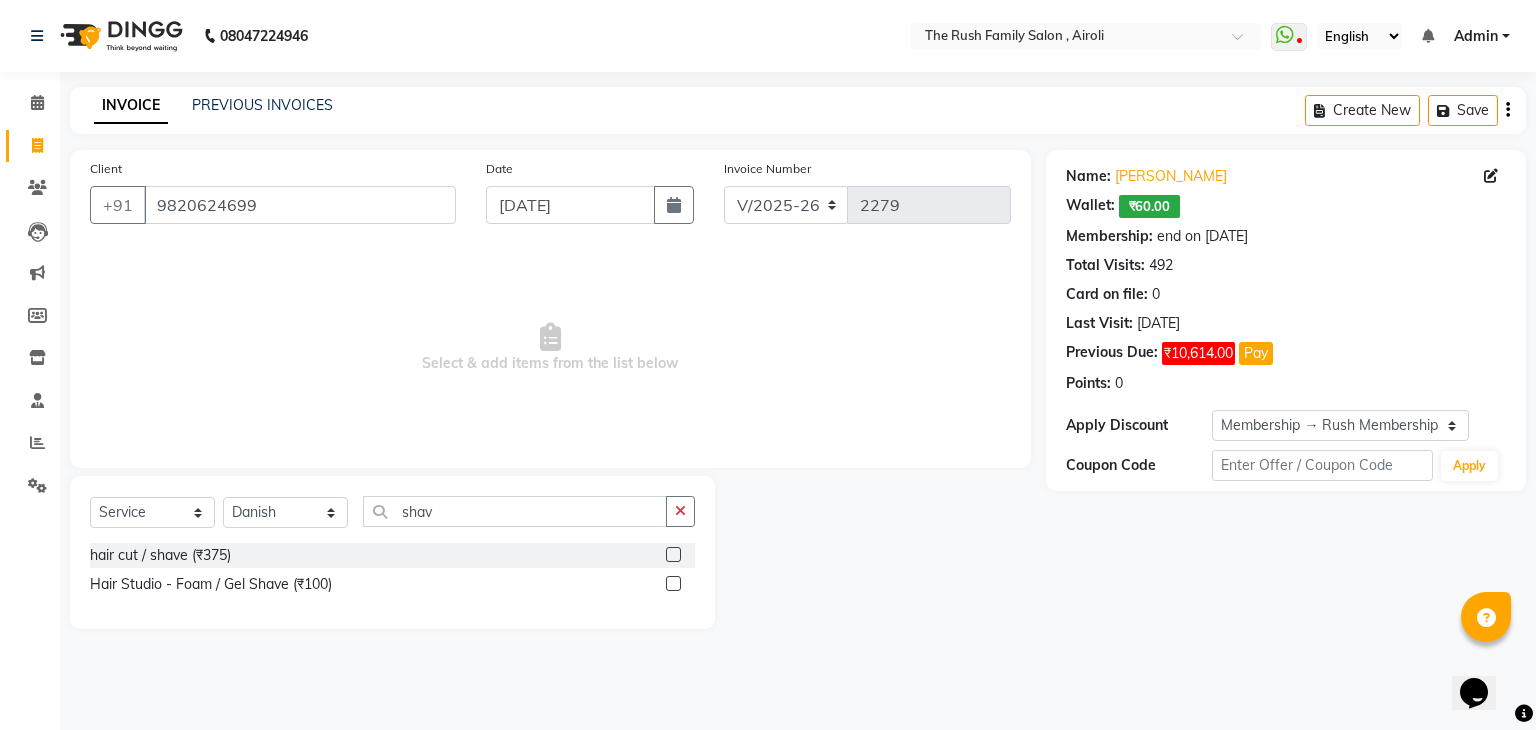 click 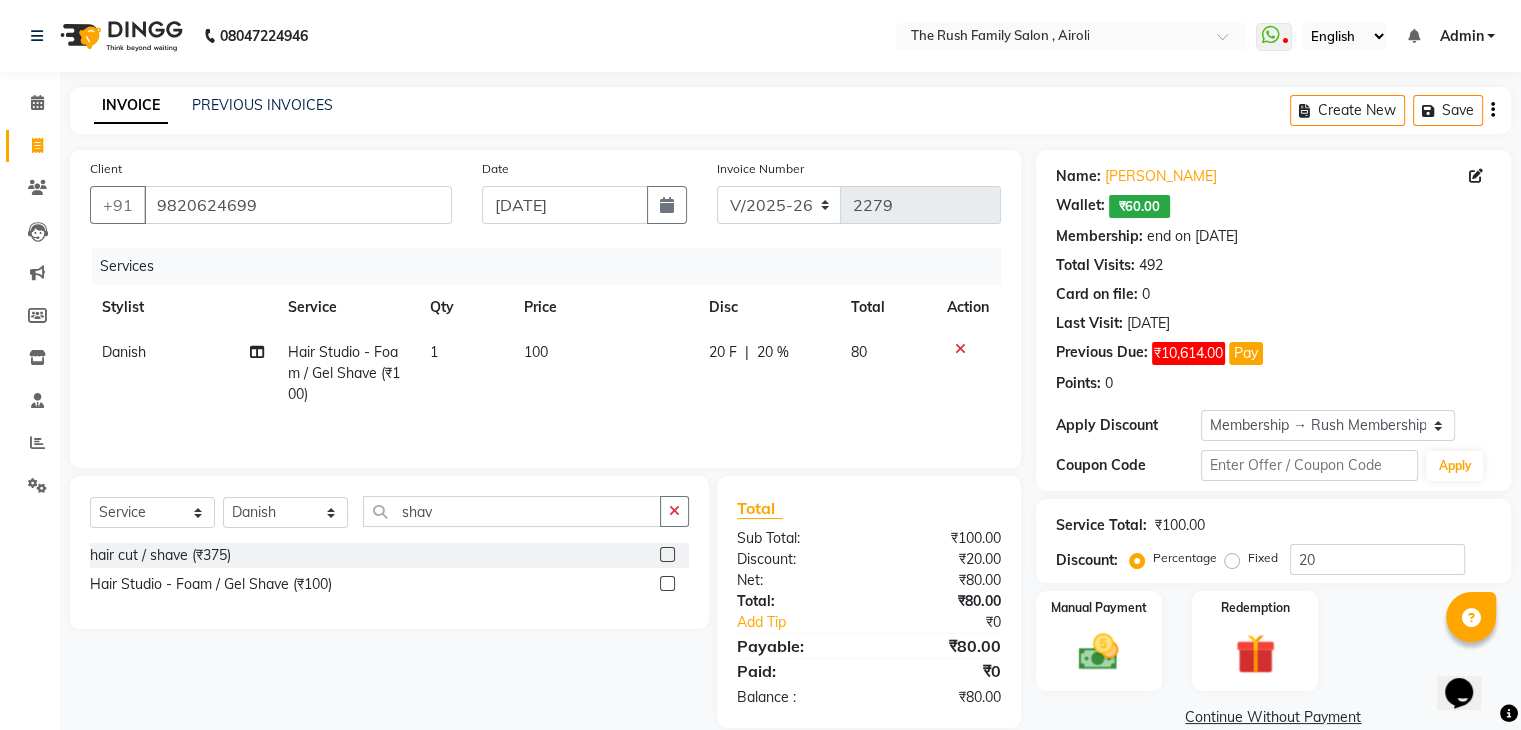 click on "20 %" 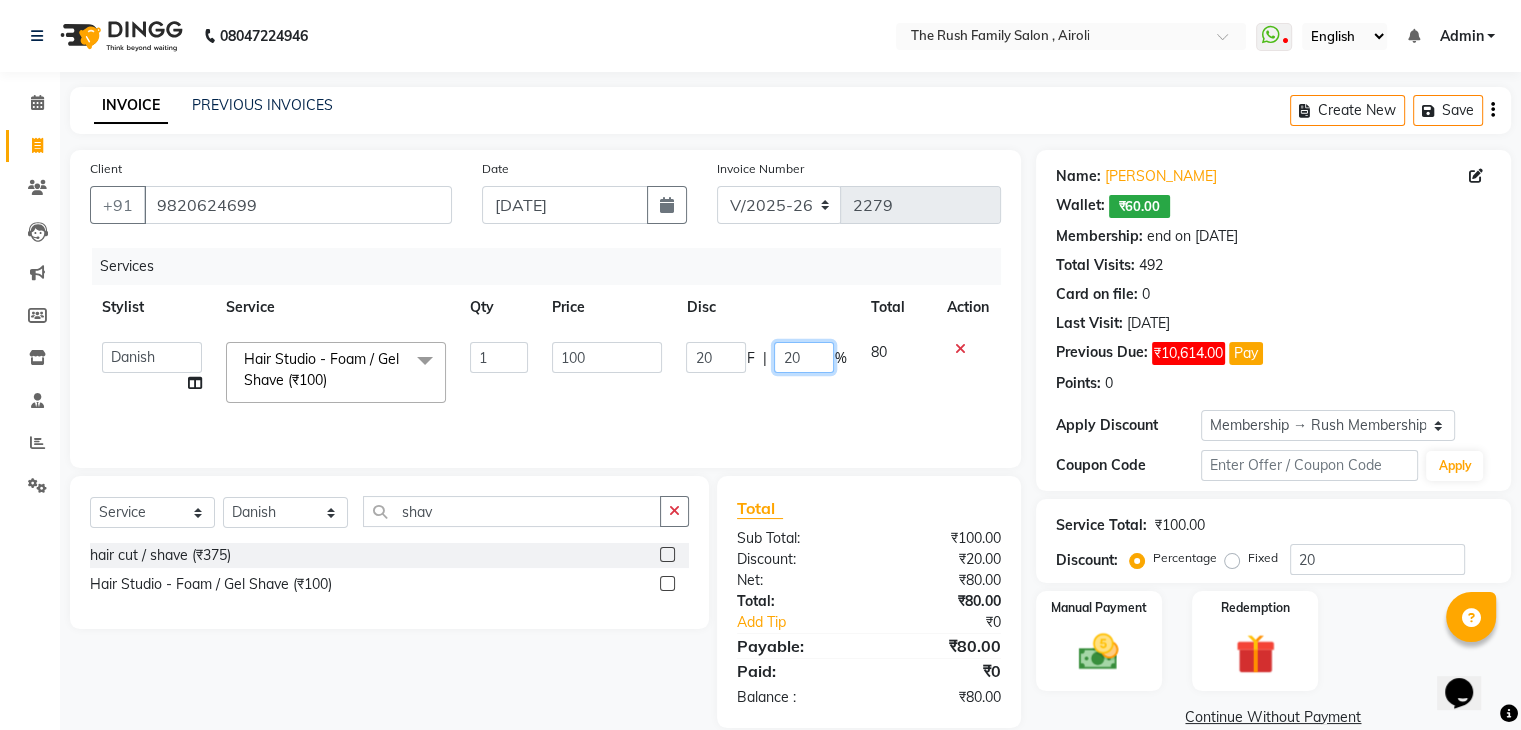 click on "20" 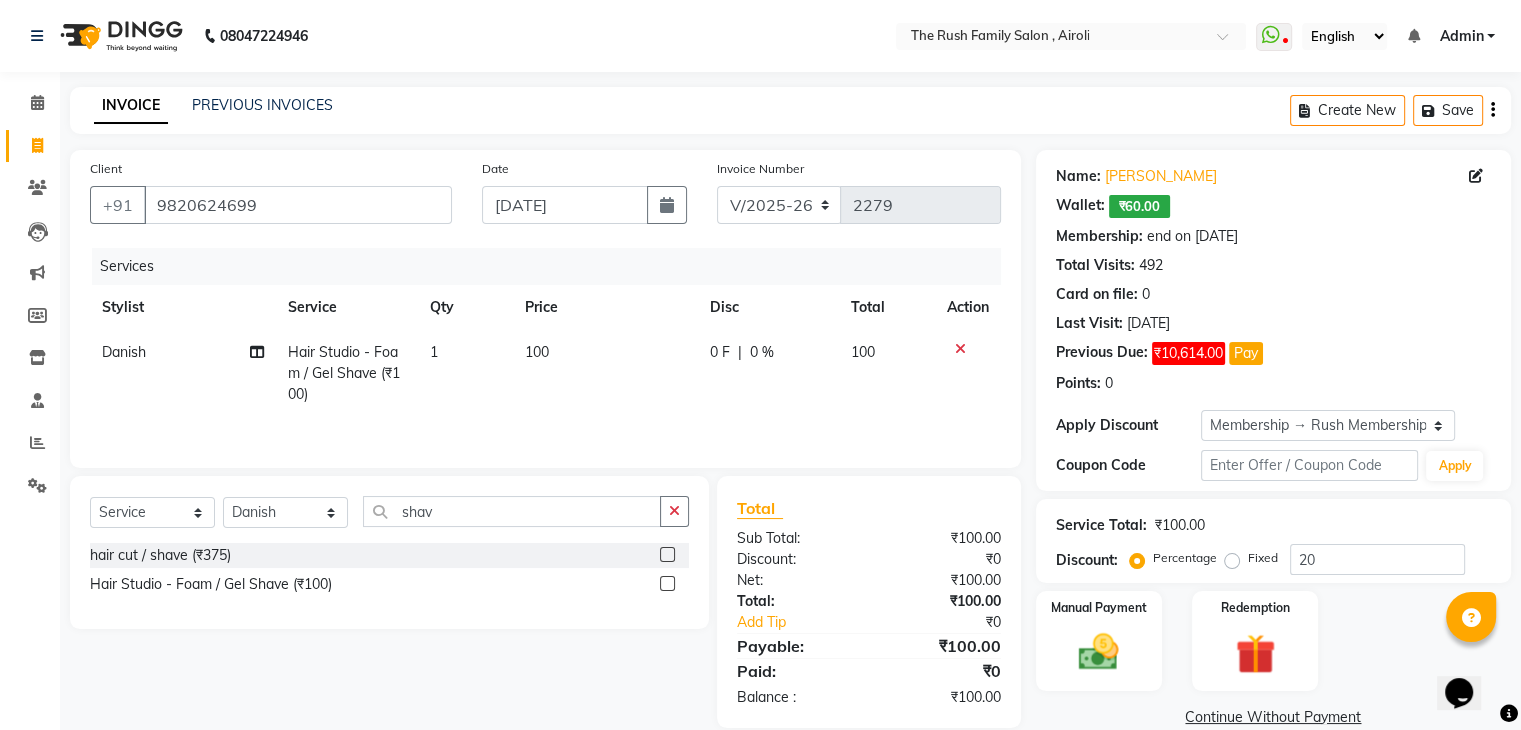 click on "100" 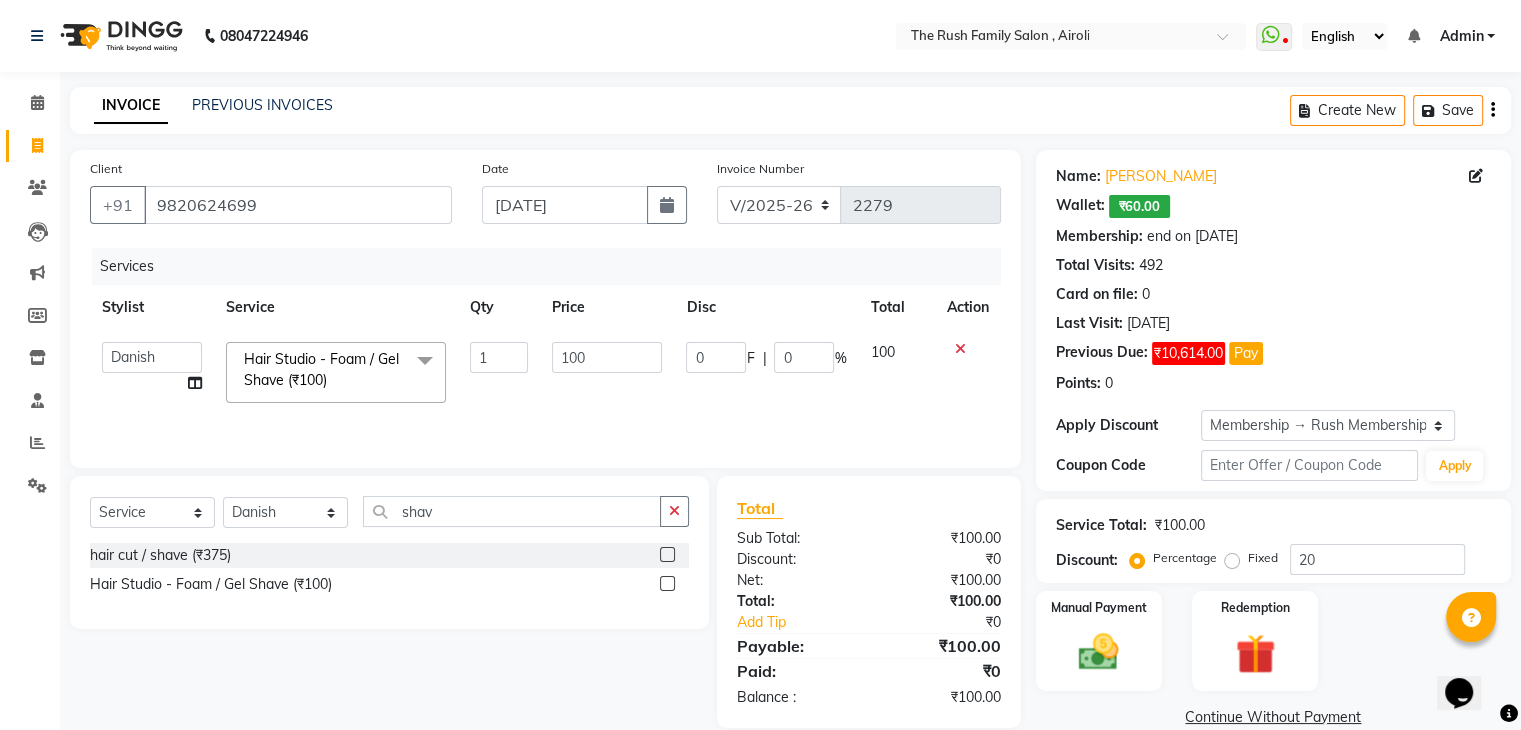 scroll, scrollTop: 32, scrollLeft: 0, axis: vertical 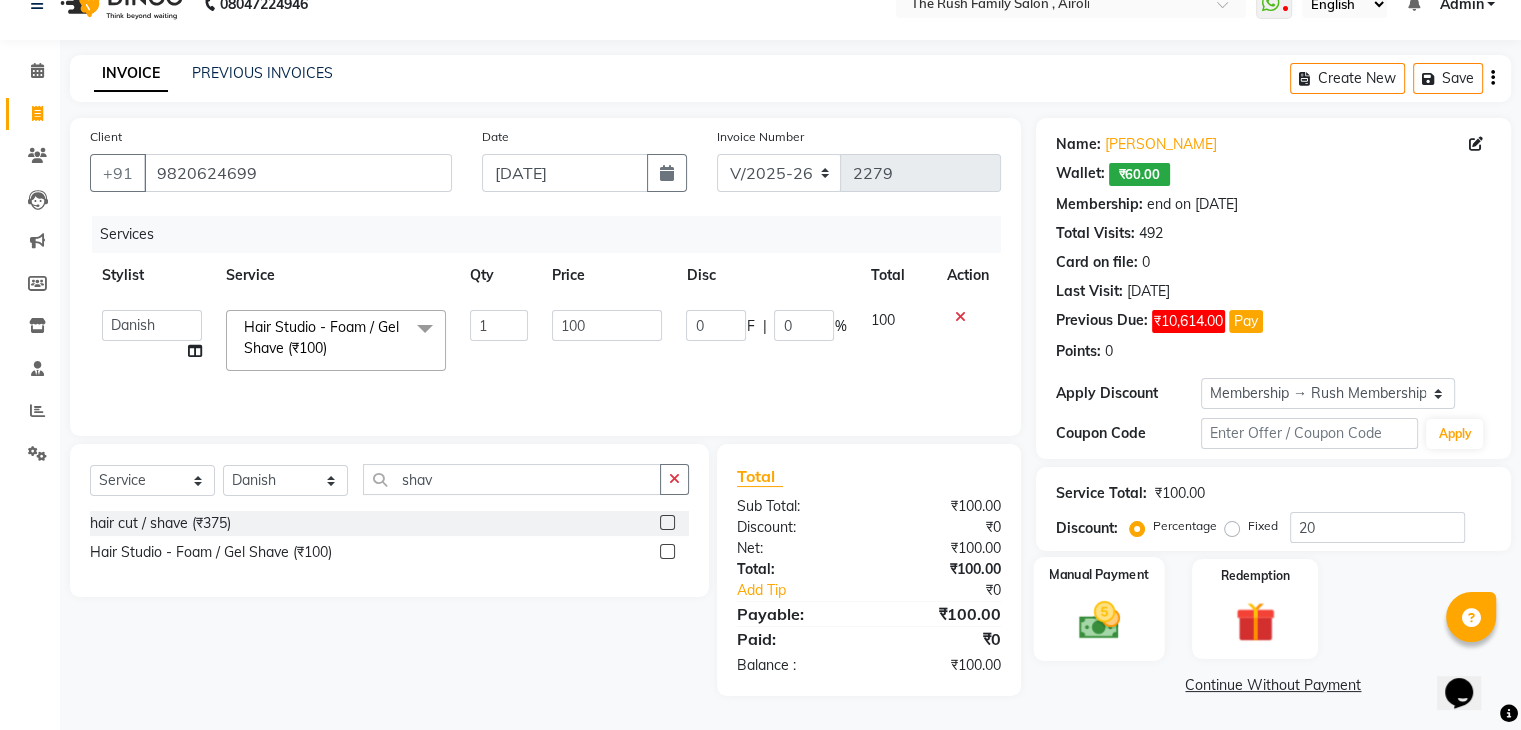 click on "Manual Payment" 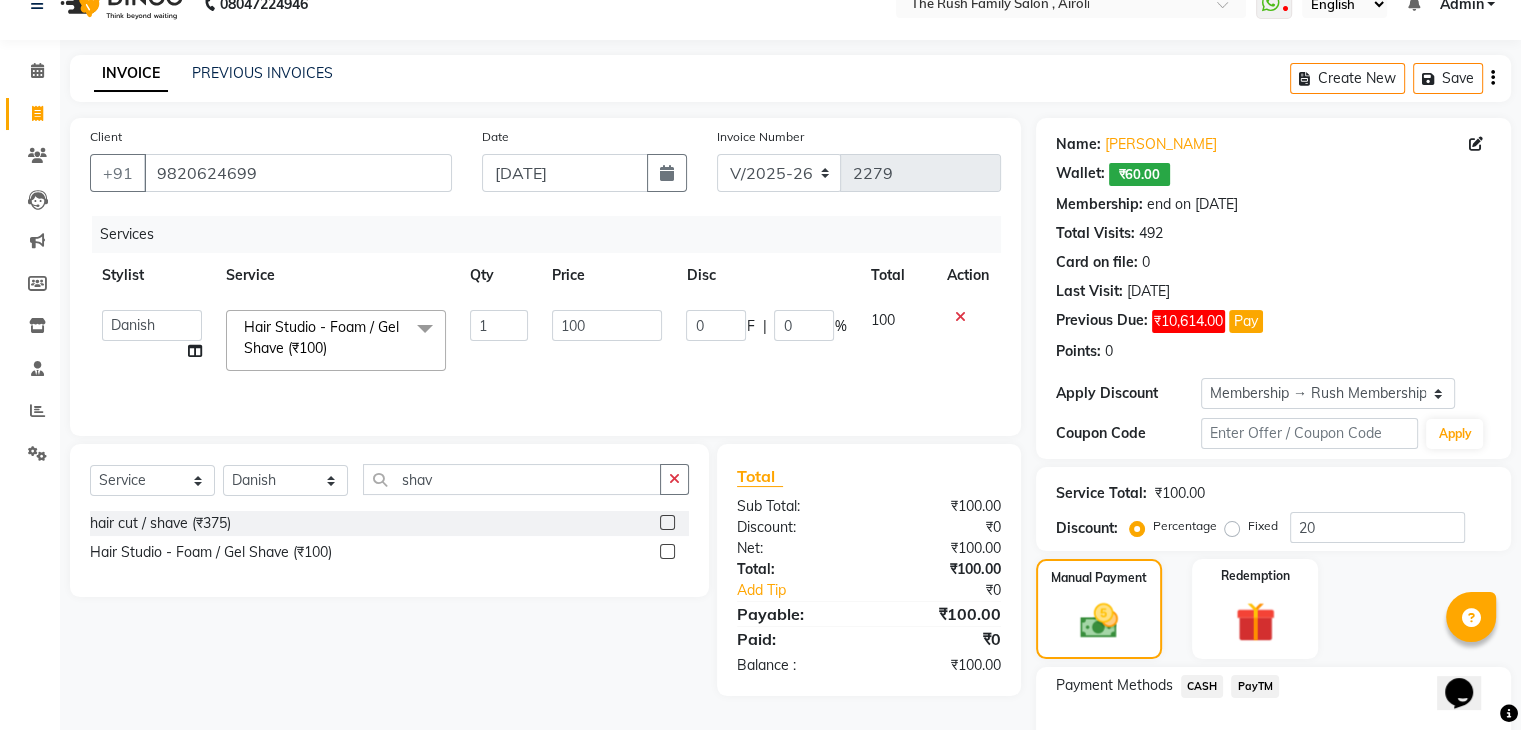 click on "PayTM" 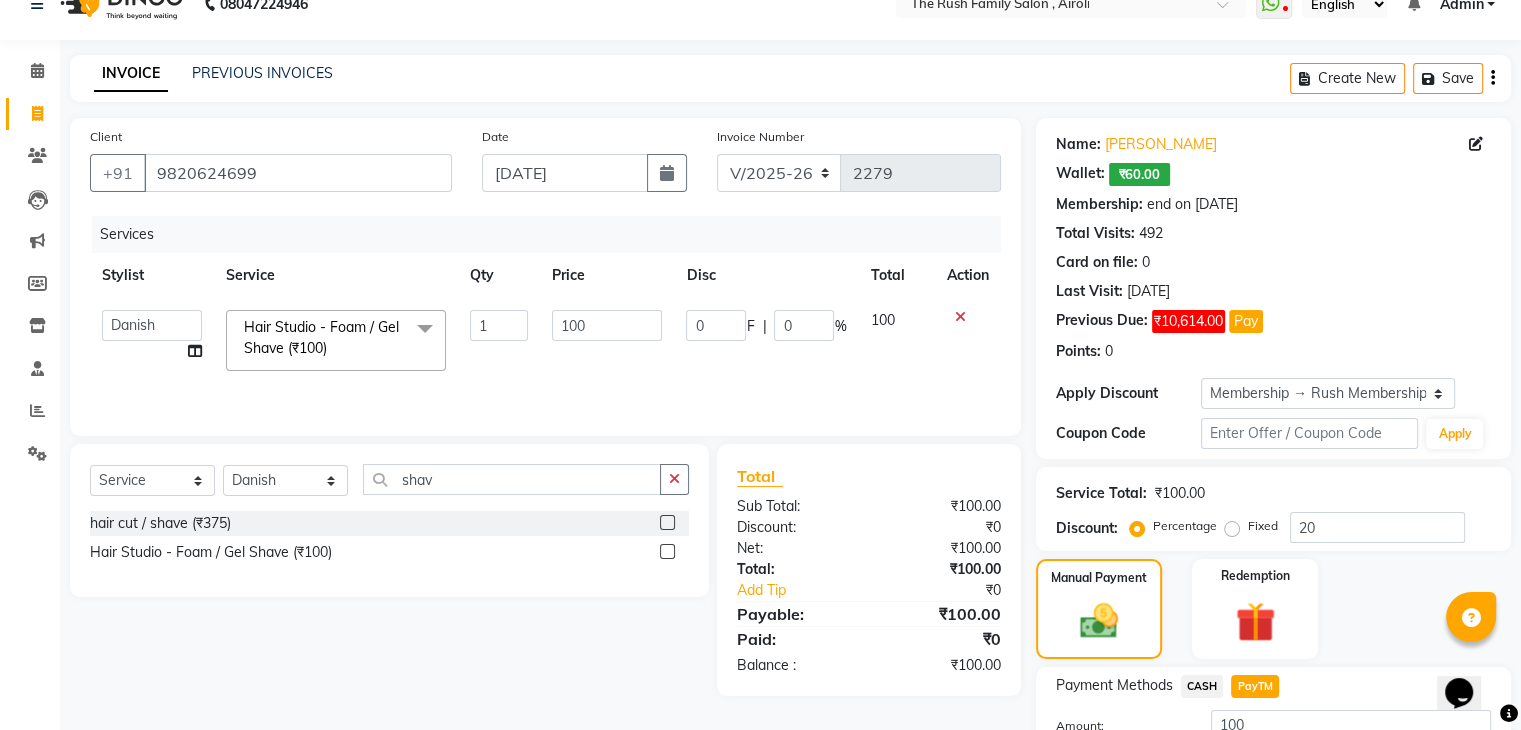 scroll, scrollTop: 190, scrollLeft: 0, axis: vertical 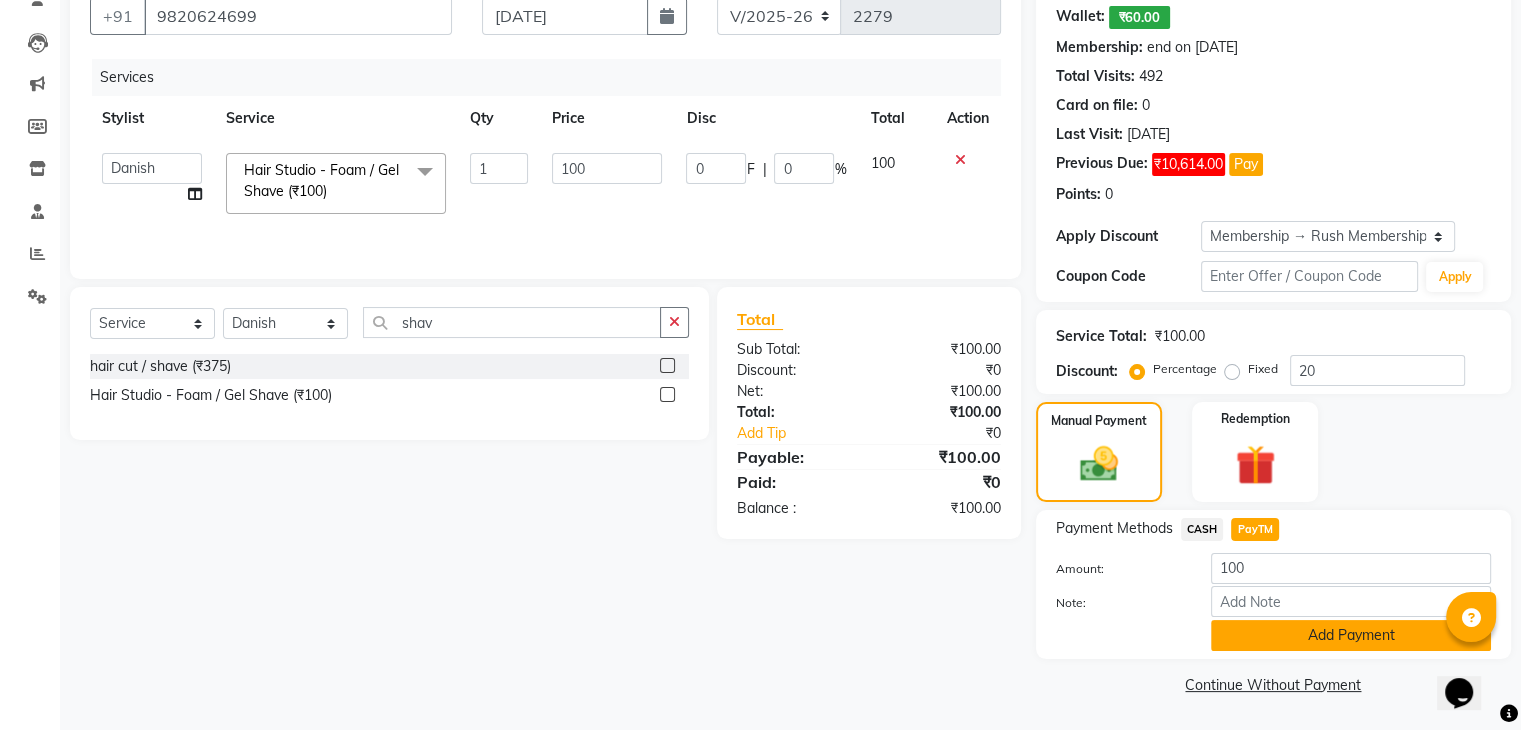 click on "Add Payment" 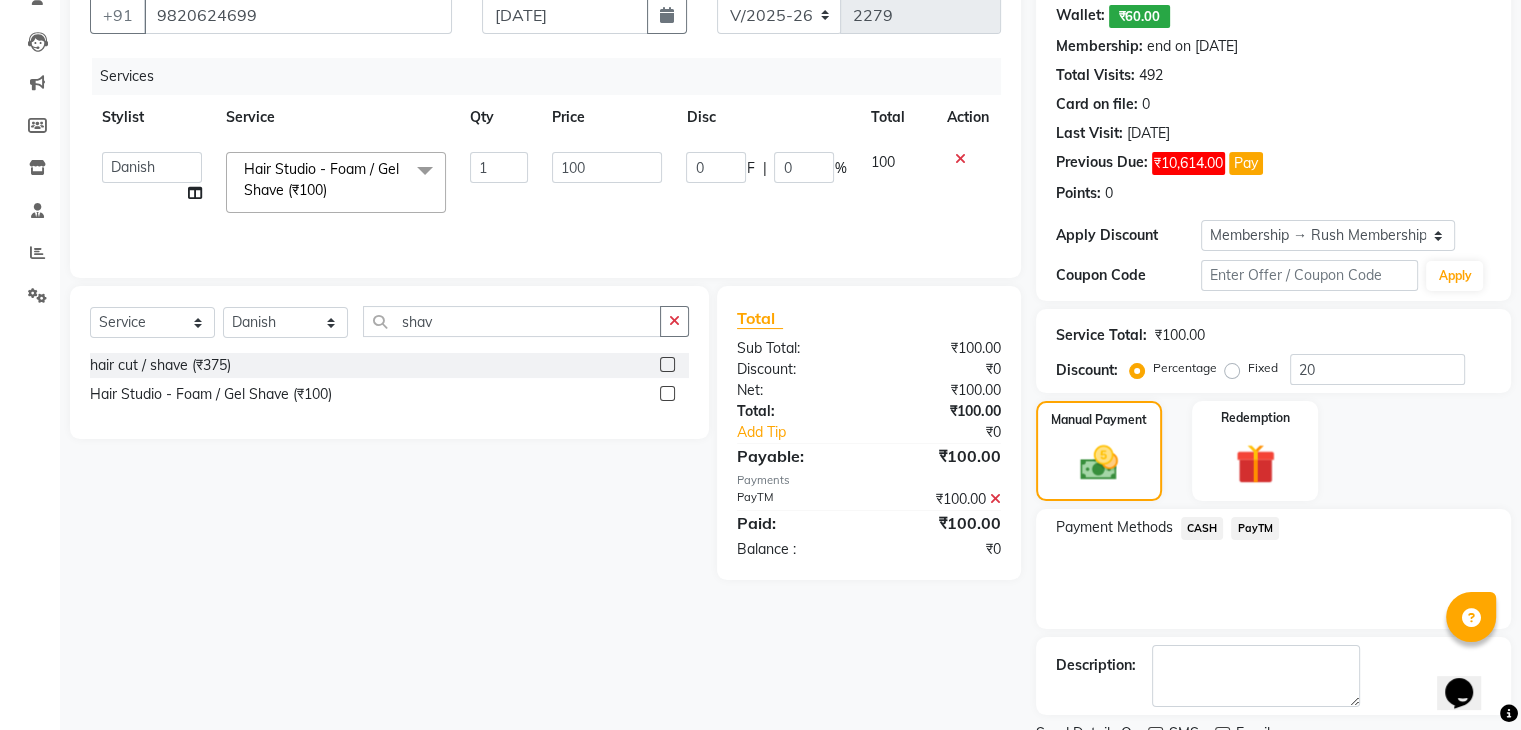 scroll, scrollTop: 272, scrollLeft: 0, axis: vertical 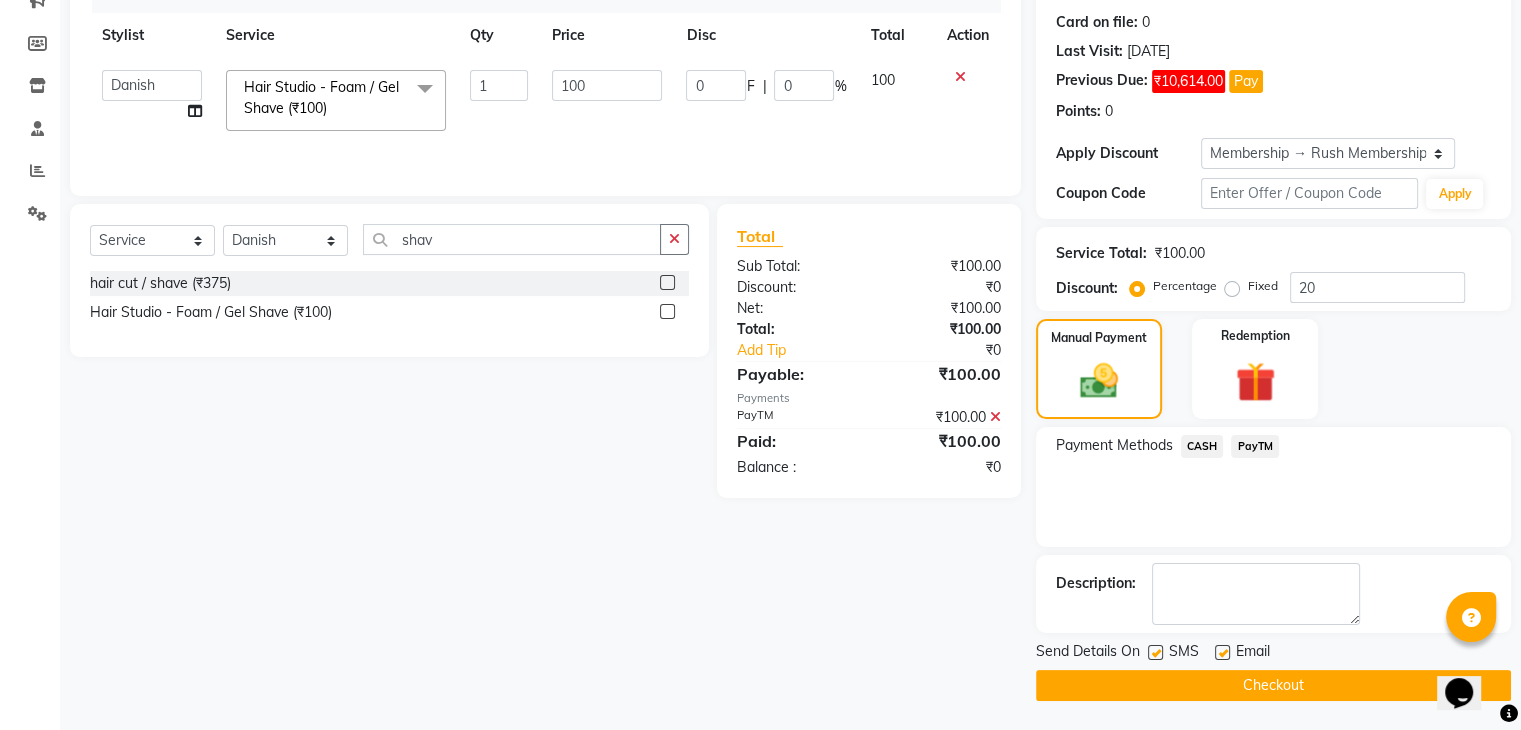 click on "CASH" 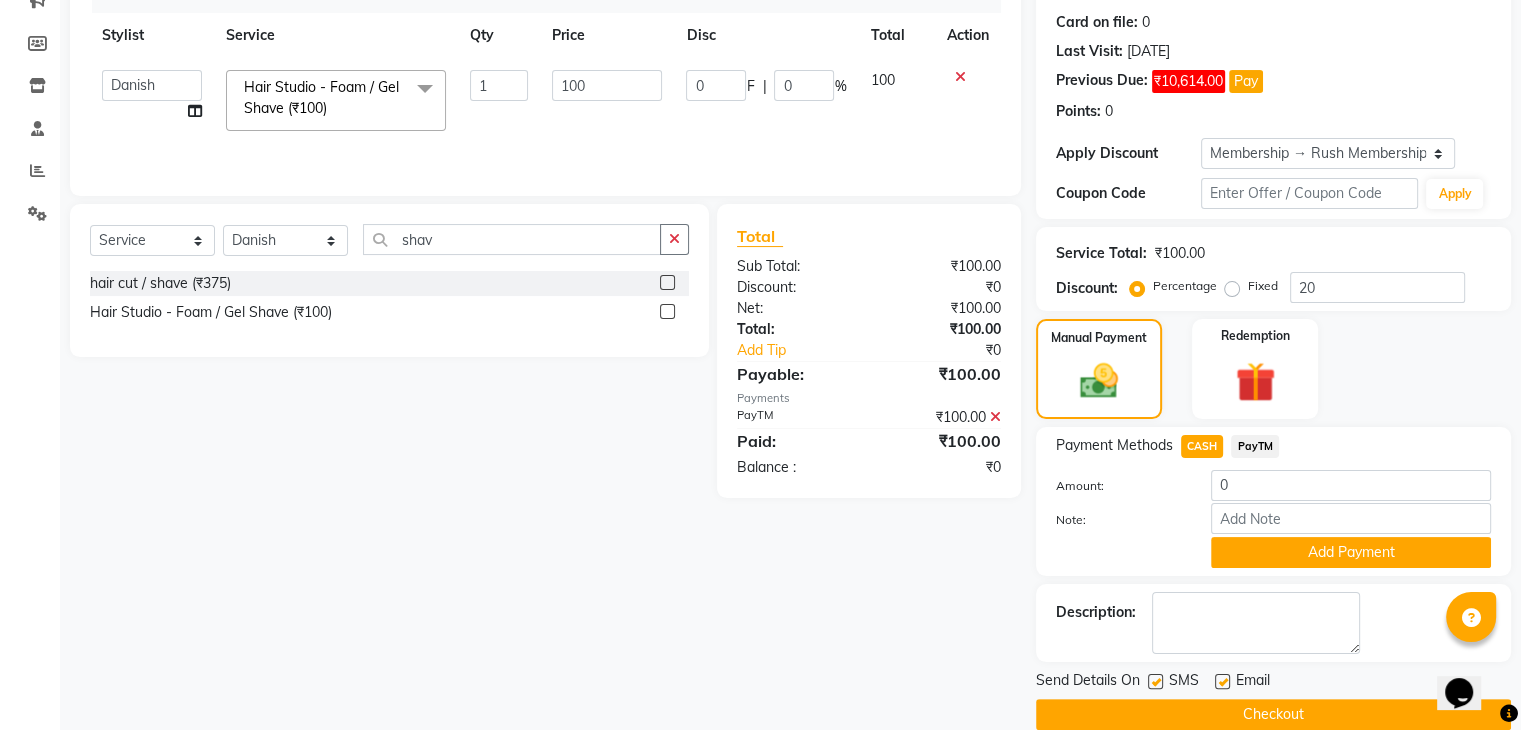 click 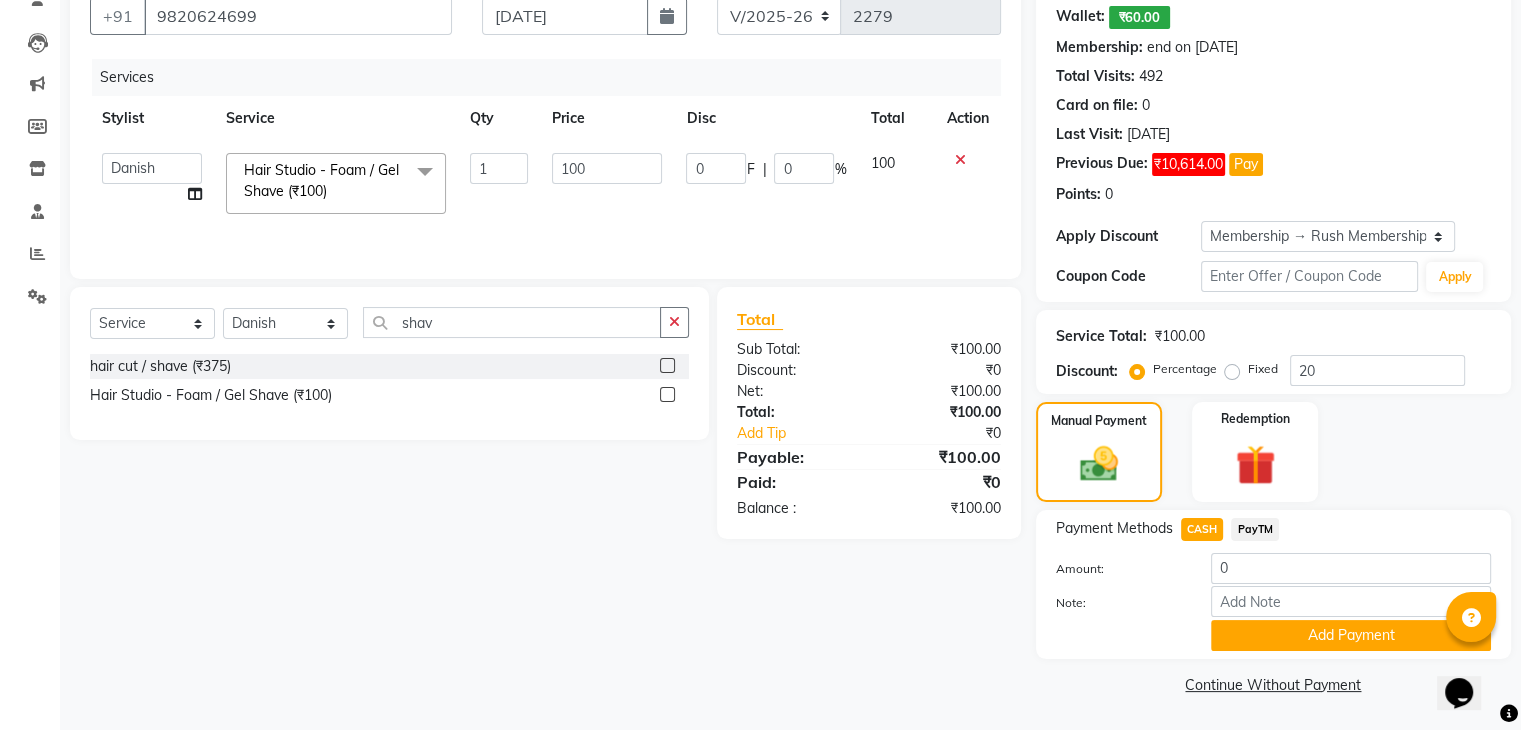scroll, scrollTop: 190, scrollLeft: 0, axis: vertical 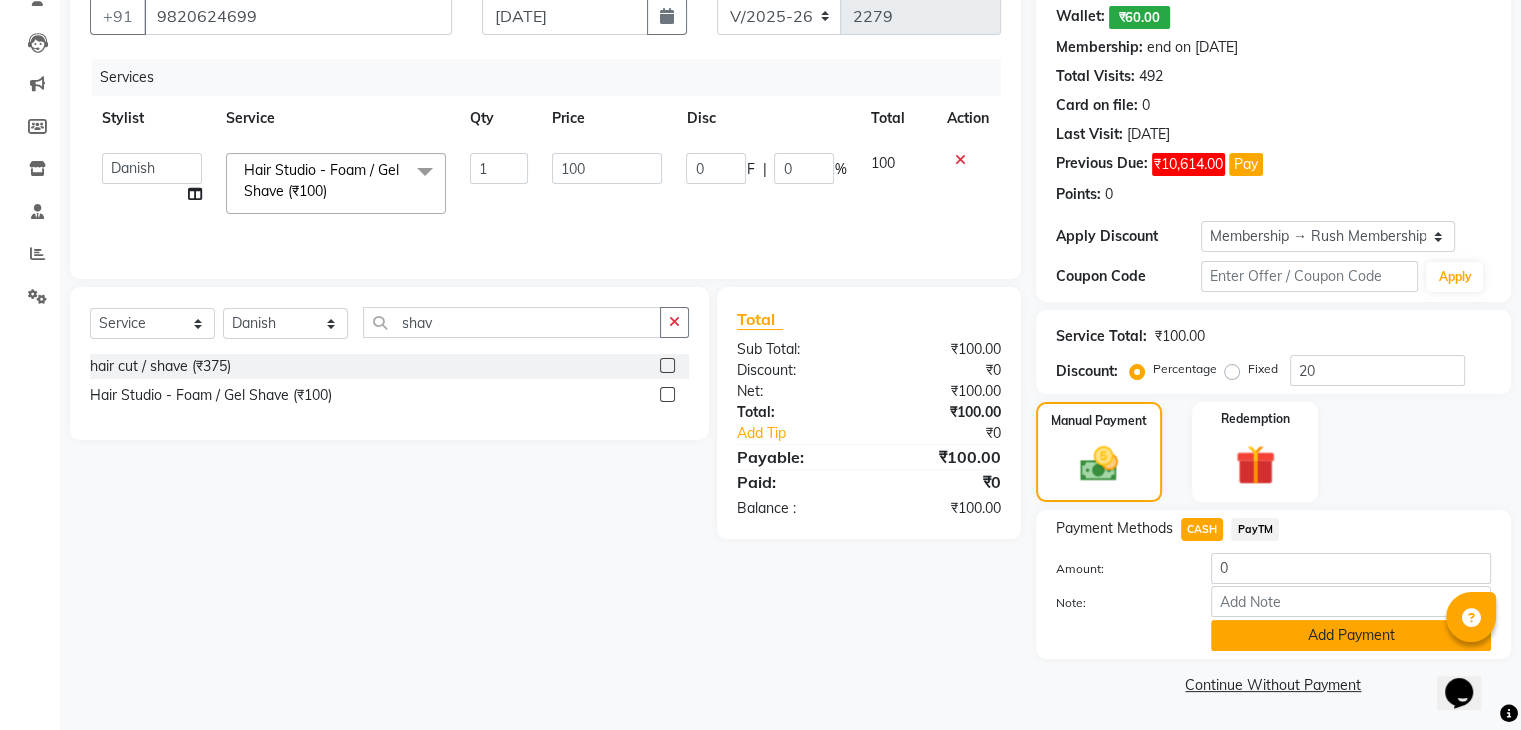 click on "Add Payment" 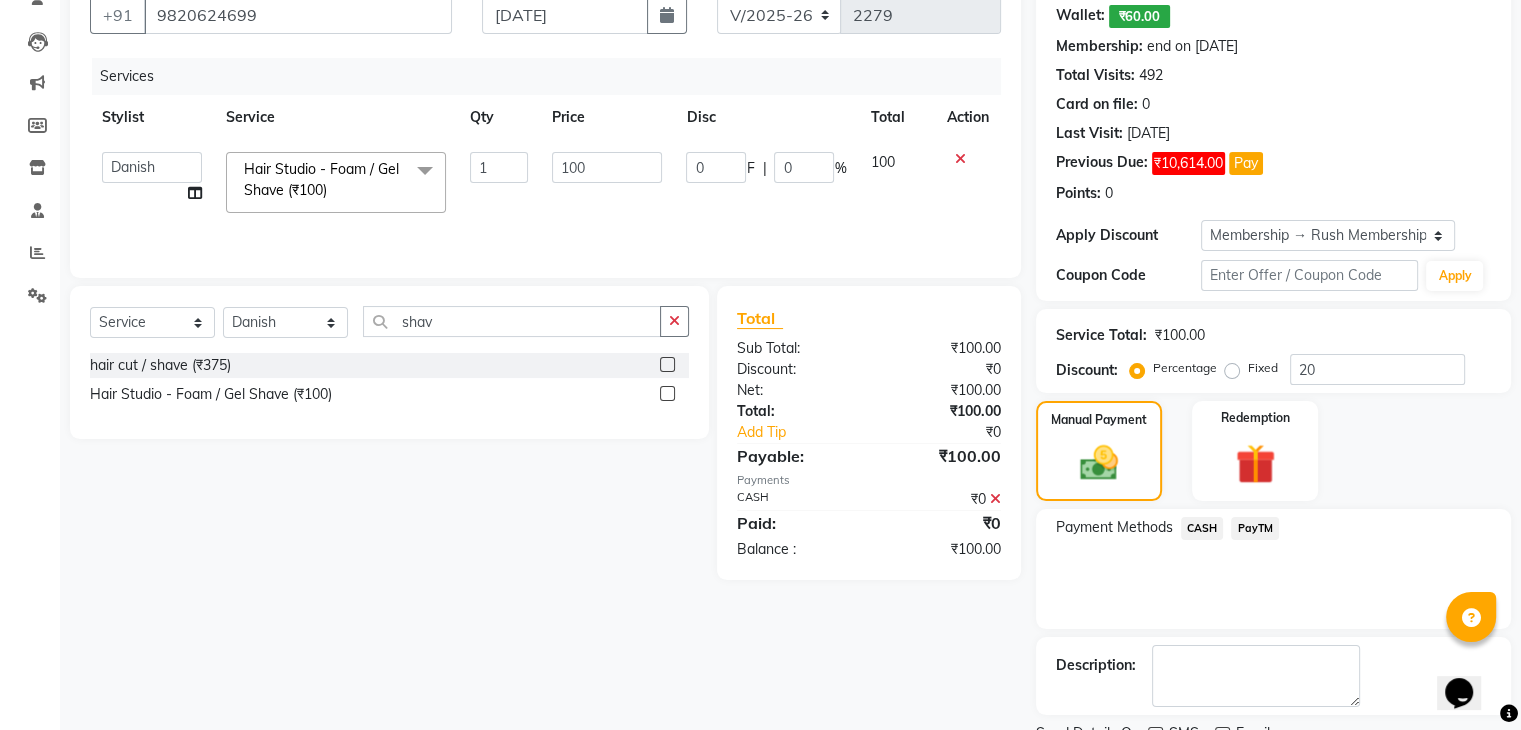 scroll, scrollTop: 272, scrollLeft: 0, axis: vertical 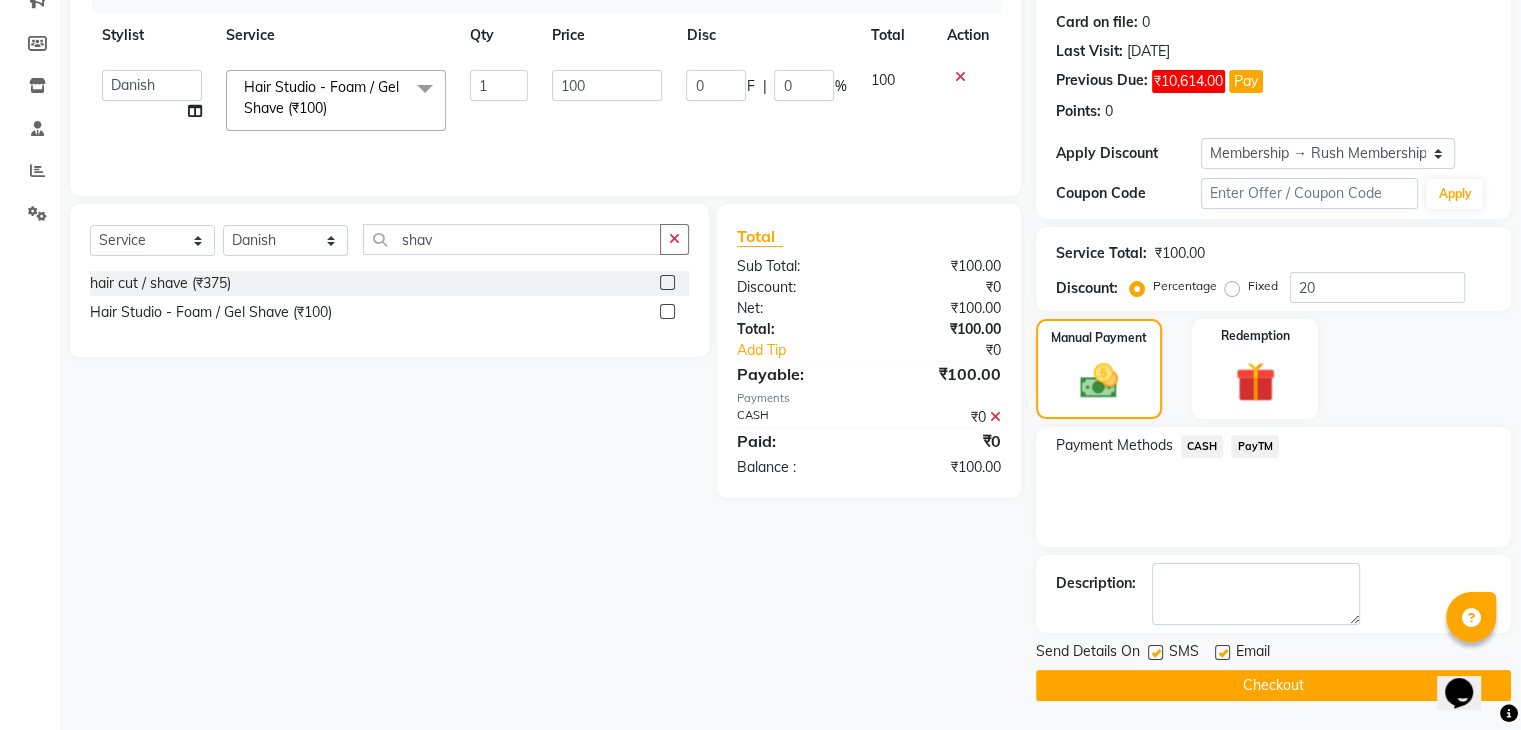 click 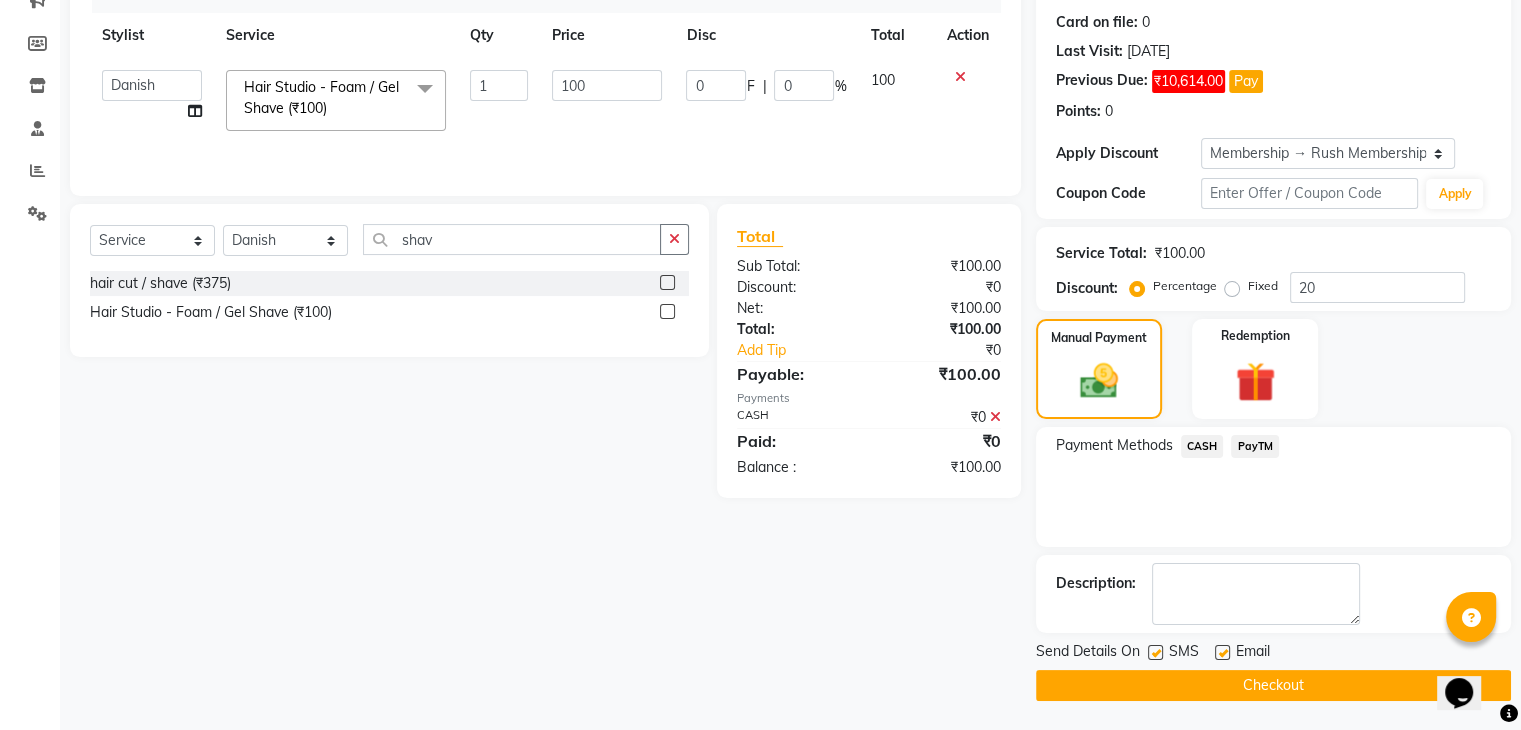 click at bounding box center (1154, 653) 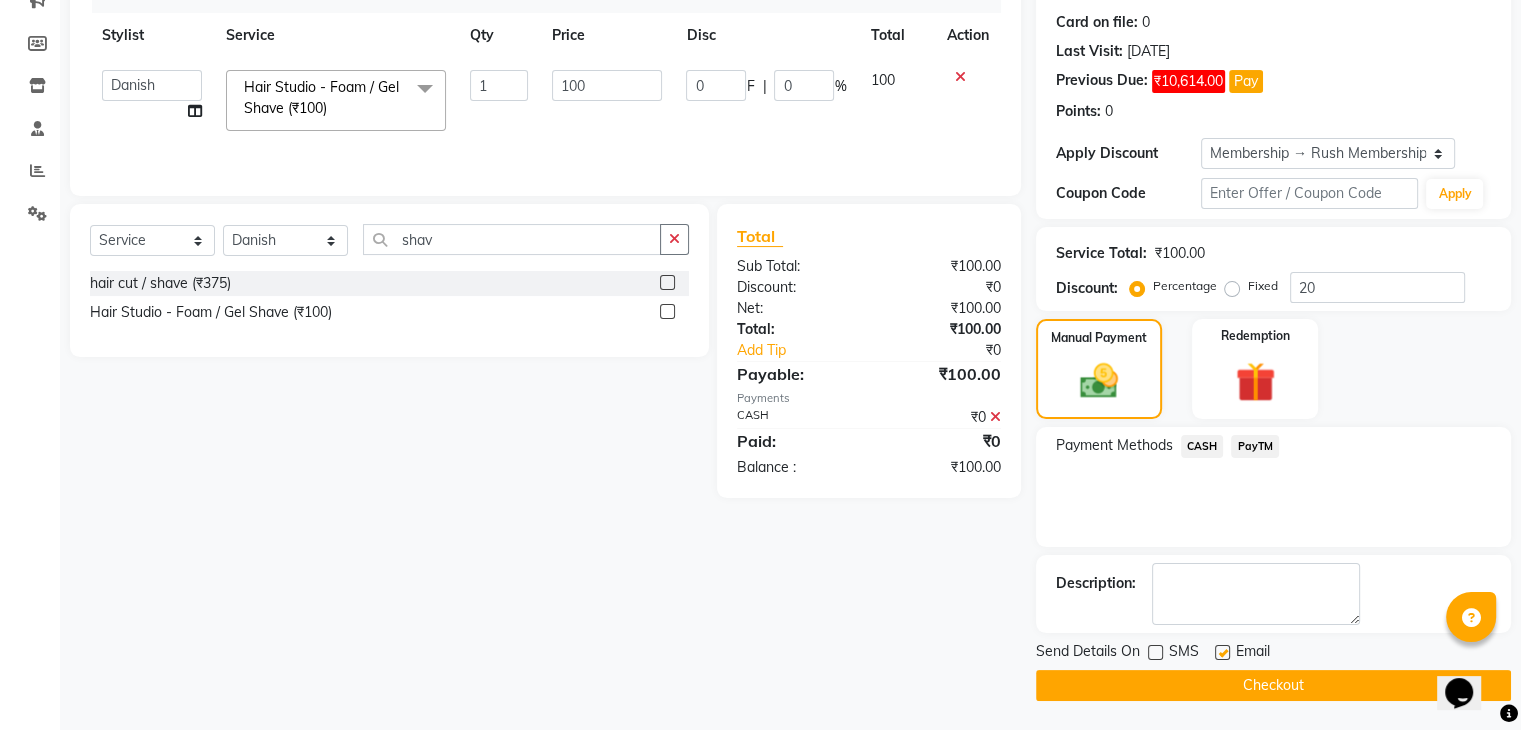 click 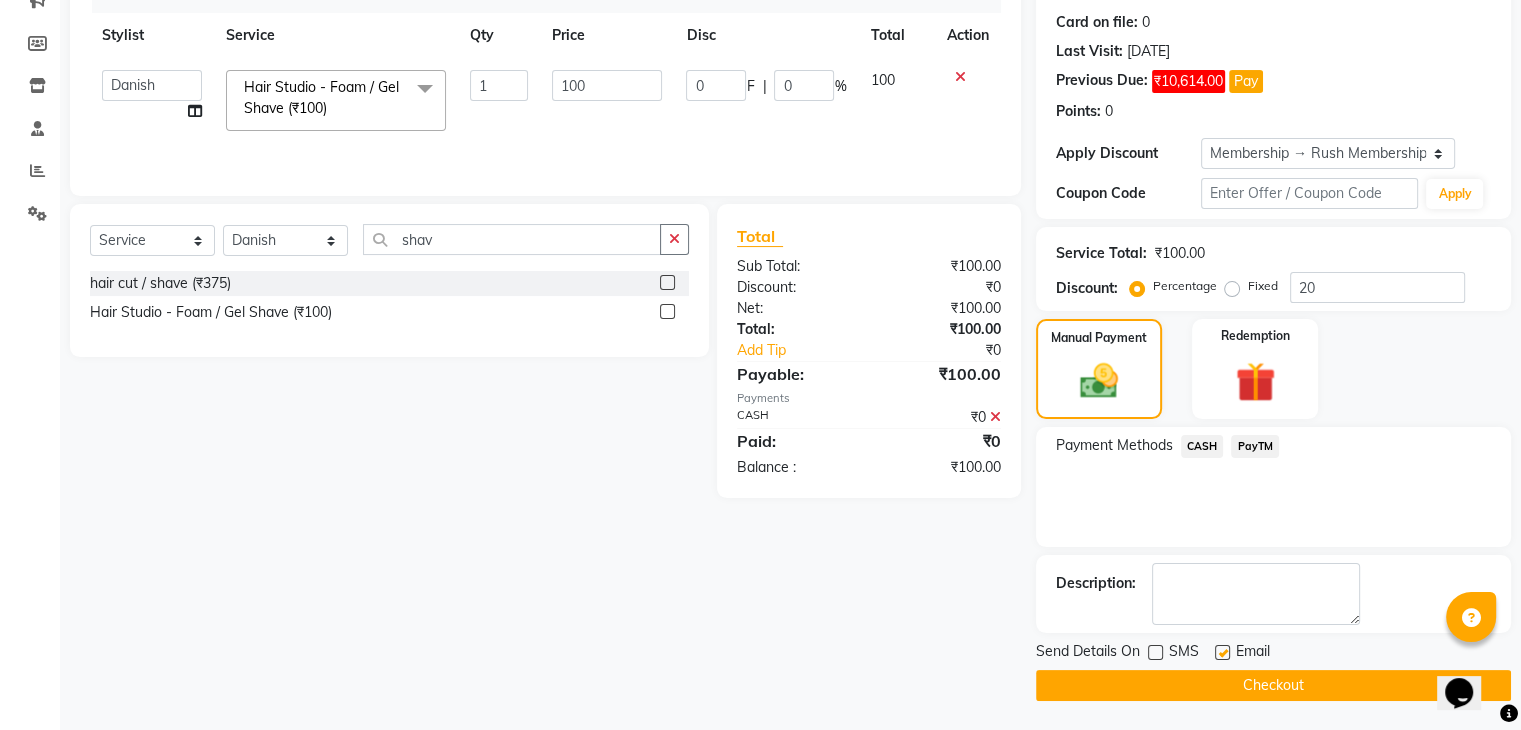 click at bounding box center (1221, 653) 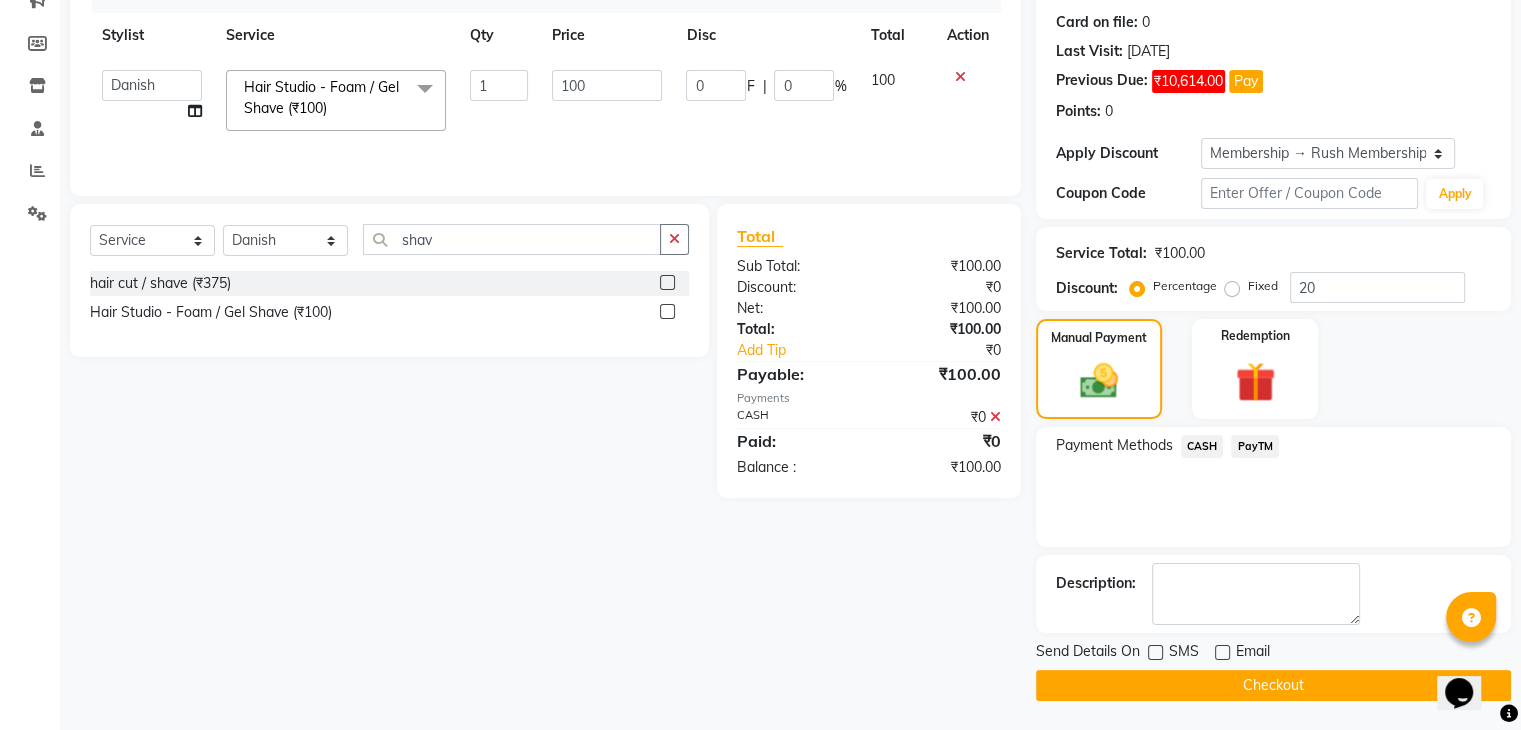 click on "Checkout" 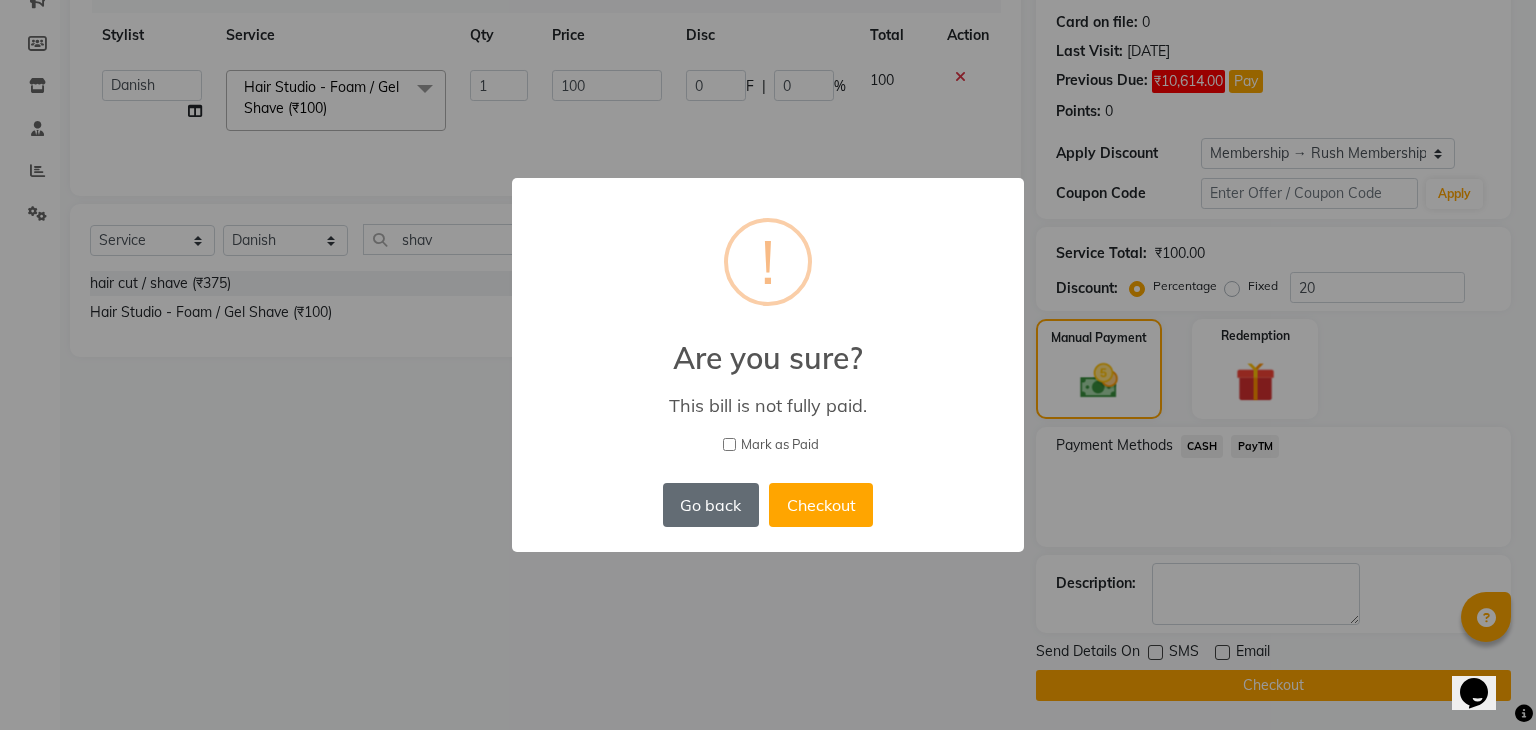 click on "Go back" at bounding box center (711, 505) 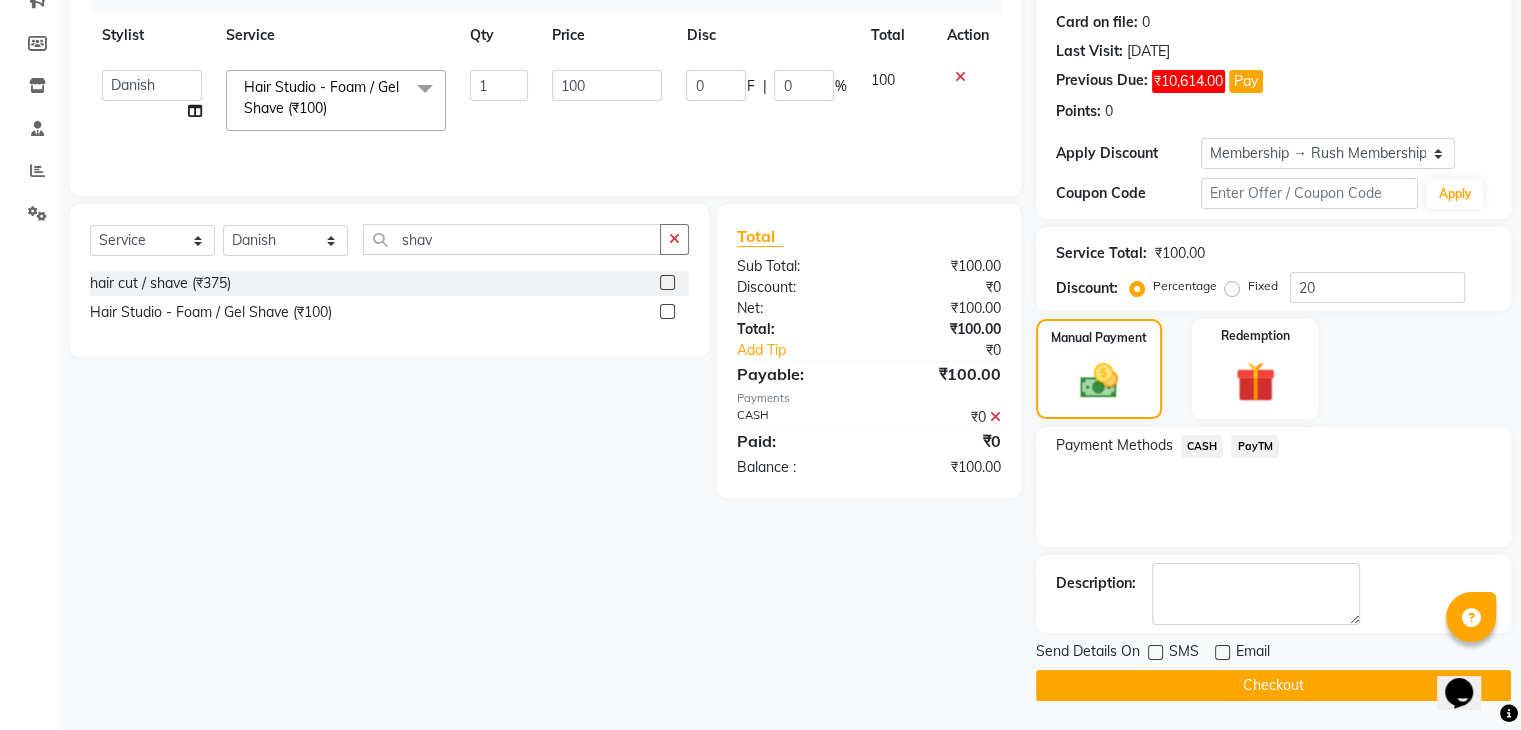 click 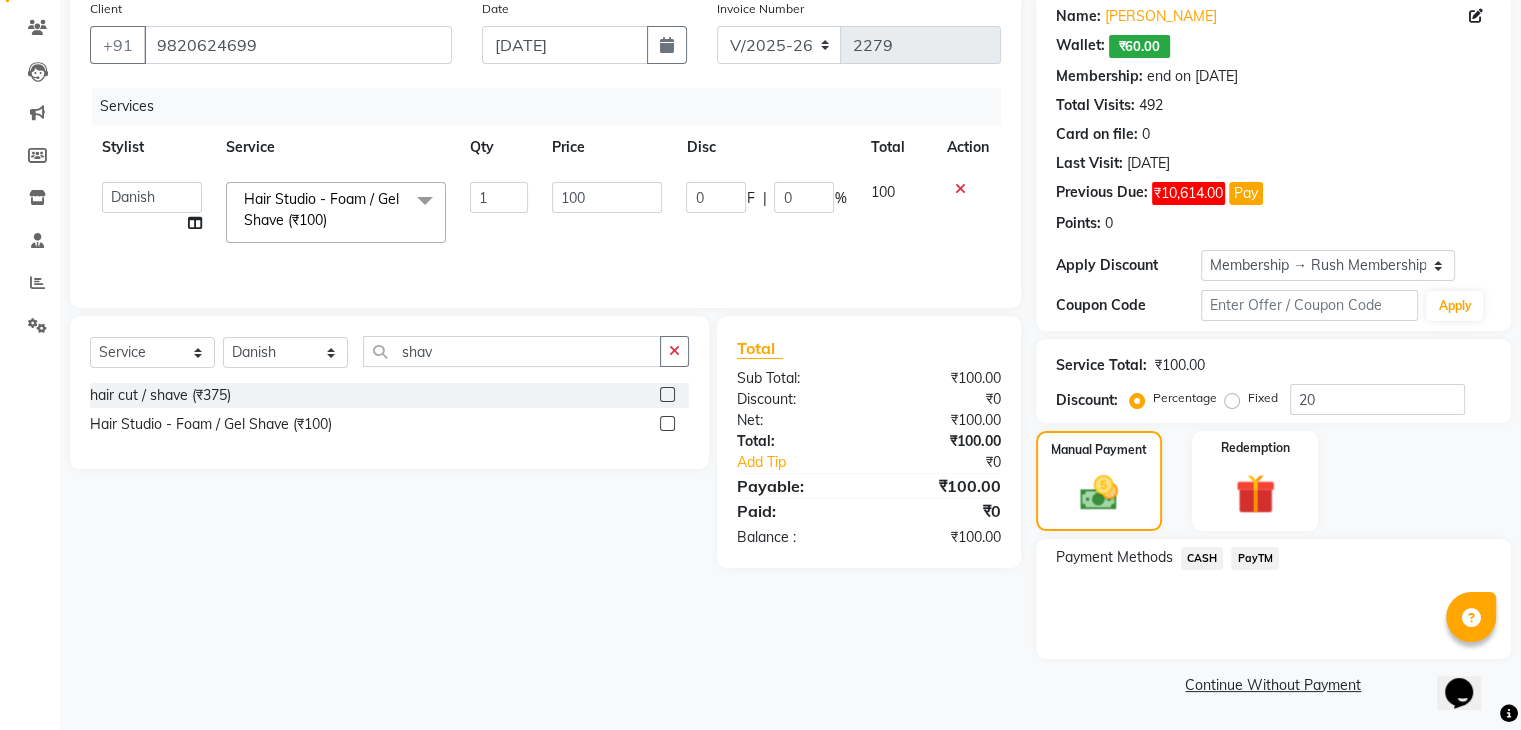 scroll, scrollTop: 160, scrollLeft: 0, axis: vertical 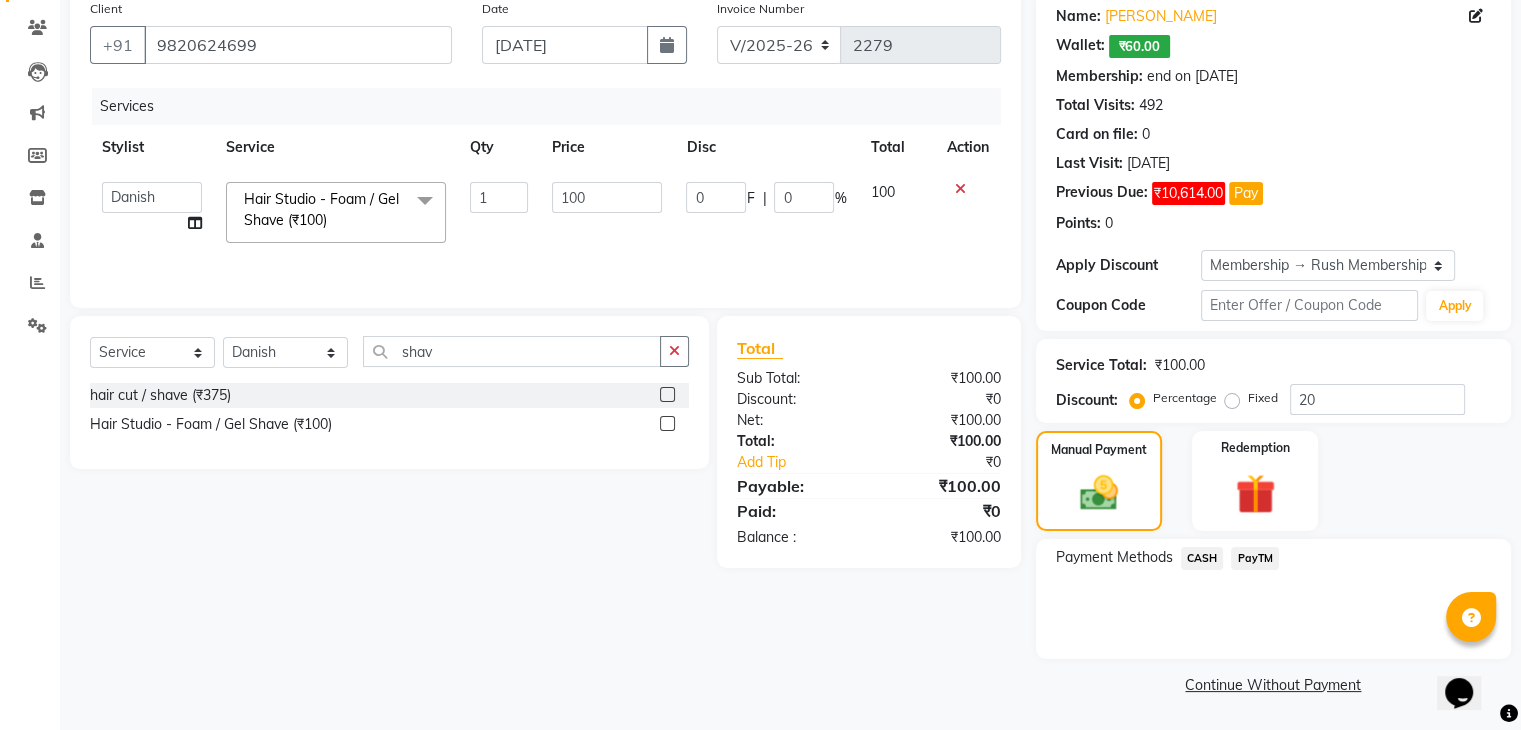 click on "CASH" 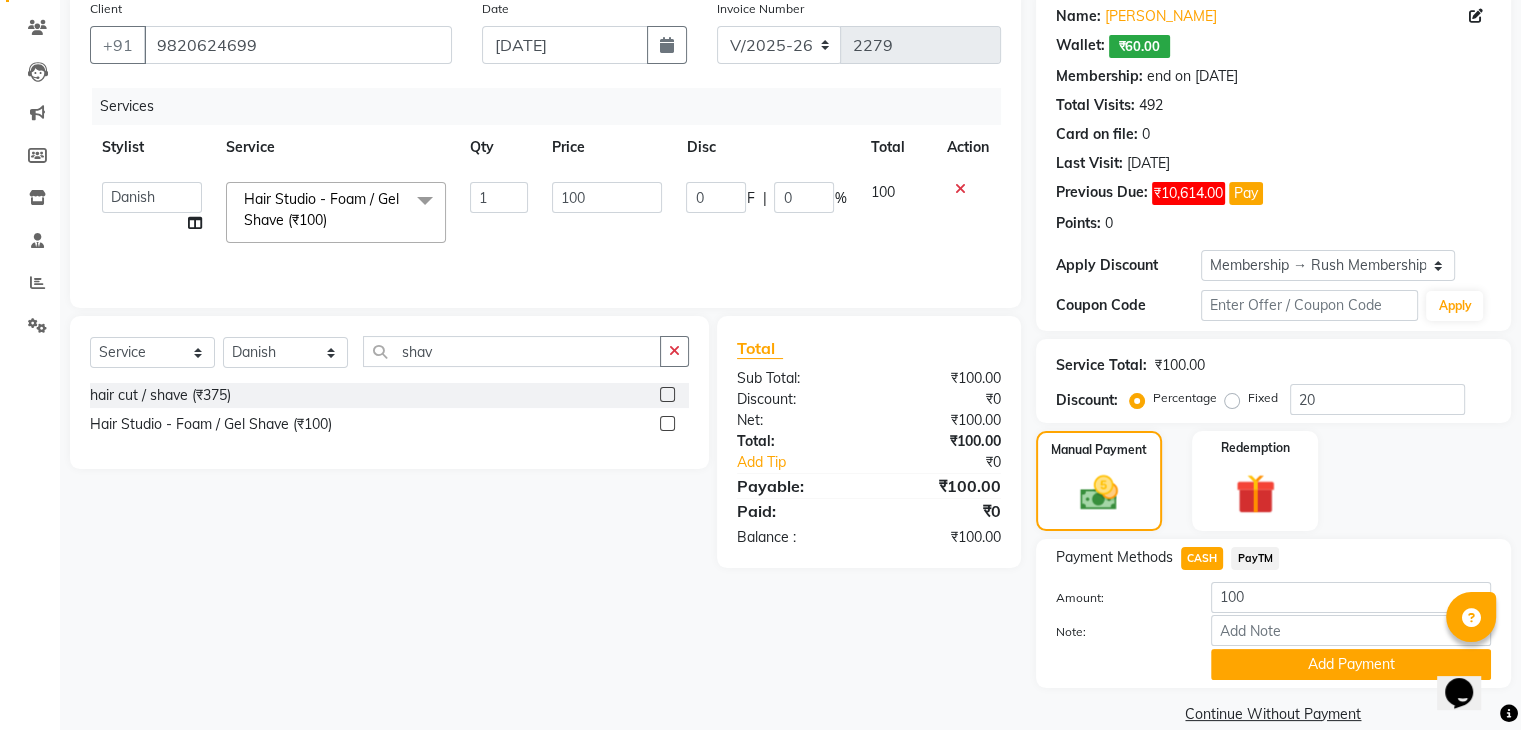 scroll, scrollTop: 190, scrollLeft: 0, axis: vertical 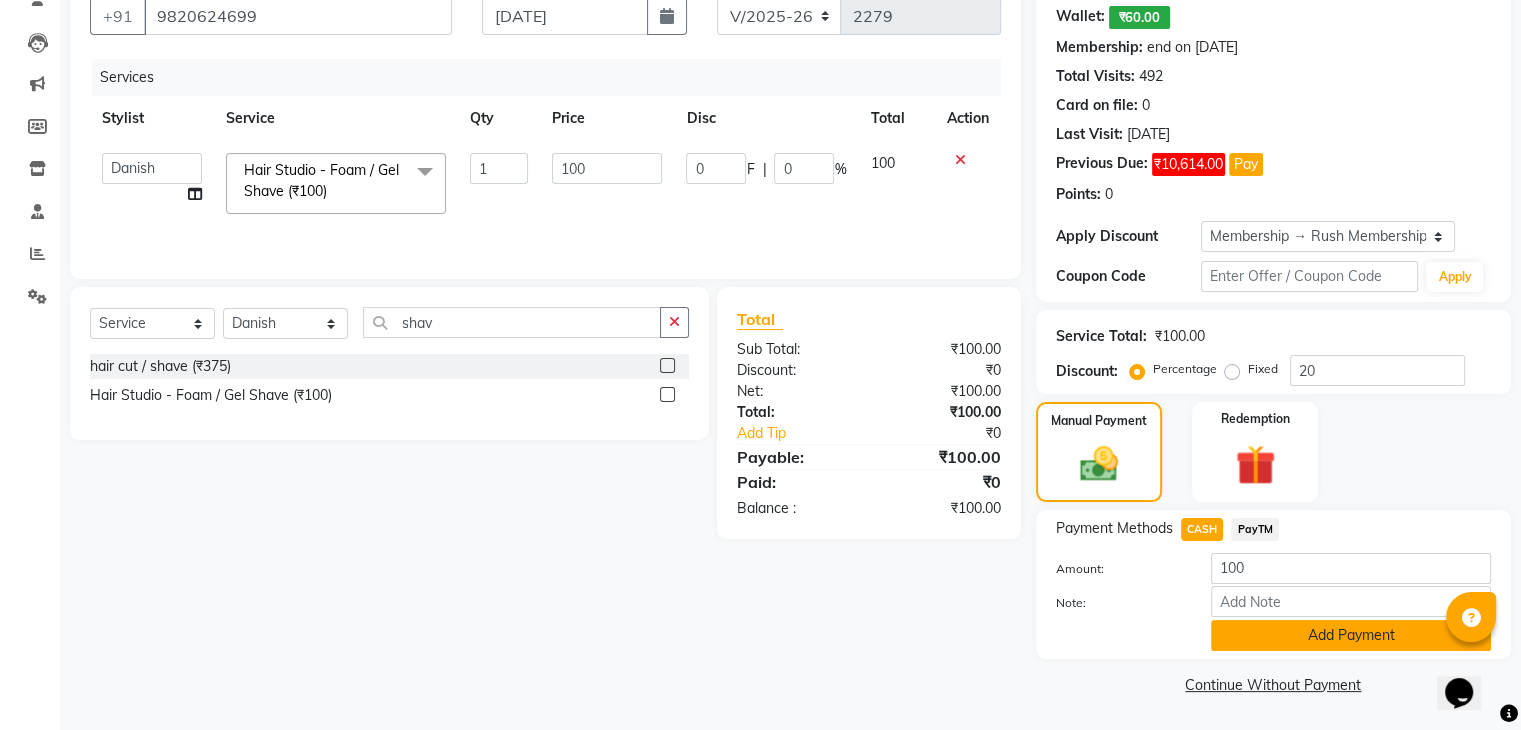 click on "Add Payment" 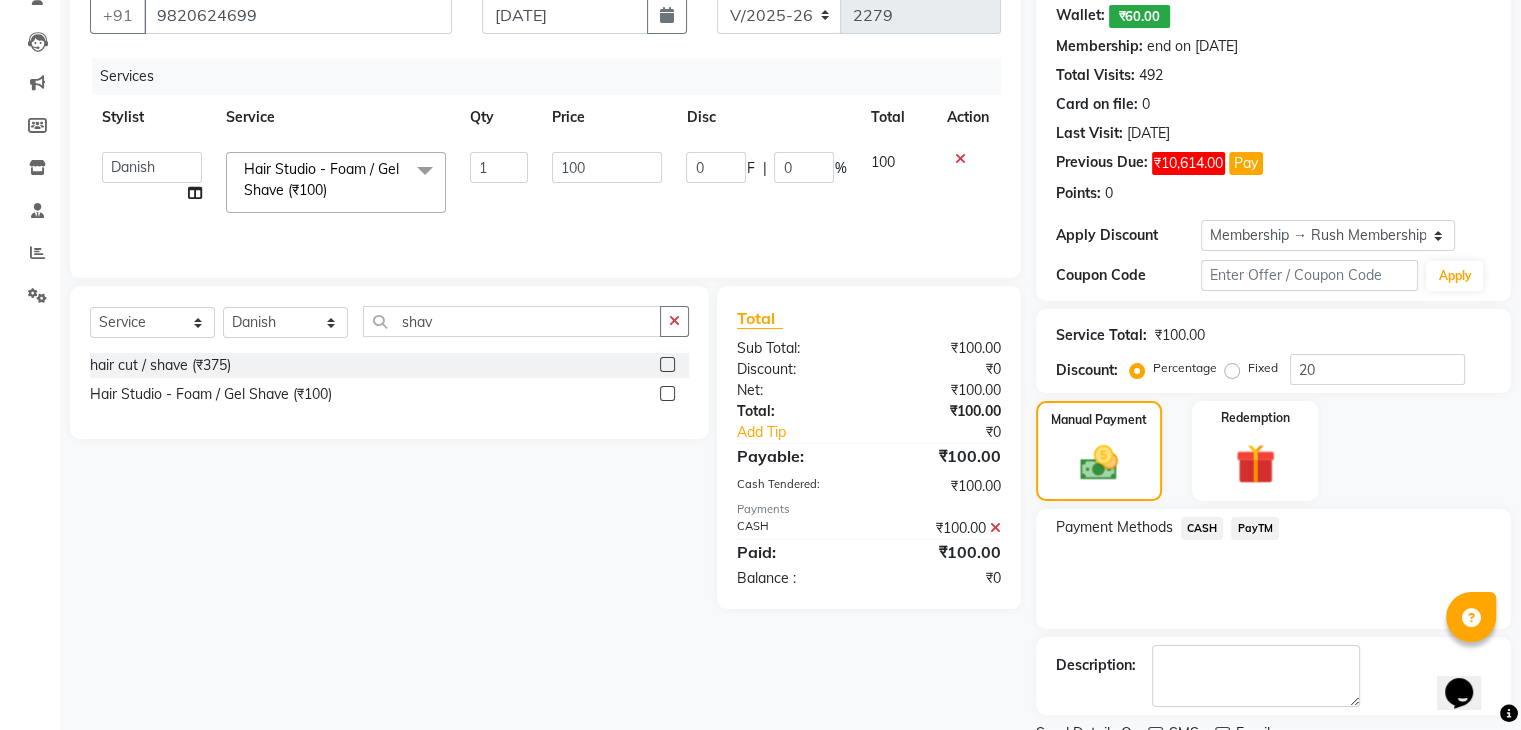 scroll, scrollTop: 272, scrollLeft: 0, axis: vertical 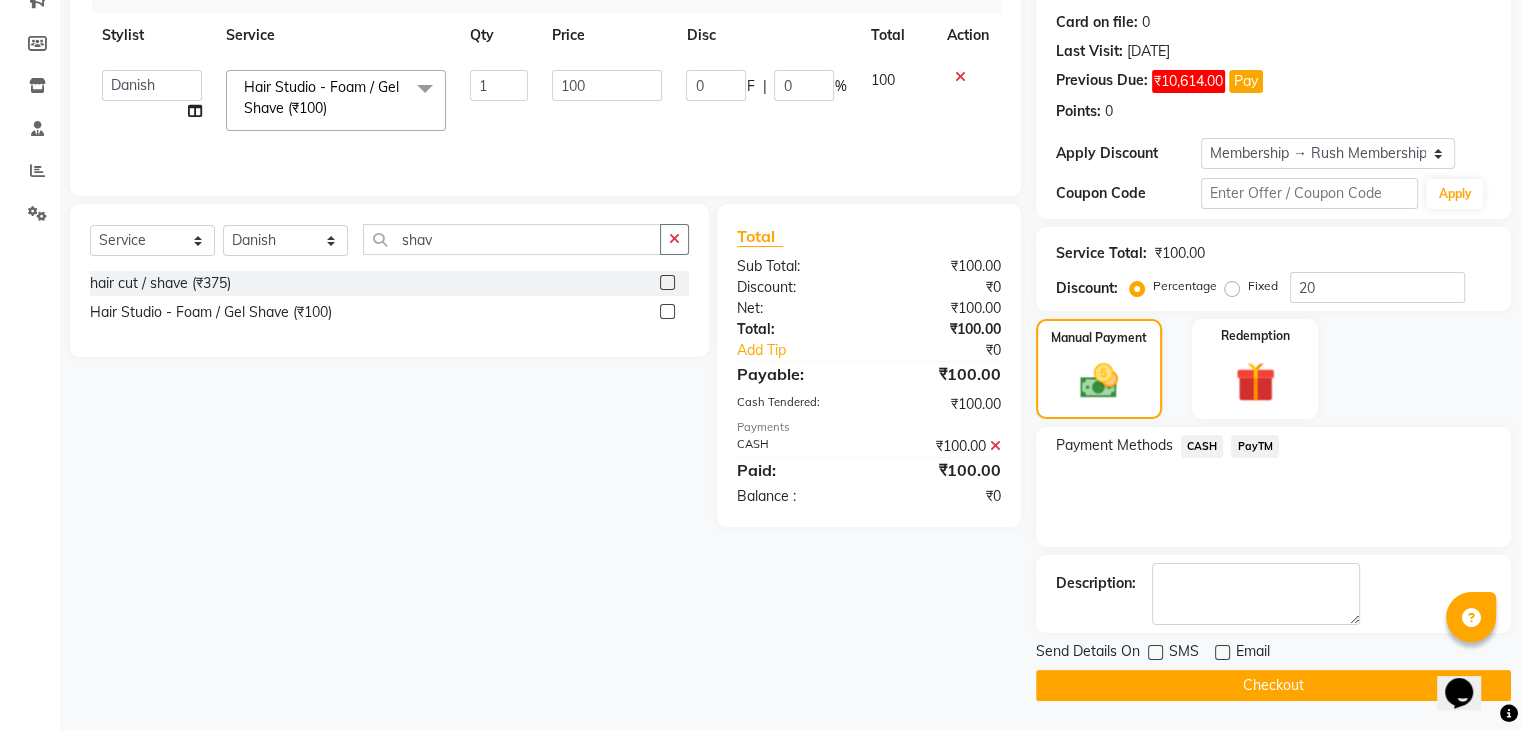 click on "Checkout" 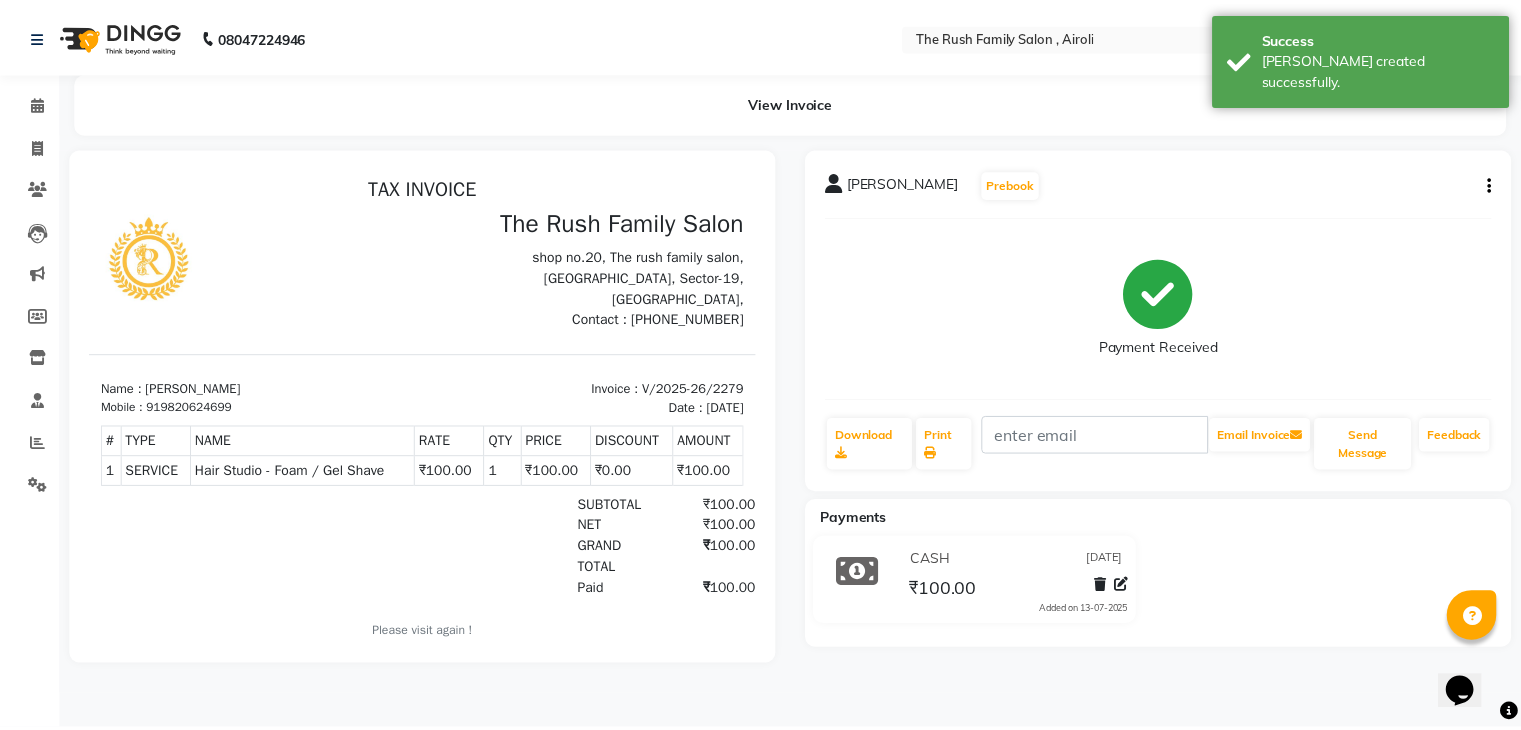 scroll, scrollTop: 0, scrollLeft: 0, axis: both 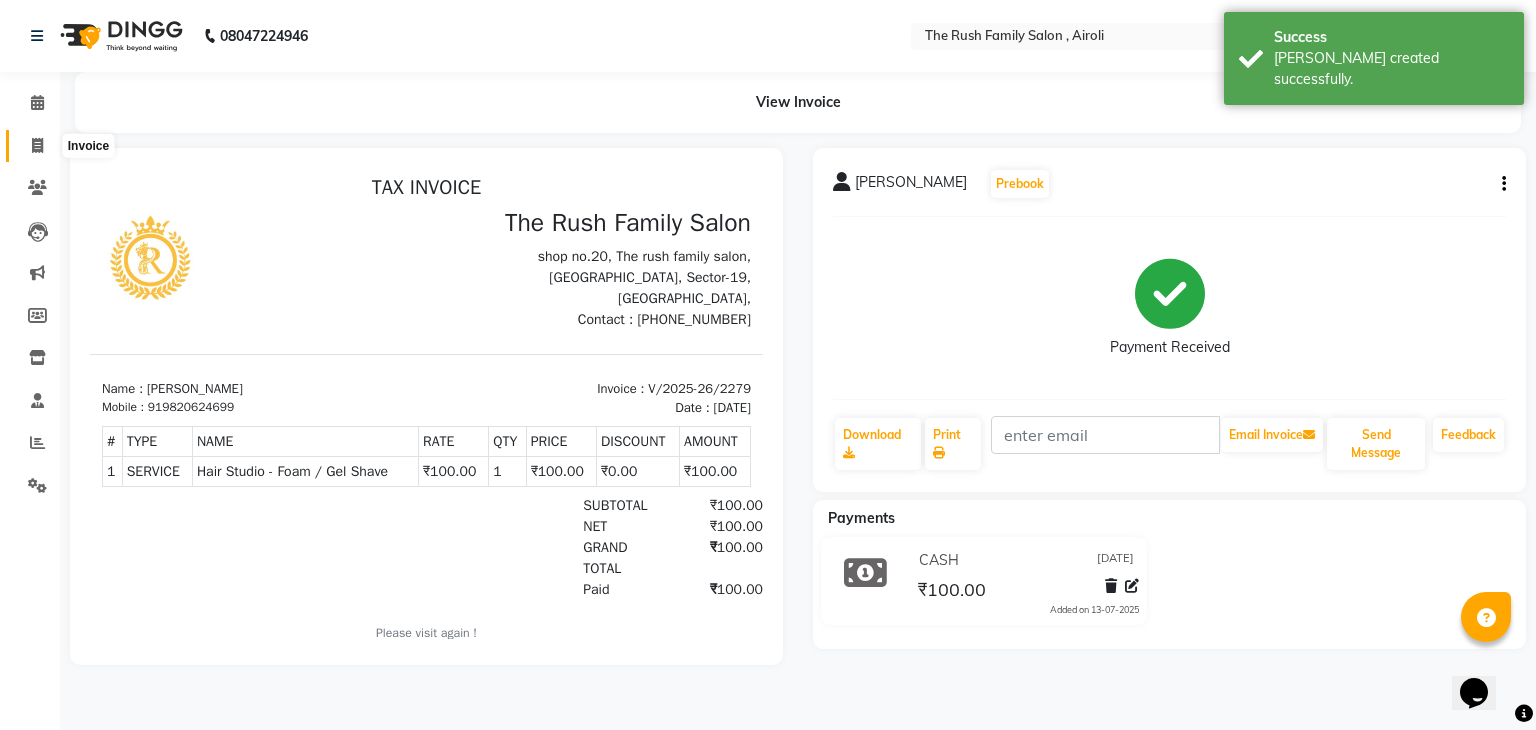 click 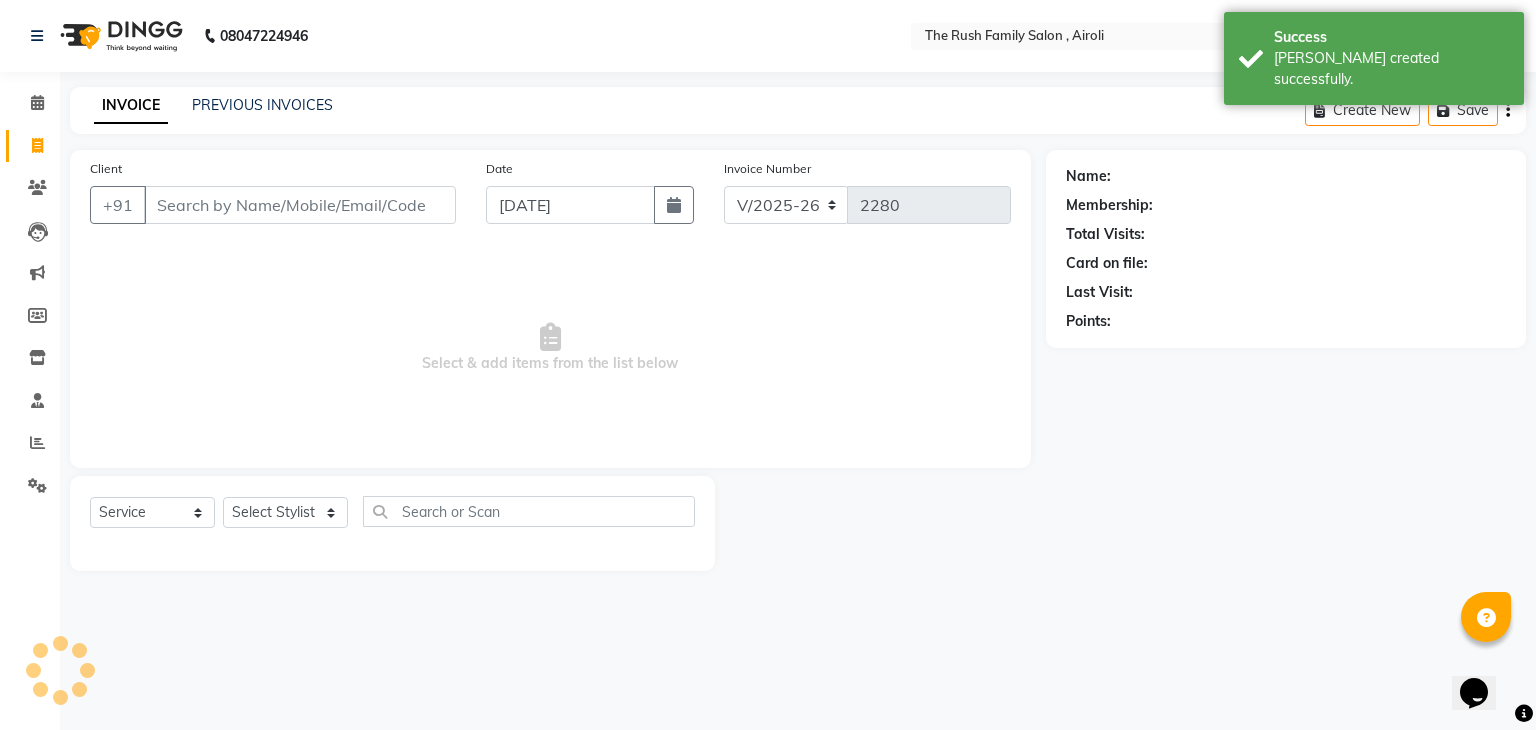 click 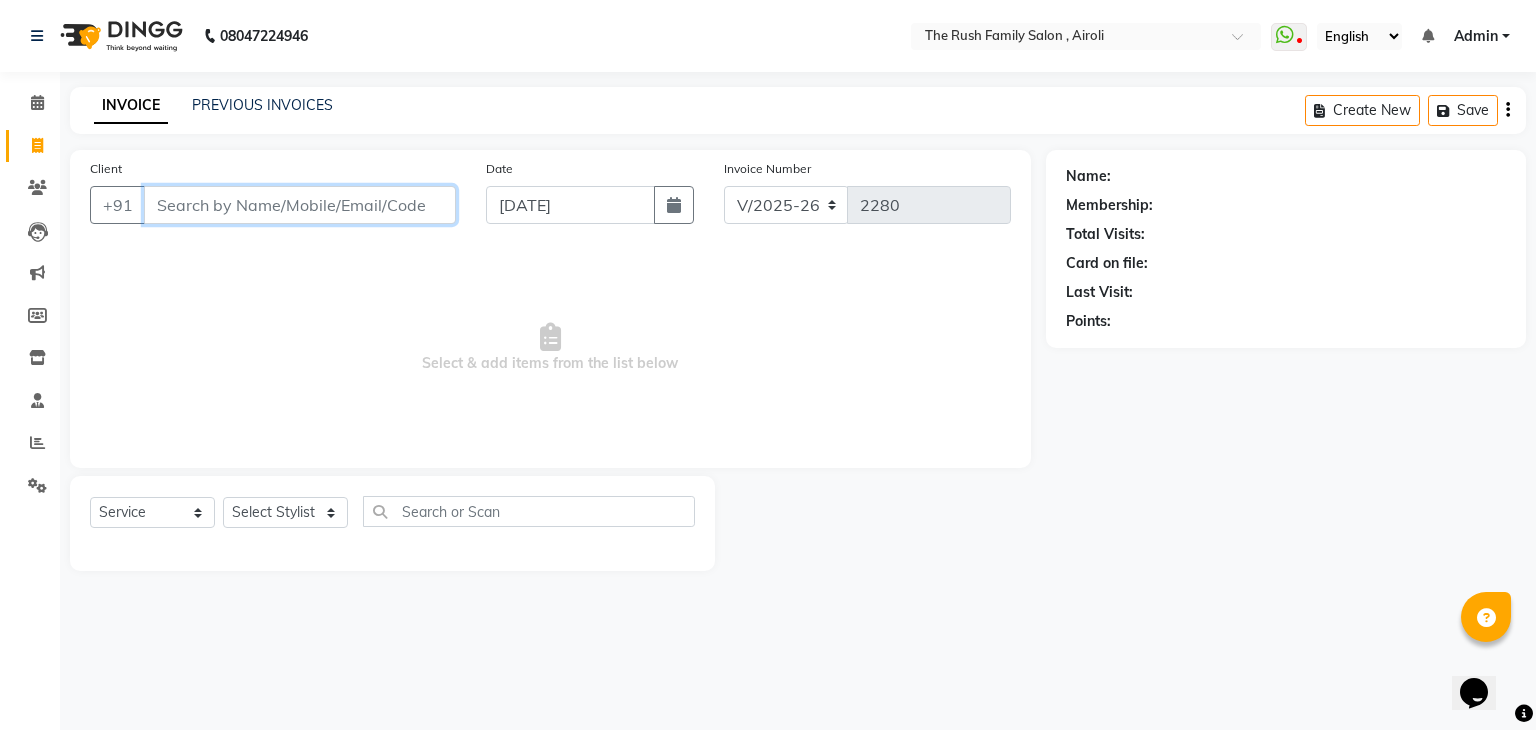 click on "Client" at bounding box center (300, 205) 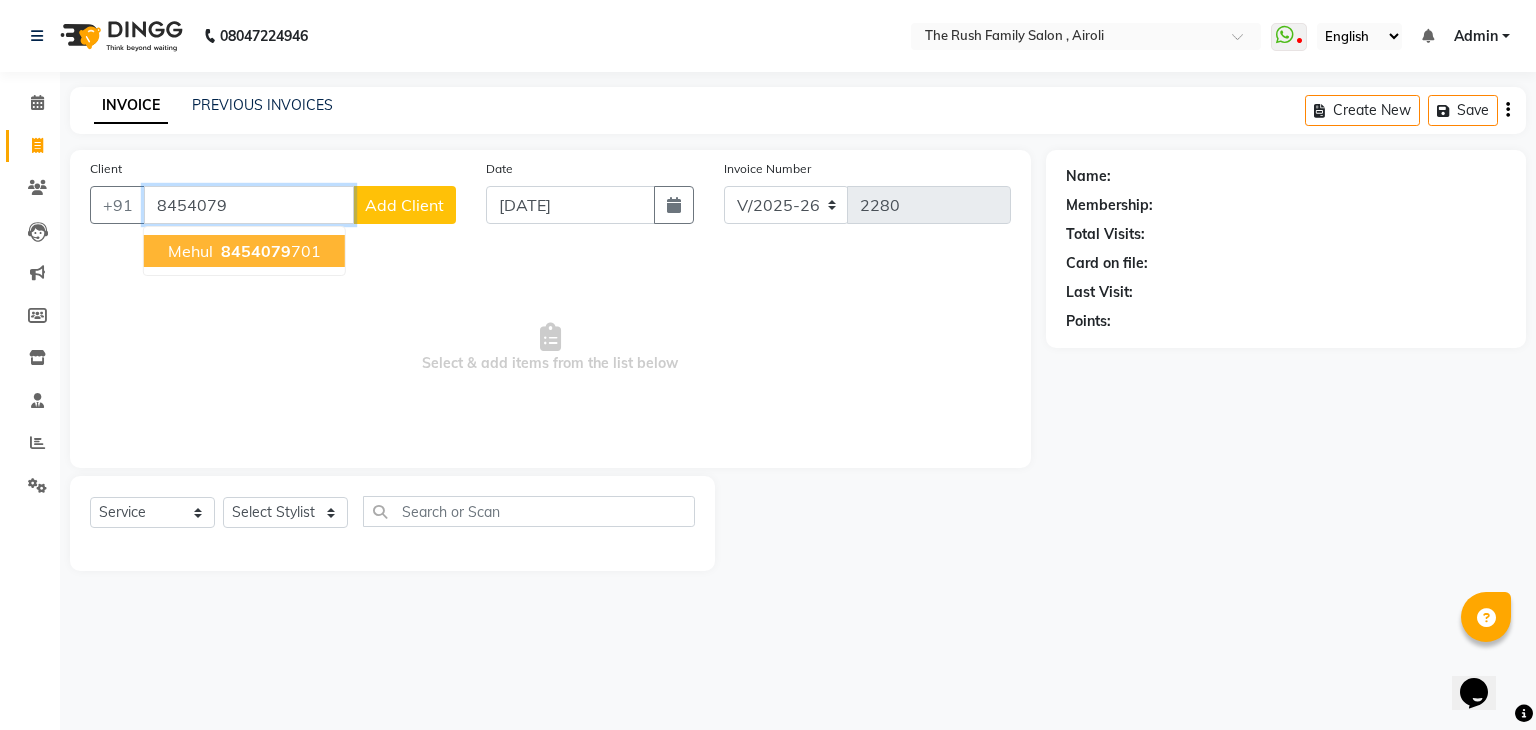 click on "mehul   8454079 701" at bounding box center (244, 251) 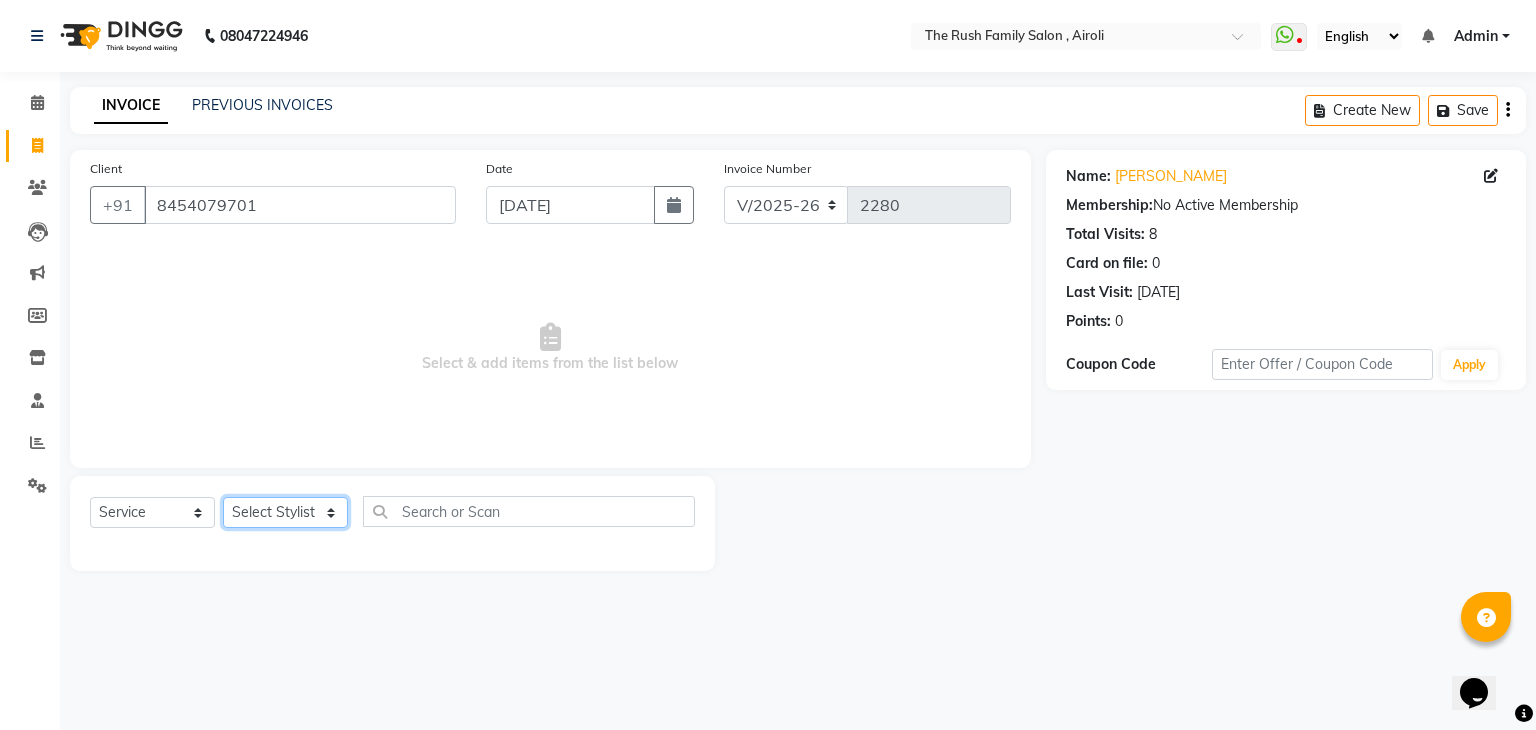 click on "Select Stylist Ajaz Danish Guddi Jayesh  mumtaz   nishu Riya    Rush Swati" 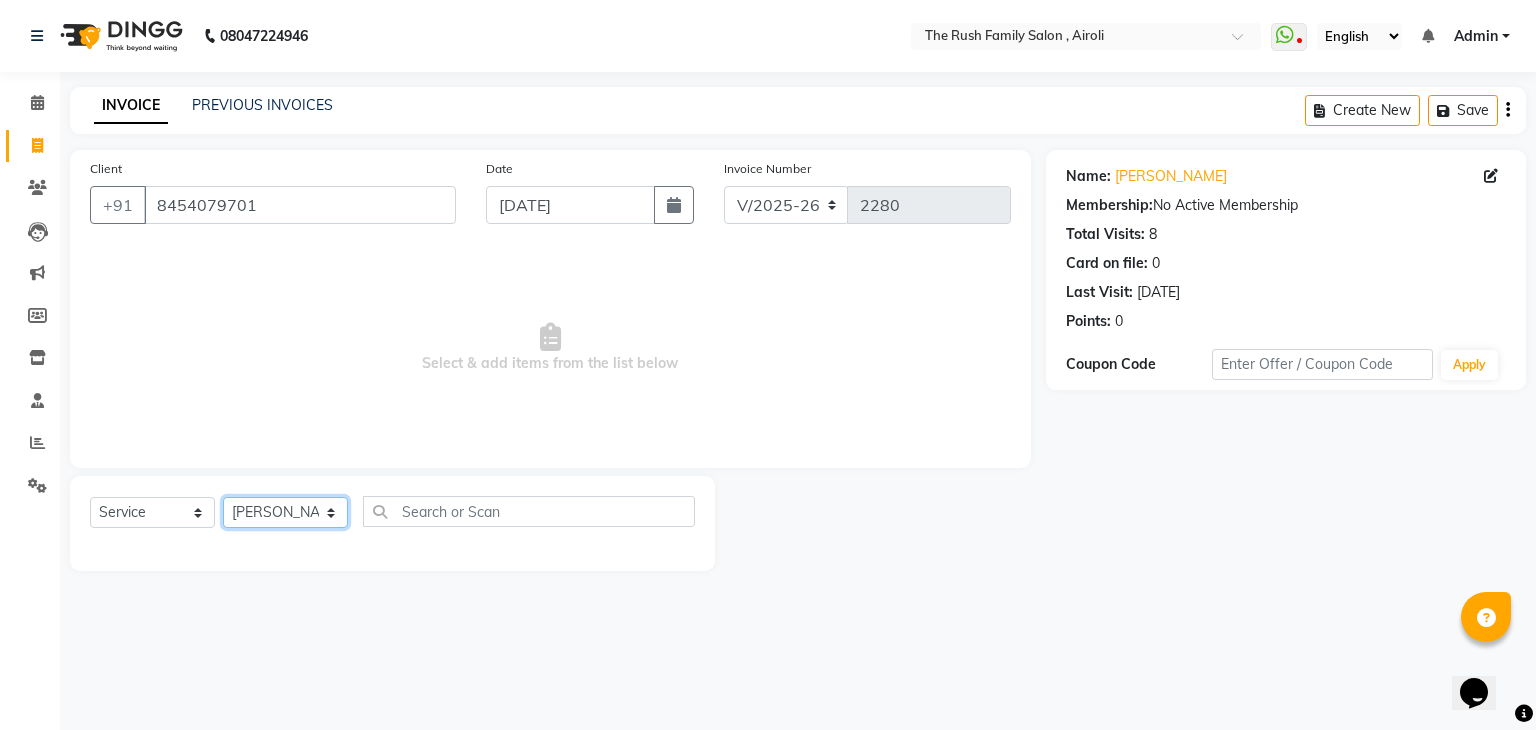 click on "Select Stylist Ajaz Danish Guddi Jayesh  mumtaz   nishu Riya    Rush Swati" 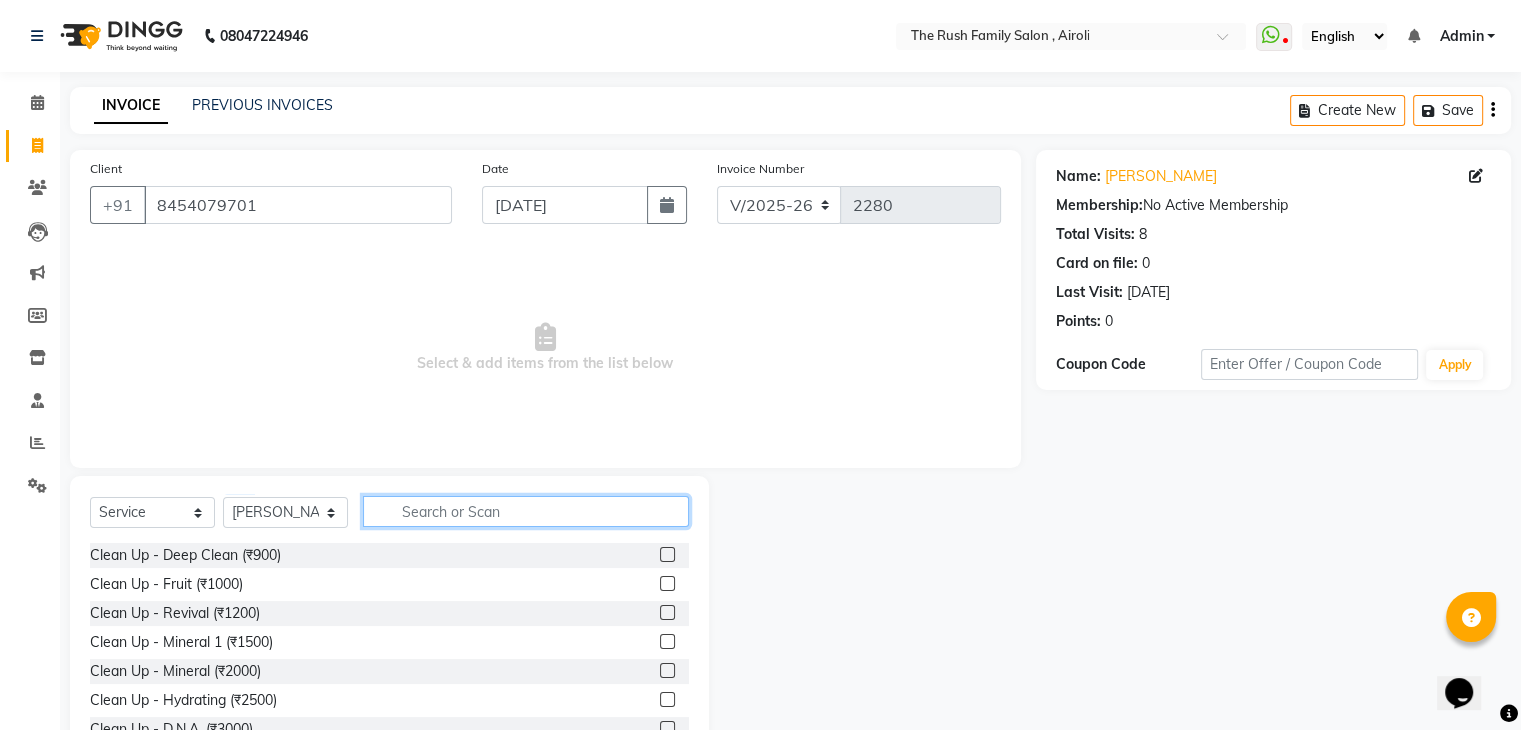 click 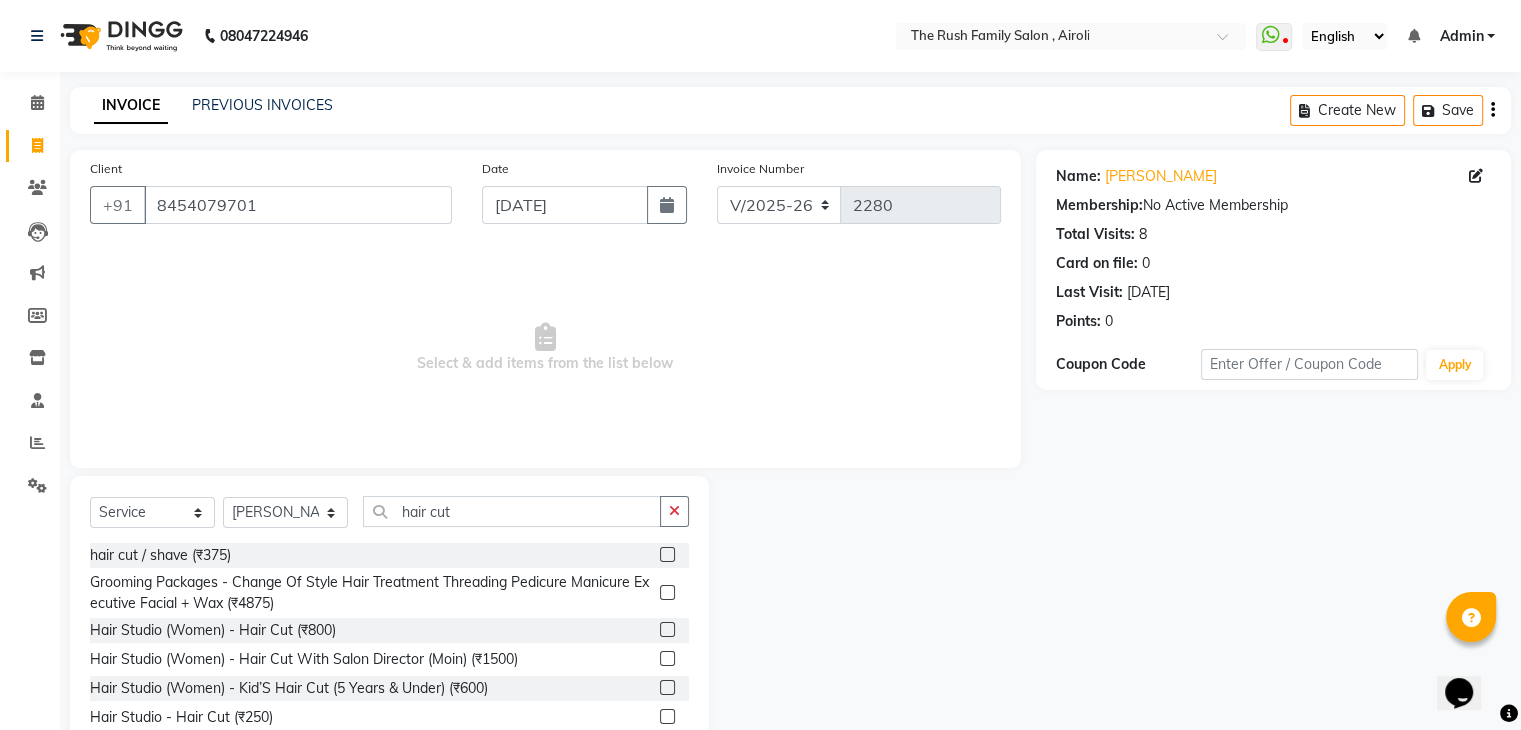 click 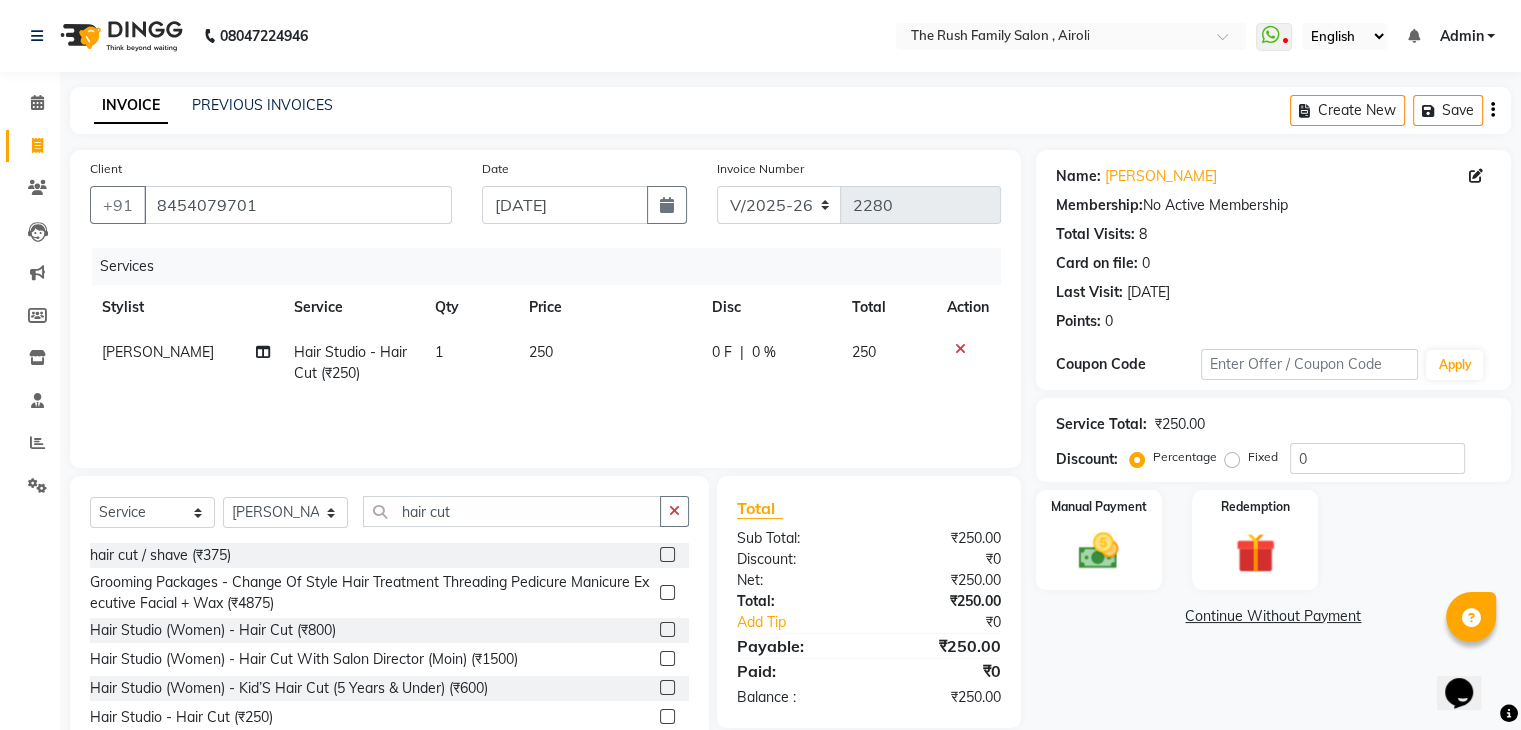 click on "0 F | 0 %" 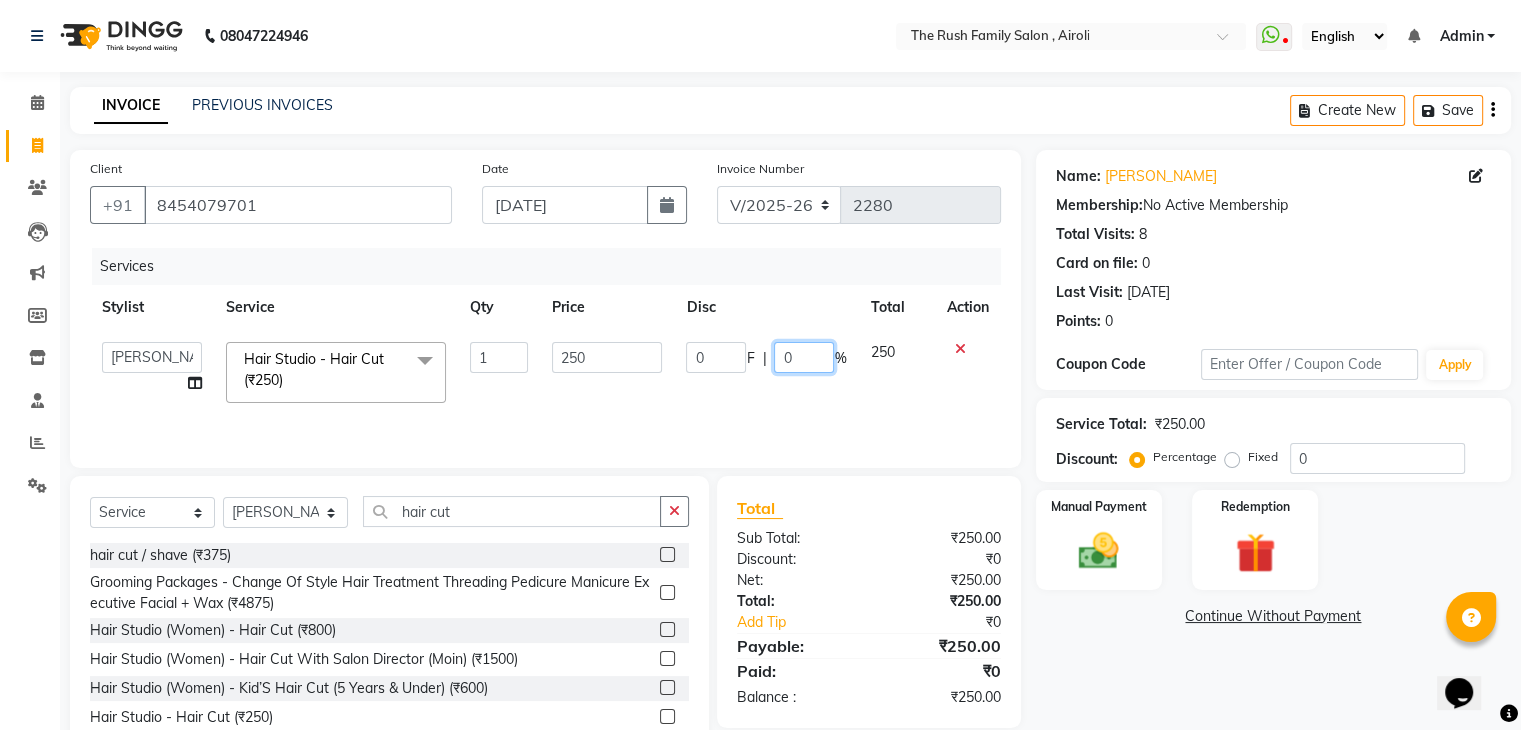 click on "0" 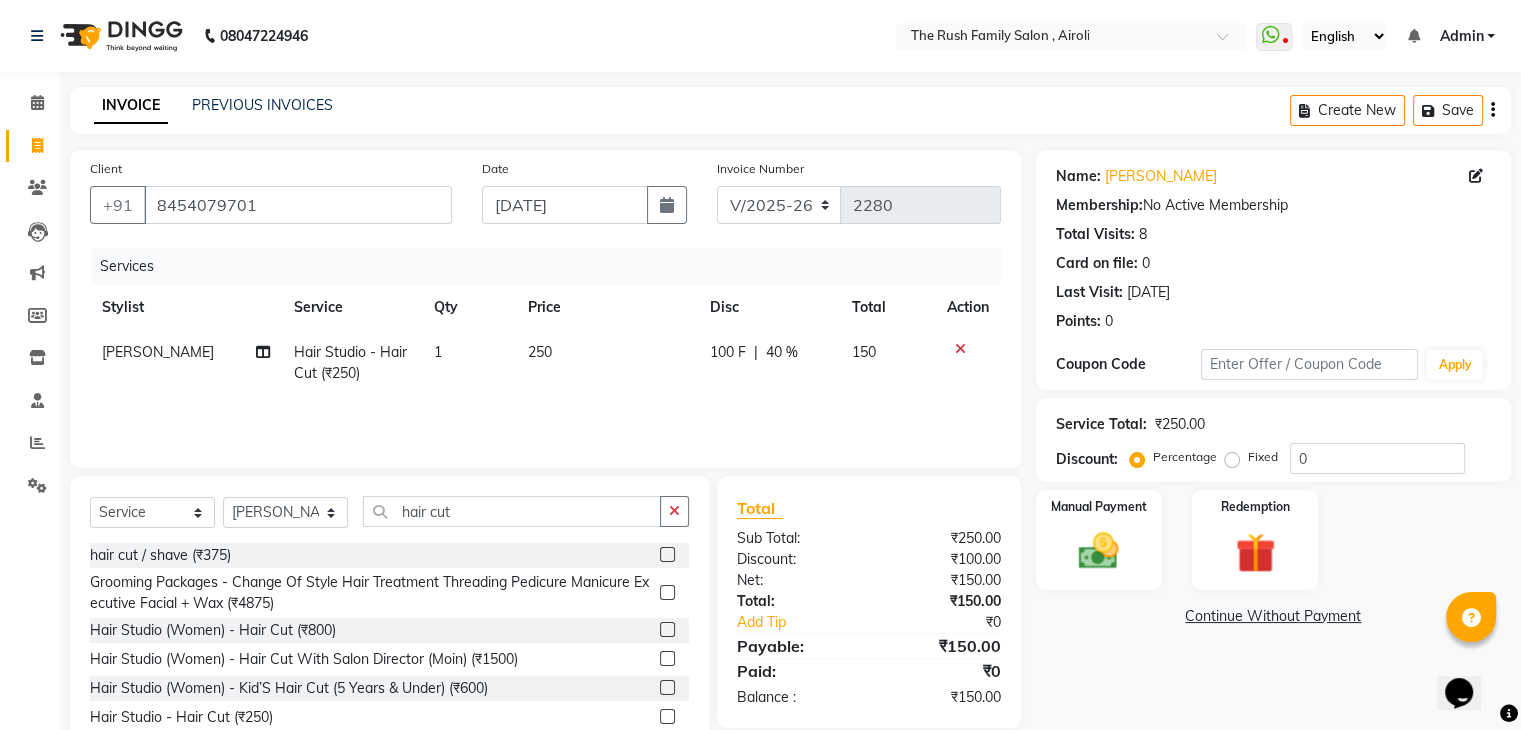 click on "150" 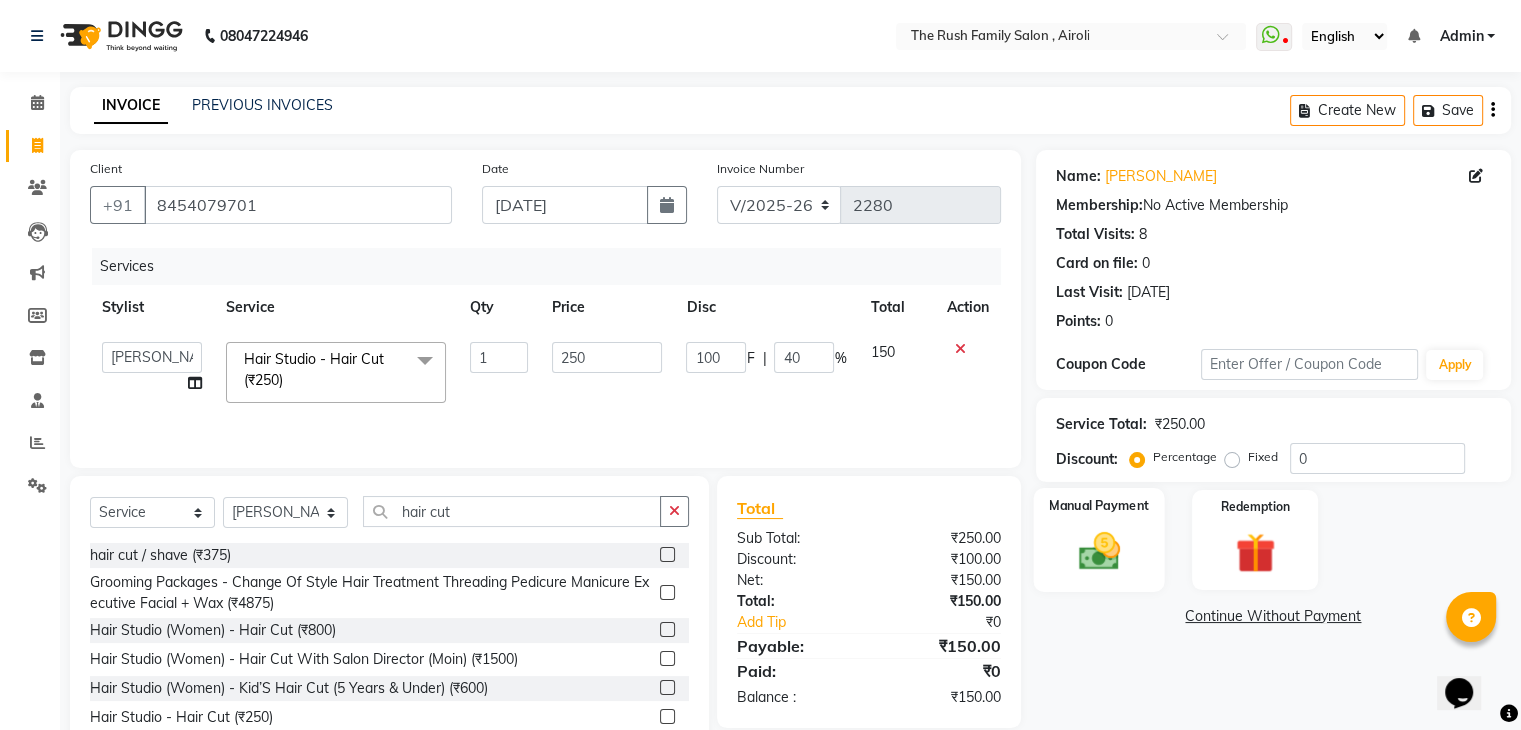 click on "Manual Payment" 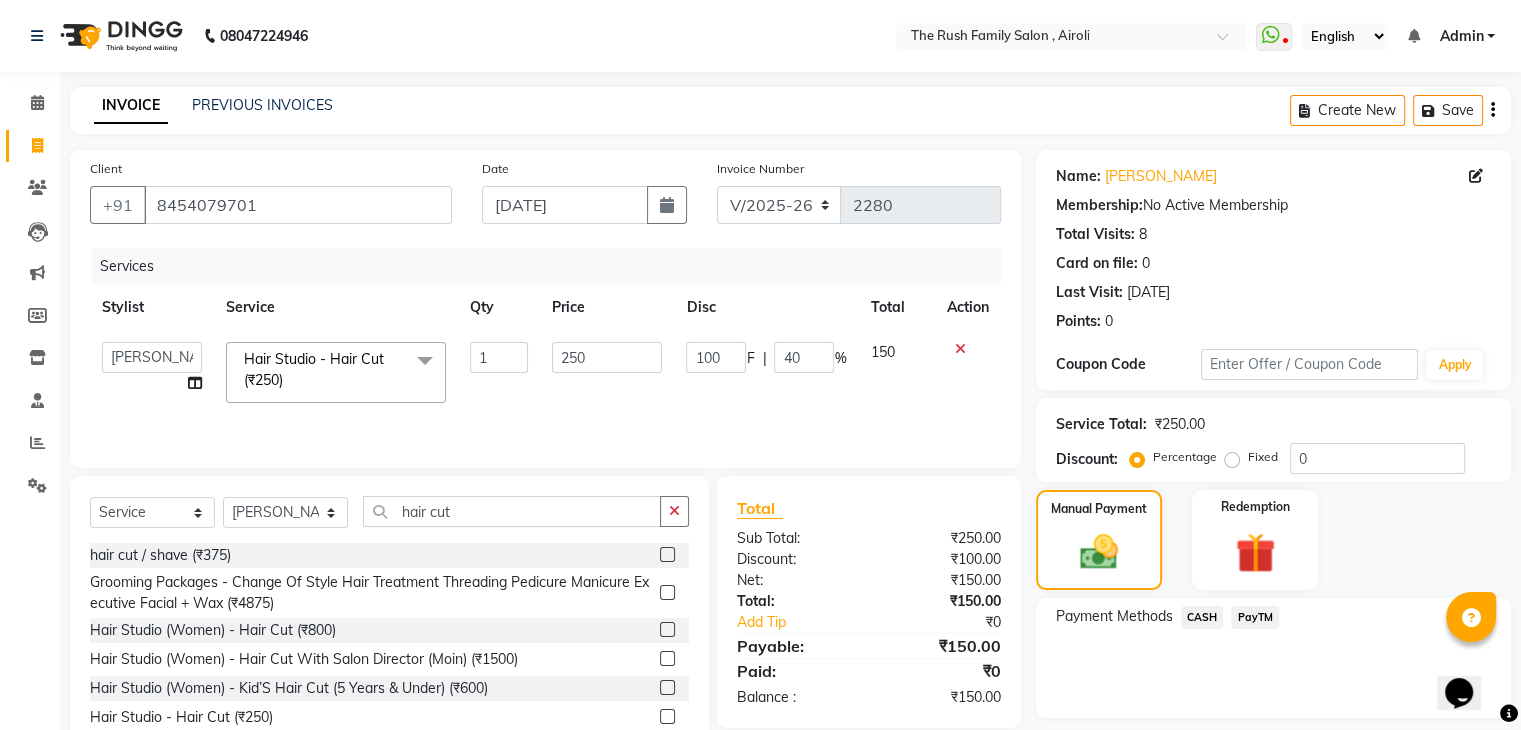 click on "CASH" 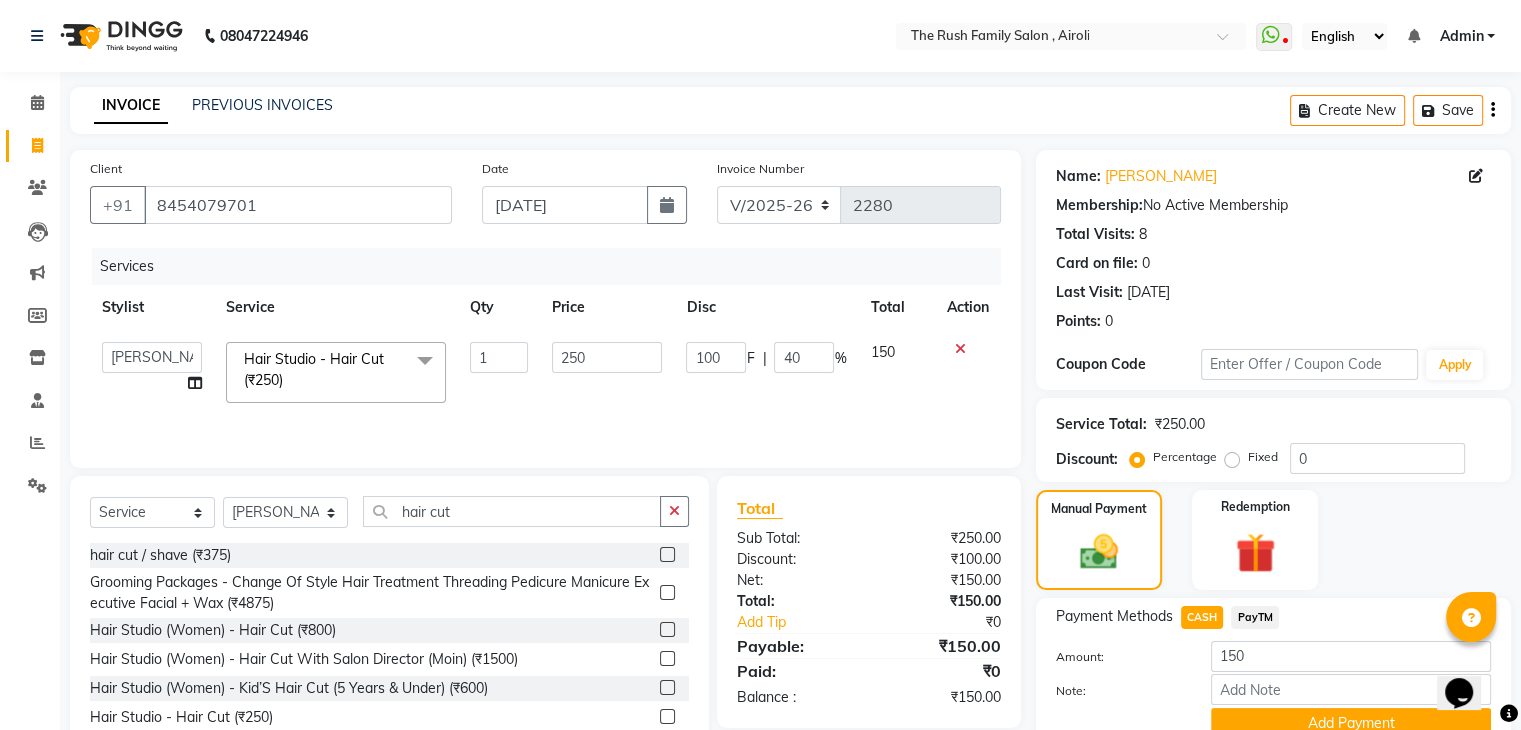 scroll, scrollTop: 89, scrollLeft: 0, axis: vertical 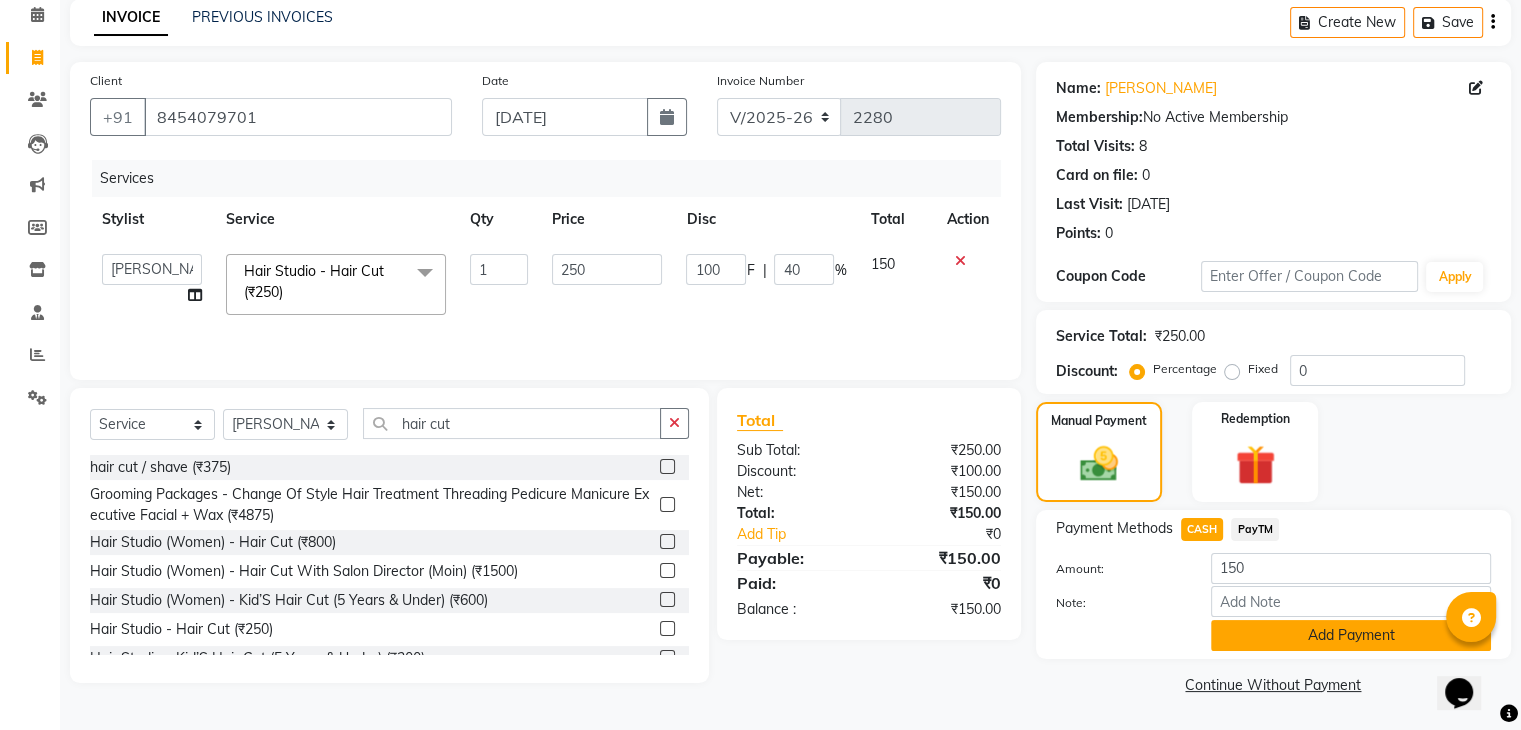 click on "Add Payment" 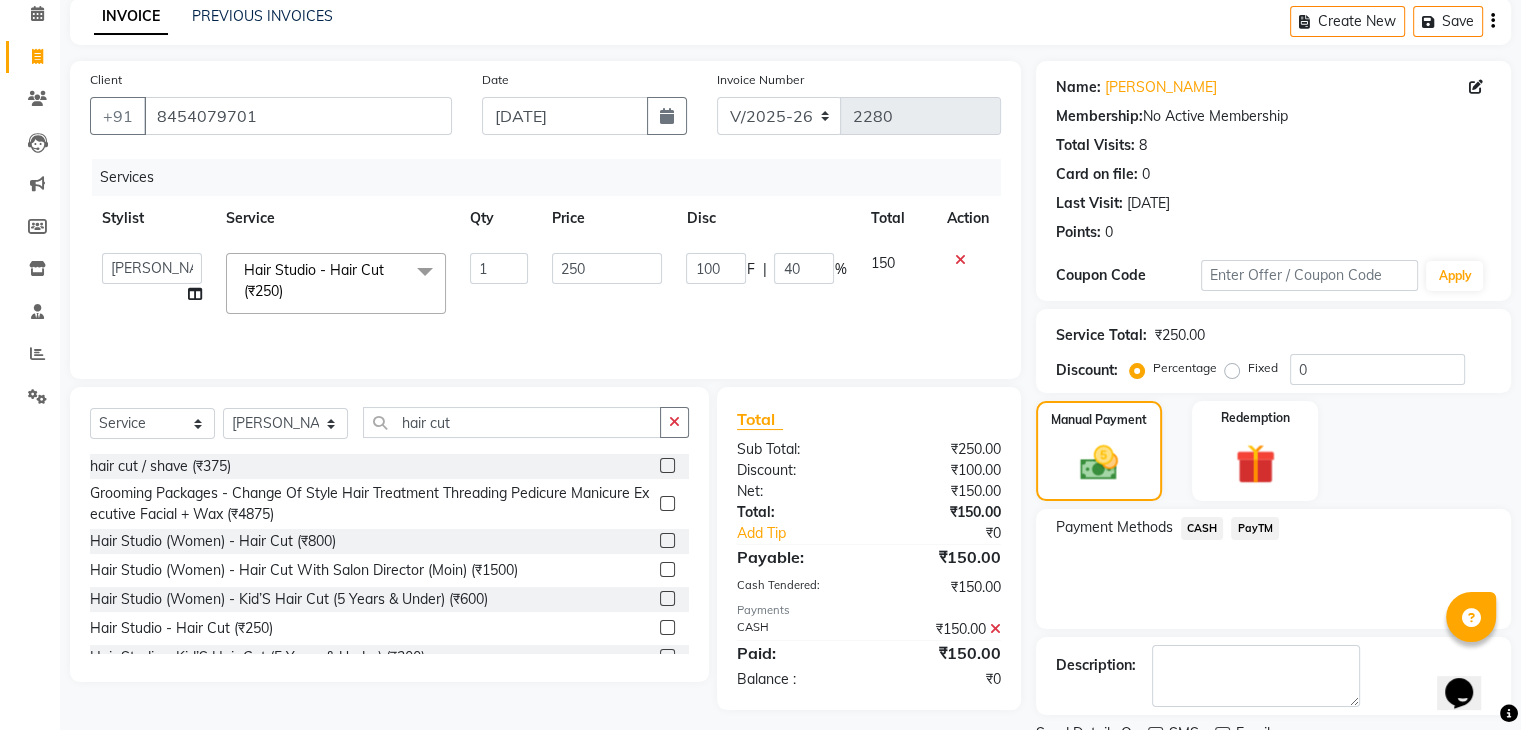 scroll, scrollTop: 171, scrollLeft: 0, axis: vertical 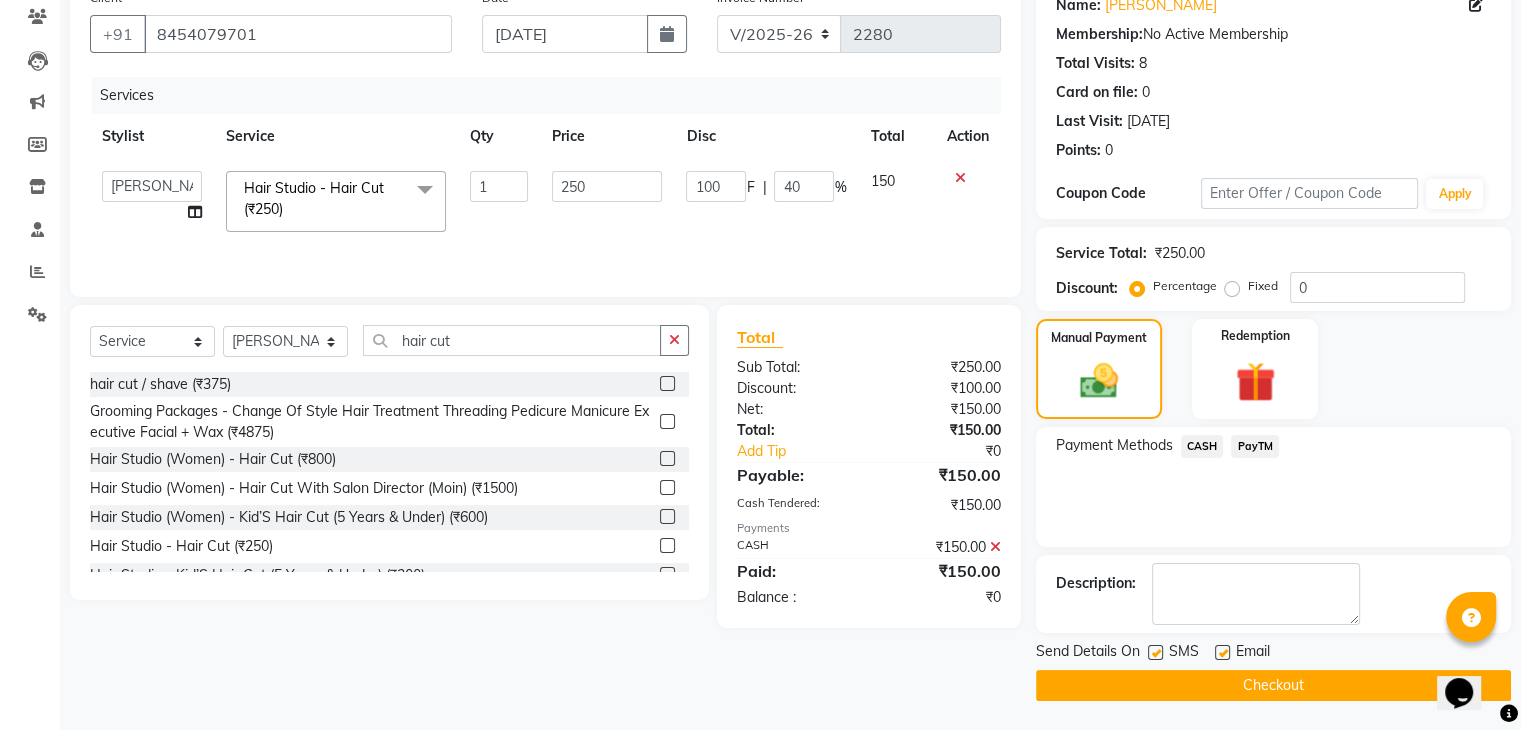 click 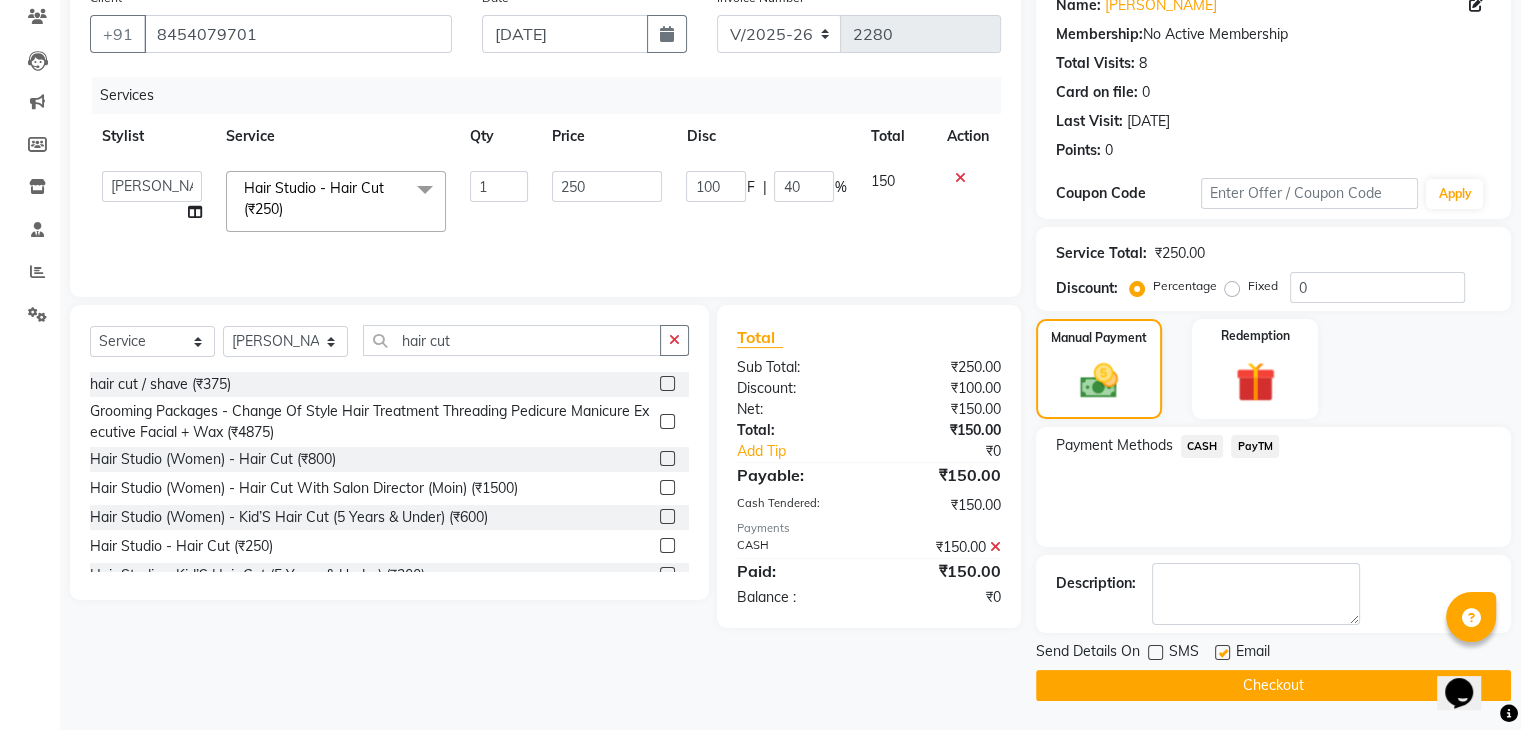 click 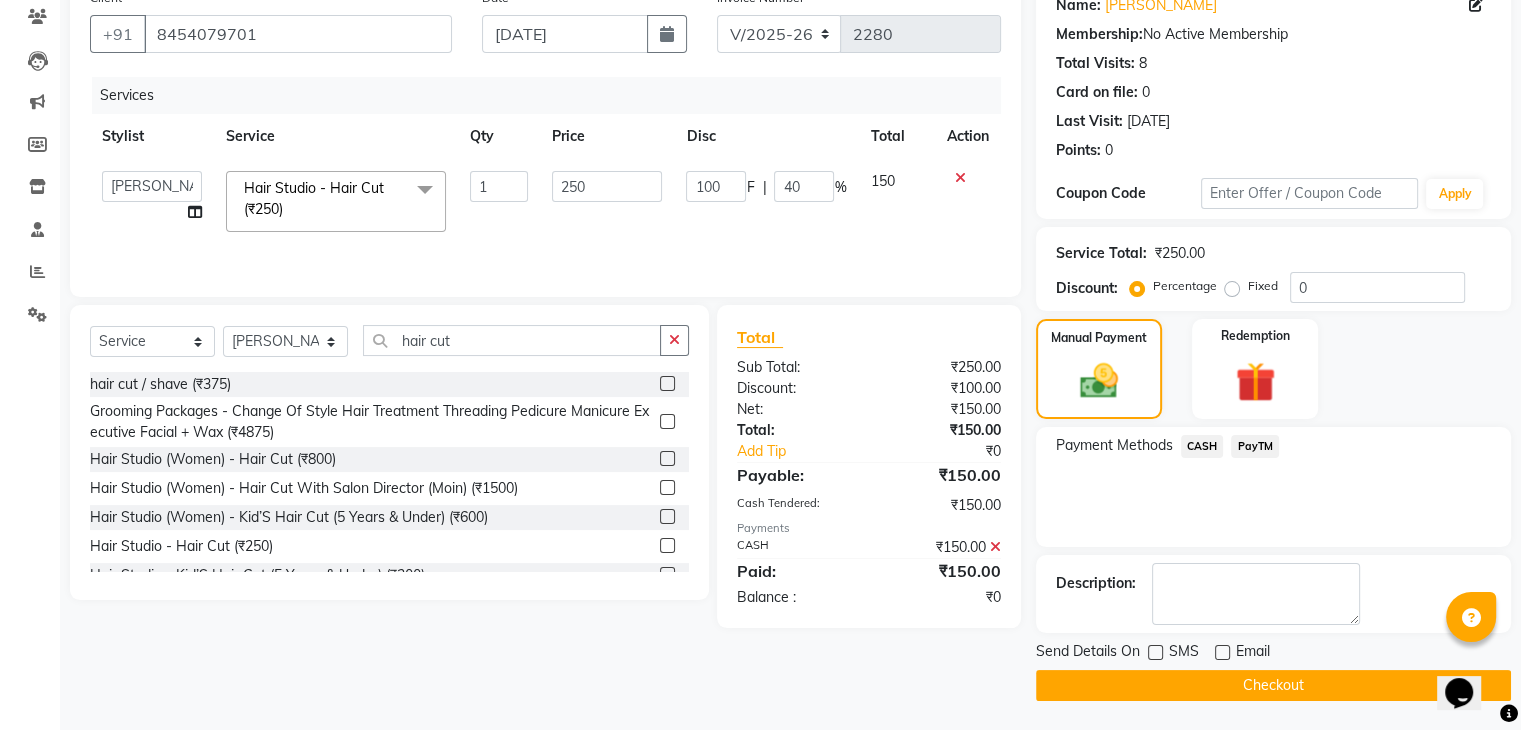 click on "Checkout" 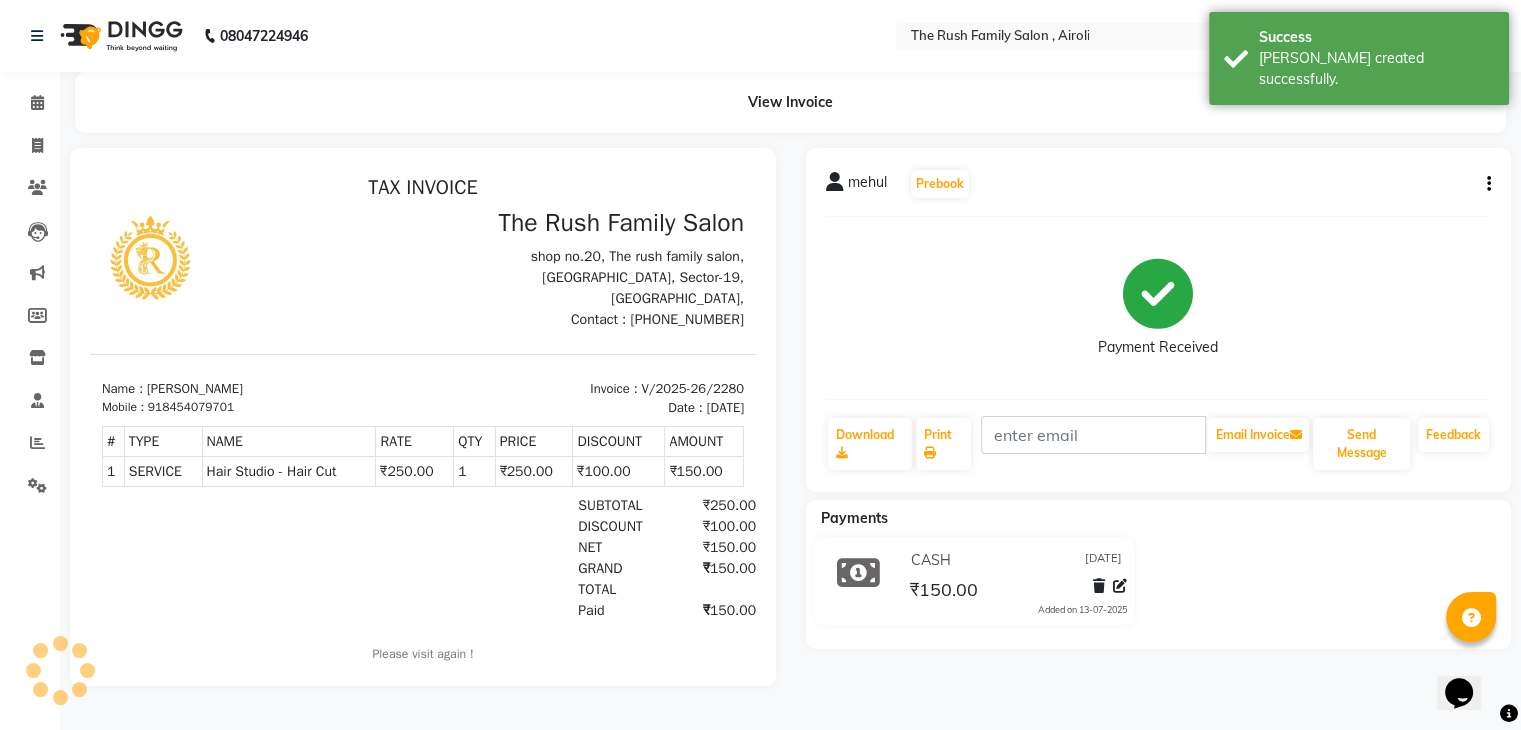 scroll, scrollTop: 0, scrollLeft: 0, axis: both 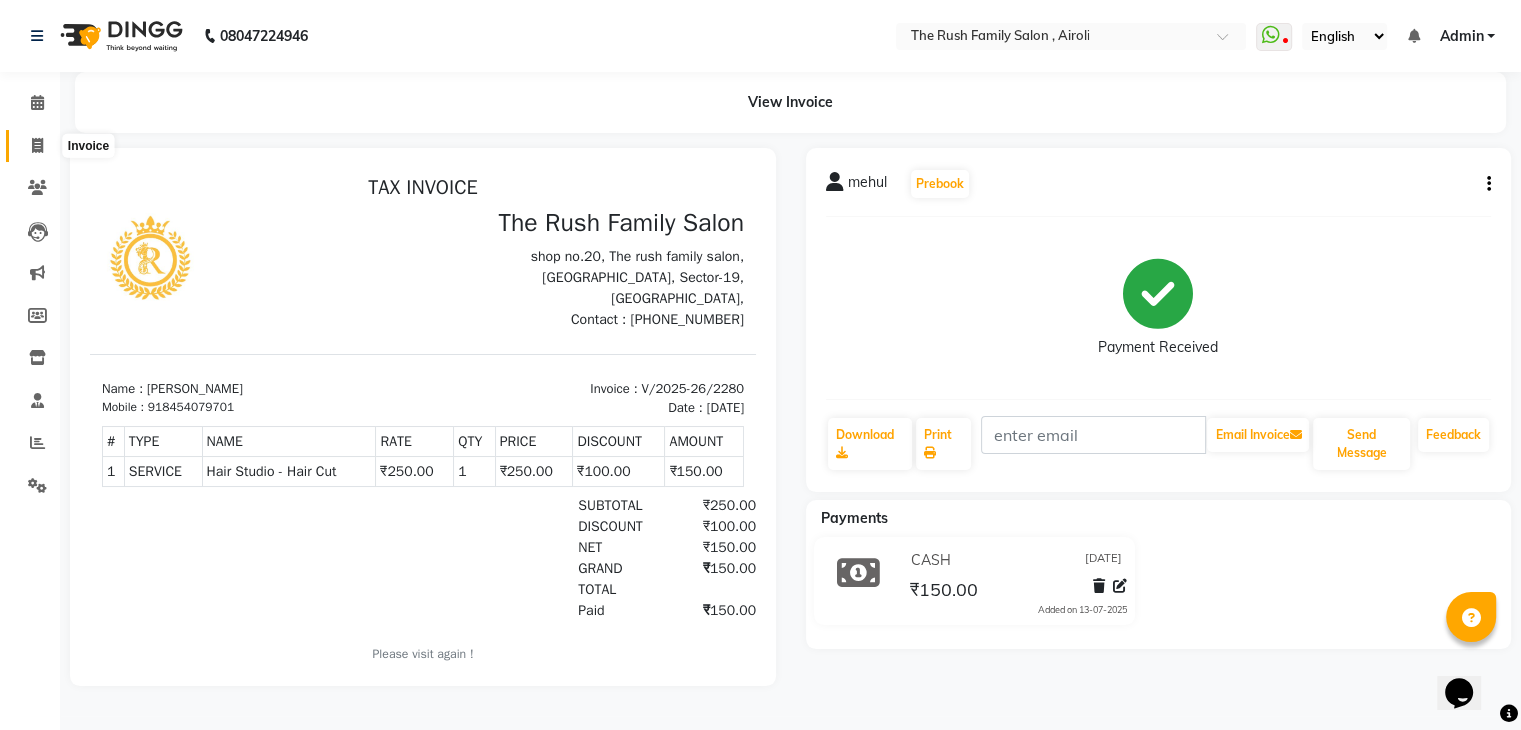 click 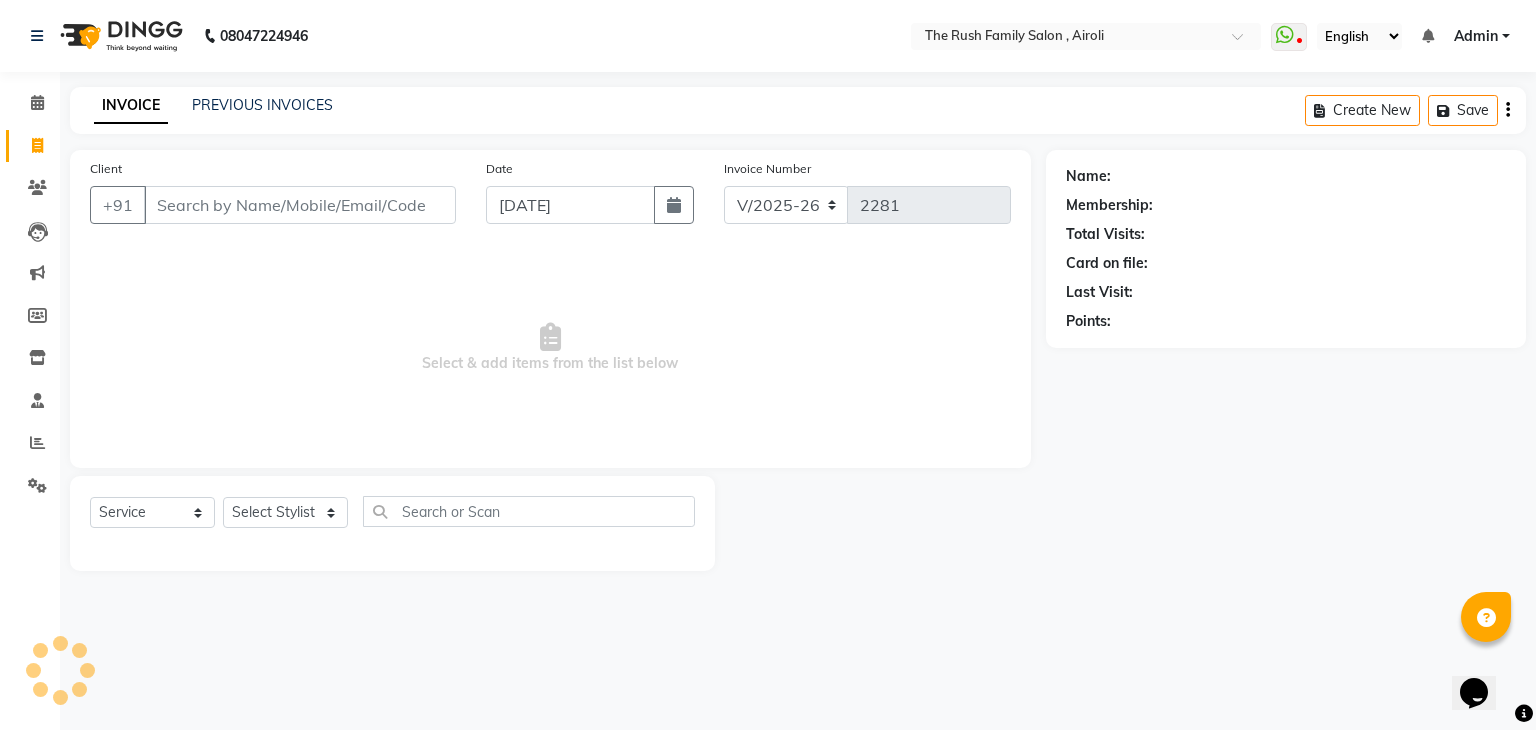 drag, startPoint x: 304, startPoint y: 225, endPoint x: 299, endPoint y: 207, distance: 18.681541 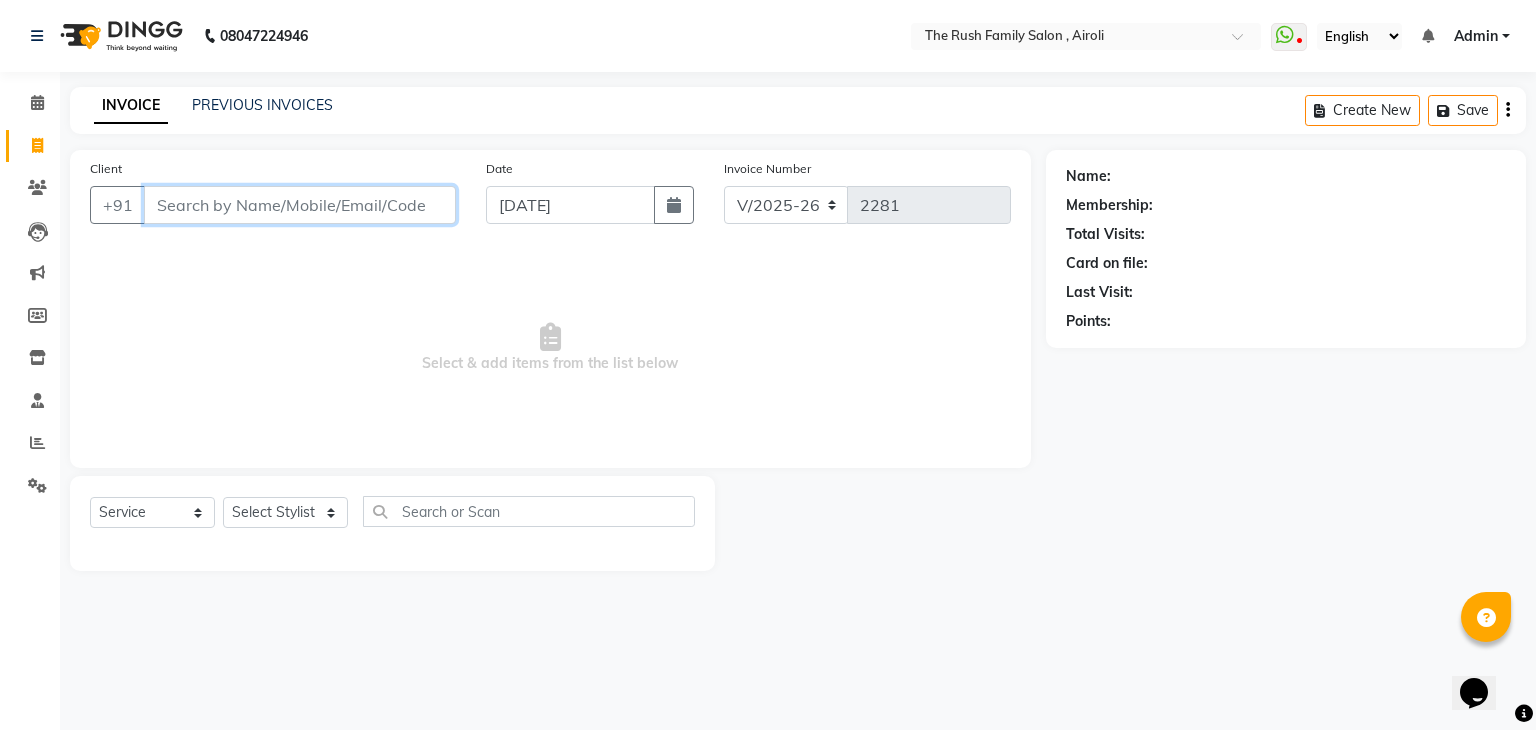 click on "Client" at bounding box center (300, 205) 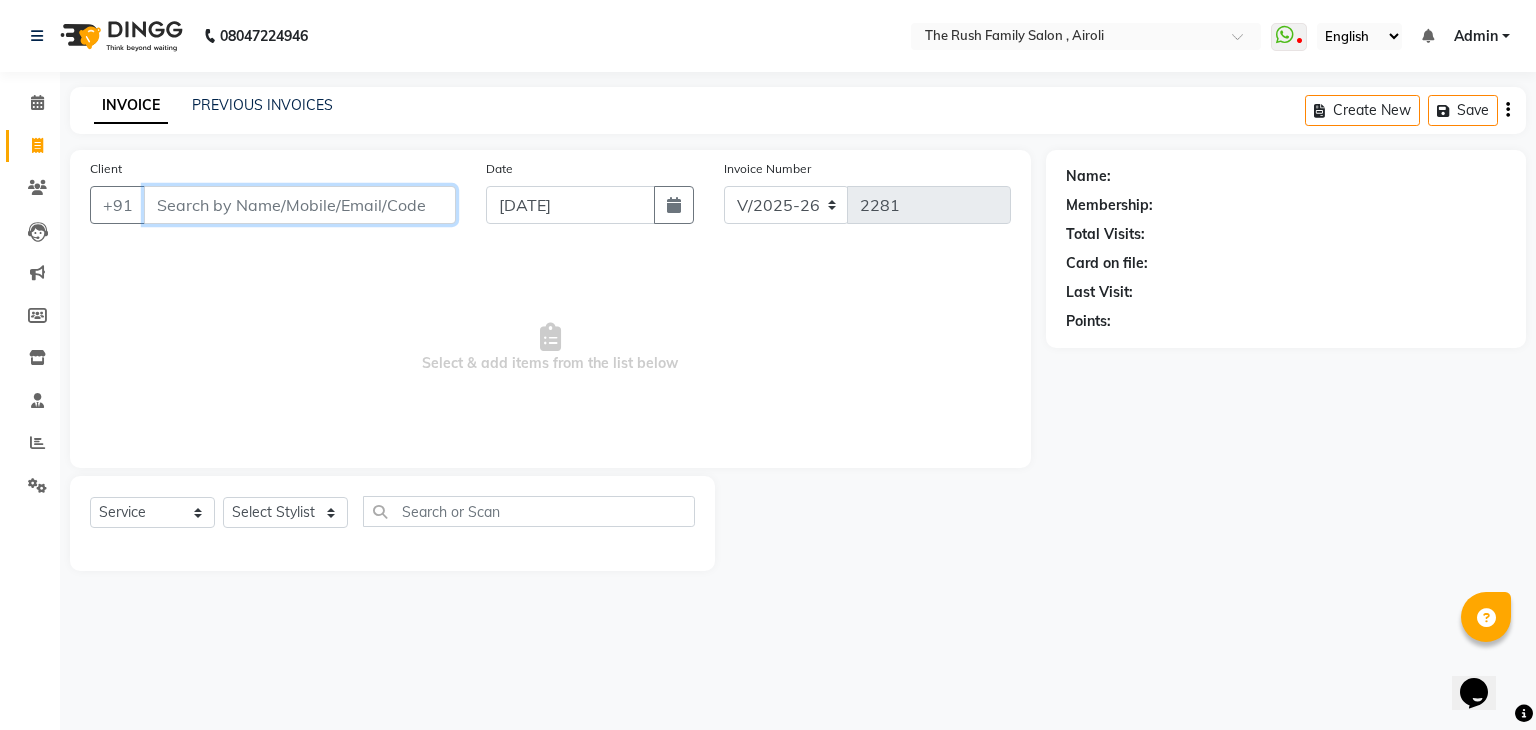 click on "Client" at bounding box center (300, 205) 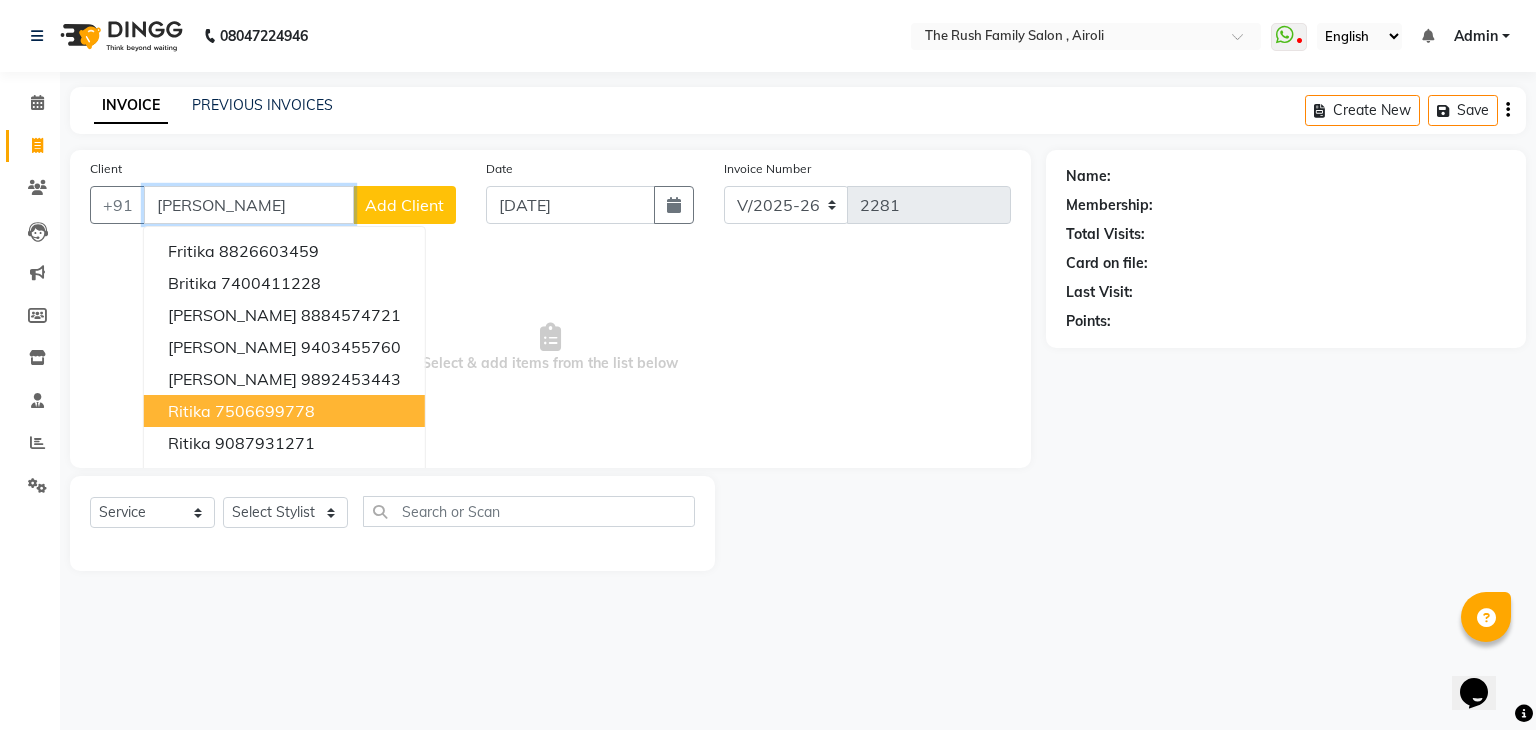click on "Ritika  7506699778" at bounding box center (284, 411) 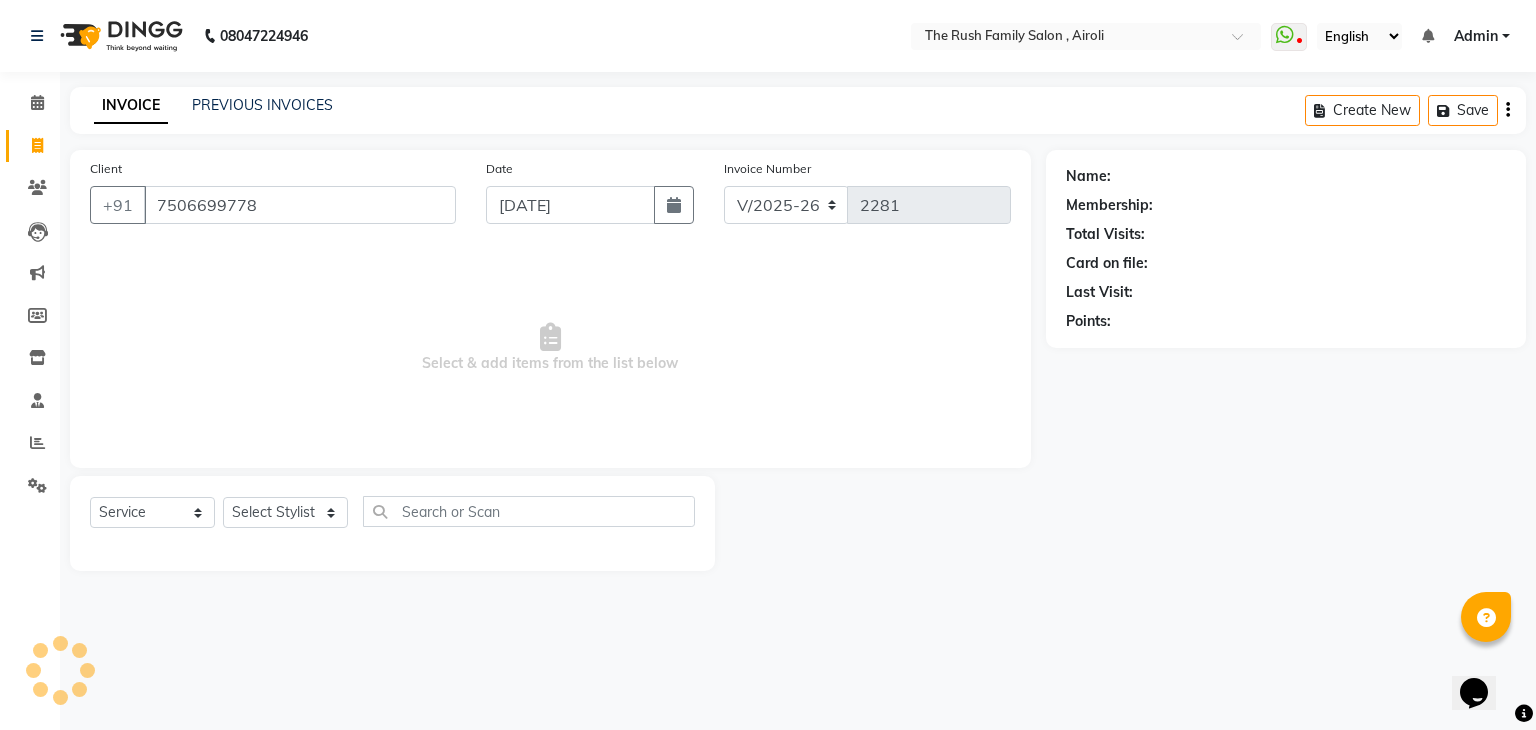 click on "Select  Service  Product  Membership  Package Voucher Prepaid Gift Card  Select Stylist Ajaz Danish Guddi Jayesh  mumtaz   nishu Riya    Rush Swati" 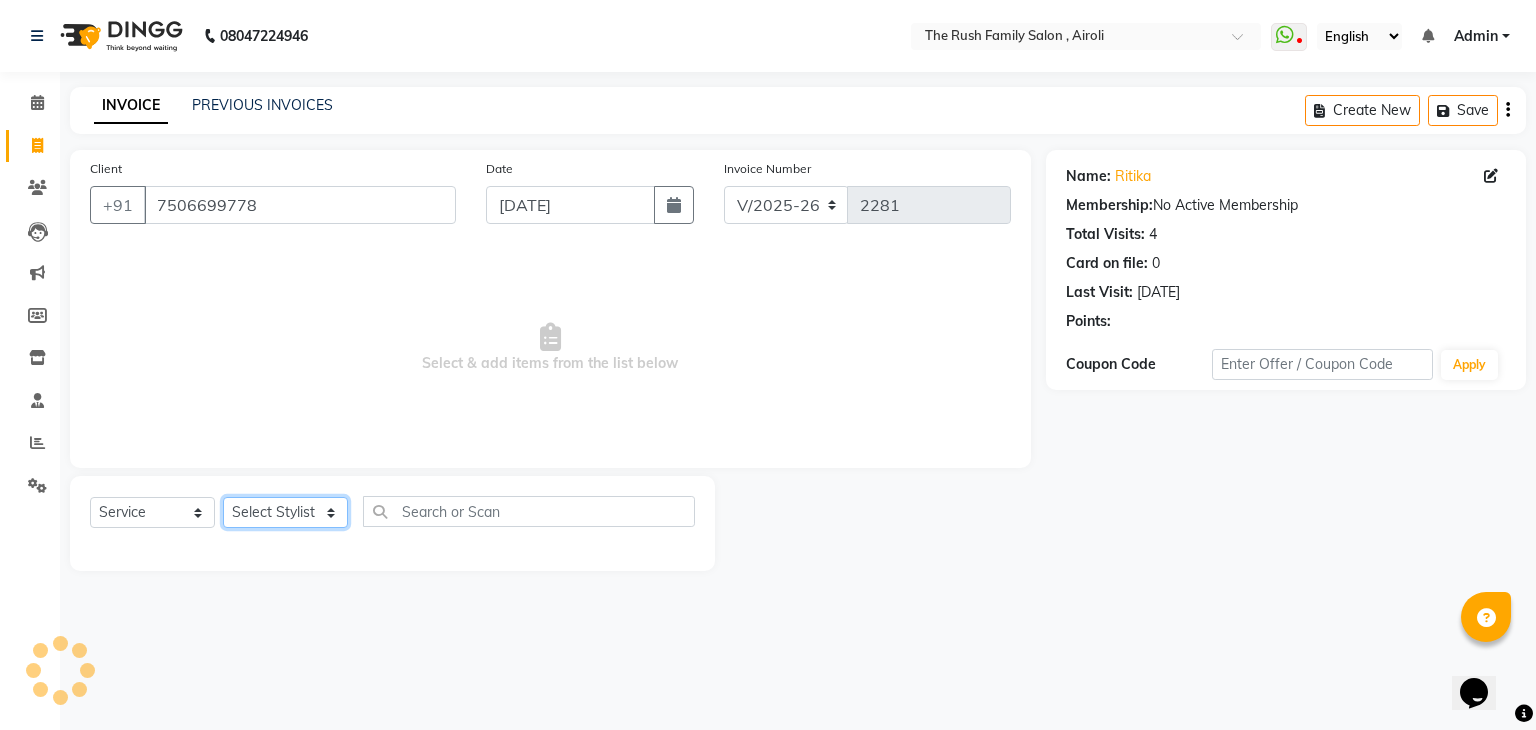 click on "Select Stylist Ajaz Danish Guddi Jayesh  mumtaz   nishu Riya    Rush Swati" 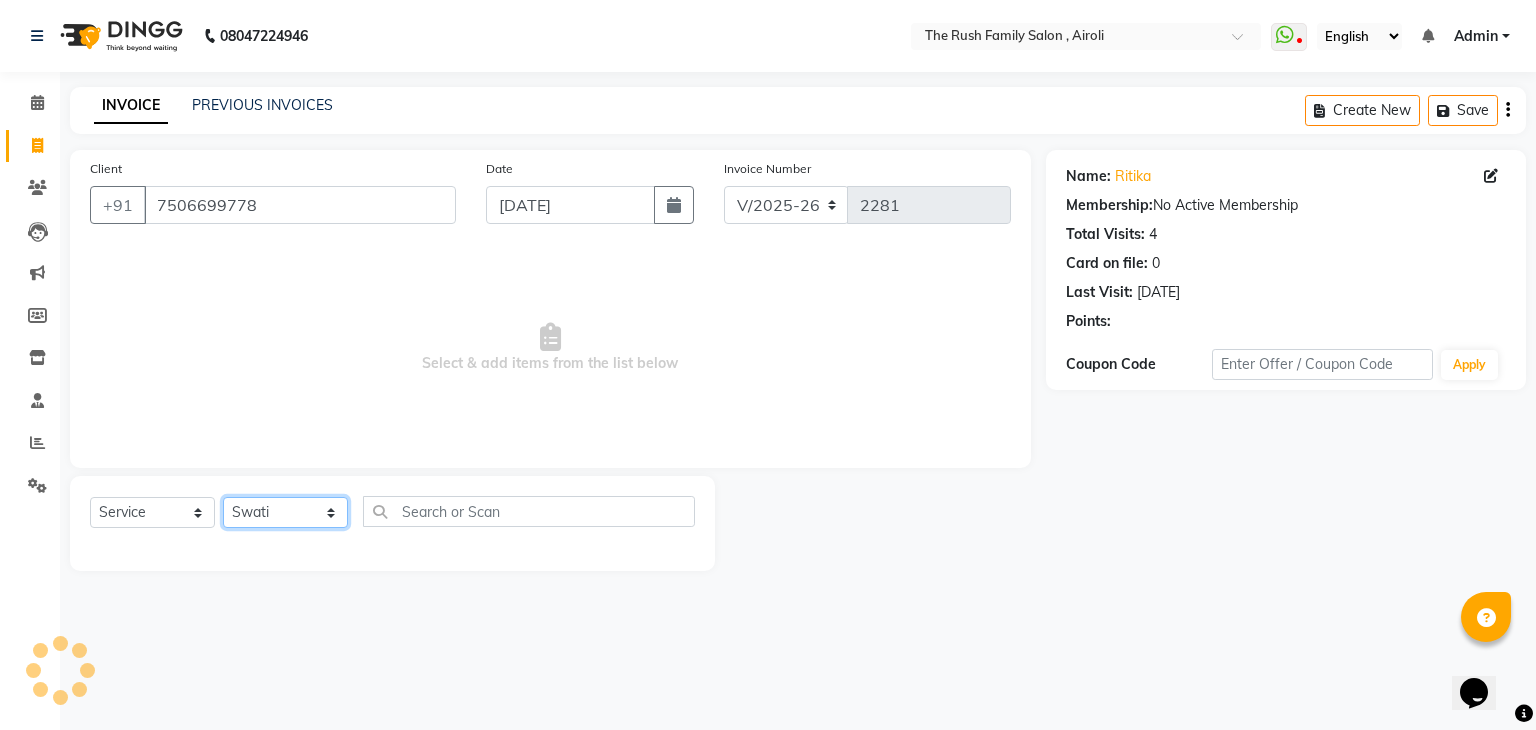 click on "Select Stylist Ajaz Danish Guddi Jayesh  mumtaz   nishu Riya    Rush Swati" 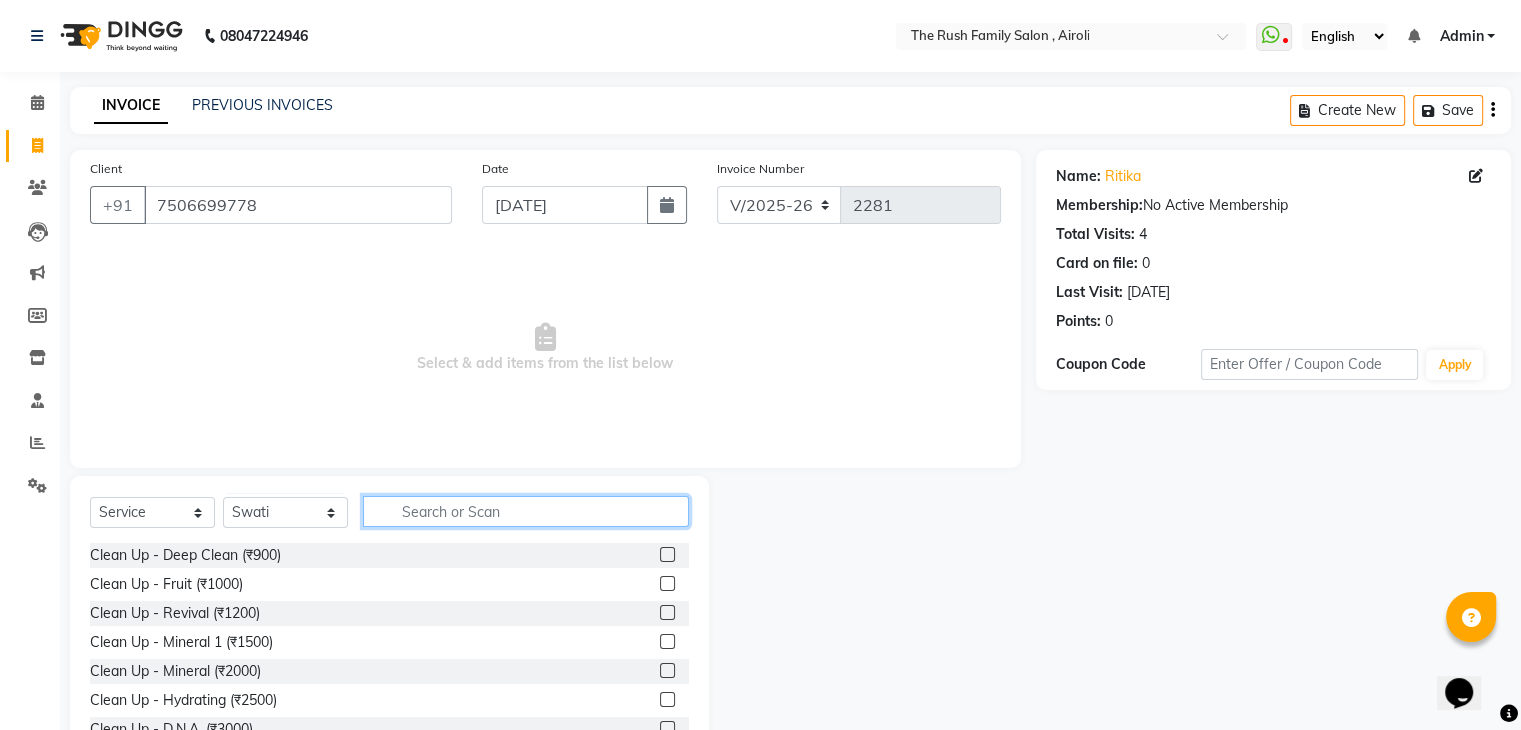 click 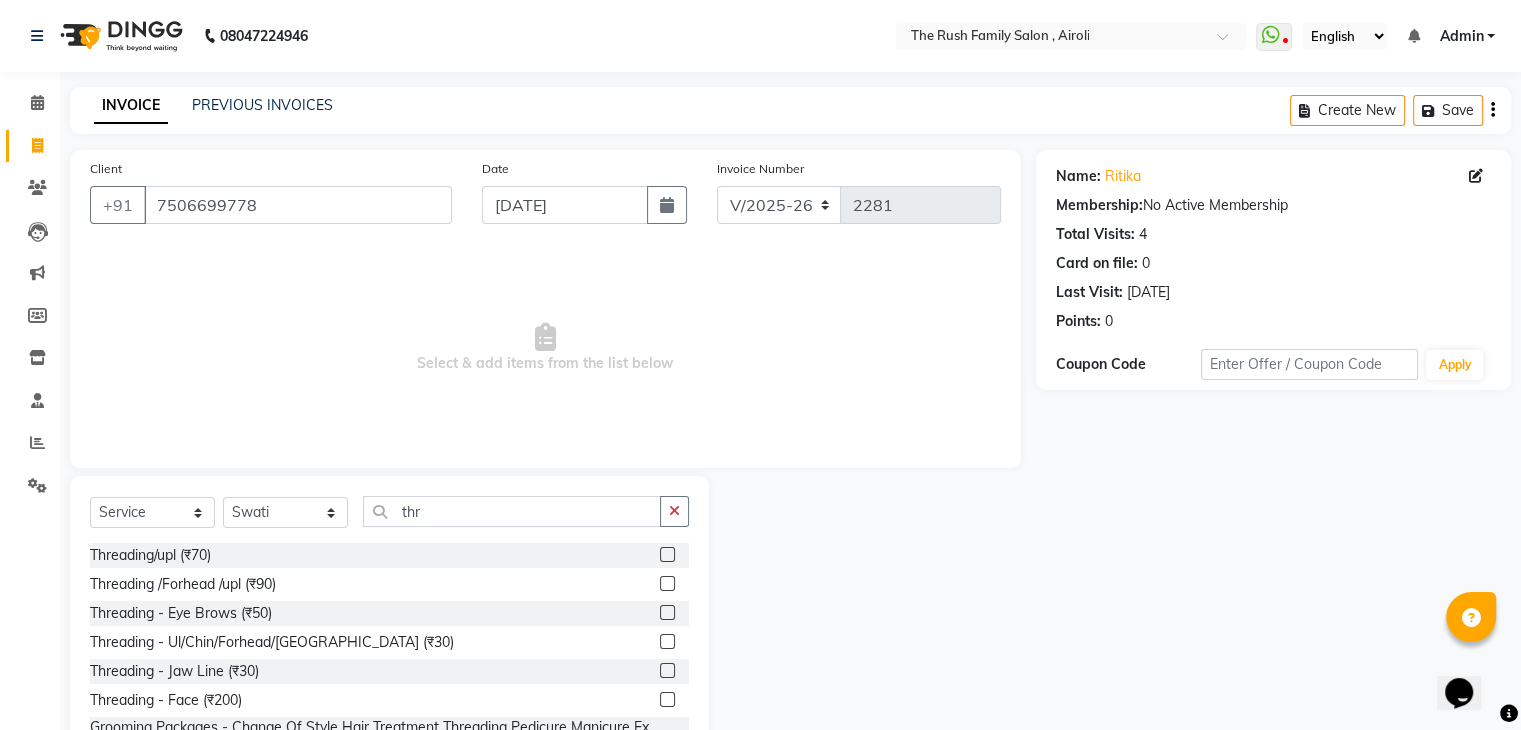 click 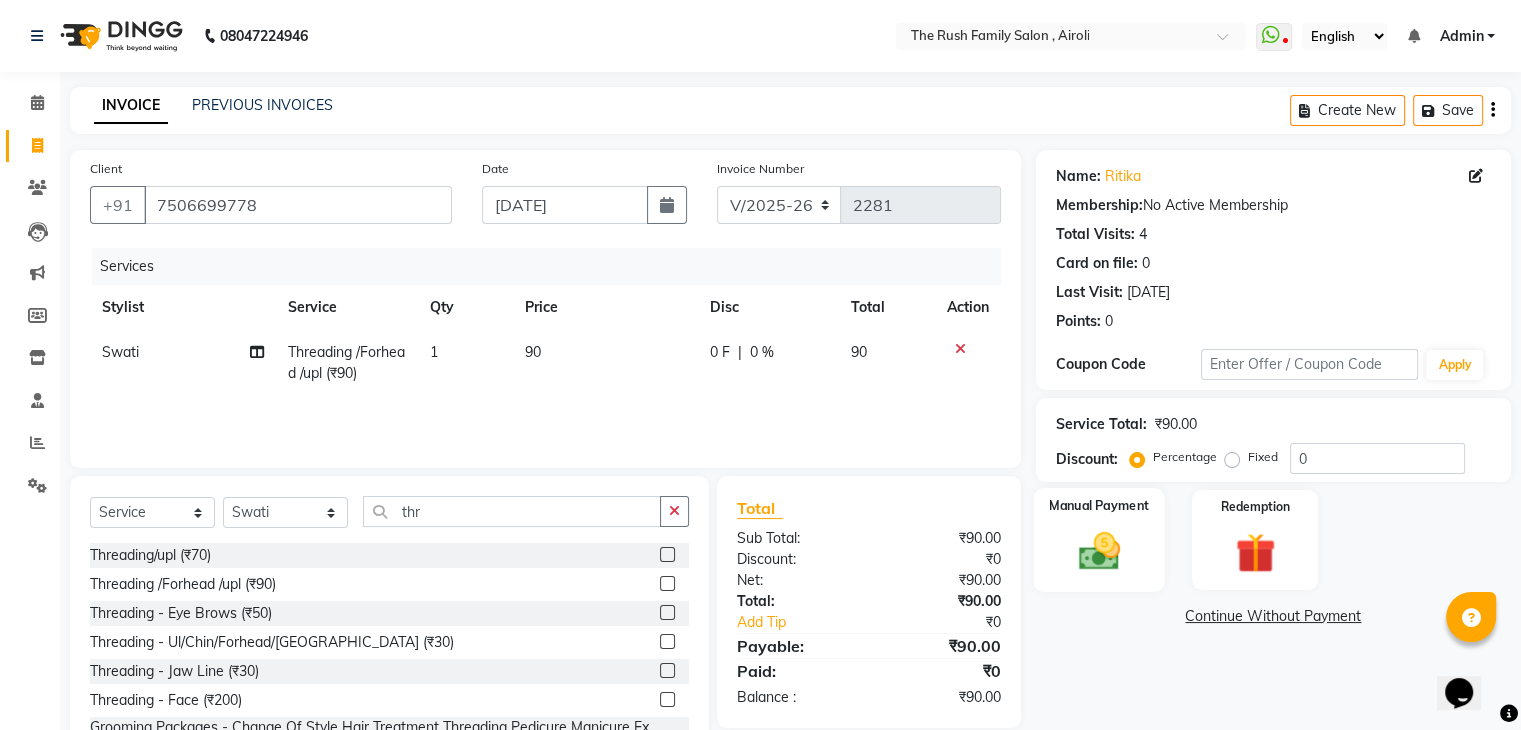 click 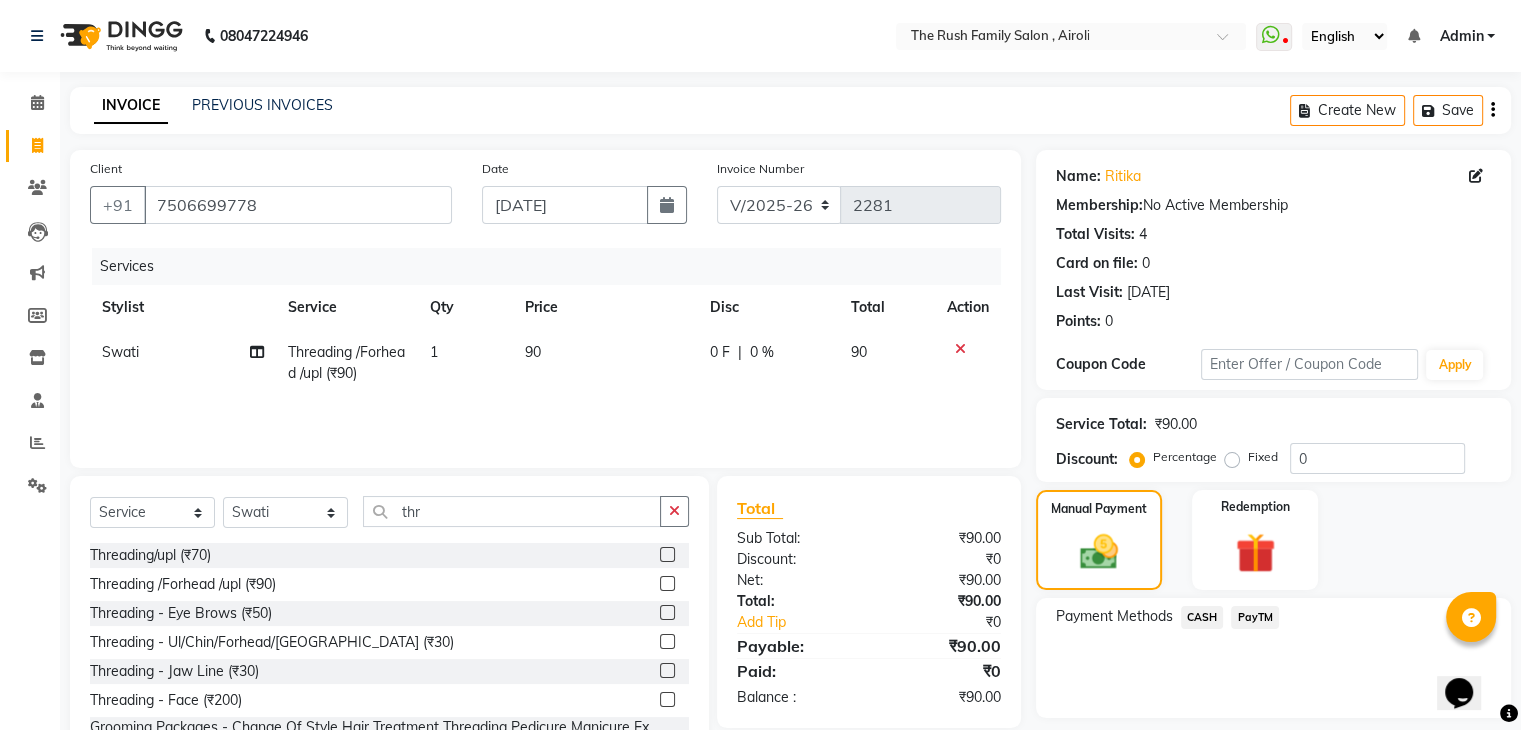 click on "PayTM" 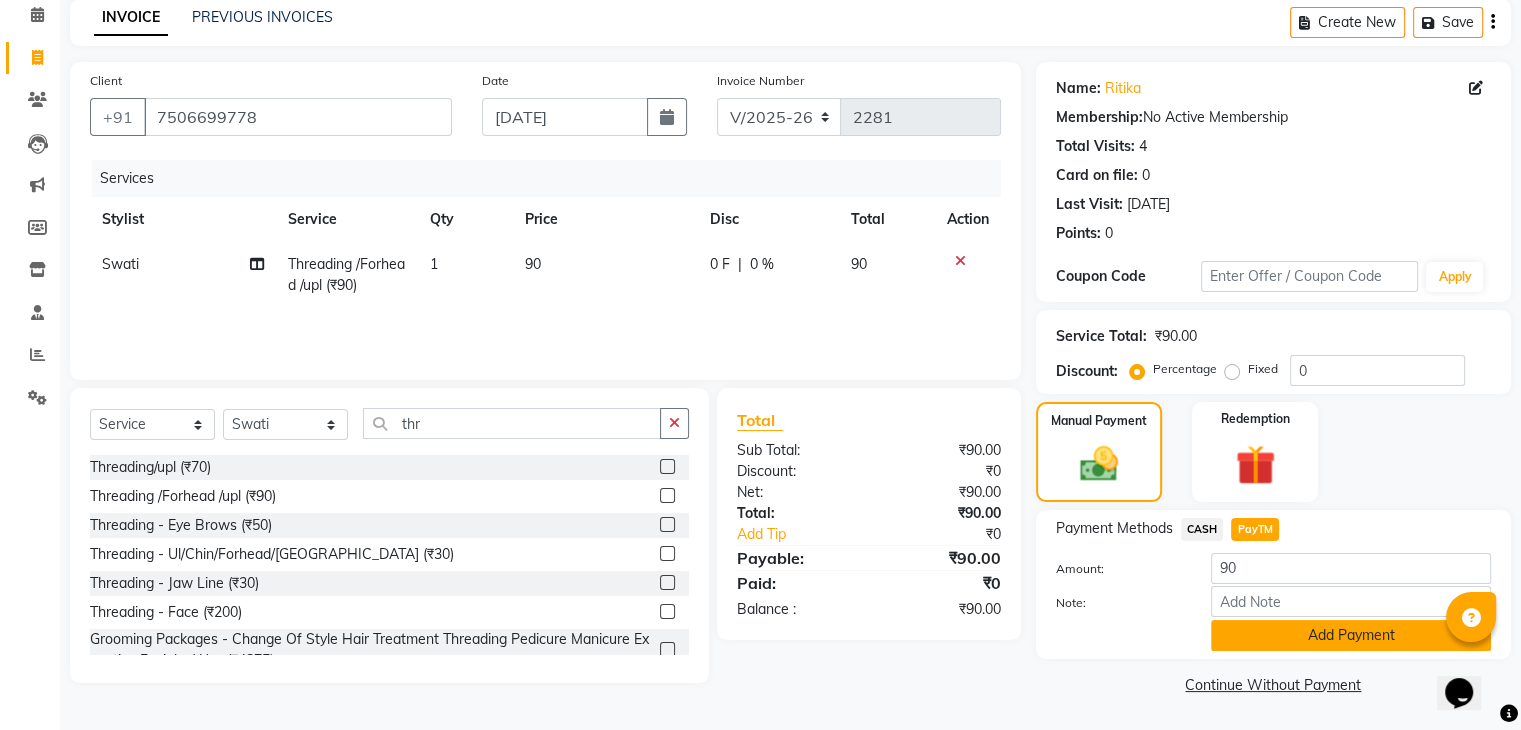 click on "Add Payment" 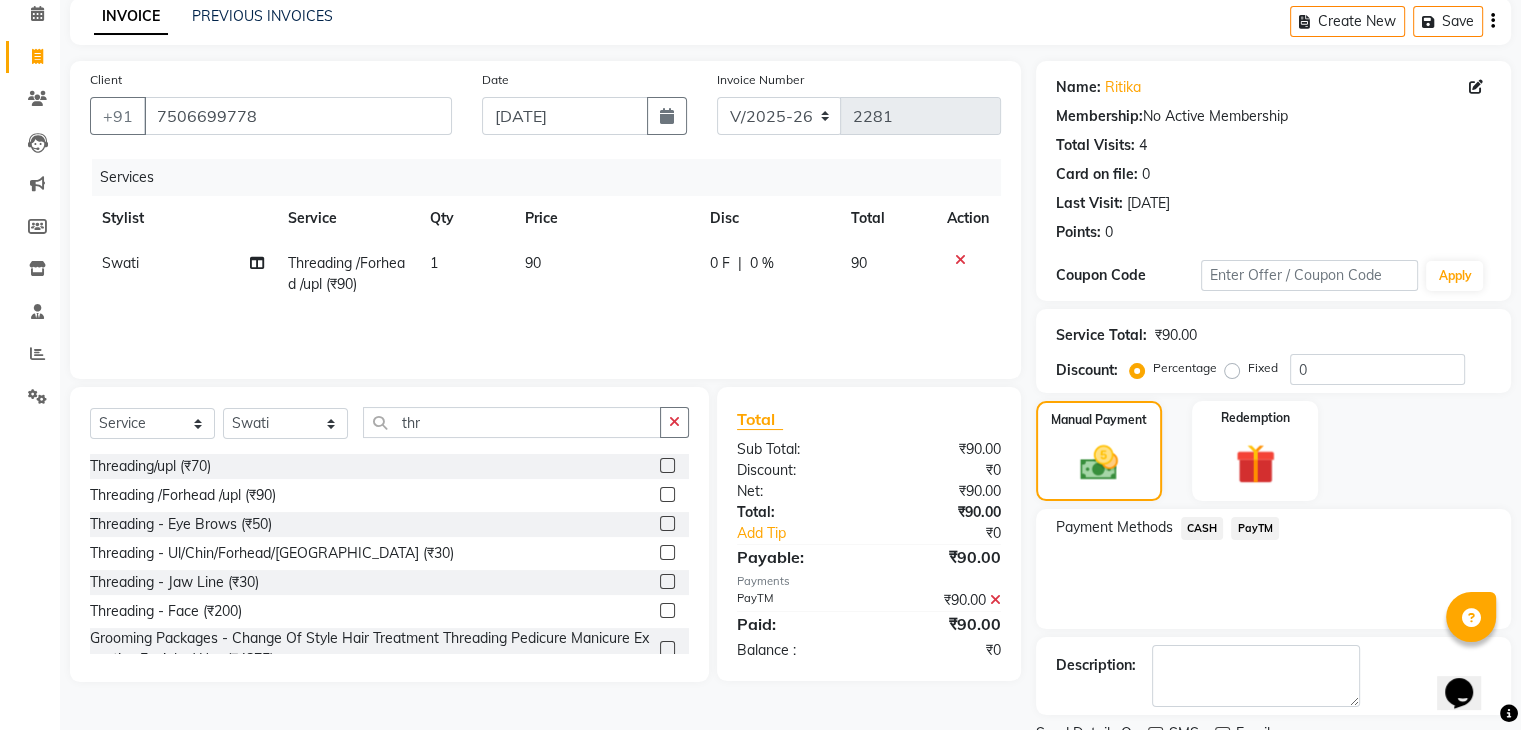 scroll, scrollTop: 171, scrollLeft: 0, axis: vertical 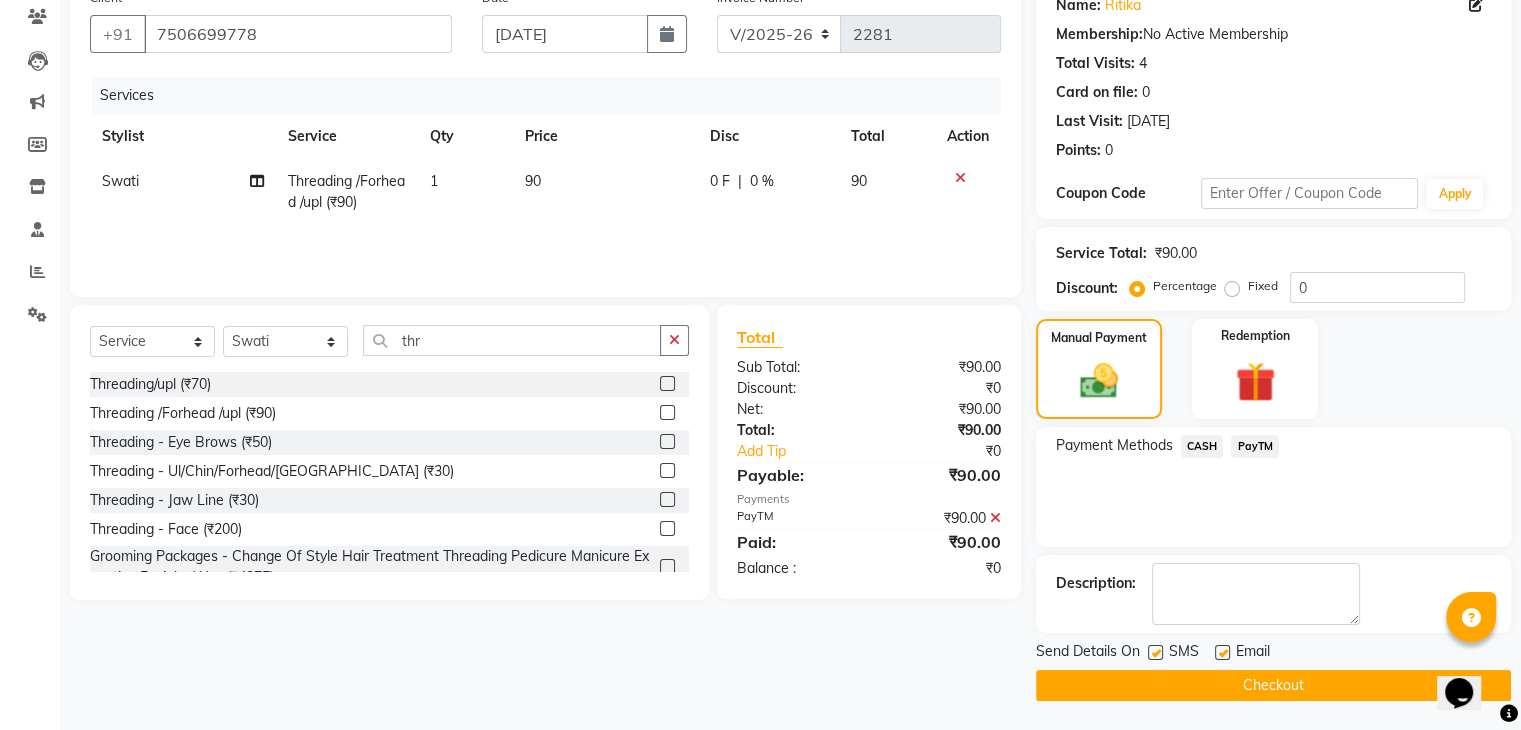 click 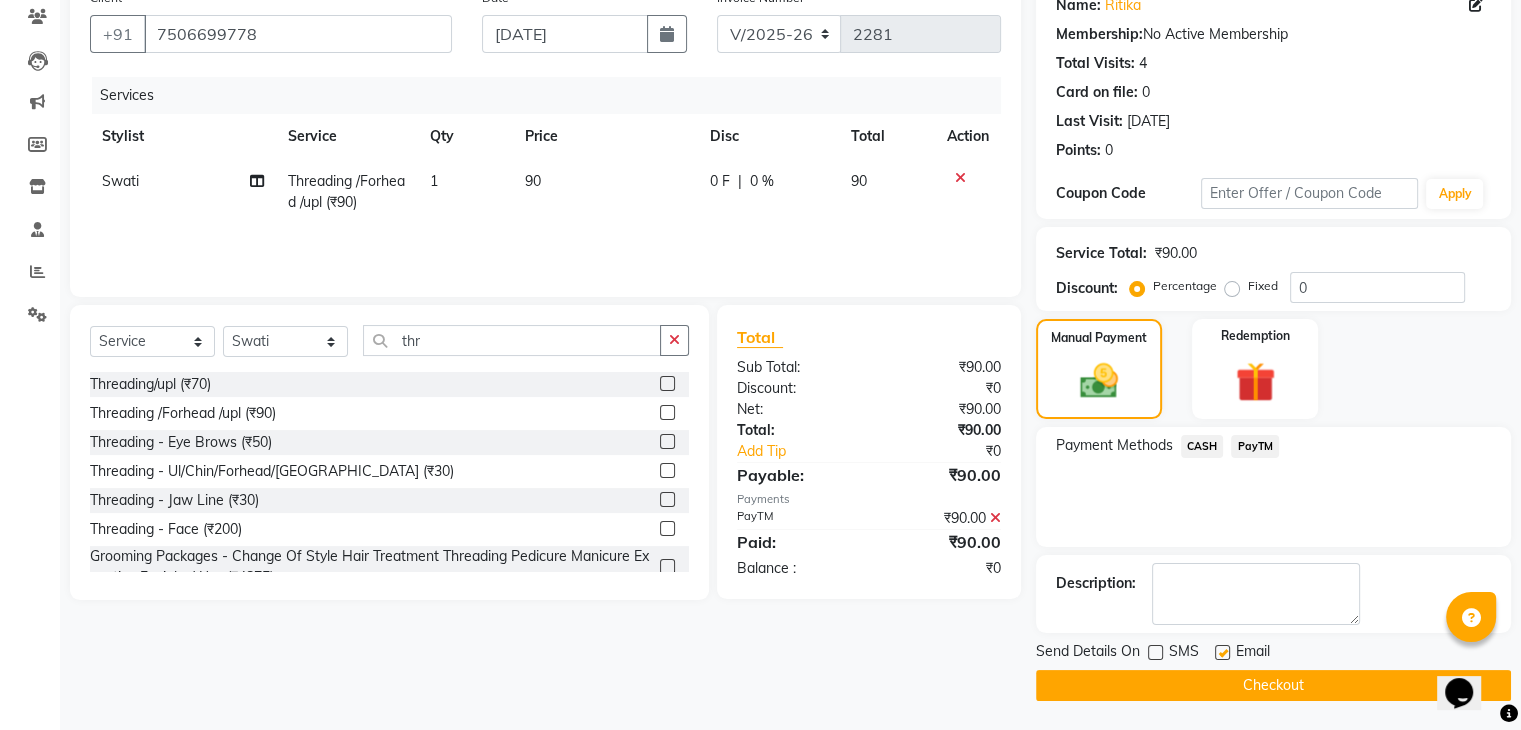 click 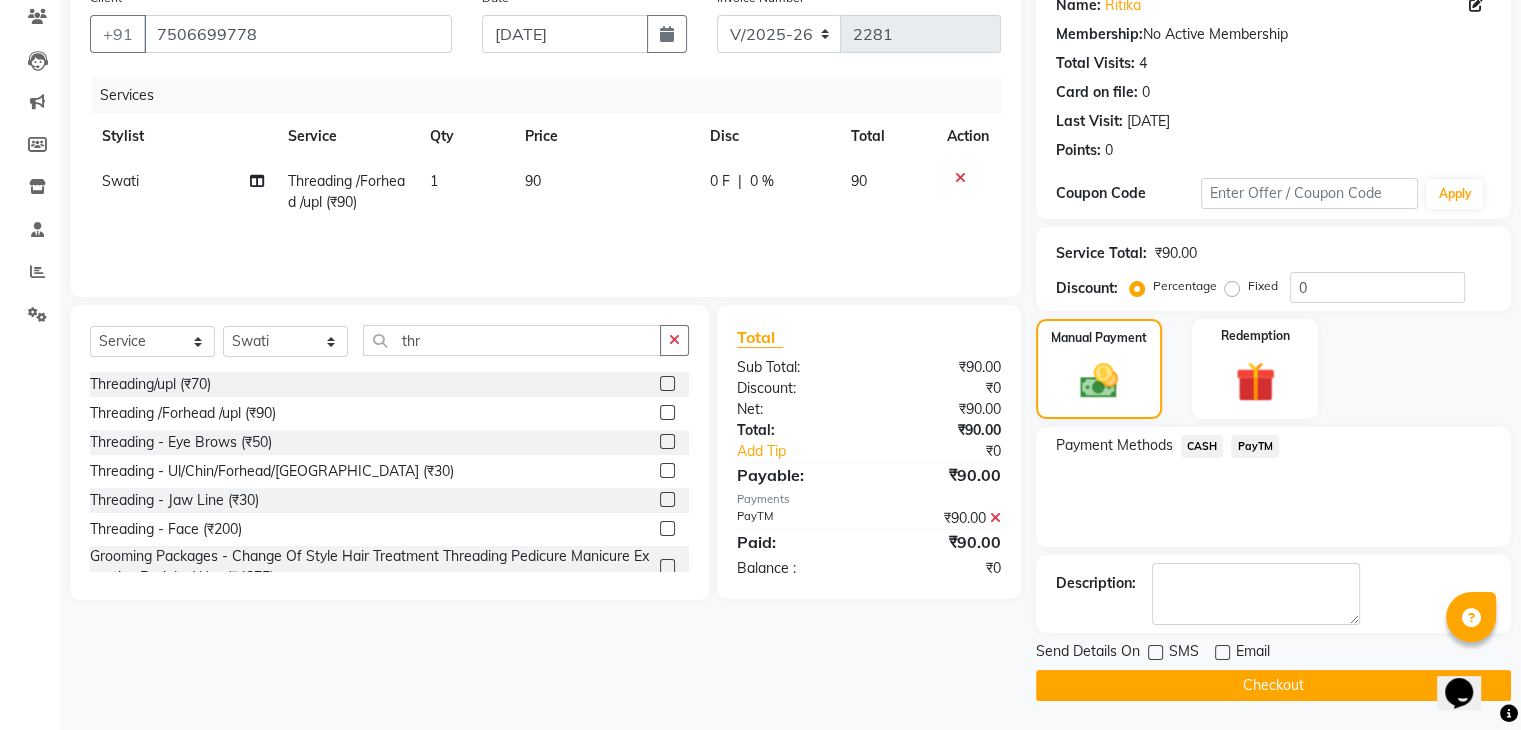 click 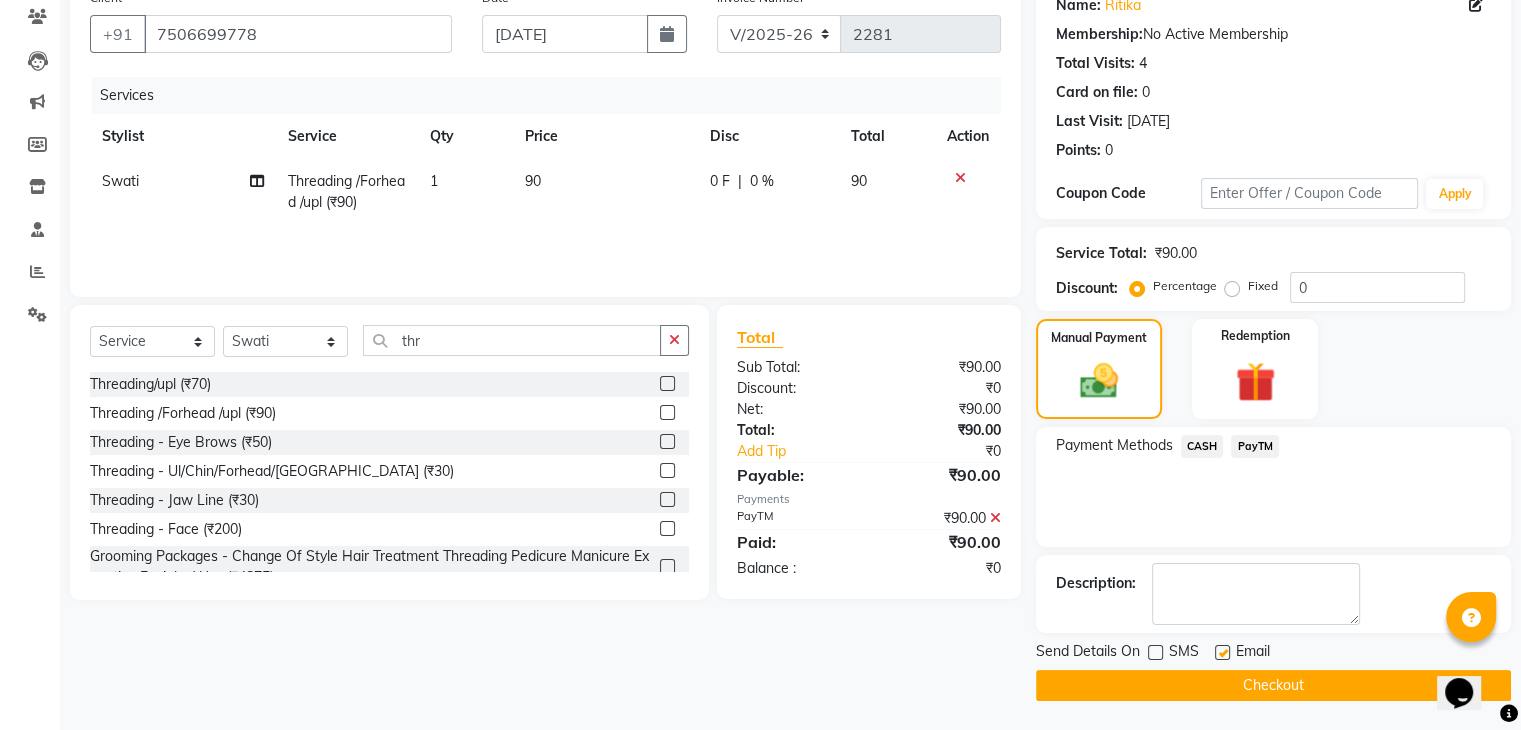 click 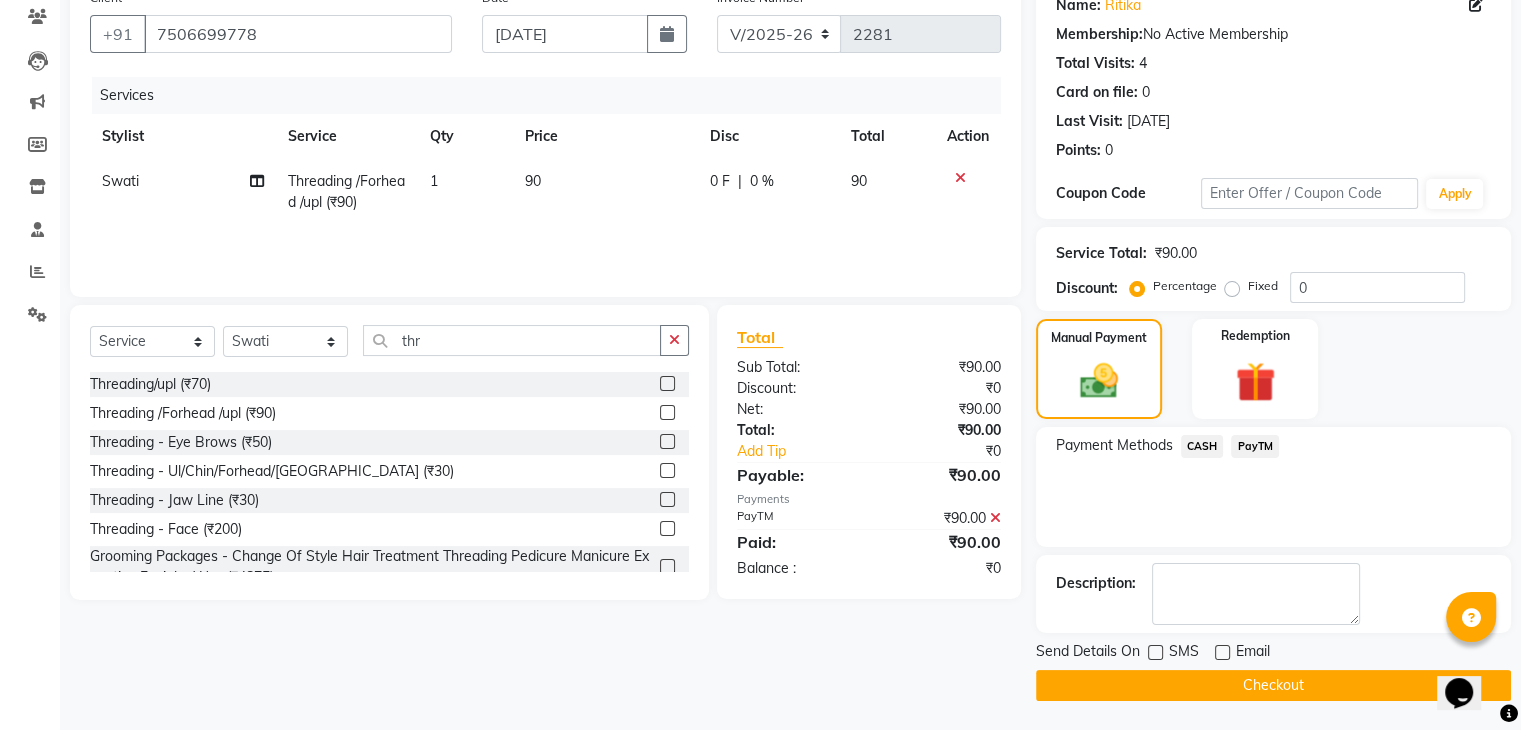 click 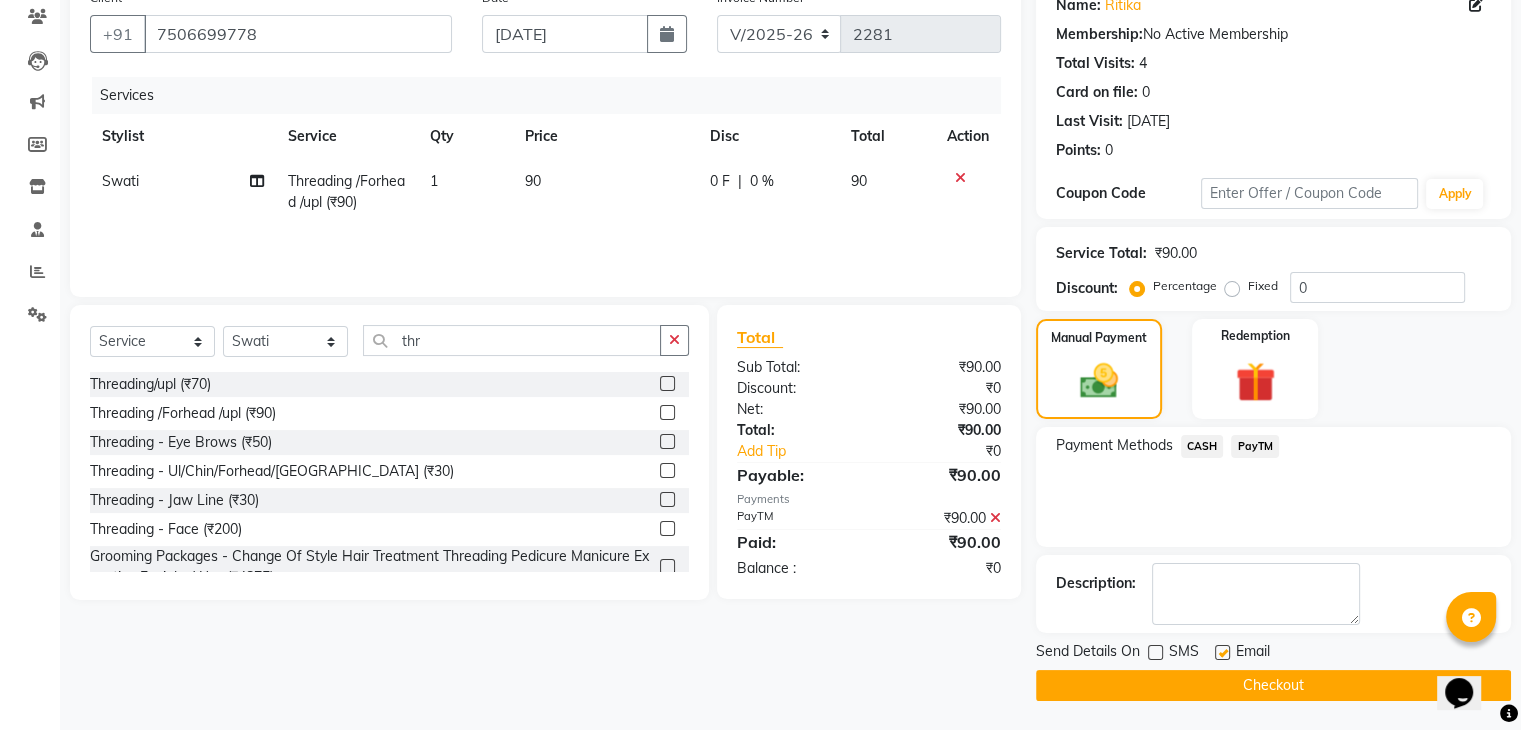 click 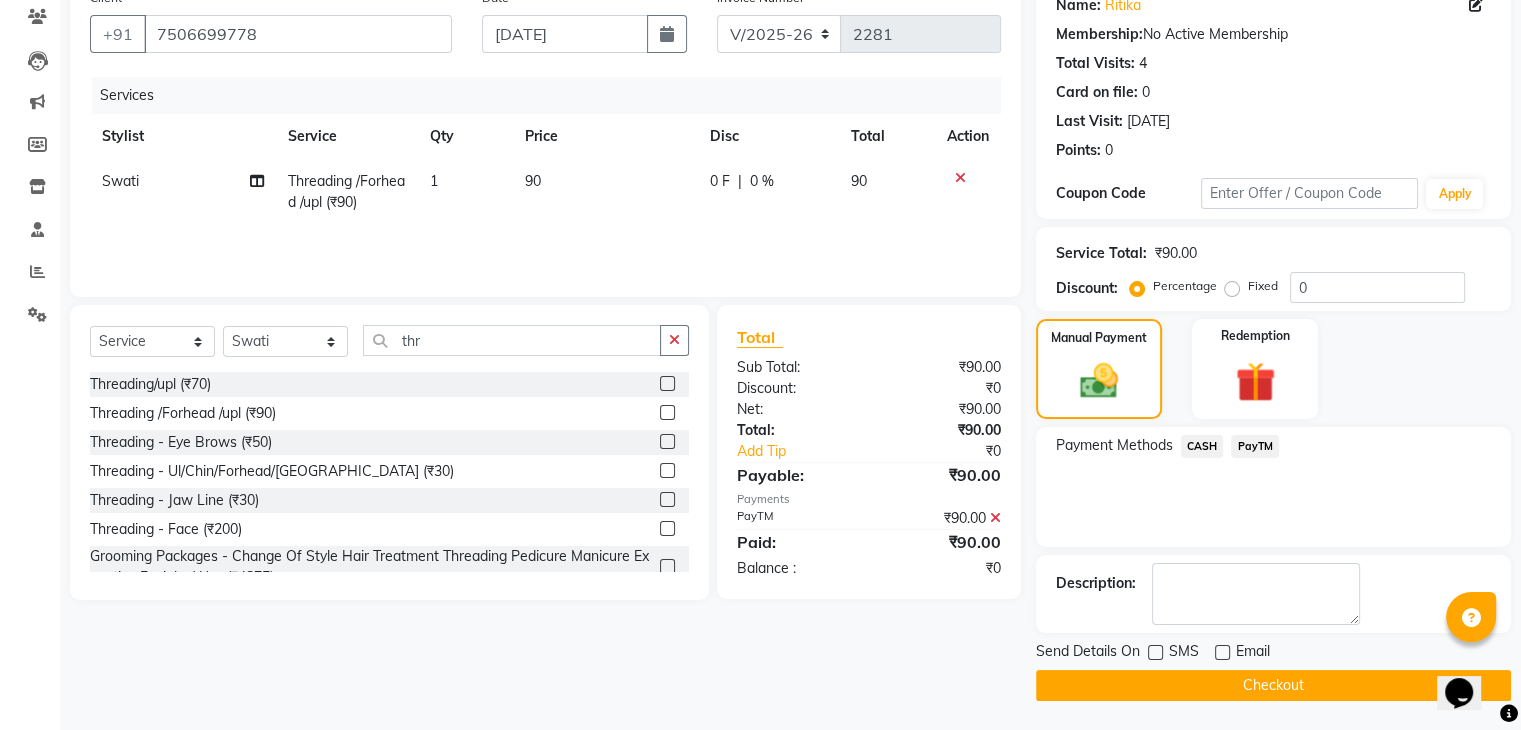 click on "INVOICE PREVIOUS INVOICES Create New   Save  Client +91 7506699778 Date 13-07-2025 Invoice Number V/2025 V/2025-26 2281 Services Stylist Service Qty Price Disc Total Action Swati Threading /Forhead /upl (₹90) 1 90 0 F | 0 % 90 Select  Service  Product  Membership  Package Voucher Prepaid Gift Card  Select Stylist Ajaz Danish Guddi Jayesh  mumtaz   nishu Riya    Rush Swati thr Threading/upl (₹70)  Threading /Forhead /upl (₹90)  Threading - Eye Brows (₹50)  Threading - Ul/Chin/Forhead/Lower Lip (₹30)  Threading - Jaw Line (₹30)  Threading - Face (₹200)  Grooming Packages - Change Of Style Hair Treatment Threading Pedicure Manicure Executive Facial + Wax (₹4875)  Total Sub Total: ₹90.00 Discount: ₹0 Net: ₹90.00 Total: ₹90.00 Add Tip ₹0 Payable: ₹90.00 Payments PayTM ₹90.00  Paid: ₹90.00 Balance   : ₹0 Name: Ritika  Membership:  No Active Membership  Total Visits:  4 Card on file:  0 Last Visit:   06-06-2025 Points:   0  Coupon Code Apply Service Total:  ₹90.00  Discount: 0 SMS" 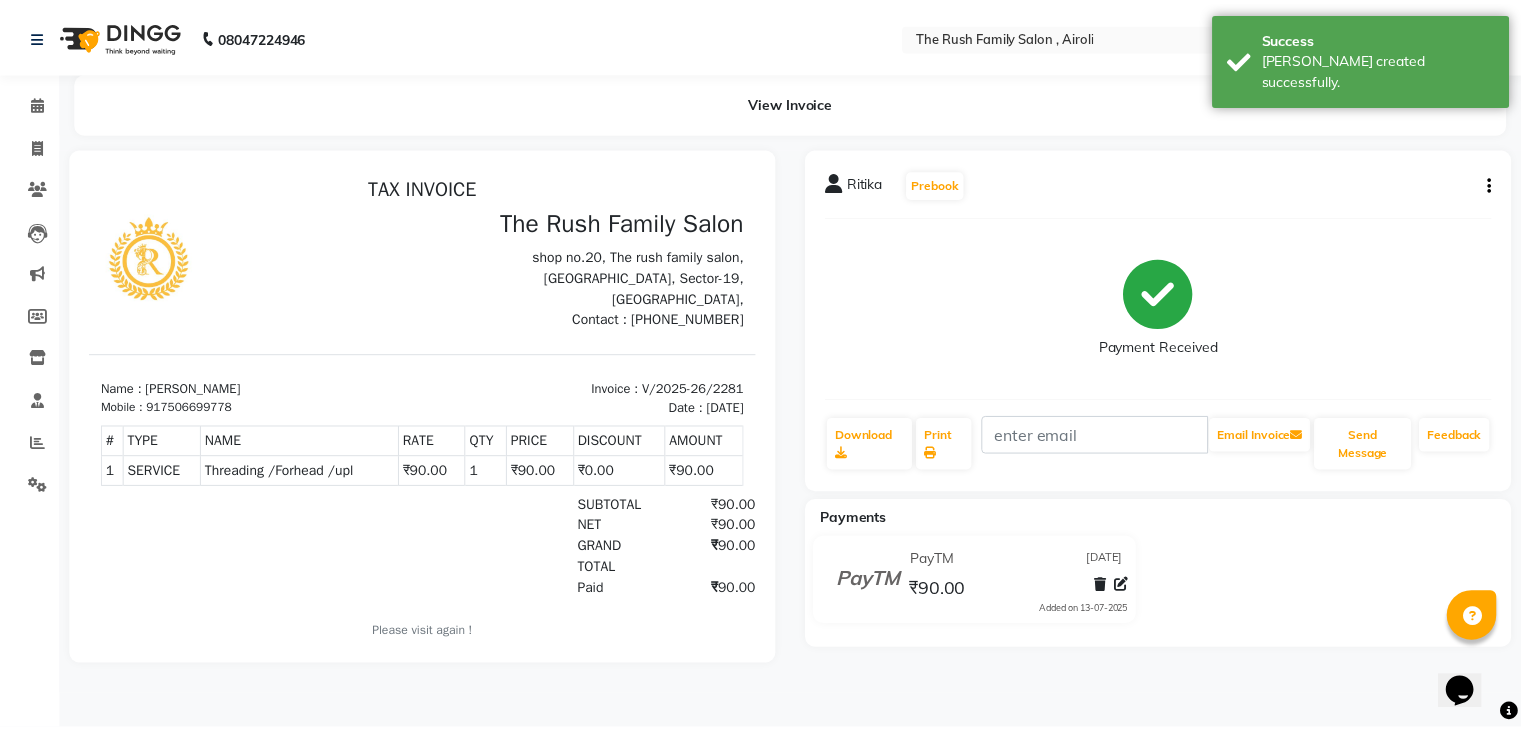 scroll, scrollTop: 0, scrollLeft: 0, axis: both 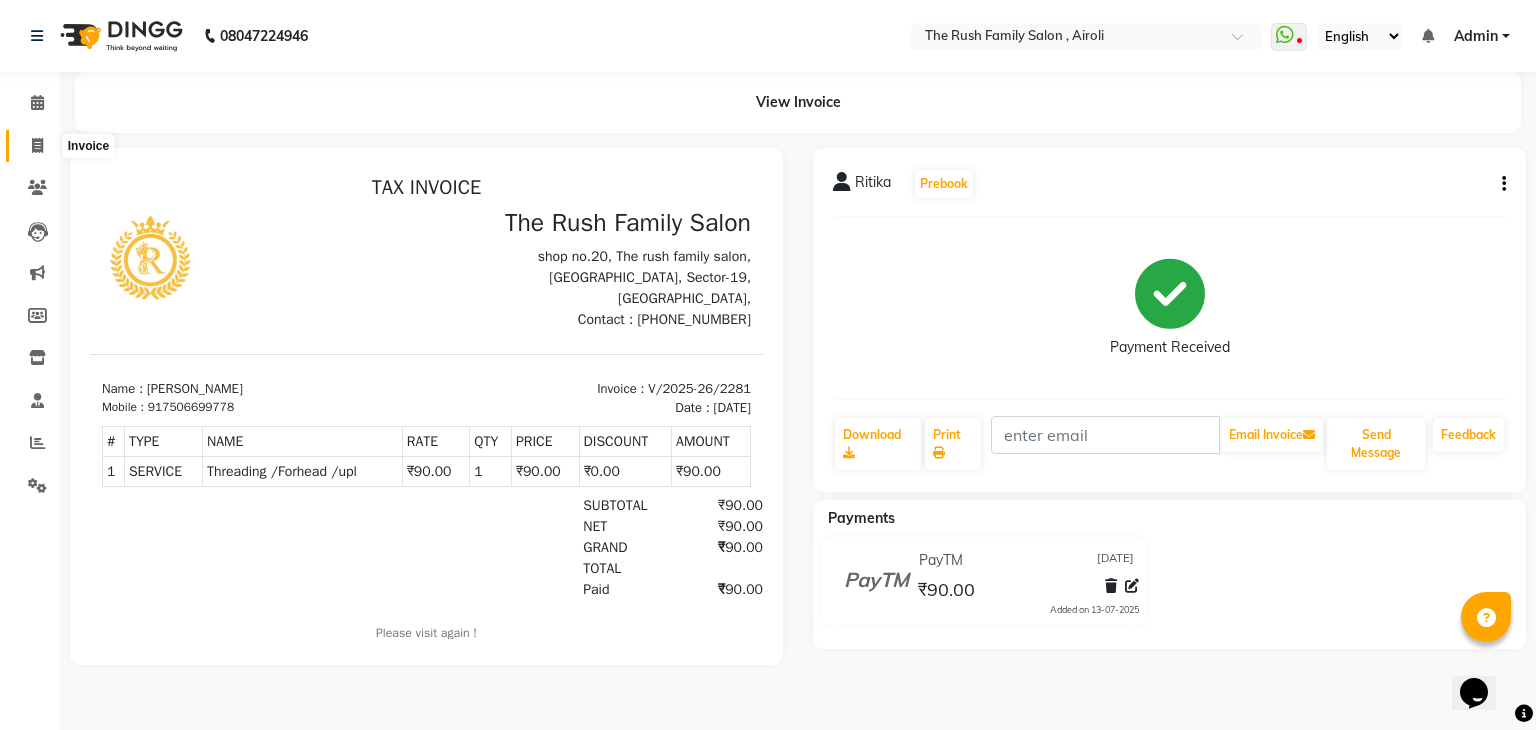 click 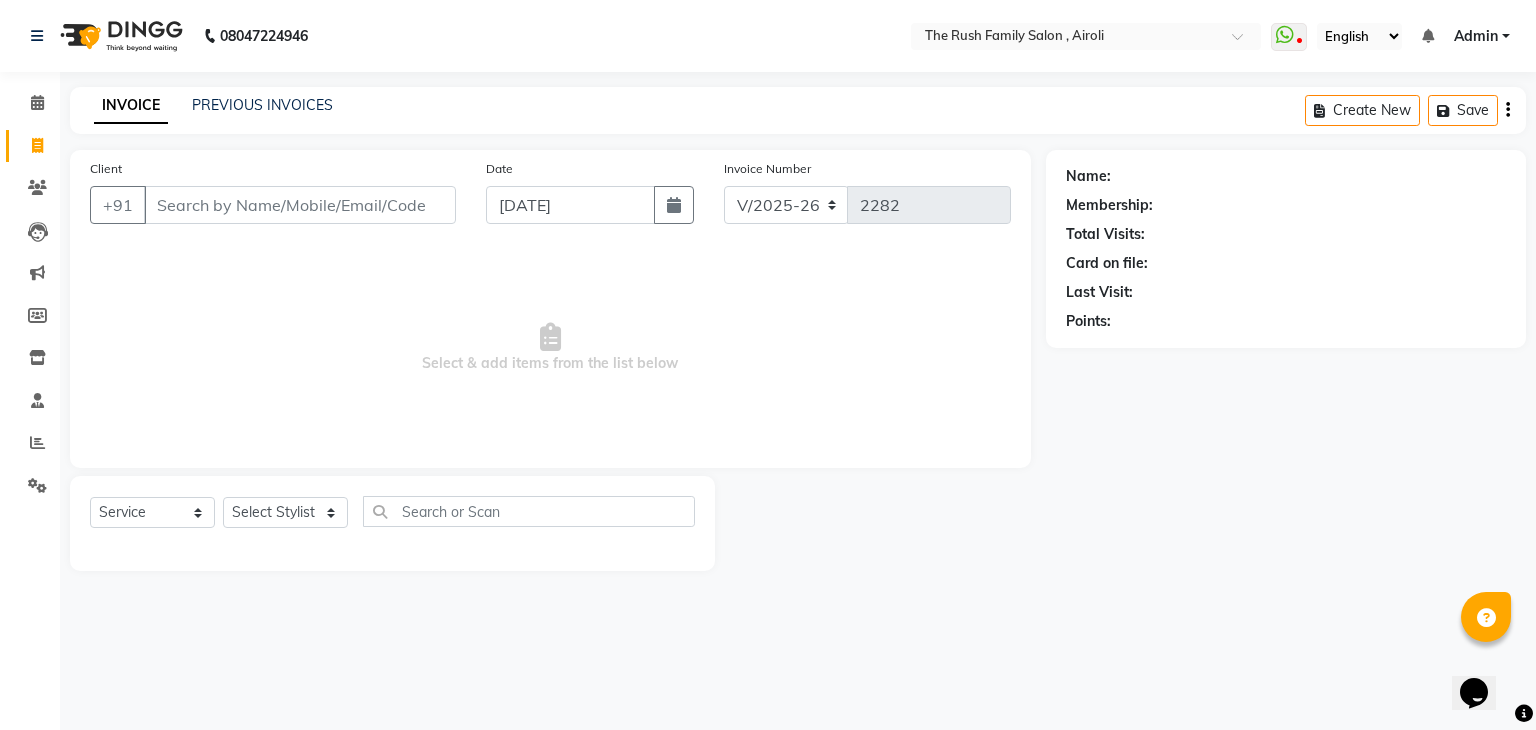 click on "Client" at bounding box center [300, 205] 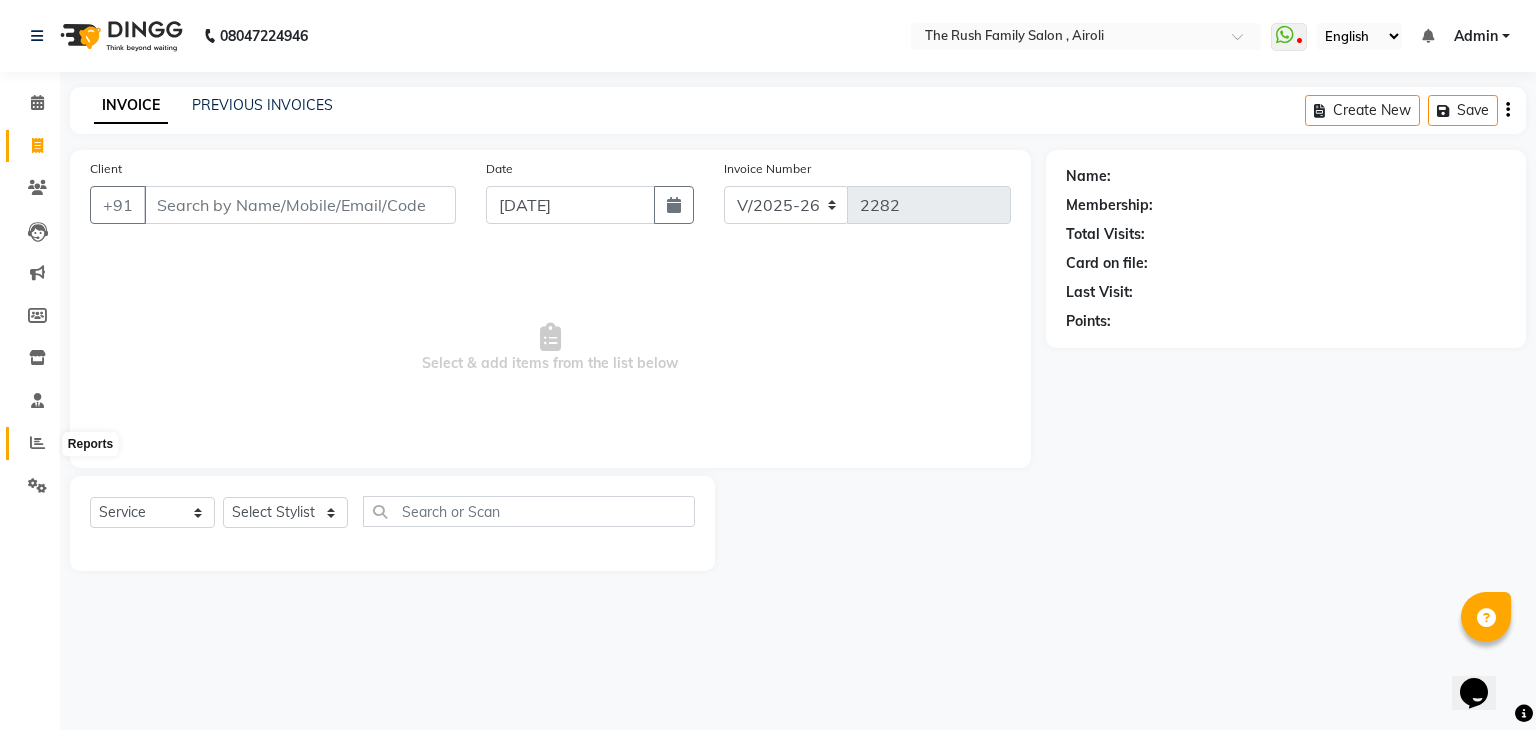 click 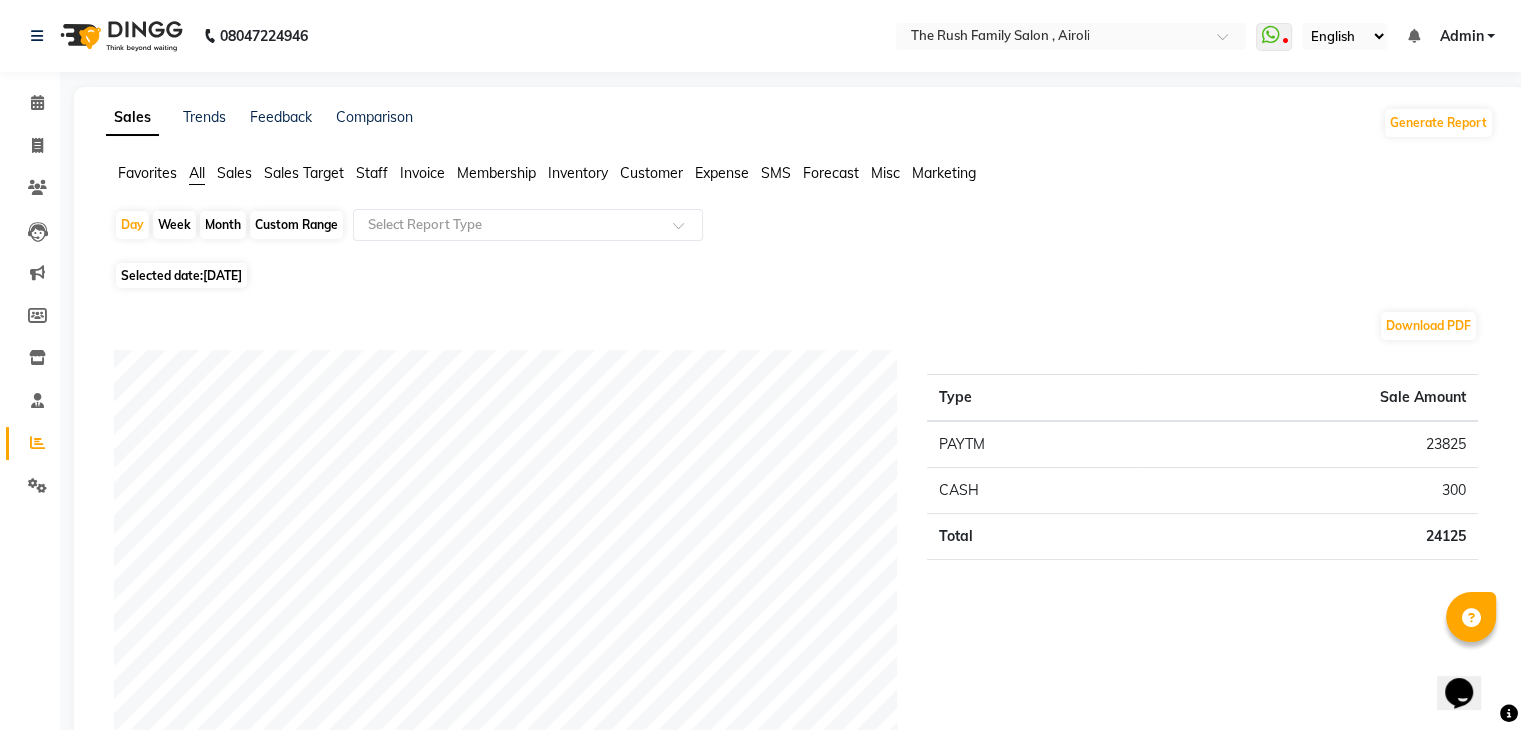 click on "Staff" 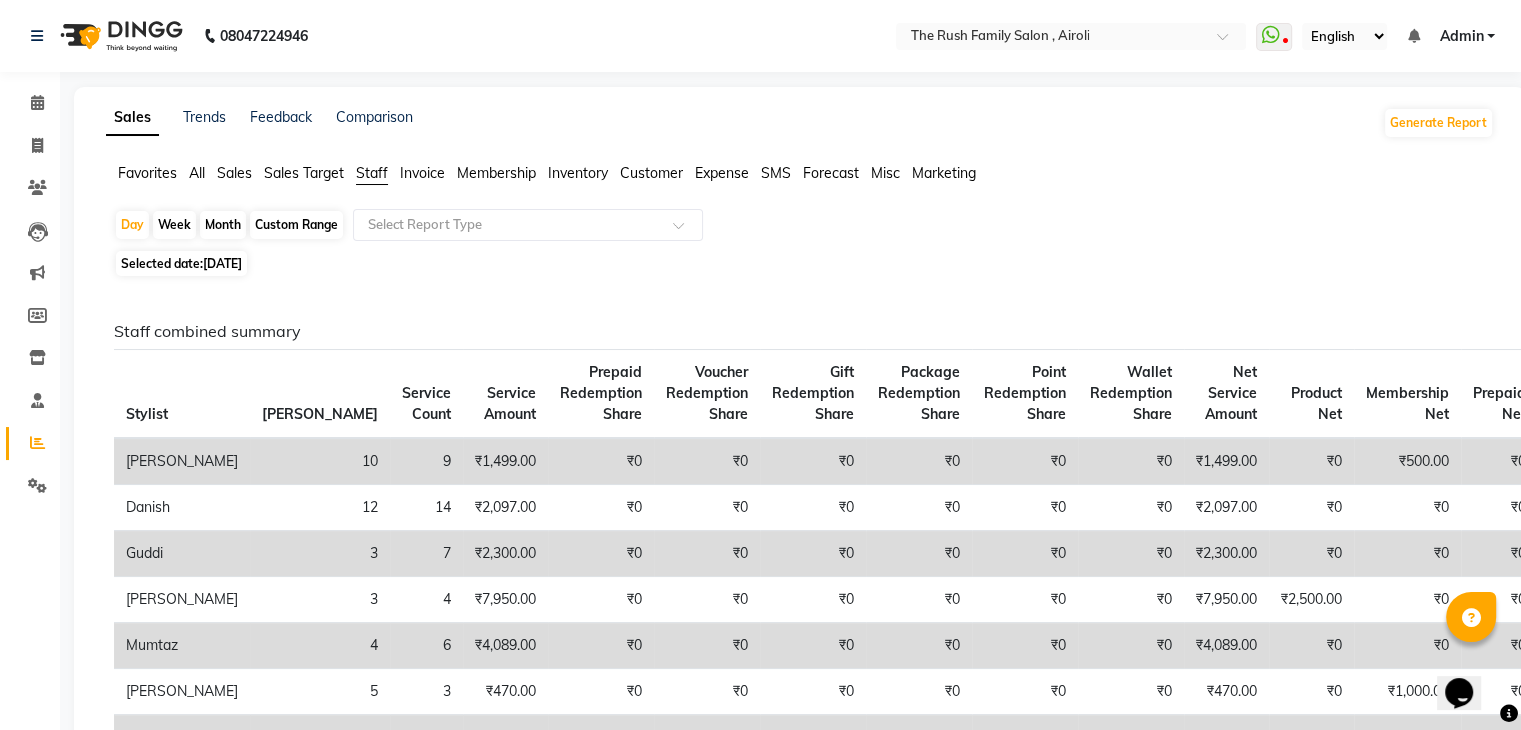 click on "Month" 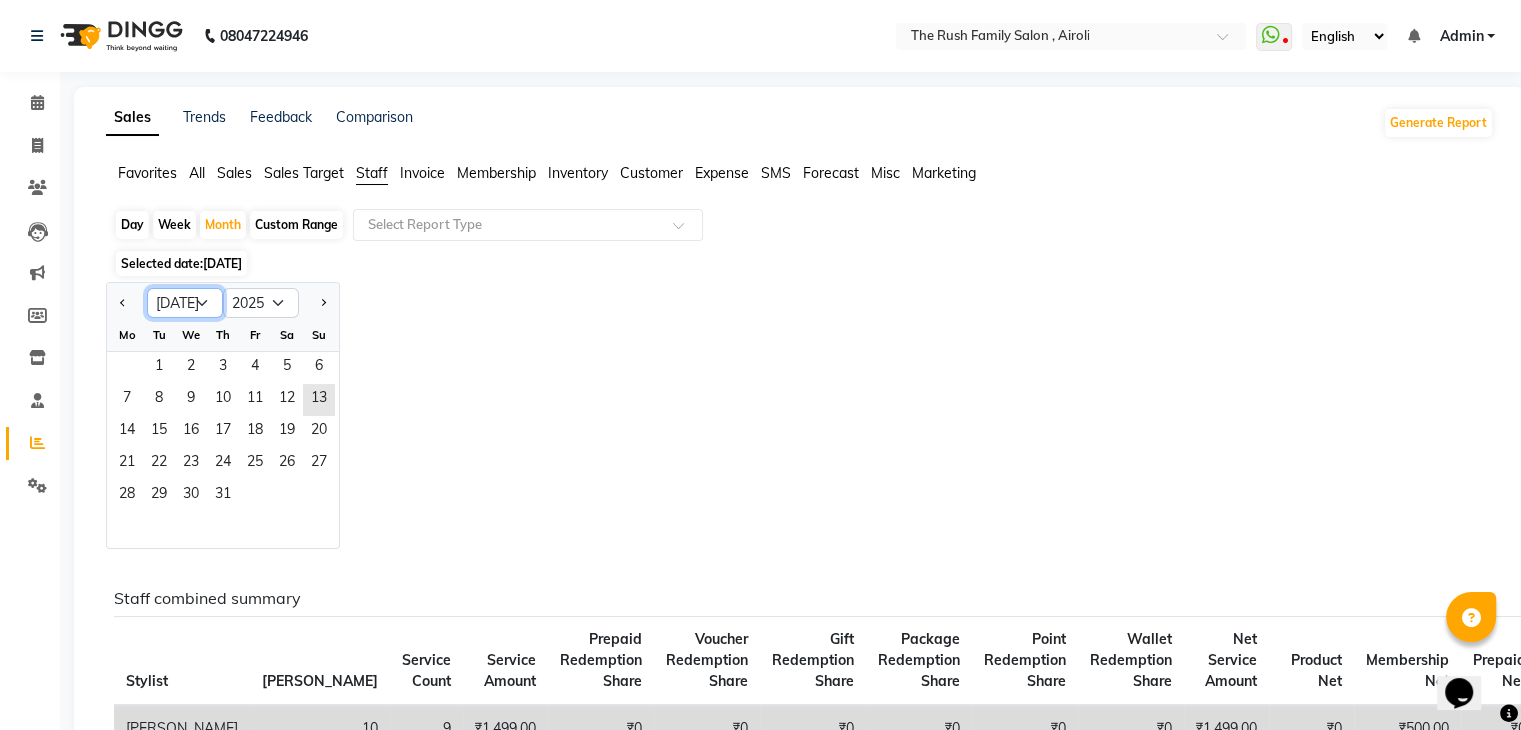 click on "Jan Feb Mar Apr May Jun Jul Aug Sep Oct Nov Dec" 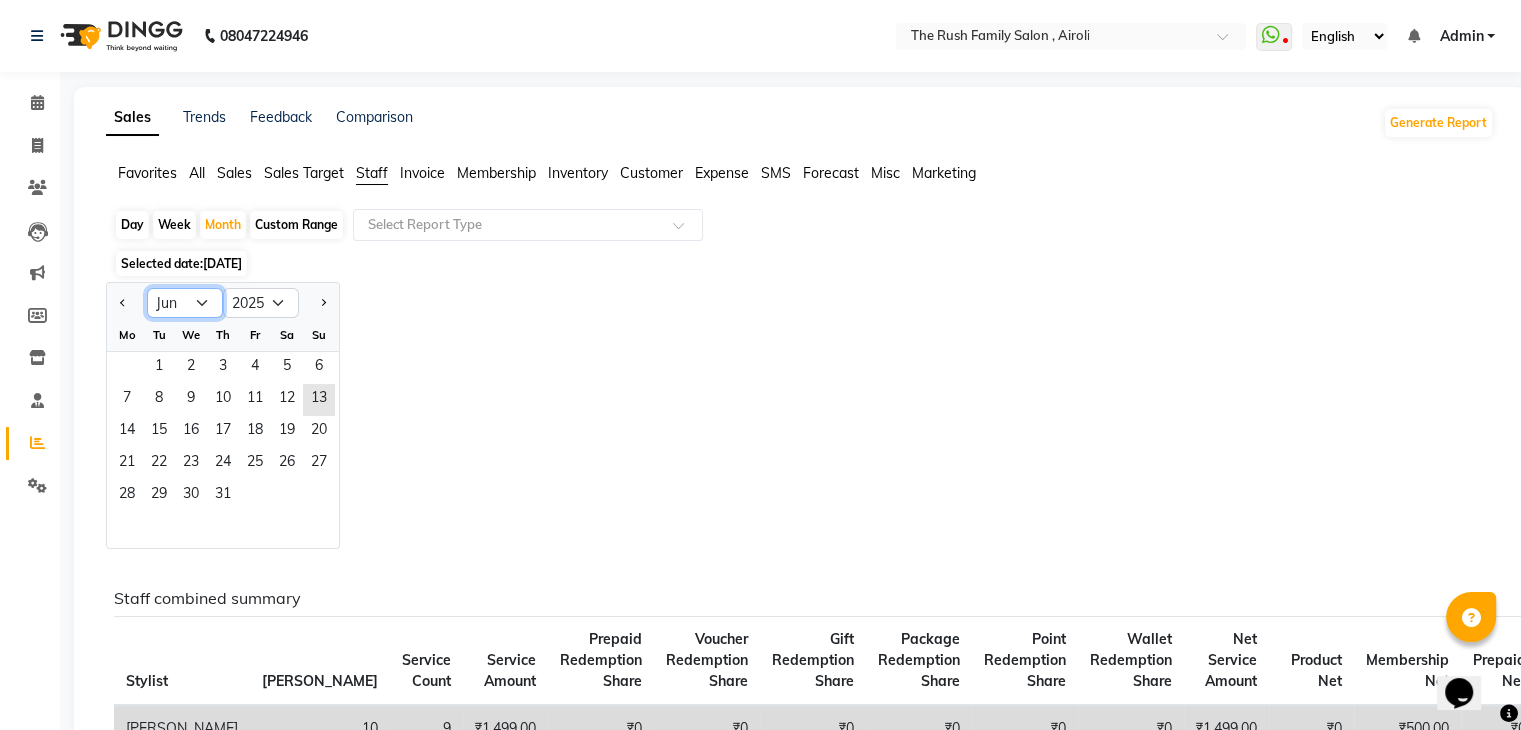 click on "Jan Feb Mar Apr May Jun Jul Aug Sep Oct Nov Dec" 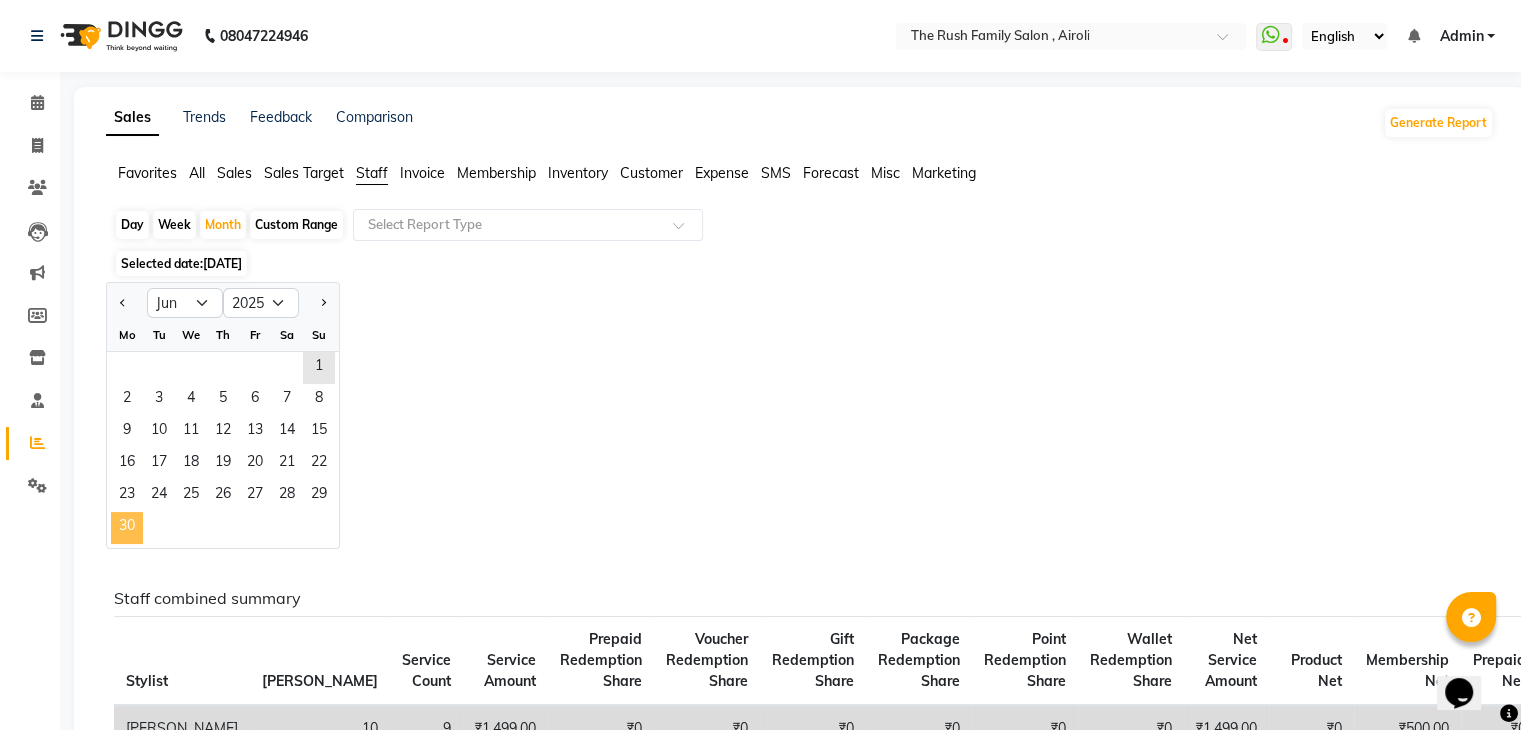 click on "30" 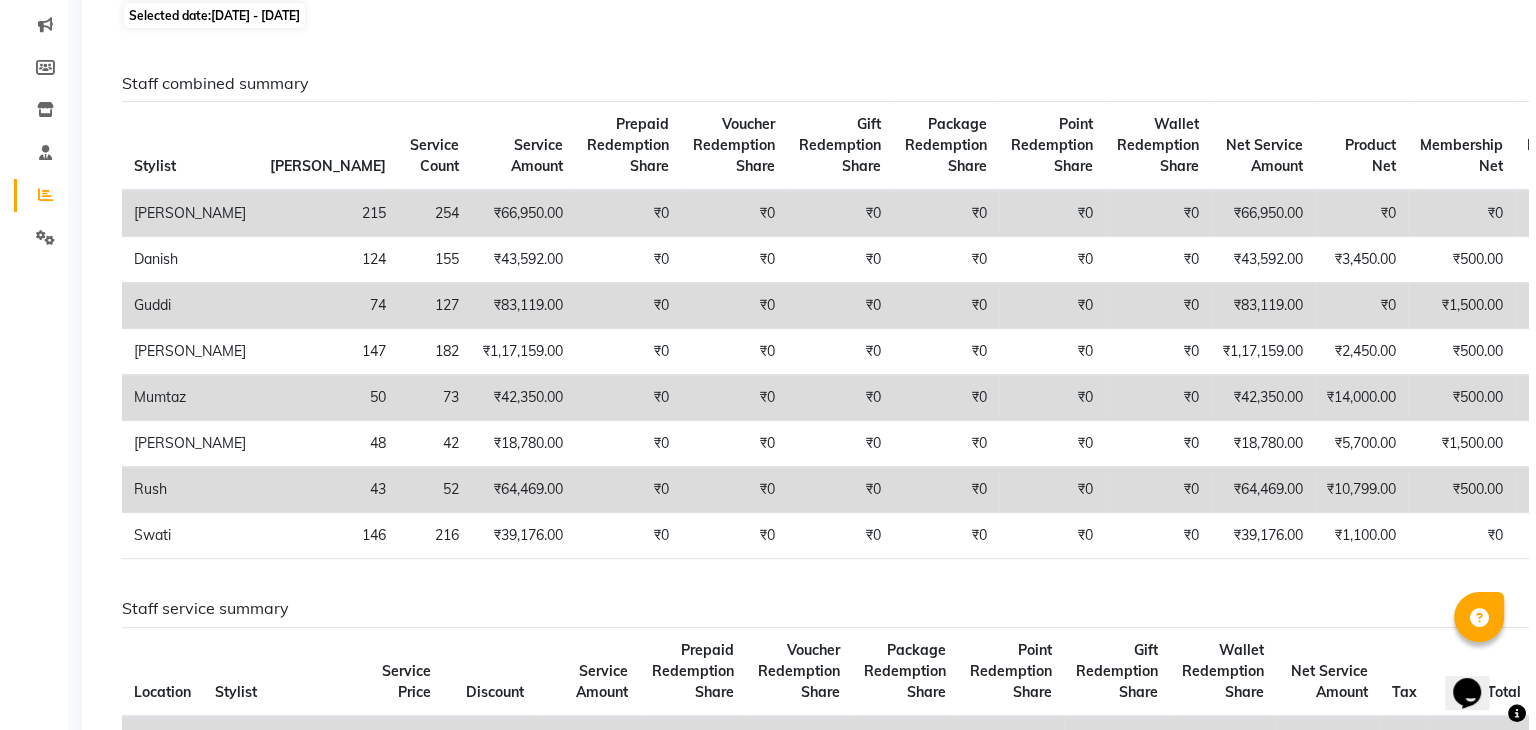 scroll, scrollTop: 0, scrollLeft: 0, axis: both 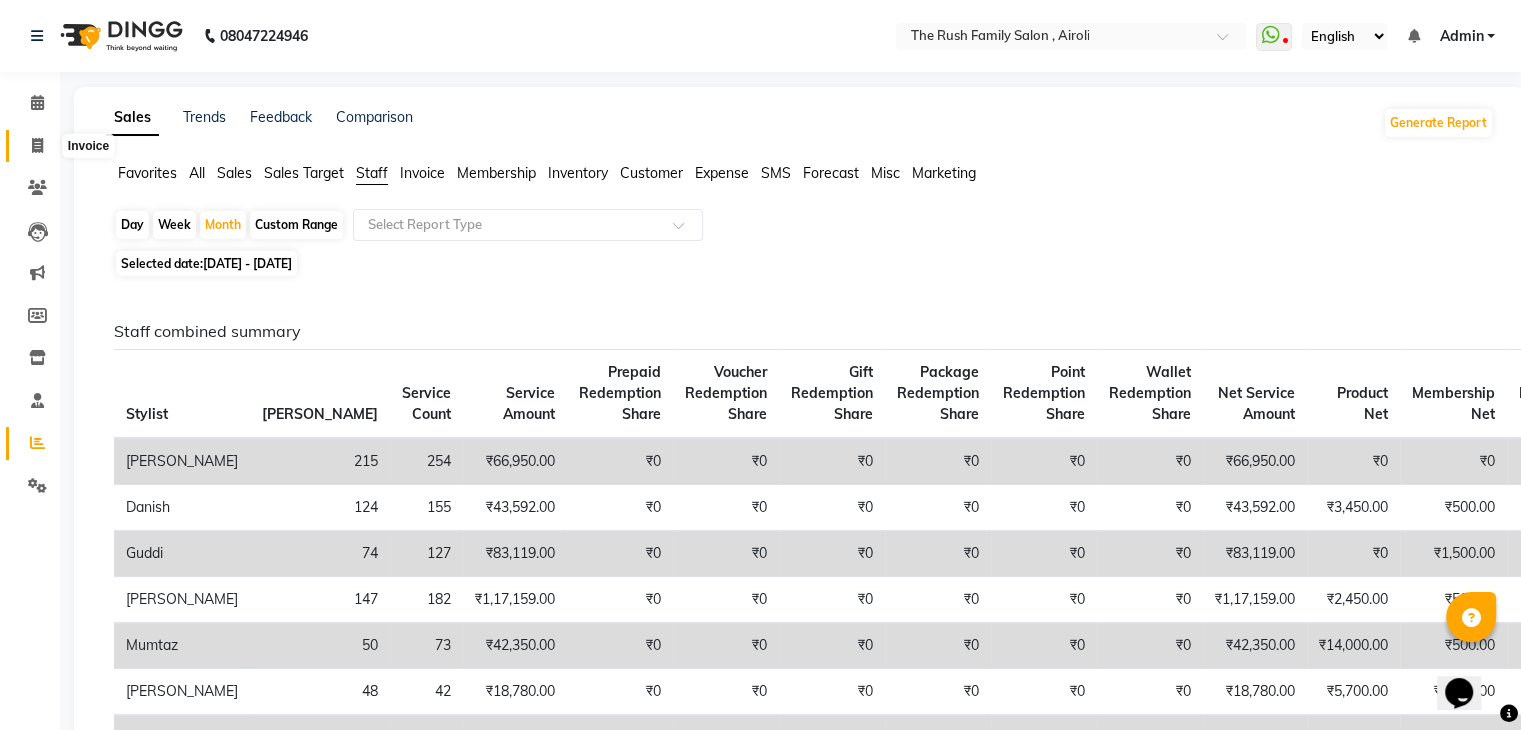 click 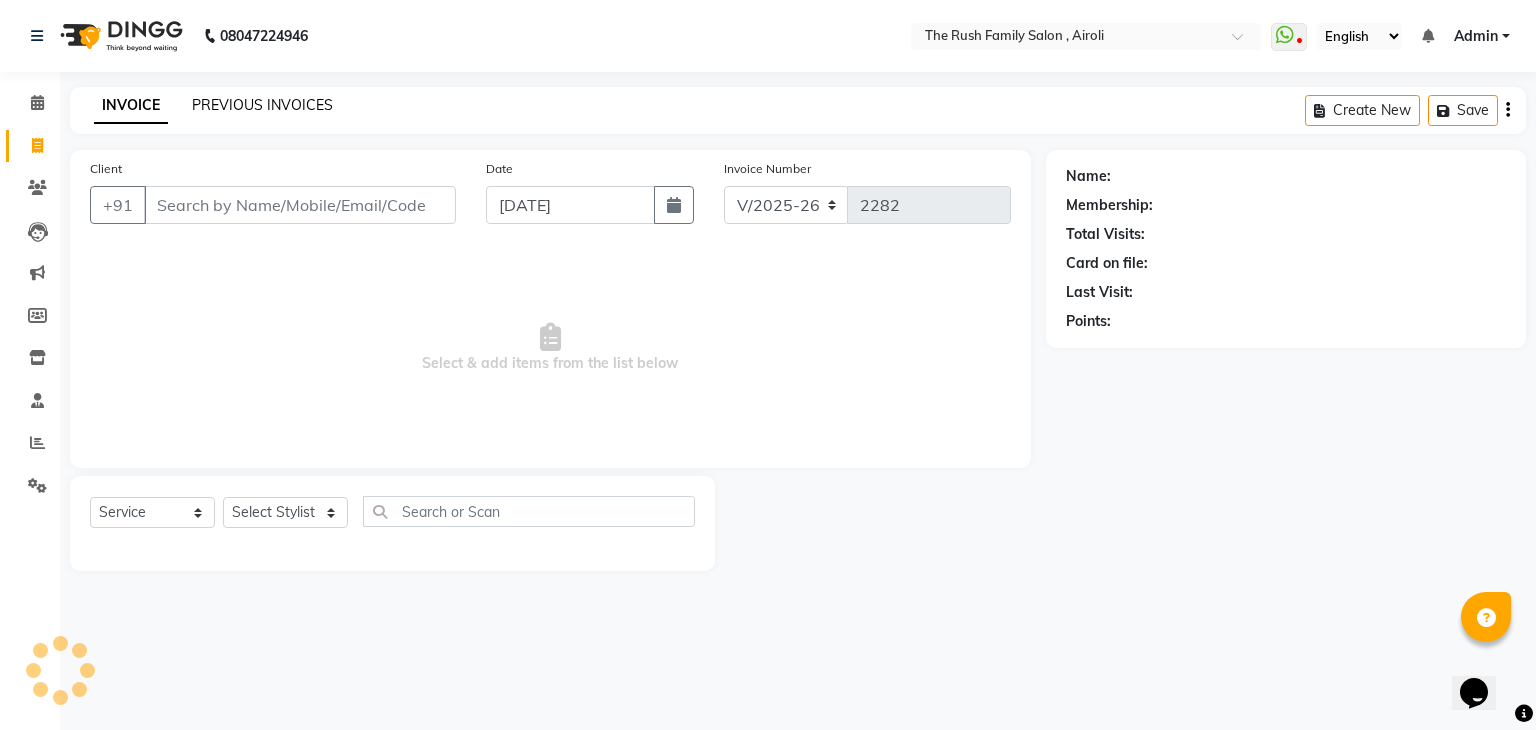 click on "PREVIOUS INVOICES" 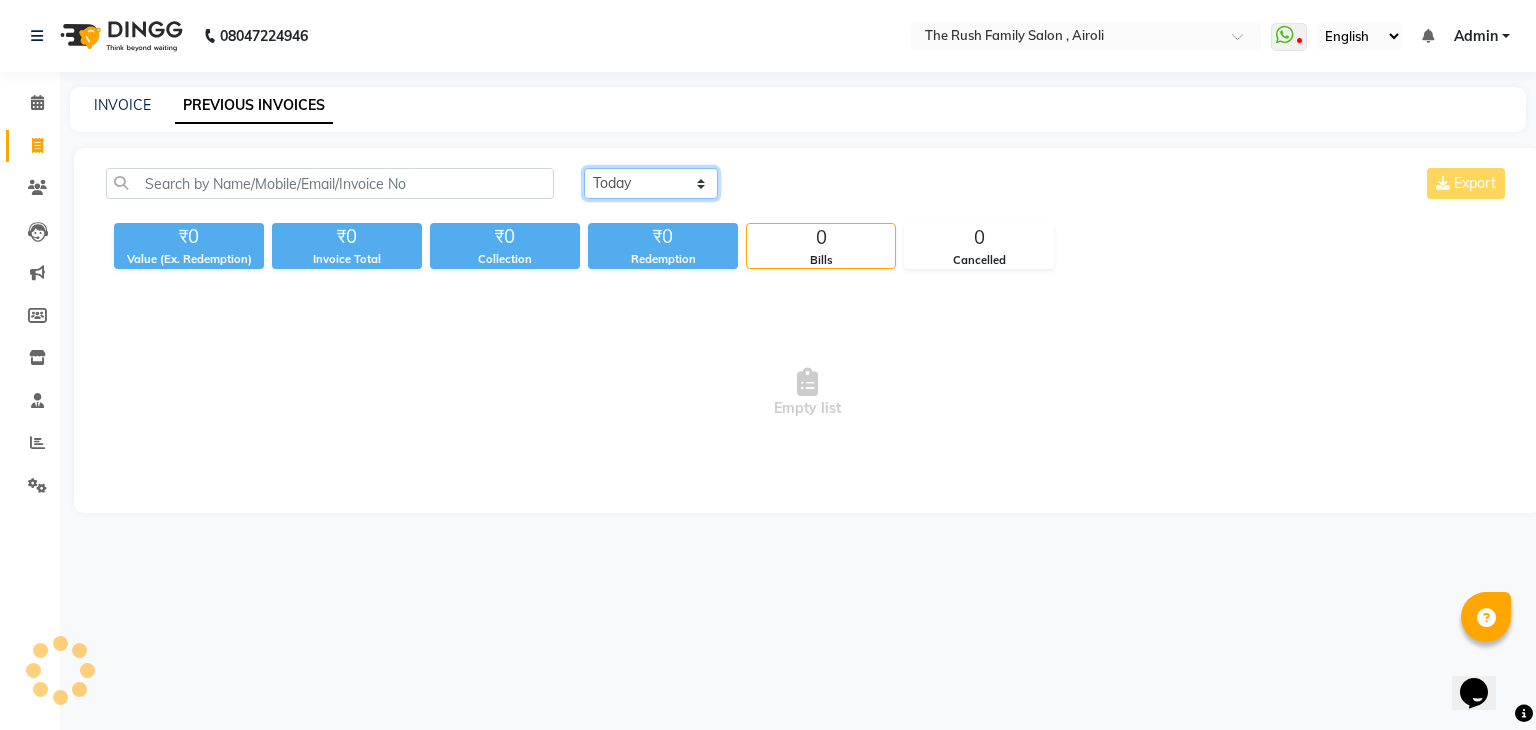 click on "Today Yesterday Custom Range" 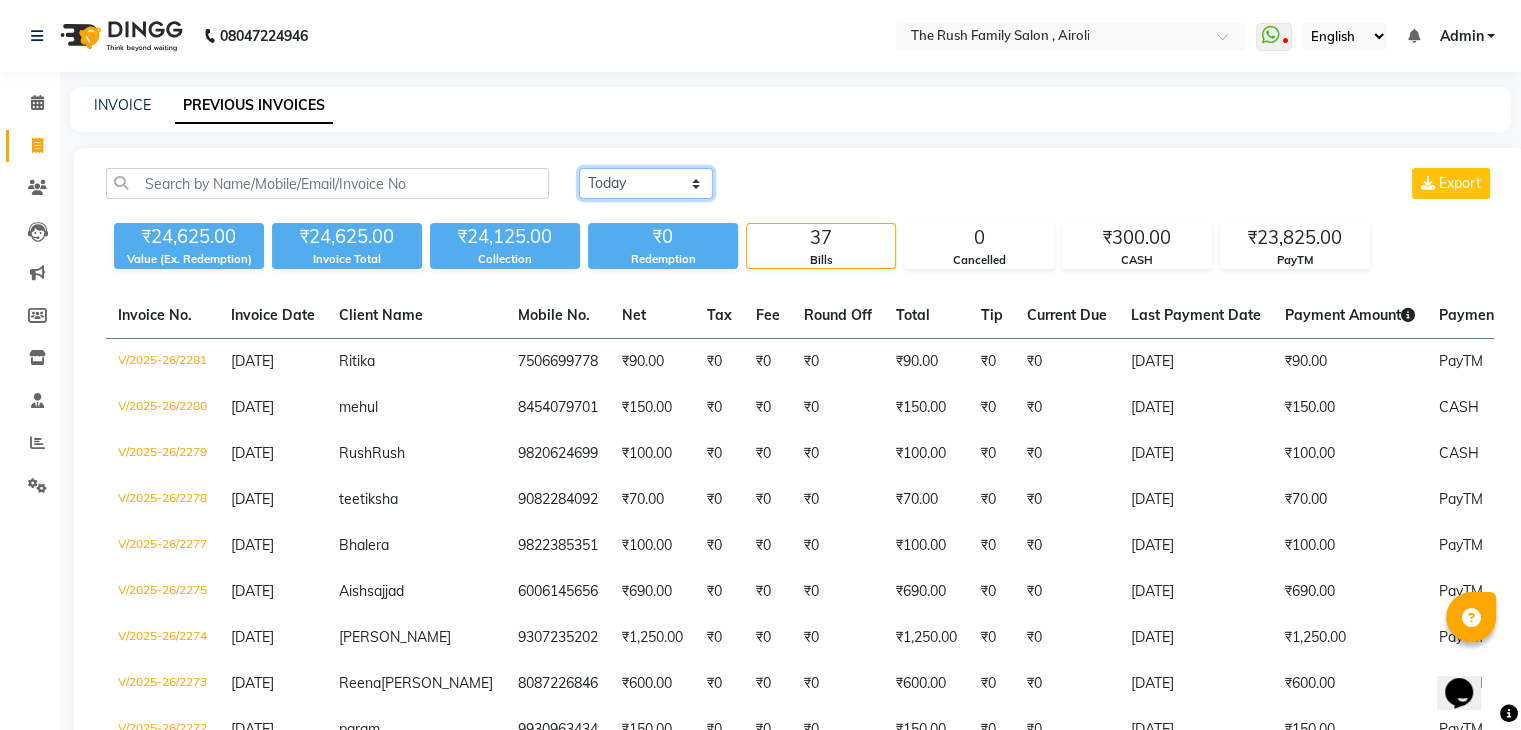 click on "Today Yesterday Custom Range" 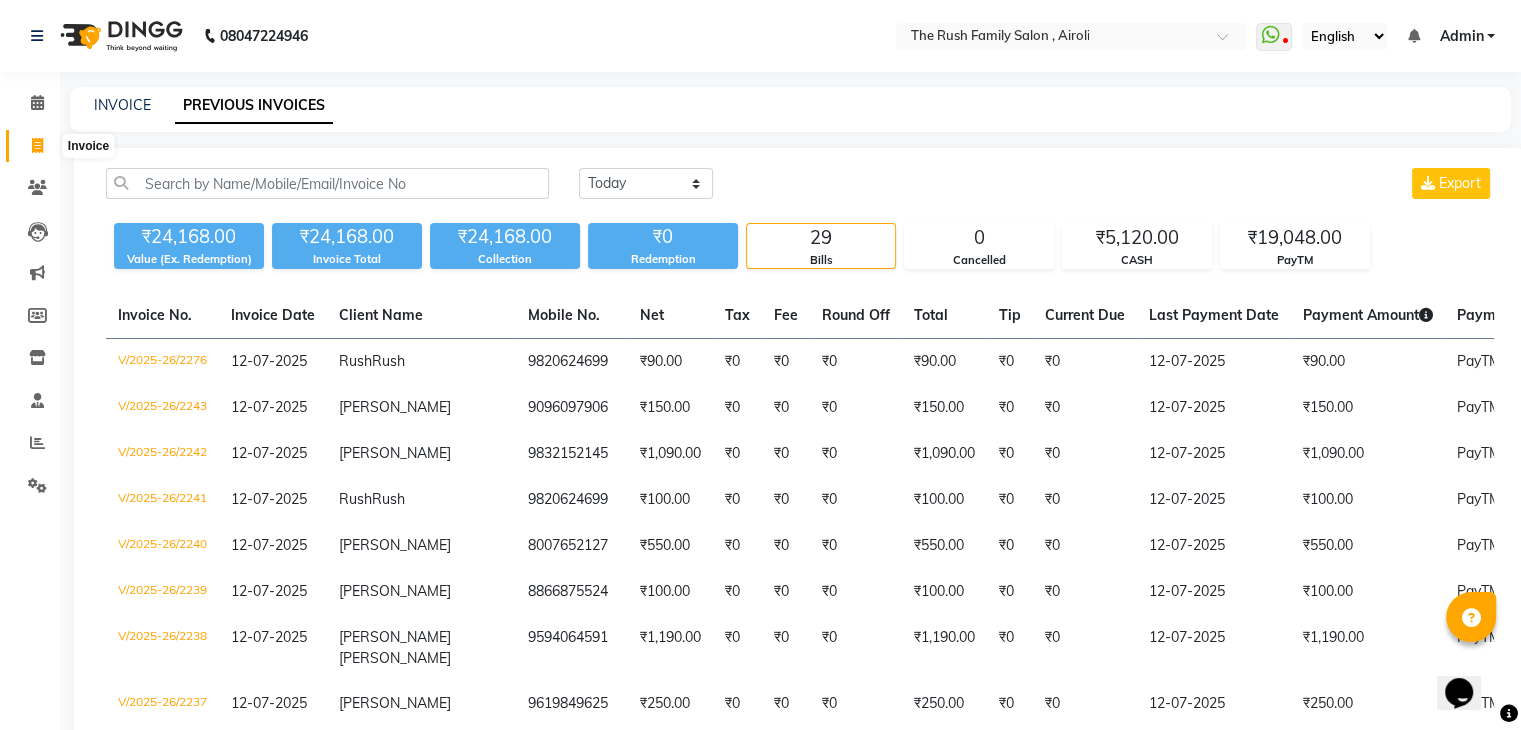 click 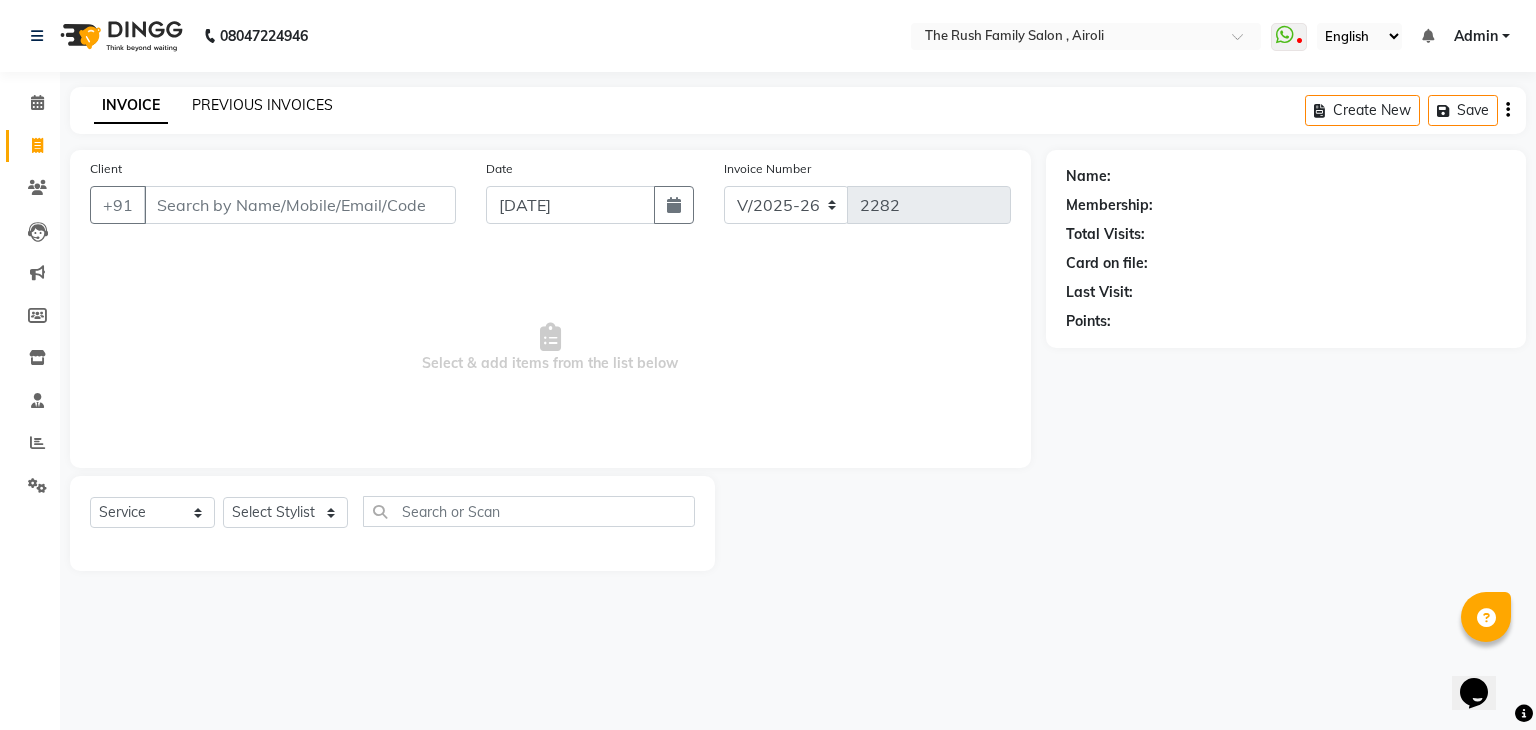 click on "PREVIOUS INVOICES" 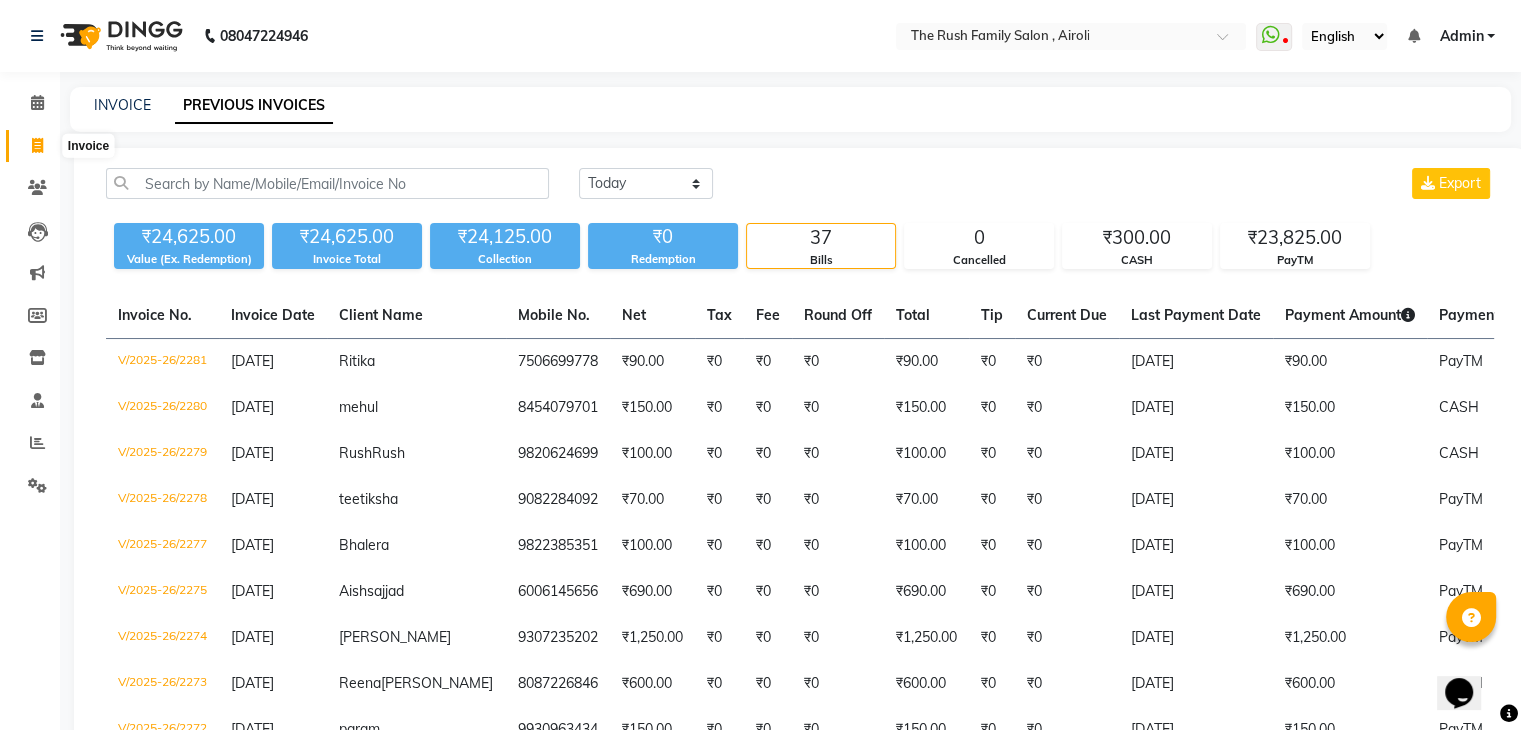 click 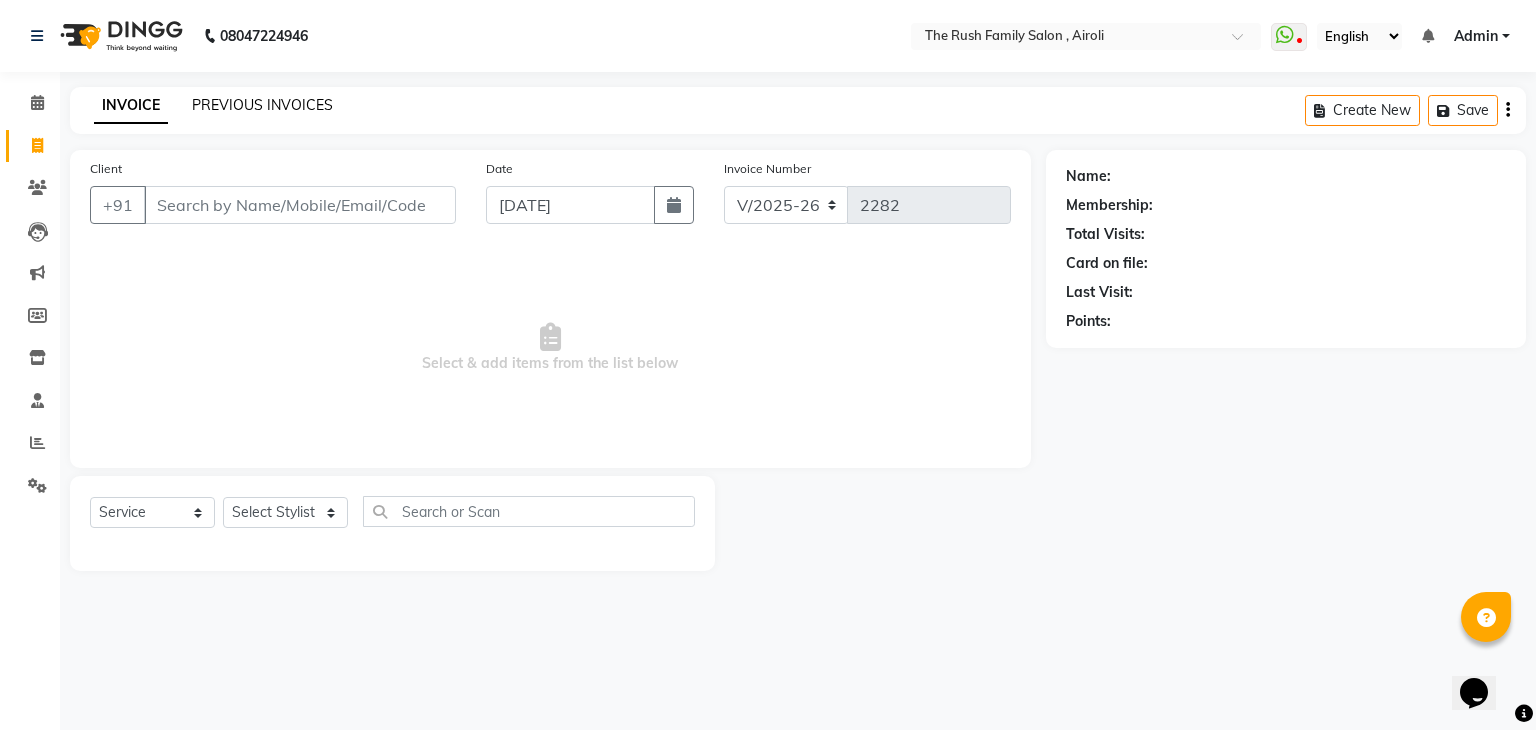 click on "PREVIOUS INVOICES" 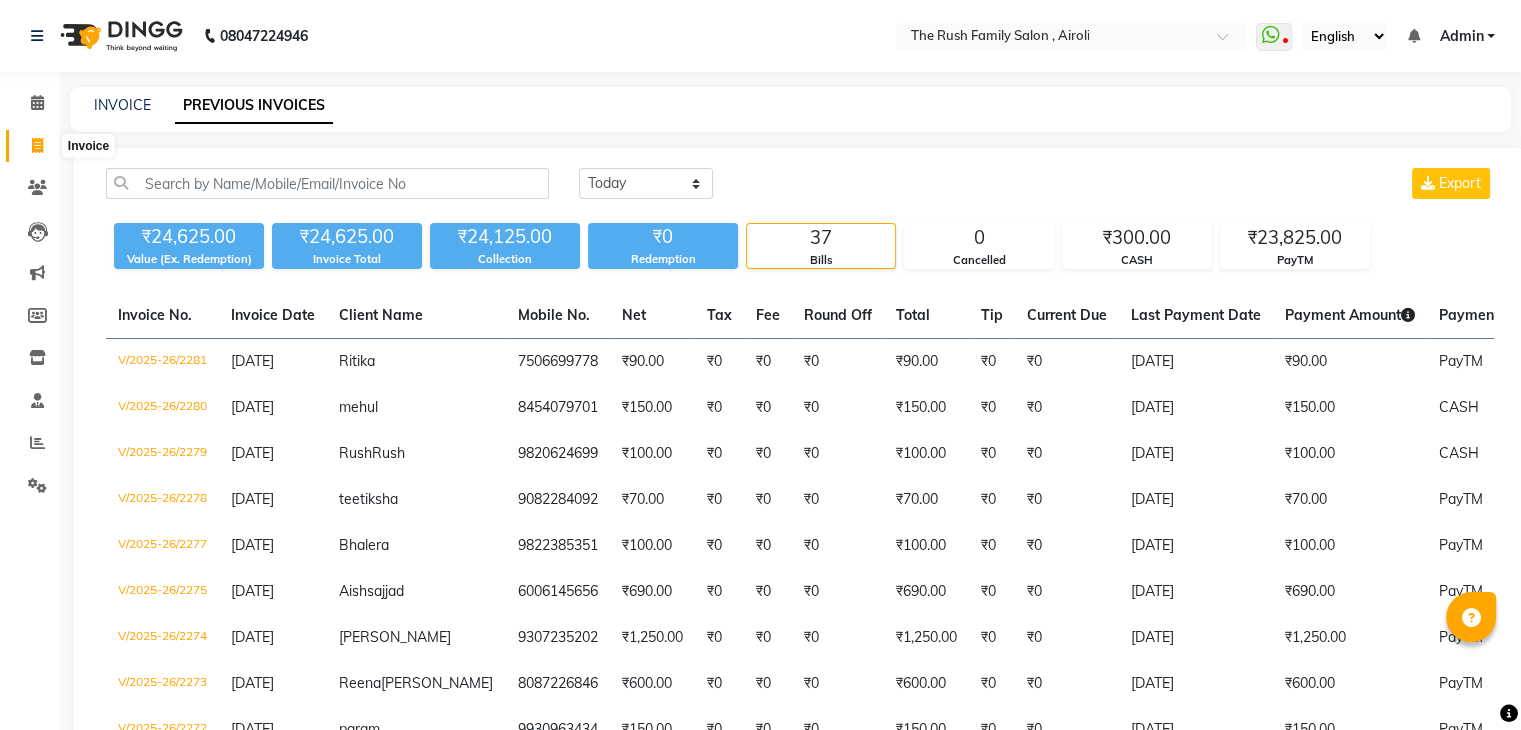 click 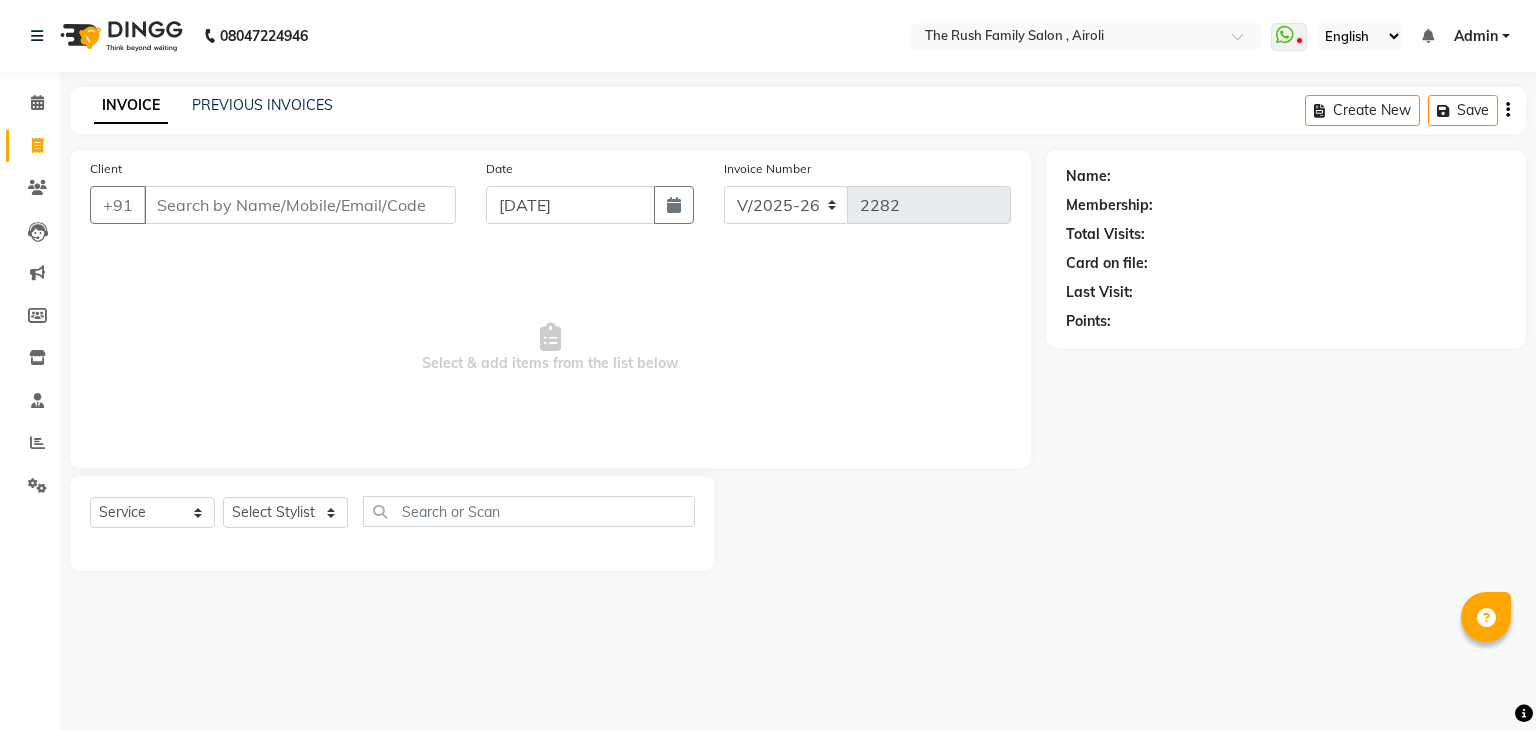 click on "Client" at bounding box center (300, 205) 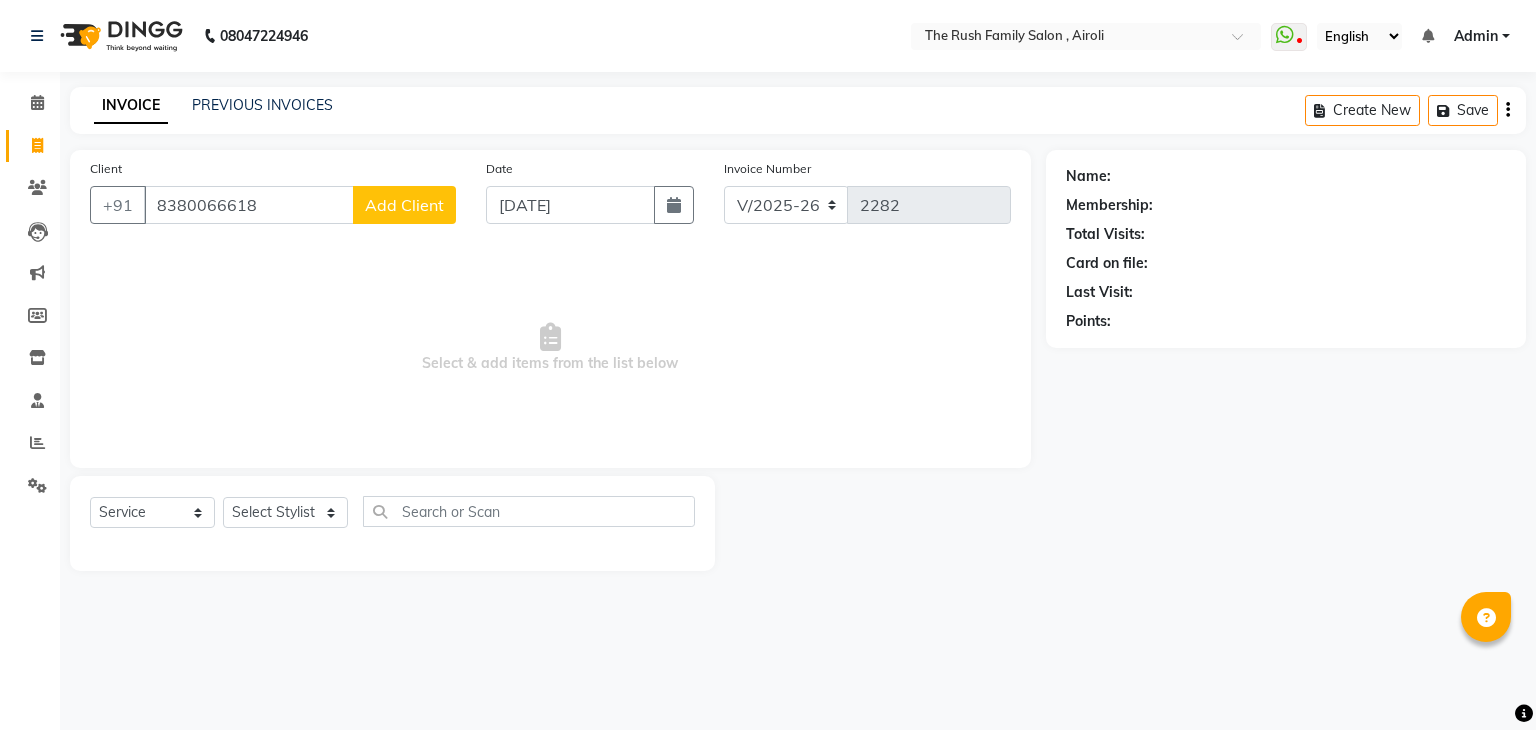 click on "Add Client" 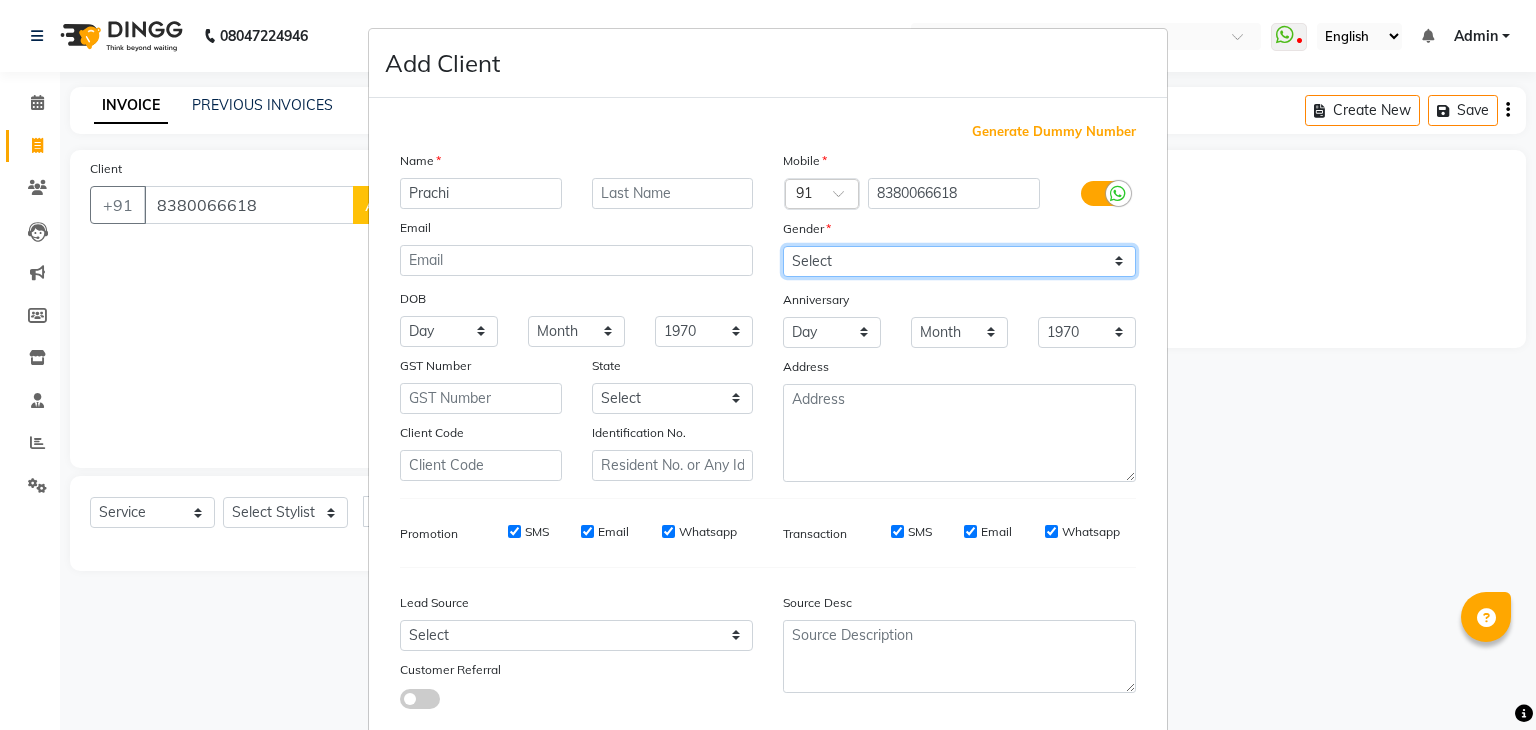 click on "Select Male Female Other Prefer Not To Say" at bounding box center (959, 261) 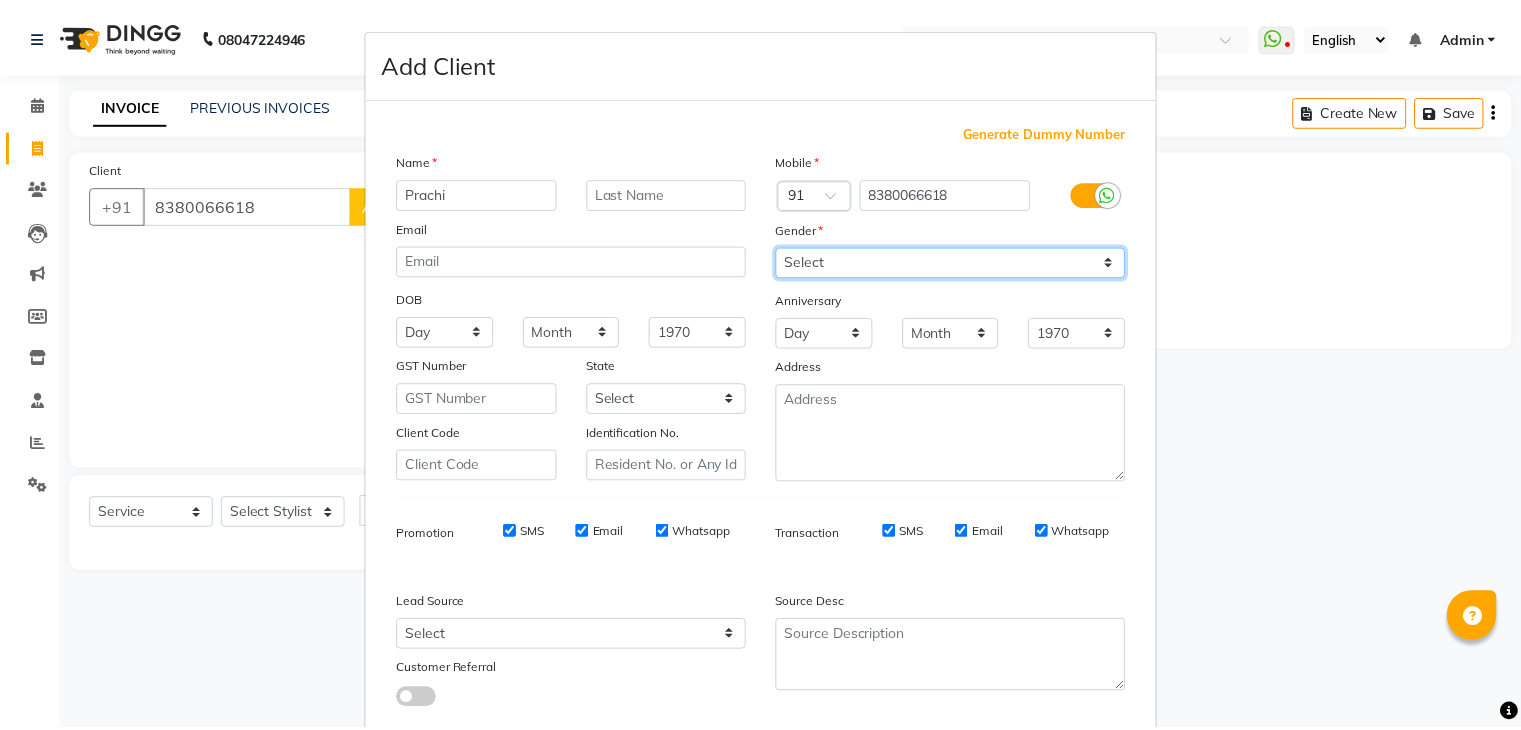 scroll, scrollTop: 127, scrollLeft: 0, axis: vertical 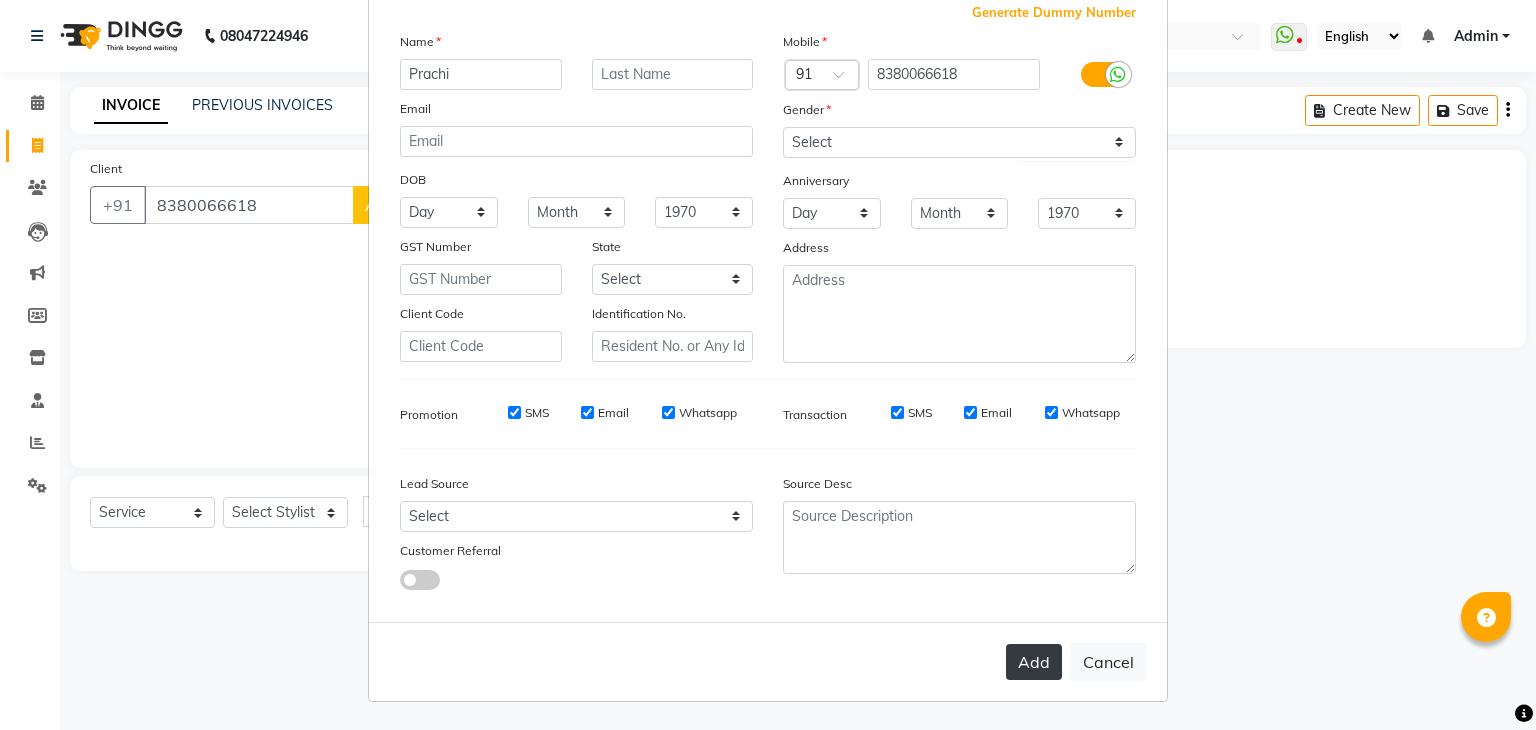 click on "Add" at bounding box center [1034, 662] 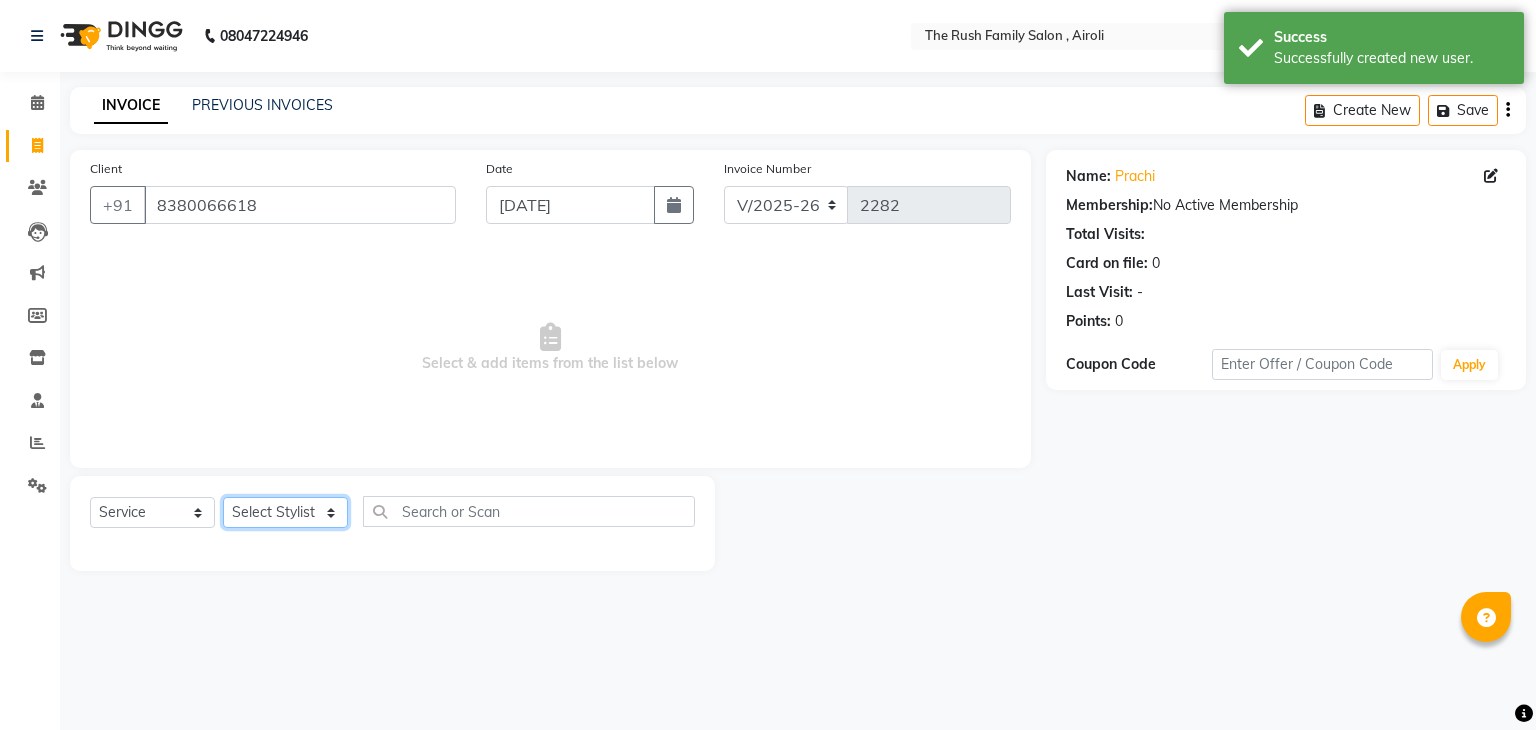 click on "Select Stylist Ajaz Danish Guddi Jayesh  mumtaz   nishu Riya    Rush Swati" 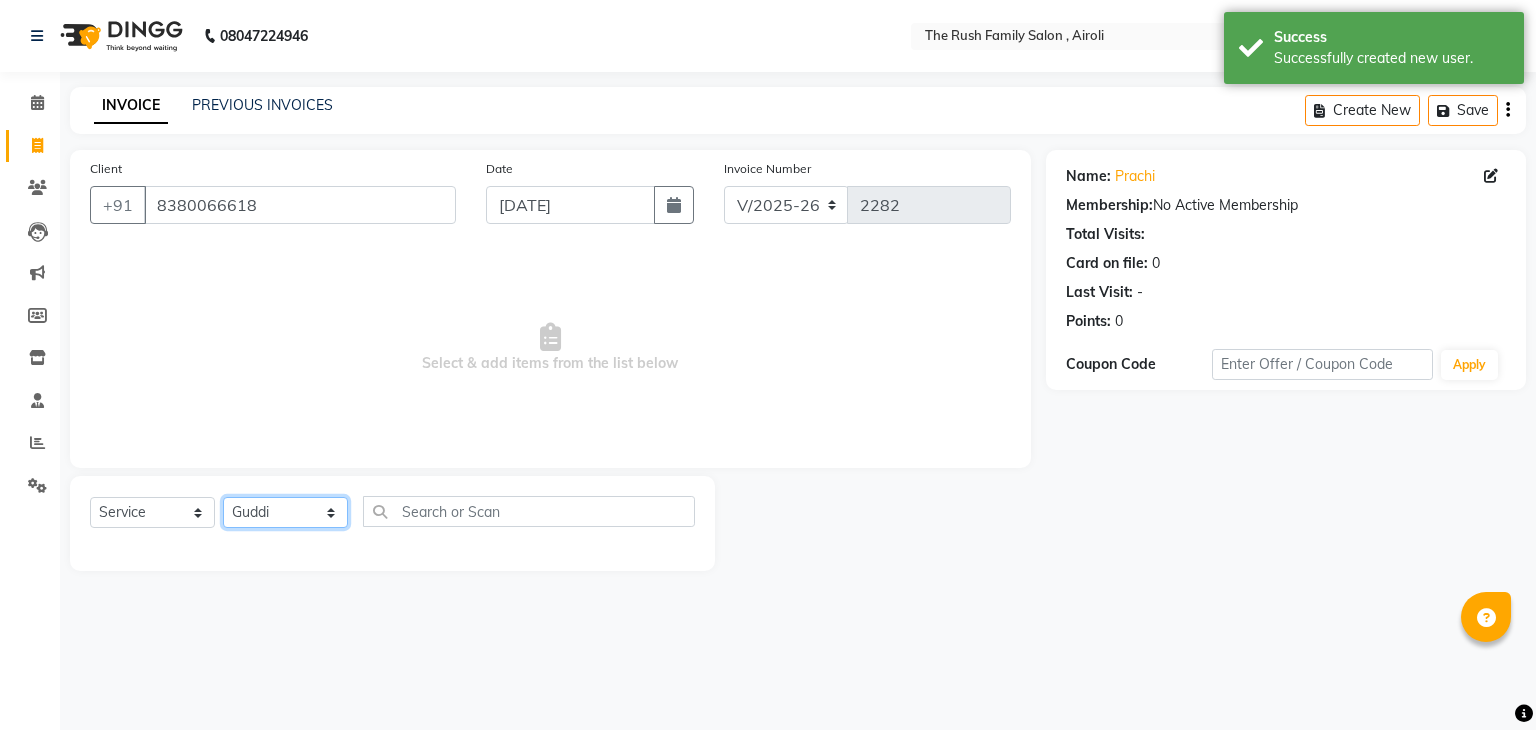 click on "Select Stylist Ajaz Danish Guddi Jayesh  mumtaz   nishu Riya    Rush Swati" 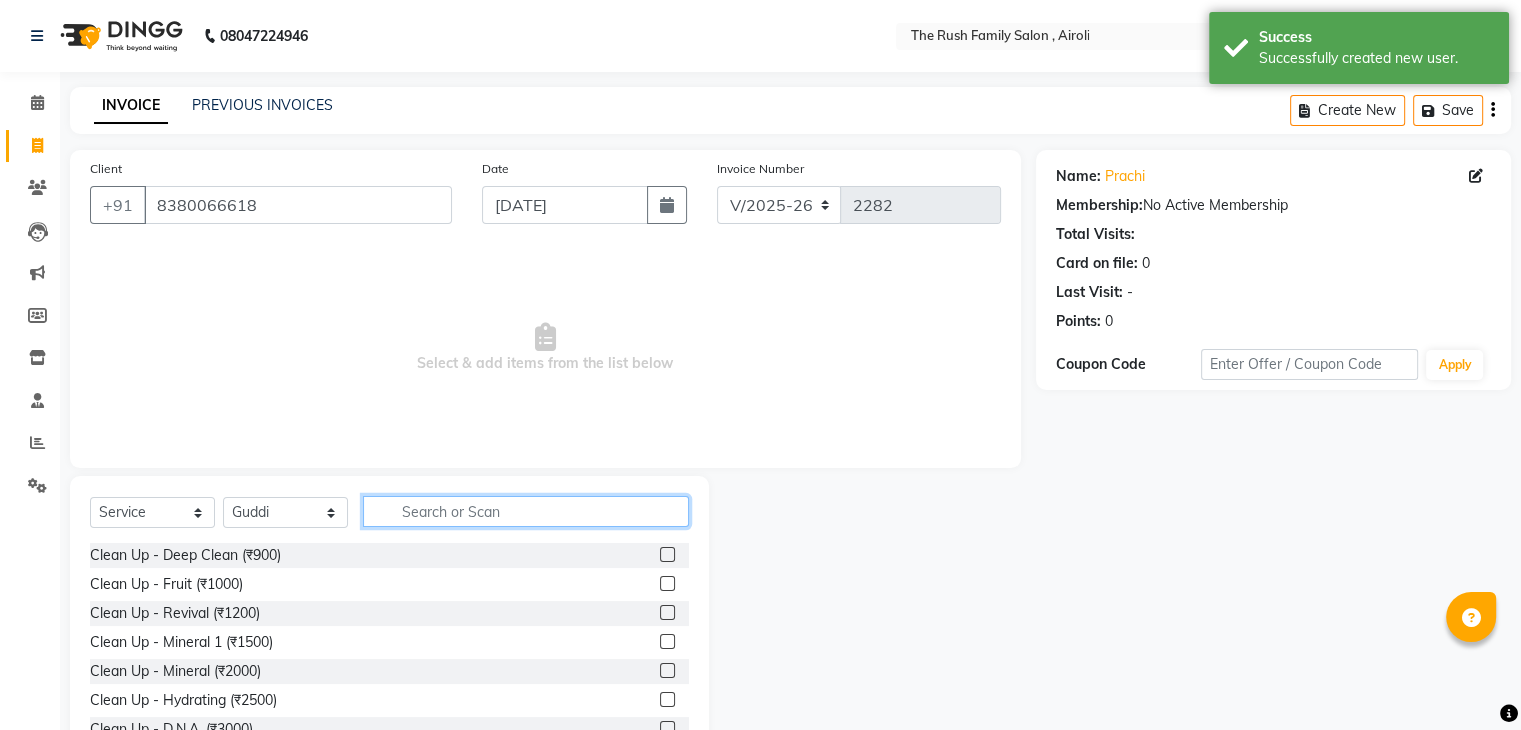 click 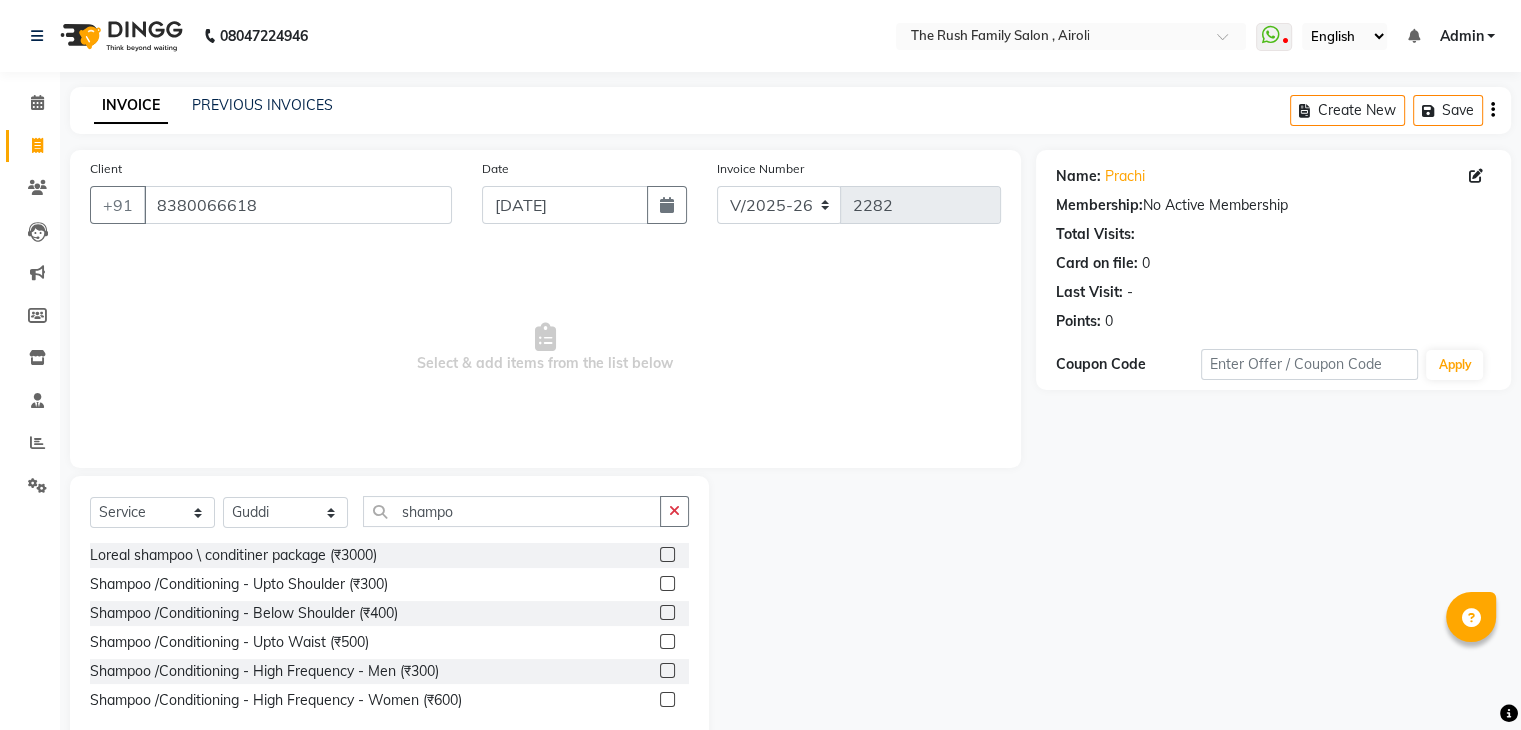 click 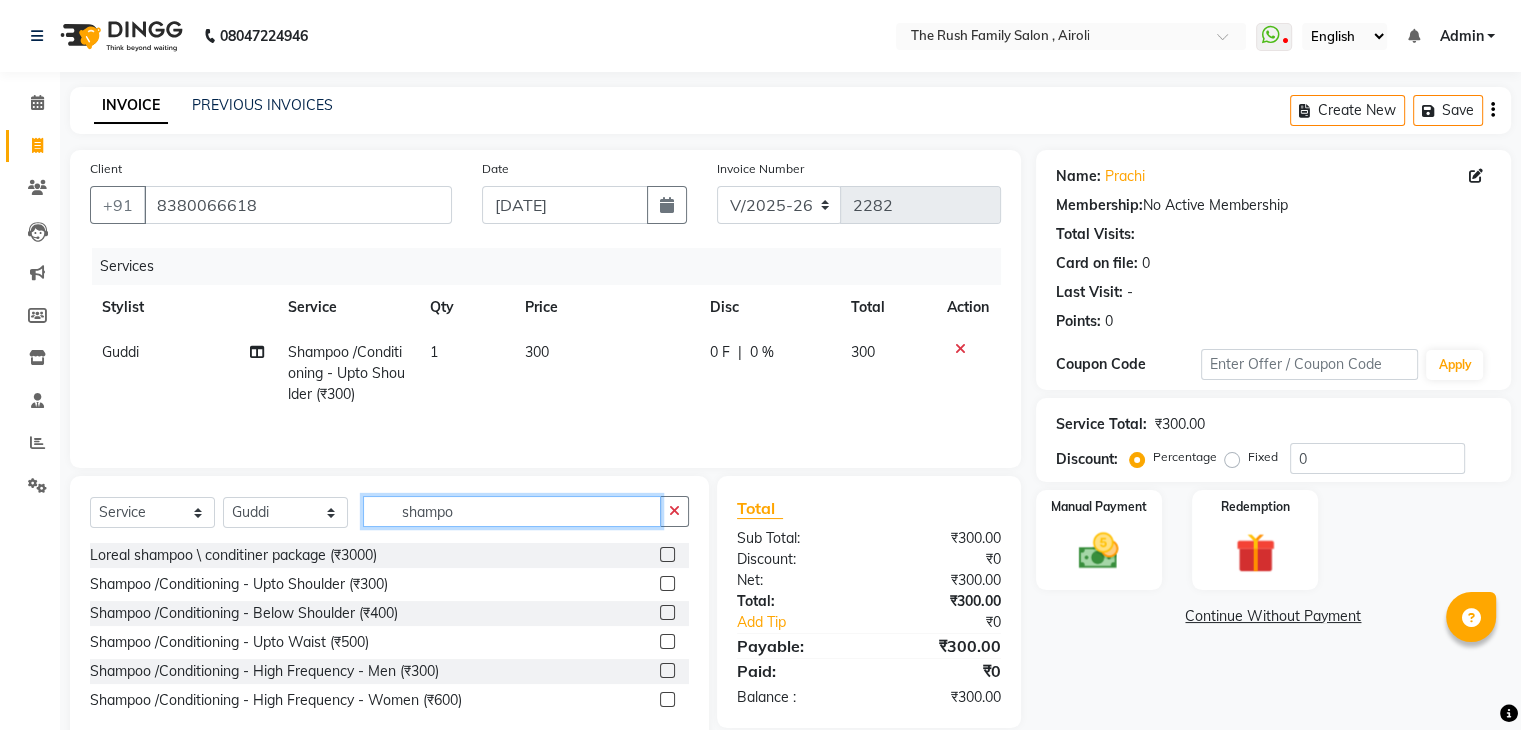 click on "shampo" 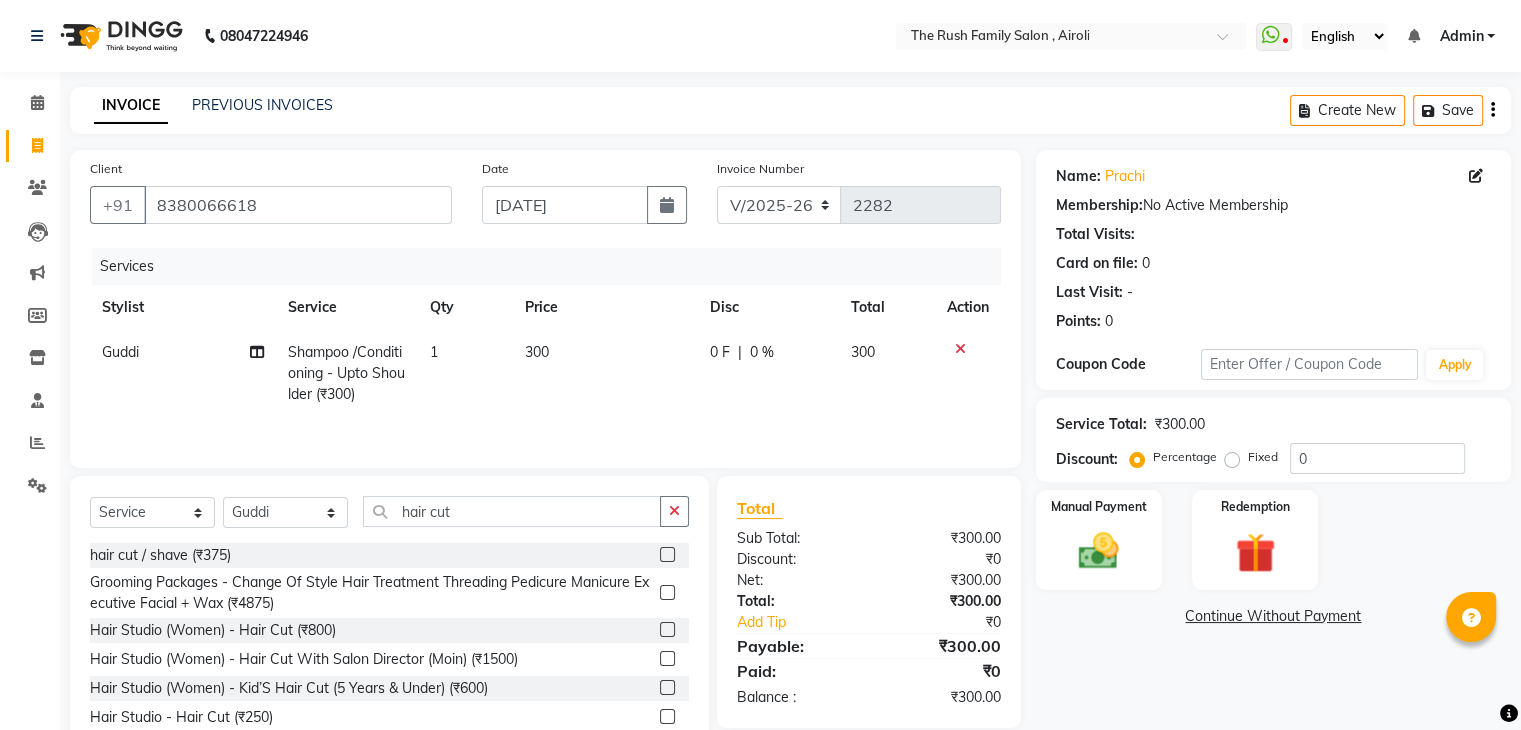 click 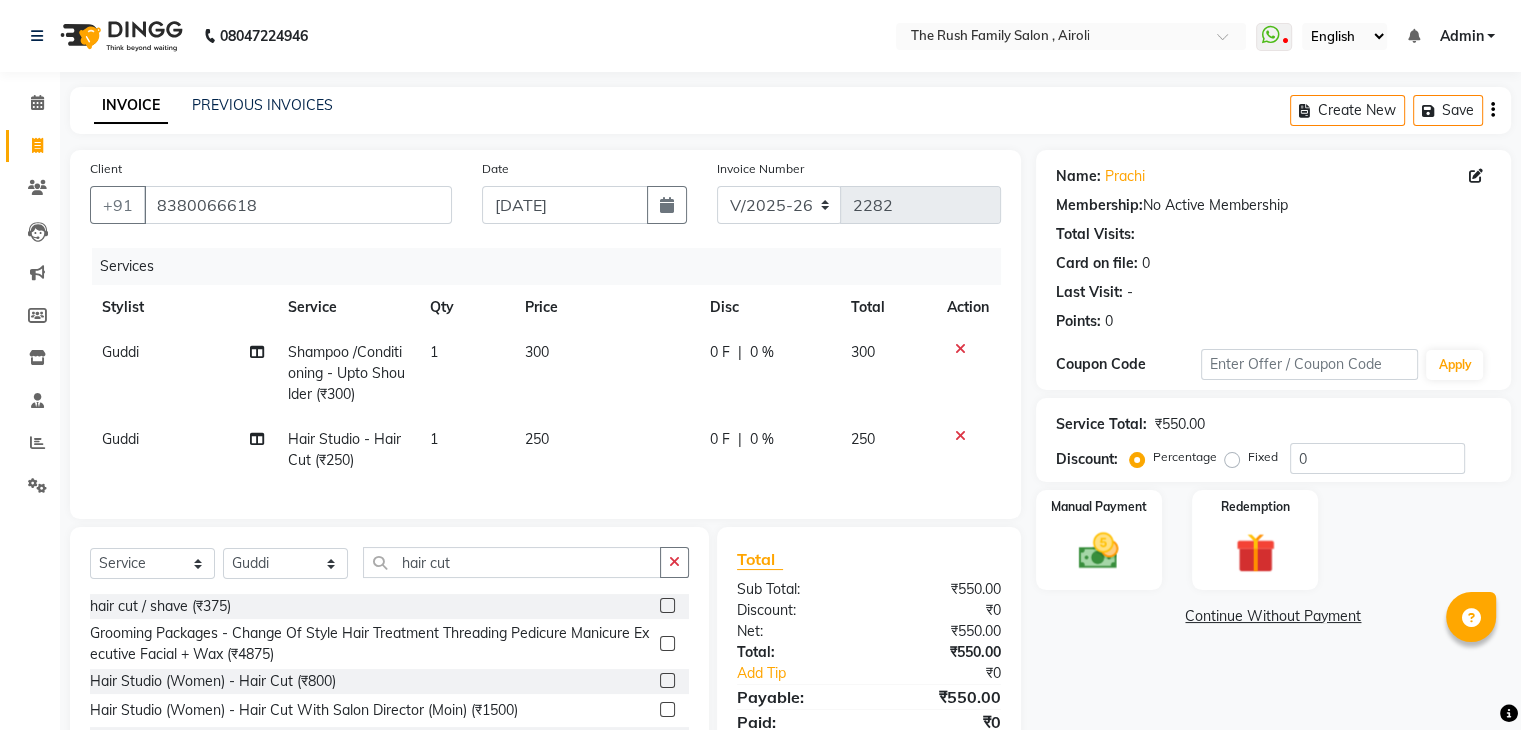 click on "0 F | 0 %" 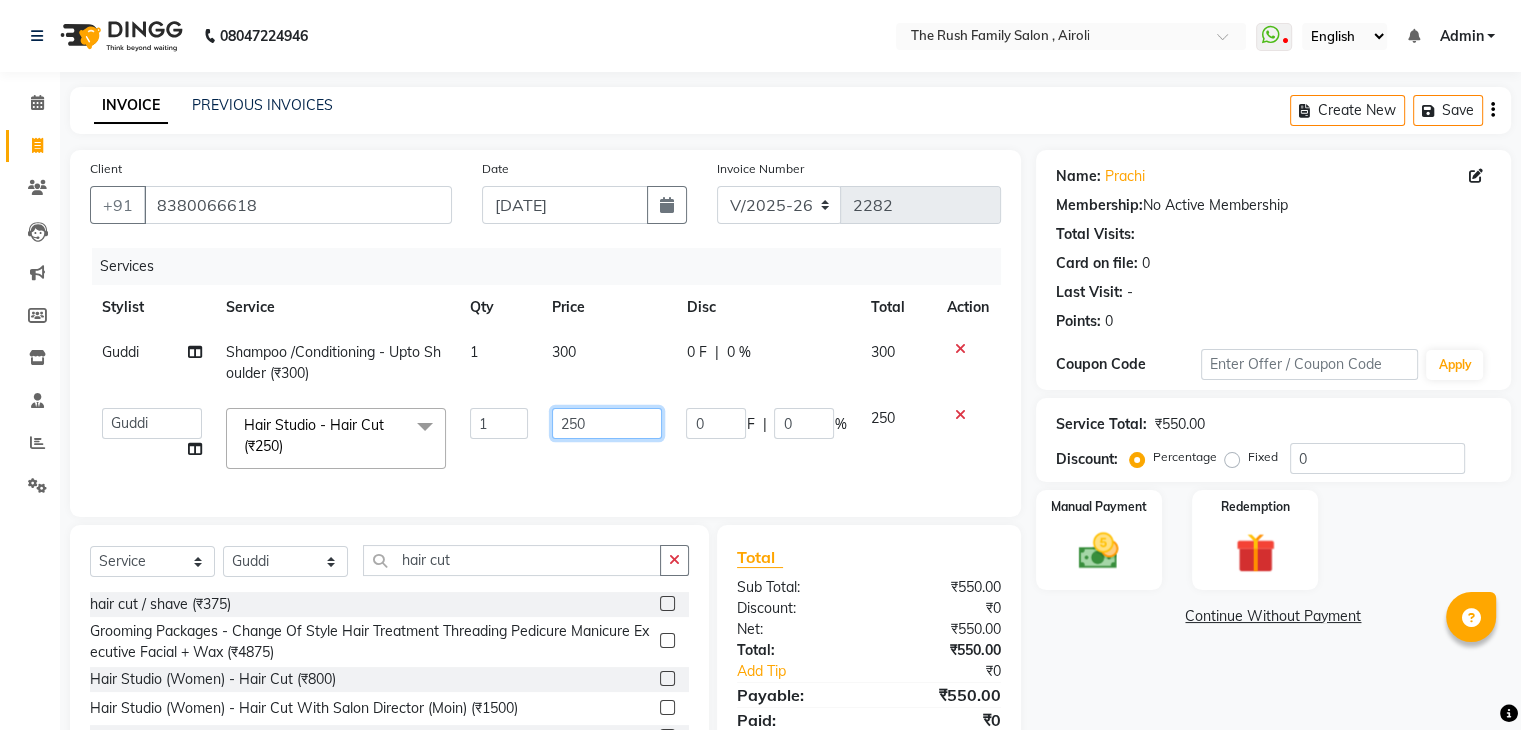 click on "250" 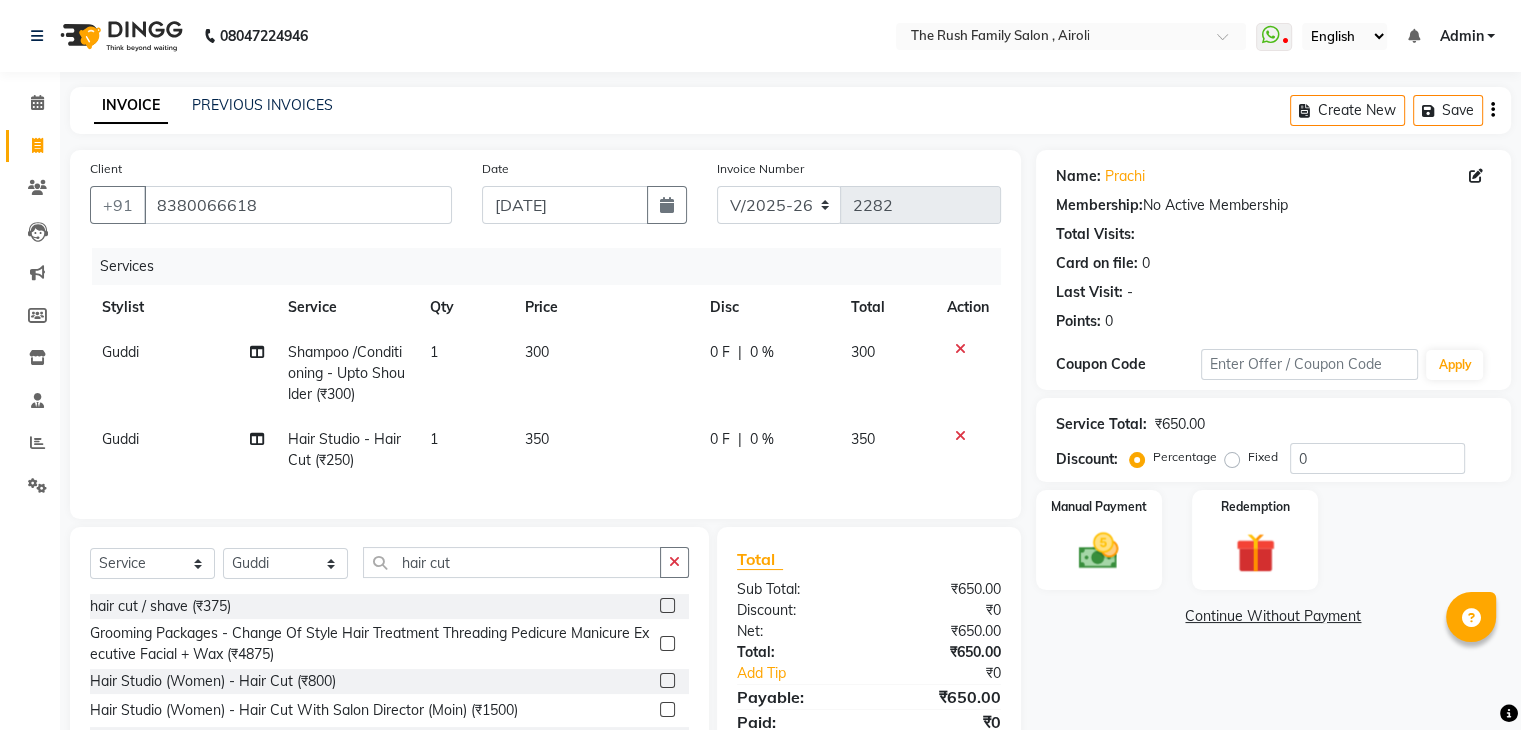 click on "Guddi" 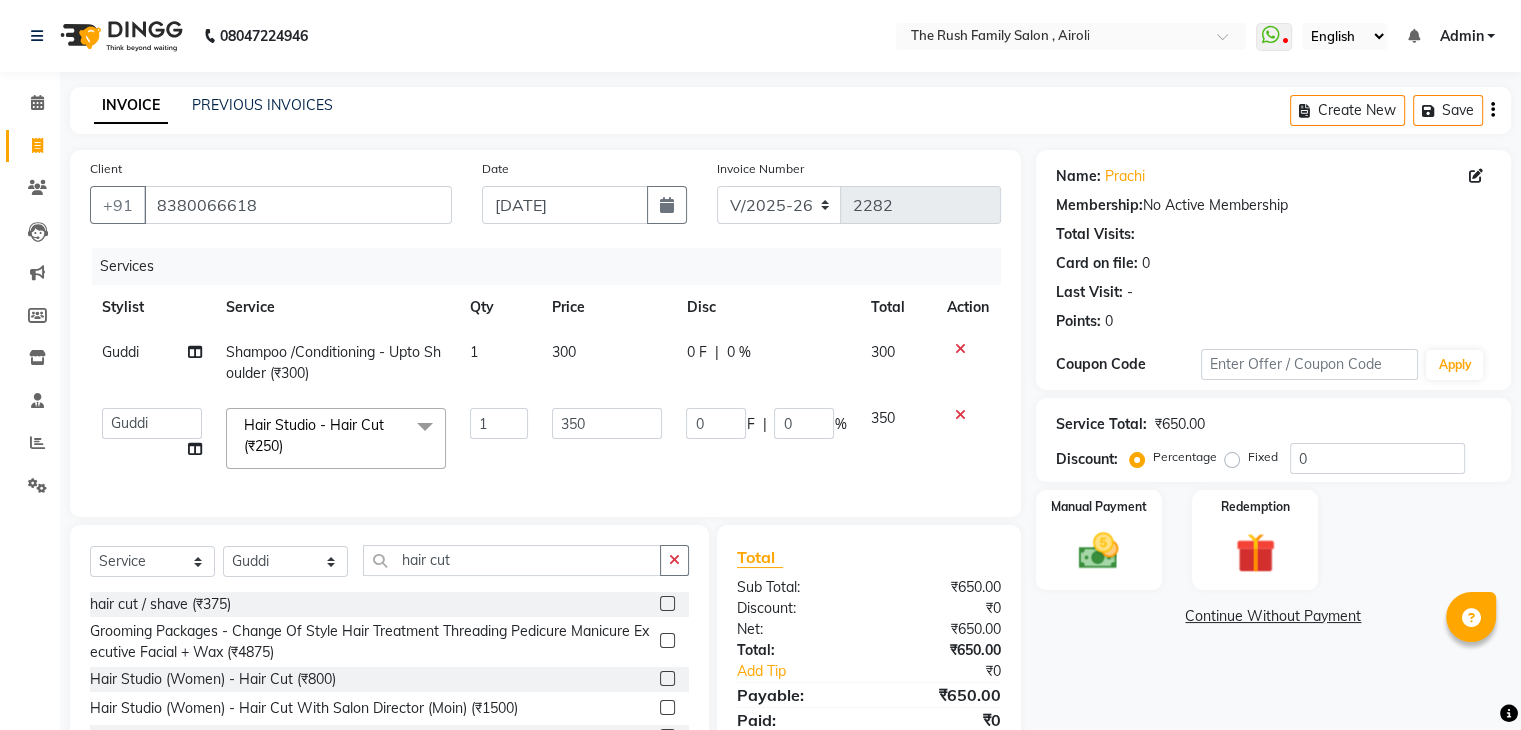 click on "Ajaz   Danish   Guddi   Jayesh    mumtaz     nishu   Riya      Rush   Swati" 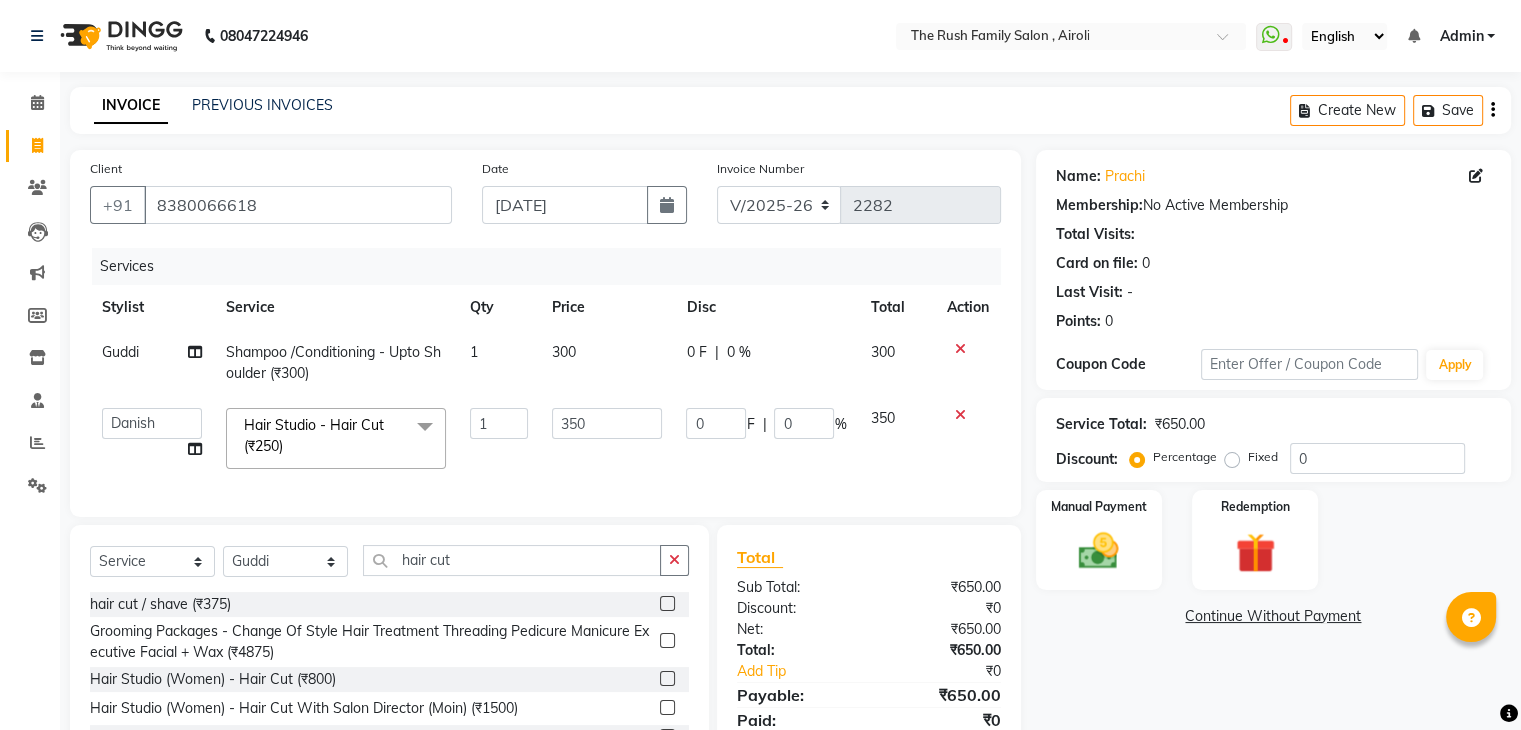 click on "Guddi" 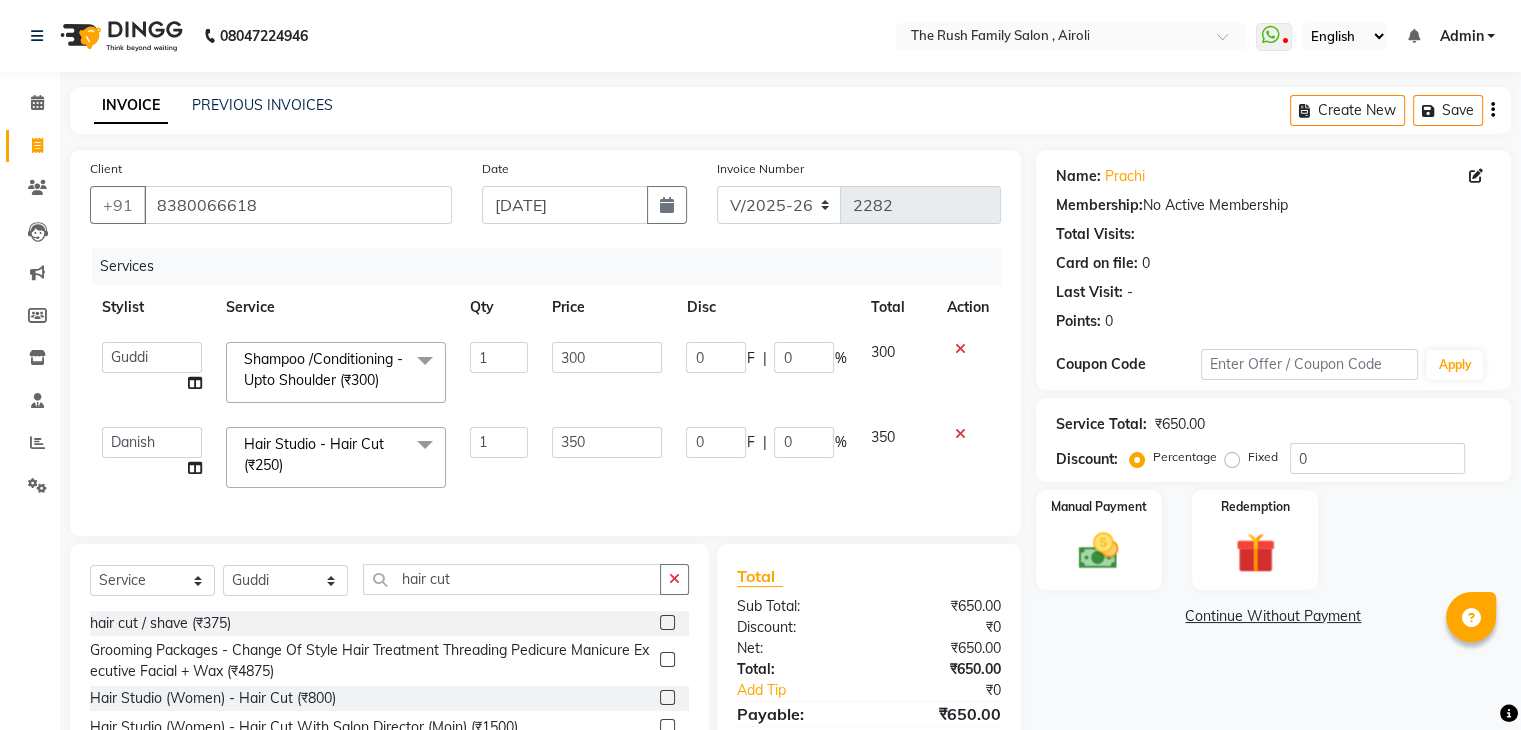 click on "Shampoo /Conditioning - Upto Shoulder (₹300)  x" 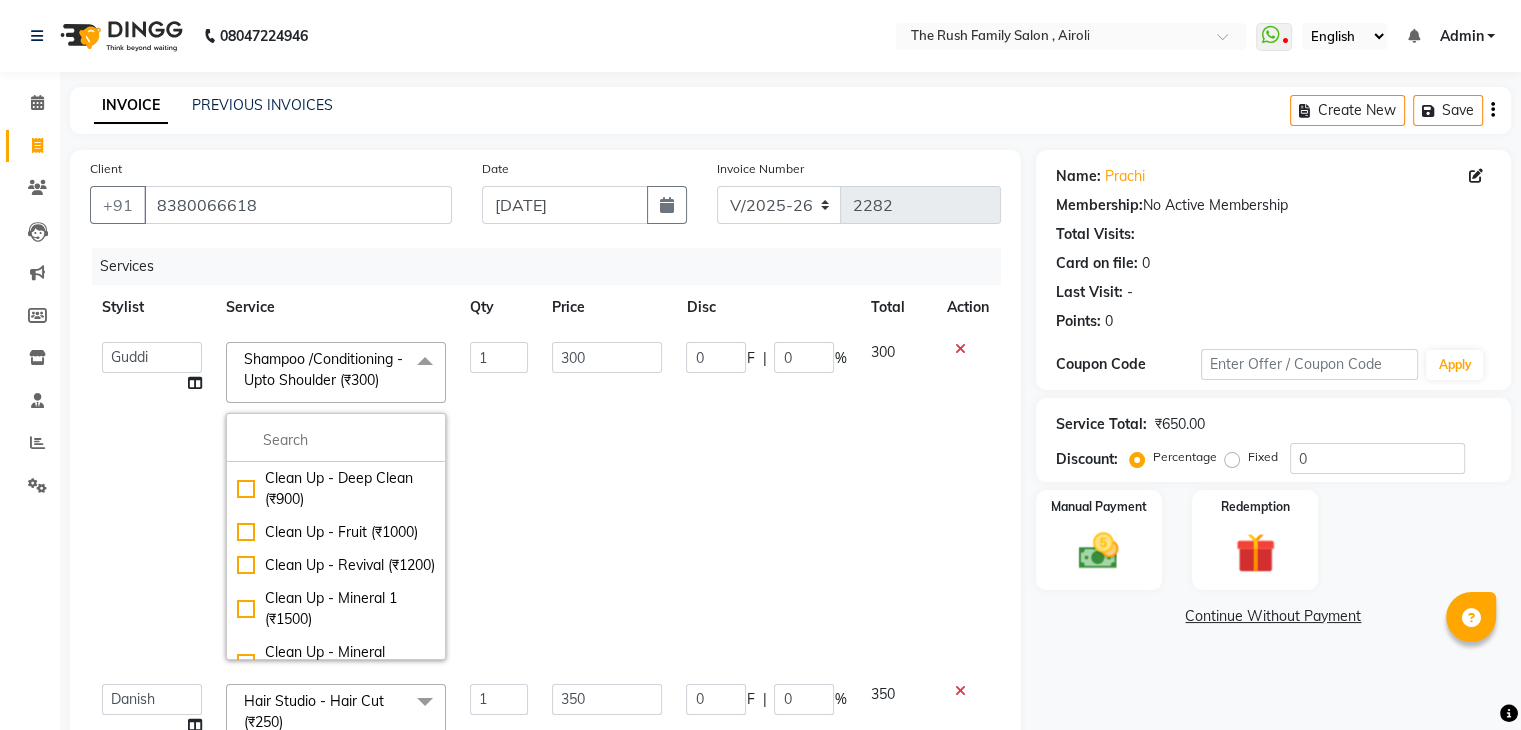 click on "Ajaz   Danish   Guddi   Jayesh    mumtaz     nishu   Riya      Rush   Swati  Split Commission" 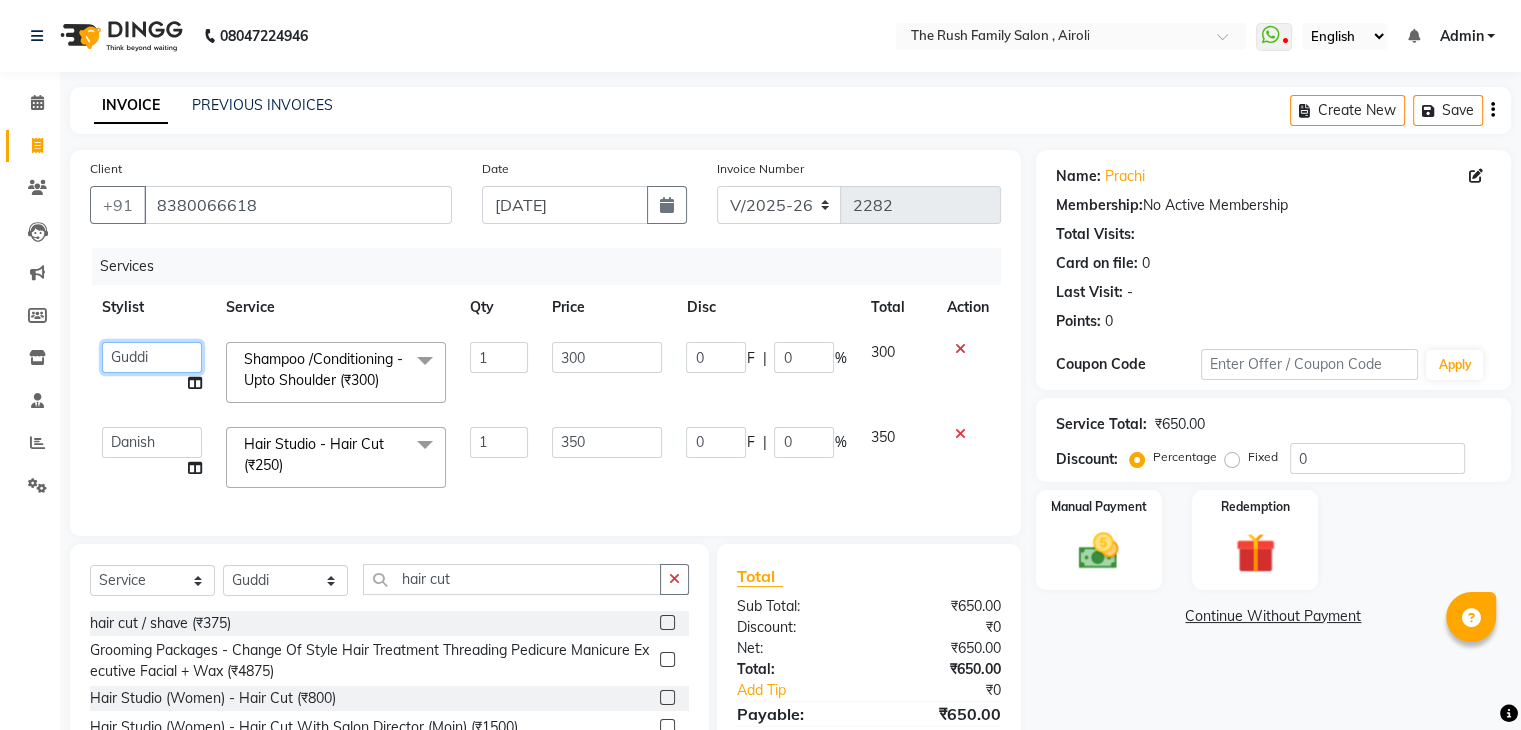 click on "Ajaz   Danish   Guddi   Jayesh    mumtaz     nishu   Riya      Rush   Swati" 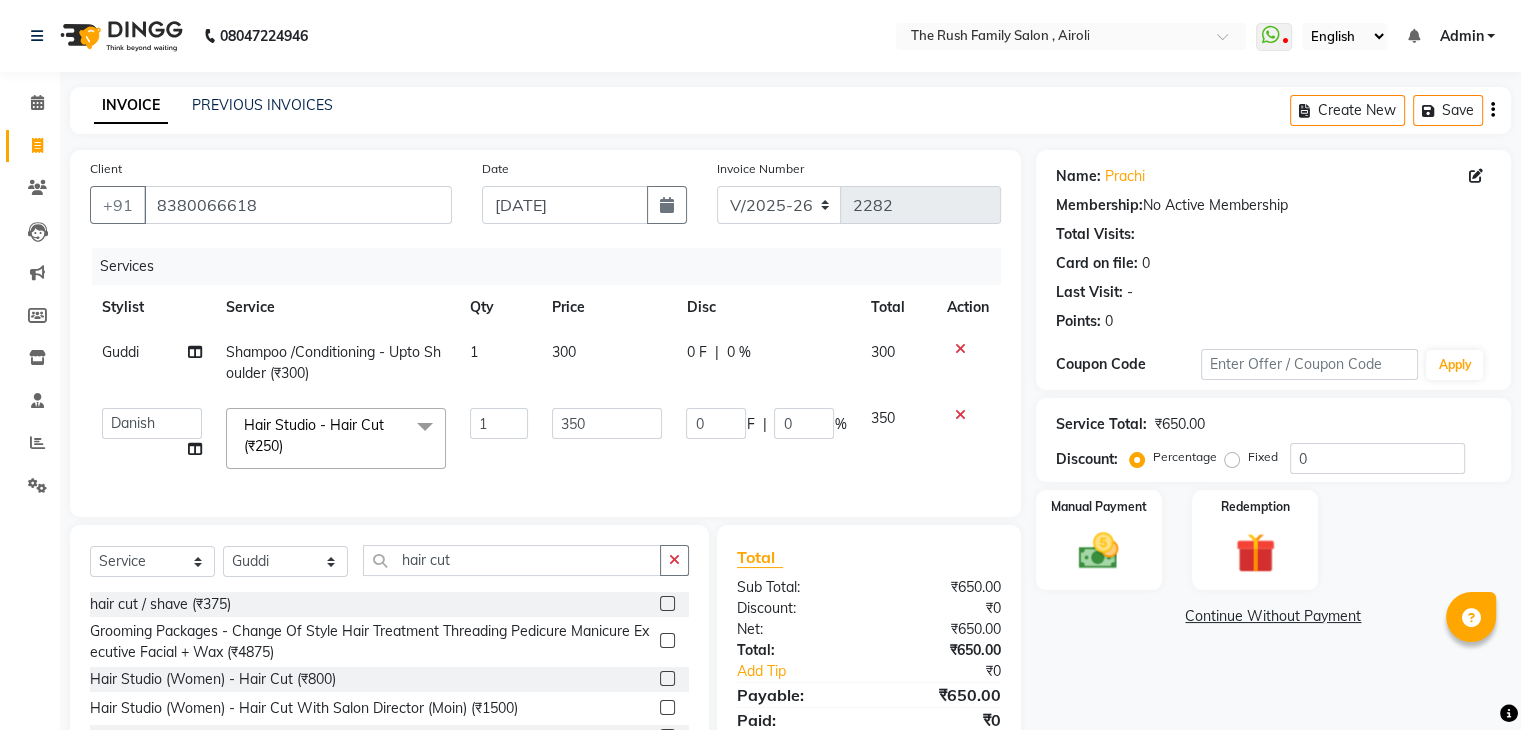 click on "|" 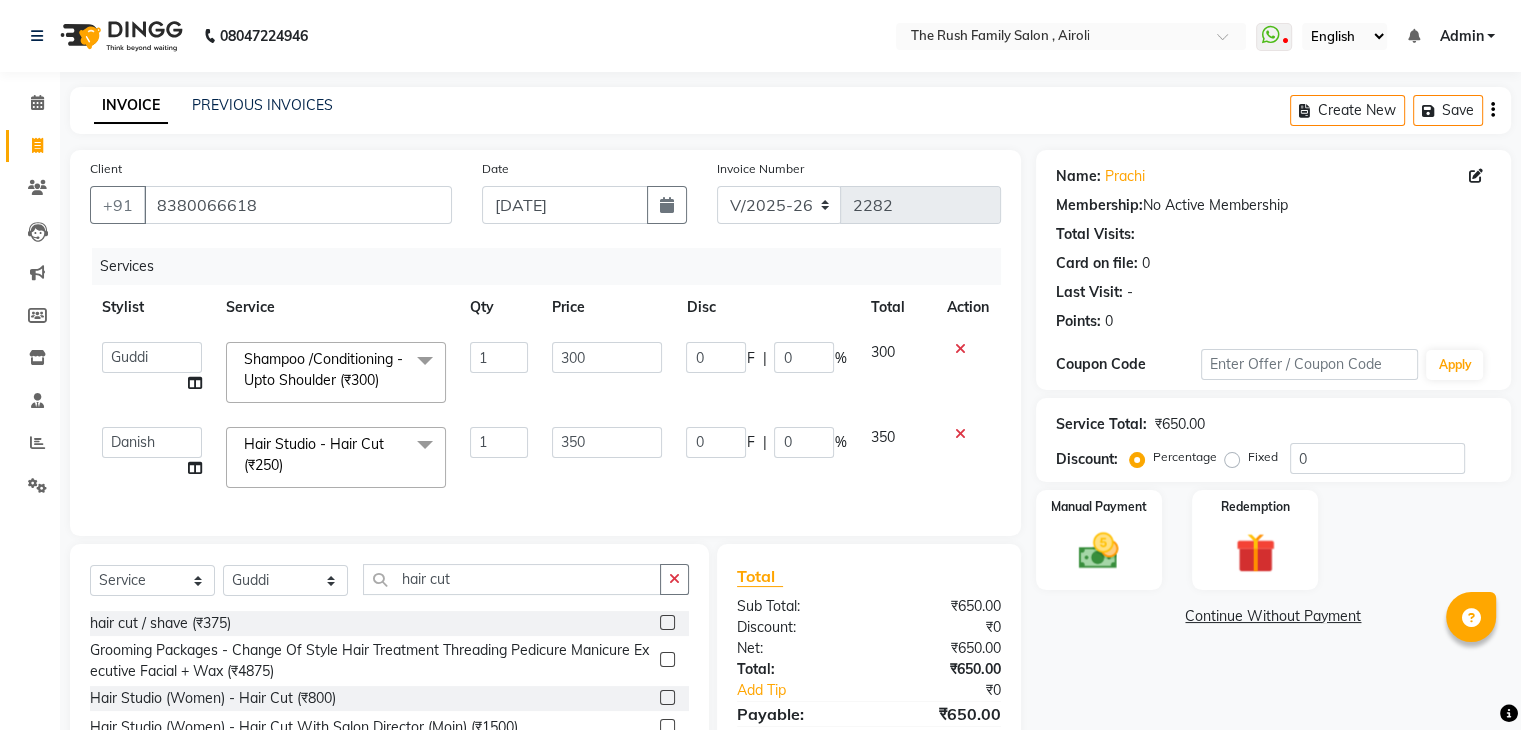 click on "0" 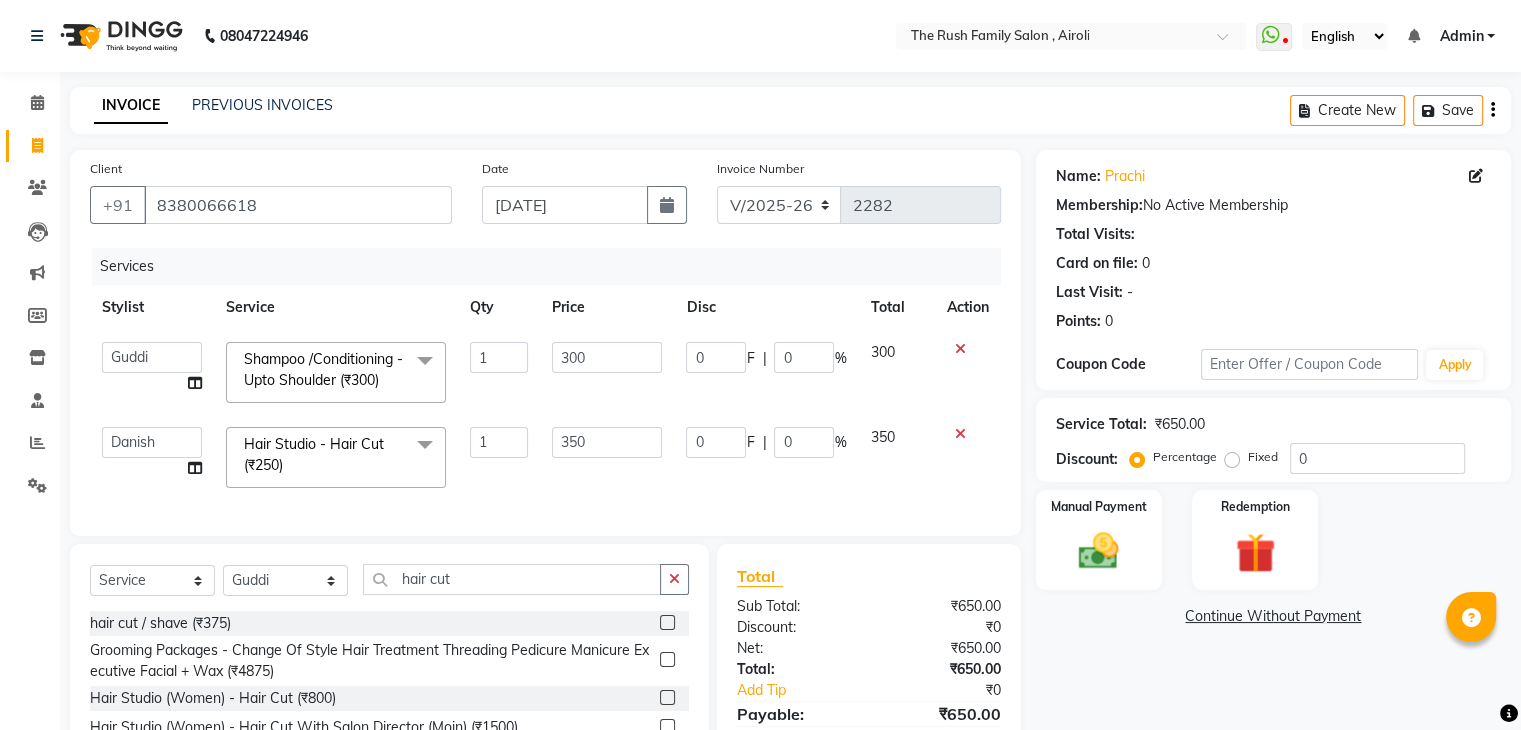 click on "0" 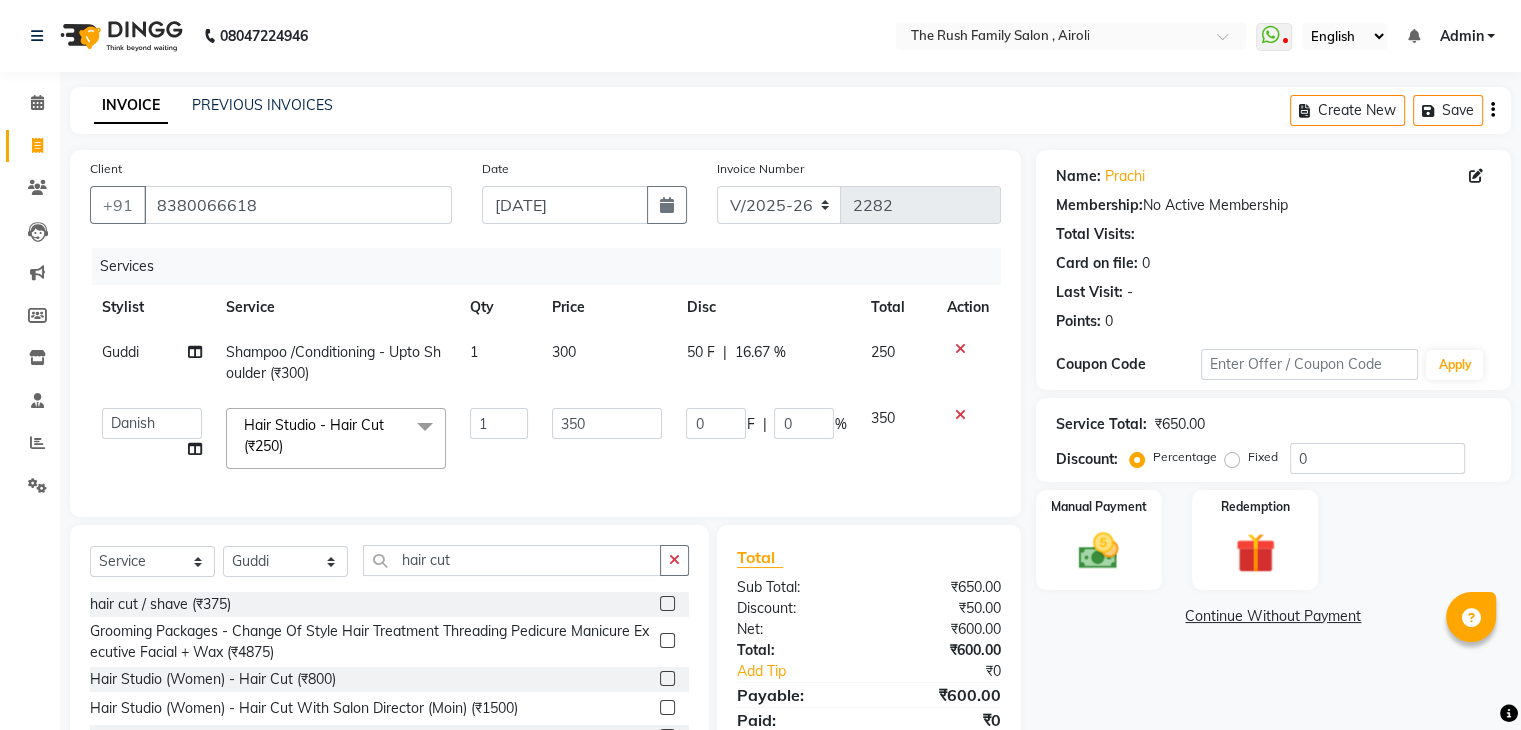 click on "350" 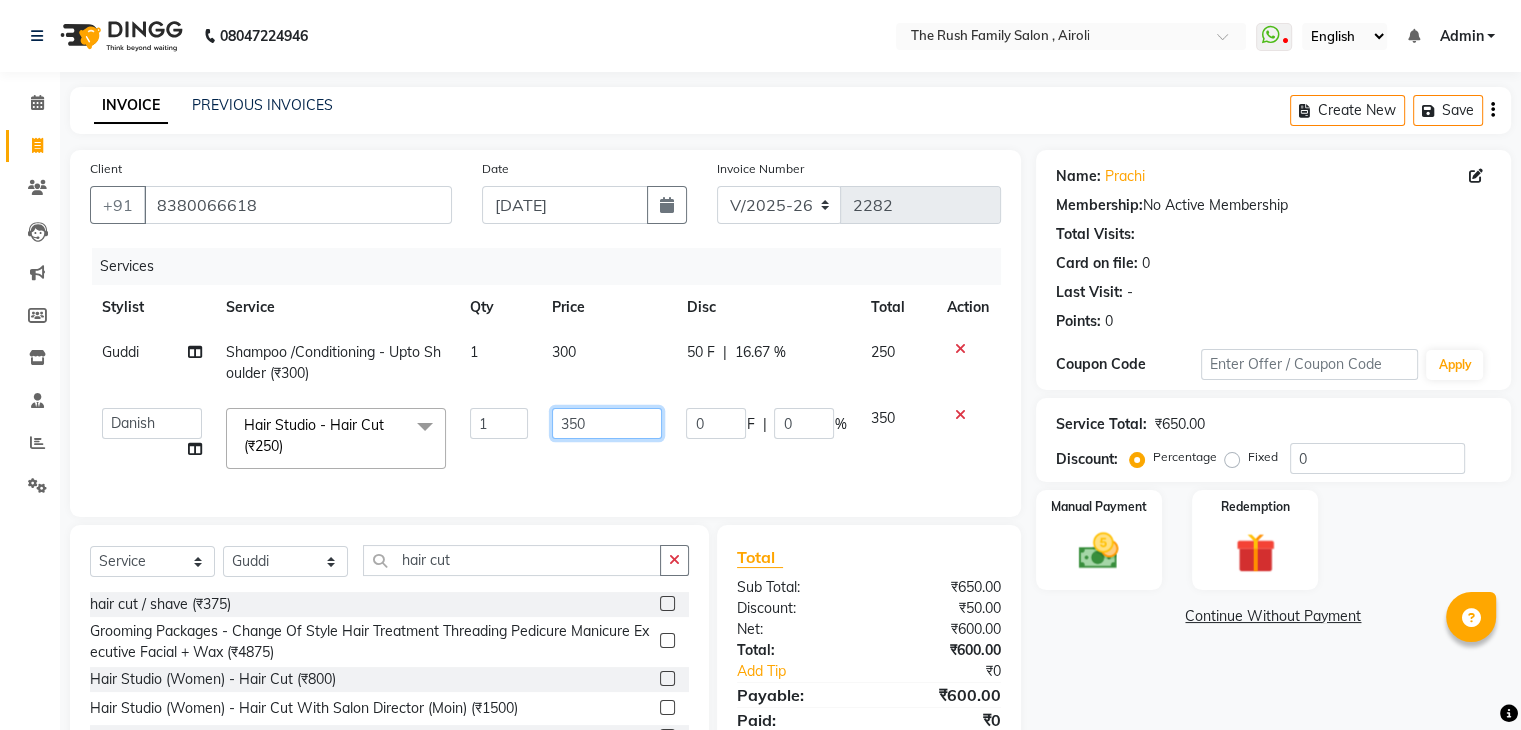click on "350" 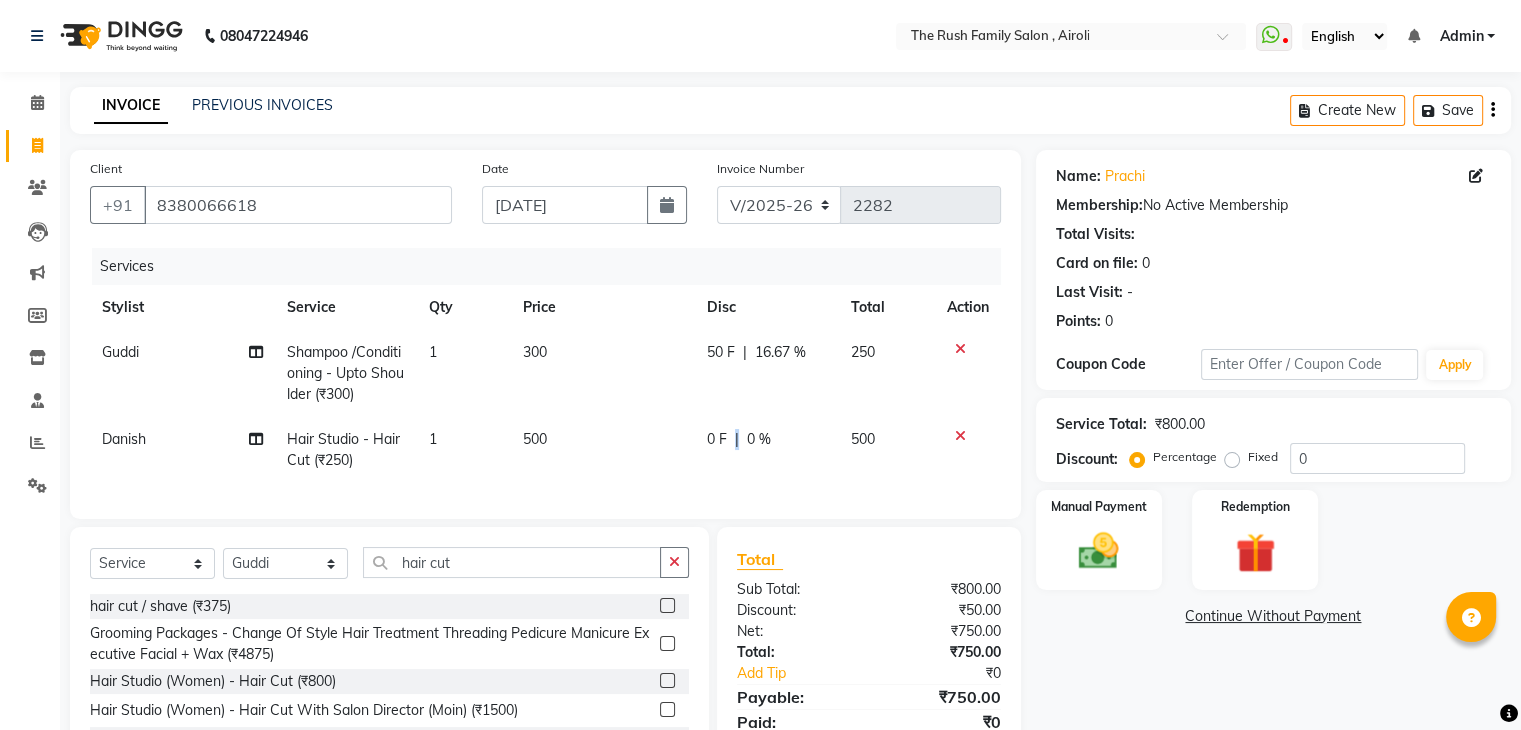 click on "|" 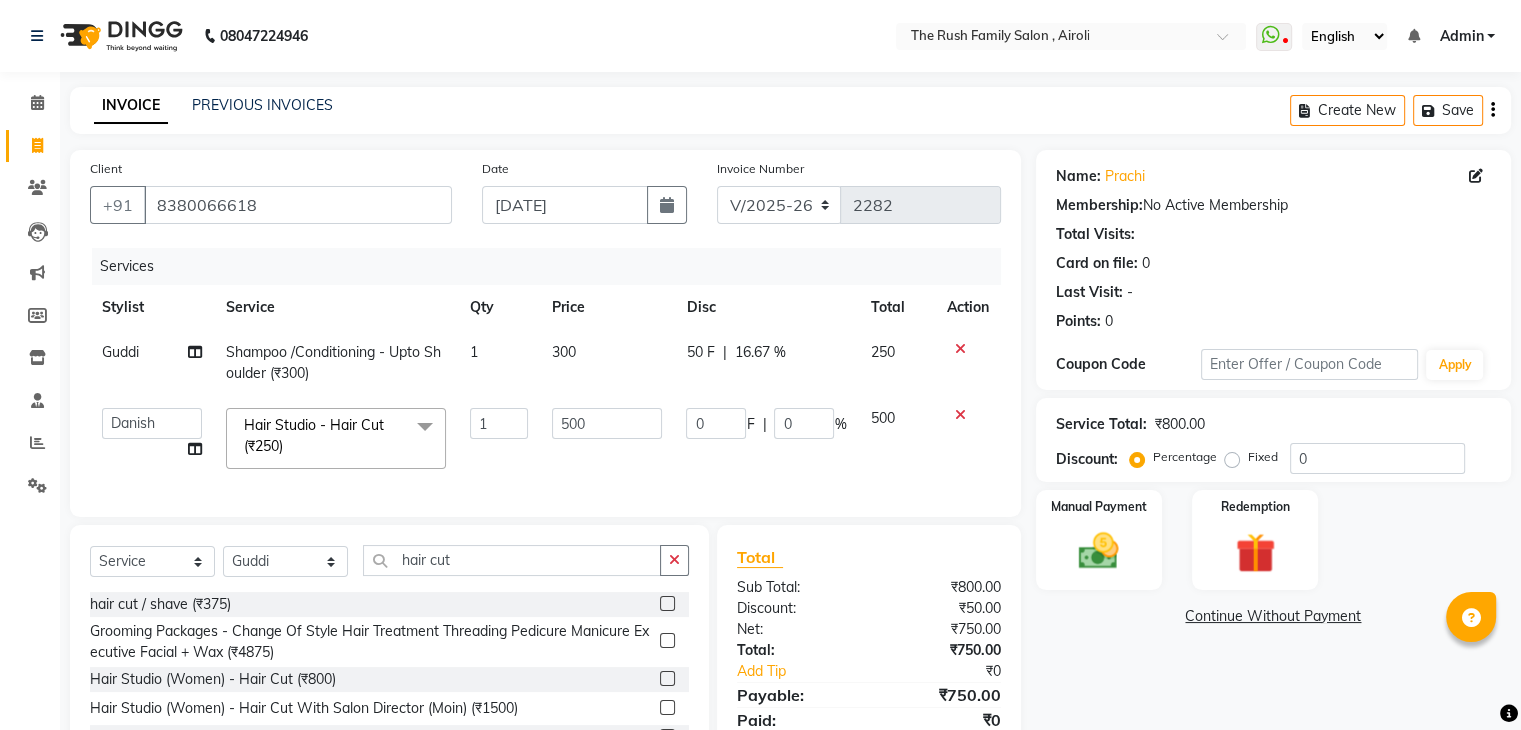 click on "0" 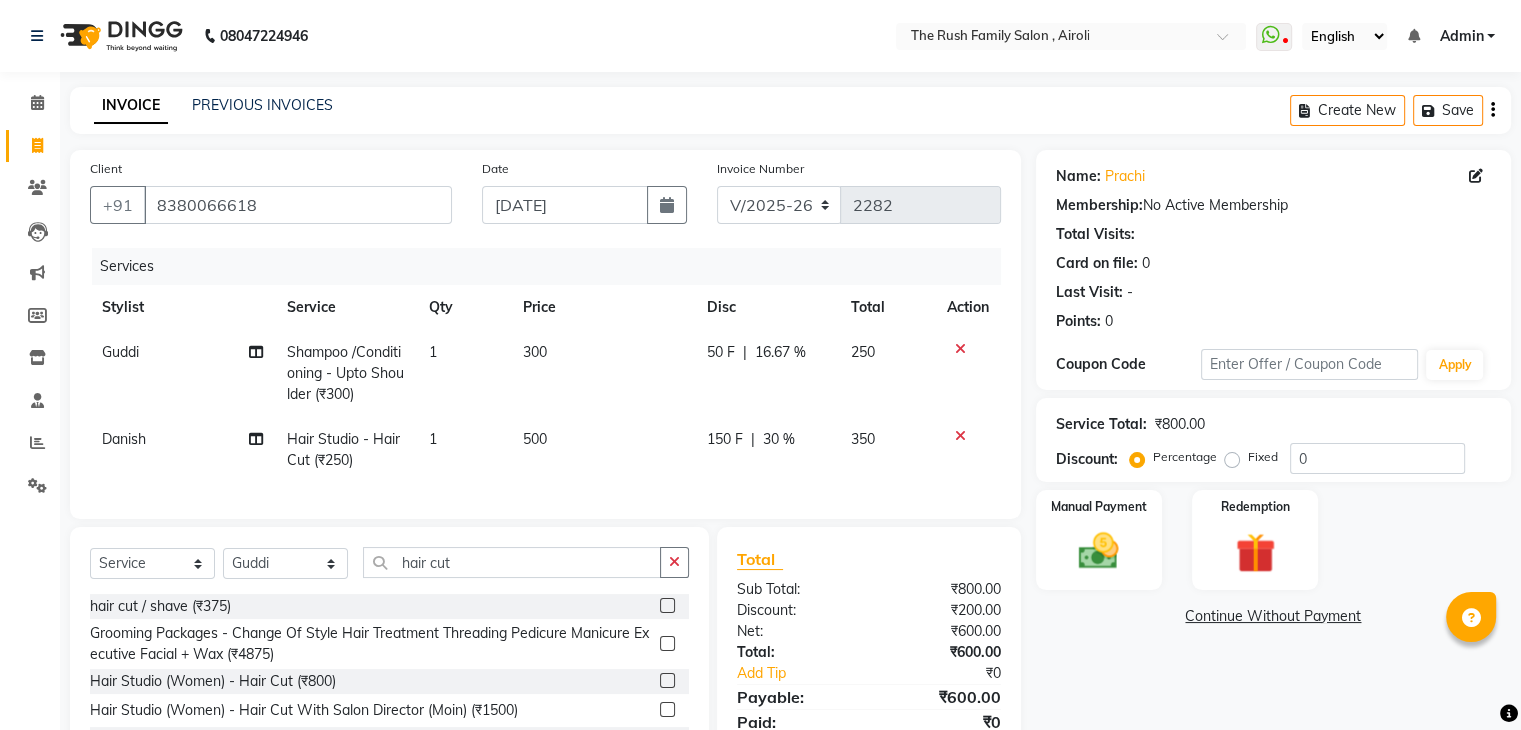 click on "150 F | 30 %" 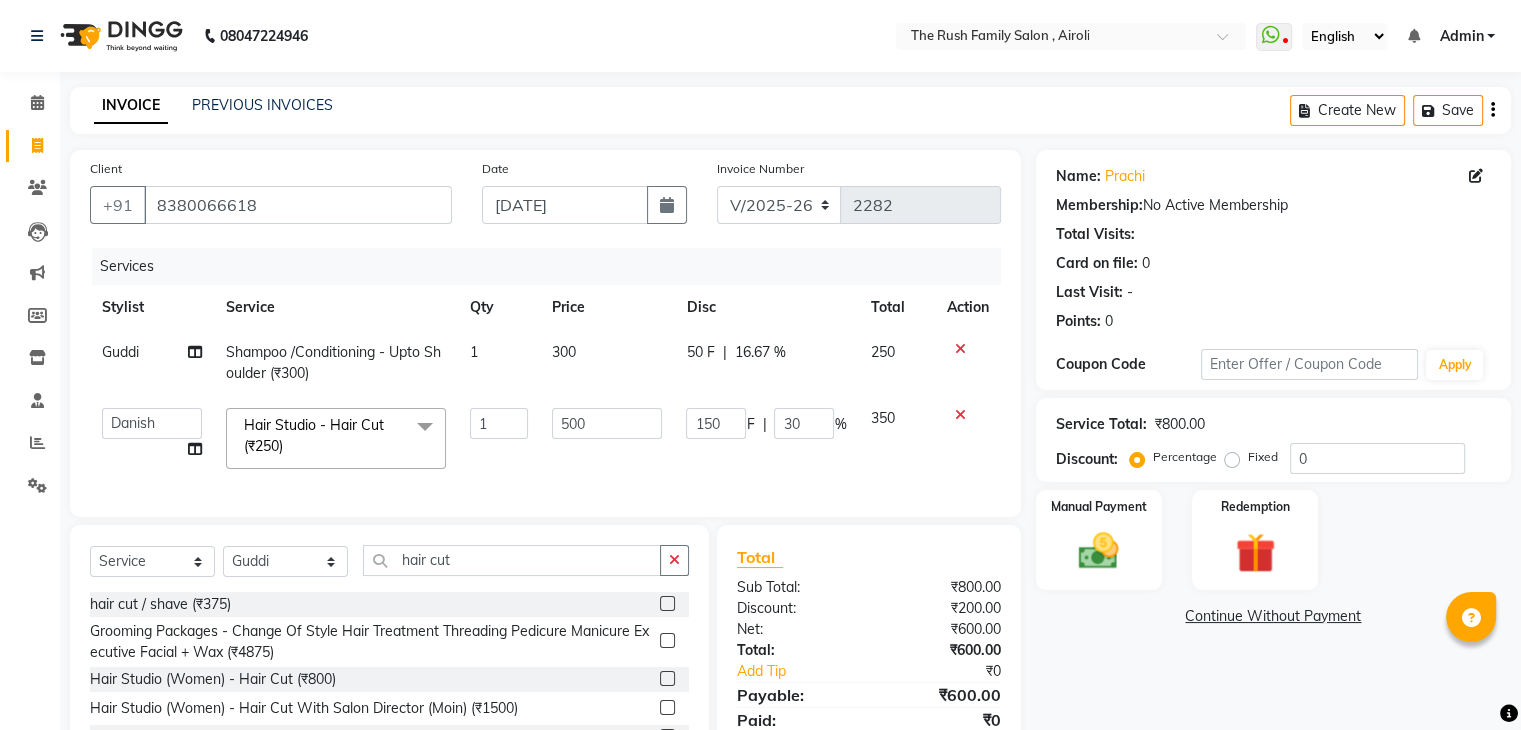 scroll, scrollTop: 136, scrollLeft: 0, axis: vertical 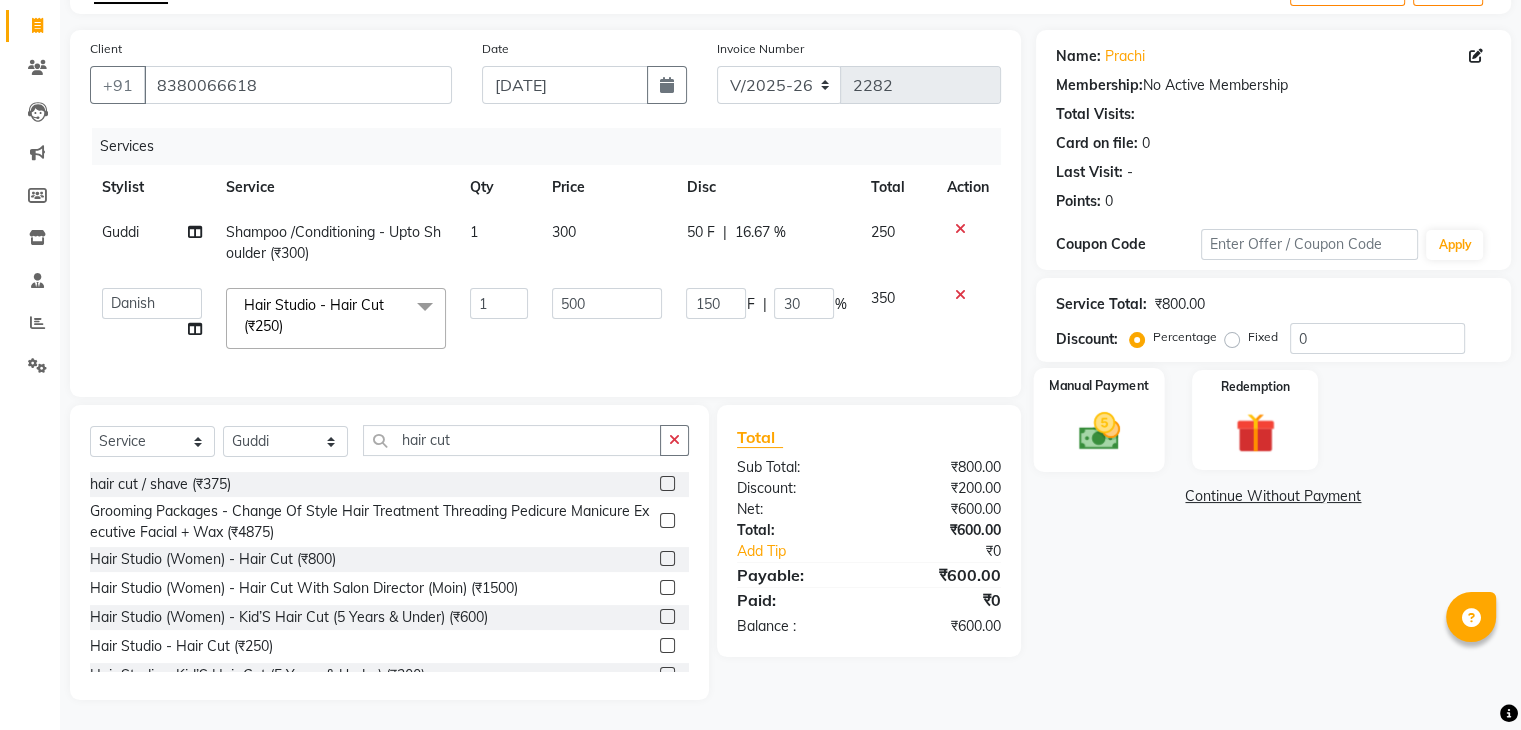 click 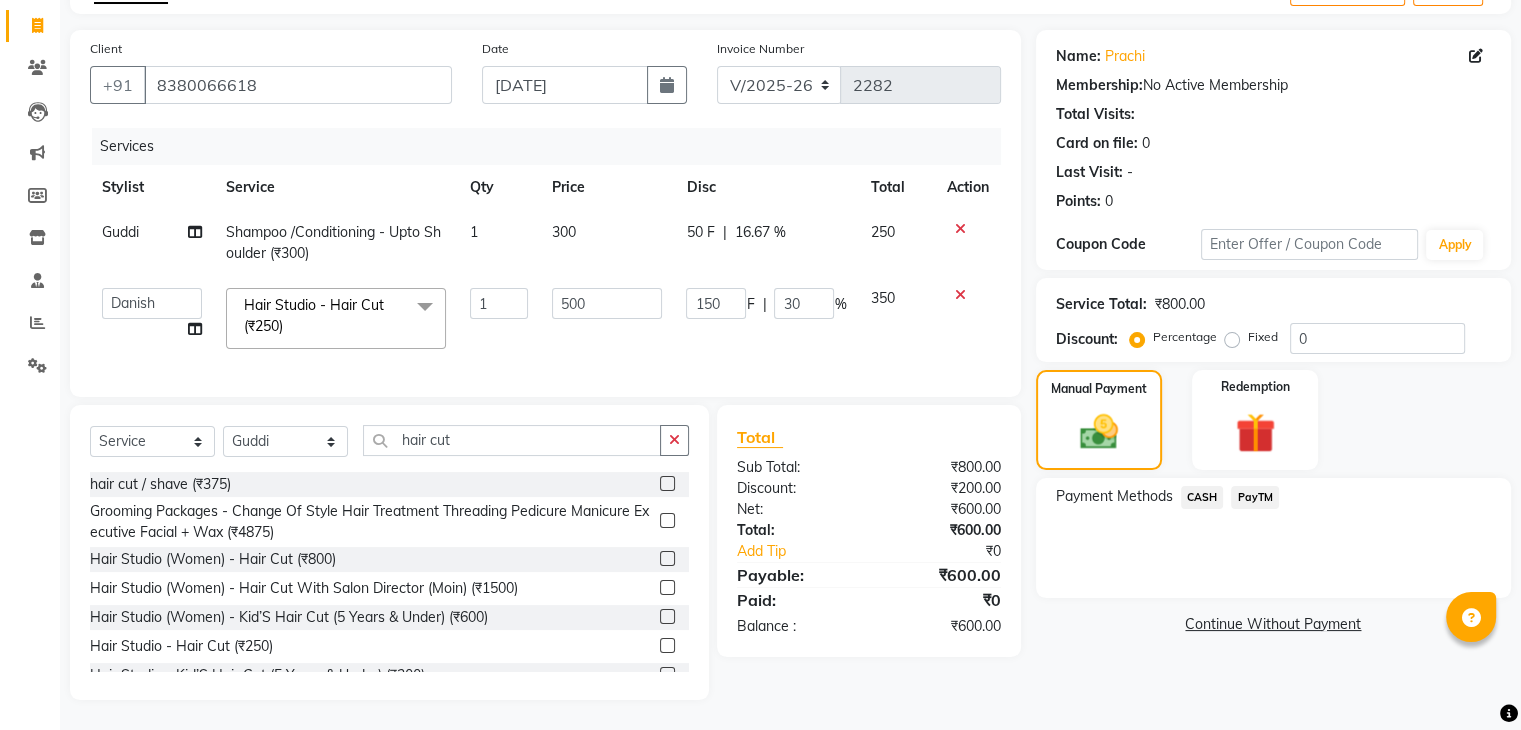 click on "PayTM" 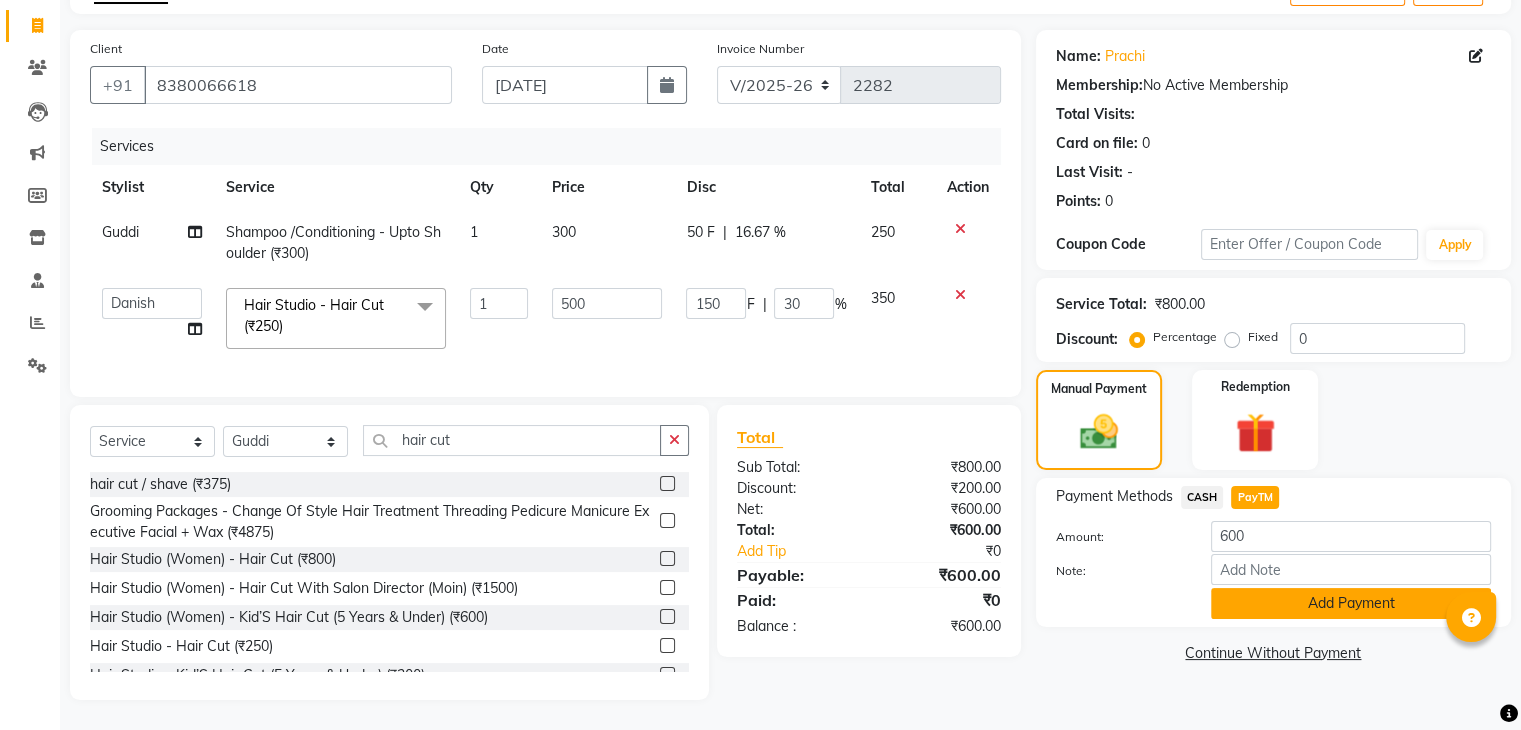click on "Add Payment" 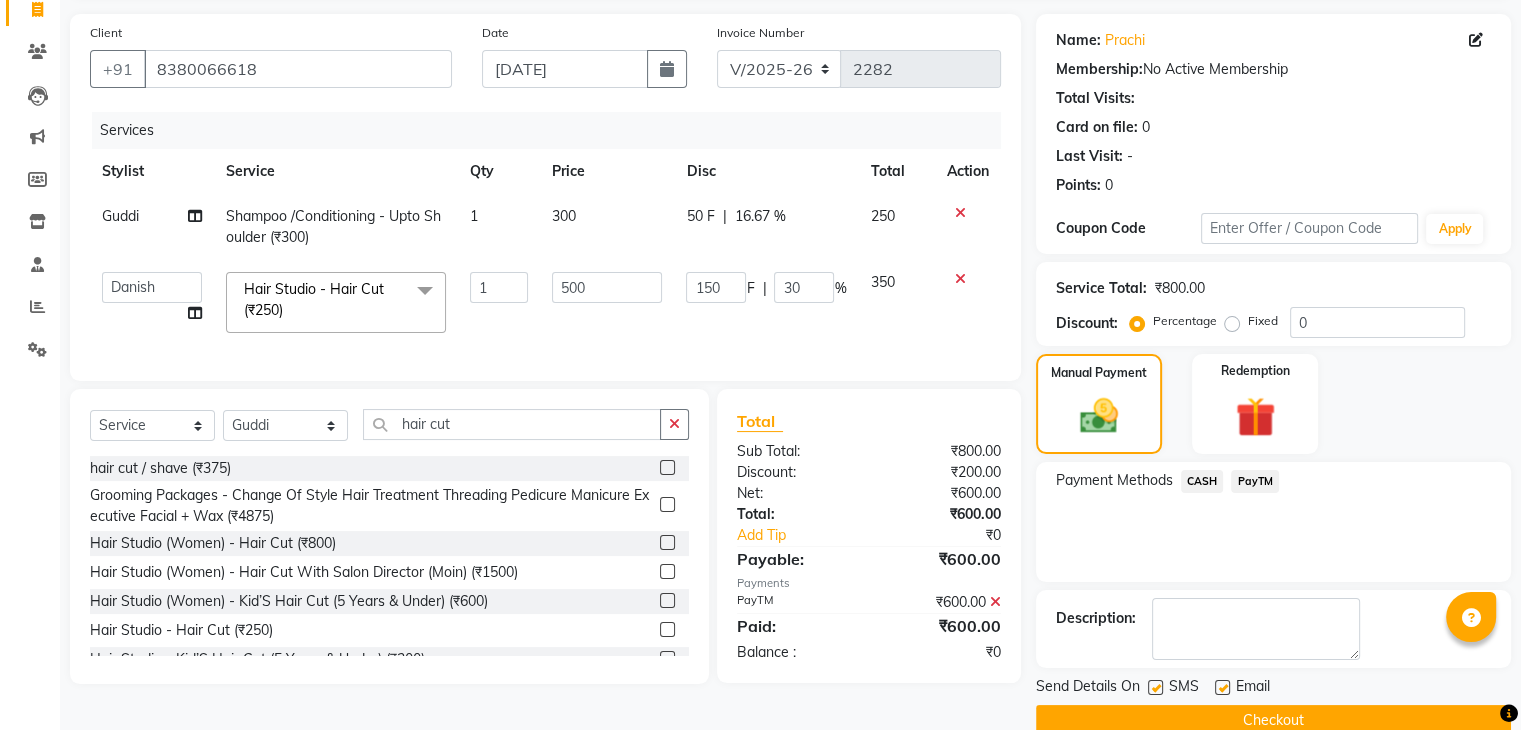 scroll, scrollTop: 171, scrollLeft: 0, axis: vertical 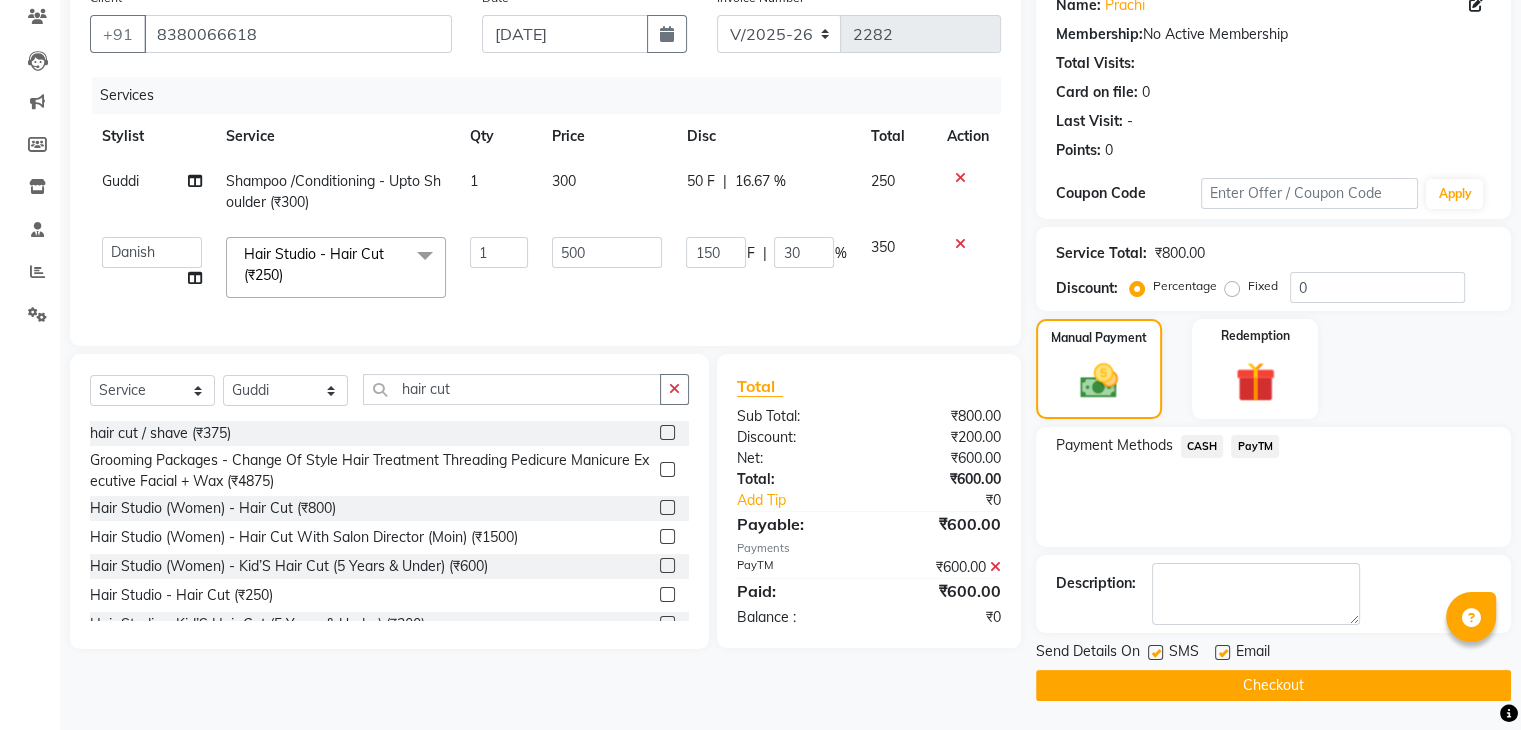 click 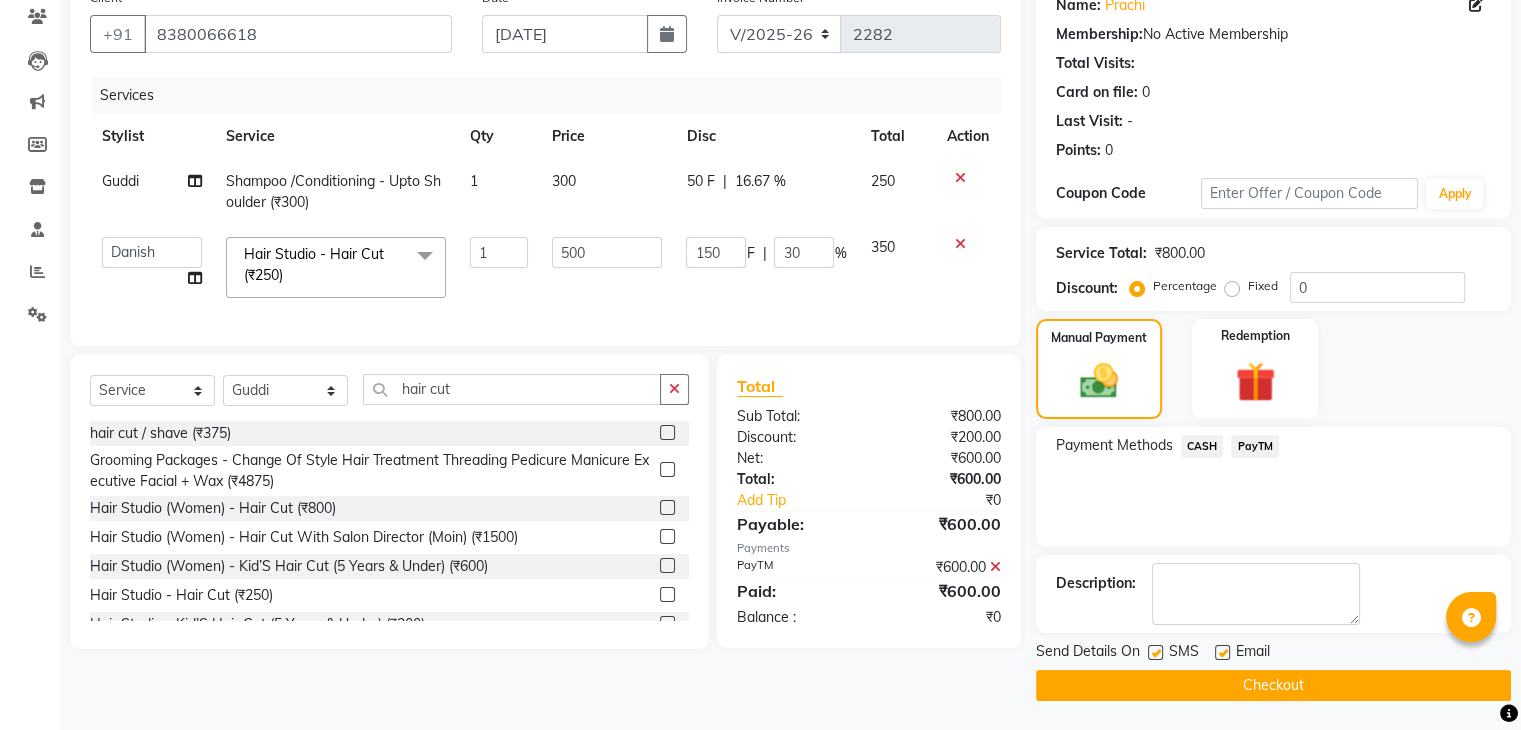 click at bounding box center [1154, 653] 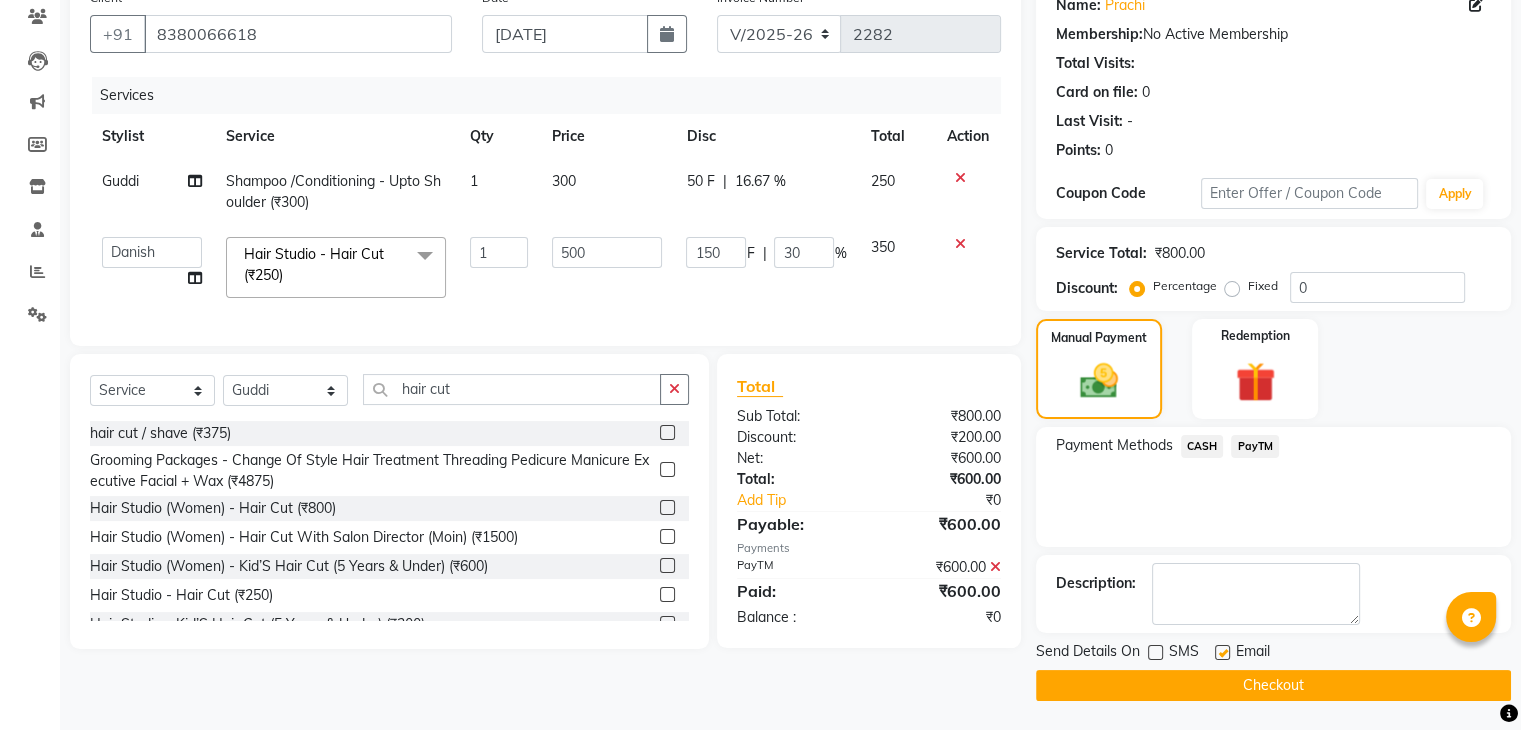 click 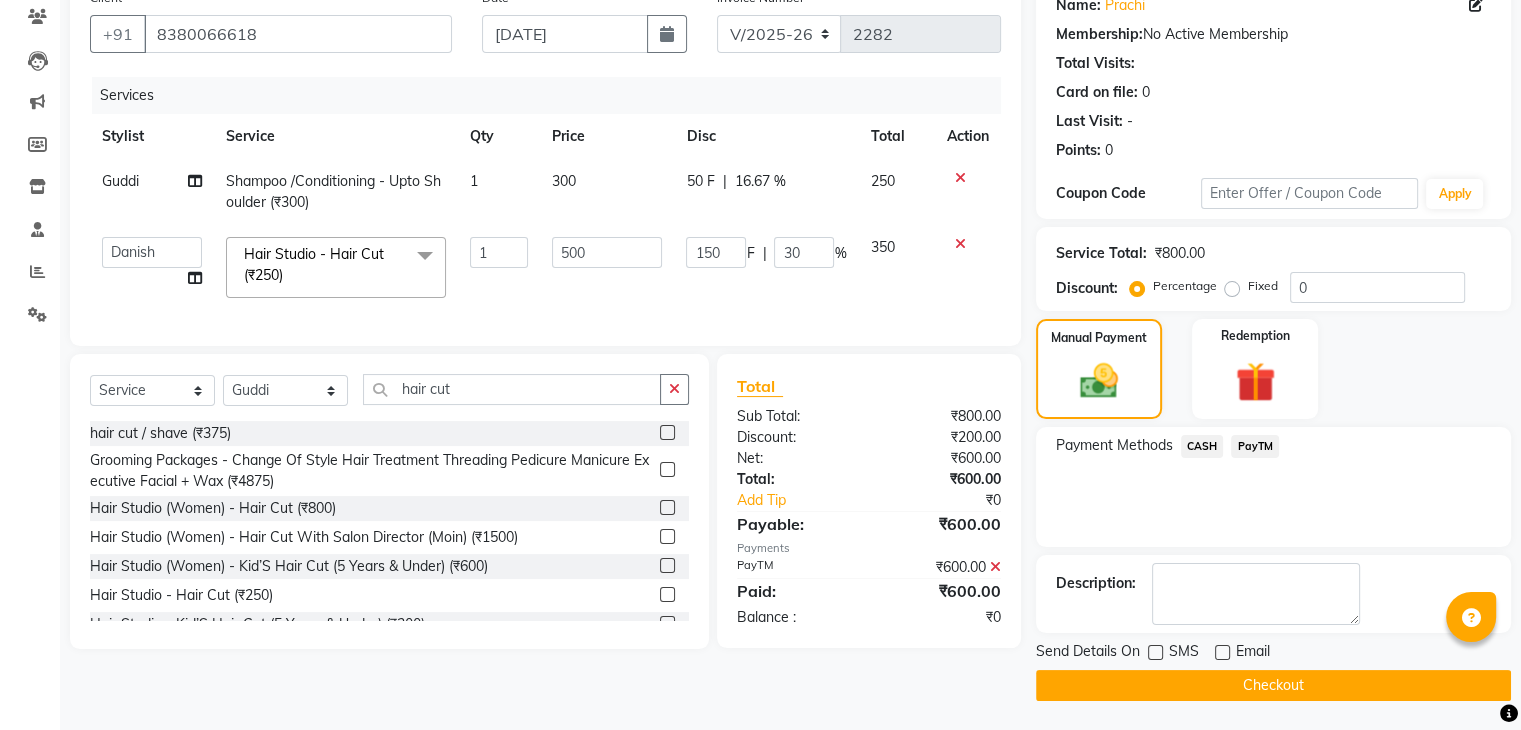 click on "Checkout" 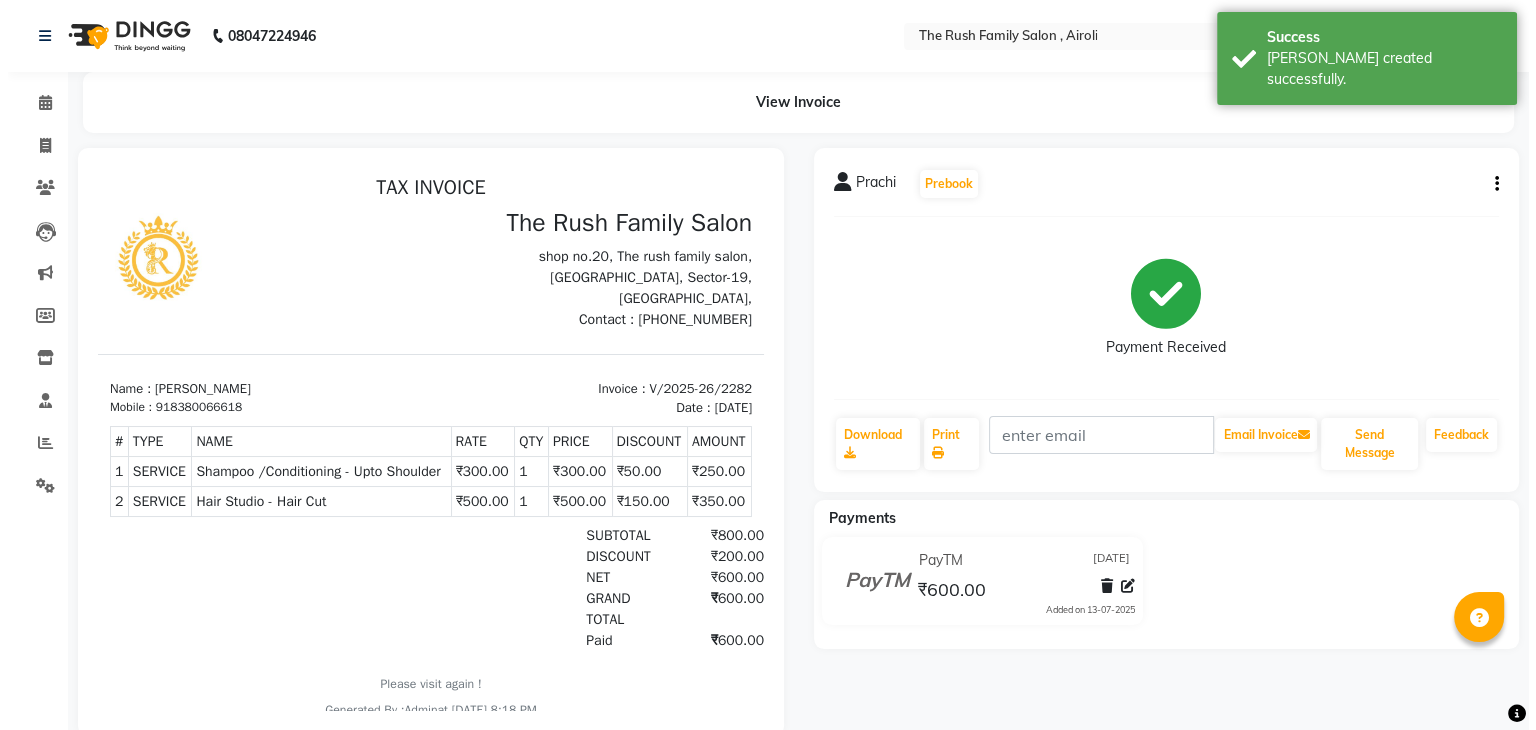 scroll, scrollTop: 0, scrollLeft: 0, axis: both 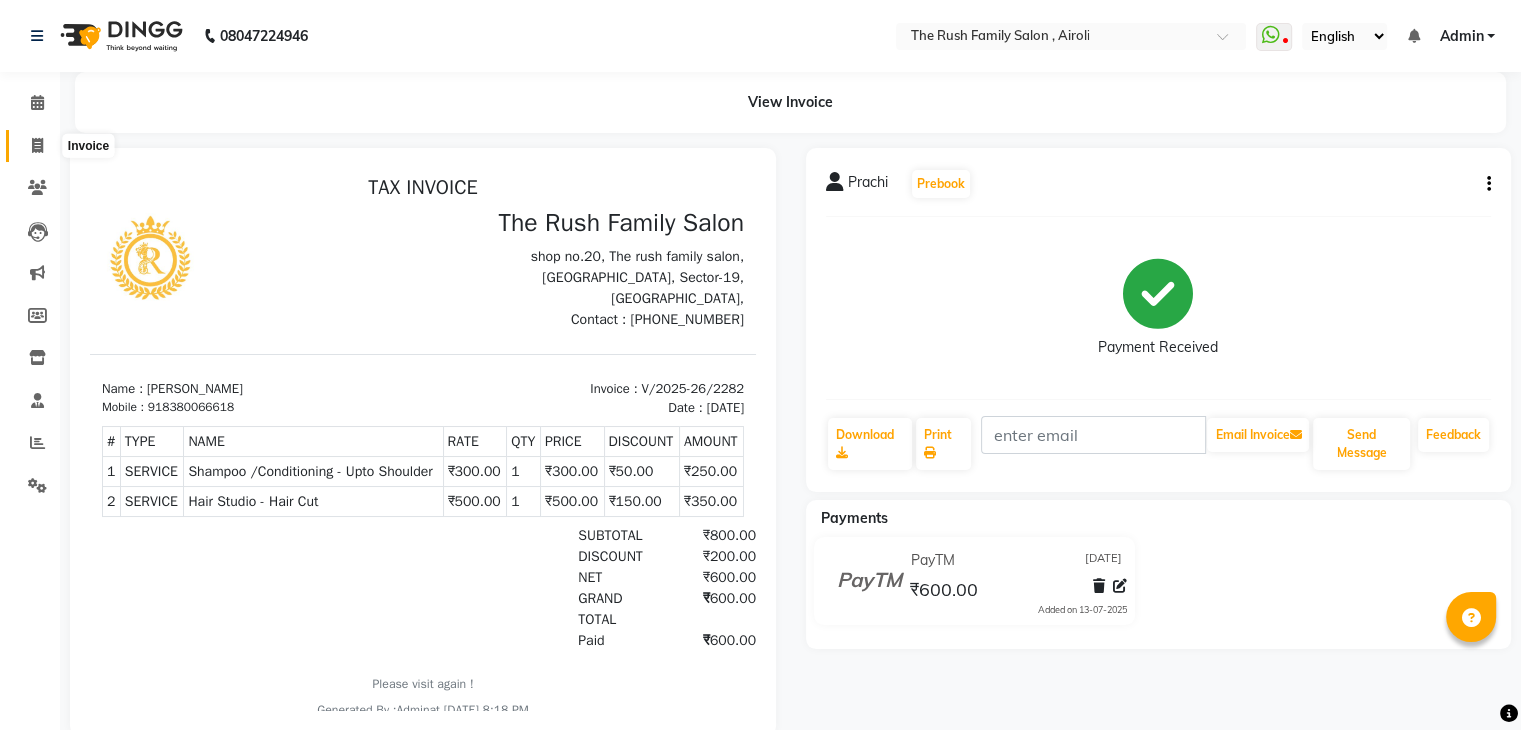 click 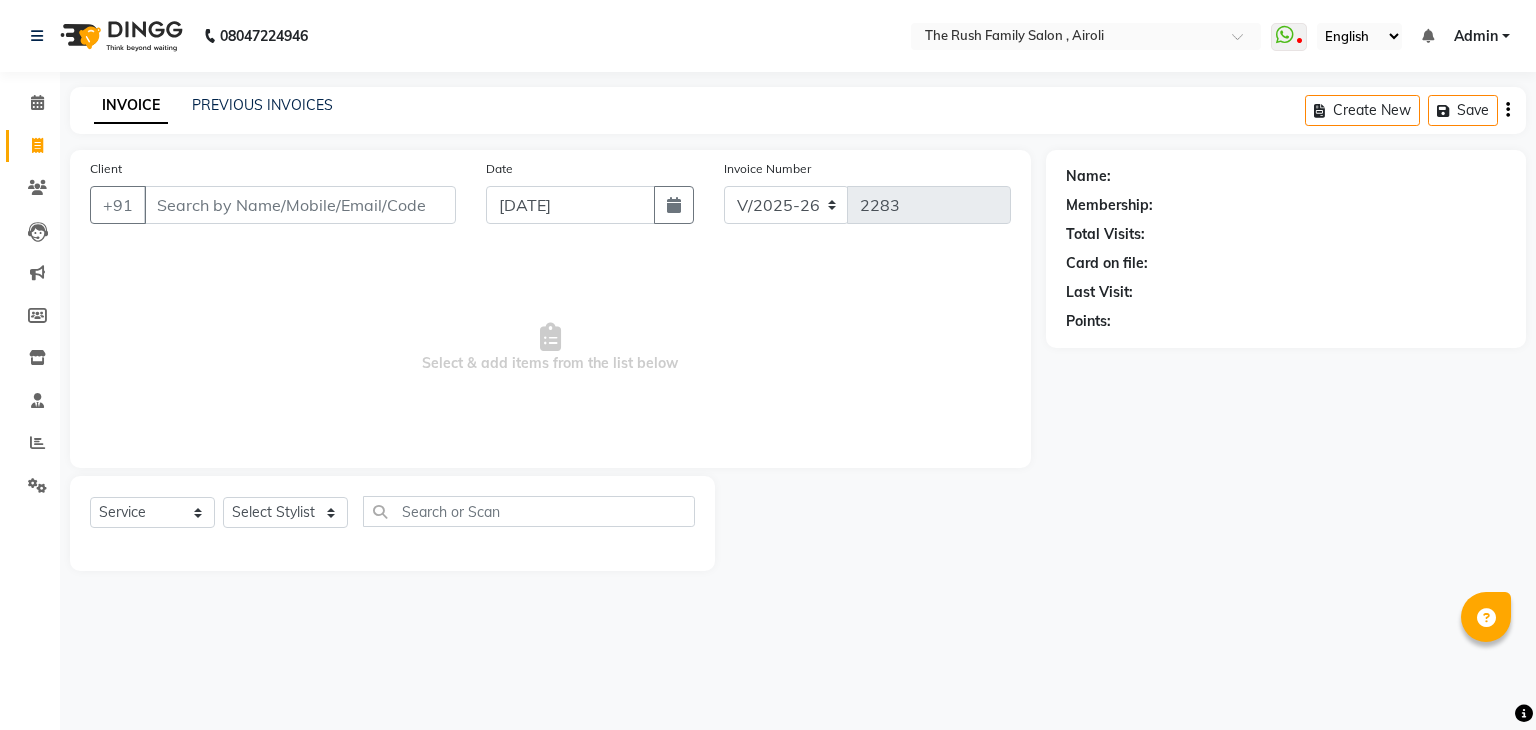 click on "Client" at bounding box center (300, 205) 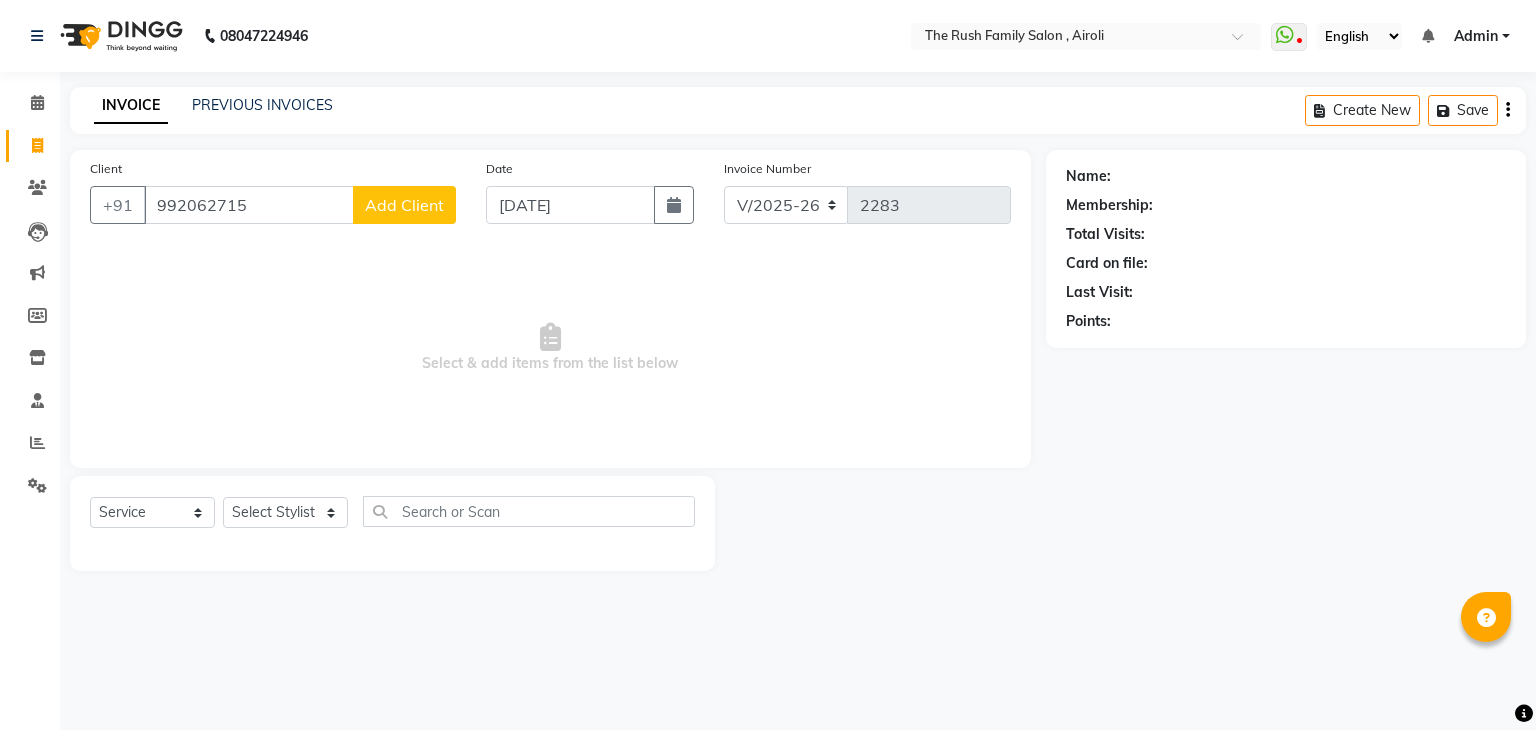 click on "Add Client" 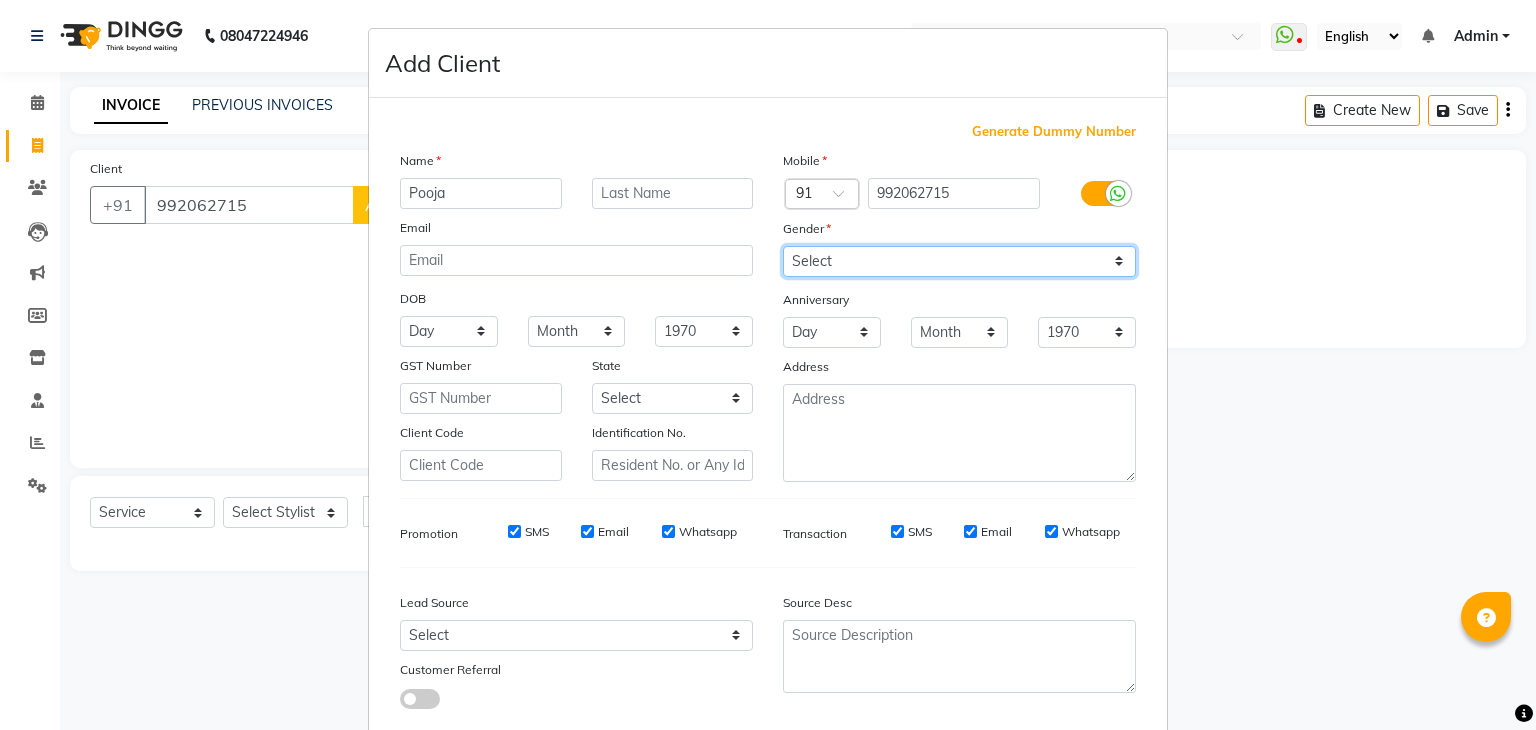 click on "Select Male Female Other Prefer Not To Say" at bounding box center [959, 261] 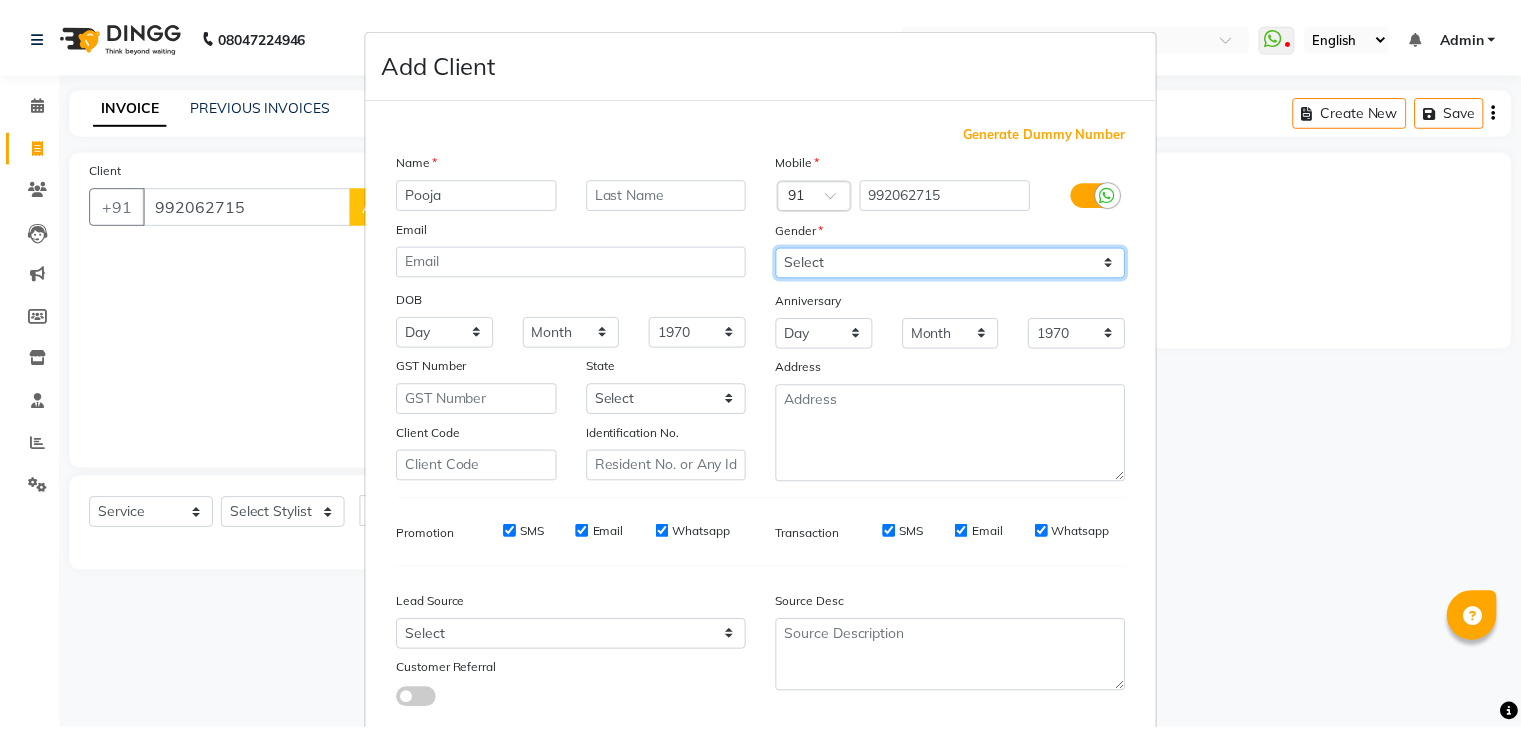 scroll, scrollTop: 127, scrollLeft: 0, axis: vertical 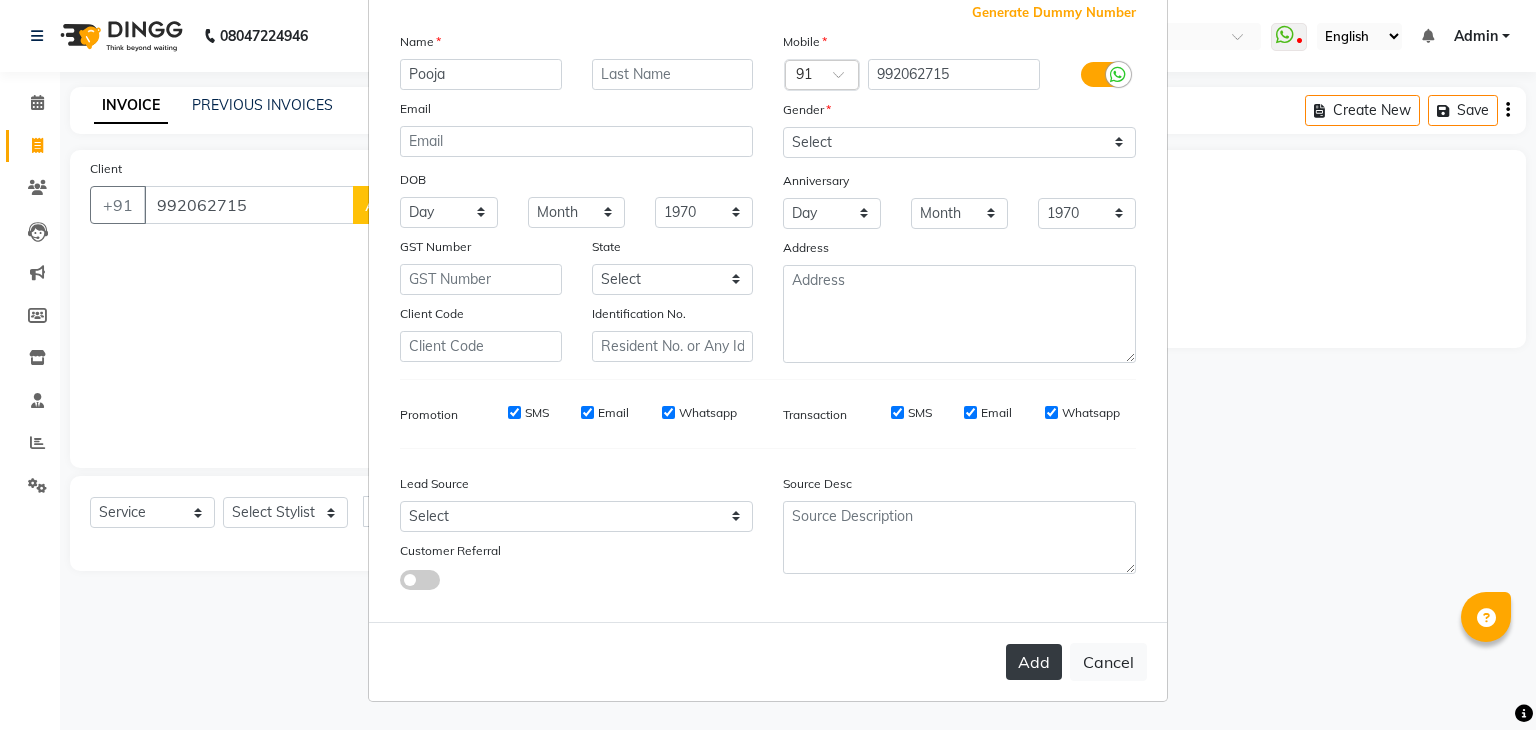 click on "Add" at bounding box center (1034, 662) 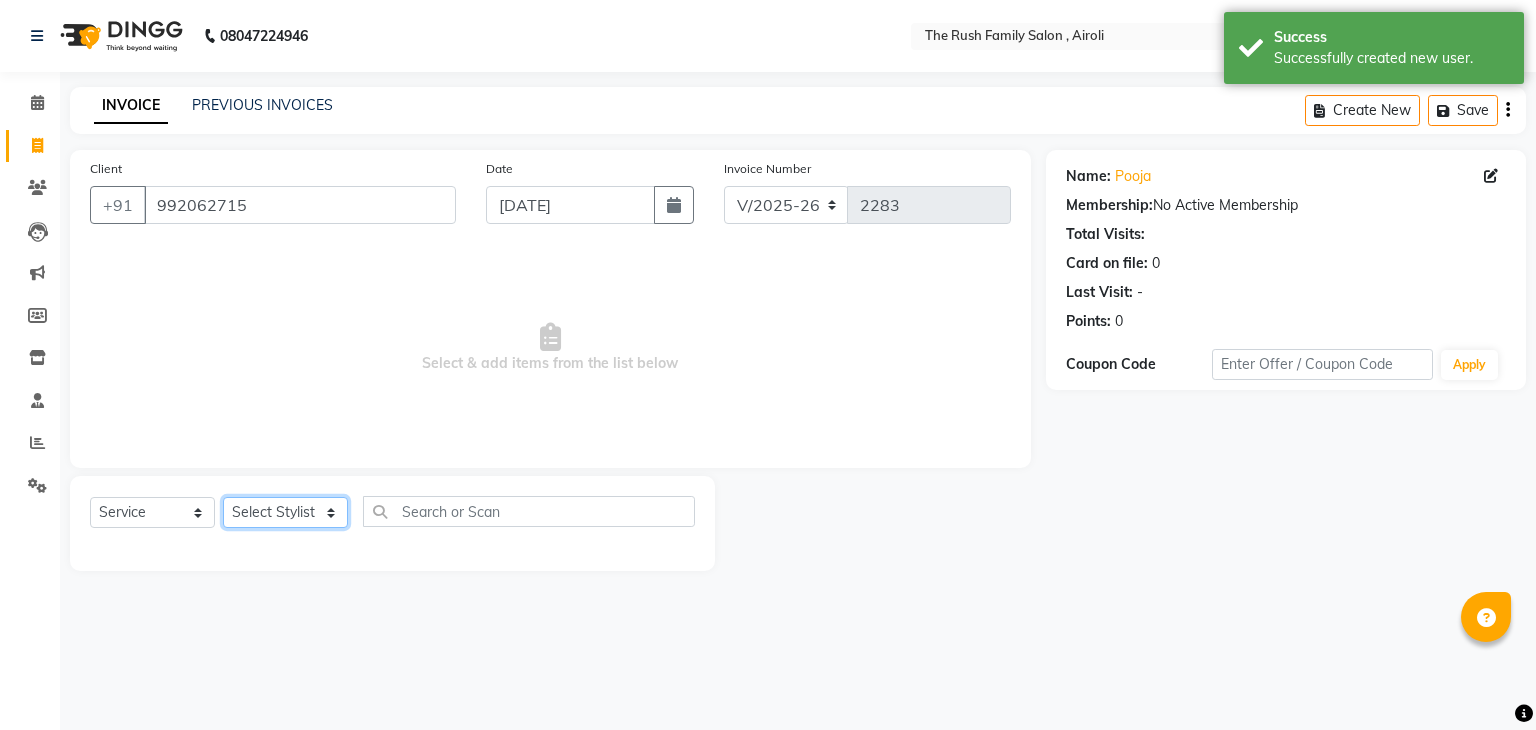 click on "Select Stylist Ajaz Danish Guddi Jayesh  mumtaz   nishu Riya    Rush Swati" 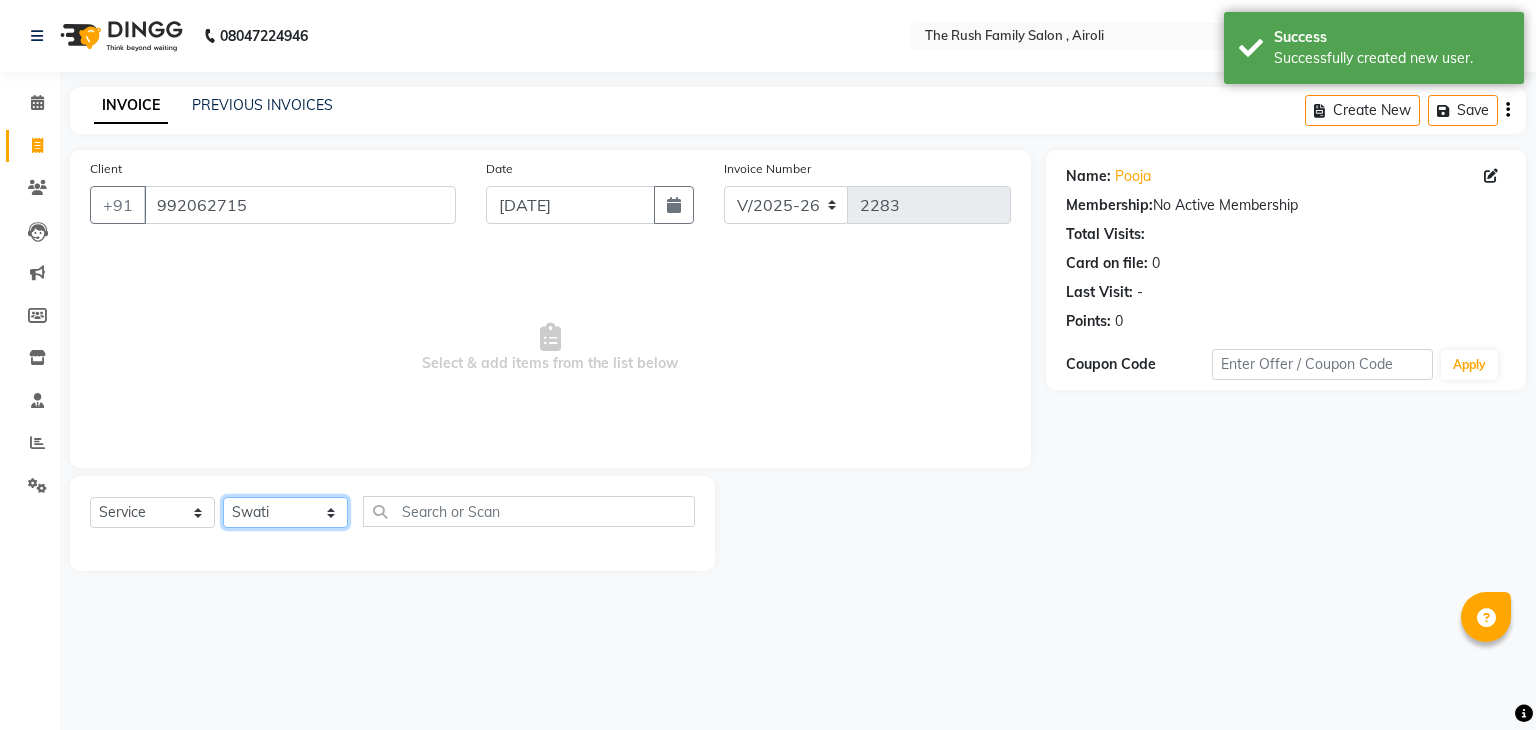 click on "Select Stylist Ajaz Danish Guddi Jayesh  mumtaz   nishu Riya    Rush Swati" 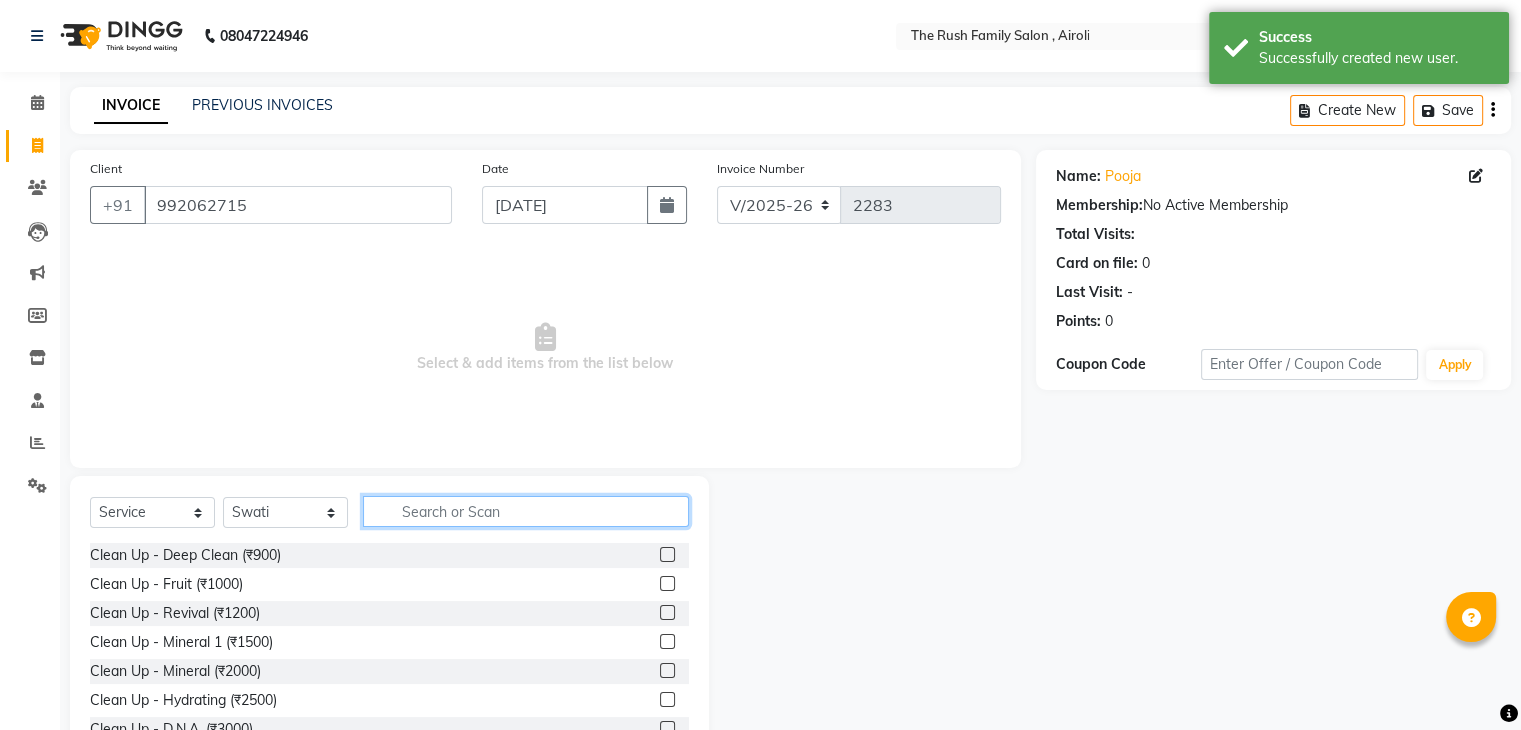 click 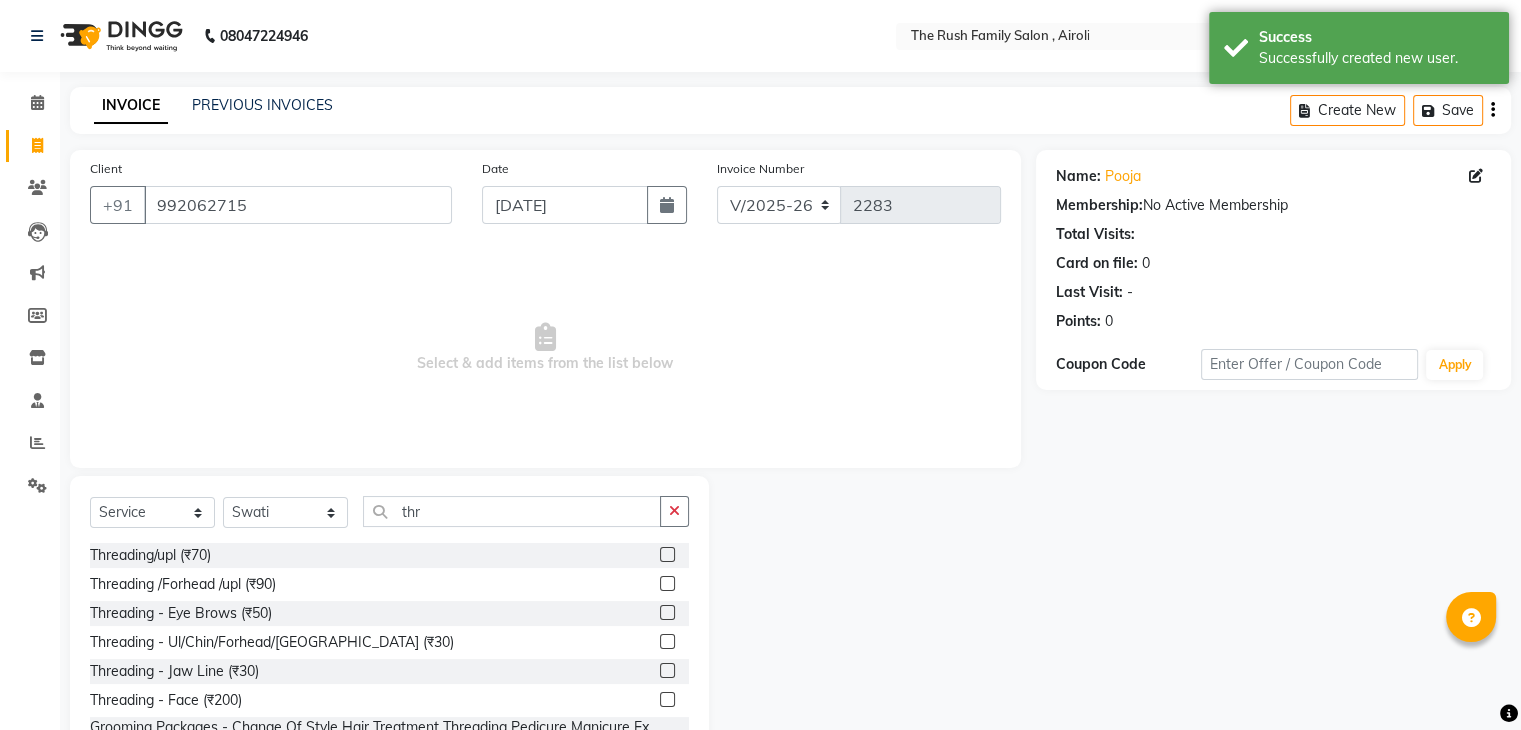 click 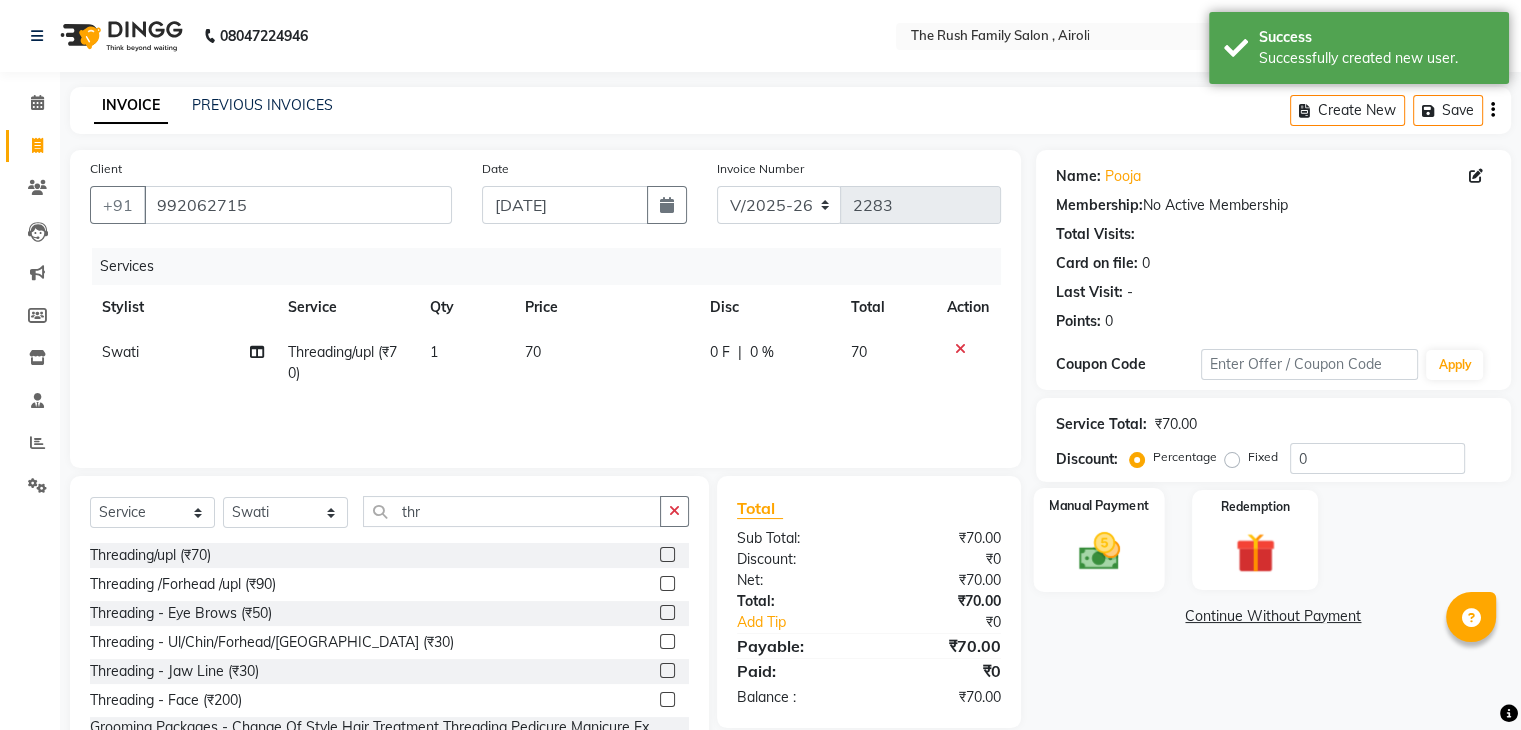 click 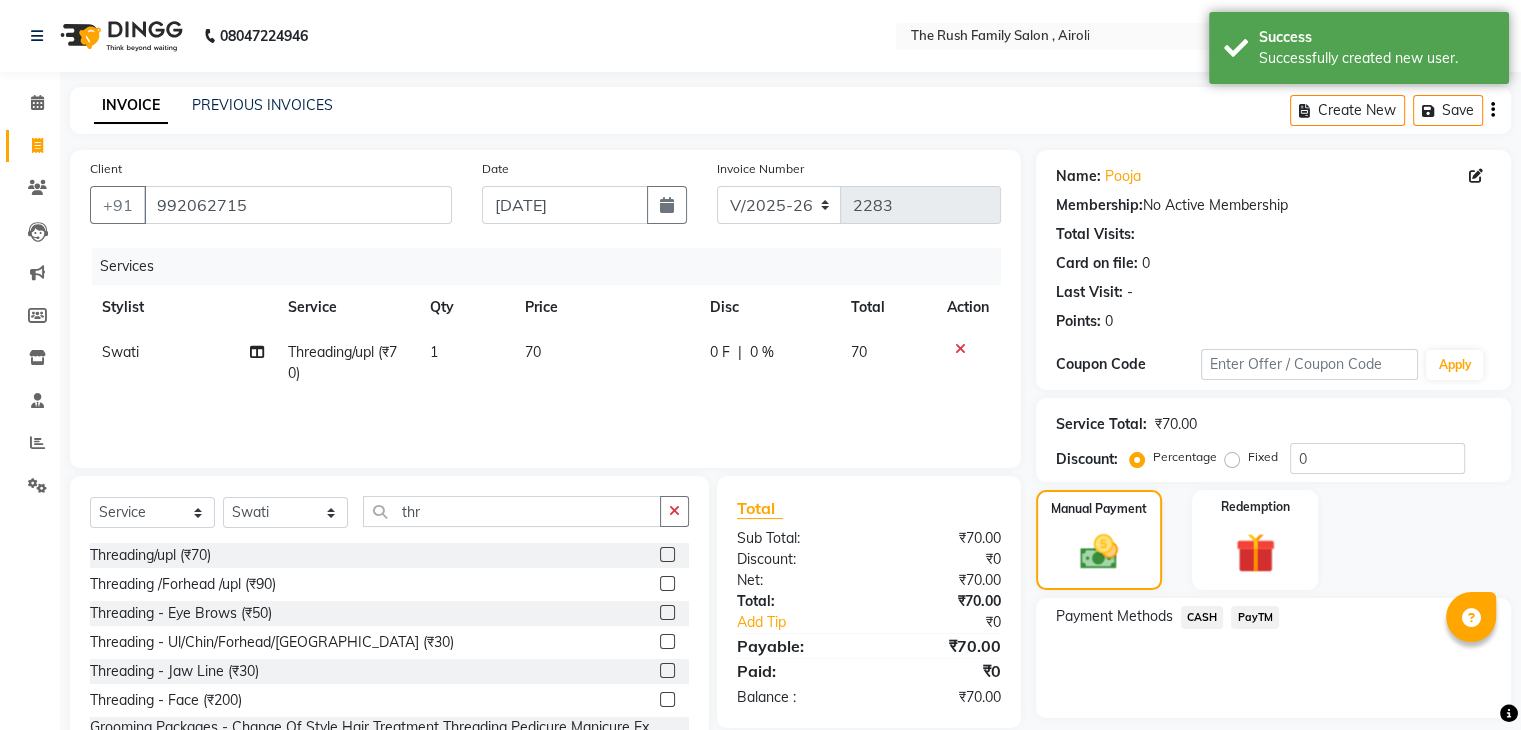 click on "PayTM" 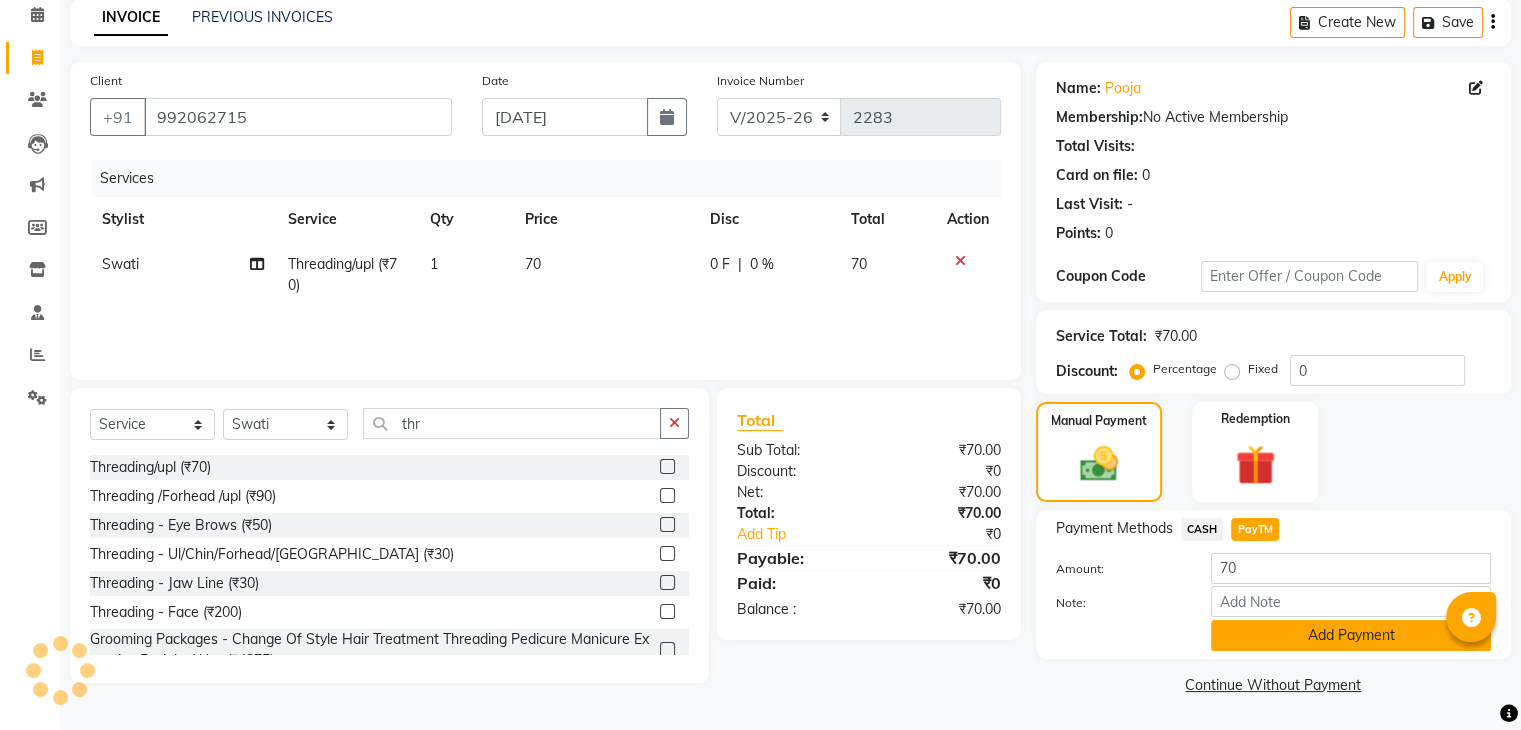 click on "Add Payment" 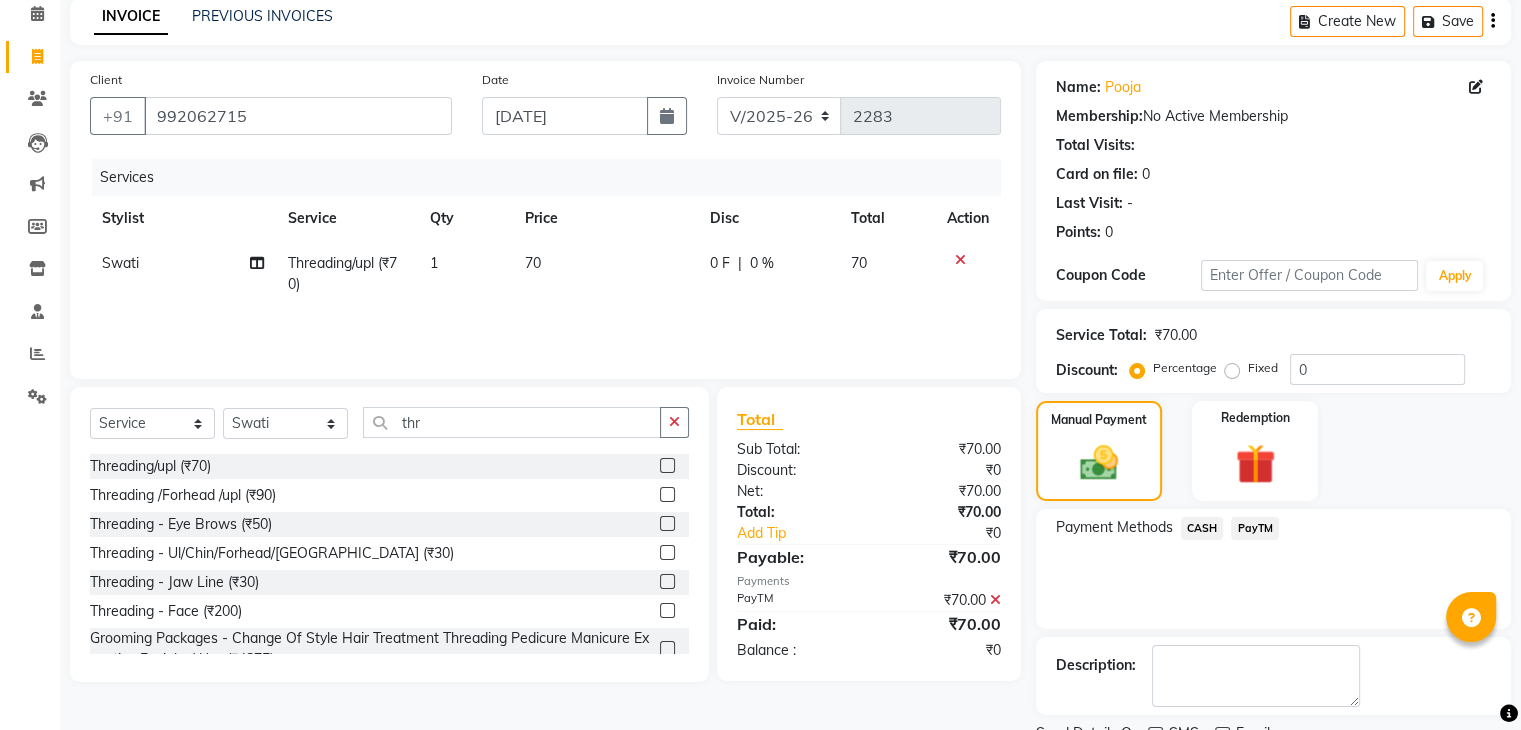 scroll, scrollTop: 171, scrollLeft: 0, axis: vertical 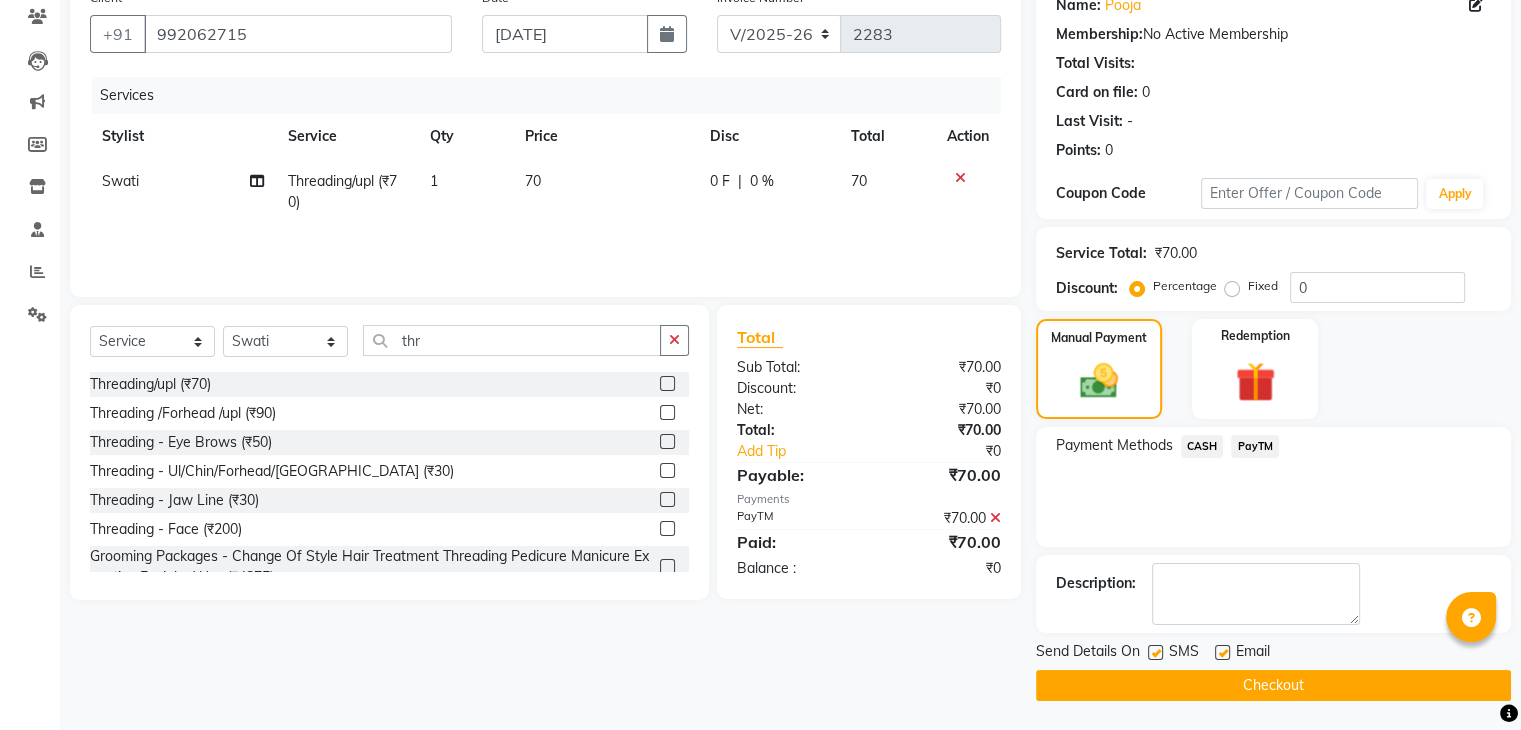click 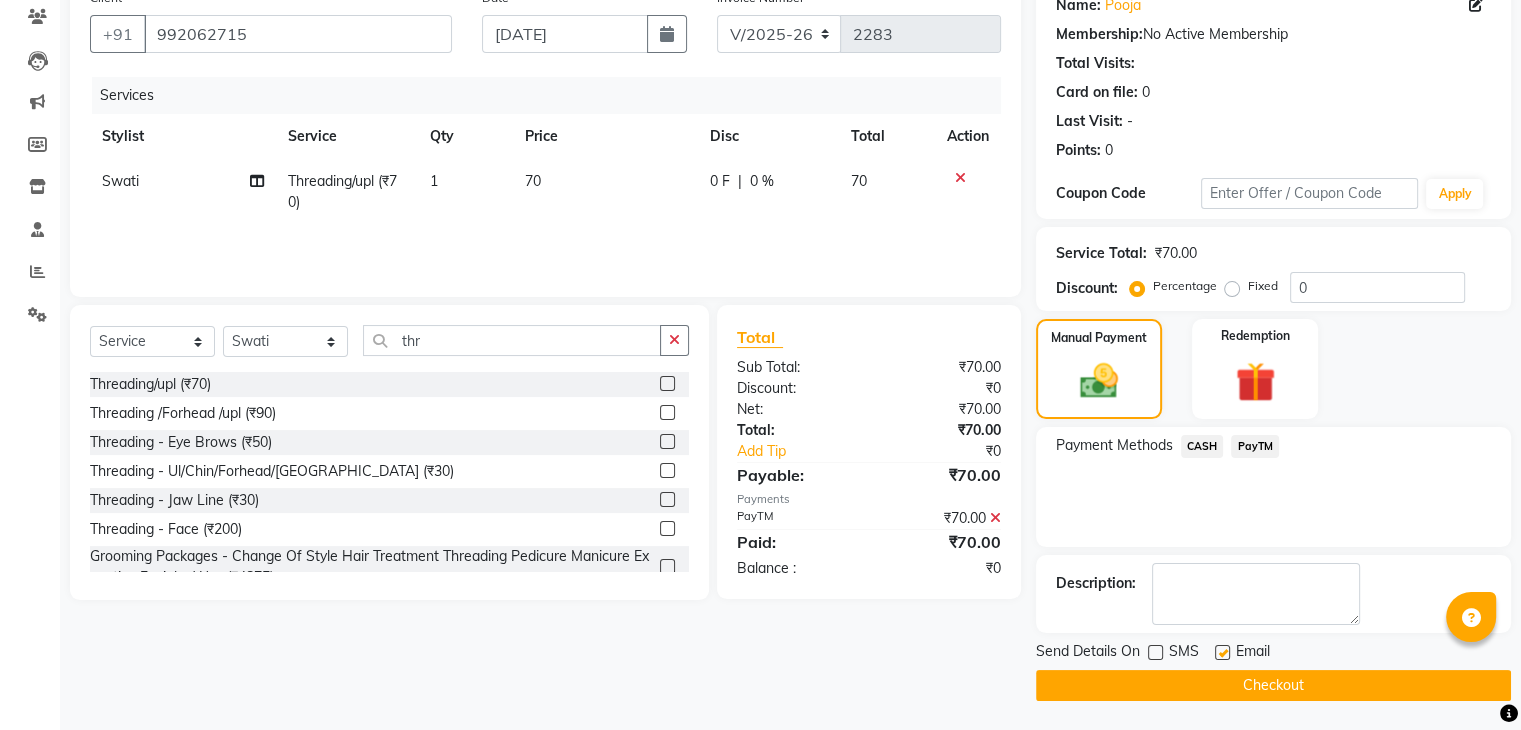 click 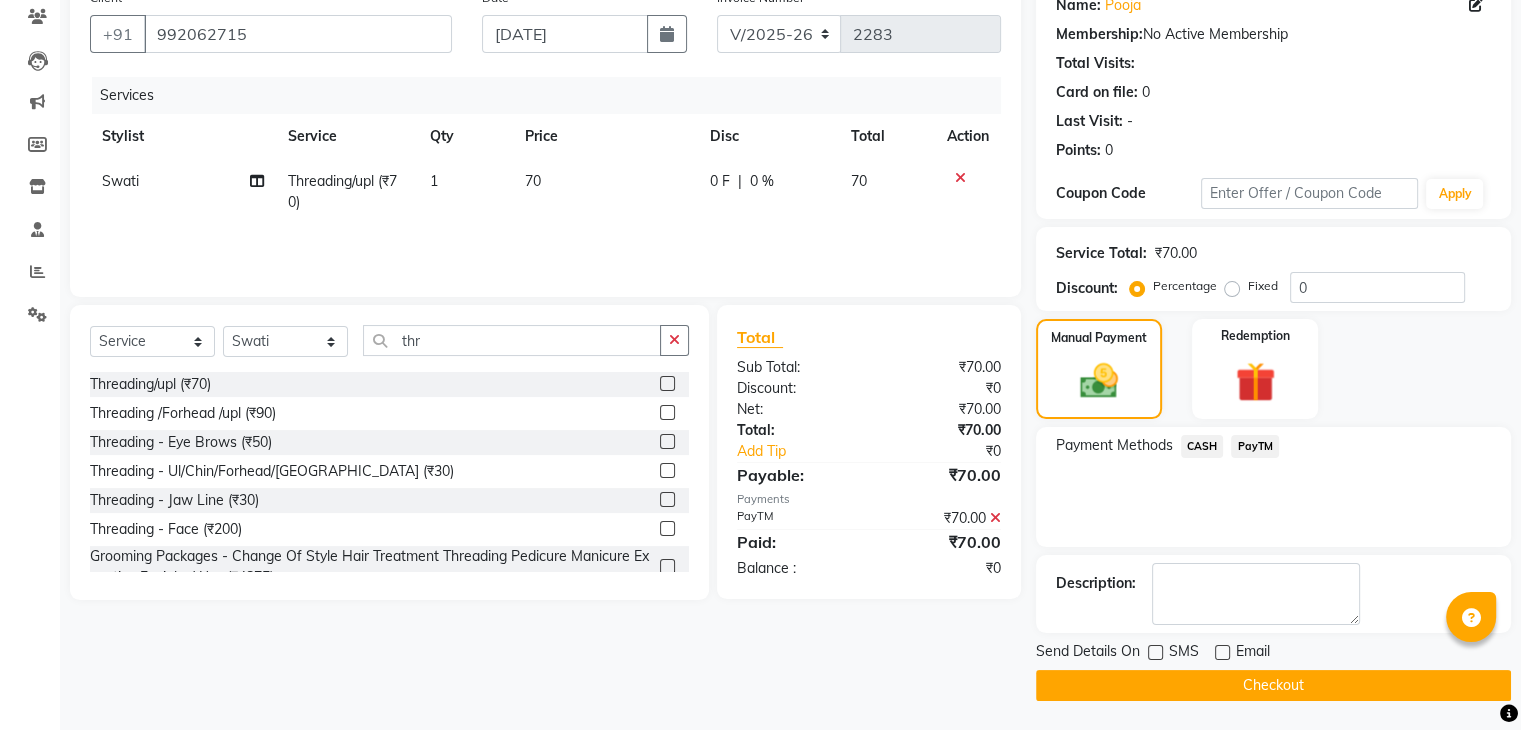 click on "Checkout" 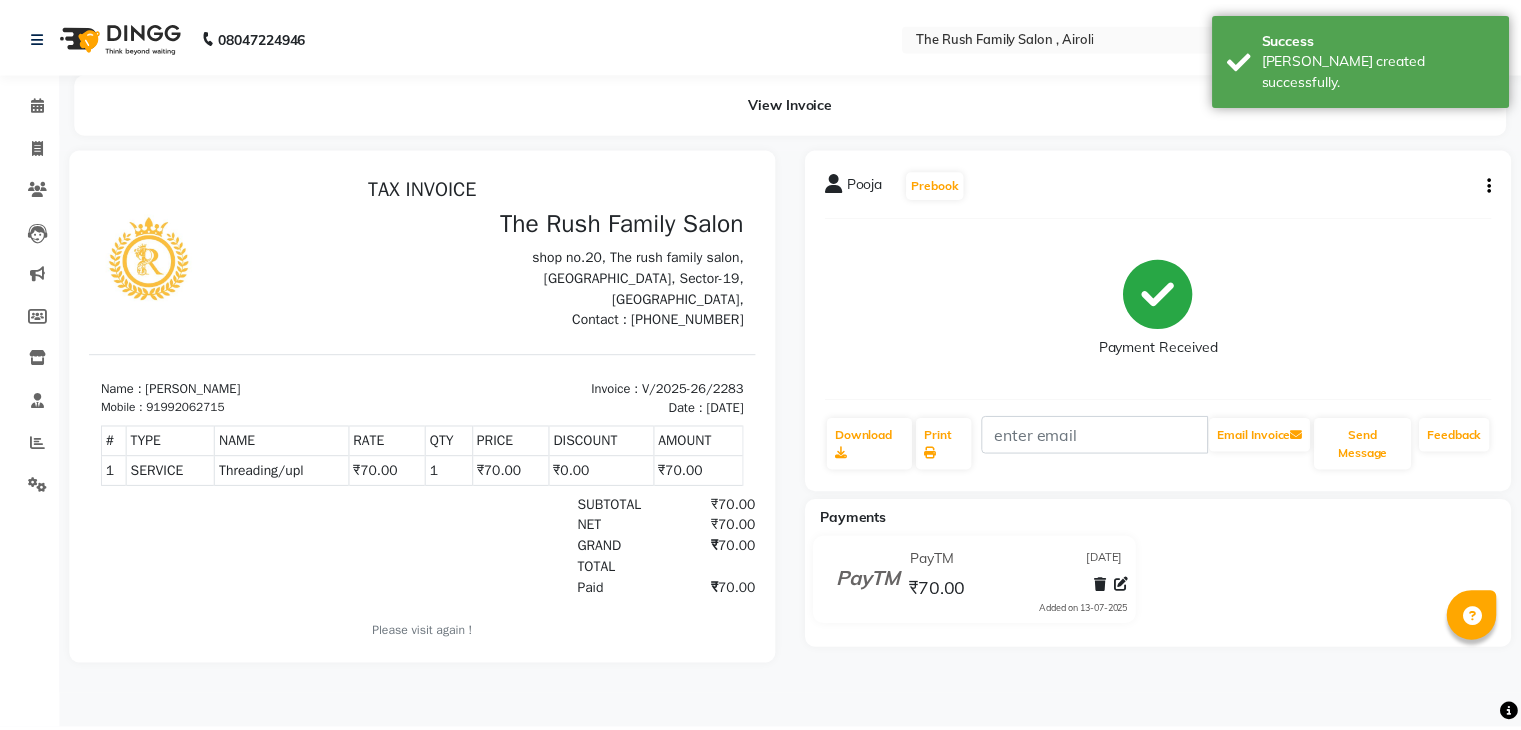 scroll, scrollTop: 0, scrollLeft: 0, axis: both 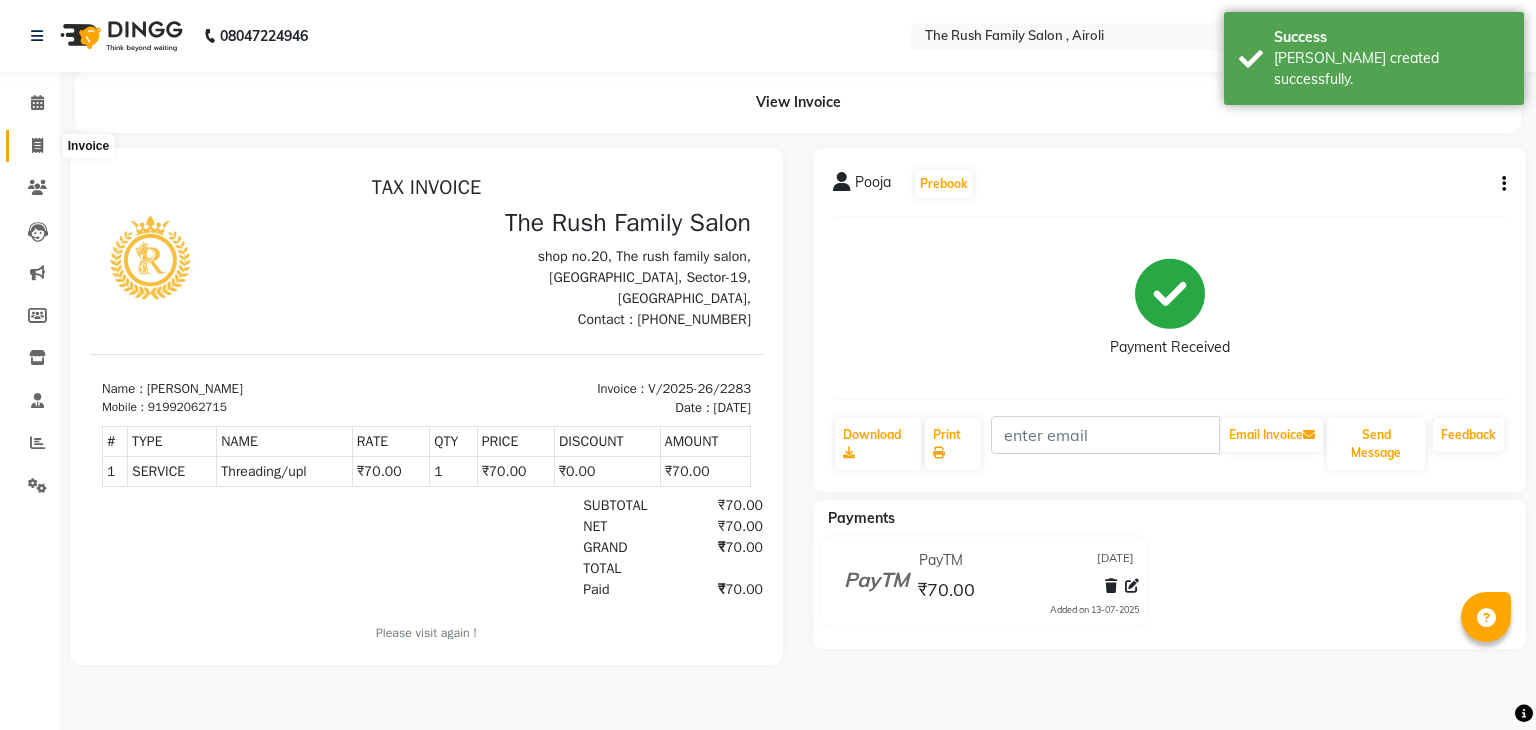 click 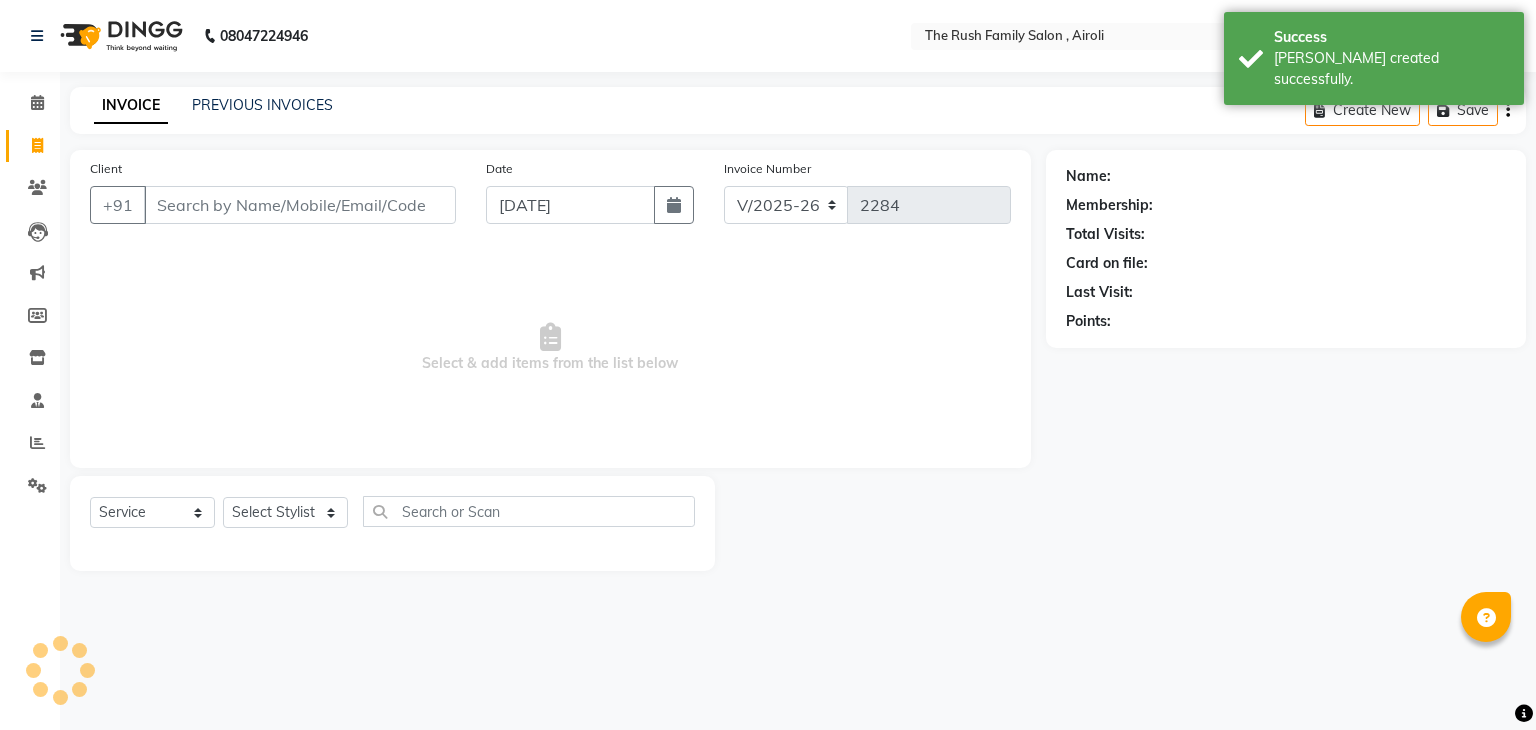 click on "Client" at bounding box center [300, 205] 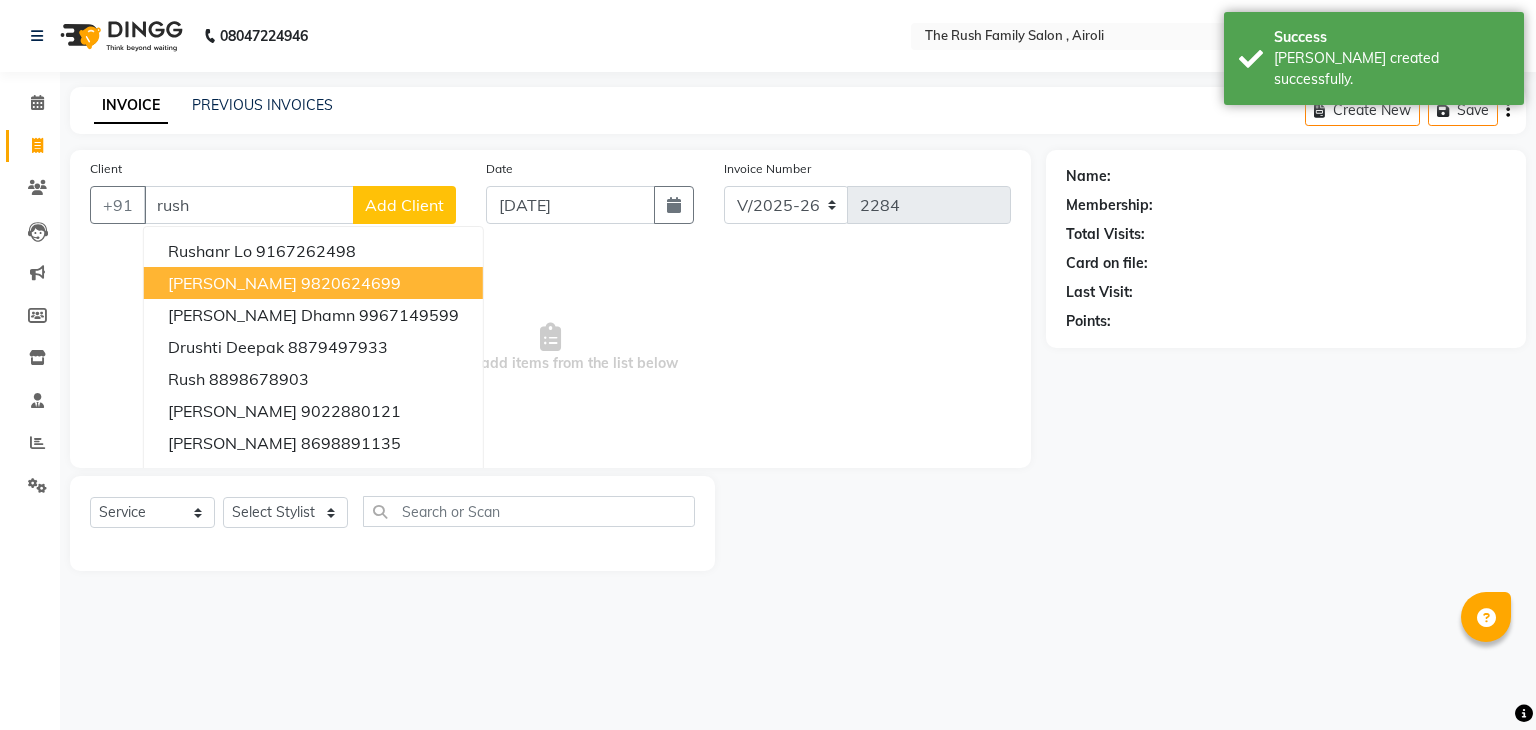 click on "9820624699" at bounding box center [351, 283] 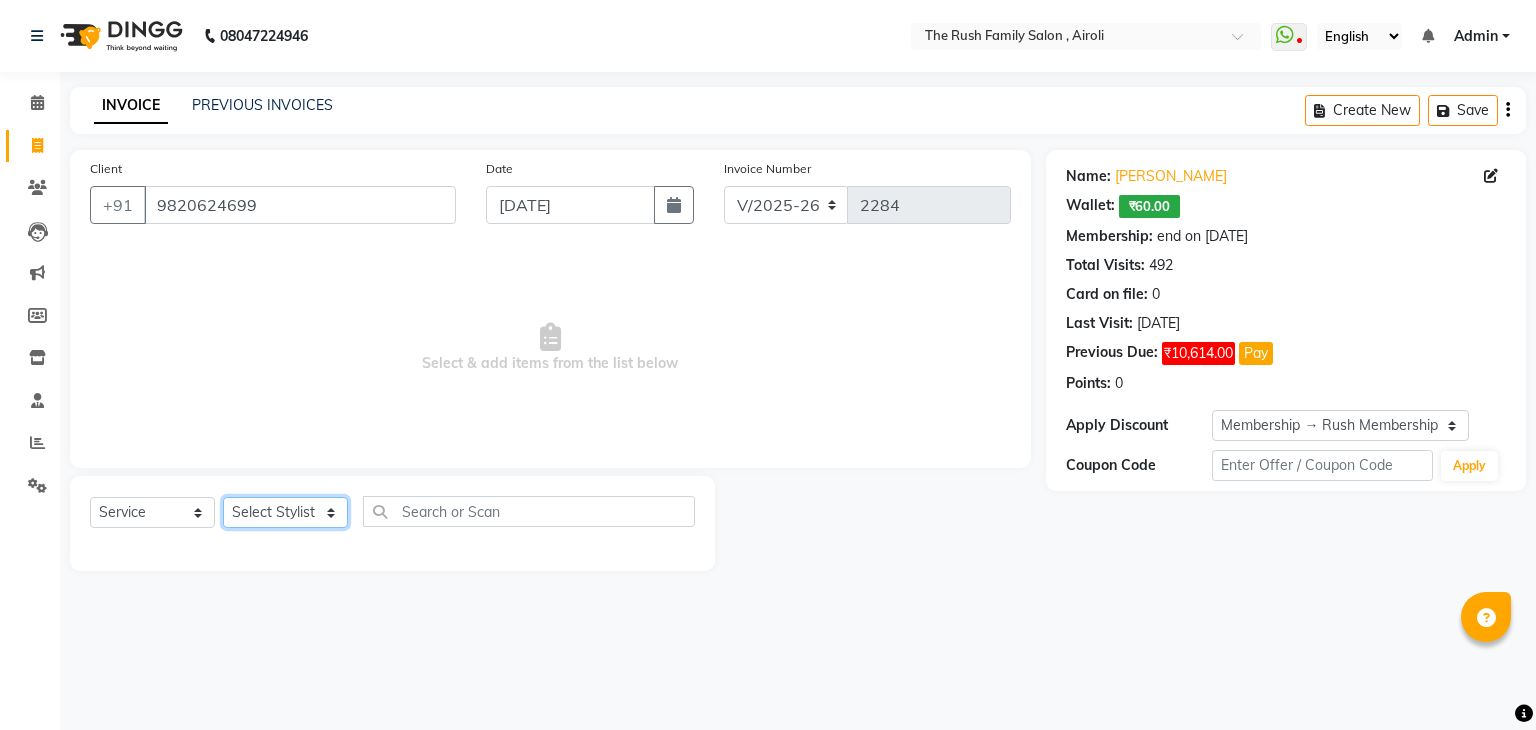 click on "Select Stylist Ajaz Danish Guddi Jayesh  mumtaz   nishu Riya    Rush Swati" 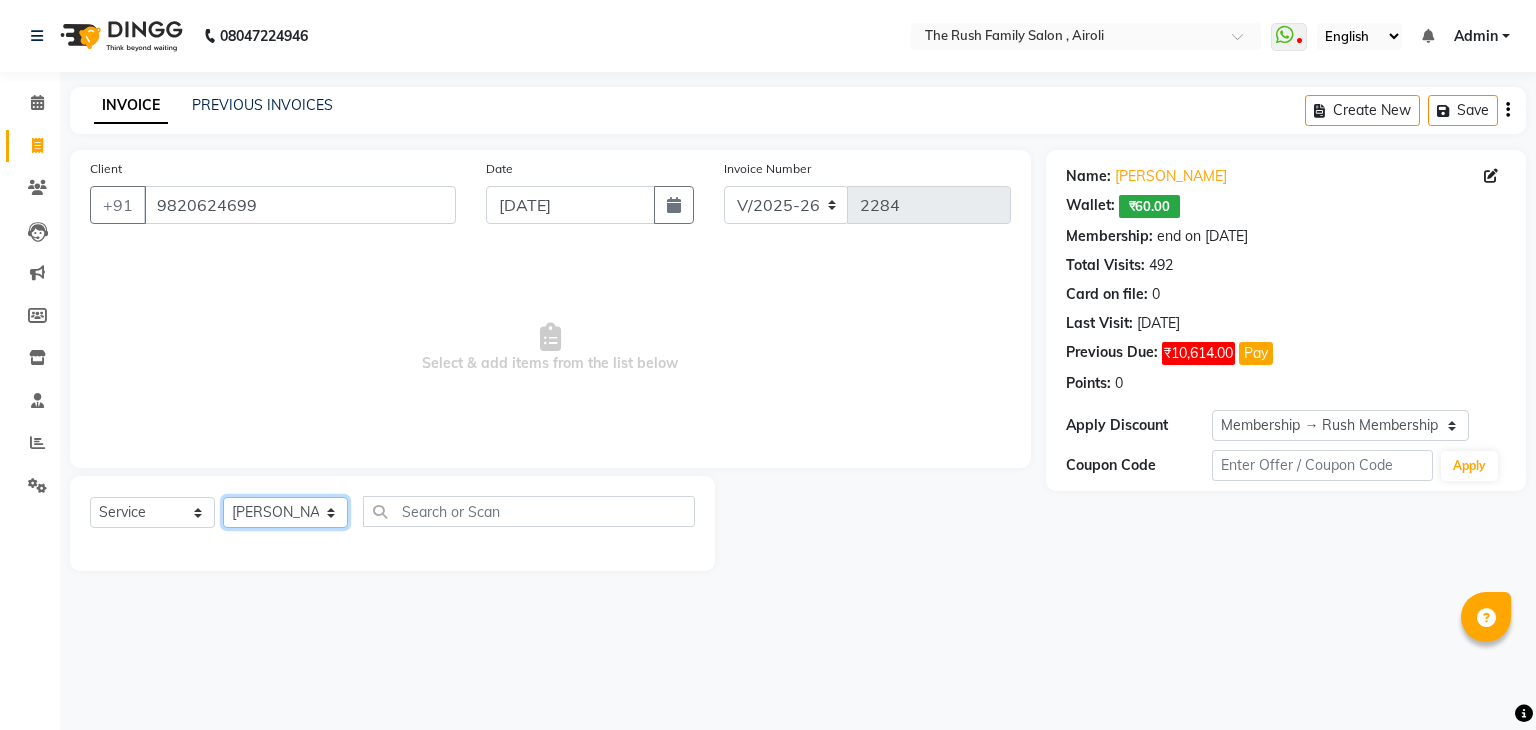 click on "Select Stylist Ajaz Danish Guddi Jayesh  mumtaz   nishu Riya    Rush Swati" 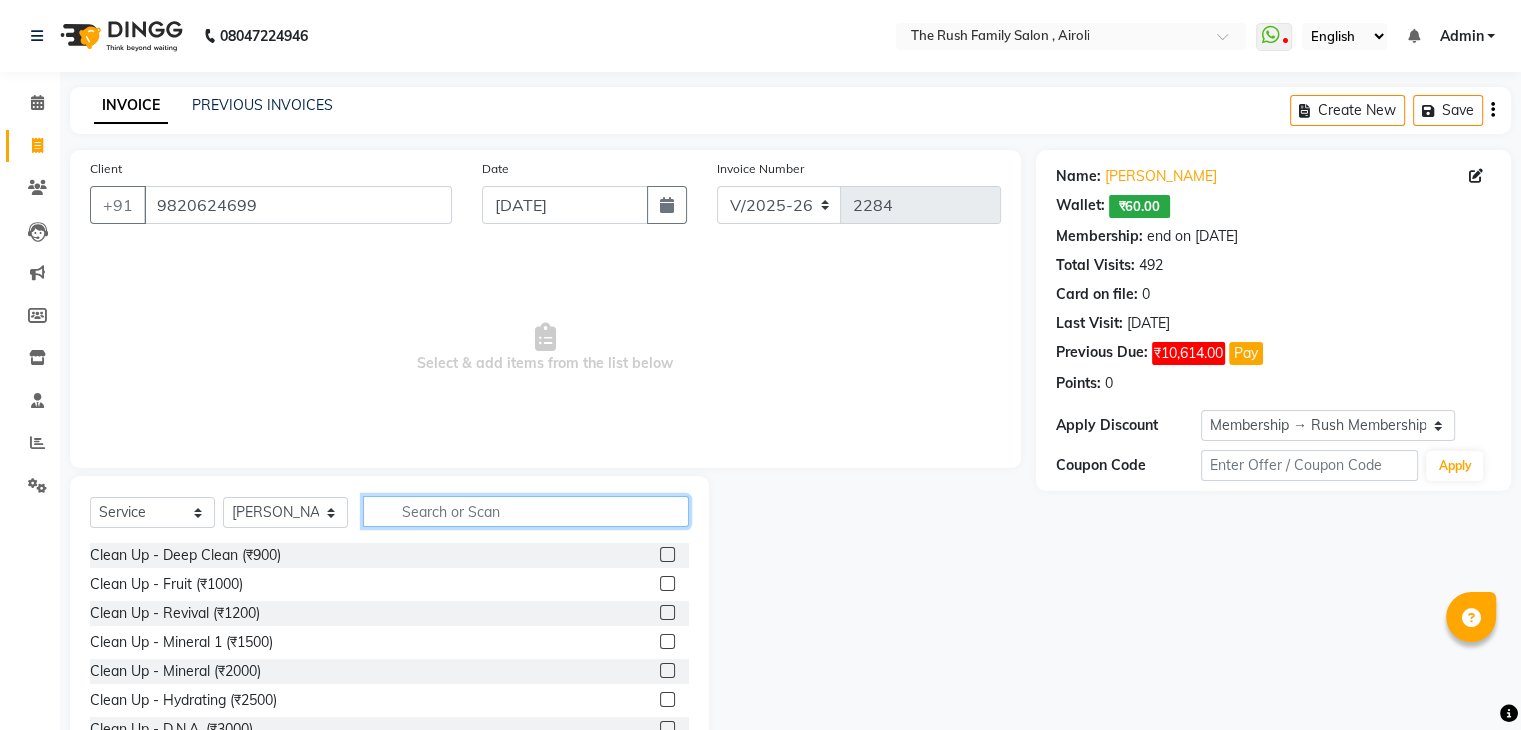 click 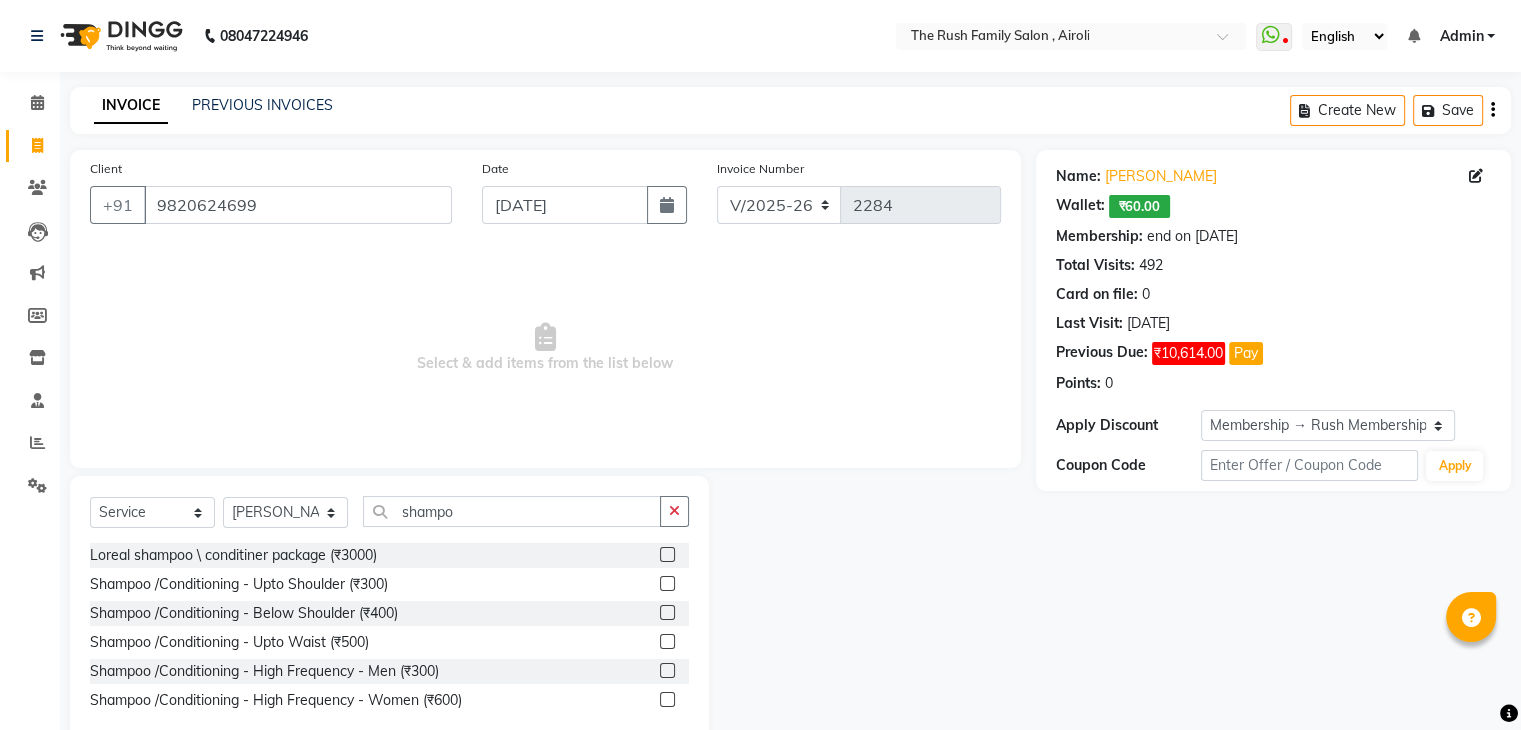click on "Shampoo /Conditioning - Upto Shoulder (₹300)" 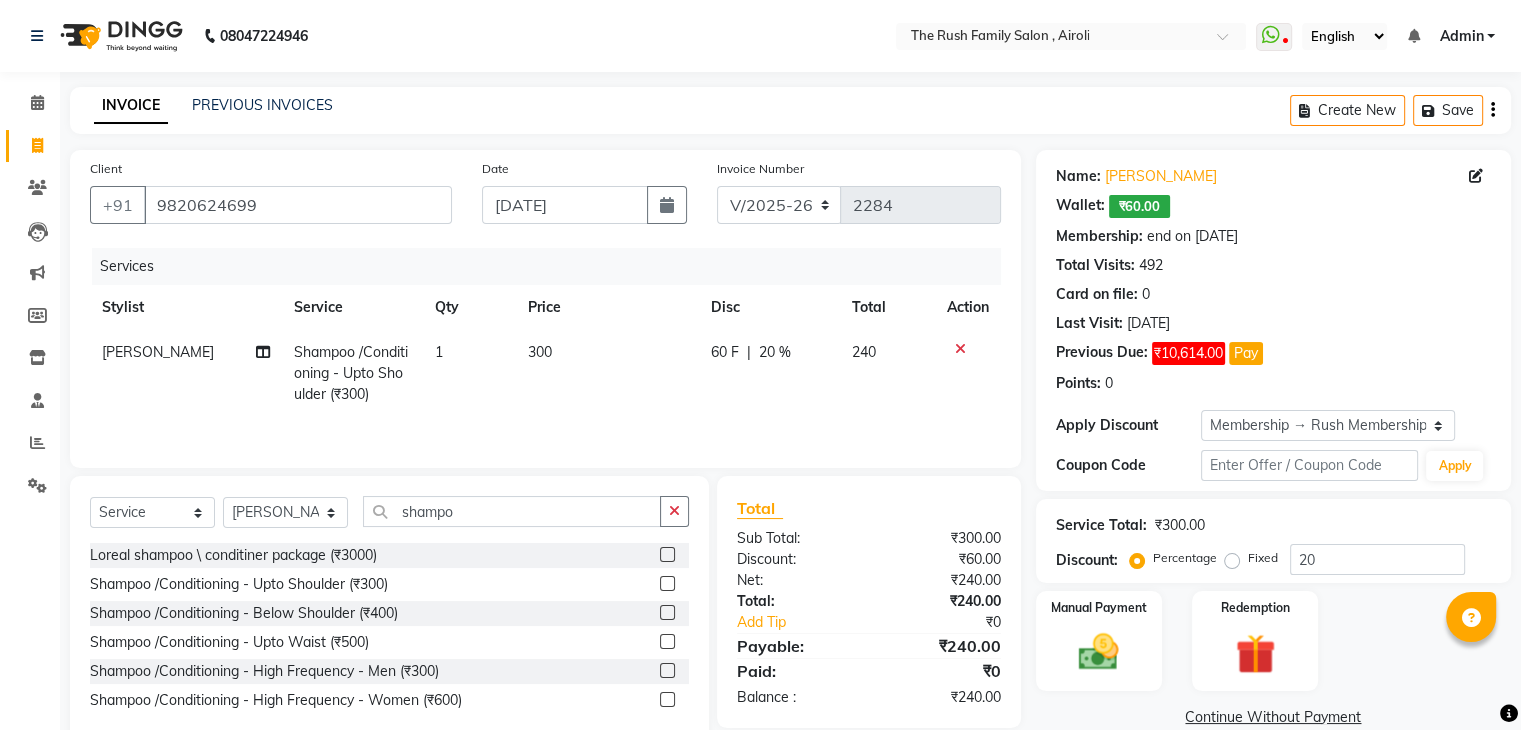click on "60 F" 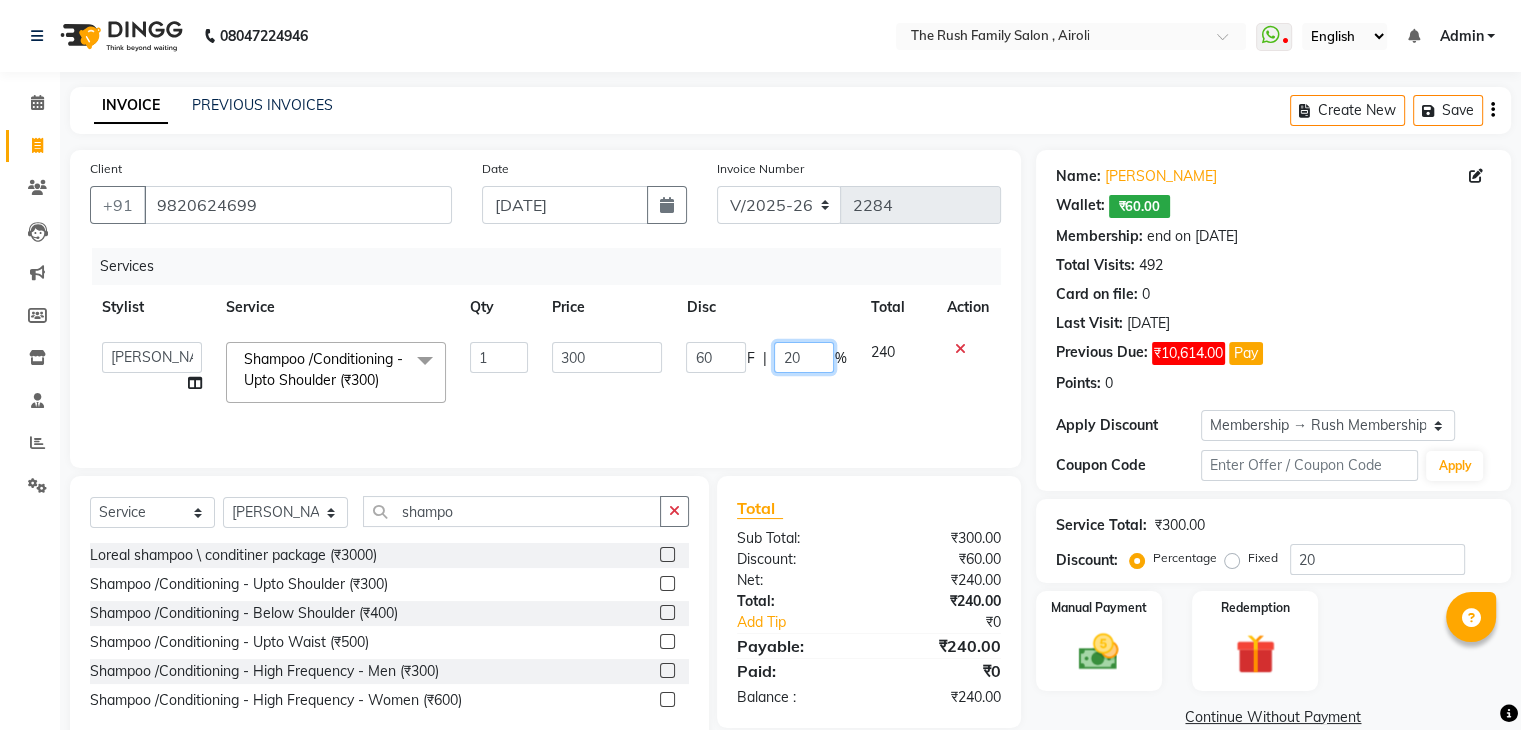 click on "20" 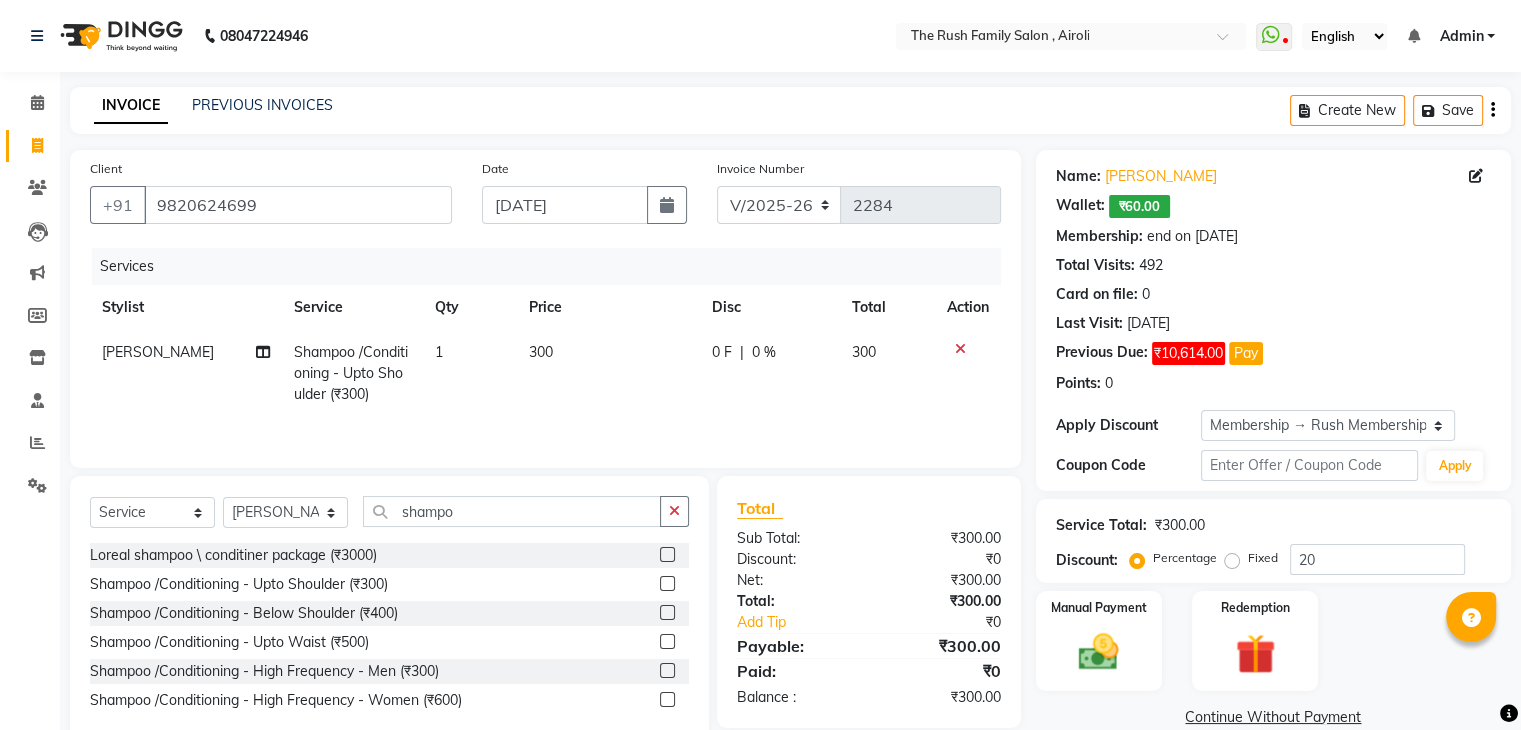 click on "300" 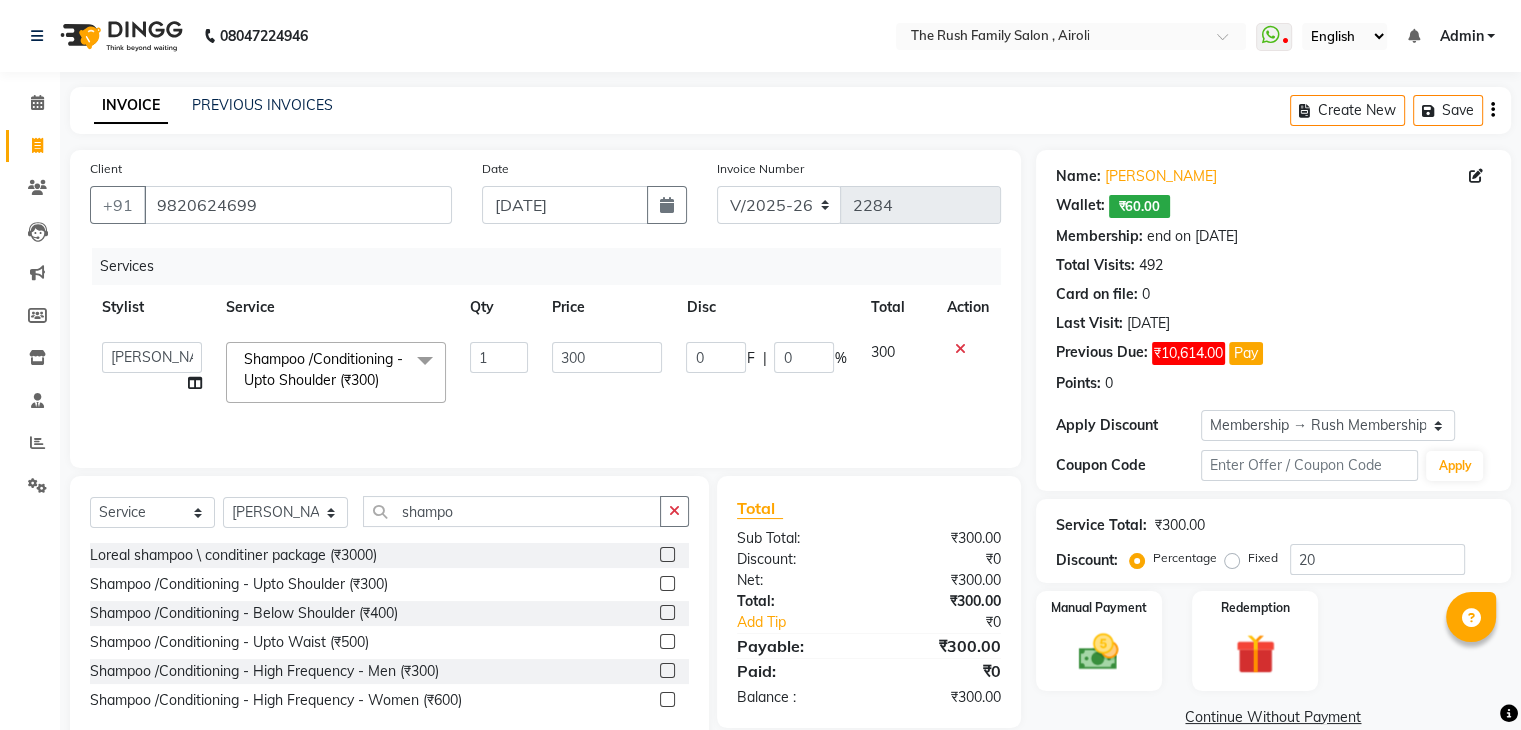 scroll, scrollTop: 46, scrollLeft: 0, axis: vertical 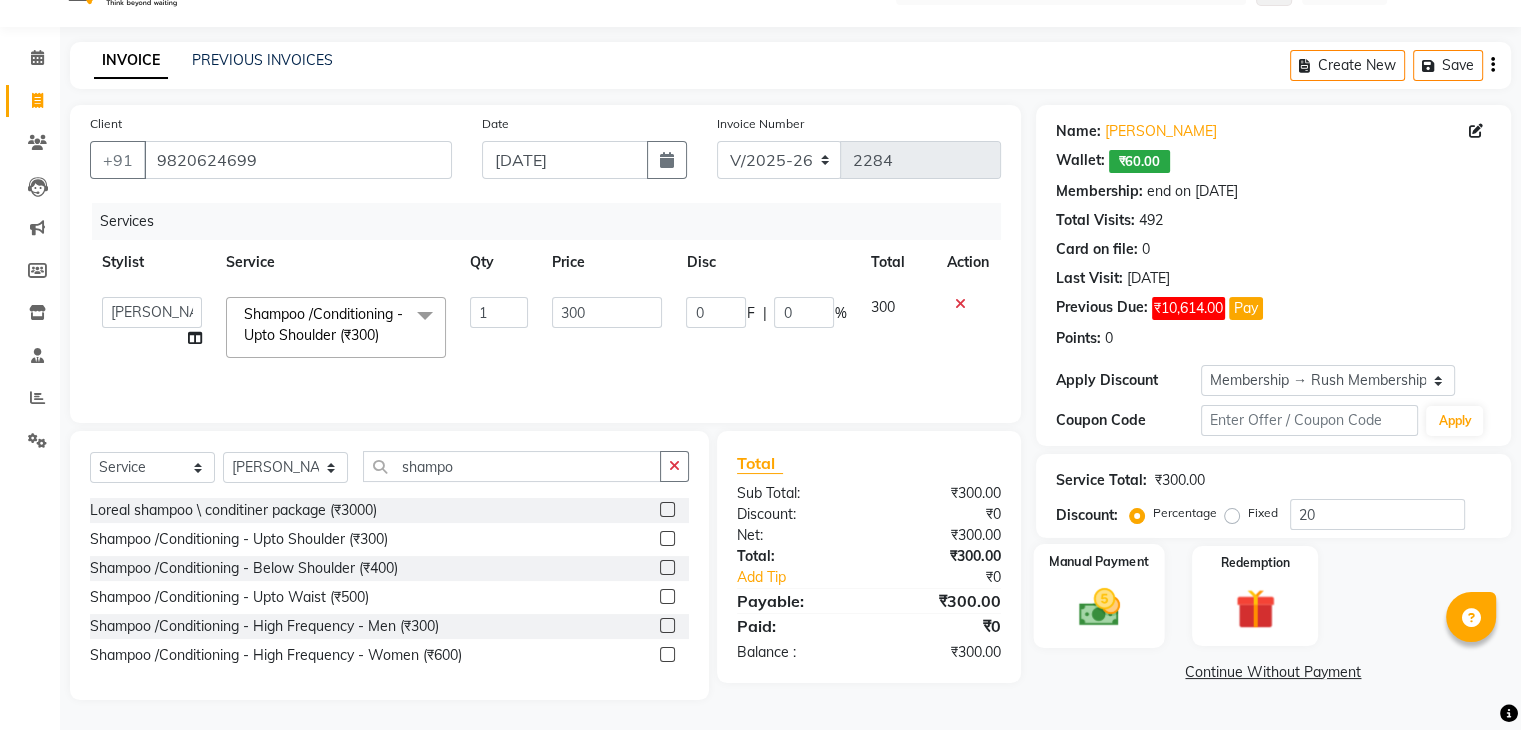 click on "Manual Payment" 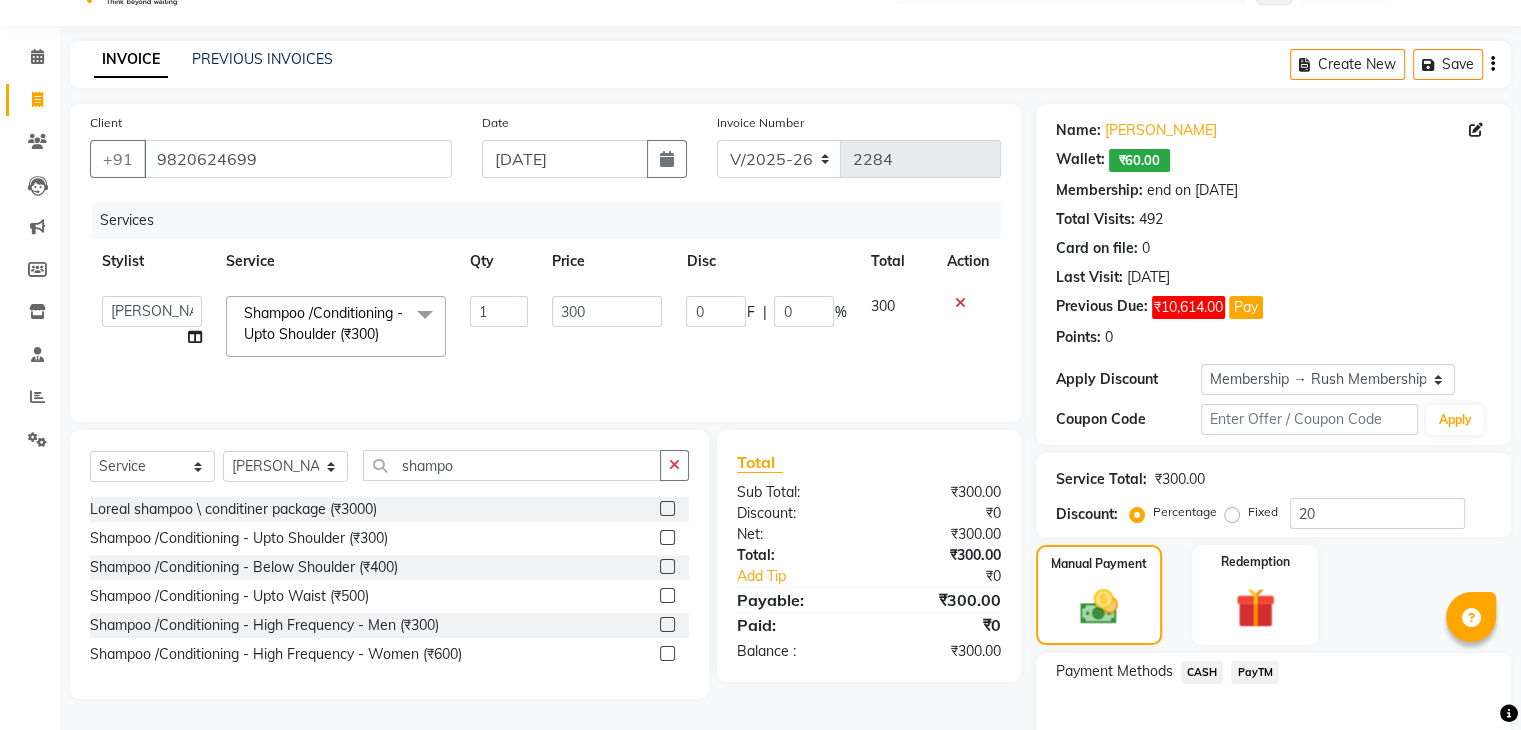 click on "CASH" 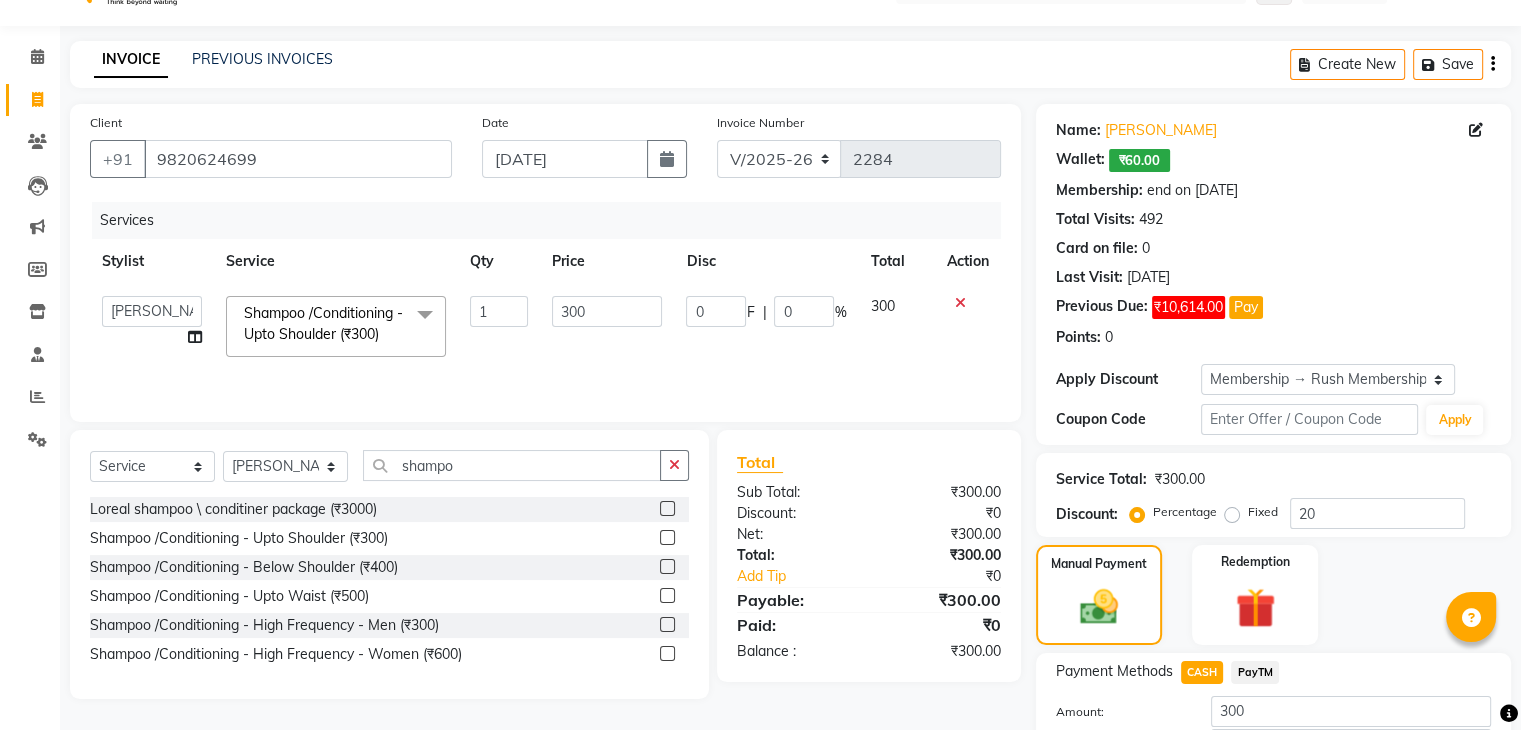 scroll, scrollTop: 190, scrollLeft: 0, axis: vertical 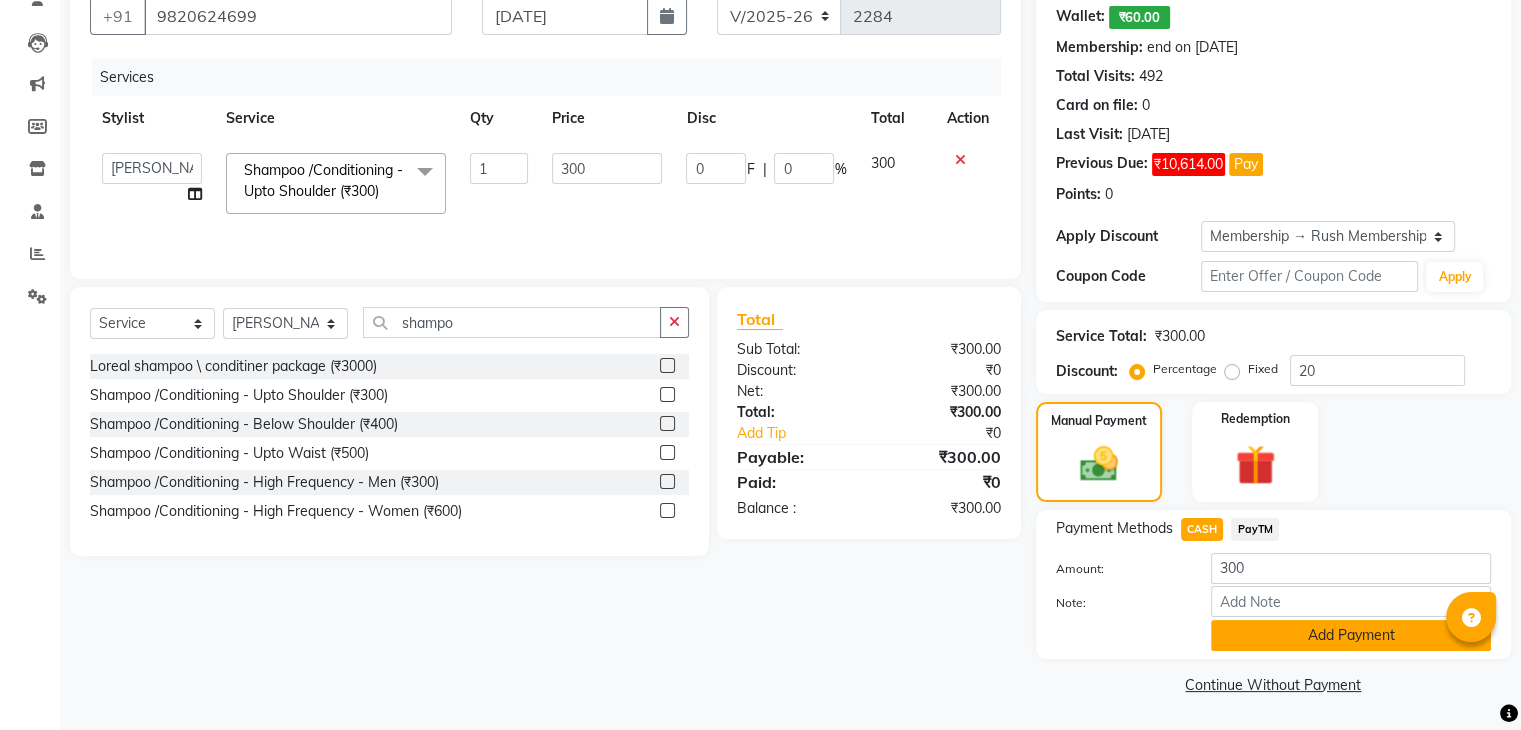 click on "Add Payment" 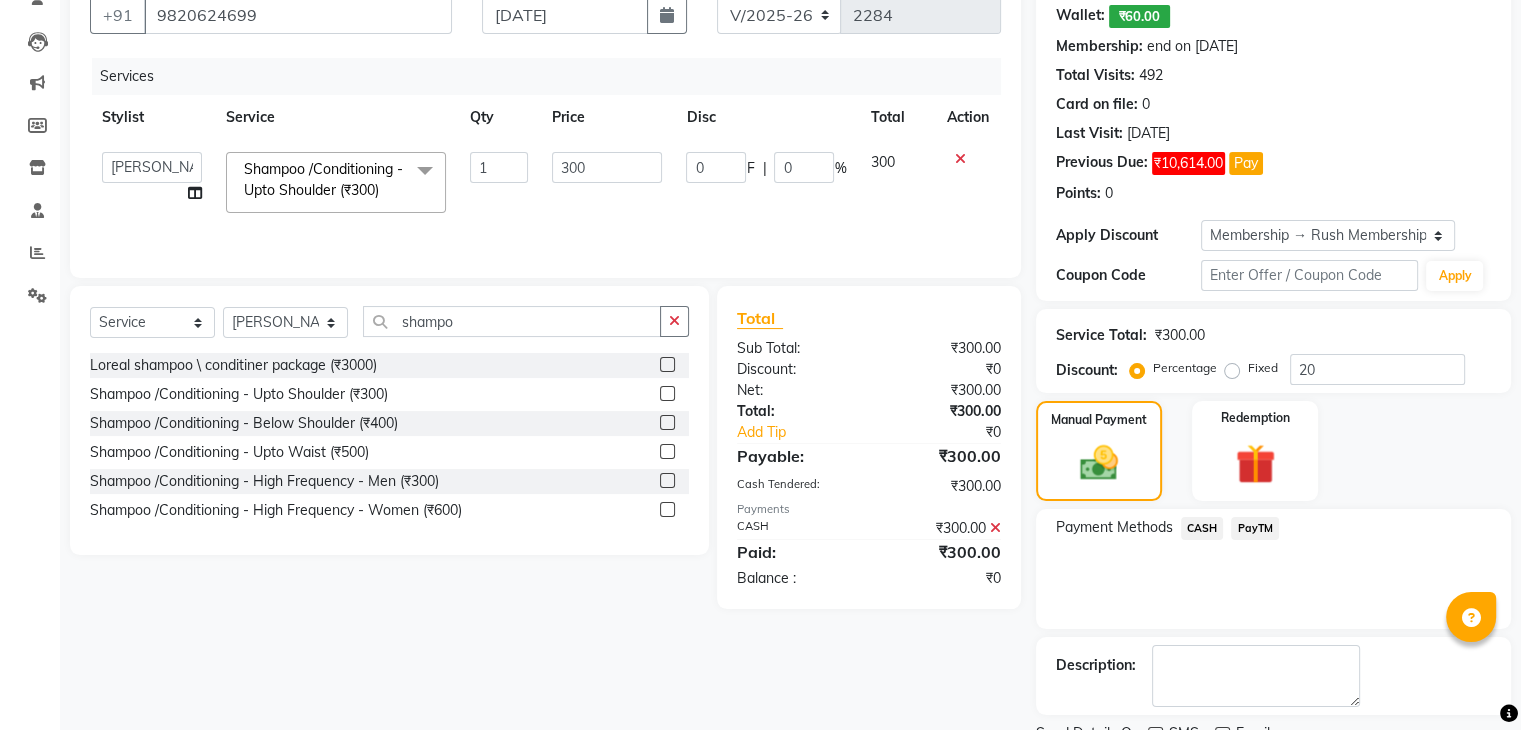scroll, scrollTop: 272, scrollLeft: 0, axis: vertical 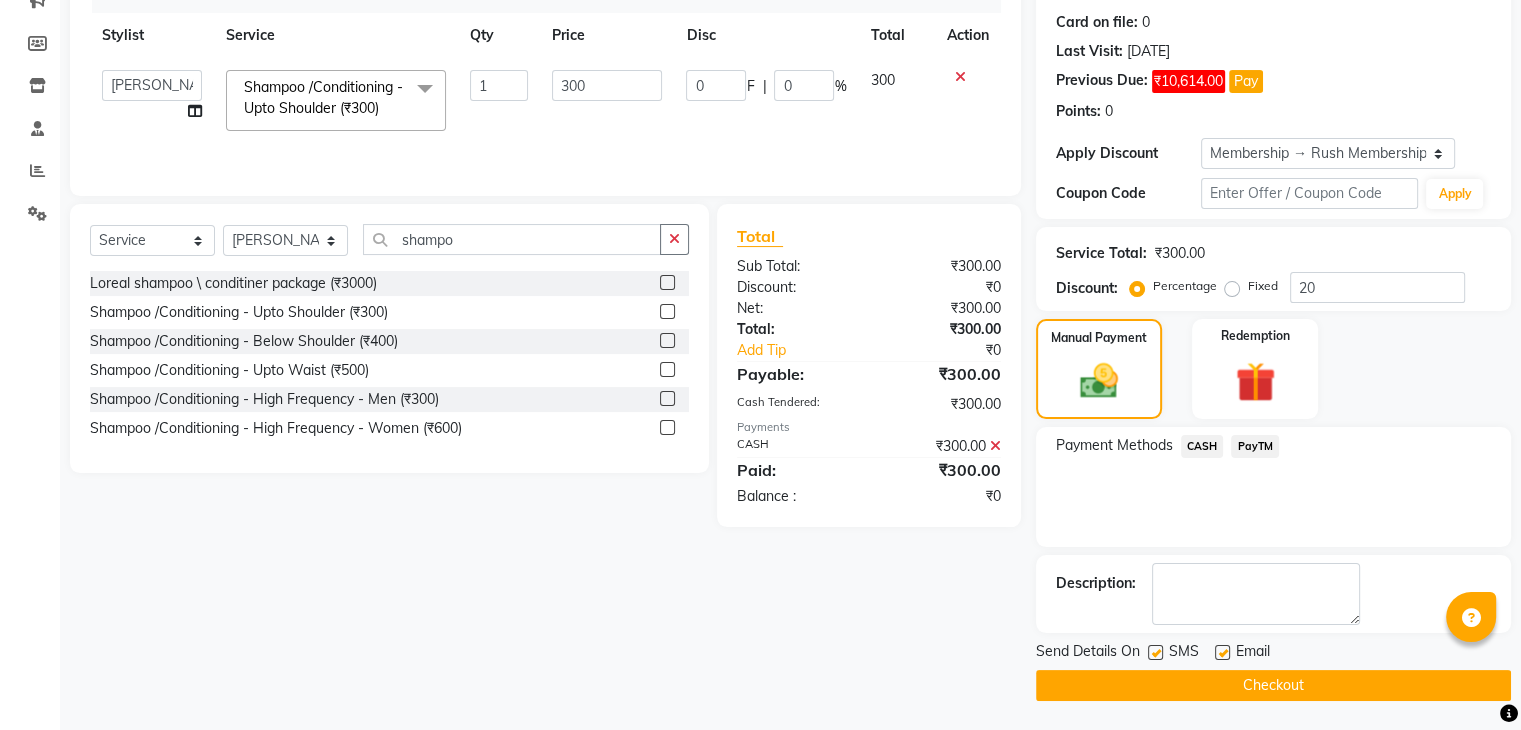 click 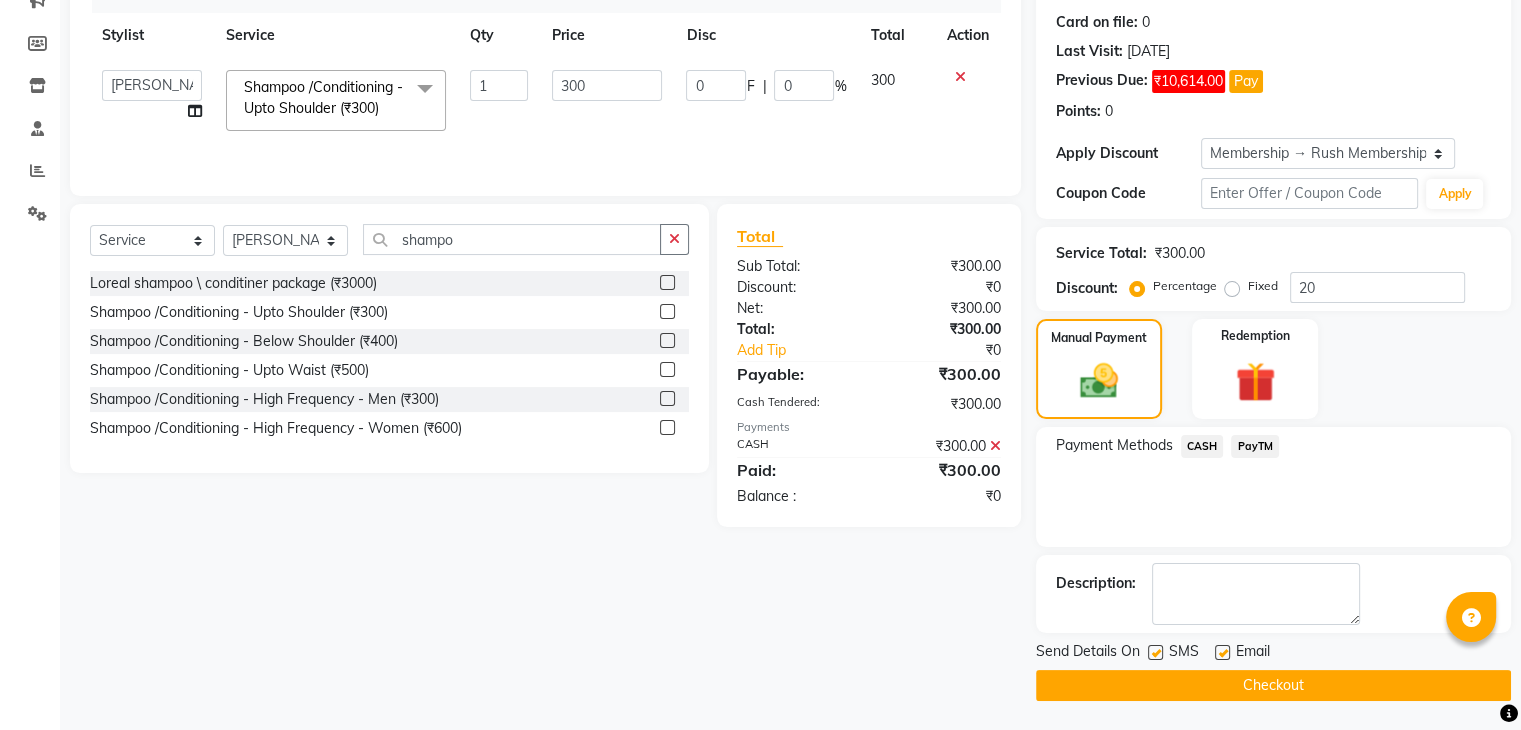 click at bounding box center (1154, 653) 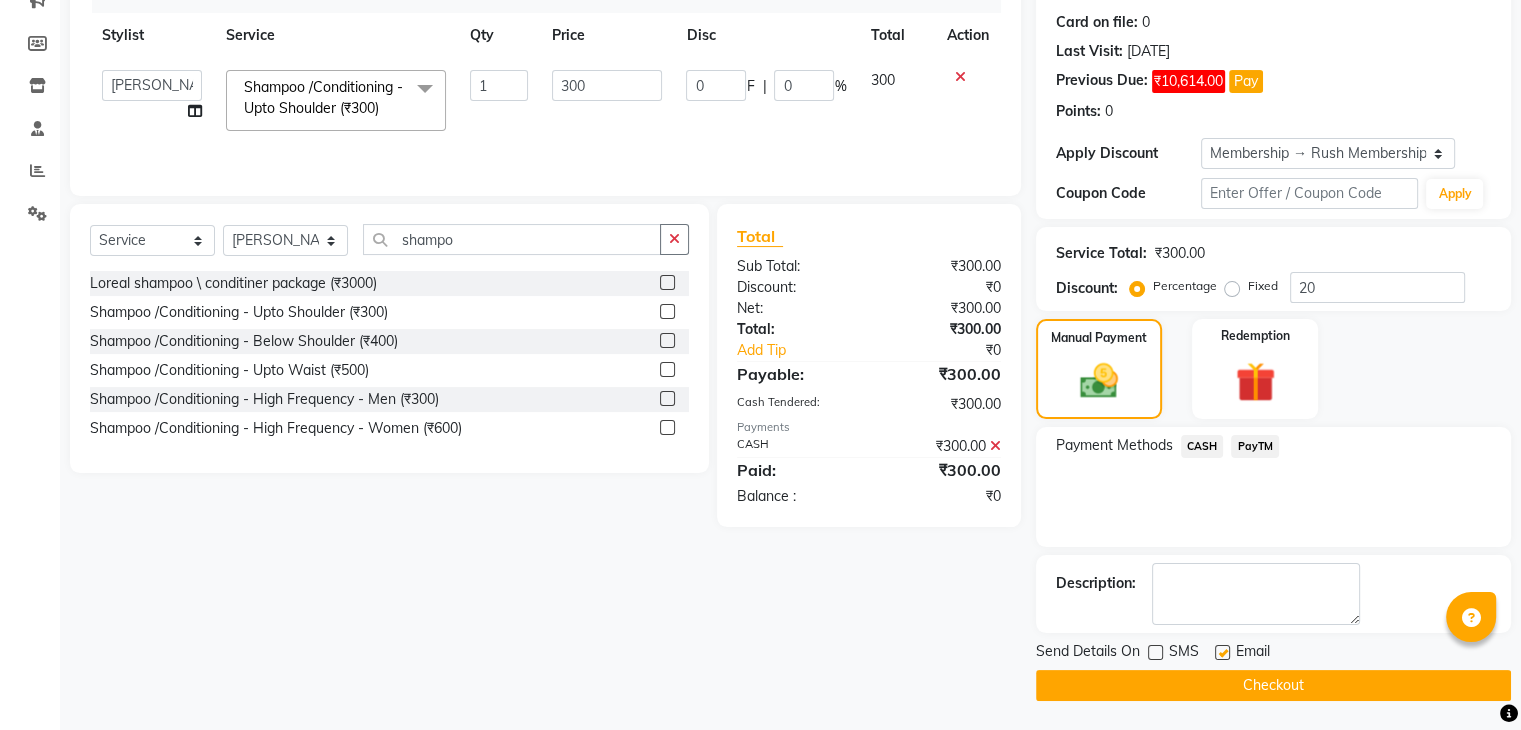 click 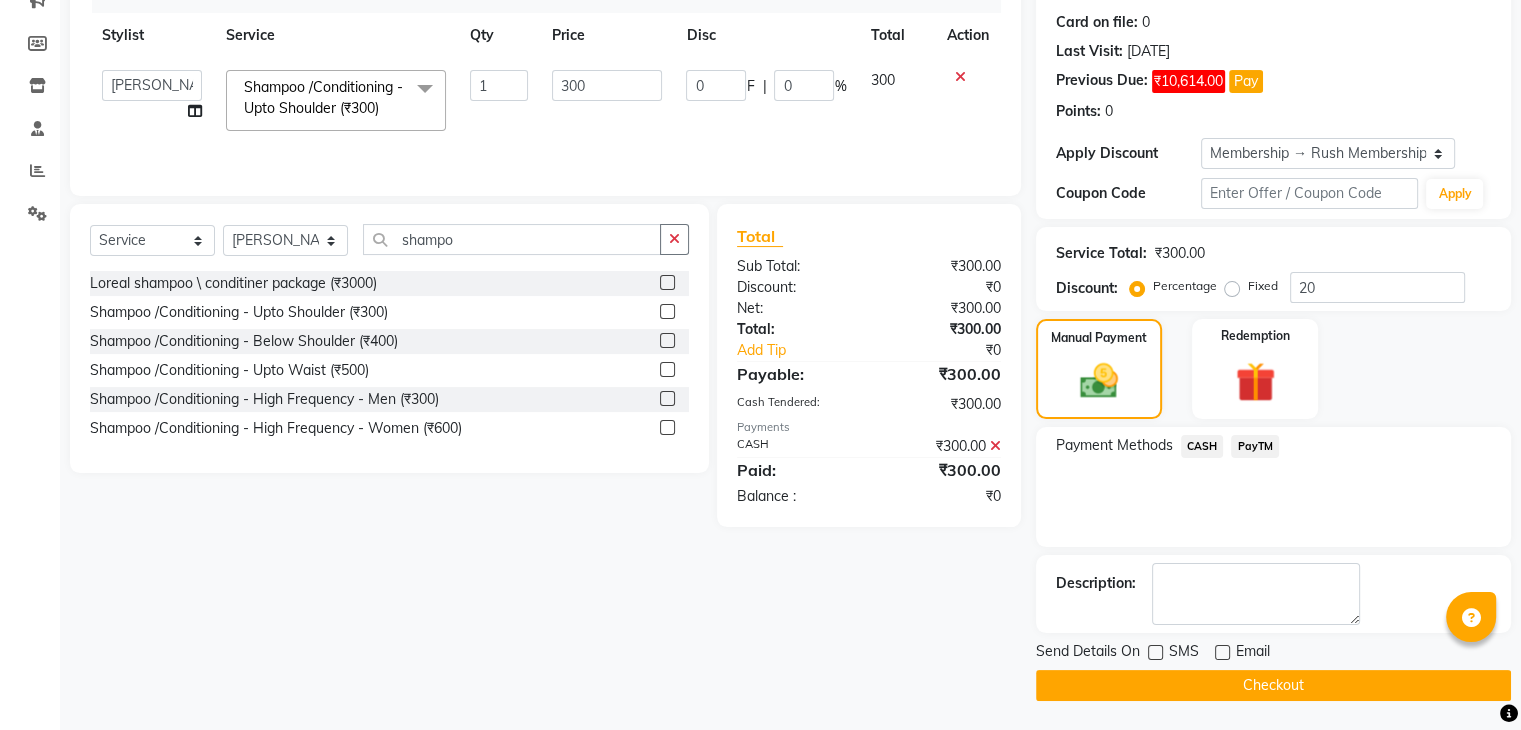 click on "Checkout" 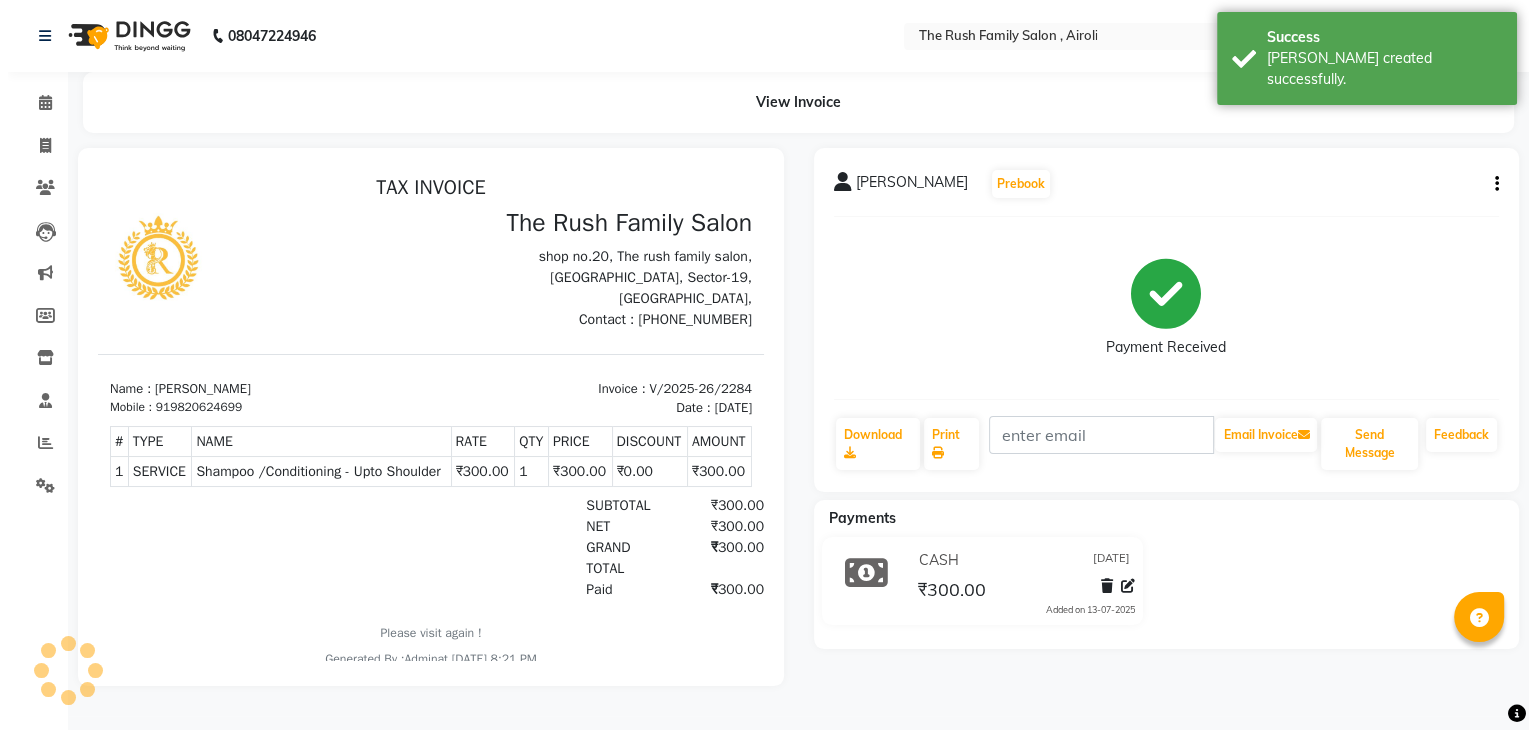 scroll, scrollTop: 0, scrollLeft: 0, axis: both 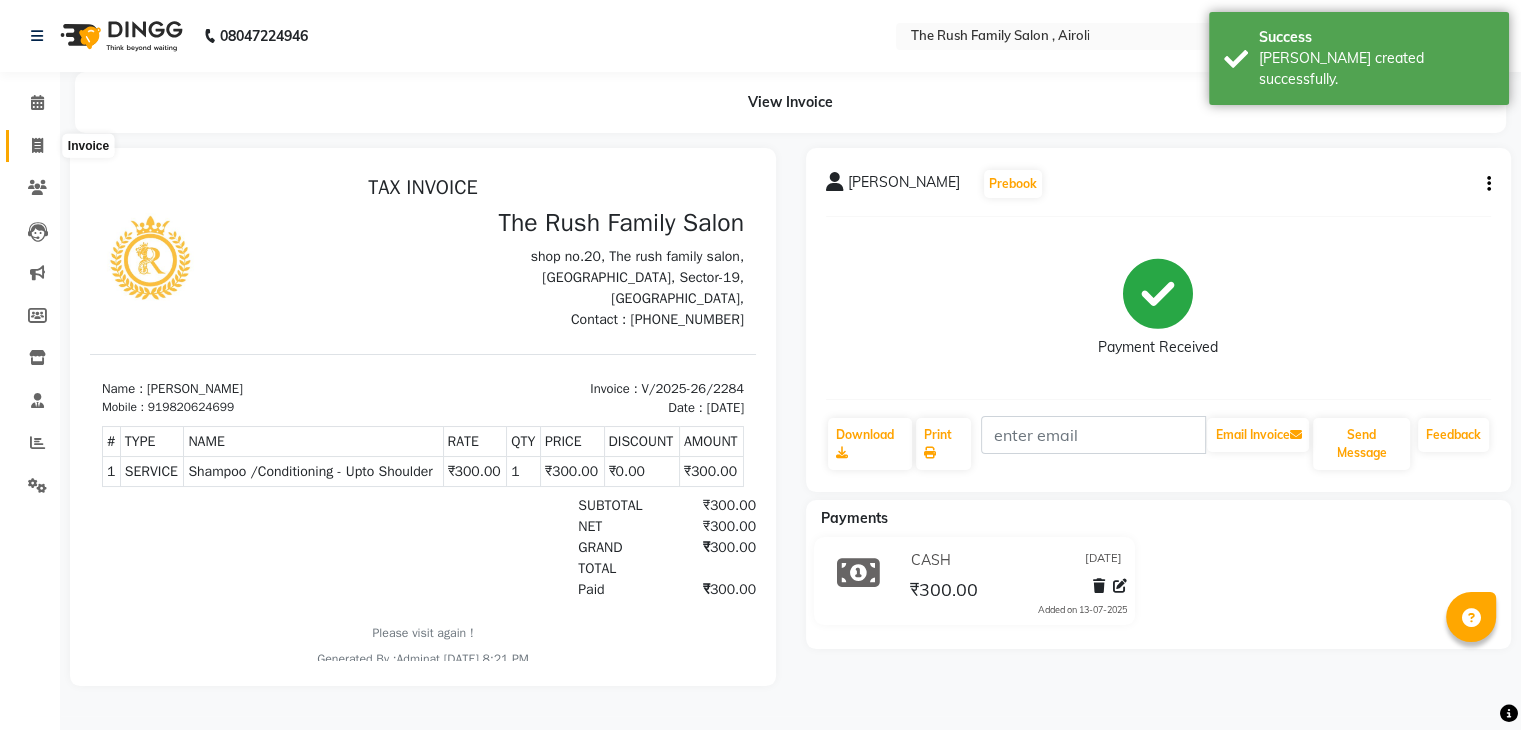 click 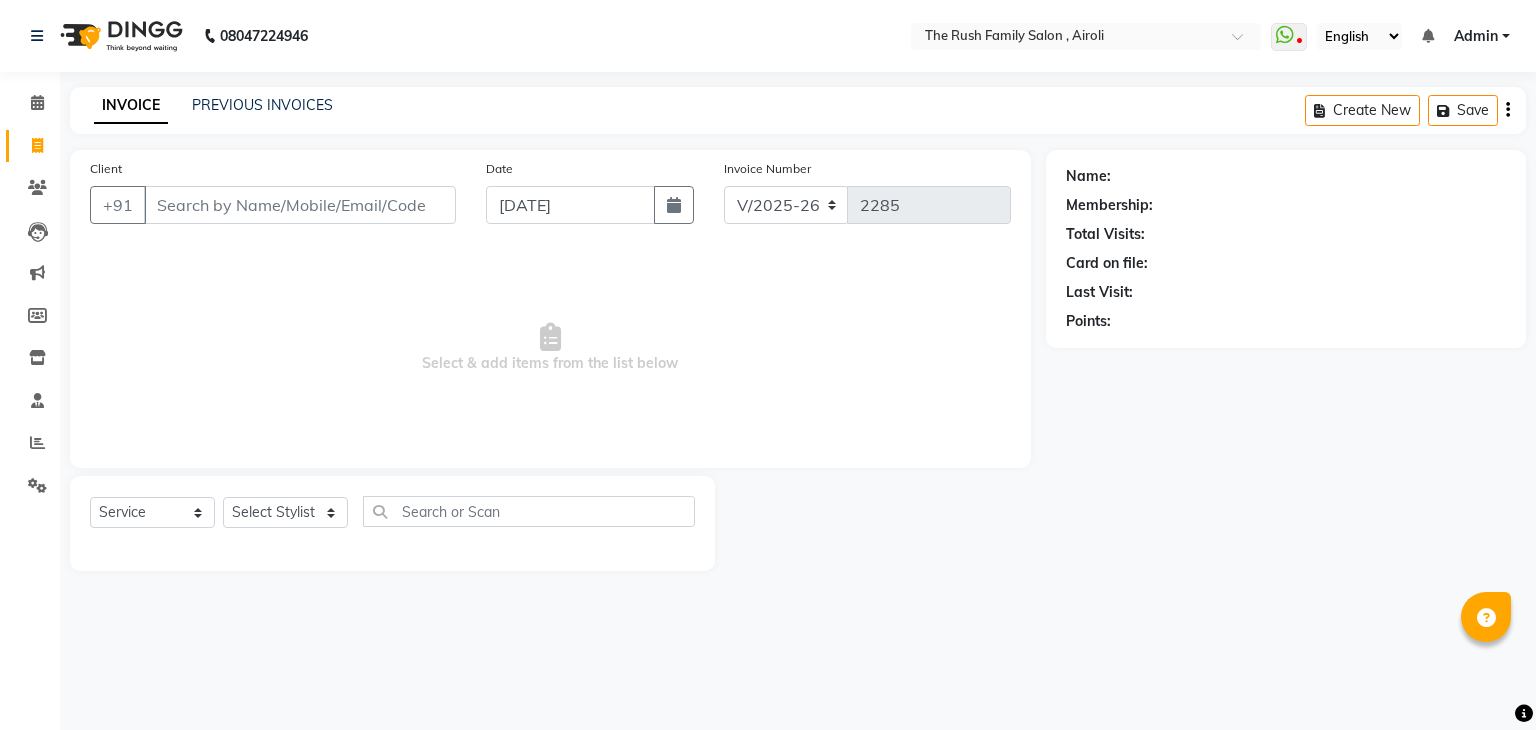 click on "Client" at bounding box center [300, 205] 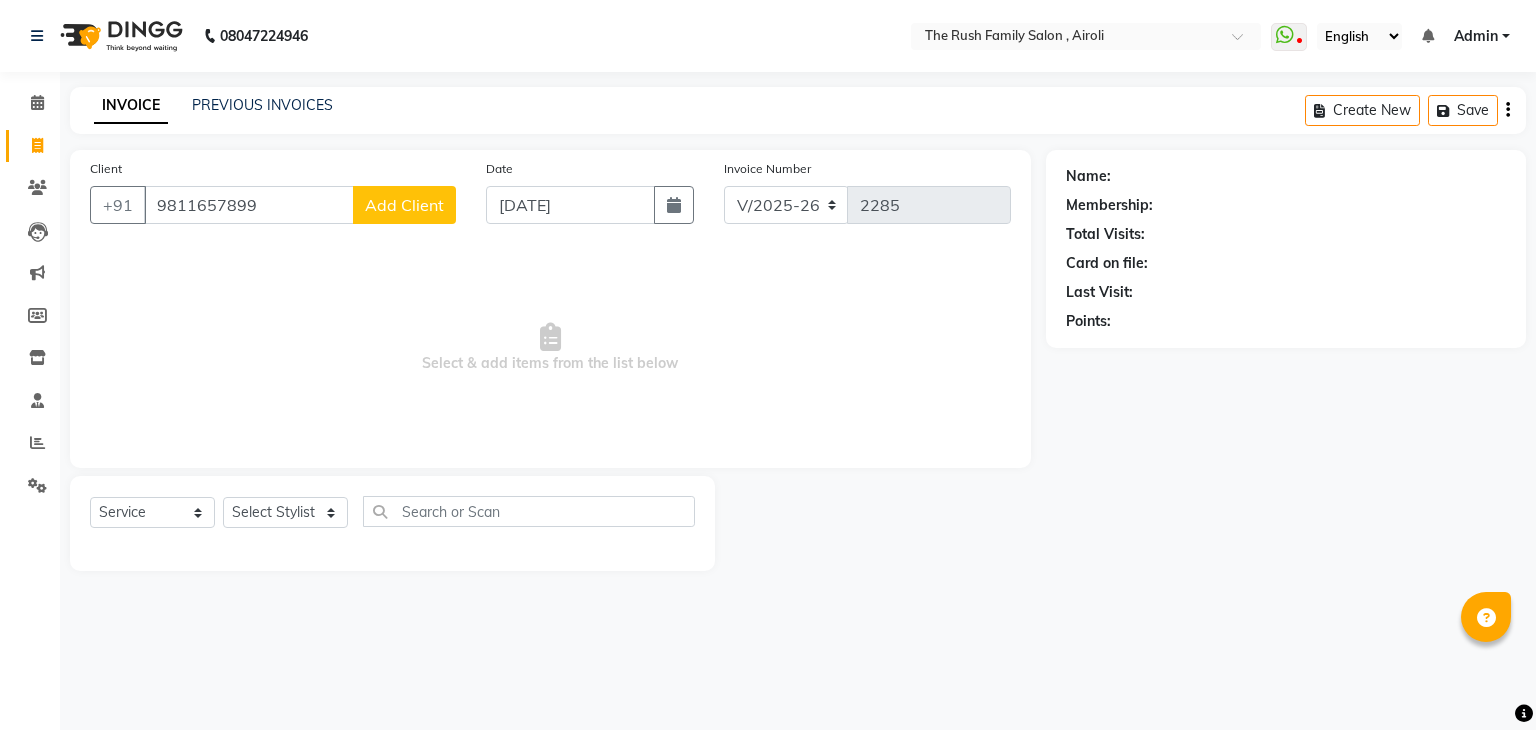 click on "Add Client" 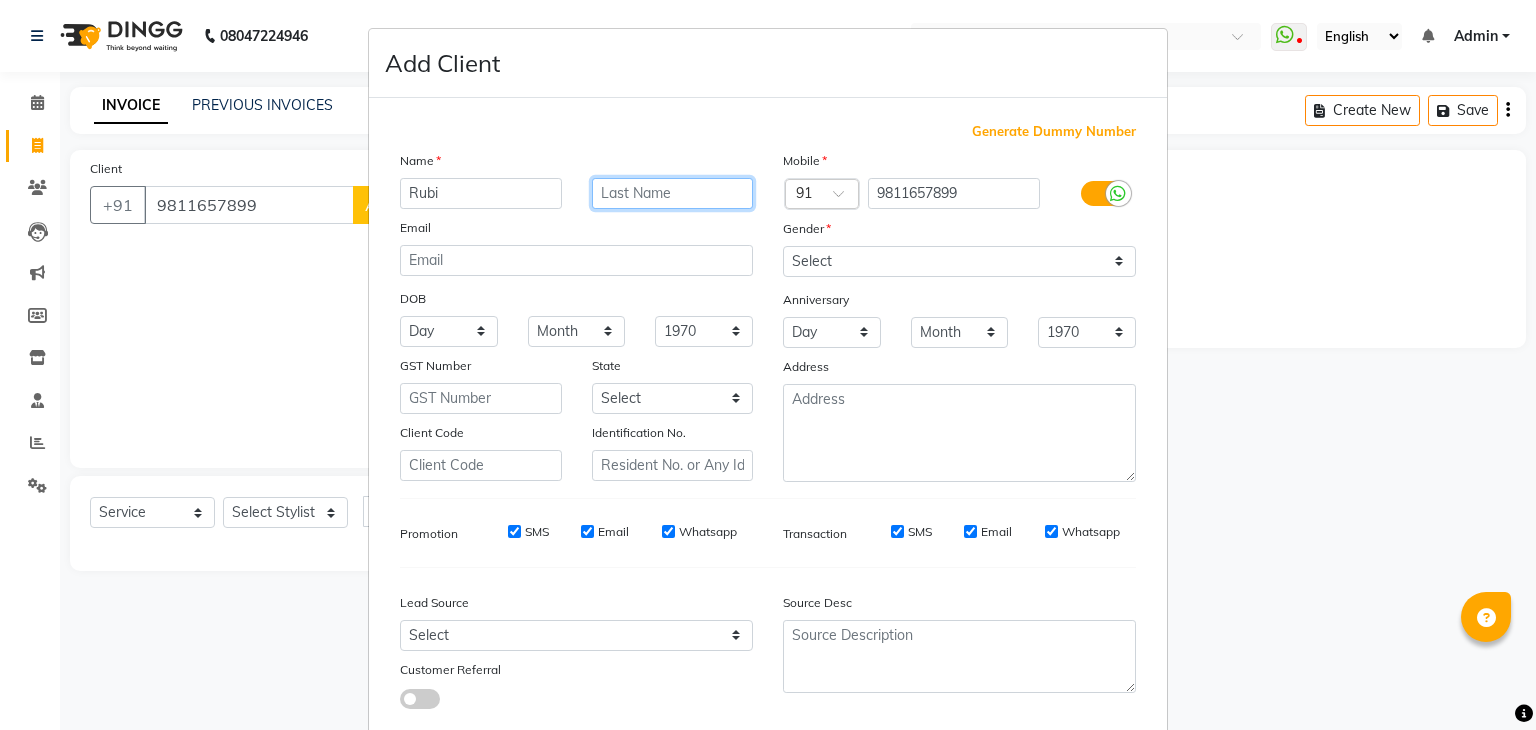 click at bounding box center [673, 193] 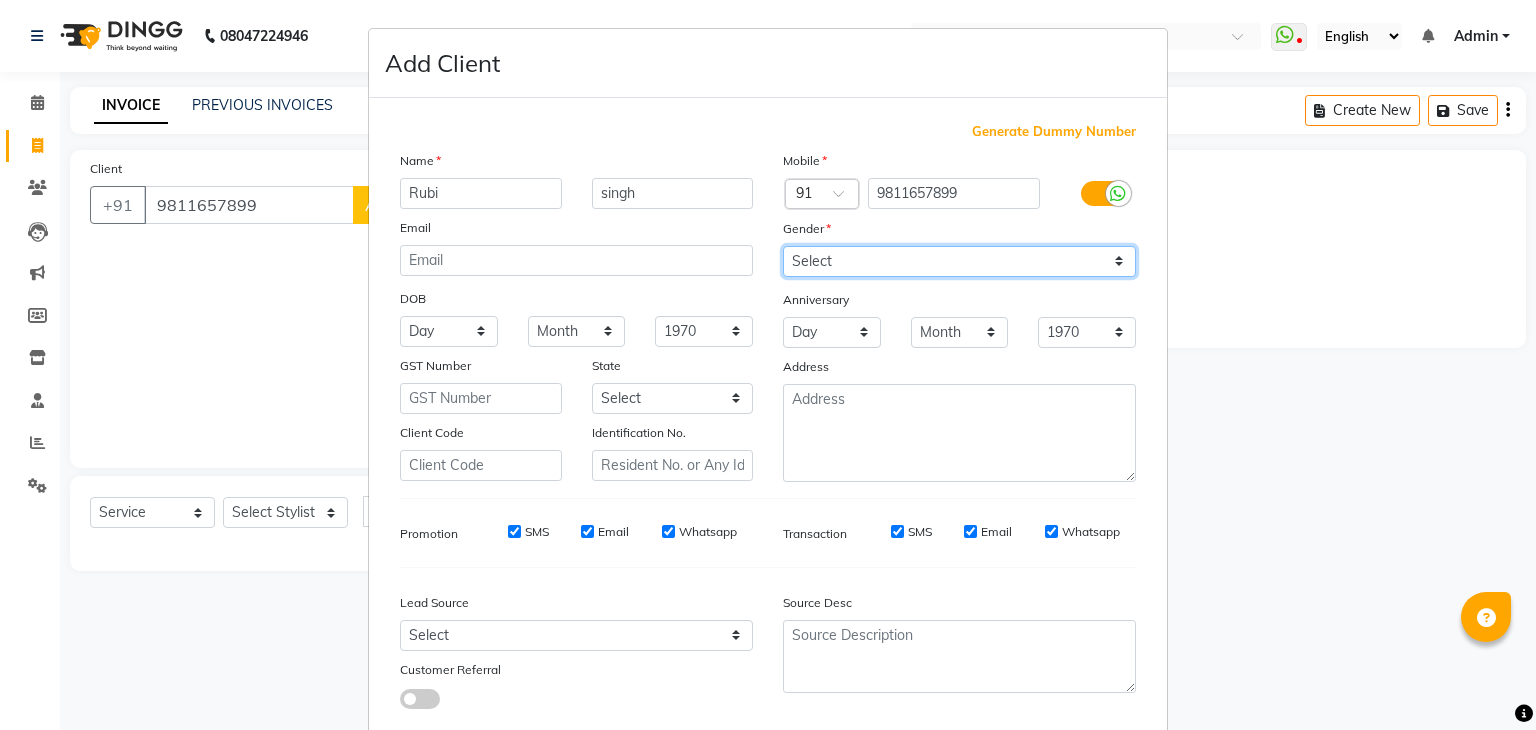 click on "Select Male Female Other Prefer Not To Say" at bounding box center (959, 261) 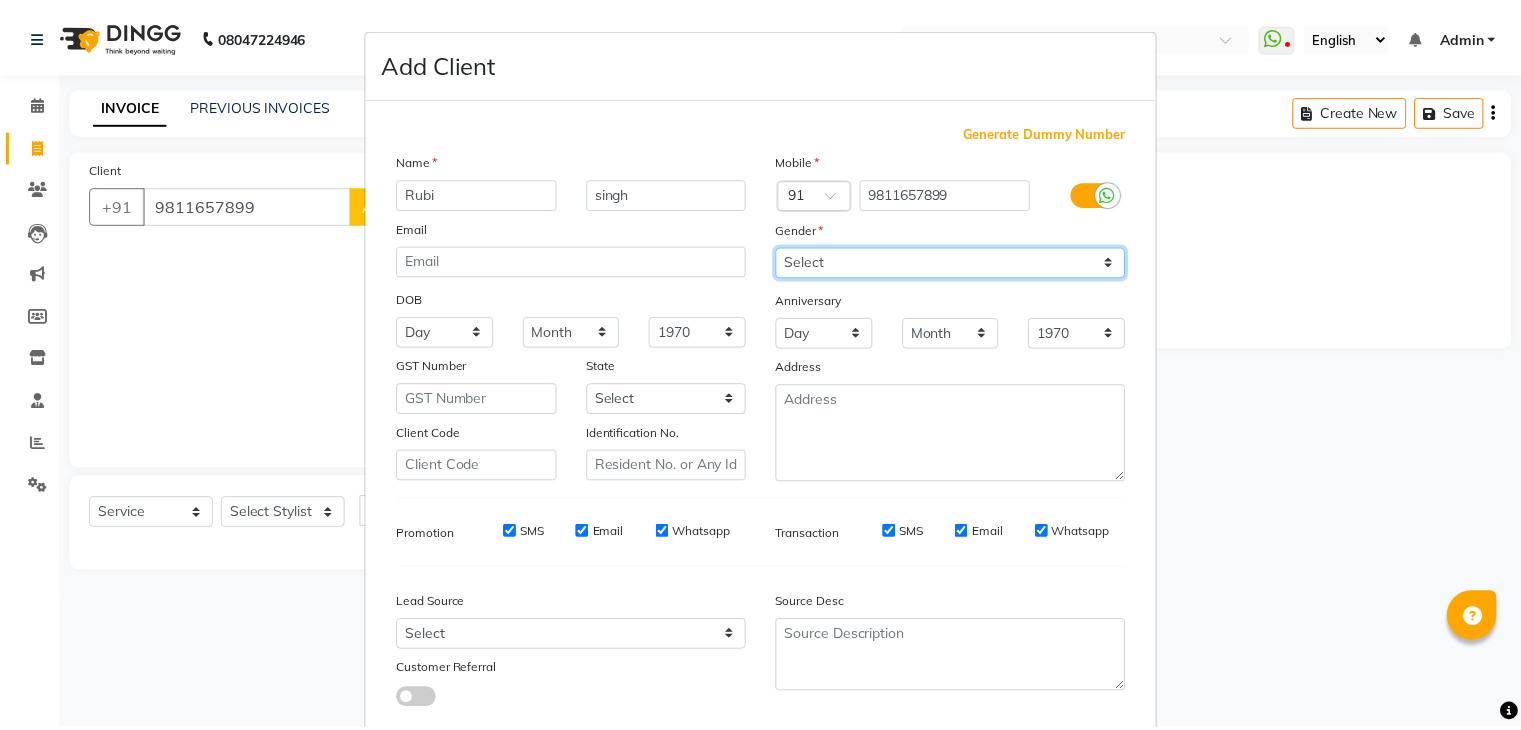 scroll, scrollTop: 127, scrollLeft: 0, axis: vertical 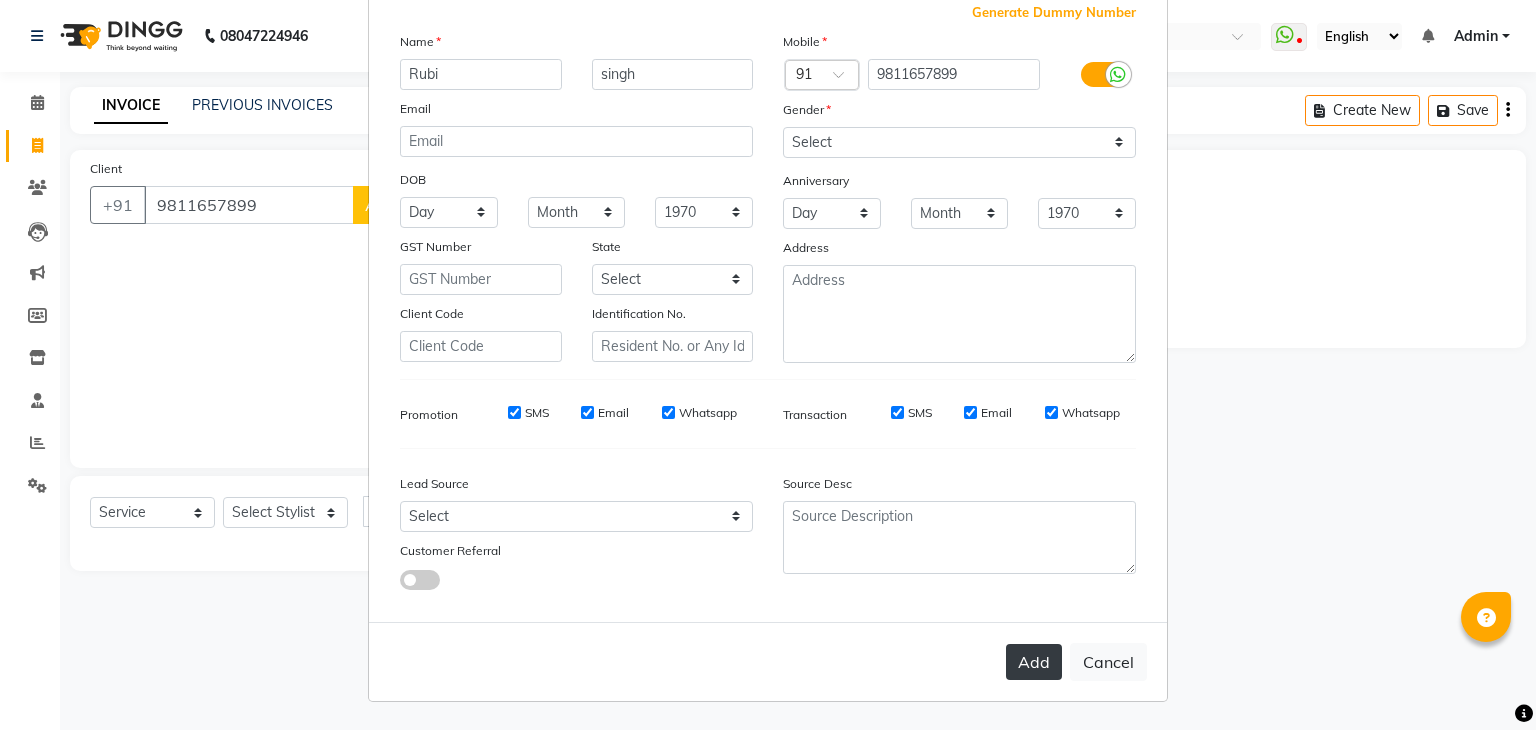 click on "Add" at bounding box center [1034, 662] 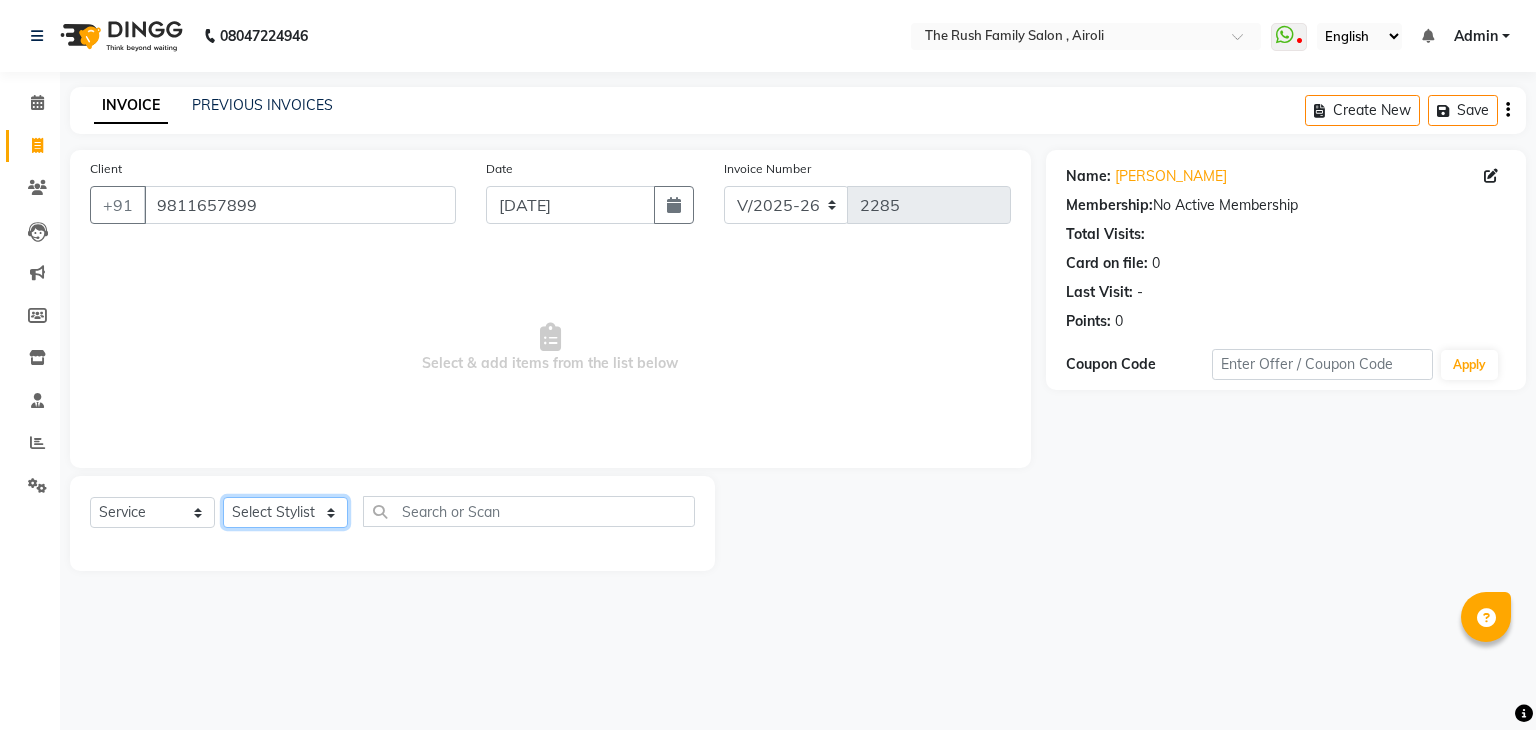 click on "Select Stylist Ajaz Danish Guddi Jayesh  mumtaz   nishu Riya    Rush Swati" 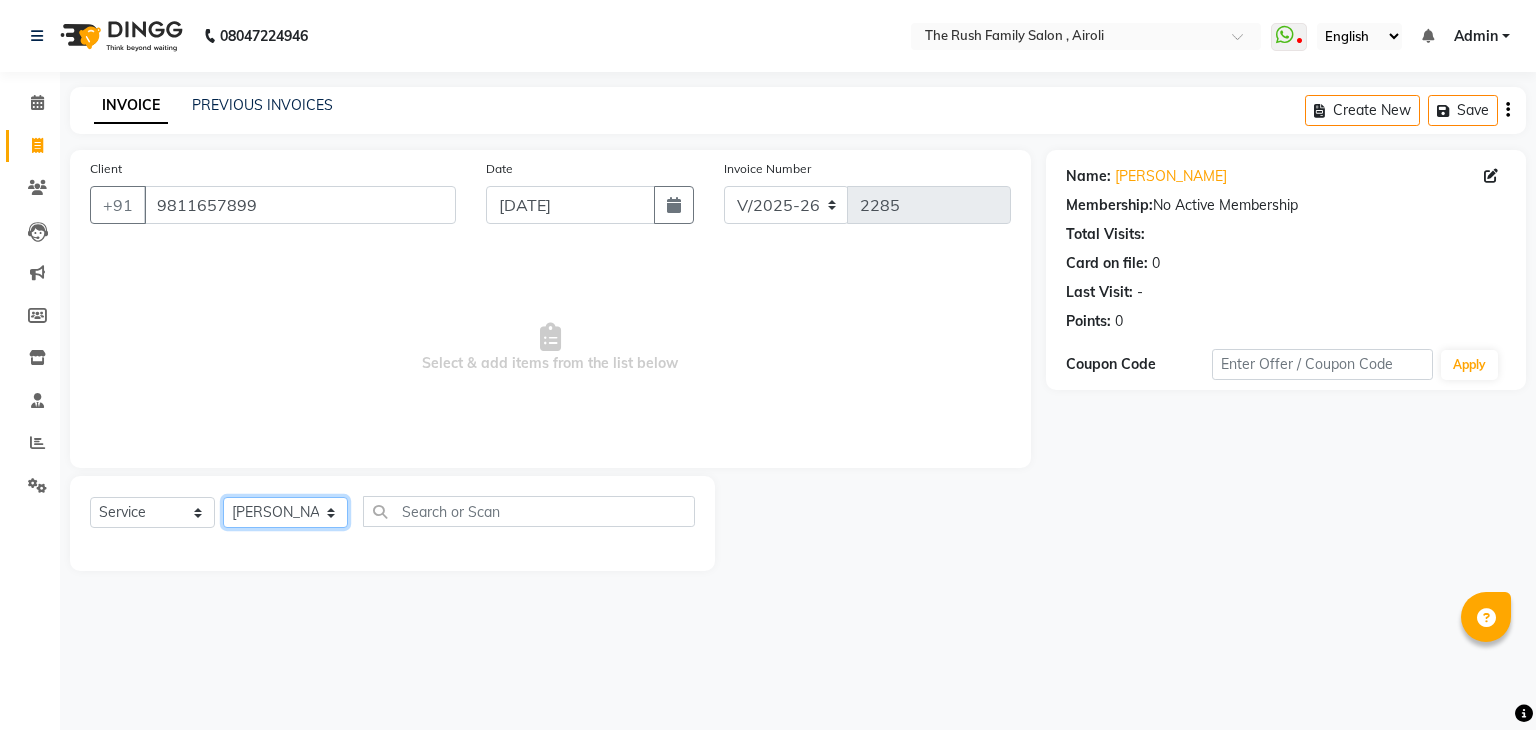 click on "Select Stylist Ajaz Danish Guddi Jayesh  mumtaz   nishu Riya    Rush Swati" 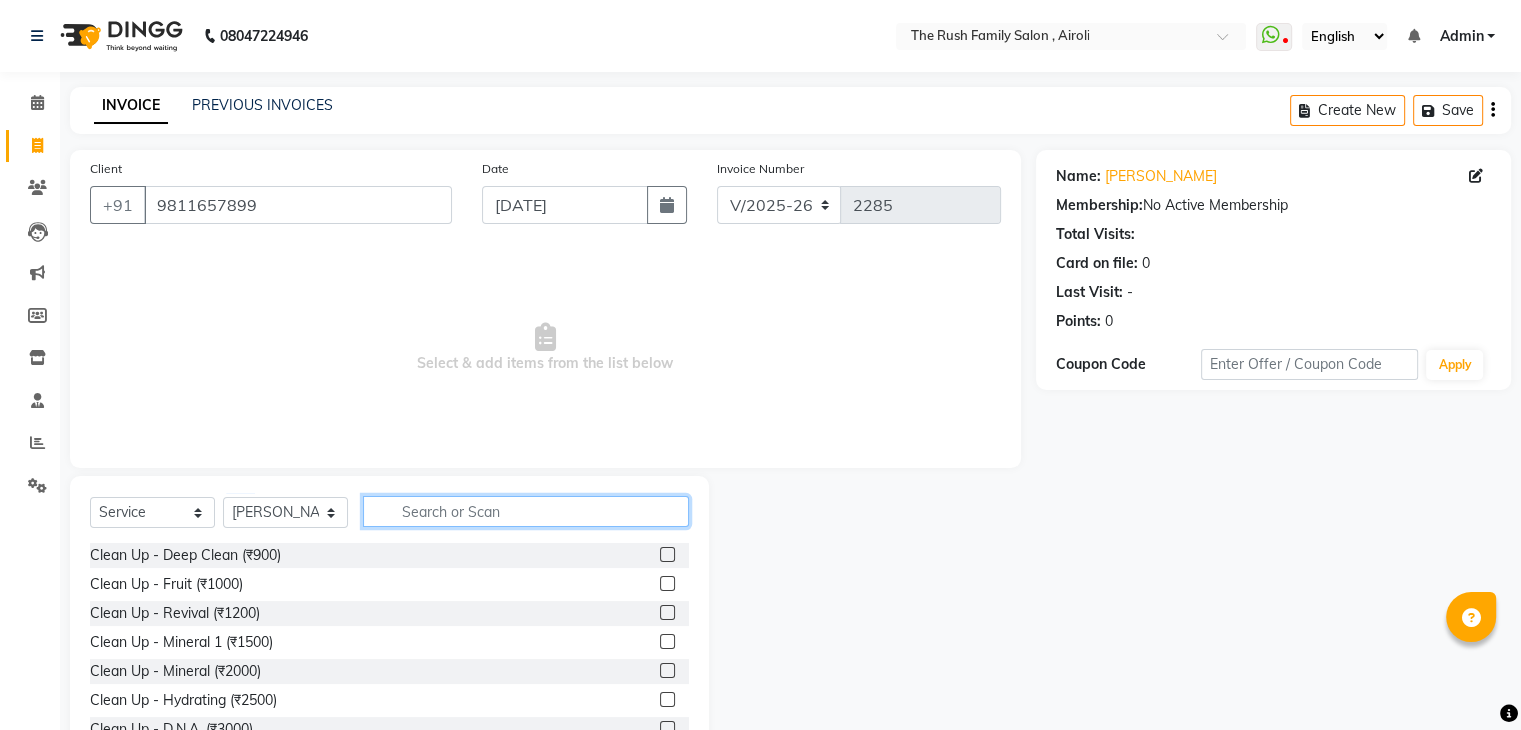 click 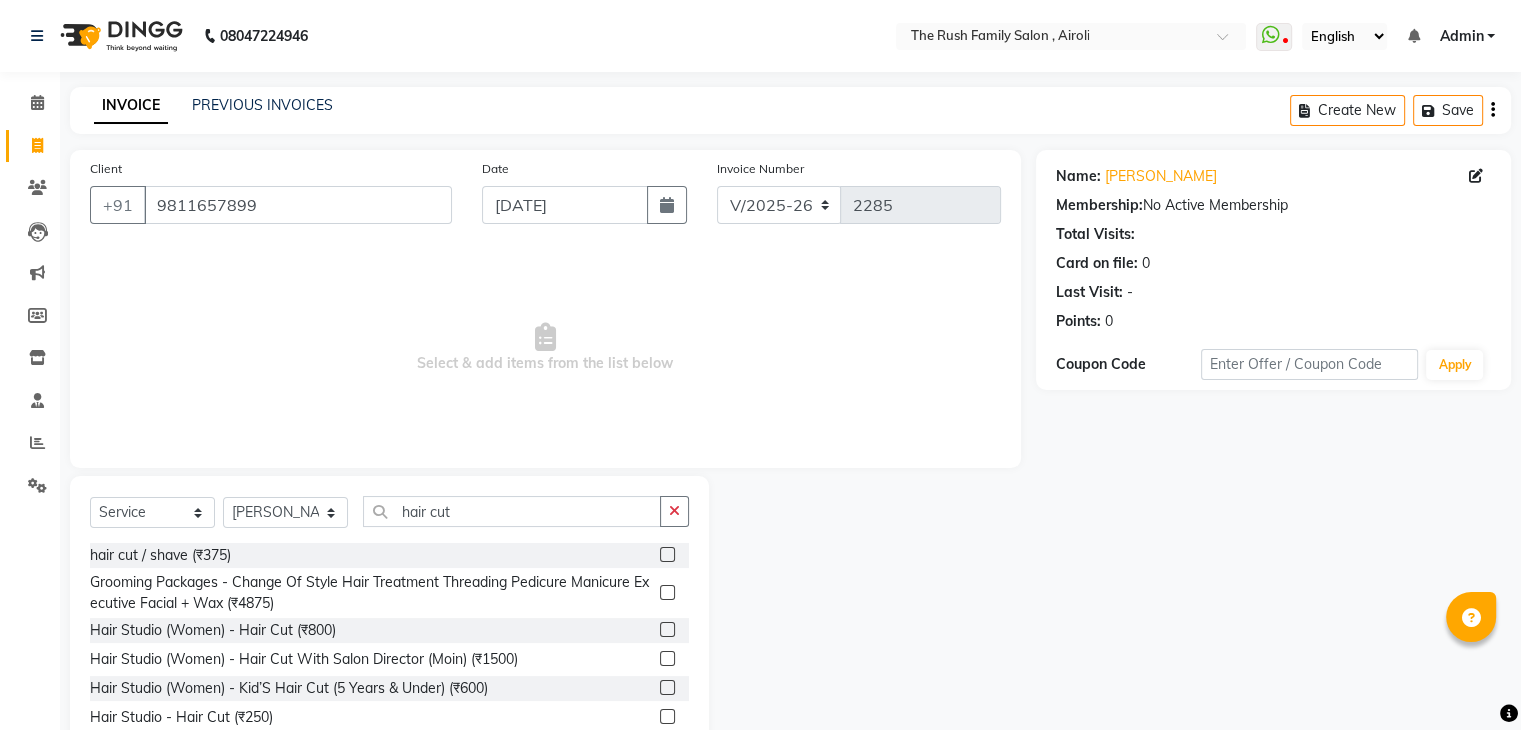 click 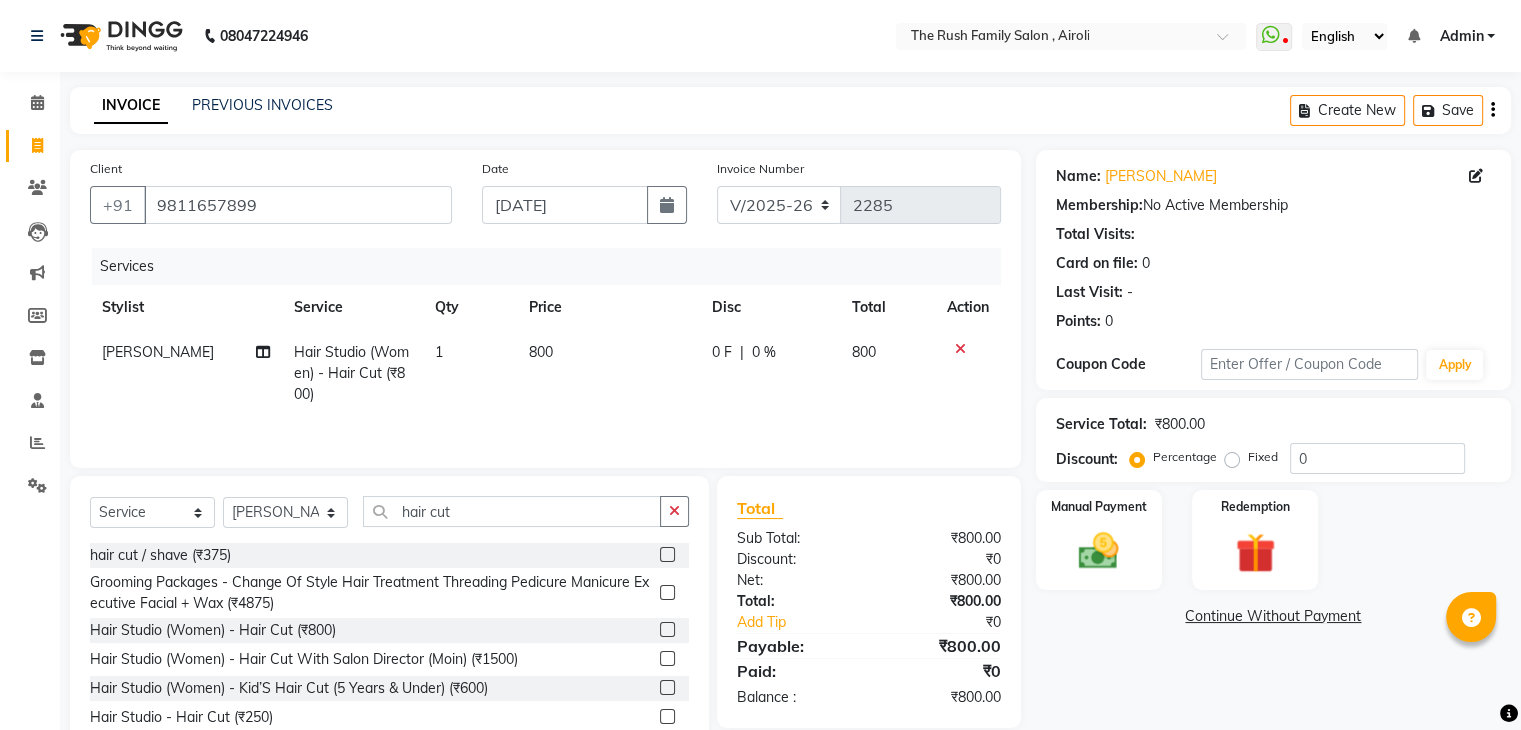 click on "0 F | 0 %" 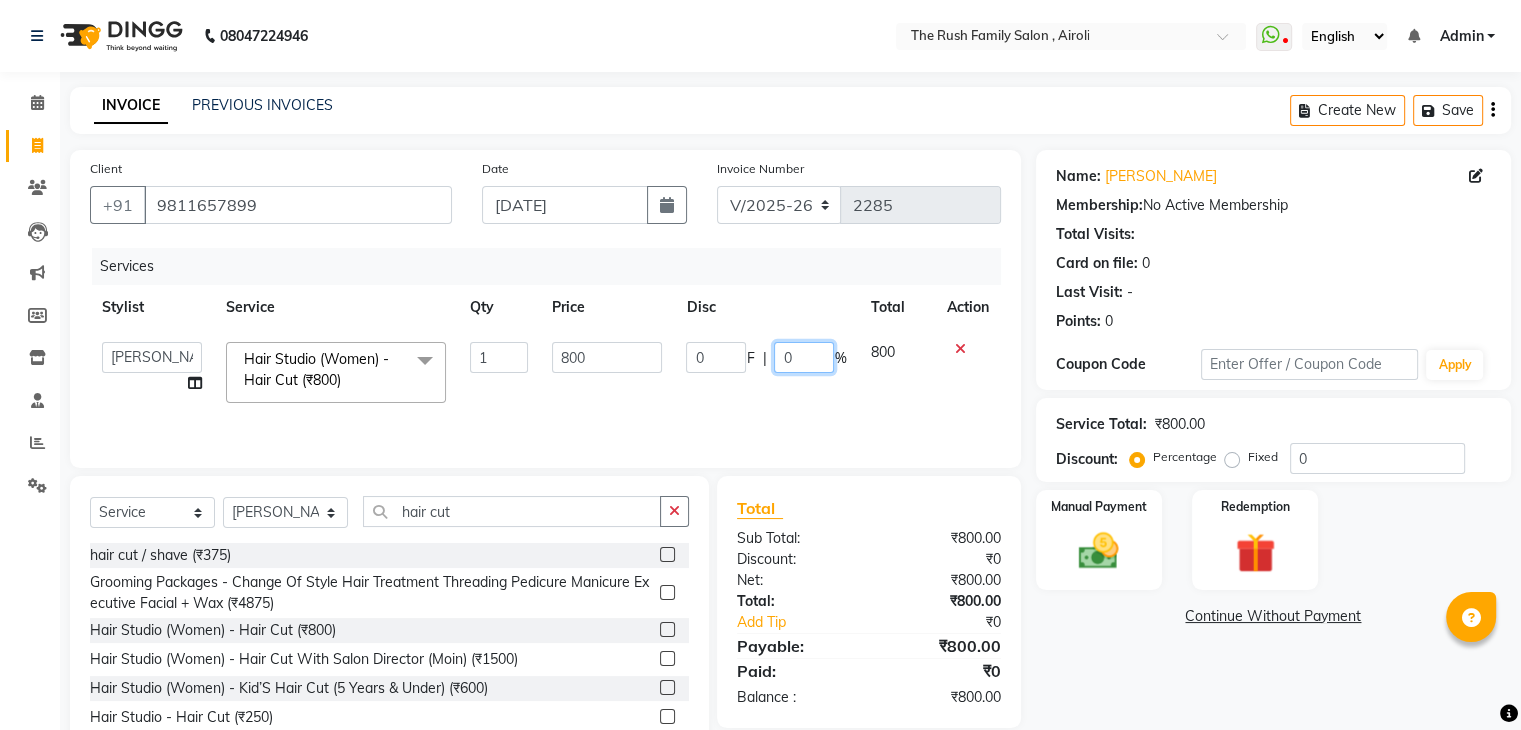 click on "0" 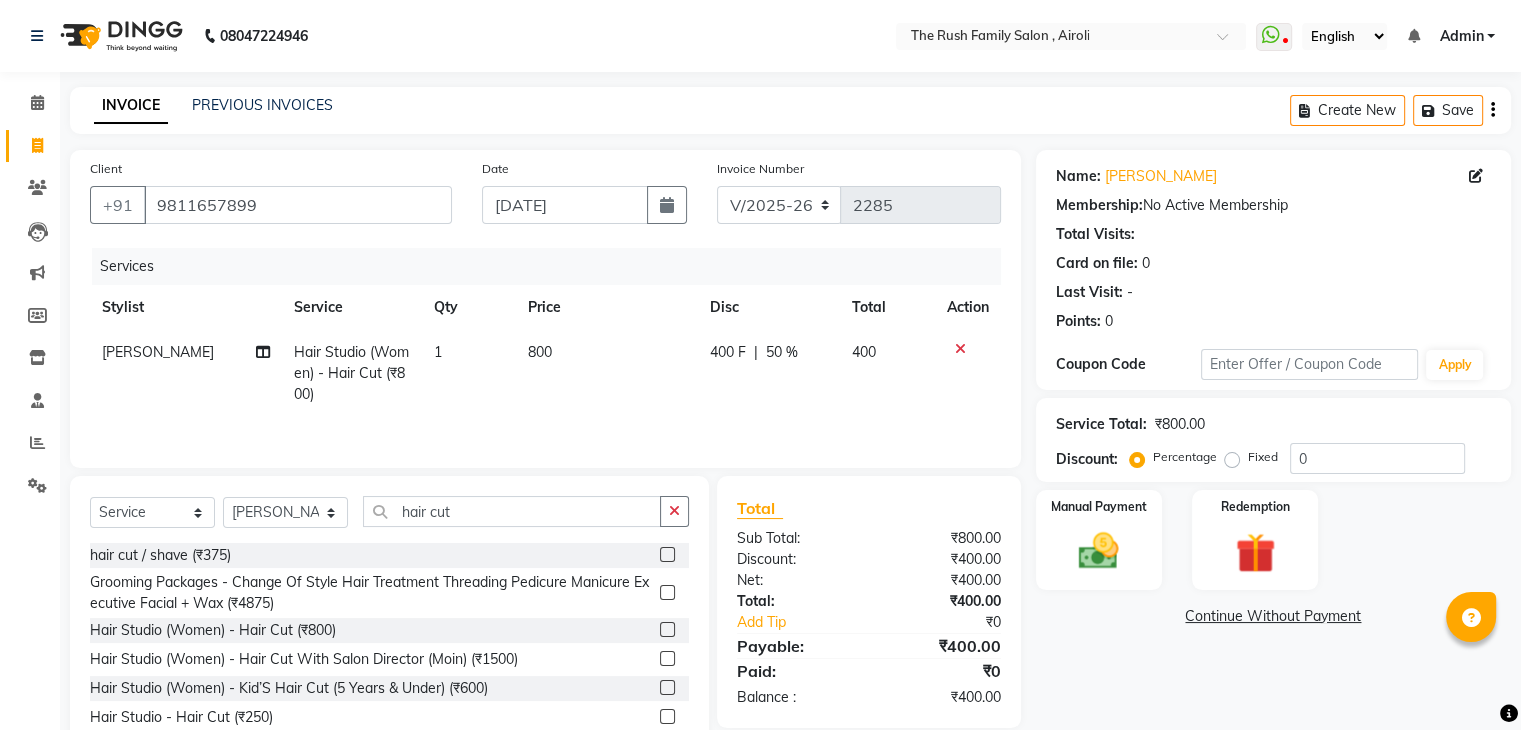click on "400" 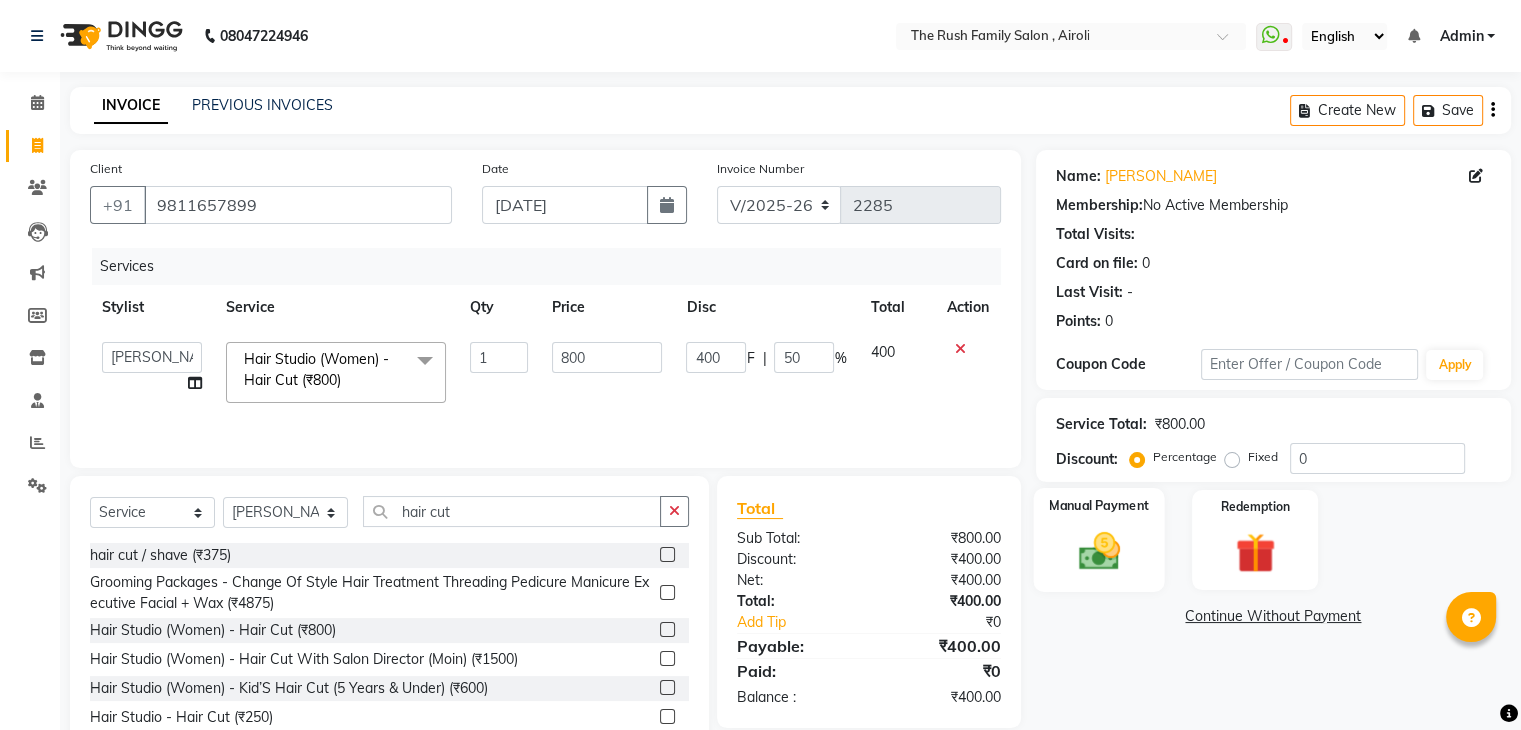 click on "Manual Payment" 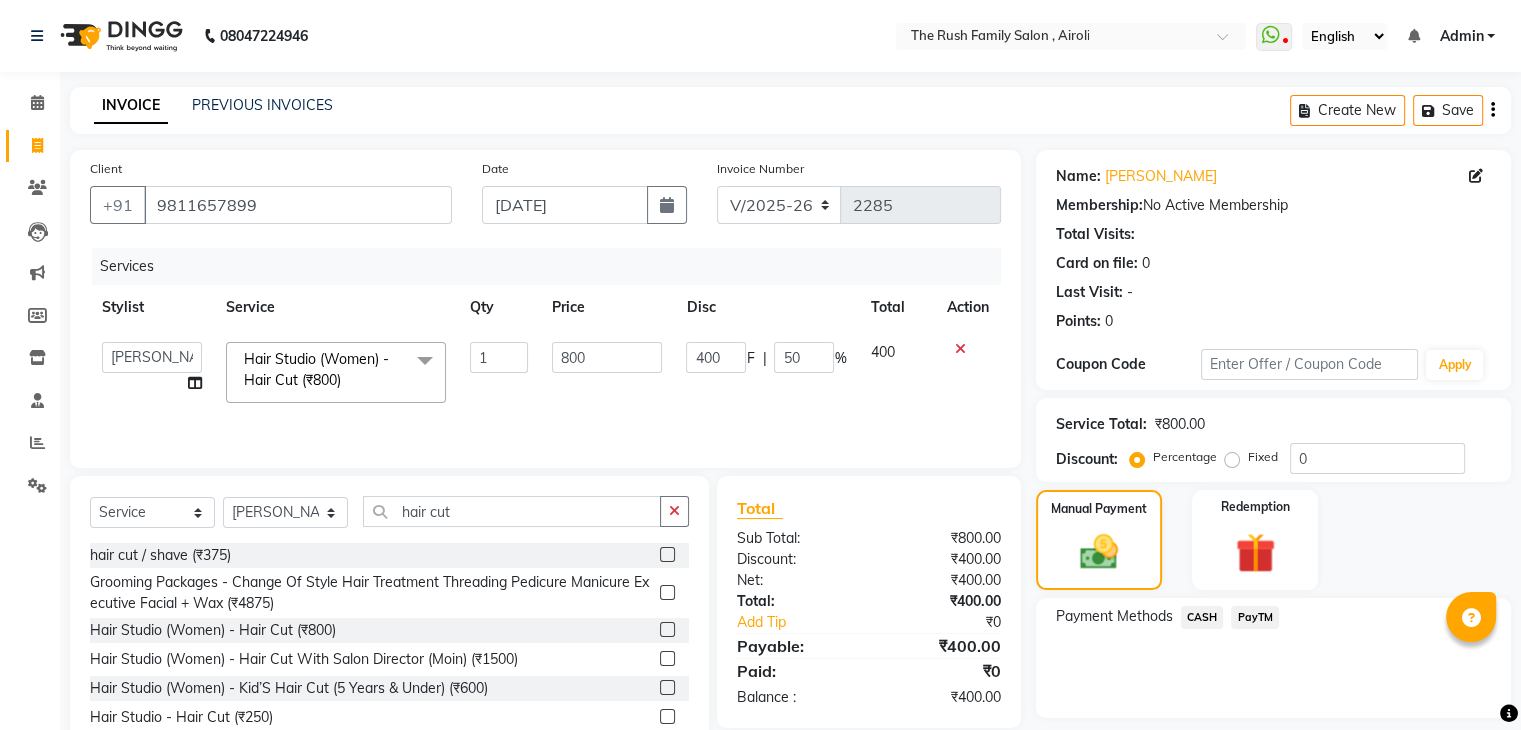 click on "CASH" 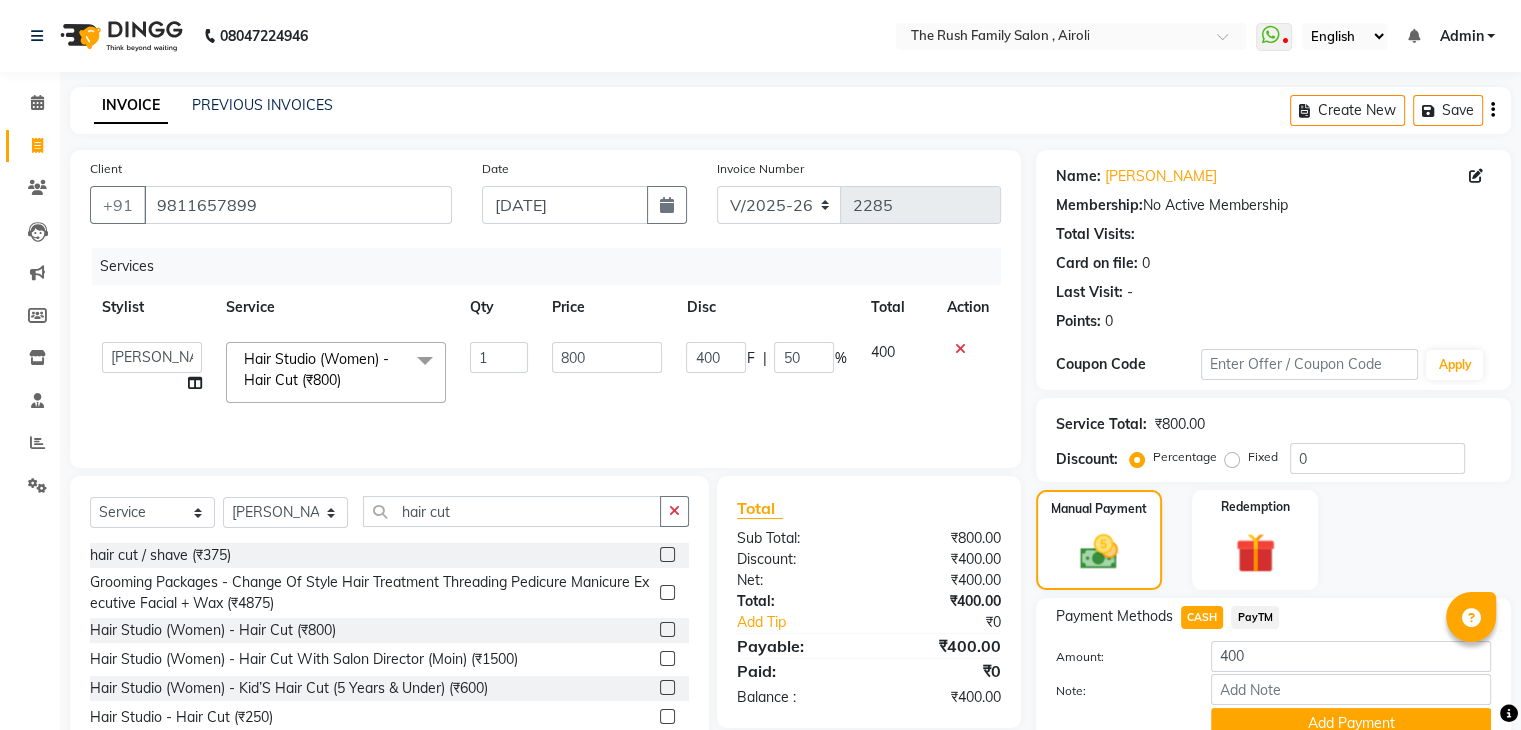 scroll, scrollTop: 89, scrollLeft: 0, axis: vertical 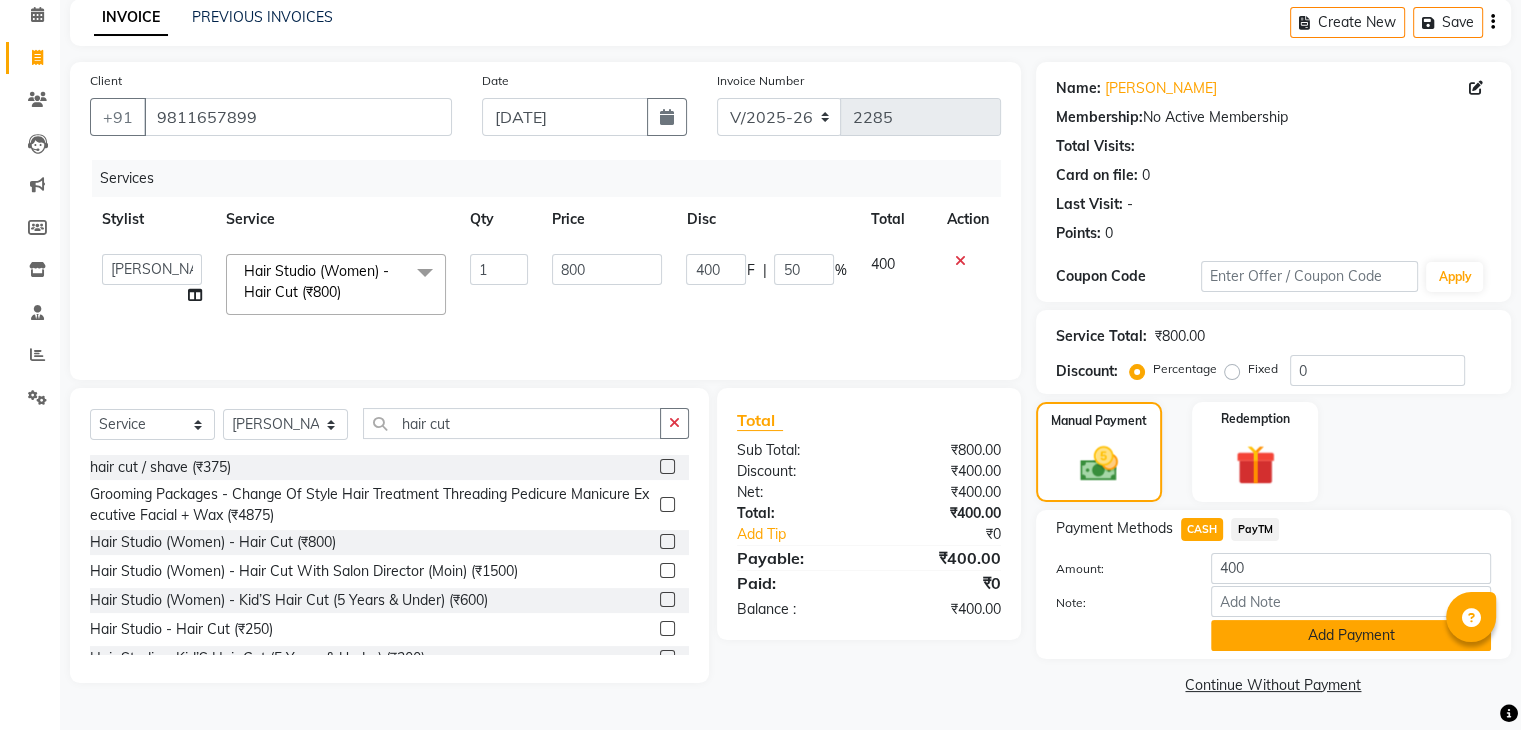 click on "Add Payment" 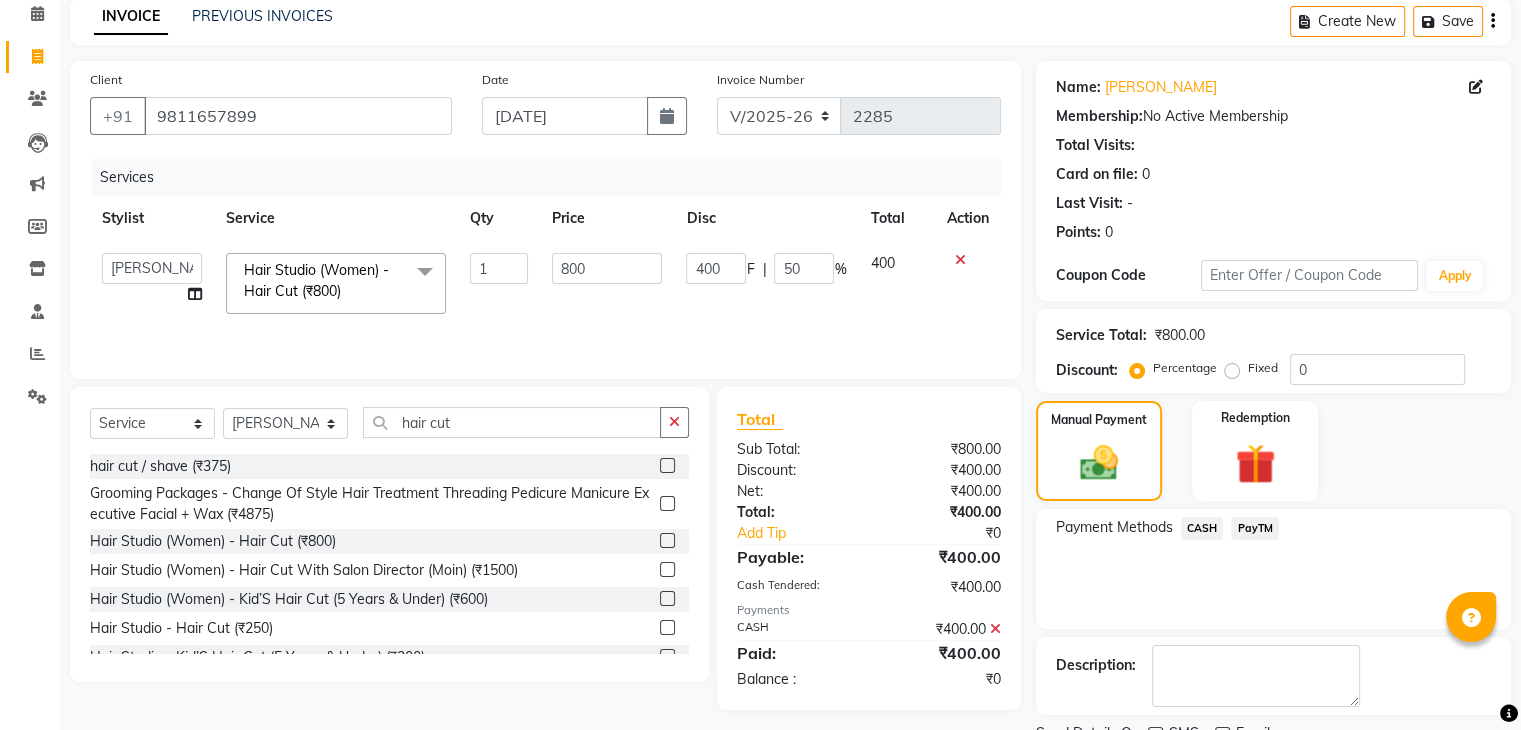 scroll, scrollTop: 171, scrollLeft: 0, axis: vertical 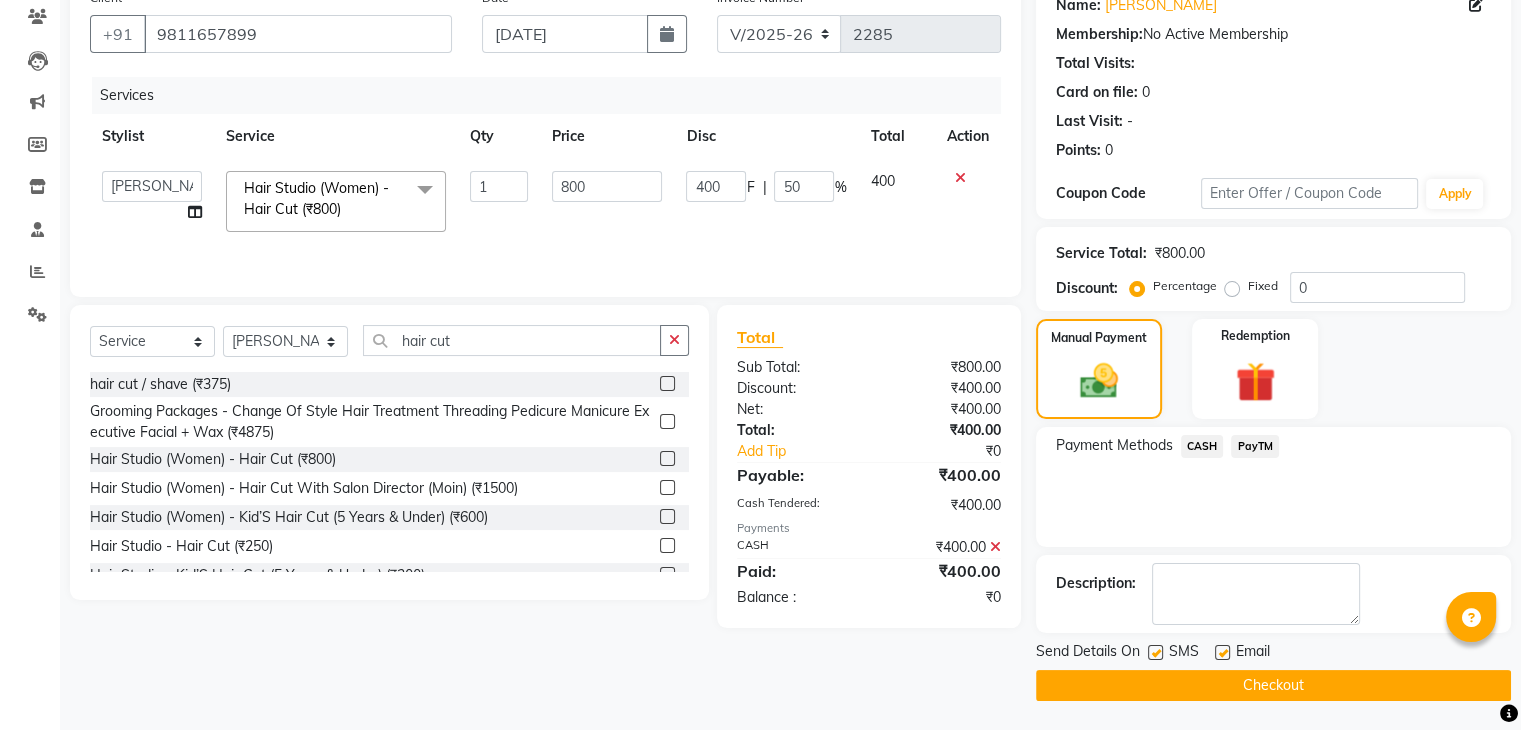 click 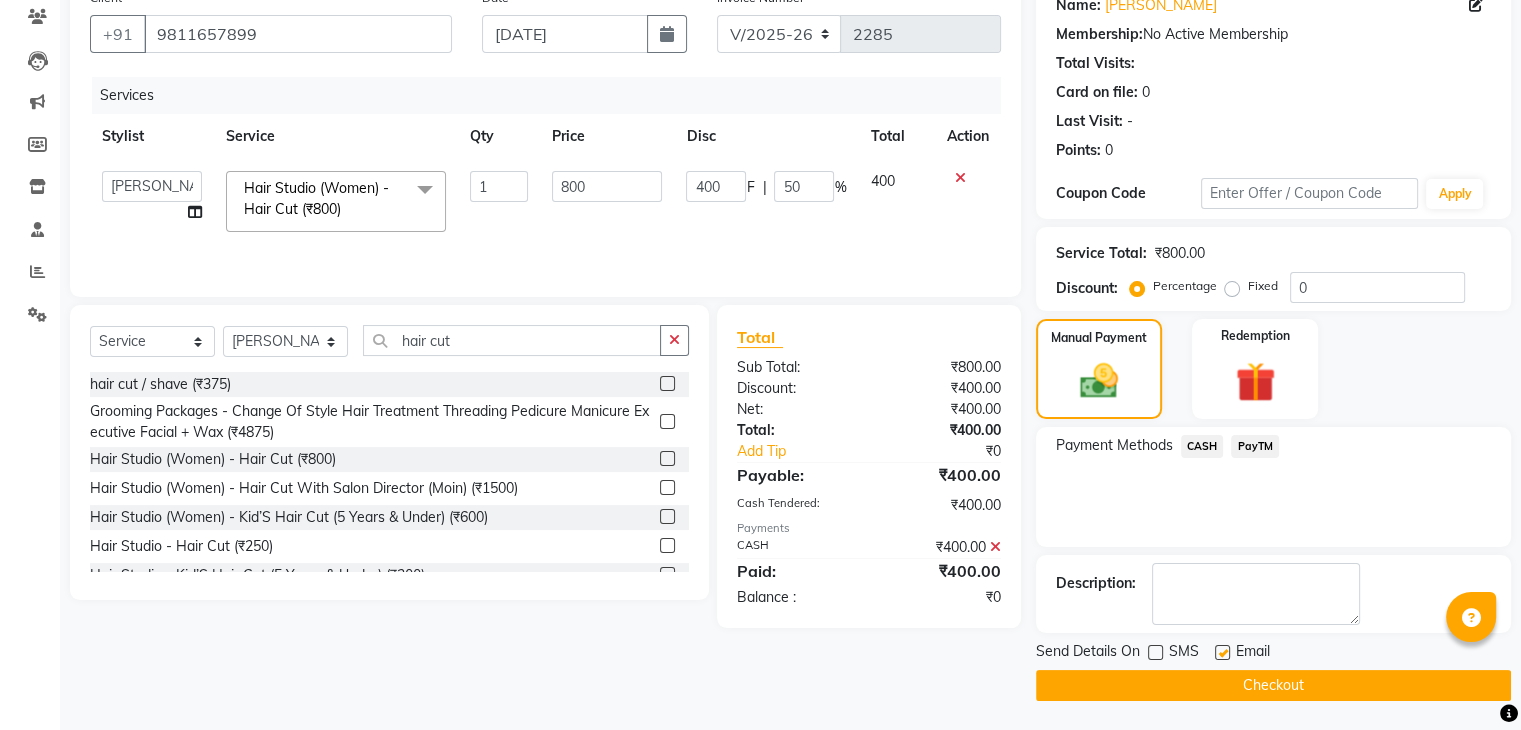 click 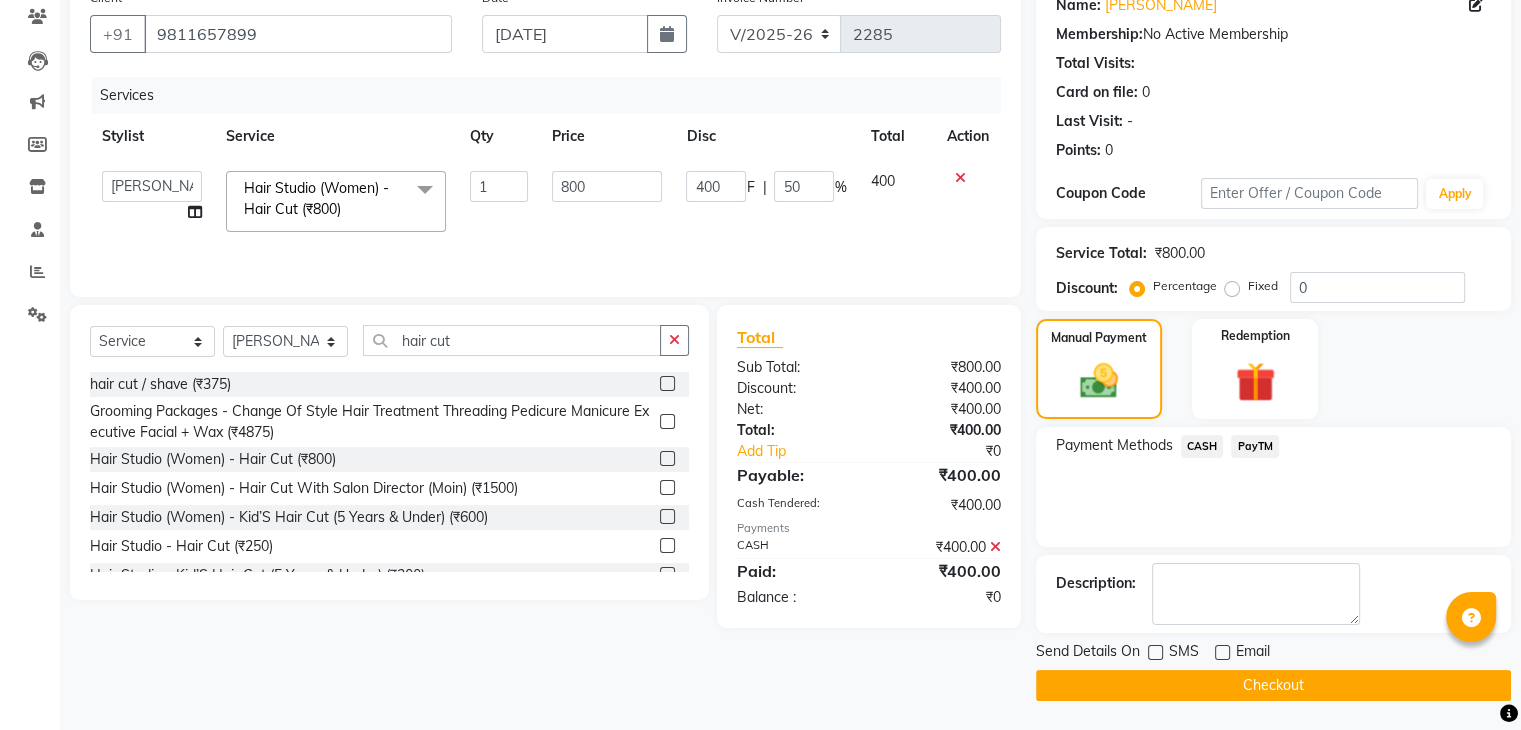 click on "Checkout" 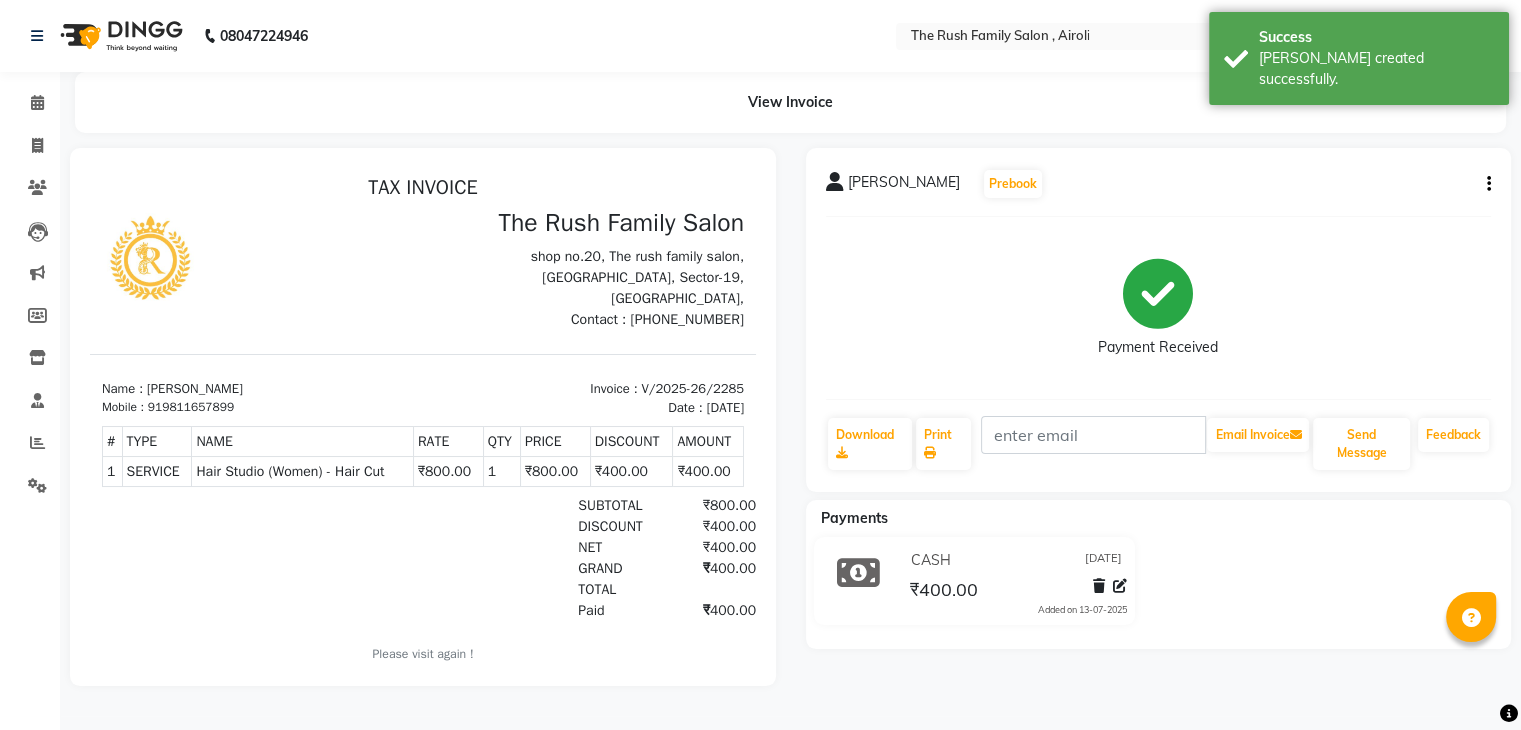 scroll, scrollTop: 0, scrollLeft: 0, axis: both 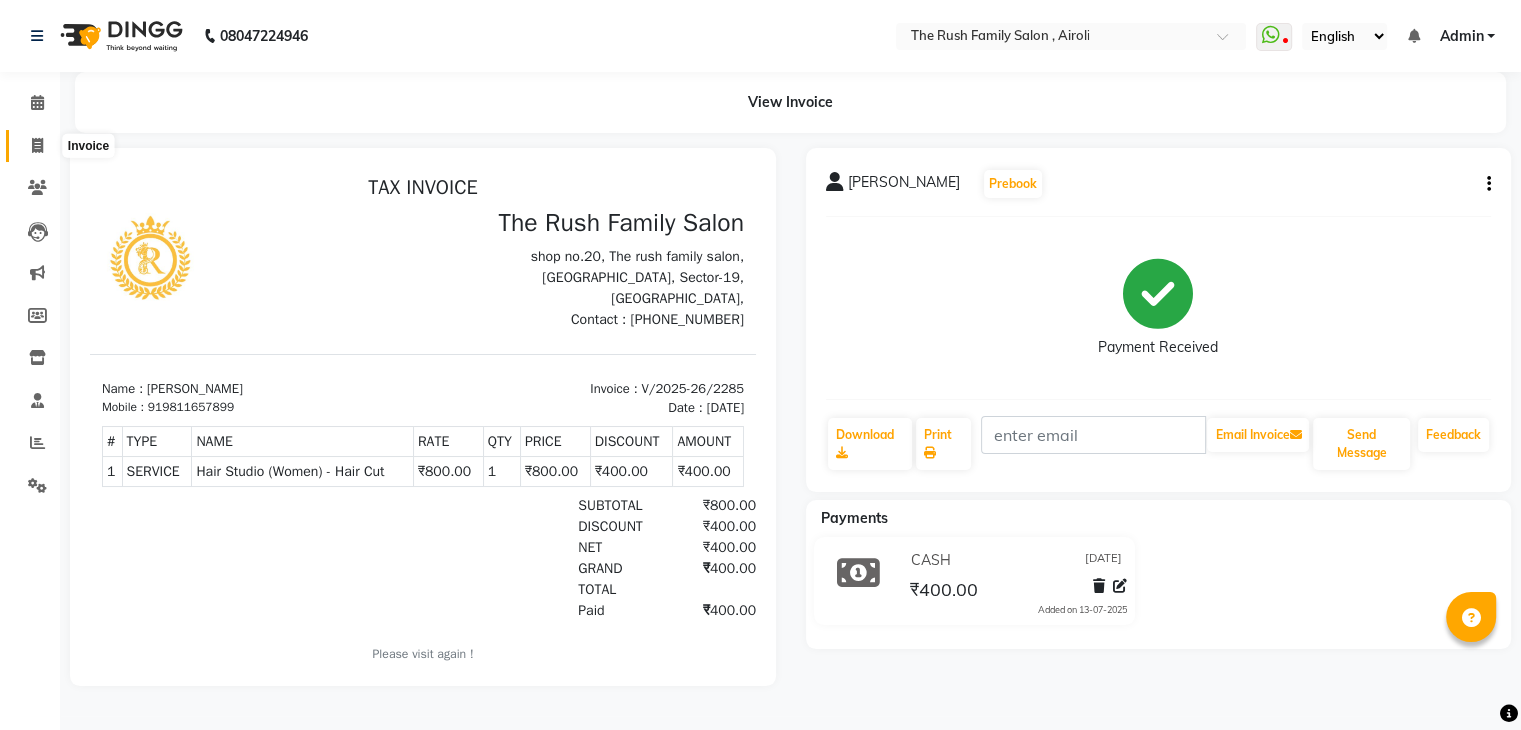 click 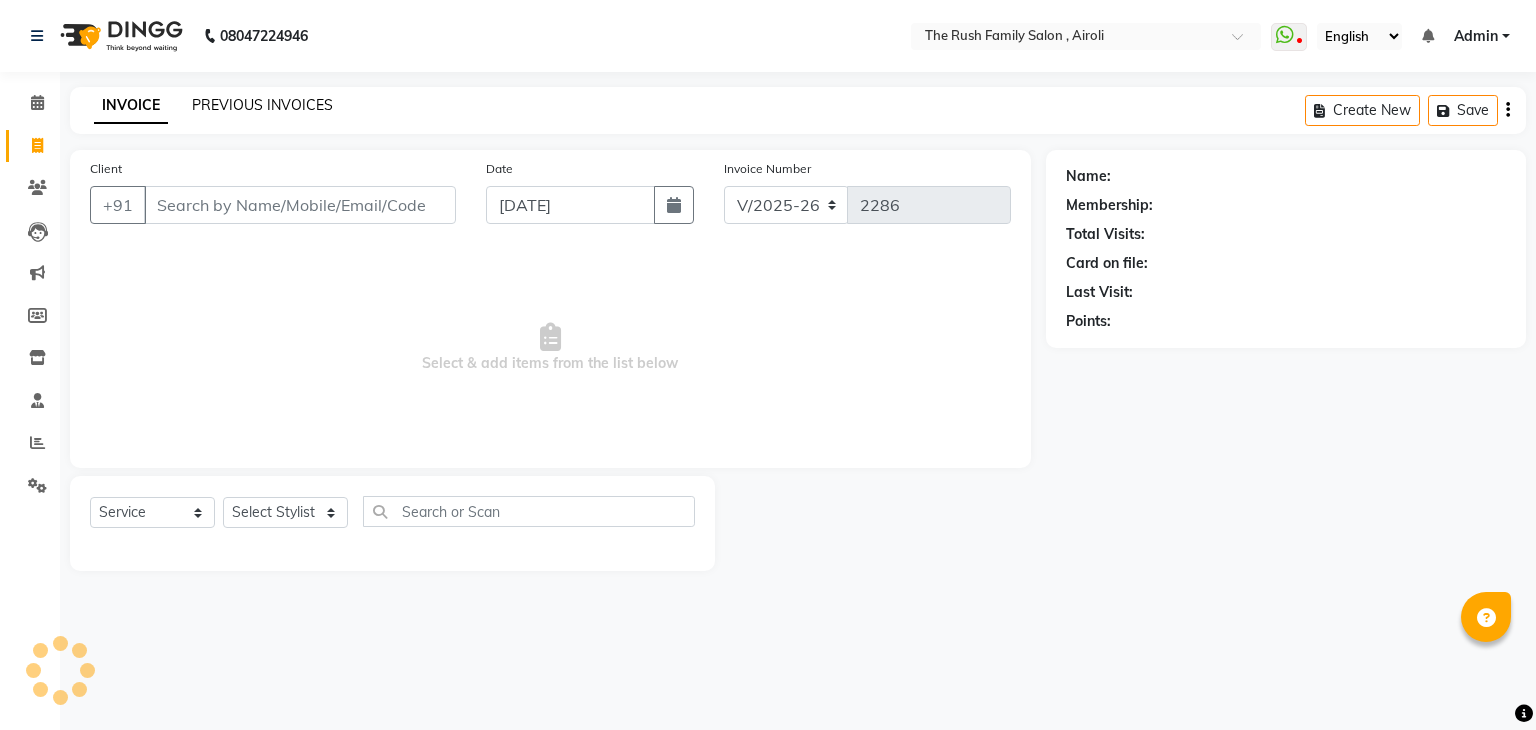 click on "PREVIOUS INVOICES" 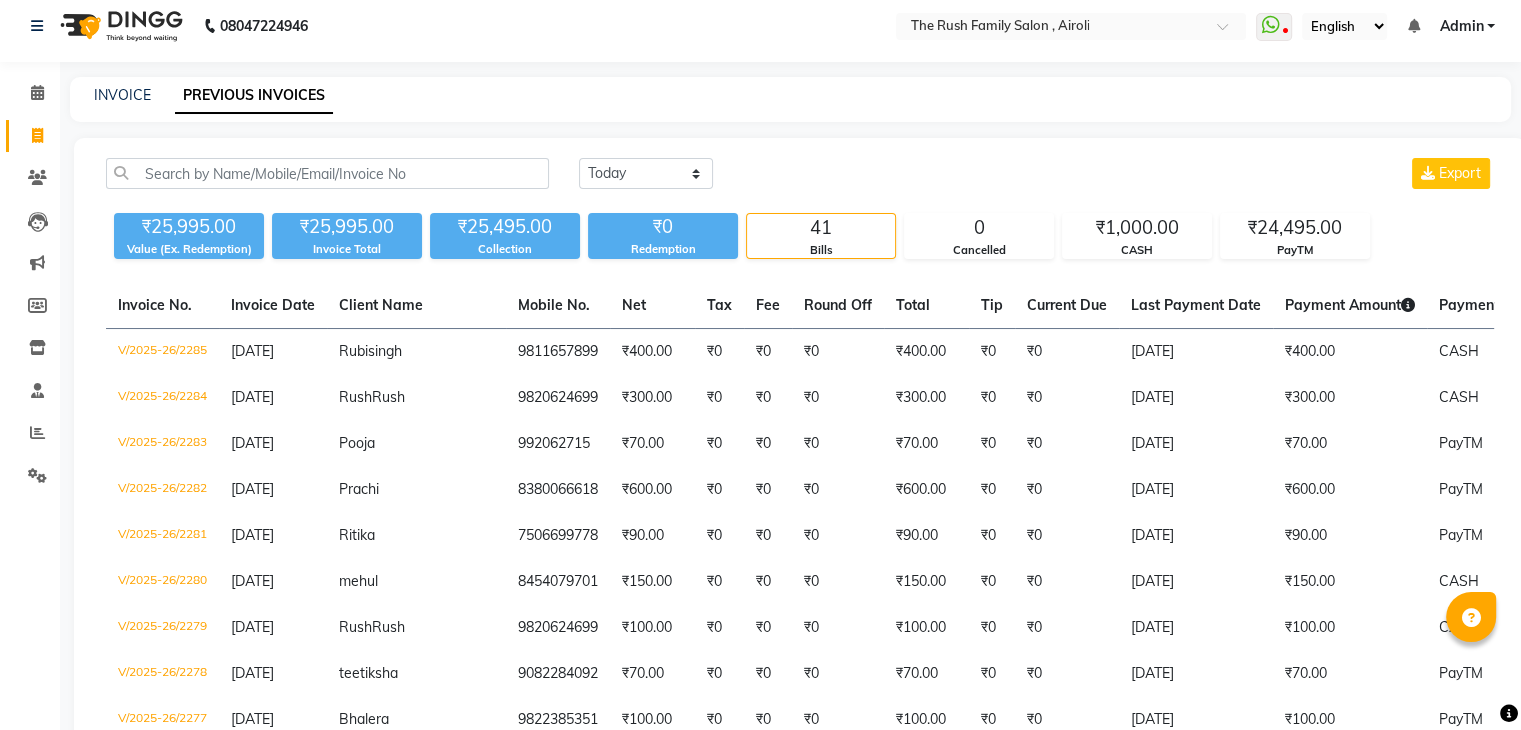 scroll, scrollTop: 0, scrollLeft: 0, axis: both 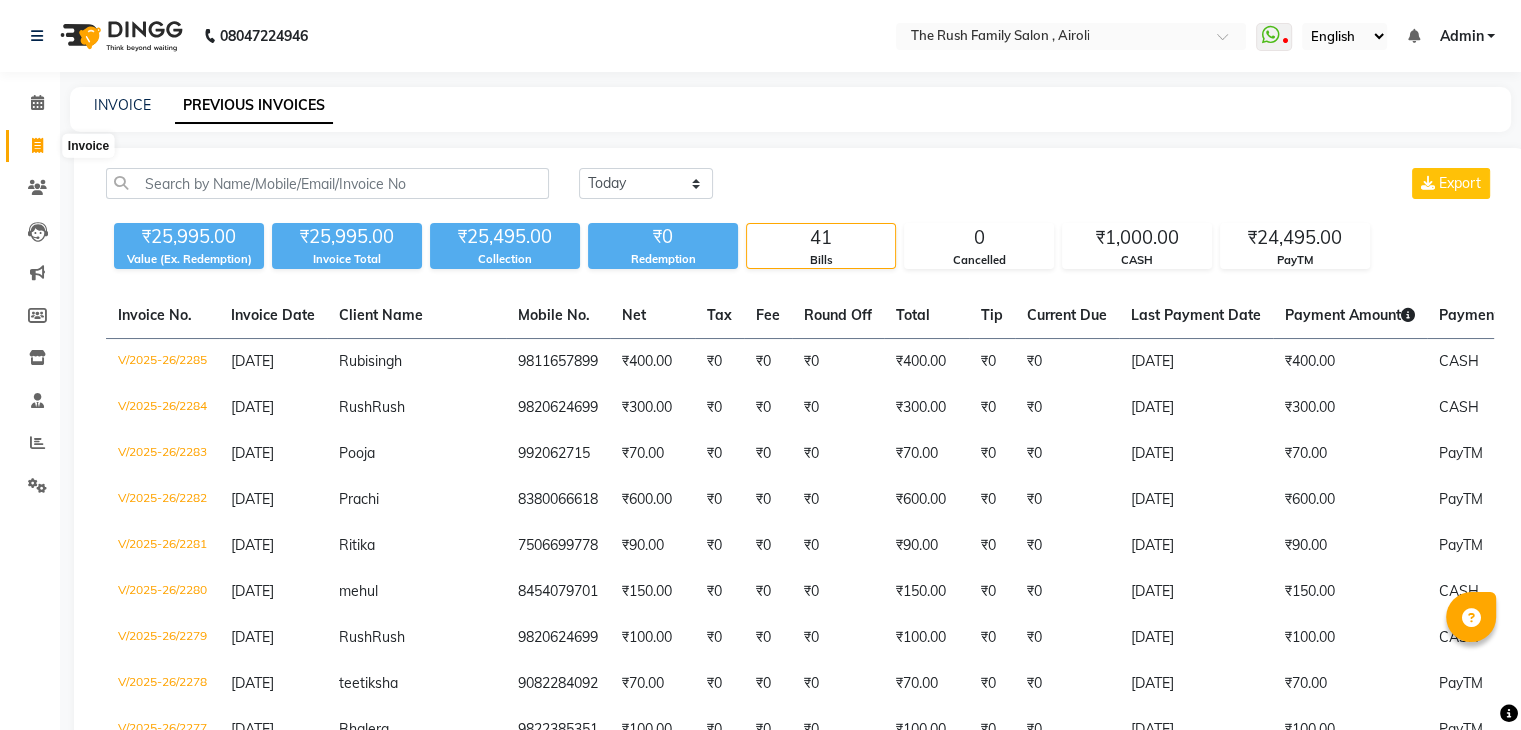 click 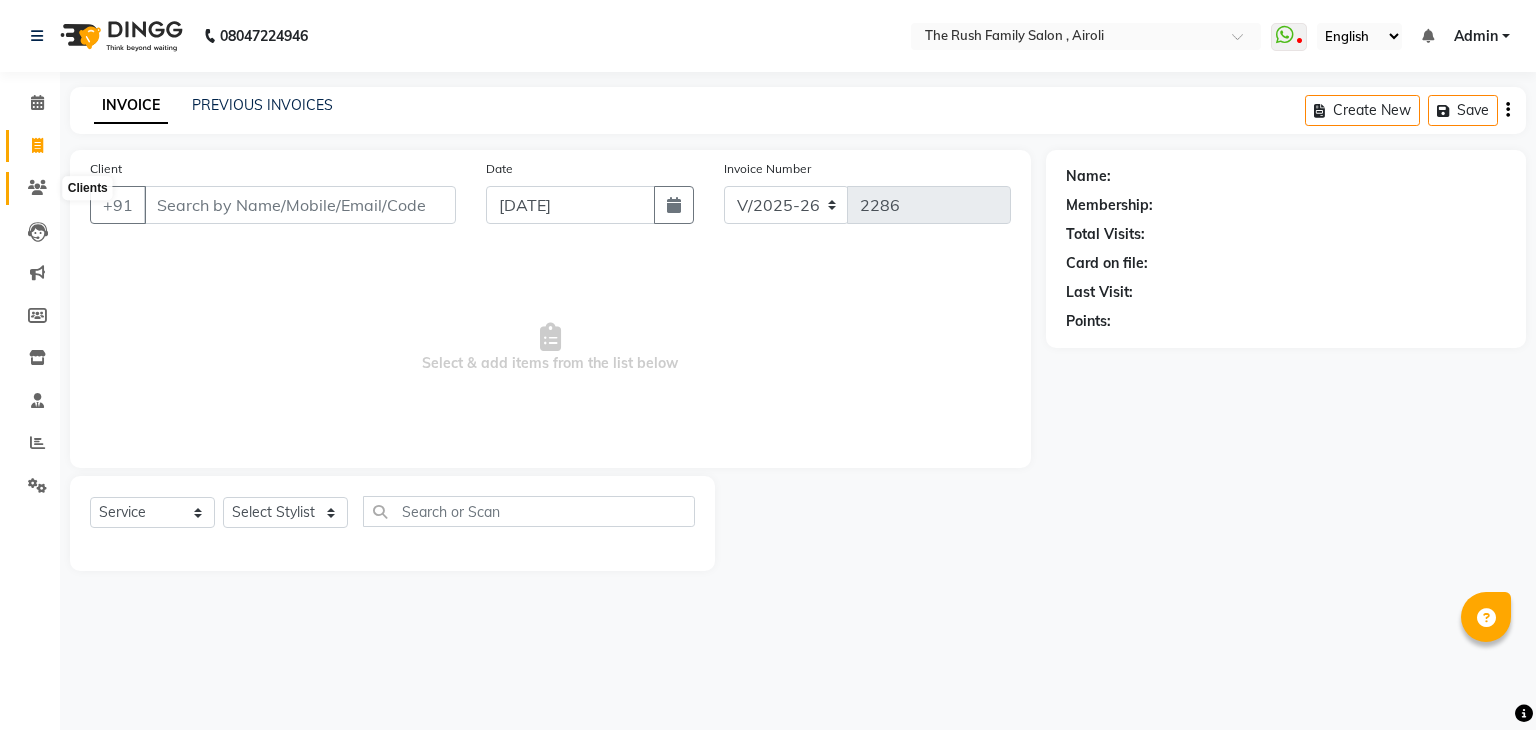 click 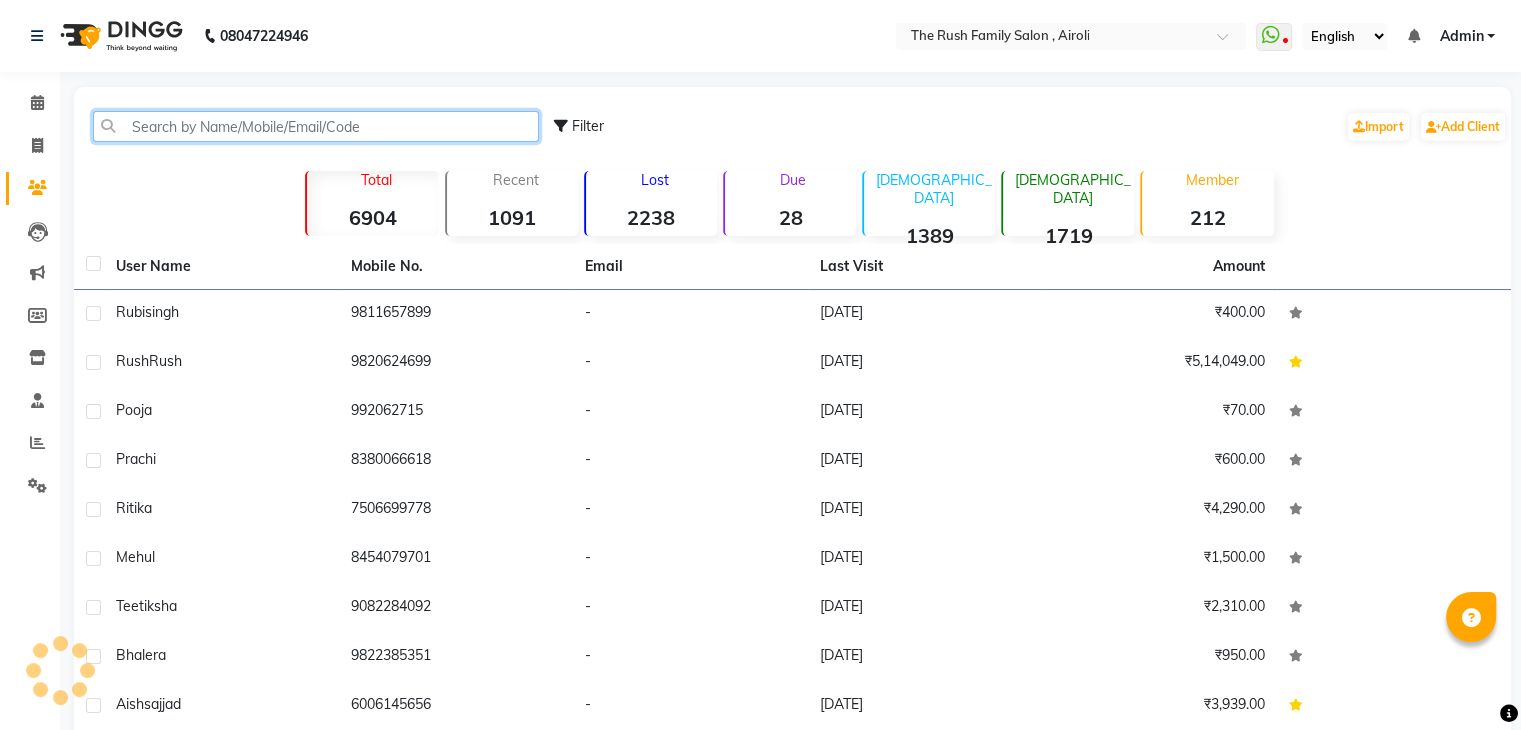 click 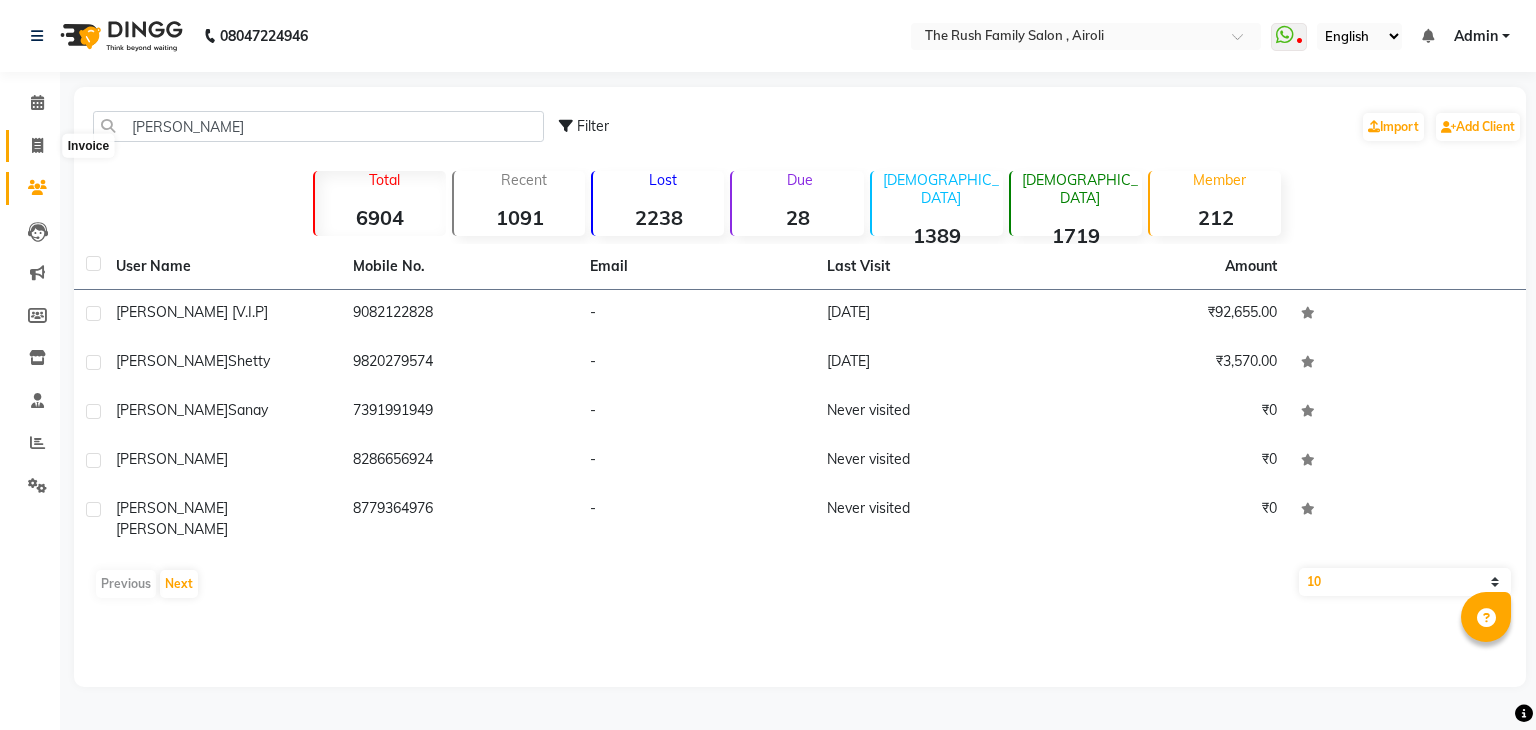click 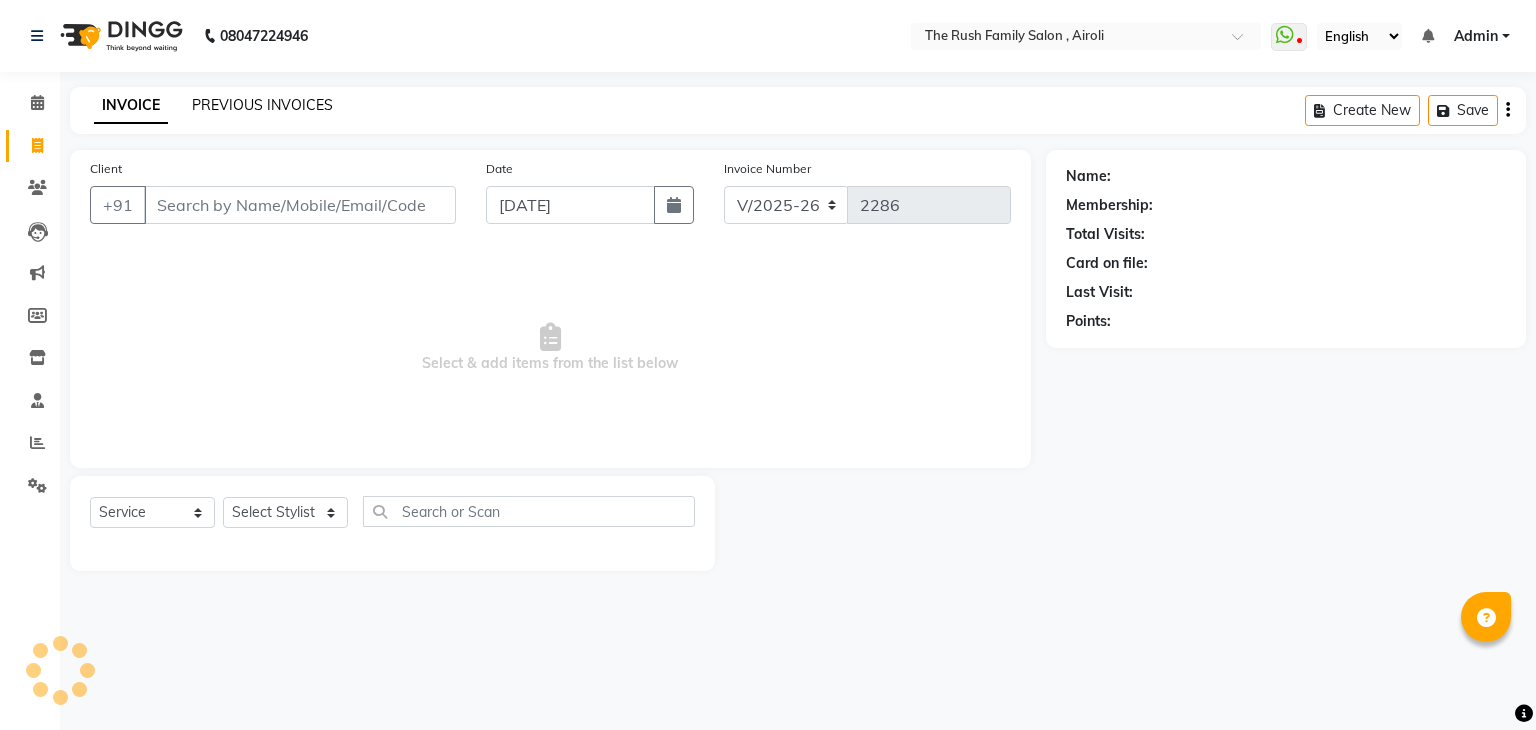 click on "PREVIOUS INVOICES" 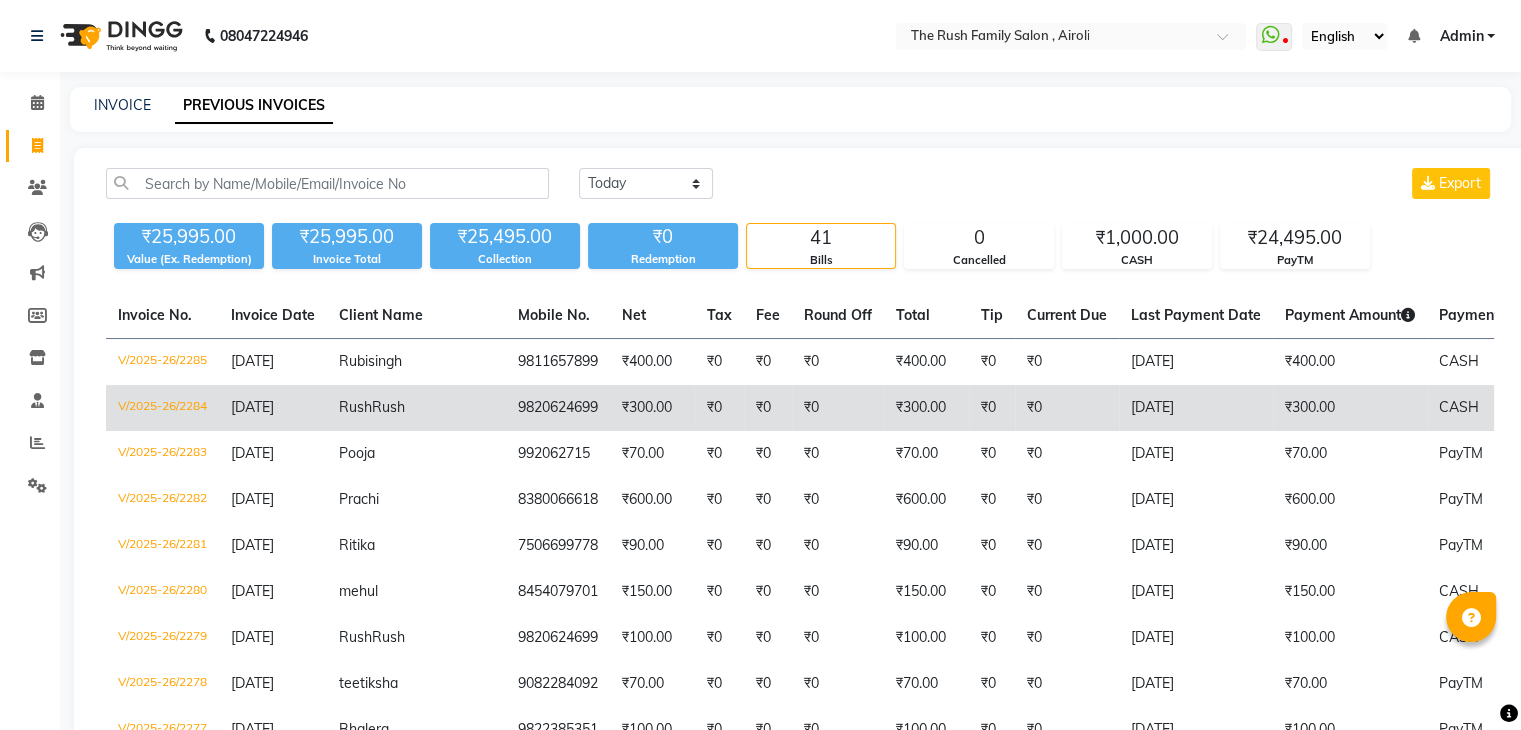 click on "₹0" 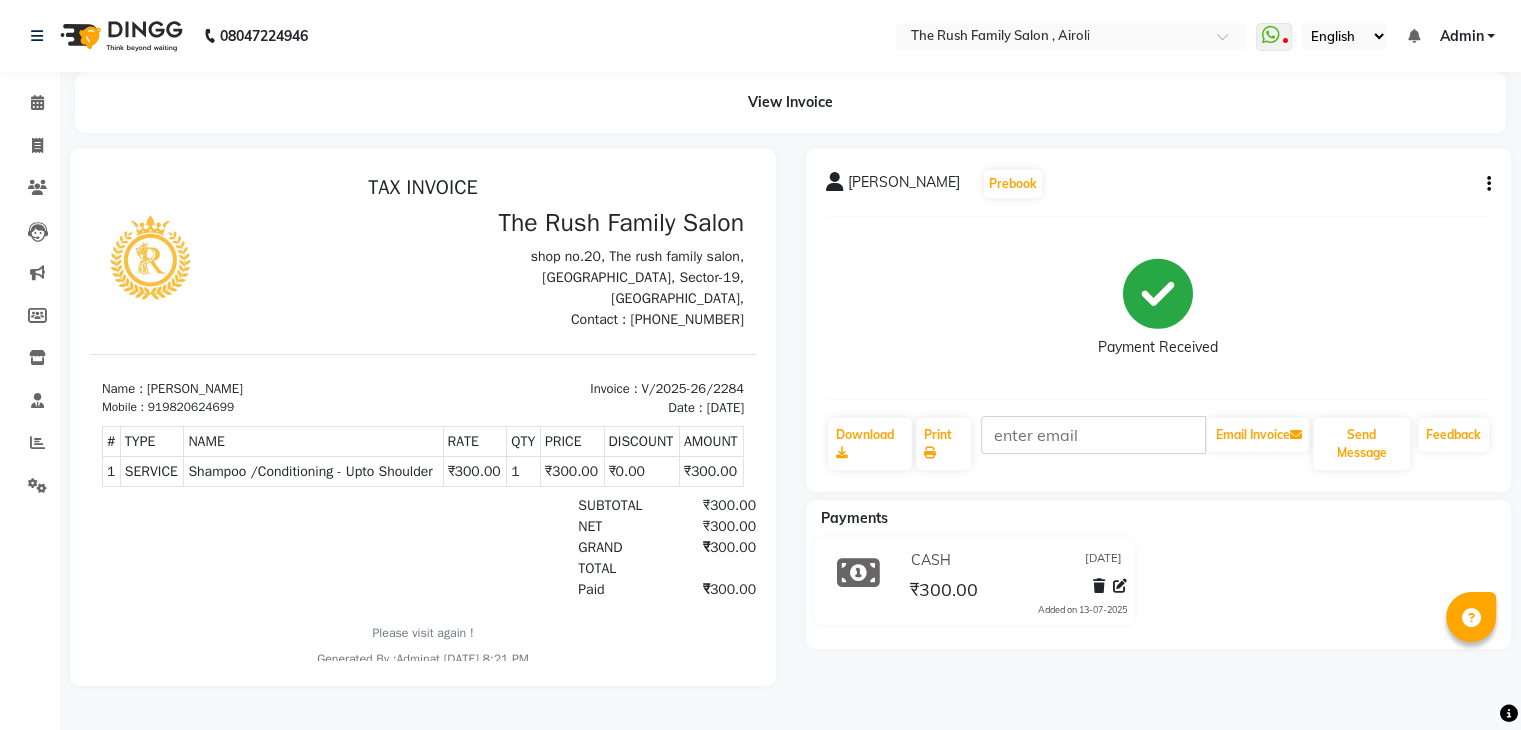 scroll, scrollTop: 0, scrollLeft: 0, axis: both 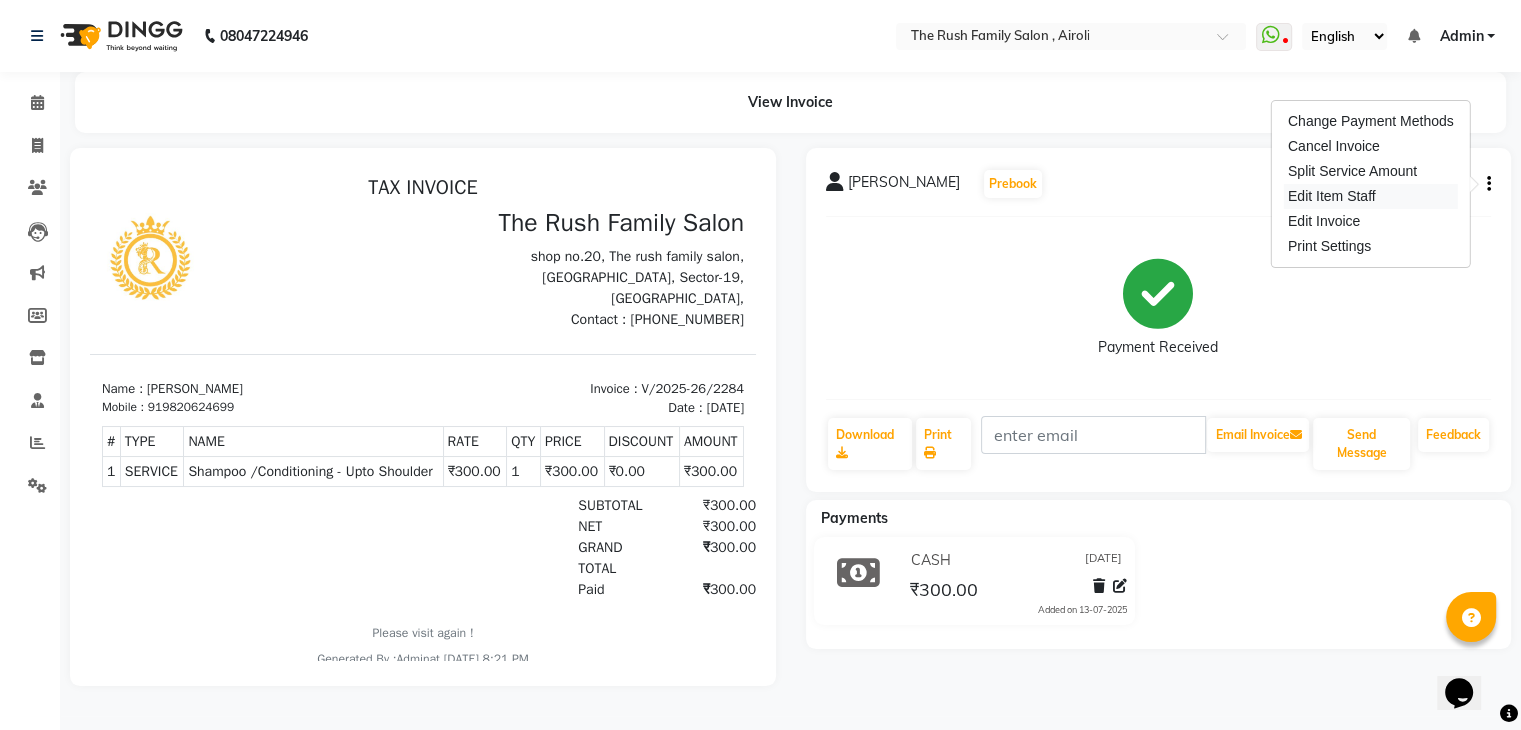 click on "Edit Item Staff" at bounding box center [1371, 196] 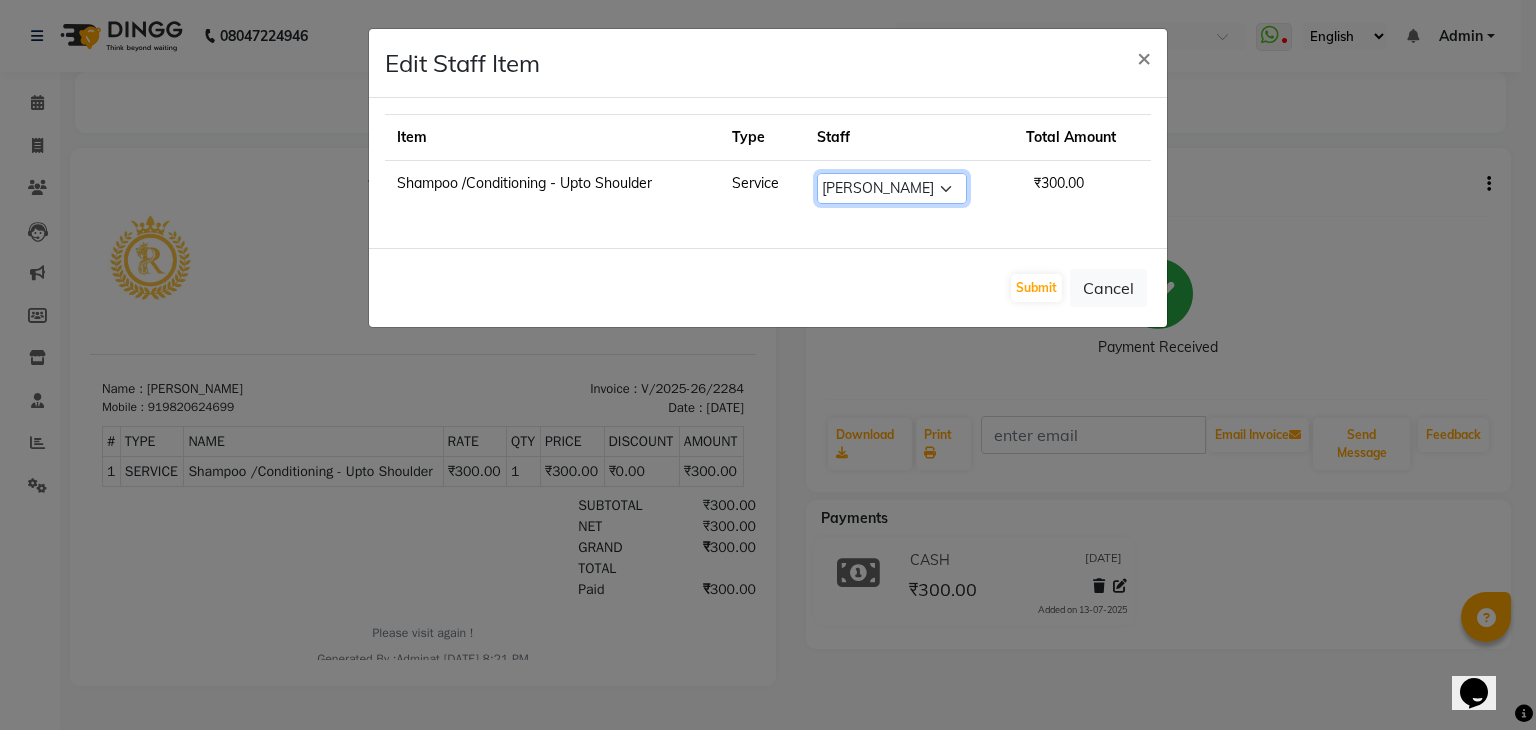 click on "Select  Ajaz   Danish   Guddi   Jayesh    mumtaz     nishu   Riya      Rush   Swati" 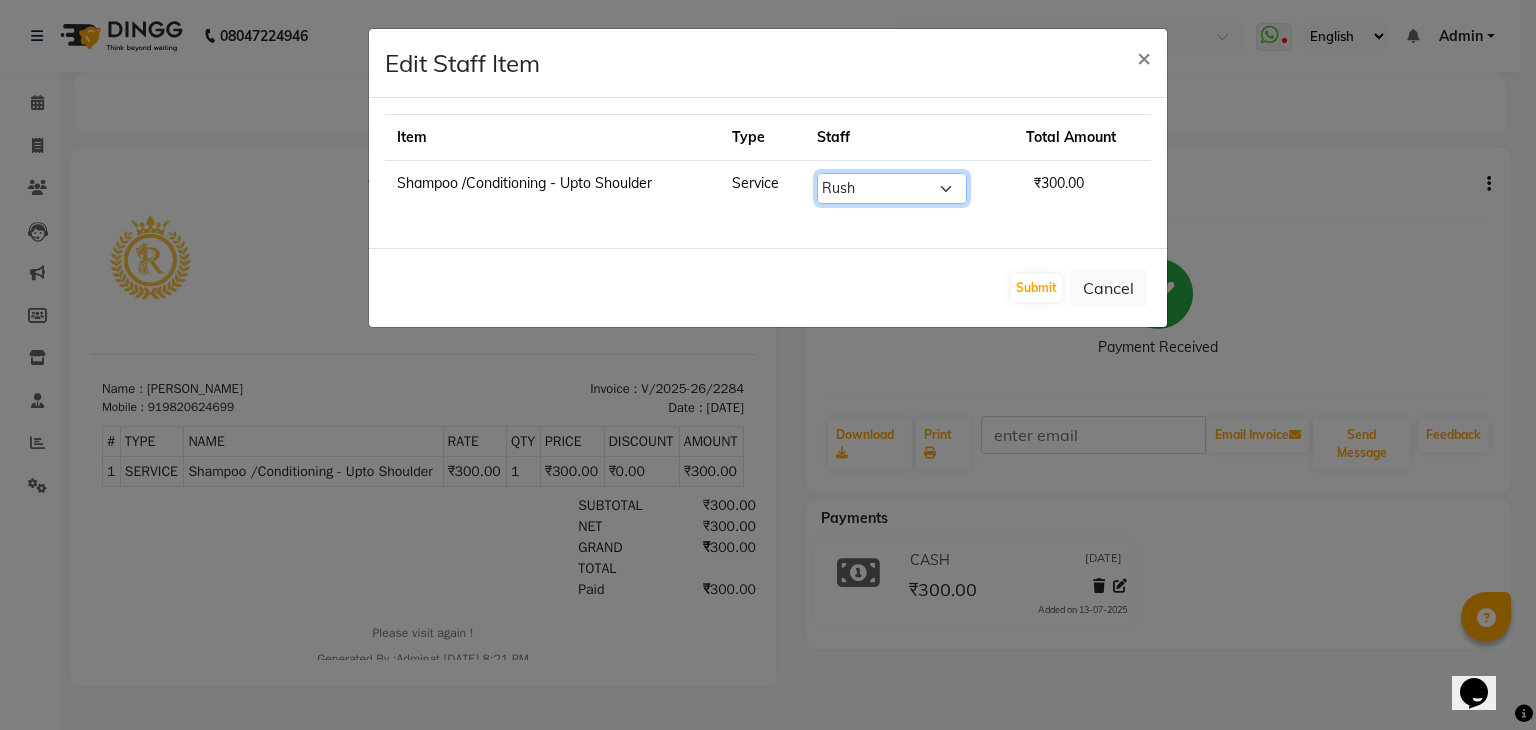 click on "Select  Ajaz   Danish   Guddi   Jayesh    mumtaz     nishu   Riya      Rush   Swati" 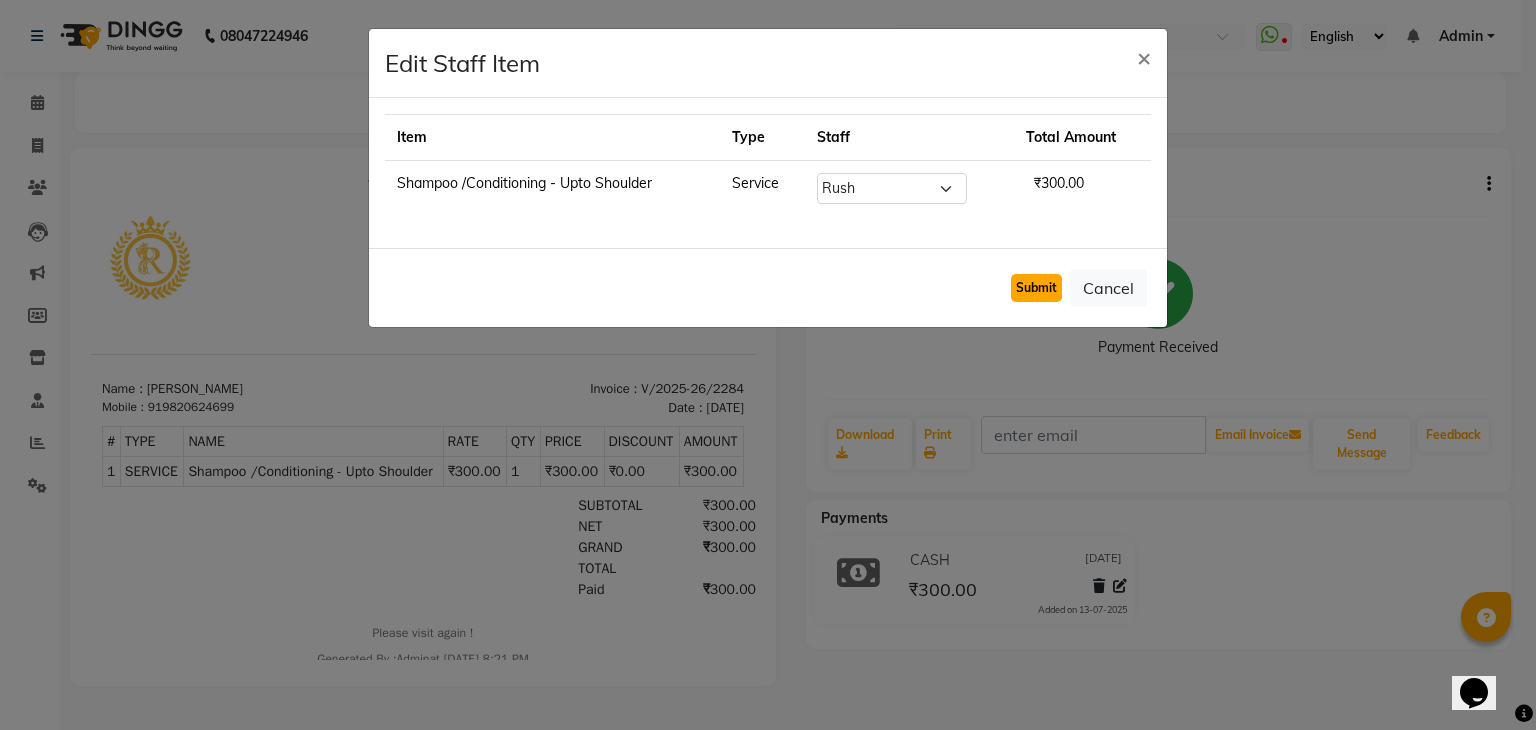 click on "Submit" 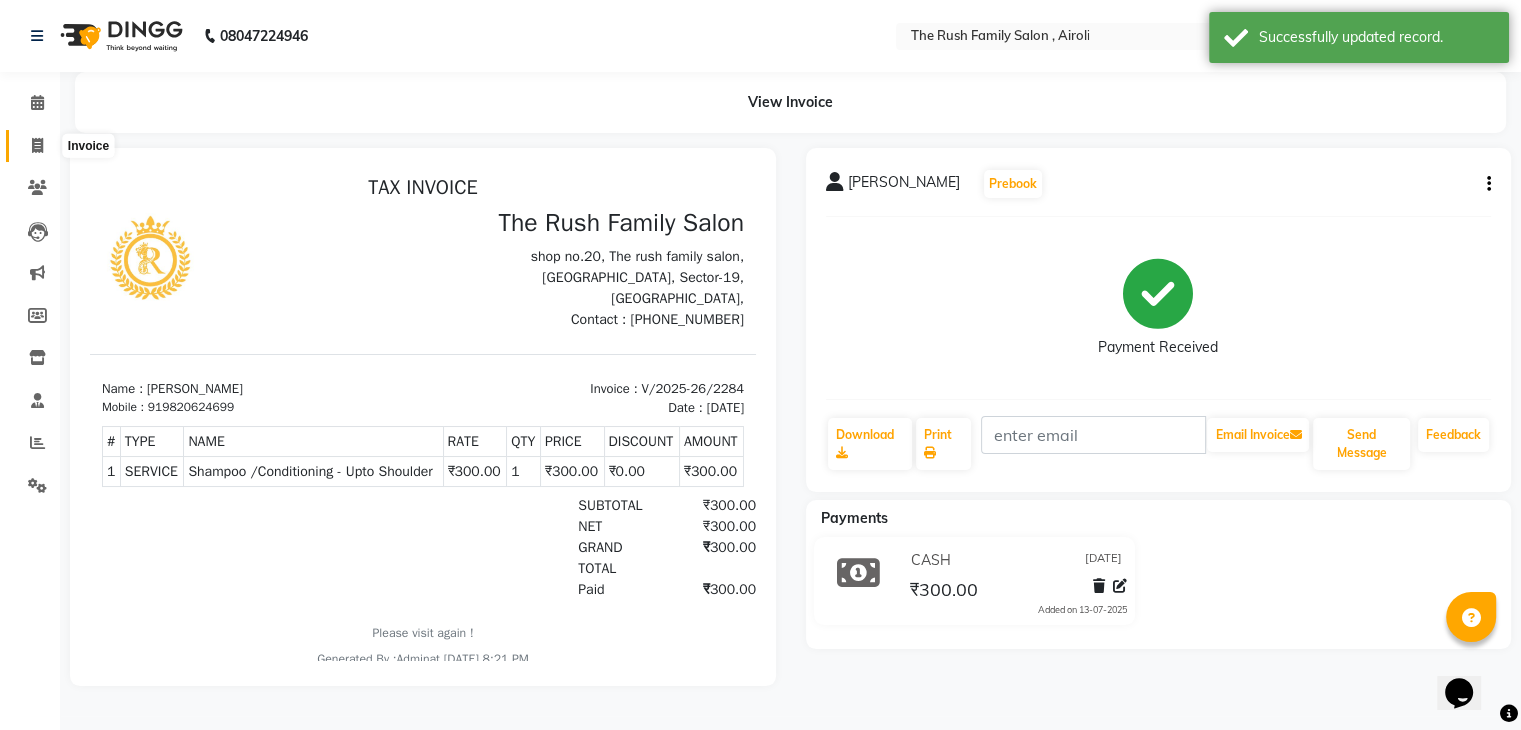 click 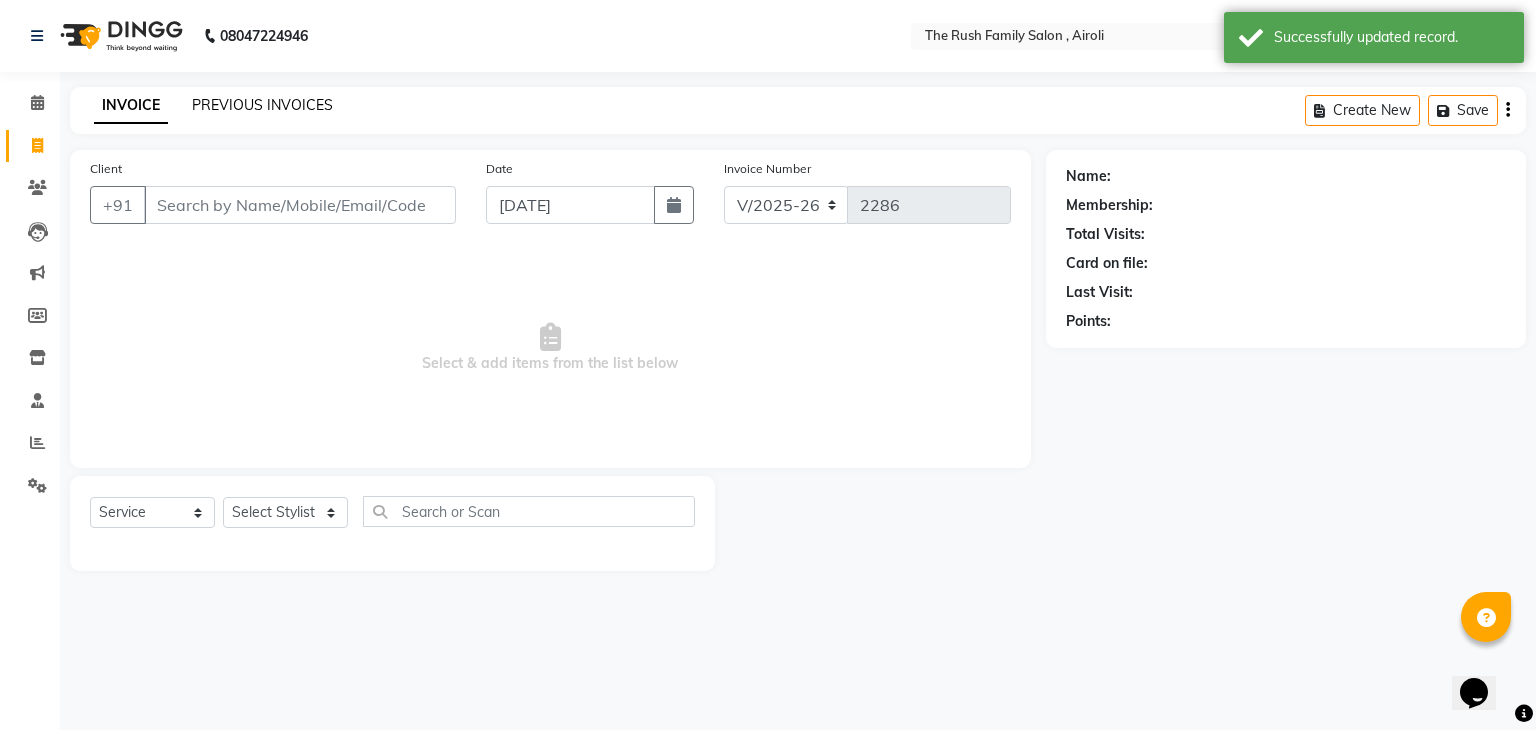 click on "PREVIOUS INVOICES" 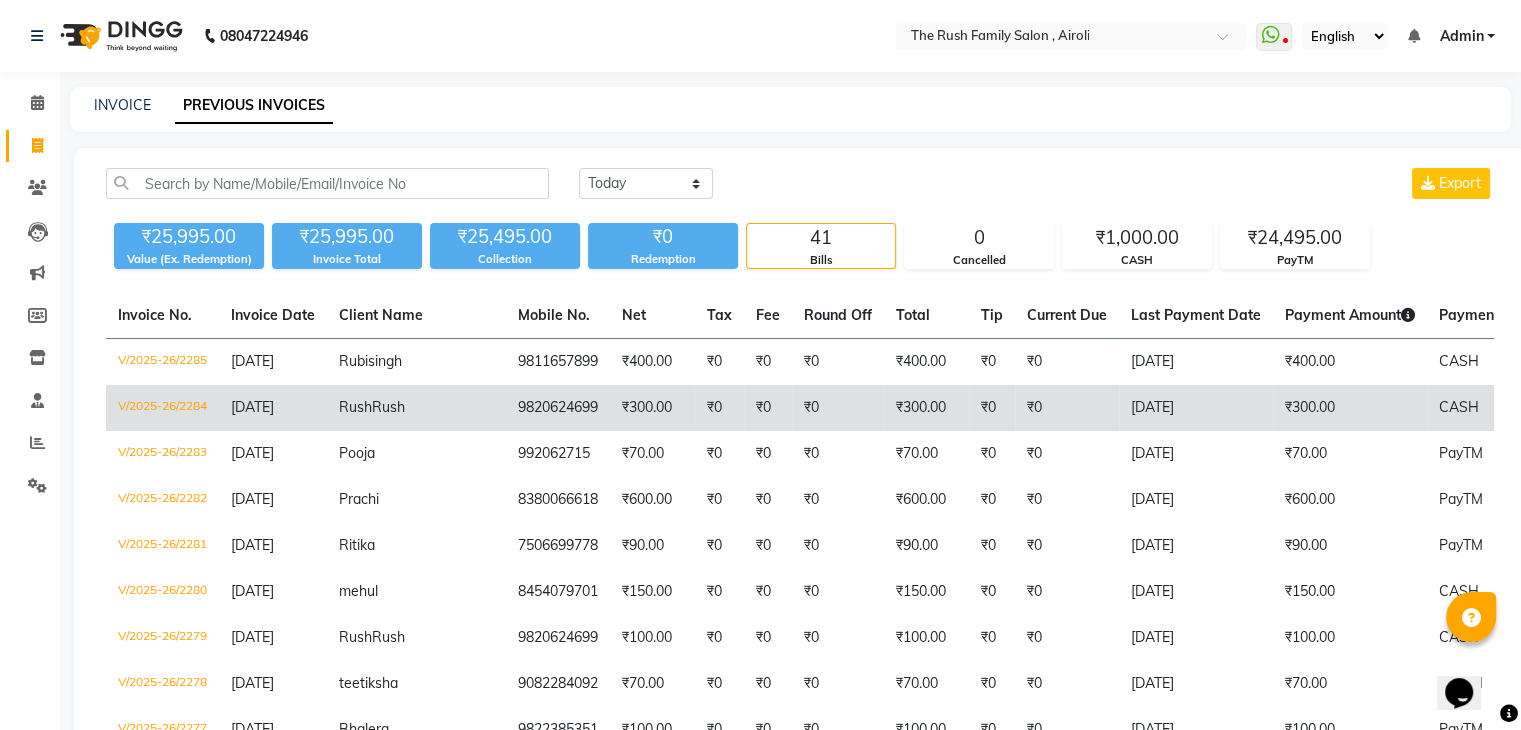 click on "[DATE]" 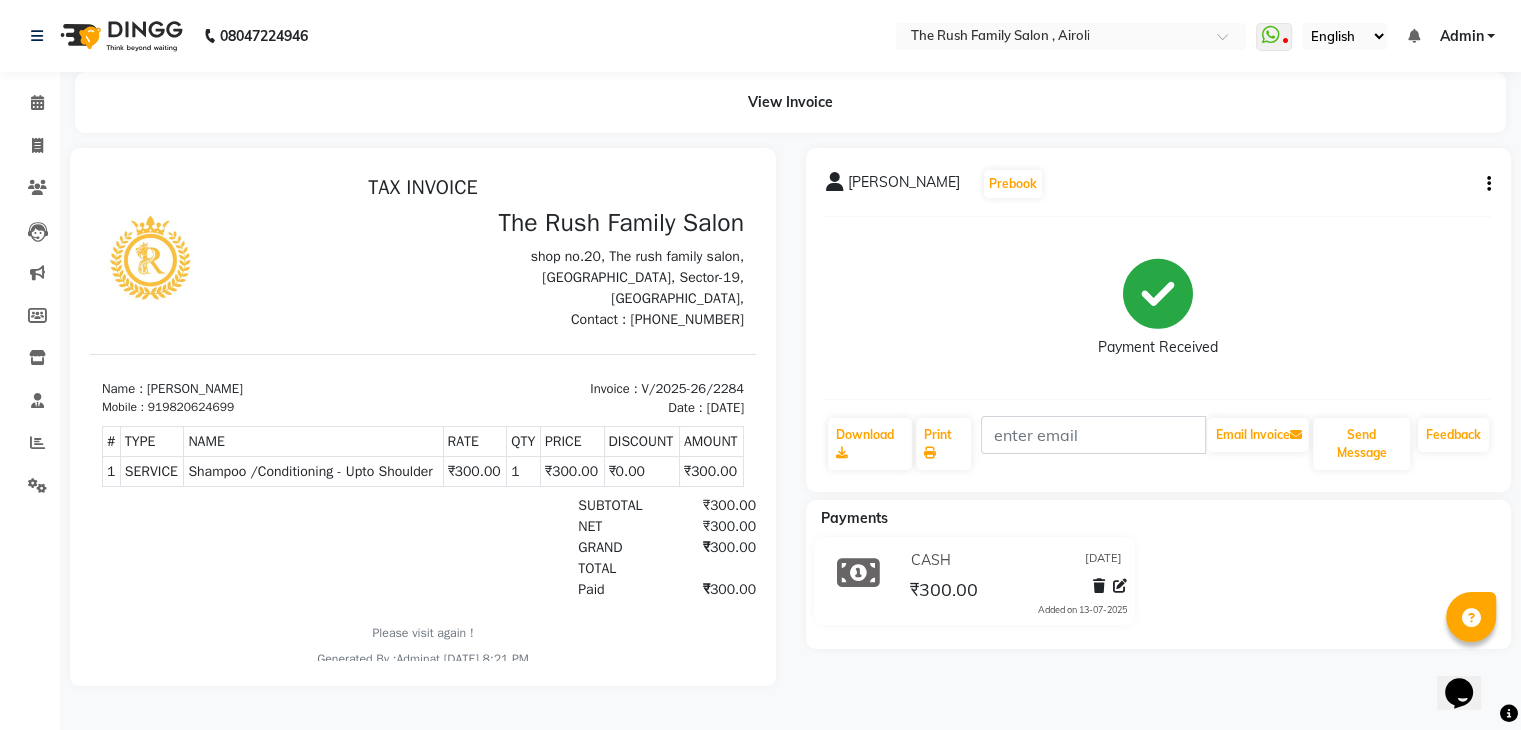 scroll, scrollTop: 0, scrollLeft: 0, axis: both 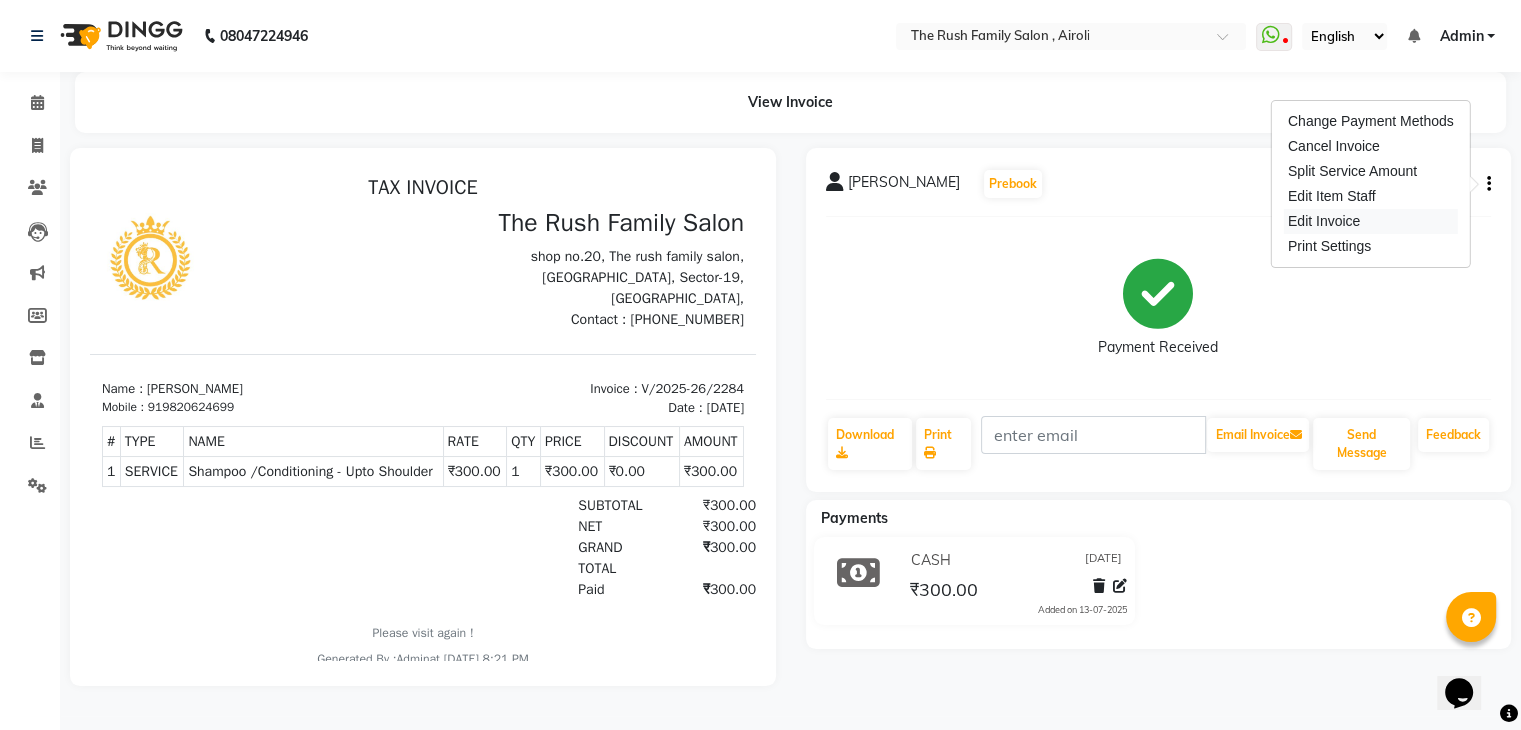 click on "Edit Invoice" at bounding box center (1371, 221) 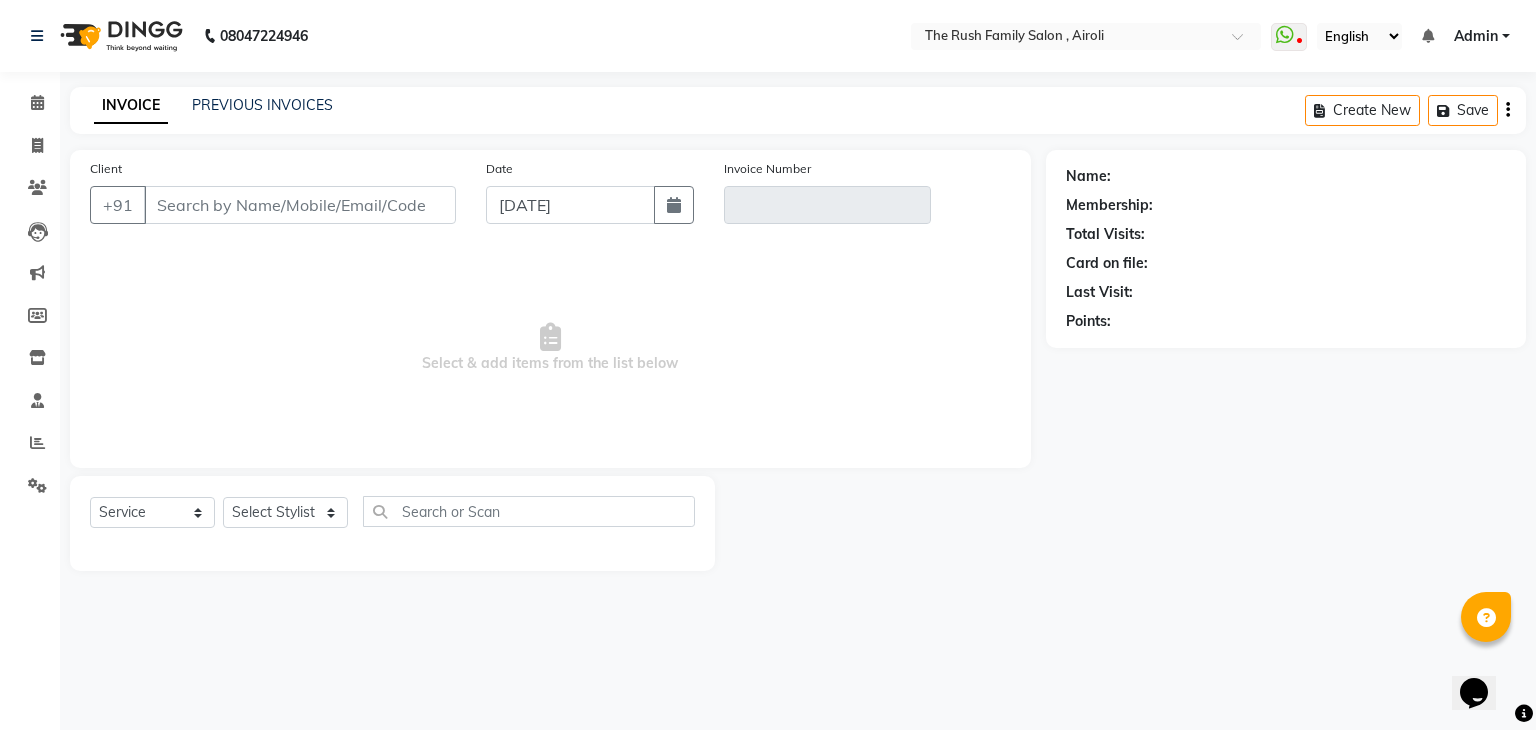 type on "9820624699" 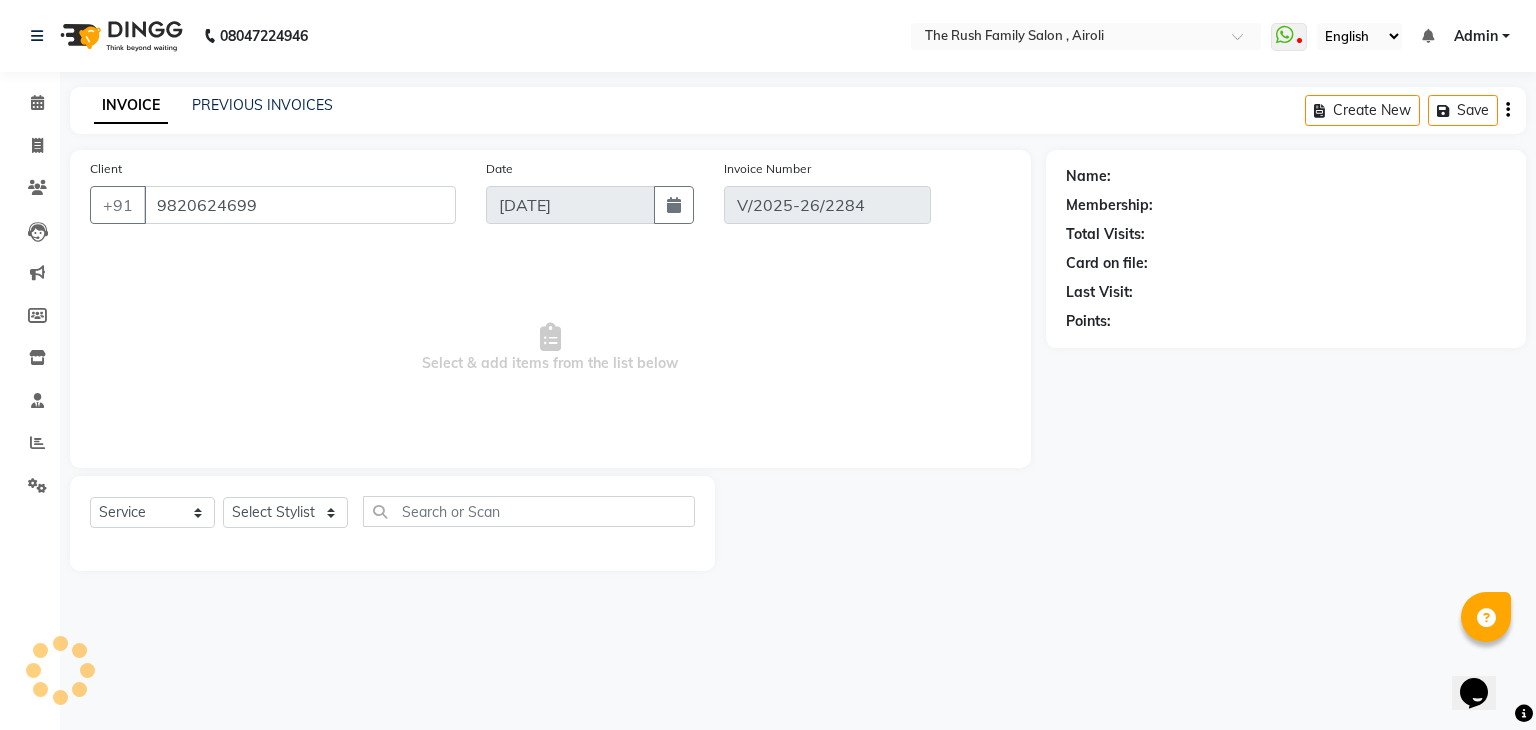 select on "1: Object" 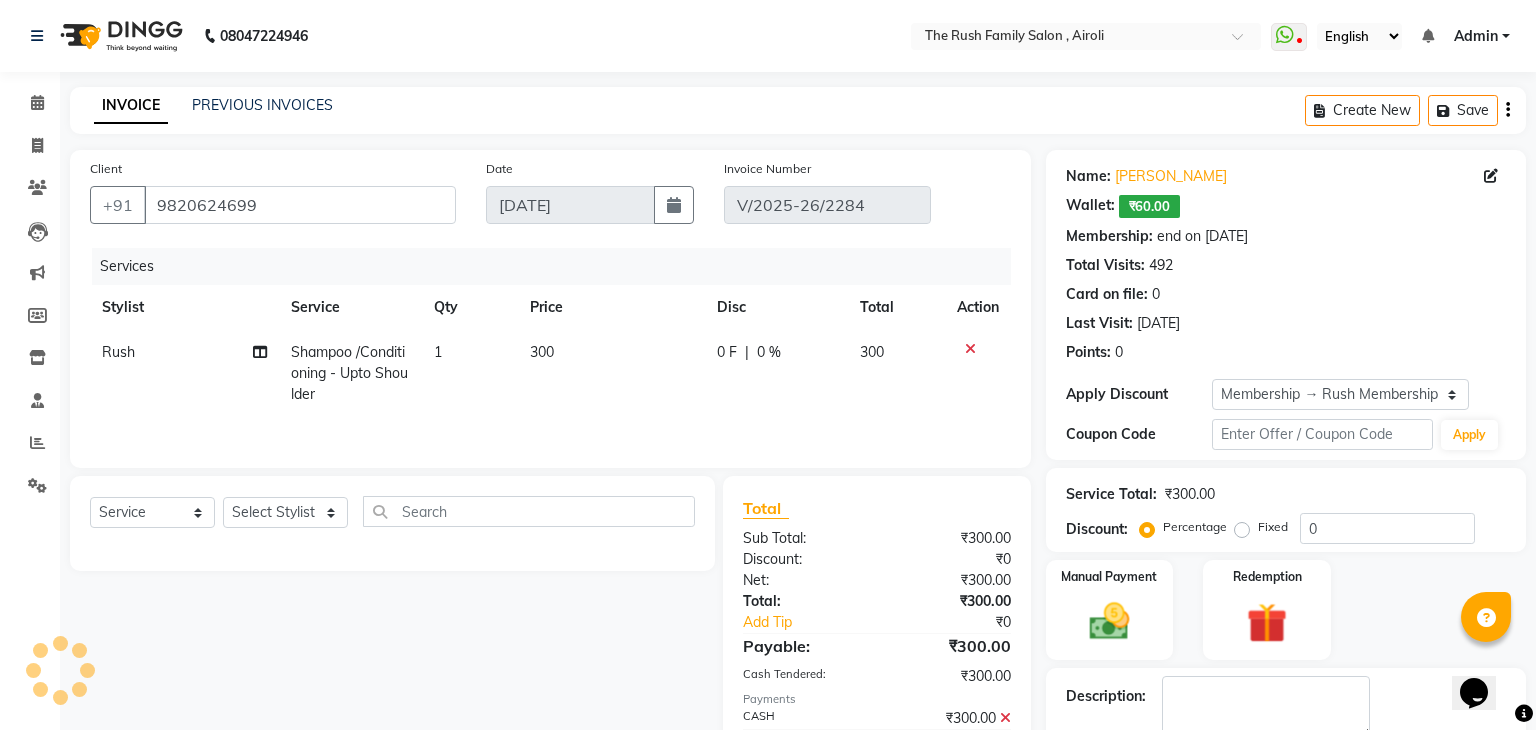 select on "select" 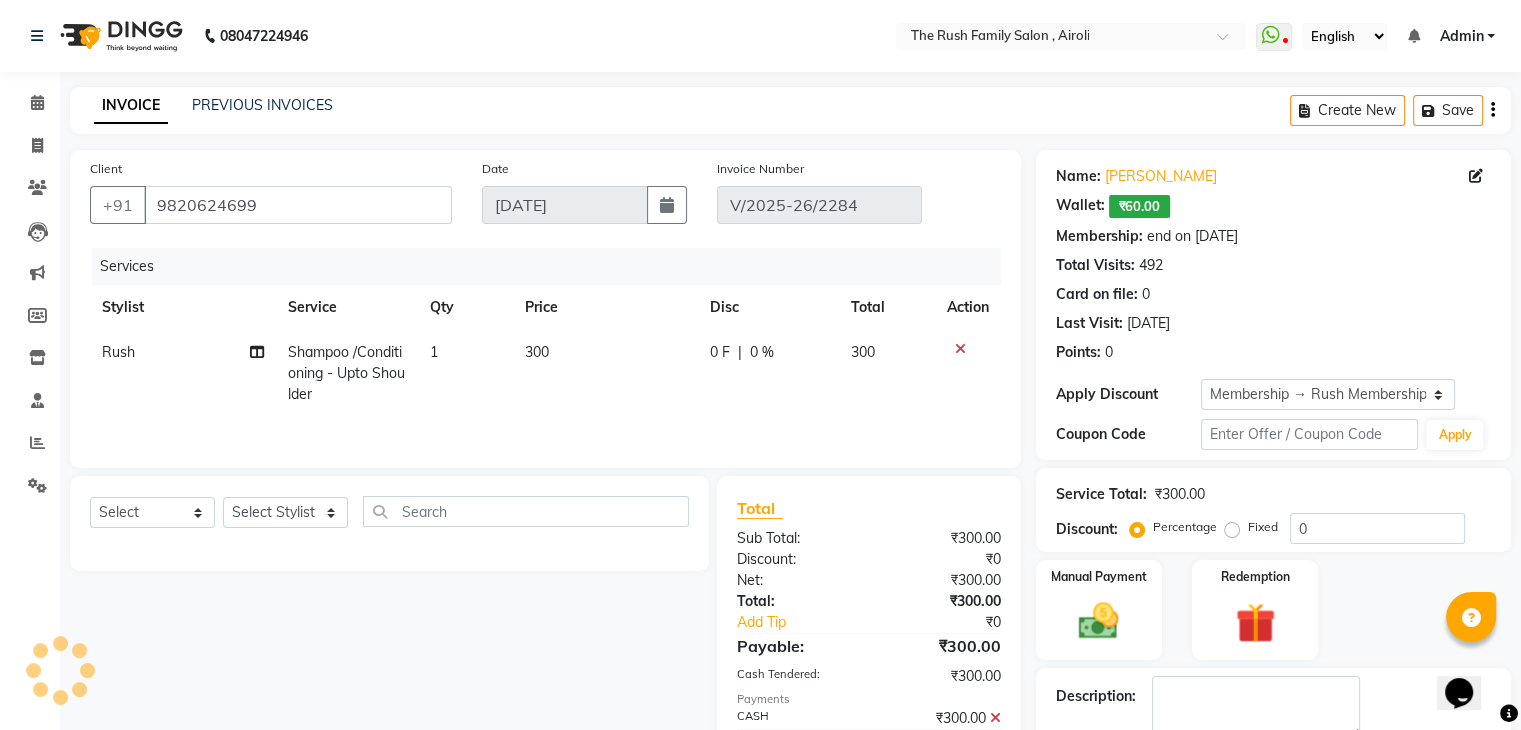 type on "20" 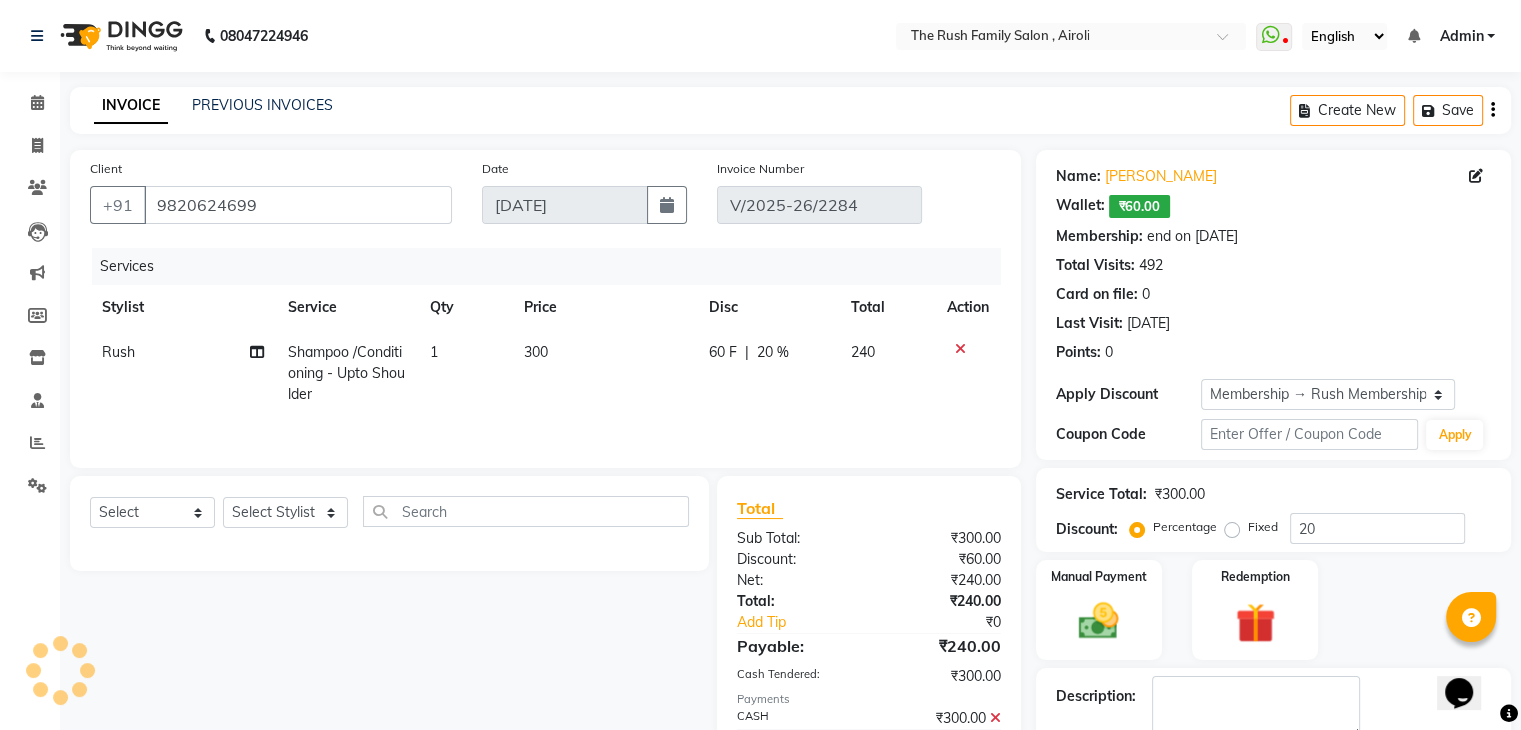 scroll, scrollTop: 116, scrollLeft: 0, axis: vertical 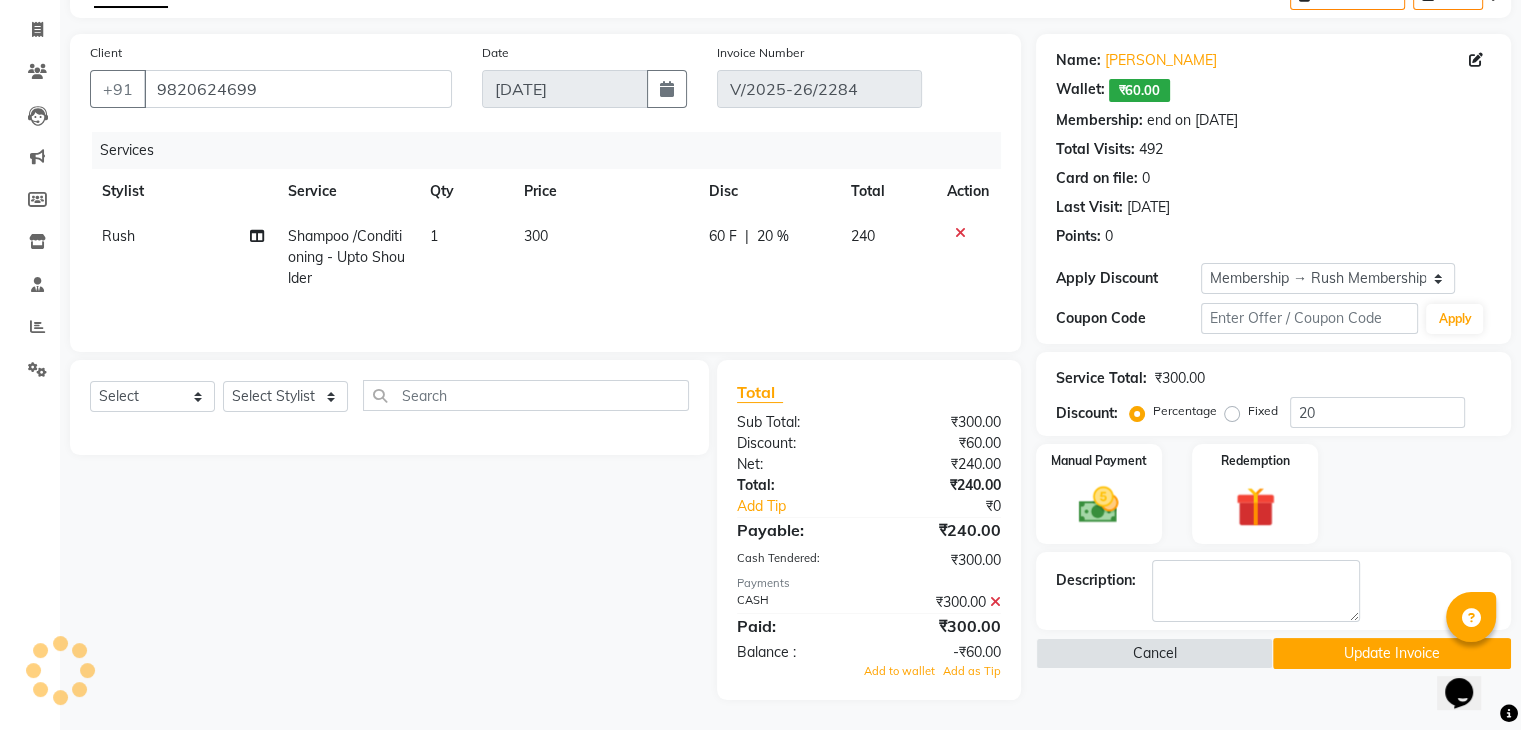 click on "300" 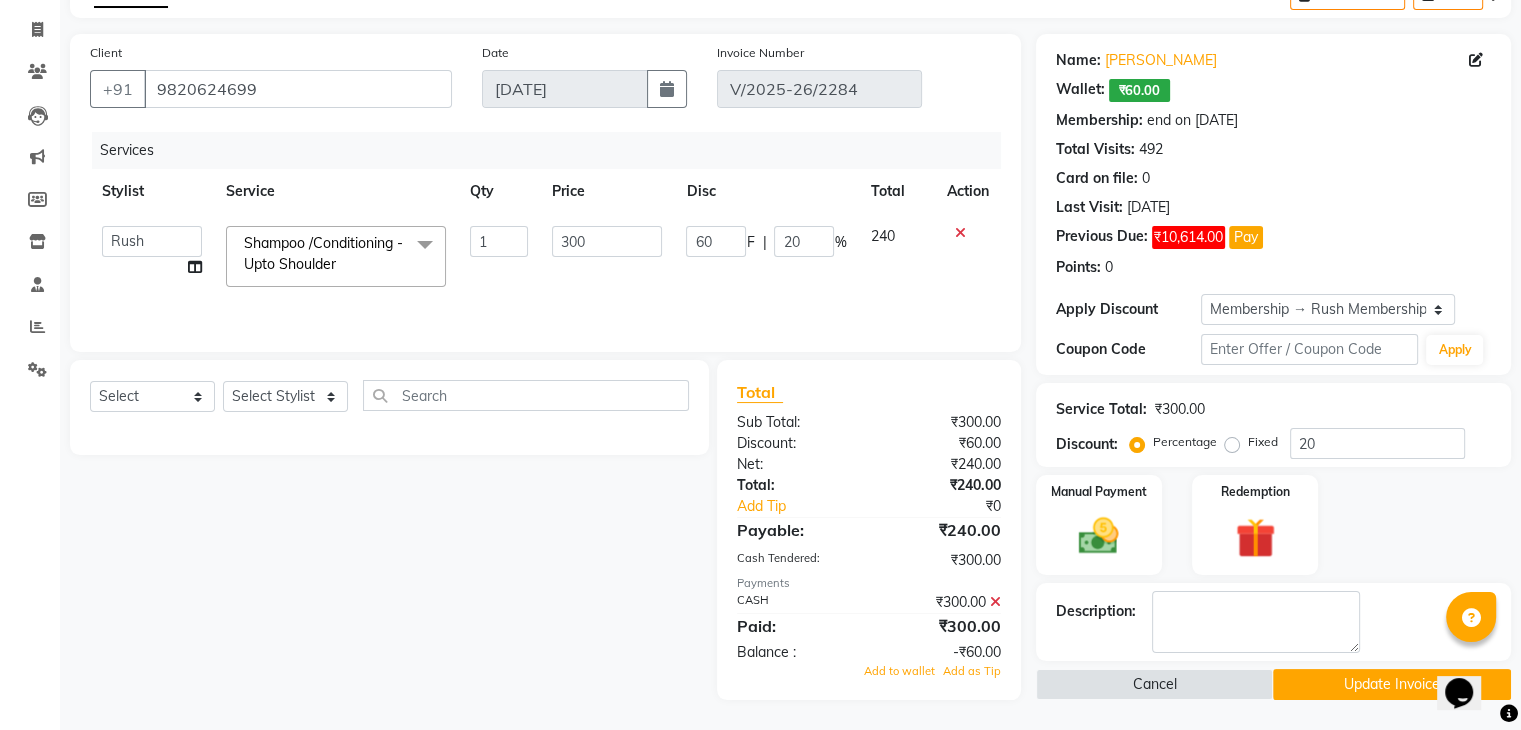 click on "300" 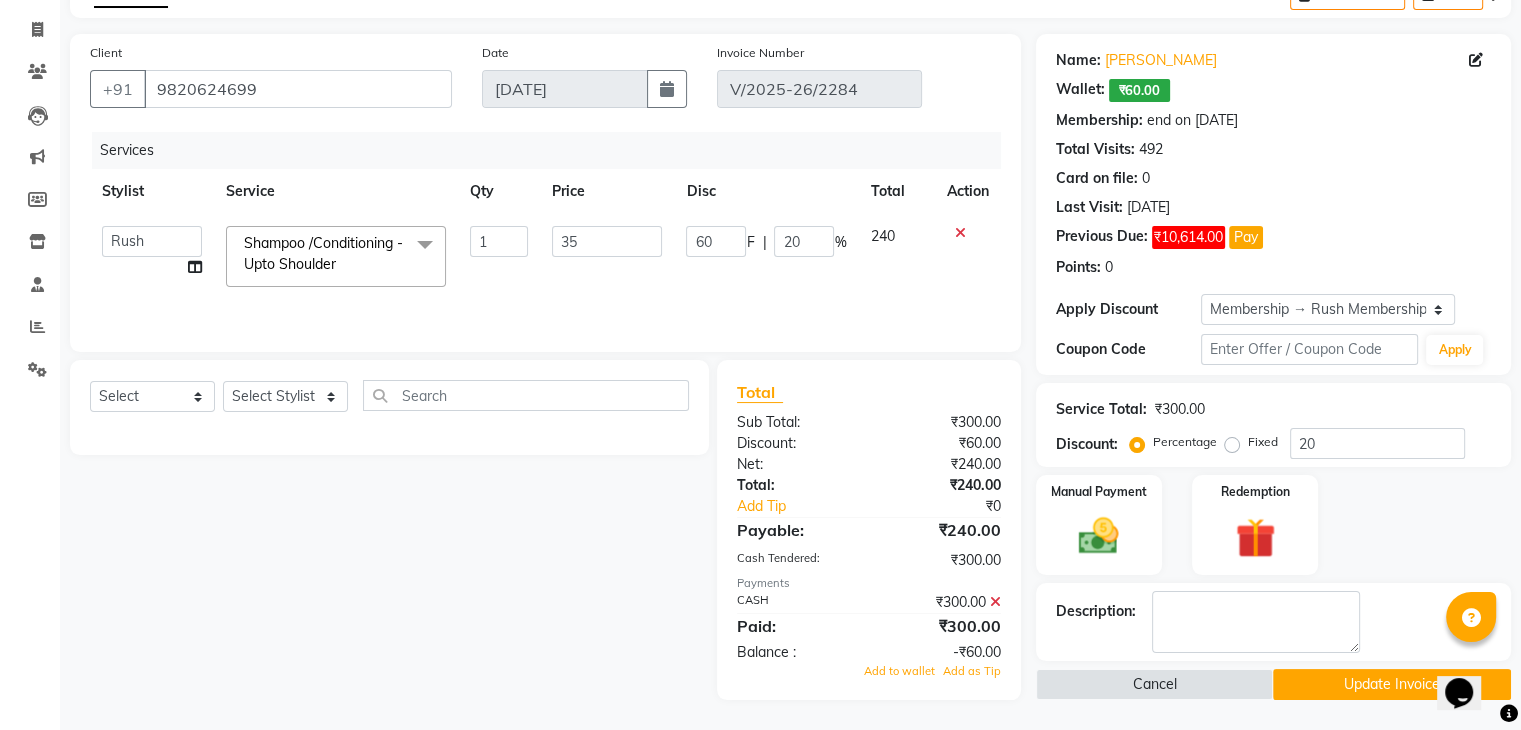 type on "350" 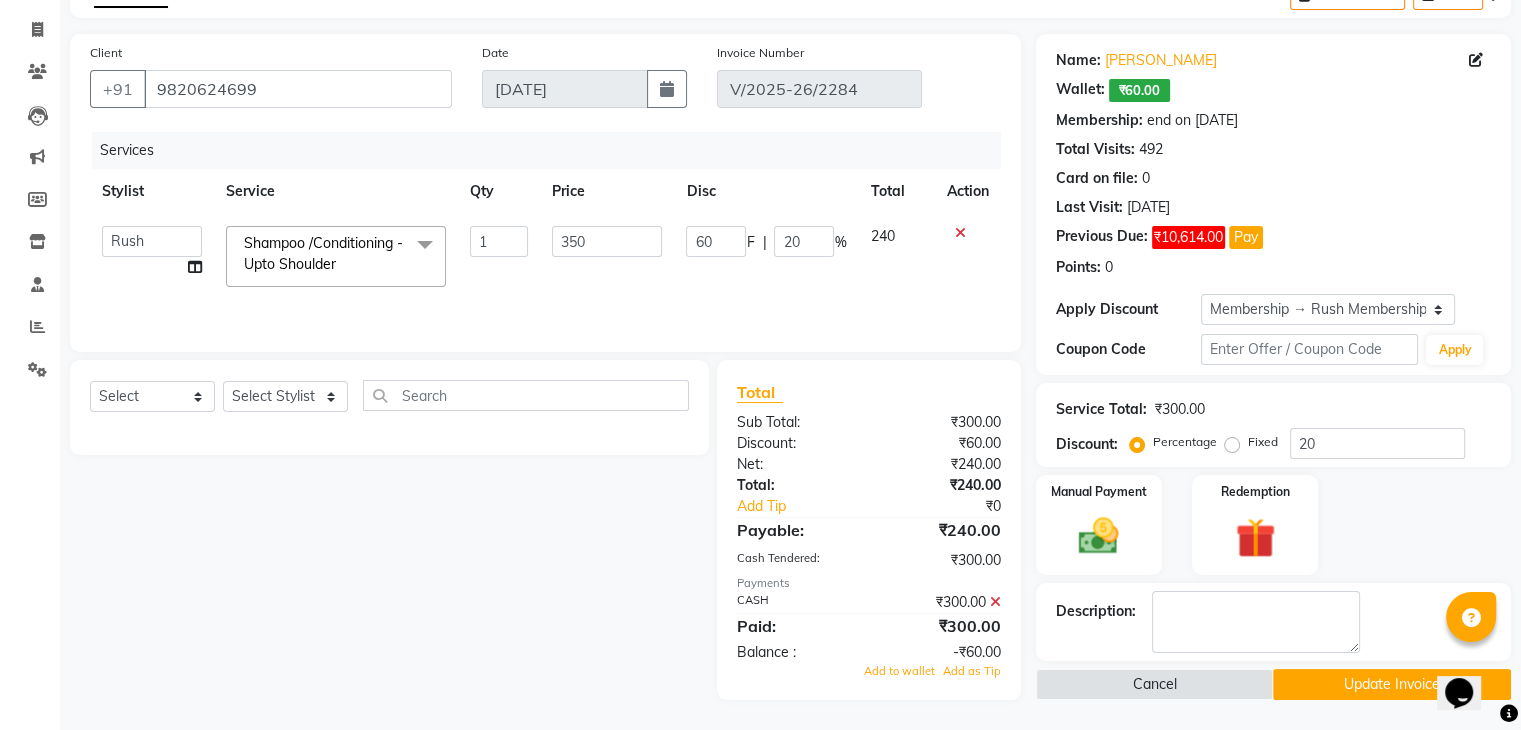click on "60 F | 20 %" 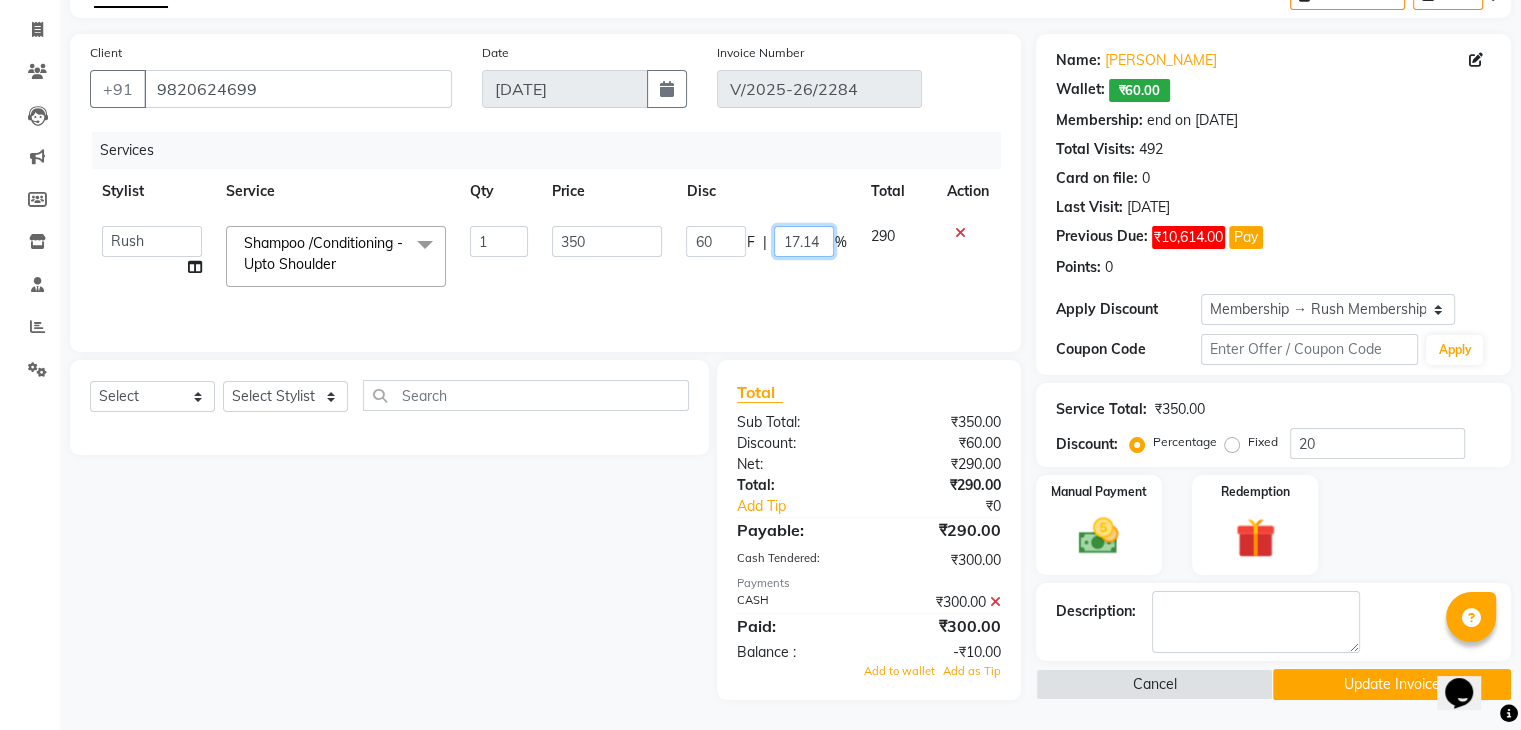 click on "17.14" 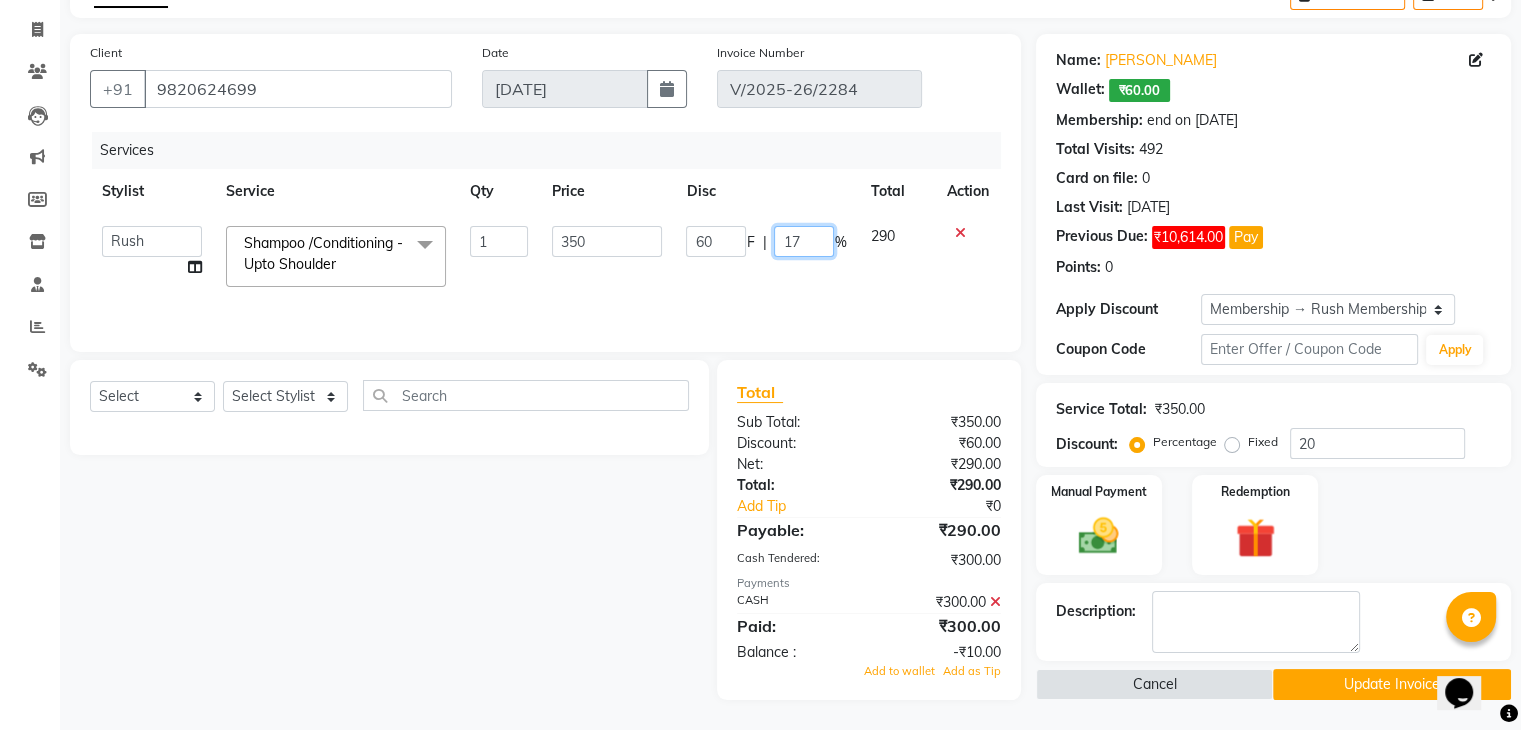 type on "1" 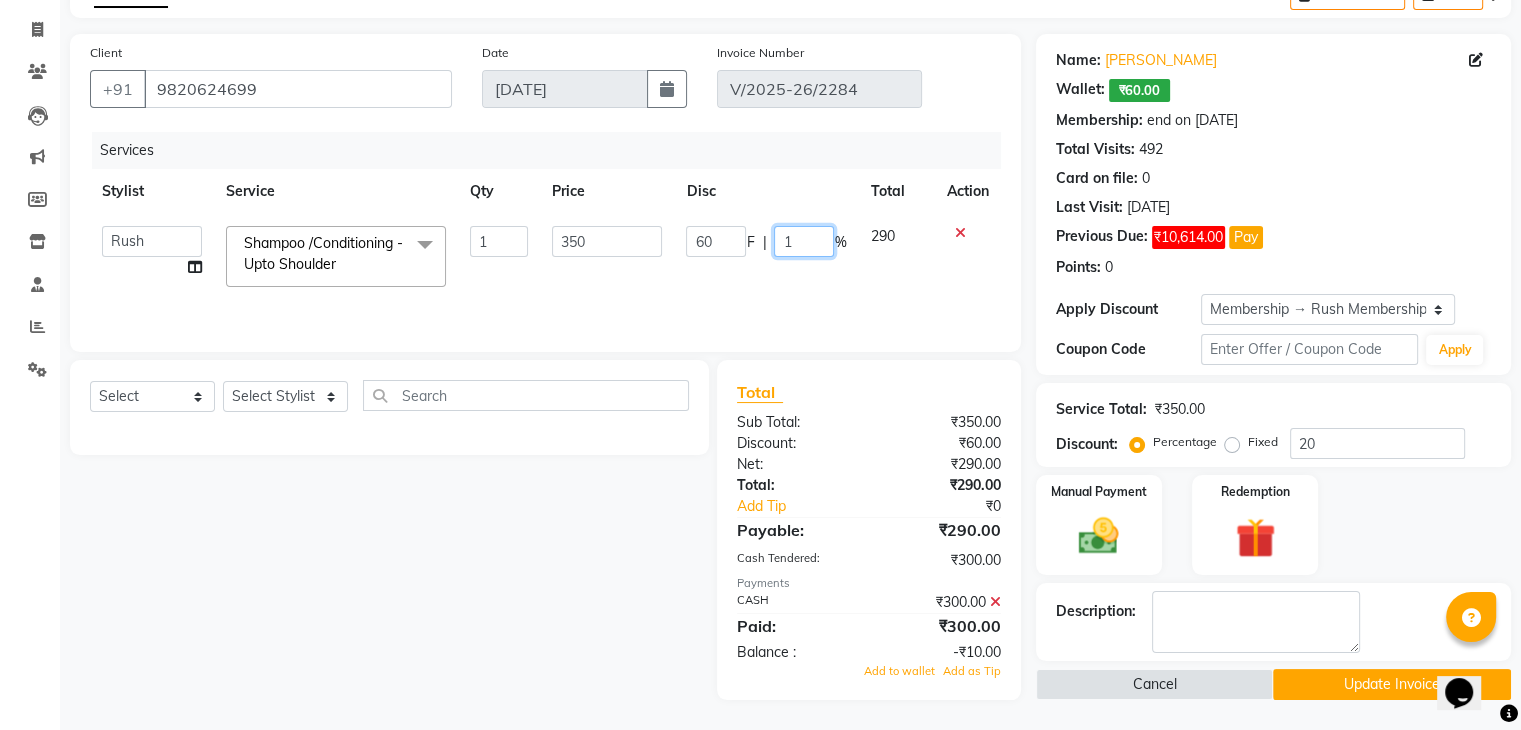 type 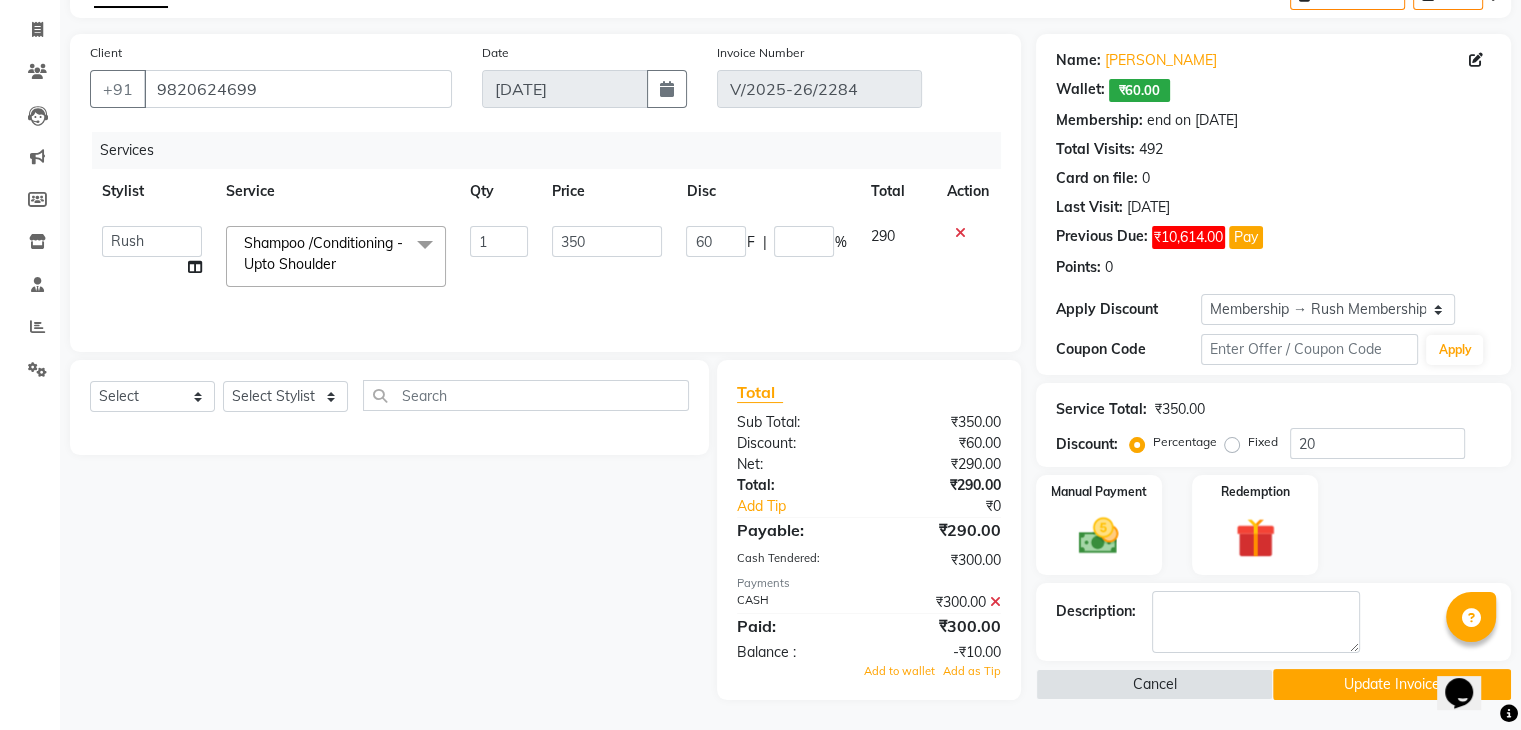 scroll, scrollTop: 115, scrollLeft: 0, axis: vertical 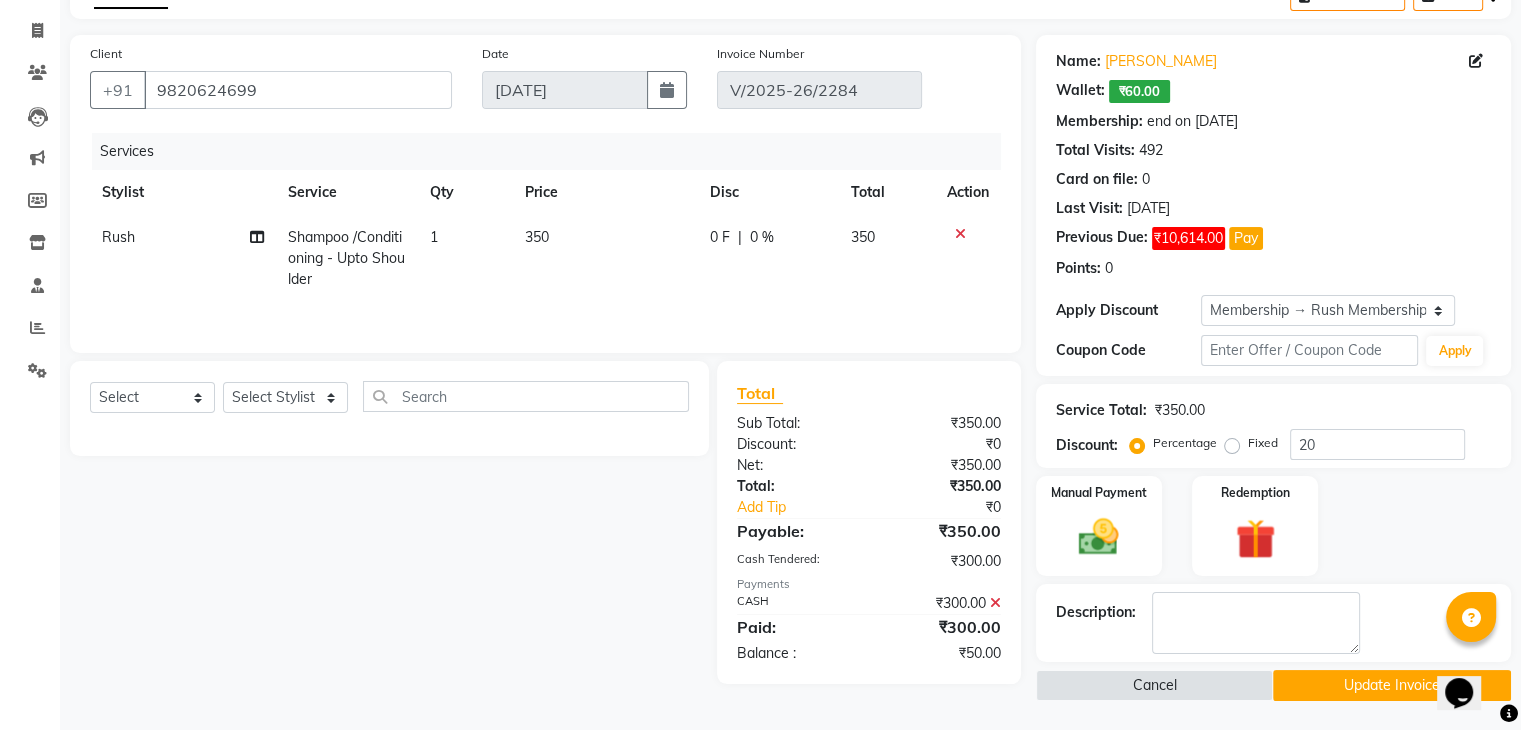 click on "Services Stylist Service Qty Price Disc Total Action   Rush Shampoo /Conditioning - Upto Shoulder 1 350 0 F | 0 % 350" 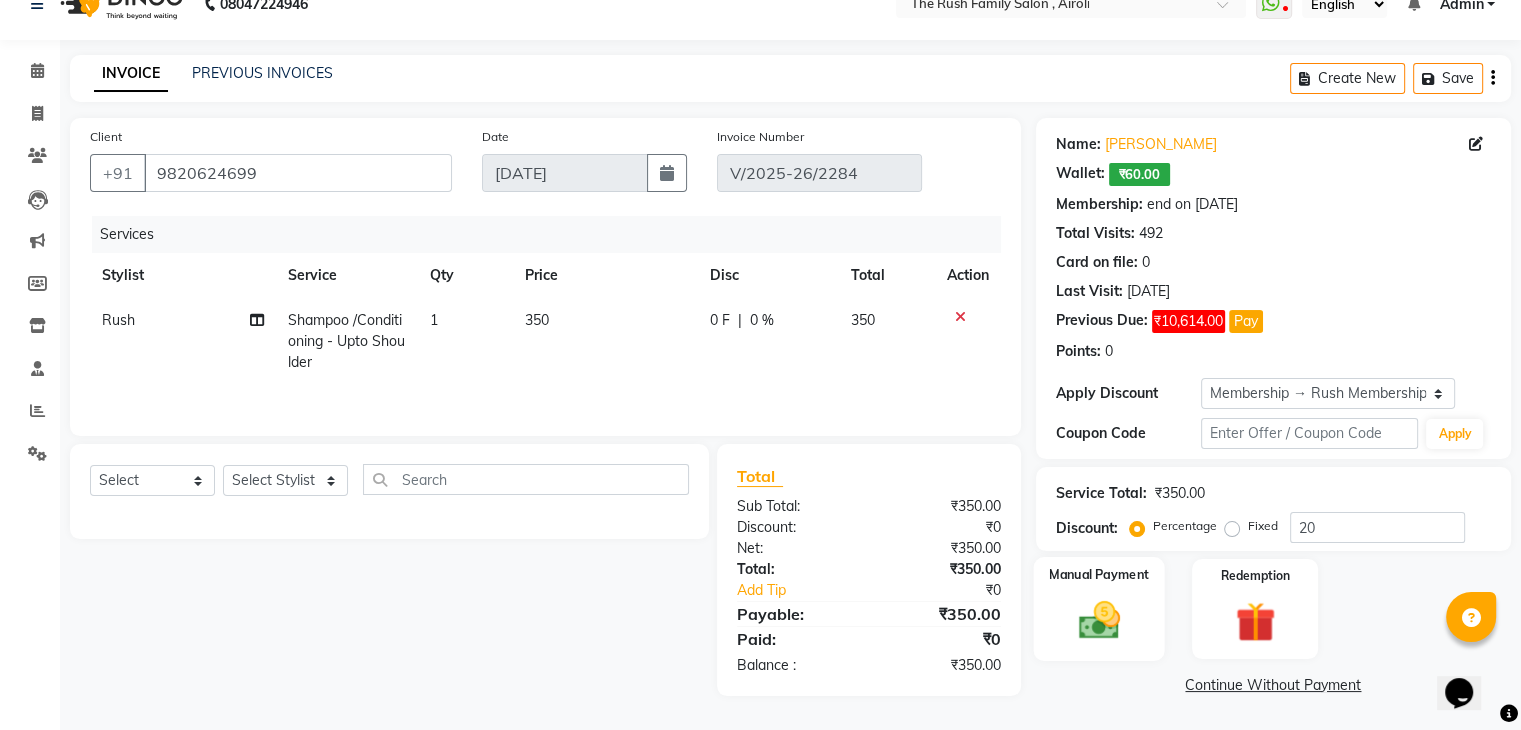 click on "Manual Payment" 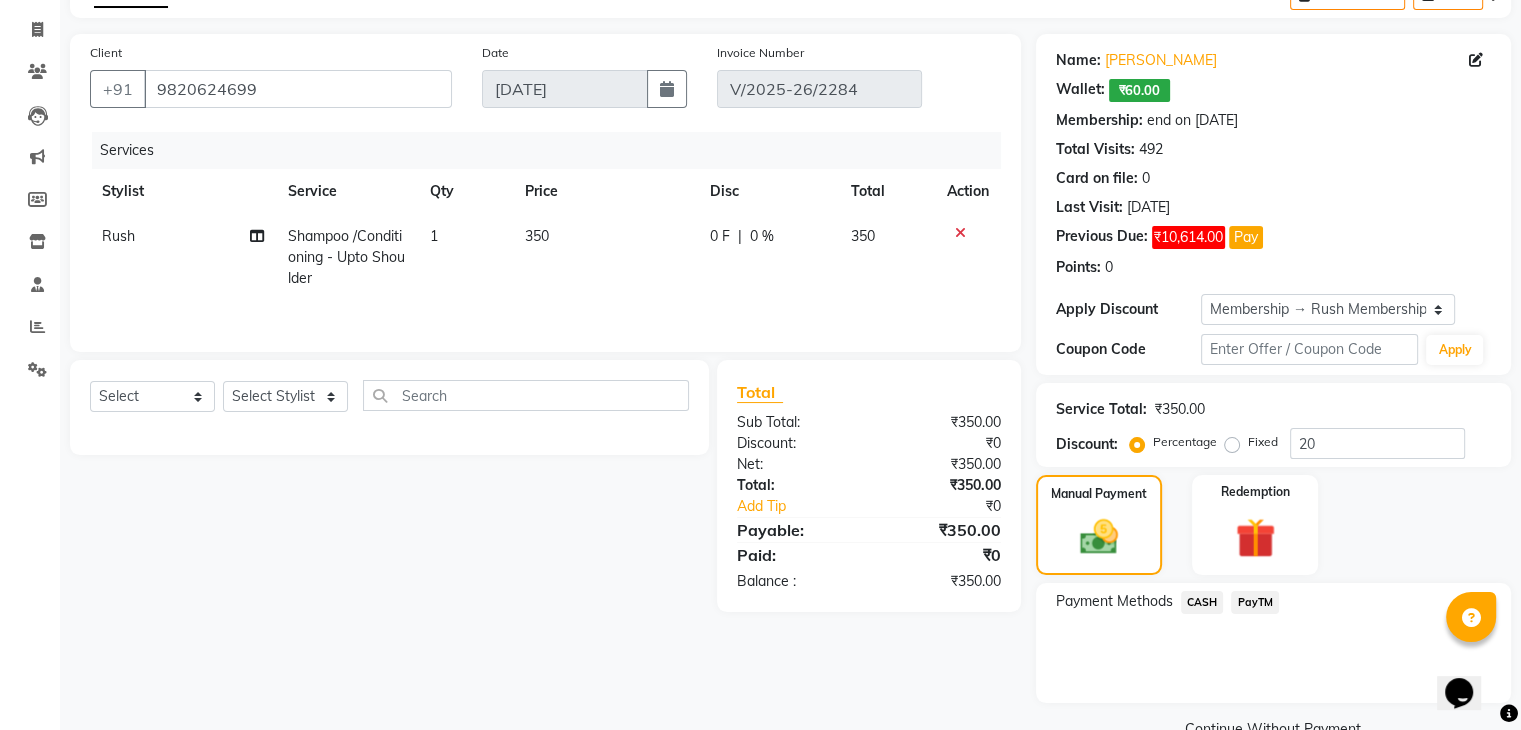 click on "CASH" 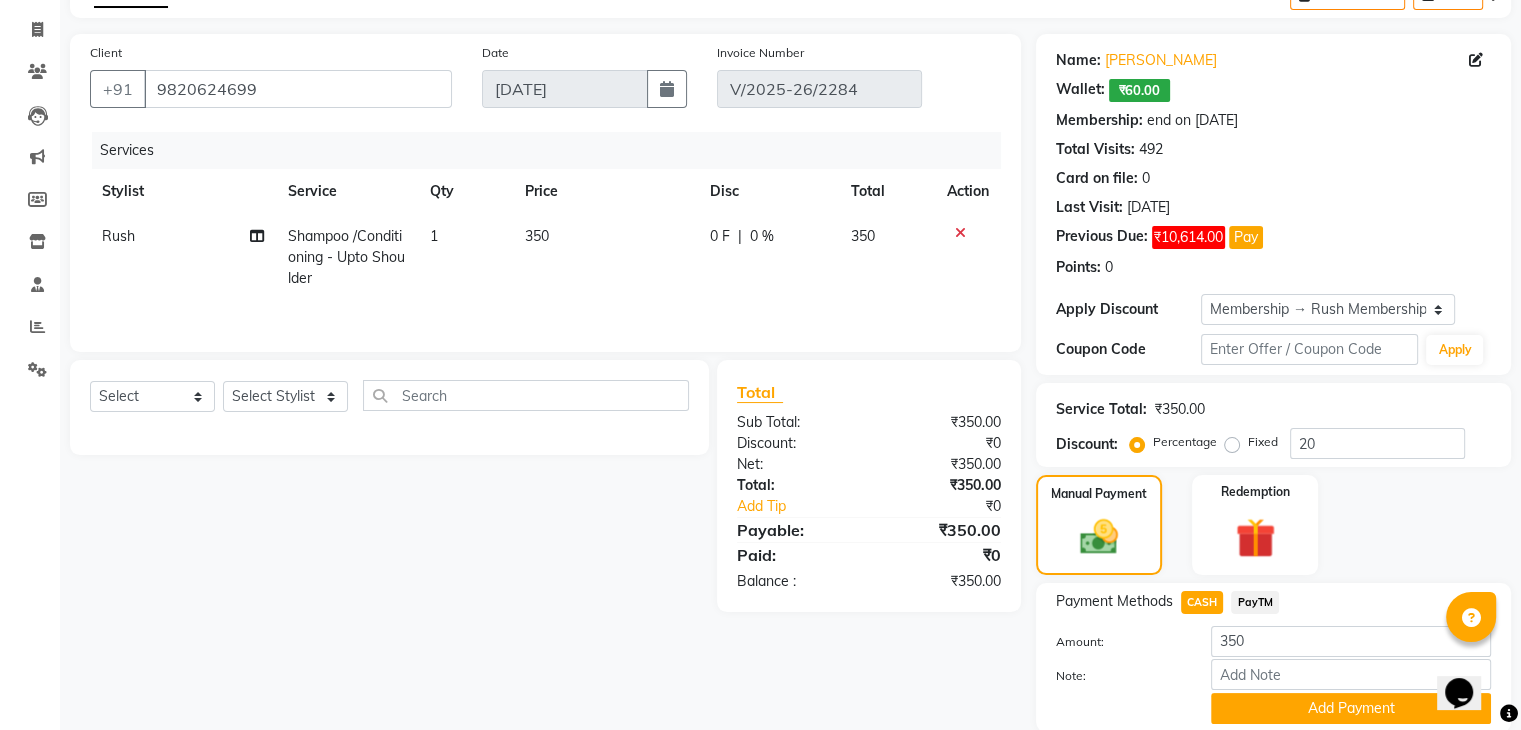 scroll, scrollTop: 190, scrollLeft: 0, axis: vertical 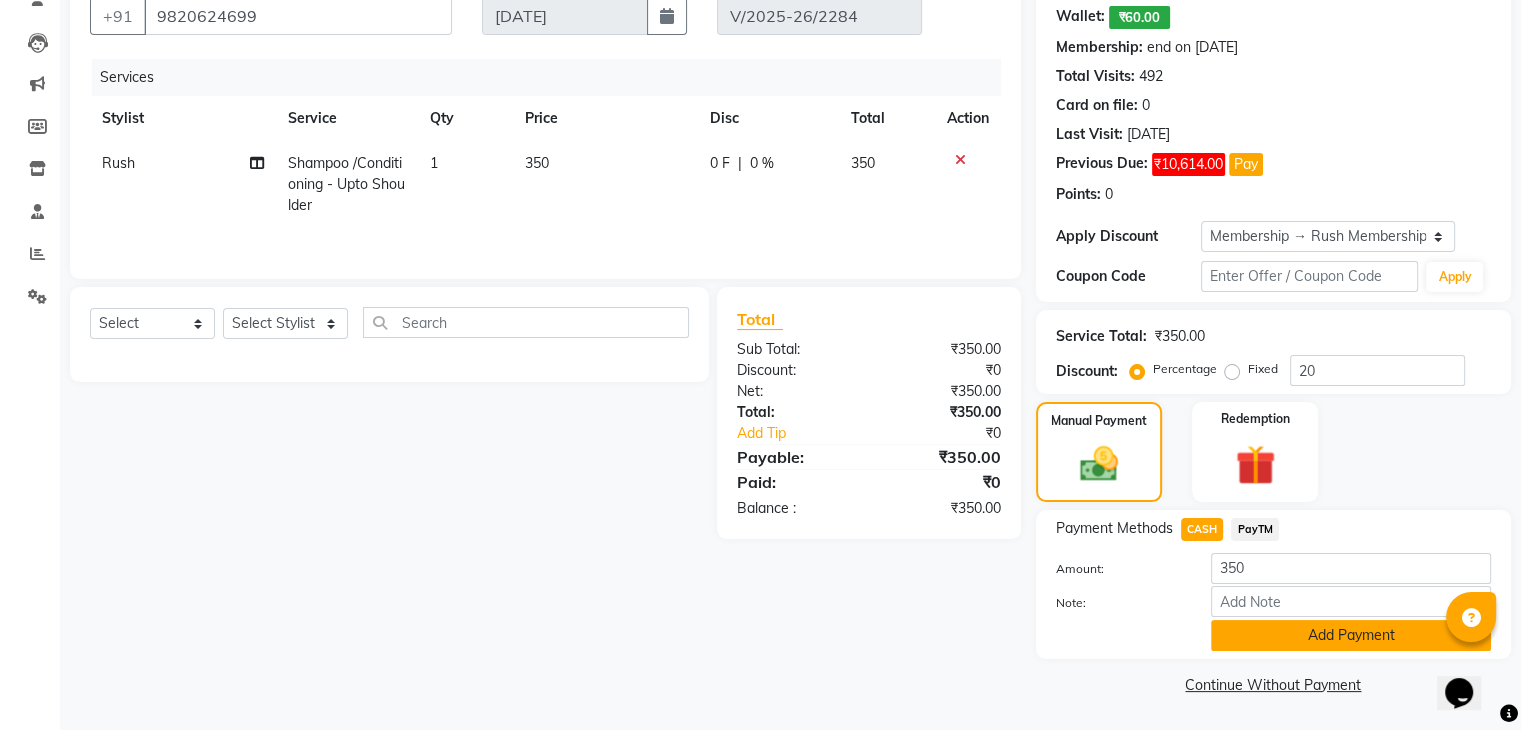 click on "Add Payment" 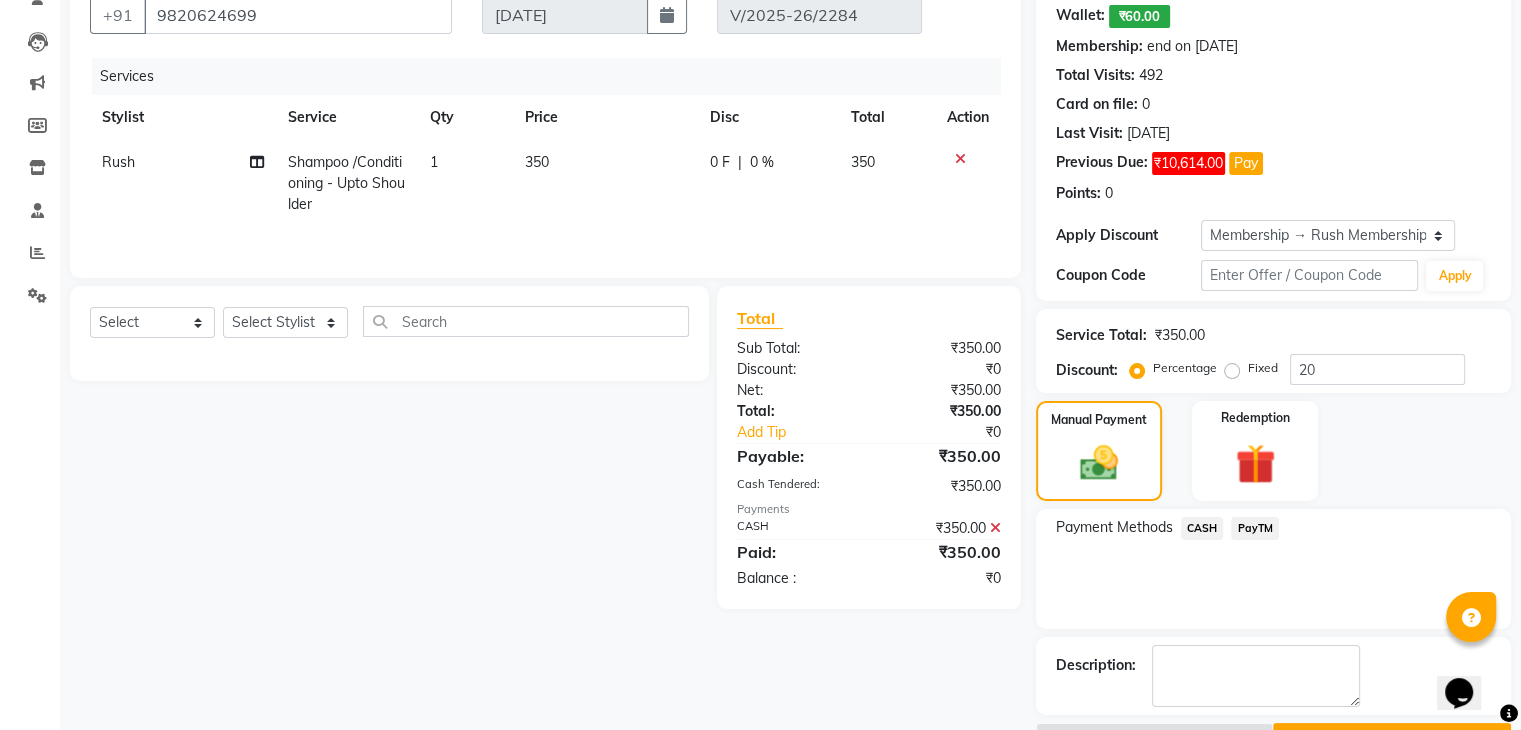 scroll, scrollTop: 243, scrollLeft: 0, axis: vertical 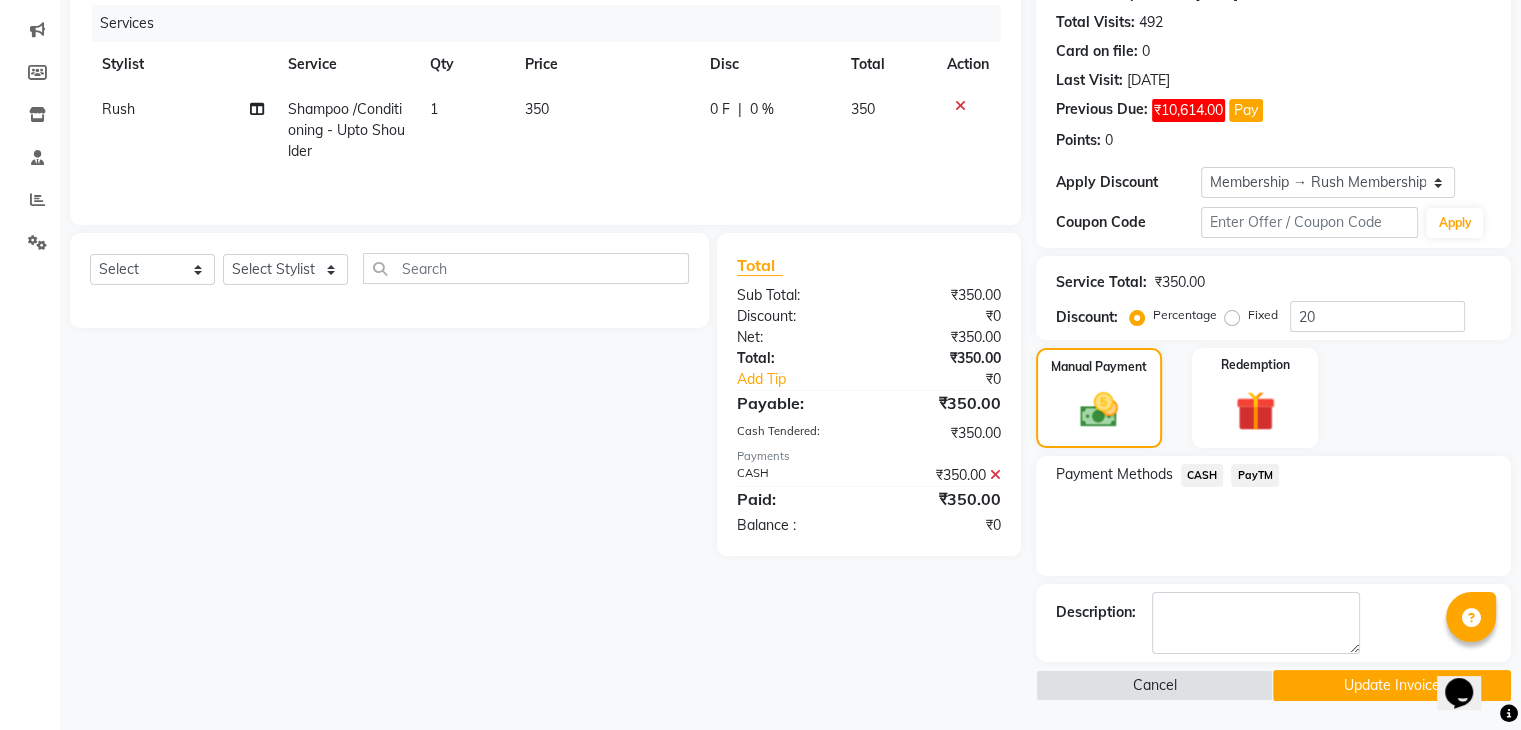 click on "Update Invoice" 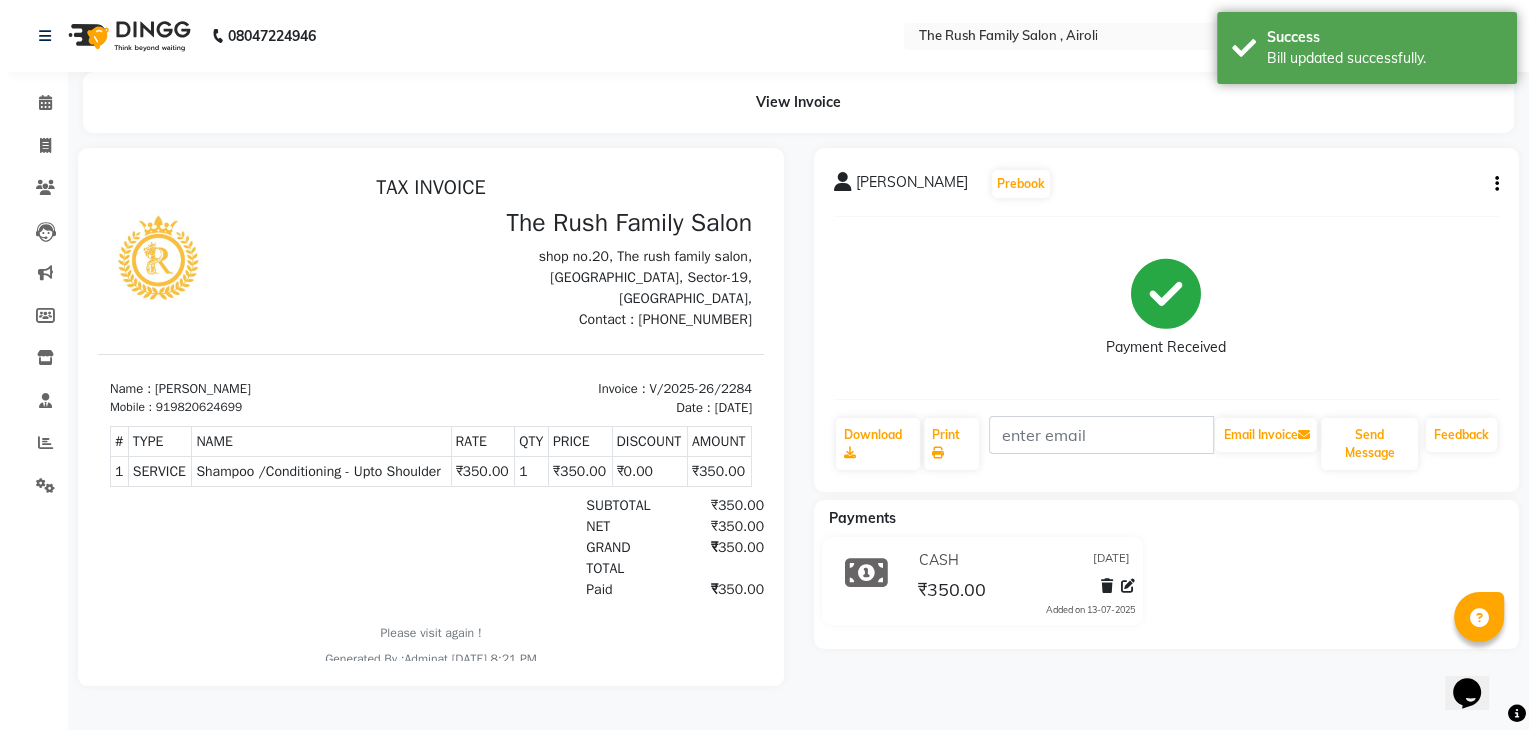 scroll, scrollTop: 0, scrollLeft: 0, axis: both 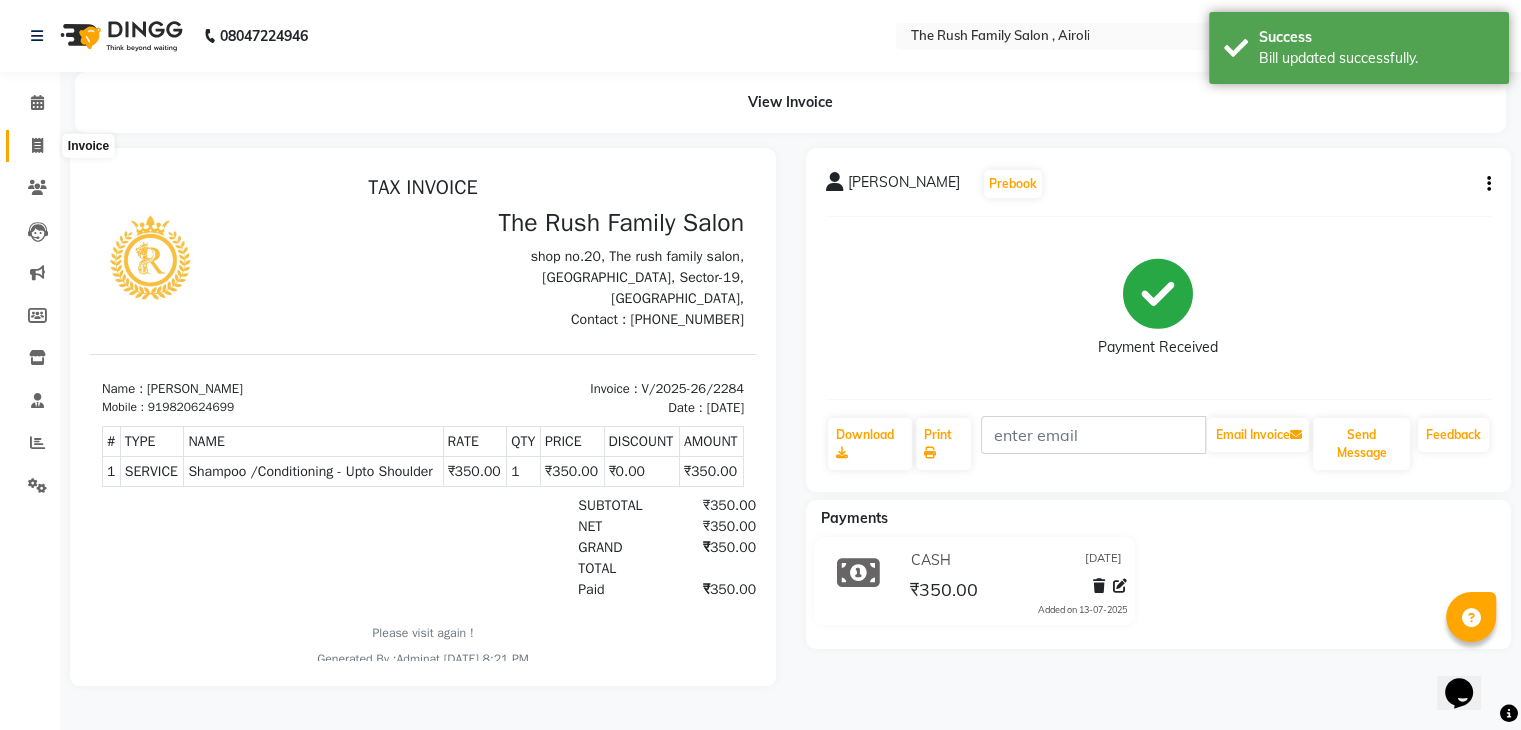 click 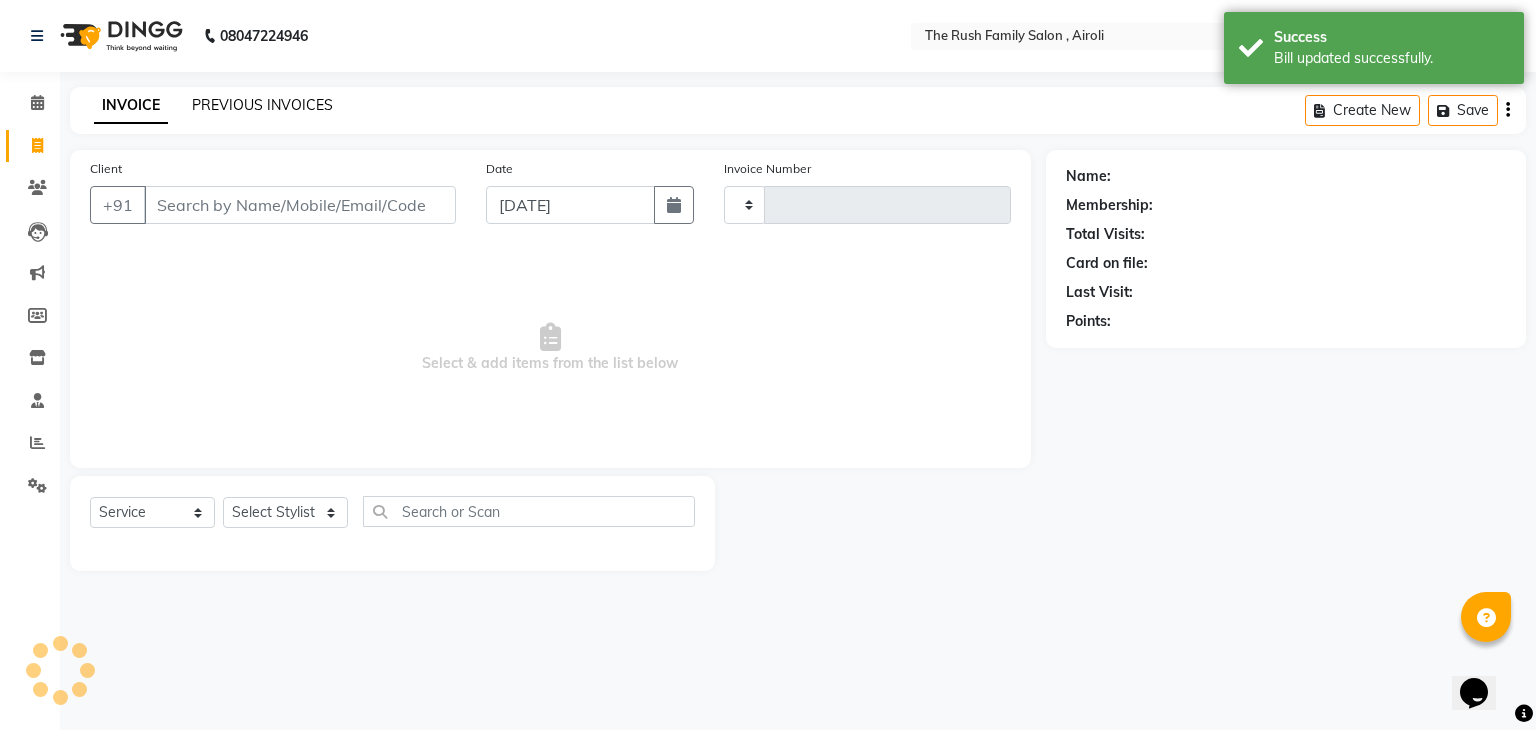 type on "2286" 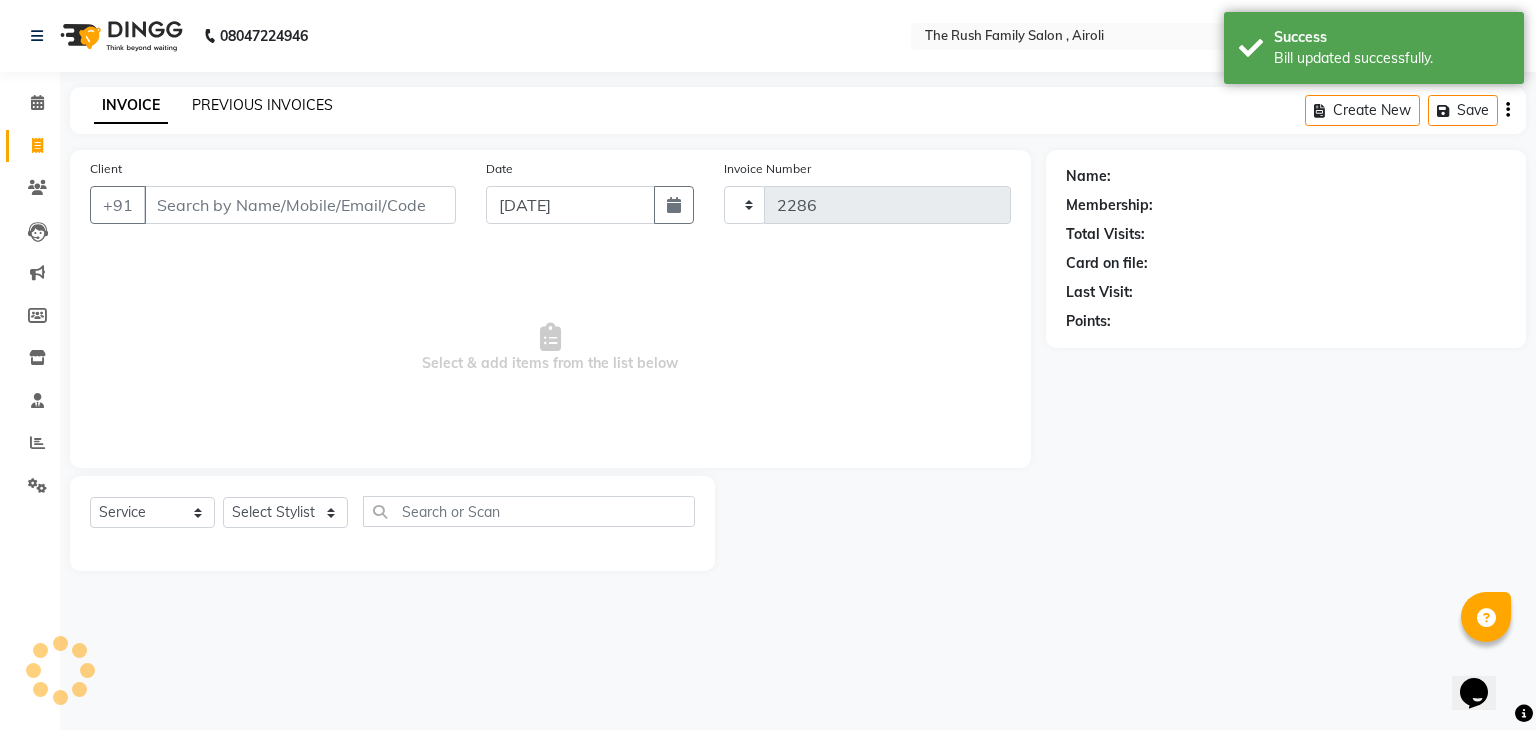 select on "5419" 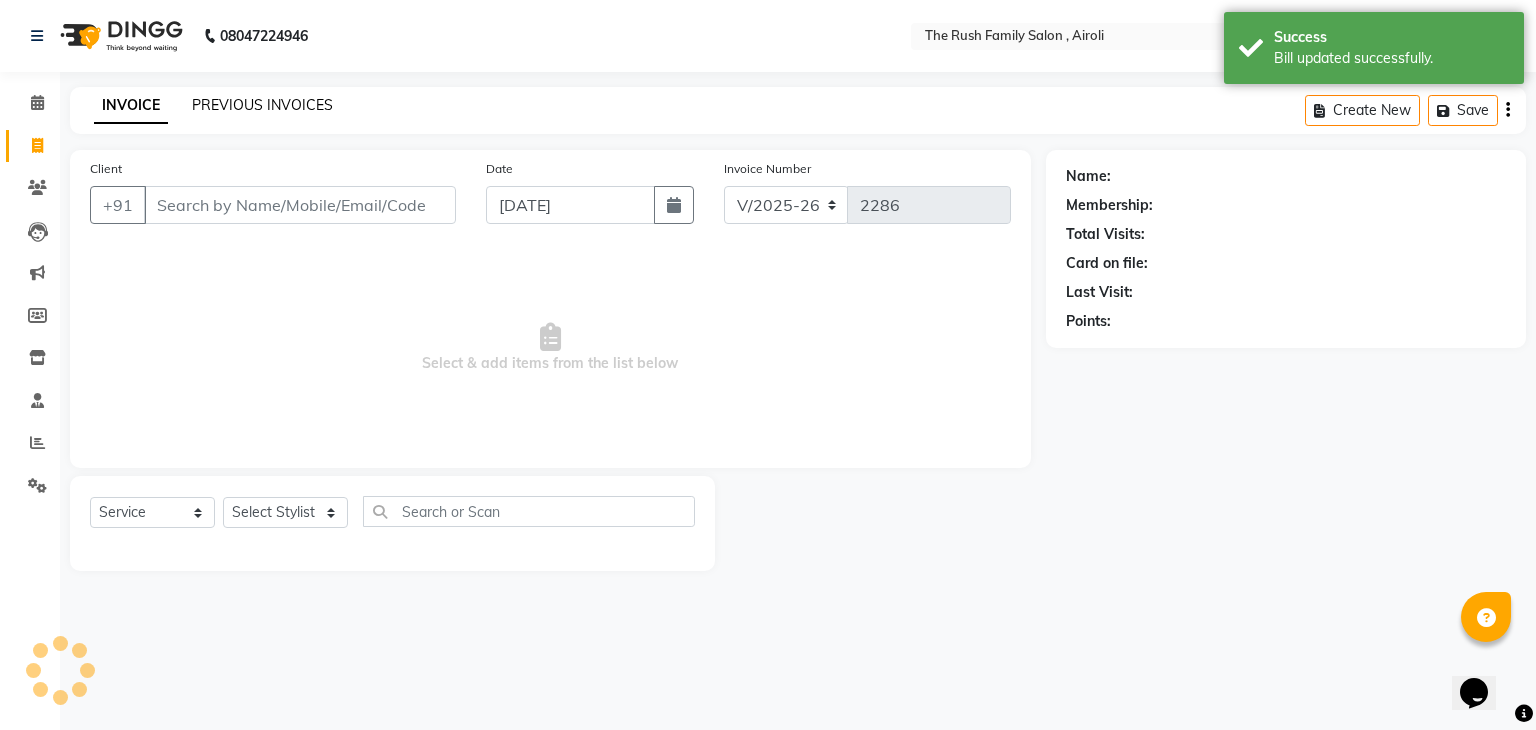 click on "PREVIOUS INVOICES" 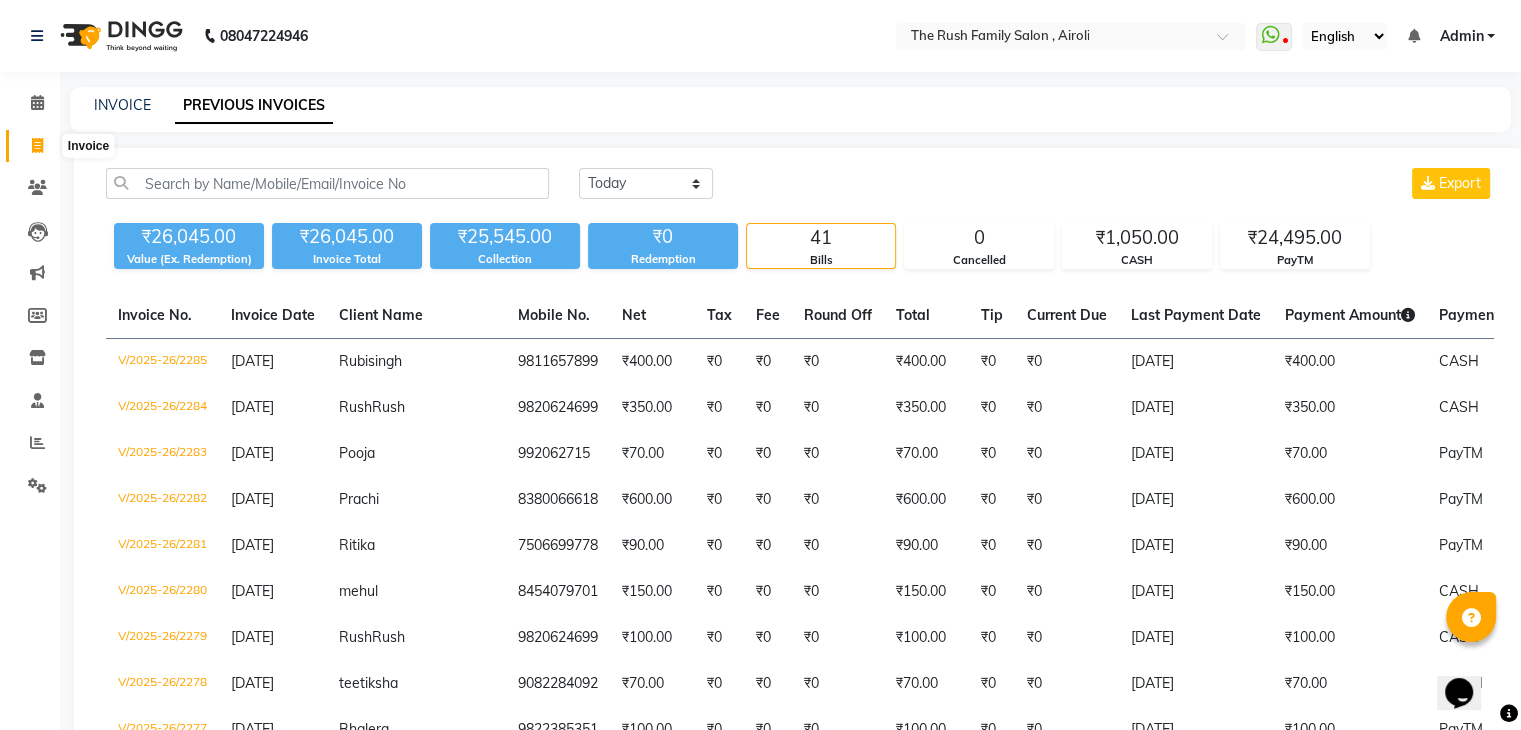 click 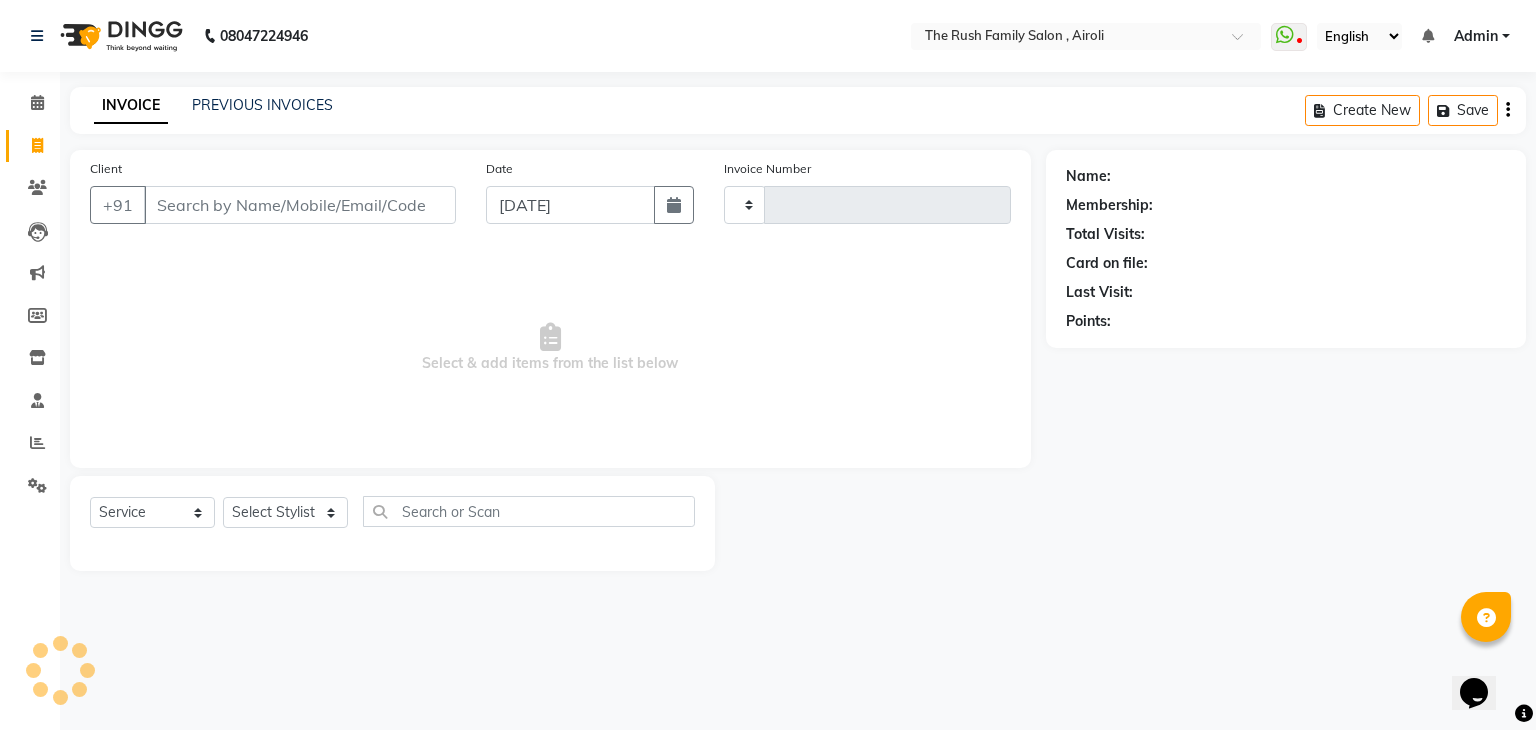type on "2286" 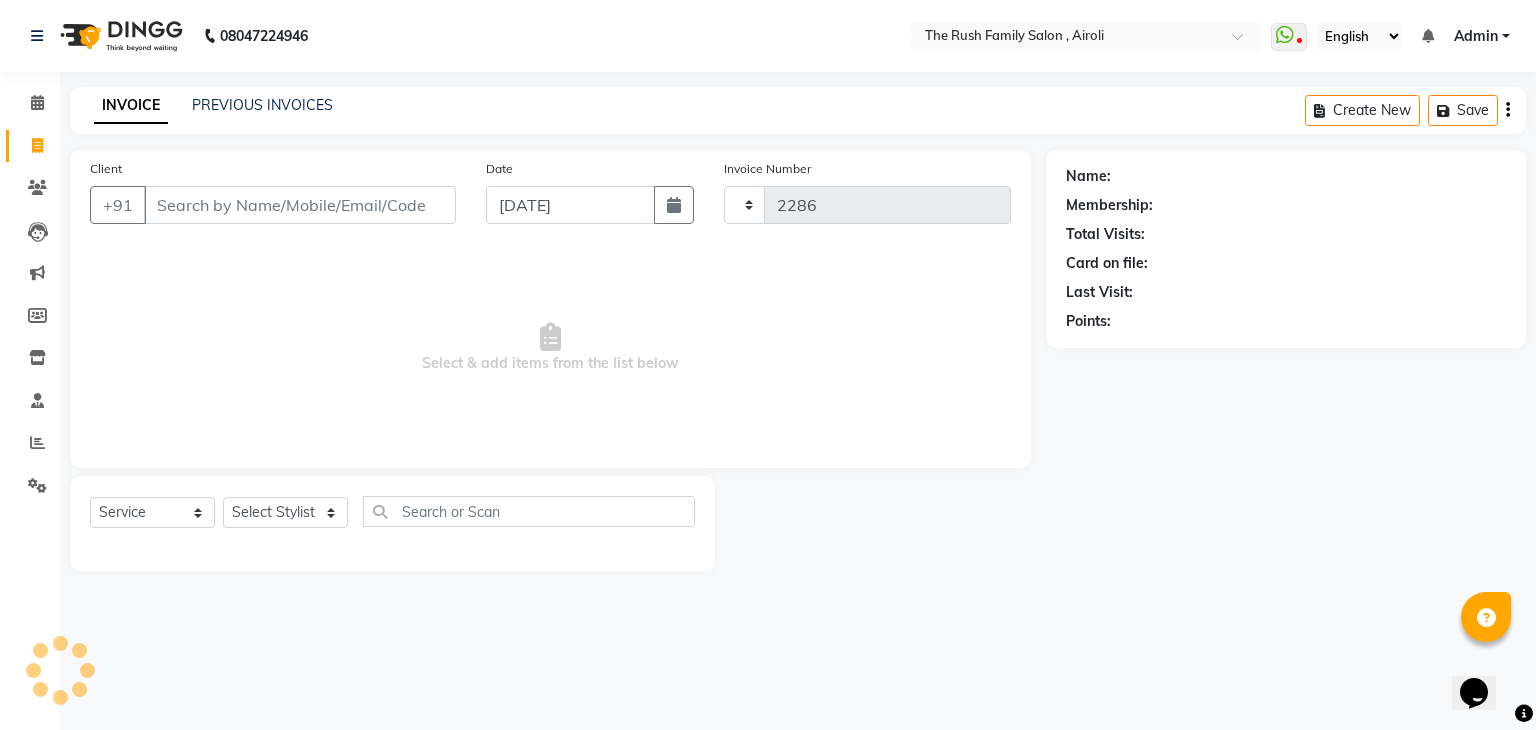 select on "5419" 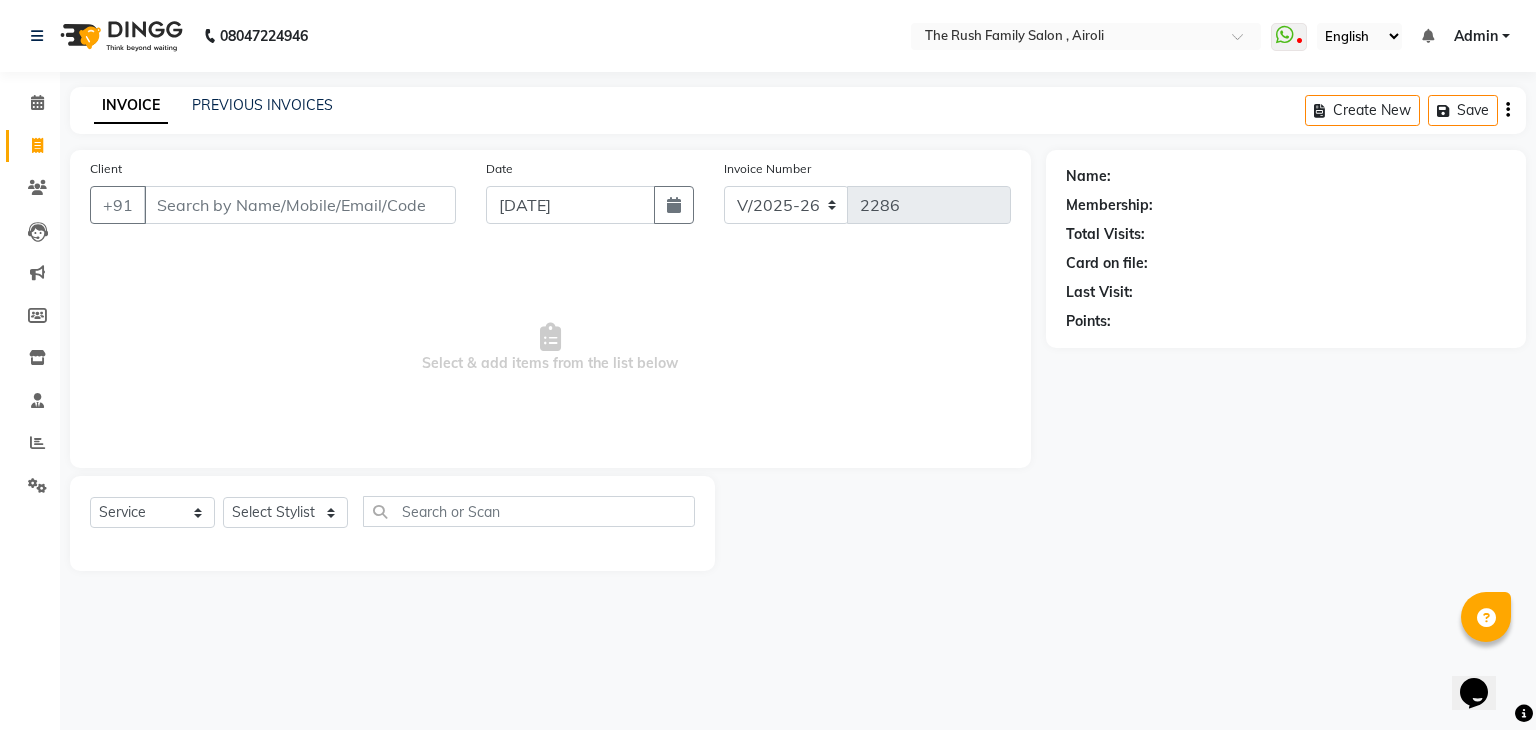 click on "Client" at bounding box center (300, 205) 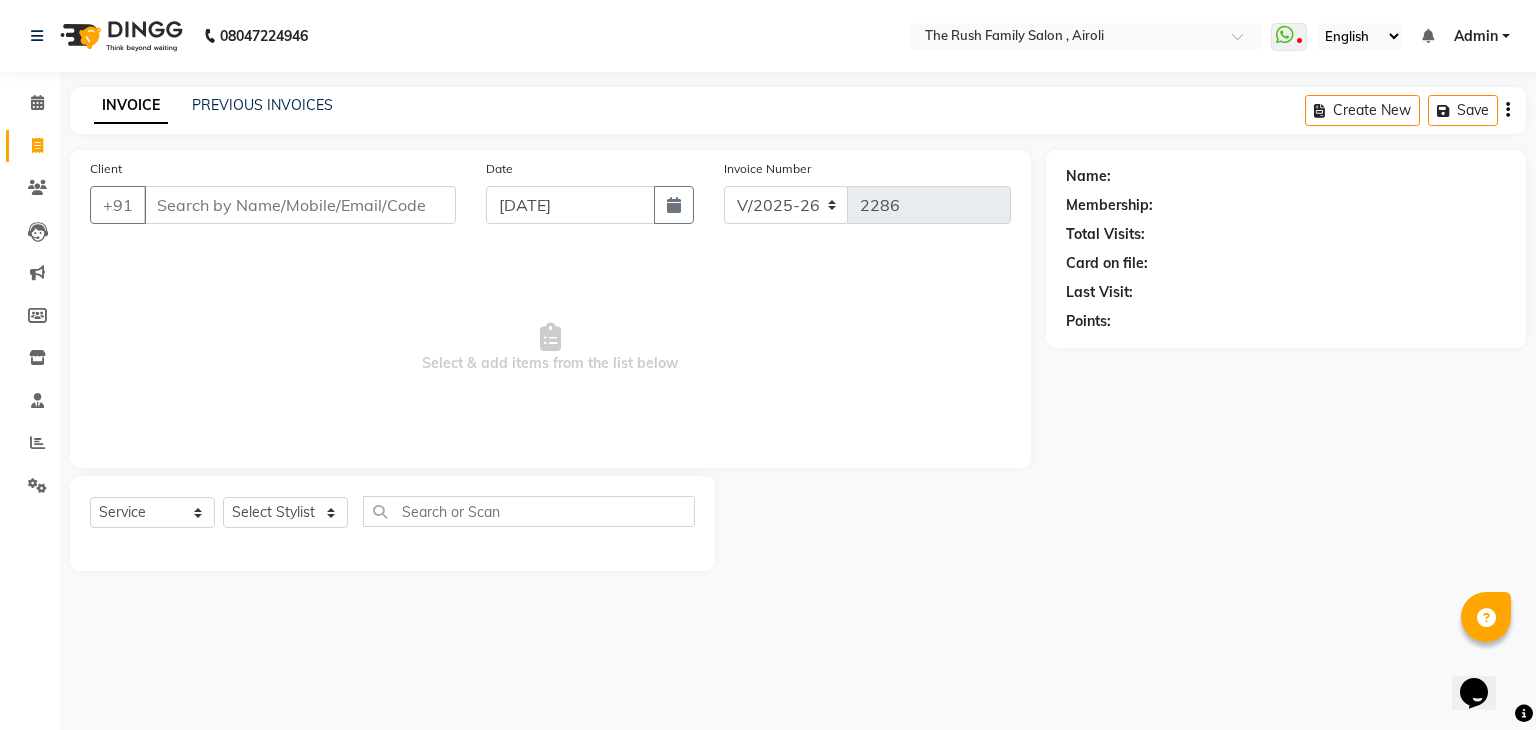 click on "Client" at bounding box center [300, 205] 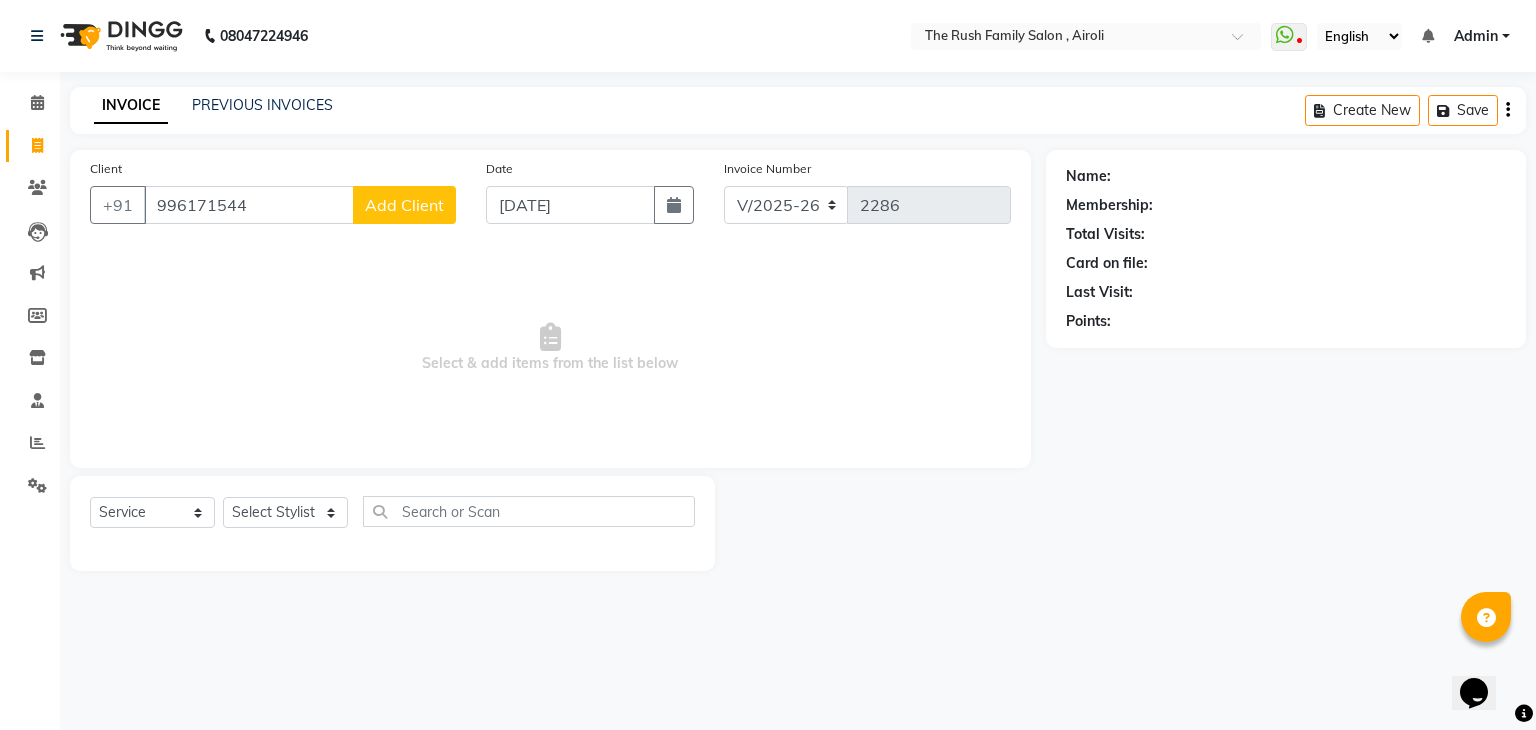 type on "996171544" 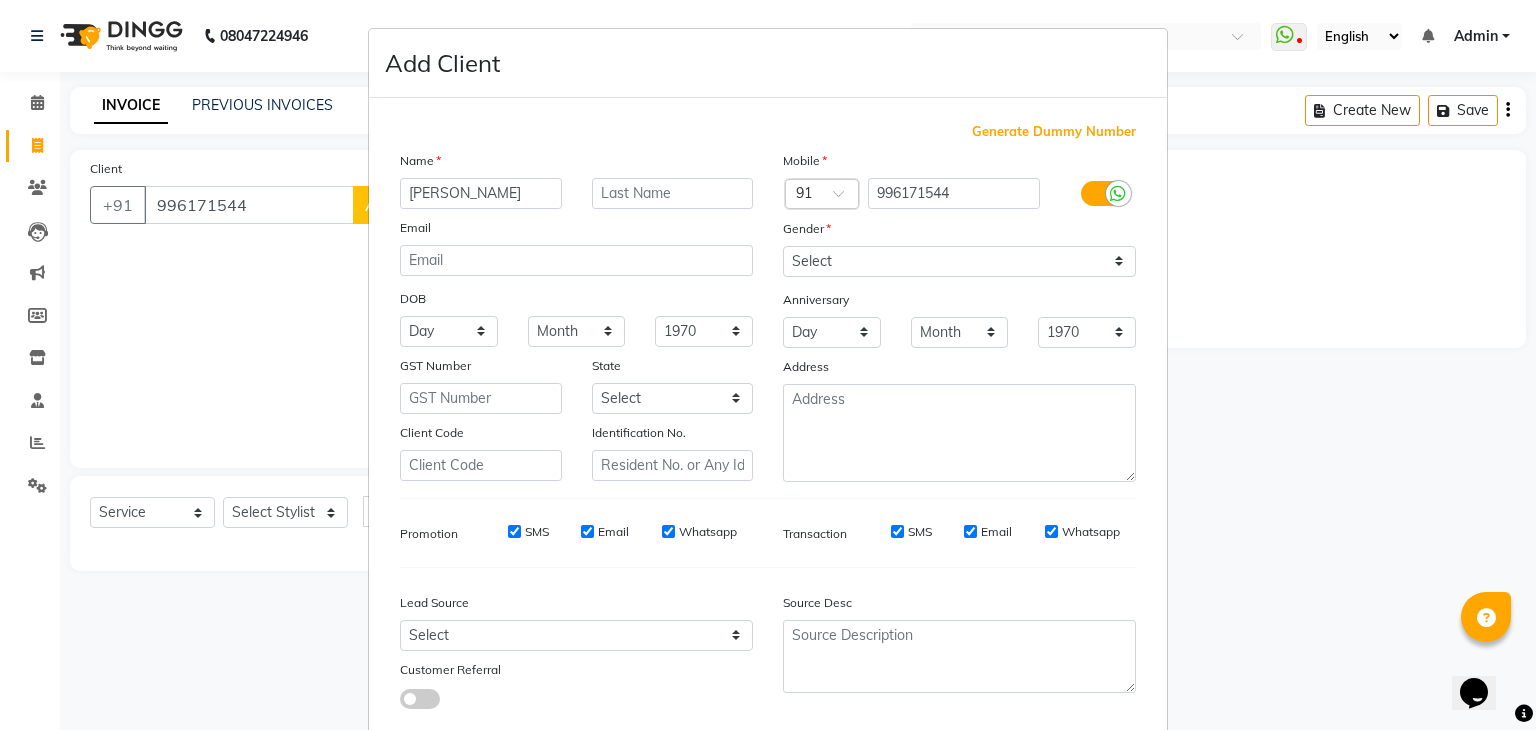 type on "[PERSON_NAME]" 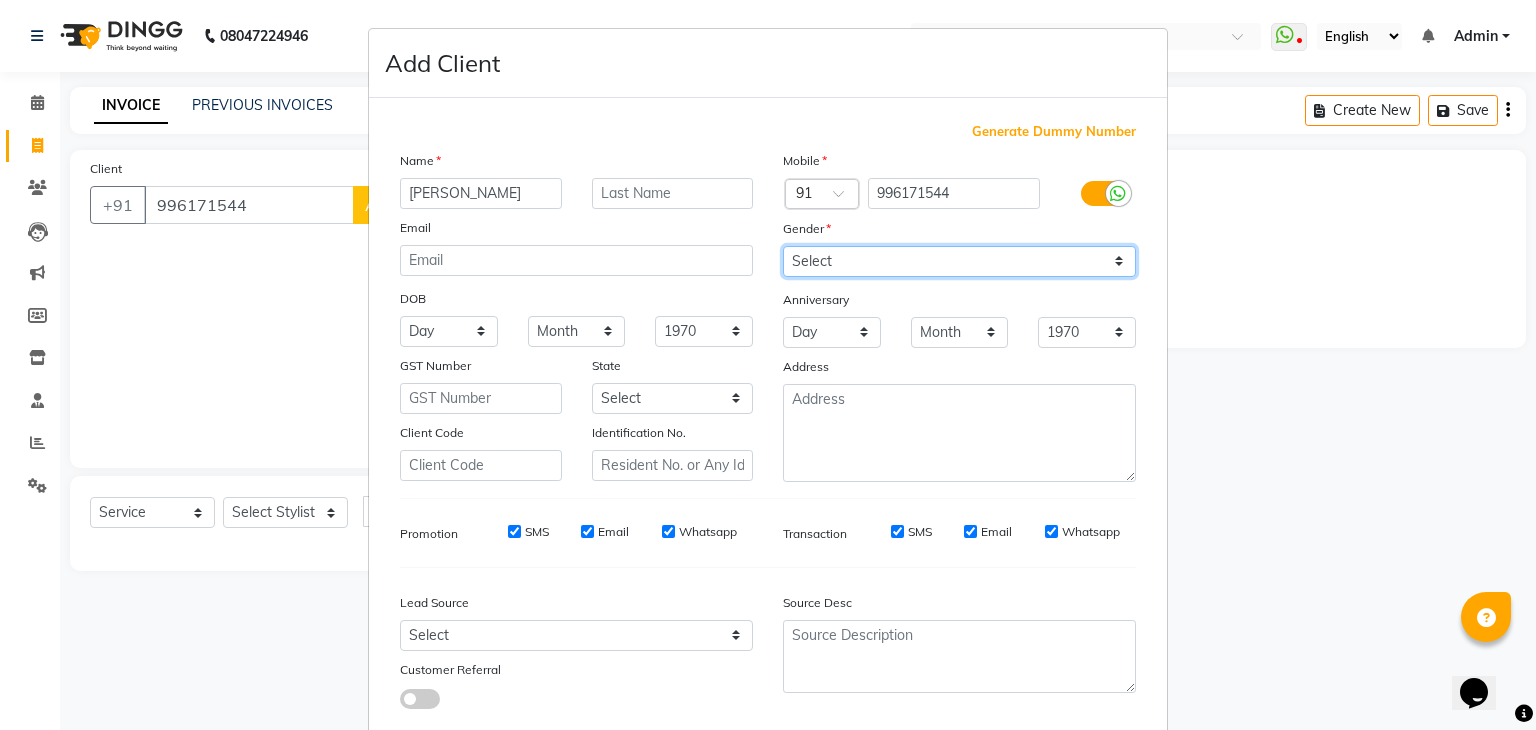 click on "Select Male Female Other Prefer Not To Say" at bounding box center (959, 261) 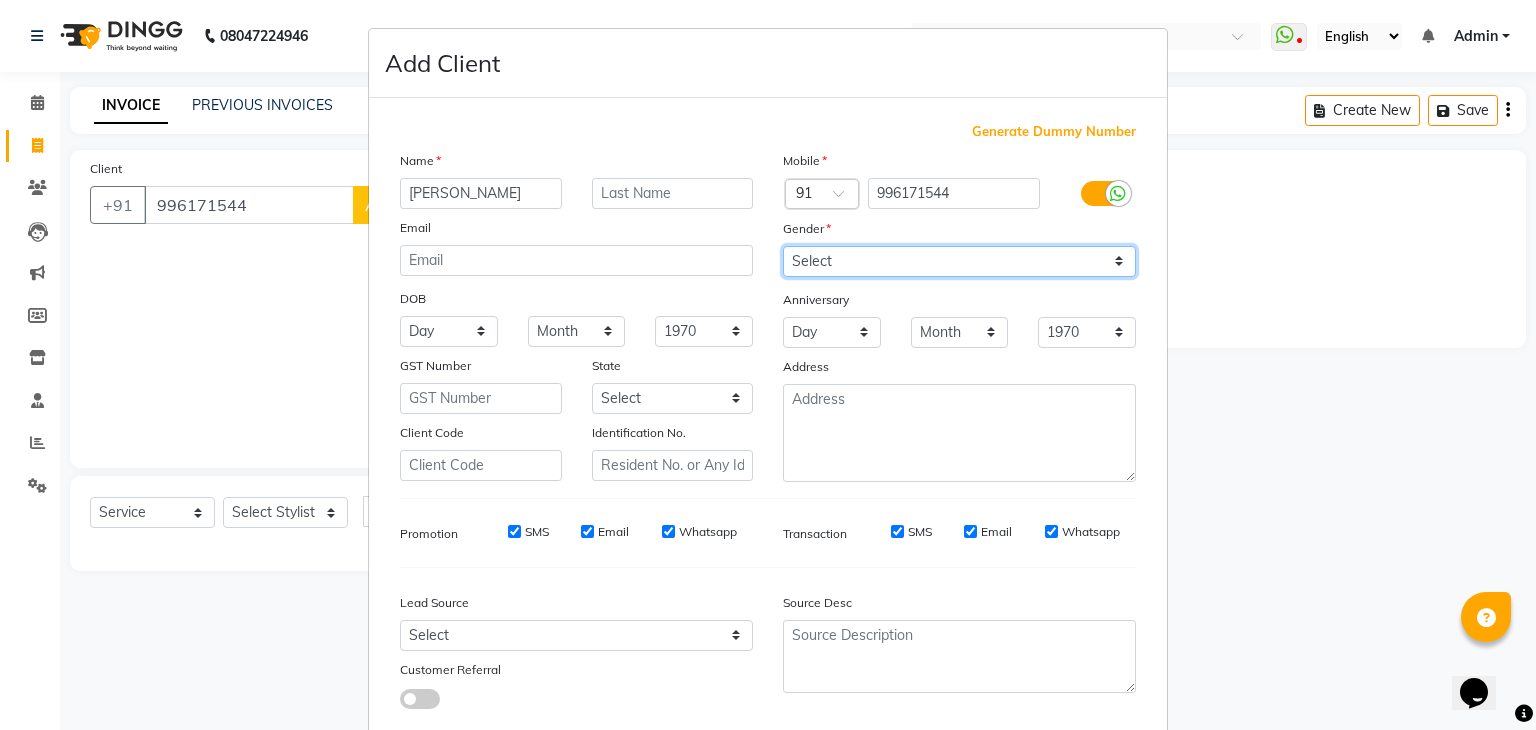 select on "male" 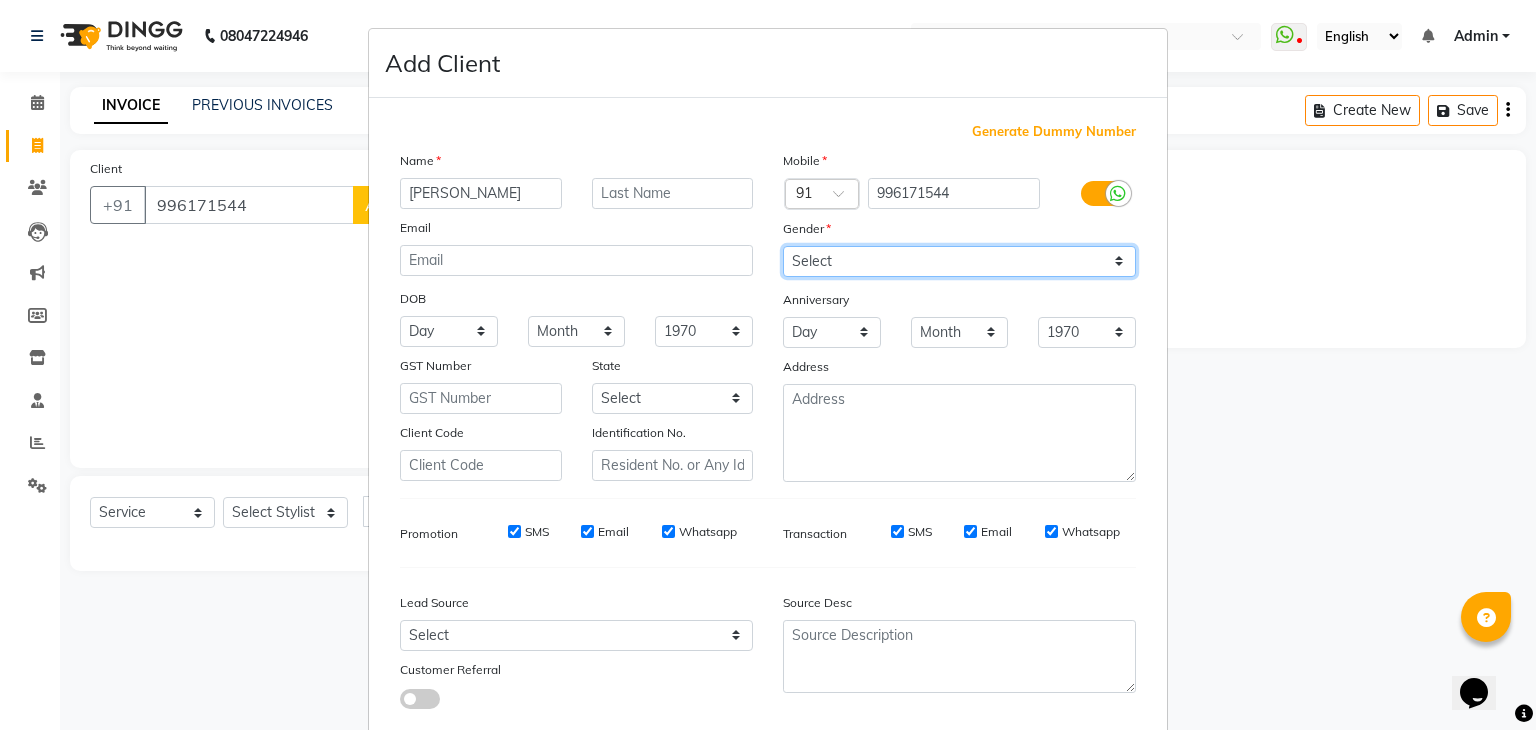 click on "Select Male Female Other Prefer Not To Say" at bounding box center [959, 261] 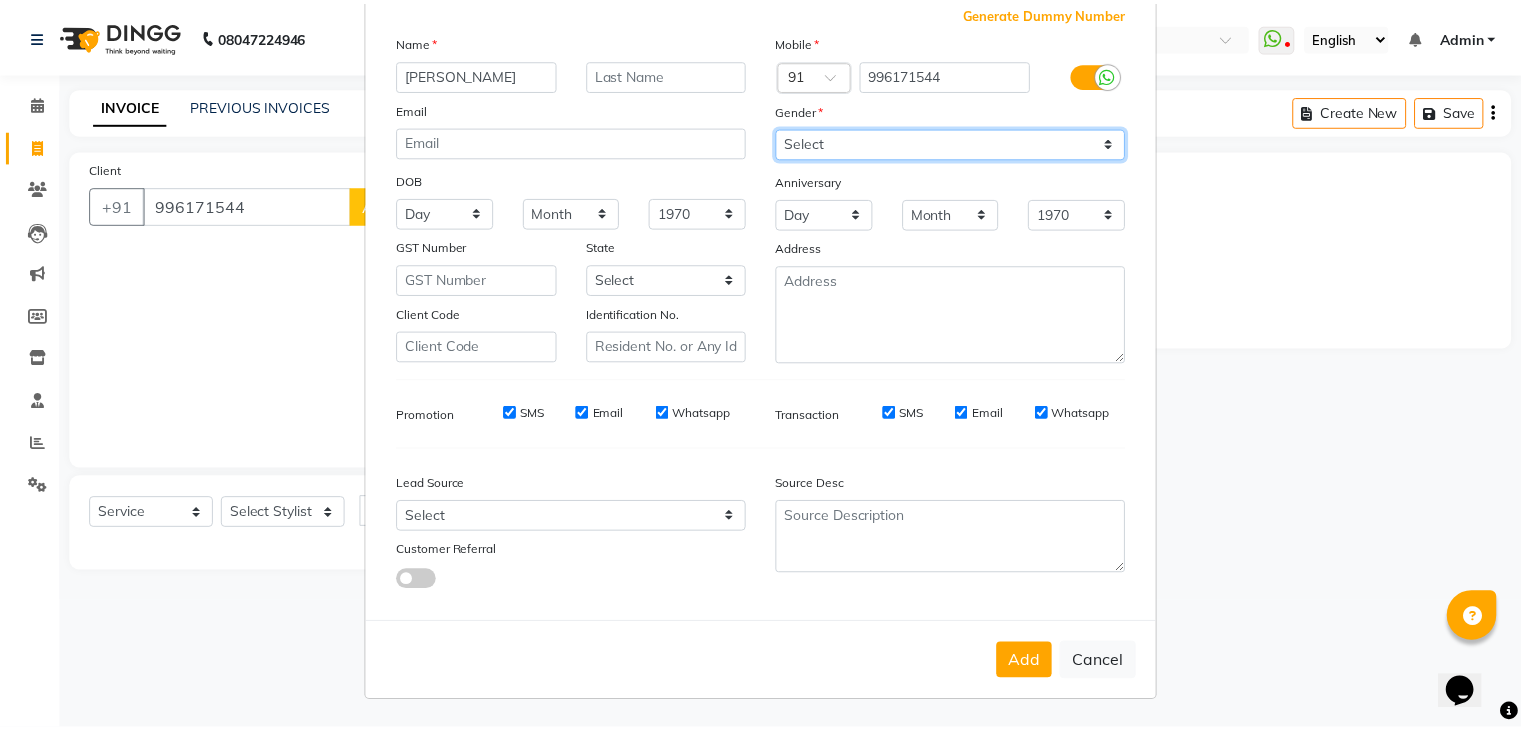 scroll, scrollTop: 126, scrollLeft: 0, axis: vertical 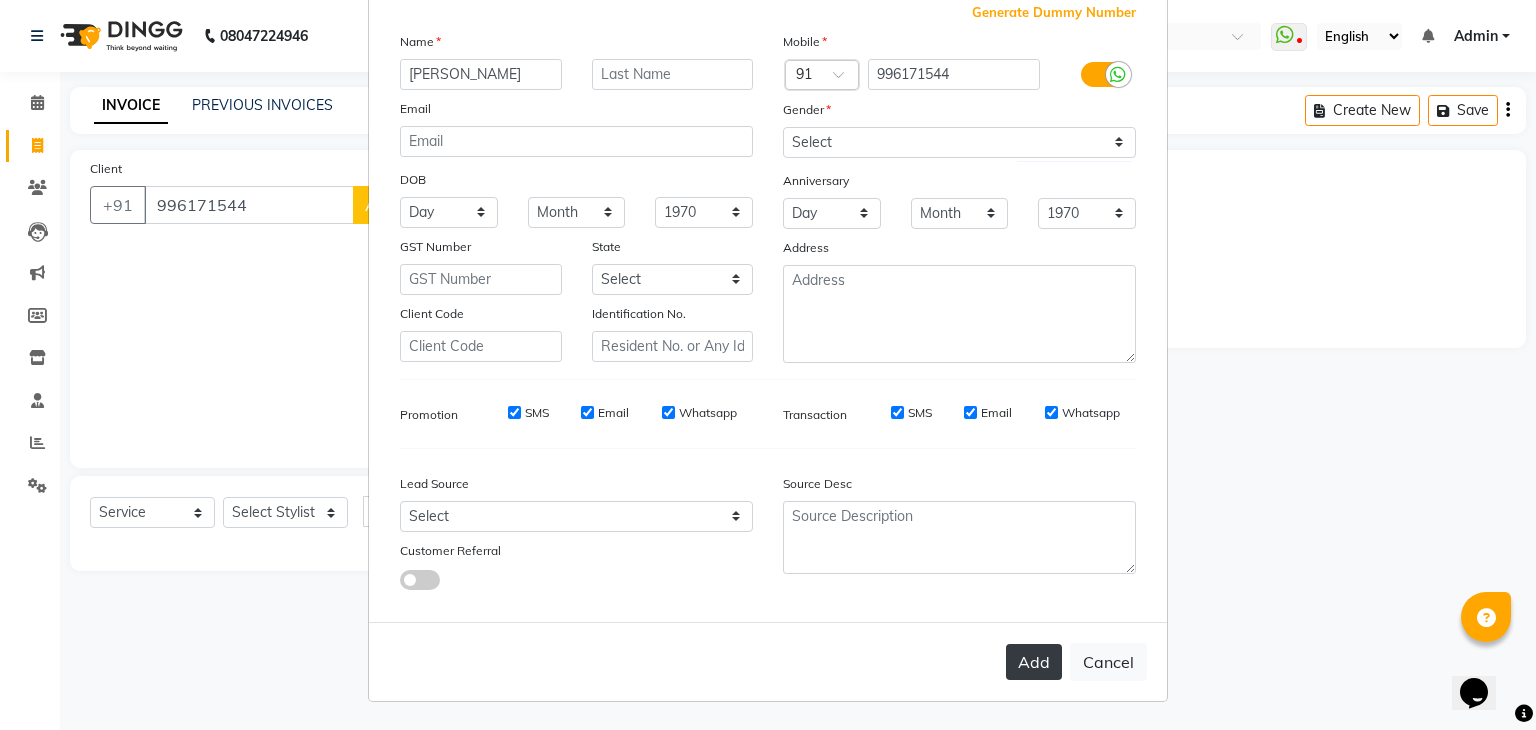 click on "Add" at bounding box center (1034, 662) 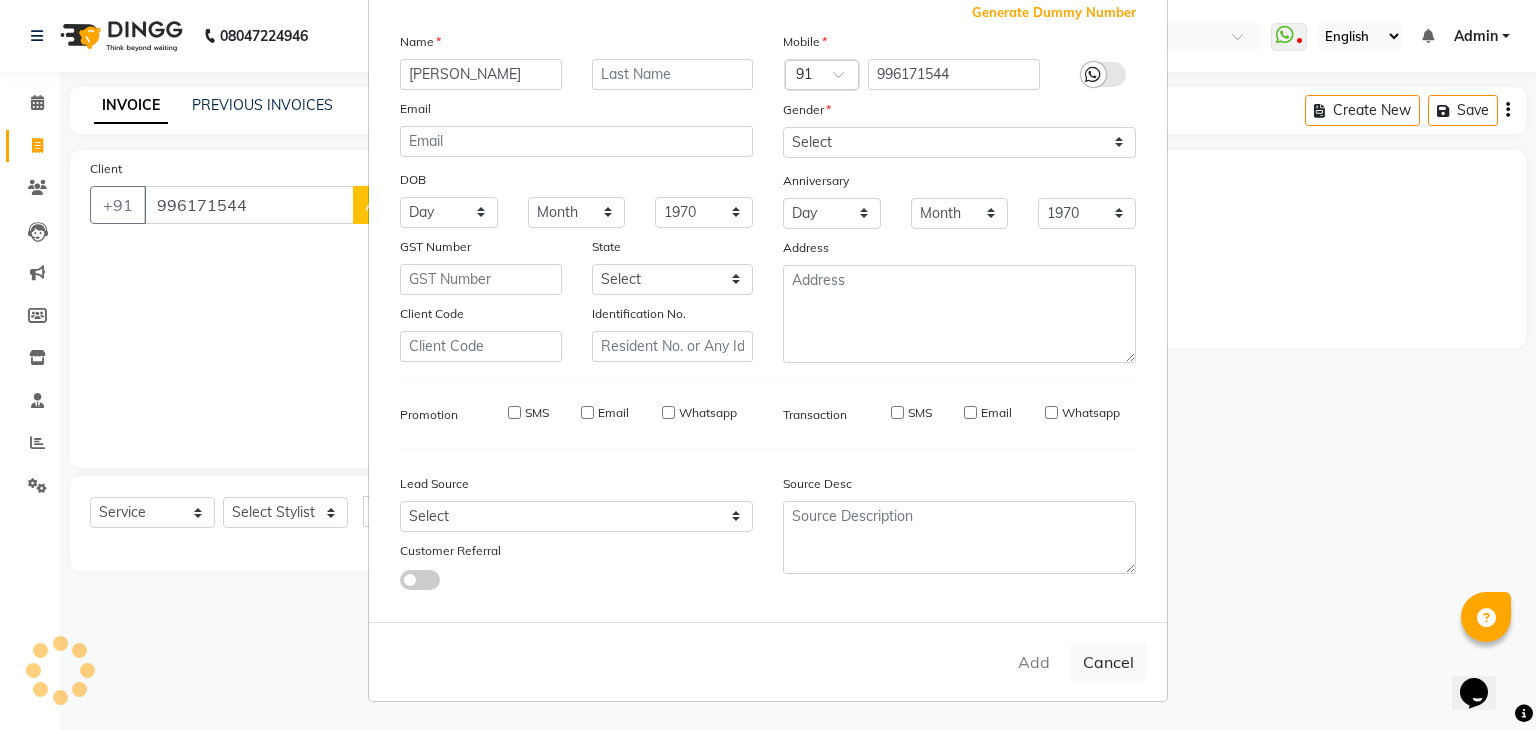 type 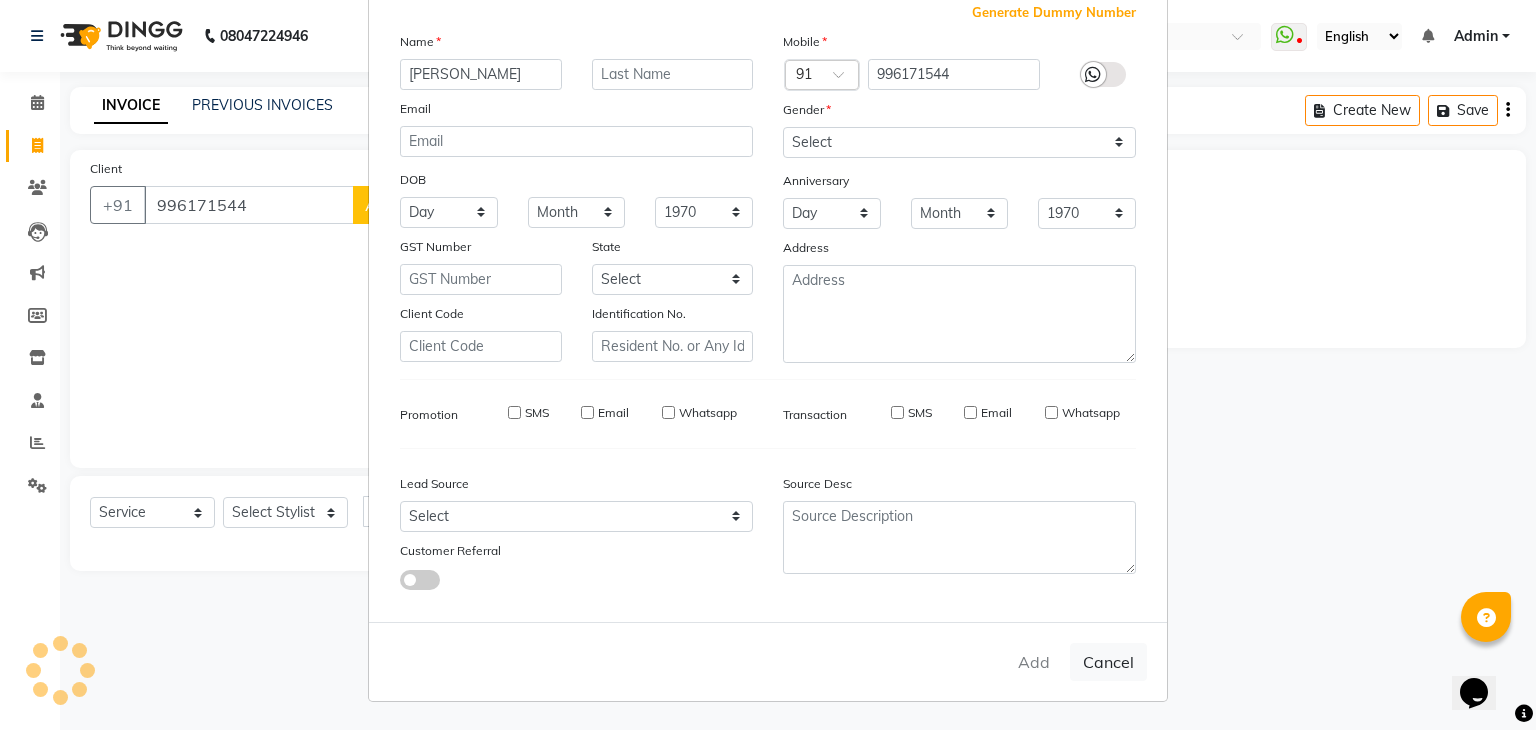 select 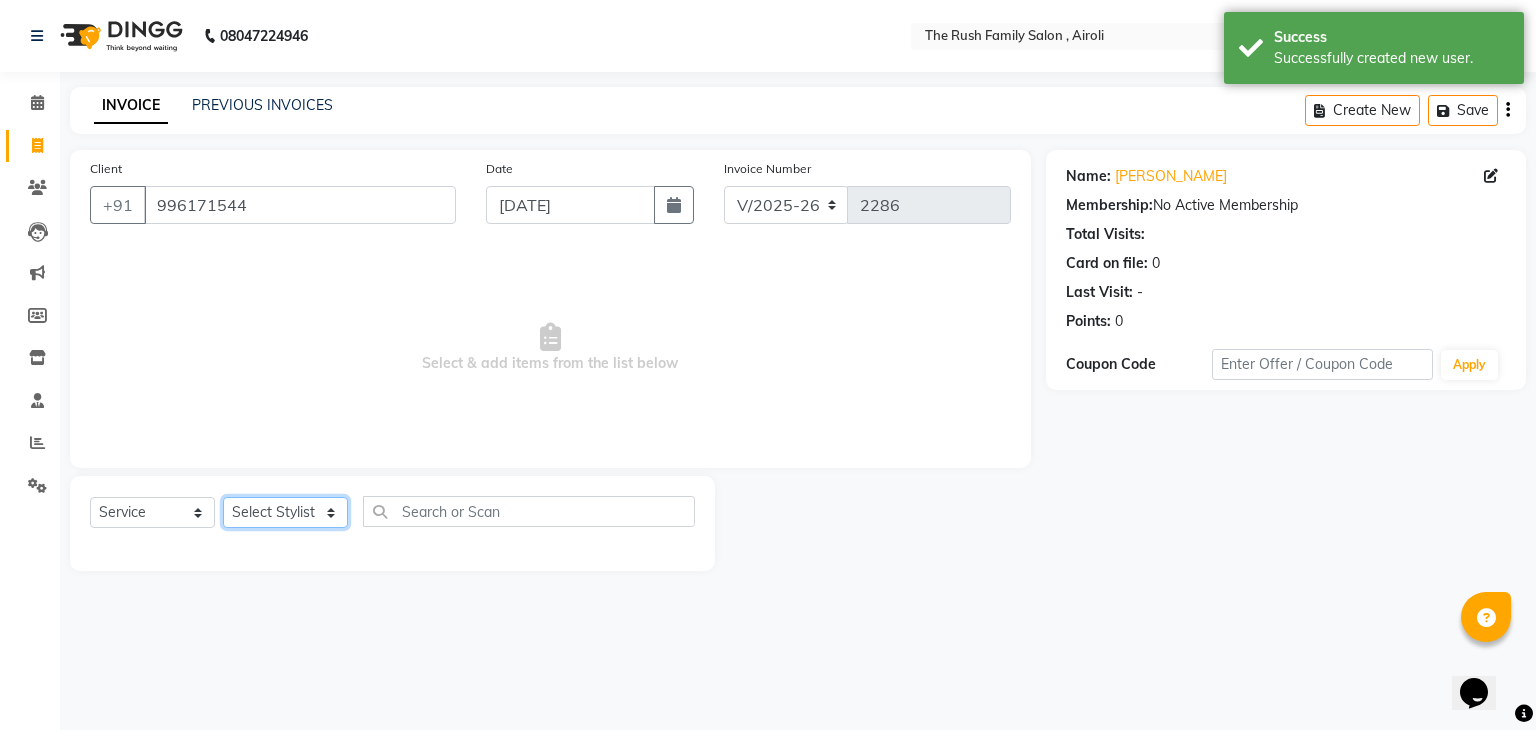 click on "Select Stylist [PERSON_NAME] Guddi [PERSON_NAME]   [PERSON_NAME] [PERSON_NAME]" 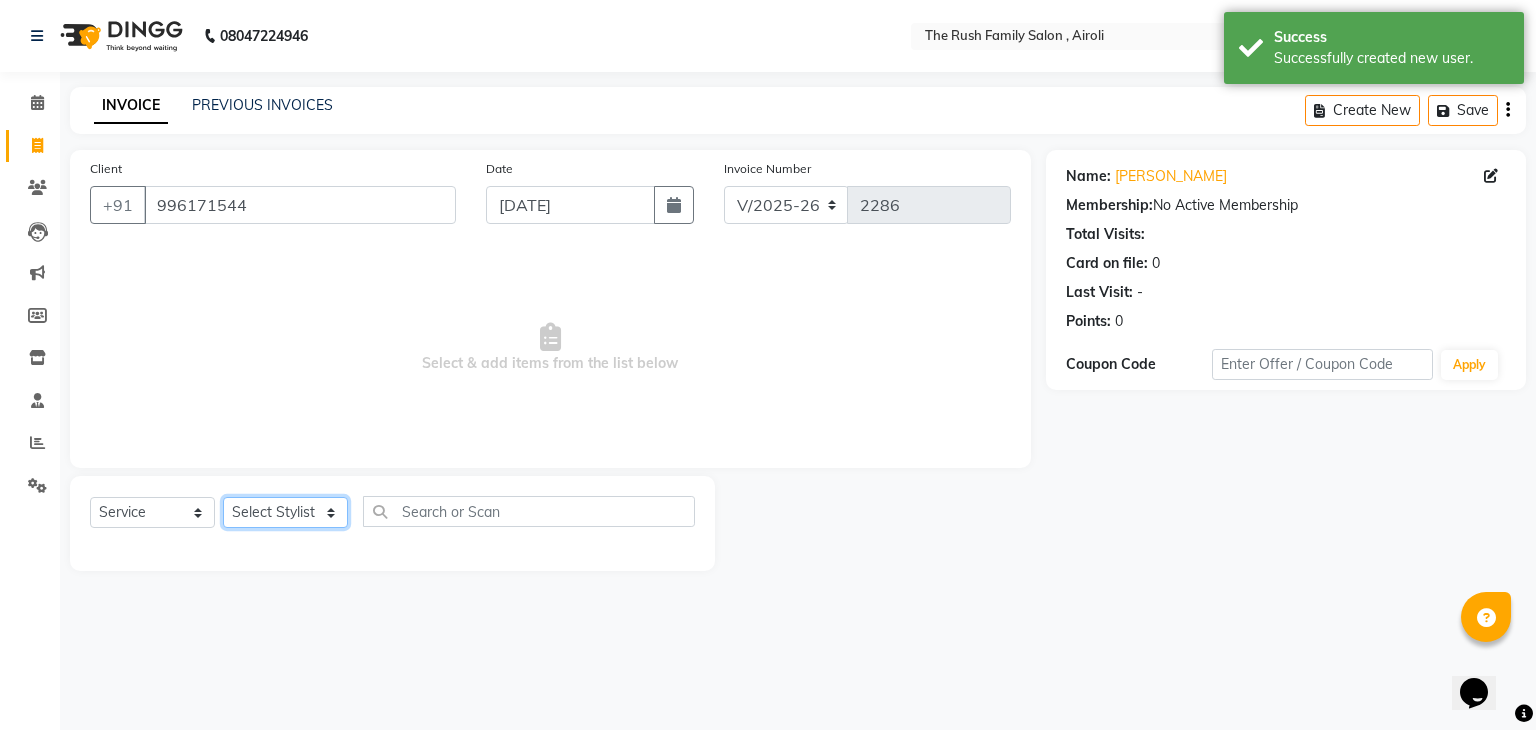 select on "65380" 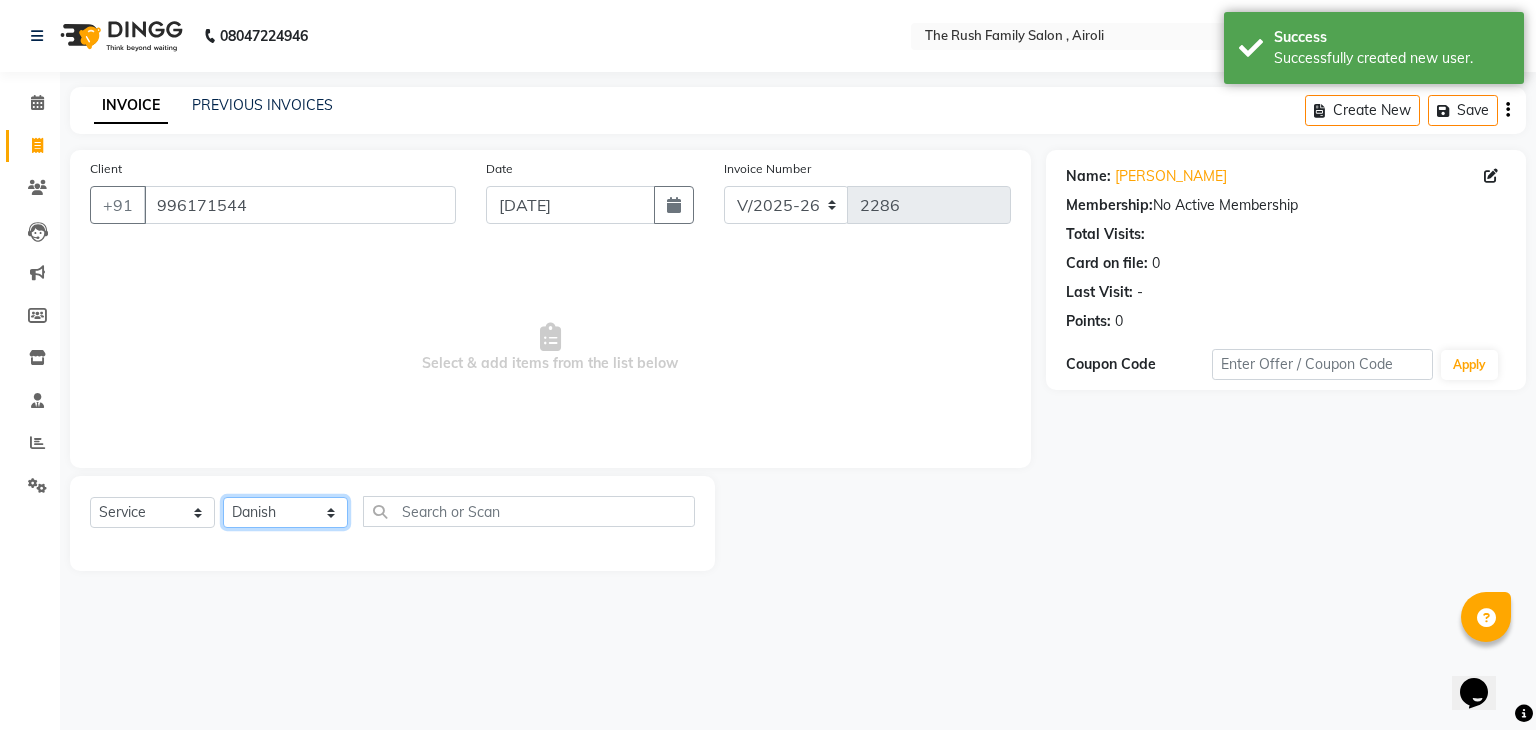 click on "Select Stylist [PERSON_NAME] Guddi [PERSON_NAME]   [PERSON_NAME] [PERSON_NAME]" 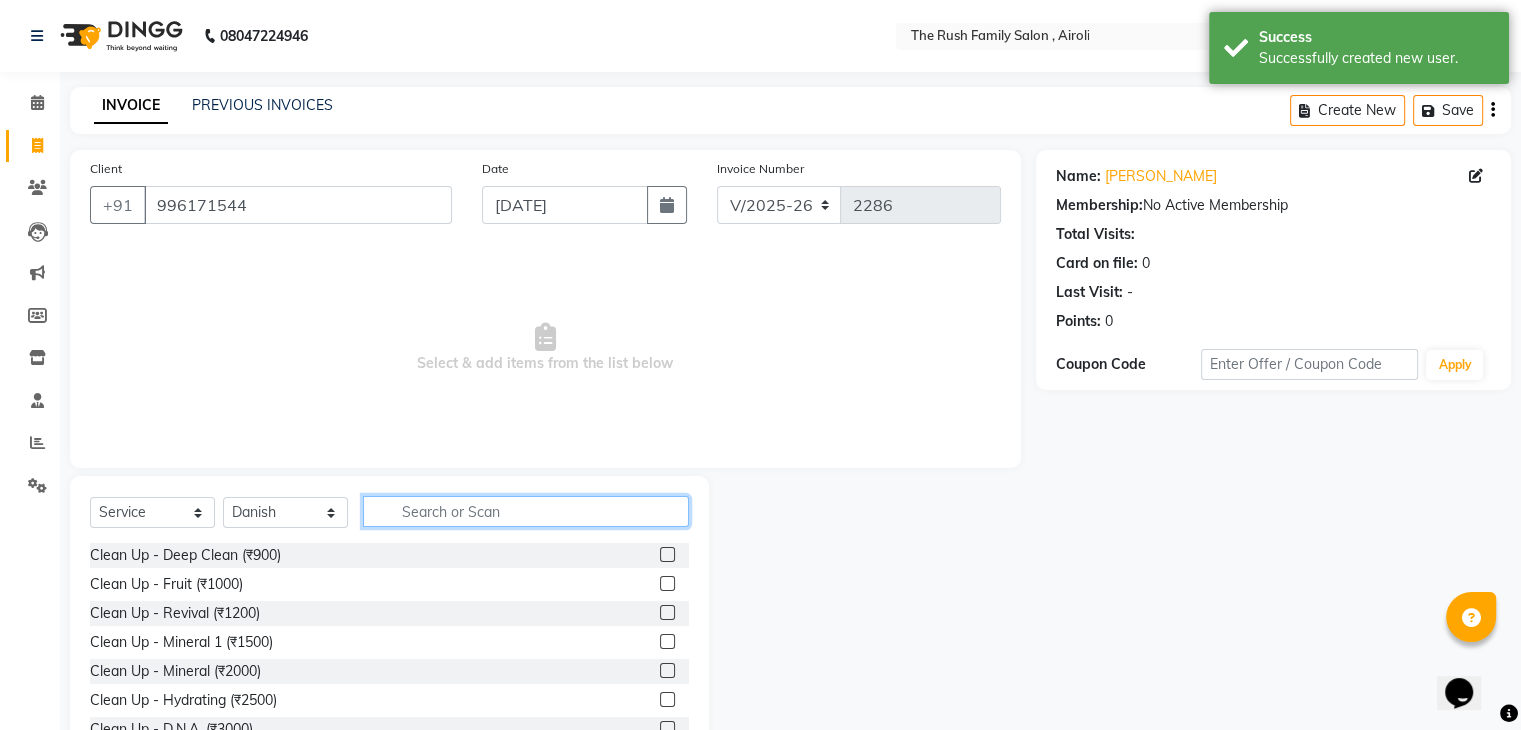 click 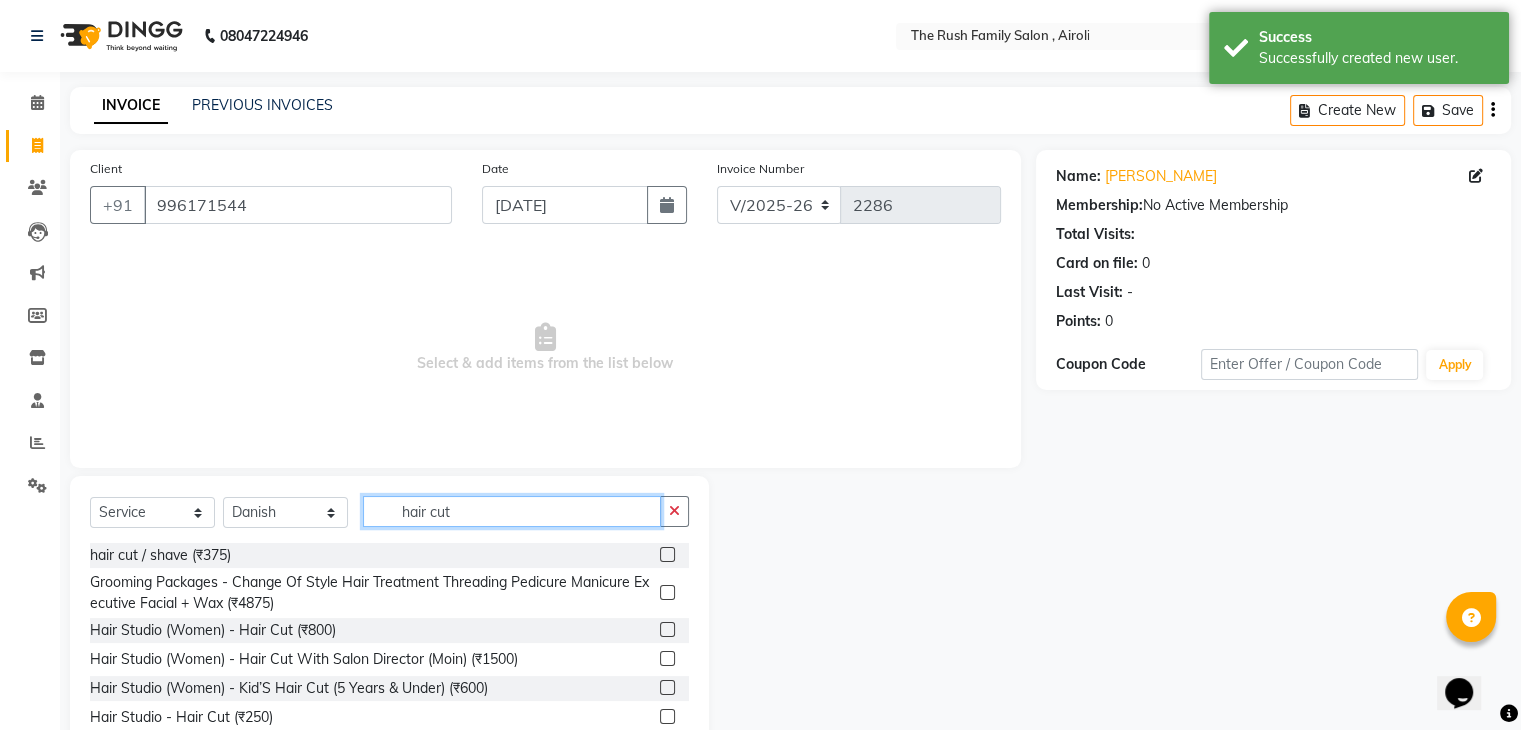 type on "hair cut" 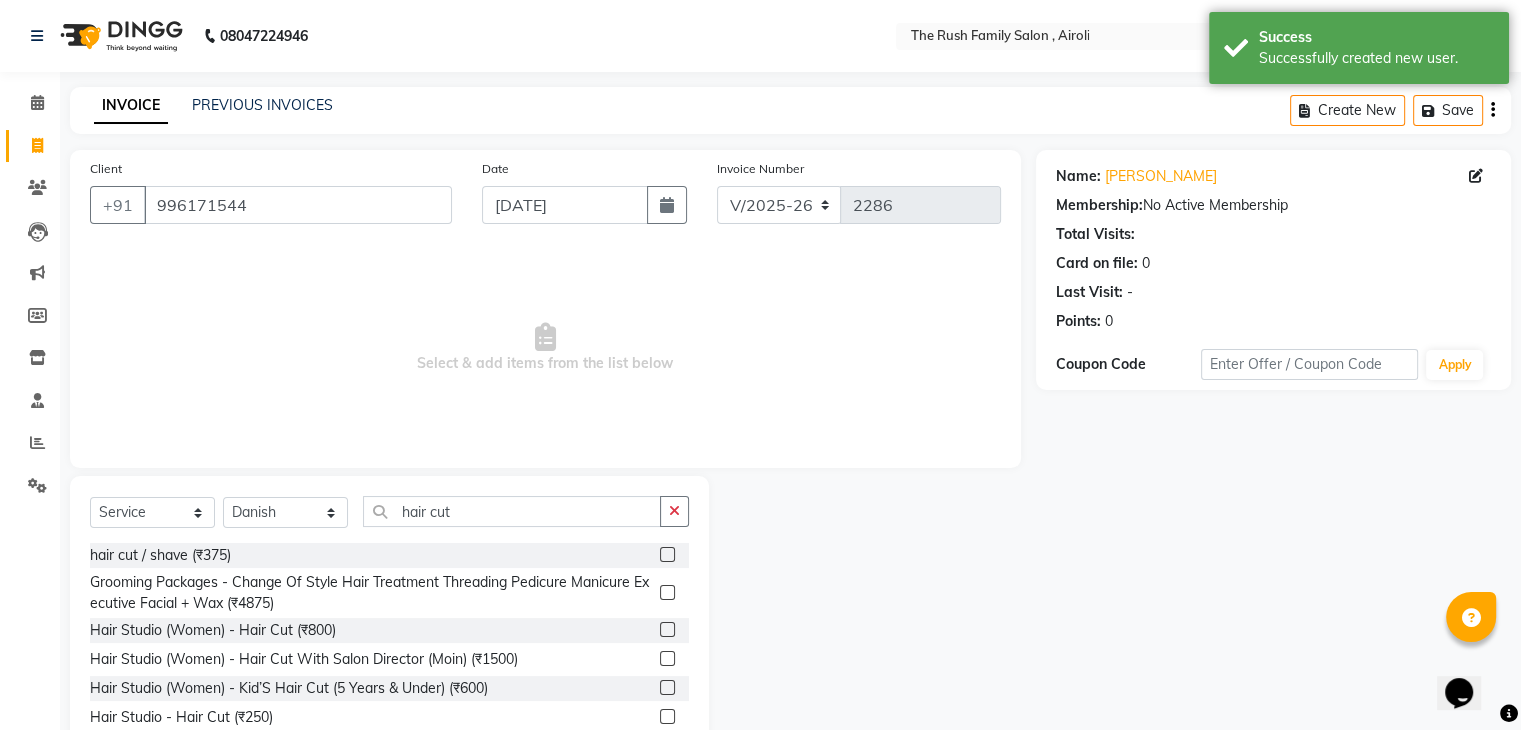 click 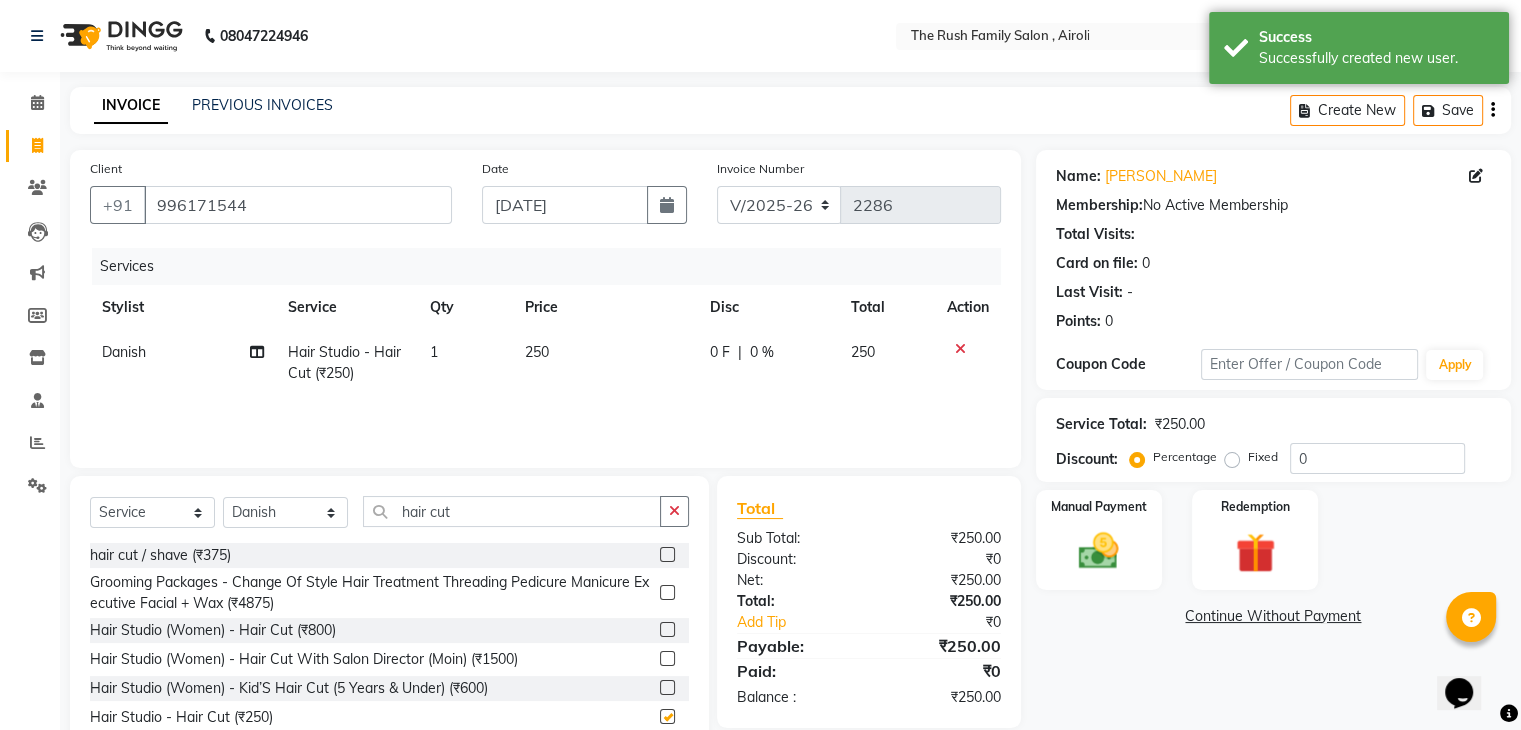 checkbox on "false" 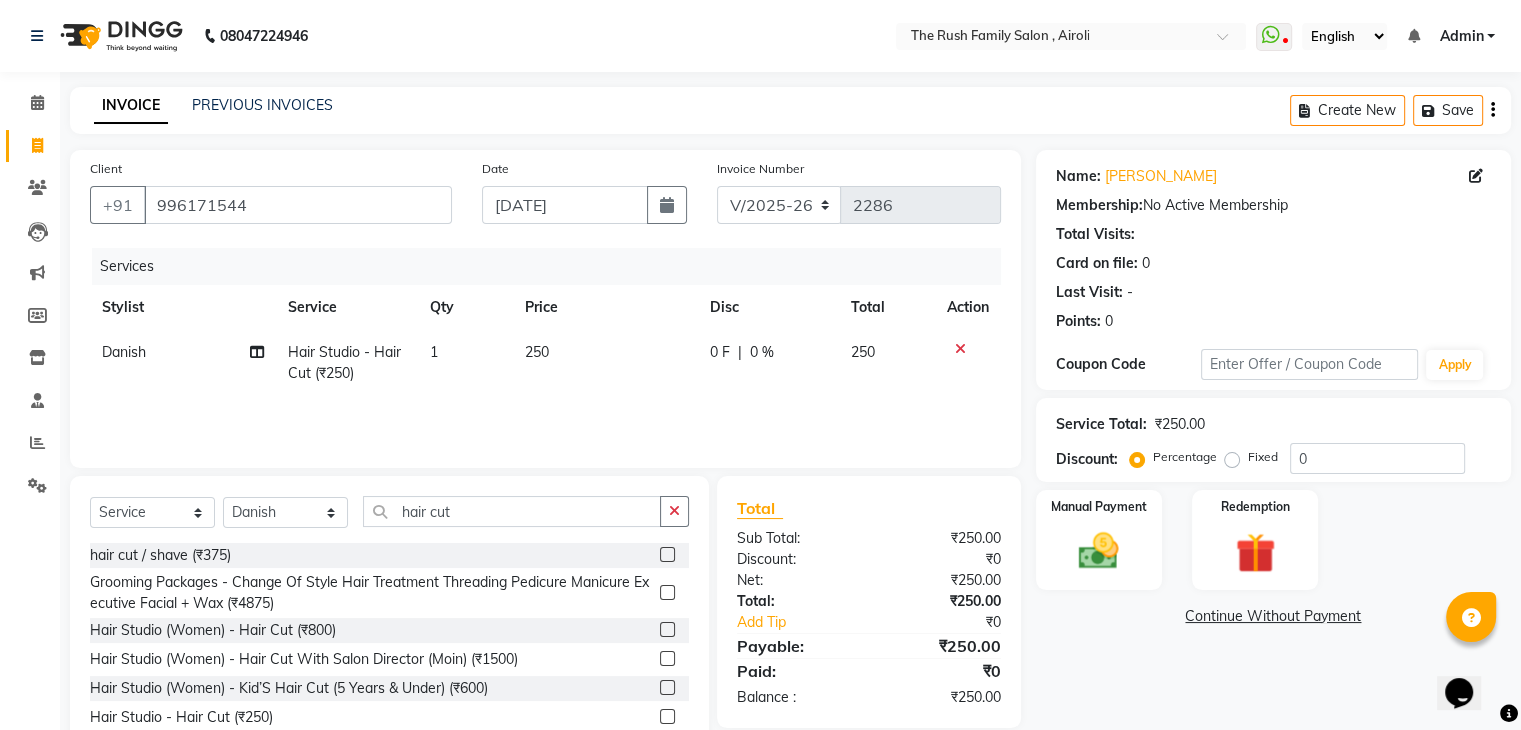 click on "0 F | 0 %" 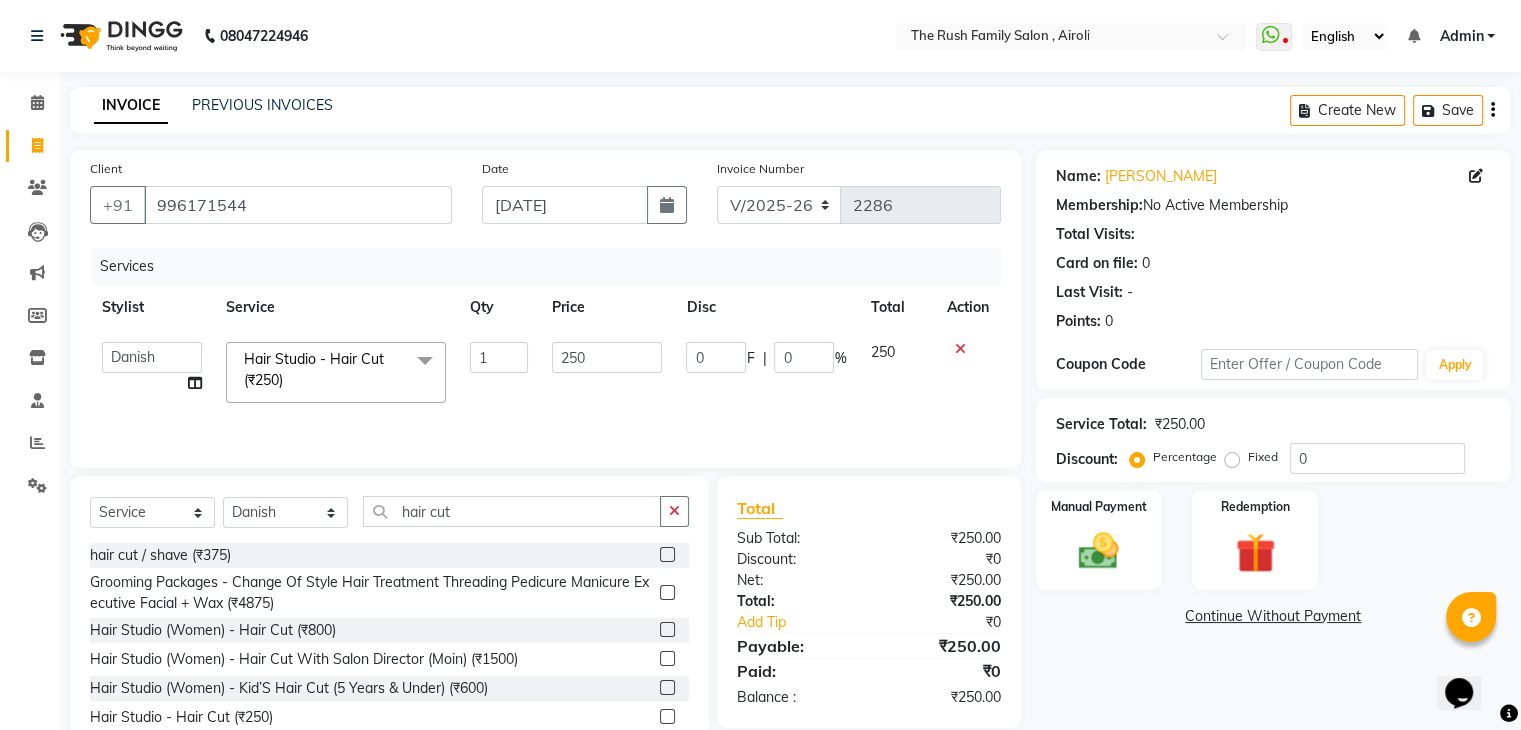 scroll, scrollTop: 72, scrollLeft: 0, axis: vertical 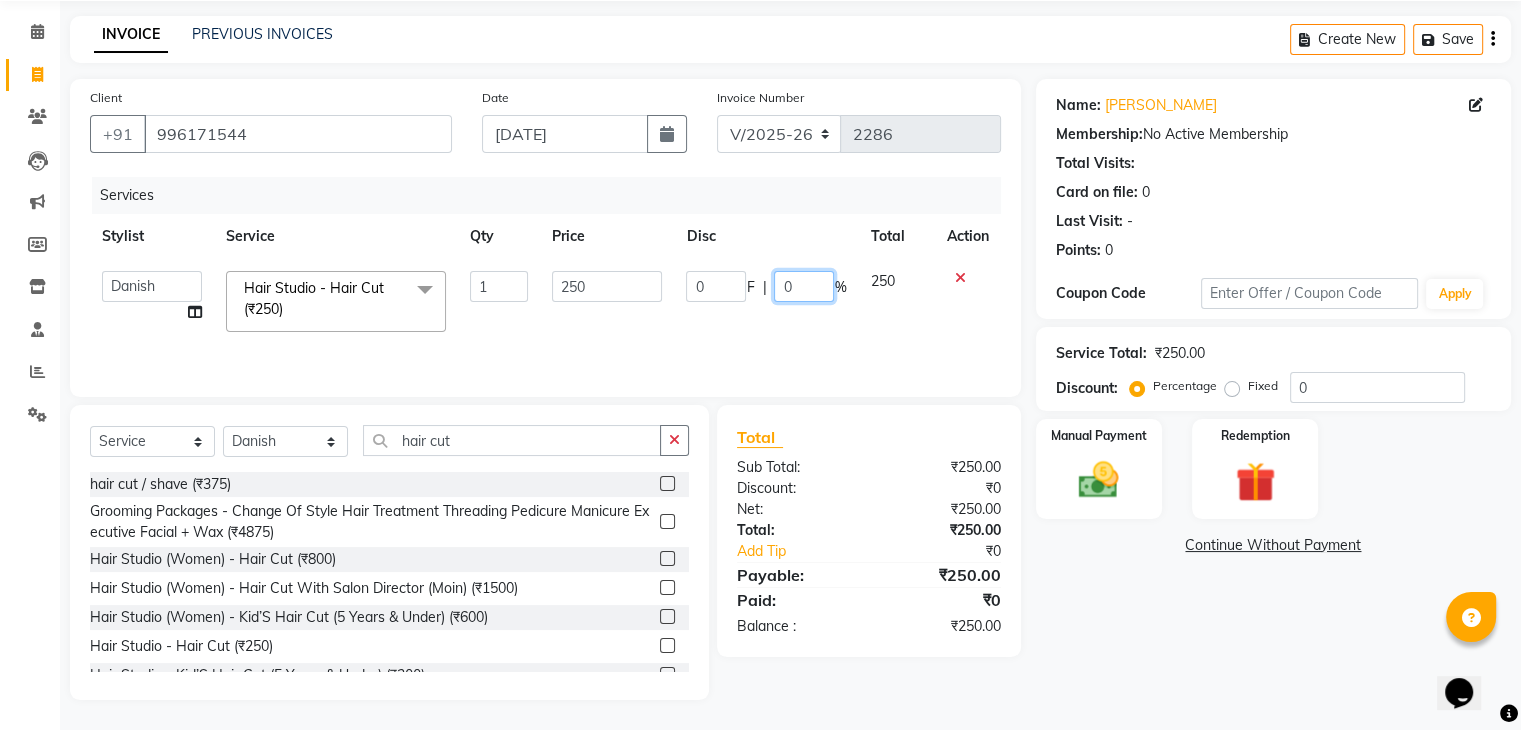 click on "0" 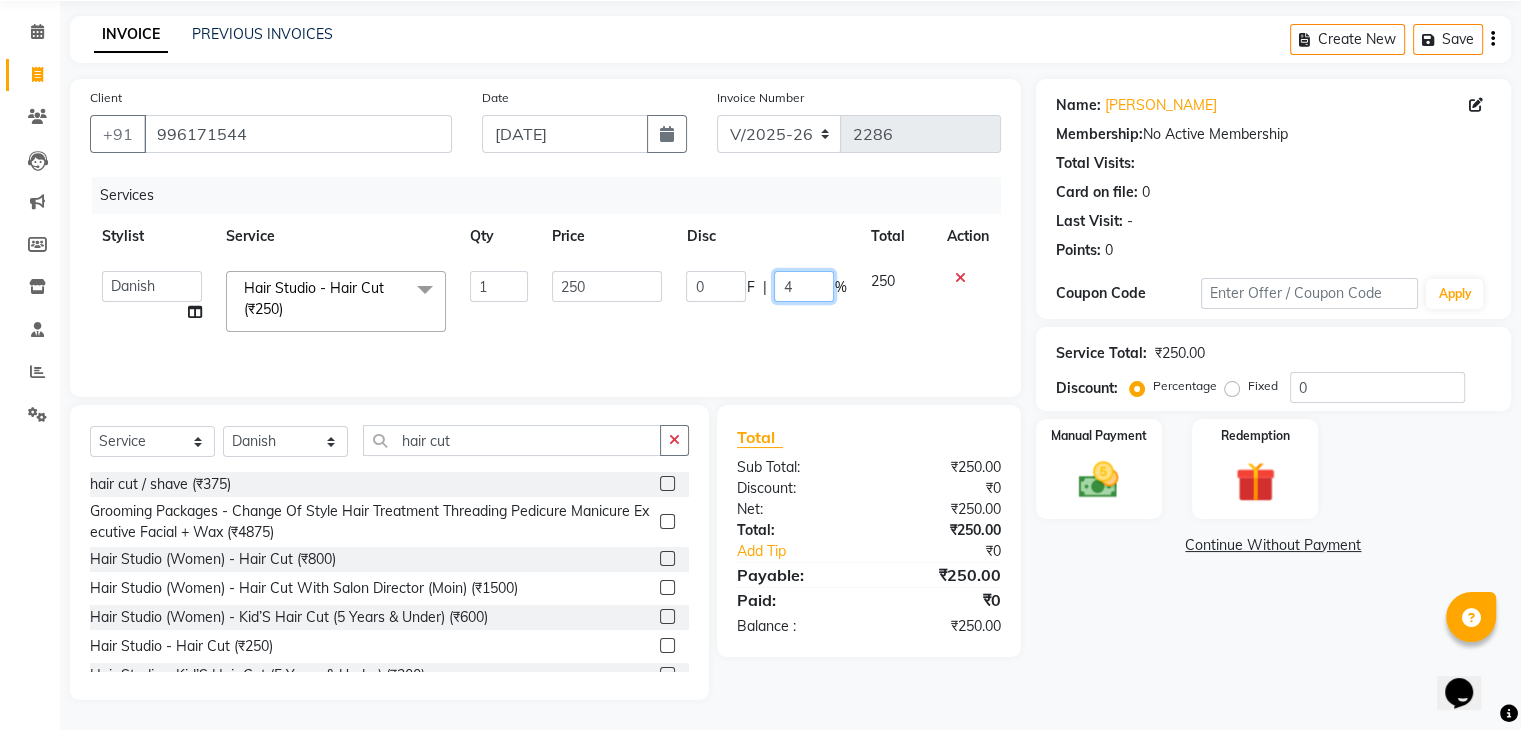 type on "40" 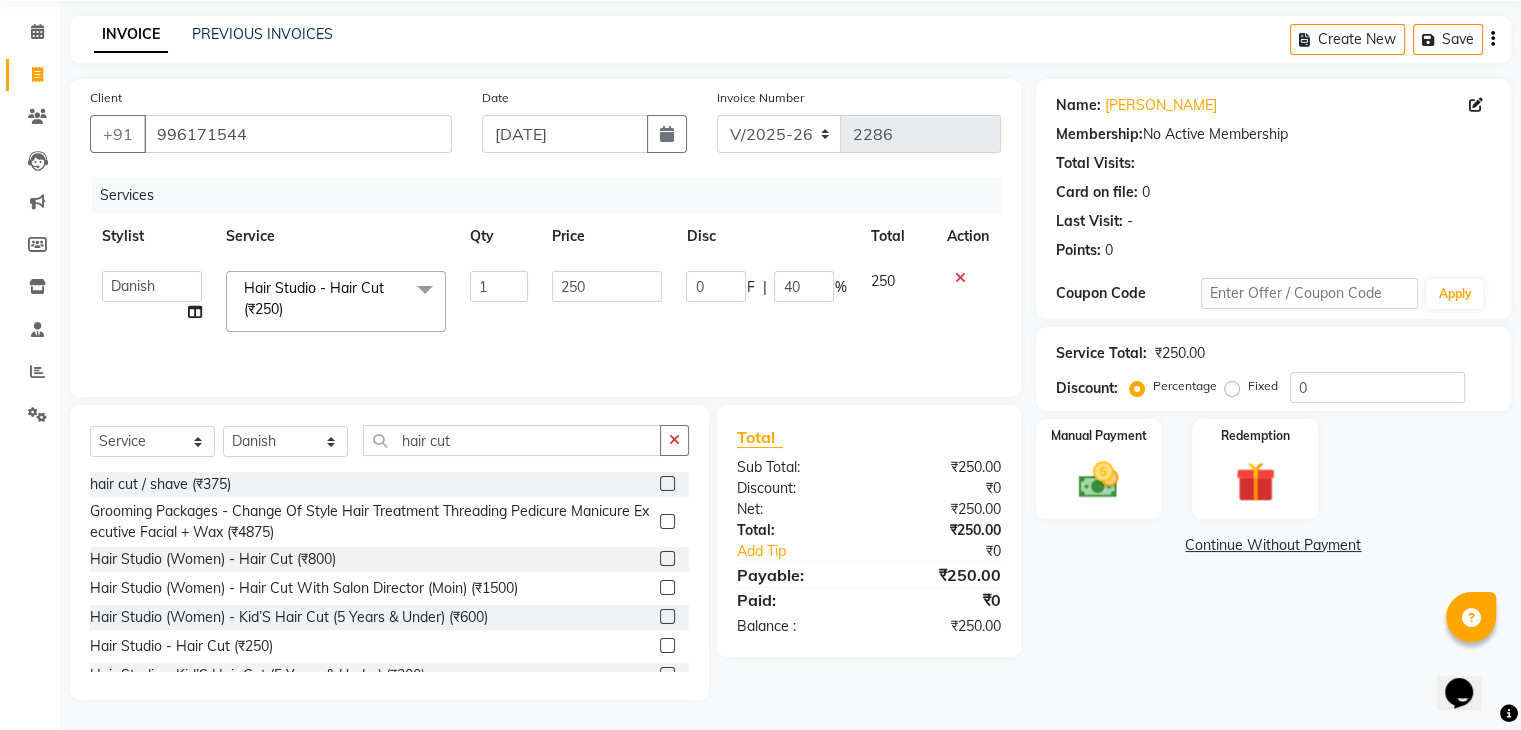click on "Services Stylist Service Qty Price Disc Total Action  Ajaz   Danish   Guddi   Jayesh    mumtaz     nishu   Riya      Rush   Swati  Hair Studio - Hair Cut (₹250)  x Clean Up - Deep Clean (₹900) Clean Up - Fruit (₹1000) Clean Up - Revival (₹1200) Clean Up - Mineral 1 (₹1500) Clean Up - Mineral (₹2000) Clean Up - Hydrating (₹2500) Clean Up - D.N.A. (₹3000) lice treatment (₹2000) power dose [per bottle ] (₹500) pigmantation facial (₹1000) protein spa (₹2500) Bota smooth (₹8000) Bota smooth  (₹10000) bota smooth (₹6500) Protein hair spa (₹1600) nanoplatia (₹2500) Hair protein spa (₹2000) Protein spaa (₹3500) Foot spa (₹800) Protein spa (₹3000) Nose pill off (₹250) hair spa dandruff treatment (₹3500) Threading/upl (₹70) Threading /Forhead /upl (₹90) Botosmooth (₹7000) Pigmentation treatment (₹3000) Hydra  facial (₹7000) hair cut / shave (₹375) Pill off upl (₹50) Advance payment (₹600) Diamond clean up (₹1200) Botoplatia  (₹4600) Gel polish (₹500)" 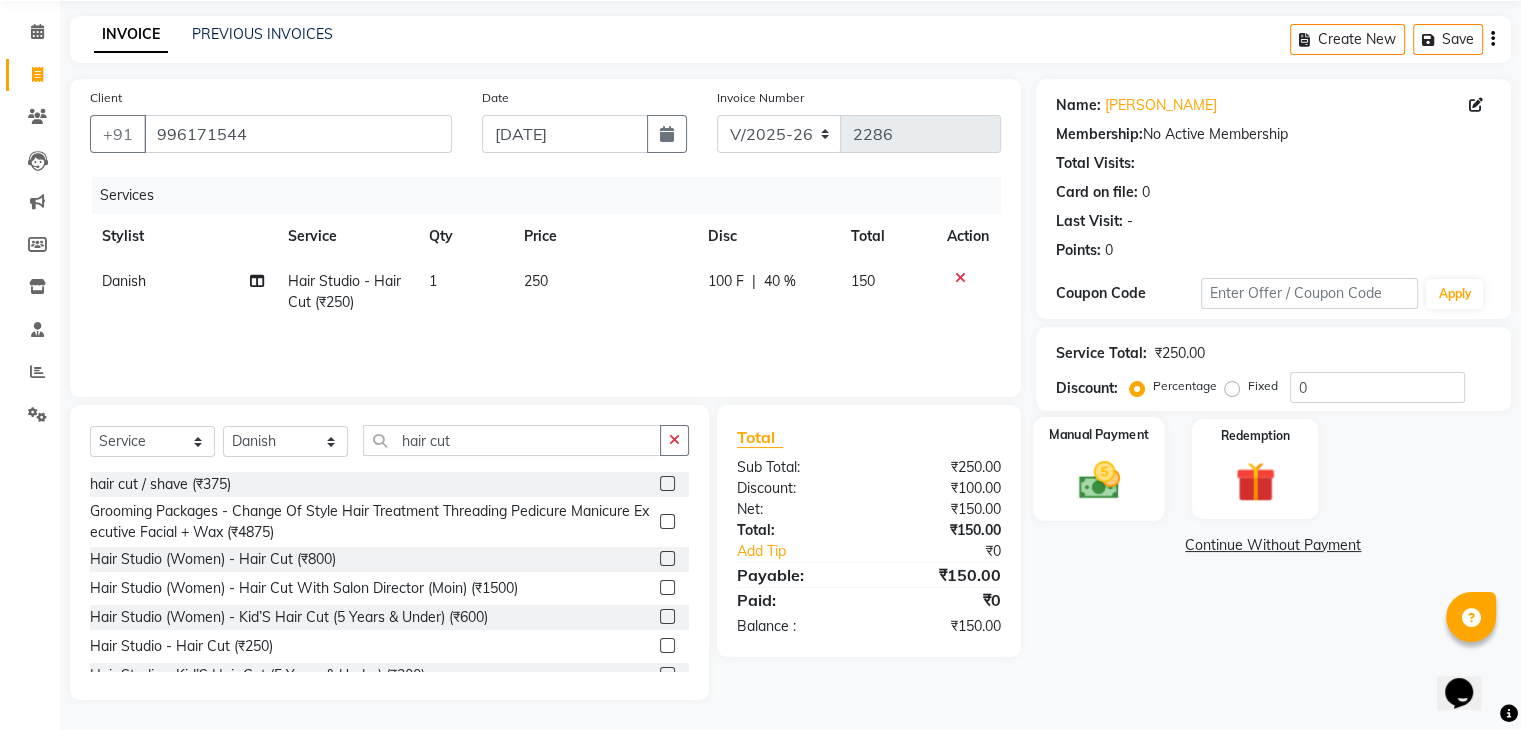 click on "Manual Payment" 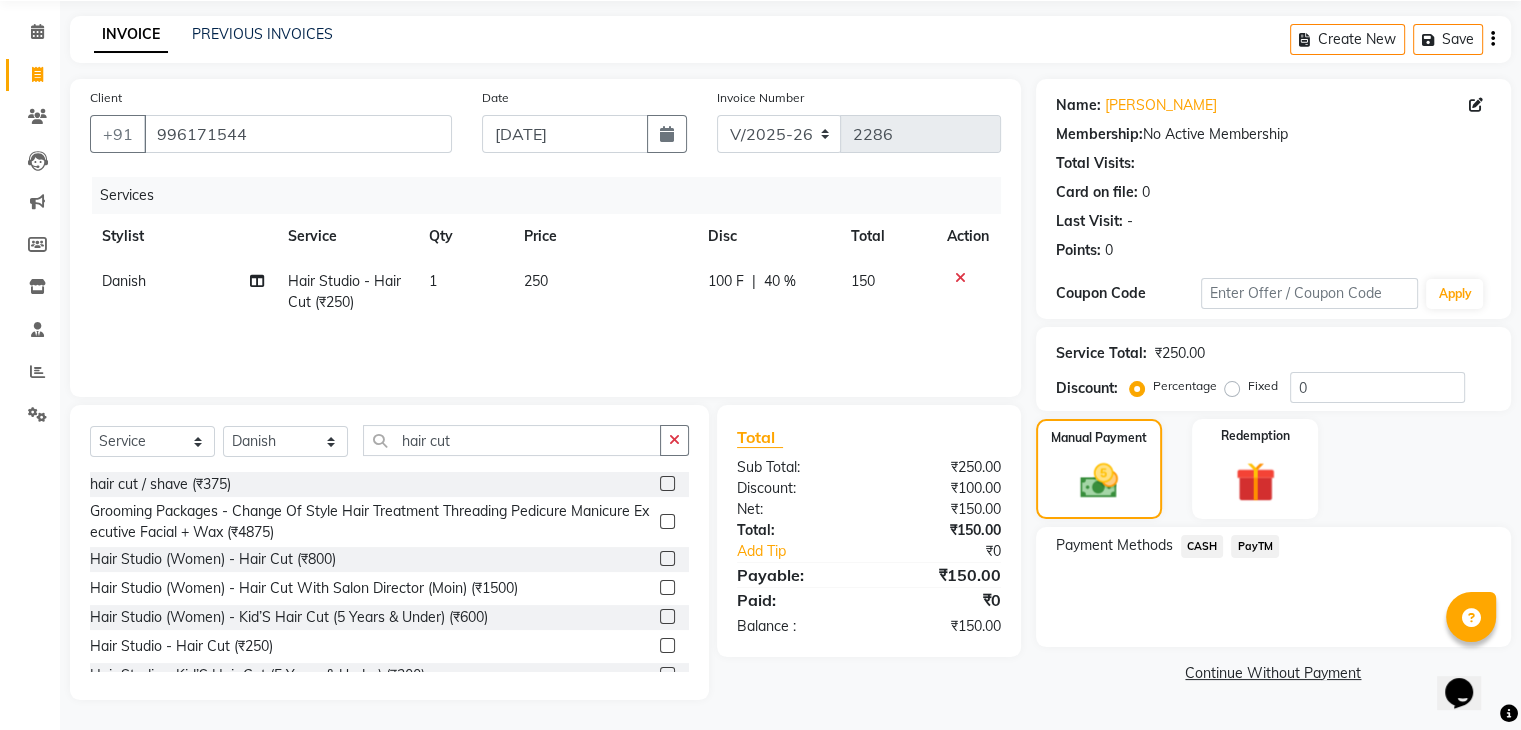click on "PayTM" 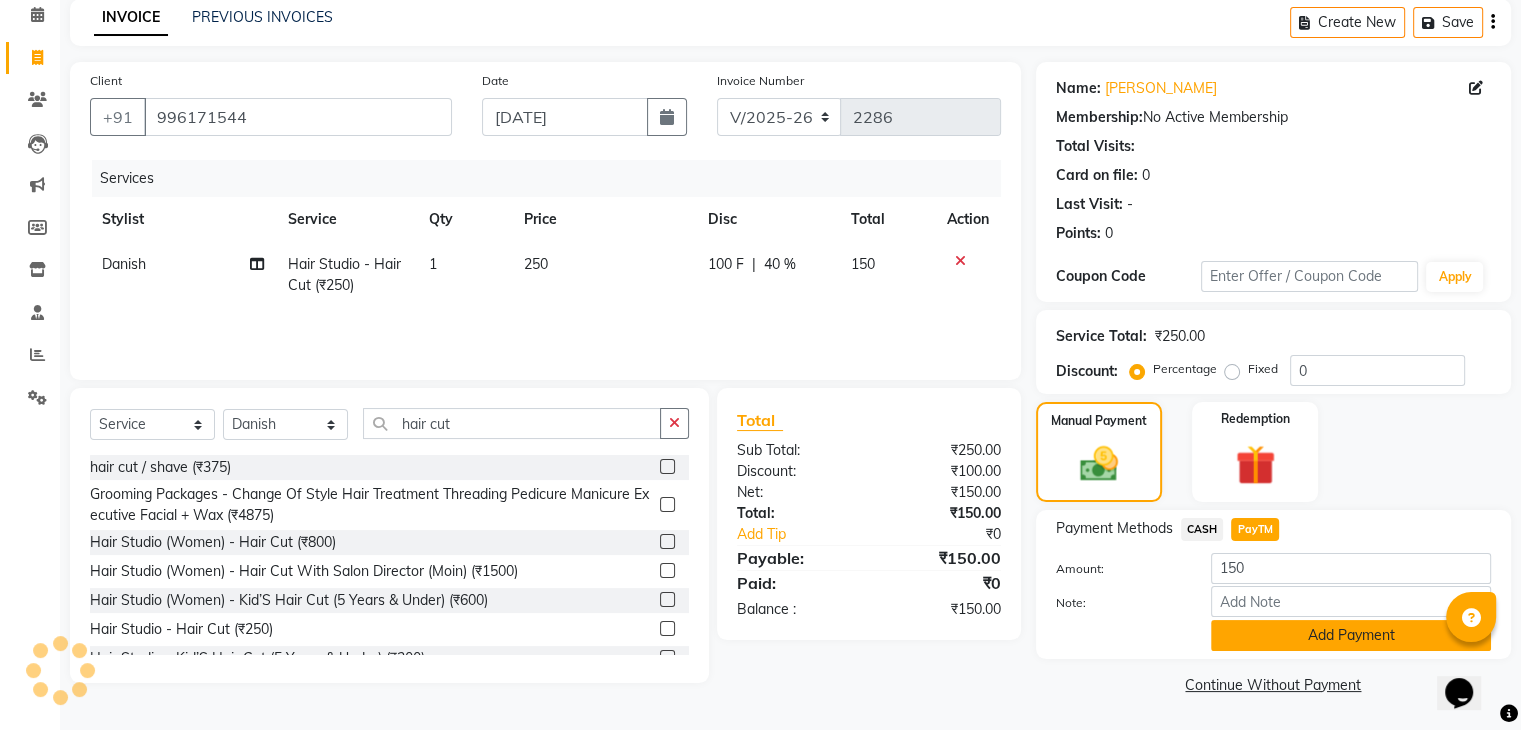 click on "Add Payment" 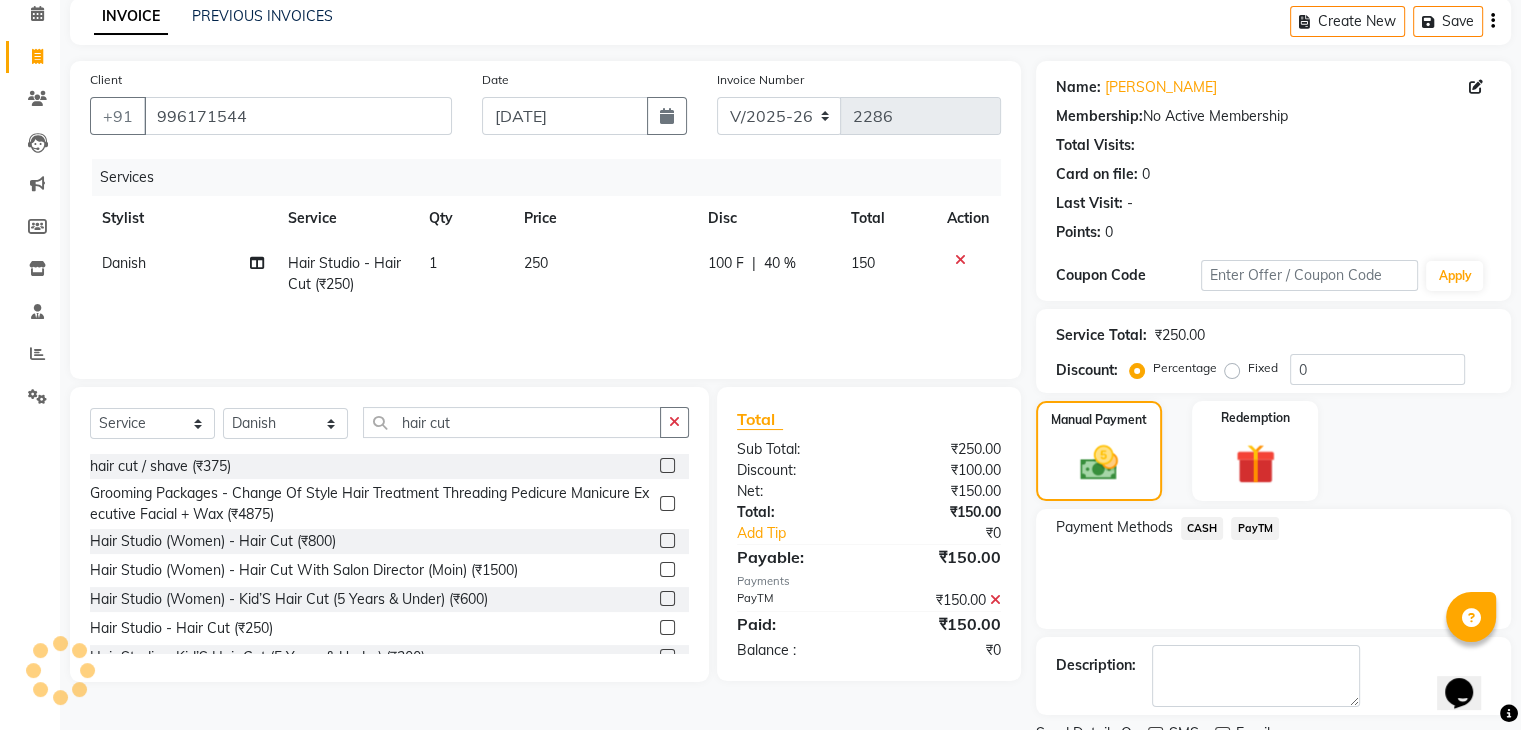 scroll, scrollTop: 171, scrollLeft: 0, axis: vertical 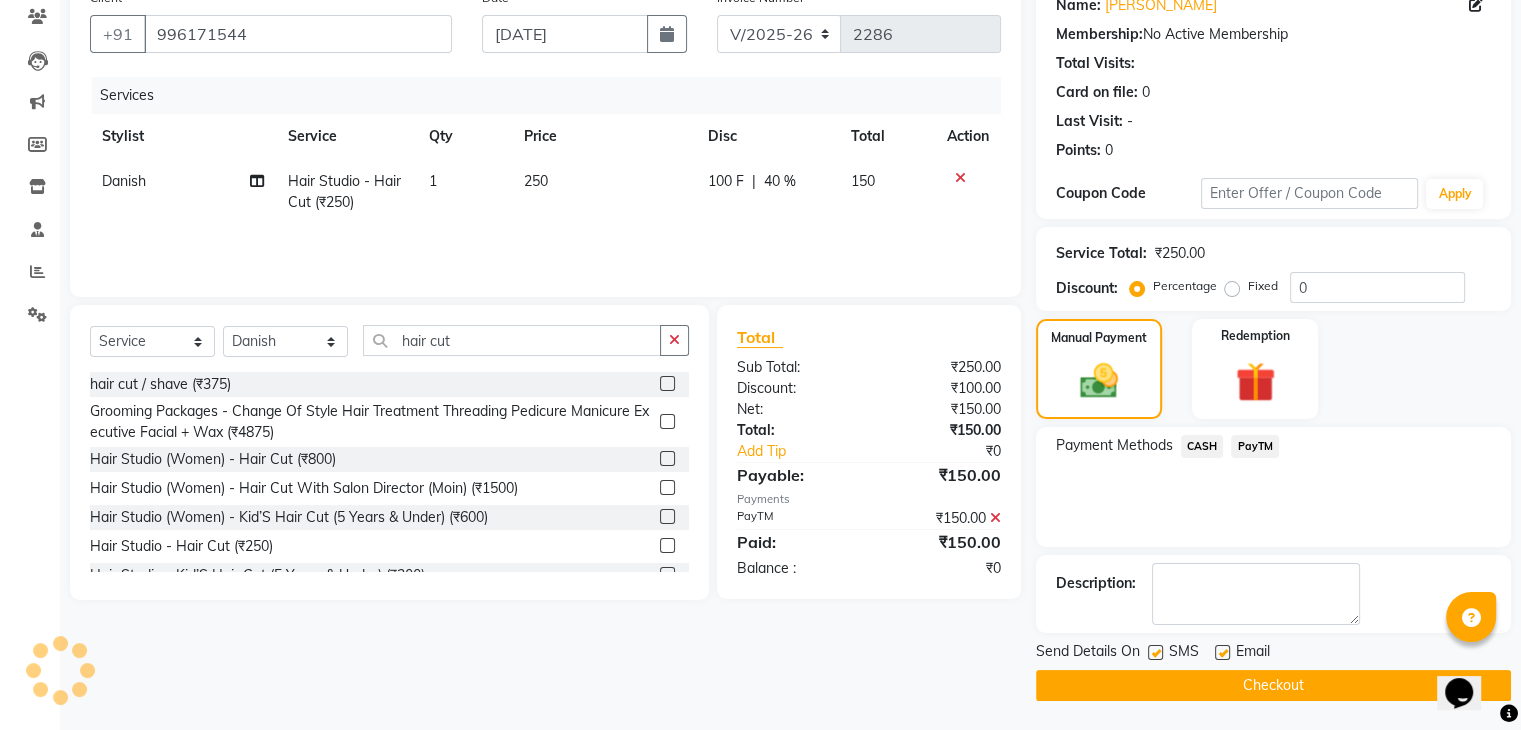 click on "Checkout" 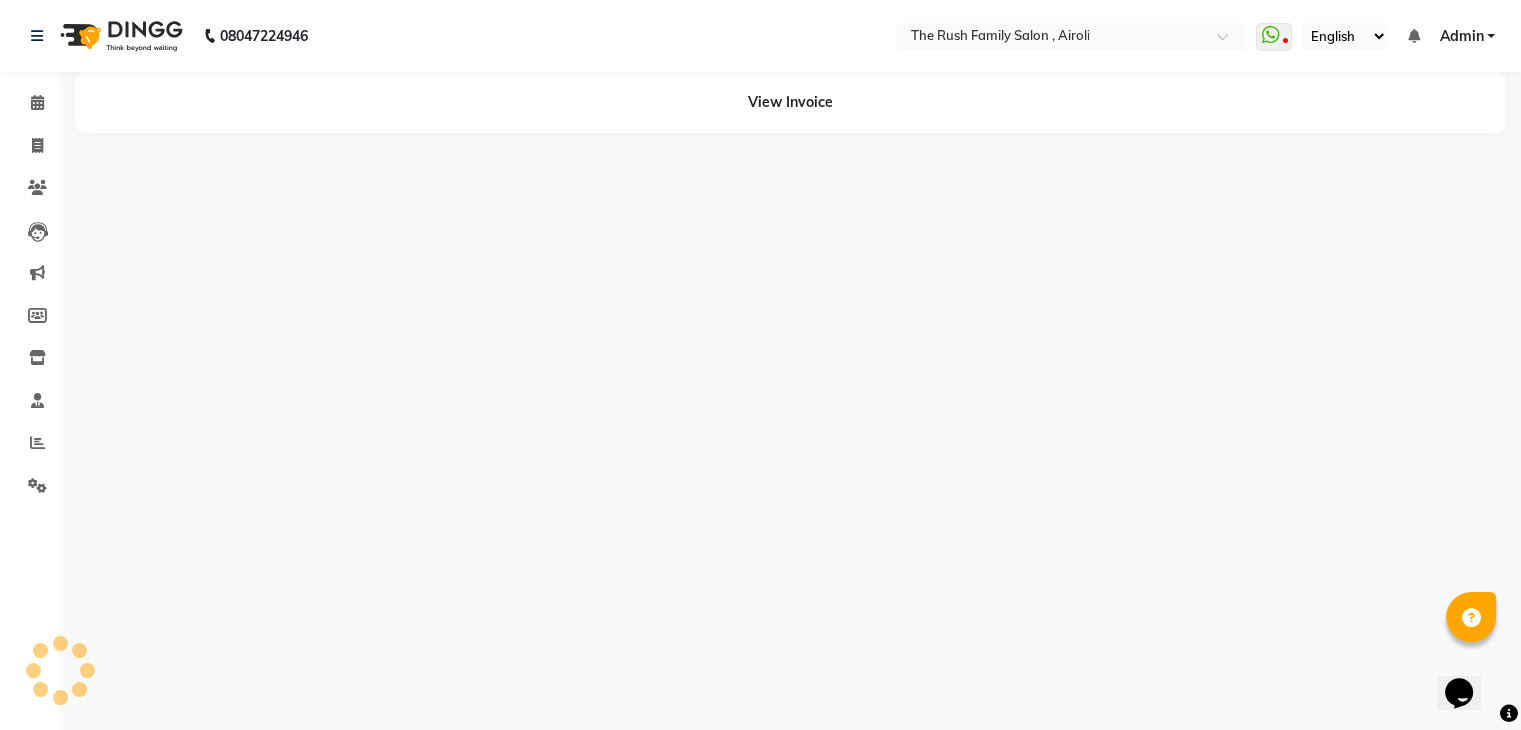 scroll, scrollTop: 0, scrollLeft: 0, axis: both 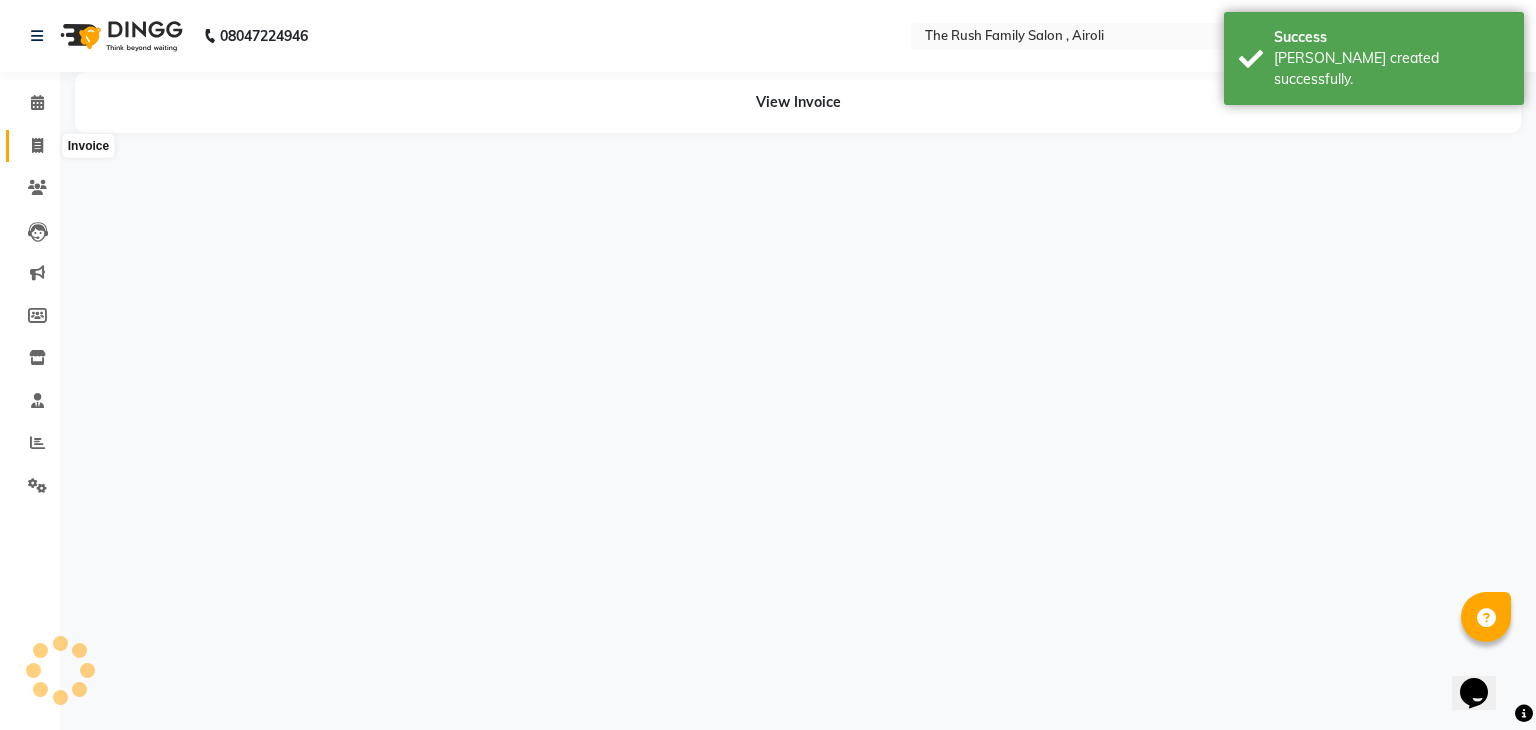 click 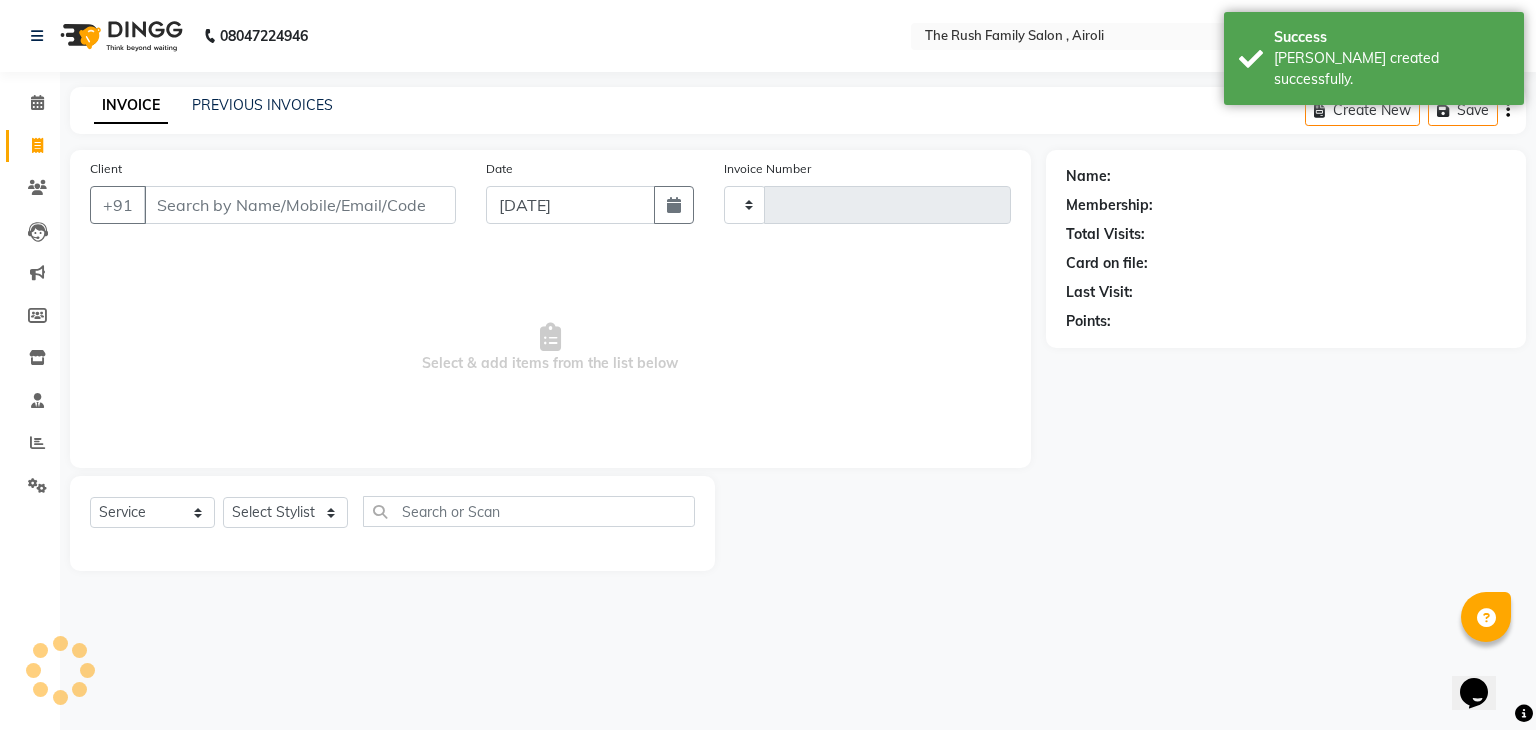 type on "2287" 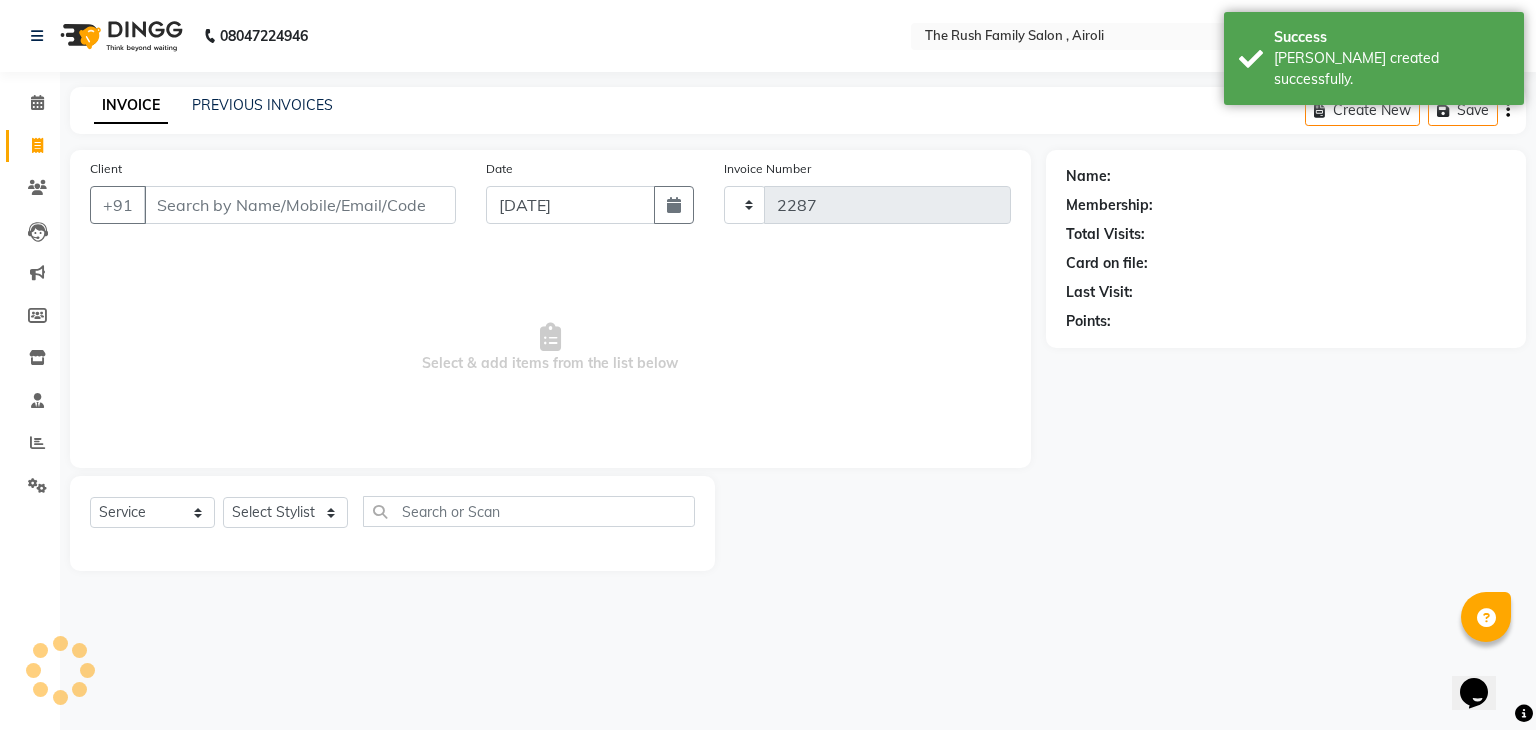 select on "5419" 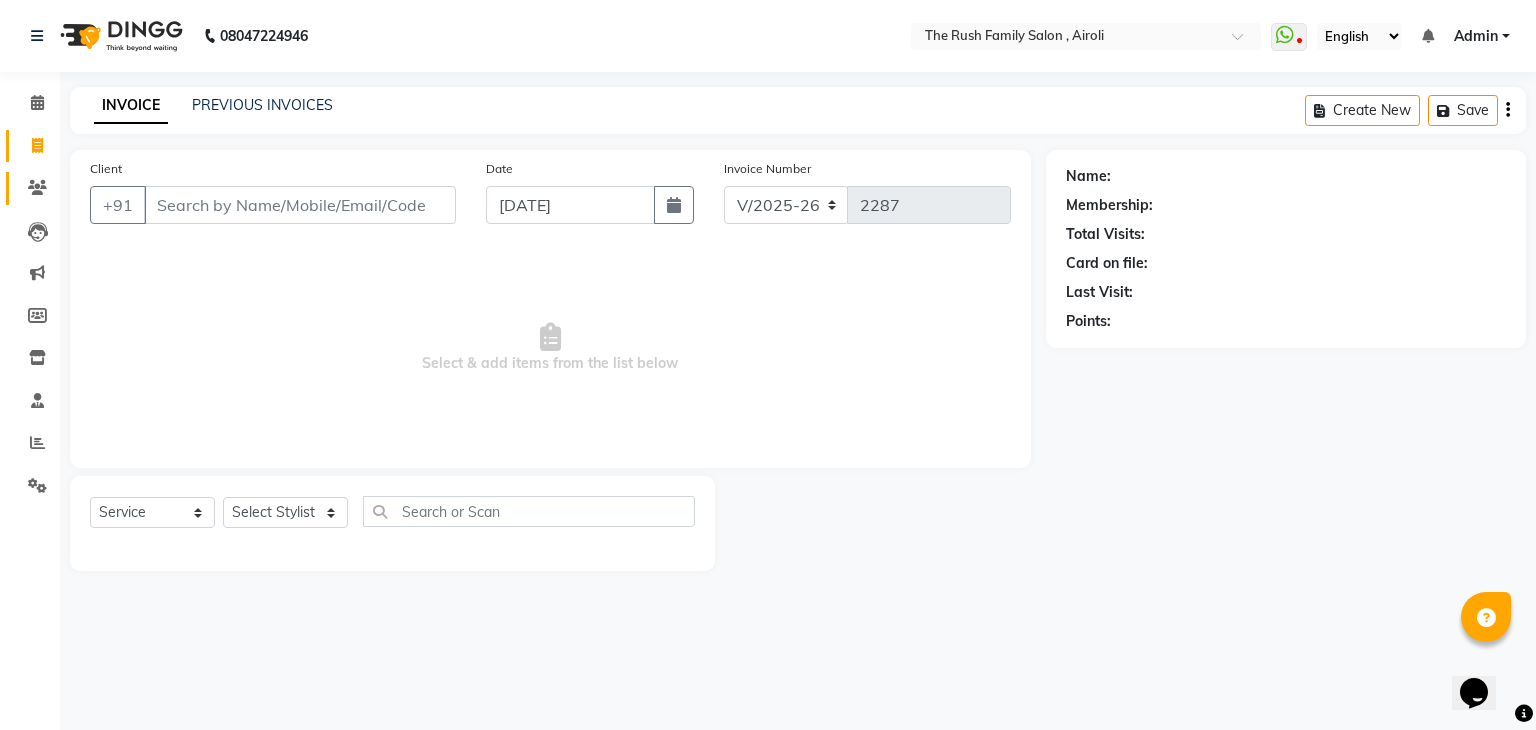 click on "Clients" 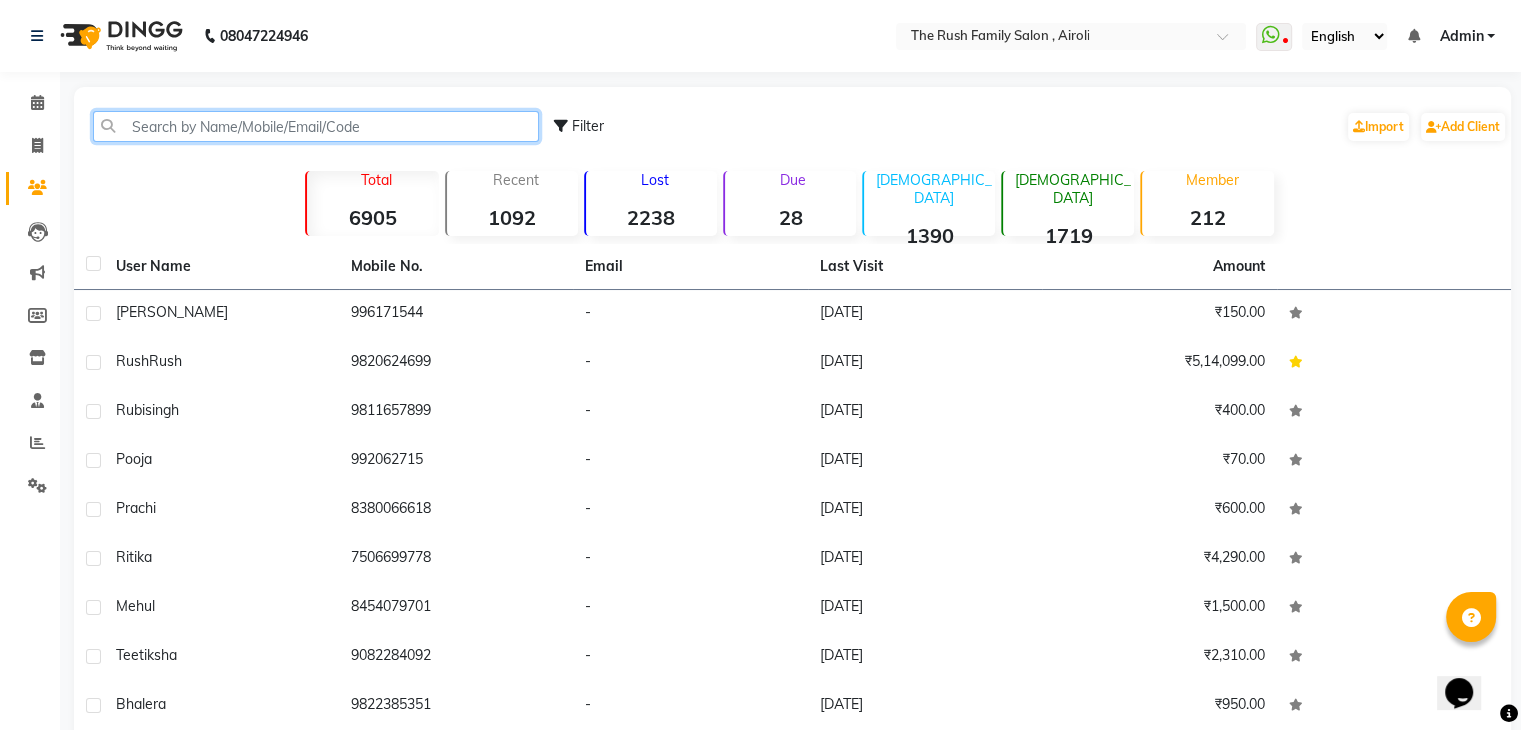 click 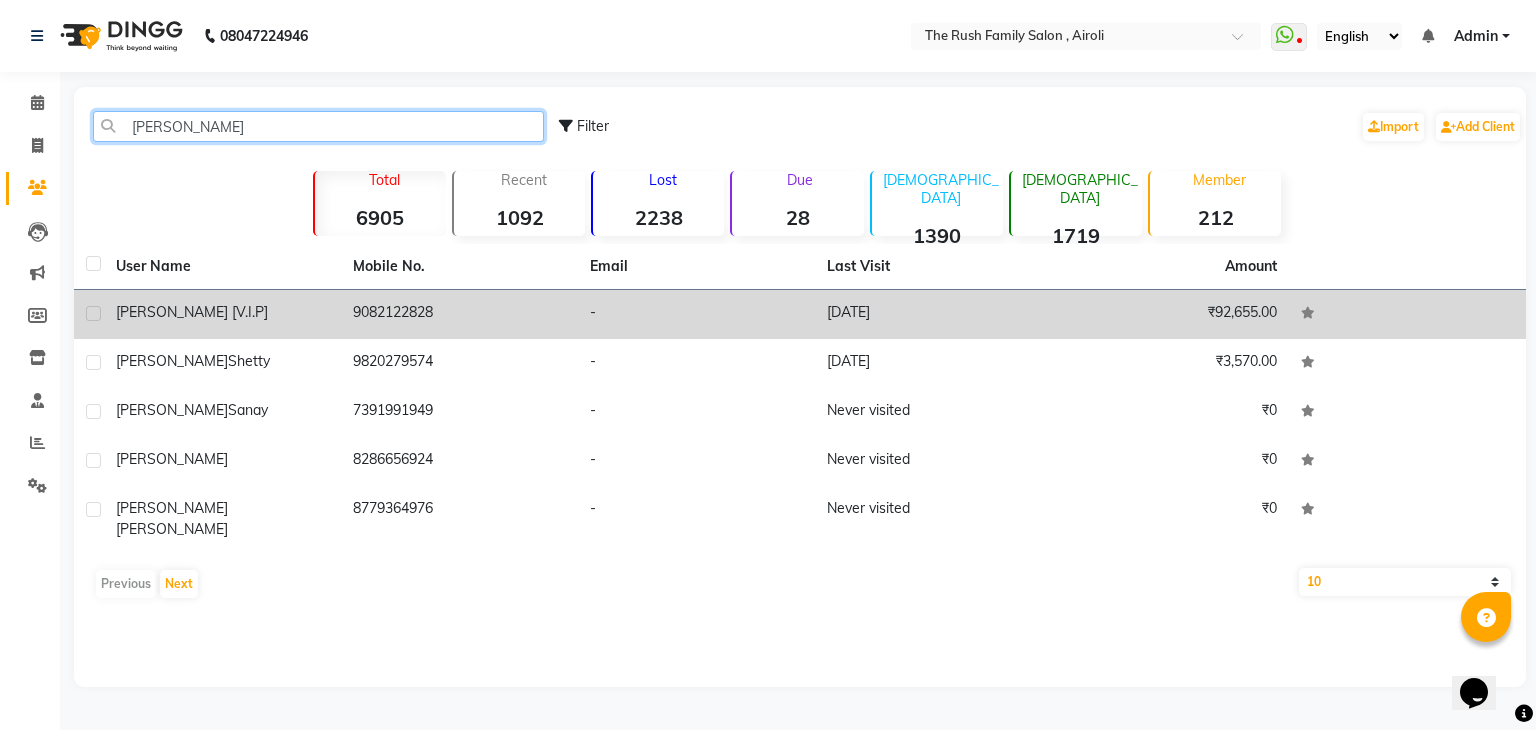 type on "mitali" 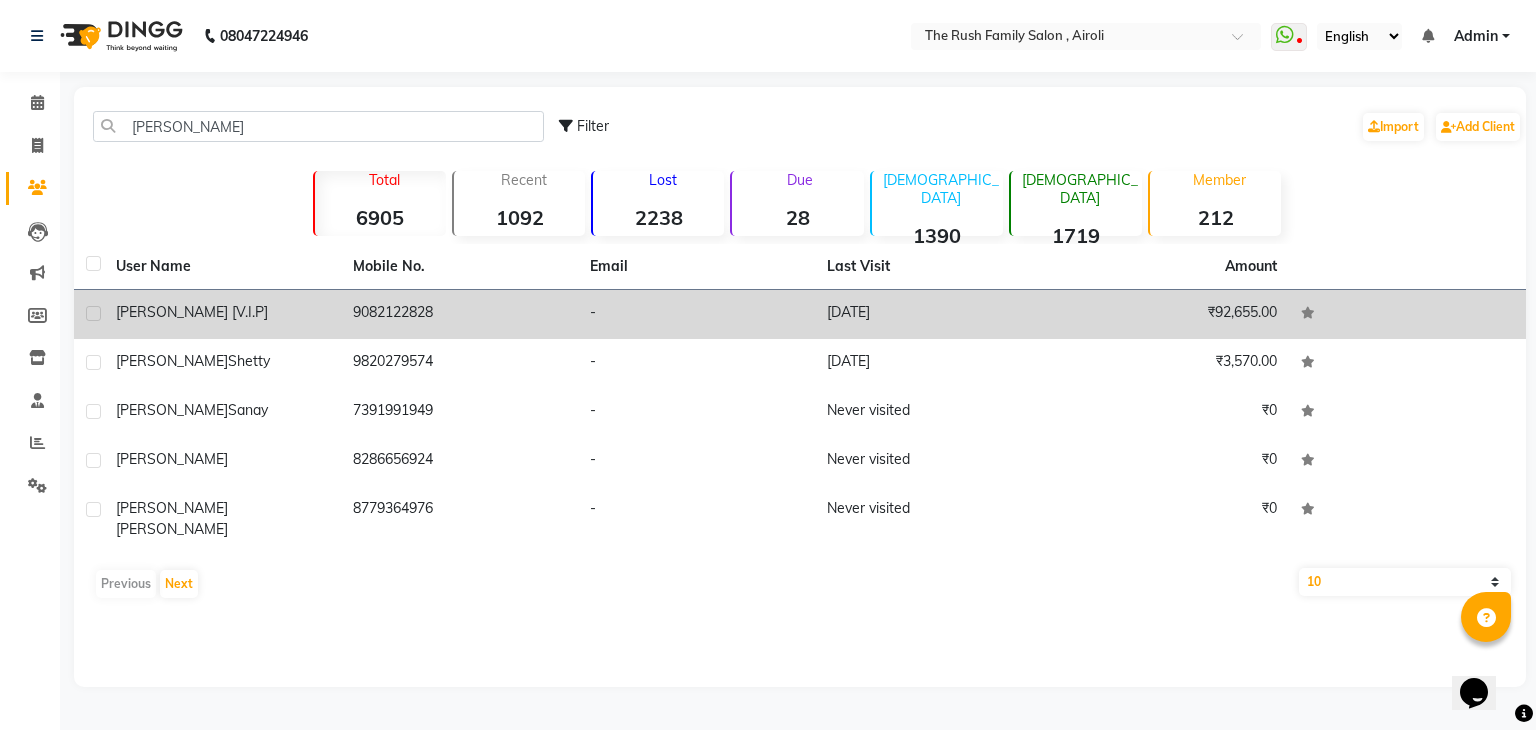 click on "9082122828" 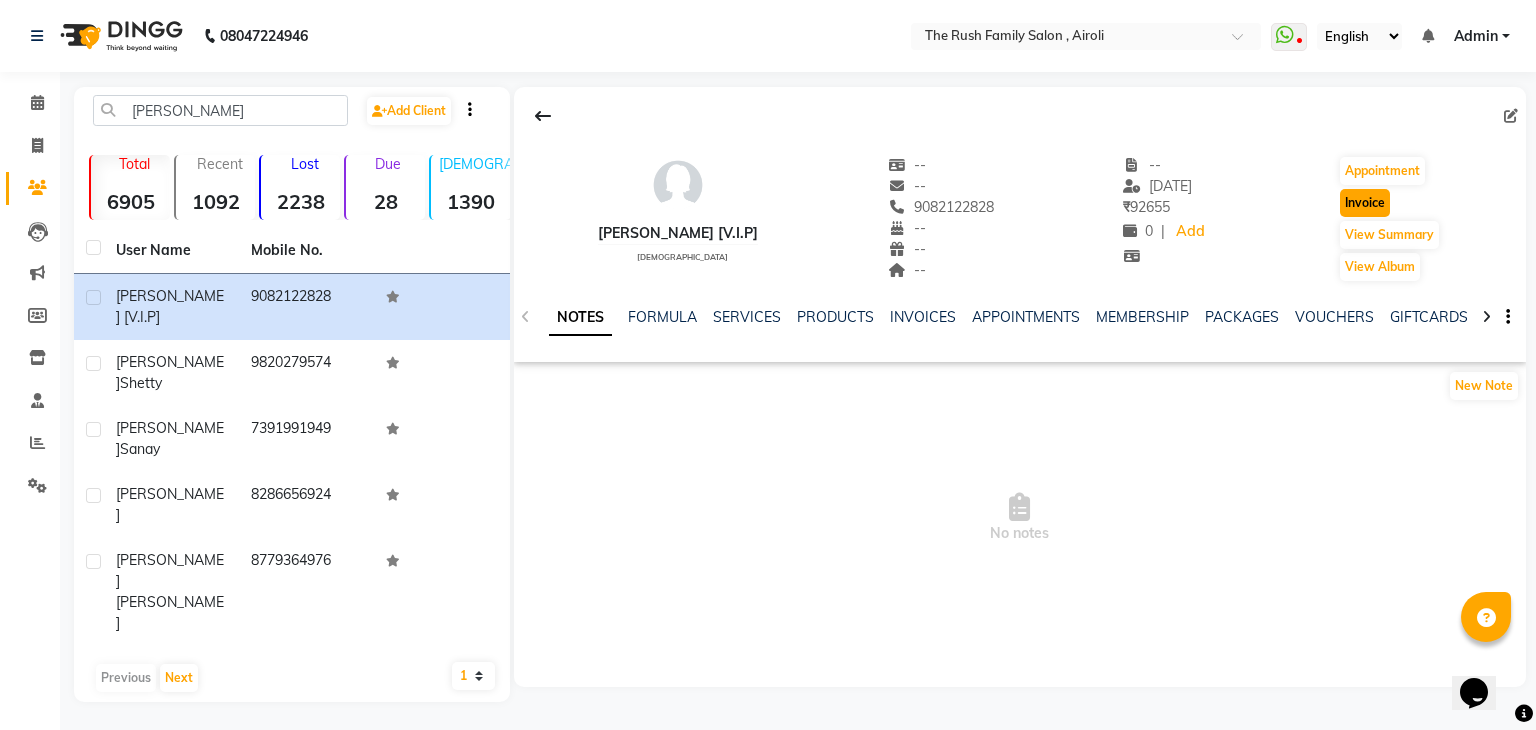 click on "Invoice" 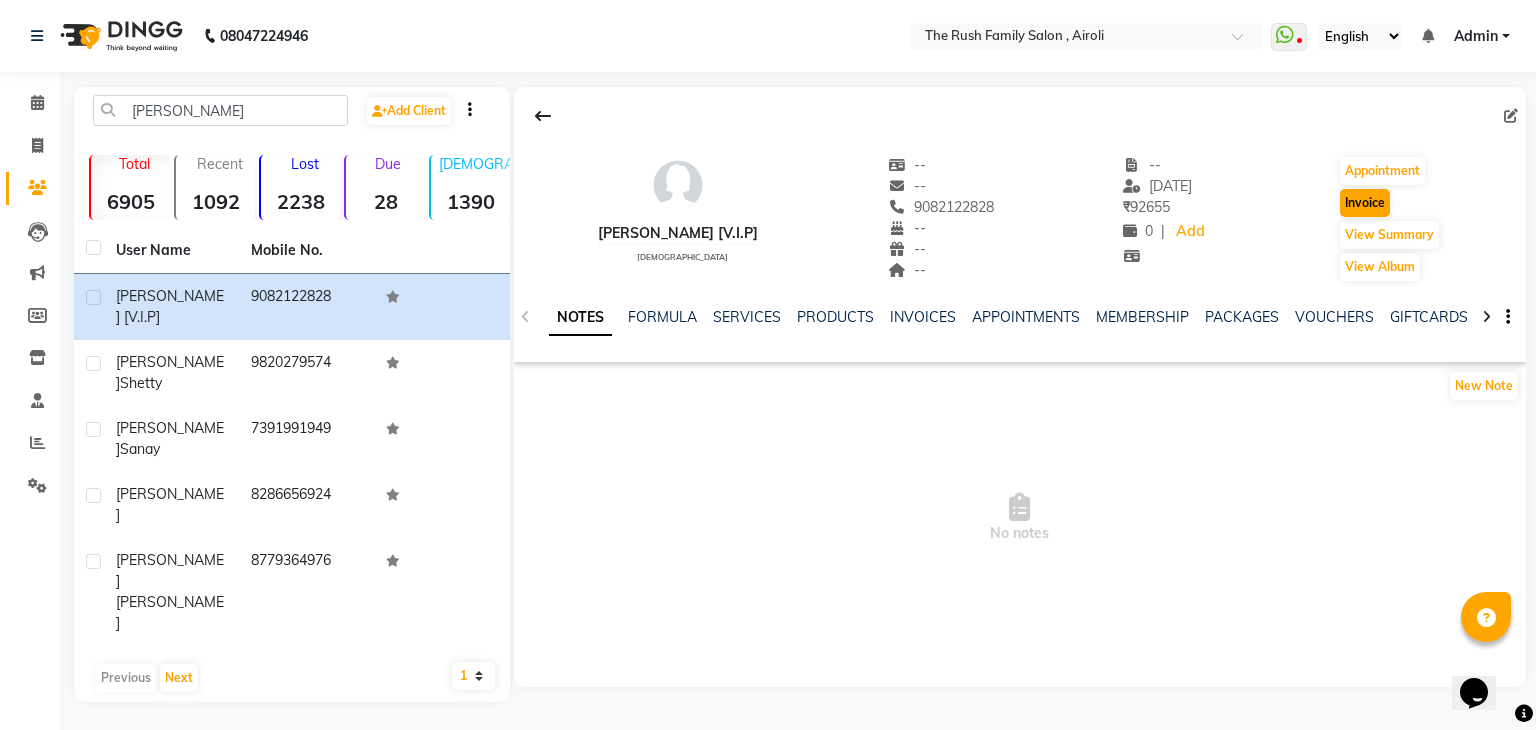 select on "service" 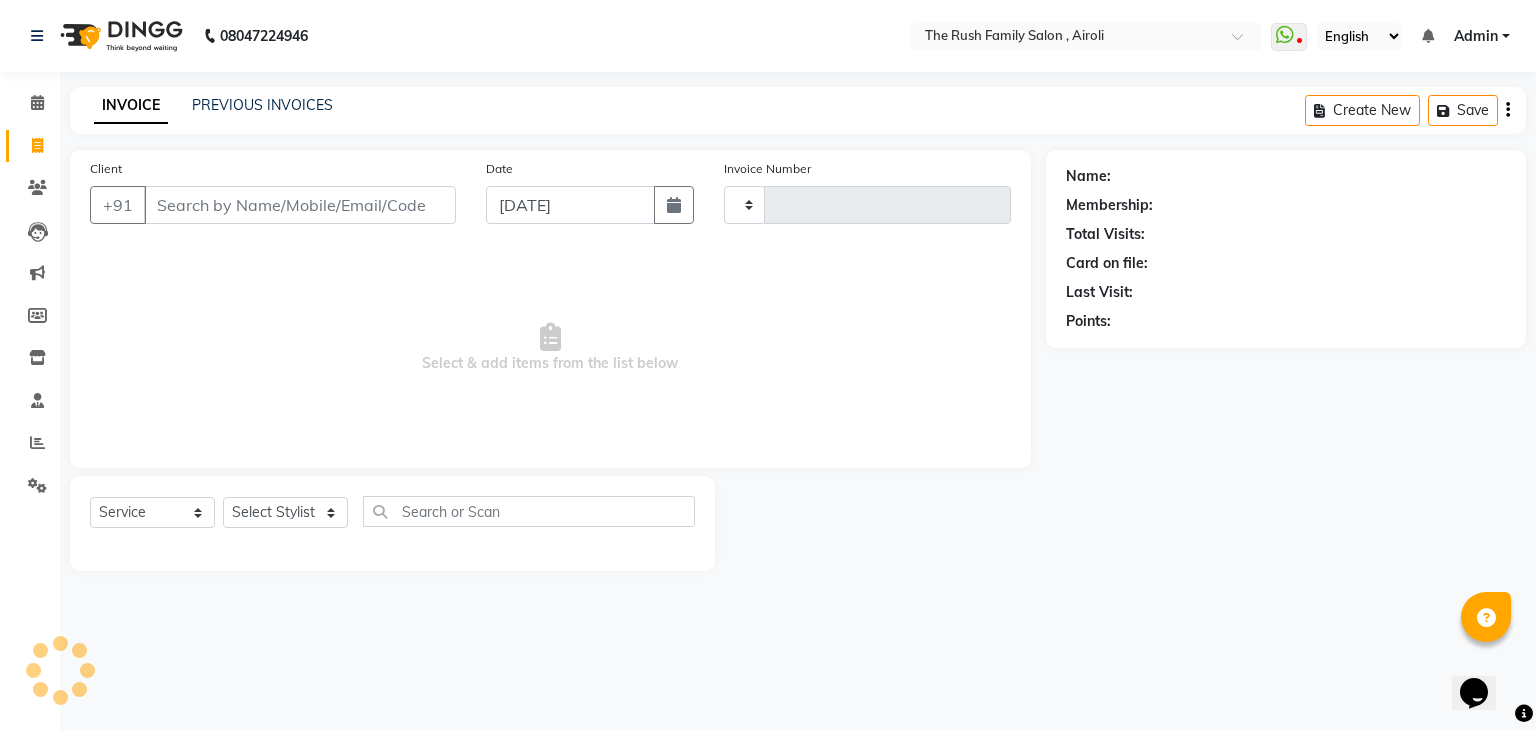 type on "2287" 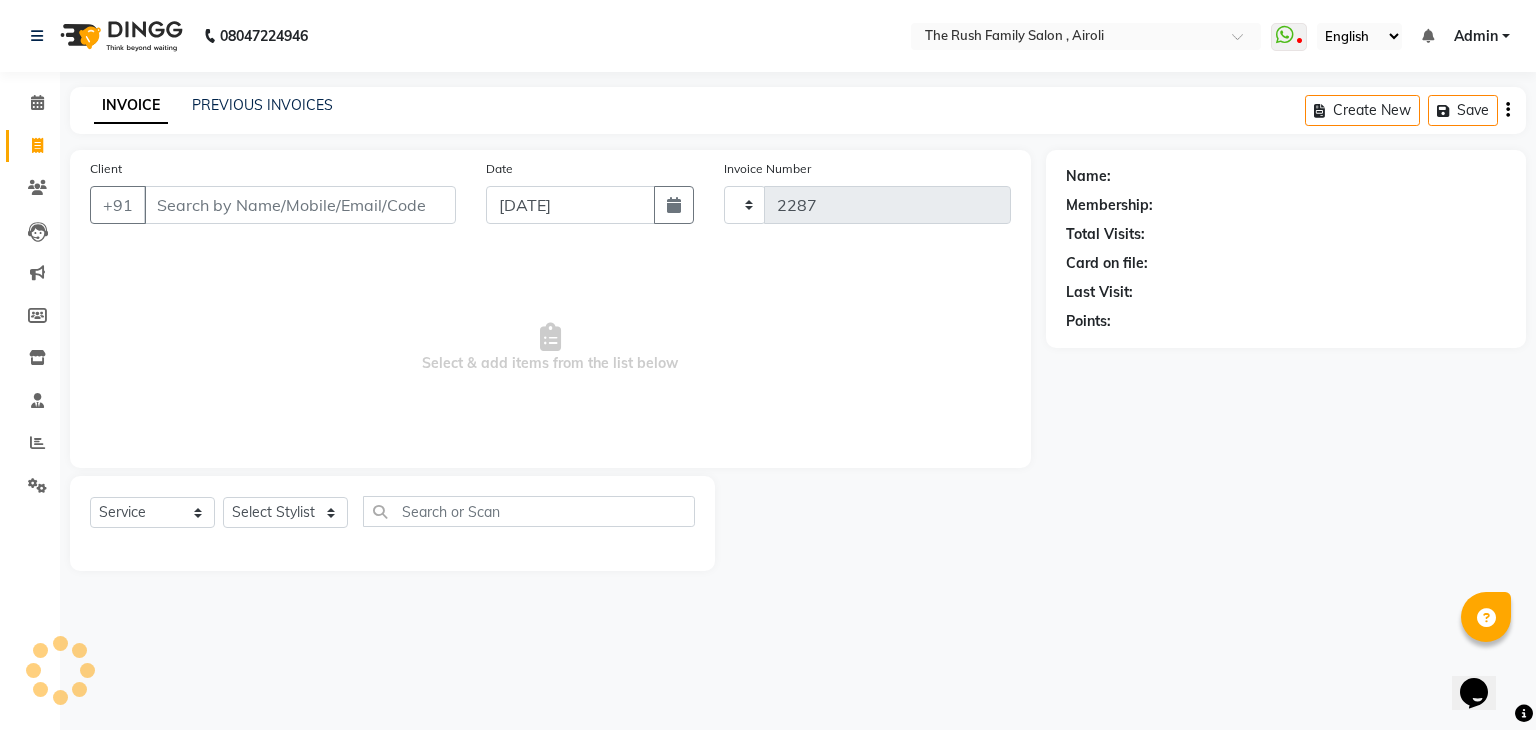 select on "5419" 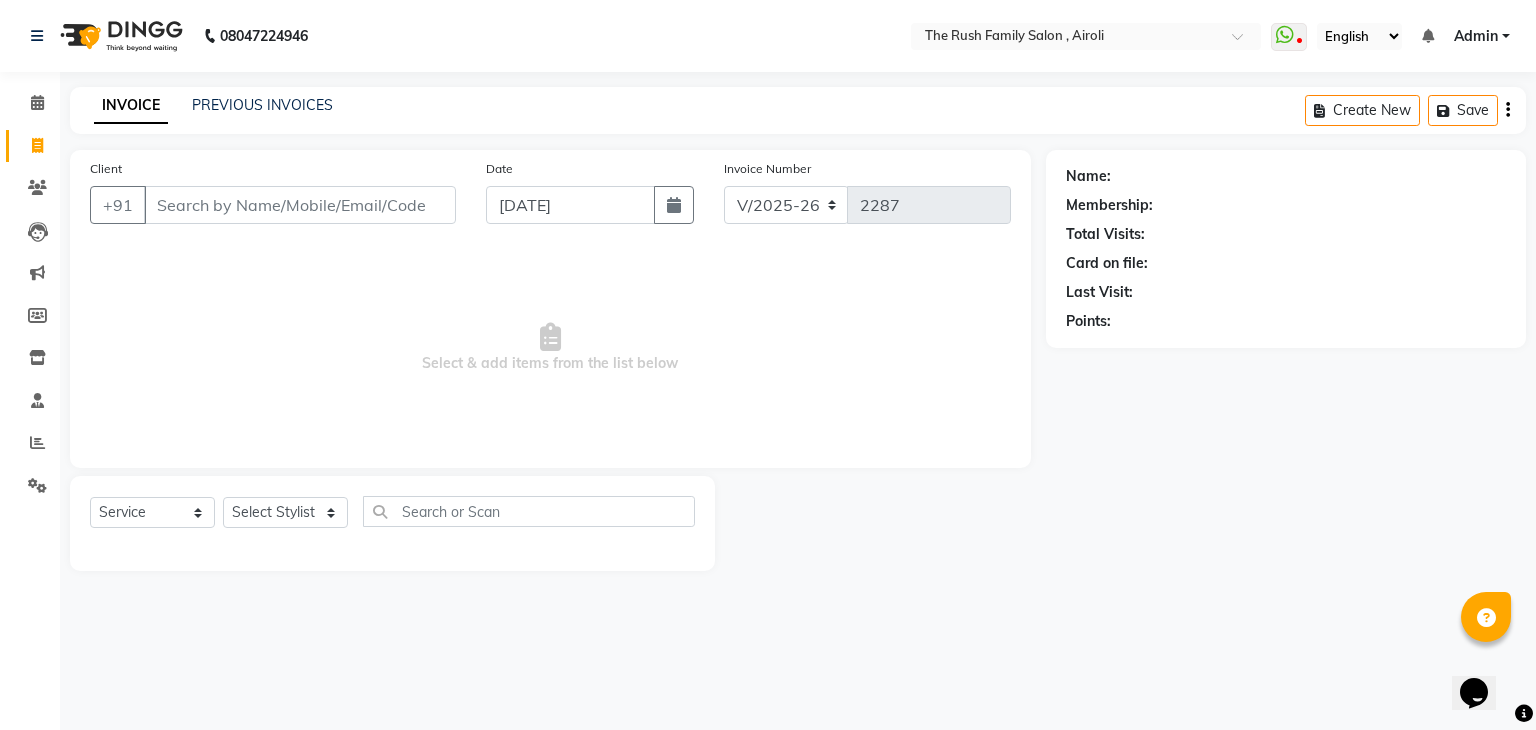 type on "9082122828" 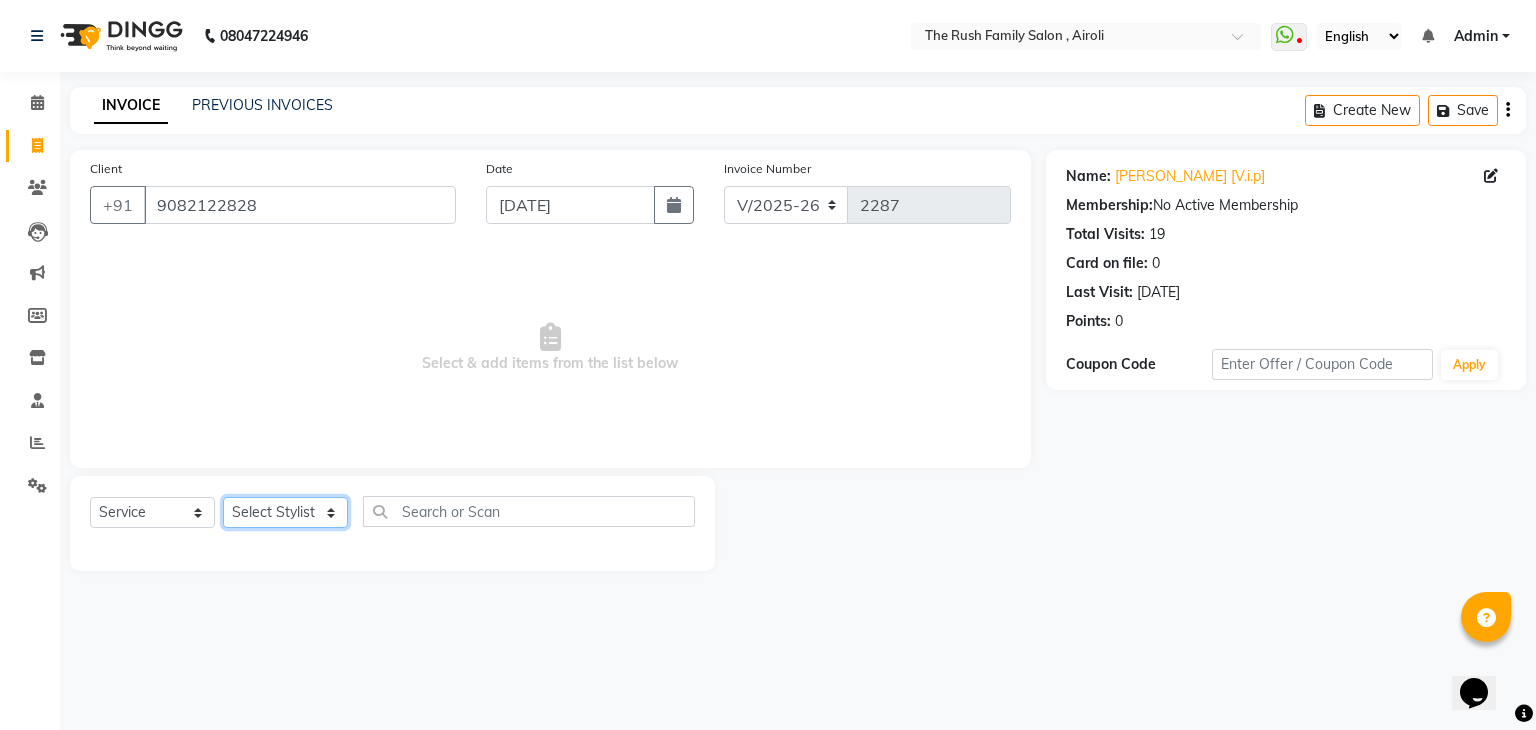click on "Select Stylist [PERSON_NAME] Guddi [PERSON_NAME]   [PERSON_NAME] [PERSON_NAME]" 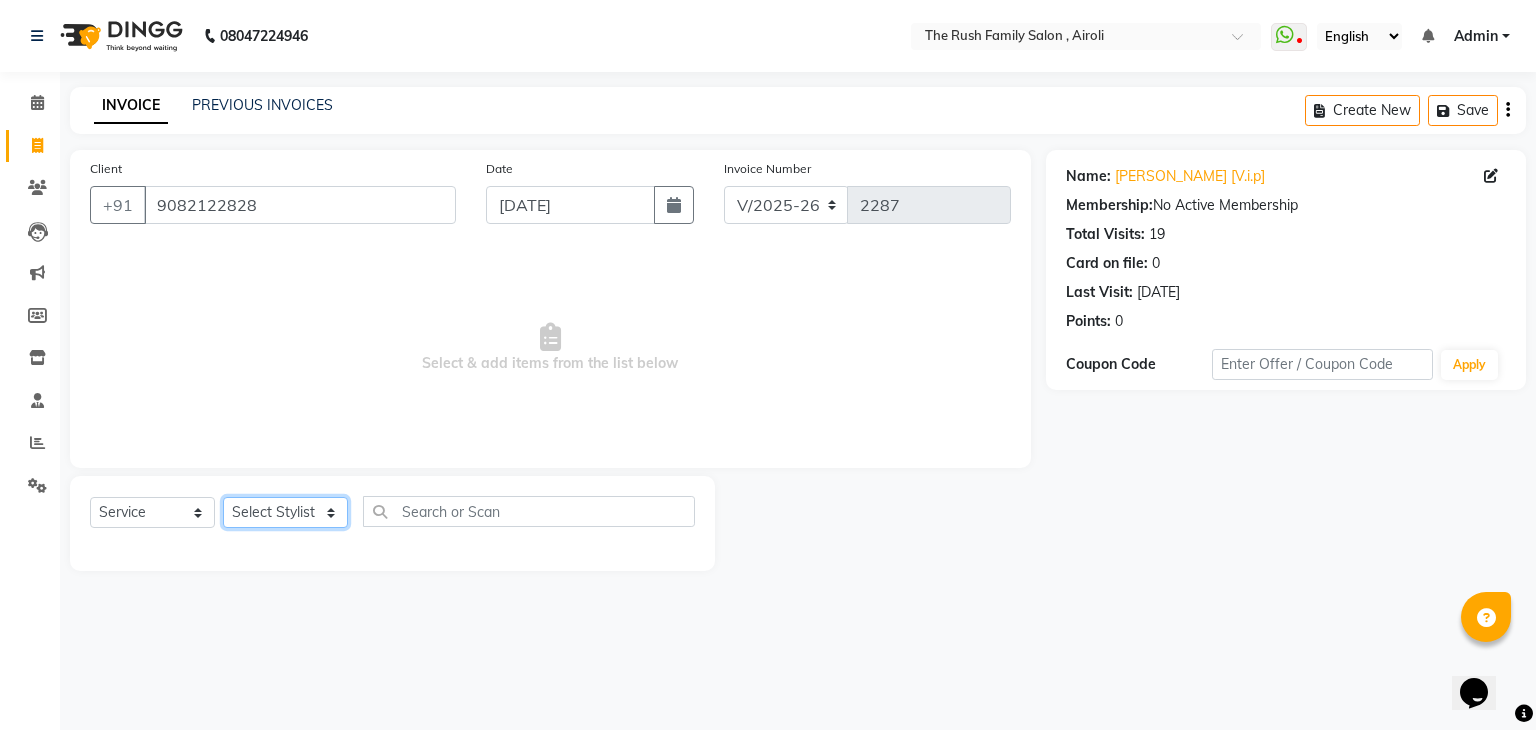 select on "42200" 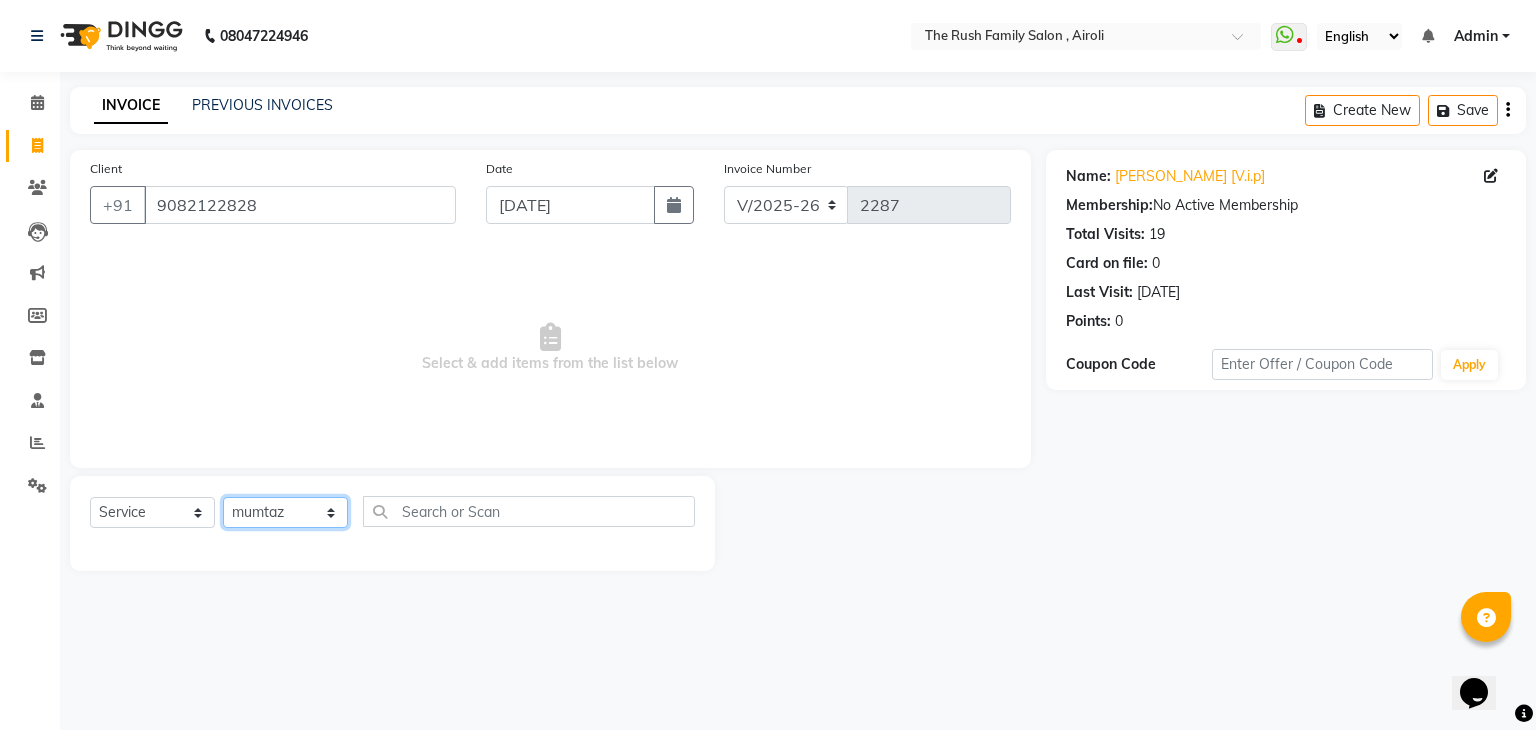 click on "Select Stylist [PERSON_NAME] Guddi [PERSON_NAME]   [PERSON_NAME] [PERSON_NAME]" 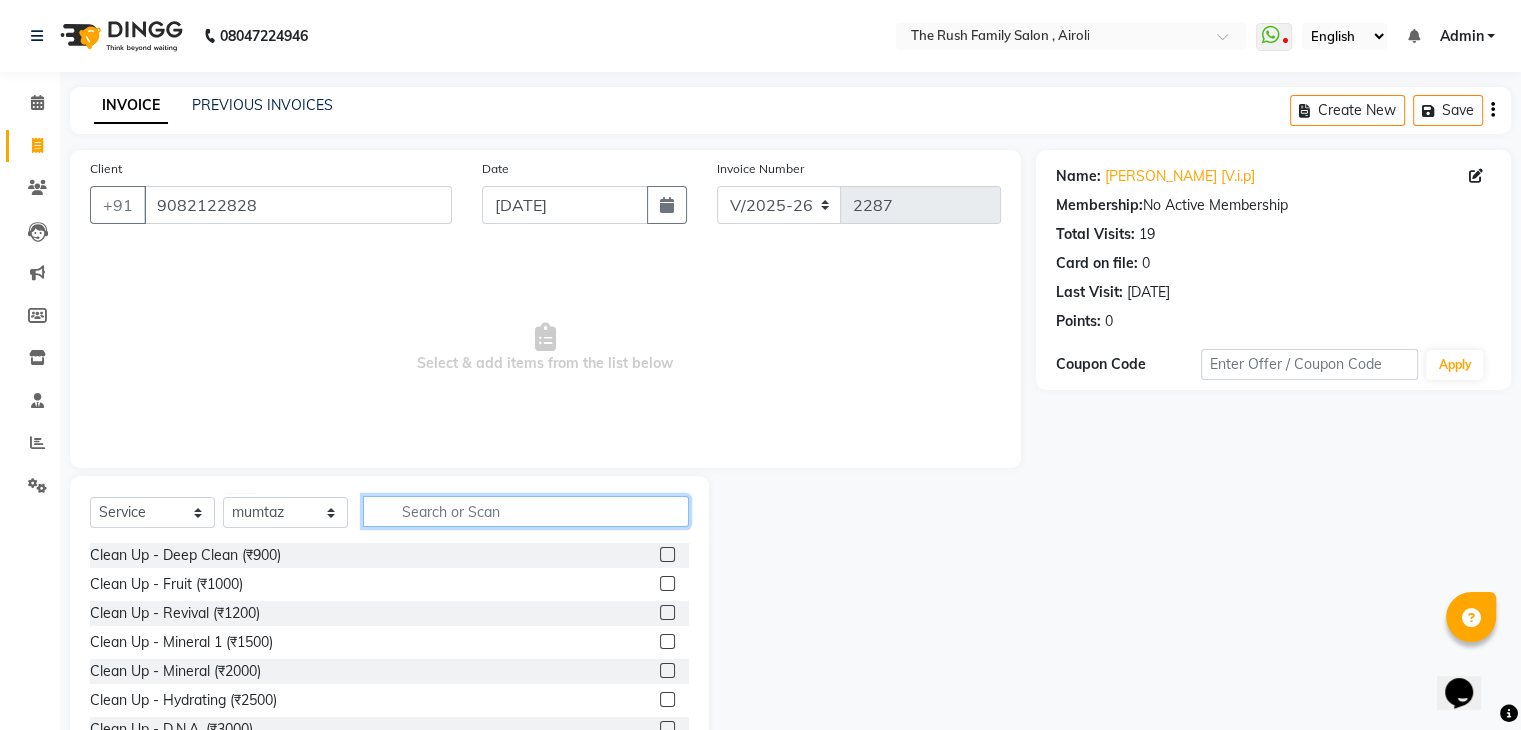 click 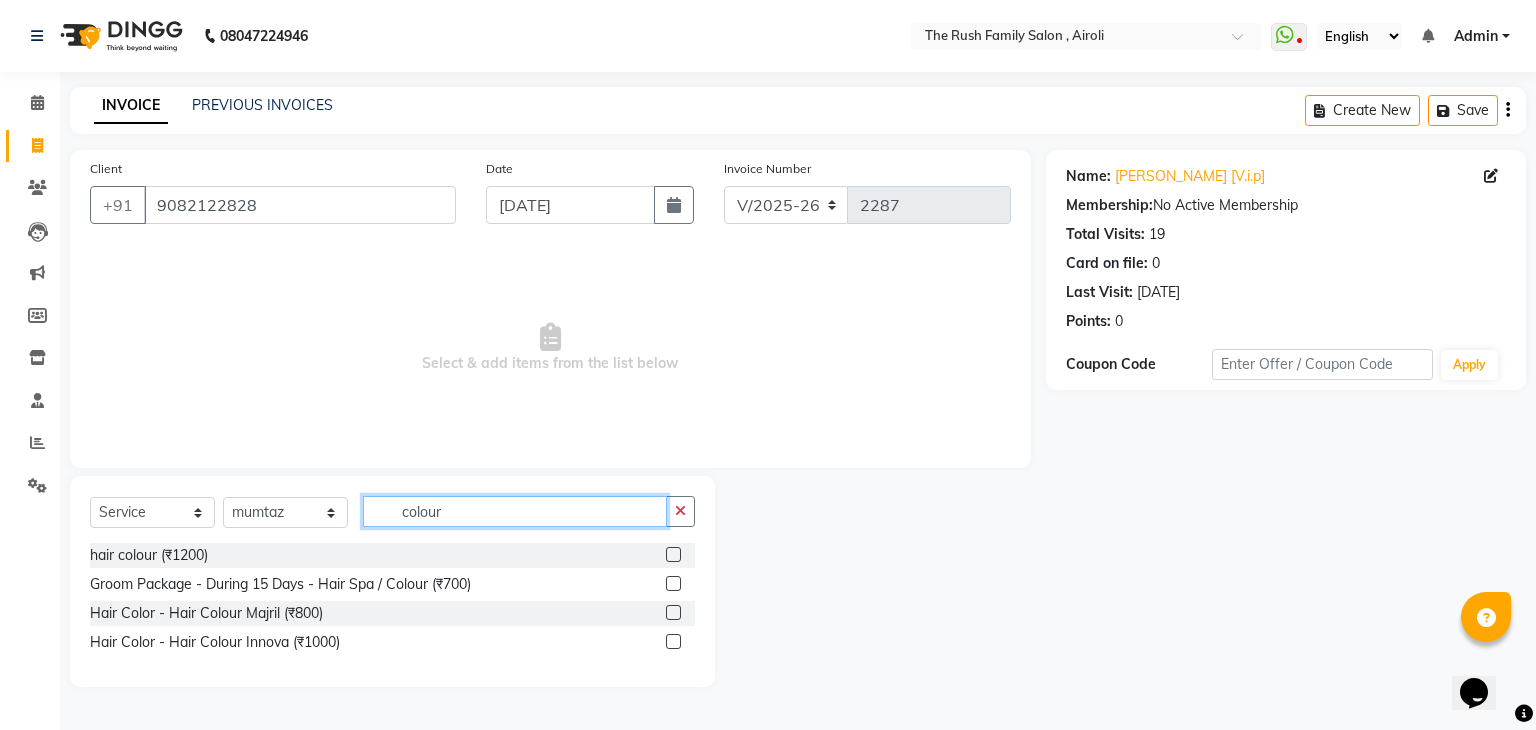 click on "colour" 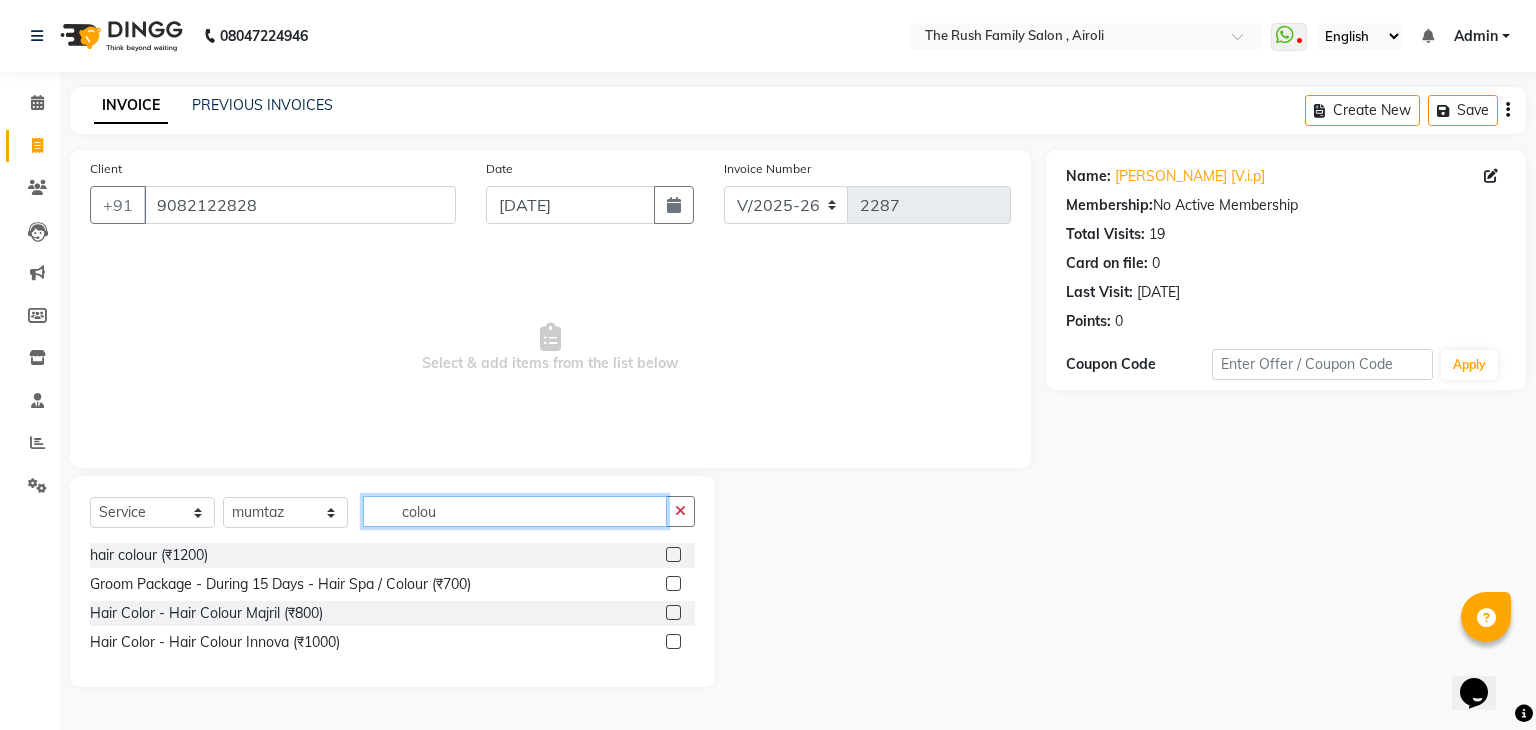 type on "colou" 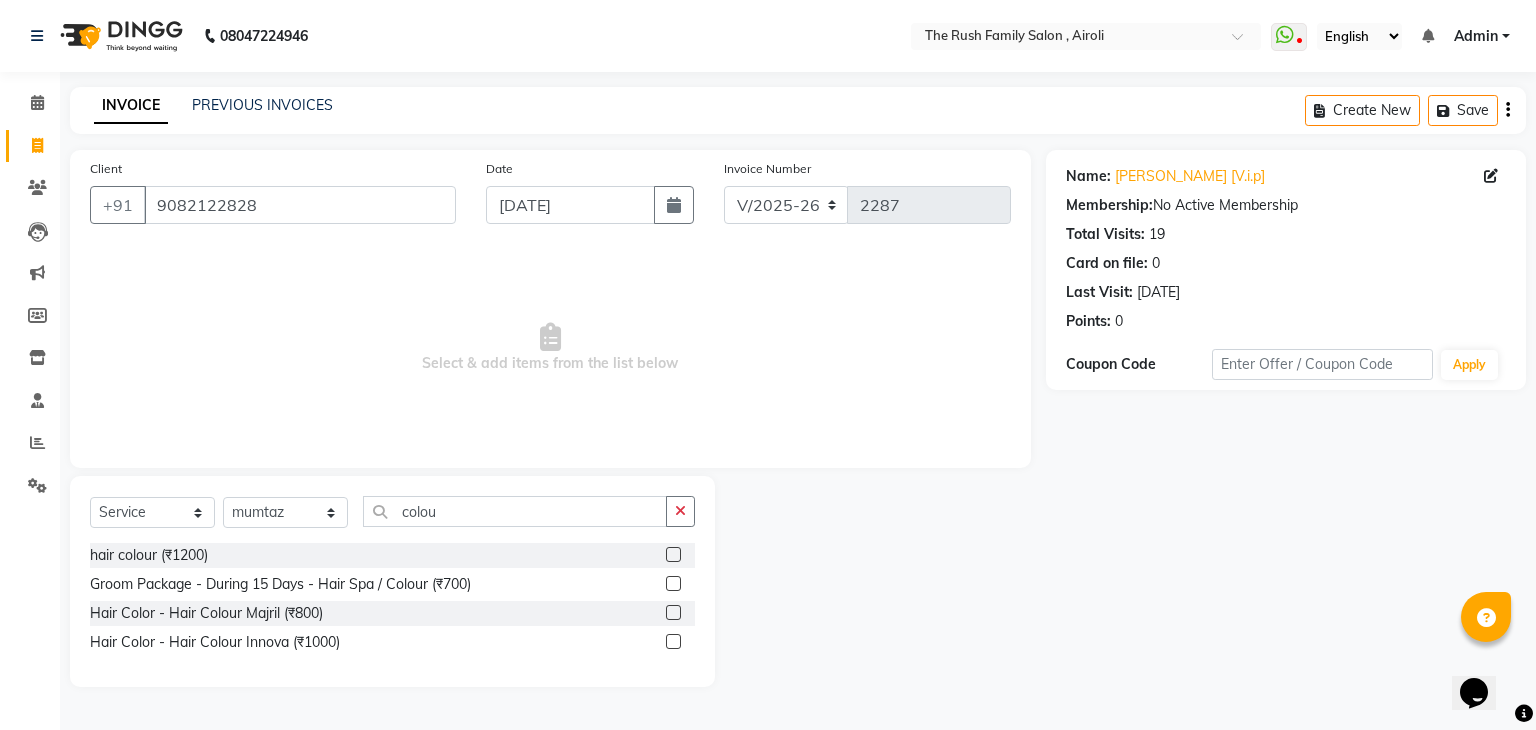 click 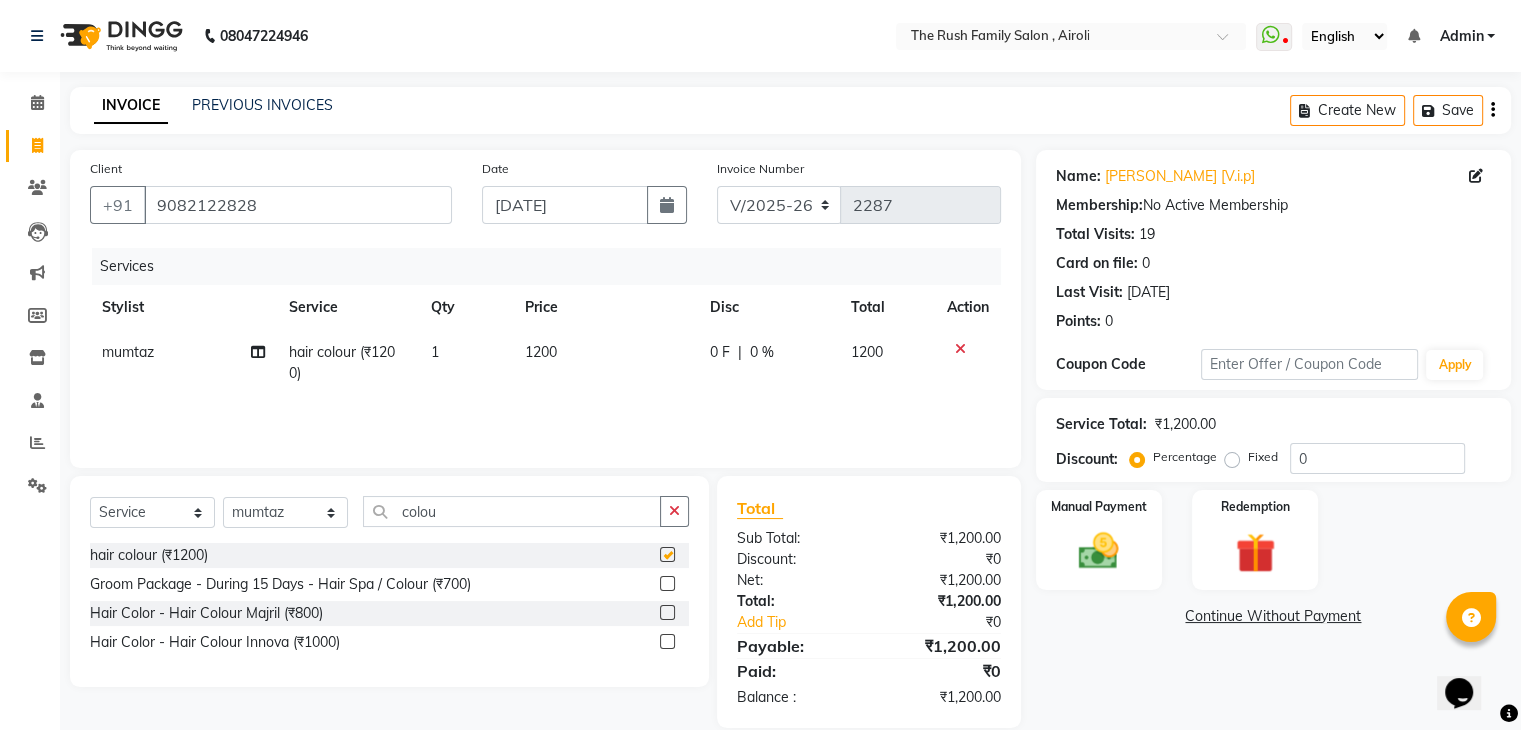 checkbox on "false" 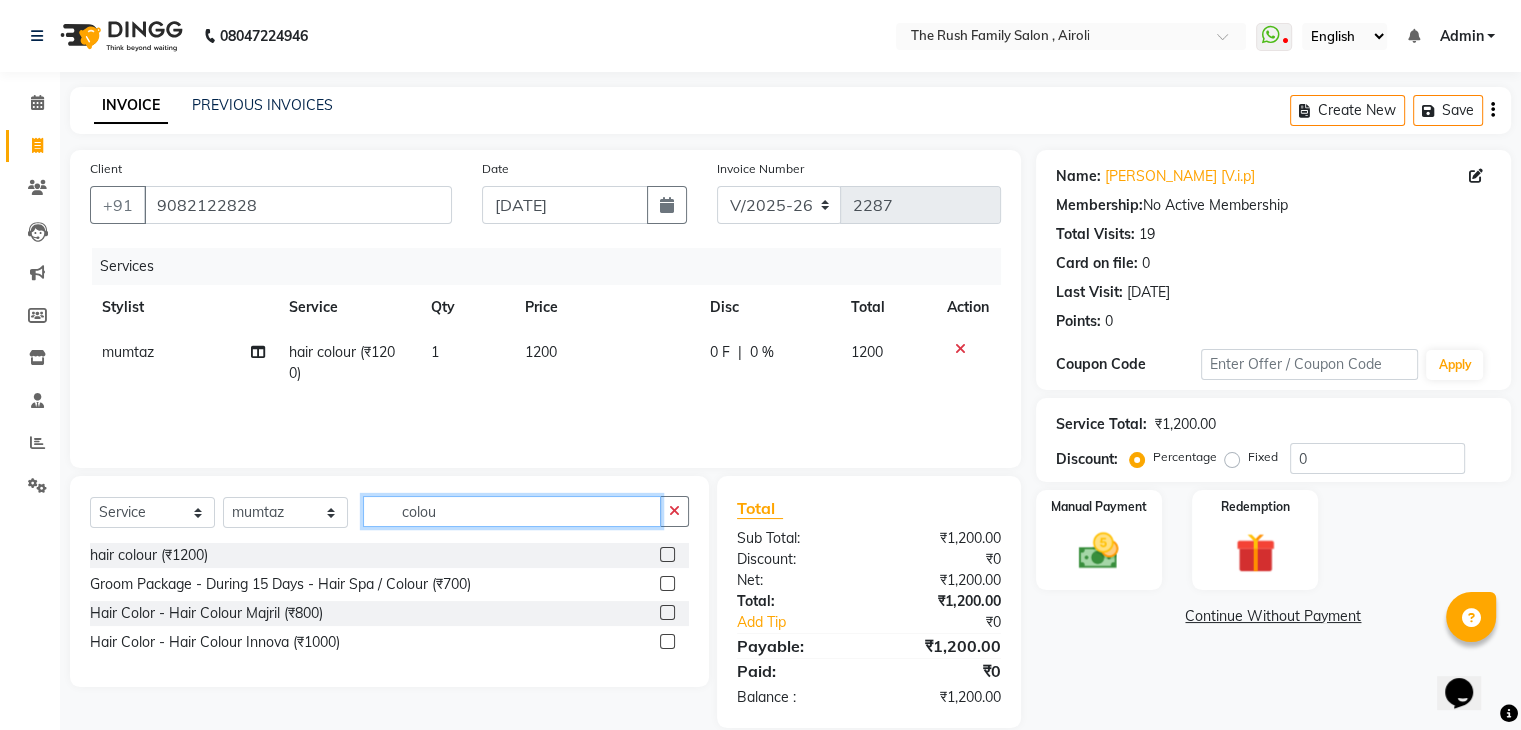 click on "colou" 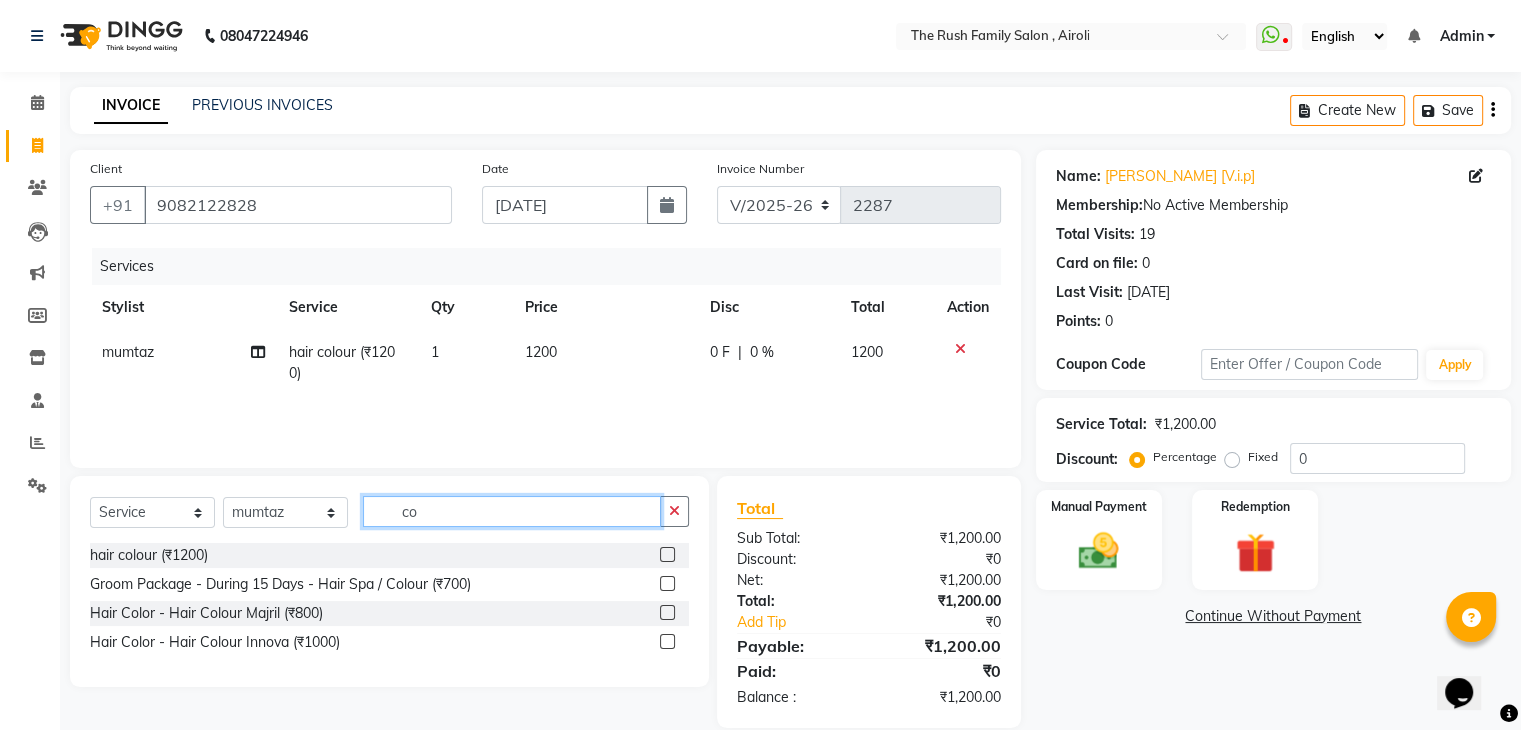 type on "c" 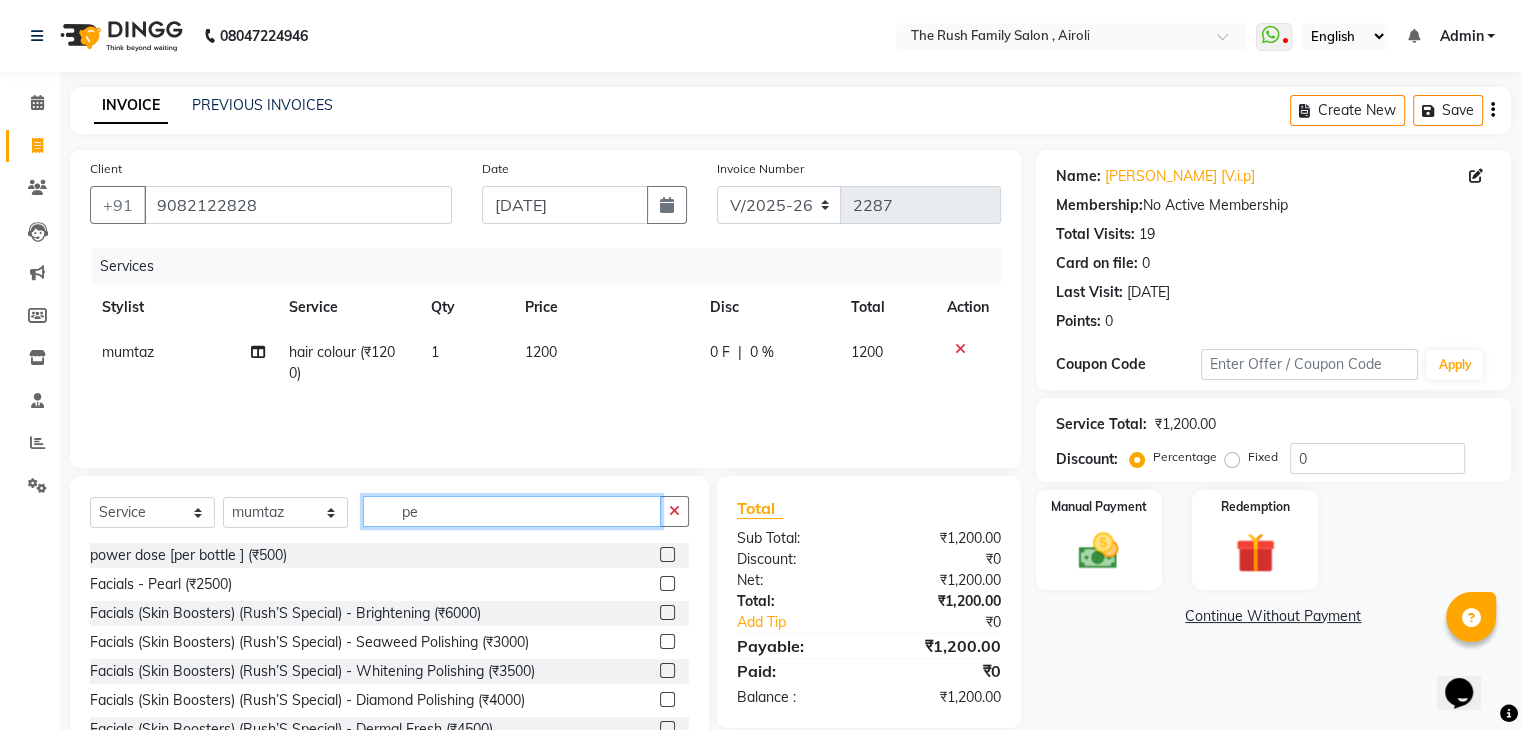type on "p" 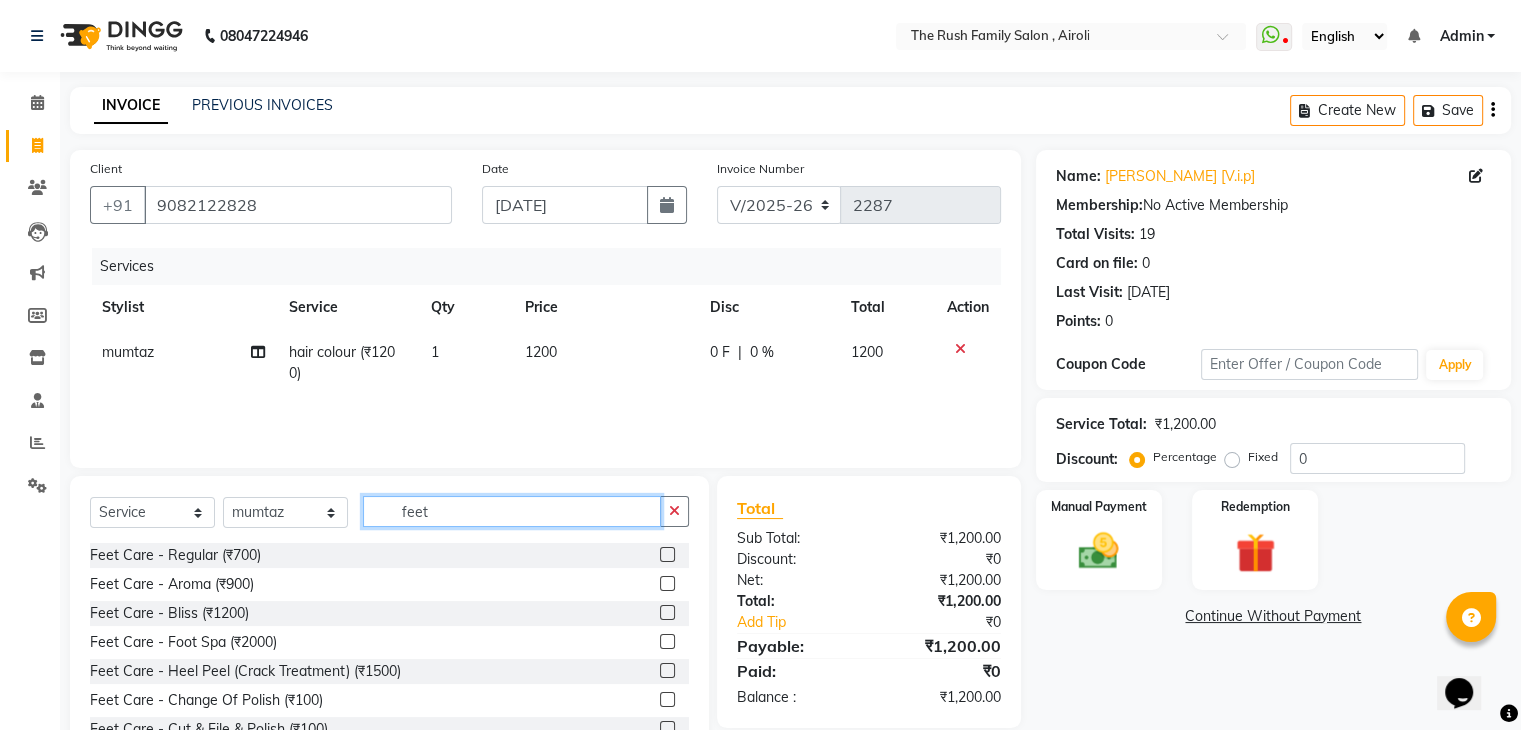 type on "feet" 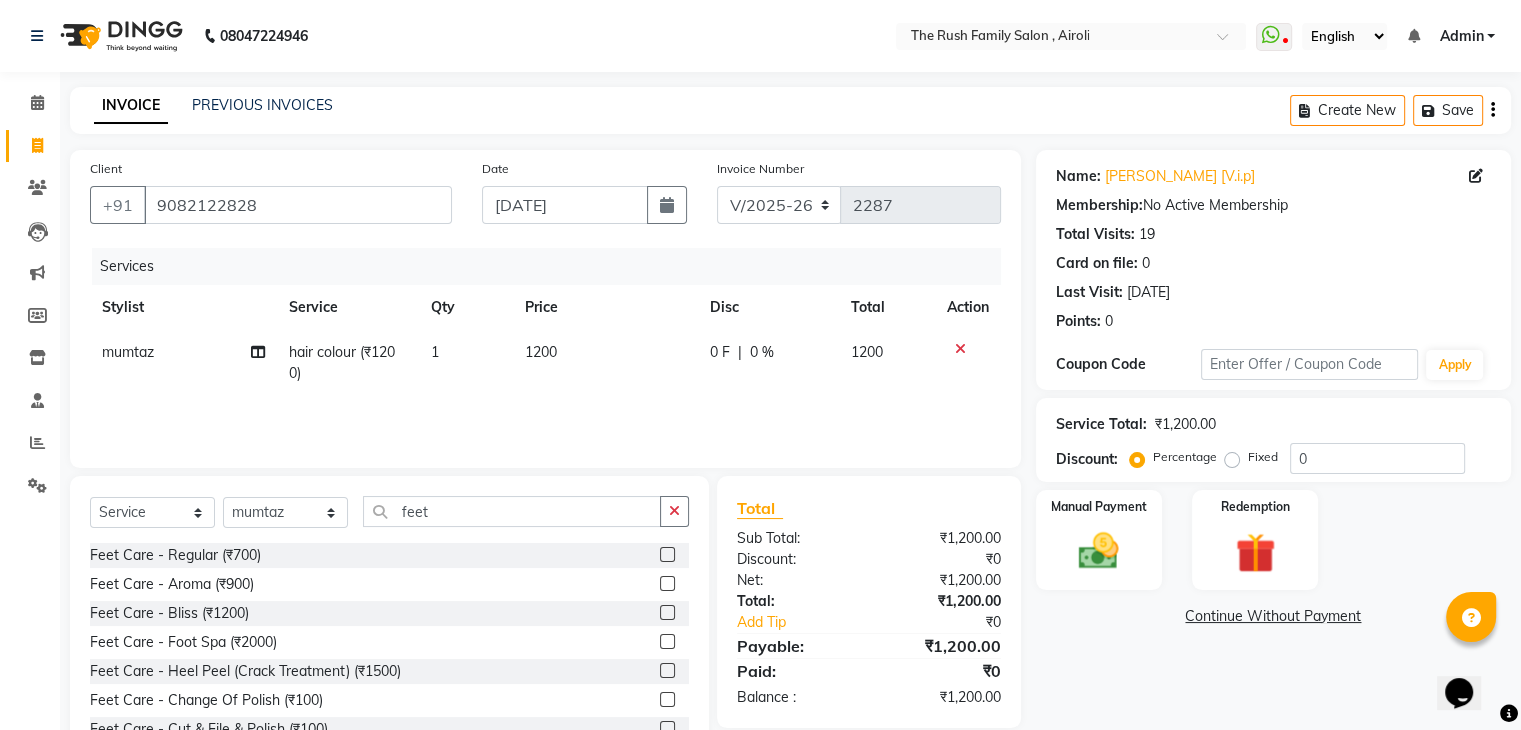 click 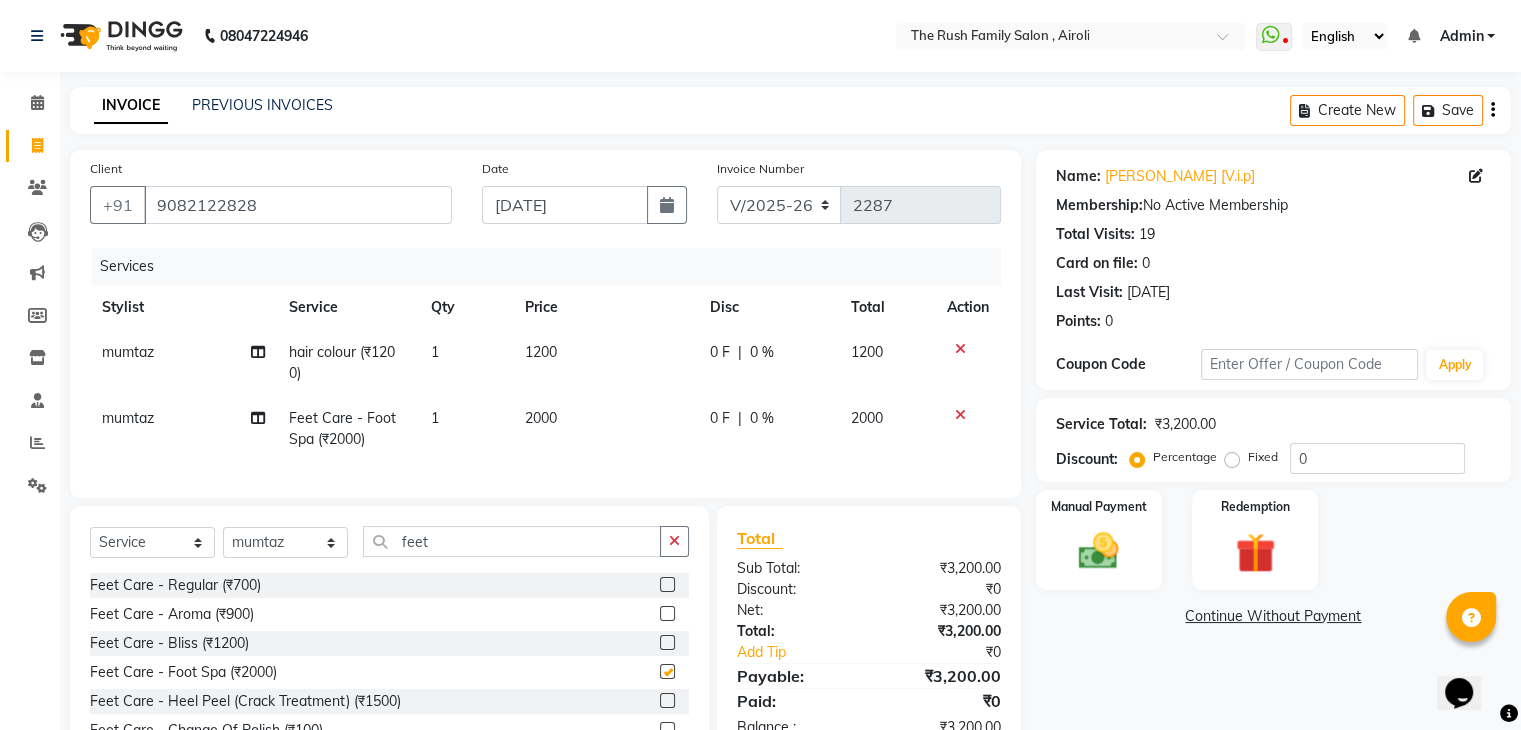 checkbox on "false" 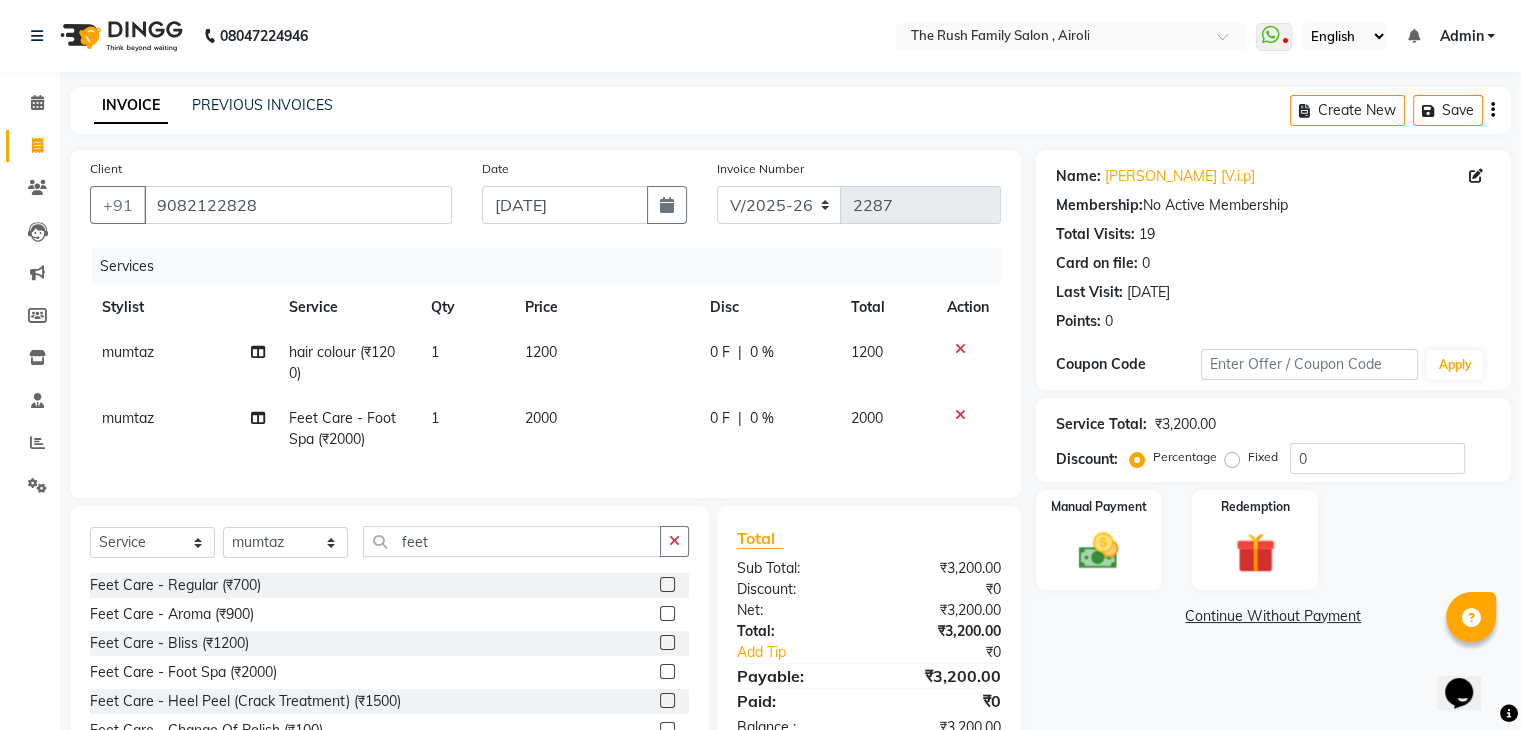 scroll, scrollTop: 117, scrollLeft: 0, axis: vertical 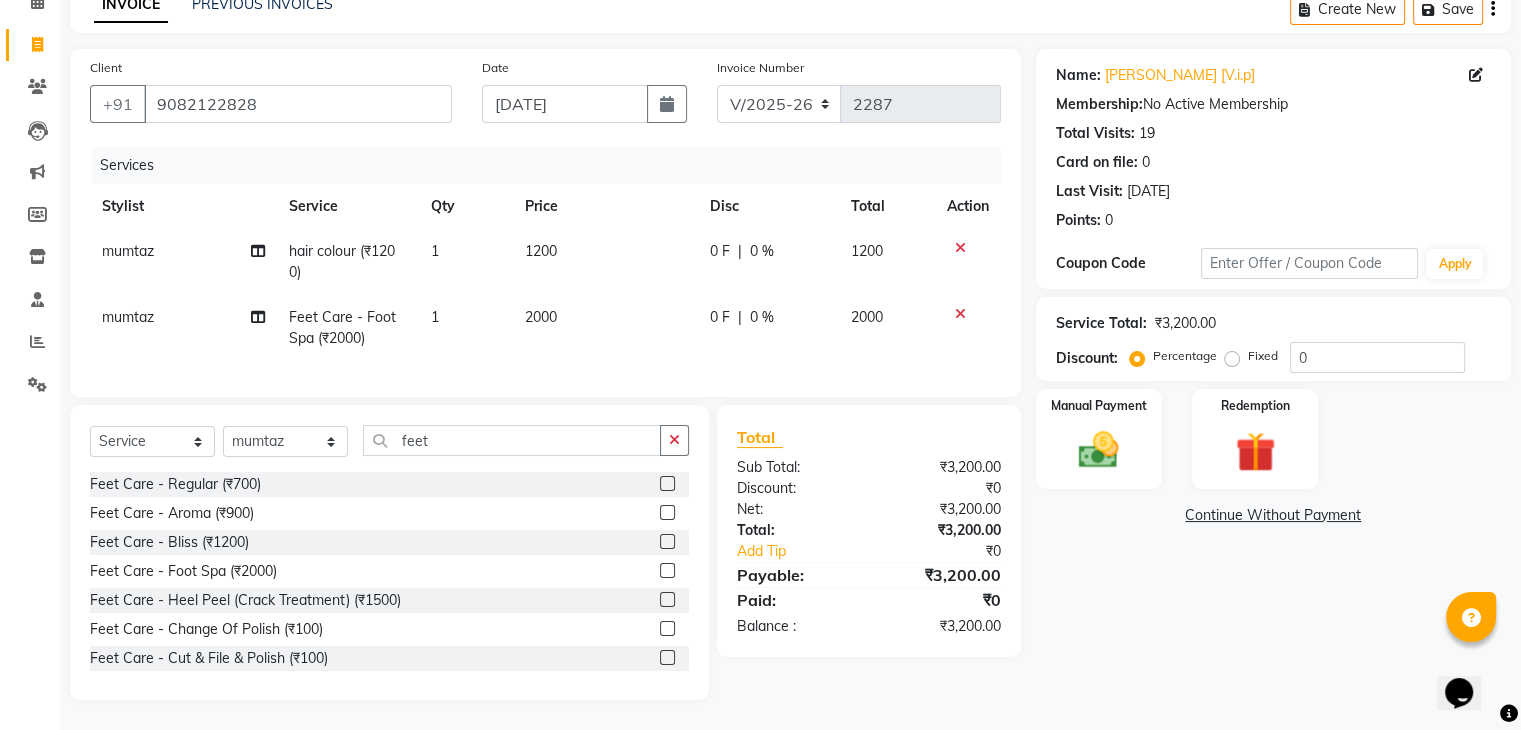 click on "0 F | 0 %" 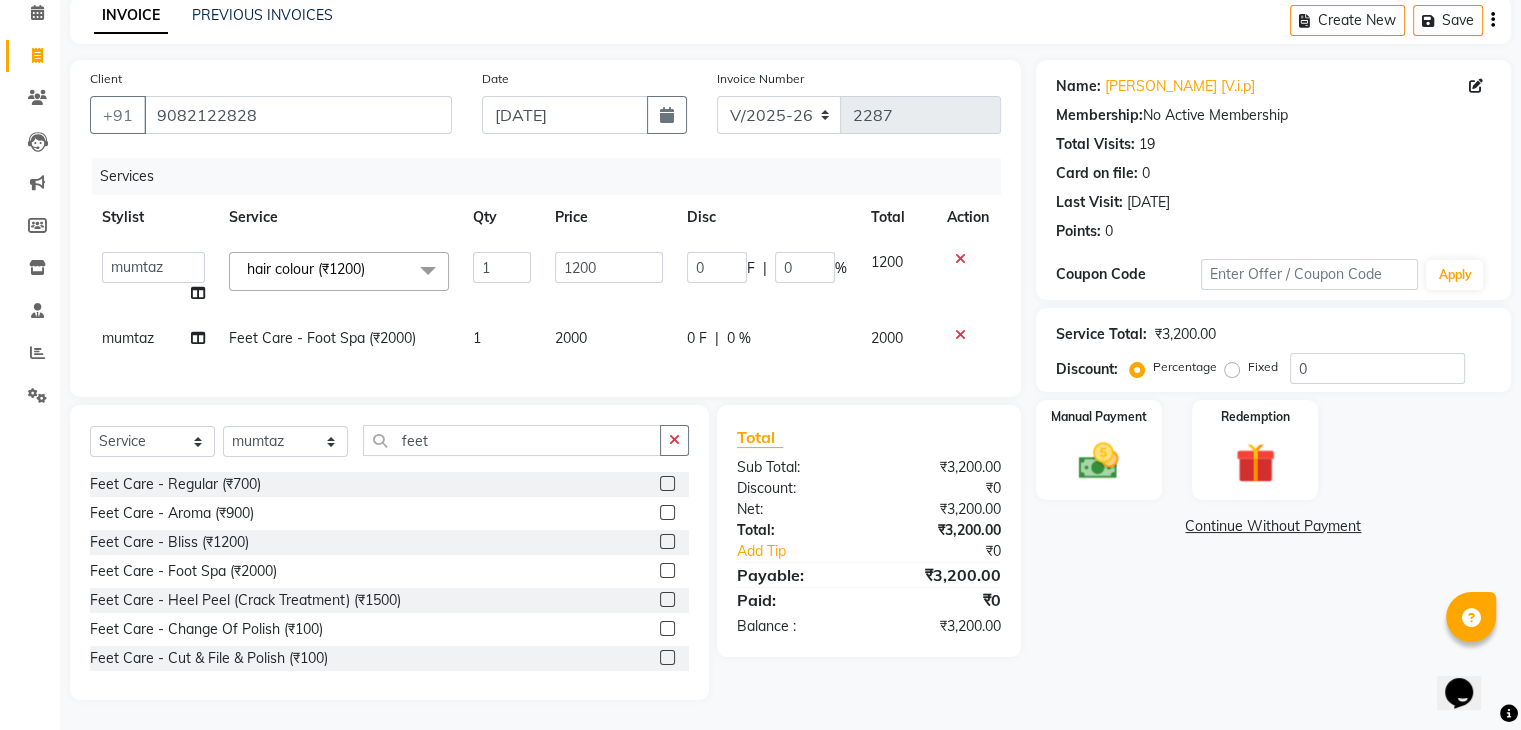 scroll, scrollTop: 106, scrollLeft: 0, axis: vertical 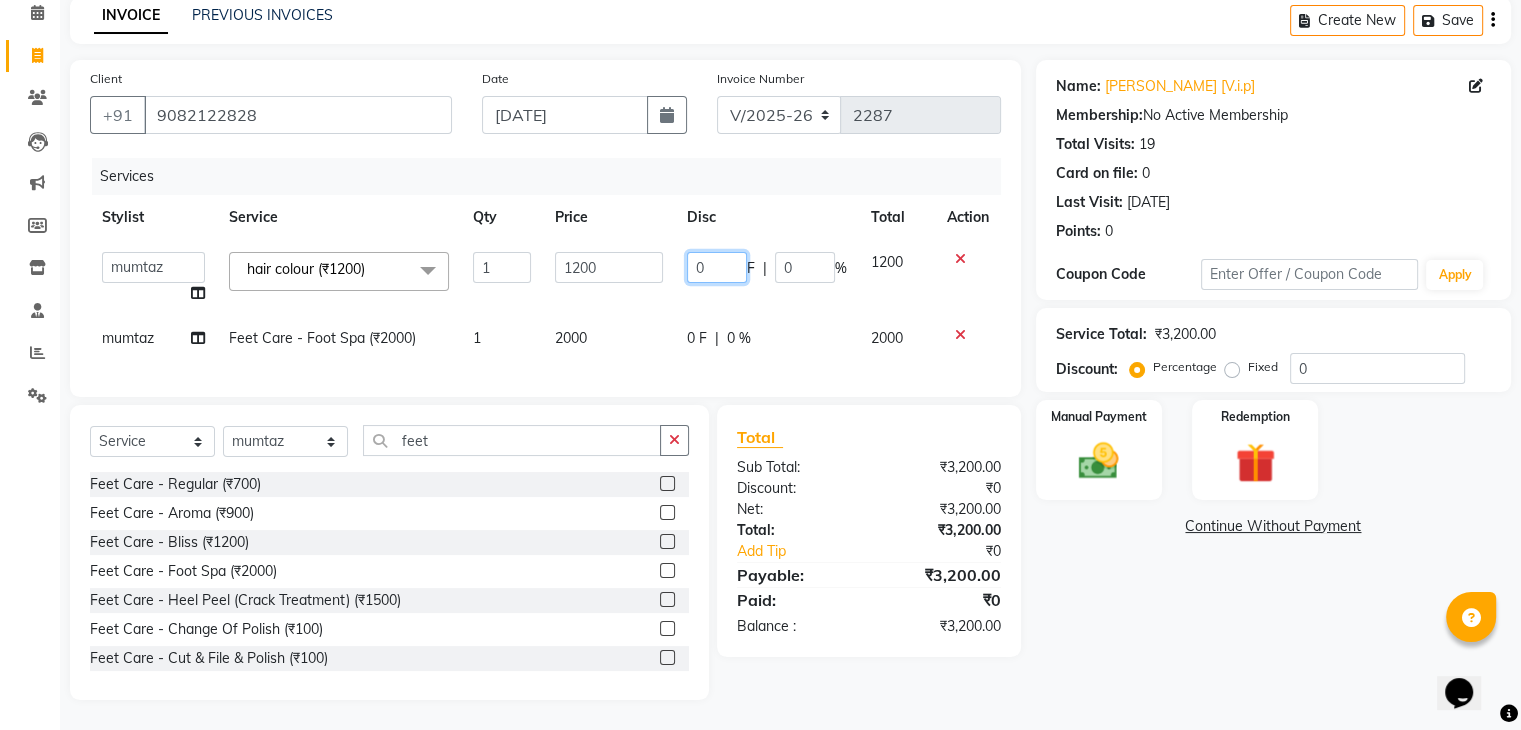 click on "0" 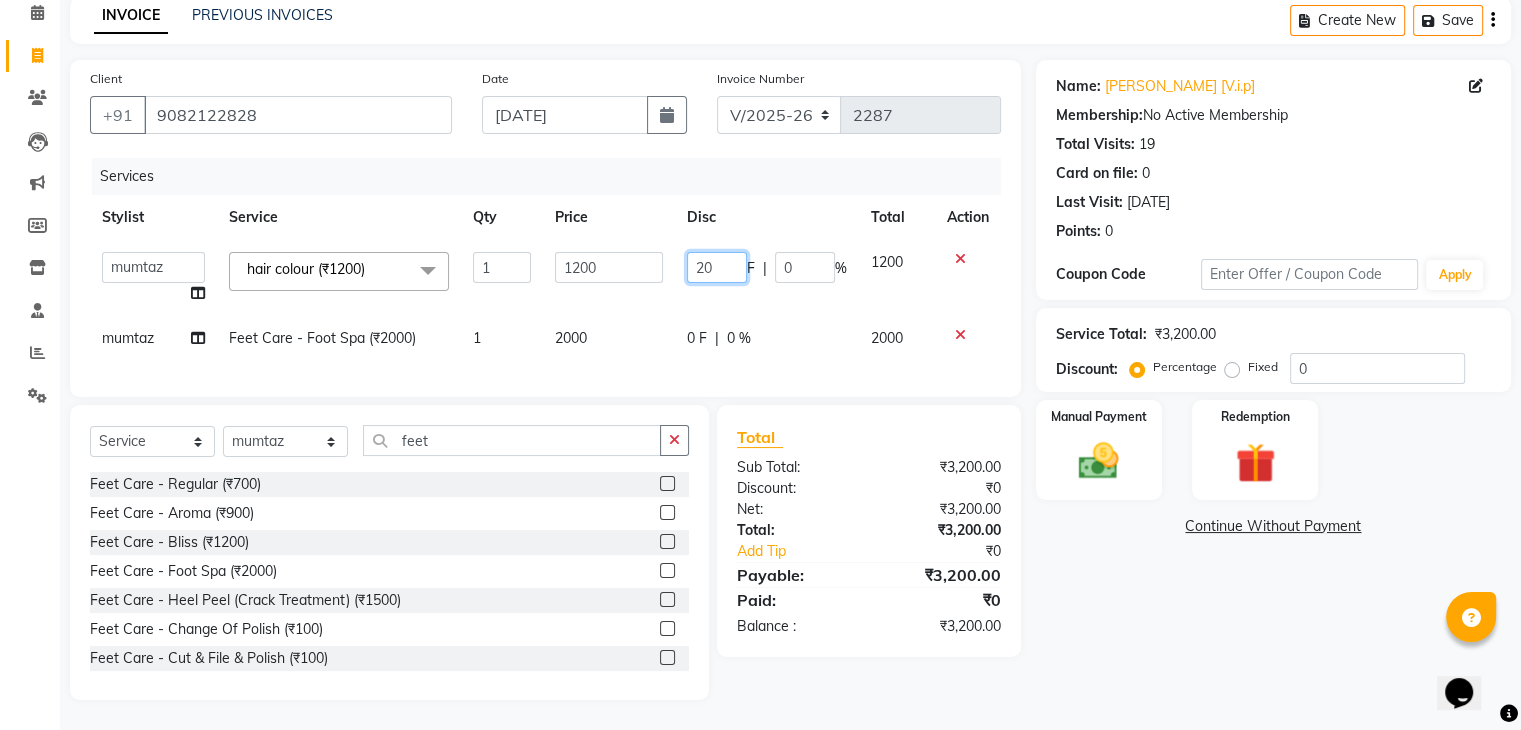 type on "200" 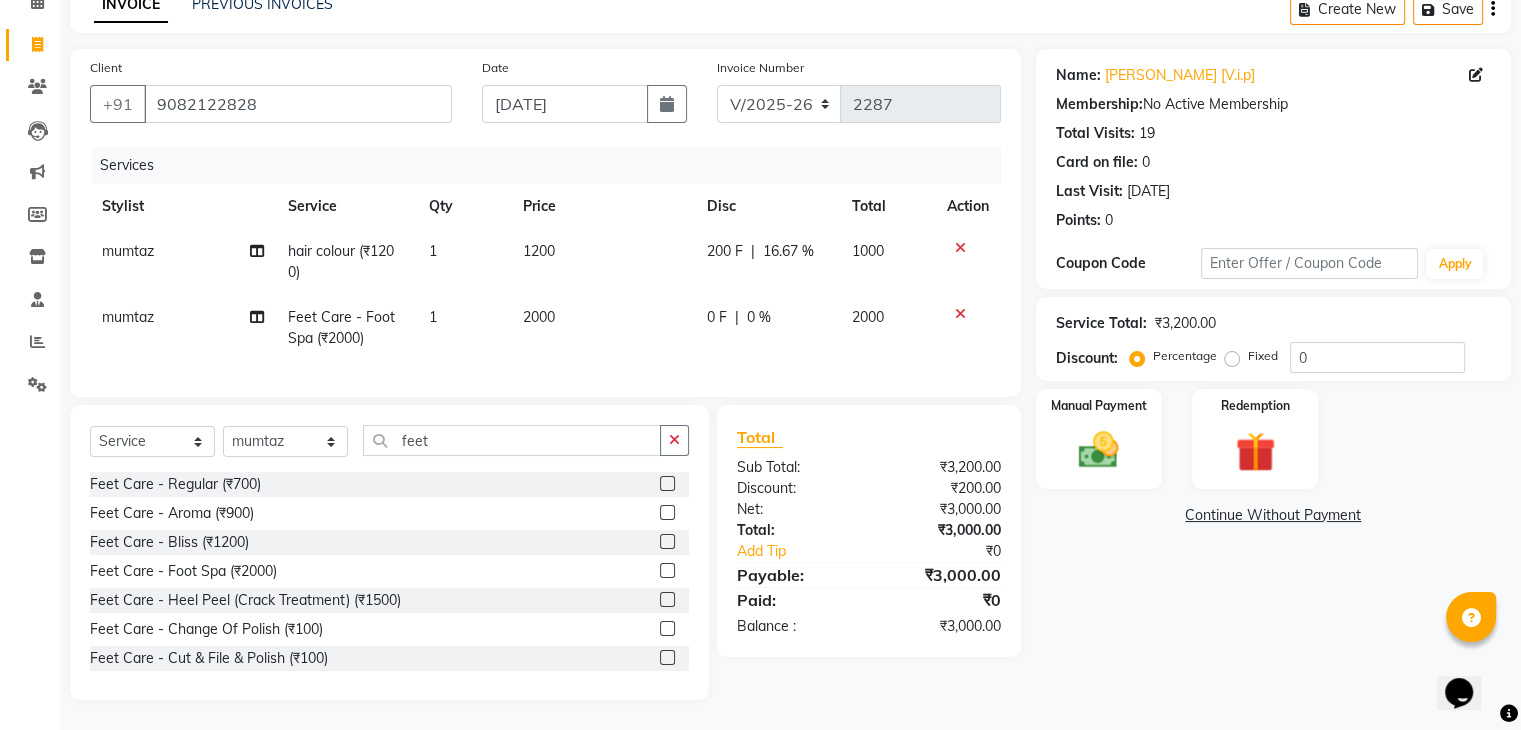 click on "200 F | 16.67 %" 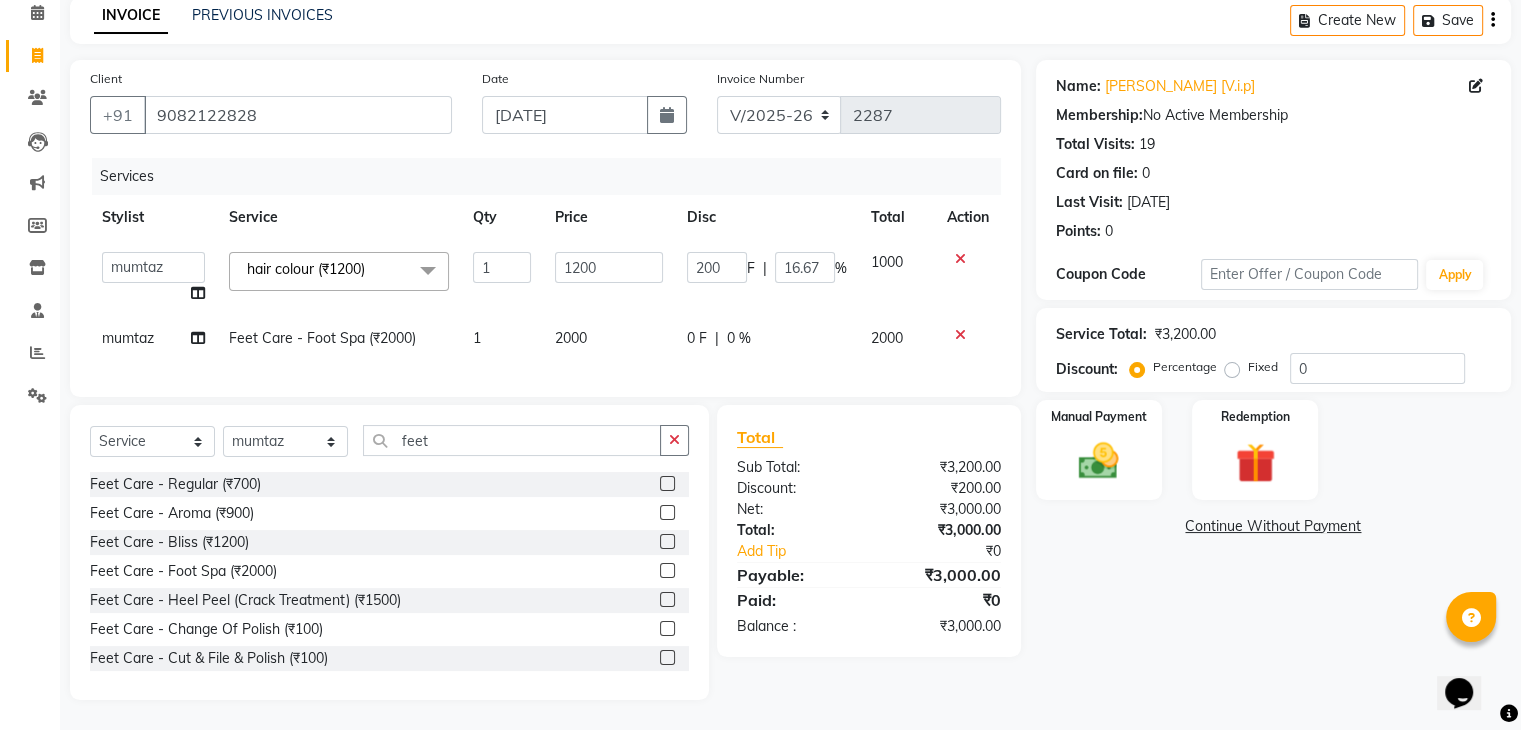 scroll, scrollTop: 0, scrollLeft: 14, axis: horizontal 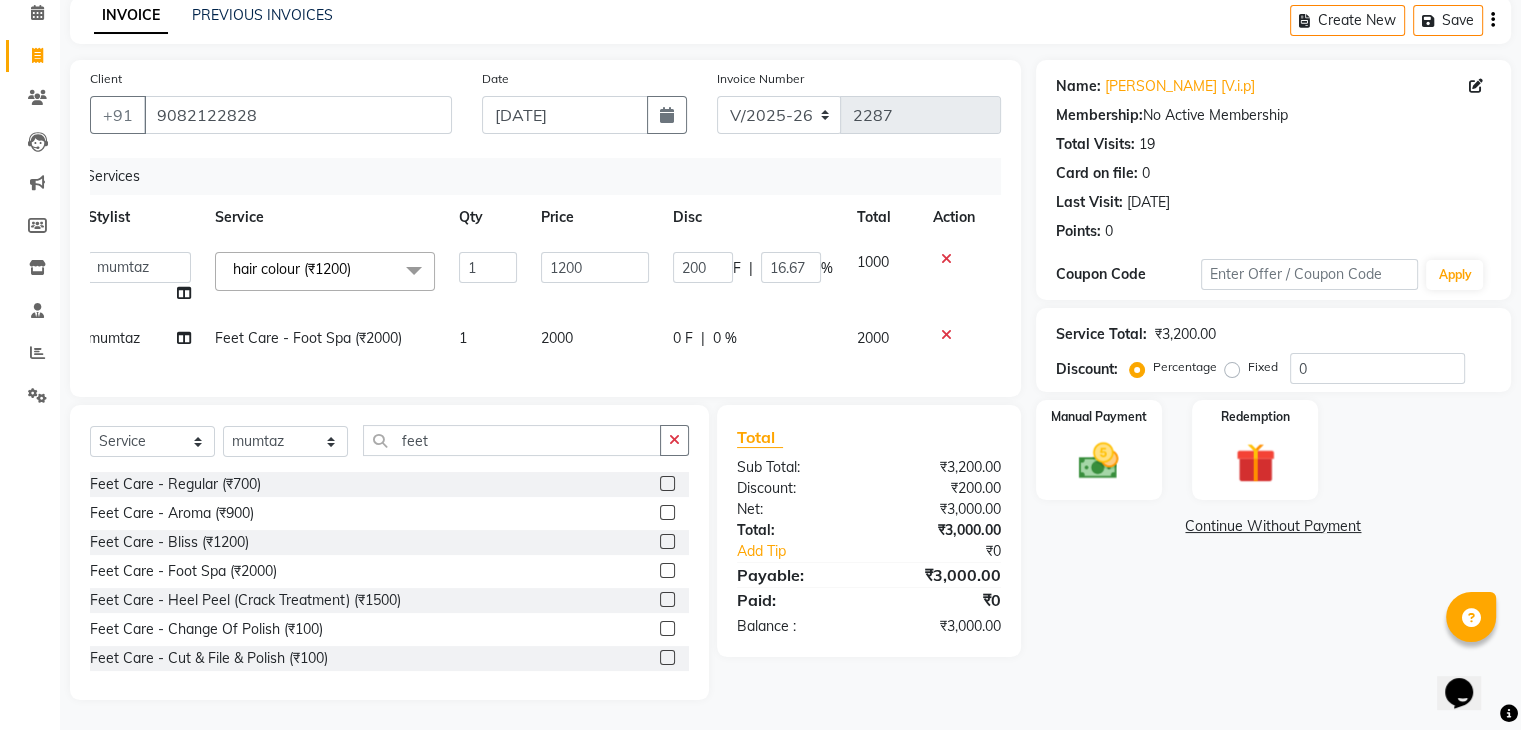 click on "0 F | 0 %" 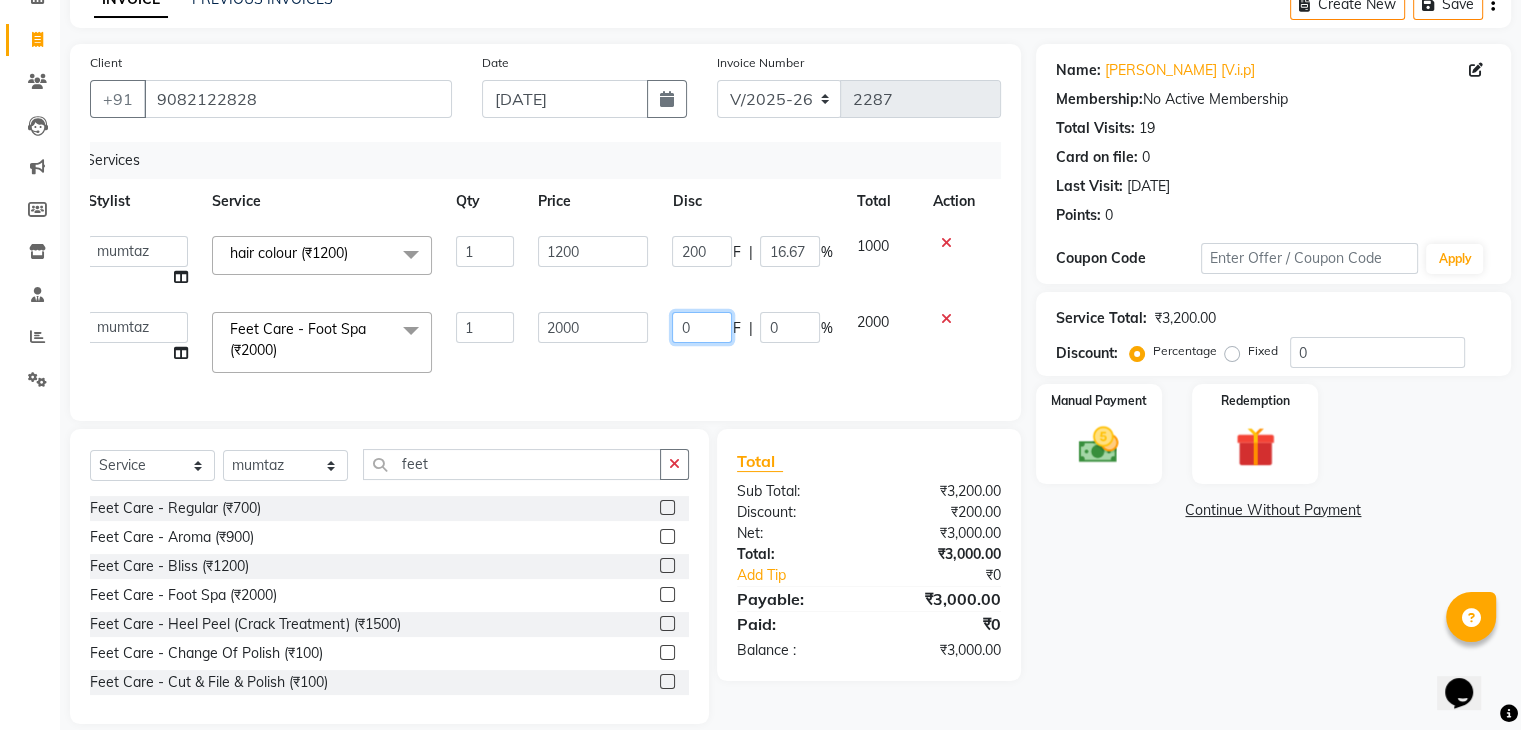 click on "0" 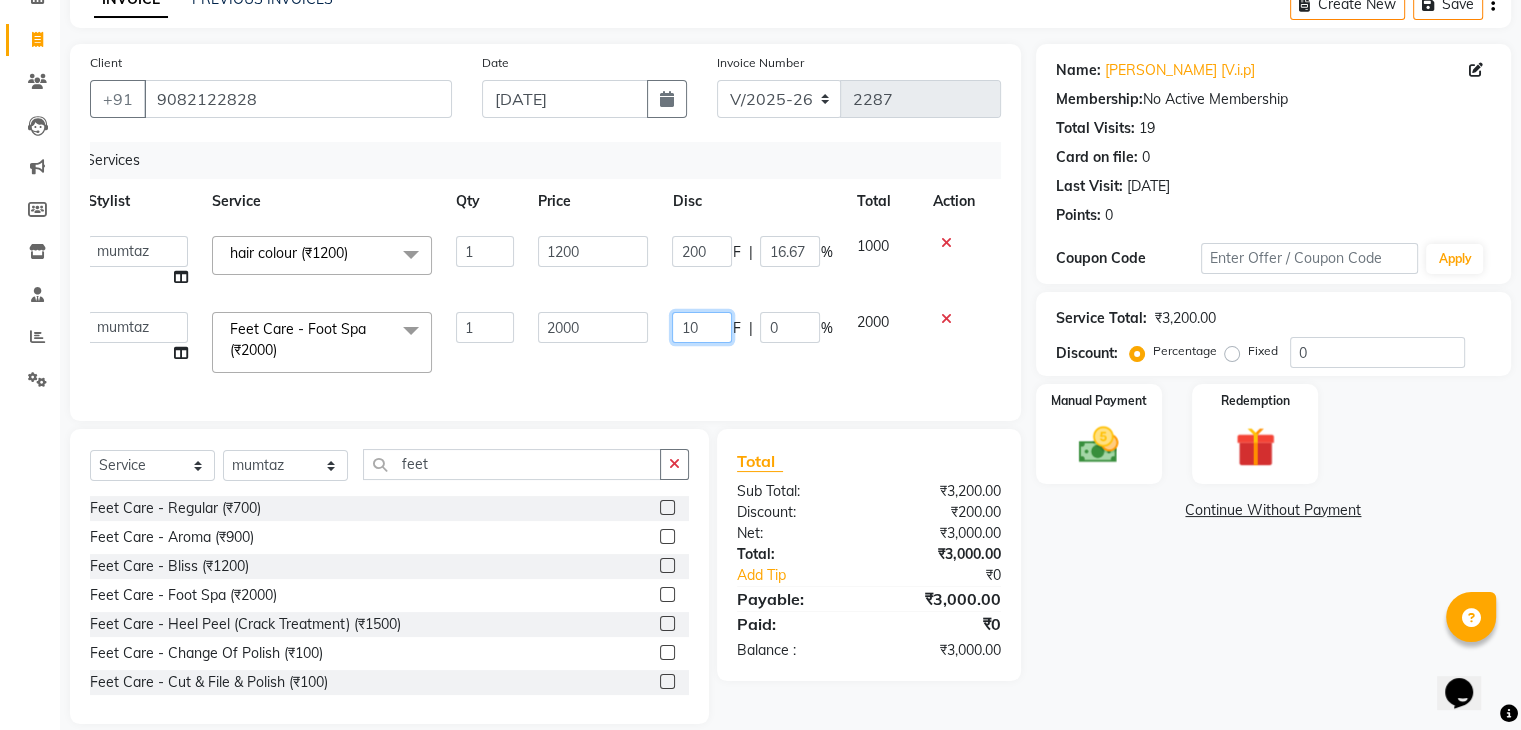 type on "1" 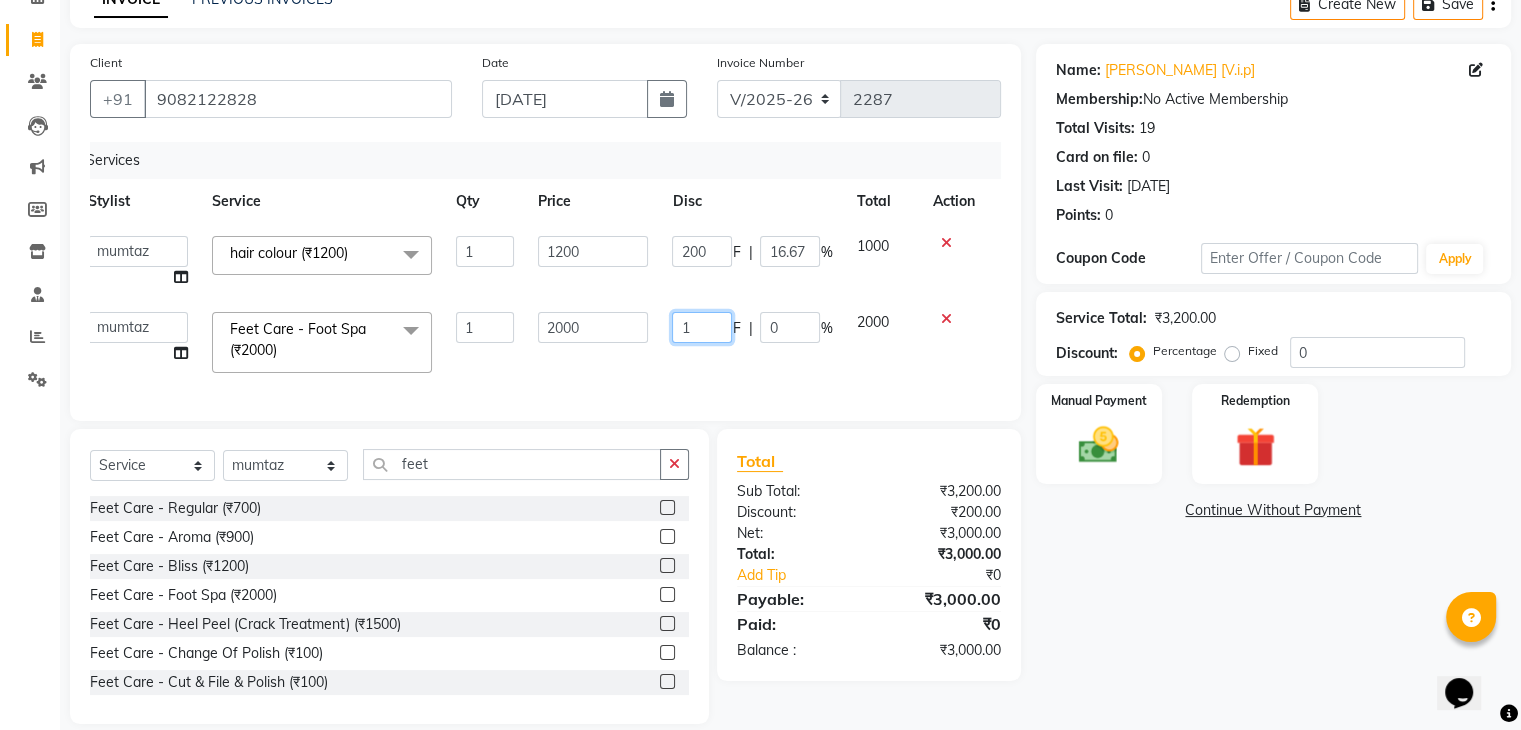 type 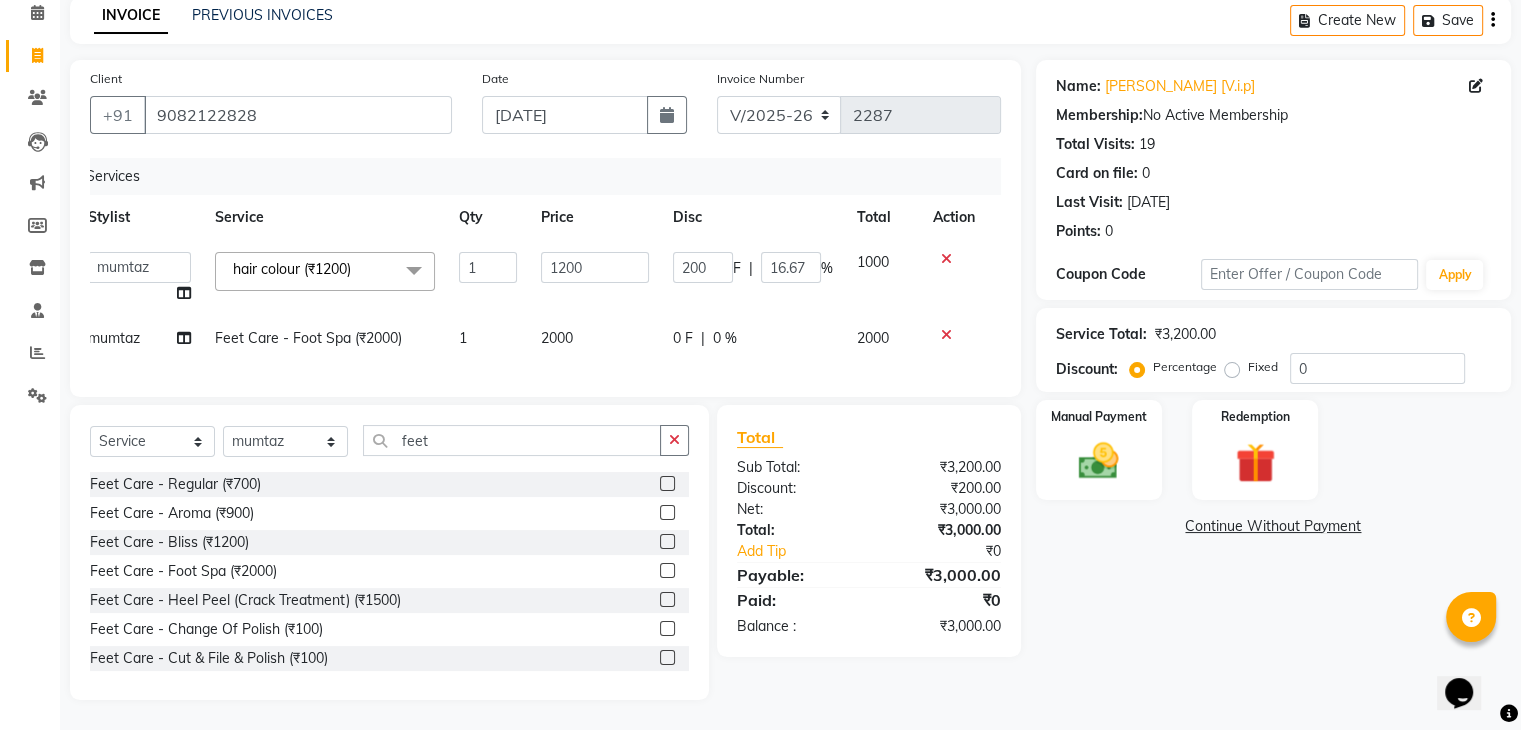 click on "Services Stylist Service Qty Price Disc Total Action  Ajaz   Danish   Guddi   Jayesh    mumtaz     nishu   Riya      Rush   Swati  hair colour (₹1200)  x Clean Up - Deep Clean (₹900) Clean Up - Fruit (₹1000) Clean Up - Revival (₹1200) Clean Up - Mineral 1 (₹1500) Clean Up - Mineral (₹2000) Clean Up - Hydrating (₹2500) Clean Up - D.N.A. (₹3000) lice treatment (₹2000) power dose [per bottle ] (₹500) pigmantation facial (₹1000) protein spa (₹2500) Bota smooth (₹8000) Bota smooth  (₹10000) bota smooth (₹6500) Protein hair spa (₹1600) nanoplatia (₹2500) Hair protein spa (₹2000) Protein spaa (₹3500) Foot spa (₹800) Protein spa (₹3000) Nose pill off (₹250) hair spa dandruff treatment (₹3500) Threading/upl (₹70) Threading /Forhead /upl (₹90) Botosmooth (₹7000) Pigmentation treatment (₹3000) Hydra  facial (₹7000) hair cut / shave (₹375) Pill off upl (₹50) Advance payment (₹600) Diamond clean up (₹1200) Botoplatia  (₹4600) hair colour (₹1200) 1 1200 F" 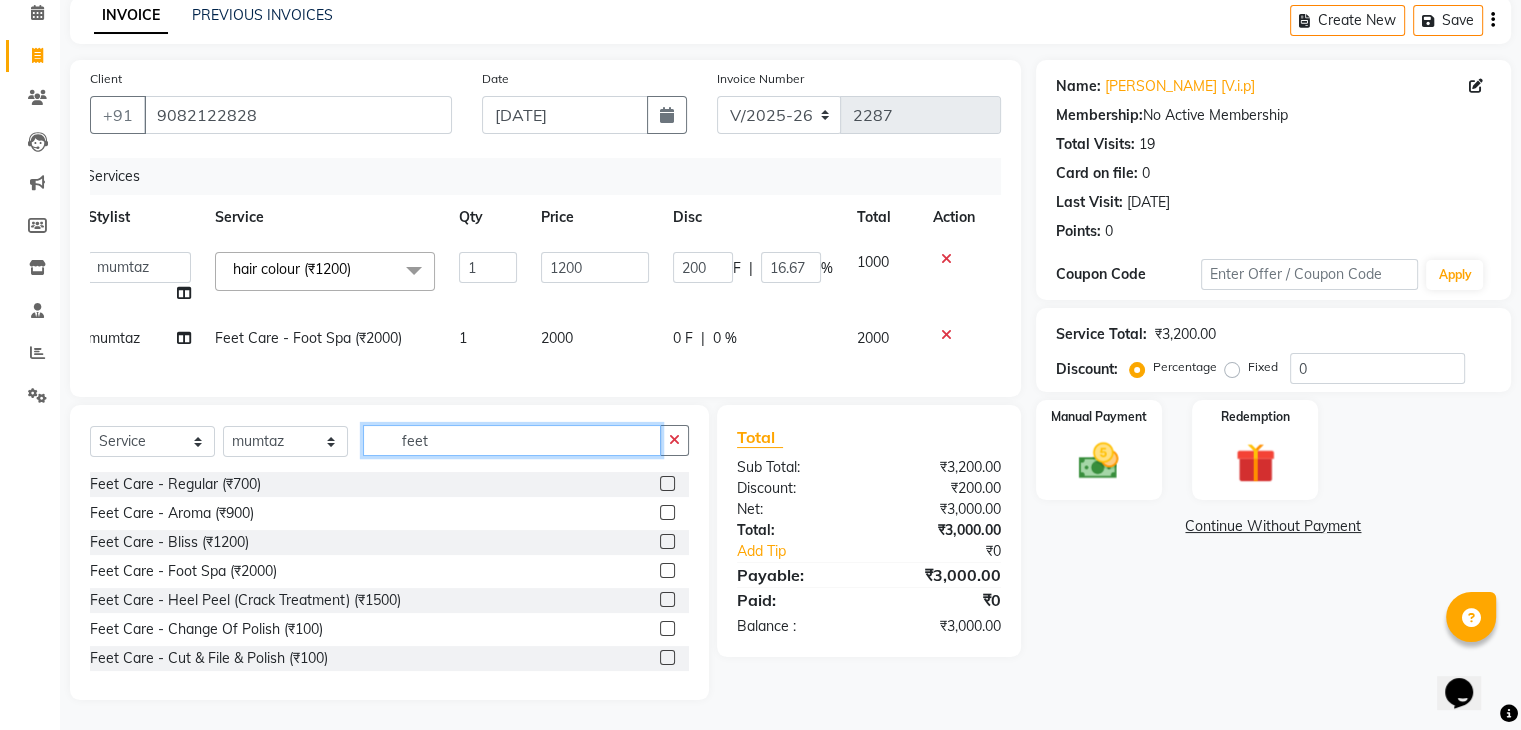 click on "feet" 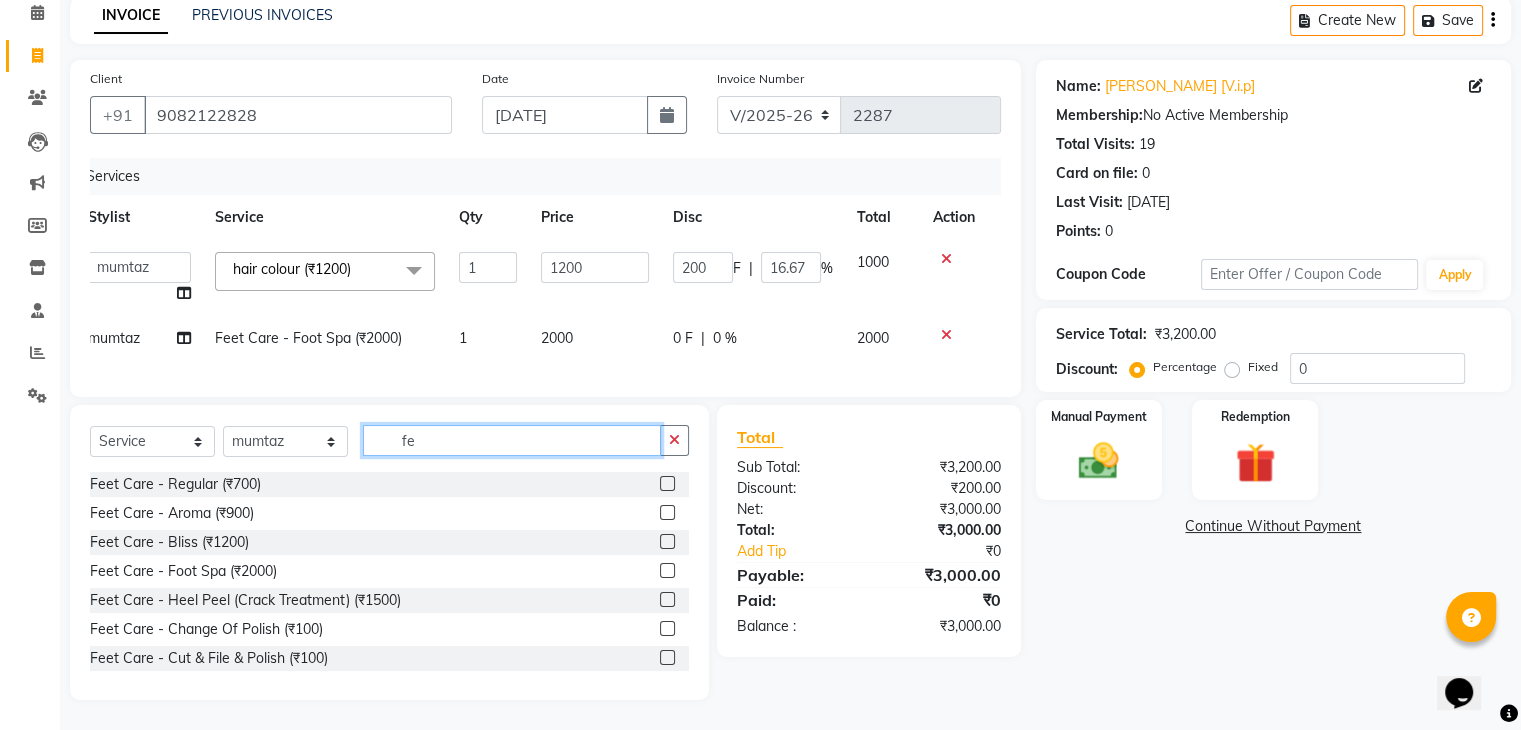 type on "f" 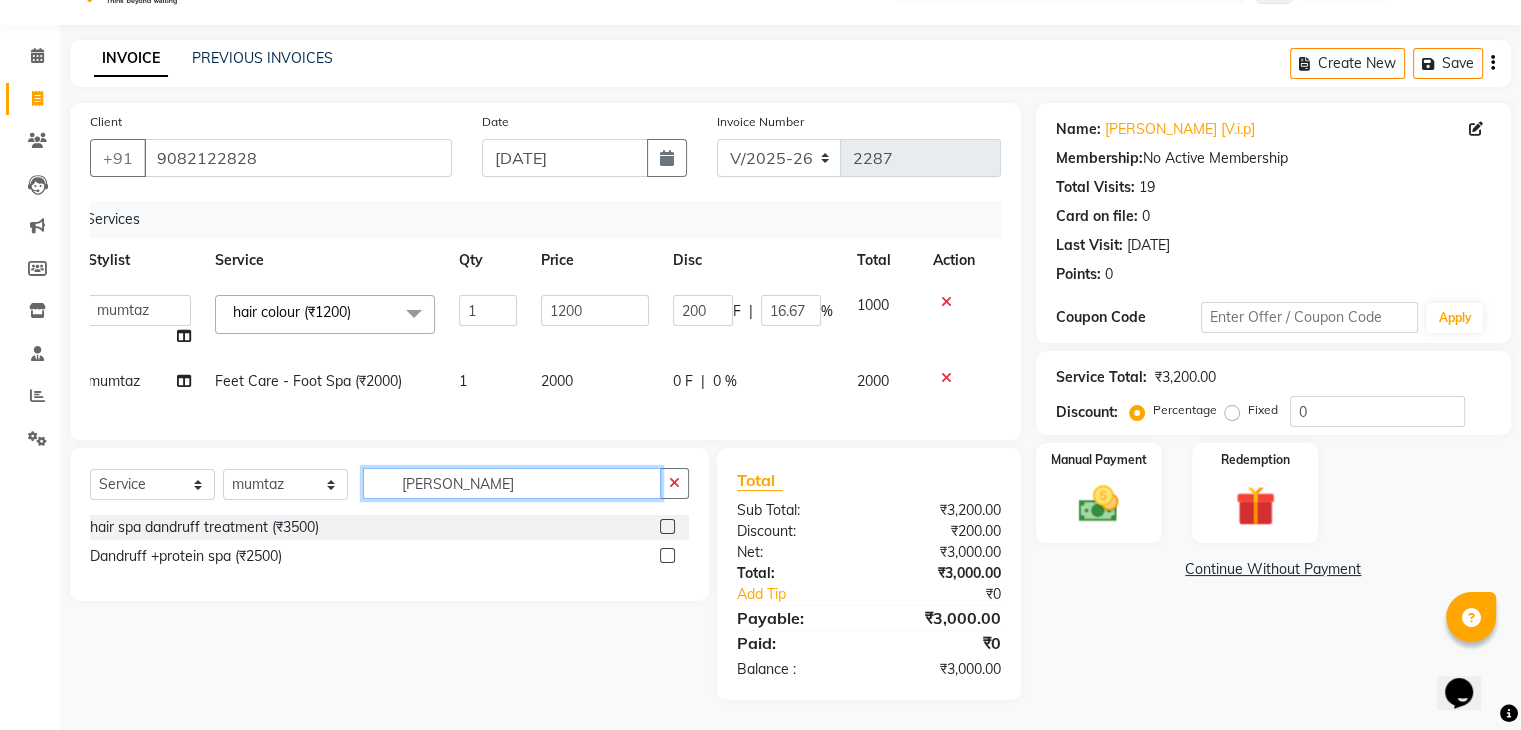 scroll, scrollTop: 63, scrollLeft: 0, axis: vertical 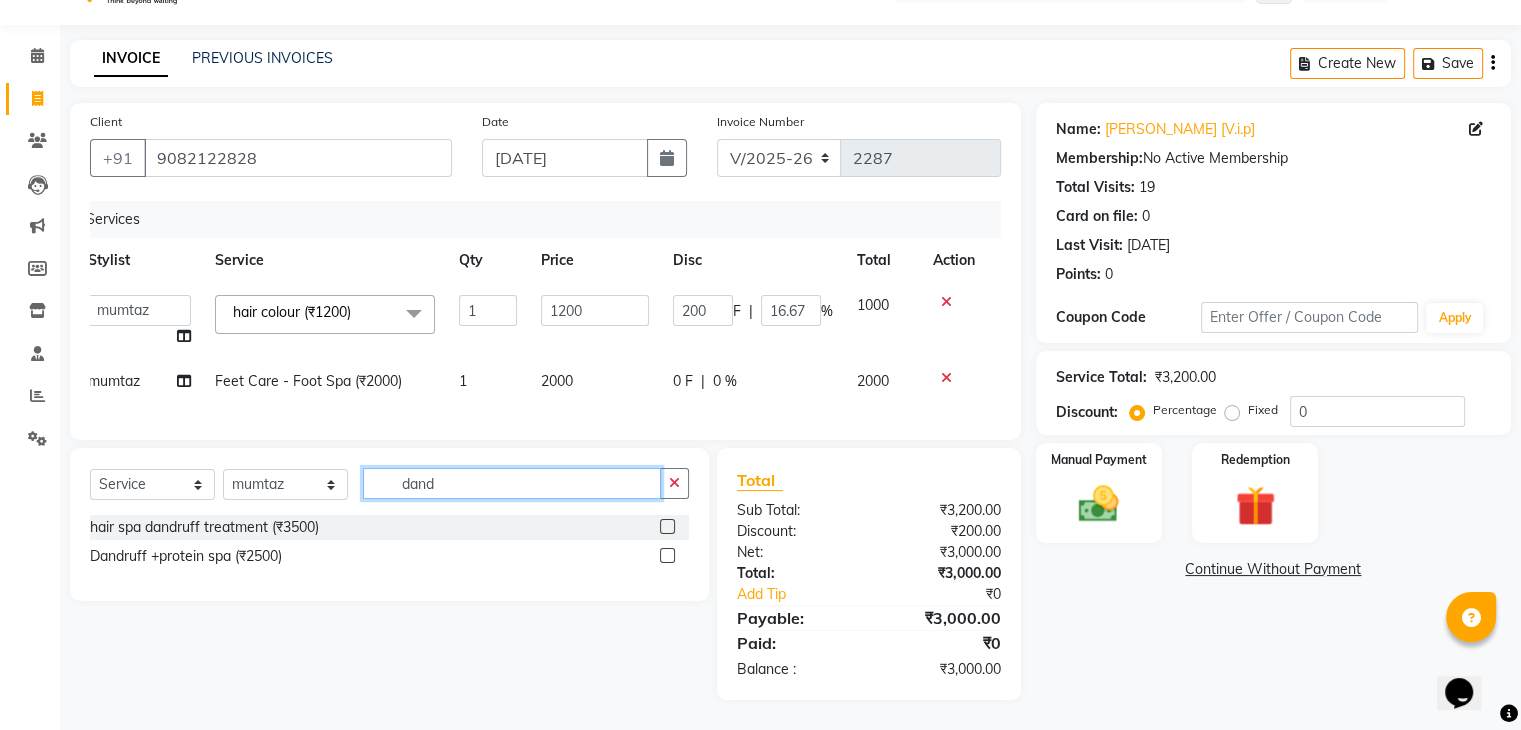 type on "dand" 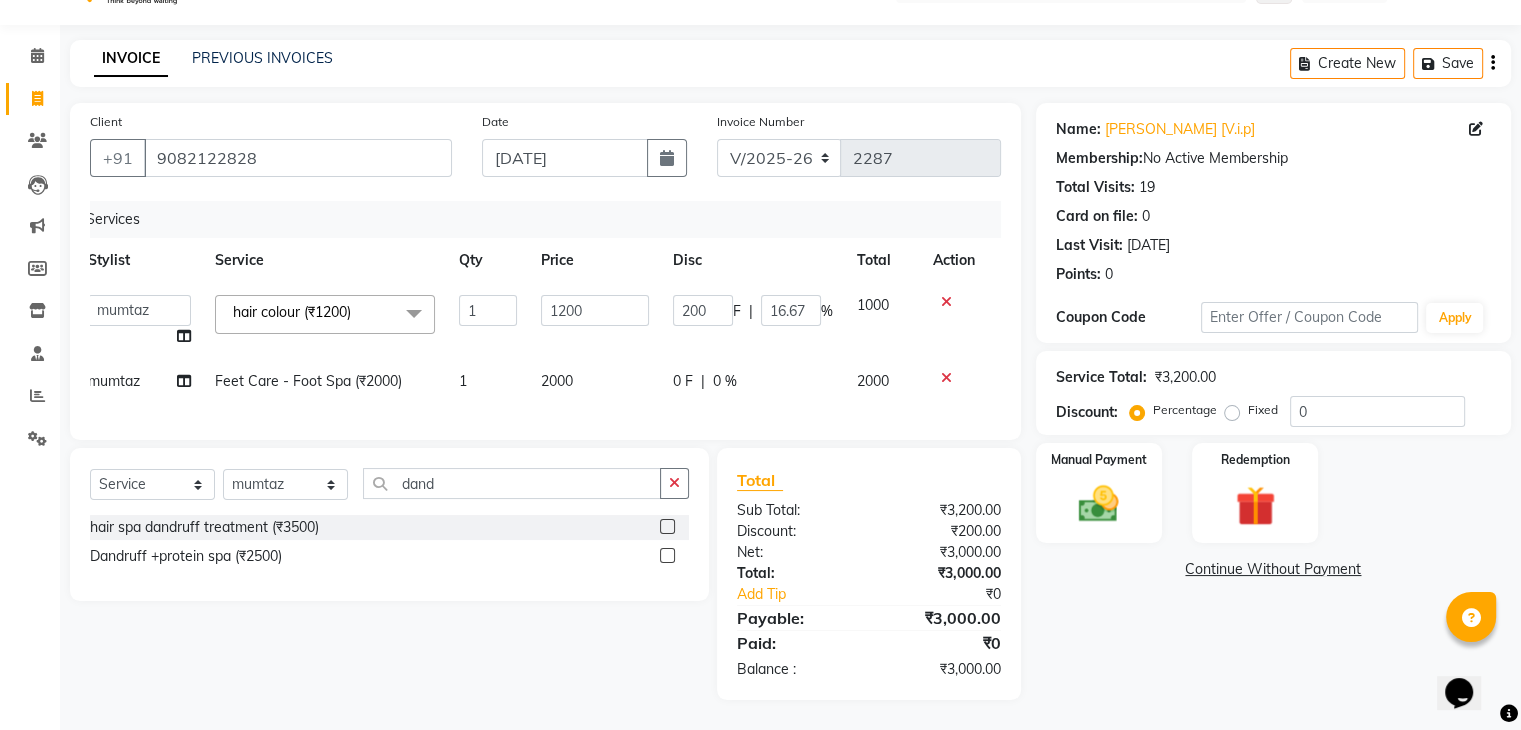 click 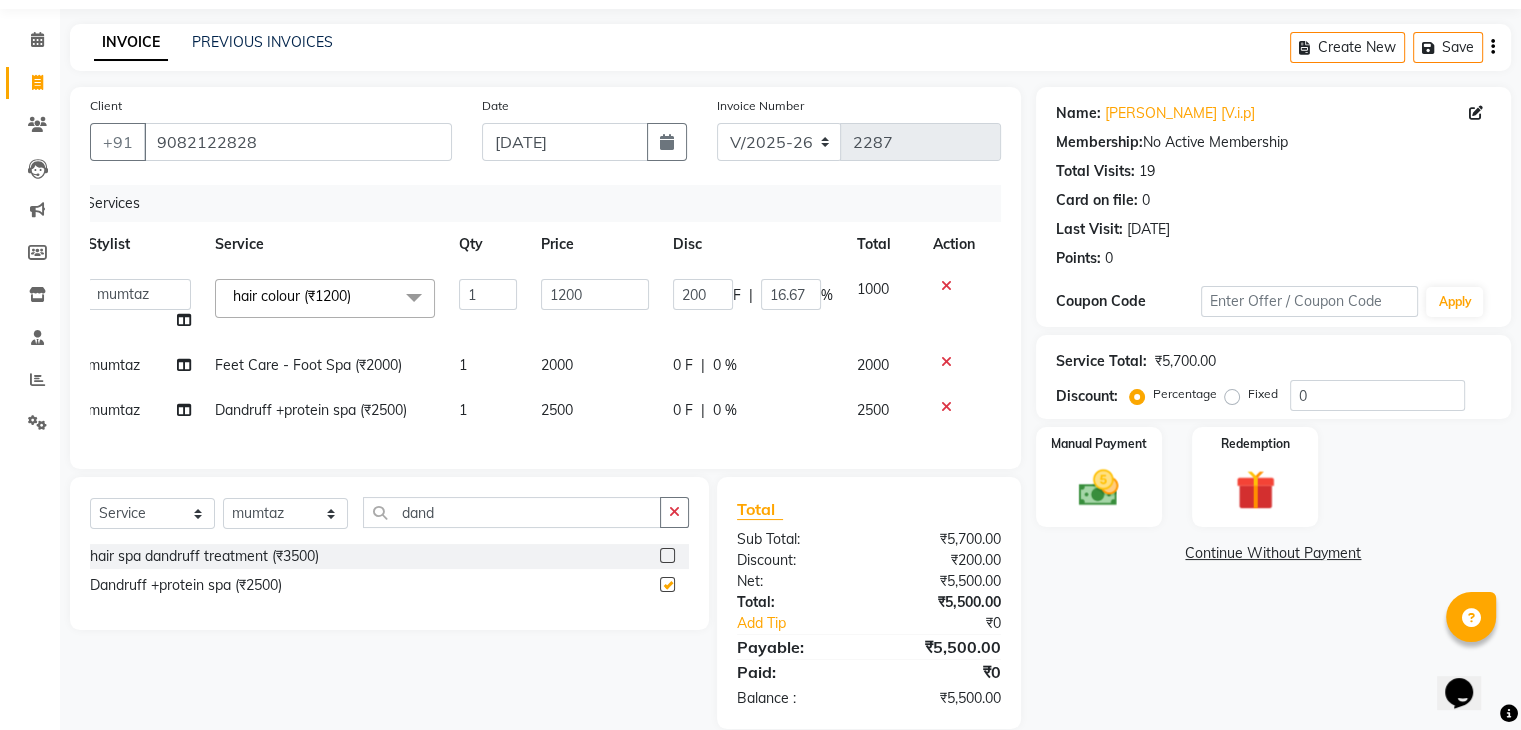 checkbox on "false" 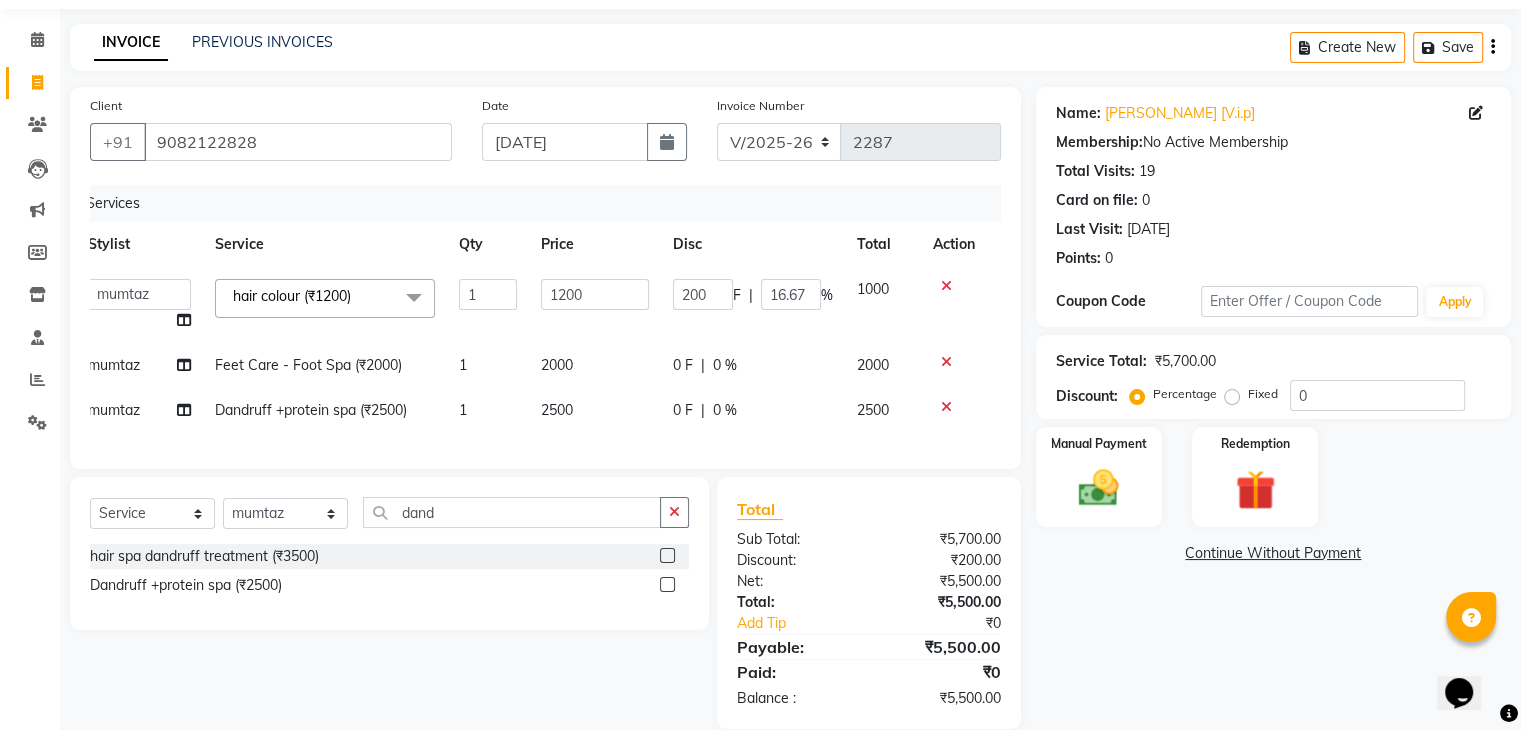 scroll, scrollTop: 98, scrollLeft: 0, axis: vertical 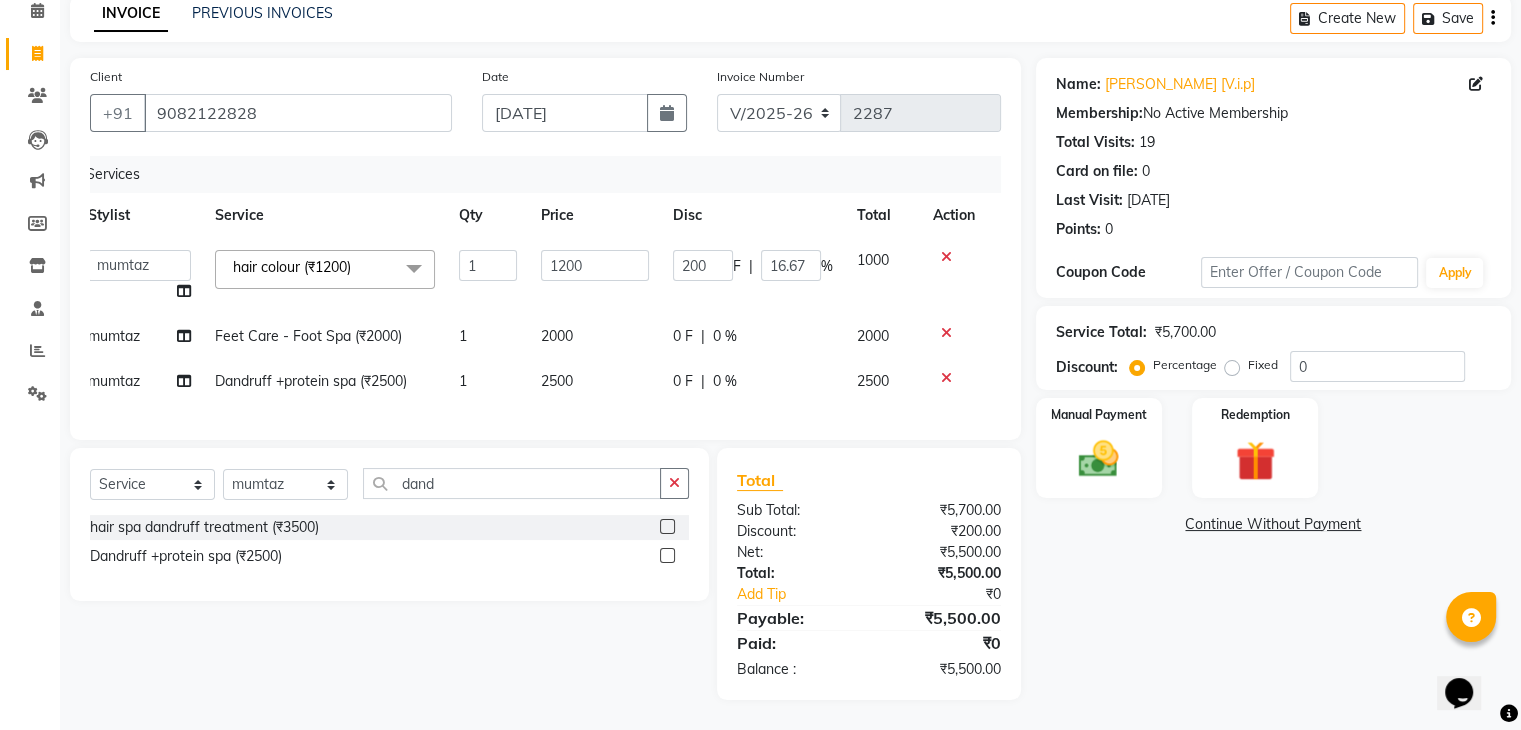 click on "0 F | 0 %" 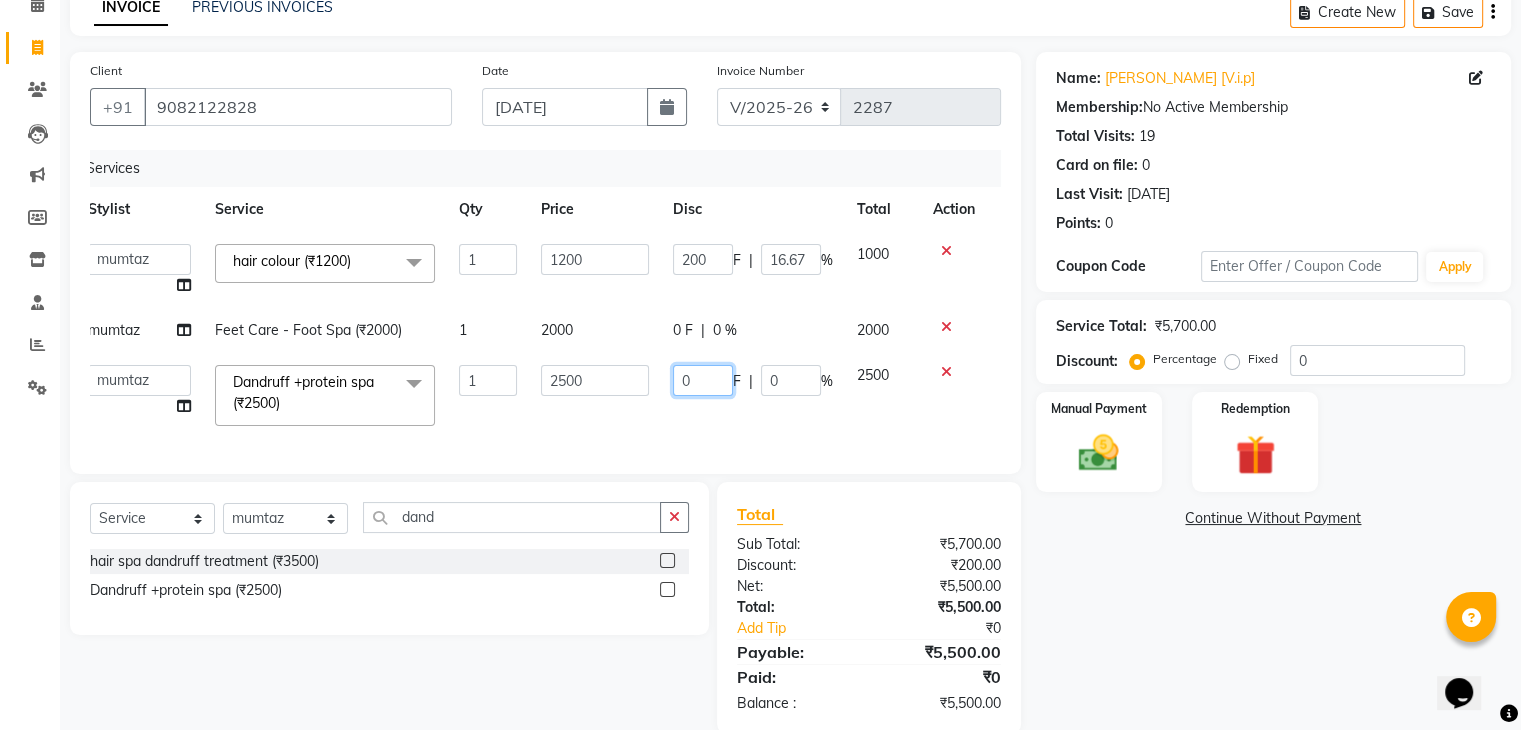 click on "0" 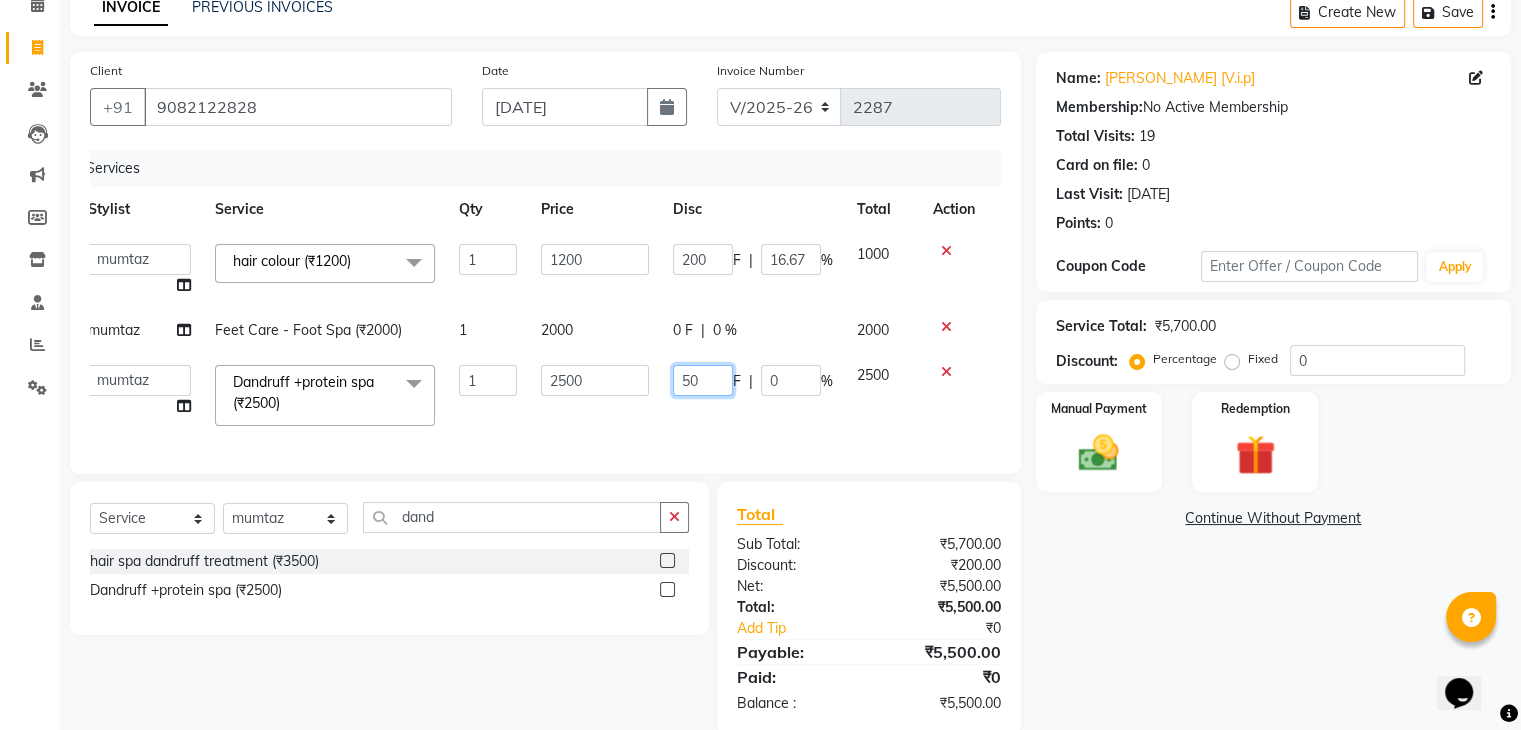 type on "500" 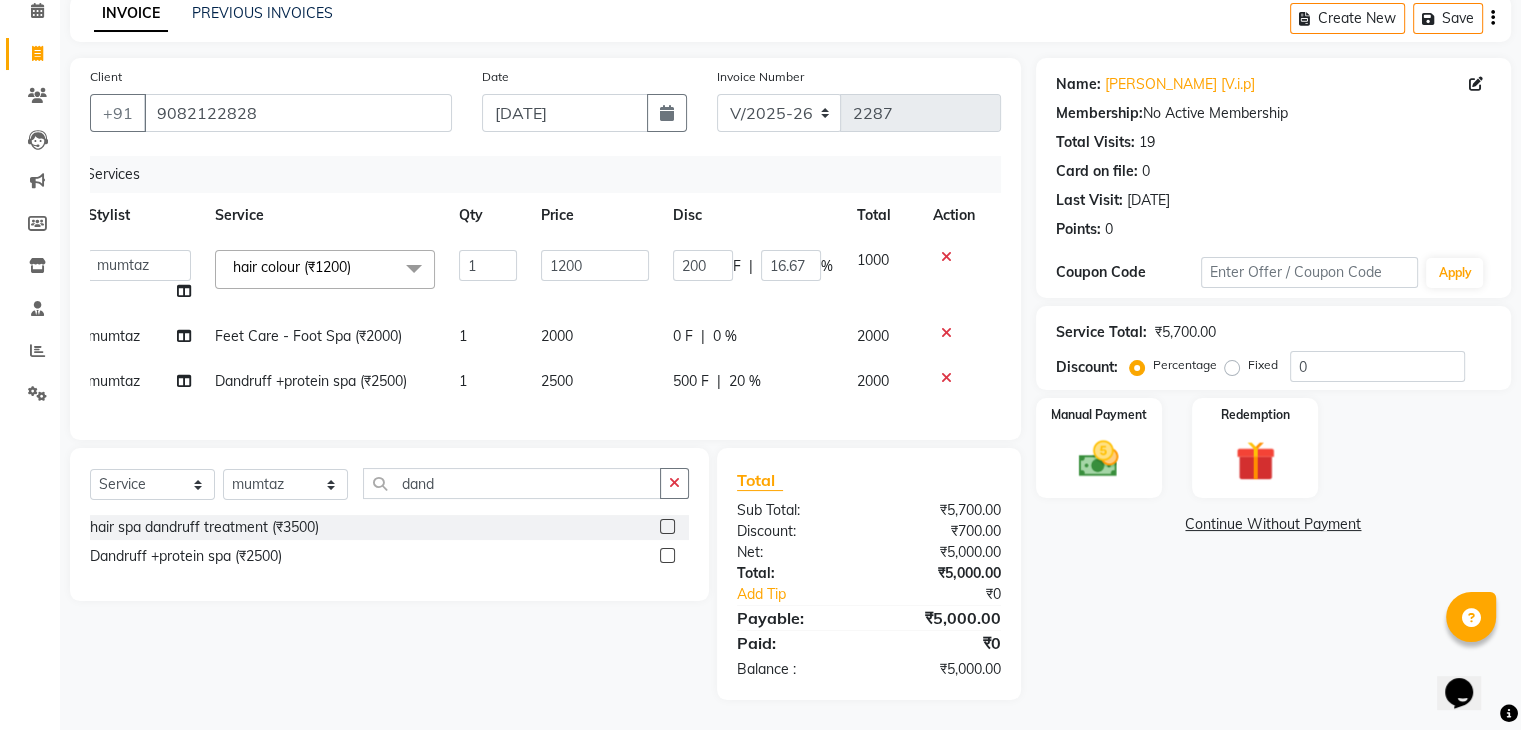 click on "Services Stylist Service Qty Price Disc Total Action  Ajaz   Danish   Guddi   Jayesh    mumtaz     nishu   Riya      Rush   Swati  hair colour (₹1200)  x Clean Up - Deep Clean (₹900) Clean Up - Fruit (₹1000) Clean Up - Revival (₹1200) Clean Up - Mineral 1 (₹1500) Clean Up - Mineral (₹2000) Clean Up - Hydrating (₹2500) Clean Up - D.N.A. (₹3000) lice treatment (₹2000) power dose [per bottle ] (₹500) pigmantation facial (₹1000) protein spa (₹2500) Bota smooth (₹8000) Bota smooth  (₹10000) bota smooth (₹6500) Protein hair spa (₹1600) nanoplatia (₹2500) Hair protein spa (₹2000) Protein spaa (₹3500) Foot spa (₹800) Protein spa (₹3000) Nose pill off (₹250) hair spa dandruff treatment (₹3500) Threading/upl (₹70) Threading /Forhead /upl (₹90) Botosmooth (₹7000) Pigmentation treatment (₹3000) Hydra  facial (₹7000) hair cut / shave (₹375) Pill off upl (₹50) Advance payment (₹600) Diamond clean up (₹1200) Botoplatia  (₹4600) hair colour (₹1200) 1 1200 F" 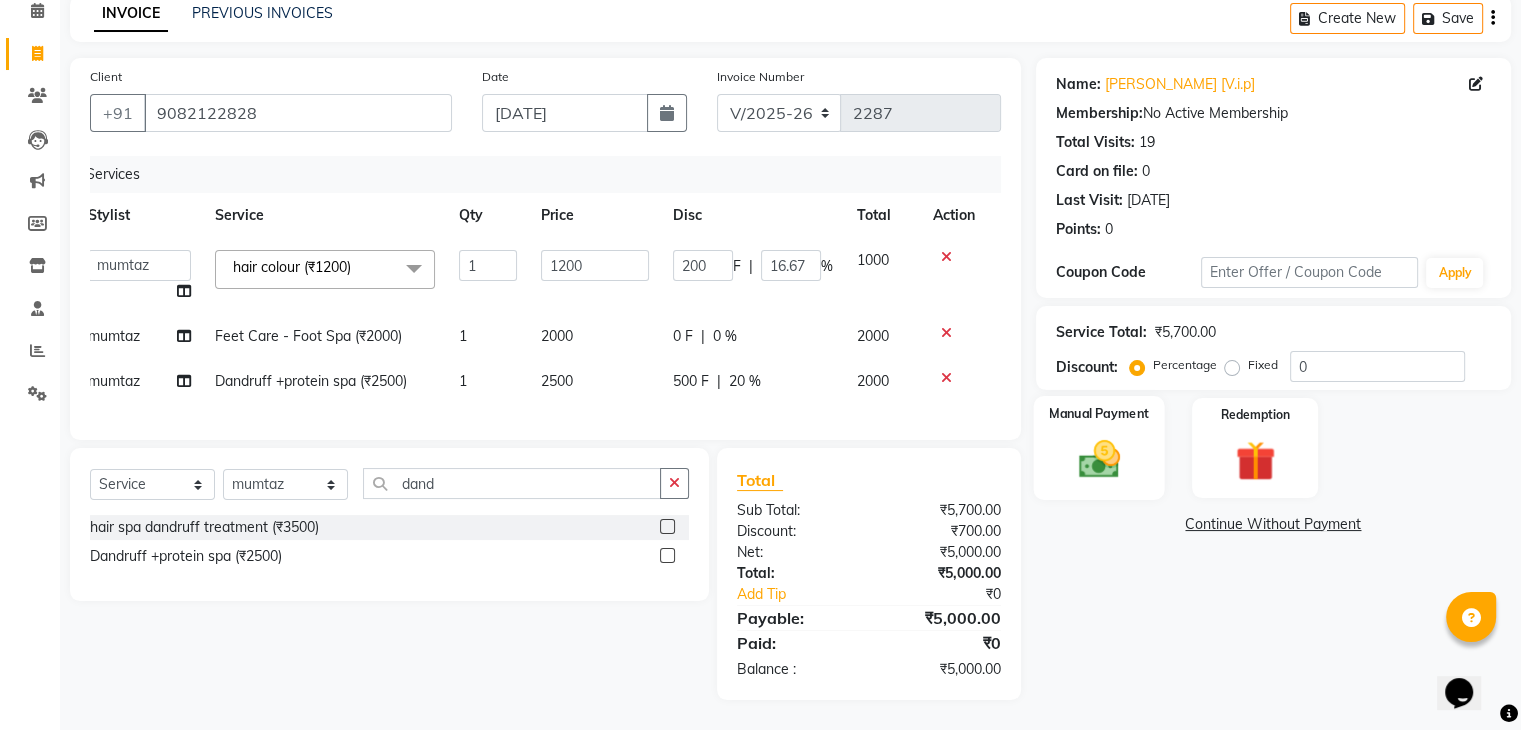 click 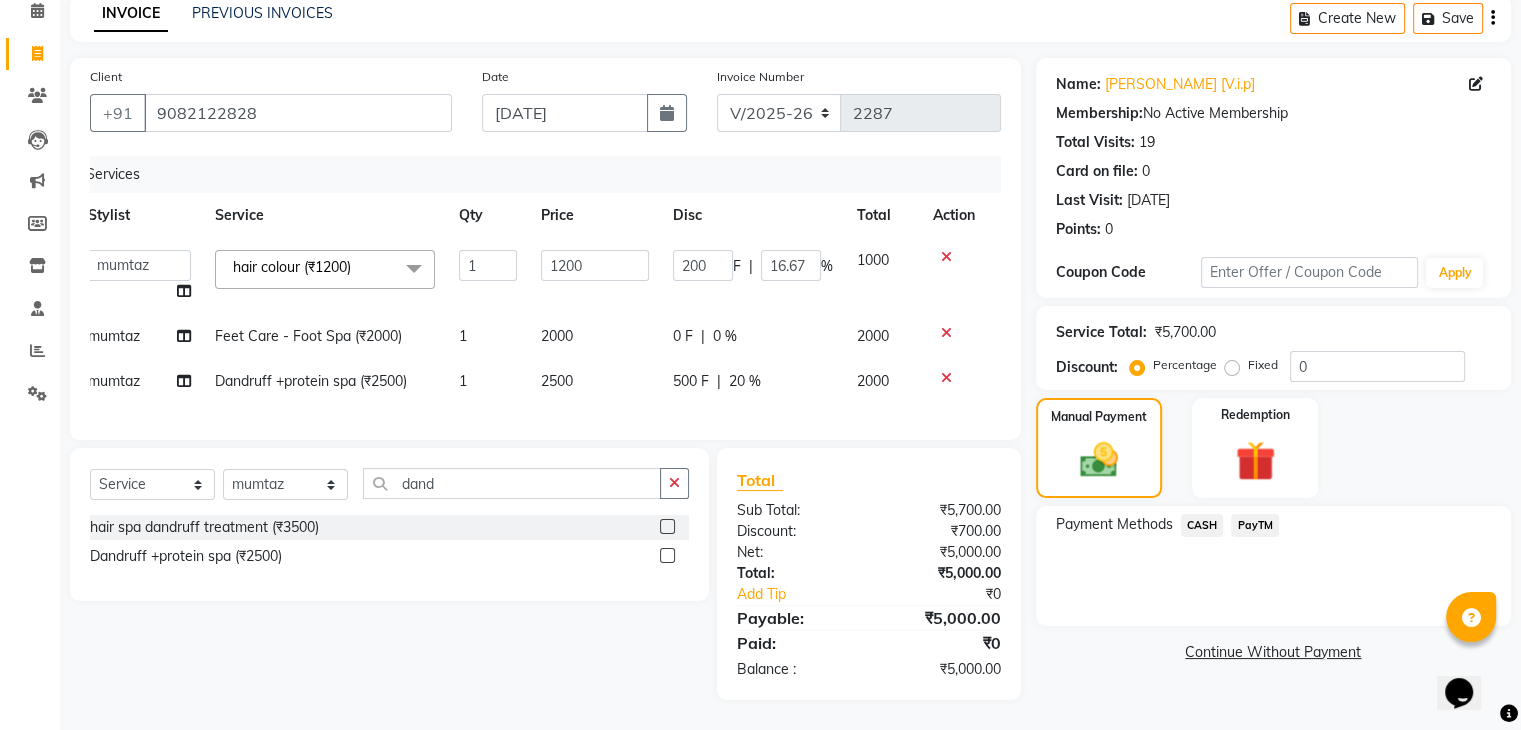click on "PayTM" 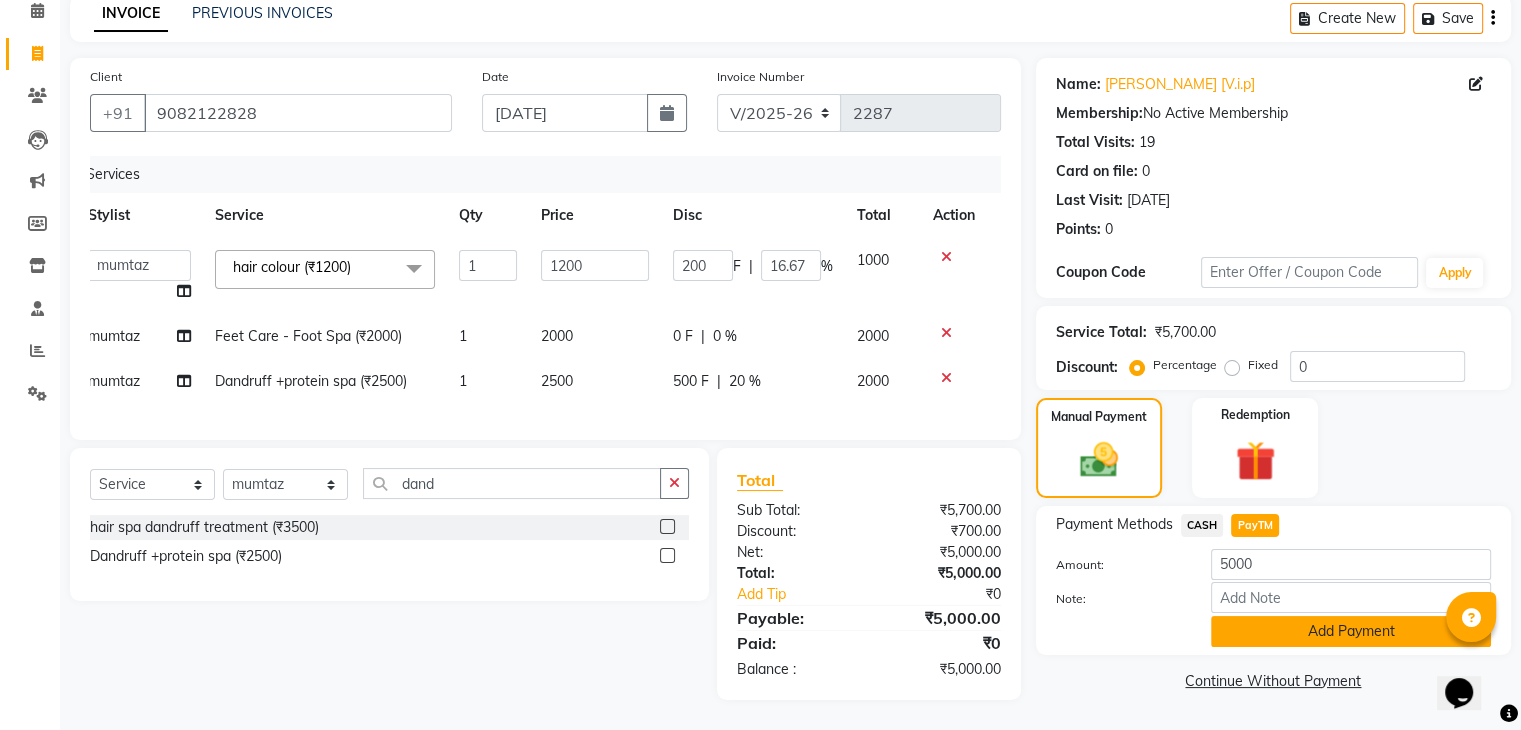 click on "Add Payment" 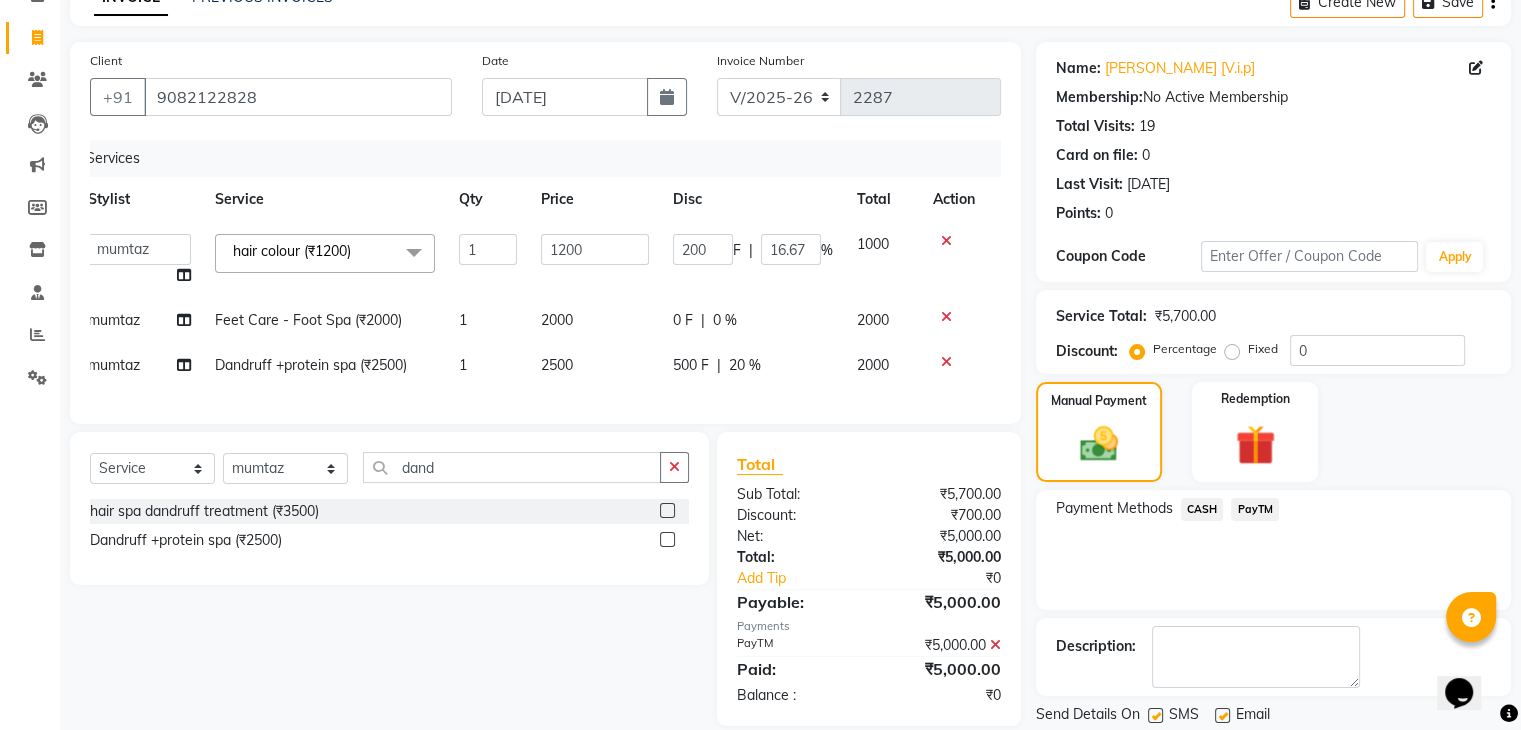 scroll, scrollTop: 171, scrollLeft: 0, axis: vertical 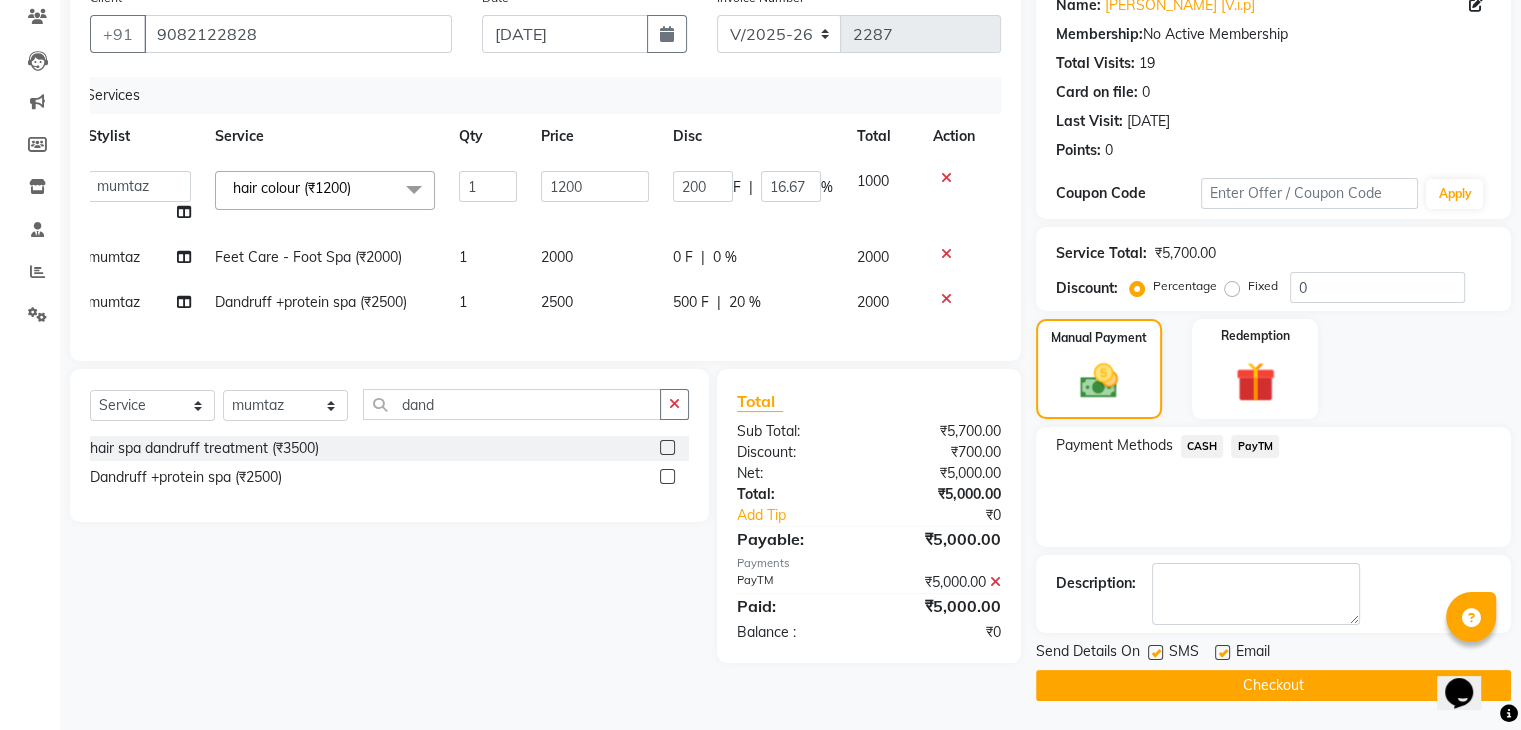 click 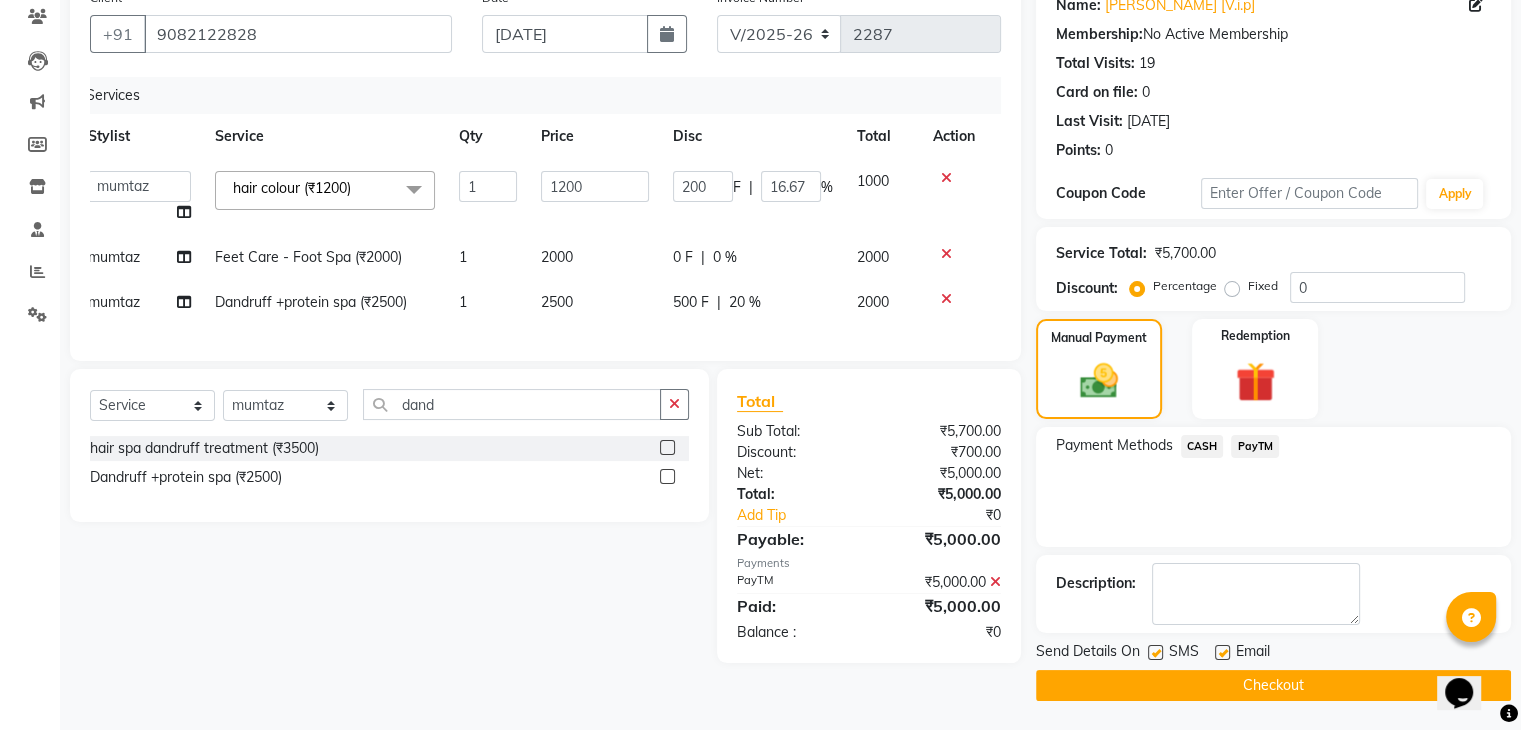 click at bounding box center [1154, 653] 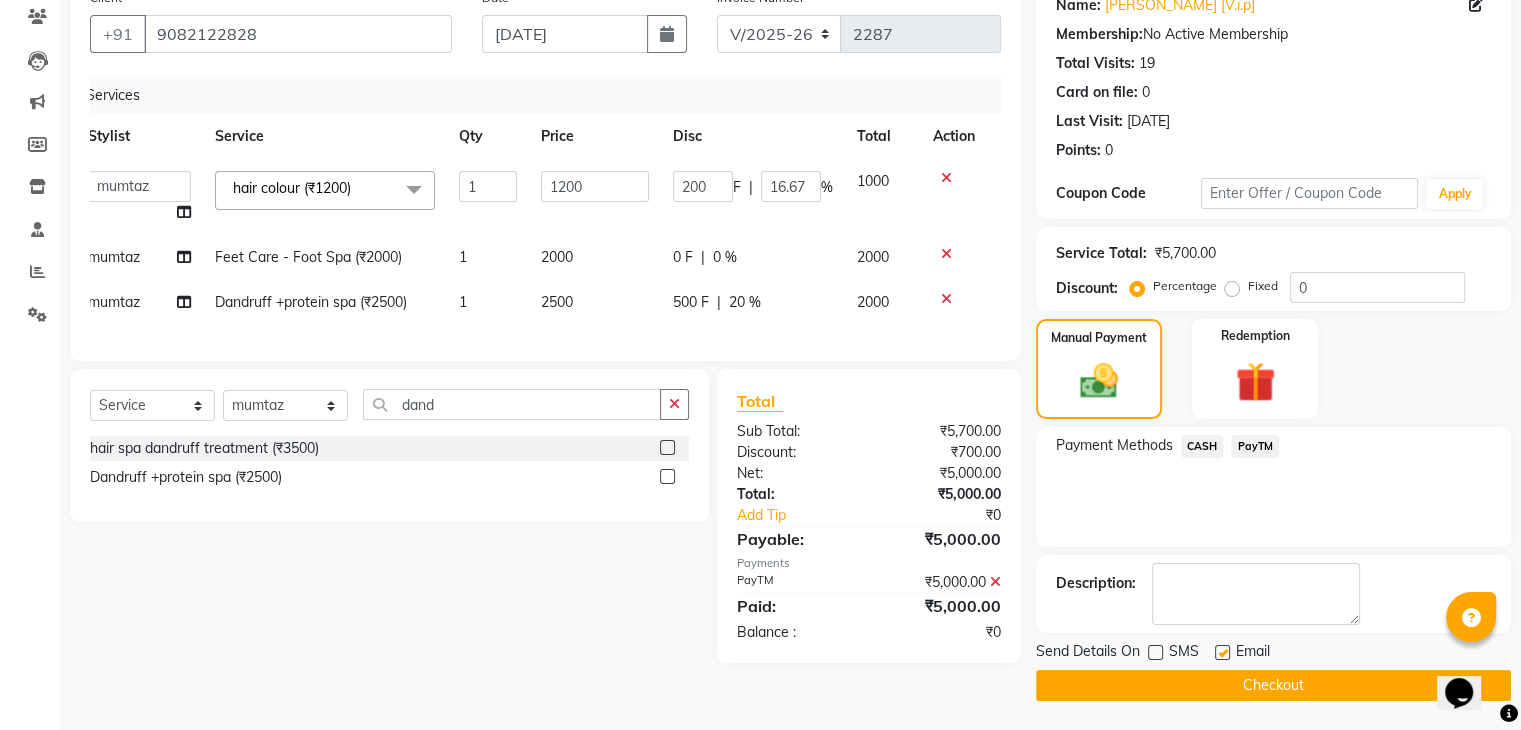 click 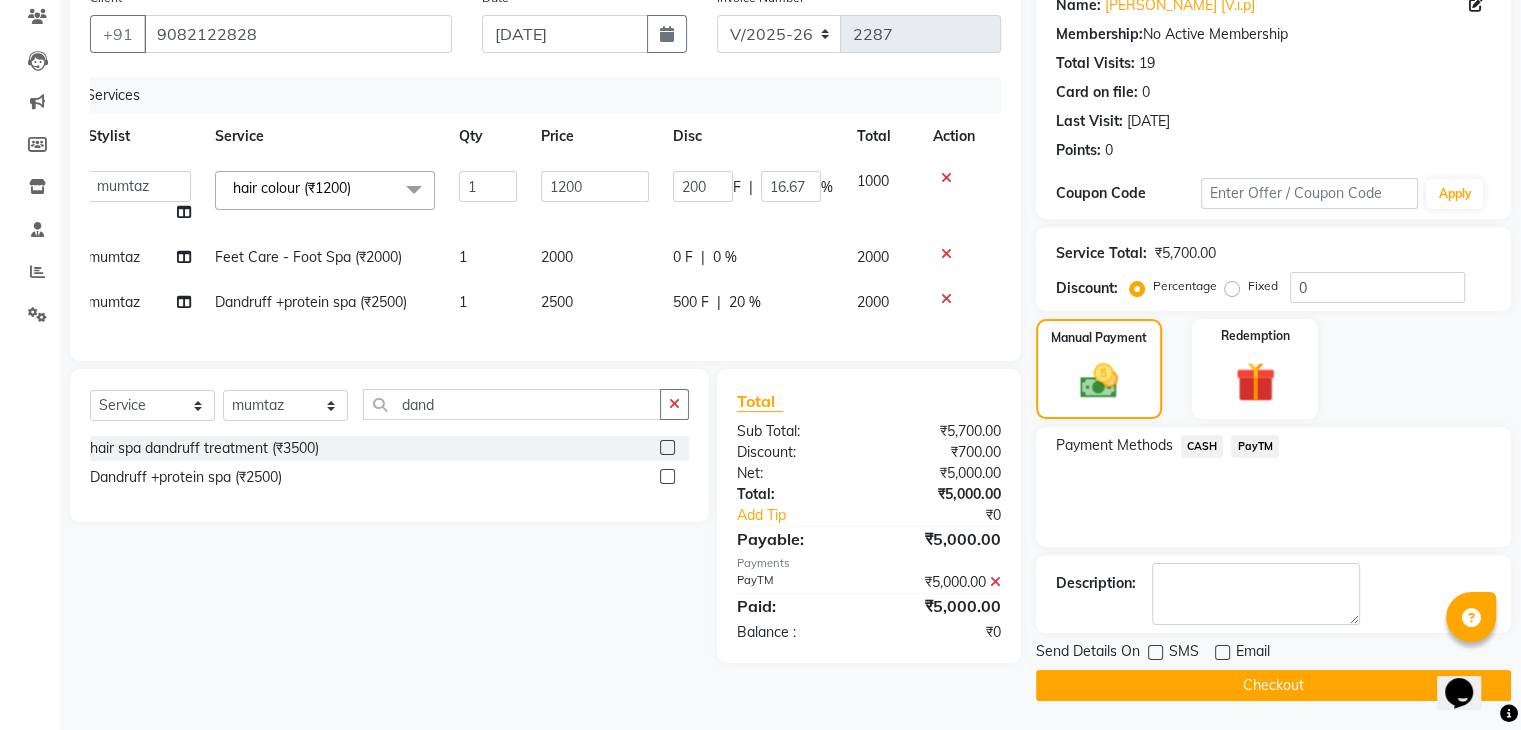 click on "Checkout" 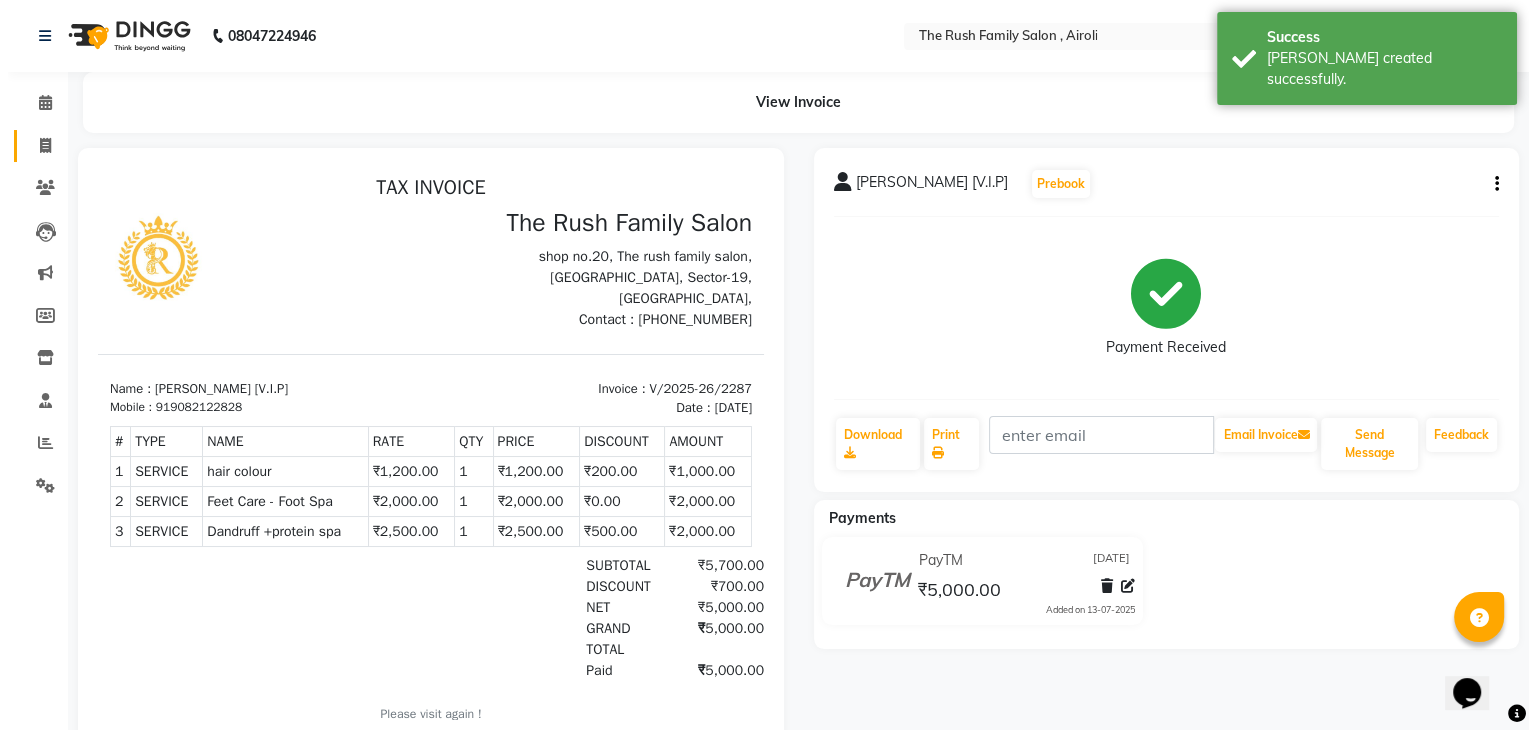 scroll, scrollTop: 0, scrollLeft: 0, axis: both 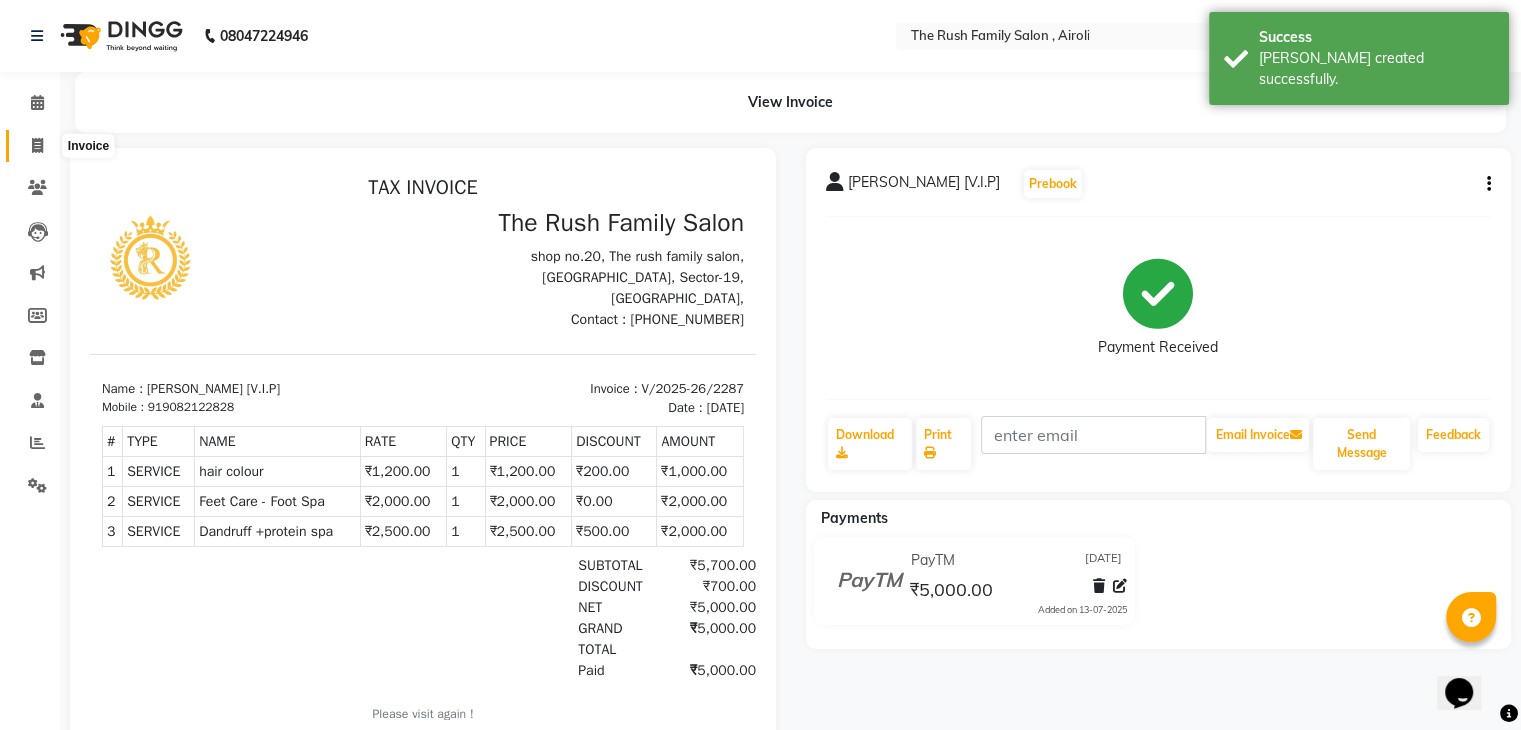 click 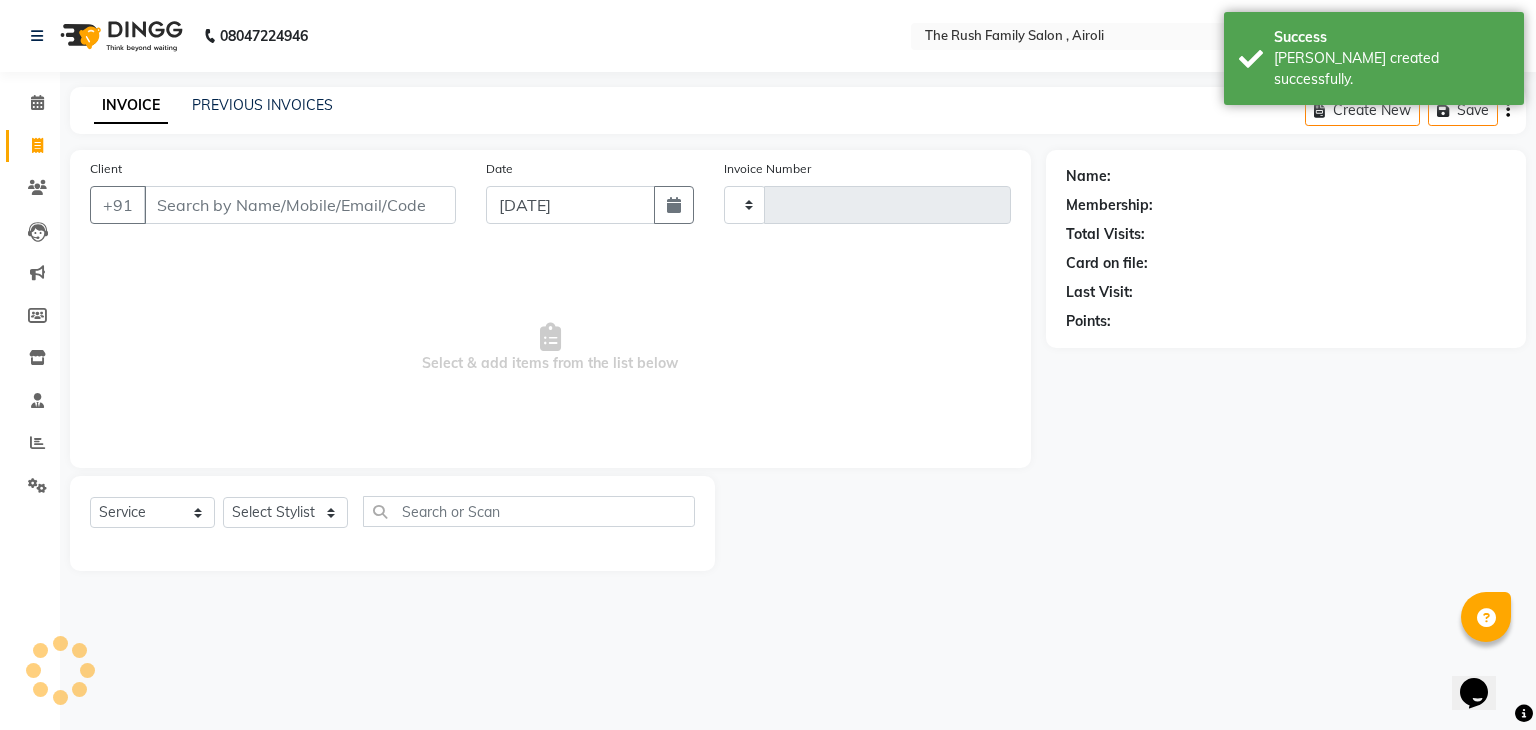 type on "2288" 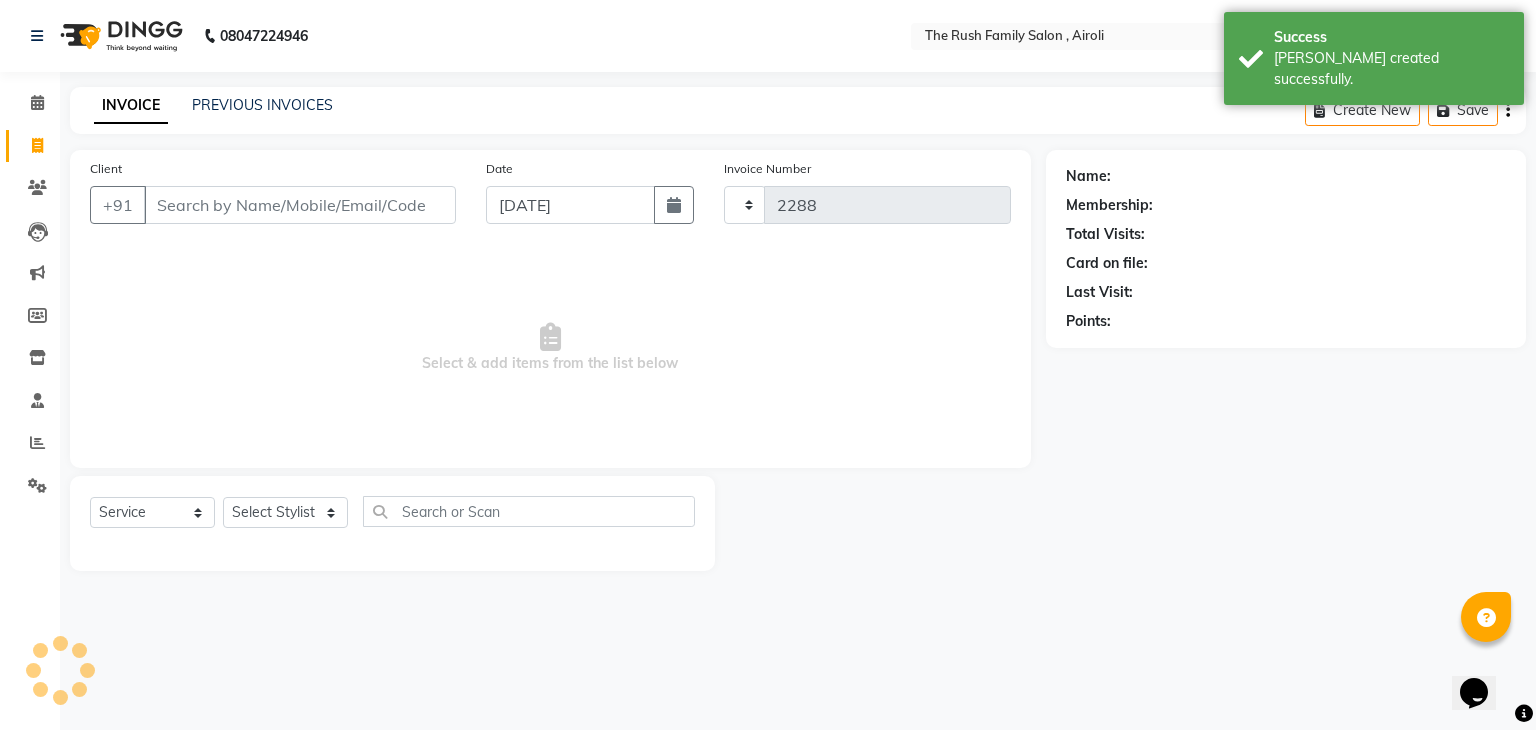 select on "5419" 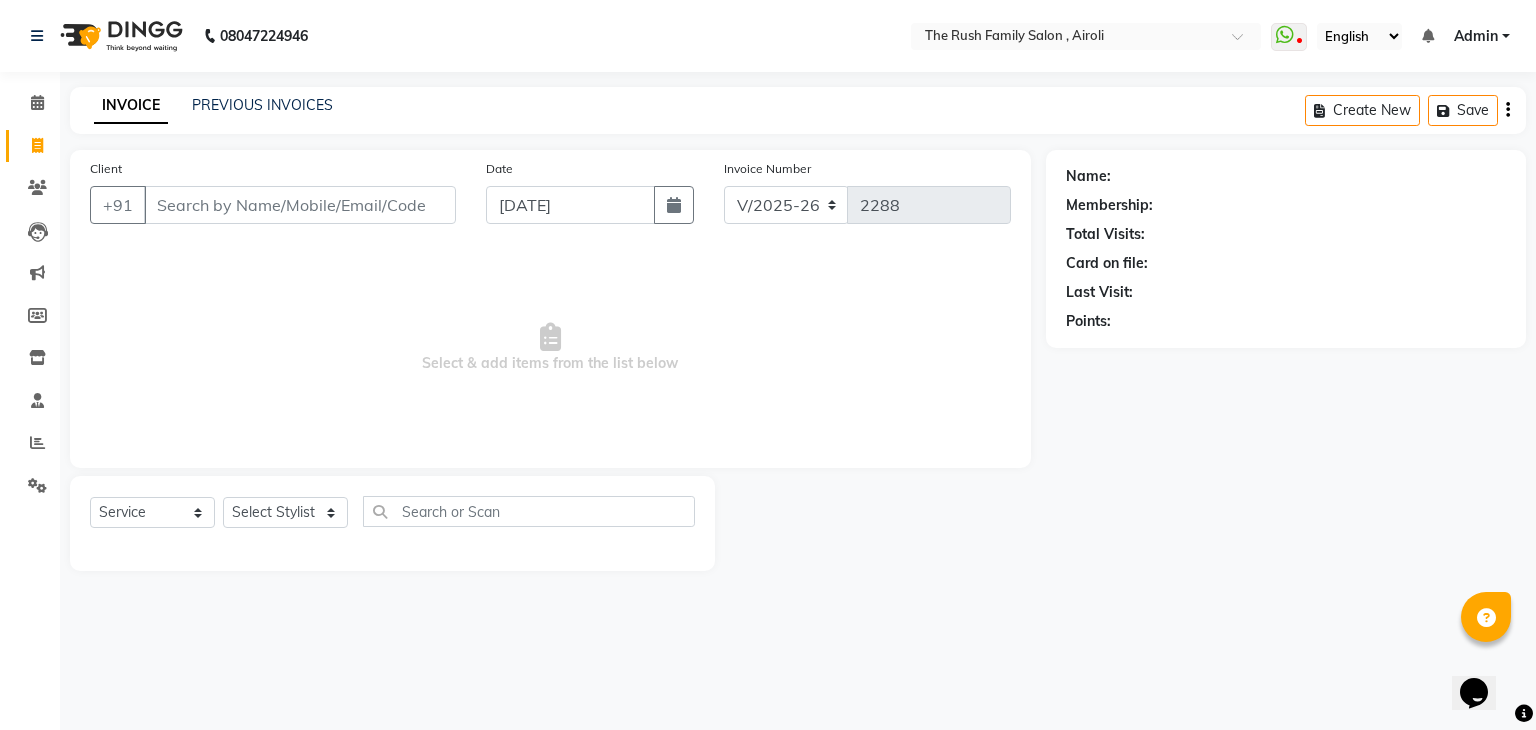 click on "Client" at bounding box center (300, 205) 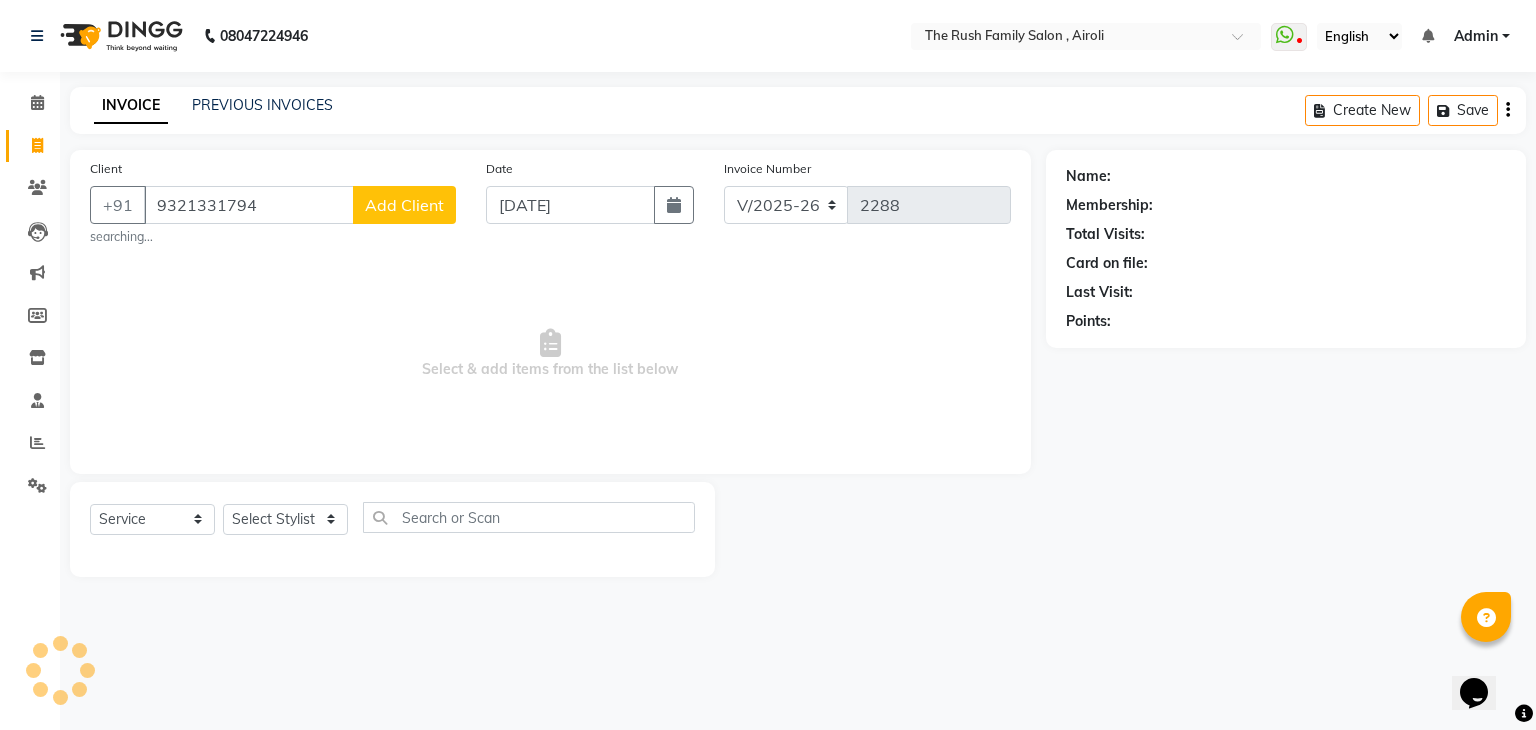 type on "9321331794" 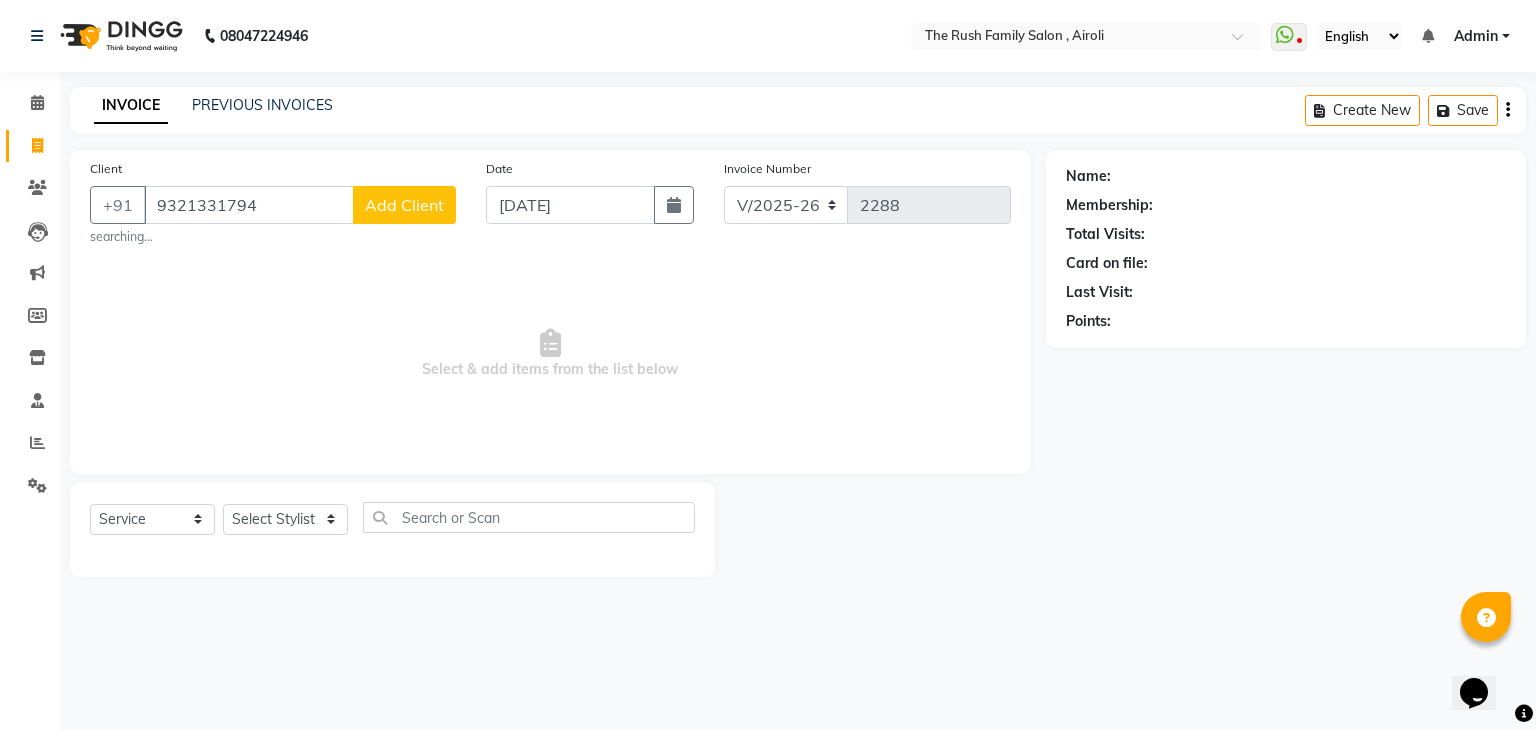 click on "Add Client" 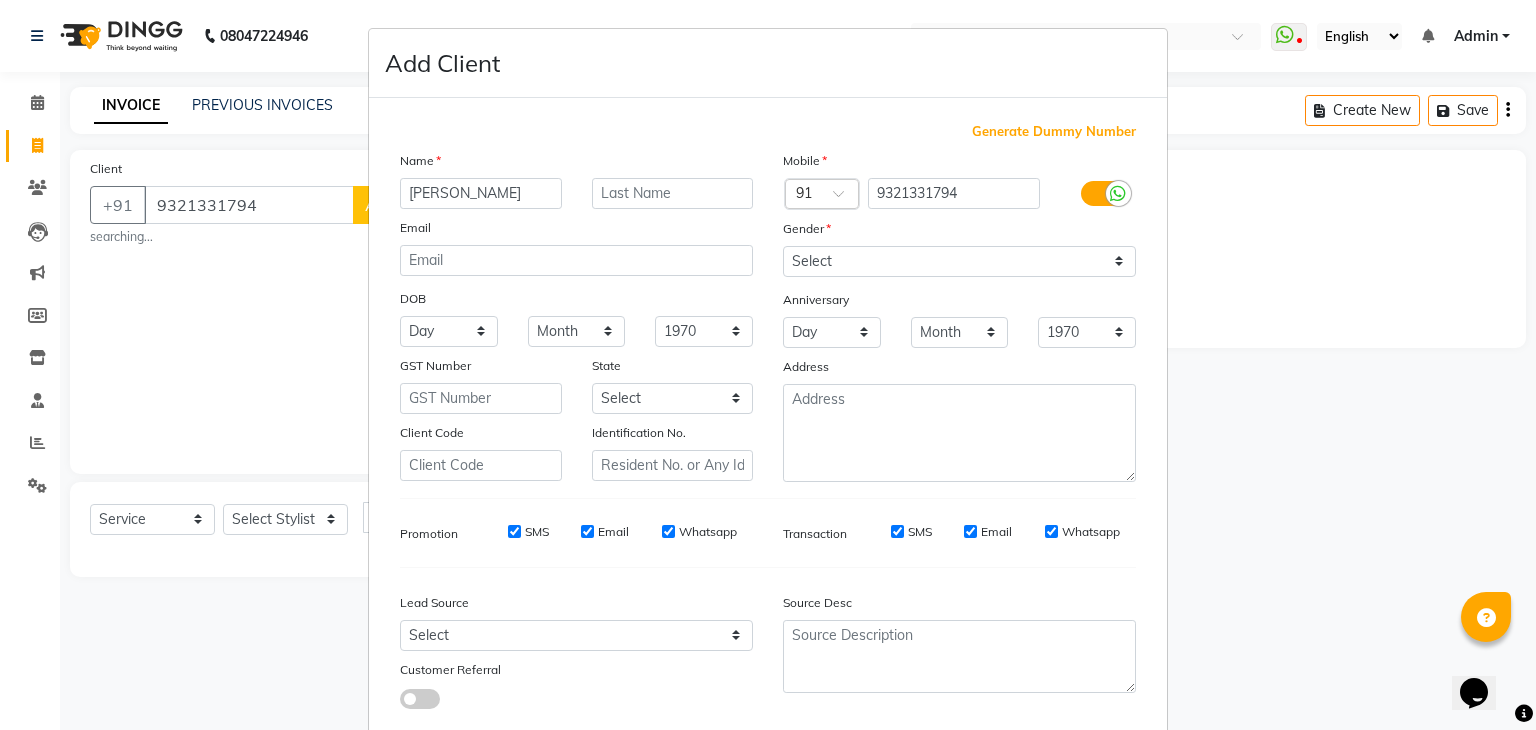 type on "Monali" 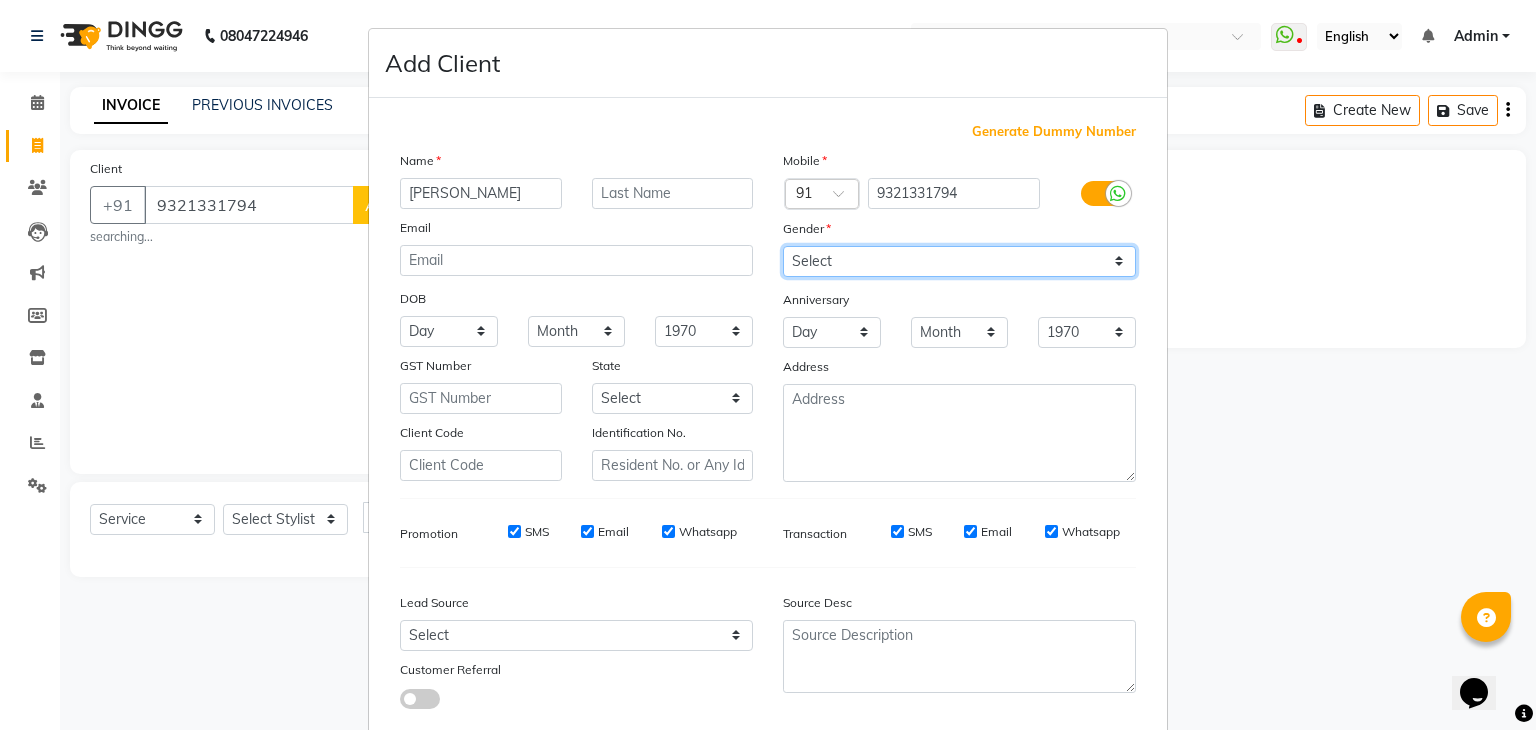 click on "Select Male Female Other Prefer Not To Say" at bounding box center [959, 261] 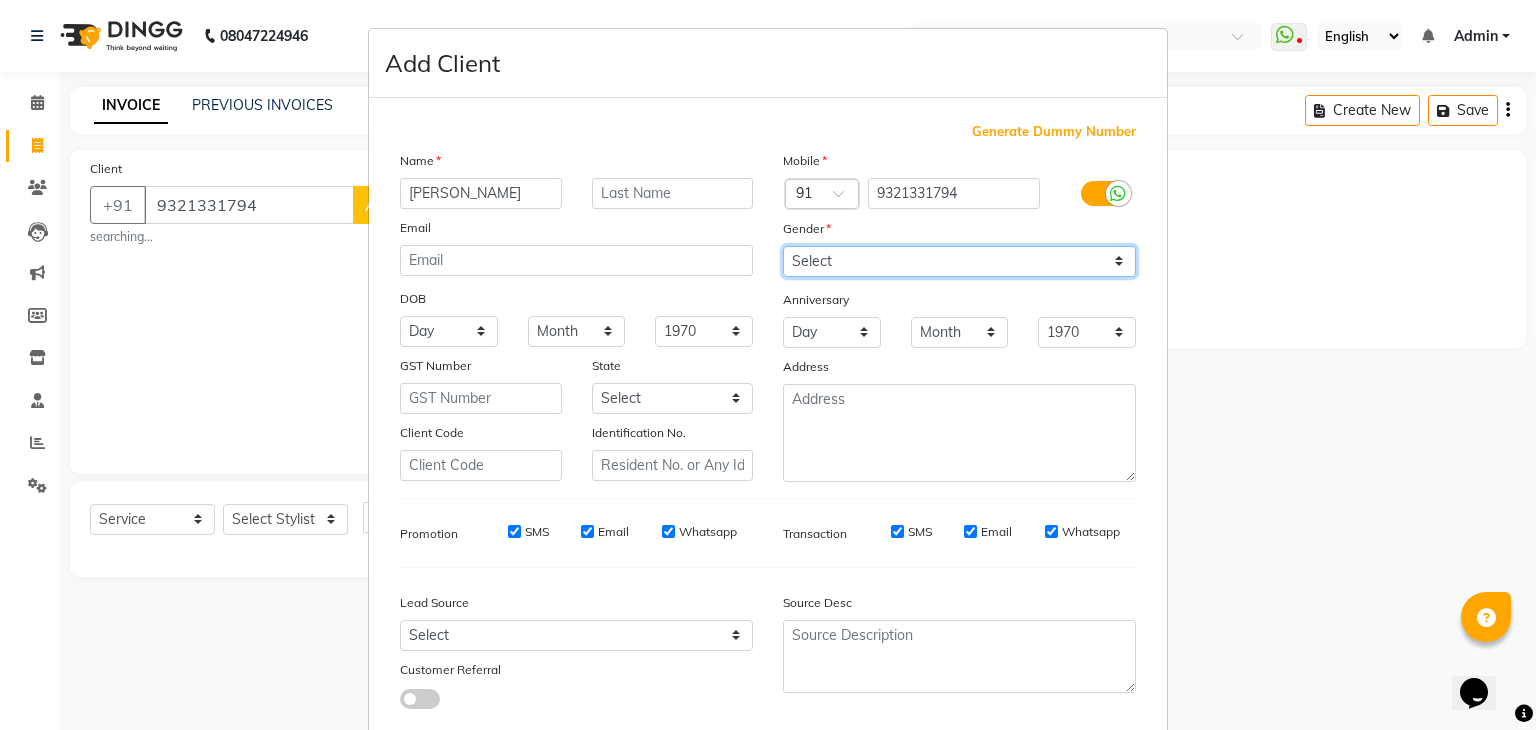 select on "female" 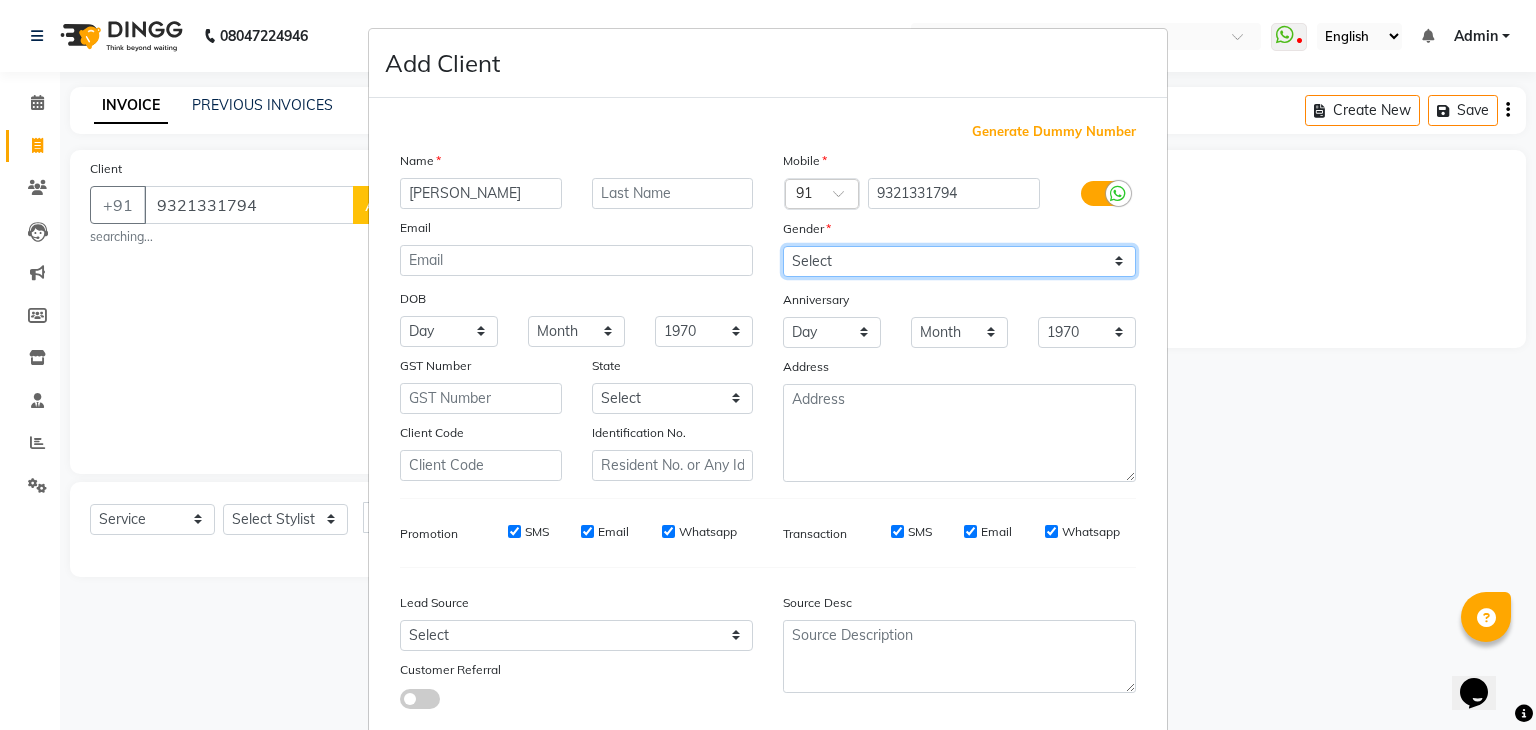 click on "Select Male Female Other Prefer Not To Say" at bounding box center [959, 261] 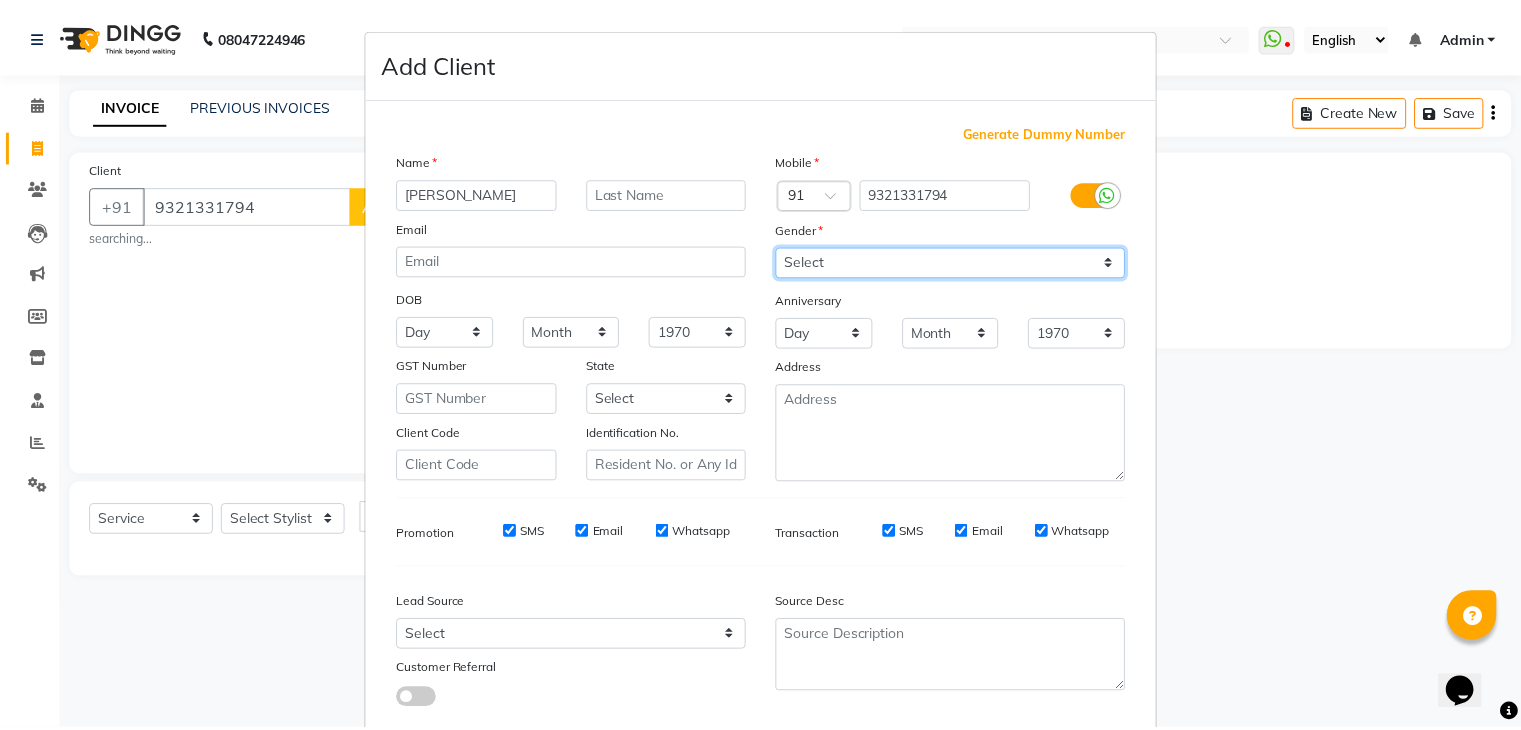 scroll, scrollTop: 127, scrollLeft: 0, axis: vertical 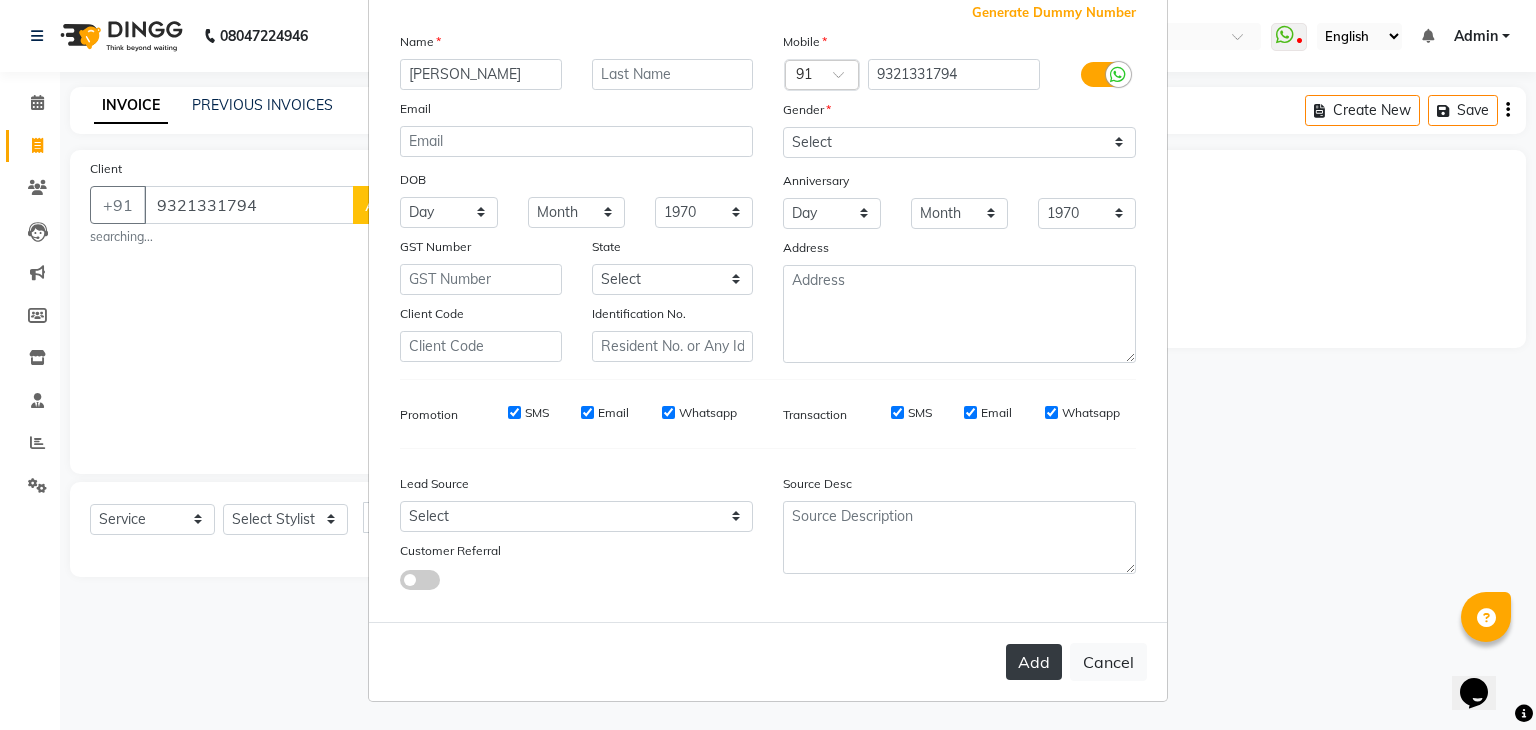 click on "Add" at bounding box center [1034, 662] 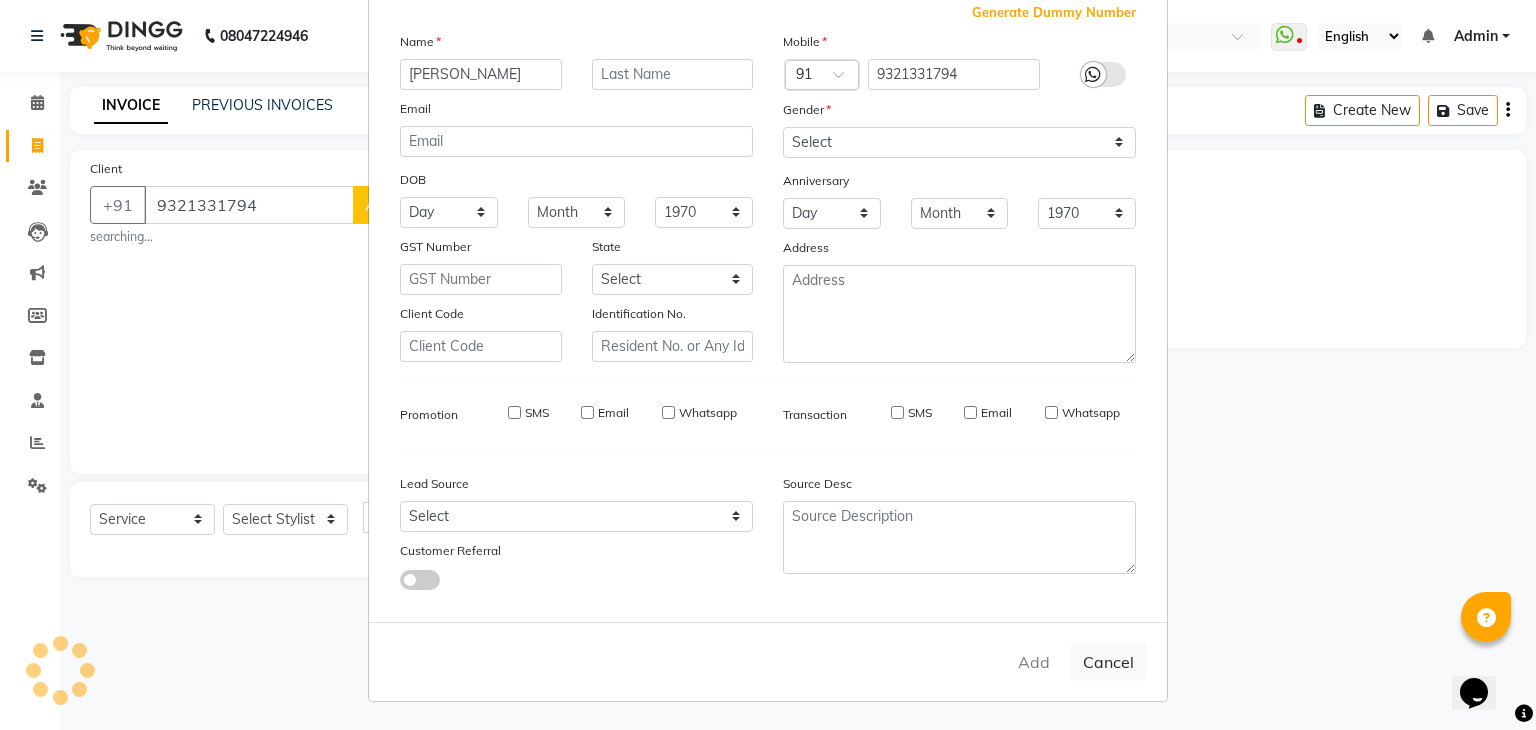 type 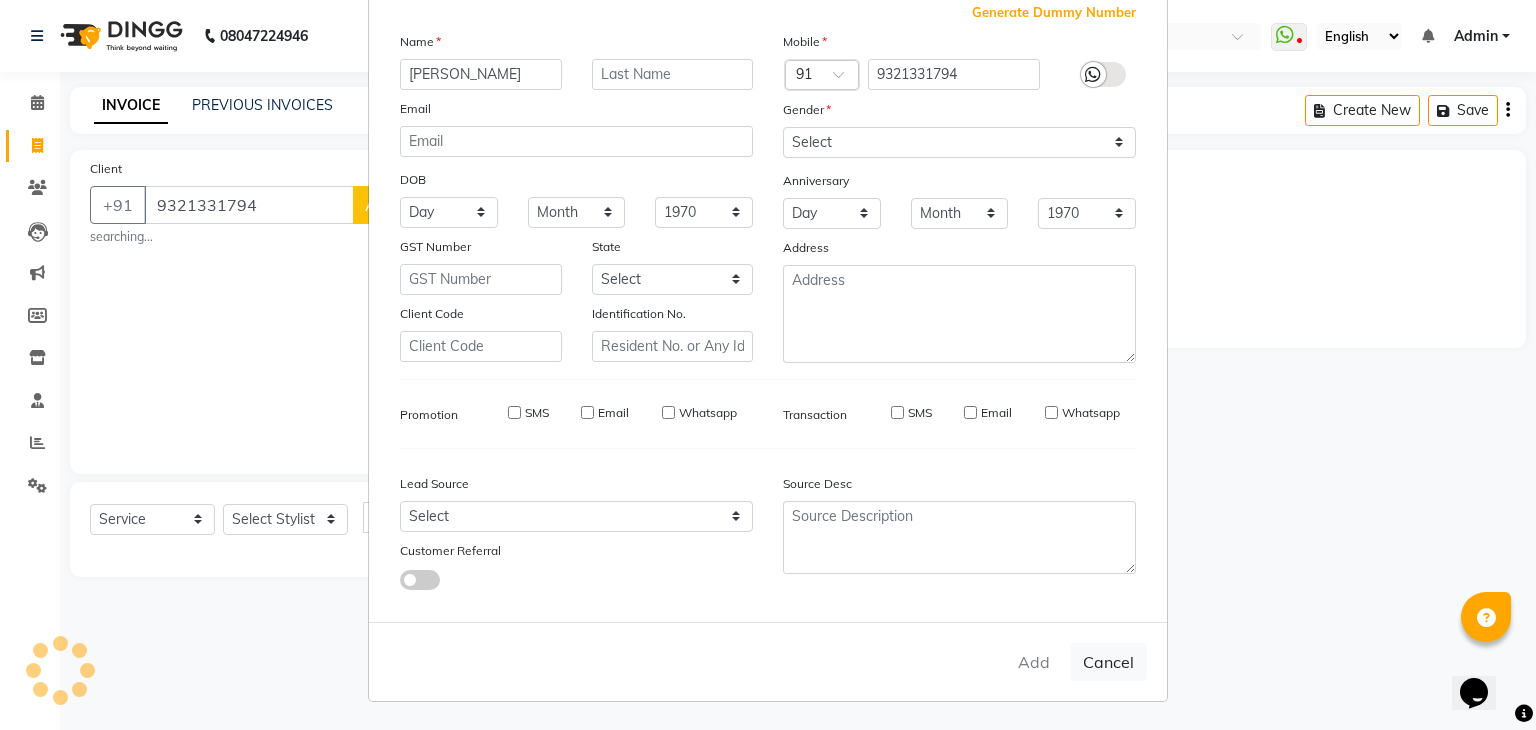 select 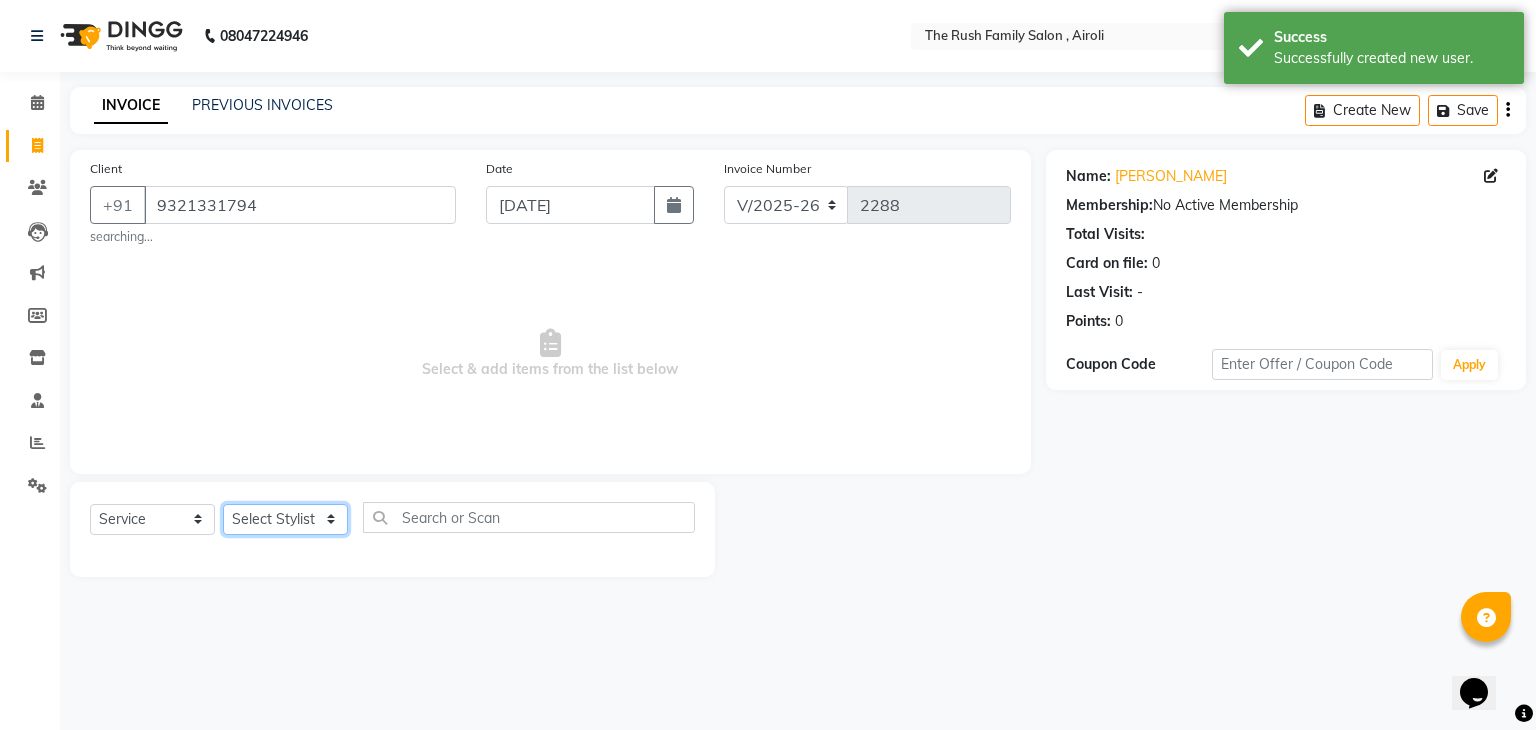 click on "Select Stylist Ajaz Danish Guddi Jayesh  mumtaz   nishu Riya    Rush Swati" 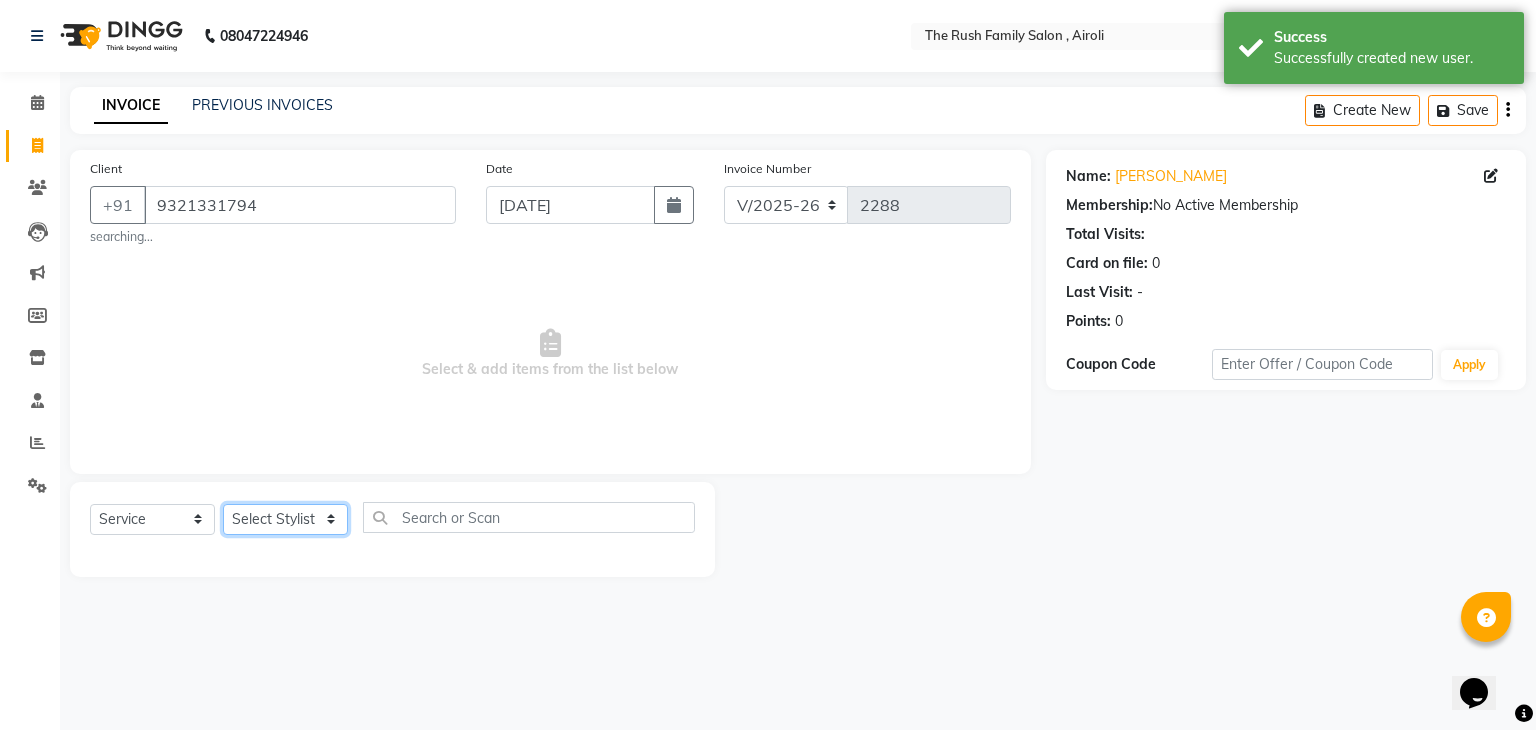 select on "77430" 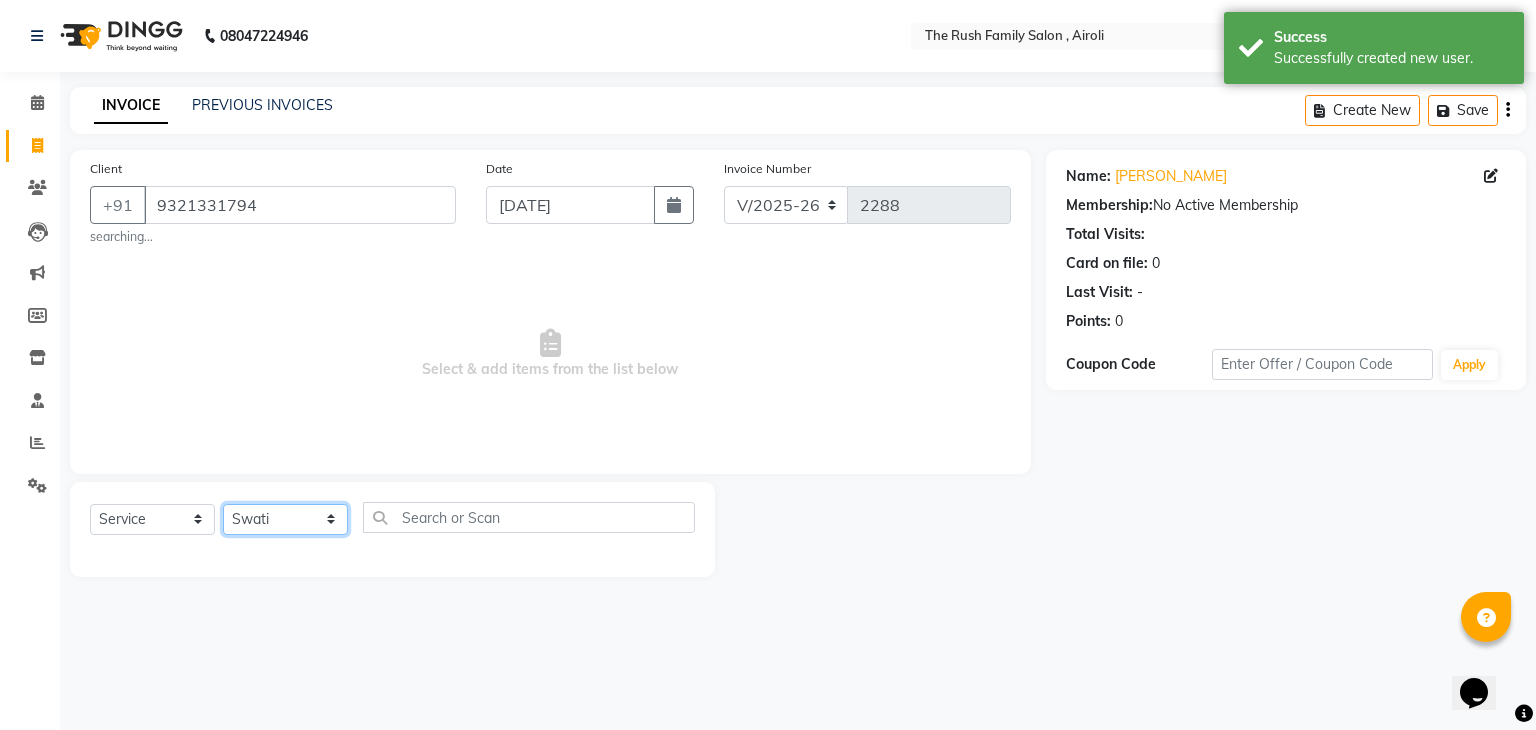 click on "Select Stylist Ajaz Danish Guddi Jayesh  mumtaz   nishu Riya    Rush Swati" 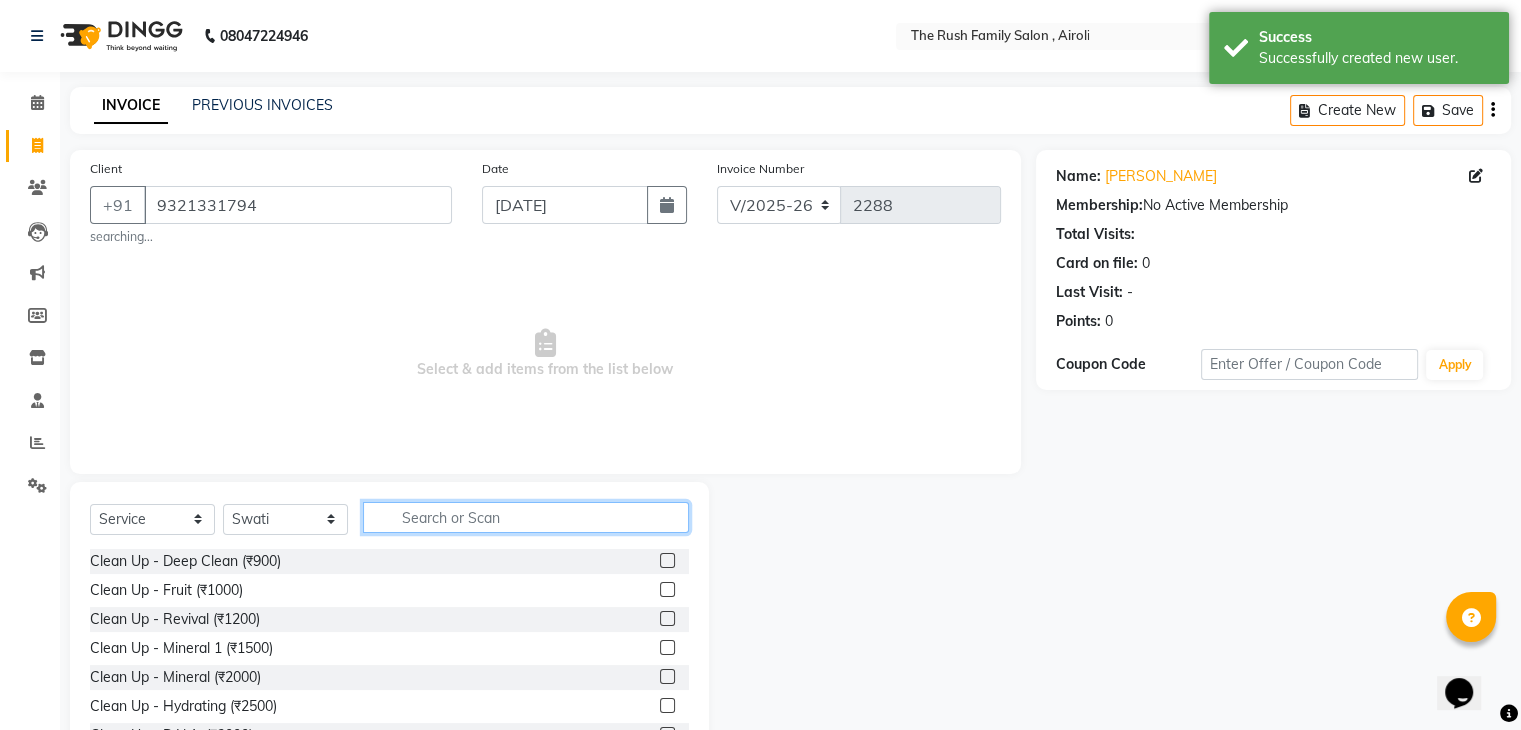 click 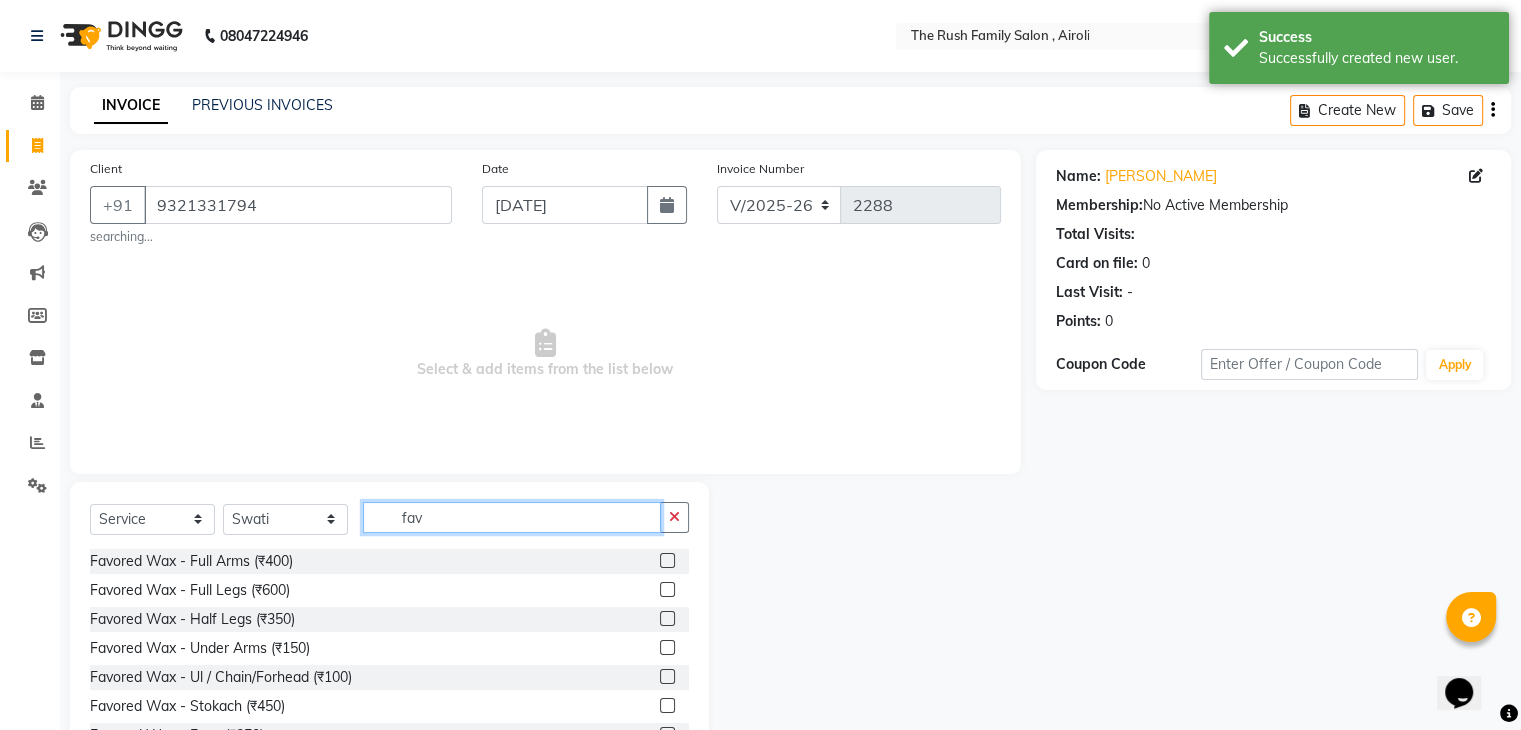 type on "fav" 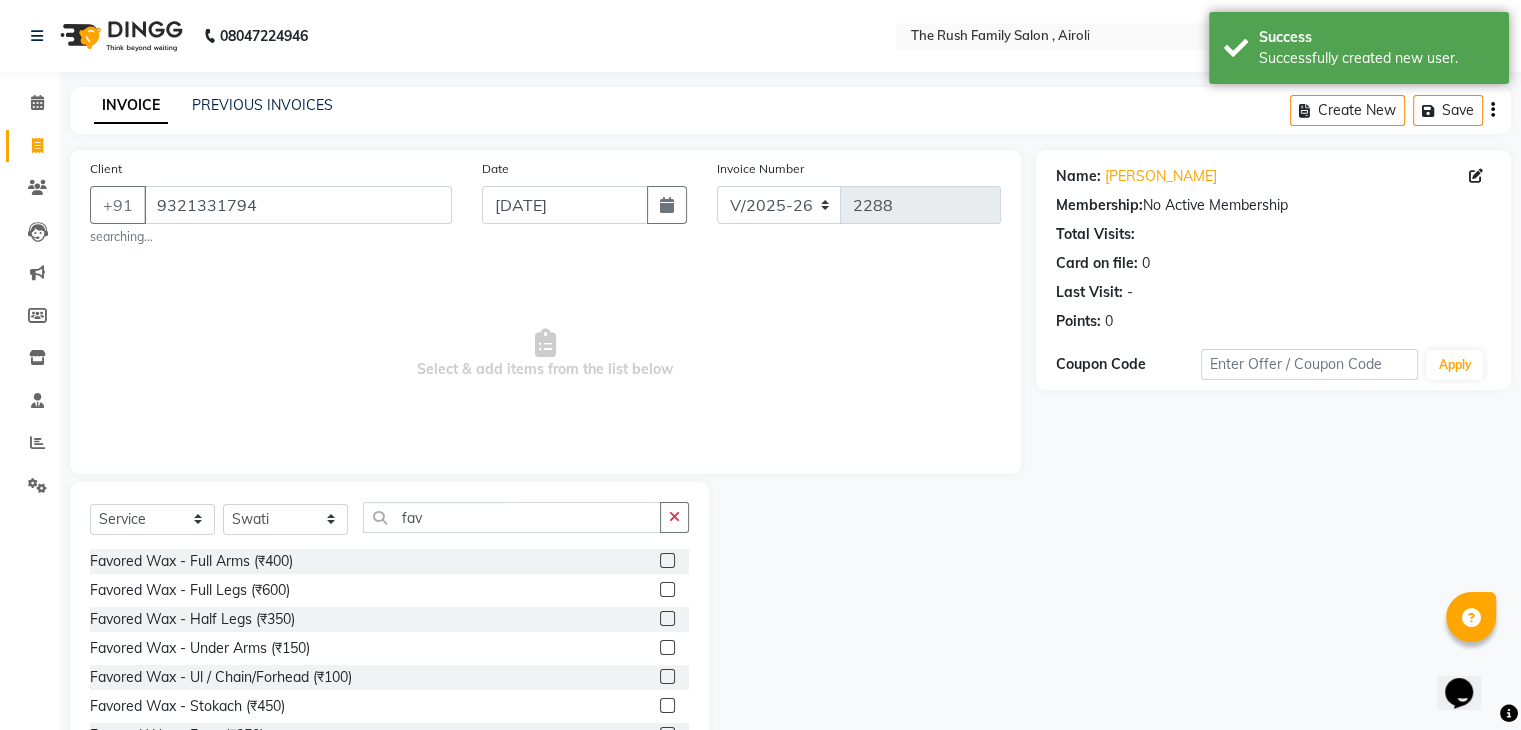 click 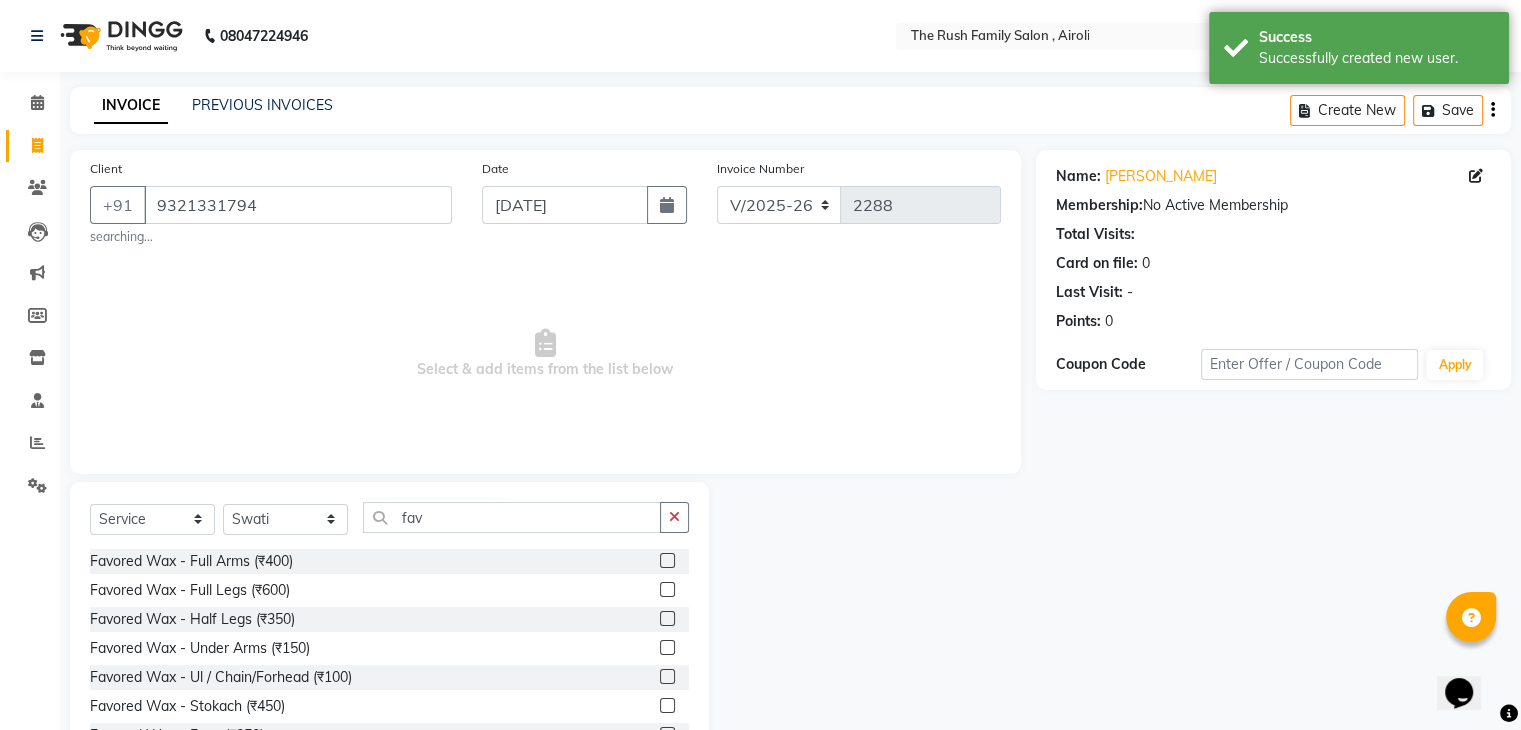 click at bounding box center [666, 561] 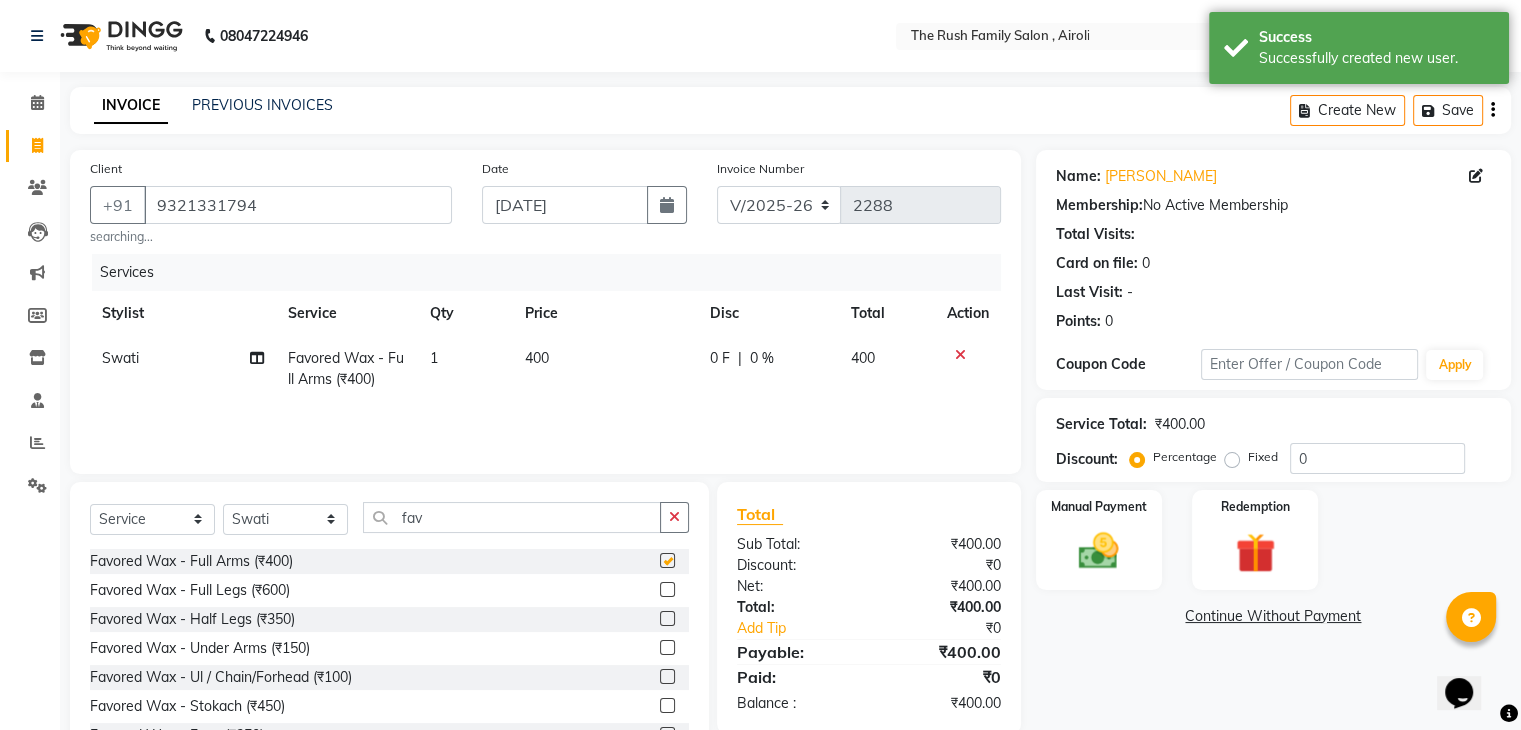 checkbox on "false" 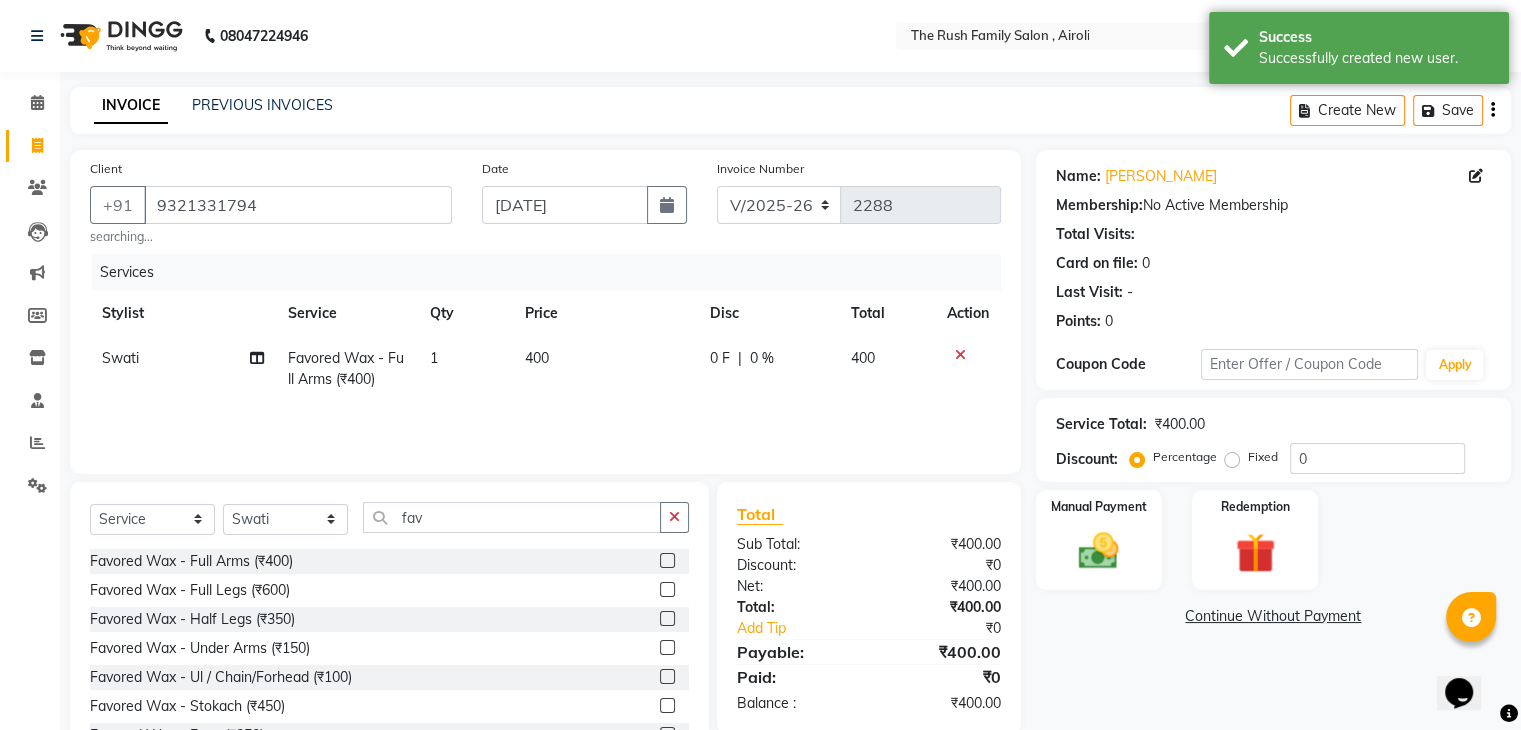 click 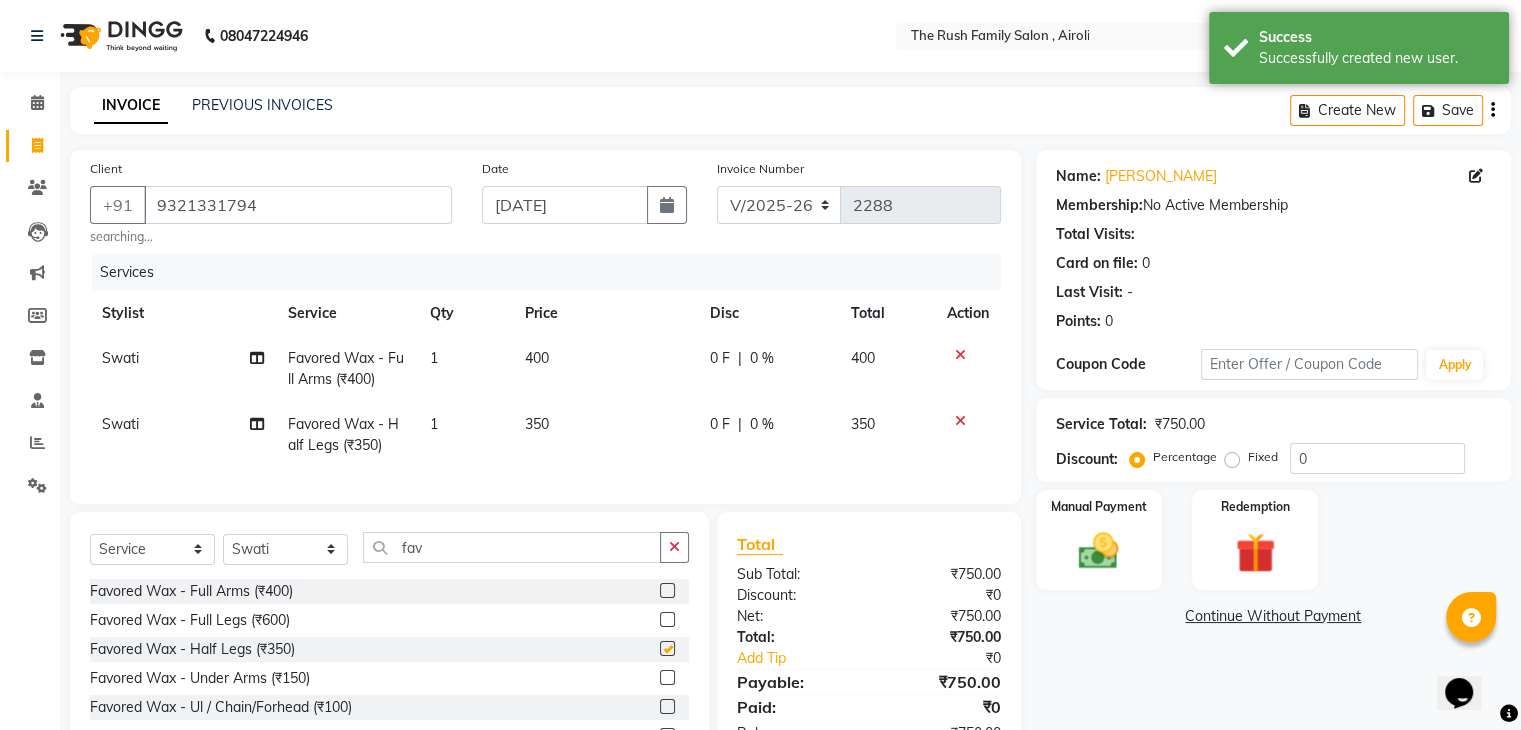 checkbox on "false" 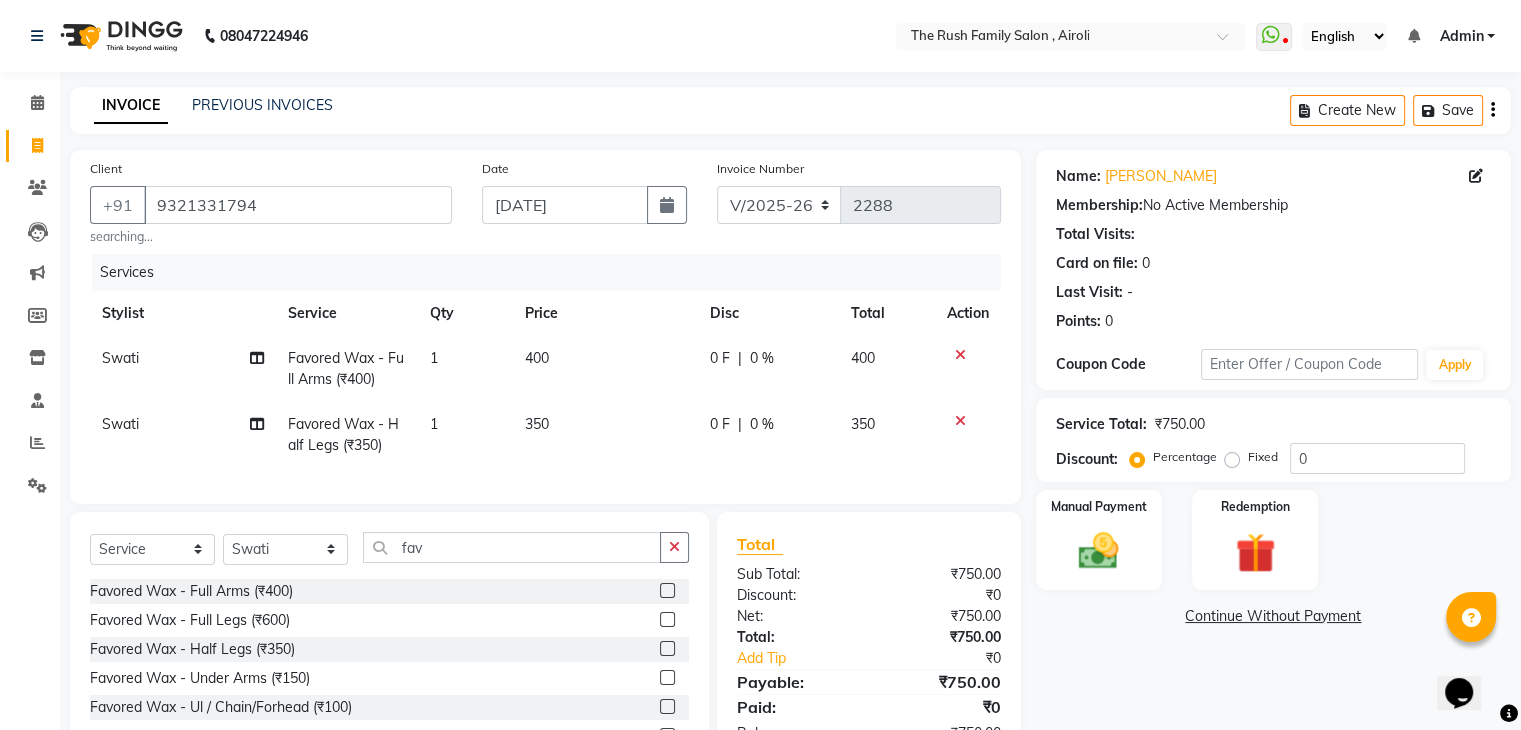click 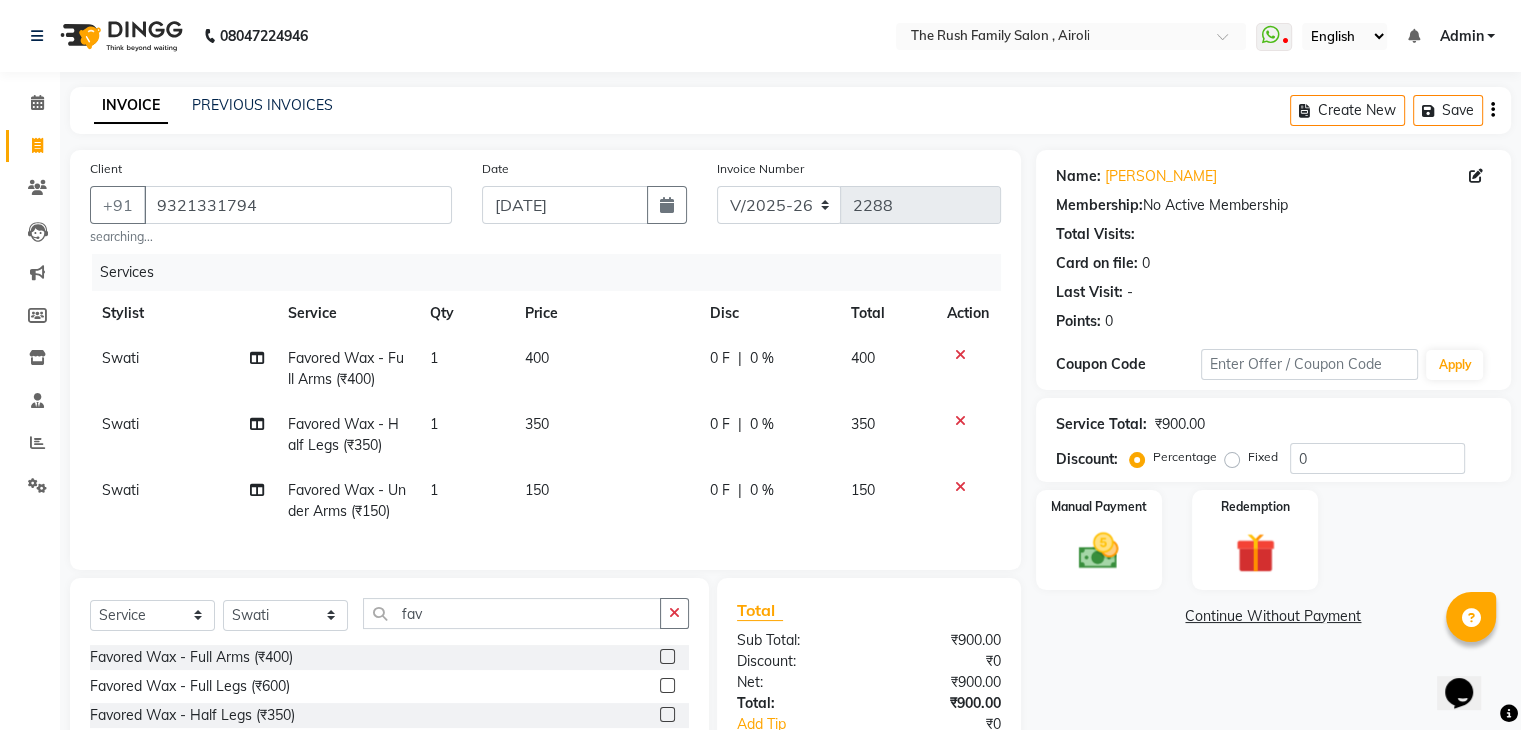 checkbox on "false" 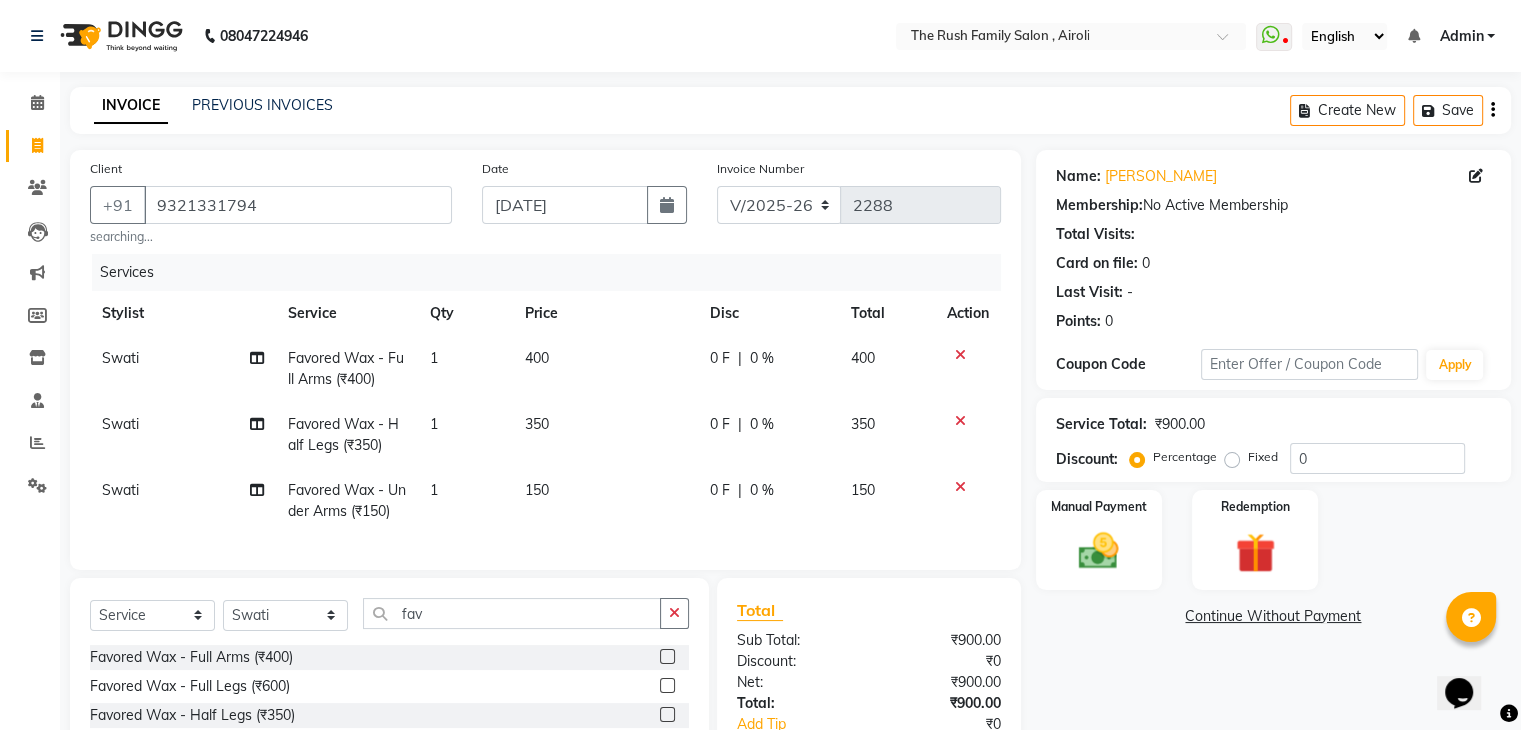 click on "0 %" 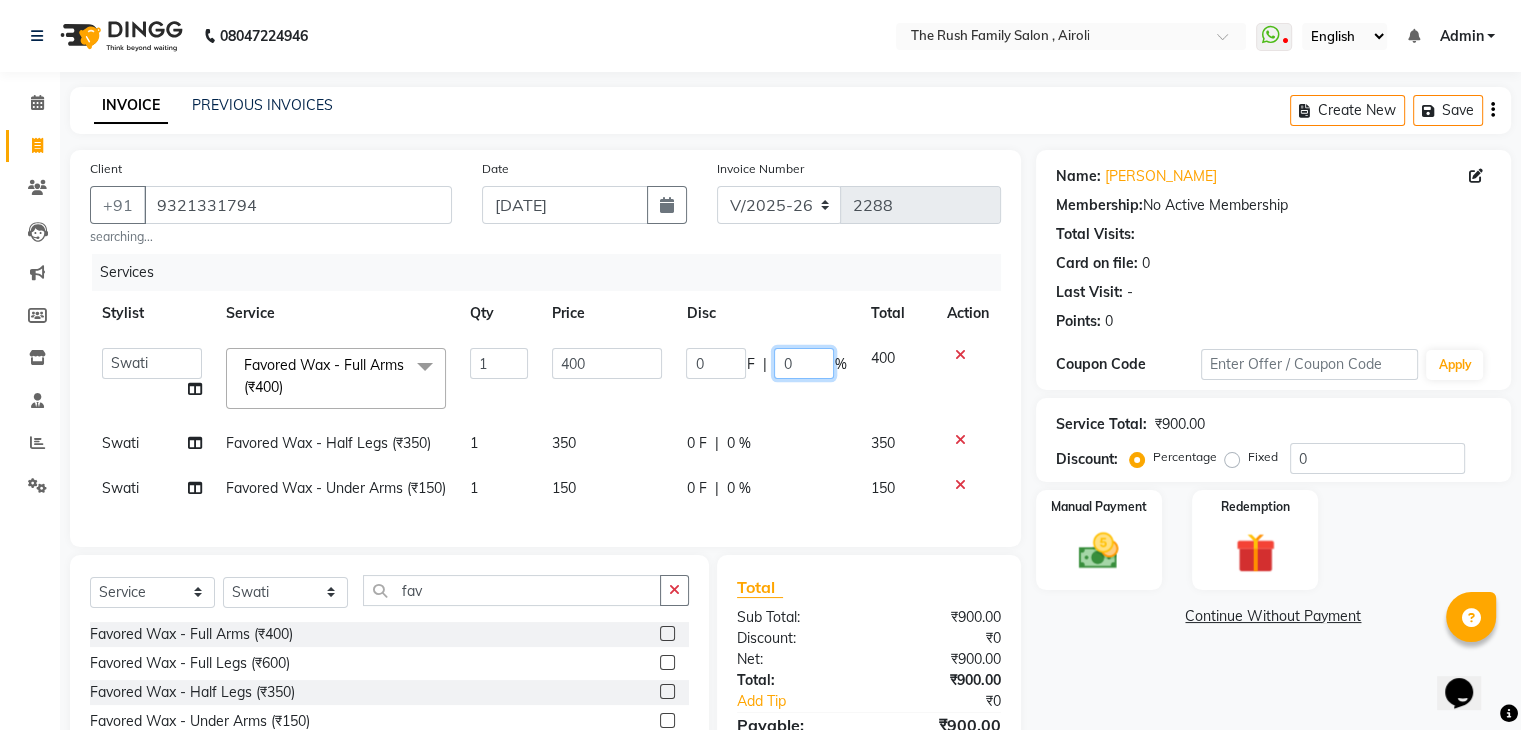 click on "0" 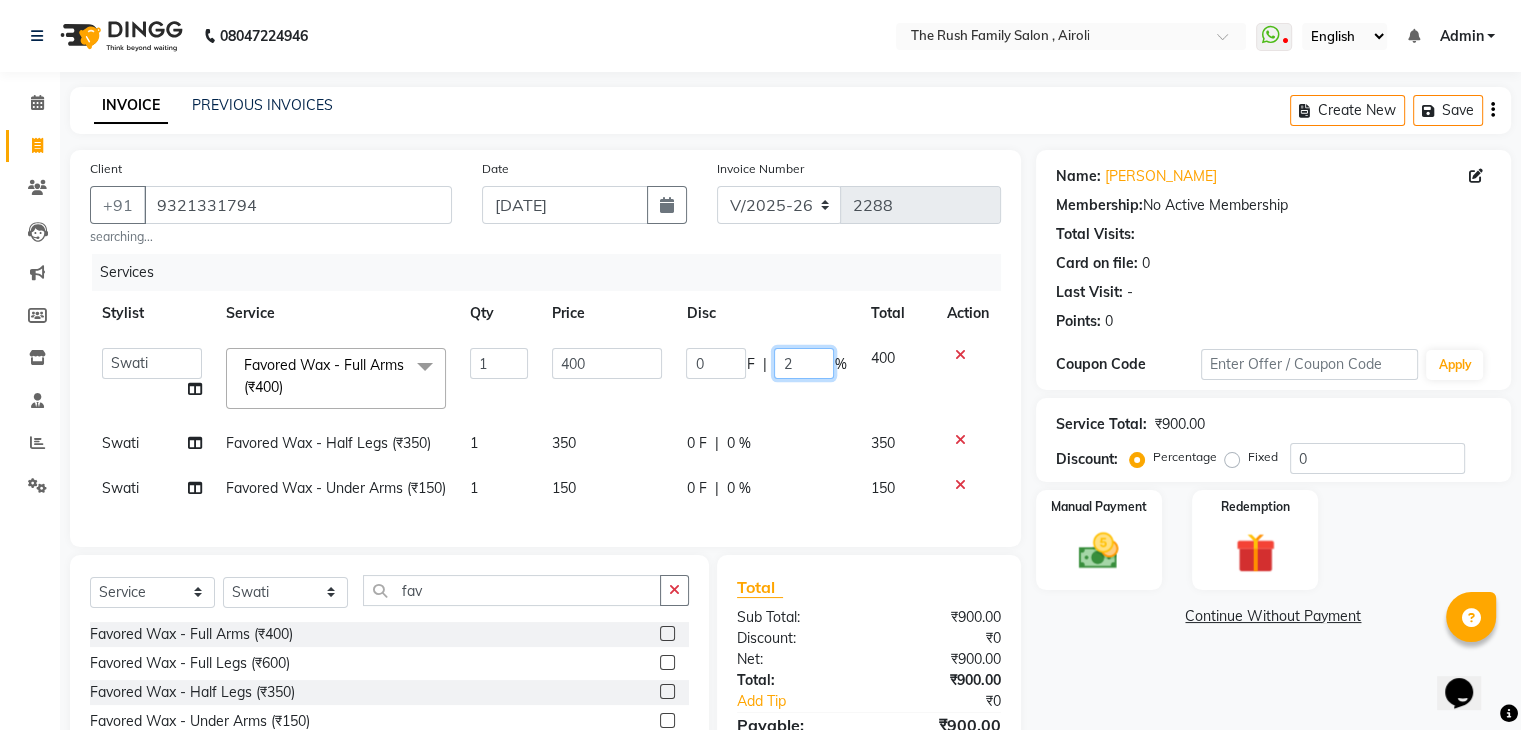type on "20" 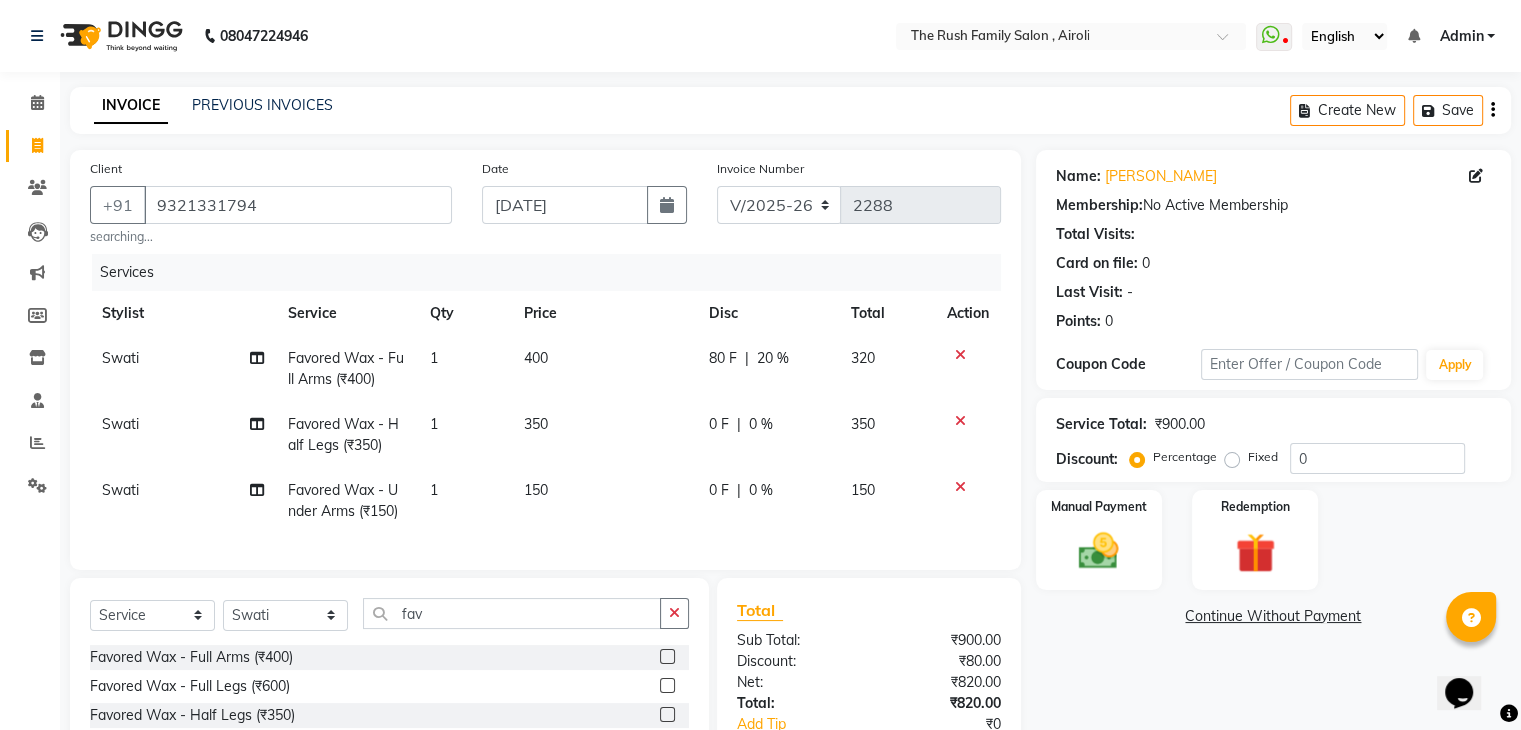 click on "0 F | 0 %" 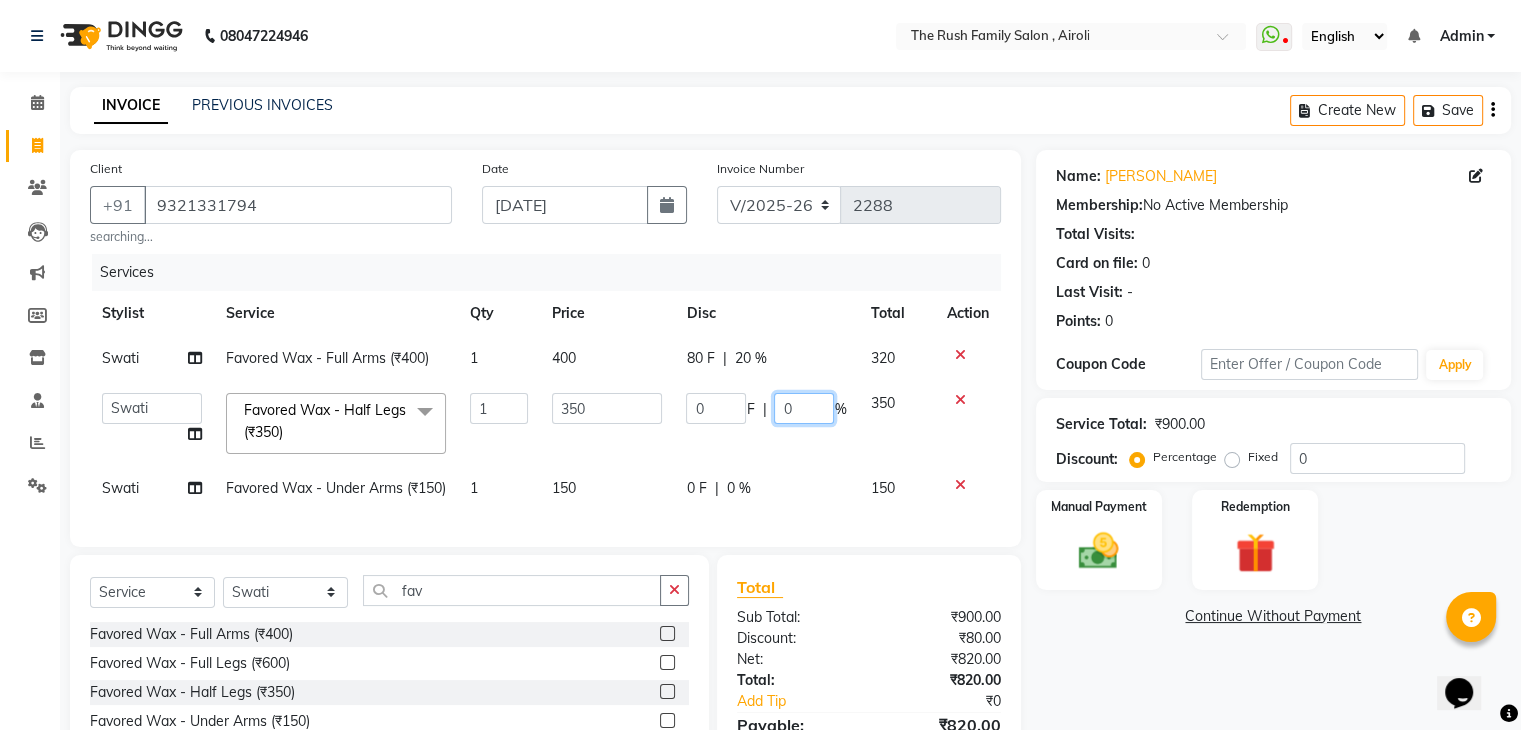 click on "0" 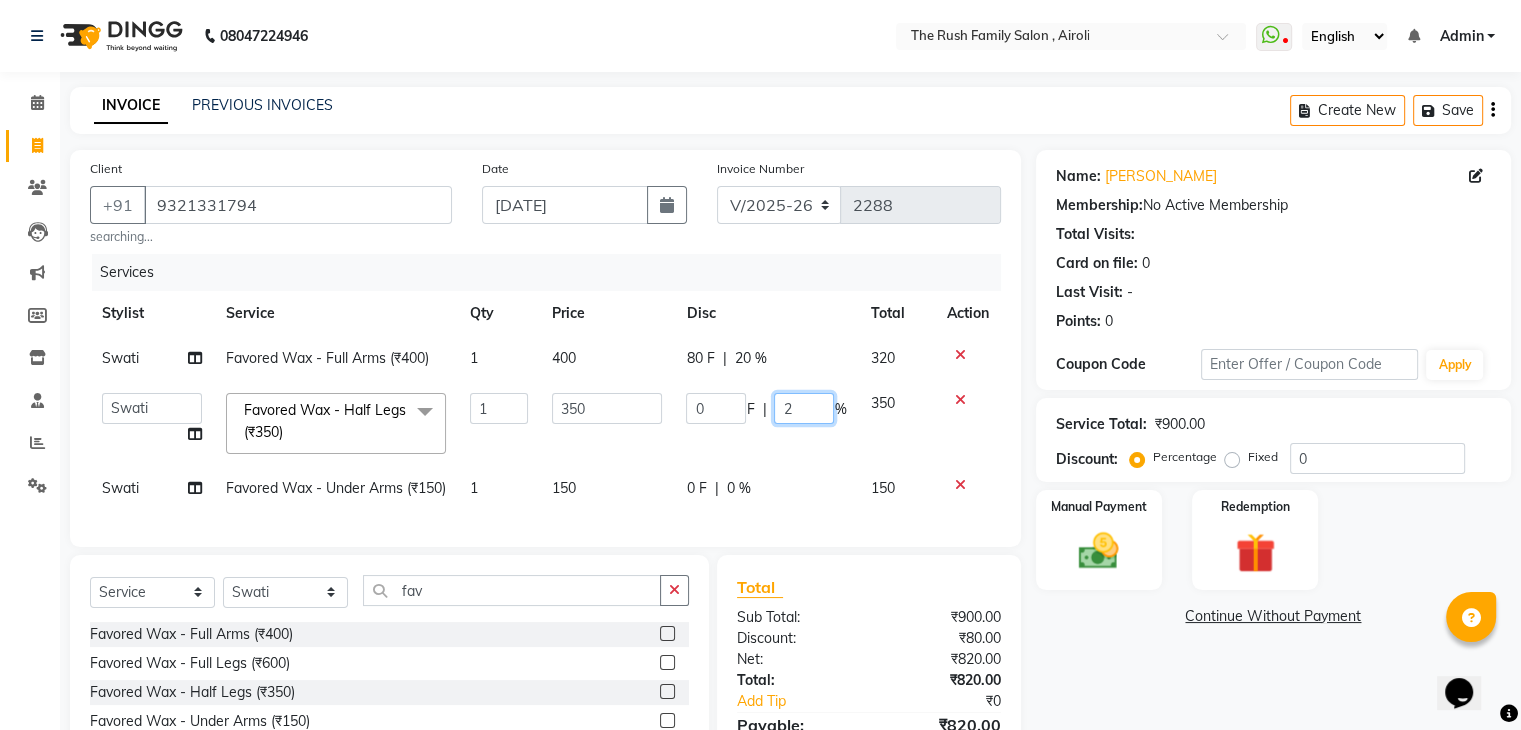 type on "20" 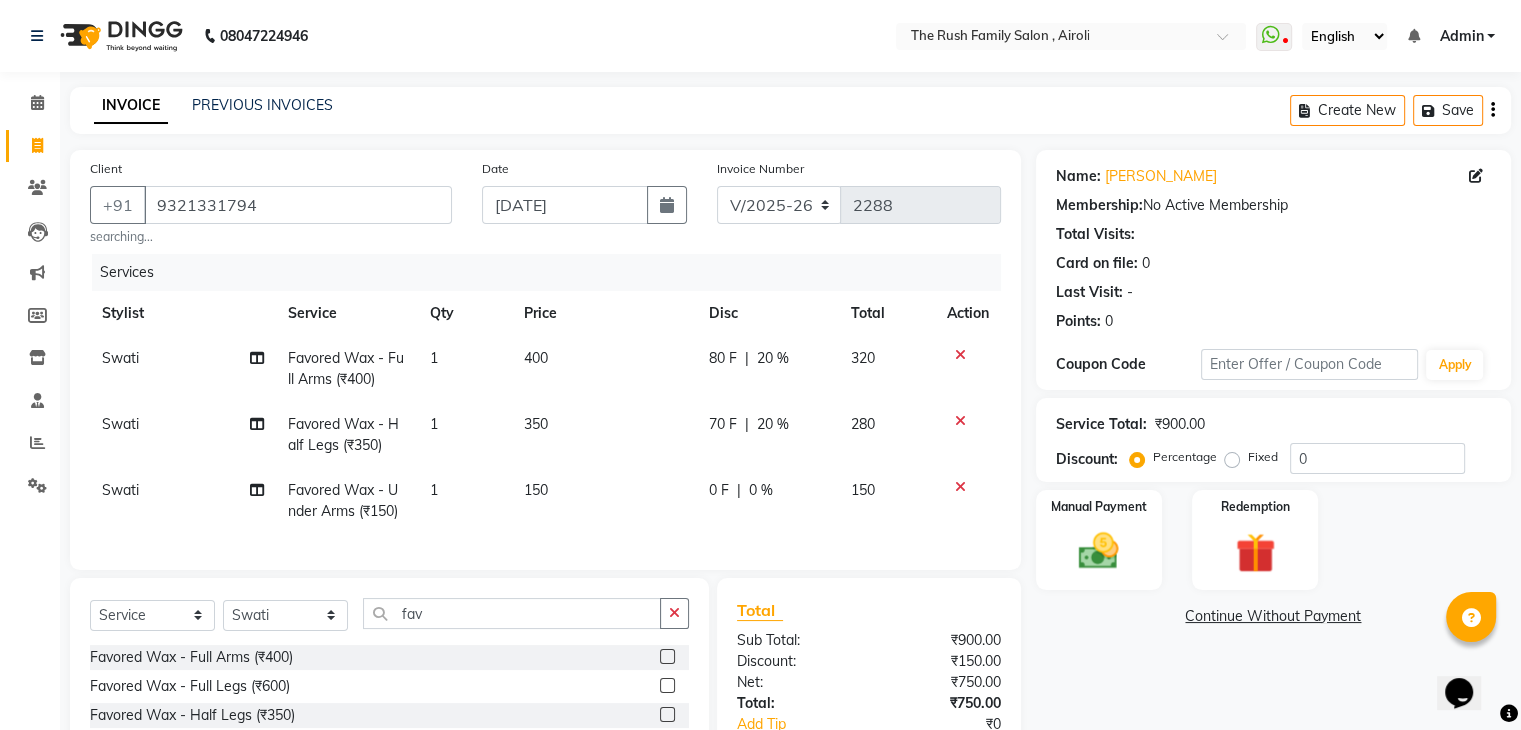 click on "280" 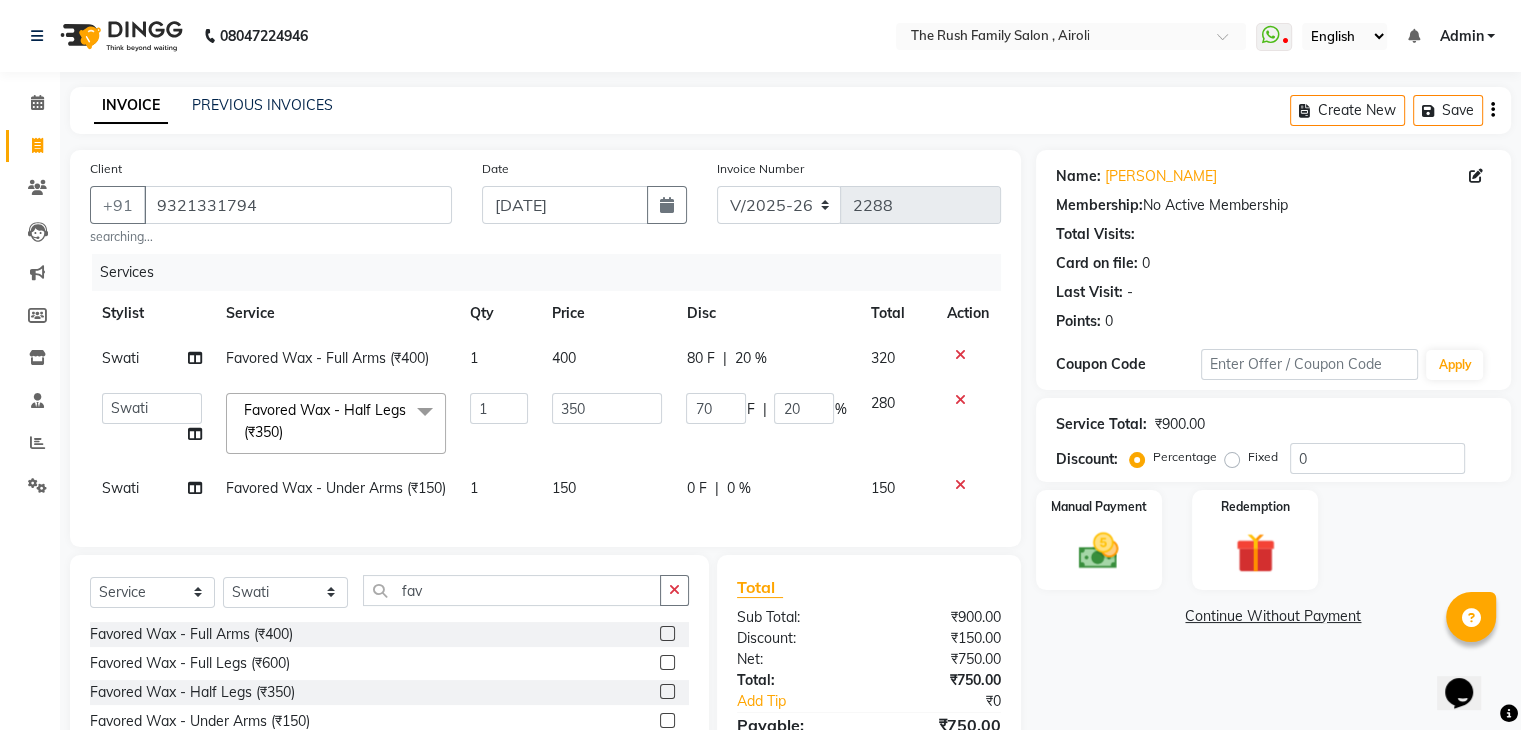 click on "0 F | 0 %" 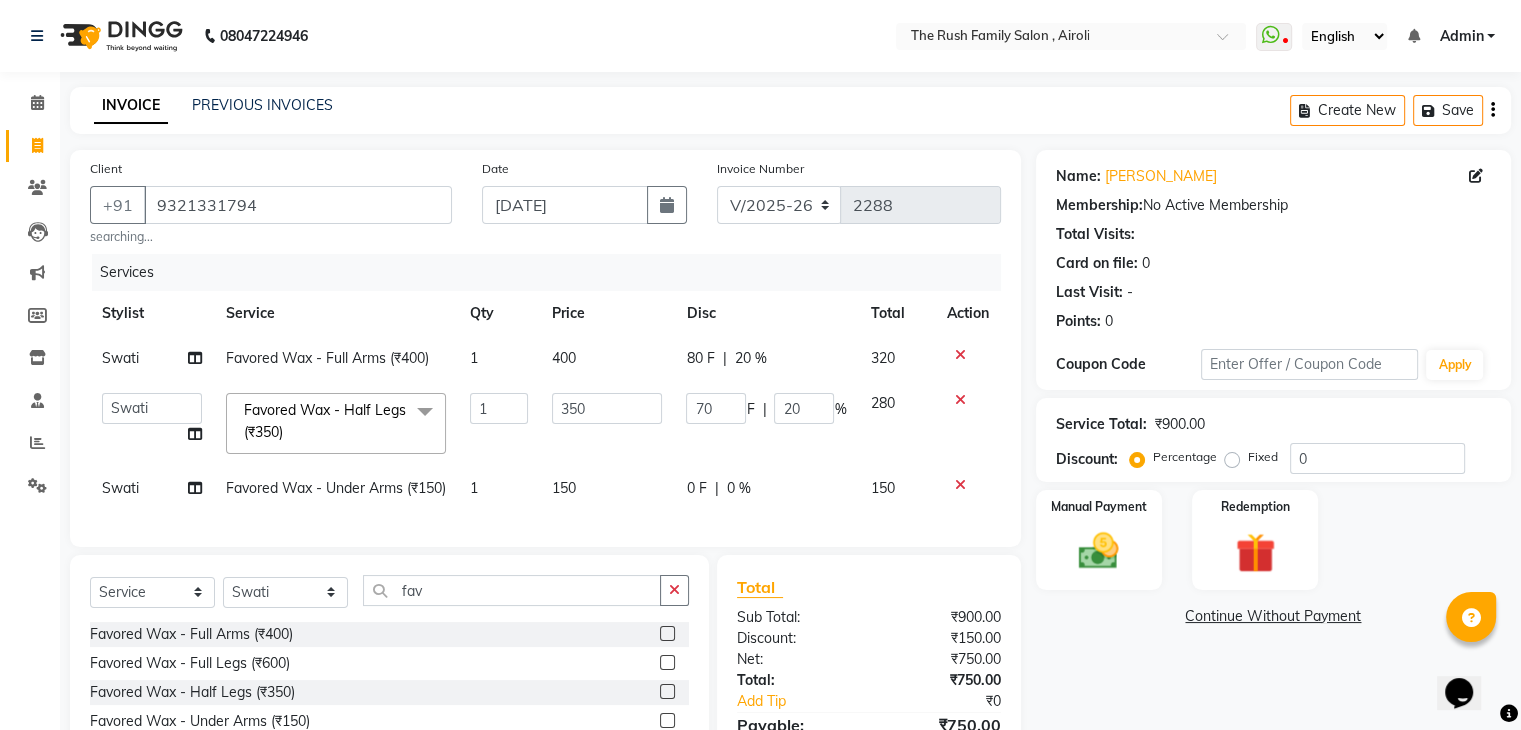 select on "77430" 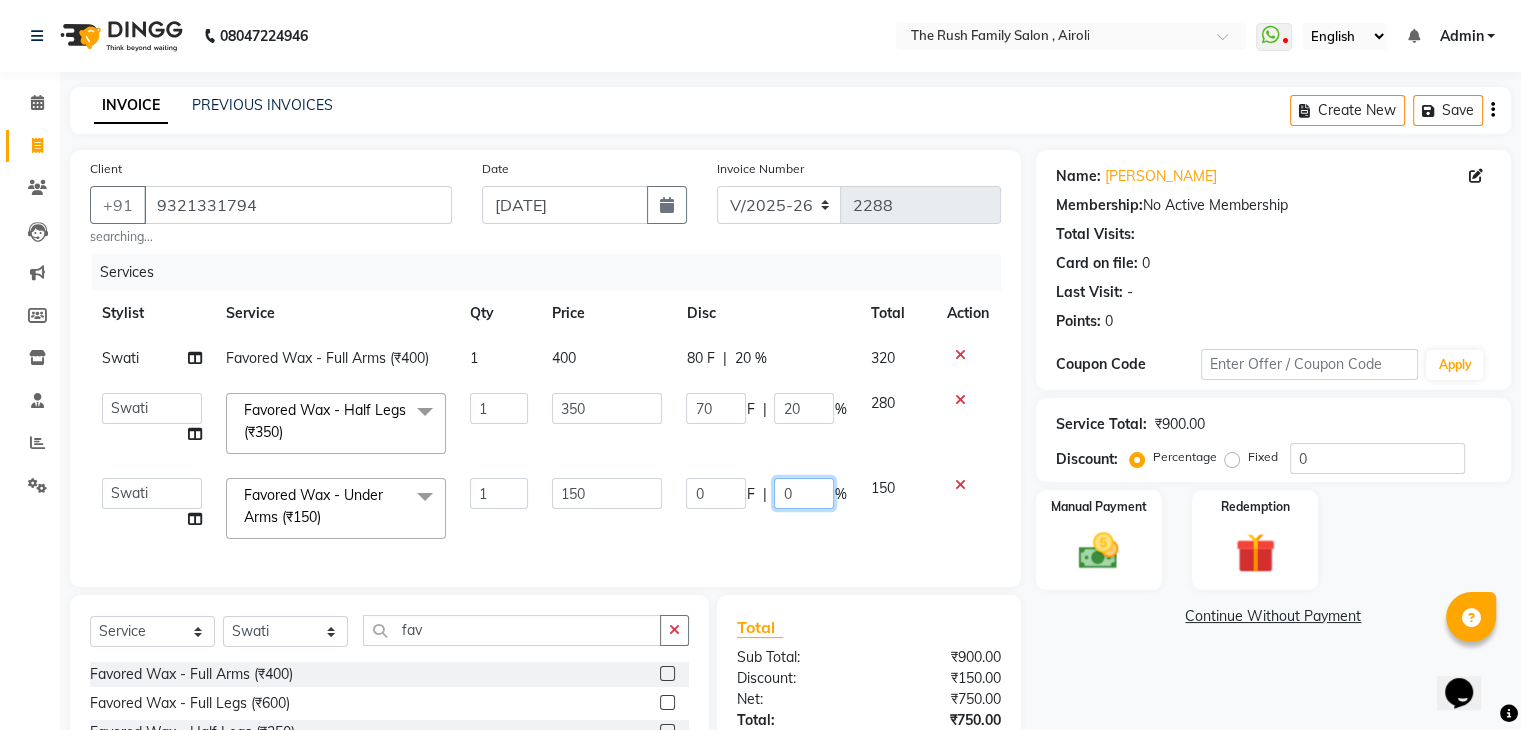 click on "0" 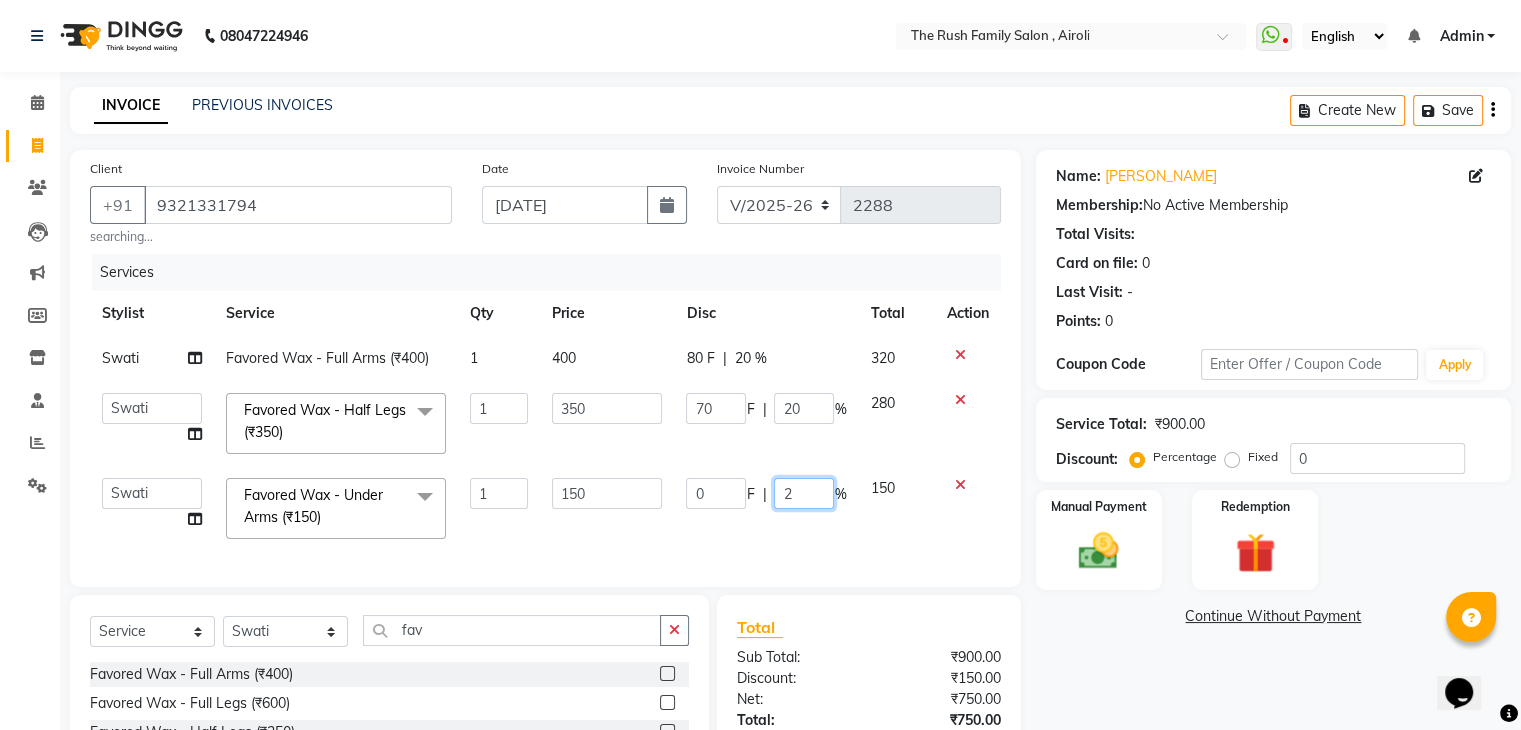 type on "20" 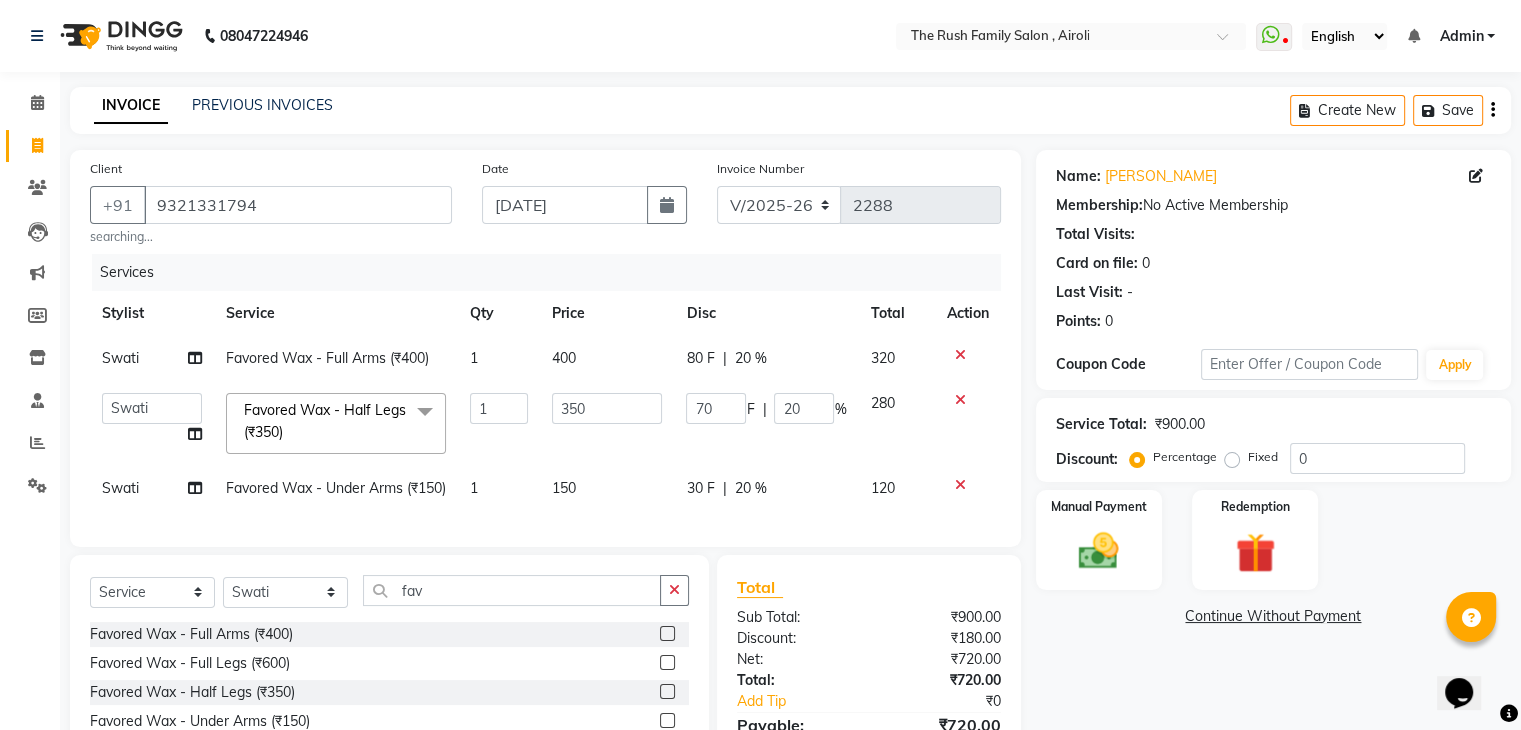 click on "120" 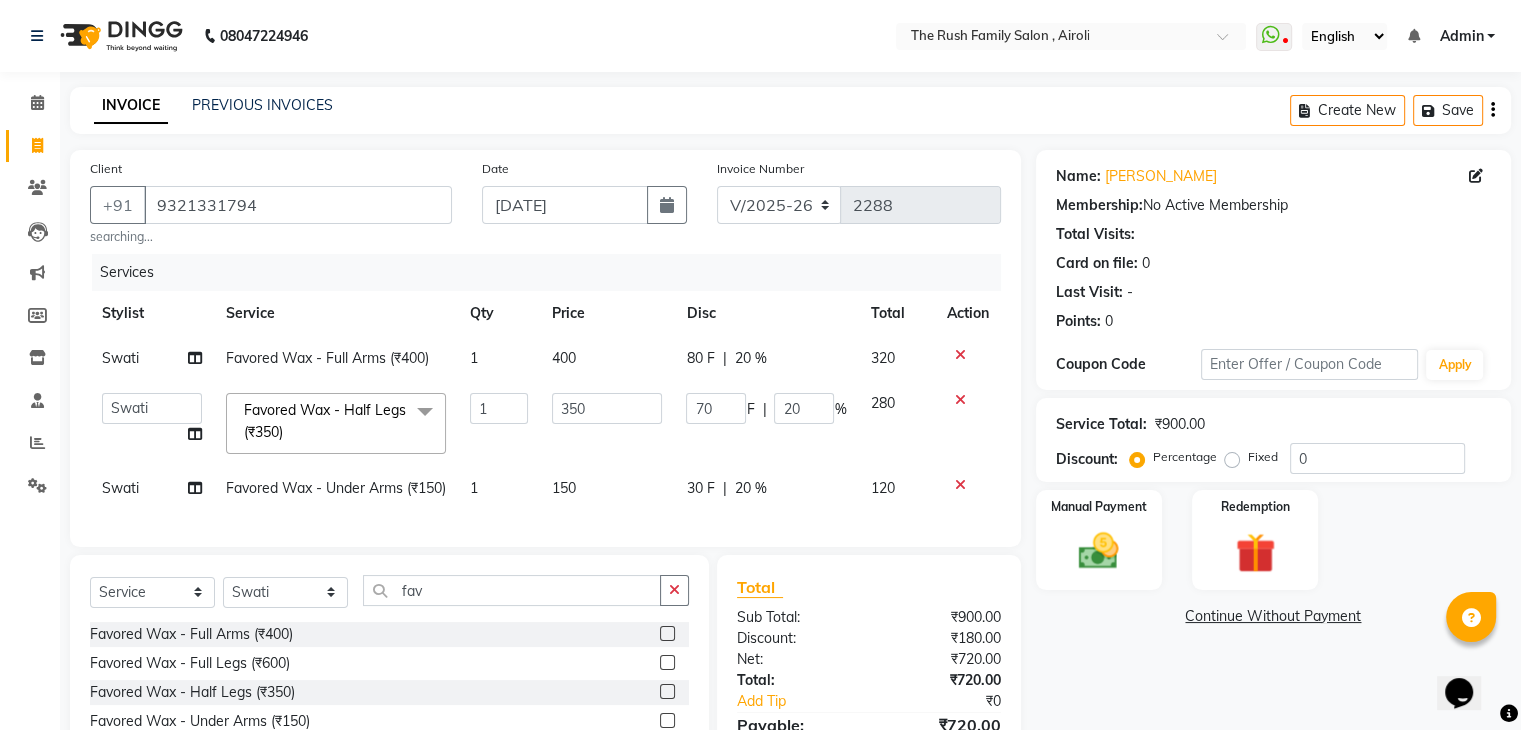 select on "77430" 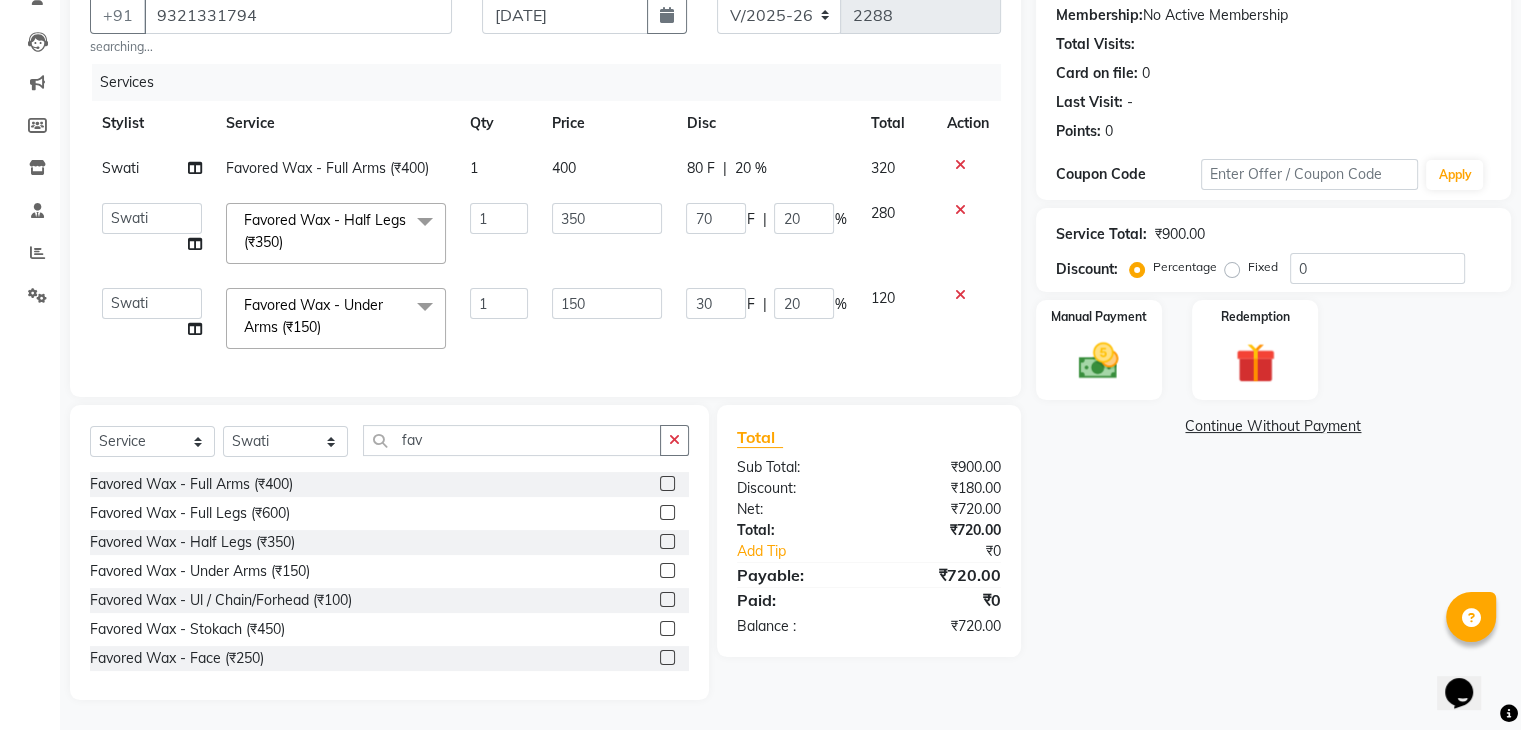 scroll, scrollTop: 205, scrollLeft: 0, axis: vertical 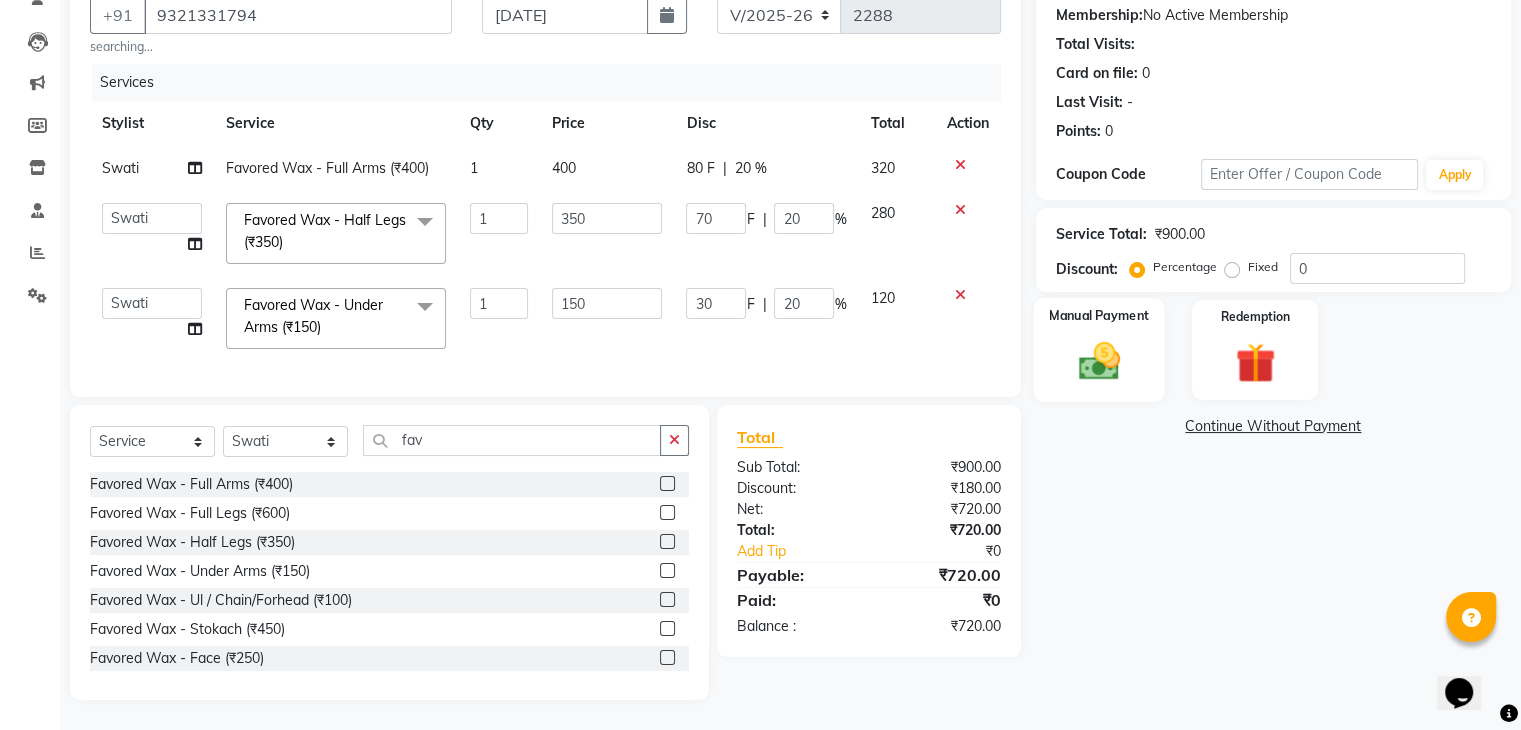 click on "Manual Payment" 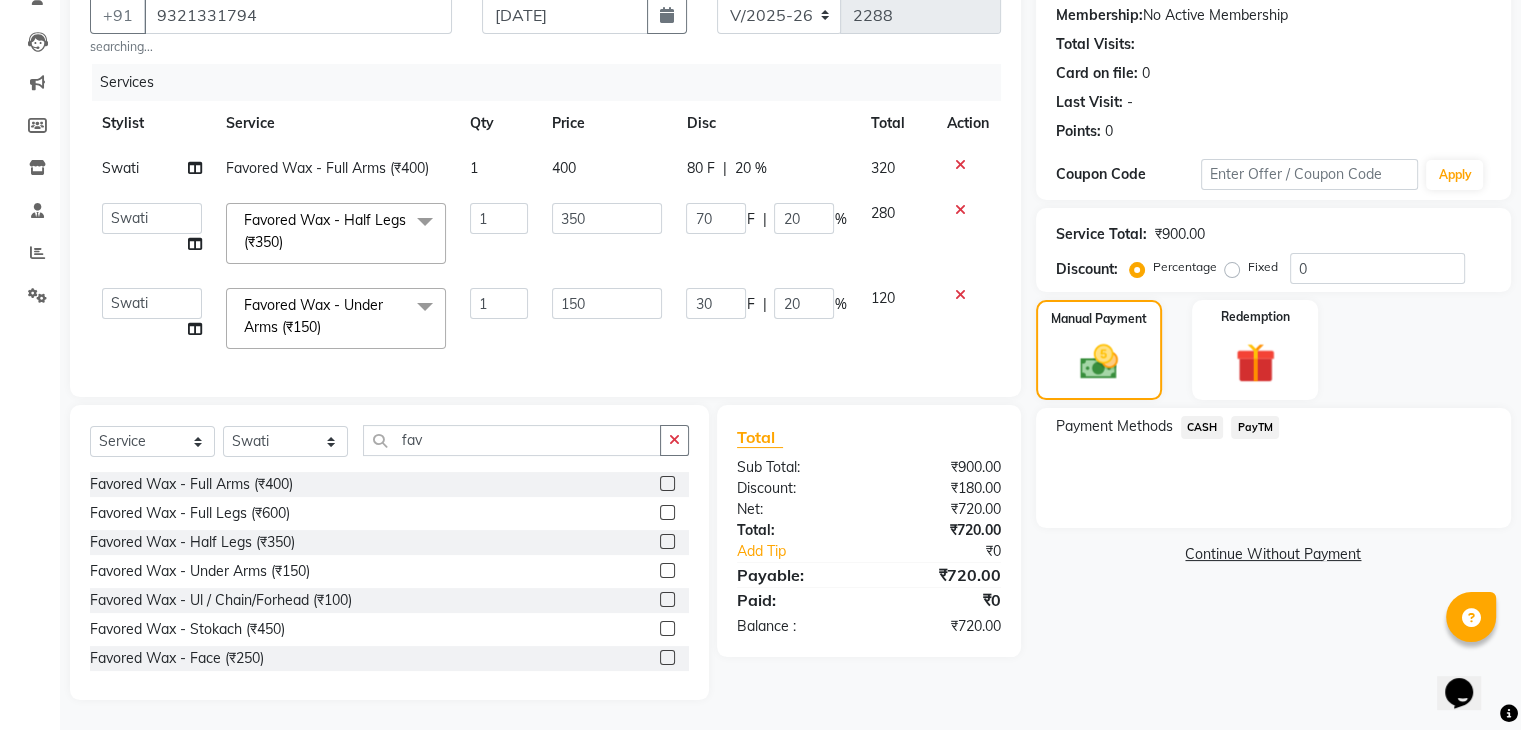 click on "PayTM" 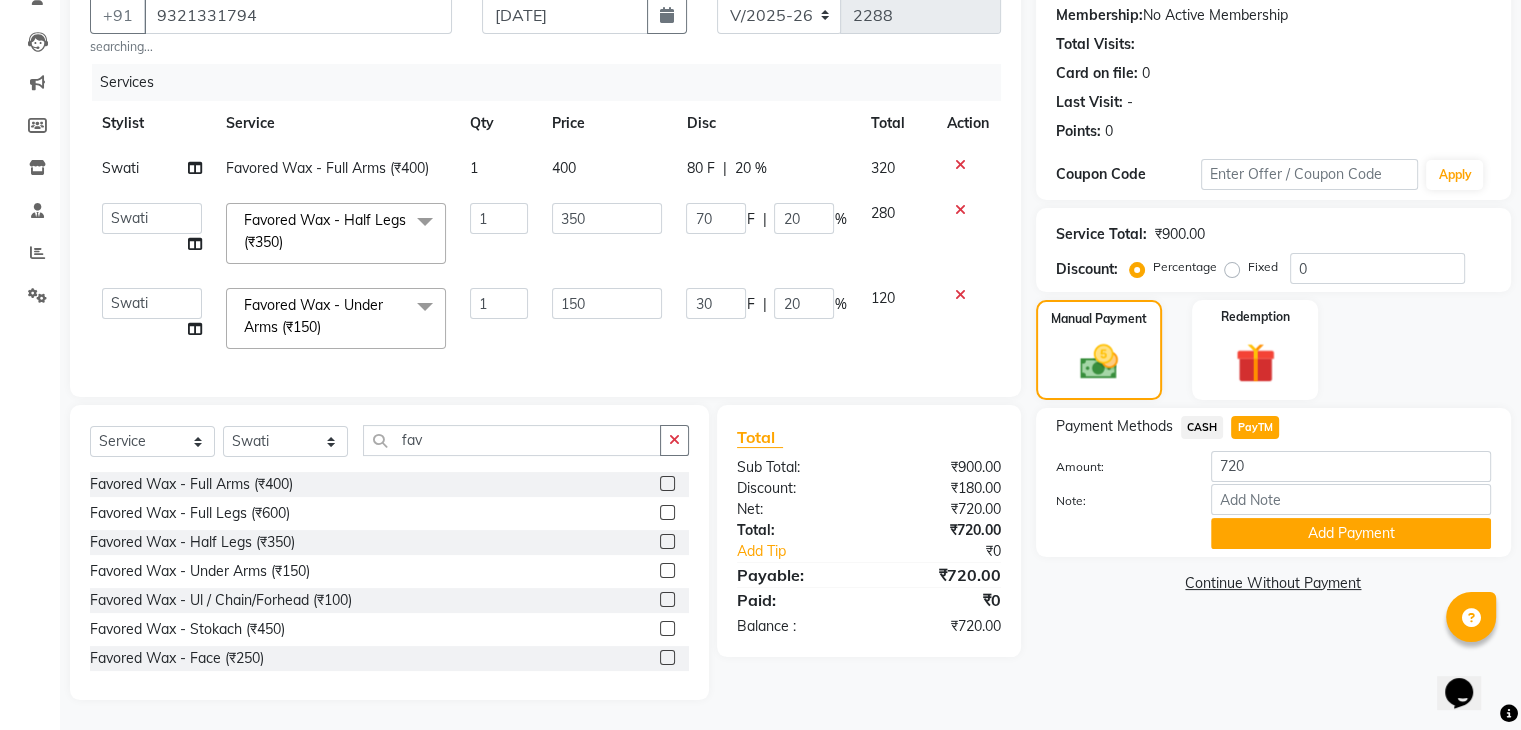 scroll, scrollTop: 204, scrollLeft: 0, axis: vertical 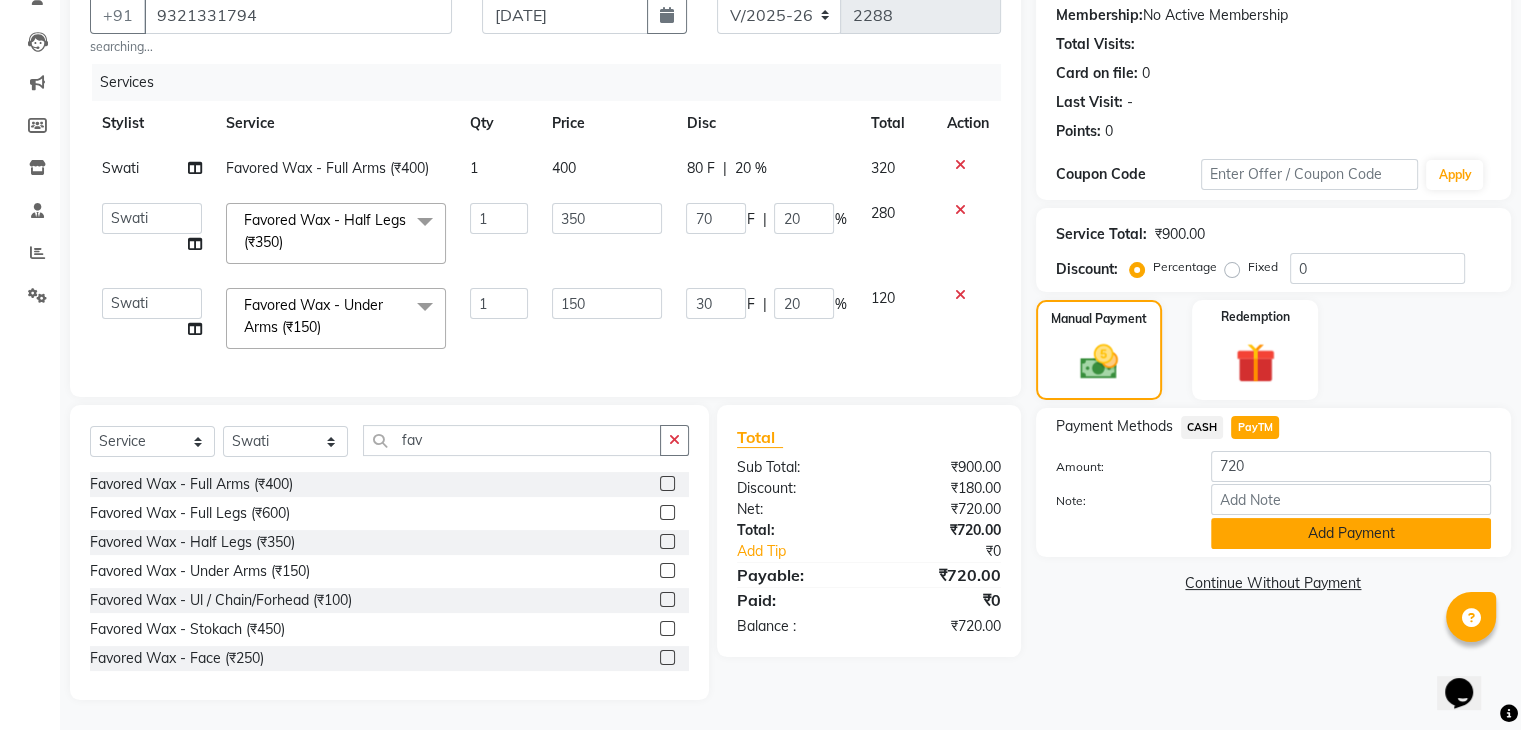 click on "Add Payment" 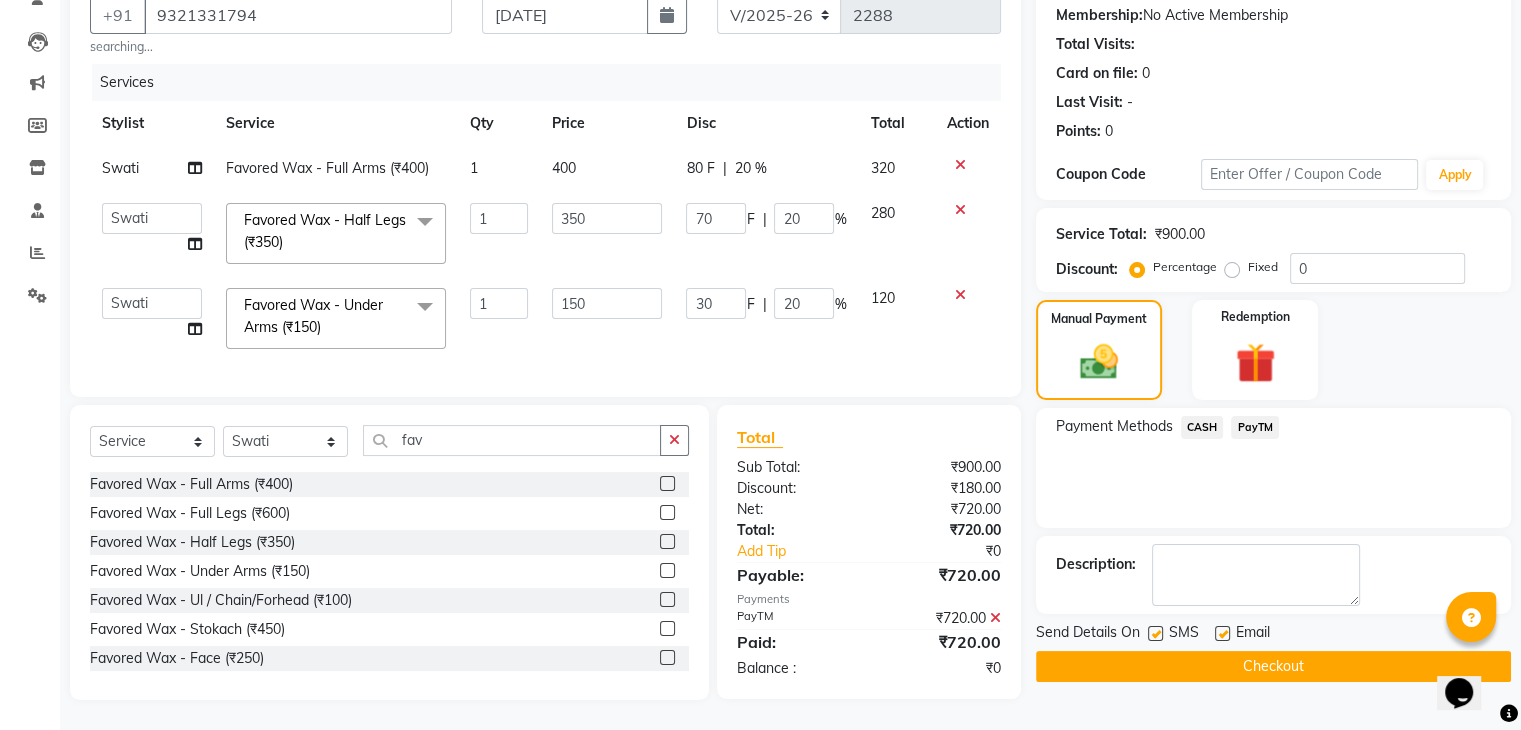 scroll, scrollTop: 205, scrollLeft: 0, axis: vertical 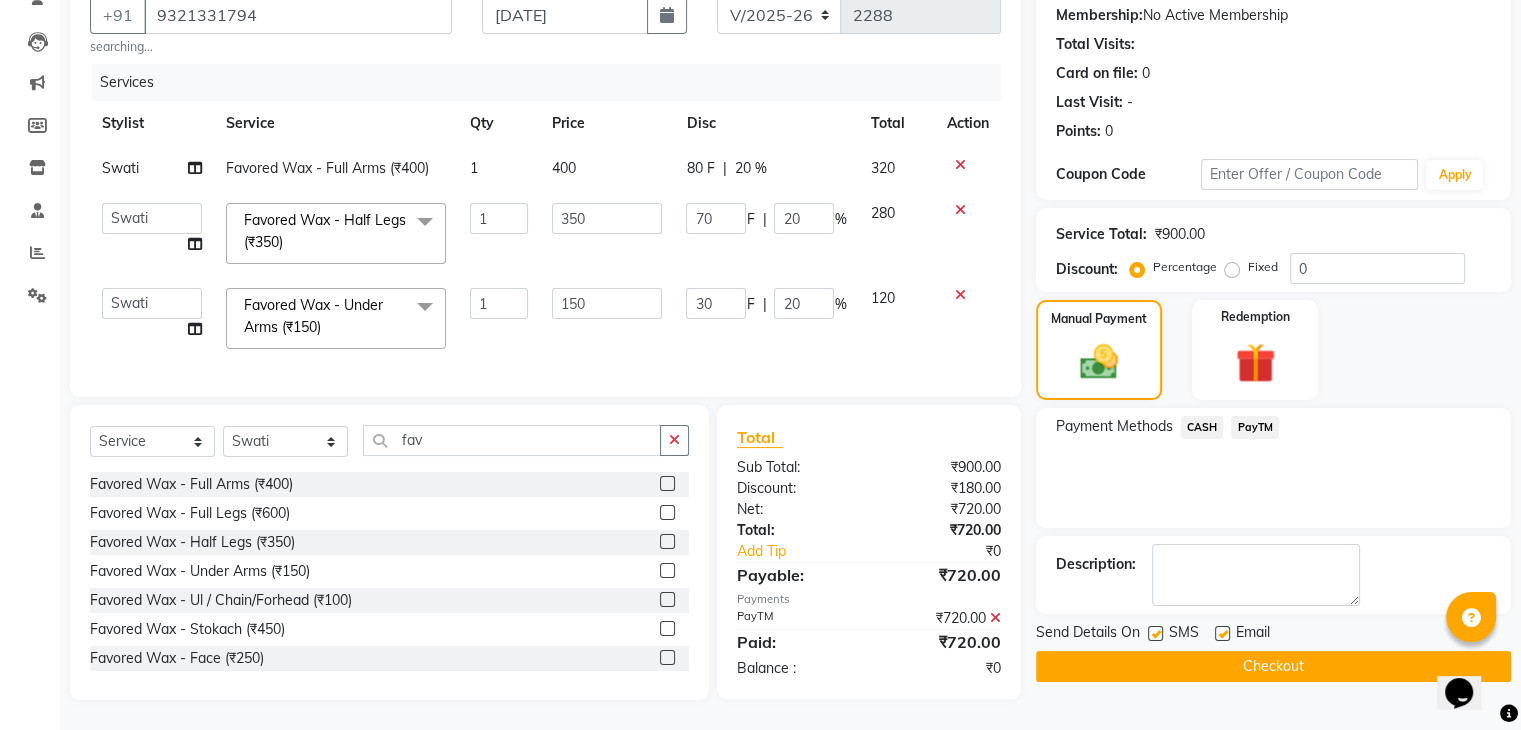click 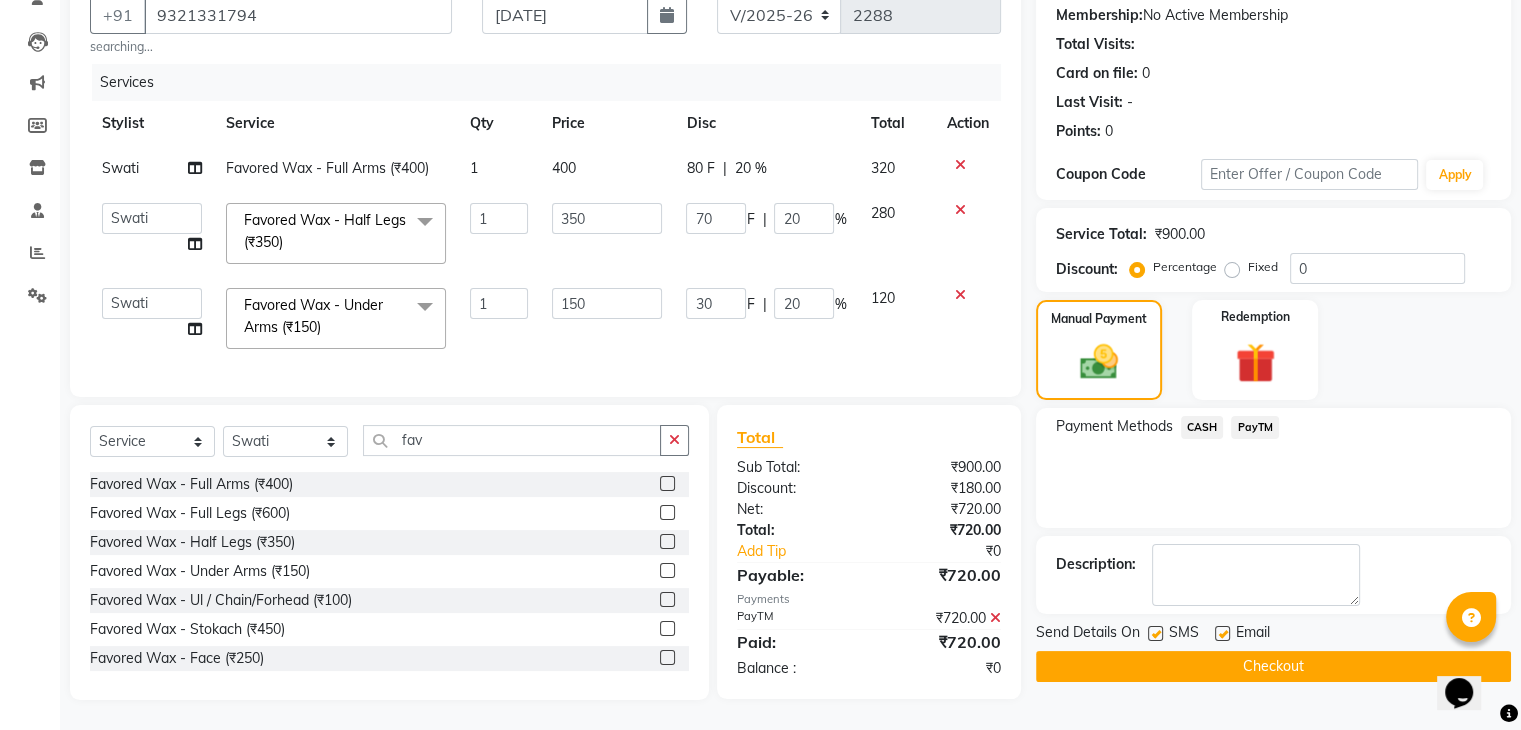 click at bounding box center [1154, 634] 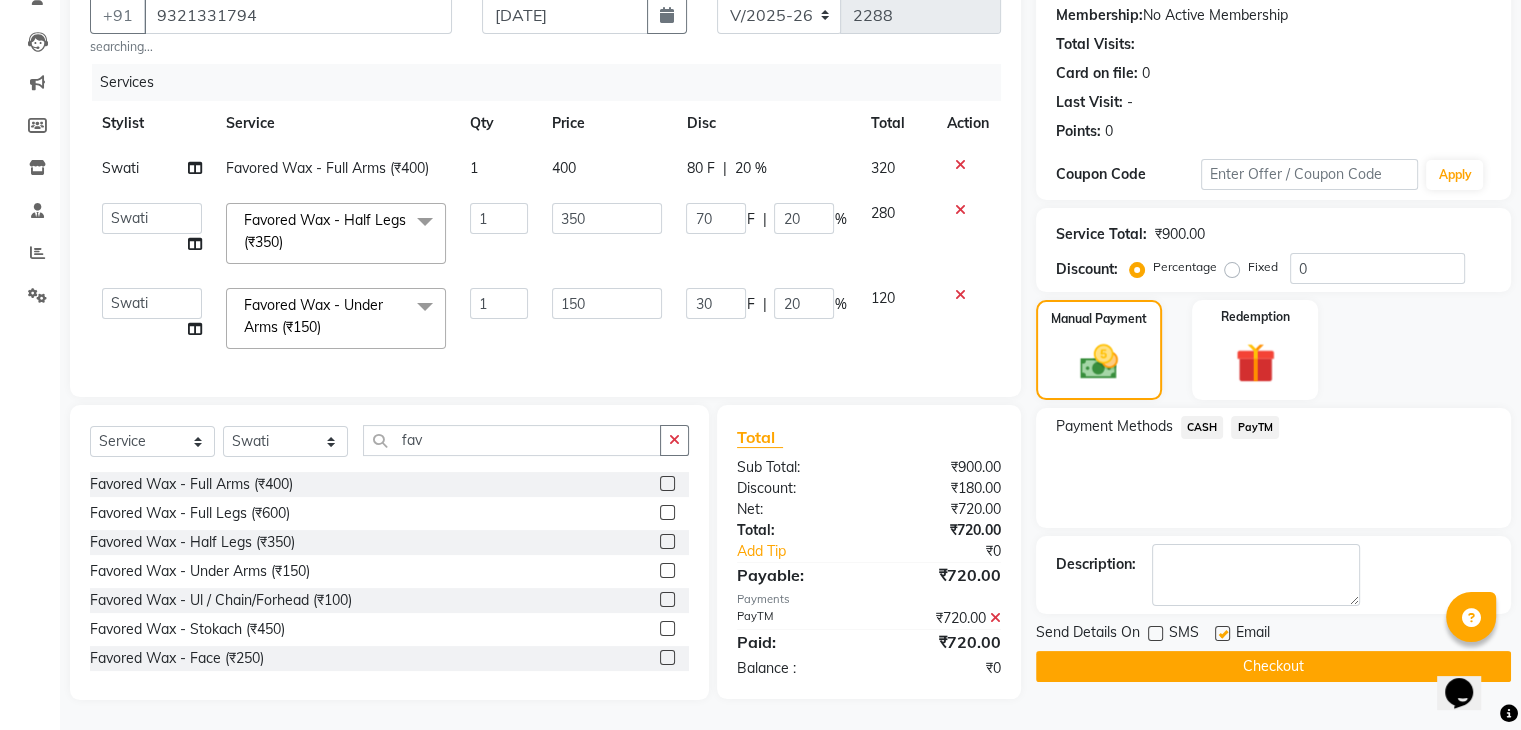 click 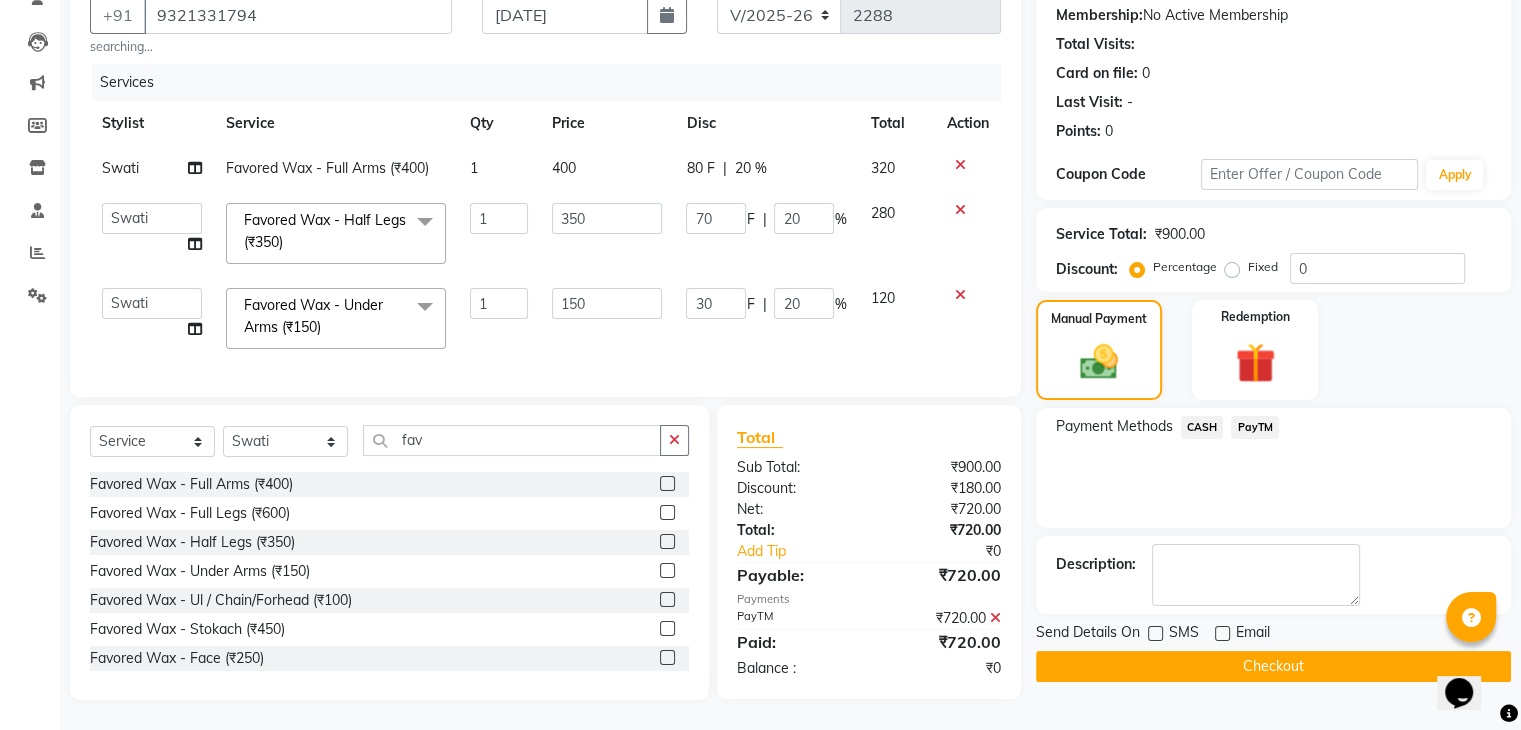 click on "Checkout" 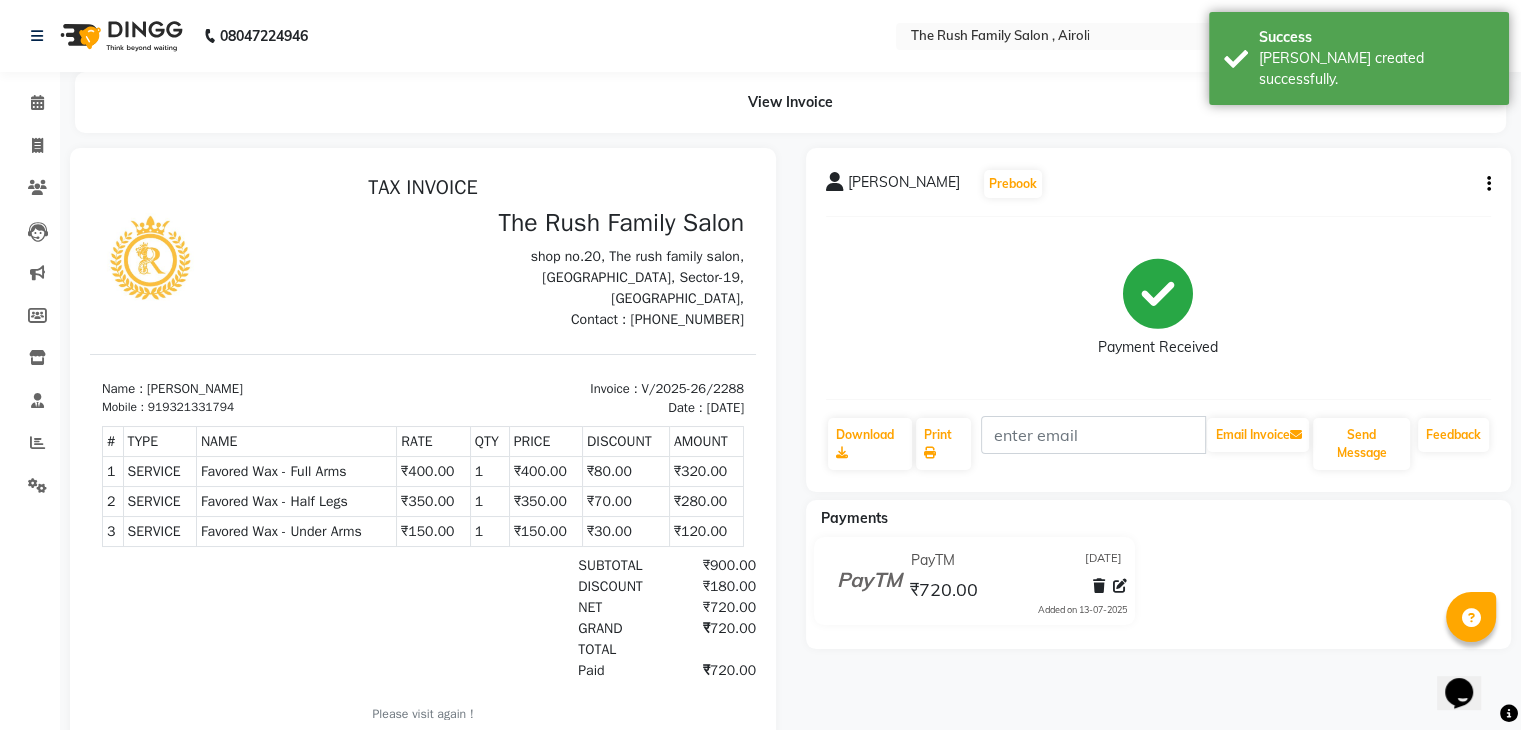 scroll, scrollTop: 0, scrollLeft: 0, axis: both 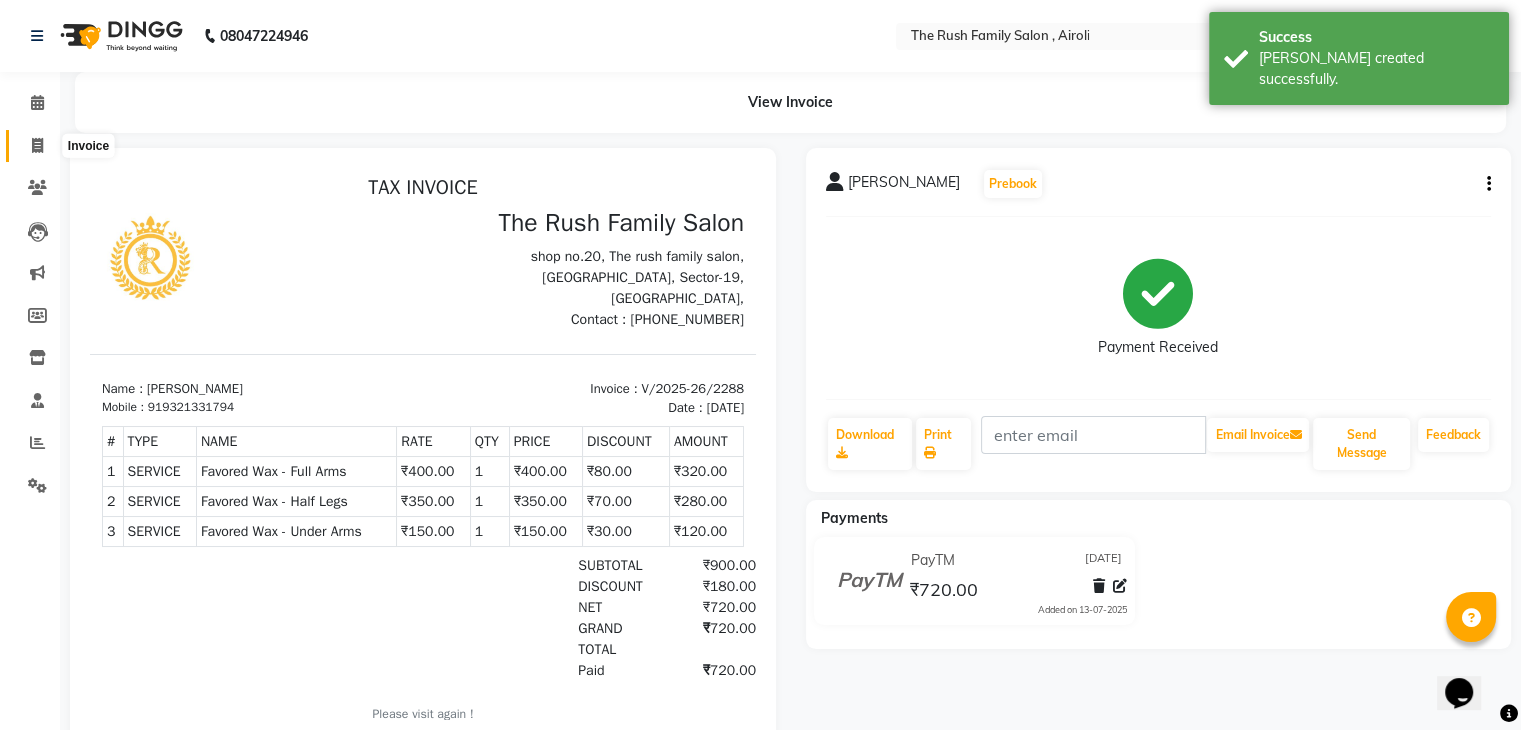 click 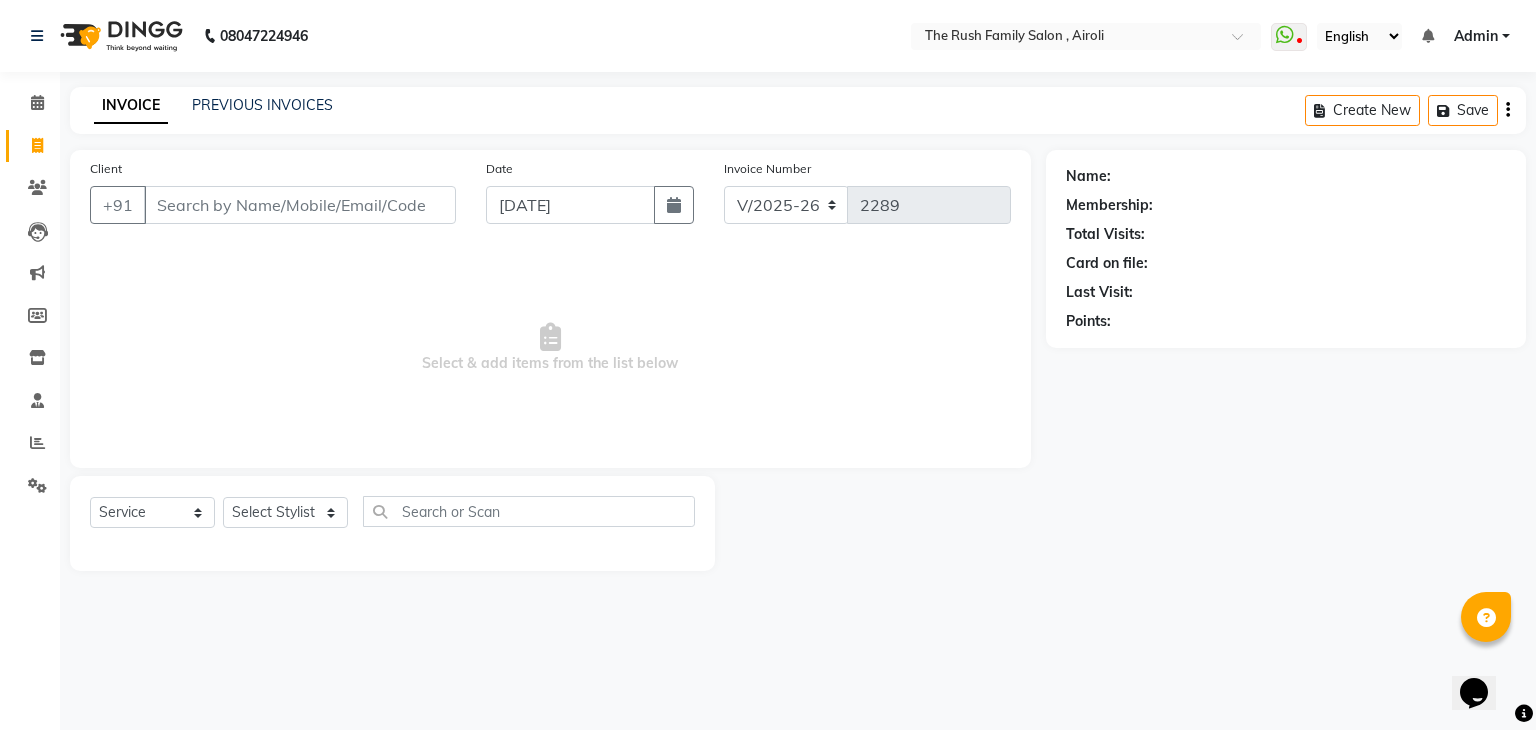 click on "Client" at bounding box center (300, 205) 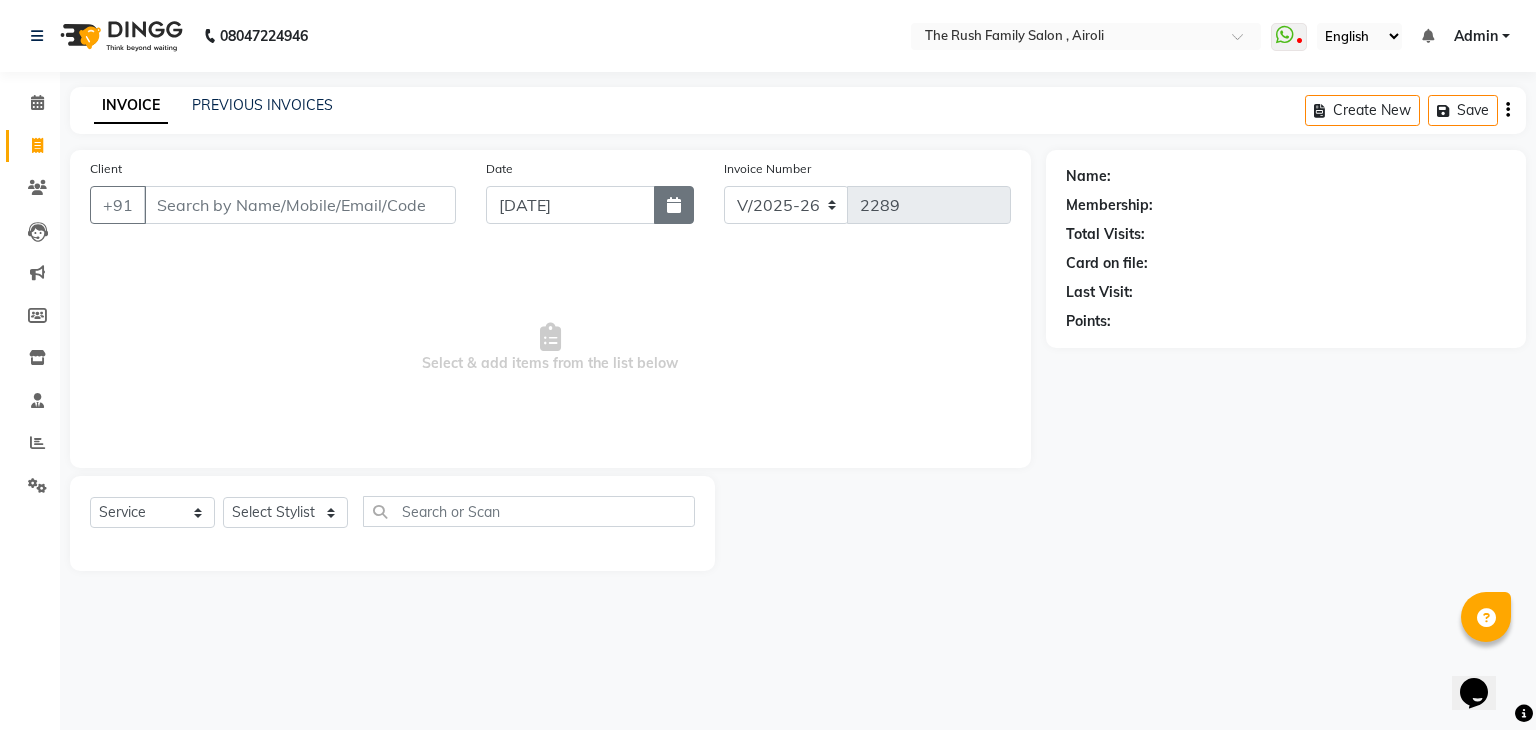 click 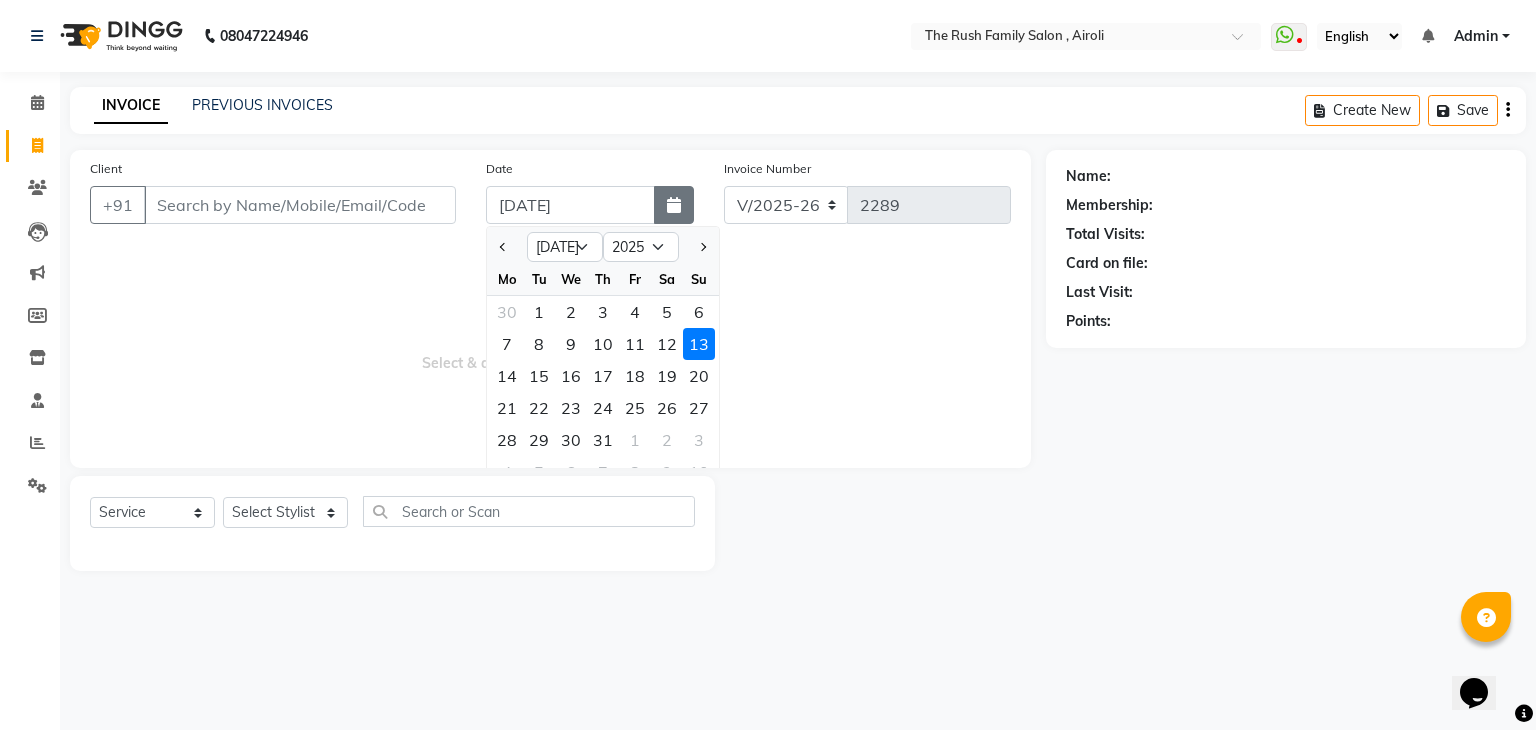 click 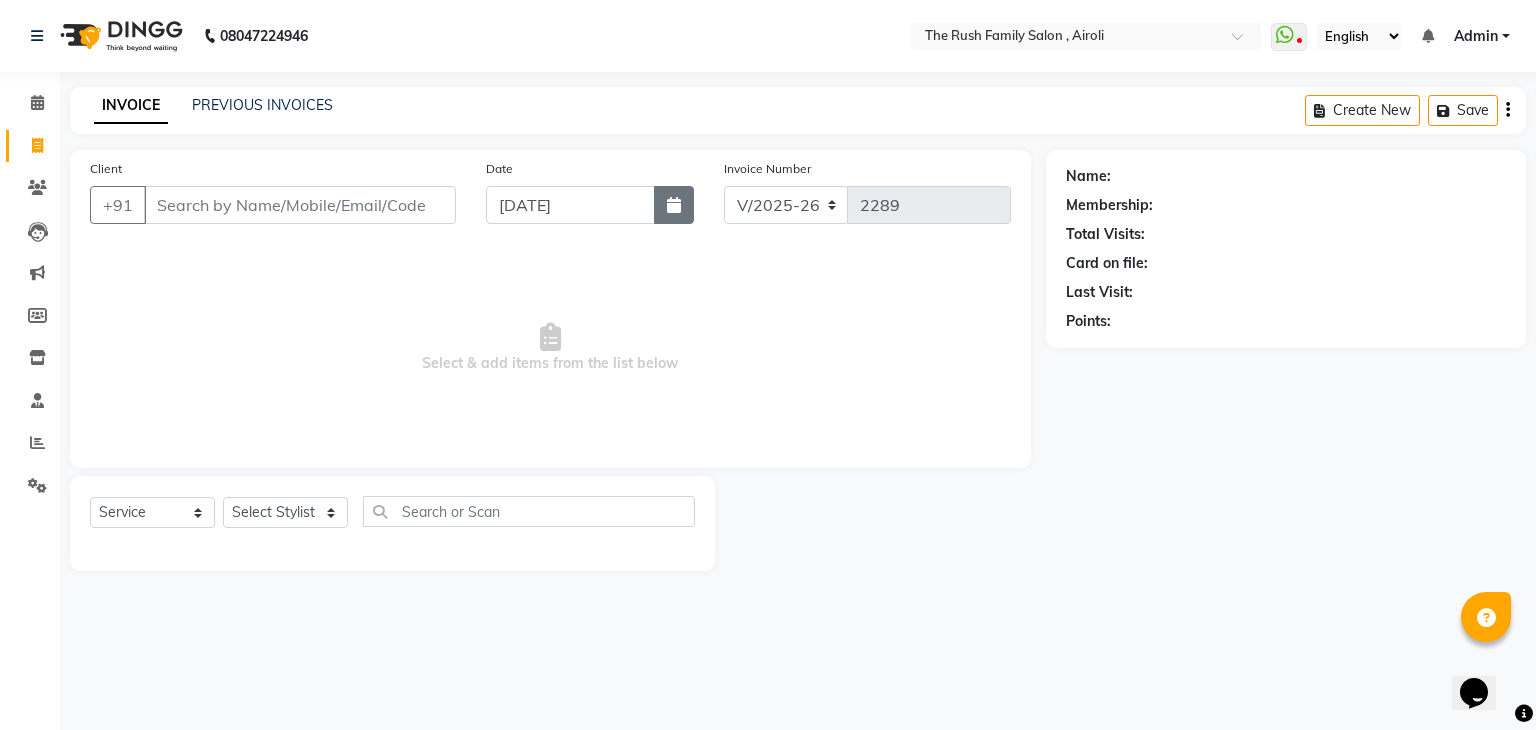 click 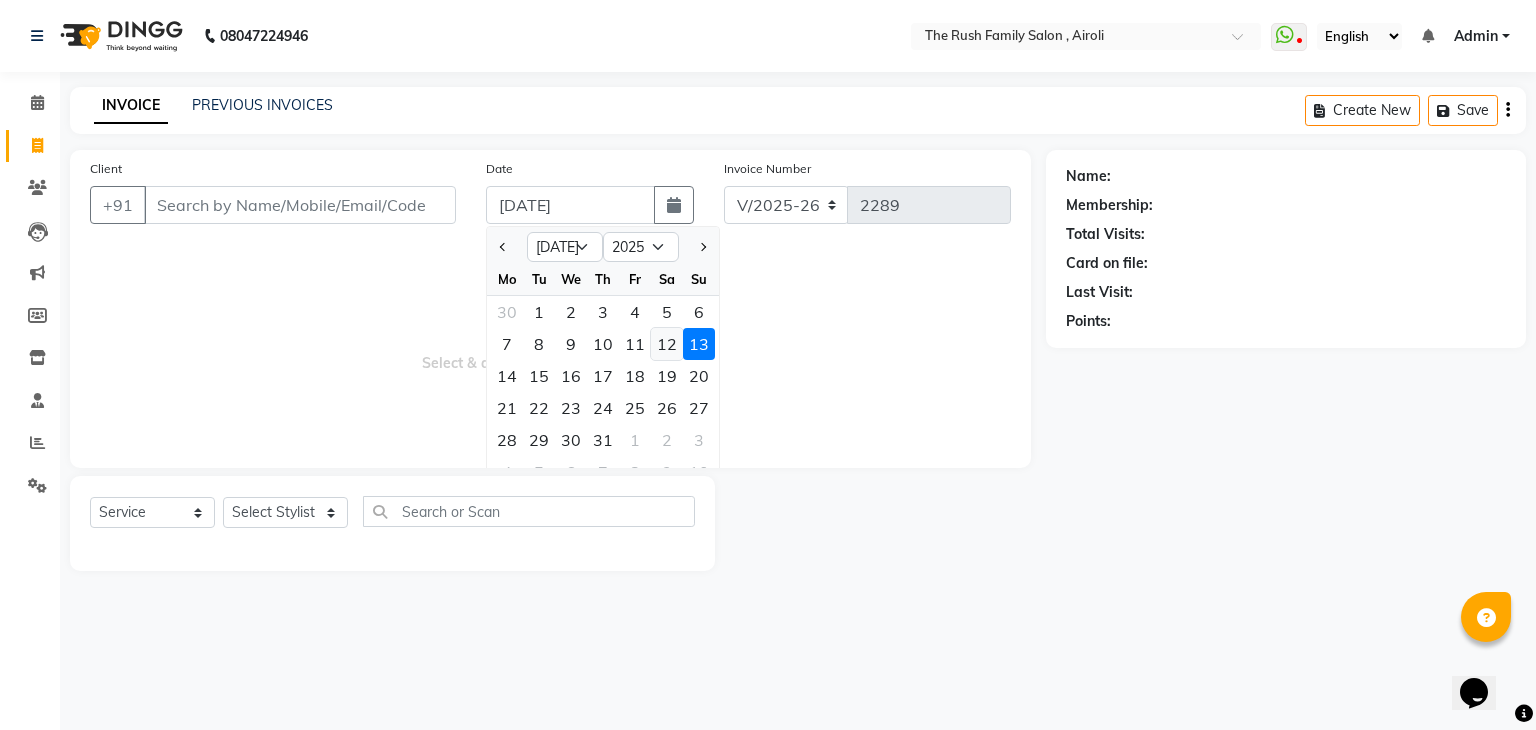 click on "12" 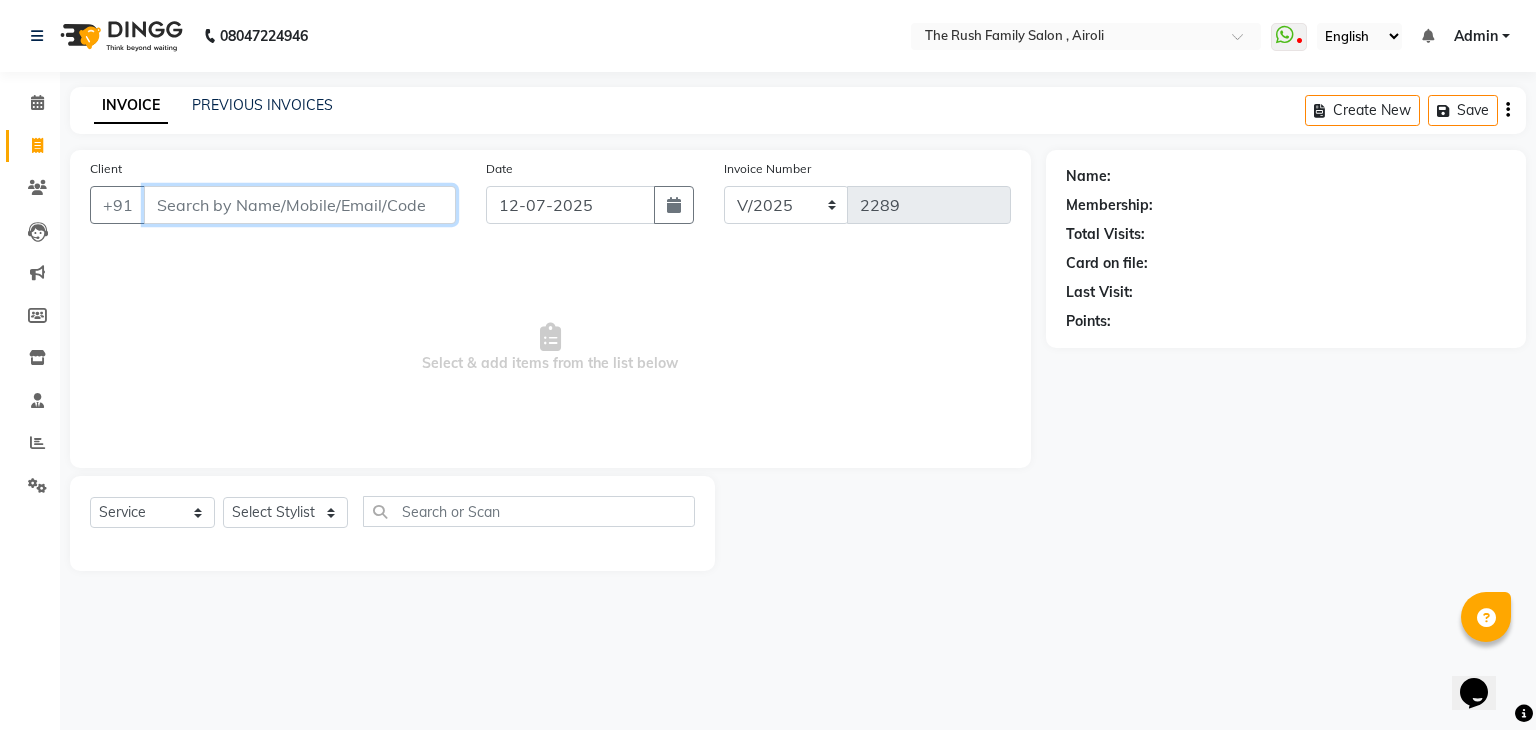 click on "Client" at bounding box center (300, 205) 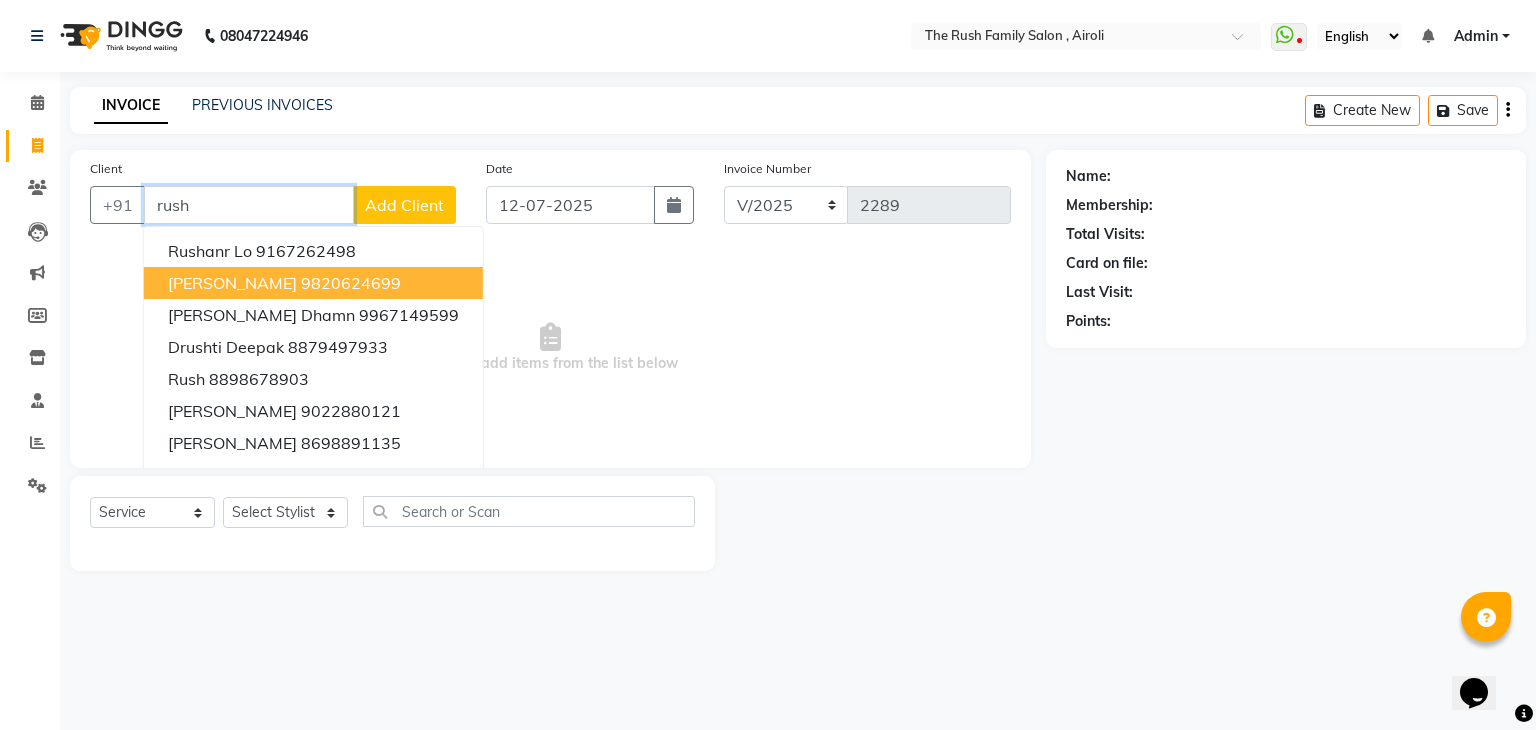 click on "9820624699" at bounding box center (351, 283) 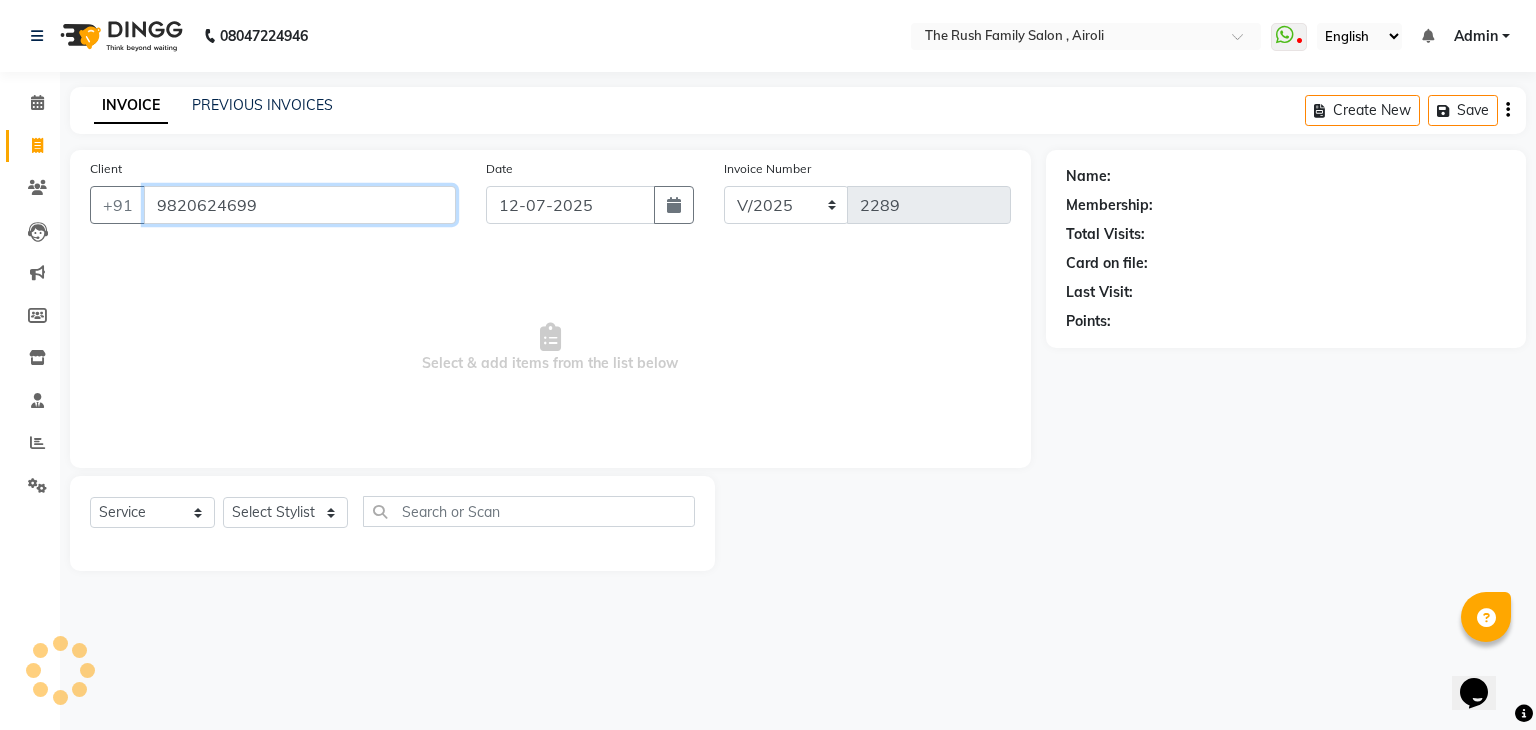 type on "9820624699" 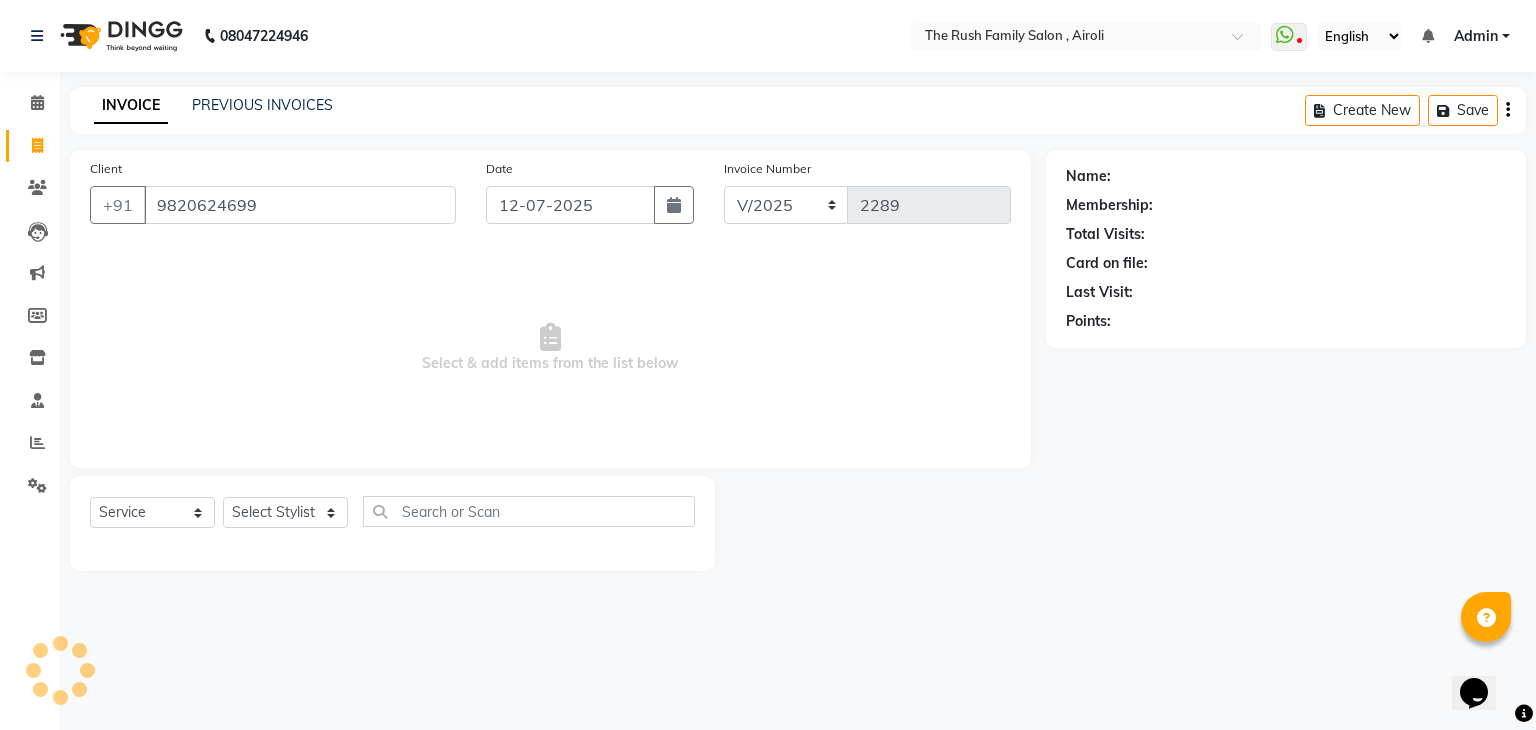 select on "1: Object" 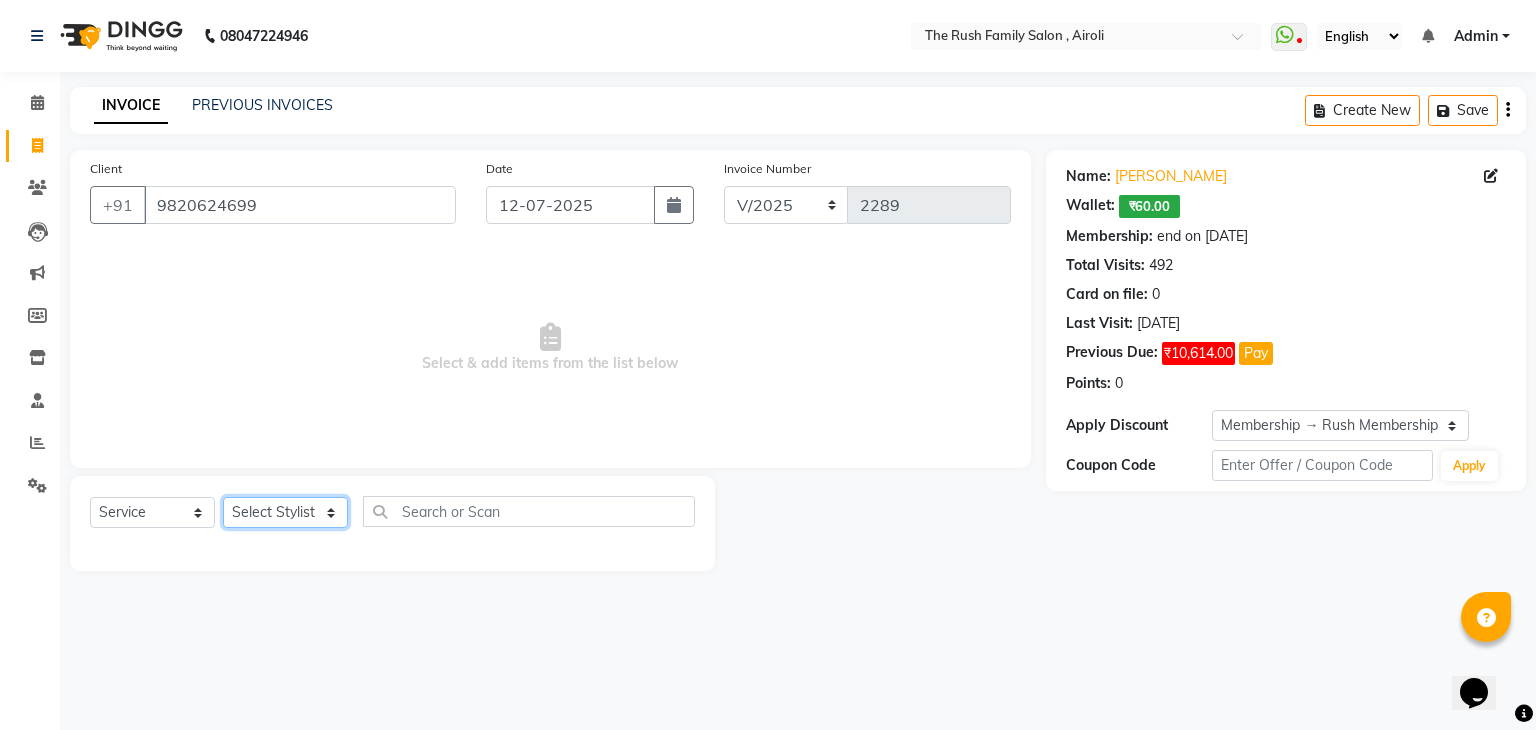 click on "Select Stylist Ajaz Danish Guddi Jayesh  mumtaz   nishu Riya    Rush Swati" 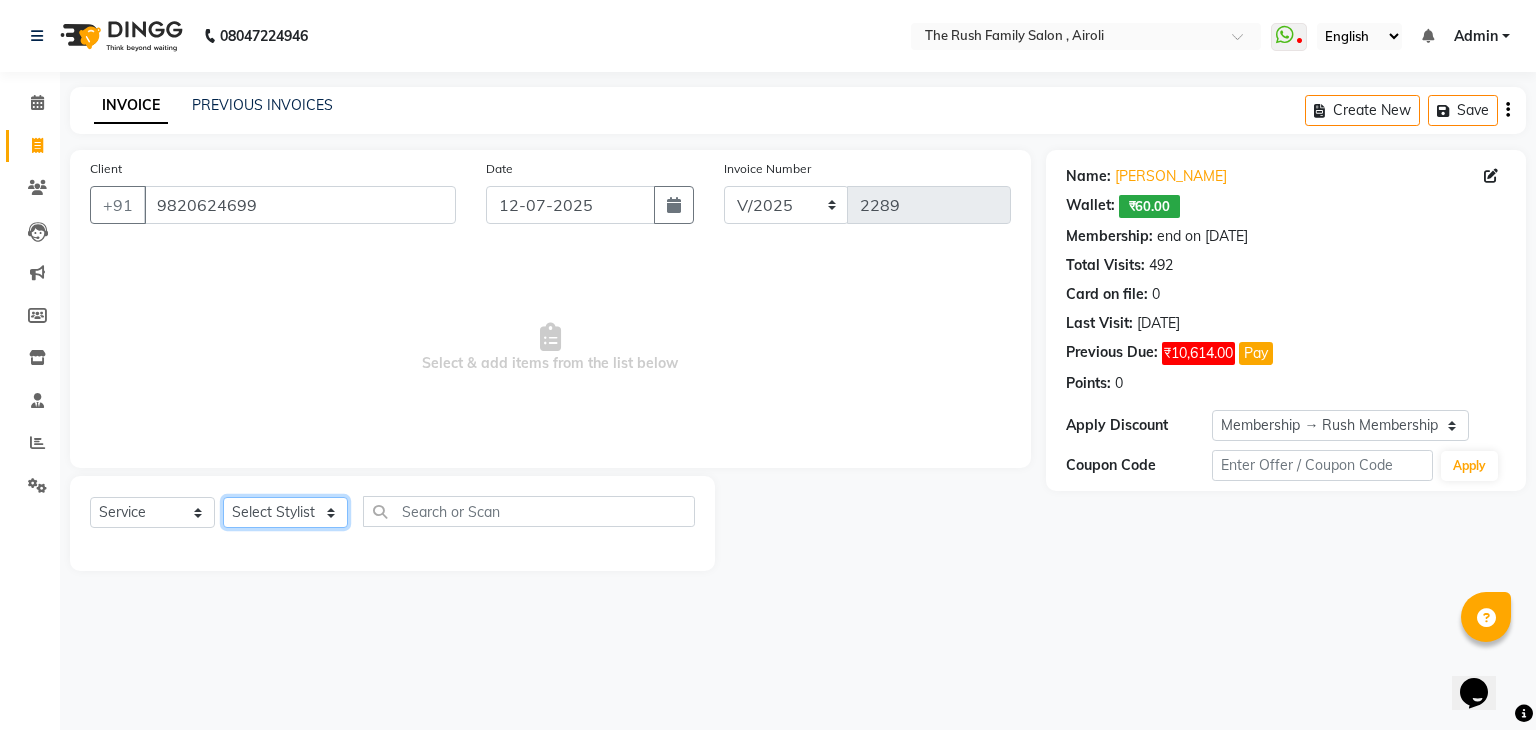 select on "42200" 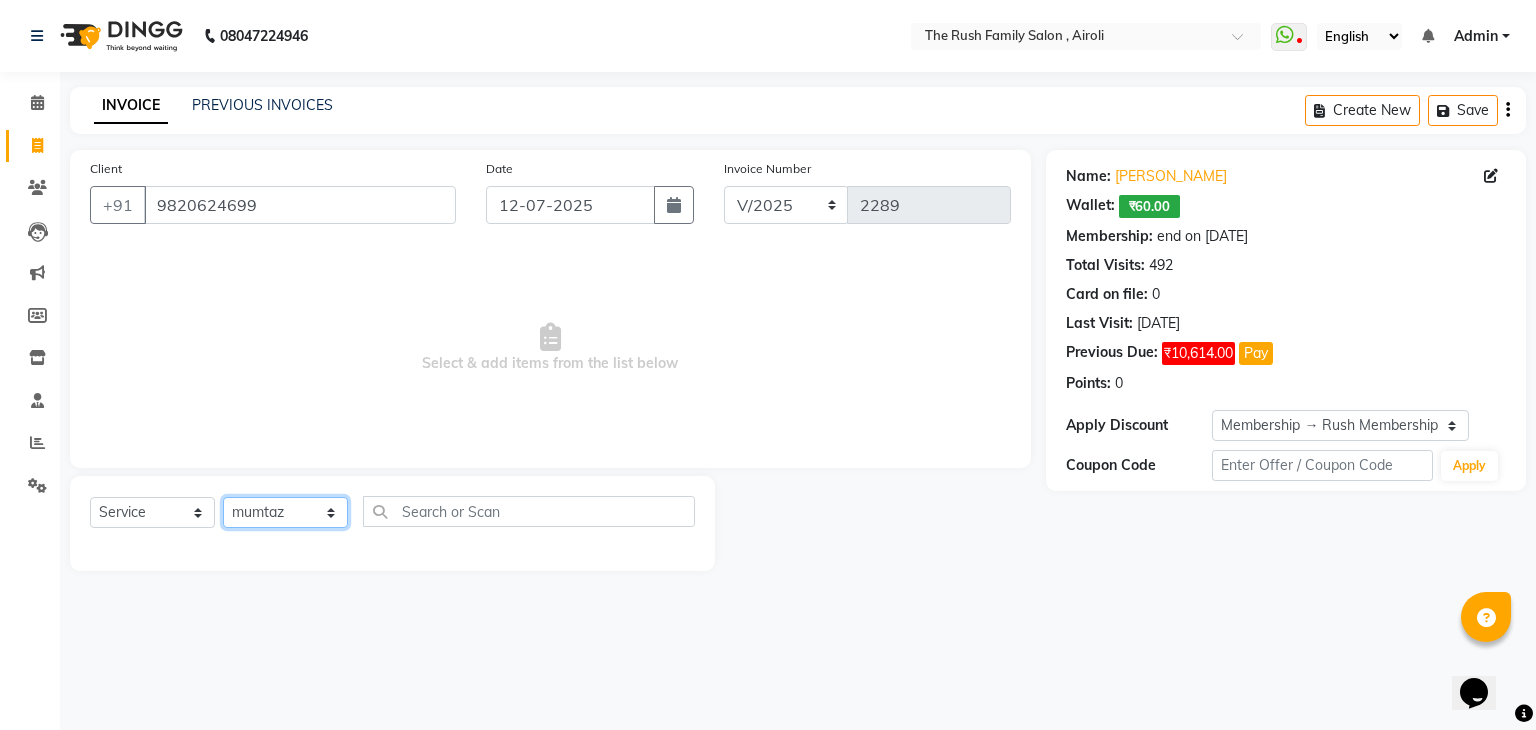 click on "Select Stylist Ajaz Danish Guddi Jayesh  mumtaz   nishu Riya    Rush Swati" 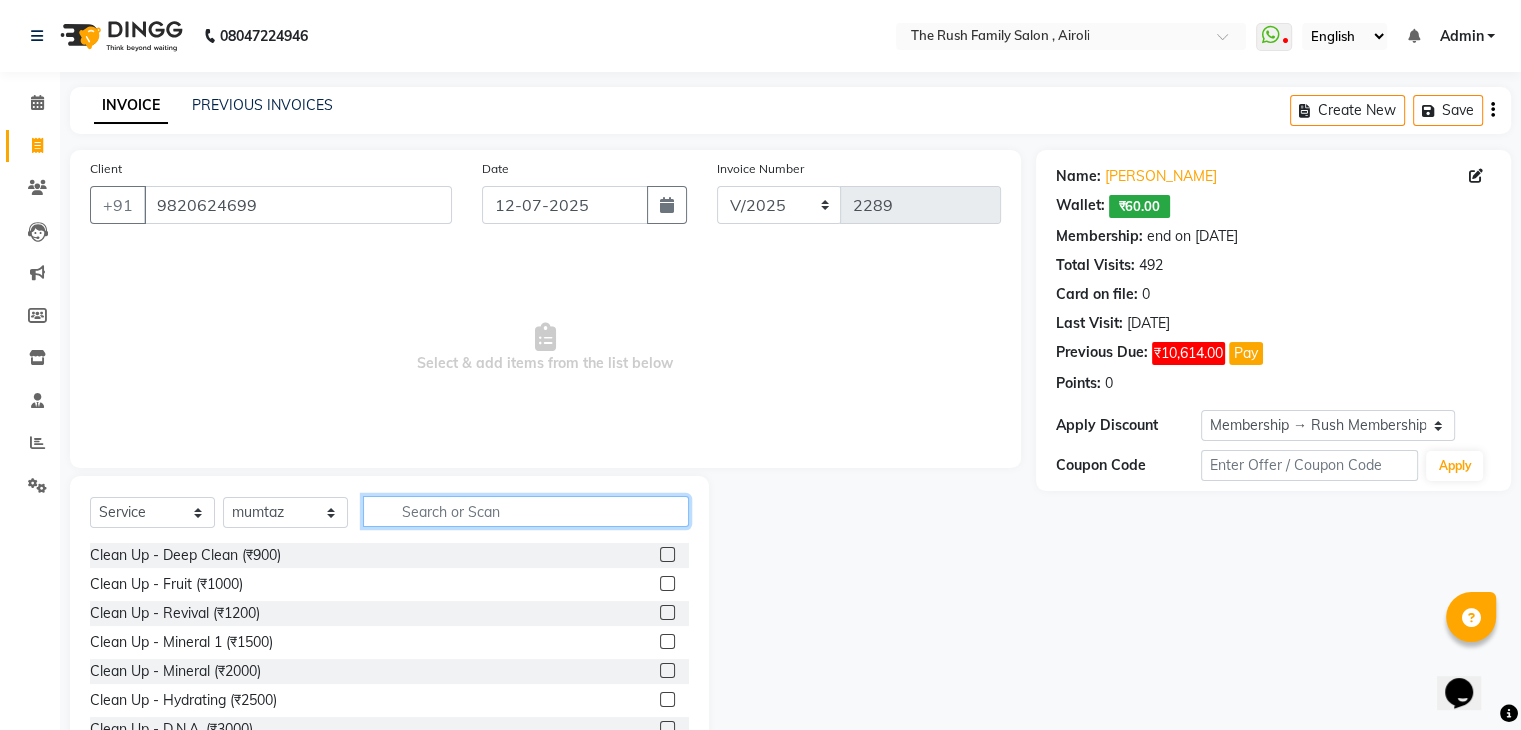 click 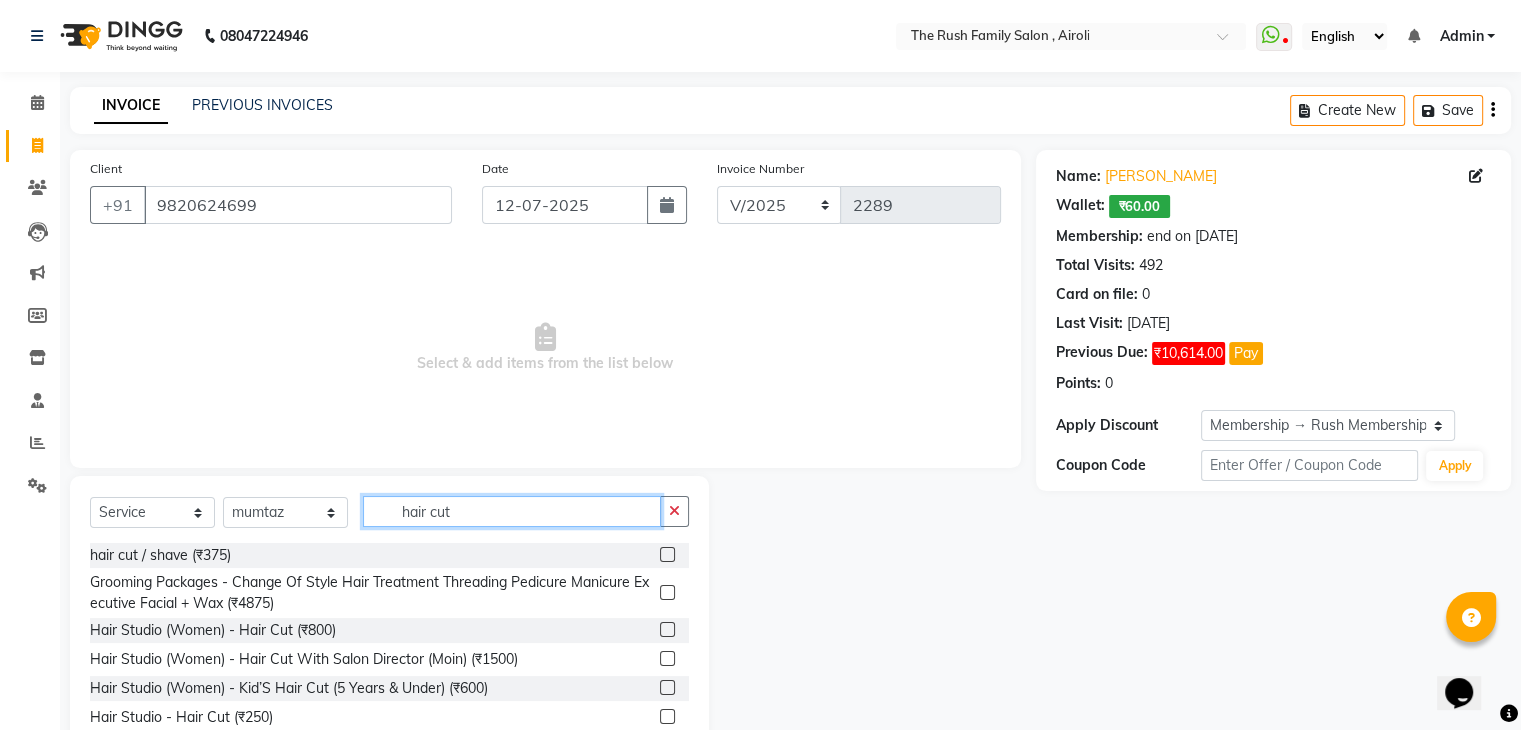 type on "hair cut" 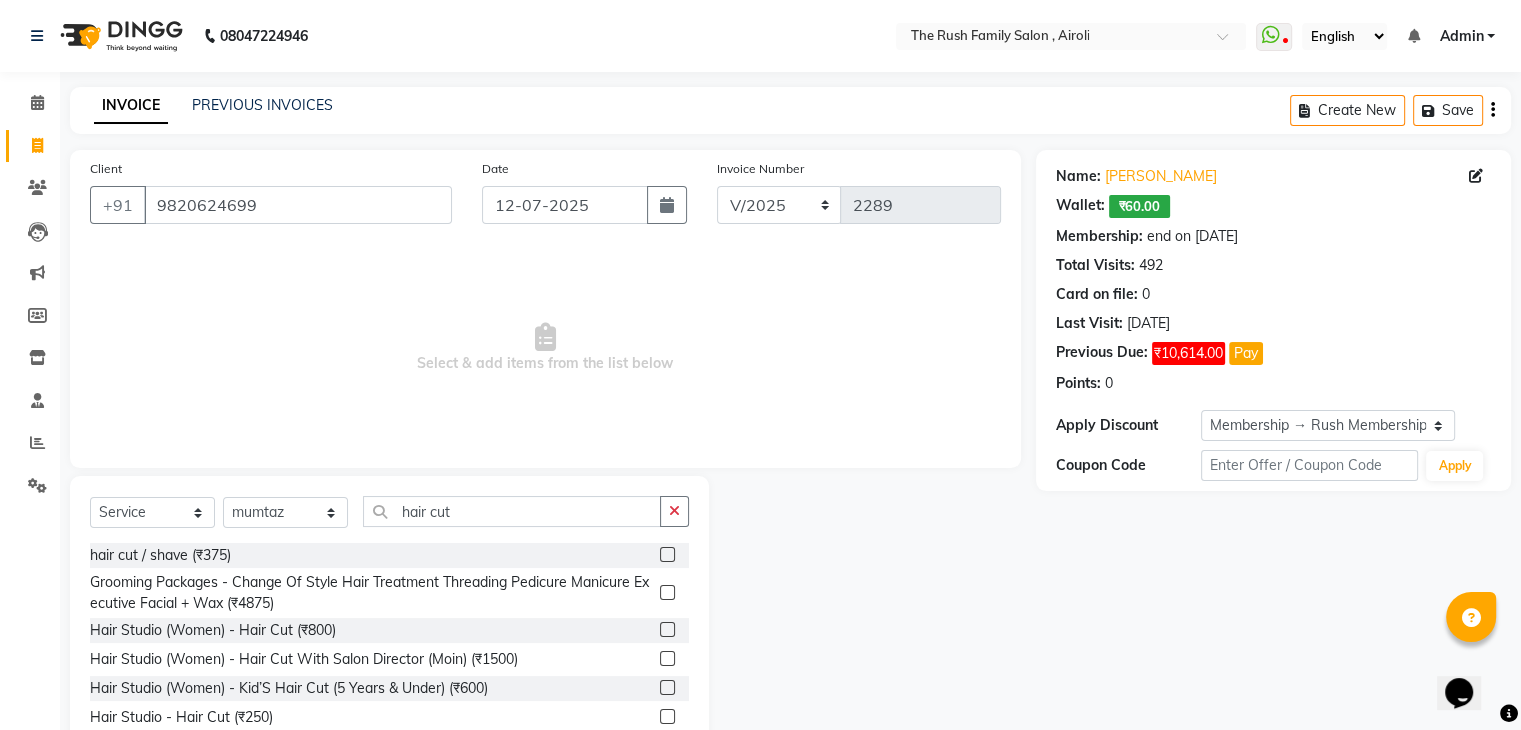click 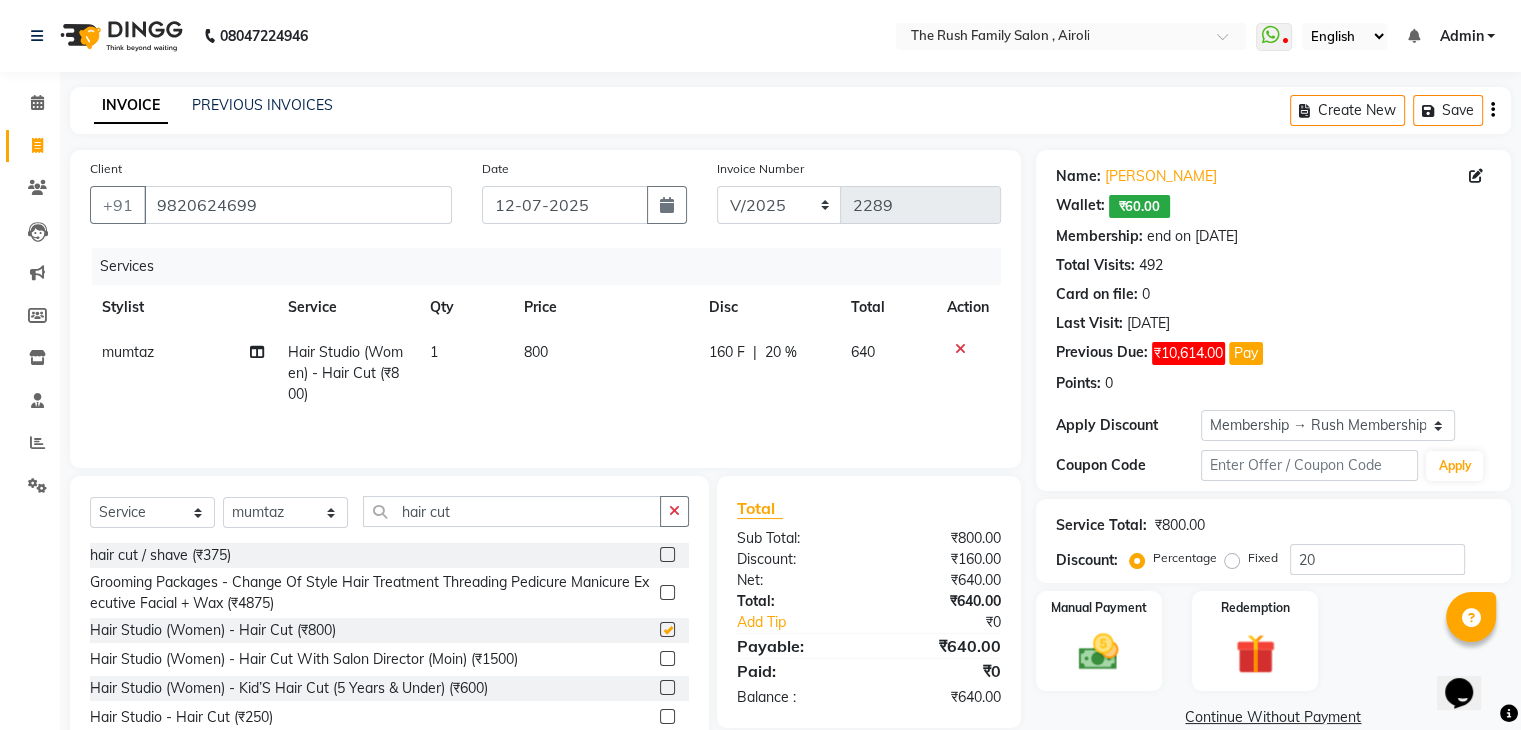 checkbox on "false" 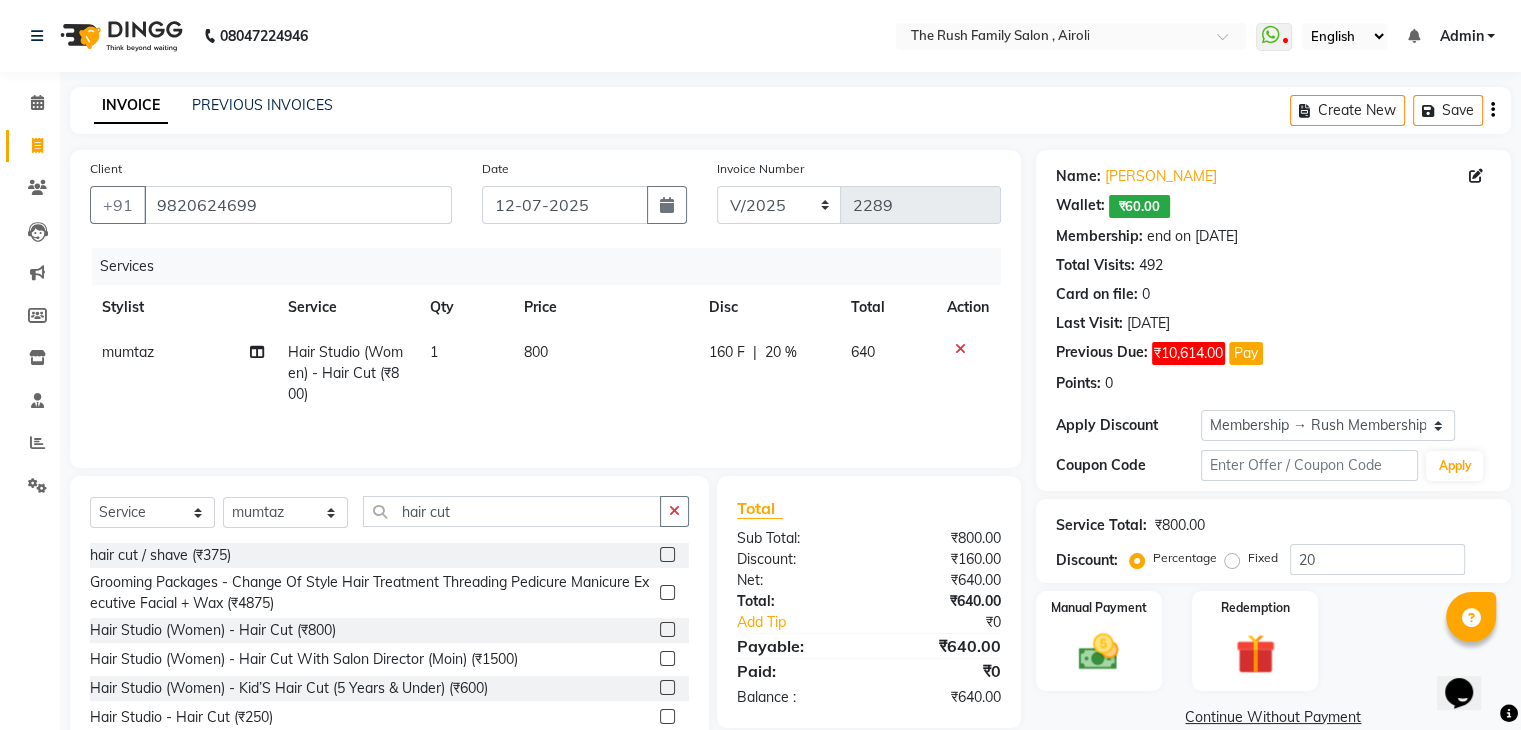 click on "800" 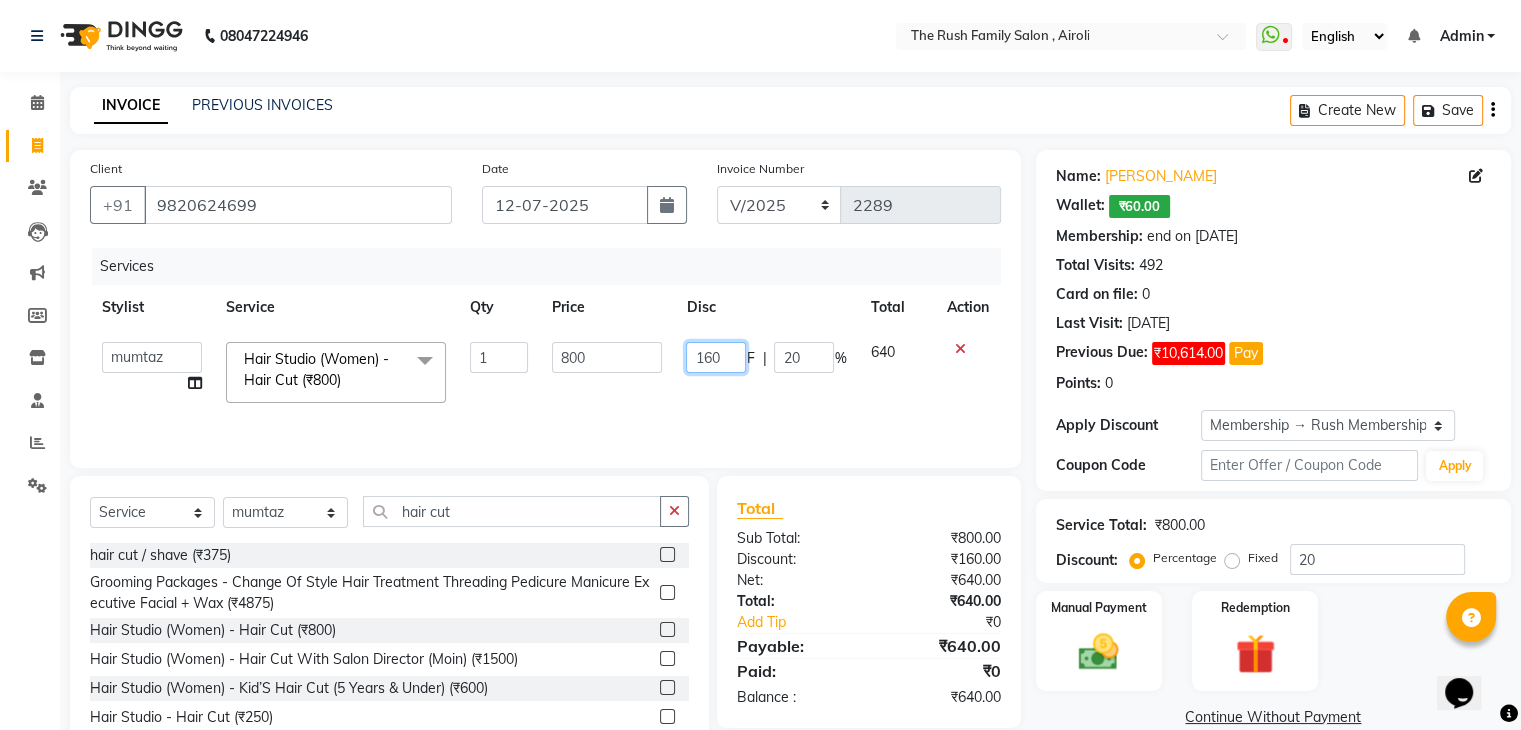 click on "160" 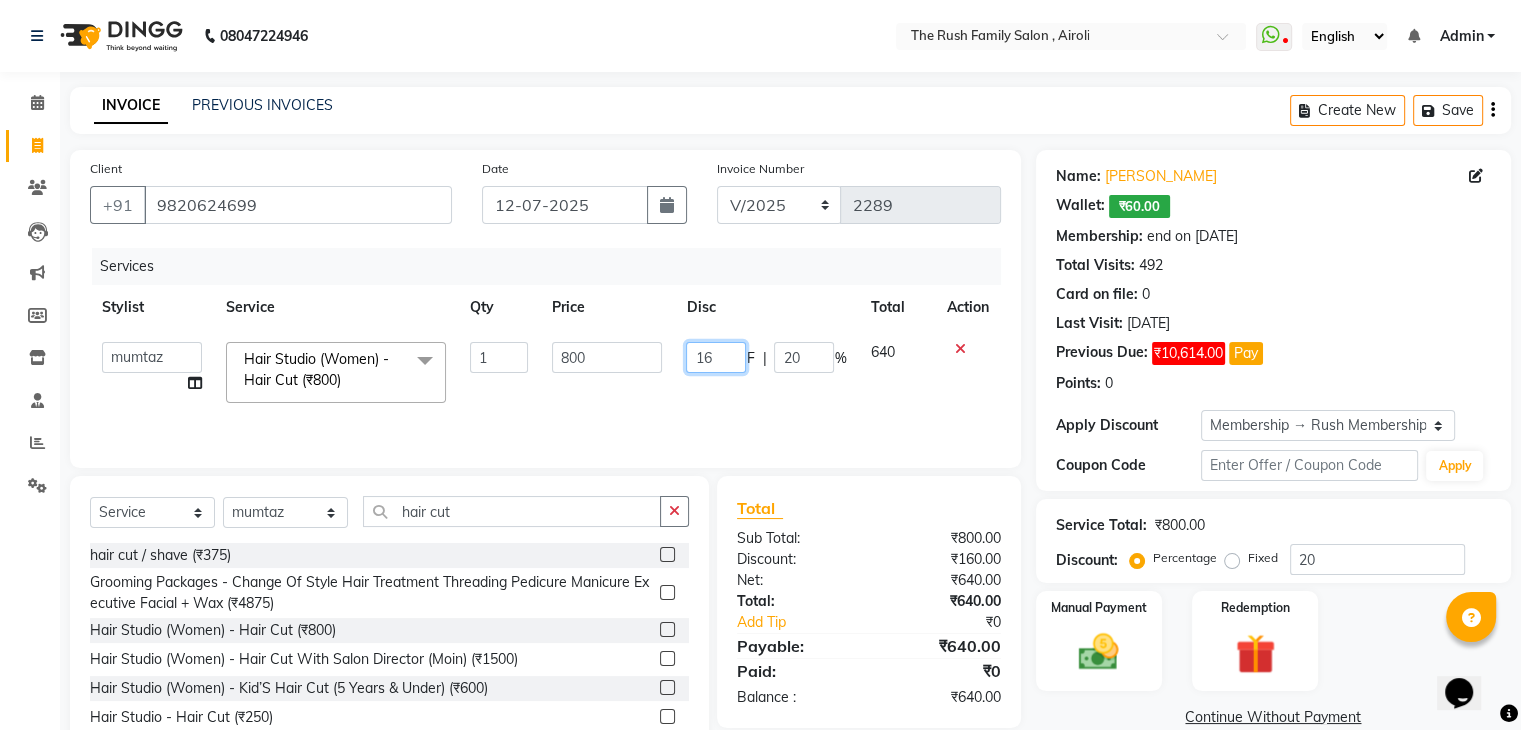 type on "1" 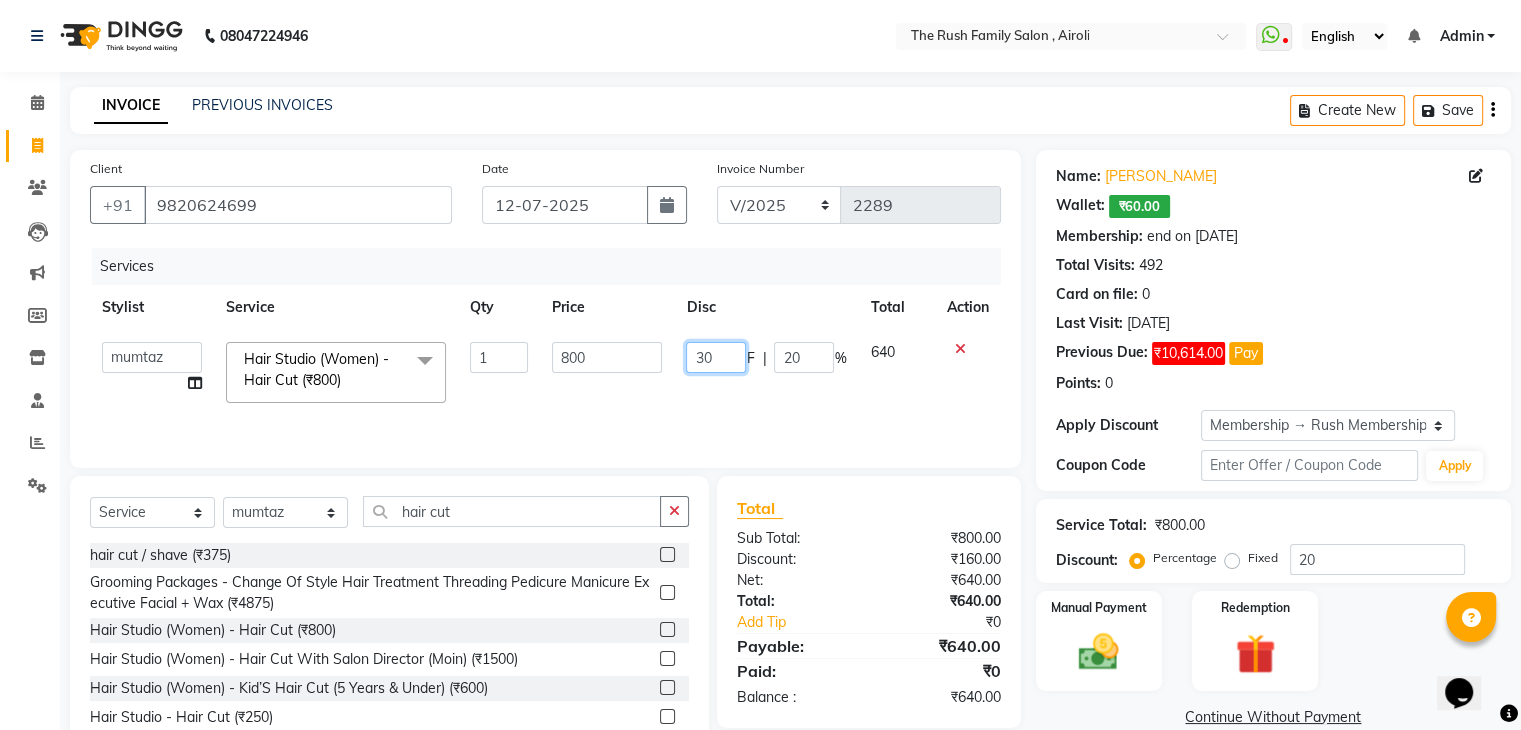 type on "301" 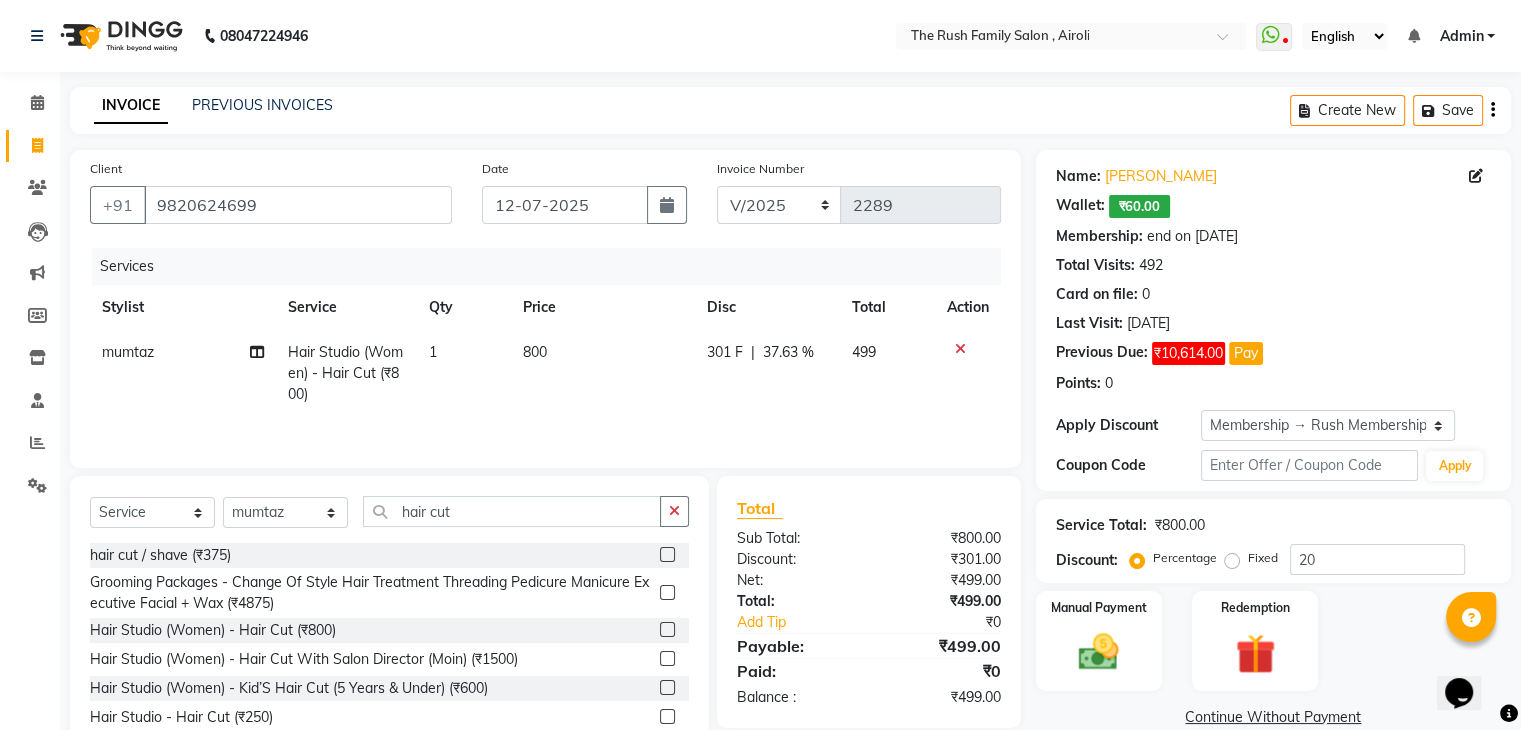 click on "mumtaz Hair Studio (Women) - Hair Cut (₹800) 1 800 301 F | 37.63 % 499" 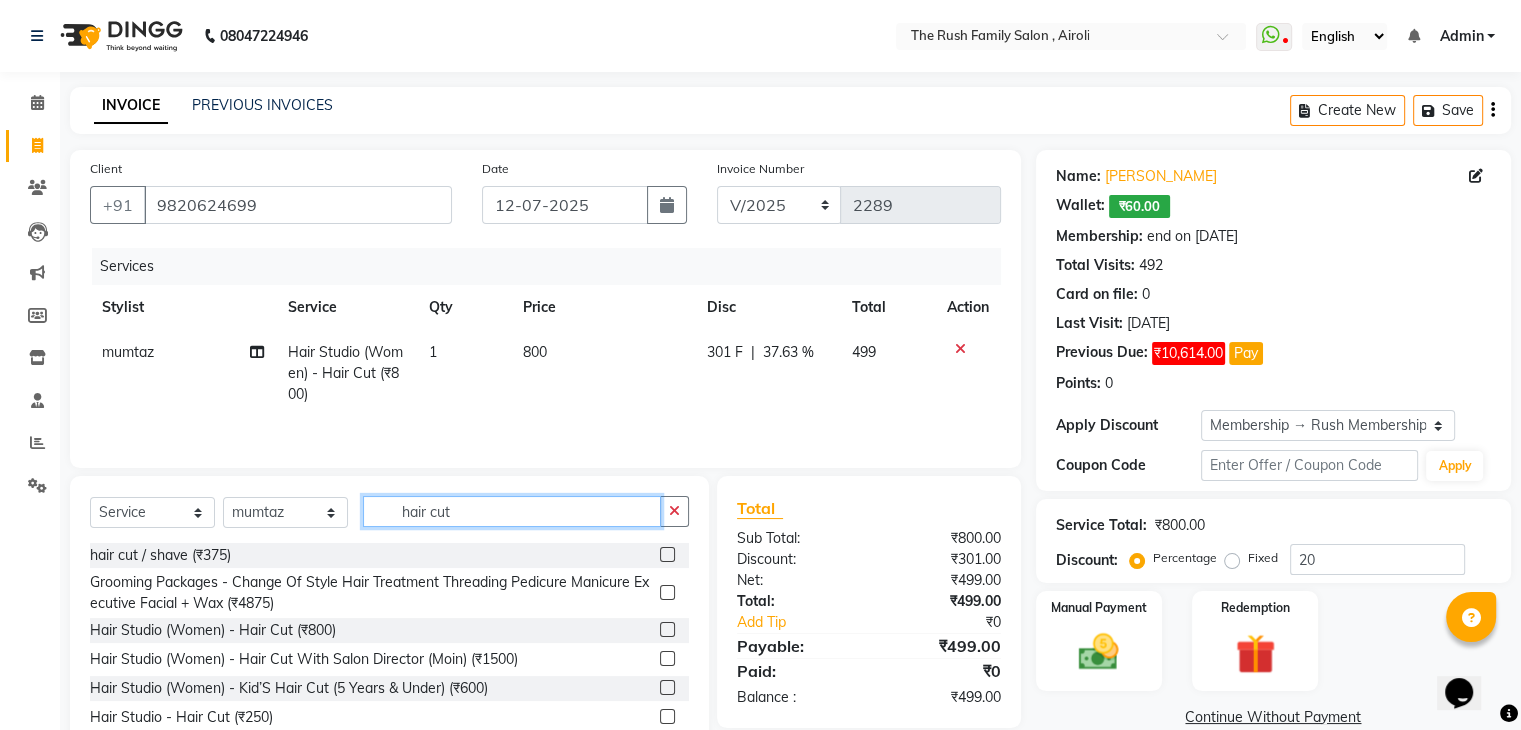 click on "hair cut" 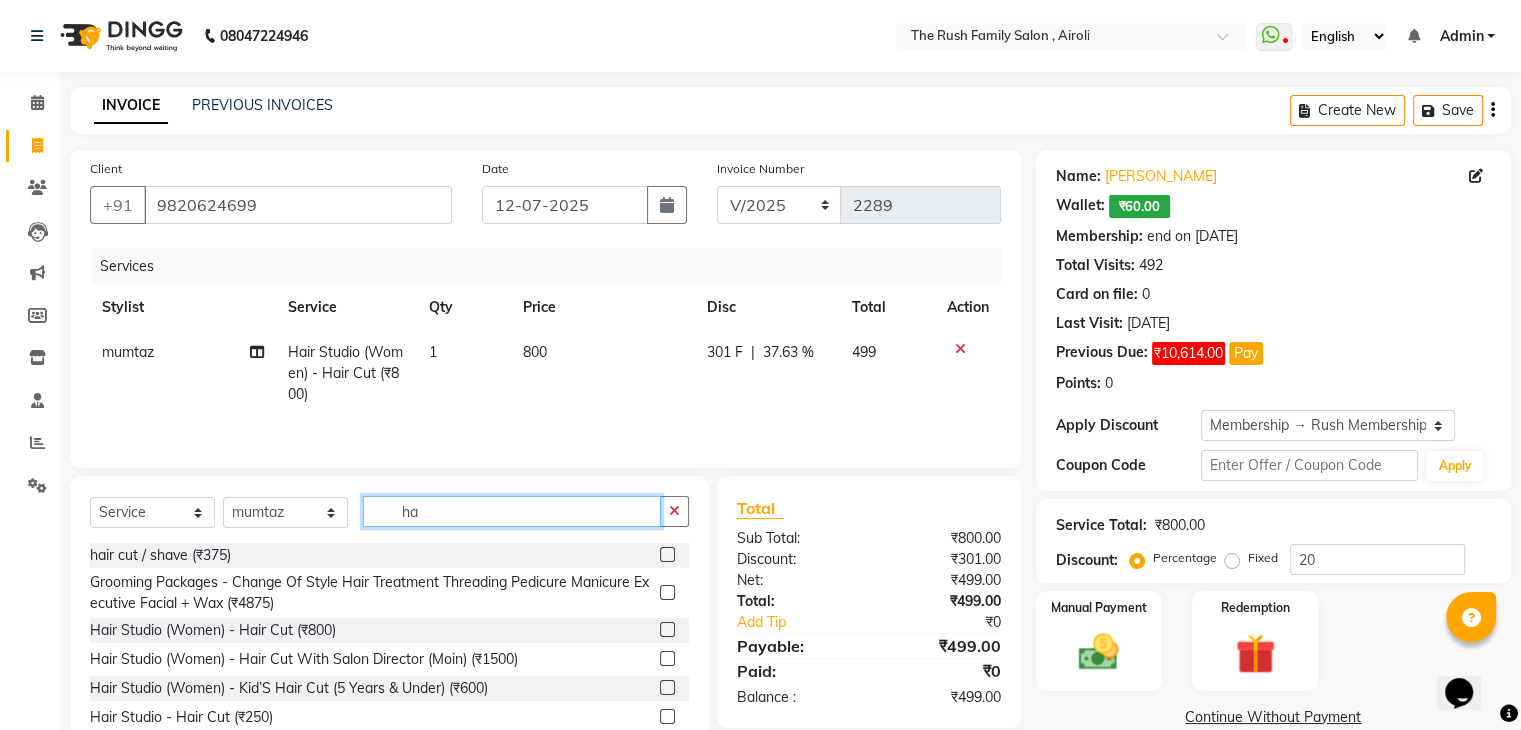 type on "h" 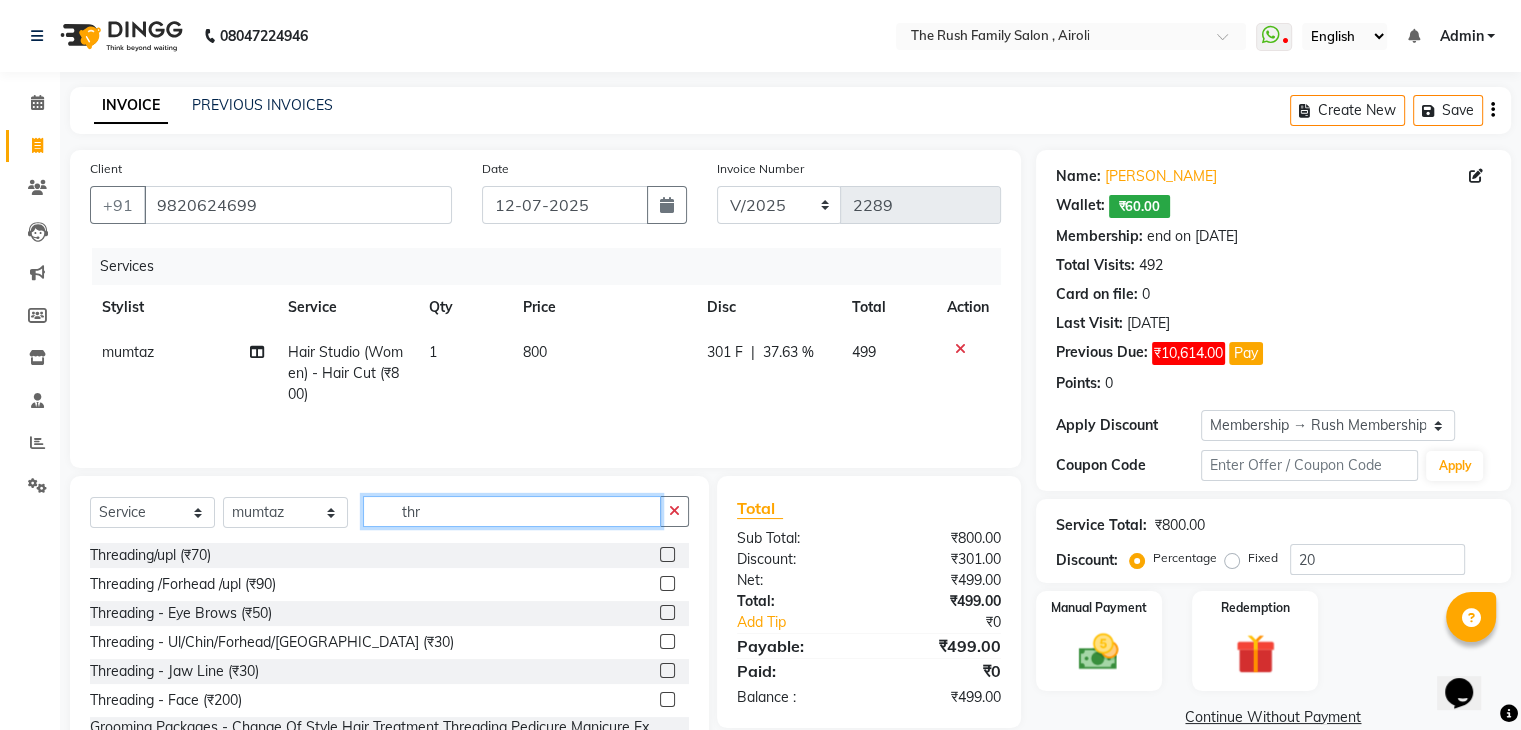 type on "thr" 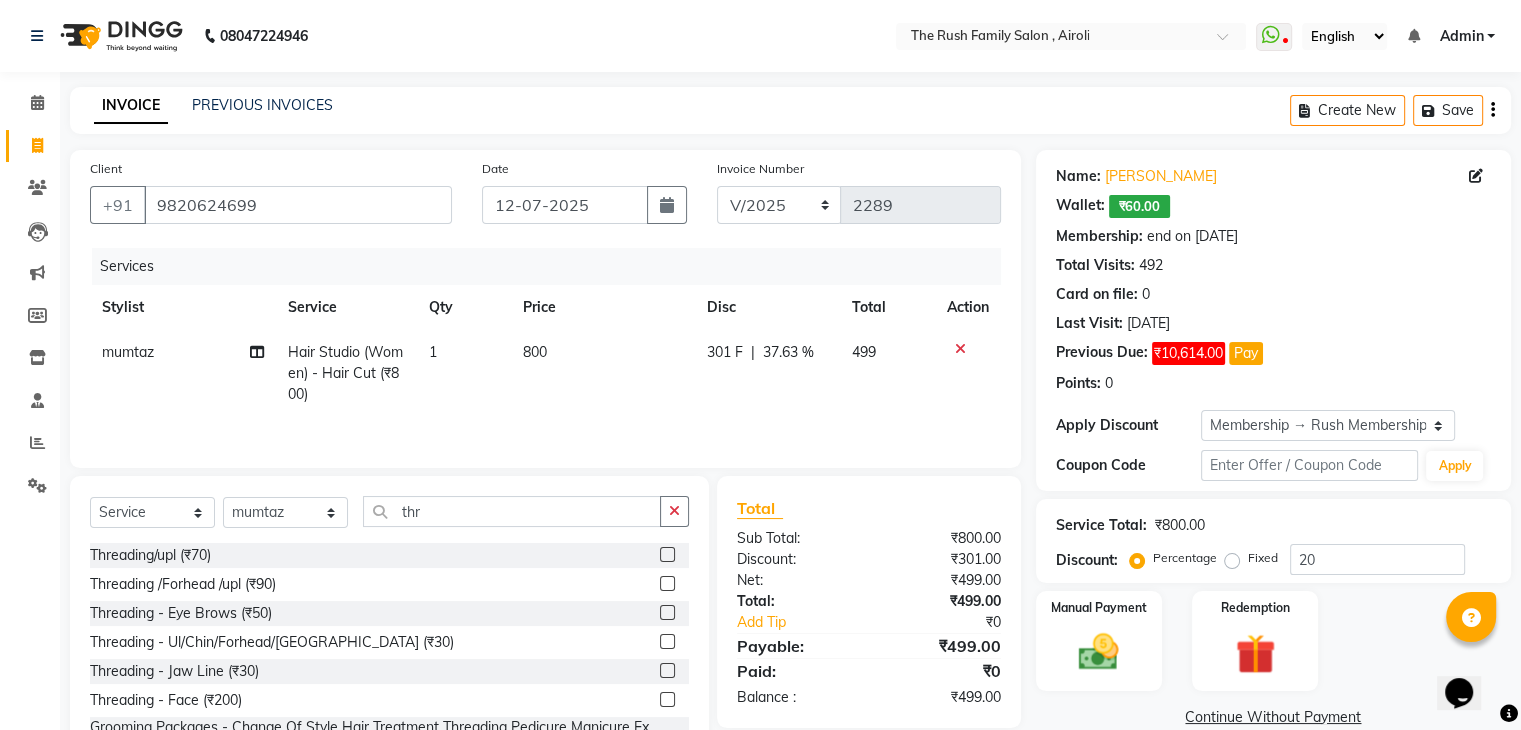 click 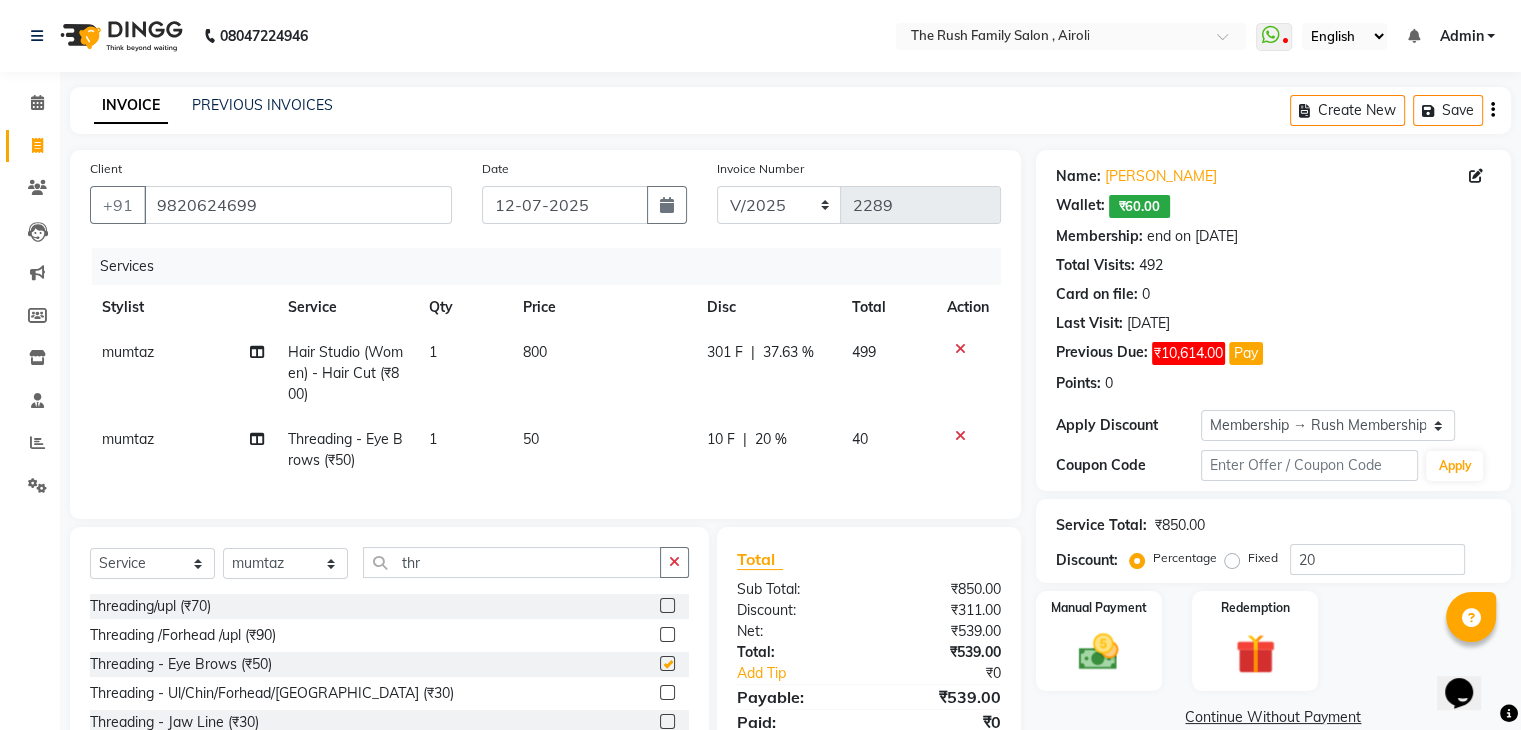checkbox on "false" 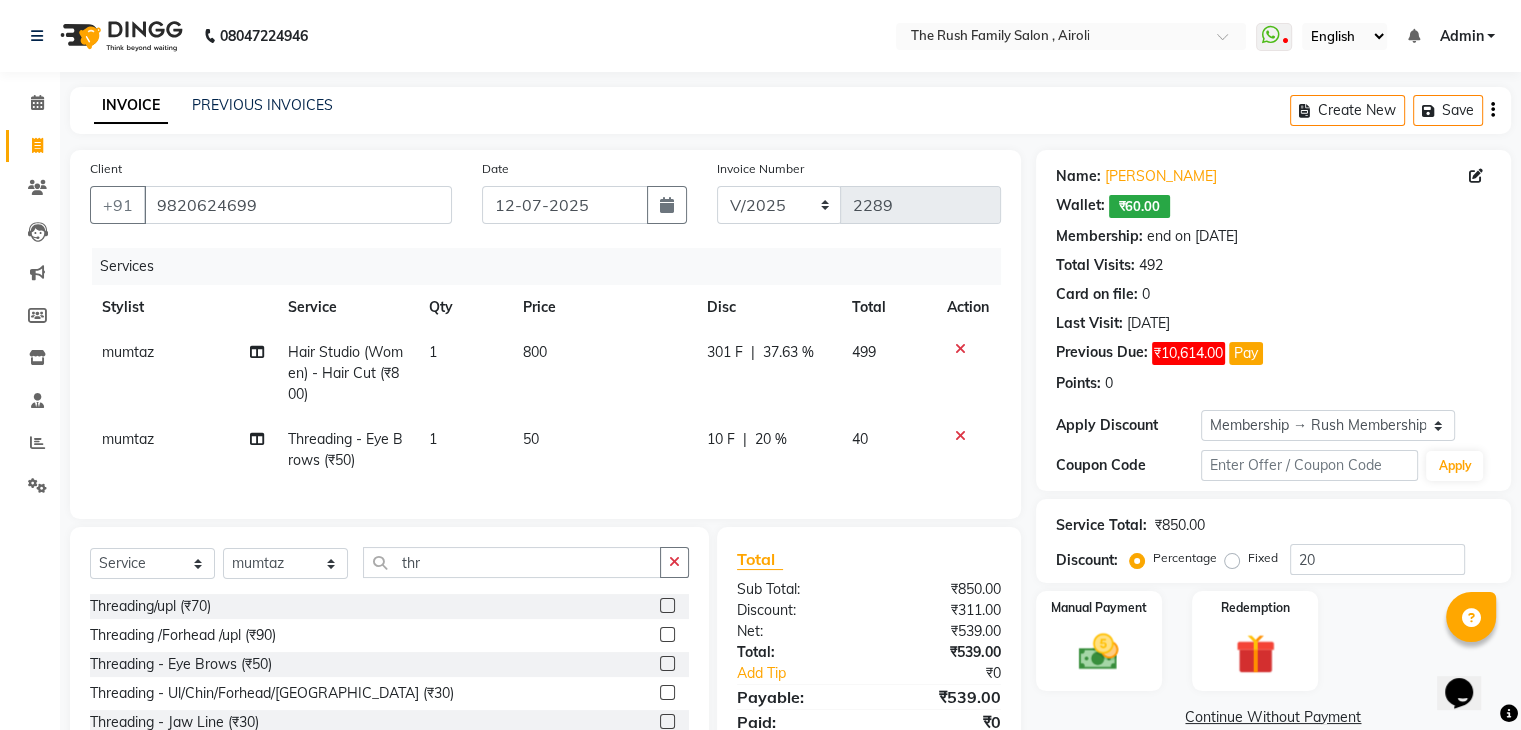 click on "10 F | 20 %" 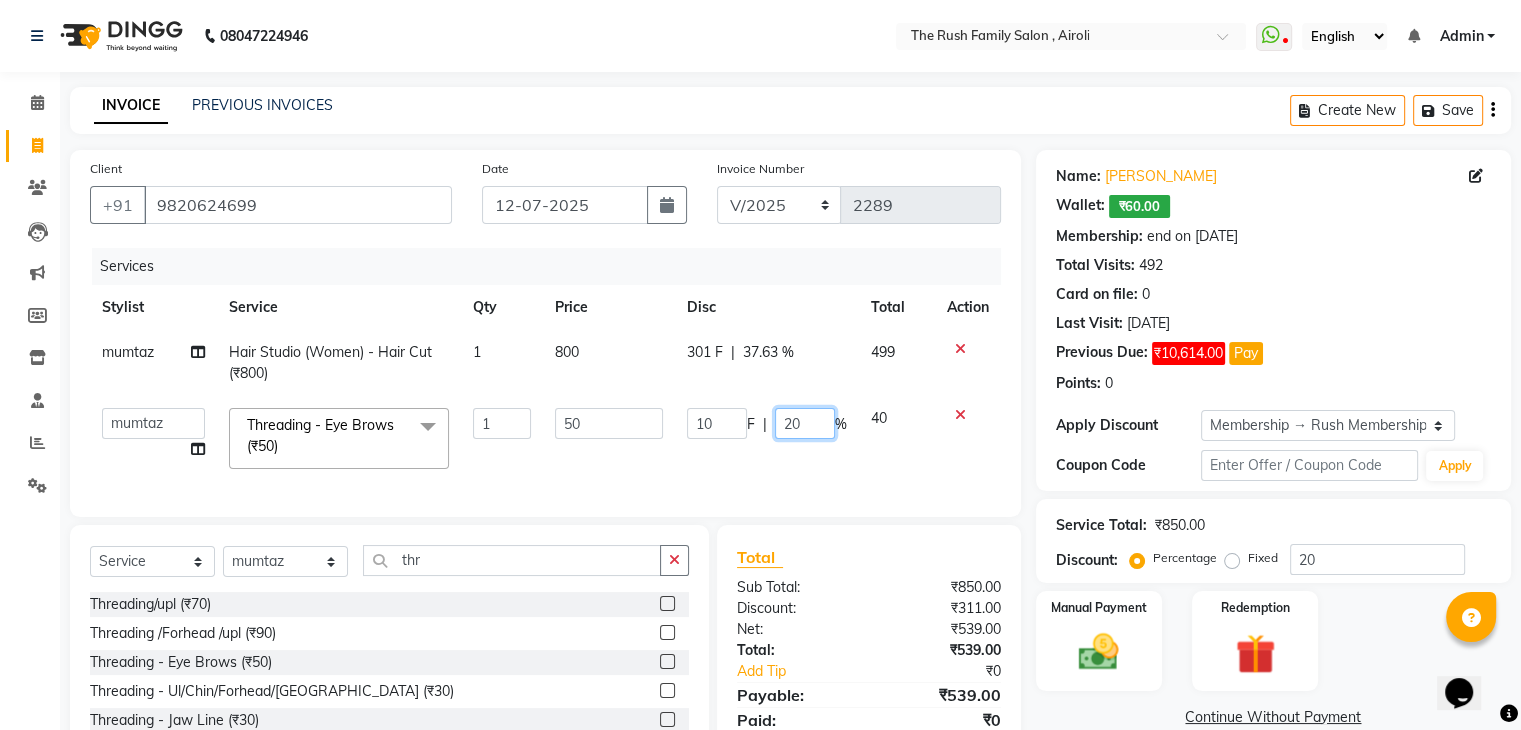click on "20" 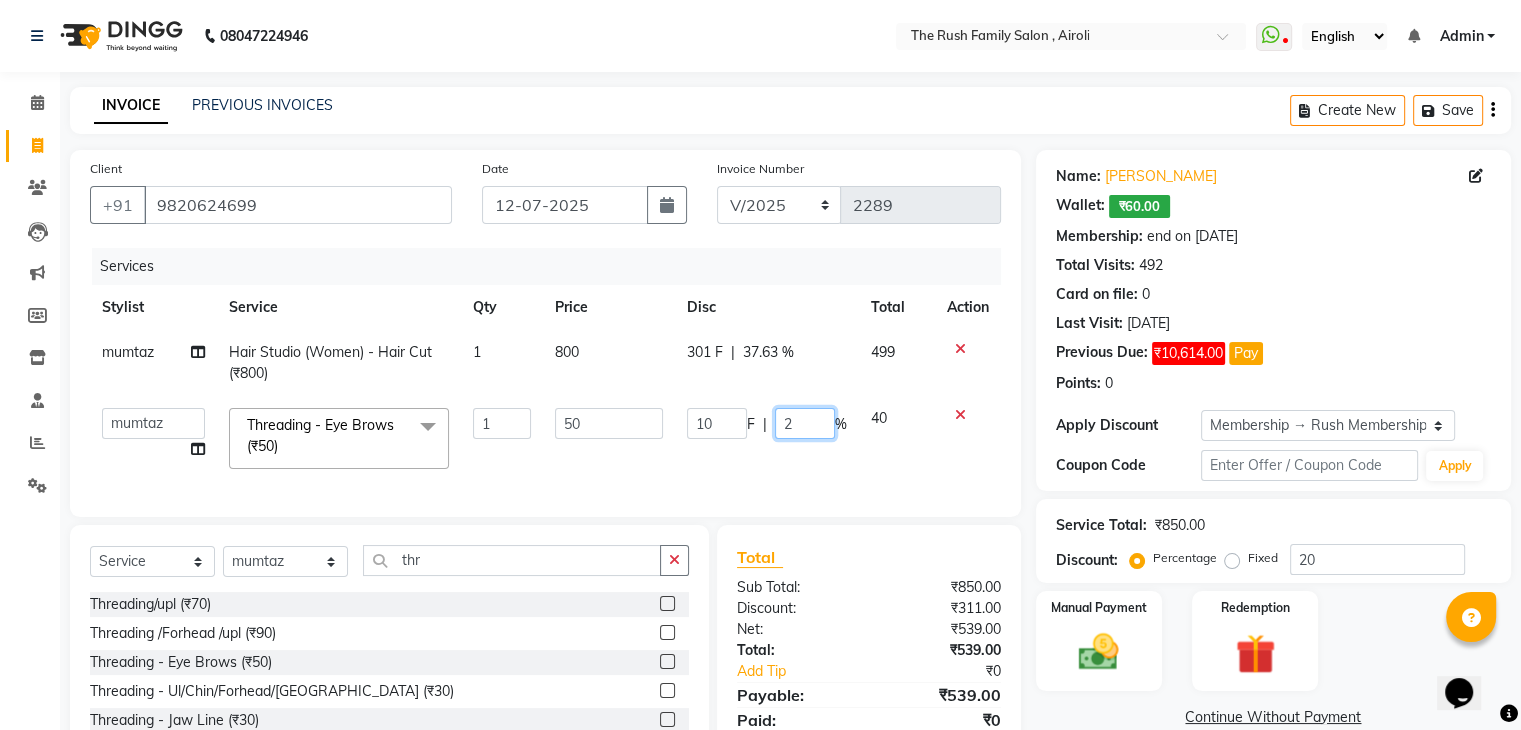 type 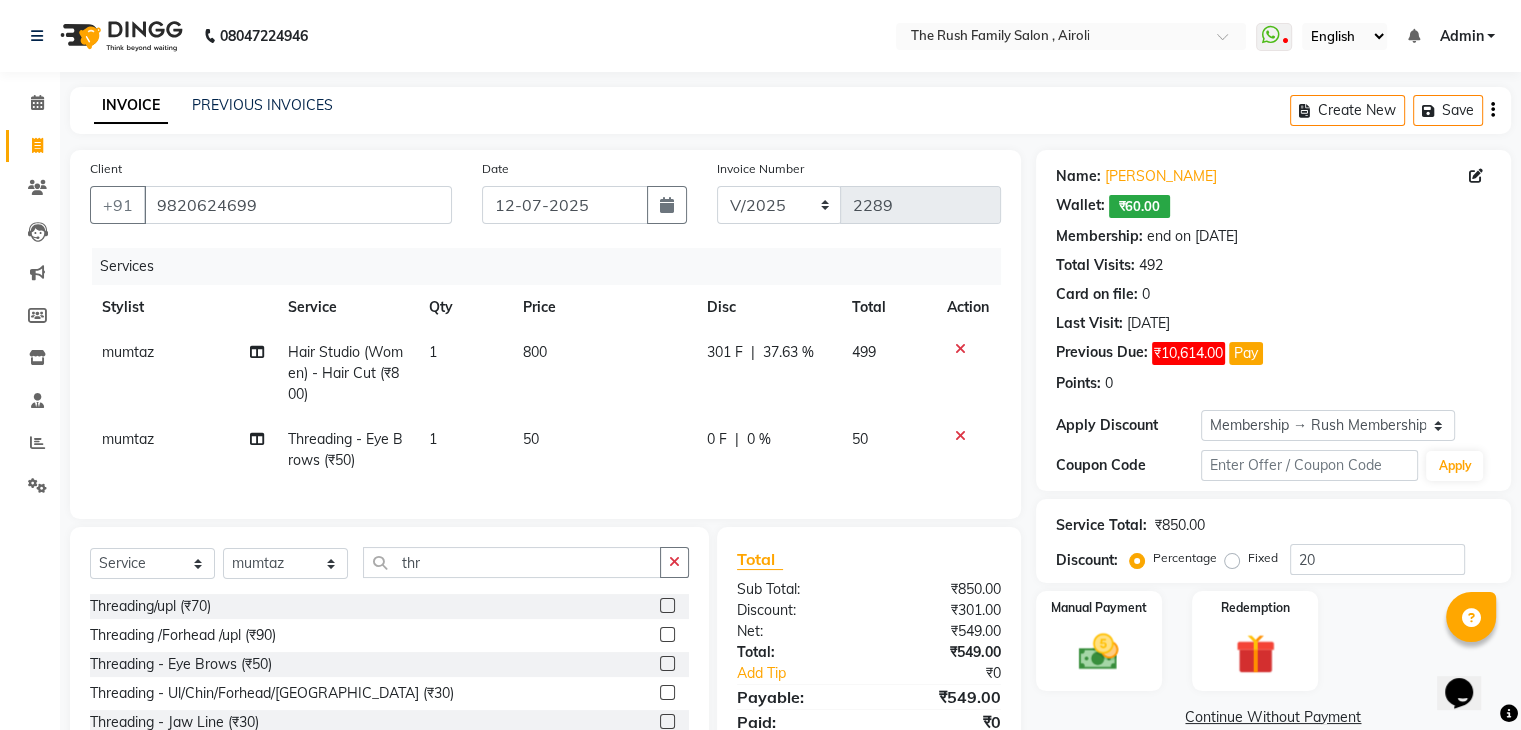 click on "Services Stylist Service Qty Price Disc Total Action  mumtaz Hair Studio (Women) - Hair Cut (₹800) 1 800 301 F | 37.63 % 499  mumtaz Threading - Eye Brows (₹50) 1 50 0 F | 0 % 50" 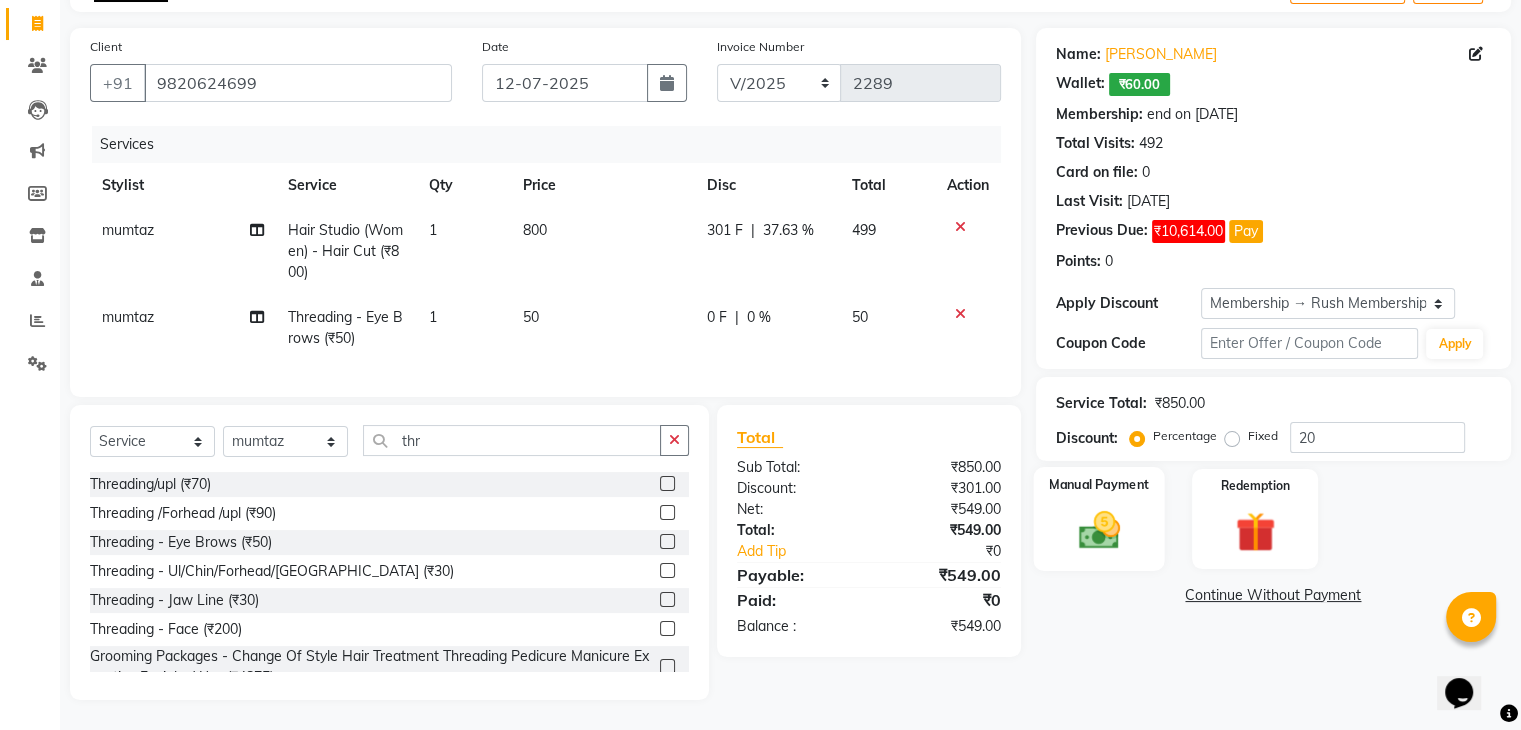 click 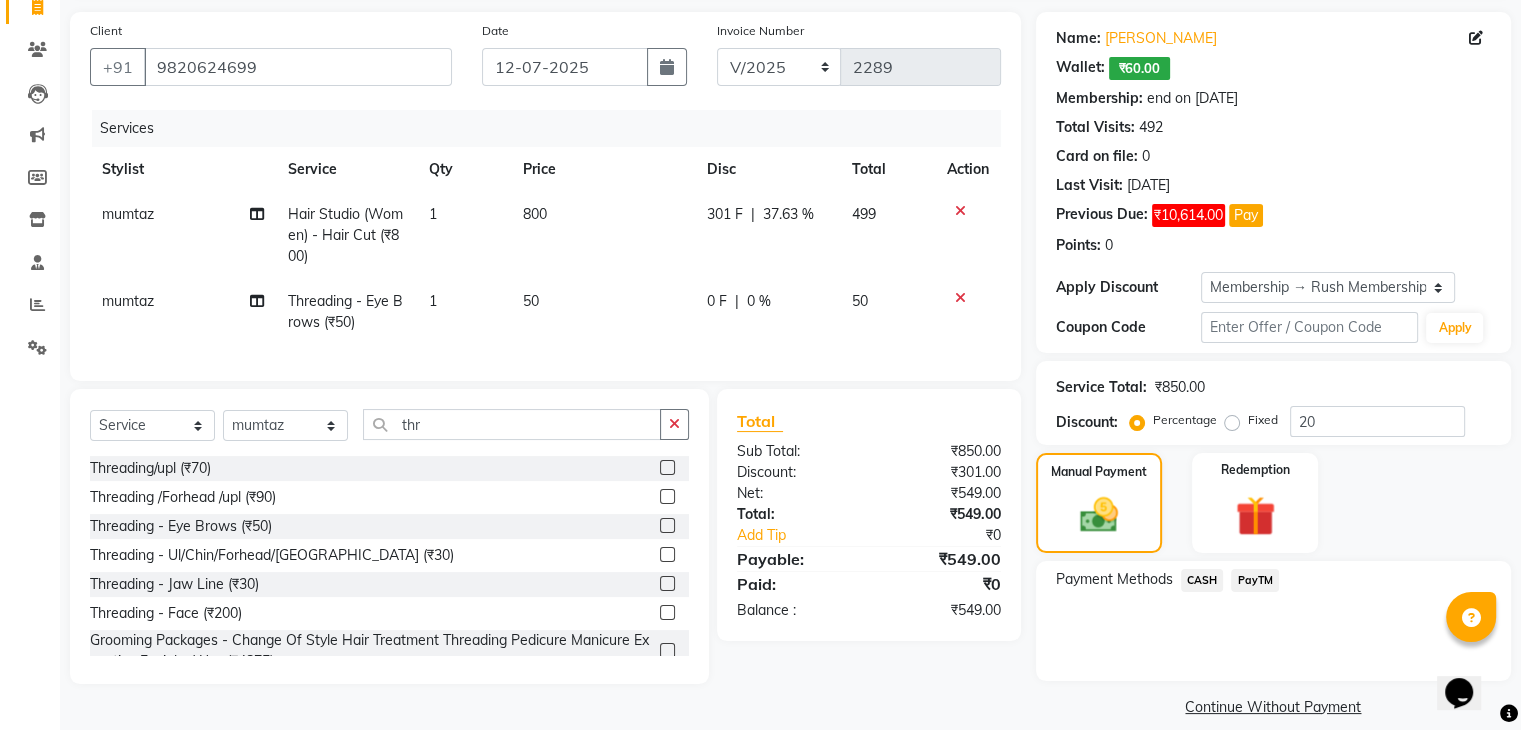 click on "301 F" 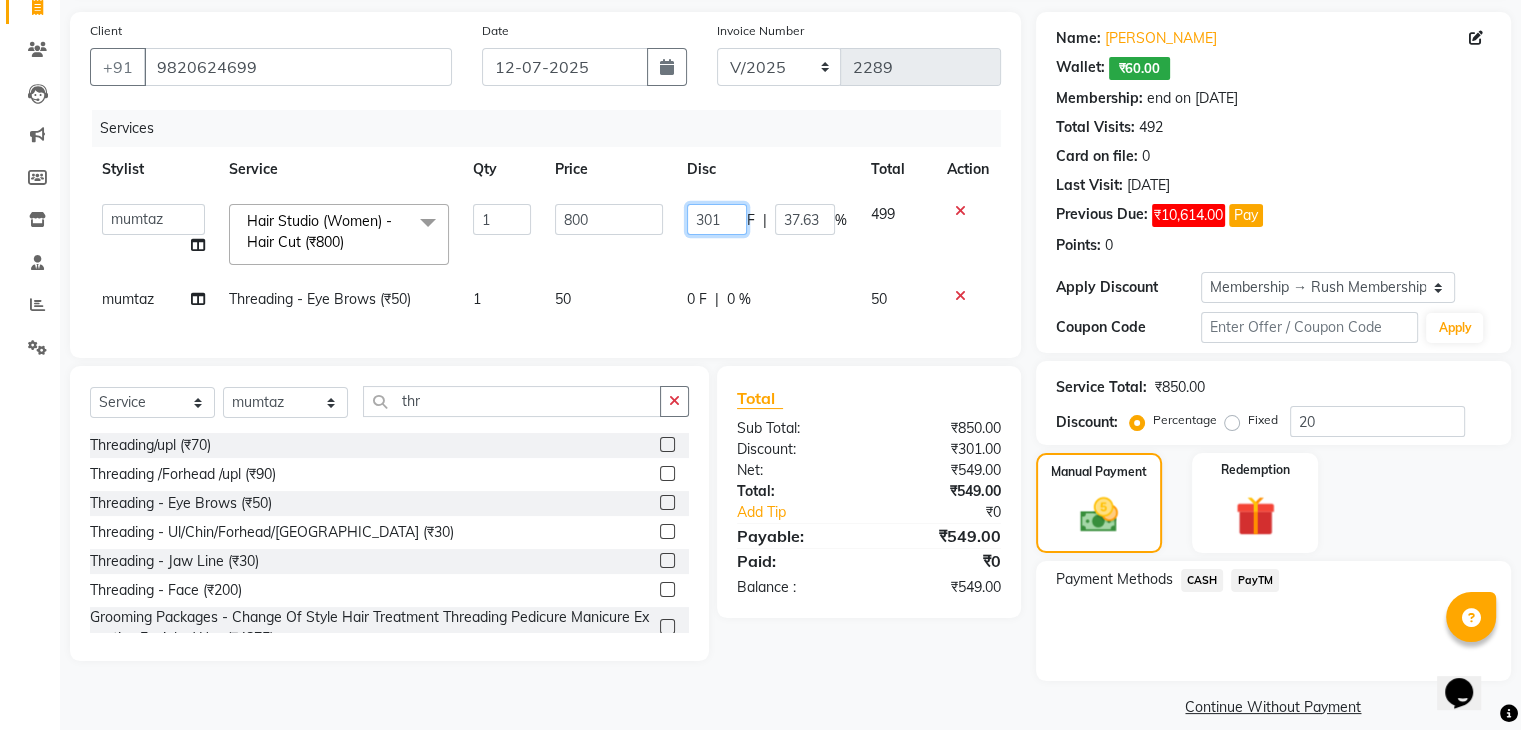 click on "301" 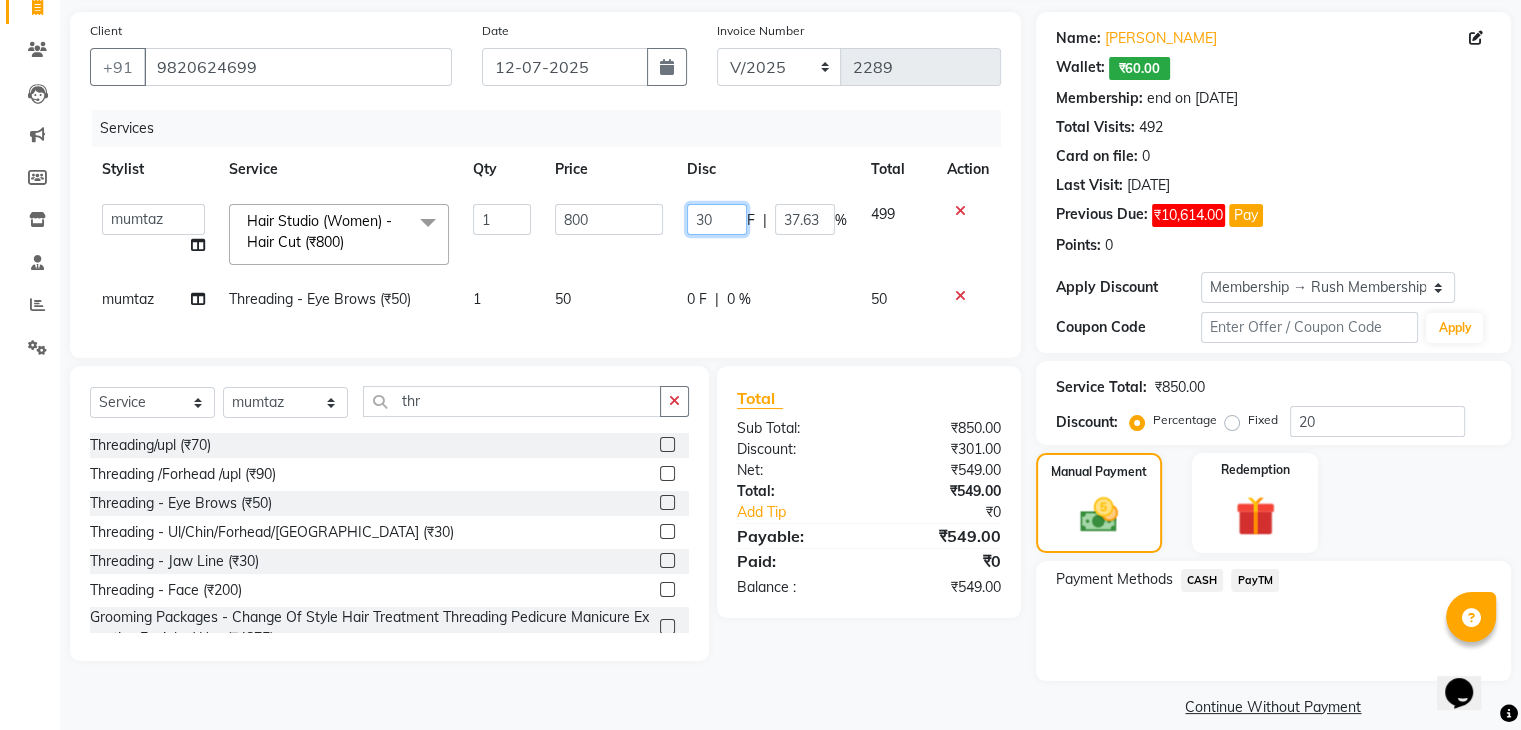 type on "300" 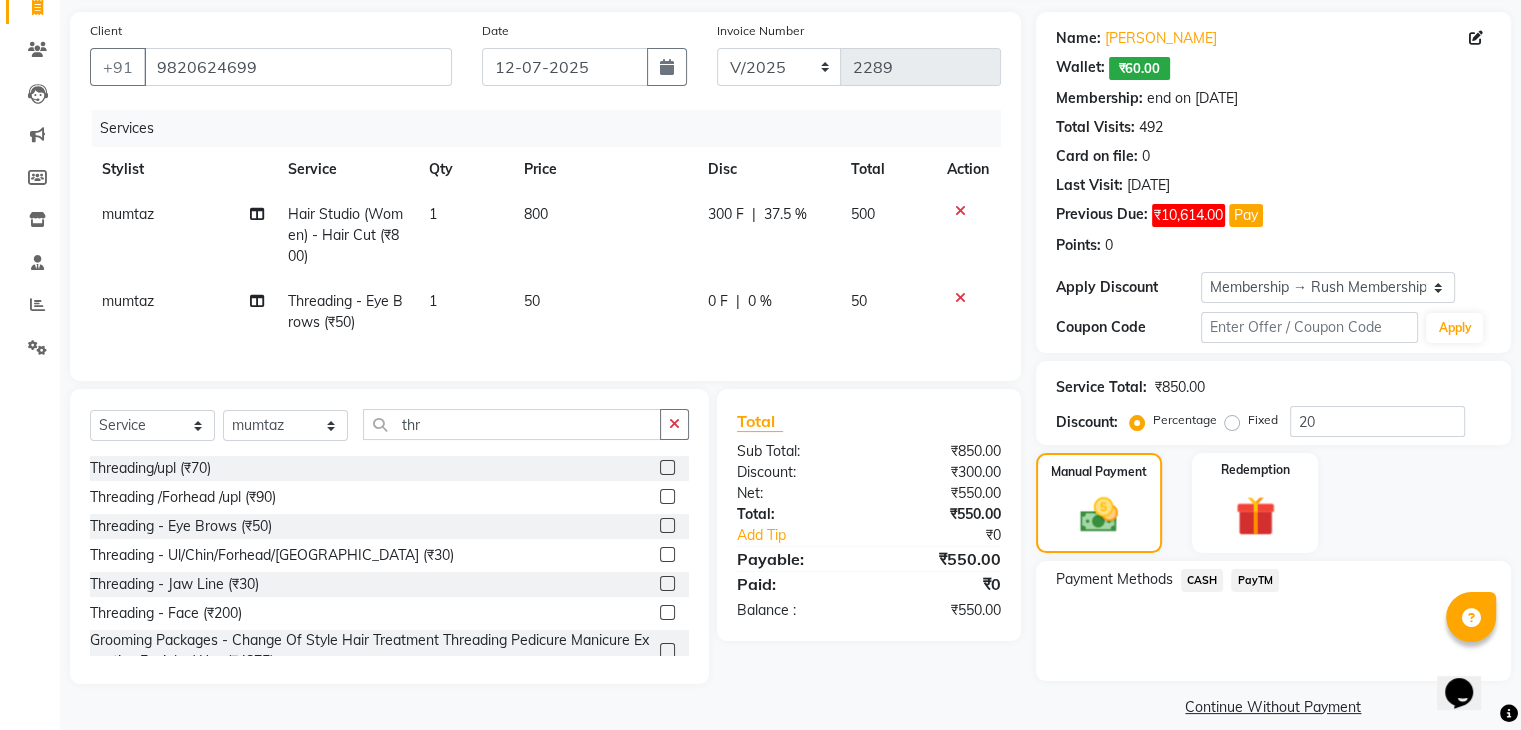 click on "500" 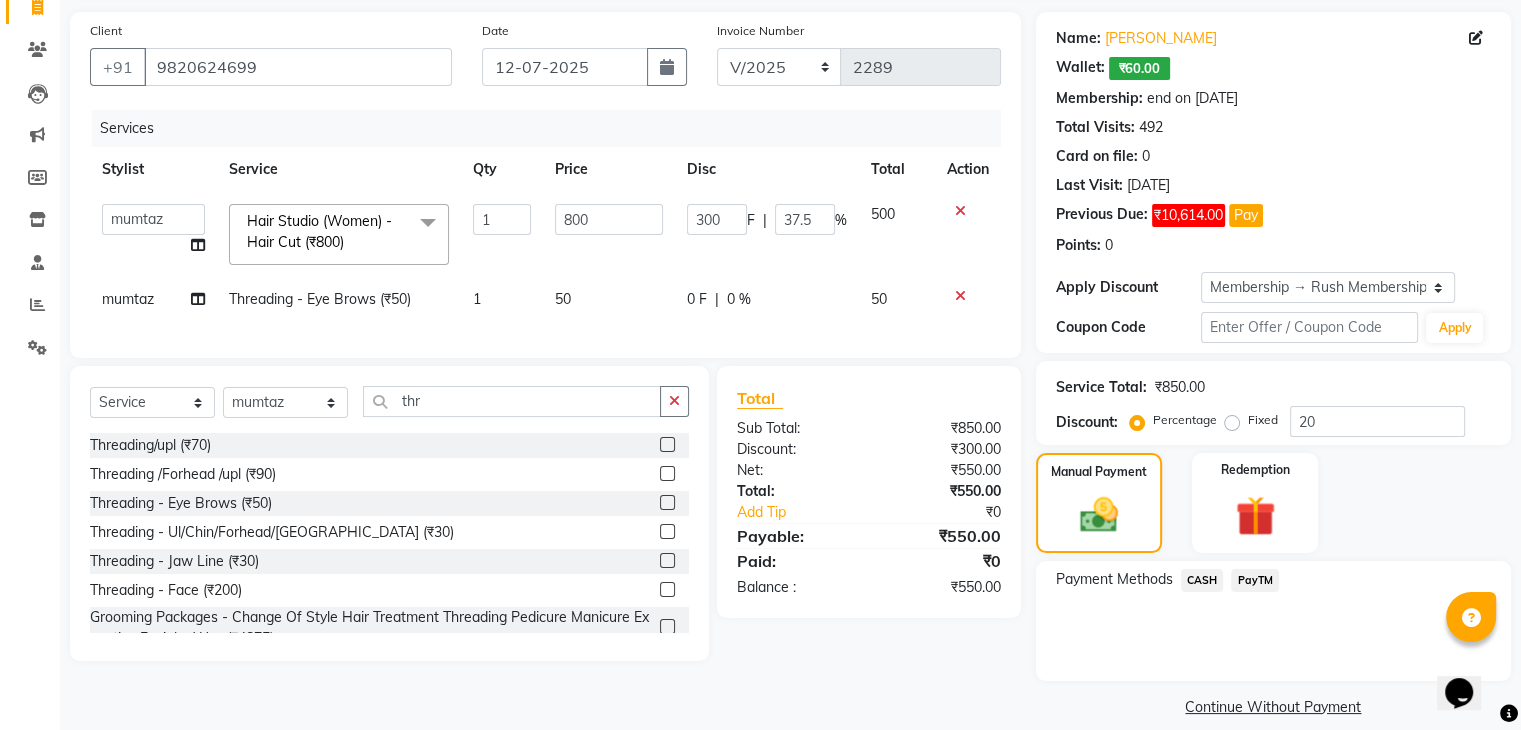 scroll, scrollTop: 160, scrollLeft: 0, axis: vertical 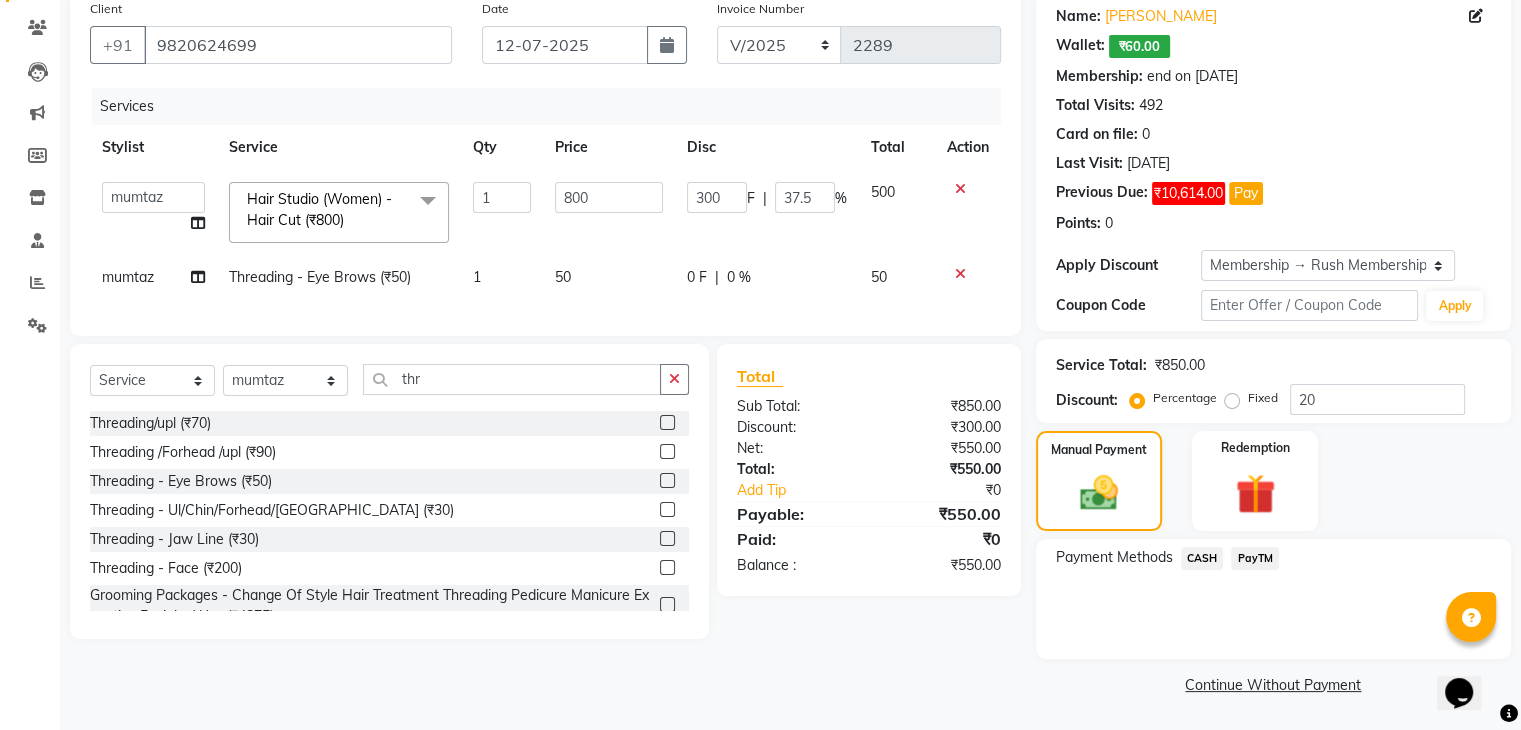 click on "PayTM" 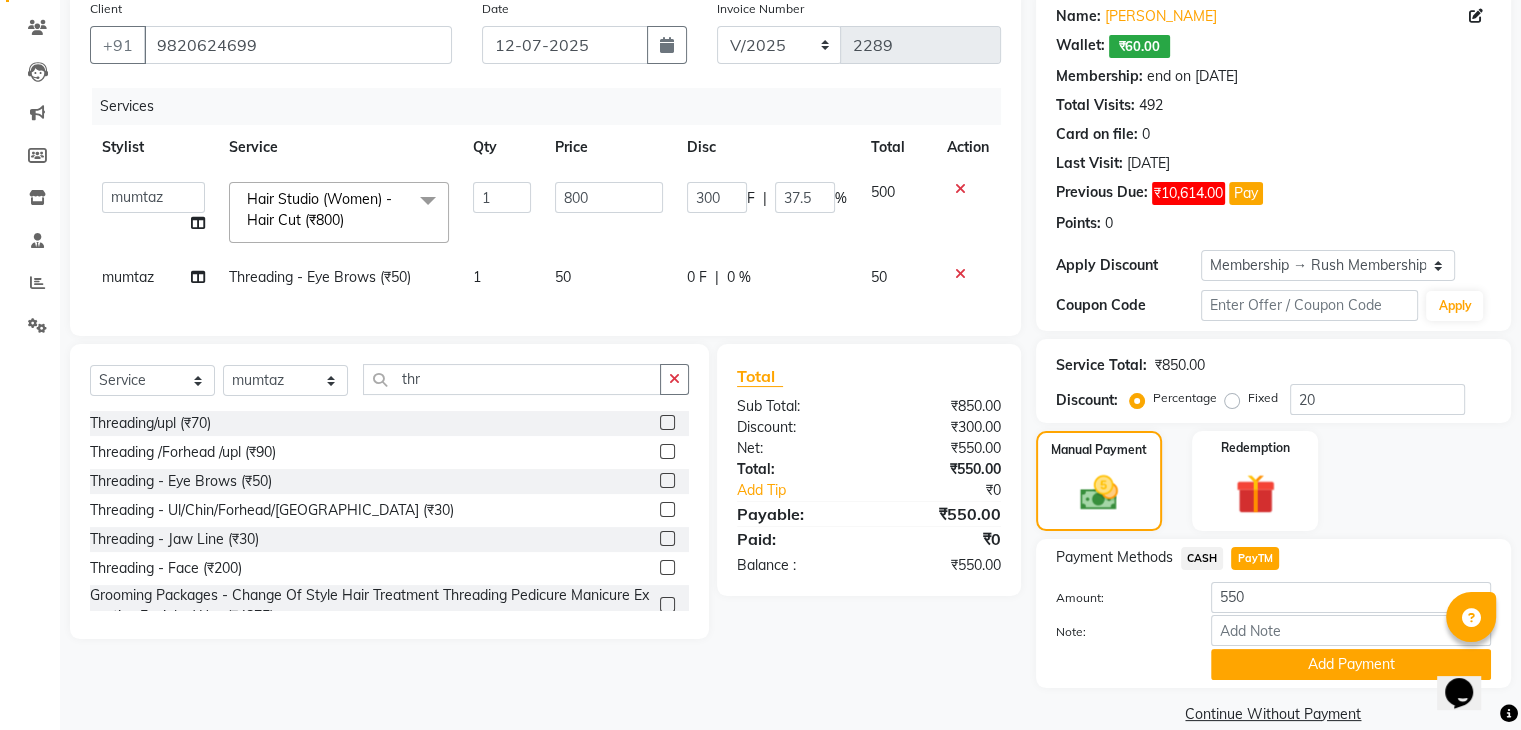 scroll, scrollTop: 190, scrollLeft: 0, axis: vertical 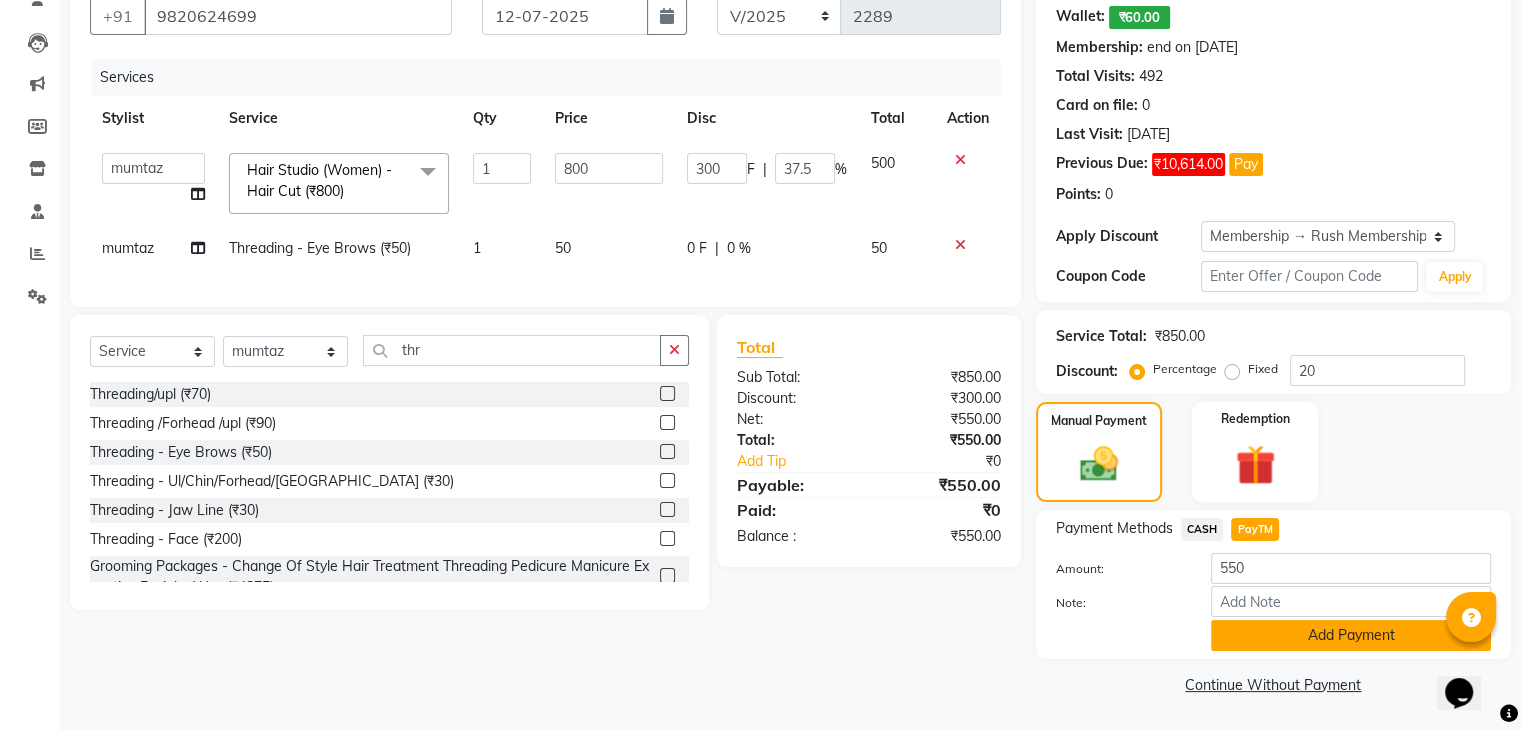 click on "Add Payment" 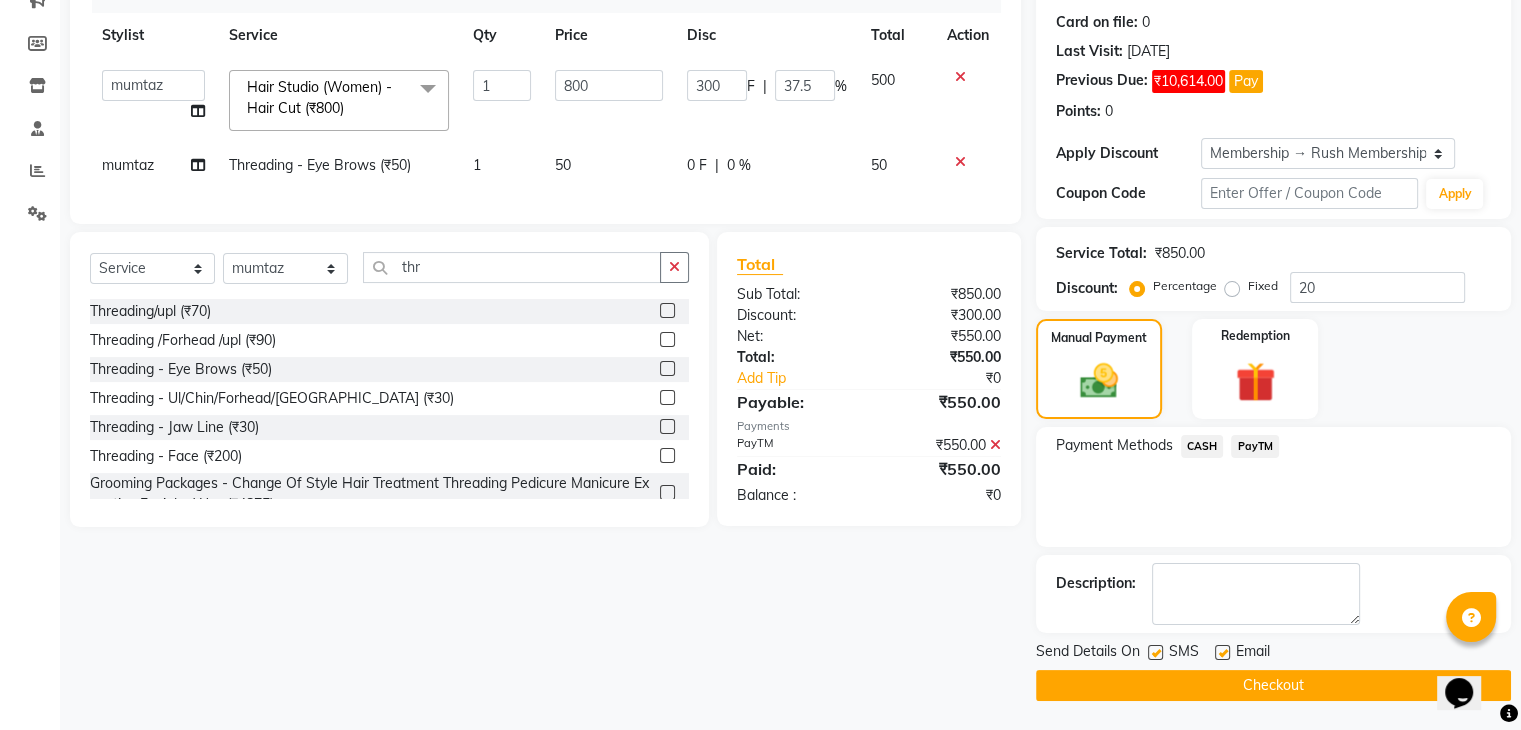 scroll, scrollTop: 271, scrollLeft: 0, axis: vertical 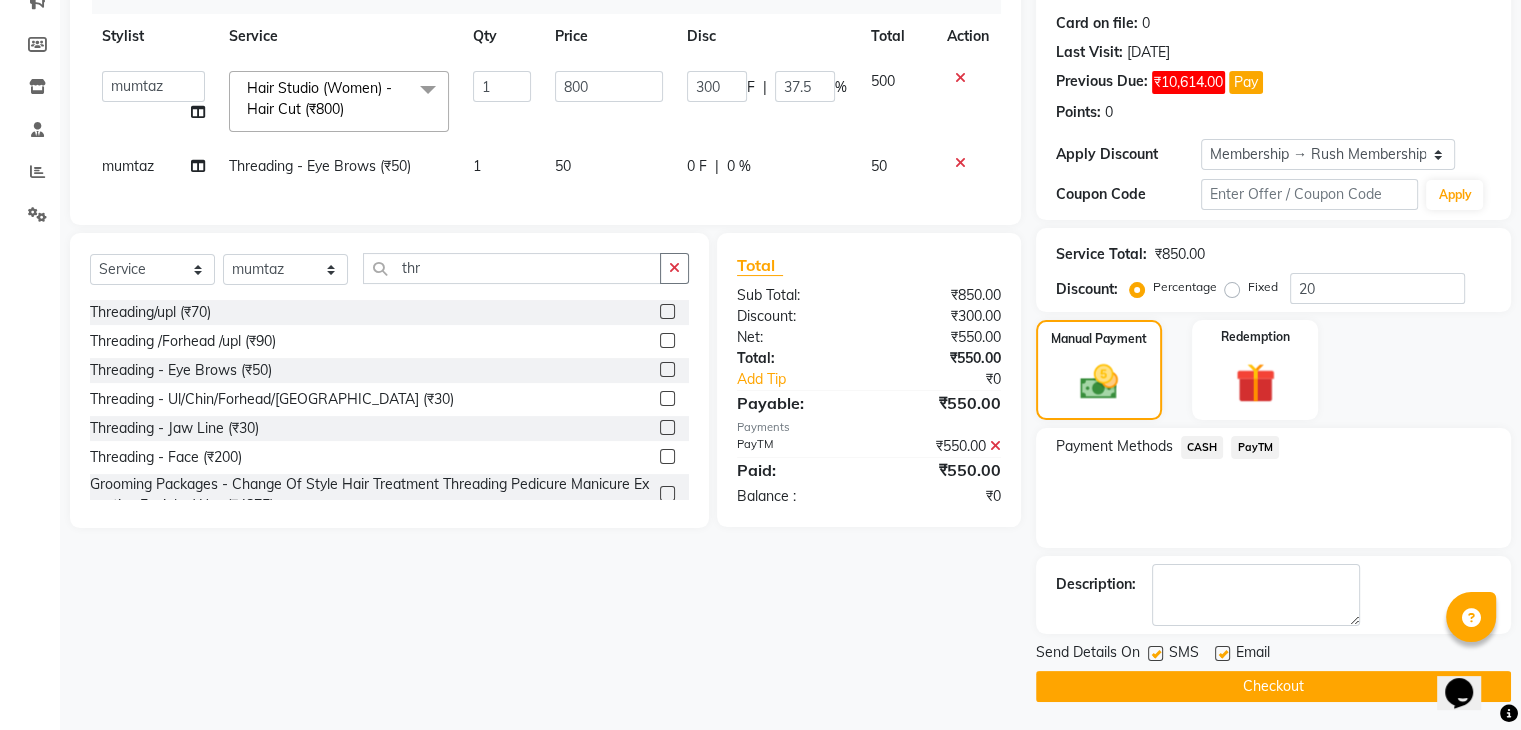 click 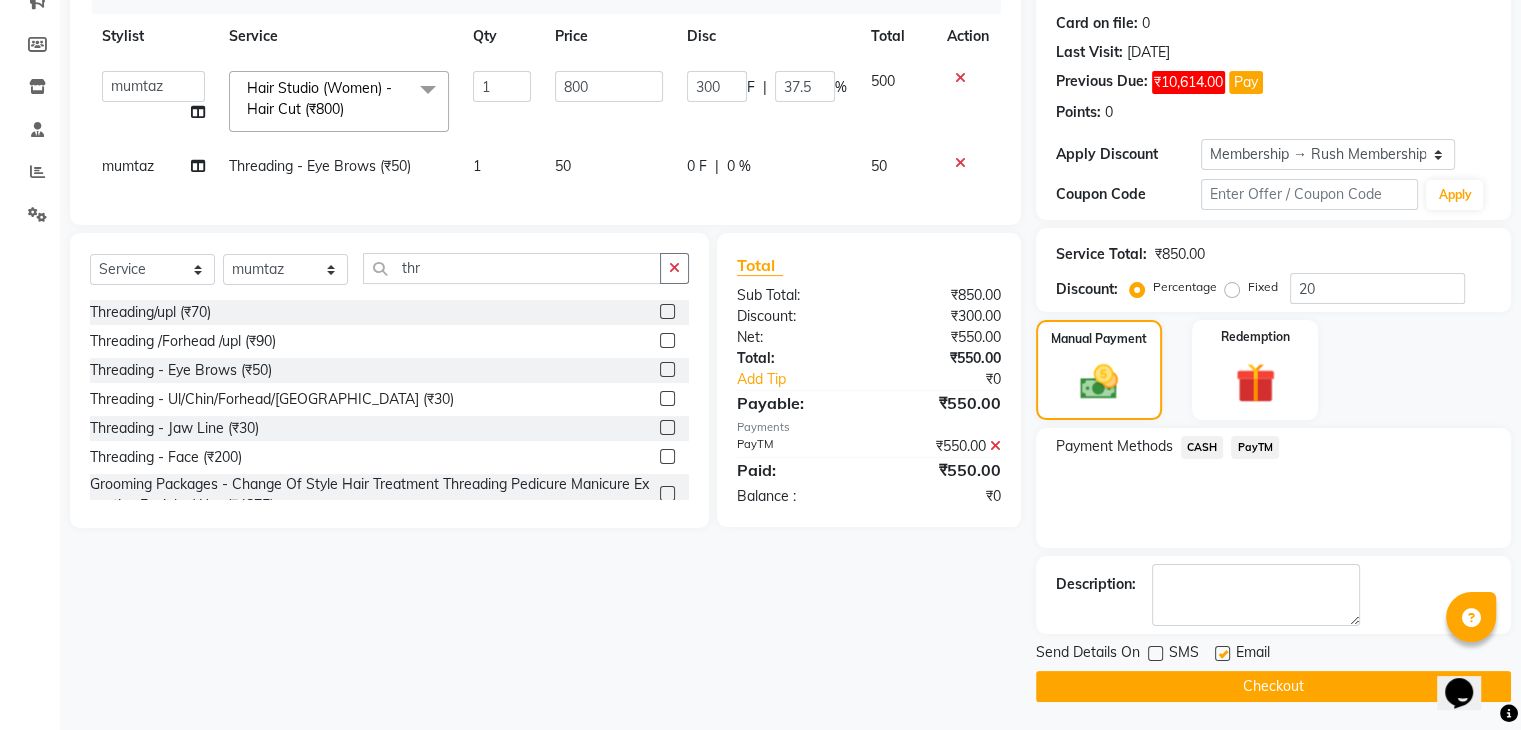 click 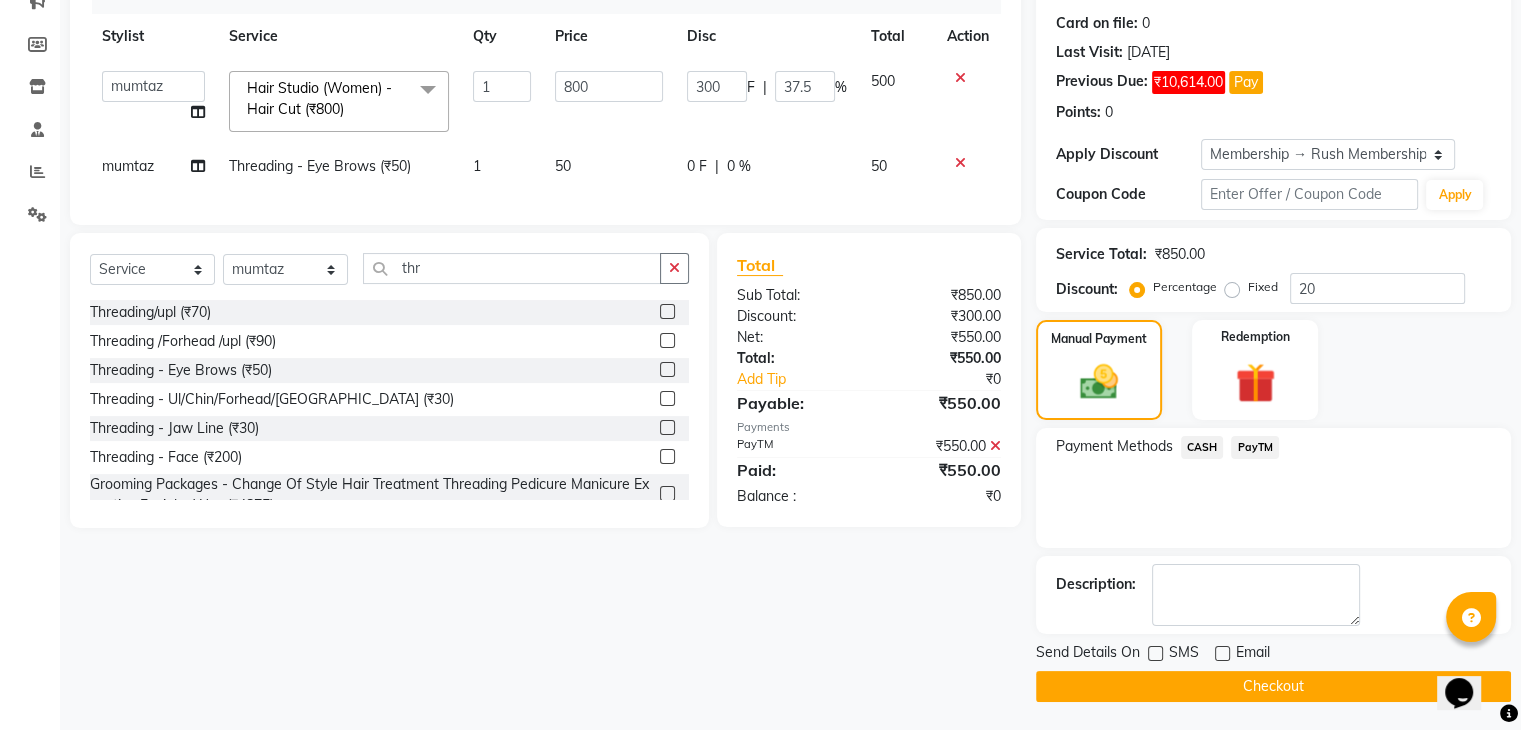 click on "Checkout" 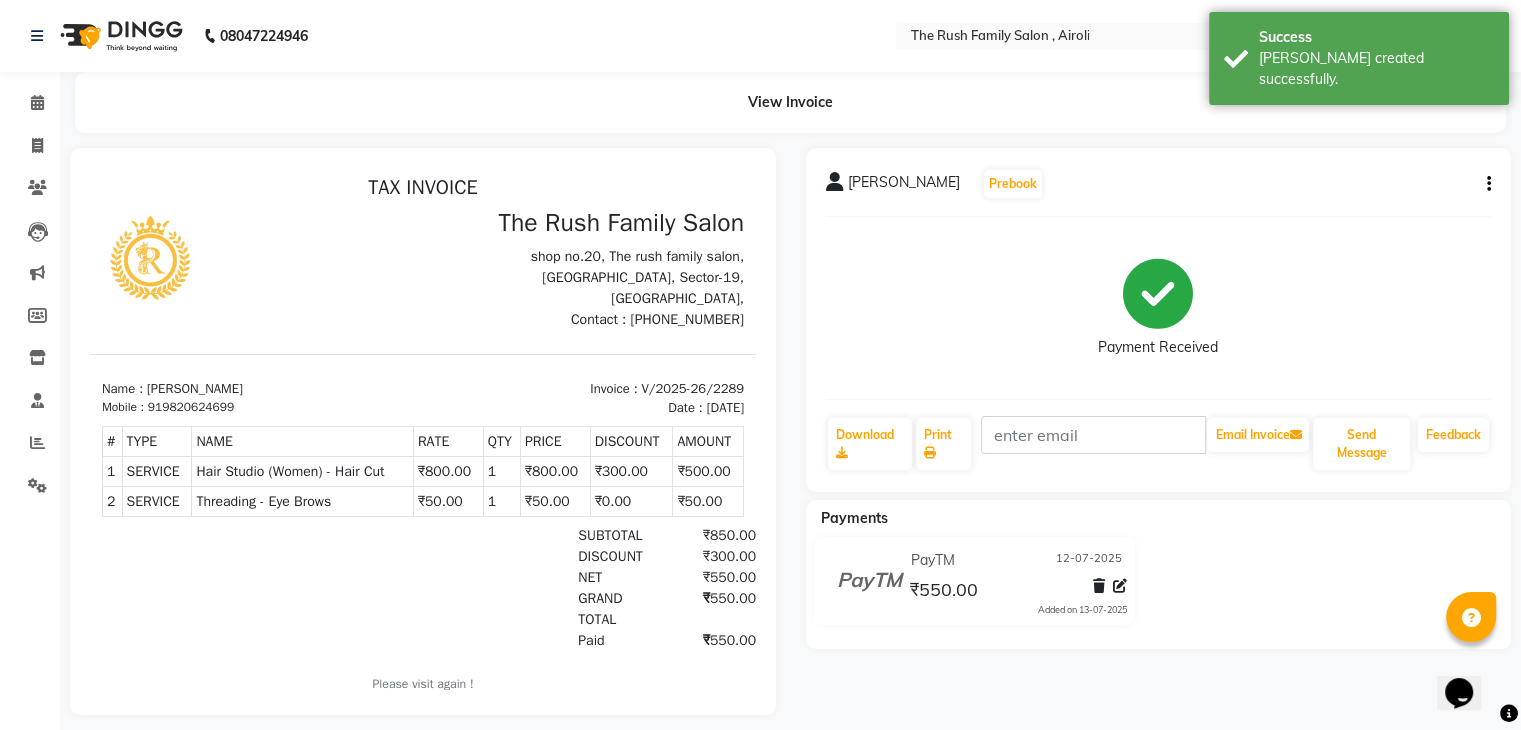 scroll, scrollTop: 0, scrollLeft: 0, axis: both 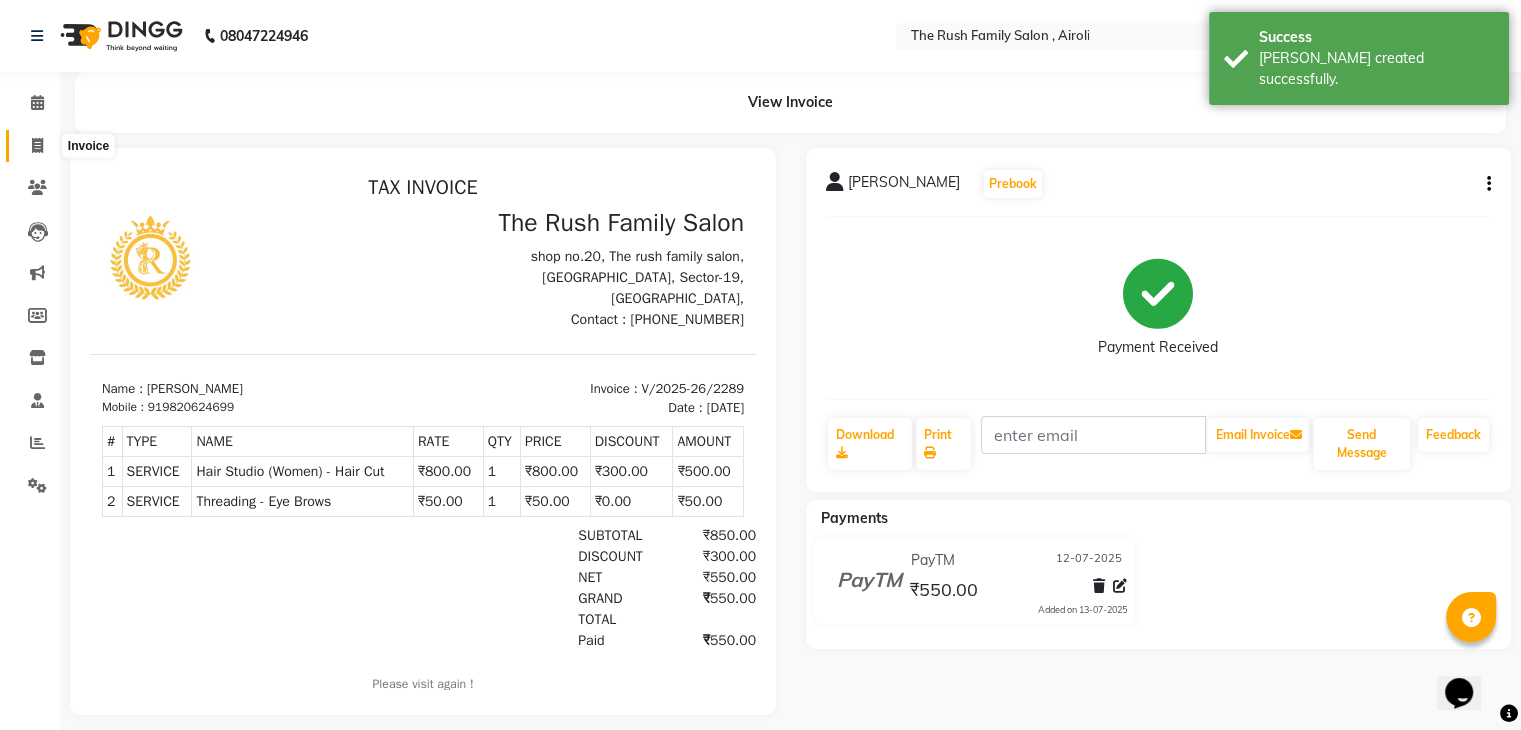 click 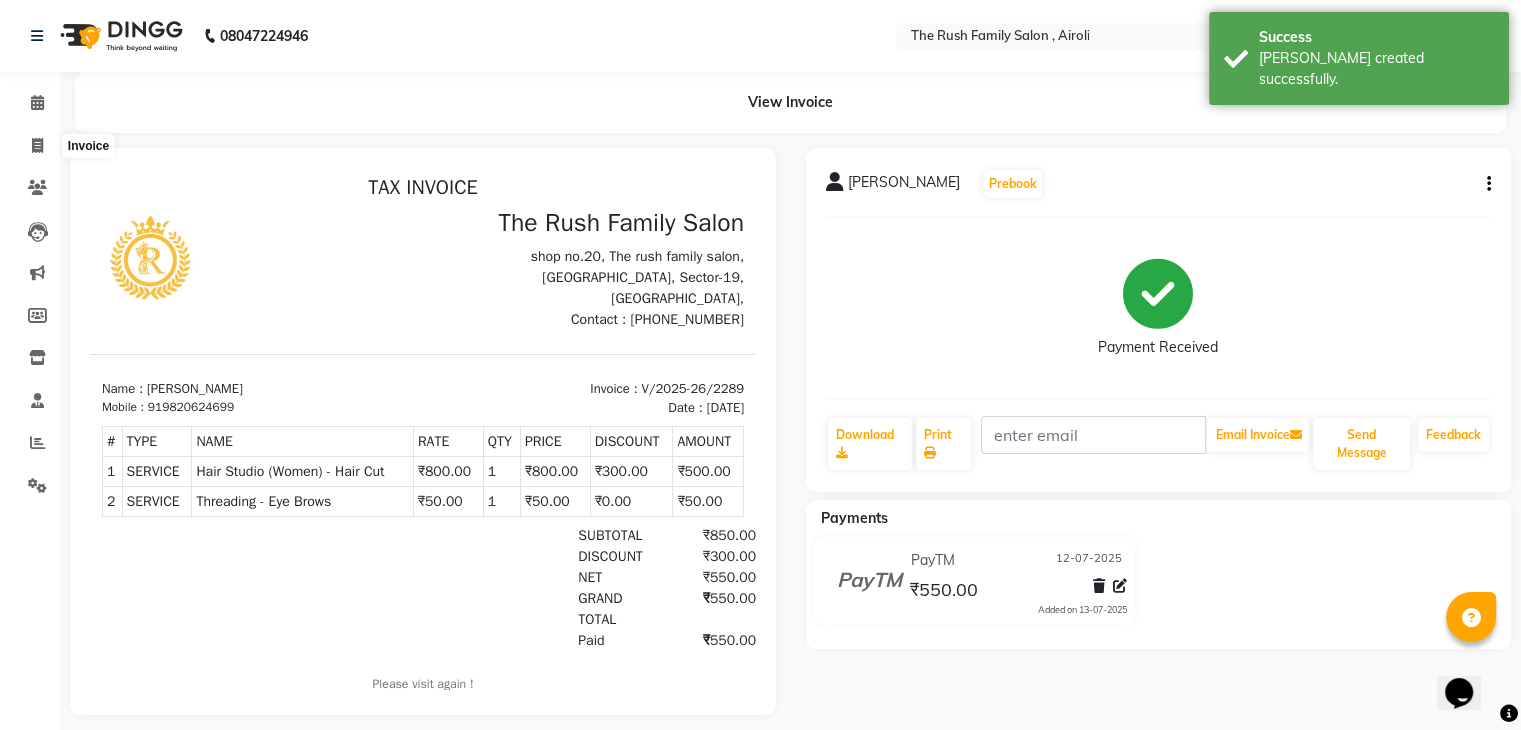 select on "5419" 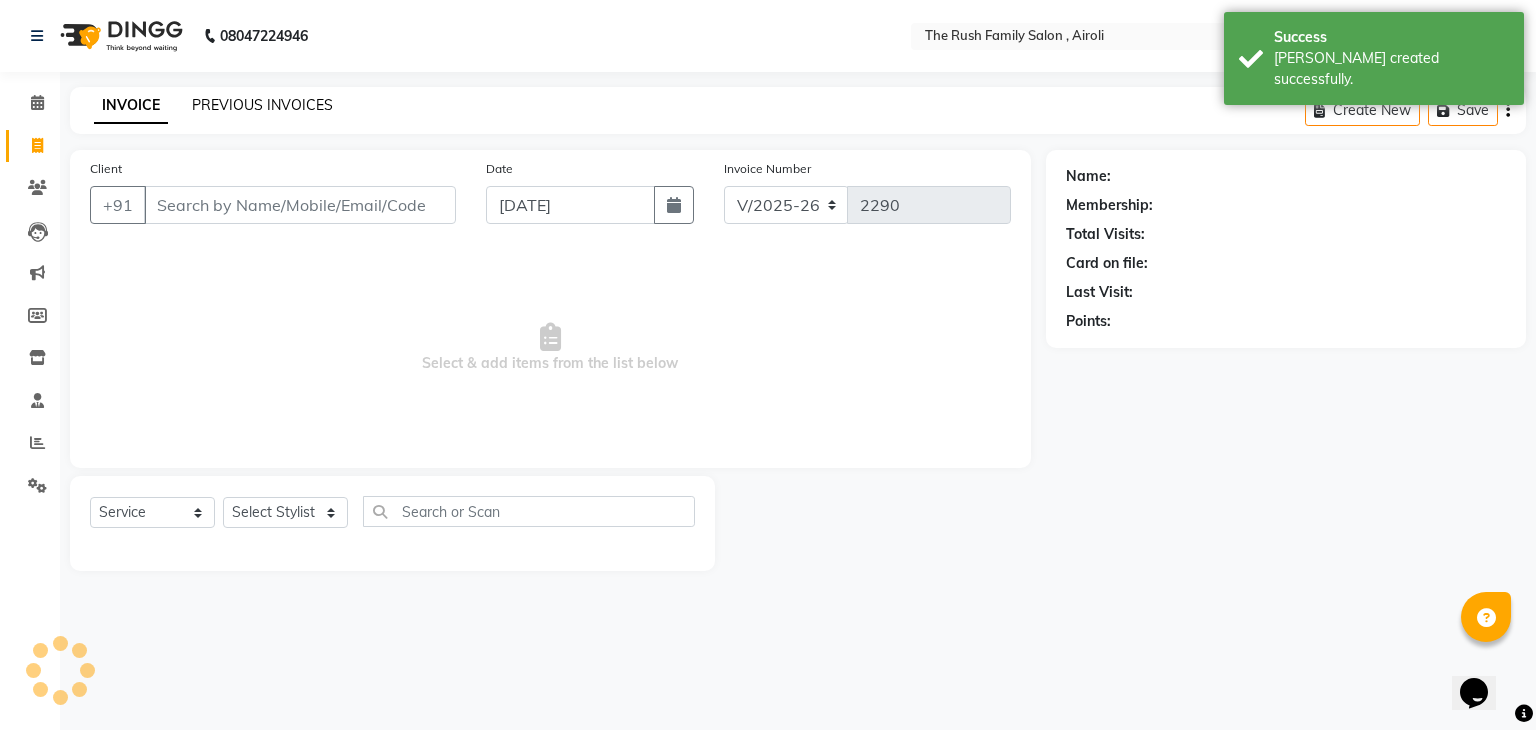 click on "PREVIOUS INVOICES" 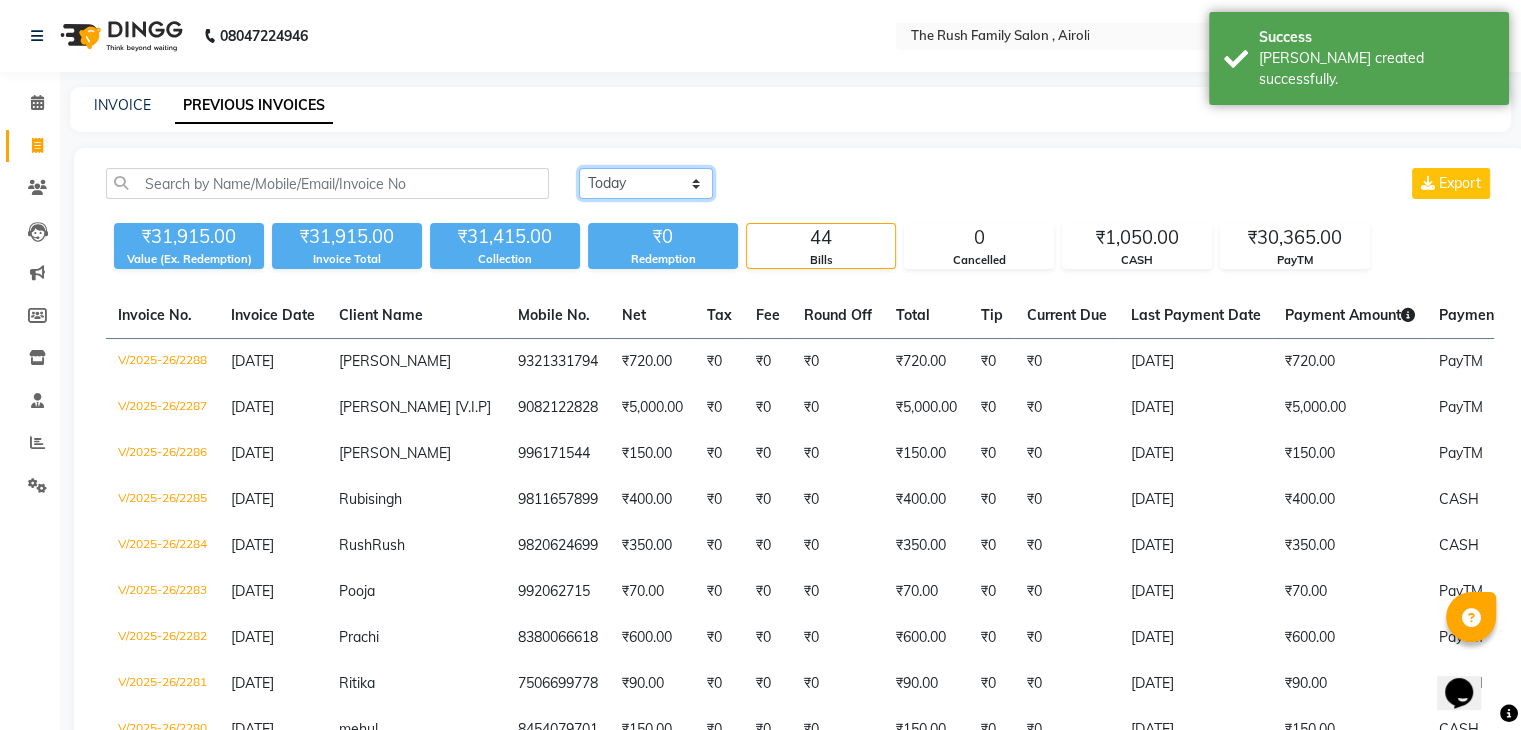 click on "Today Yesterday Custom Range" 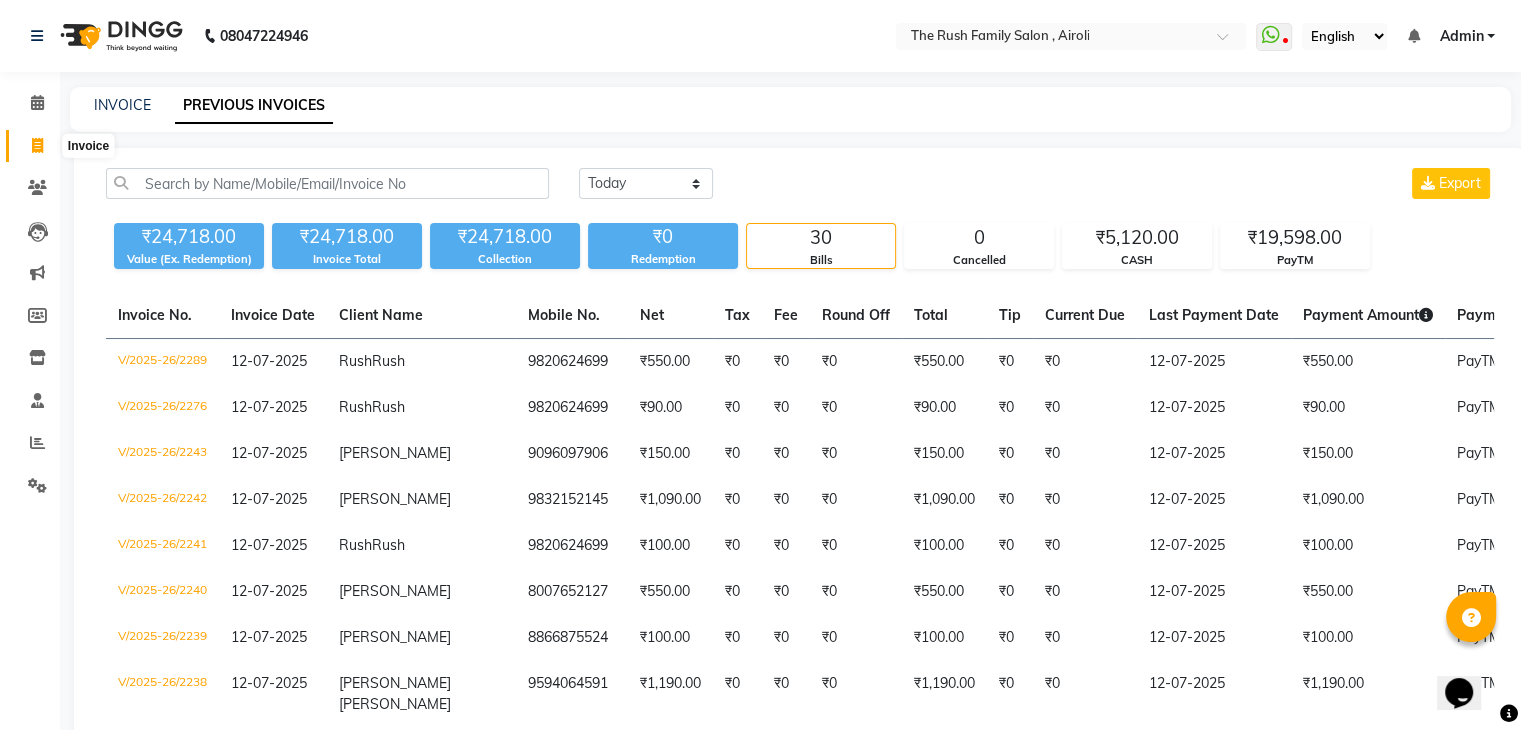 click 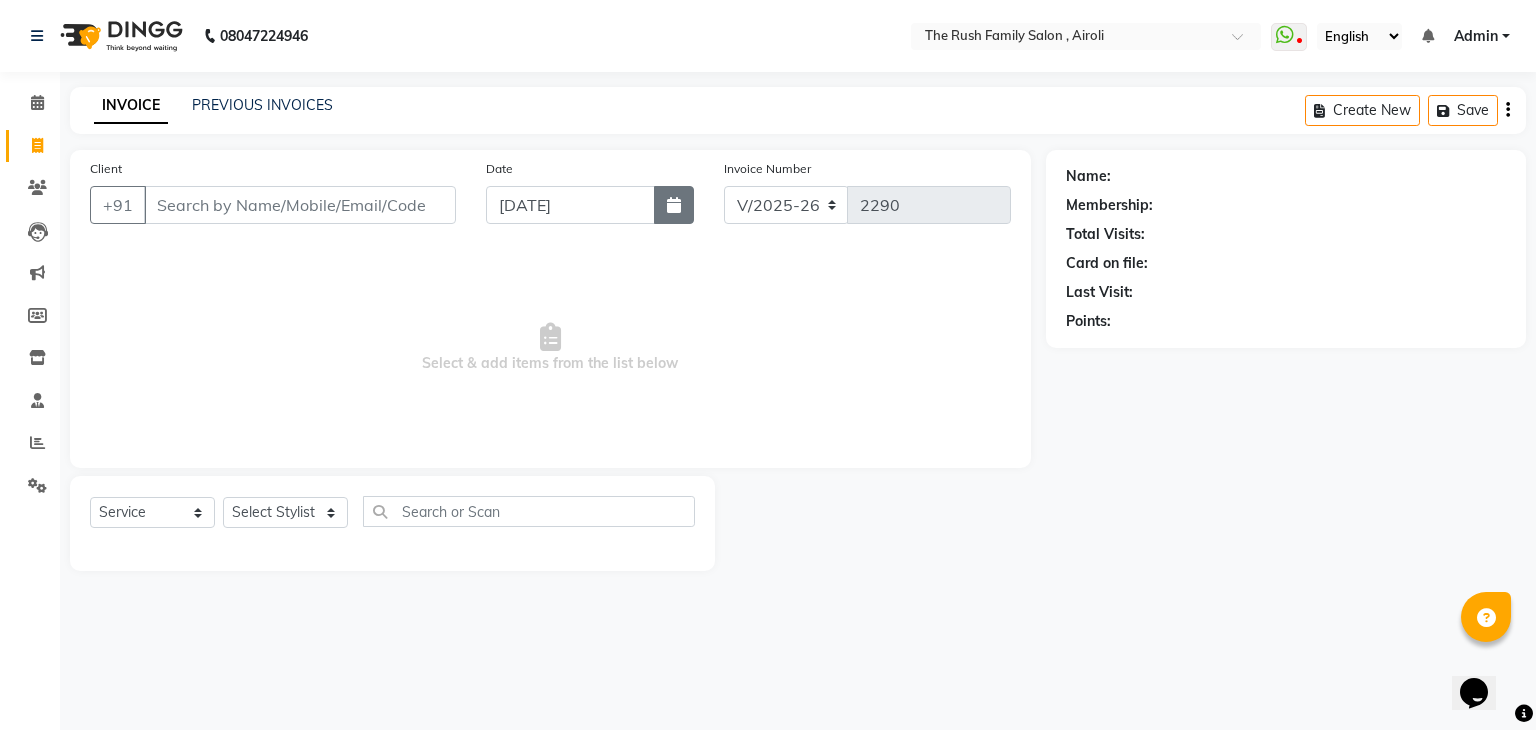 click 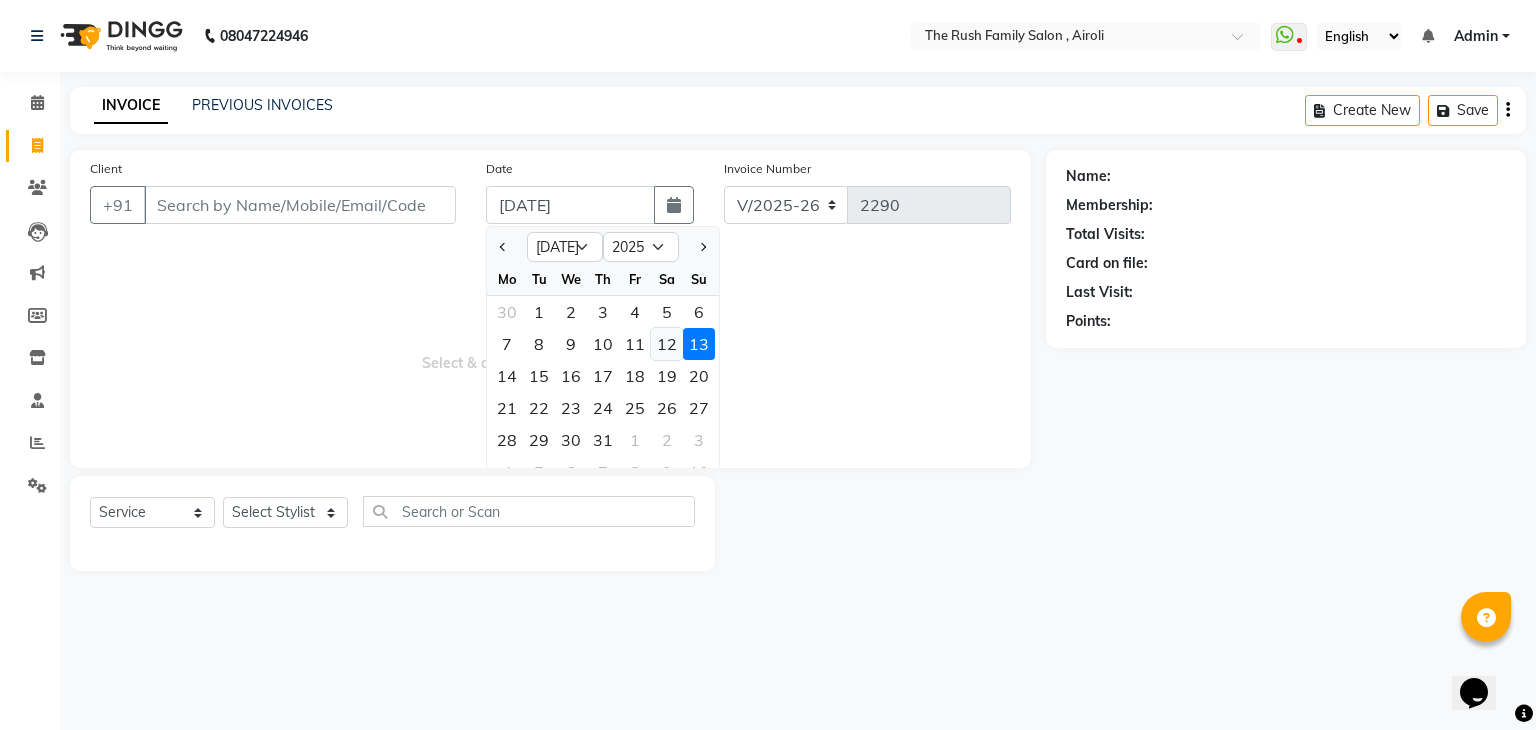 click on "12" 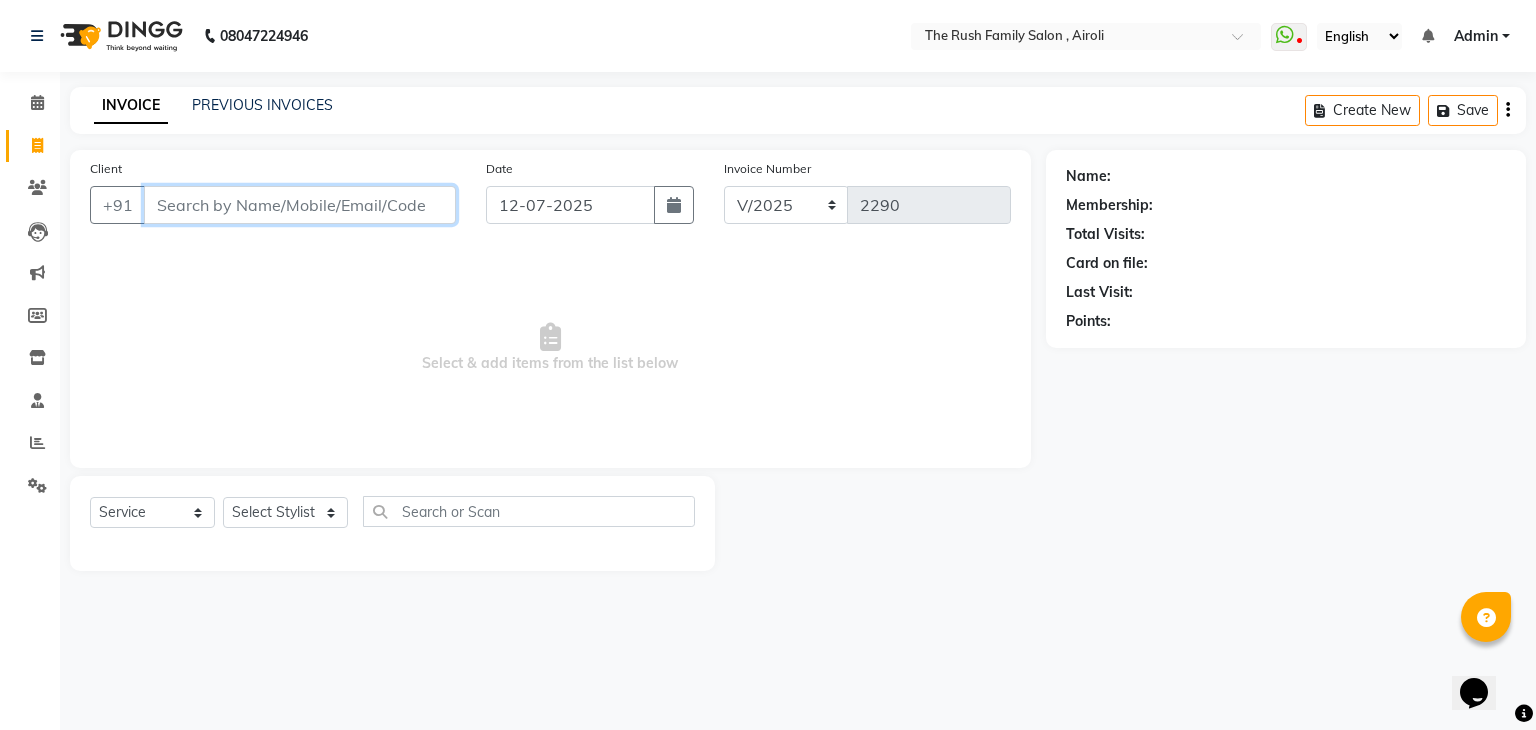 click on "Client" at bounding box center (300, 205) 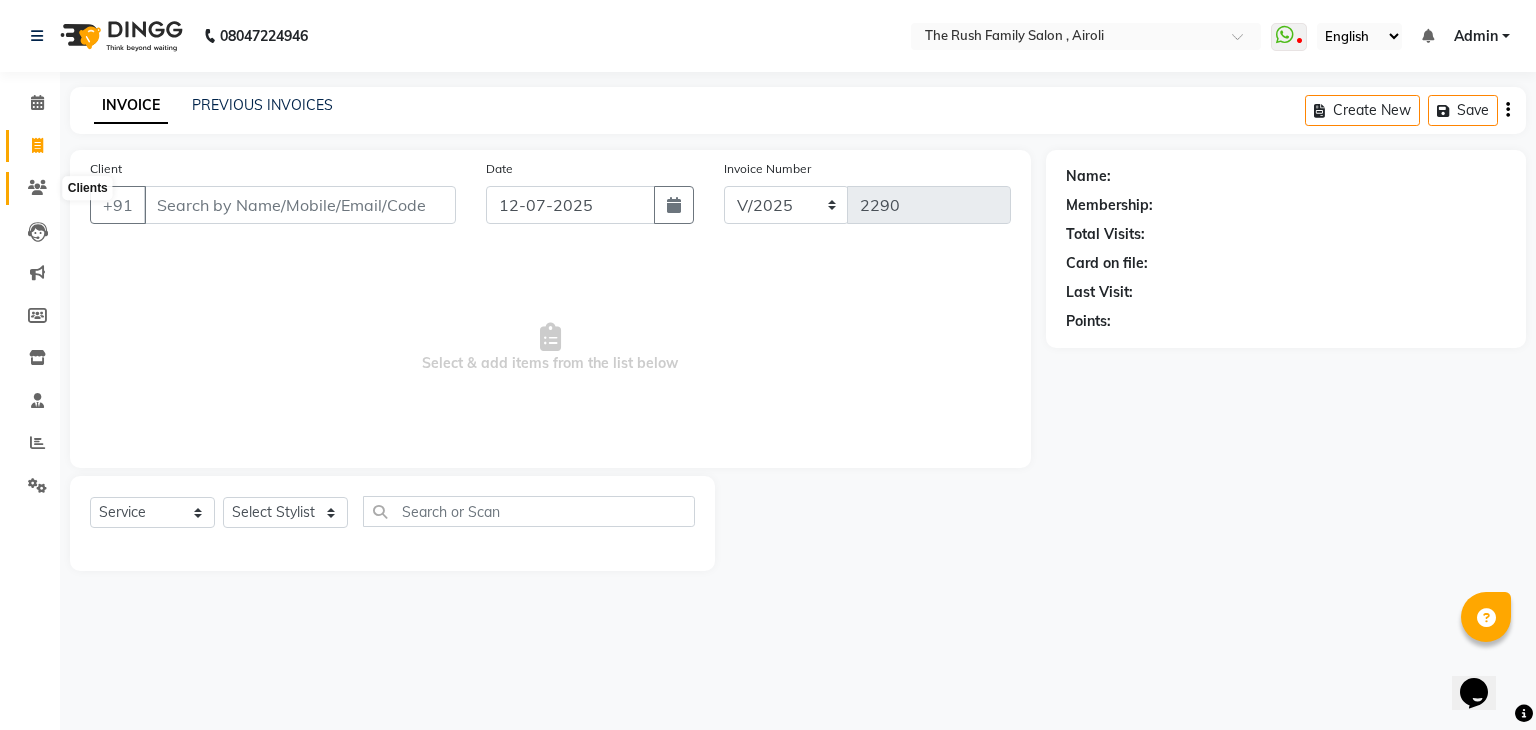 click 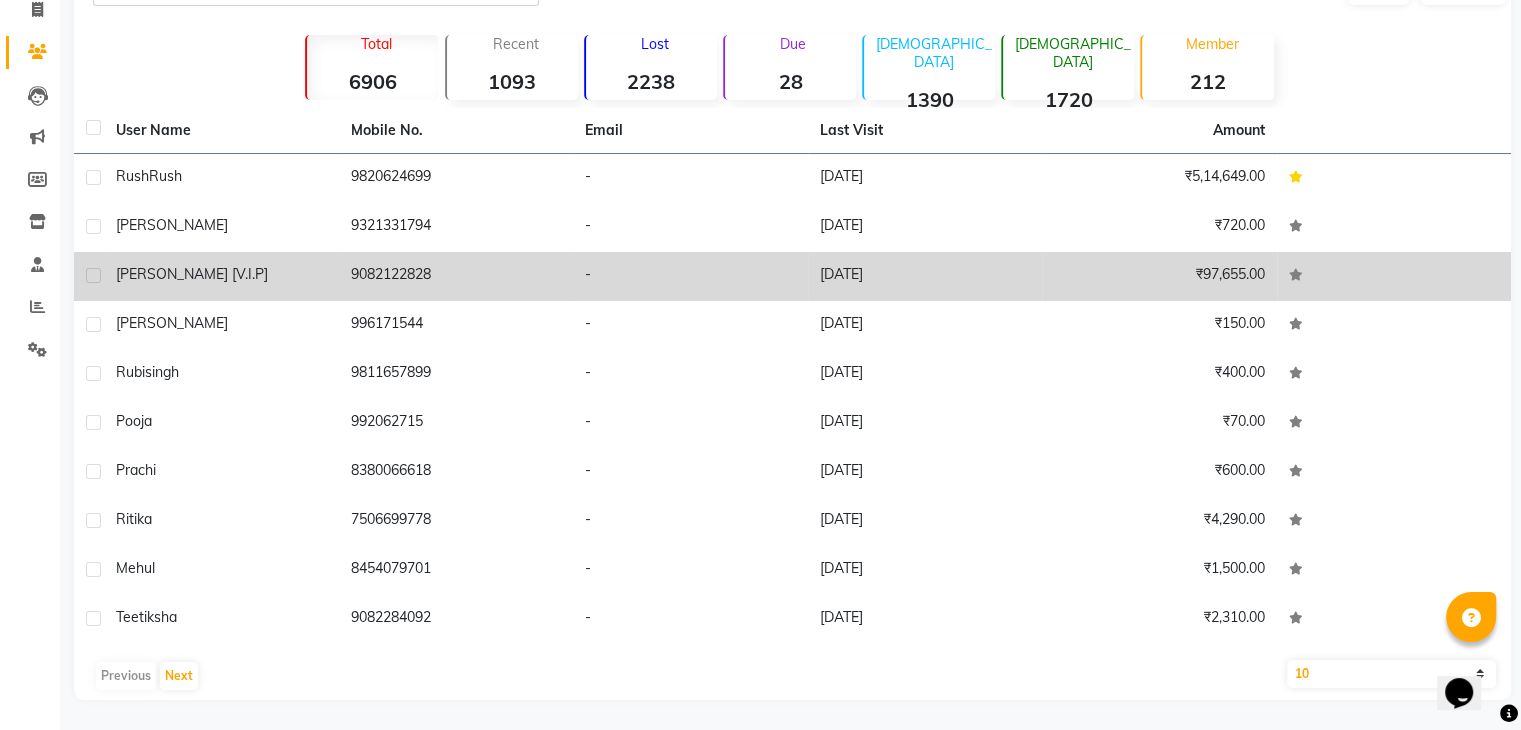 scroll, scrollTop: 0, scrollLeft: 0, axis: both 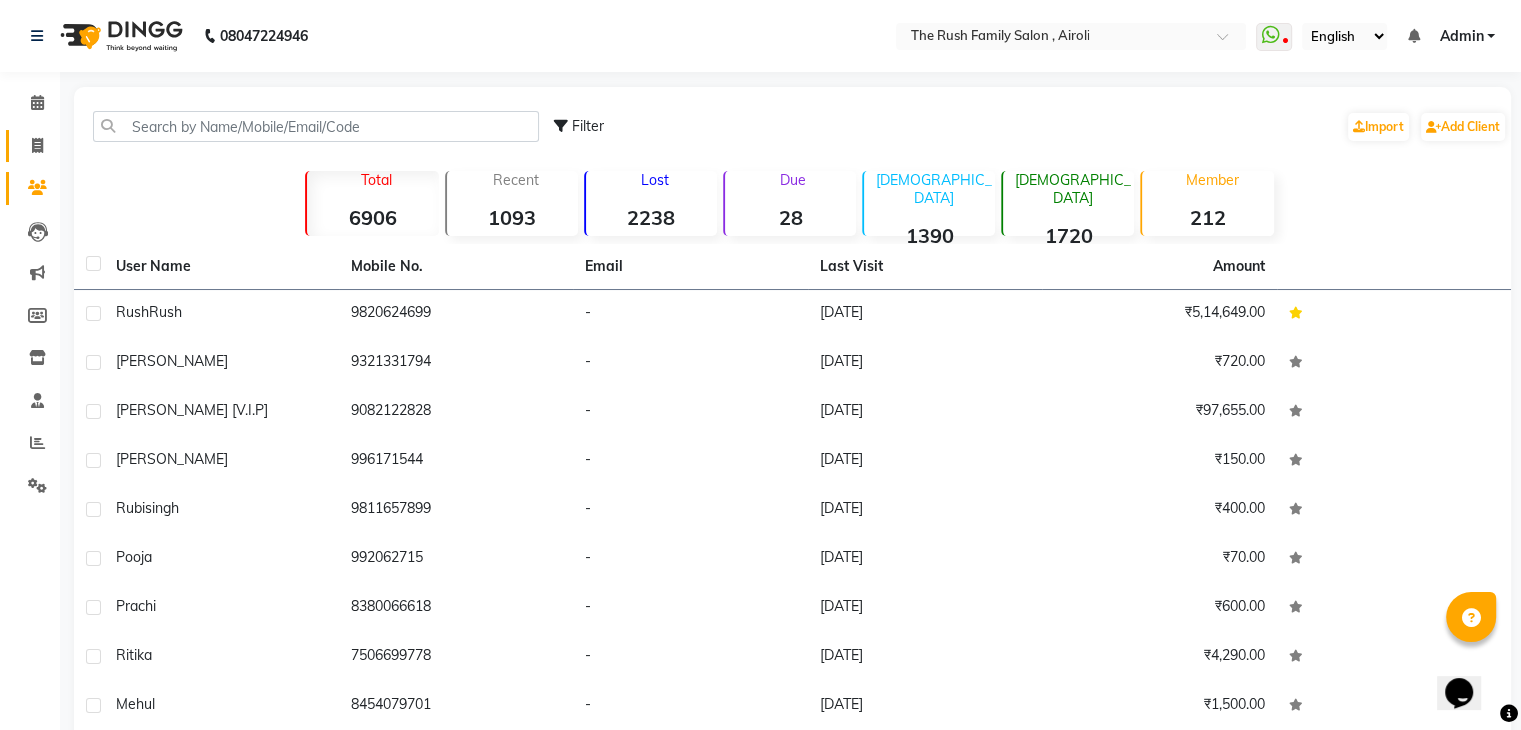click on "Invoice" 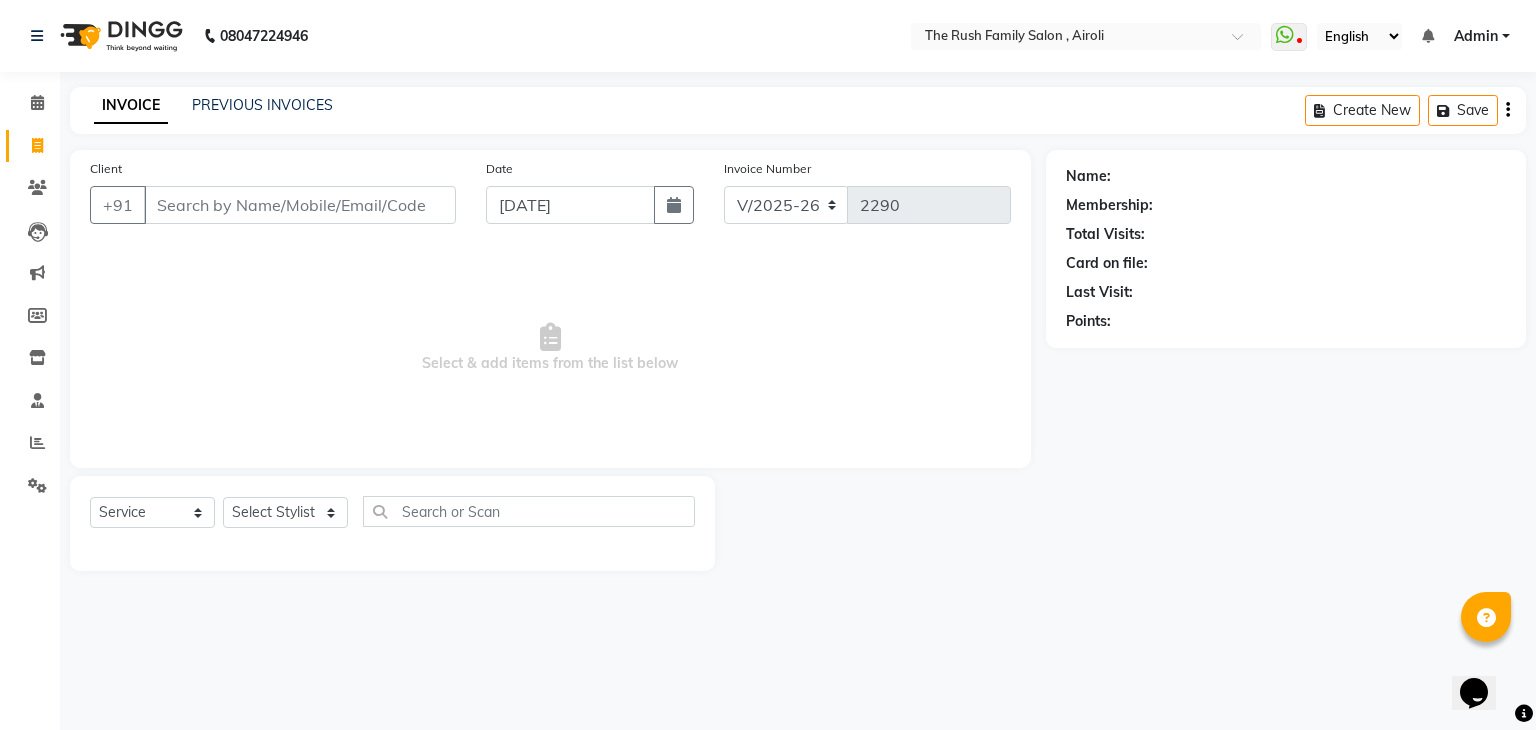 click on "Client" at bounding box center (300, 205) 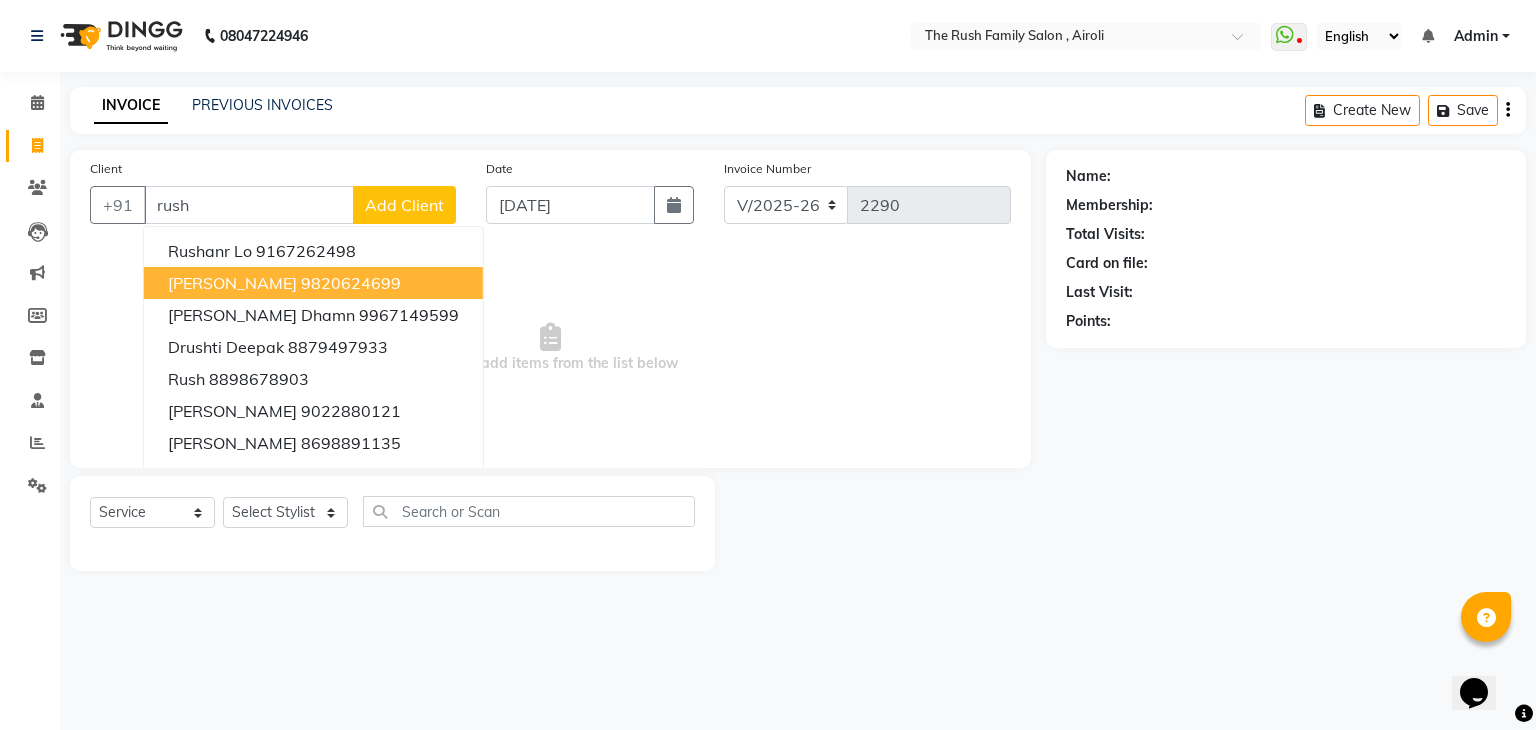 click on "9820624699" at bounding box center (351, 283) 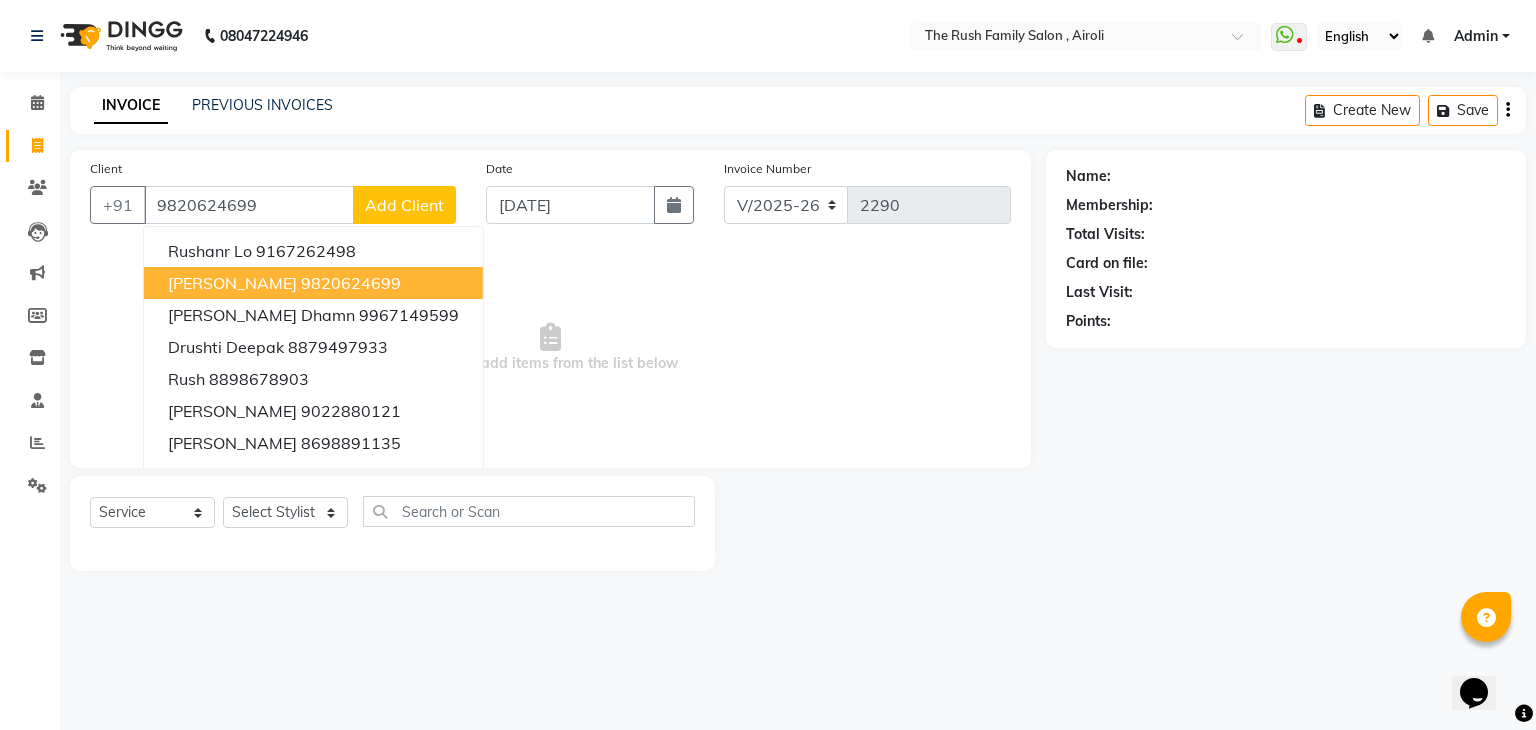 type on "9820624699" 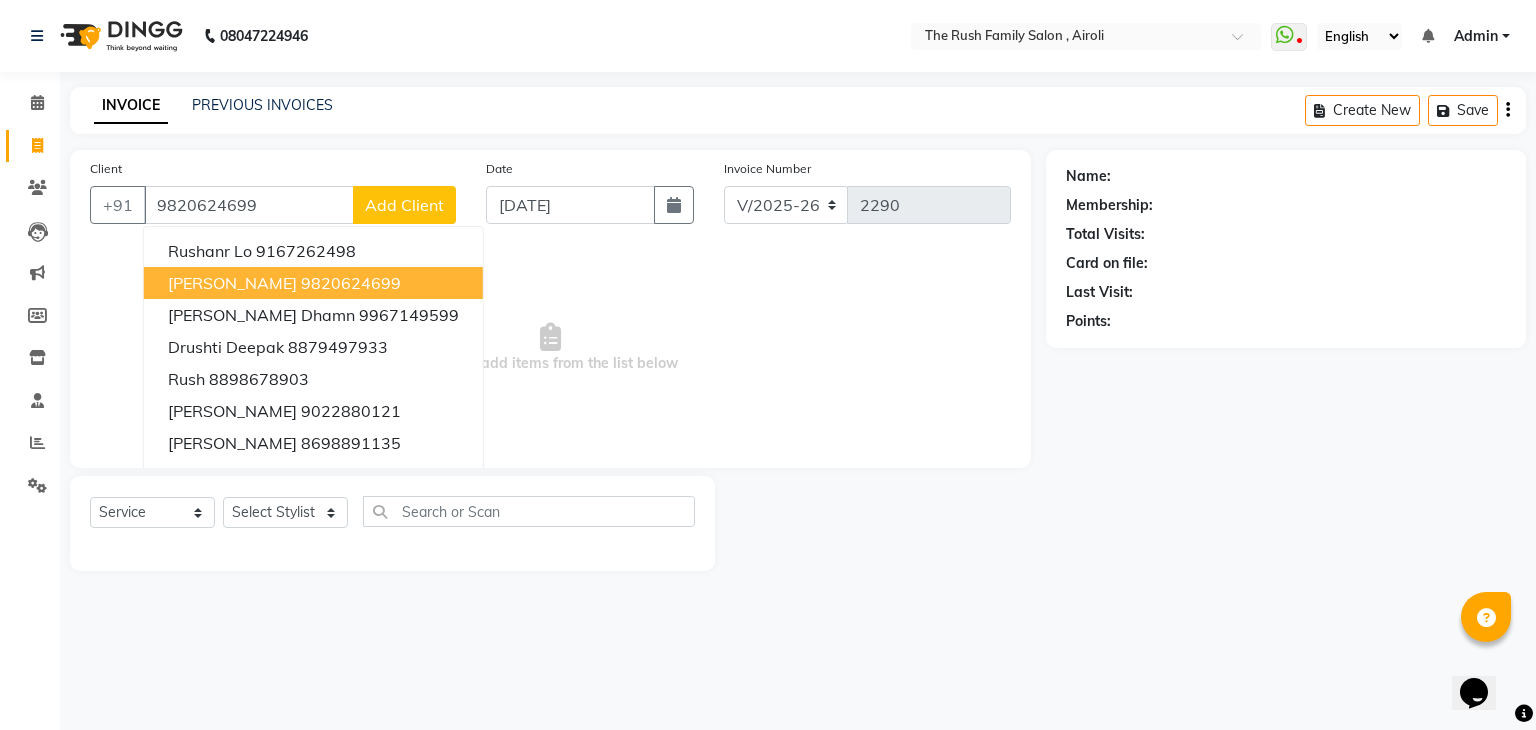 select on "1: Object" 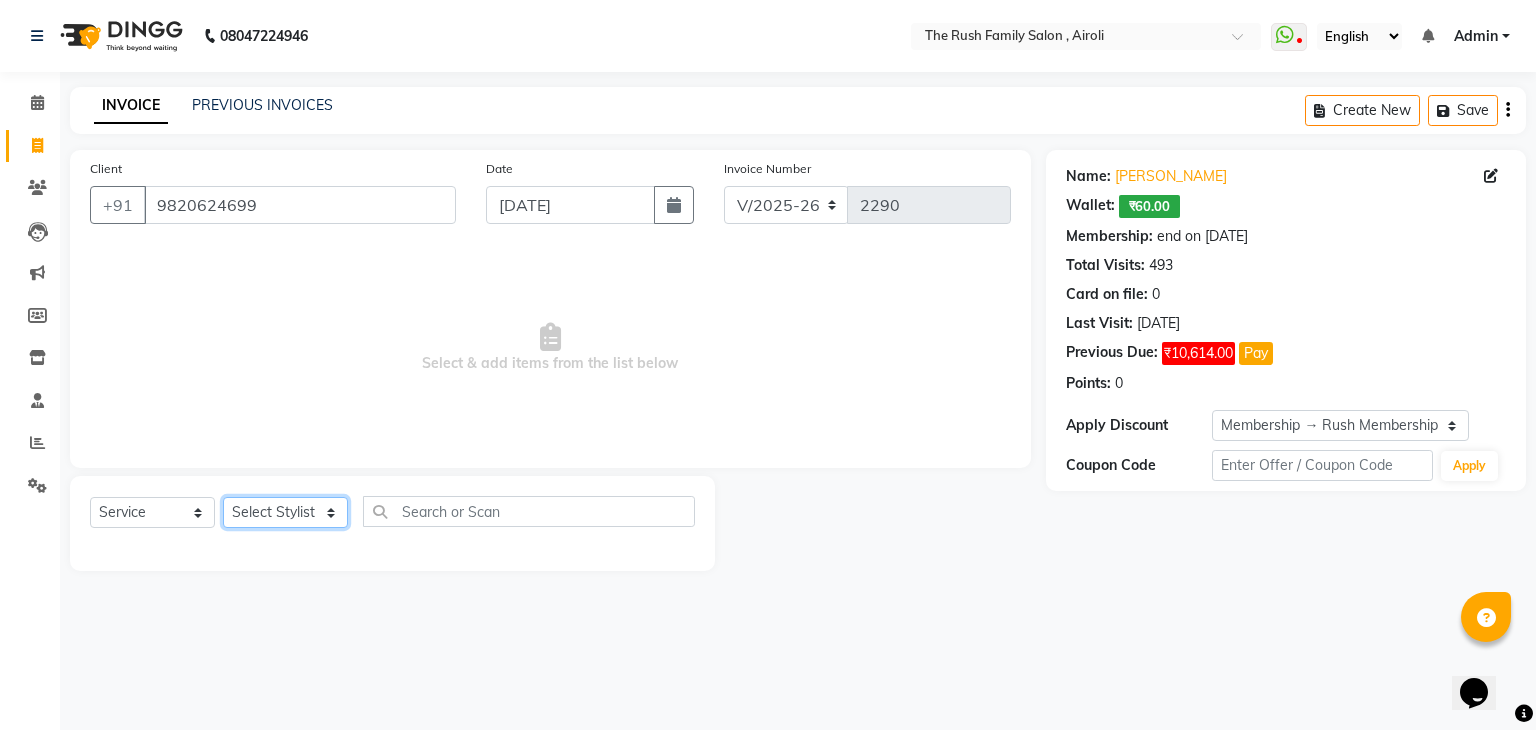 click on "Select Stylist Ajaz Danish Guddi Jayesh  mumtaz   nishu Riya    Rush Swati" 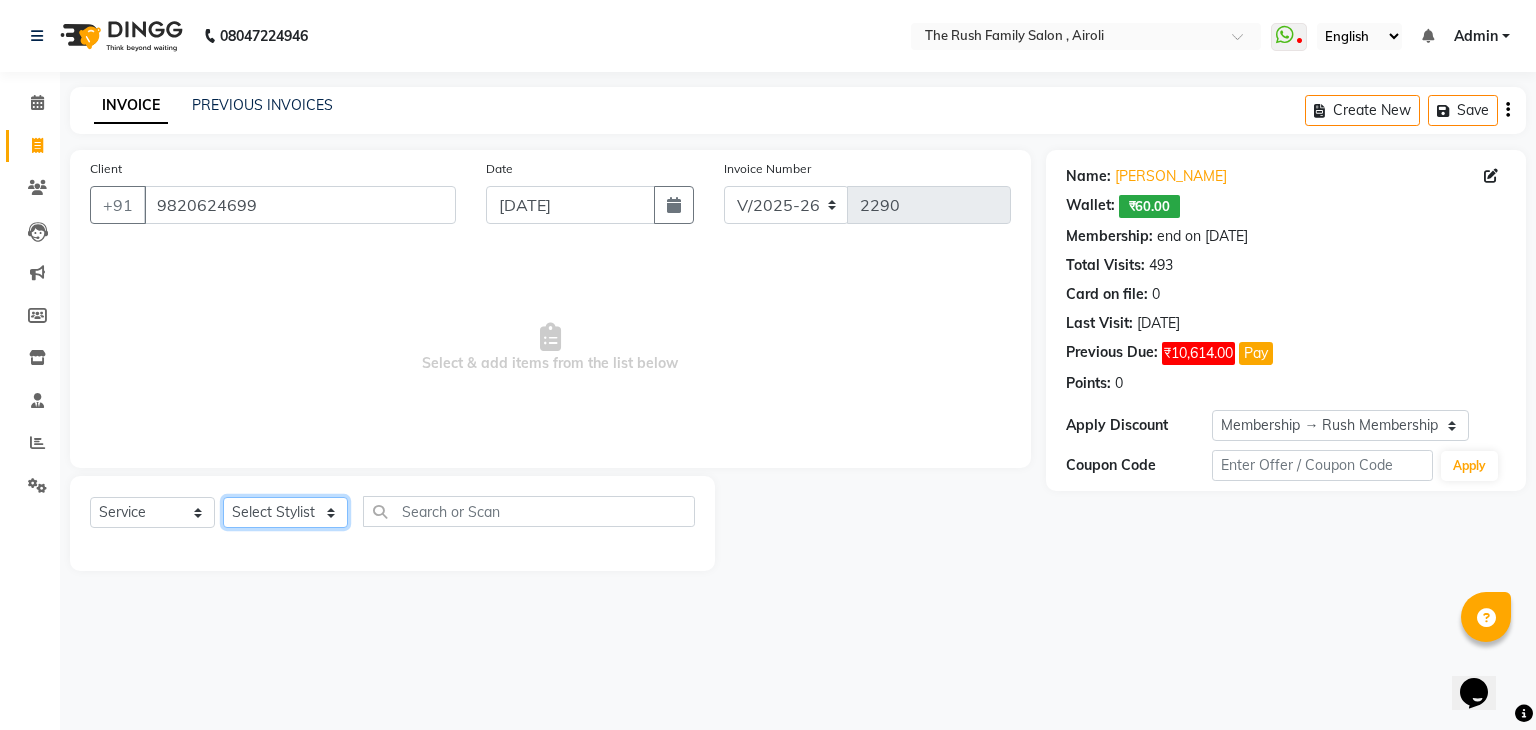 select on "65380" 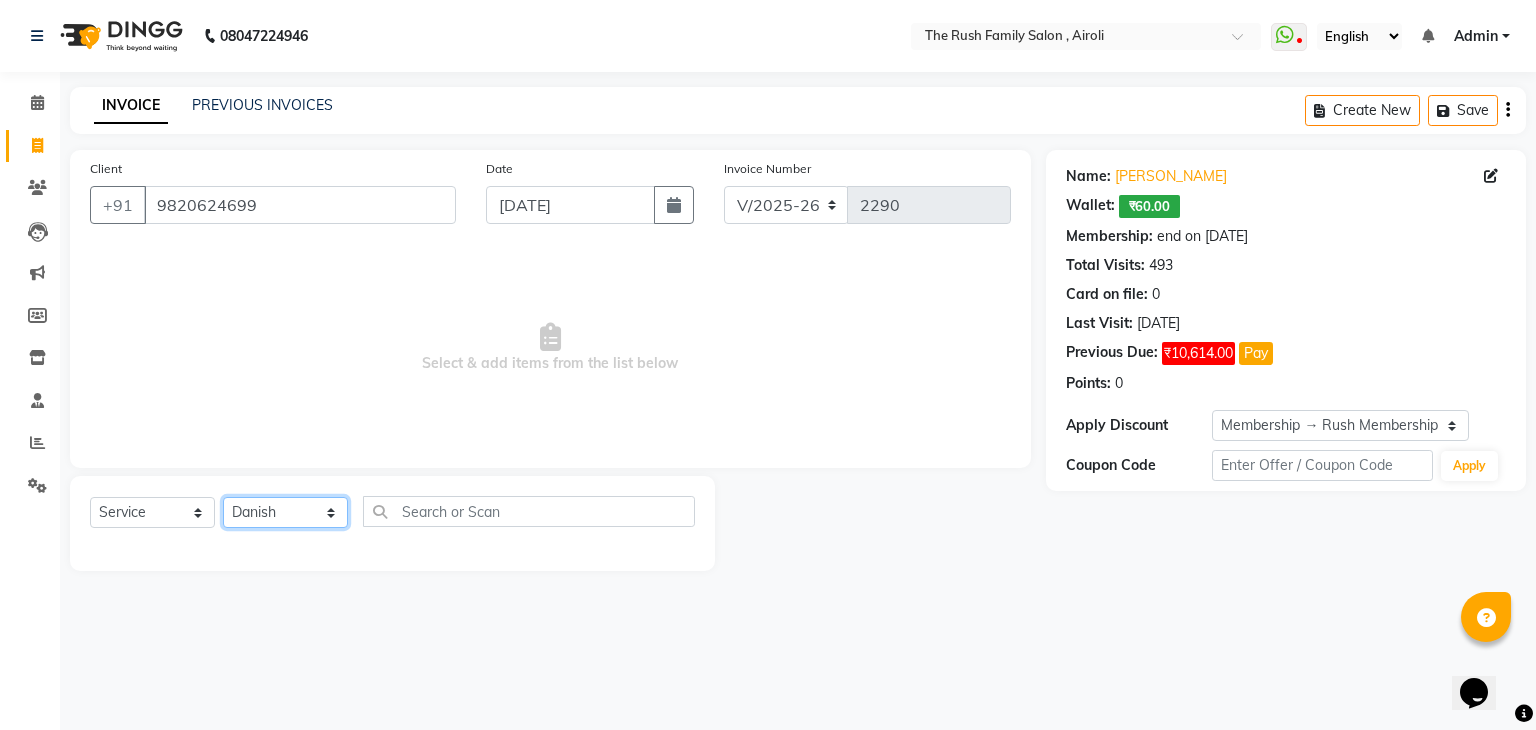 click on "Select Stylist Ajaz Danish Guddi Jayesh  mumtaz   nishu Riya    Rush Swati" 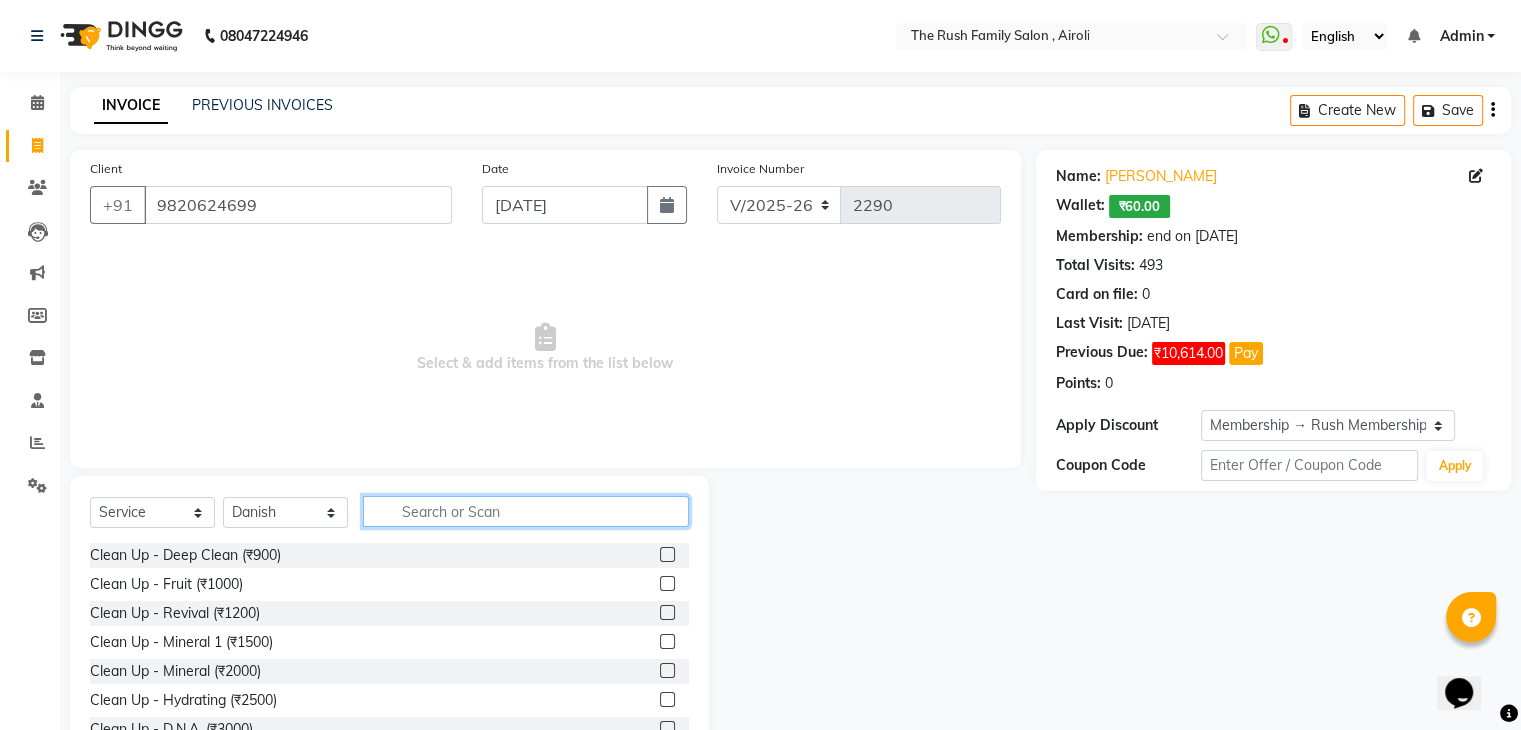 click 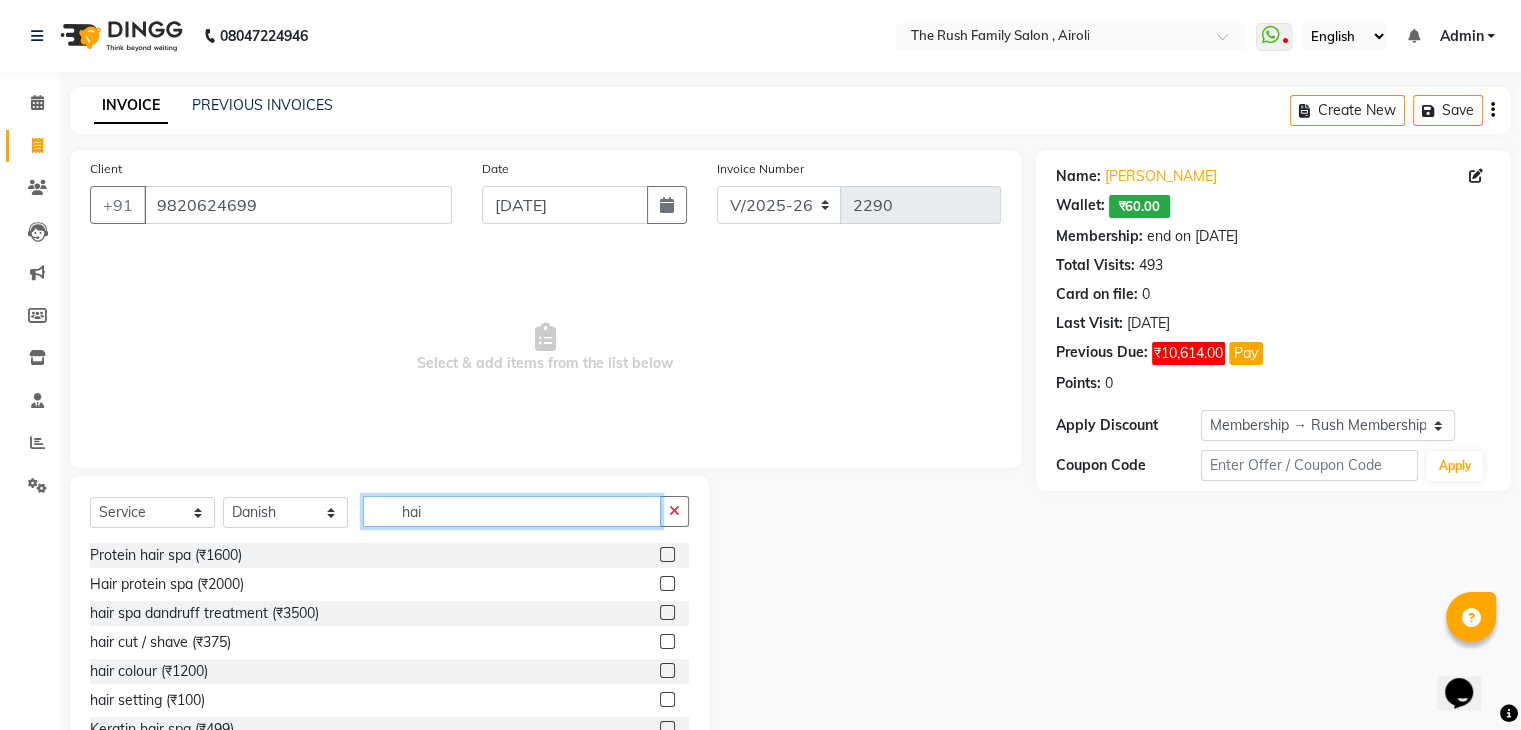 type on "hai" 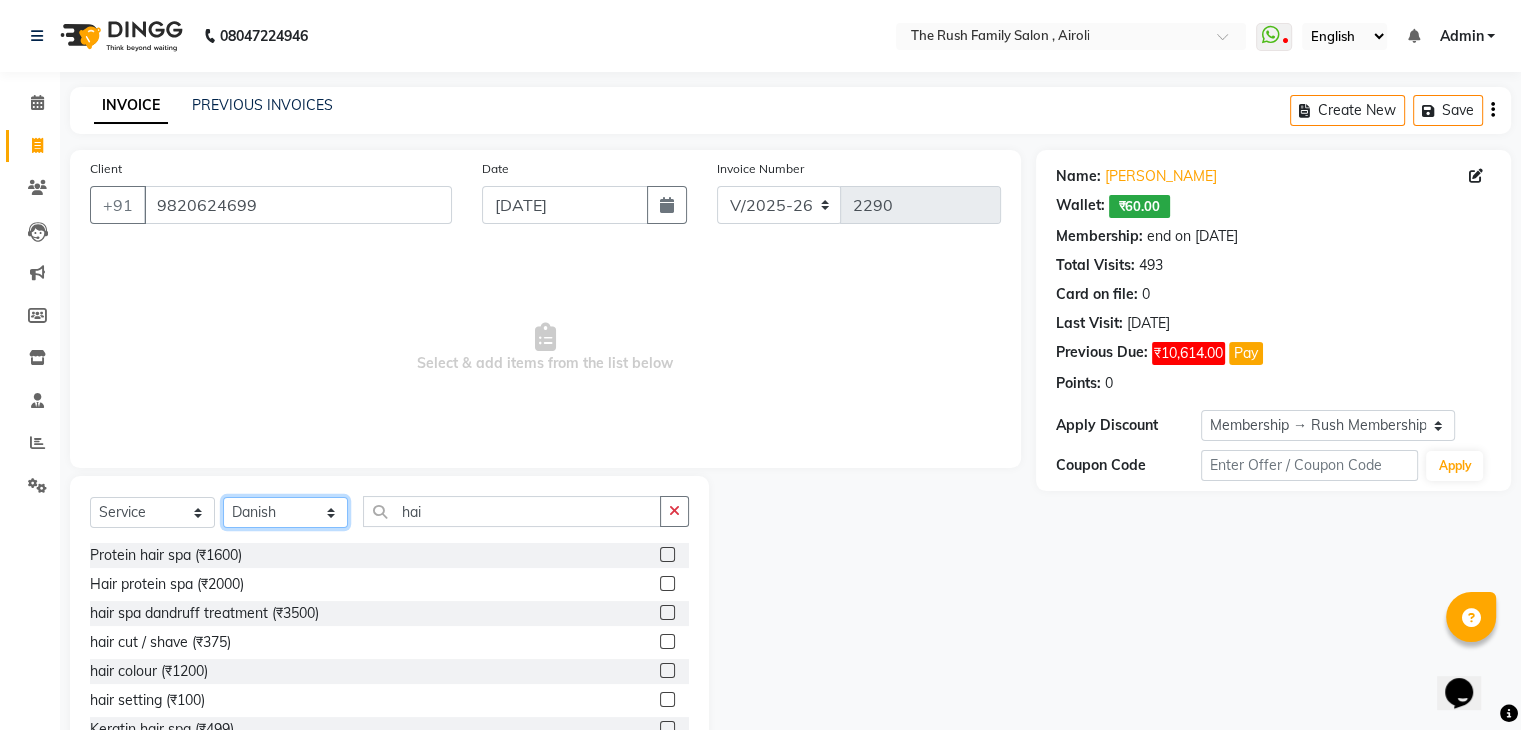 click on "Select Stylist Ajaz Danish Guddi Jayesh  mumtaz   nishu Riya    Rush Swati" 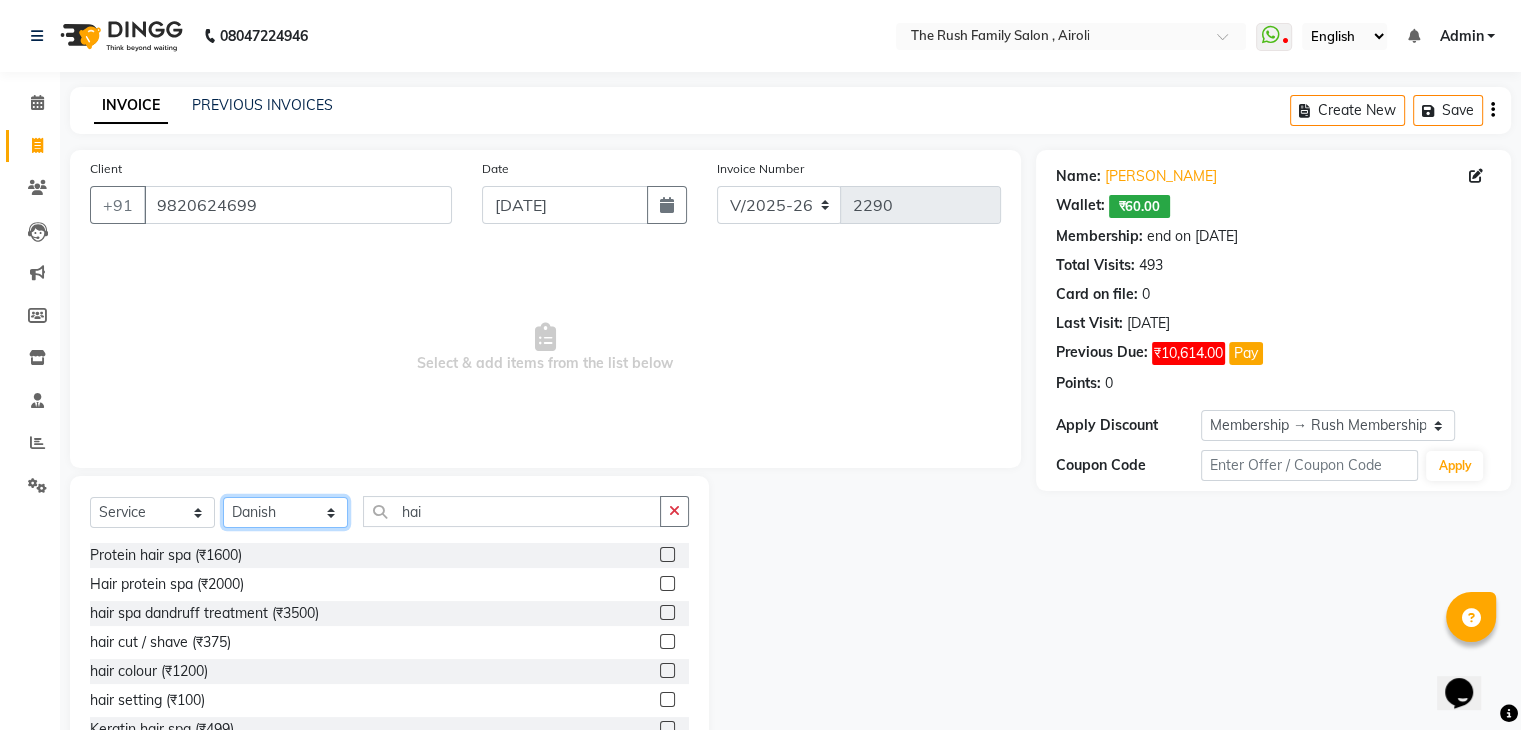 select on "53299" 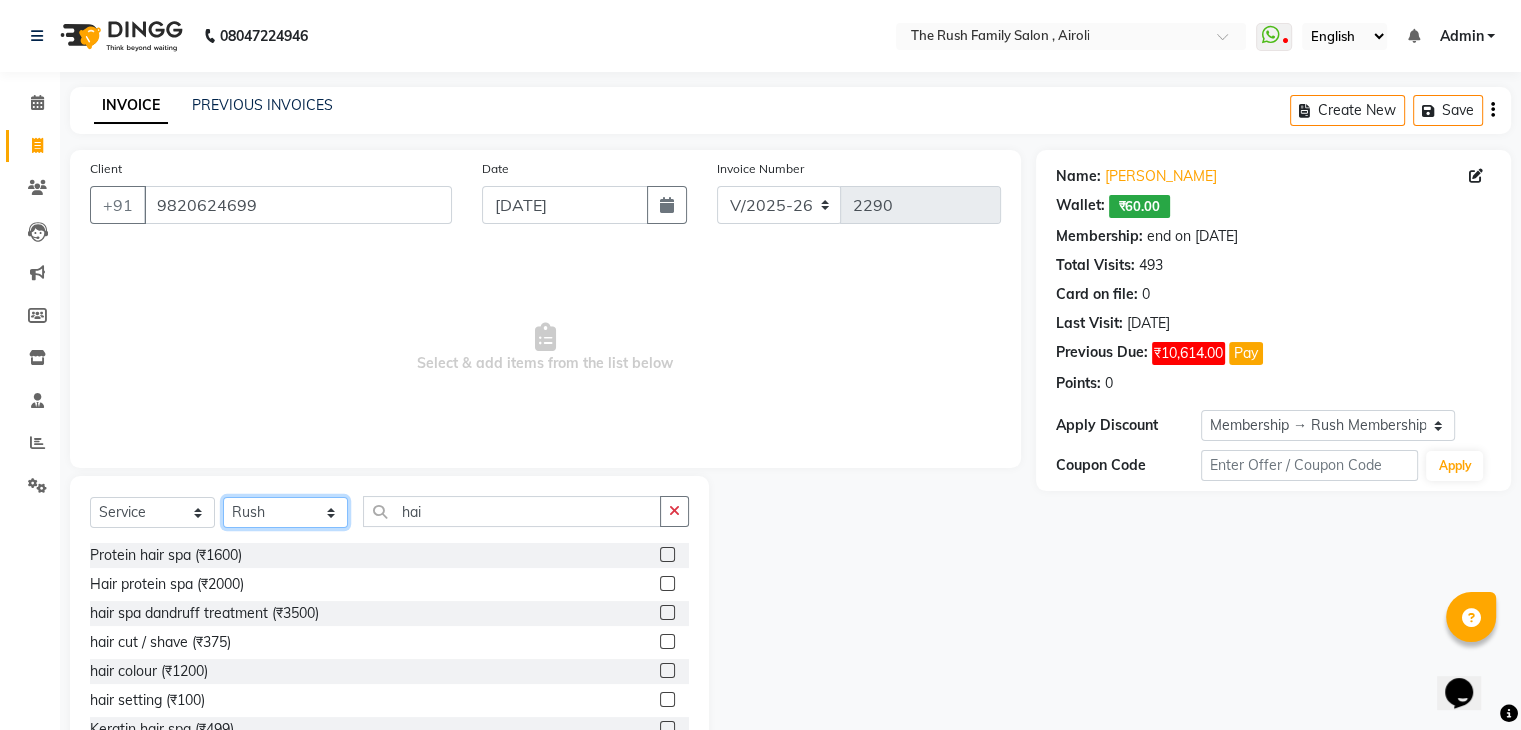 click on "Select Stylist Ajaz Danish Guddi Jayesh  mumtaz   nishu Riya    Rush Swati" 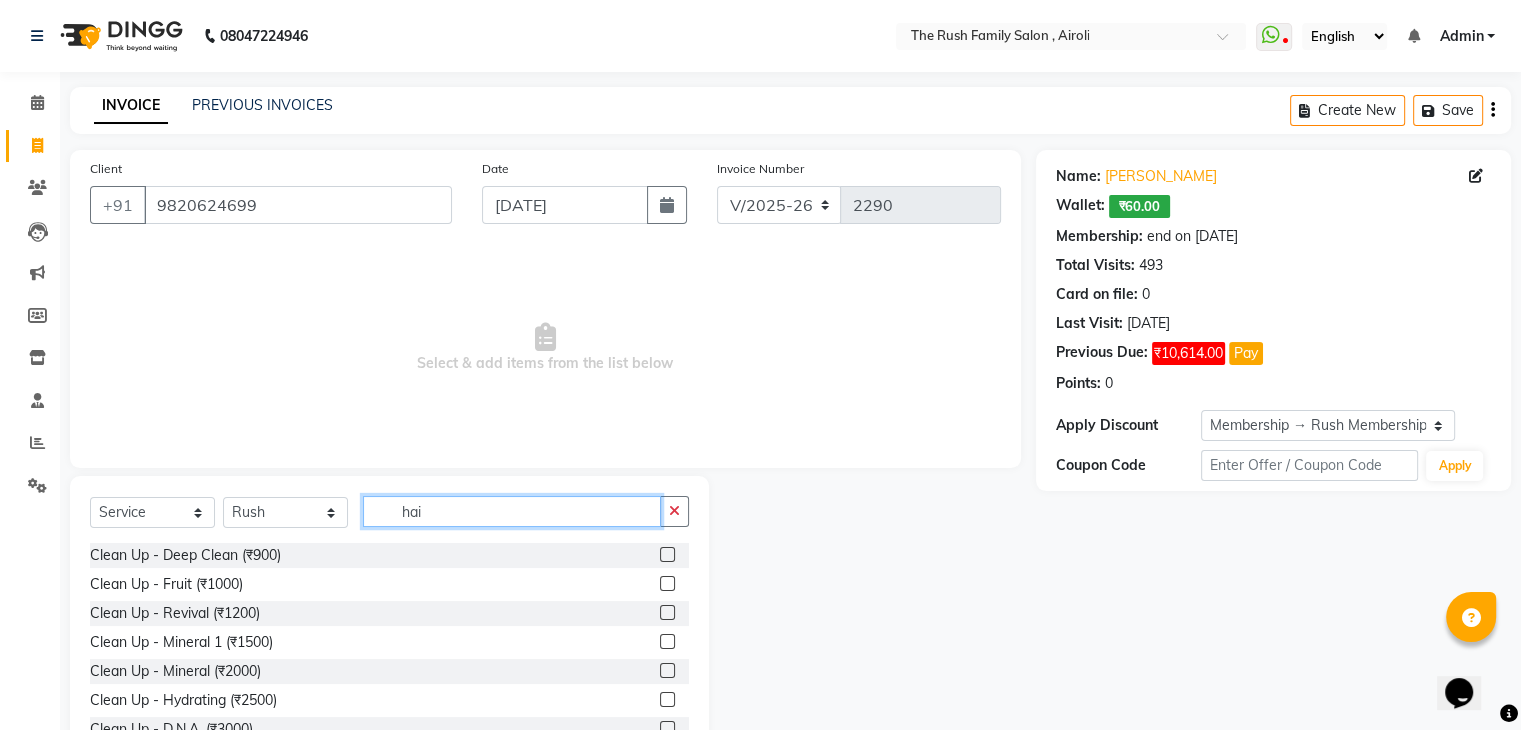 click on "hai" 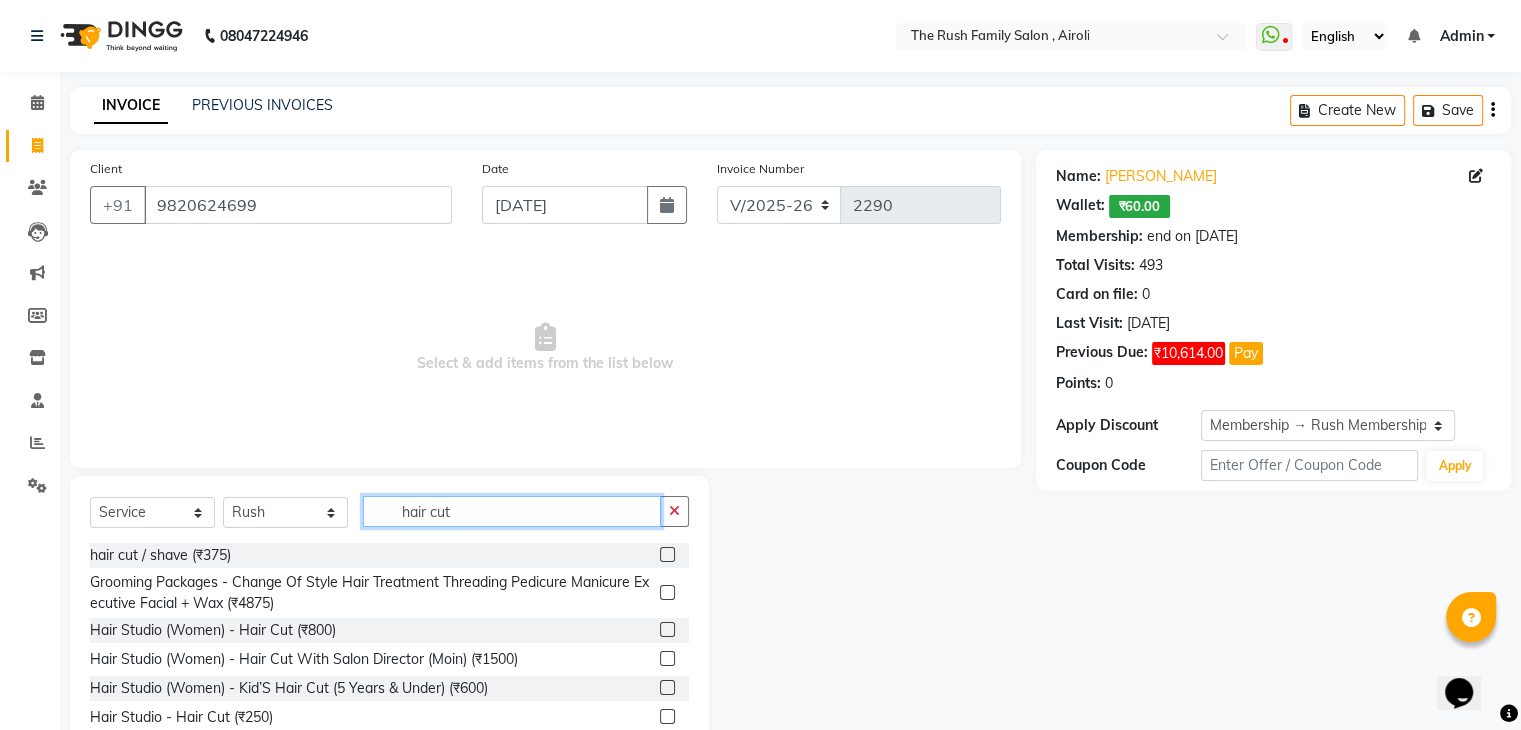 type on "hair cut" 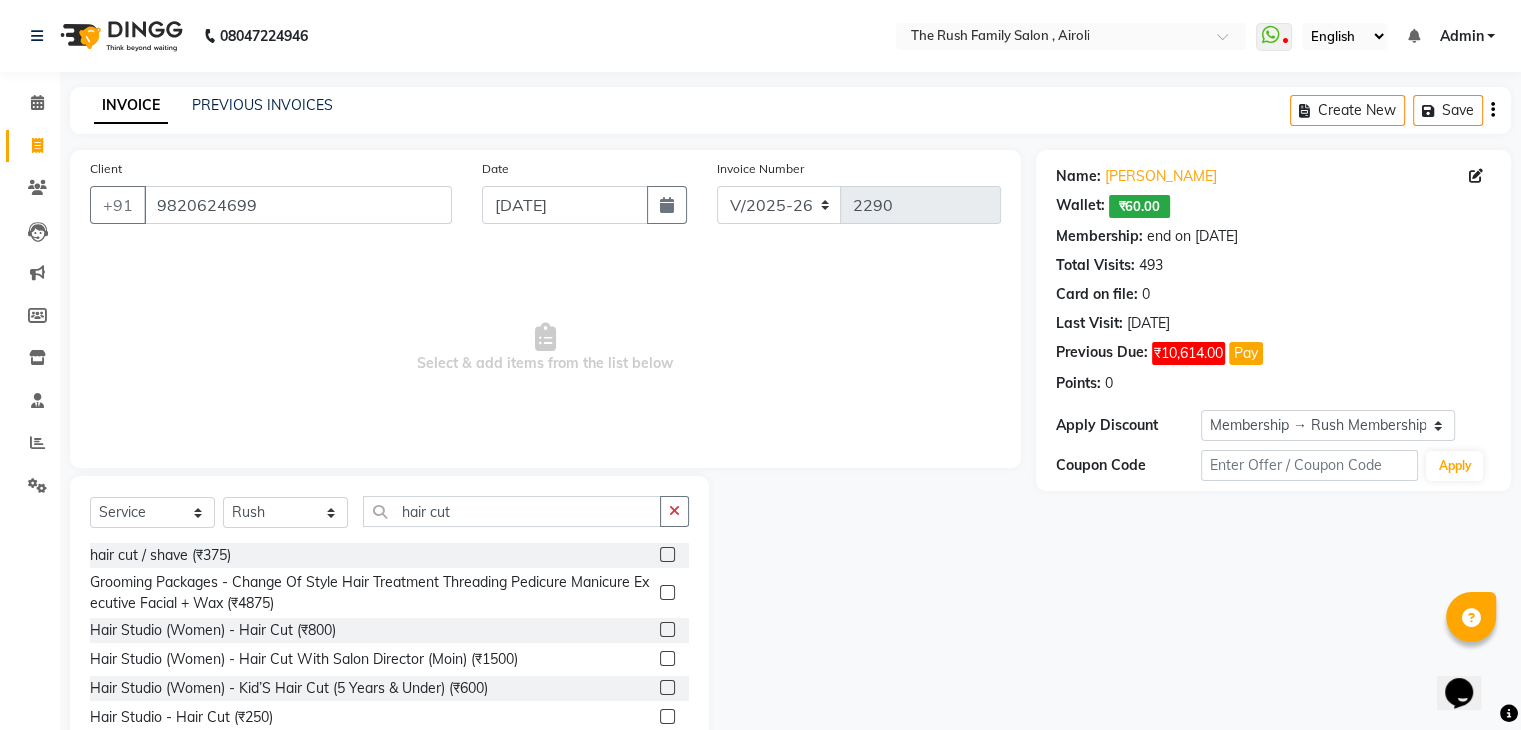 click 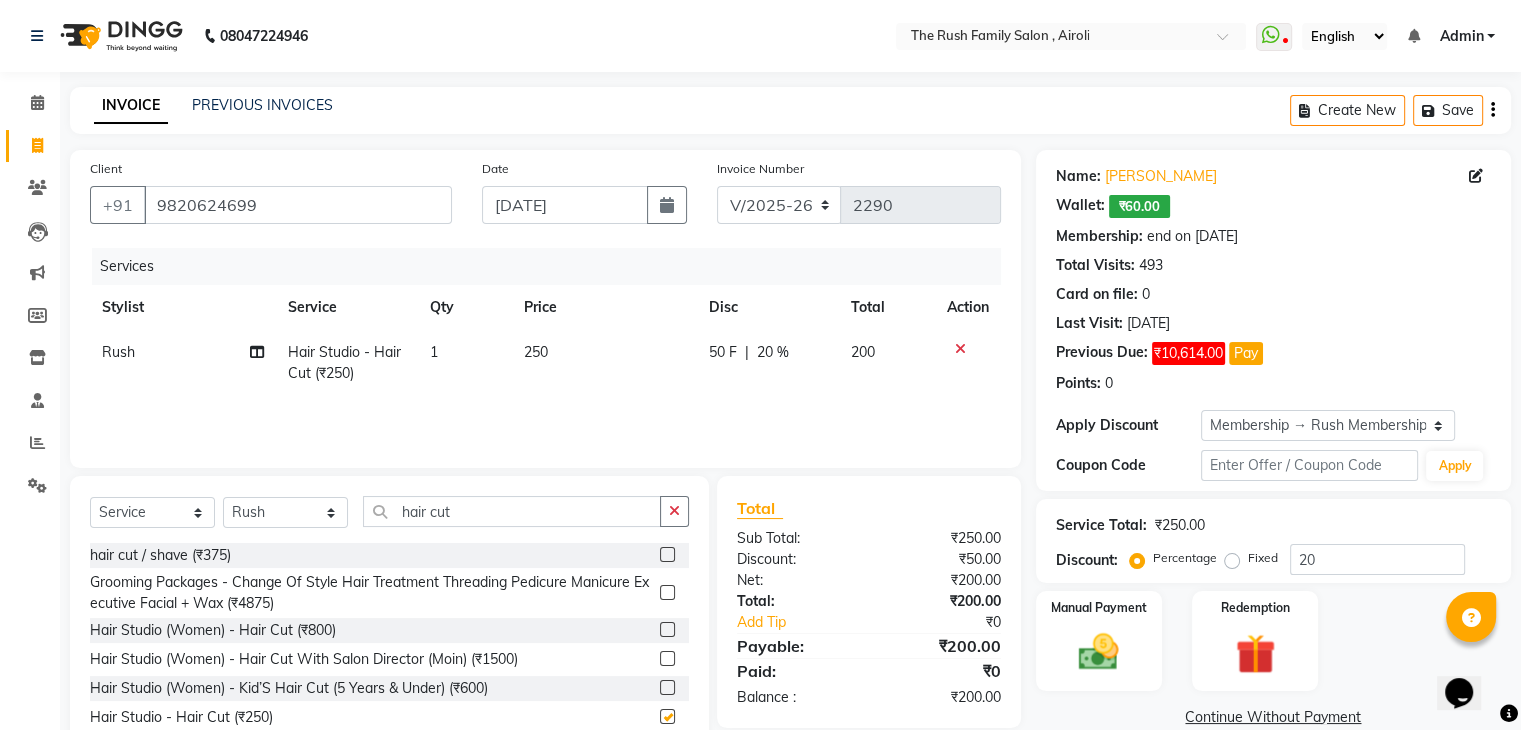 checkbox on "false" 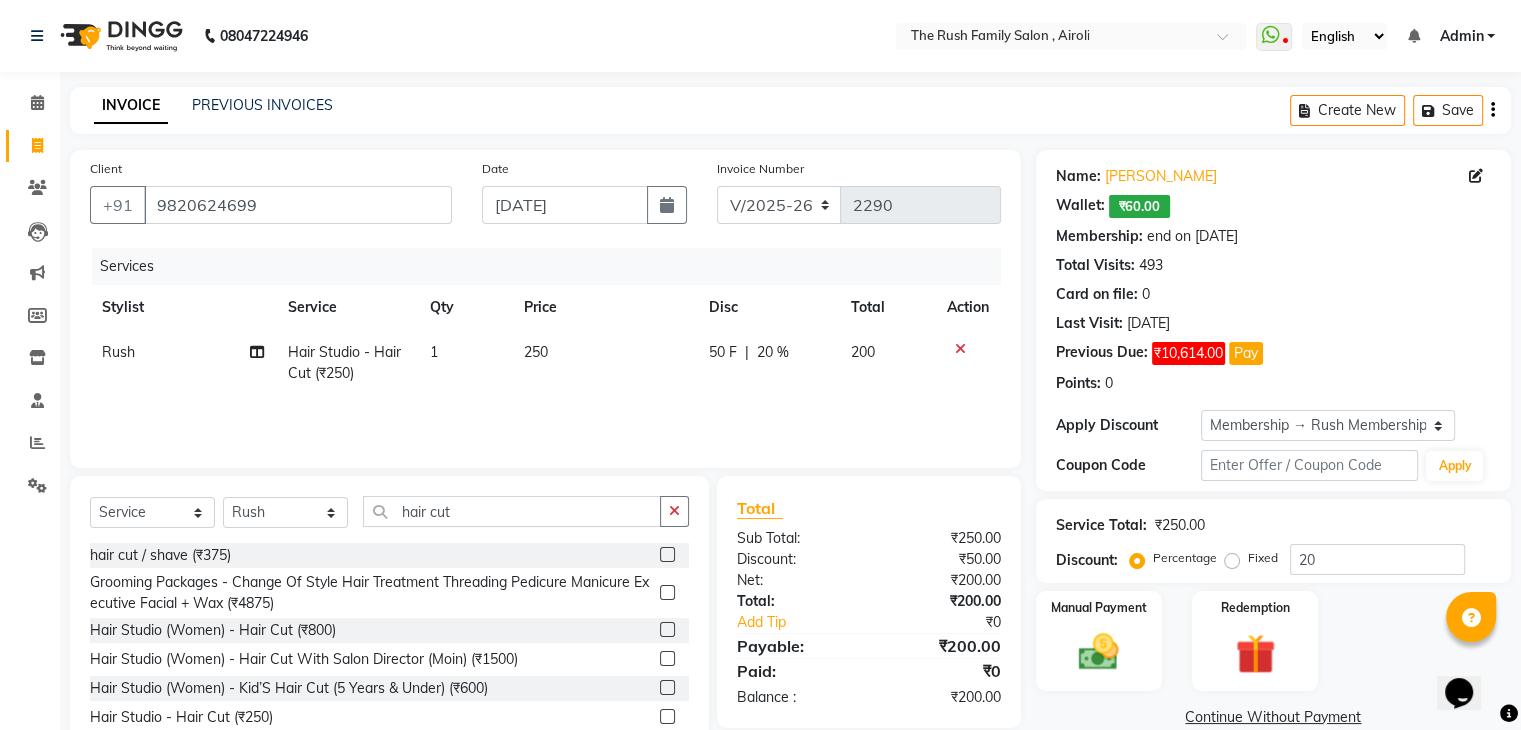 click on "50 F" 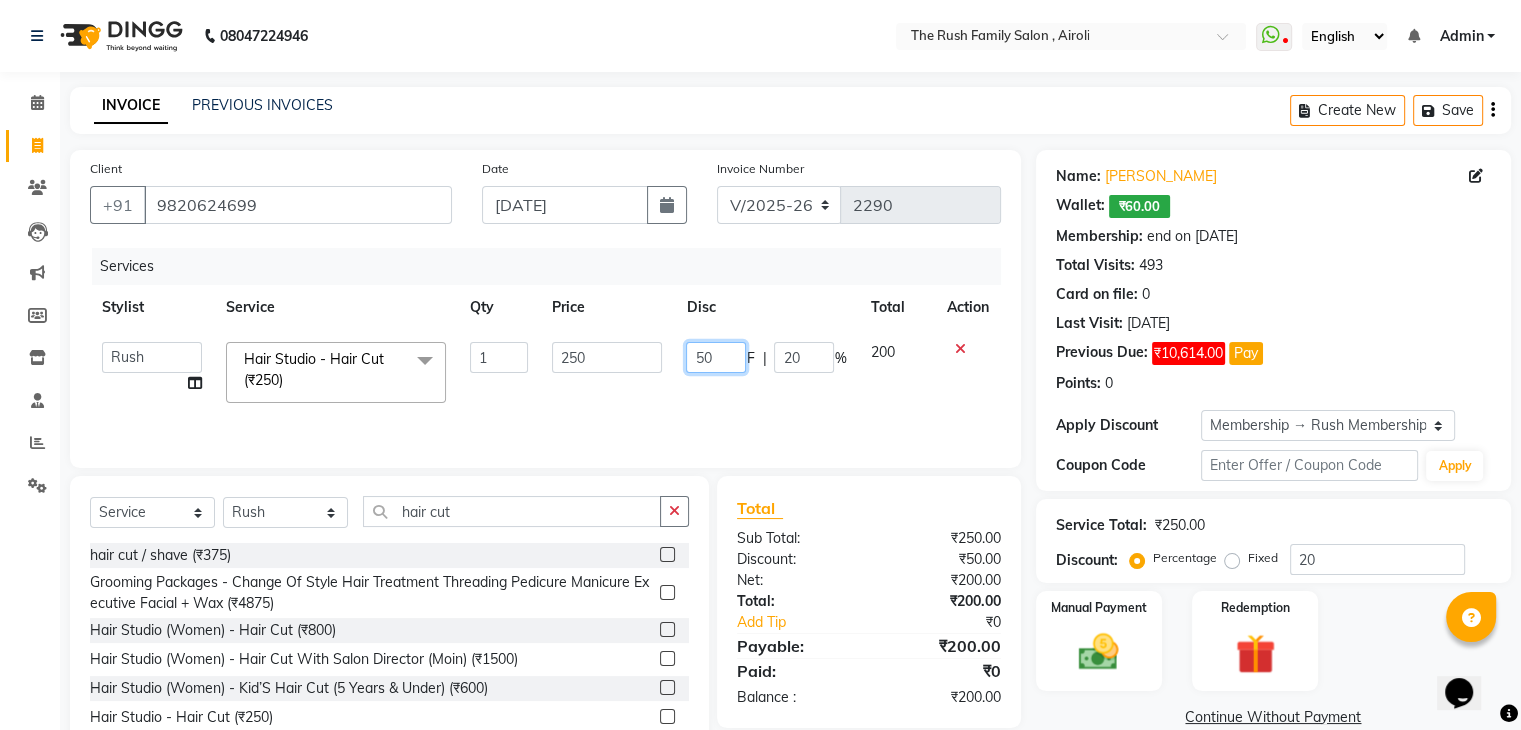 click on "50" 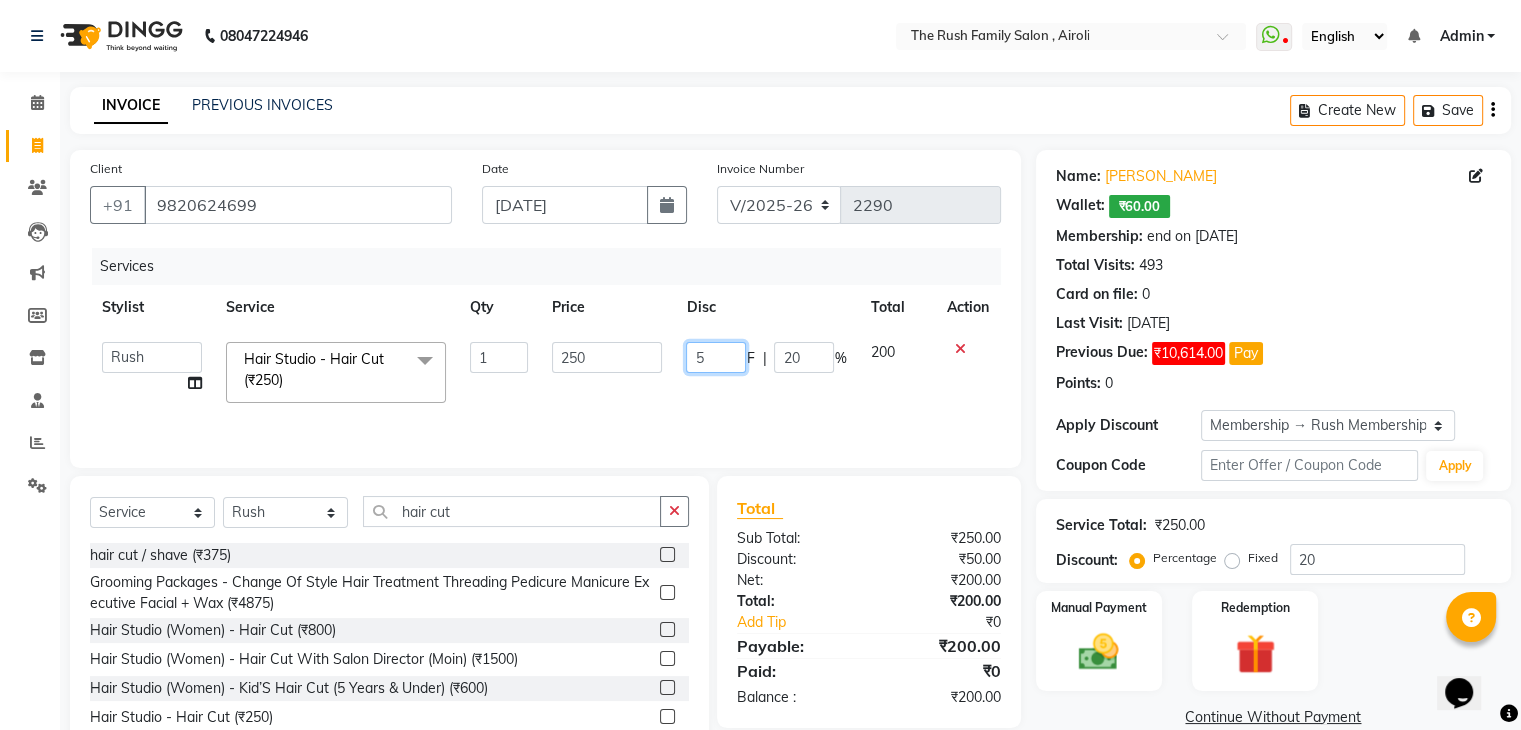 type on "51" 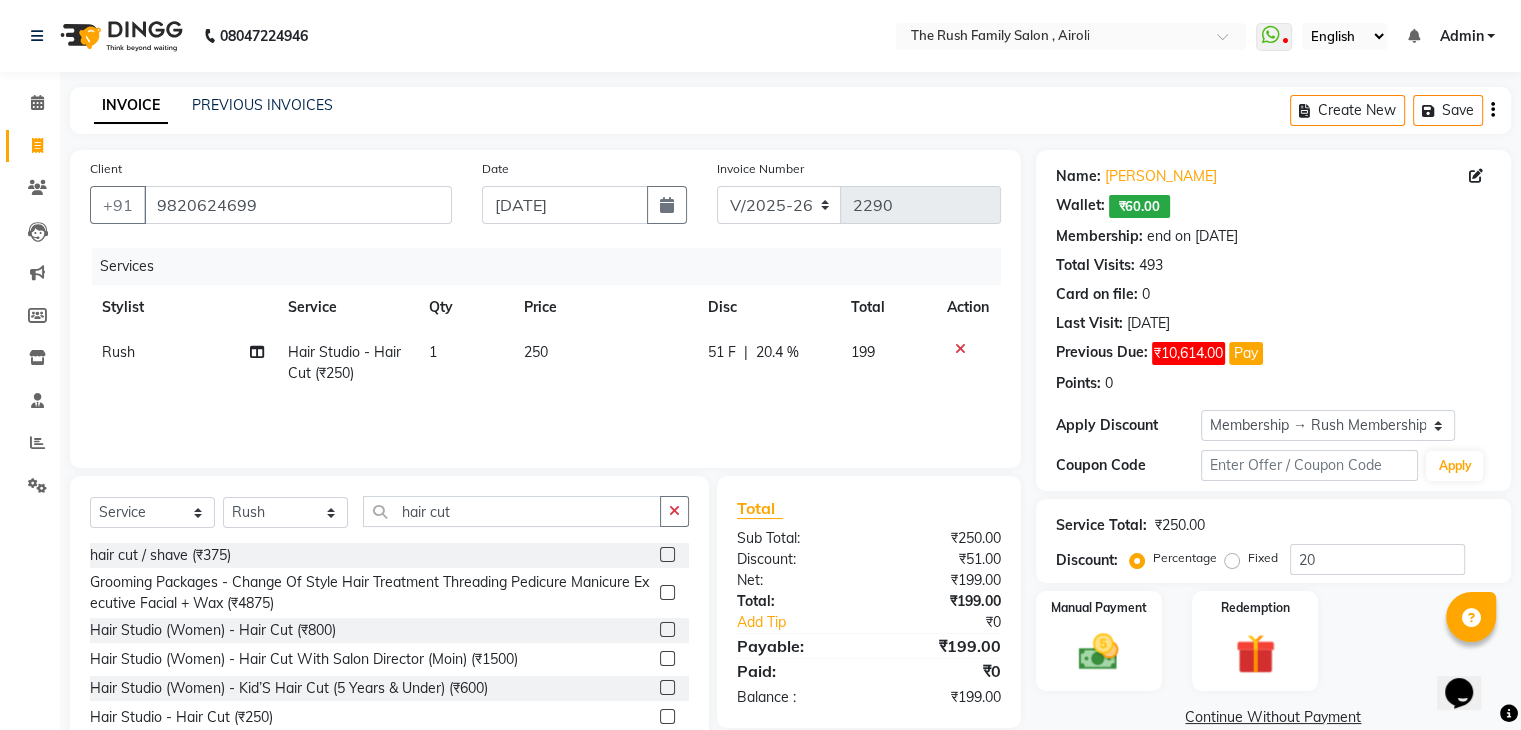 click on "51 F | 20.4 %" 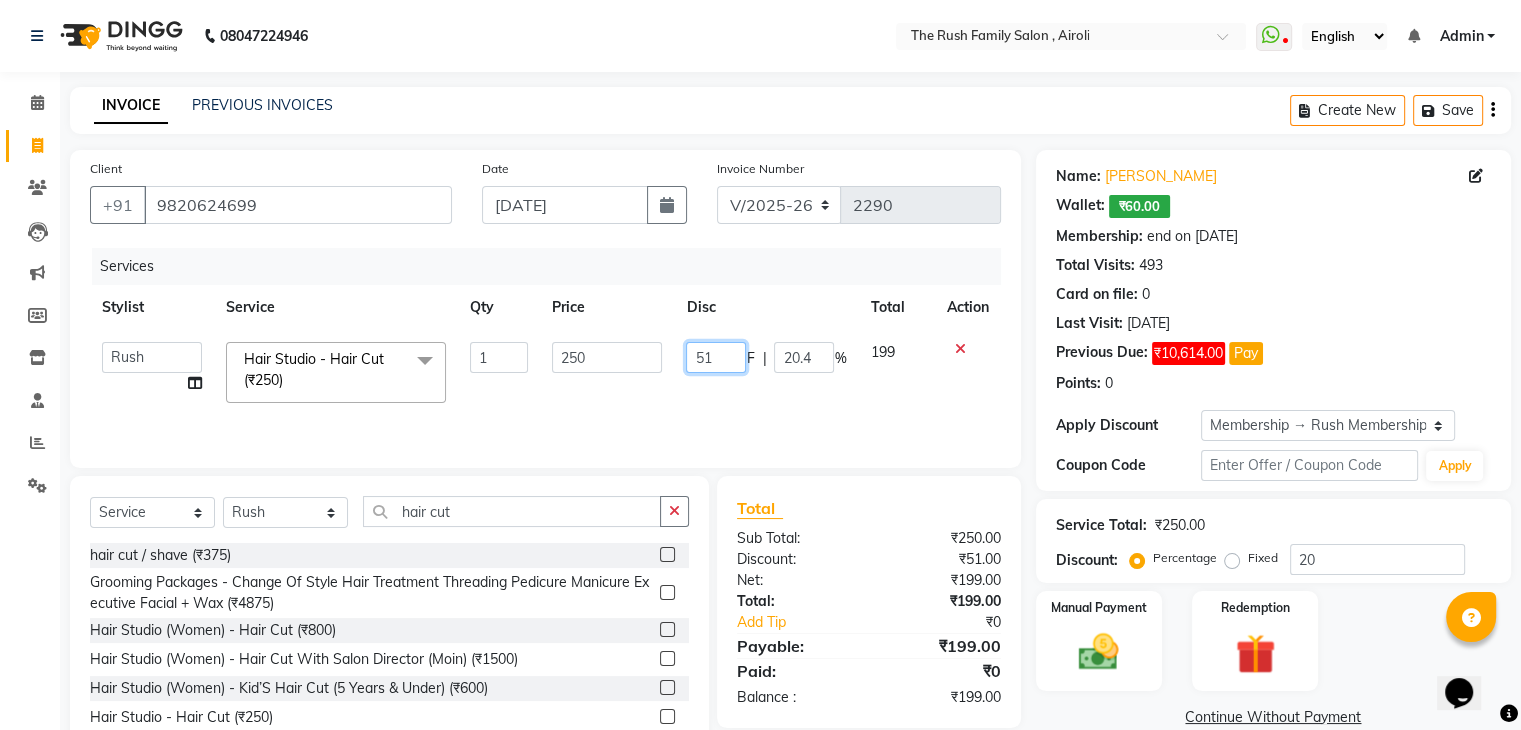 click on "51" 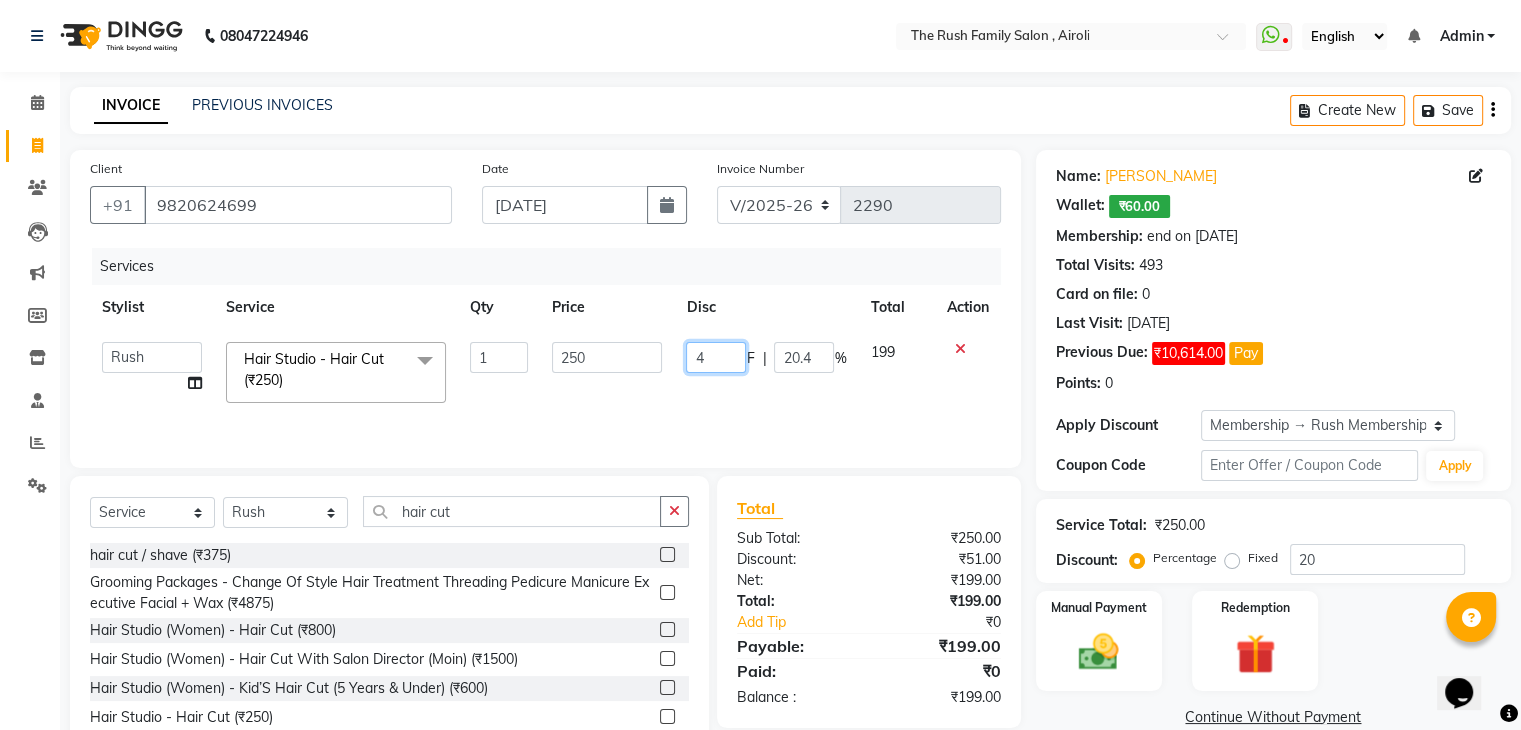 type on "49" 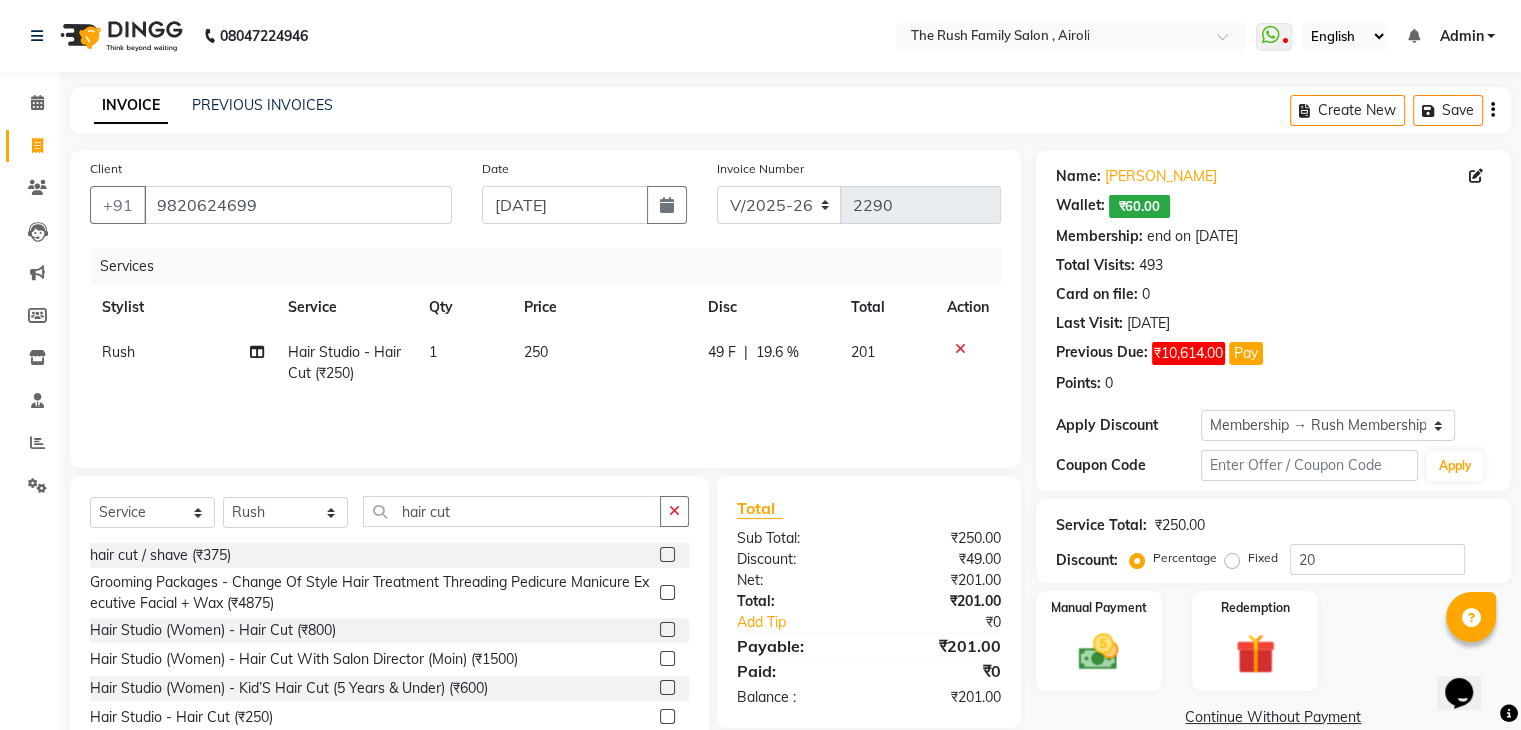 click on "Rush Hair Studio - Hair Cut (₹250) 1 250 49 F | 19.6 % 201" 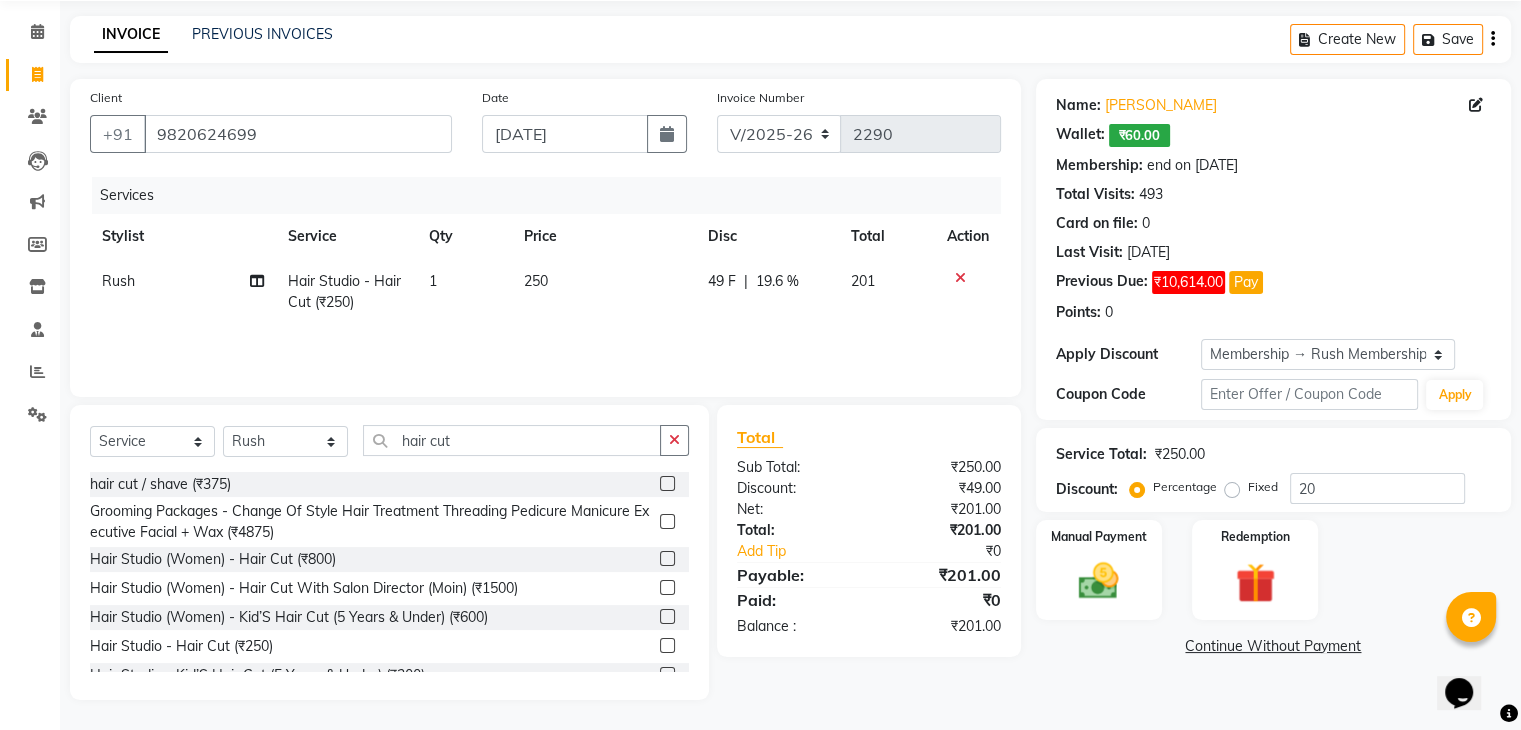 click on "49 F" 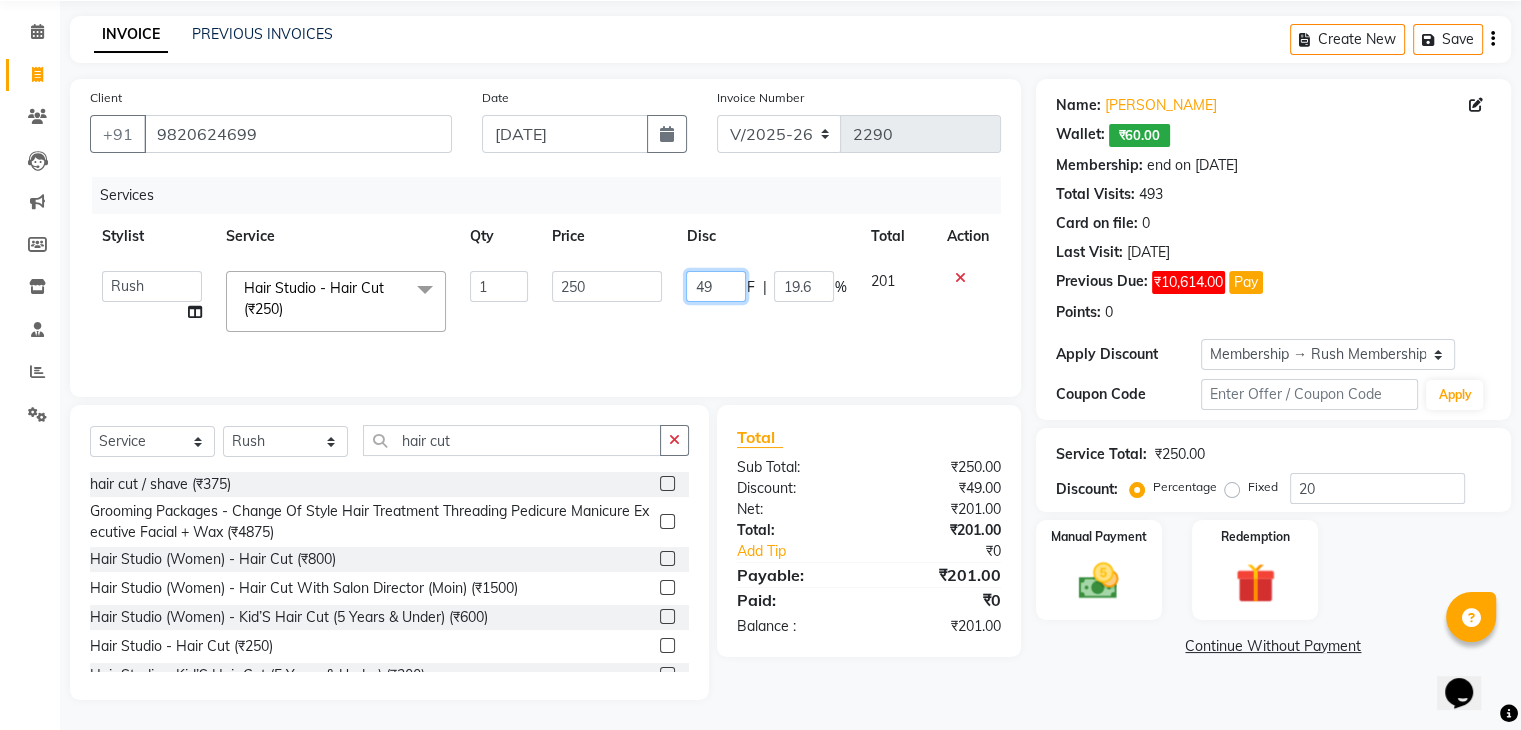 click on "49" 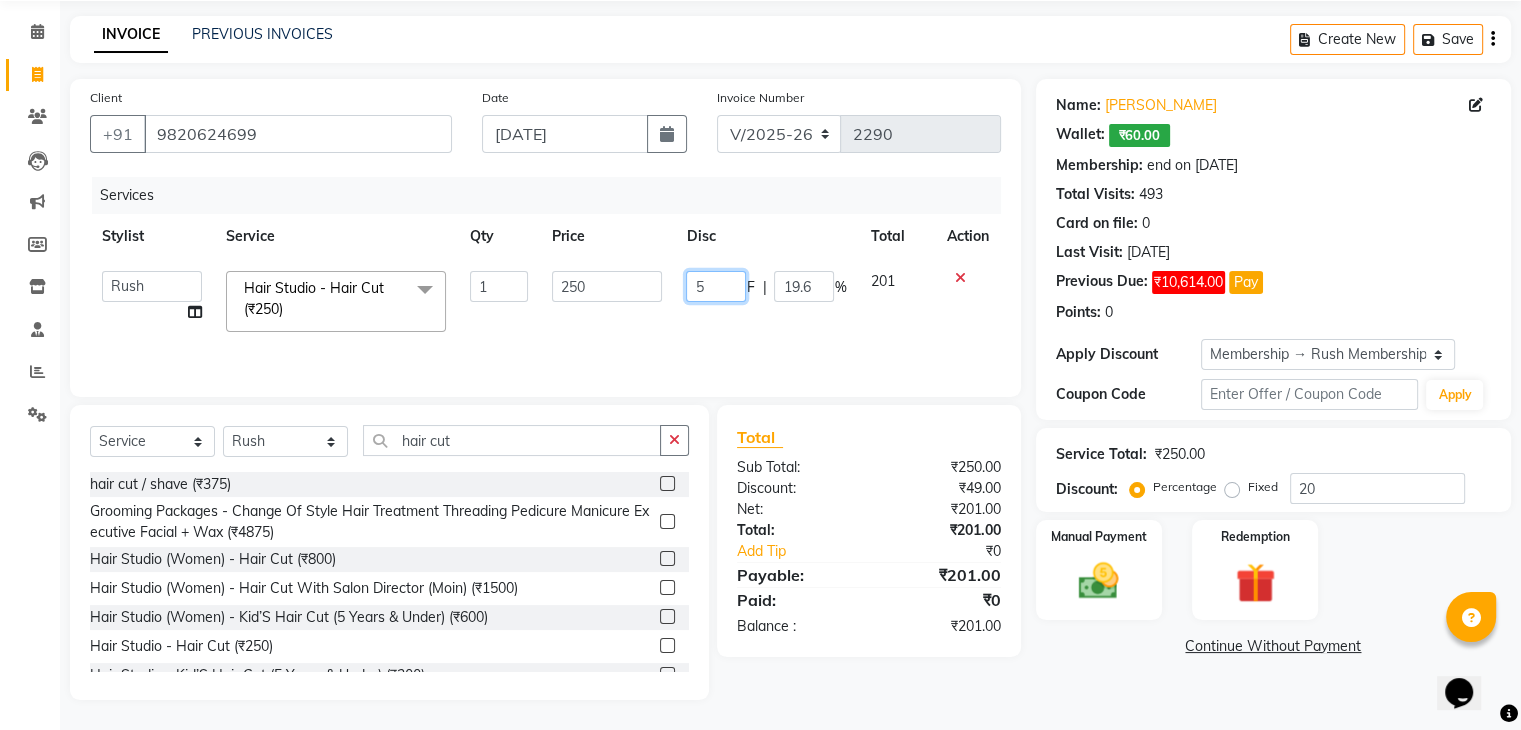 type on "50" 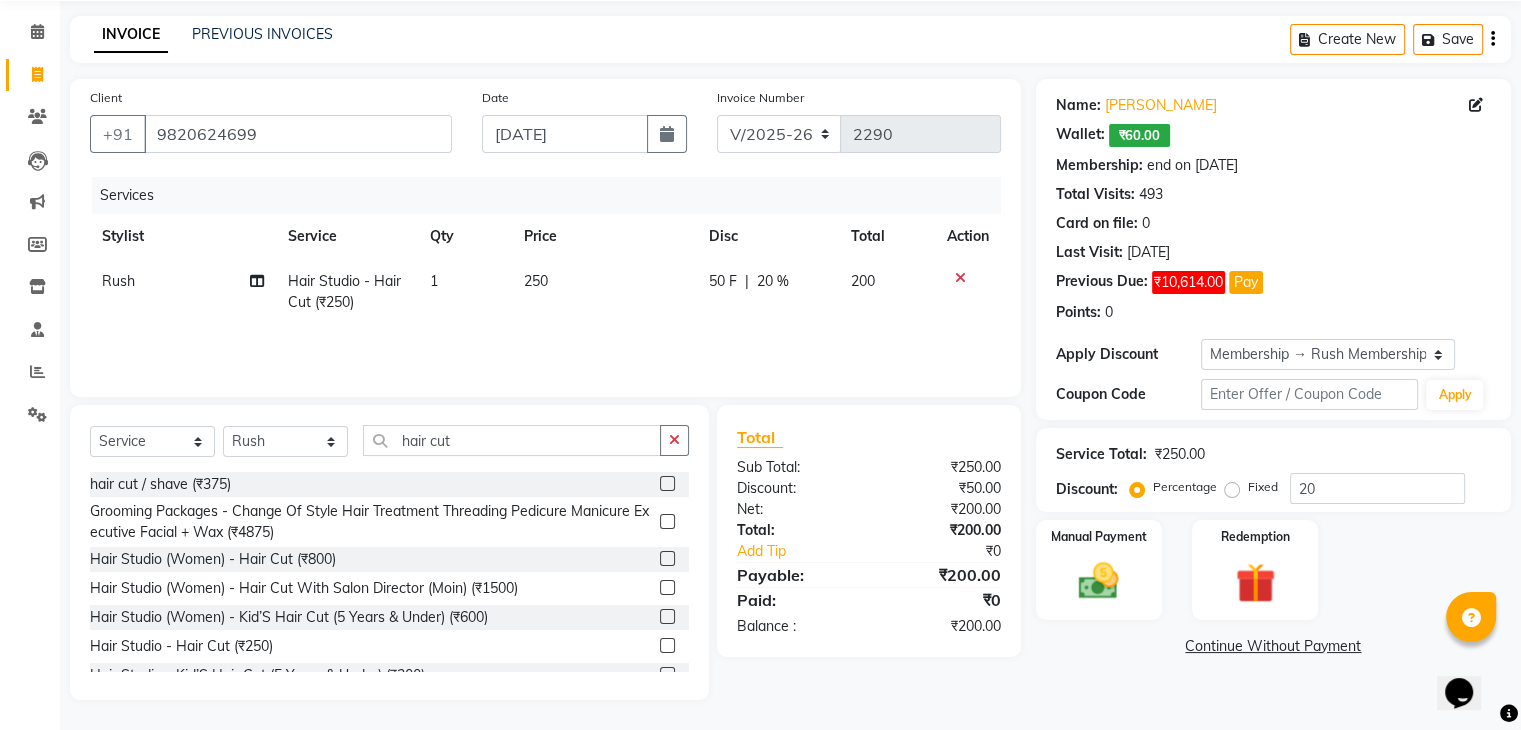 click on "50 F | 20 %" 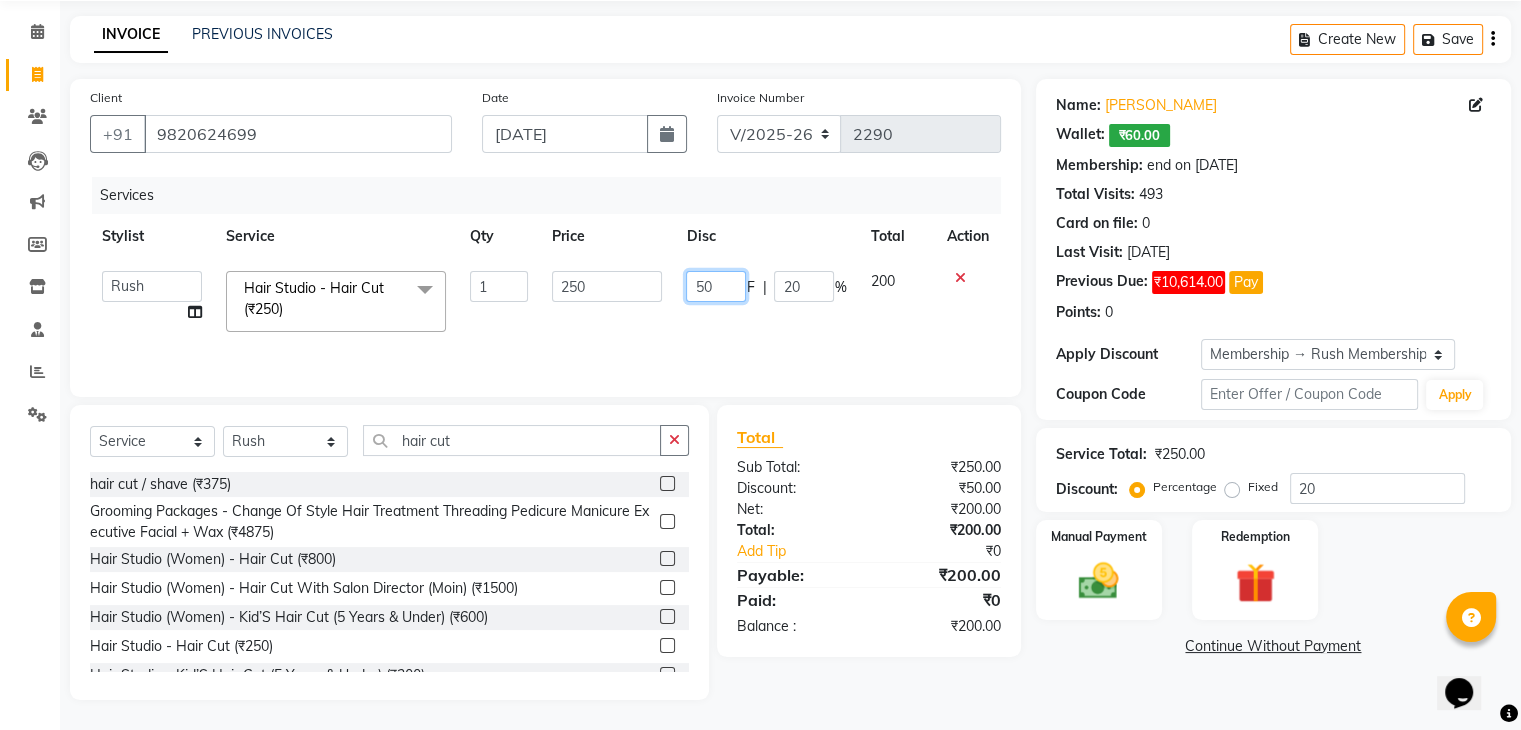 click on "50" 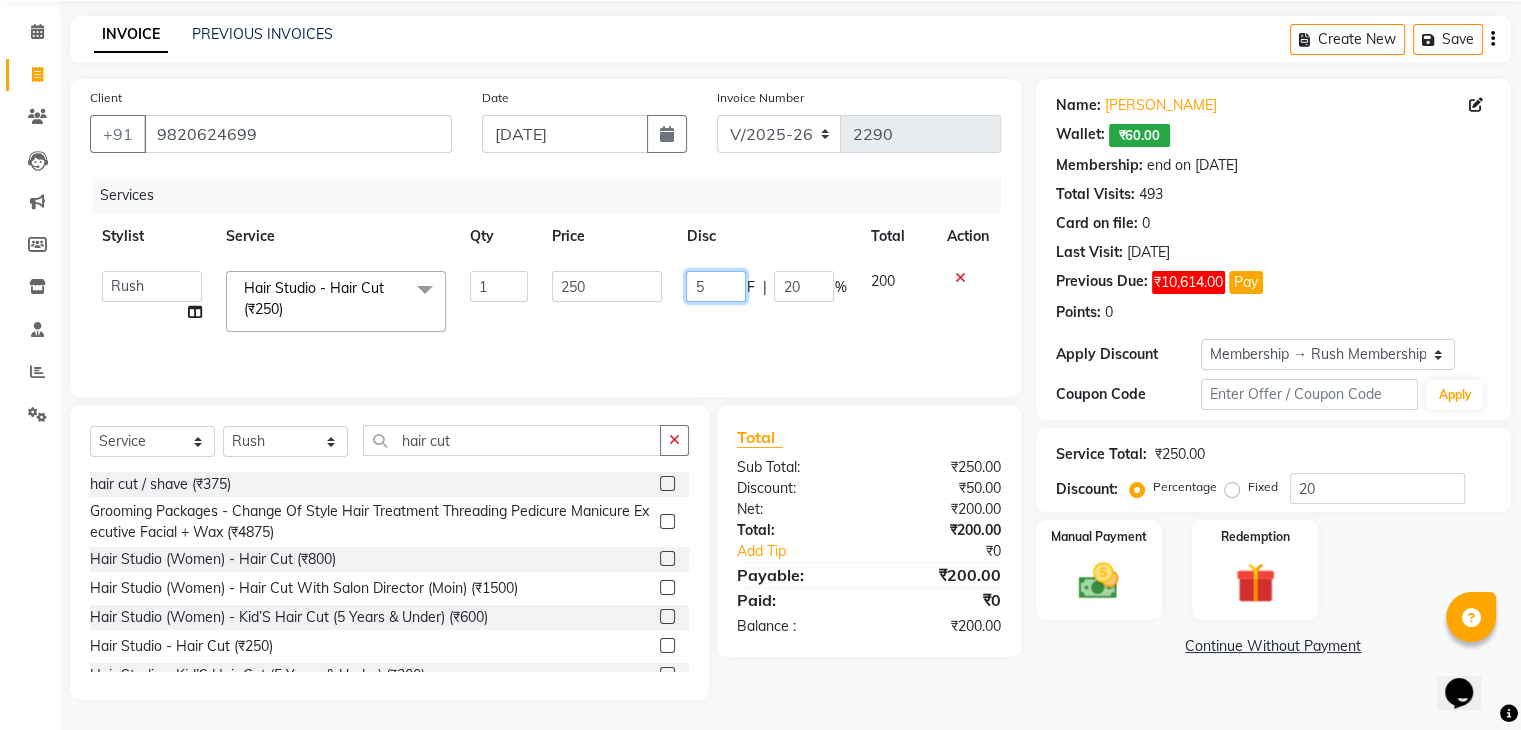 type on "52" 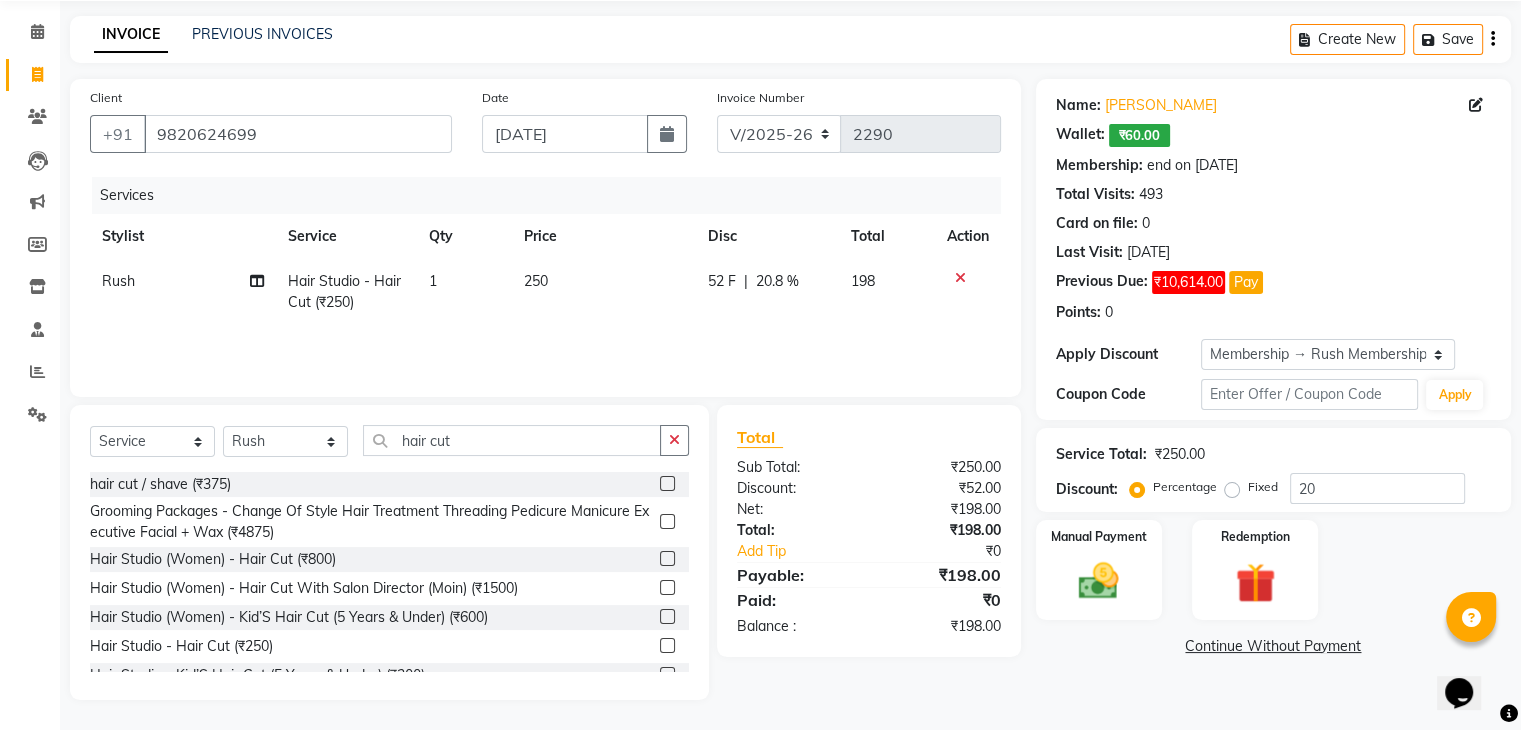 click on "Rush Hair Studio - Hair Cut (₹250) 1 250 52 F | 20.8 % 198" 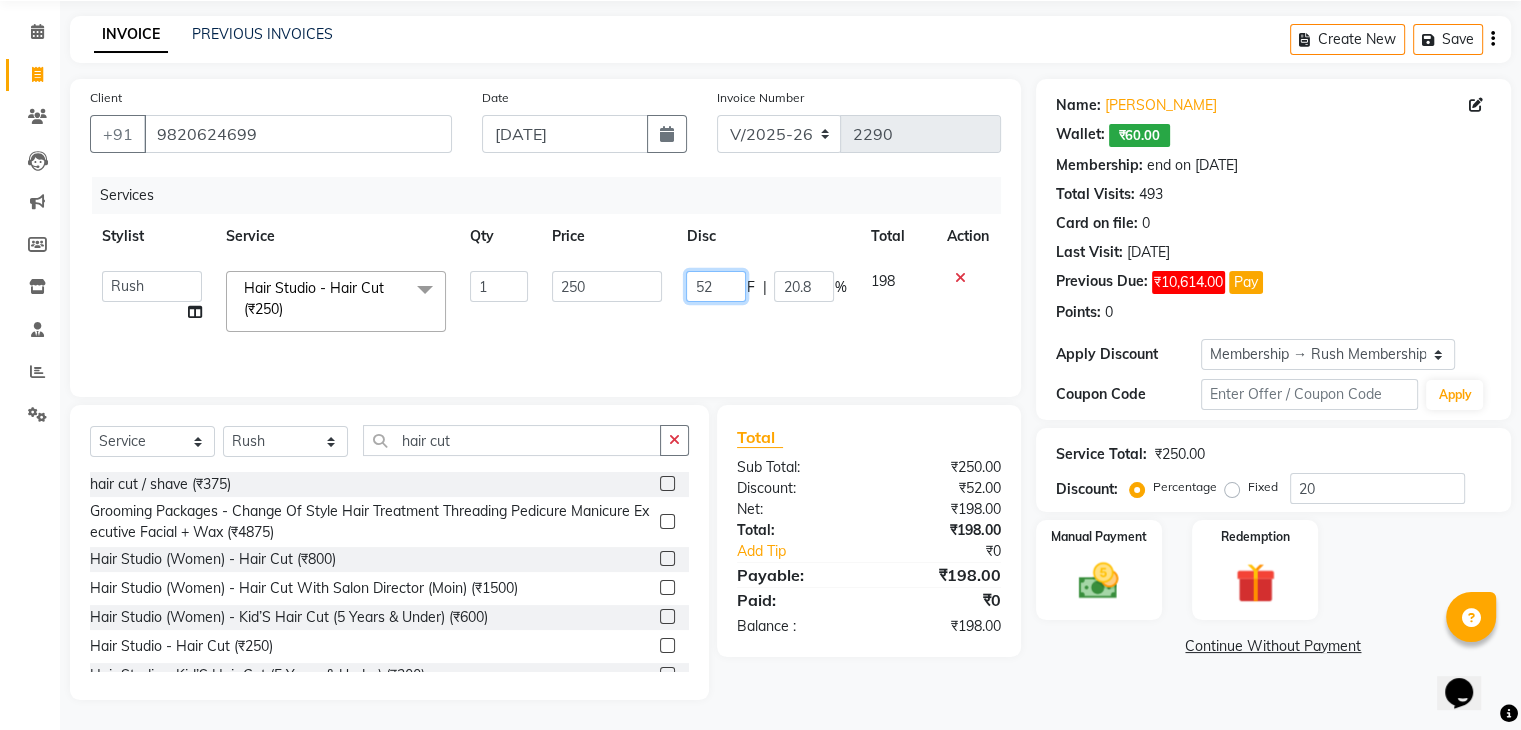 click on "52" 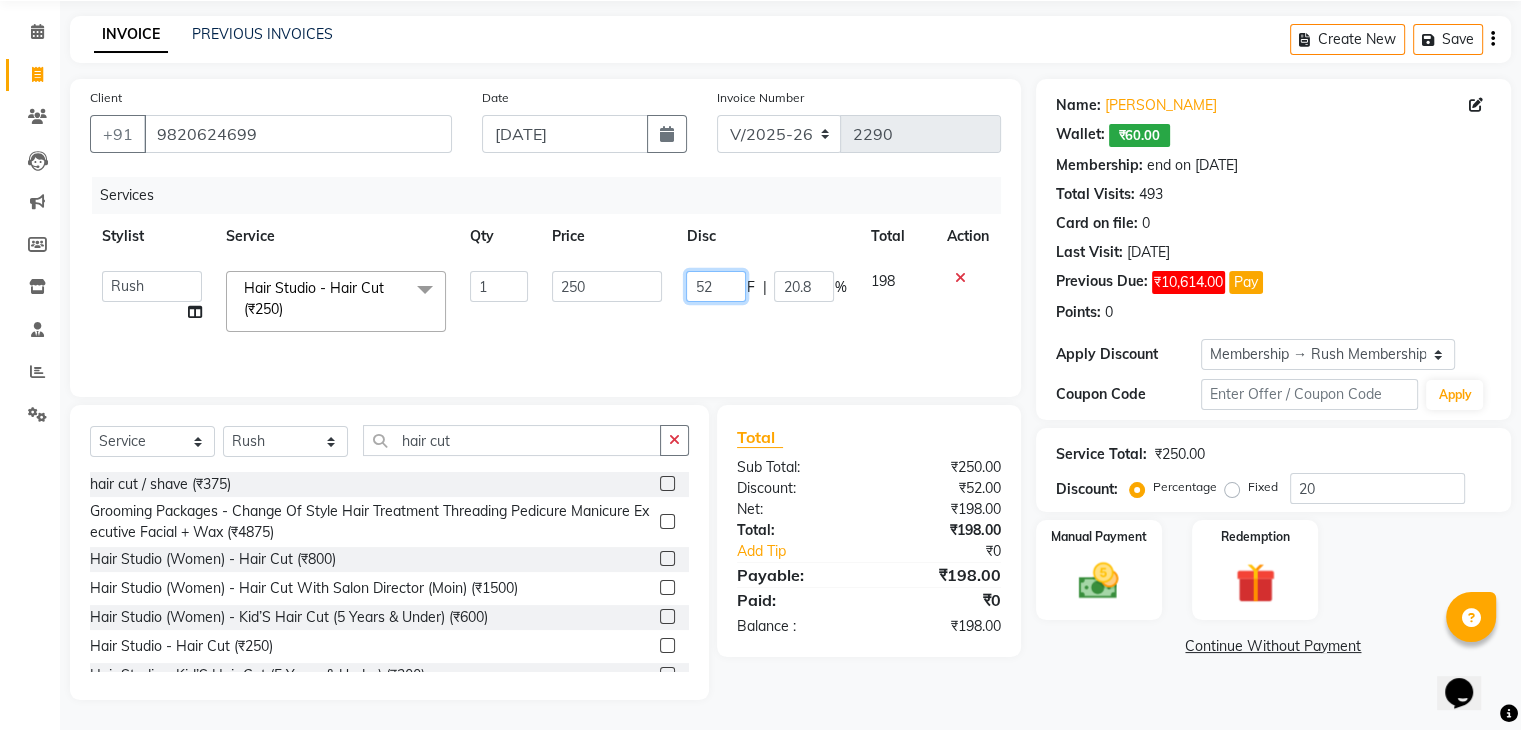 type on "5" 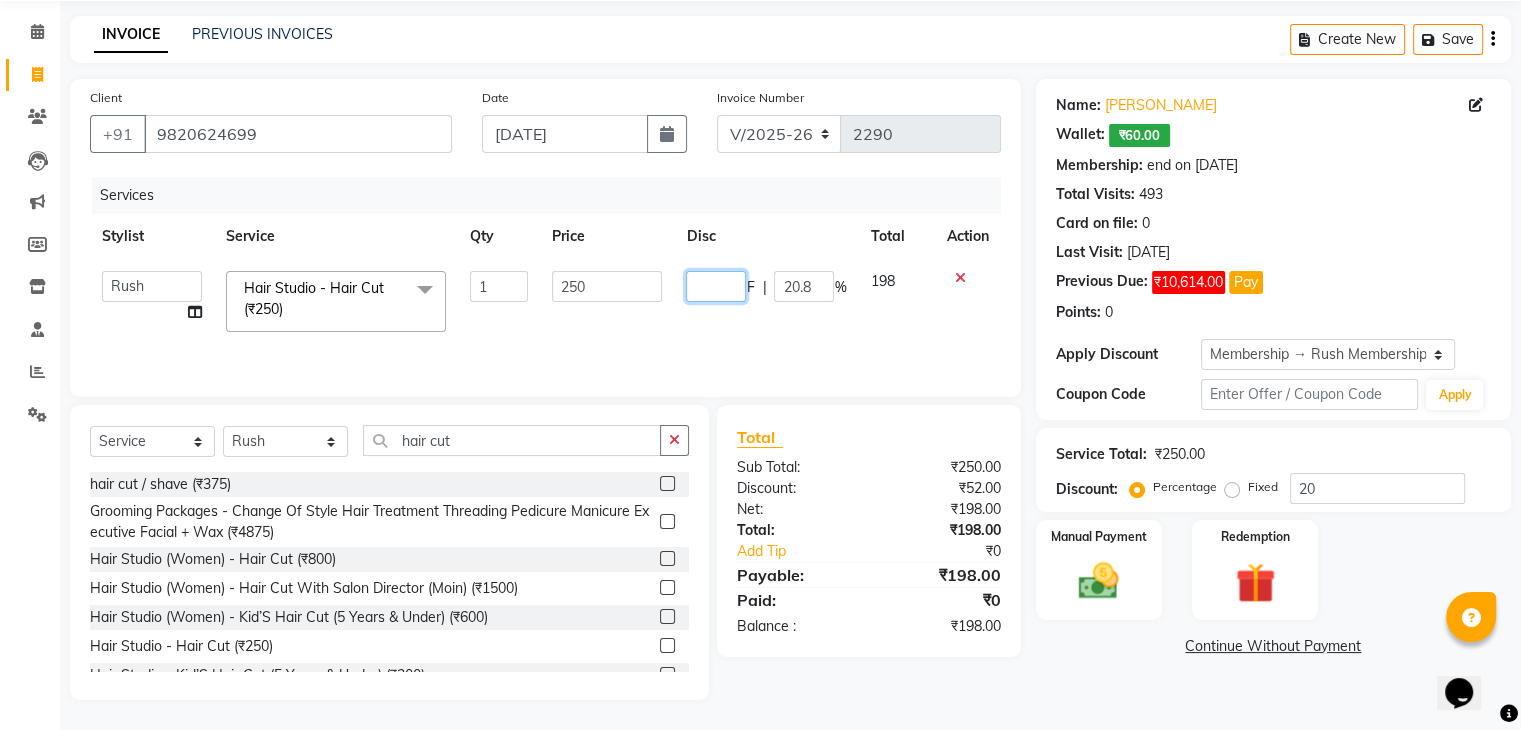 type on "5" 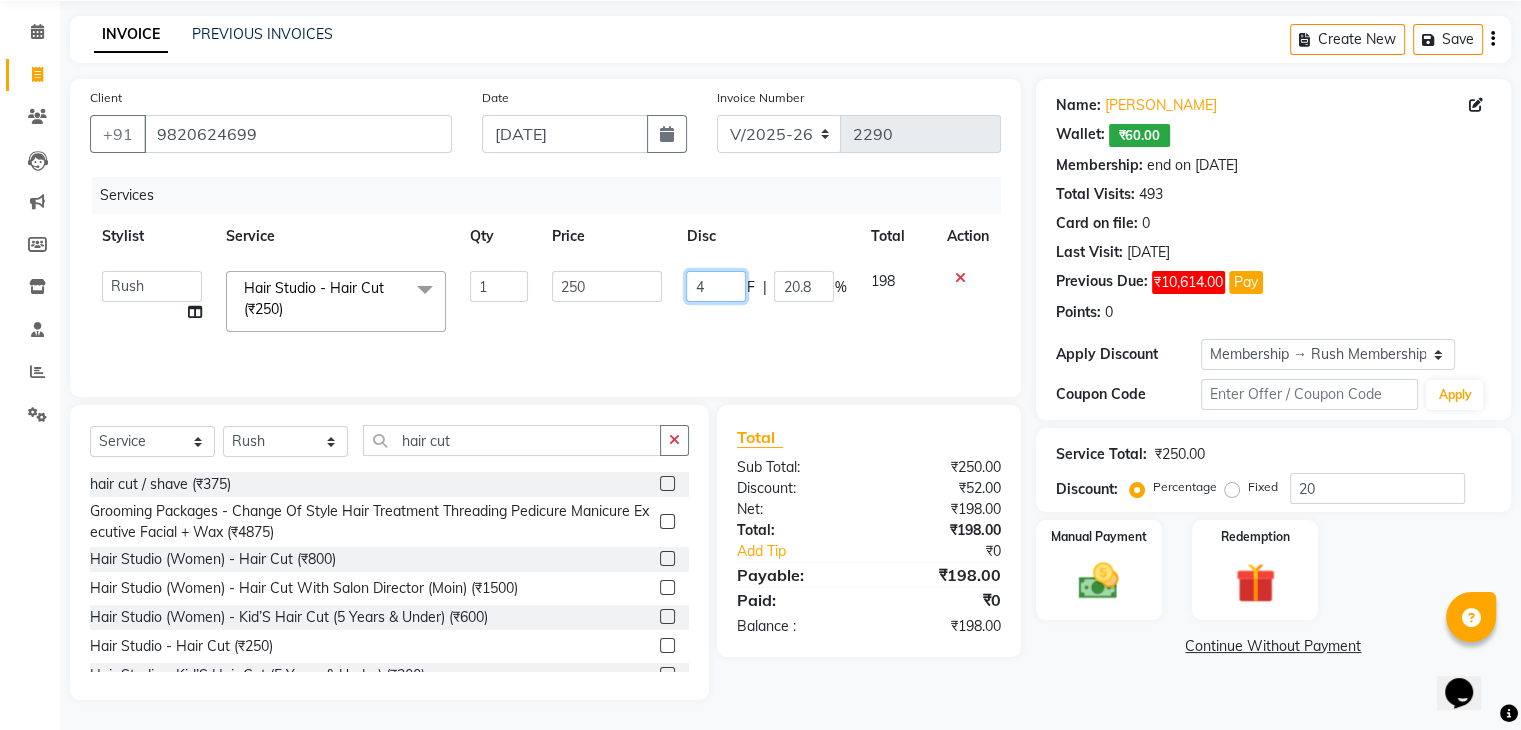 type on "48" 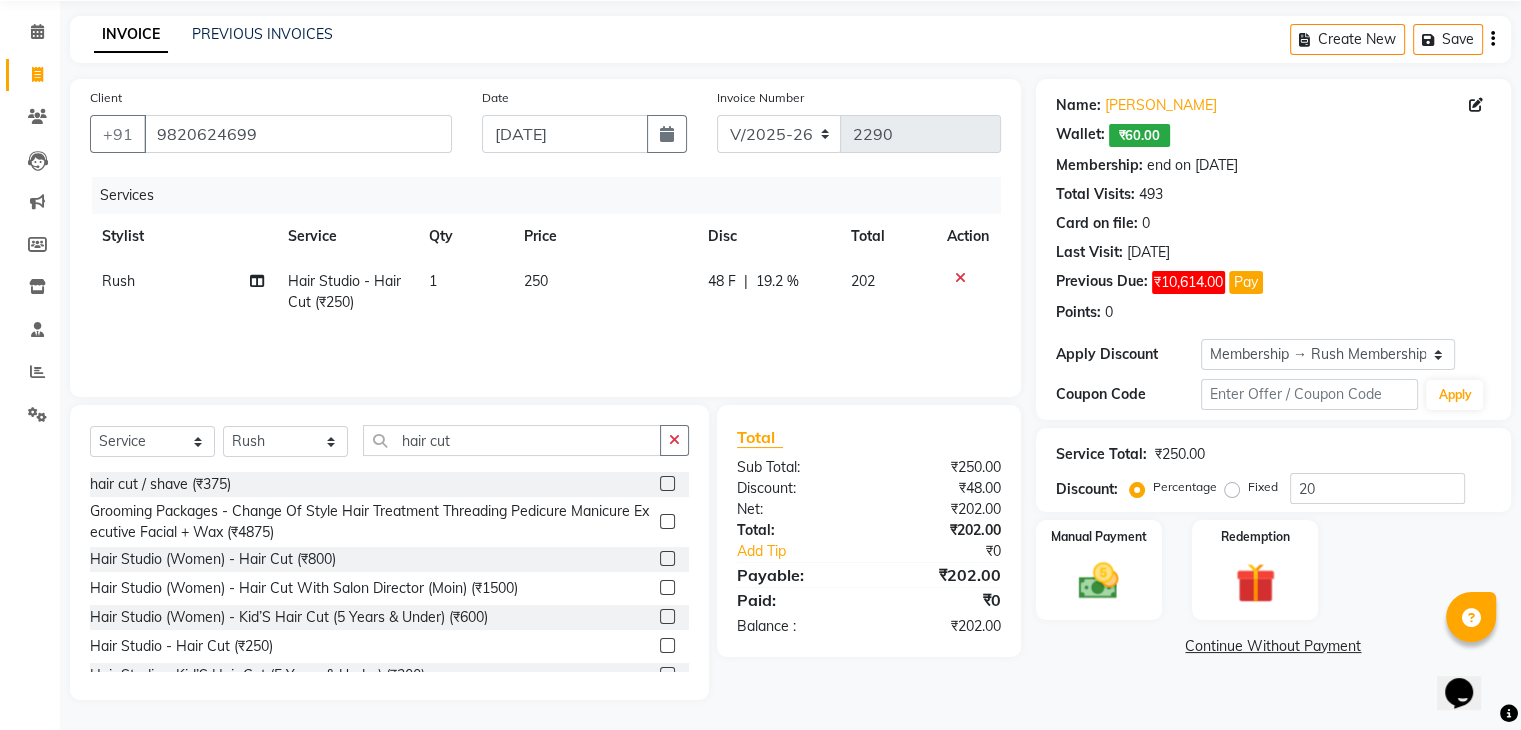 click on "Rush Hair Studio - Hair Cut (₹250) 1 250 48 F | 19.2 % 202" 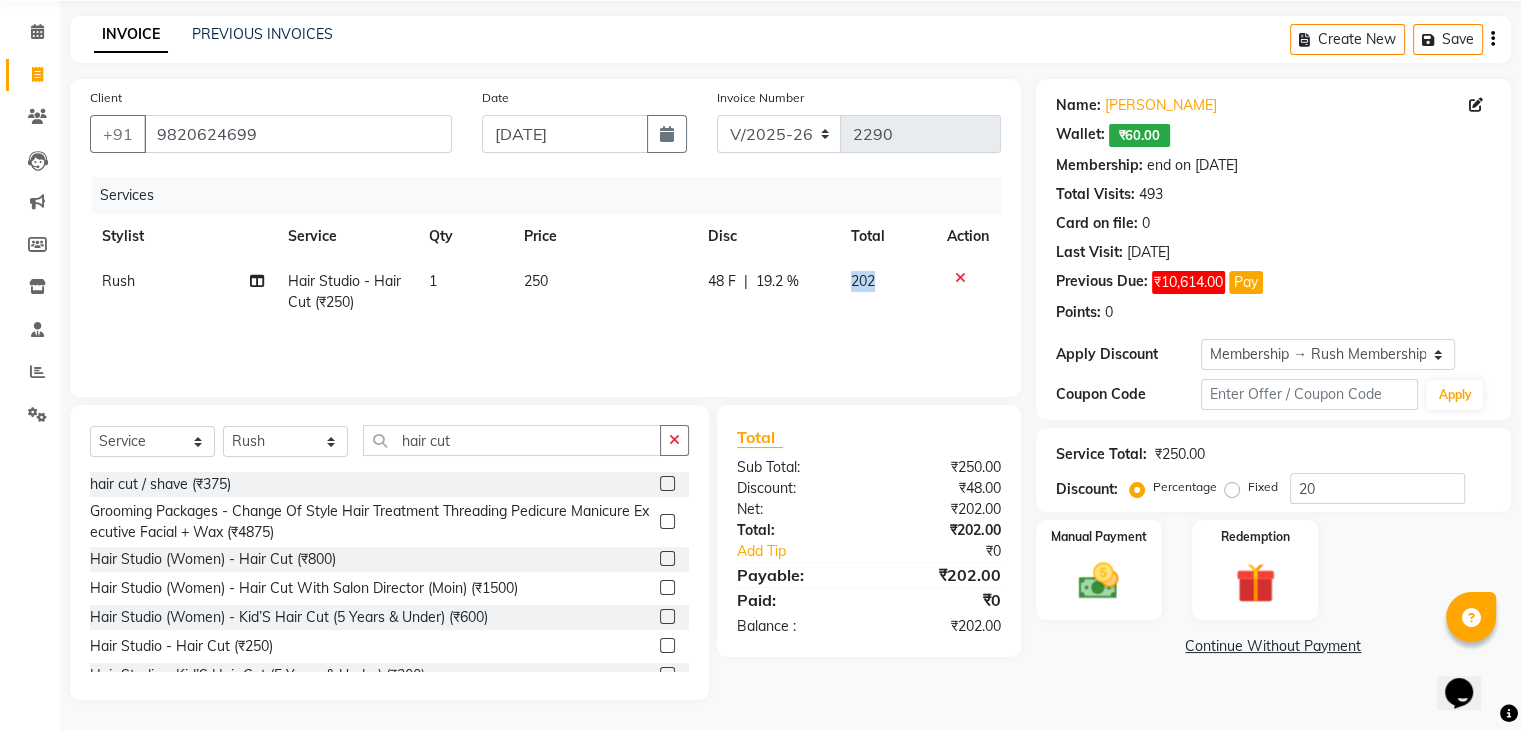 click on "202" 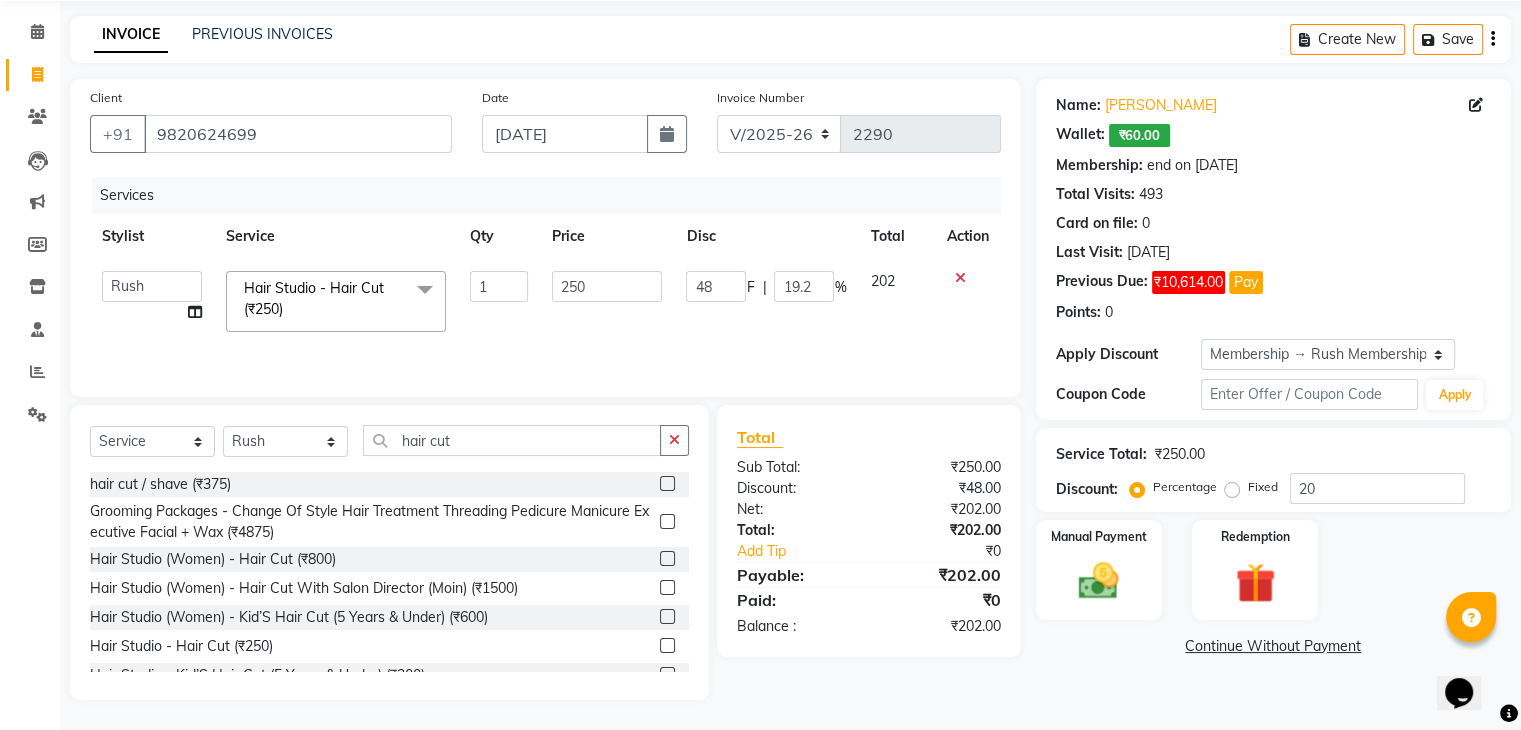 click on "Services Stylist Service Qty Price Disc Total Action  Ajaz   Danish   Guddi   Jayesh    mumtaz     nishu   Riya      Rush   Swati  Hair Studio - Hair Cut (₹250)  x Clean Up - Deep Clean (₹900) Clean Up - Fruit (₹1000) Clean Up - Revival (₹1200) Clean Up - Mineral 1 (₹1500) Clean Up - Mineral (₹2000) Clean Up - Hydrating (₹2500) Clean Up - D.N.A. (₹3000) lice treatment (₹2000) power dose [per bottle ] (₹500) pigmantation facial (₹1000) protein spa (₹2500) Bota smooth (₹8000) Bota smooth  (₹10000) bota smooth (₹6500) Protein hair spa (₹1600) nanoplatia (₹2500) Hair protein spa (₹2000) Protein spaa (₹3500) Foot spa (₹800) Protein spa (₹3000) Nose pill off (₹250) hair spa dandruff treatment (₹3500) Threading/upl (₹70) Threading /Forhead /upl (₹90) Botosmooth (₹7000) Pigmentation treatment (₹3000) Hydra  facial (₹7000) hair cut / shave (₹375) Pill off upl (₹50) Advance payment (₹600) Diamond clean up (₹1200) Botoplatia  (₹4600) Gel polish (₹500)" 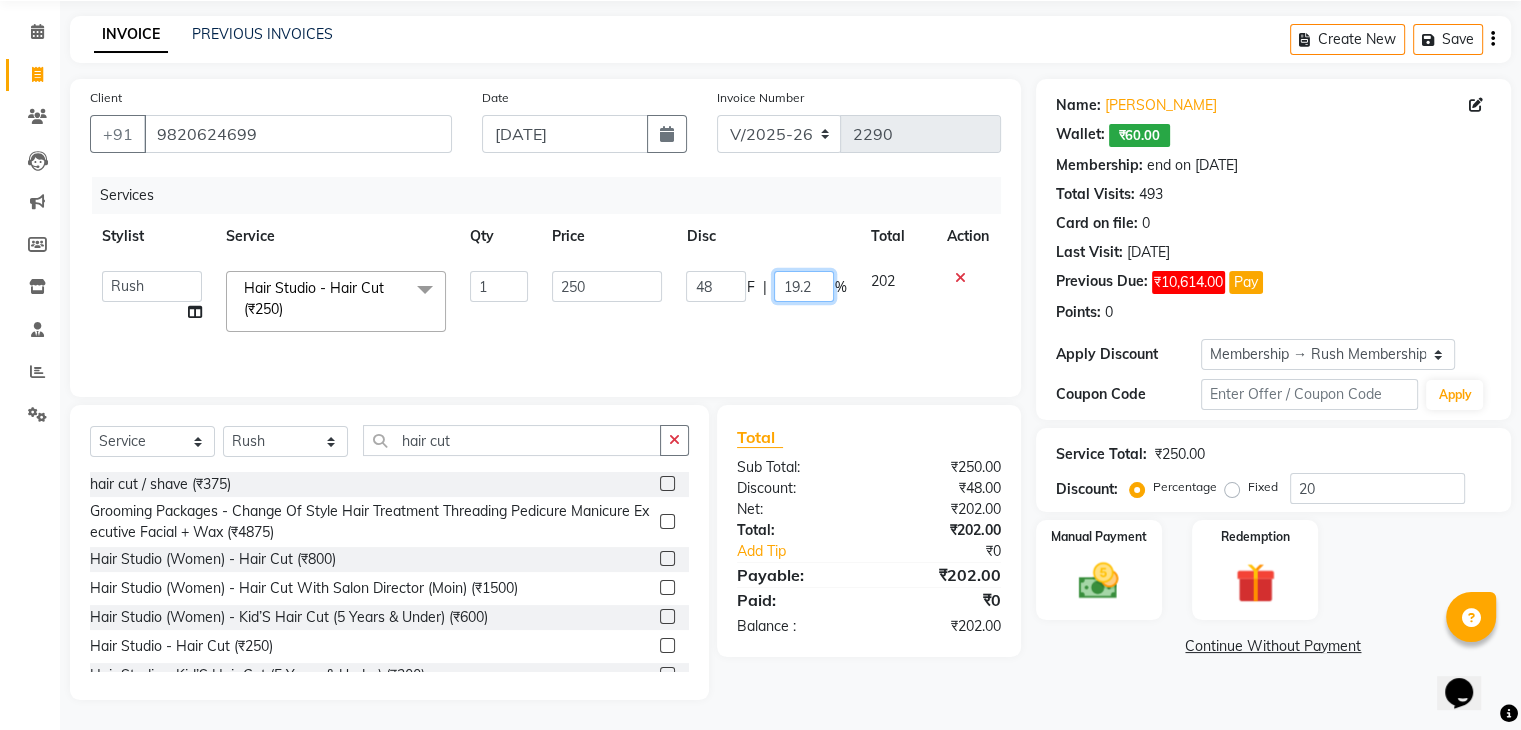 click on "19.2" 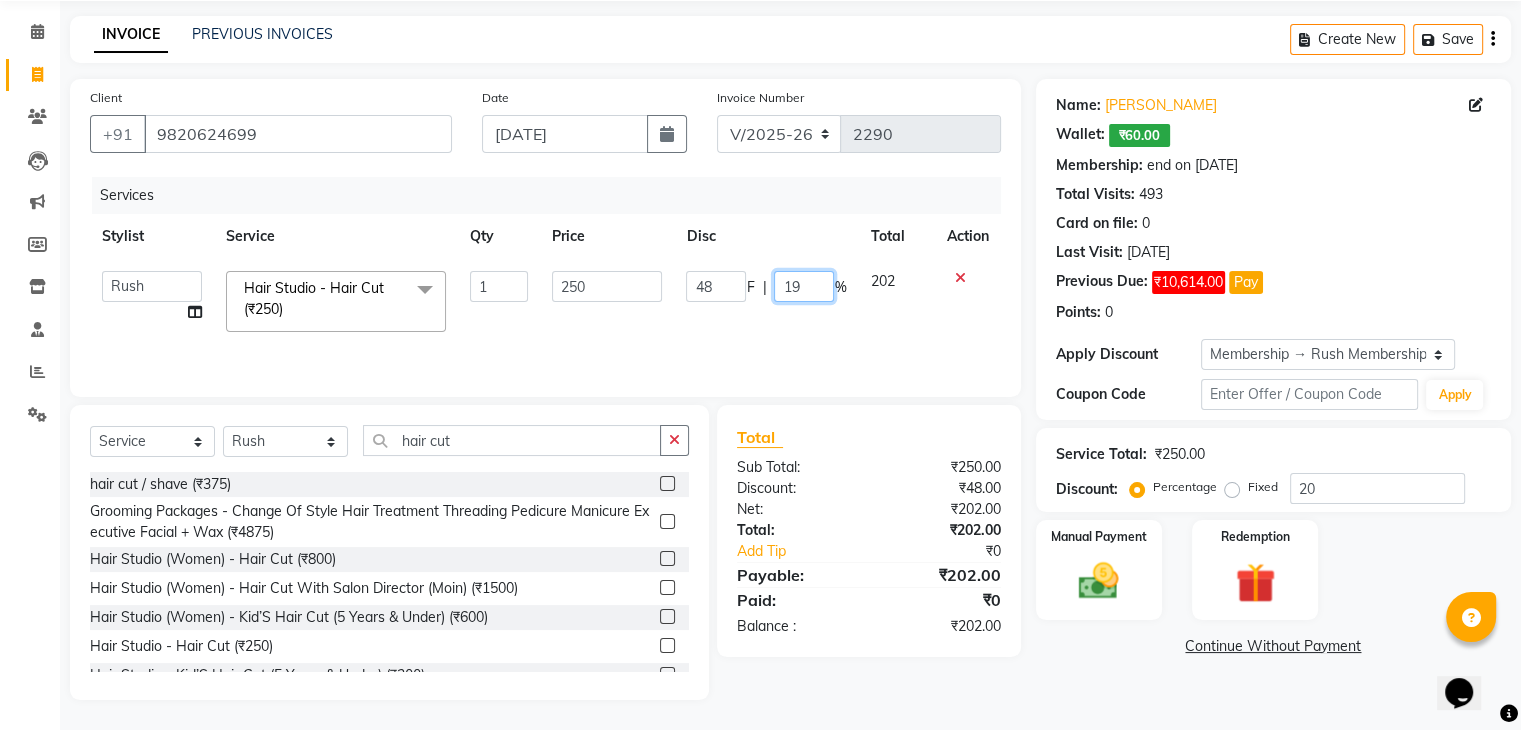 type on "1" 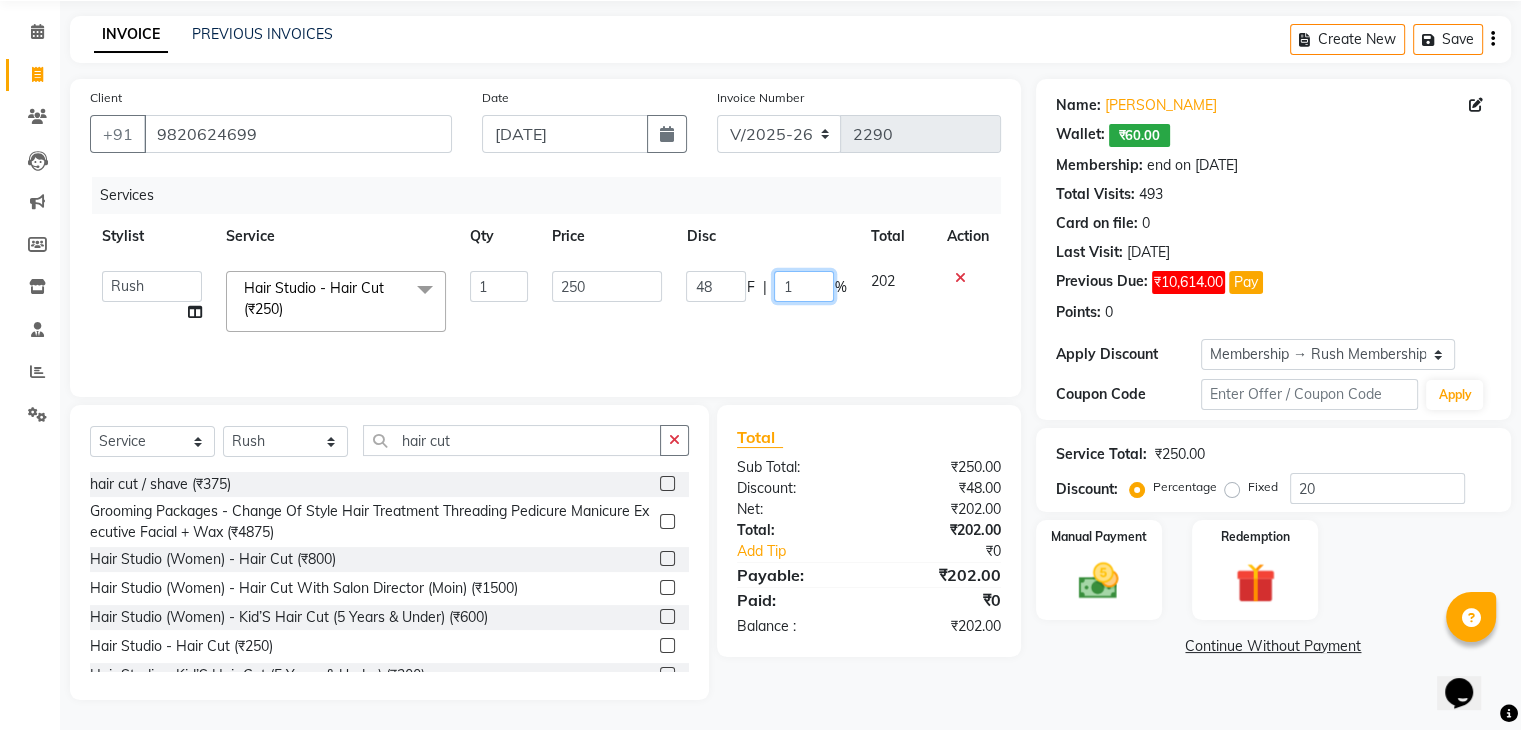 type 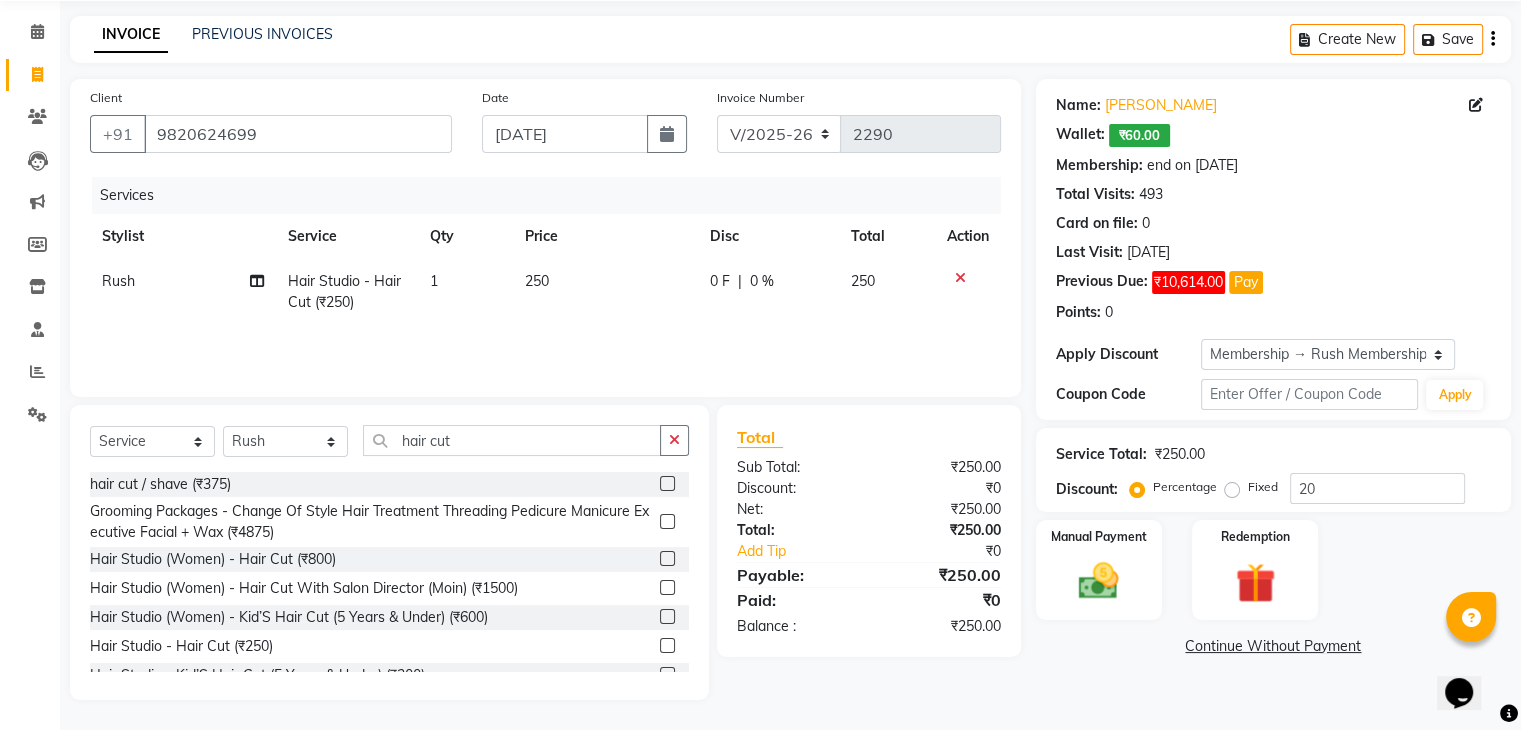 click on "Services Stylist Service Qty Price Disc Total Action   Rush Hair Studio - Hair Cut (₹250) 1 250 0 F | 0 % 250" 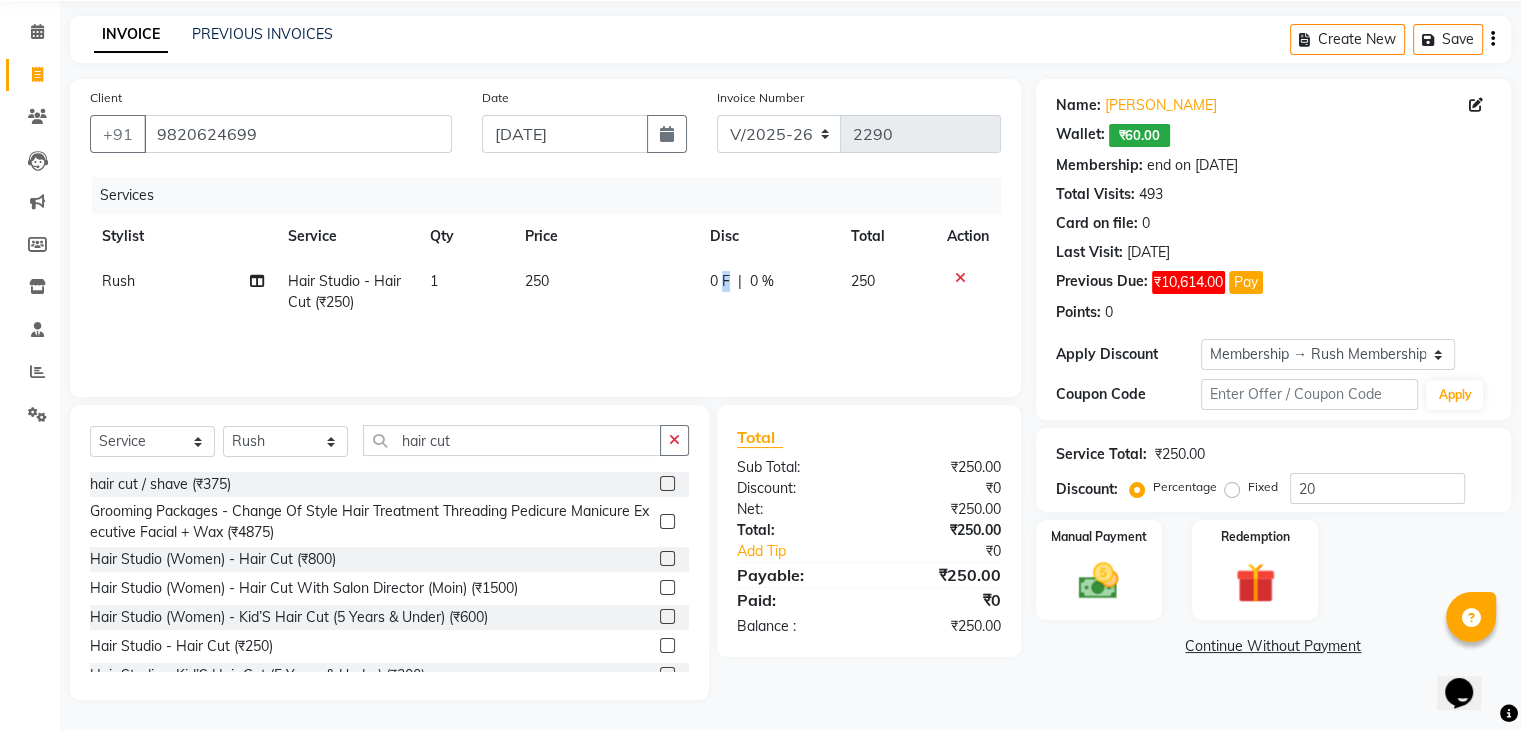 drag, startPoint x: 719, startPoint y: 291, endPoint x: 728, endPoint y: 281, distance: 13.453624 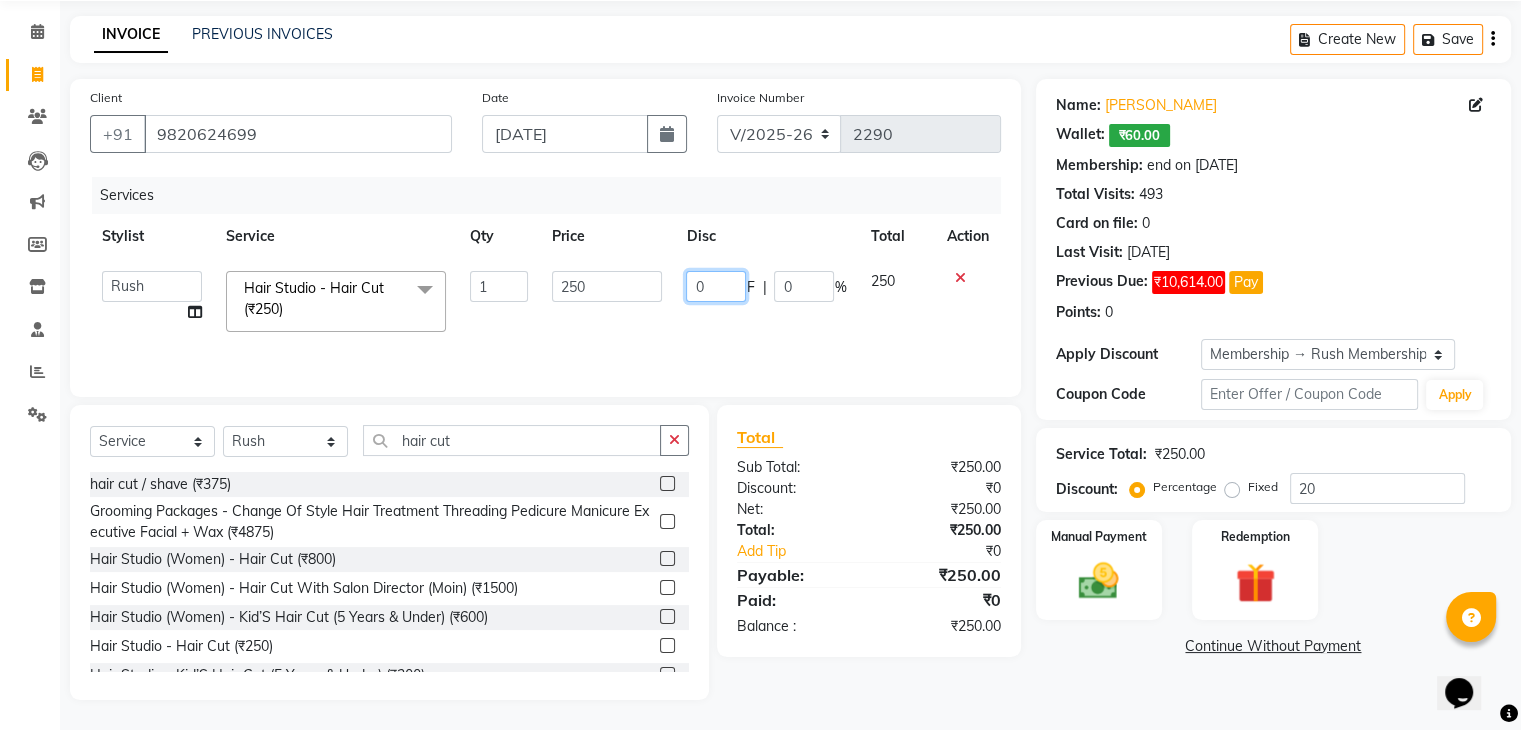 click on "0" 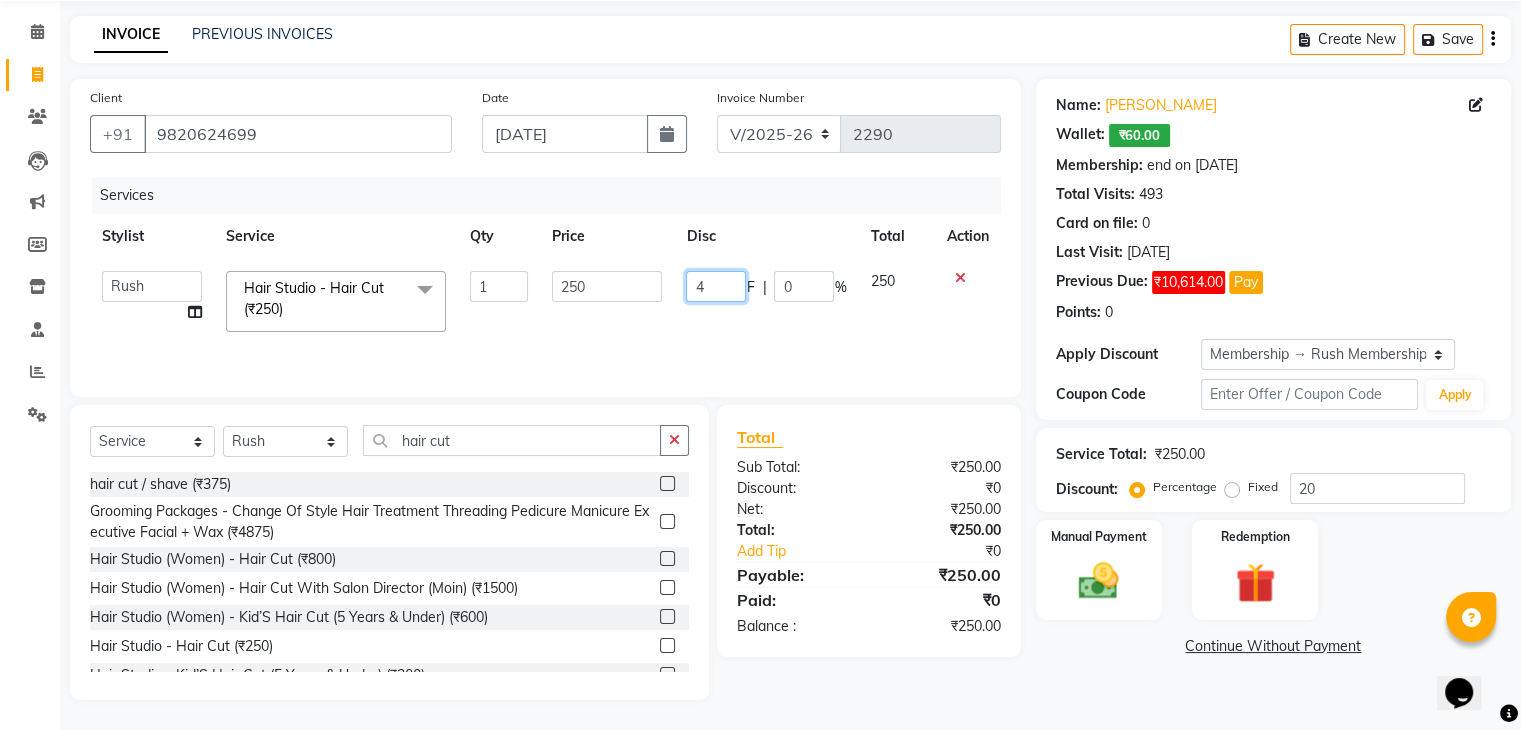 type on "48" 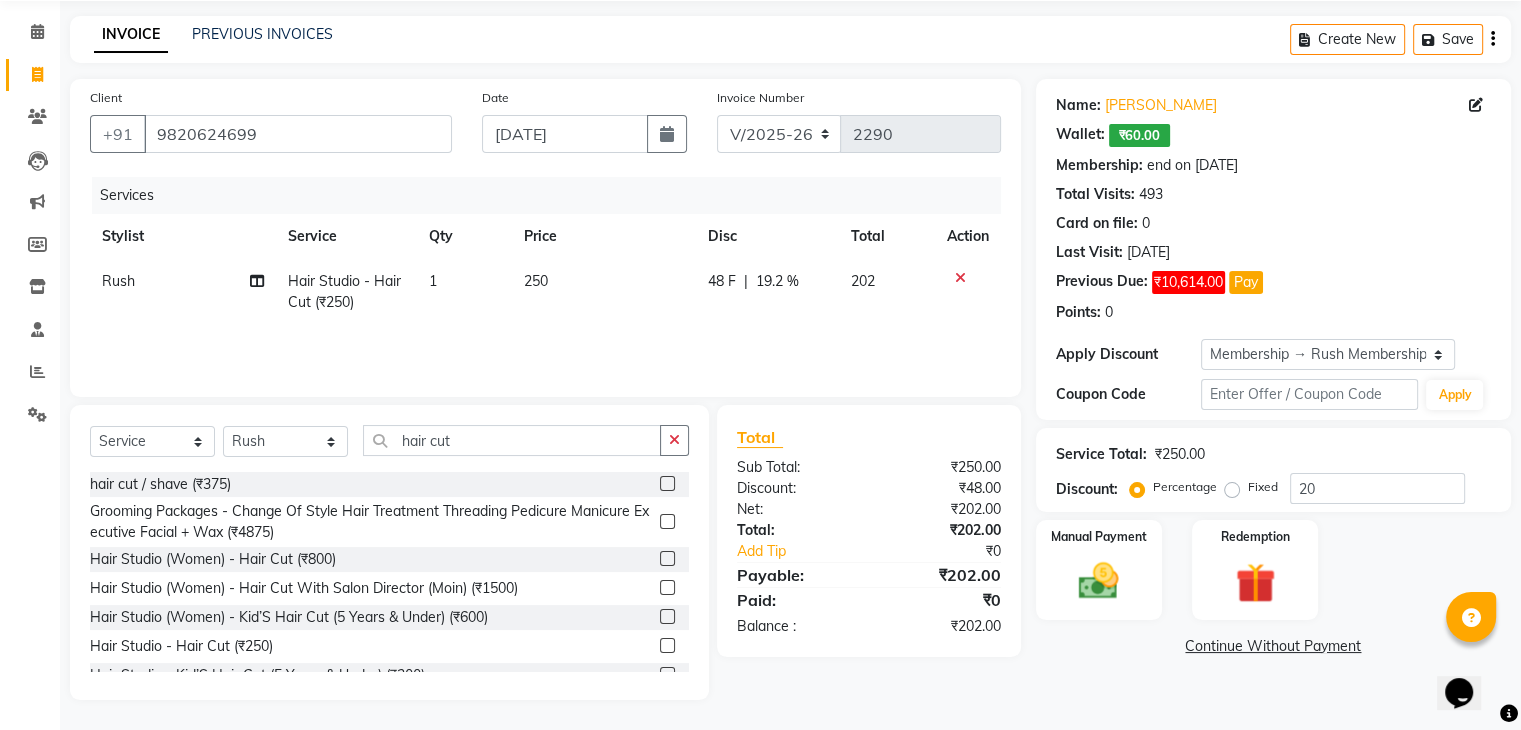 click on "Services Stylist Service Qty Price Disc Total Action   Rush Hair Studio - Hair Cut (₹250) 1 250 48 F | 19.2 % 202" 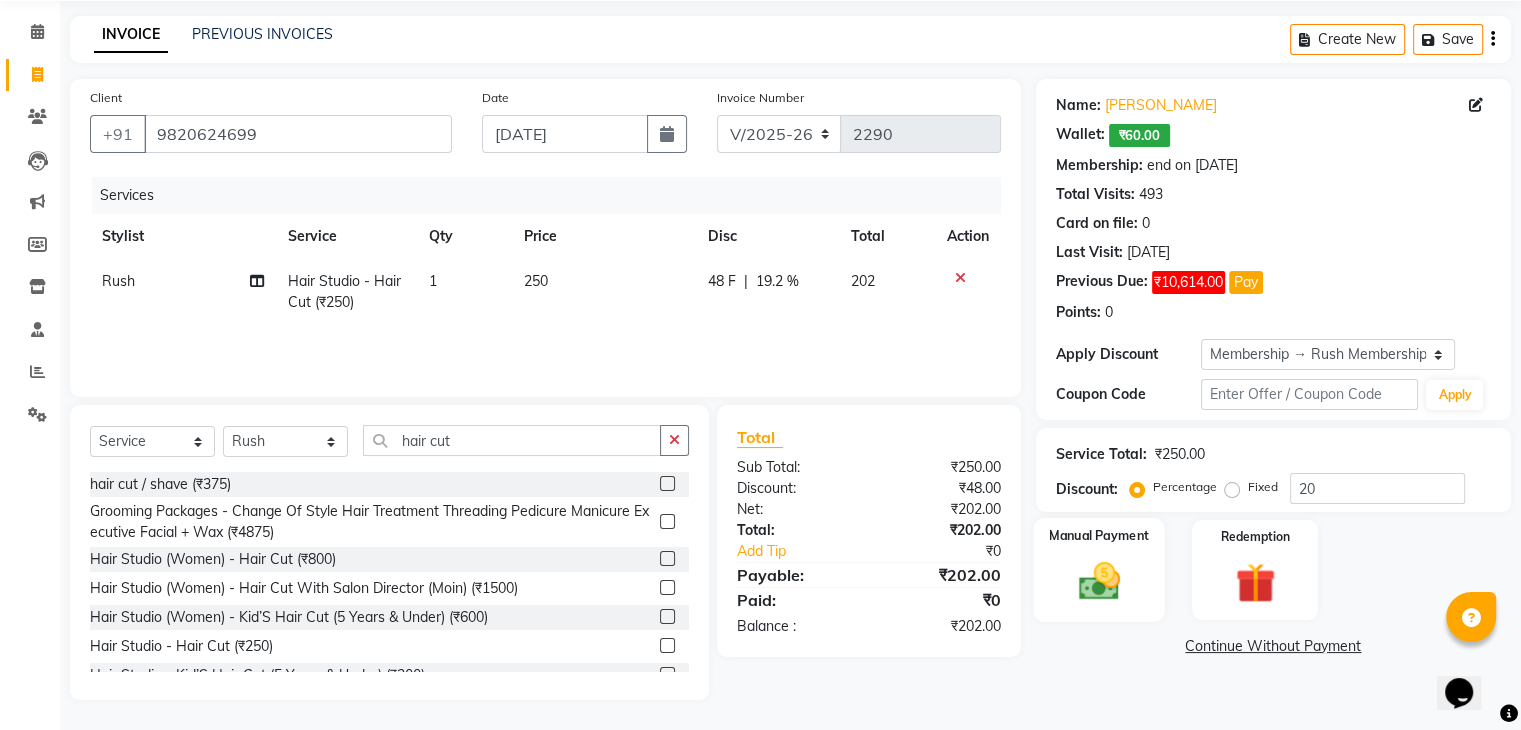 click on "Manual Payment" 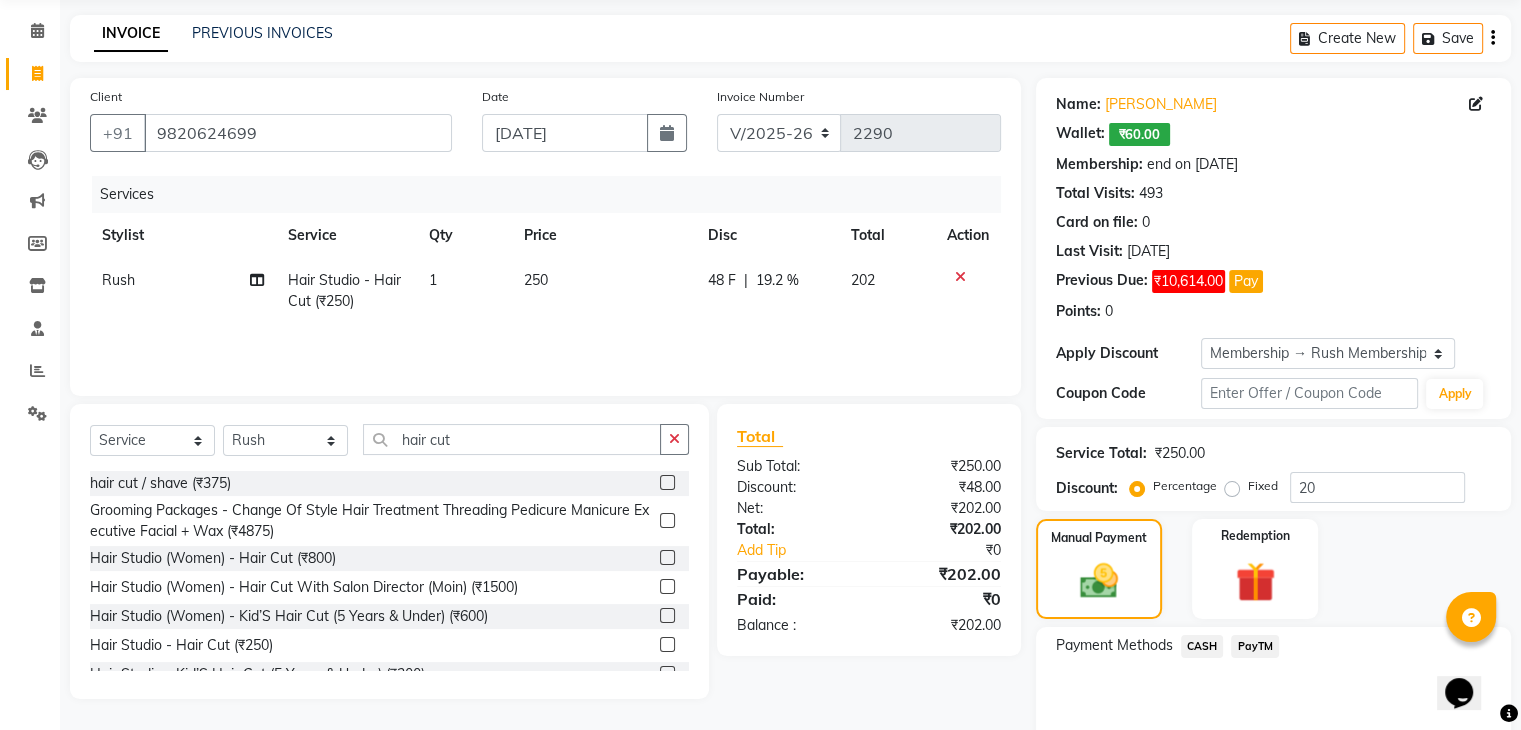 click on "PayTM" 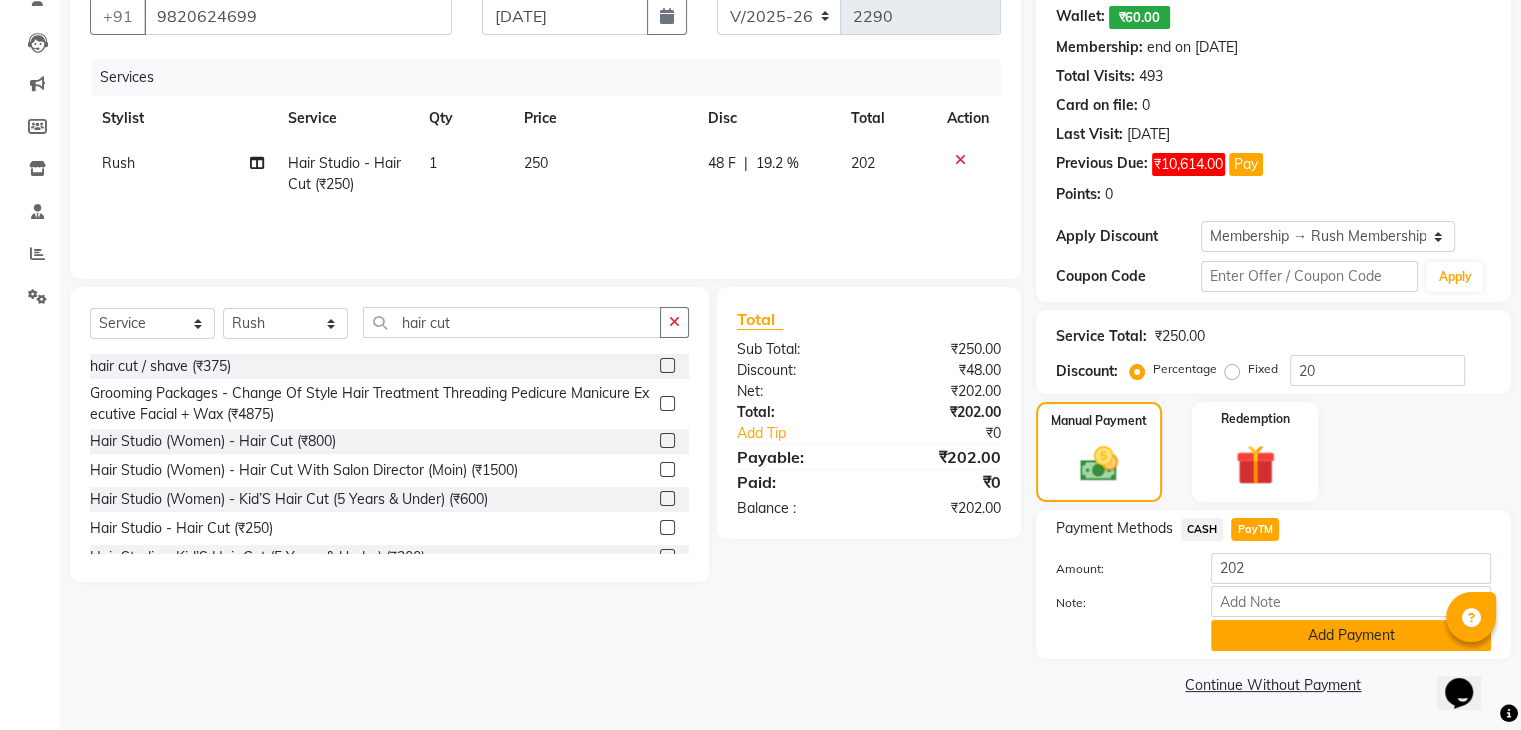 click on "Add Payment" 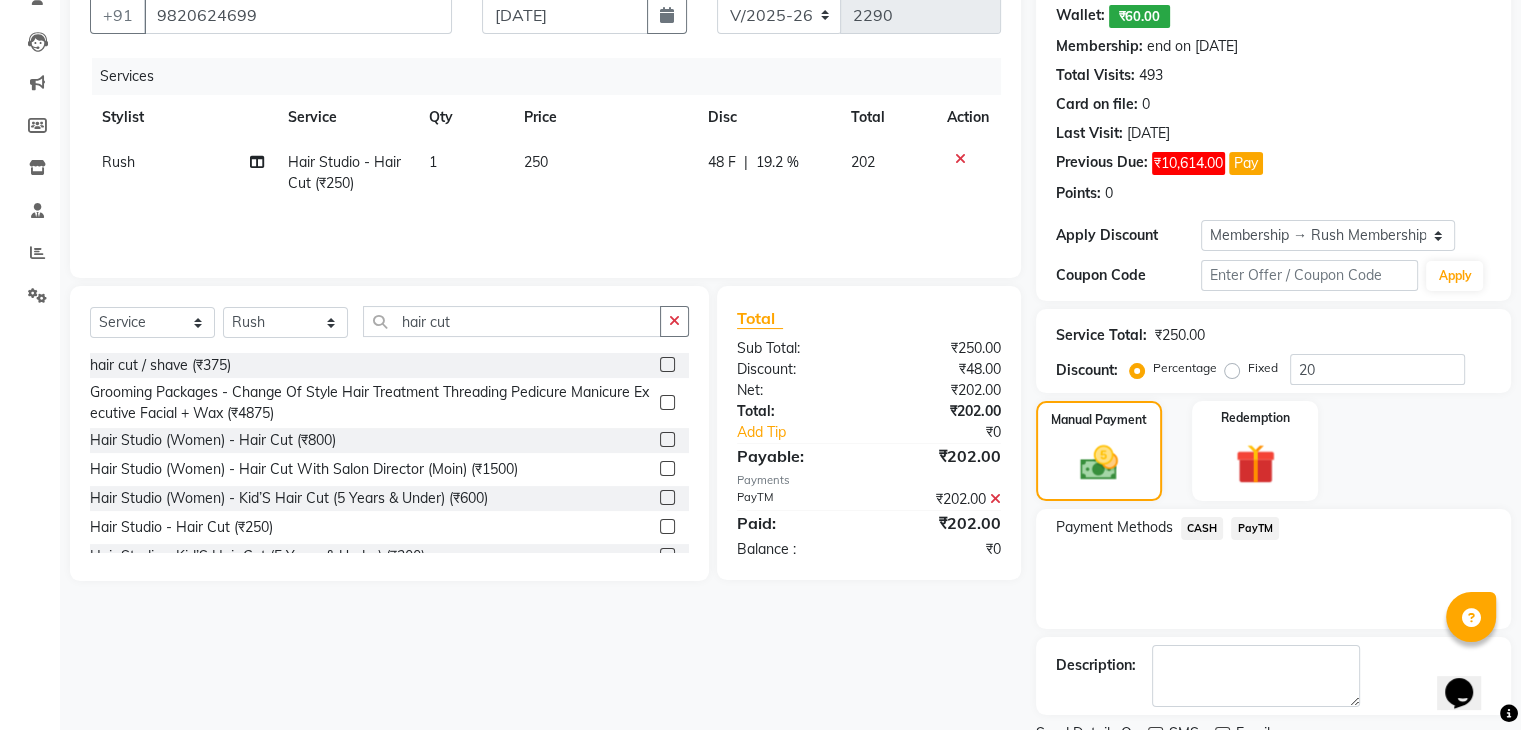 scroll, scrollTop: 272, scrollLeft: 0, axis: vertical 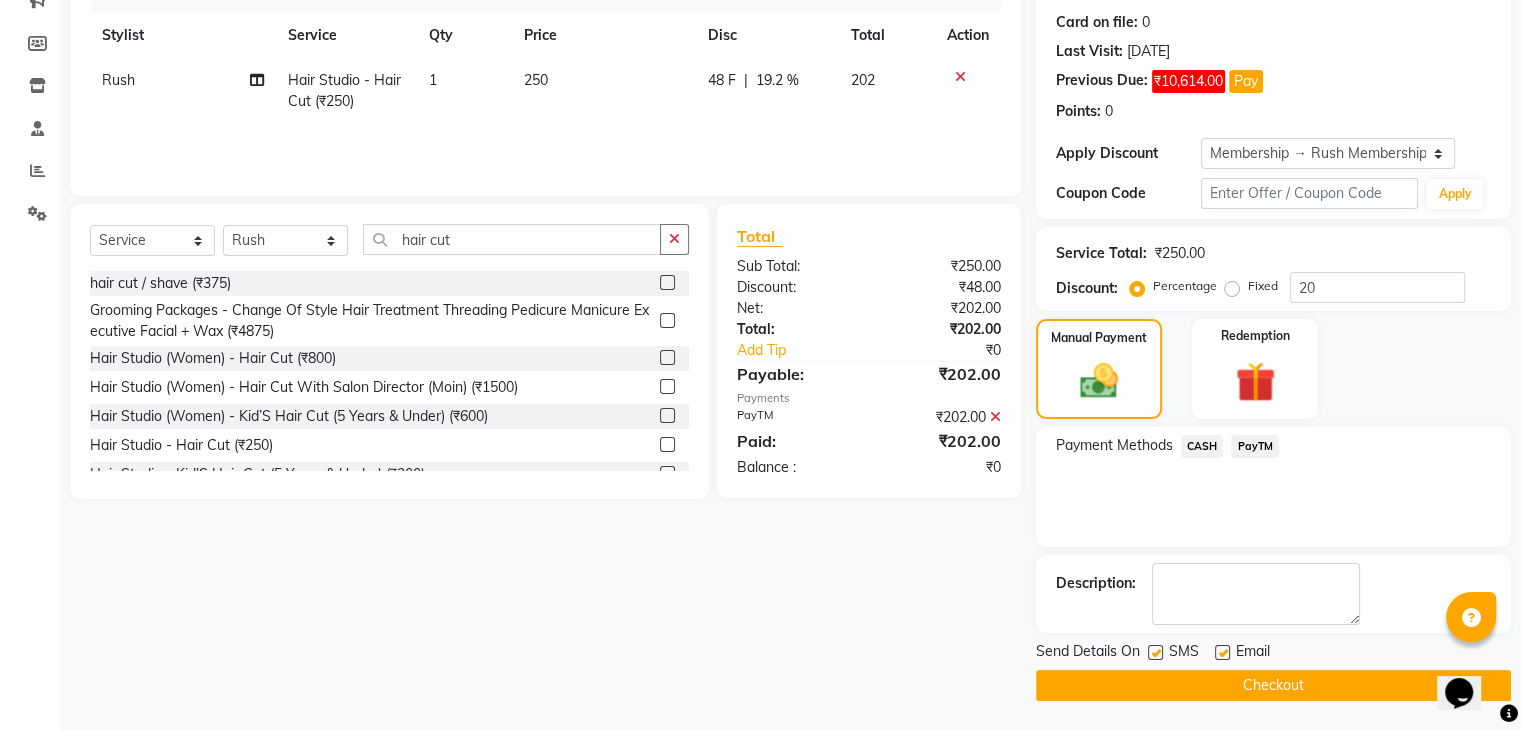 click 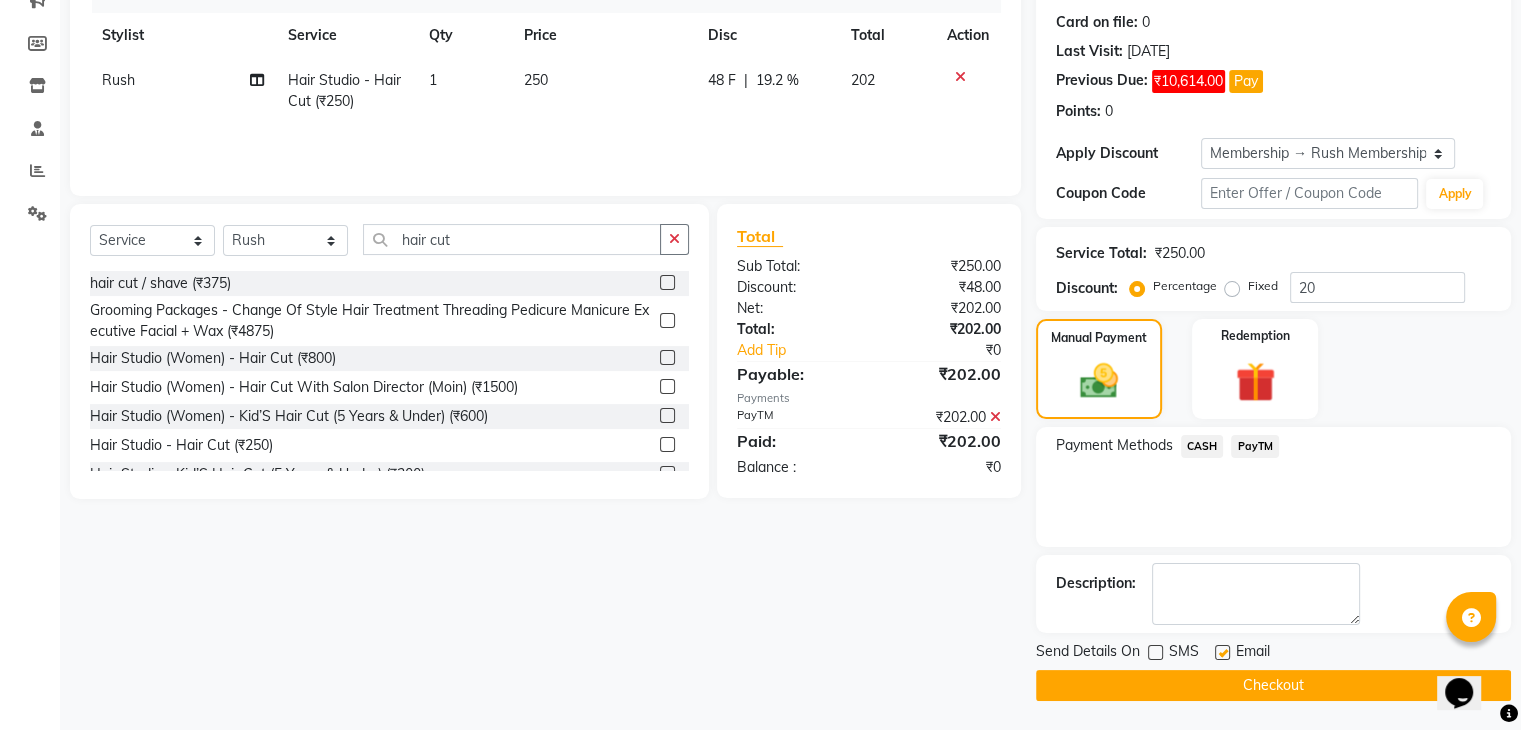 click 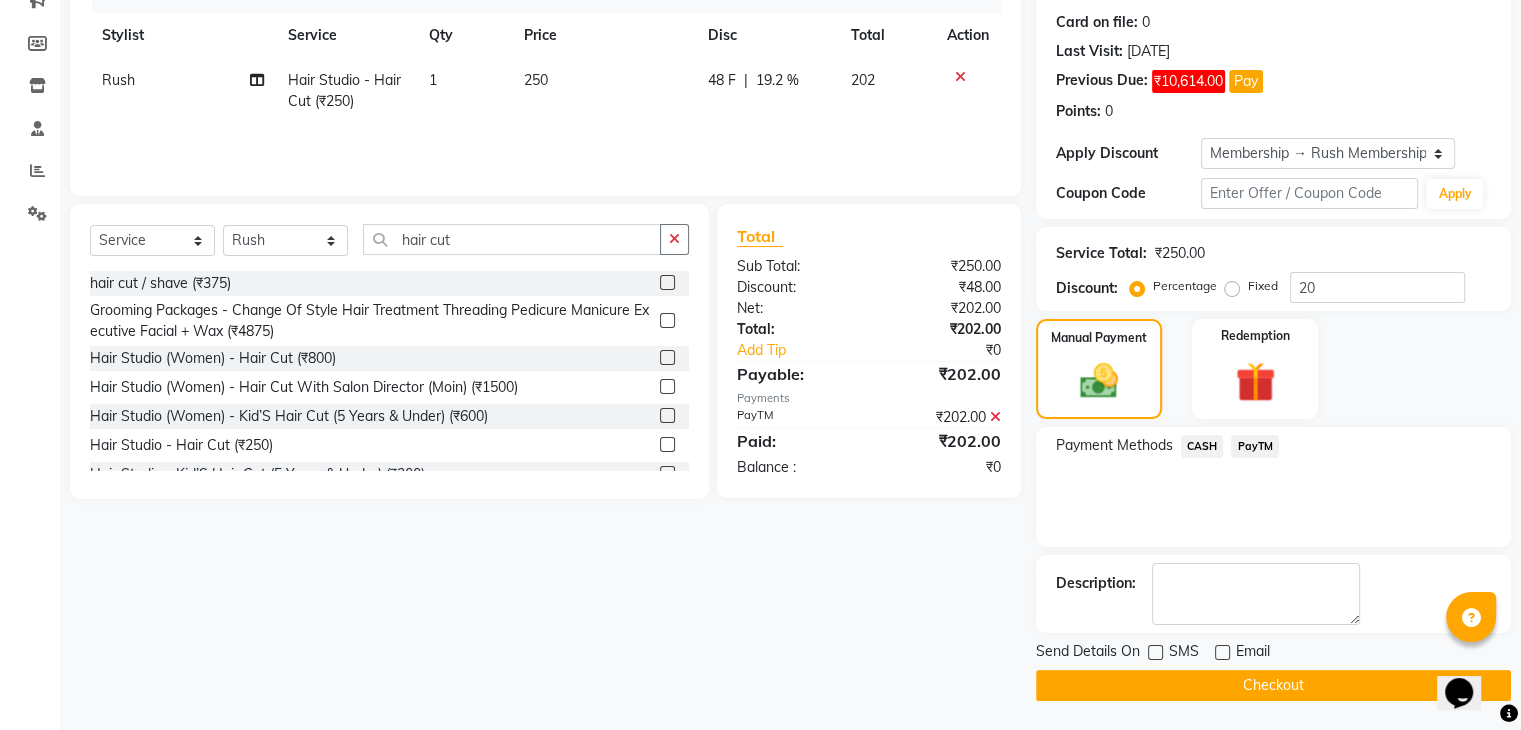 click on "Checkout" 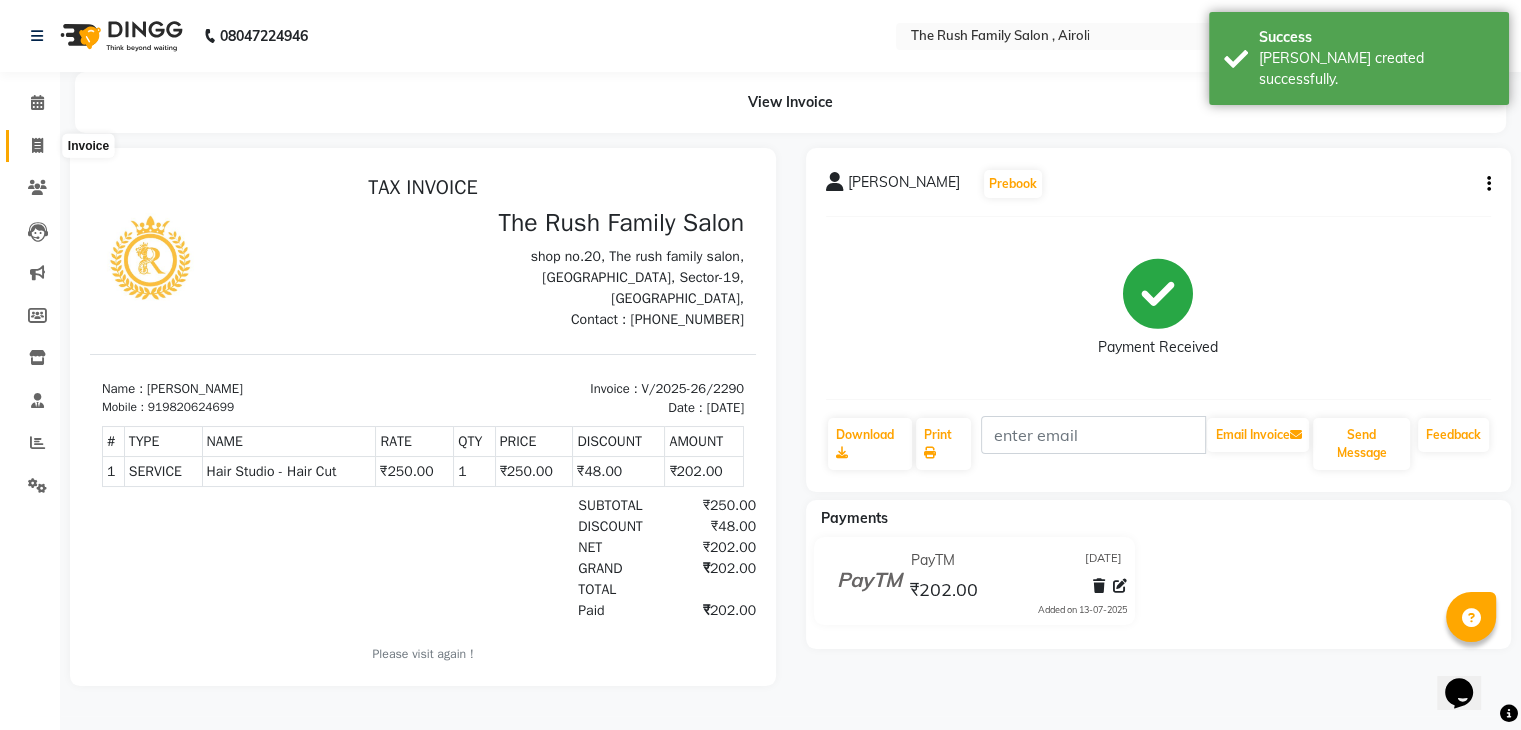 scroll, scrollTop: 0, scrollLeft: 0, axis: both 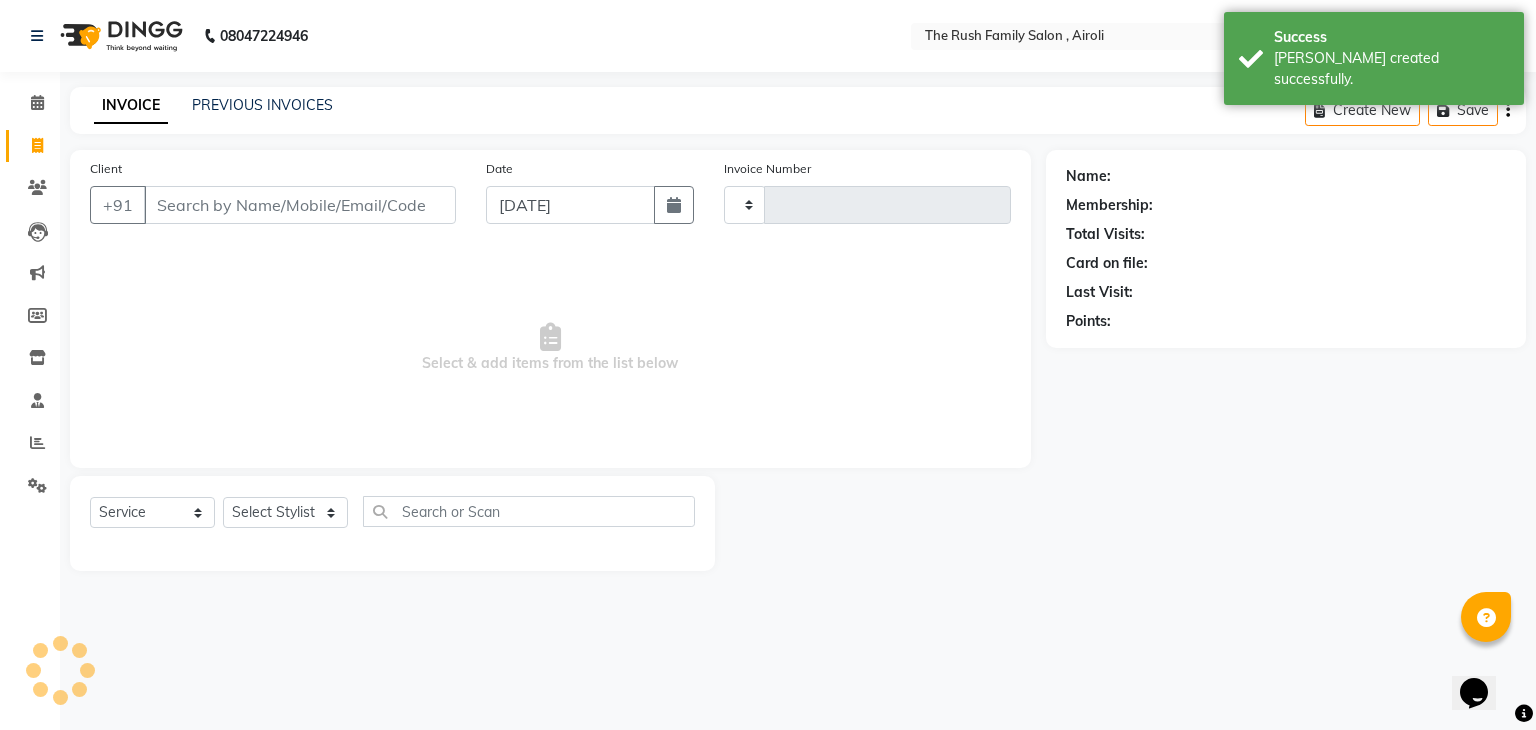 type on "2291" 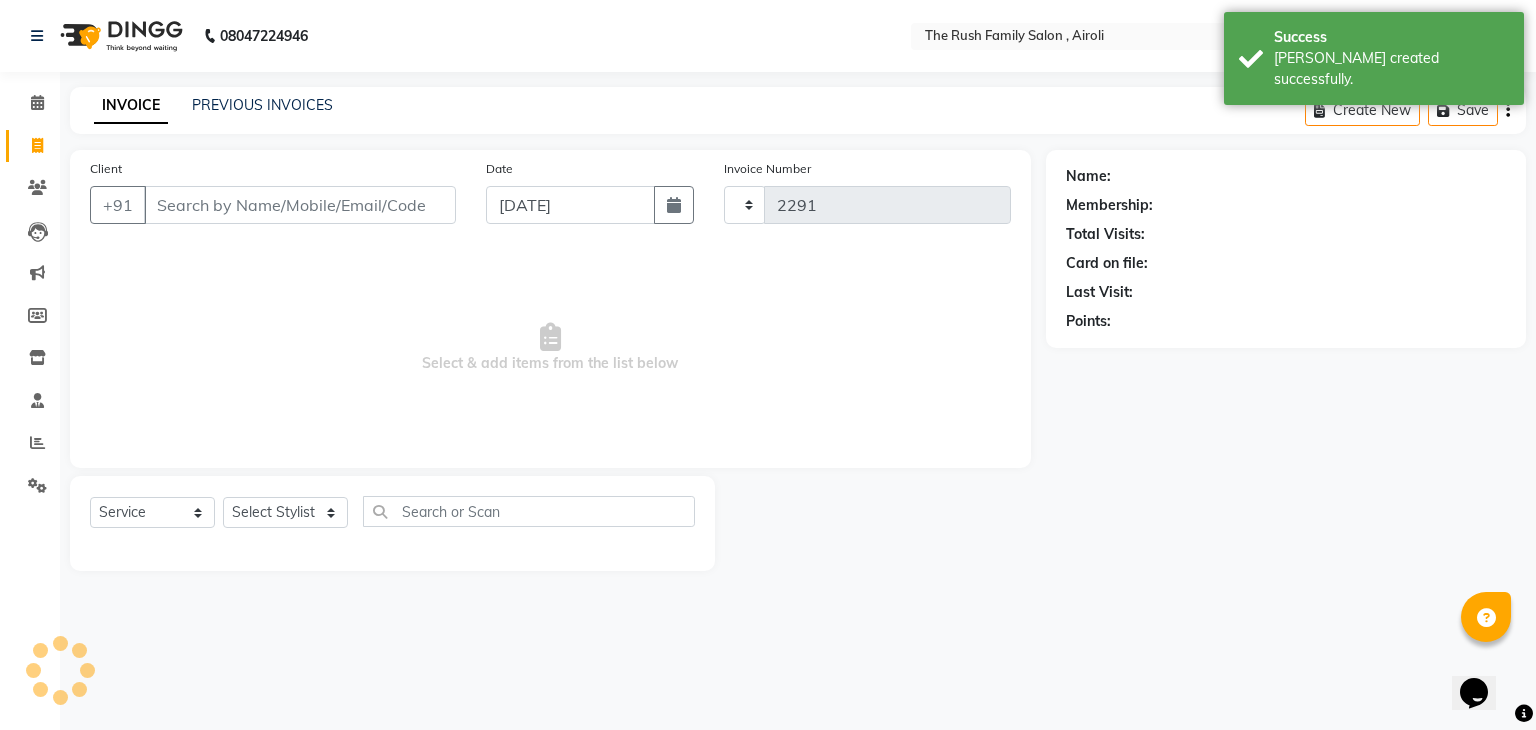 select on "5419" 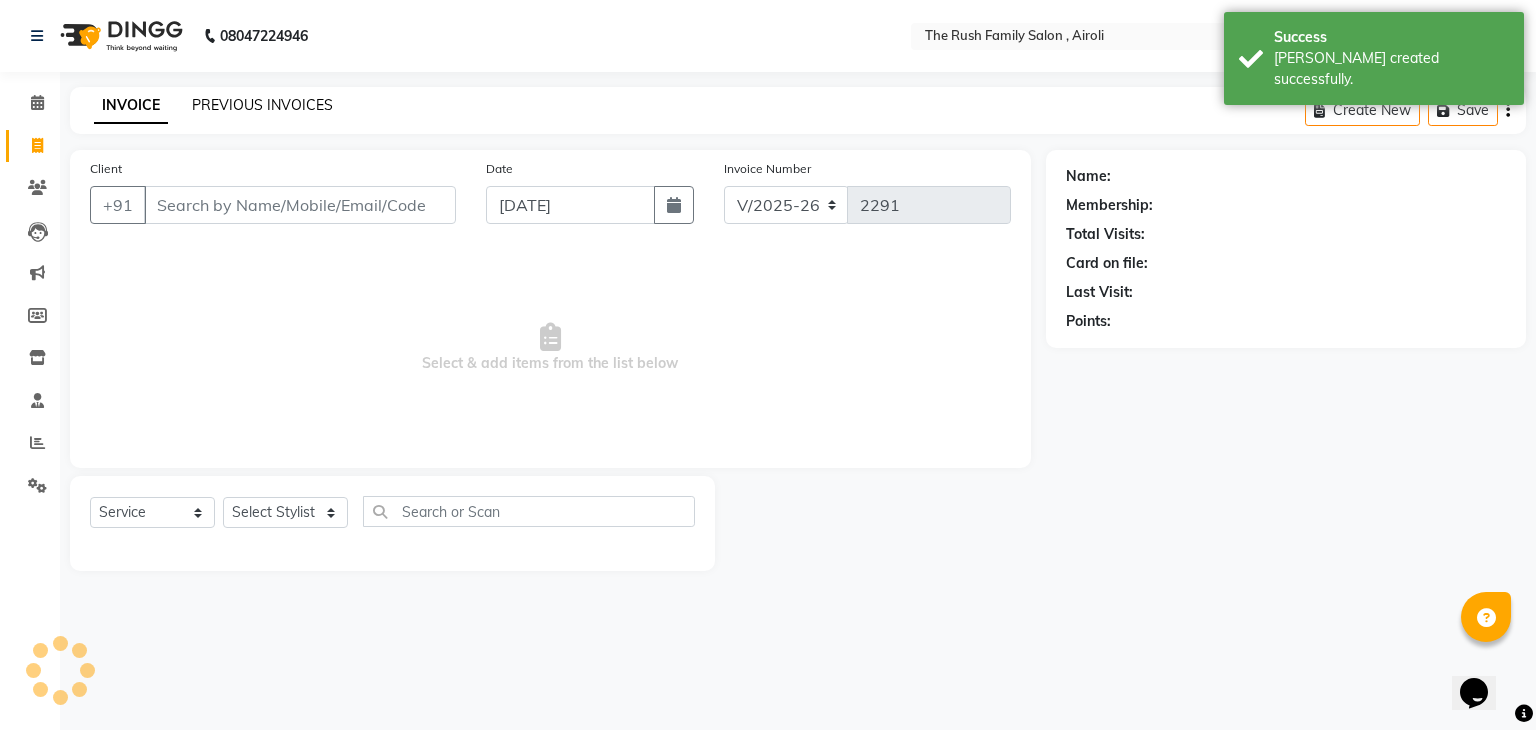click on "PREVIOUS INVOICES" 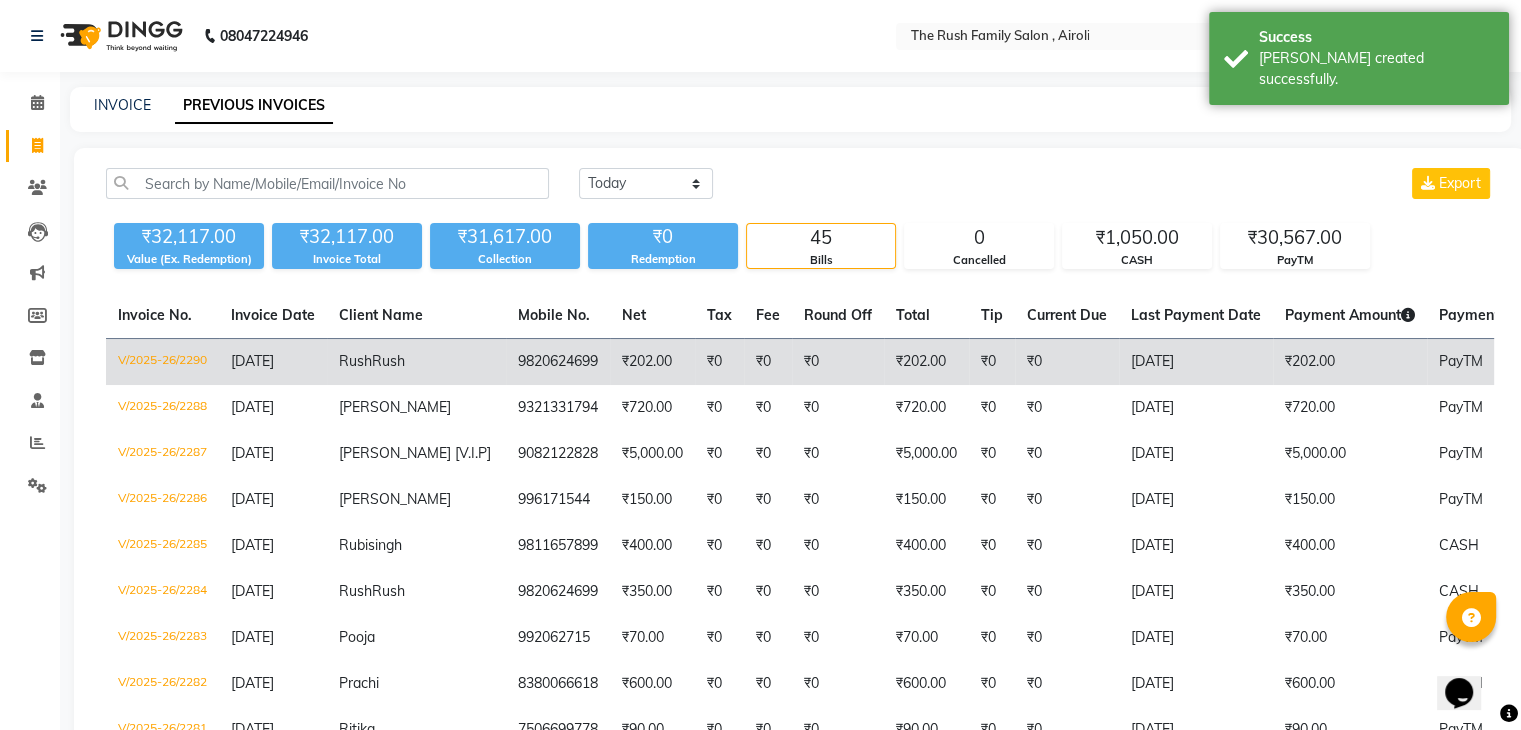 click on "₹0" 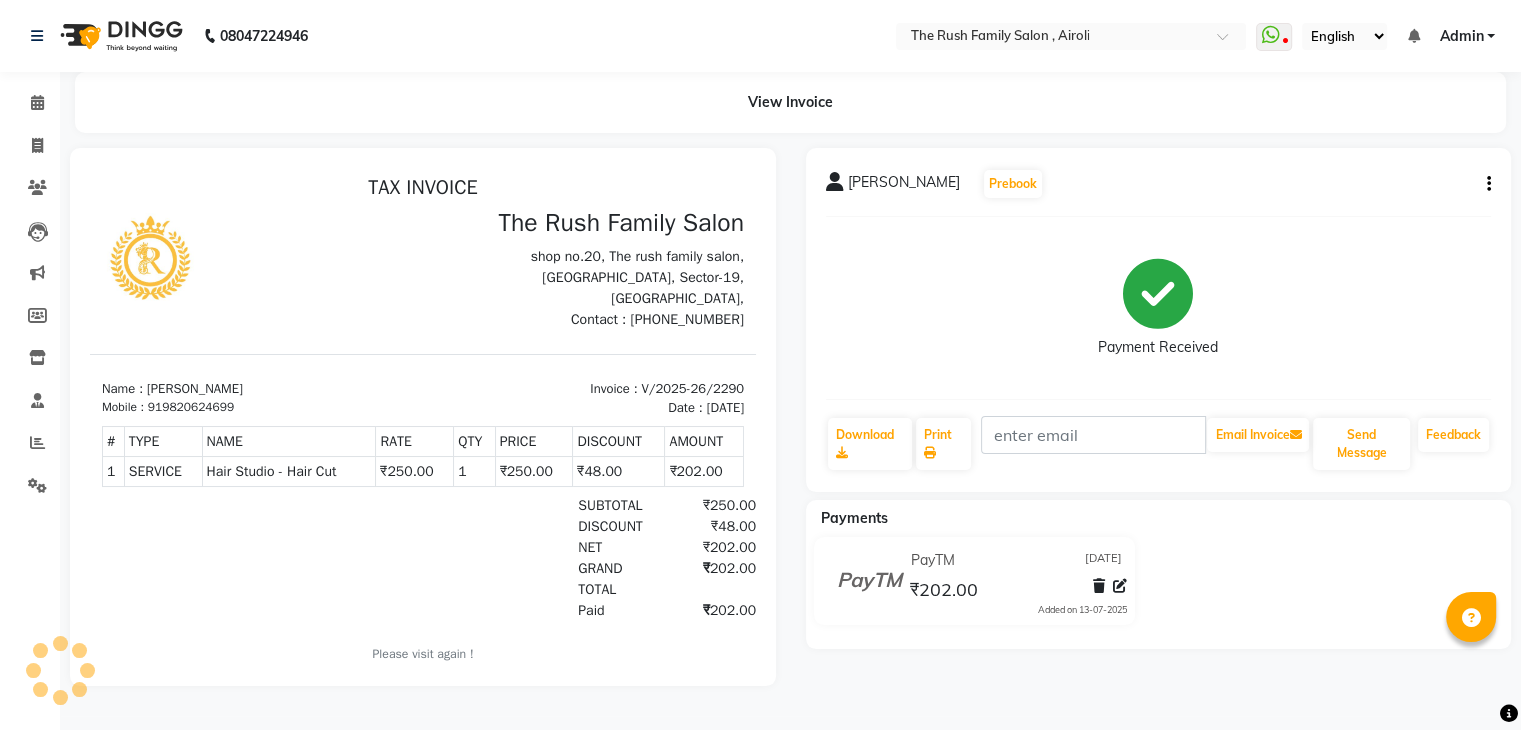 scroll, scrollTop: 0, scrollLeft: 0, axis: both 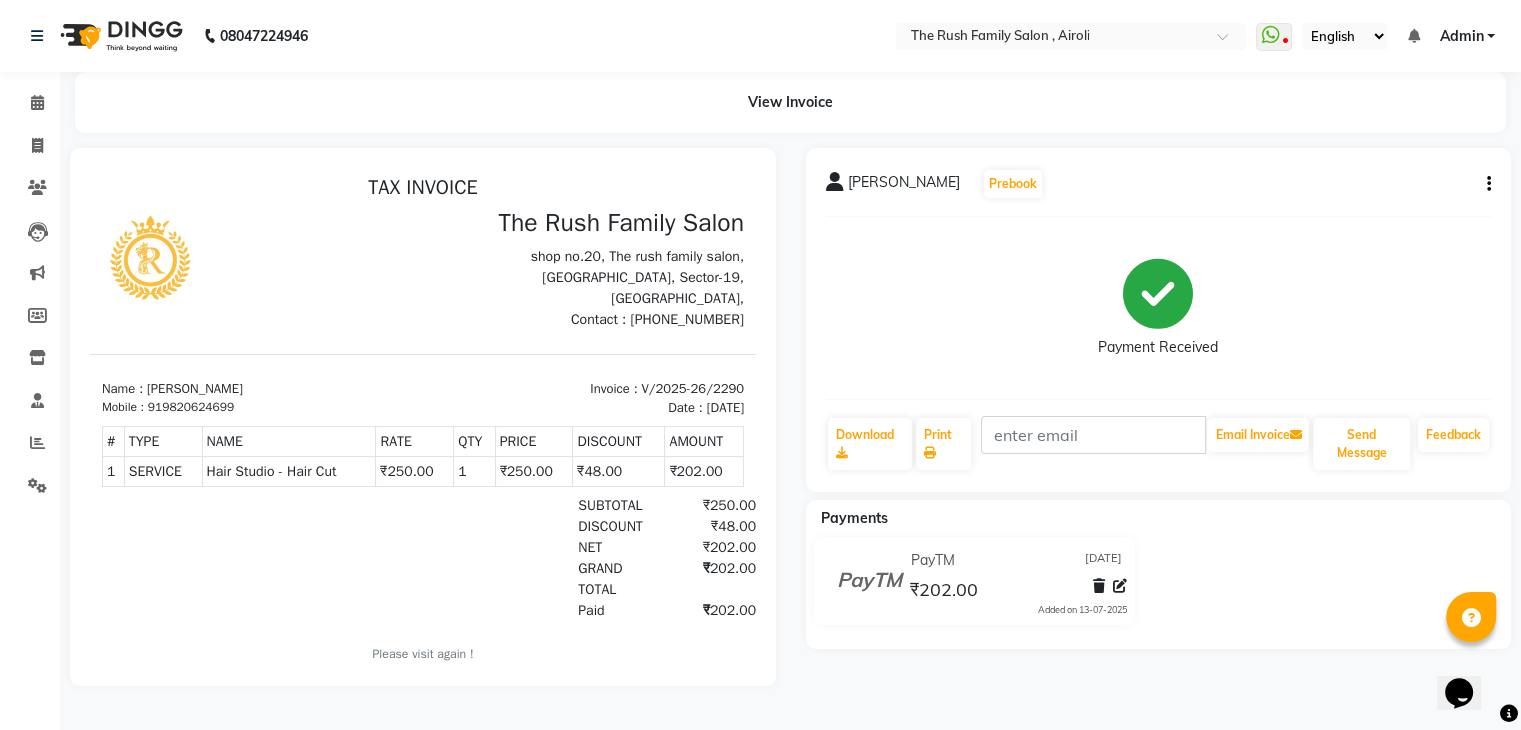 click 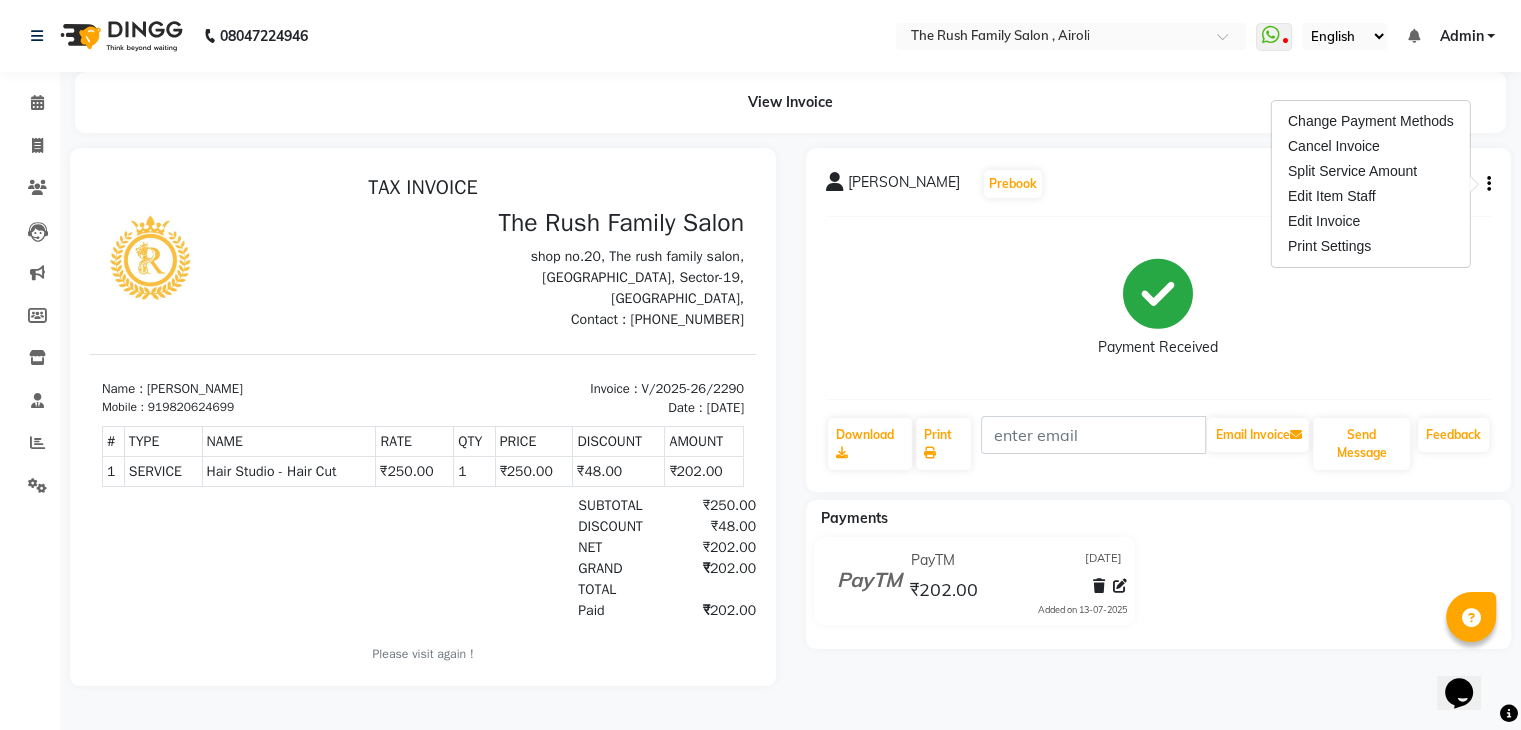 click on "Rush Rush  Prebook   Payment Received  Download  Print   Email Invoice   Send Message Feedback" 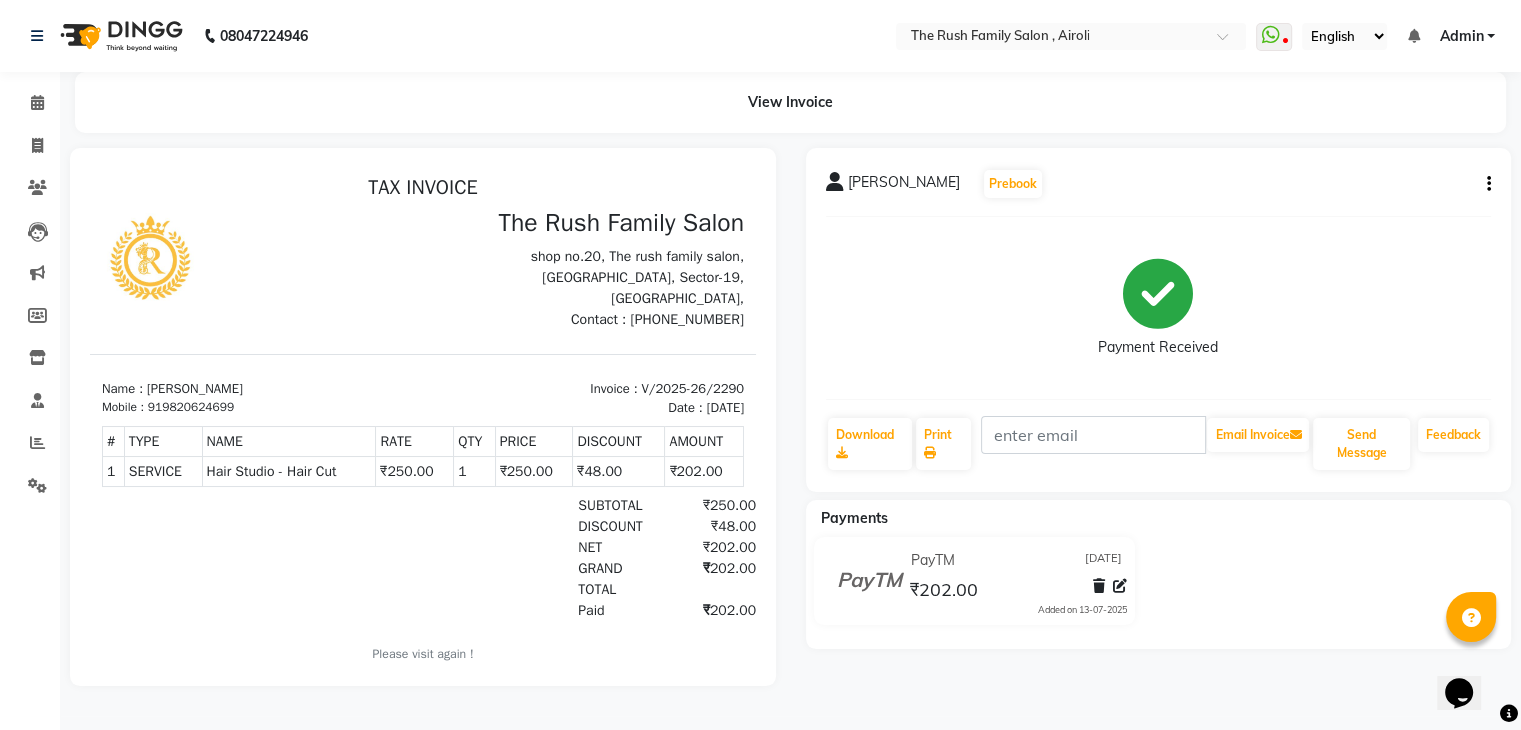 click on "Rush Rush  Prebook   Payment Received  Download  Print   Email Invoice   Send Message Feedback" 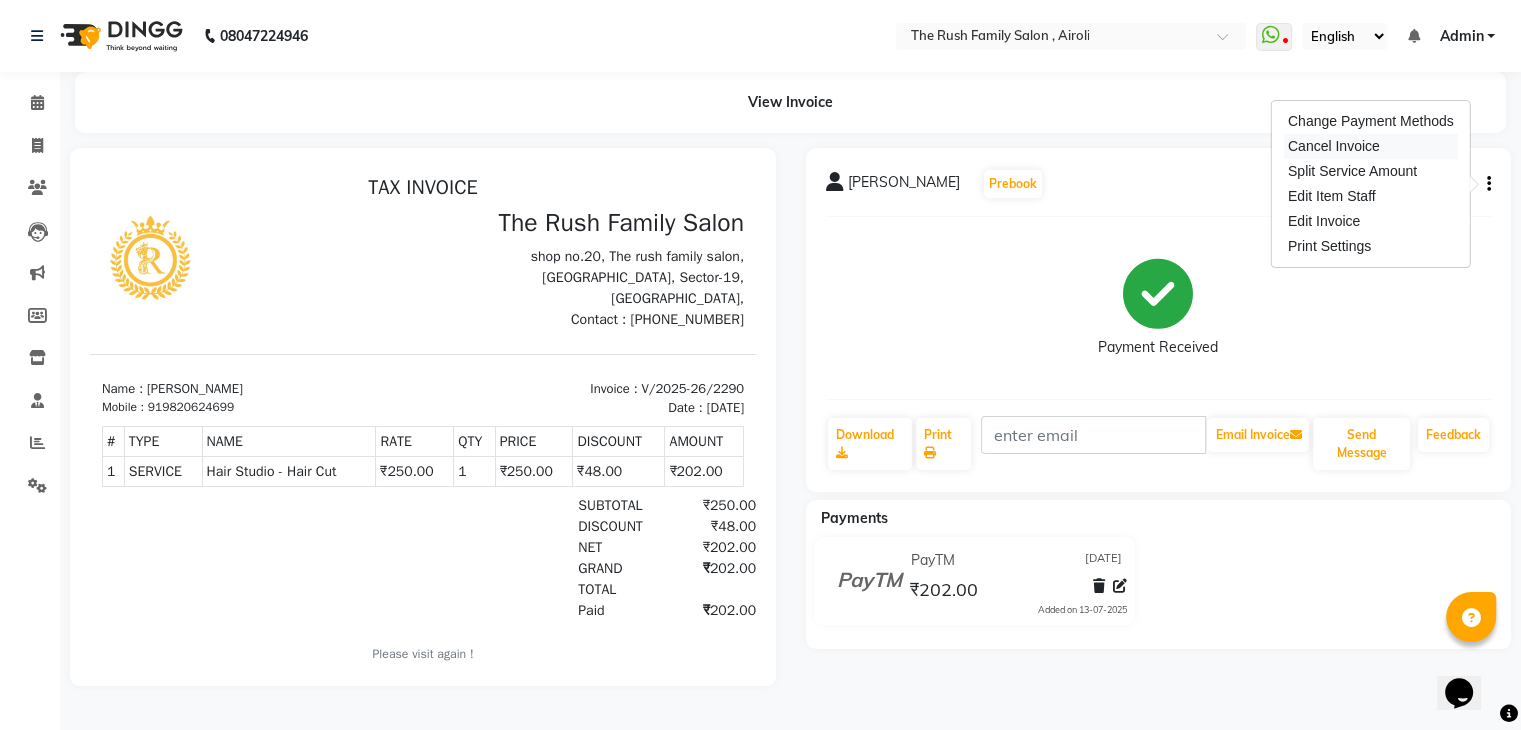 click on "Cancel Invoice" at bounding box center (1371, 146) 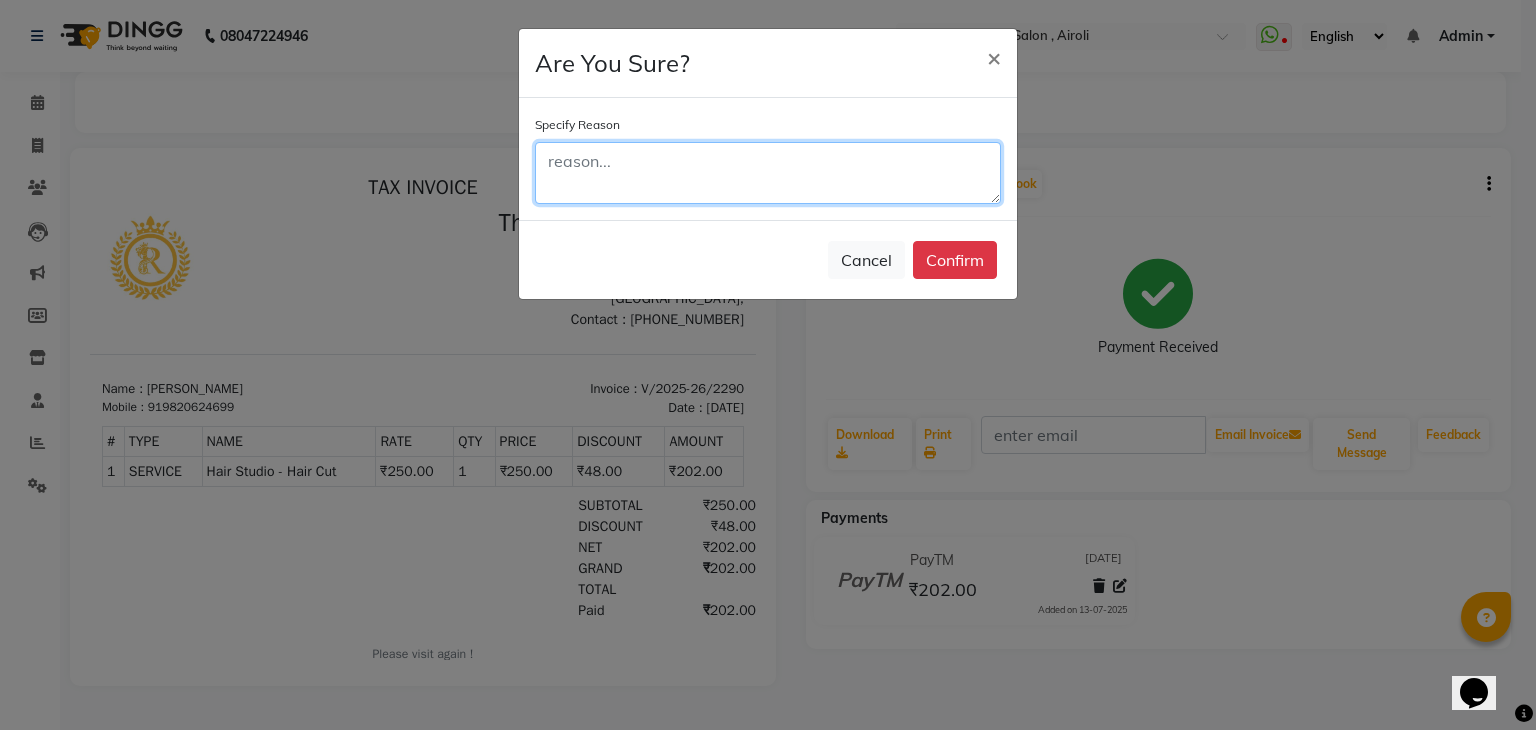 click 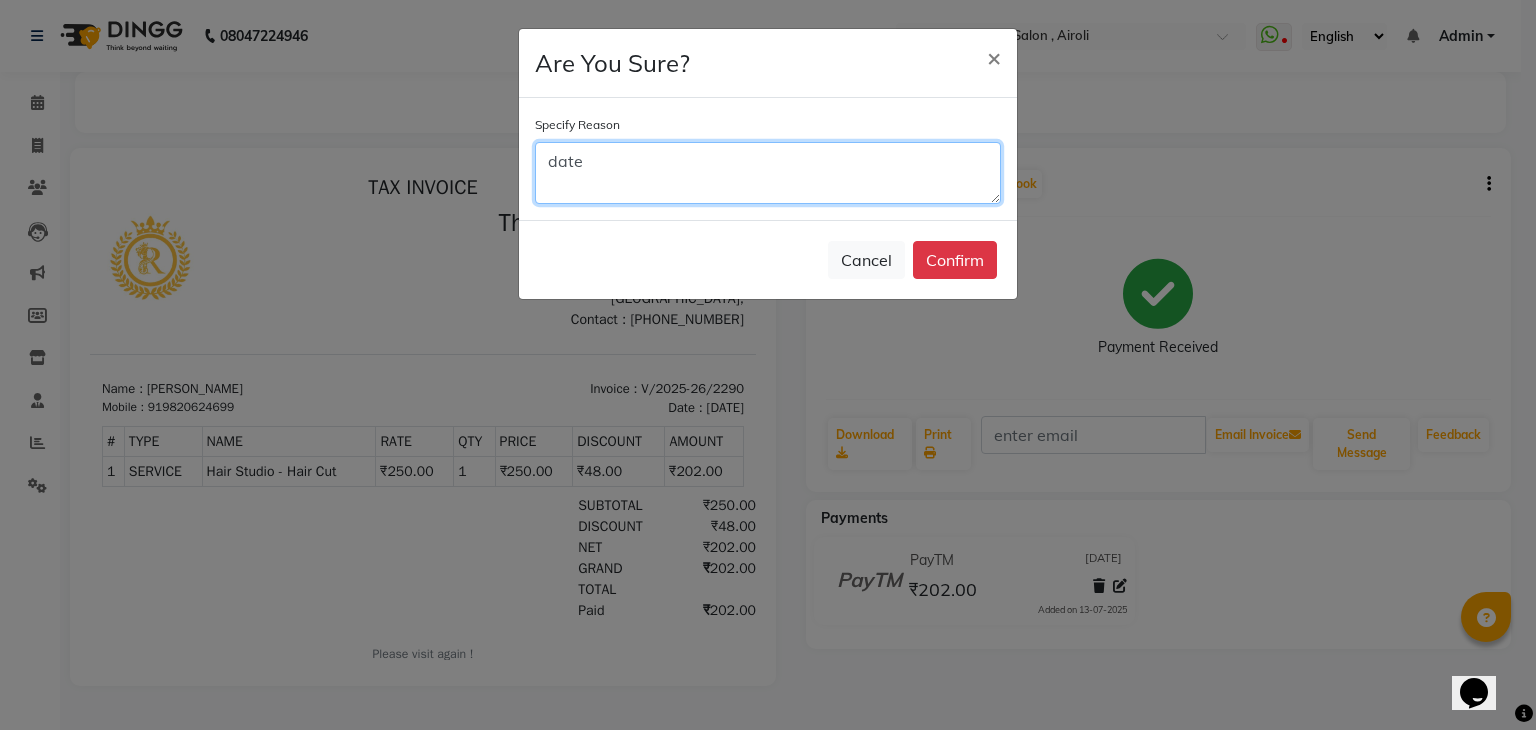type on "date" 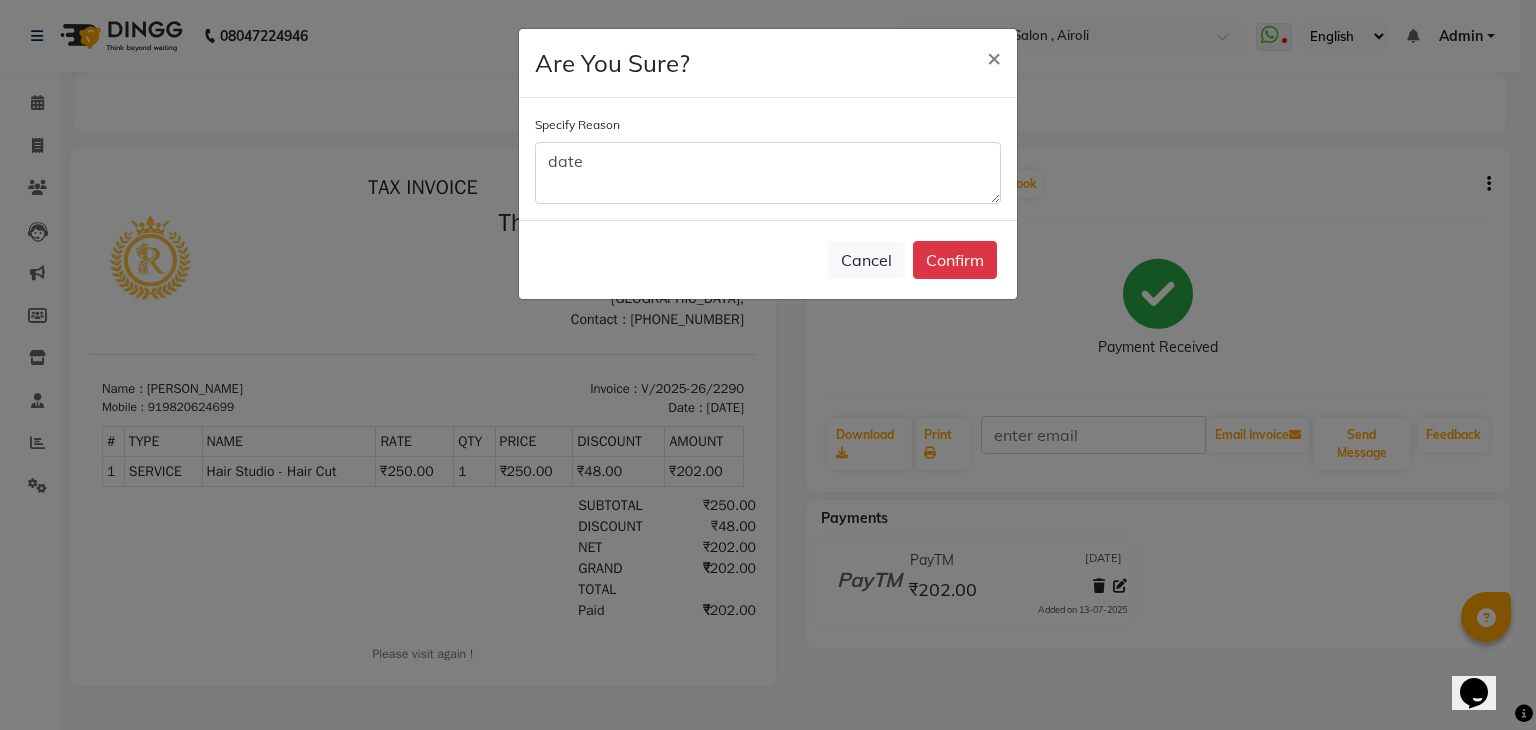 click on "Cancel   Confirm" 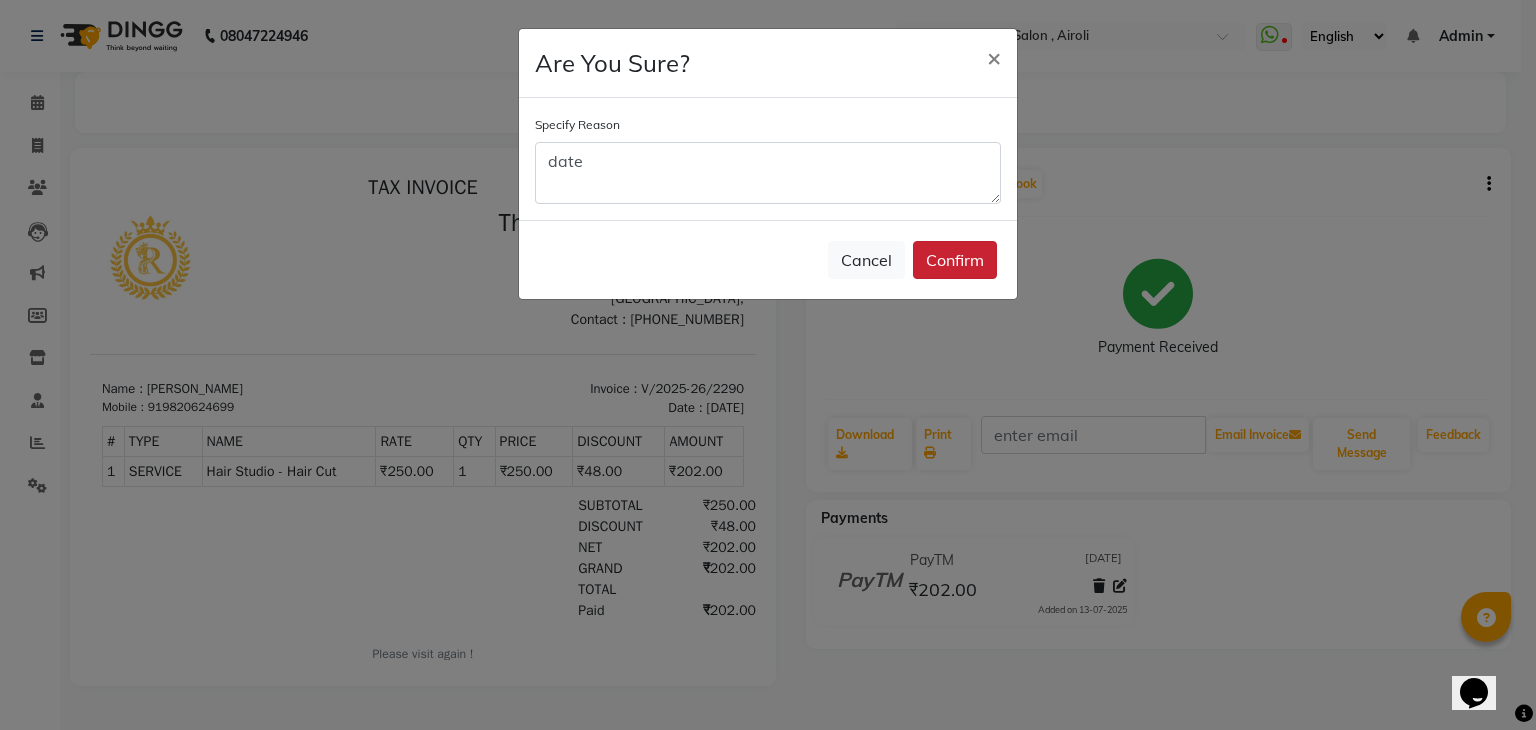 click on "Confirm" 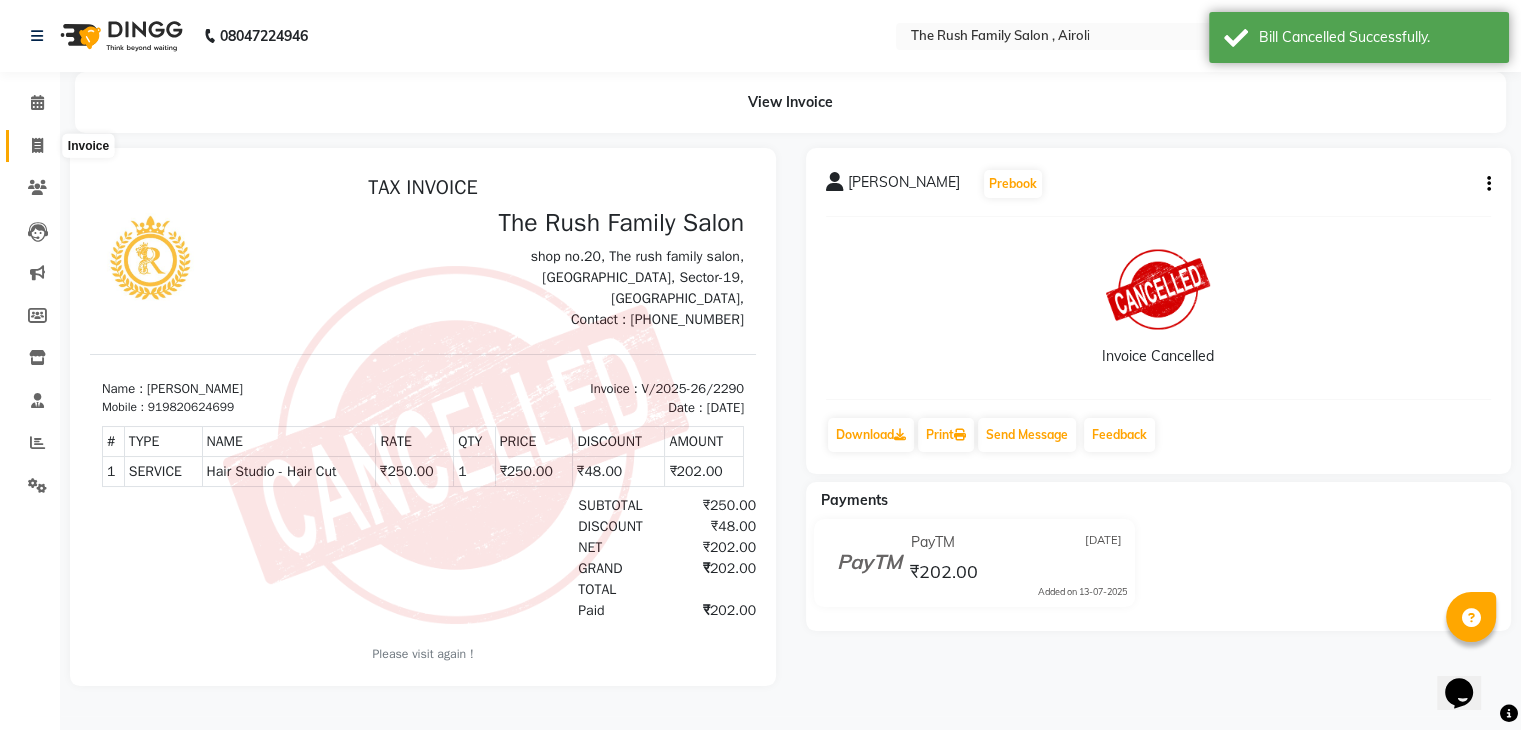 click 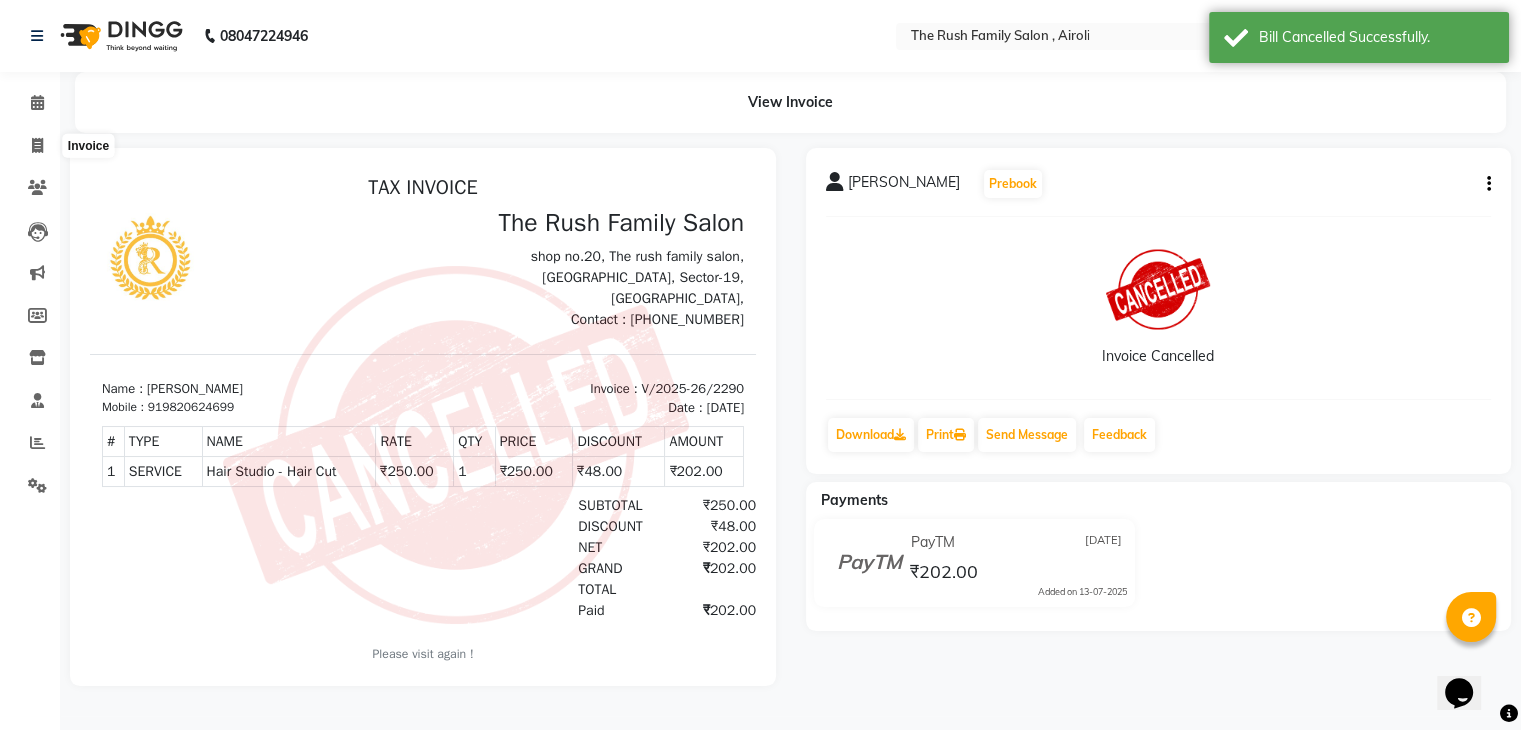 select on "service" 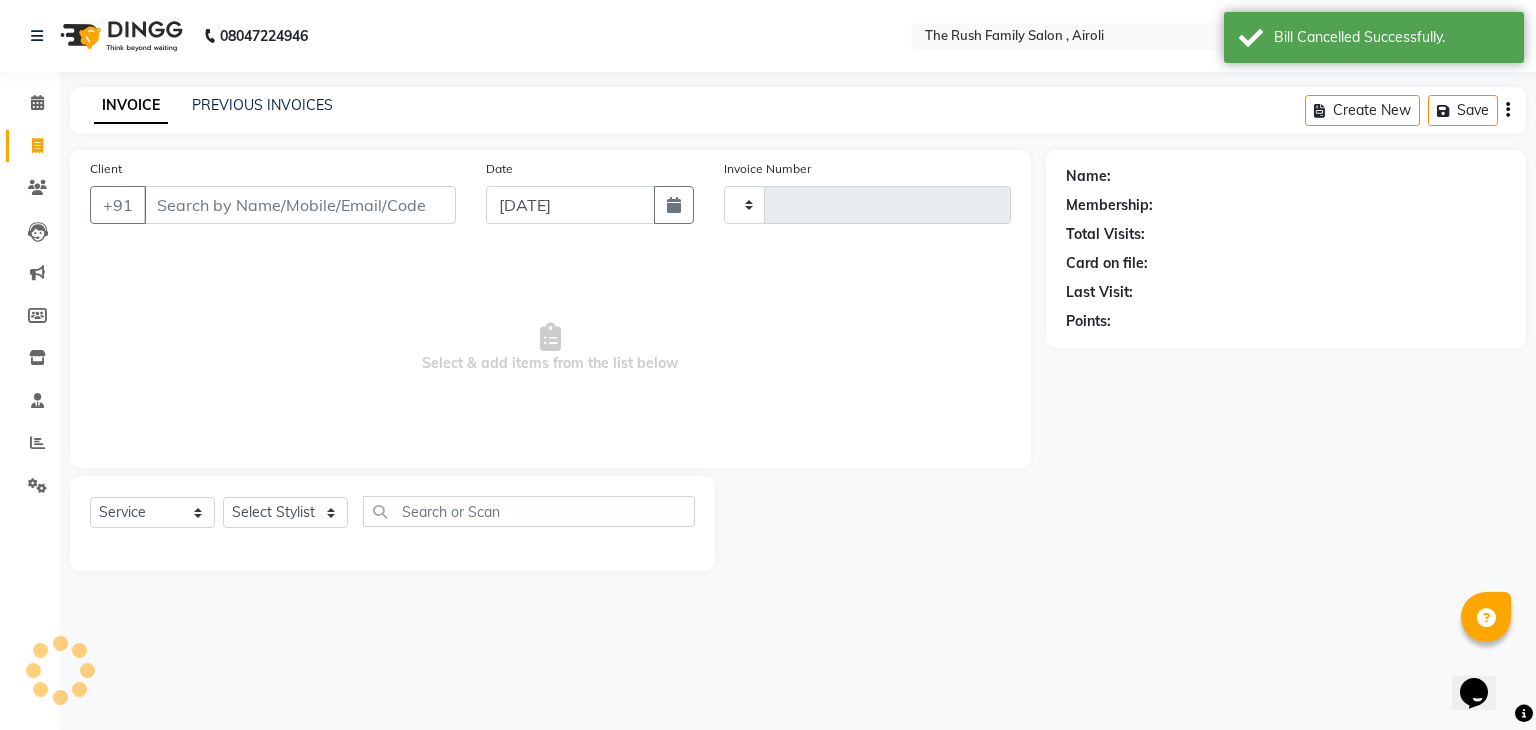 type on "2291" 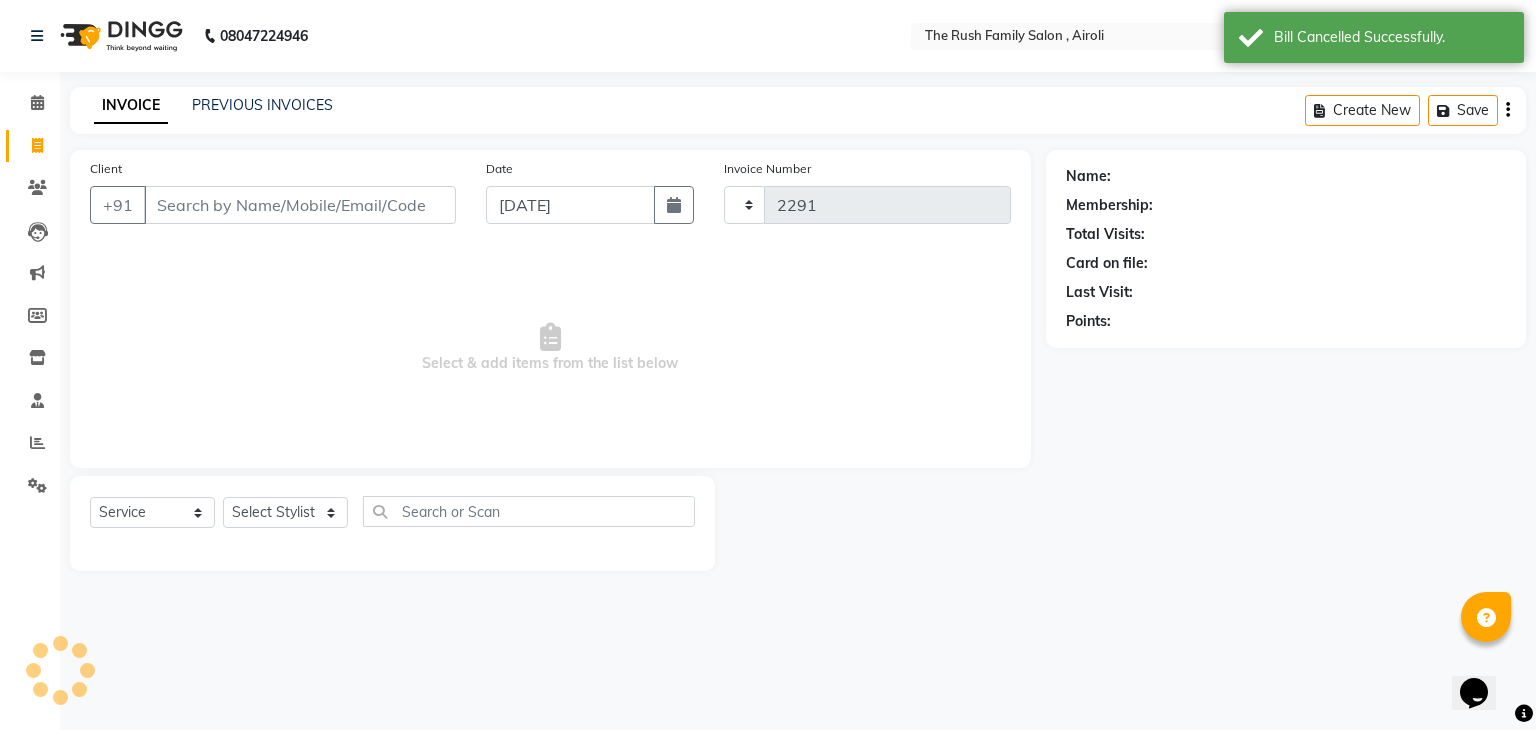 select on "5419" 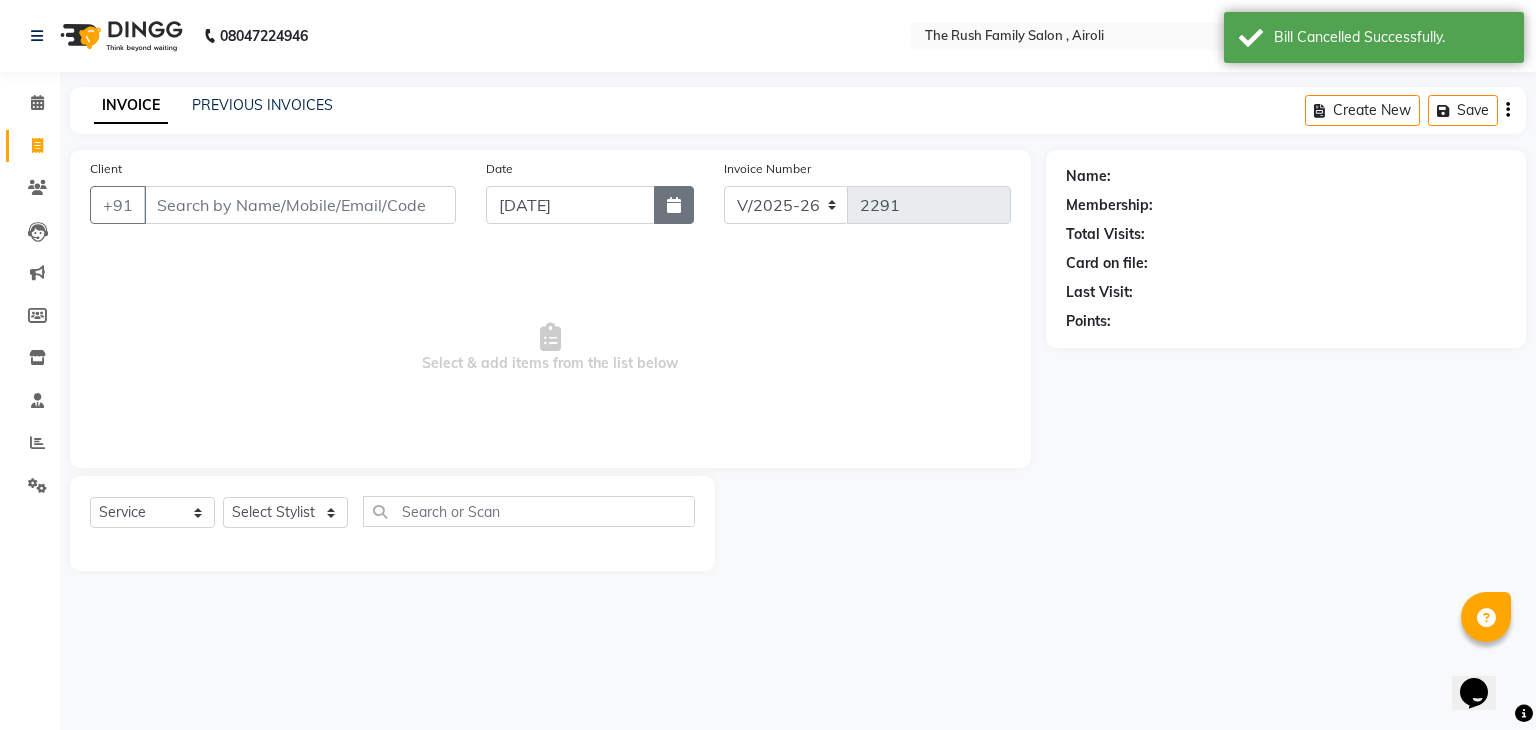 click 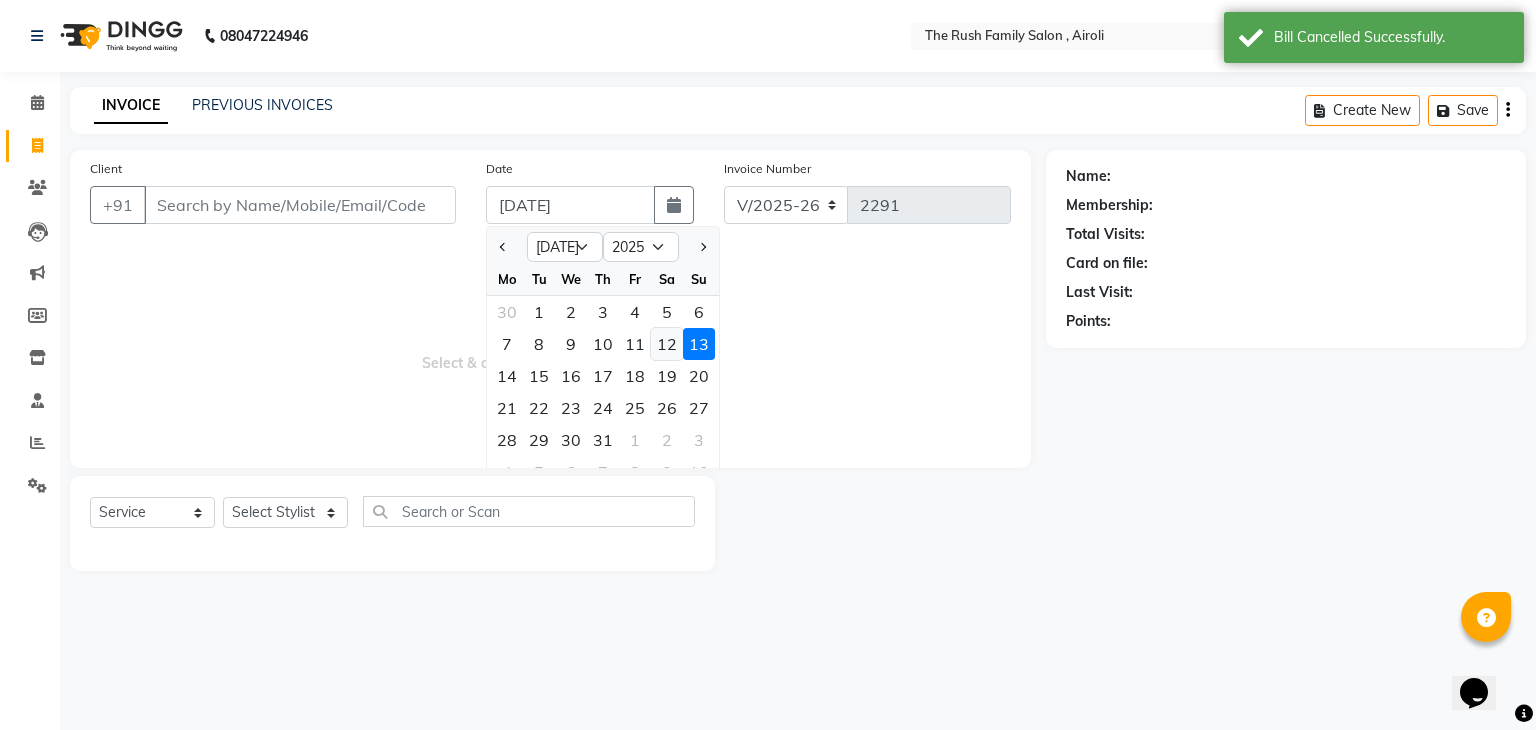 click on "12" 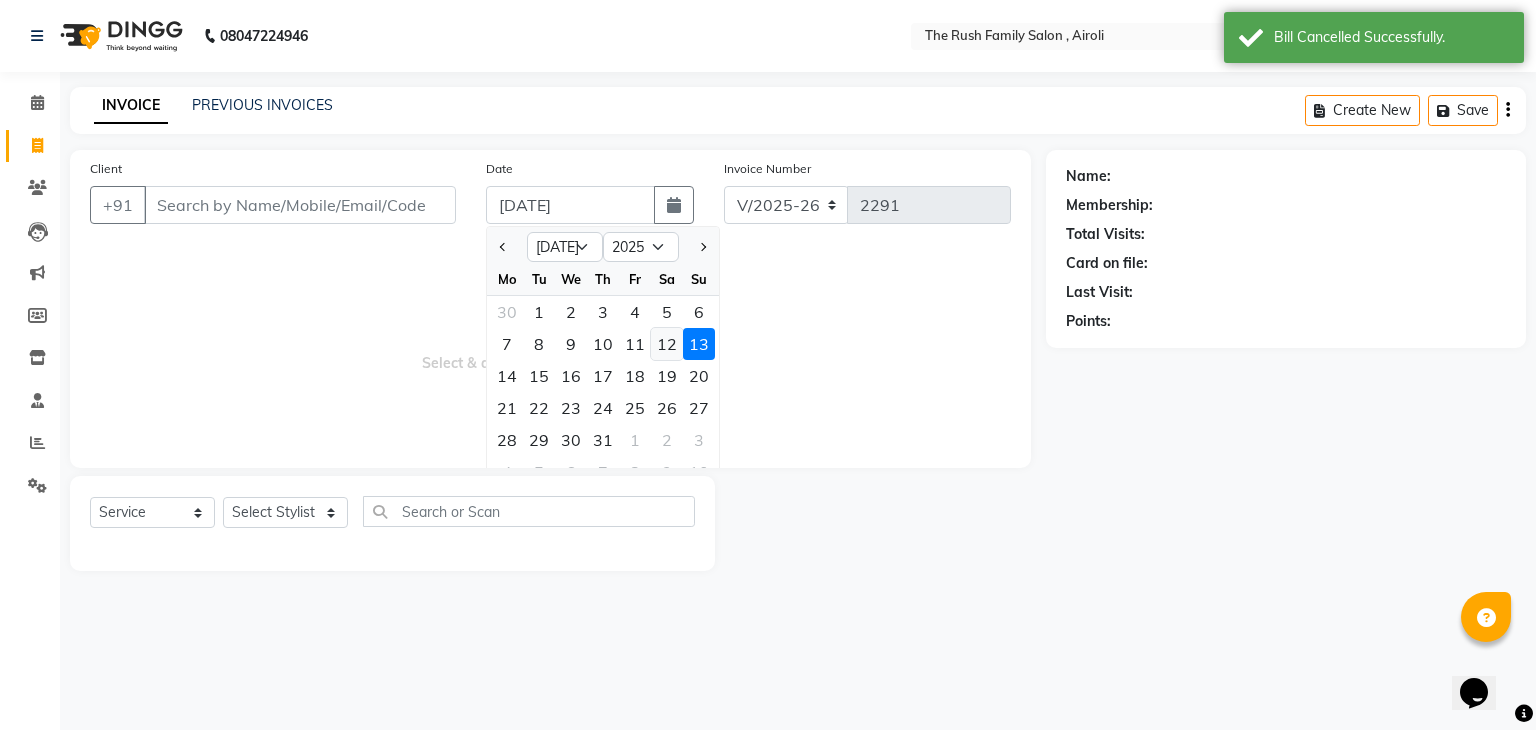 type on "12-07-2025" 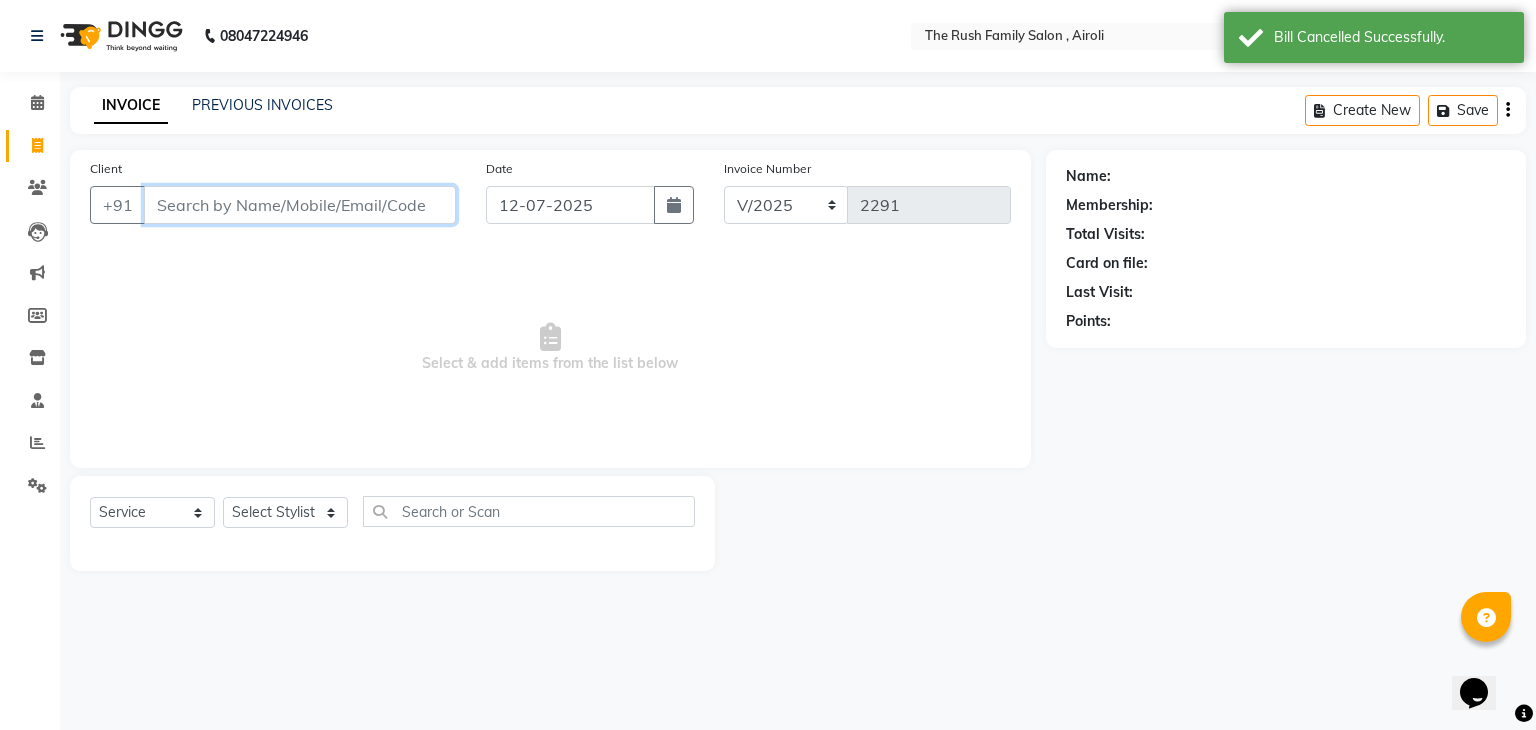 click on "Client" at bounding box center [300, 205] 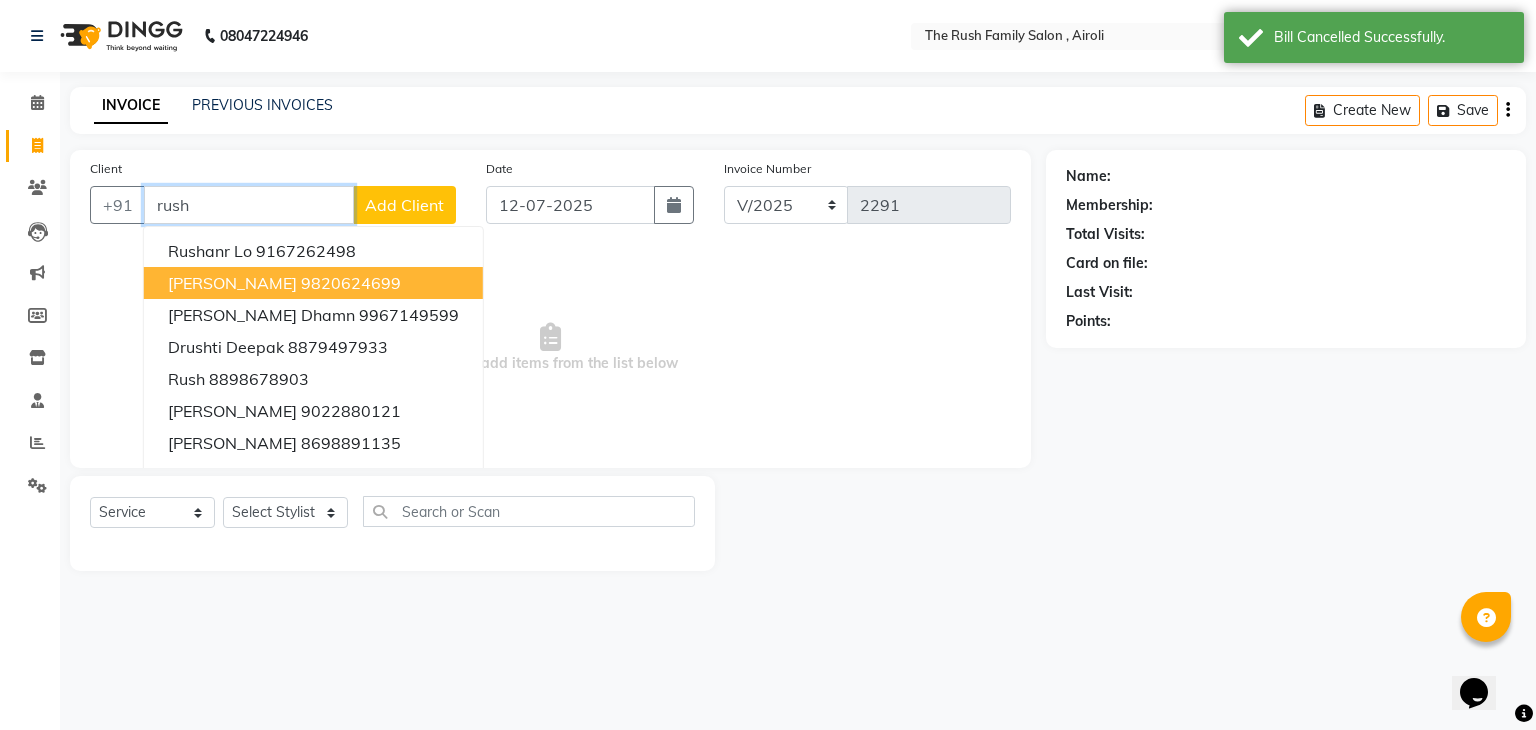 click on "9820624699" at bounding box center (351, 283) 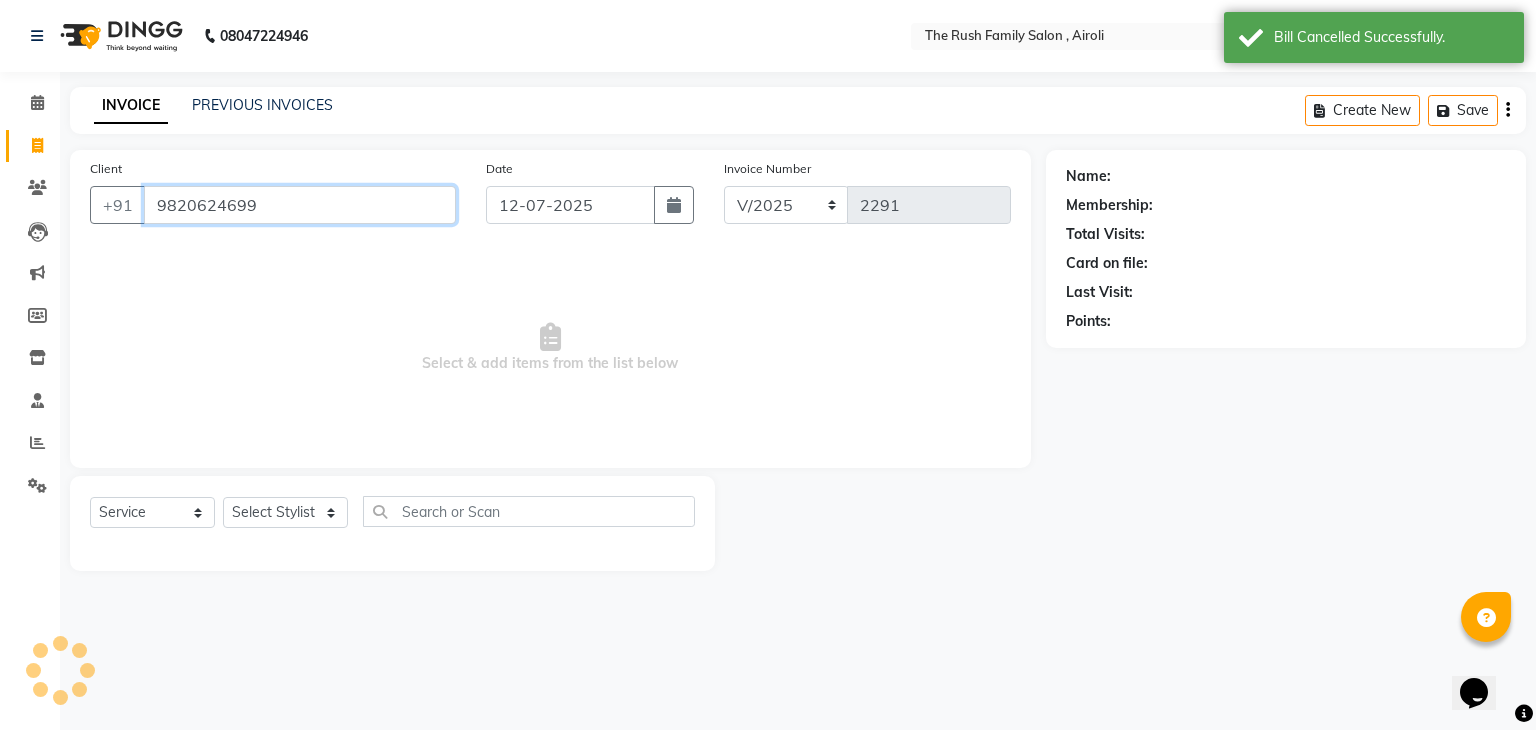 type on "9820624699" 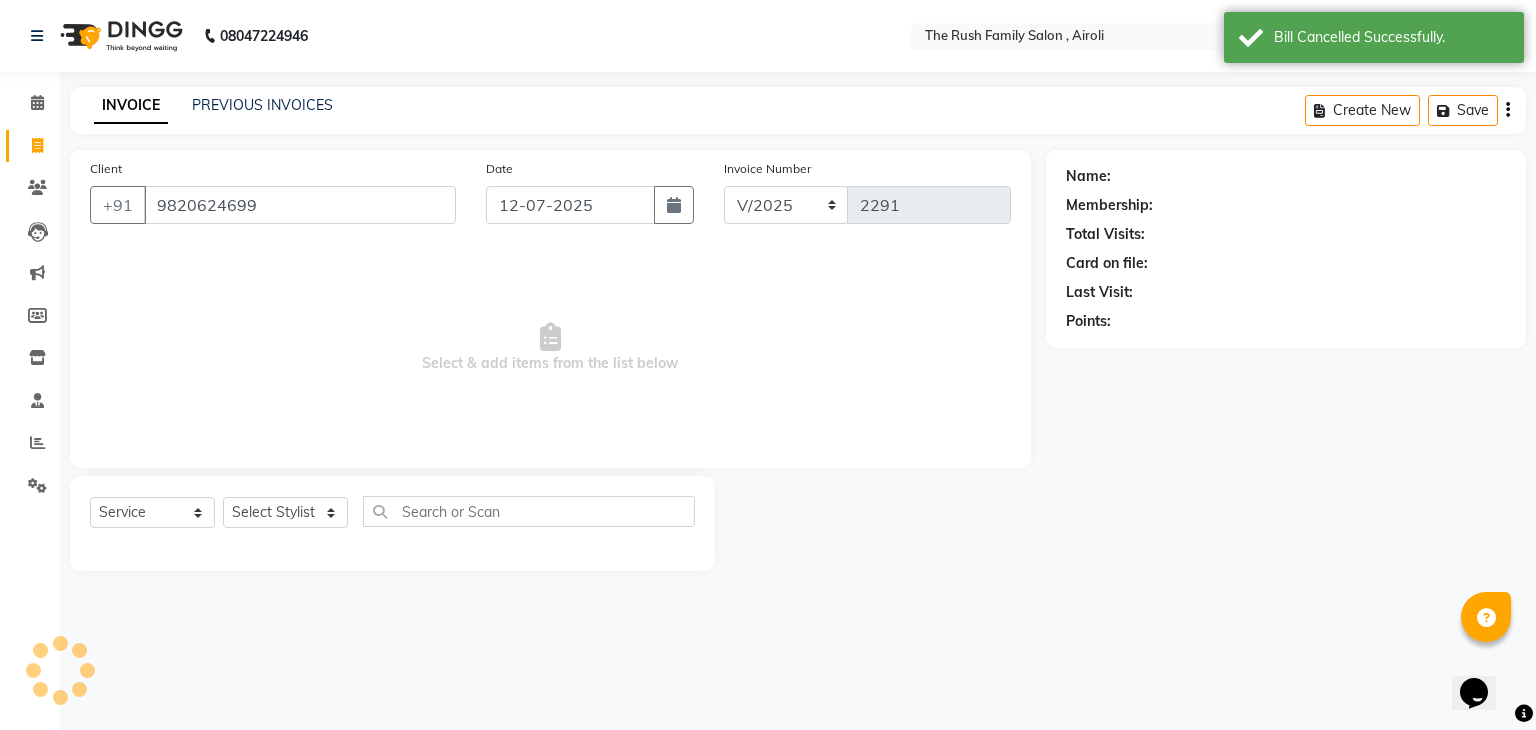 select on "1: Object" 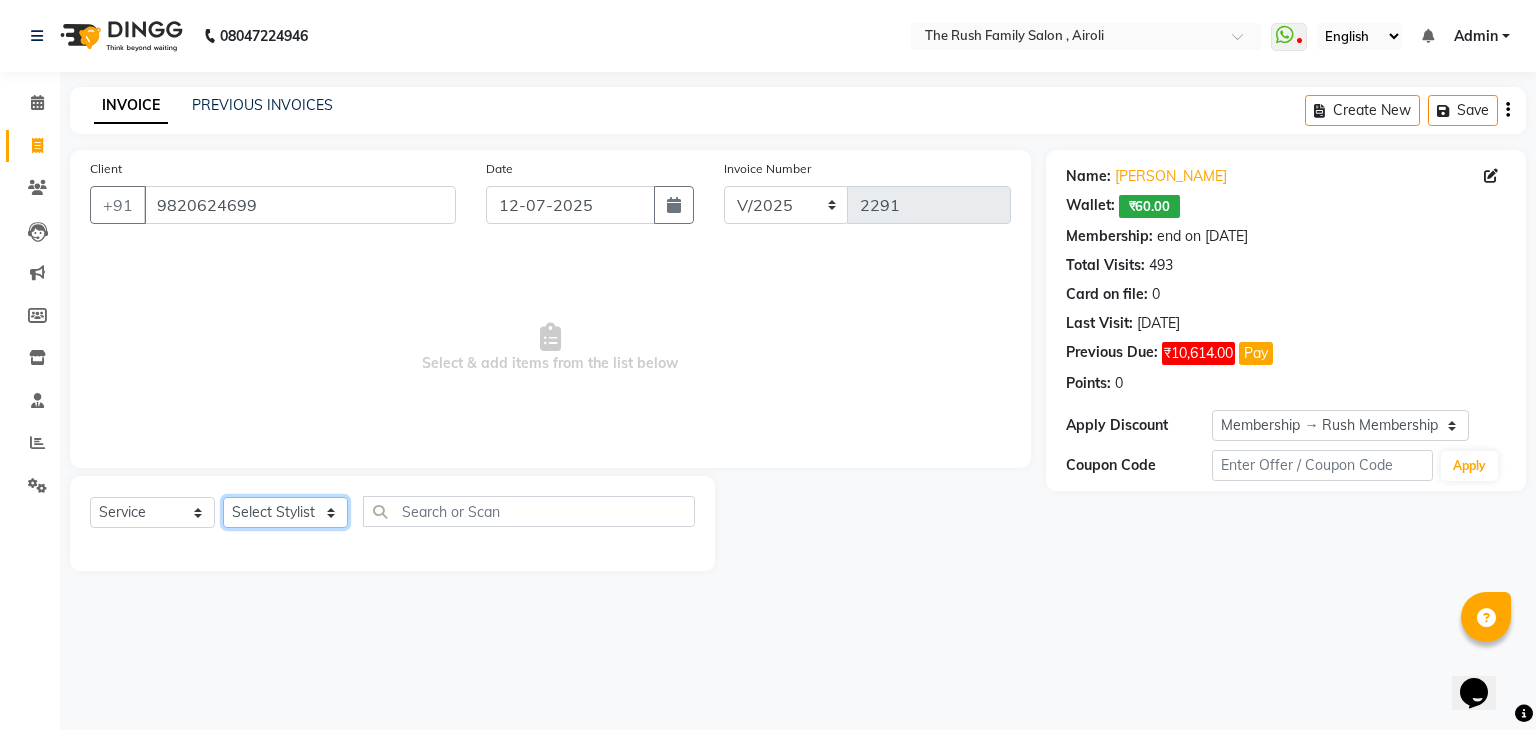 click on "Select Stylist [PERSON_NAME] Guddi [PERSON_NAME]   [PERSON_NAME] [PERSON_NAME]" 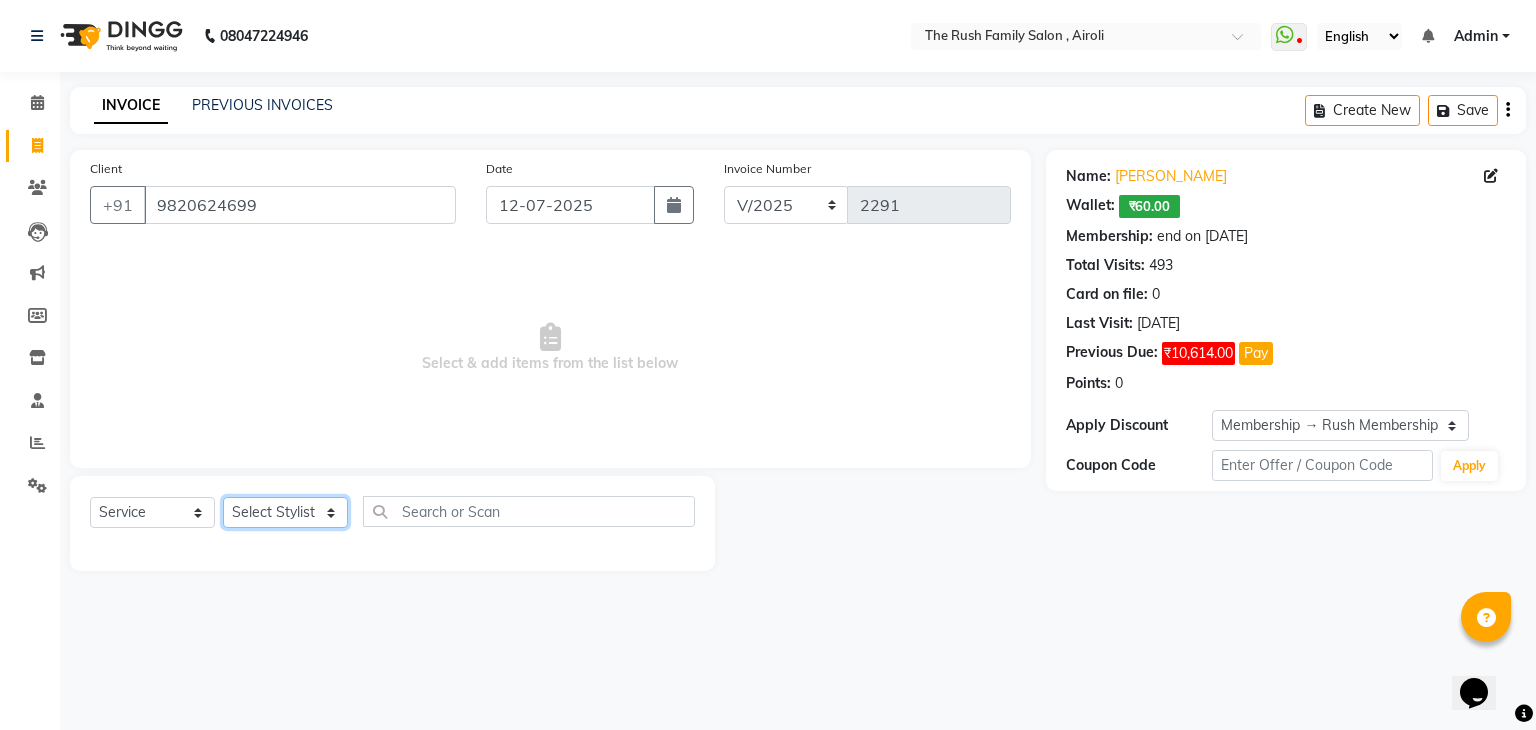 select on "53299" 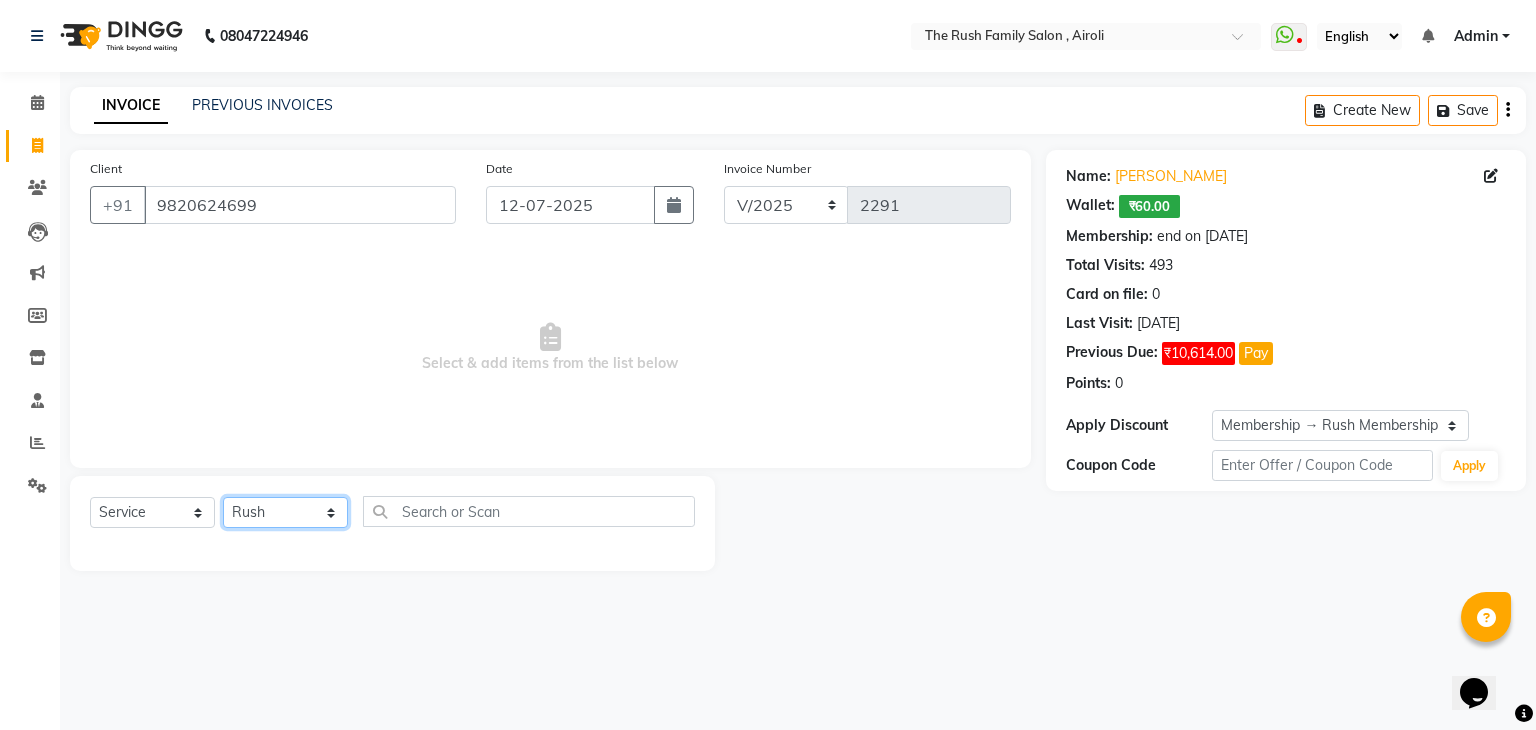 click on "Select Stylist [PERSON_NAME] Guddi [PERSON_NAME]   [PERSON_NAME] [PERSON_NAME]" 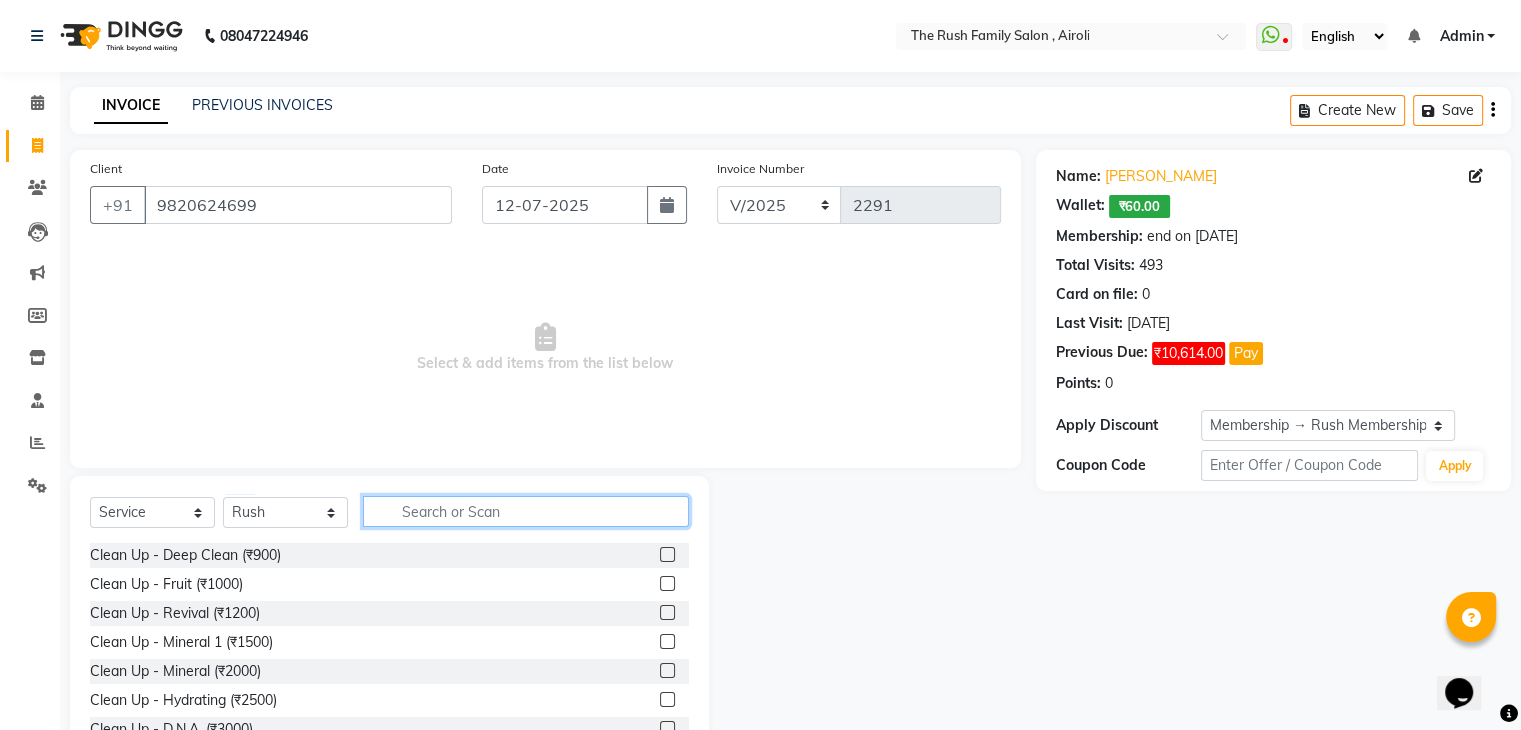 click 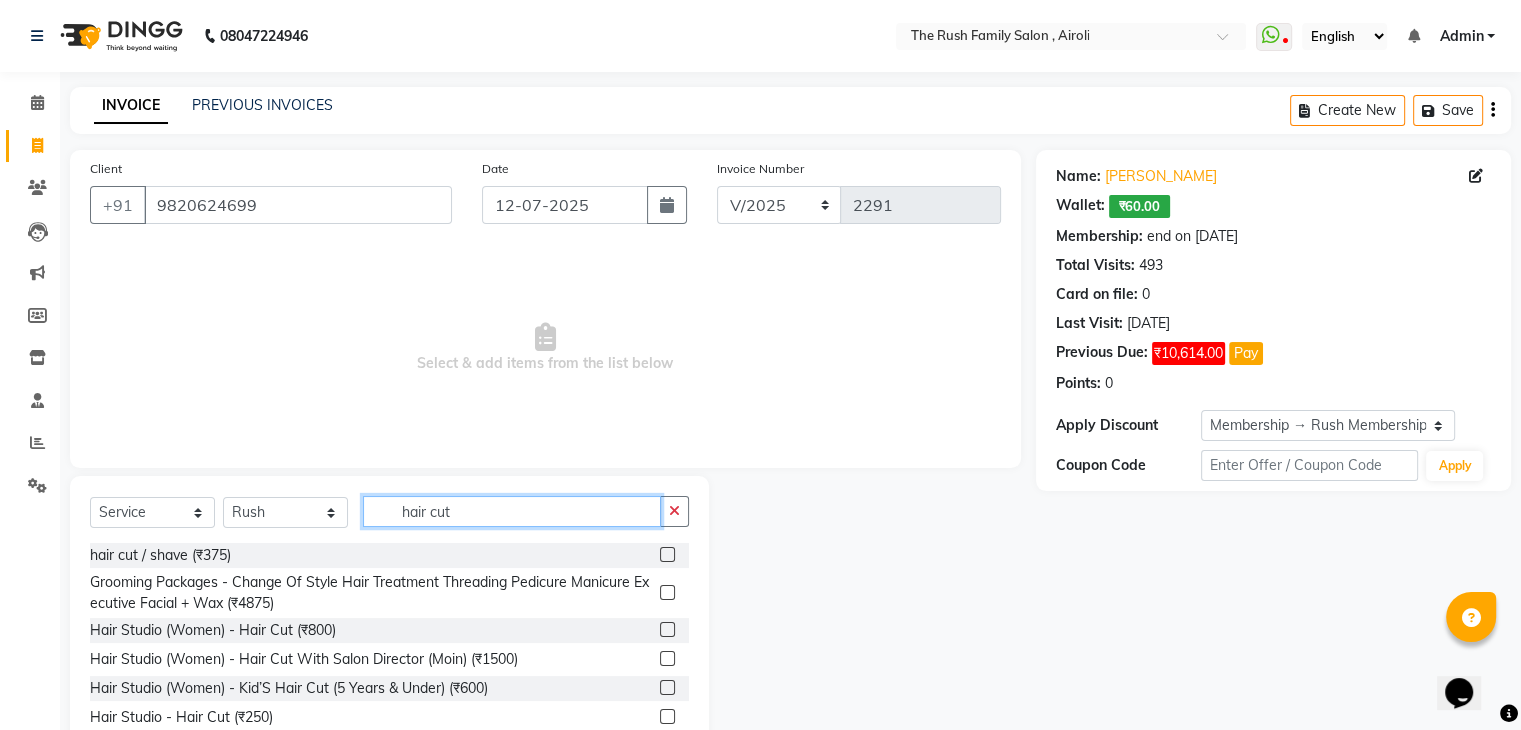 type on "hair cut" 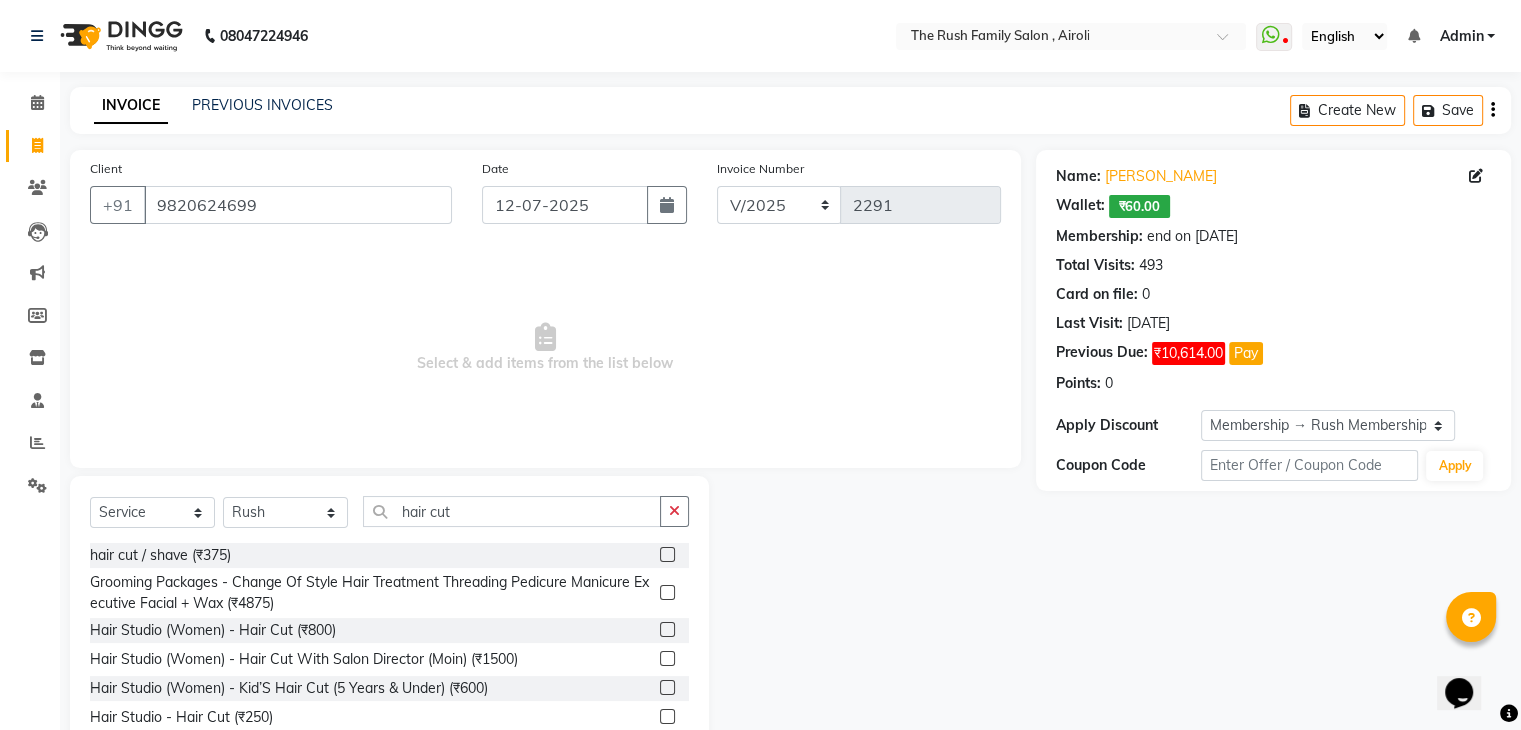 click 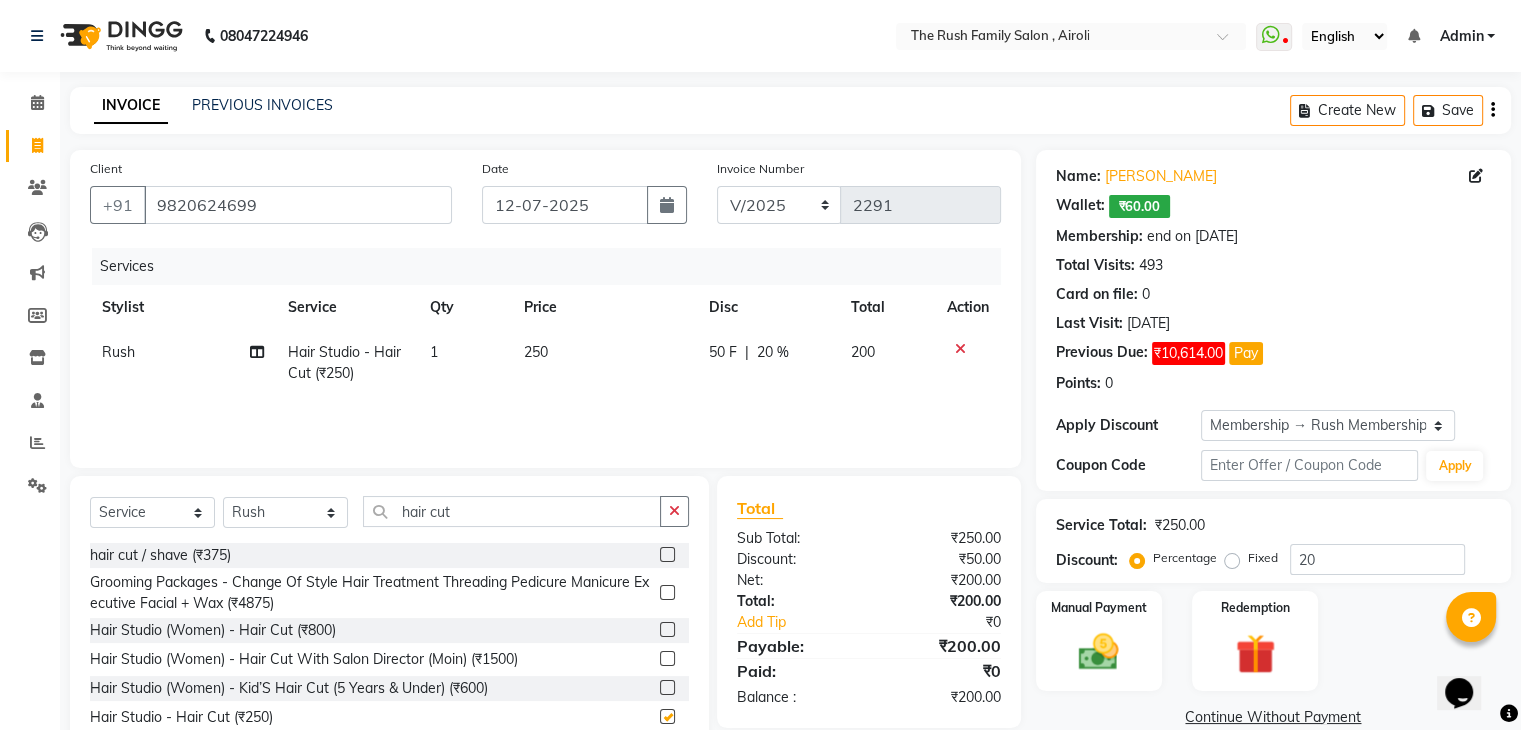 checkbox on "false" 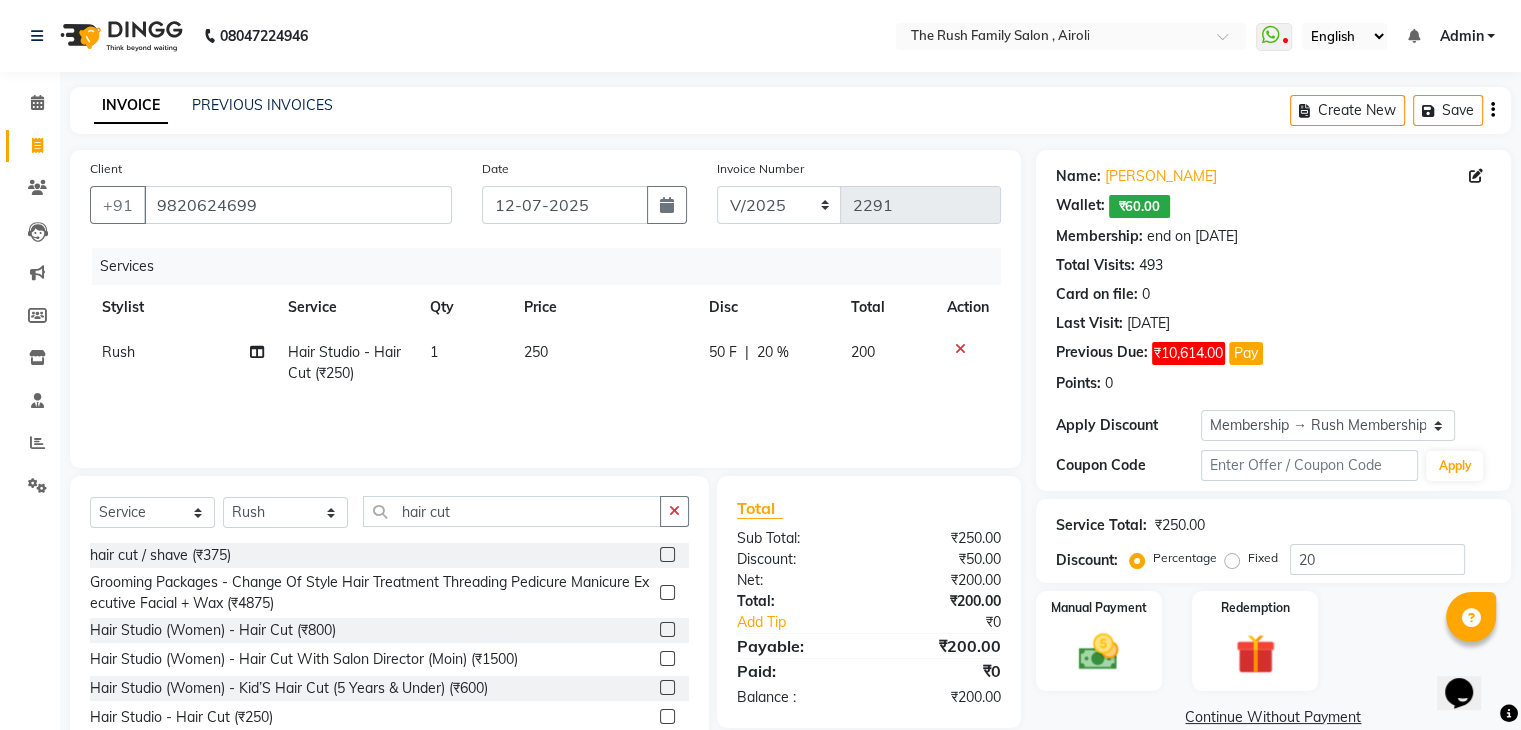 click on "50 F" 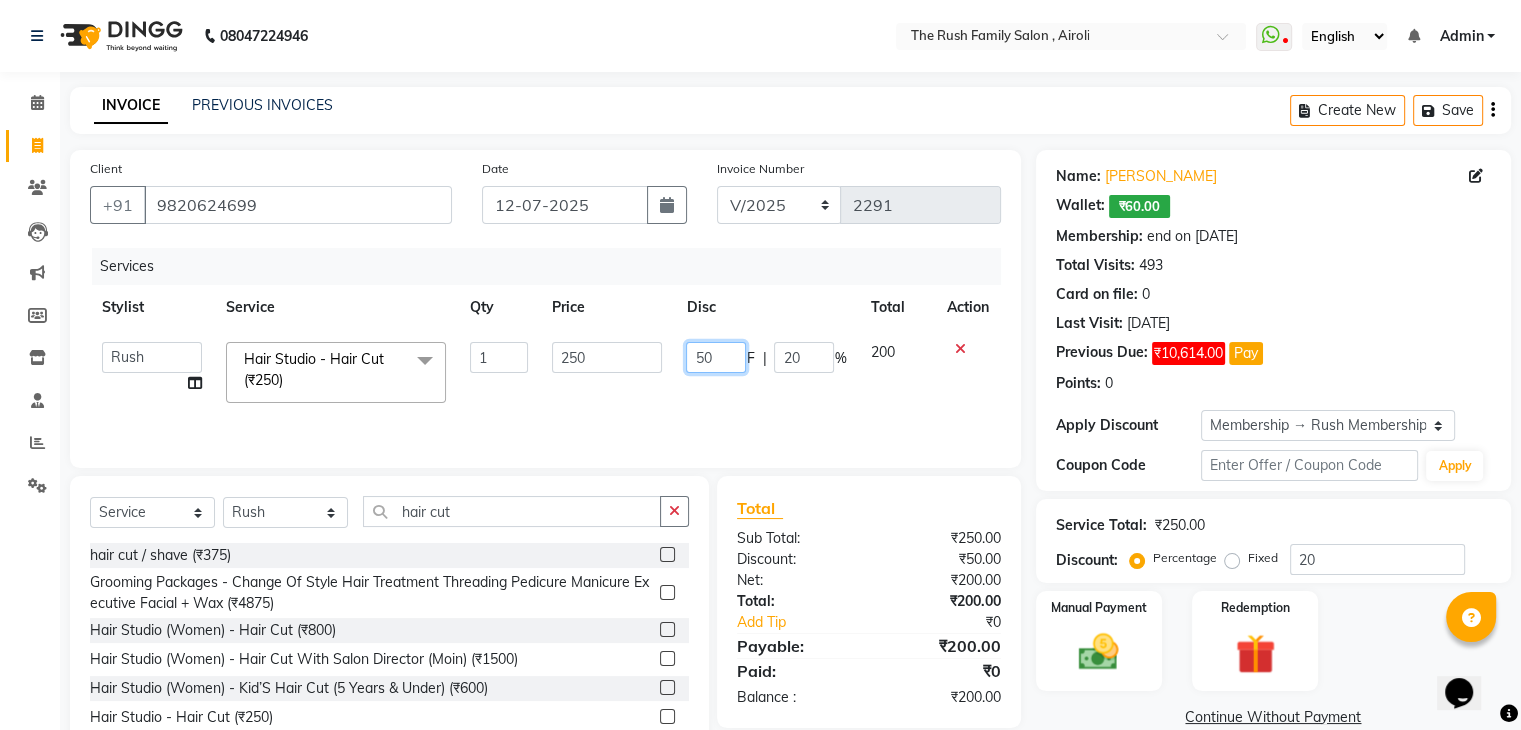 click on "50" 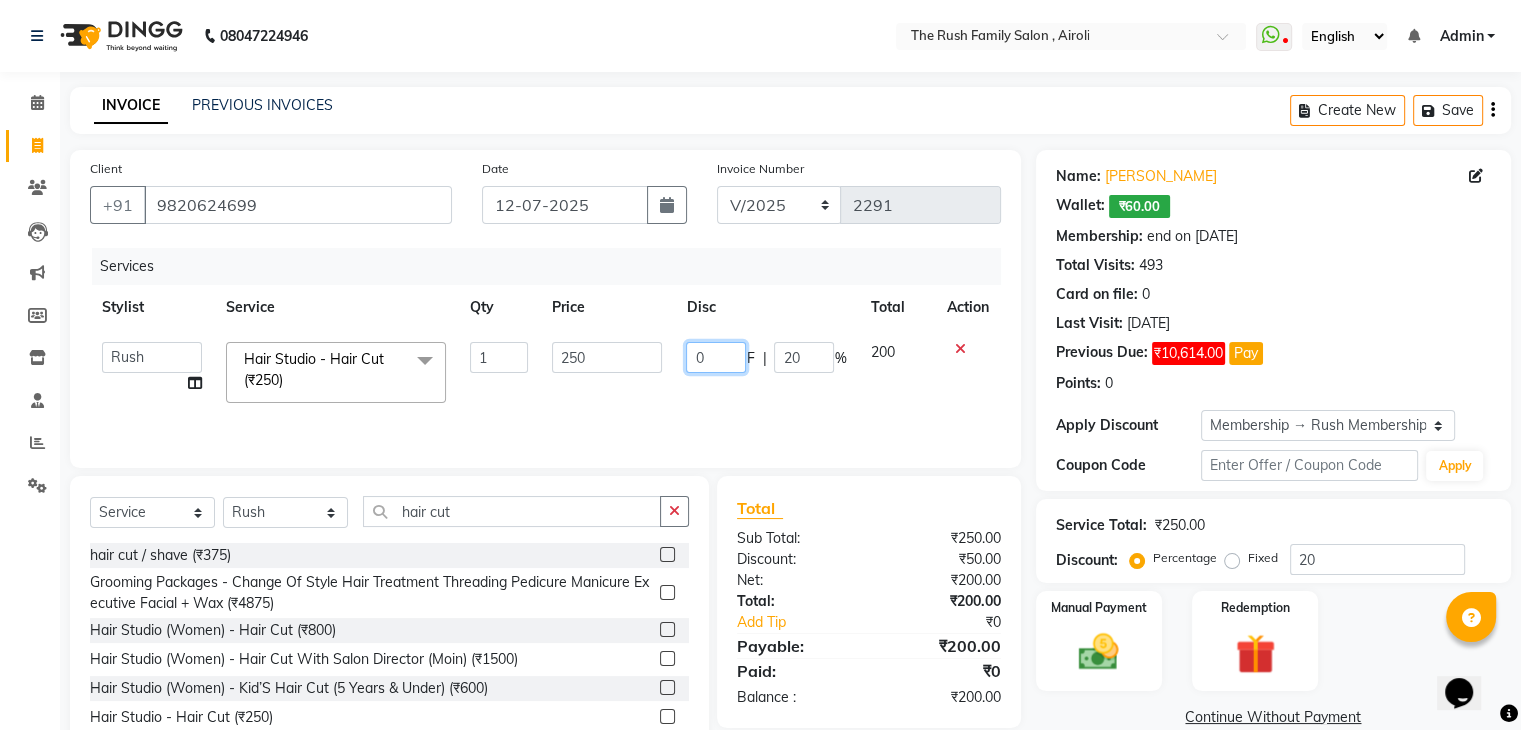 click on "0" 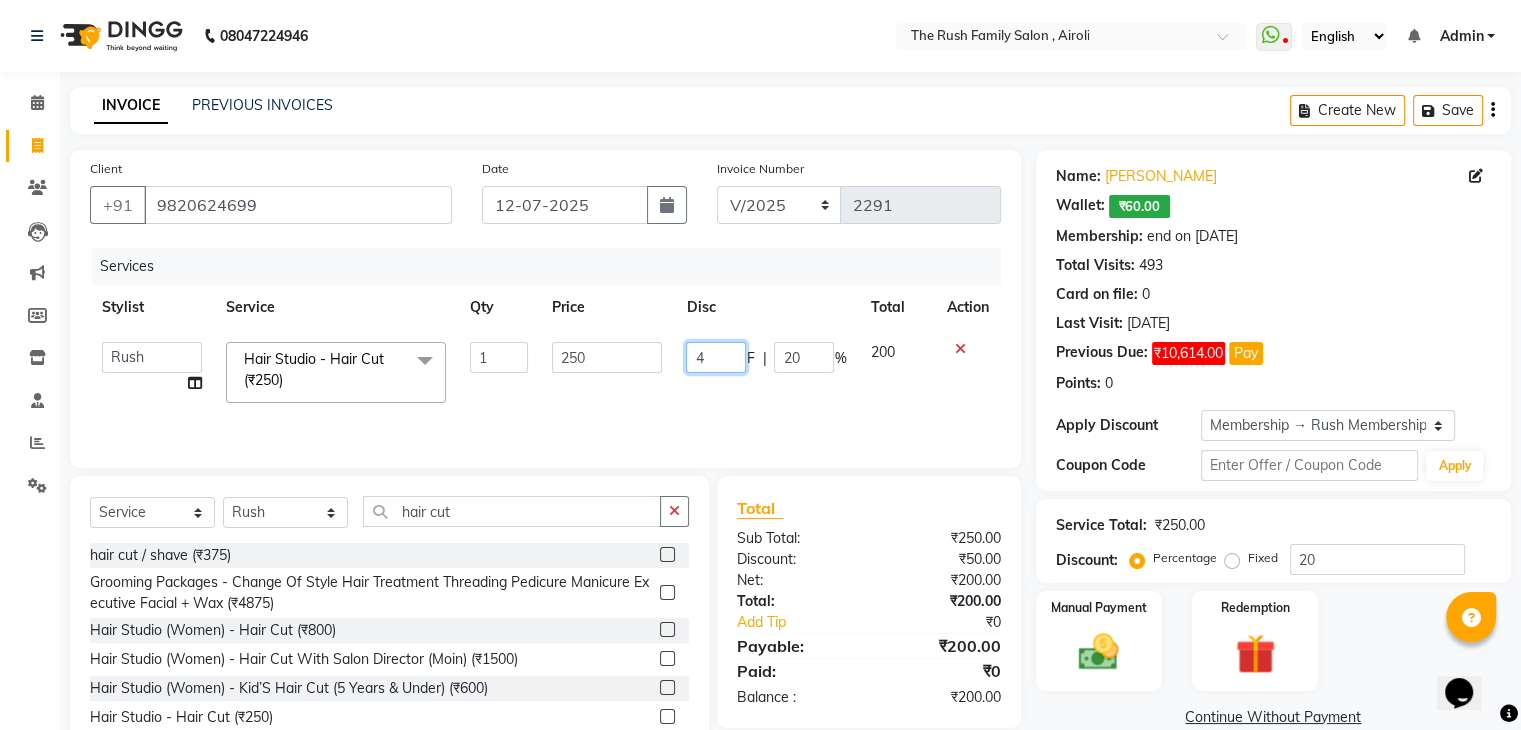 type on "48" 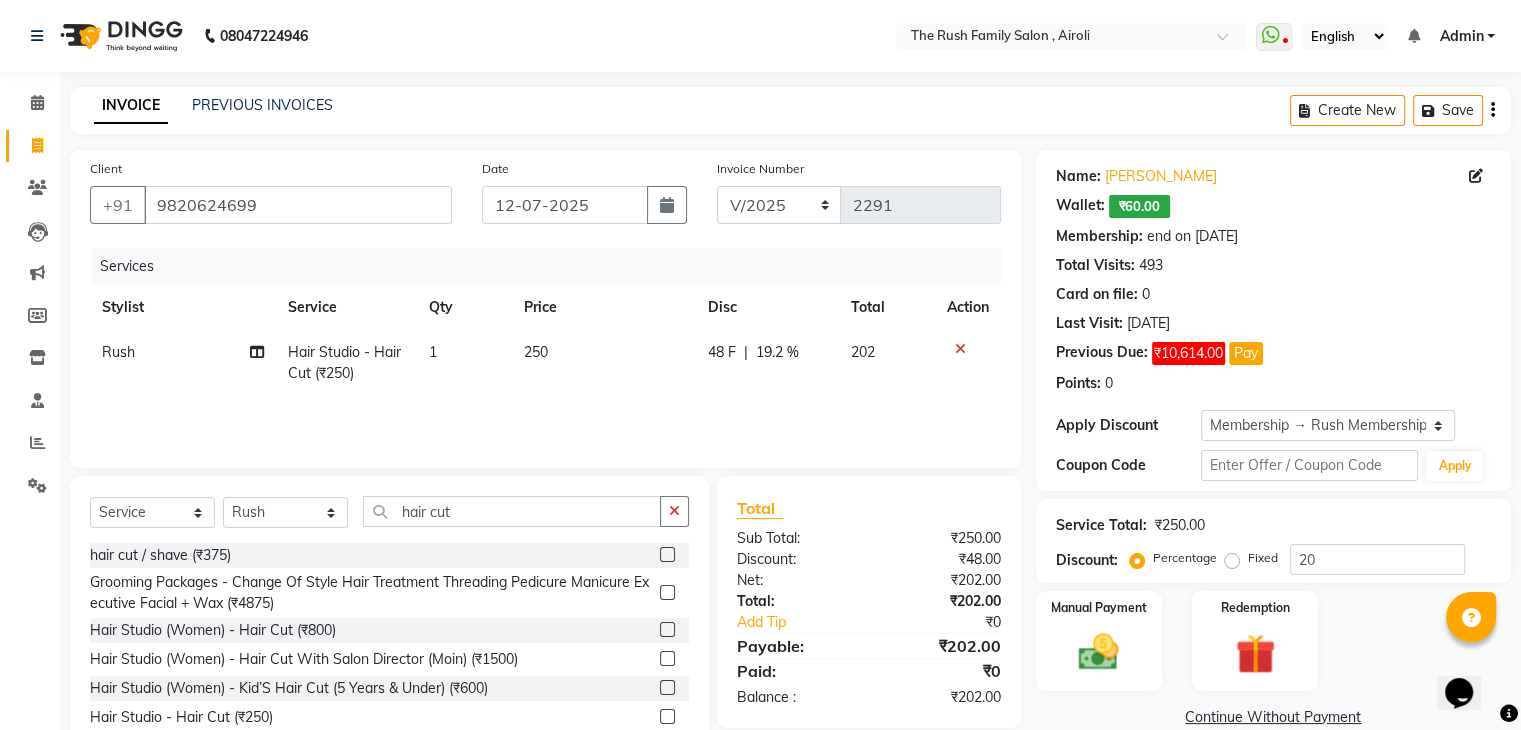 click on "Services Stylist Service Qty Price Disc Total Action   Rush Hair Studio - Hair Cut (₹250) 1 250 48 F | 19.2 % 202" 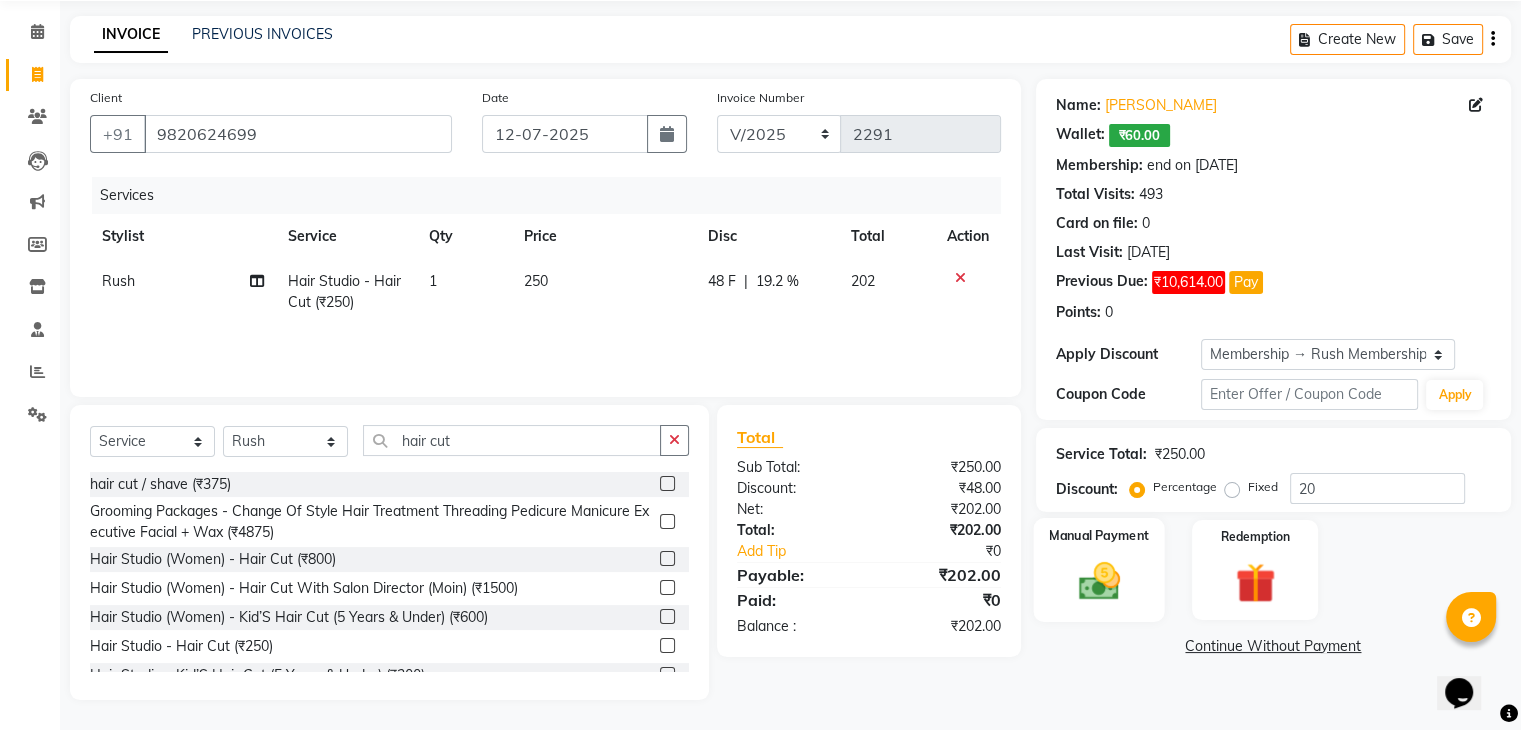 click on "Manual Payment" 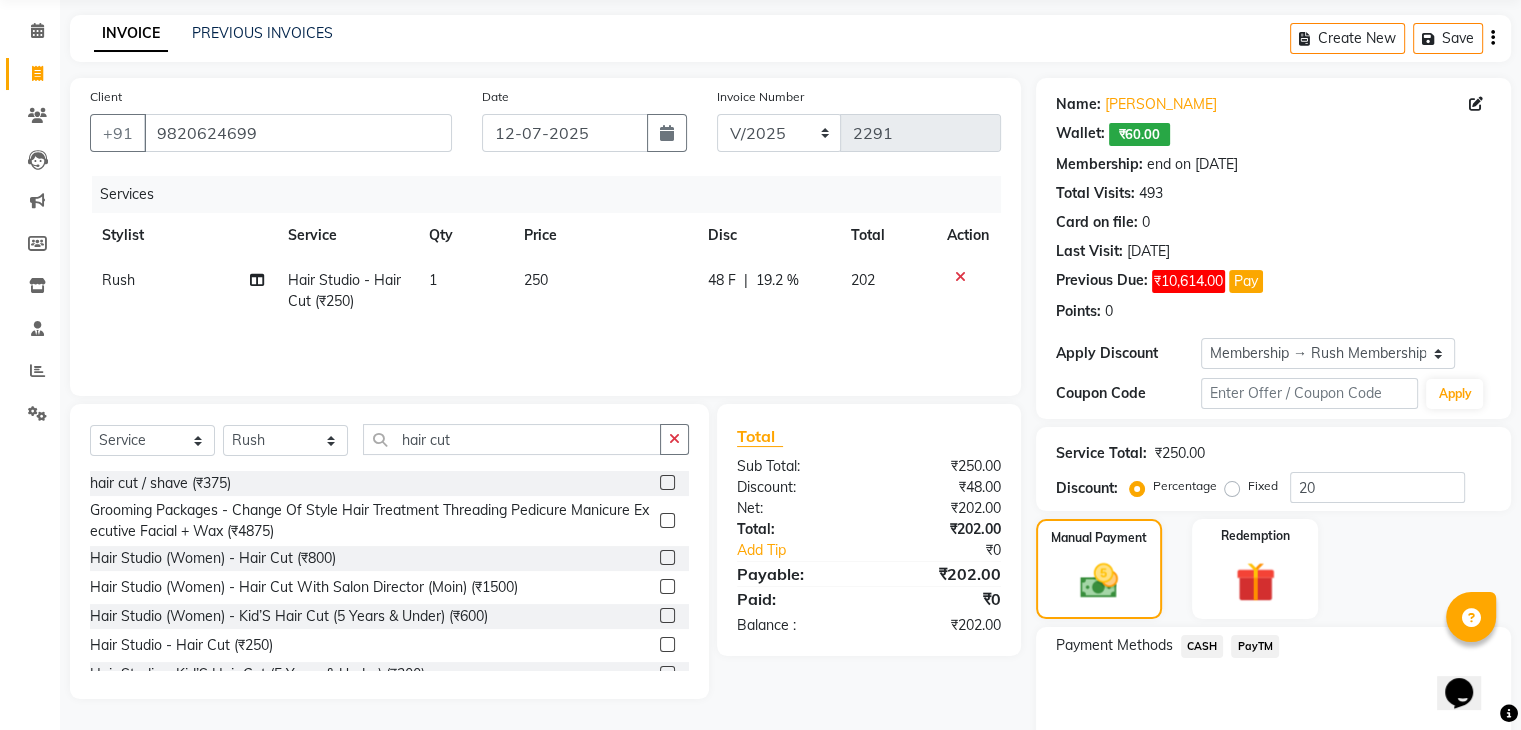 click on "PayTM" 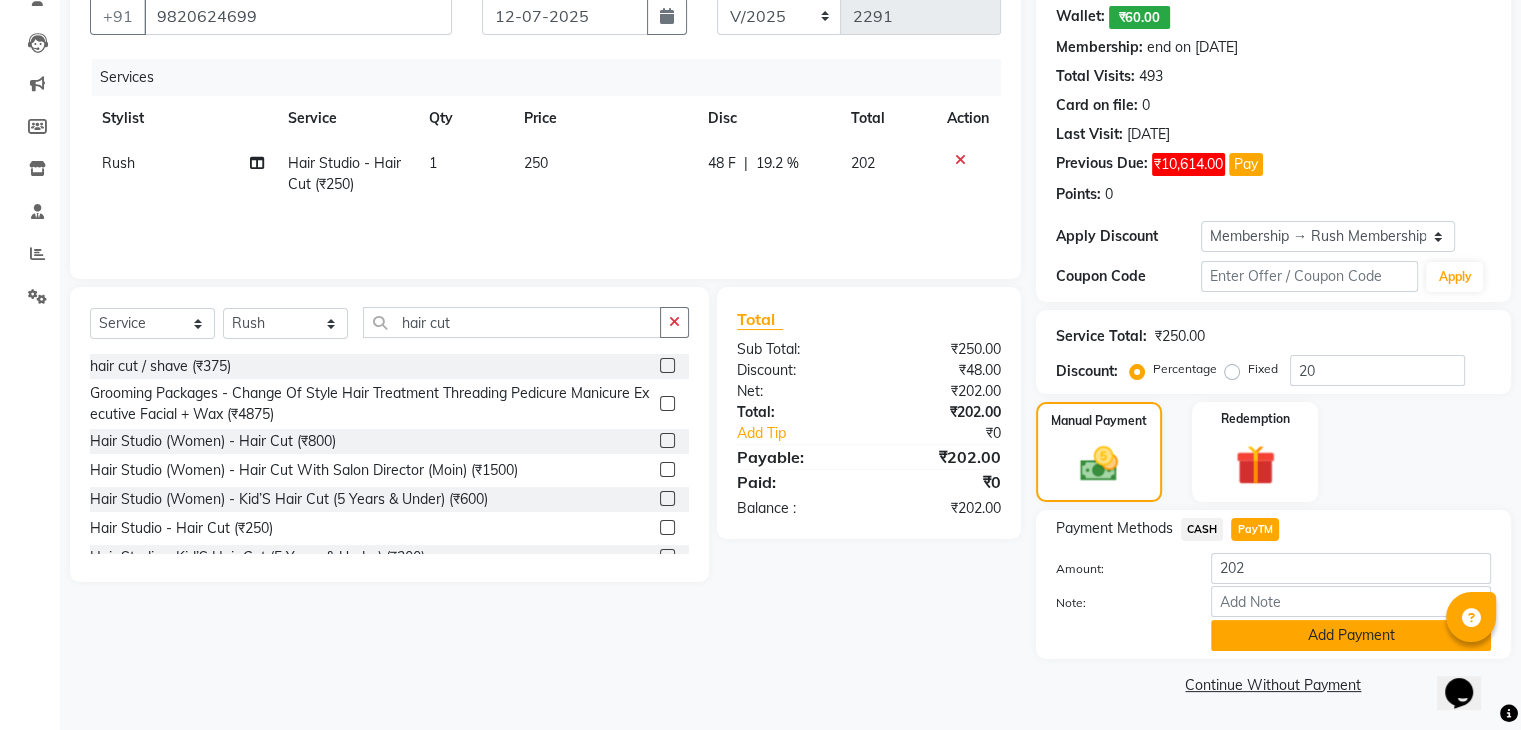 click on "Add Payment" 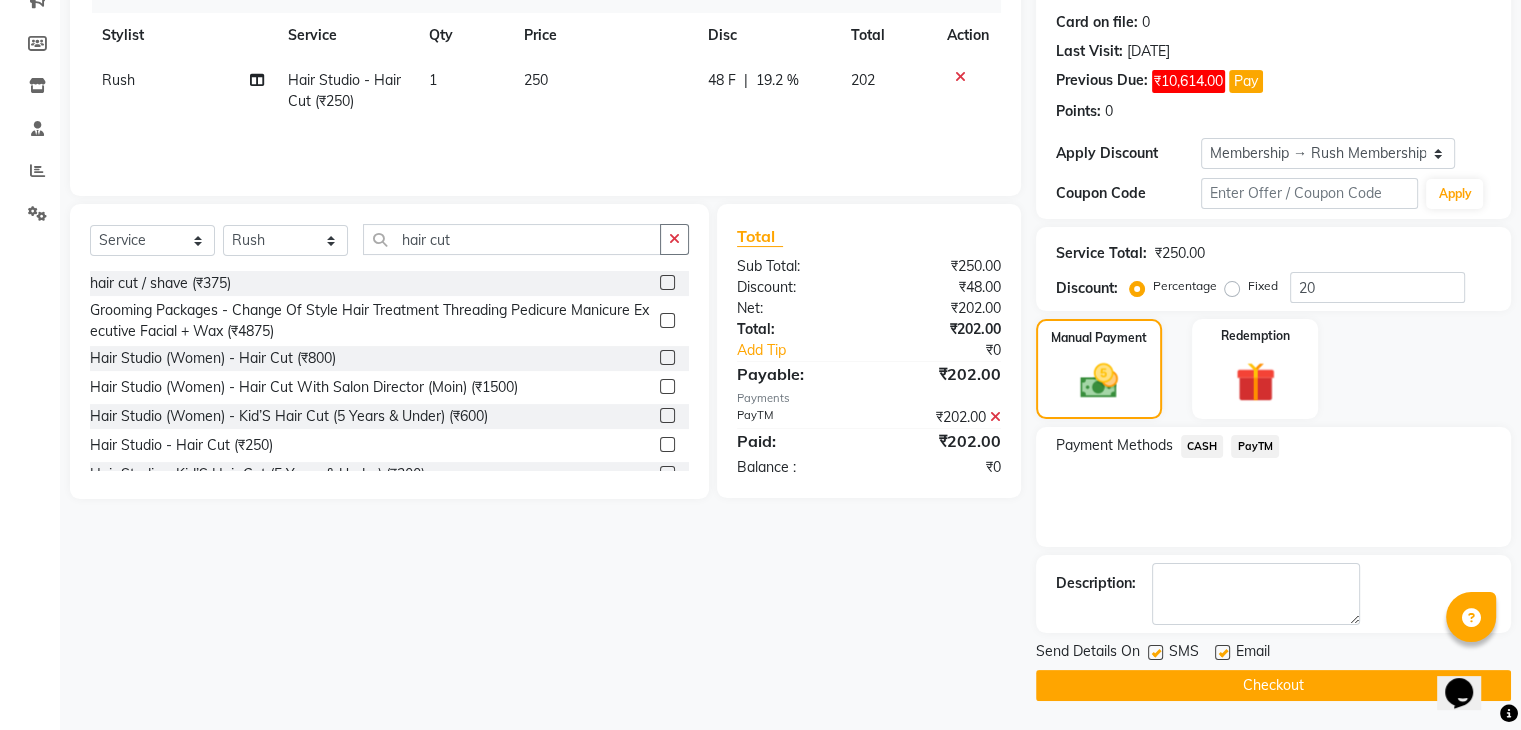 click 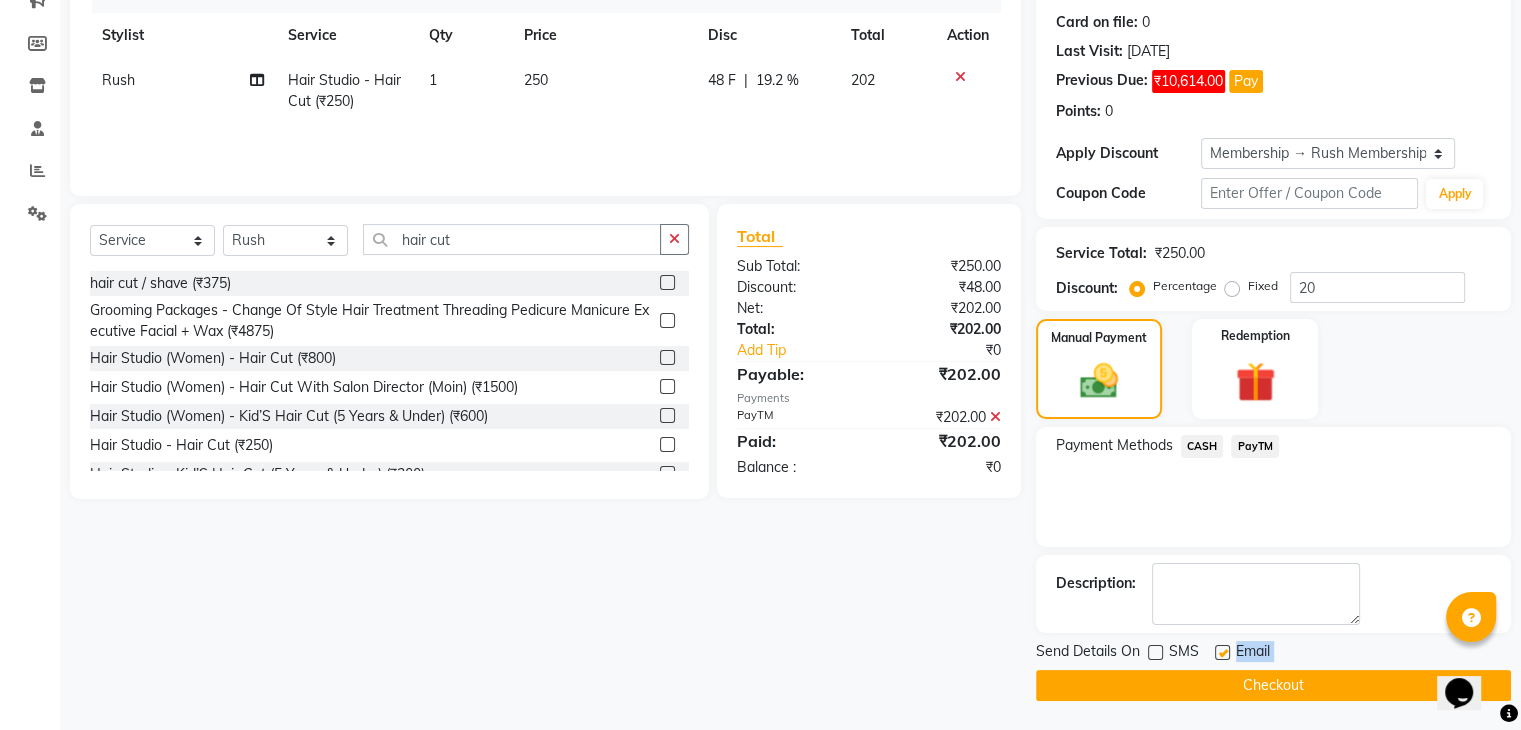 drag, startPoint x: 1222, startPoint y: 650, endPoint x: 1182, endPoint y: 693, distance: 58.728188 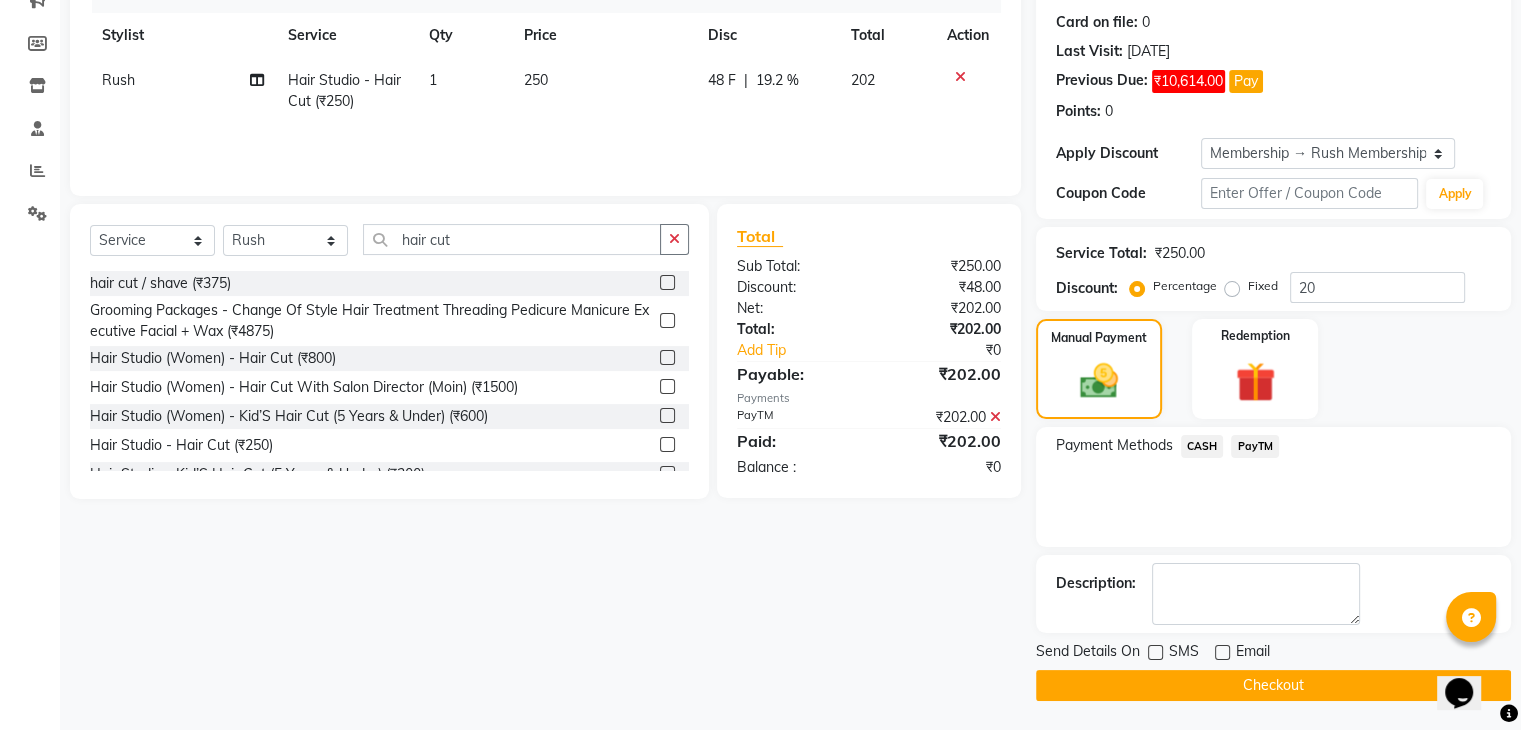 click on "Checkout" 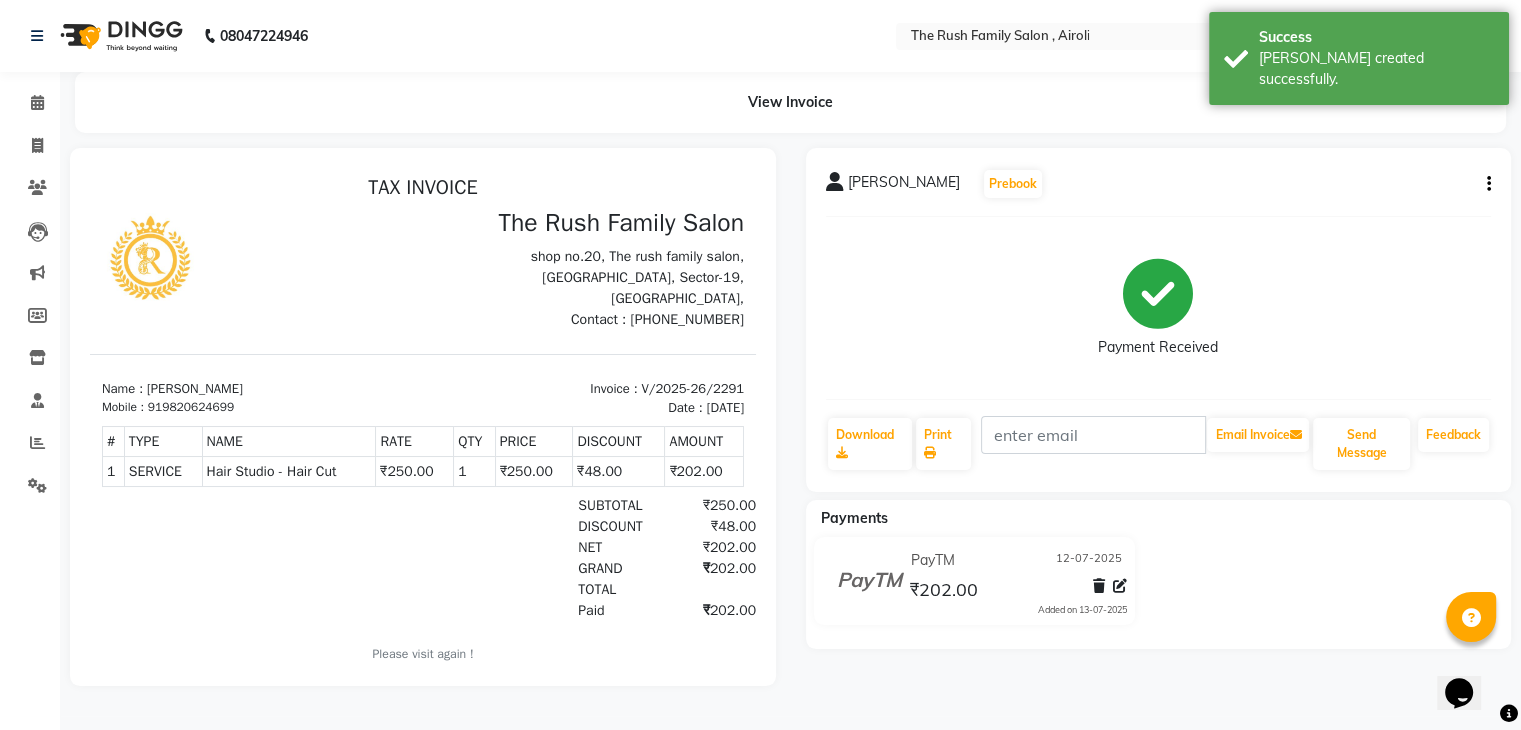 scroll, scrollTop: 0, scrollLeft: 0, axis: both 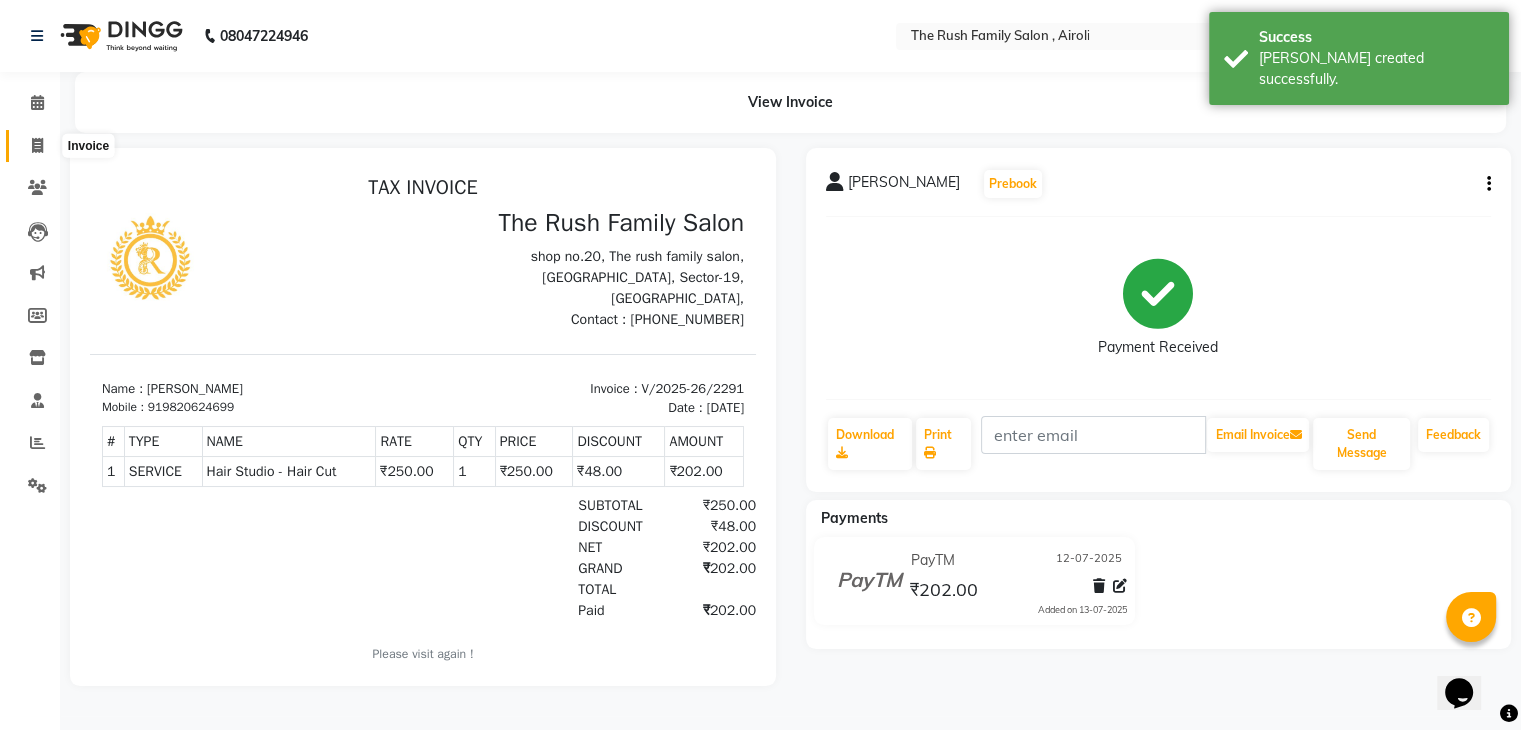 click 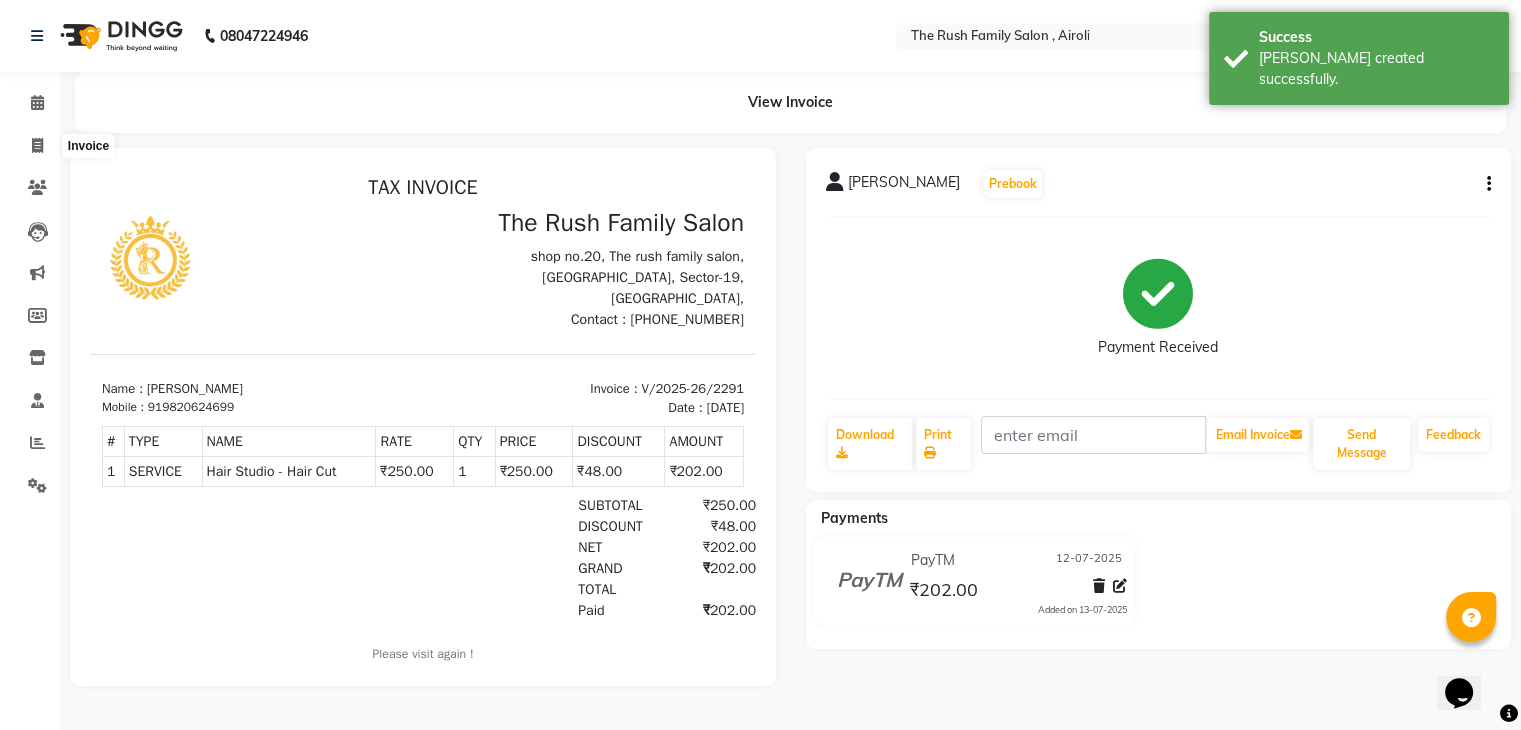 select on "service" 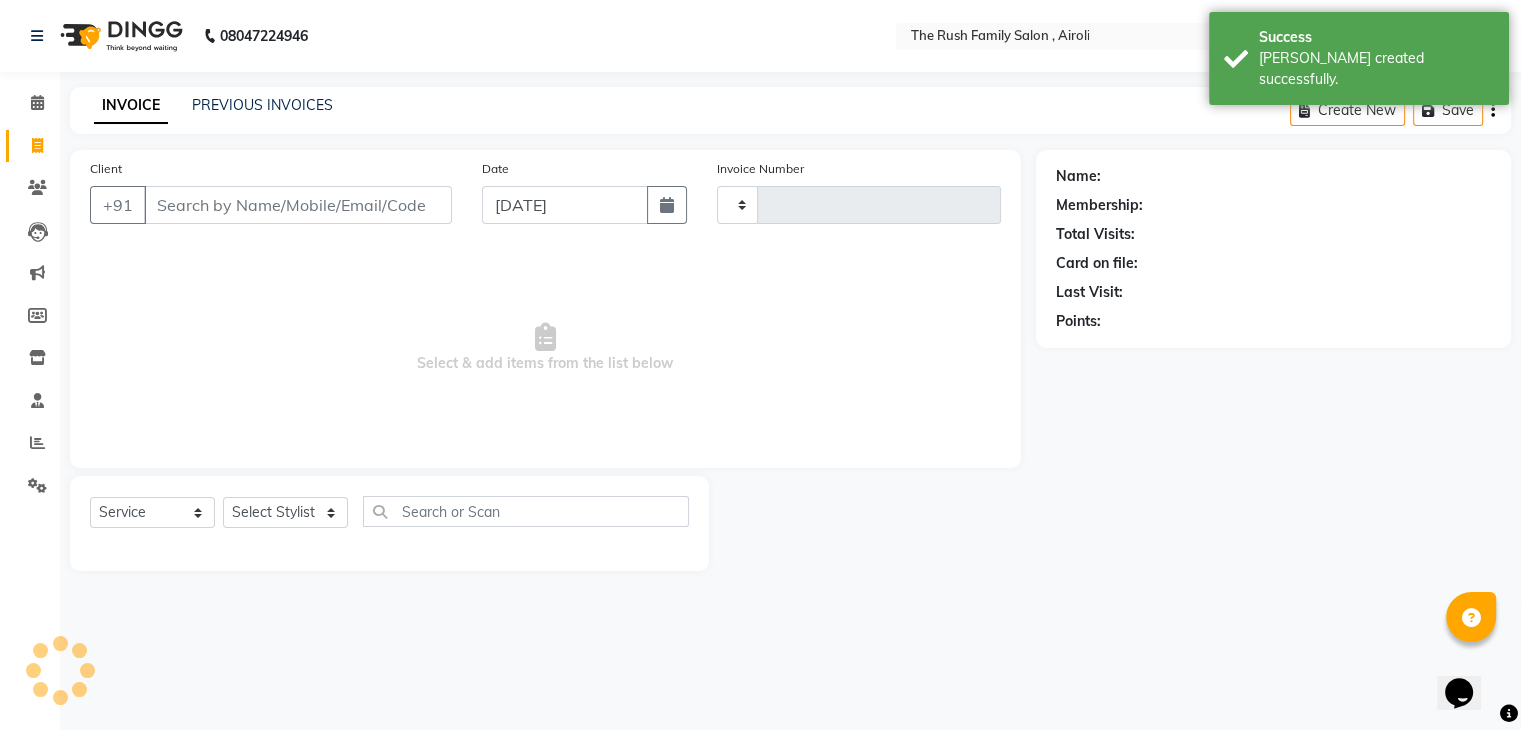 type on "2292" 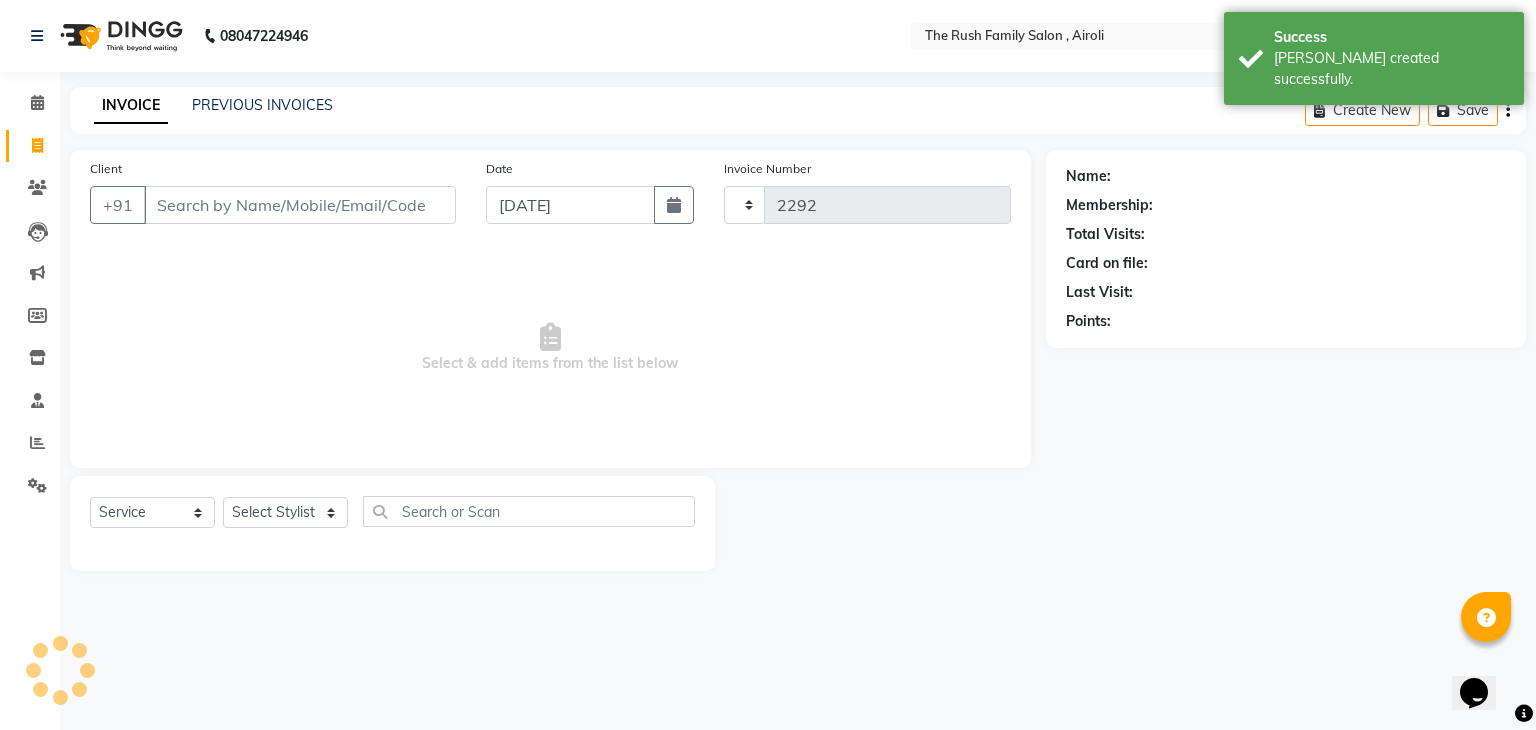 select on "5419" 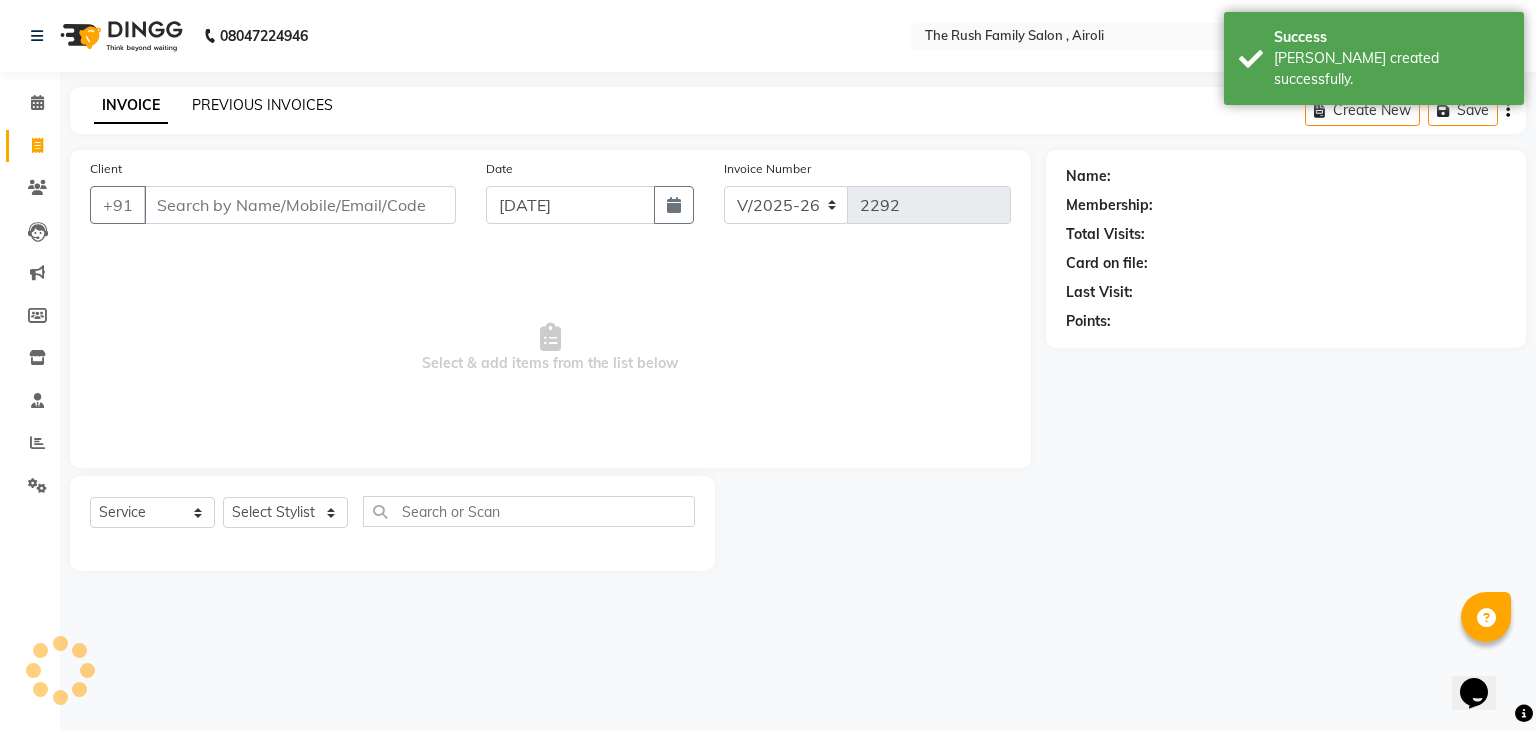 click on "PREVIOUS INVOICES" 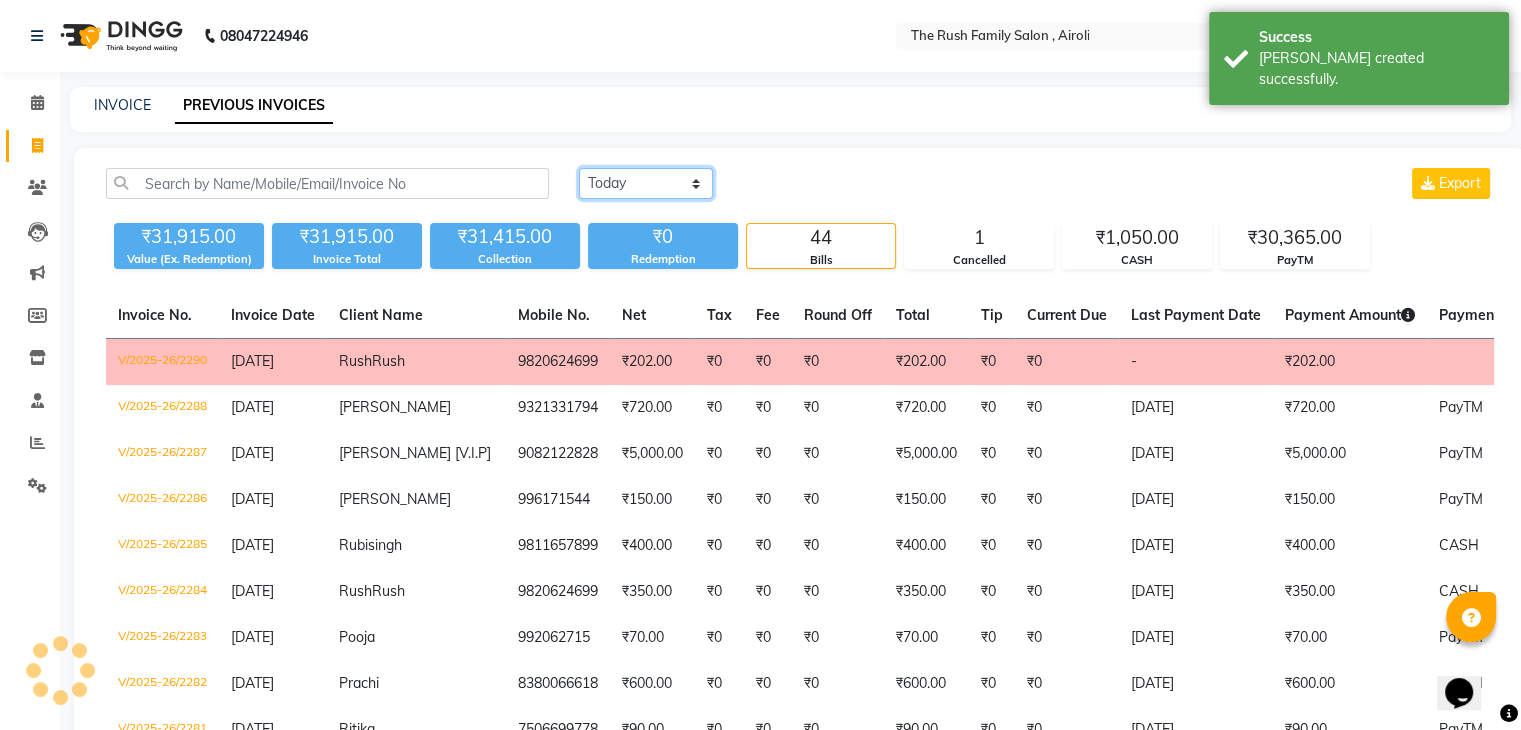 click on "Today Yesterday Custom Range" 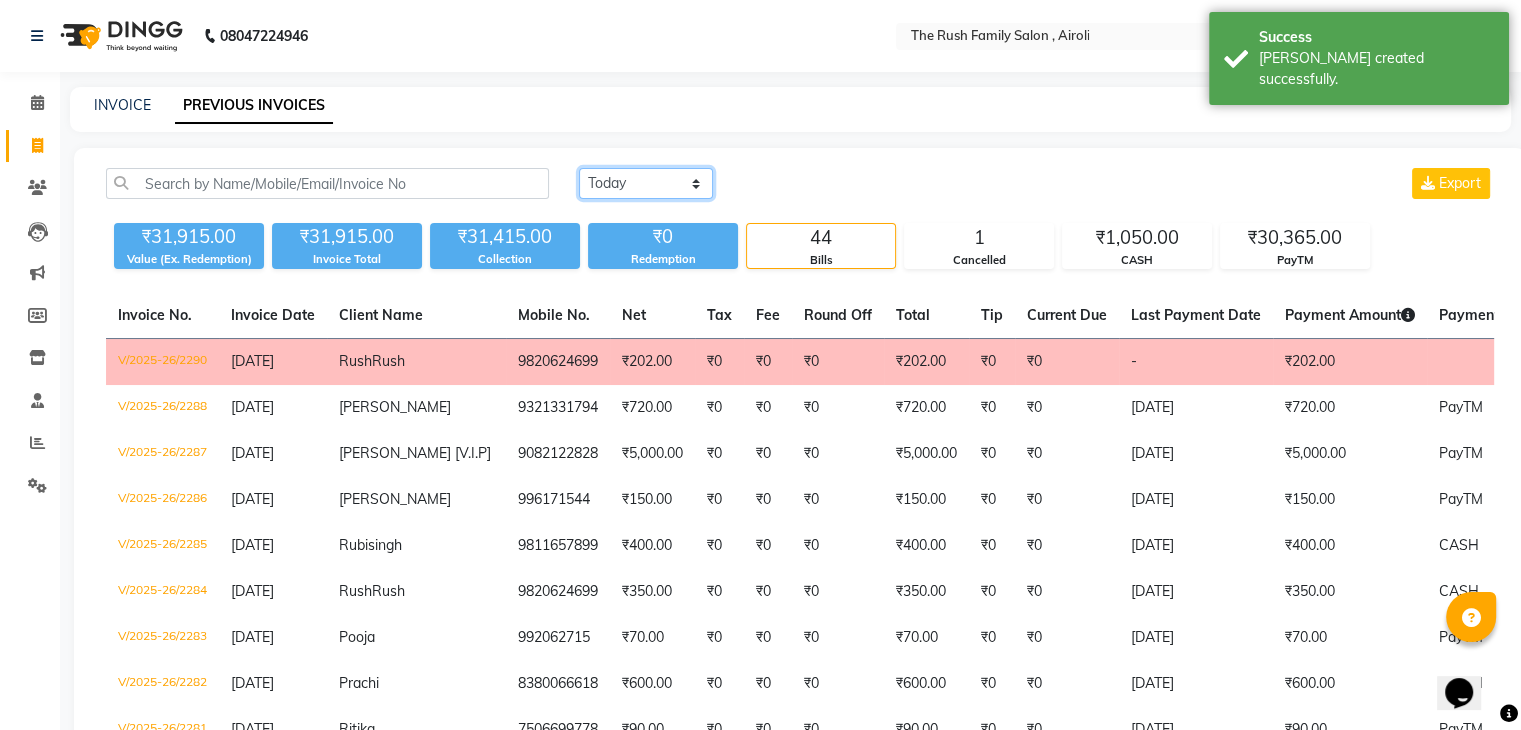select on "yesterday" 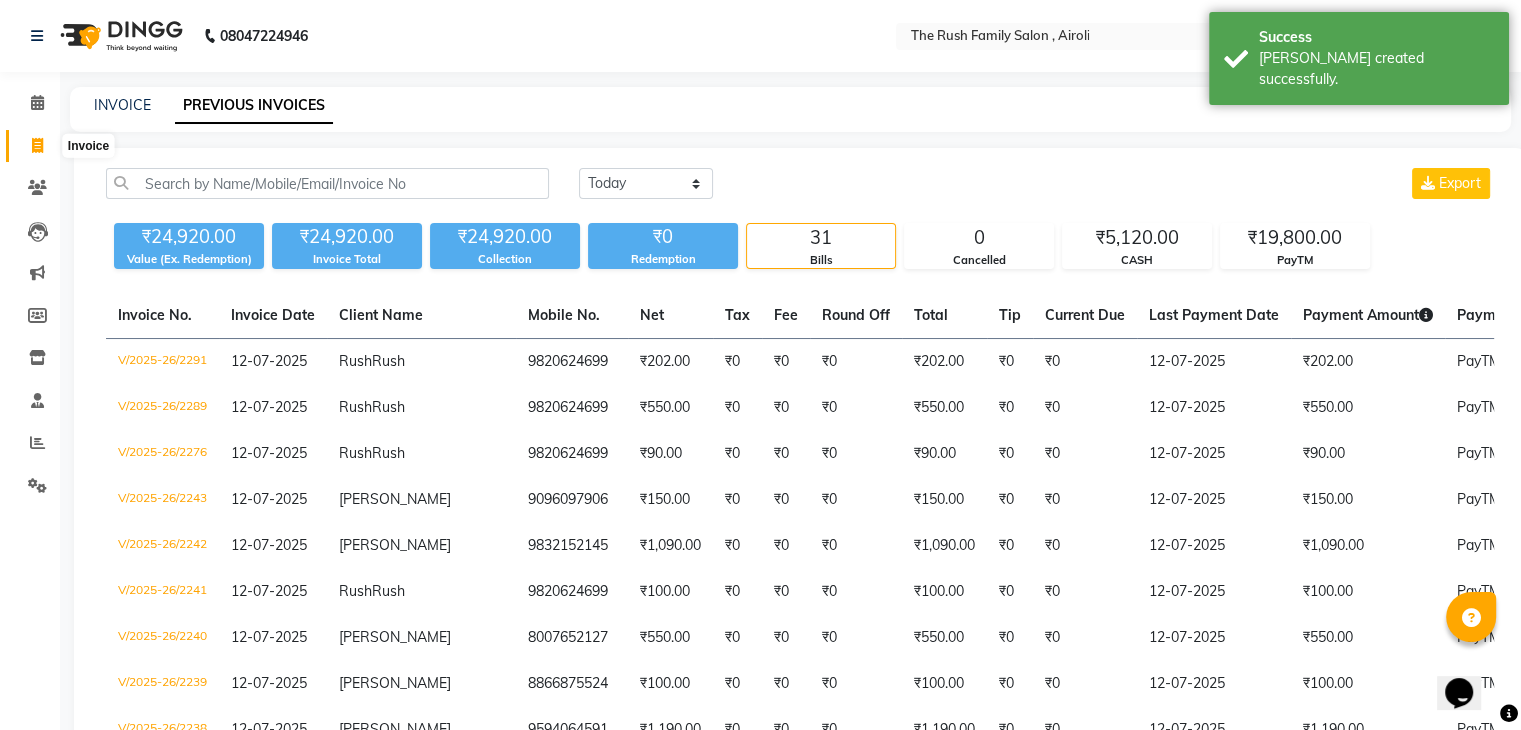 click 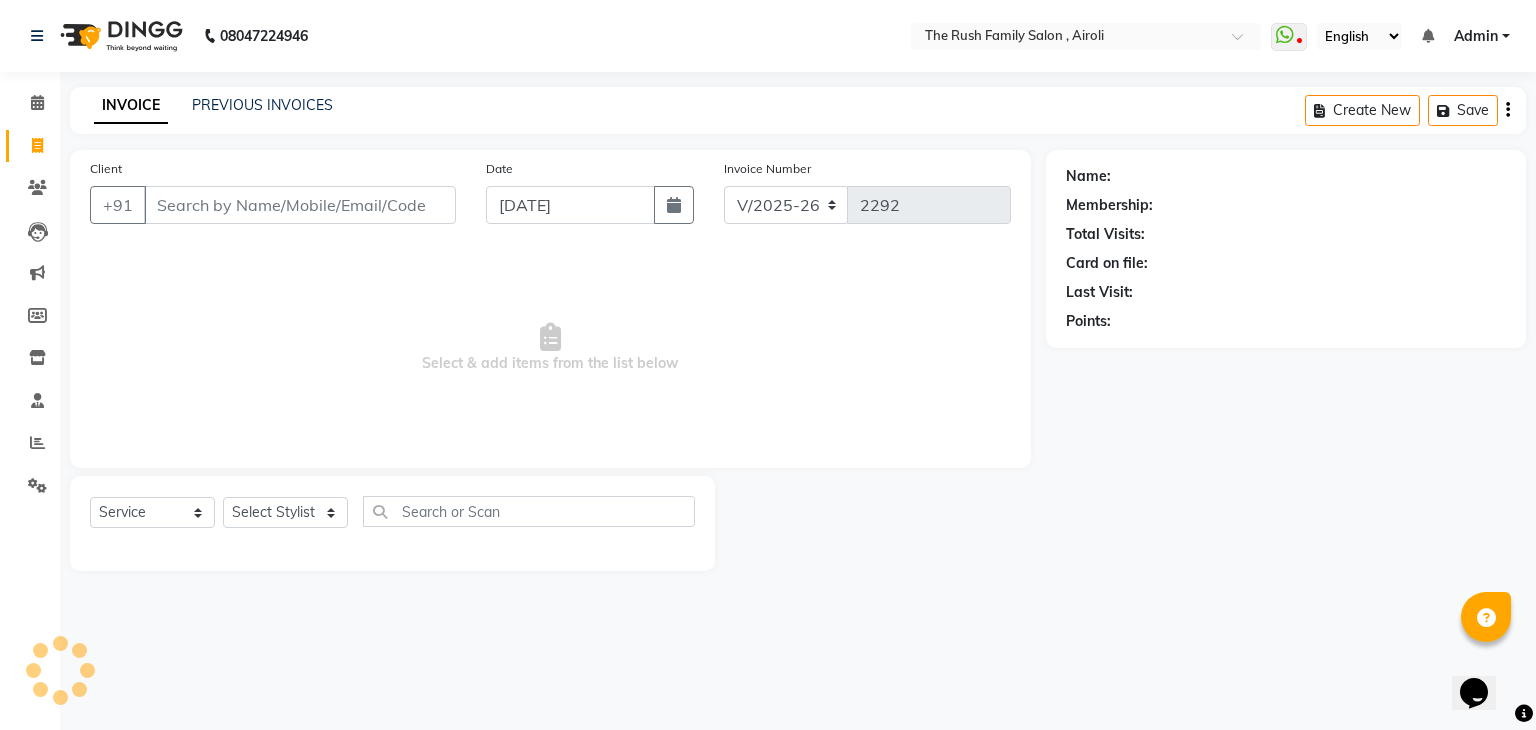 click on "PREVIOUS INVOICES" 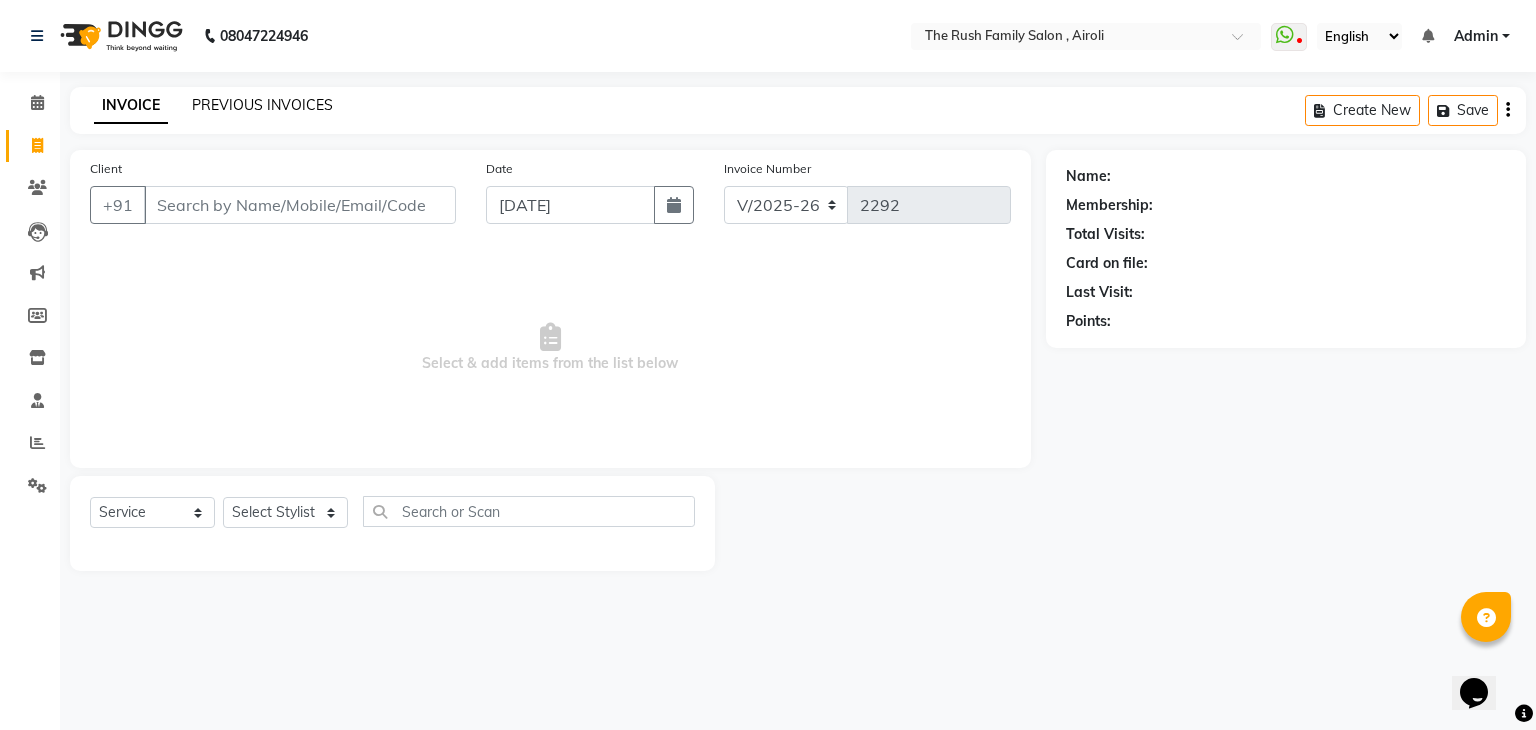 click on "PREVIOUS INVOICES" 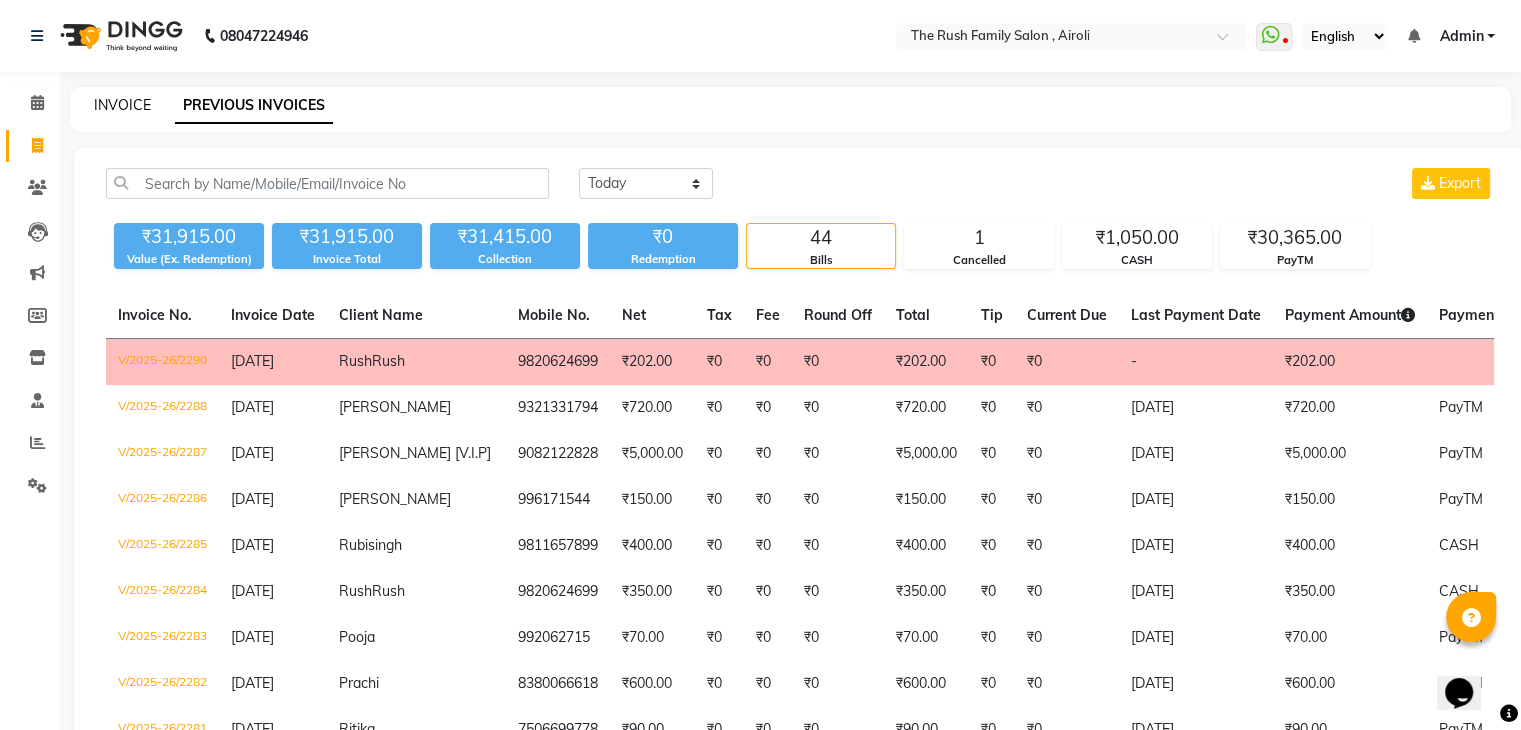 click on "INVOICE" 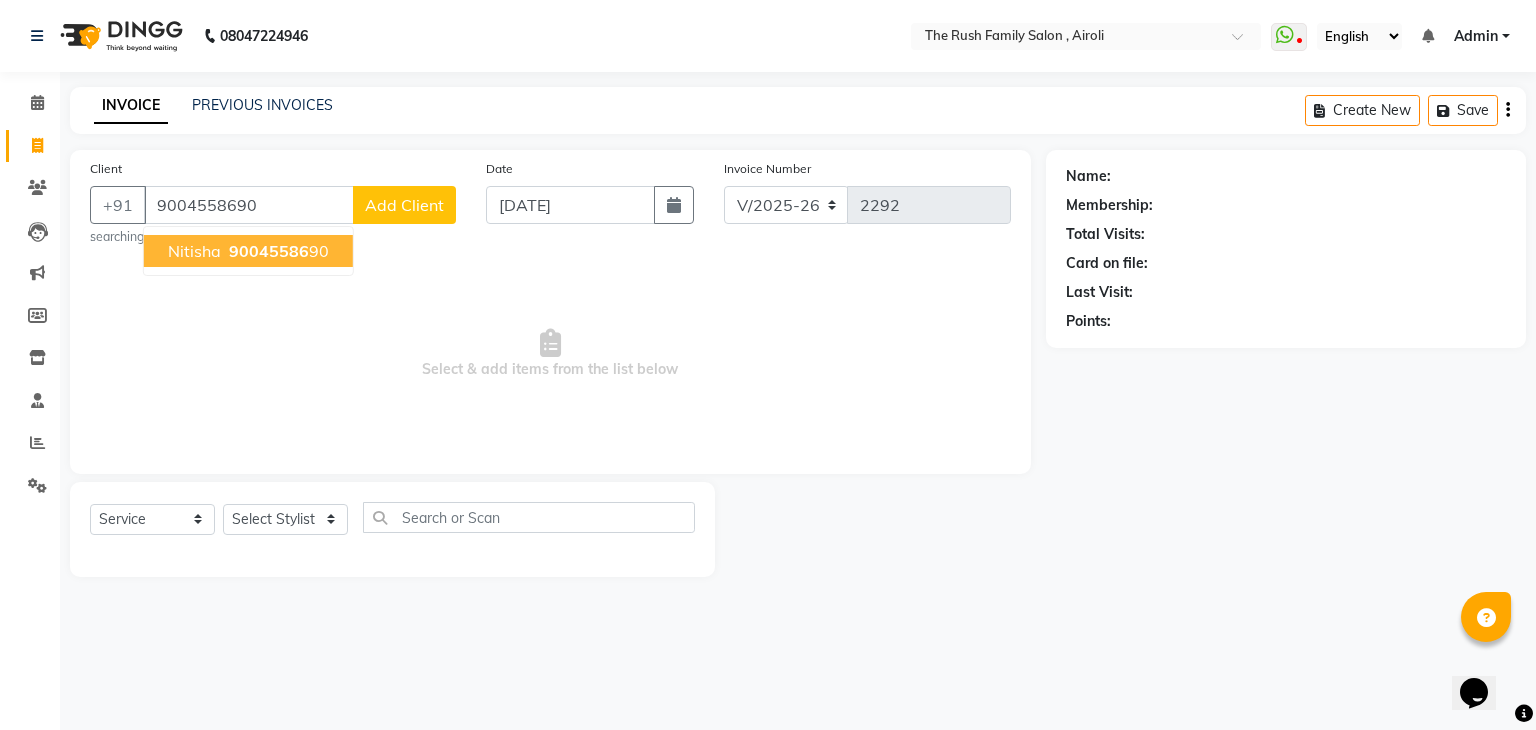 type on "9004558690" 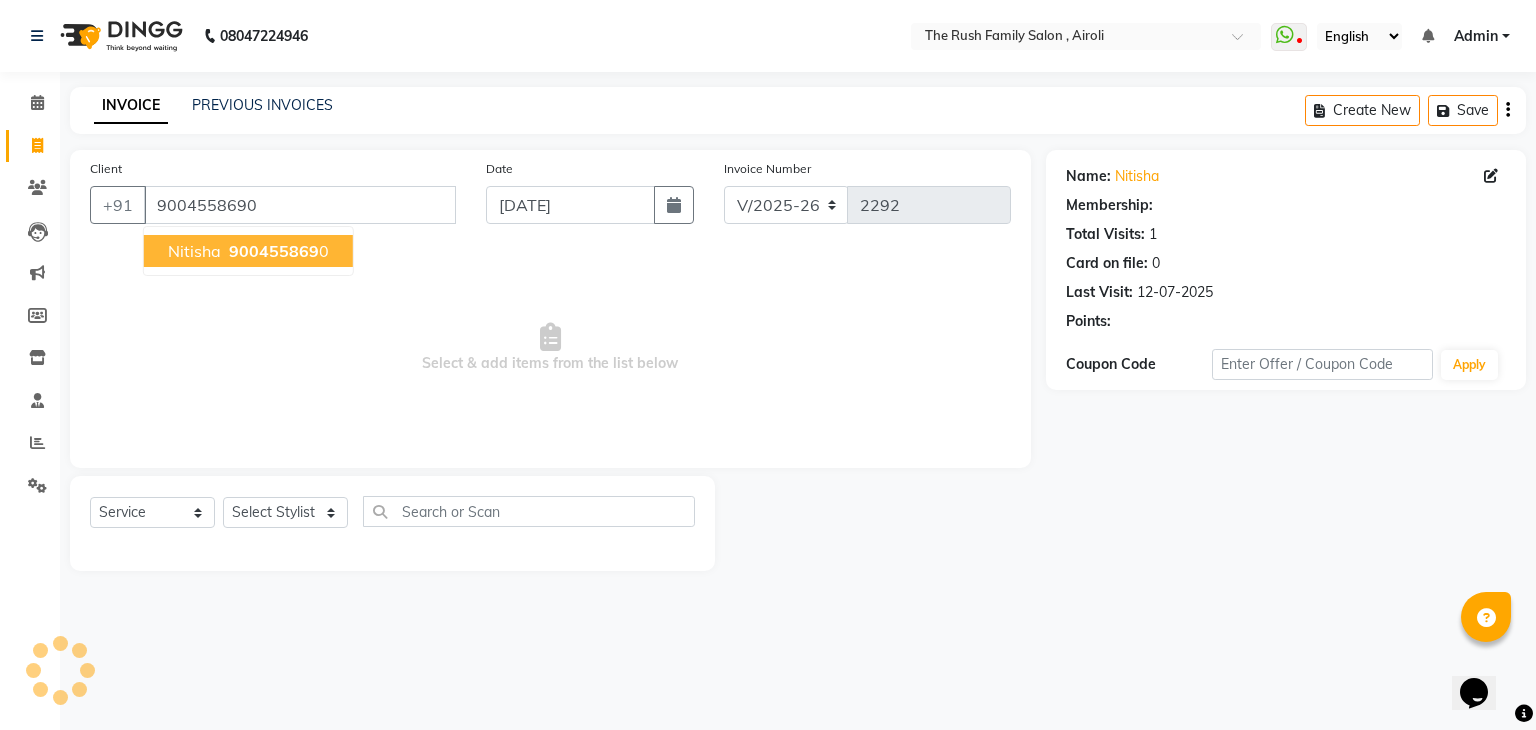 select on "1: Object" 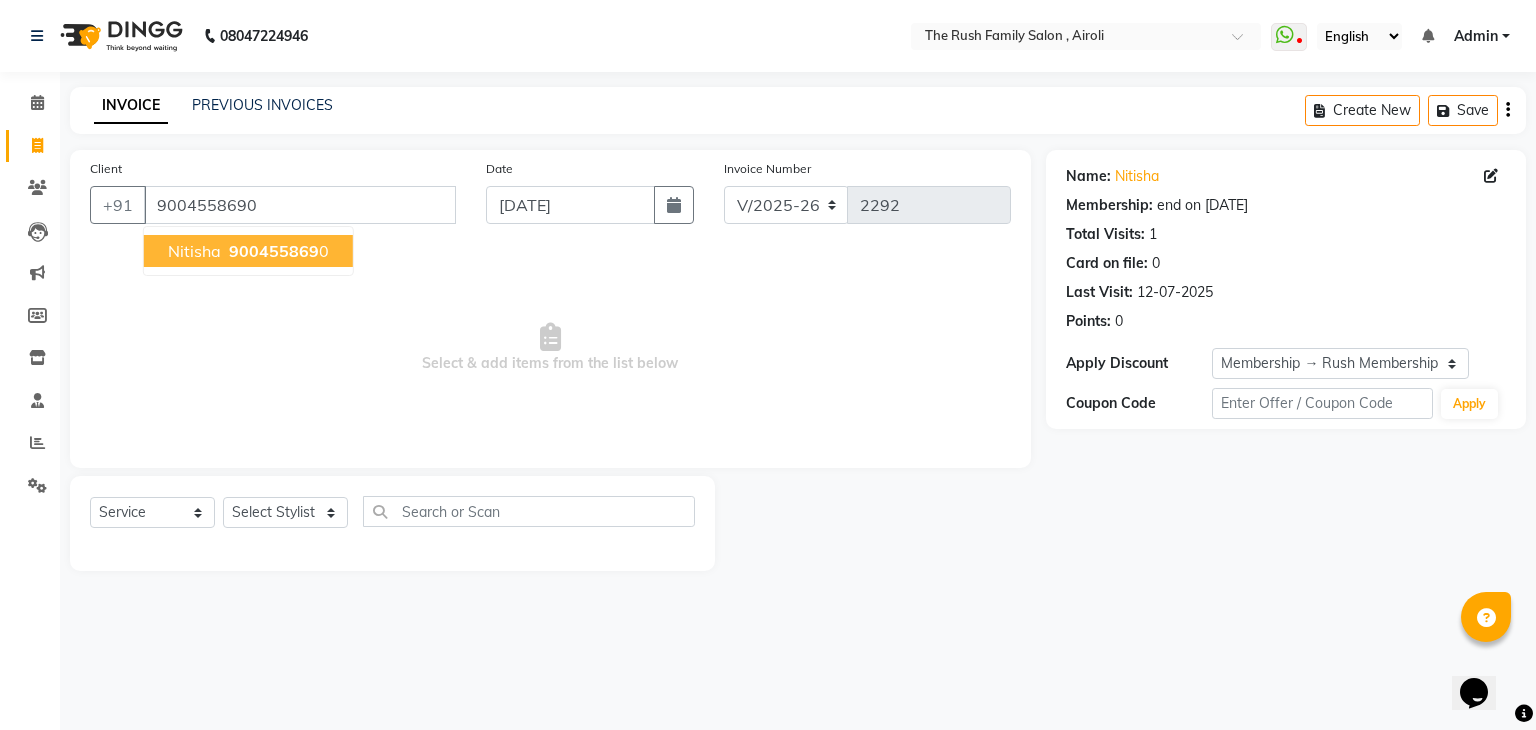 click on "900455869" at bounding box center [274, 251] 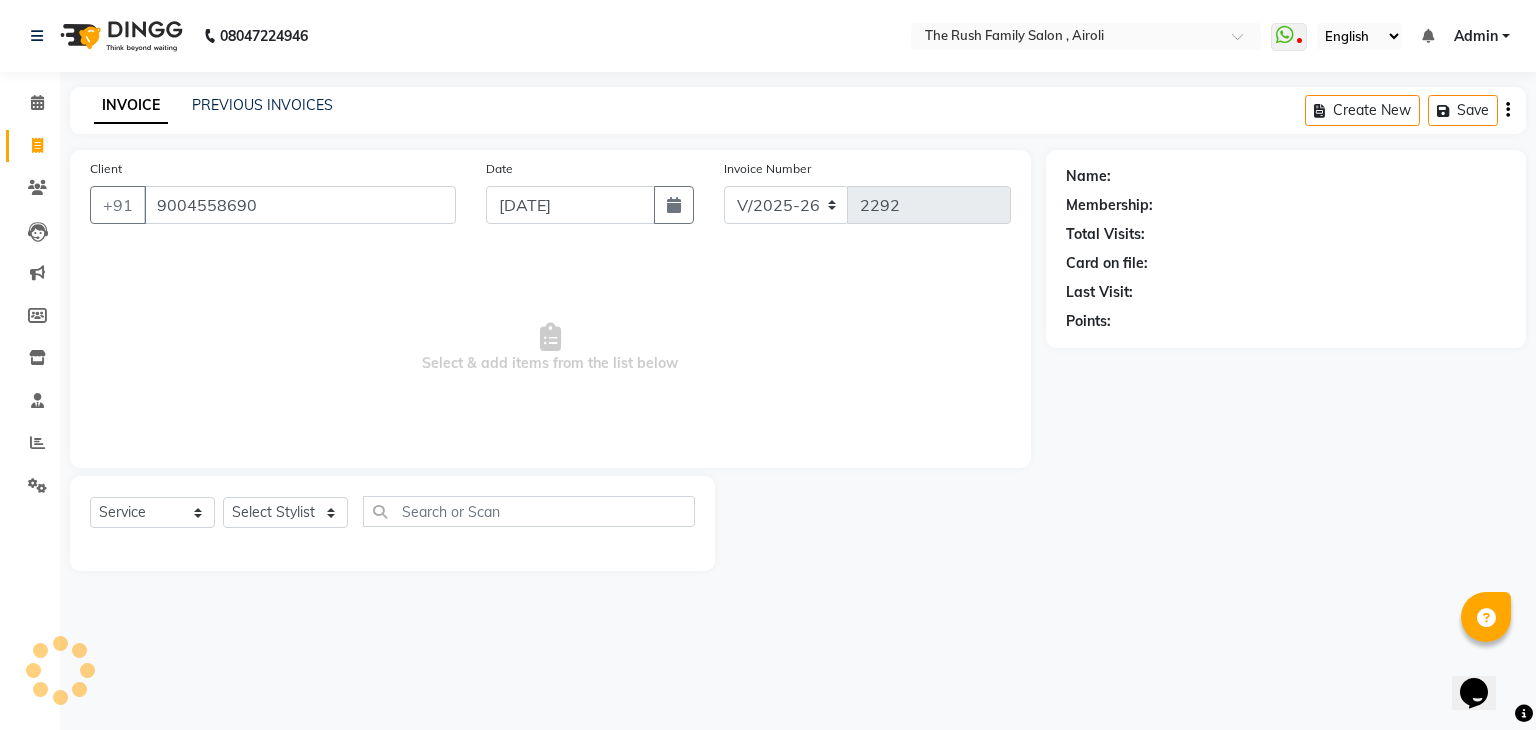 click on "Select & add items from the list below" at bounding box center (550, 348) 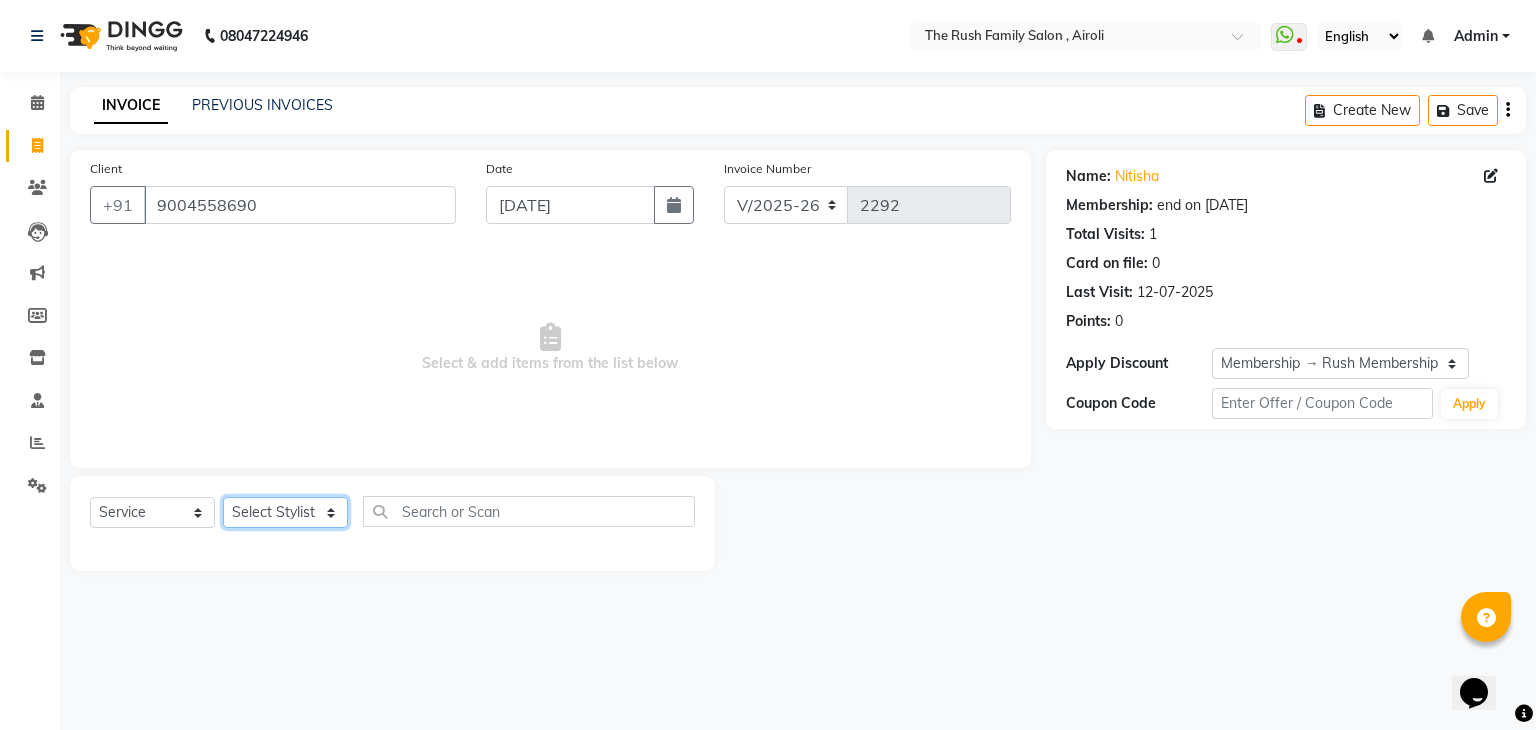 click on "Select Stylist [PERSON_NAME] Guddi [PERSON_NAME]   [PERSON_NAME] [PERSON_NAME]" 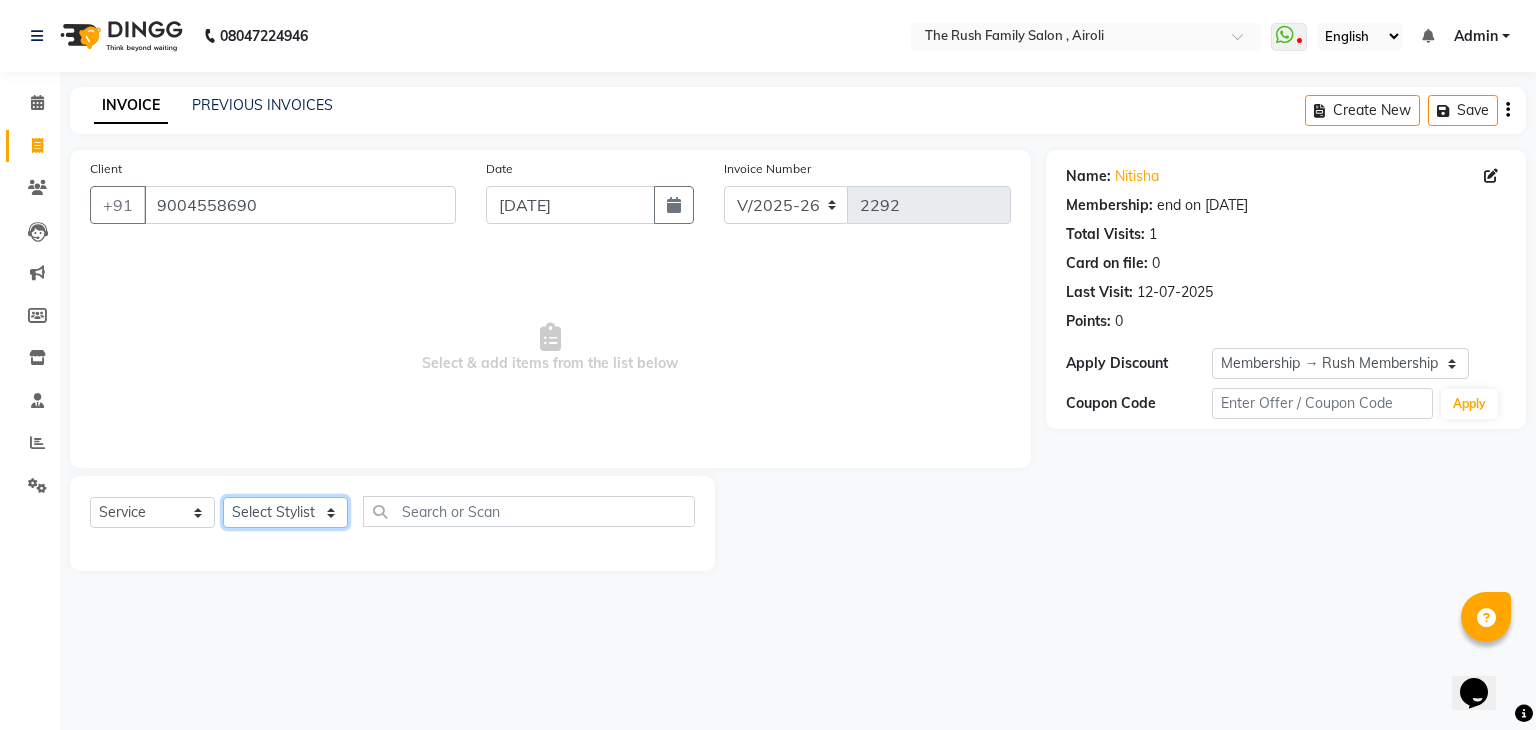 select on "42200" 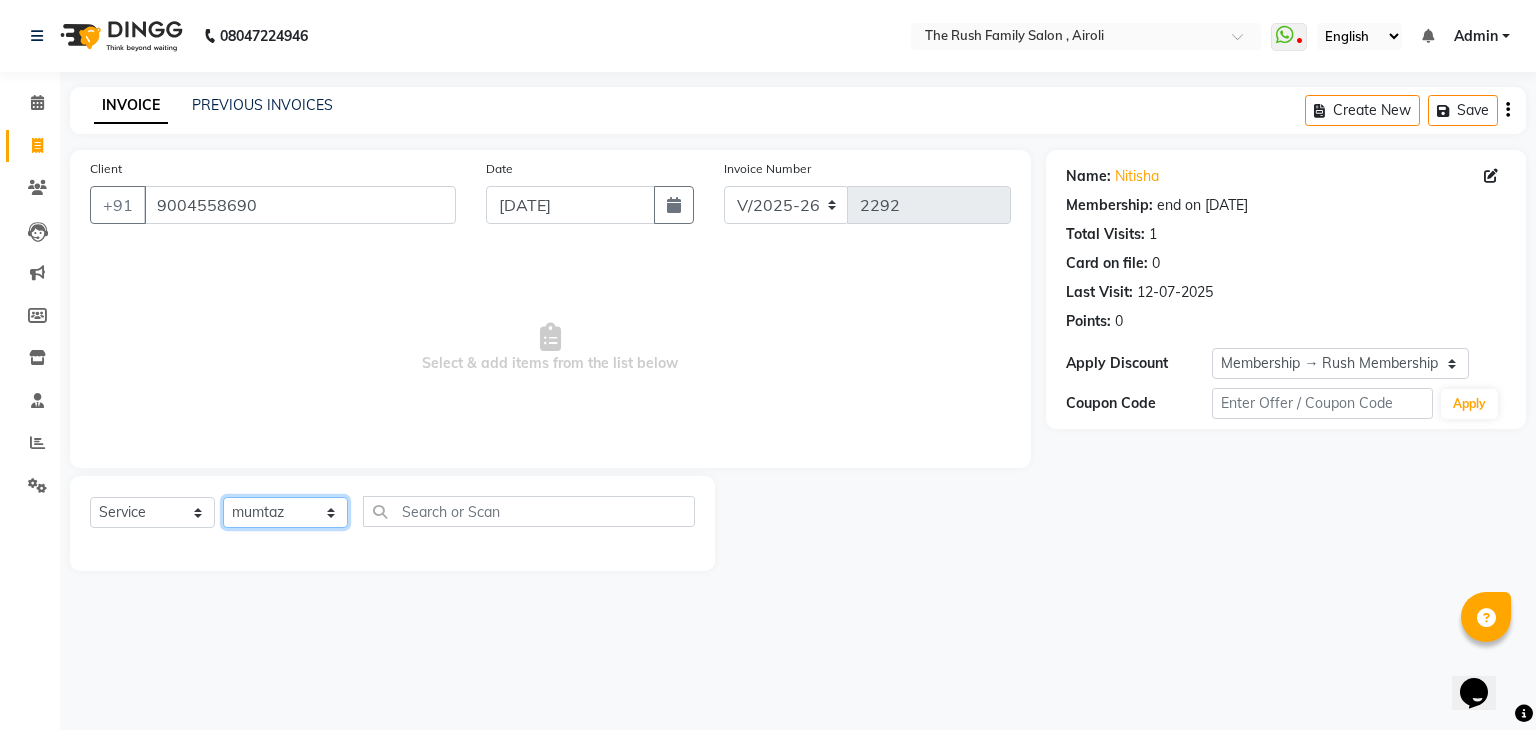 click on "Select Stylist [PERSON_NAME] Guddi [PERSON_NAME]   [PERSON_NAME] [PERSON_NAME]" 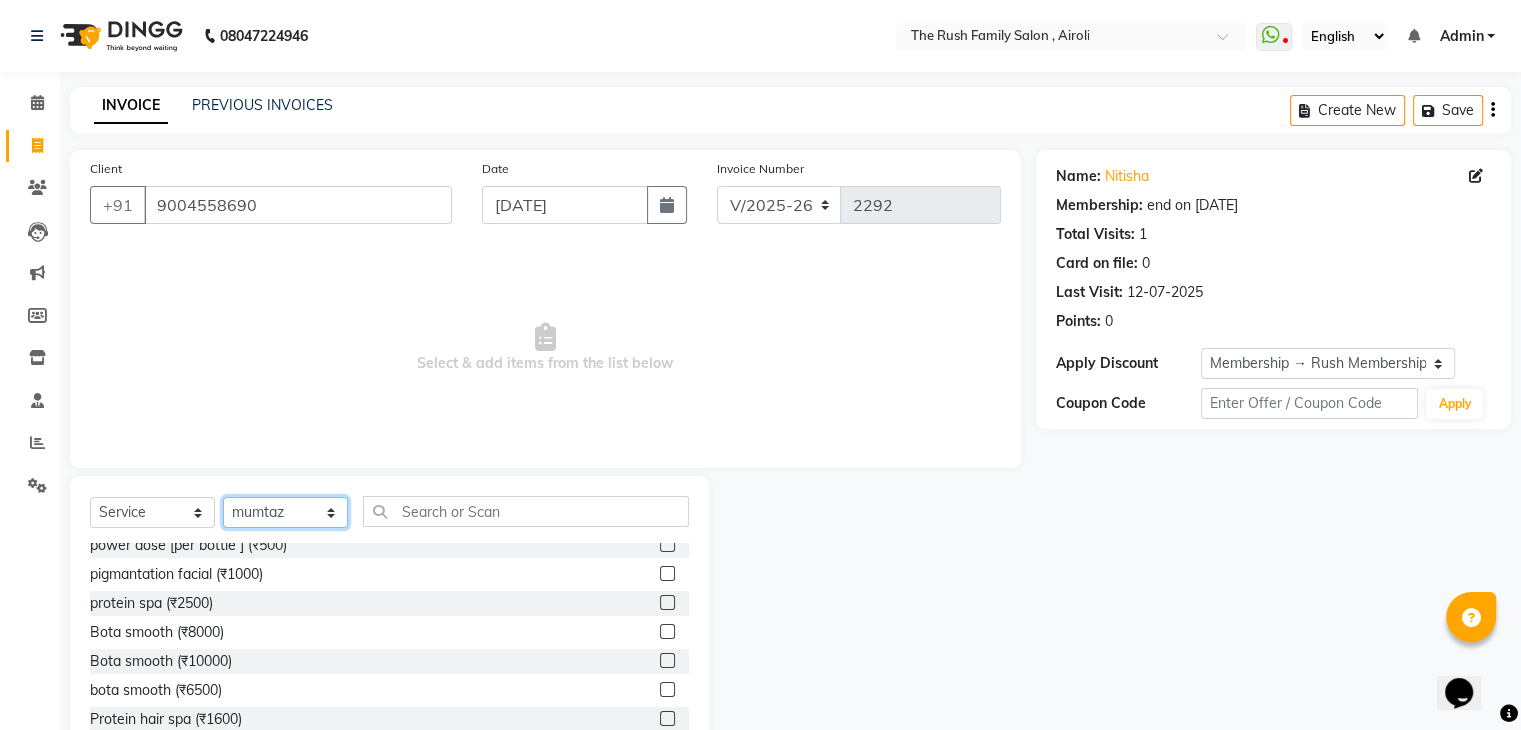 scroll, scrollTop: 0, scrollLeft: 0, axis: both 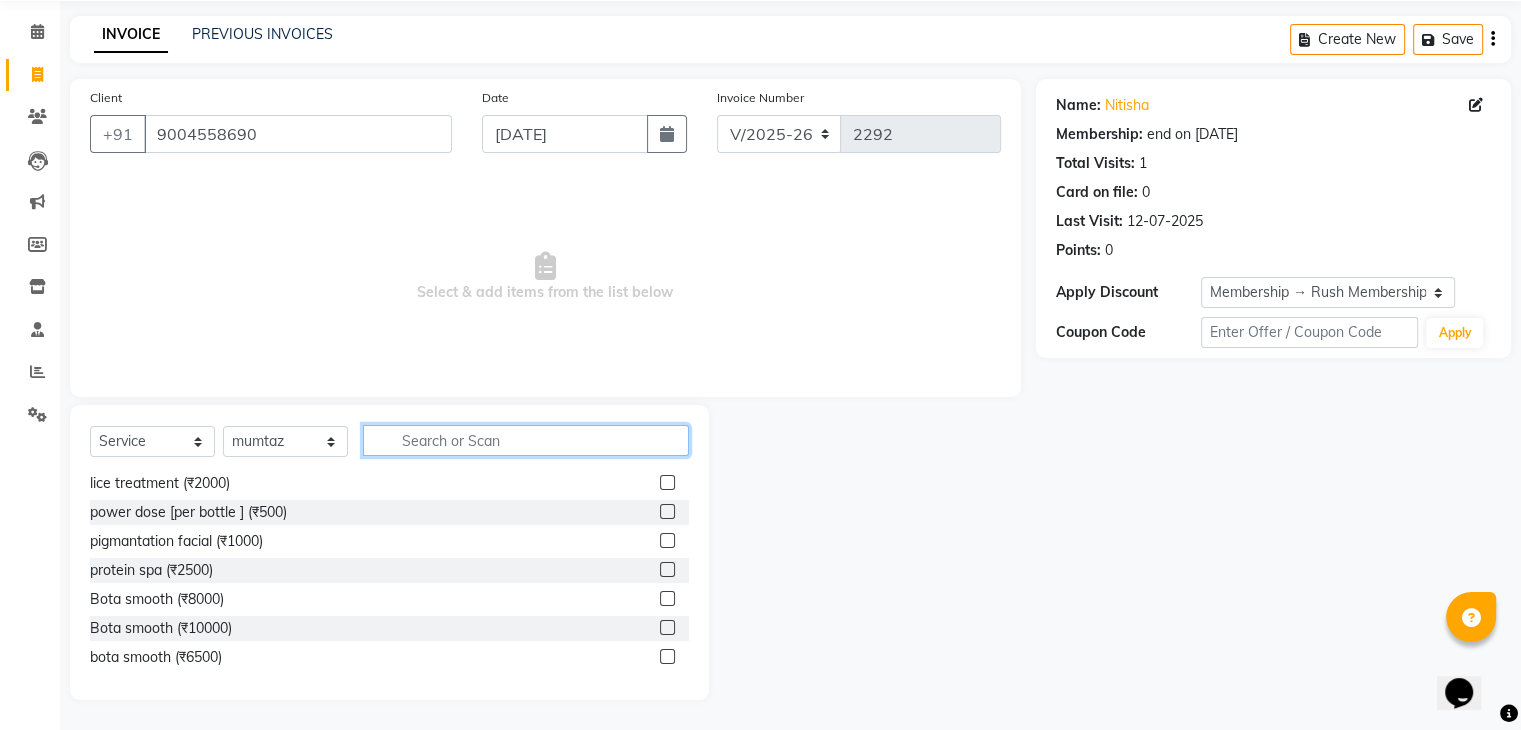 click 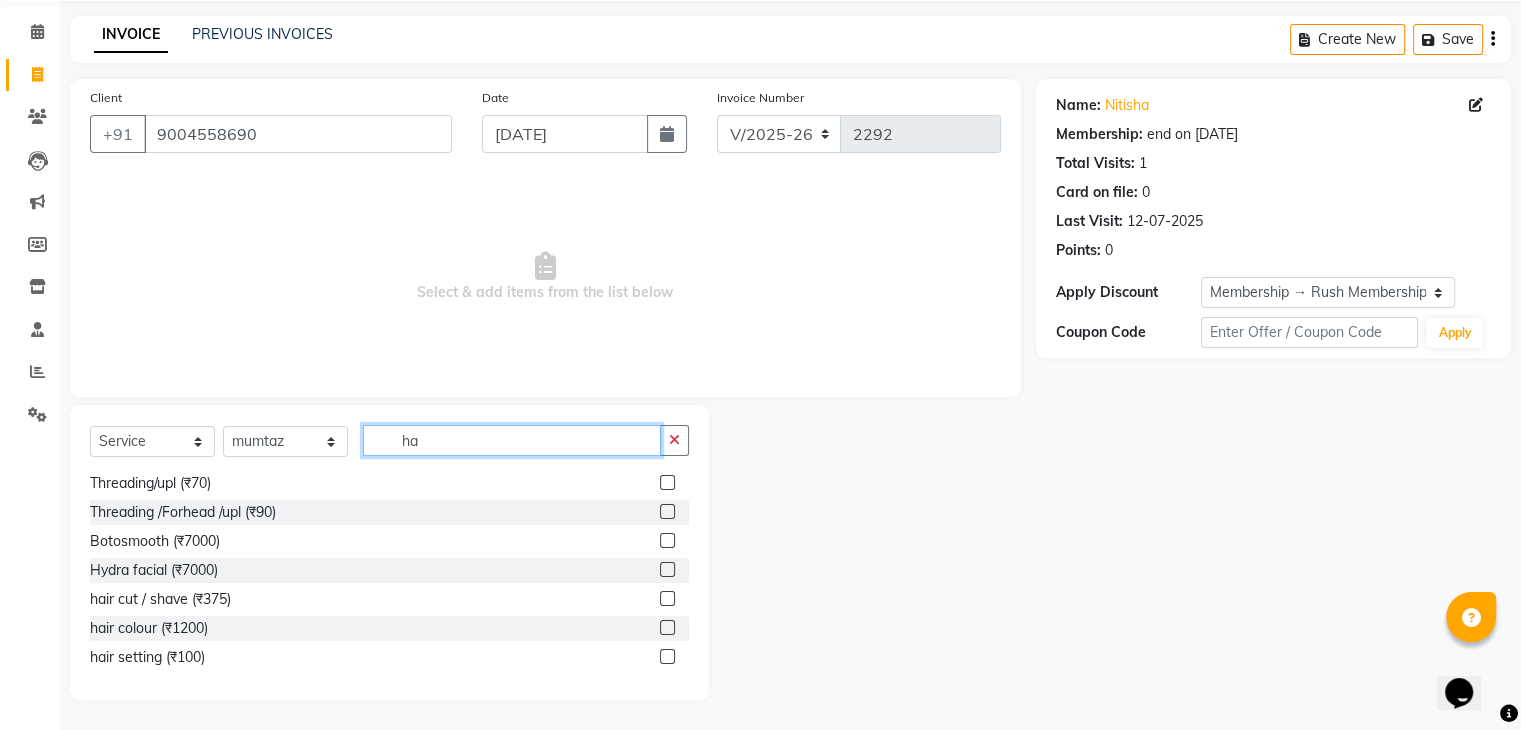 scroll, scrollTop: 0, scrollLeft: 0, axis: both 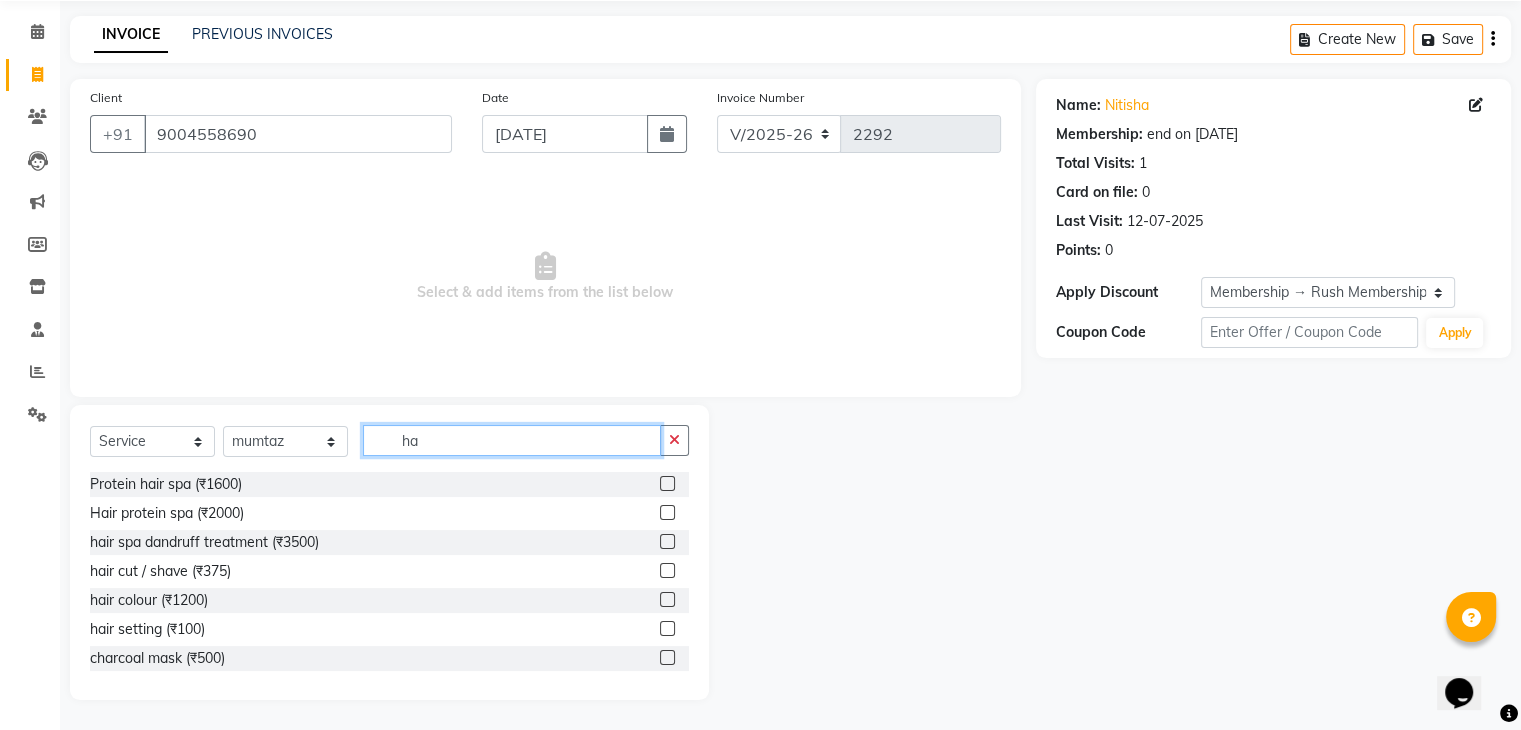 click on "ha" 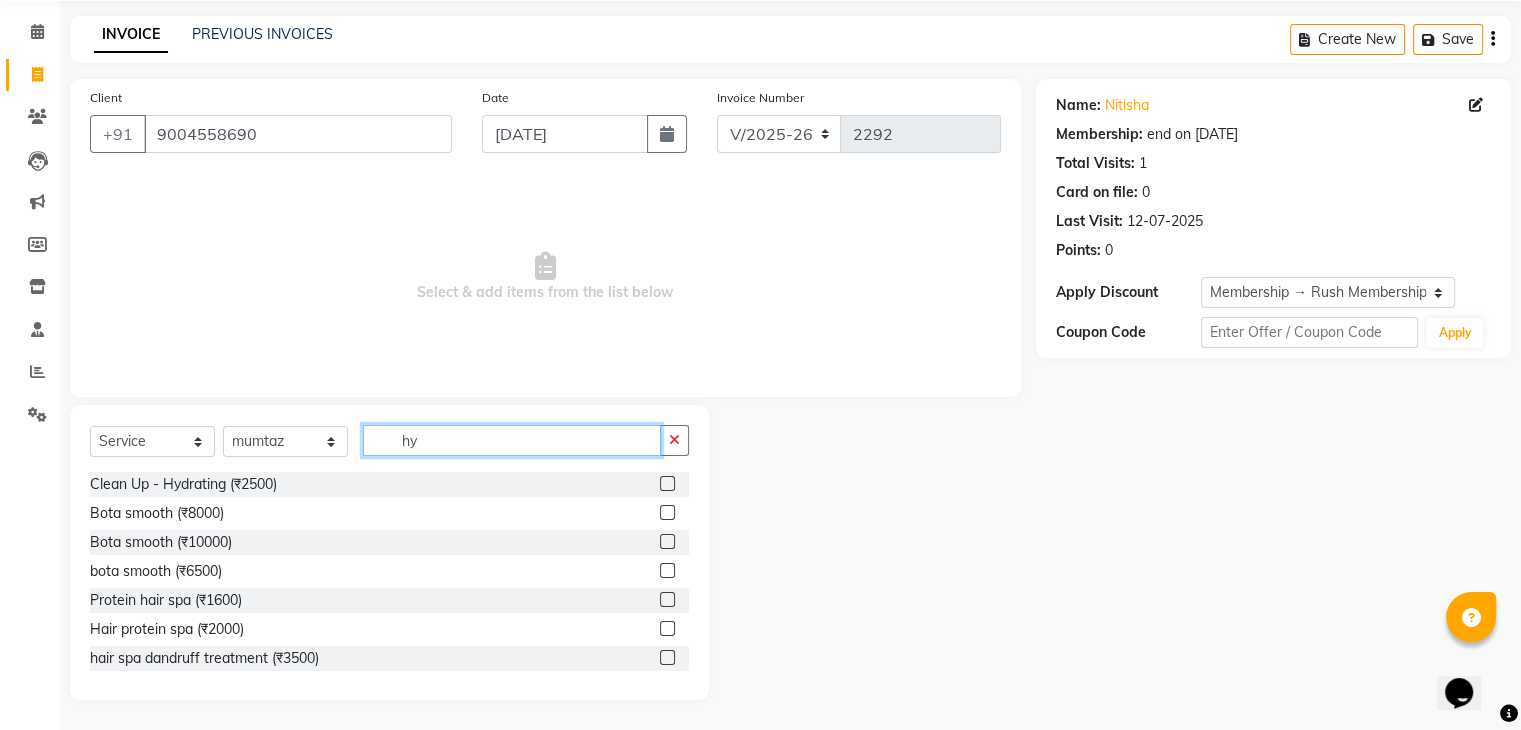 scroll, scrollTop: 0, scrollLeft: 0, axis: both 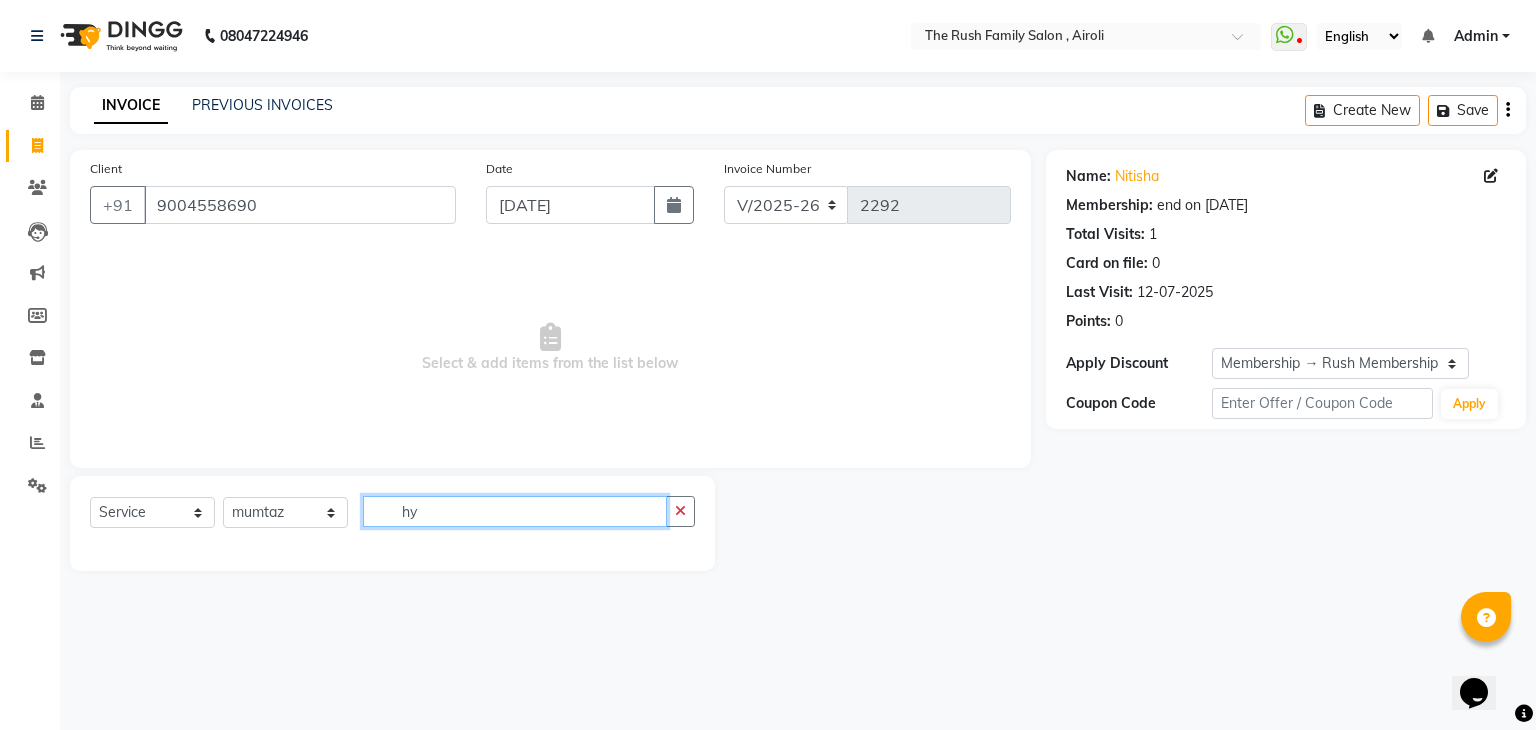 type on "h" 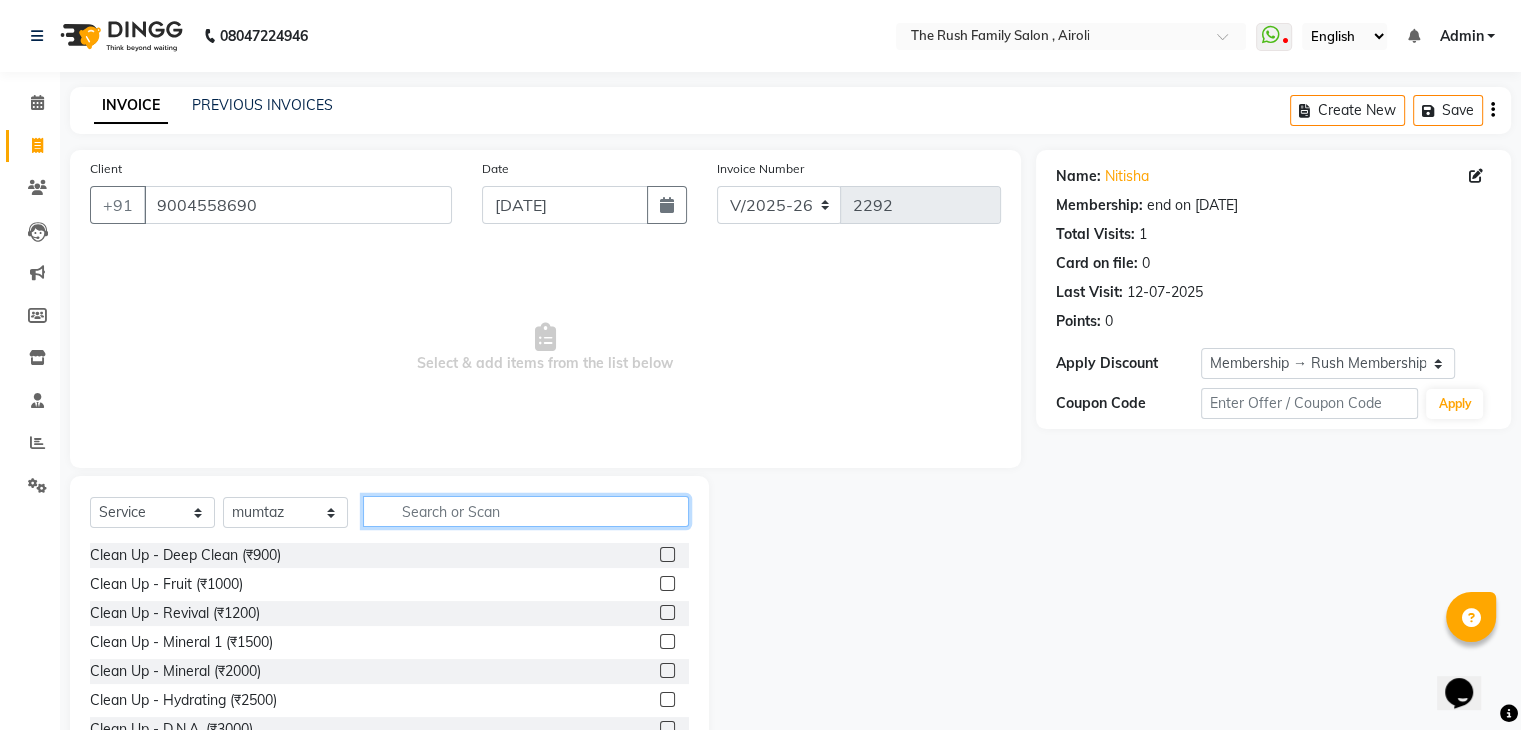 type on "y" 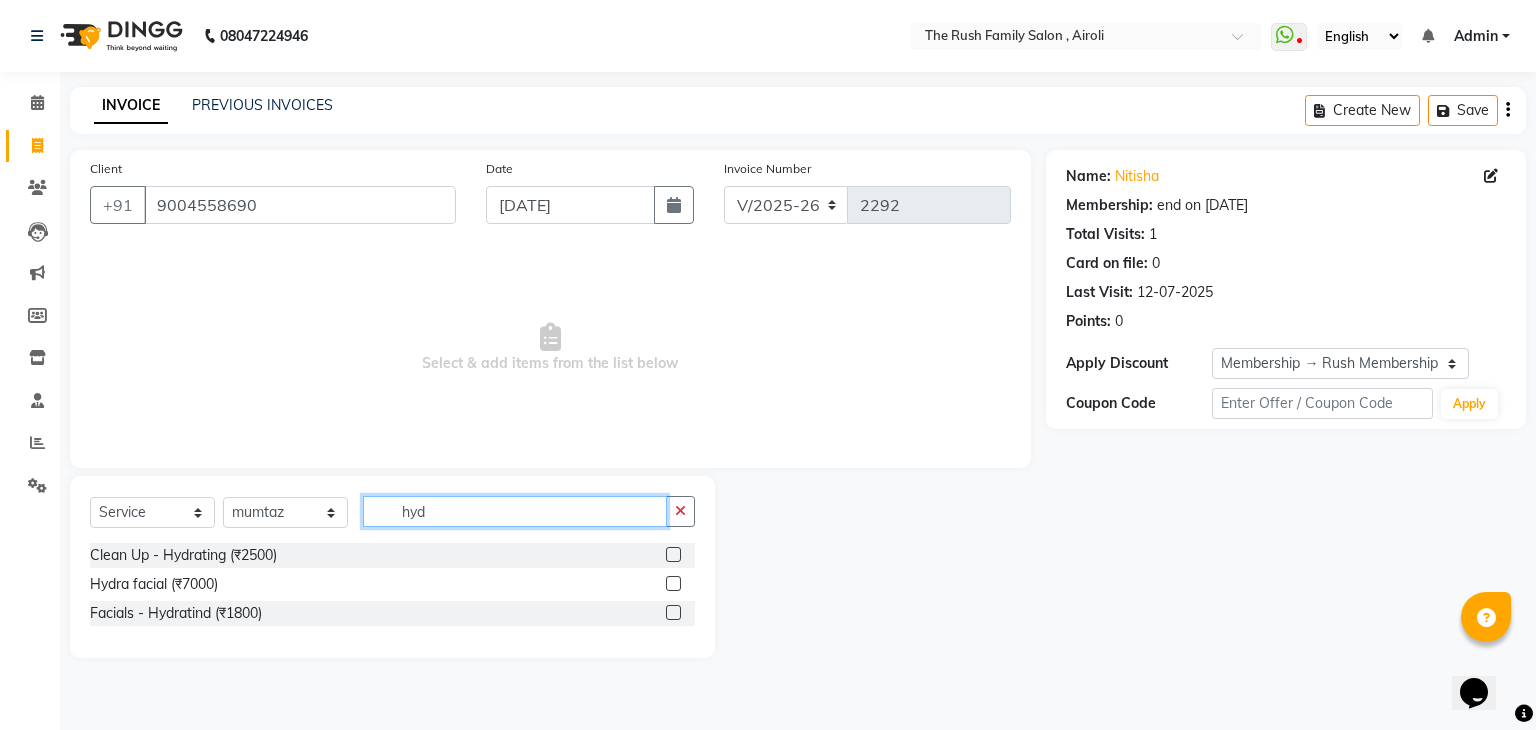 type on "hyd" 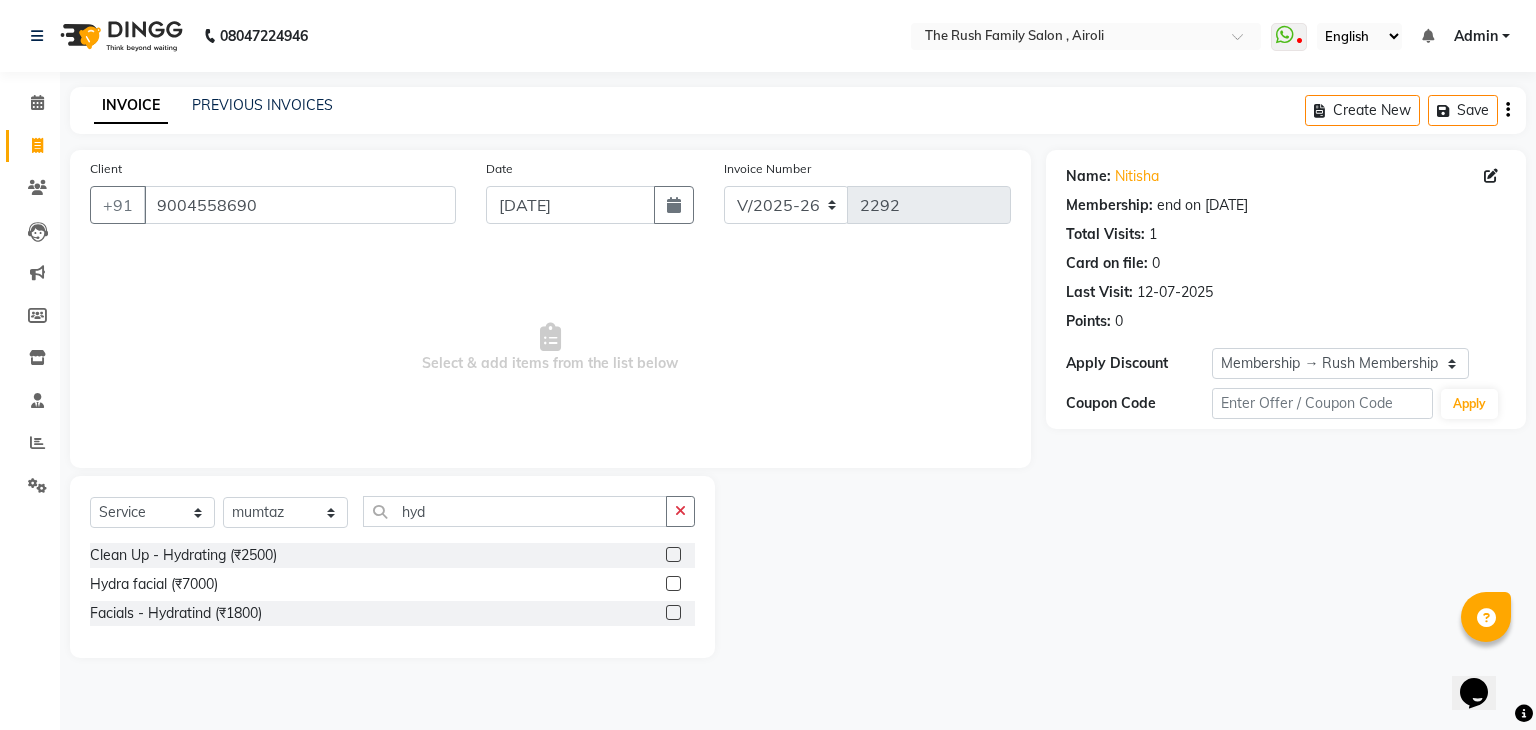 click 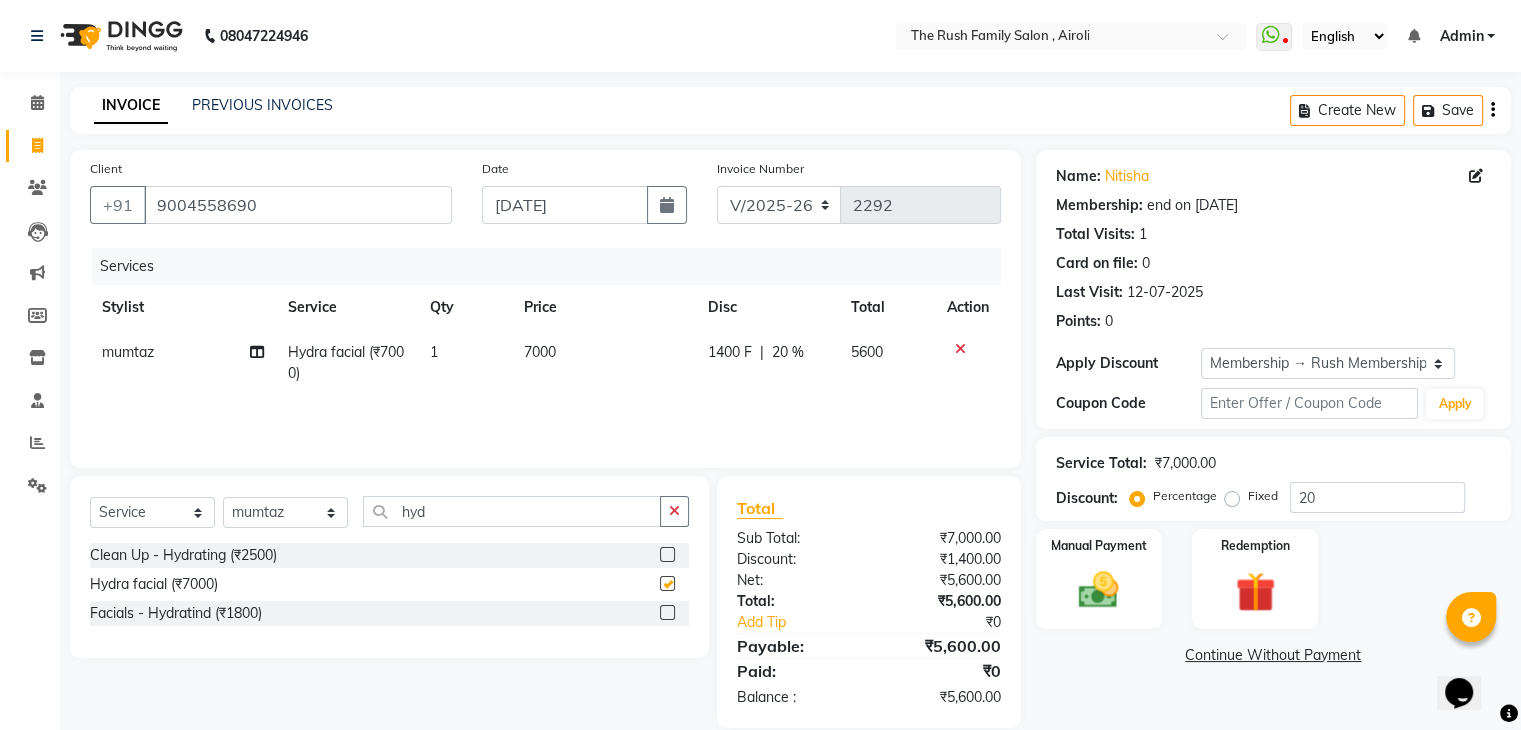 checkbox on "false" 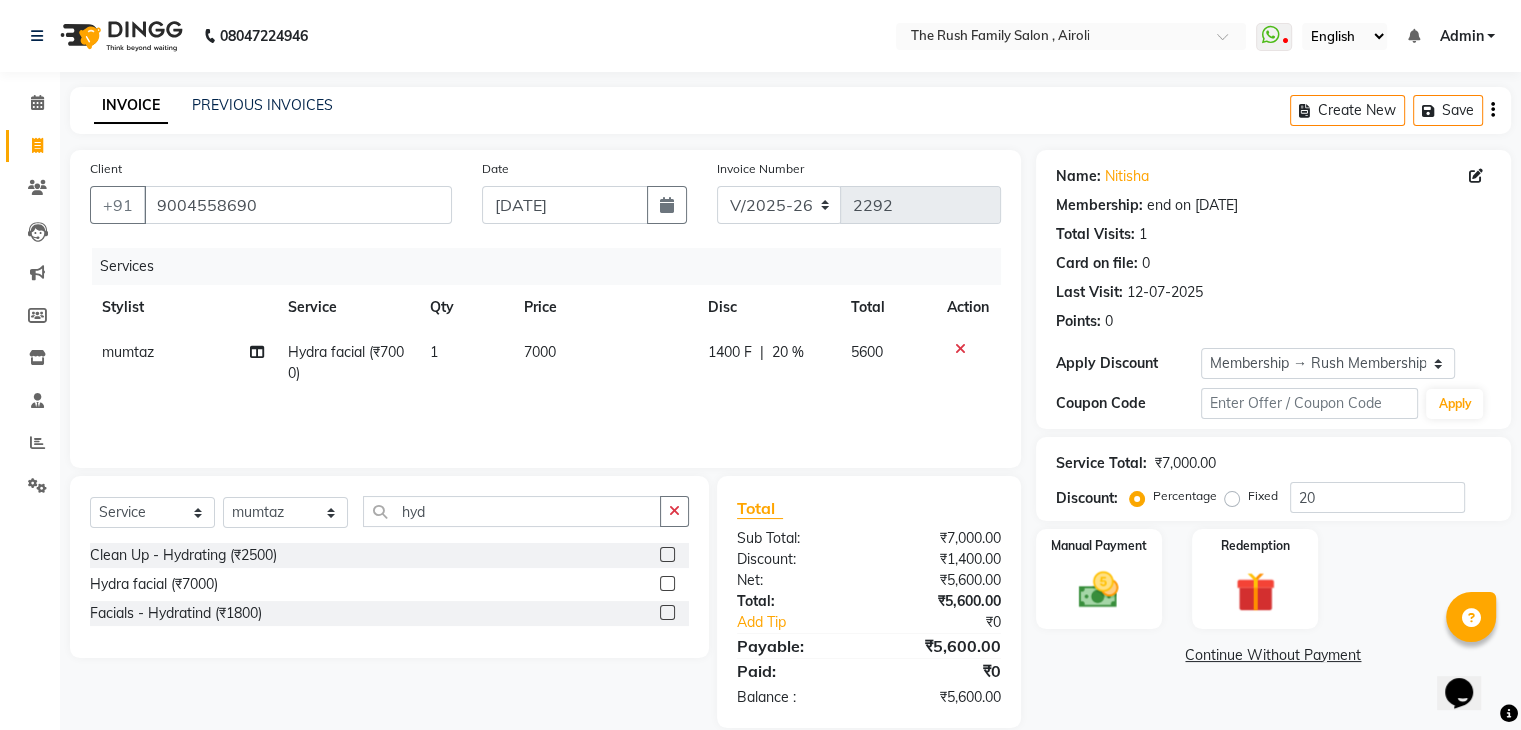 click on "20 %" 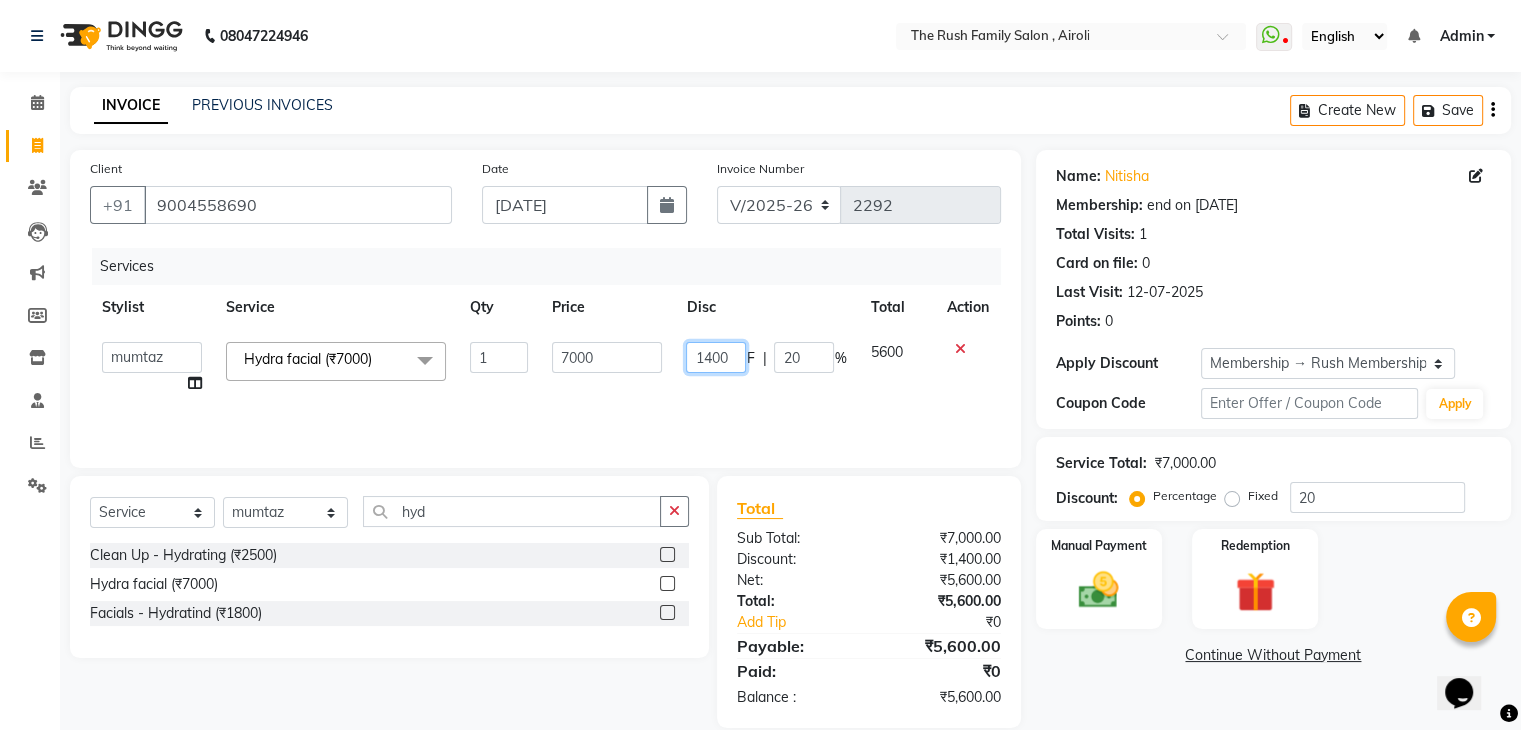 click on "1400" 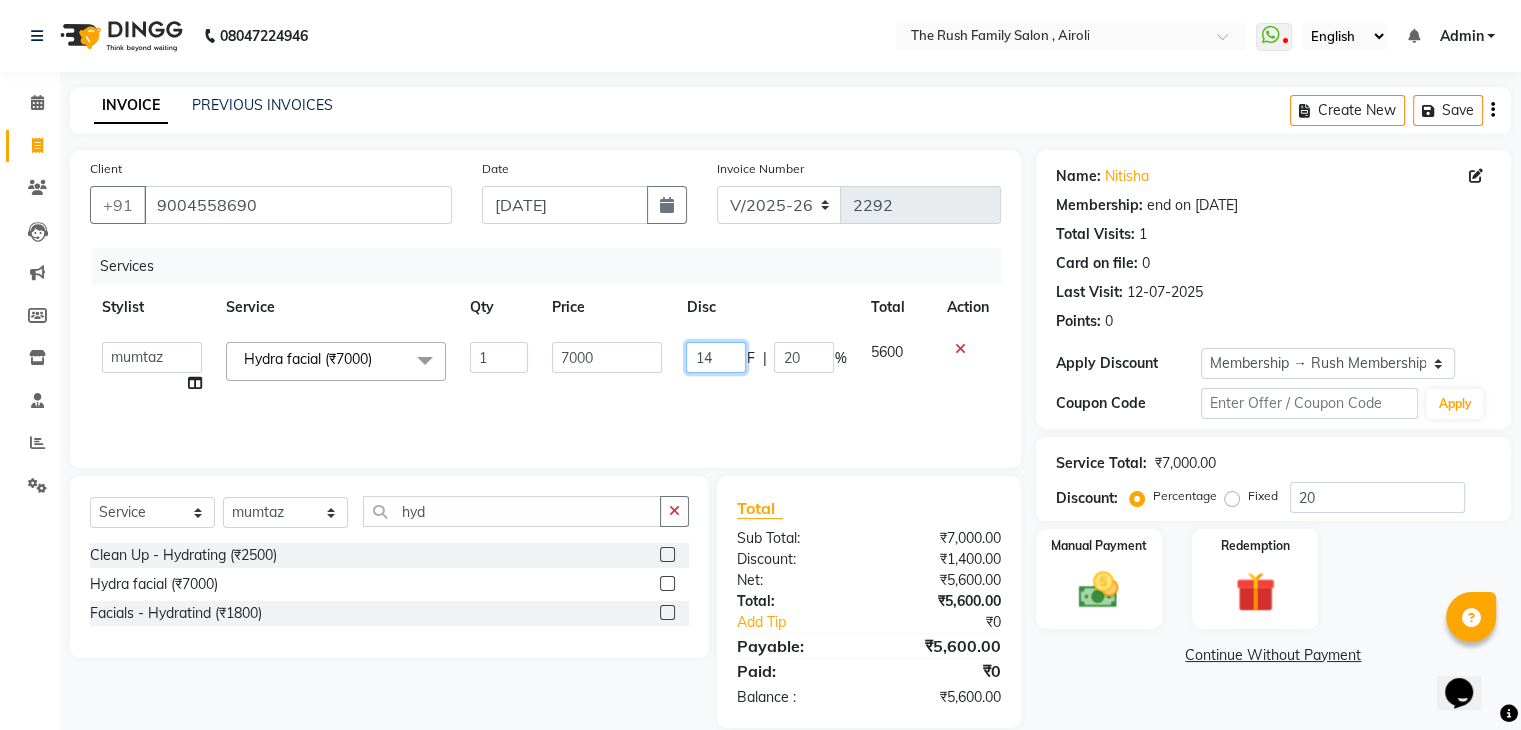 type on "1" 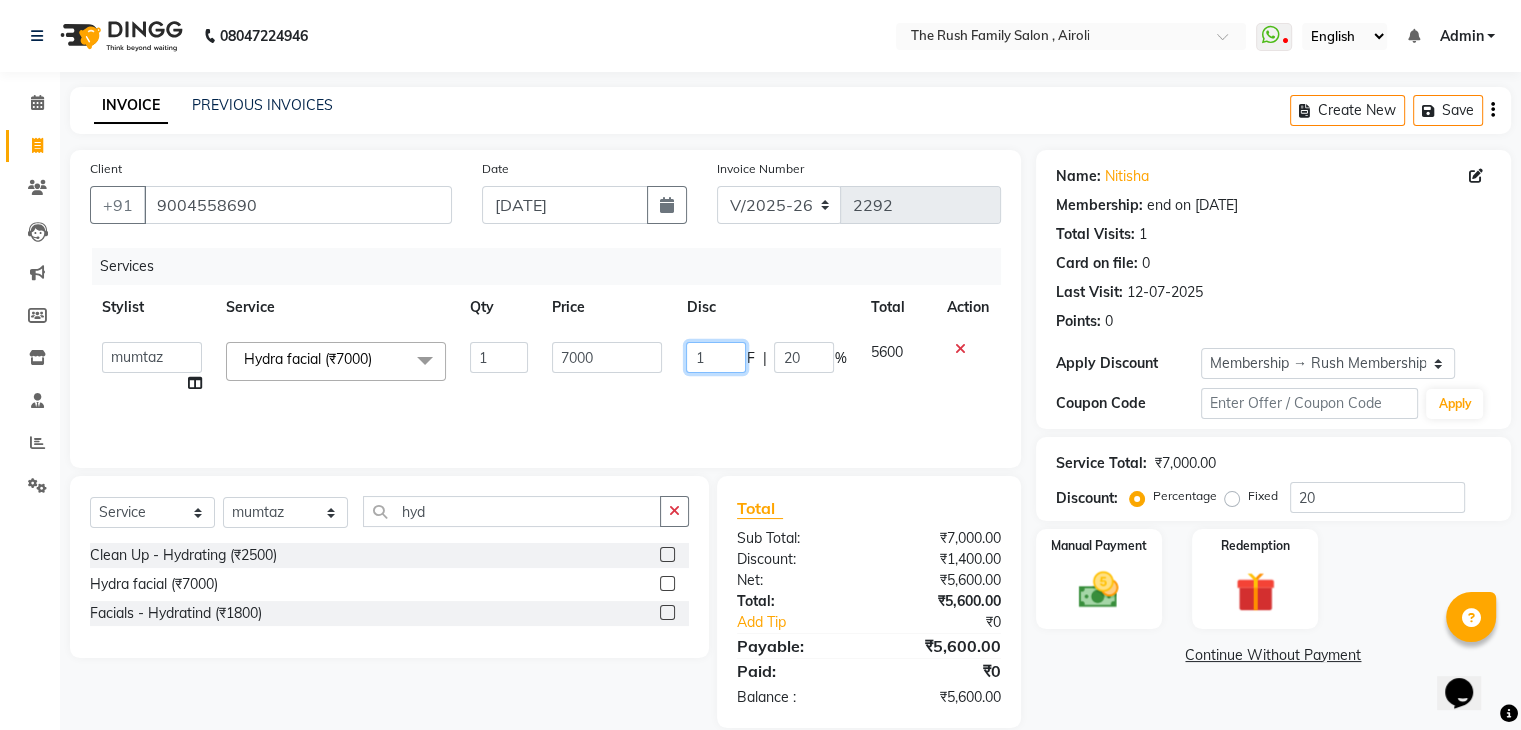 type 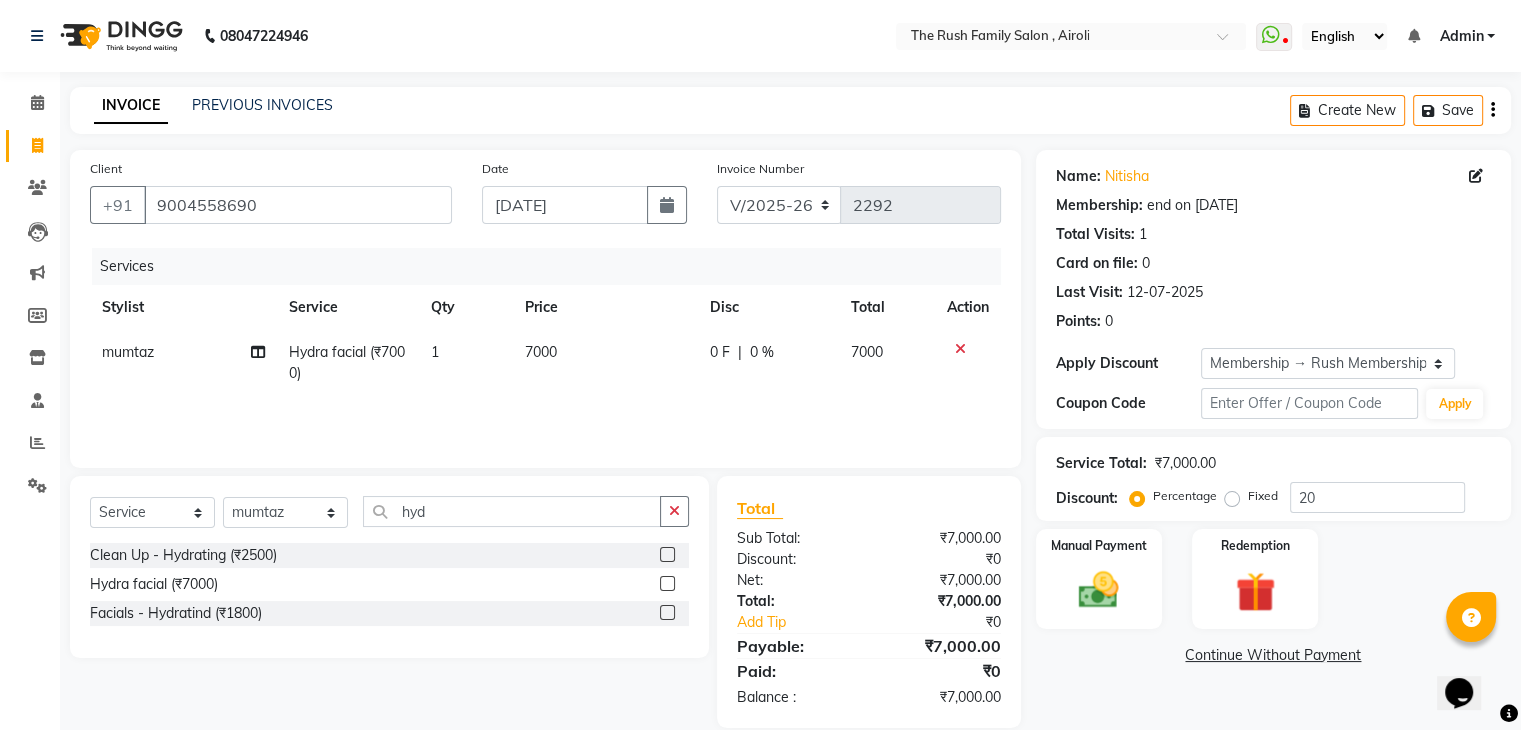 click on "7000" 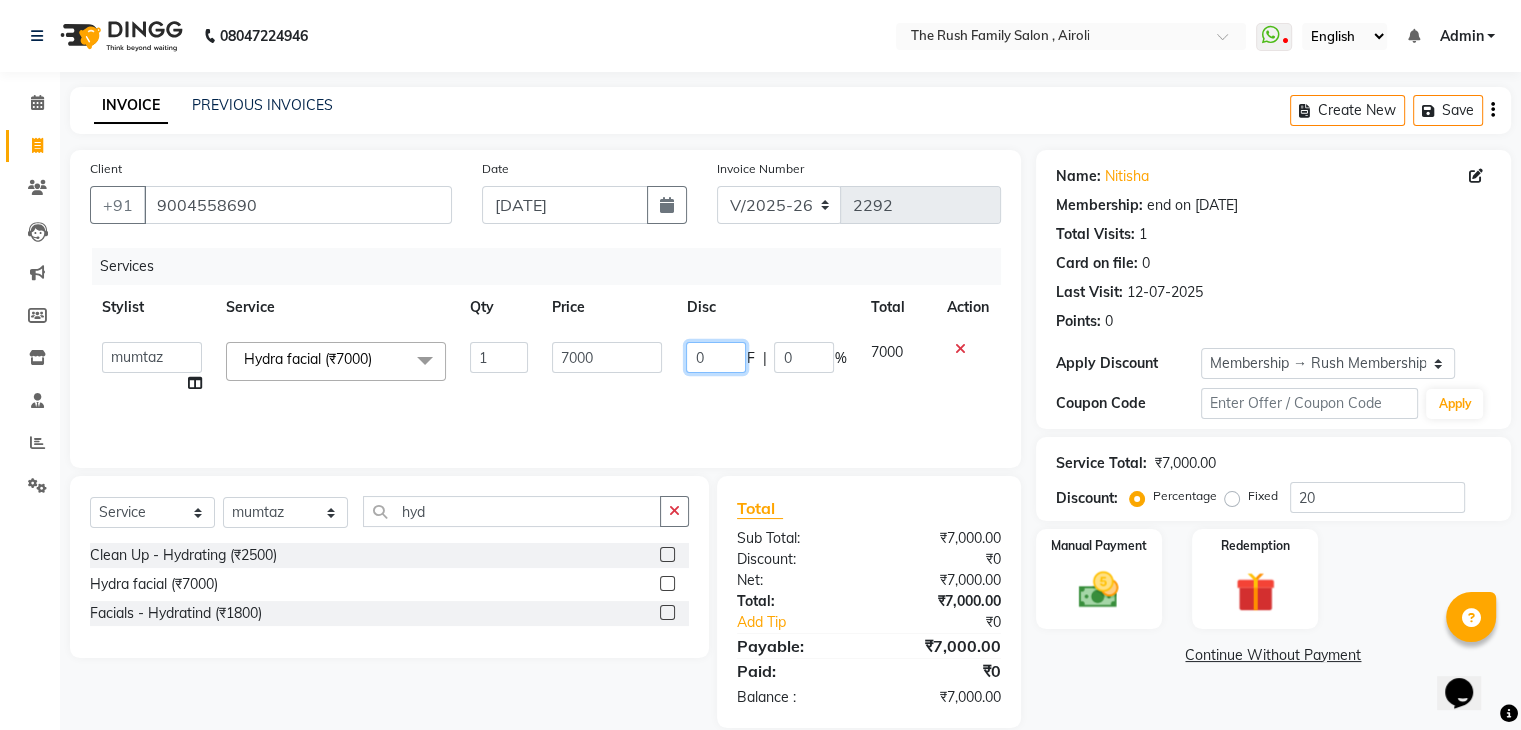 click on "0" 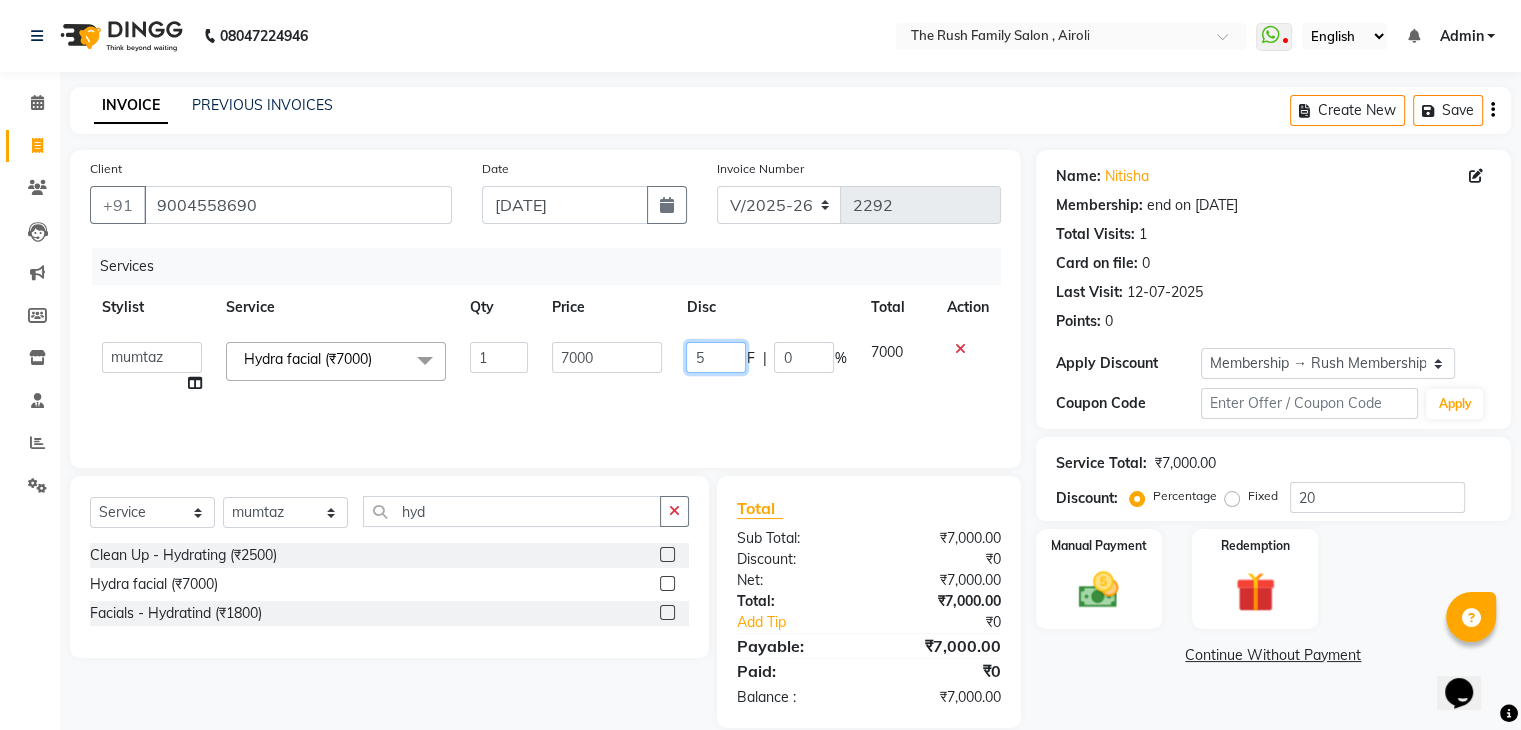 type on "50" 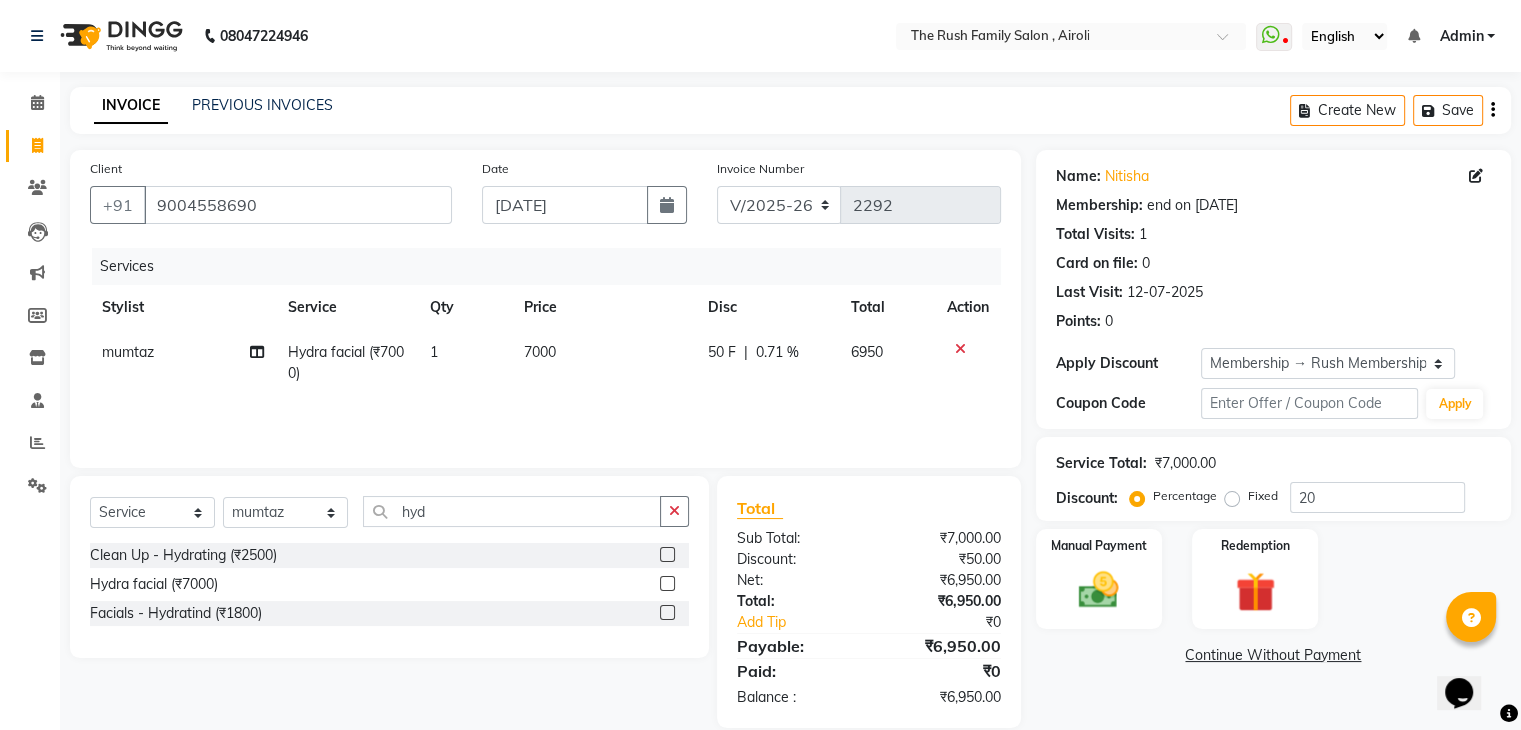 click on "6950" 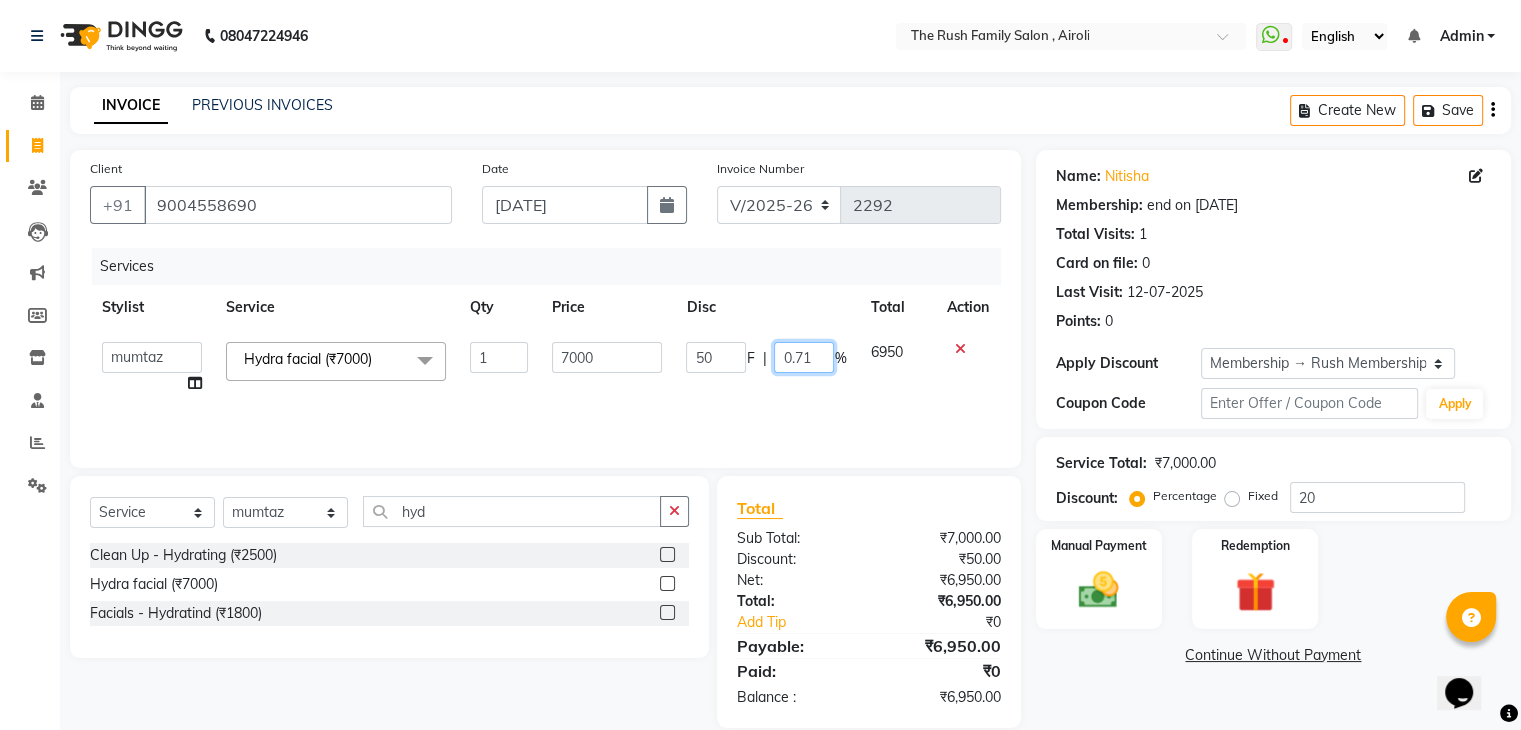 click on "0.71" 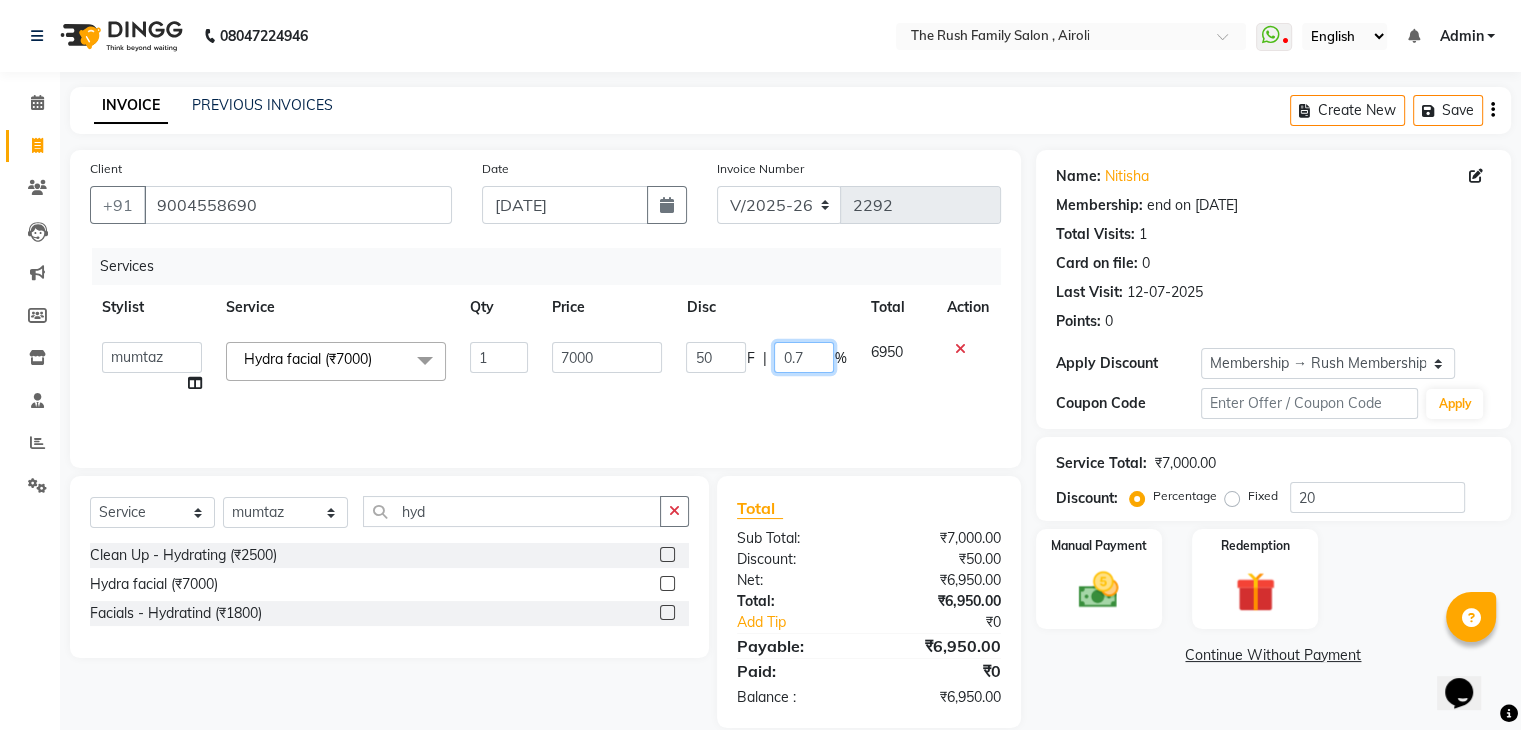 type on "0" 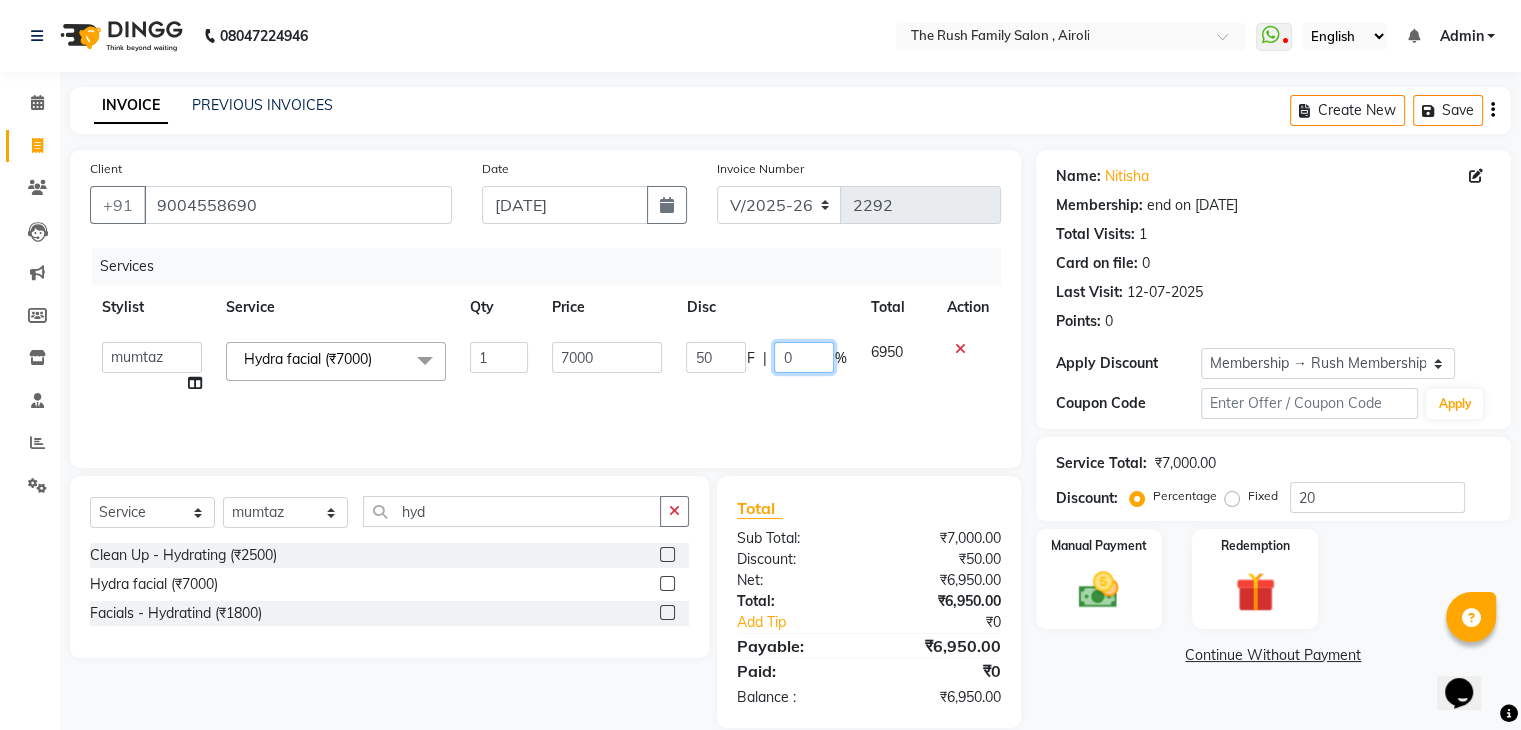 type 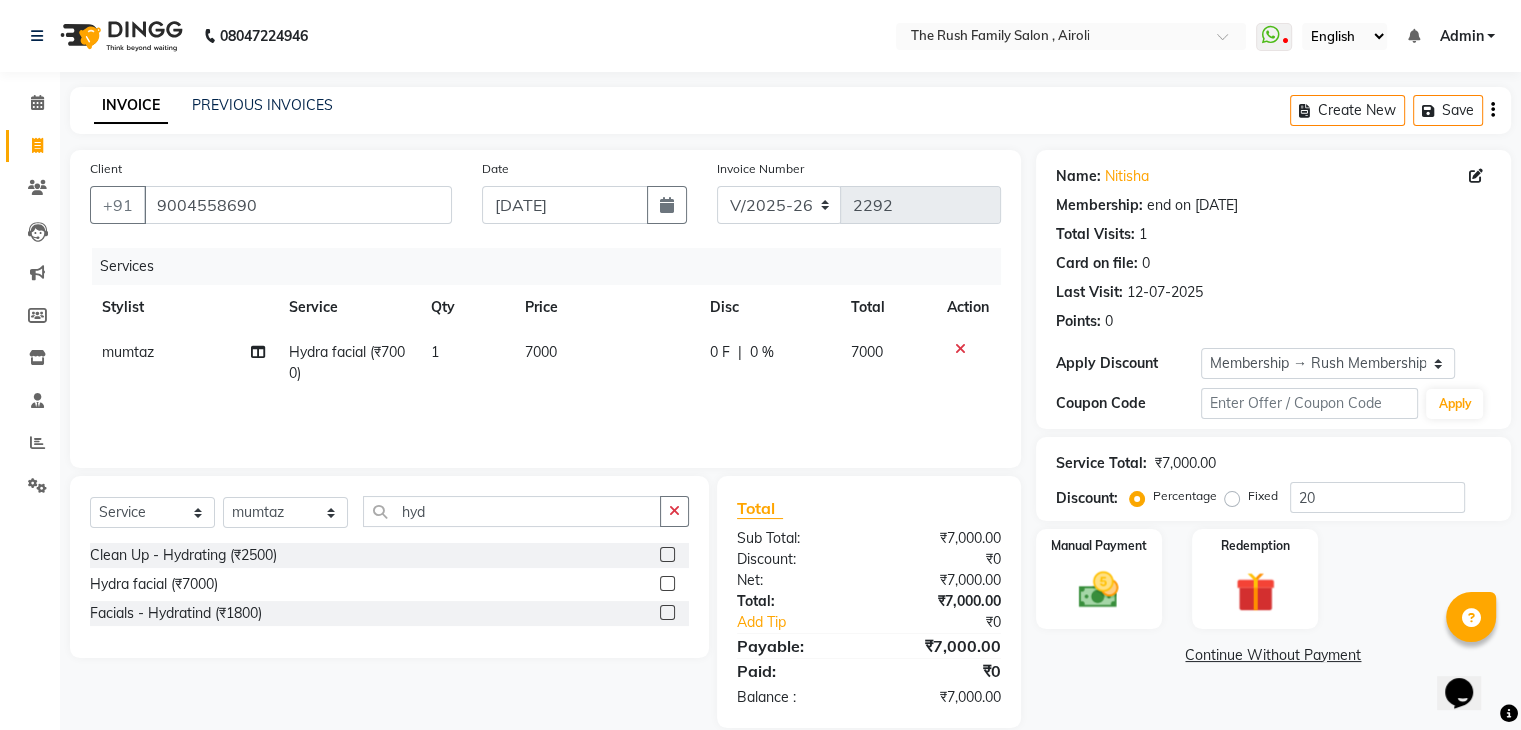 click on "7000" 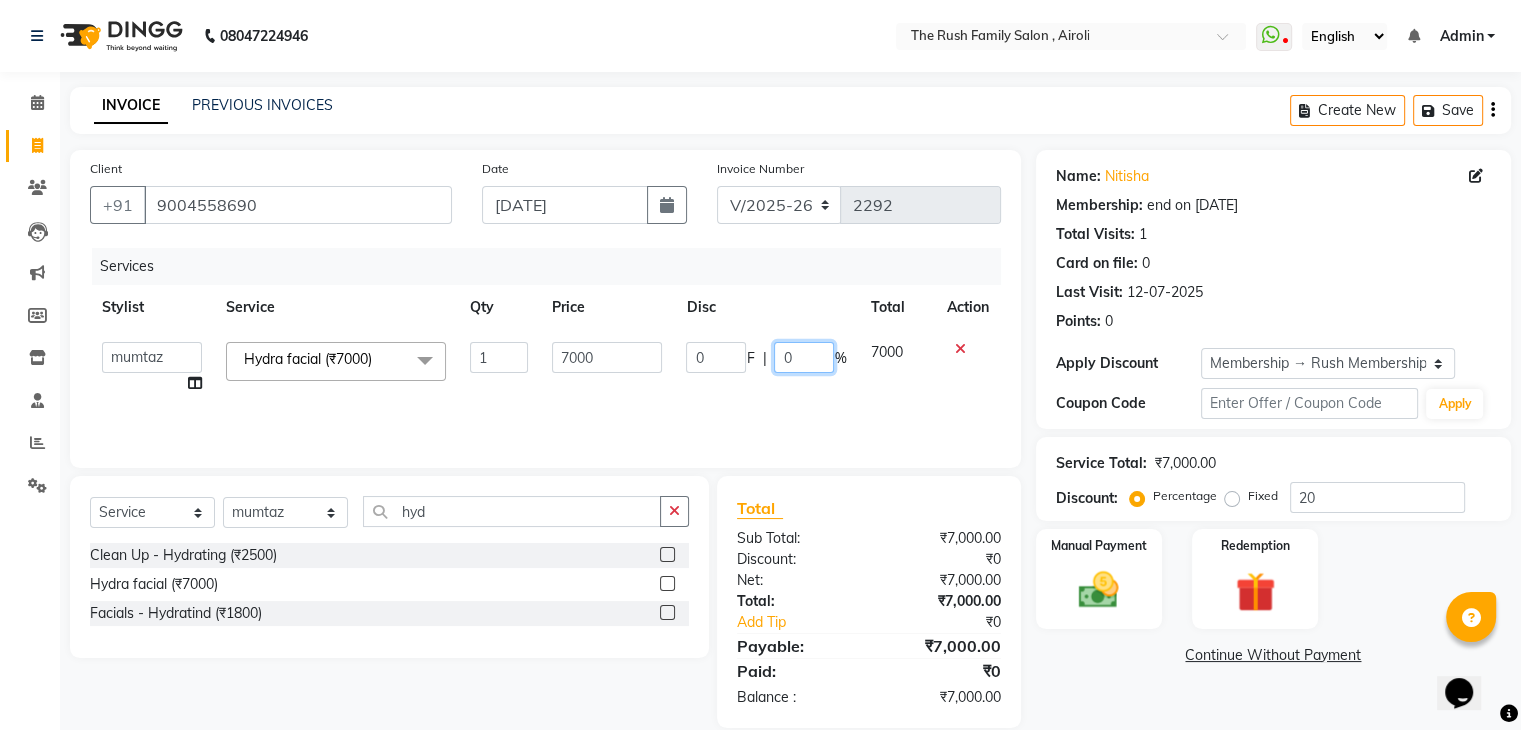 click on "0" 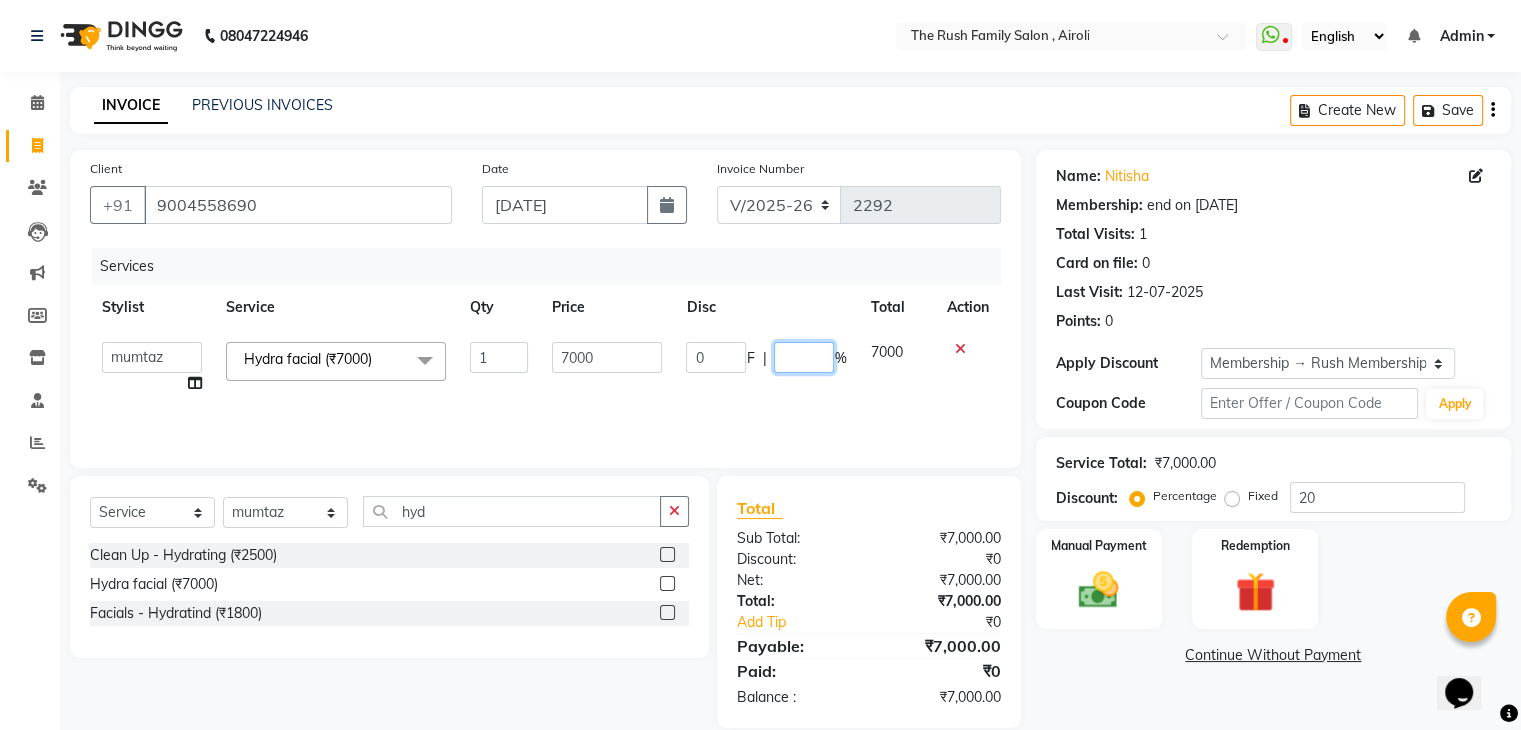 click 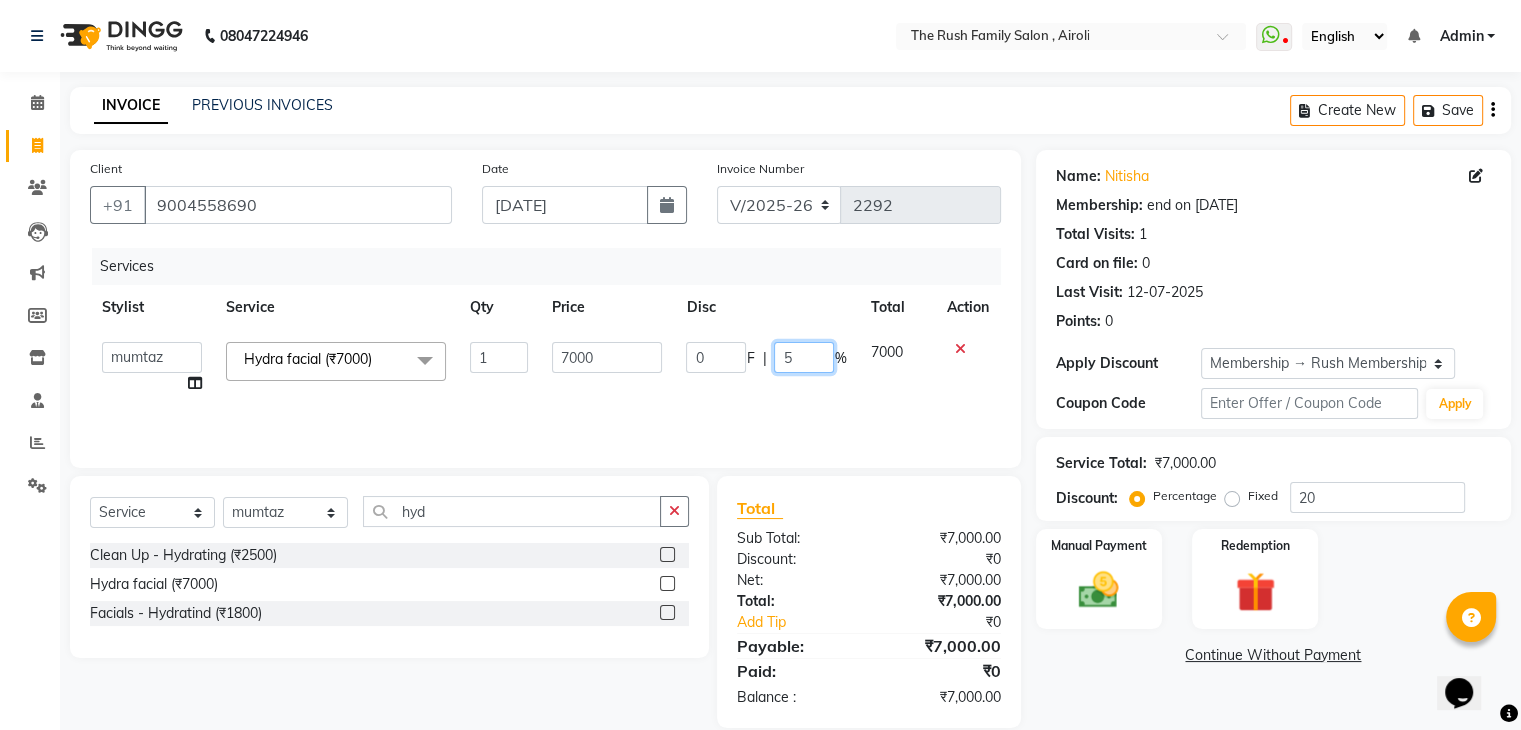 type on "50" 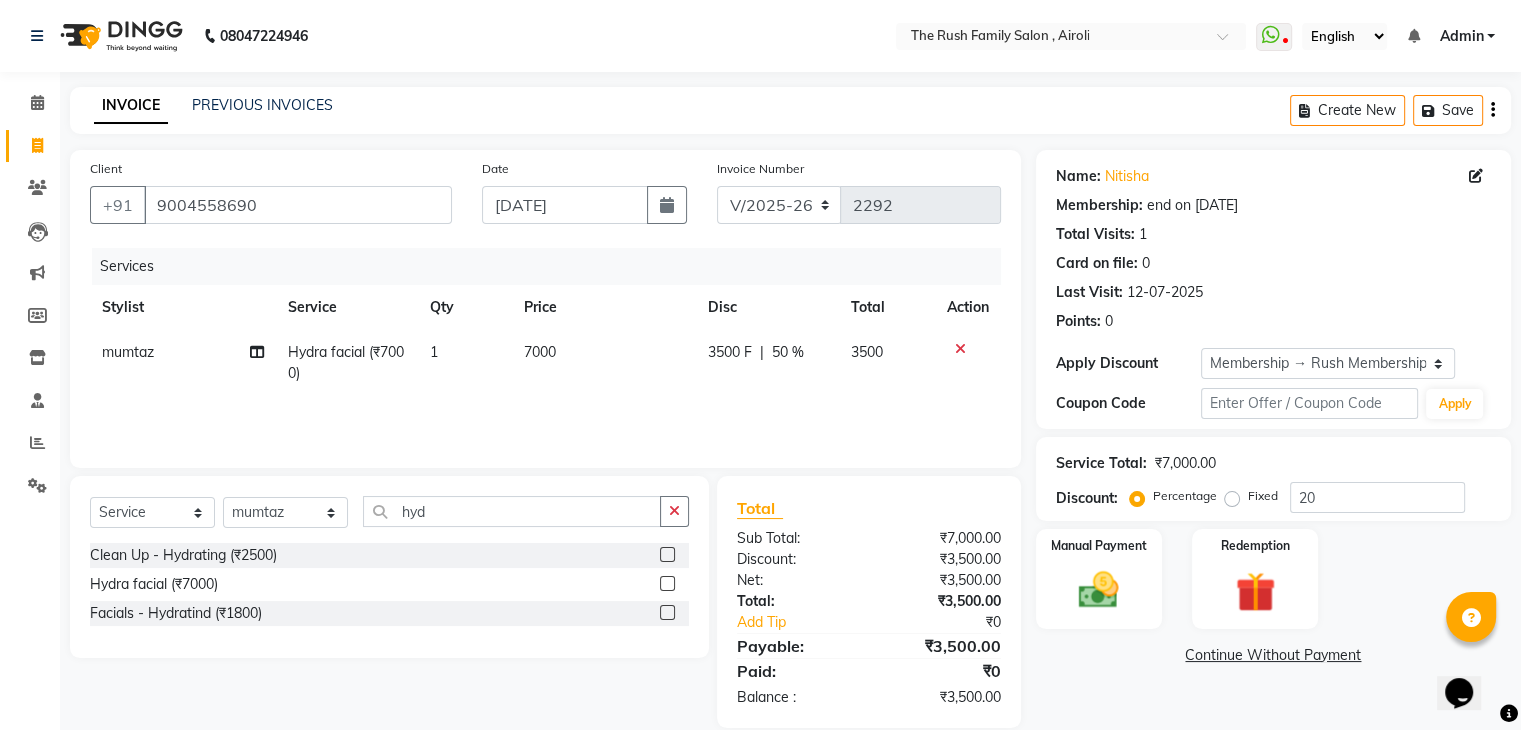 click on "3500" 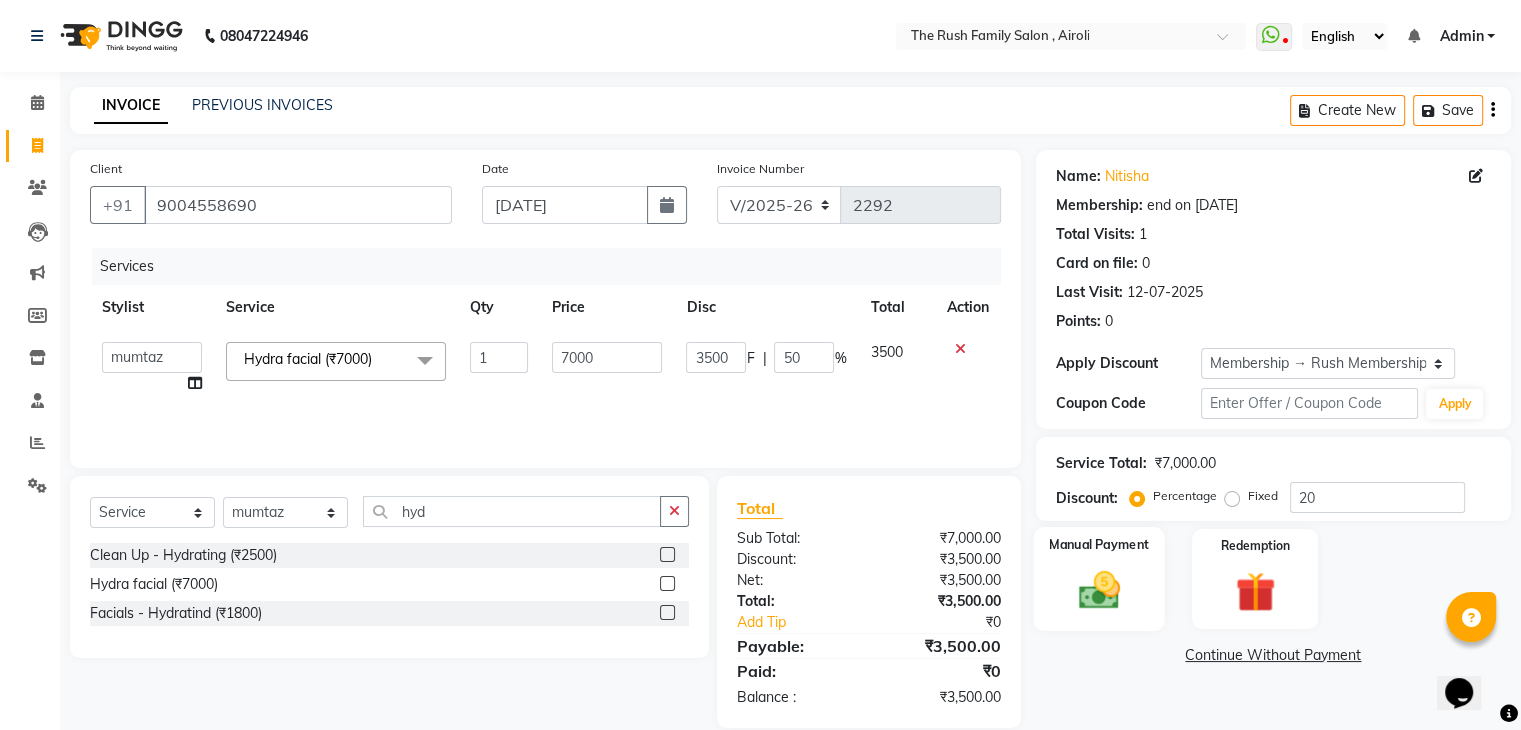 click 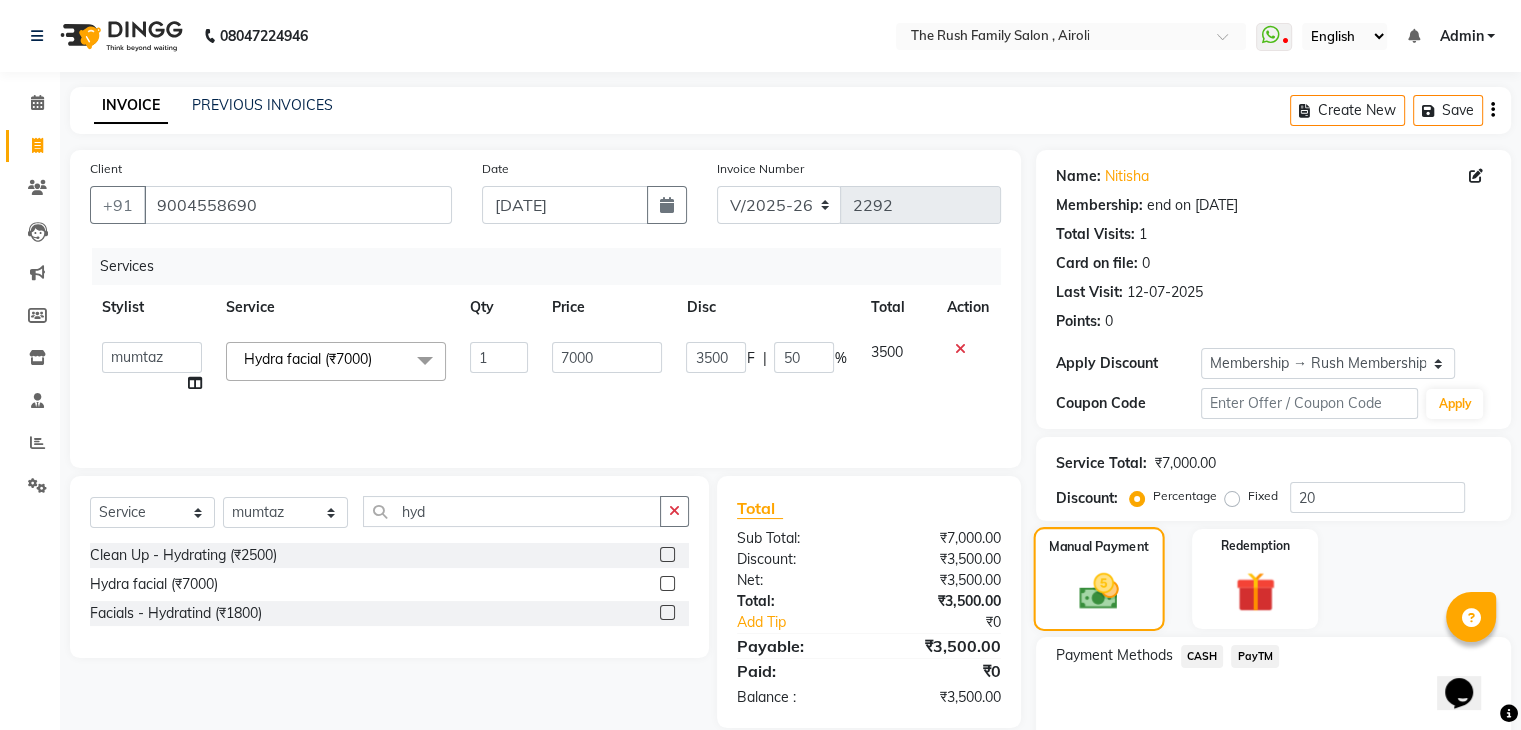 scroll, scrollTop: 97, scrollLeft: 0, axis: vertical 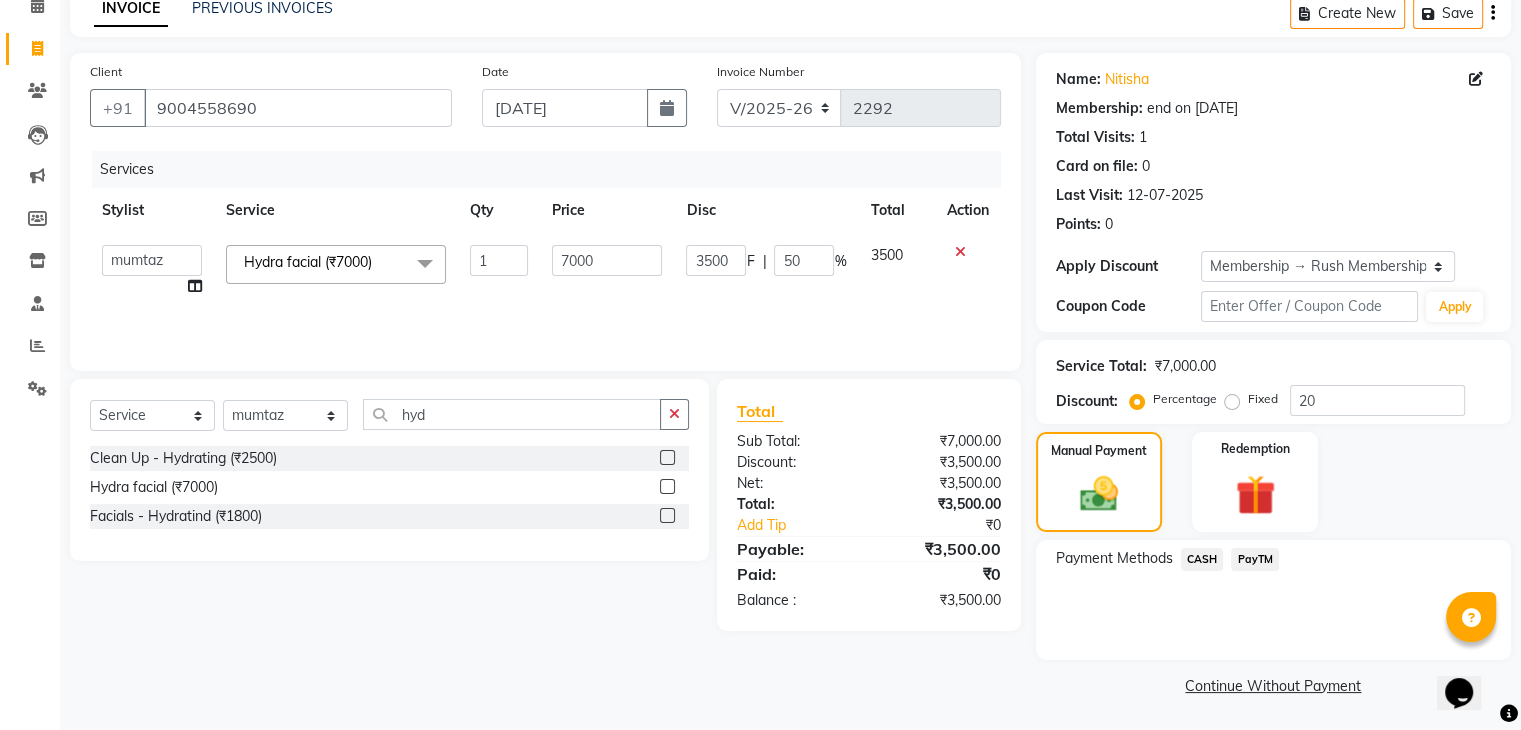 click on "PayTM" 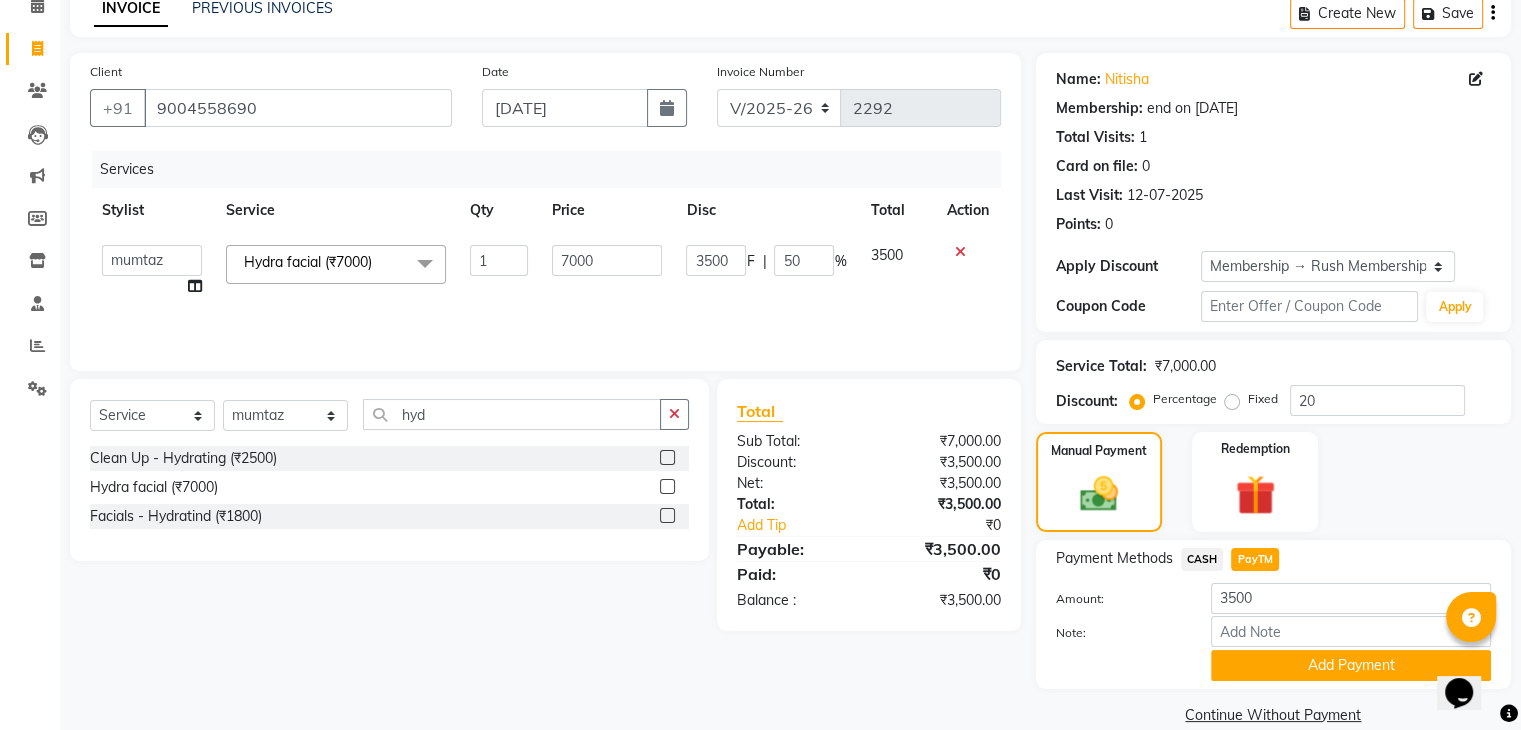 scroll, scrollTop: 128, scrollLeft: 0, axis: vertical 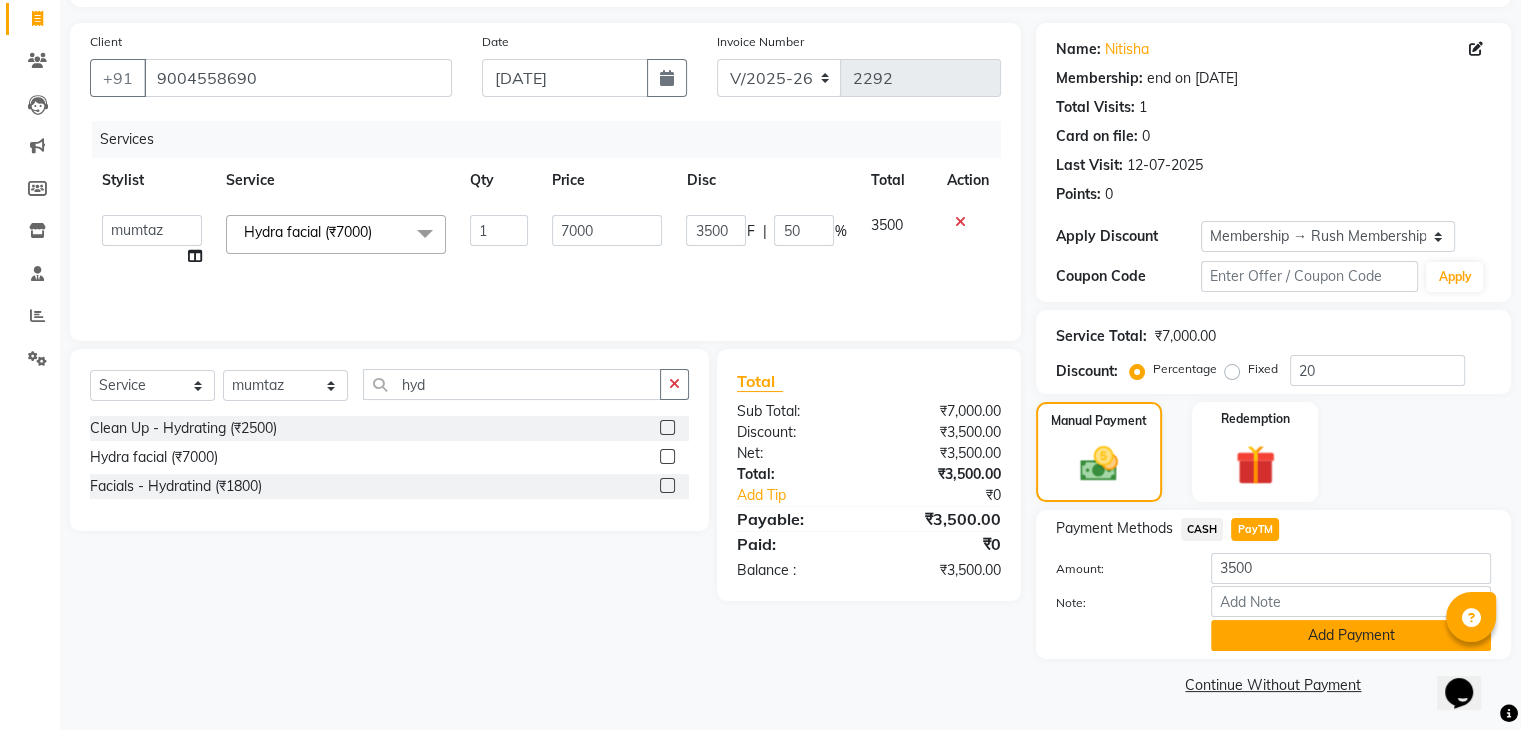 click on "Add Payment" 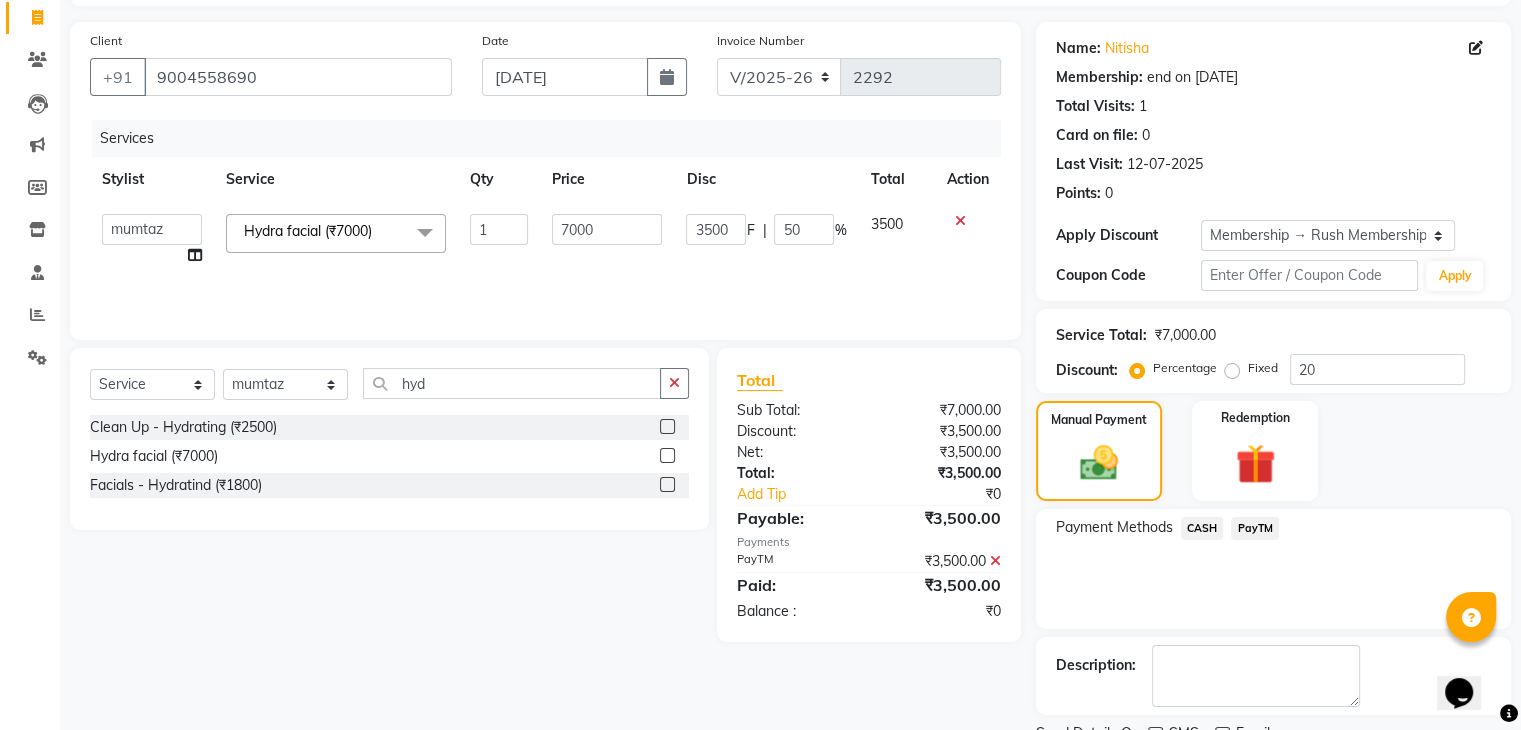 scroll, scrollTop: 209, scrollLeft: 0, axis: vertical 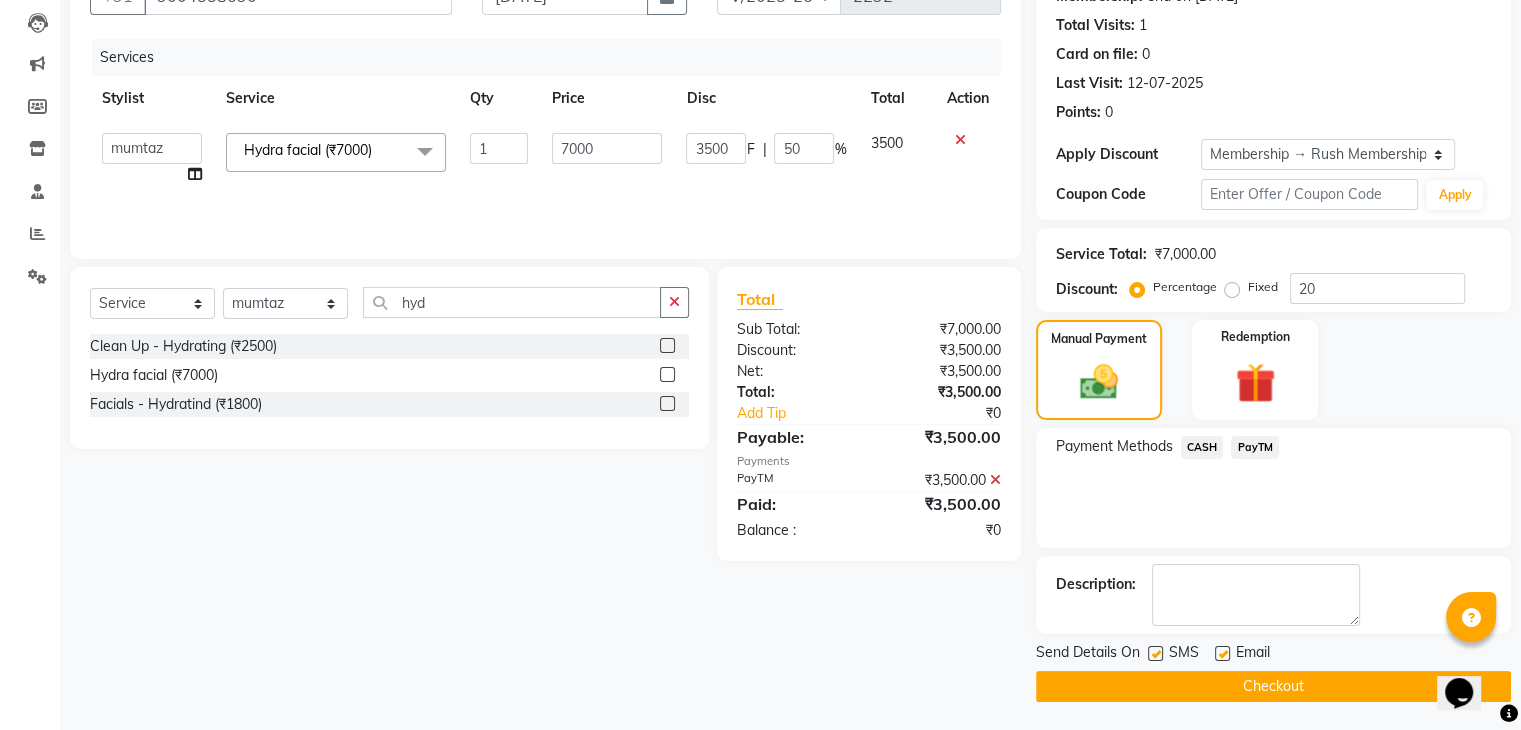 click 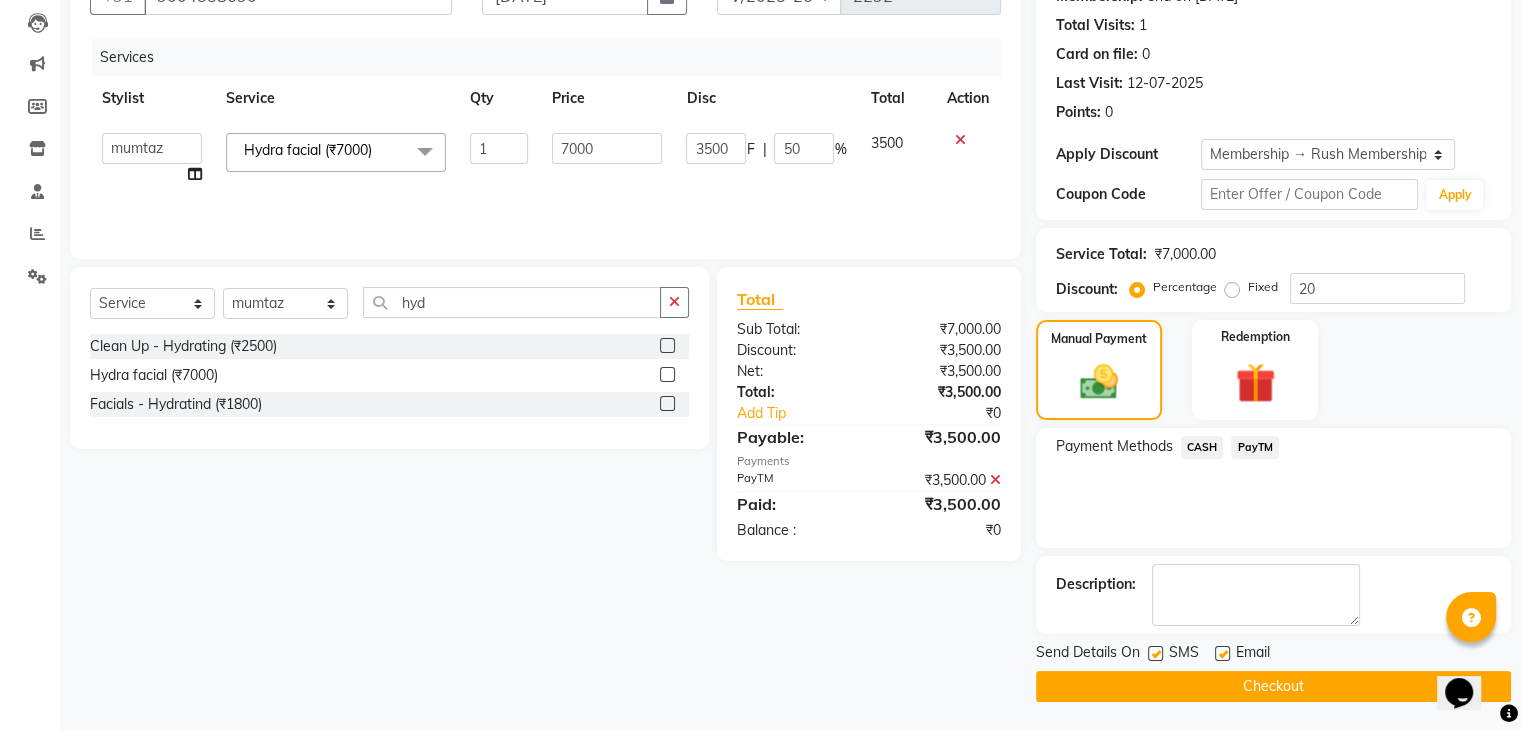click at bounding box center (1154, 654) 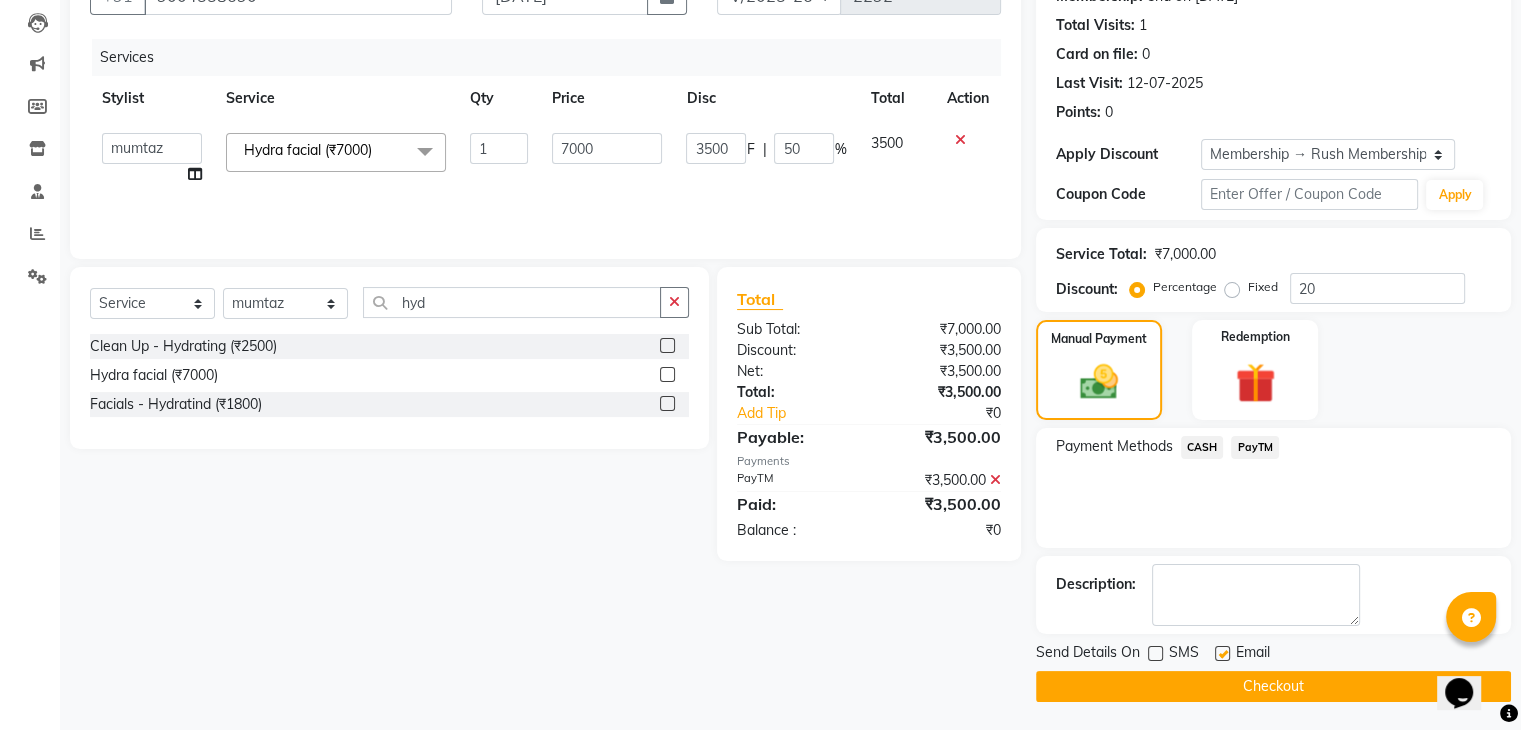click 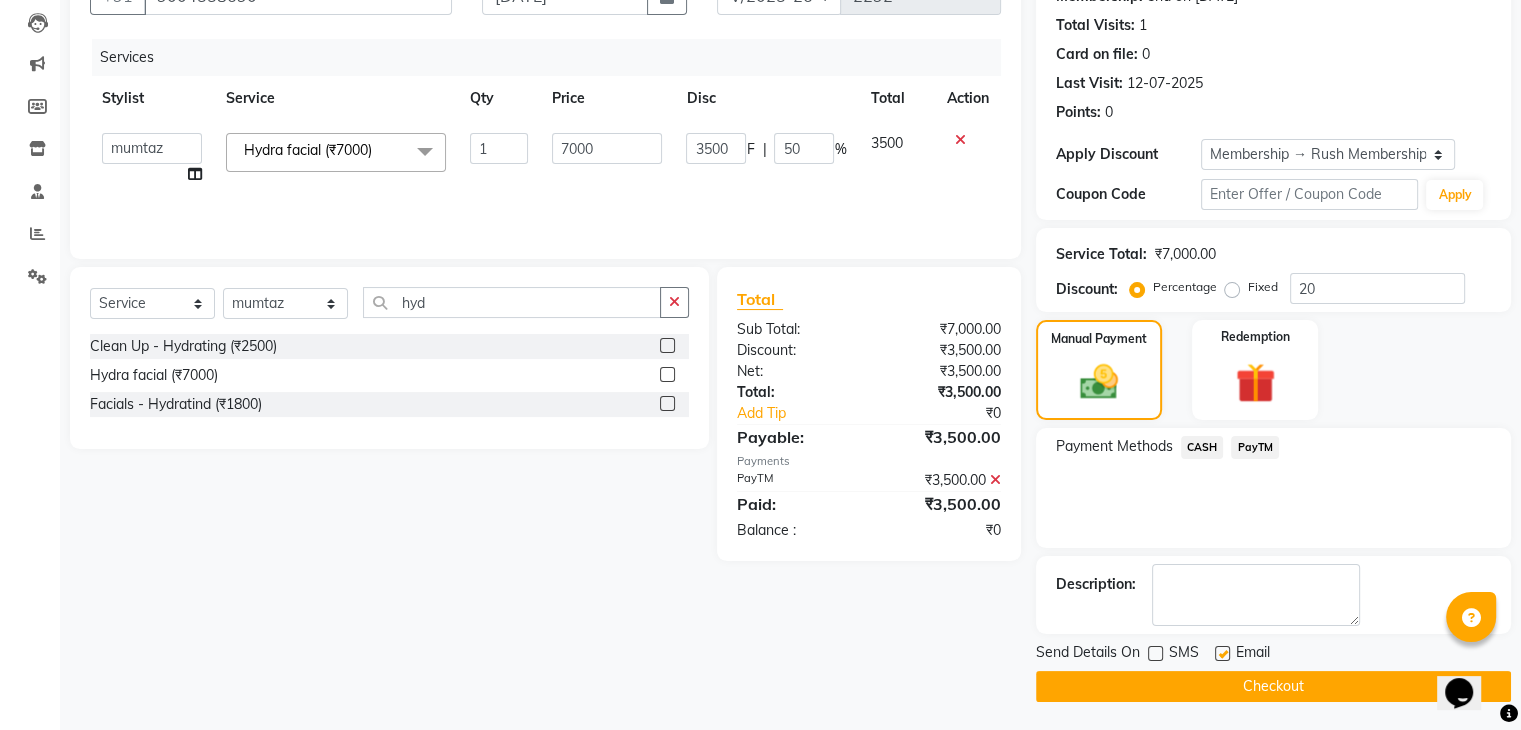 click at bounding box center [1221, 654] 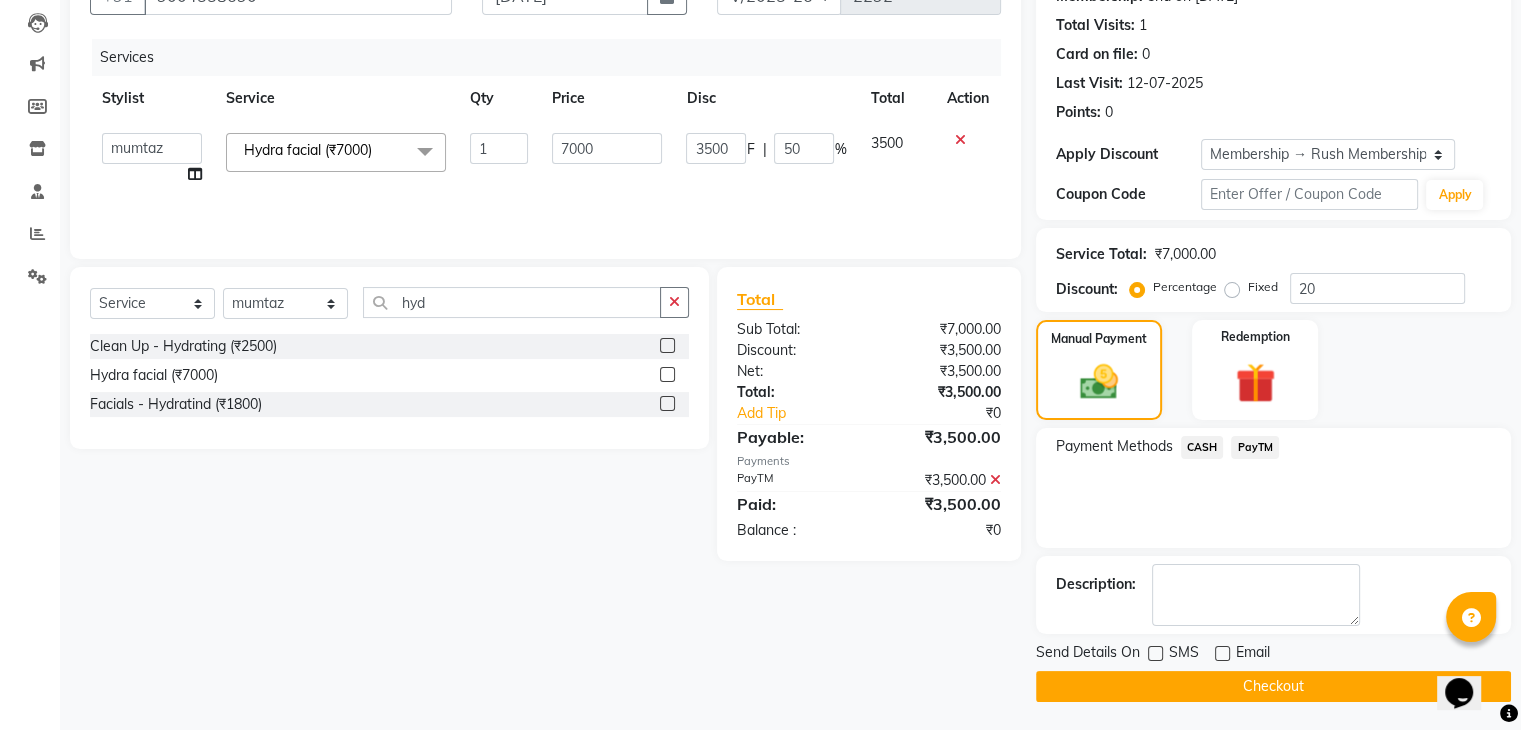 click on "Checkout" 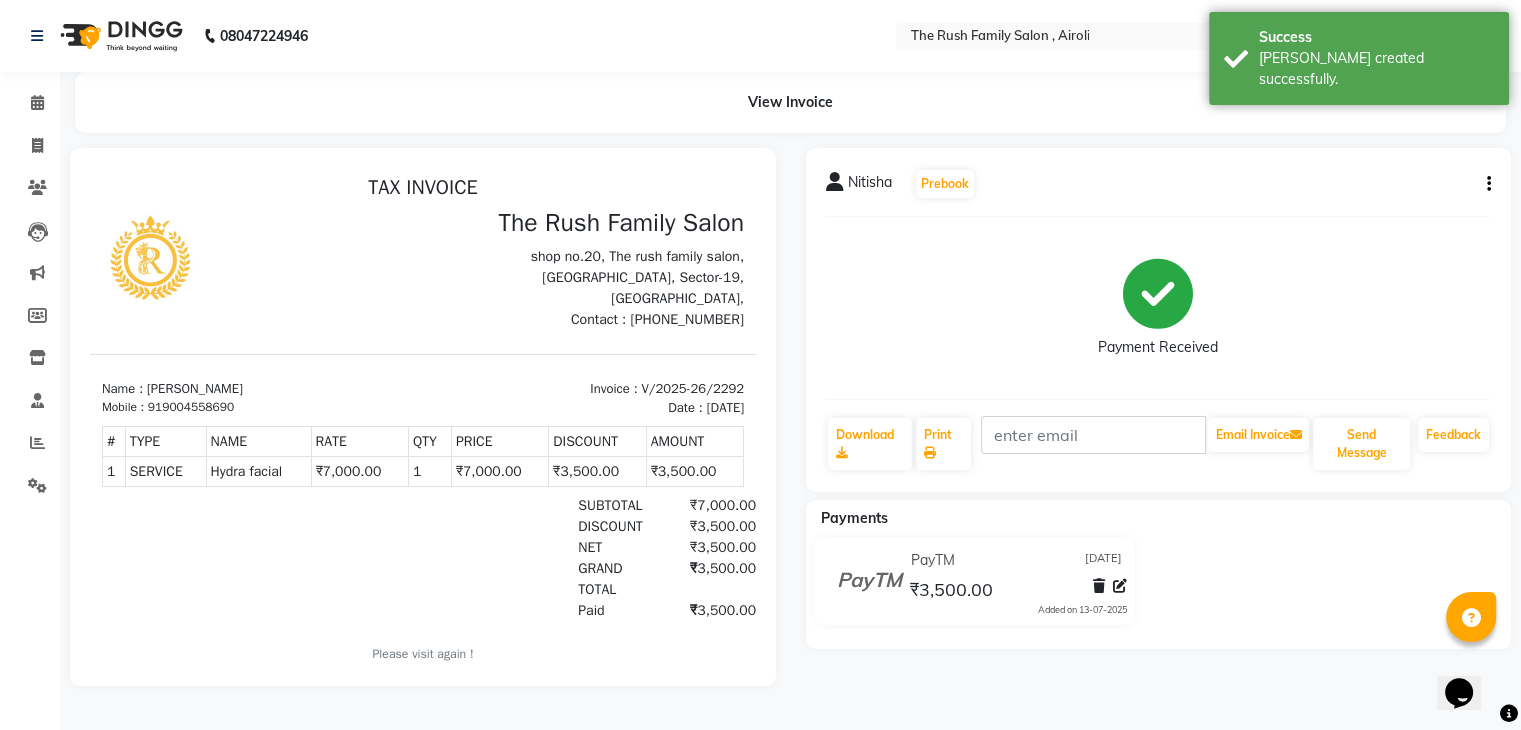 scroll, scrollTop: 0, scrollLeft: 0, axis: both 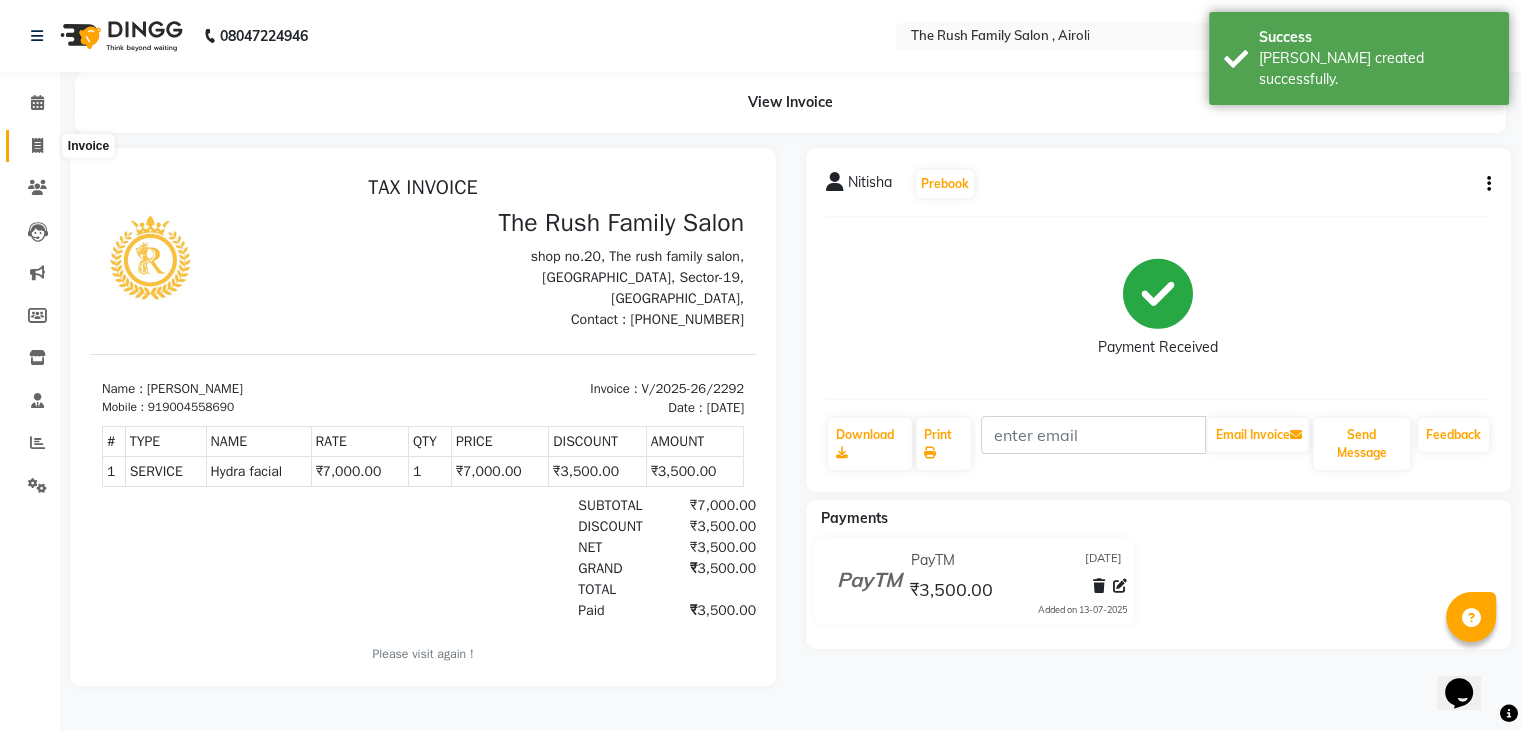 click 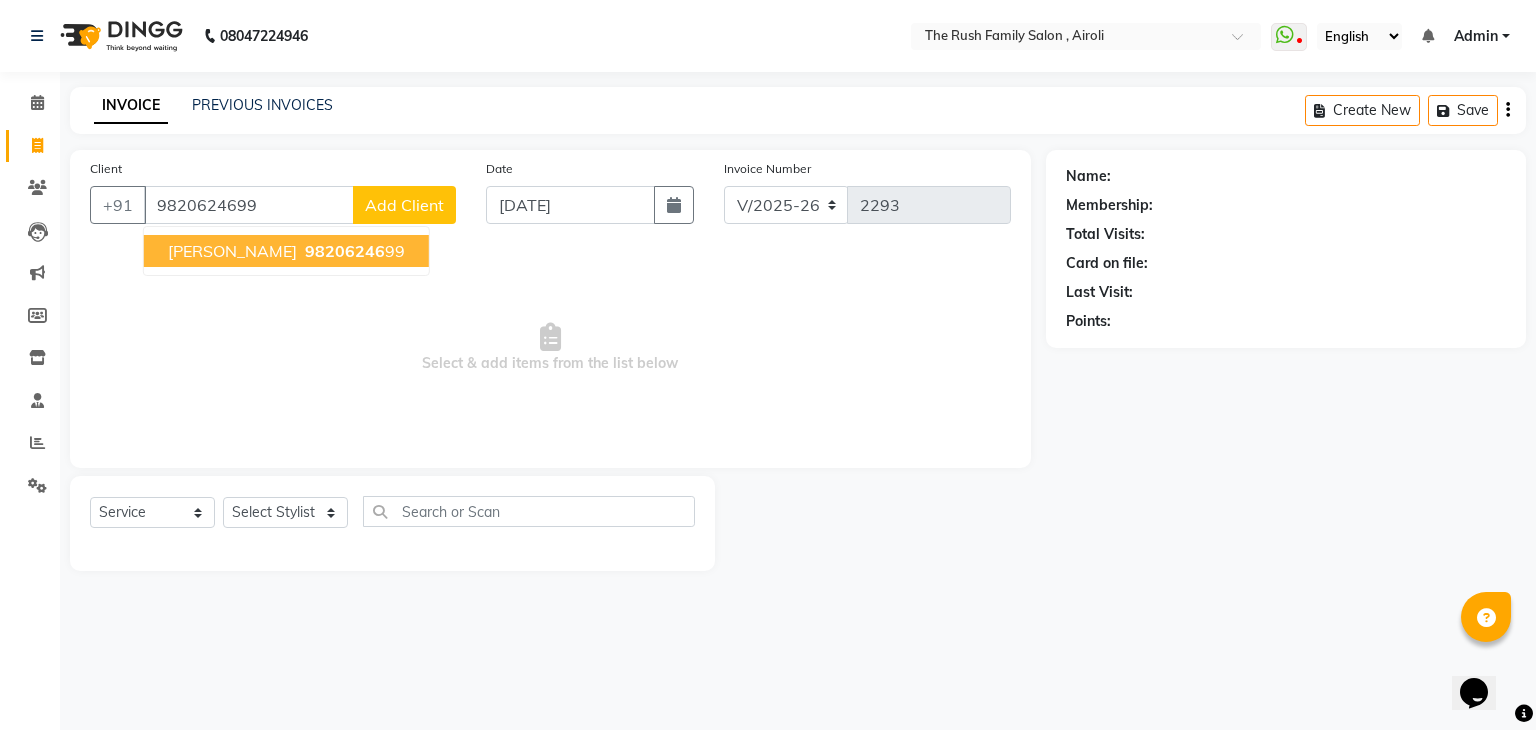 type on "9820624699" 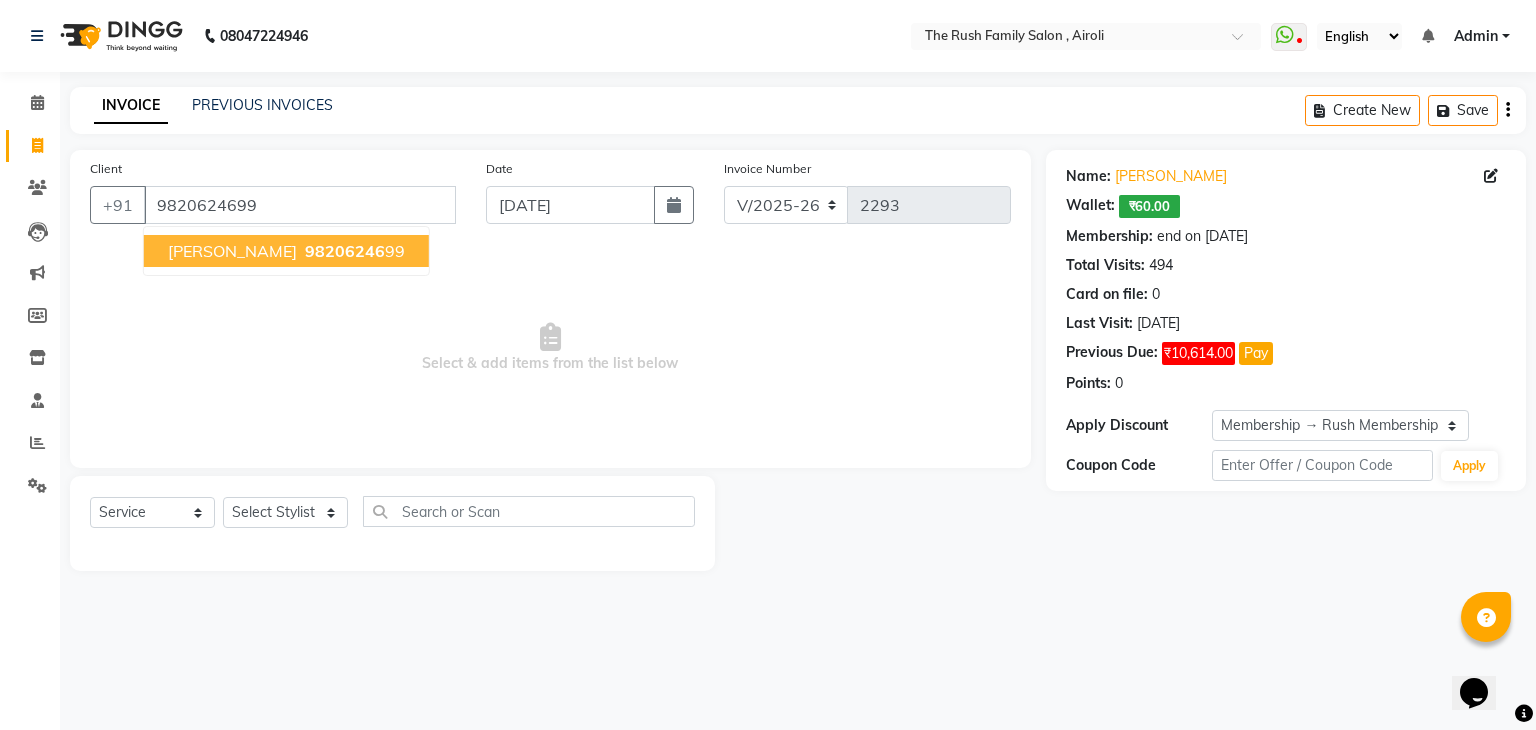 click on "98206246" at bounding box center (345, 251) 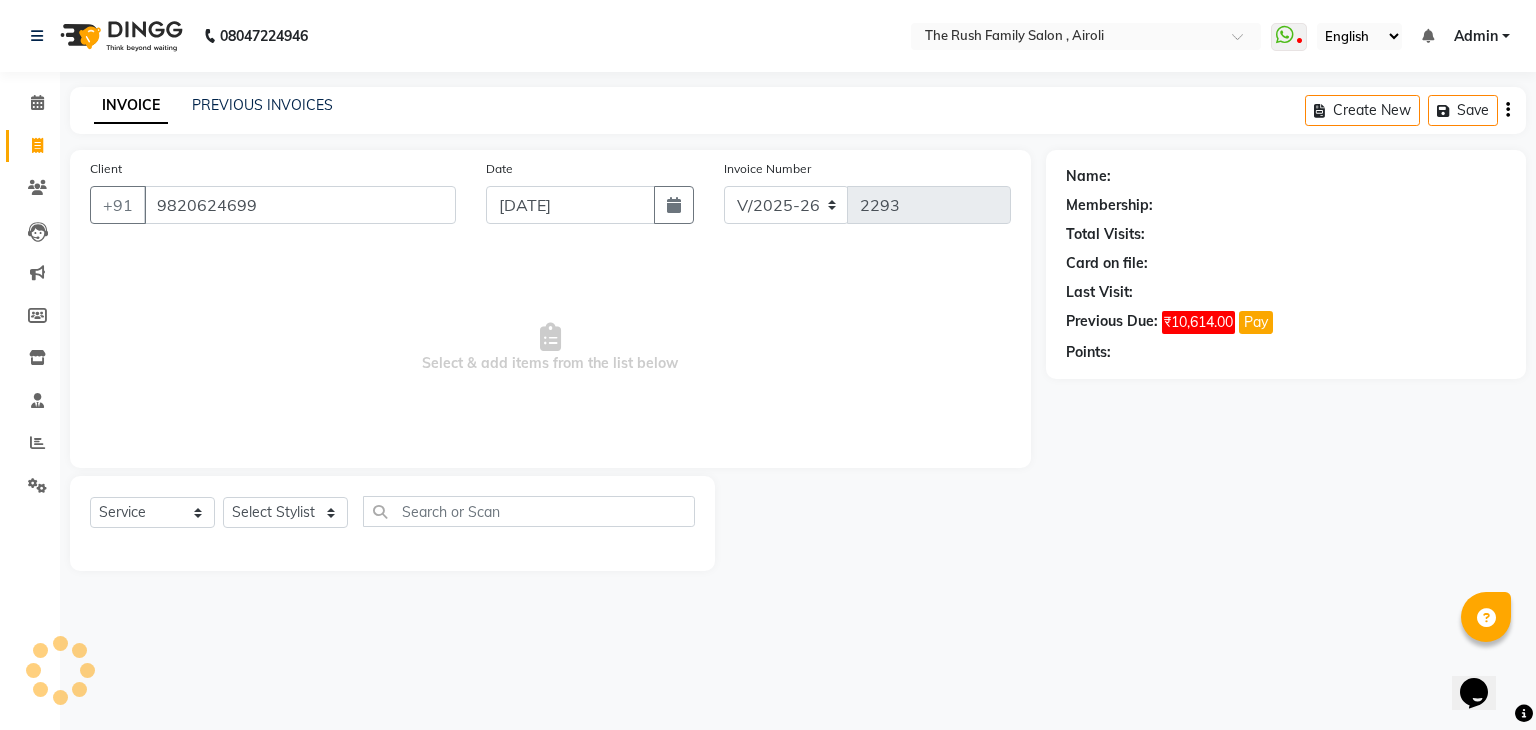 select on "1: Object" 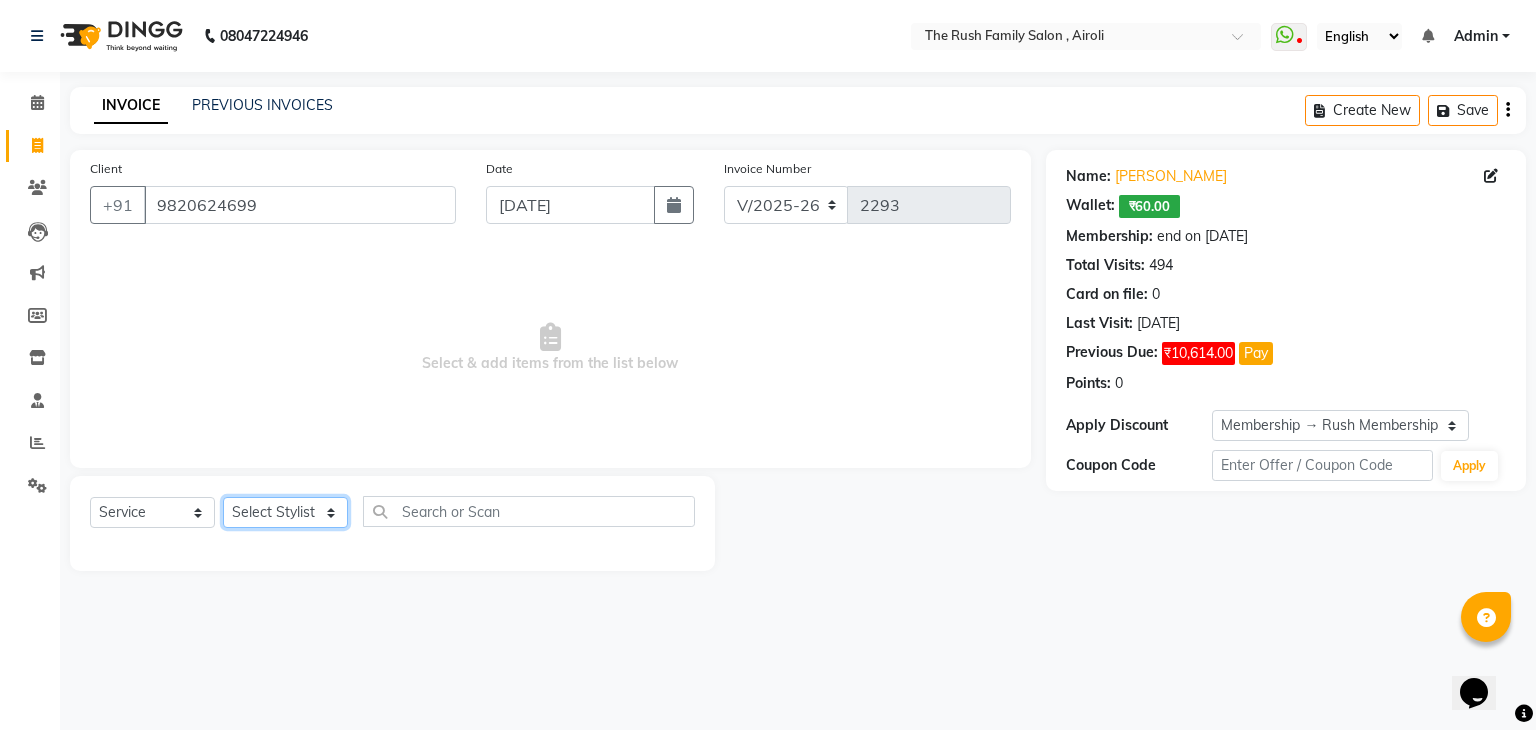 click on "Select Stylist [PERSON_NAME] Guddi [PERSON_NAME]   [PERSON_NAME] [PERSON_NAME]" 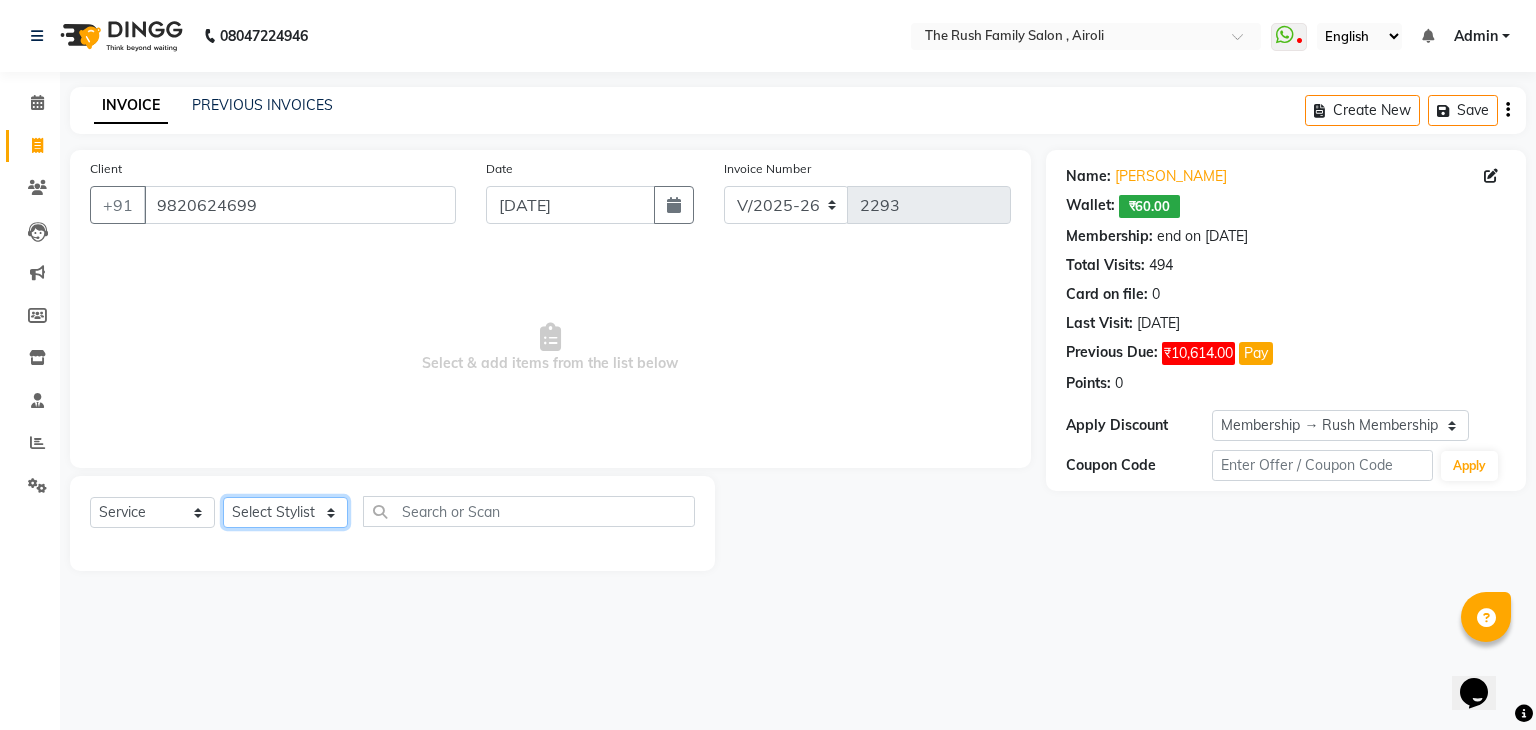 select on "42200" 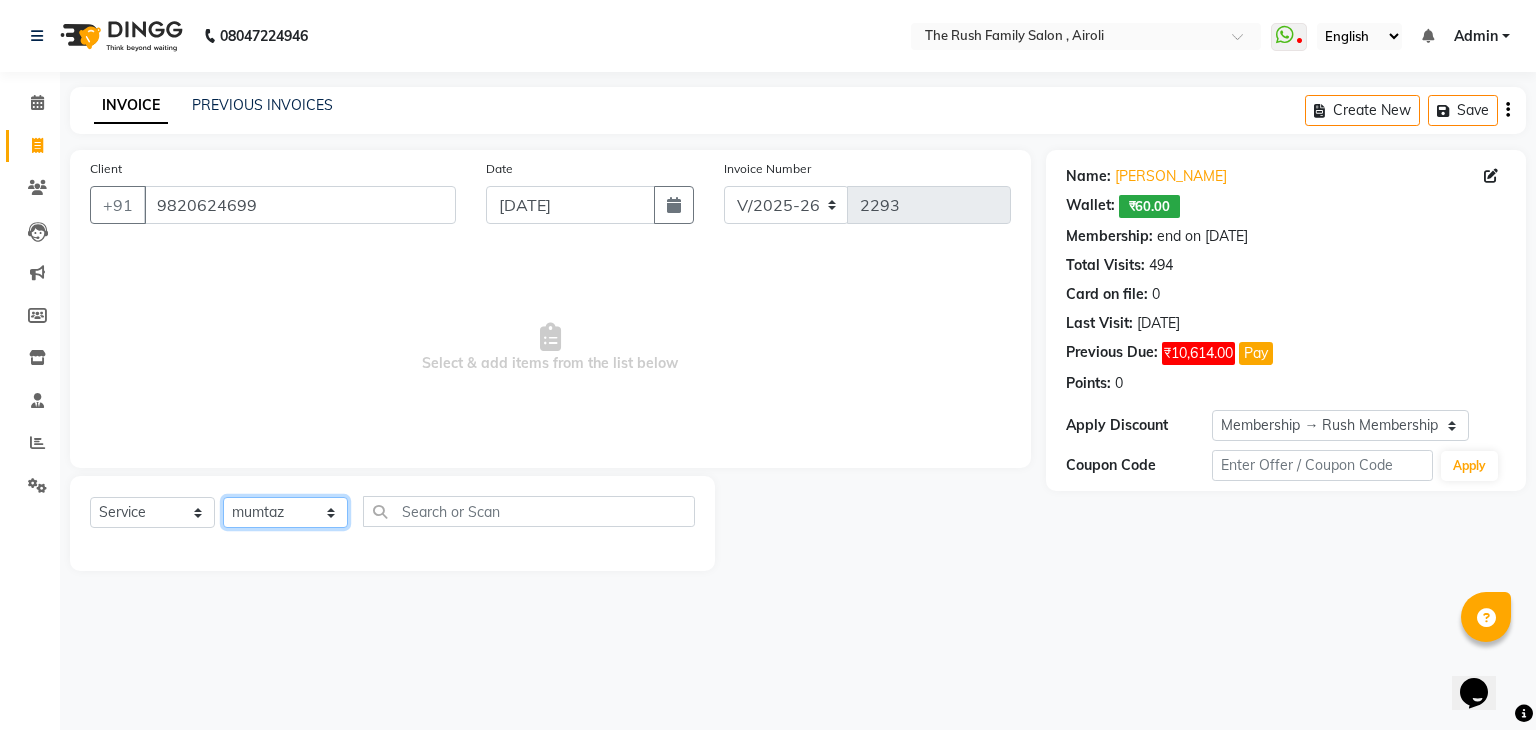 click on "Select Stylist [PERSON_NAME] Guddi [PERSON_NAME]   [PERSON_NAME] [PERSON_NAME]" 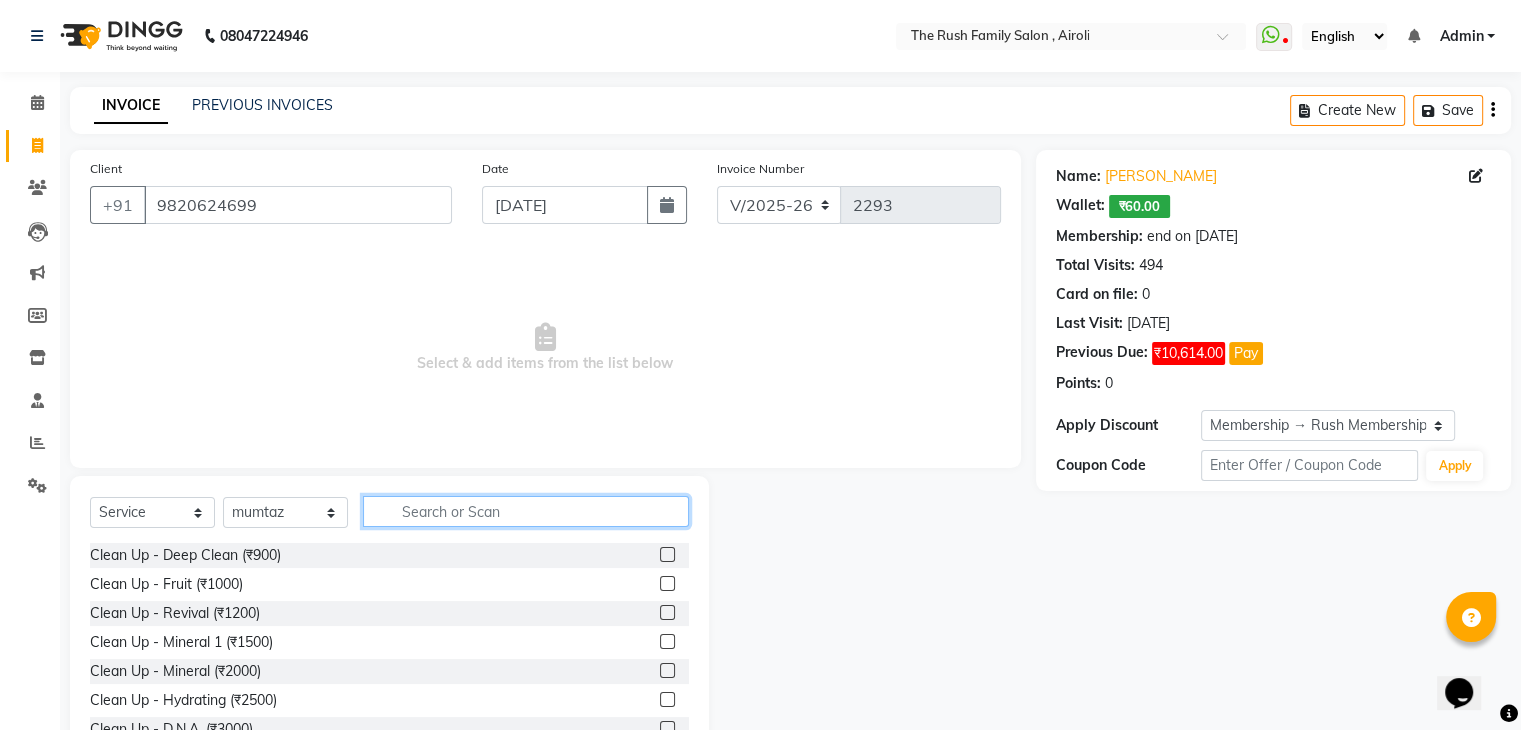 click 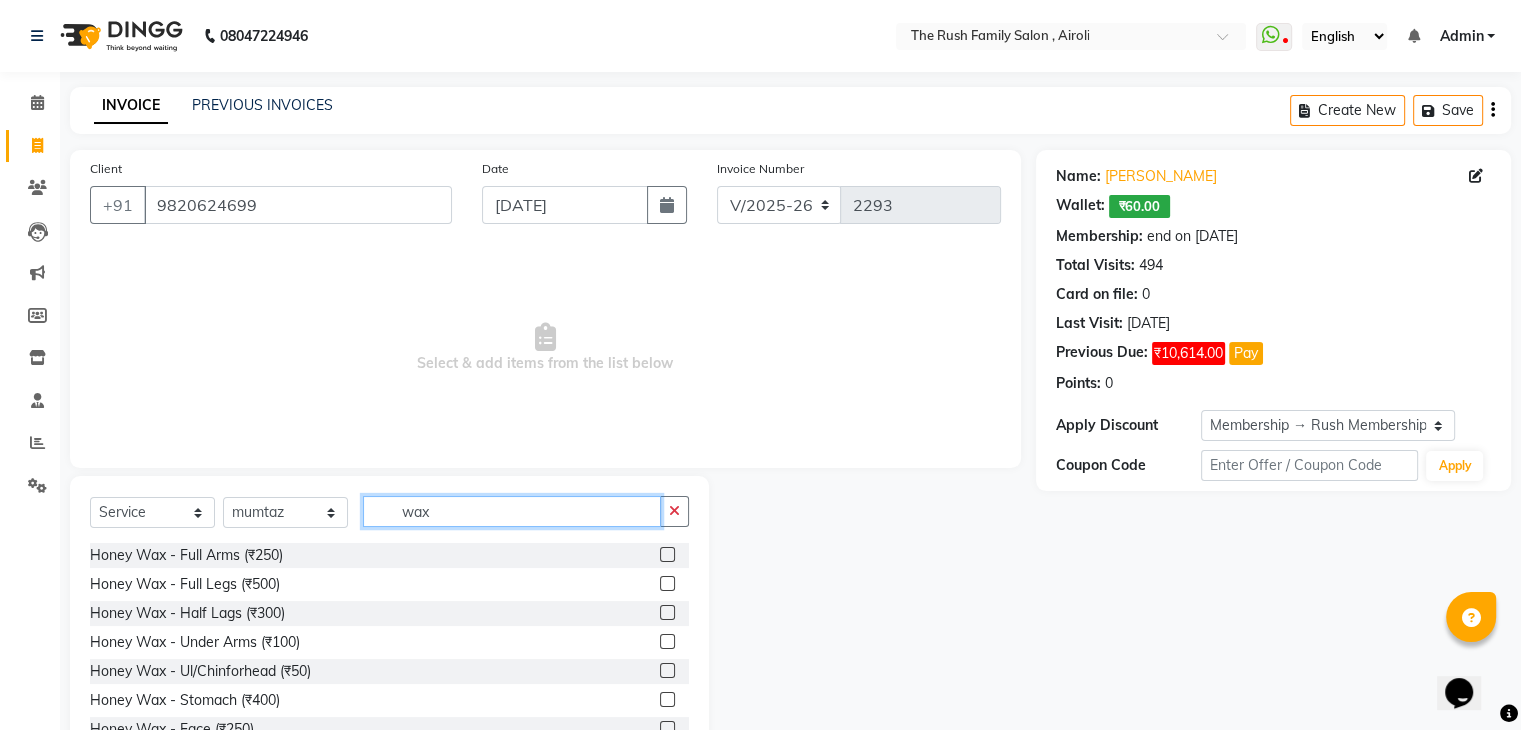 click on "wax" 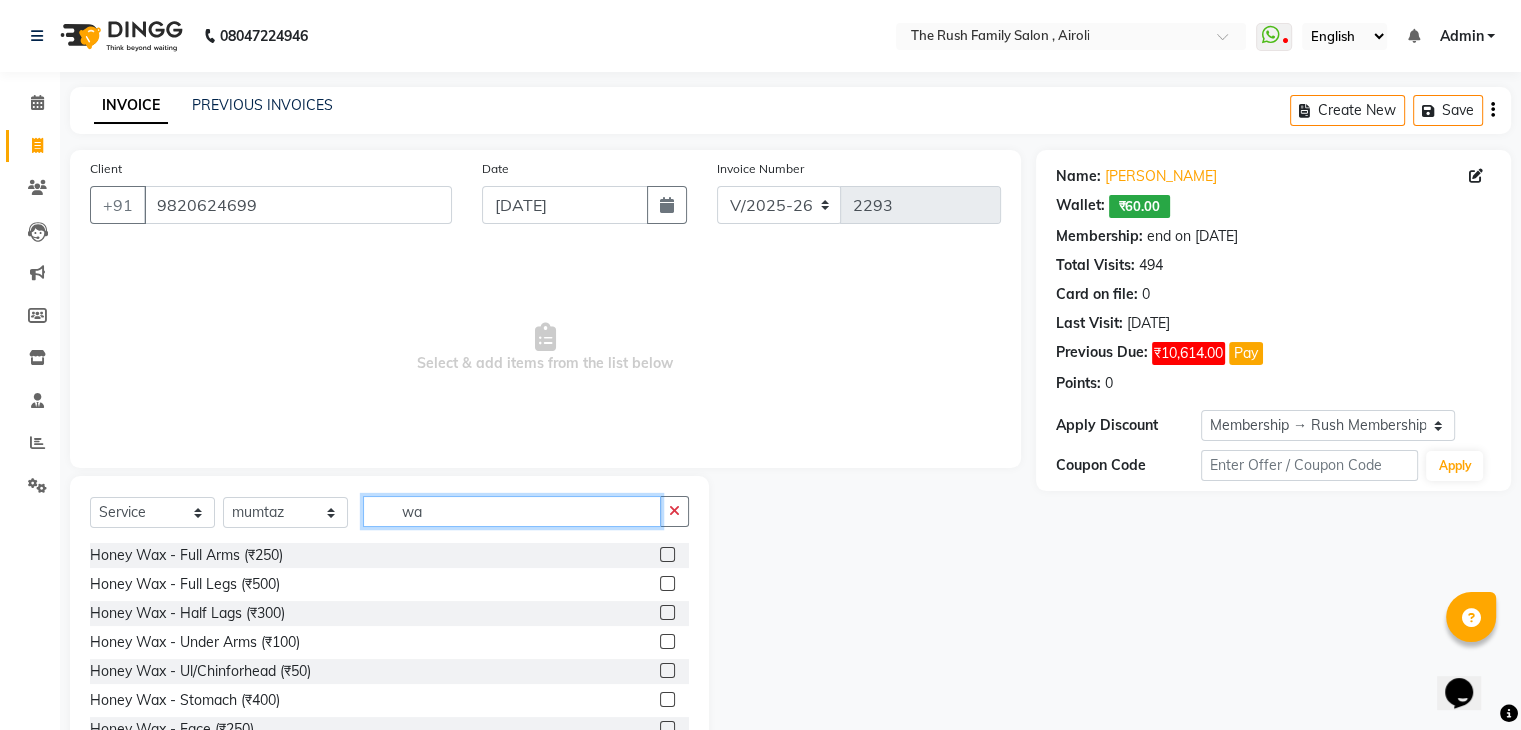 type on "w" 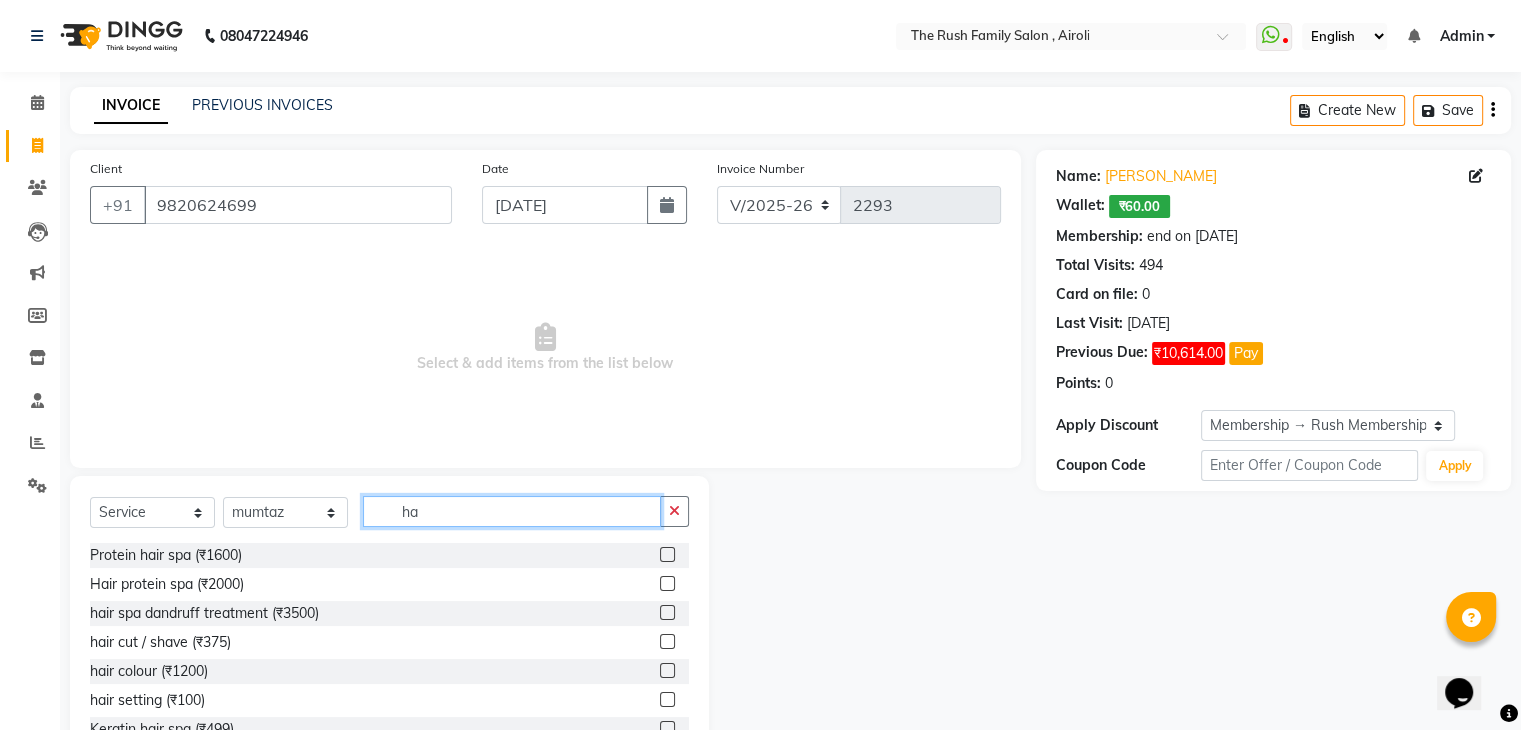 type on "h" 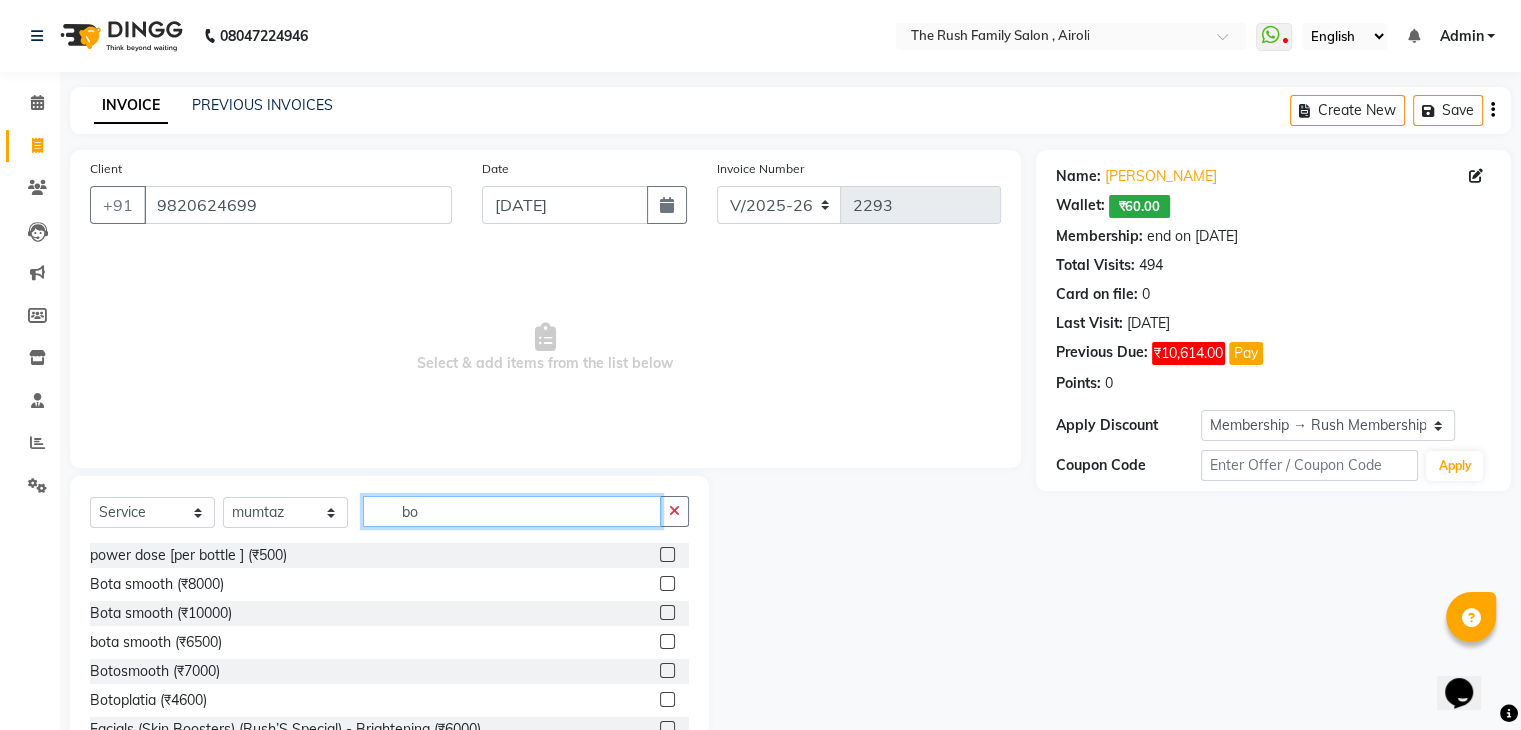 type on "b" 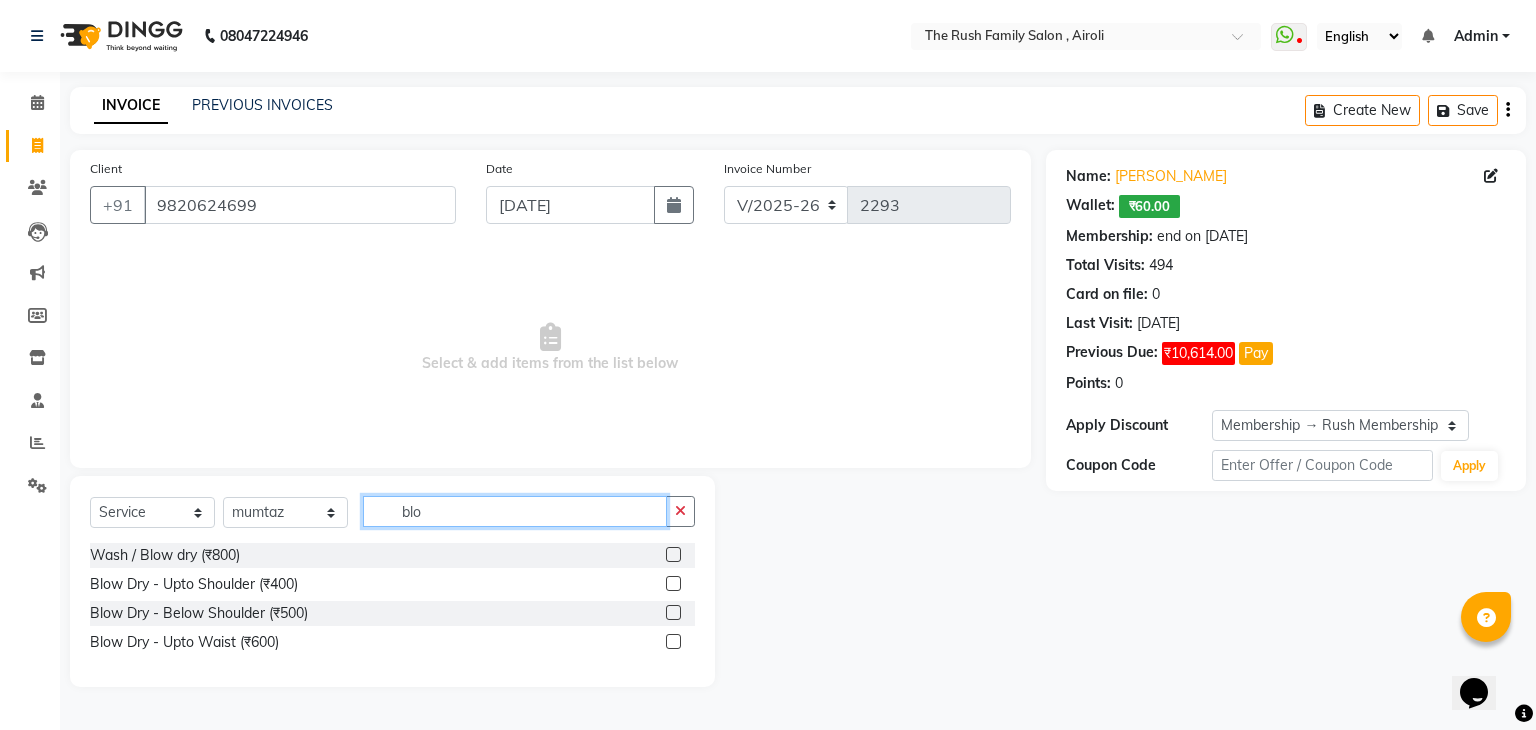 type on "blo" 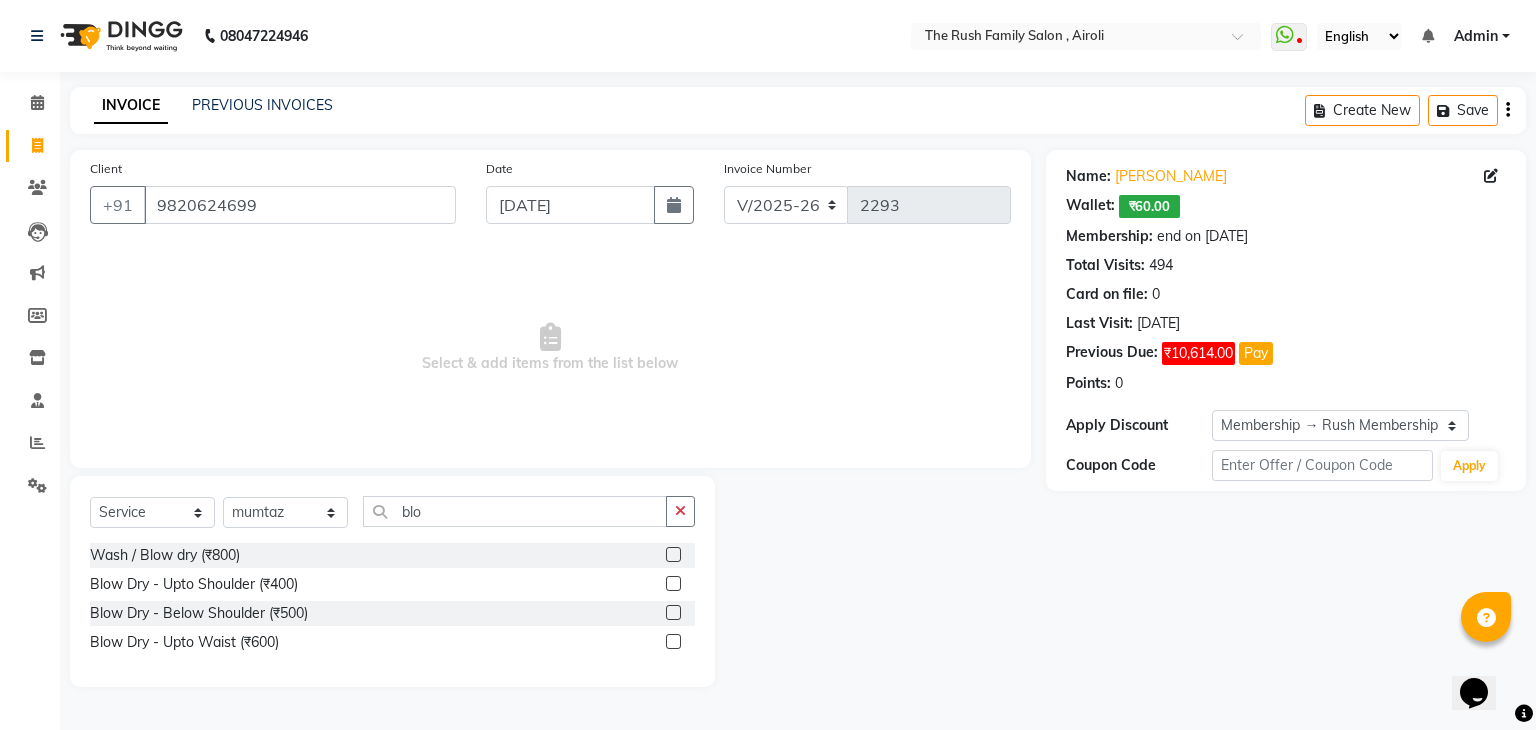 click 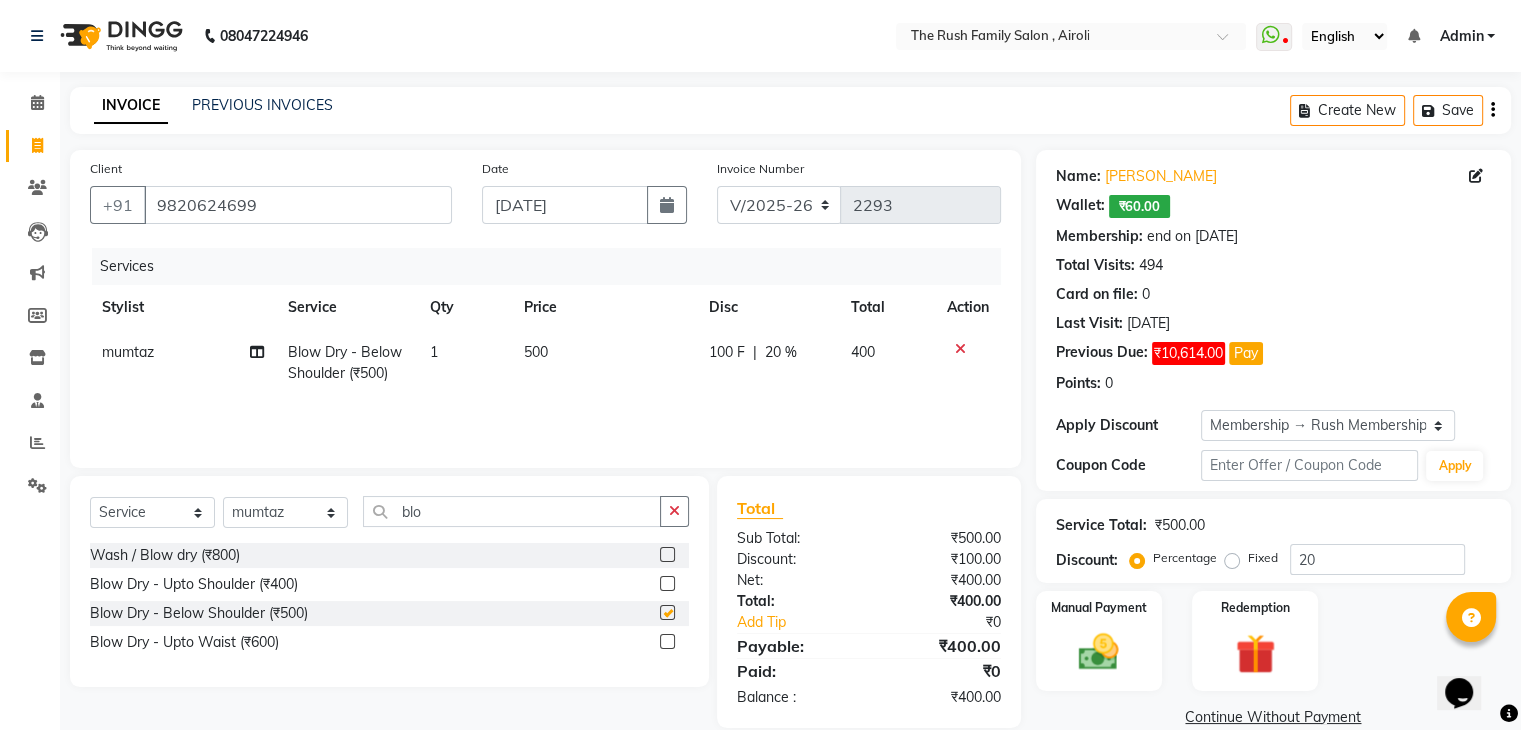 checkbox on "false" 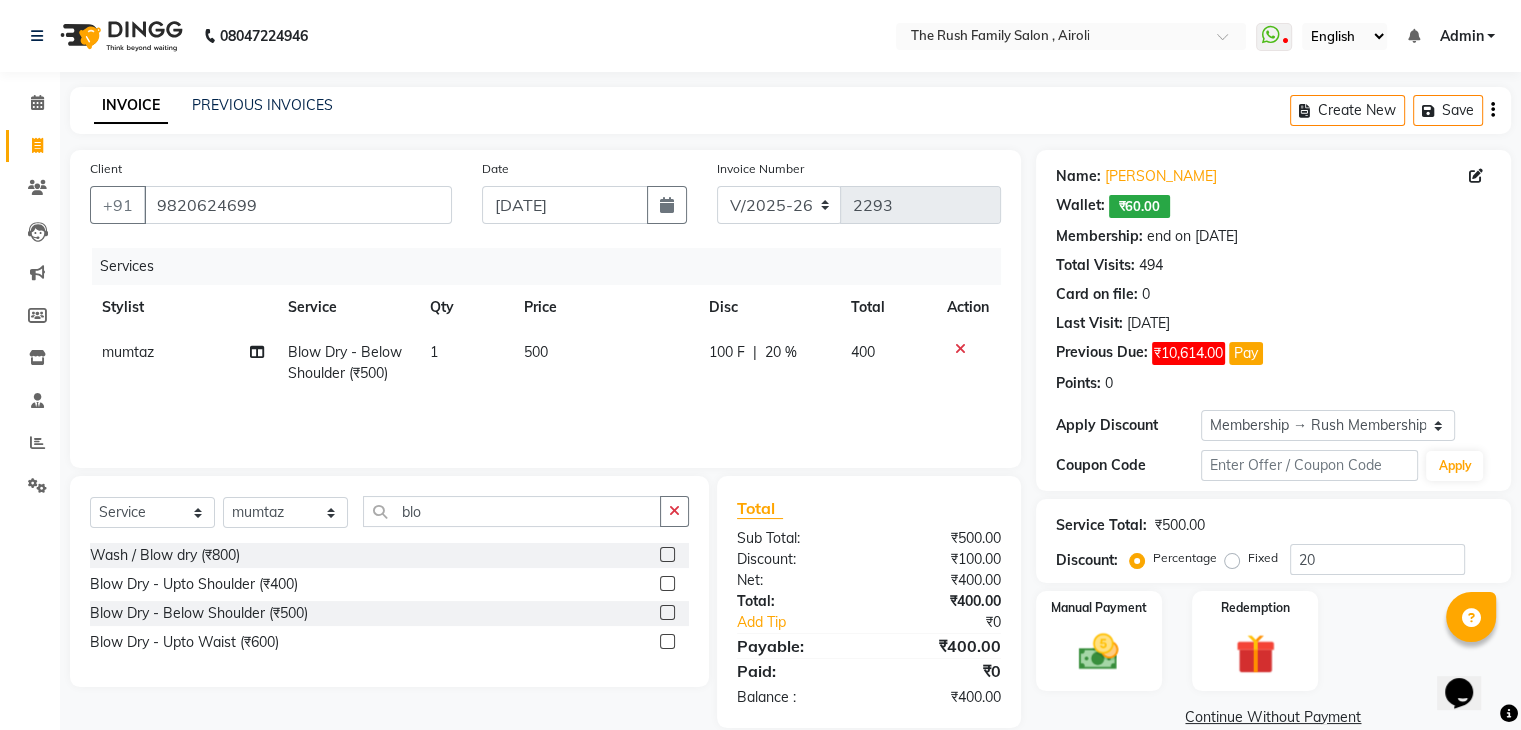 click on "100 F | 20 %" 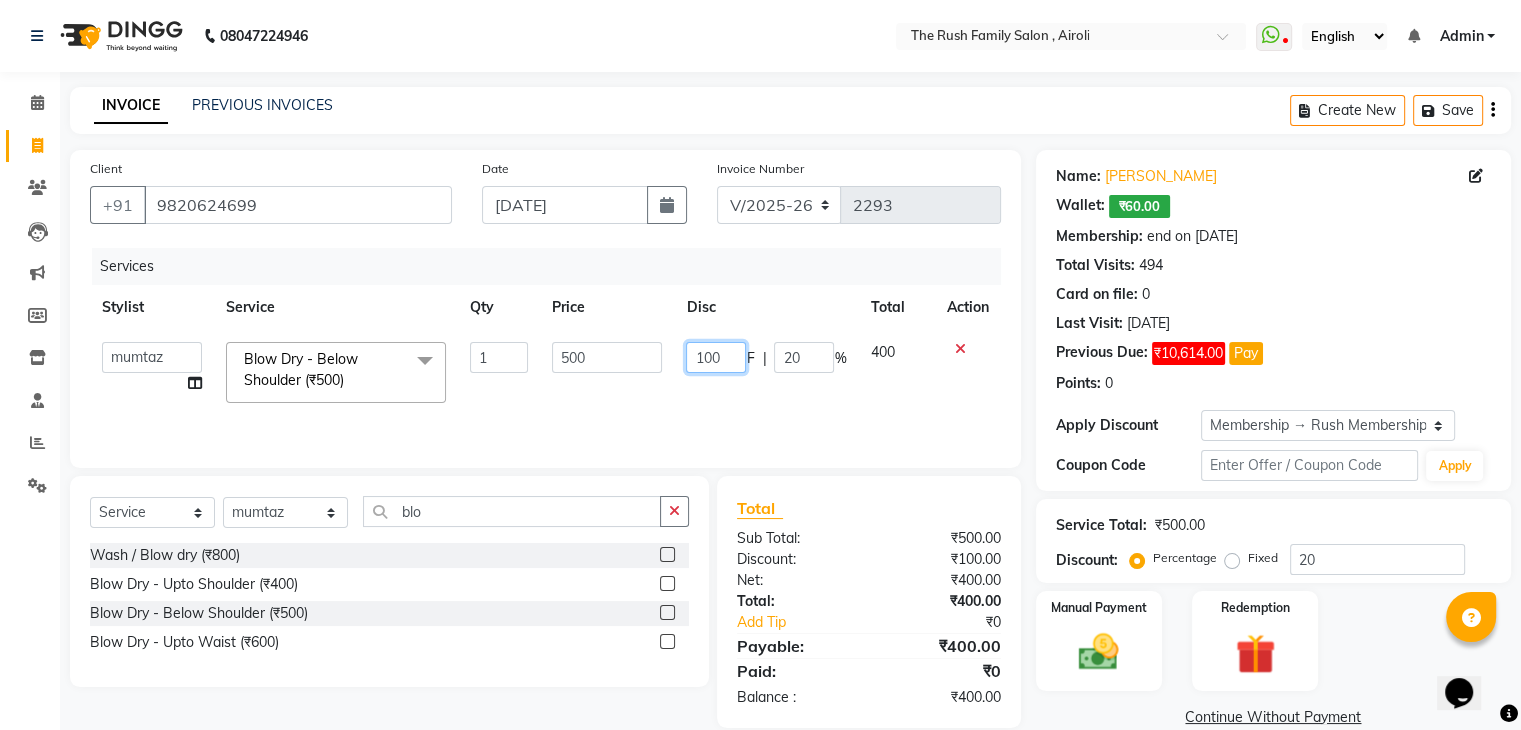 click on "100" 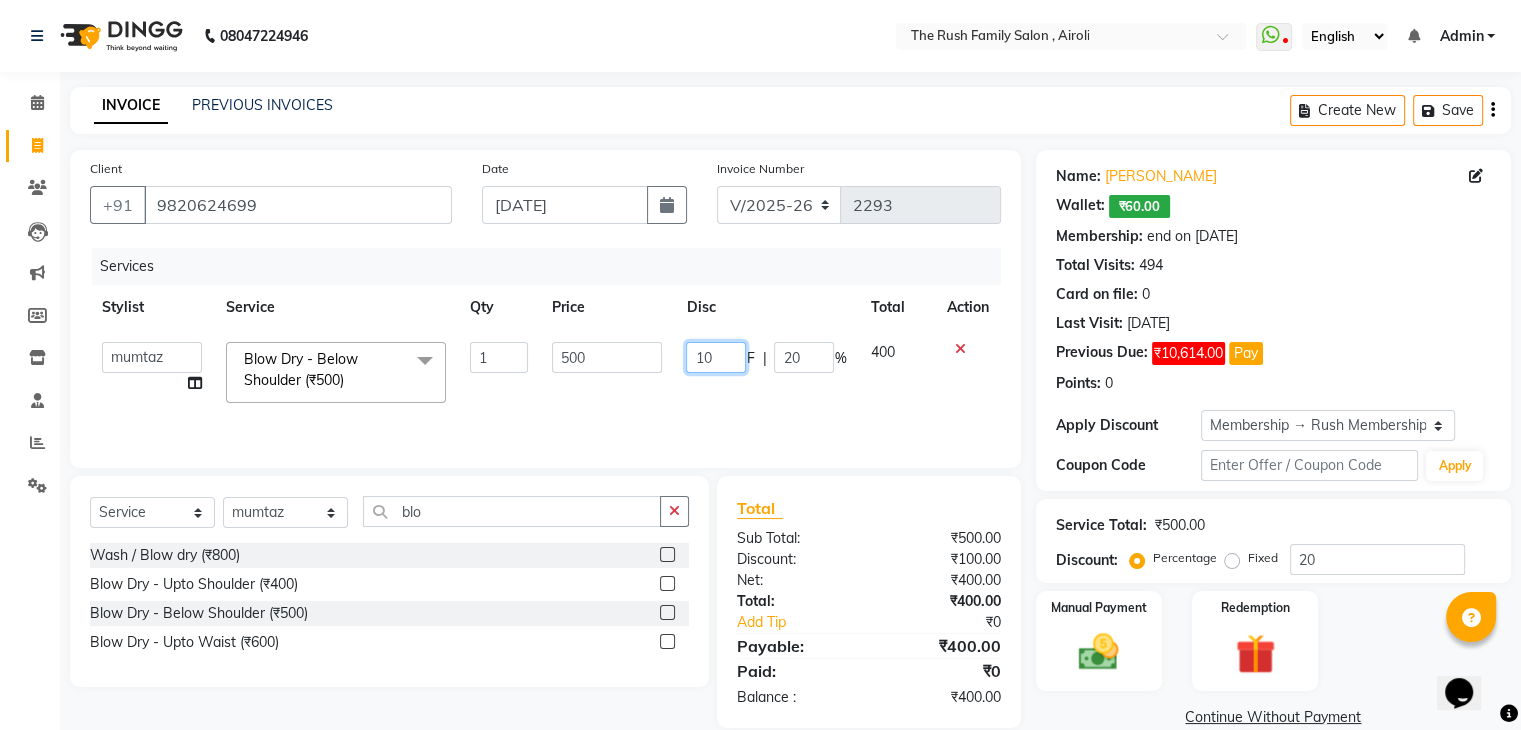 type on "1" 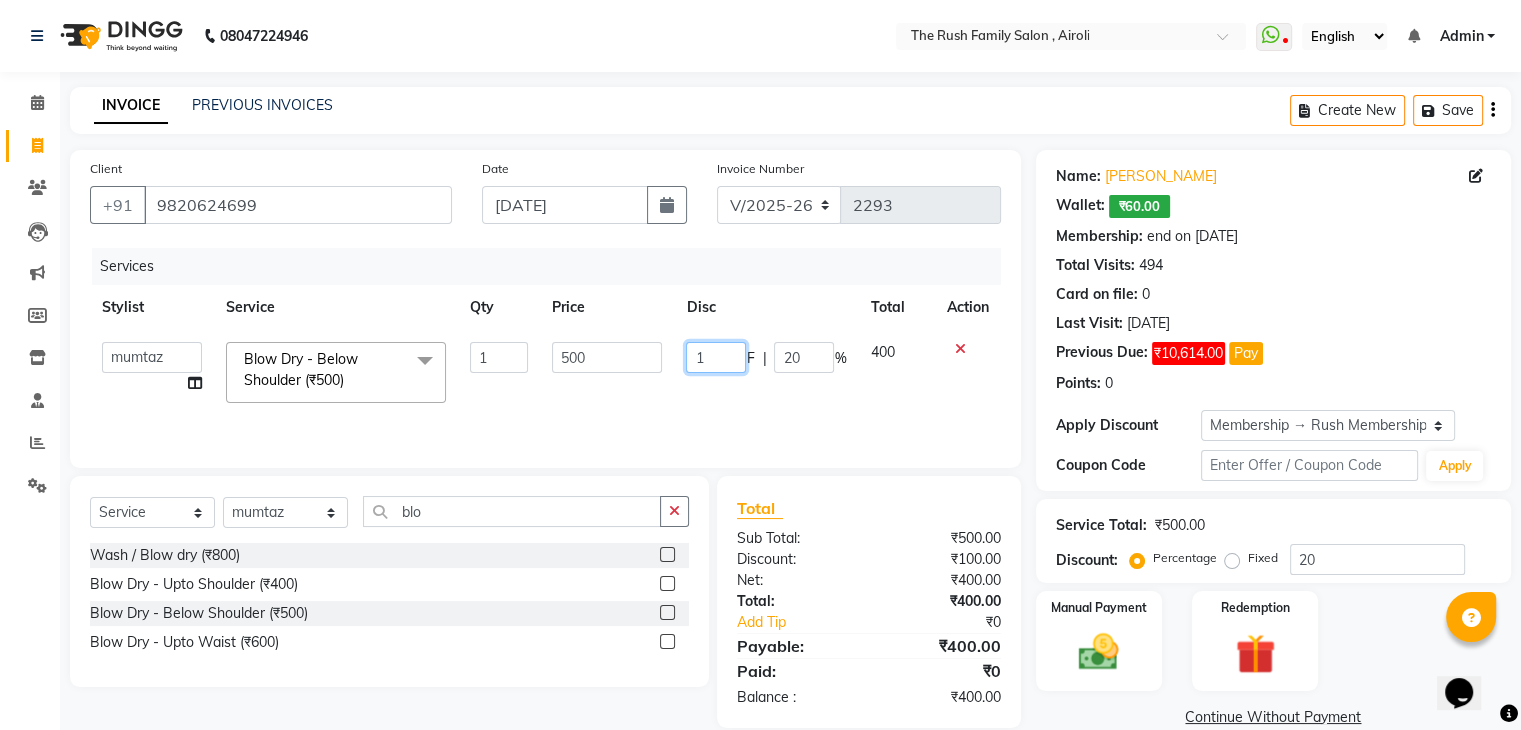 type 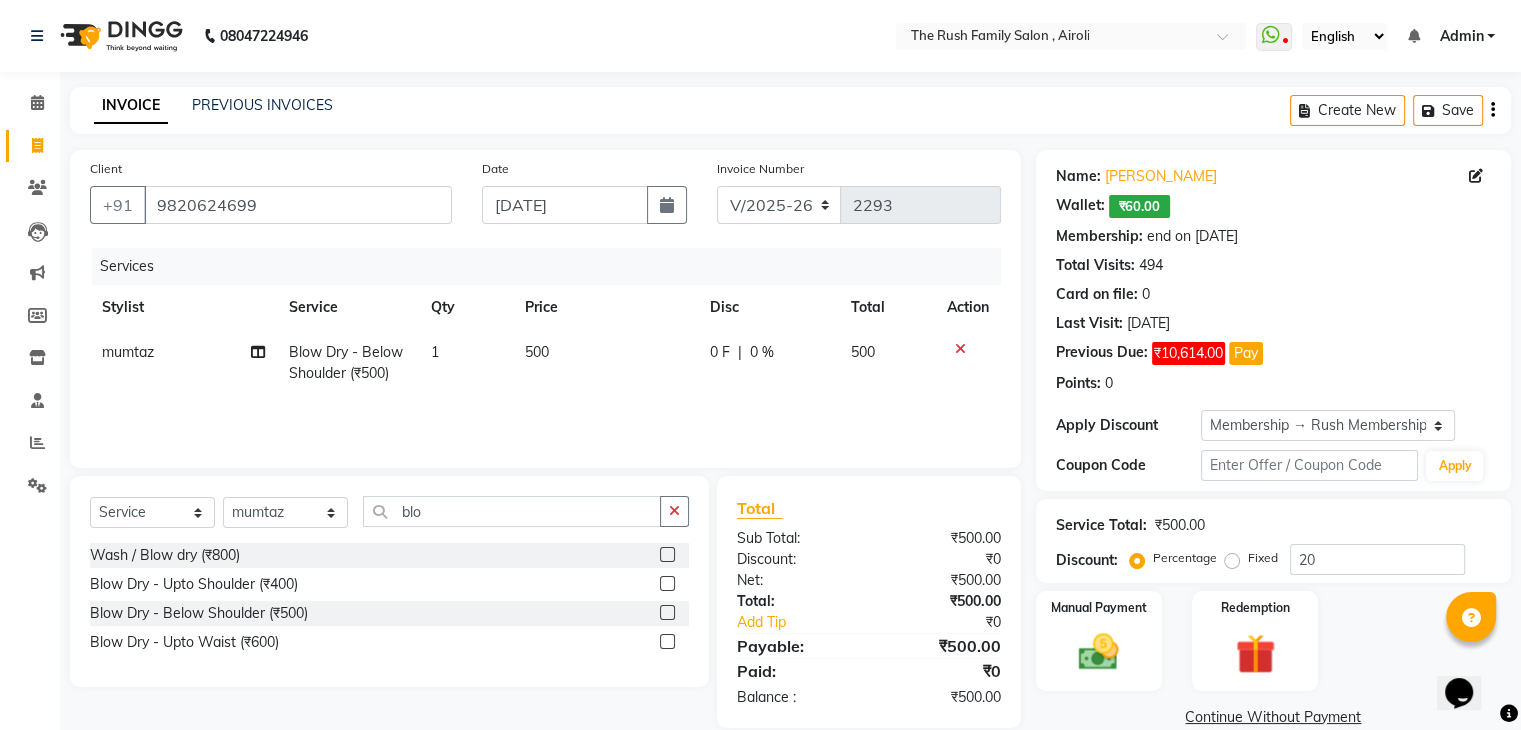 click on "500" 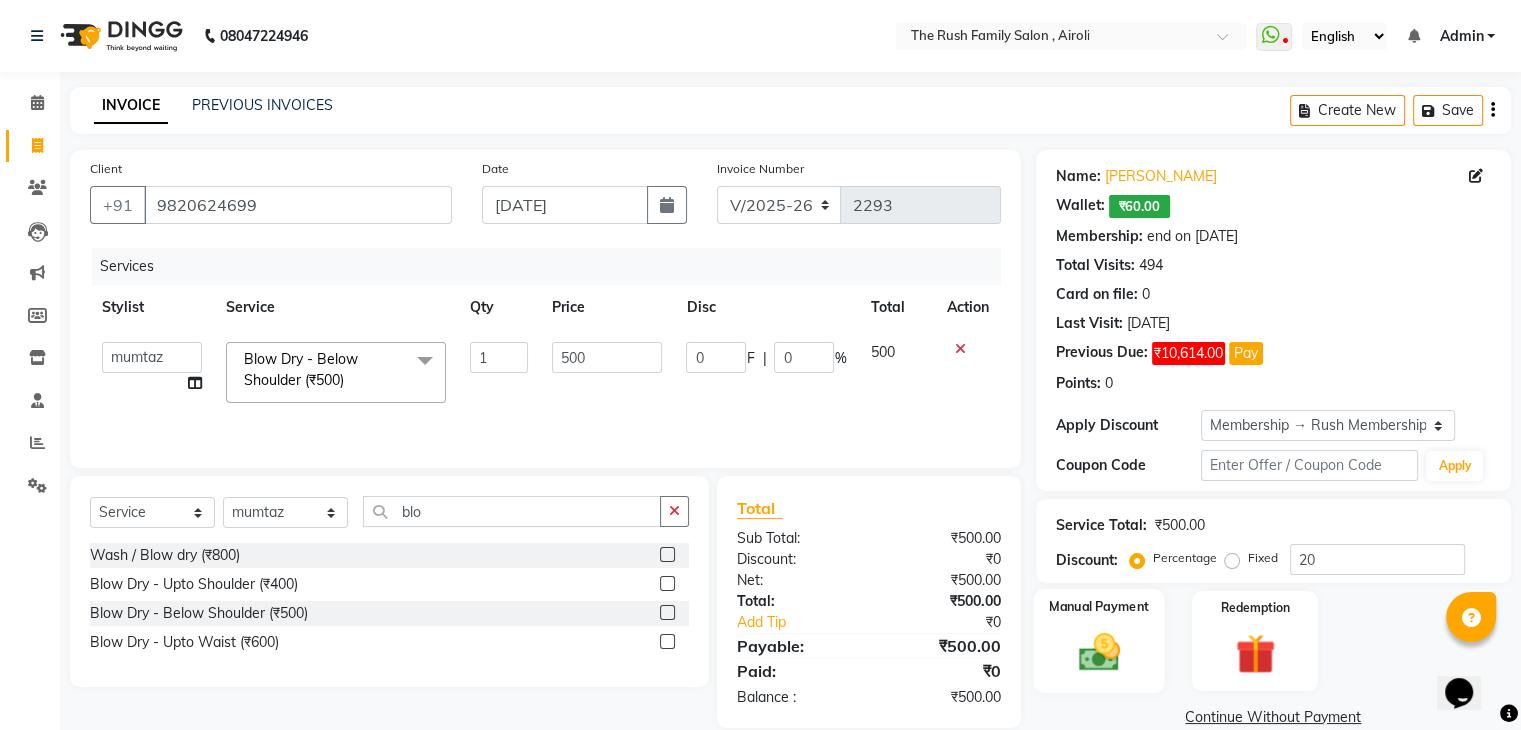 click 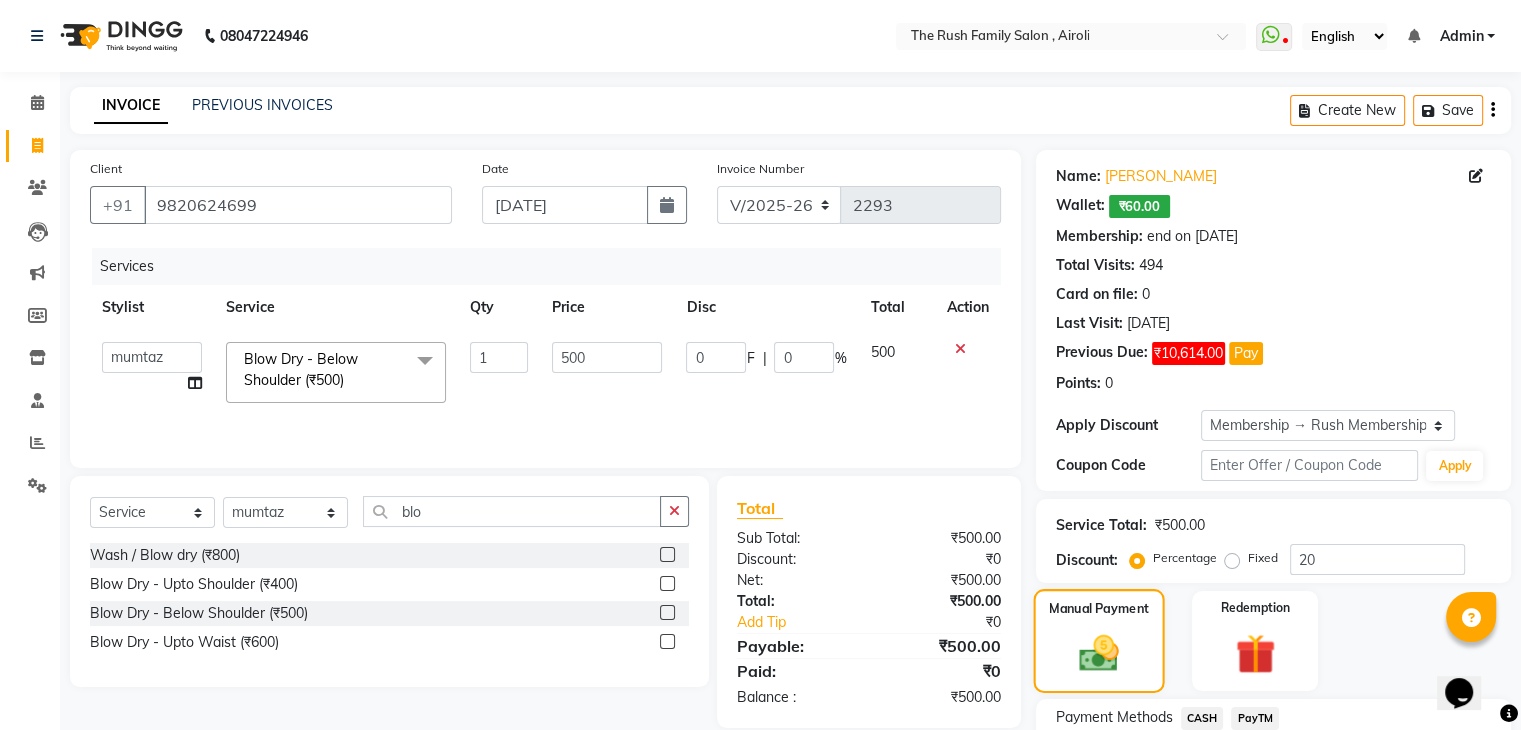 scroll, scrollTop: 160, scrollLeft: 0, axis: vertical 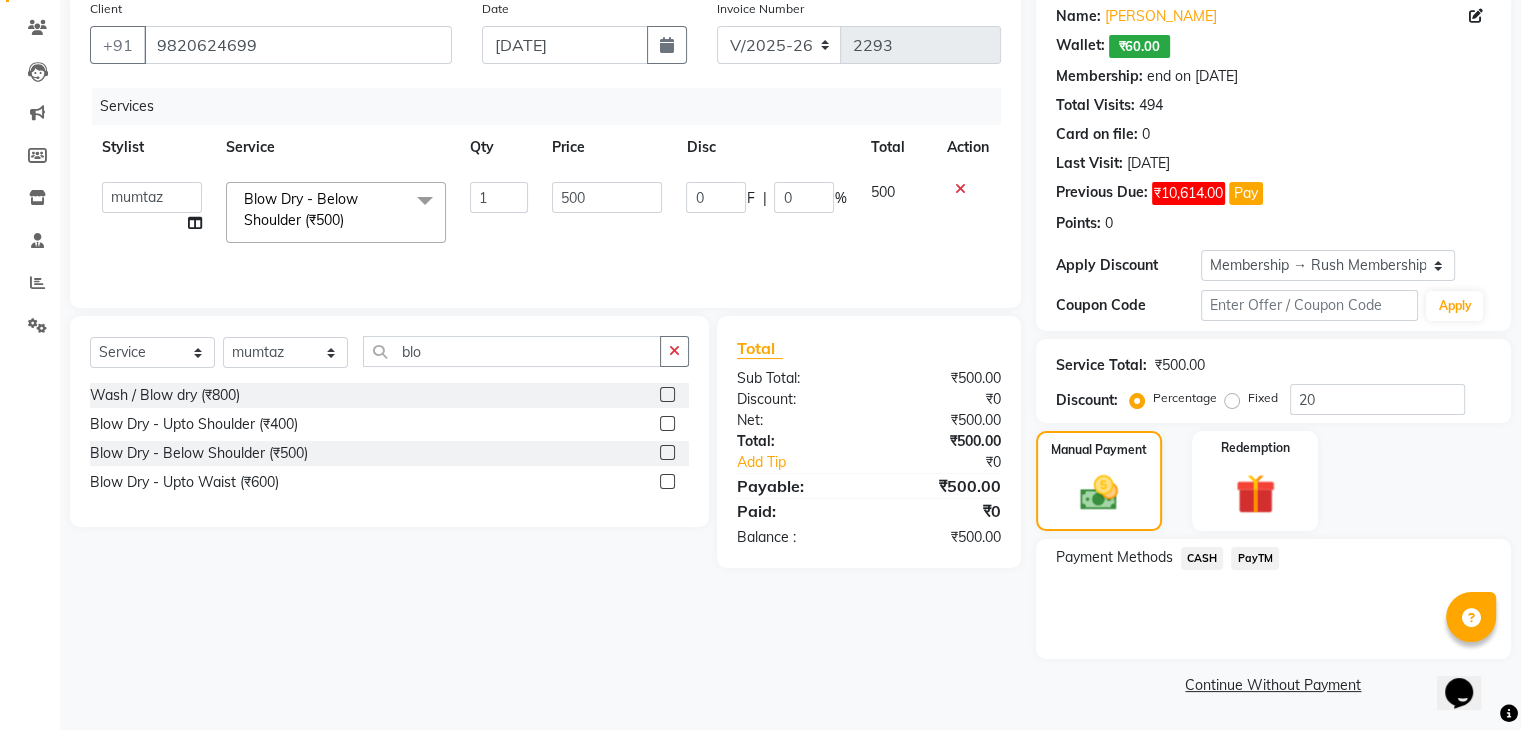 click on "PayTM" 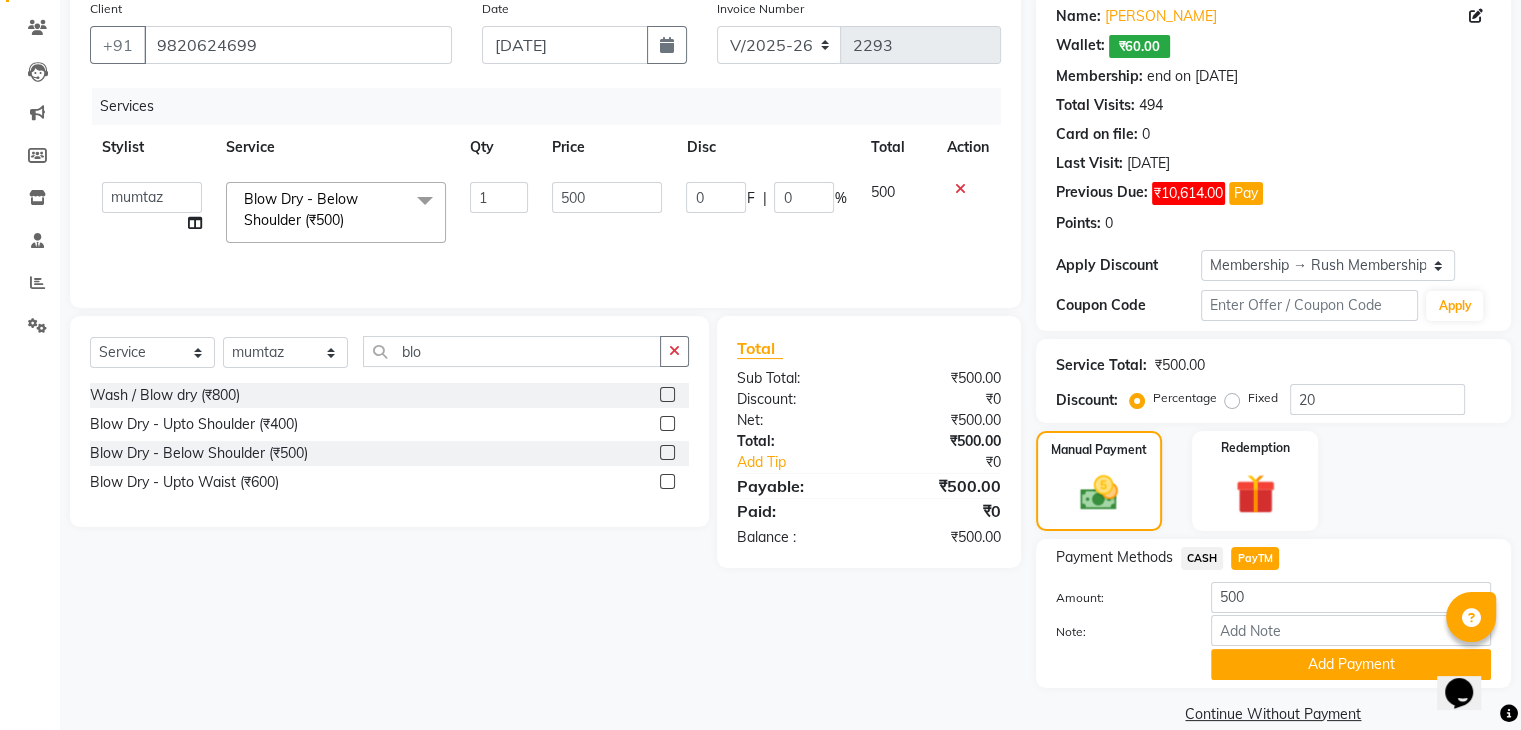 scroll, scrollTop: 190, scrollLeft: 0, axis: vertical 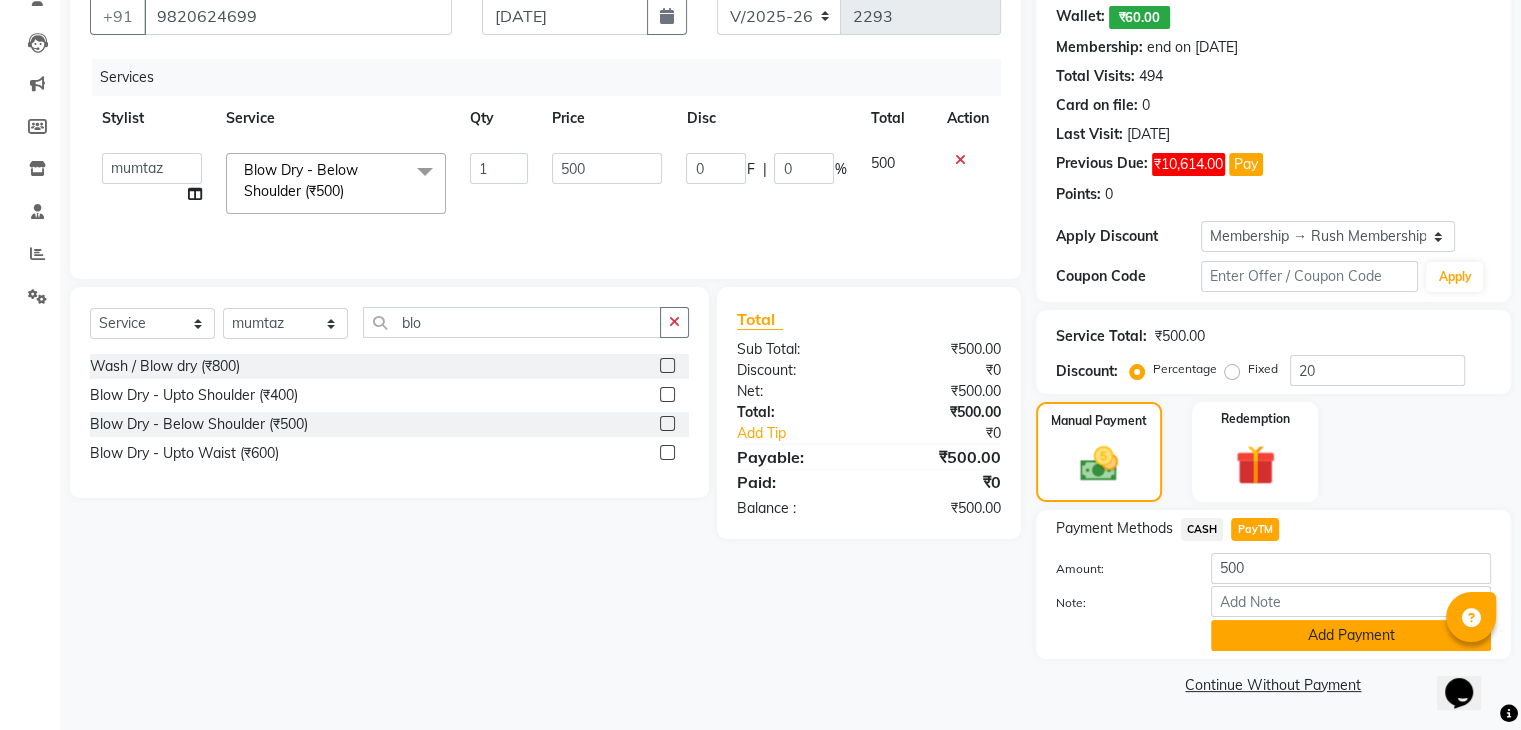 click on "Add Payment" 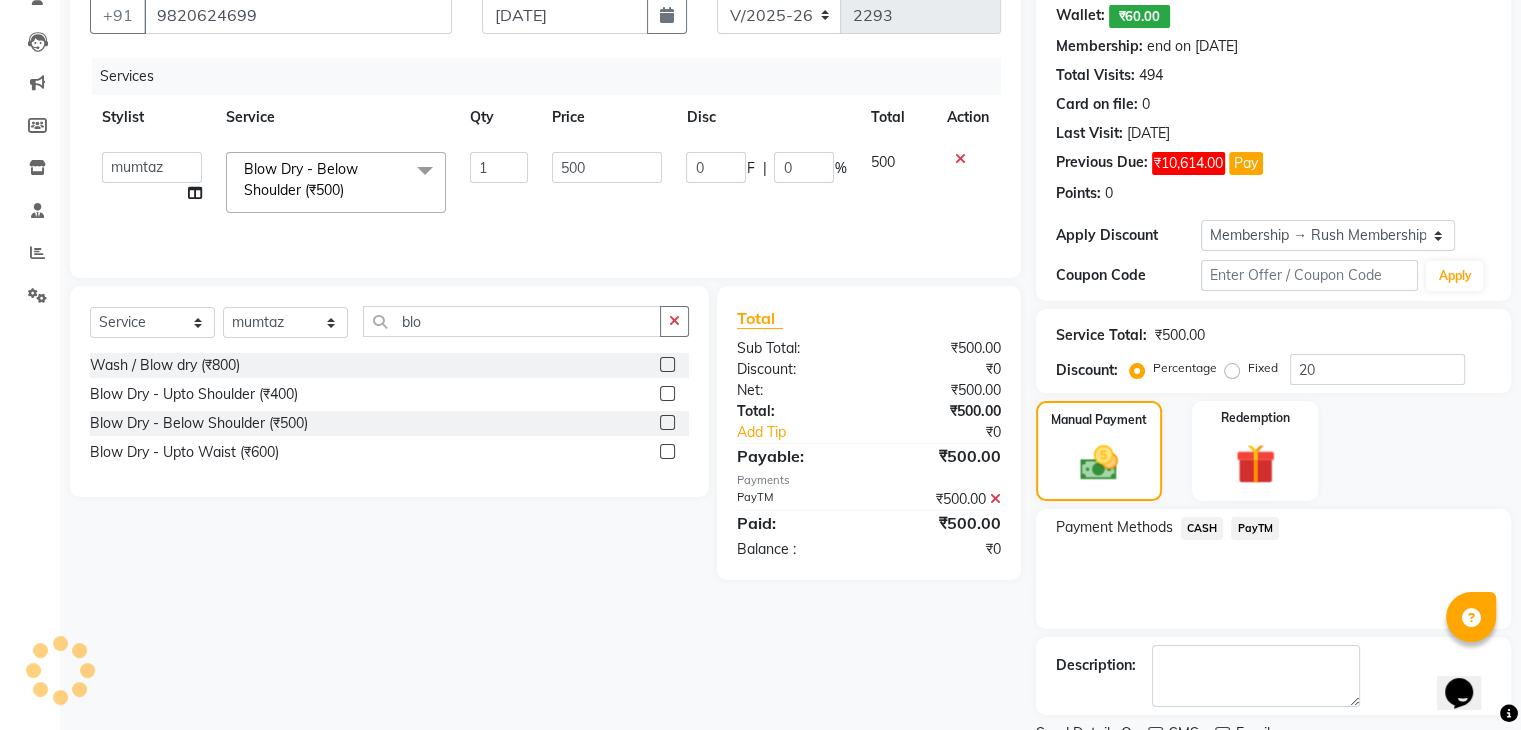 scroll, scrollTop: 272, scrollLeft: 0, axis: vertical 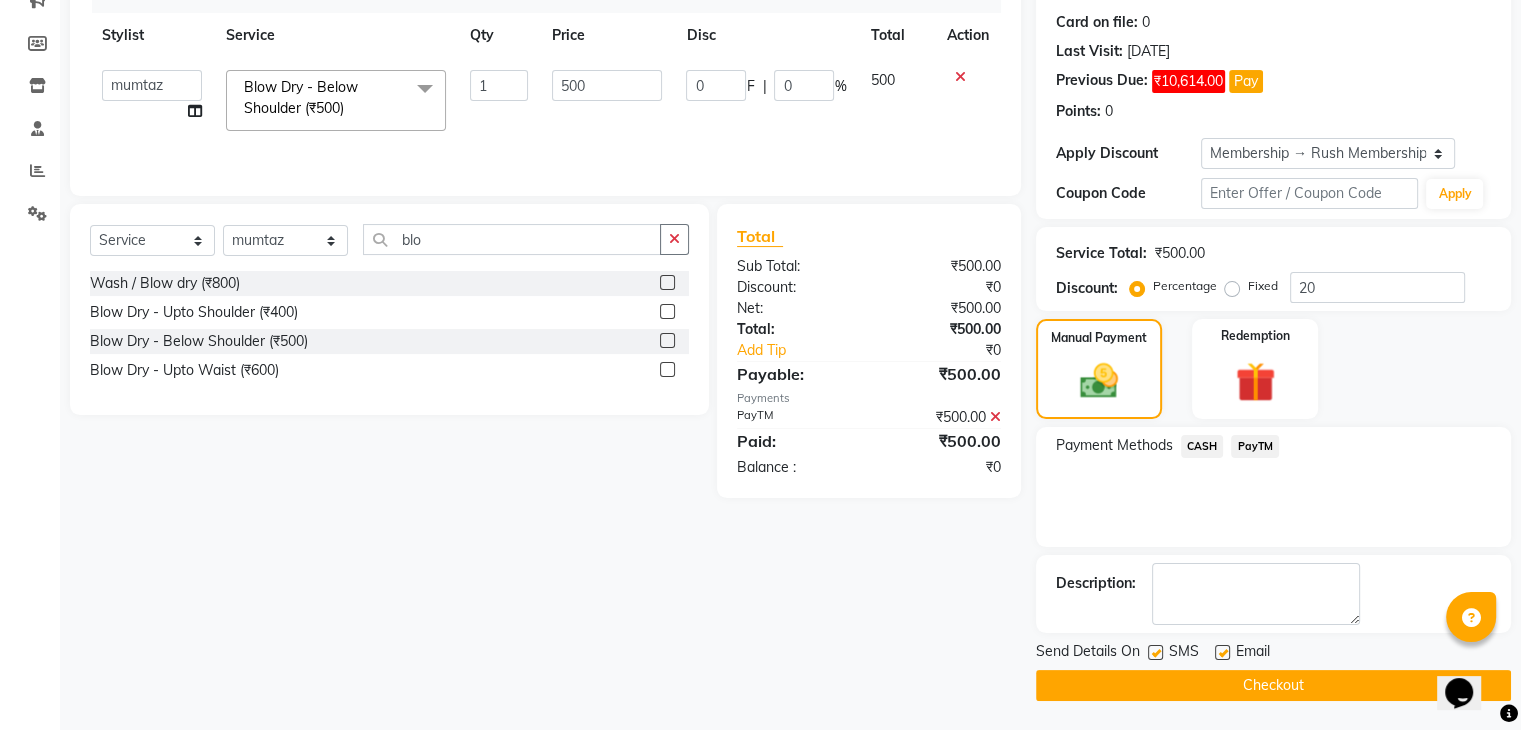 click 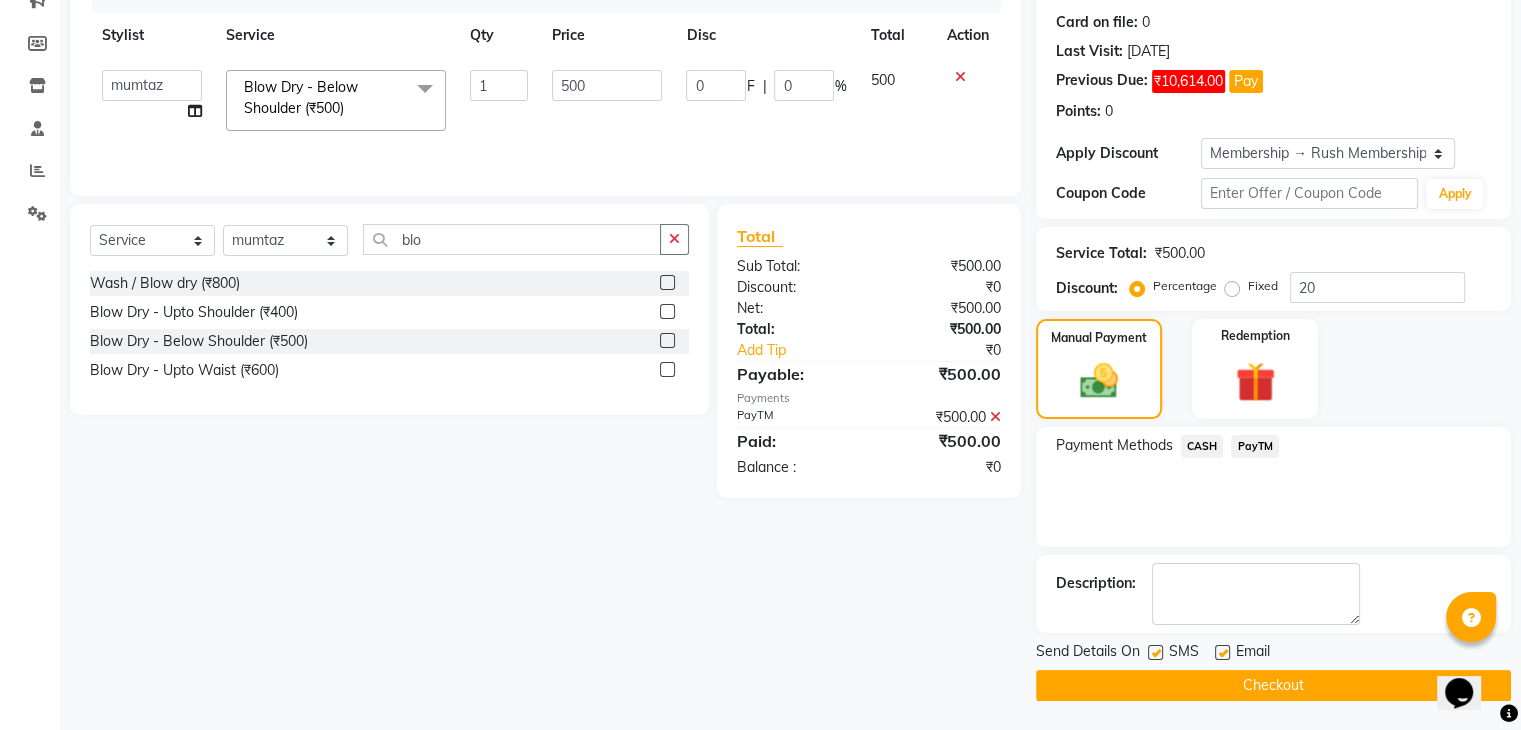 click at bounding box center (1154, 653) 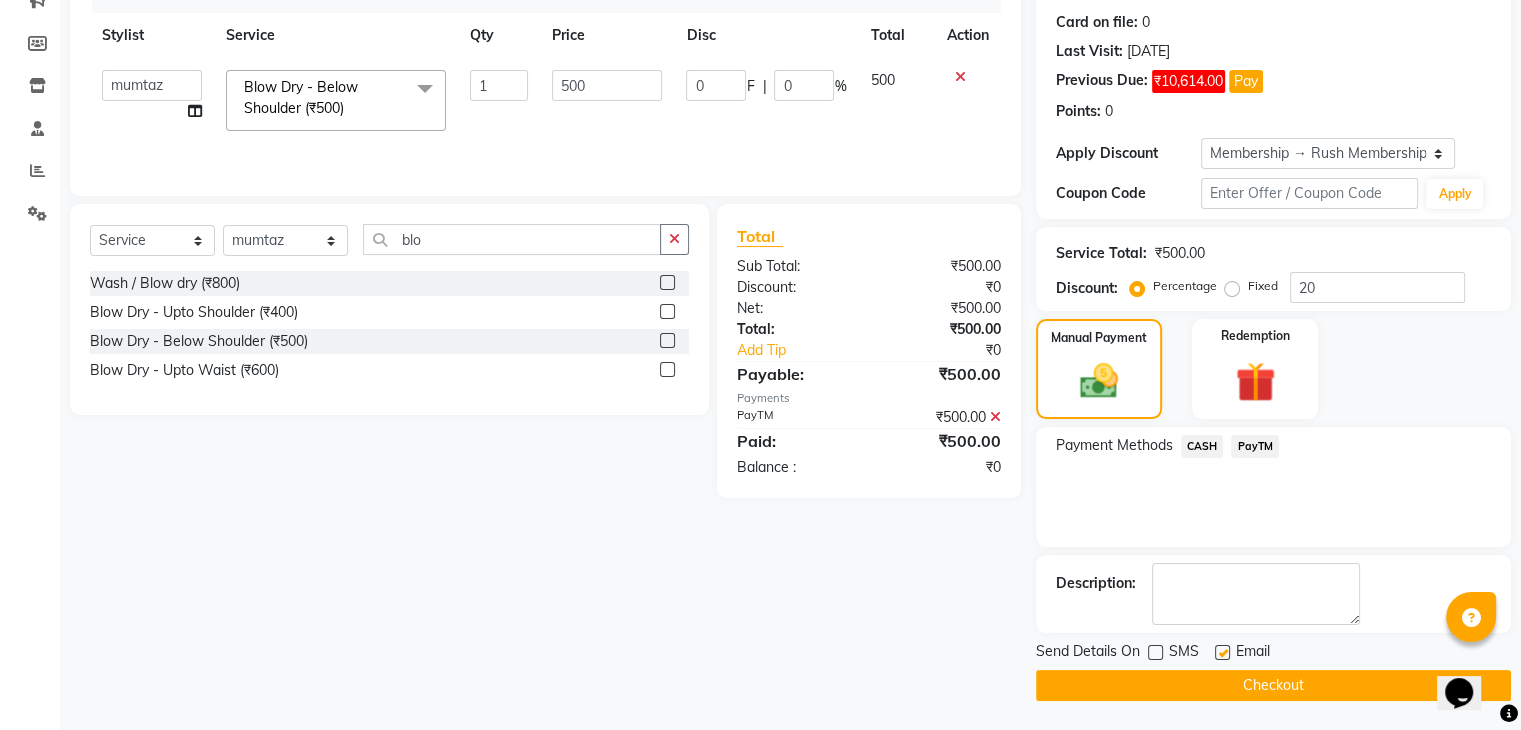 click 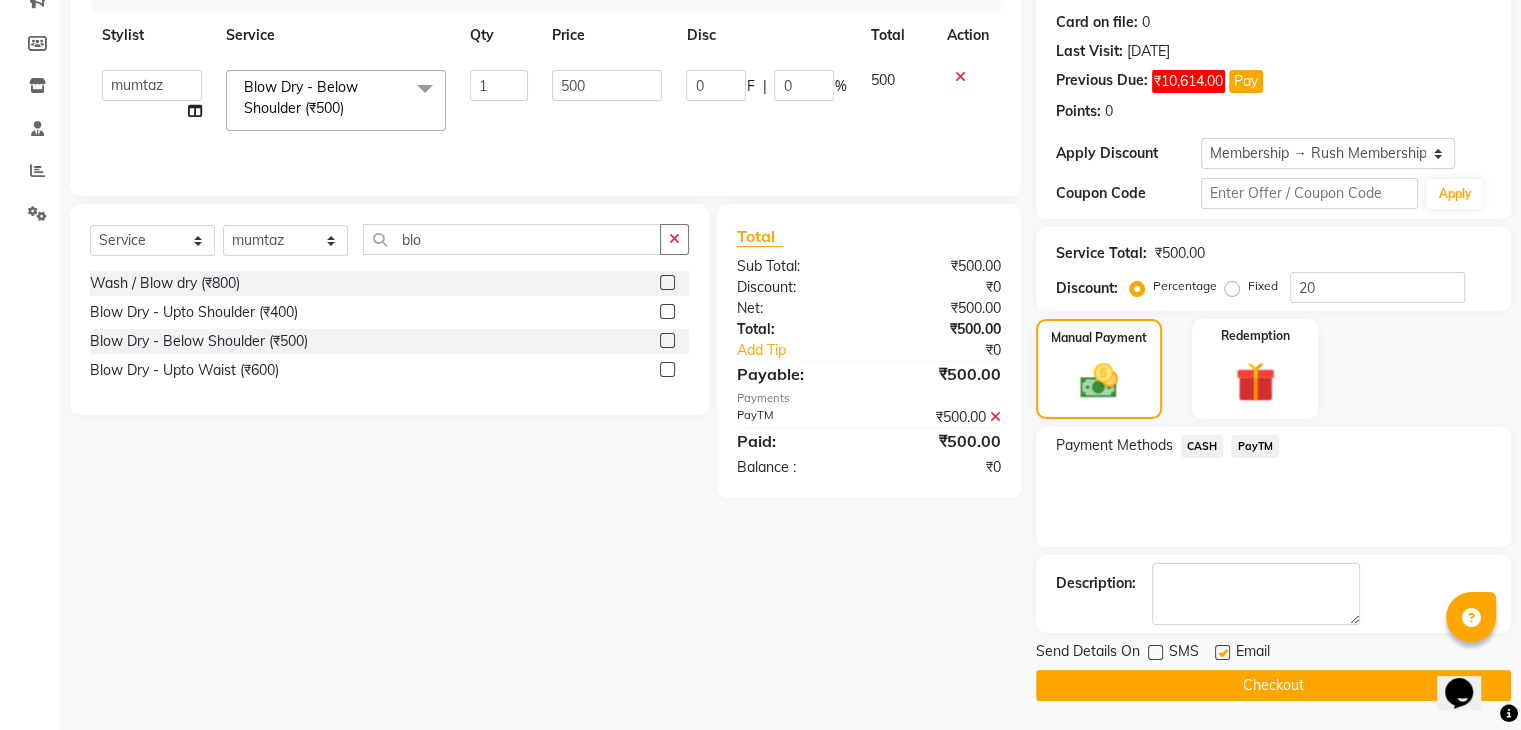 click at bounding box center [1221, 653] 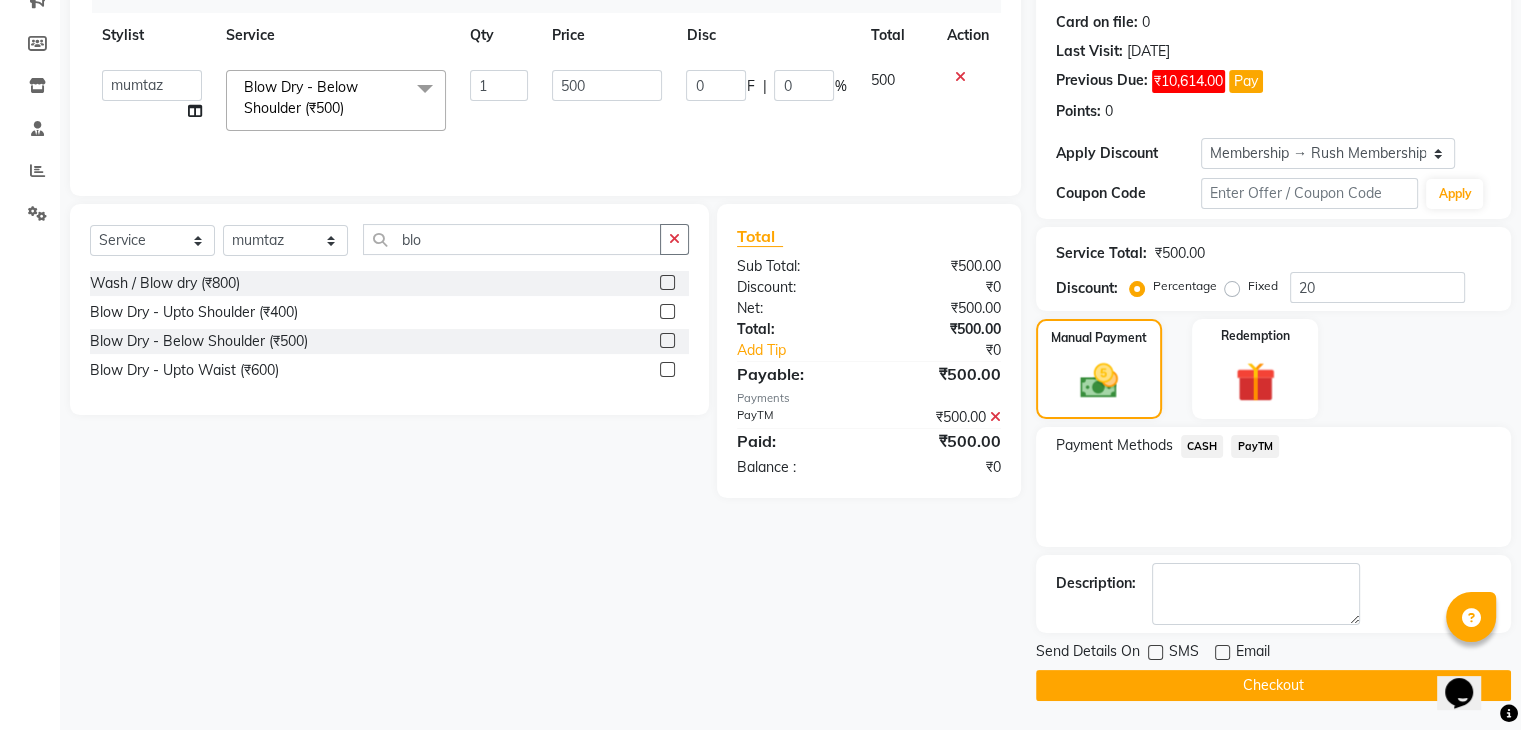 click on "Checkout" 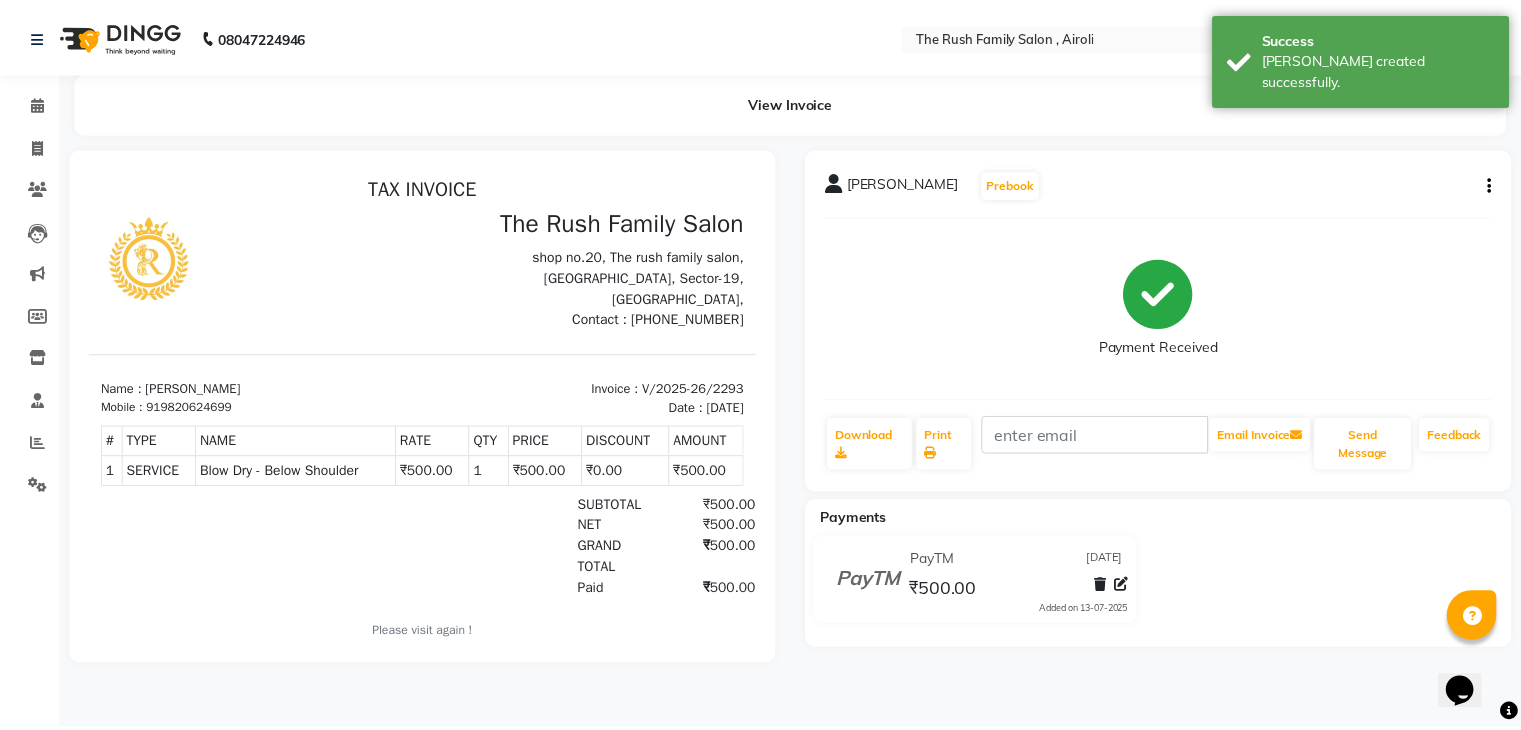 scroll, scrollTop: 0, scrollLeft: 0, axis: both 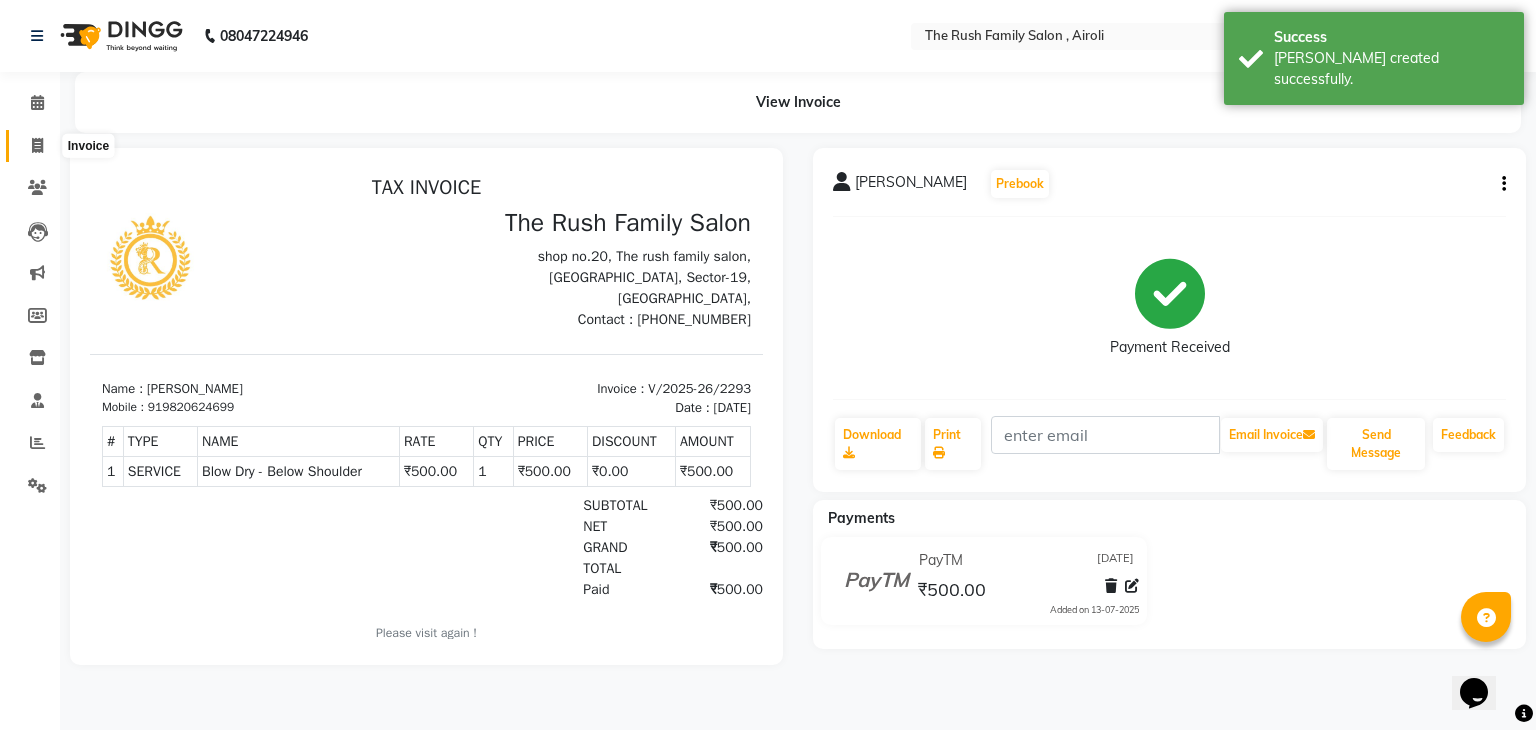 click 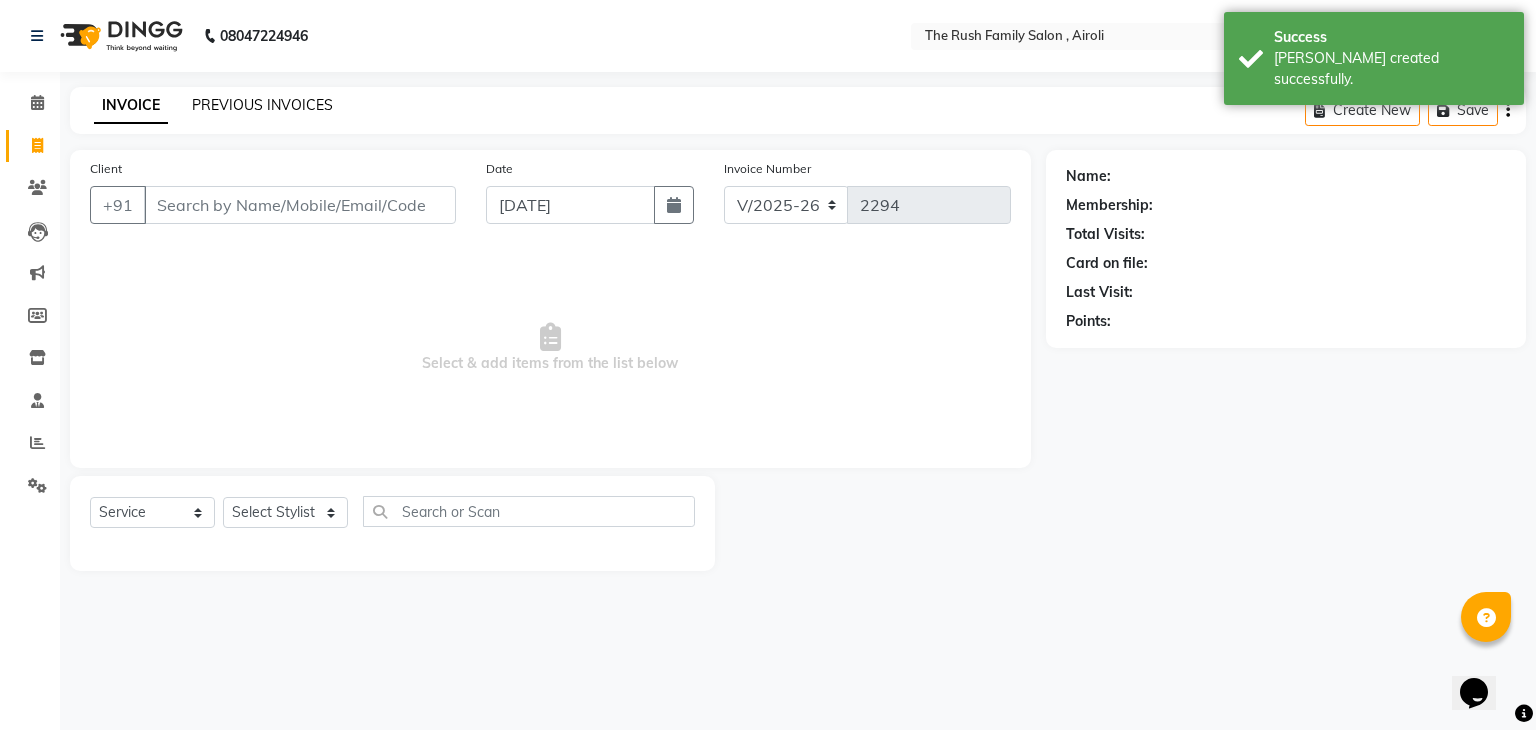 click on "PREVIOUS INVOICES" 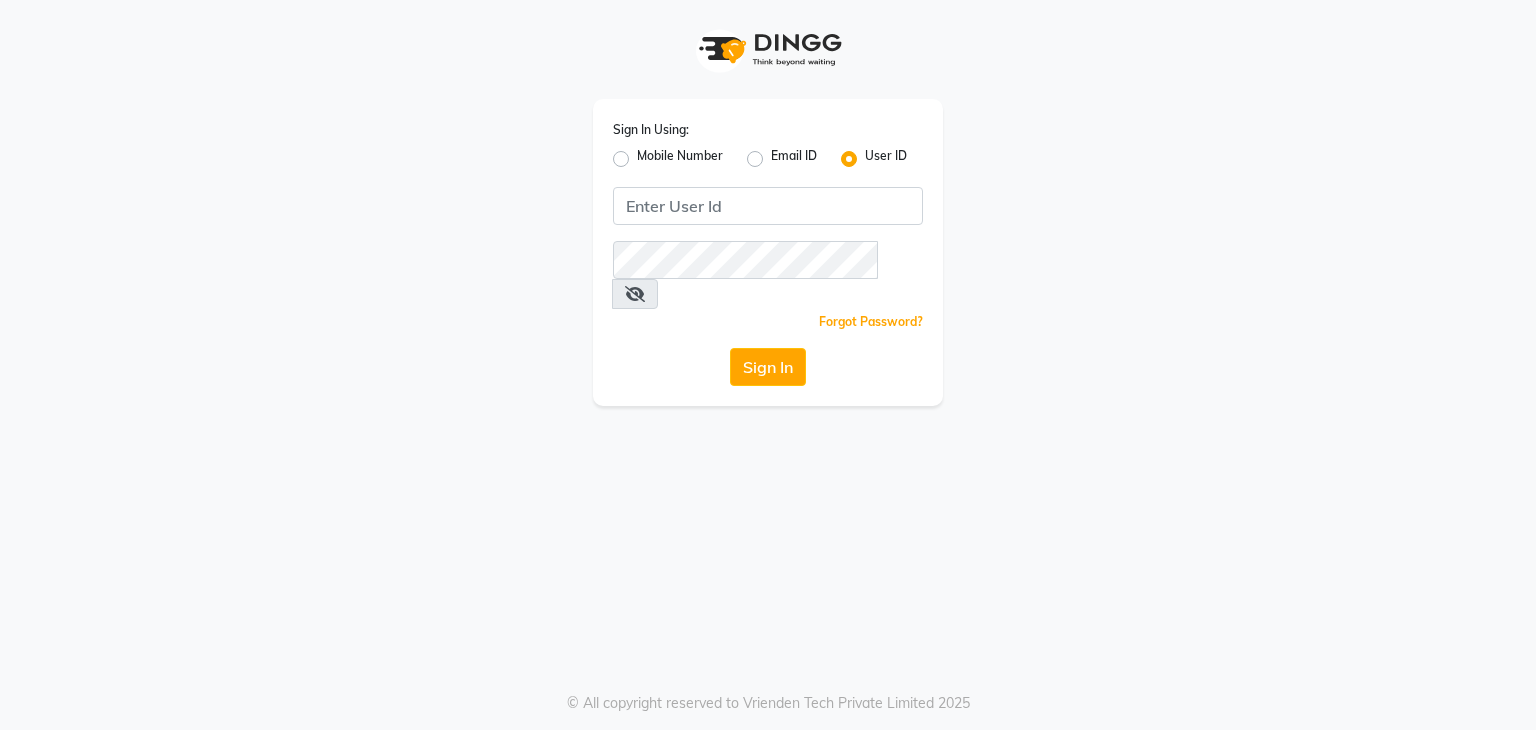 scroll, scrollTop: 0, scrollLeft: 0, axis: both 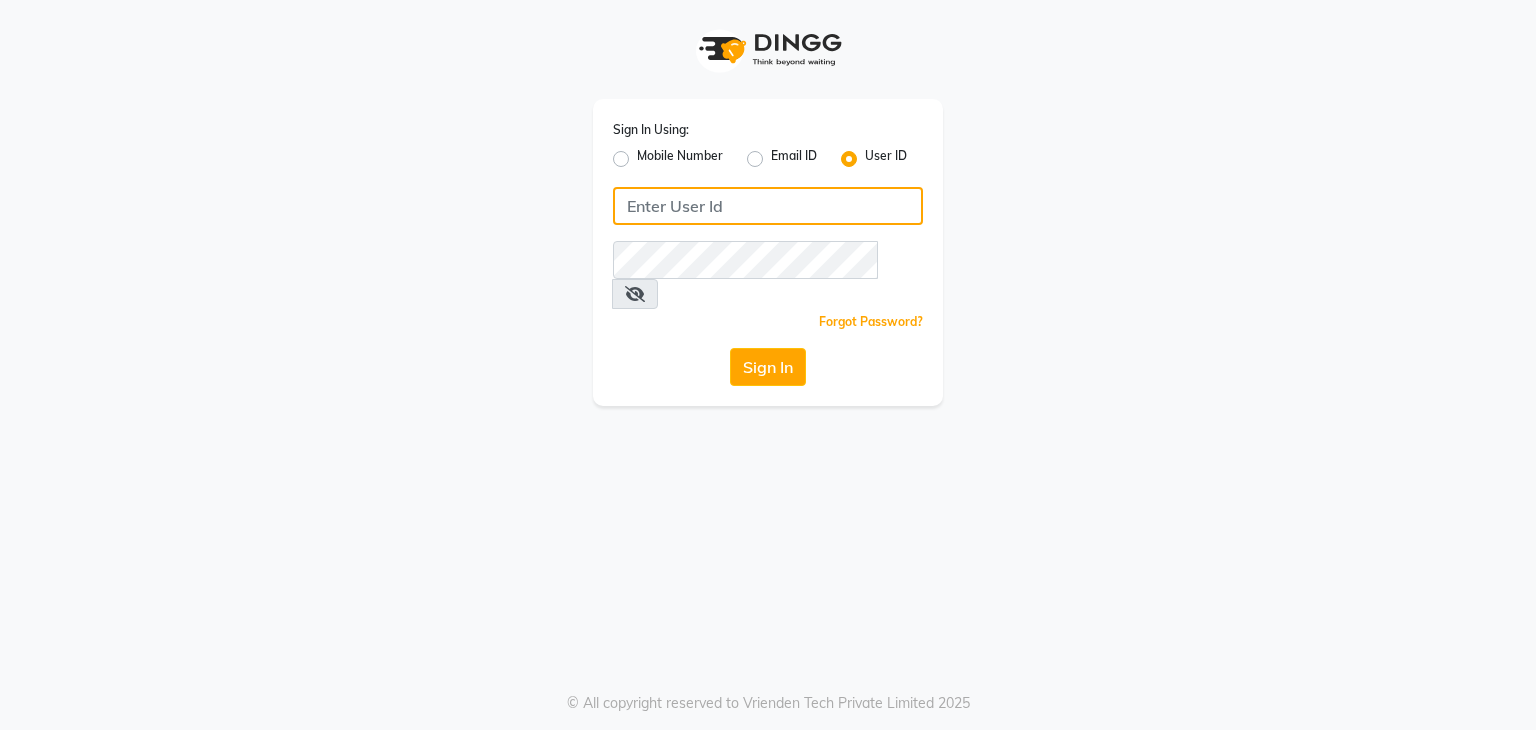 drag, startPoint x: 0, startPoint y: 0, endPoint x: 684, endPoint y: 209, distance: 715.21814 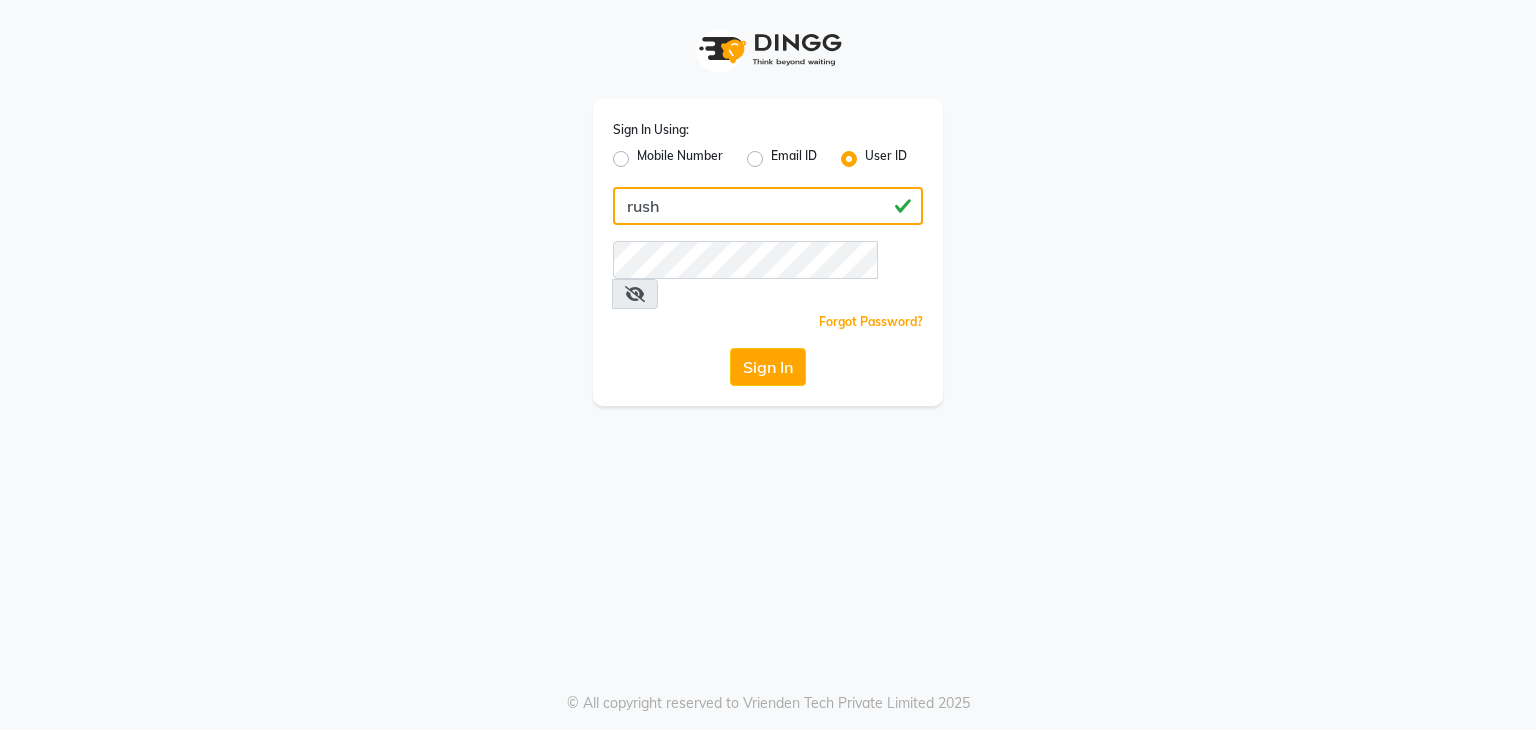 type on "rush" 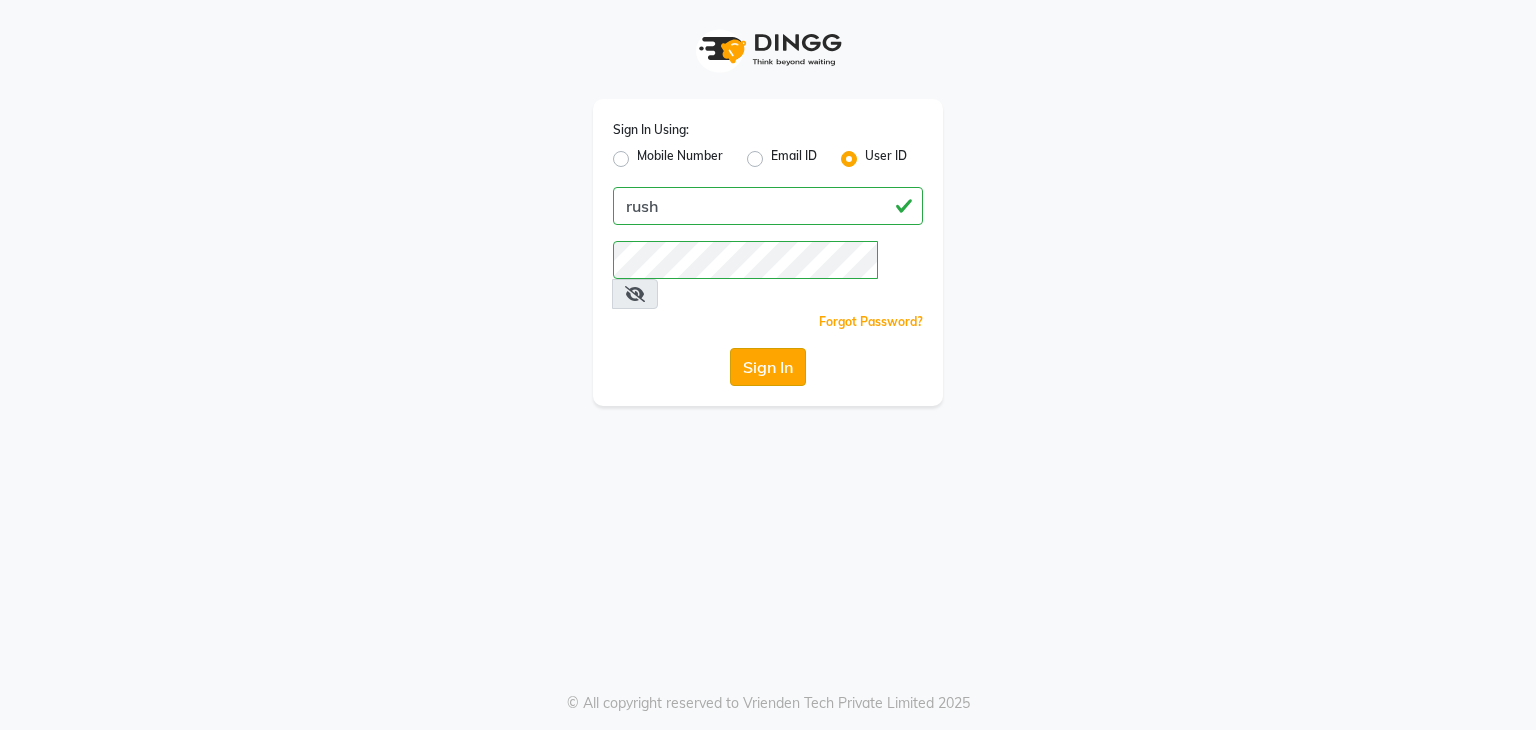 click on "Sign In" 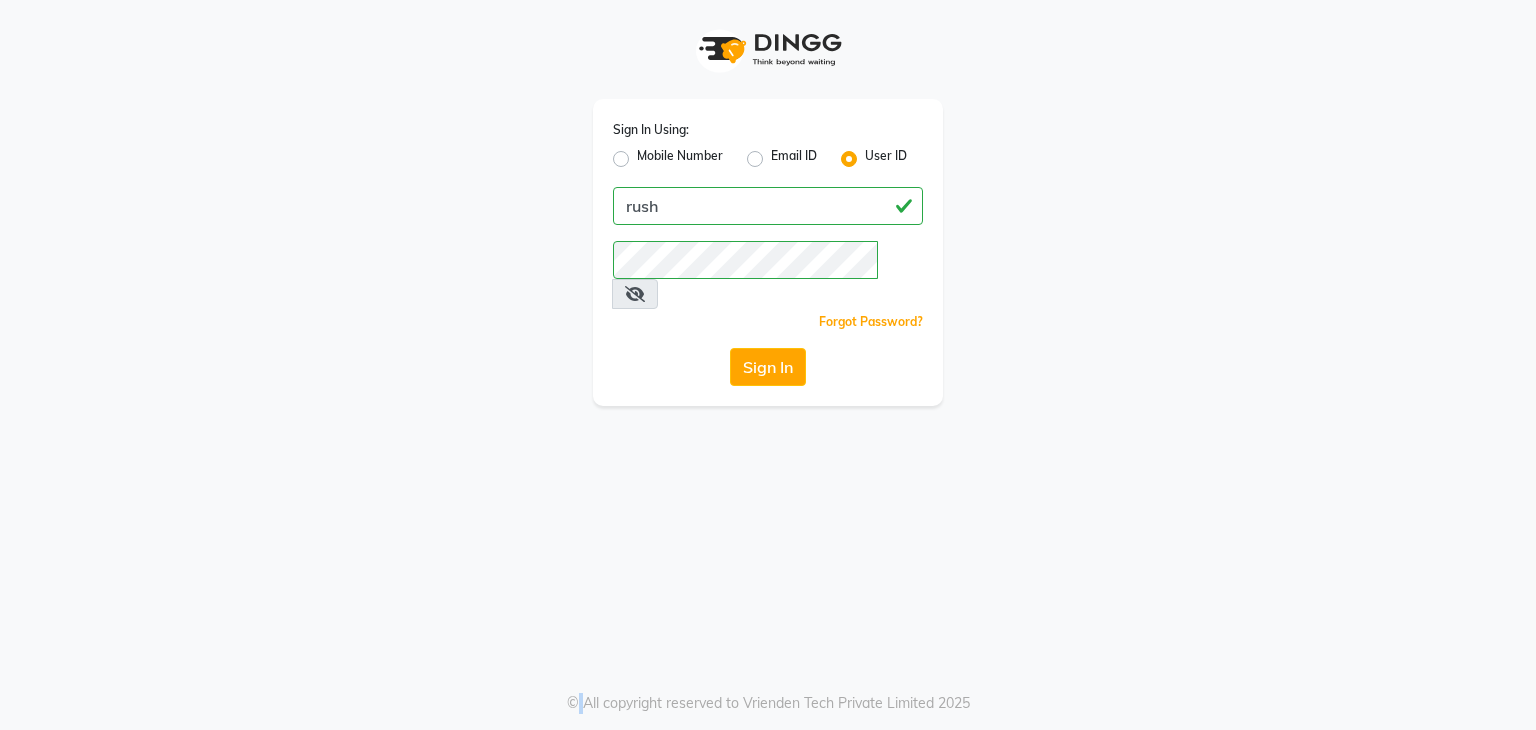 click on "Sign In" 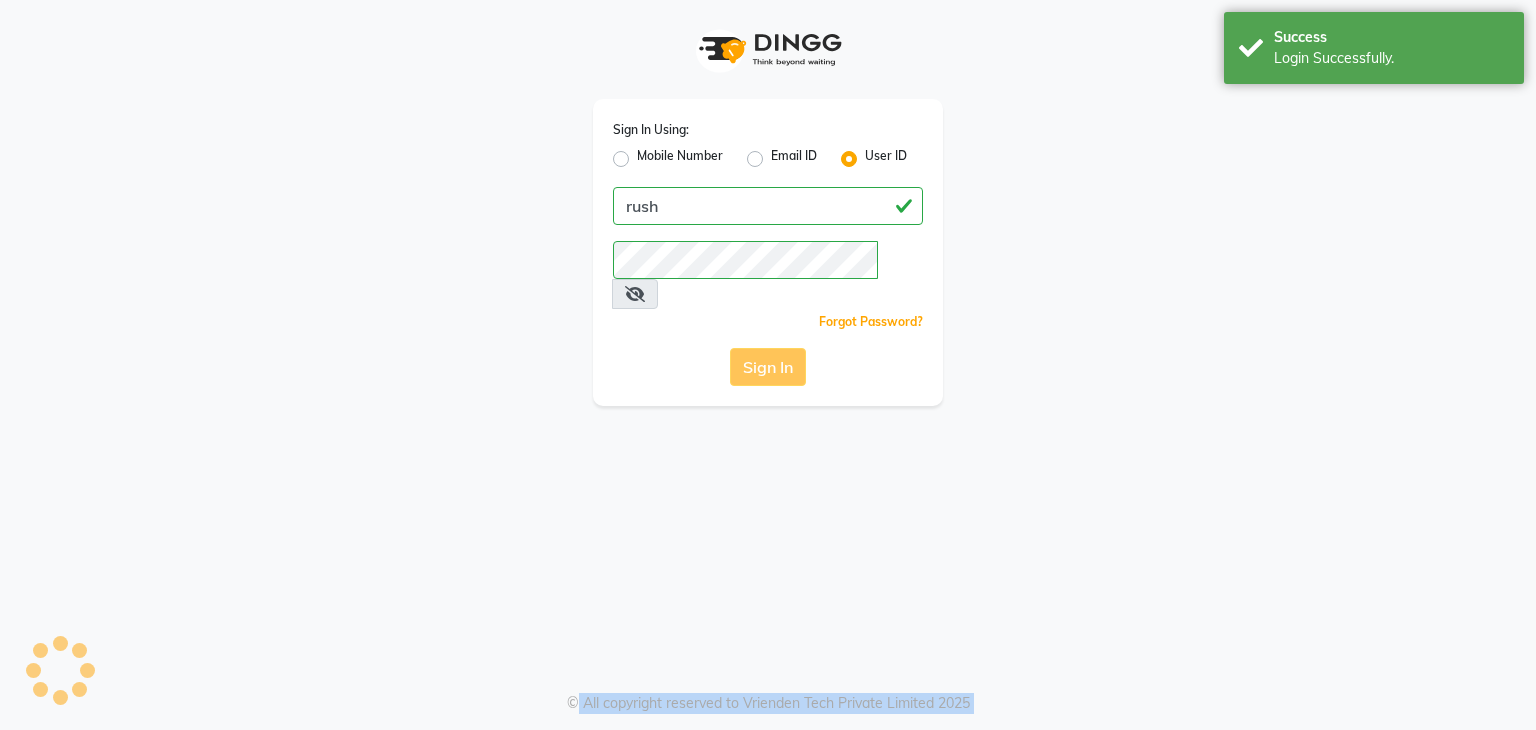 click on "Sign In" 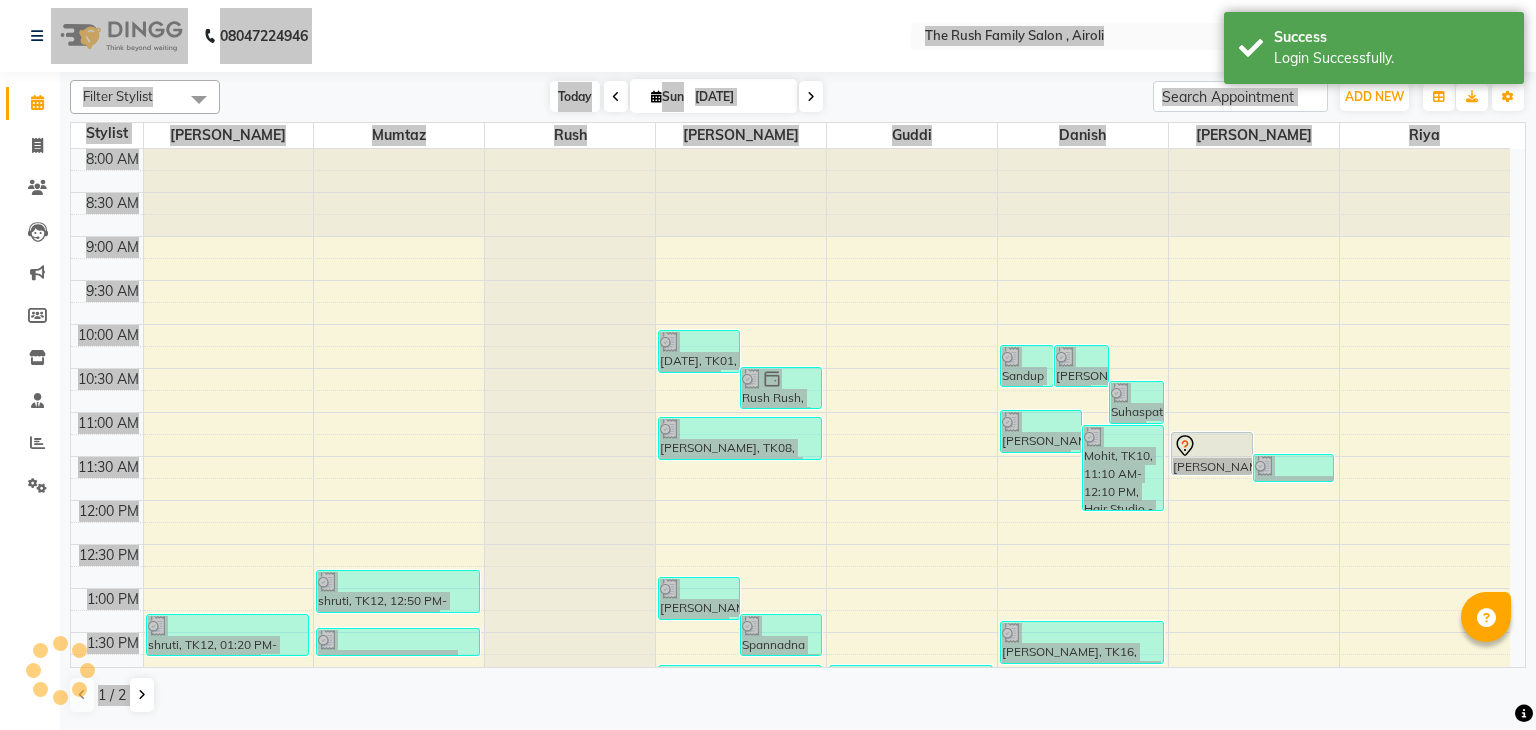 scroll, scrollTop: 0, scrollLeft: 0, axis: both 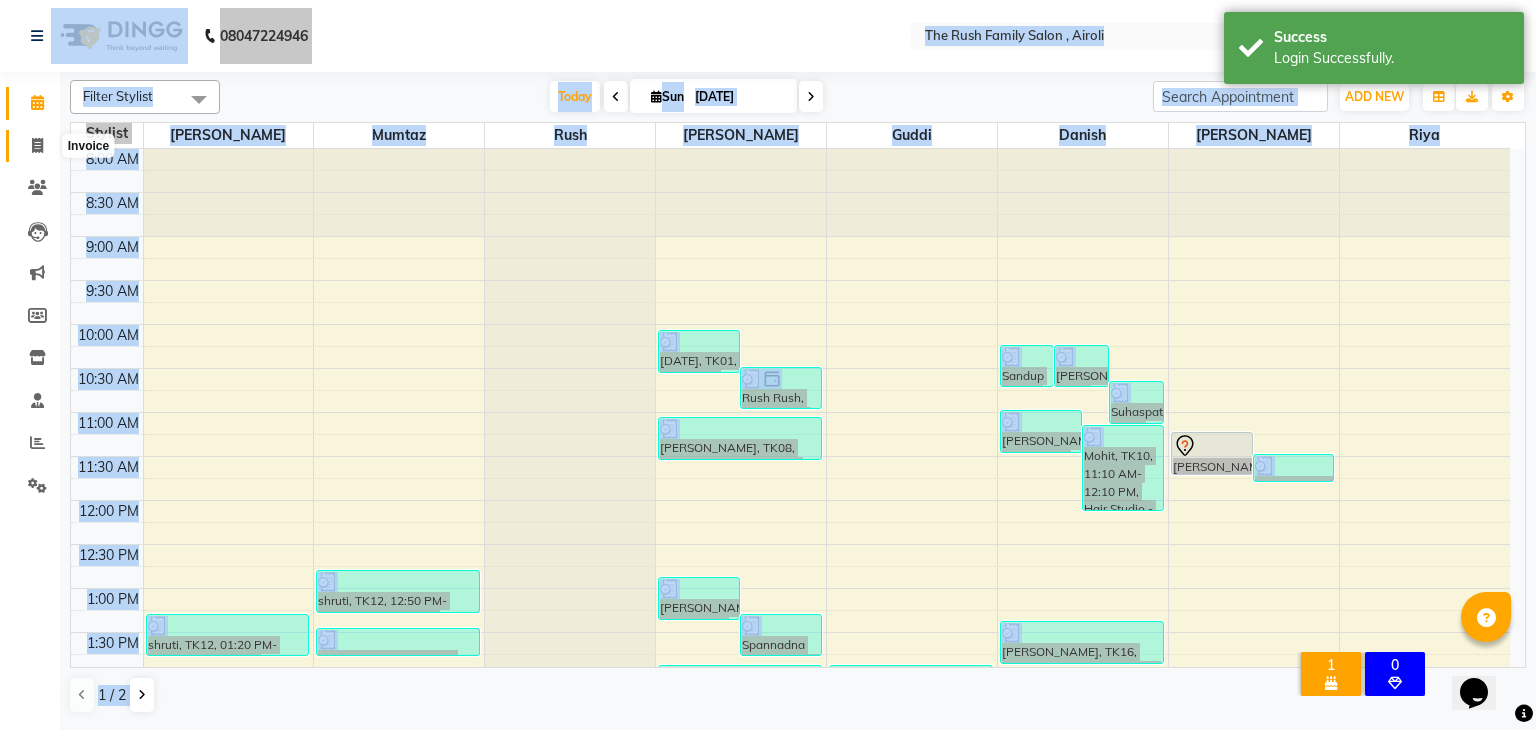 click 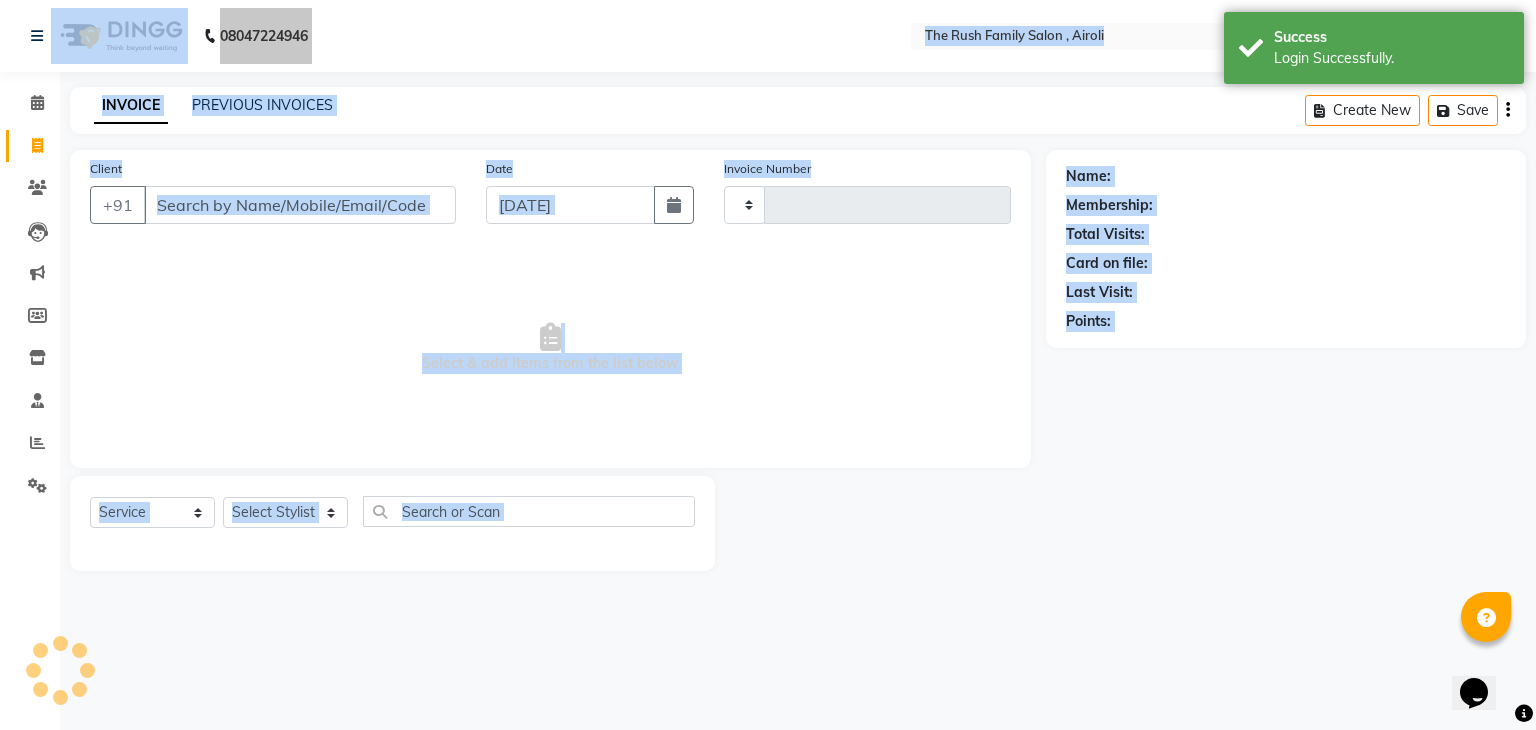 type on "2294" 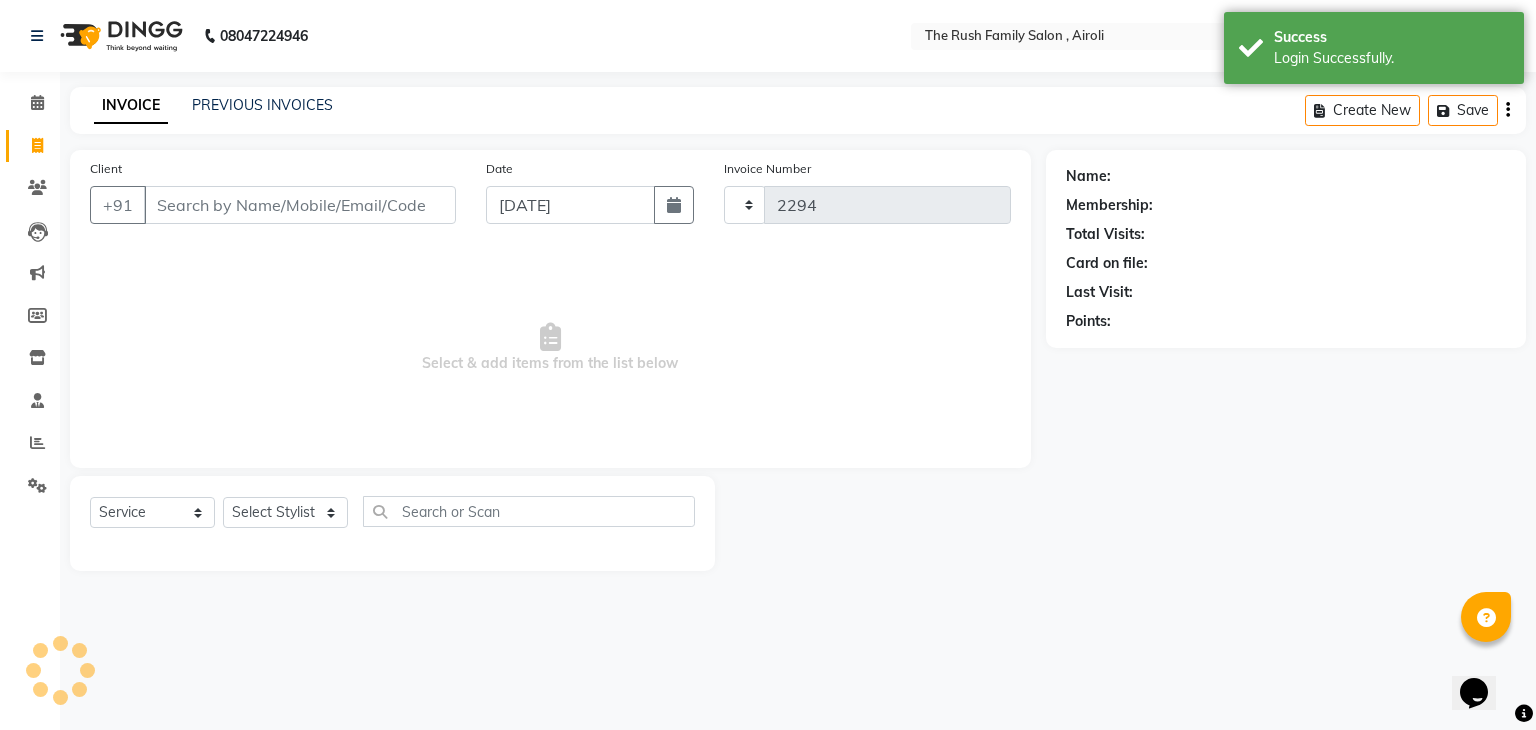 select on "5419" 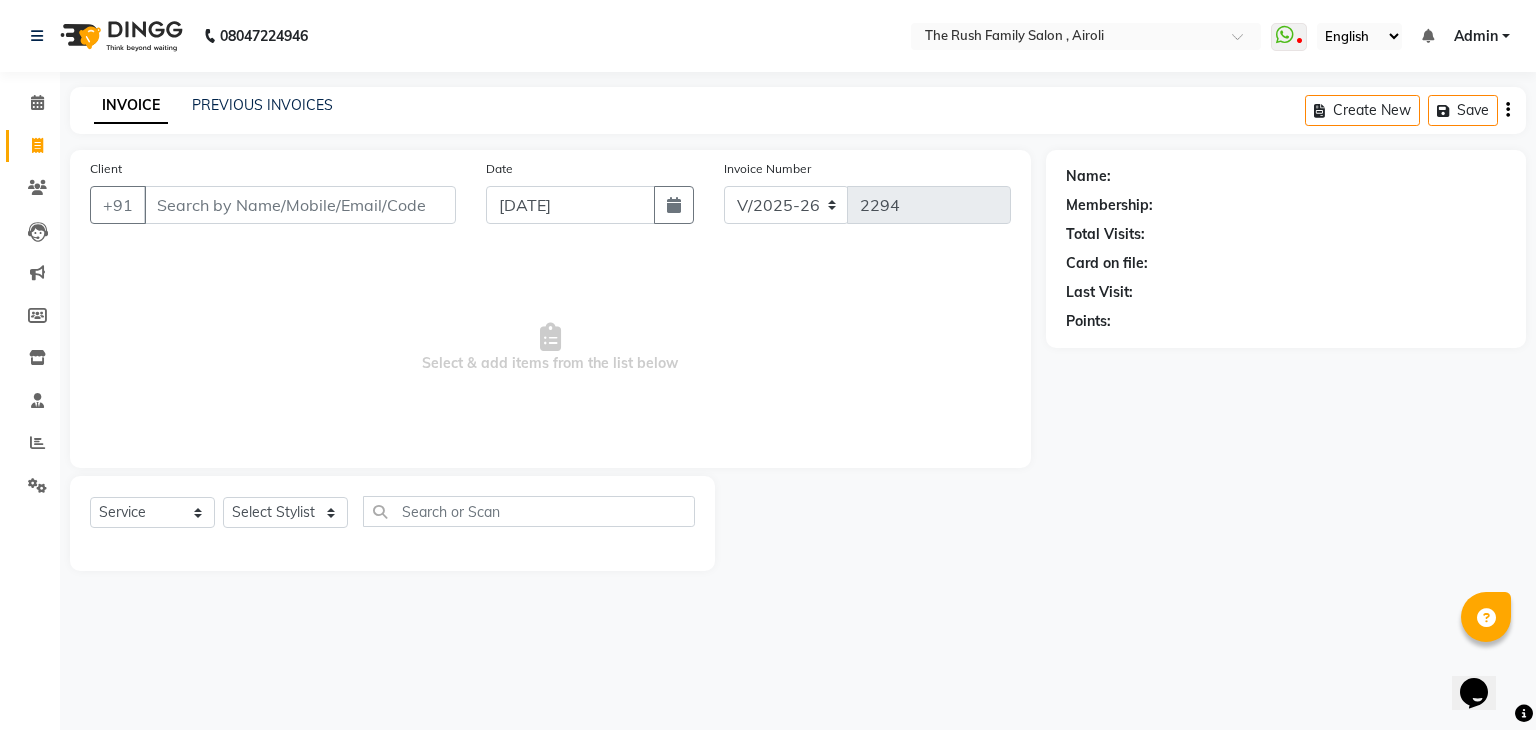 click on "Client" at bounding box center (300, 205) 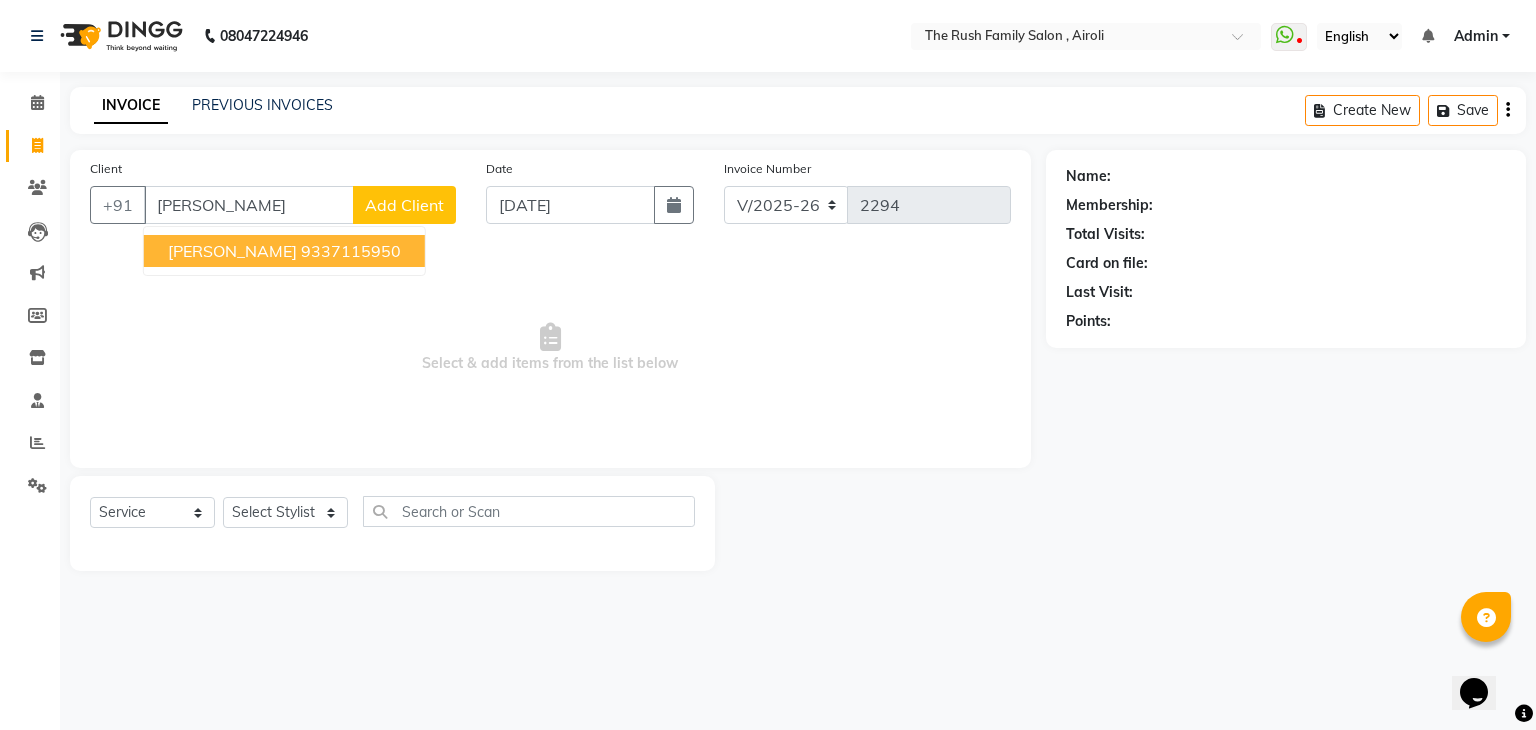 click on "9337115950" at bounding box center [351, 251] 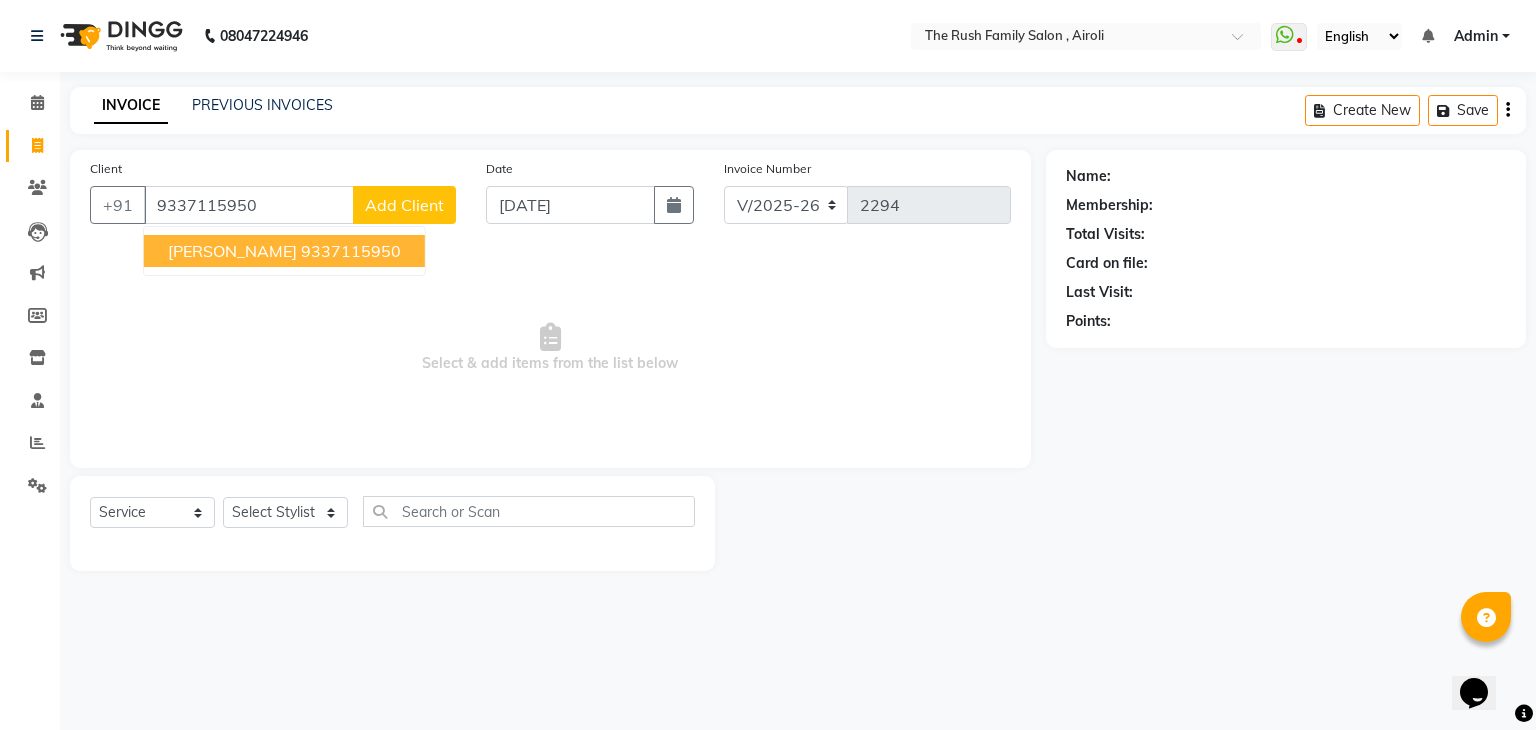 type on "9337115950" 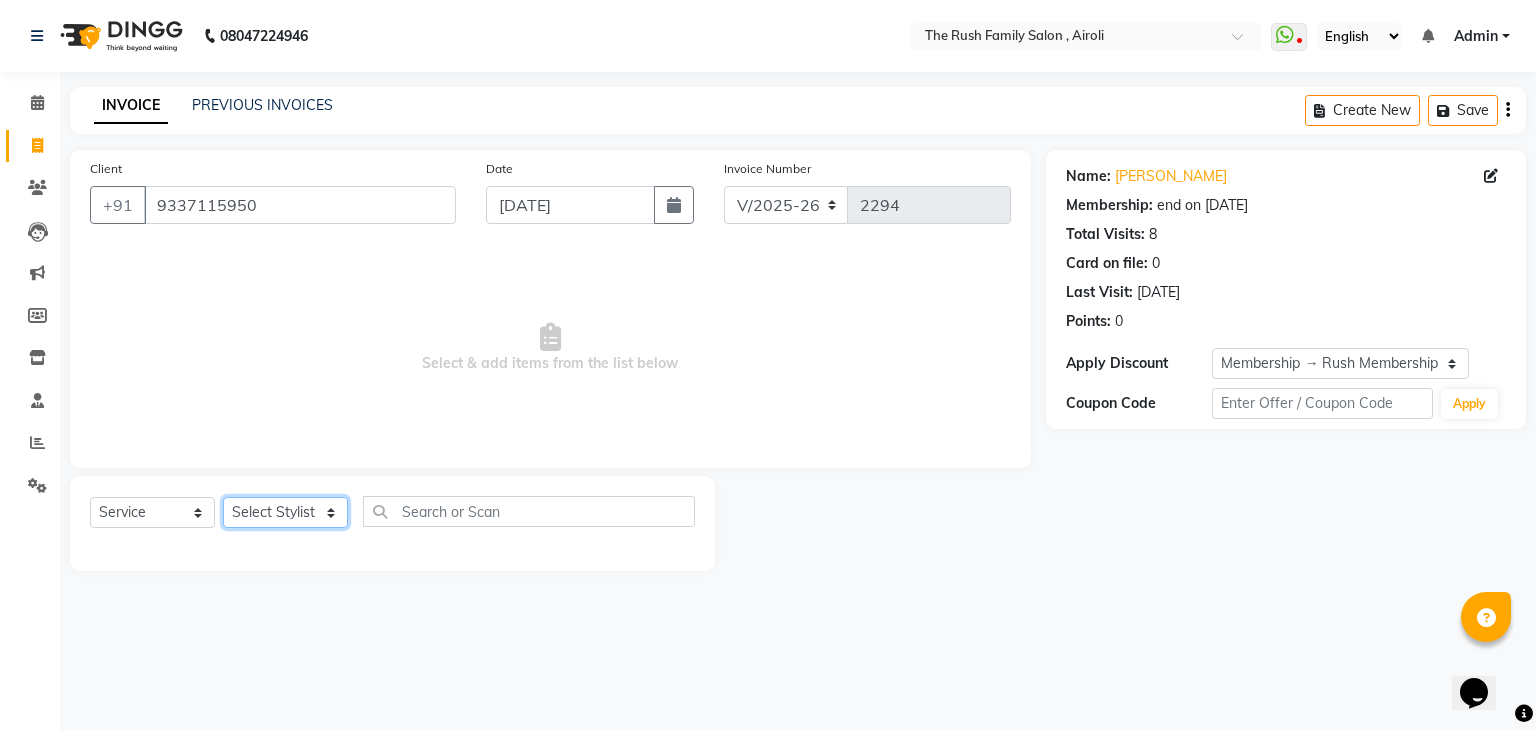click on "Select Stylist [PERSON_NAME] Guddi [PERSON_NAME]   [PERSON_NAME] [PERSON_NAME]" 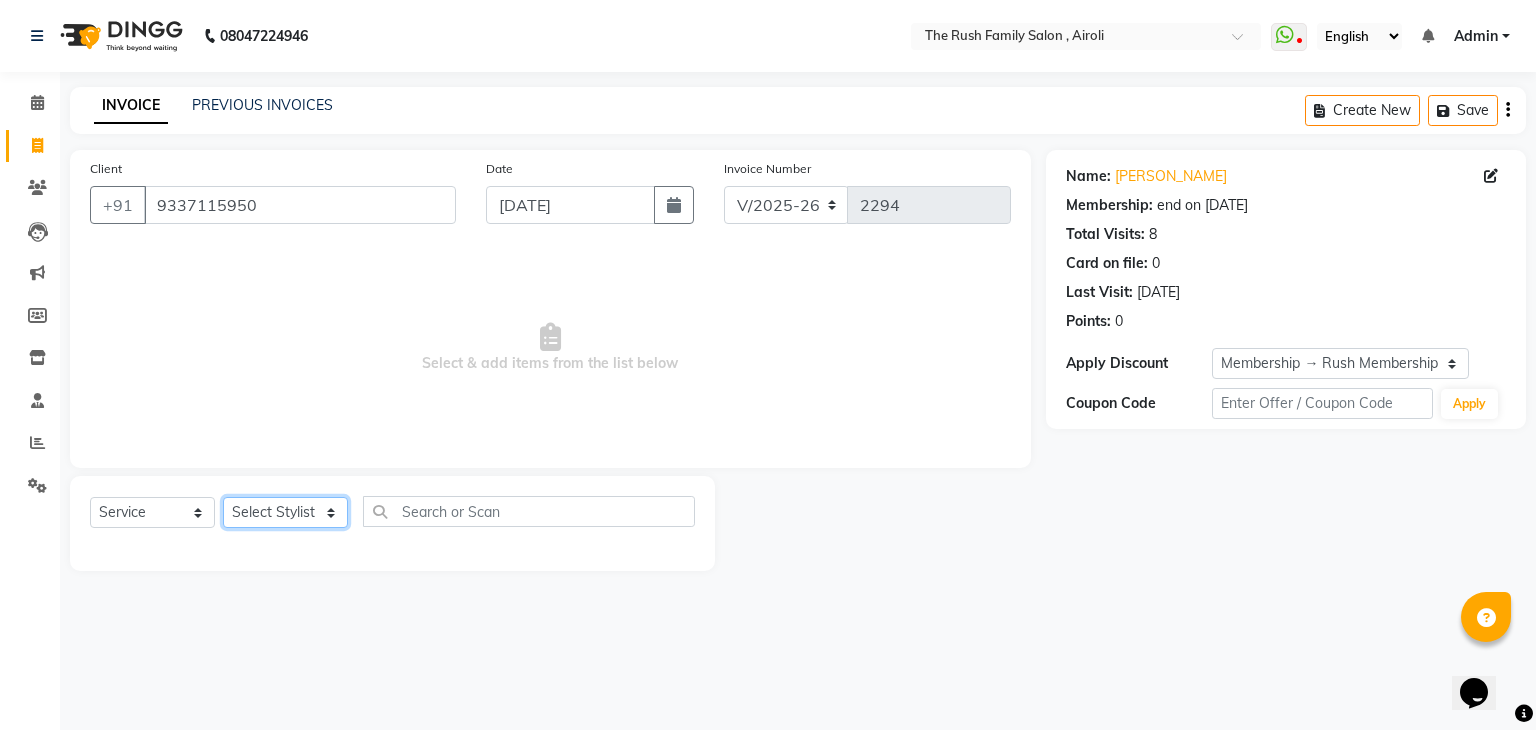 select on "53300" 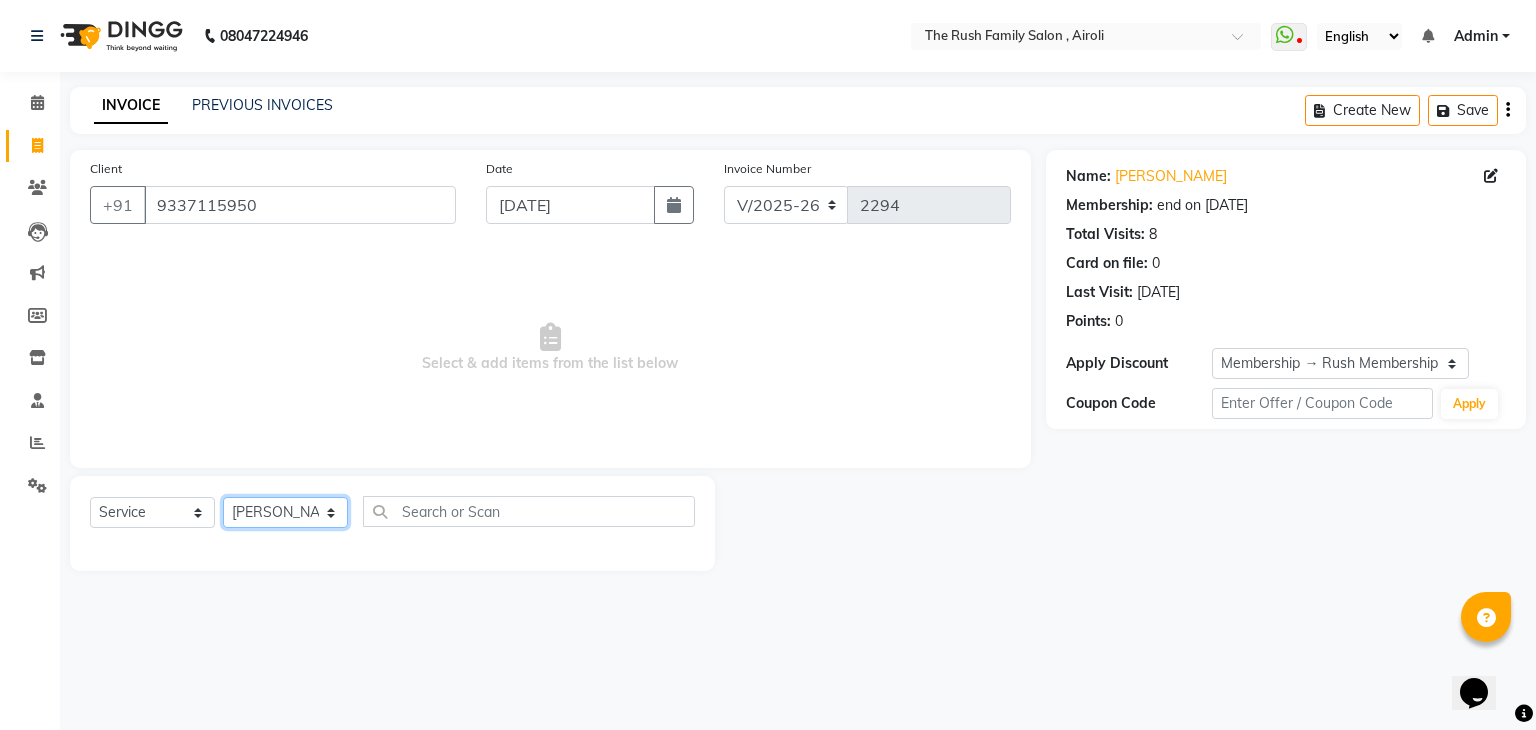 click on "Select Stylist [PERSON_NAME] Guddi [PERSON_NAME]   [PERSON_NAME] [PERSON_NAME]" 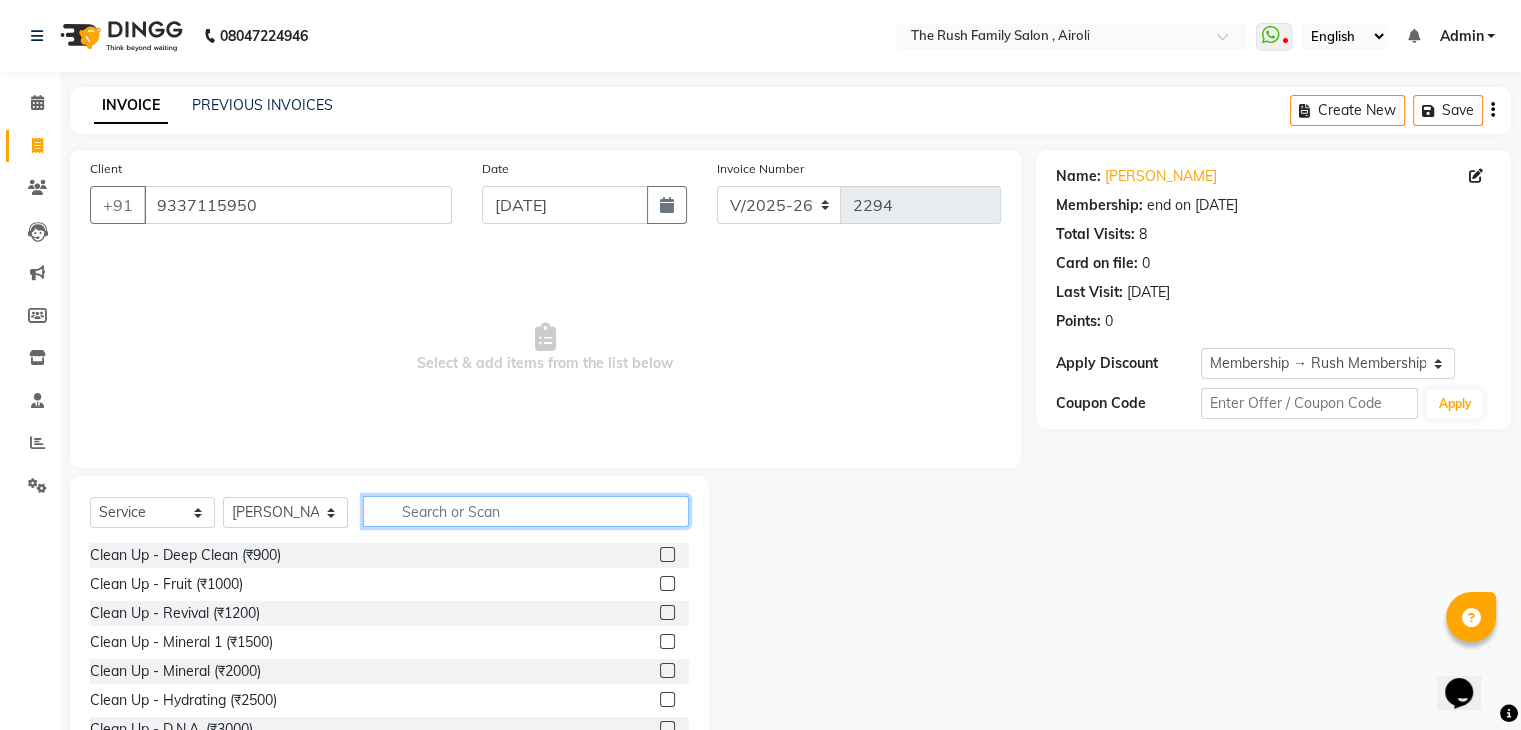 click 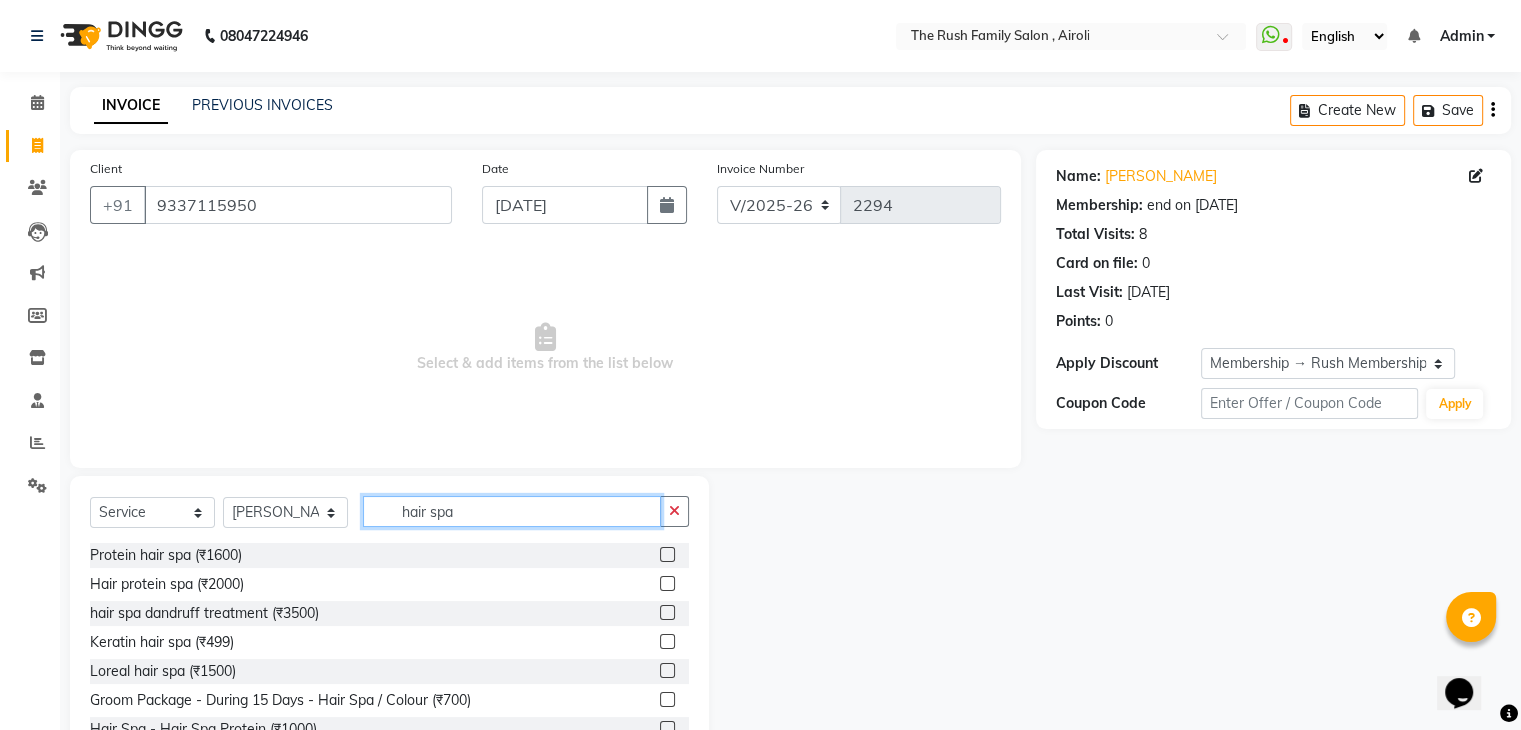 type on "hair spa" 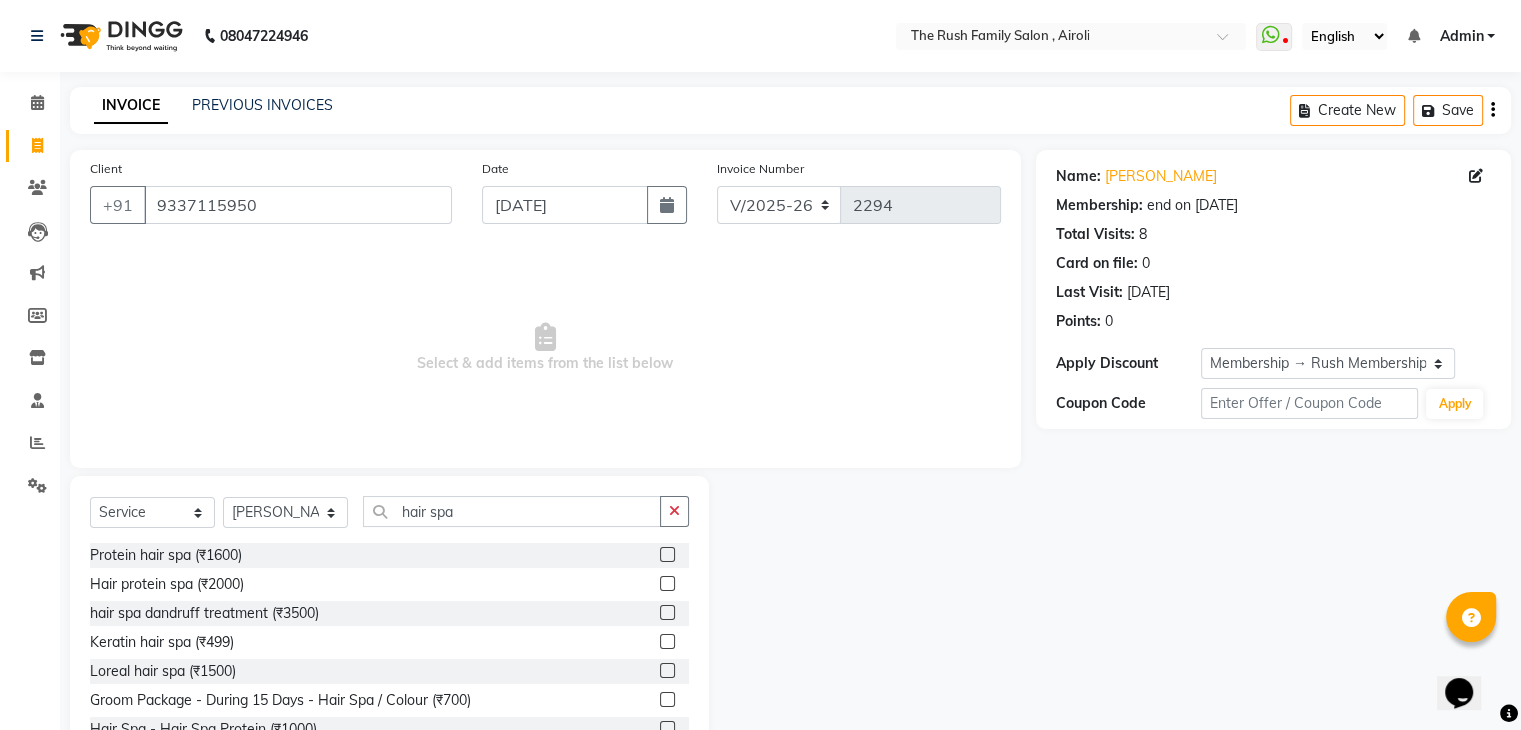 click 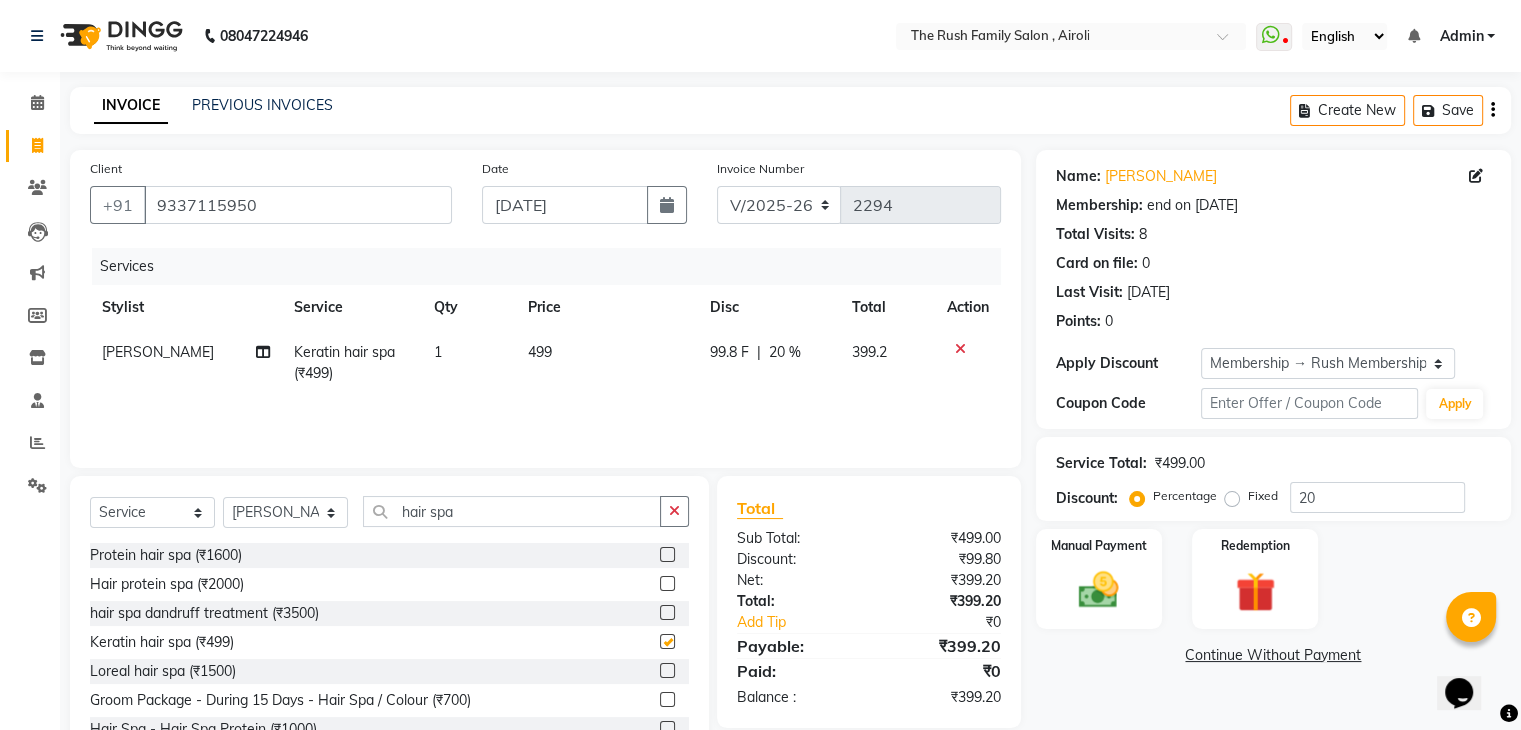 checkbox on "false" 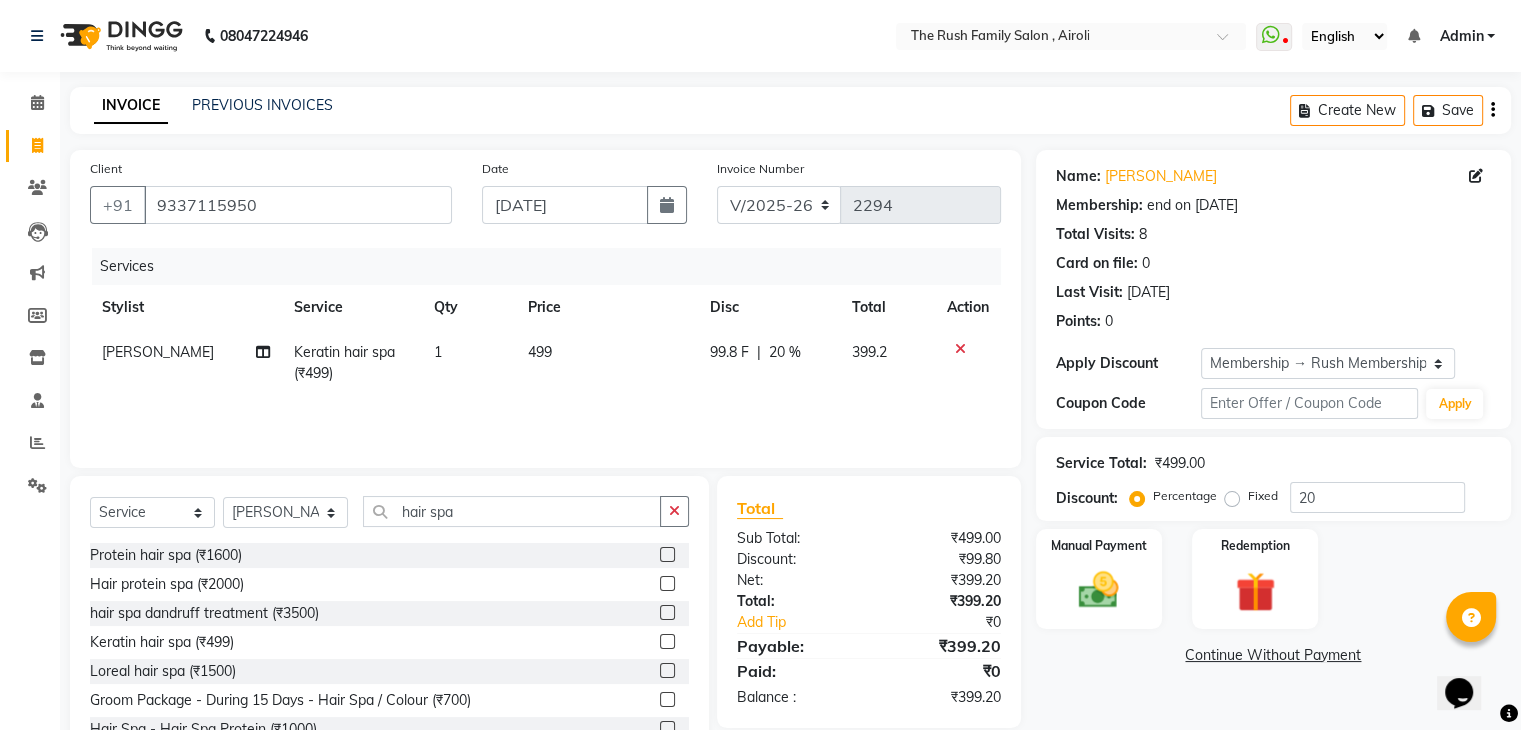 click on "499" 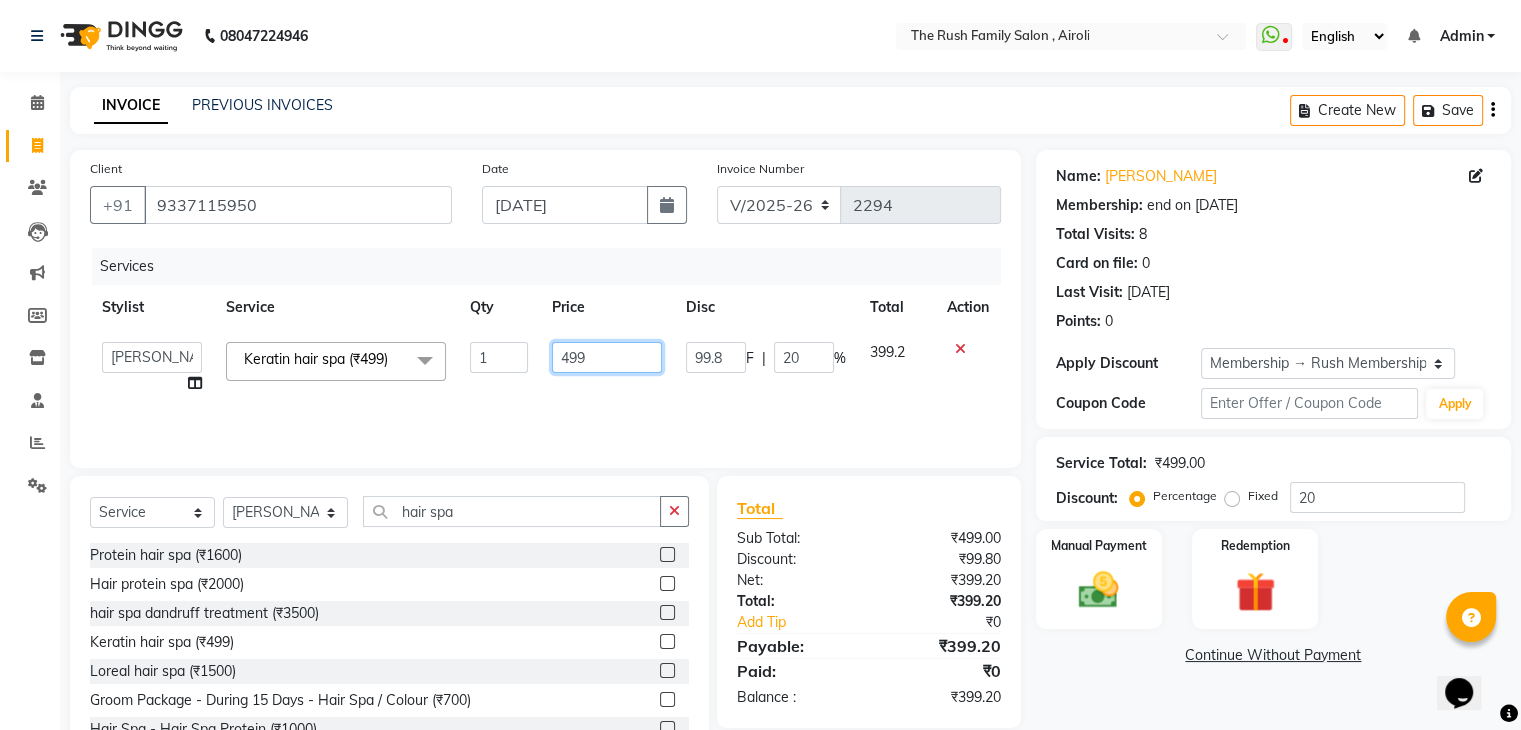 click on "499" 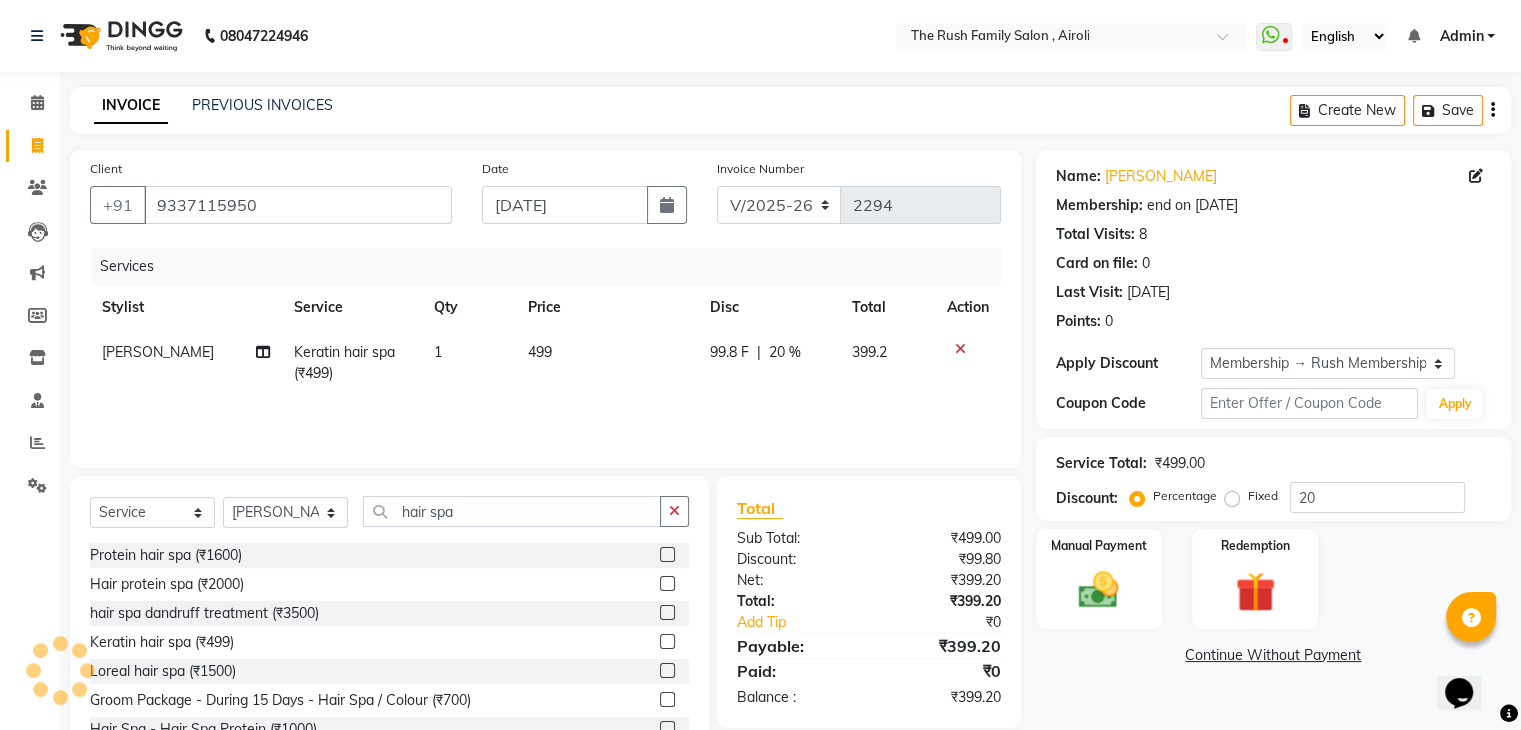 click on "20 %" 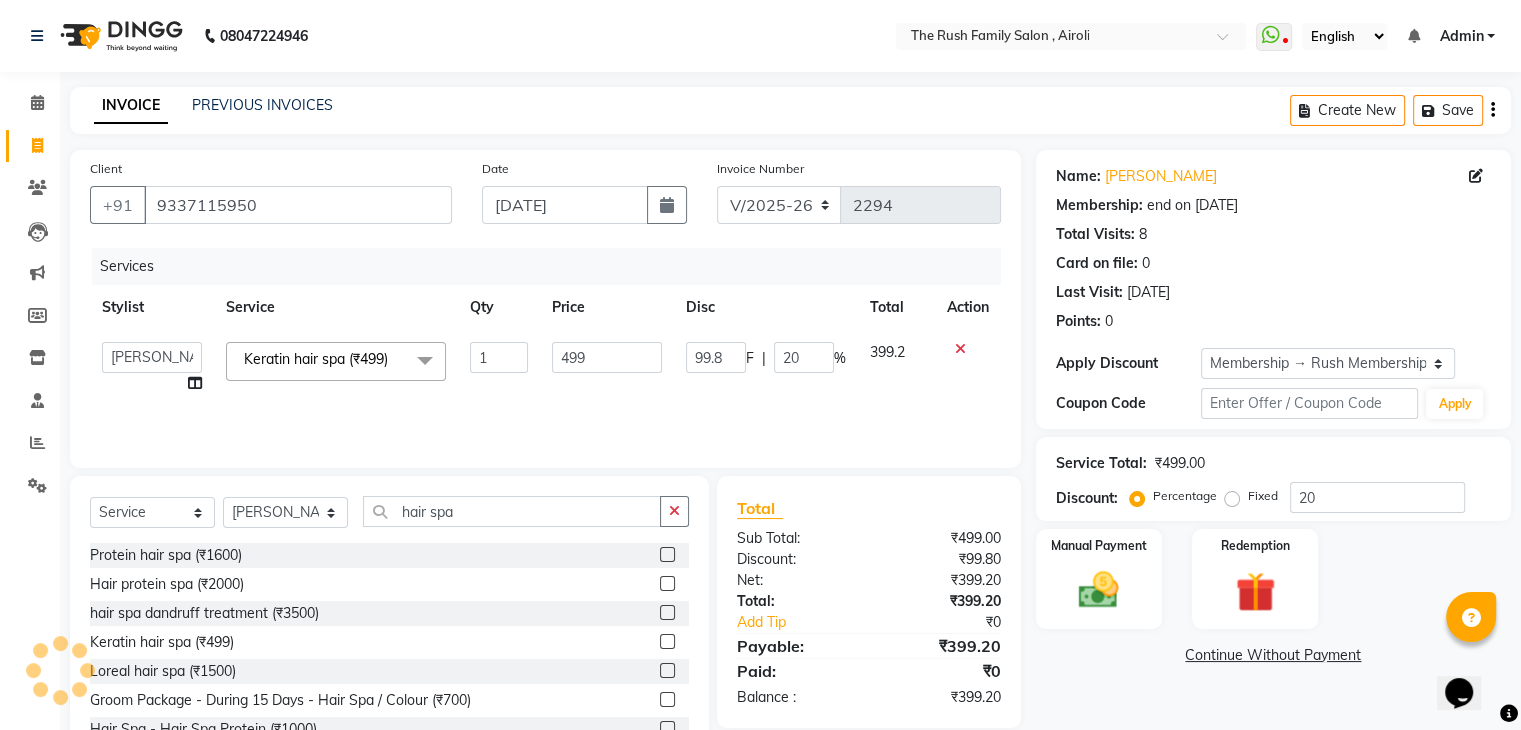 click on "20" 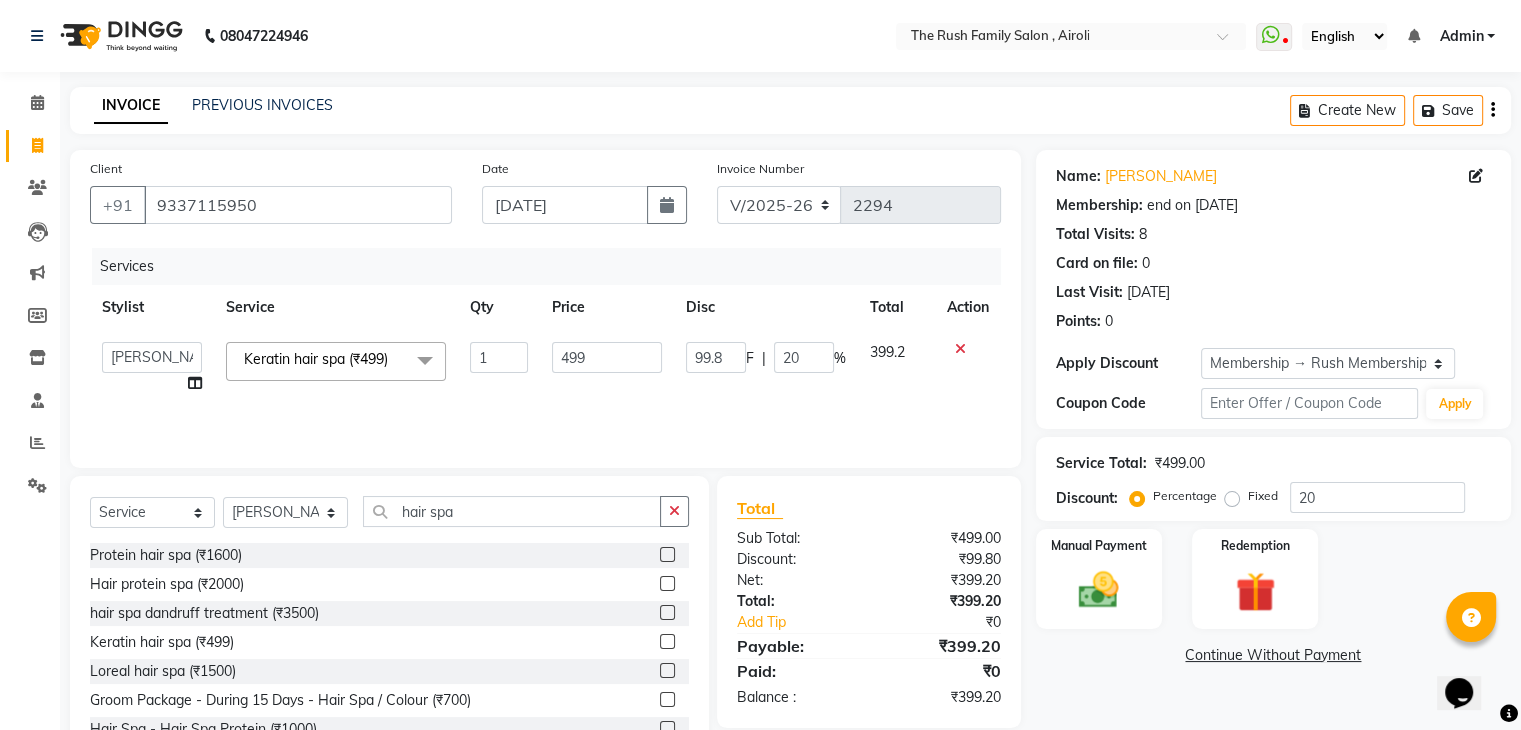 type 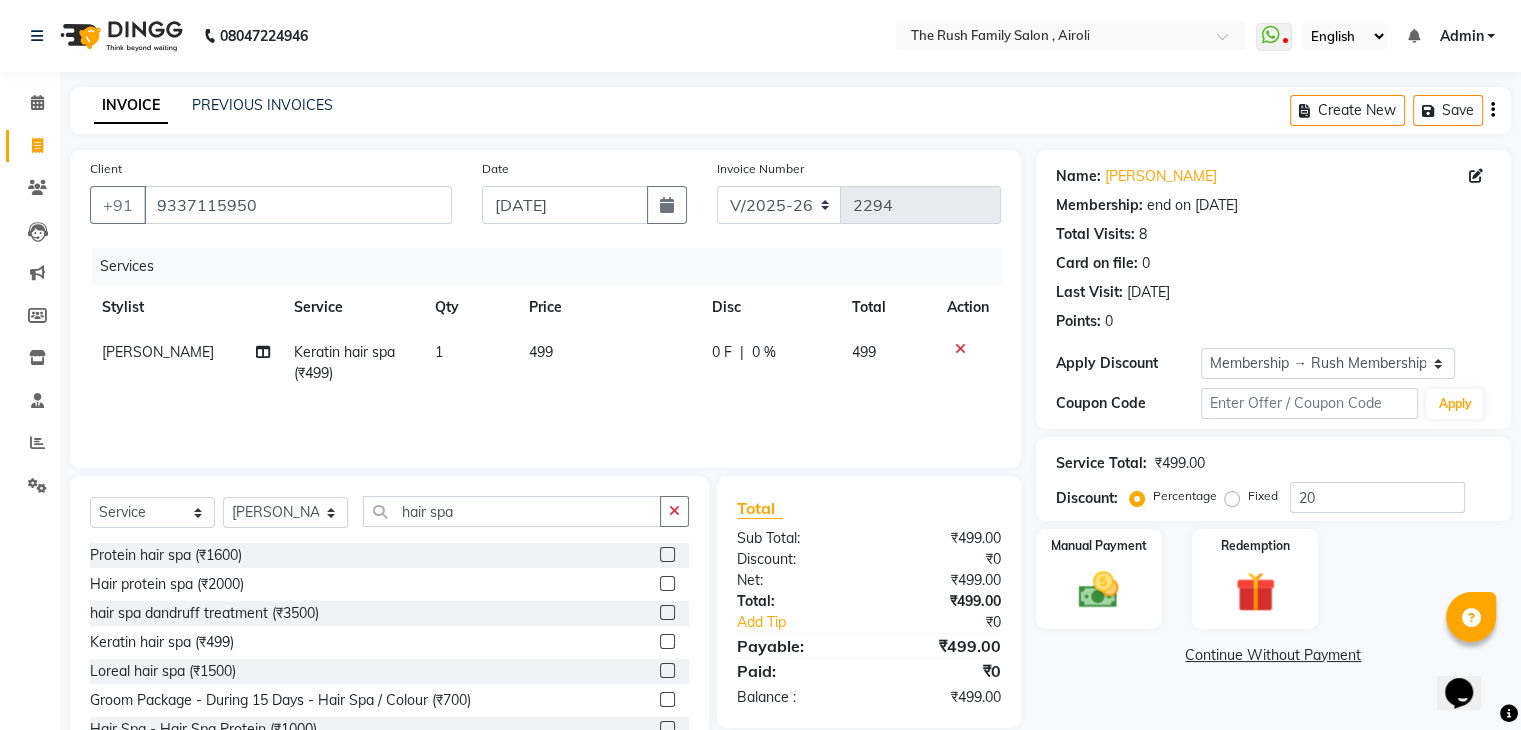 click on "Services Stylist Service Qty Price Disc Total Action [PERSON_NAME] Keratin hair spa (₹499) 1 499 0 F | 0 % 499" 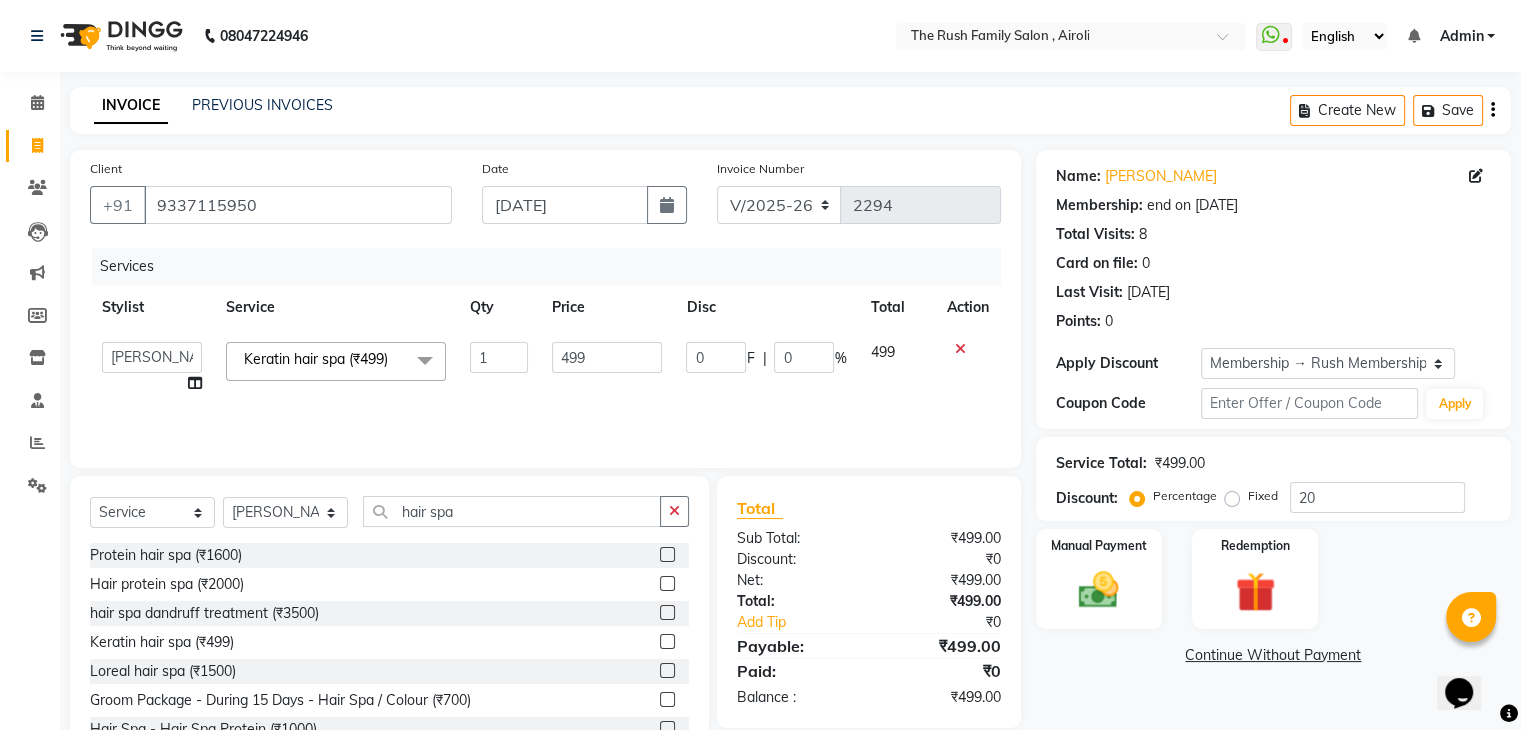 scroll, scrollTop: 72, scrollLeft: 0, axis: vertical 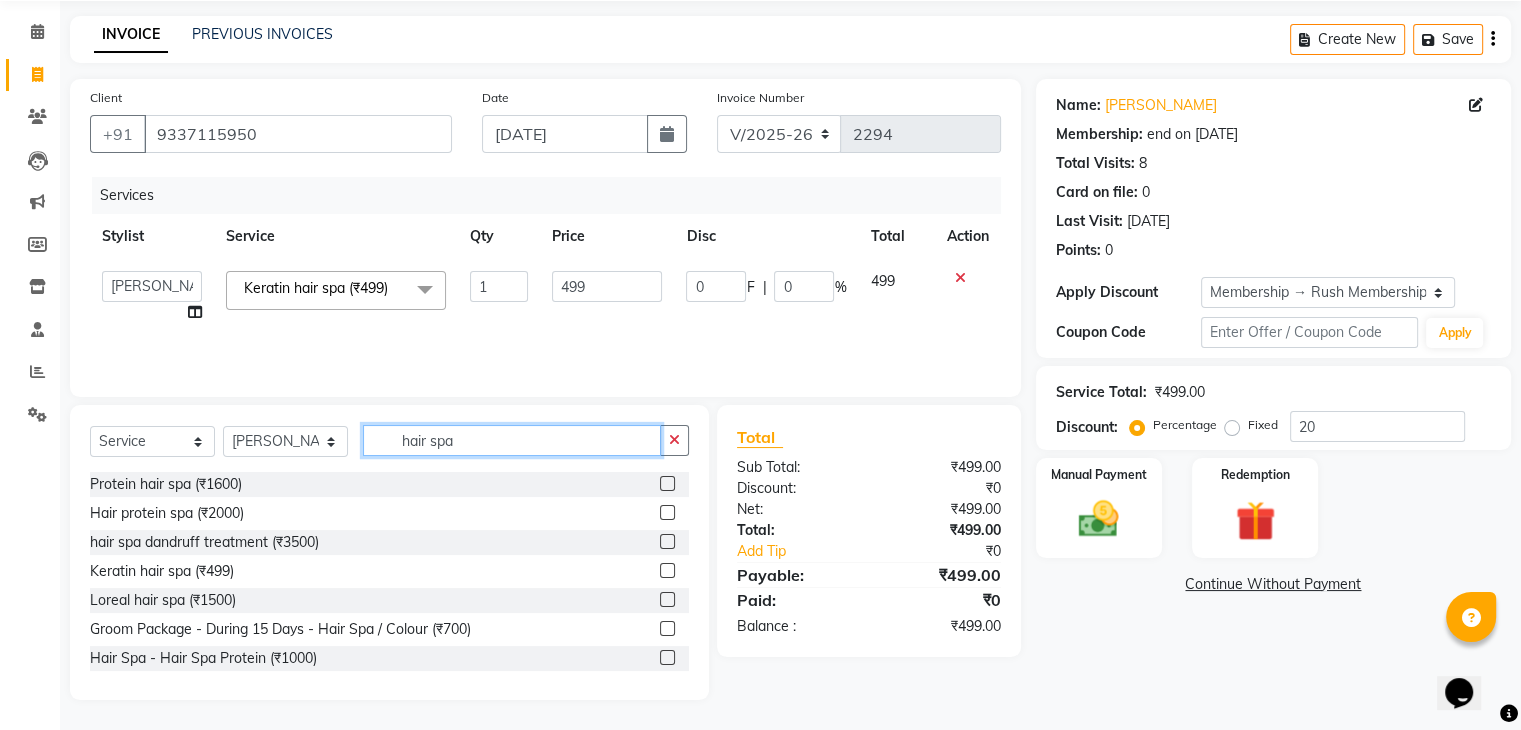 click on "hair spa" 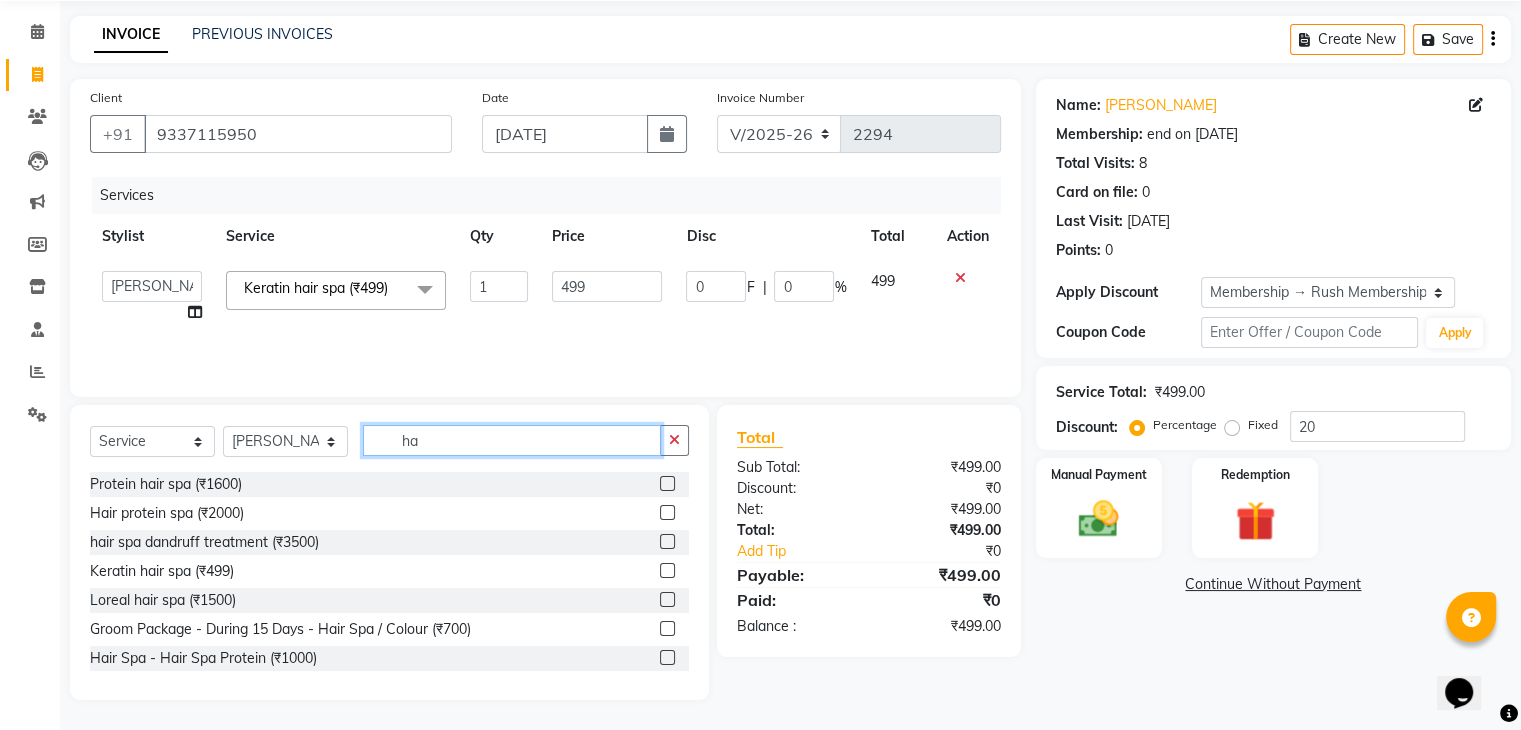 type on "h" 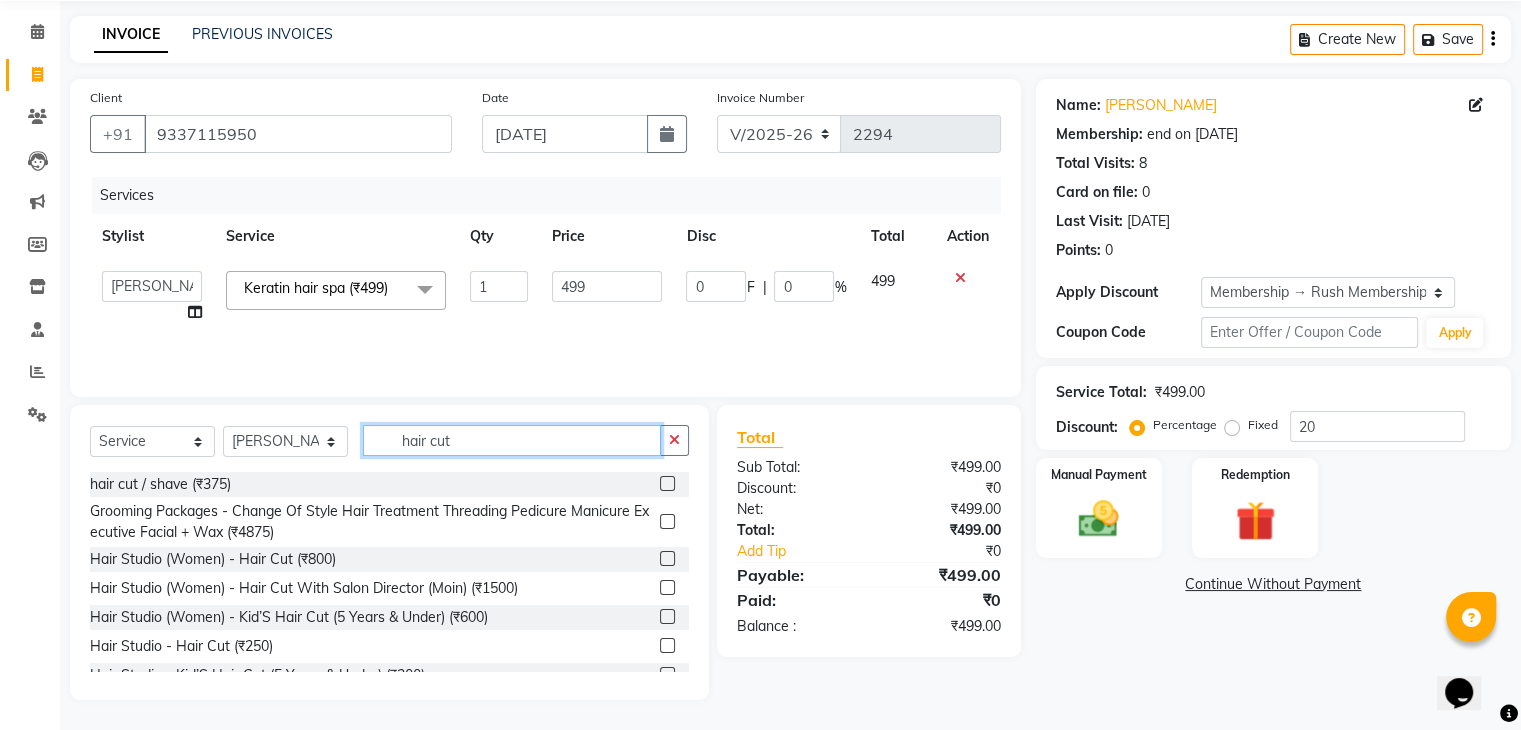 type on "hair cut" 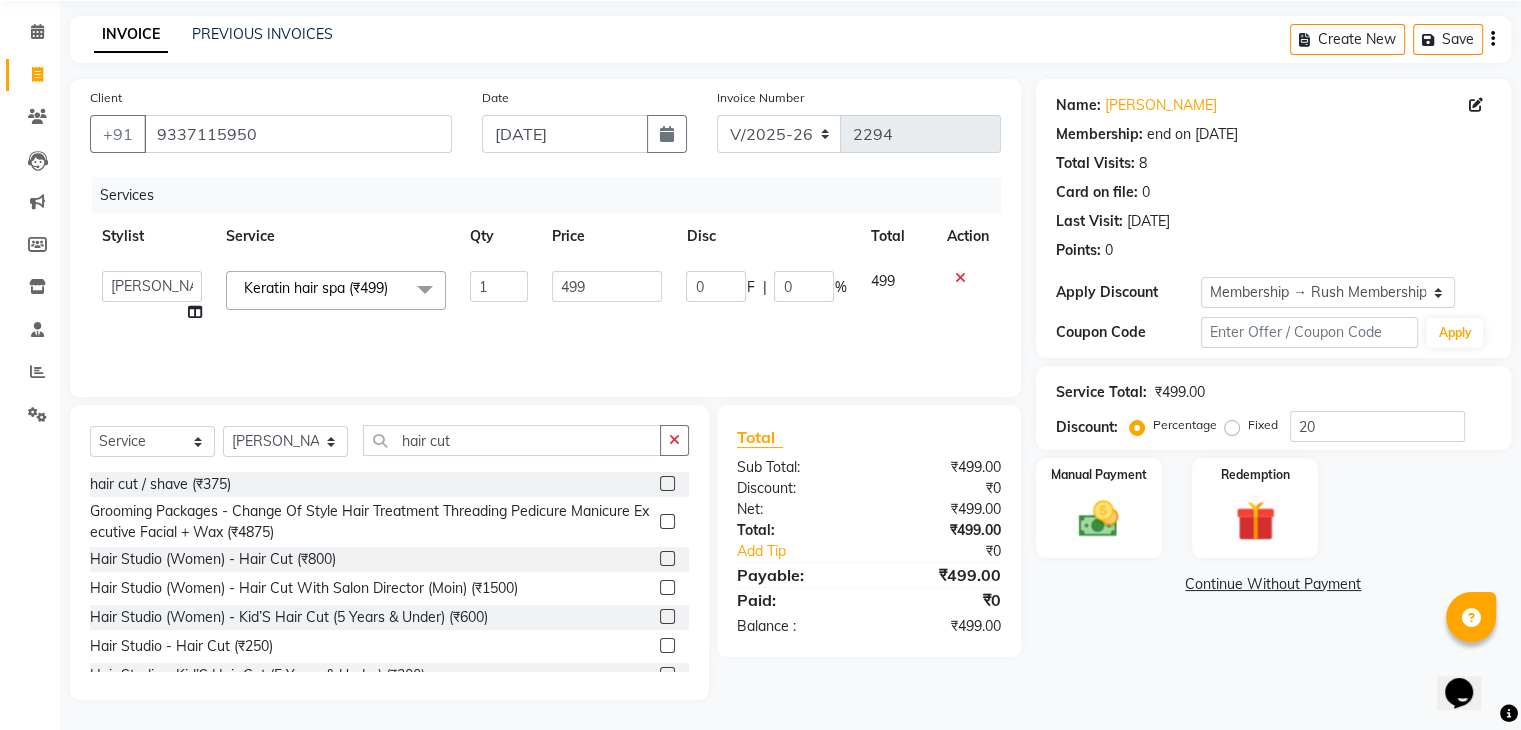 click 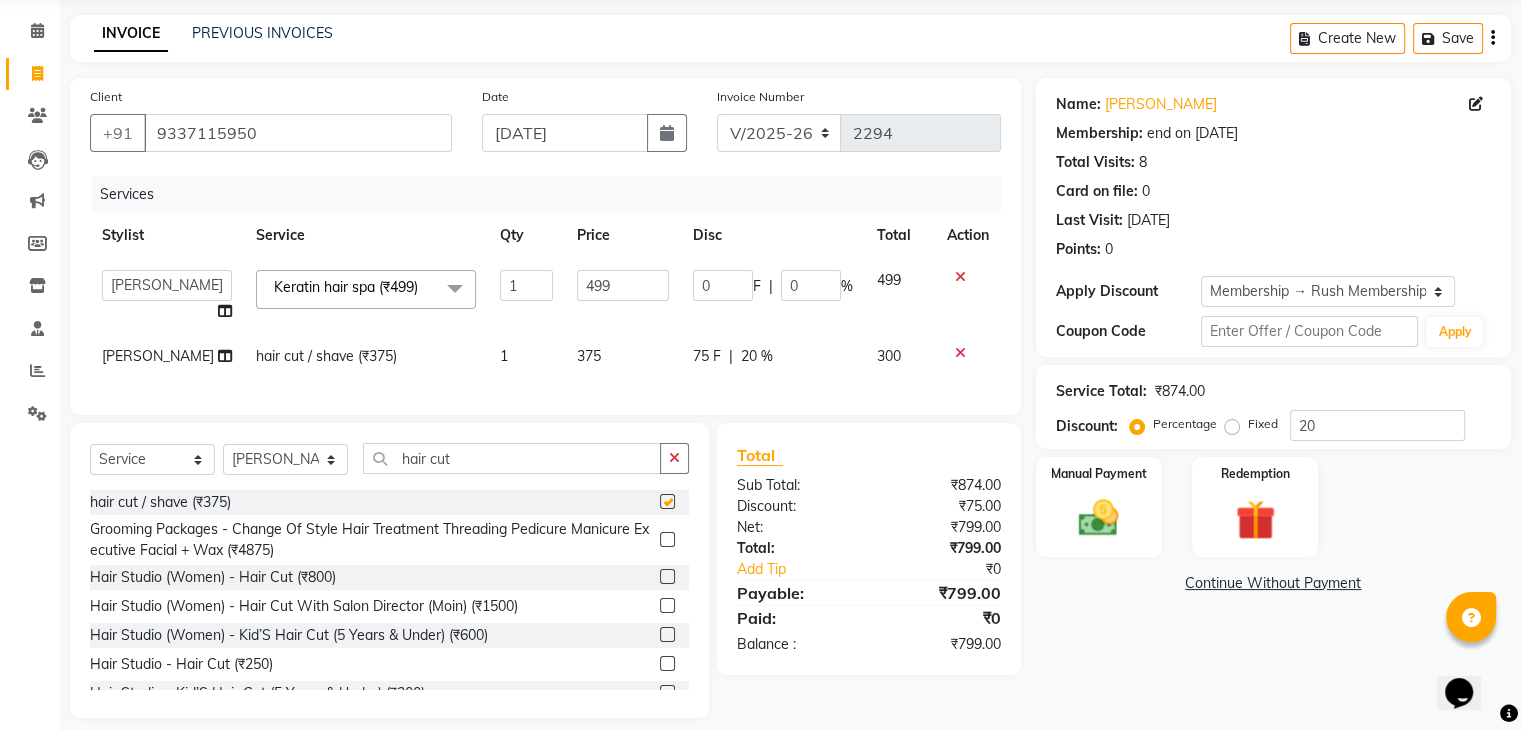 checkbox on "false" 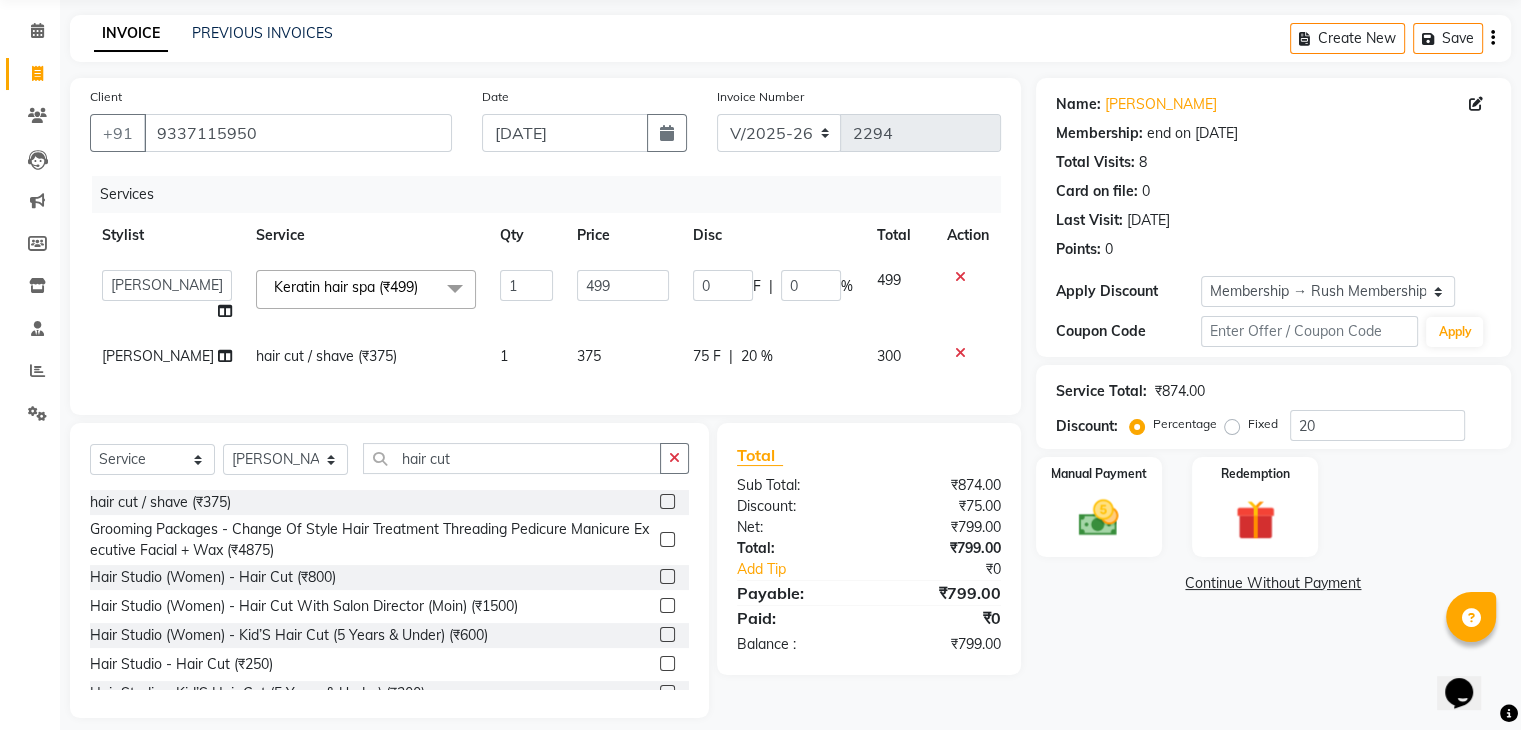 click on "20 %" 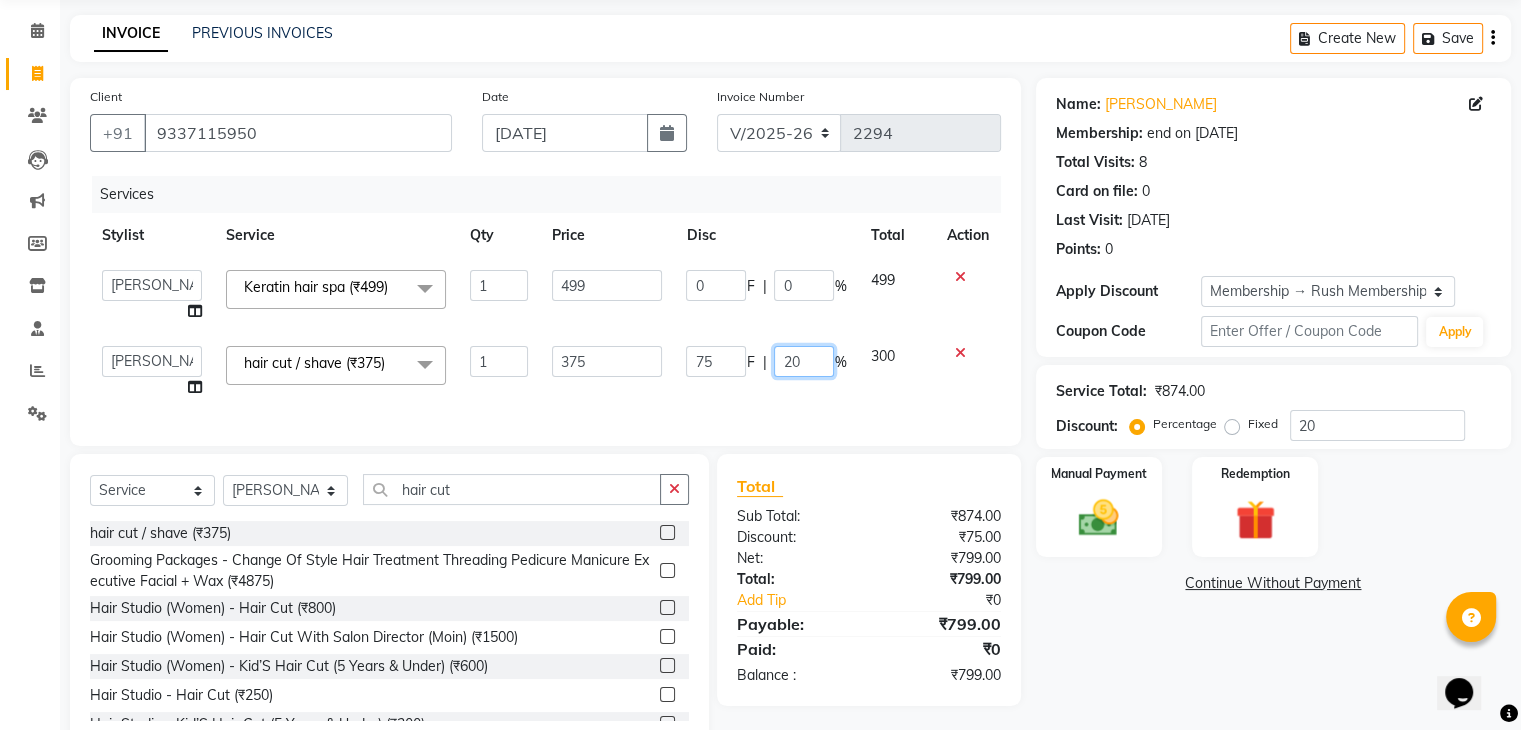 click on "20" 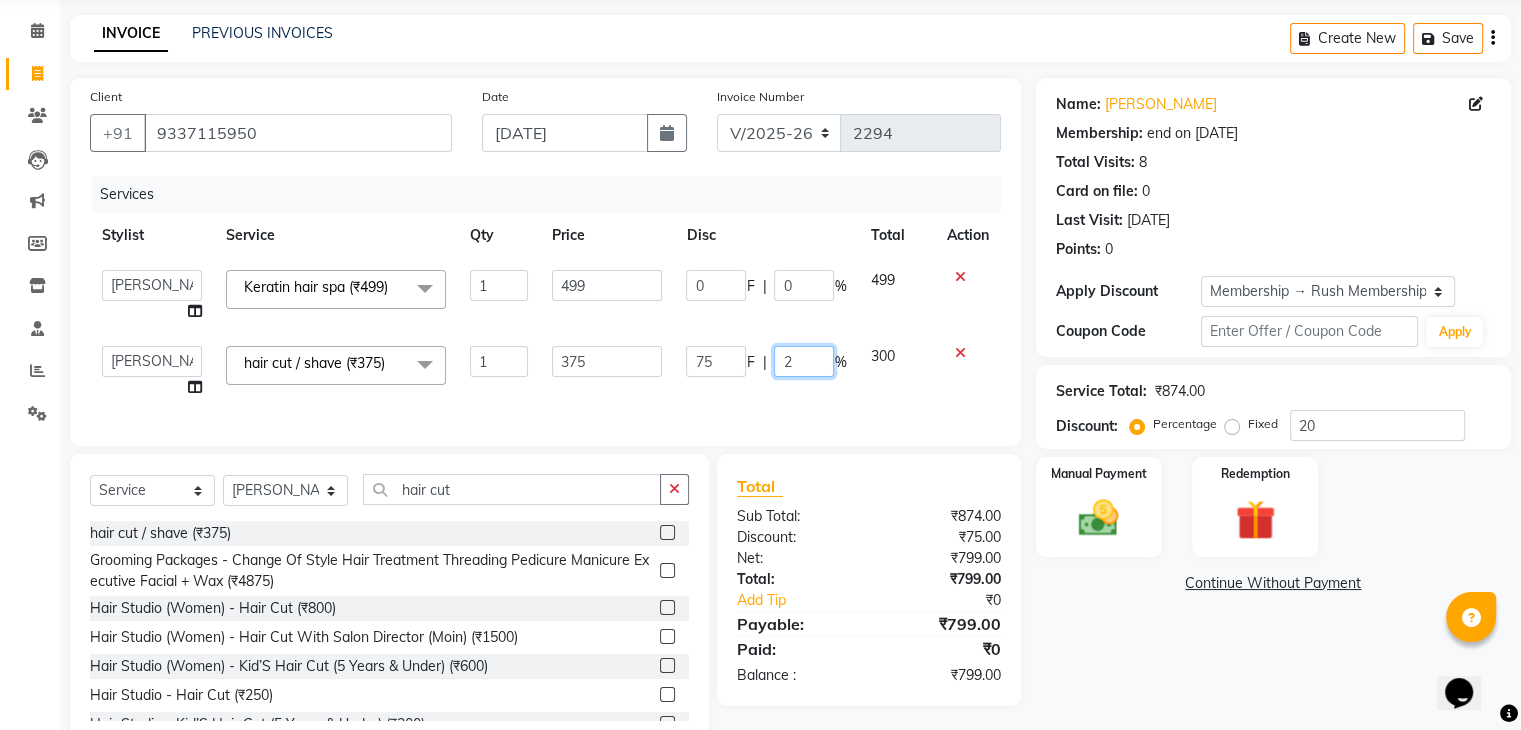 type 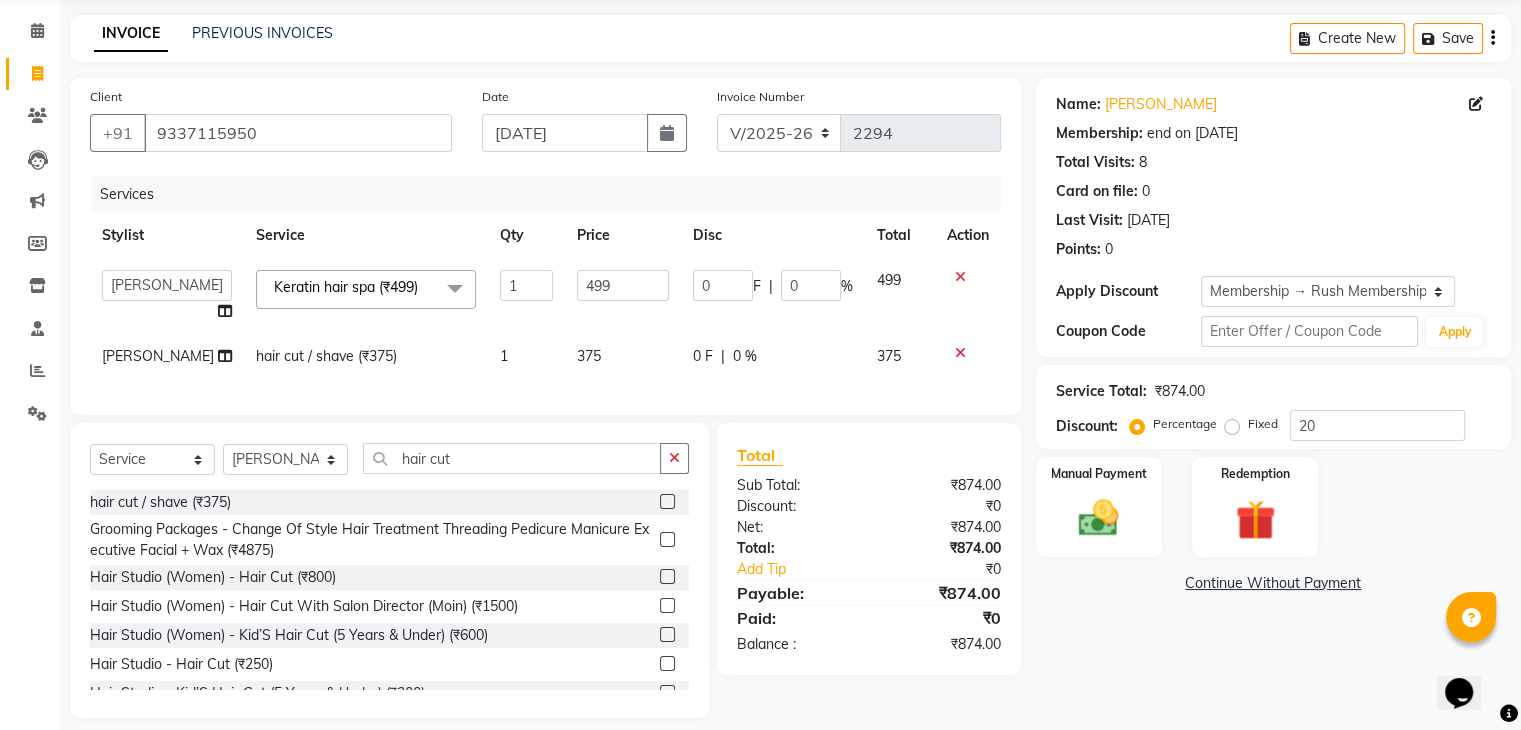 click on "375" 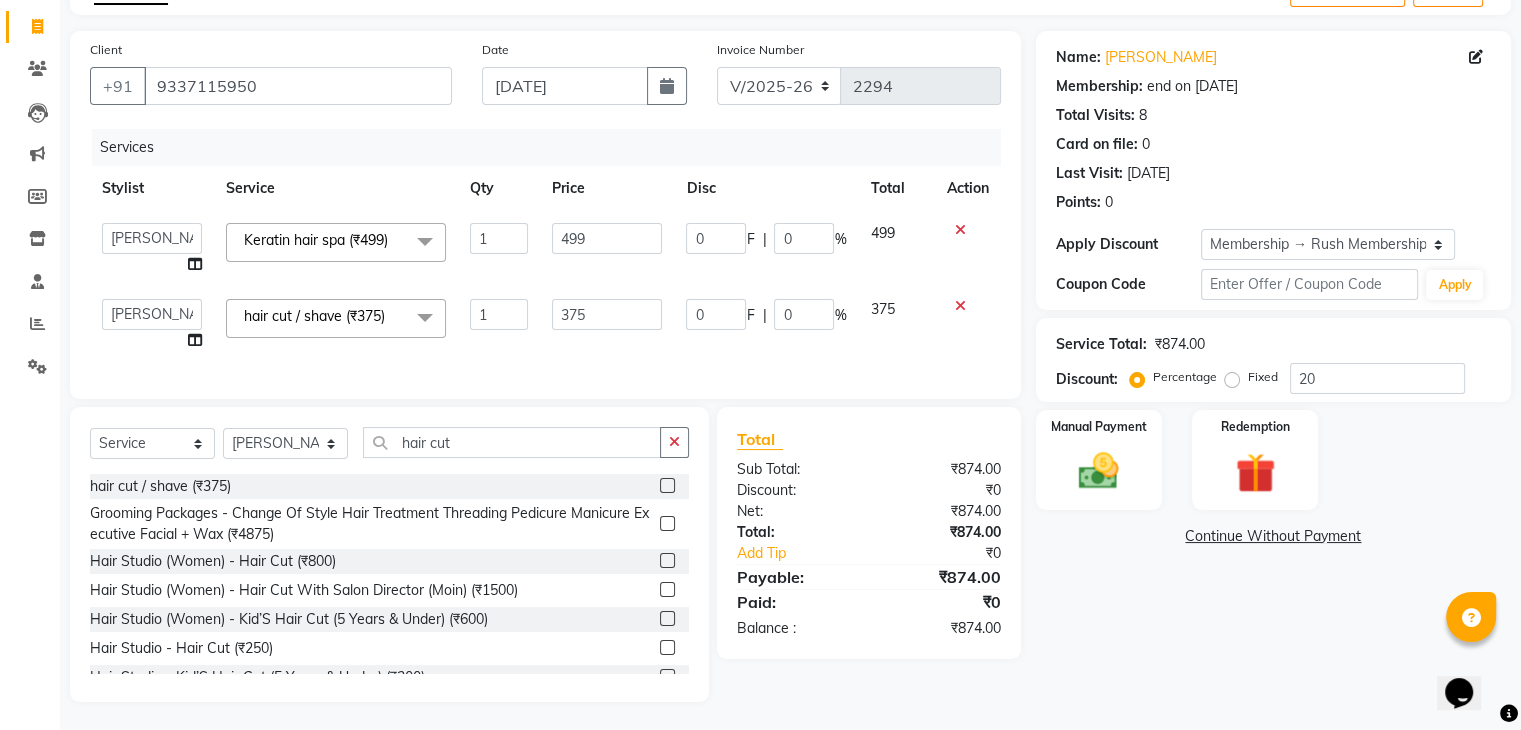 scroll, scrollTop: 120, scrollLeft: 0, axis: vertical 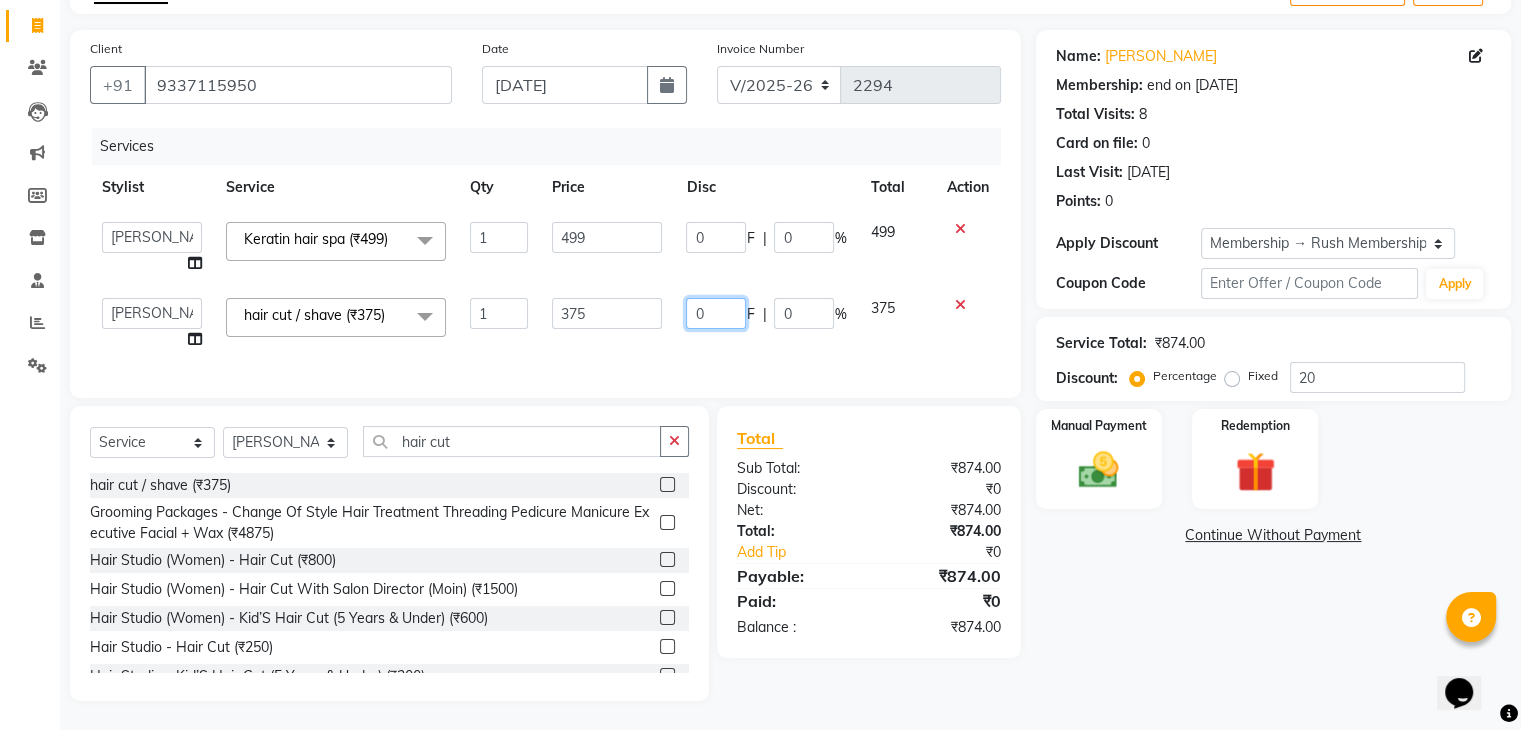 click on "0" 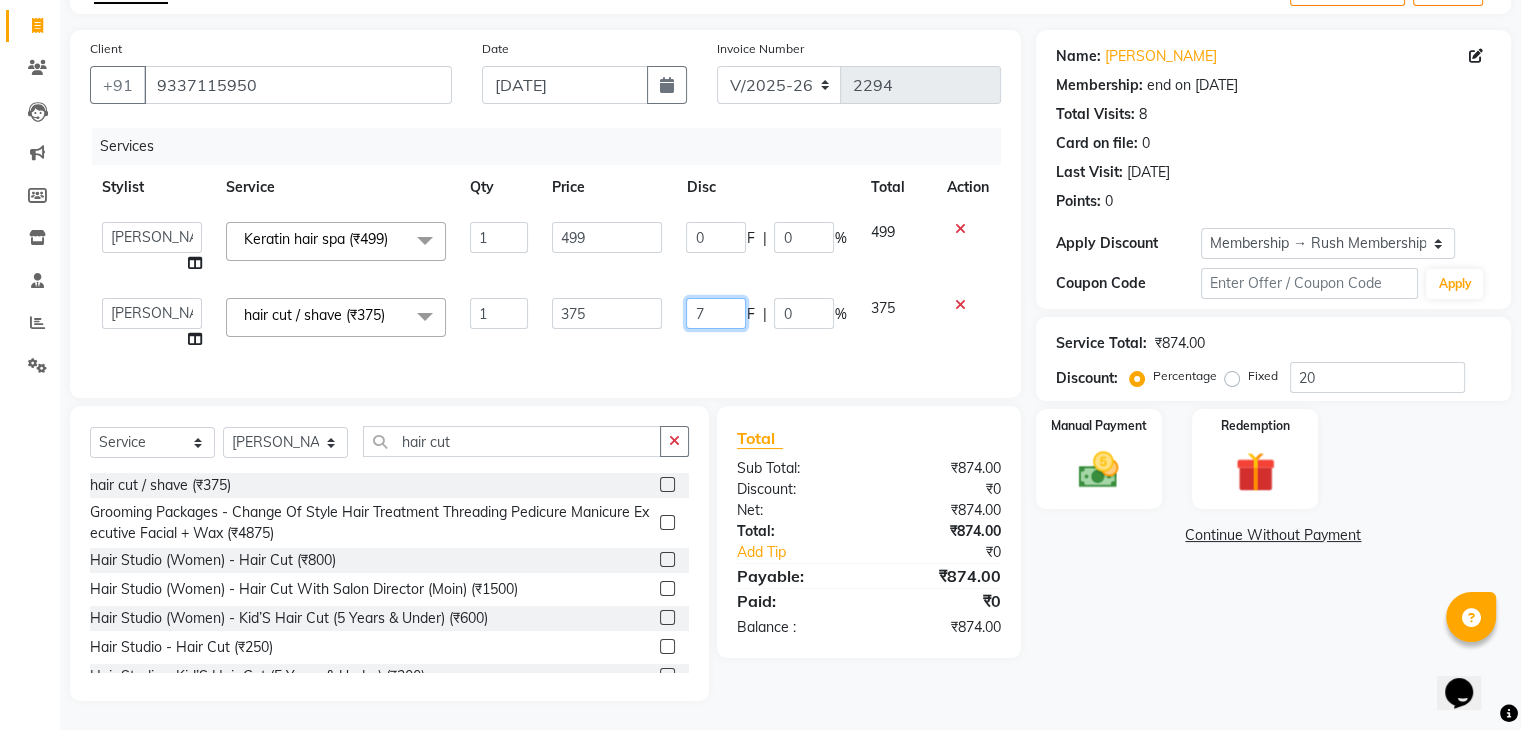 type on "75" 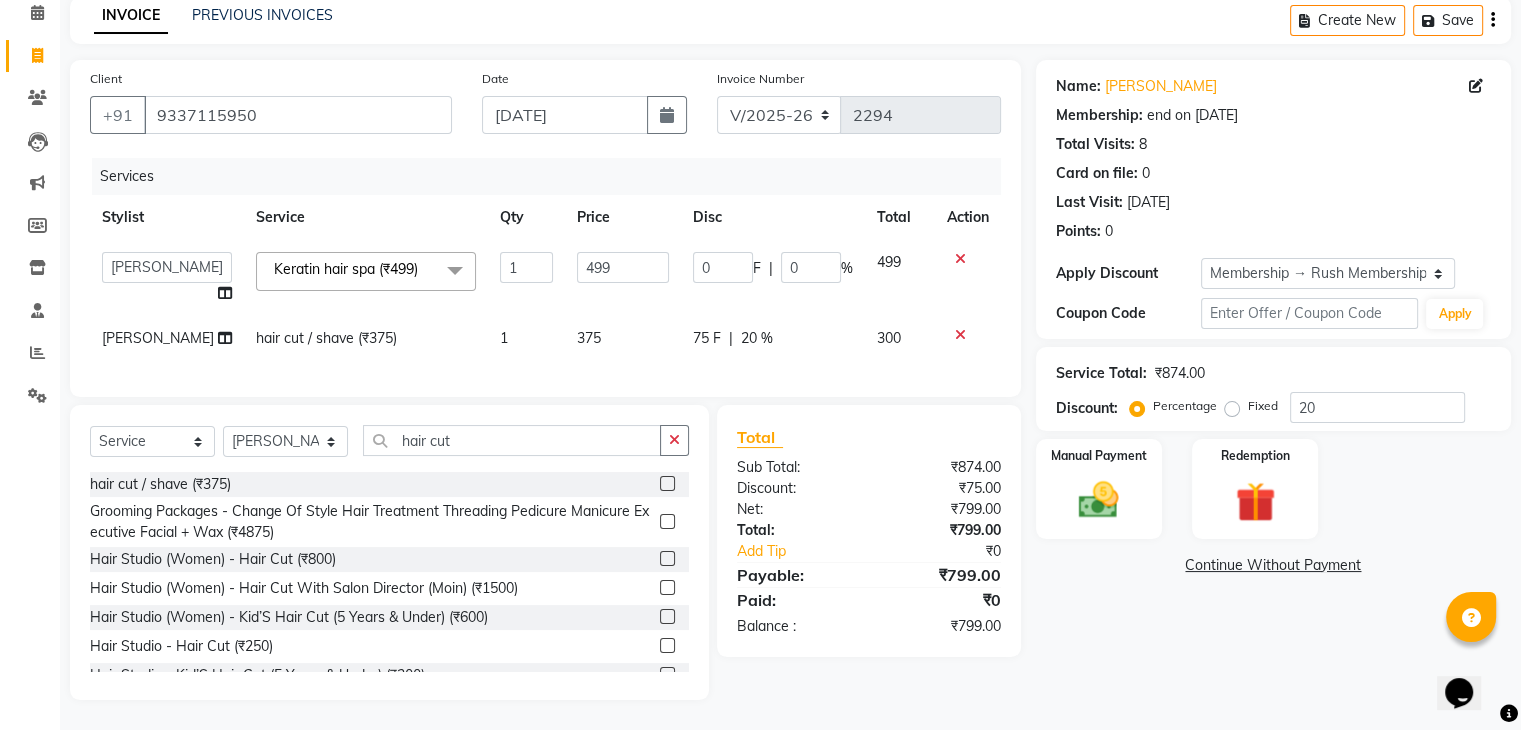 click on "Services Stylist Service Qty Price Disc Total Action  [PERSON_NAME]   Danish   Guddi   [PERSON_NAME]     [PERSON_NAME]   [PERSON_NAME]   Swati  Keratin hair spa (₹499)  x Clean Up - Deep Clean (₹900) Clean Up - Fruit (₹1000) Clean Up - Revival (₹1200) Clean Up - Mineral 1 (₹1500) Clean Up - Mineral (₹2000) Clean Up - Hydrating (₹2500) Clean Up - D.N.A. (₹3000) lice treatment (₹2000) power dose [per bottle ] (₹500) pigmantation facial (₹1000) protein spa (₹2500) Bota smooth (₹8000) Bota smooth  (₹10000) bota smooth (₹6500) Protein hair spa (₹1600) nanoplatia (₹2500) Hair protein spa (₹2000) Protein spaa (₹3500) Foot spa (₹800) Protein spa (₹3000) Nose pill off (₹250) hair spa dandruff treatment (₹3500) Threading/upl (₹70) Threading /Forhead /upl (₹90) Botosmooth (₹7000) Pigmentation treatment (₹3000) Hydra  facial (₹7000) hair cut / shave (₹375) Pill off upl (₹50) Advance payment (₹600) Diamond clean up (₹1200) Botoplatia  (₹4600) hair colour (₹1200) 1 0" 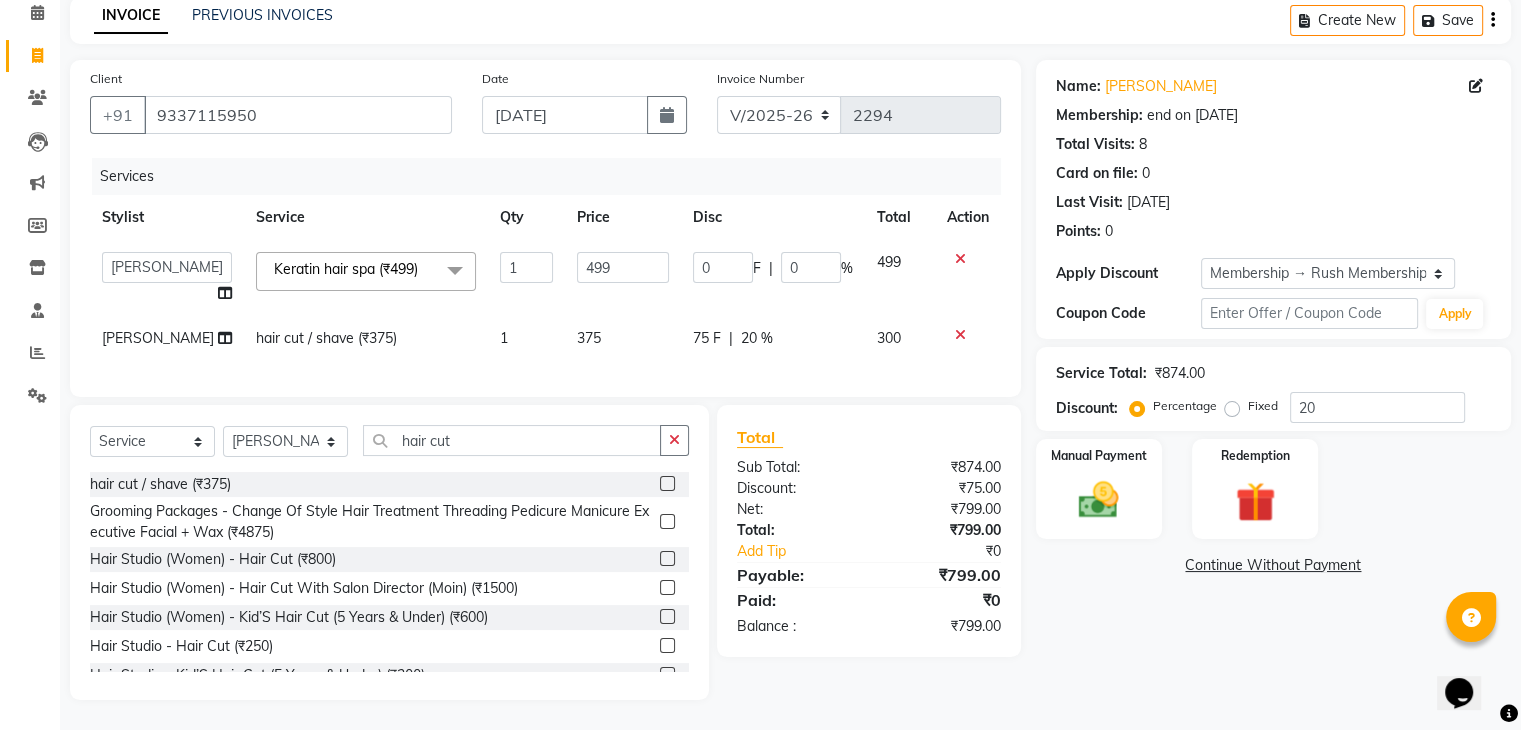 scroll, scrollTop: 105, scrollLeft: 0, axis: vertical 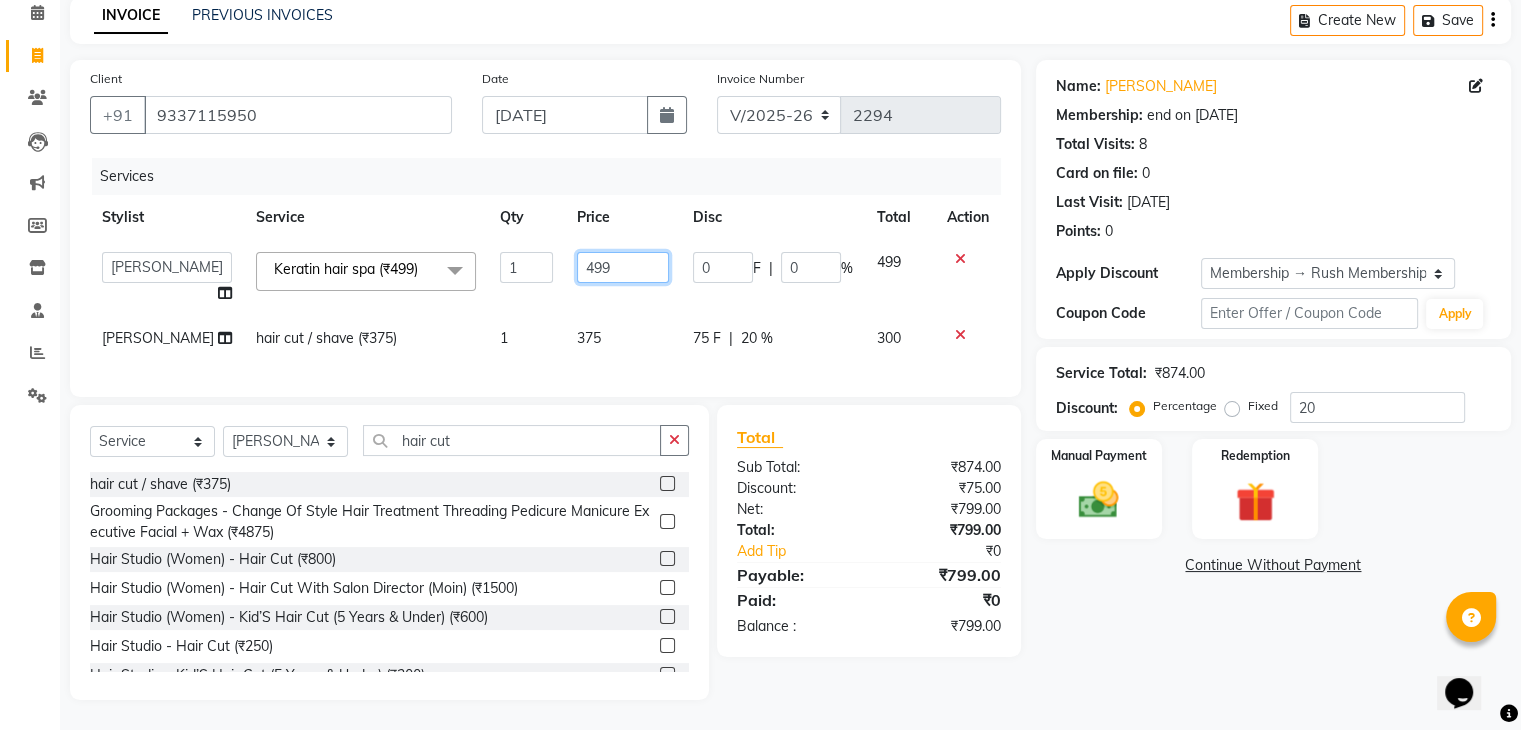 click on "499" 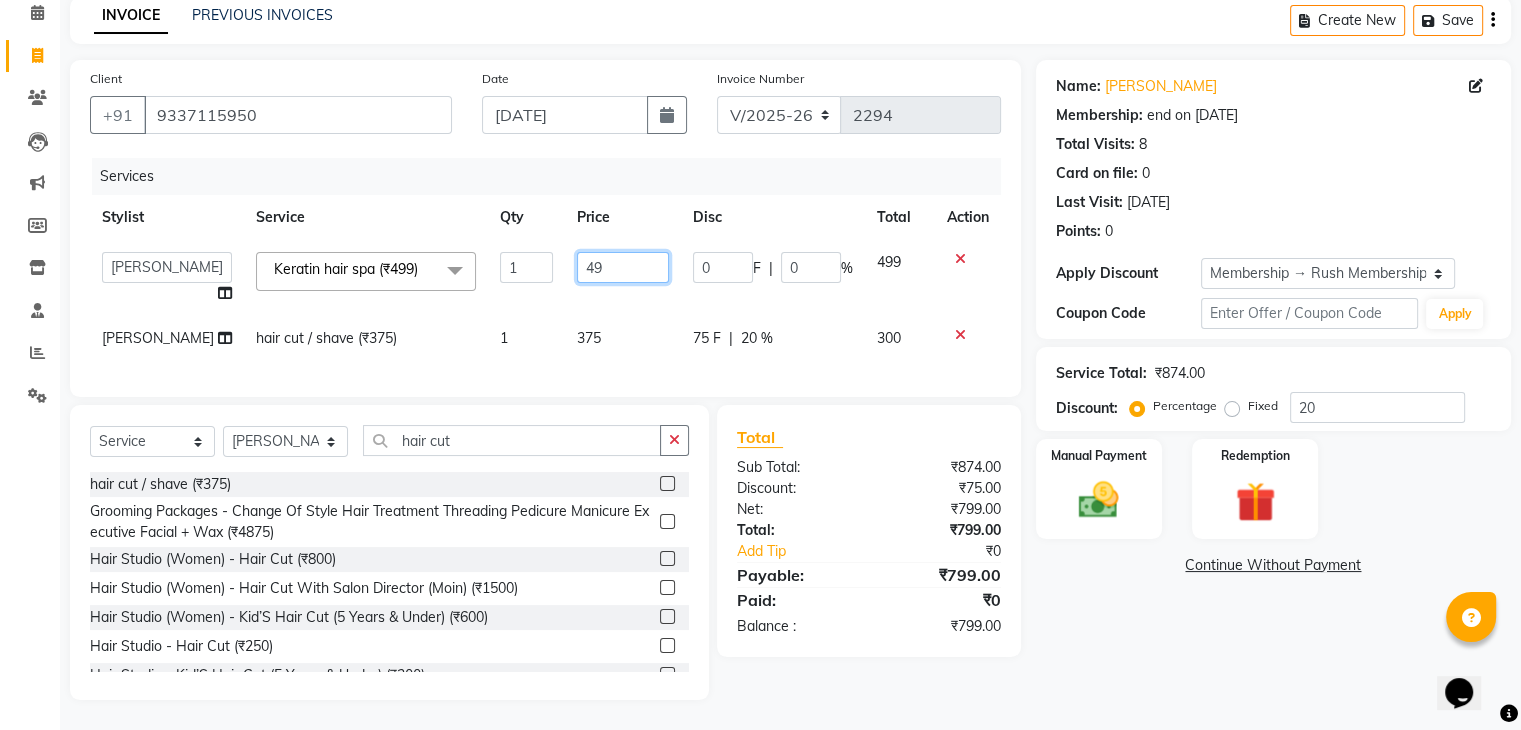 type on "4" 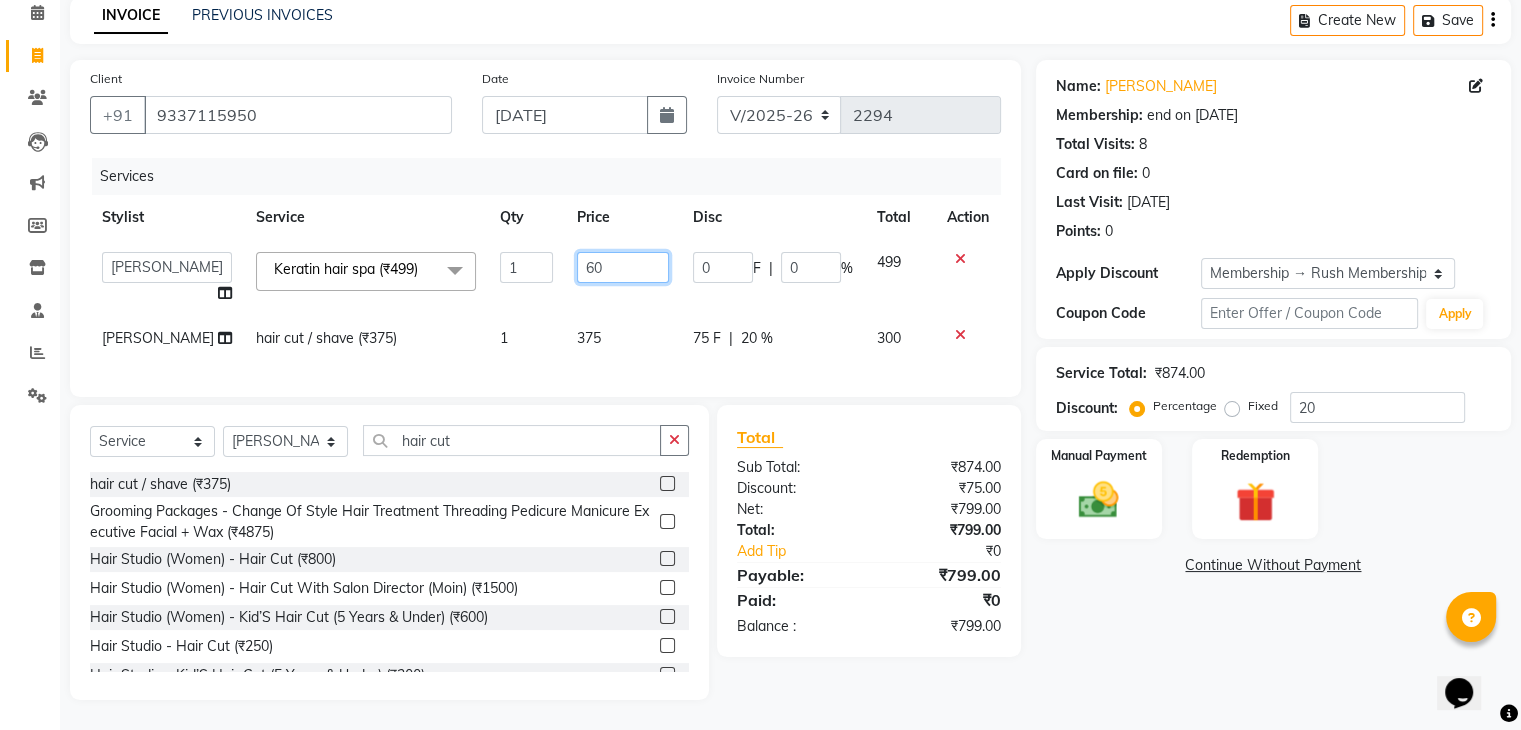 type on "600" 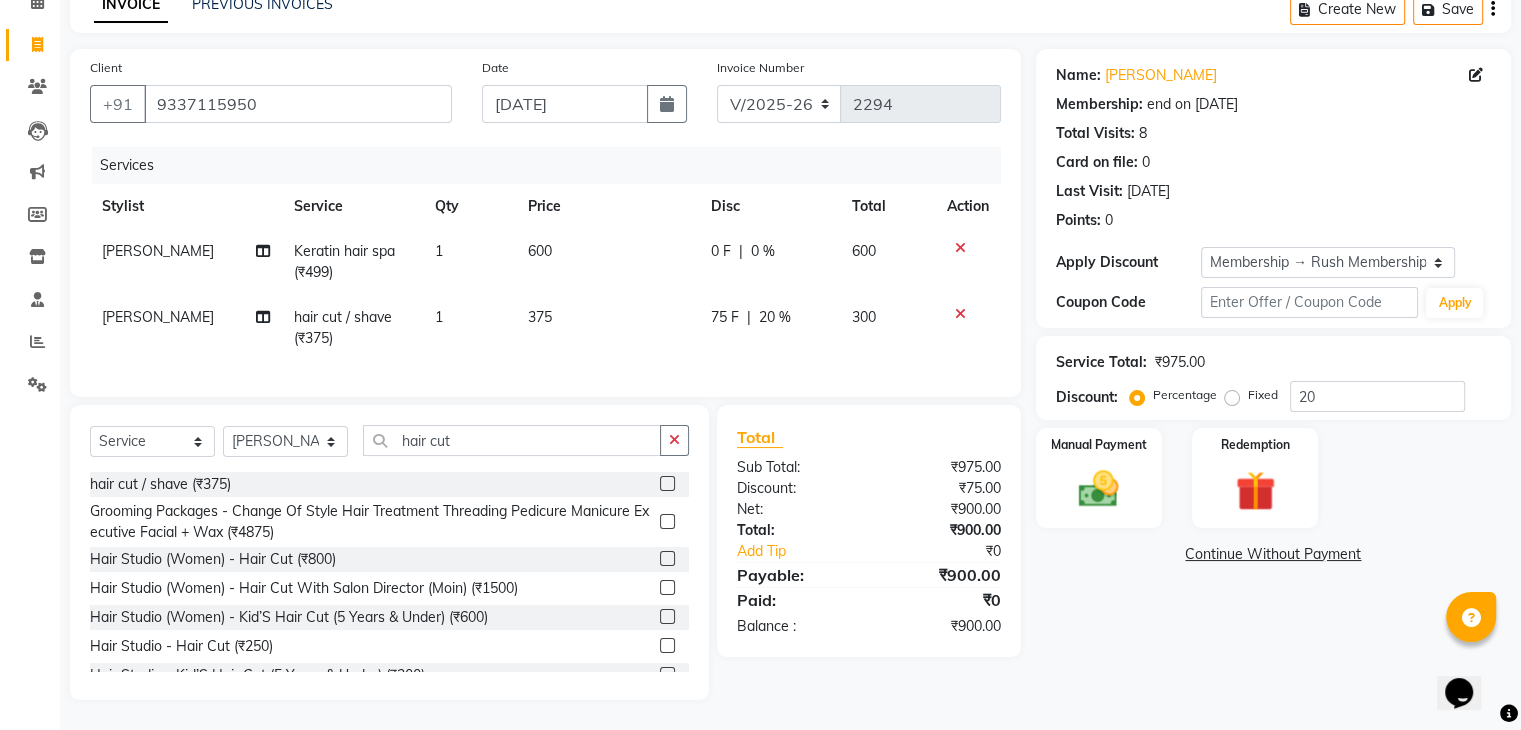 click on "0 F | 0 %" 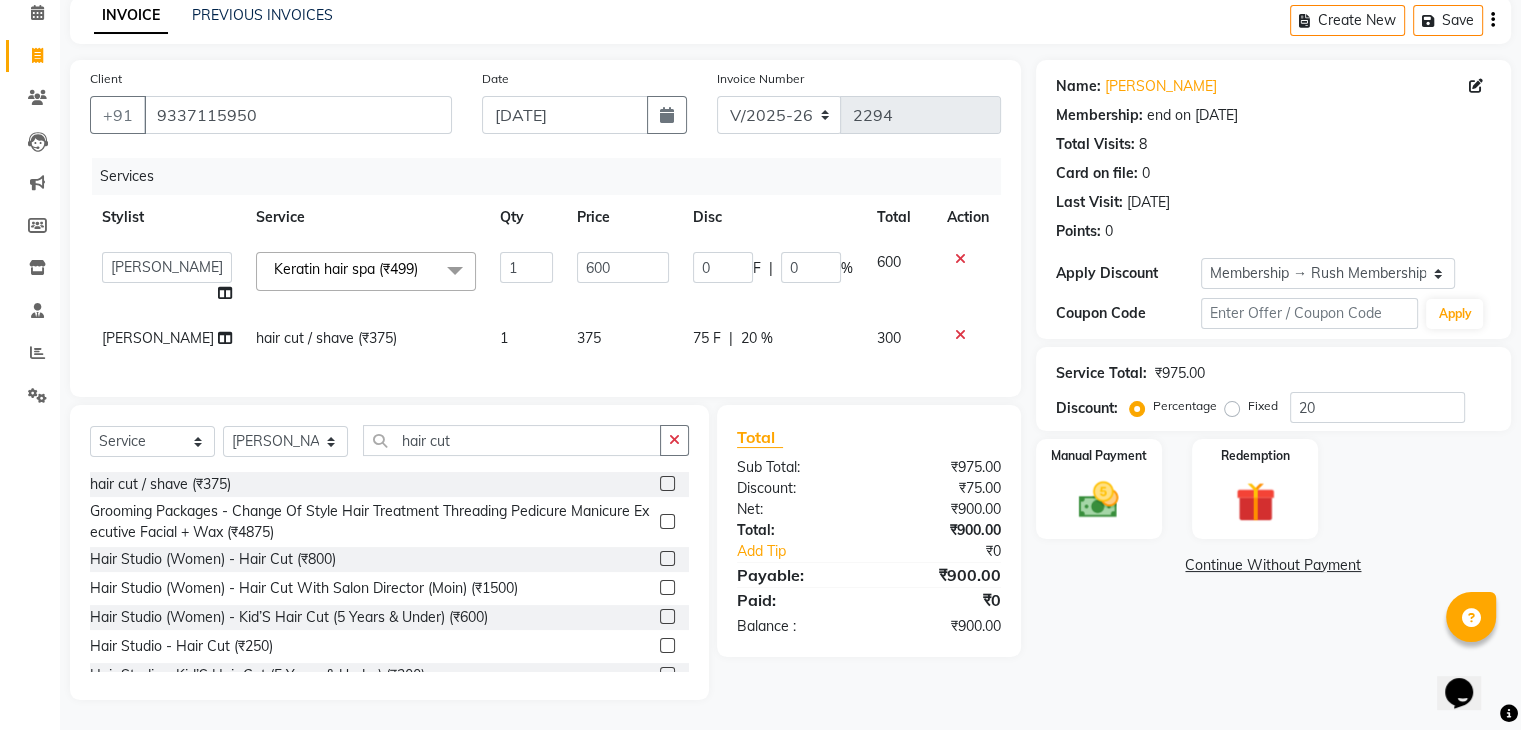 scroll, scrollTop: 106, scrollLeft: 0, axis: vertical 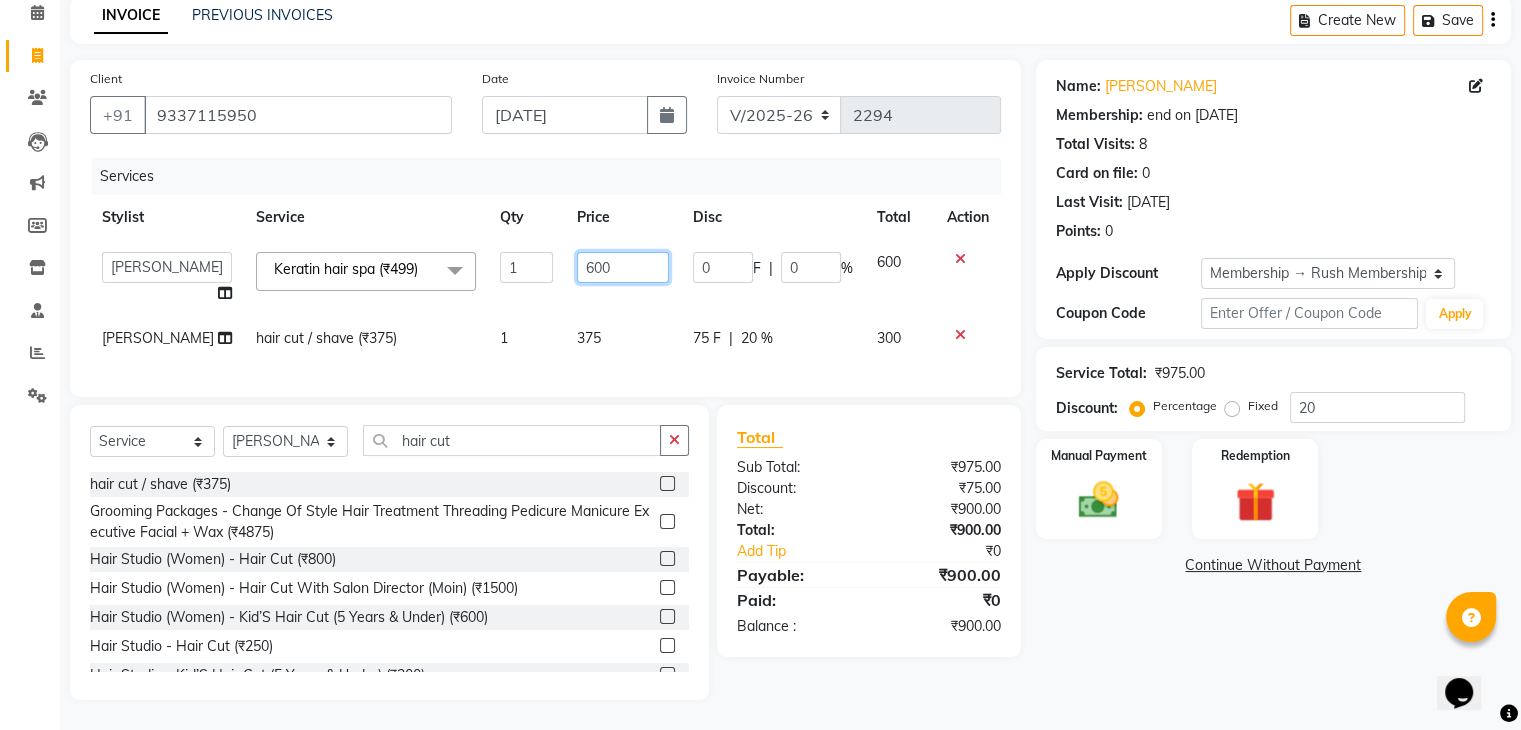 click on "600" 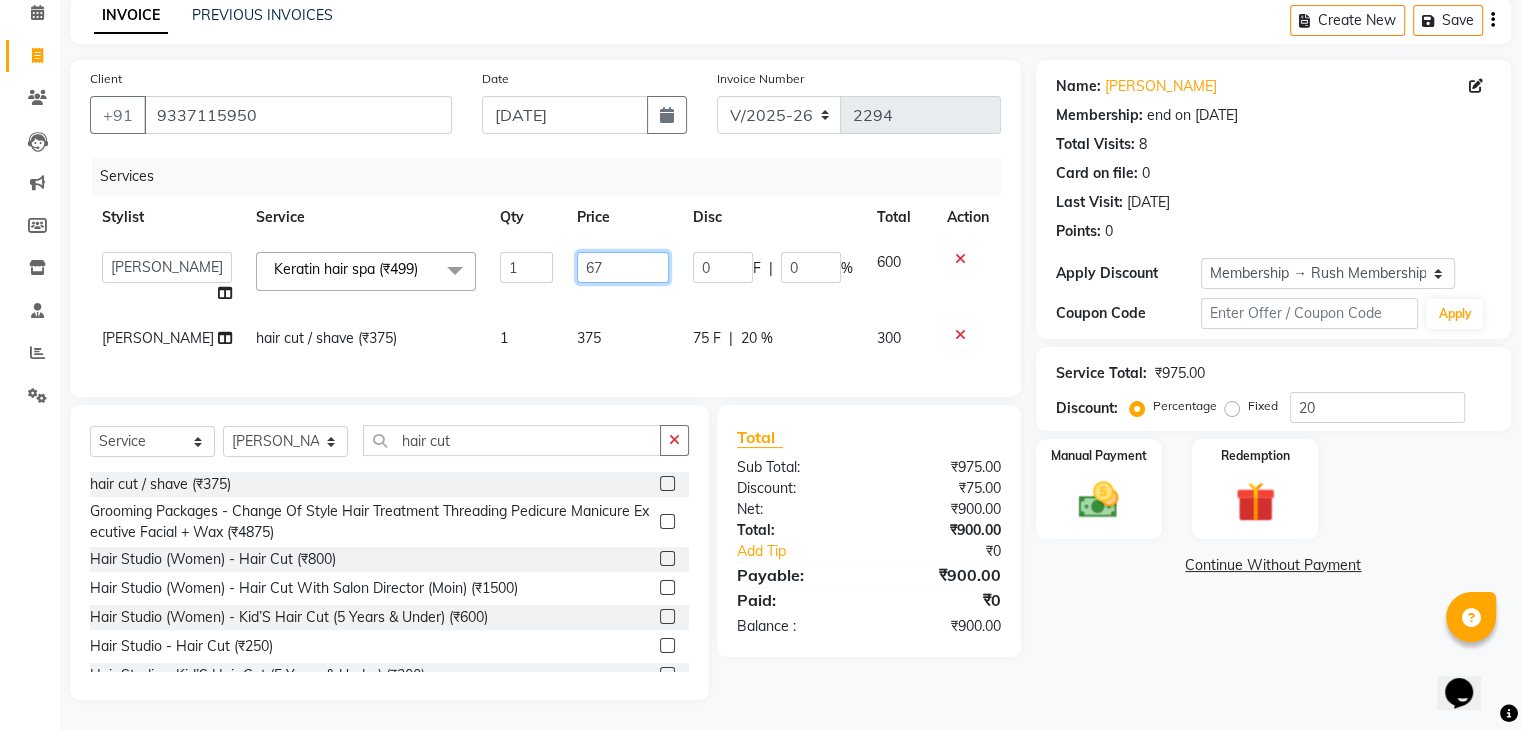 type on "670" 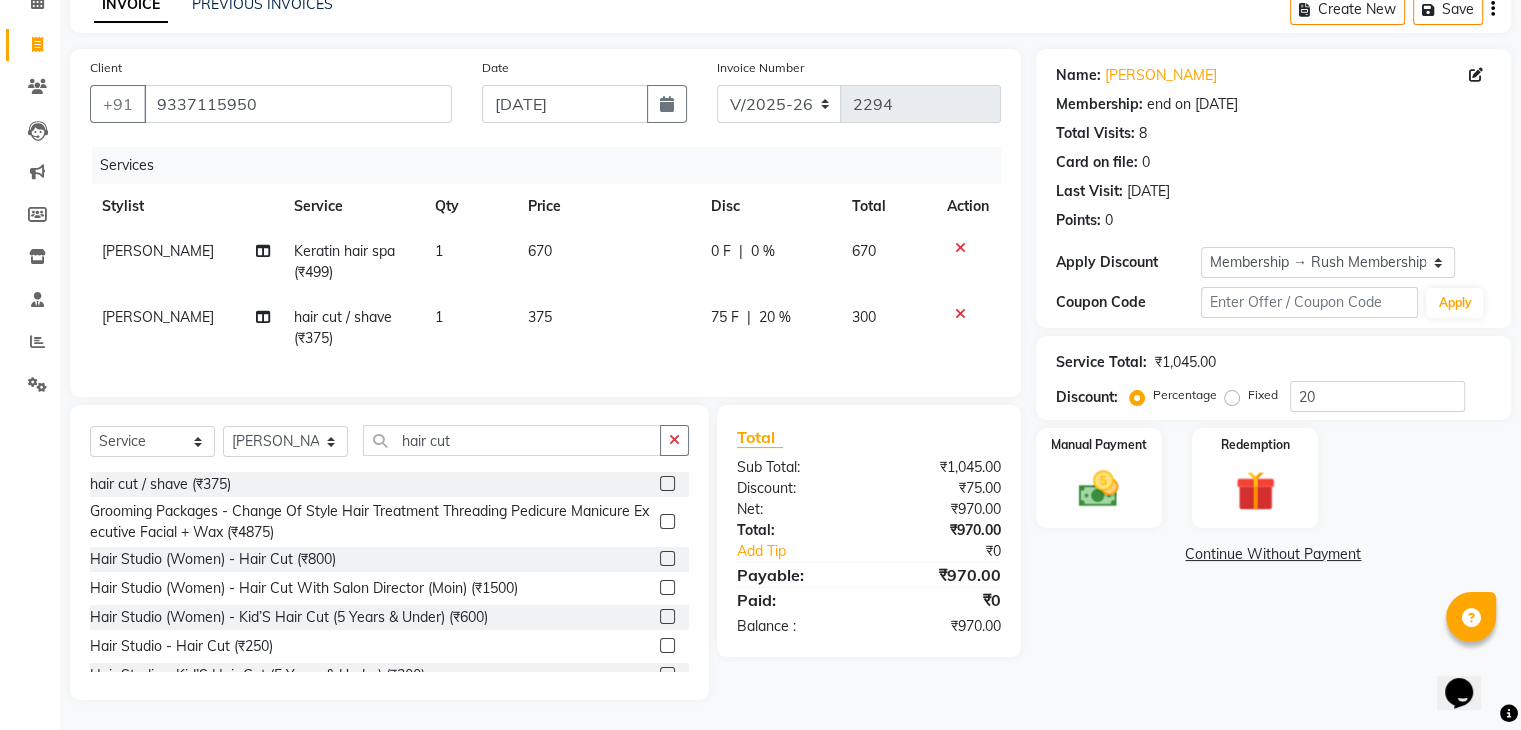 click on "0 F | 0 %" 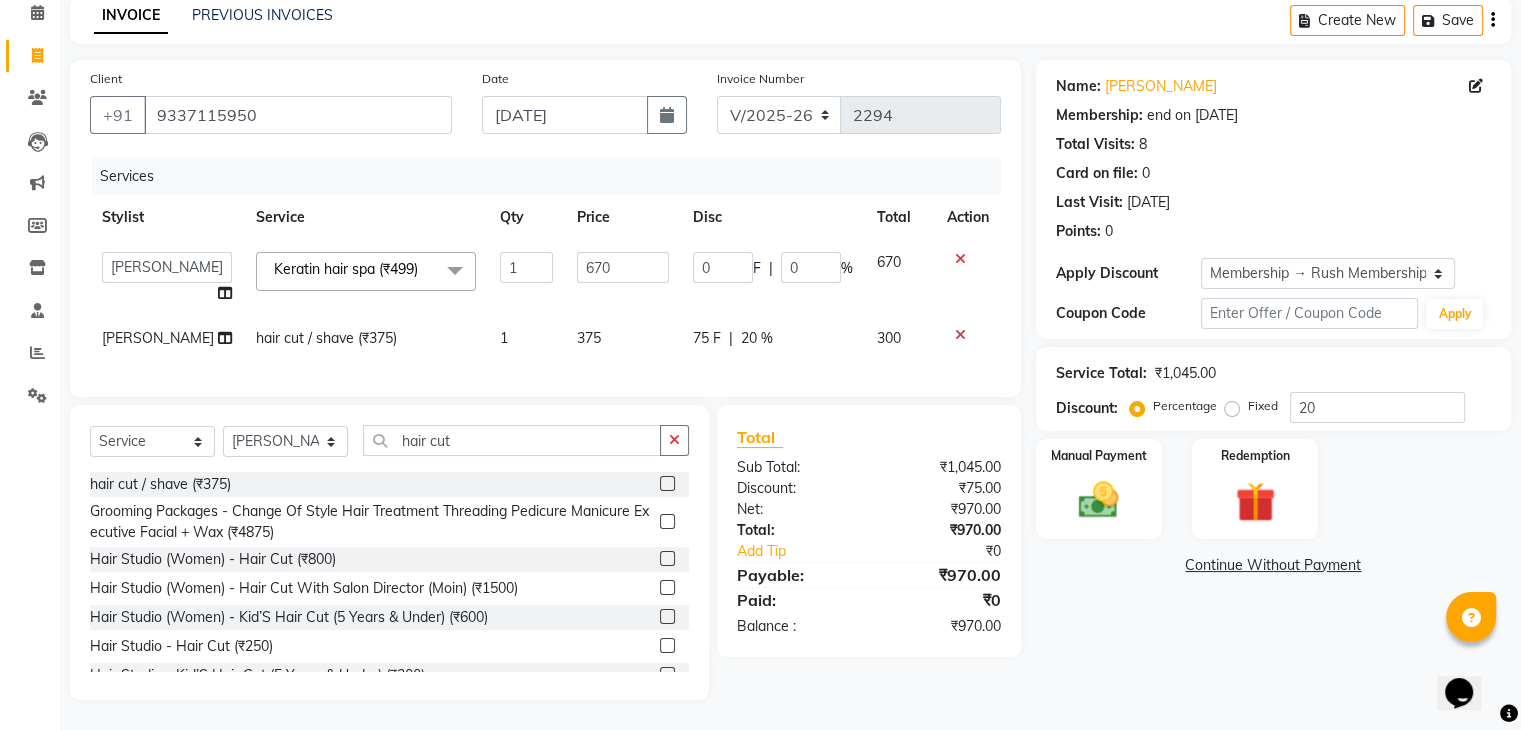 scroll, scrollTop: 0, scrollLeft: 14, axis: horizontal 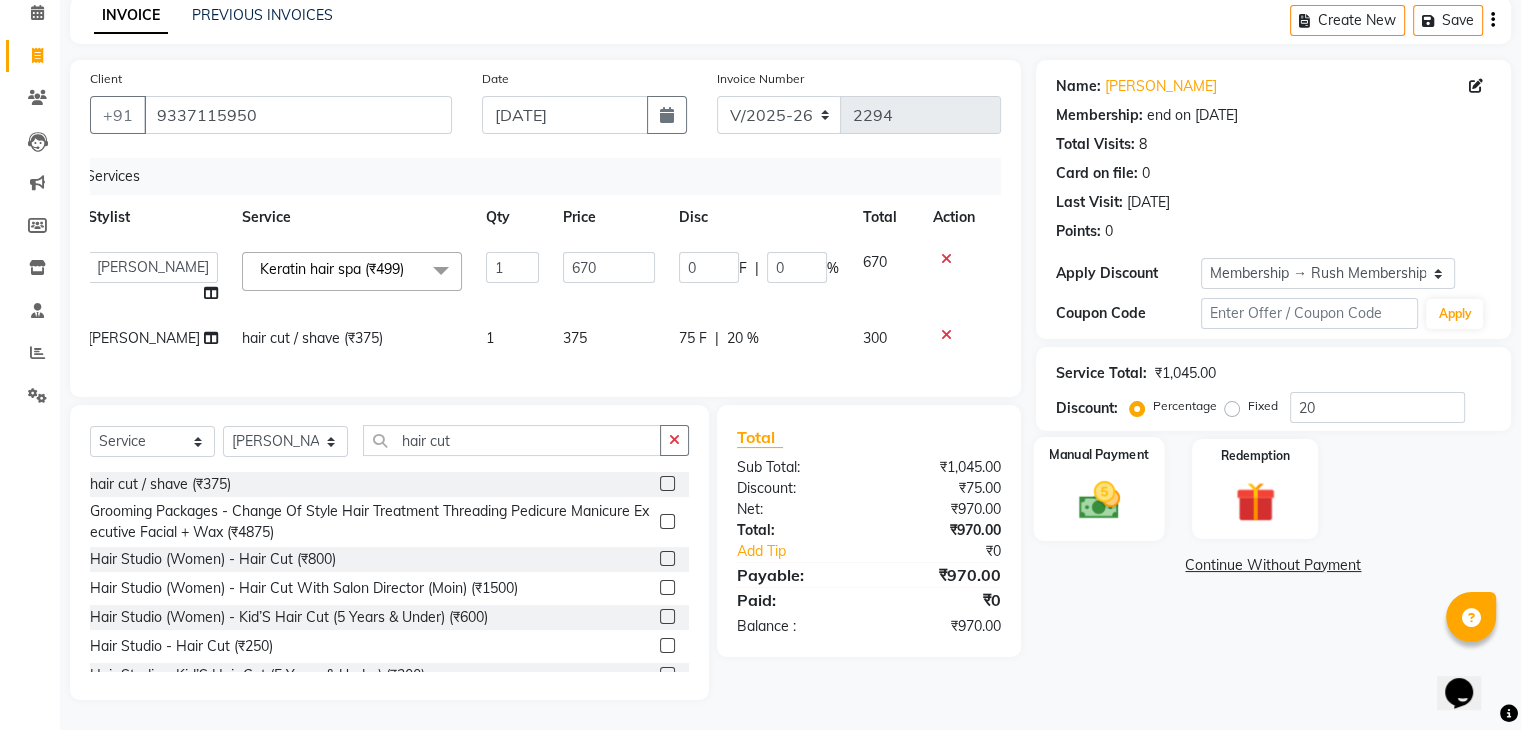 click on "Manual Payment" 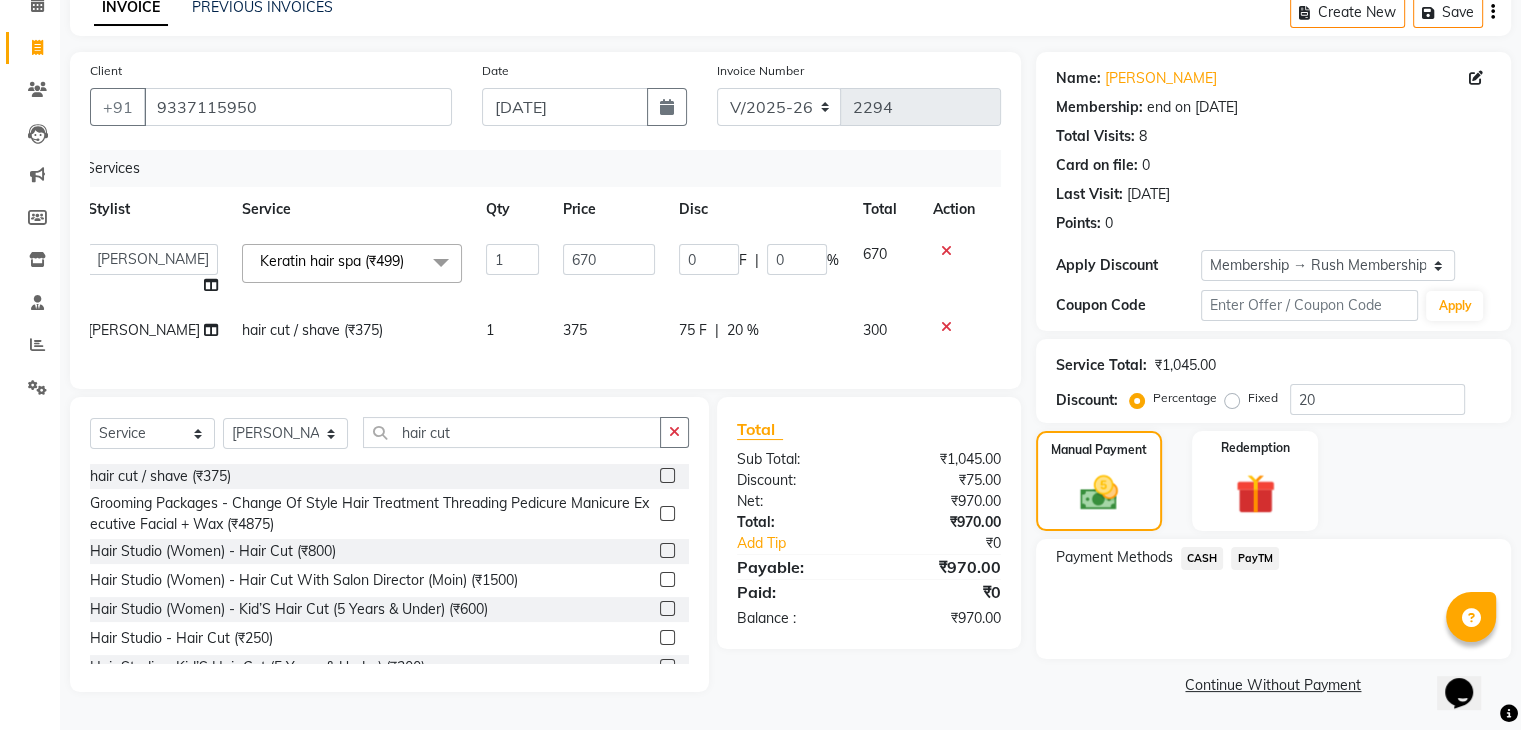 click on "PayTM" 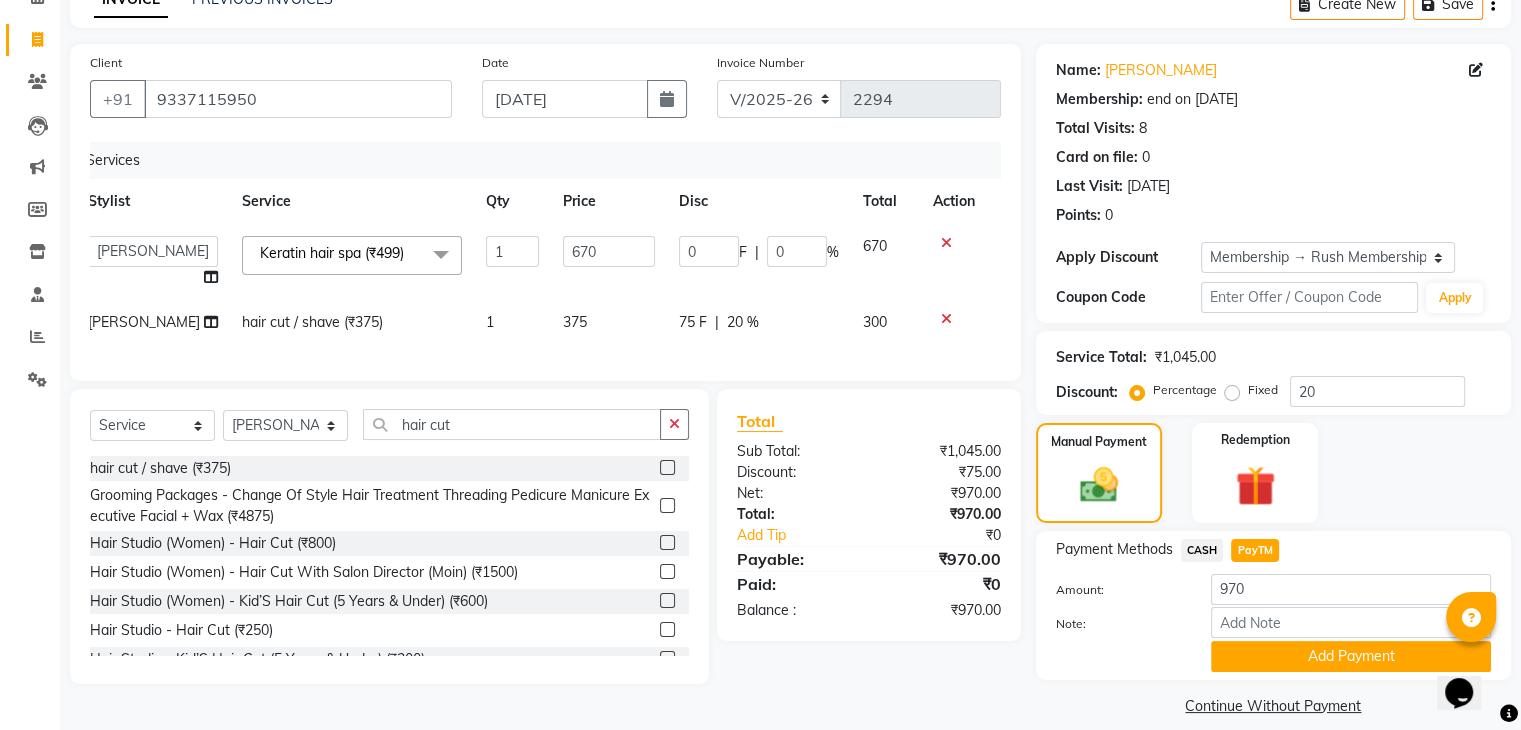 scroll, scrollTop: 128, scrollLeft: 0, axis: vertical 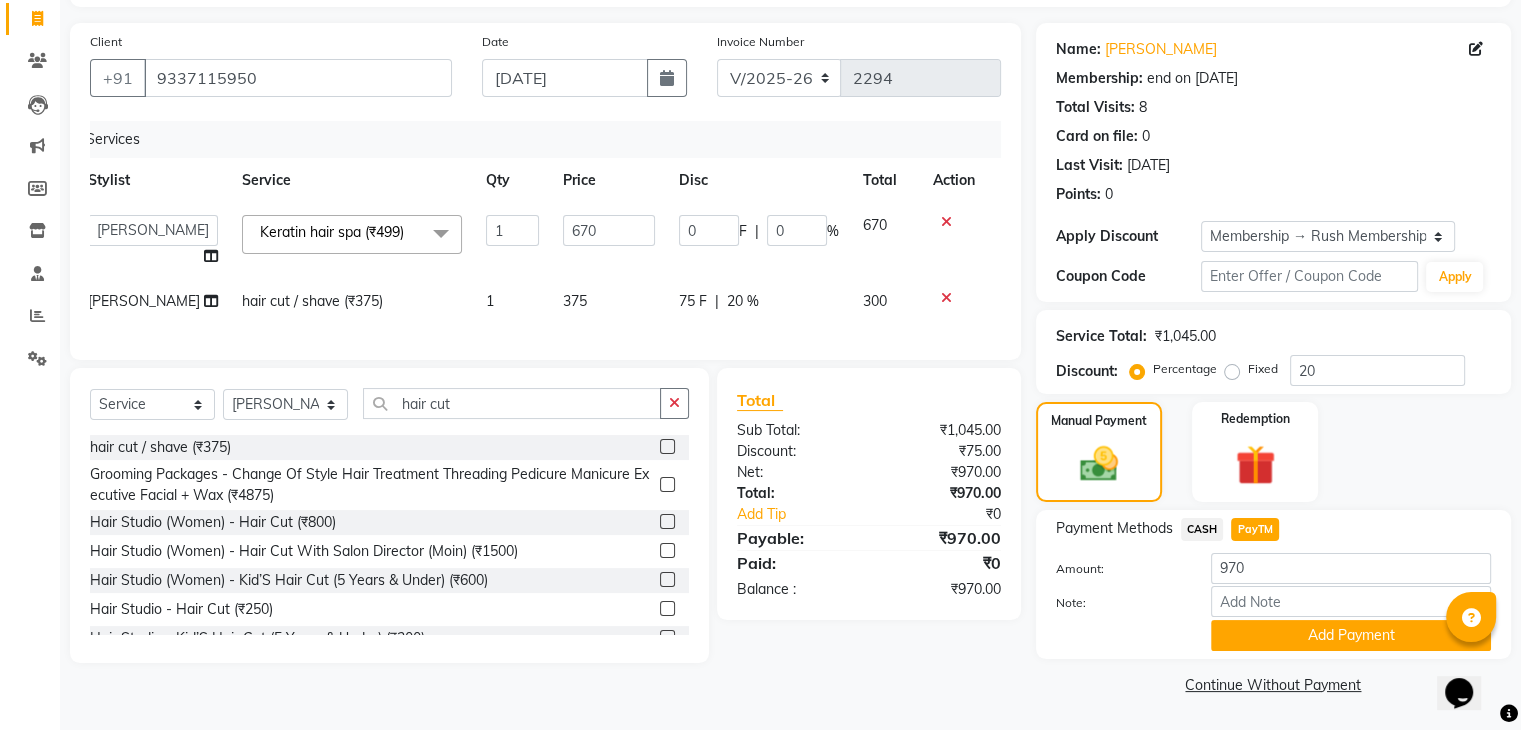 click on "Payment Methods  CASH   PayTM  Amount: 970 Note: Add Payment" 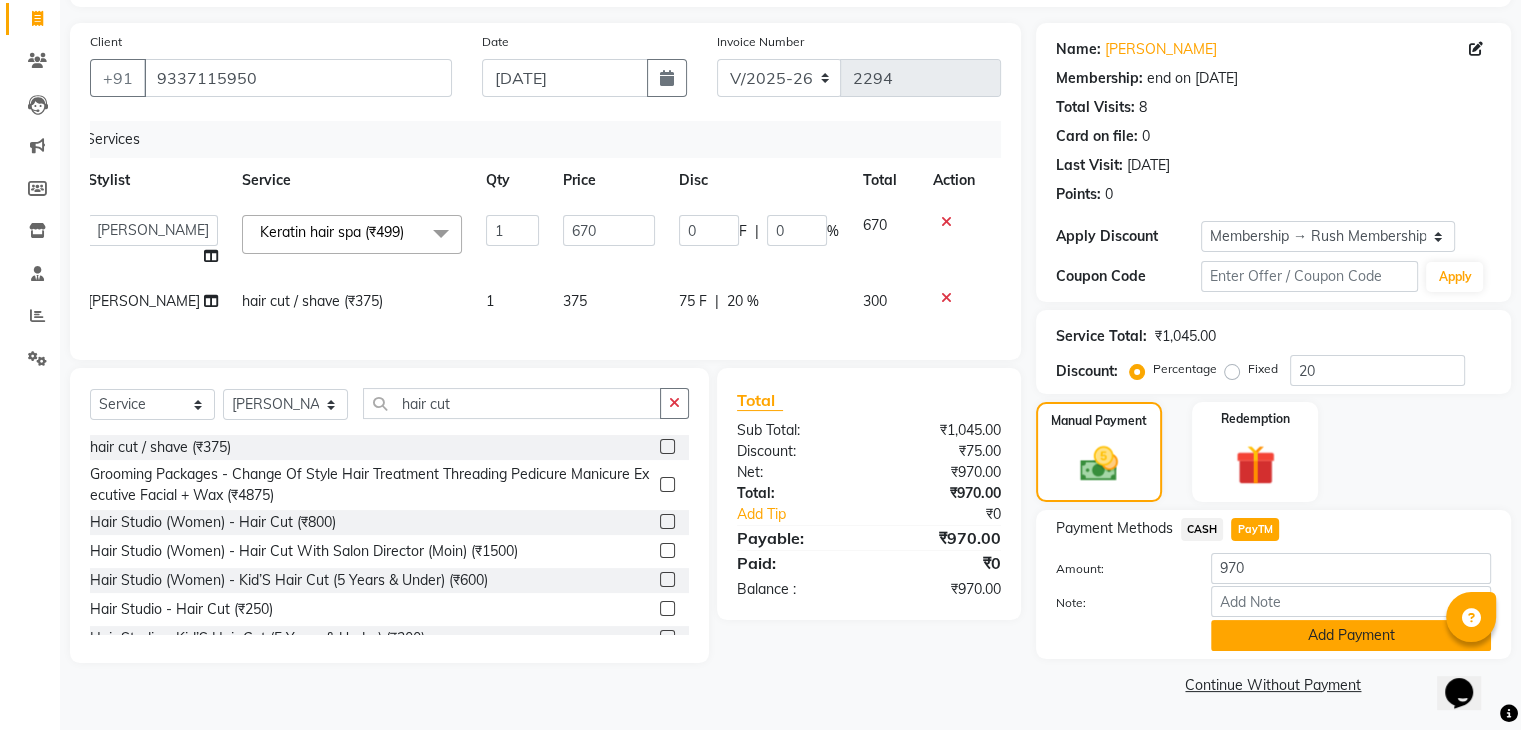 click on "Add Payment" 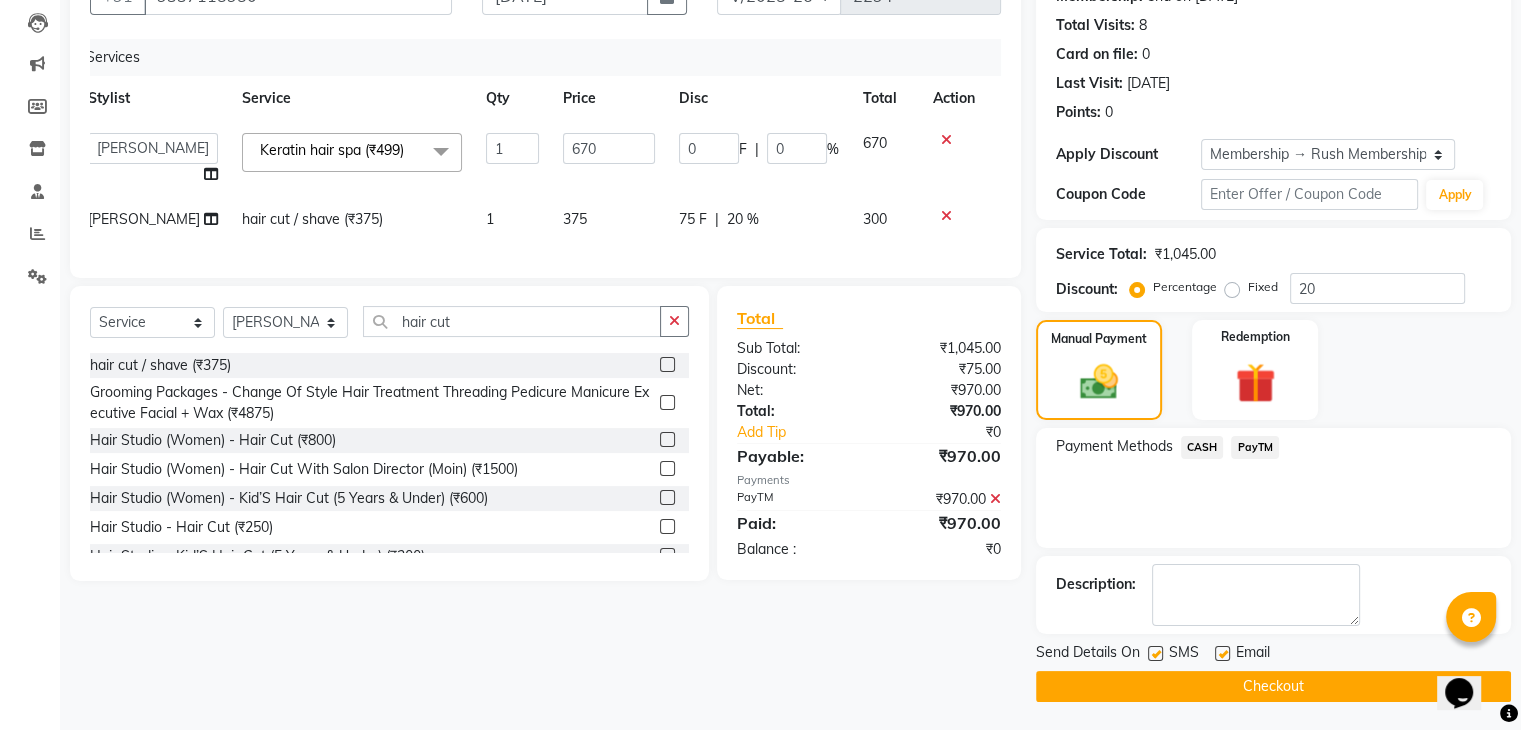 scroll, scrollTop: 208, scrollLeft: 0, axis: vertical 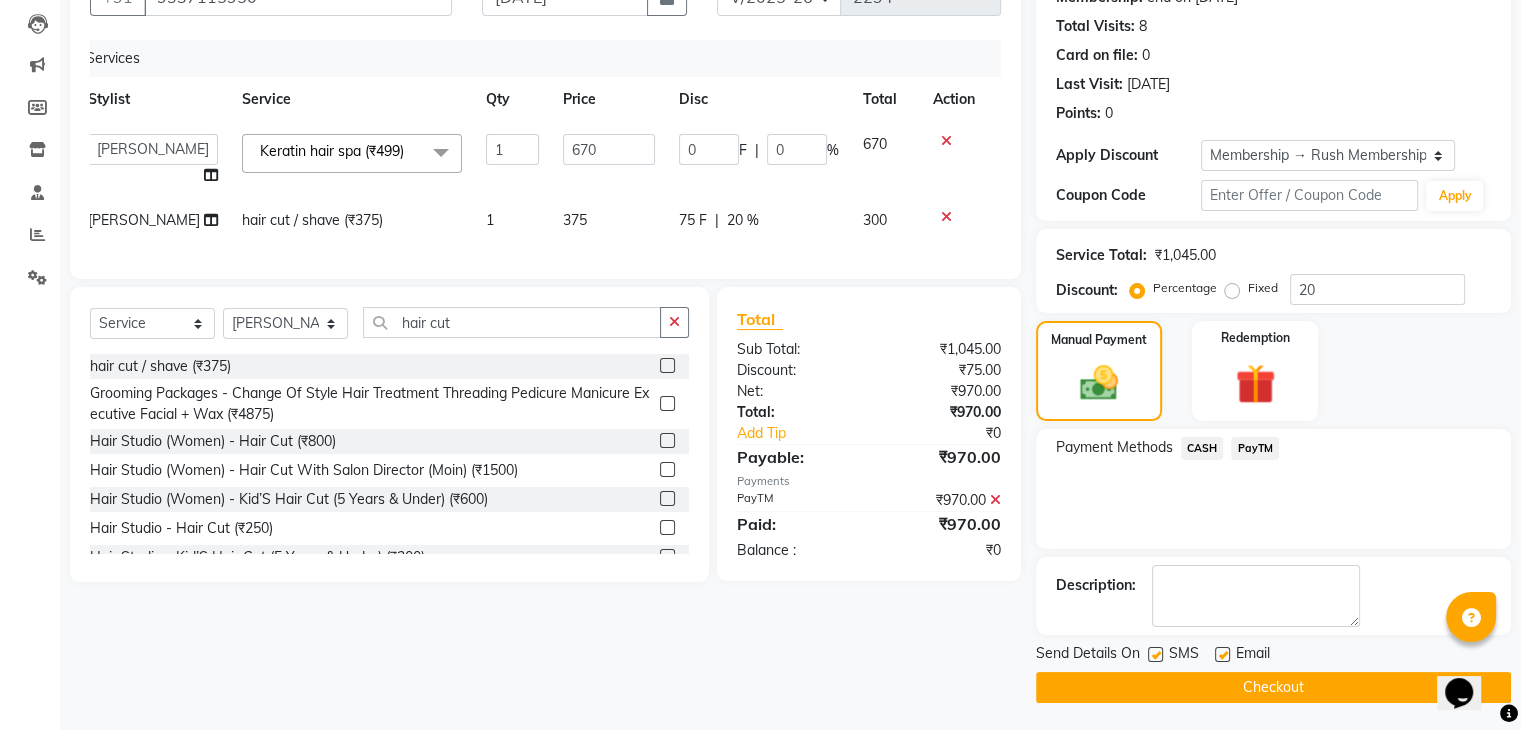 click 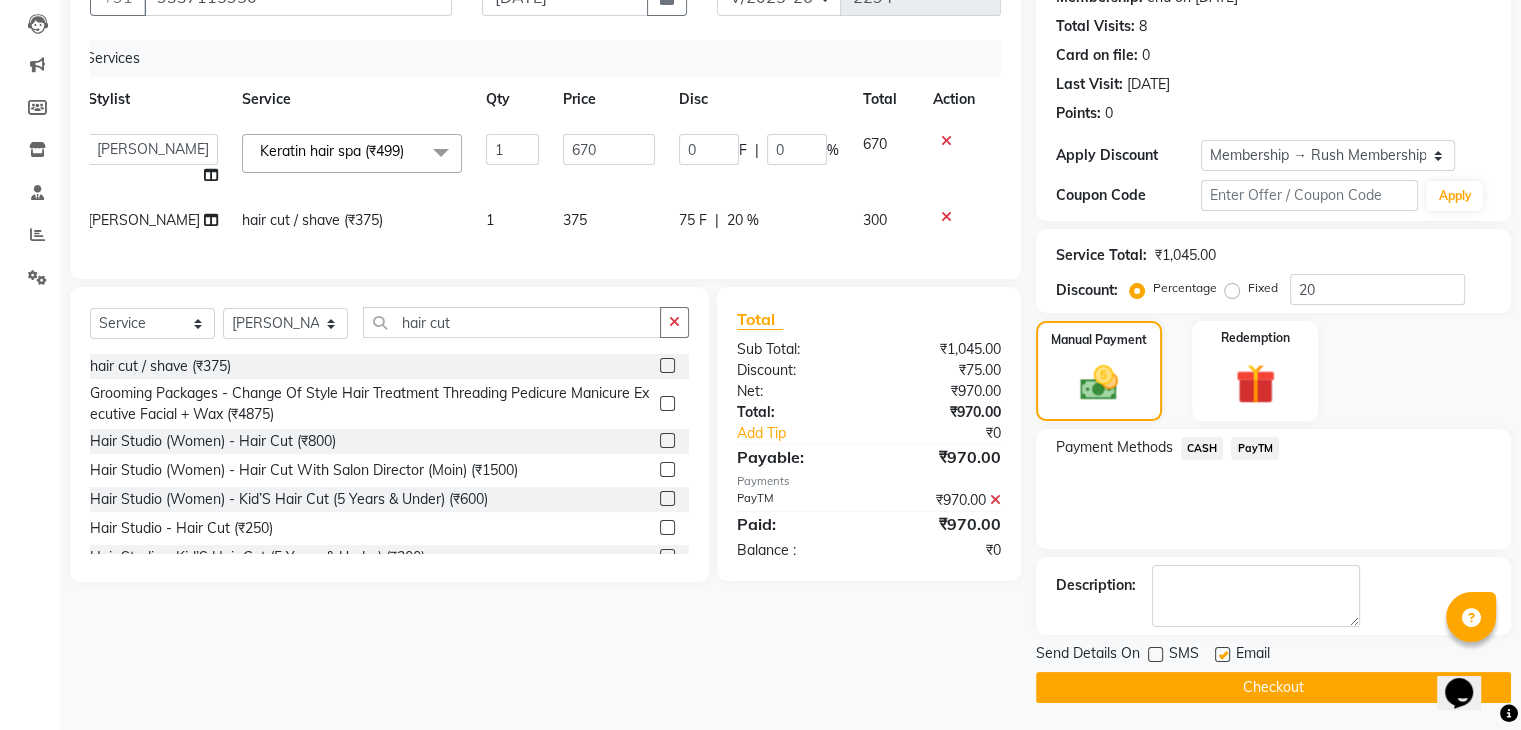 click 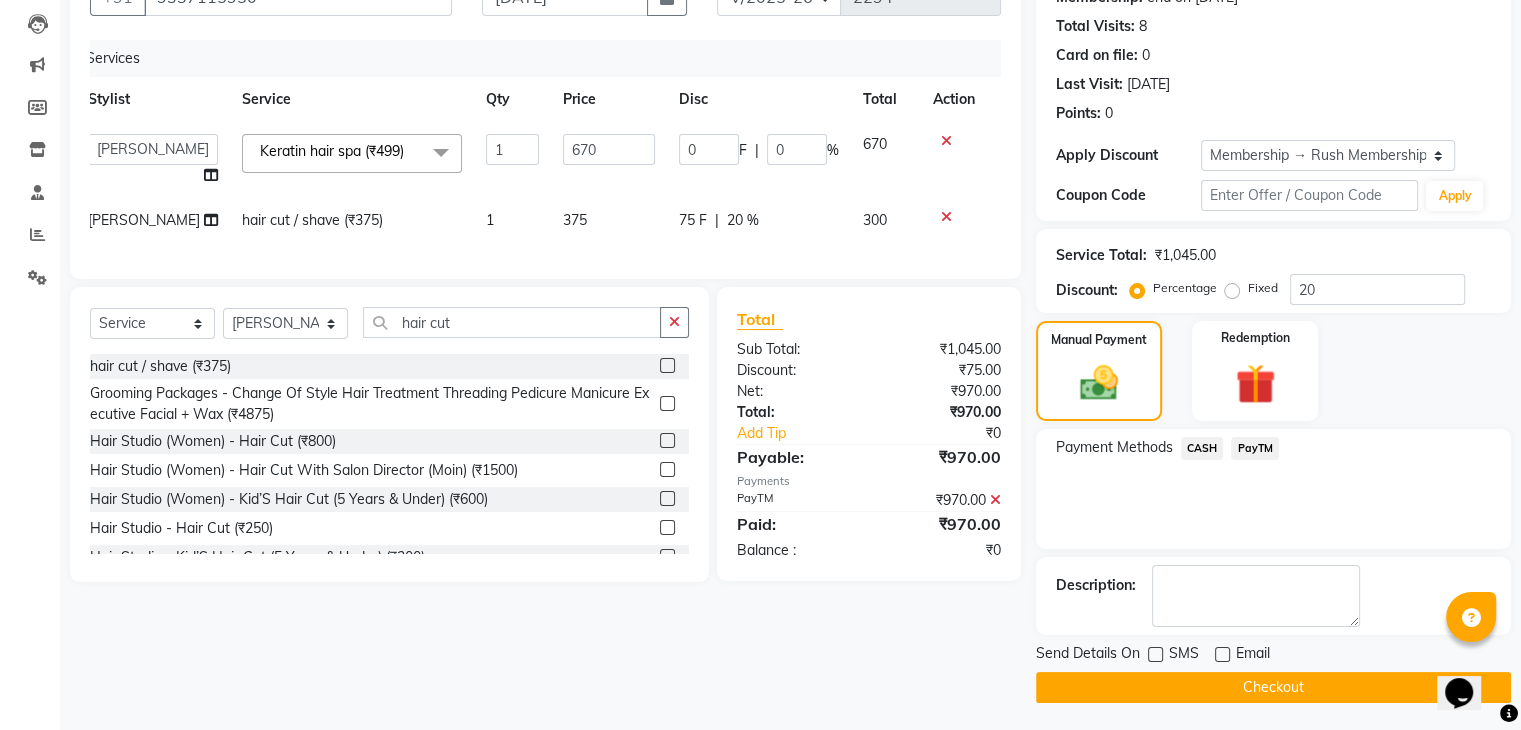 click on "Checkout" 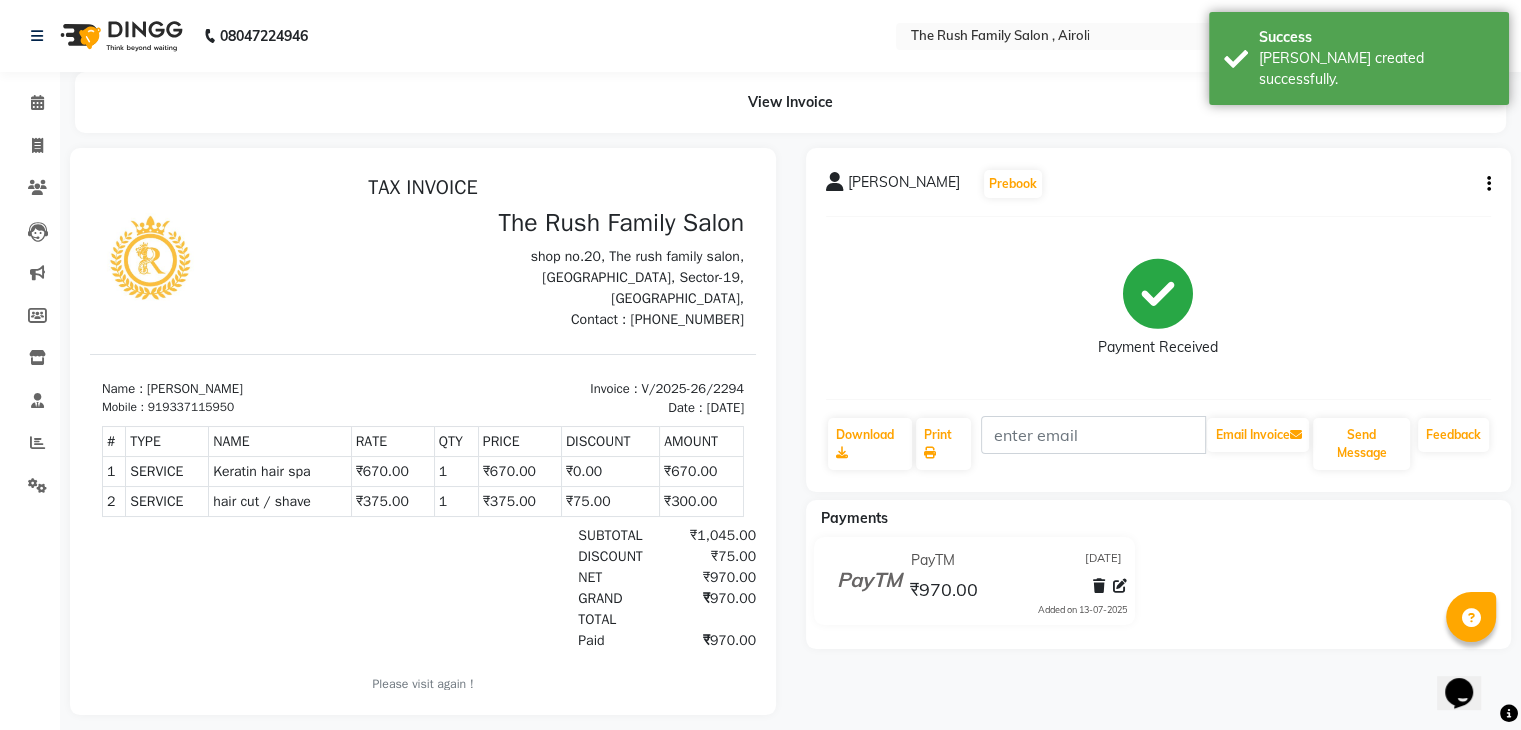 scroll, scrollTop: 0, scrollLeft: 0, axis: both 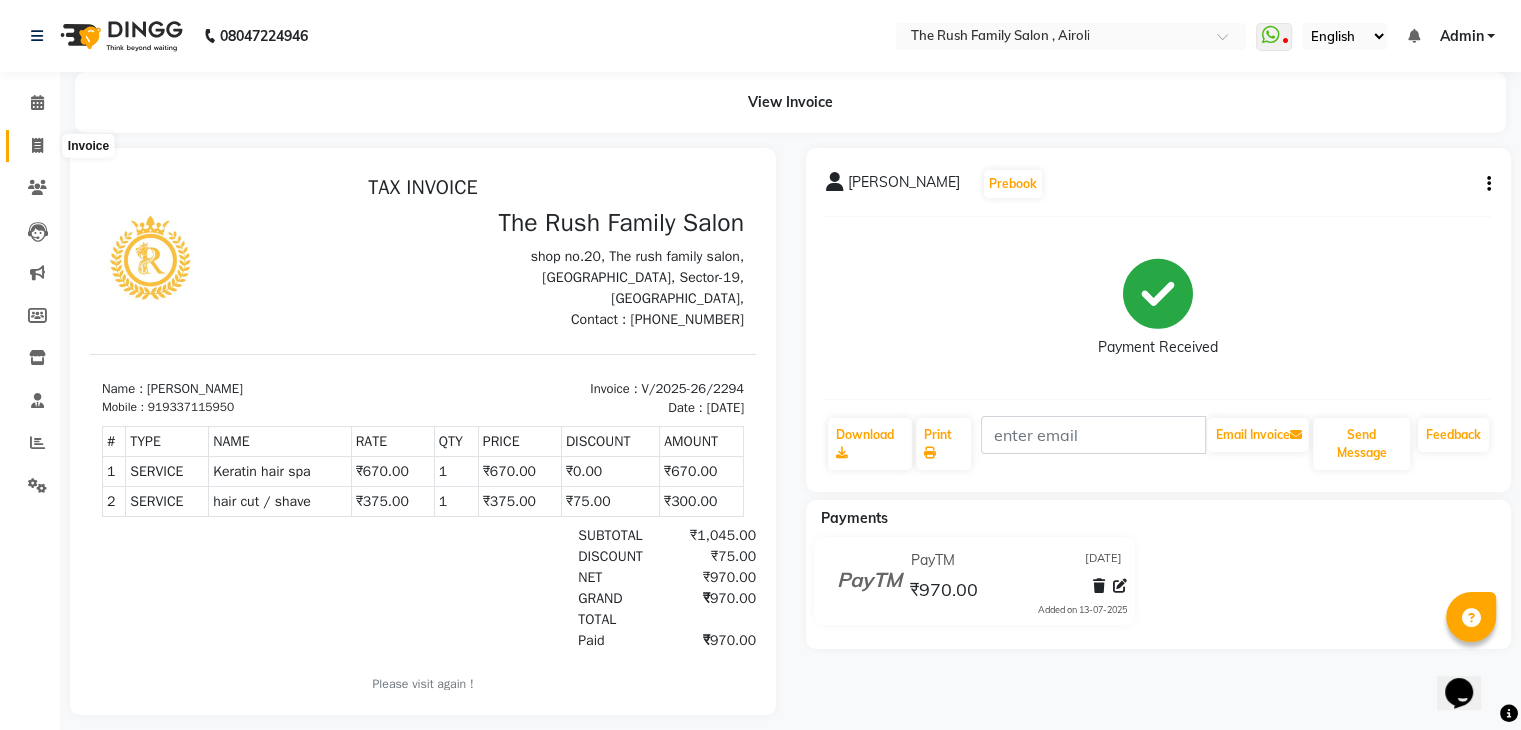 click 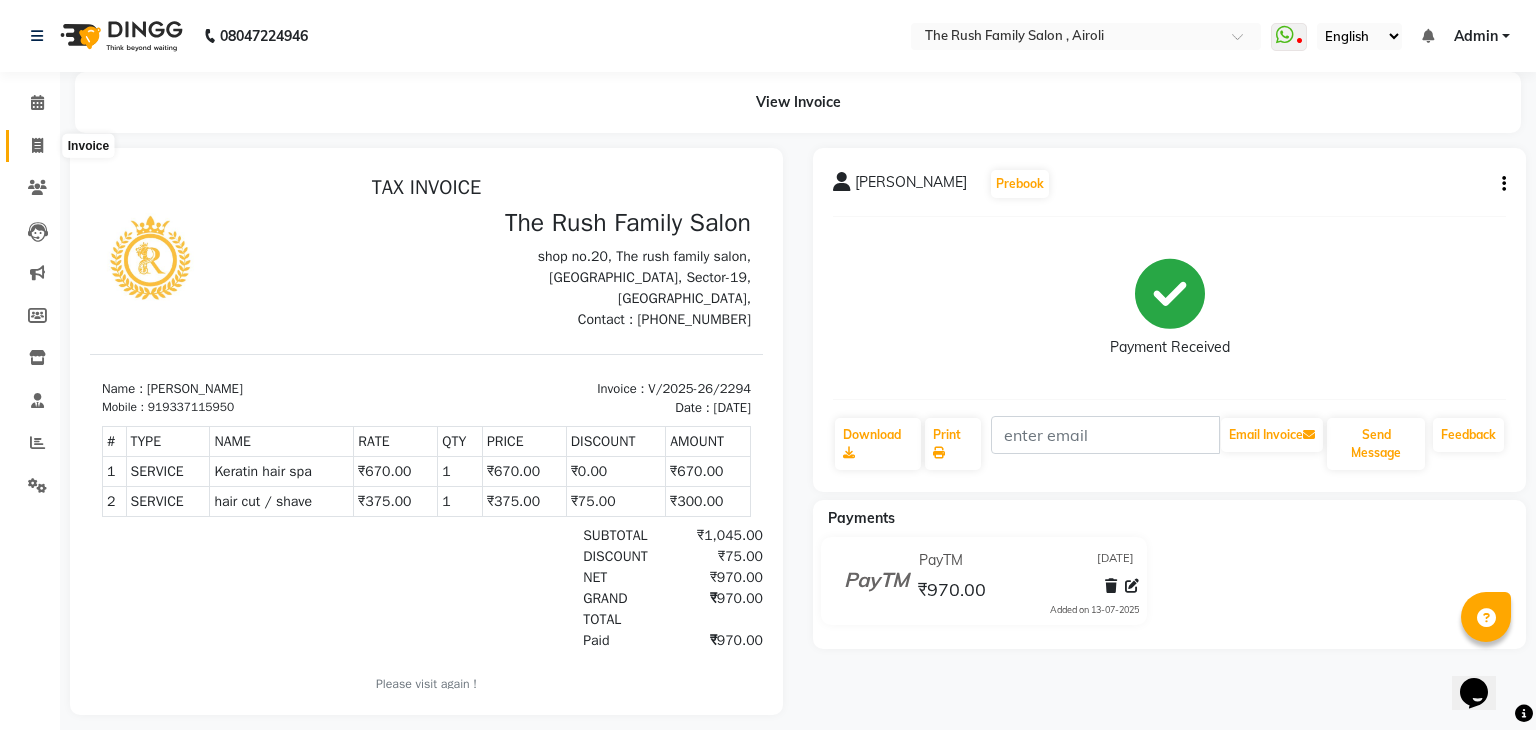 select on "5419" 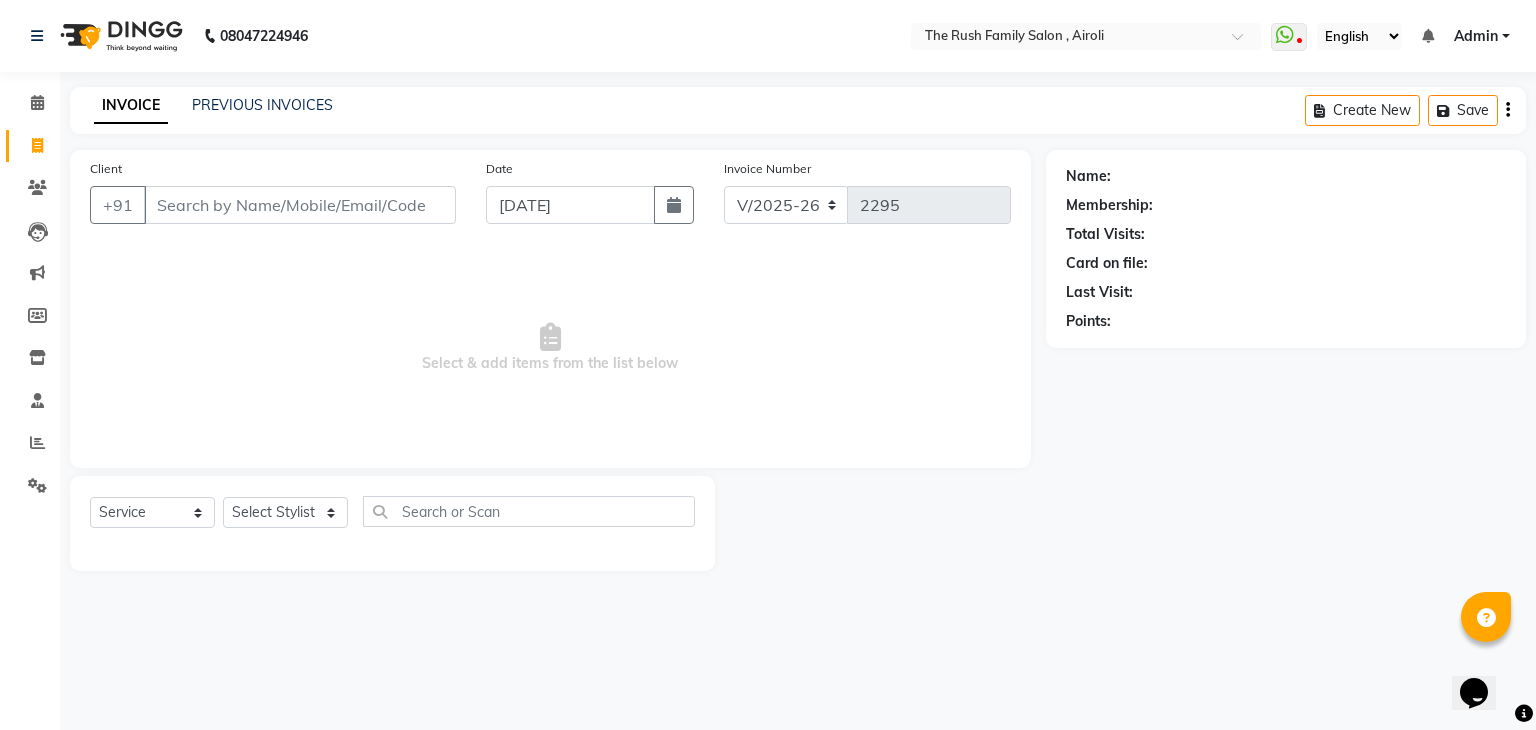 click on "Client +91" 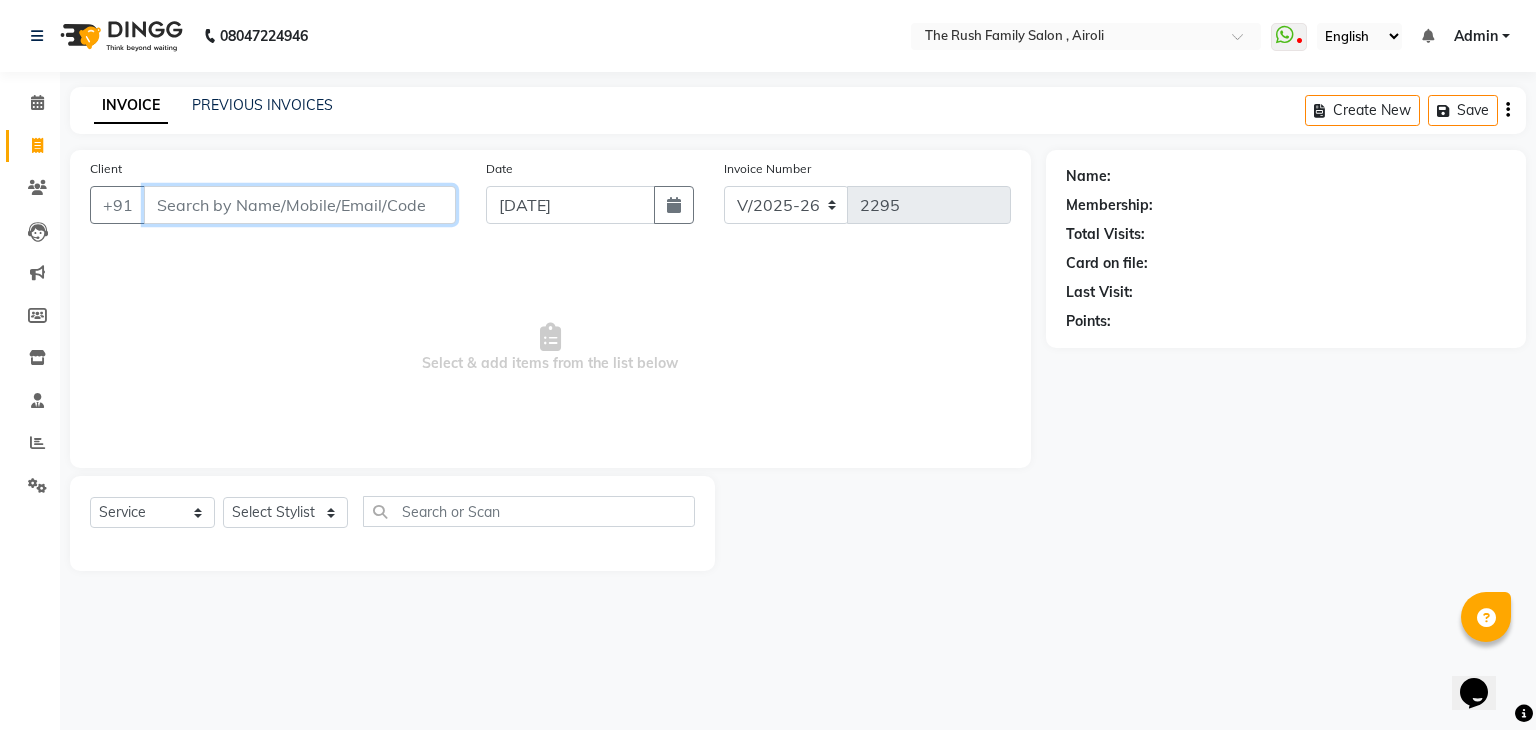 click on "Client" at bounding box center [300, 205] 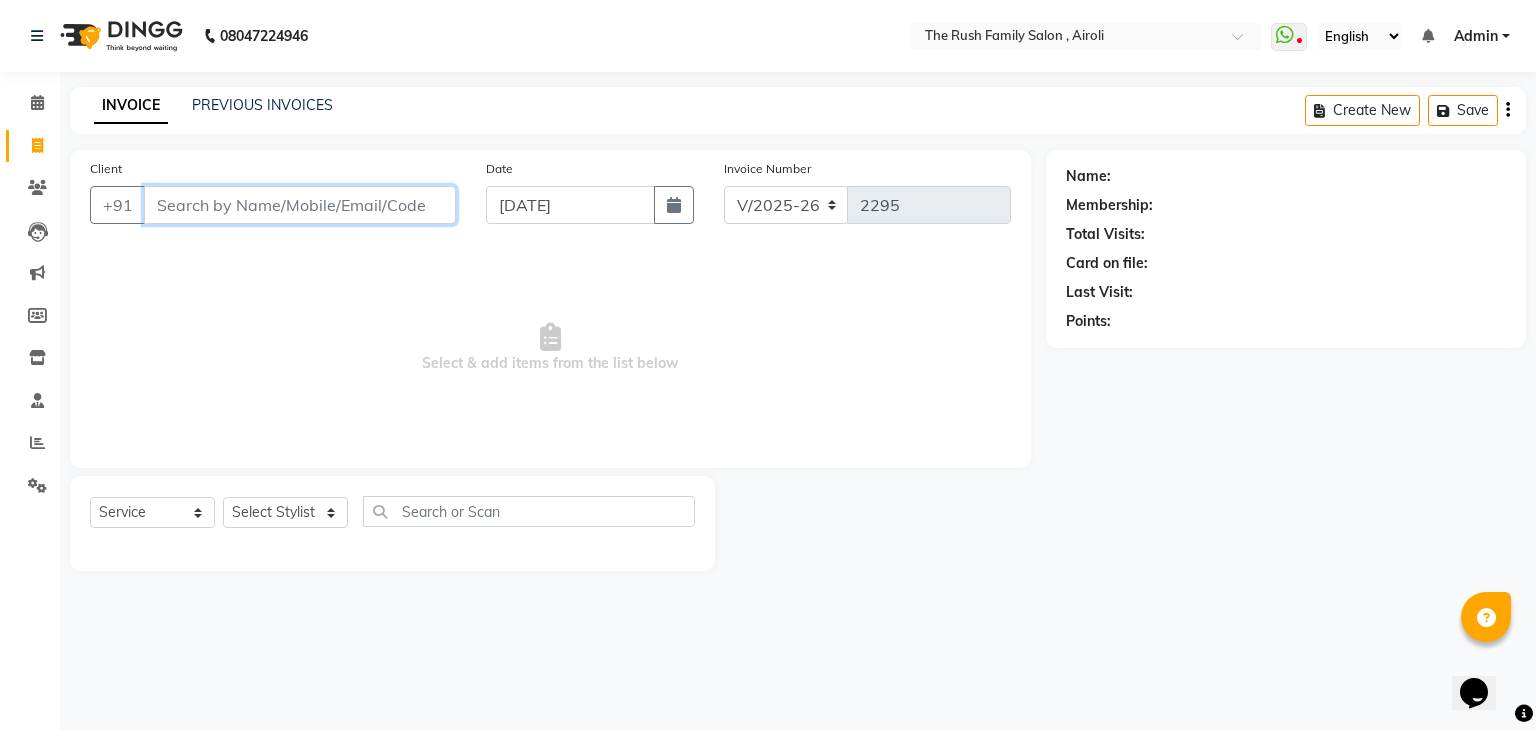 click on "Client" at bounding box center [300, 205] 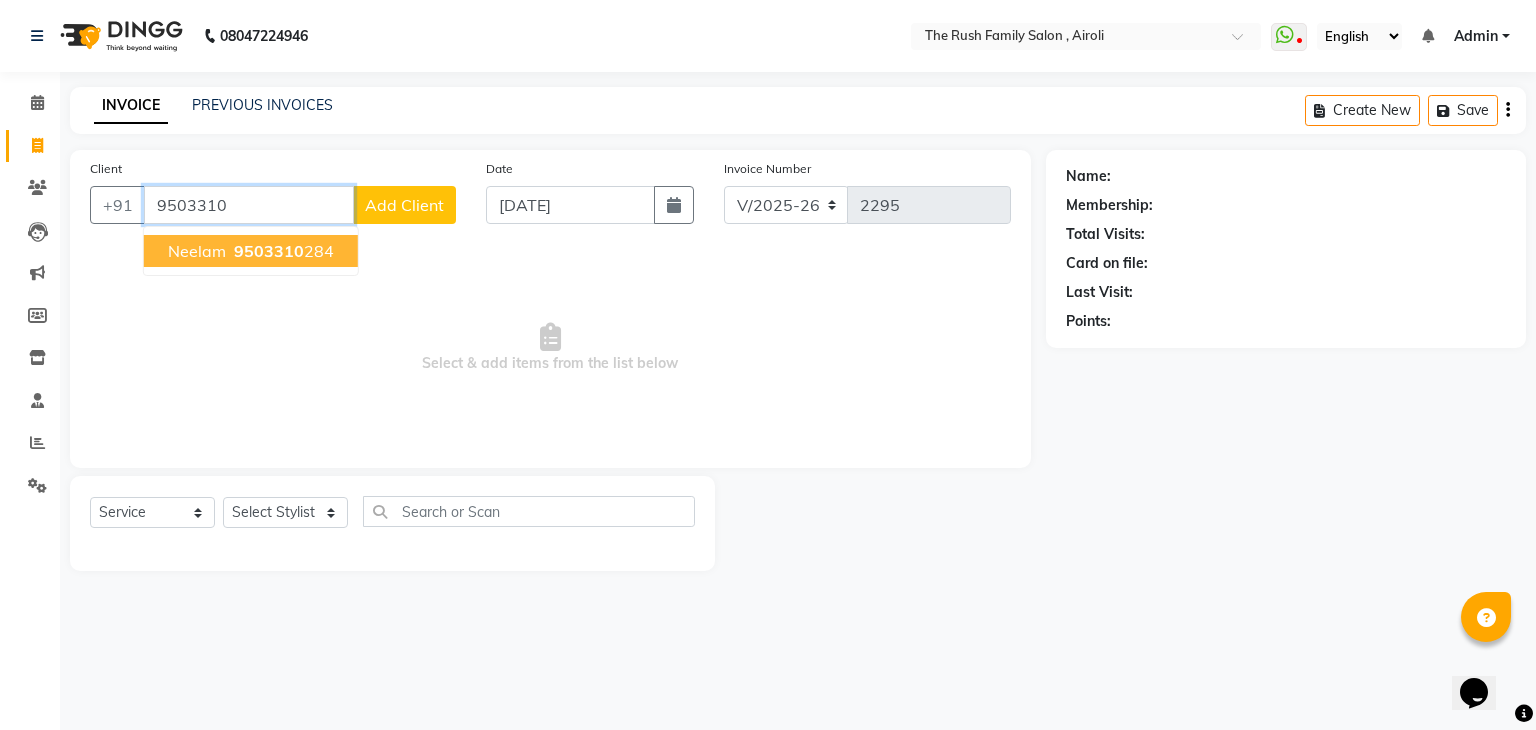 click on "9503310 284" at bounding box center [282, 251] 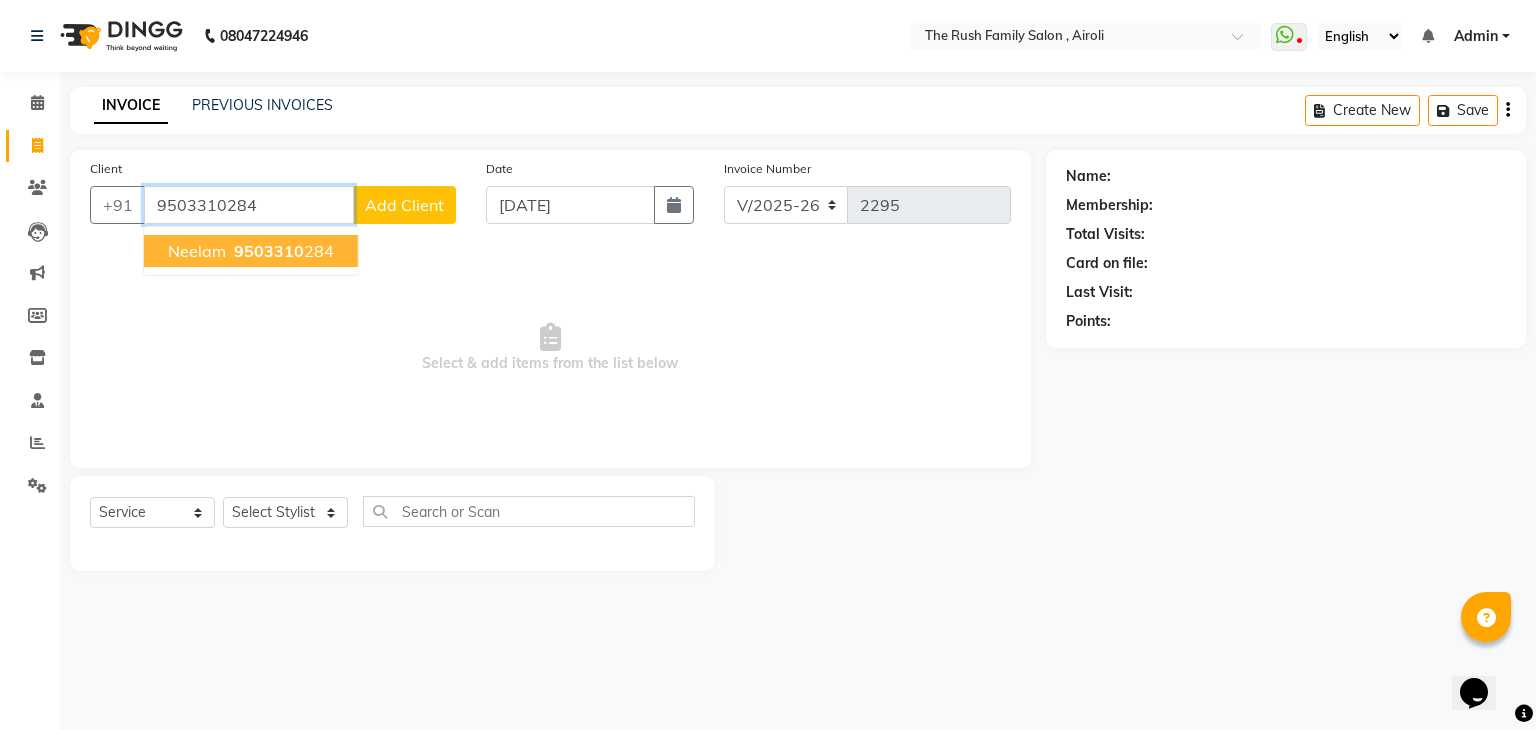 type on "9503310284" 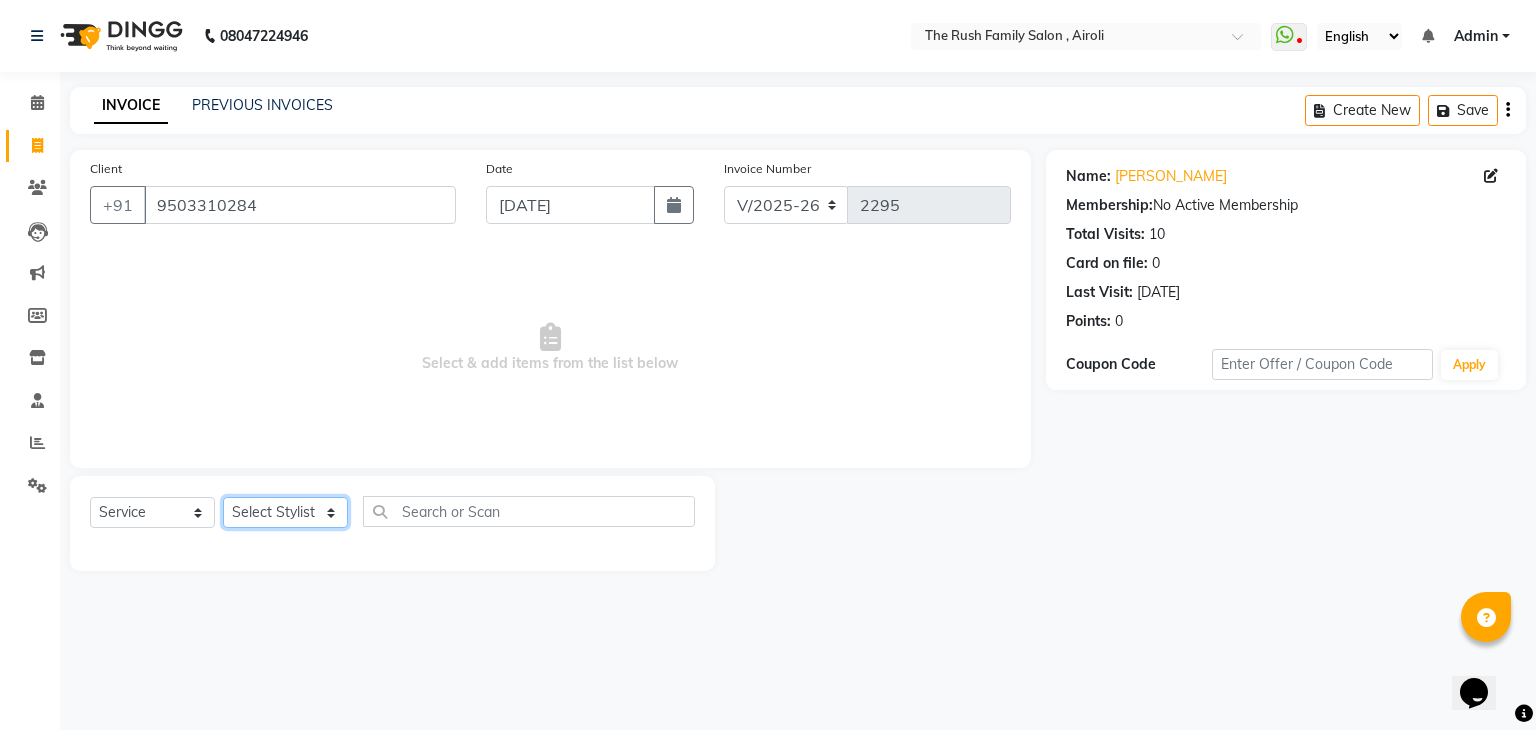 click on "Select Stylist [PERSON_NAME] Guddi [PERSON_NAME]   [PERSON_NAME] [PERSON_NAME]" 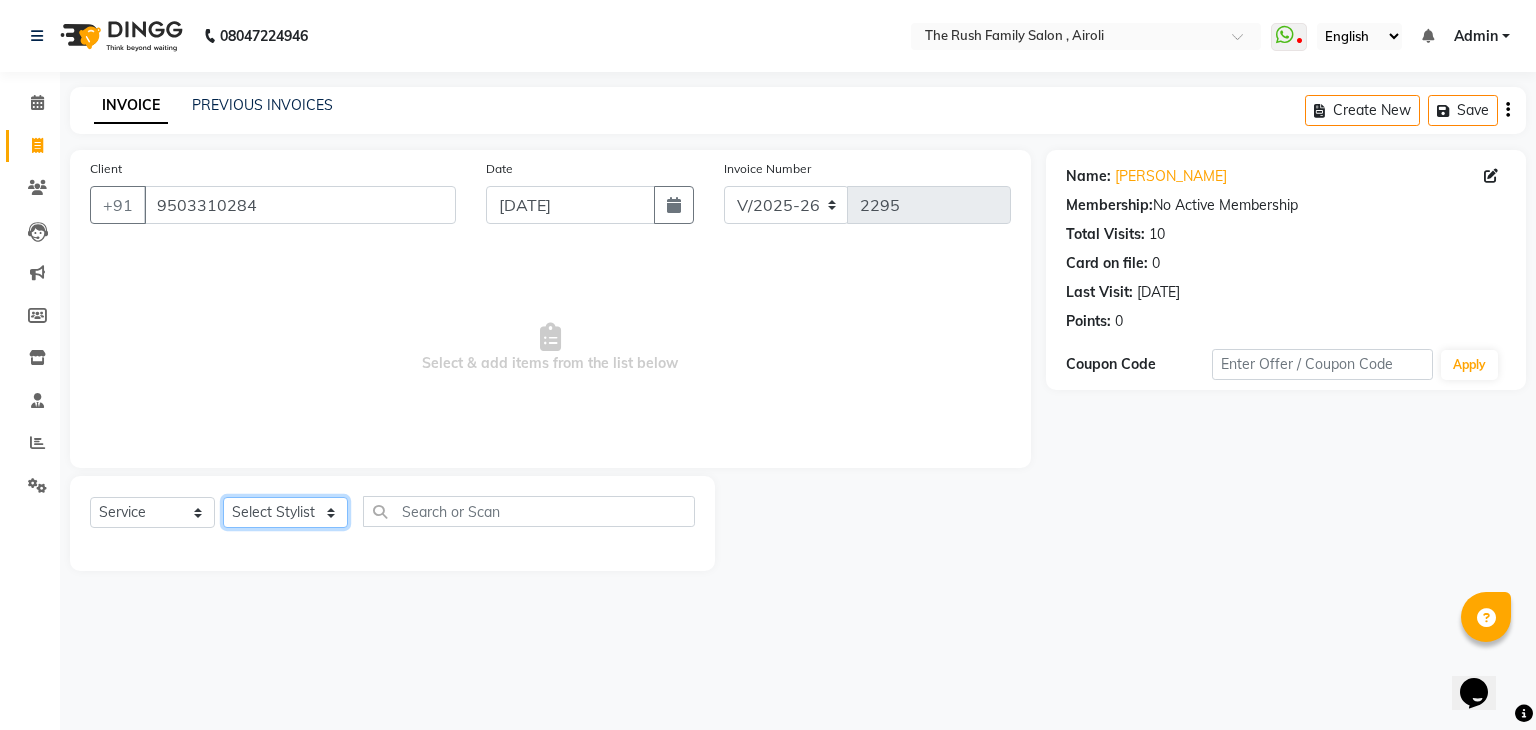 select on "53299" 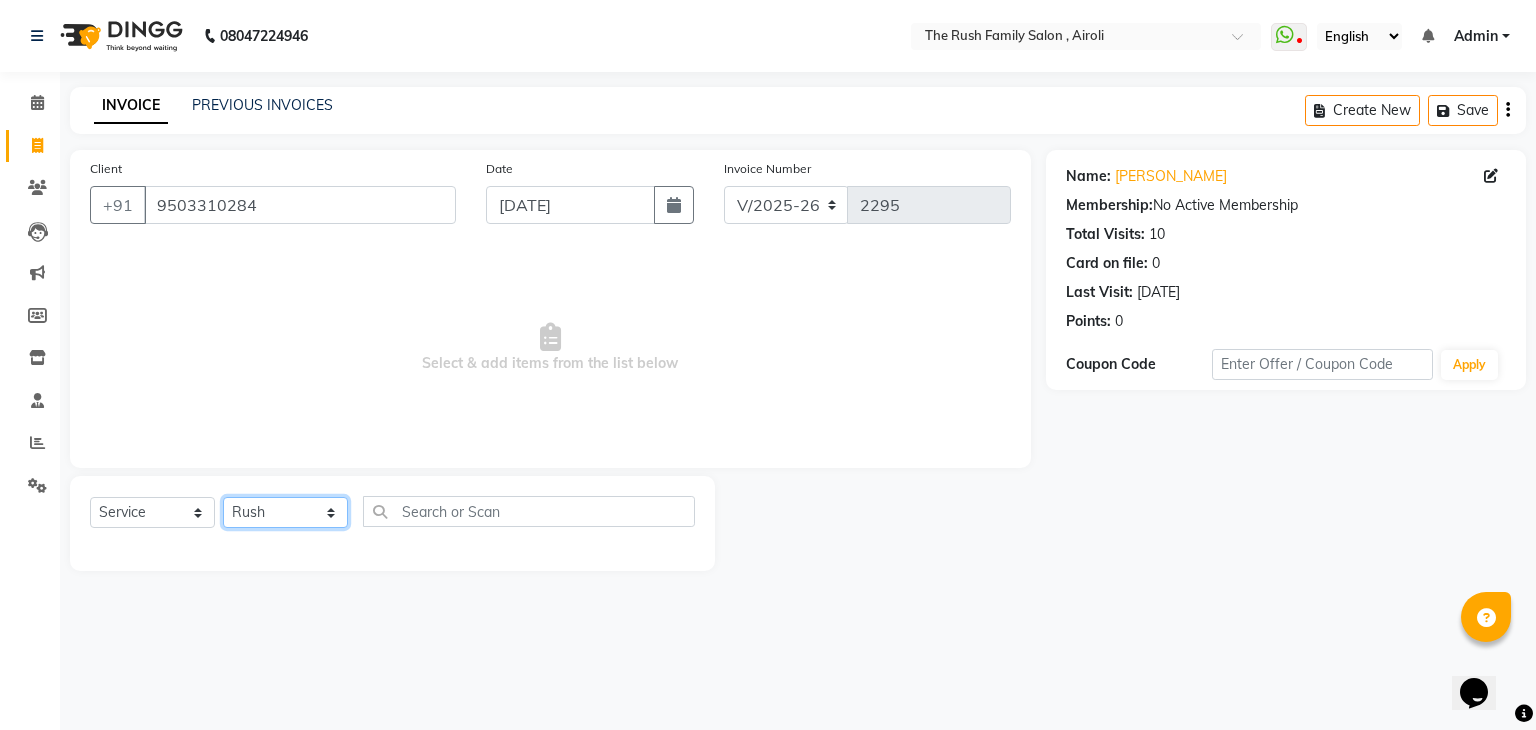 click on "Select Stylist Ajaz Danish Guddi Jayesh  mumtaz   nishu Riya    Rush Swati" 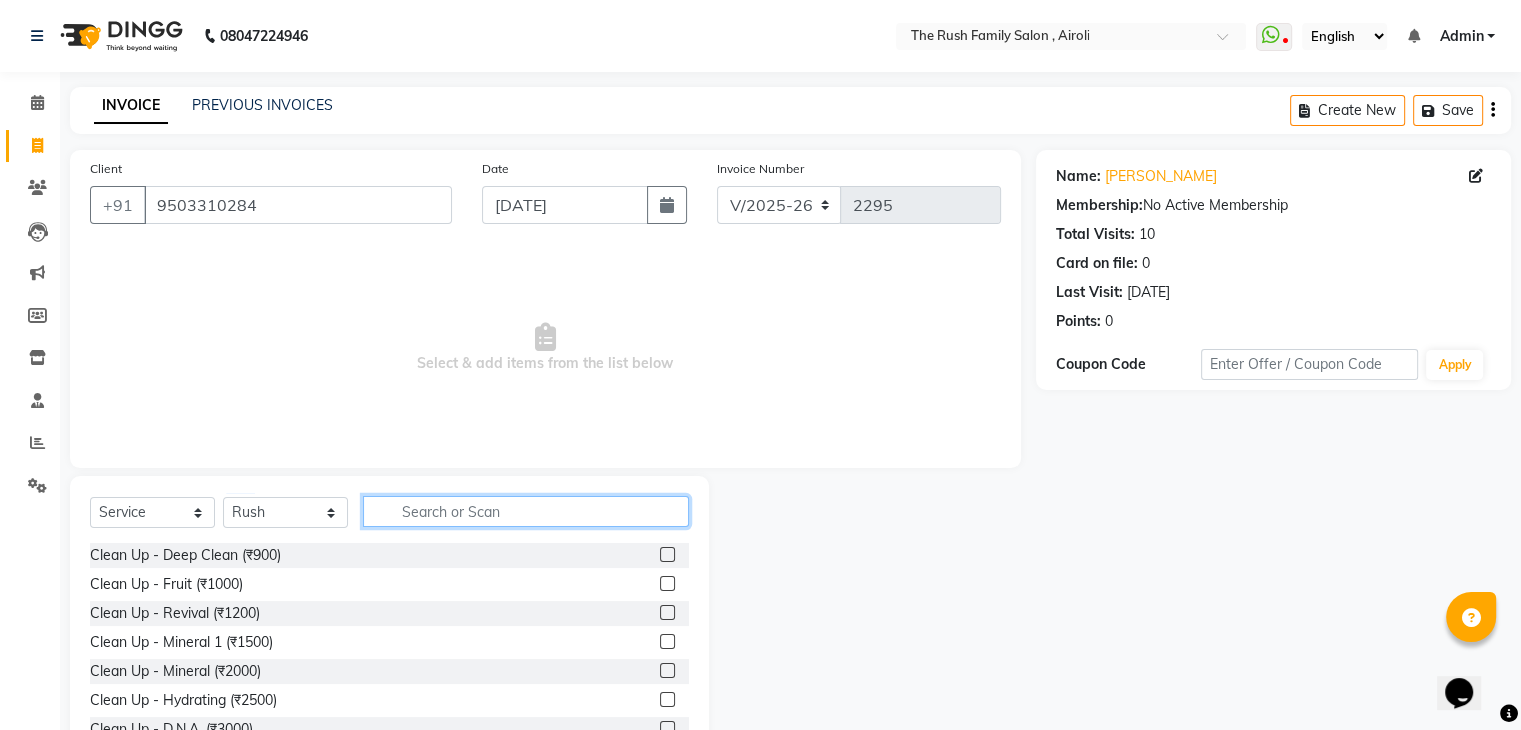click 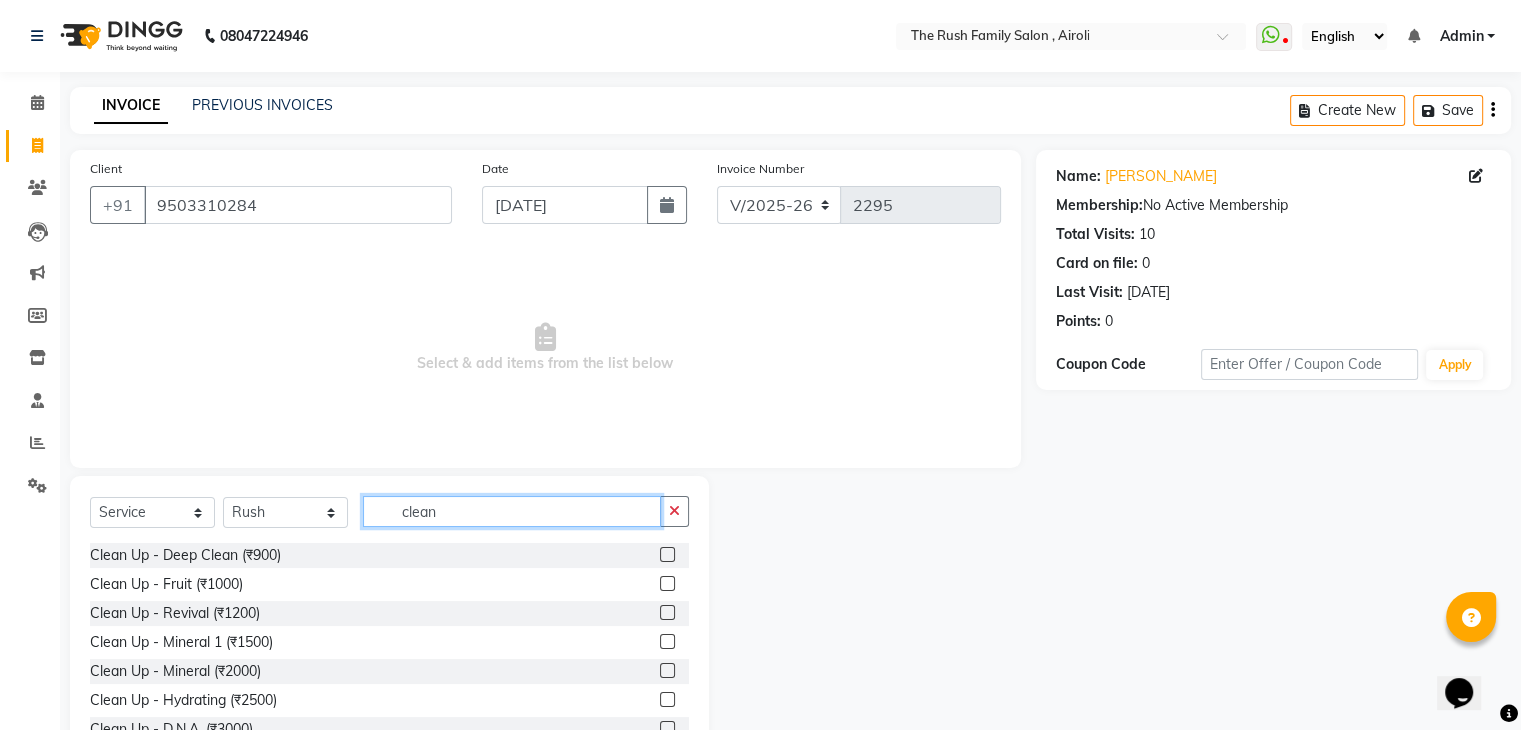 type on "clean" 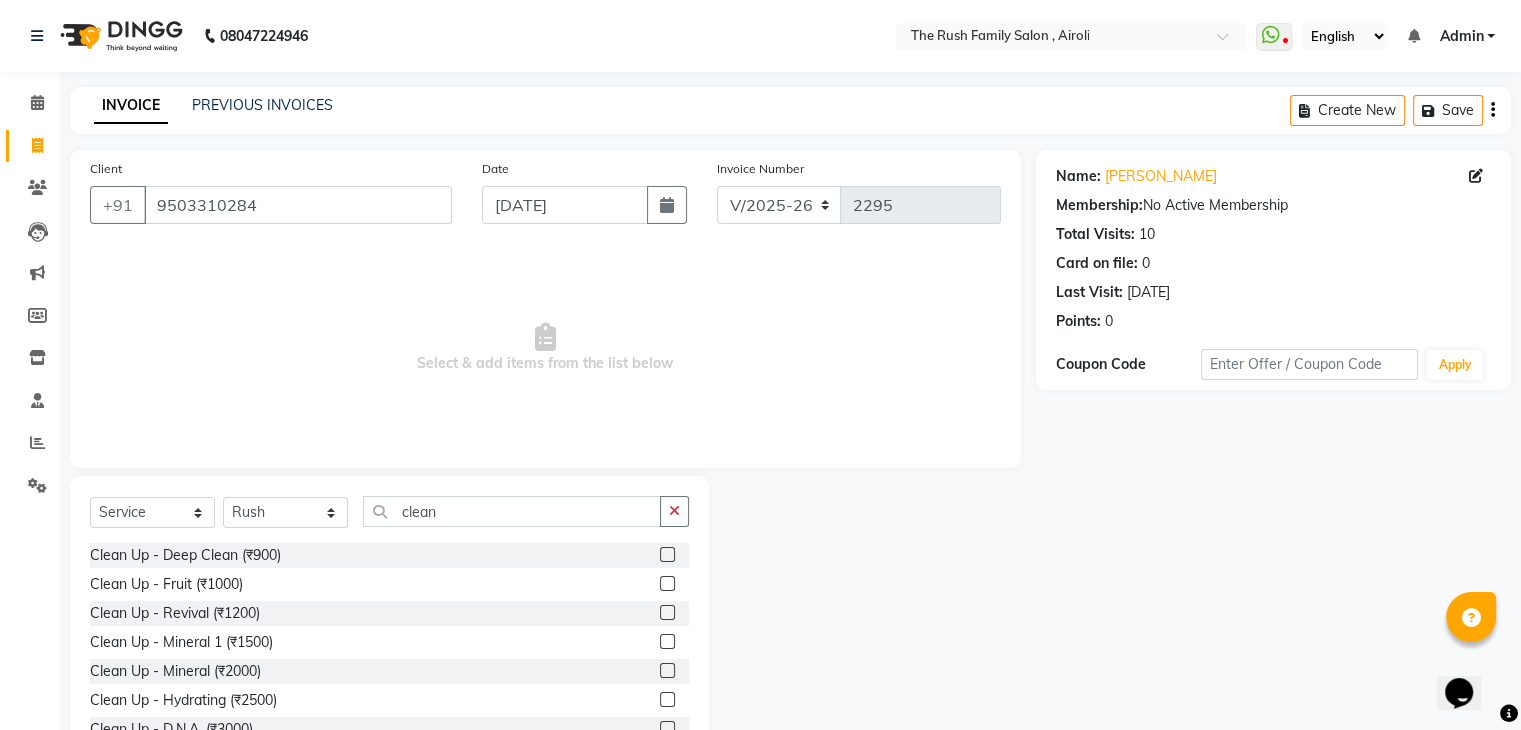 click 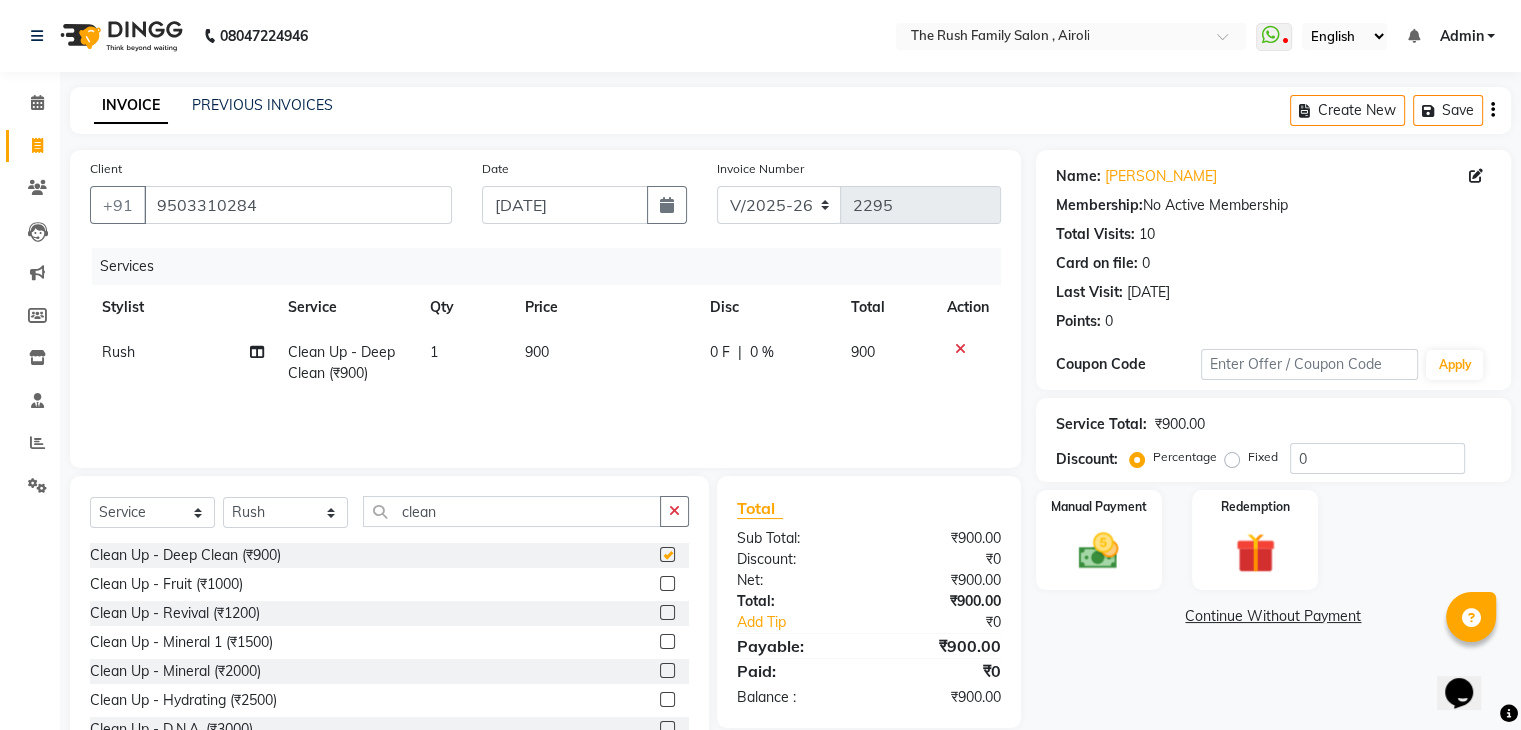 checkbox on "false" 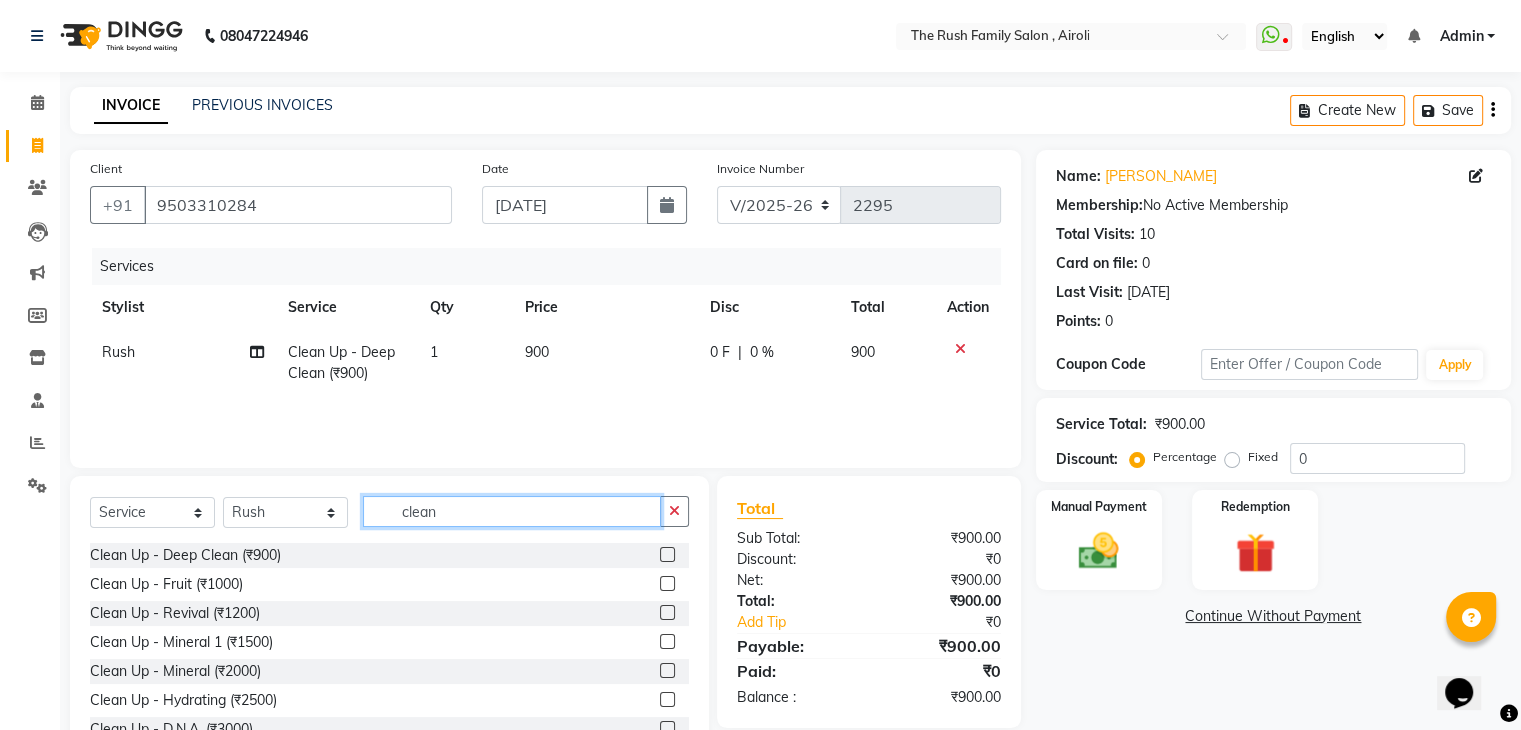 click on "clean" 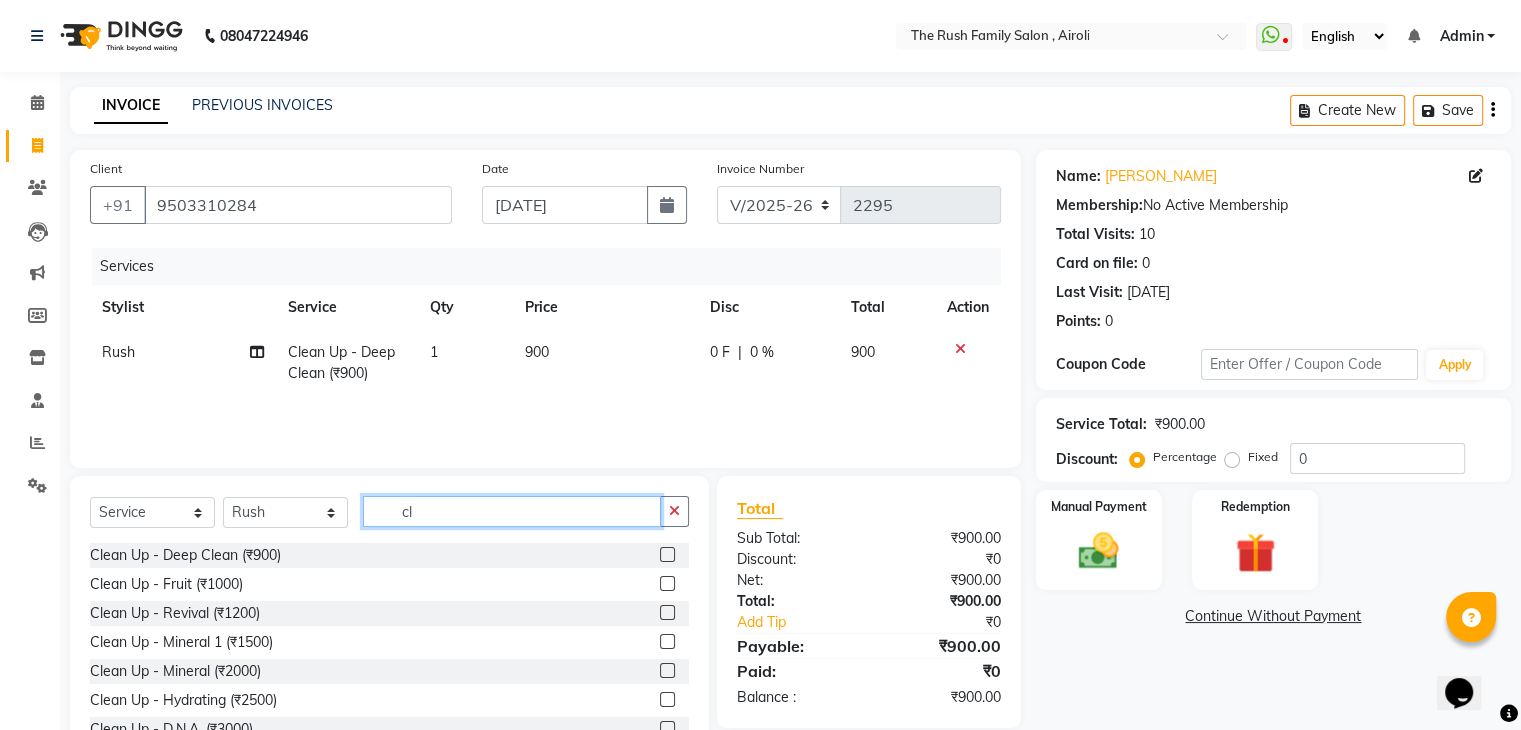 type on "c" 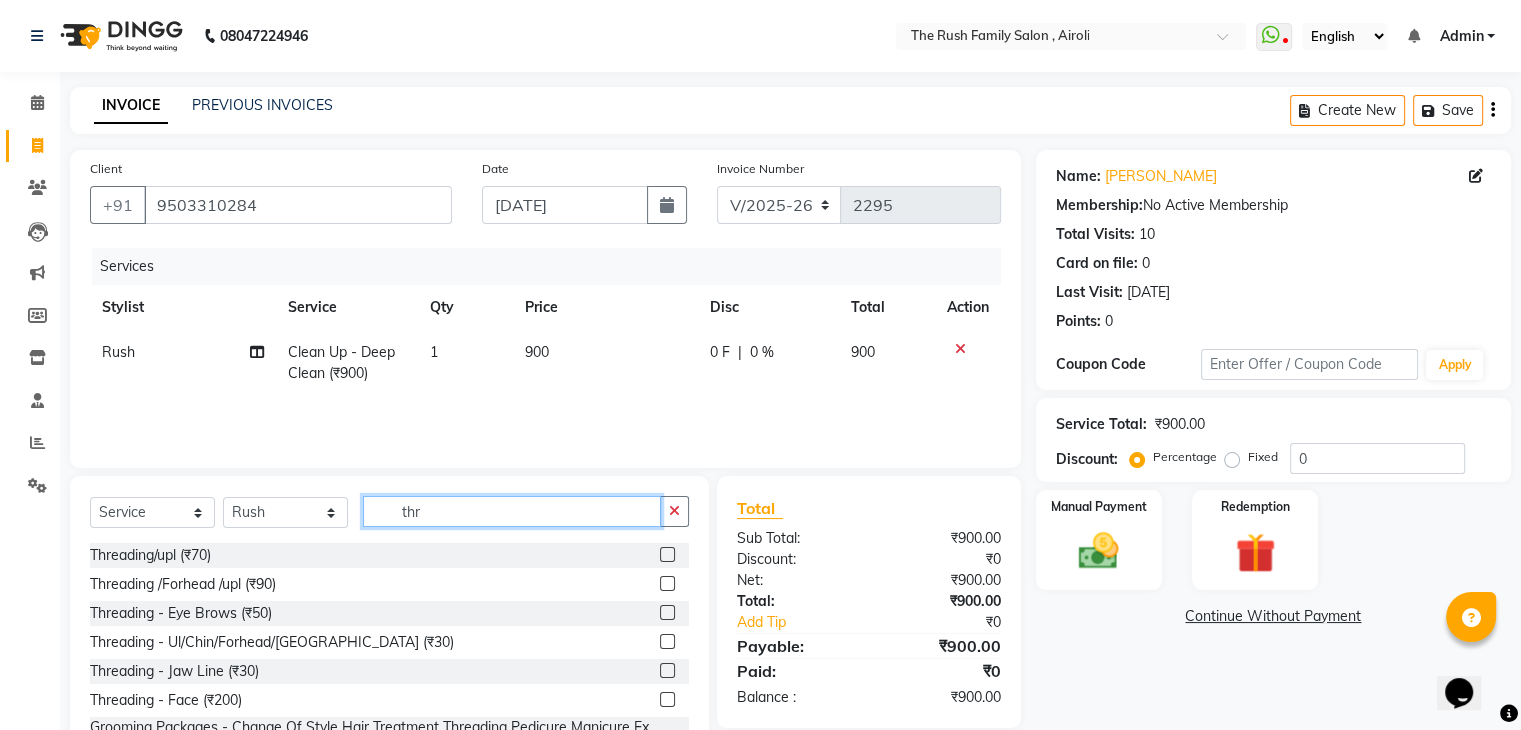 type on "thr" 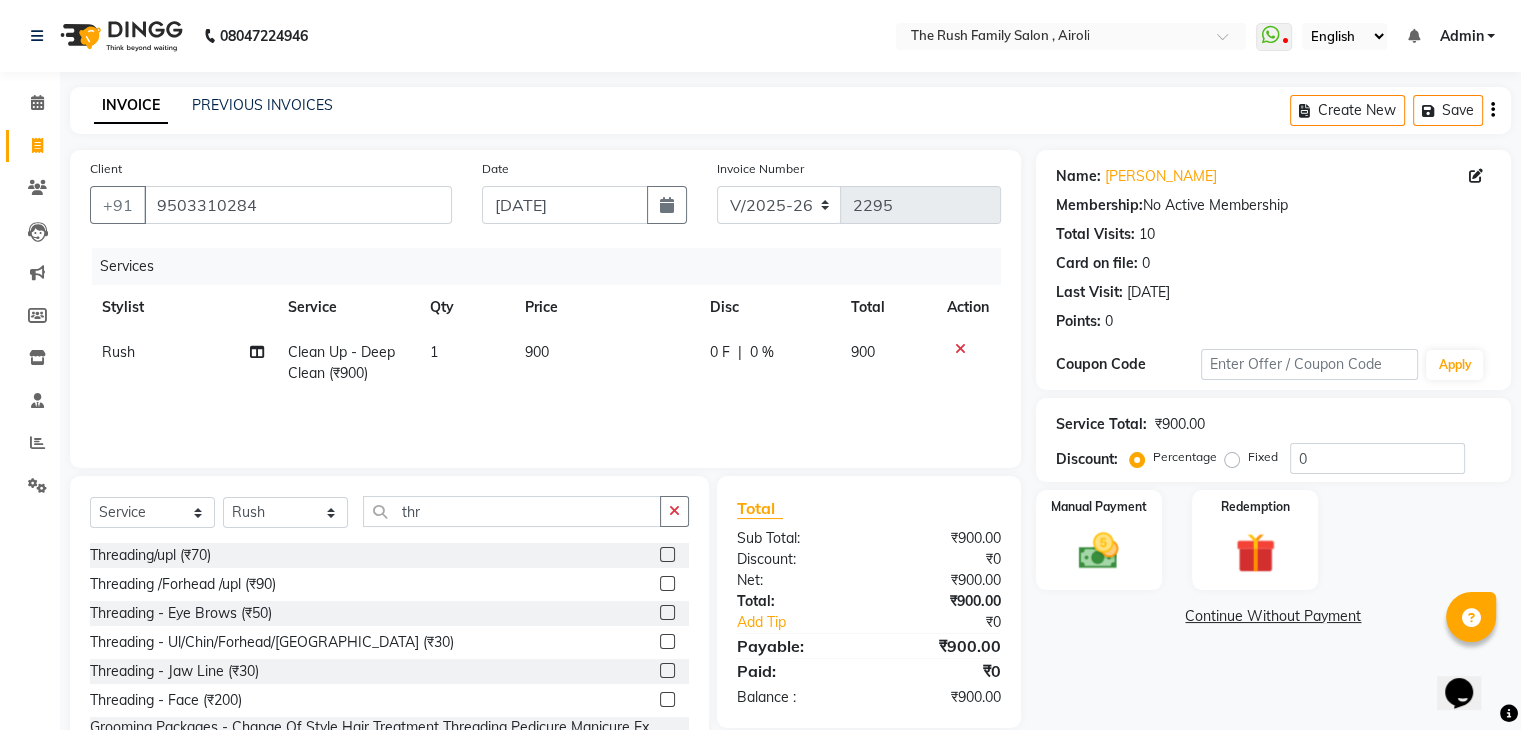 click 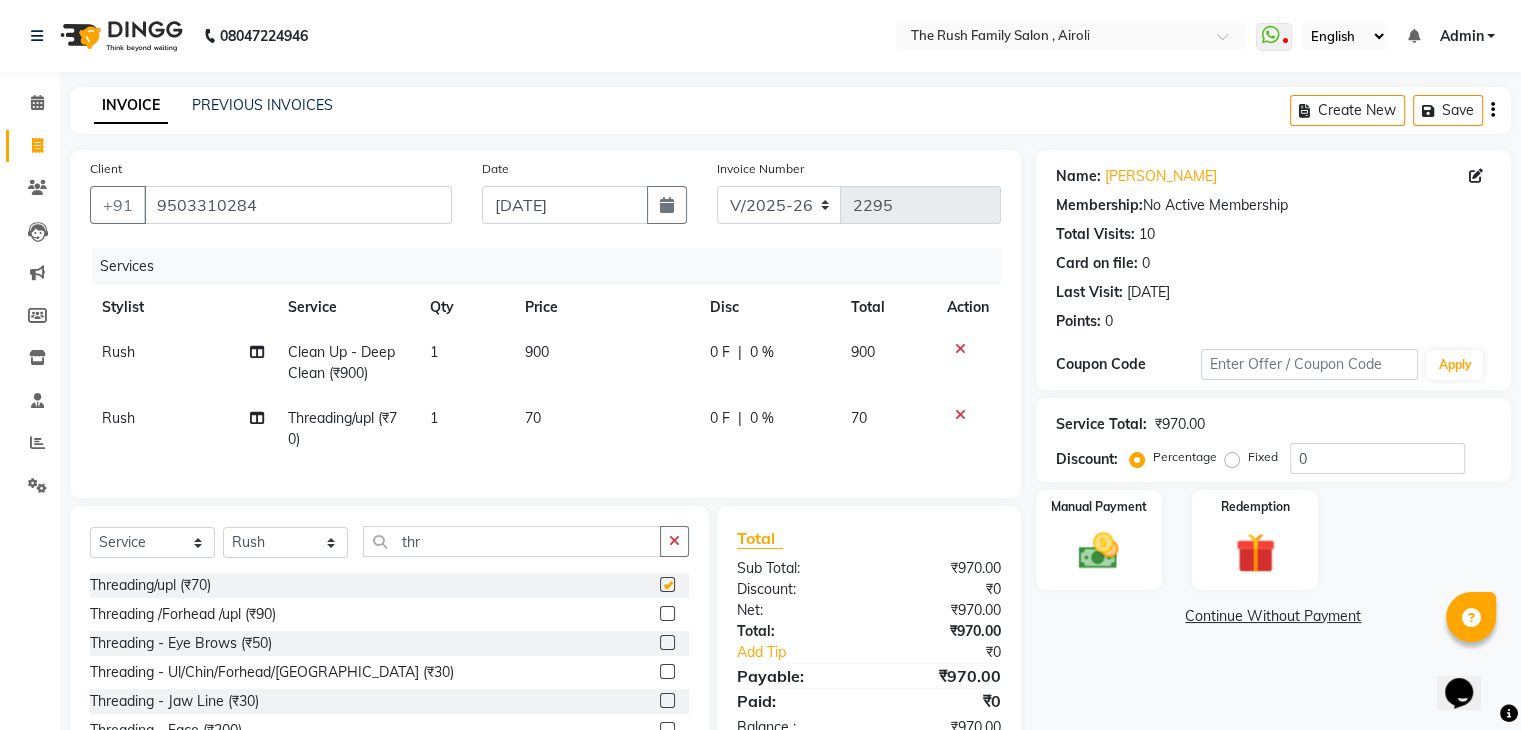 checkbox on "false" 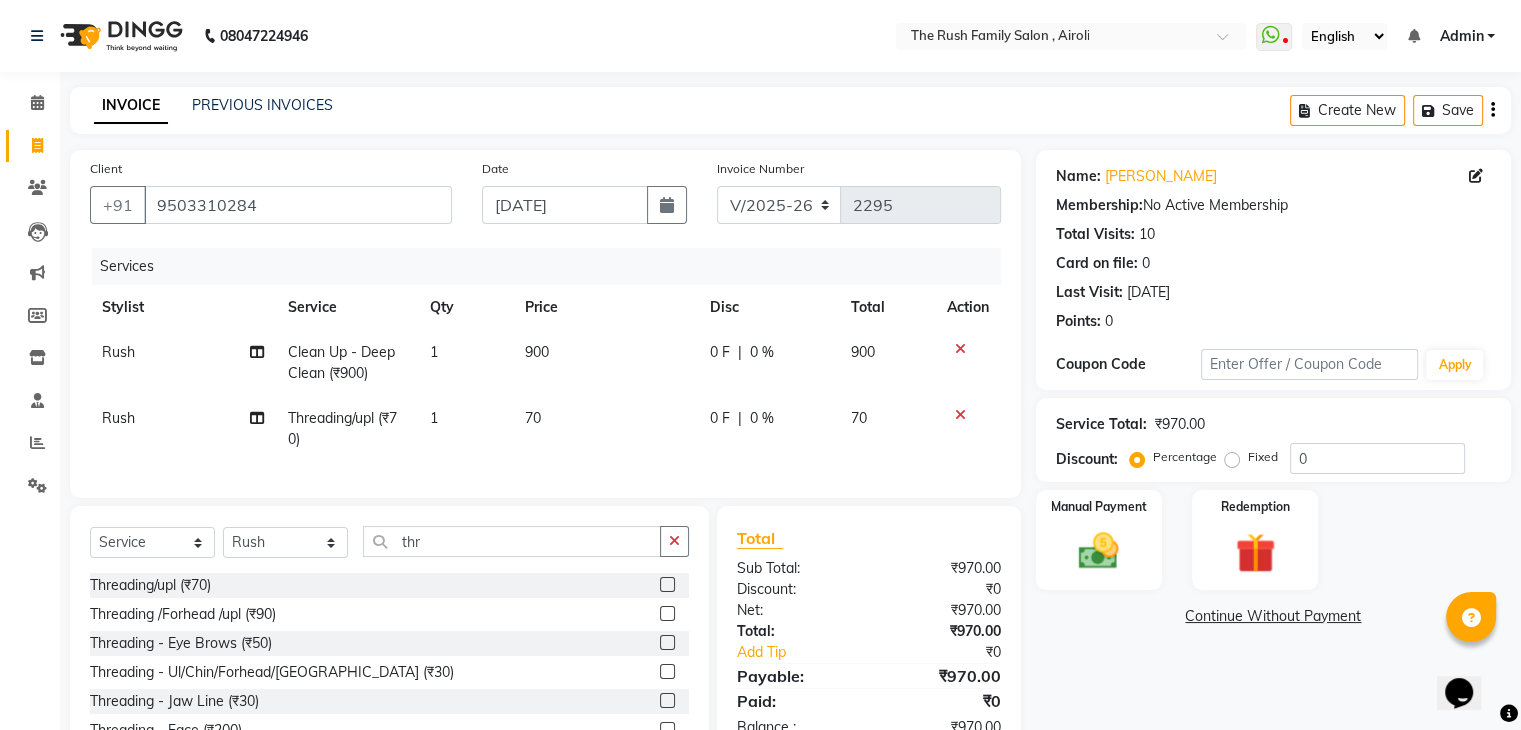 click on "70" 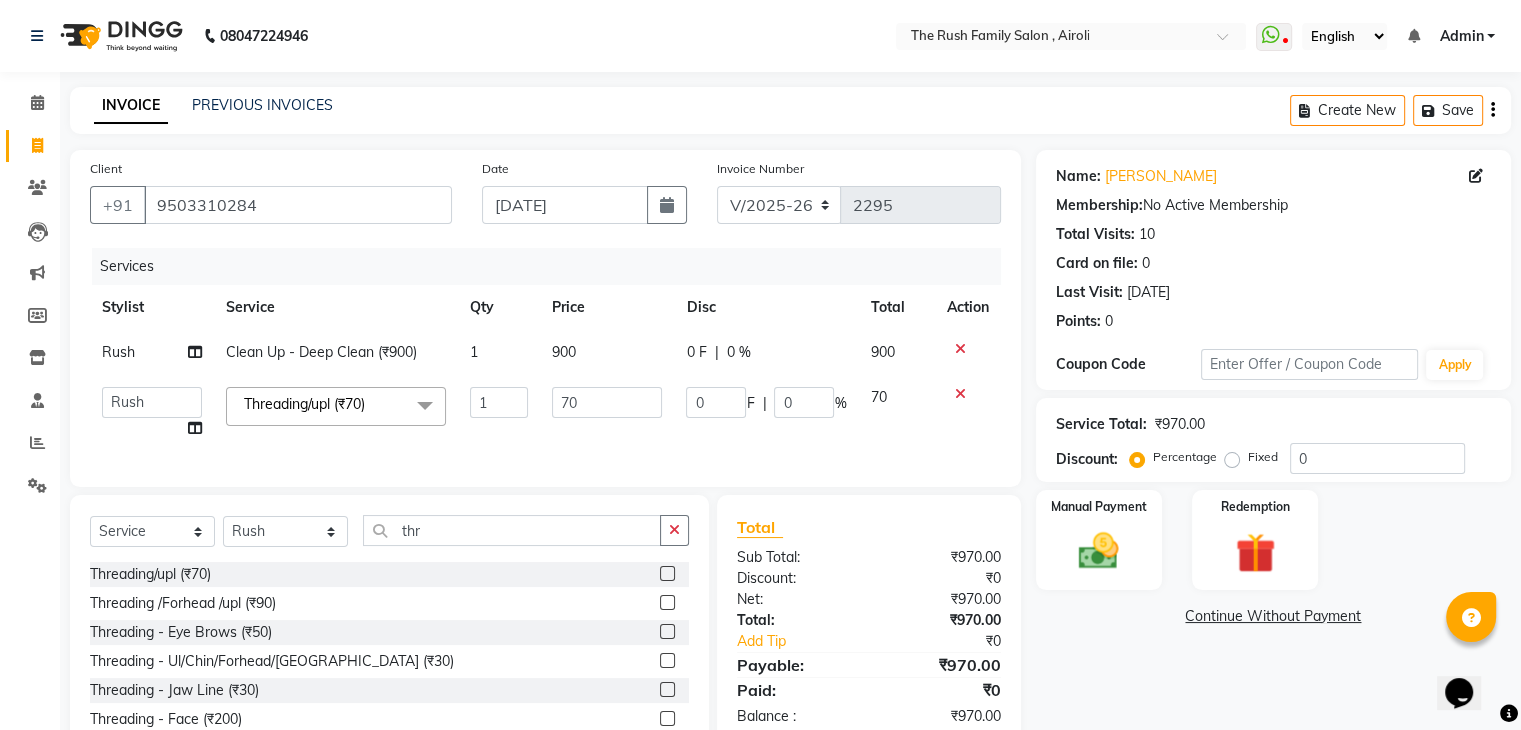 click on "70" 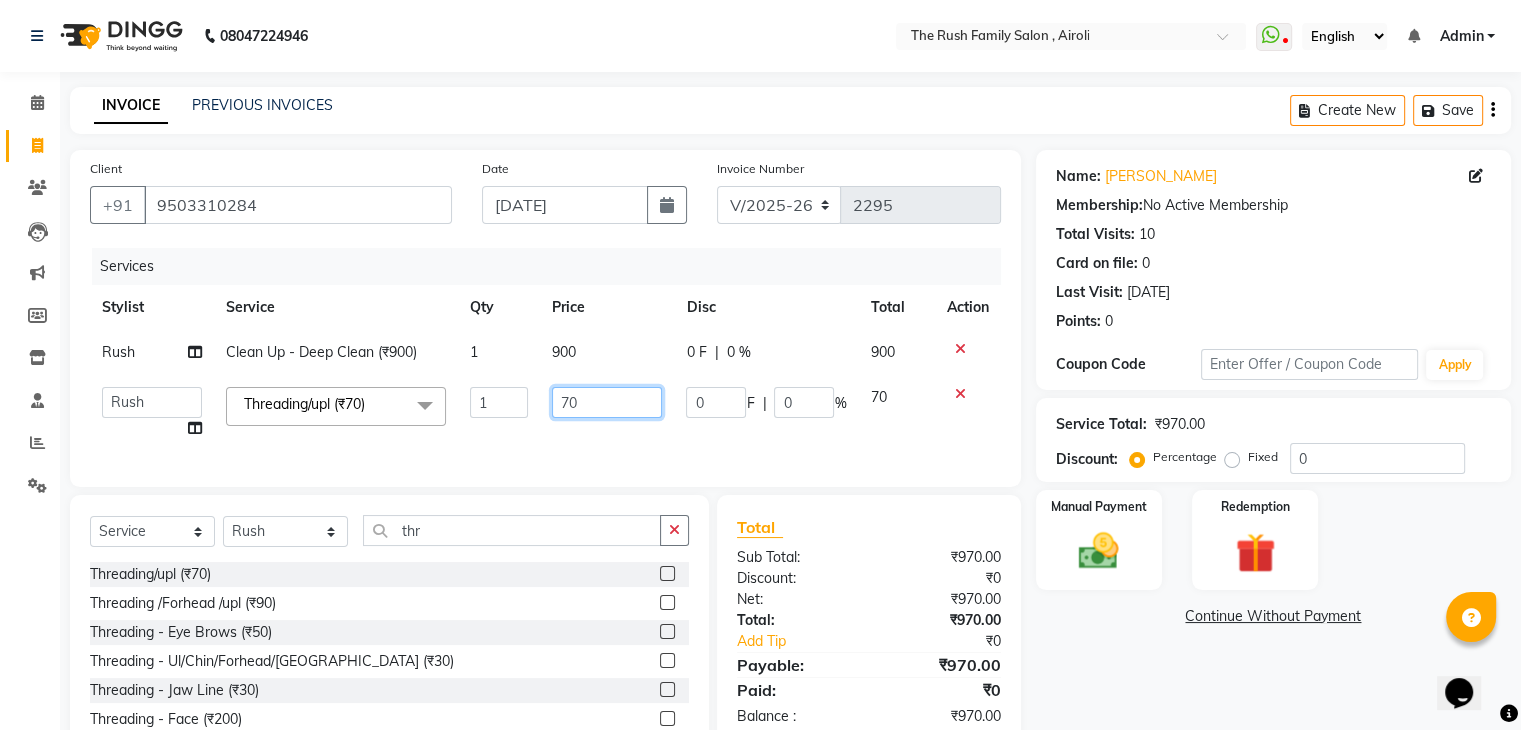 click on "70" 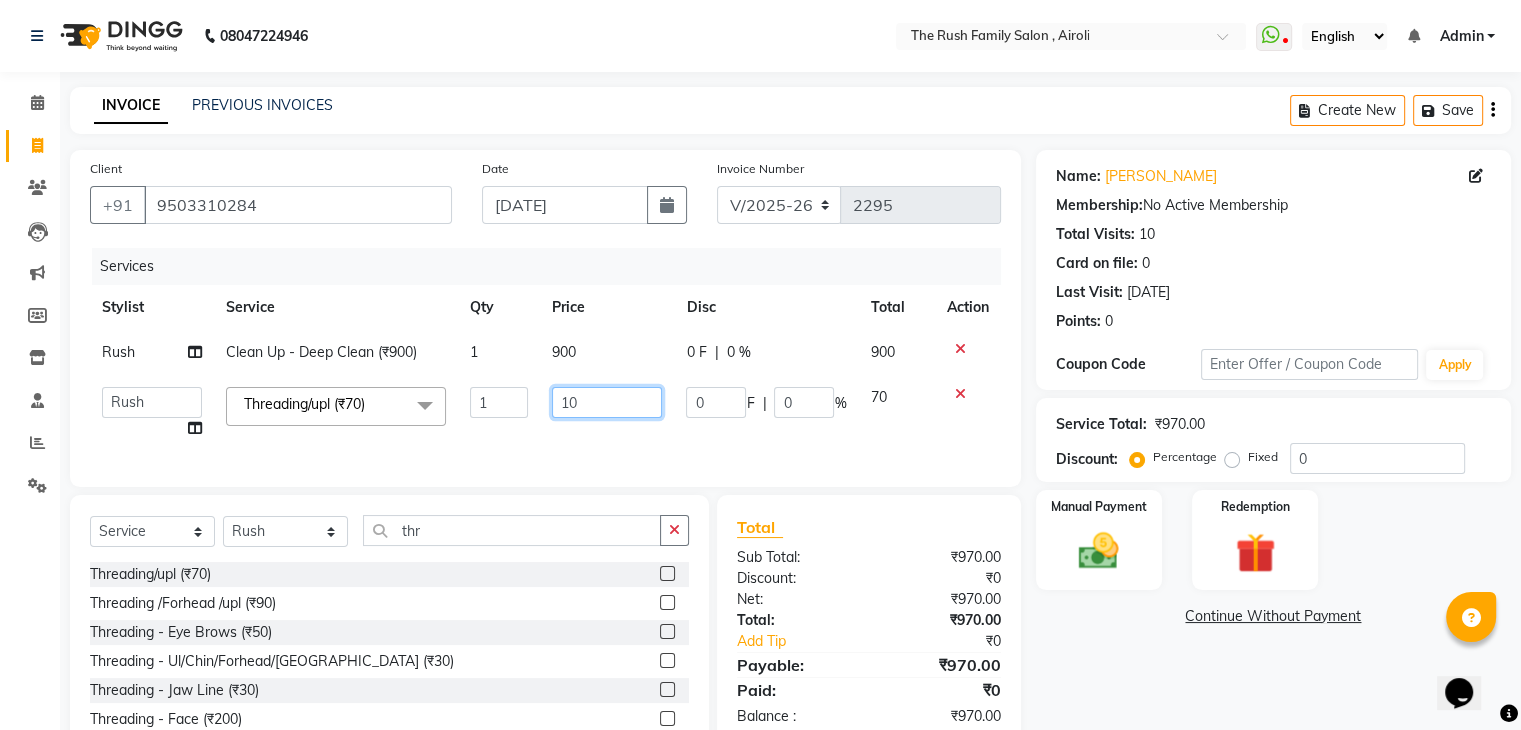 type on "100" 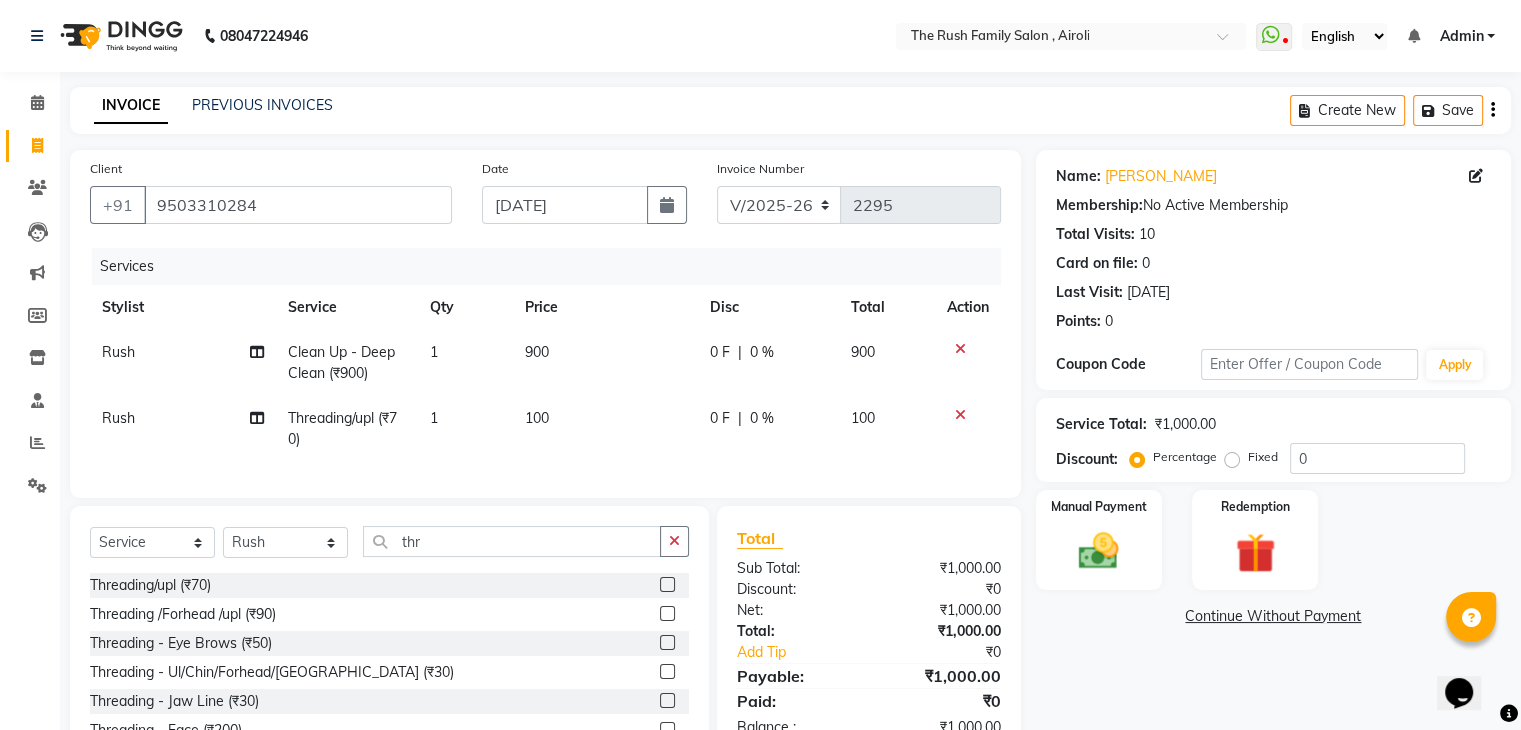 click on "0 F | 0 %" 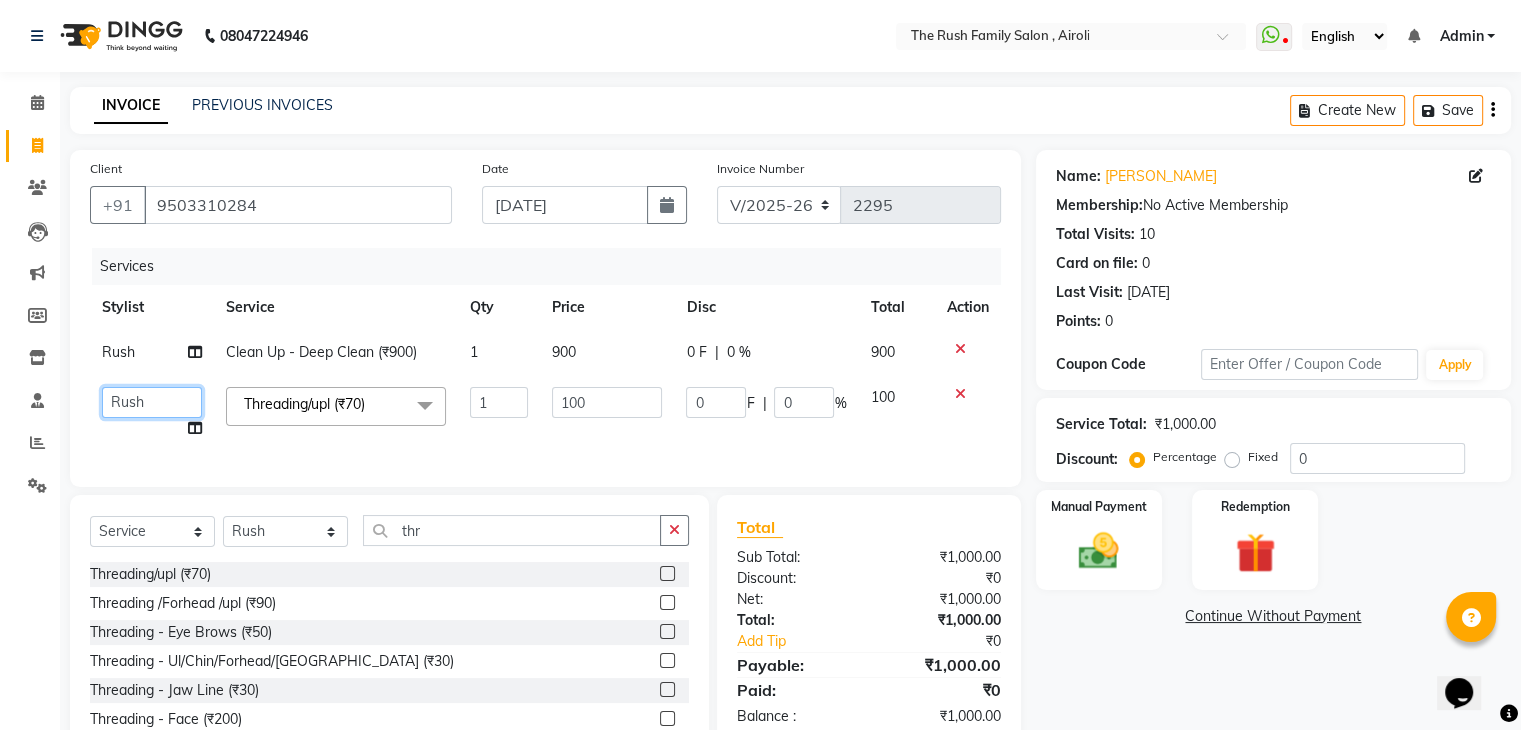 click on "Ajaz   Danish   Guddi   Jayesh    mumtaz     nishu   Riya      Rush   Swati" 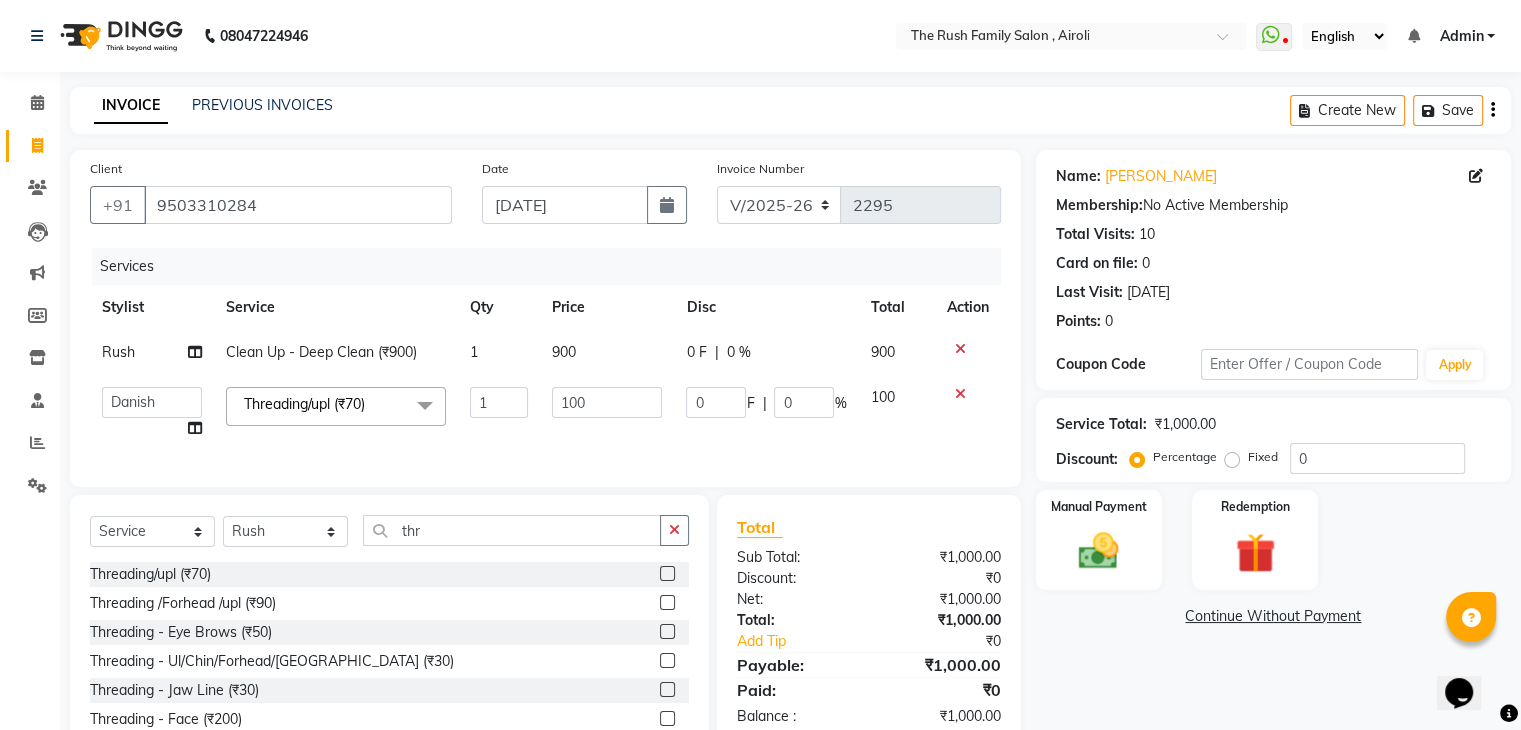 select on "65380" 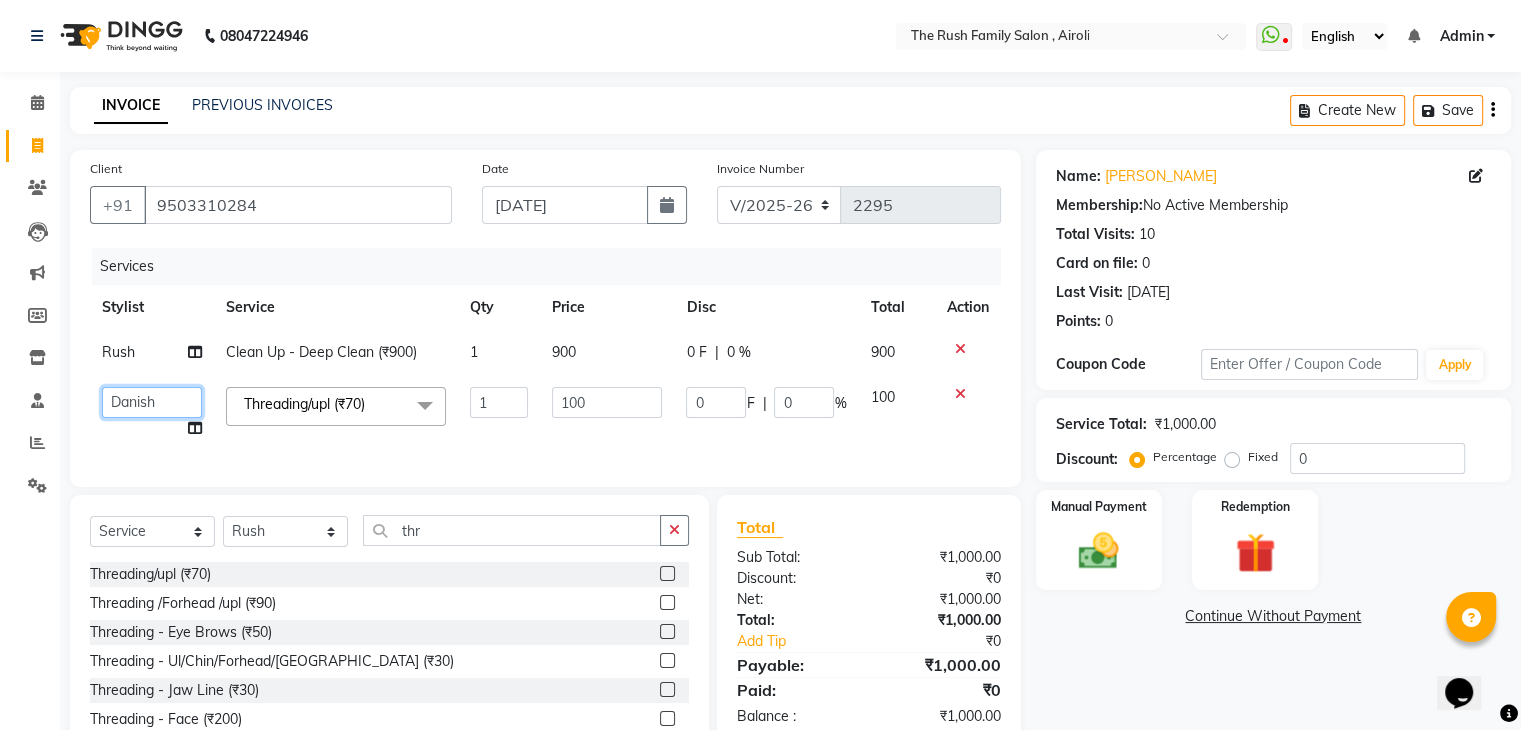 click on "Ajaz   Danish   Guddi   Jayesh    mumtaz     nishu   Riya      Rush   Swati" 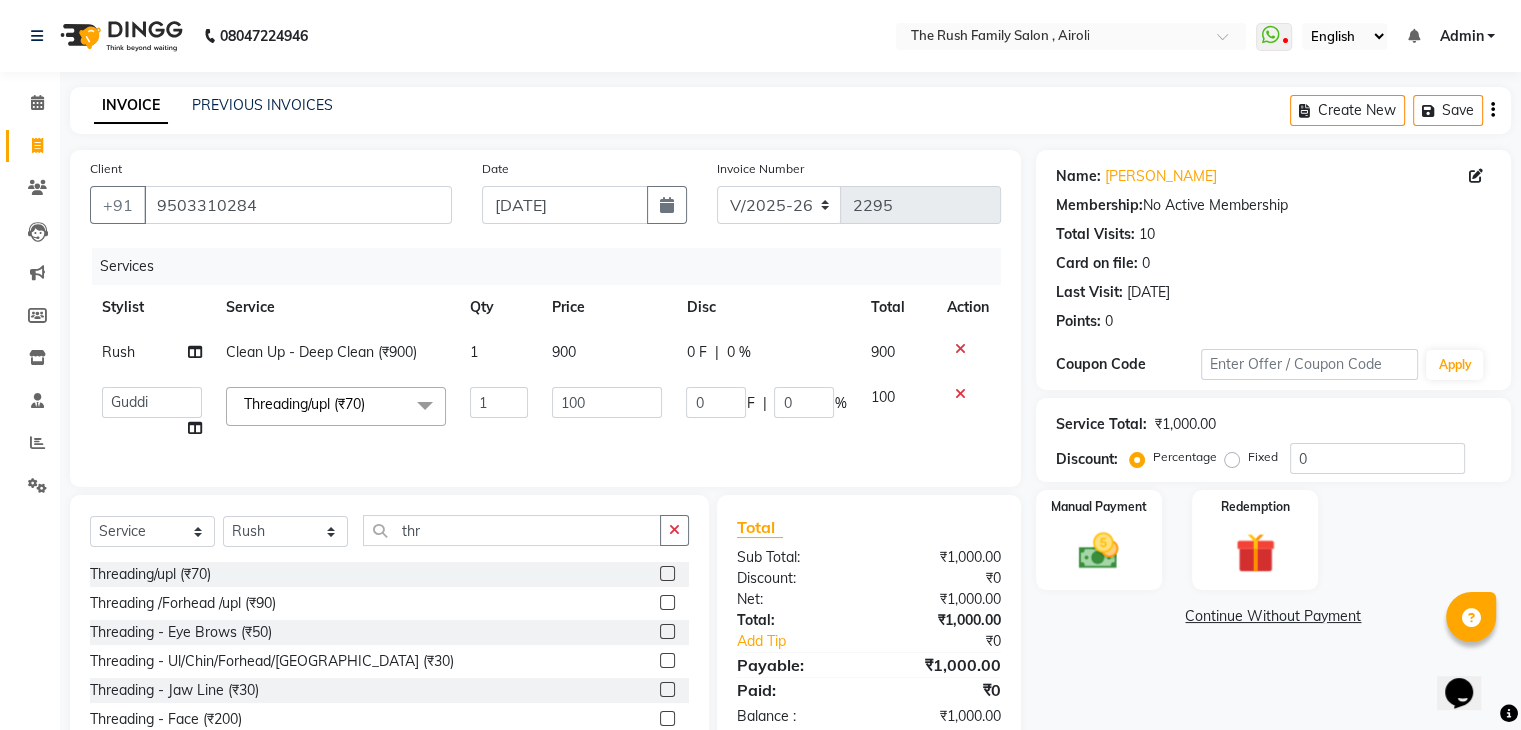 select on "60158" 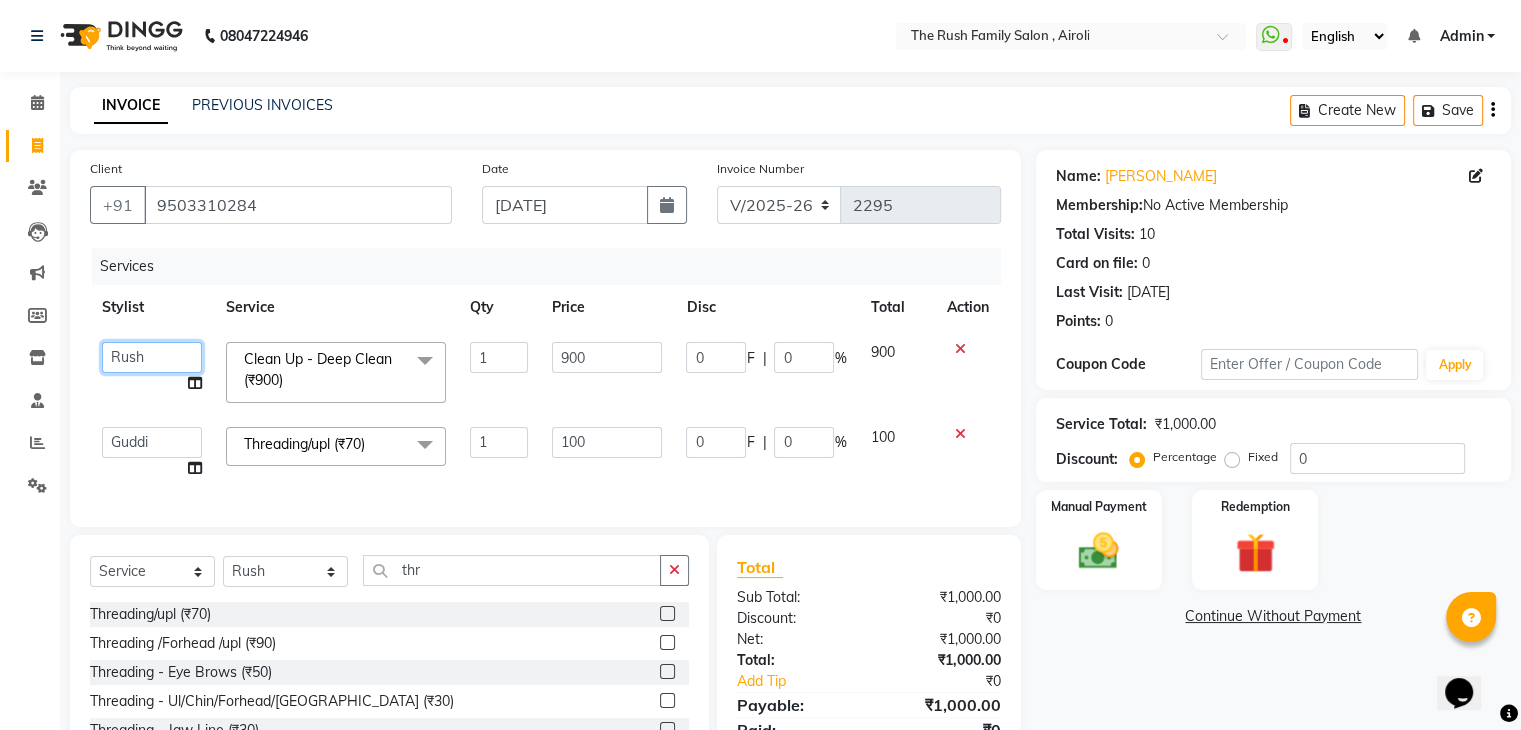 drag, startPoint x: 146, startPoint y: 363, endPoint x: 148, endPoint y: 444, distance: 81.02469 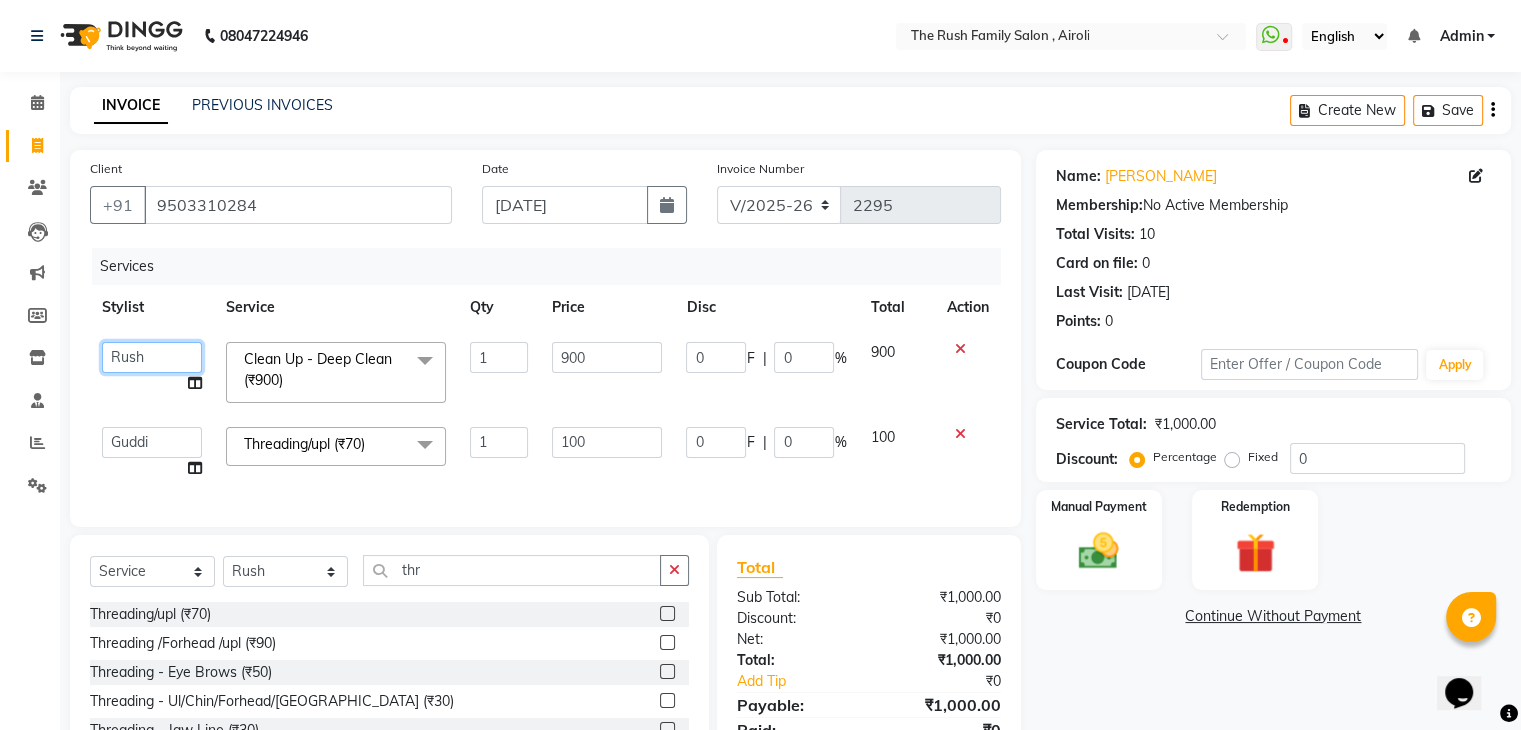 click on "Ajaz   Danish   Guddi   Jayesh    mumtaz     nishu   Riya      Rush   Swati  Clean Up - Deep Clean (₹900)  x Clean Up - Deep Clean (₹900) Clean Up - Fruit (₹1000) Clean Up - Revival (₹1200) Clean Up - Mineral 1 (₹1500) Clean Up - Mineral (₹2000) Clean Up - Hydrating (₹2500) Clean Up - D.N.A. (₹3000) lice treatment (₹2000) power dose [per bottle ] (₹500) pigmantation facial (₹1000) protein spa (₹2500) Bota smooth (₹8000) Bota smooth  (₹10000) bota smooth (₹6500) Protein hair spa (₹1600) nanoplatia (₹2500) Hair protein spa (₹2000) Protein spaa (₹3500) Foot spa (₹800) Protein spa (₹3000) Nose pill off (₹250) hair spa dandruff treatment (₹3500) Threading/upl (₹70) Threading /Forhead /upl (₹90) Botosmooth (₹7000) Pigmentation treatment (₹3000) Hydra  facial (₹7000) hair cut / shave (₹375) Pill off upl (₹50) Advance payment (₹600) Diamond clean up (₹1200) Botoplatia  (₹4600) hair colour (₹1200) face massage (₹800) hair setting (₹100) 1 900 0" 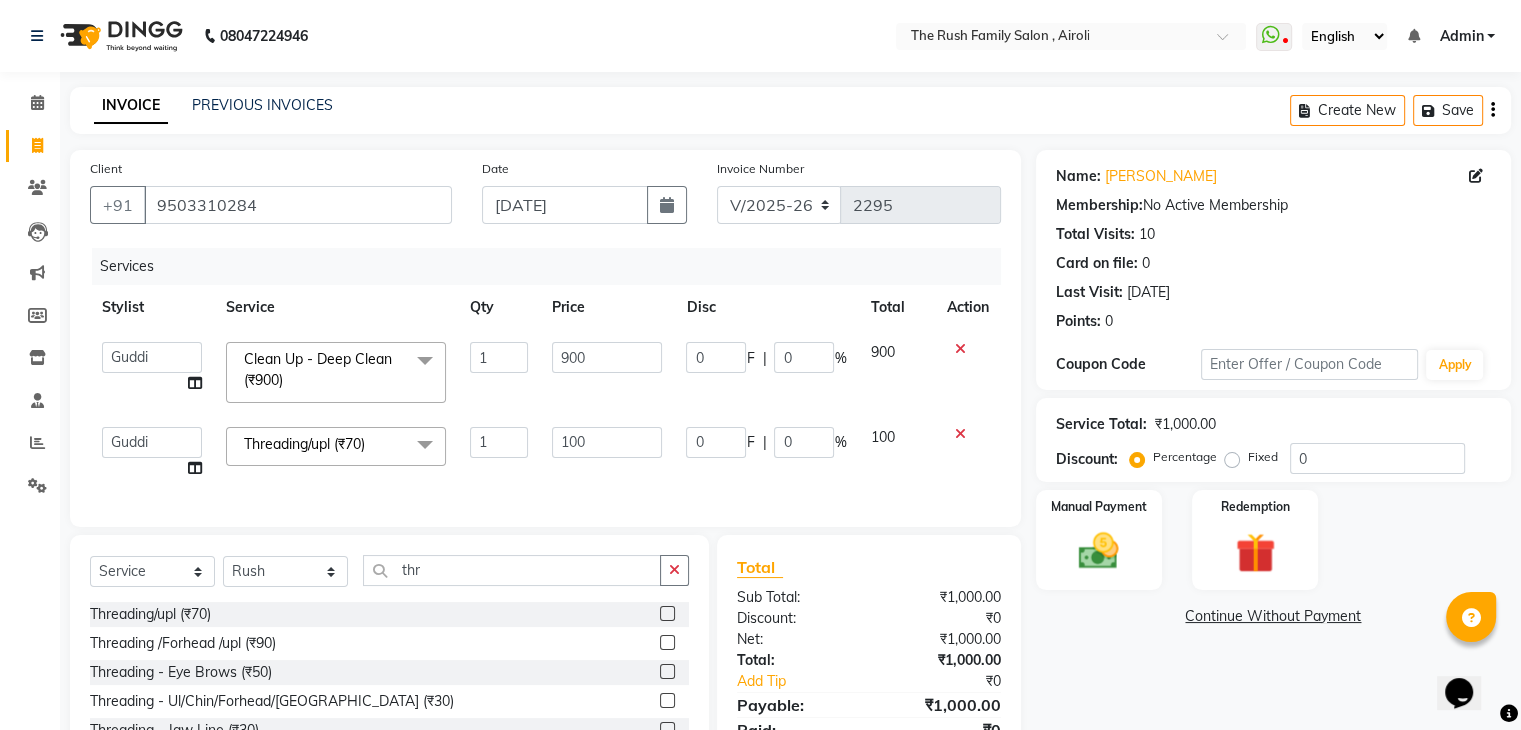 select on "60158" 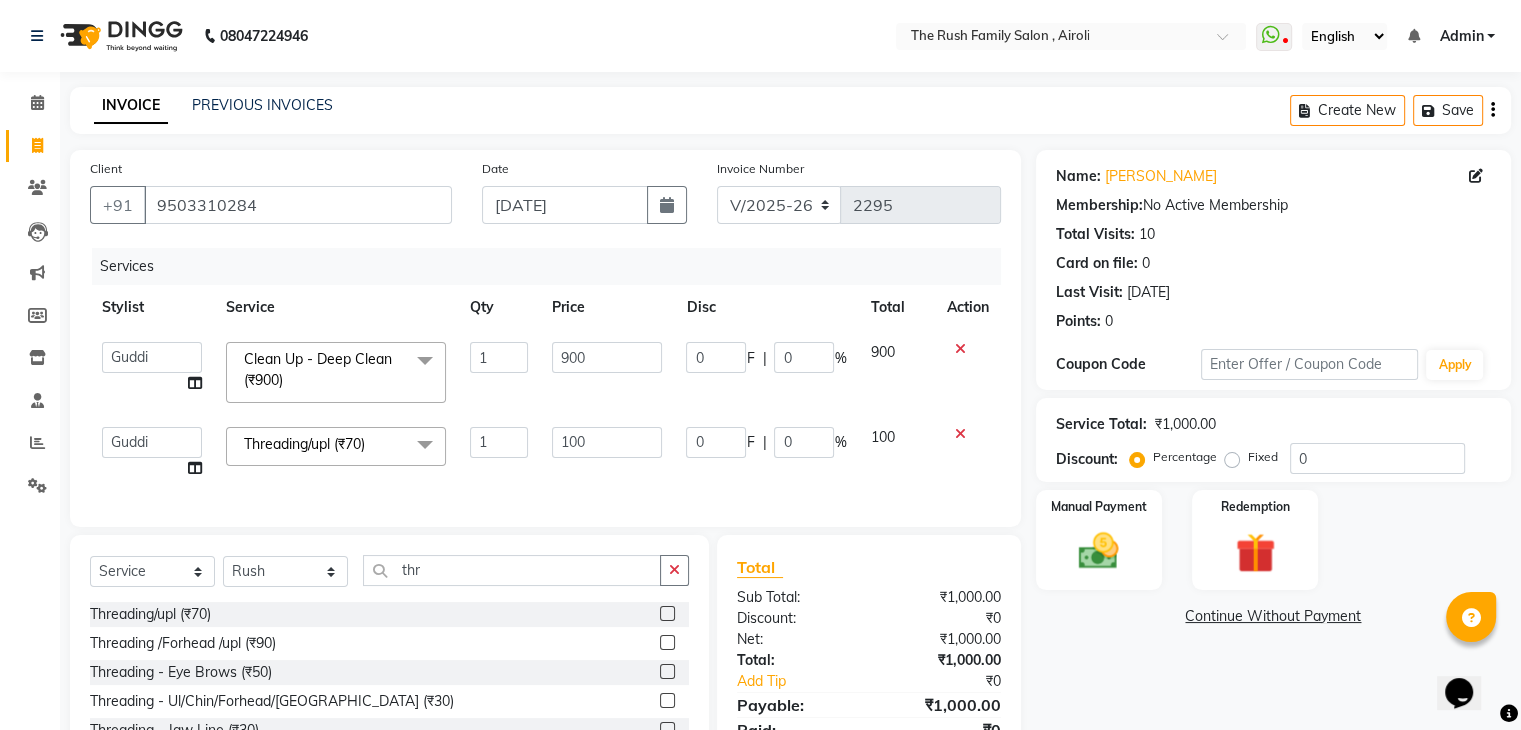 scroll, scrollTop: 145, scrollLeft: 0, axis: vertical 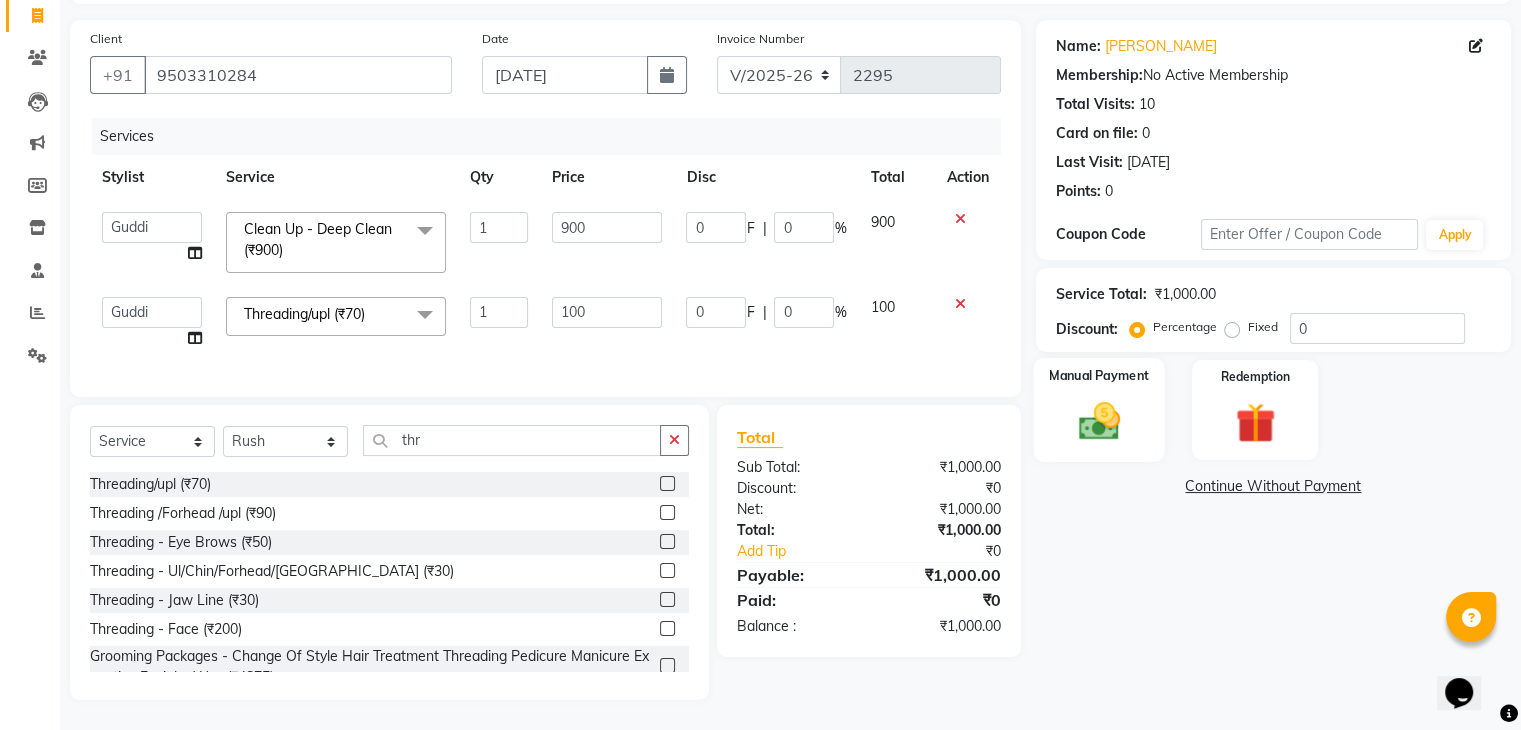 click on "Manual Payment" 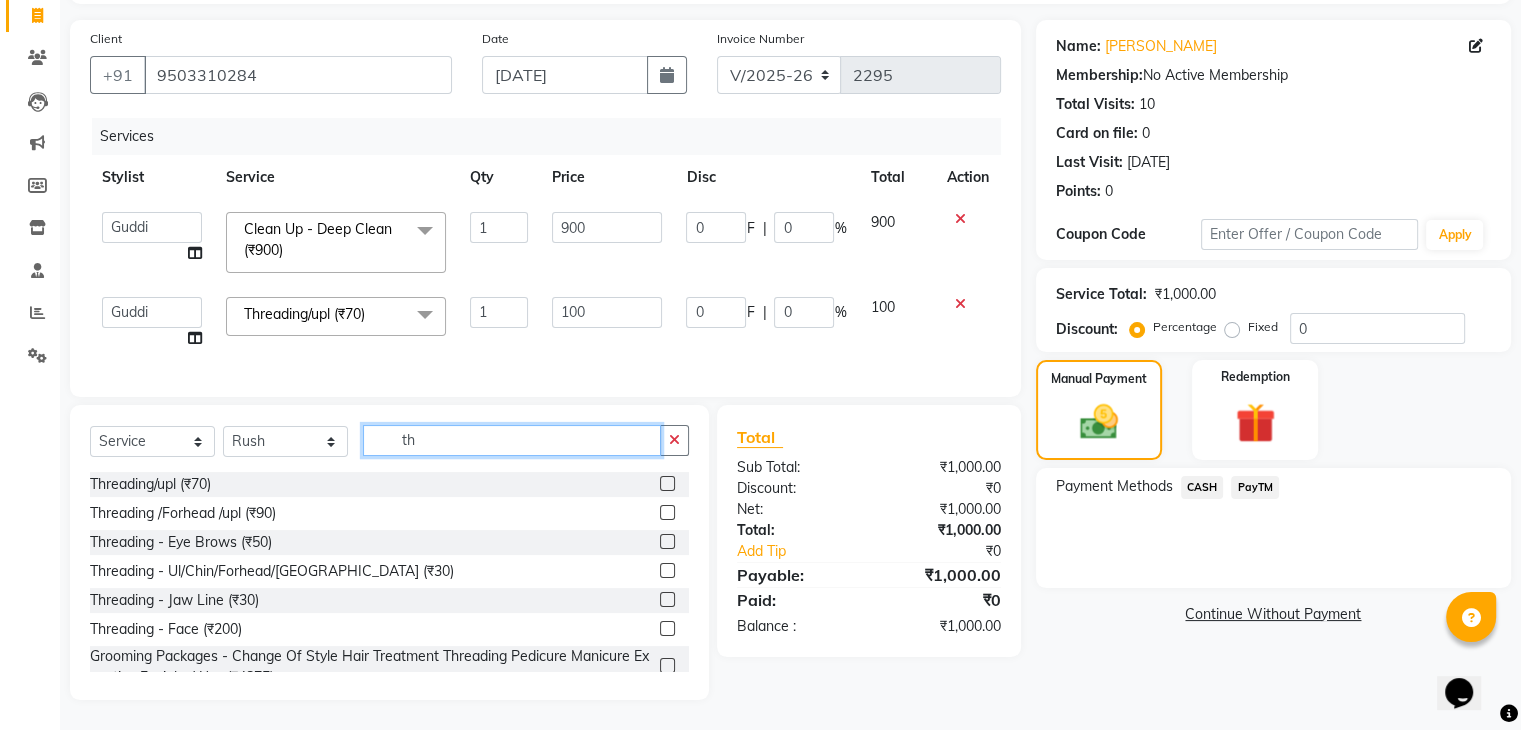 type on "t" 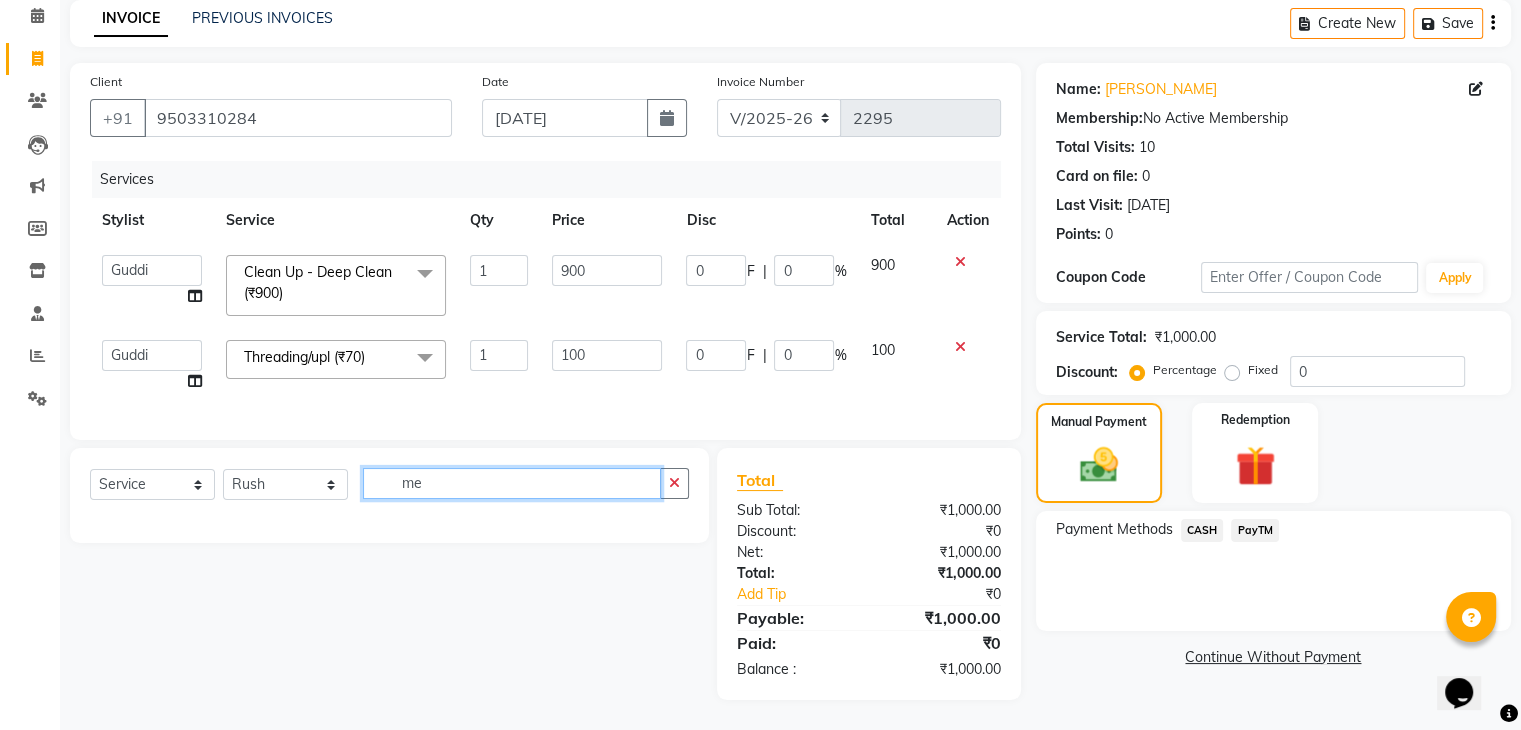 scroll, scrollTop: 145, scrollLeft: 0, axis: vertical 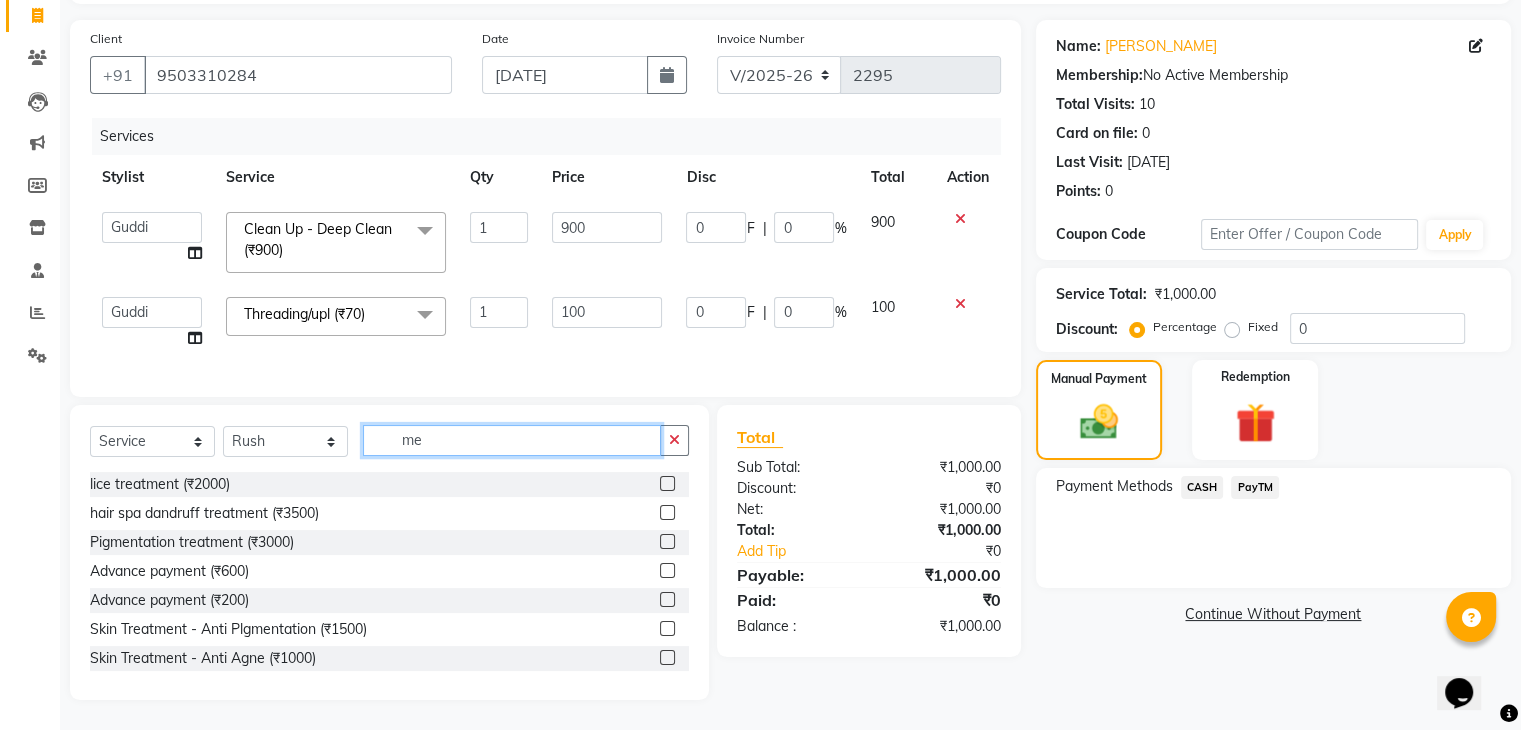 type on "me" 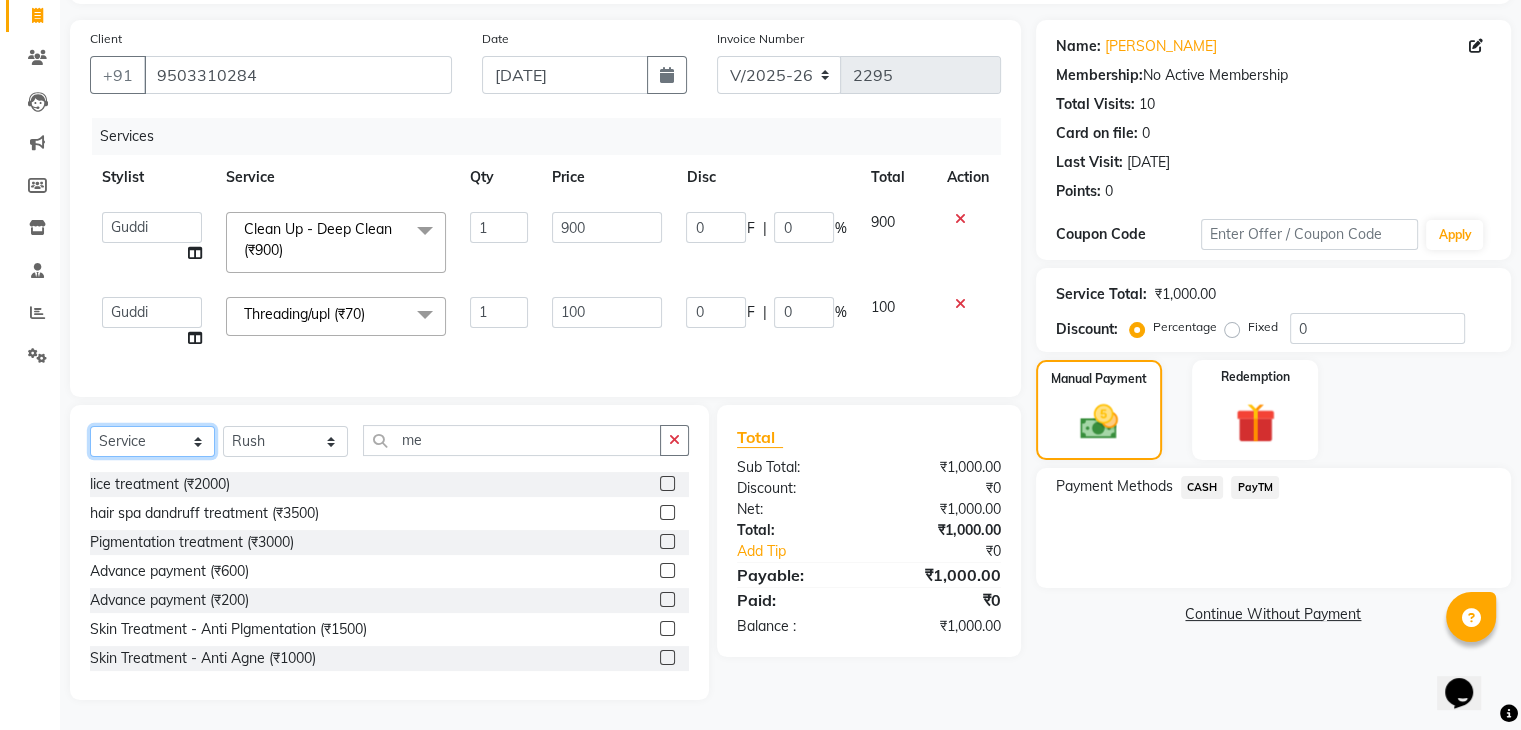 click on "Select  Service  Product  Membership  Package Voucher Prepaid Gift Card" 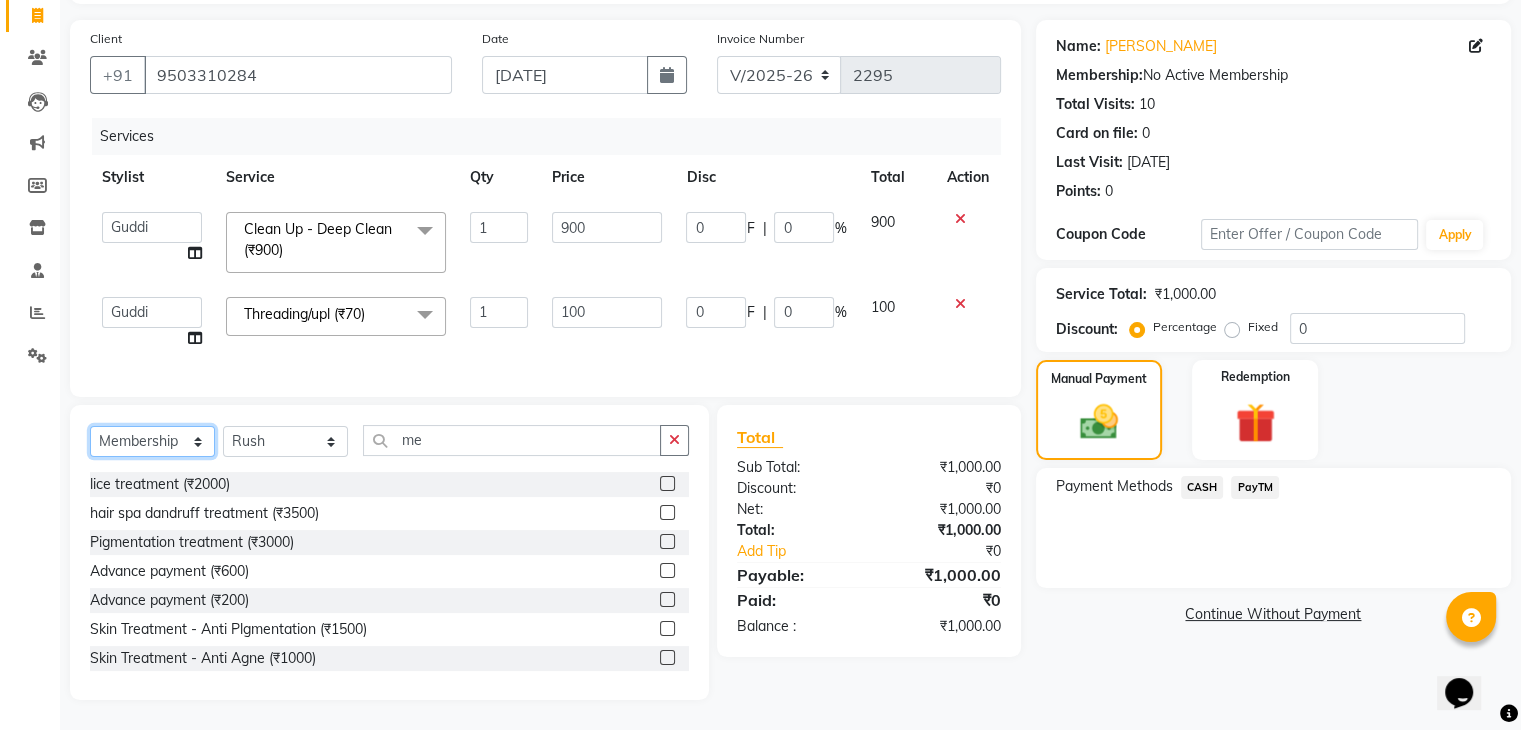 click on "Select  Service  Product  Membership  Package Voucher Prepaid Gift Card" 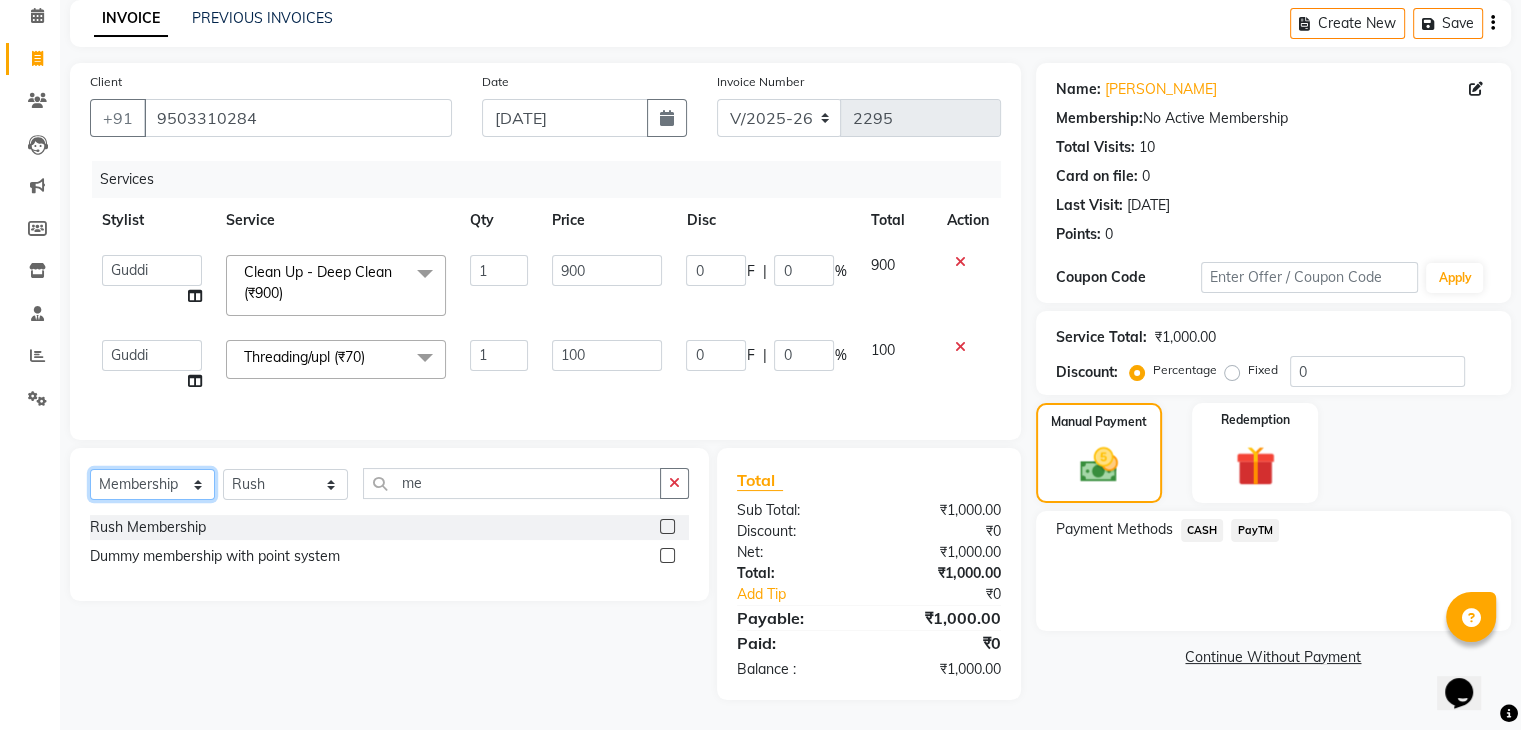 scroll, scrollTop: 102, scrollLeft: 0, axis: vertical 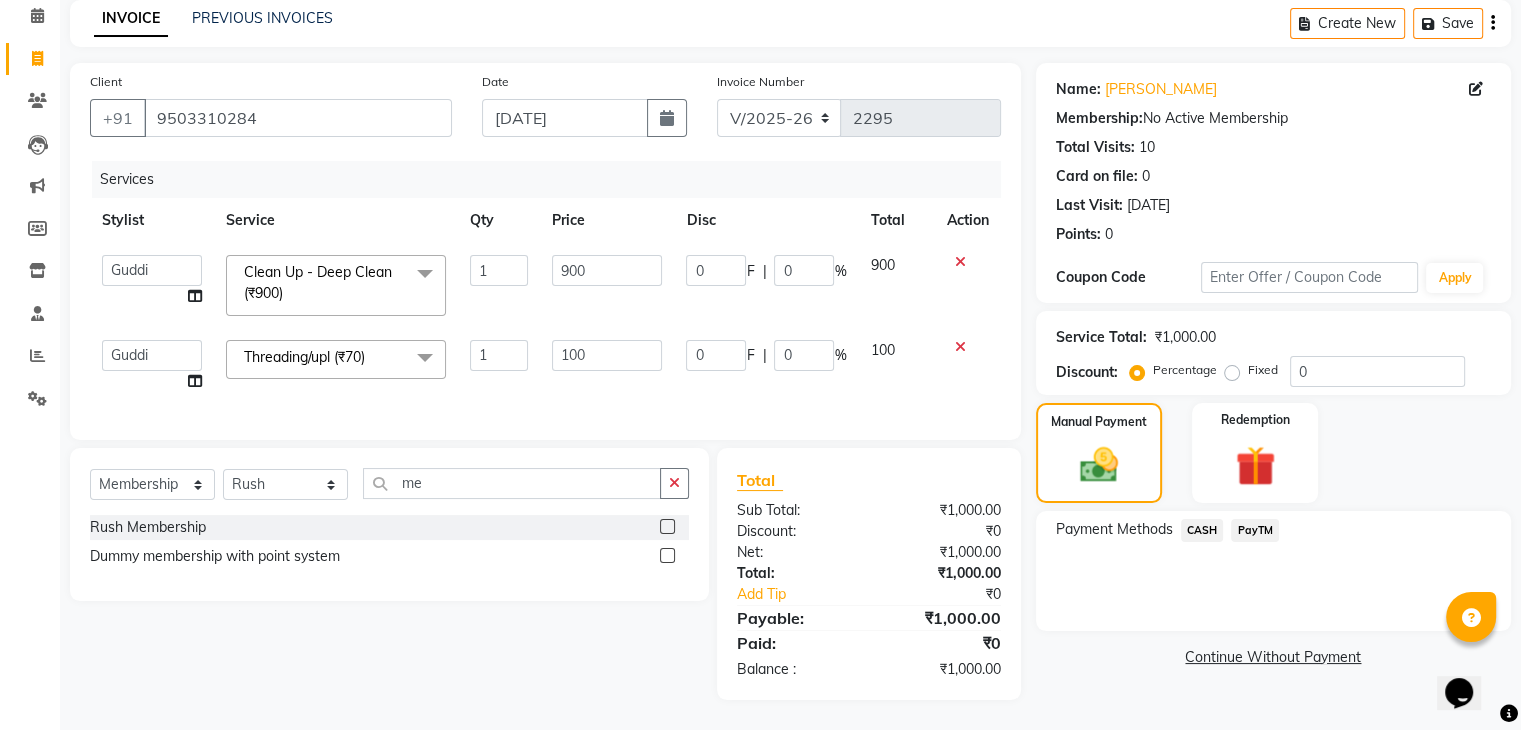 click 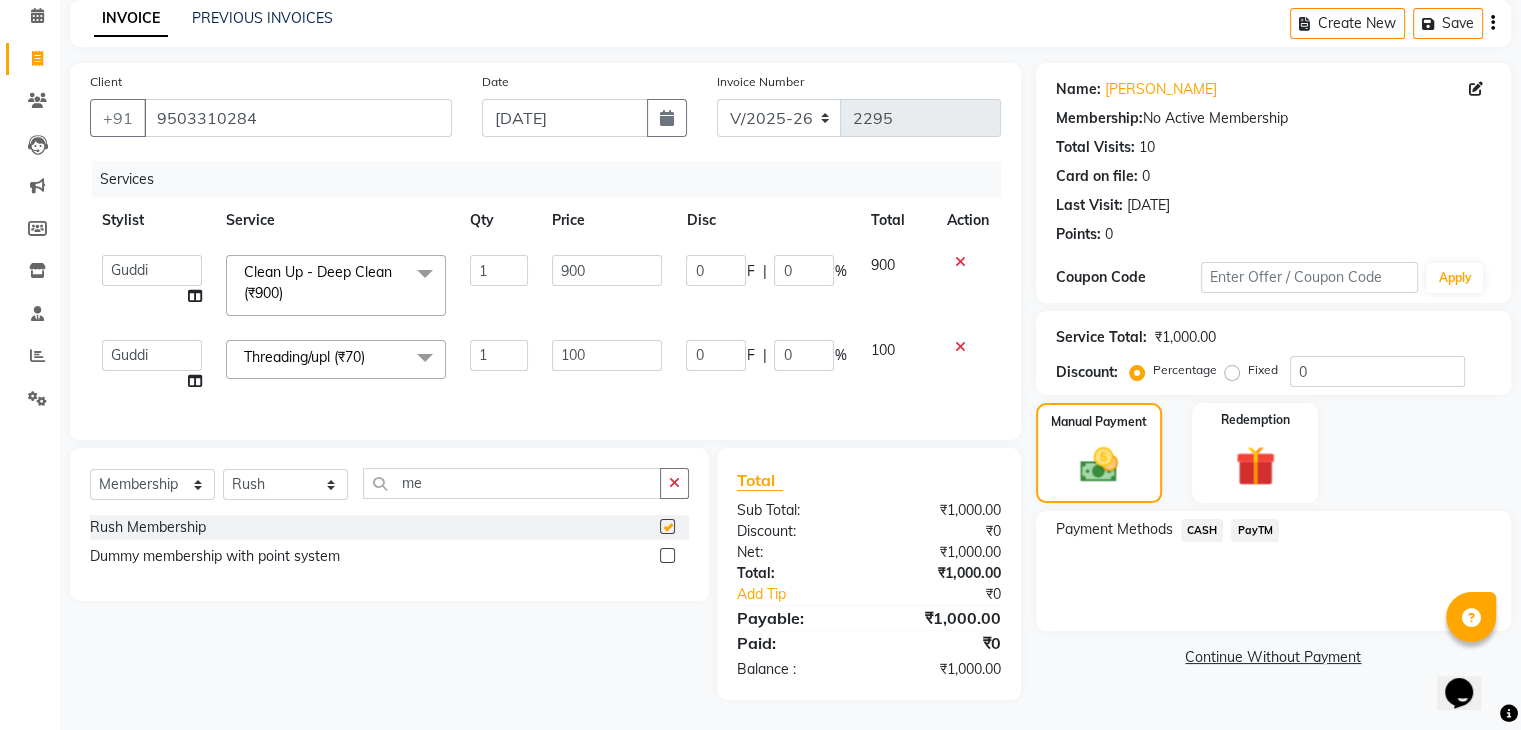 select on "select" 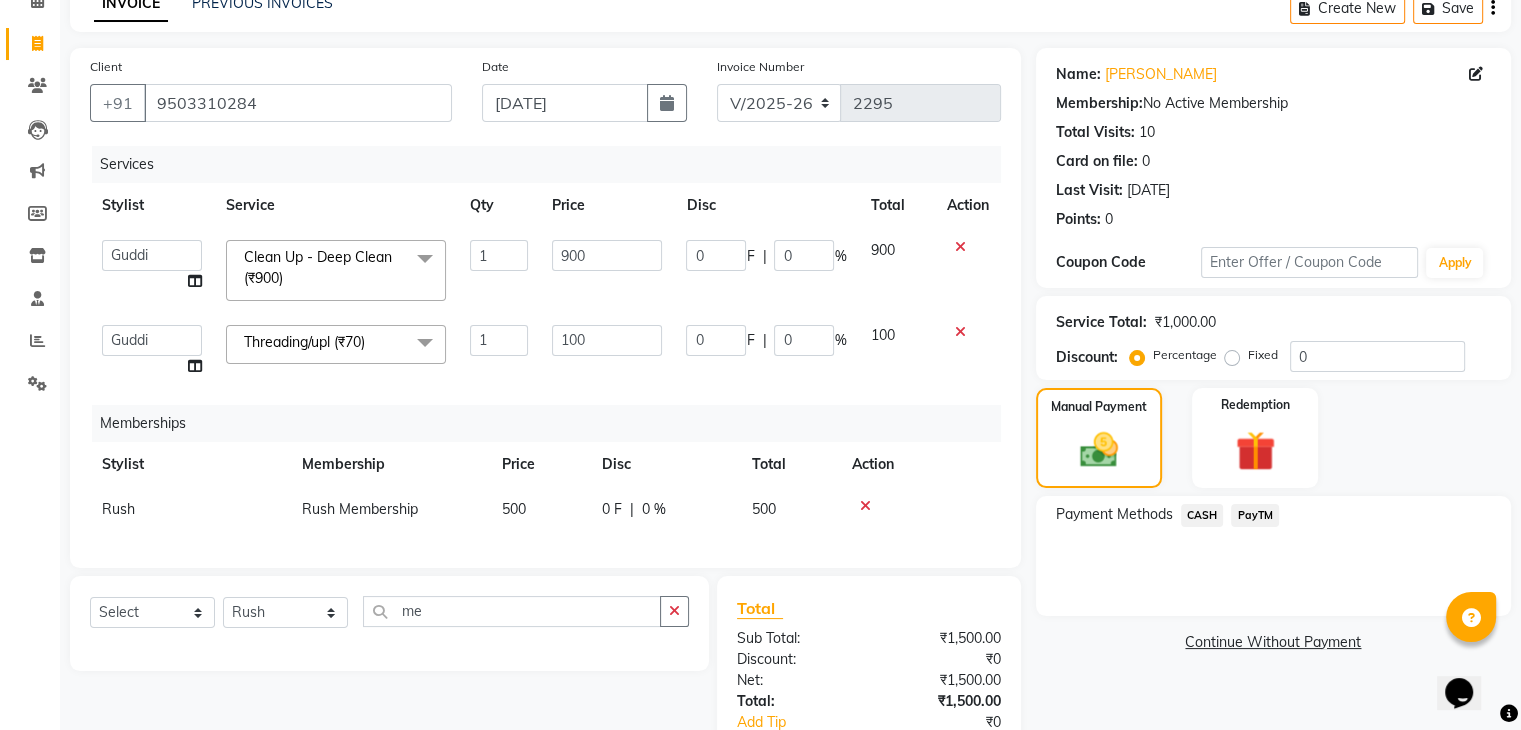 scroll, scrollTop: 245, scrollLeft: 0, axis: vertical 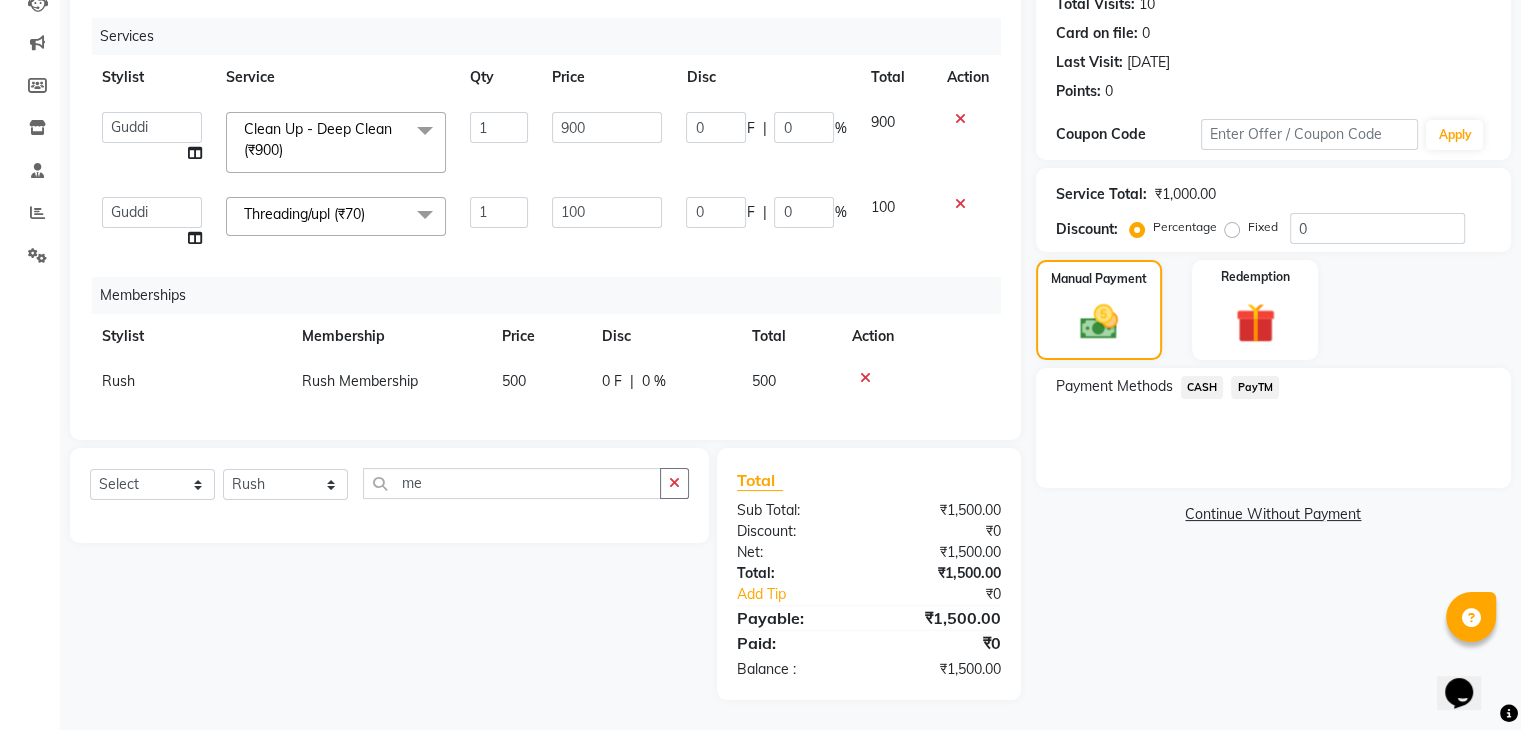click on "PayTM" 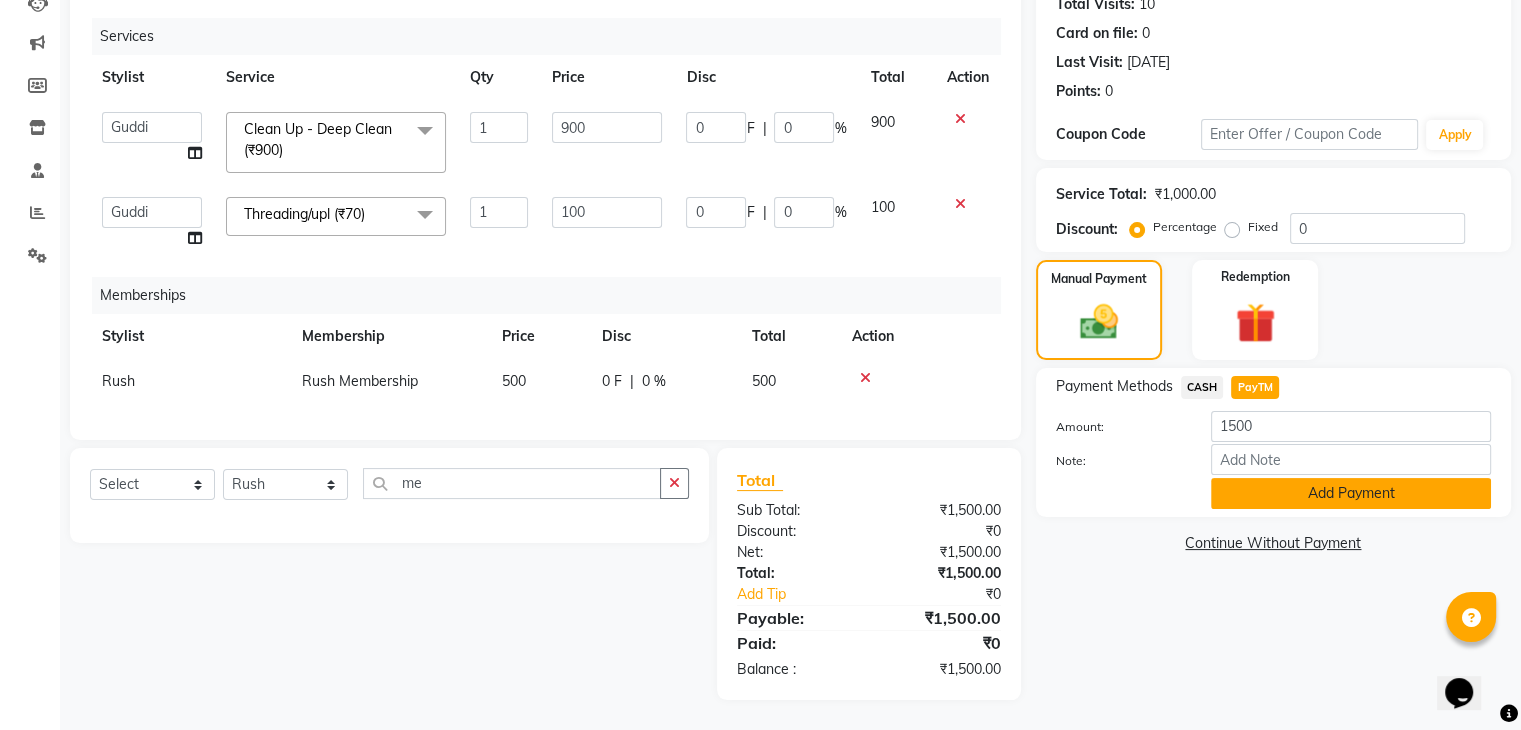 click on "Add Payment" 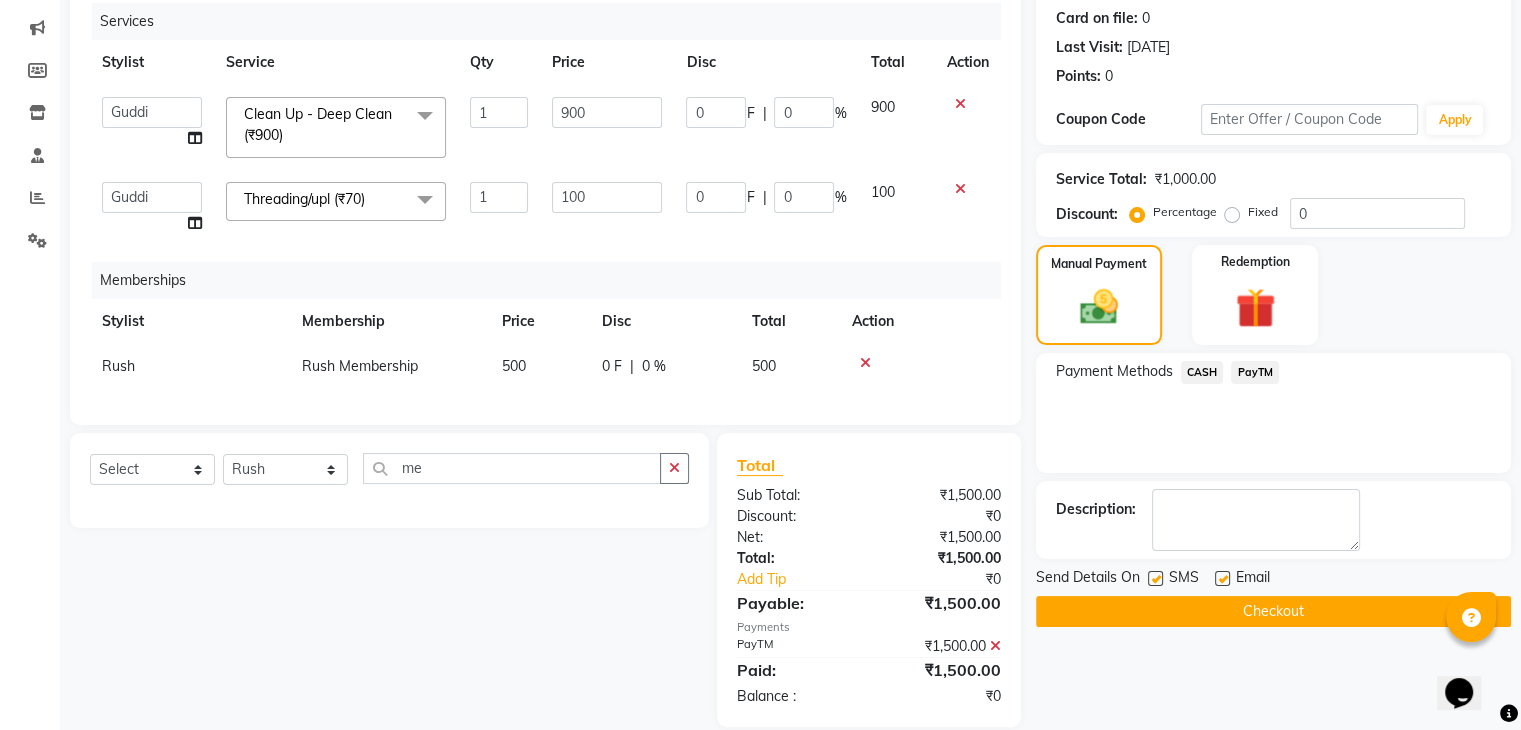 scroll, scrollTop: 287, scrollLeft: 0, axis: vertical 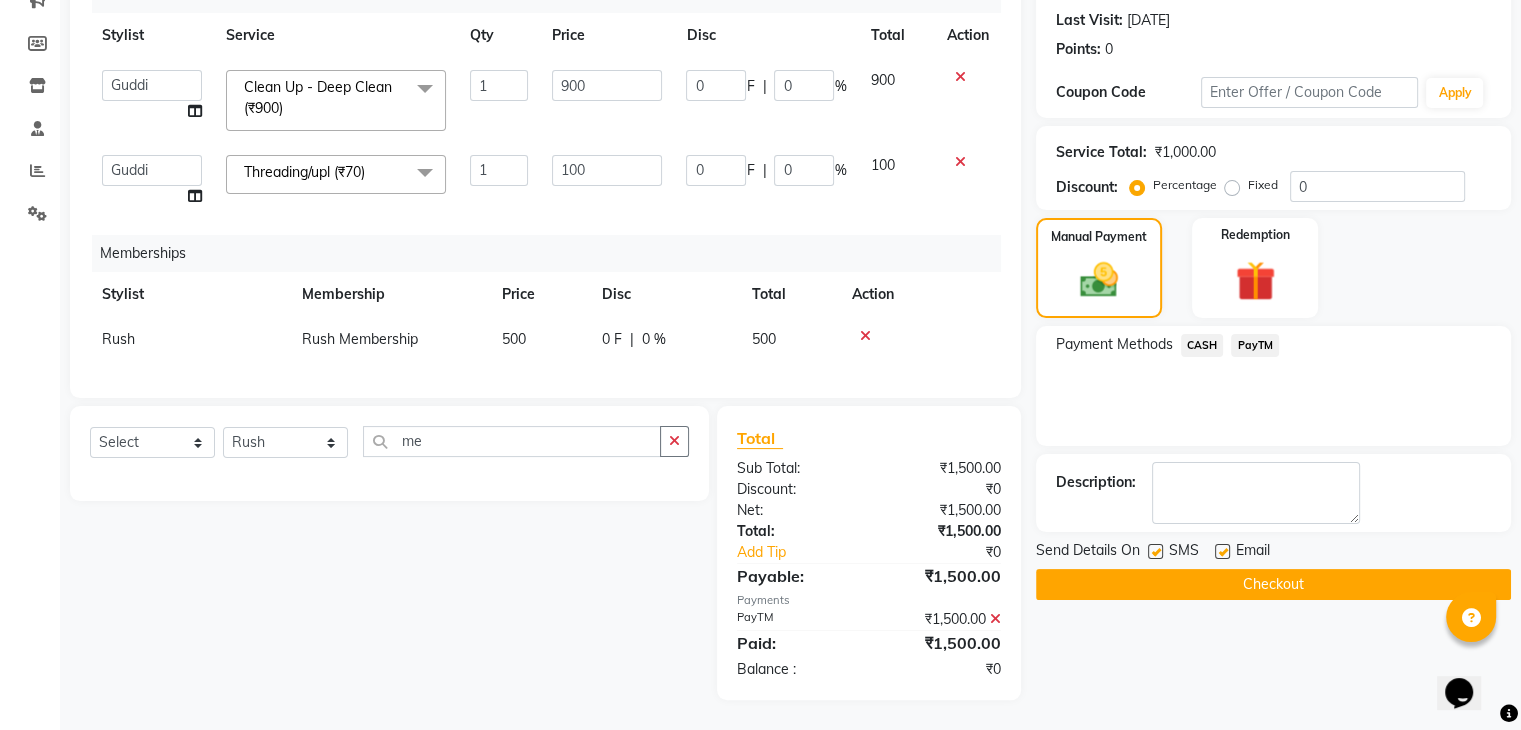 click 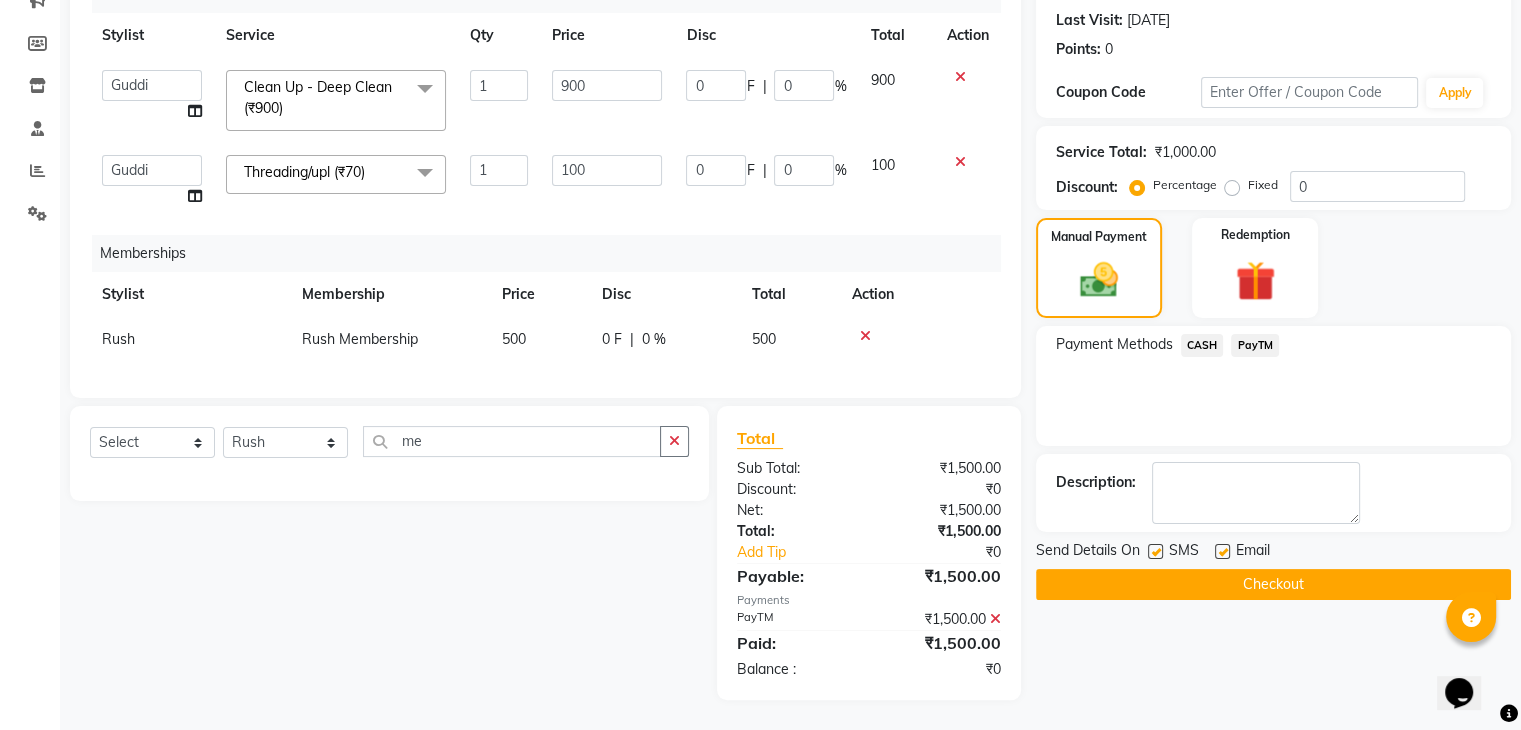 click at bounding box center [1154, 552] 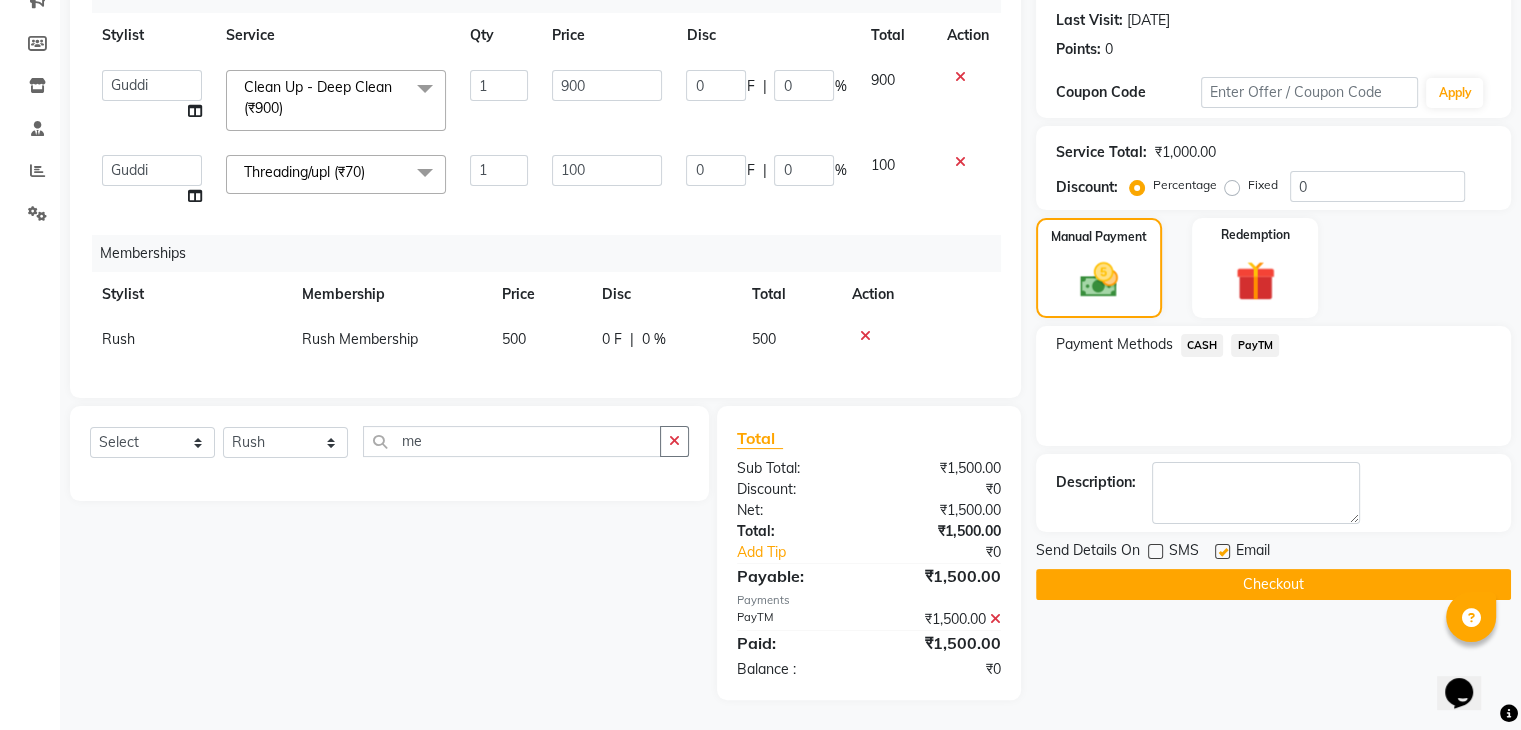 click 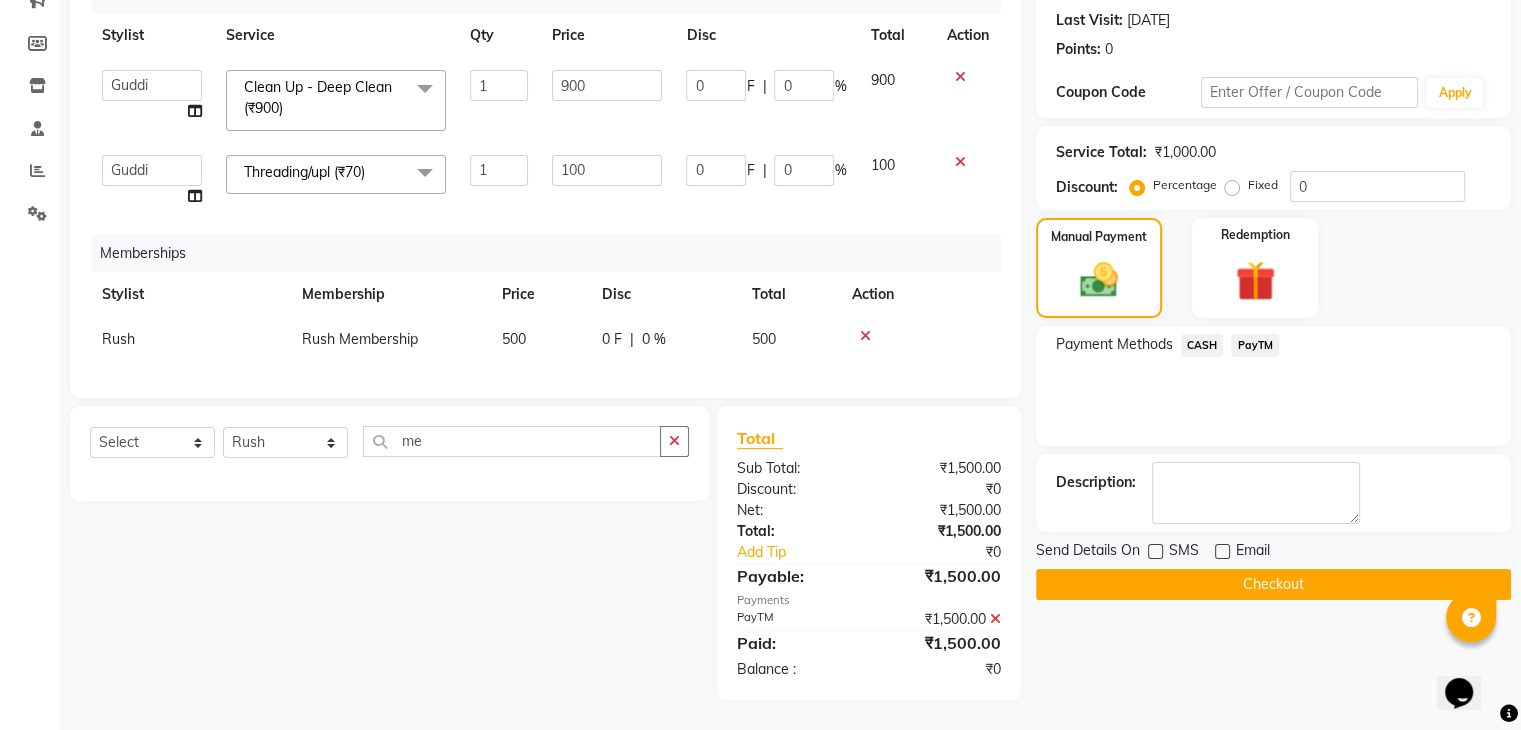 click on "Checkout" 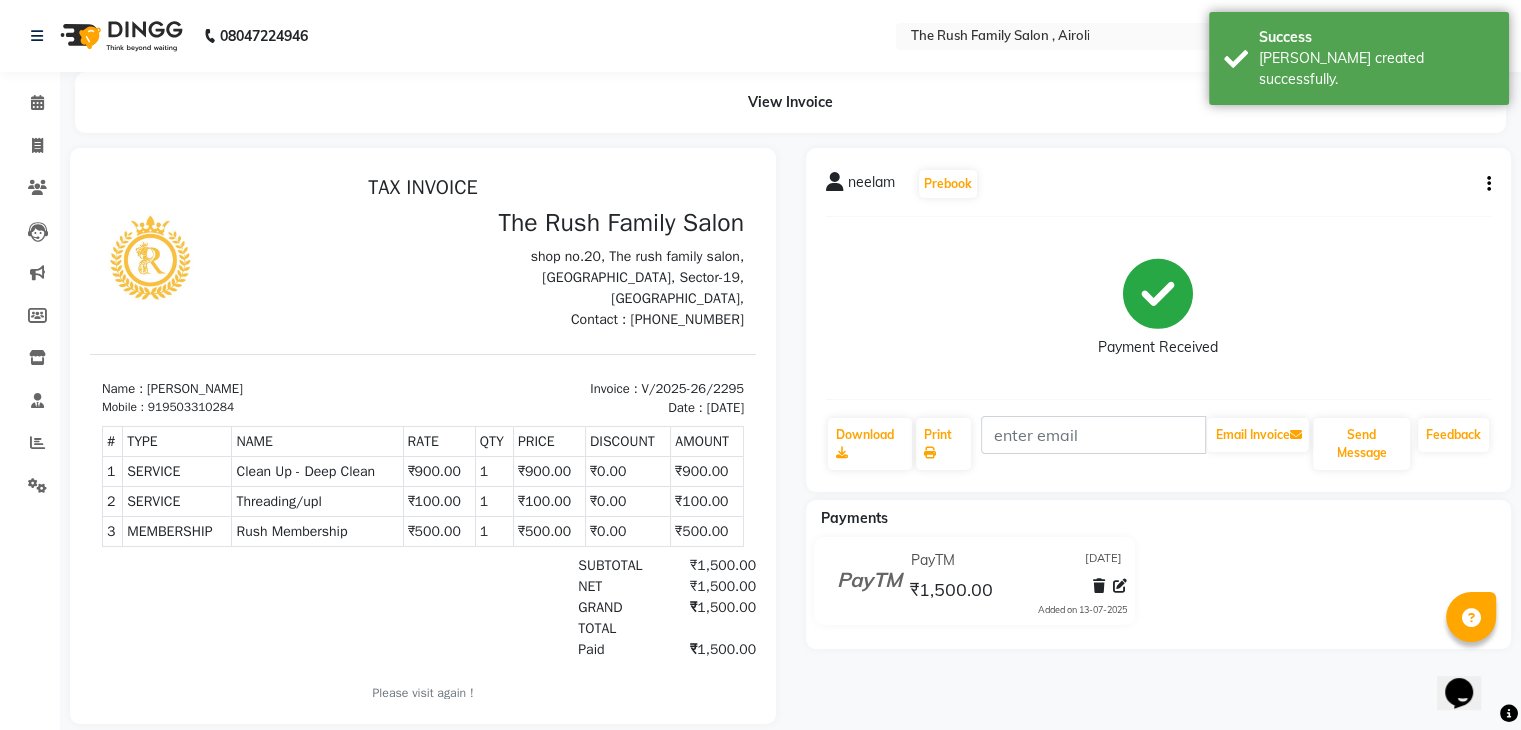 scroll, scrollTop: 0, scrollLeft: 0, axis: both 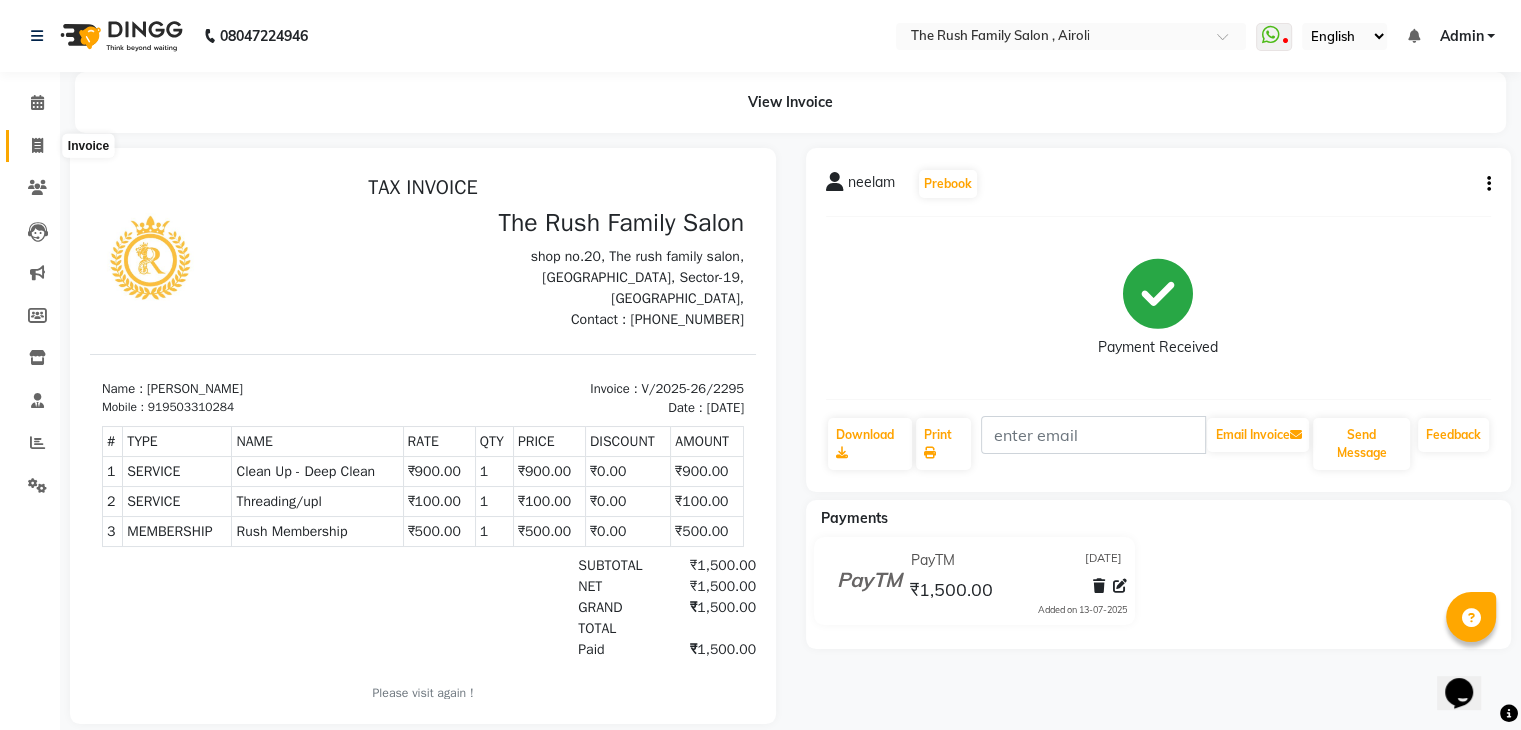 click 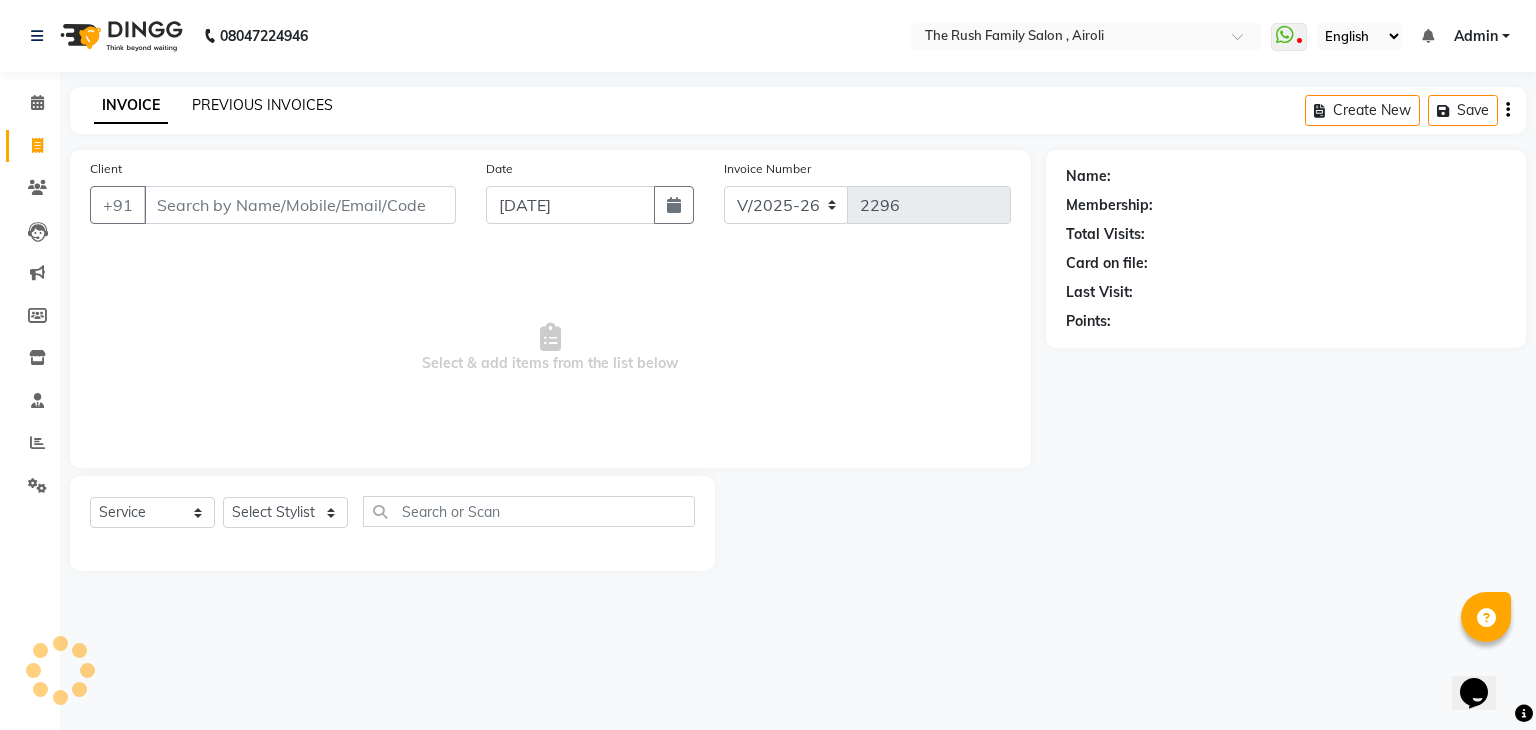 click on "PREVIOUS INVOICES" 